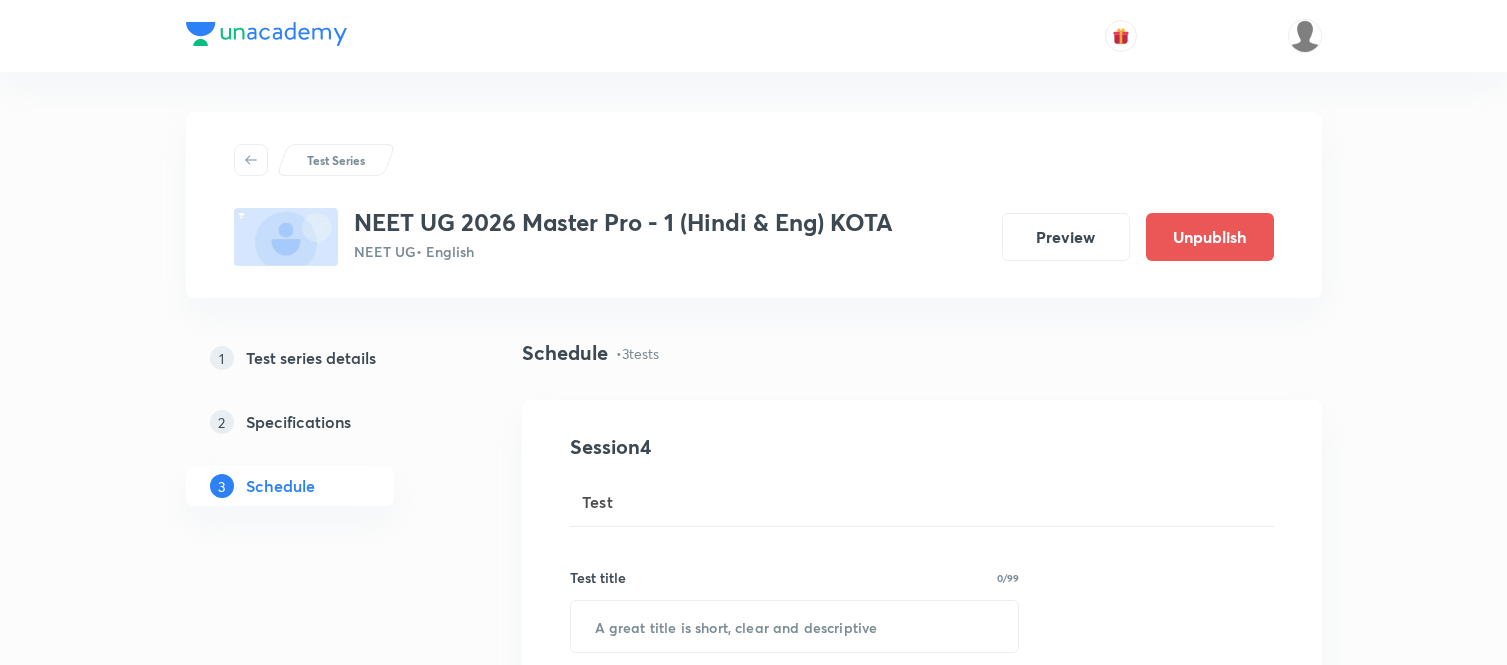 scroll, scrollTop: 0, scrollLeft: 0, axis: both 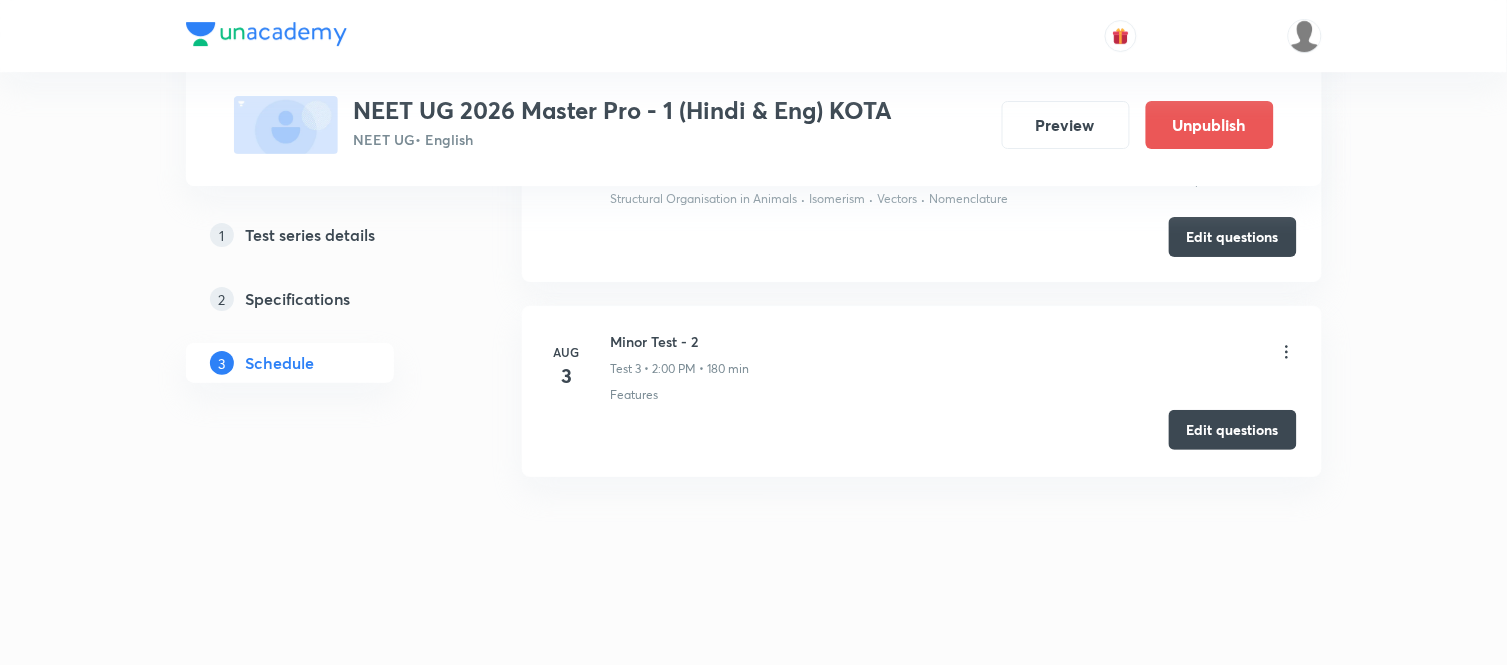 click on "Edit questions" at bounding box center [1233, 430] 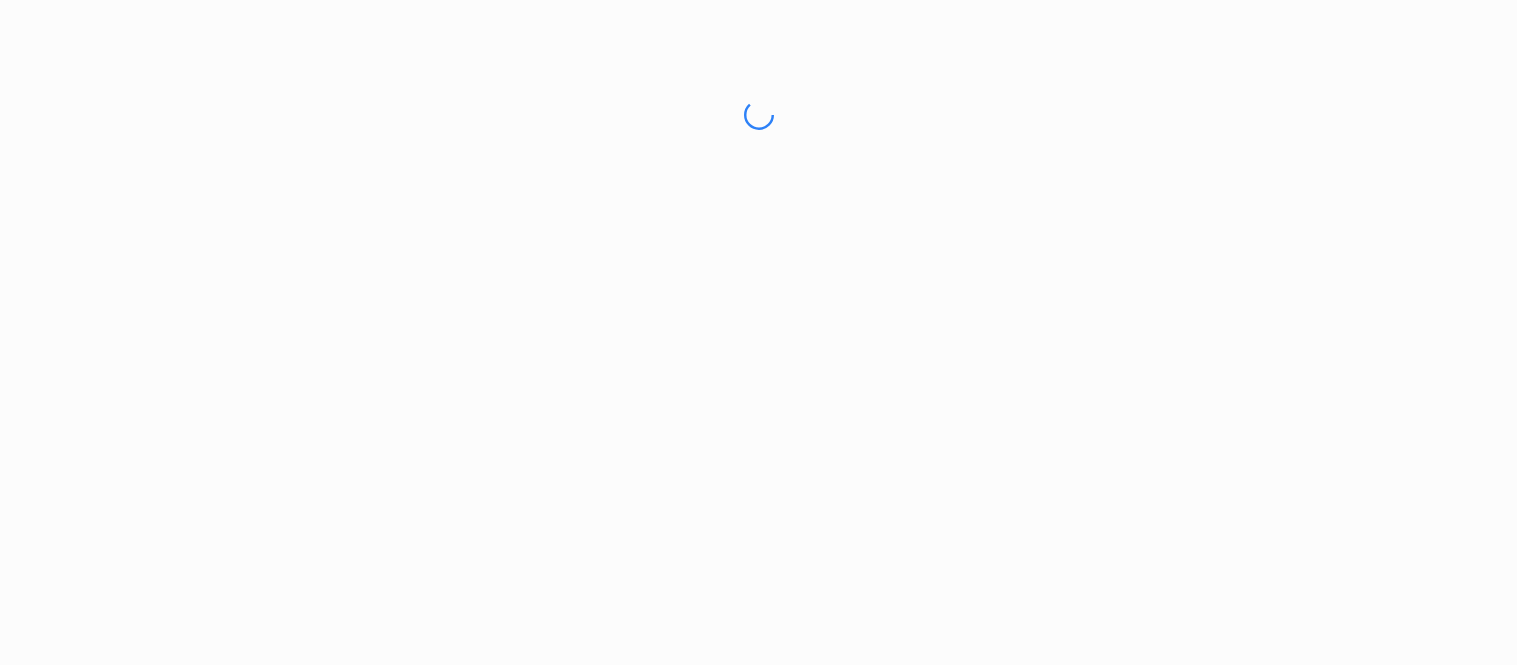scroll, scrollTop: 0, scrollLeft: 0, axis: both 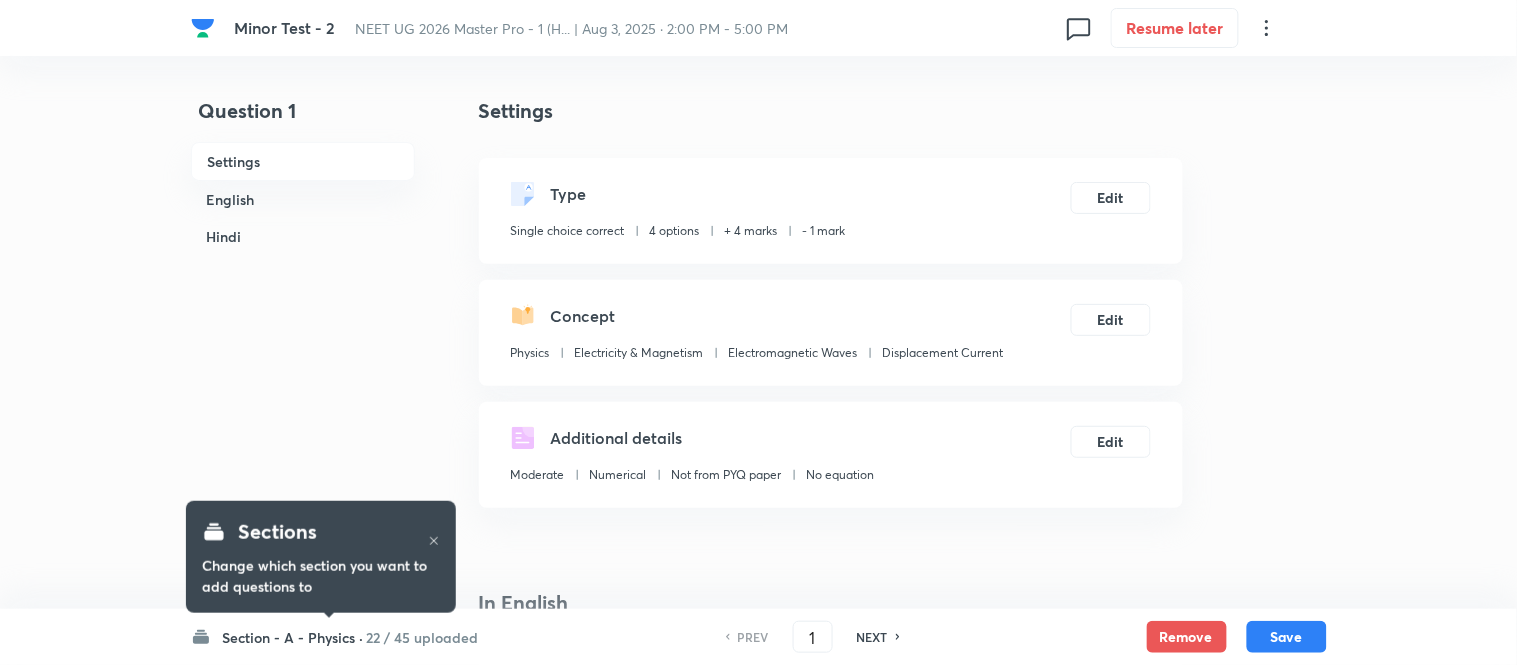 checkbox on "true" 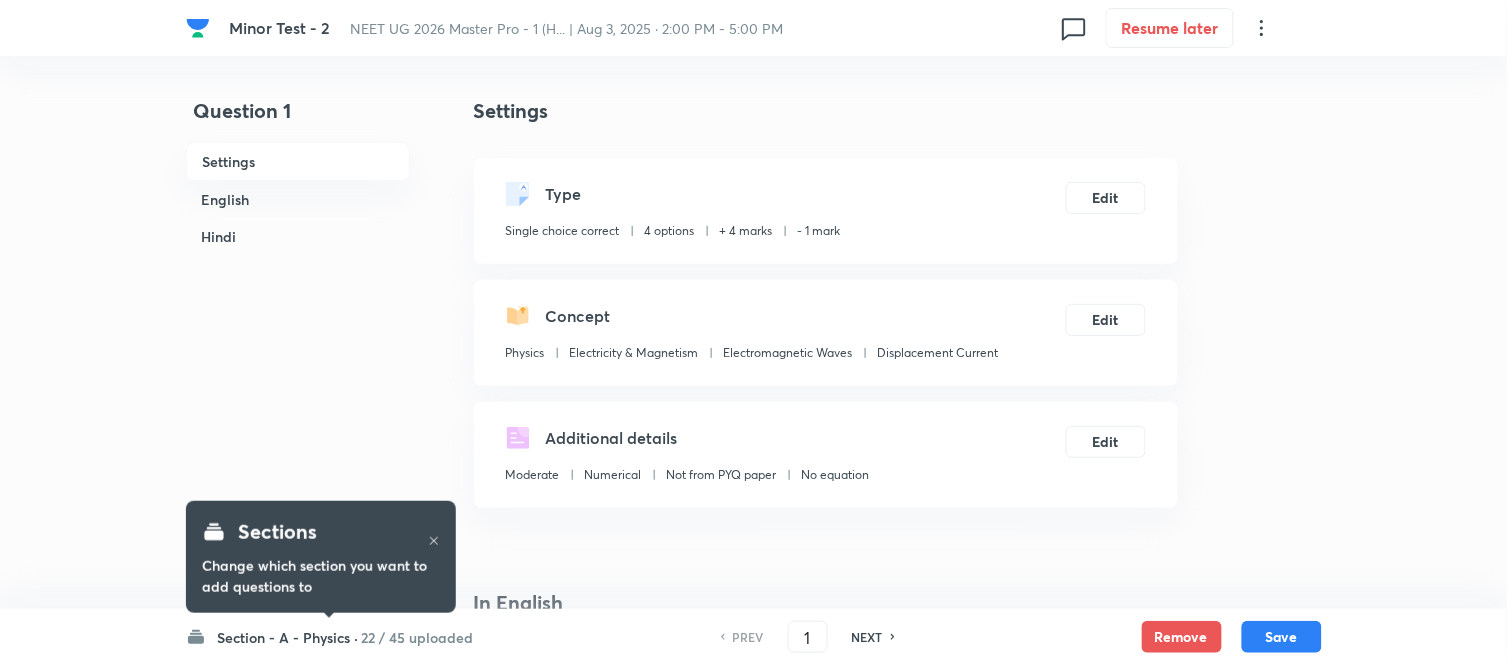 click on "Section - A - Physics ·" at bounding box center [288, 637] 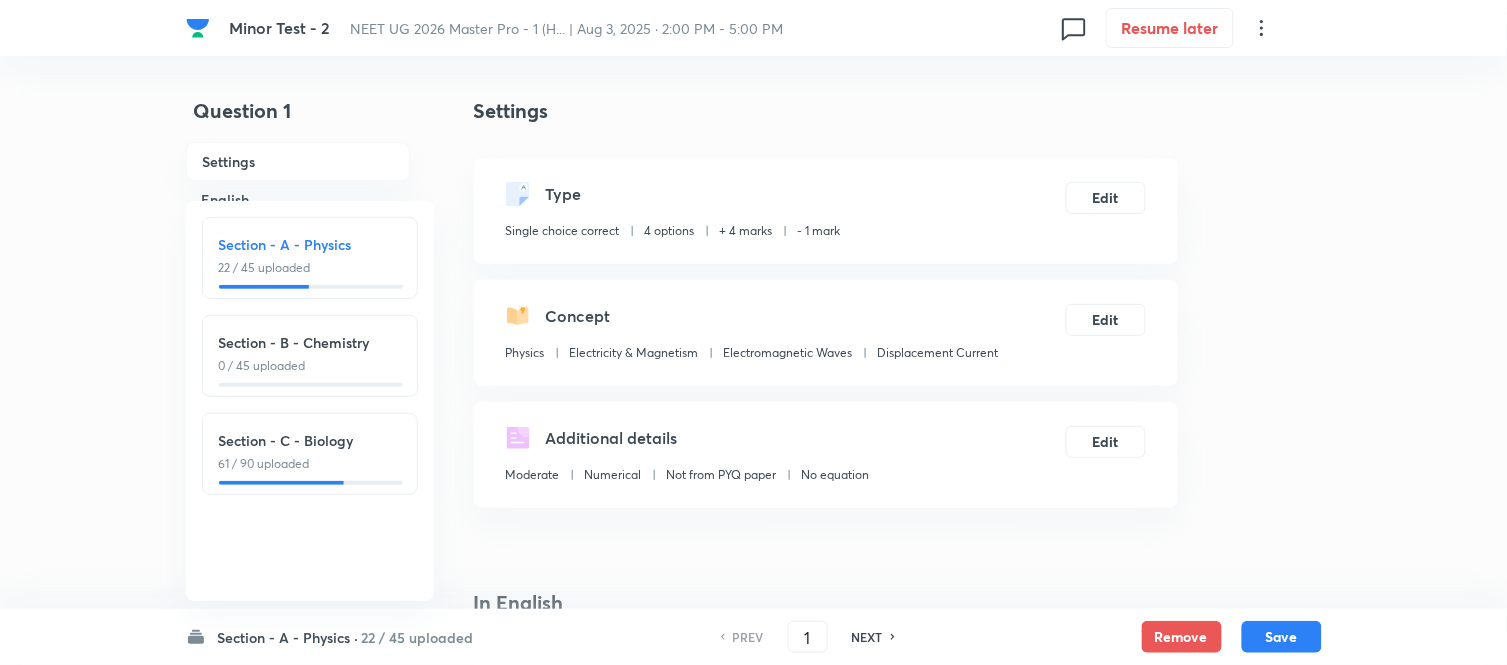 click on "Section - B - Chemistry" at bounding box center (310, 342) 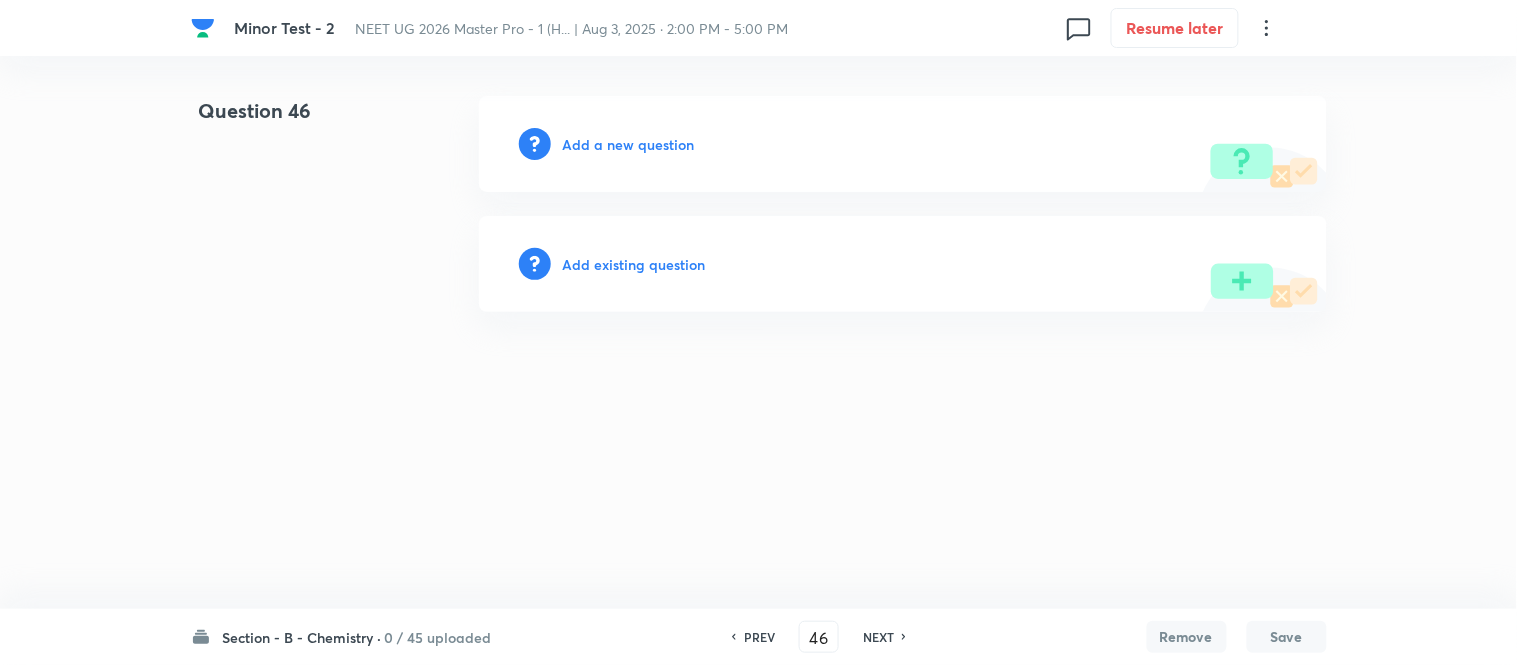 click on "Add a new question" at bounding box center [629, 144] 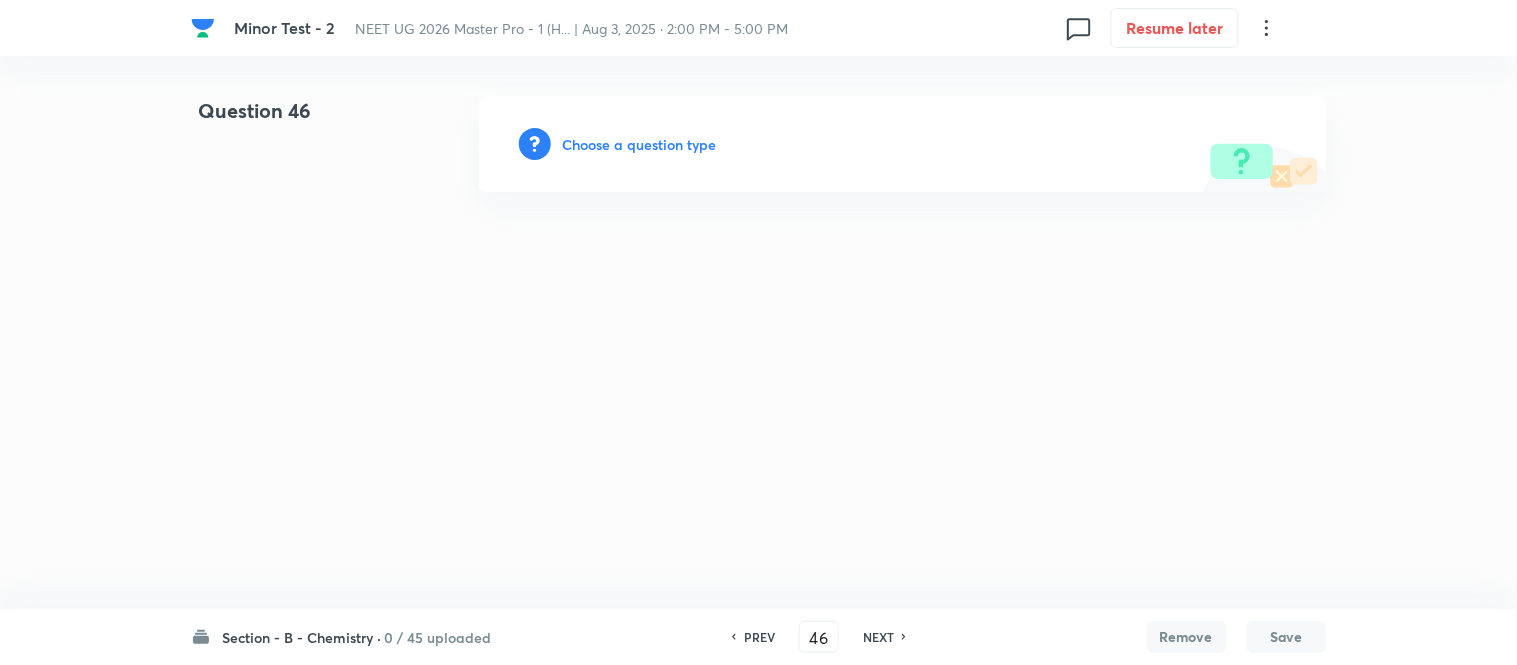 click on "Choose a question type" at bounding box center [640, 144] 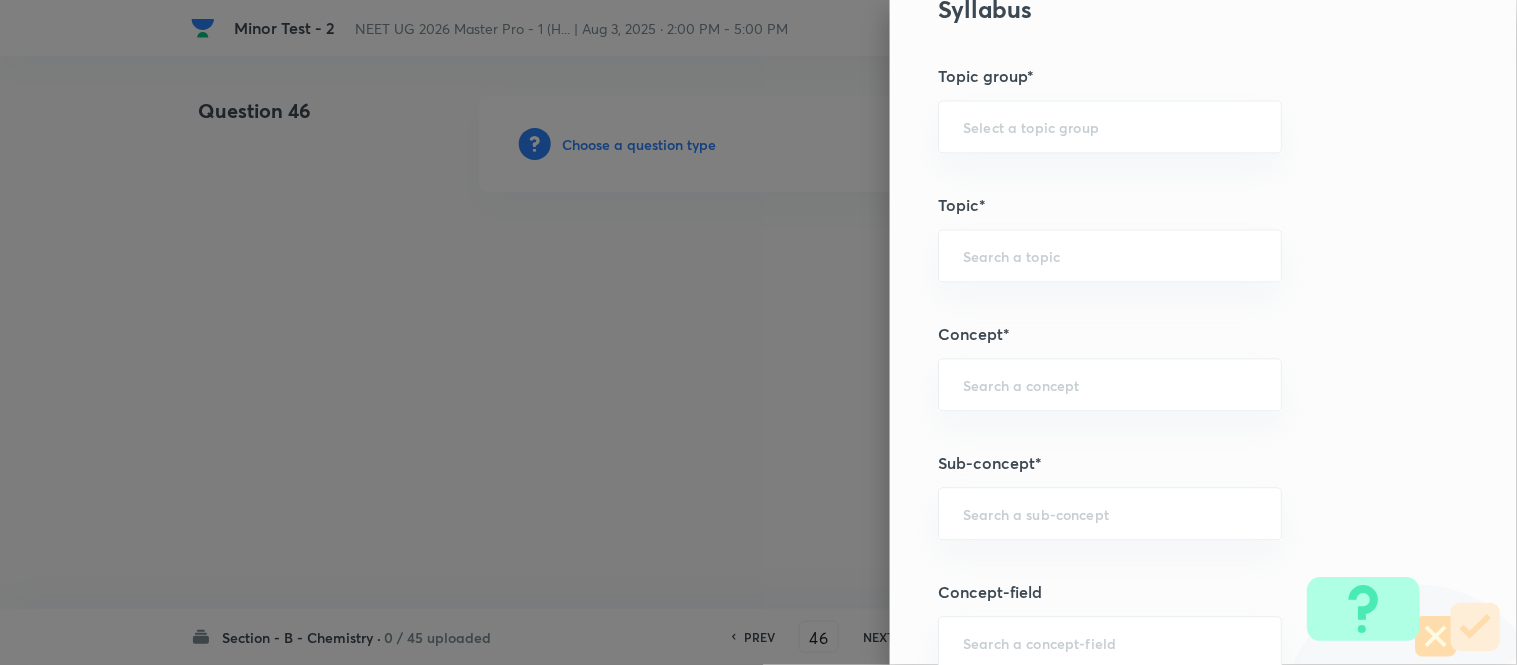 scroll, scrollTop: 1000, scrollLeft: 0, axis: vertical 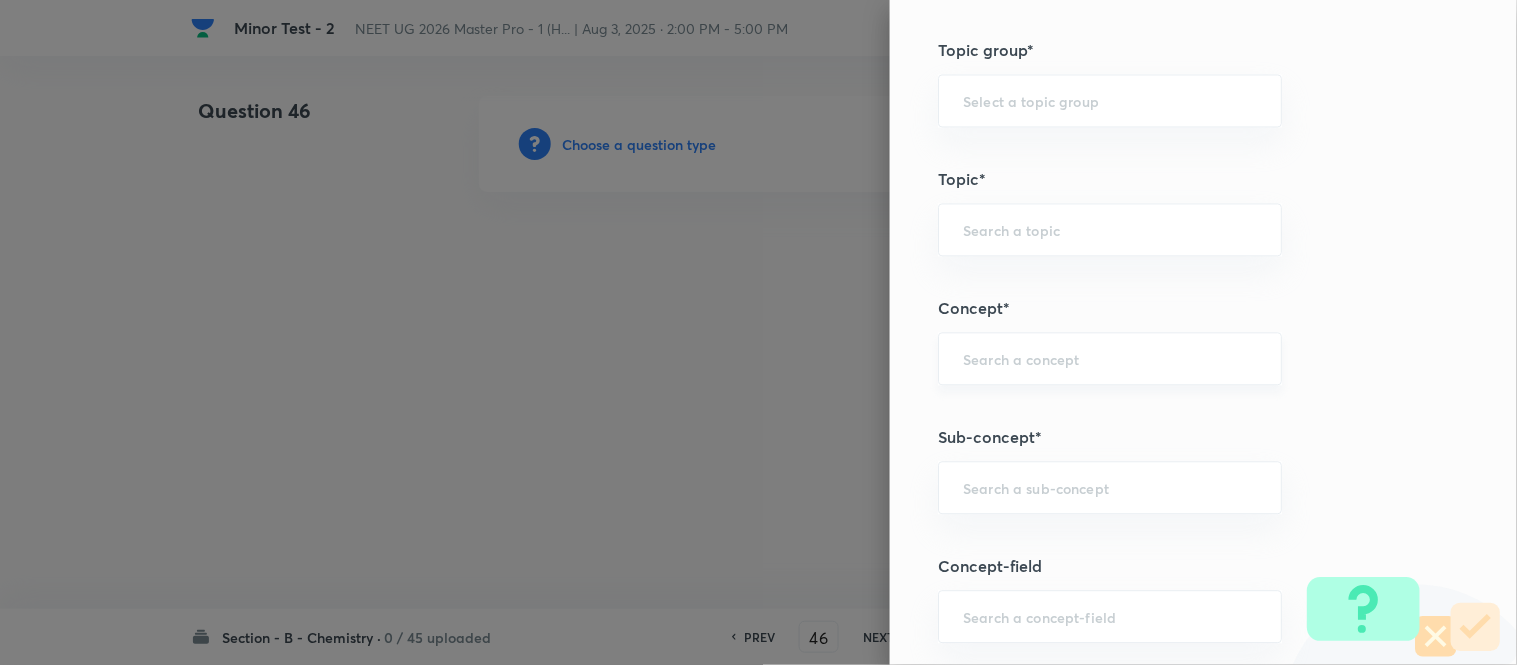 click at bounding box center [1110, 358] 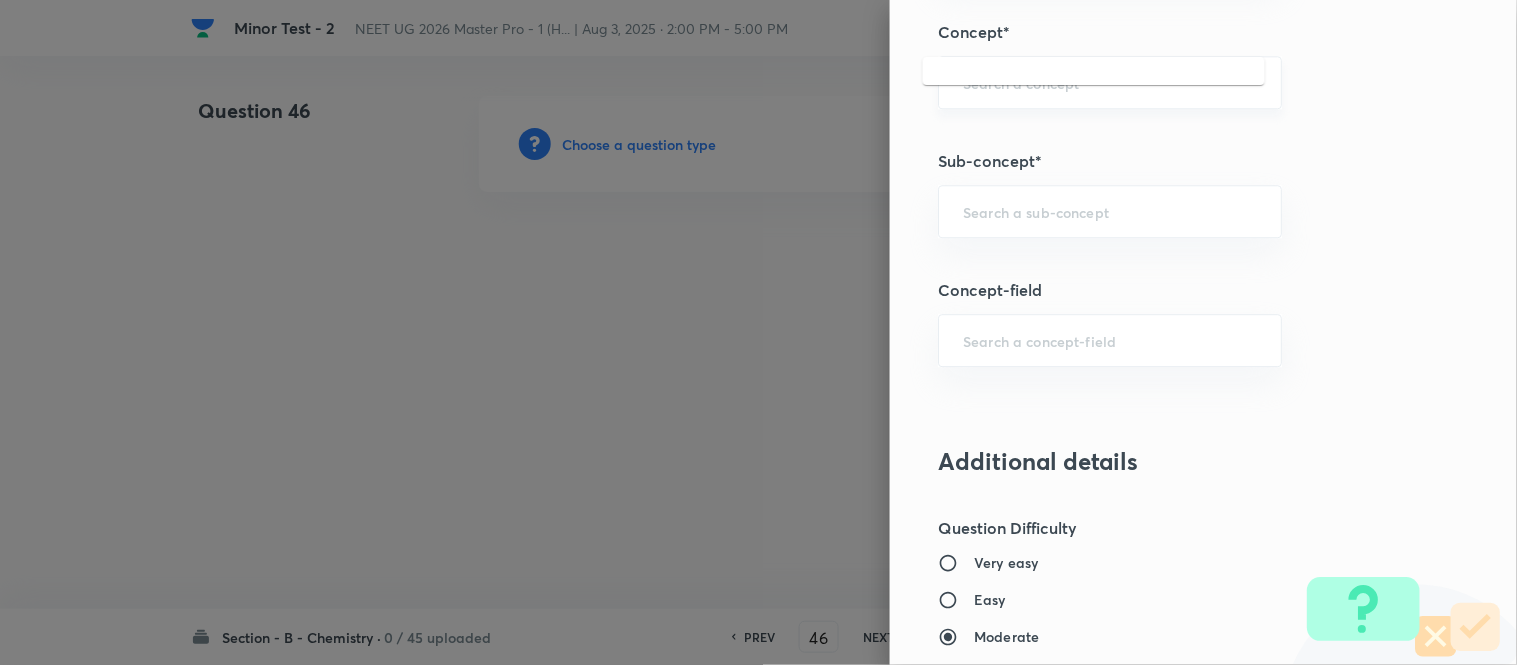 scroll, scrollTop: 1333, scrollLeft: 0, axis: vertical 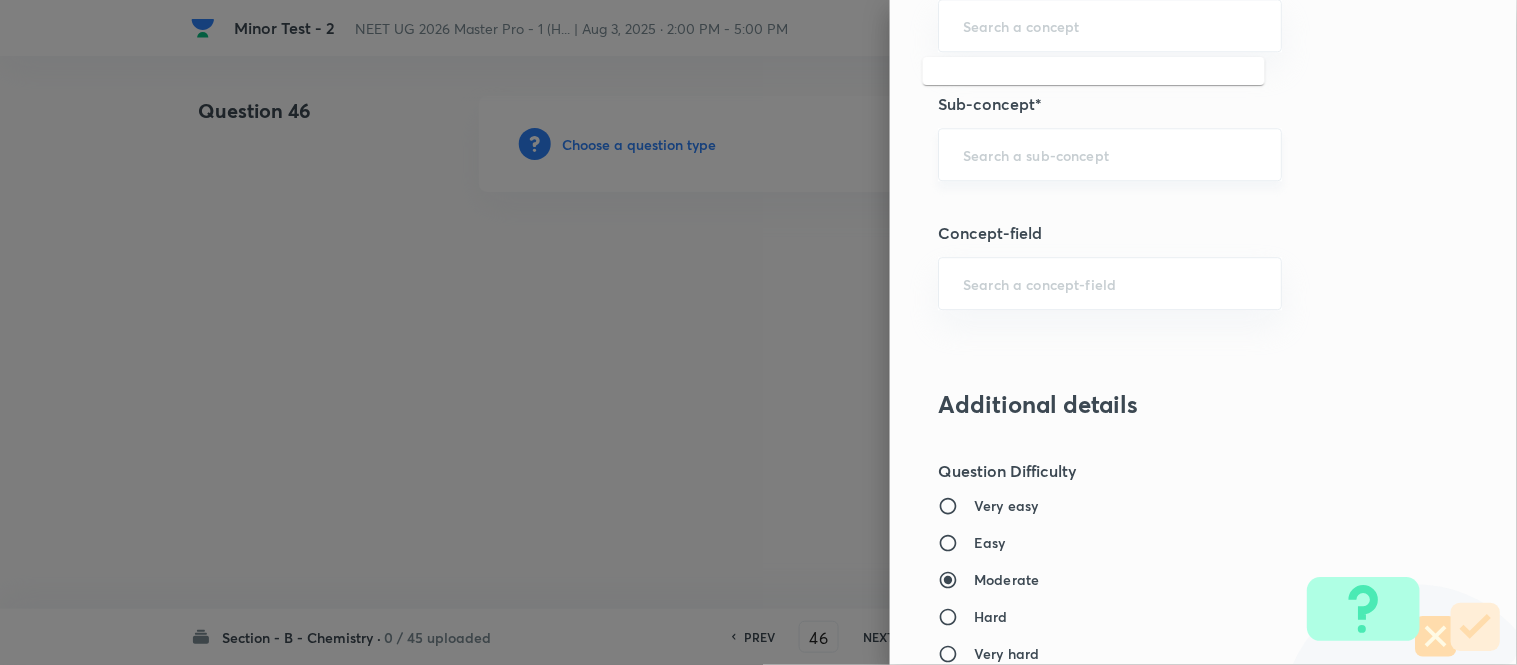 click at bounding box center (1110, 154) 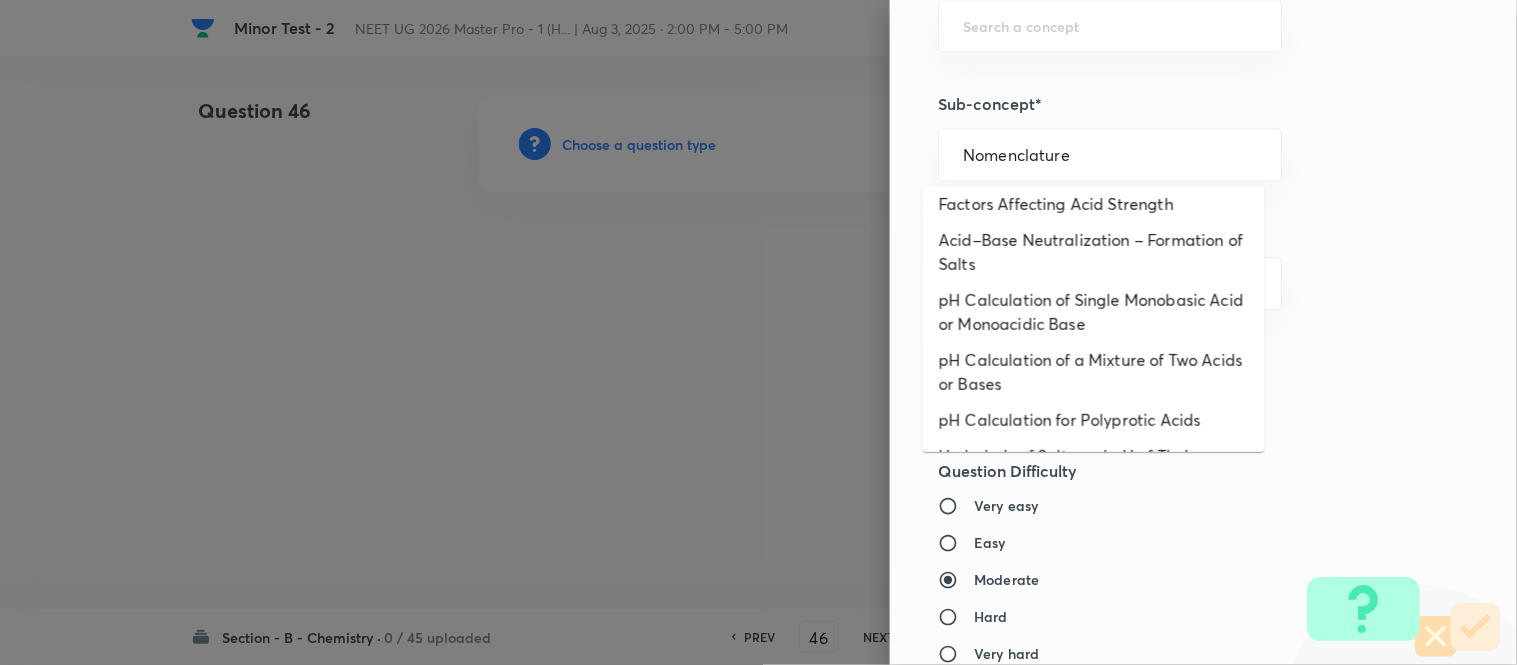 scroll, scrollTop: 294, scrollLeft: 0, axis: vertical 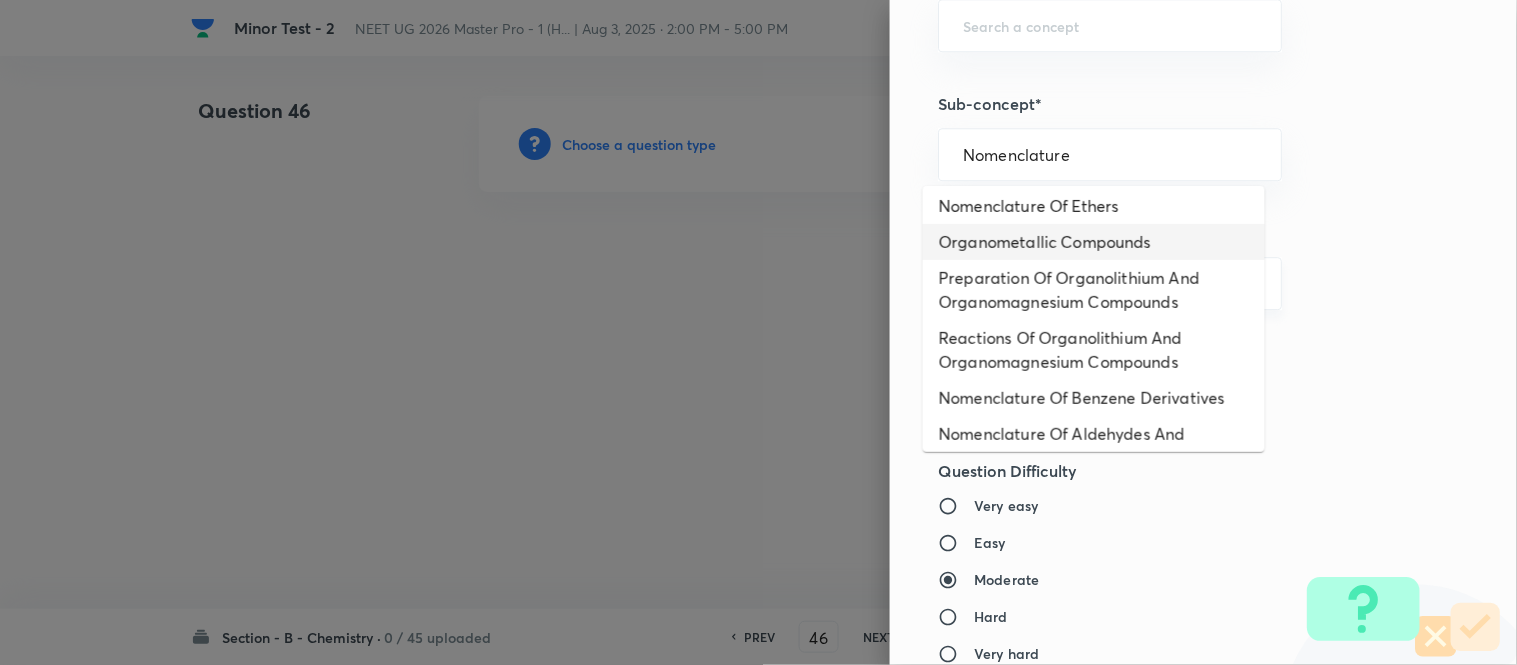 click on "Organometallic Compounds" at bounding box center [1094, 242] 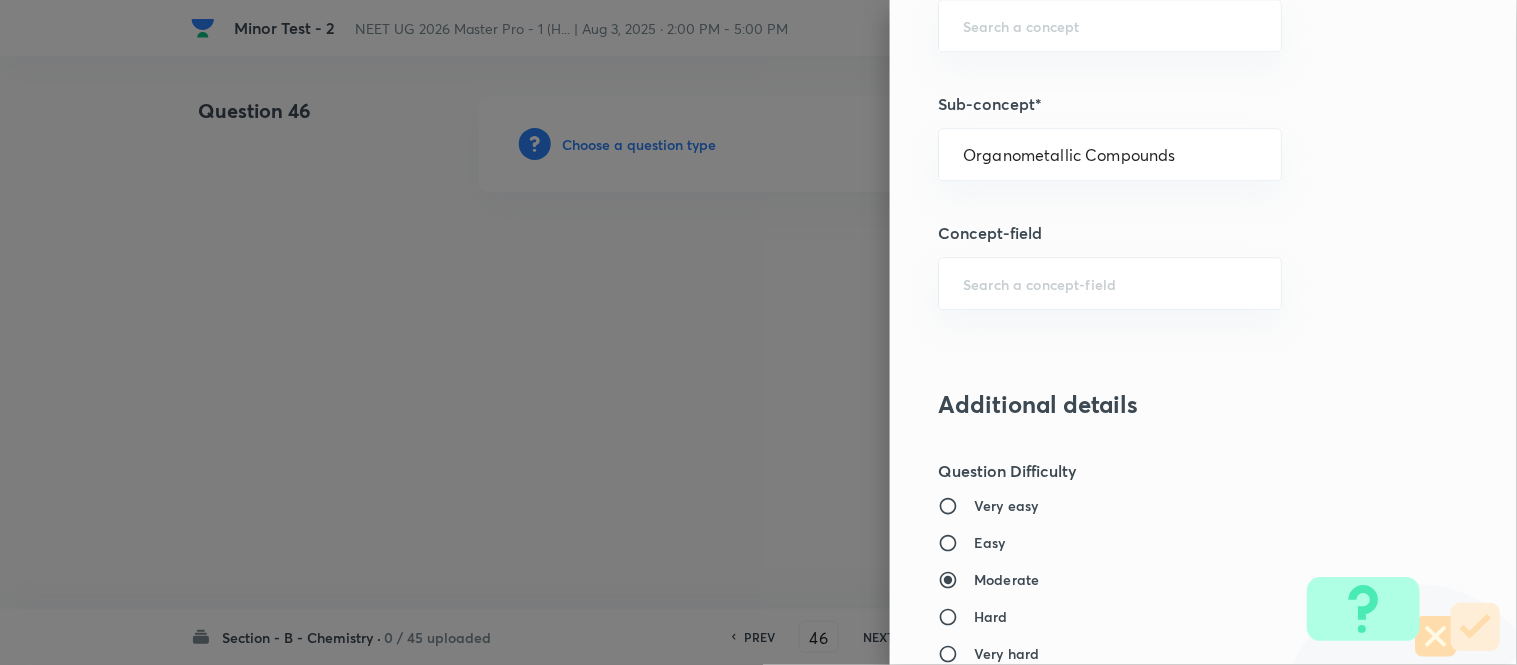 type on "Chemistry" 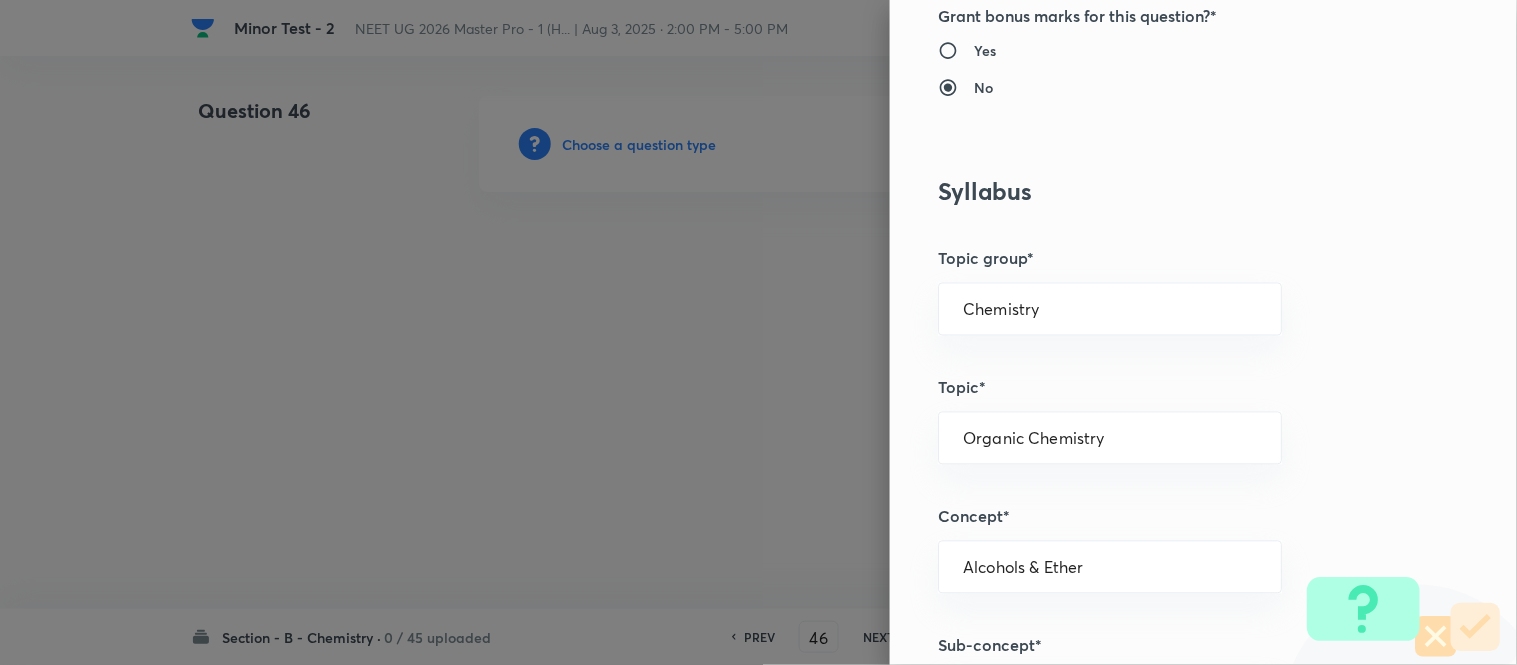 scroll, scrollTop: 777, scrollLeft: 0, axis: vertical 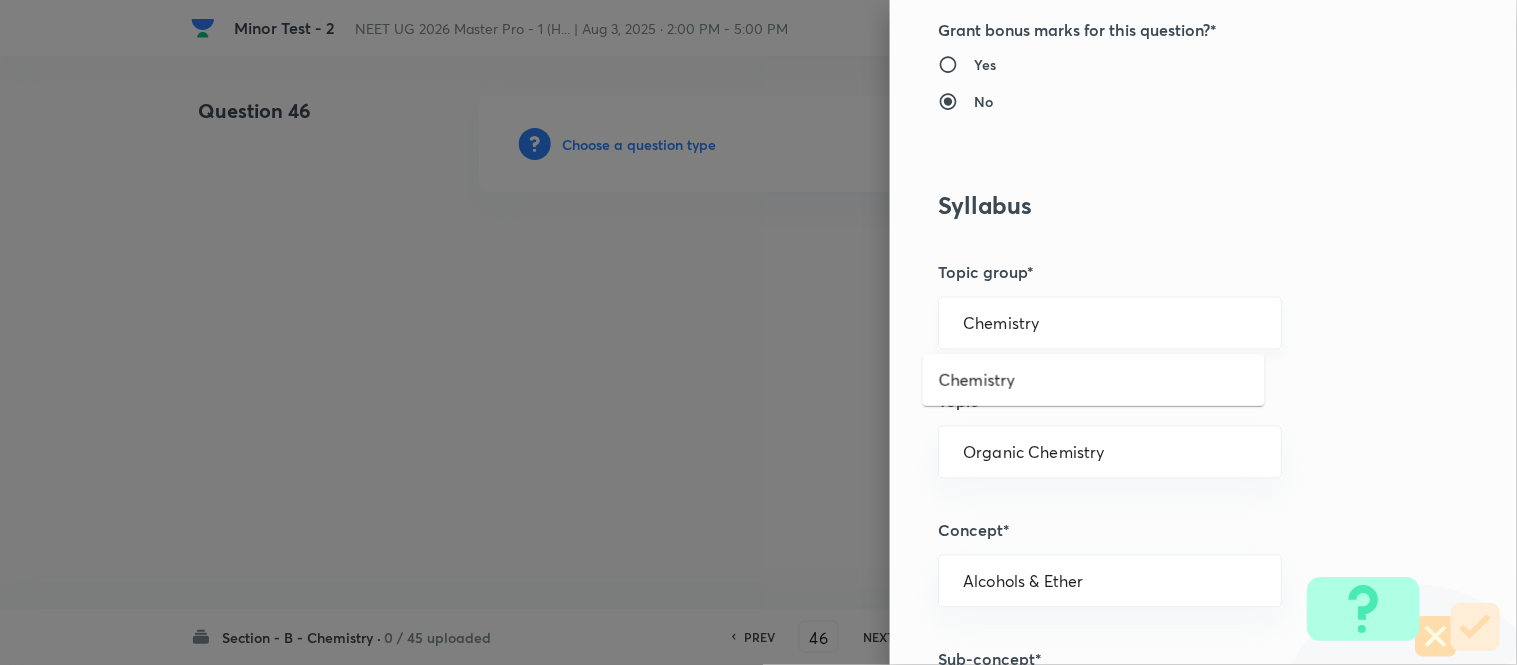 click on "Chemistry" at bounding box center (1110, 323) 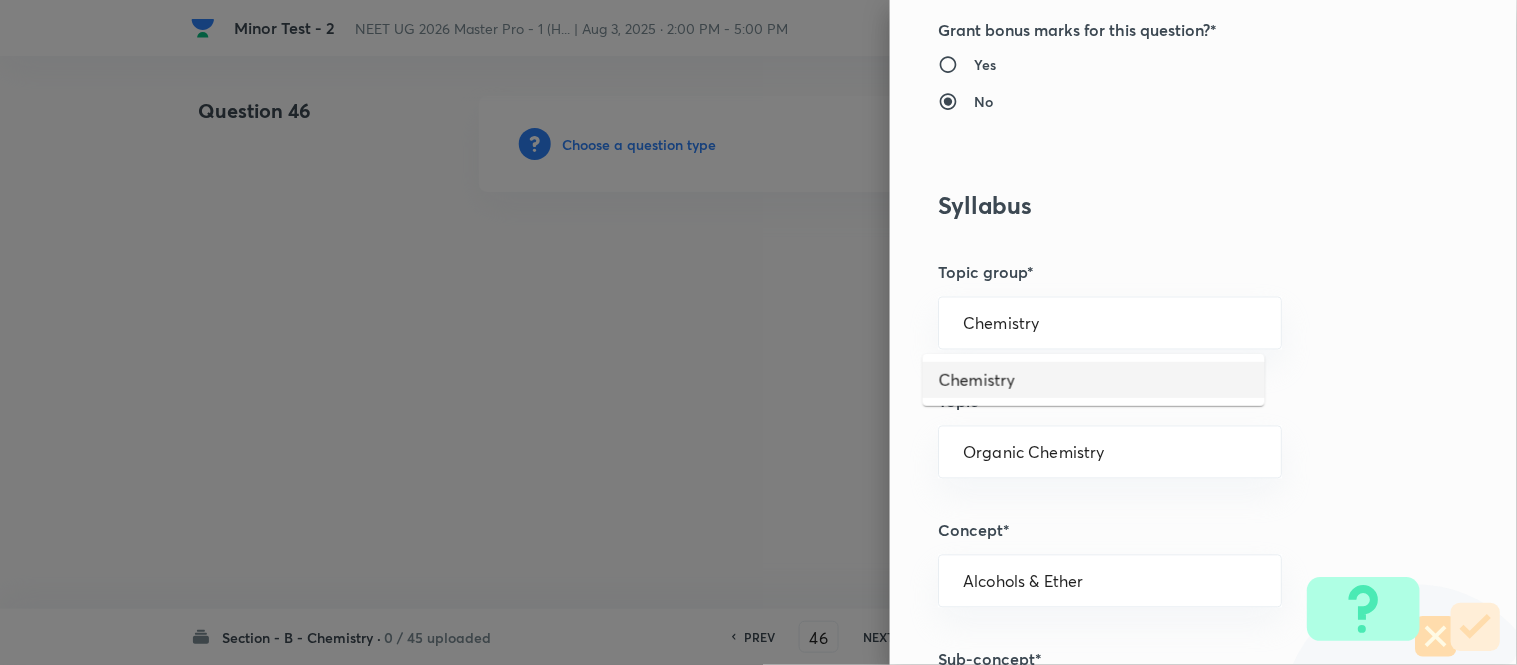 click on "Chemistry" at bounding box center [1094, 380] 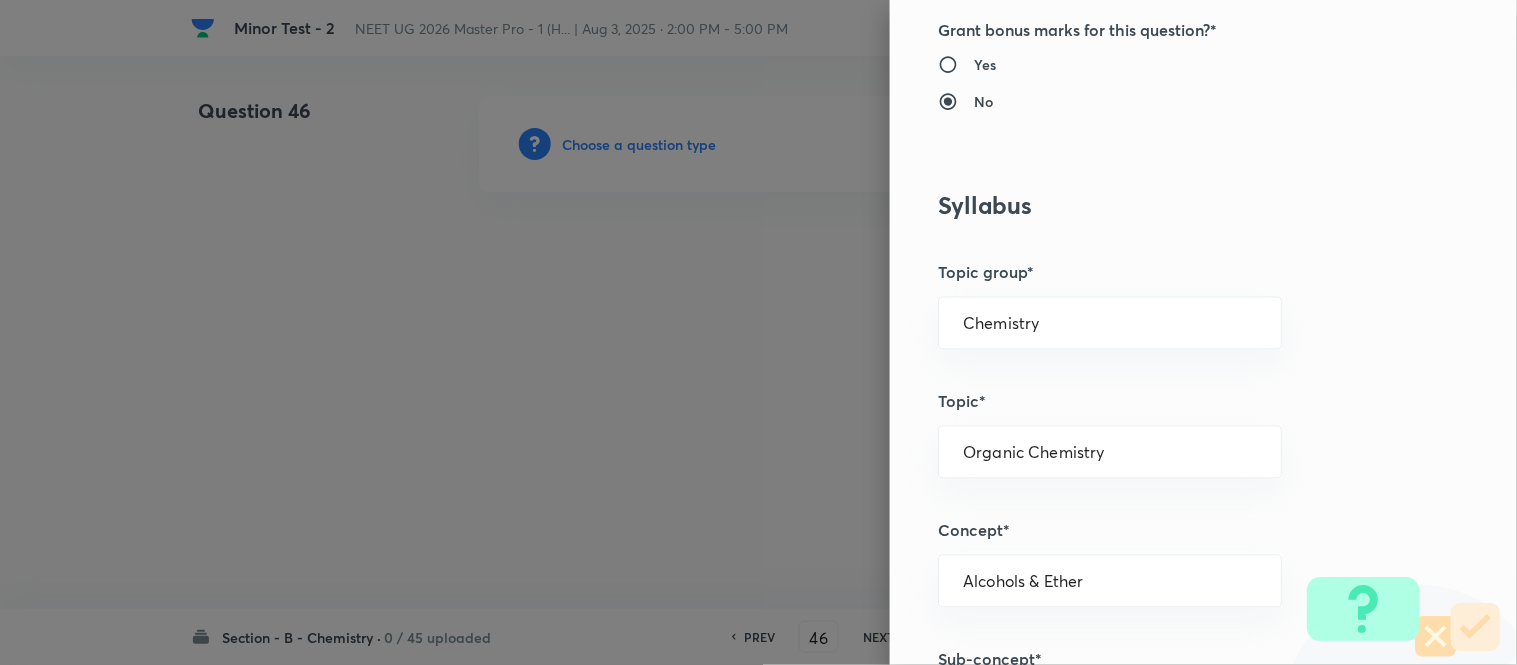 type 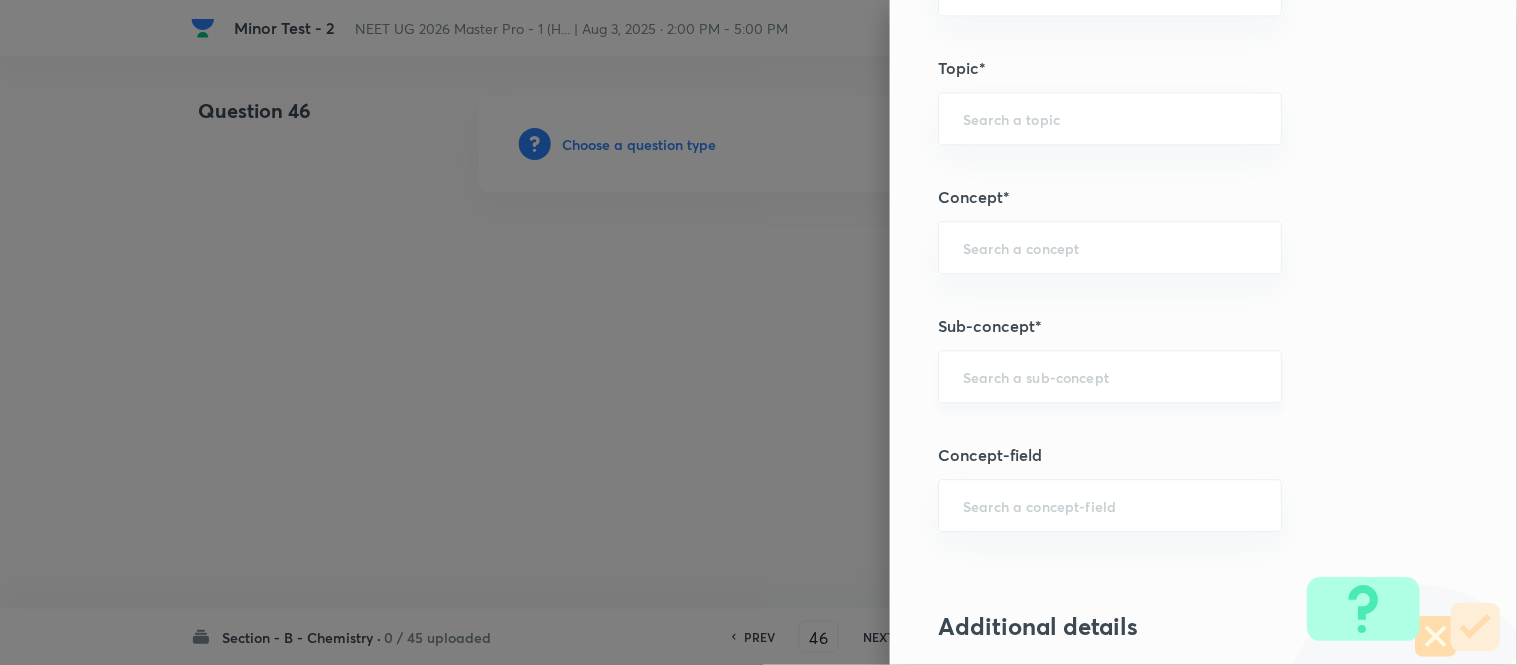 scroll, scrollTop: 1222, scrollLeft: 0, axis: vertical 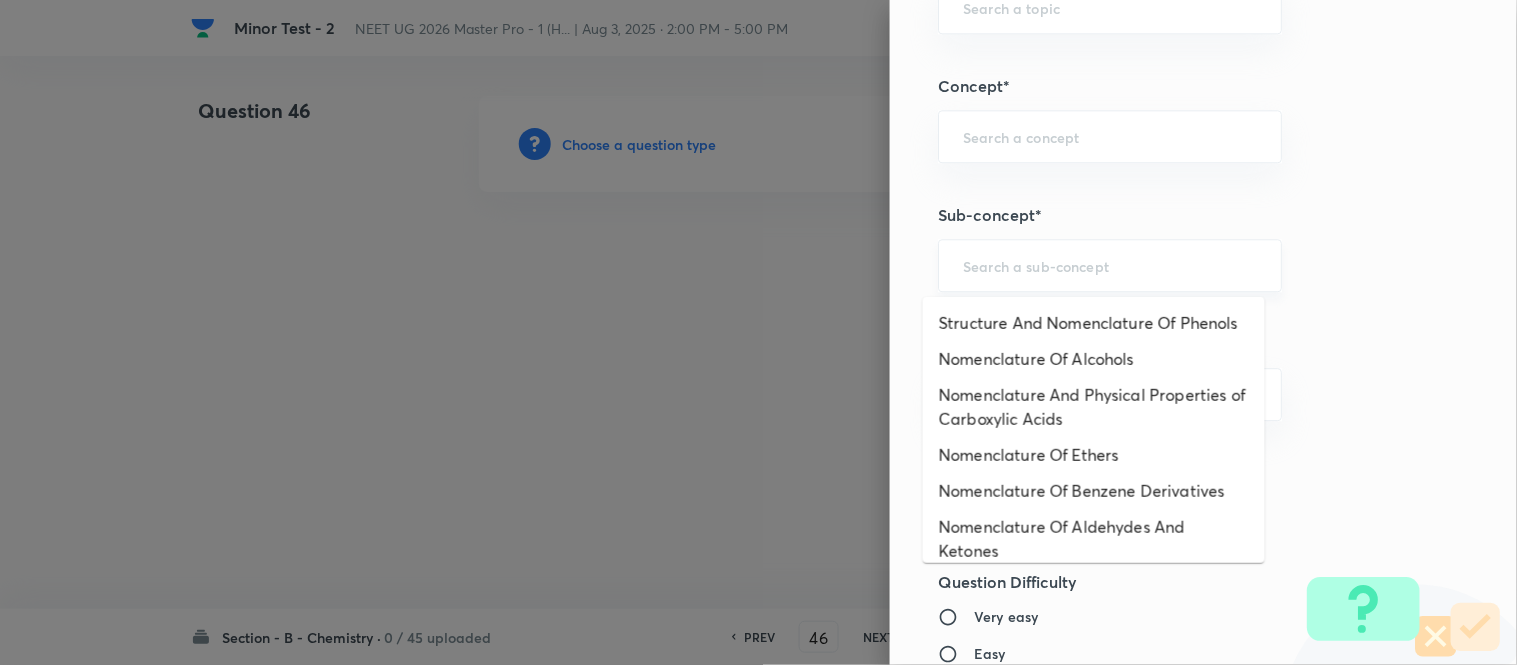 click at bounding box center (1110, 265) 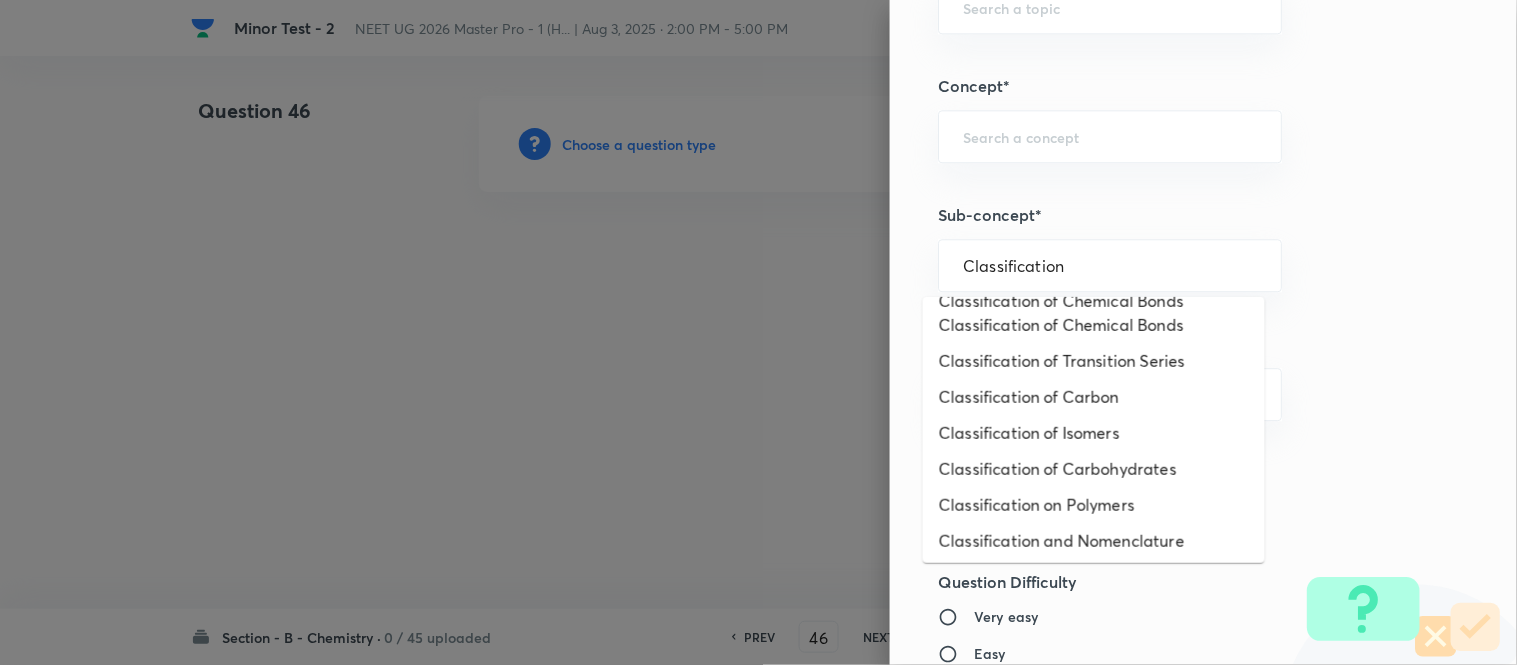 scroll, scrollTop: 373, scrollLeft: 0, axis: vertical 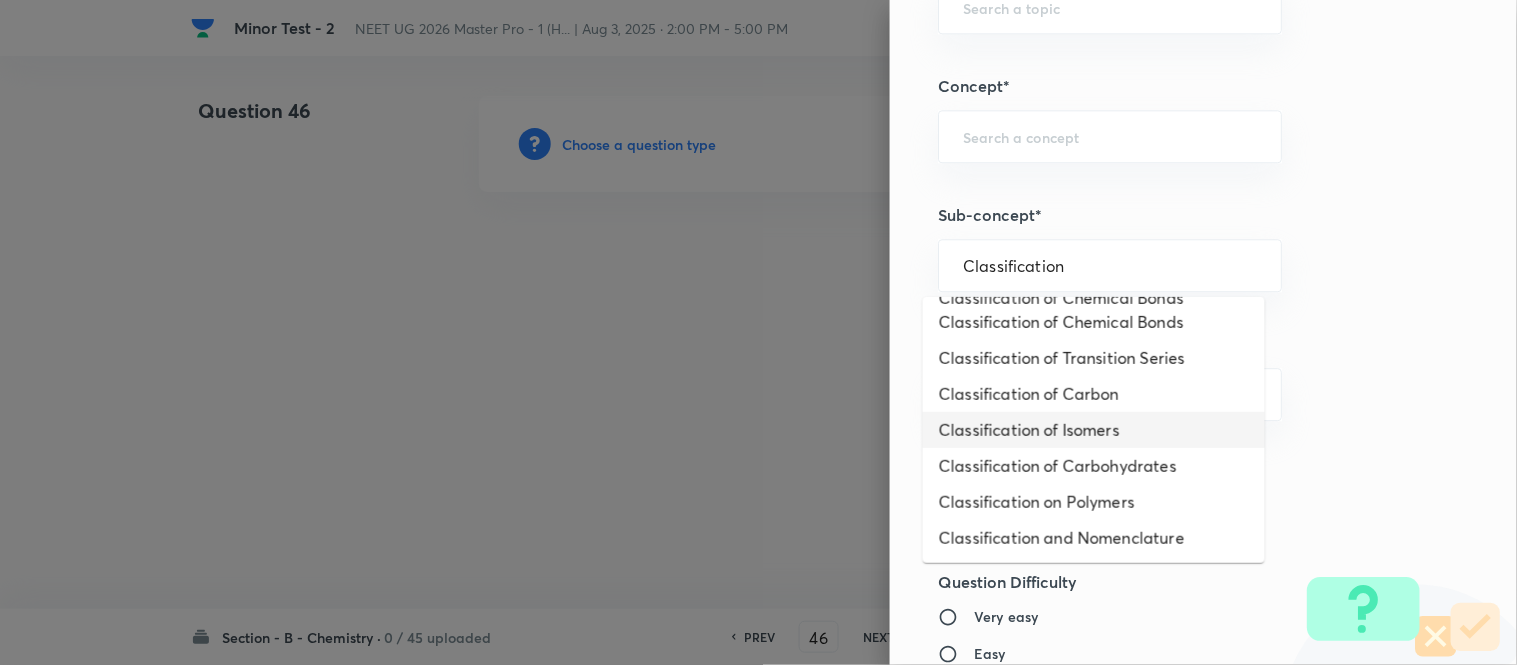 click on "Classification of Isomers" at bounding box center [1094, 430] 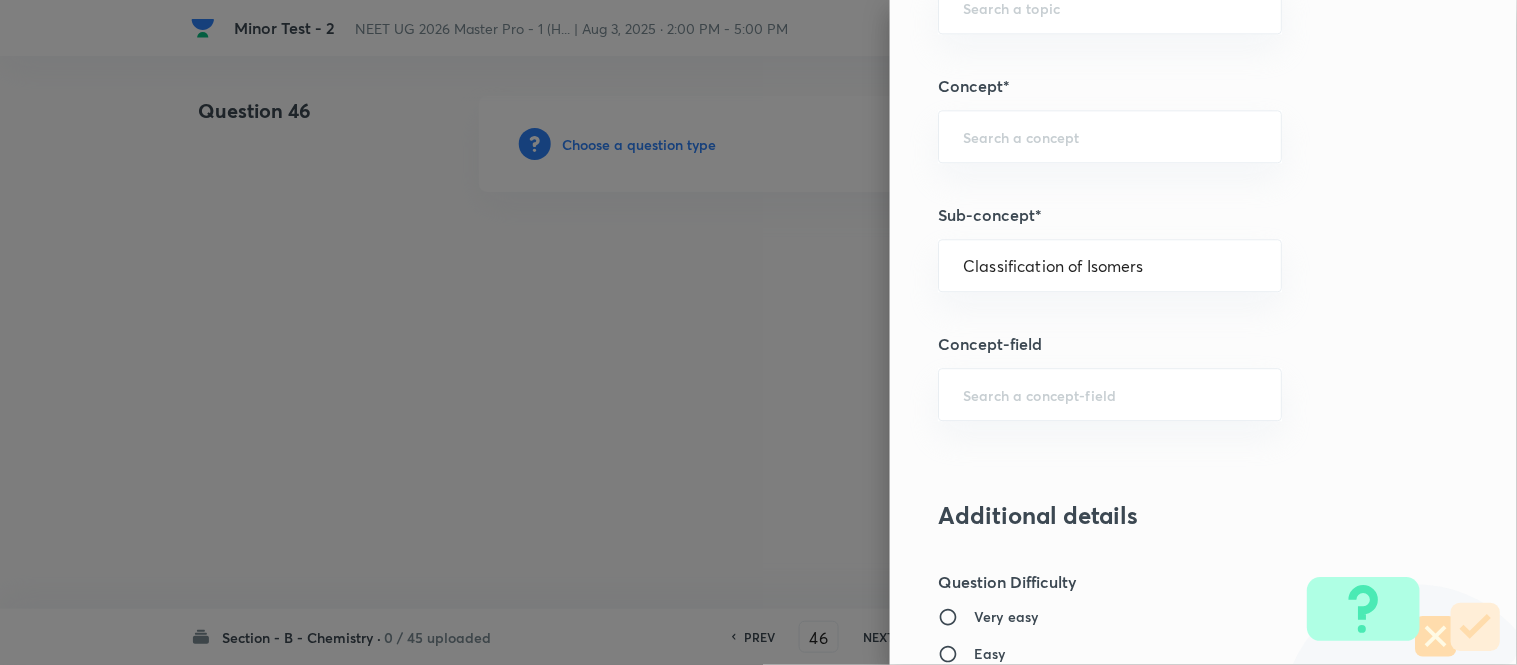 type on "Organic Chemistry" 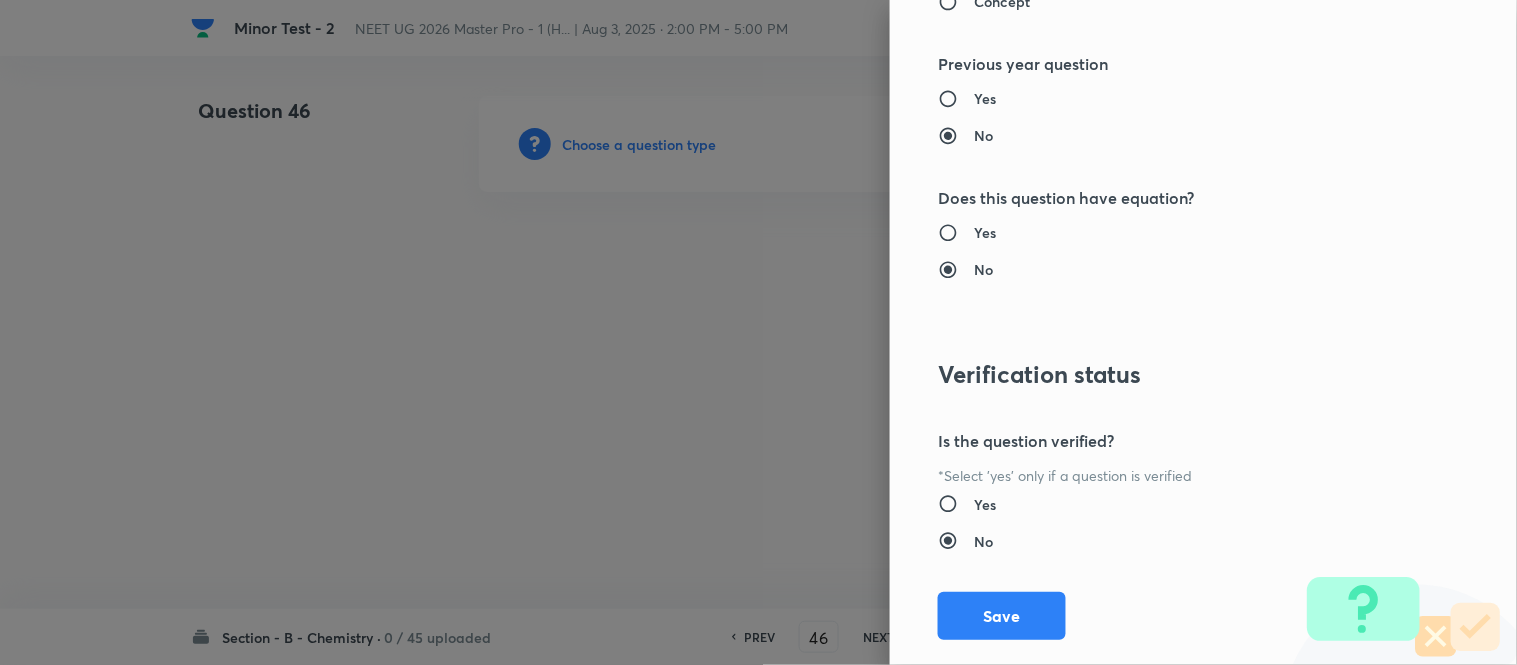 scroll, scrollTop: 2195, scrollLeft: 0, axis: vertical 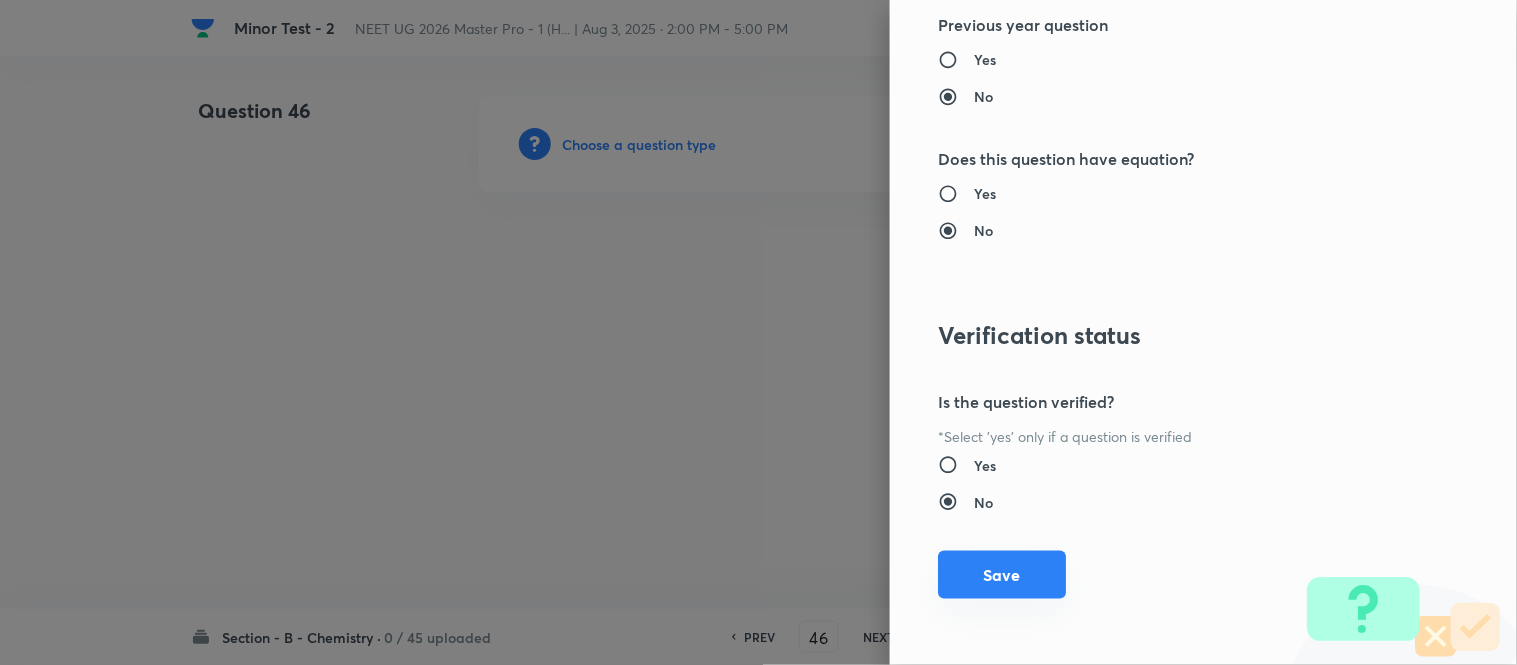 click on "Save" at bounding box center [1002, 575] 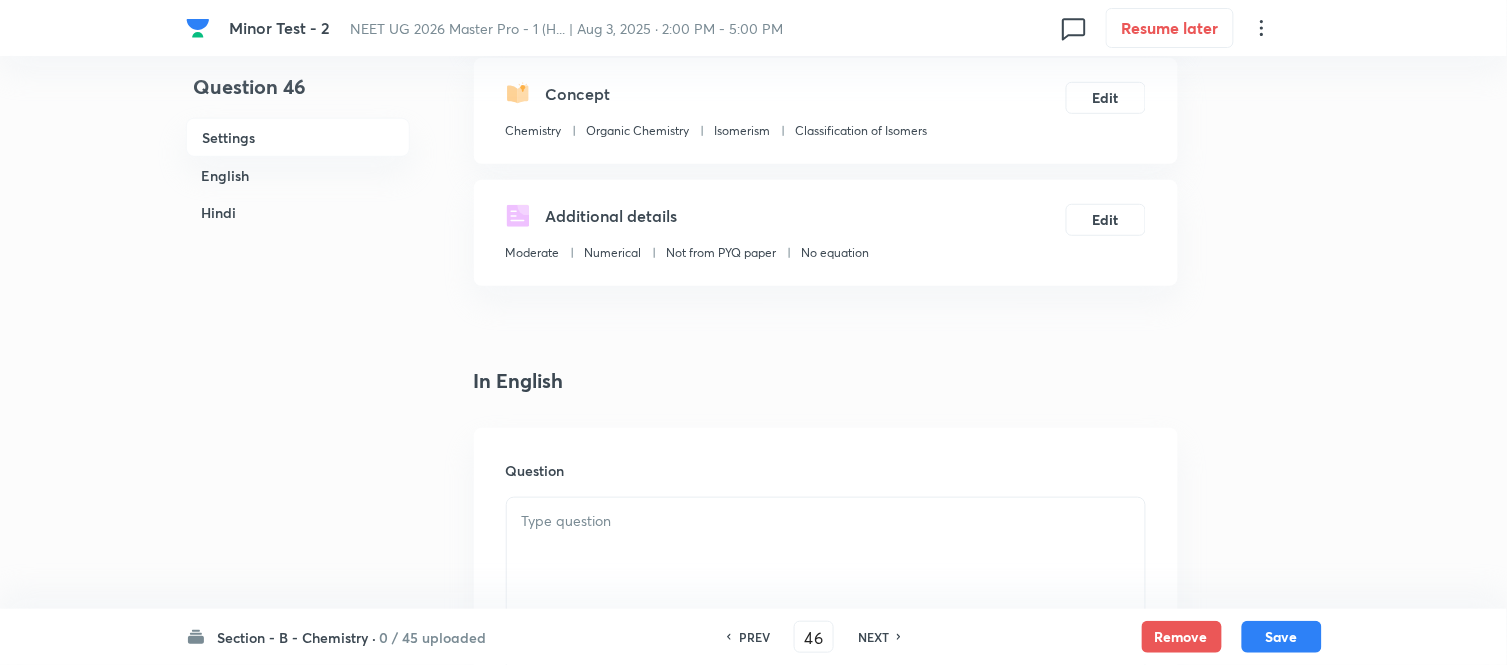 scroll, scrollTop: 555, scrollLeft: 0, axis: vertical 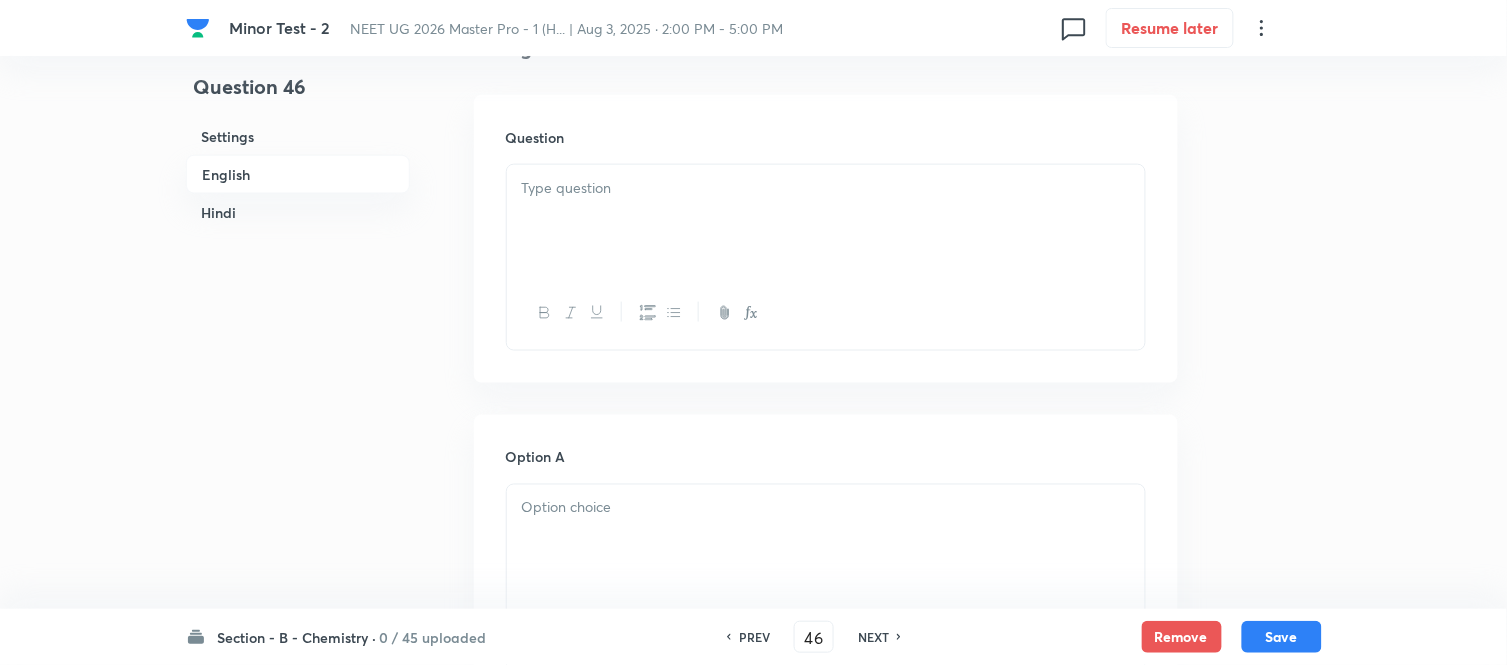 click at bounding box center (826, 221) 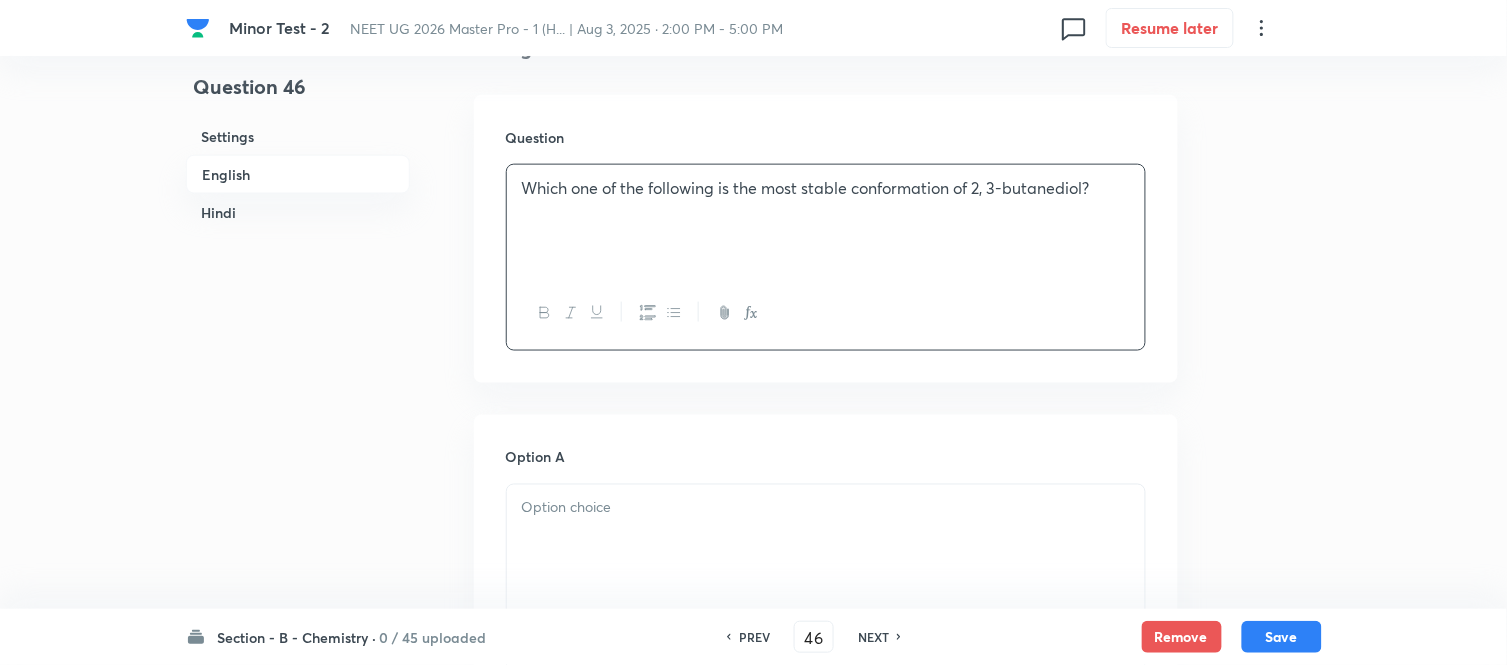 click at bounding box center (826, 541) 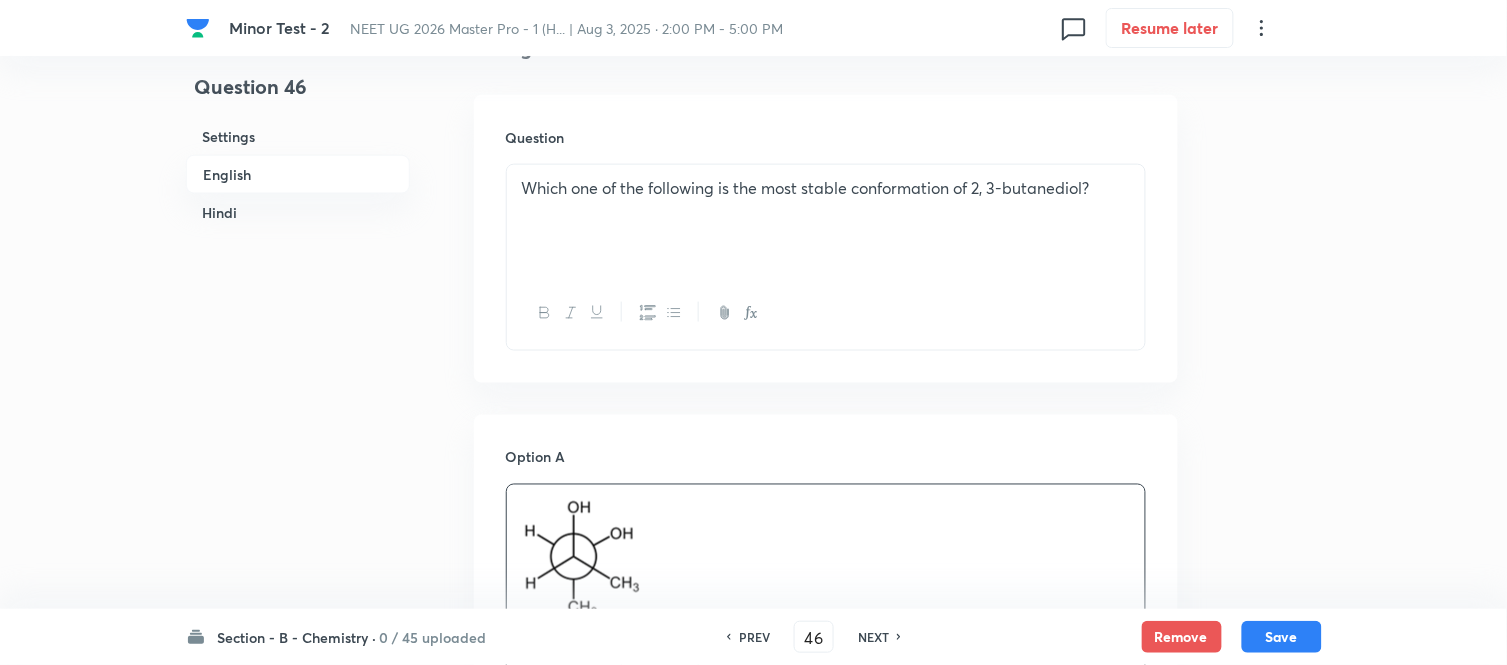 click on "Hindi" at bounding box center [298, 212] 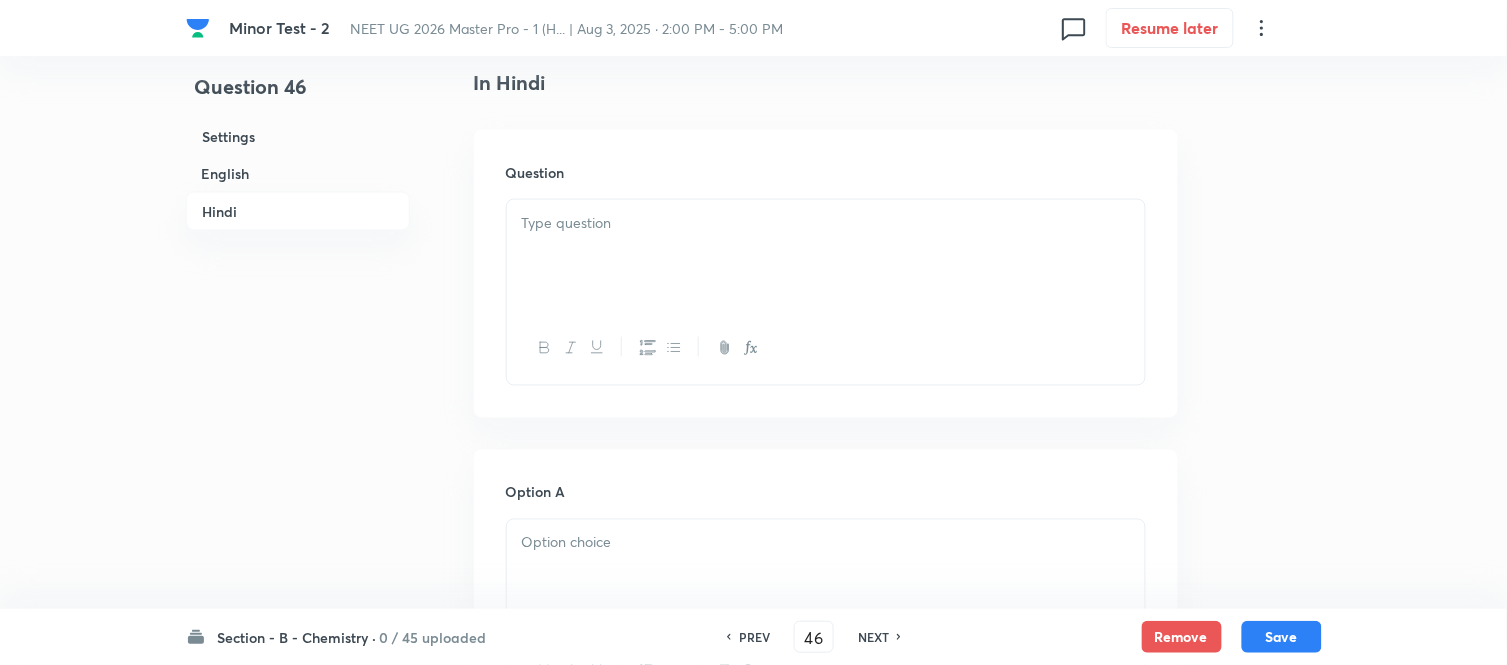 click at bounding box center (826, 543) 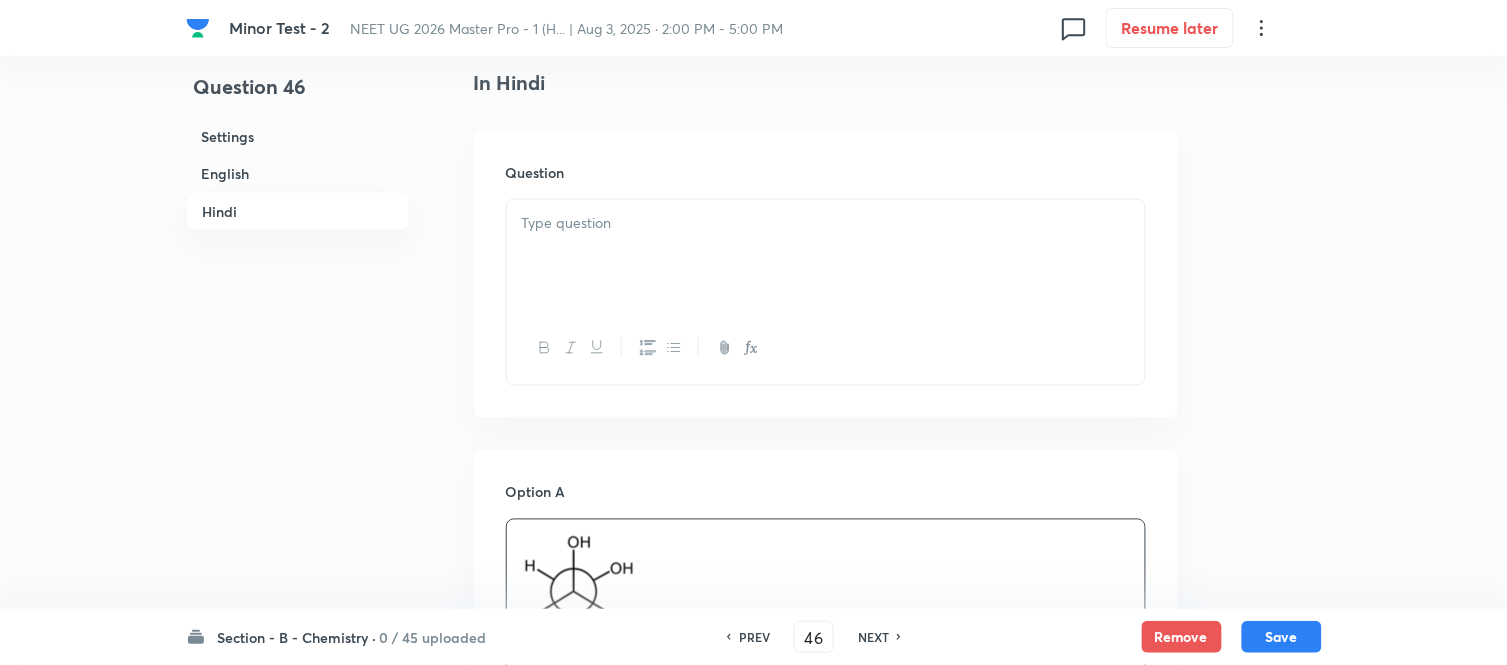click at bounding box center [826, 256] 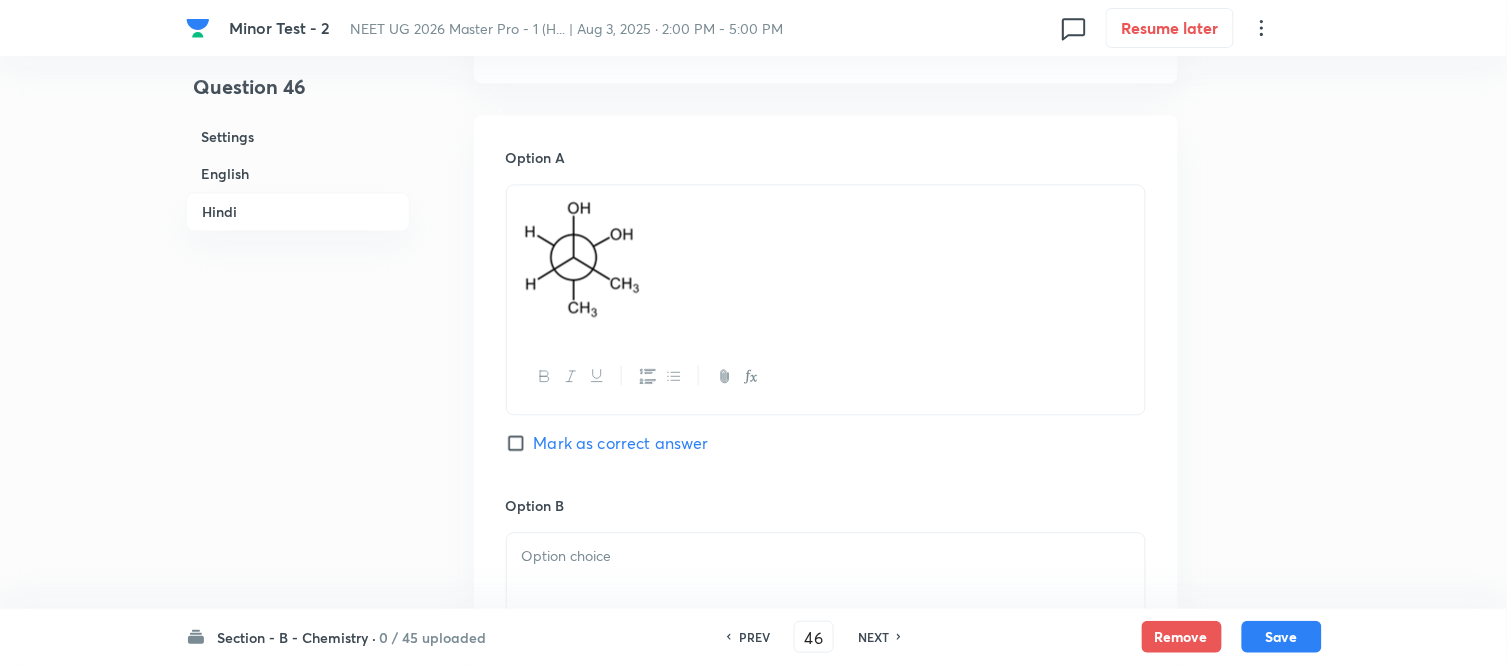 scroll, scrollTop: 3032, scrollLeft: 0, axis: vertical 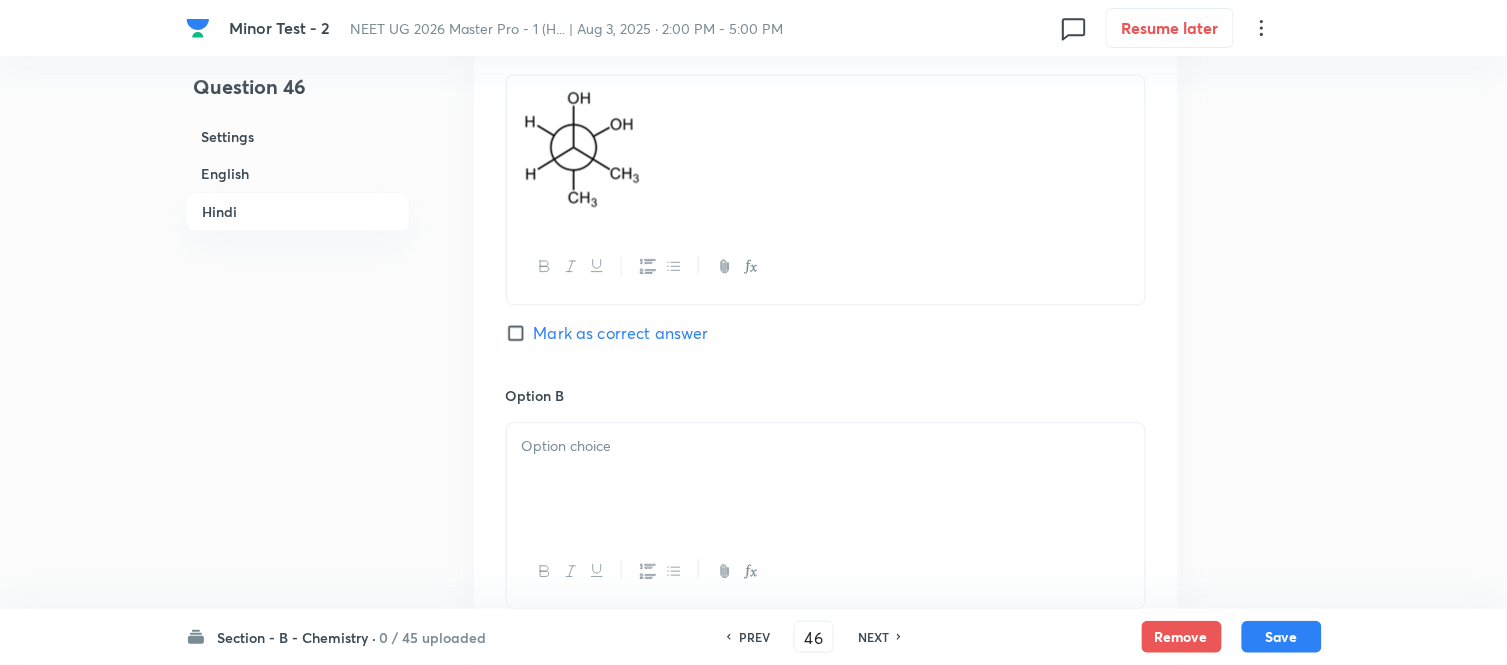 click at bounding box center [826, 446] 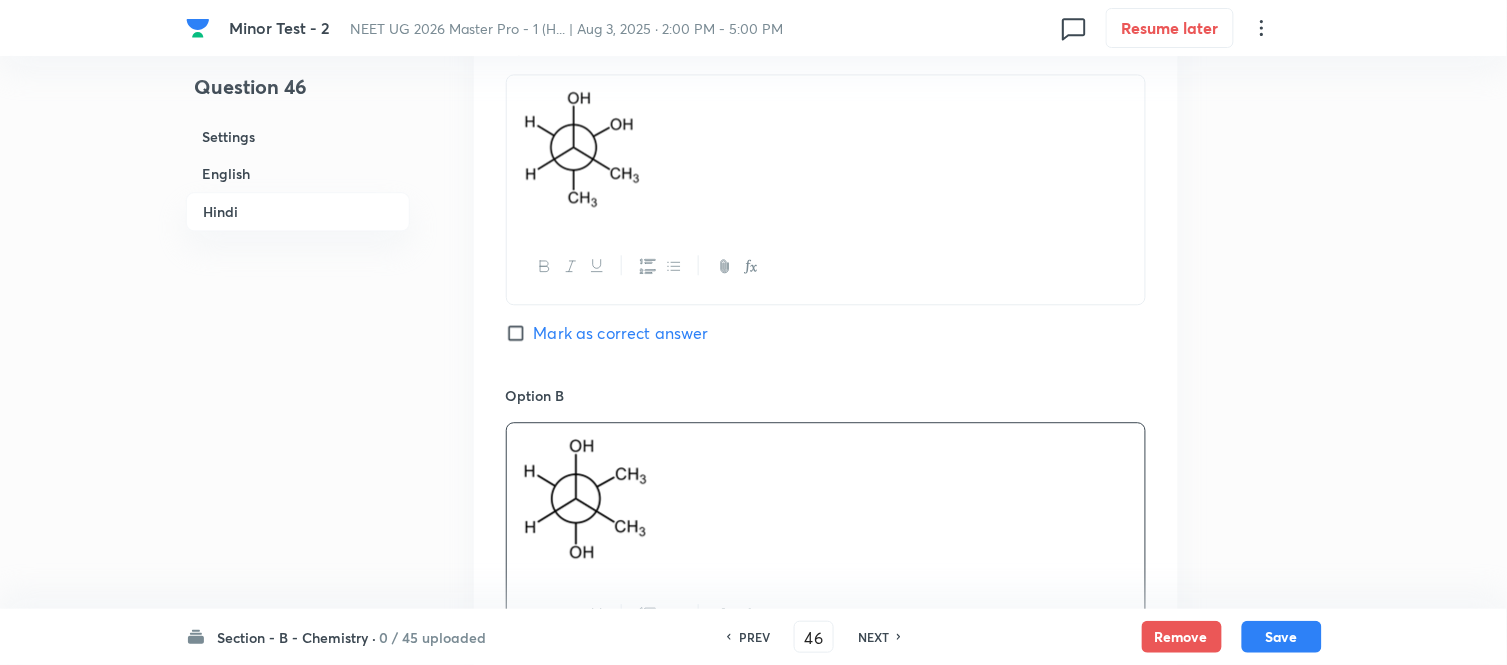 click on "English" at bounding box center [298, 173] 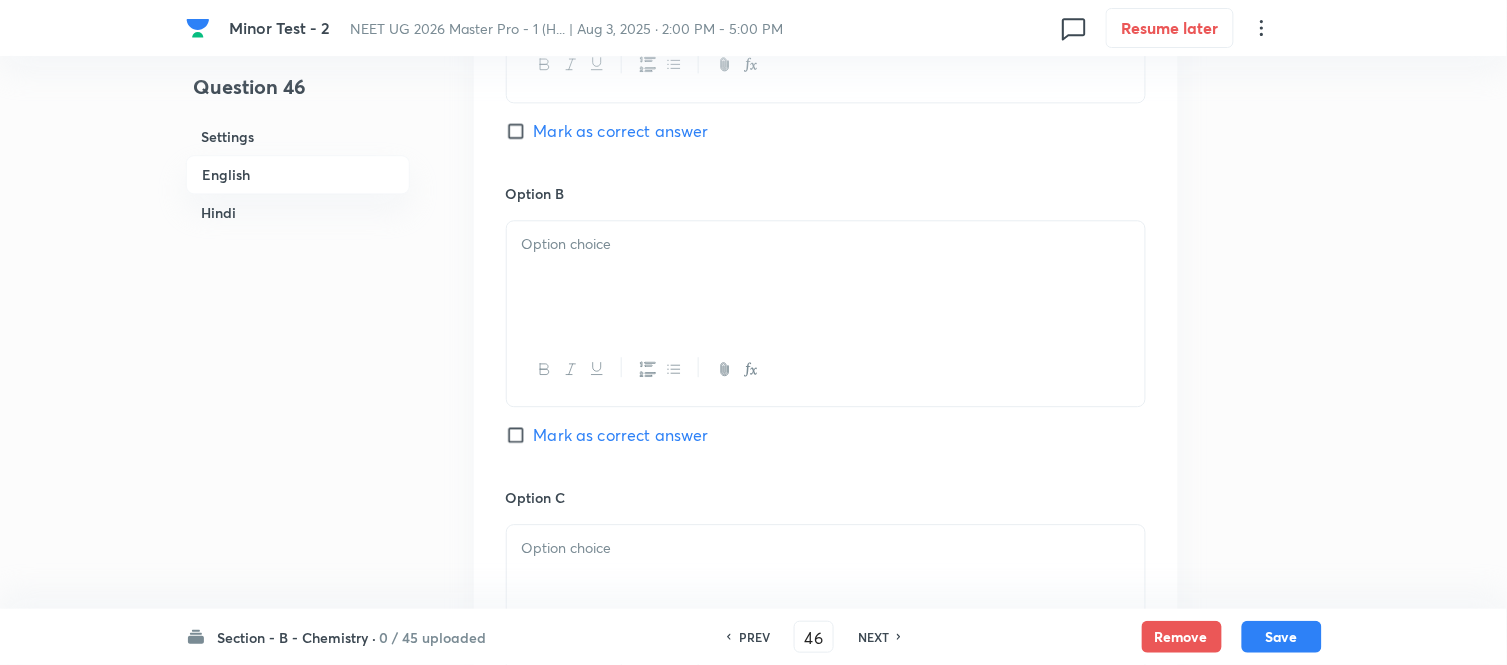 scroll, scrollTop: 1182, scrollLeft: 0, axis: vertical 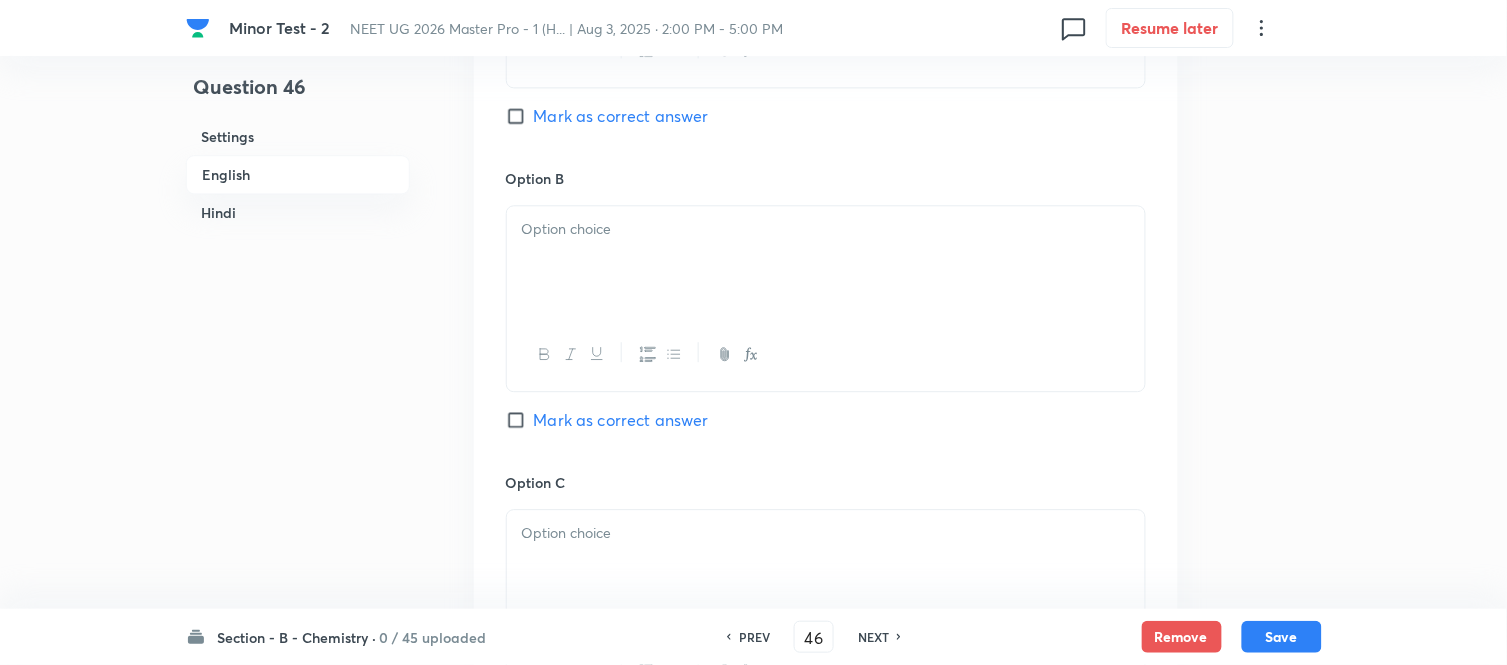 click at bounding box center (826, 262) 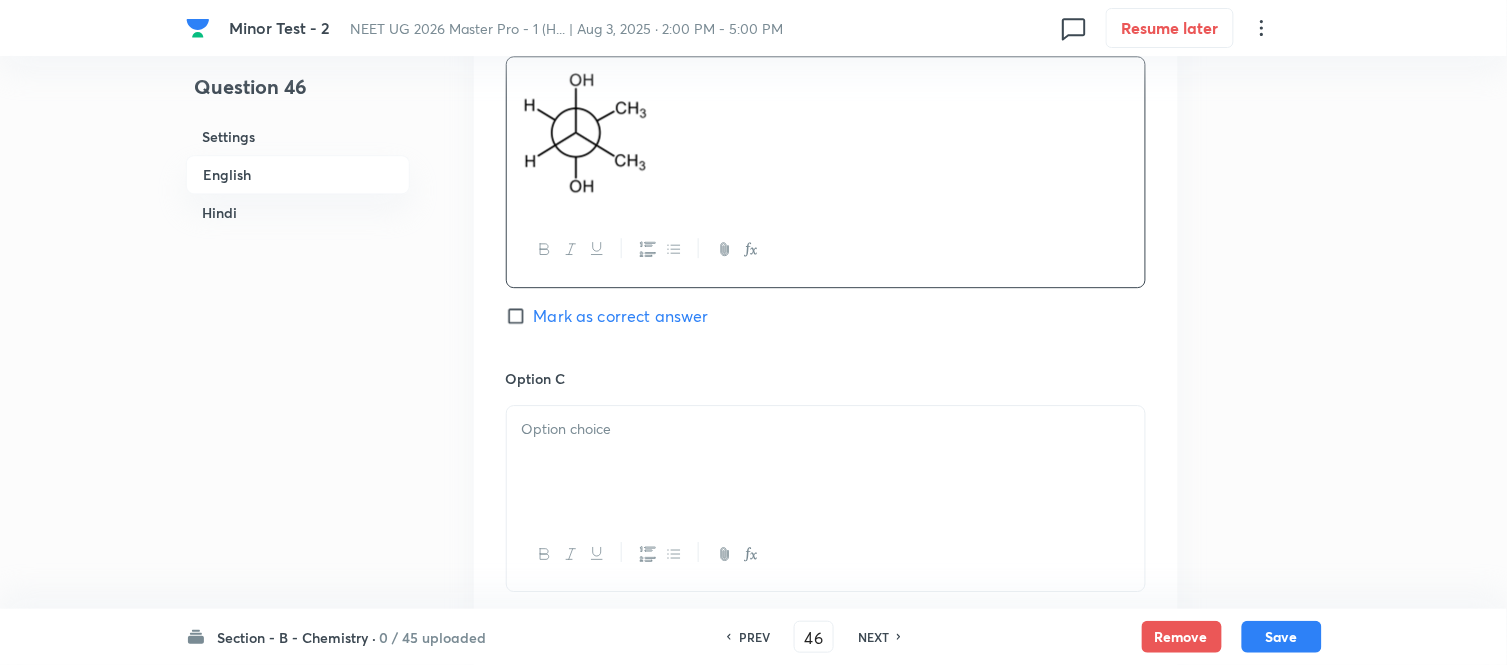 scroll, scrollTop: 1515, scrollLeft: 0, axis: vertical 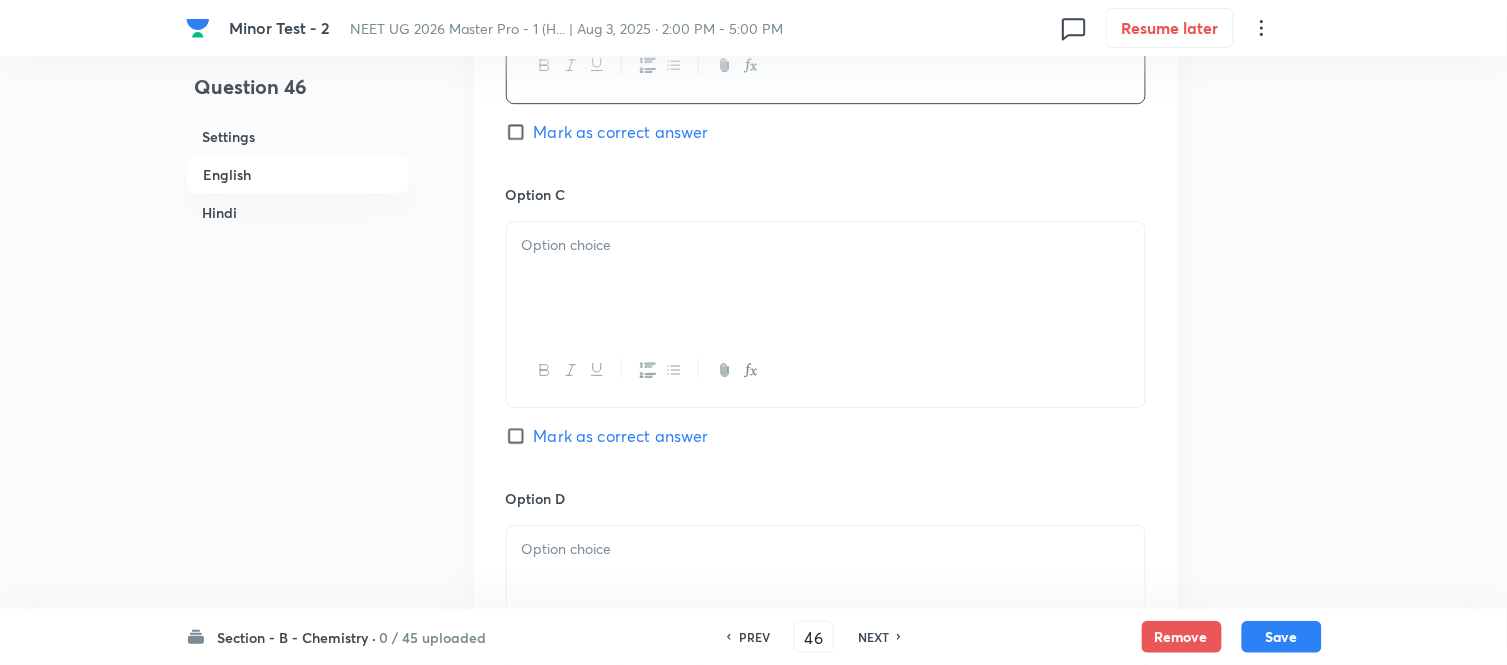 click on "Mark as correct answer" at bounding box center (520, 436) 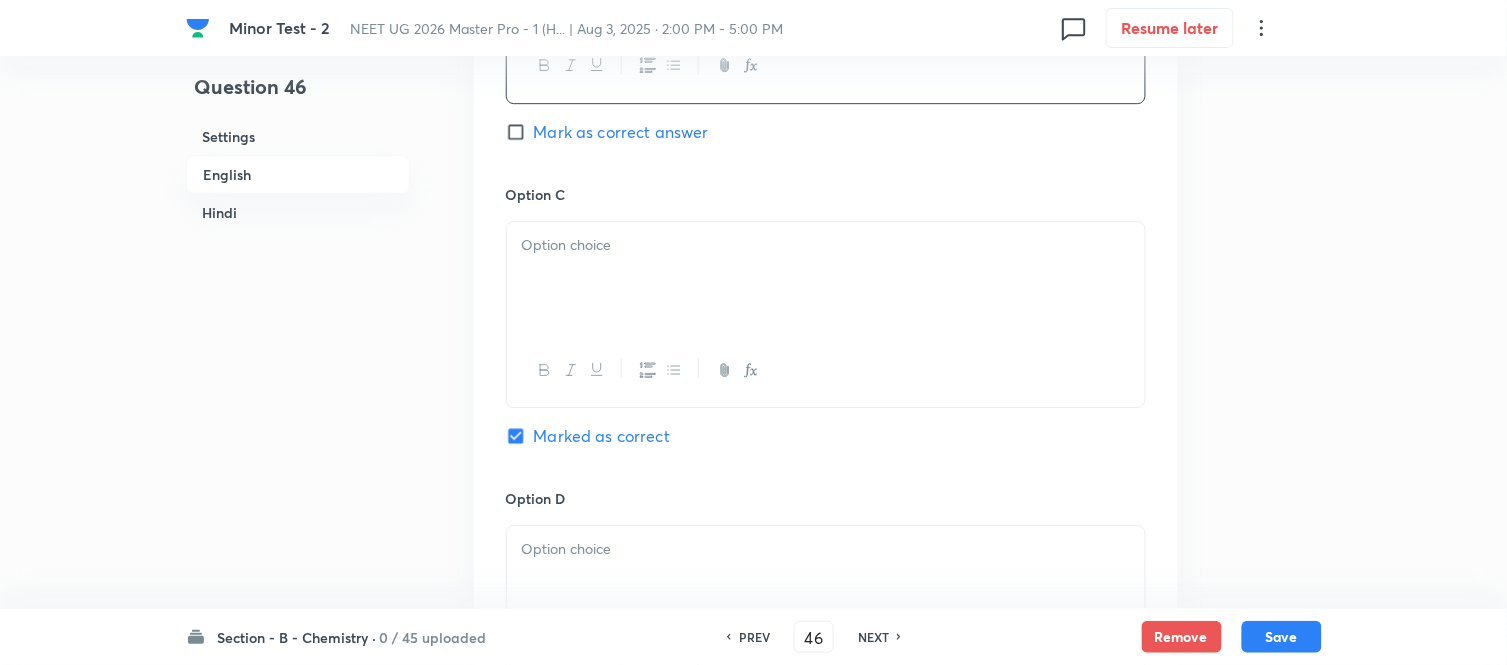 checkbox on "true" 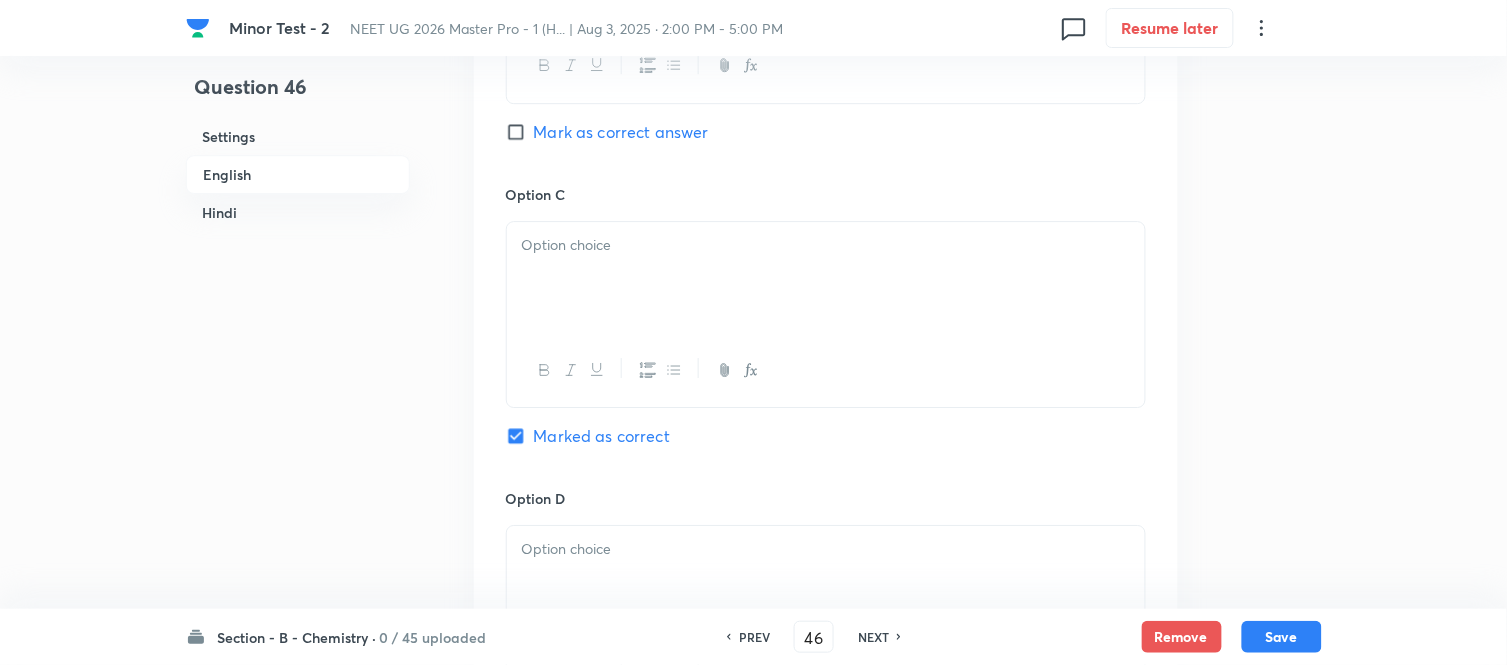 click at bounding box center [826, 278] 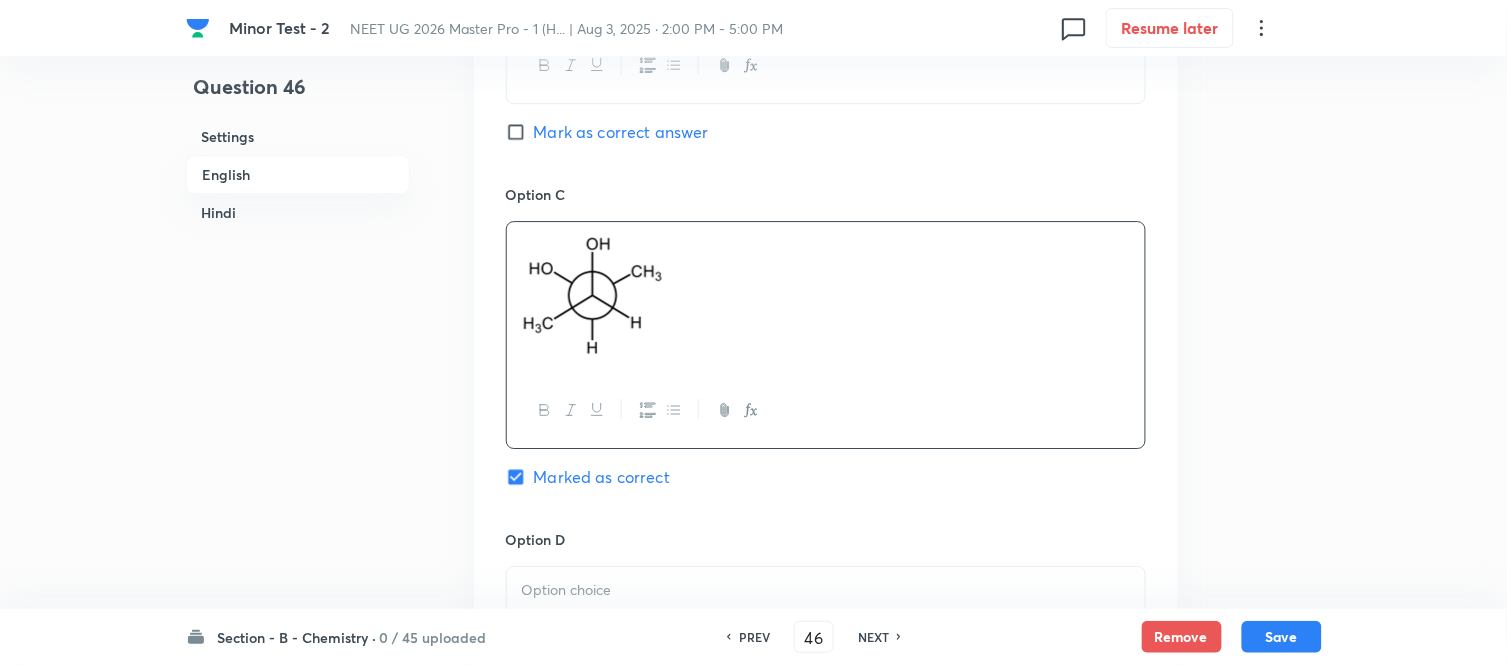 click on "Hindi" at bounding box center (298, 212) 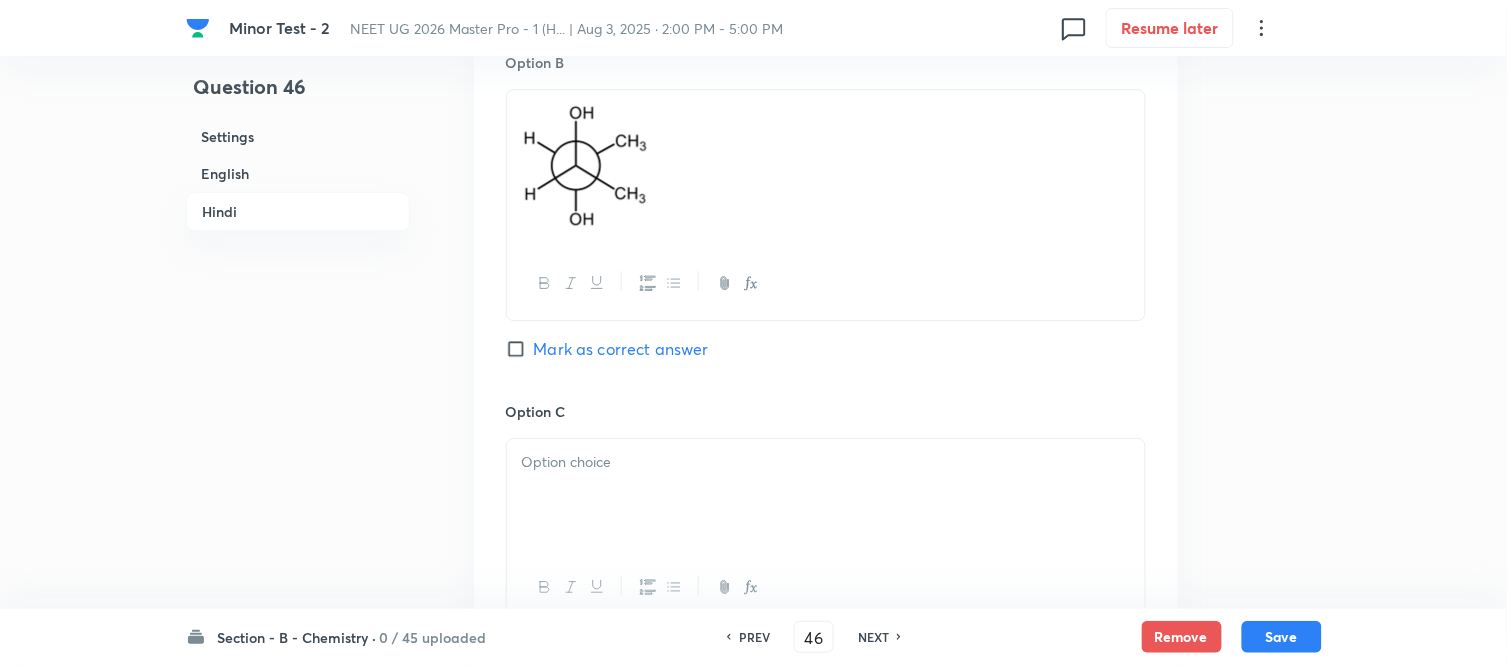 scroll, scrollTop: 3452, scrollLeft: 0, axis: vertical 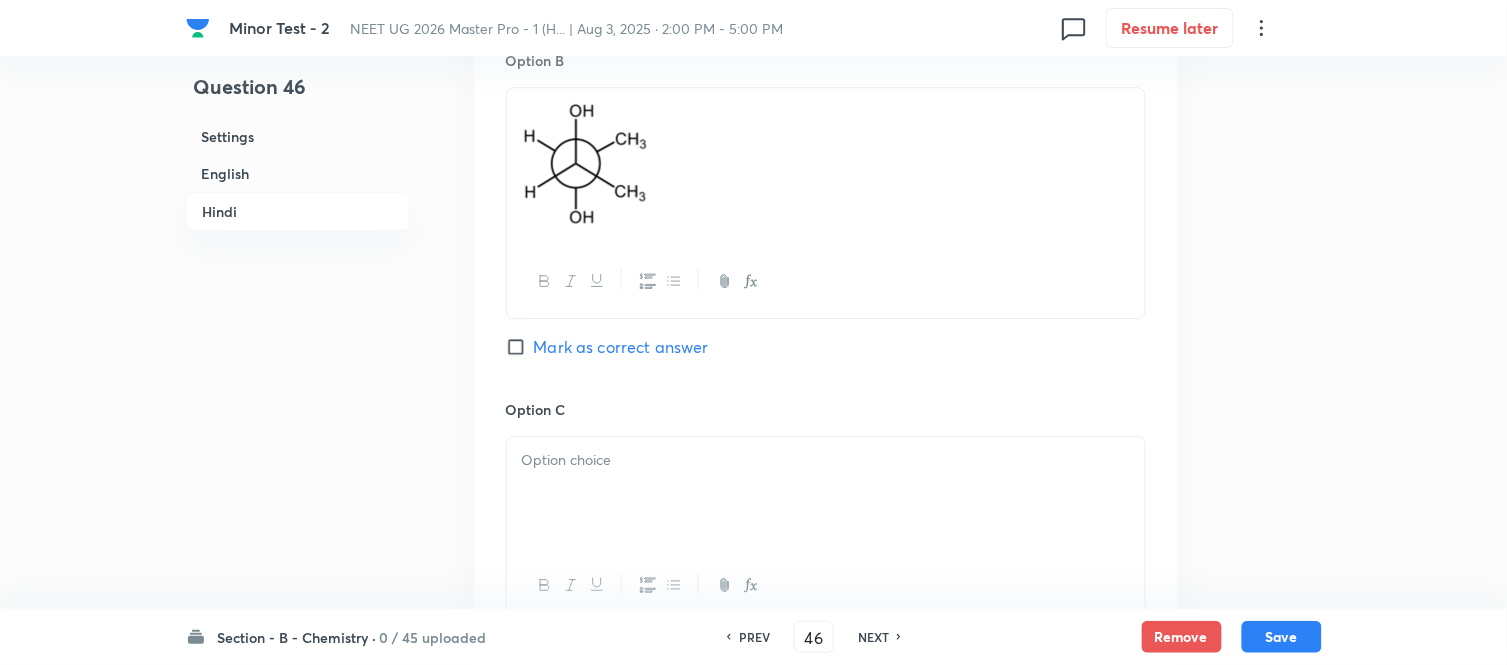 click at bounding box center [826, 460] 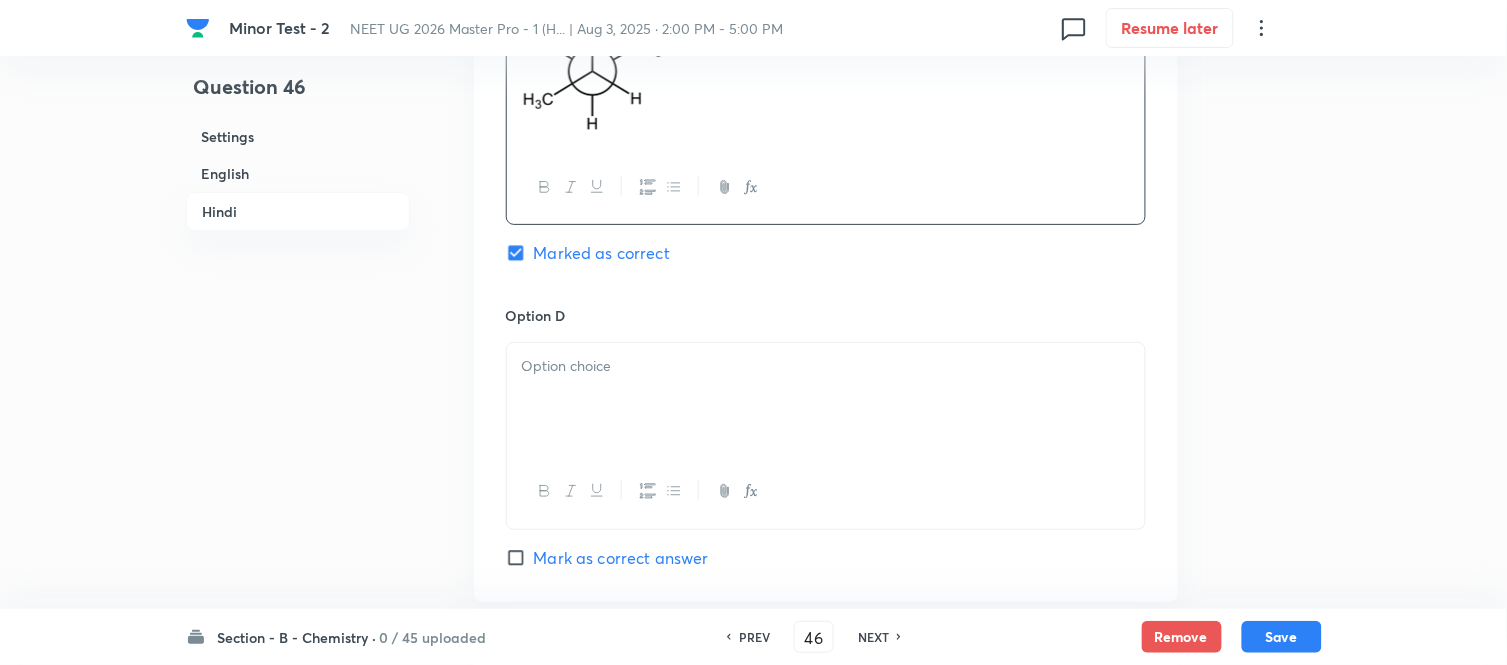 scroll, scrollTop: 3896, scrollLeft: 0, axis: vertical 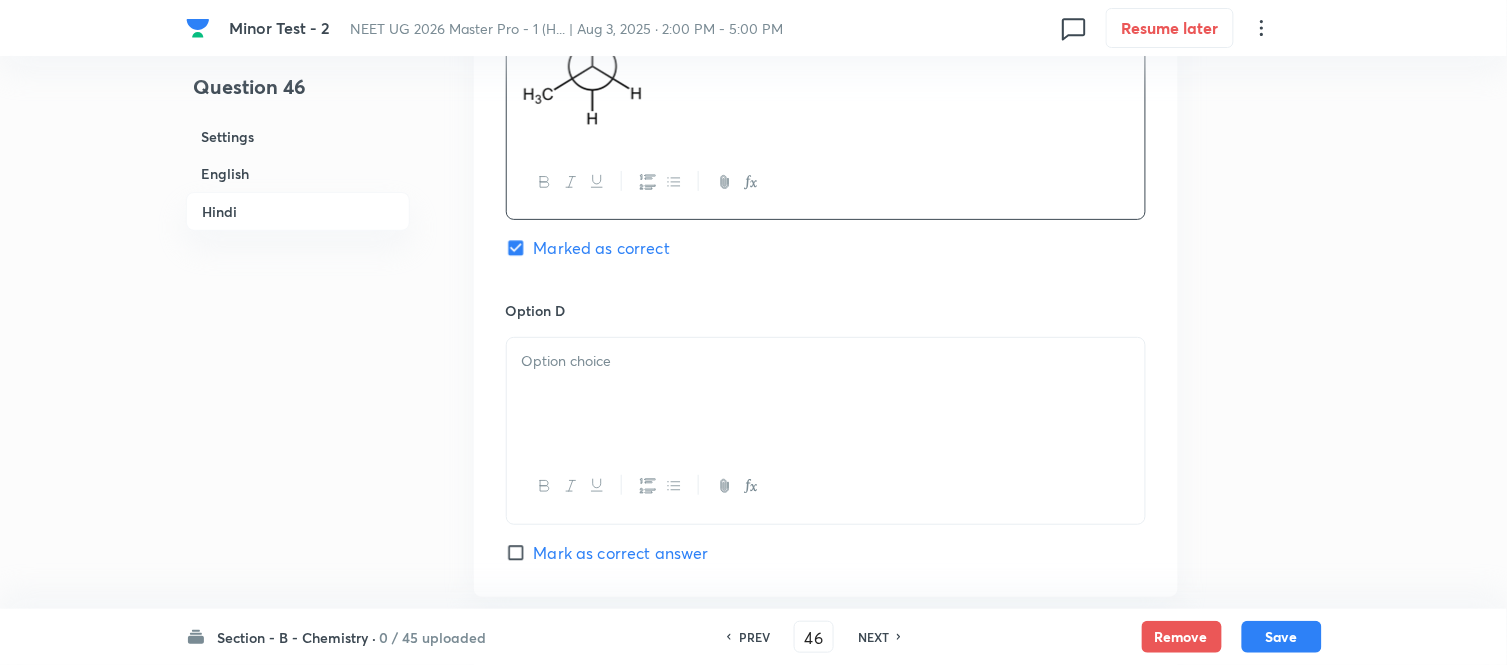 click at bounding box center (826, 394) 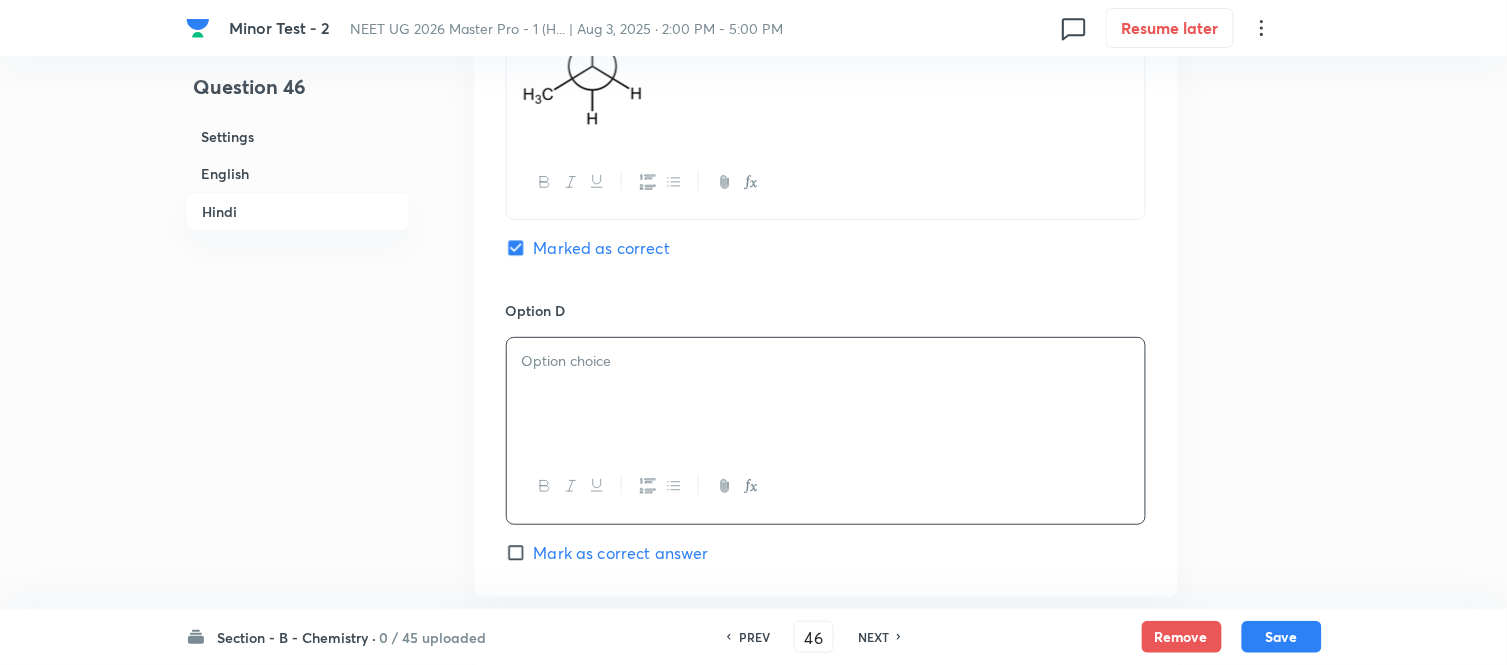 click at bounding box center [826, 394] 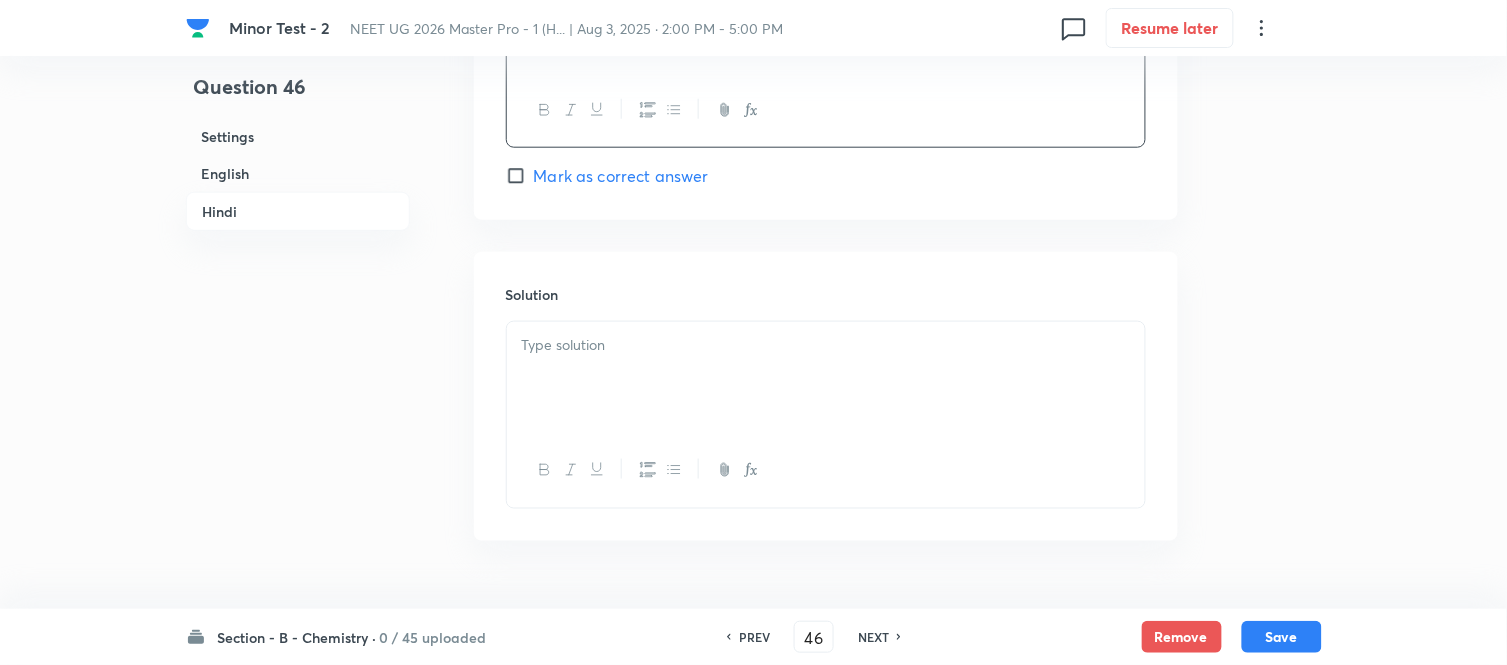 scroll, scrollTop: 4341, scrollLeft: 0, axis: vertical 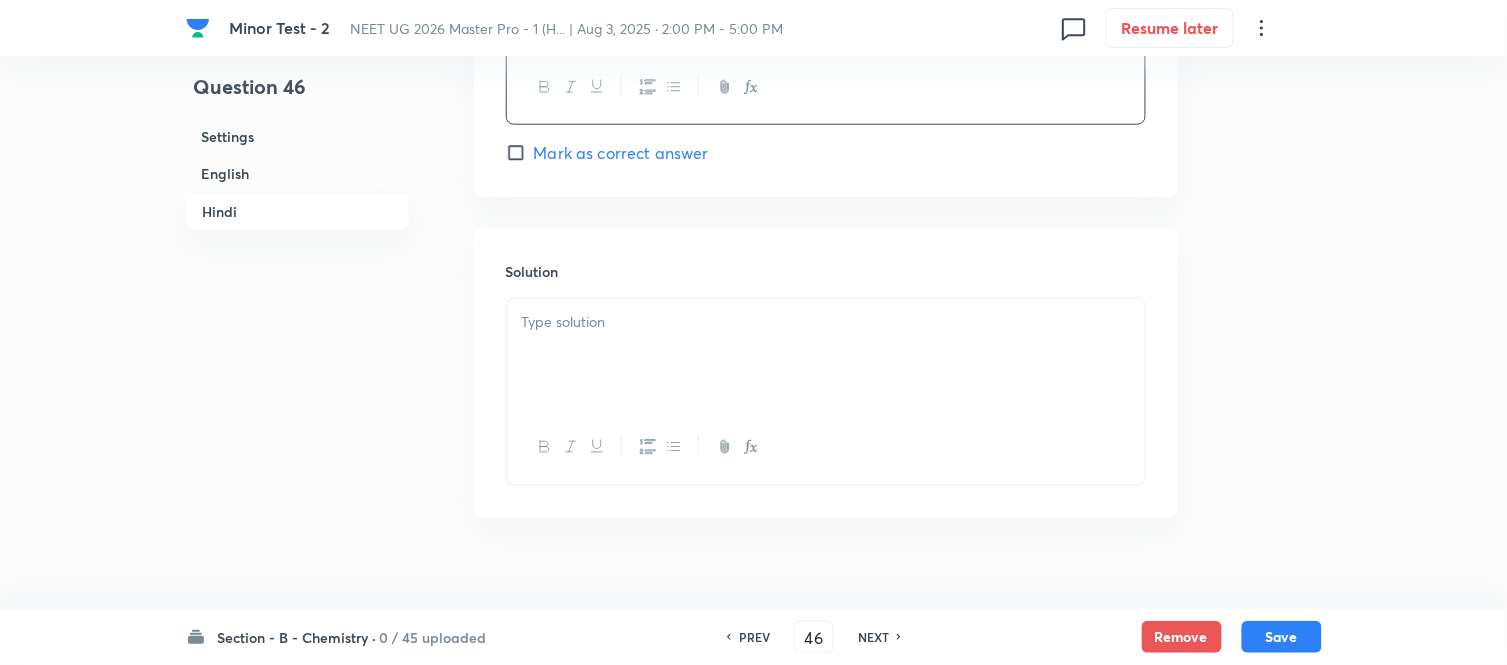 click at bounding box center [826, 355] 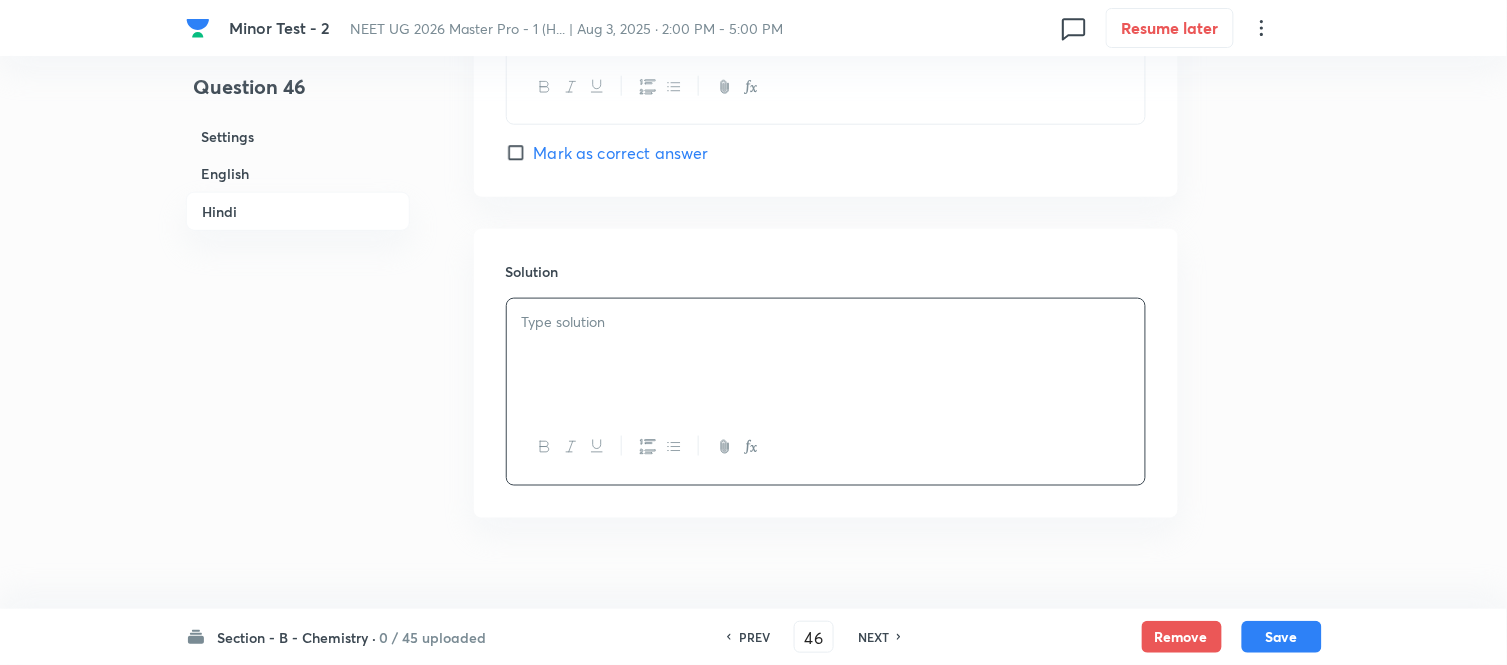 type 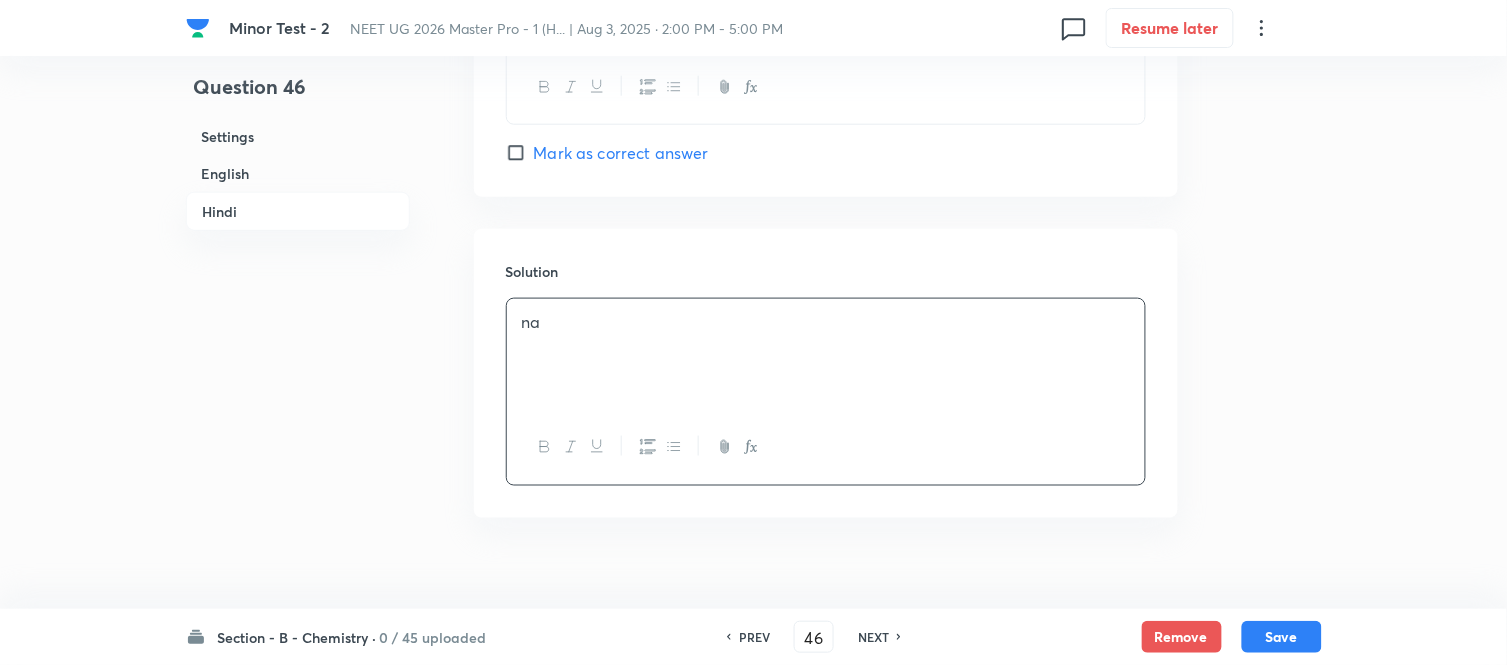 click on "English" at bounding box center [298, 173] 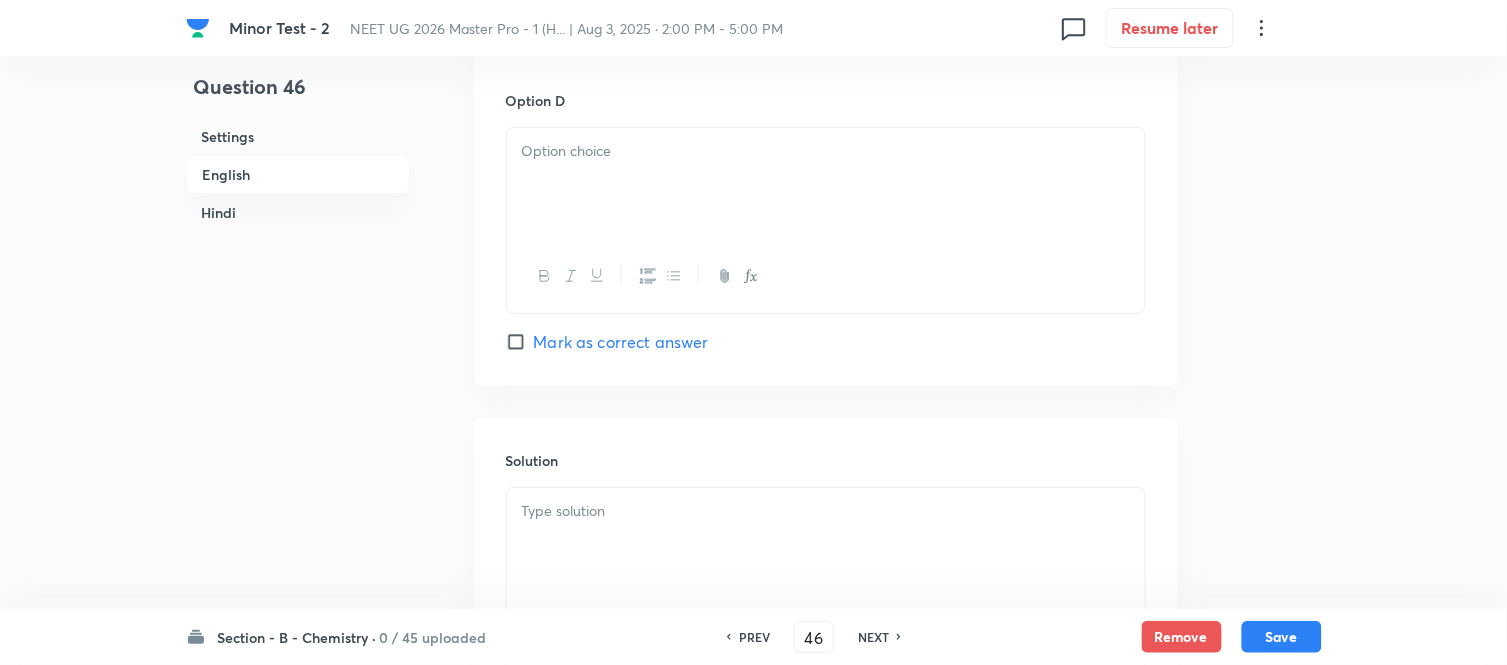 scroll, scrollTop: 1960, scrollLeft: 0, axis: vertical 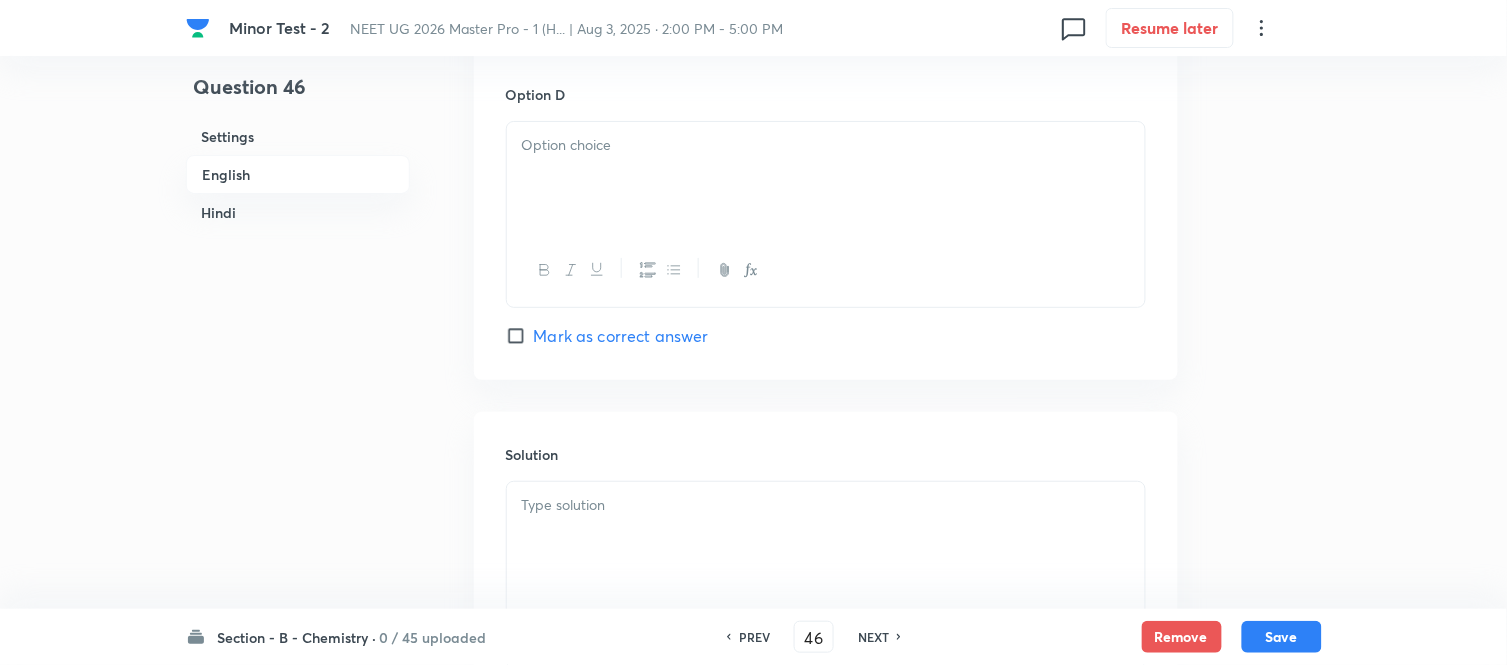 click at bounding box center (826, 178) 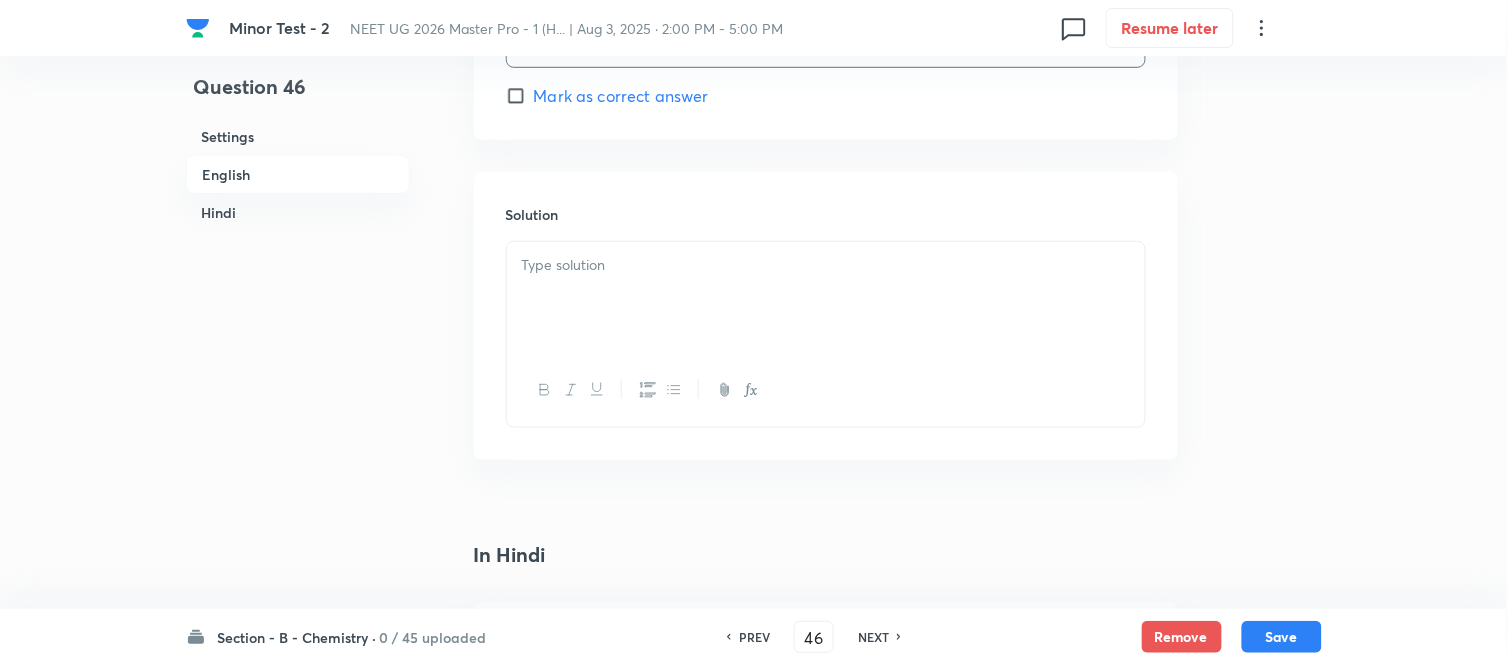 scroll, scrollTop: 2293, scrollLeft: 0, axis: vertical 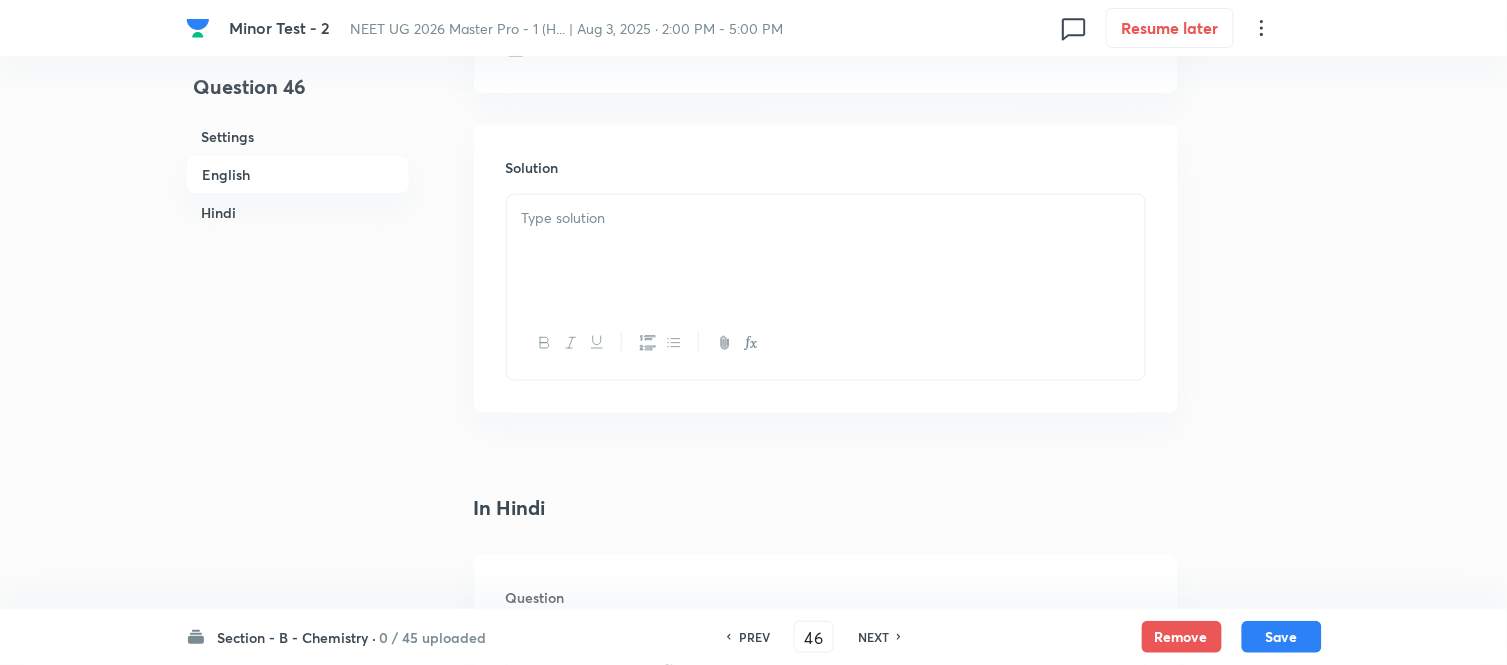 click at bounding box center [826, 251] 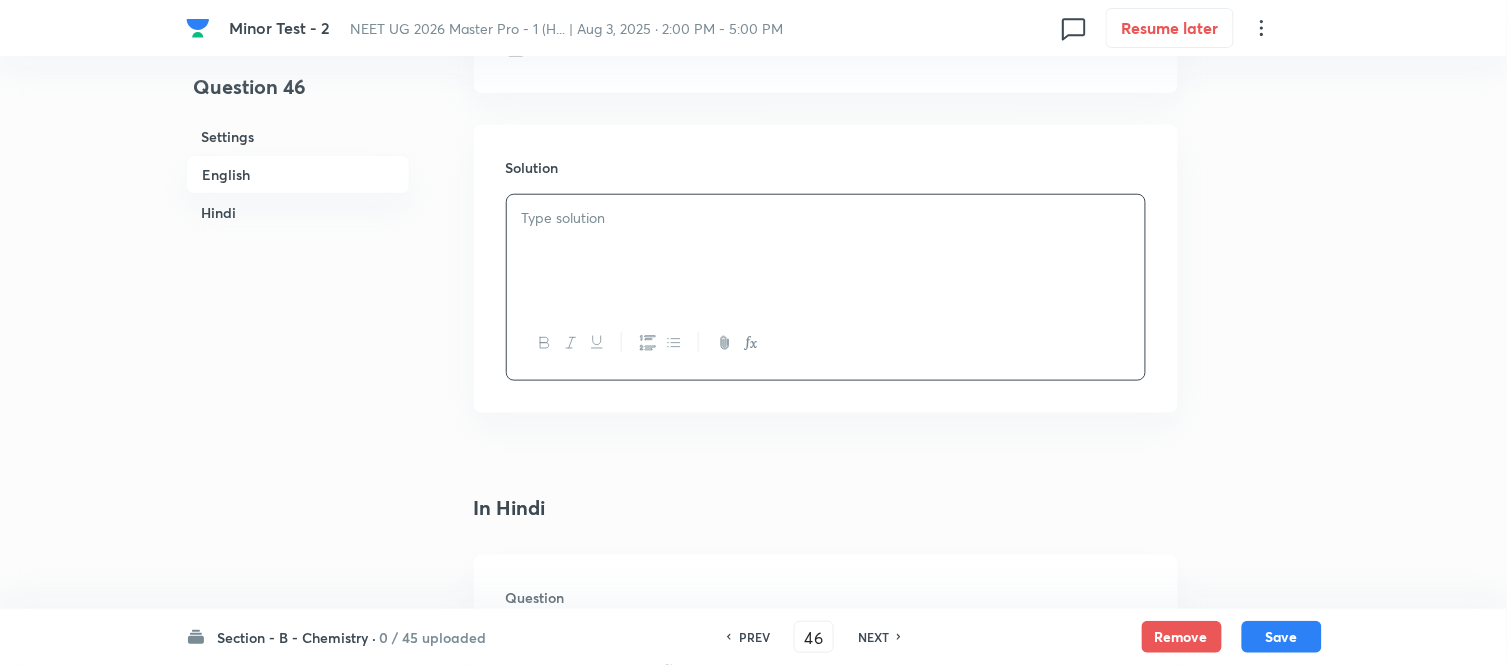 type 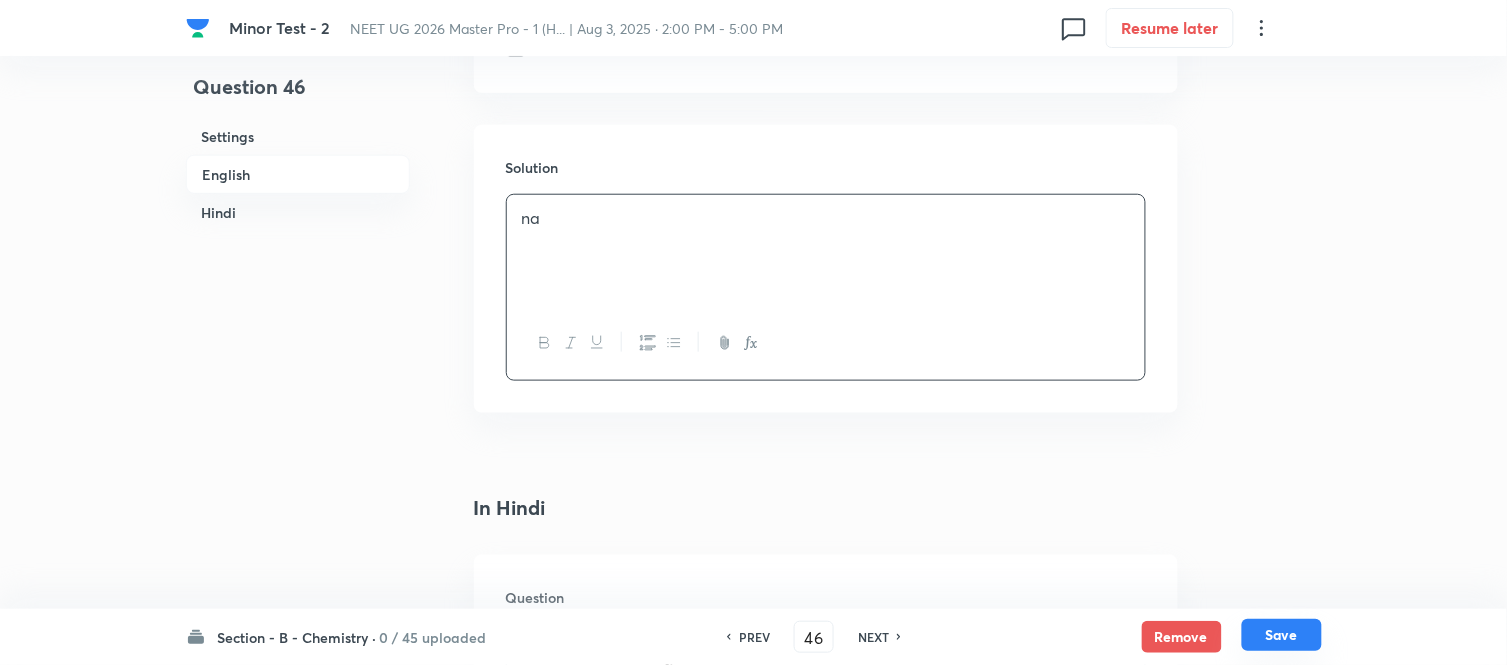 click on "Save" at bounding box center (1282, 635) 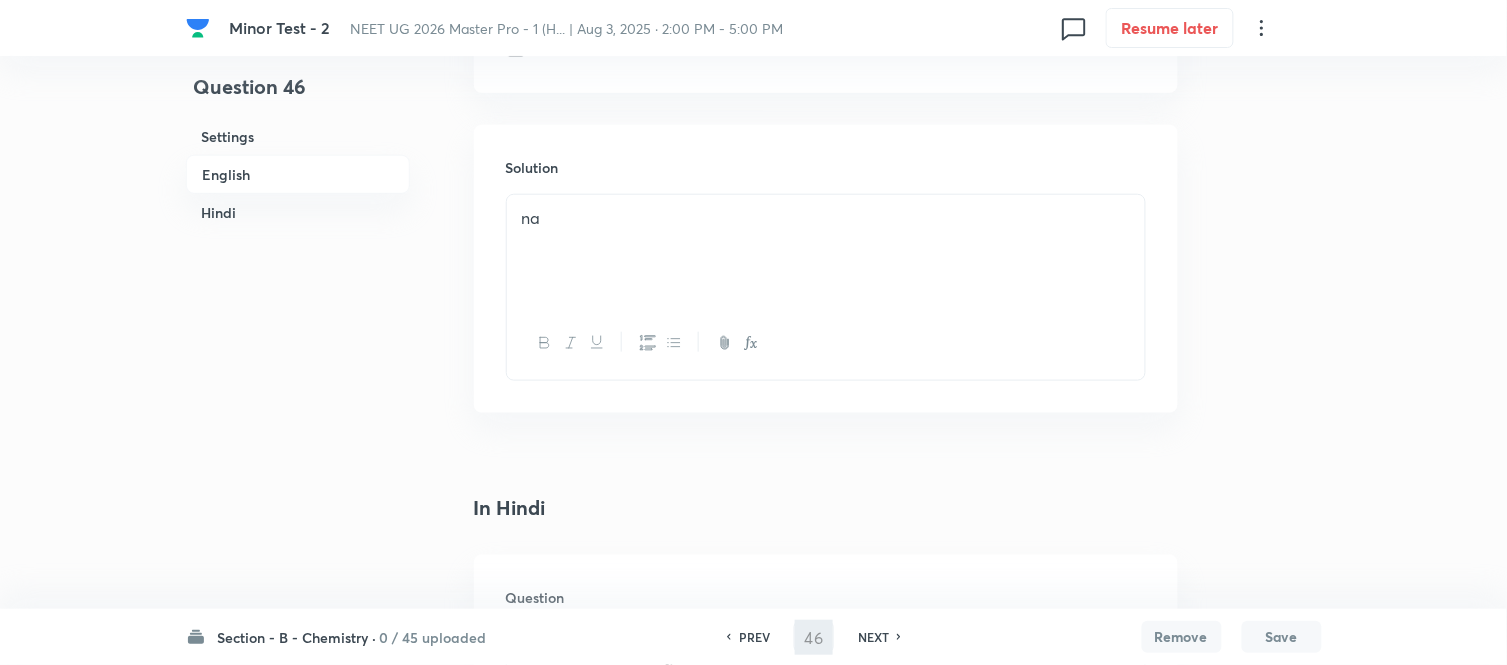 type on "47" 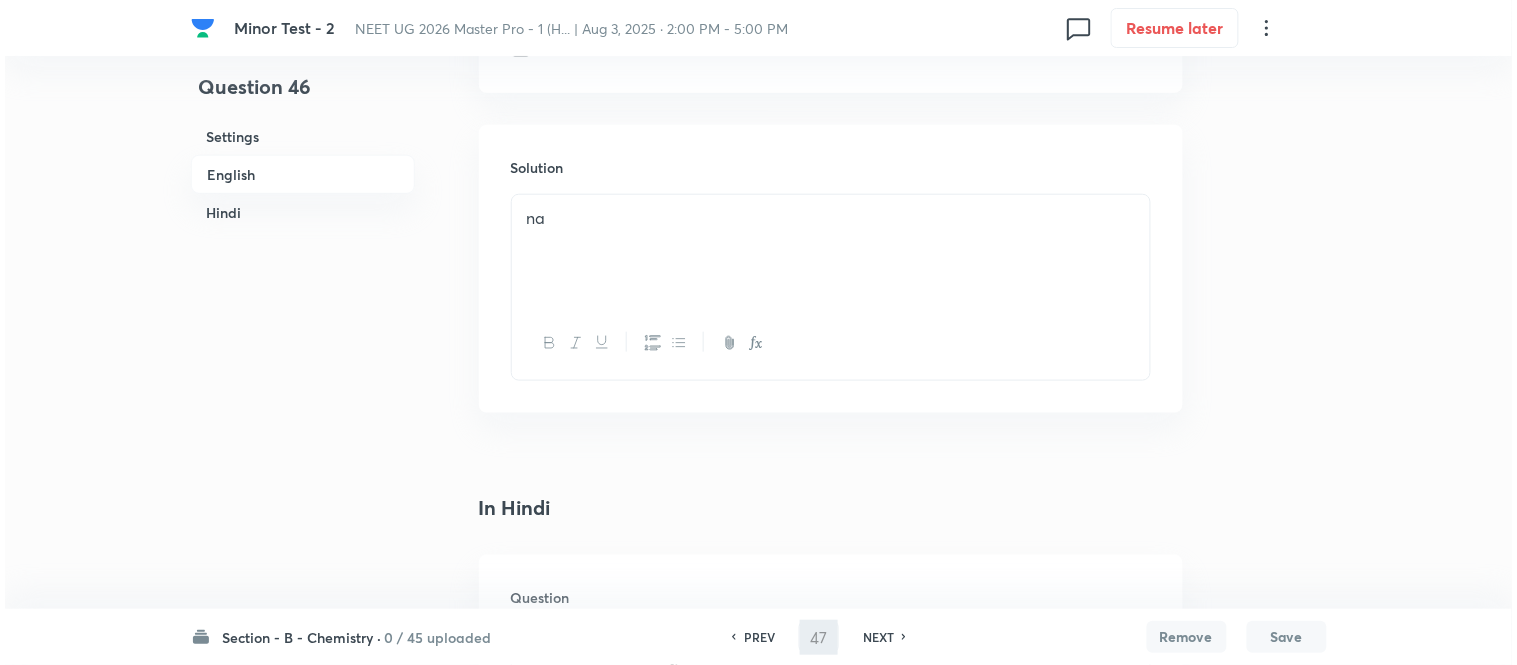 scroll, scrollTop: 0, scrollLeft: 0, axis: both 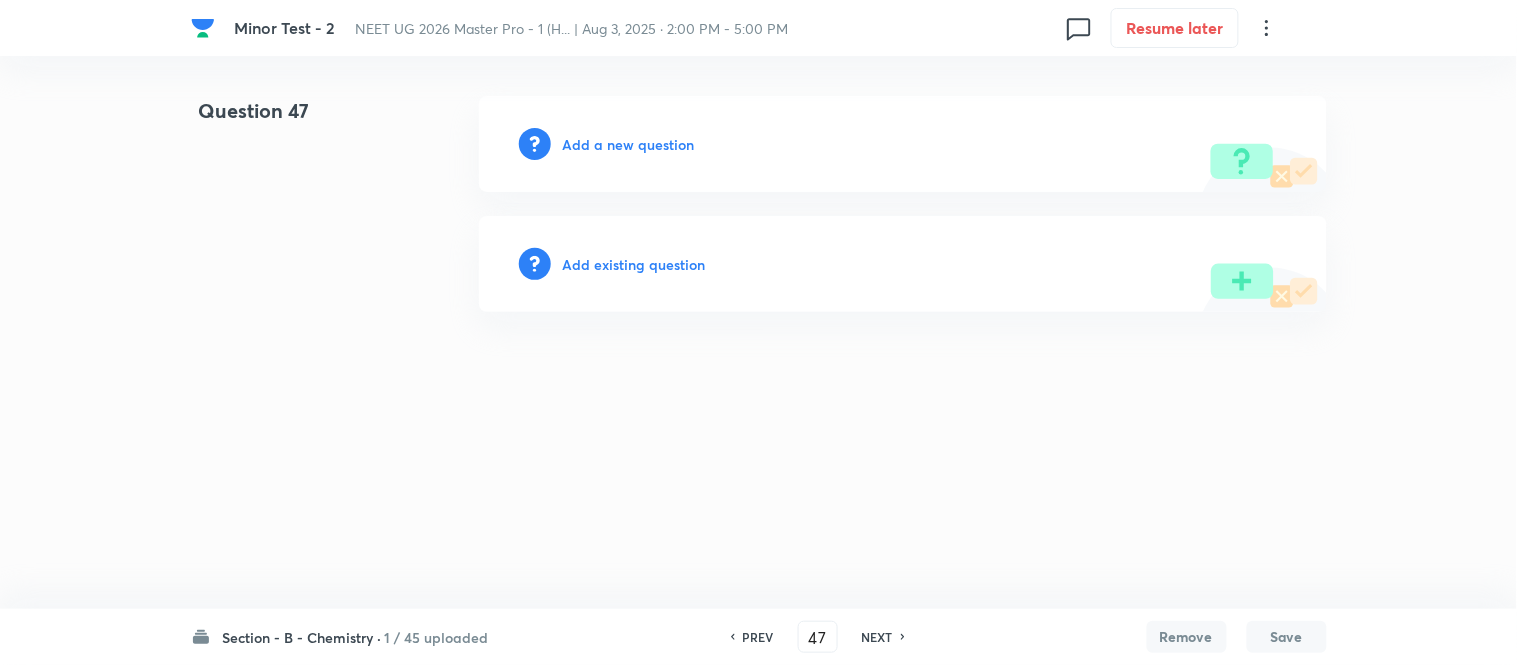 click on "Add a new question" at bounding box center (629, 144) 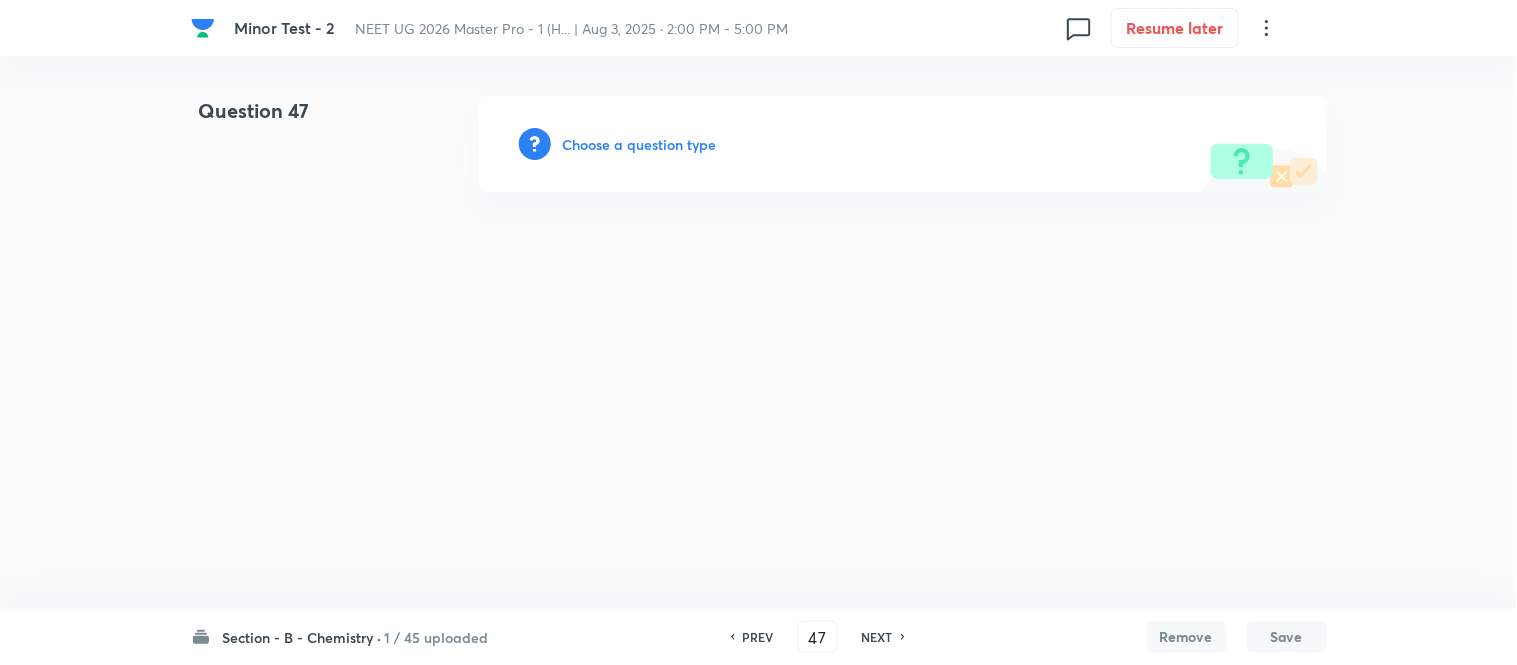 click on "Choose a question type" at bounding box center [640, 144] 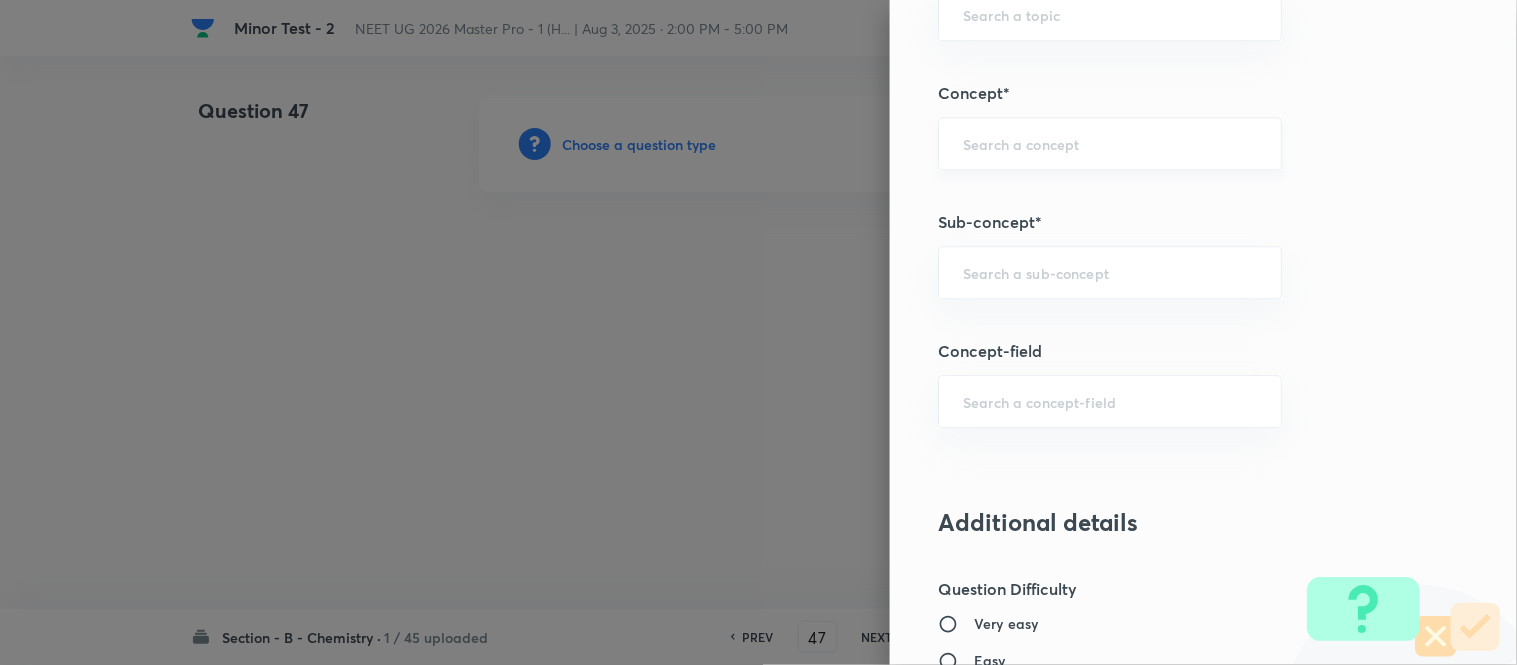 scroll, scrollTop: 1222, scrollLeft: 0, axis: vertical 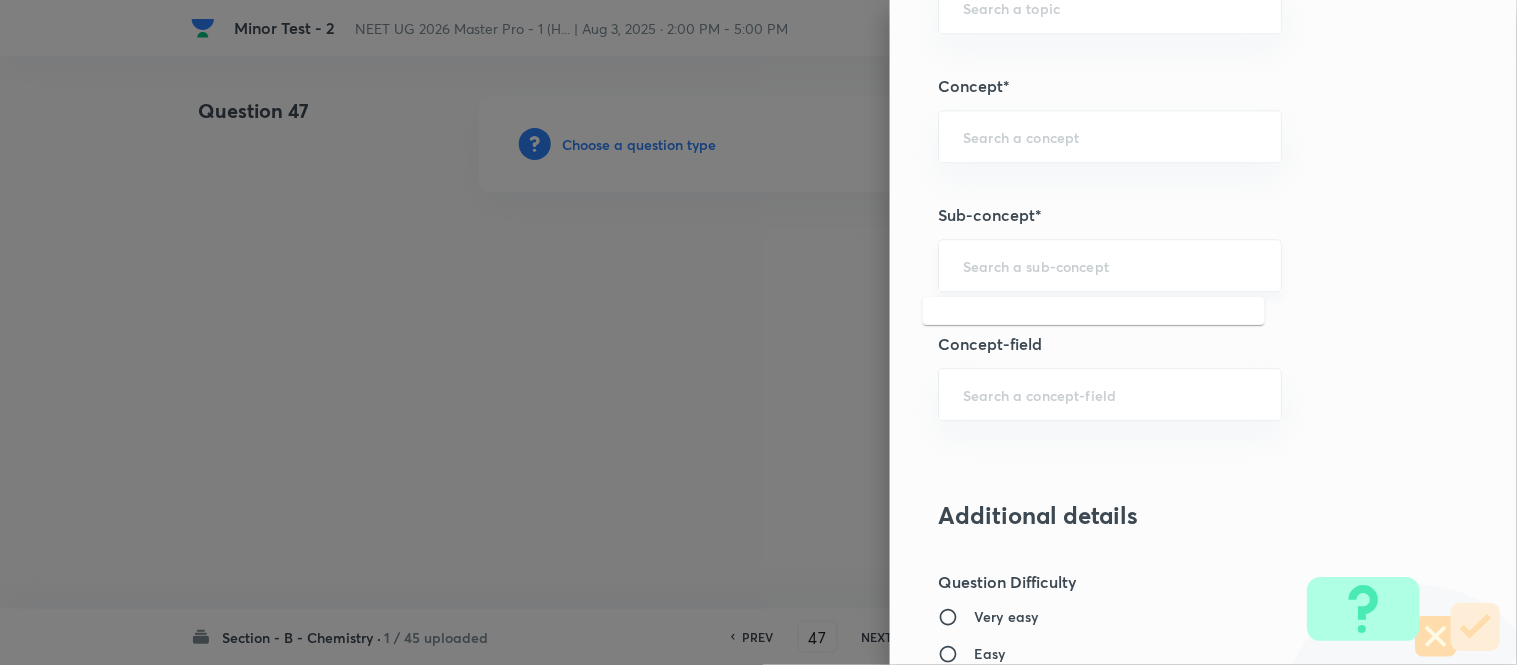 click at bounding box center (1110, 265) 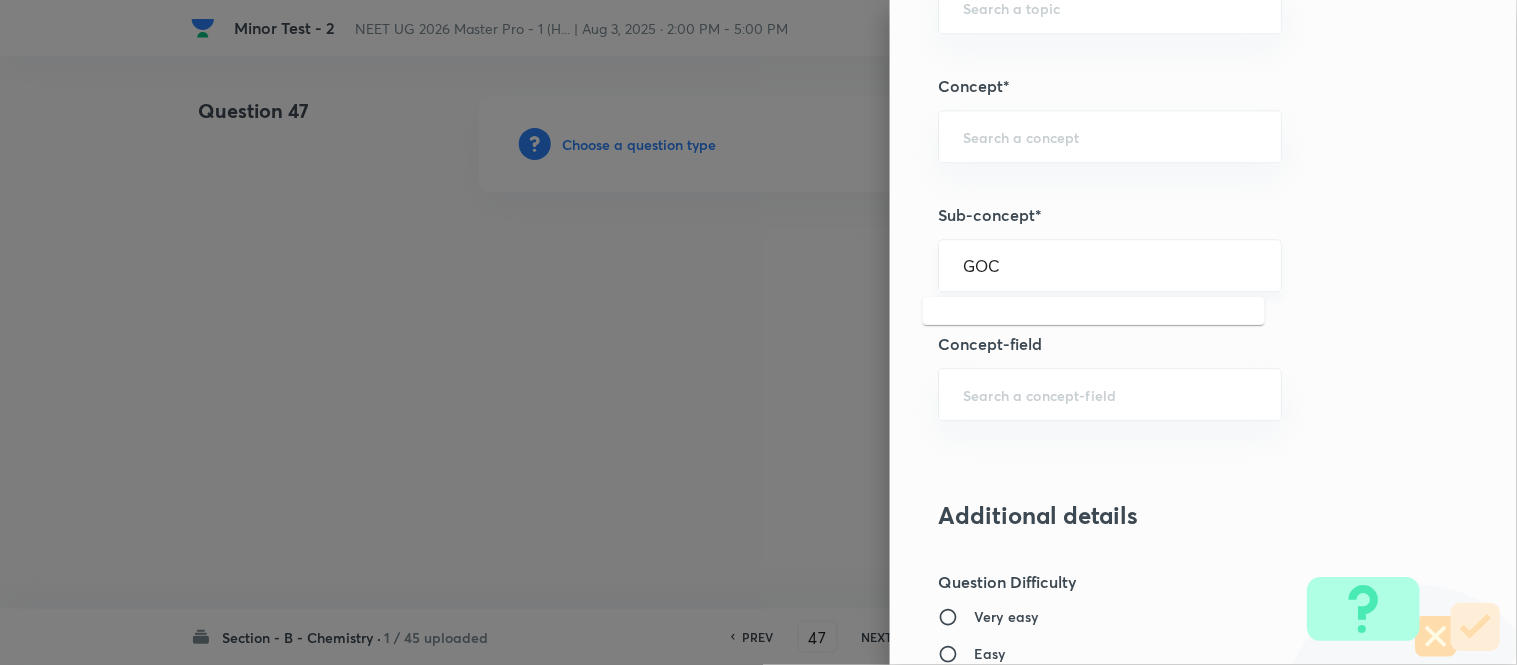 drag, startPoint x: 995, startPoint y: 265, endPoint x: 940, endPoint y: 265, distance: 55 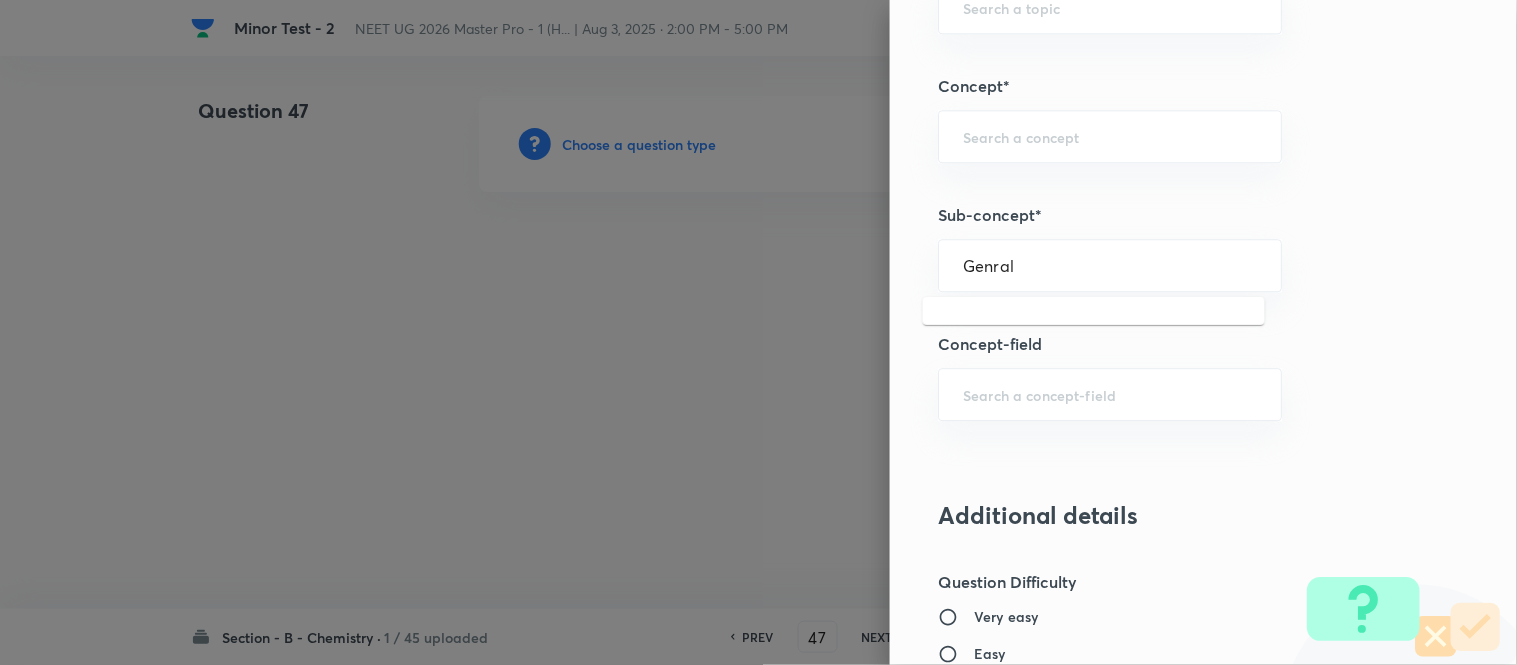 drag, startPoint x: 1015, startPoint y: 265, endPoint x: 898, endPoint y: 261, distance: 117.06836 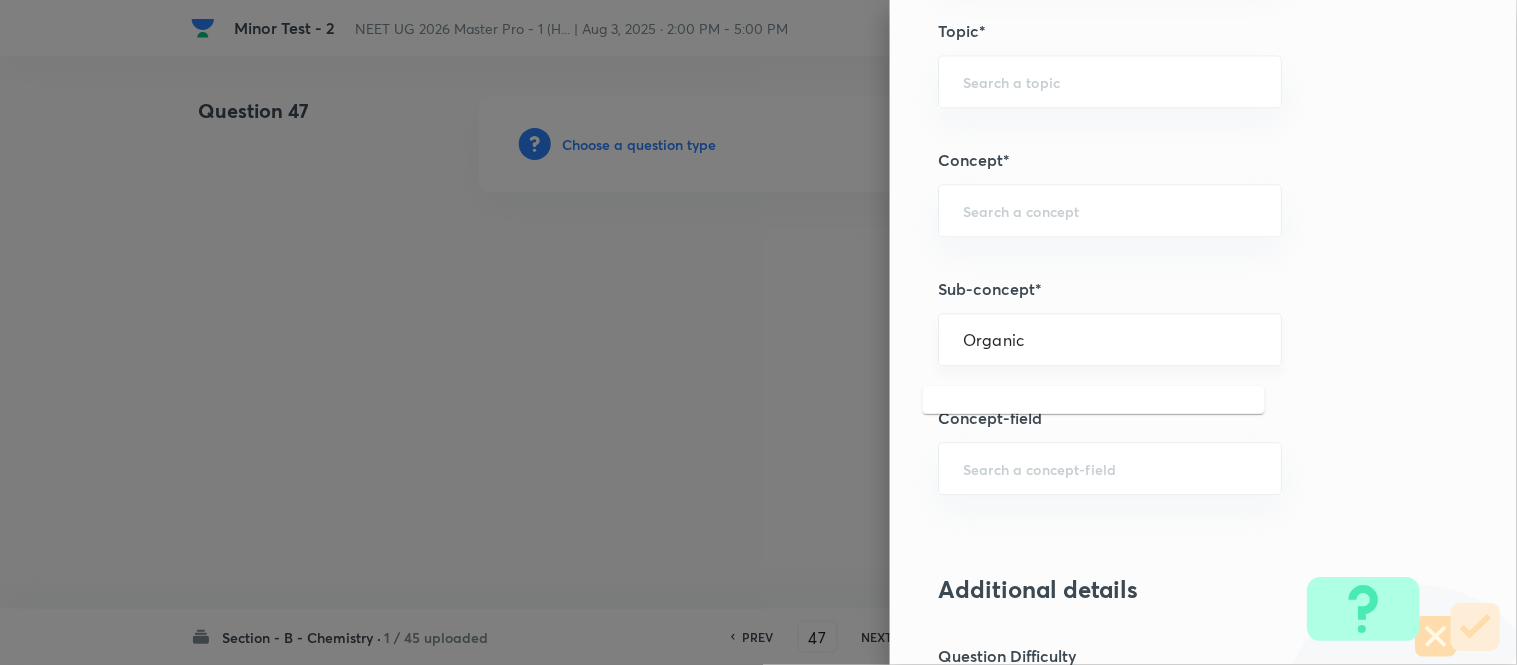 scroll, scrollTop: 1000, scrollLeft: 0, axis: vertical 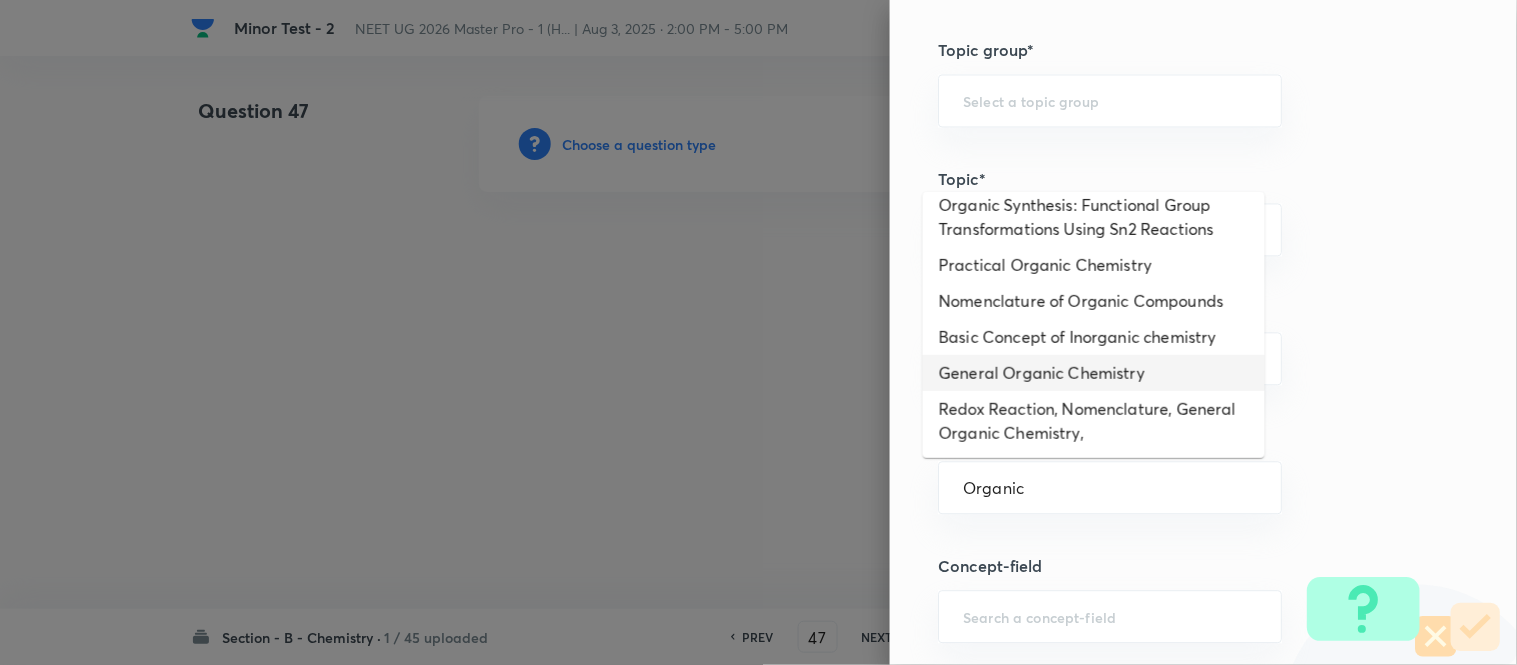 click on "General Organic Chemistry" at bounding box center (1094, 373) 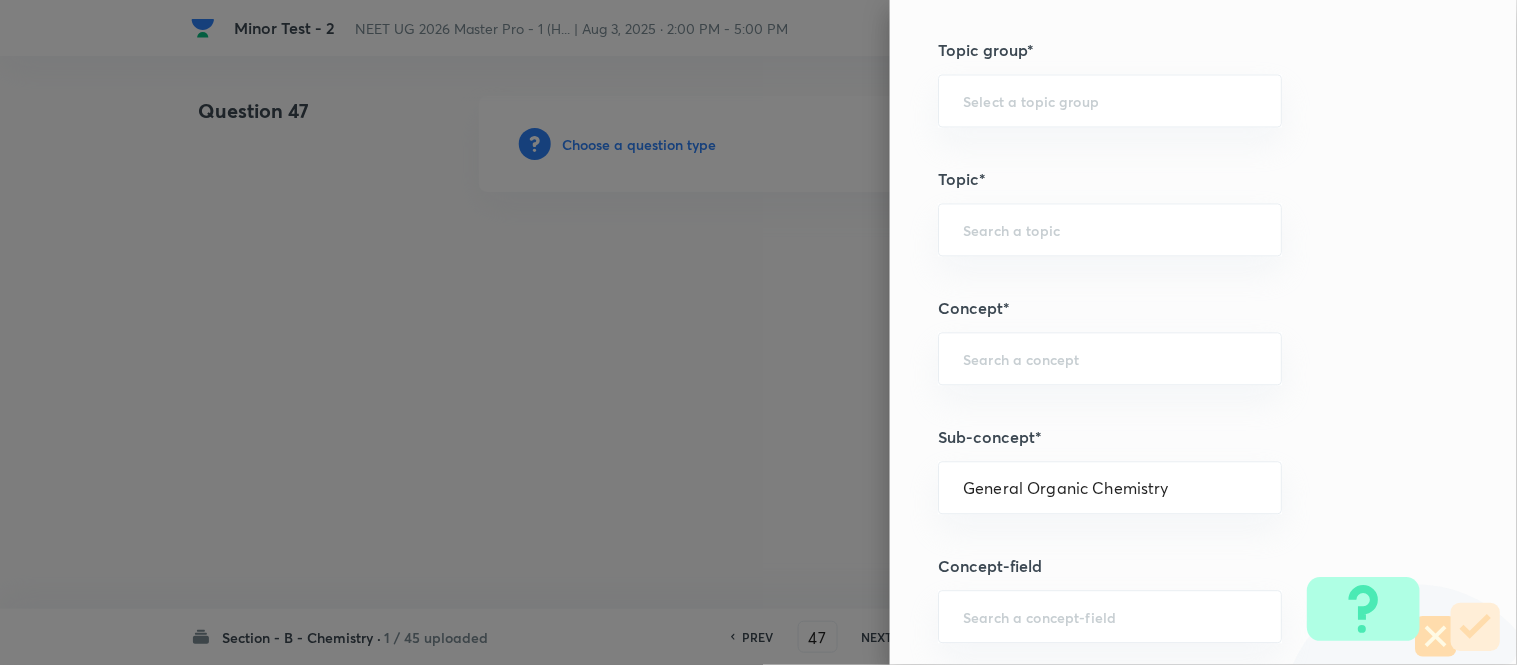 type on "Chemistry" 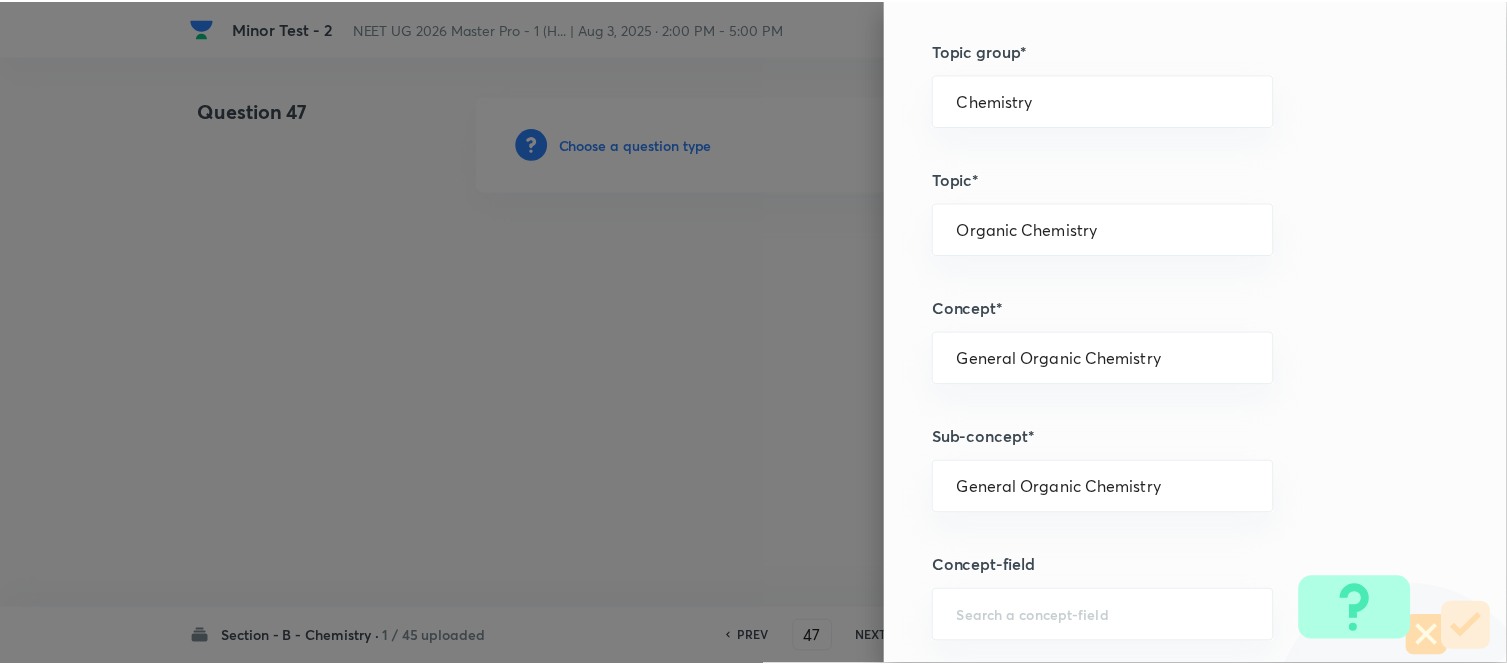 scroll, scrollTop: 2195, scrollLeft: 0, axis: vertical 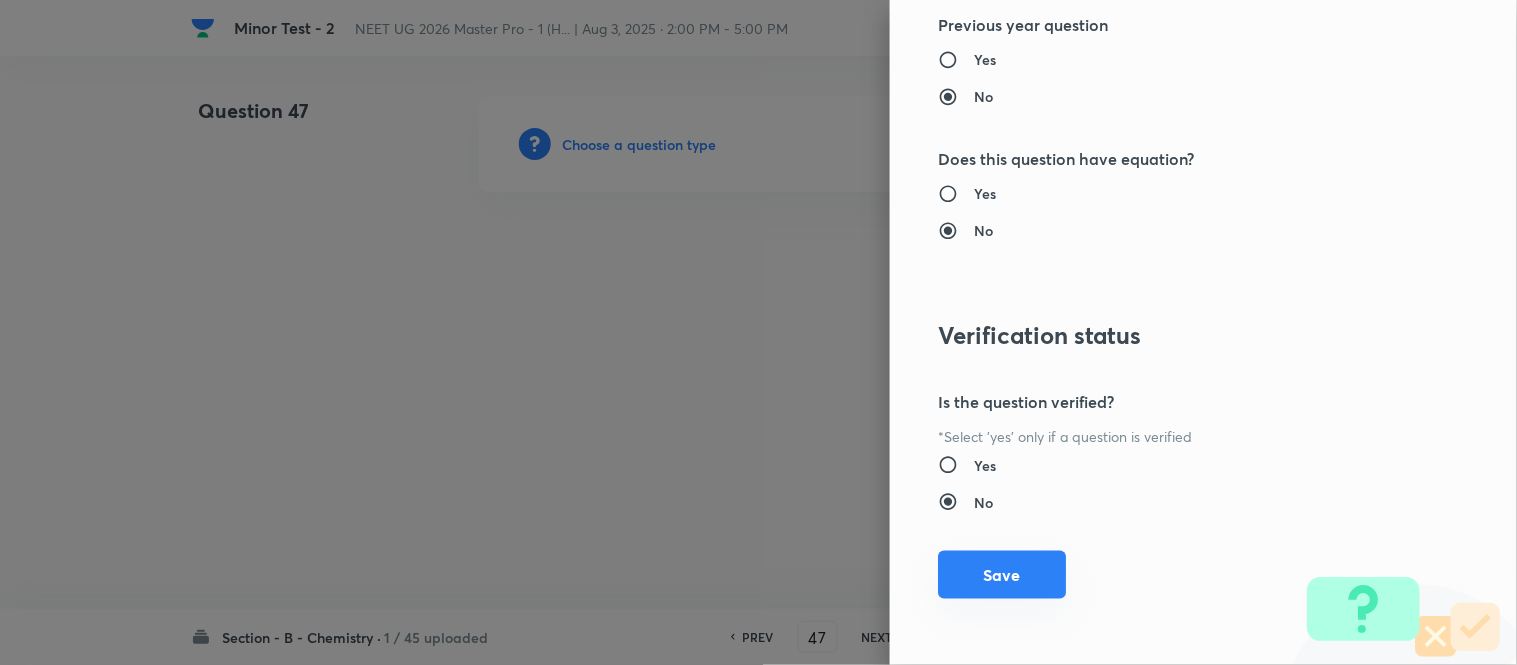 click on "Save" at bounding box center [1002, 575] 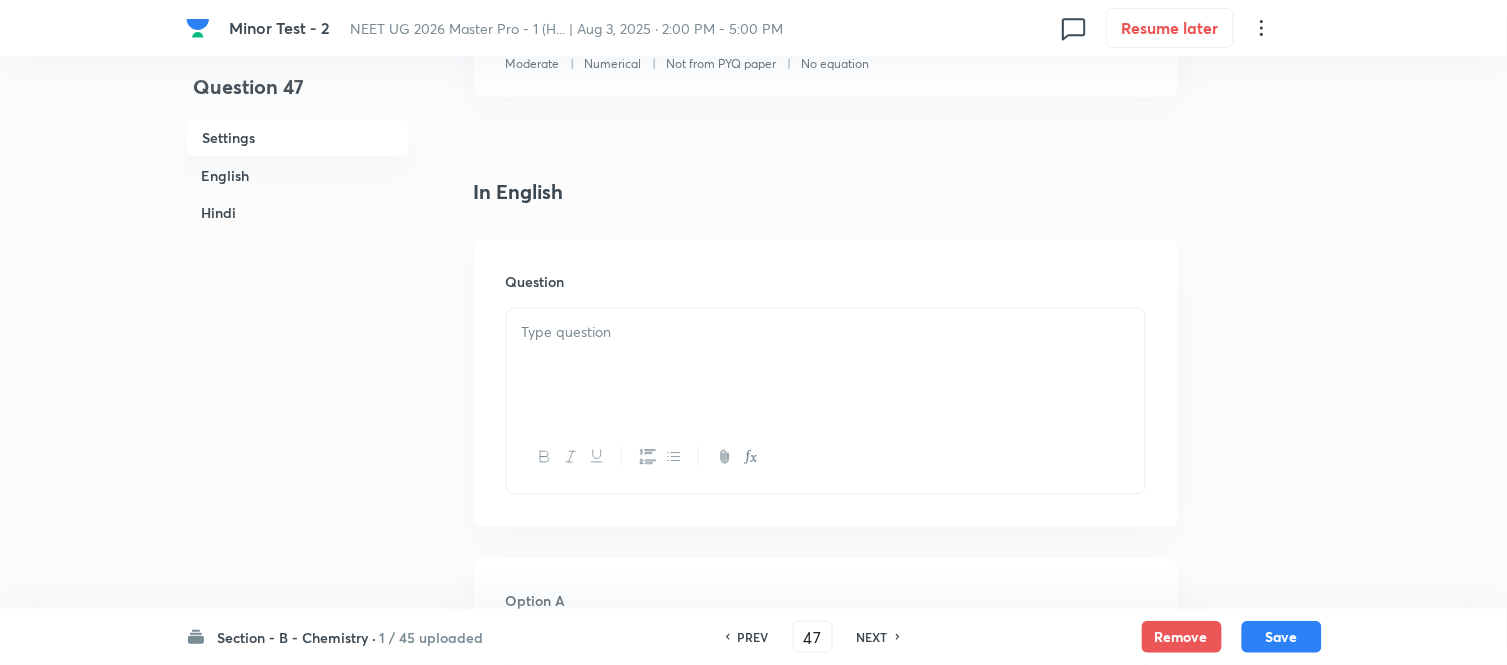 scroll, scrollTop: 444, scrollLeft: 0, axis: vertical 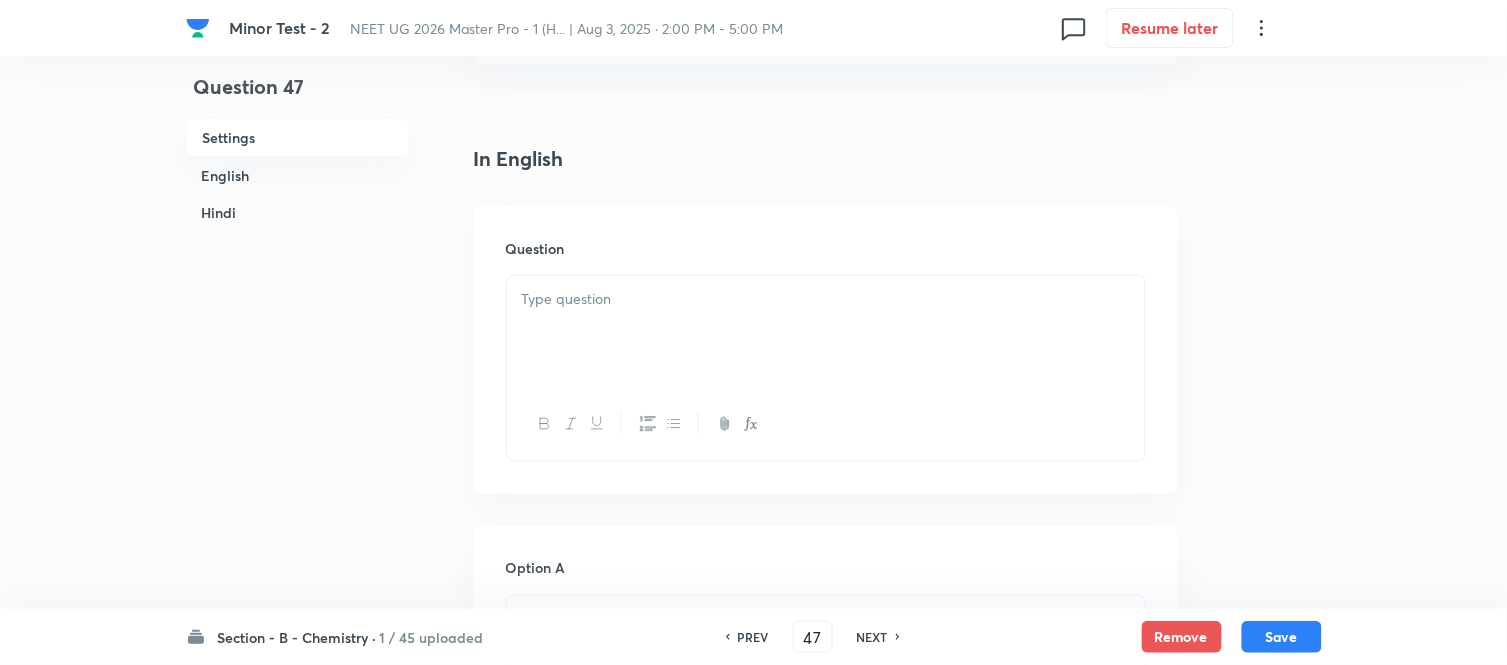 click at bounding box center (826, 299) 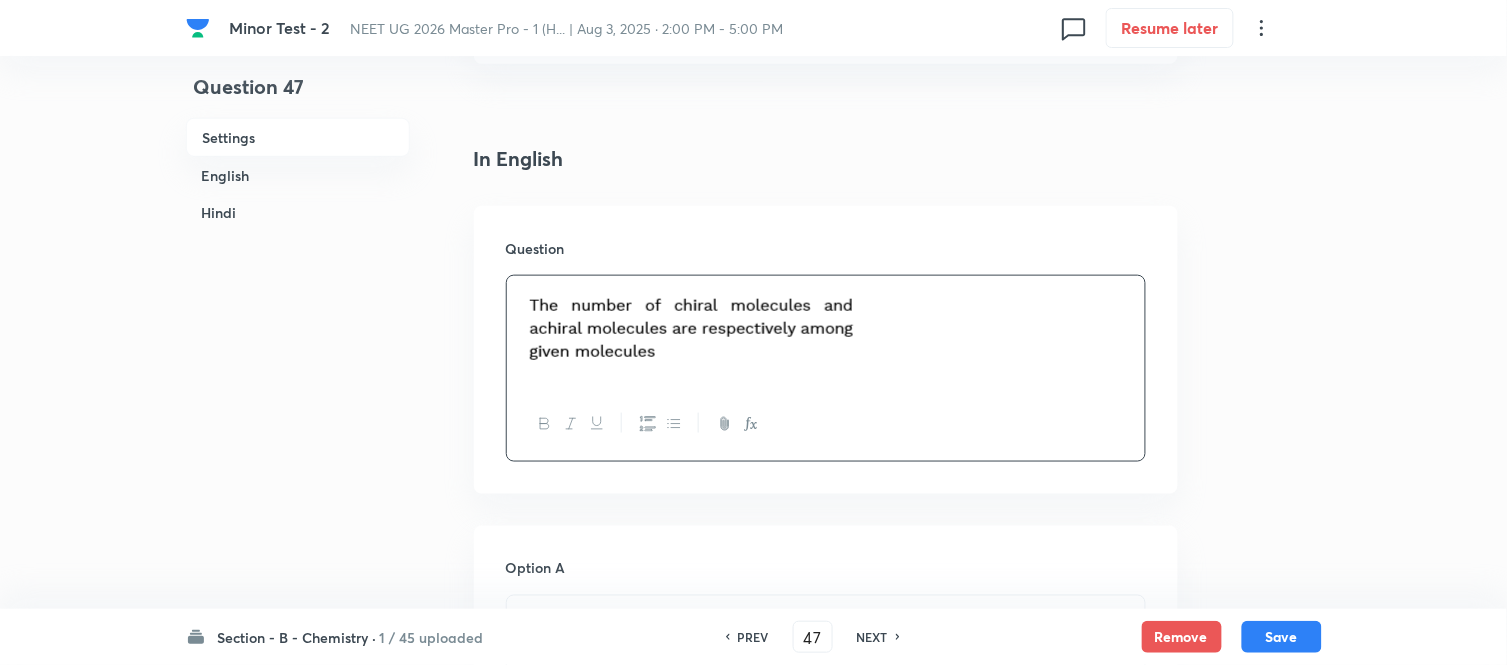 click on "Hindi" at bounding box center (298, 212) 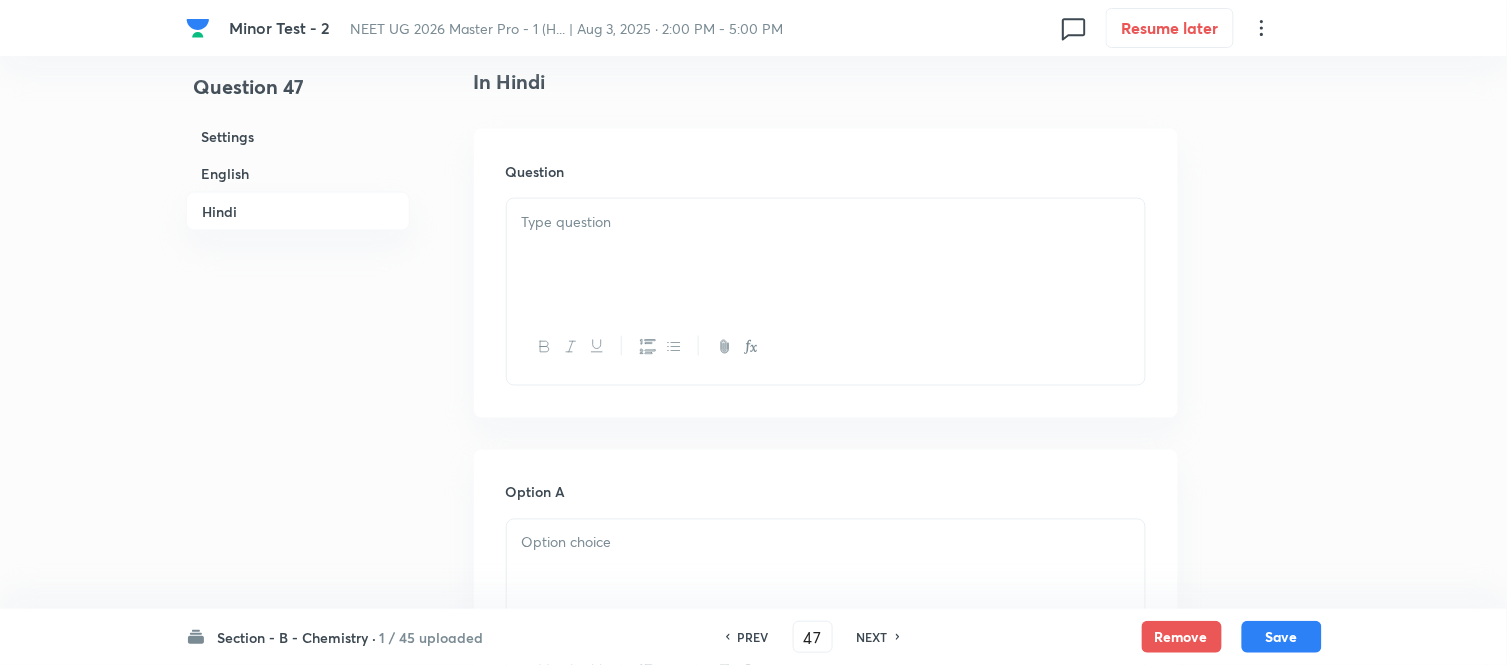 click at bounding box center [826, 255] 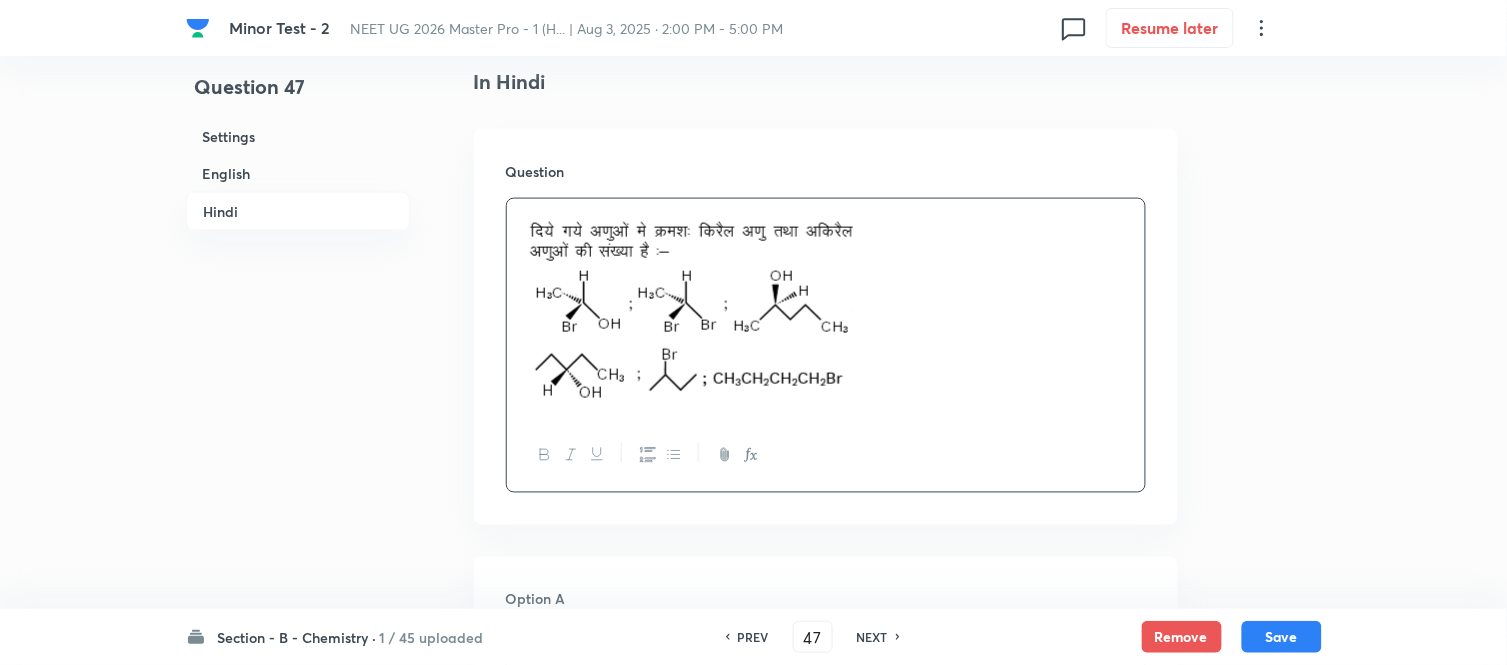 click on "English" at bounding box center [298, 173] 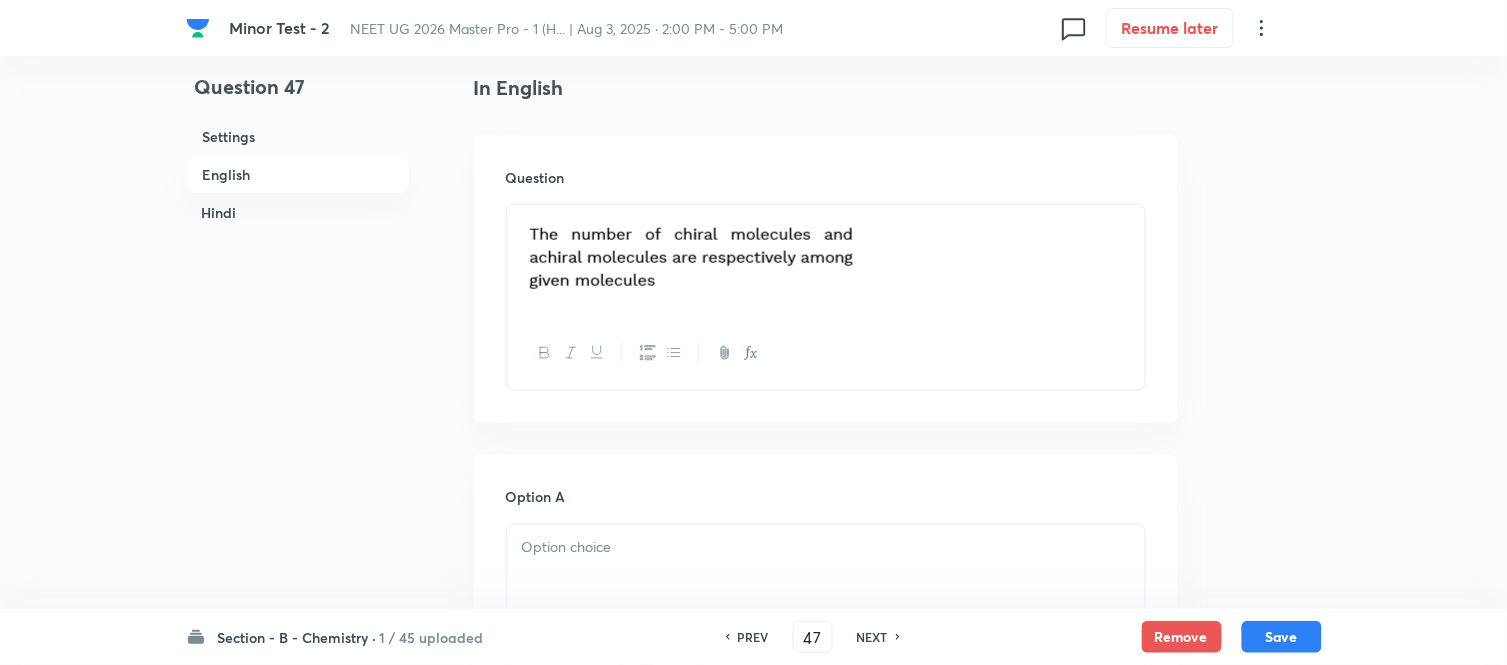 click at bounding box center (826, 257) 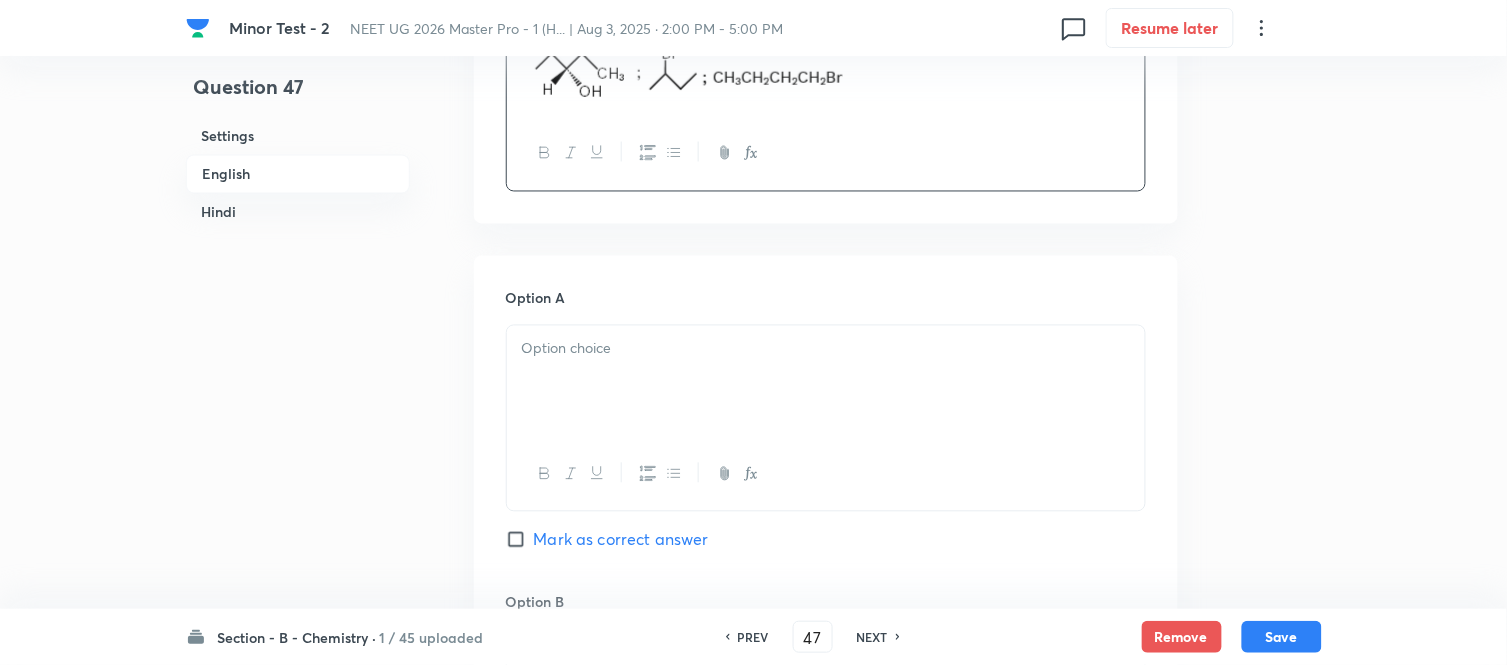 scroll, scrollTop: 848, scrollLeft: 0, axis: vertical 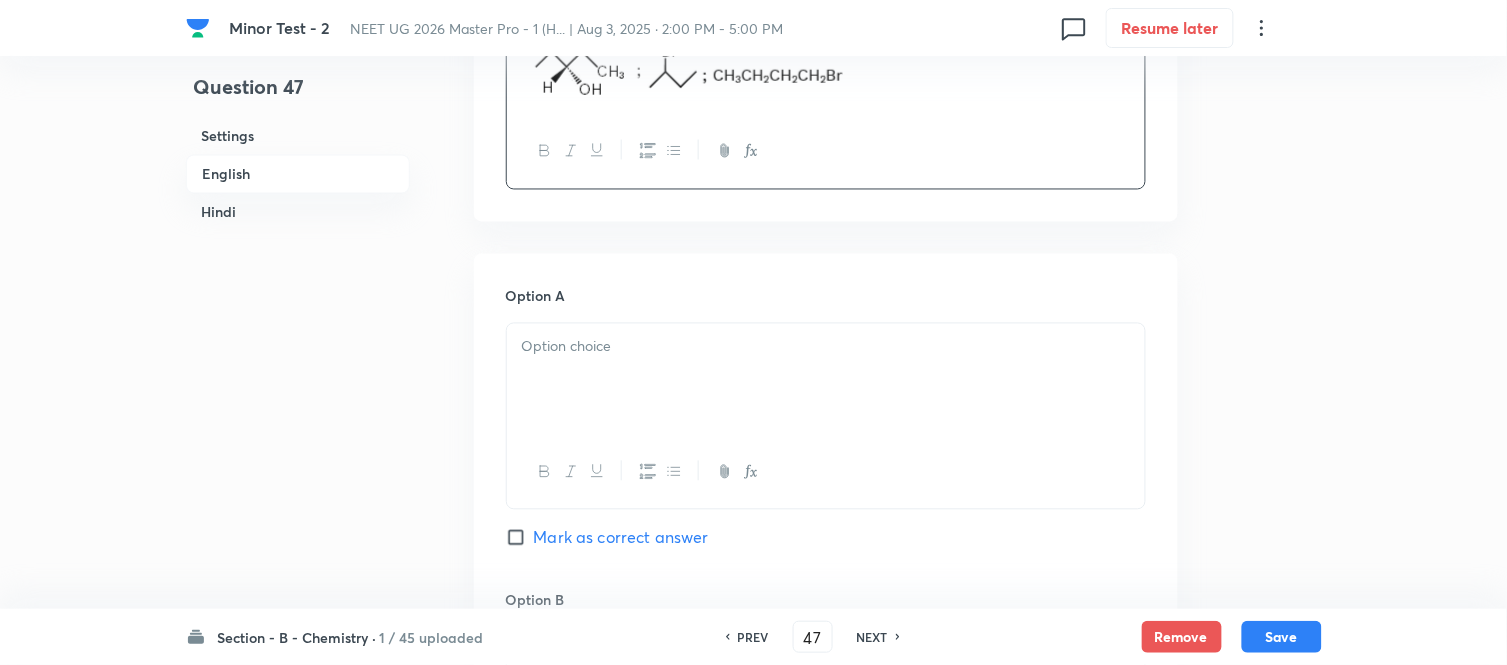 click at bounding box center [826, 380] 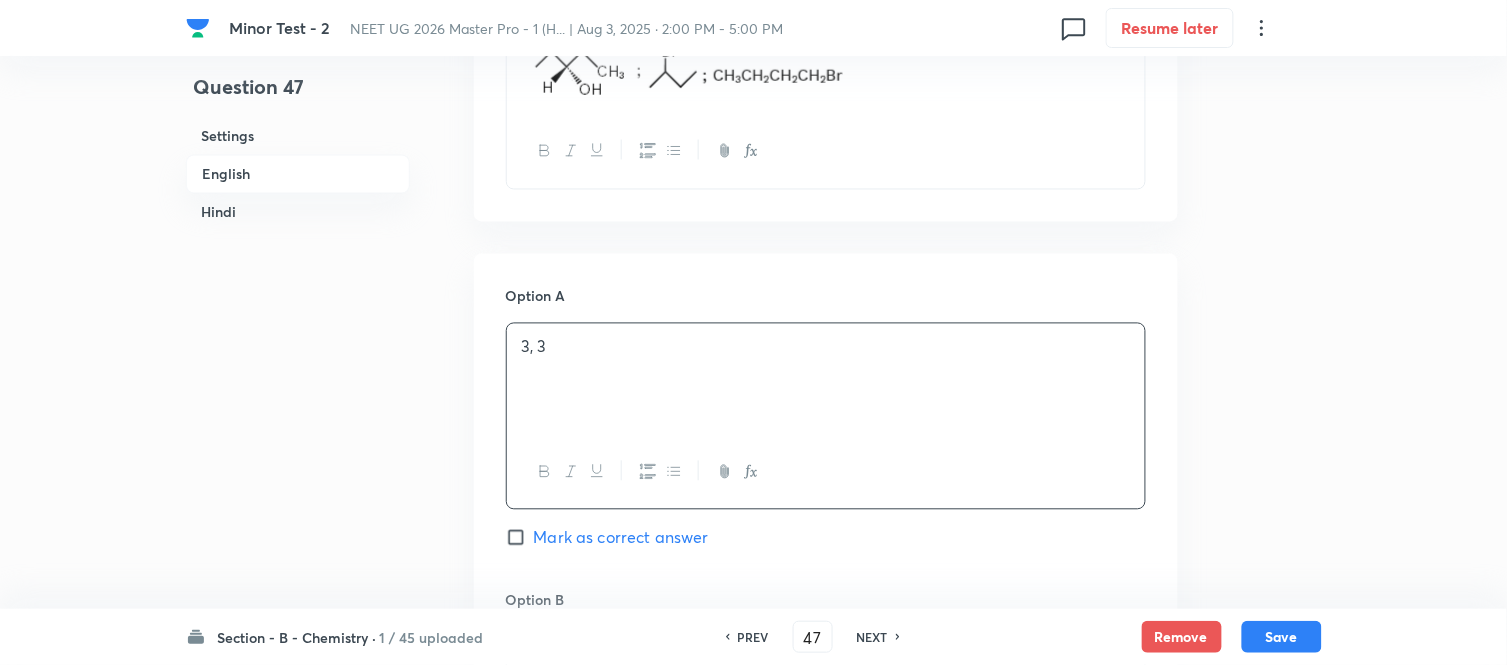 click on "English" at bounding box center (298, 174) 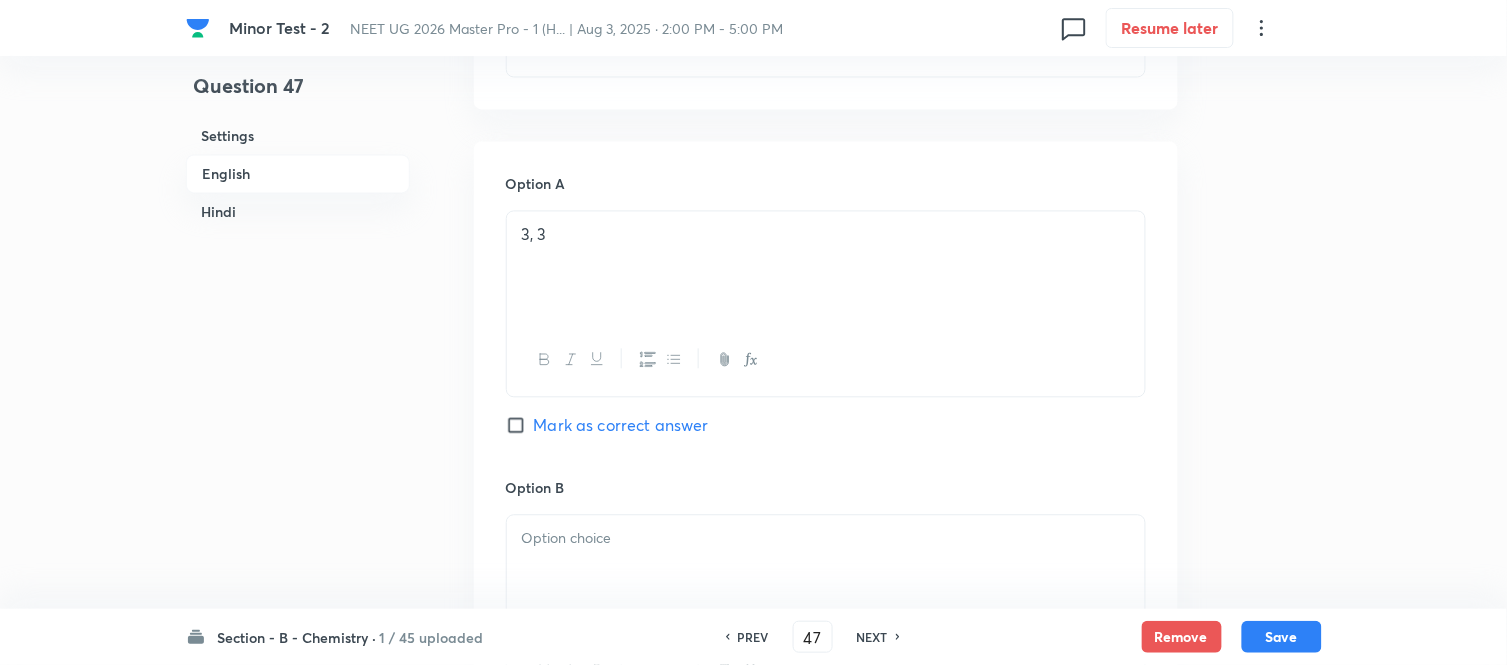 click on "Hindi" at bounding box center [298, 212] 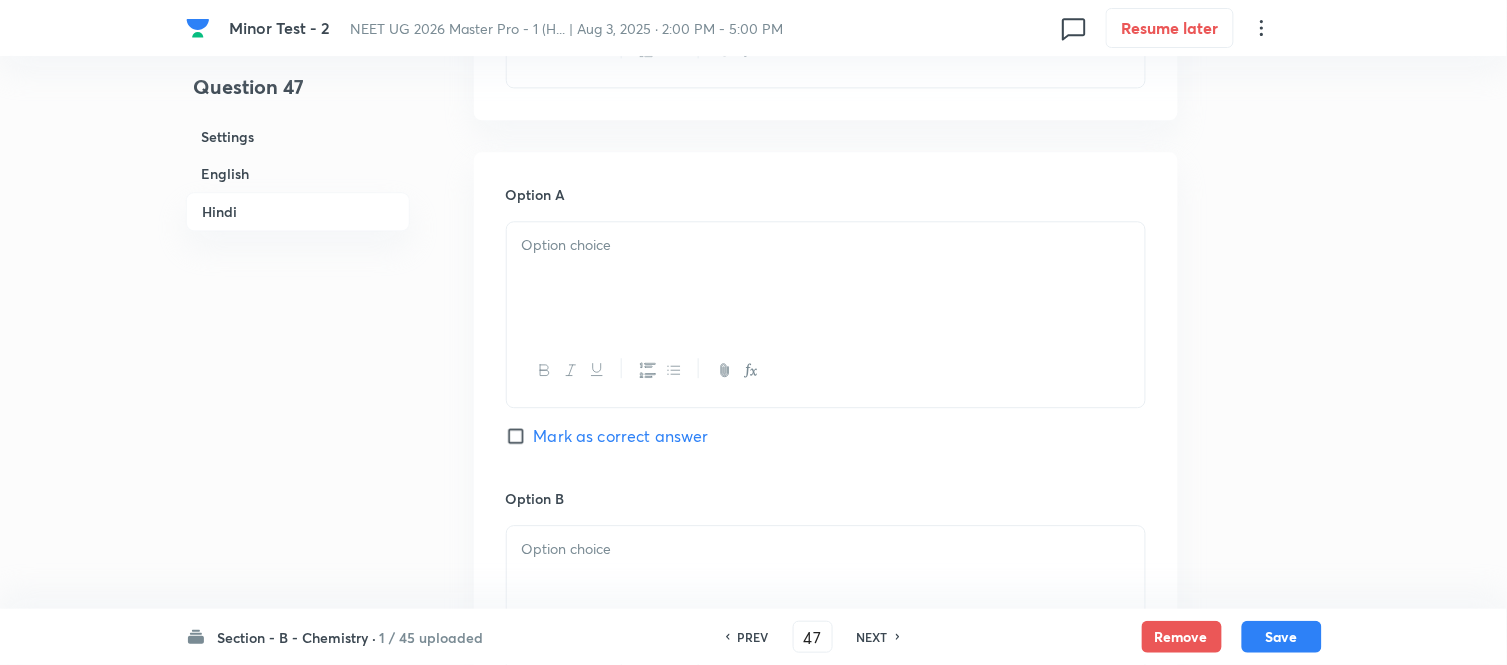 scroll, scrollTop: 3121, scrollLeft: 0, axis: vertical 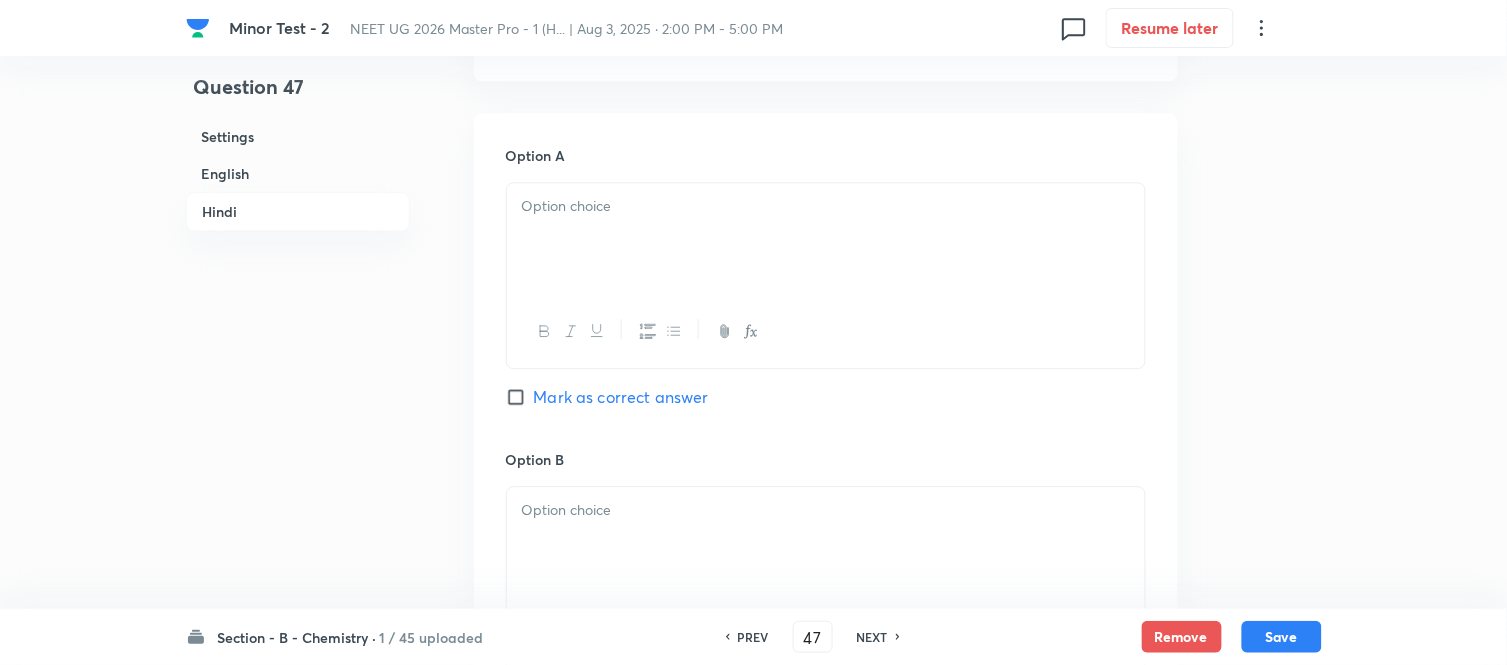 click at bounding box center (826, 239) 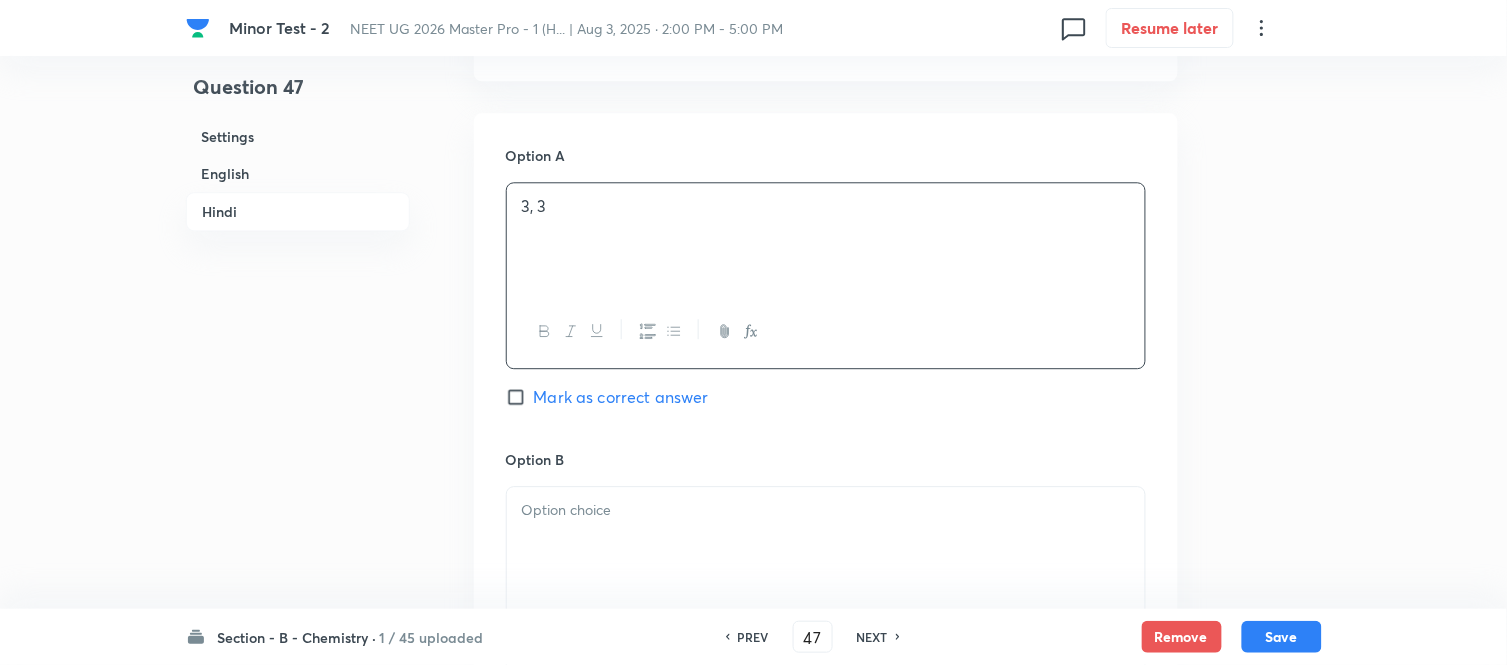 click on "Mark as correct answer" at bounding box center [621, 397] 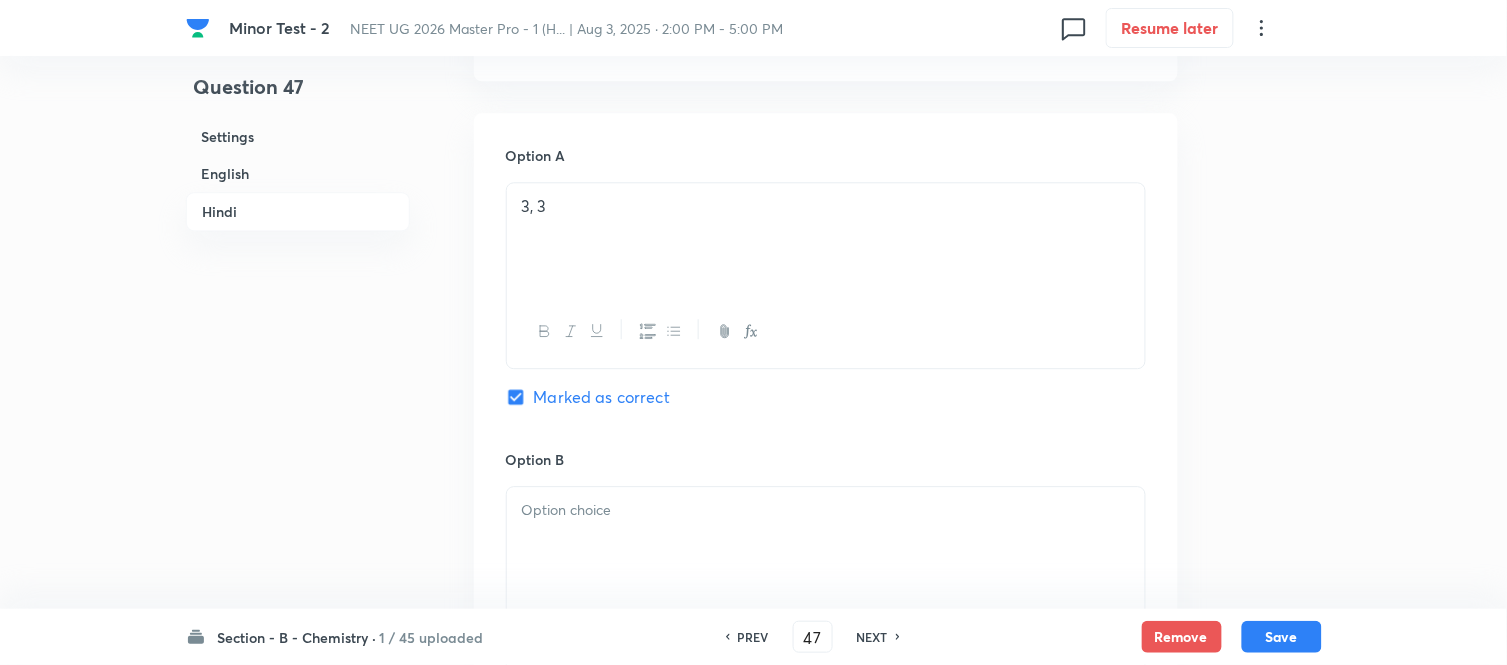 checkbox on "true" 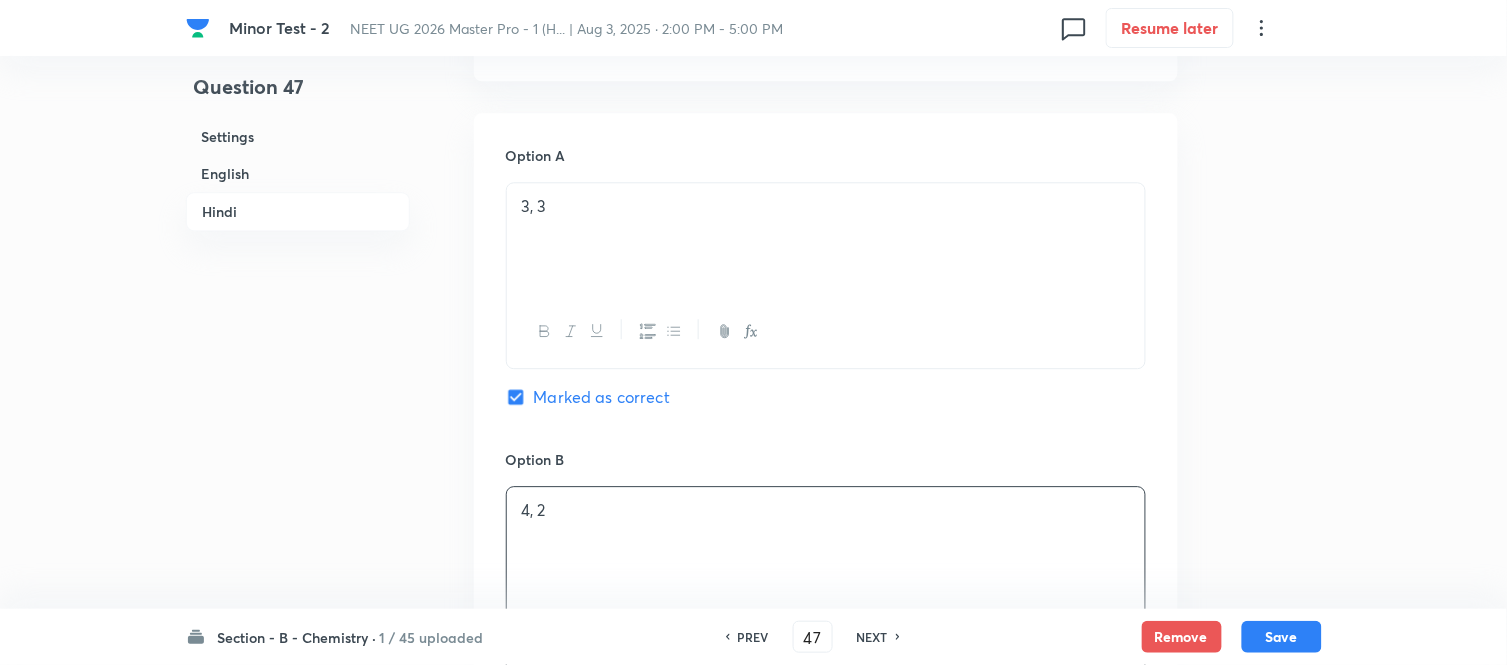 click on "English" at bounding box center (298, 173) 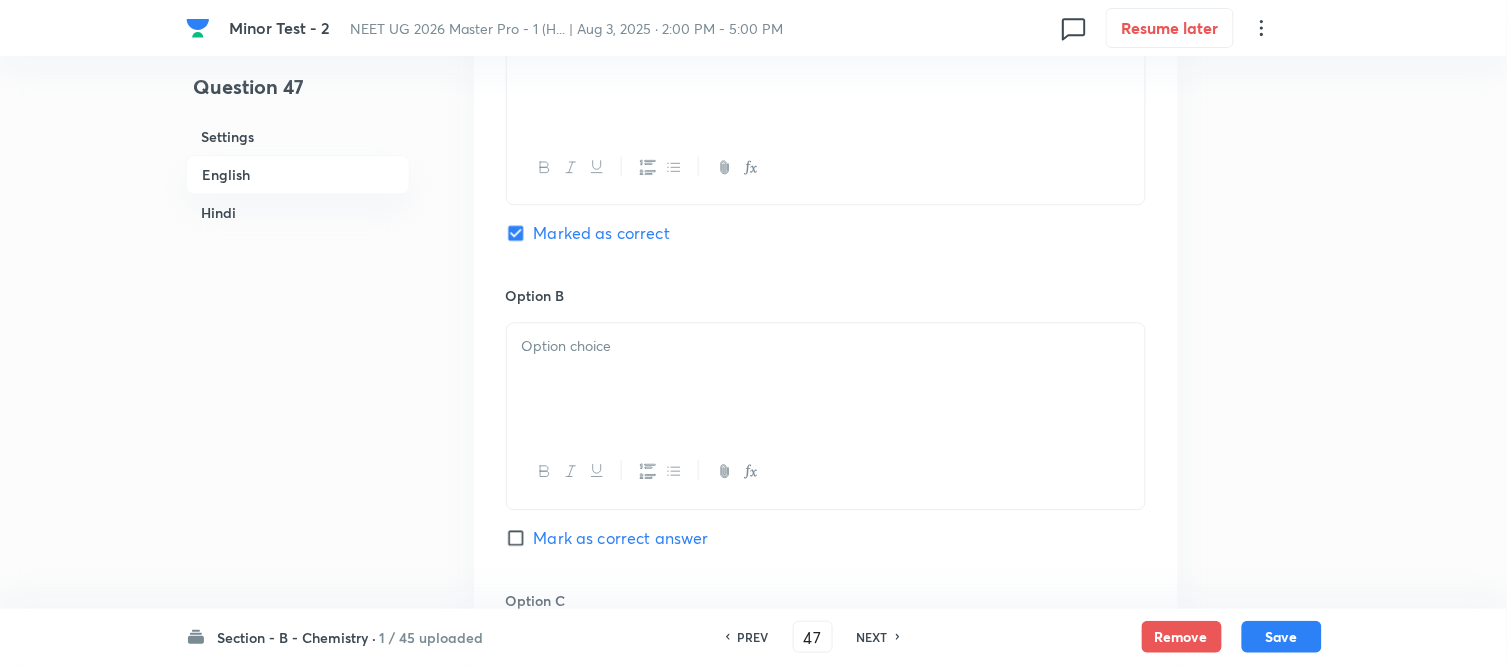 scroll, scrollTop: 1182, scrollLeft: 0, axis: vertical 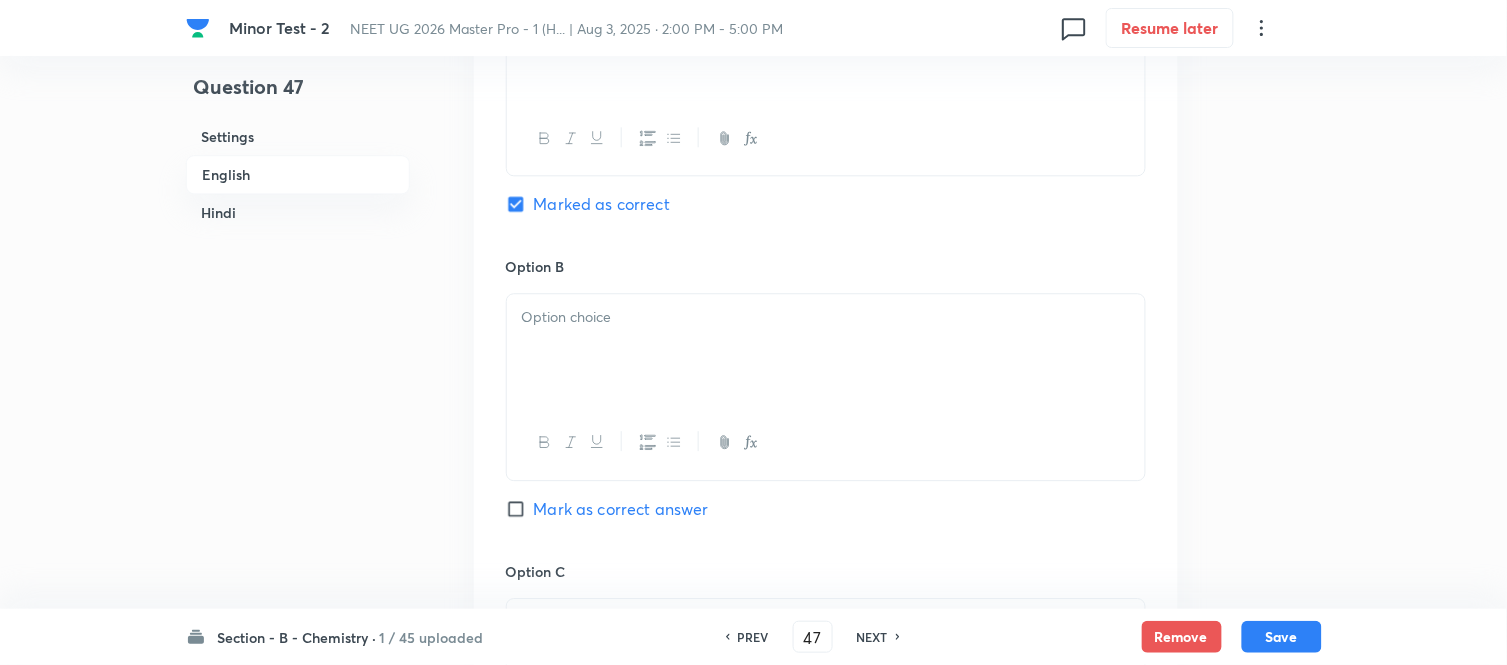 click at bounding box center (826, 350) 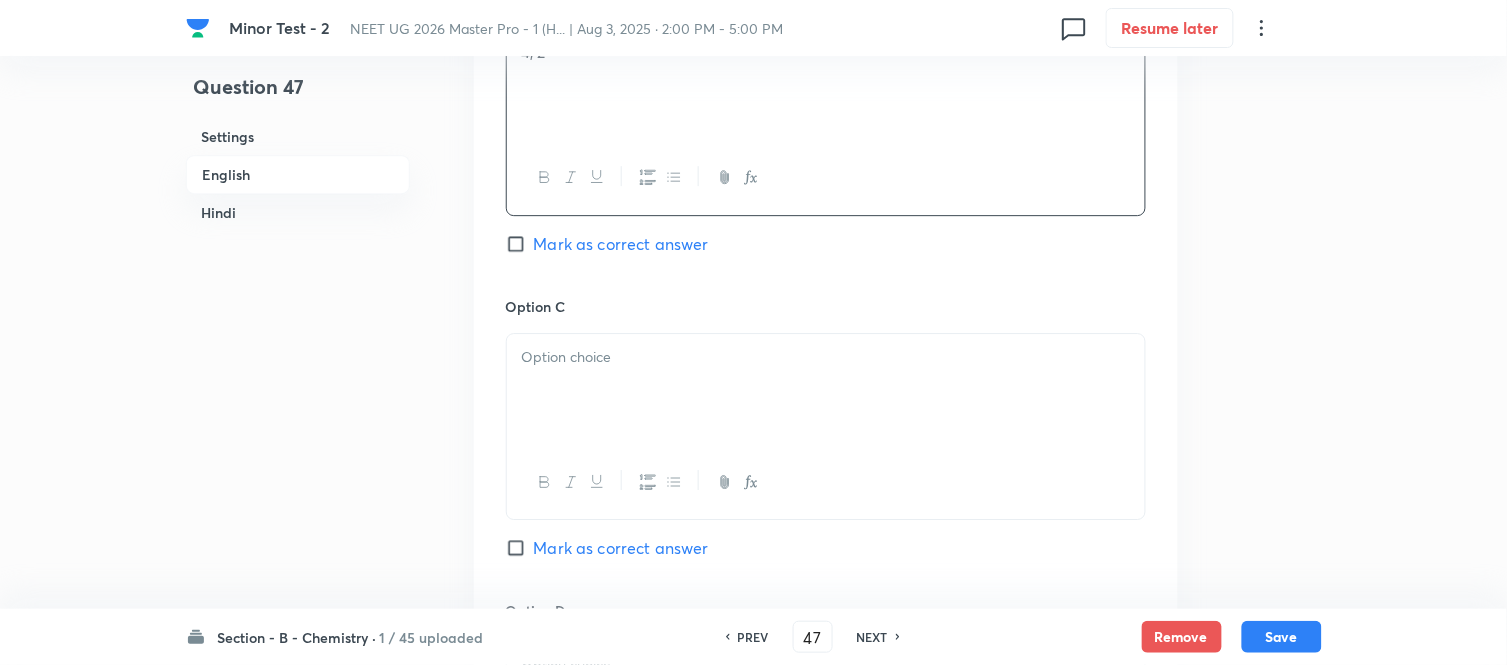 scroll, scrollTop: 1515, scrollLeft: 0, axis: vertical 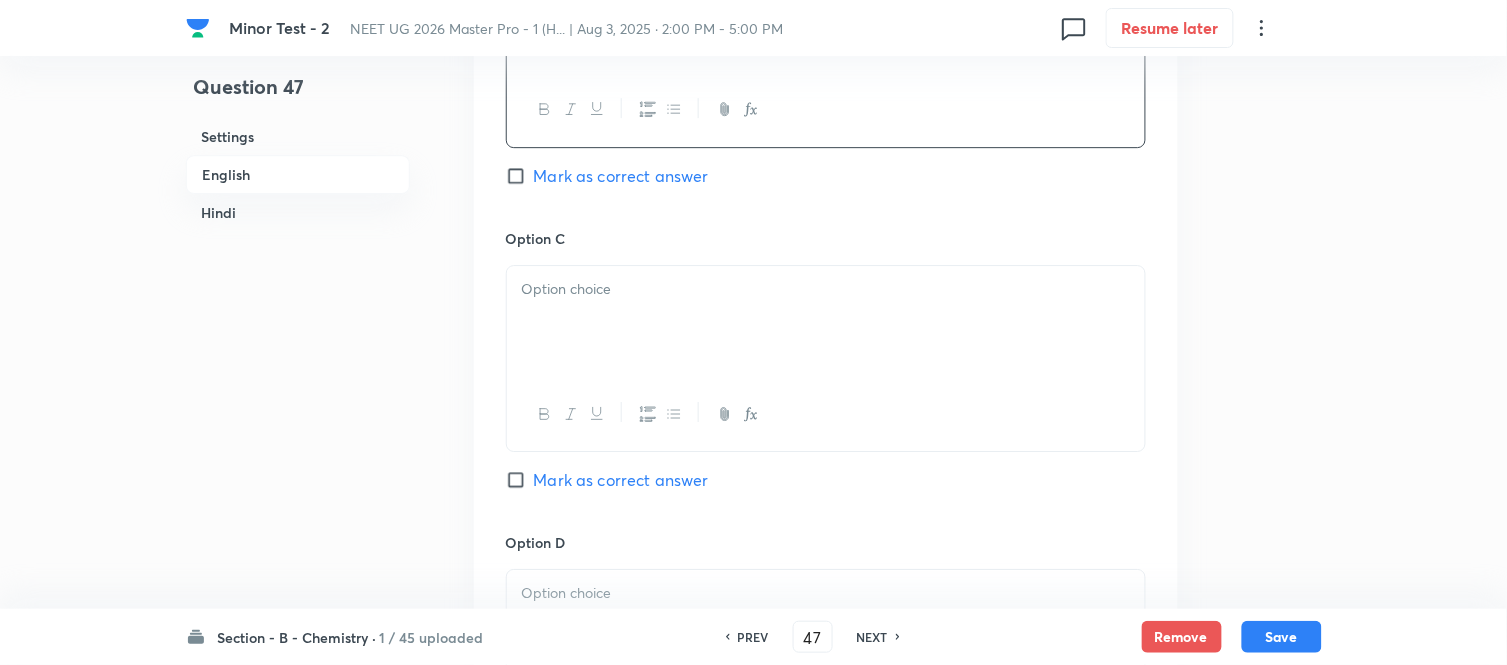 click at bounding box center [826, 322] 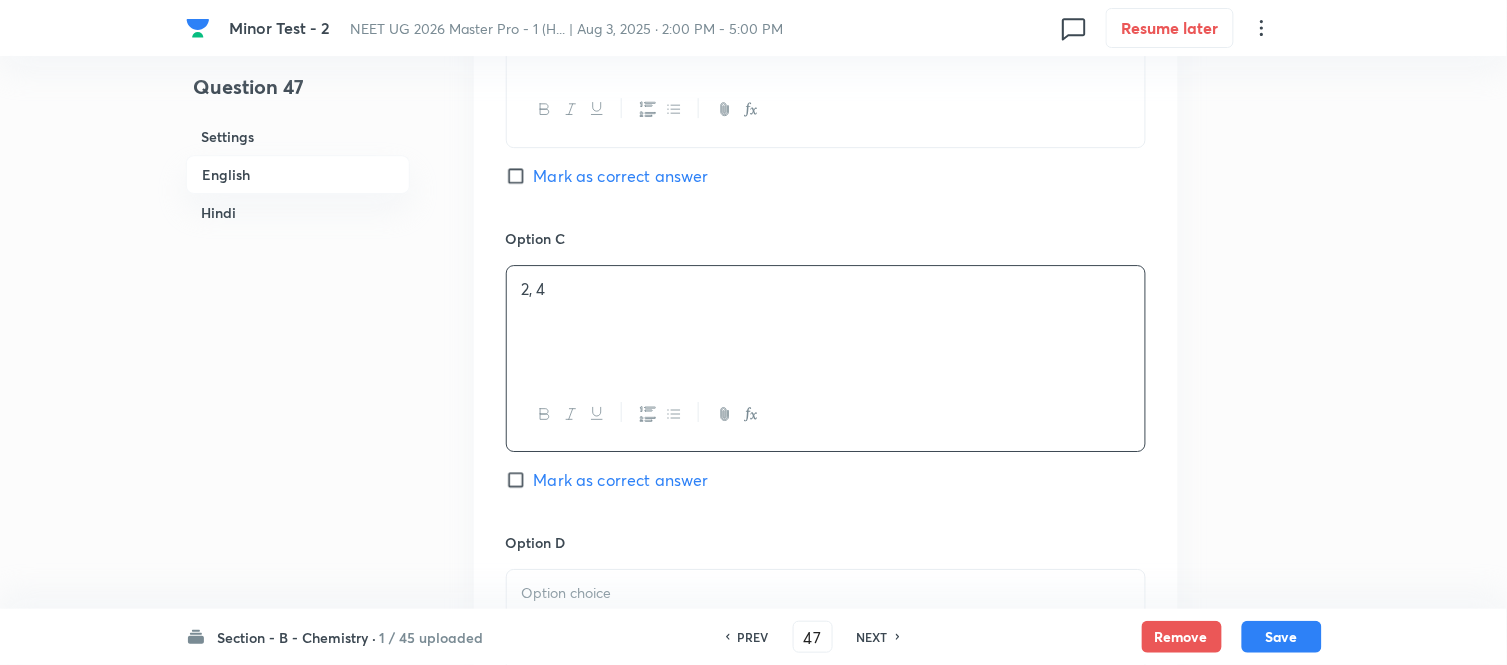 click on "Hindi" at bounding box center [298, 212] 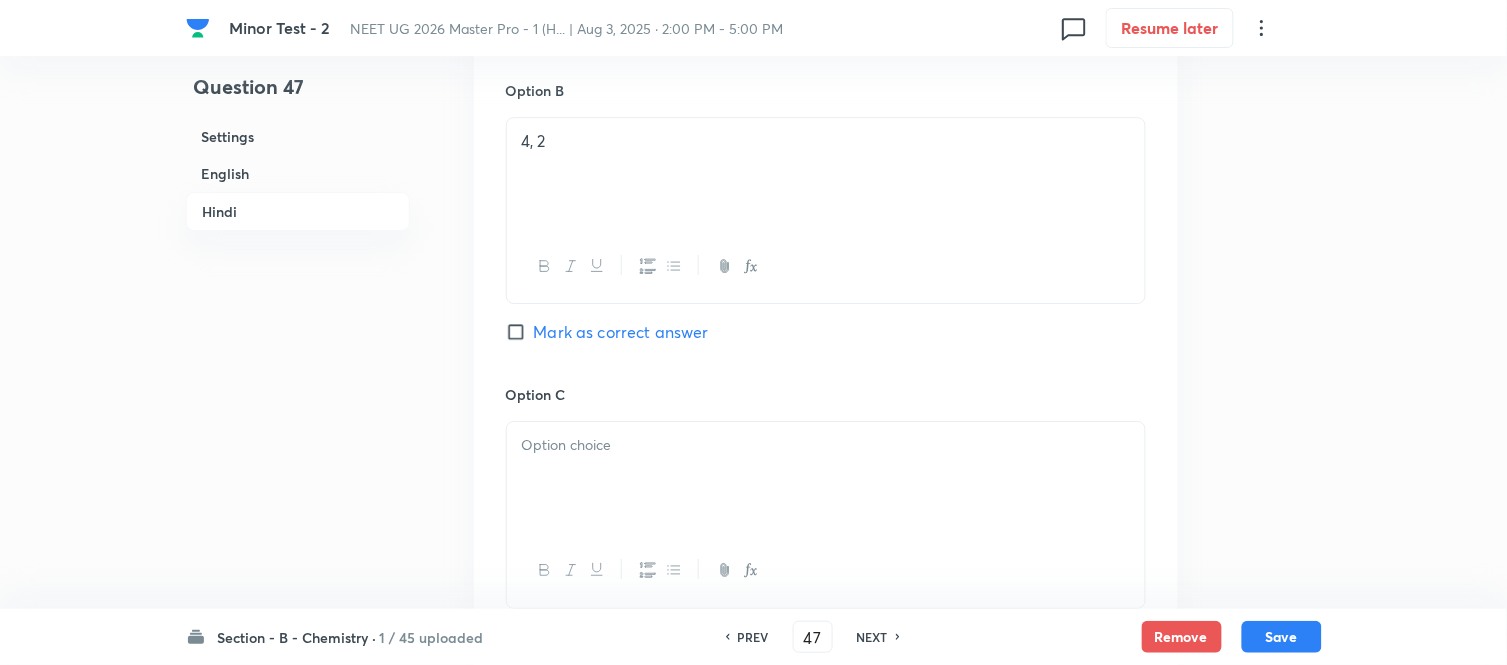 scroll, scrollTop: 3565, scrollLeft: 0, axis: vertical 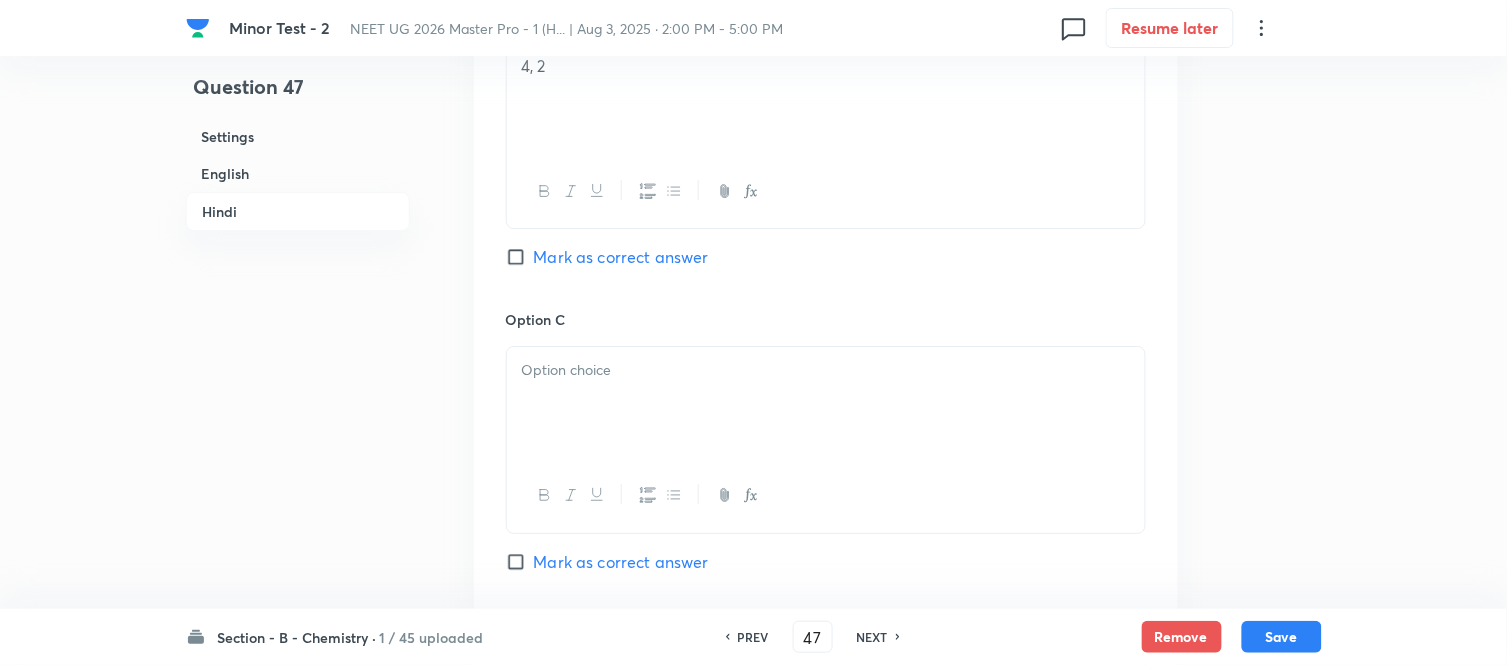 click at bounding box center (826, 370) 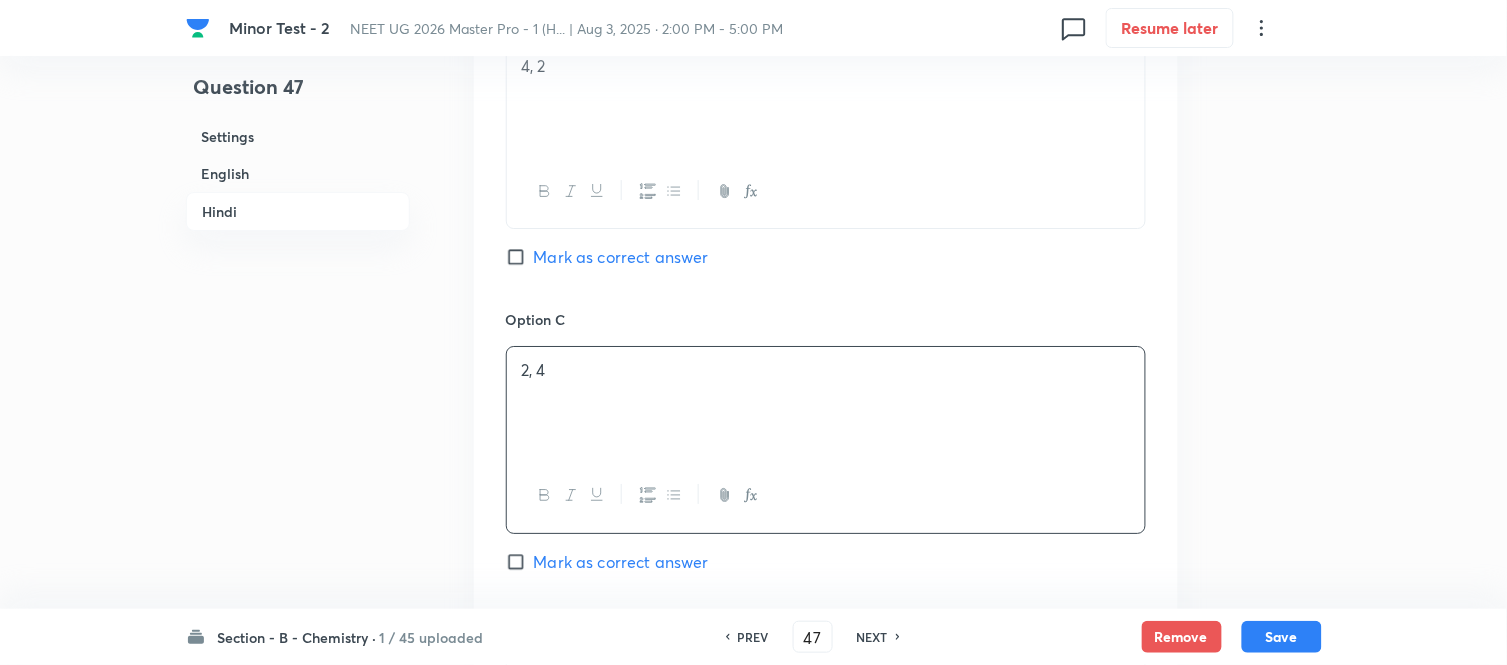 click on "English" at bounding box center (298, 173) 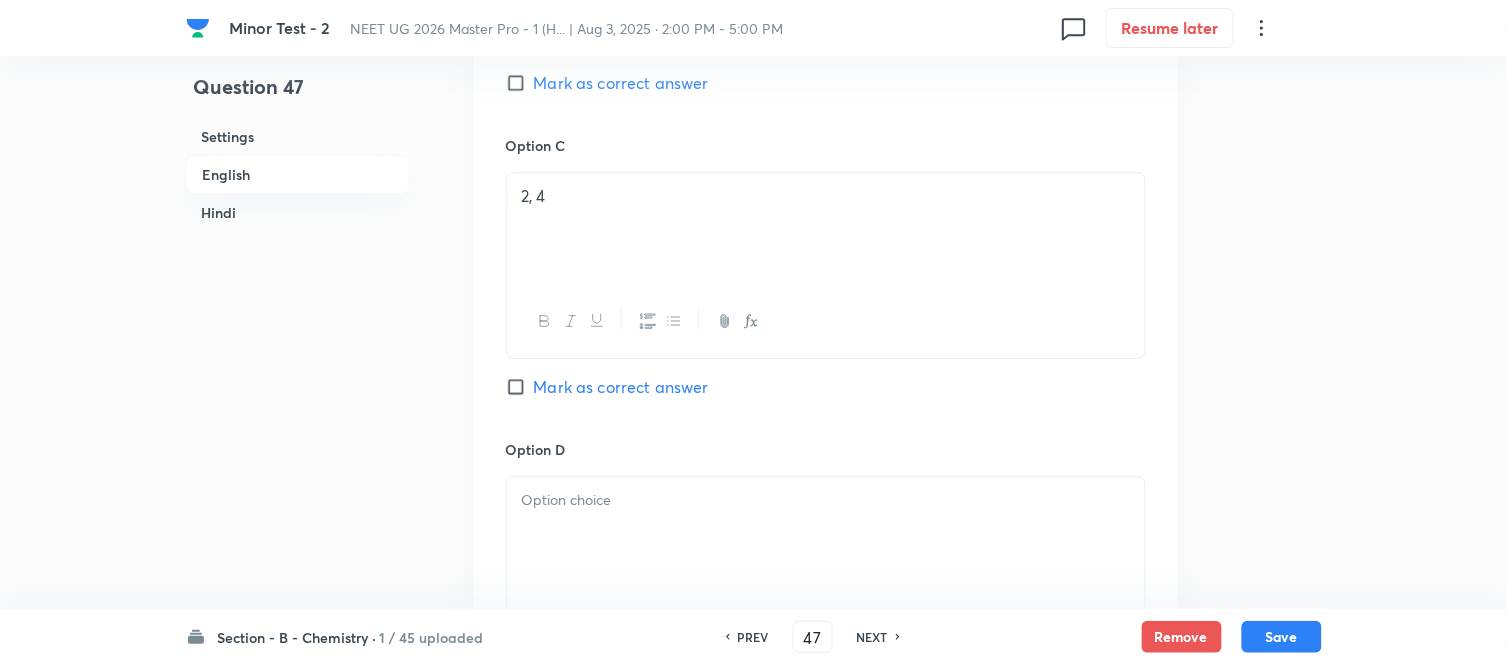 scroll, scrollTop: 1737, scrollLeft: 0, axis: vertical 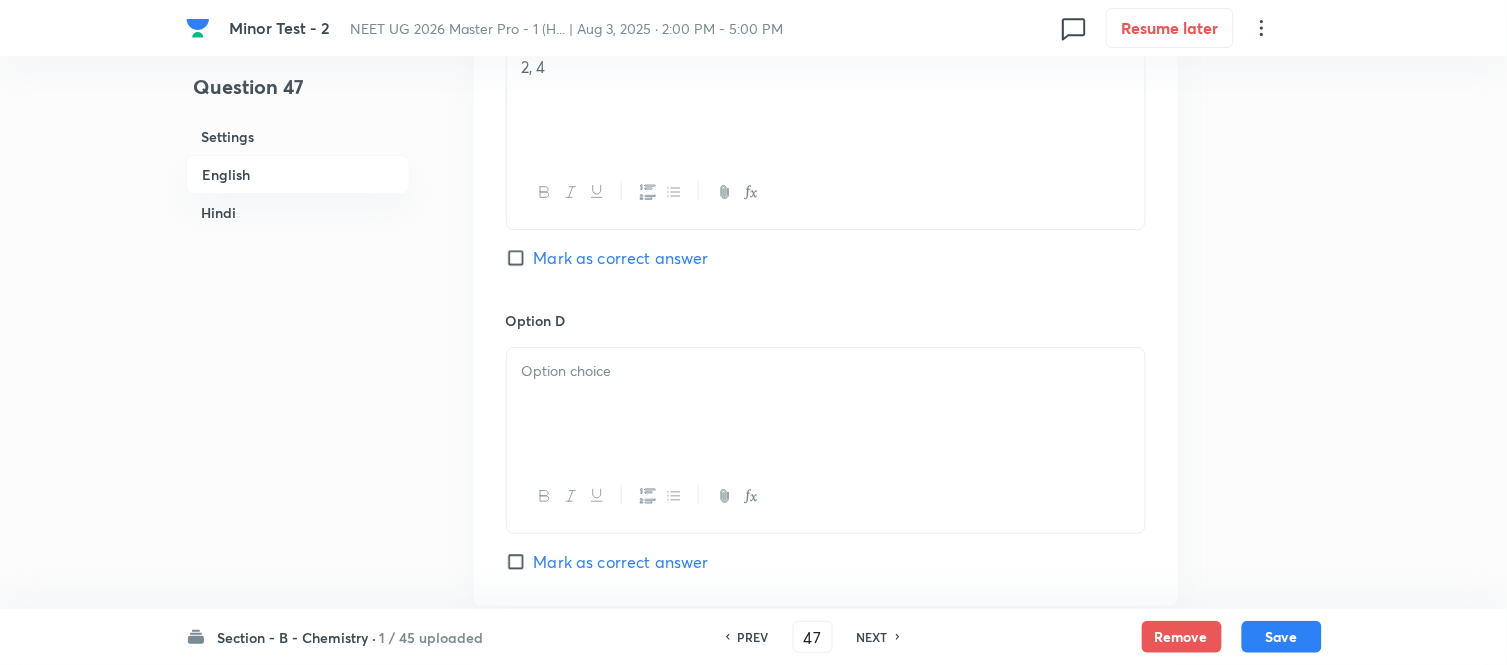 click at bounding box center (826, 371) 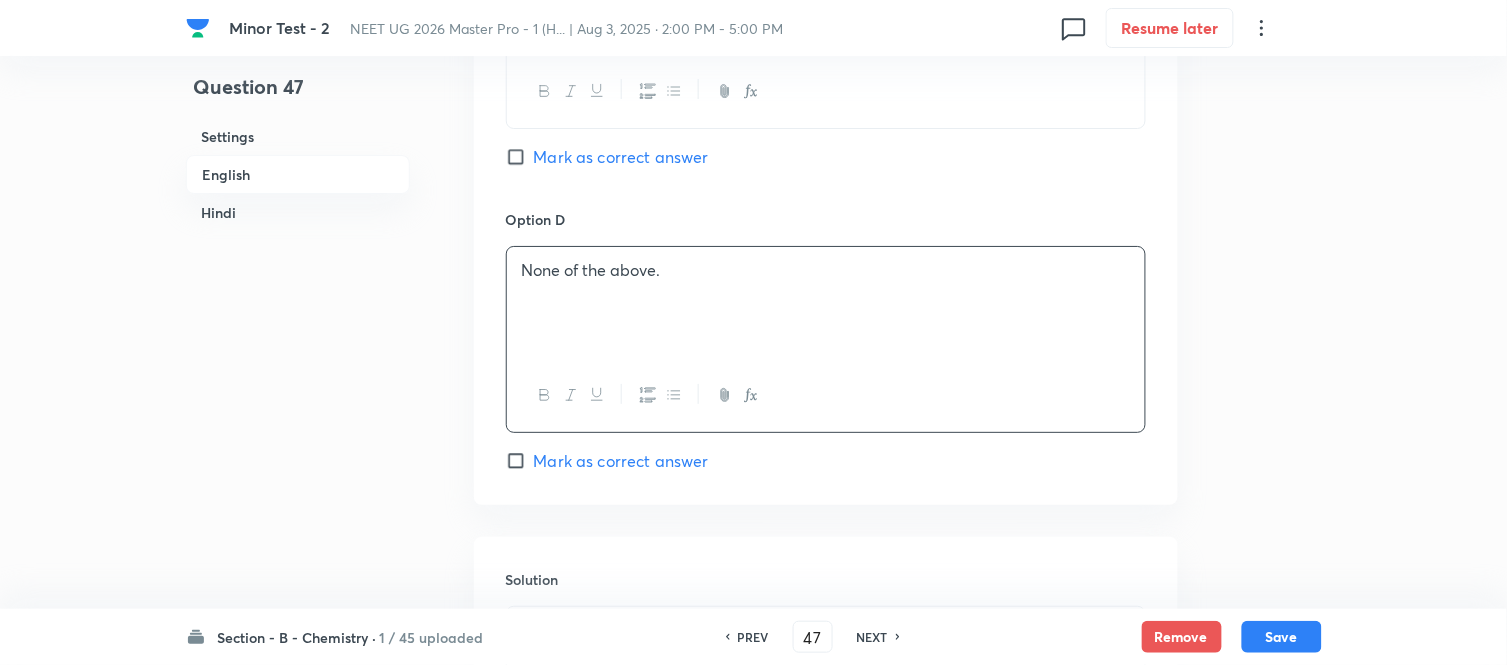 scroll, scrollTop: 2182, scrollLeft: 0, axis: vertical 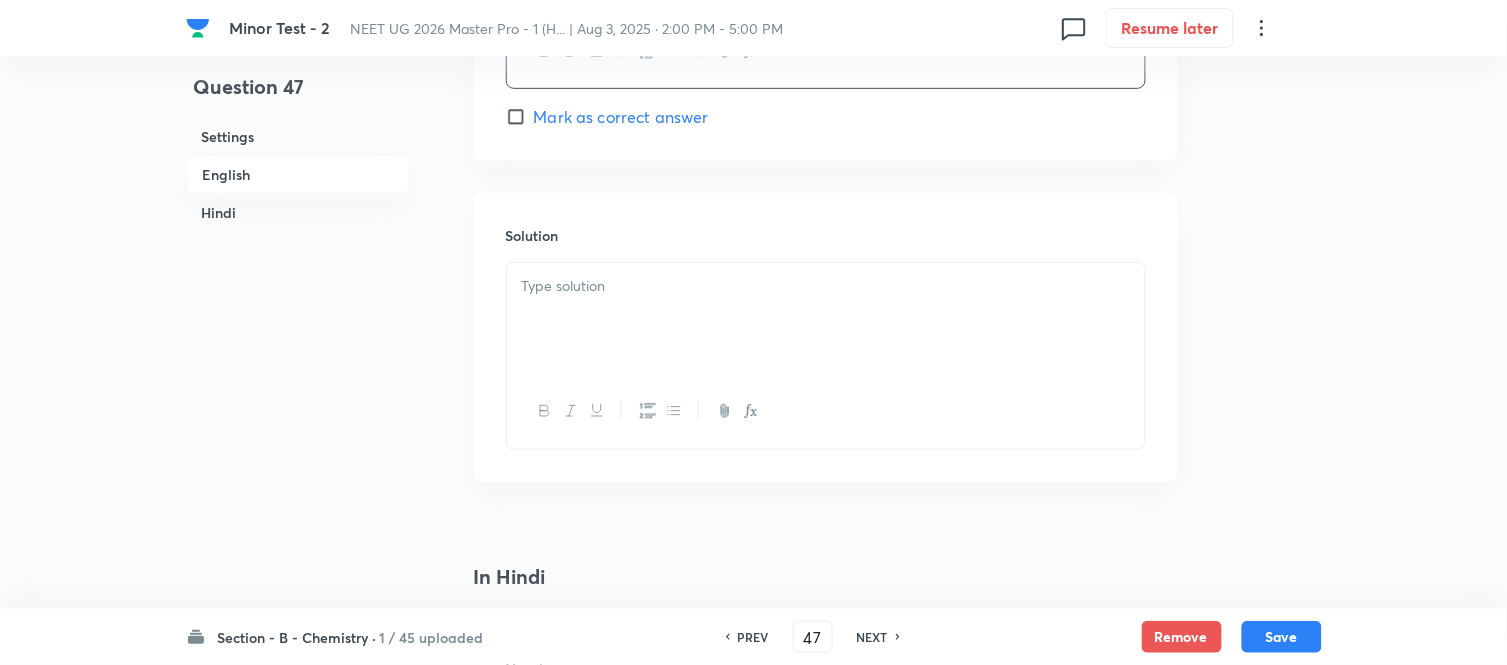 click at bounding box center [826, 319] 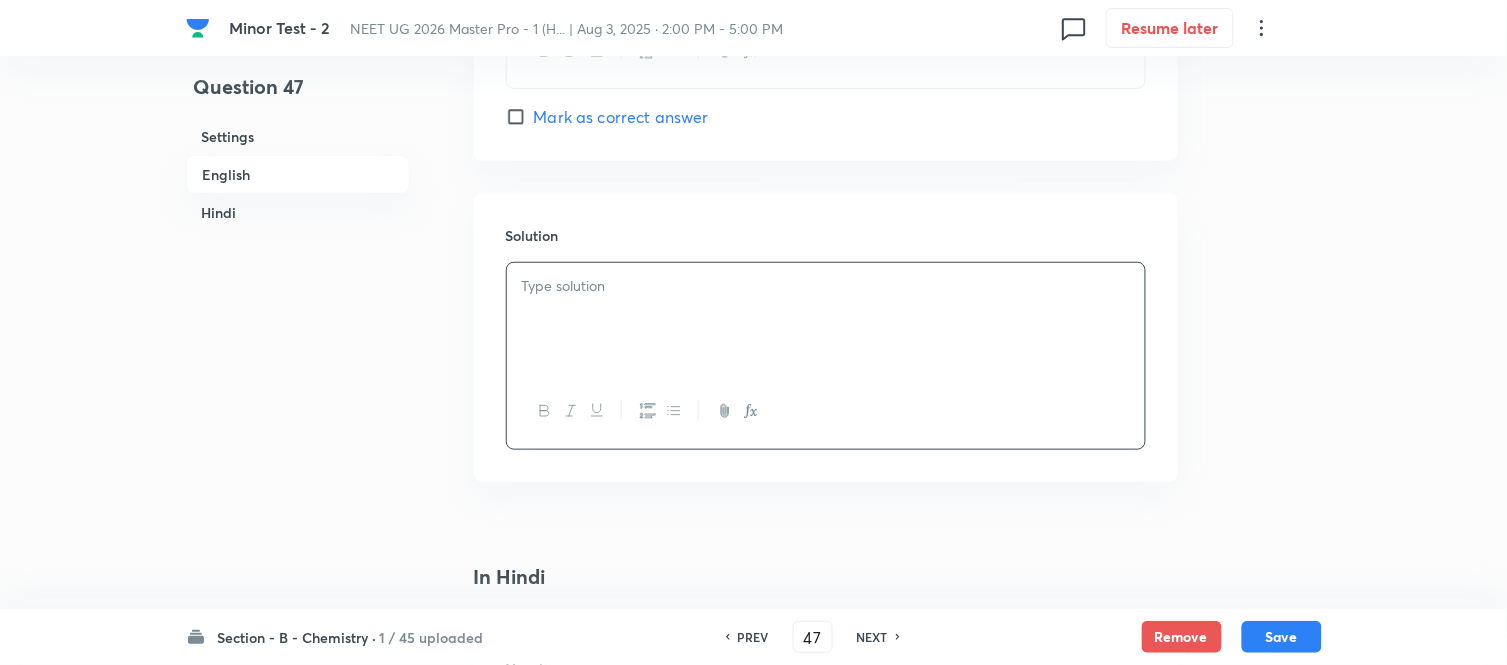 type 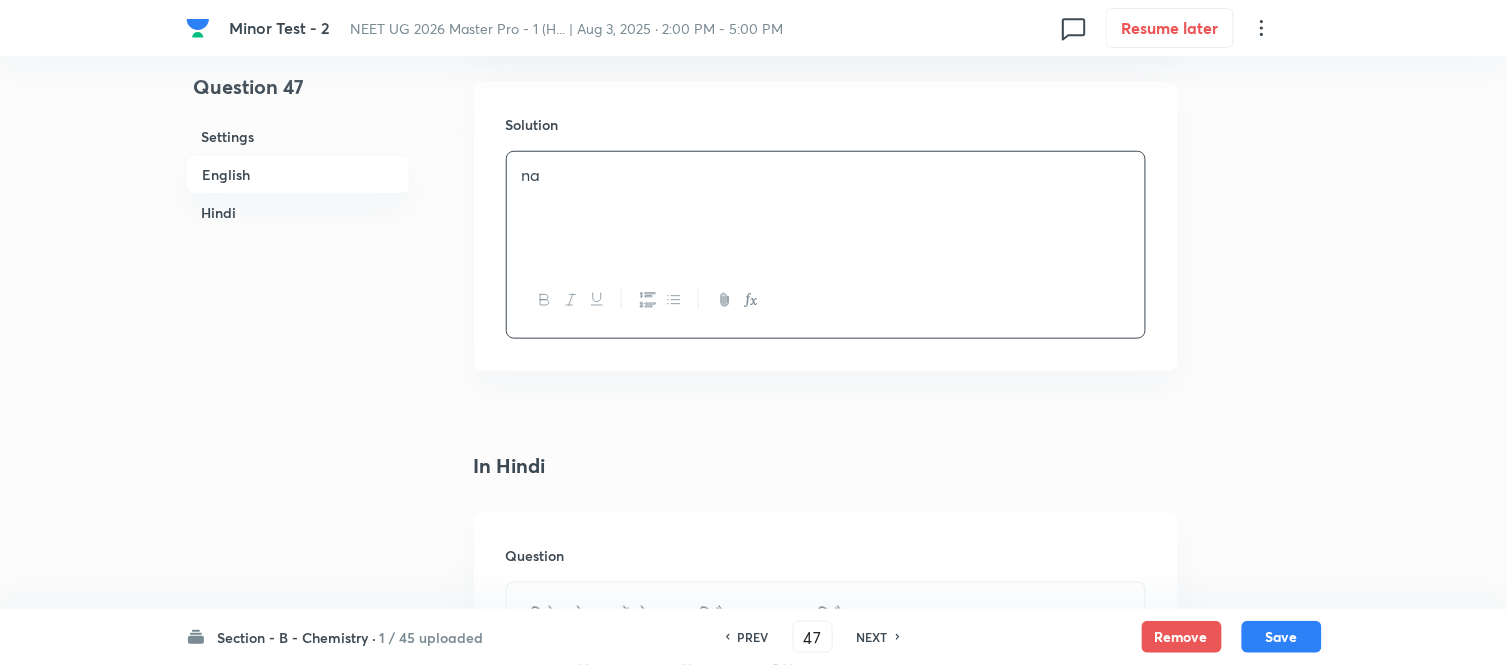 drag, startPoint x: 234, startPoint y: 214, endPoint x: 422, endPoint y: 270, distance: 196.1632 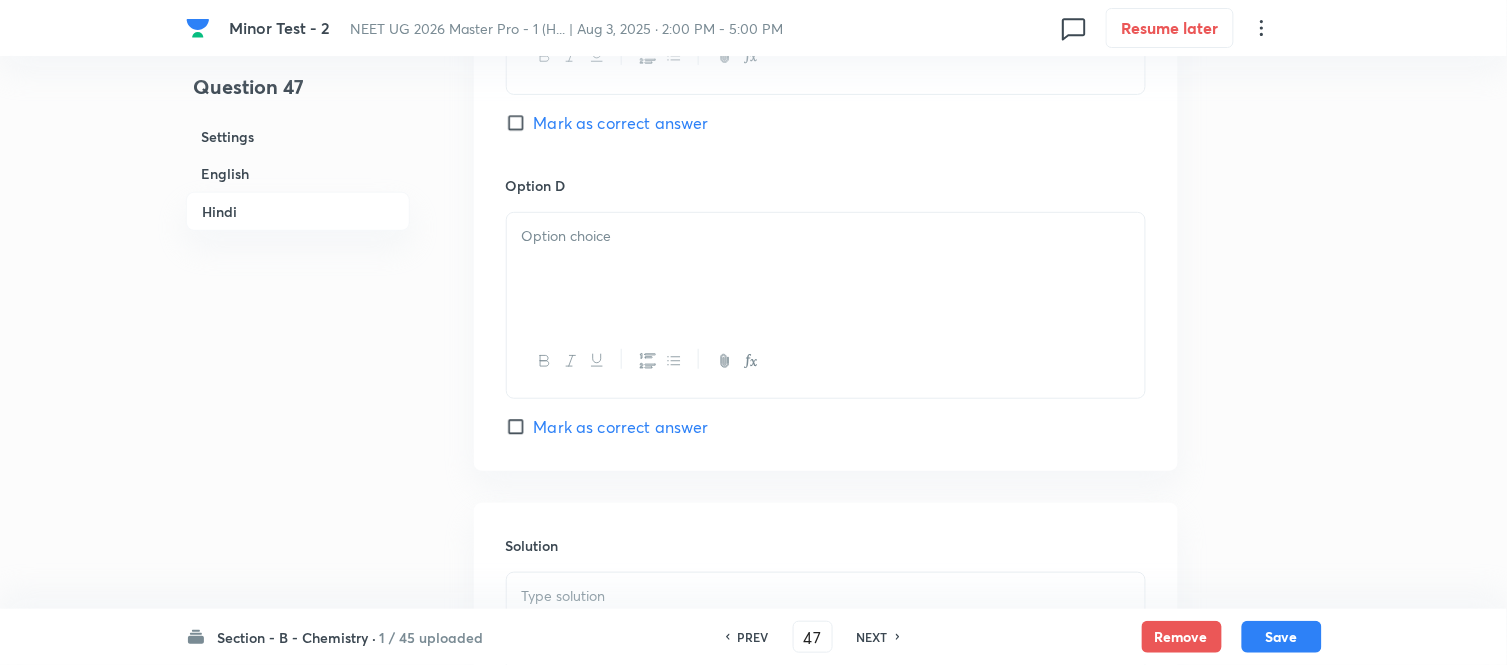 scroll, scrollTop: 4010, scrollLeft: 0, axis: vertical 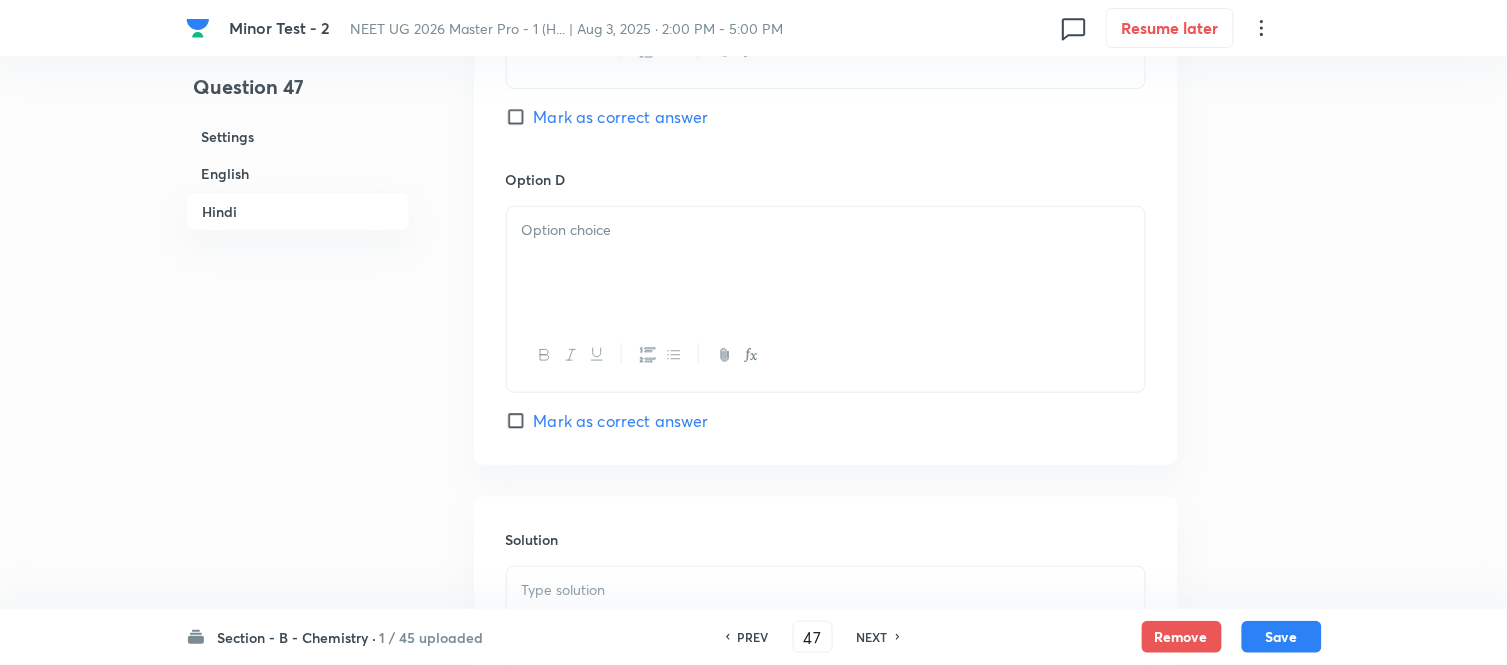 click at bounding box center [826, 230] 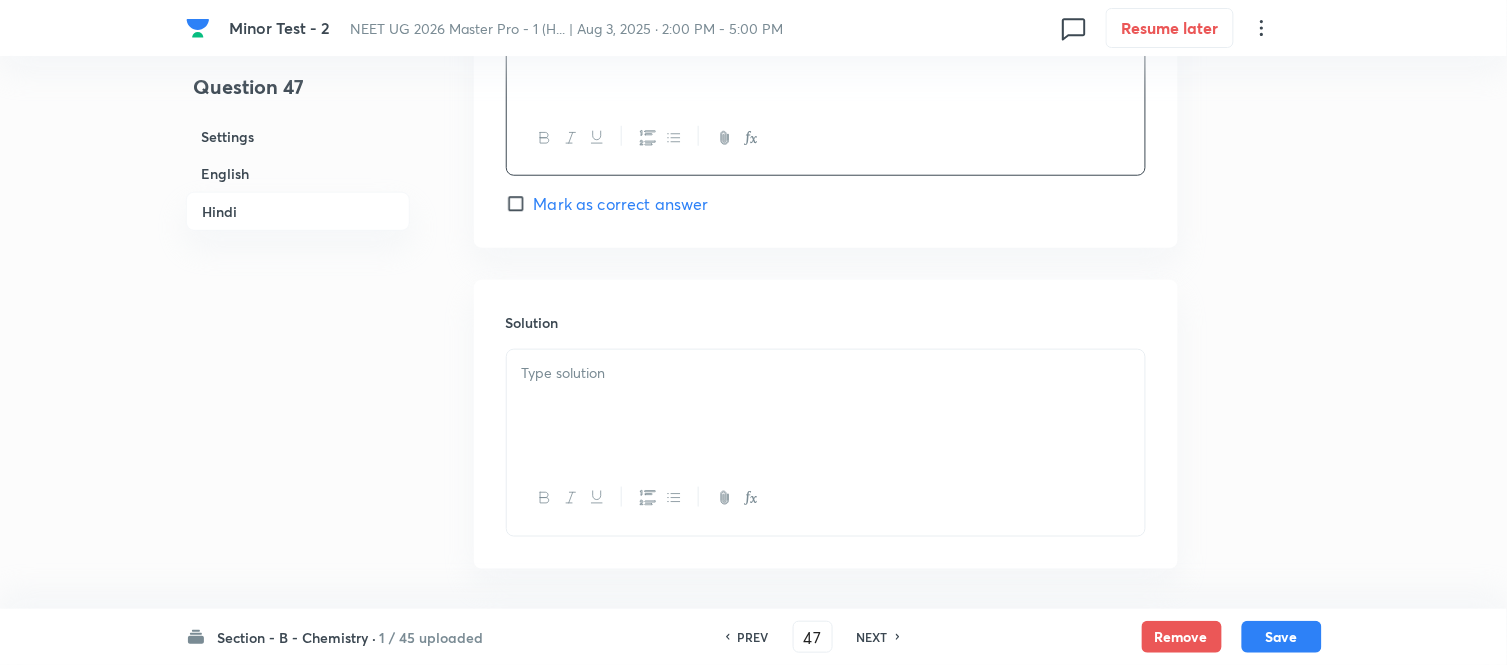 scroll, scrollTop: 4232, scrollLeft: 0, axis: vertical 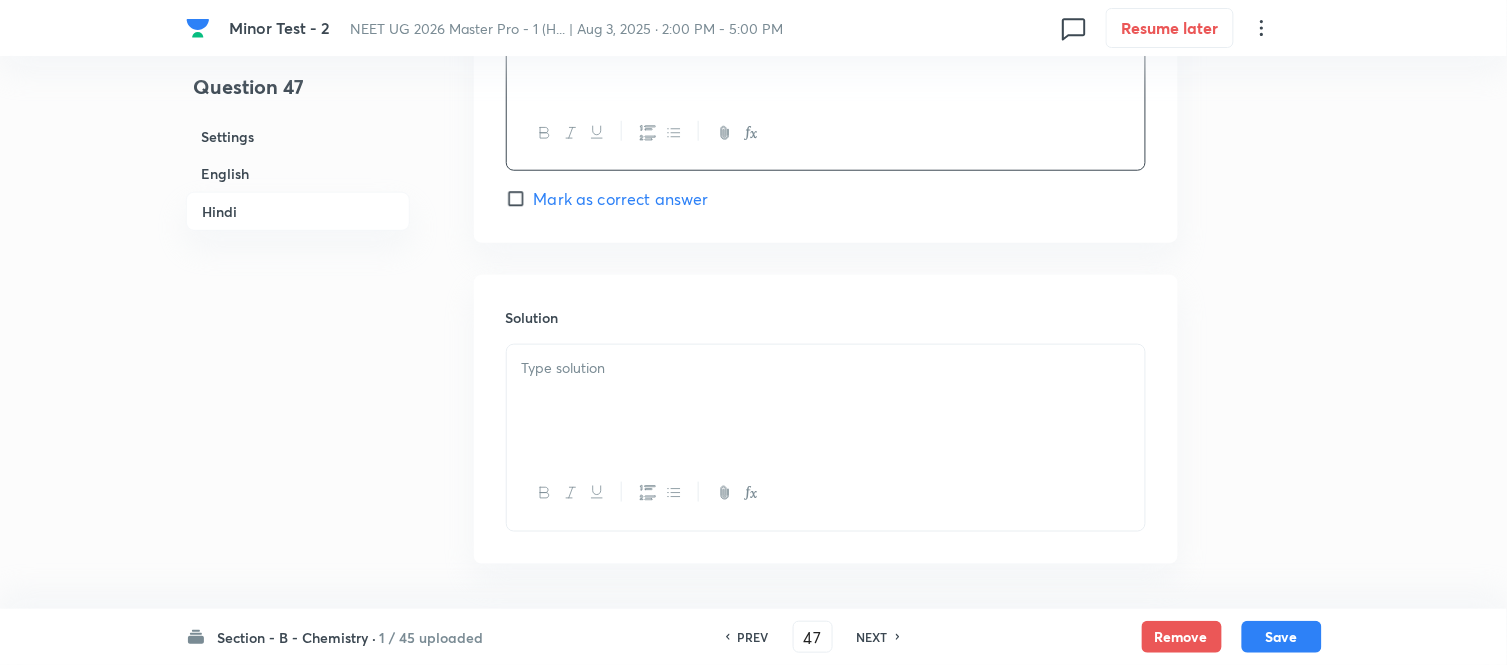 click at bounding box center [826, 368] 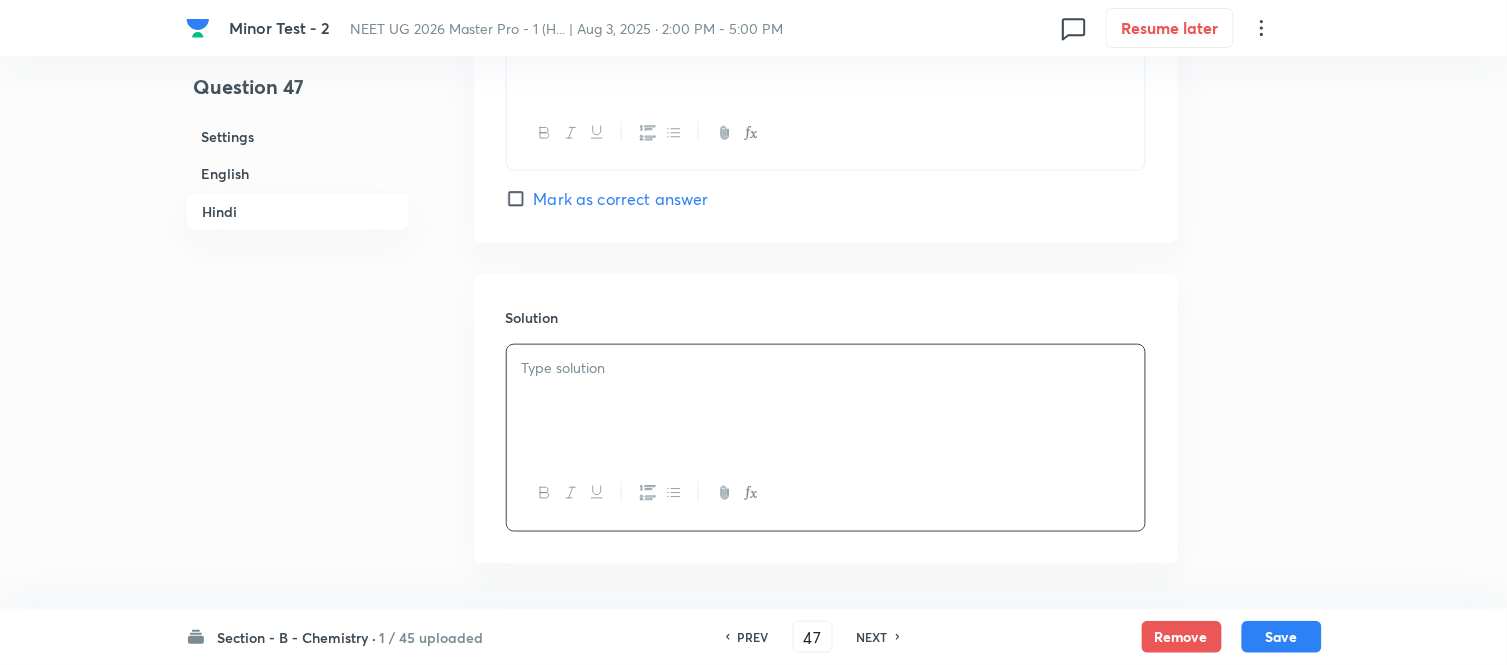 type 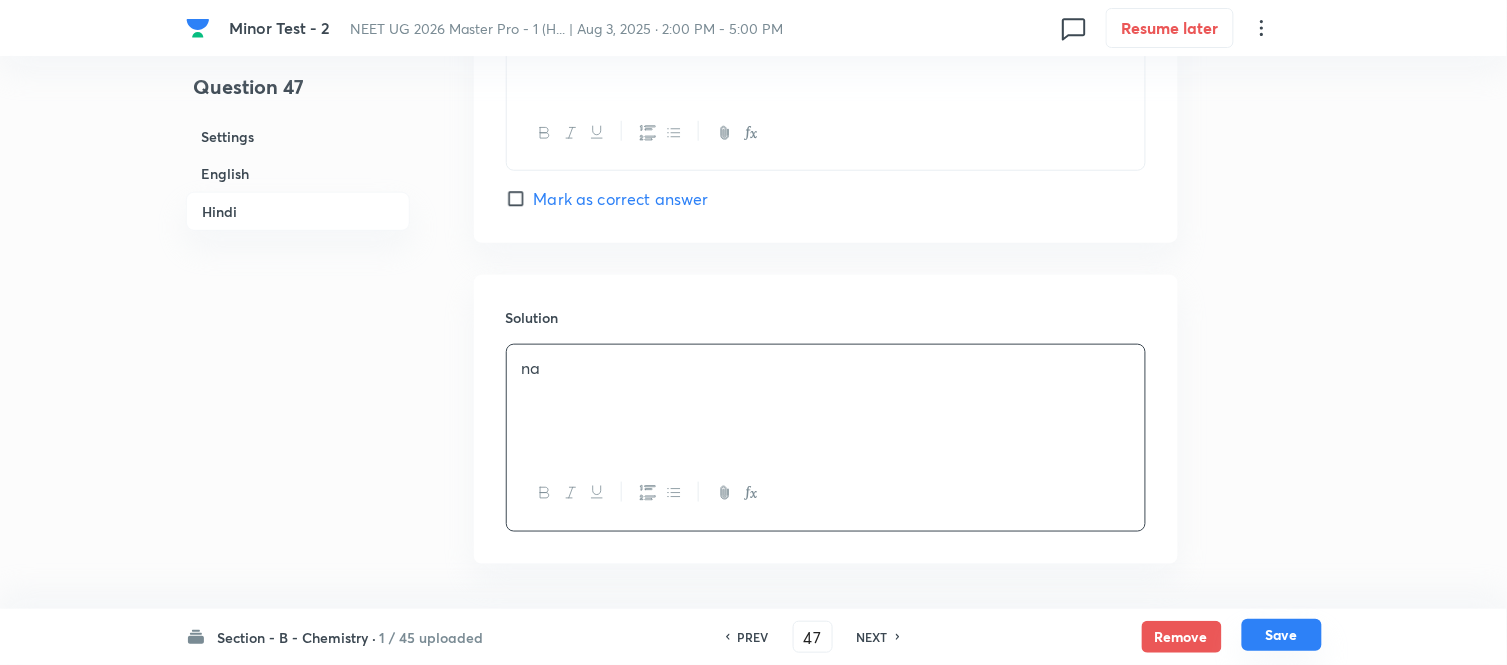 click on "Save" at bounding box center [1282, 635] 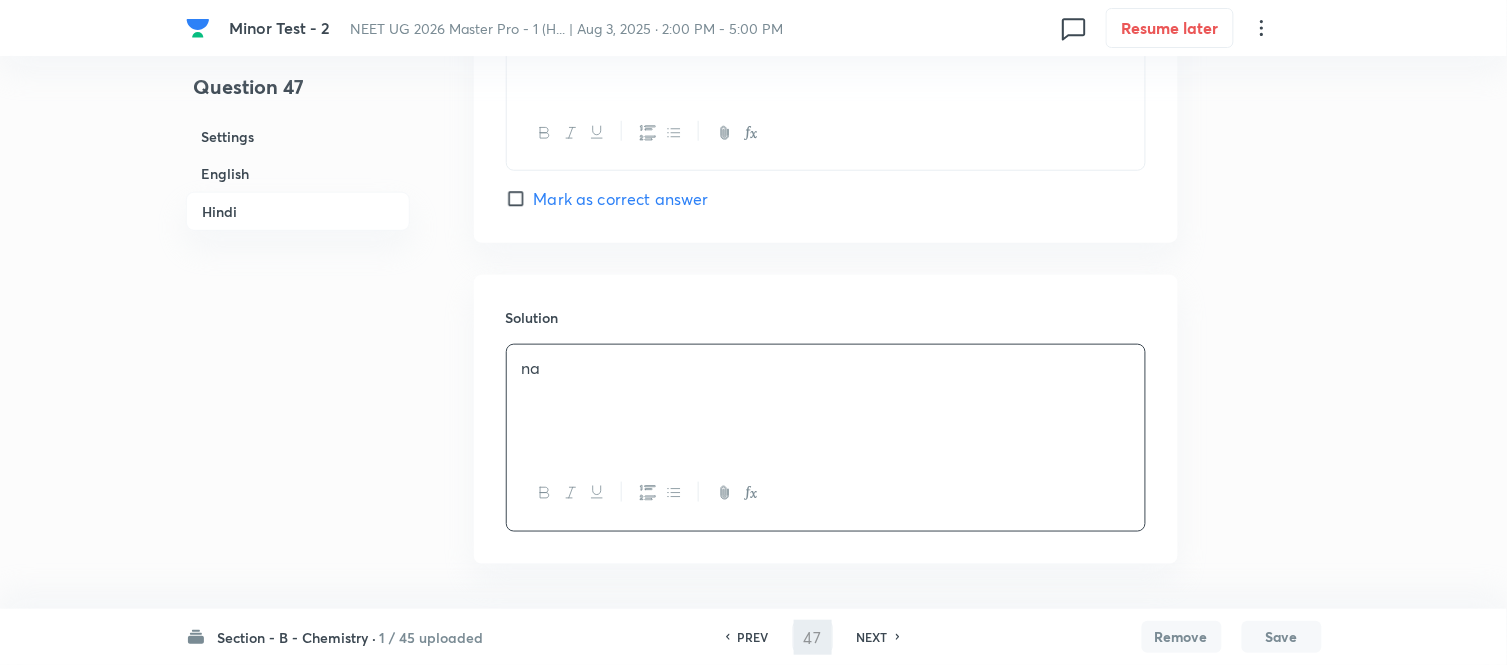 type on "48" 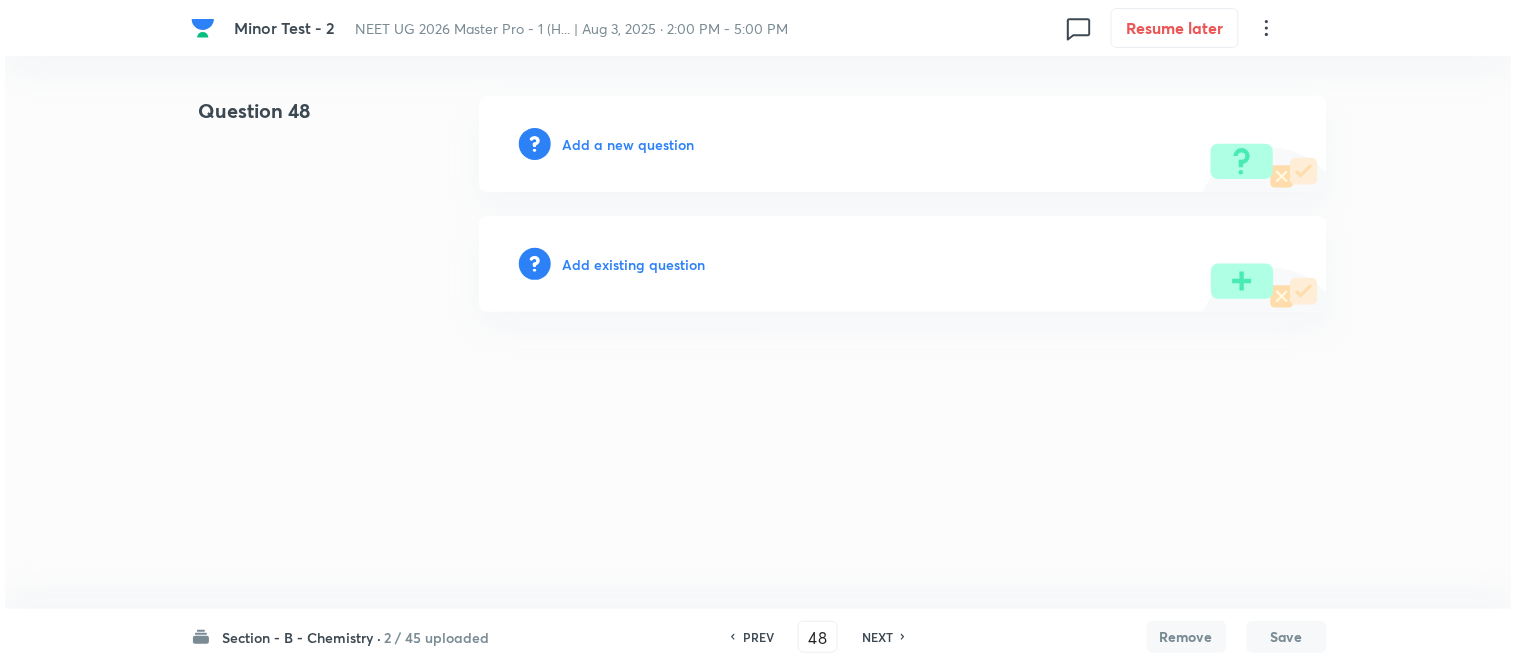 scroll, scrollTop: 0, scrollLeft: 0, axis: both 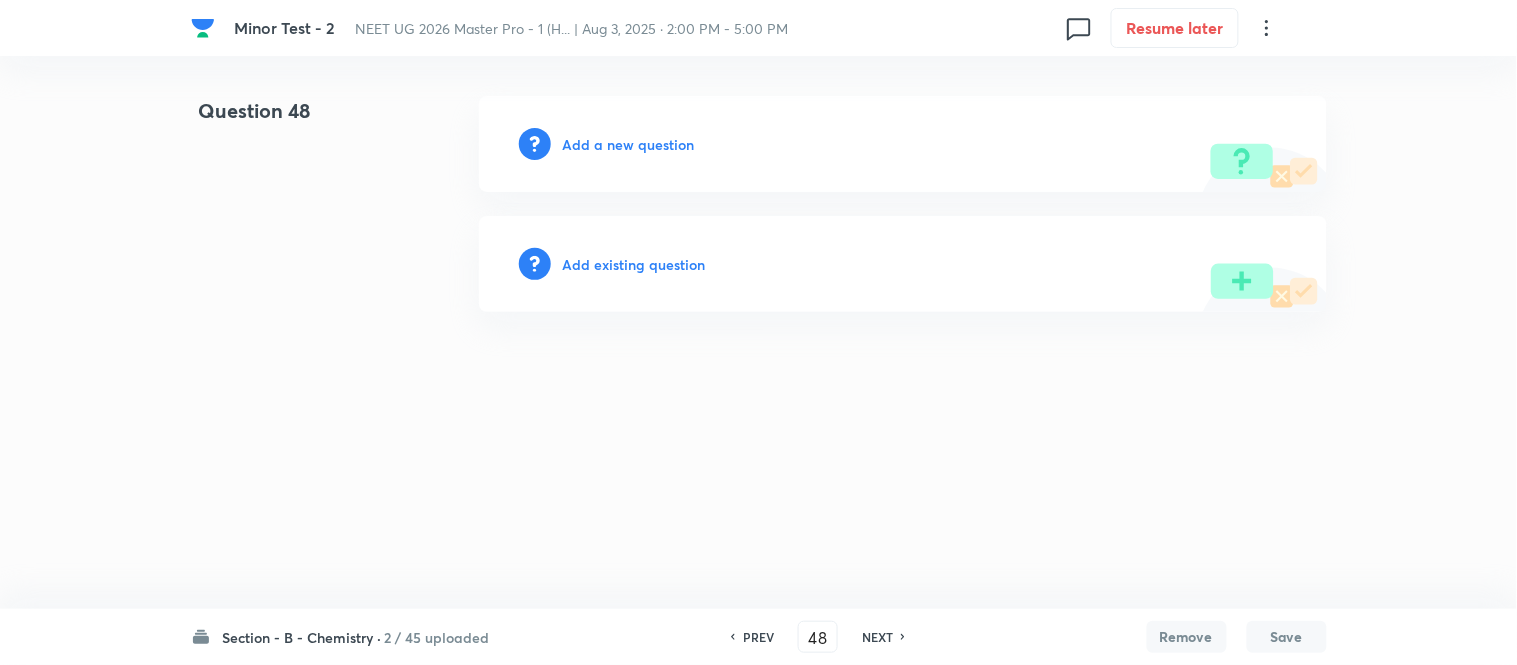 click on "Add a new question" at bounding box center [629, 144] 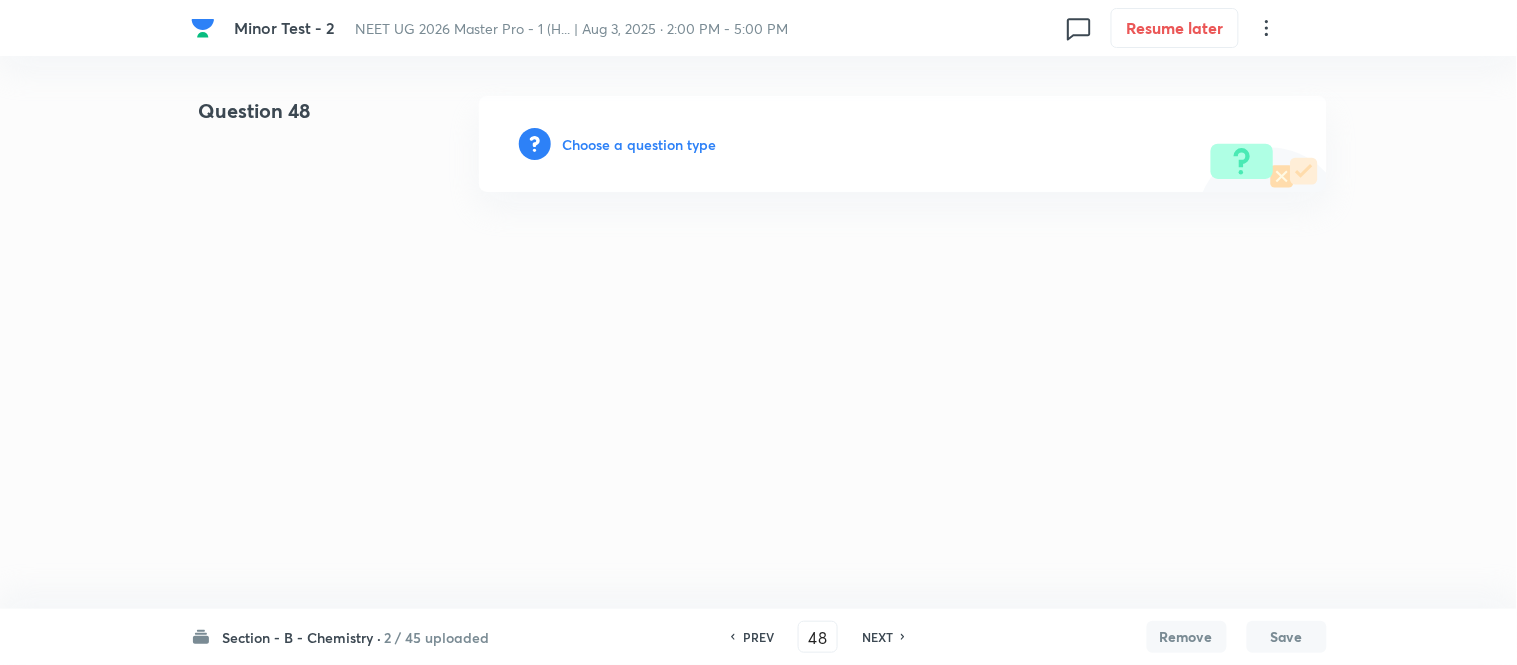 click on "Choose a question type" at bounding box center (640, 144) 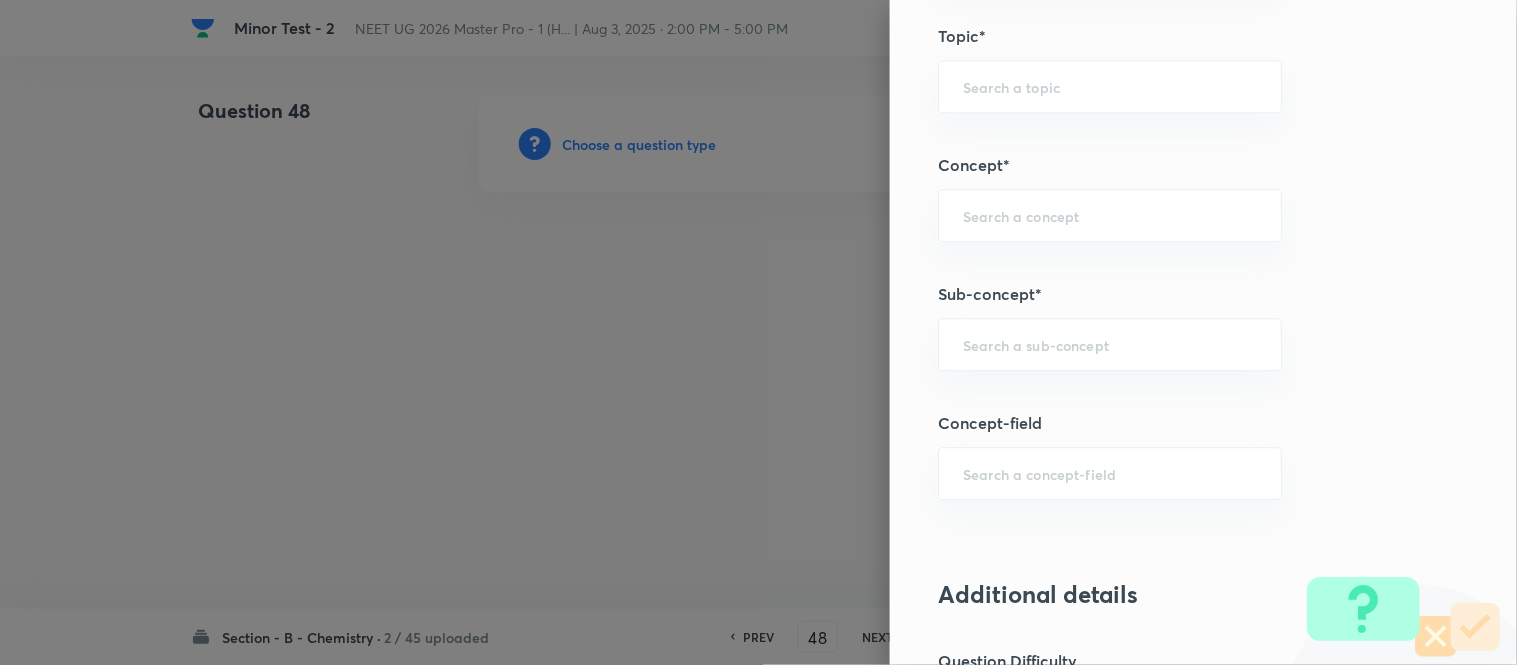 scroll, scrollTop: 1210, scrollLeft: 0, axis: vertical 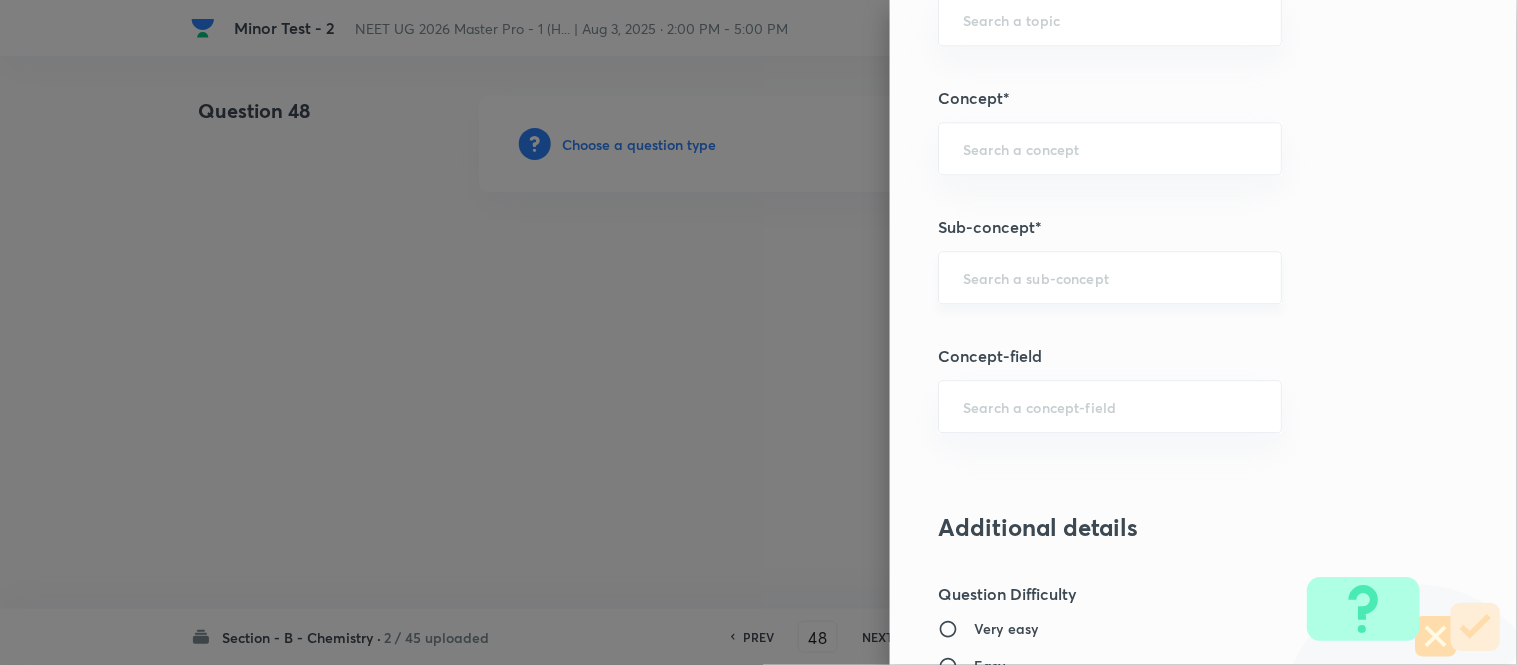 click at bounding box center (1110, 277) 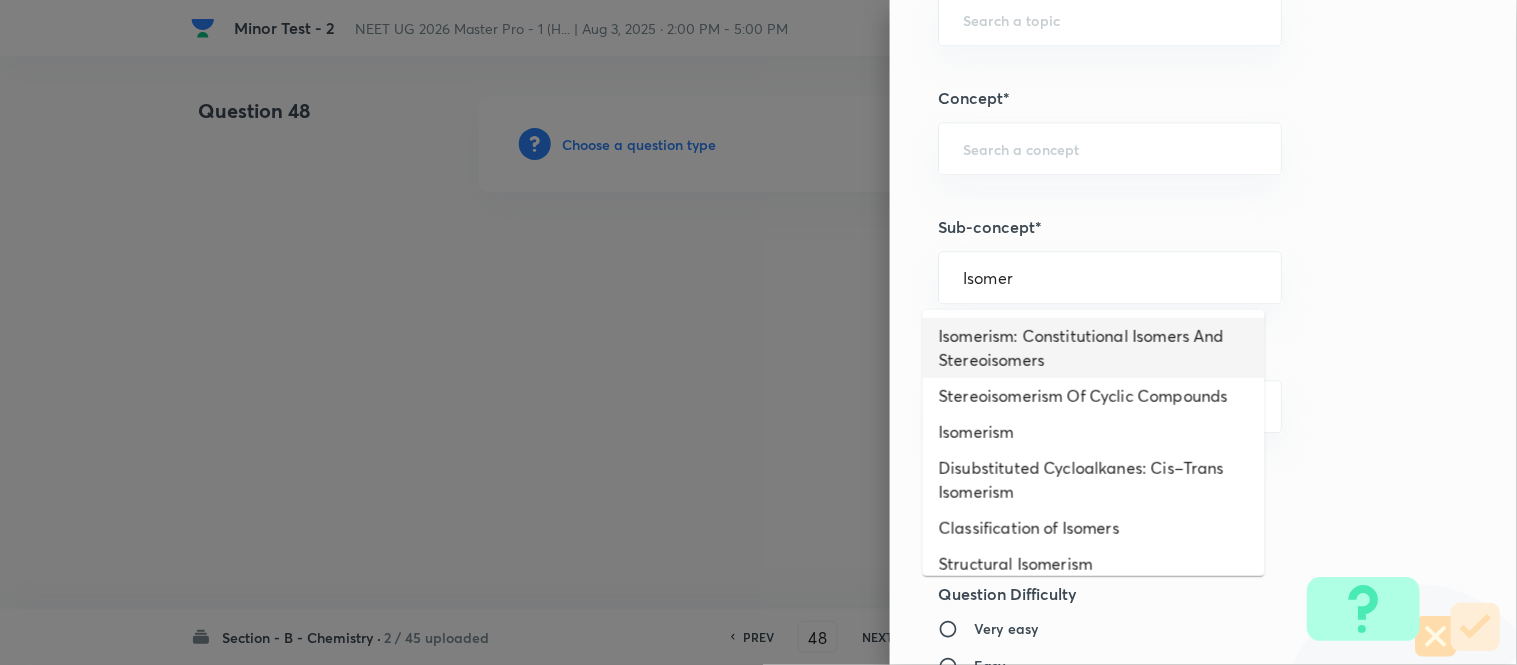 click on "Isomerism: Constitutional Isomers And Stereoisomers" at bounding box center (1094, 348) 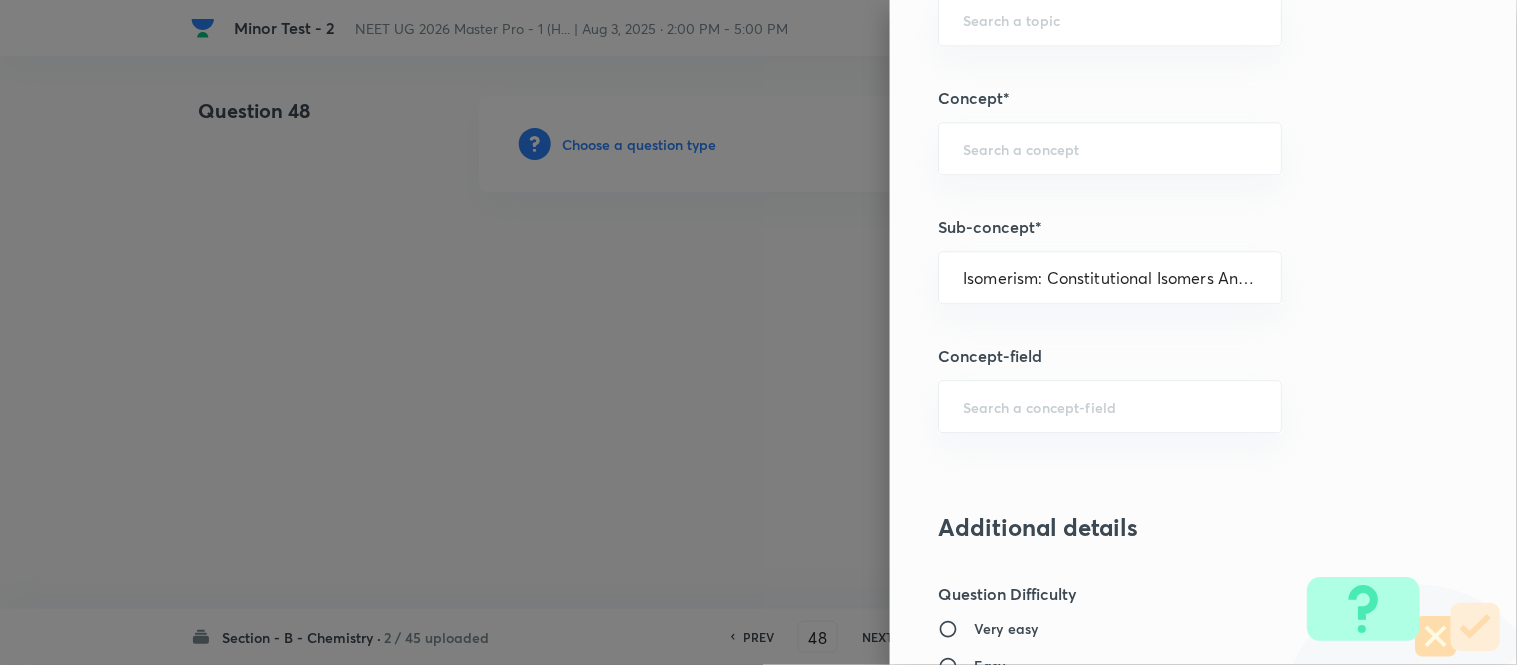 type on "Chemistry" 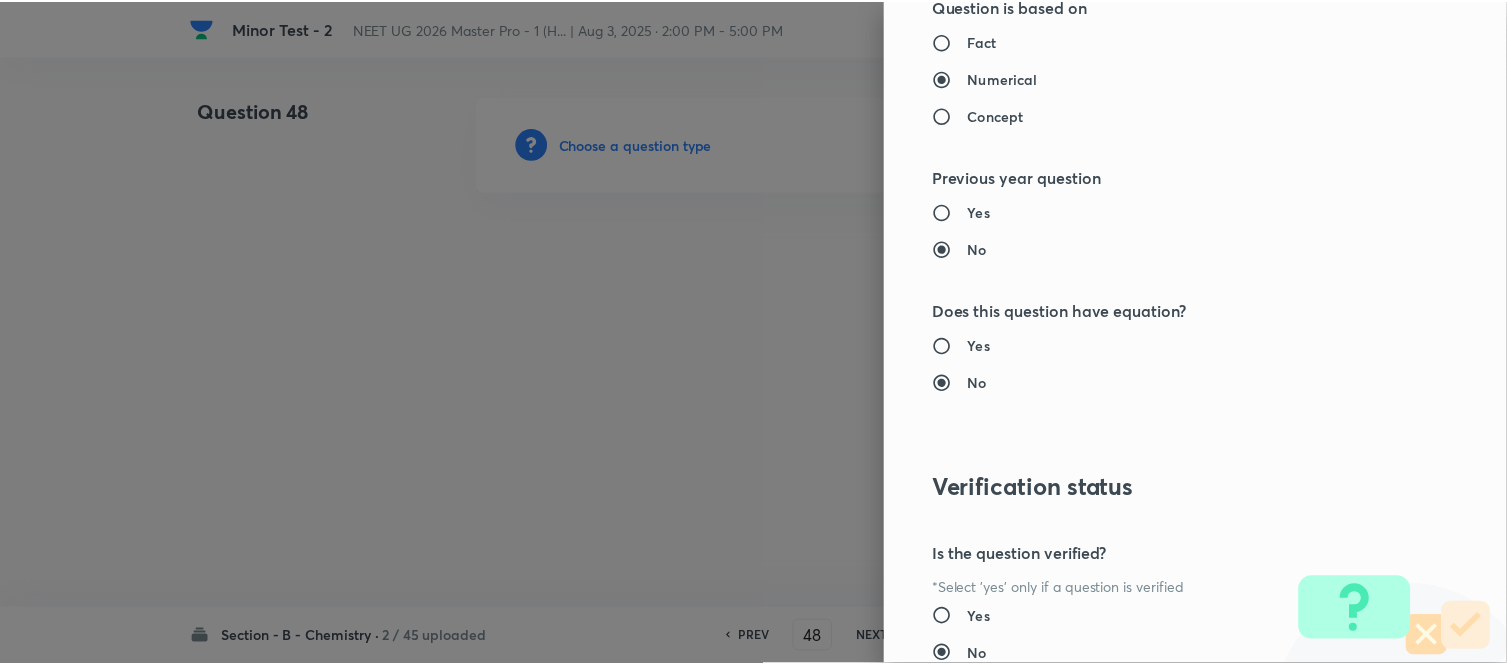 scroll, scrollTop: 2195, scrollLeft: 0, axis: vertical 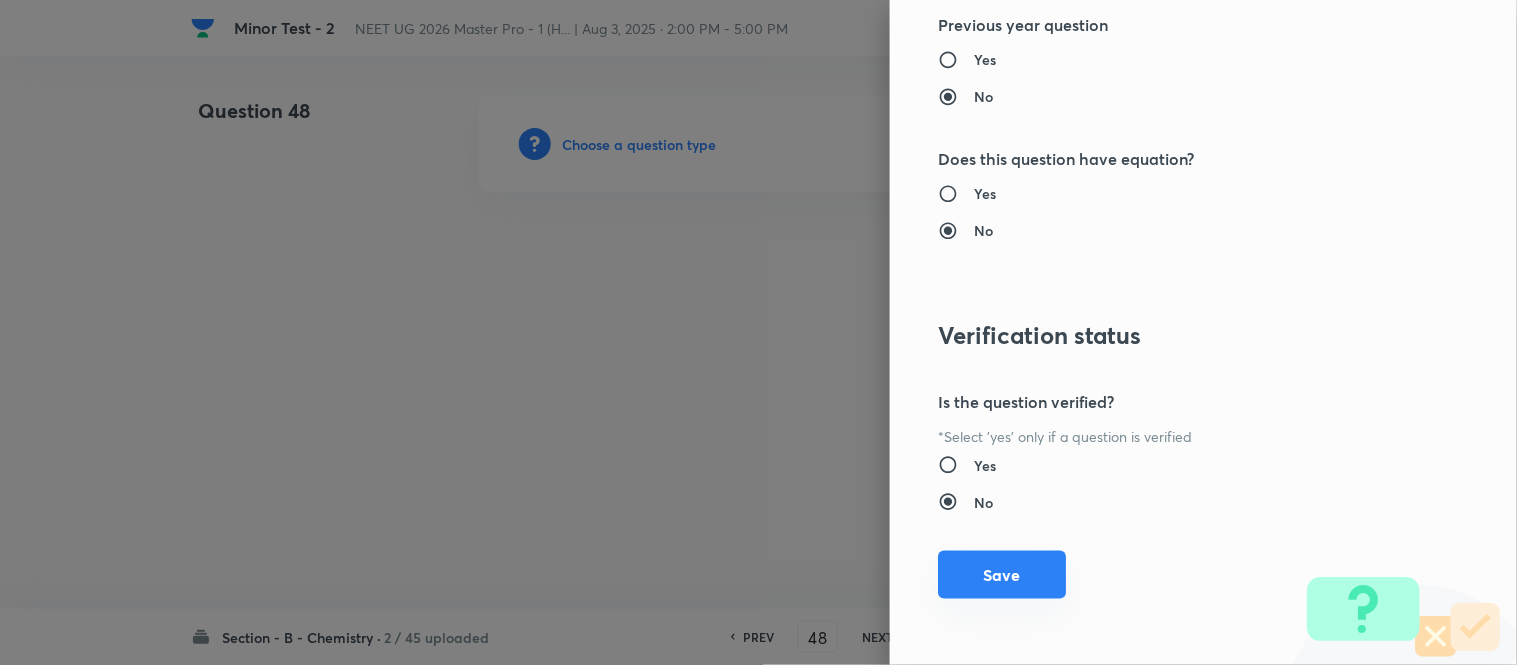 click on "Save" at bounding box center [1002, 575] 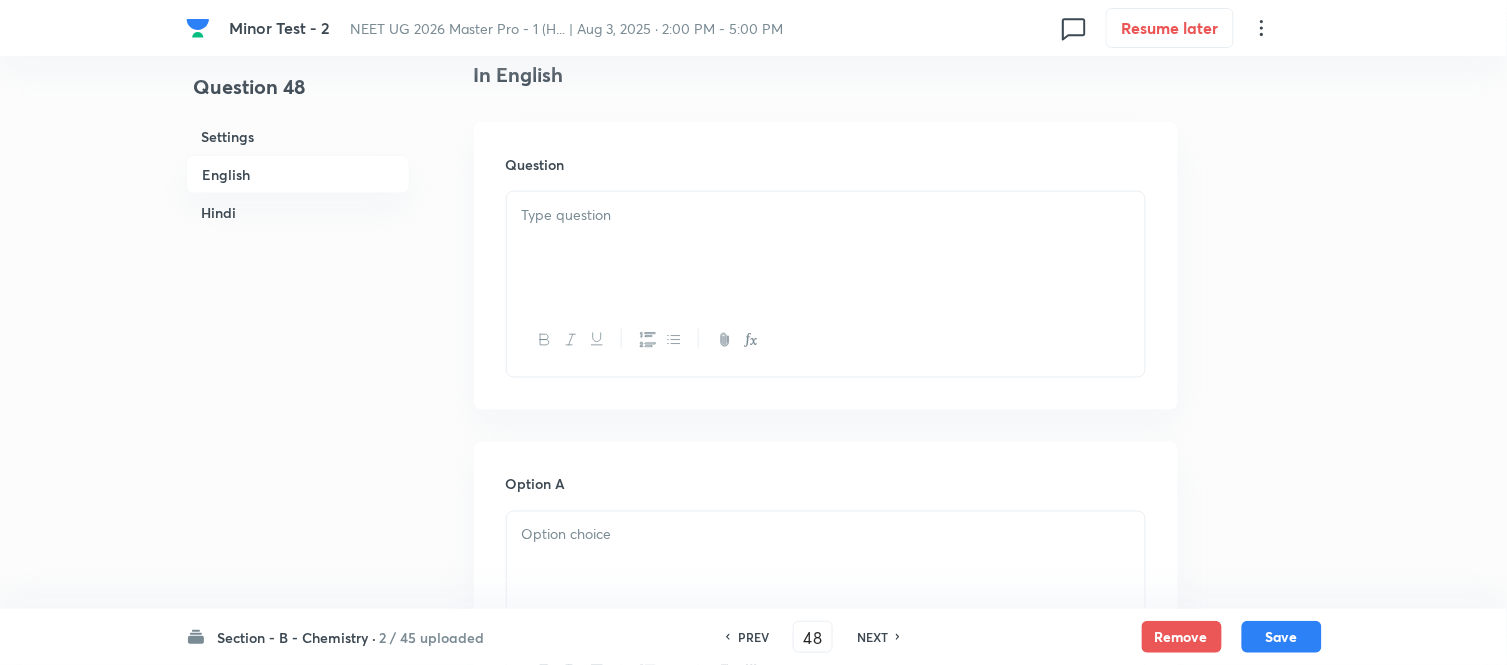 scroll, scrollTop: 555, scrollLeft: 0, axis: vertical 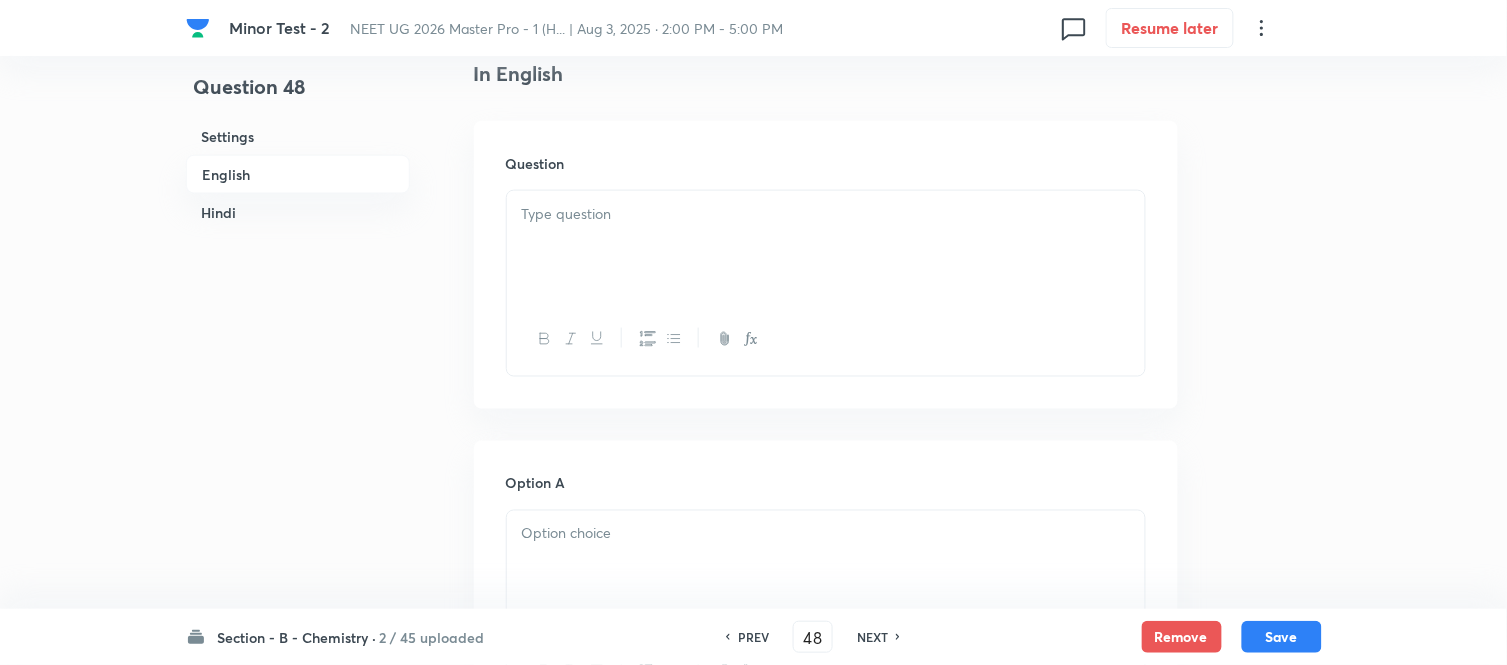 click at bounding box center (826, 214) 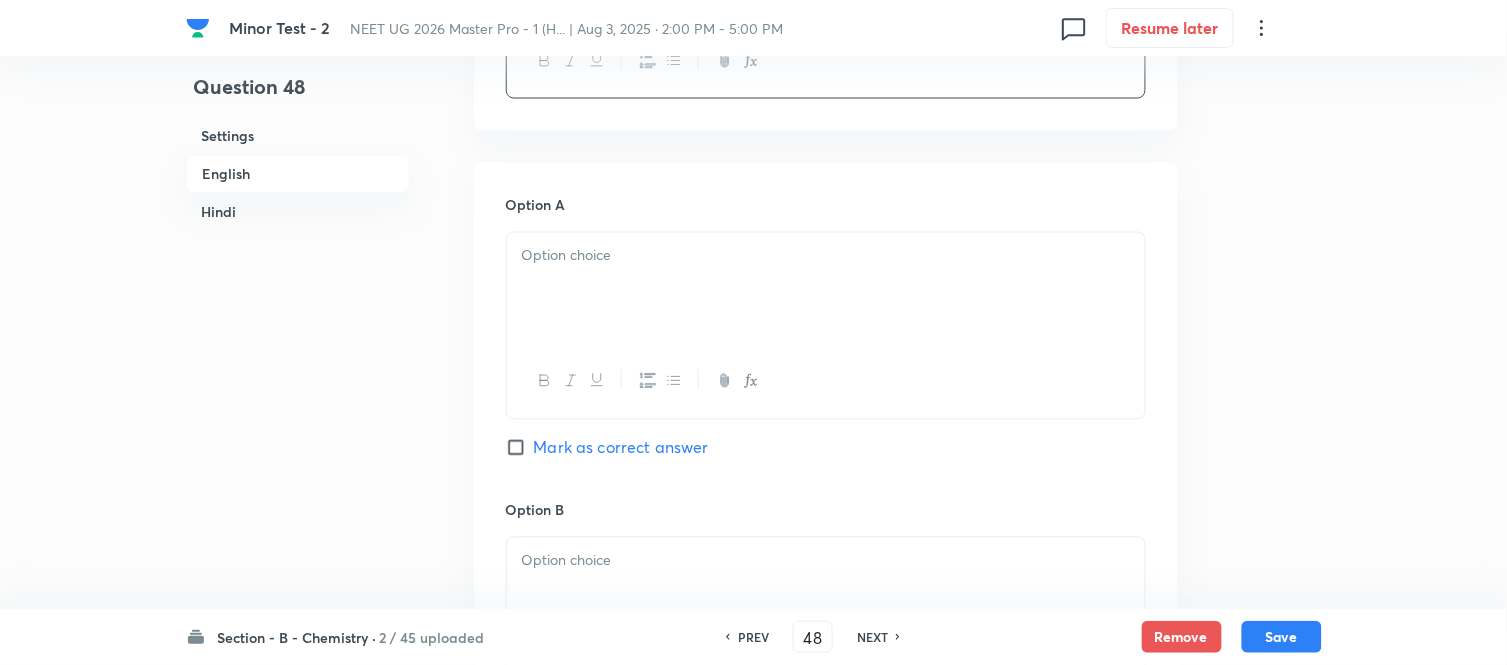 scroll, scrollTop: 888, scrollLeft: 0, axis: vertical 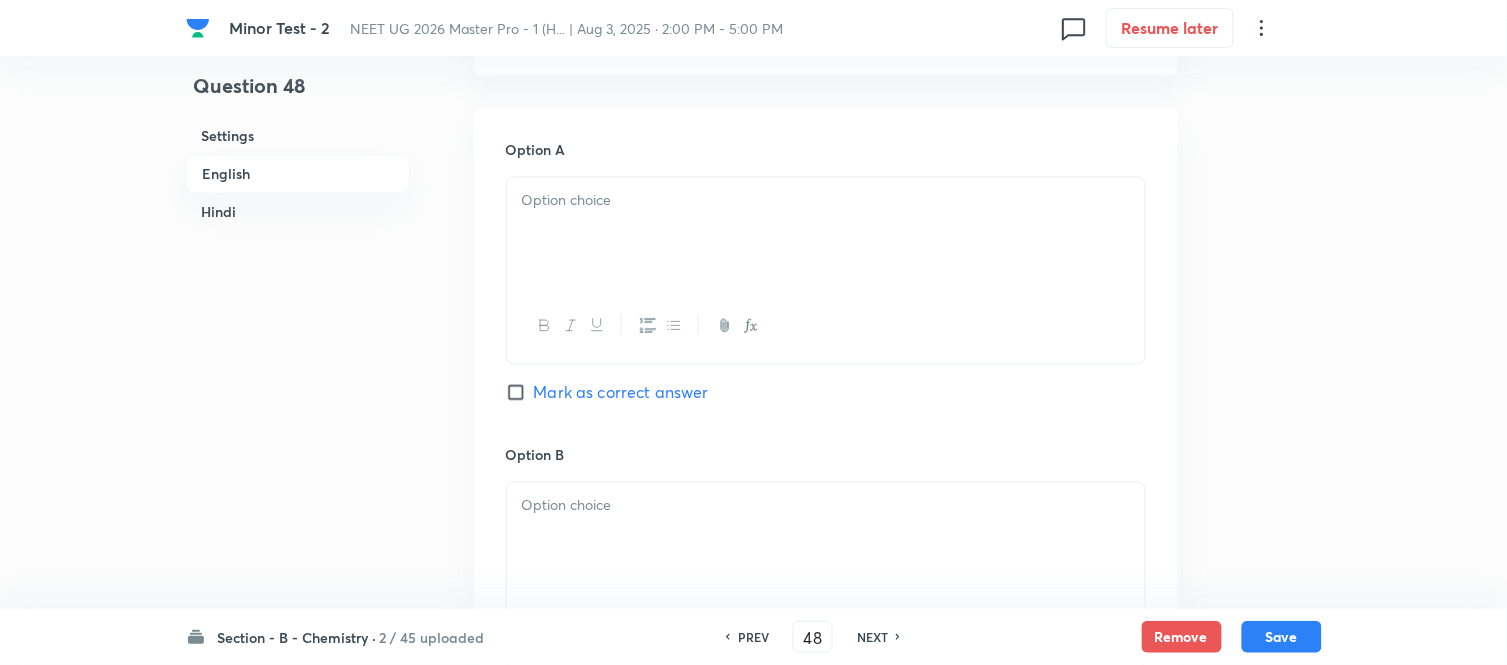 click at bounding box center (826, 234) 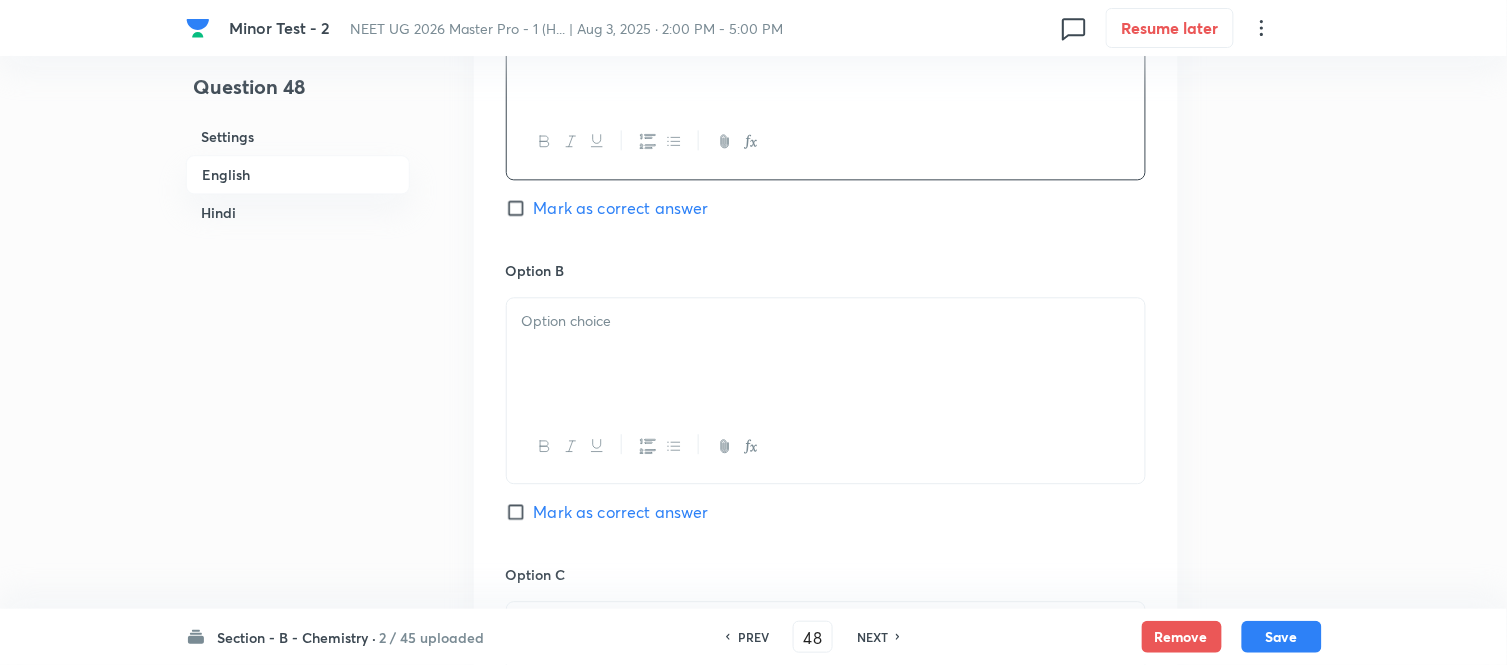 scroll, scrollTop: 1111, scrollLeft: 0, axis: vertical 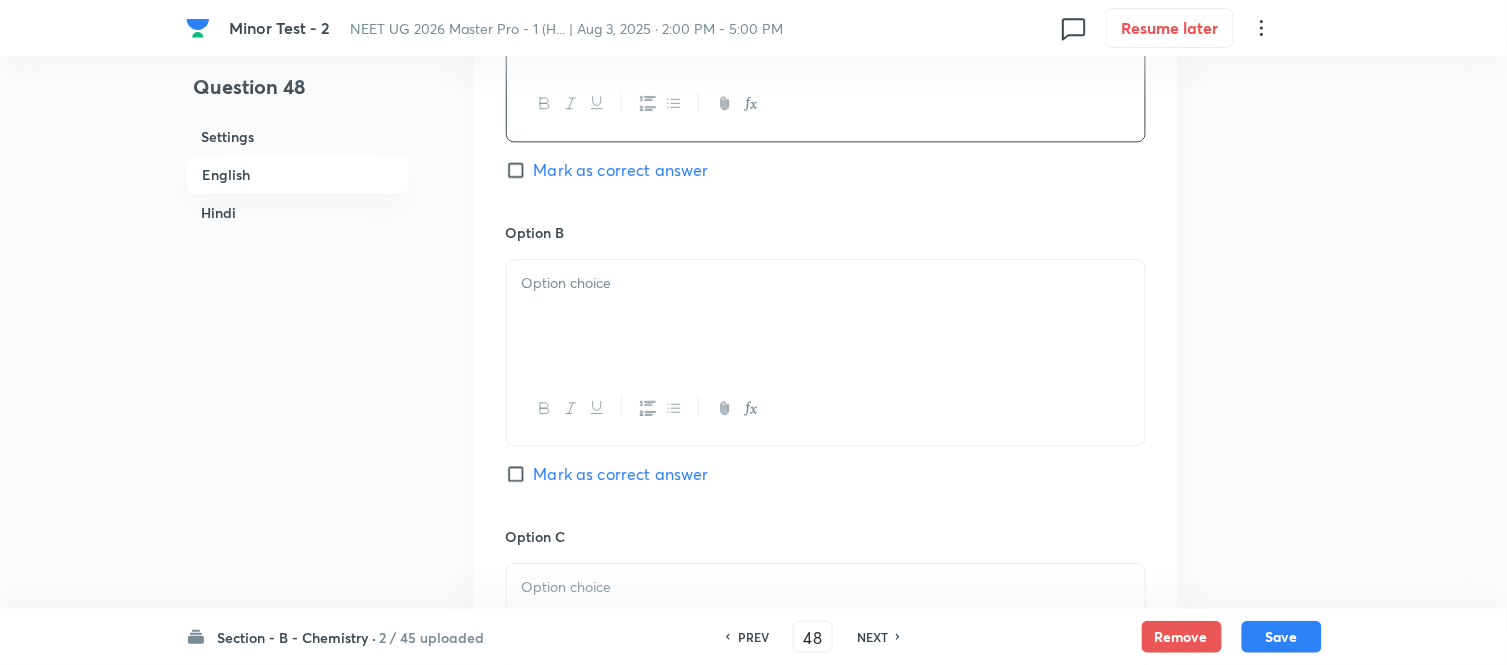click at bounding box center [826, 283] 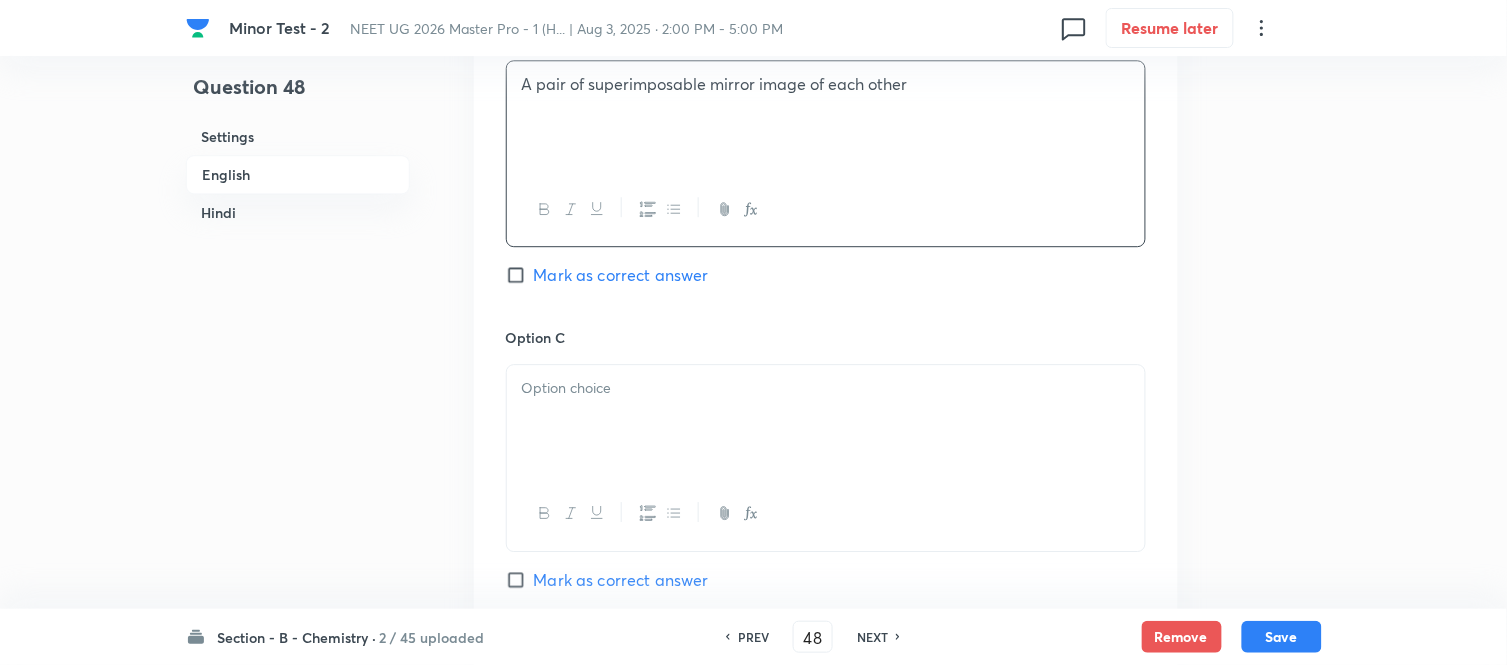 scroll, scrollTop: 1444, scrollLeft: 0, axis: vertical 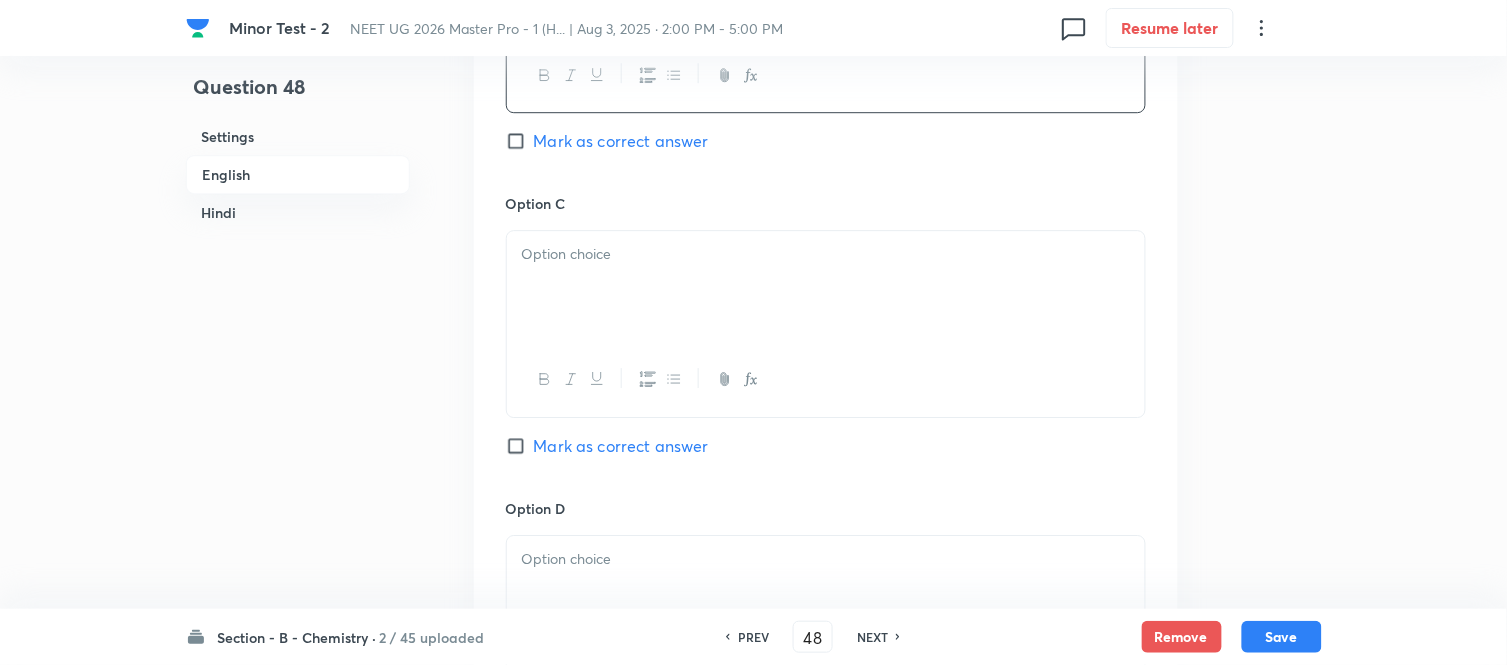 click at bounding box center (826, 287) 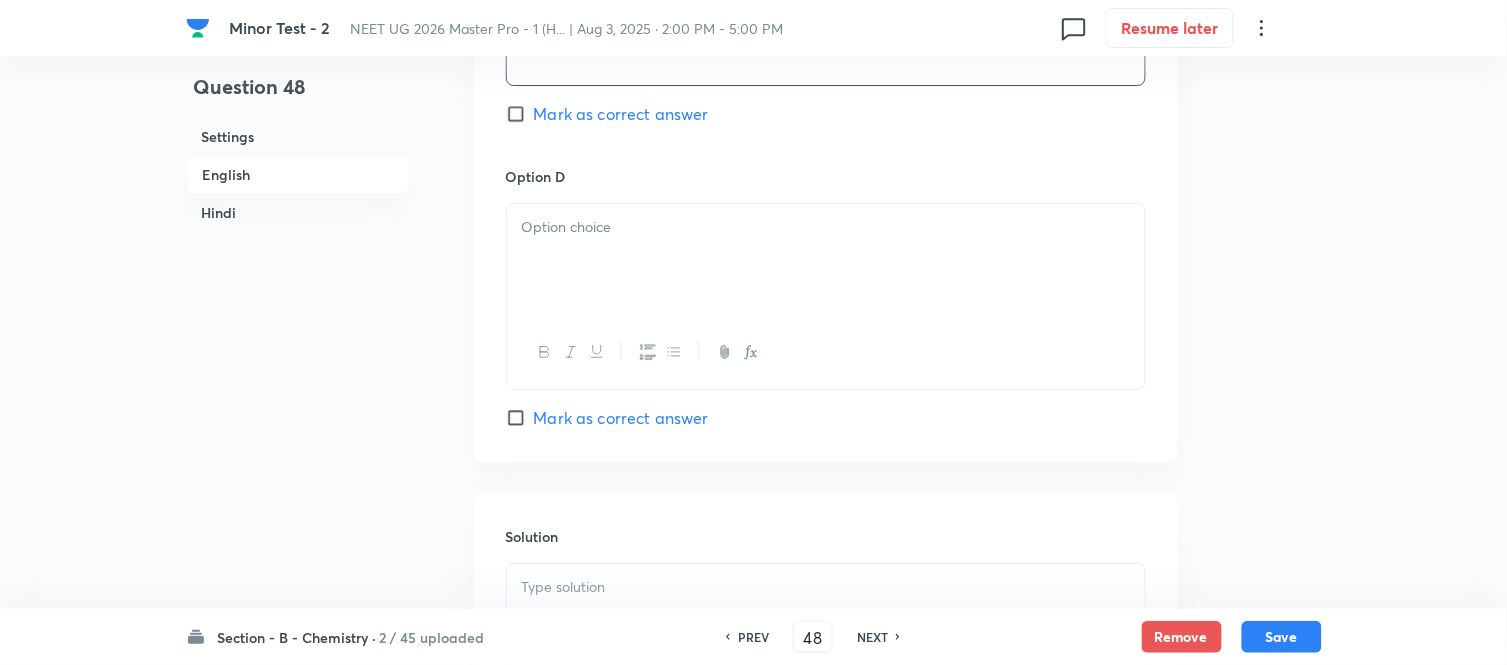 scroll, scrollTop: 1777, scrollLeft: 0, axis: vertical 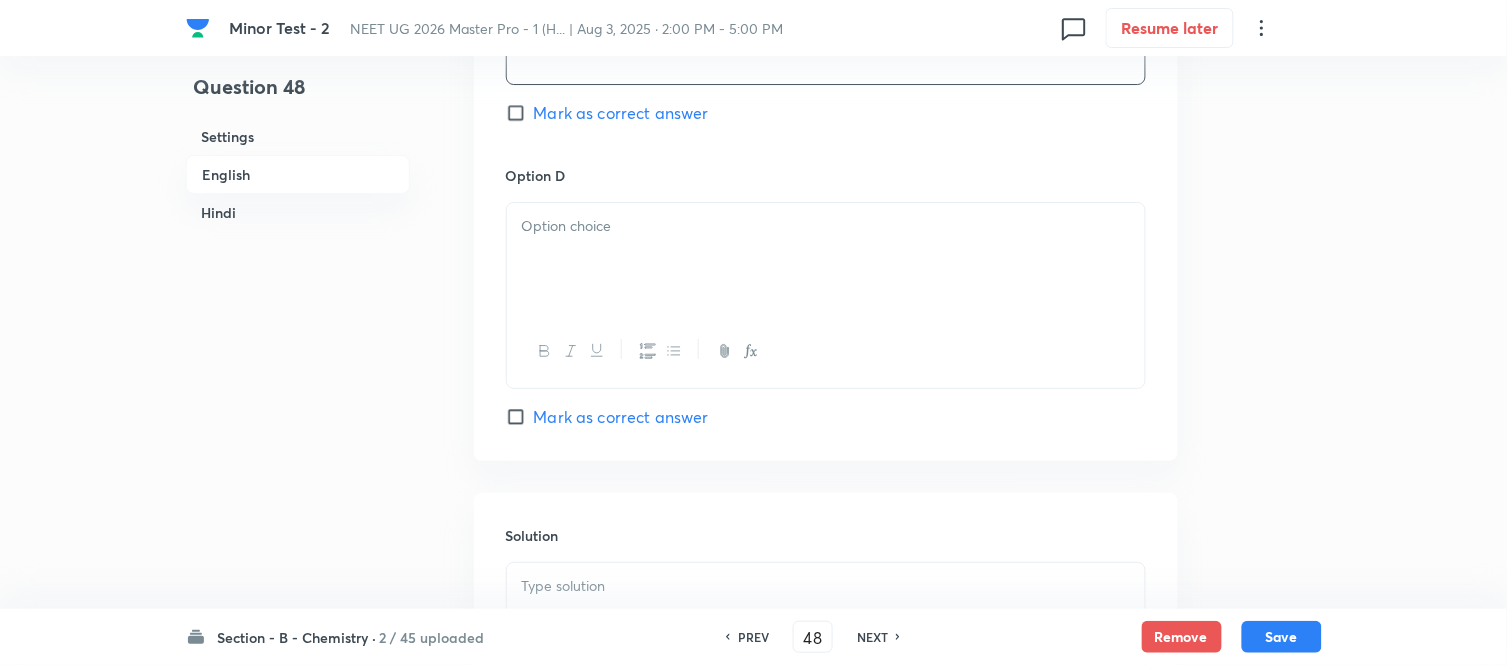click at bounding box center [826, 259] 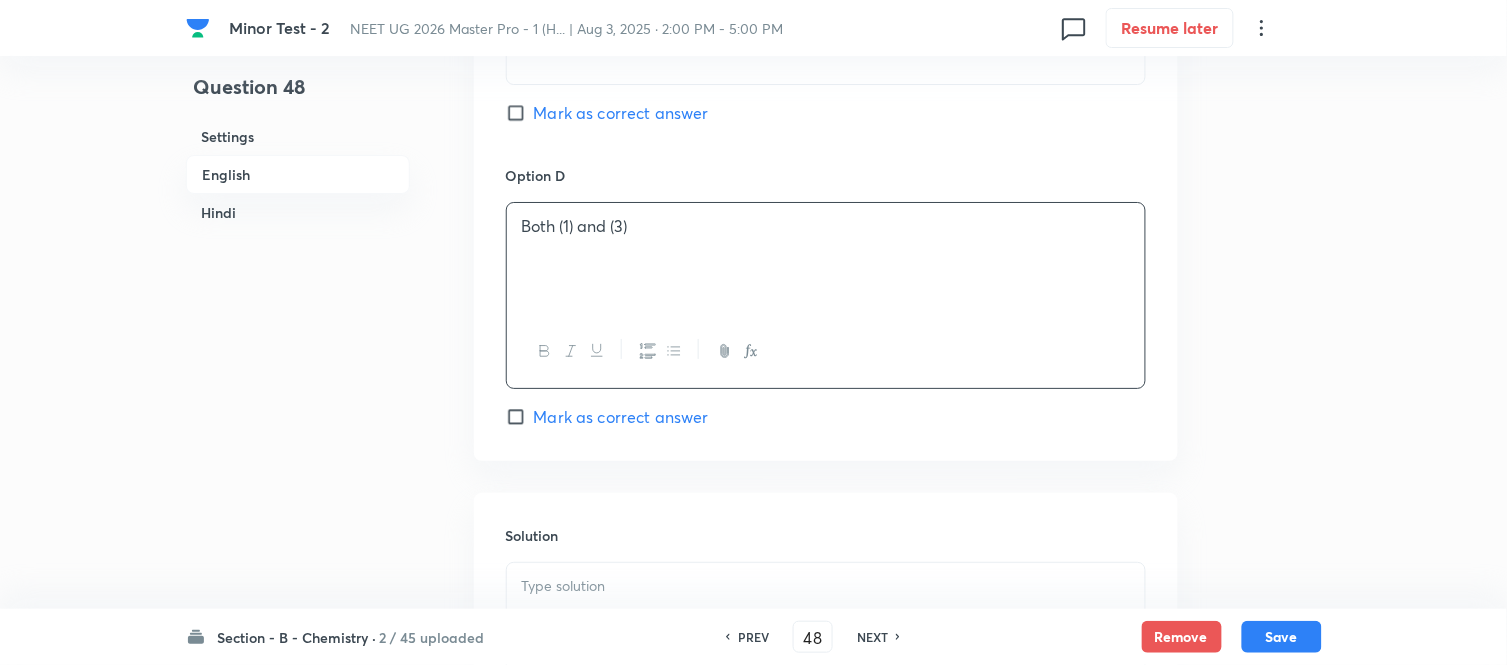 click on "Mark as correct answer" at bounding box center (621, 417) 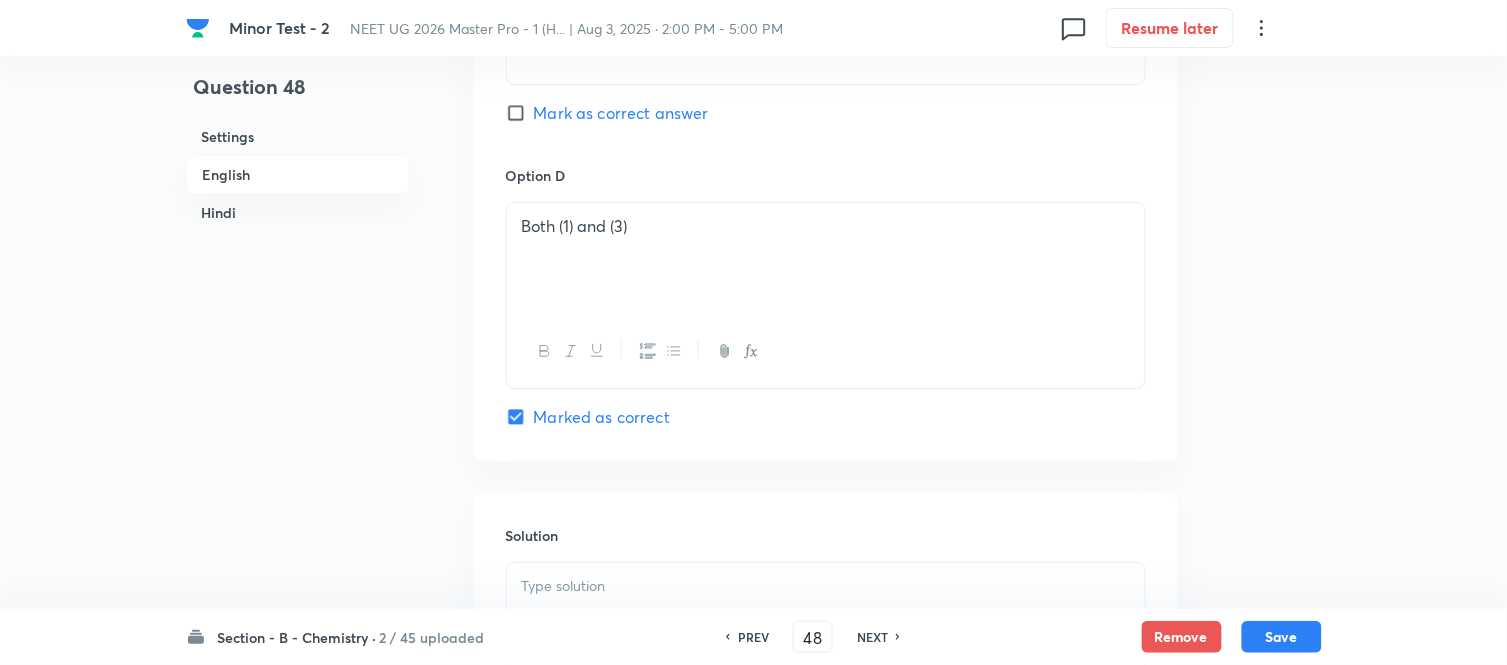 checkbox on "true" 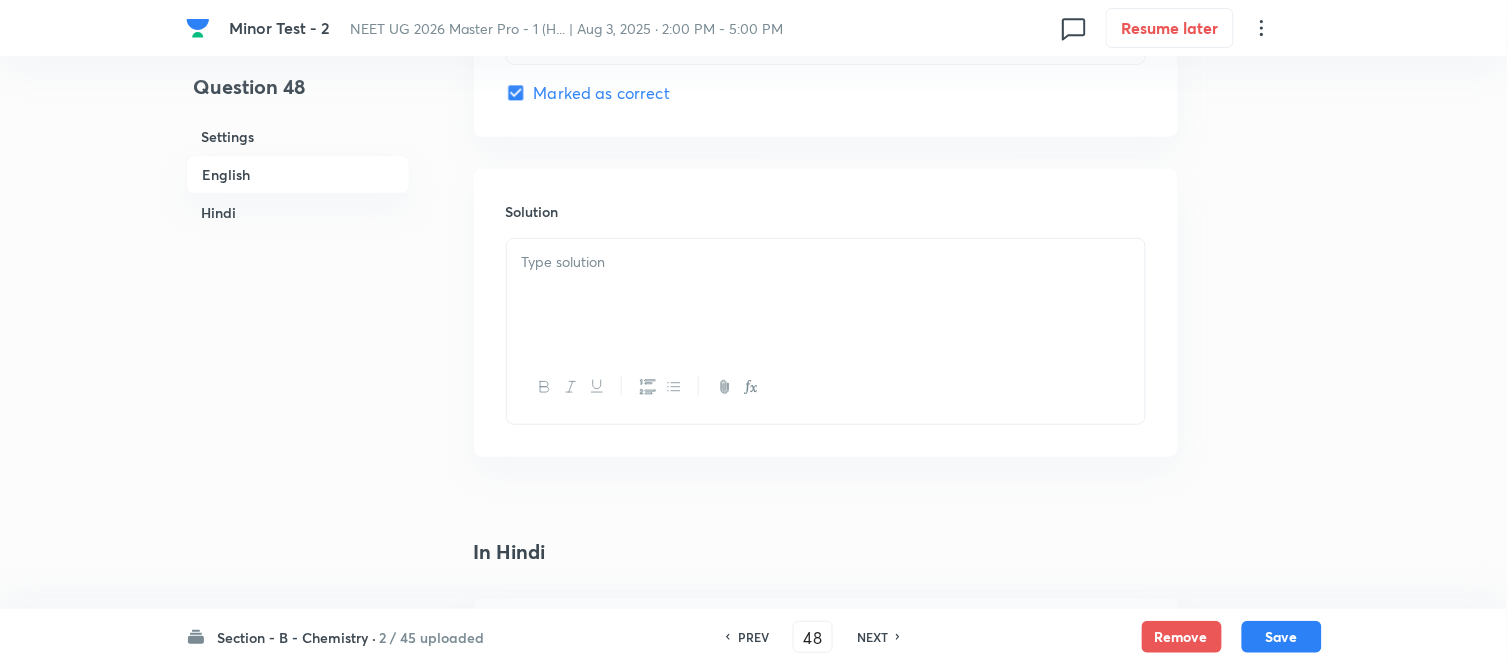 scroll, scrollTop: 2111, scrollLeft: 0, axis: vertical 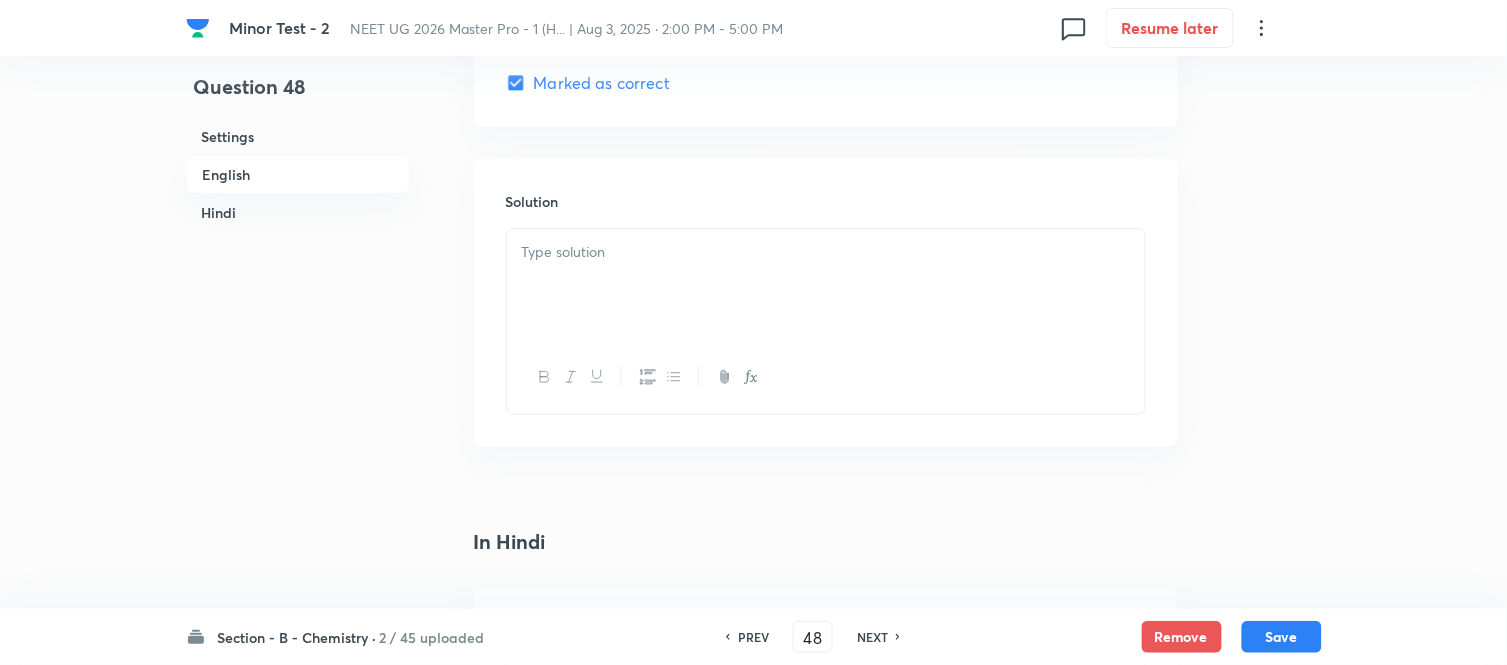click at bounding box center (826, 285) 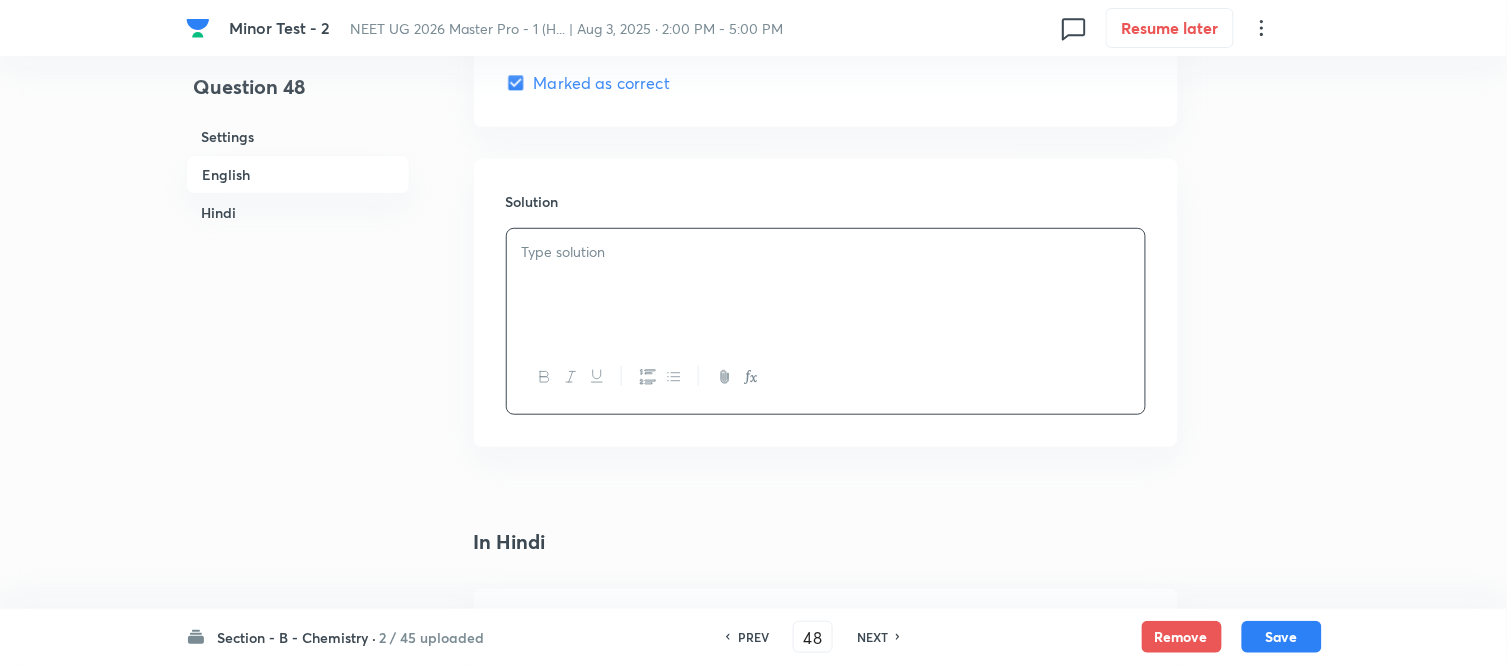 type 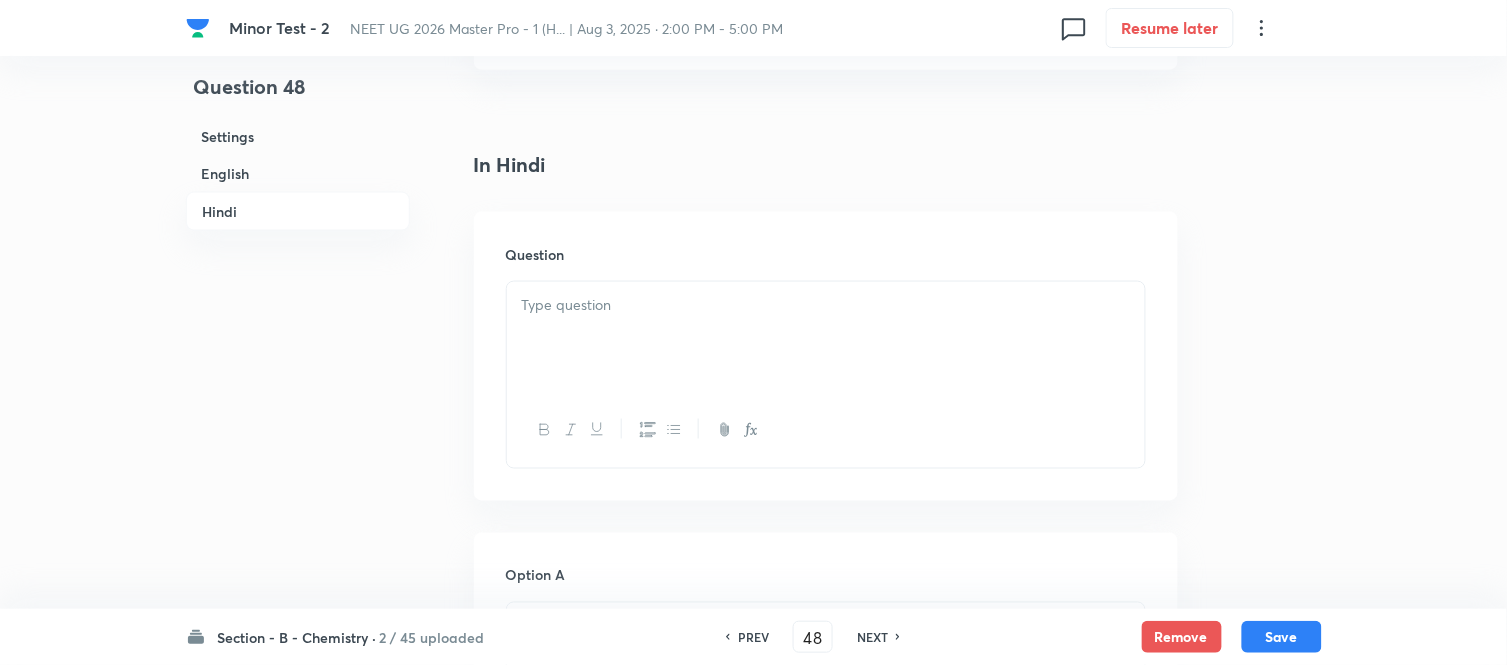 scroll, scrollTop: 2555, scrollLeft: 0, axis: vertical 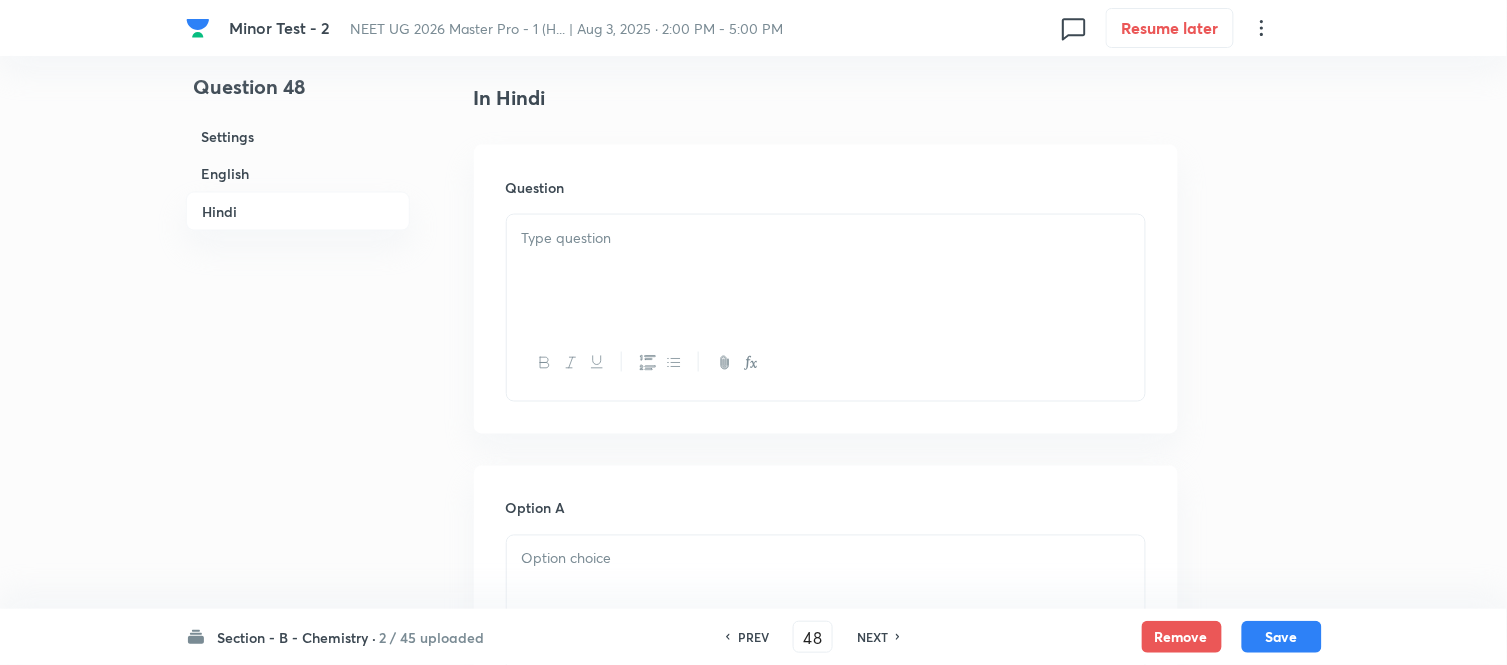 click at bounding box center [826, 238] 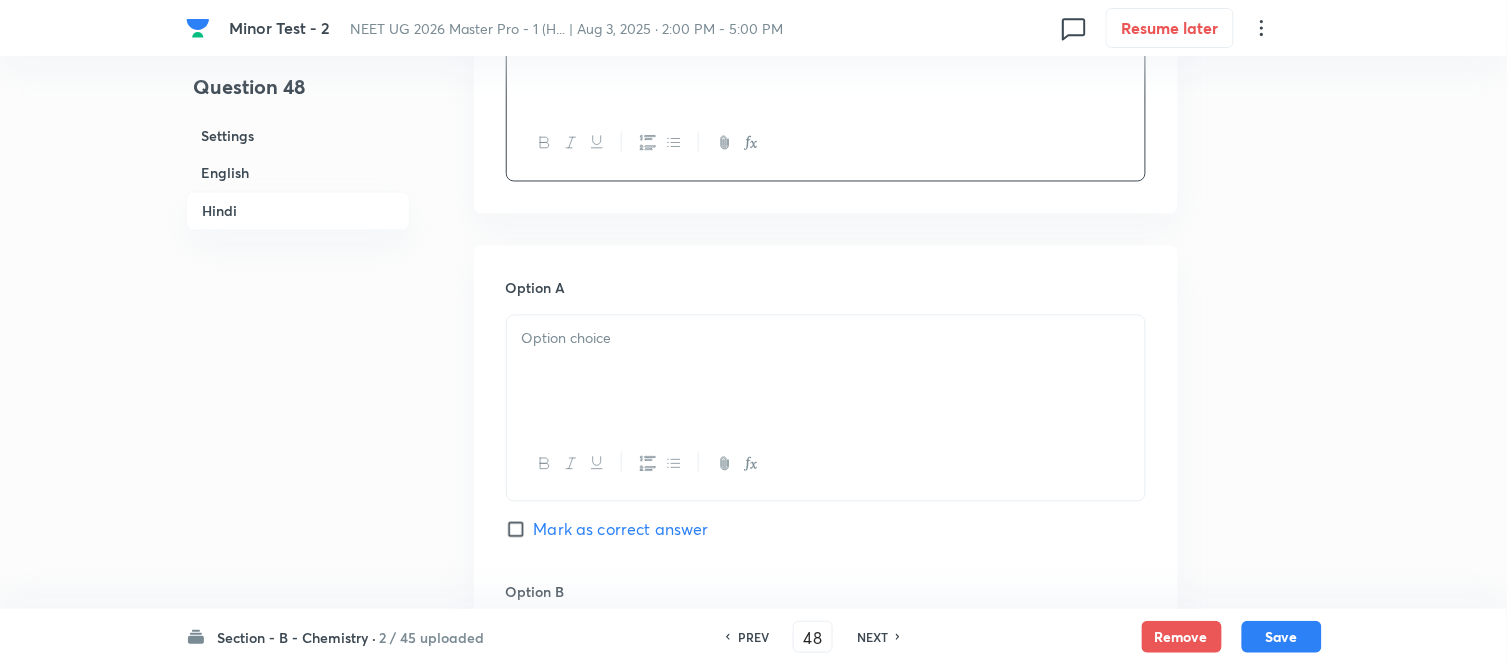 scroll, scrollTop: 2777, scrollLeft: 0, axis: vertical 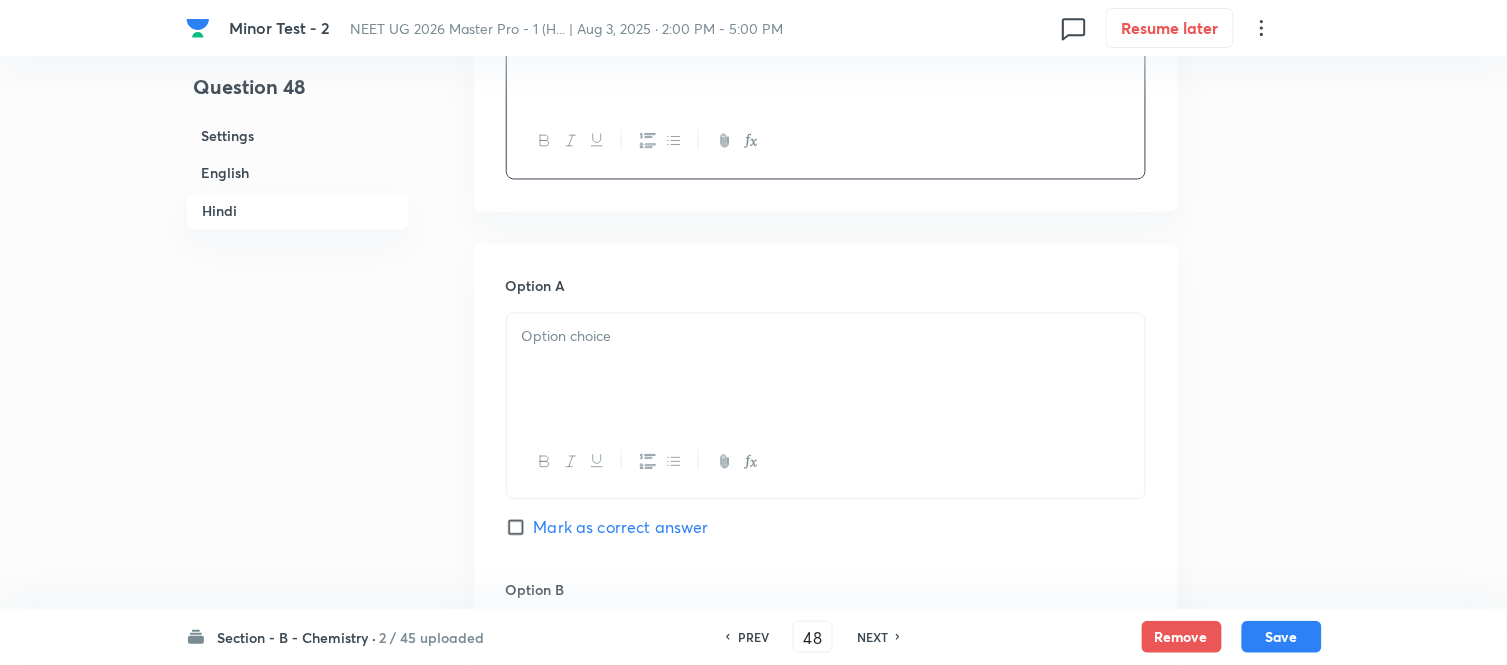 click at bounding box center [826, 337] 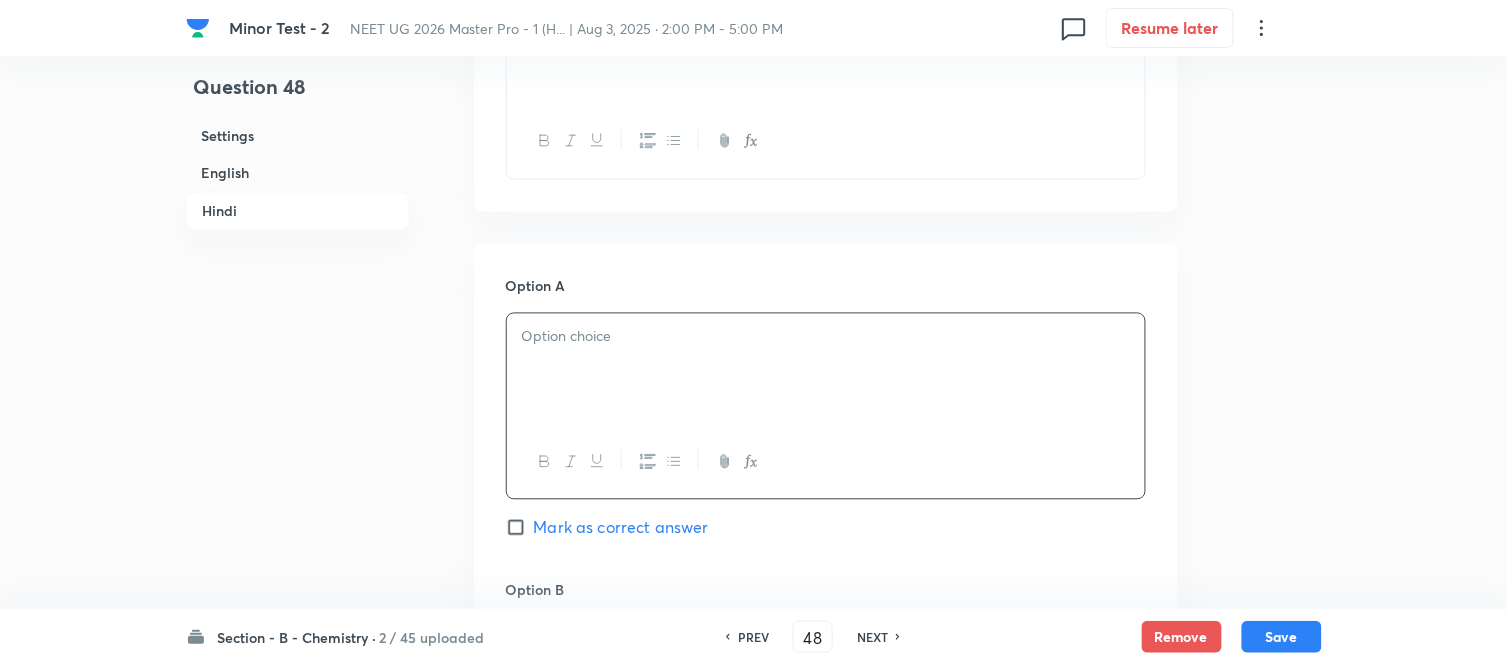 click at bounding box center (826, 337) 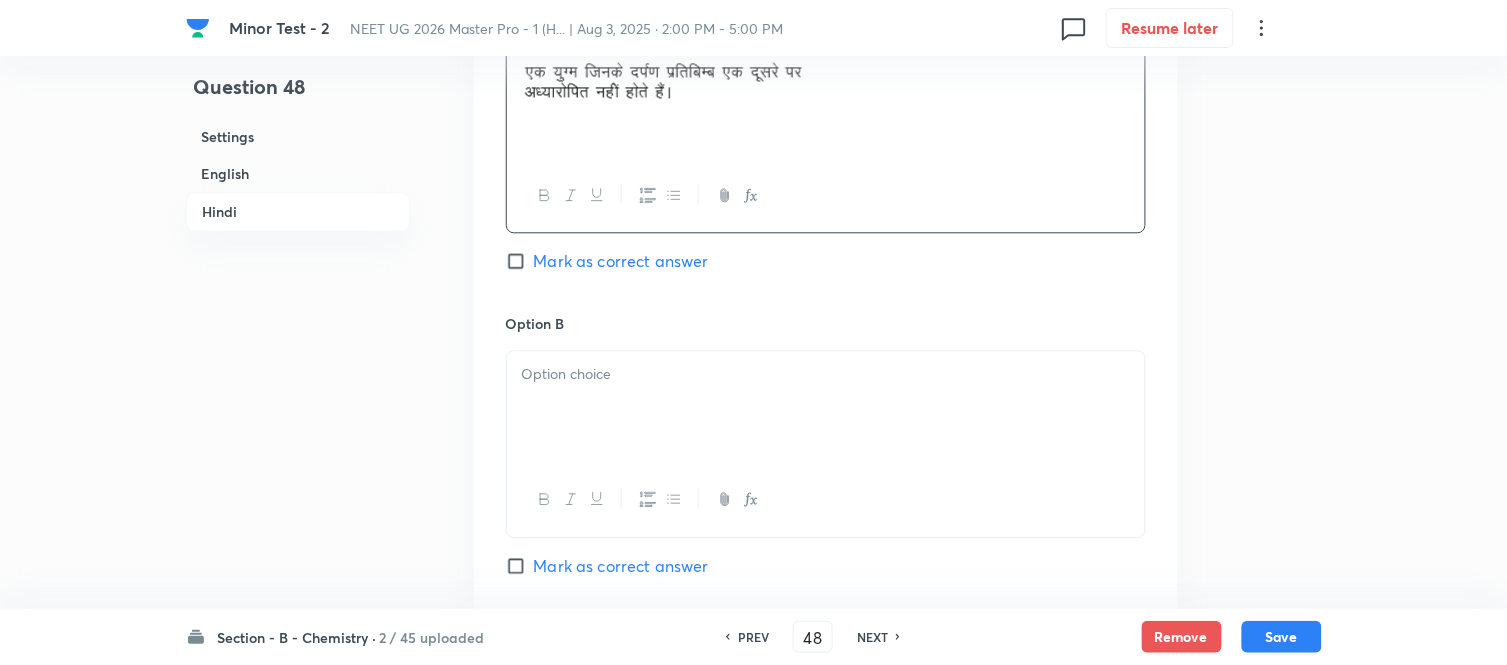 scroll, scrollTop: 3222, scrollLeft: 0, axis: vertical 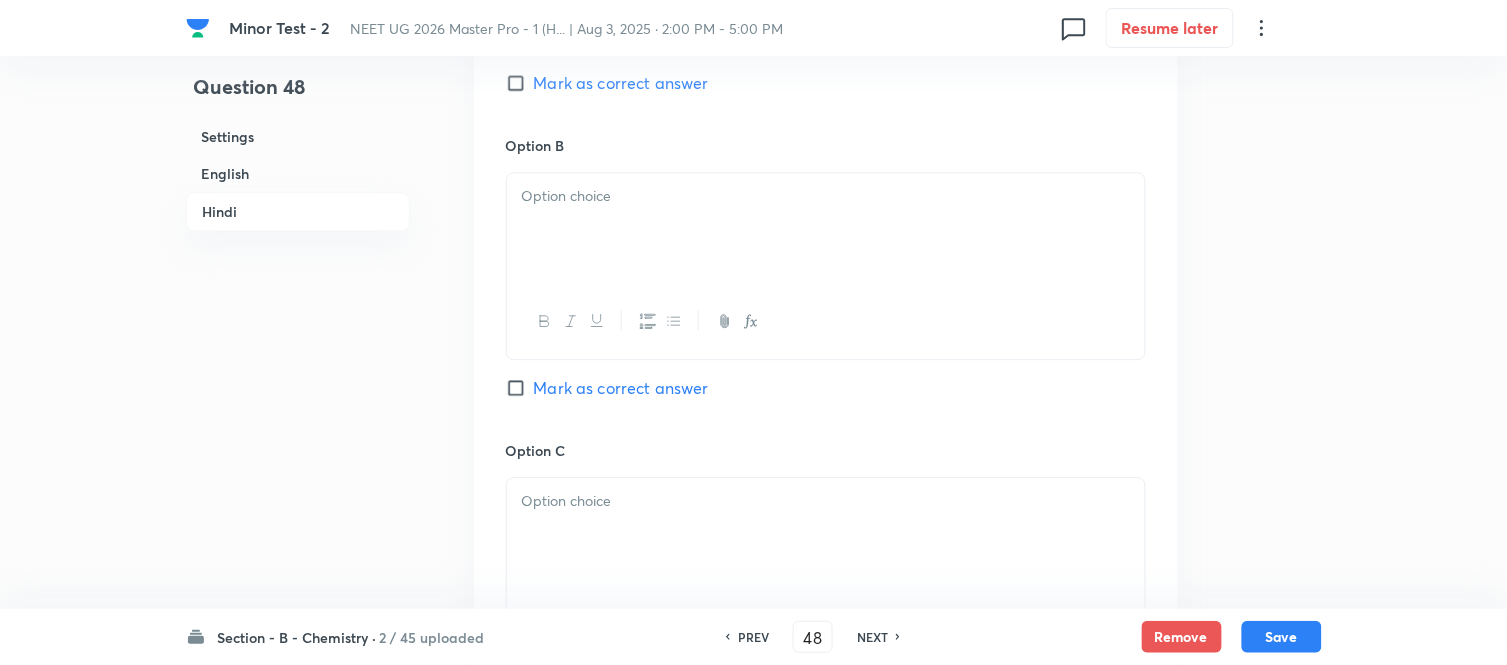 click at bounding box center (826, 229) 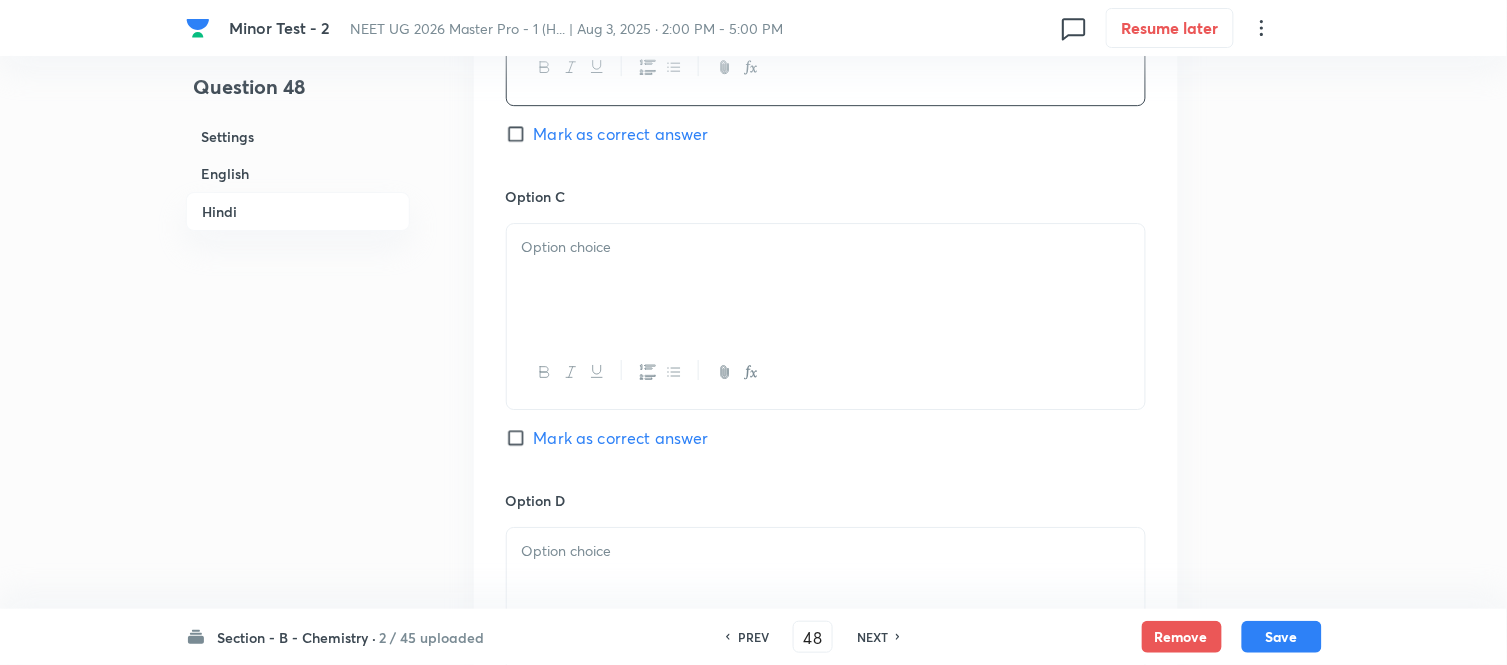 scroll, scrollTop: 3555, scrollLeft: 0, axis: vertical 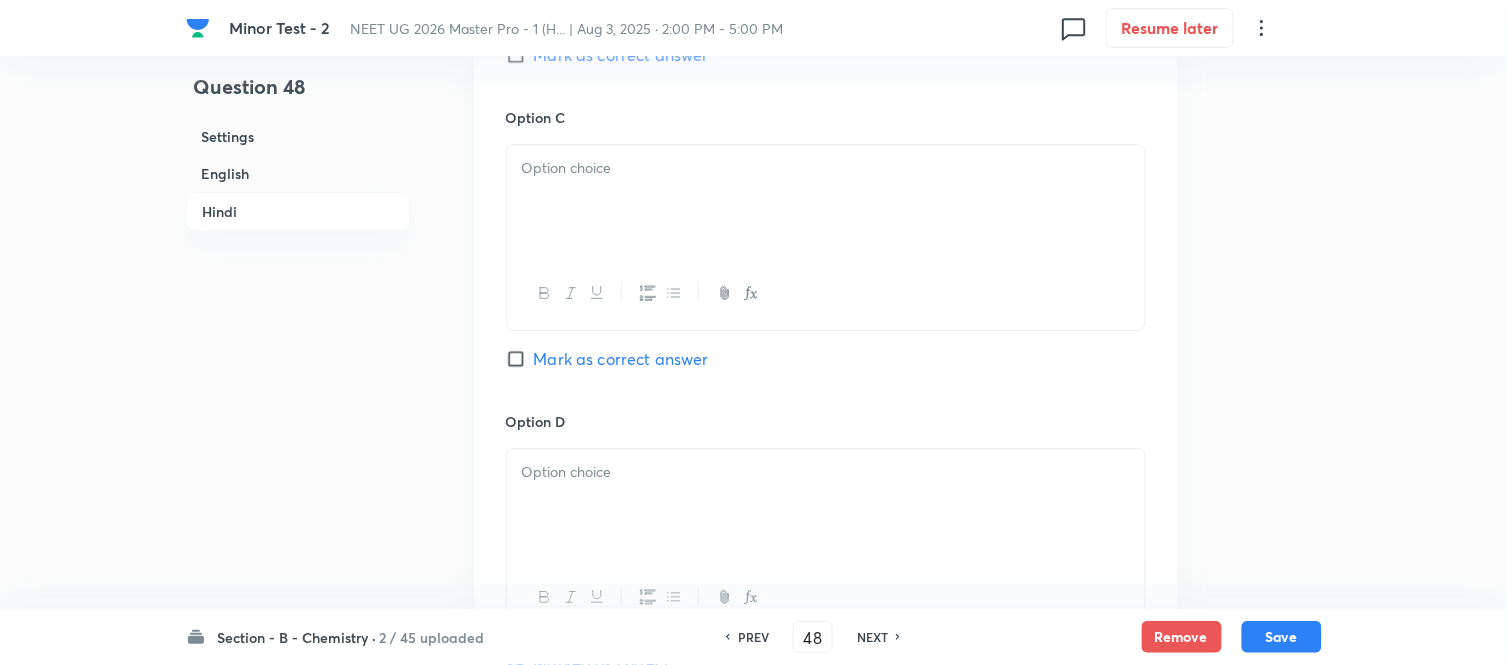 click at bounding box center [826, 201] 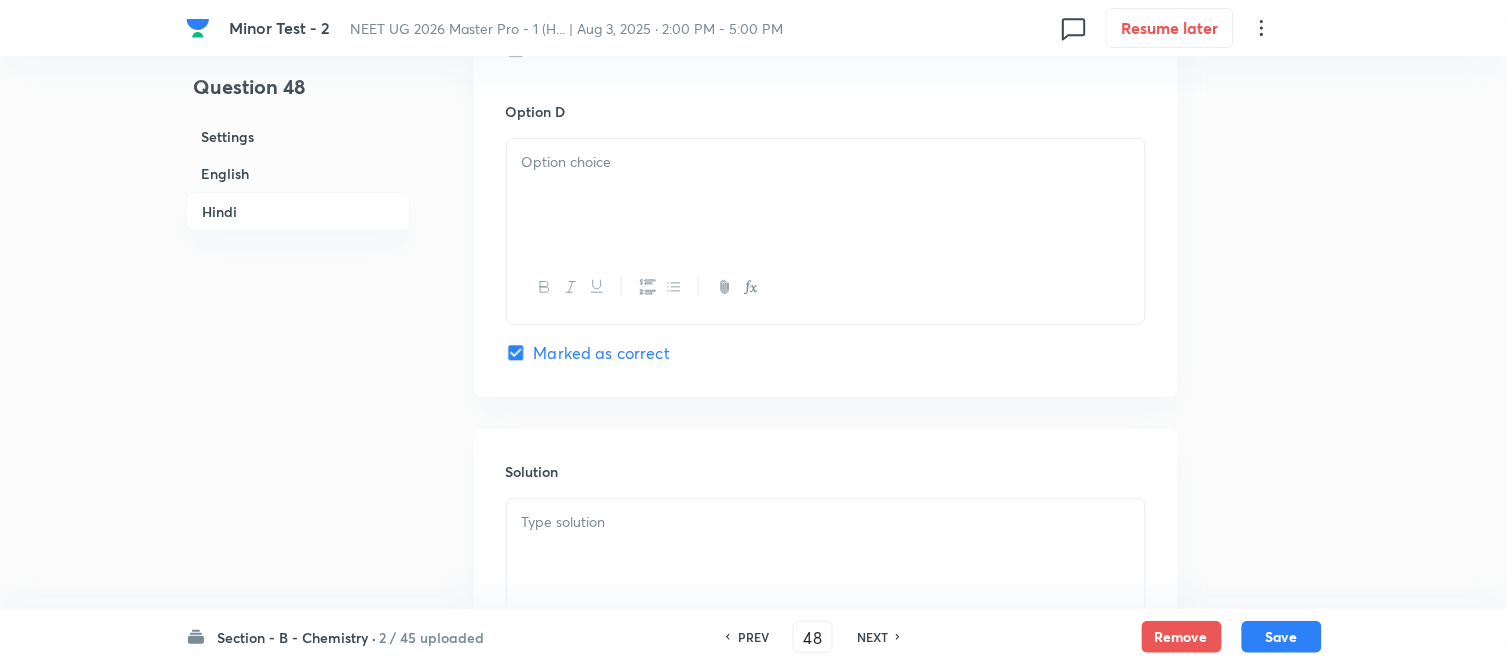 scroll, scrollTop: 3888, scrollLeft: 0, axis: vertical 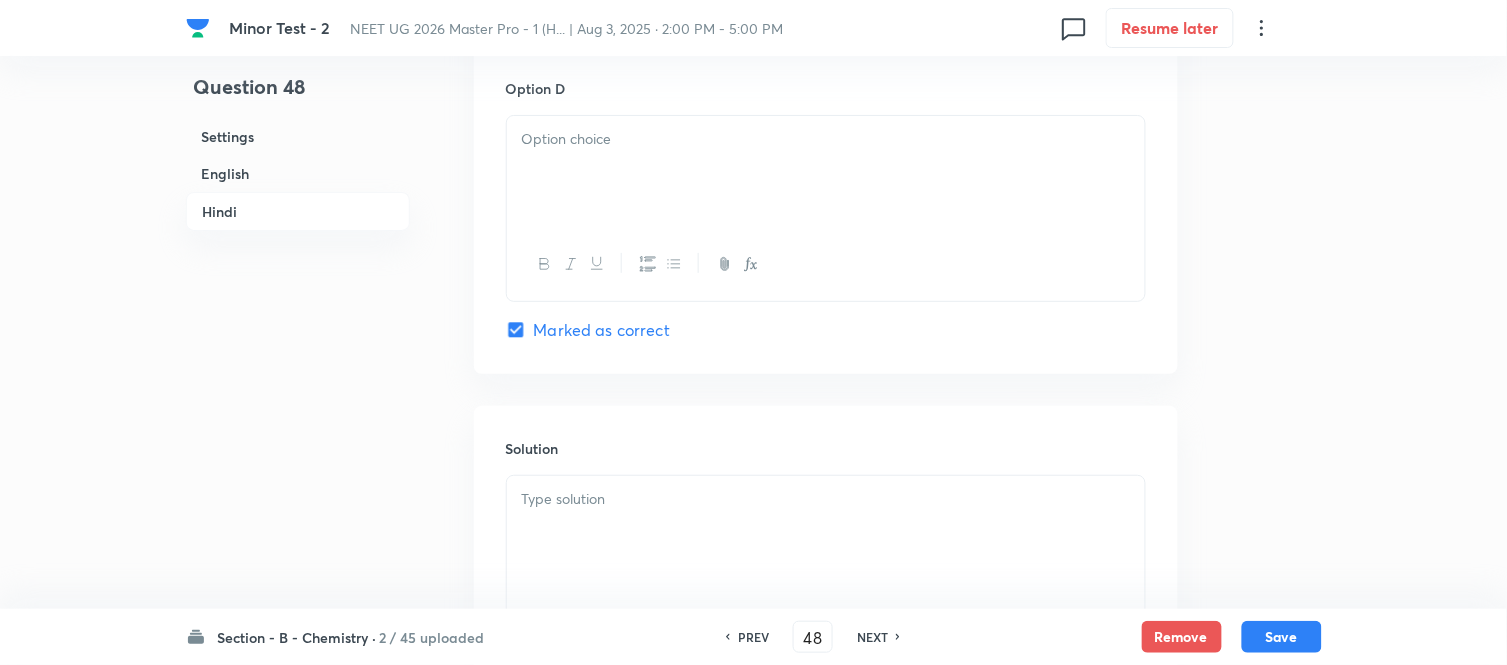 click at bounding box center (826, 172) 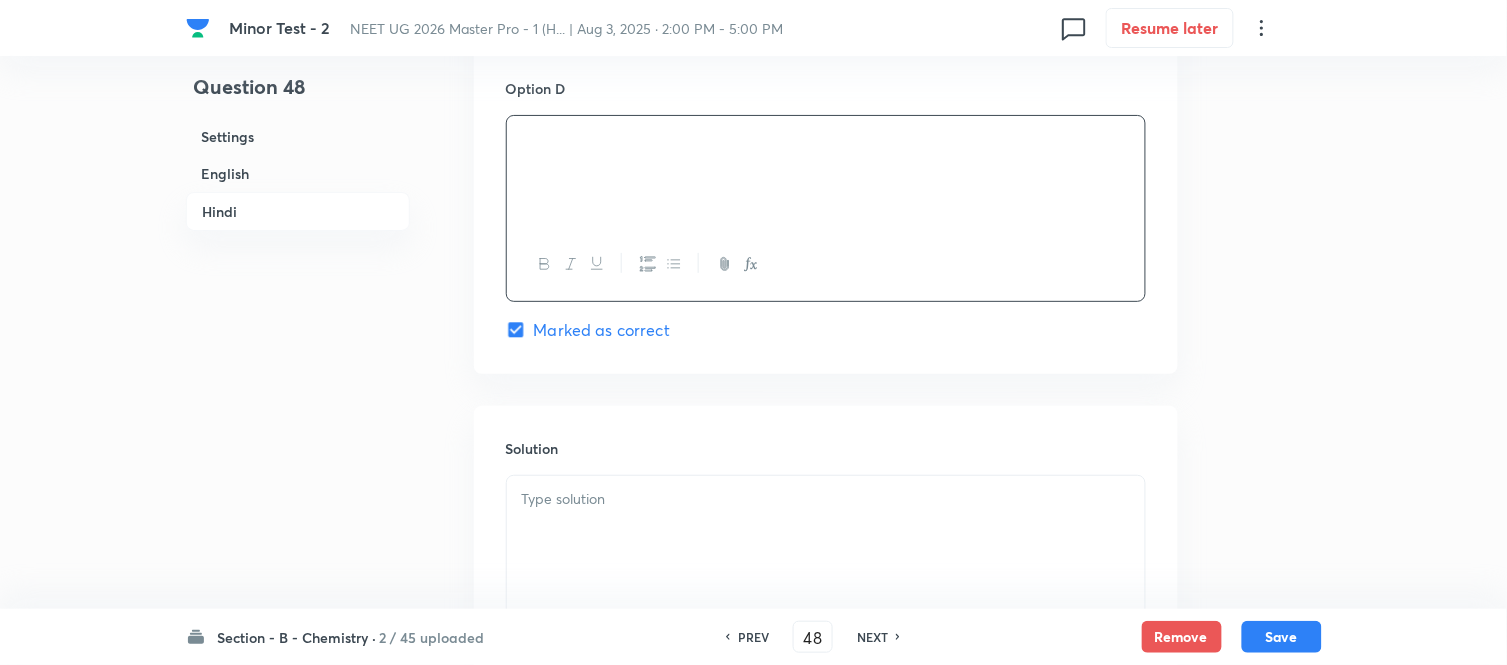 click at bounding box center (826, 499) 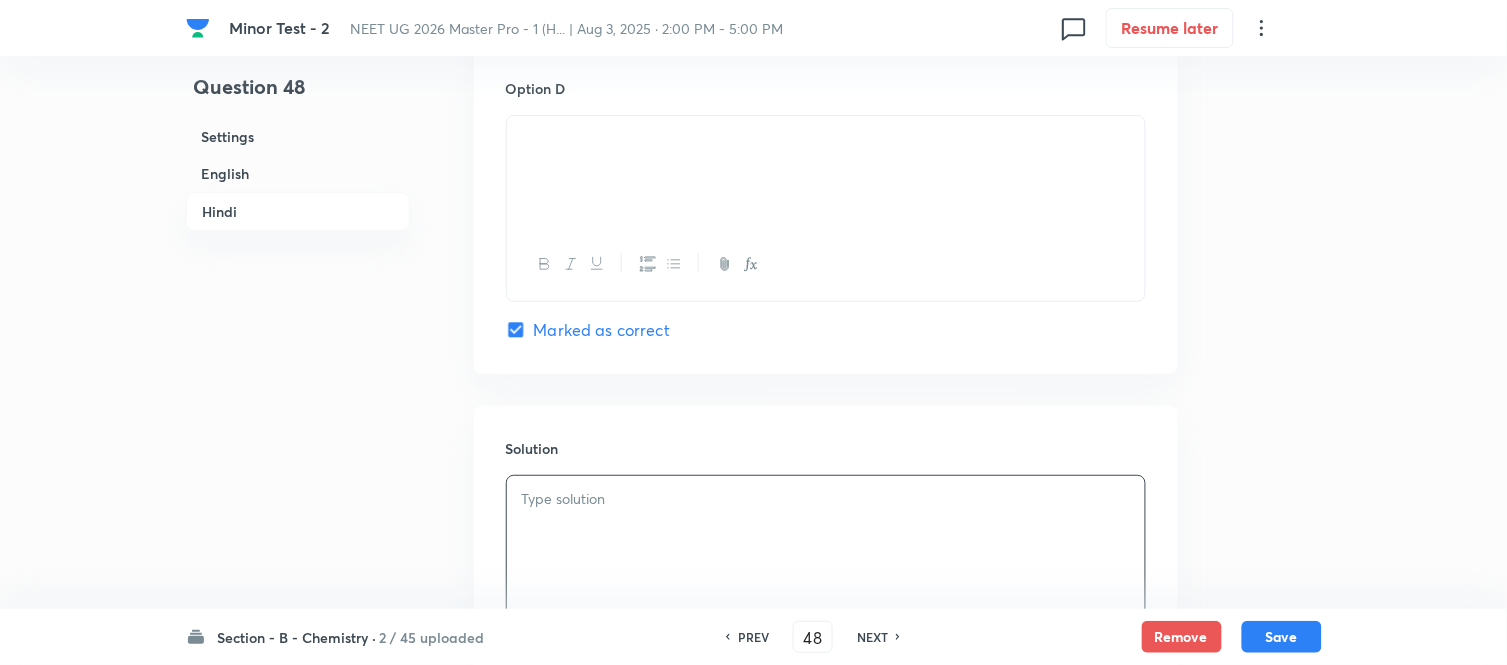 type 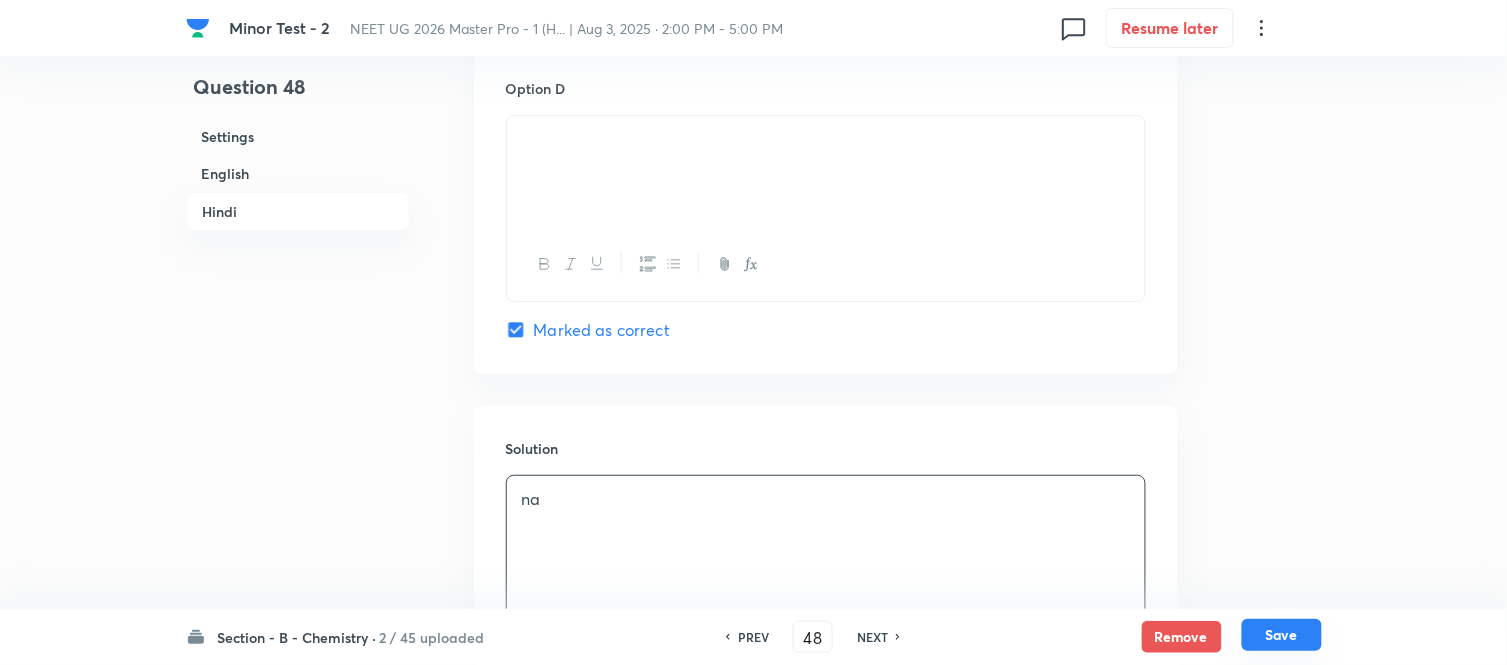click on "Save" at bounding box center [1282, 635] 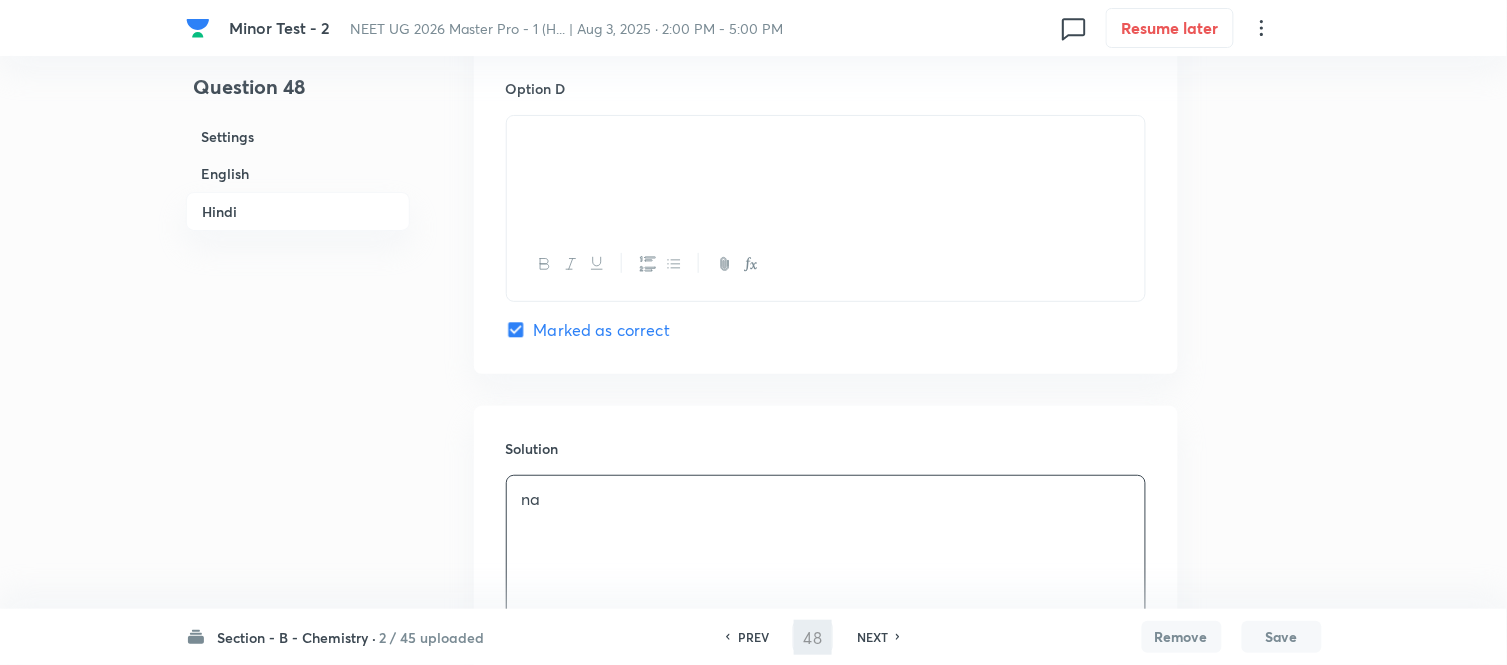 type on "49" 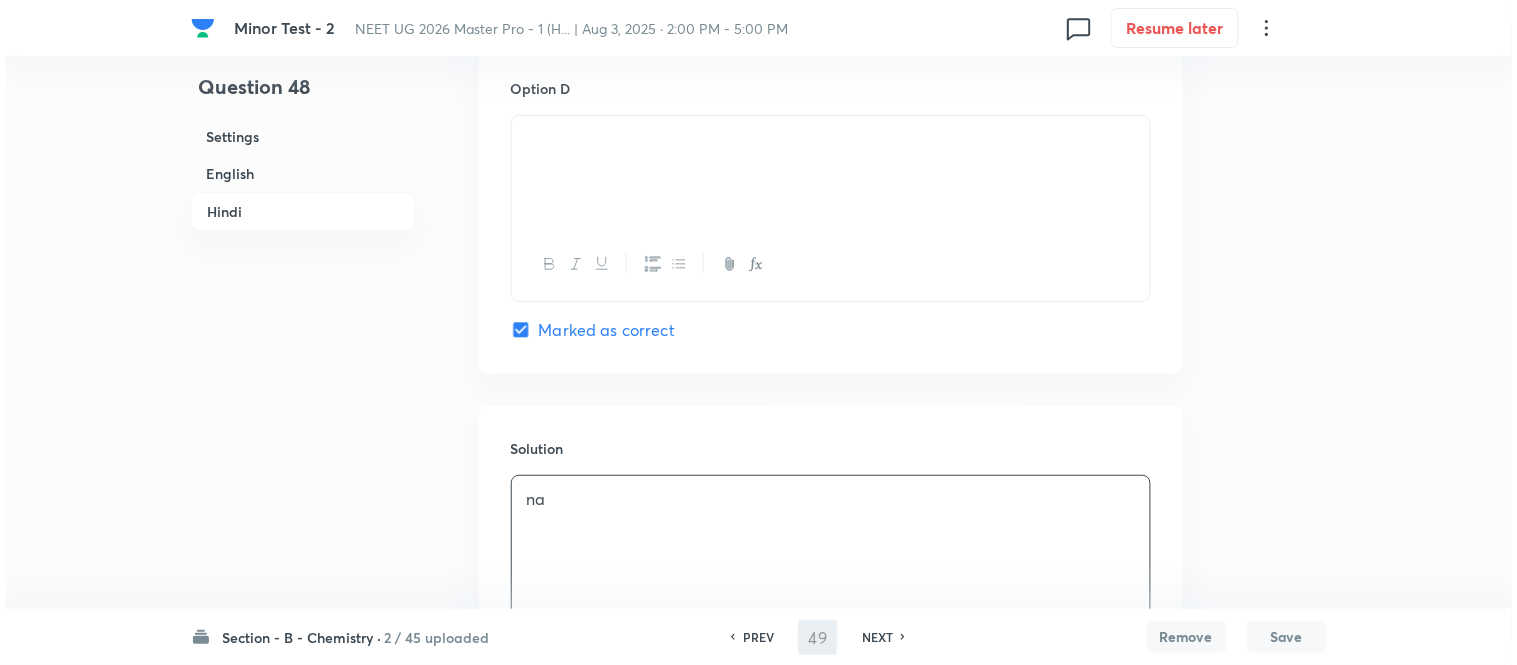 scroll, scrollTop: 0, scrollLeft: 0, axis: both 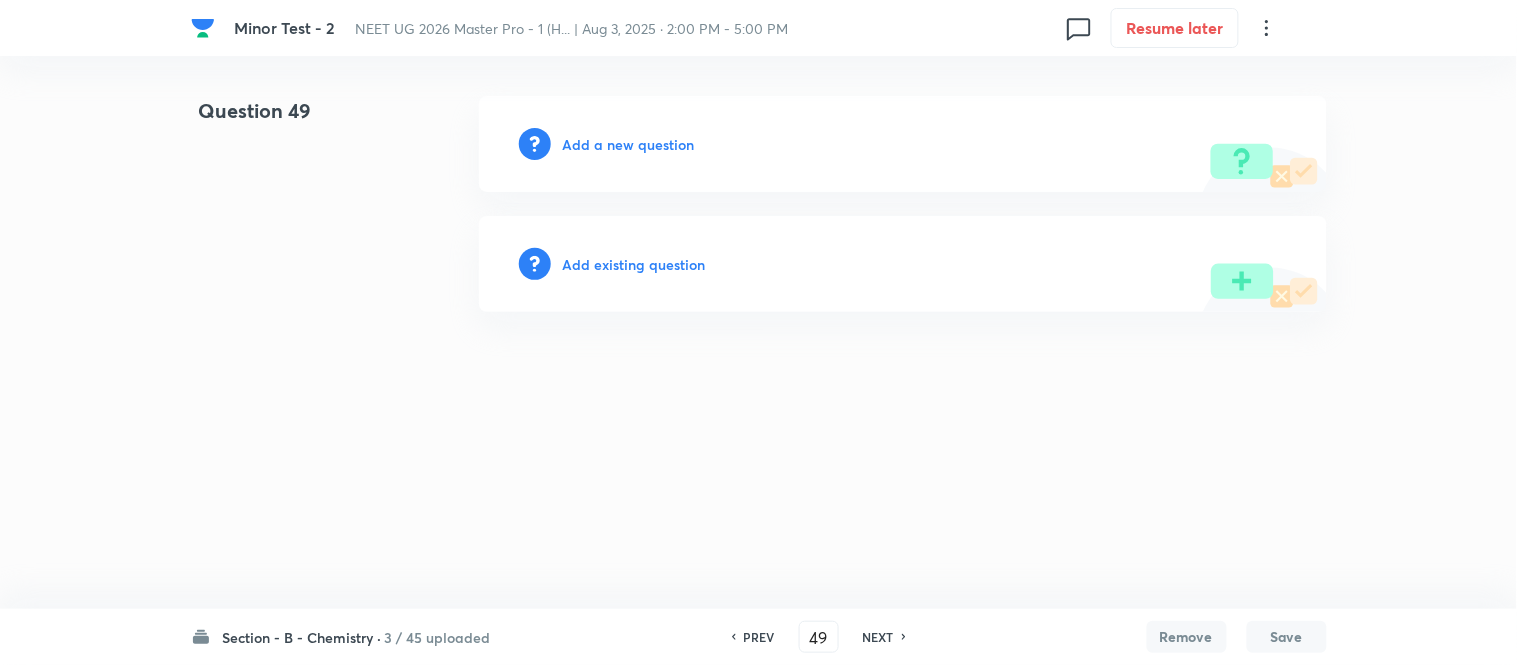 click on "Add a new question" at bounding box center (629, 144) 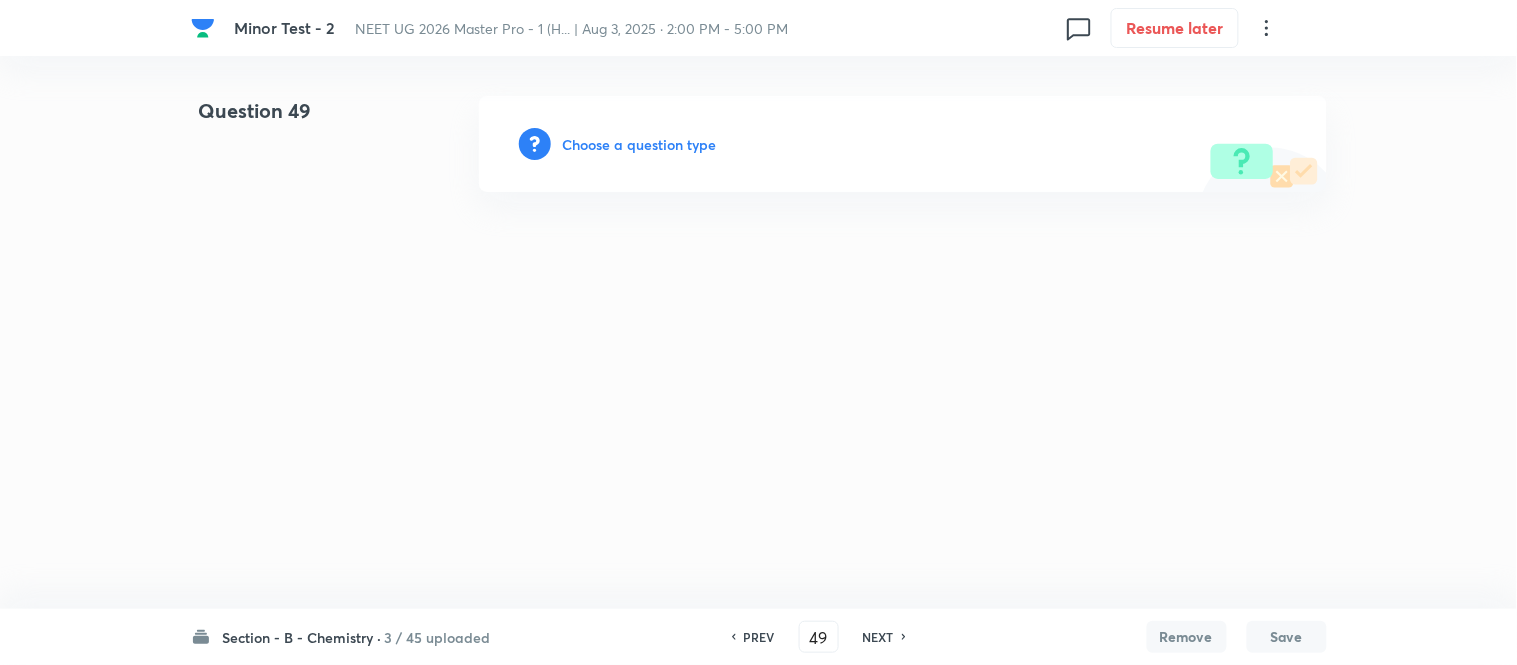 click on "Choose a question type" at bounding box center (640, 144) 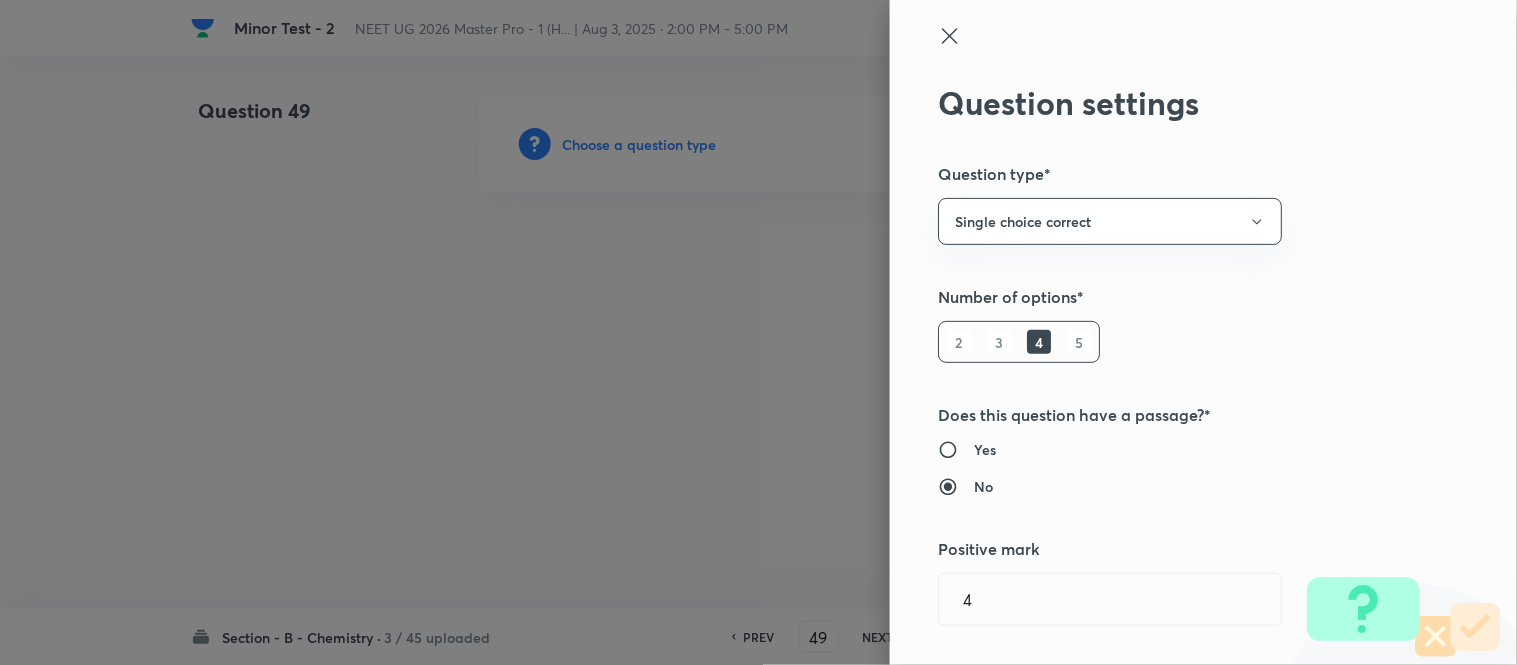type 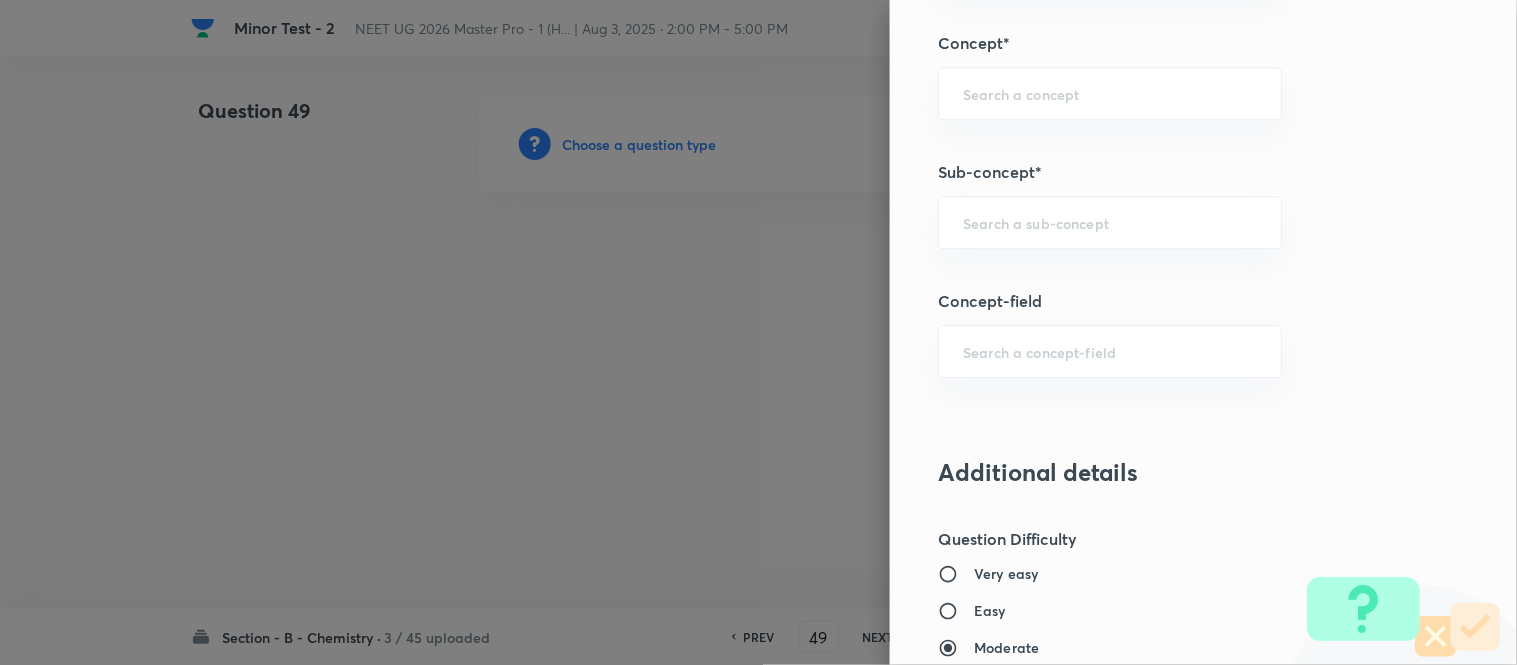 scroll, scrollTop: 1275, scrollLeft: 0, axis: vertical 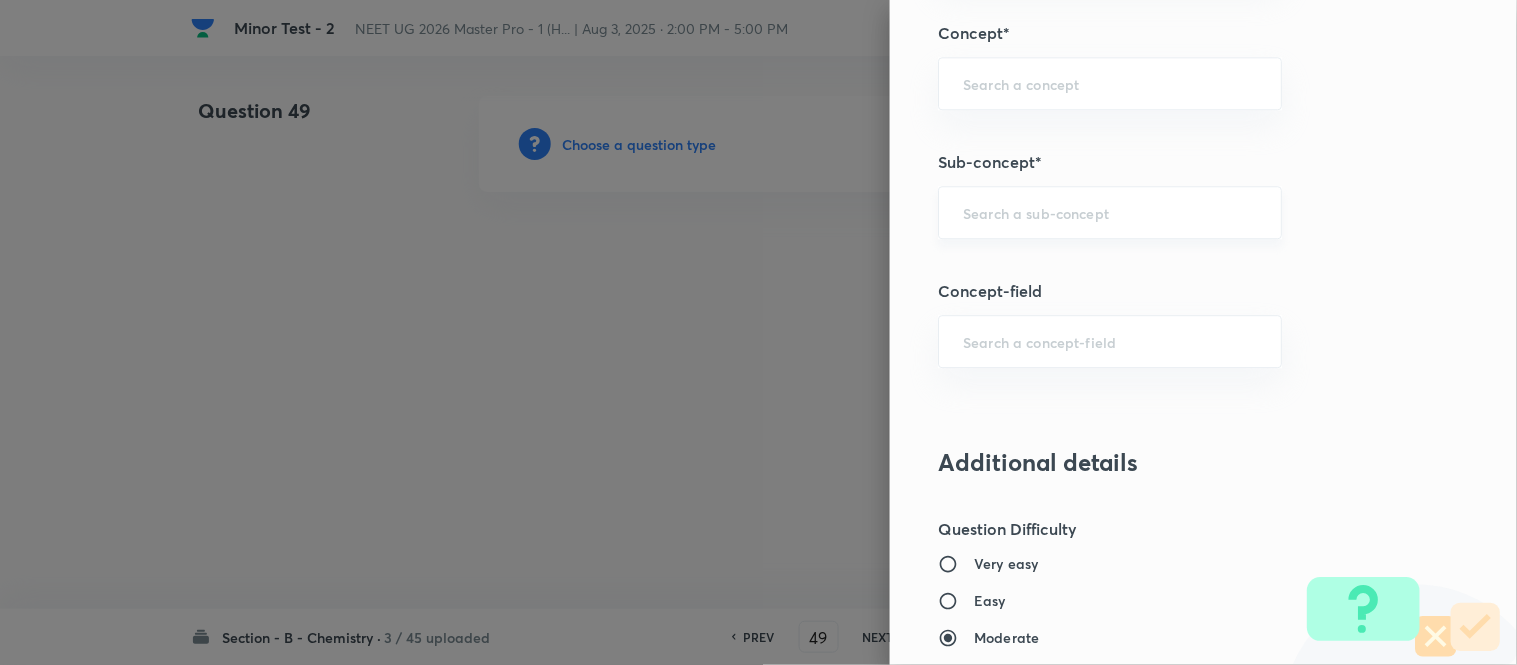 click at bounding box center (1110, 212) 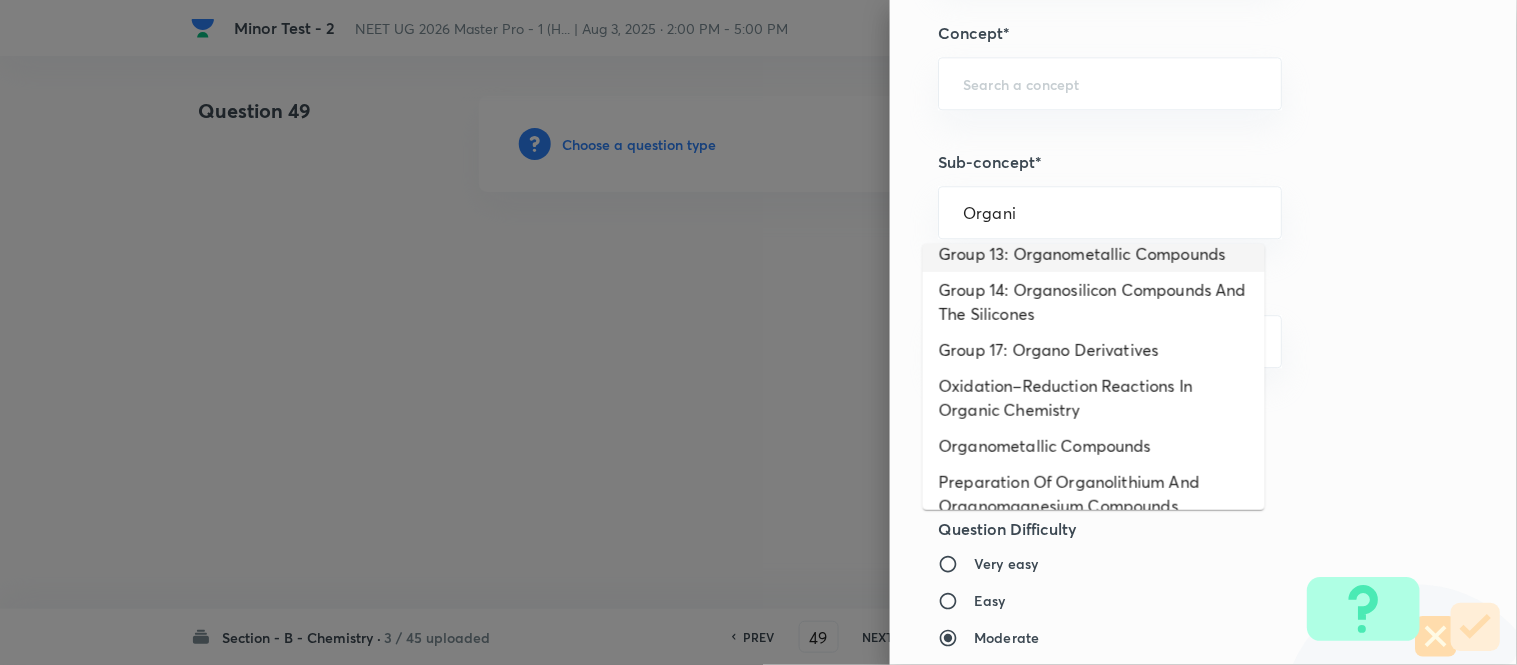 scroll, scrollTop: 70, scrollLeft: 0, axis: vertical 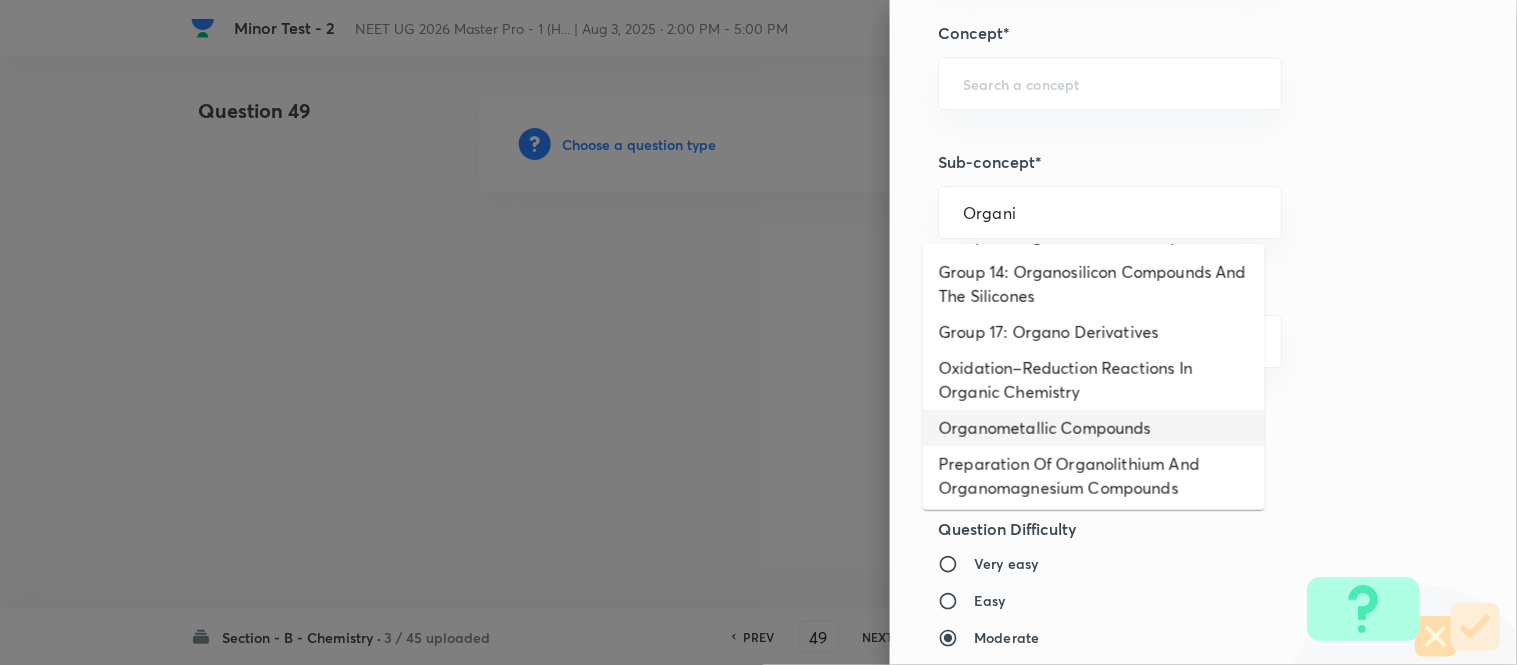 click on "Organometallic Compounds" at bounding box center (1094, 428) 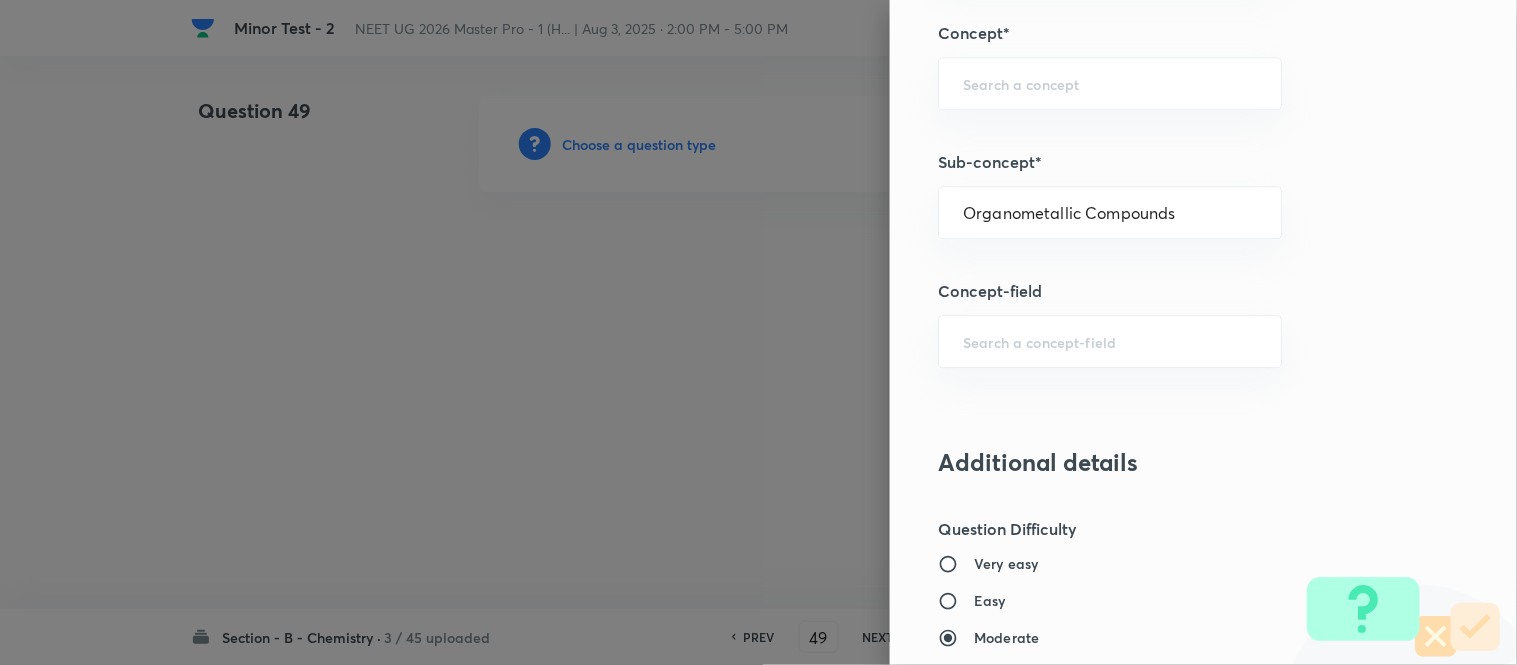 type on "Chemistry" 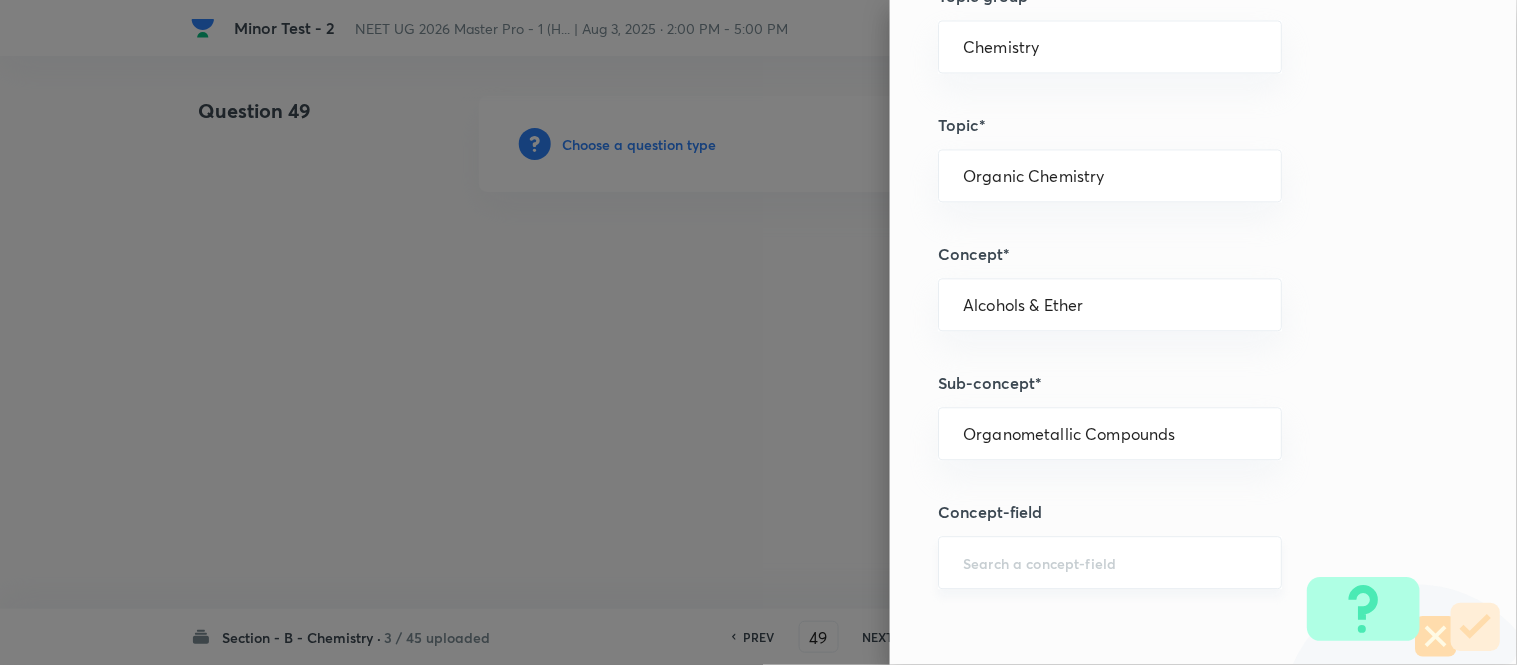 scroll, scrollTop: 1053, scrollLeft: 0, axis: vertical 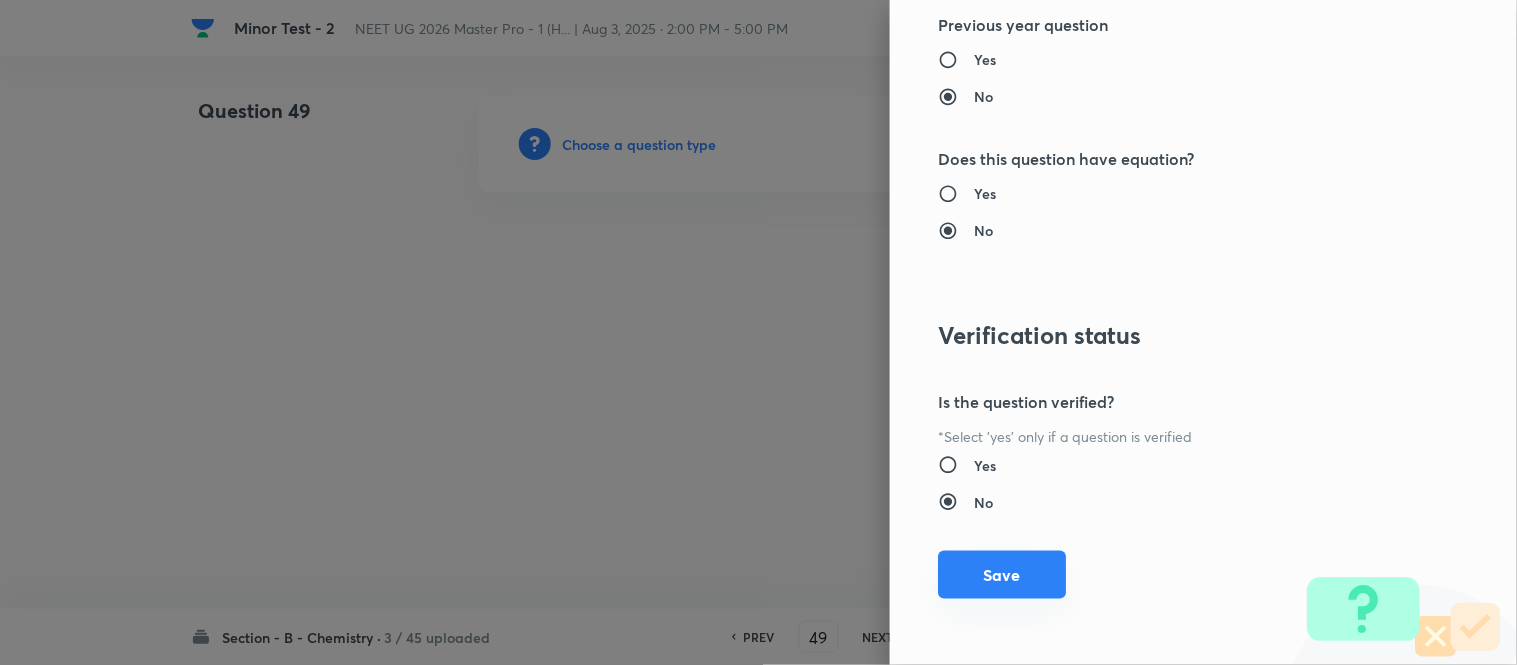 click on "Save" at bounding box center (1002, 575) 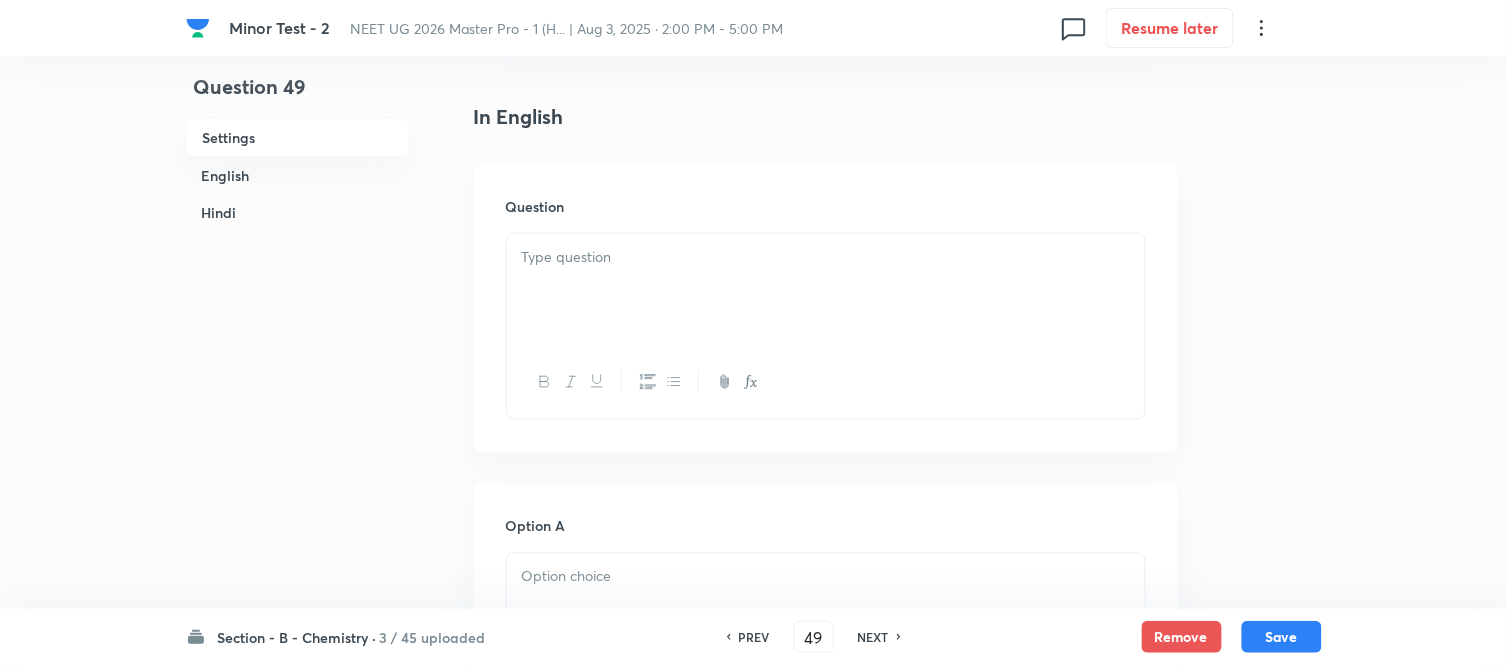 scroll, scrollTop: 555, scrollLeft: 0, axis: vertical 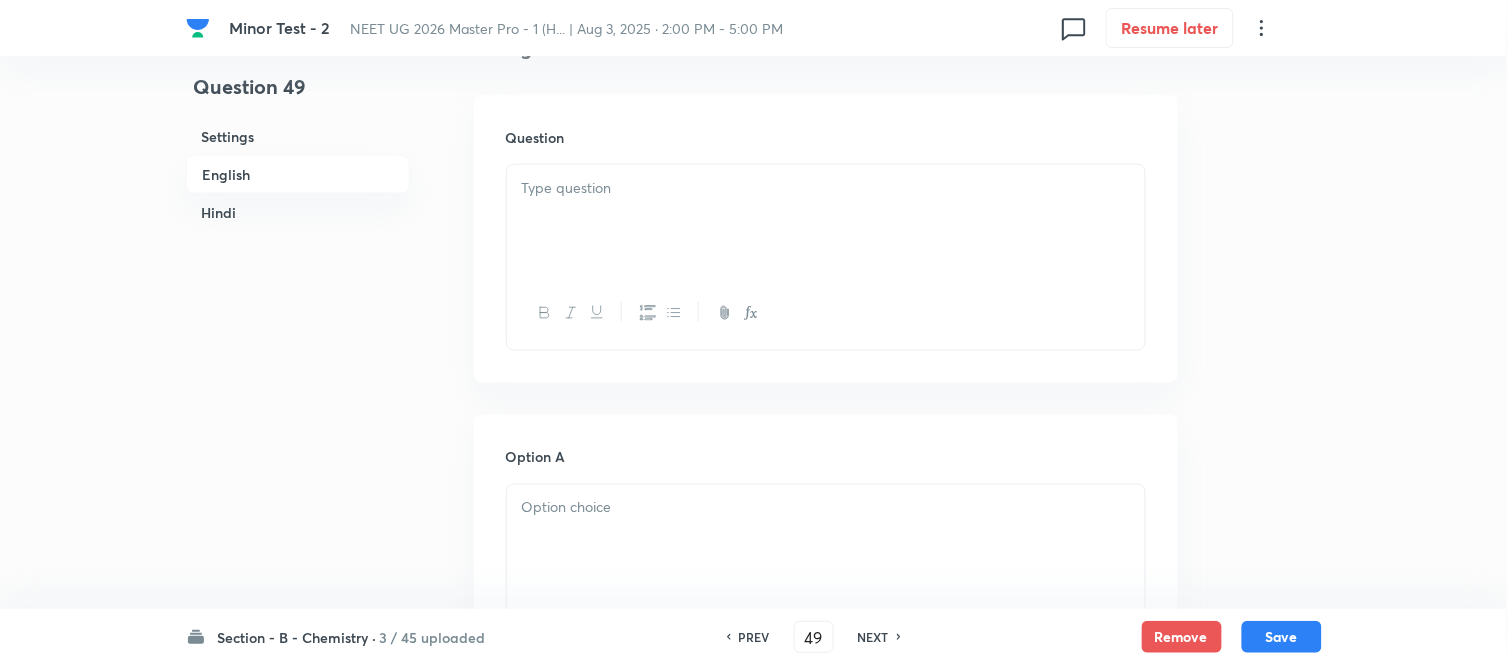 click at bounding box center (826, 188) 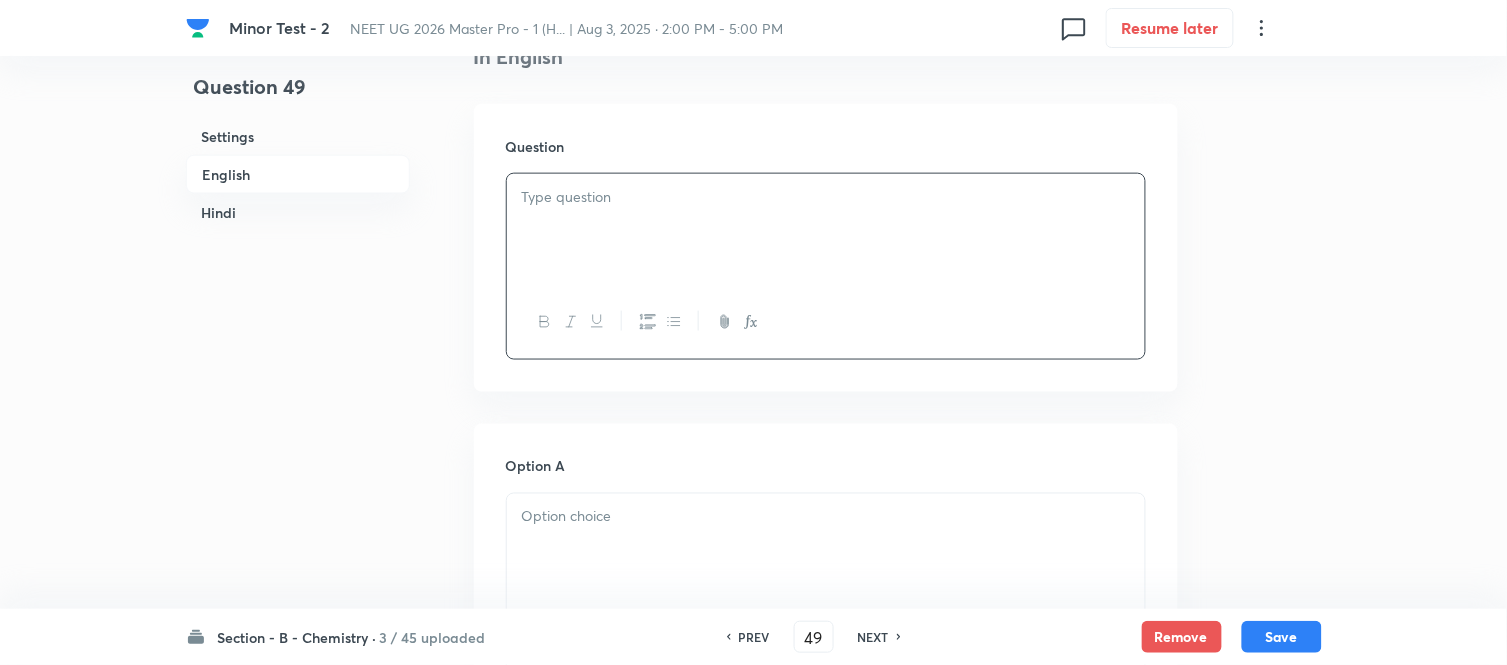 scroll, scrollTop: 555, scrollLeft: 0, axis: vertical 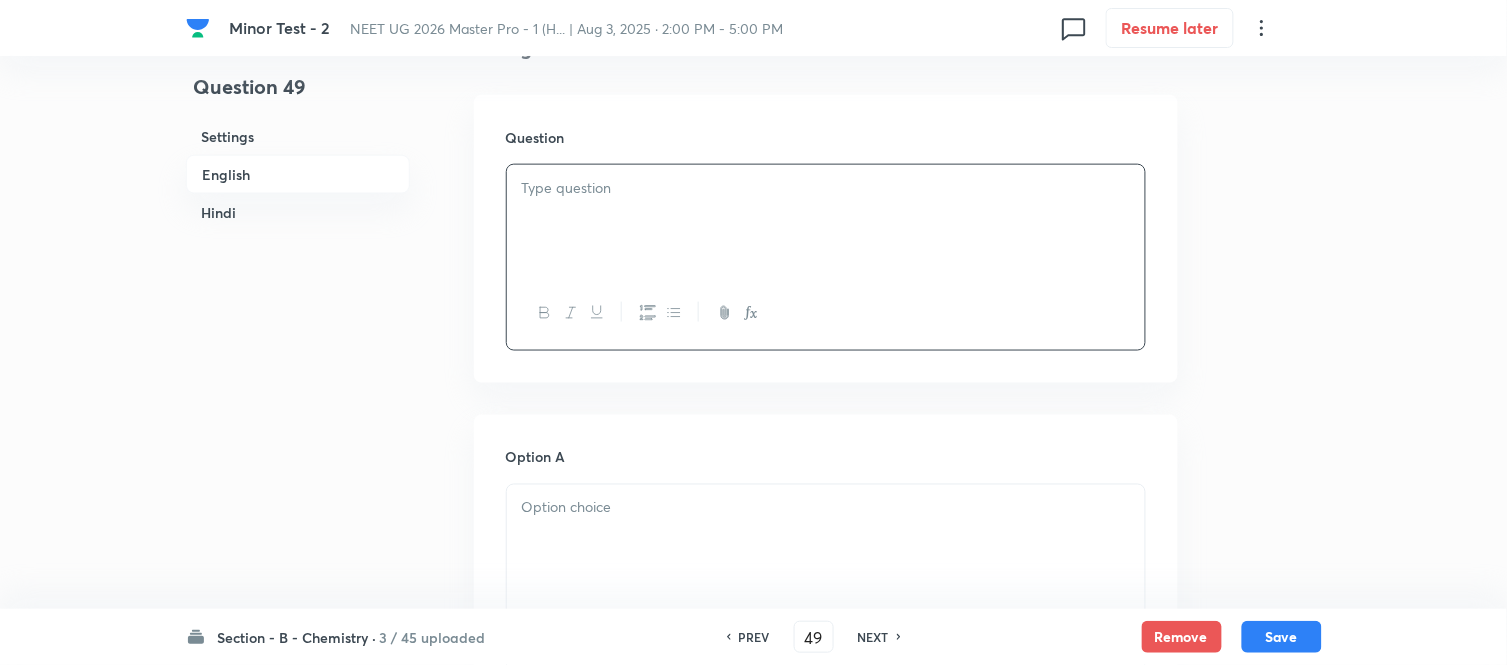 click at bounding box center [826, 221] 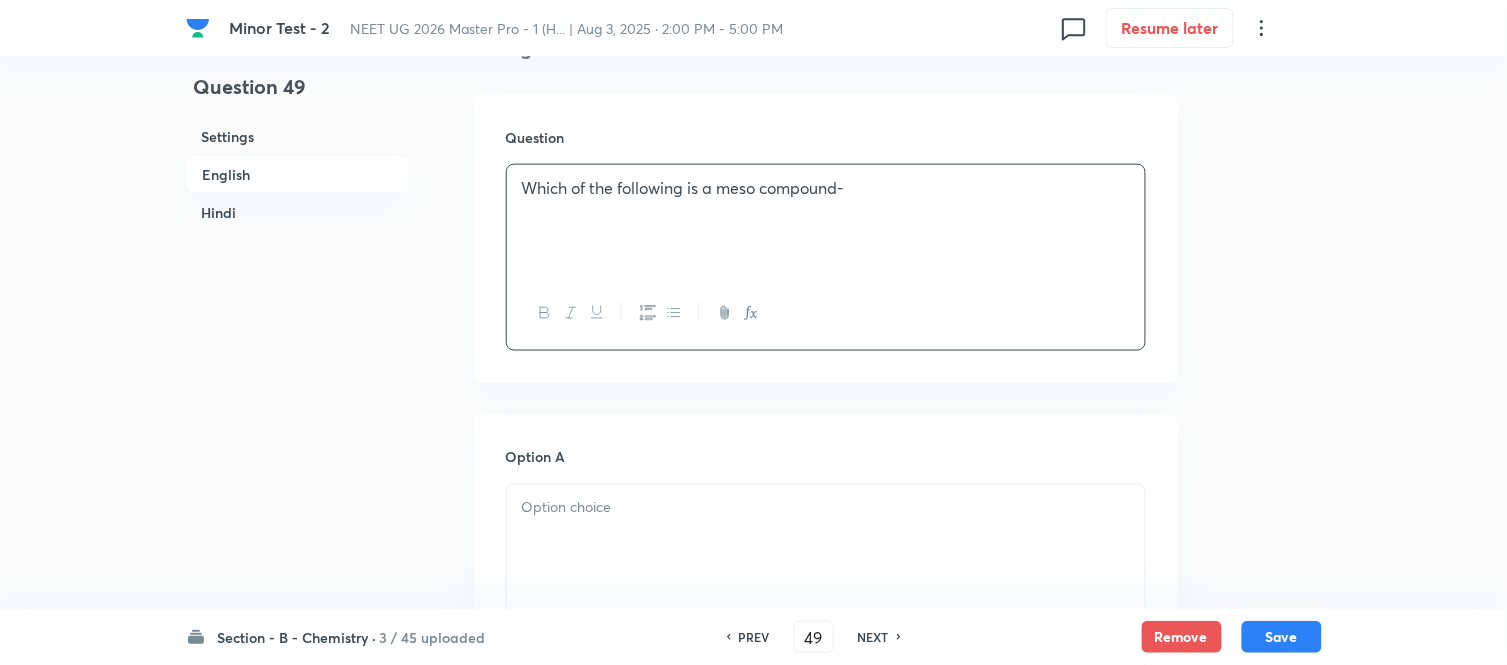 click on "Hindi" at bounding box center [298, 212] 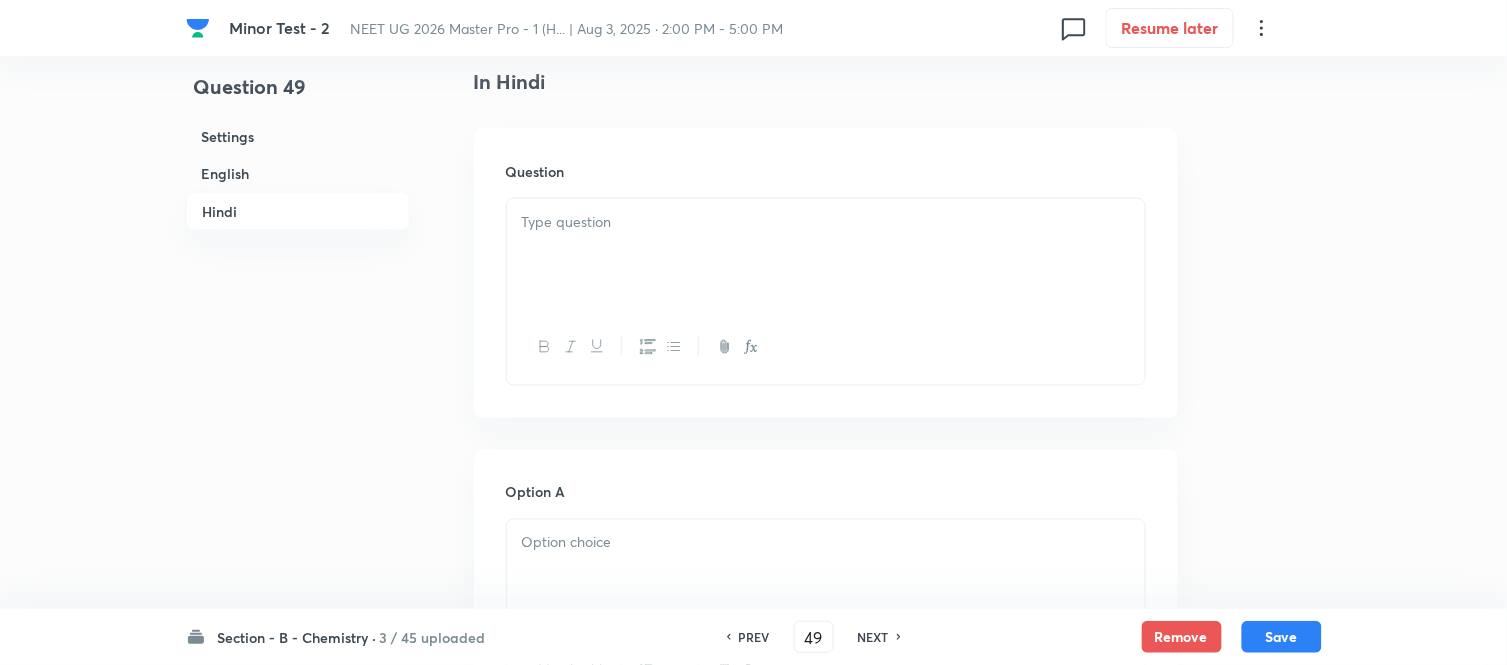 click at bounding box center (826, 255) 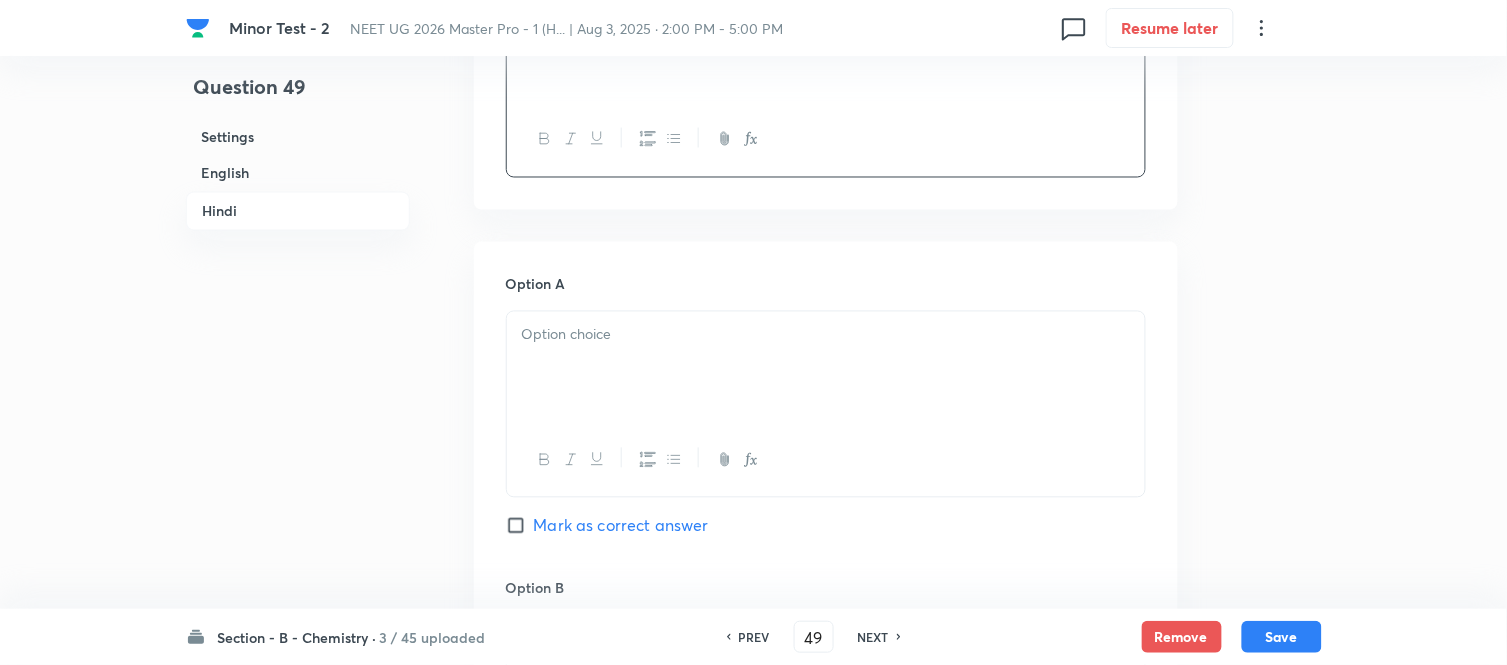 scroll, scrollTop: 2767, scrollLeft: 0, axis: vertical 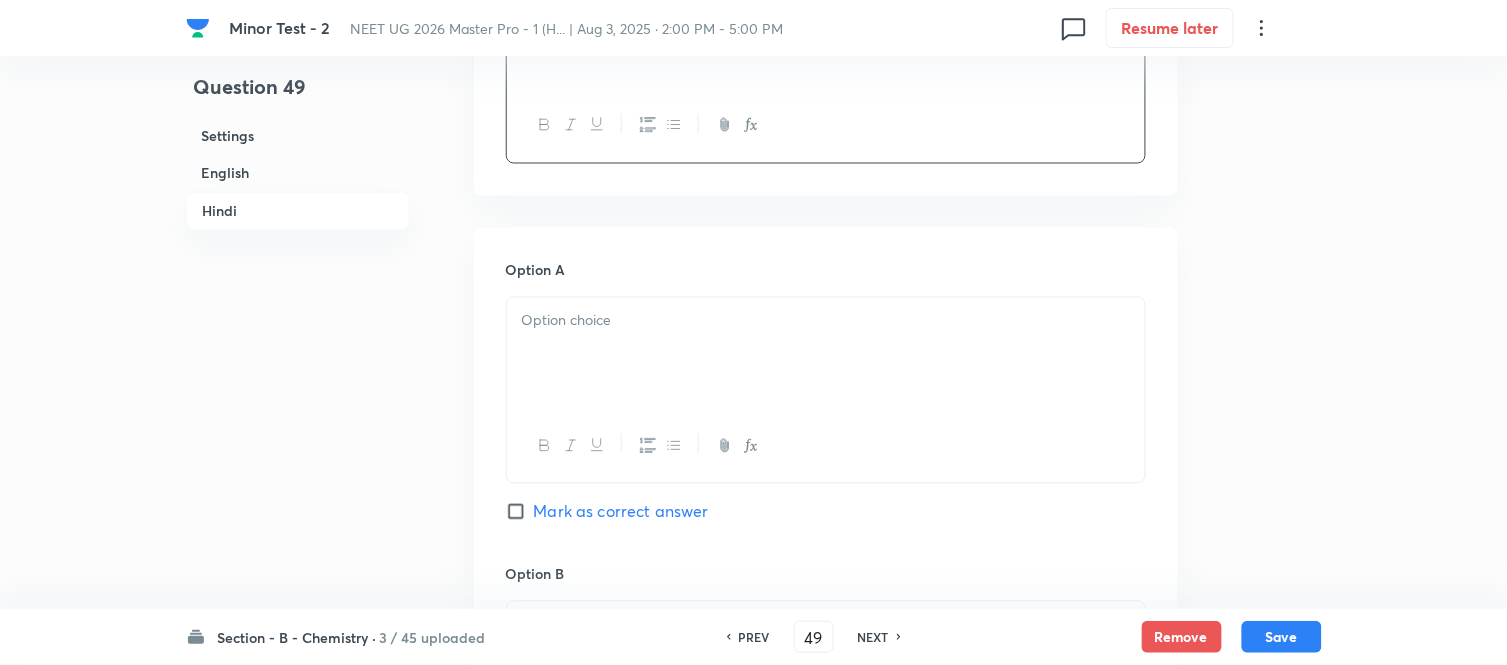click at bounding box center (826, 321) 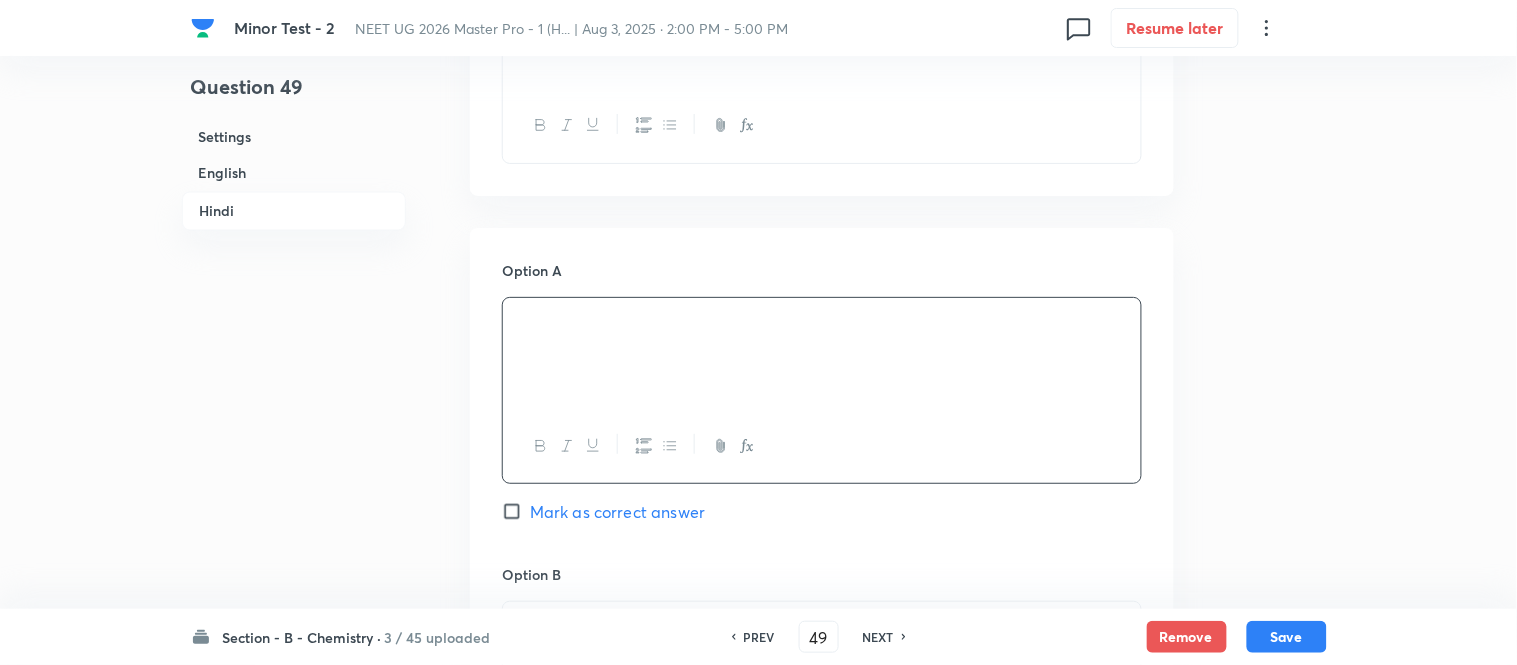 click at bounding box center (758, 997) 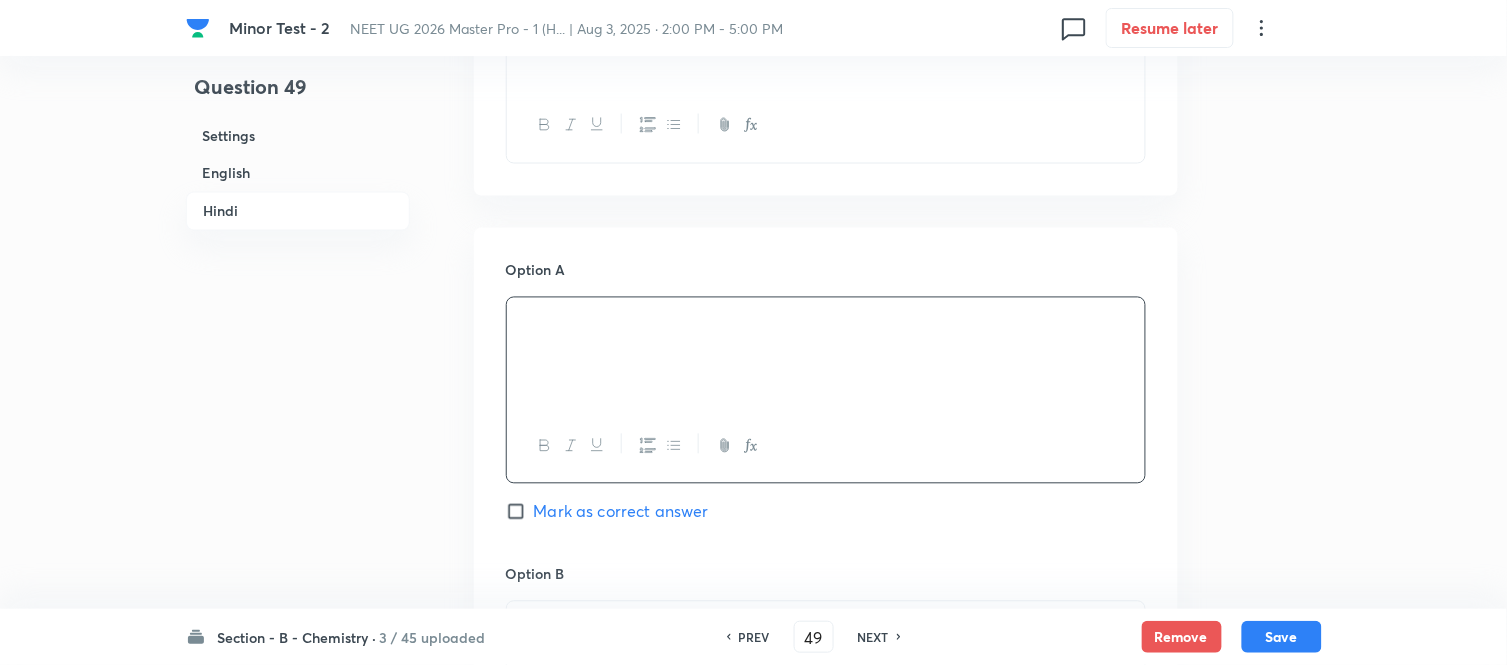 click on "English" at bounding box center (298, 173) 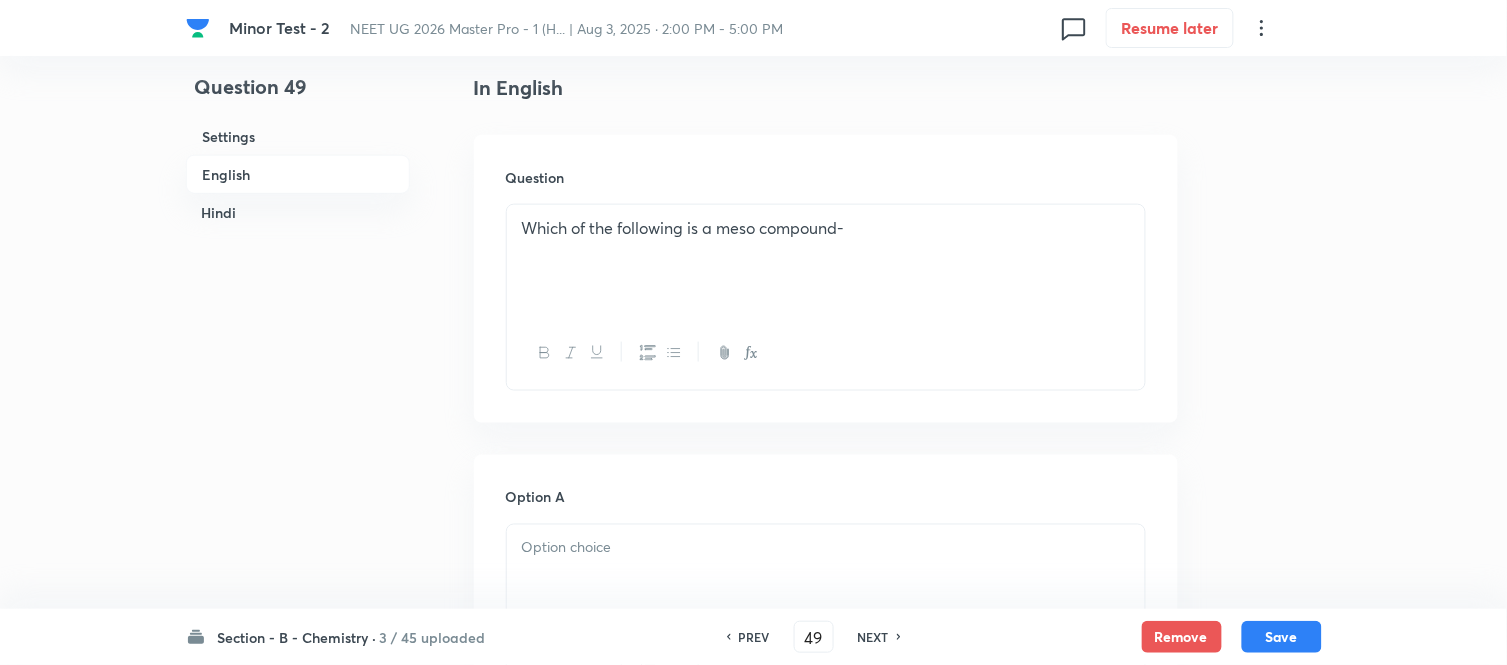 click at bounding box center [826, 548] 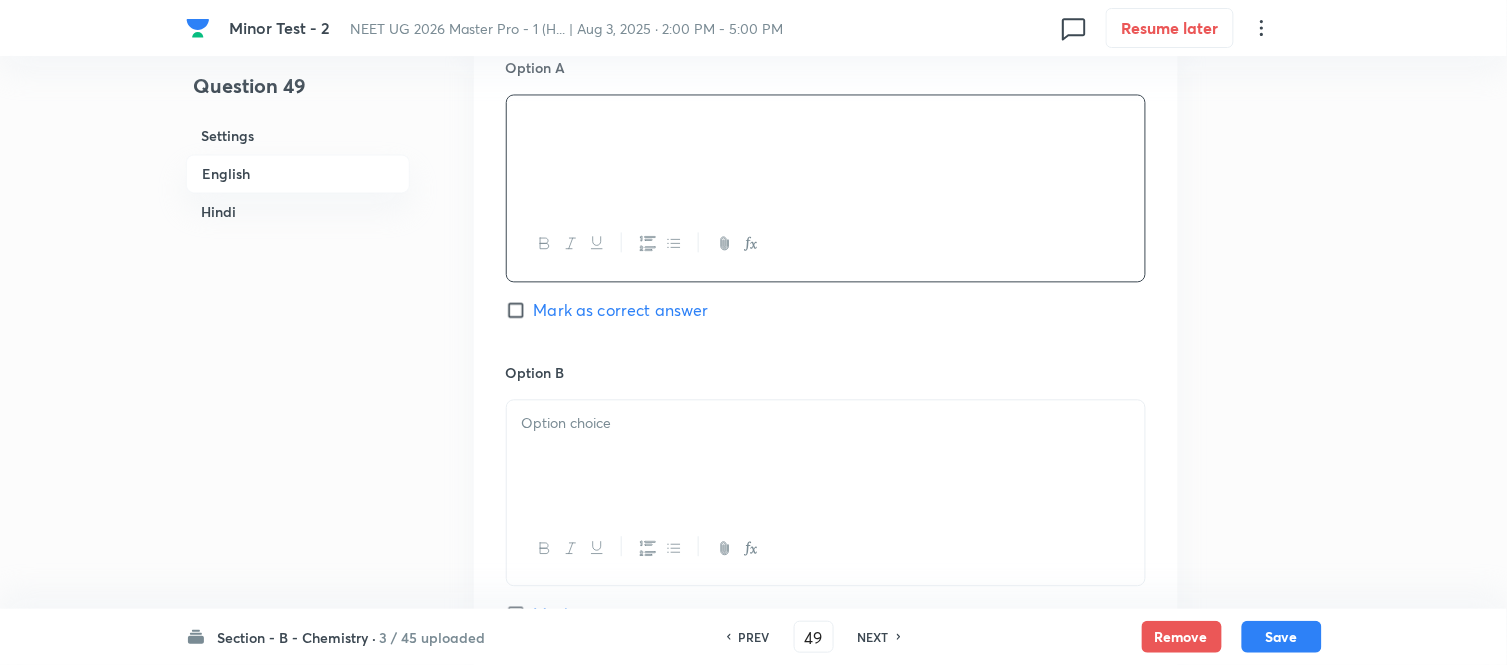 scroll, scrollTop: 960, scrollLeft: 0, axis: vertical 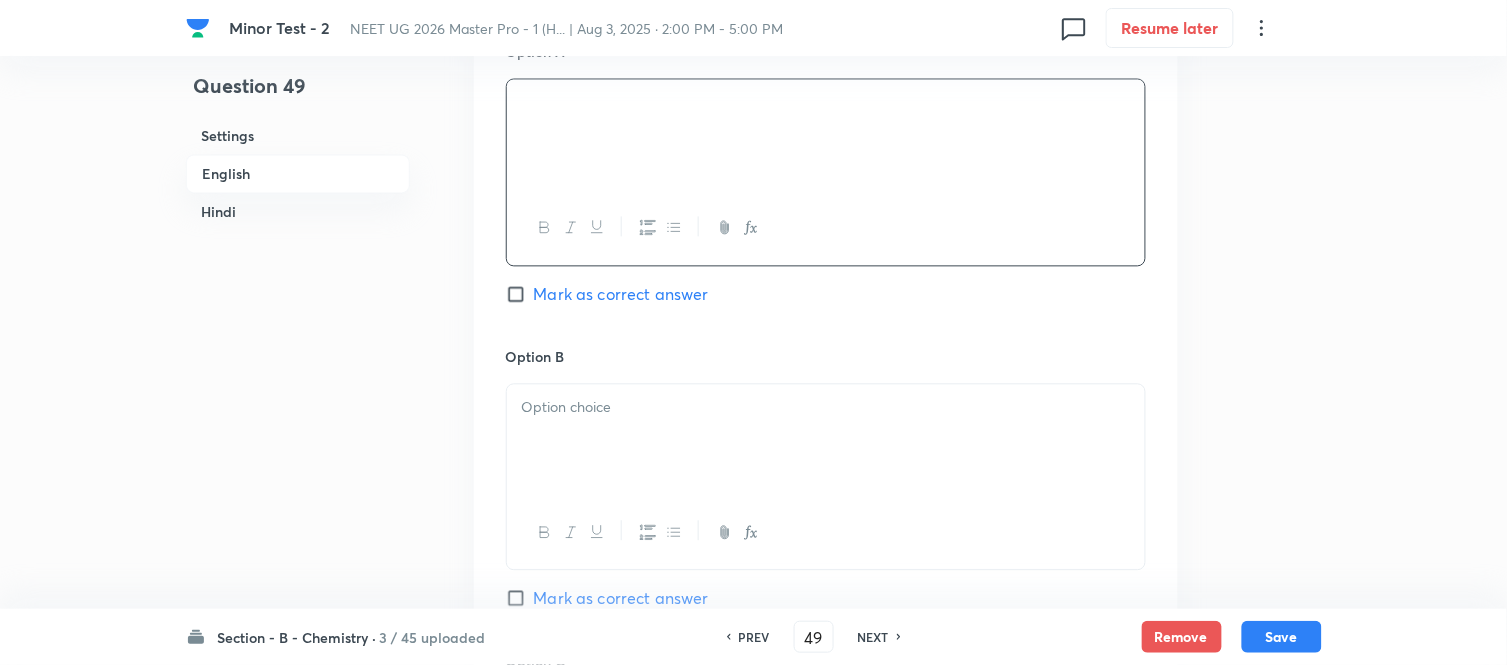 click at bounding box center (826, 408) 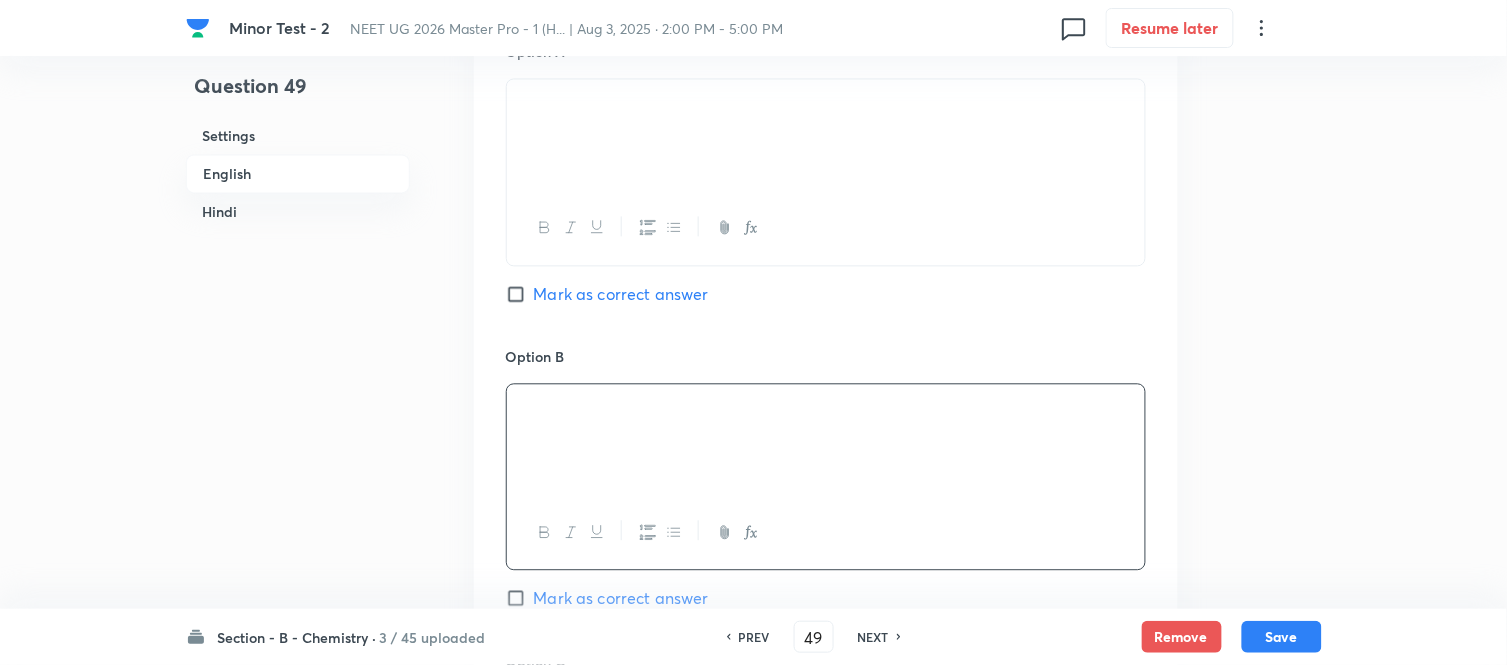 click on "Hindi" at bounding box center [298, 212] 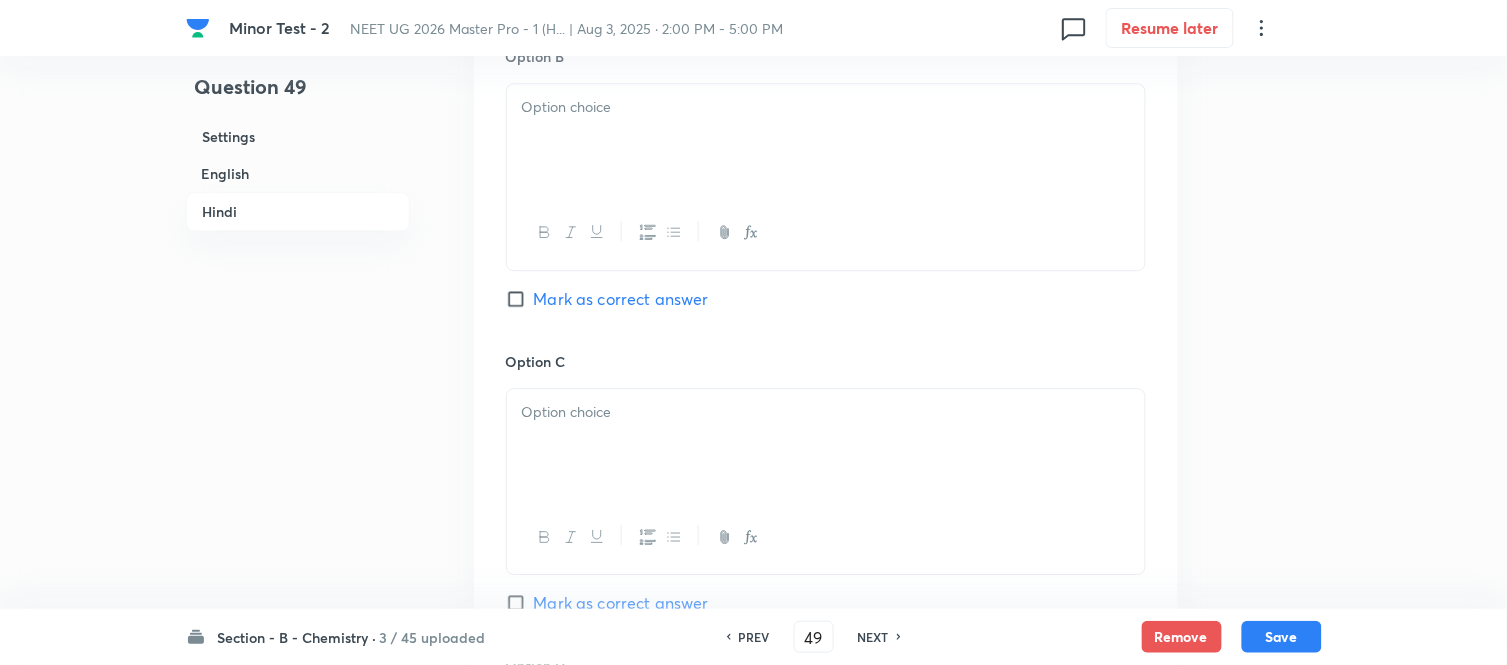scroll, scrollTop: 3344, scrollLeft: 0, axis: vertical 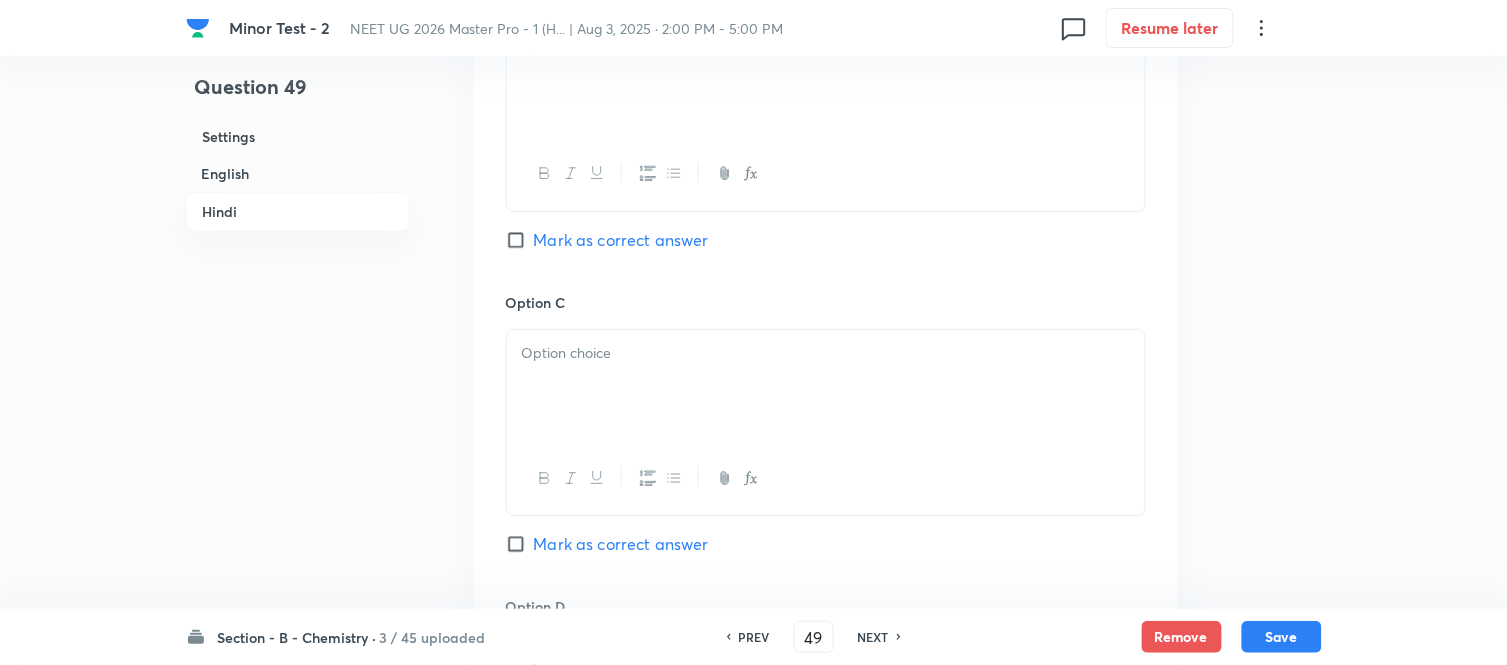 click at bounding box center [826, 81] 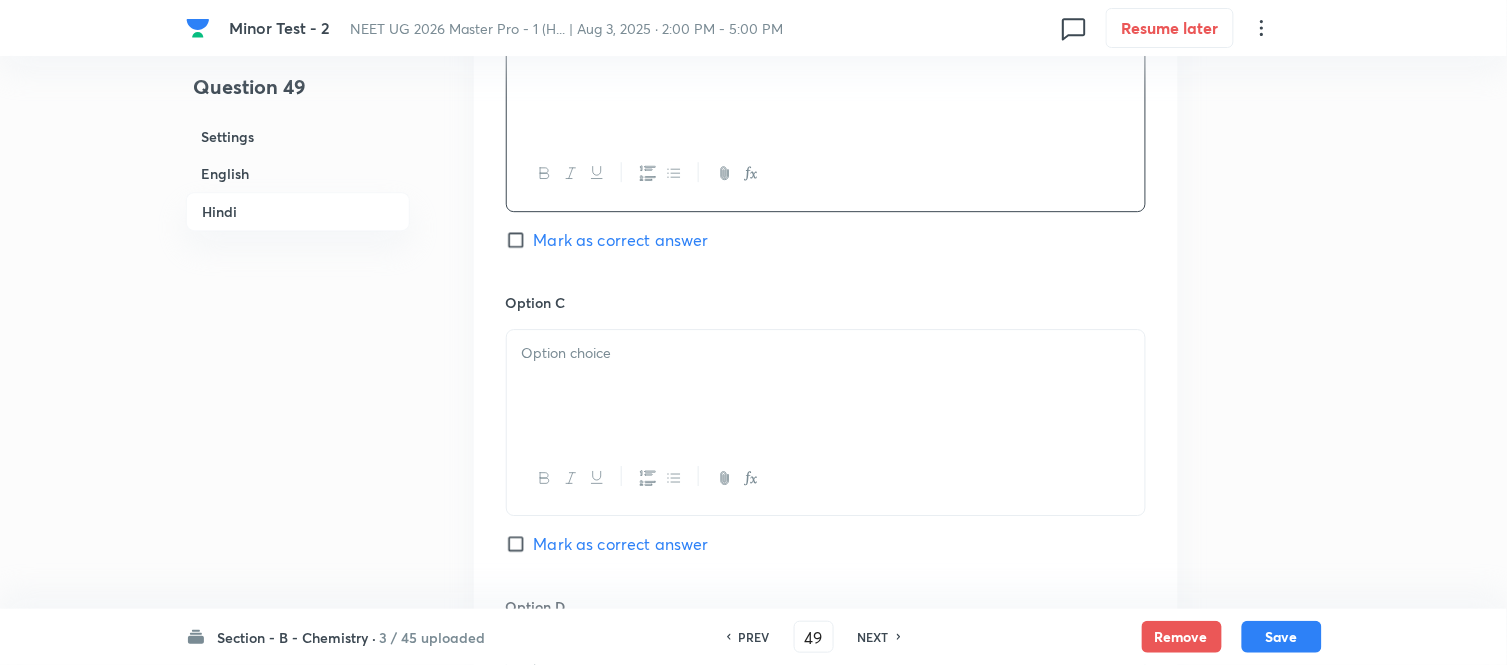 click on "Mark as correct answer" at bounding box center [621, 240] 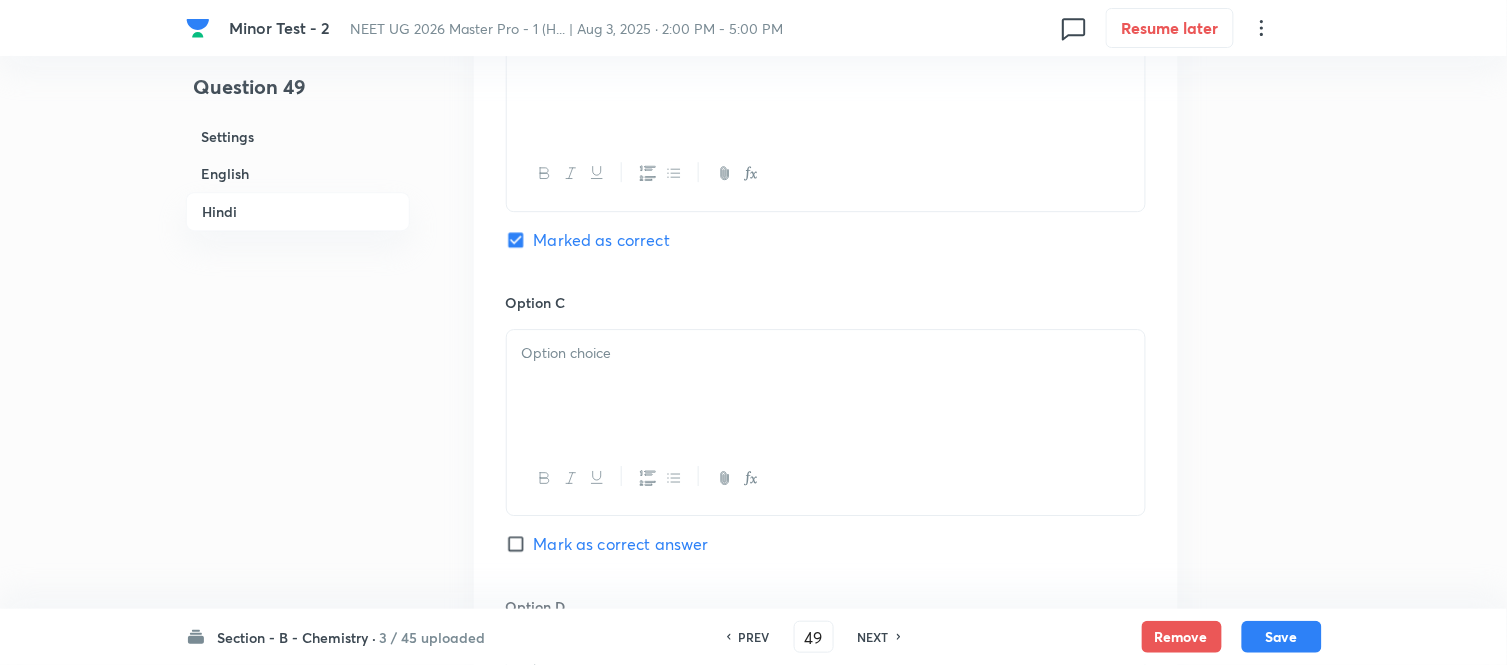 checkbox on "true" 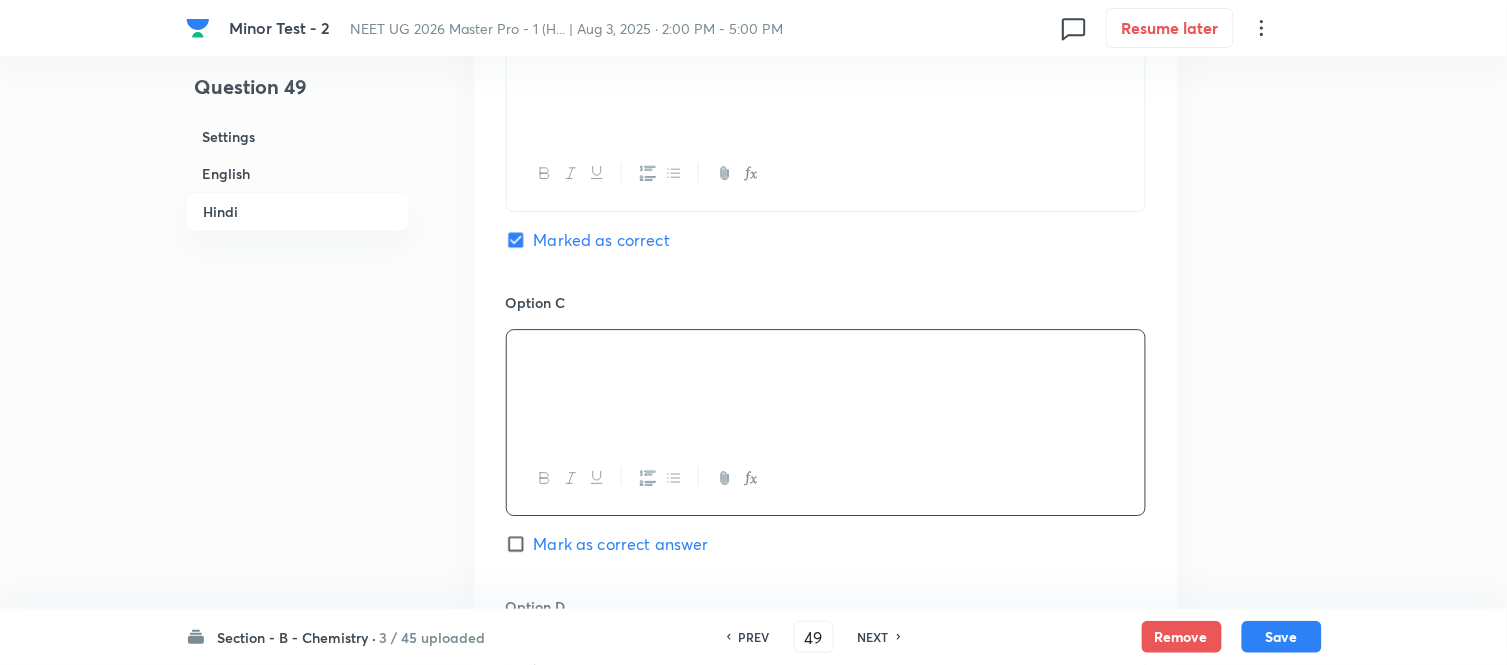 click on "English" at bounding box center (298, 173) 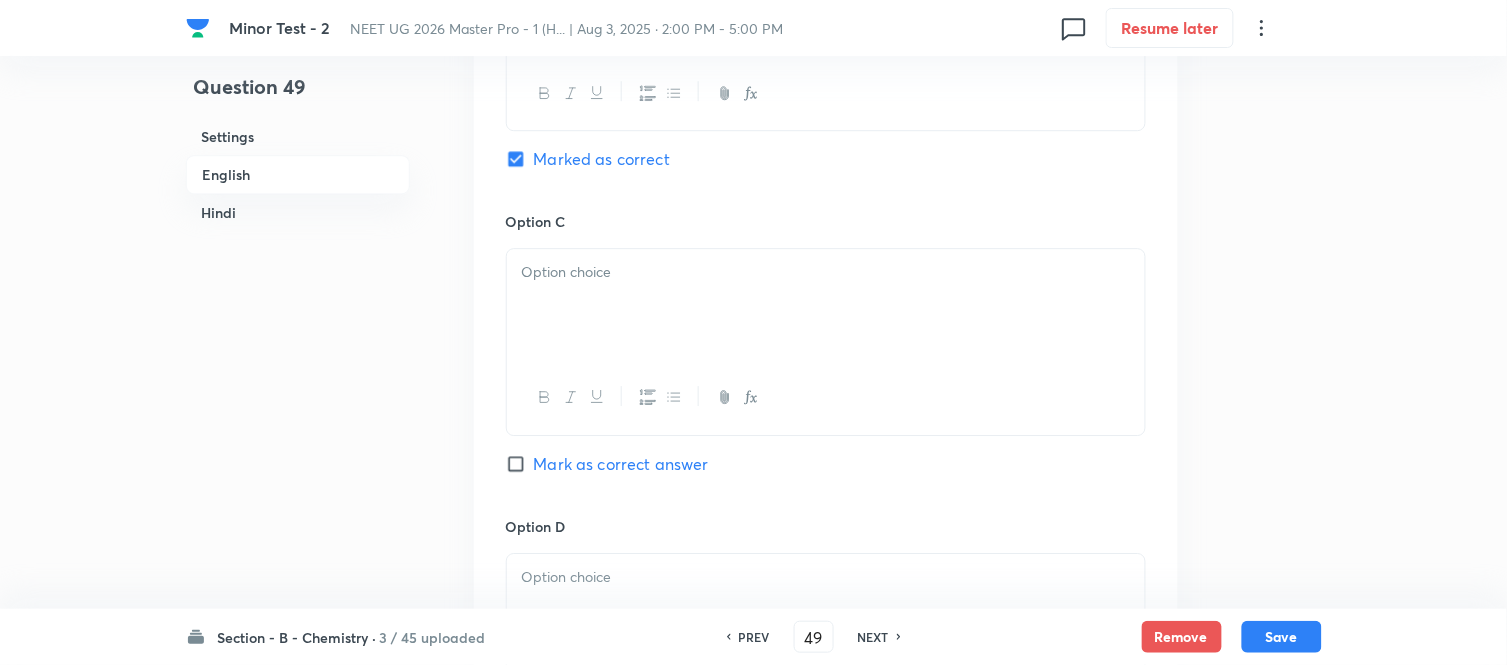 scroll, scrollTop: 1404, scrollLeft: 0, axis: vertical 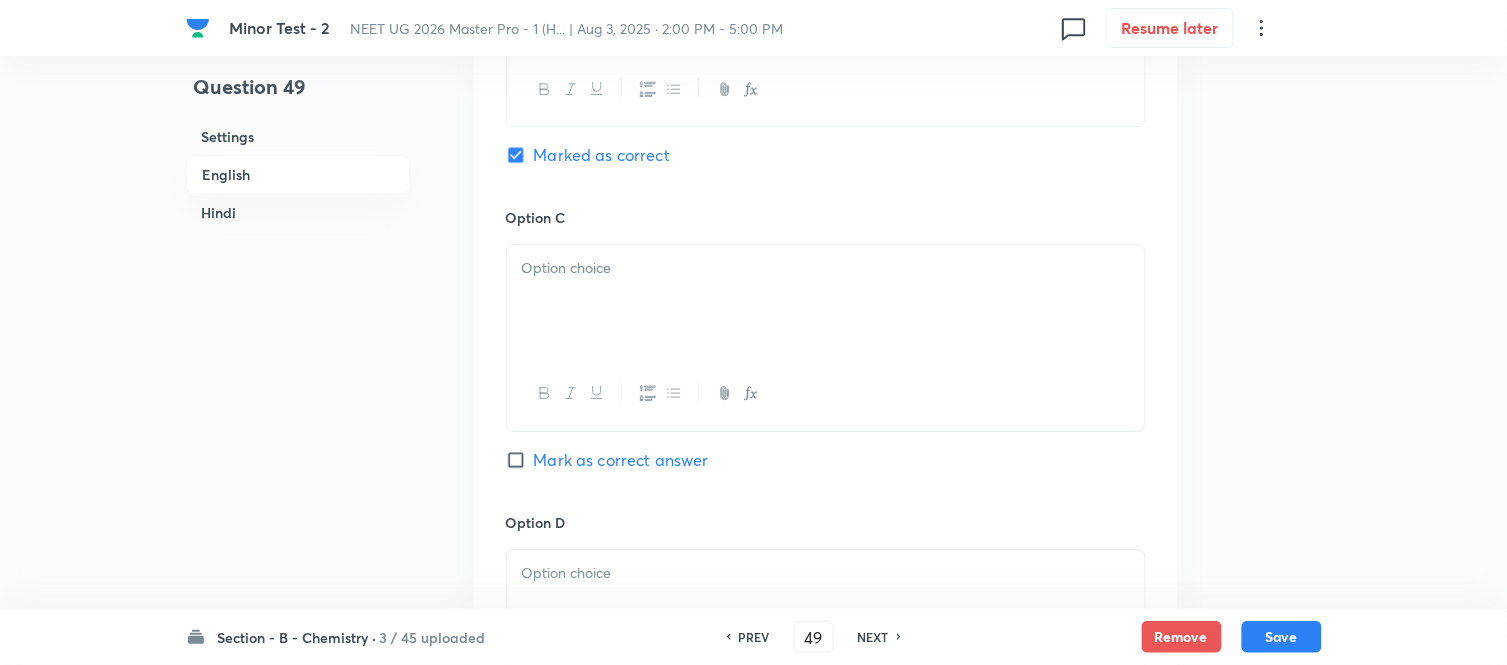 click at bounding box center (826, 301) 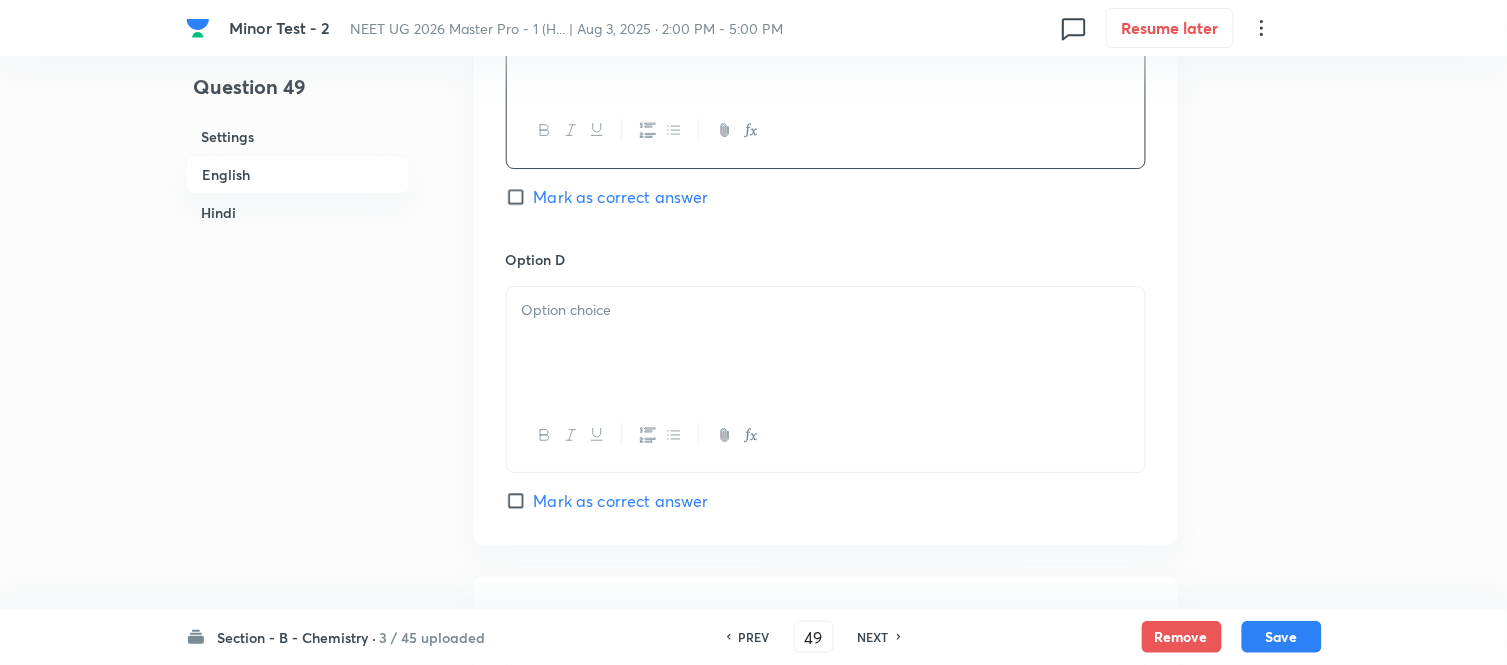 scroll, scrollTop: 1737, scrollLeft: 0, axis: vertical 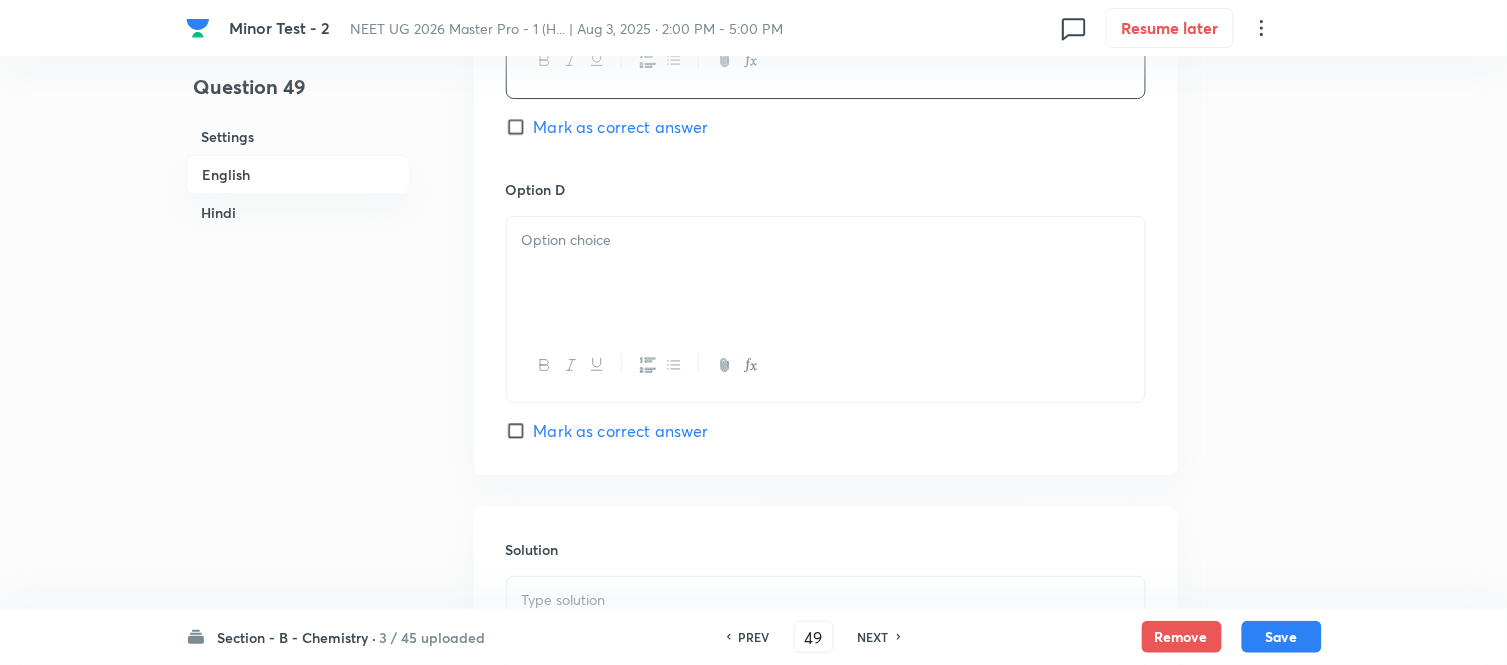 click at bounding box center (826, 240) 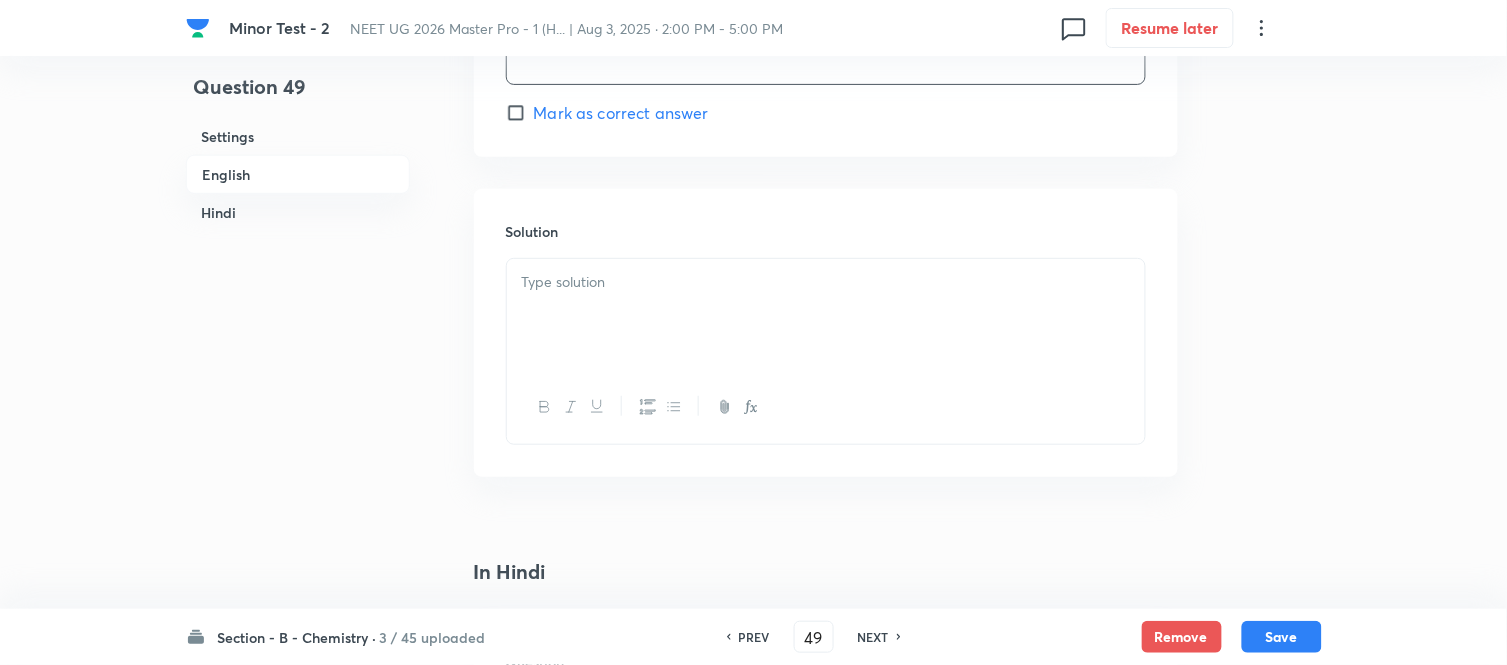 scroll, scrollTop: 2071, scrollLeft: 0, axis: vertical 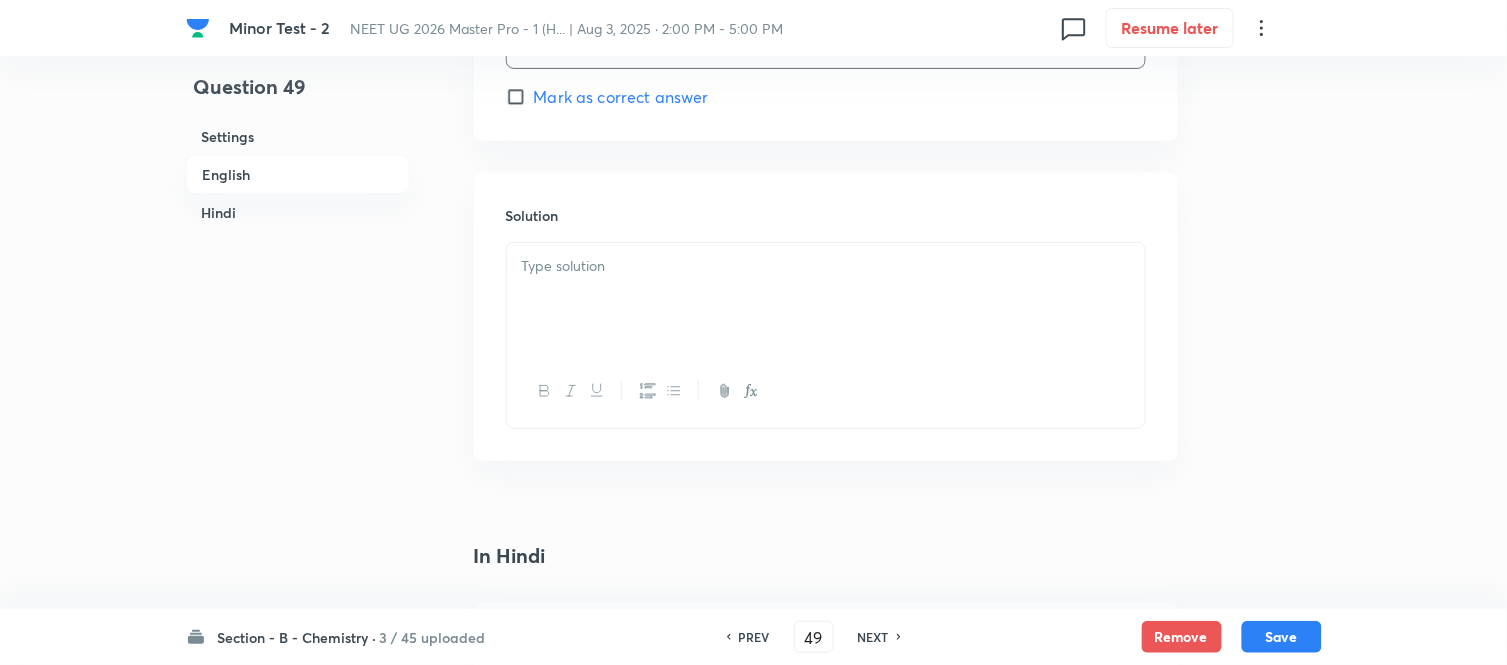 click at bounding box center (826, 299) 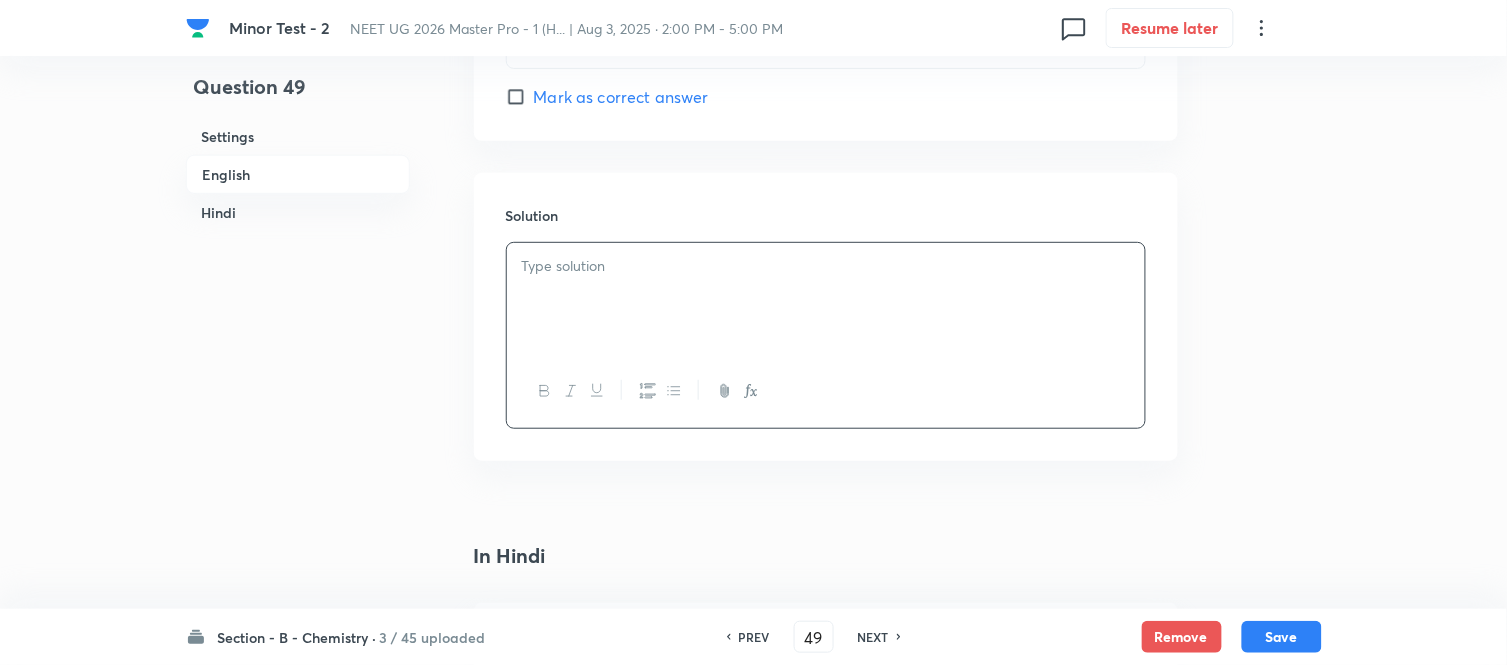 type 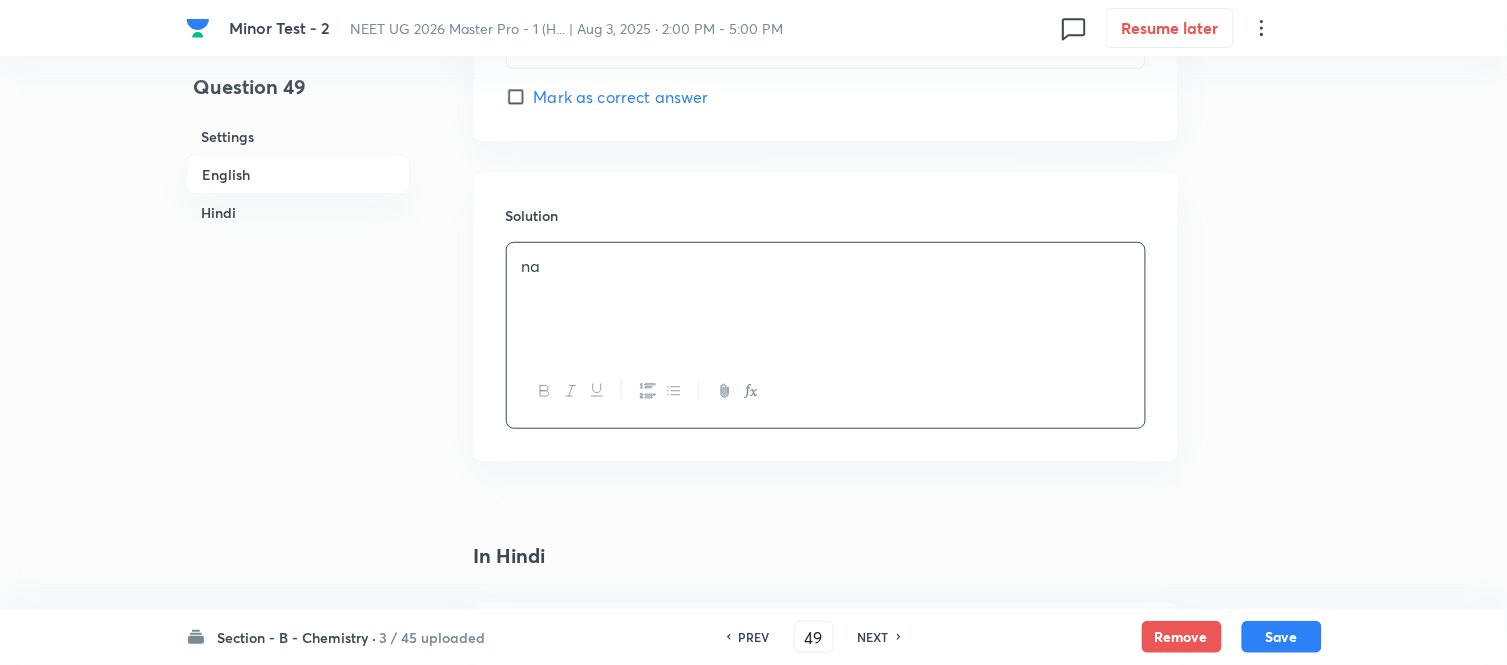 click on "Hindi" at bounding box center [298, 212] 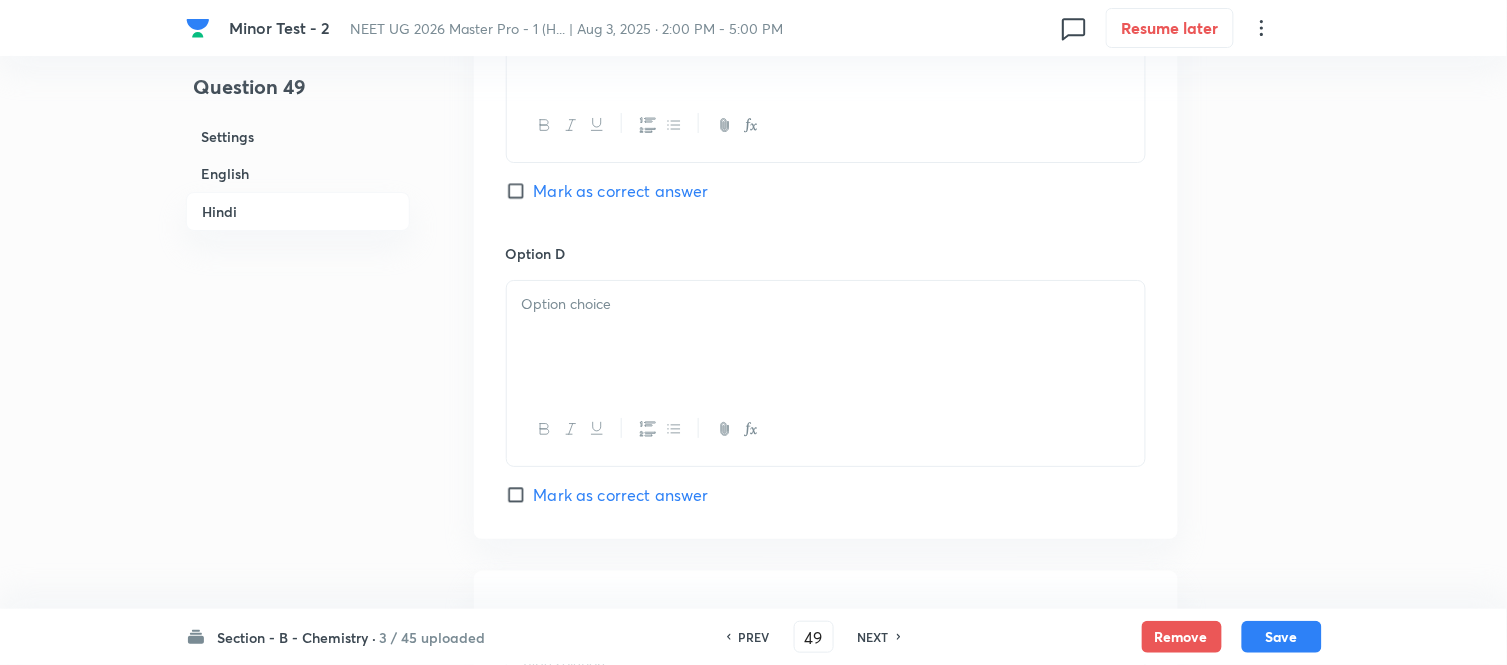 scroll, scrollTop: 3803, scrollLeft: 0, axis: vertical 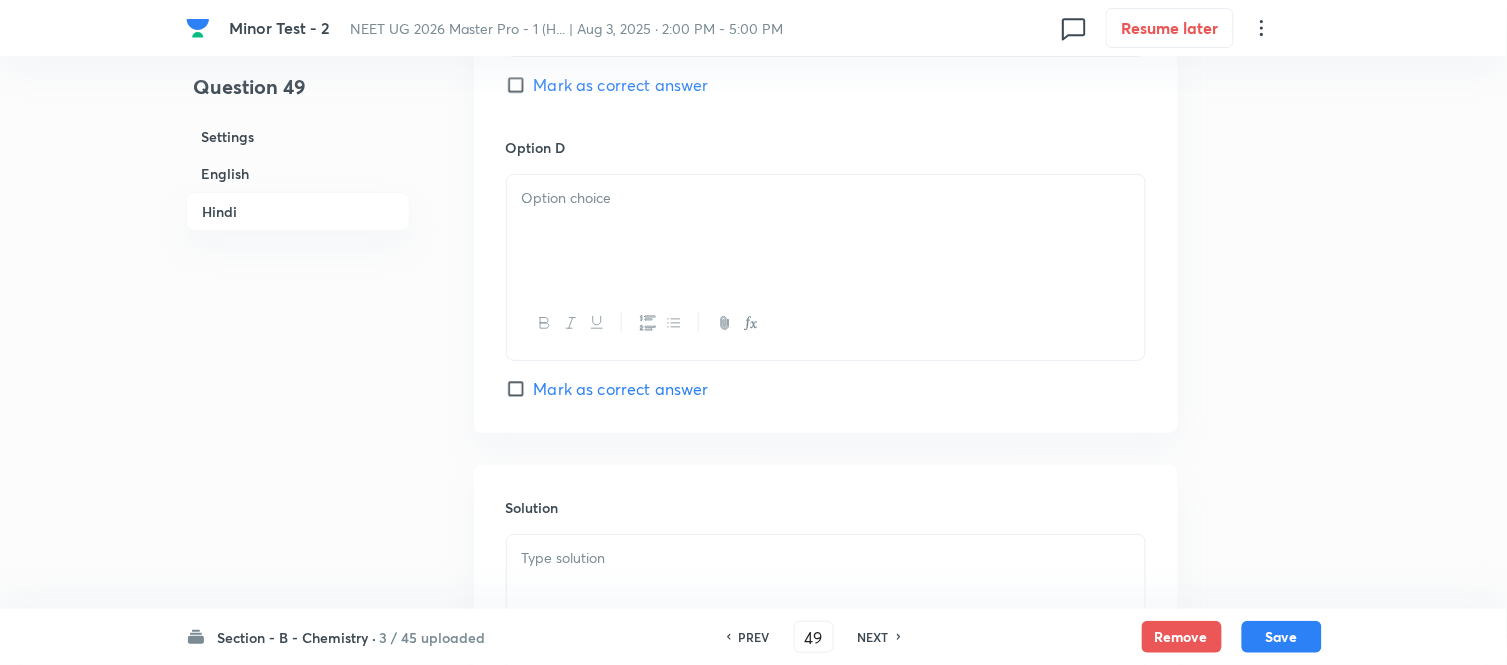 click at bounding box center [826, 231] 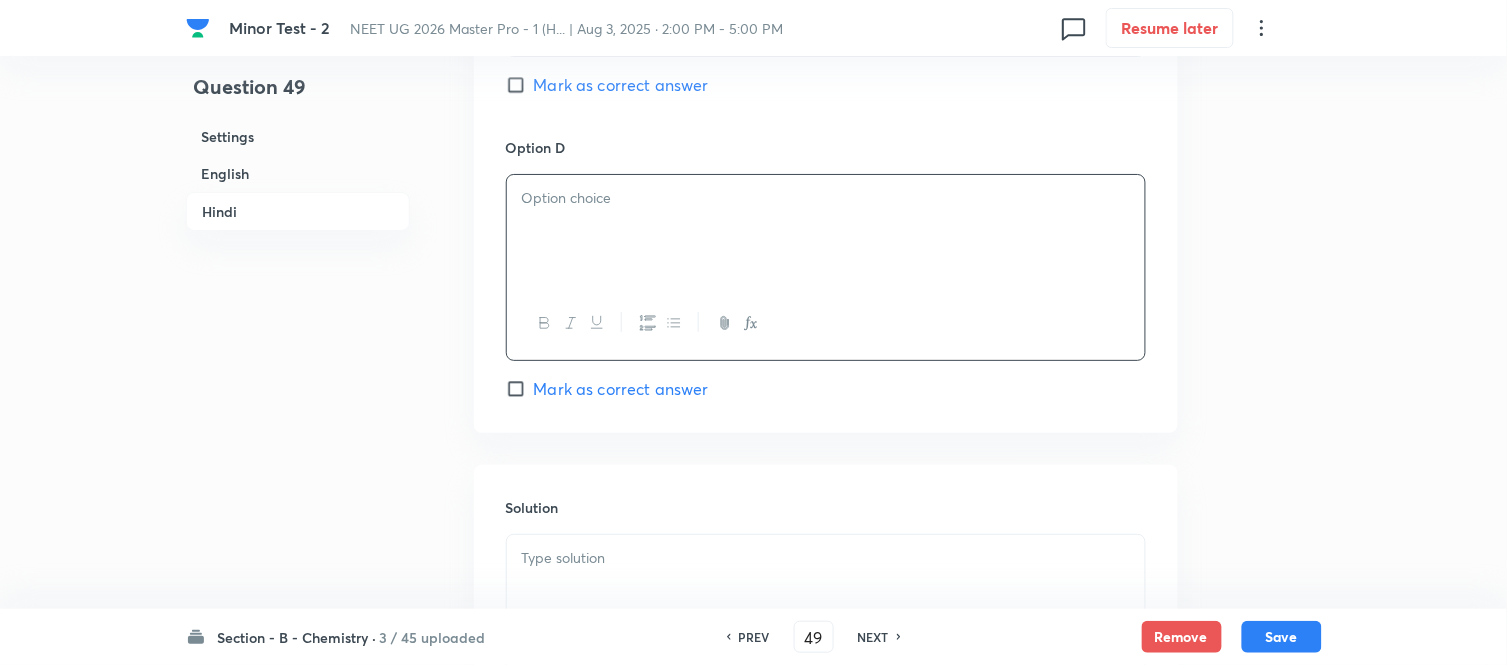 click at bounding box center [826, 231] 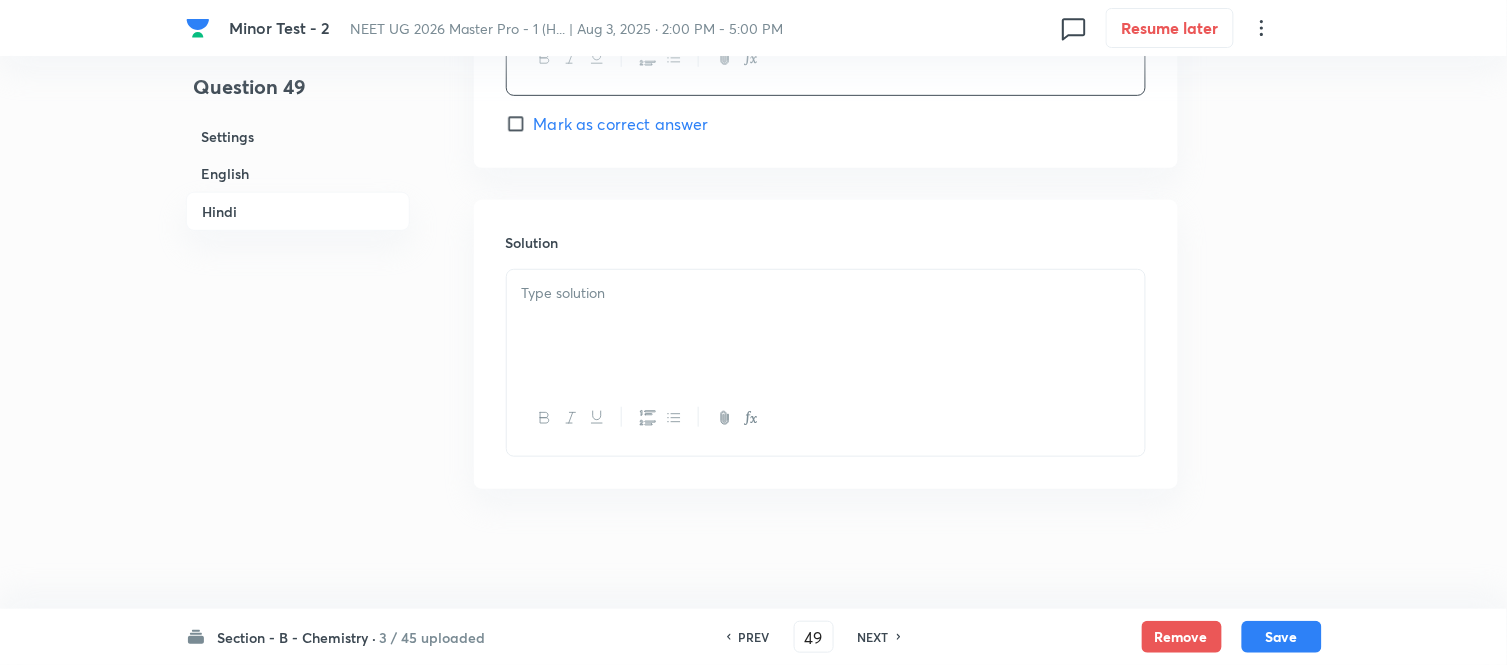 scroll, scrollTop: 4134, scrollLeft: 0, axis: vertical 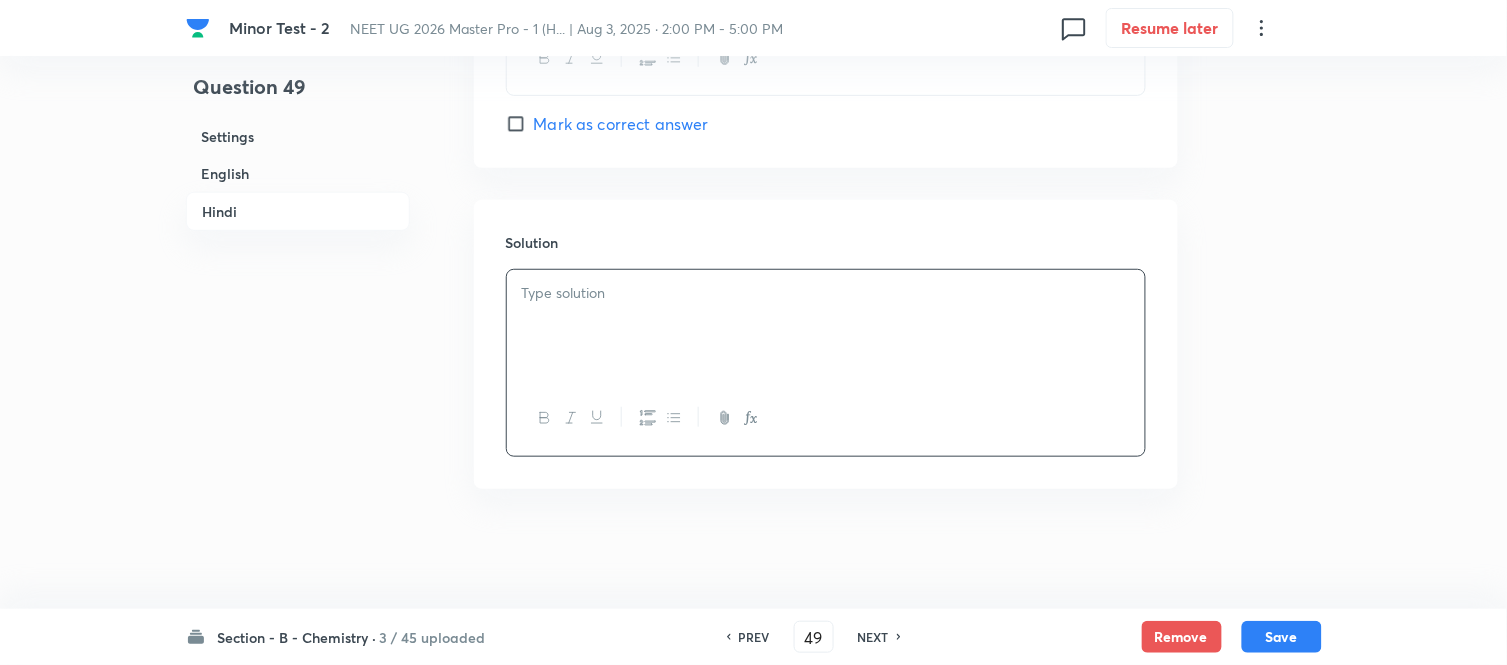 type 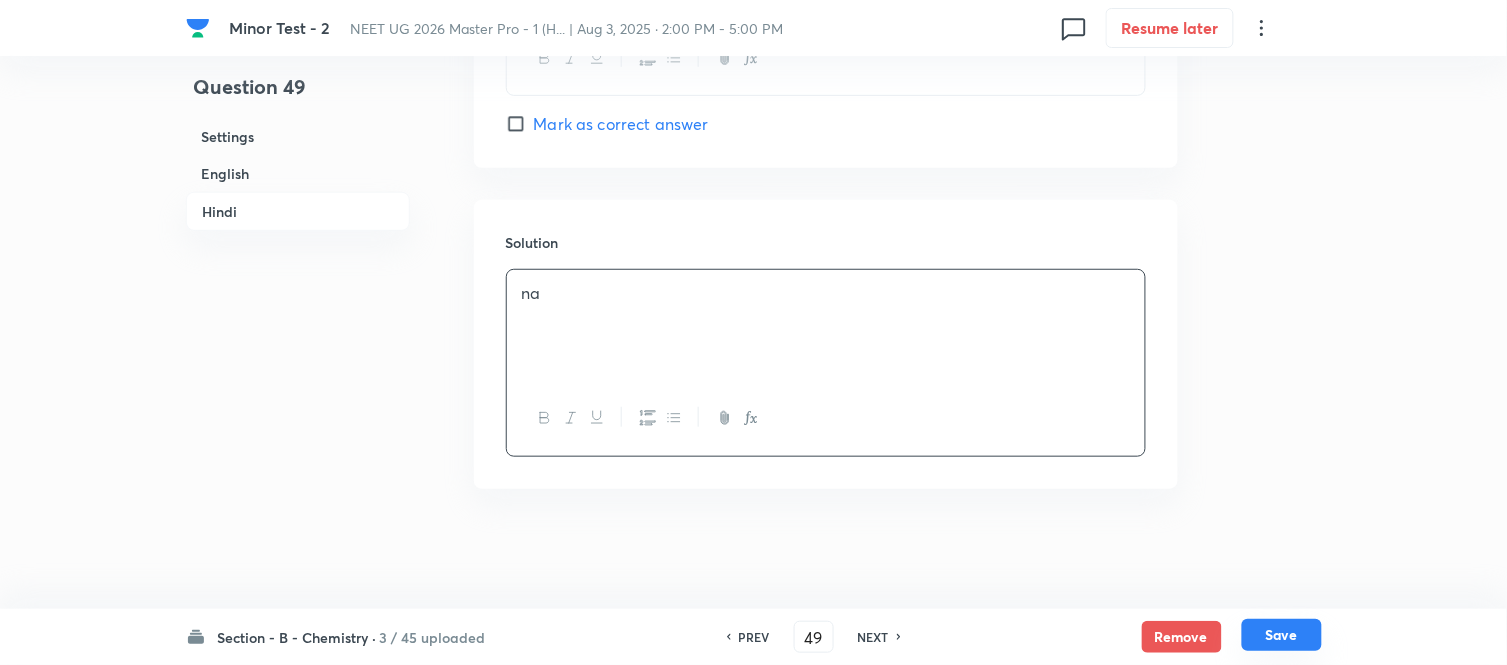 click on "Save" at bounding box center [1282, 635] 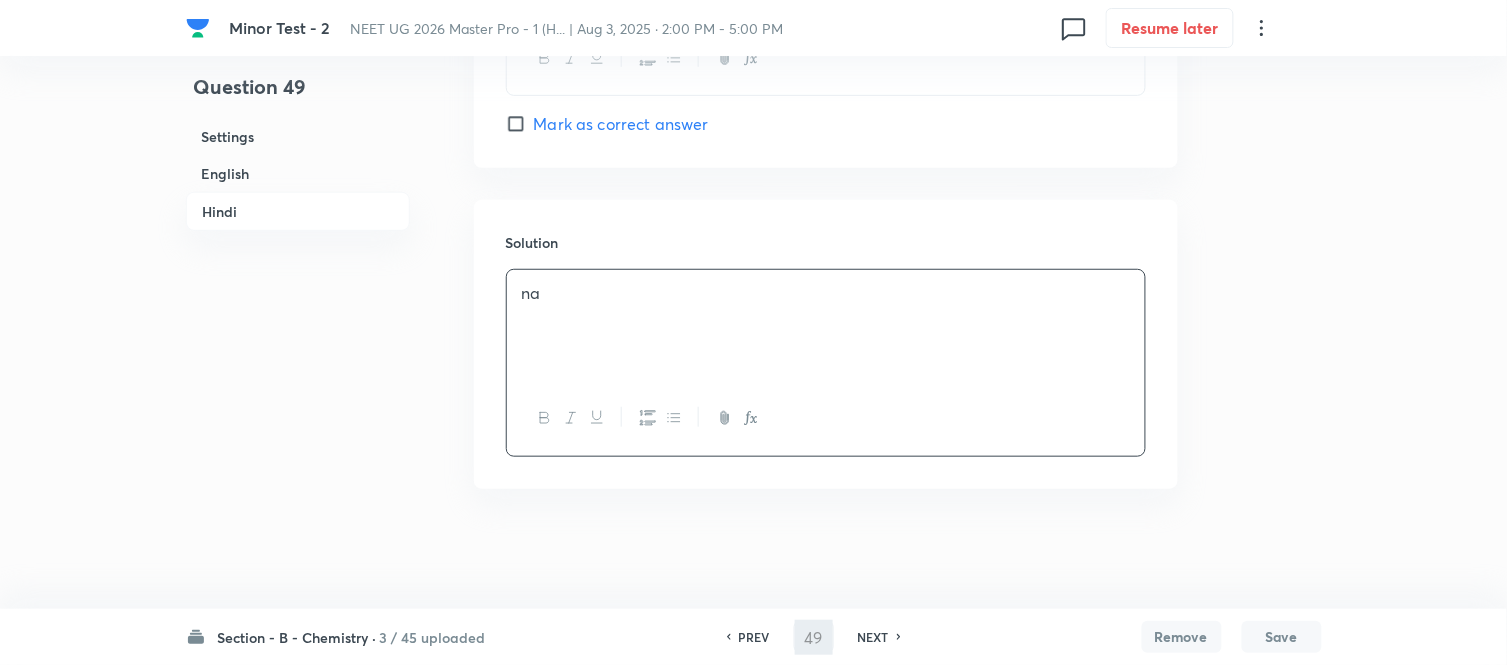 type on "50" 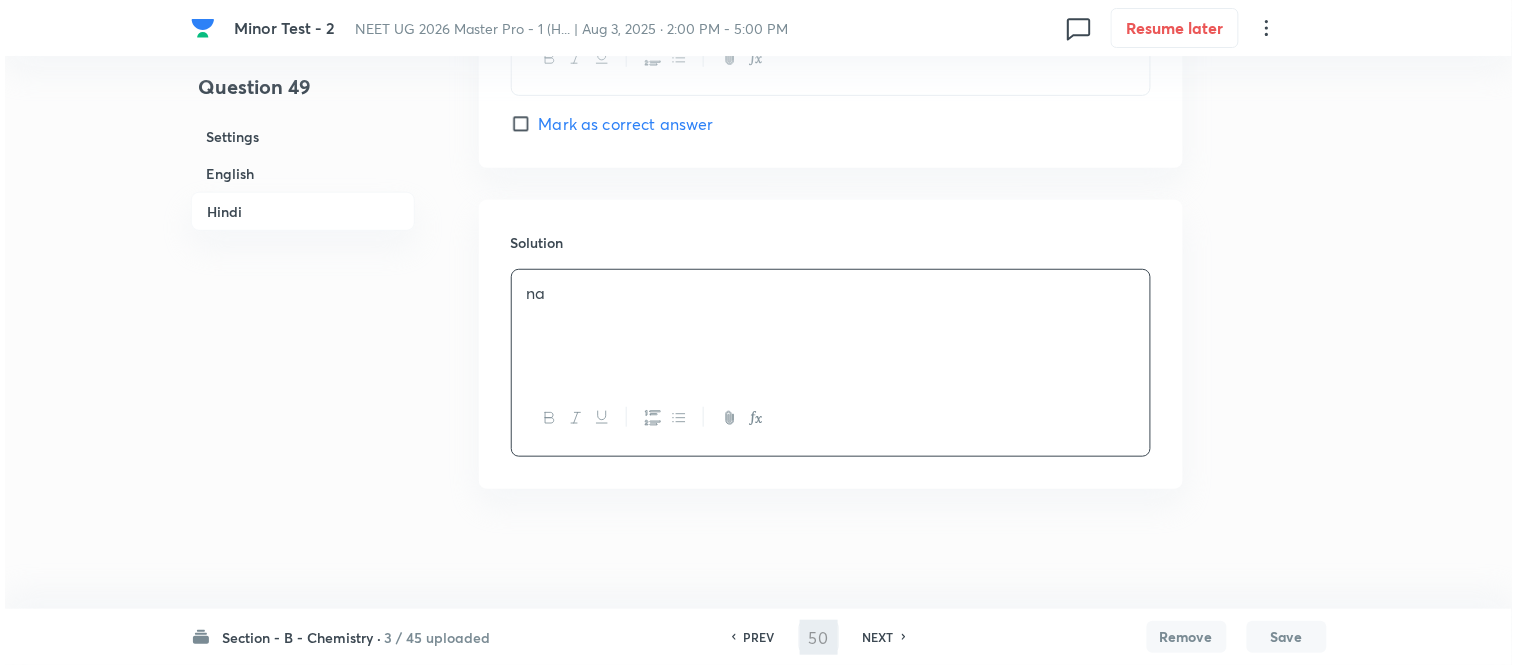 scroll, scrollTop: 0, scrollLeft: 0, axis: both 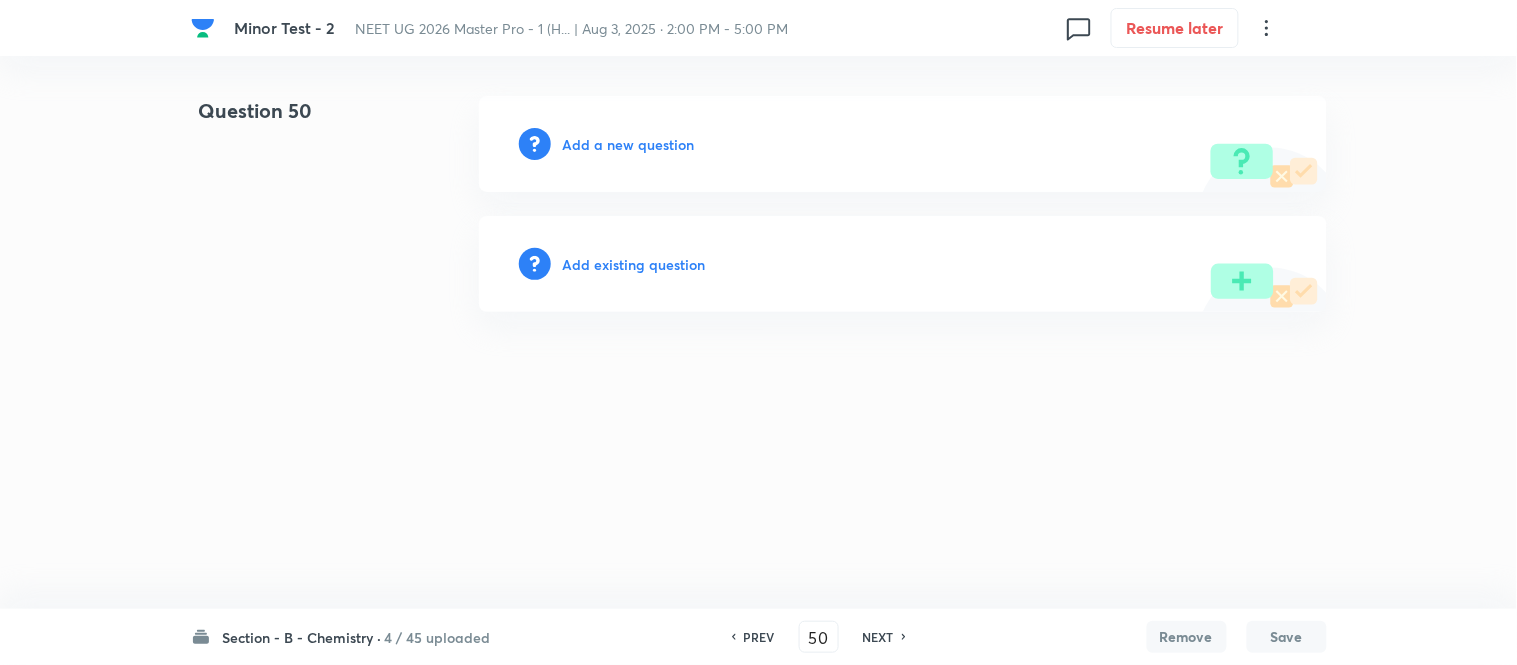 click on "Add a new question" at bounding box center (629, 144) 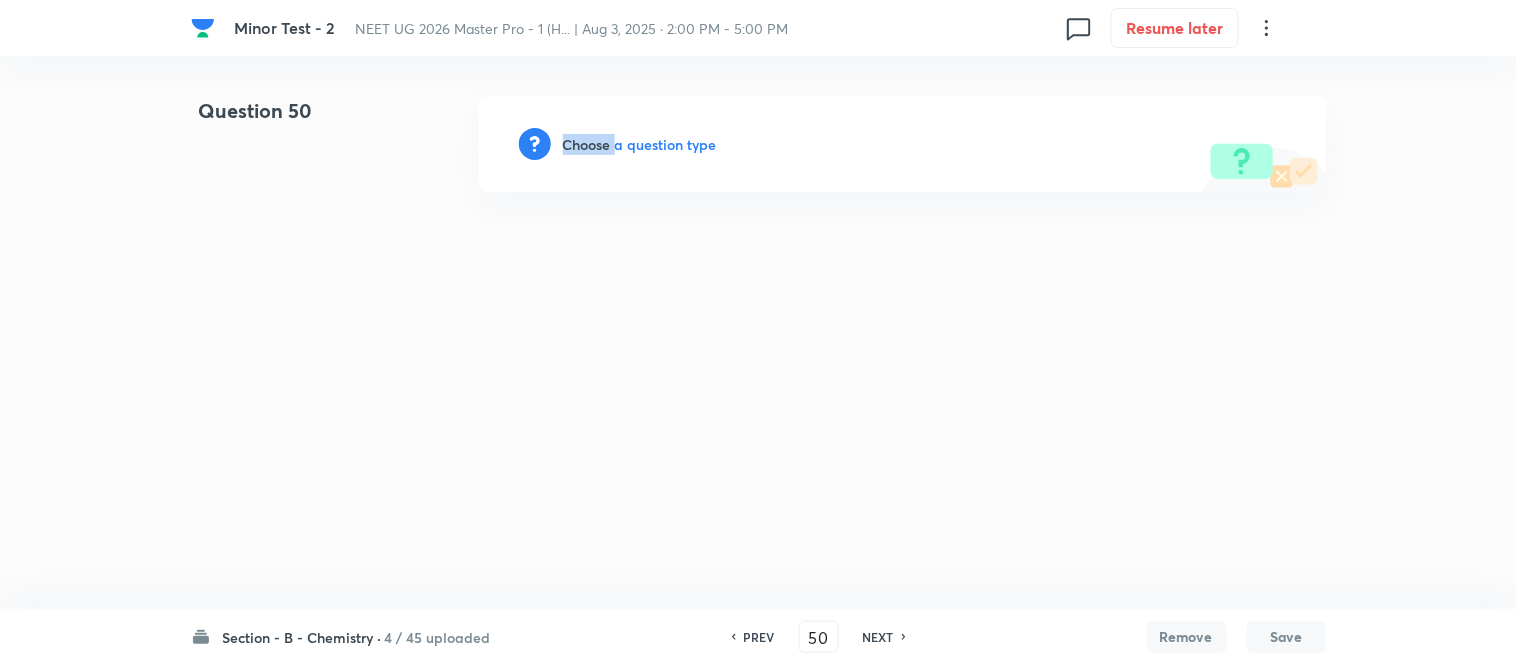 click on "Choose a question type" at bounding box center [640, 144] 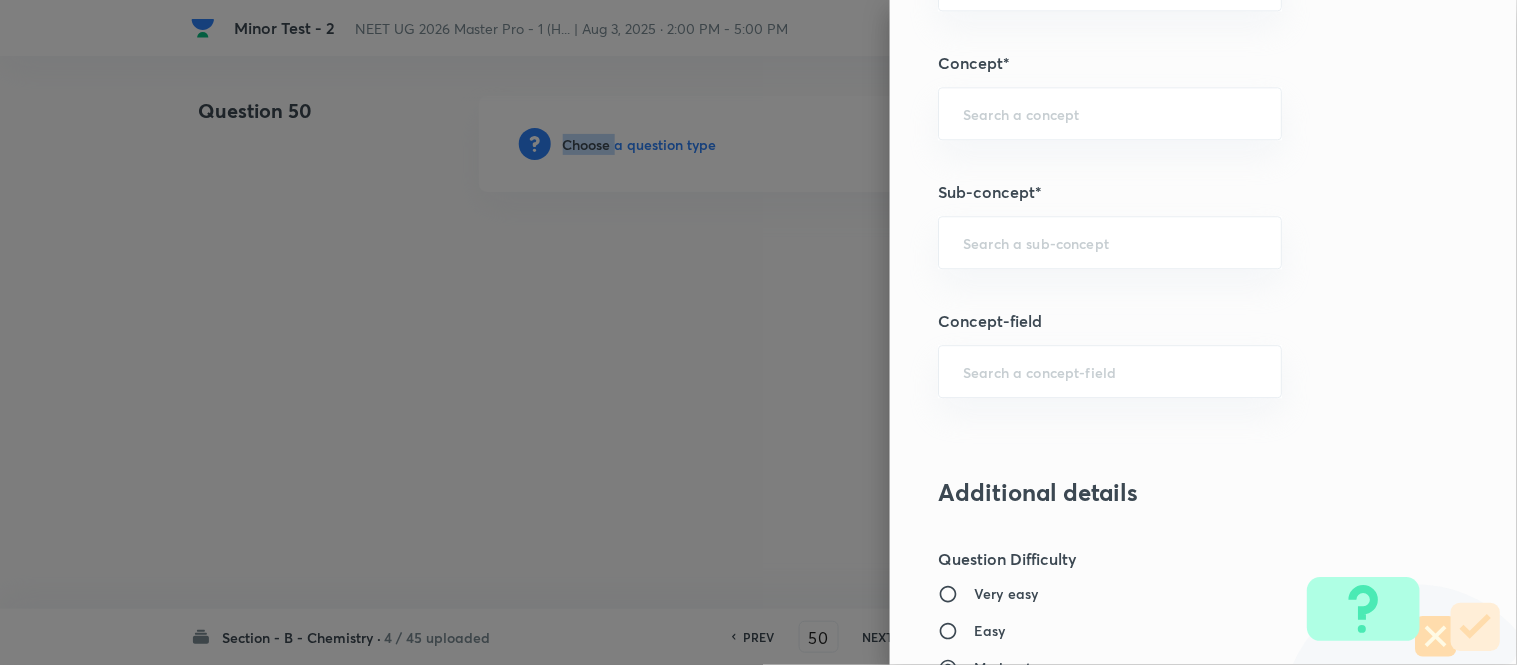 scroll, scrollTop: 1291, scrollLeft: 0, axis: vertical 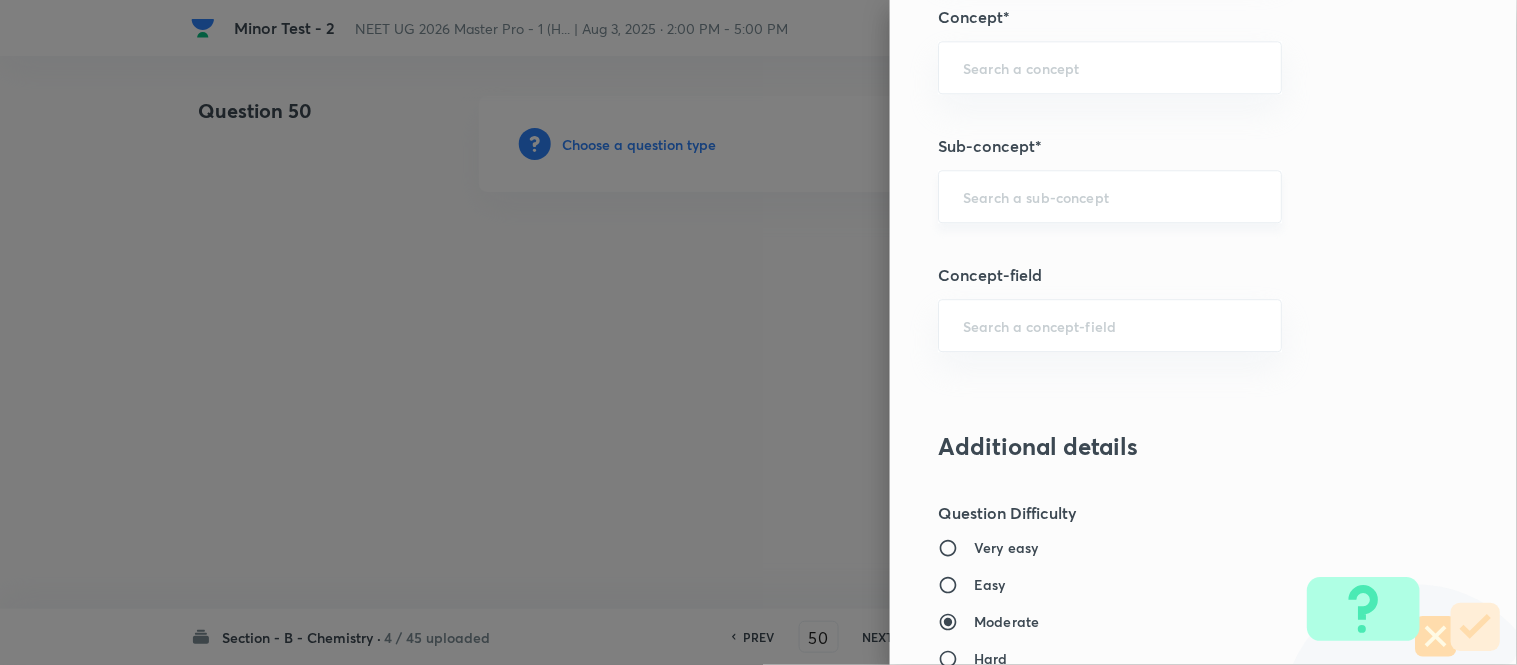 click at bounding box center (1110, 196) 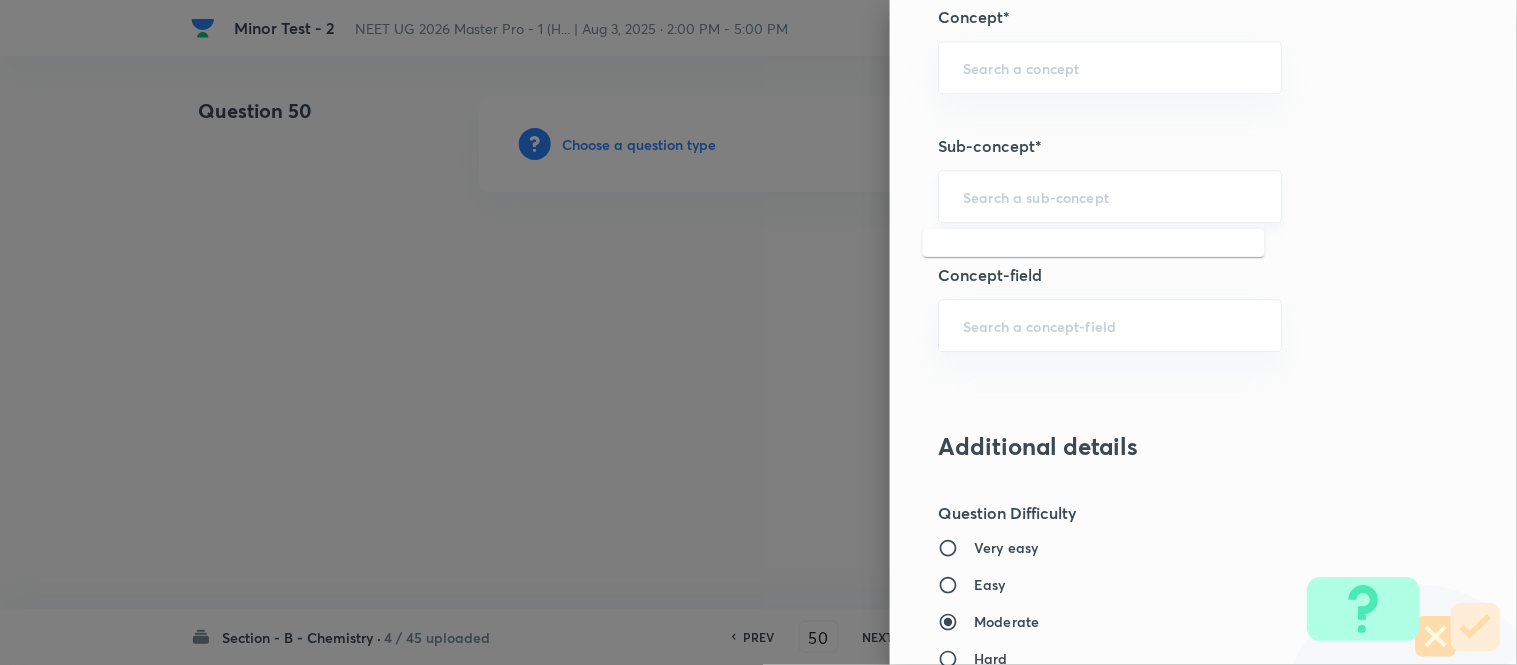 type on "G" 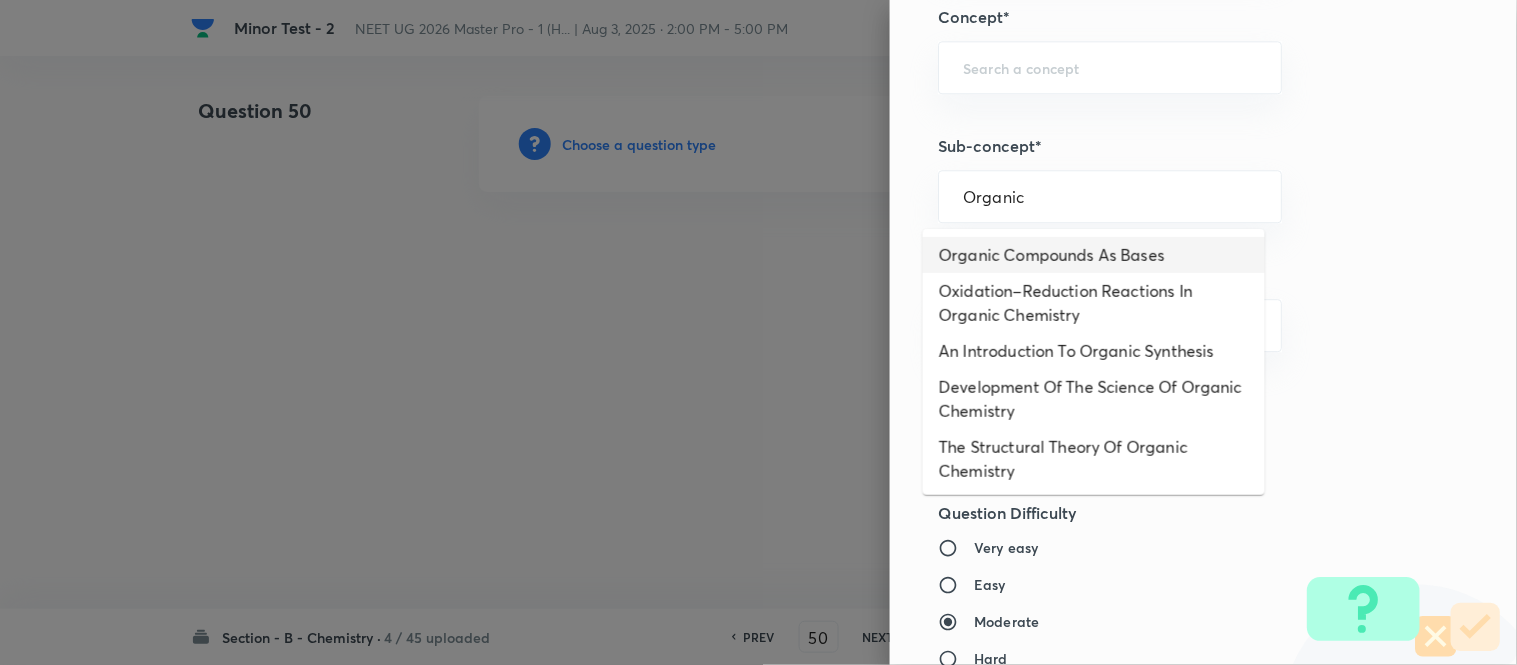 click on "Organic Compounds As Bases" at bounding box center (1094, 255) 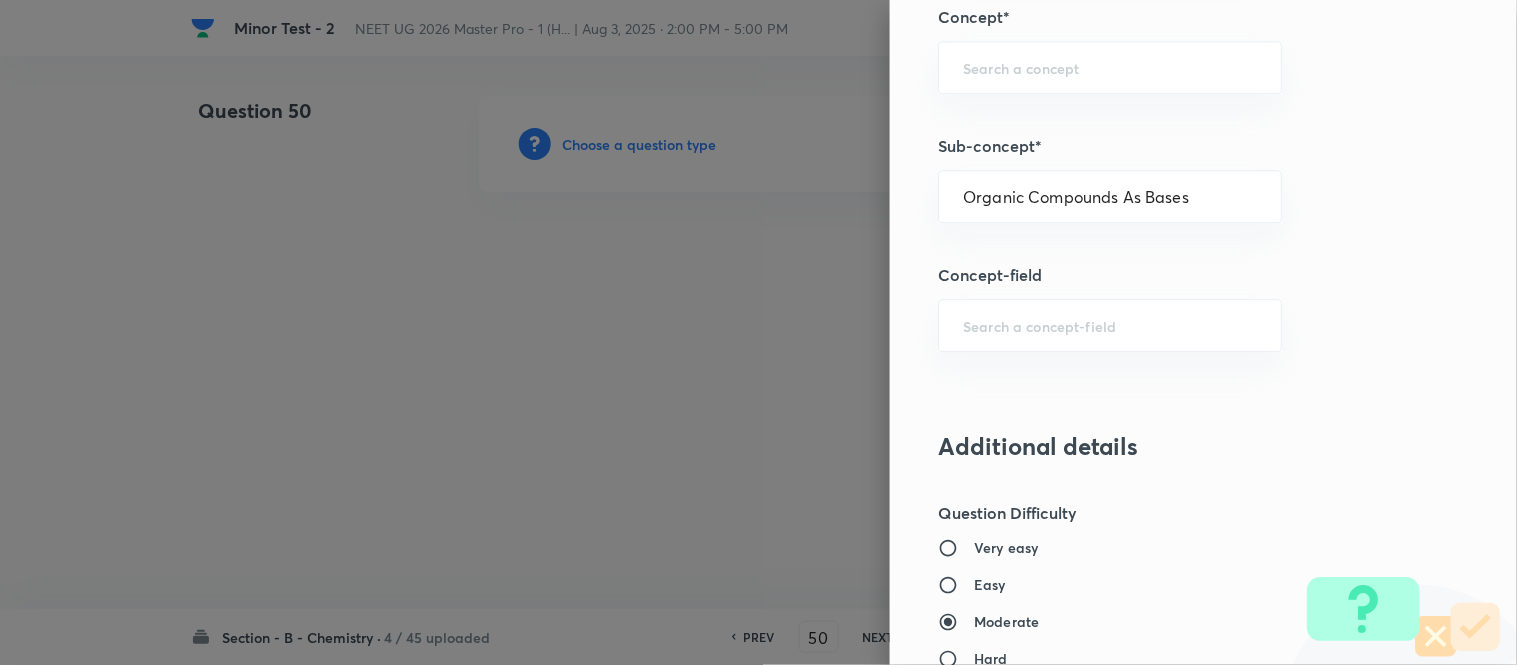 type on "Chemistry" 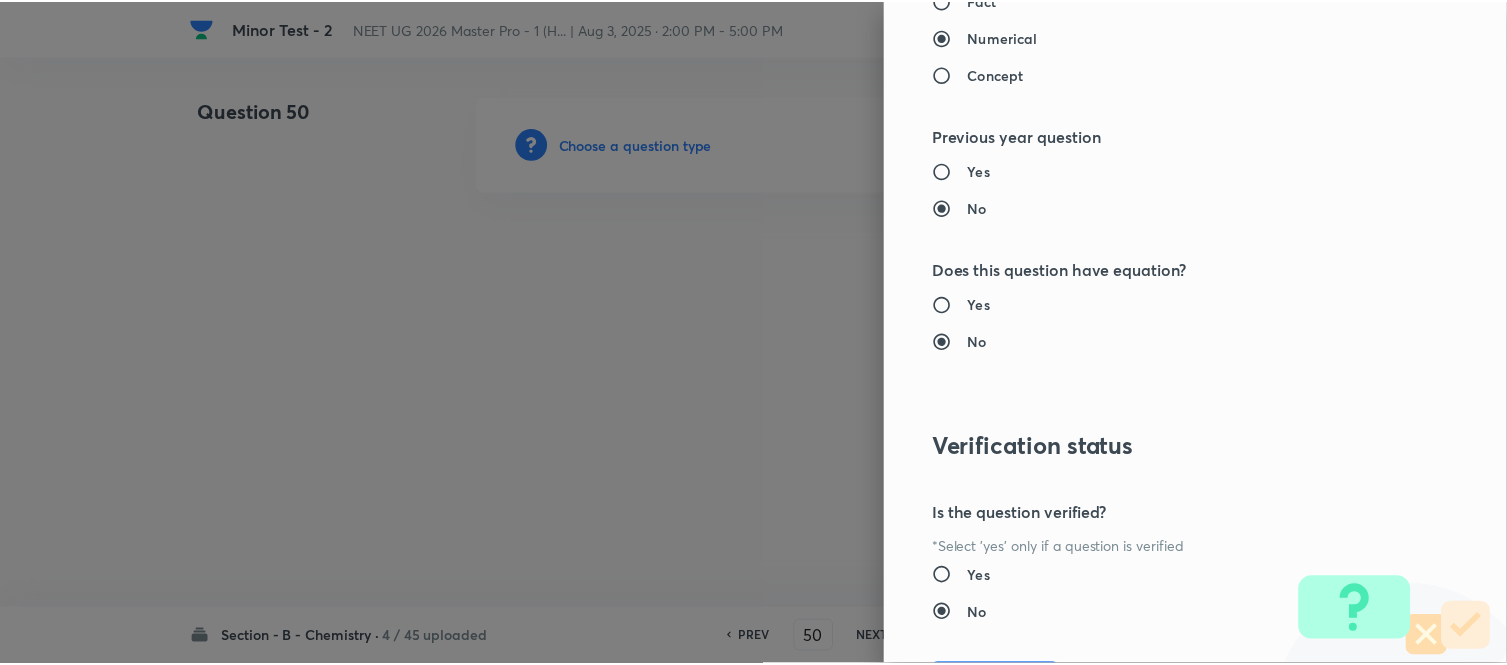 scroll, scrollTop: 2195, scrollLeft: 0, axis: vertical 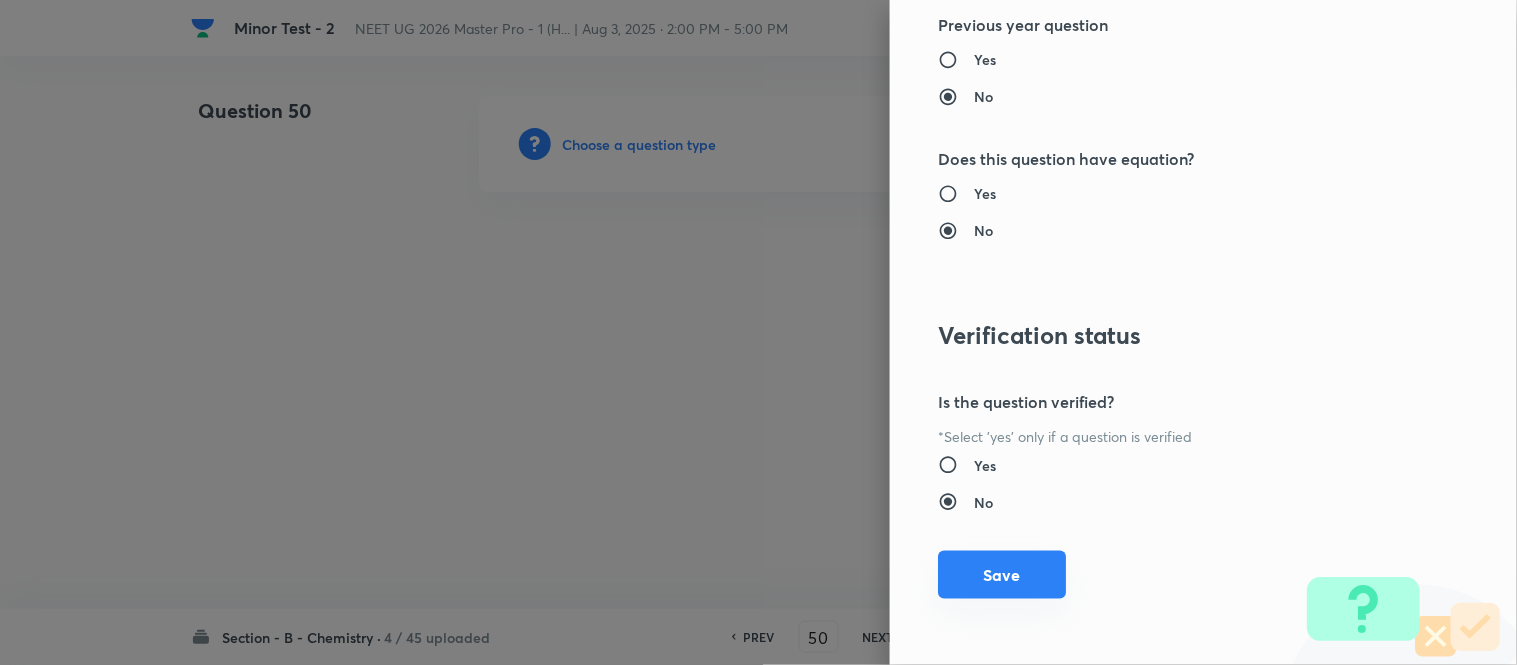 click on "Save" at bounding box center (1002, 575) 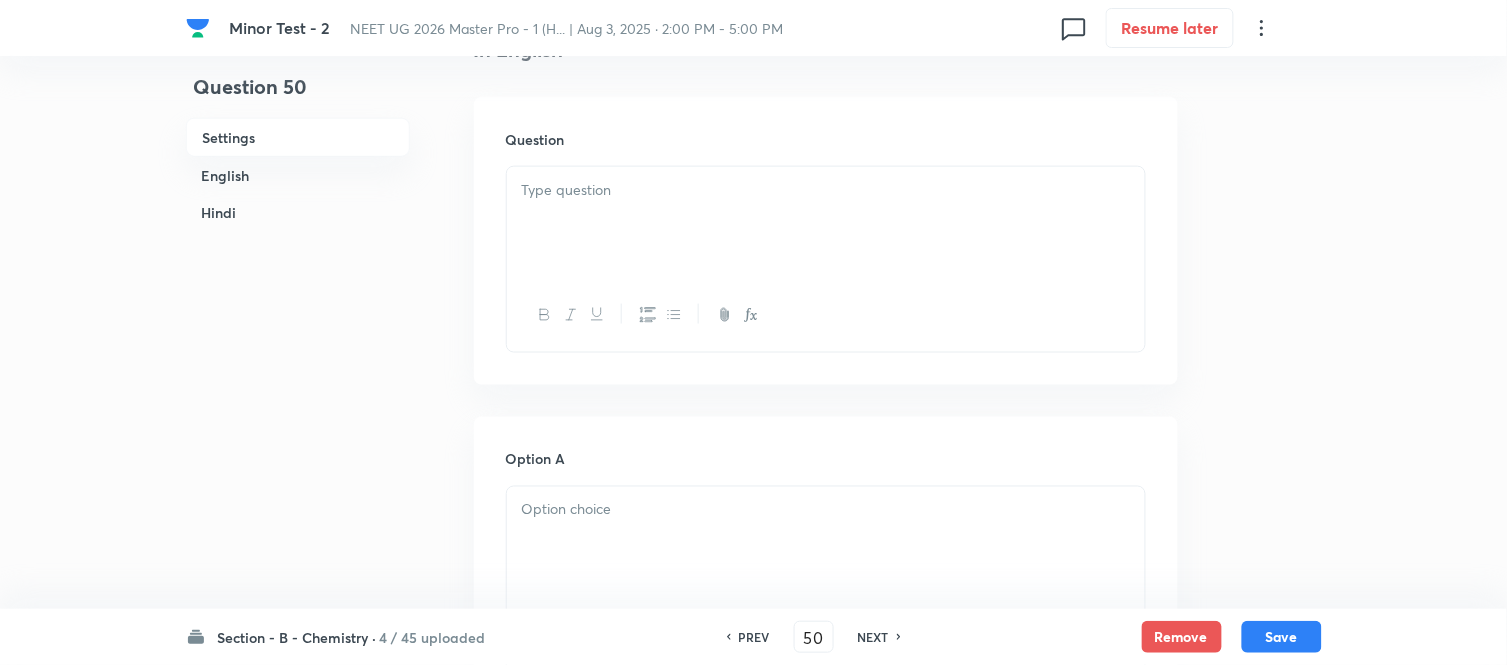 scroll, scrollTop: 555, scrollLeft: 0, axis: vertical 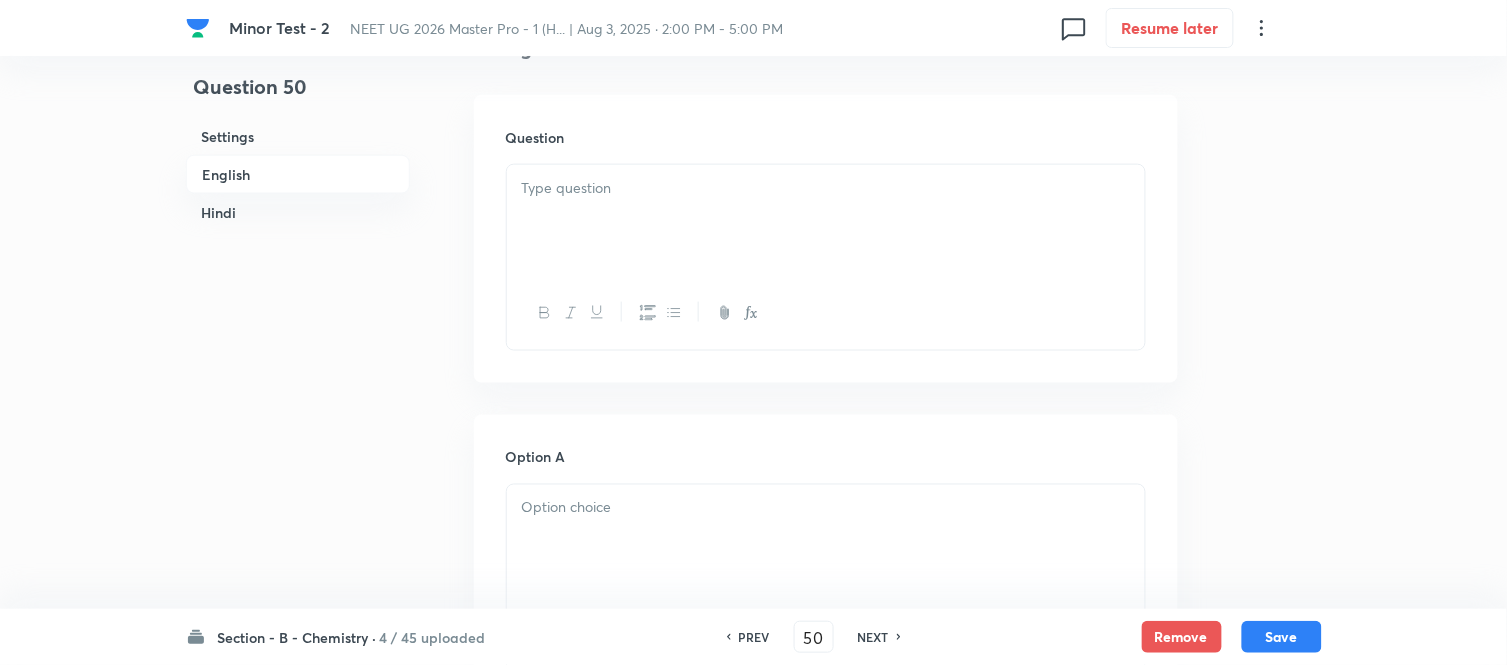 click at bounding box center [826, 221] 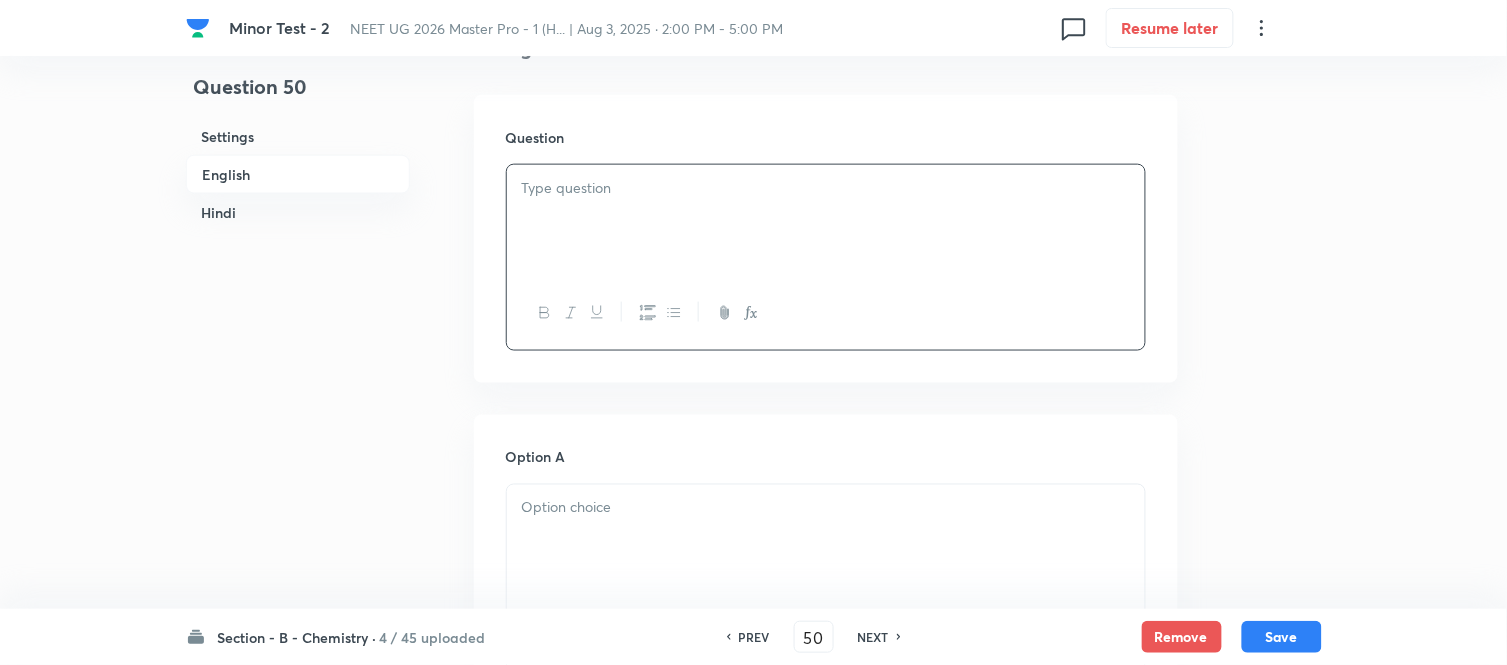 click at bounding box center (826, 188) 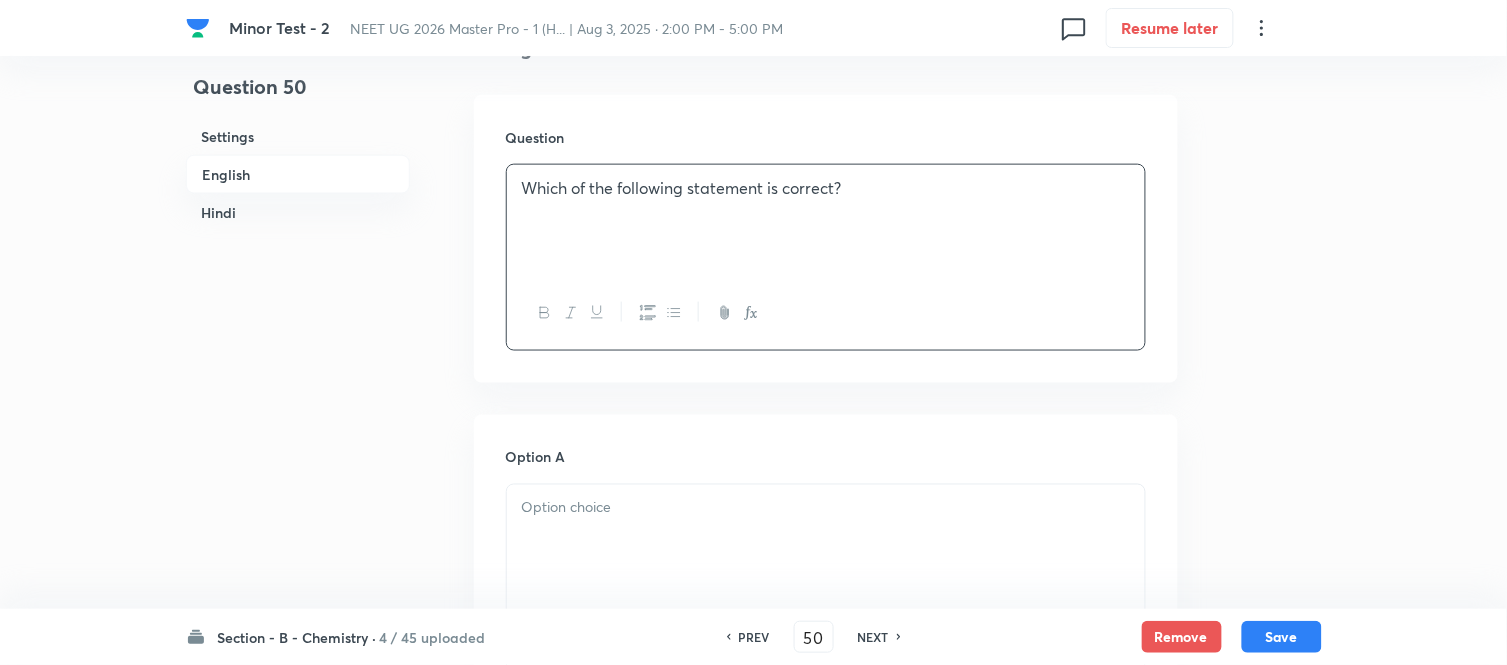 click at bounding box center (826, 508) 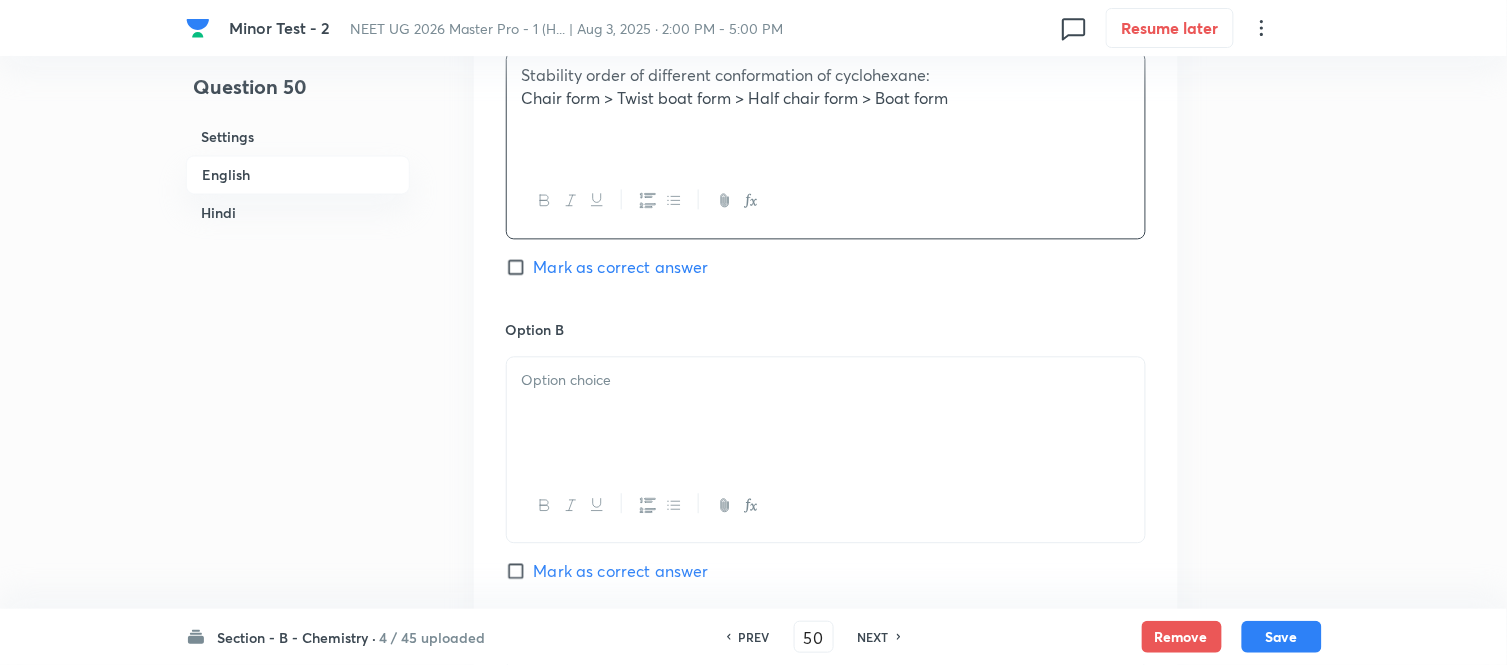 scroll, scrollTop: 1000, scrollLeft: 0, axis: vertical 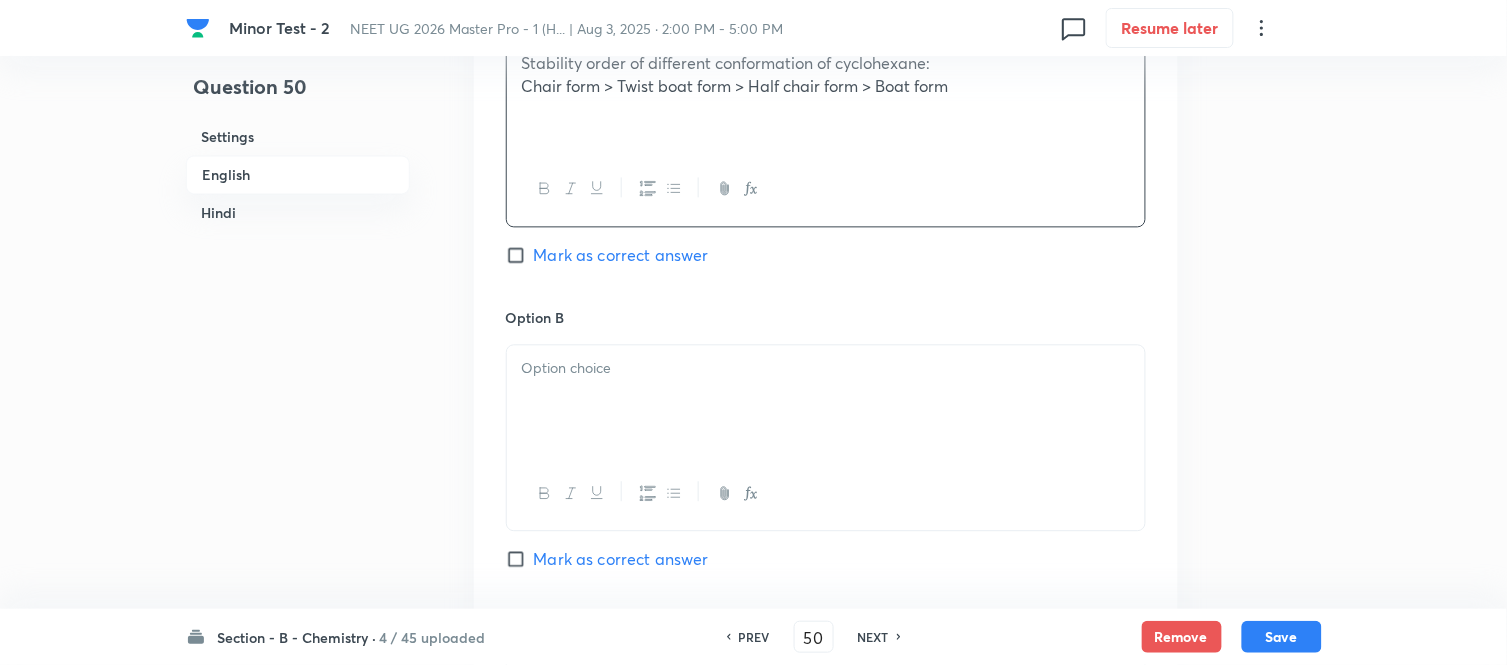 click at bounding box center (826, 401) 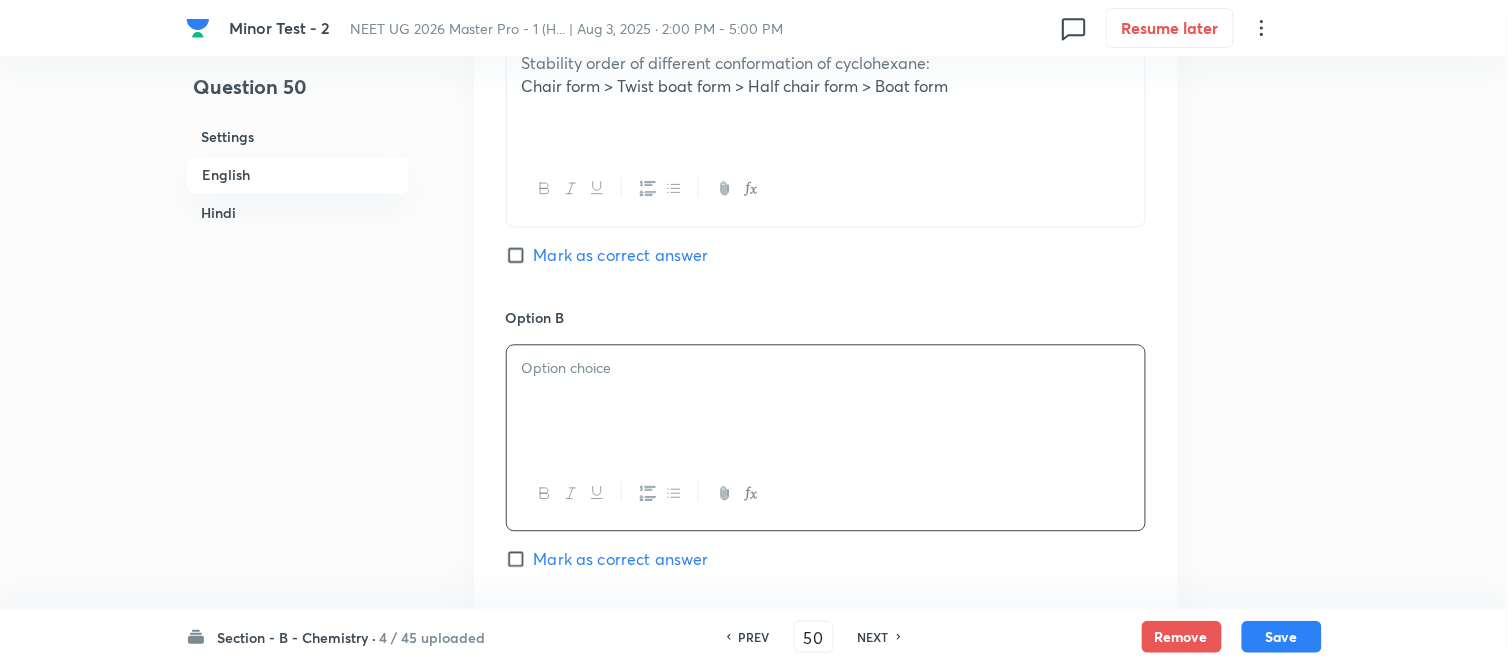 click at bounding box center (826, 368) 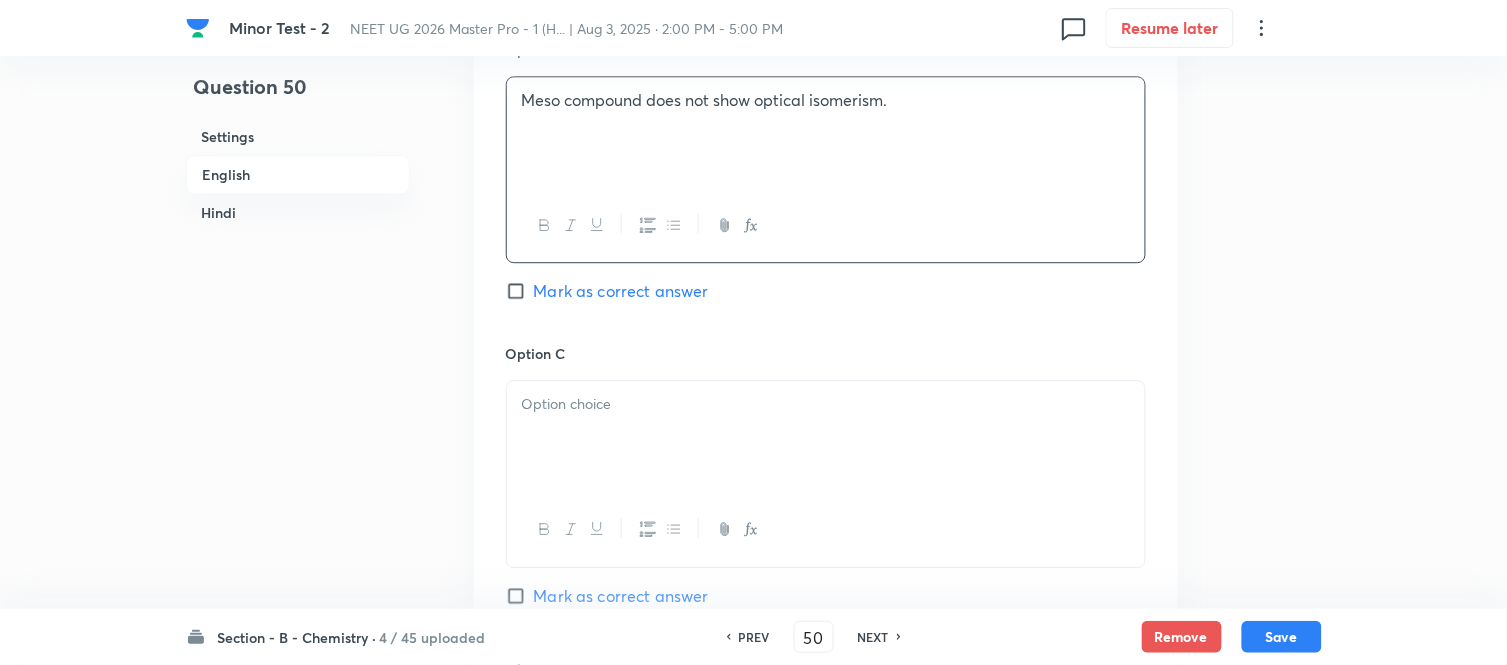 scroll, scrollTop: 1333, scrollLeft: 0, axis: vertical 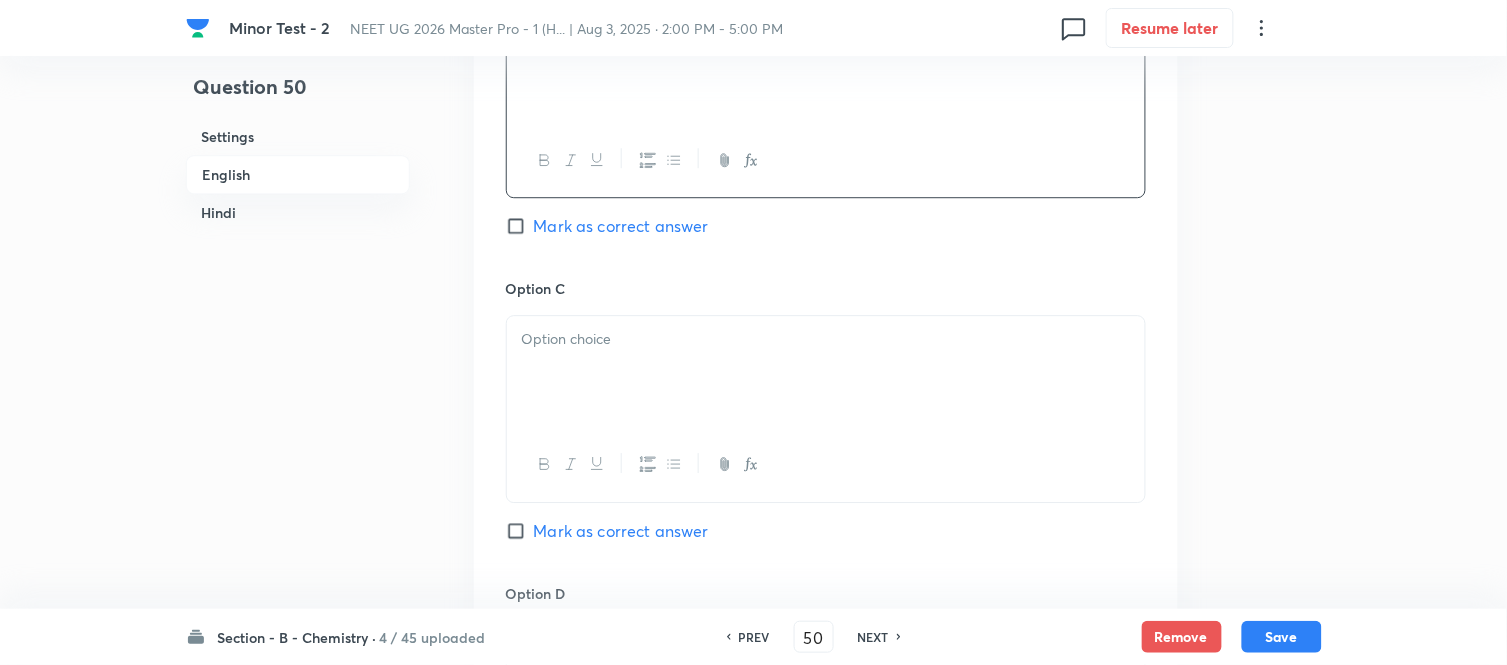 click at bounding box center (826, 372) 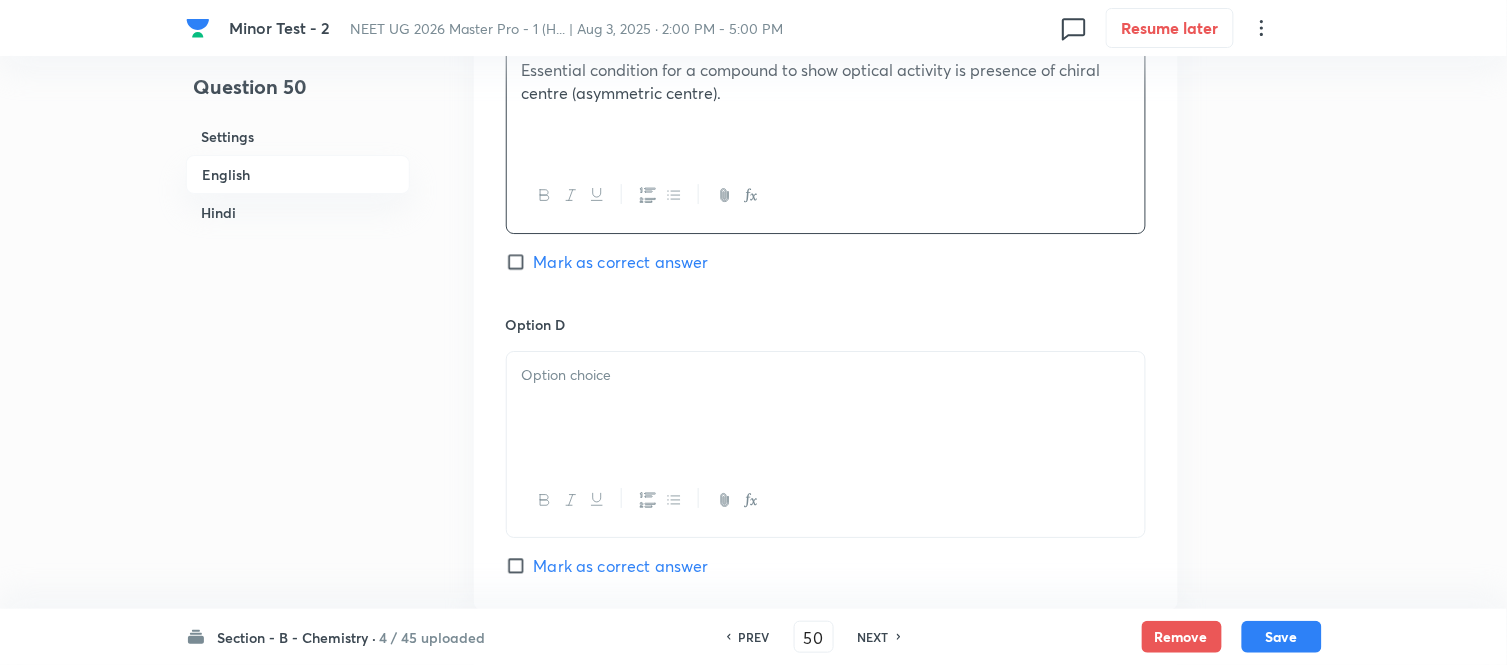 scroll, scrollTop: 1666, scrollLeft: 0, axis: vertical 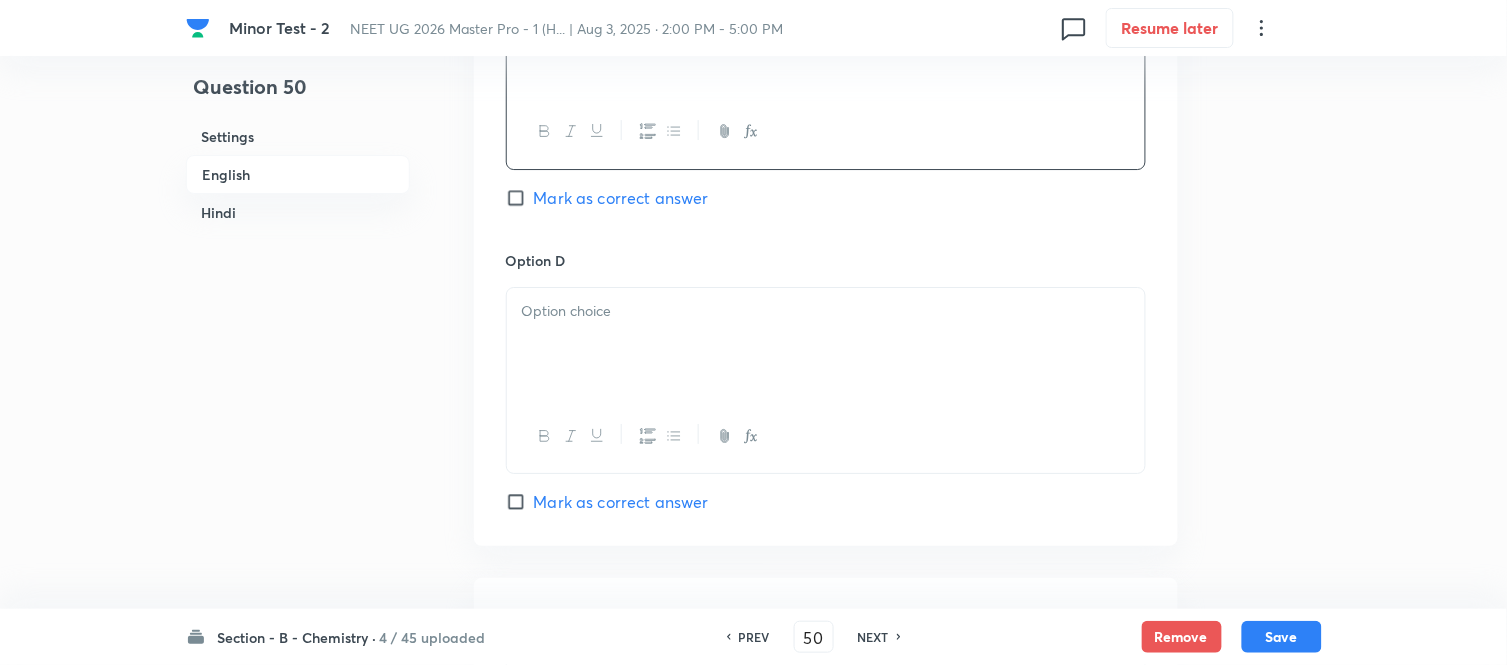 click at bounding box center (826, 344) 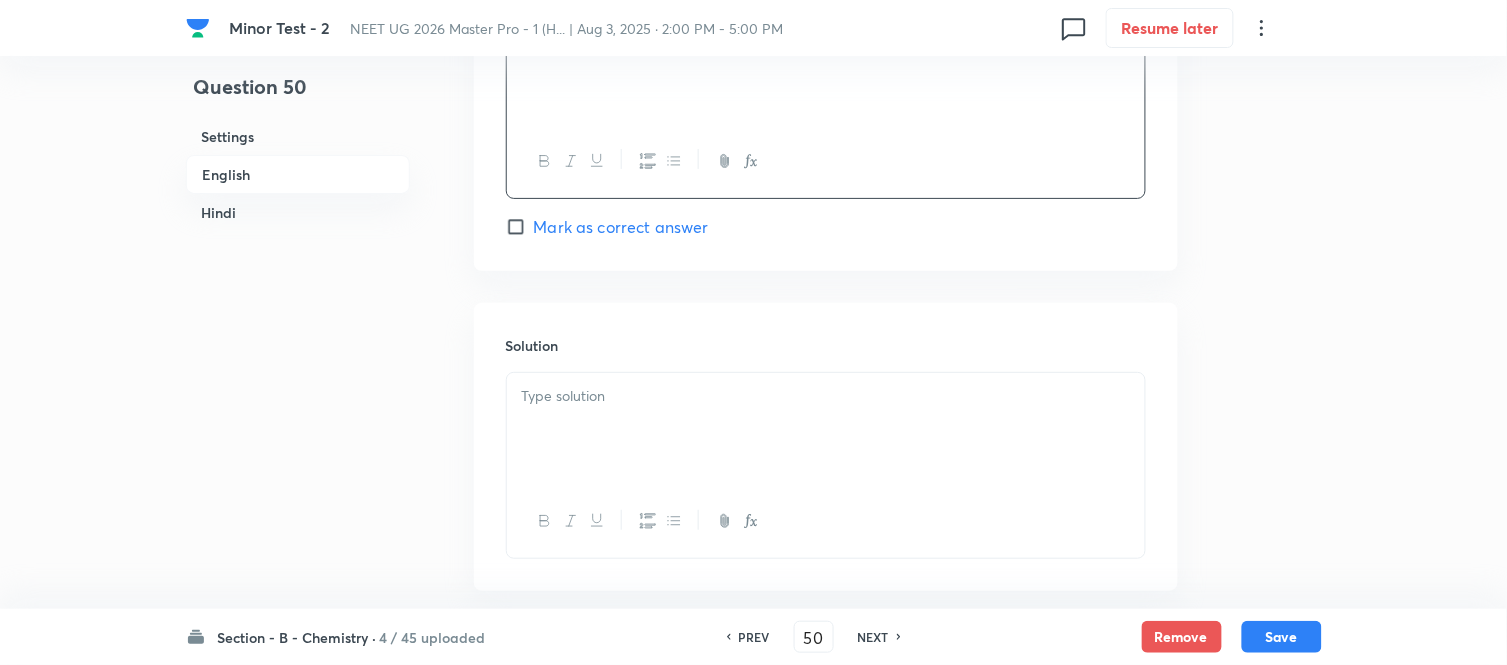 scroll, scrollTop: 2000, scrollLeft: 0, axis: vertical 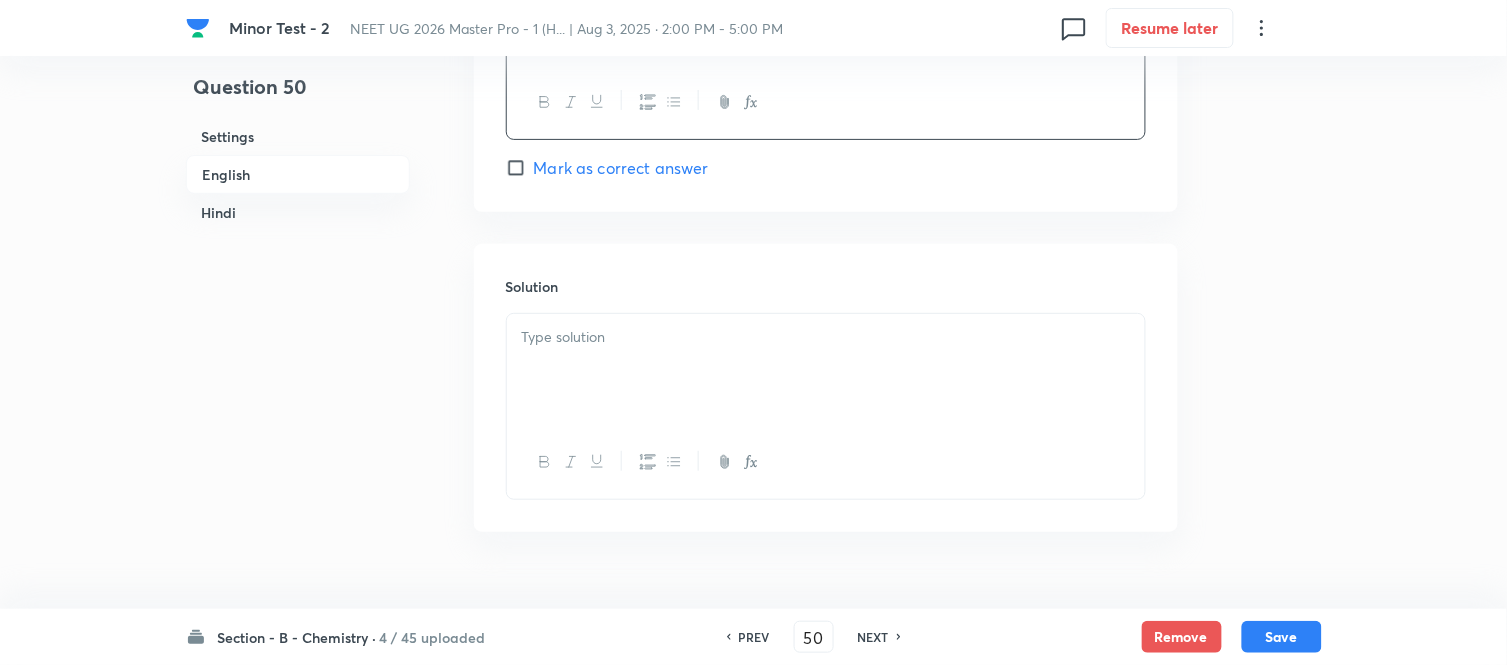 drag, startPoint x: 652, startPoint y: 315, endPoint x: 682, endPoint y: 380, distance: 71.5891 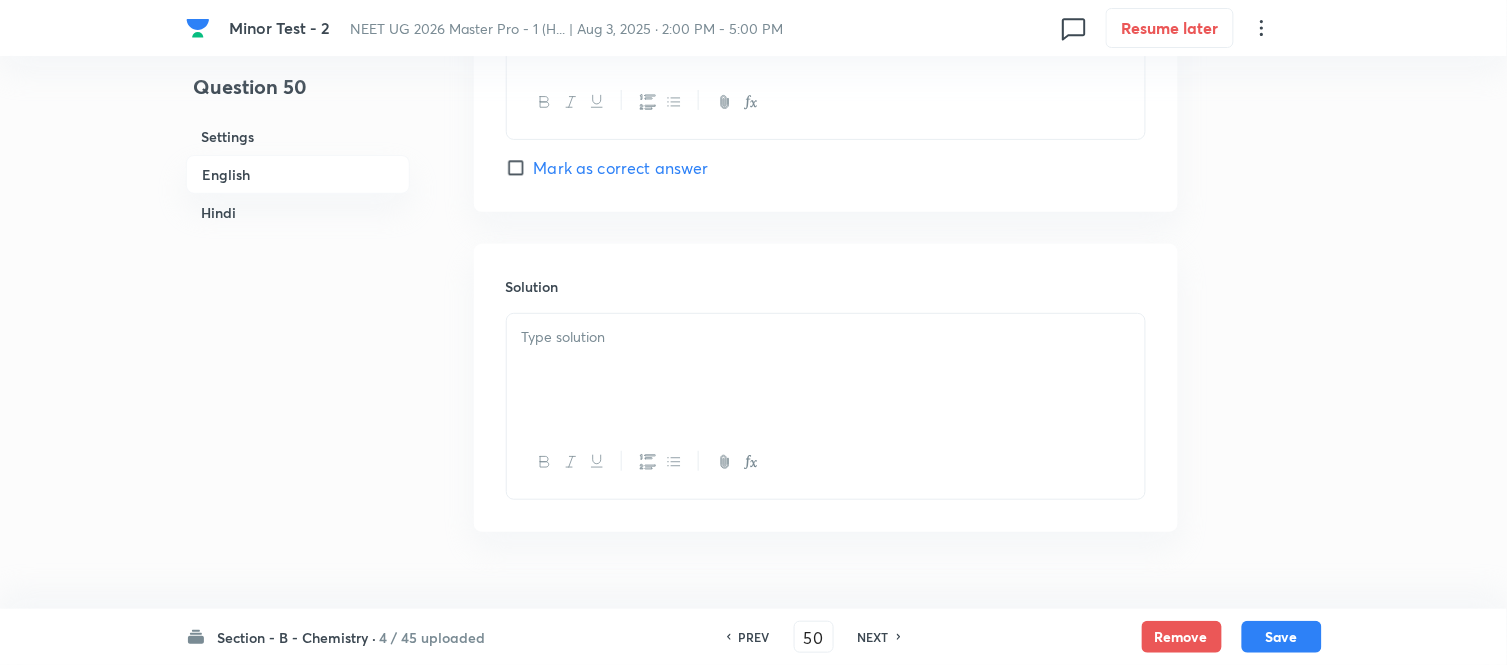 click at bounding box center (826, 370) 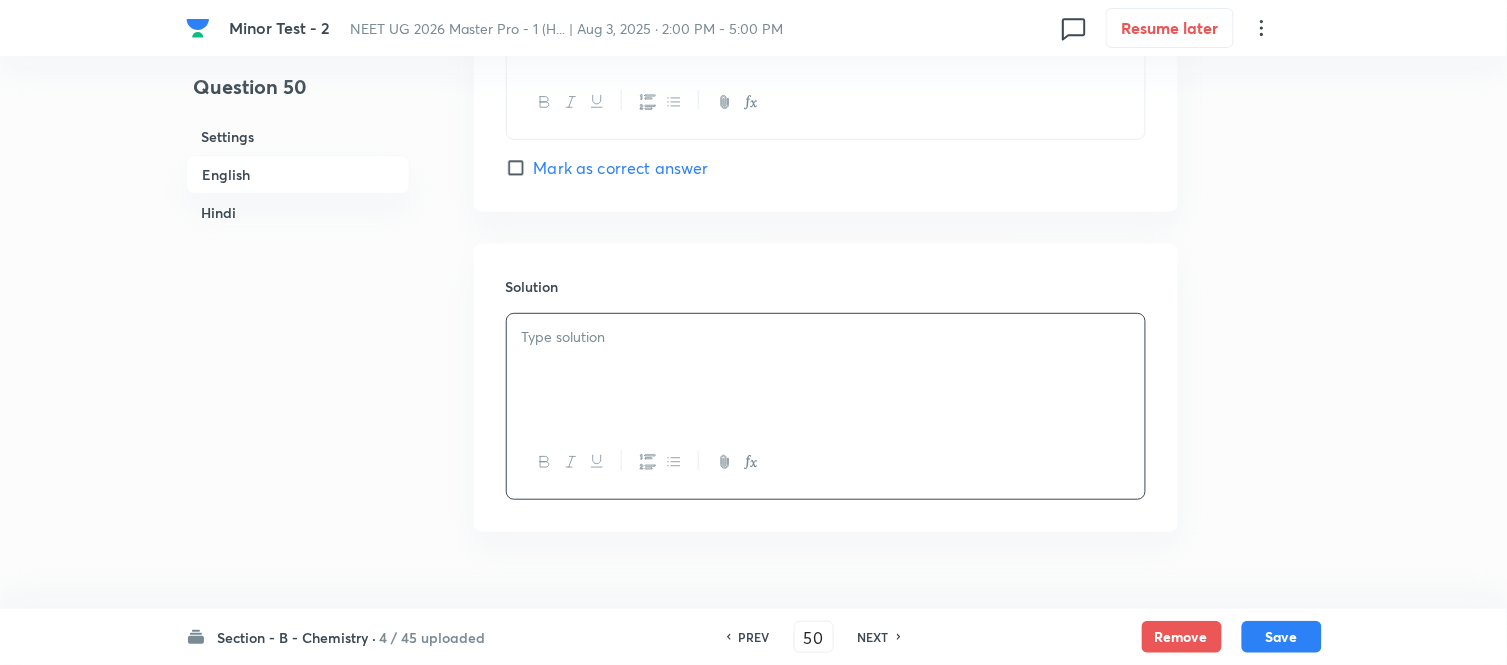 type 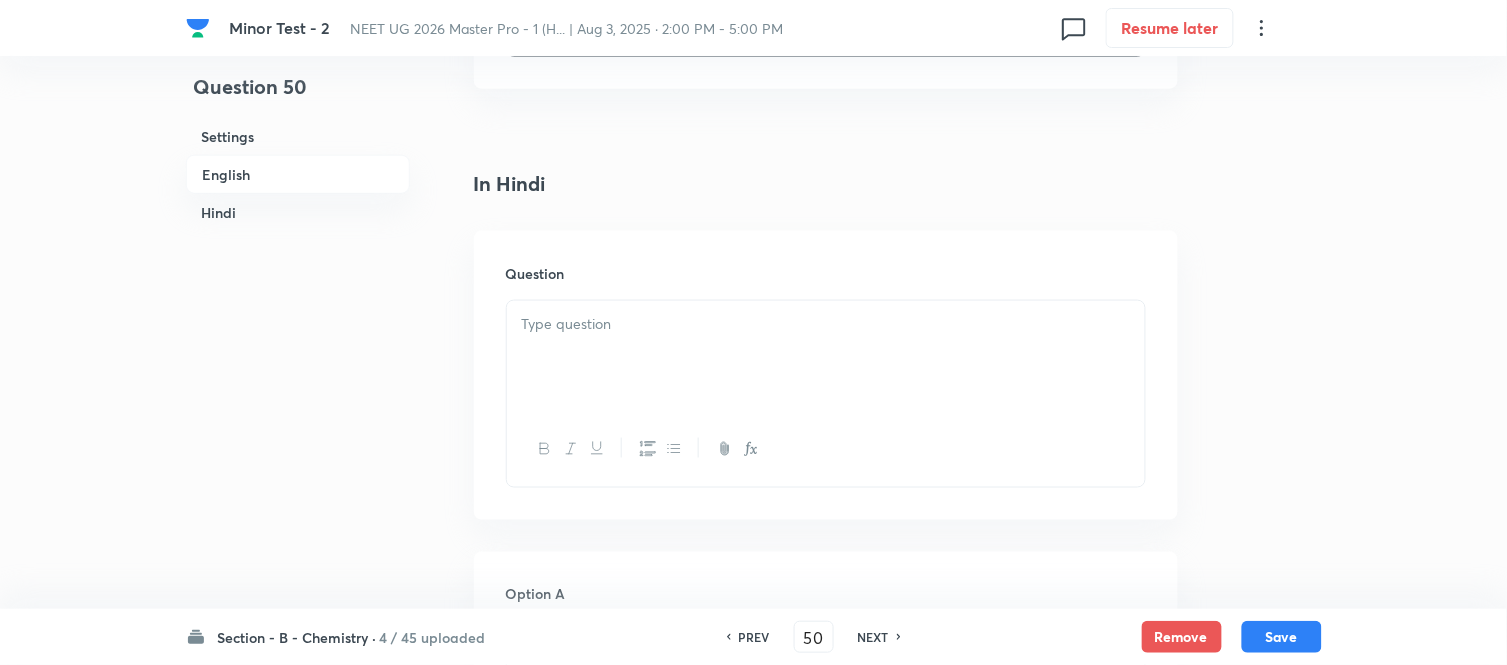 scroll, scrollTop: 2444, scrollLeft: 0, axis: vertical 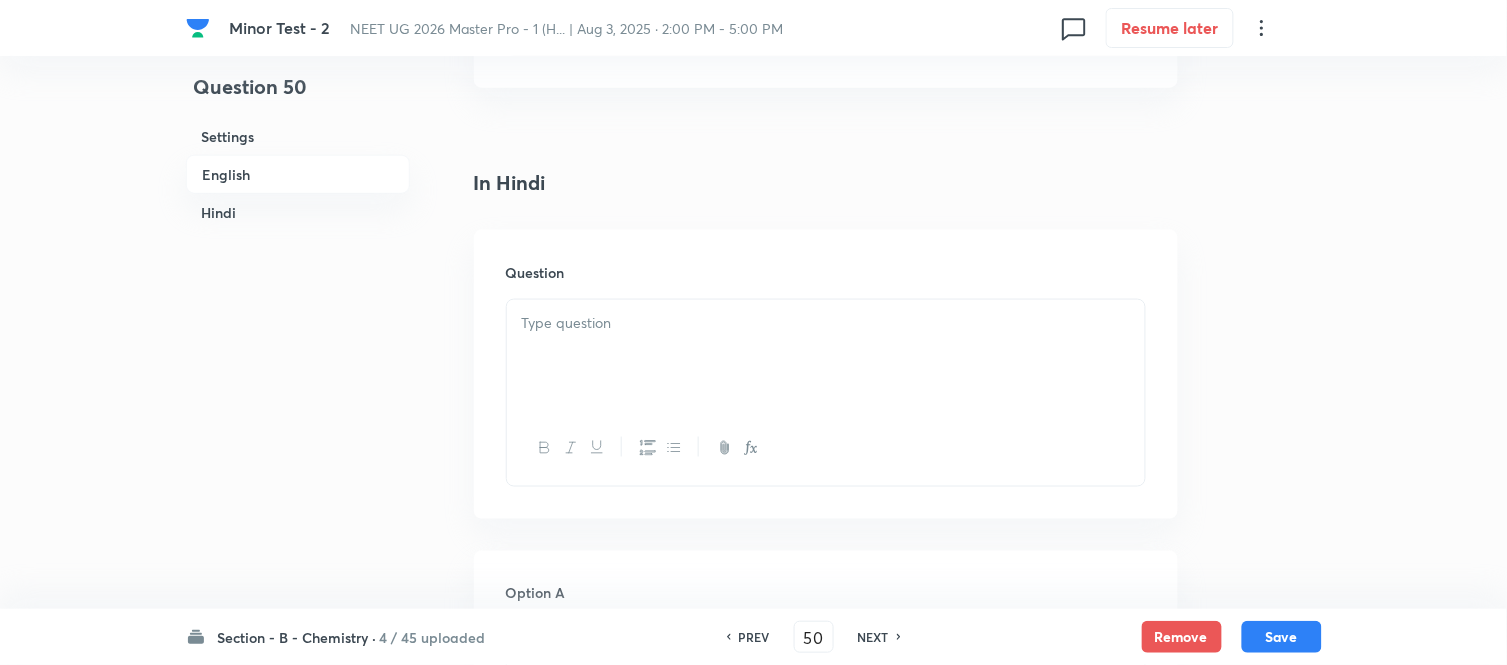 click at bounding box center (826, 323) 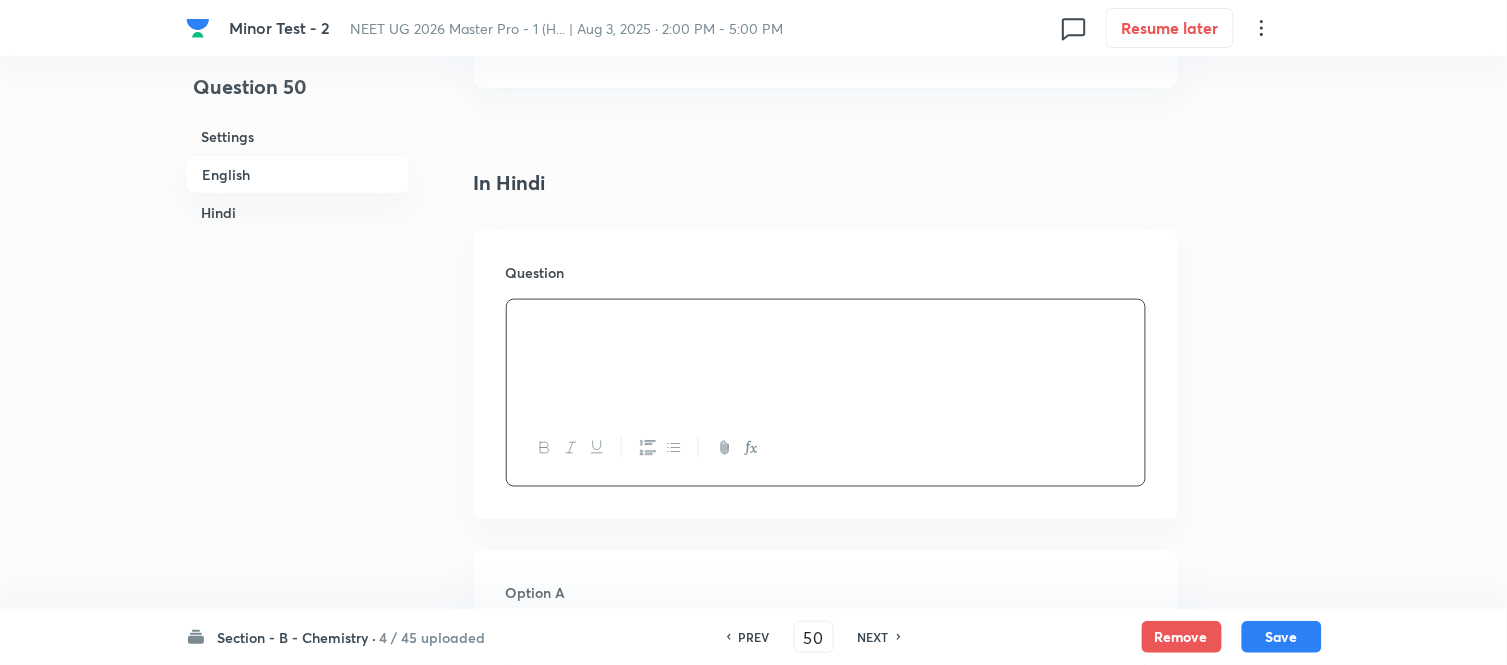 scroll, scrollTop: 2666, scrollLeft: 0, axis: vertical 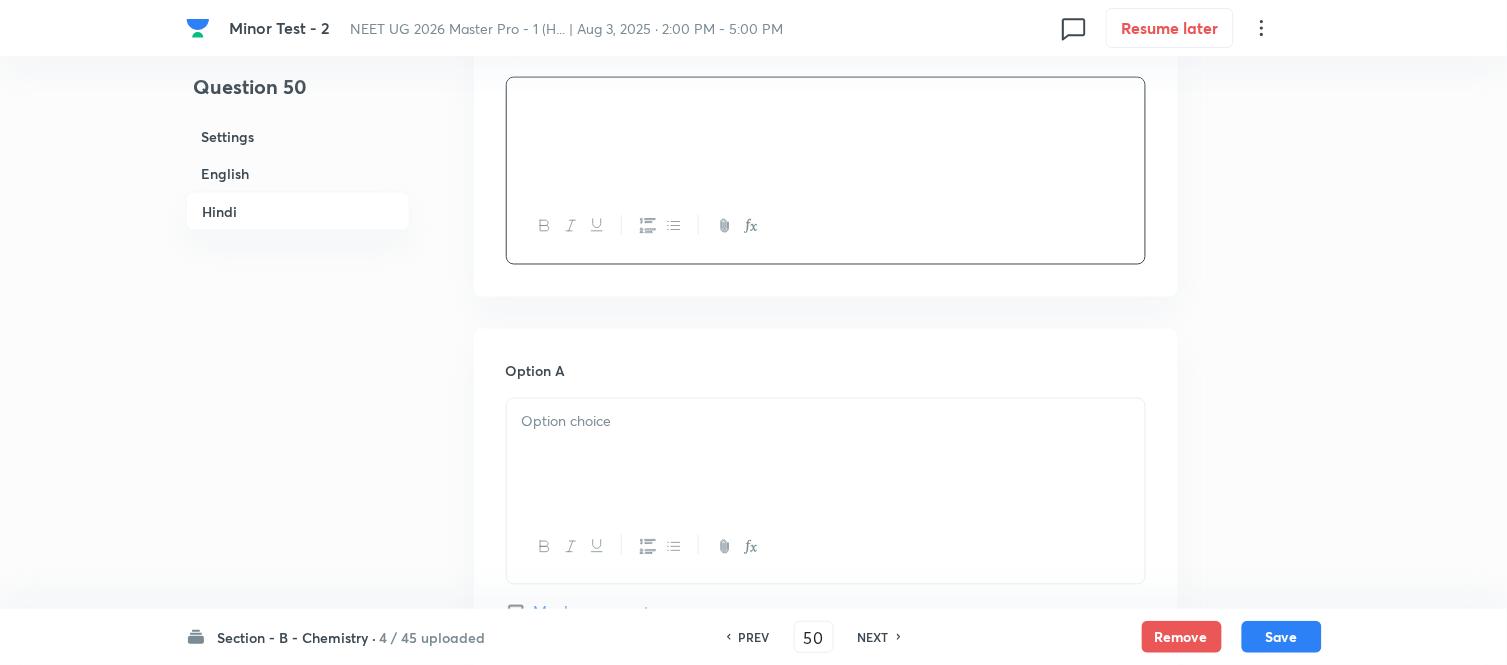 click at bounding box center [826, 455] 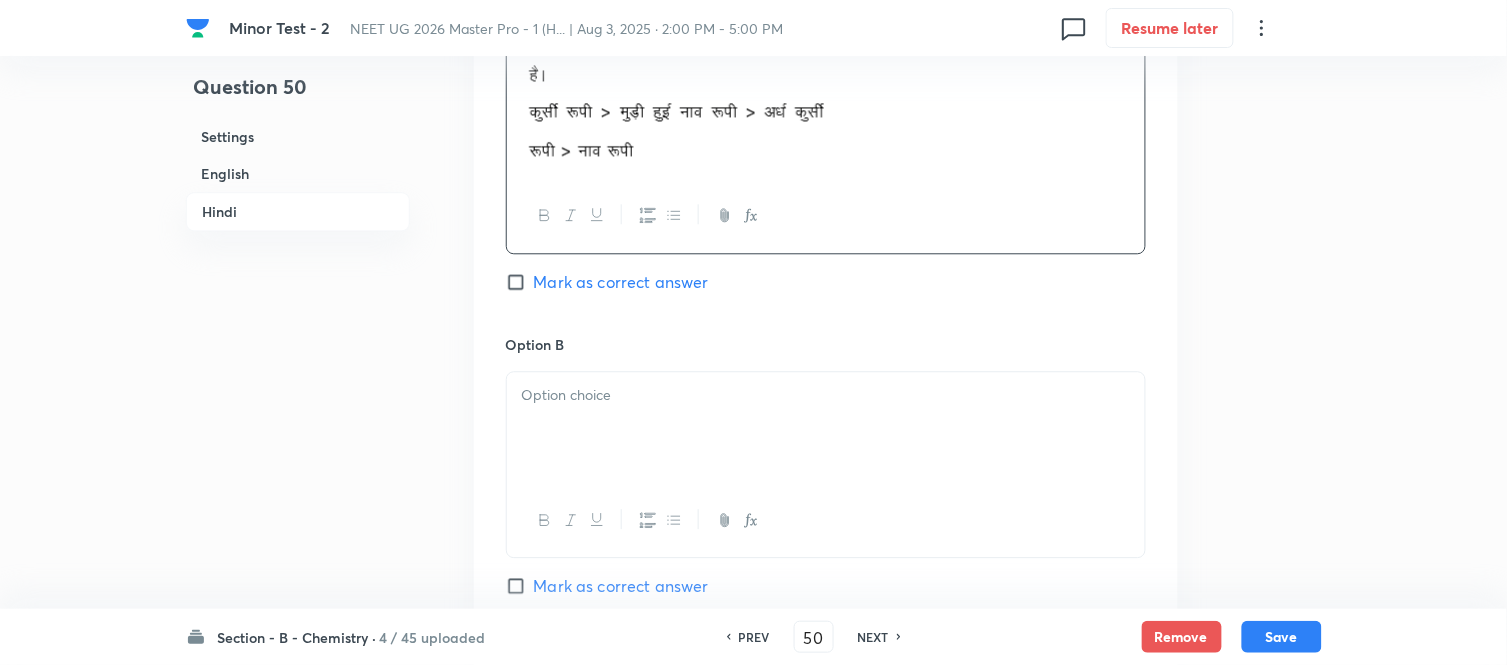 scroll, scrollTop: 3111, scrollLeft: 0, axis: vertical 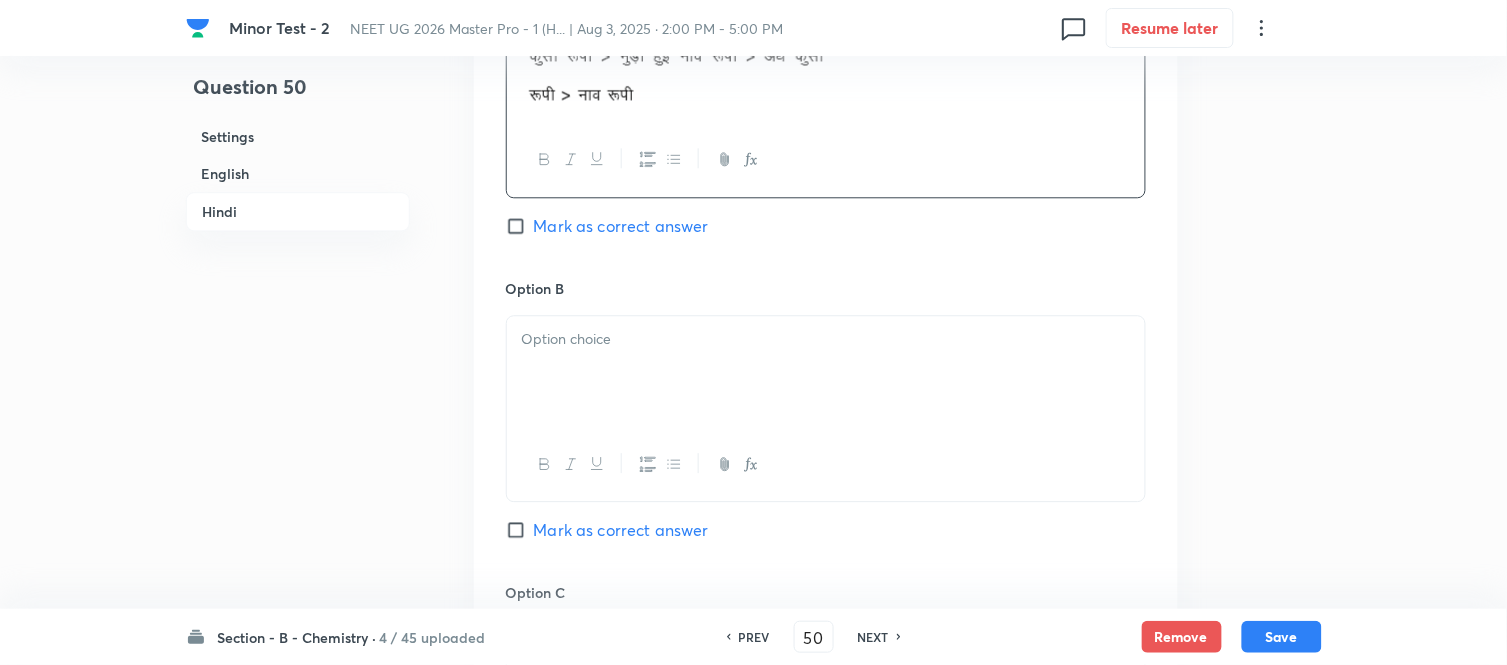 click at bounding box center (826, 372) 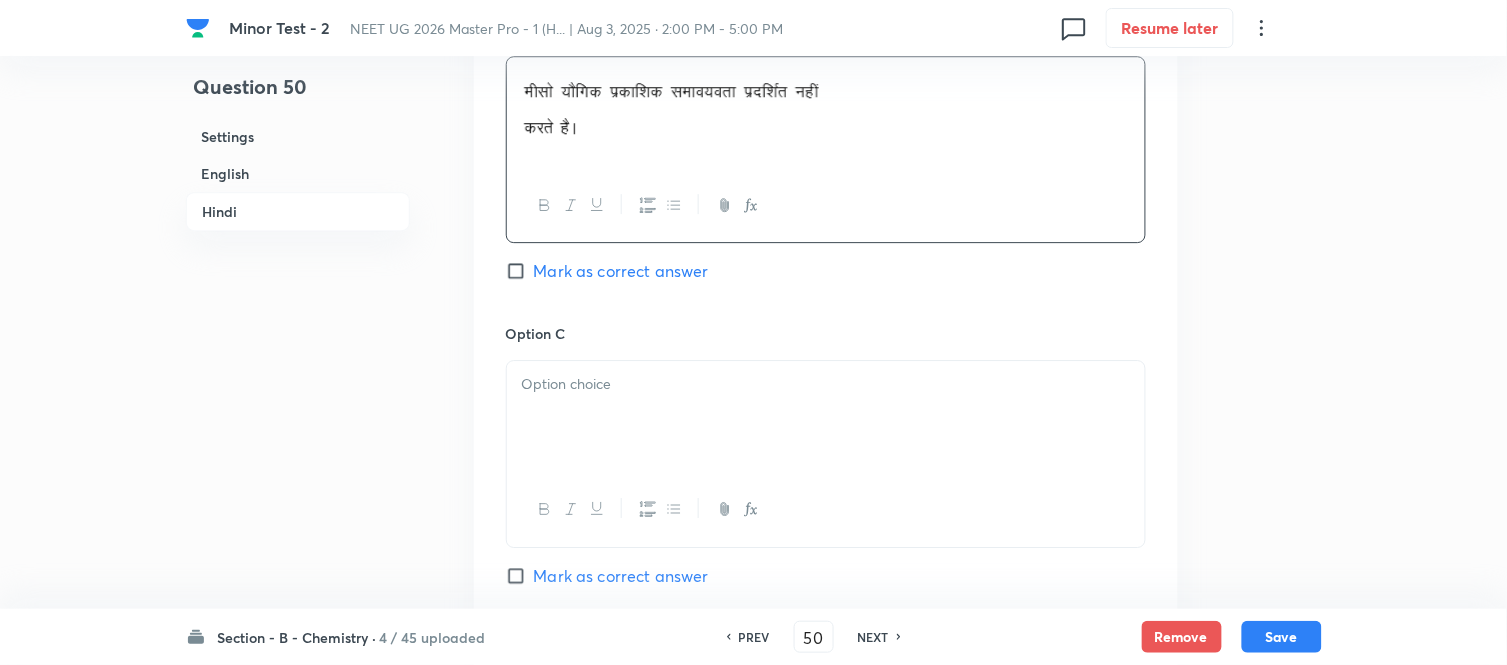 scroll, scrollTop: 3444, scrollLeft: 0, axis: vertical 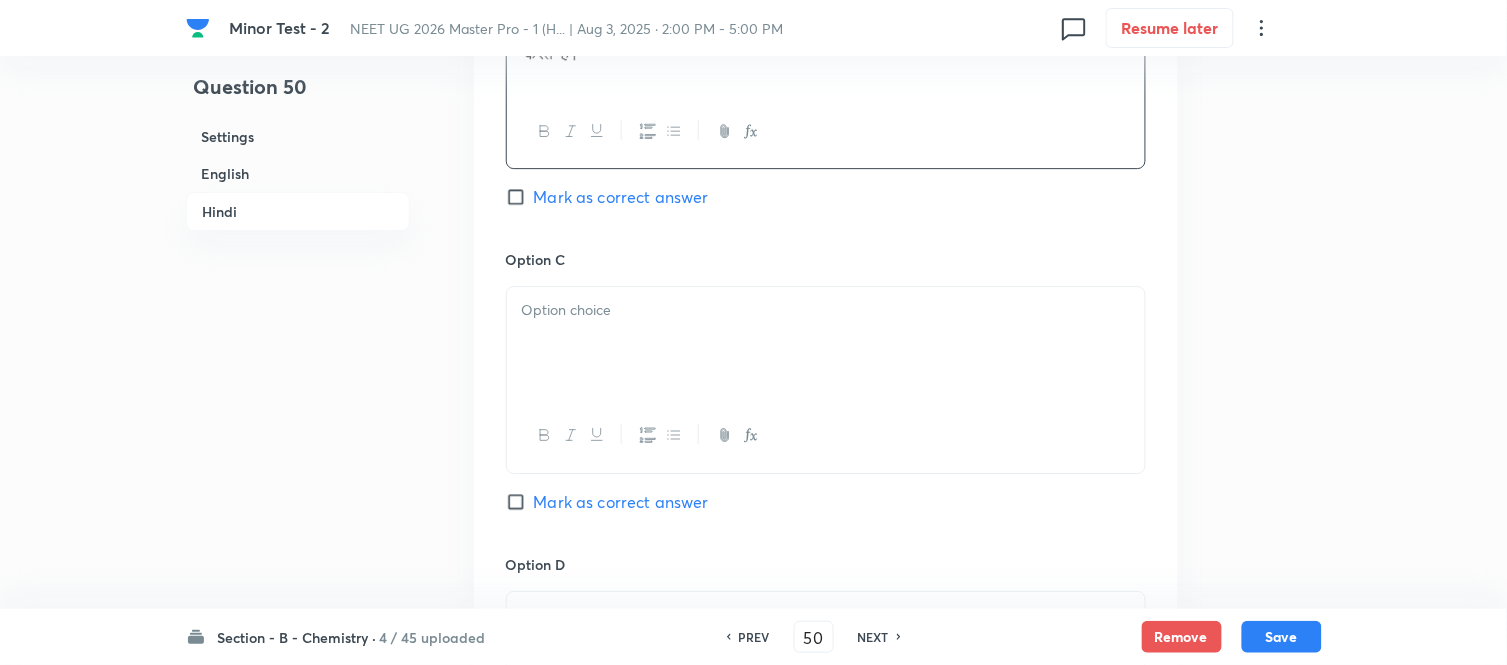 click at bounding box center (826, 343) 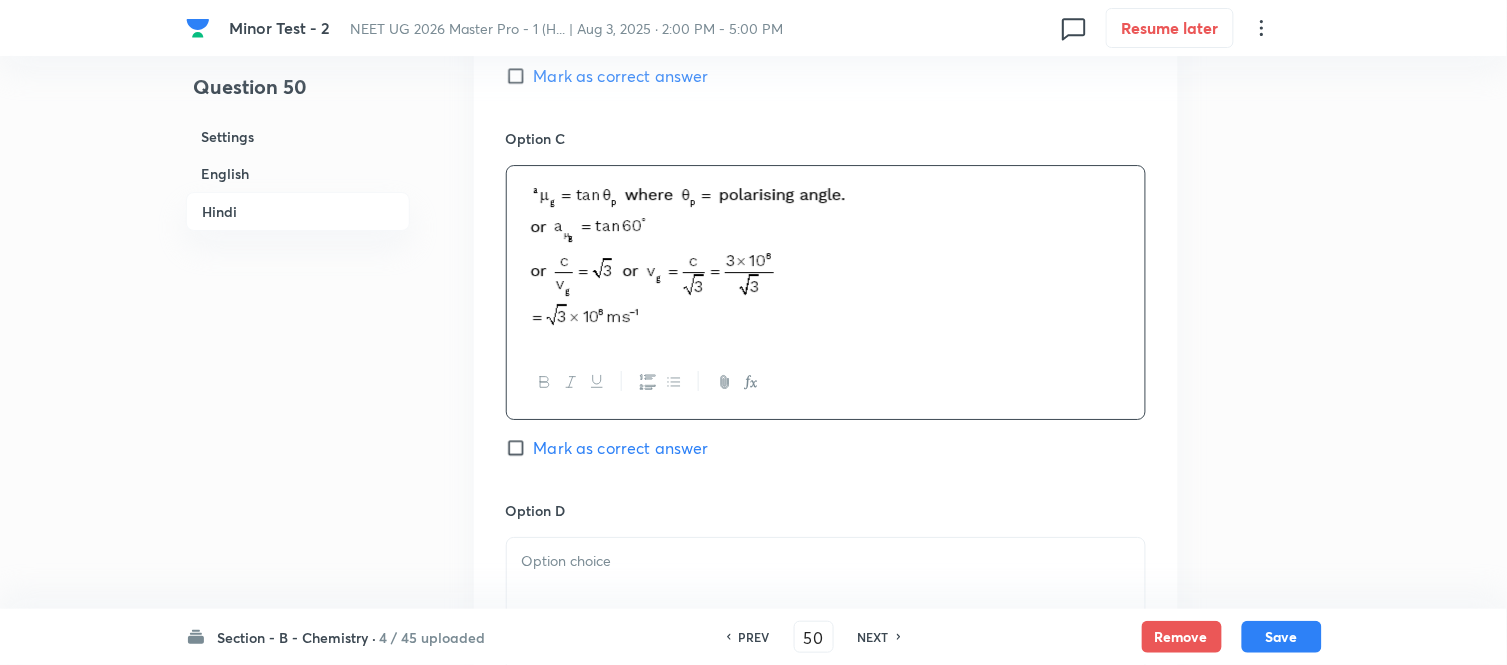 scroll, scrollTop: 3777, scrollLeft: 0, axis: vertical 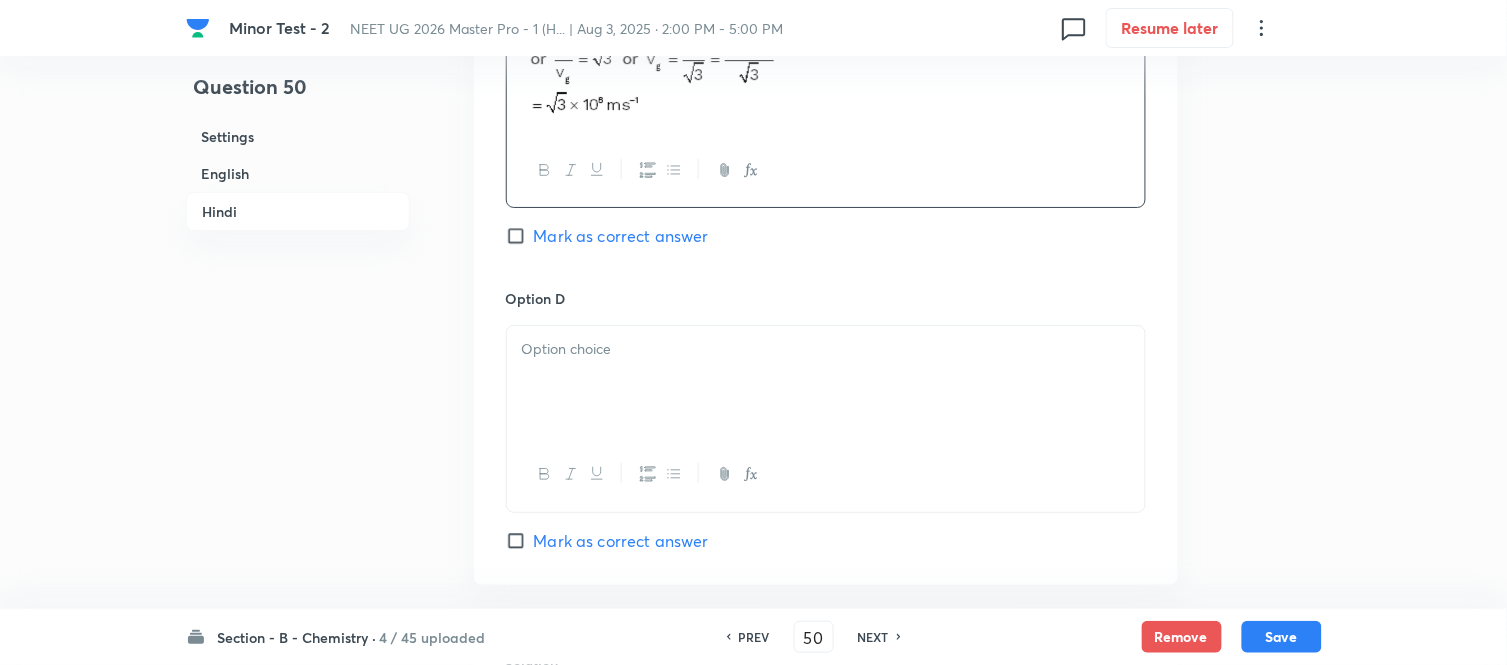 click at bounding box center (826, 349) 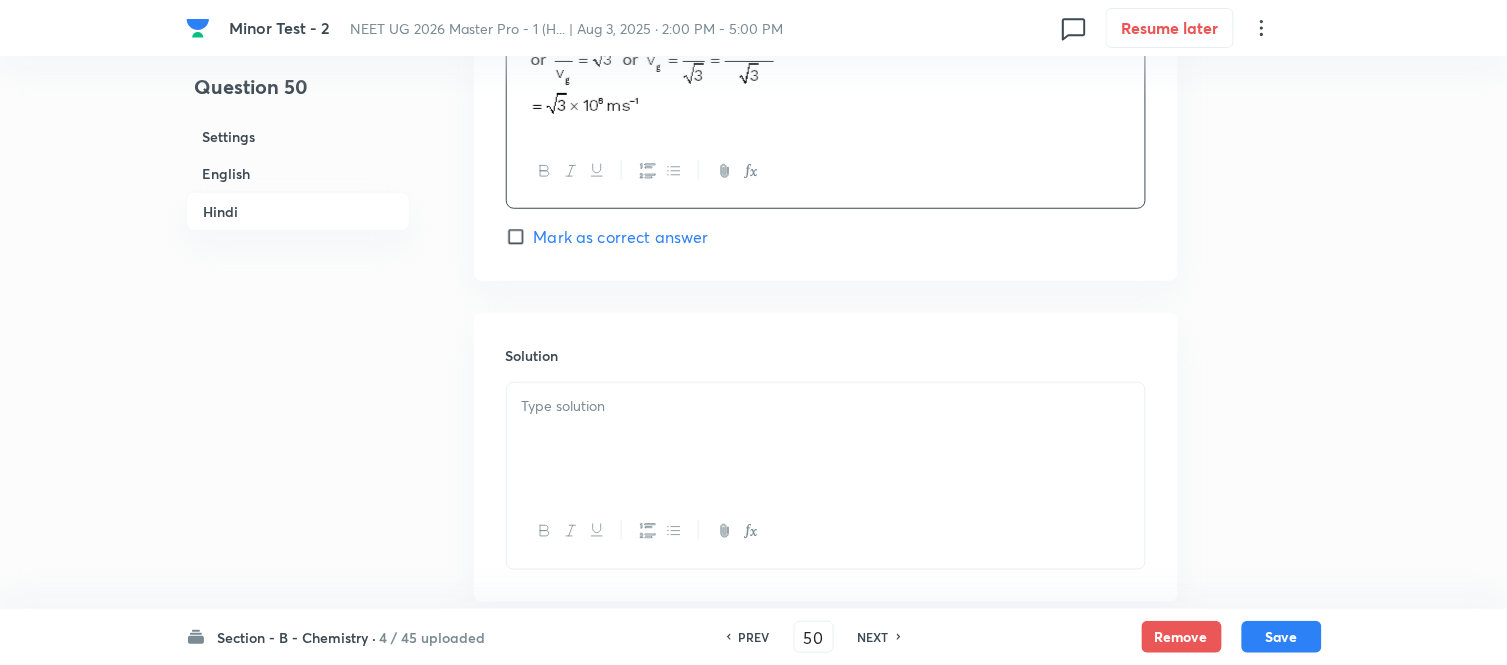 scroll, scrollTop: 4153, scrollLeft: 0, axis: vertical 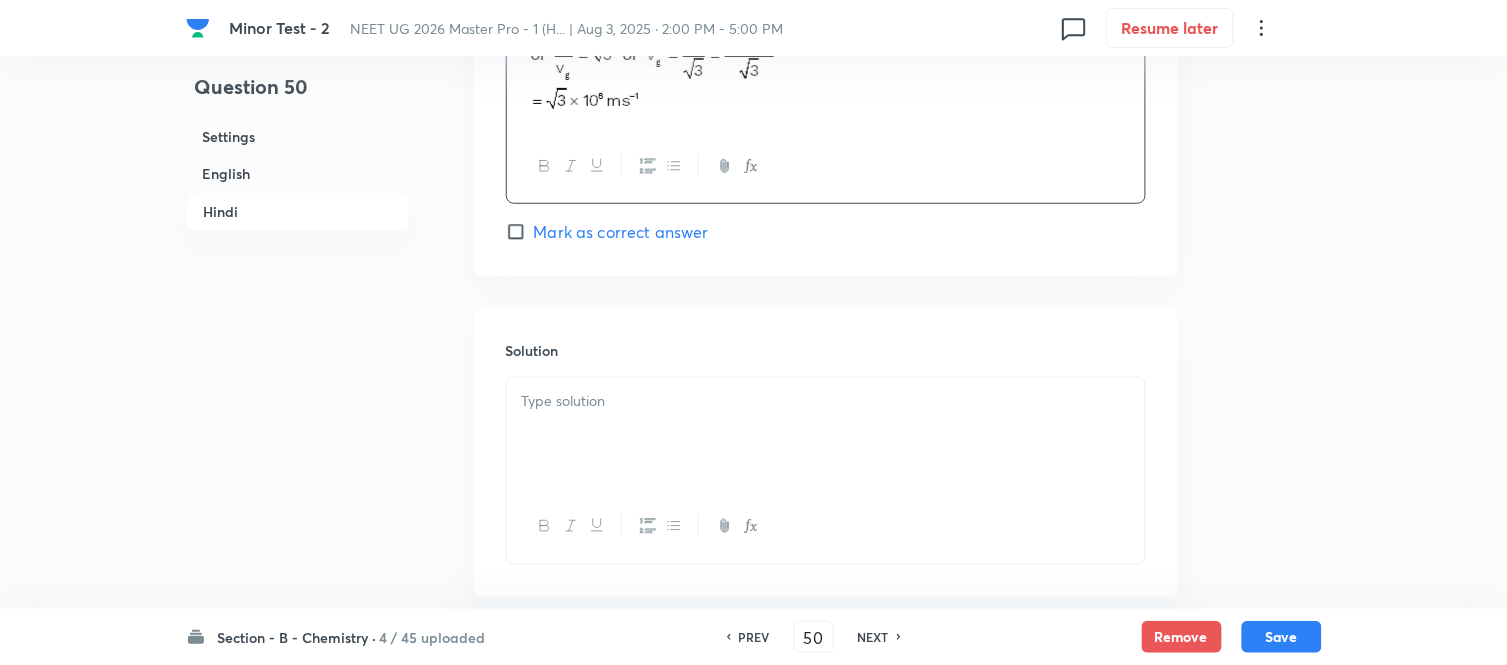 click at bounding box center (826, 434) 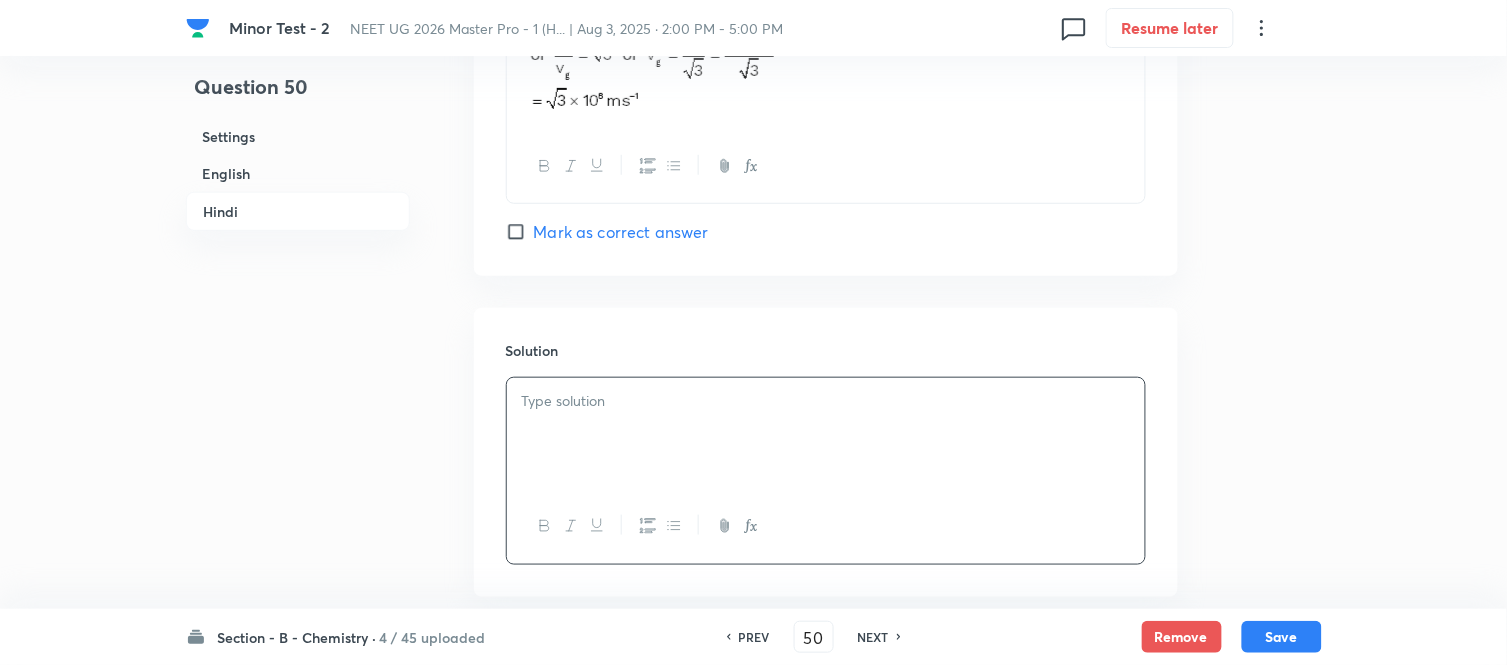 type 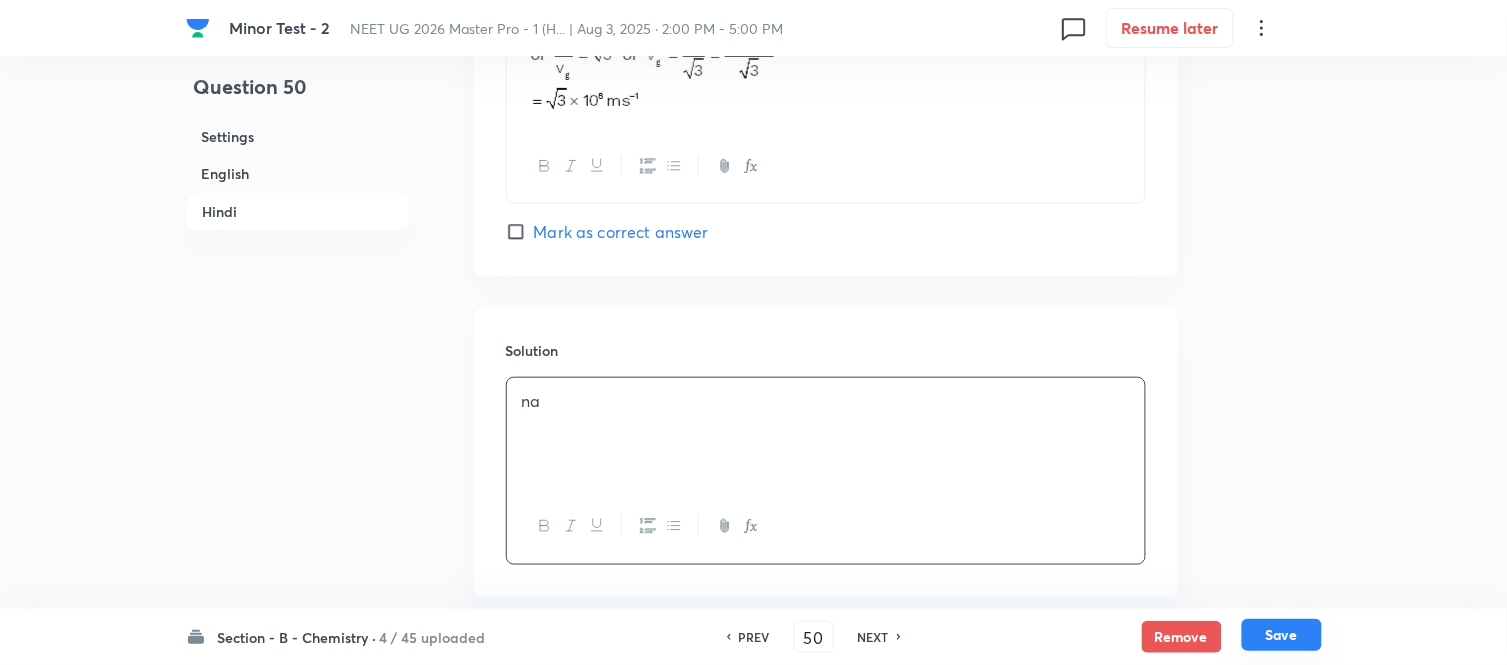 click on "Save" at bounding box center [1282, 635] 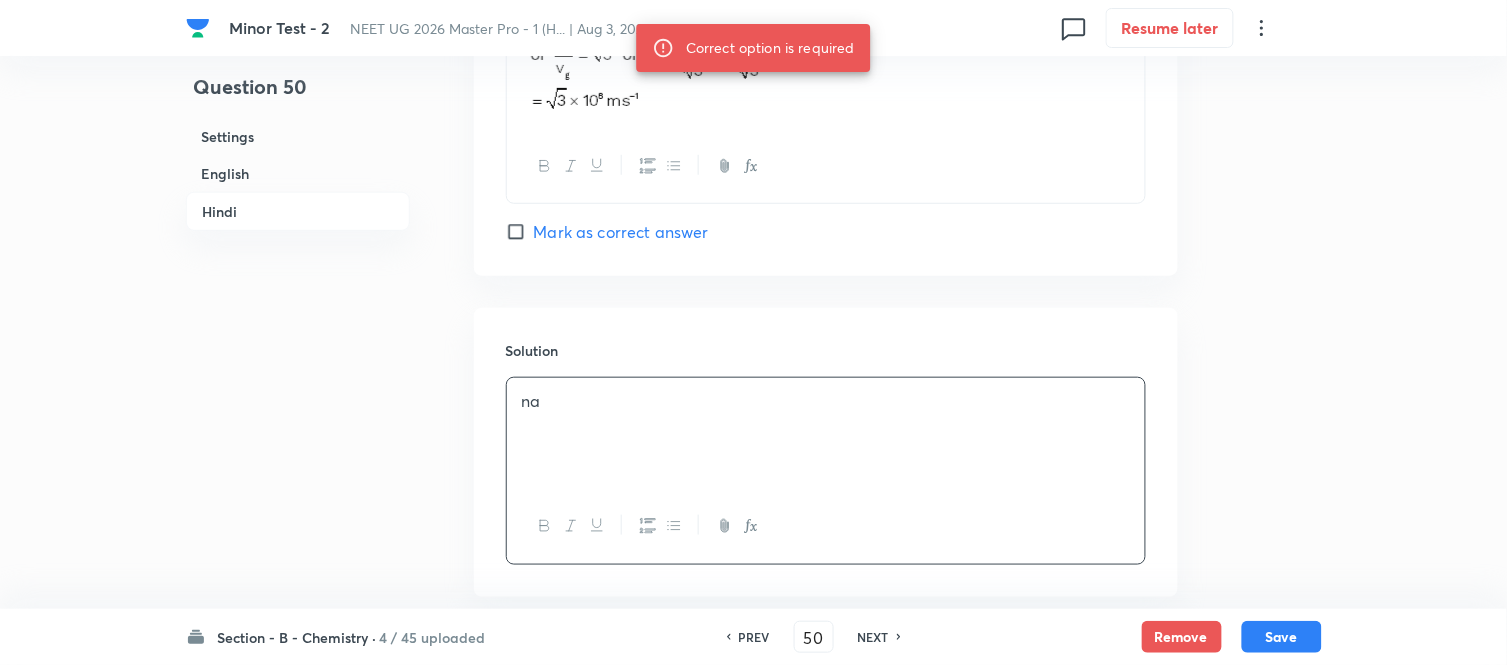 type 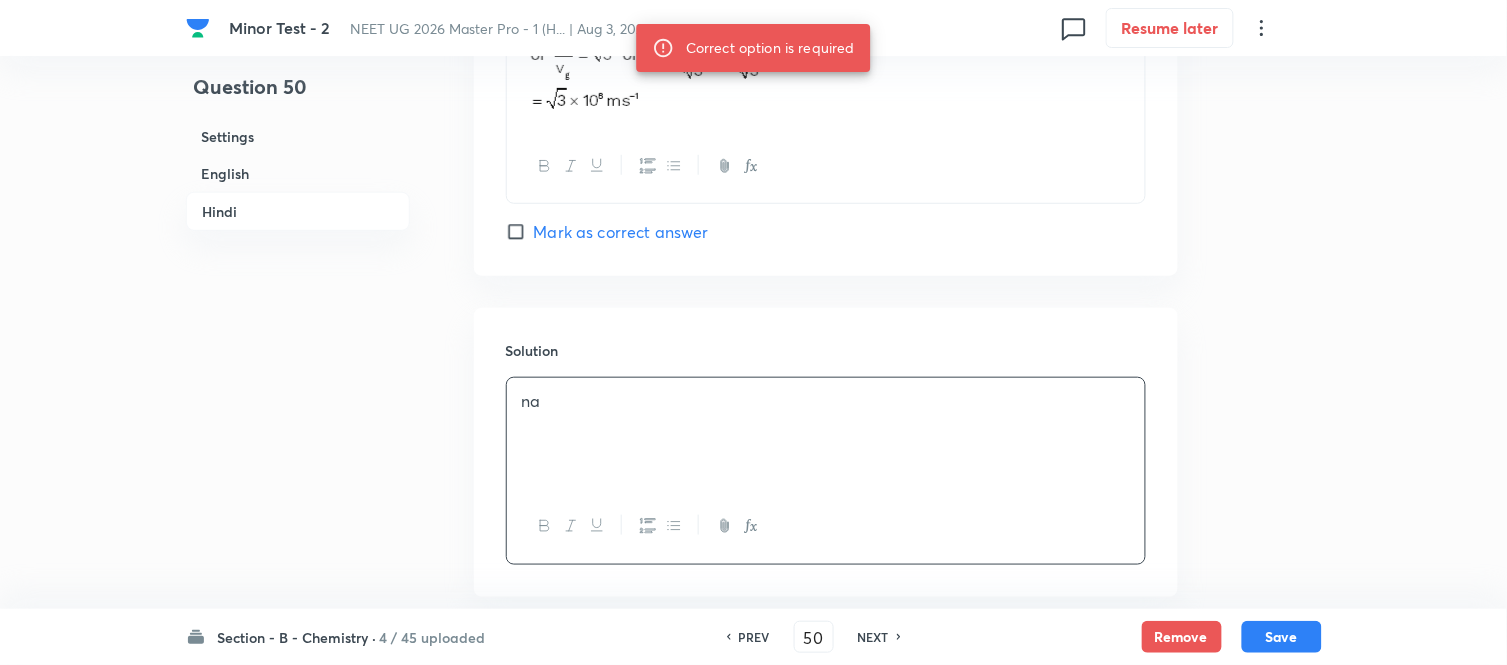 click on "Mark as correct answer" at bounding box center (621, 232) 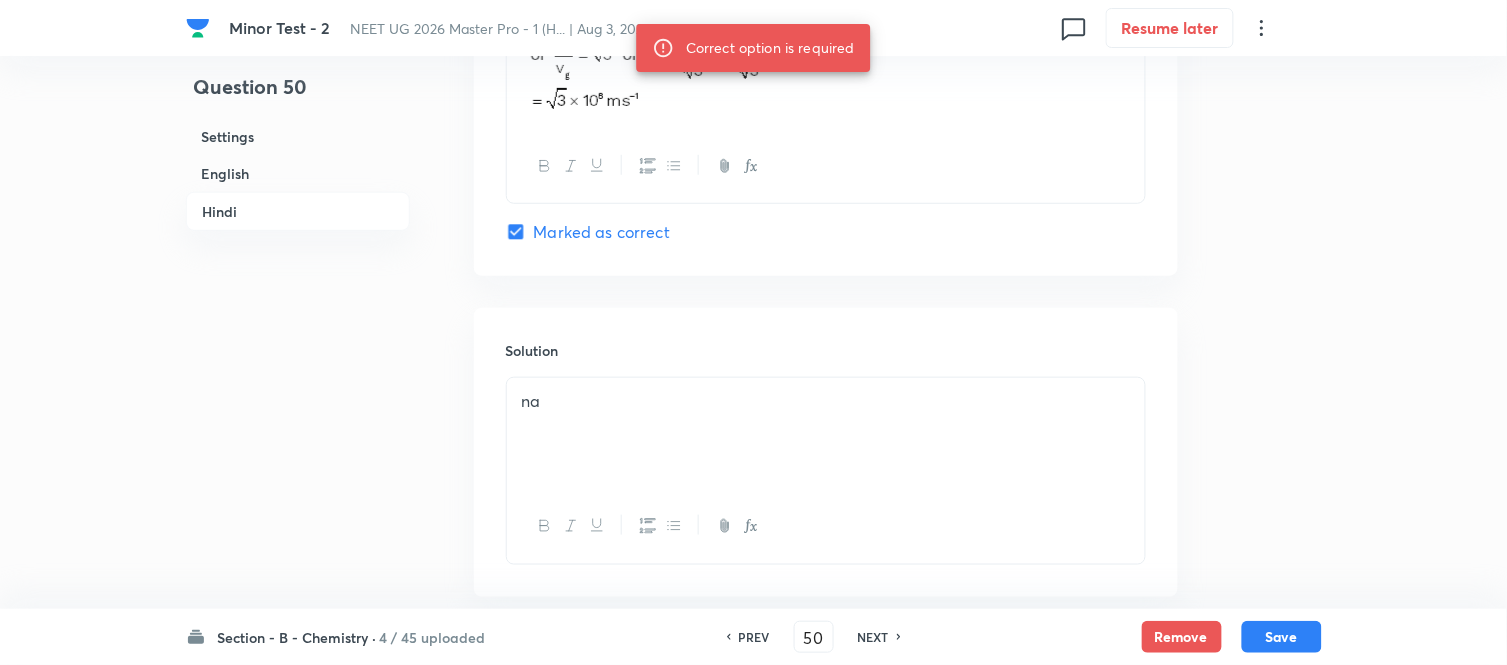 checkbox on "true" 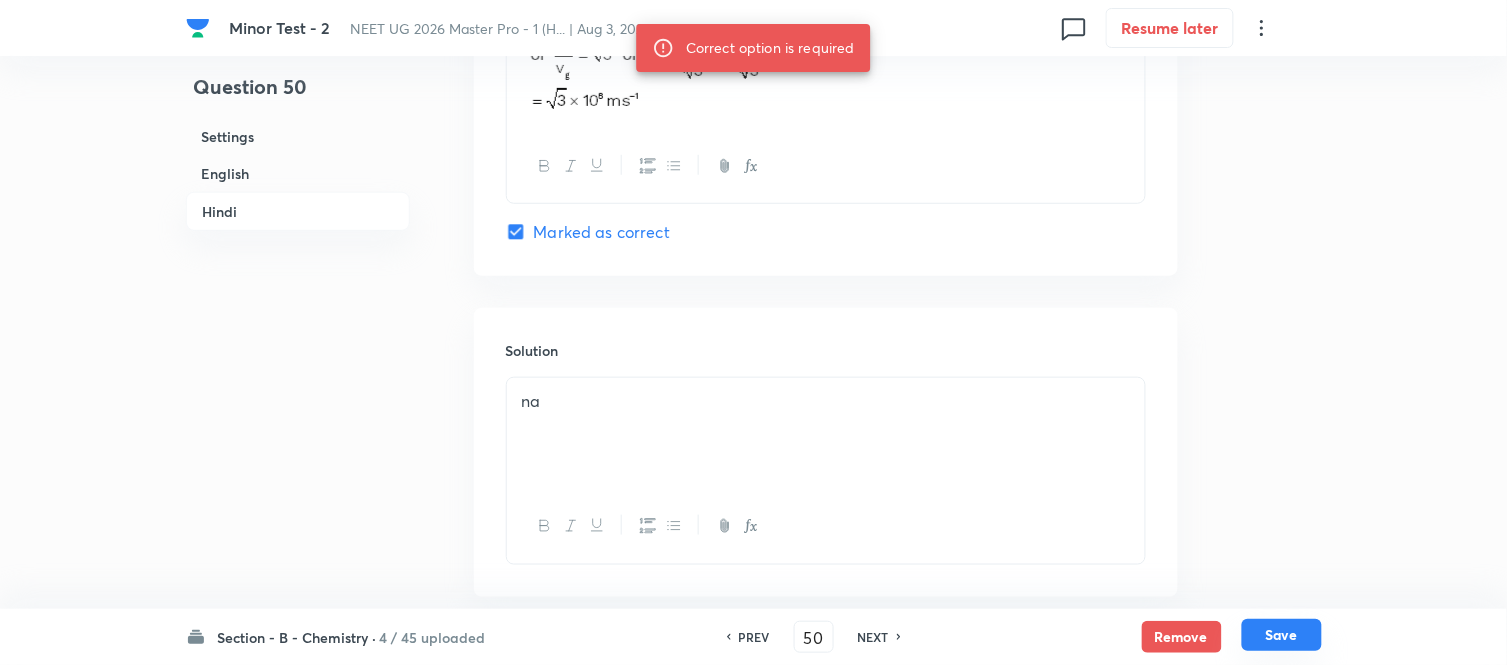 click on "Save" at bounding box center (1282, 635) 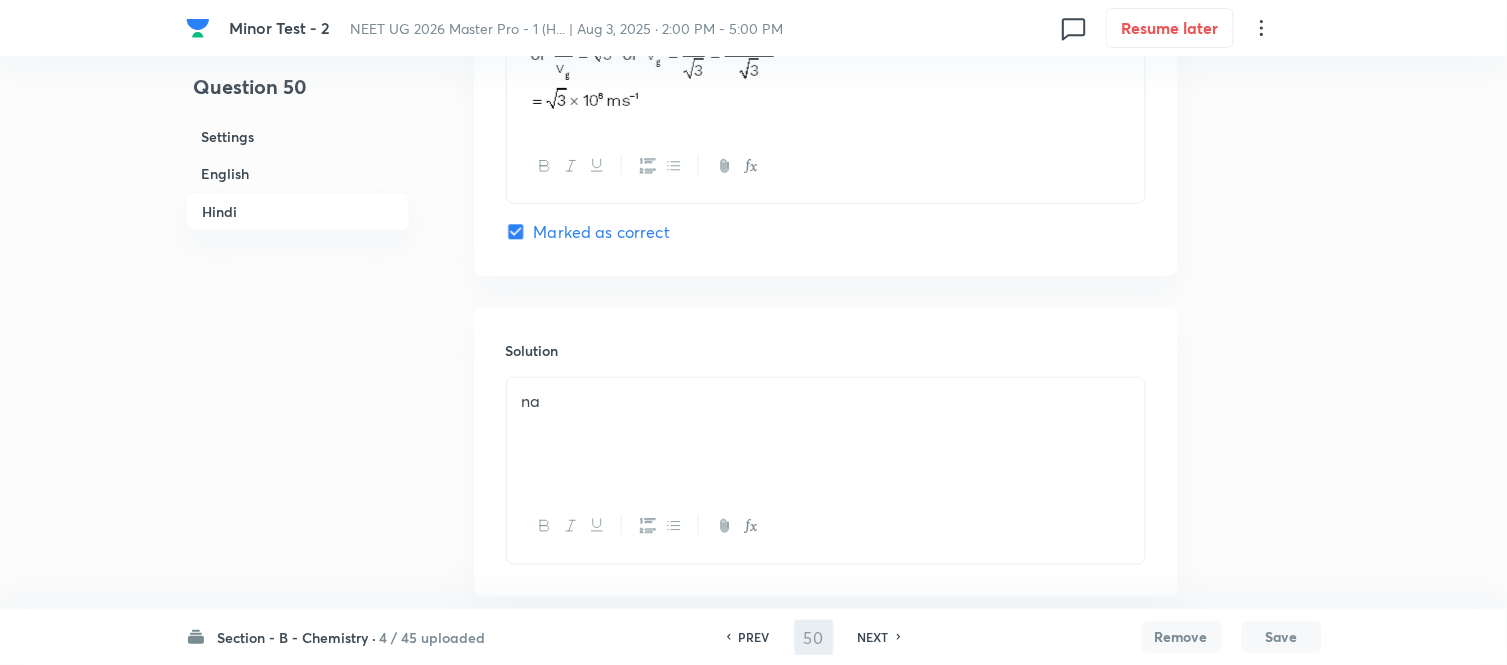 type on "51" 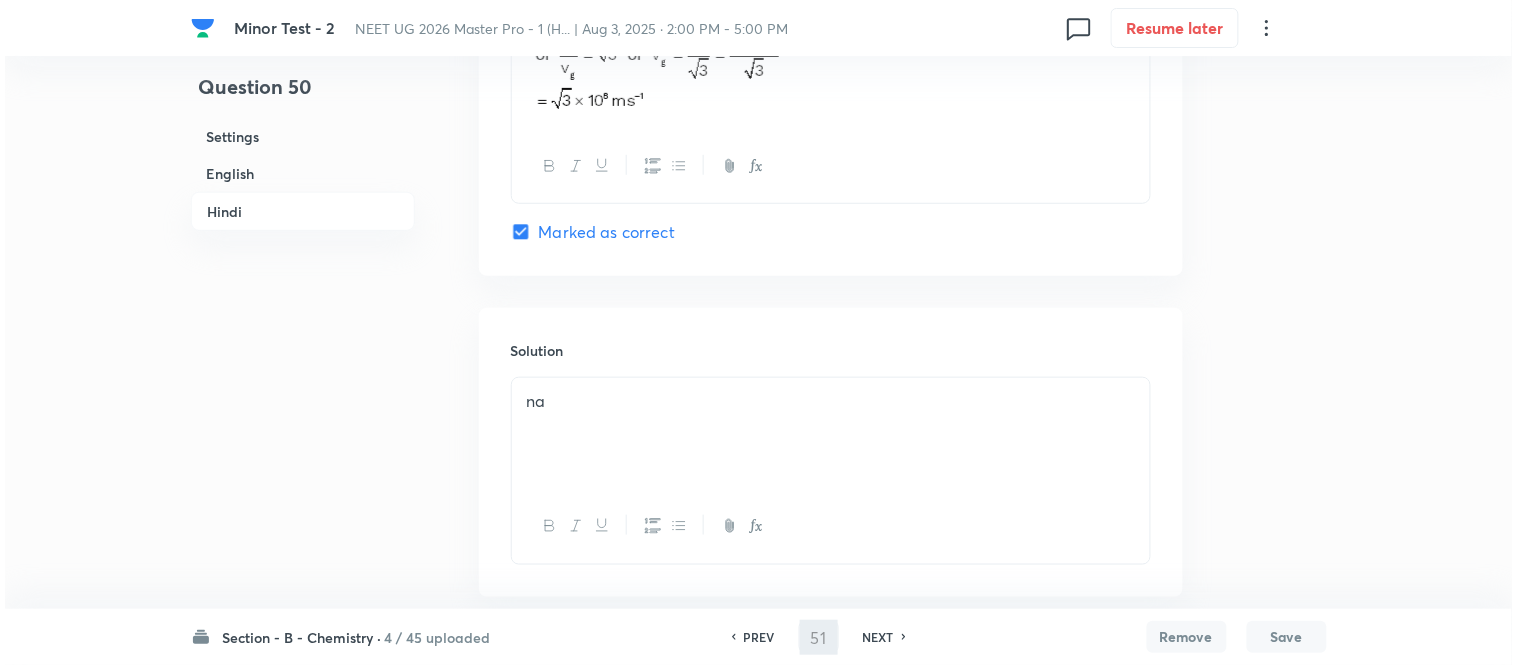 scroll, scrollTop: 0, scrollLeft: 0, axis: both 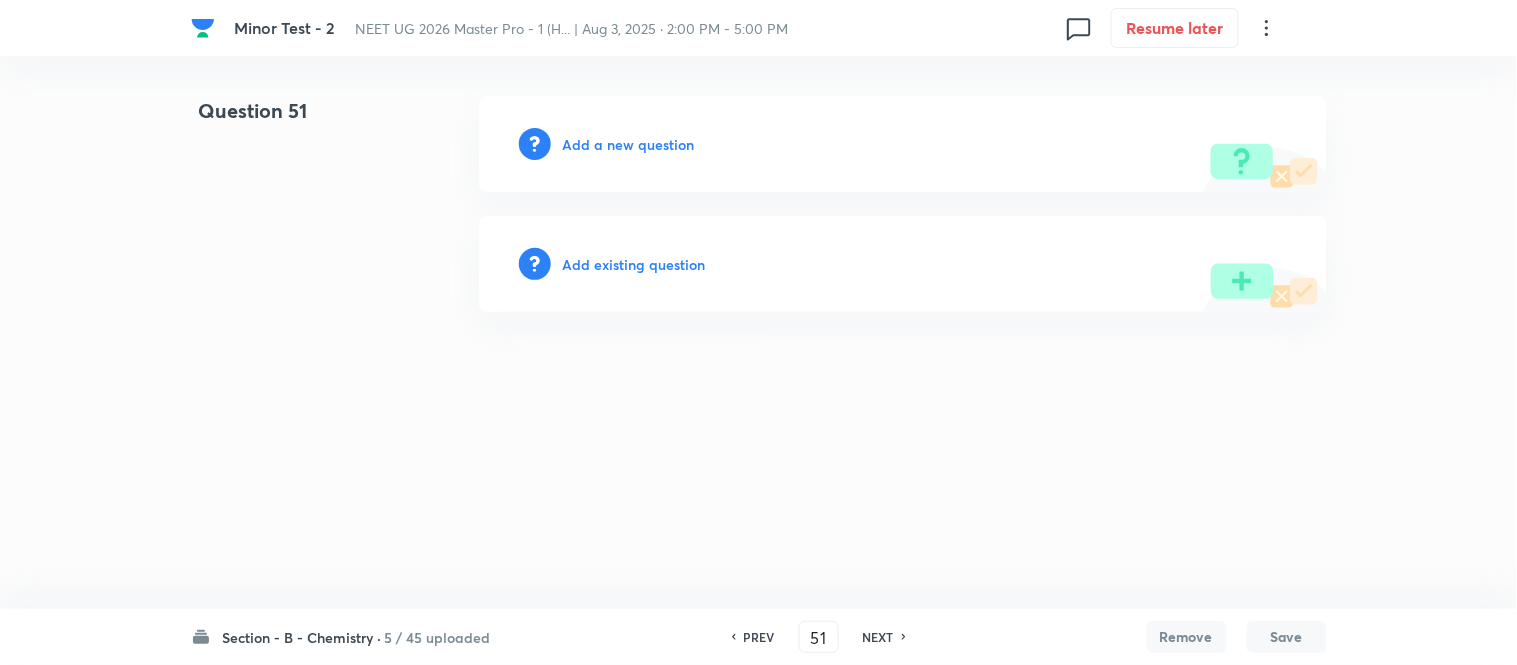 click on "Add a new question" at bounding box center [629, 144] 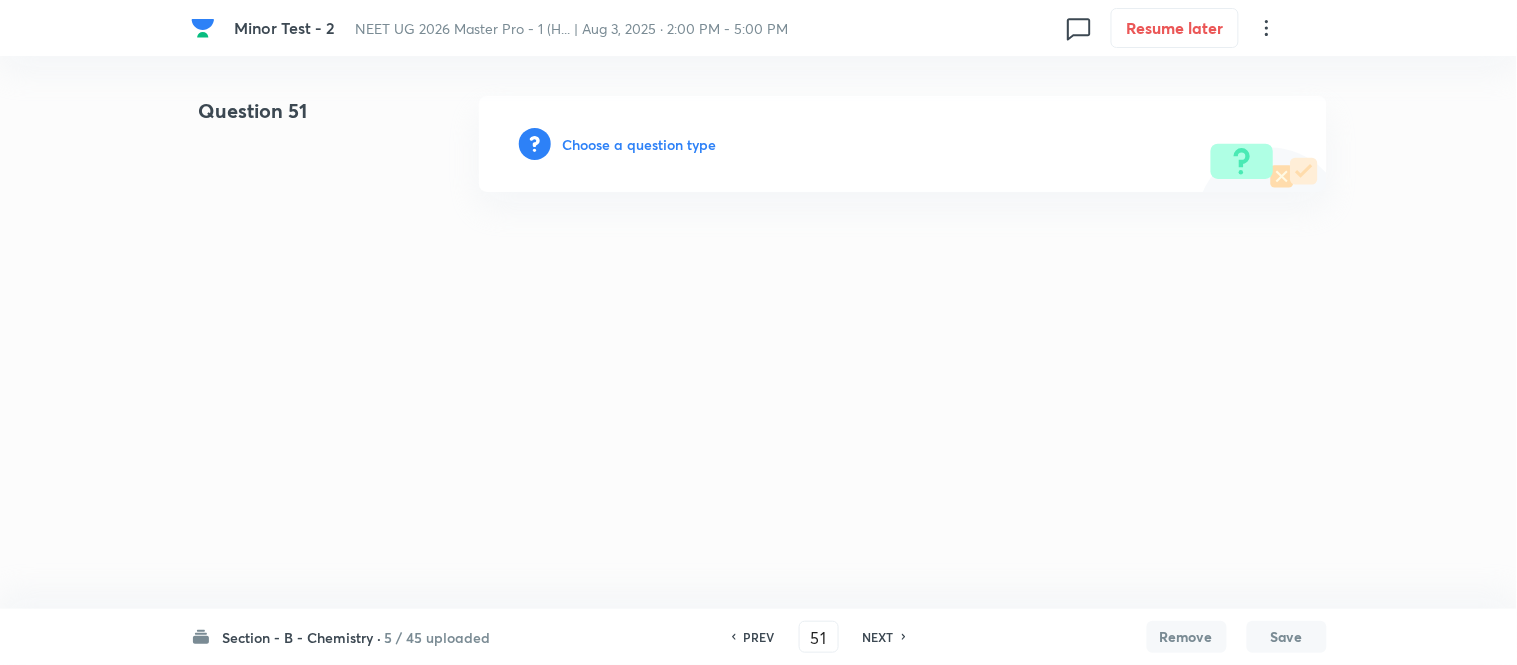 click on "Choose a question type" at bounding box center [640, 144] 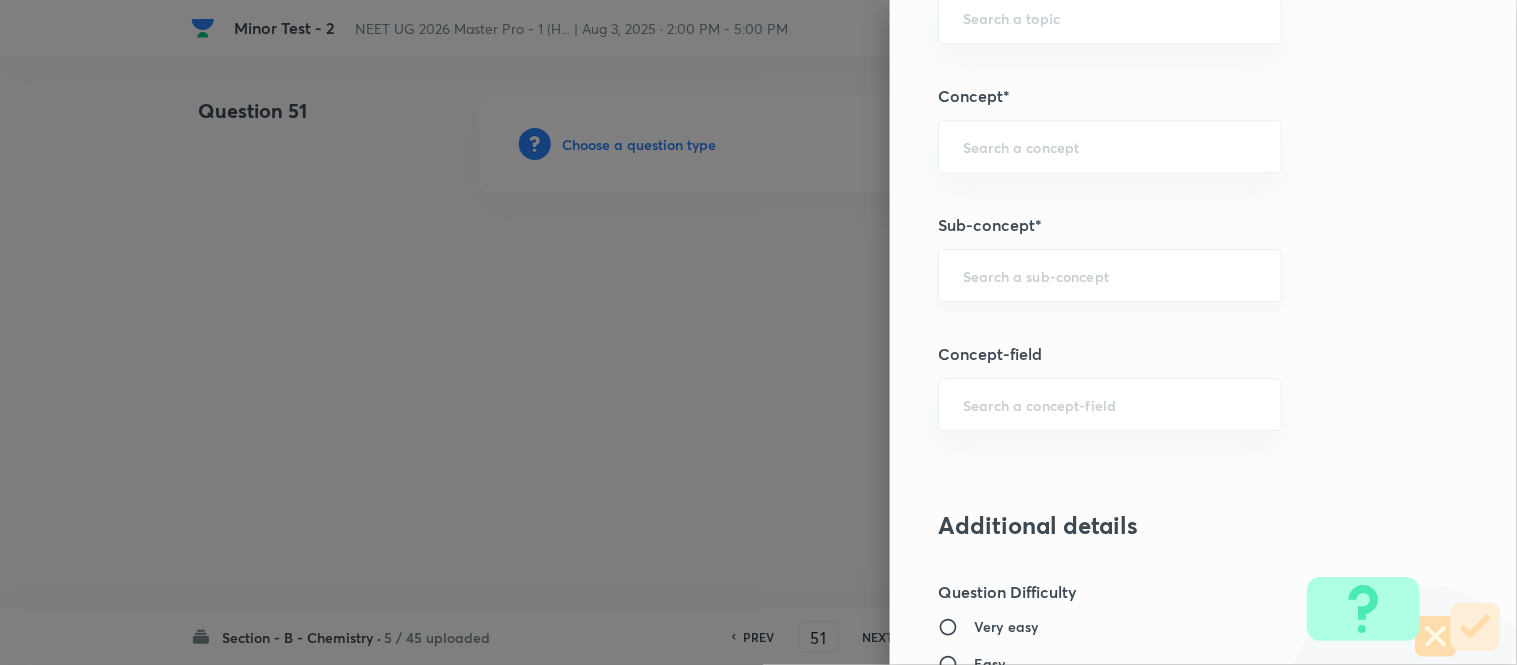 scroll, scrollTop: 1195, scrollLeft: 0, axis: vertical 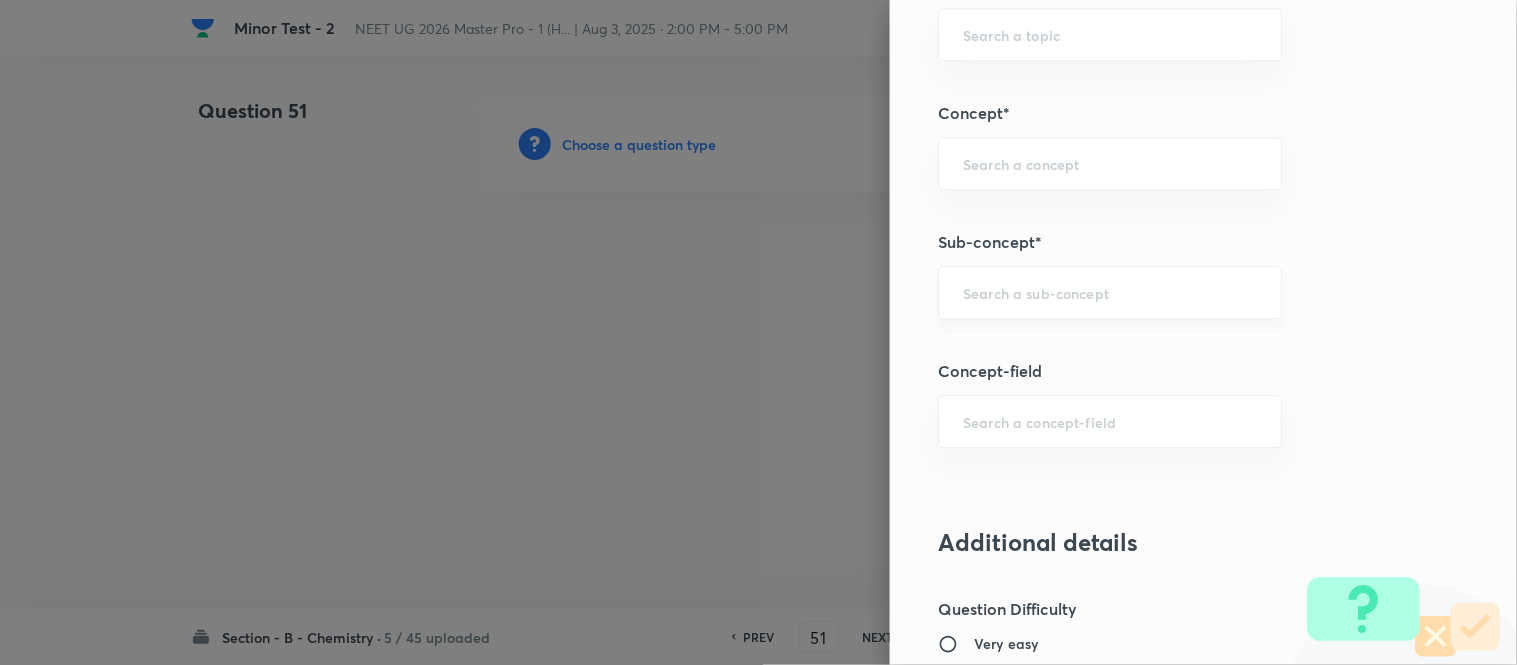 click at bounding box center (1110, 292) 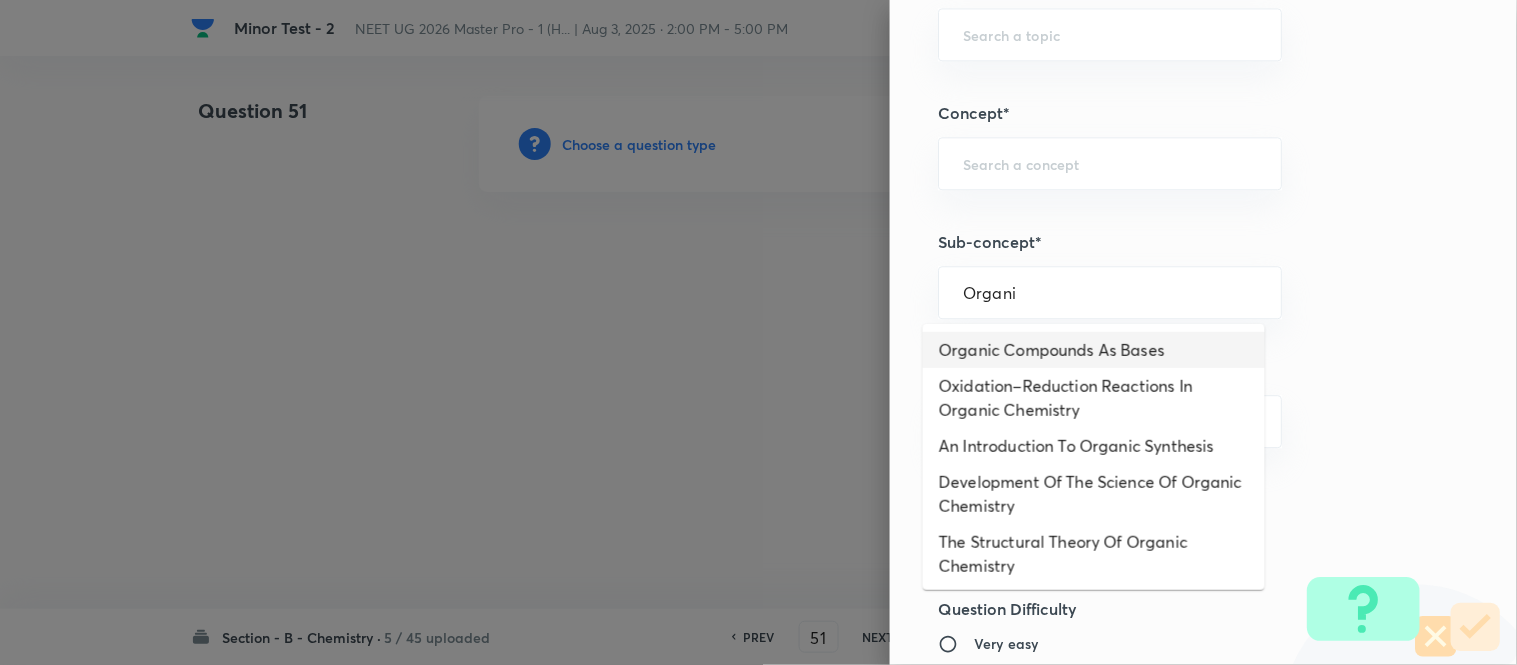 type on "Organi" 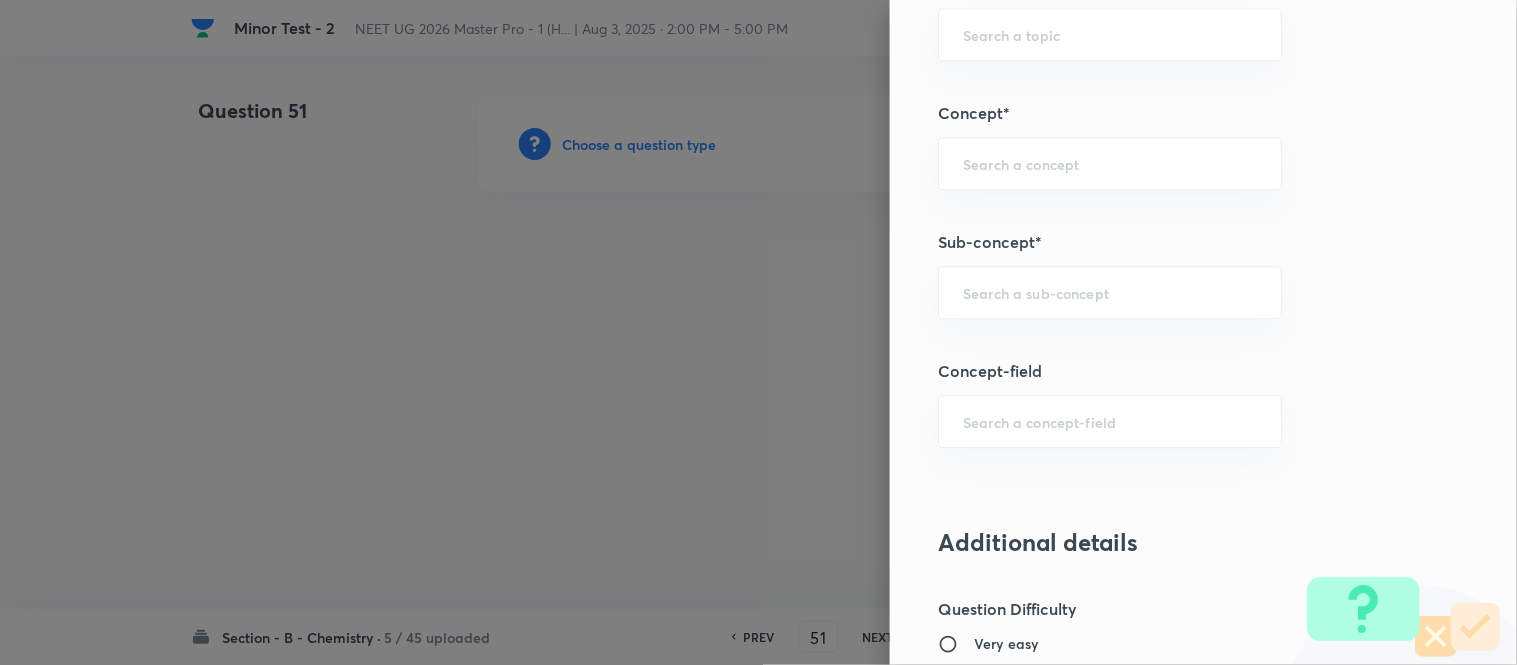 scroll, scrollTop: 2195, scrollLeft: 0, axis: vertical 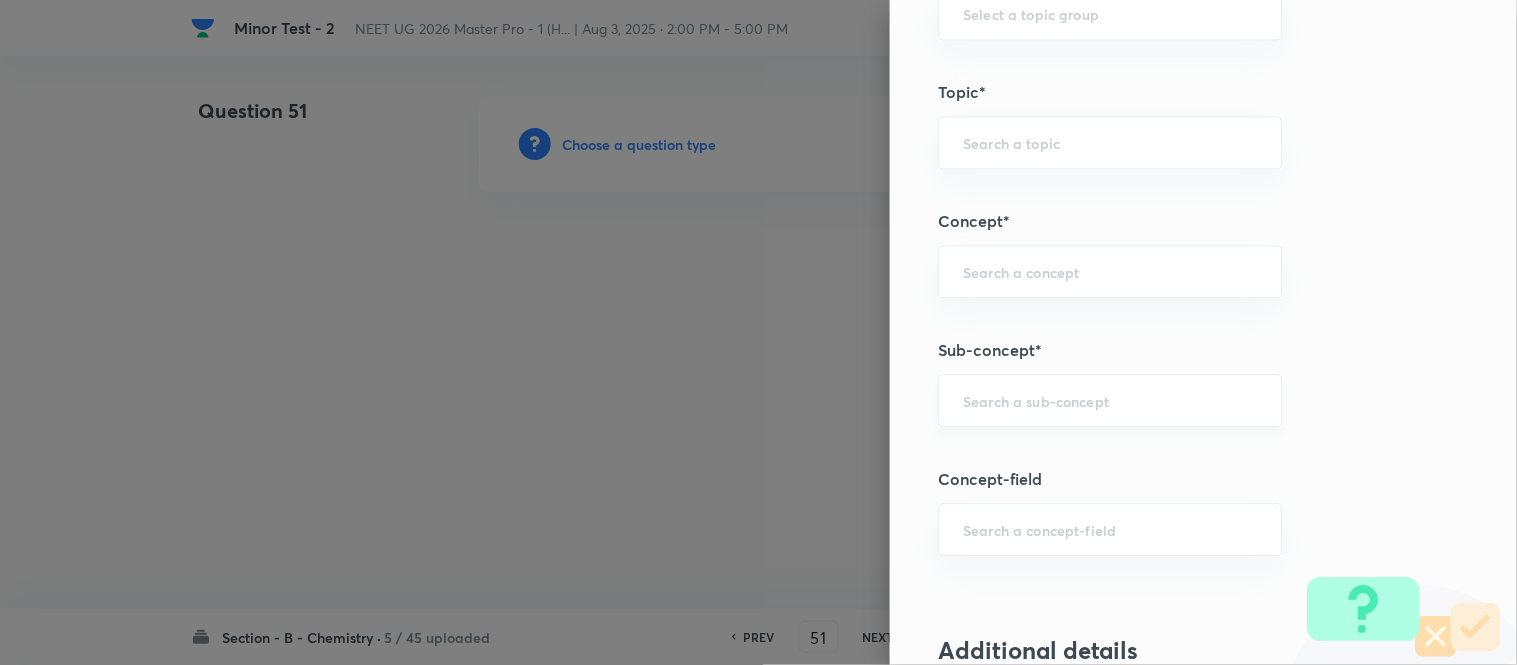 click at bounding box center (1110, 400) 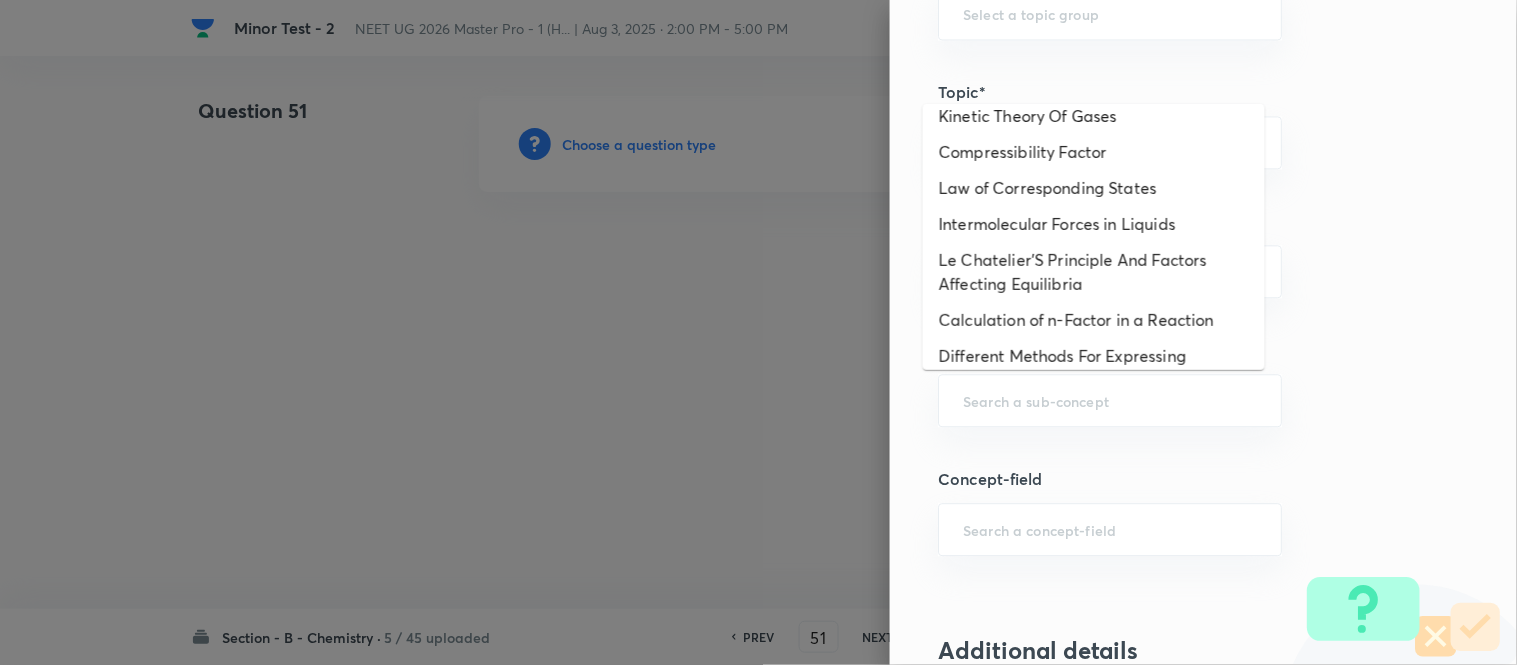 scroll, scrollTop: 1525, scrollLeft: 0, axis: vertical 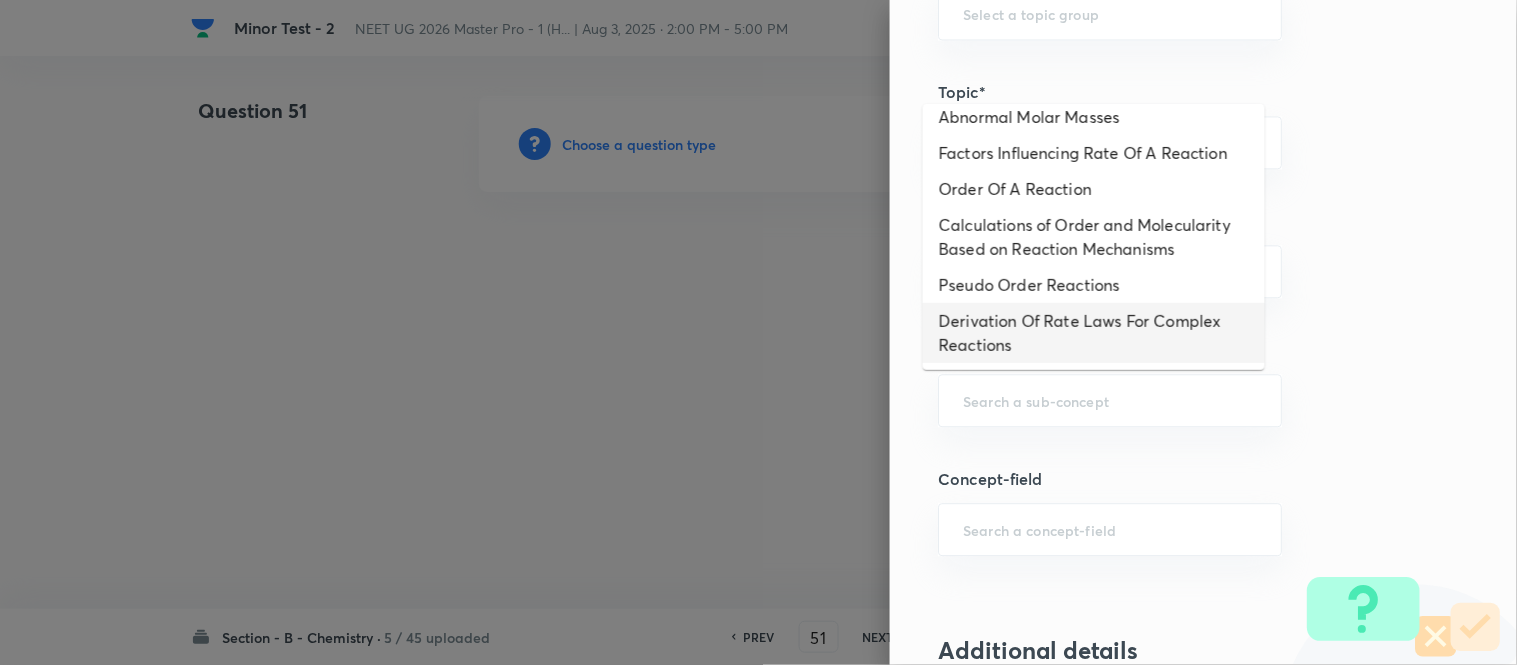 click on "Derivation Of Rate Laws For Complex Reactions" at bounding box center (1094, 333) 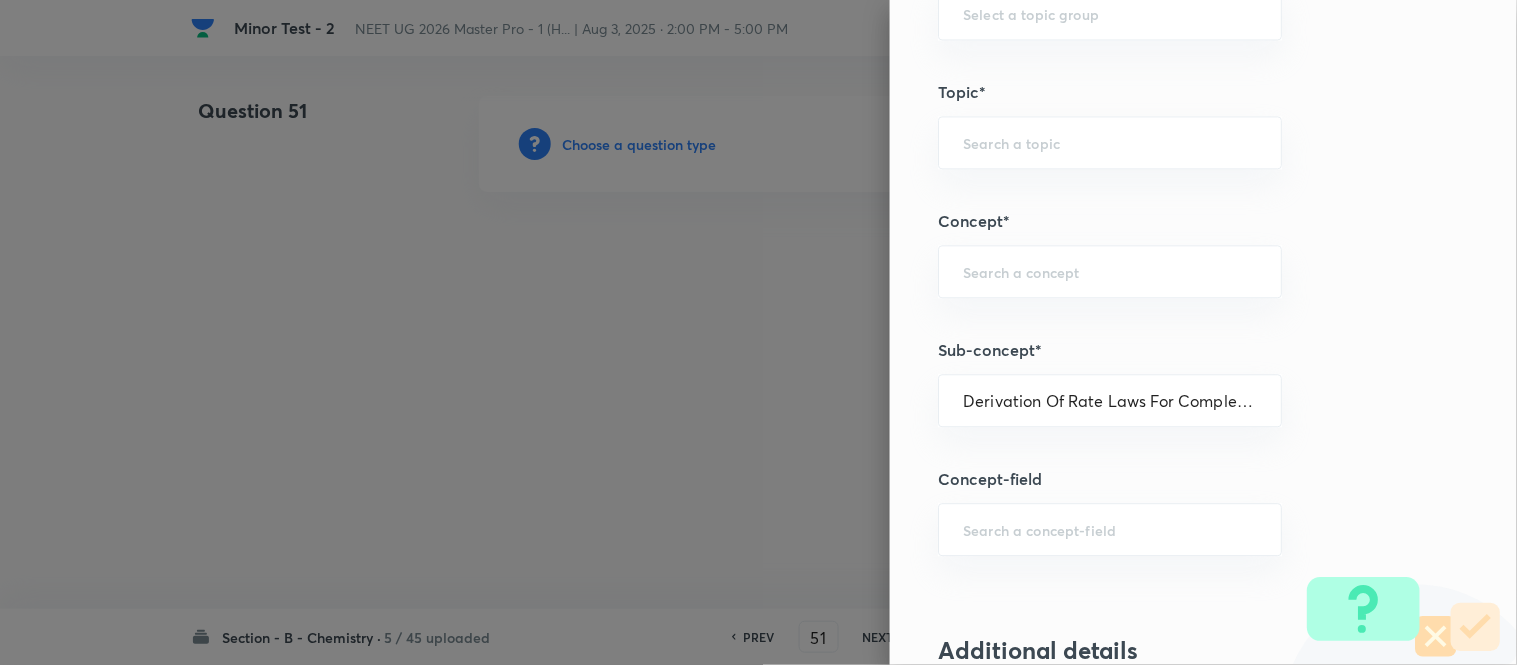 type on "Chemistry" 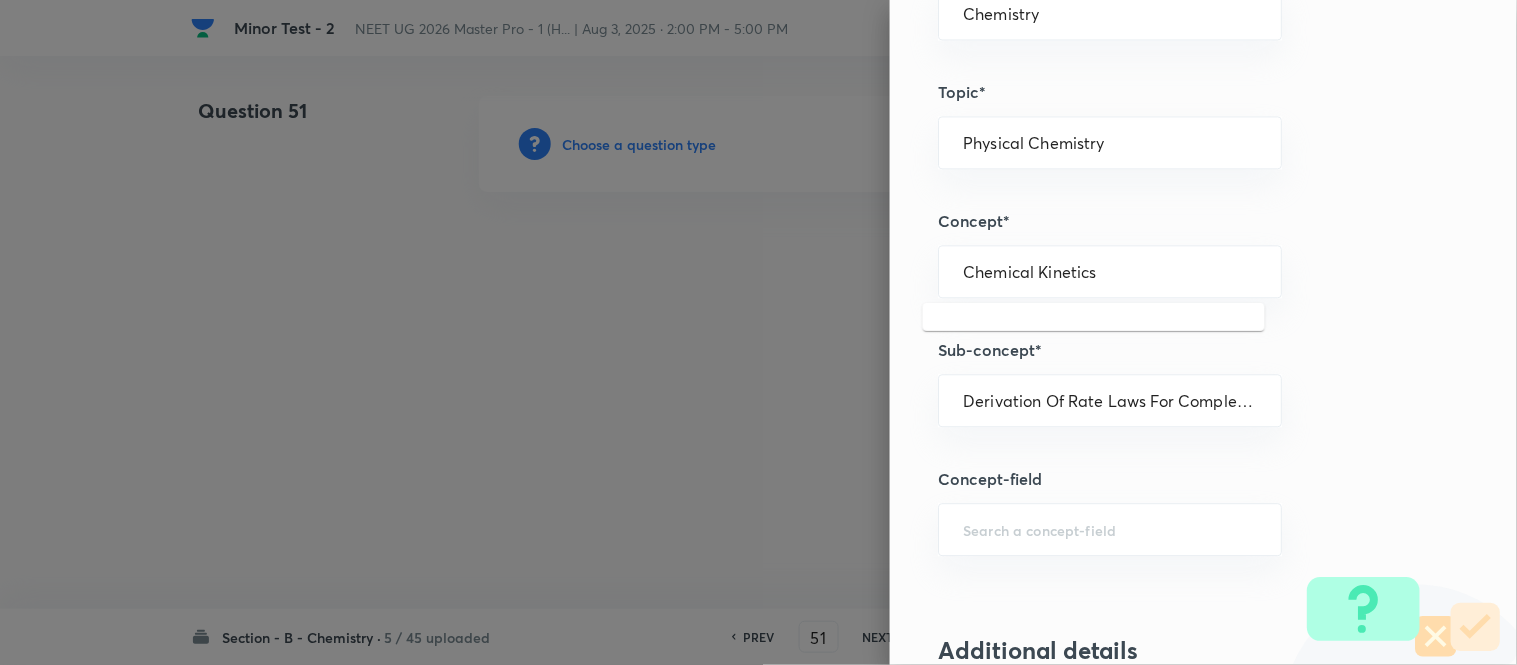 drag, startPoint x: 1116, startPoint y: 271, endPoint x: 886, endPoint y: 273, distance: 230.0087 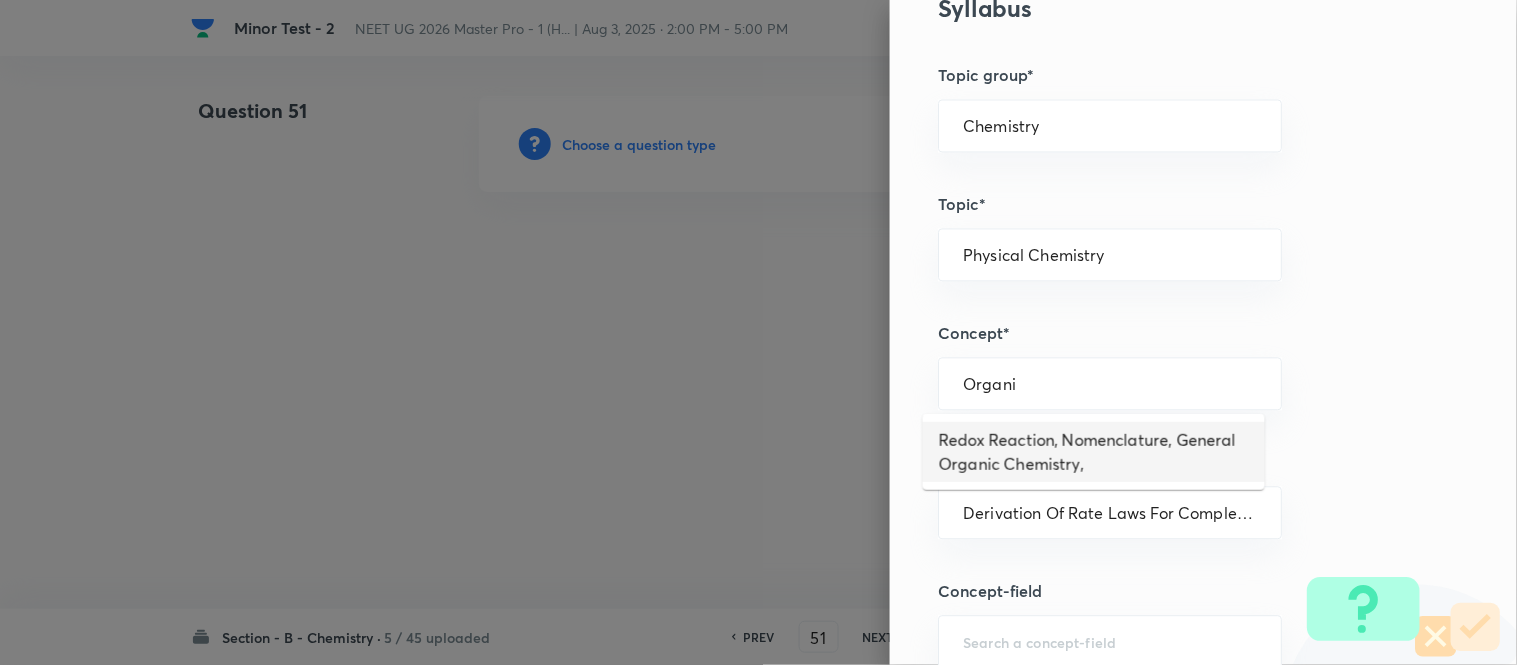 scroll, scrollTop: 976, scrollLeft: 0, axis: vertical 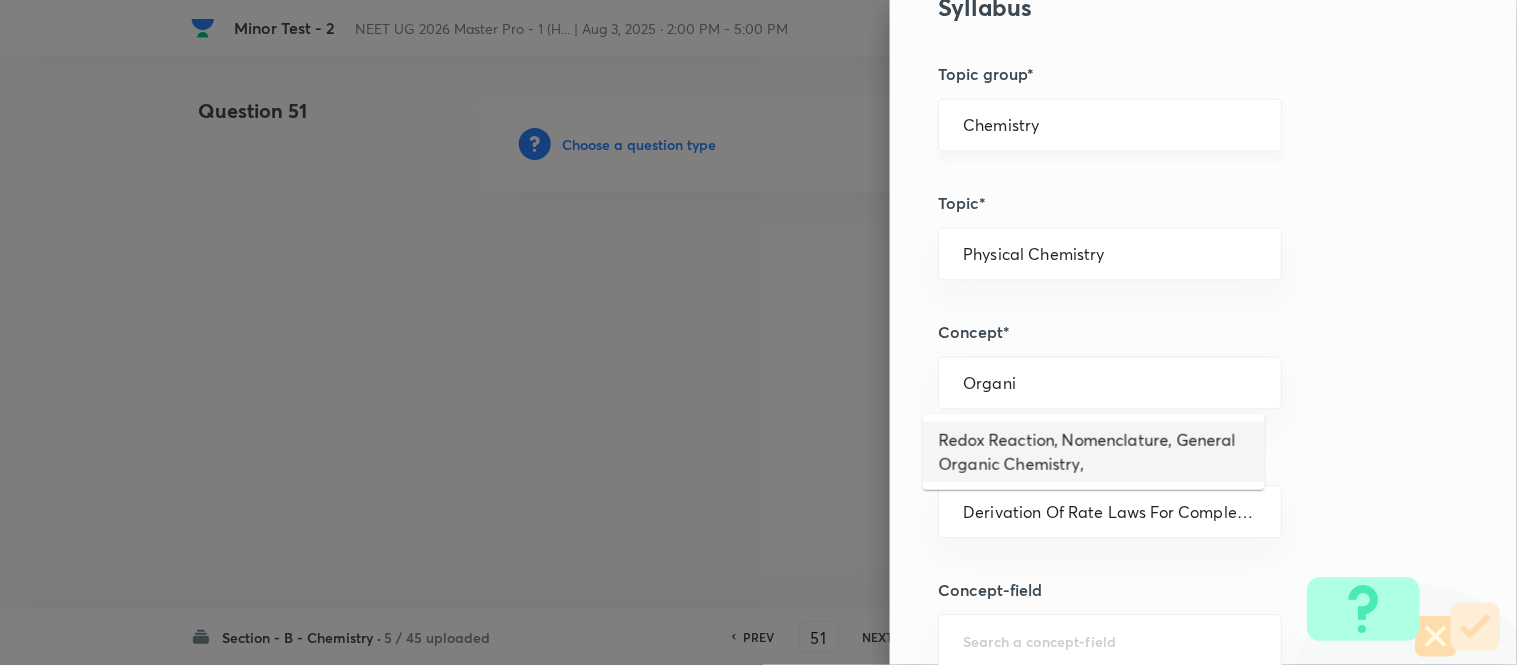 type on "Chemical Kinetics" 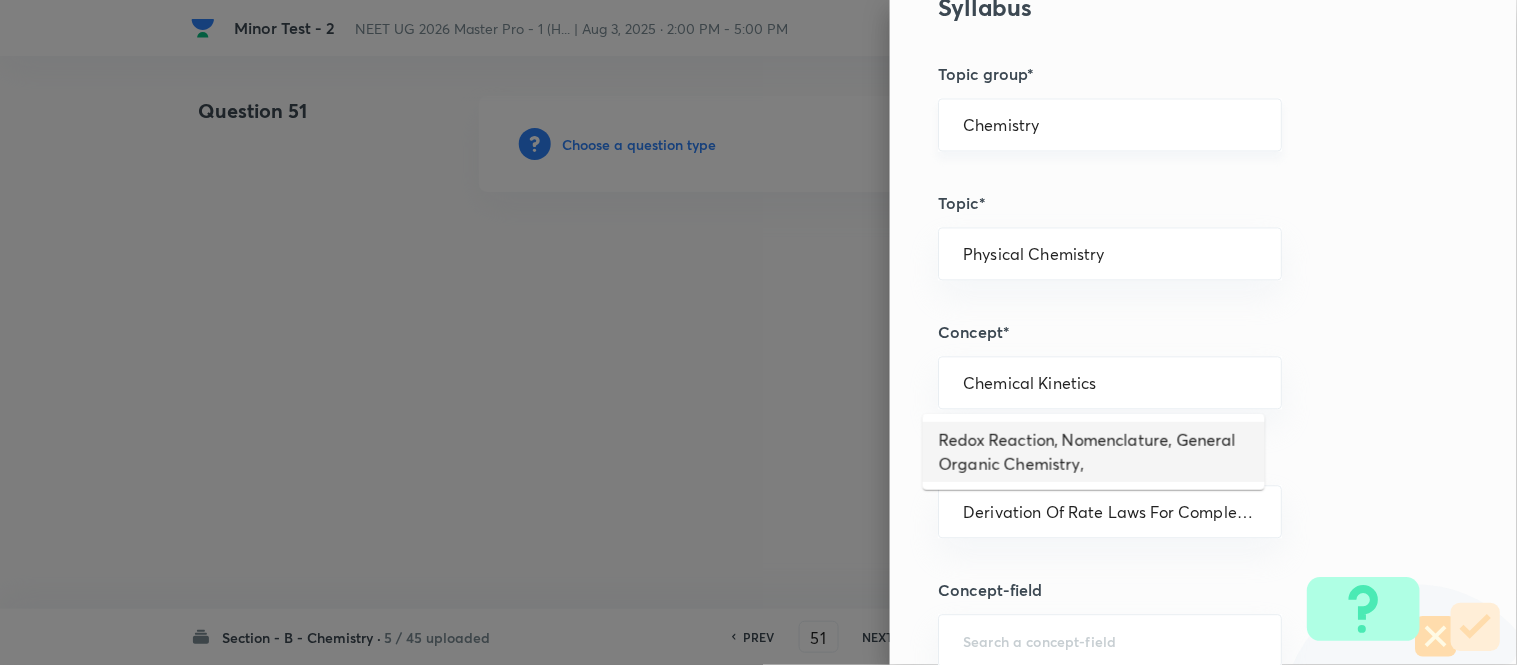click on "Chemistry" at bounding box center (1110, 124) 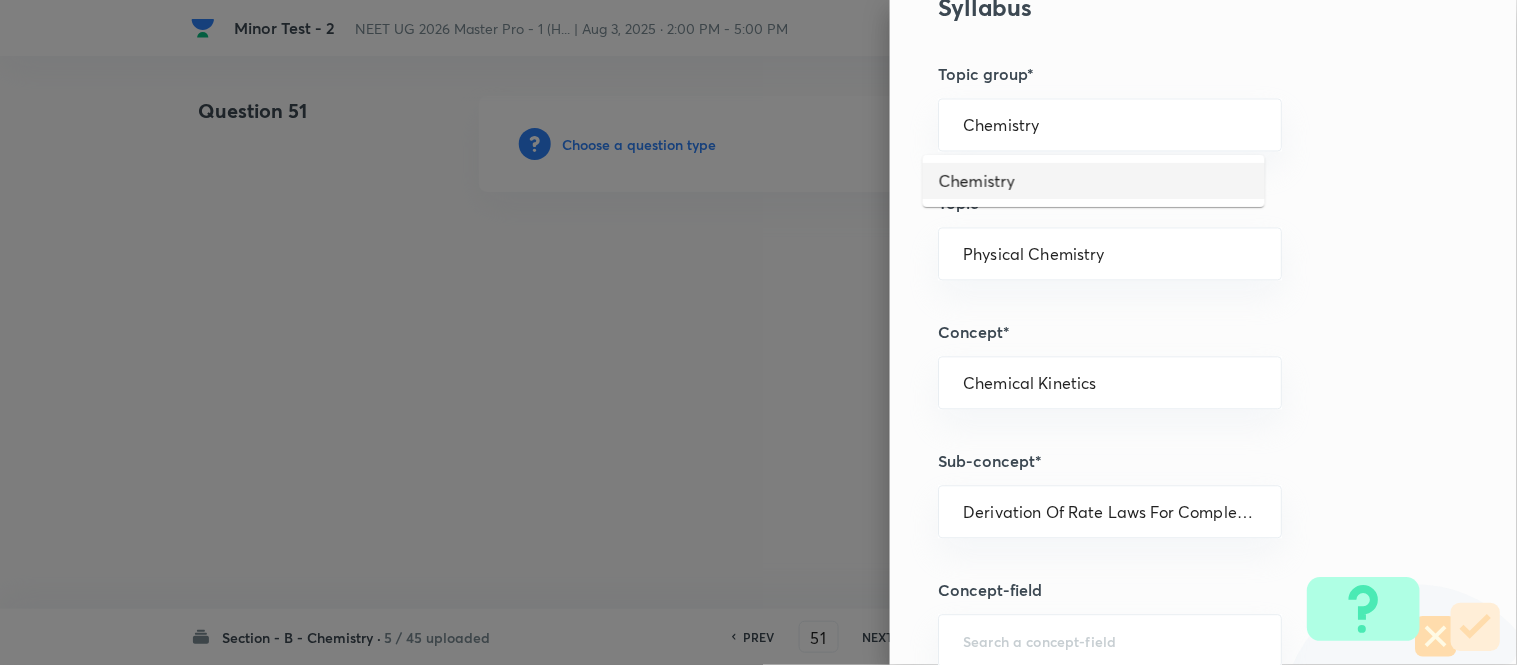 click on "Chemistry" at bounding box center [1094, 181] 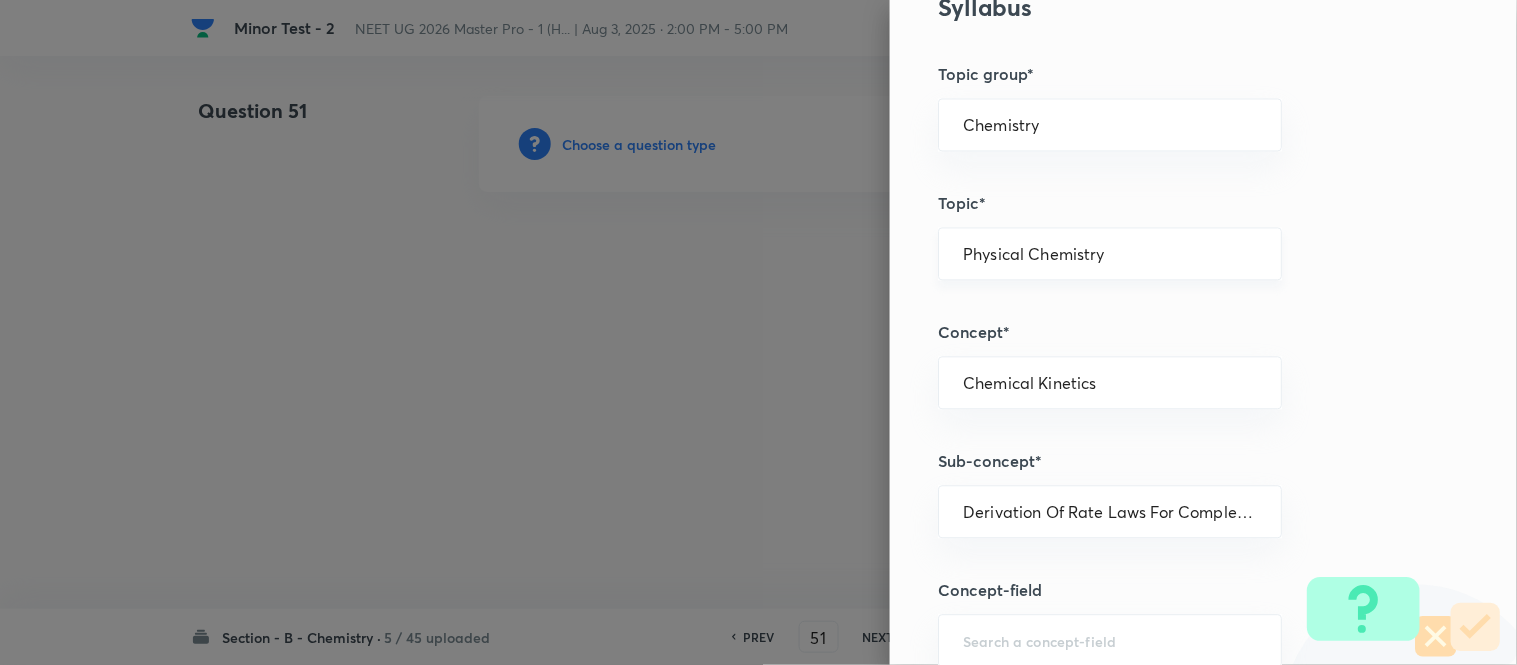 type 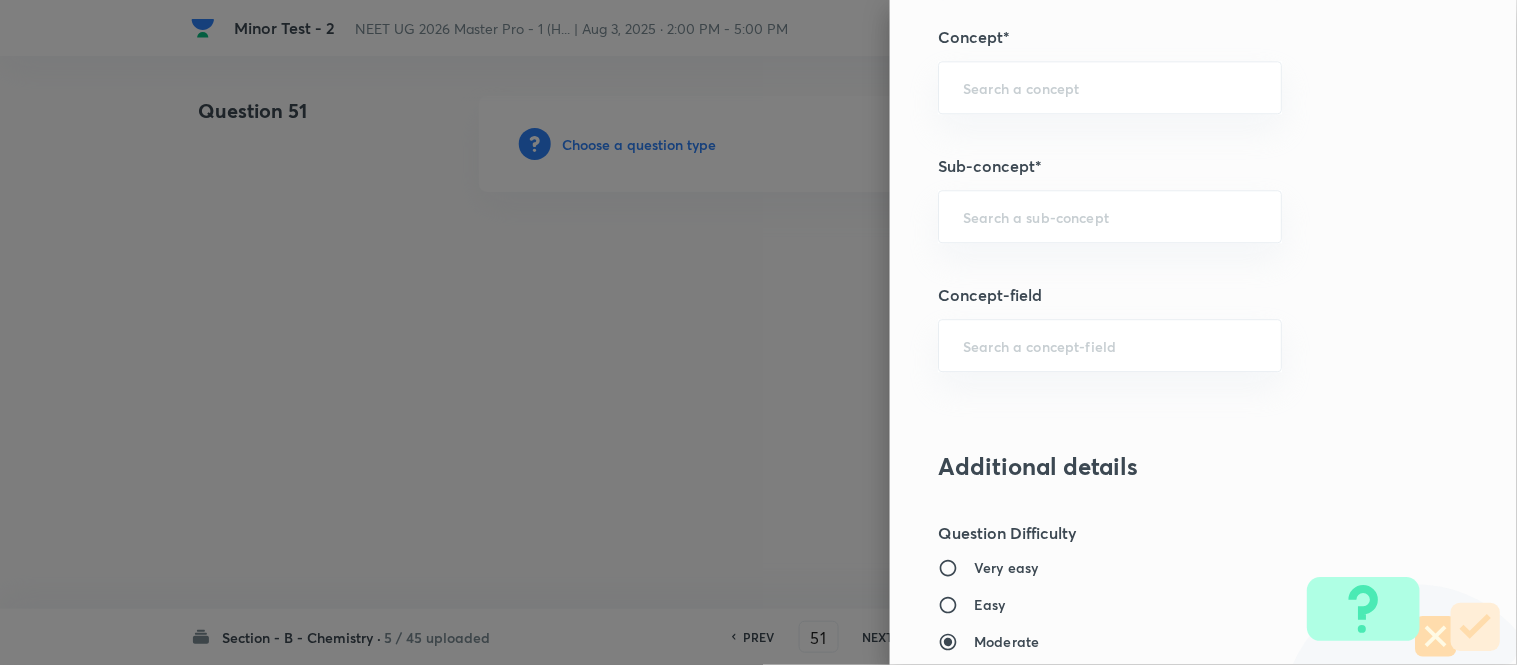 scroll, scrollTop: 1310, scrollLeft: 0, axis: vertical 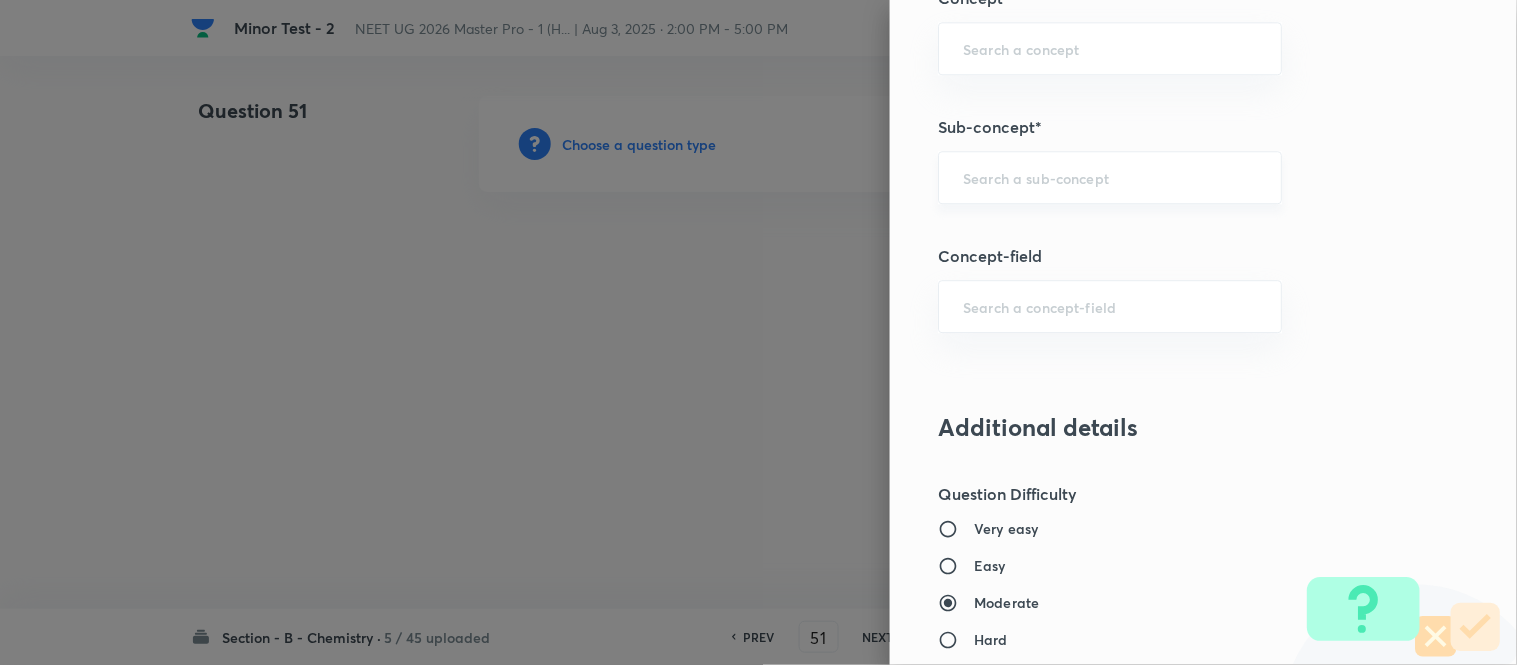 click at bounding box center (1110, 177) 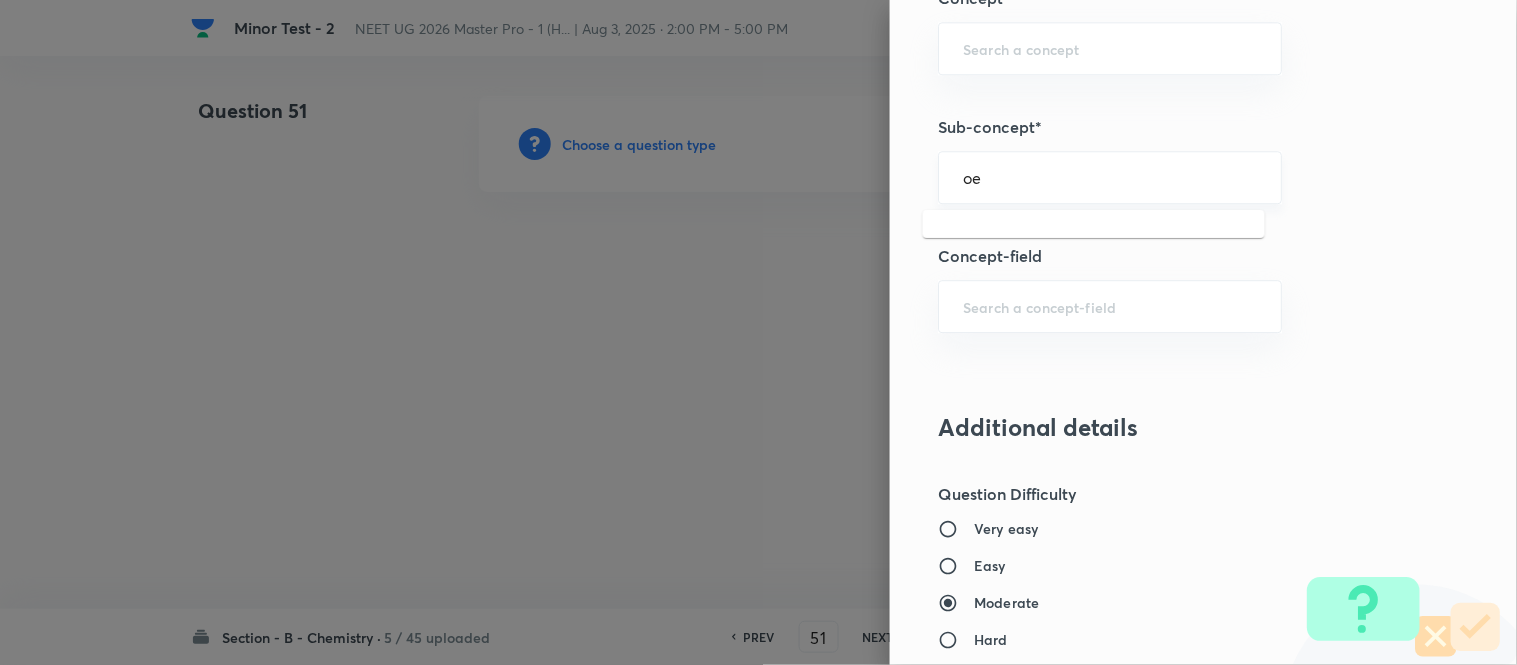 type on "o" 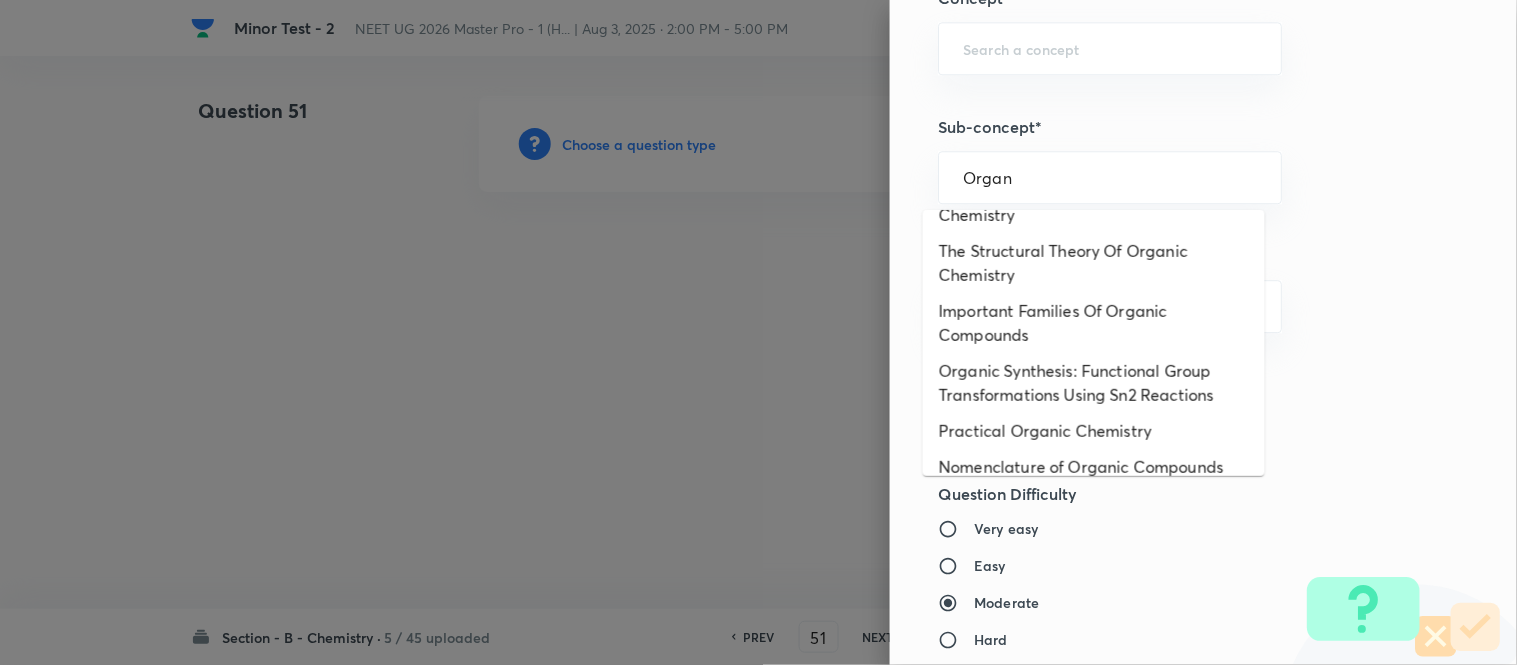 scroll, scrollTop: 613, scrollLeft: 0, axis: vertical 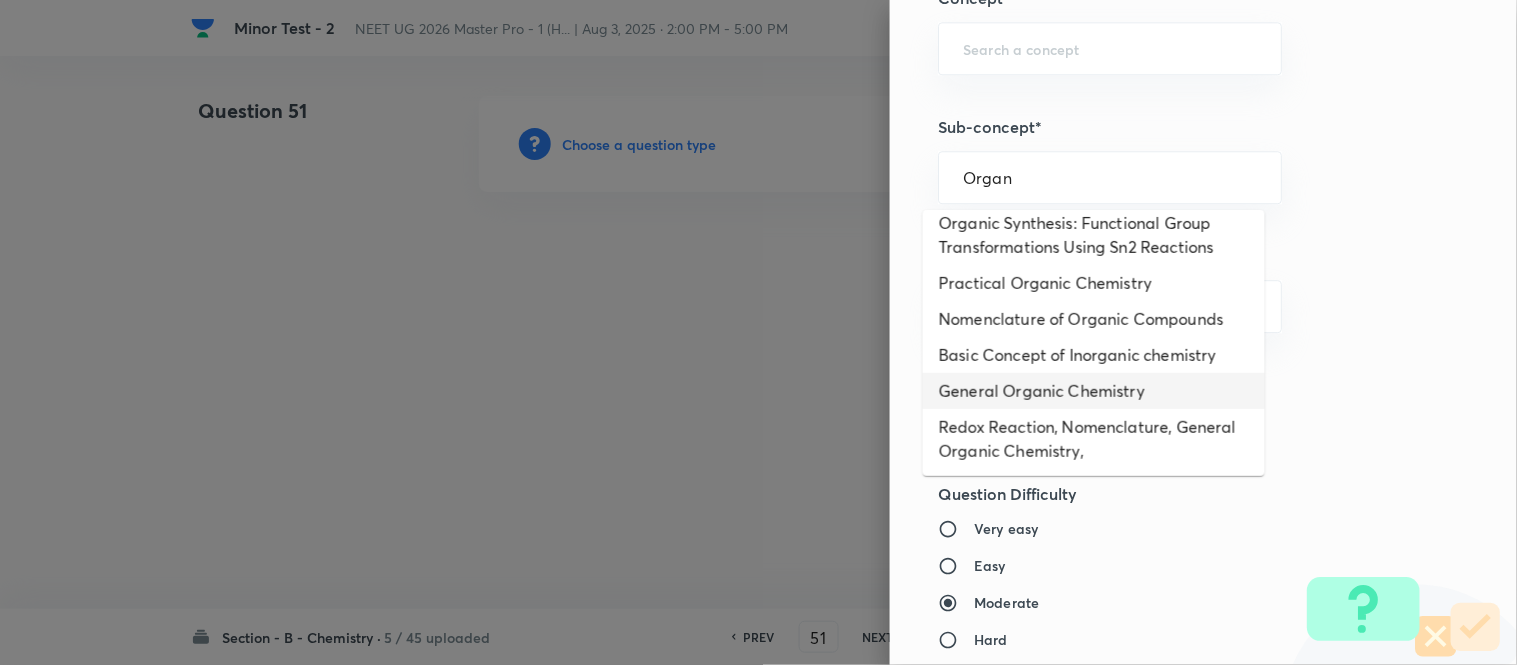 click on "General Organic Chemistry" at bounding box center (1094, 391) 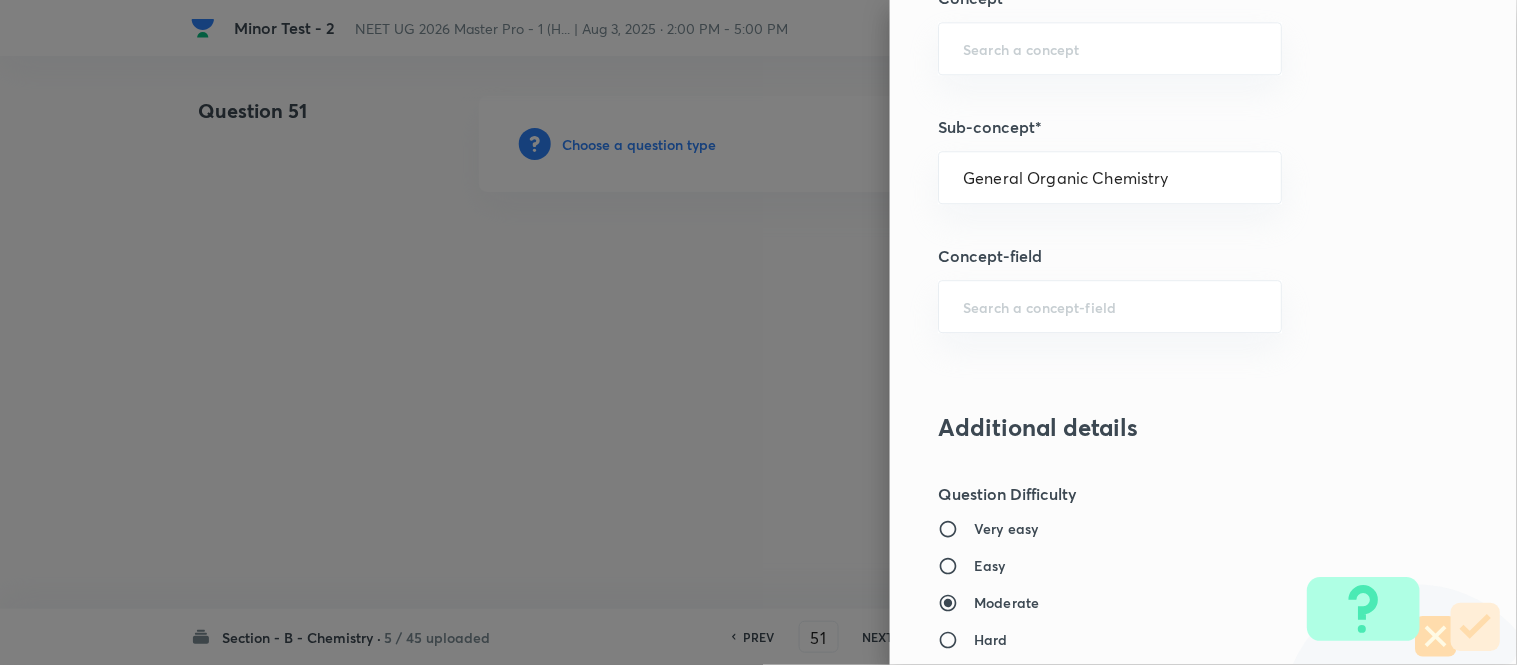 type on "Organic Chemistry" 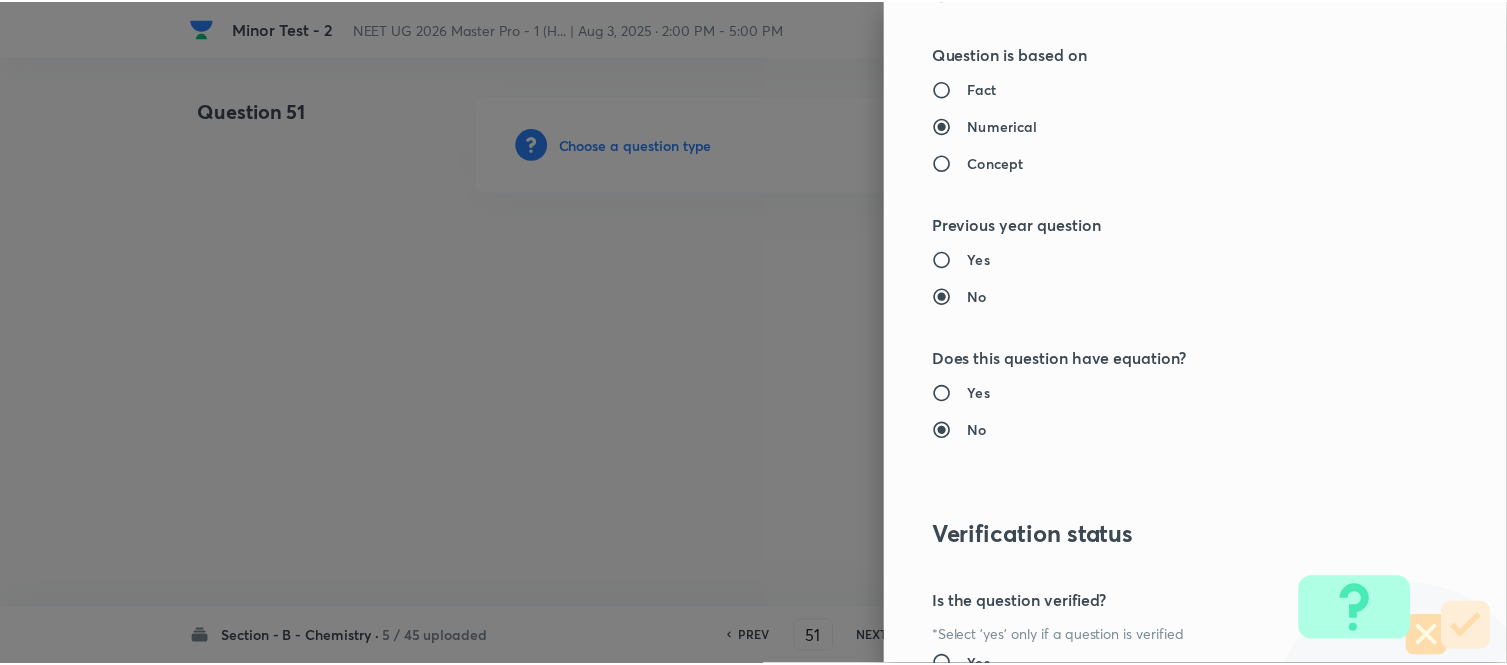 scroll, scrollTop: 2195, scrollLeft: 0, axis: vertical 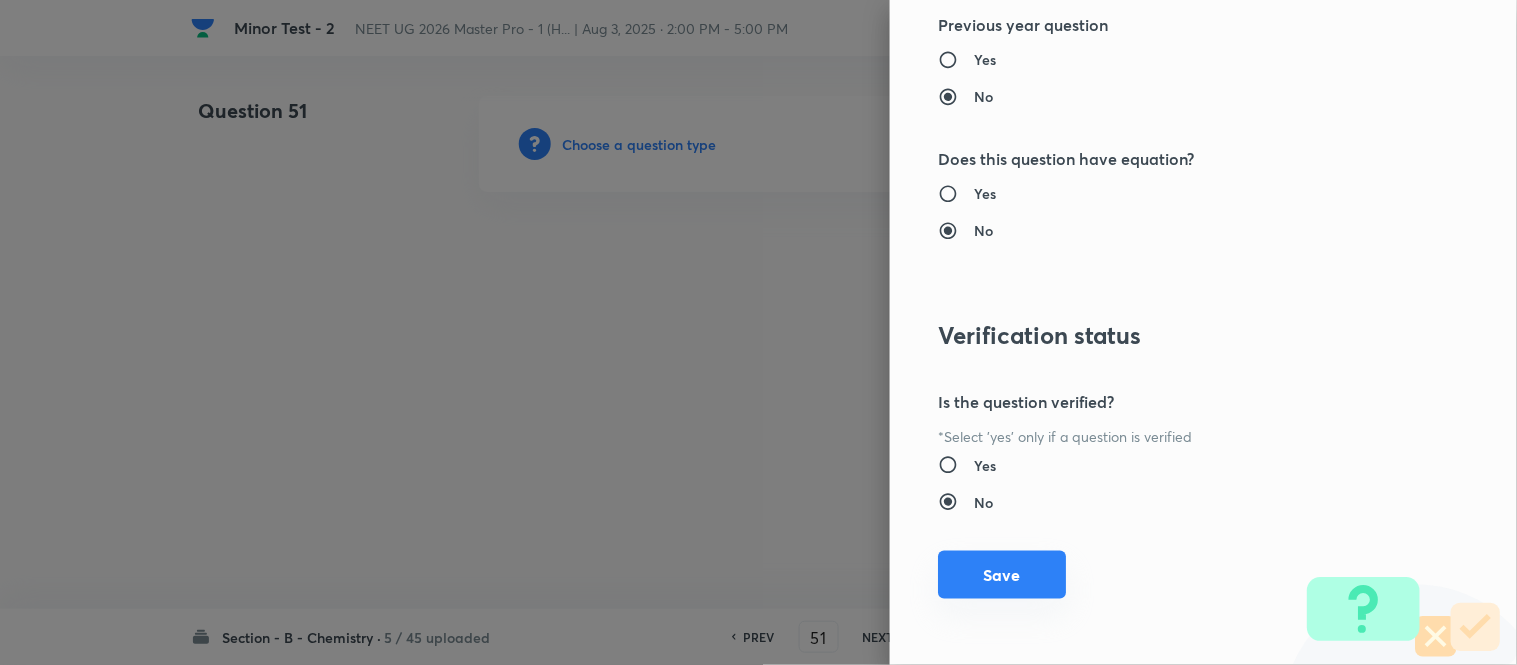 click on "Save" at bounding box center [1002, 575] 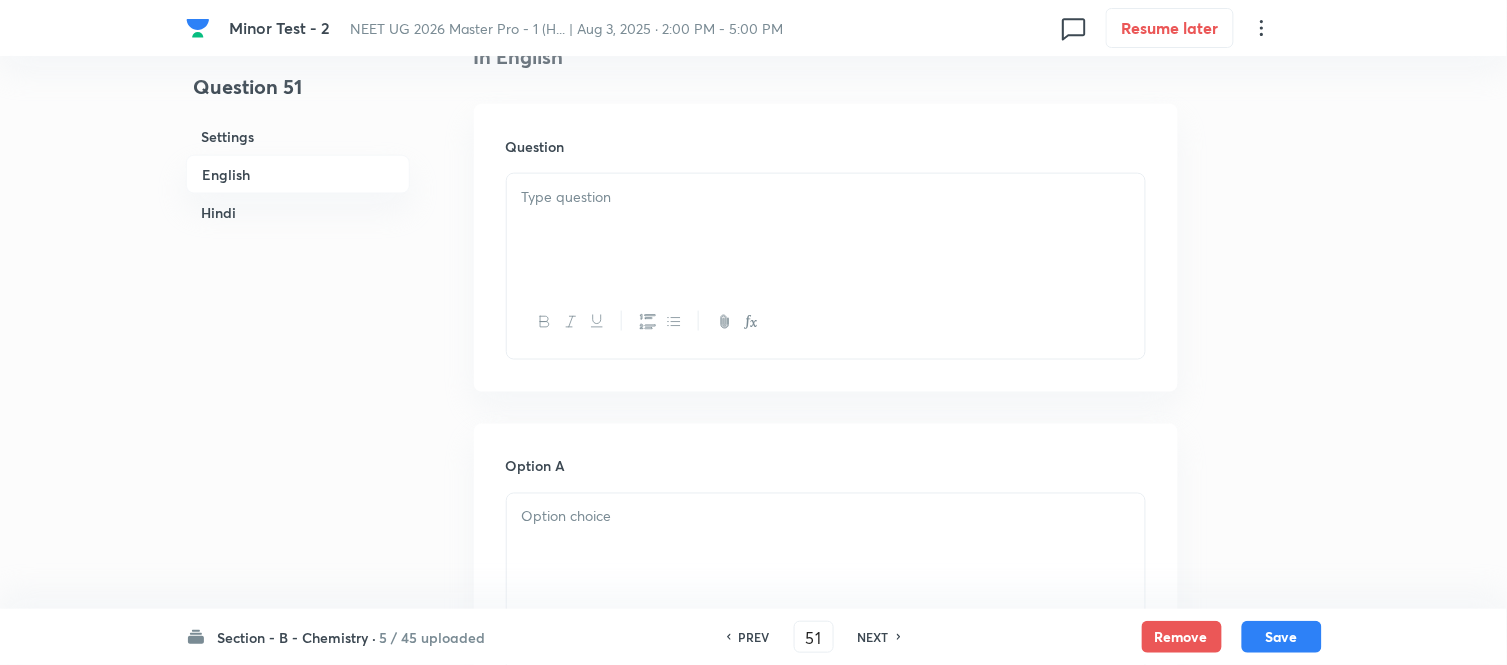 scroll, scrollTop: 666, scrollLeft: 0, axis: vertical 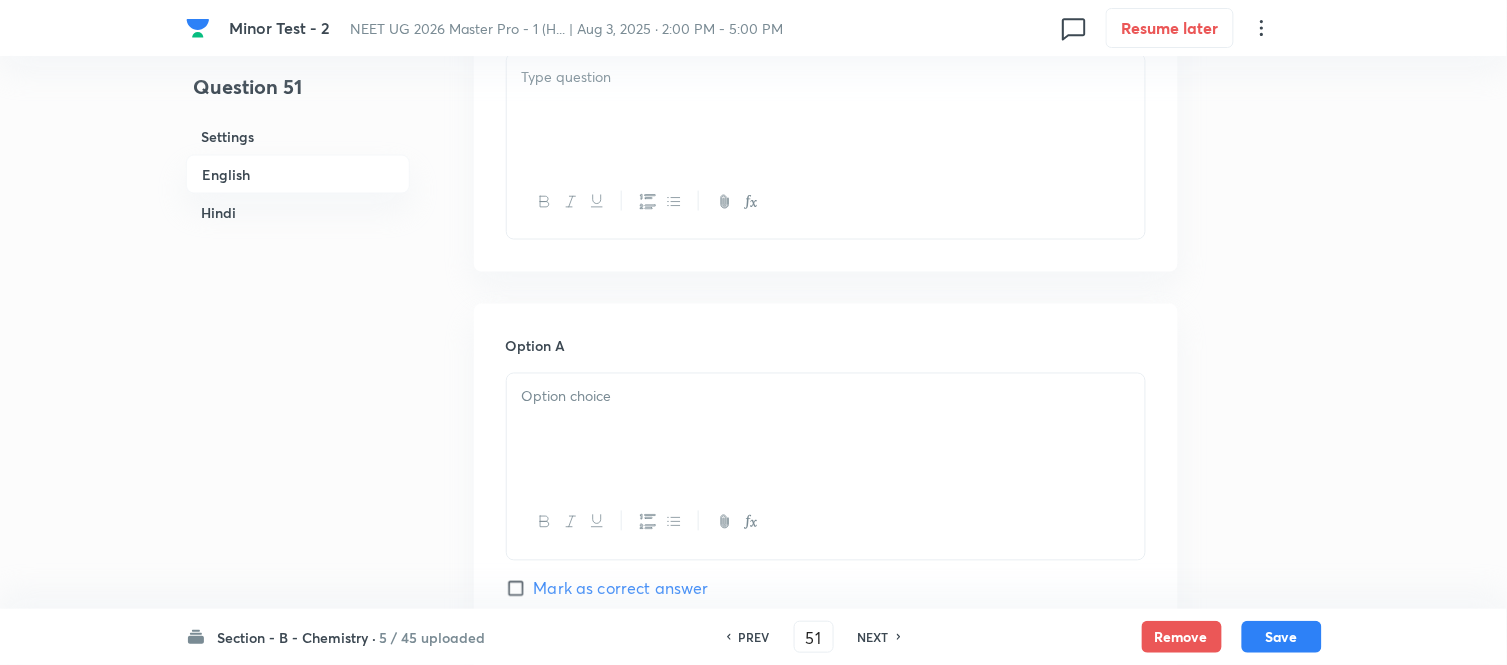 click at bounding box center [826, 110] 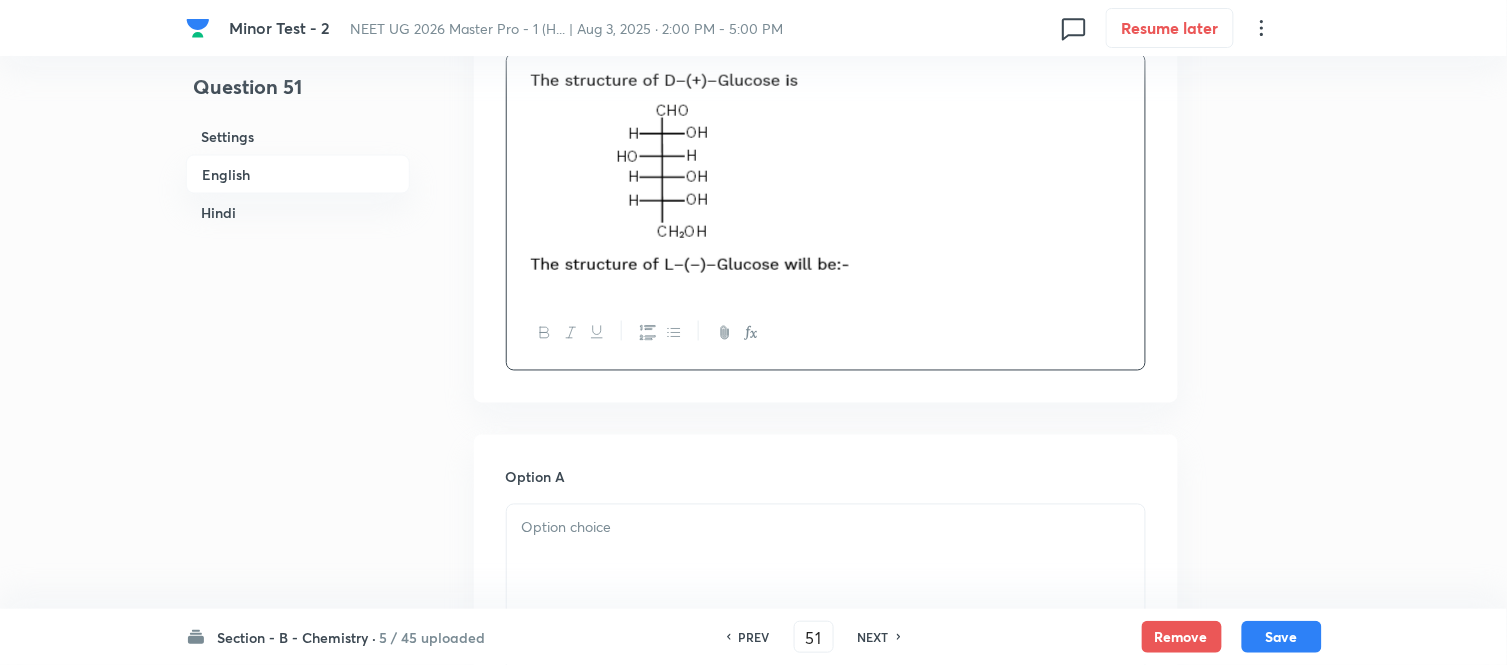 click on "Hindi" at bounding box center (298, 212) 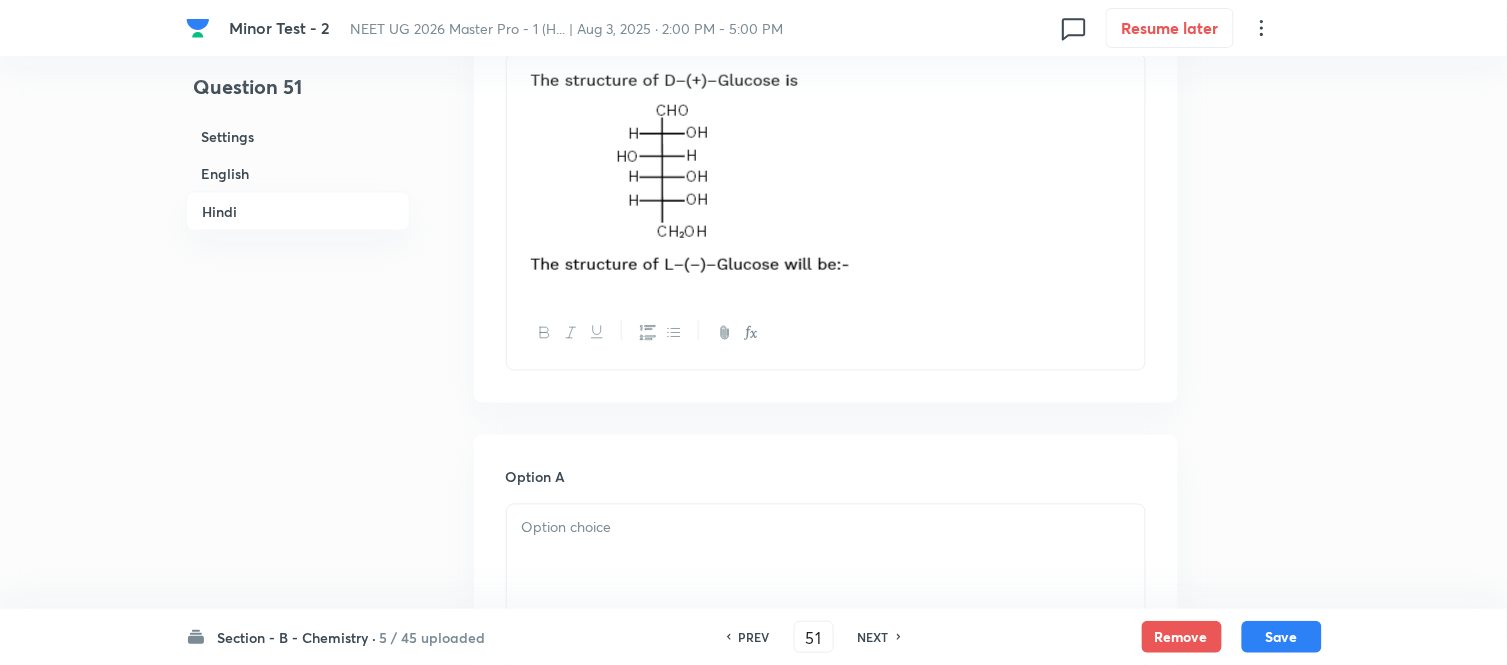 scroll, scrollTop: 2675, scrollLeft: 0, axis: vertical 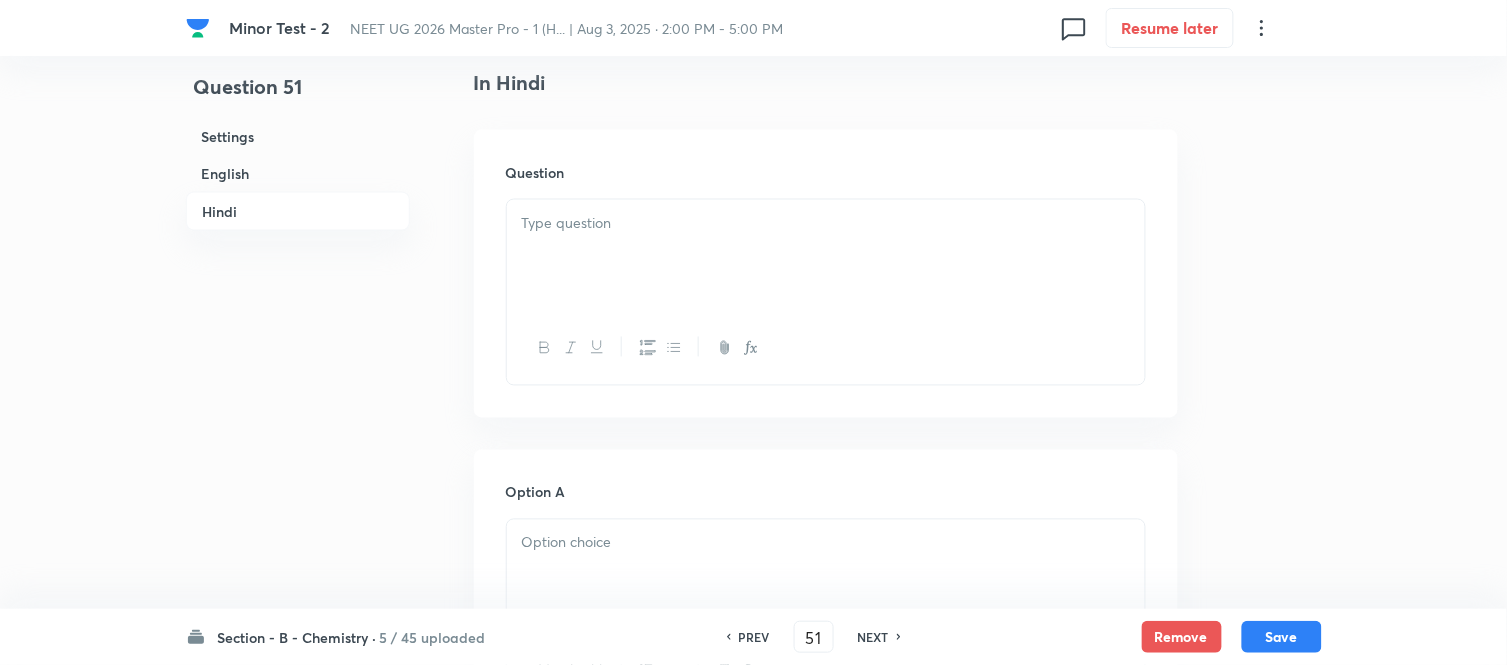 click at bounding box center [826, 256] 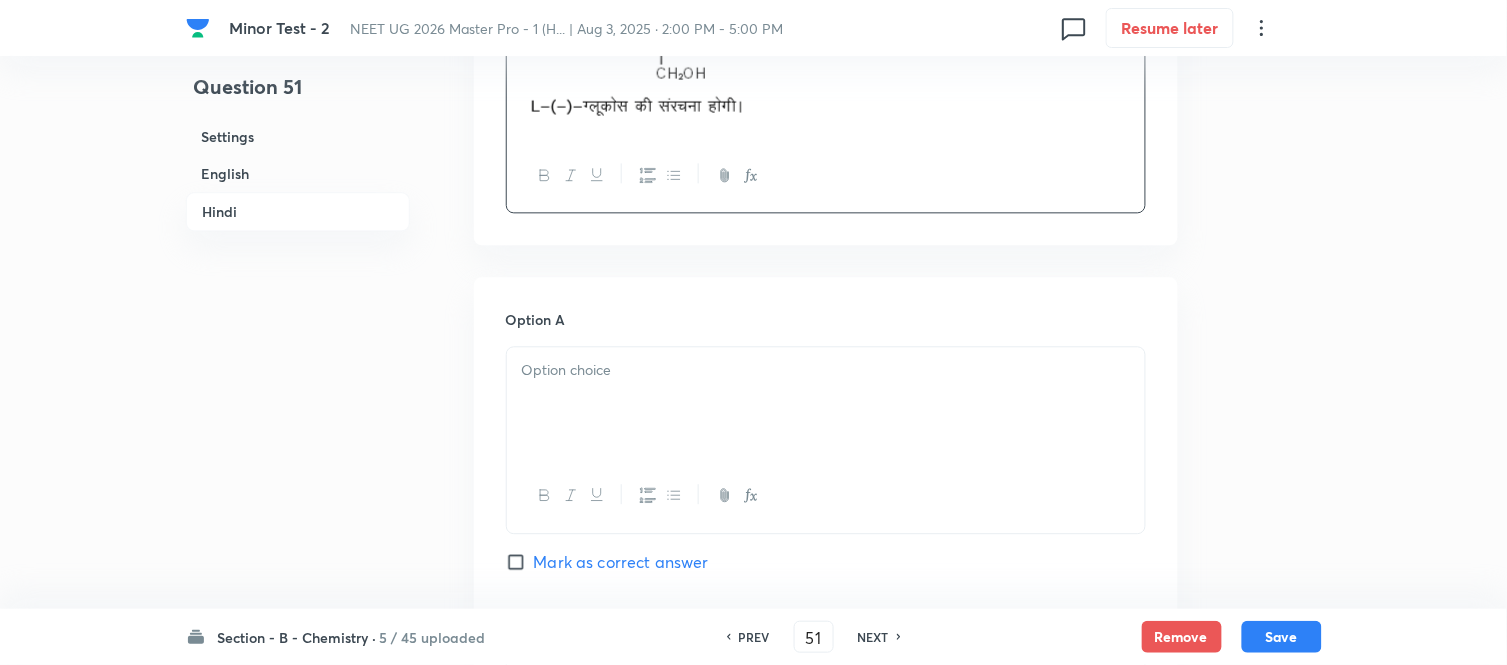 scroll, scrollTop: 3008, scrollLeft: 0, axis: vertical 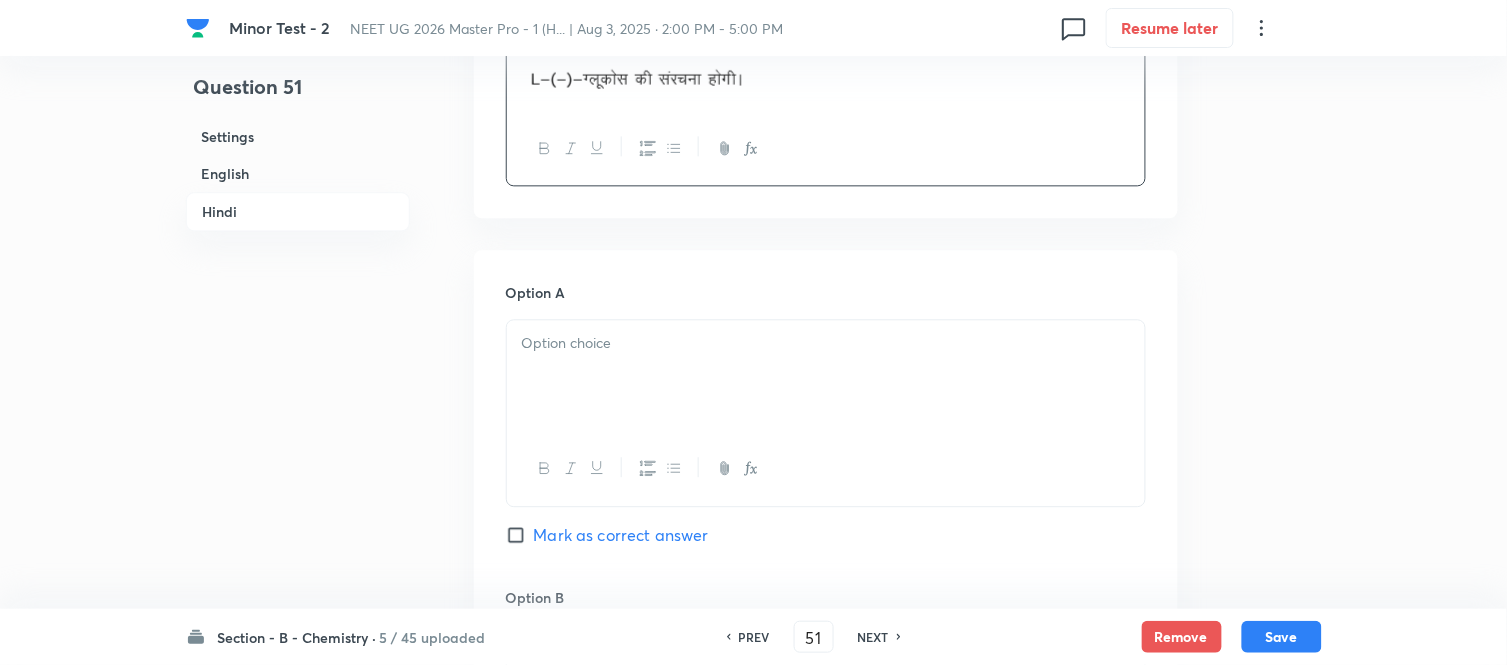 click at bounding box center (826, 343) 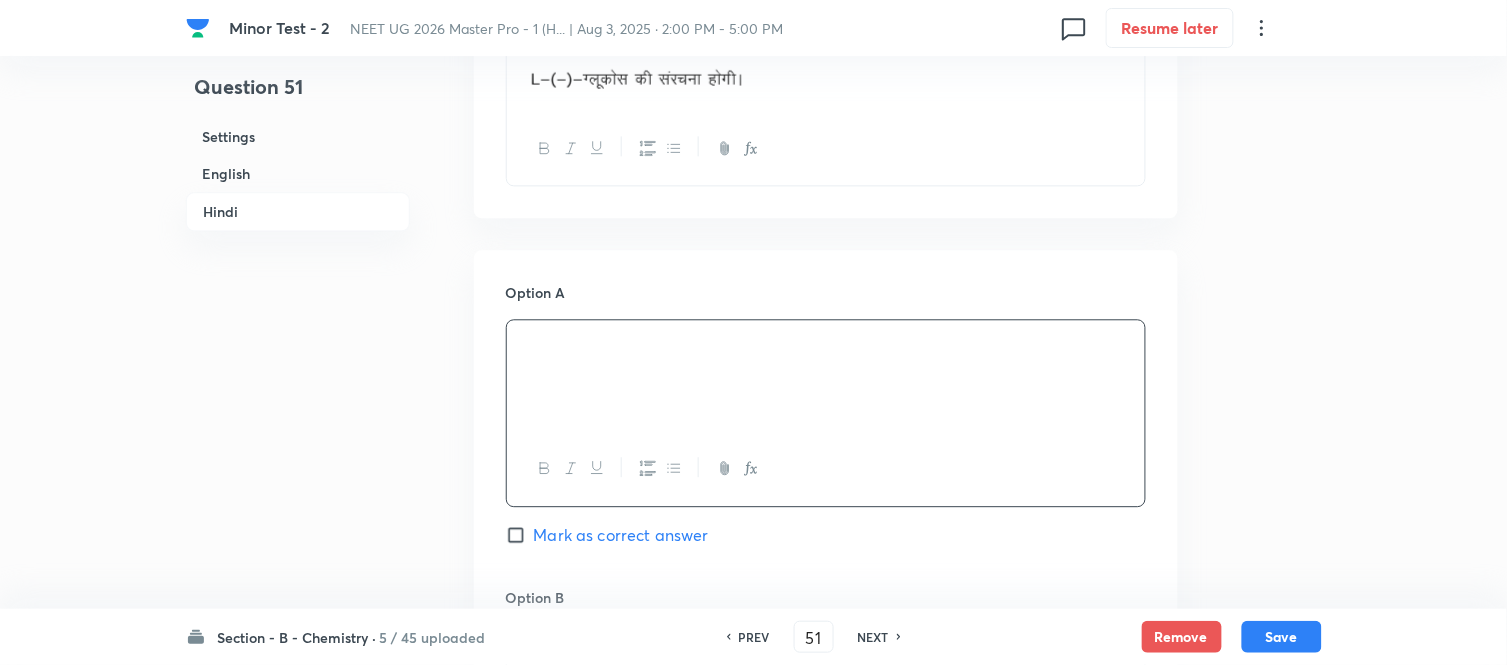 click on "English" at bounding box center (298, 173) 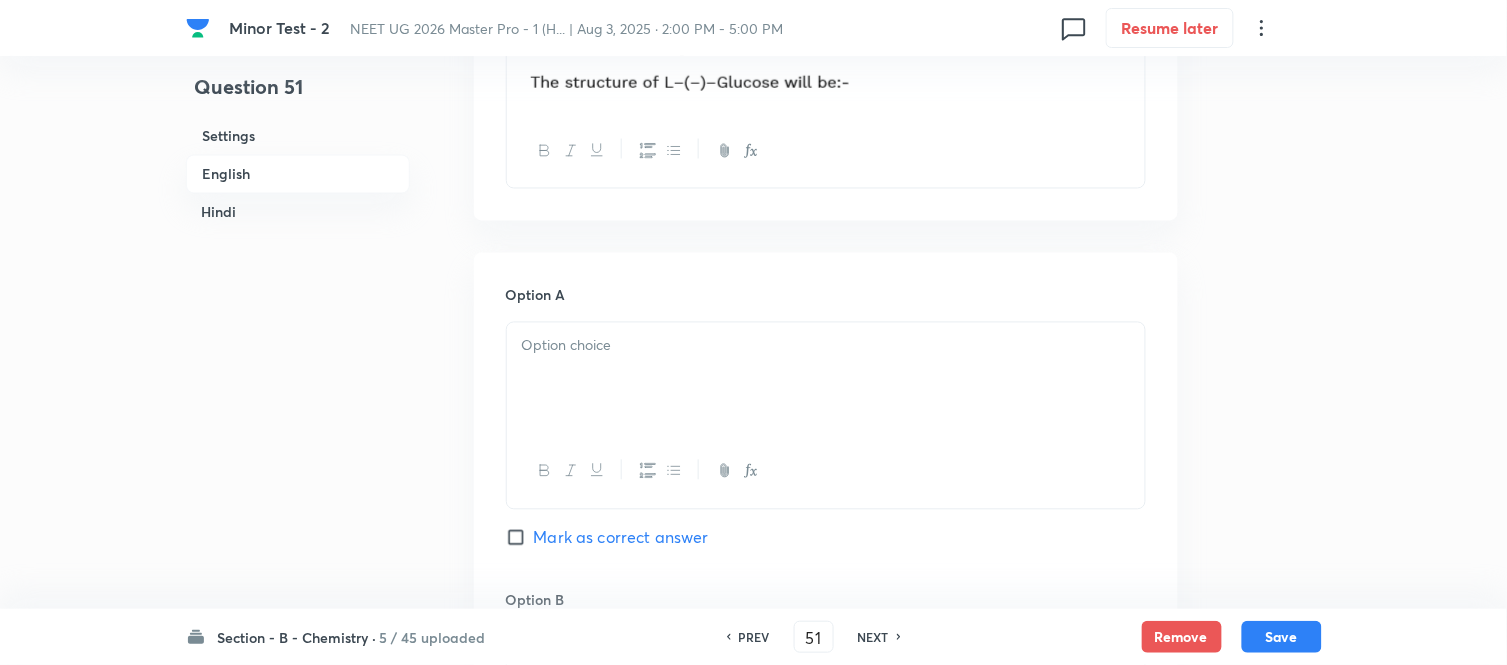 scroll, scrollTop: 960, scrollLeft: 0, axis: vertical 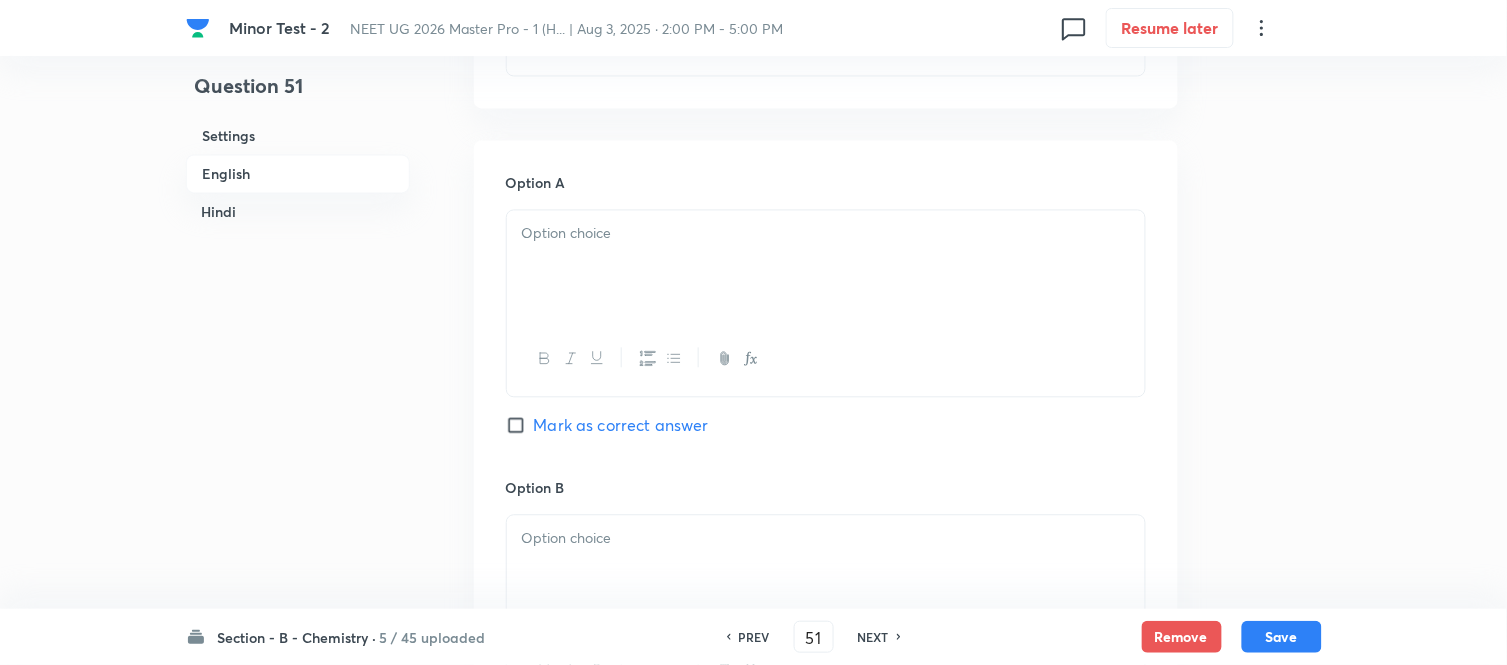 click at bounding box center [826, 267] 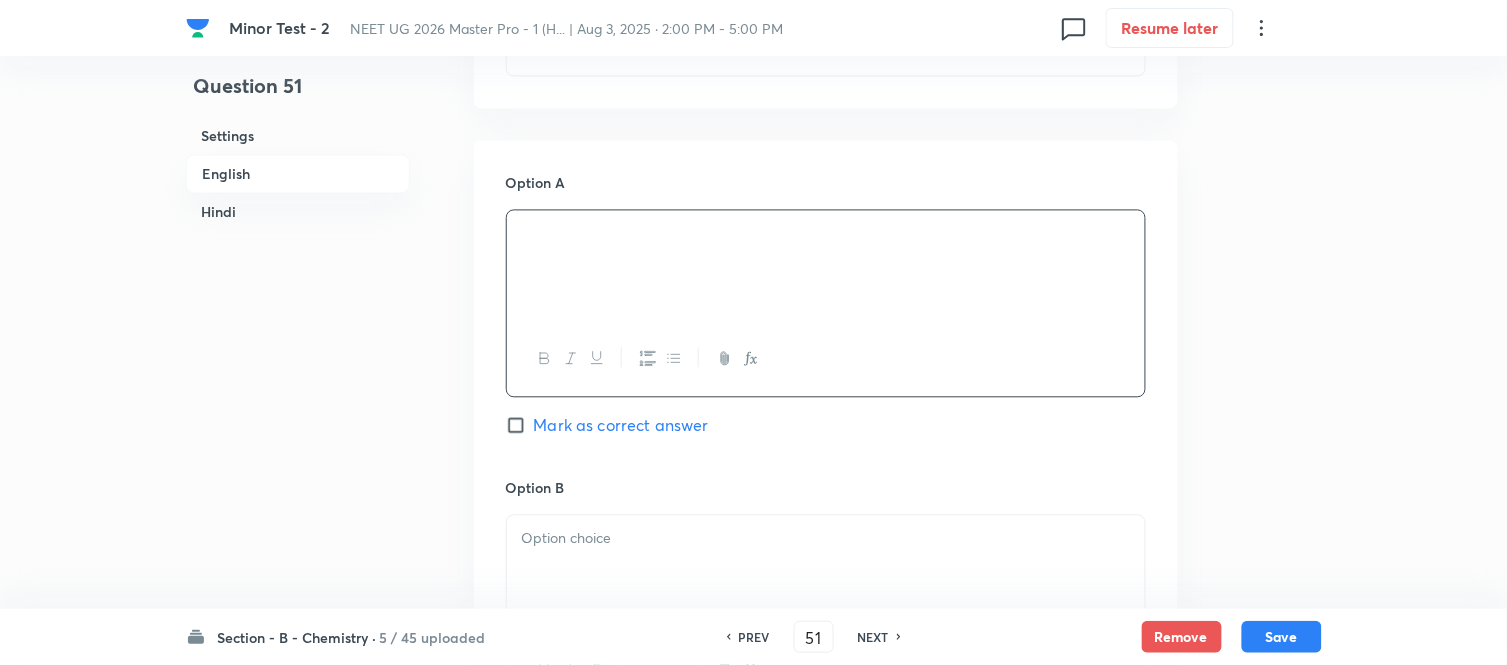 scroll, scrollTop: 1071, scrollLeft: 0, axis: vertical 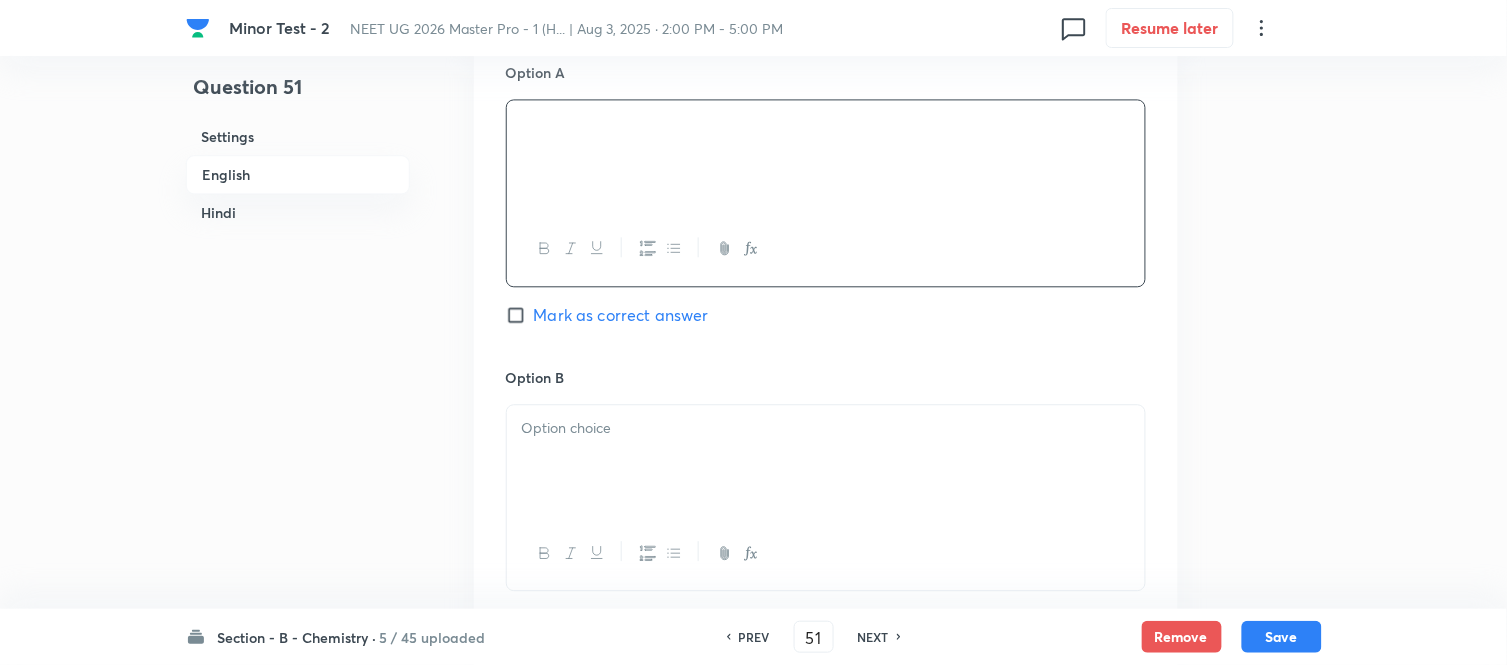 click on "Mark as correct answer" at bounding box center (621, 315) 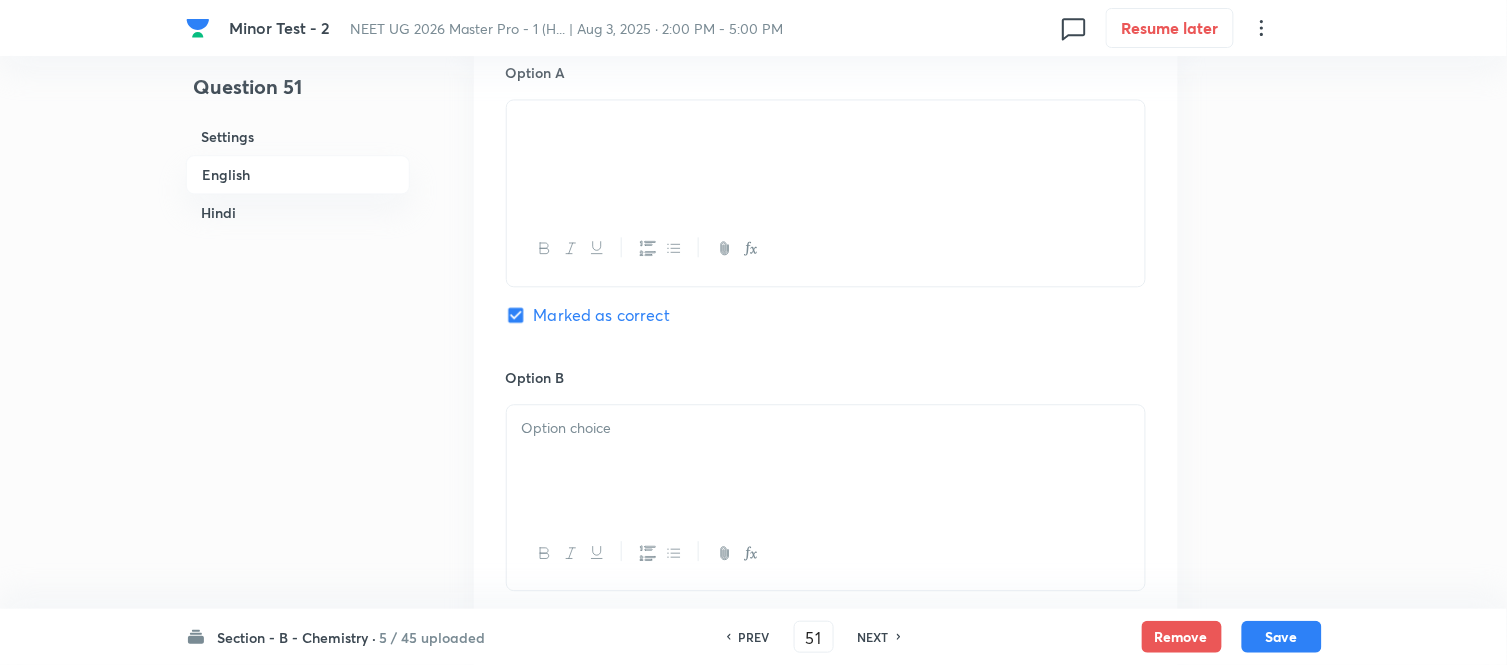 checkbox on "true" 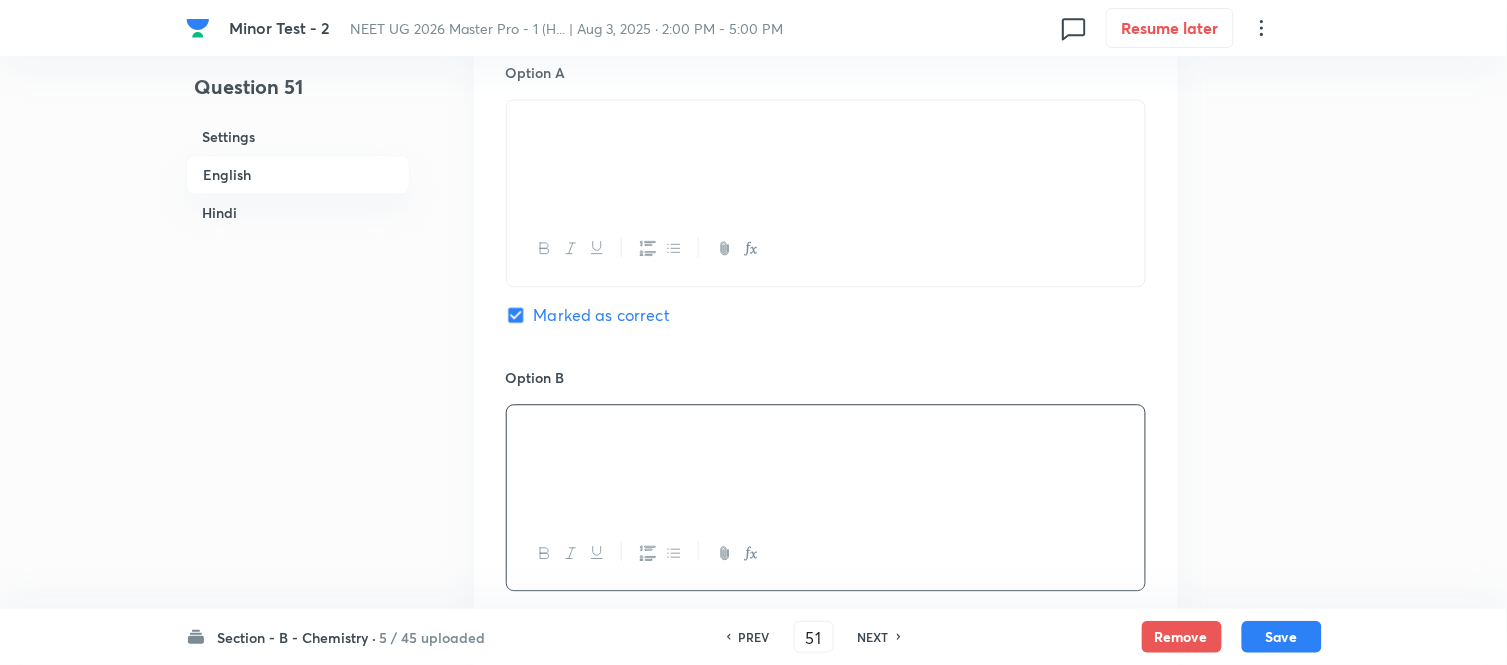 click on "Hindi" at bounding box center [298, 212] 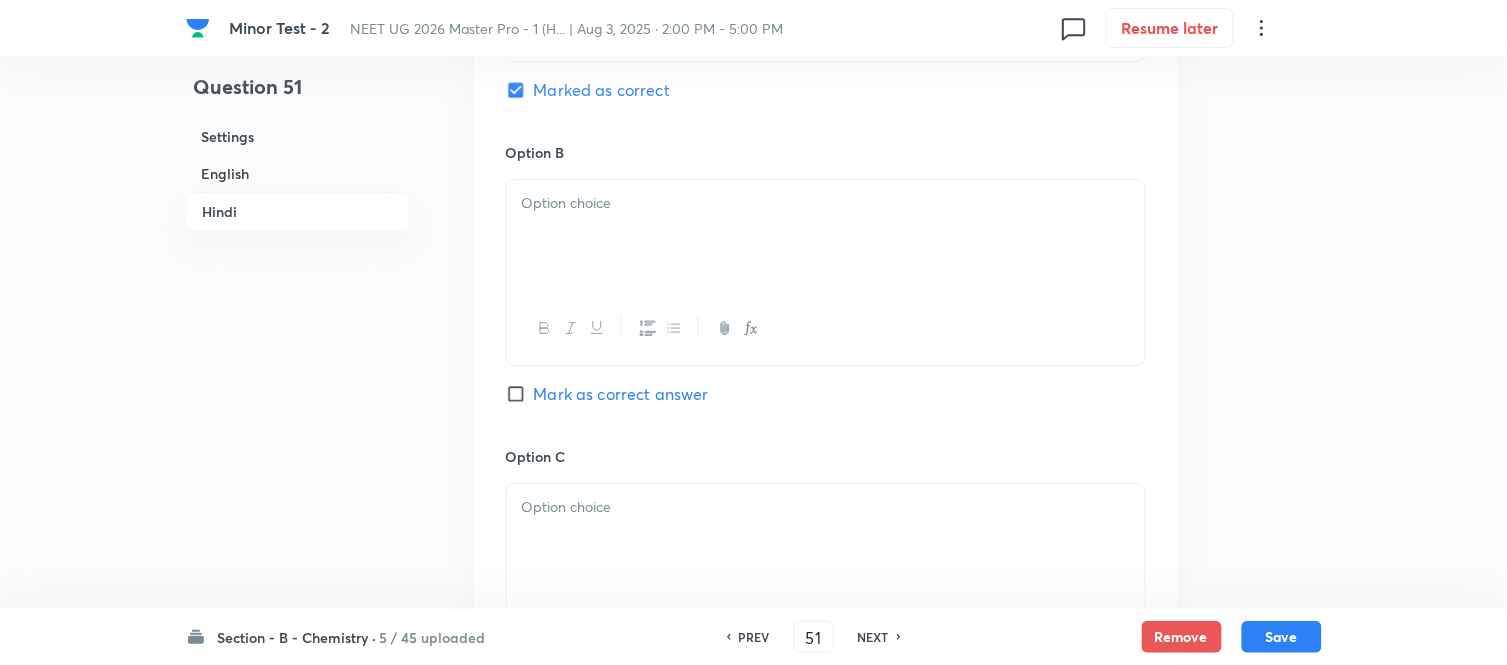 scroll, scrollTop: 3578, scrollLeft: 0, axis: vertical 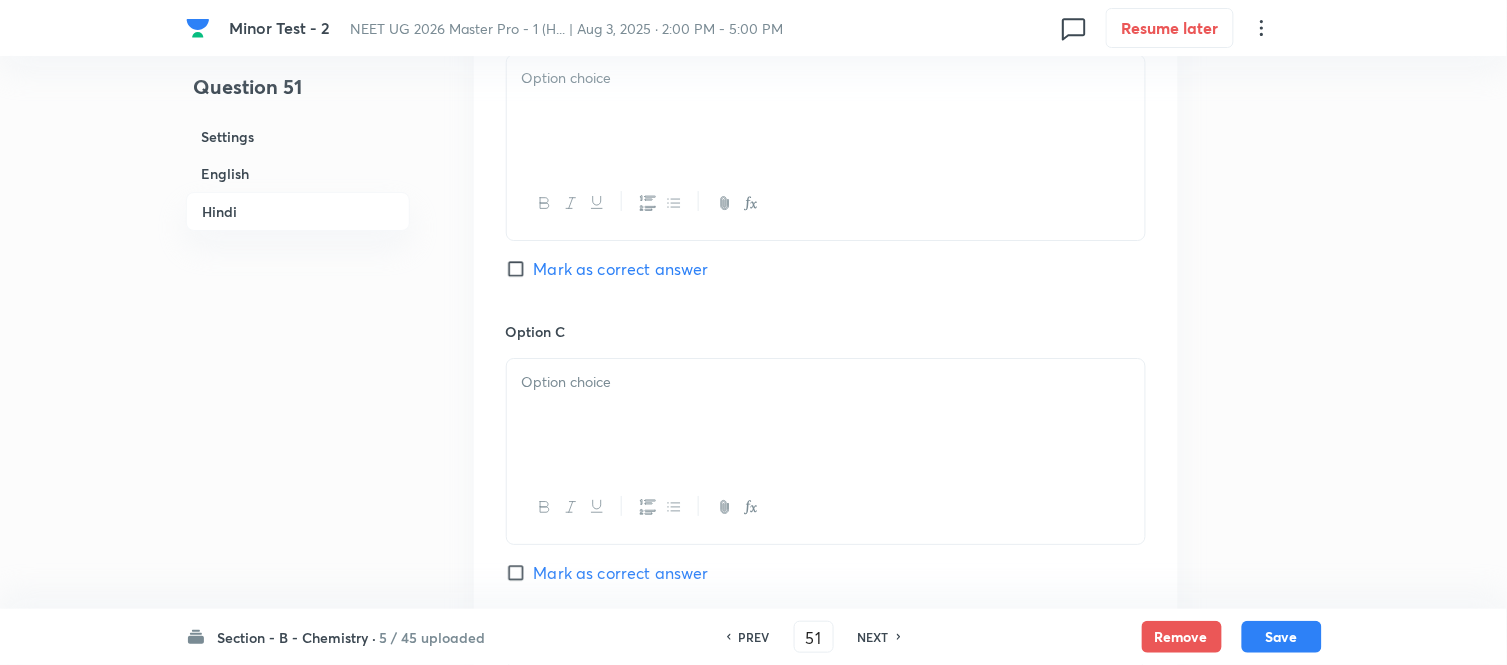 click at bounding box center (826, 111) 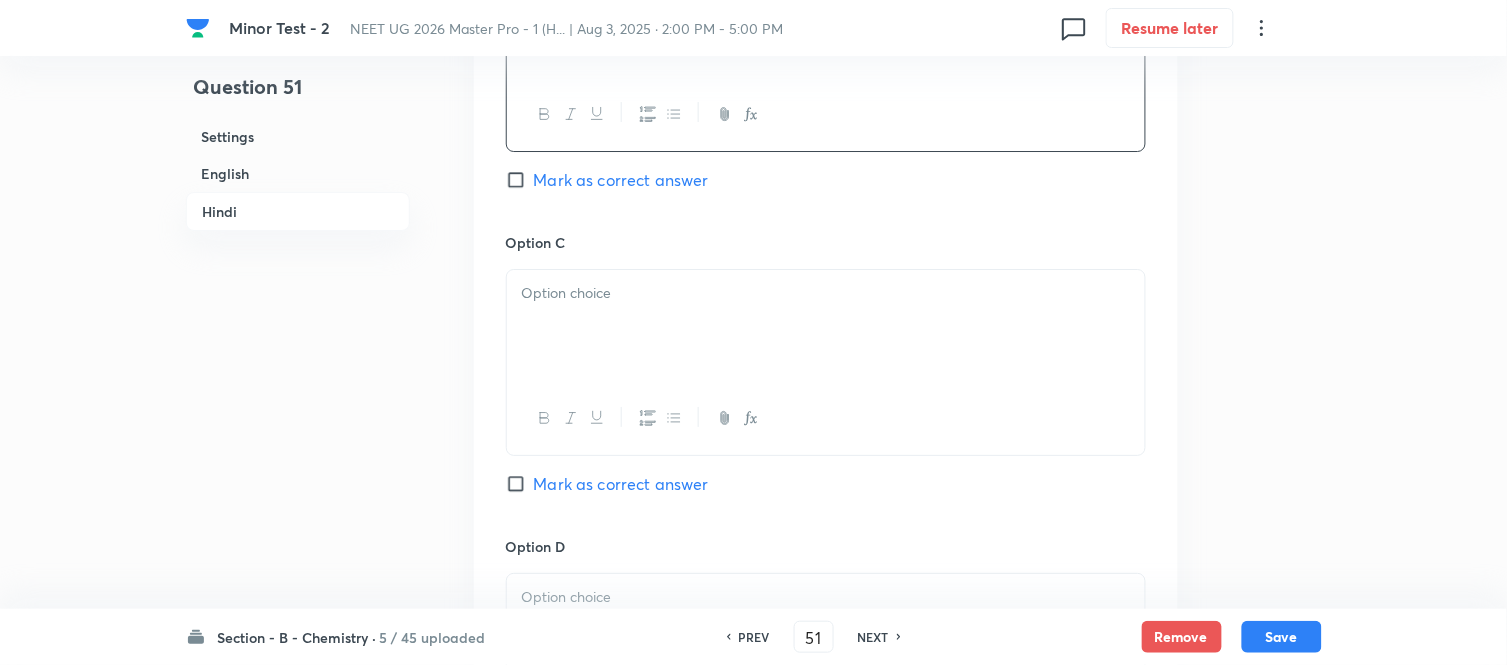 scroll, scrollTop: 3912, scrollLeft: 0, axis: vertical 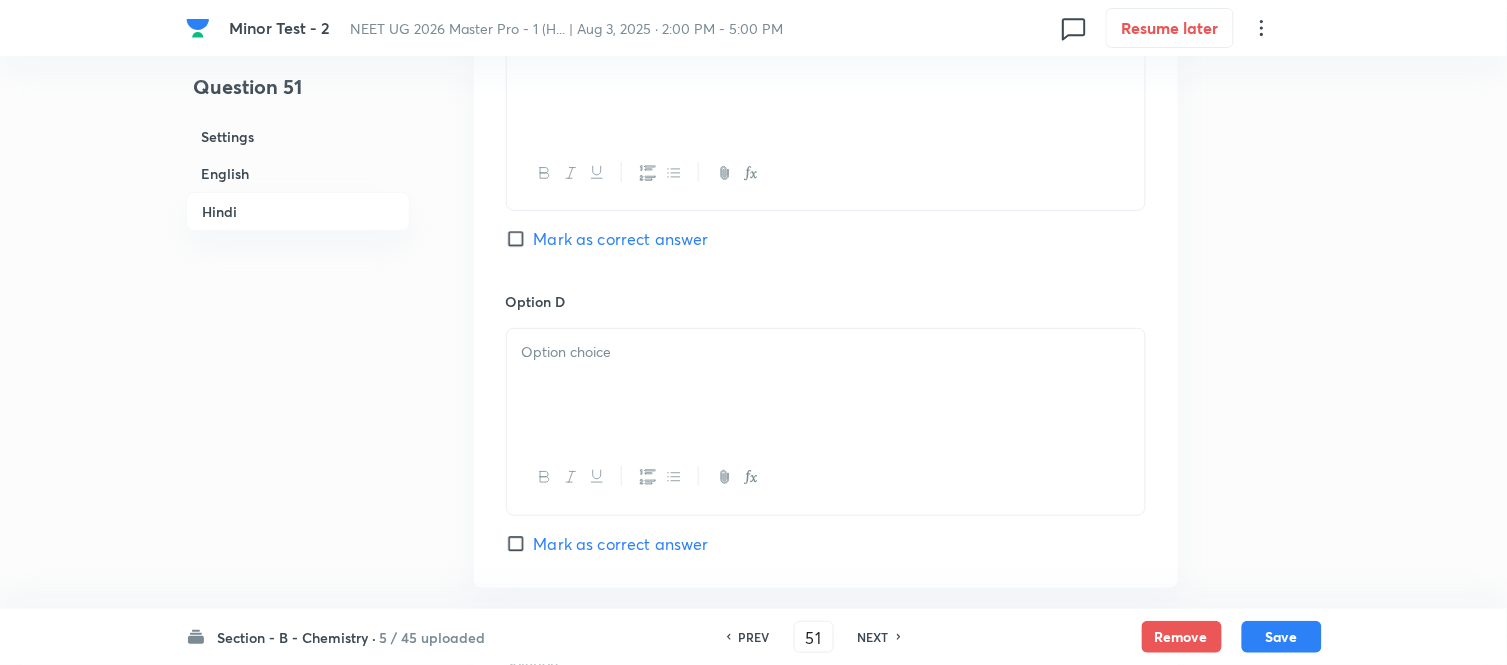 click at bounding box center [826, 81] 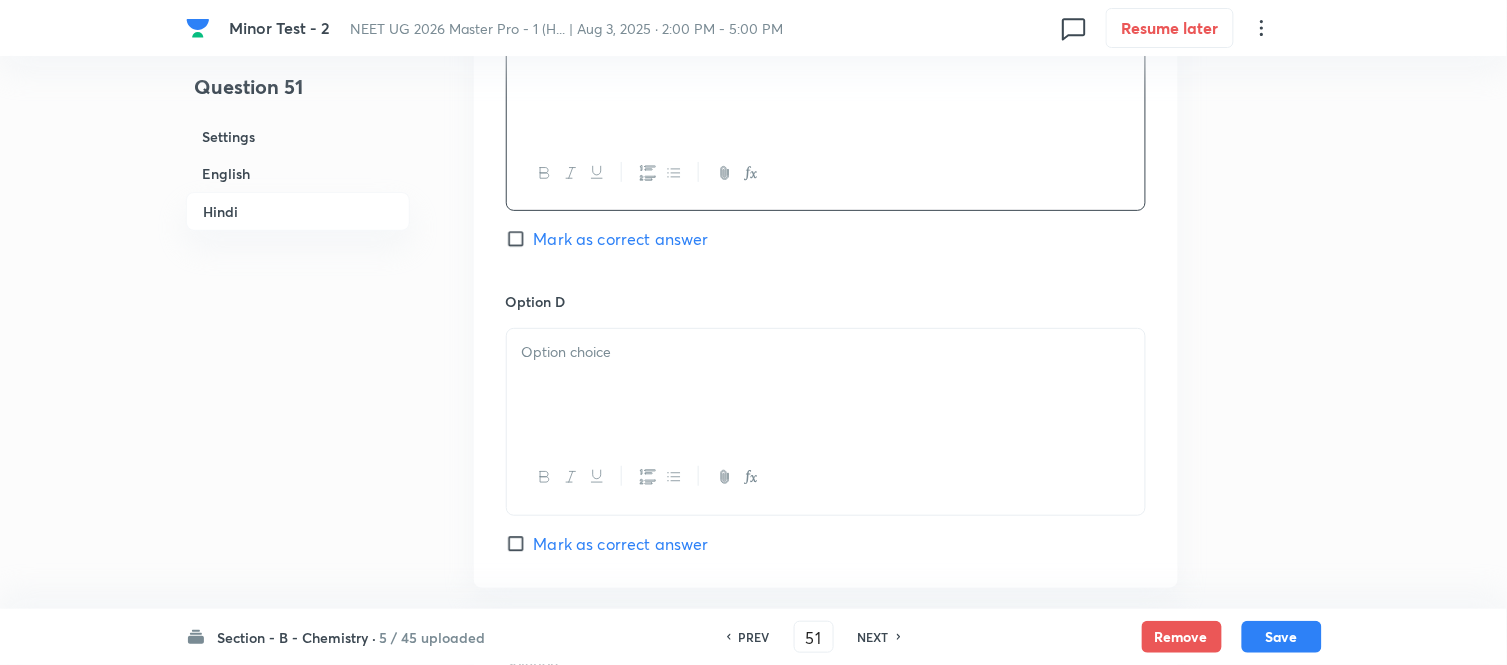 click on "English" at bounding box center [298, 173] 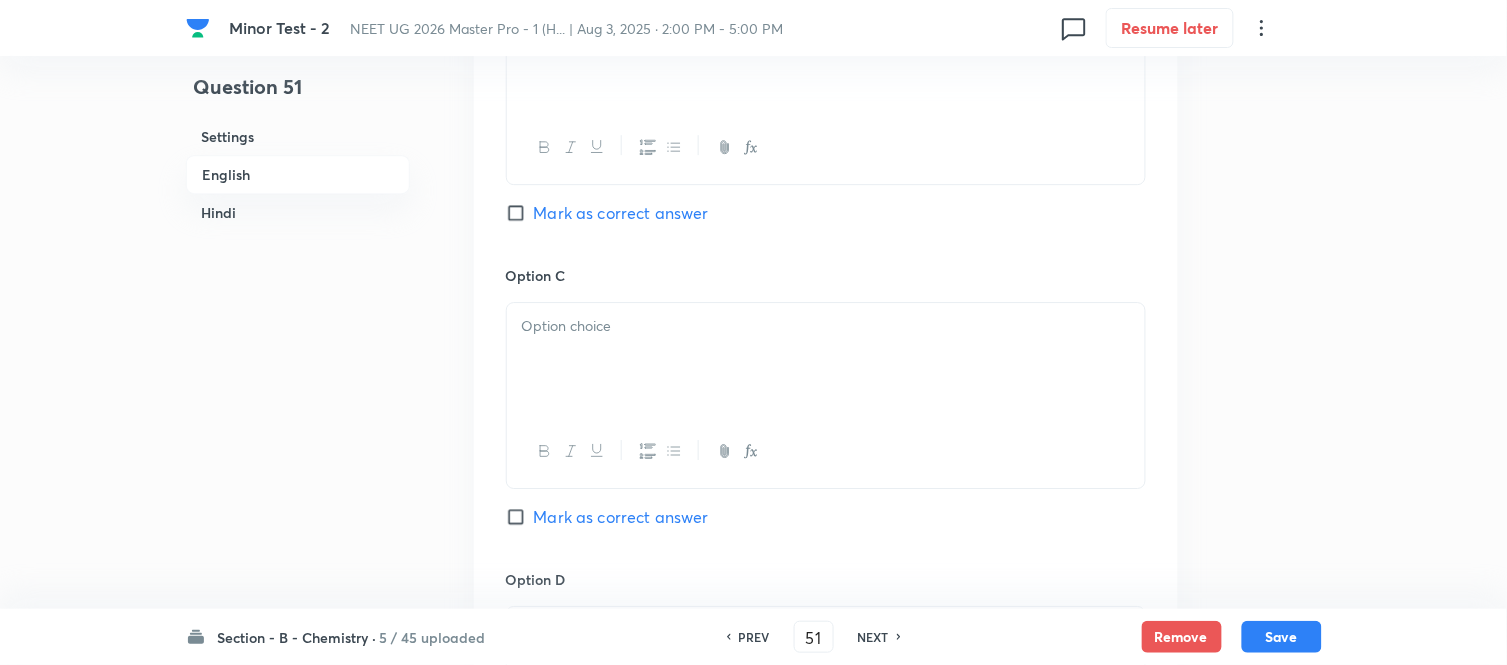 scroll, scrollTop: 1515, scrollLeft: 0, axis: vertical 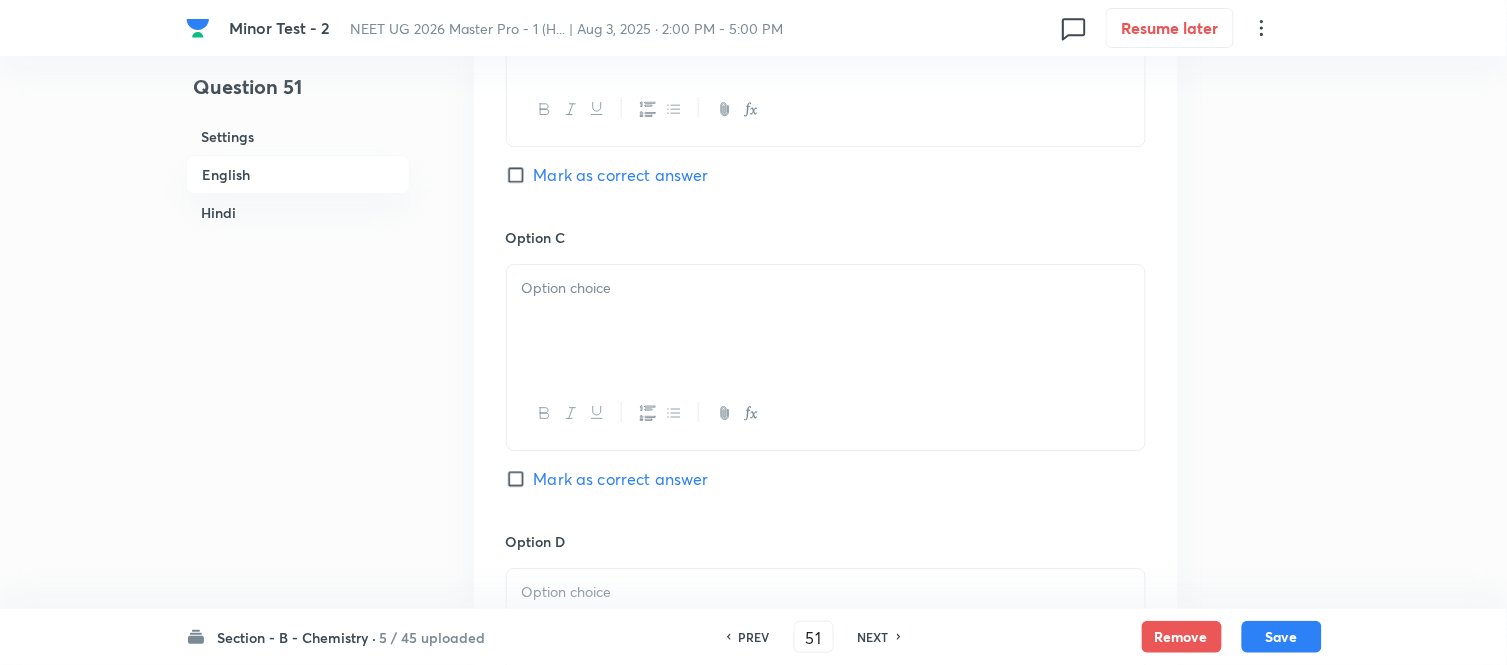 click at bounding box center [826, 288] 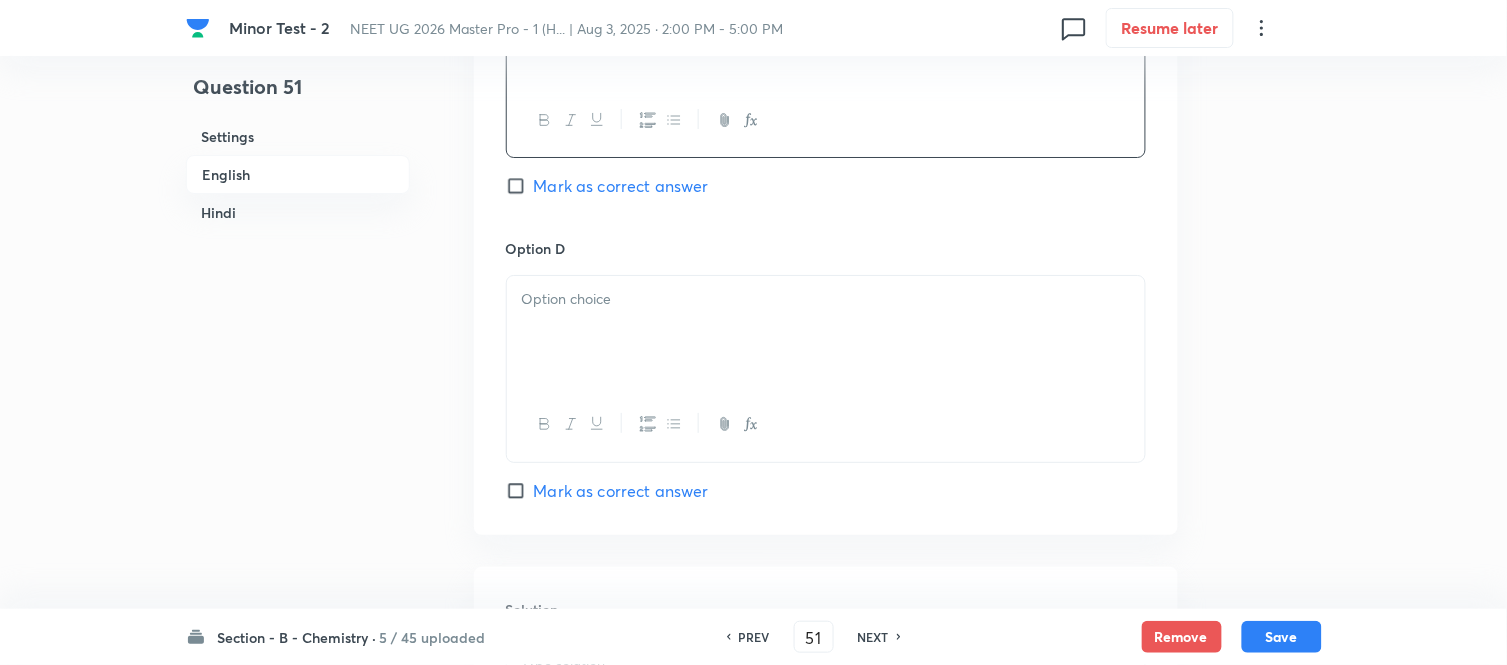 scroll, scrollTop: 1960, scrollLeft: 0, axis: vertical 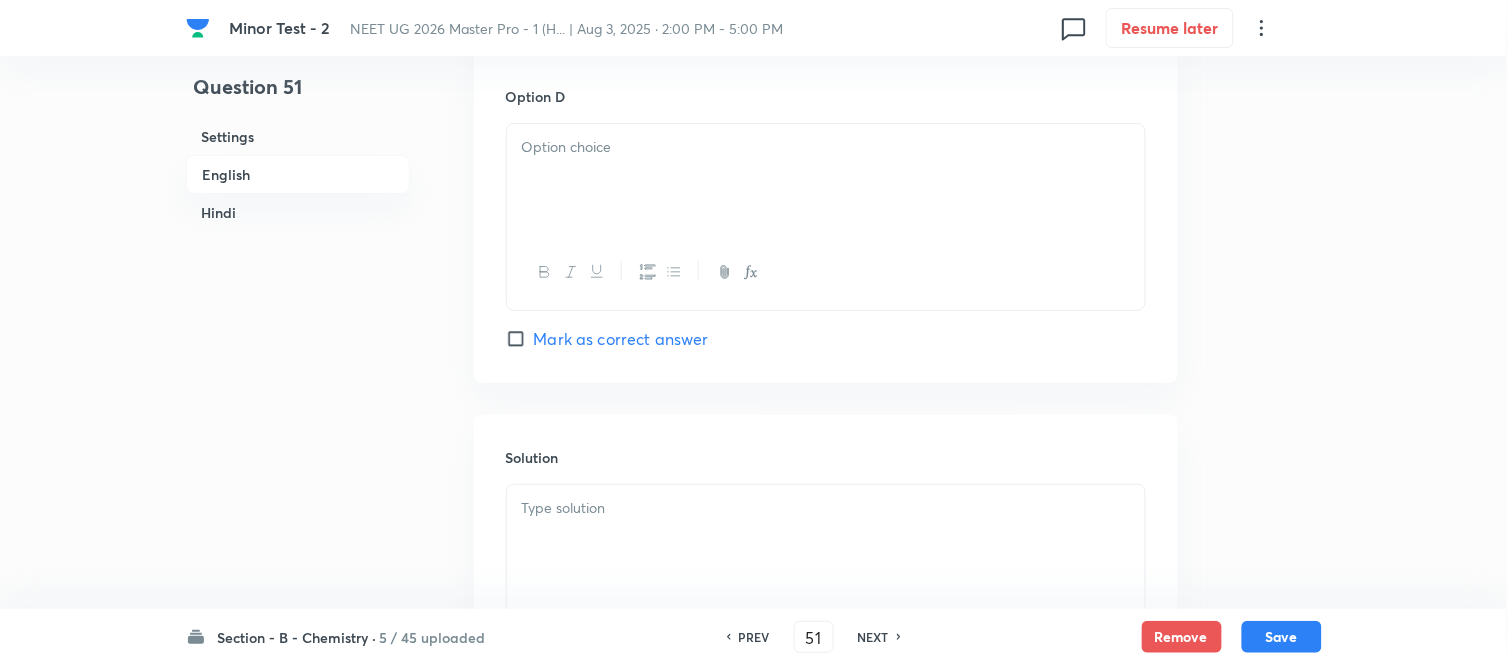 click at bounding box center [826, 180] 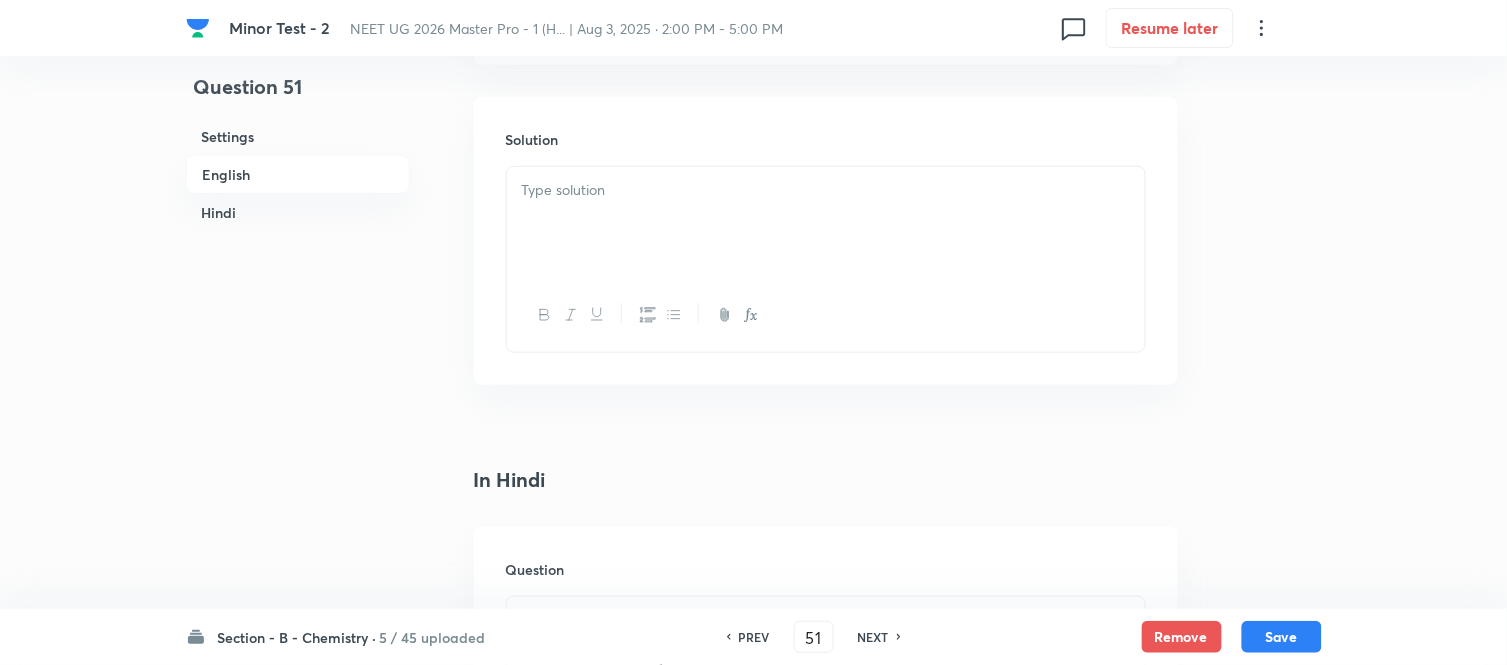 scroll, scrollTop: 2293, scrollLeft: 0, axis: vertical 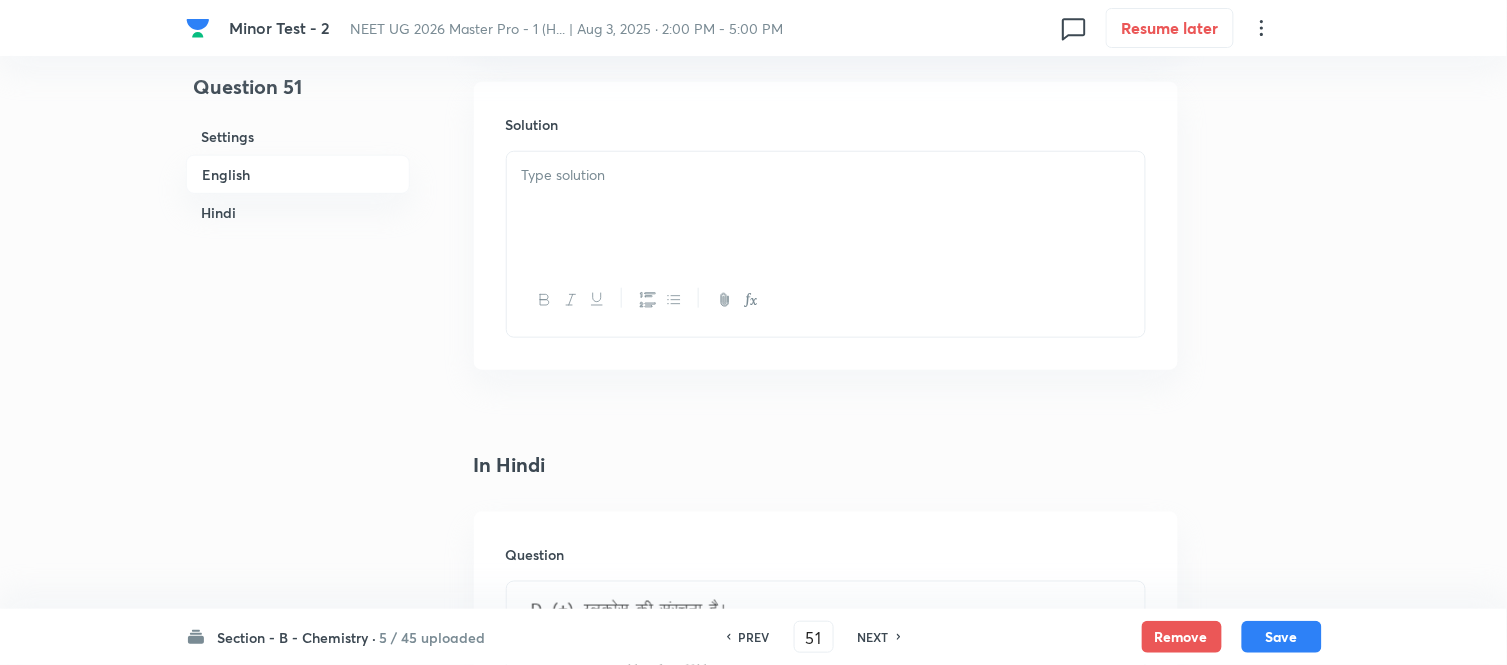 click at bounding box center [826, 208] 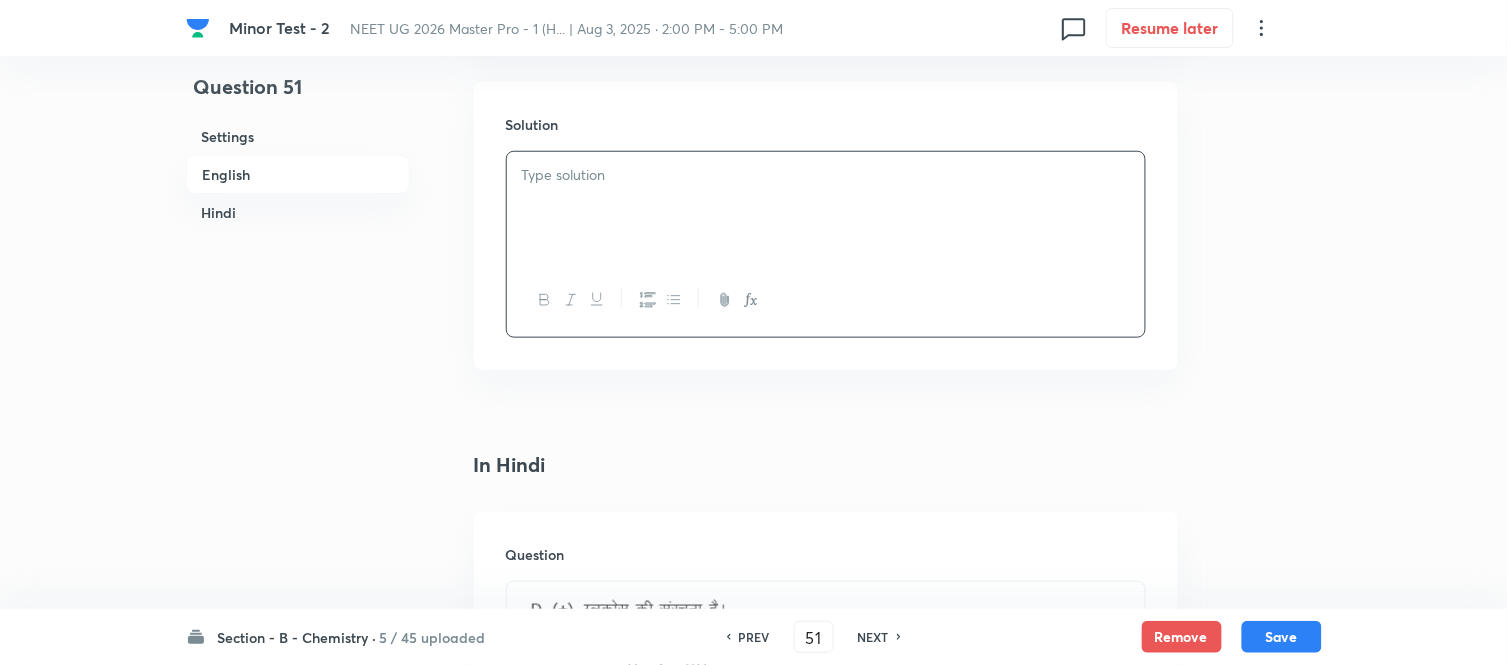 type 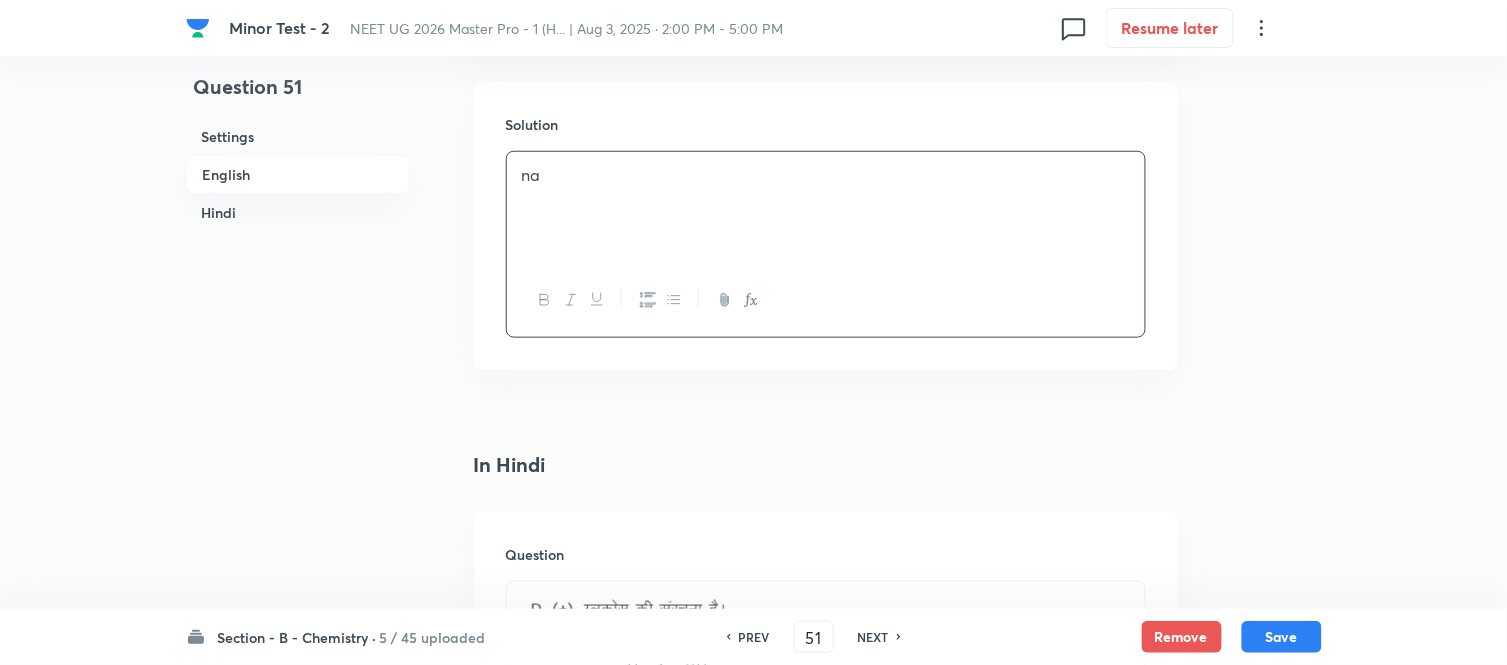 click on "Hindi" at bounding box center (298, 212) 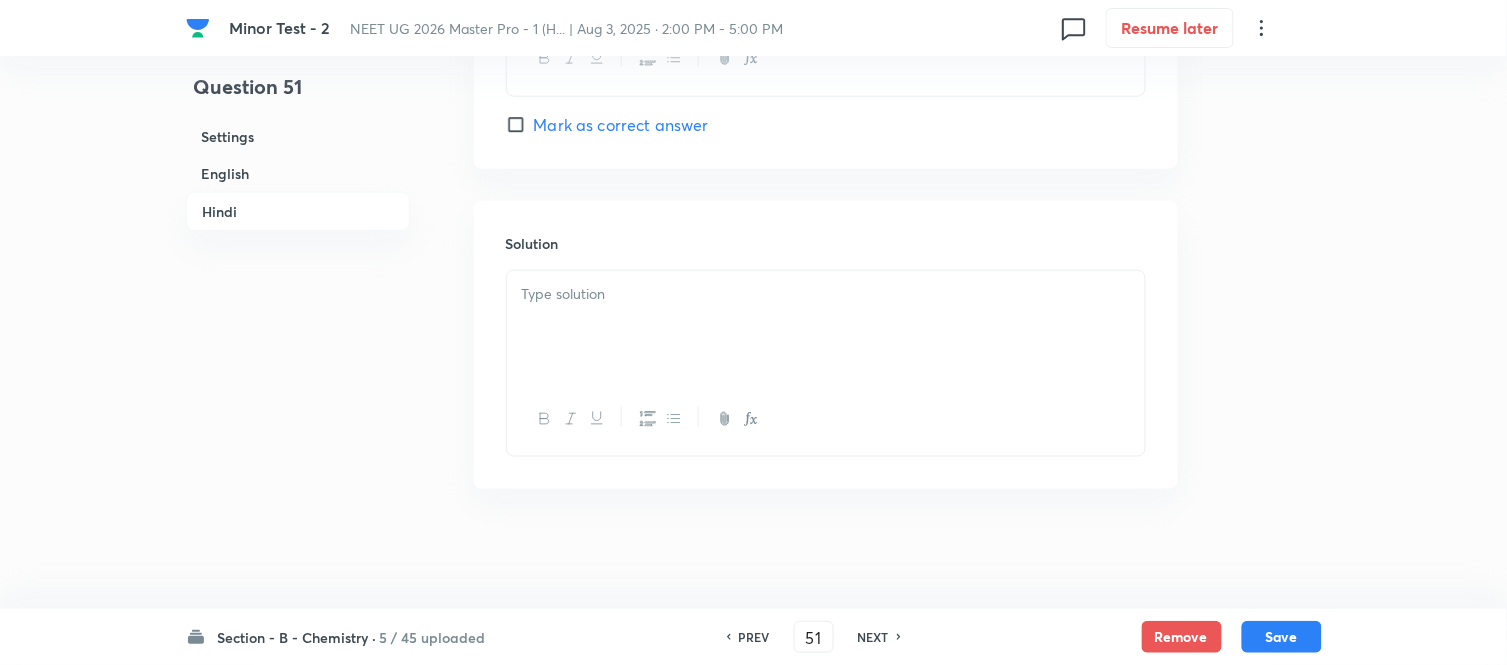 scroll, scrollTop: 4483, scrollLeft: 0, axis: vertical 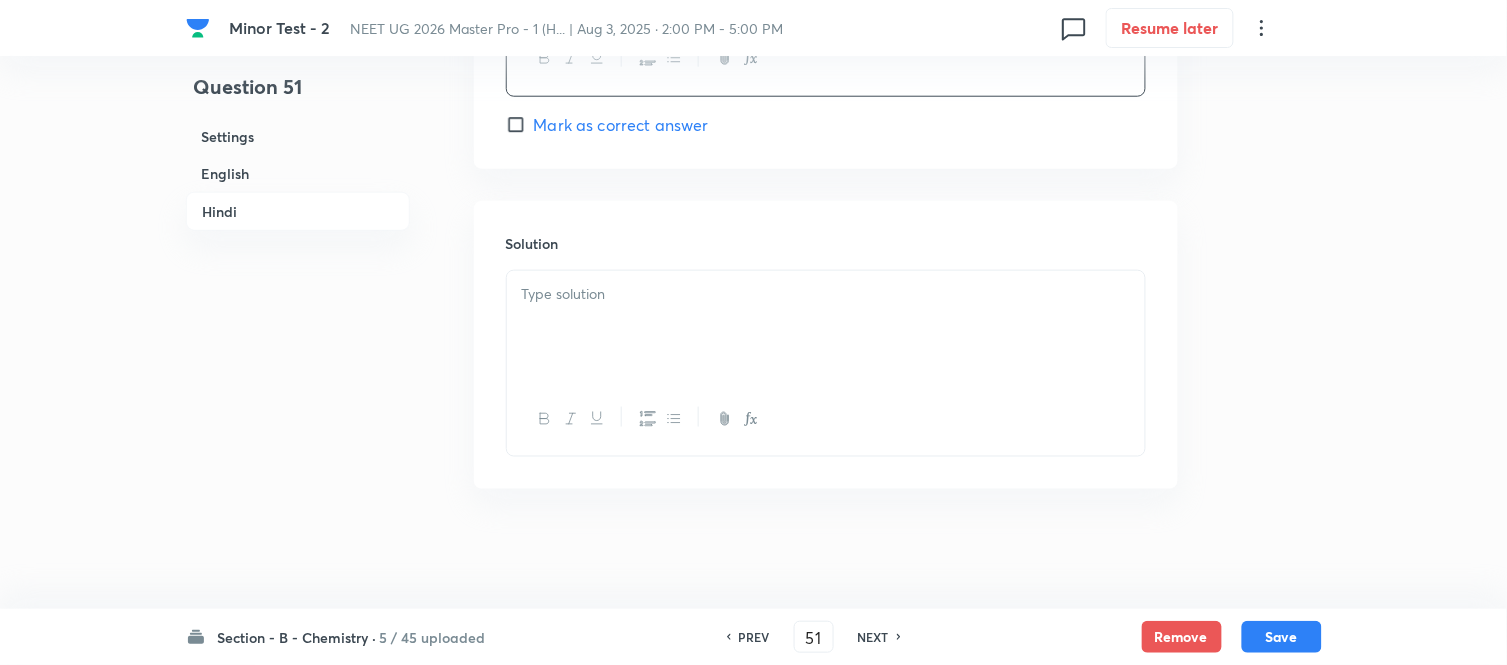 click at bounding box center [826, 294] 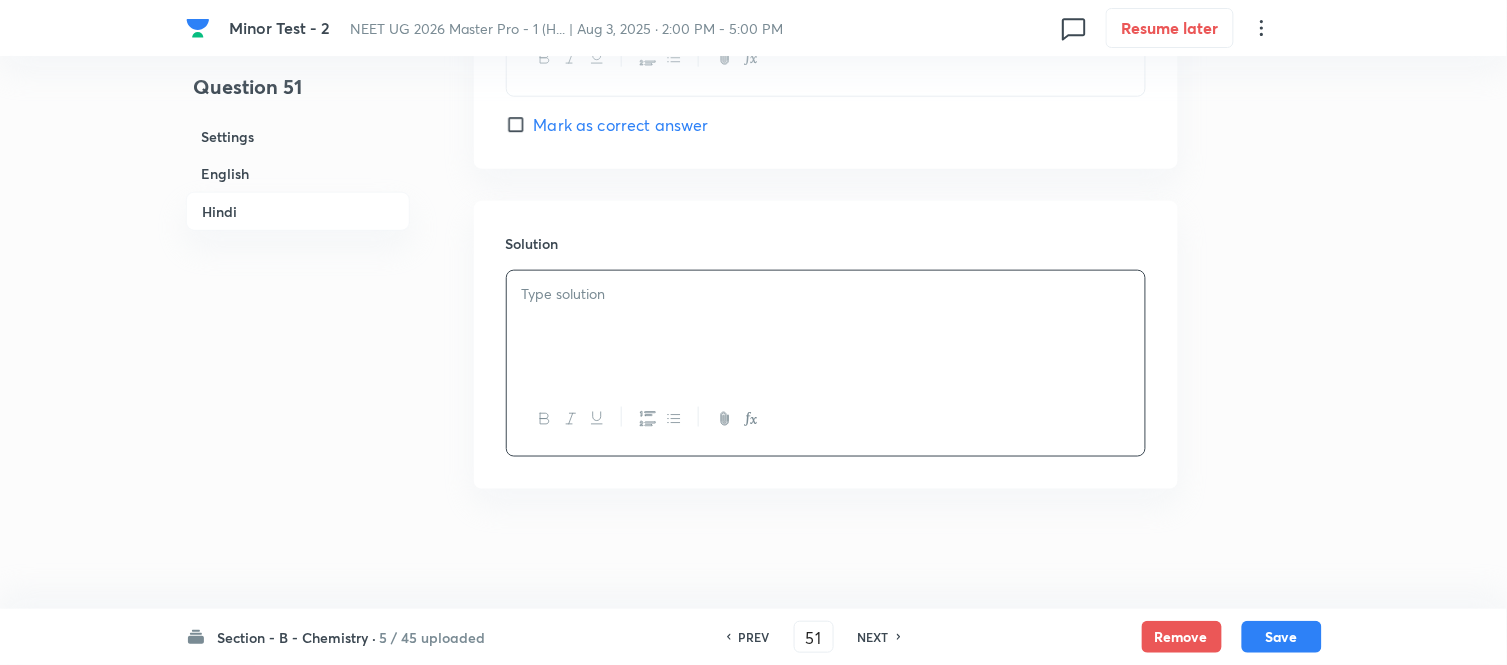 type 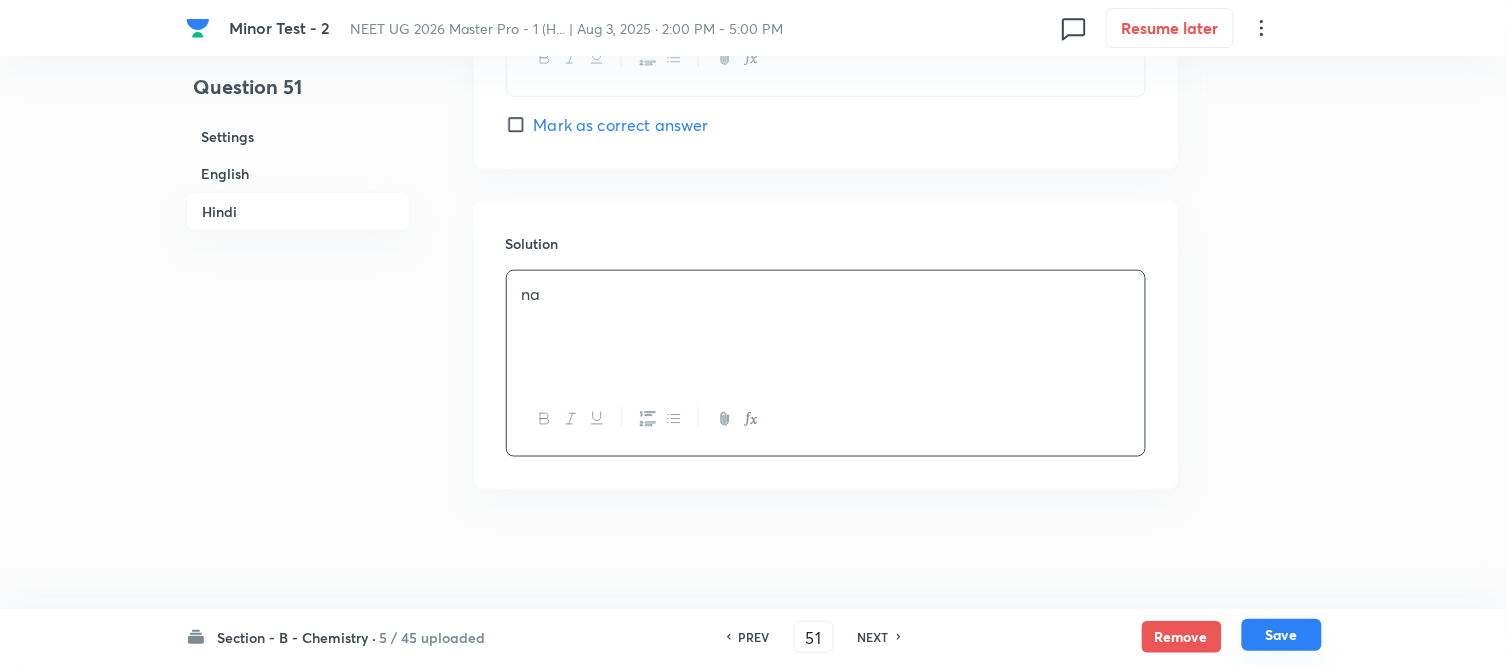 click on "Save" at bounding box center [1282, 635] 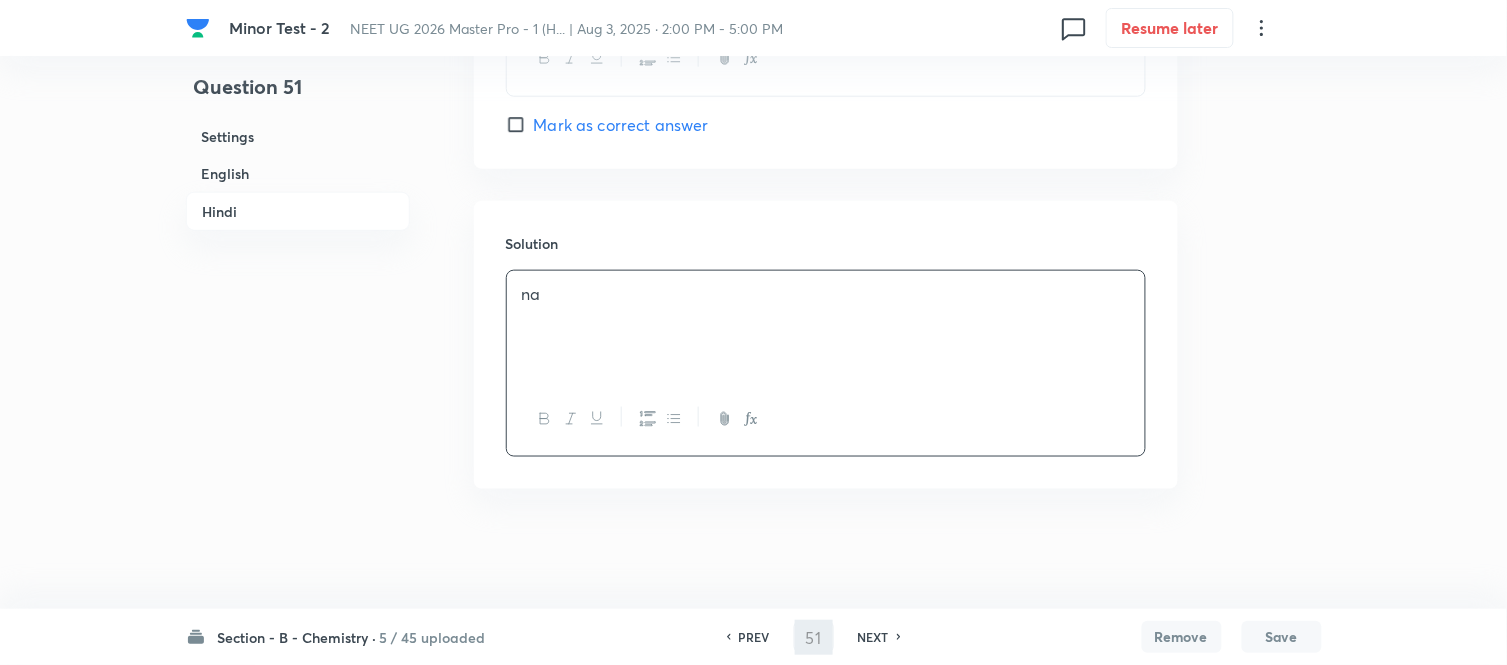type on "52" 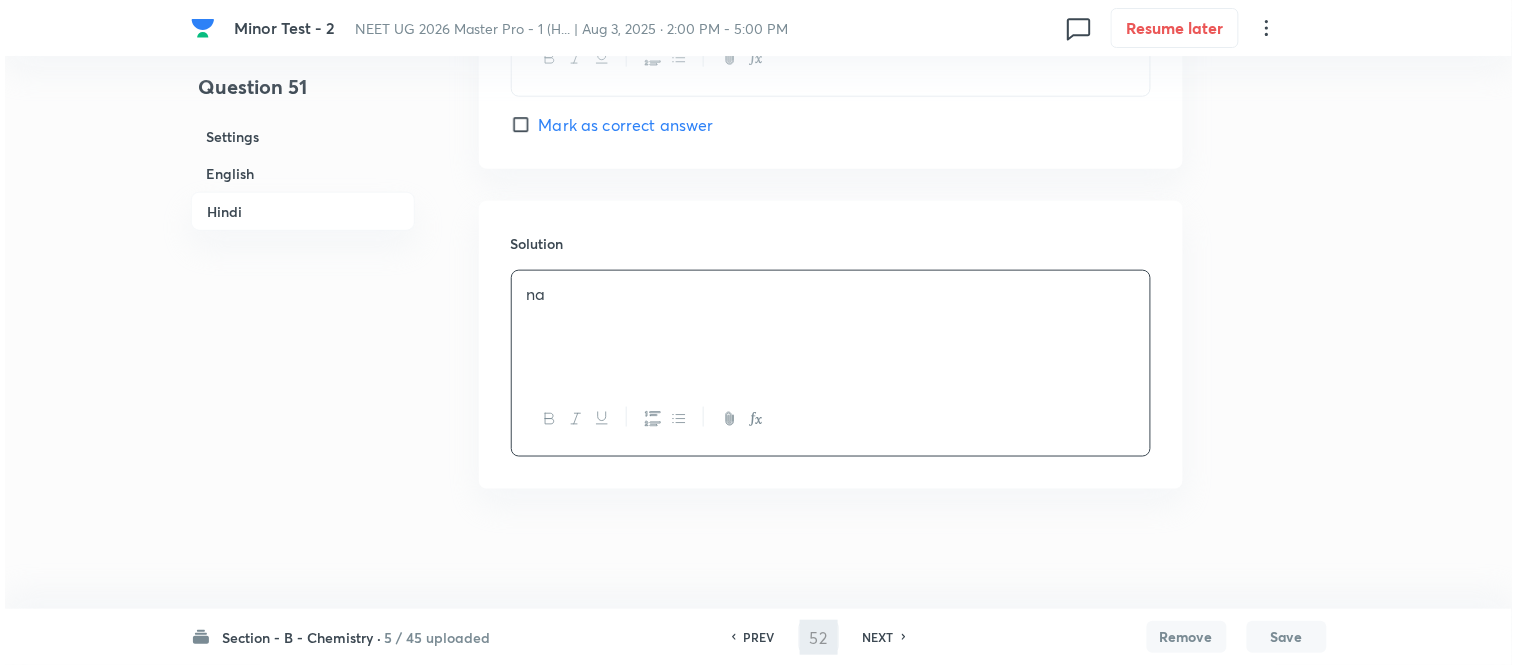 scroll, scrollTop: 0, scrollLeft: 0, axis: both 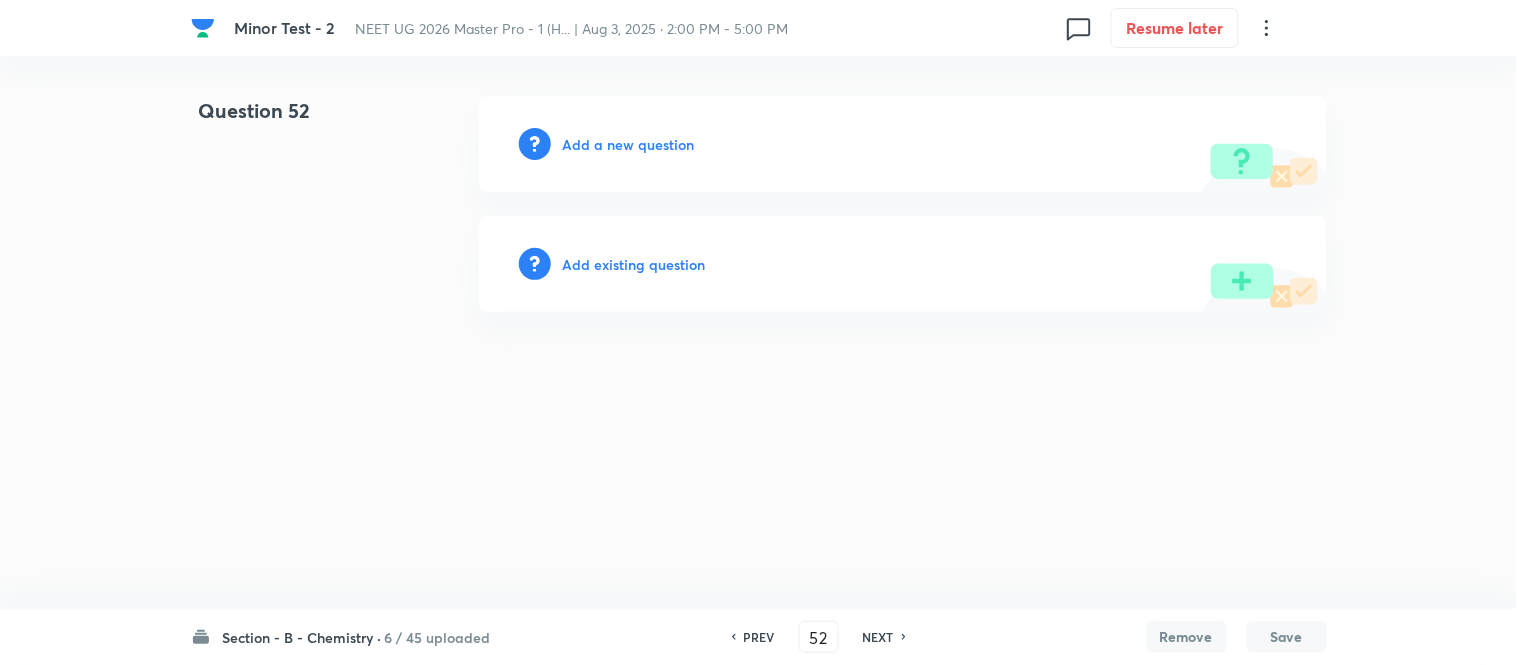 click on "Add a new question" at bounding box center (629, 144) 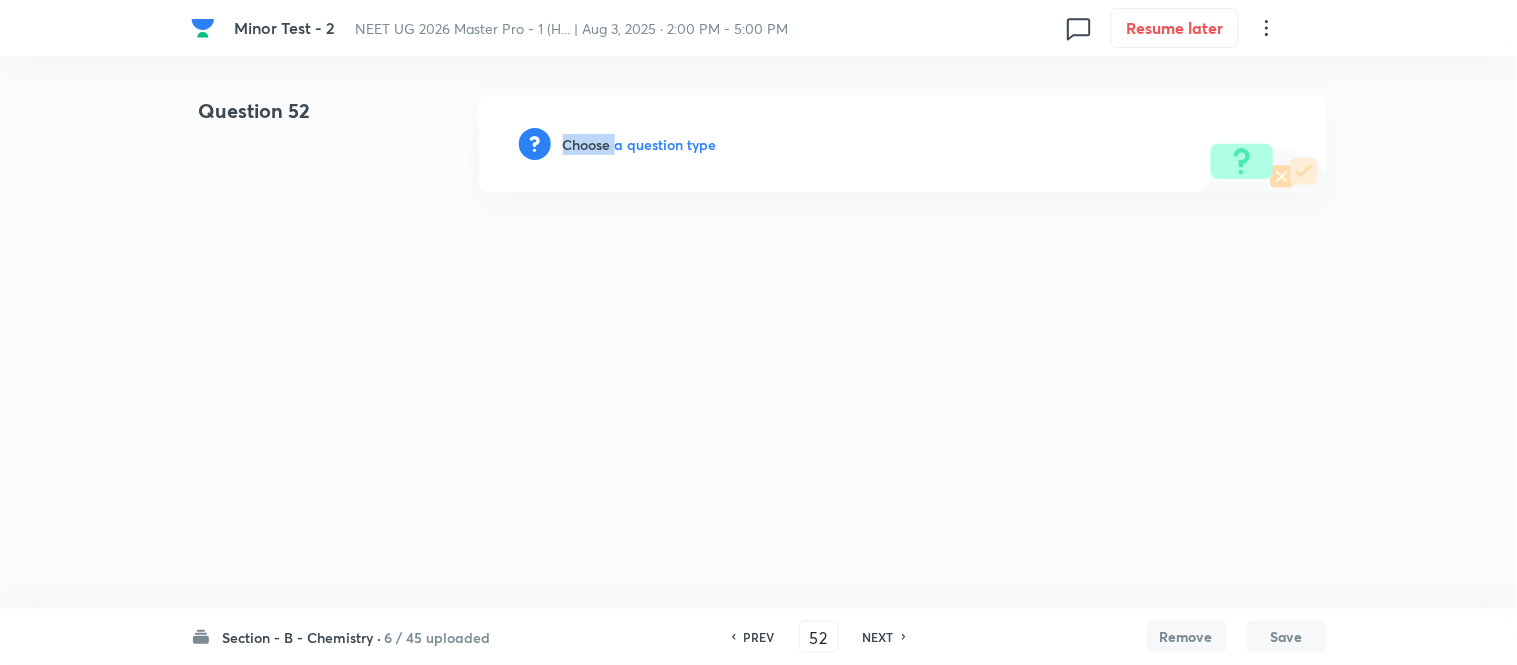 click on "Choose a question type" at bounding box center (640, 144) 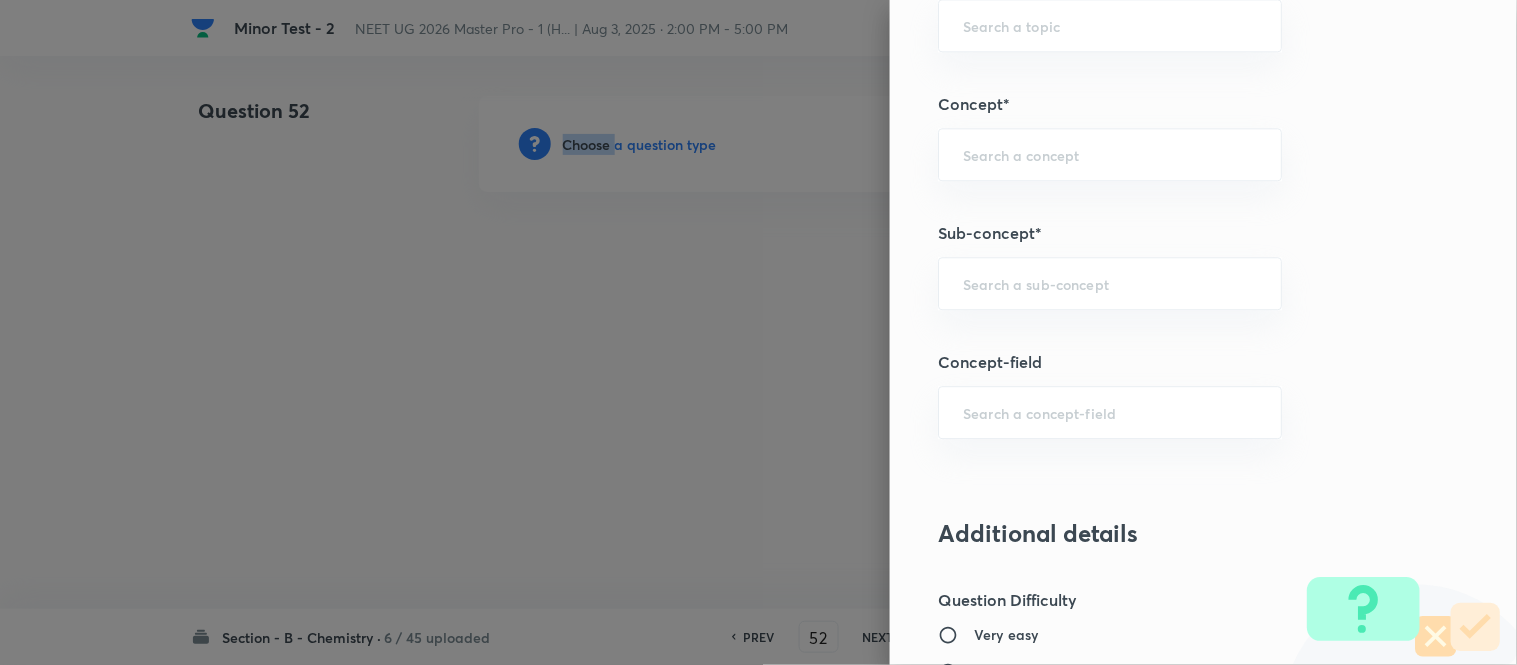 scroll, scrollTop: 1220, scrollLeft: 0, axis: vertical 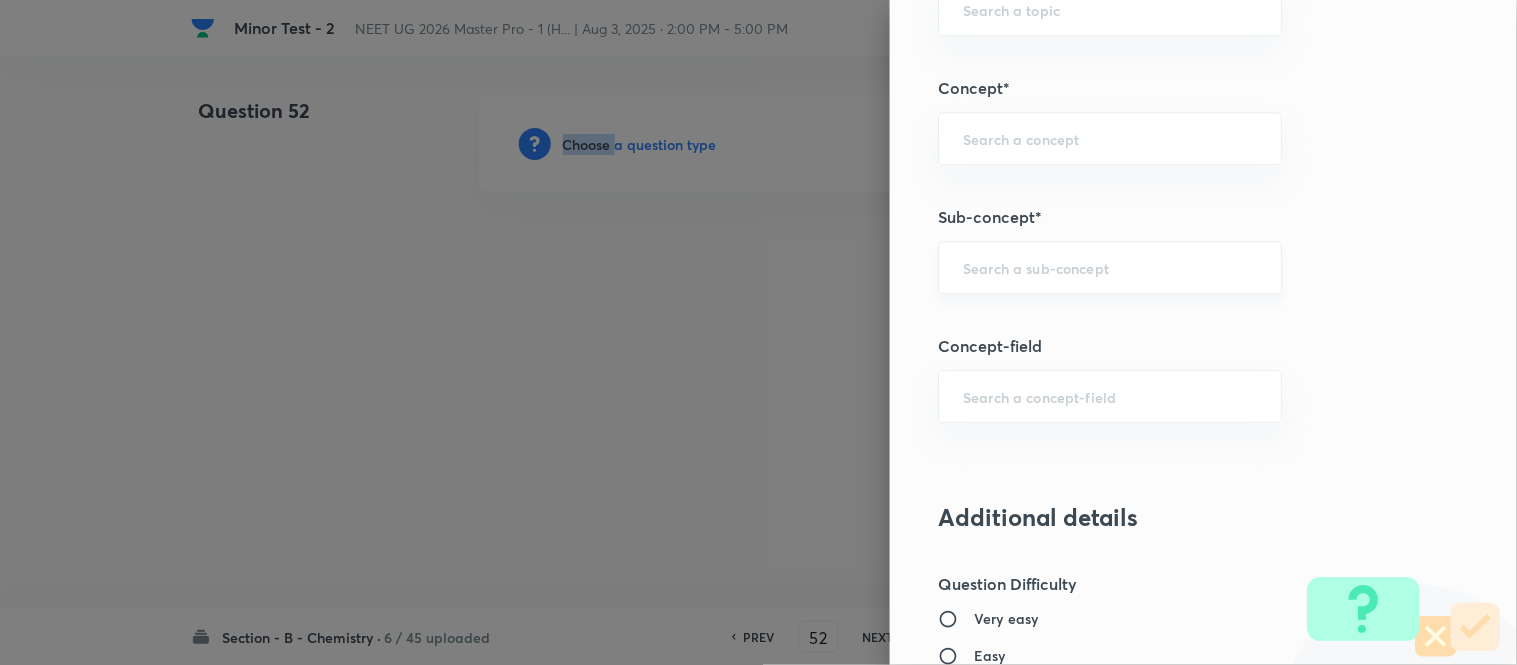 click at bounding box center (1110, 267) 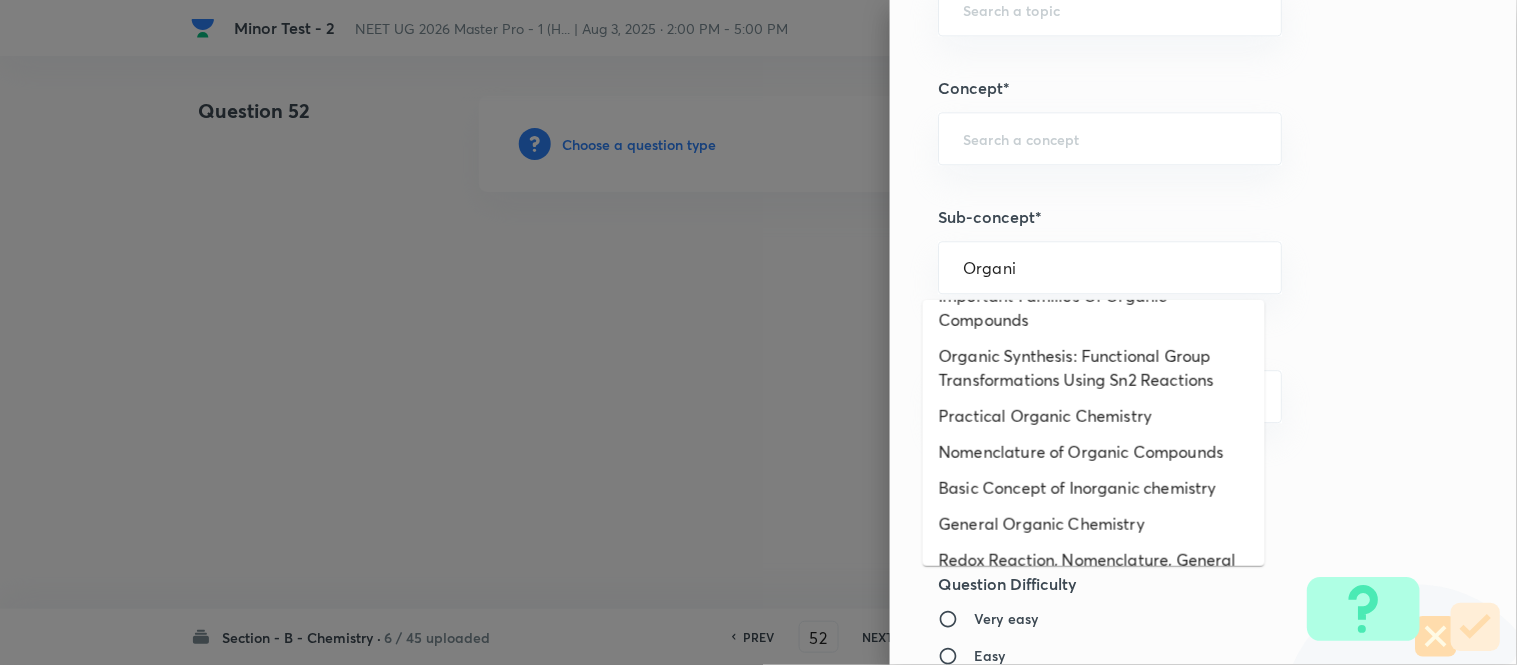 scroll, scrollTop: 325, scrollLeft: 0, axis: vertical 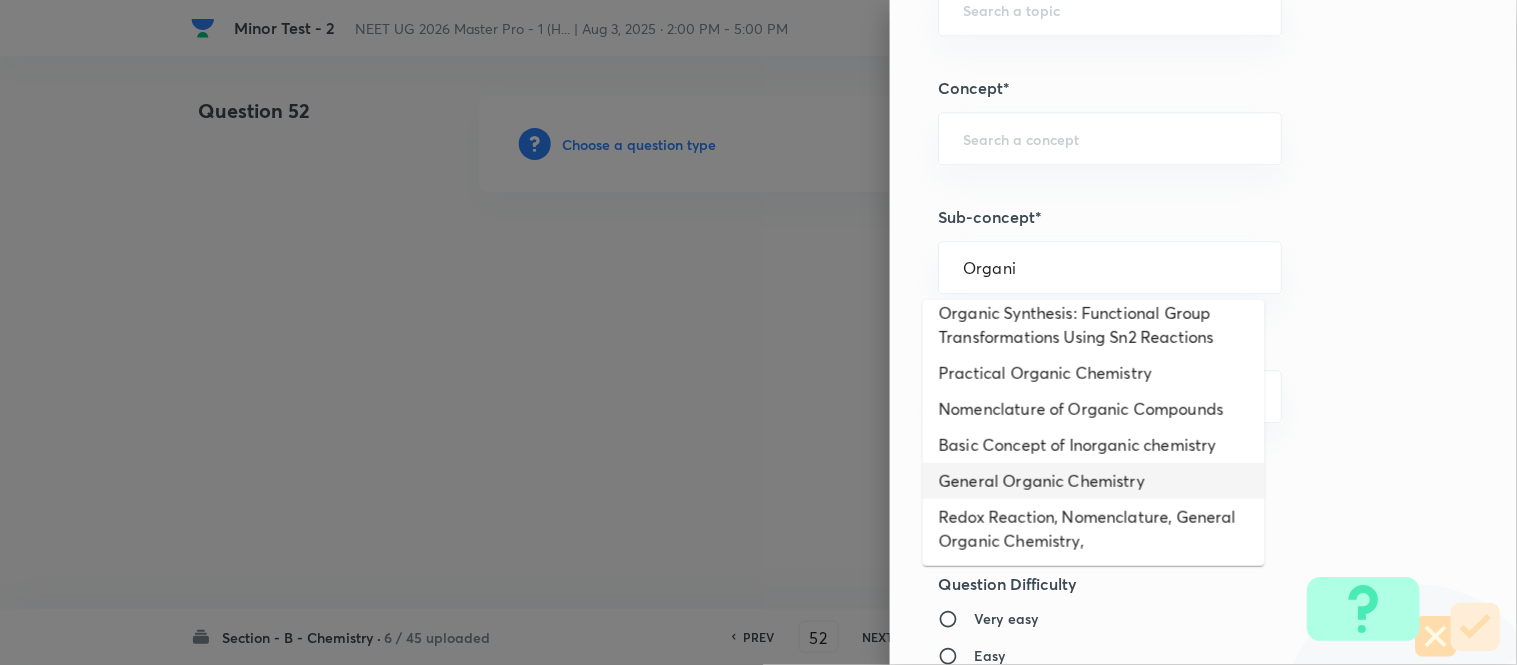 click on "General Organic Chemistry" at bounding box center (1094, 481) 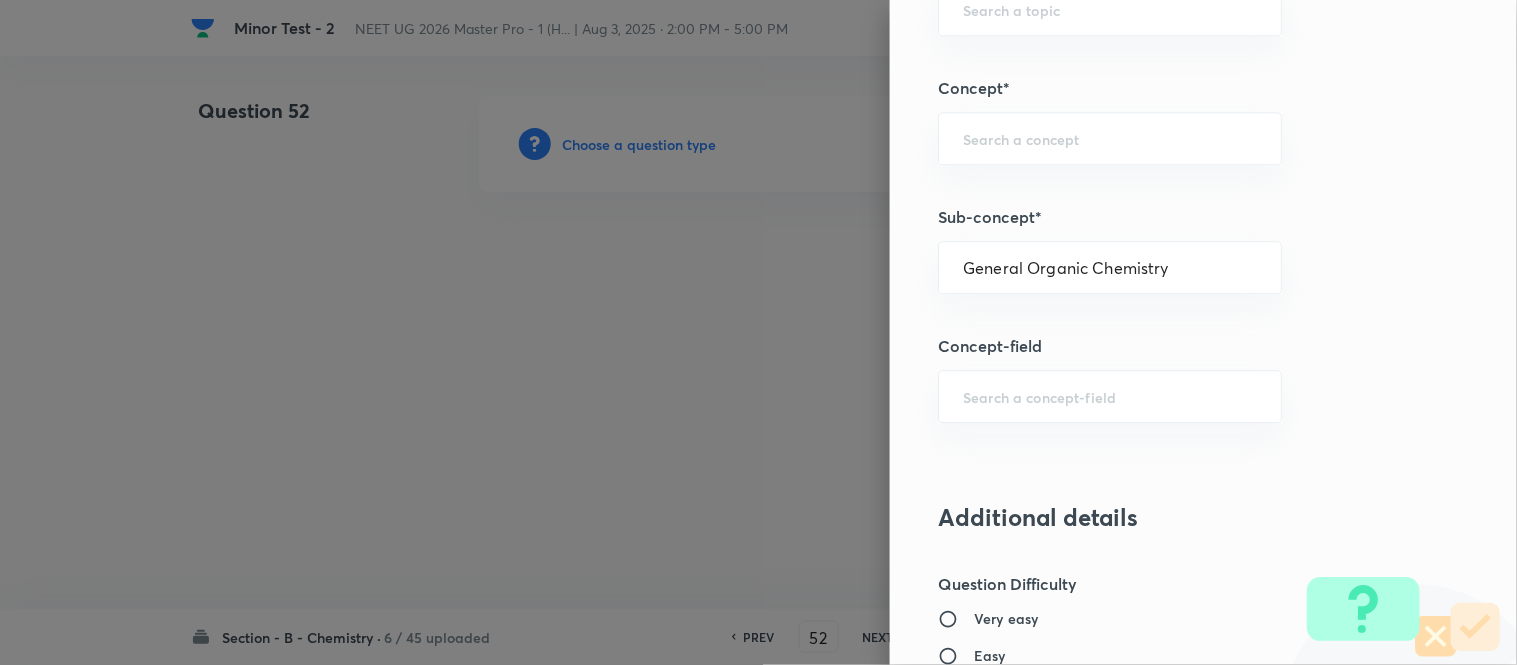 type on "Chemistry" 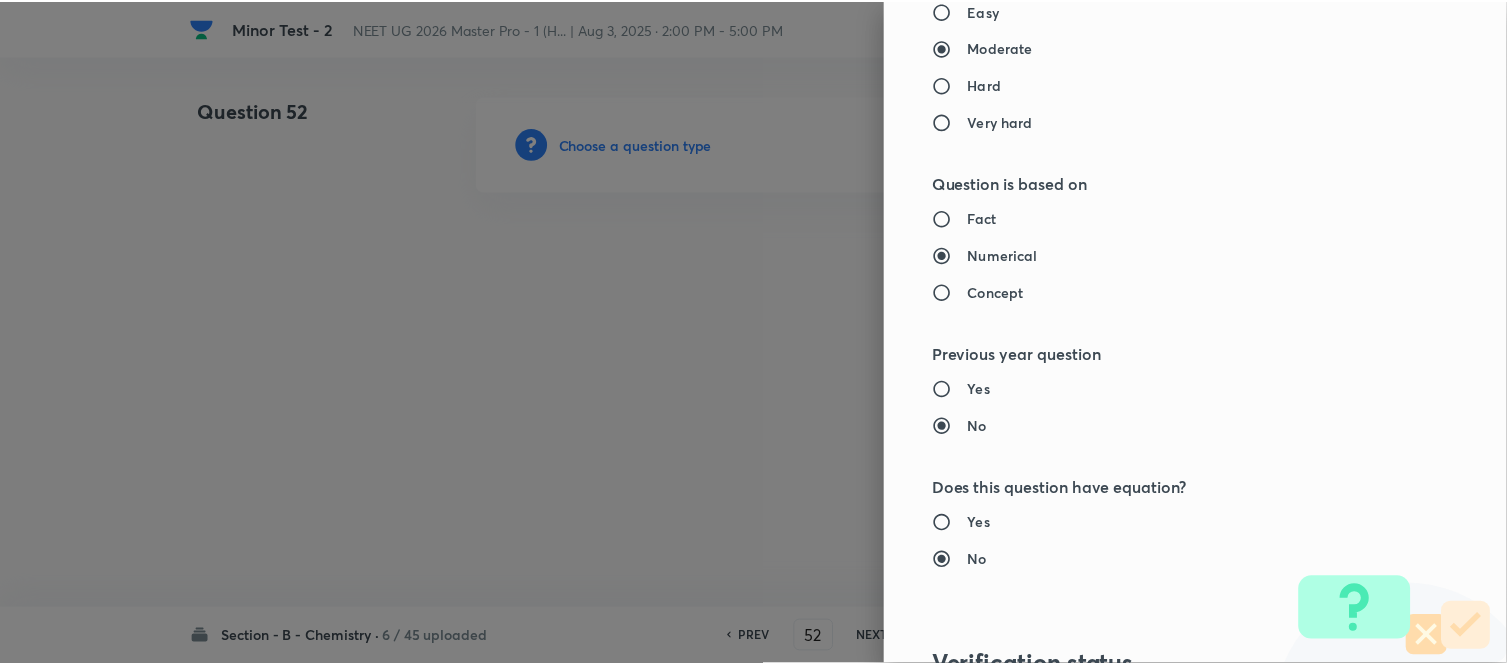 scroll, scrollTop: 2195, scrollLeft: 0, axis: vertical 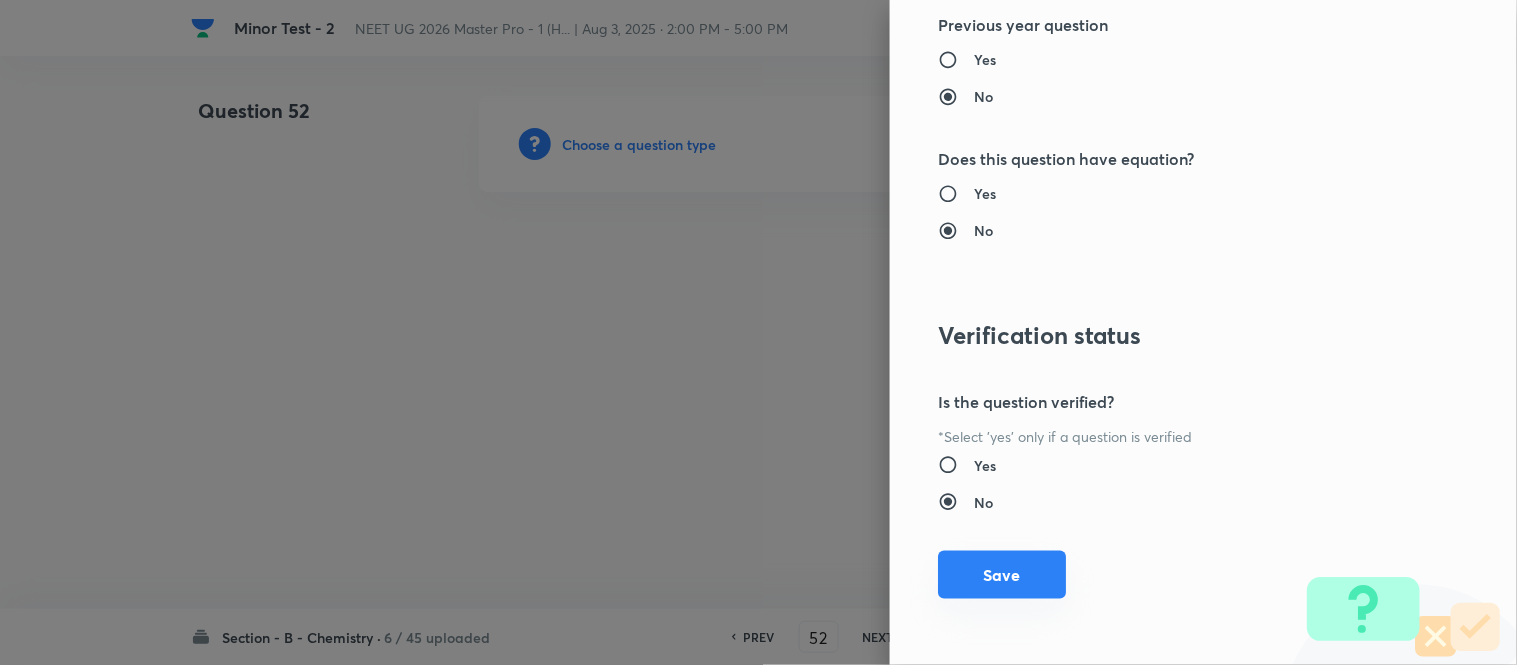 click on "Save" at bounding box center (1002, 575) 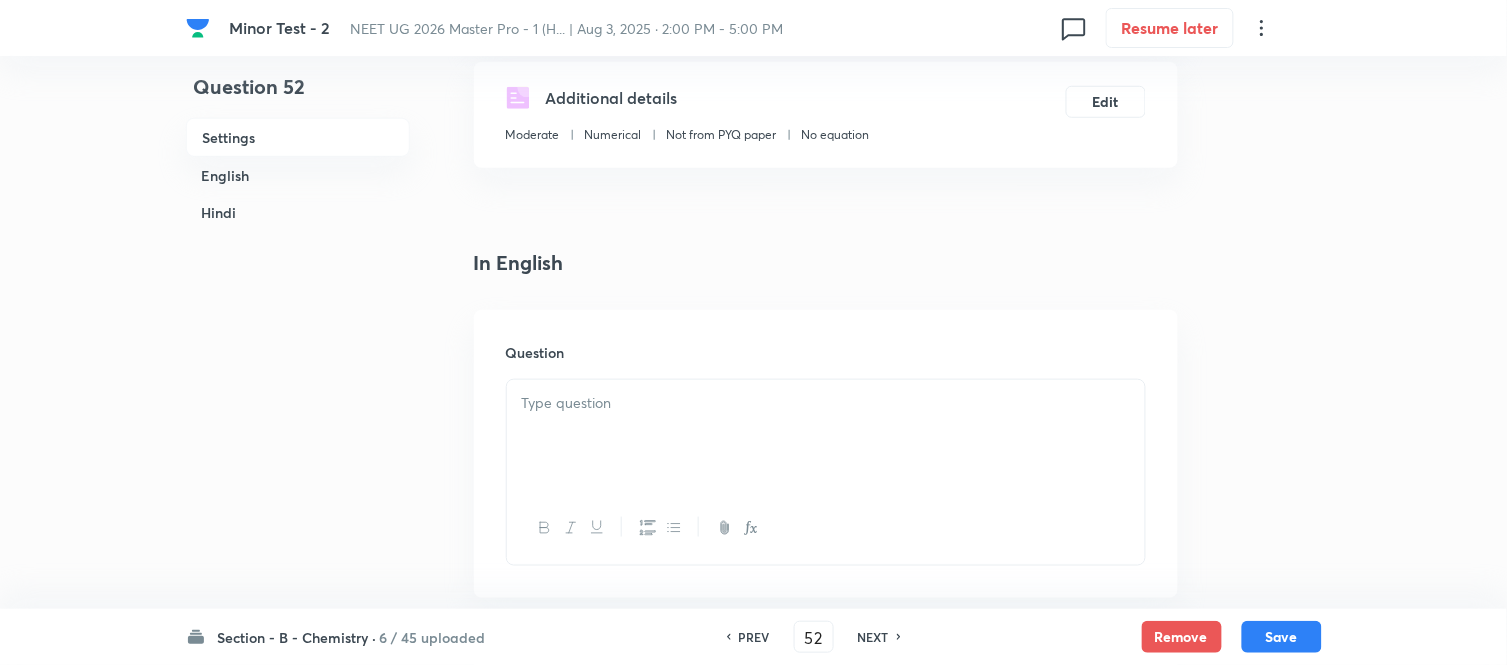 scroll, scrollTop: 555, scrollLeft: 0, axis: vertical 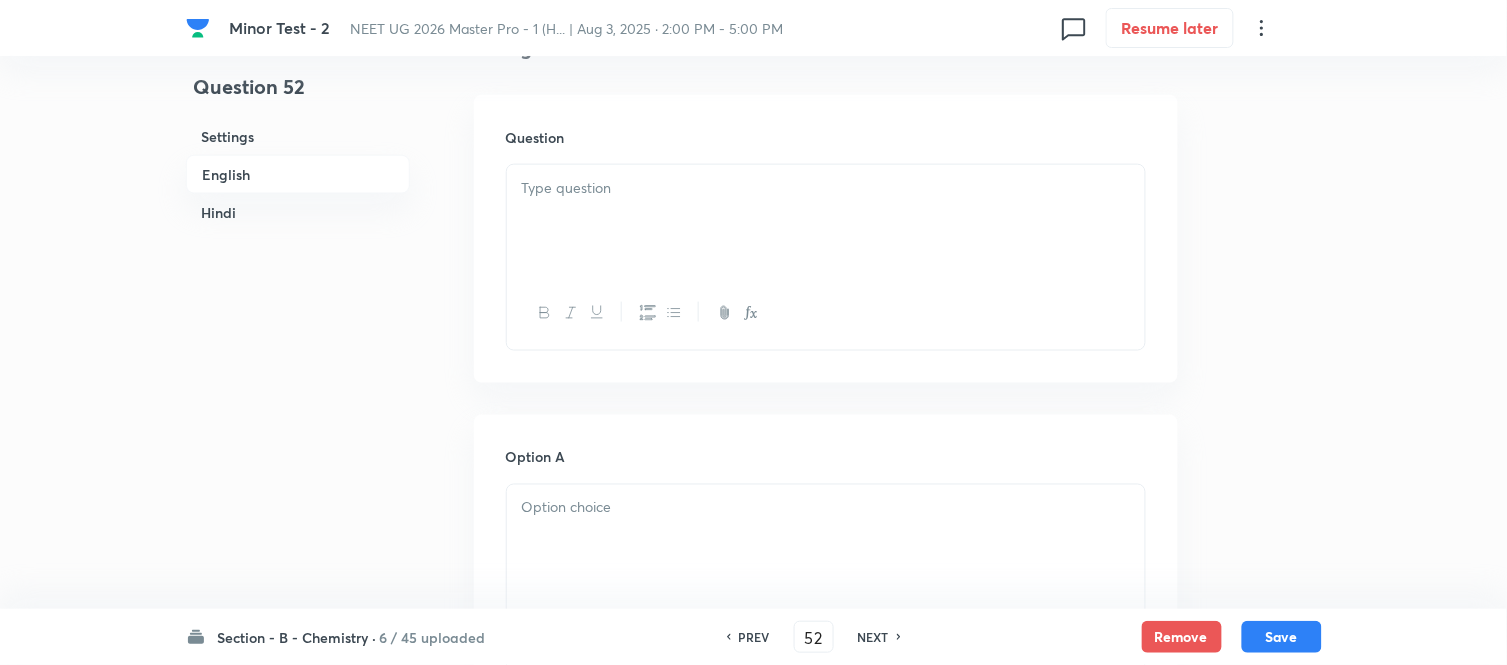 click at bounding box center (826, 221) 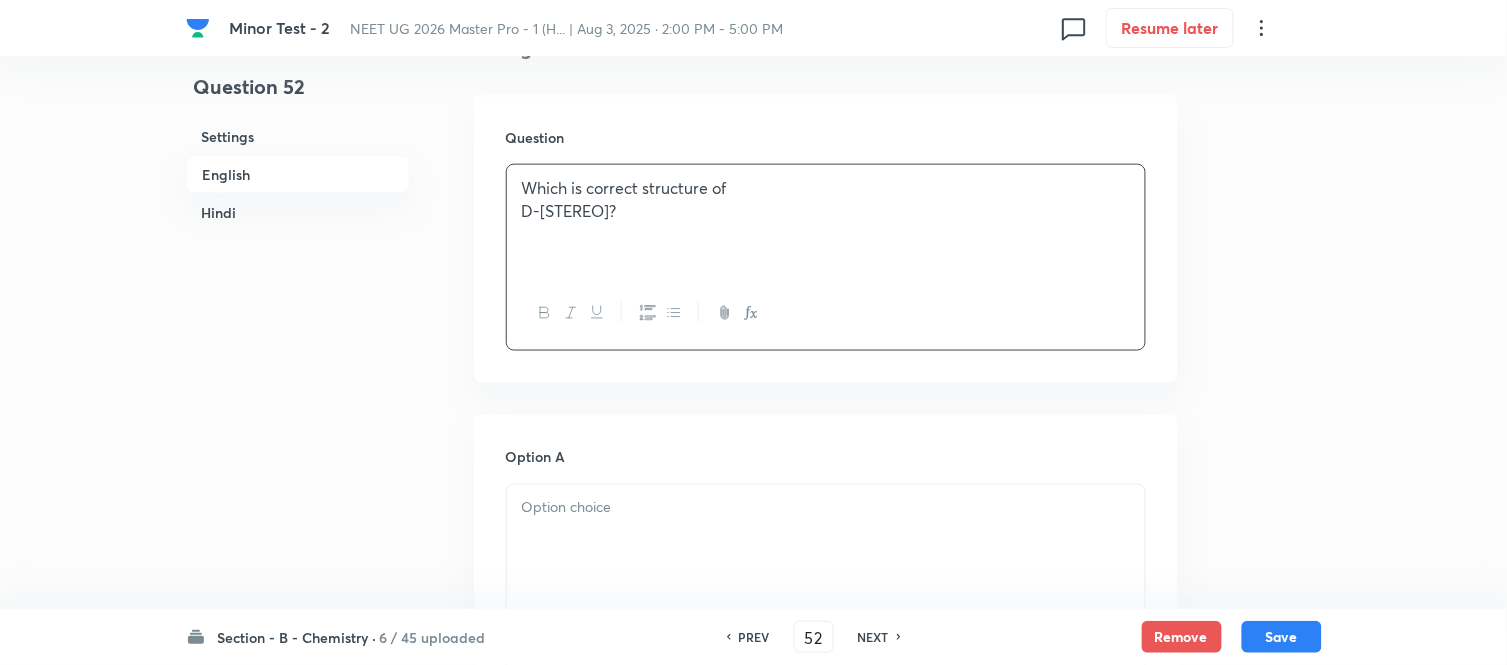 type 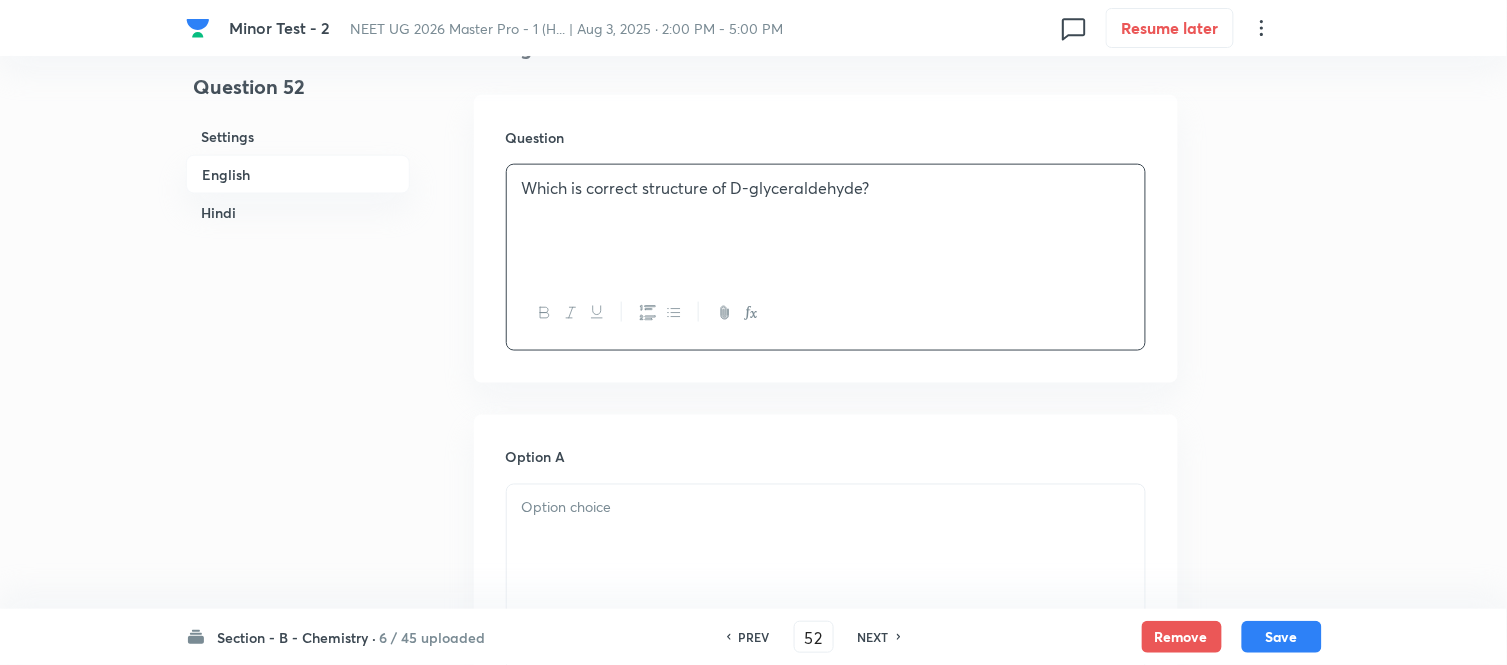click on "Hindi" at bounding box center [298, 212] 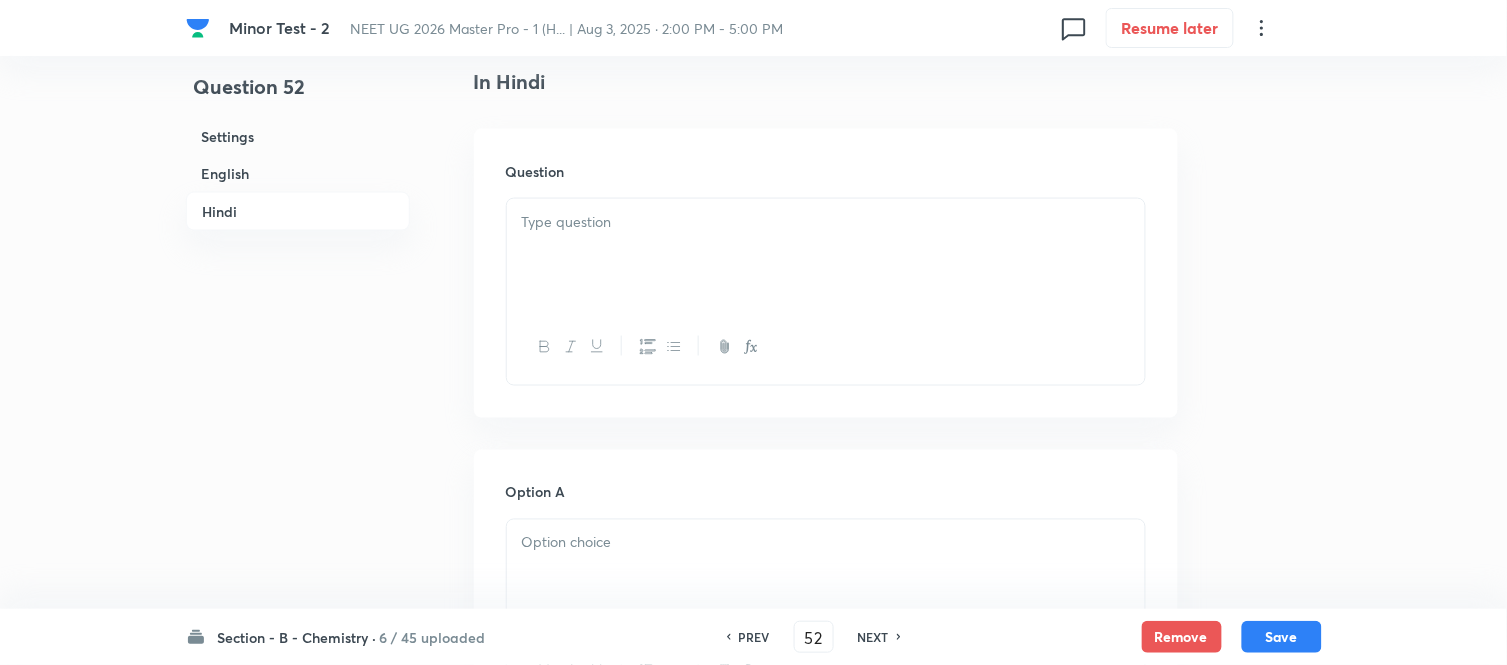 click at bounding box center [826, 255] 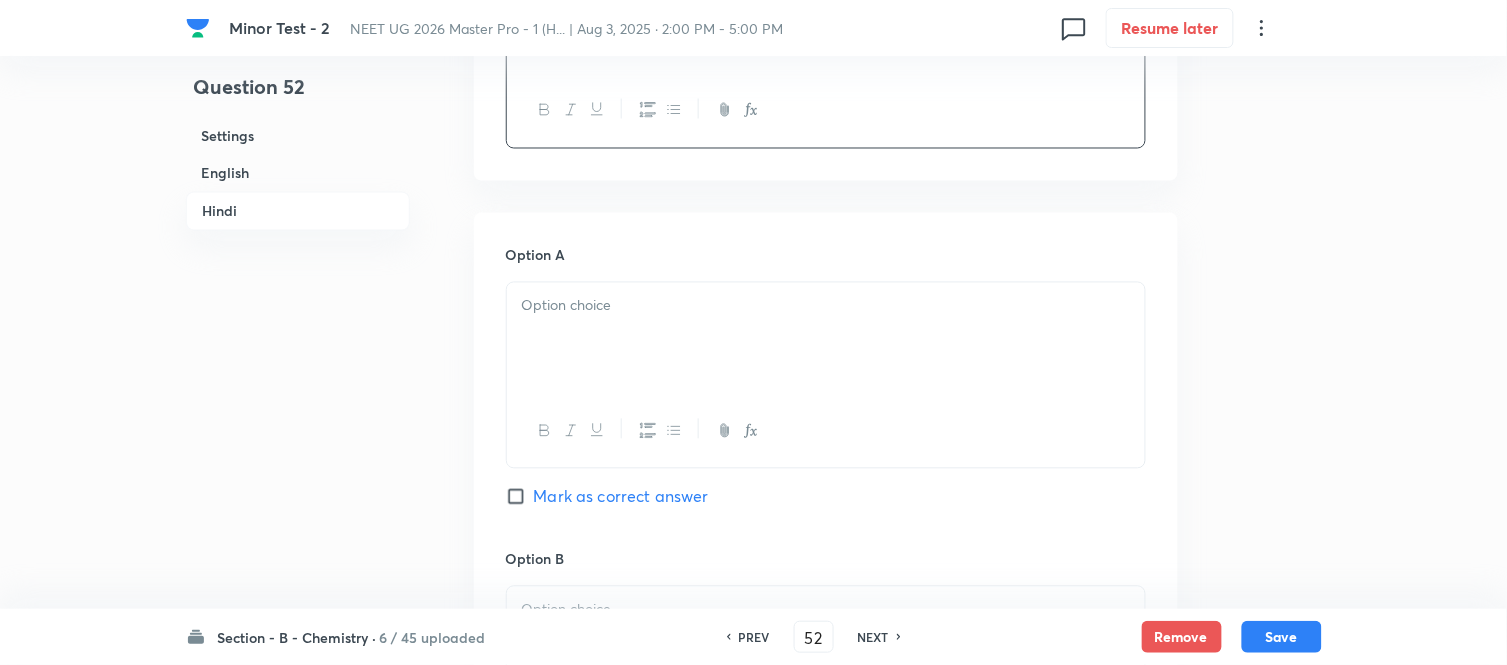 scroll, scrollTop: 2878, scrollLeft: 0, axis: vertical 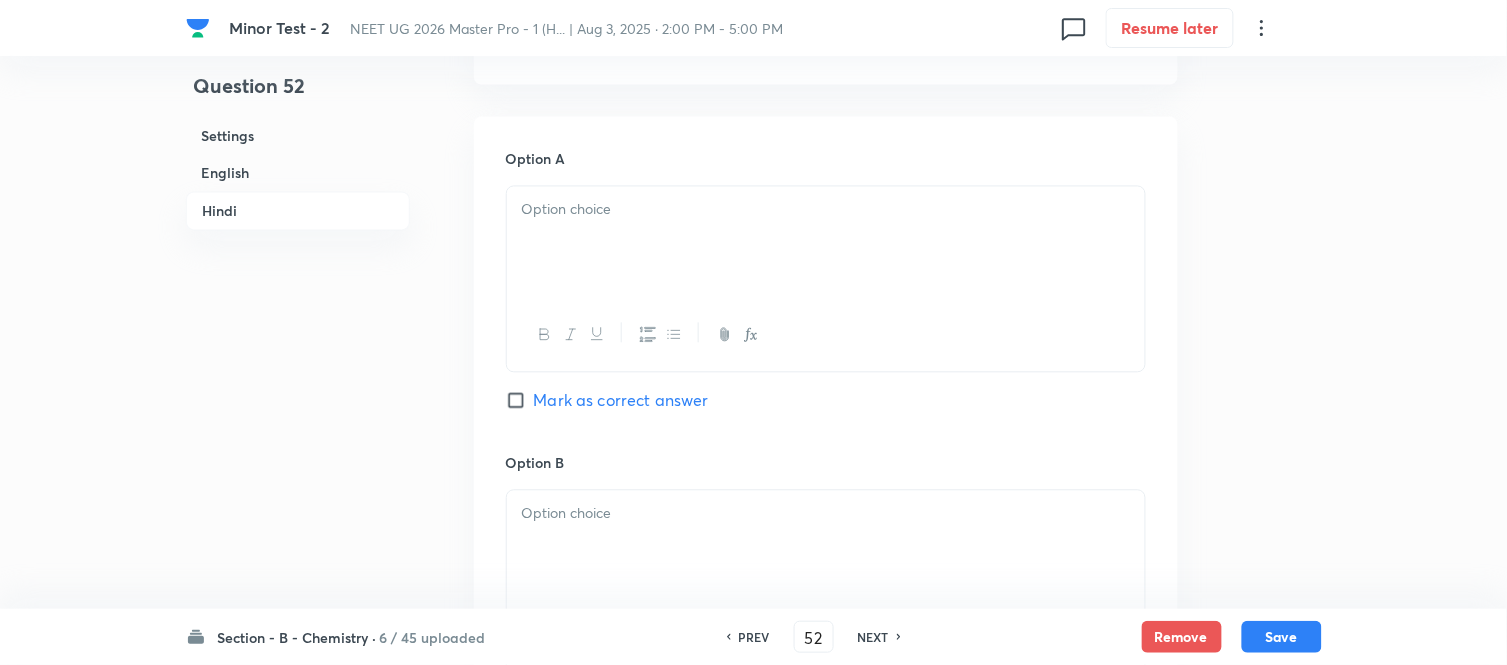 click at bounding box center [826, 243] 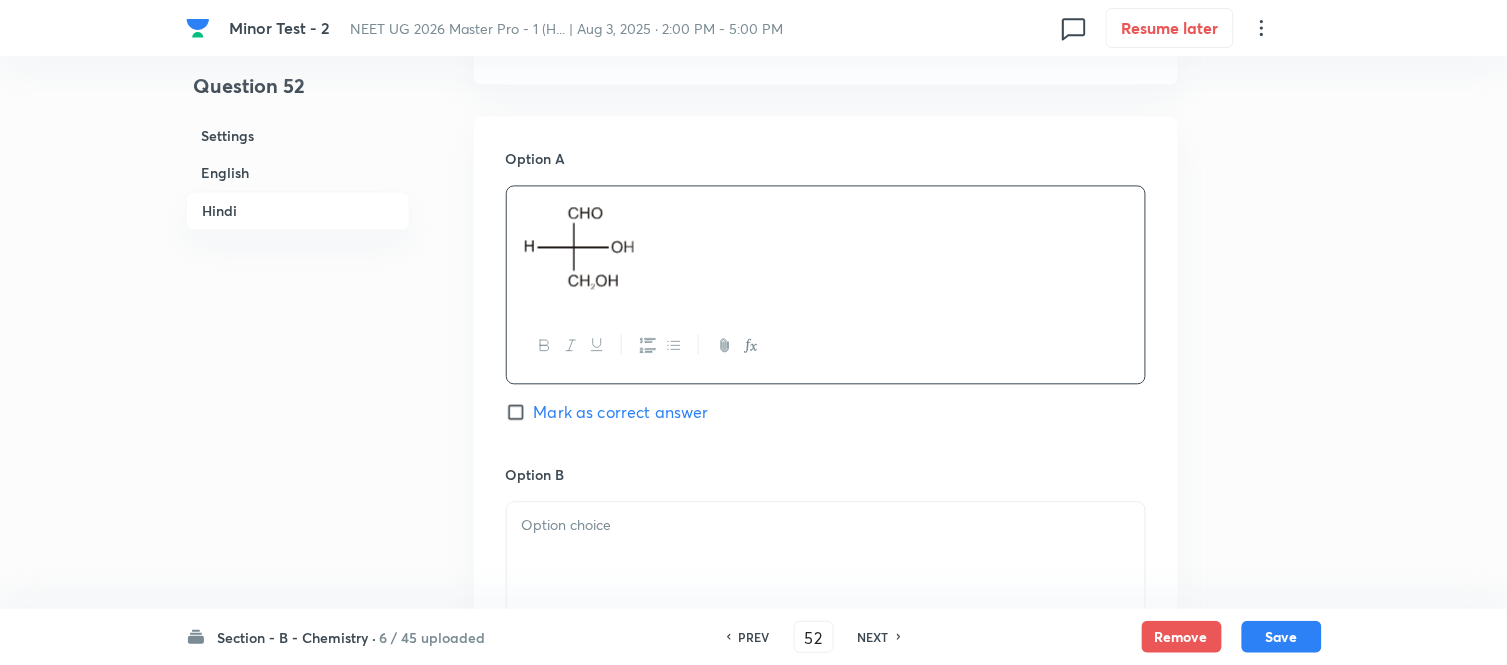 click on "English" at bounding box center (298, 173) 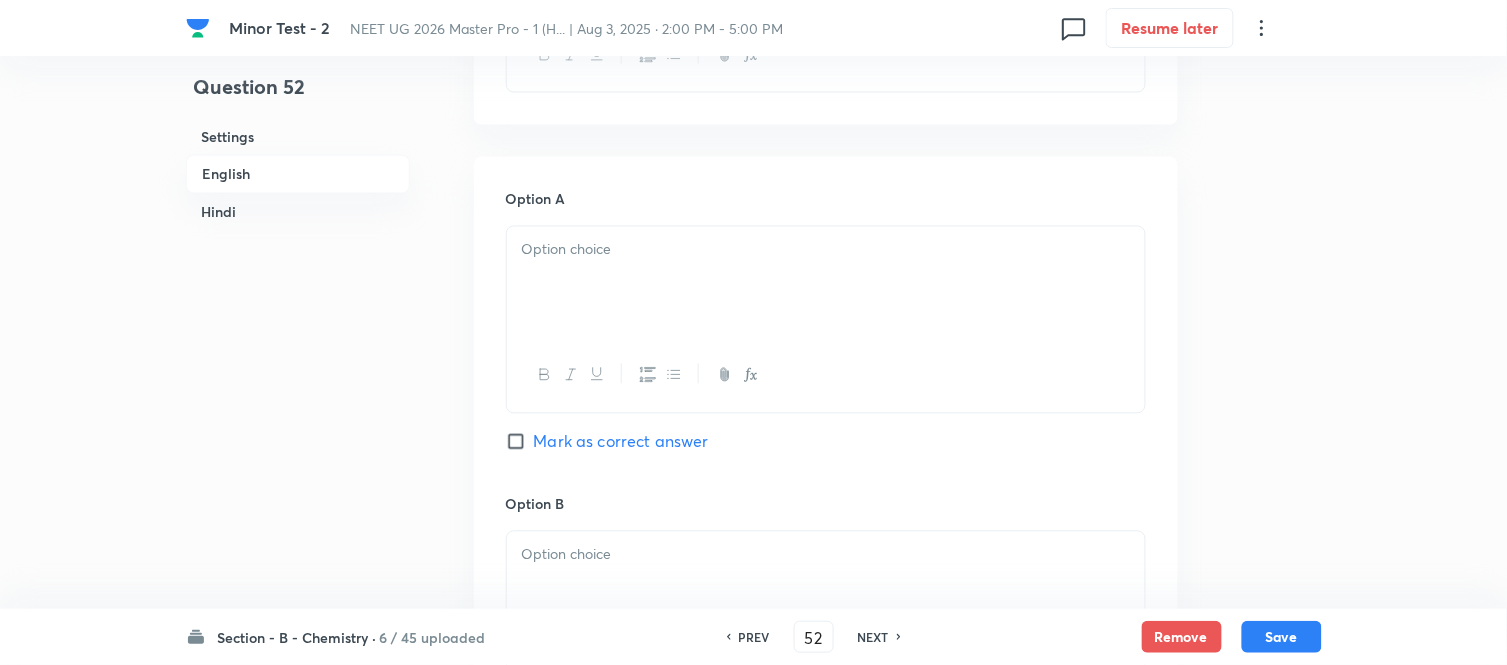 scroll, scrollTop: 848, scrollLeft: 0, axis: vertical 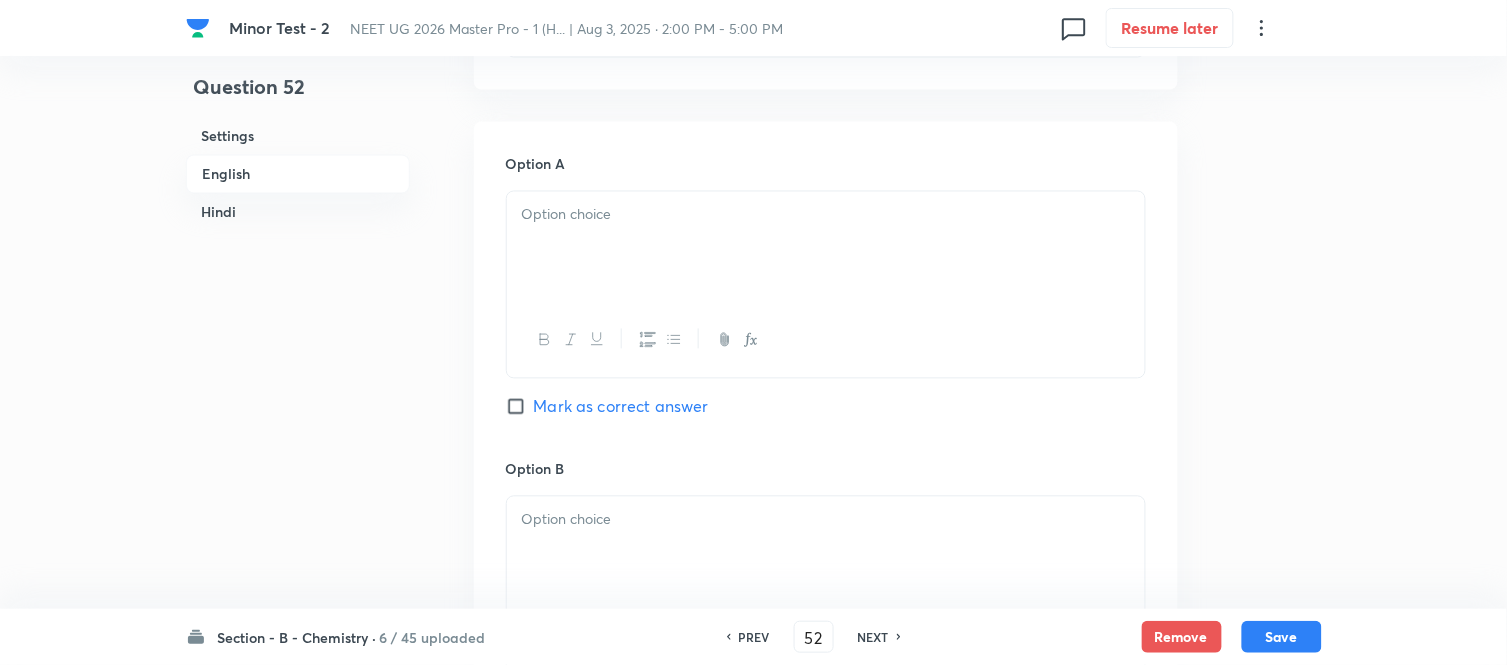 click at bounding box center (826, 248) 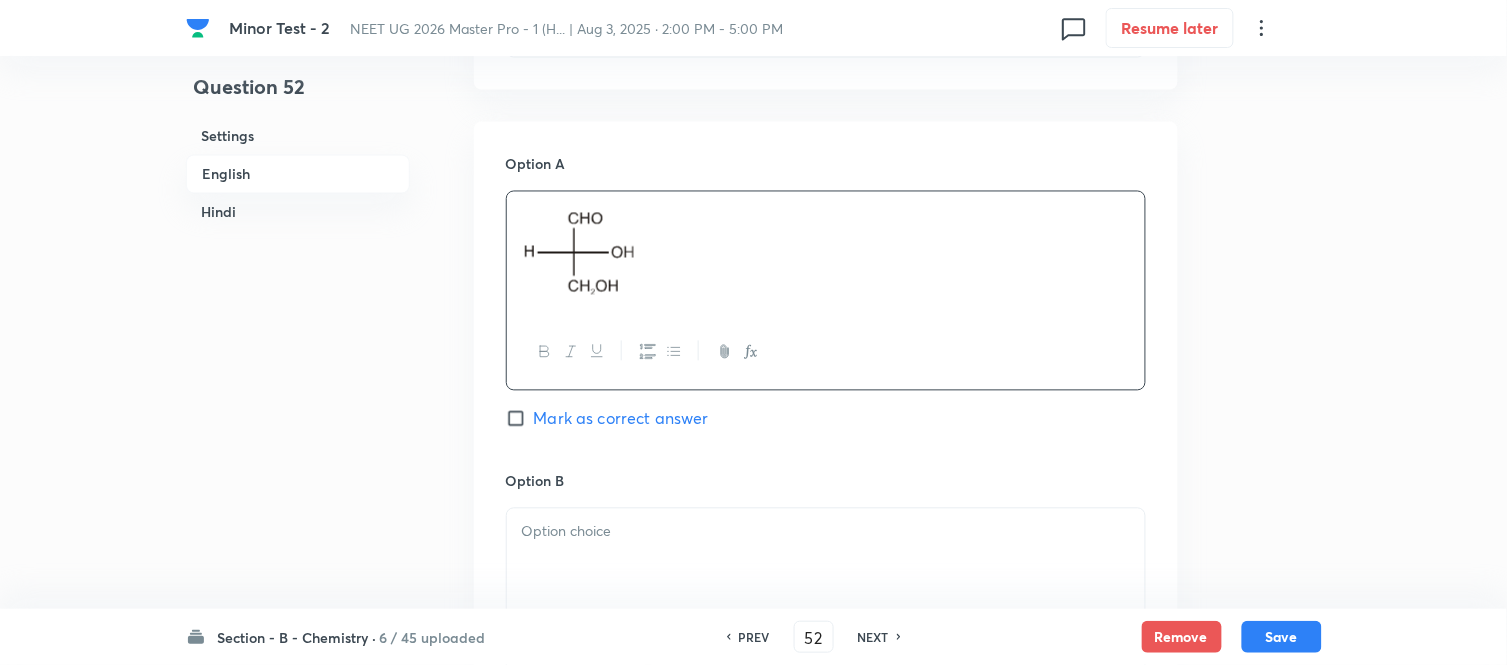 click at bounding box center (826, 565) 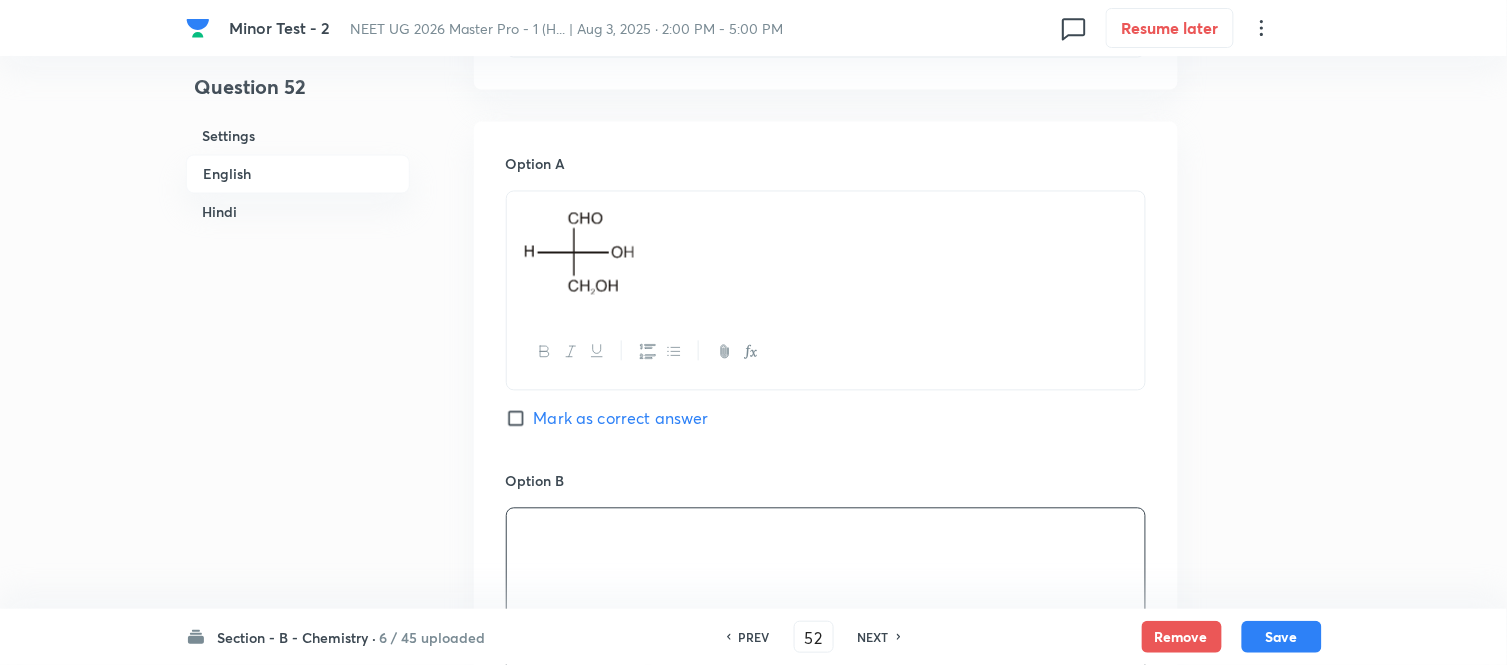 click on "Hindi" at bounding box center (298, 212) 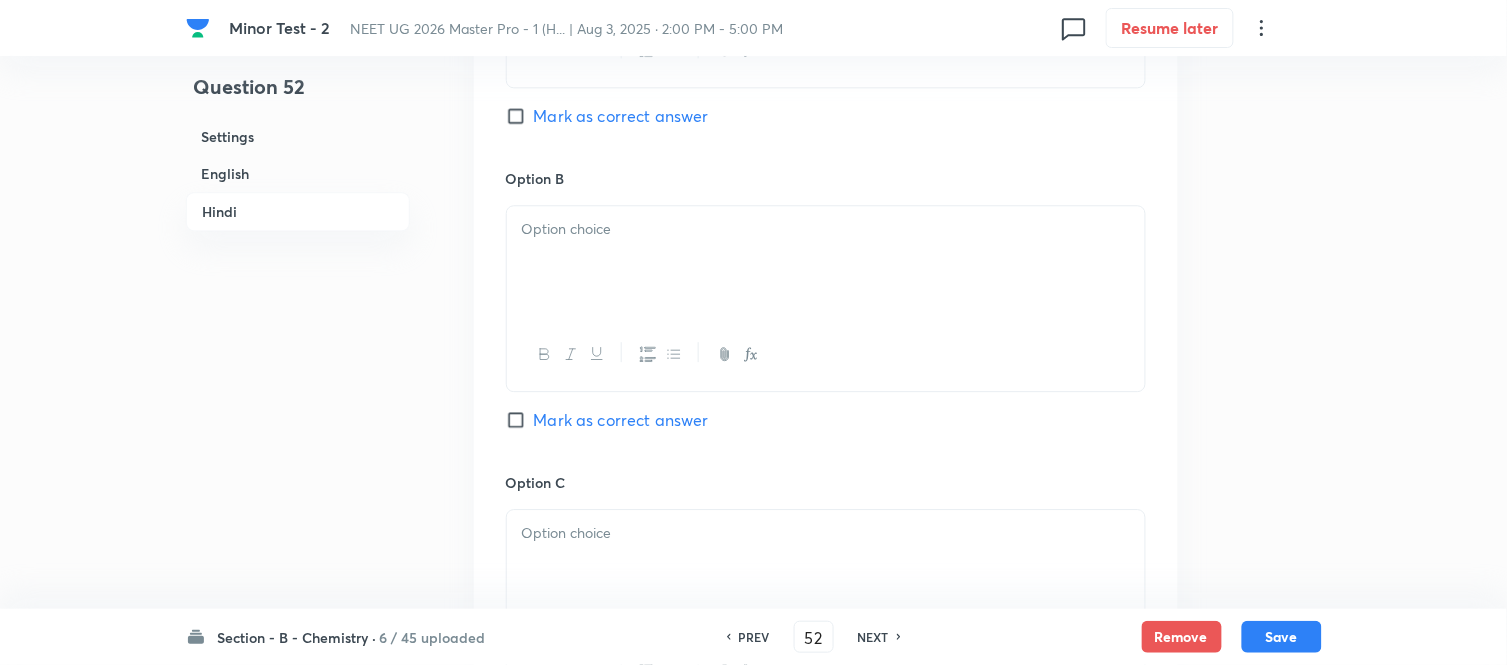 scroll, scrollTop: 3226, scrollLeft: 0, axis: vertical 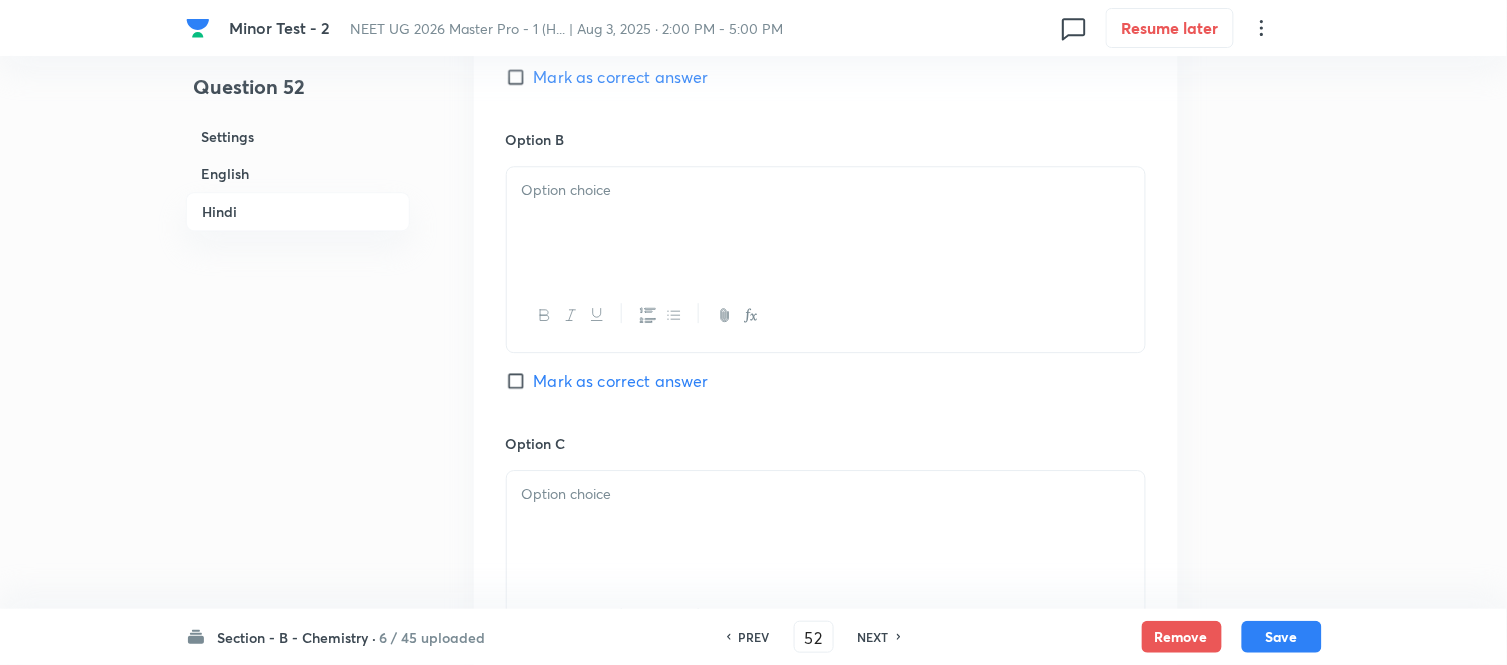 click at bounding box center (826, 223) 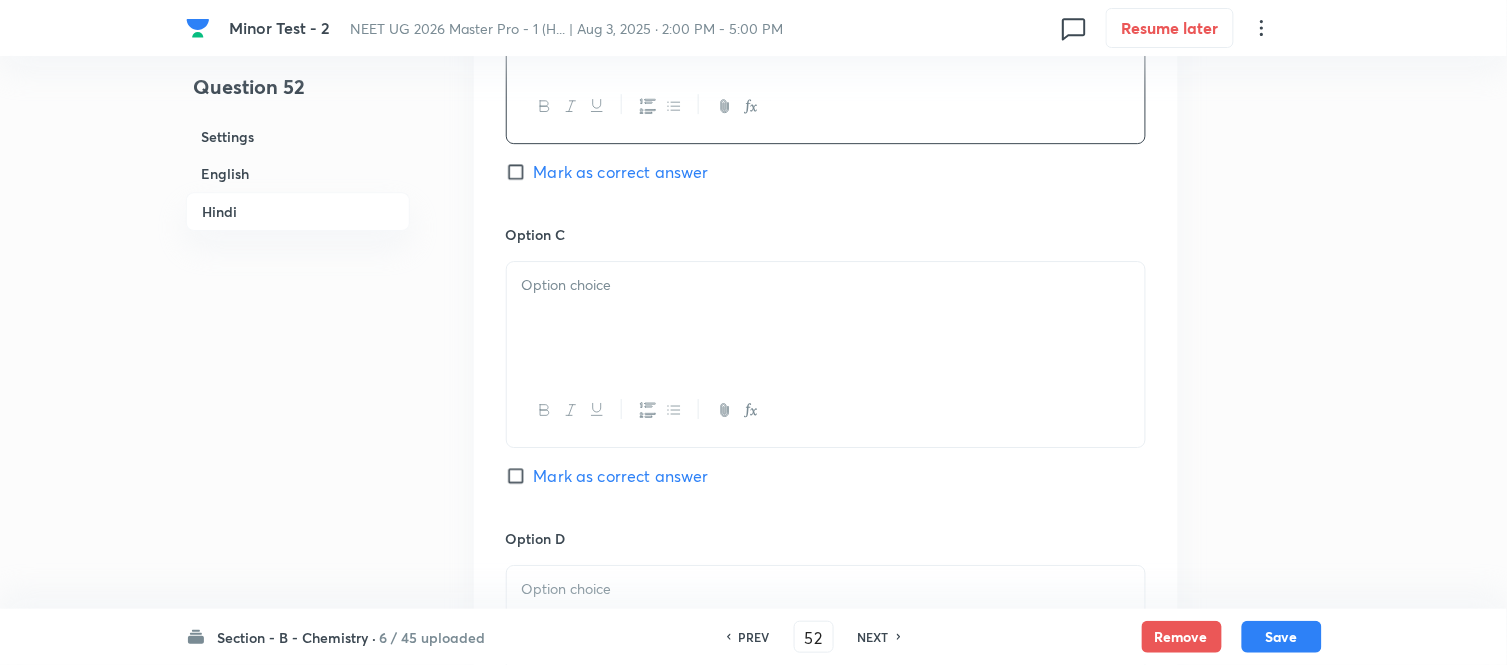 scroll, scrollTop: 3448, scrollLeft: 0, axis: vertical 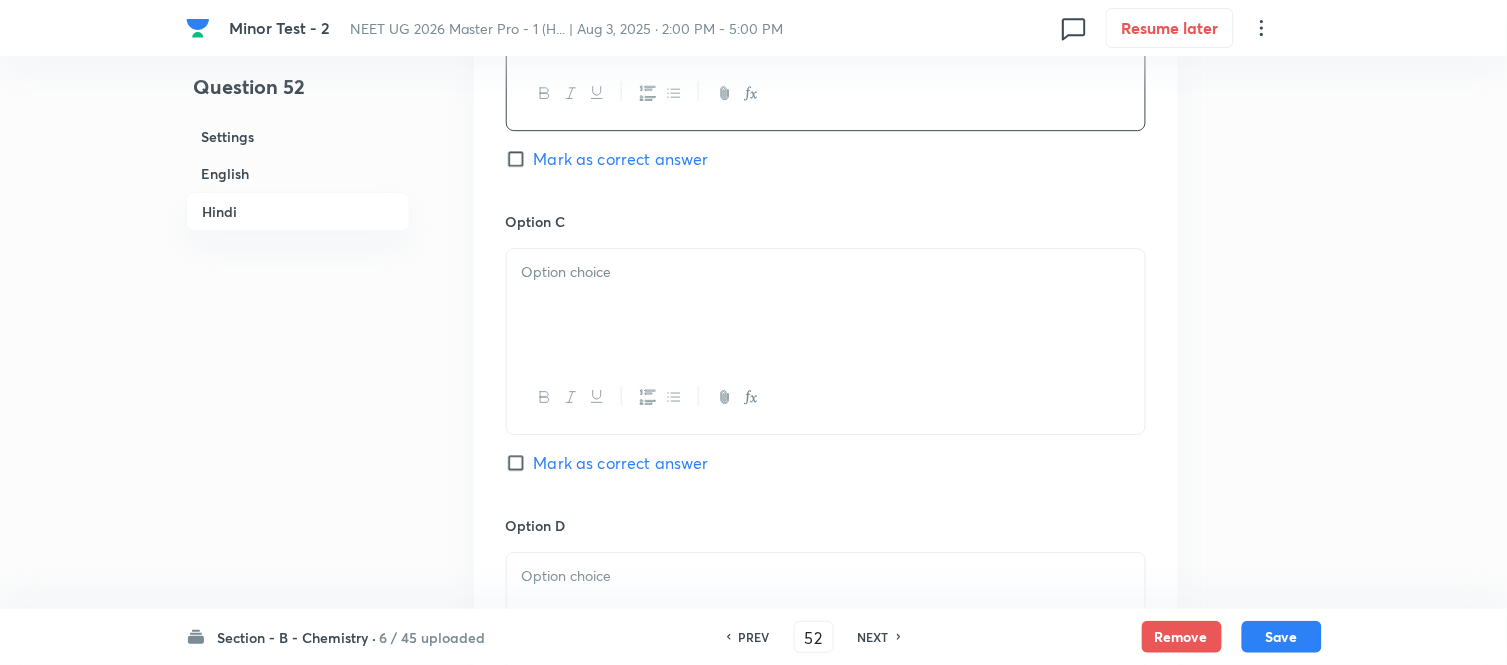 click at bounding box center [826, 272] 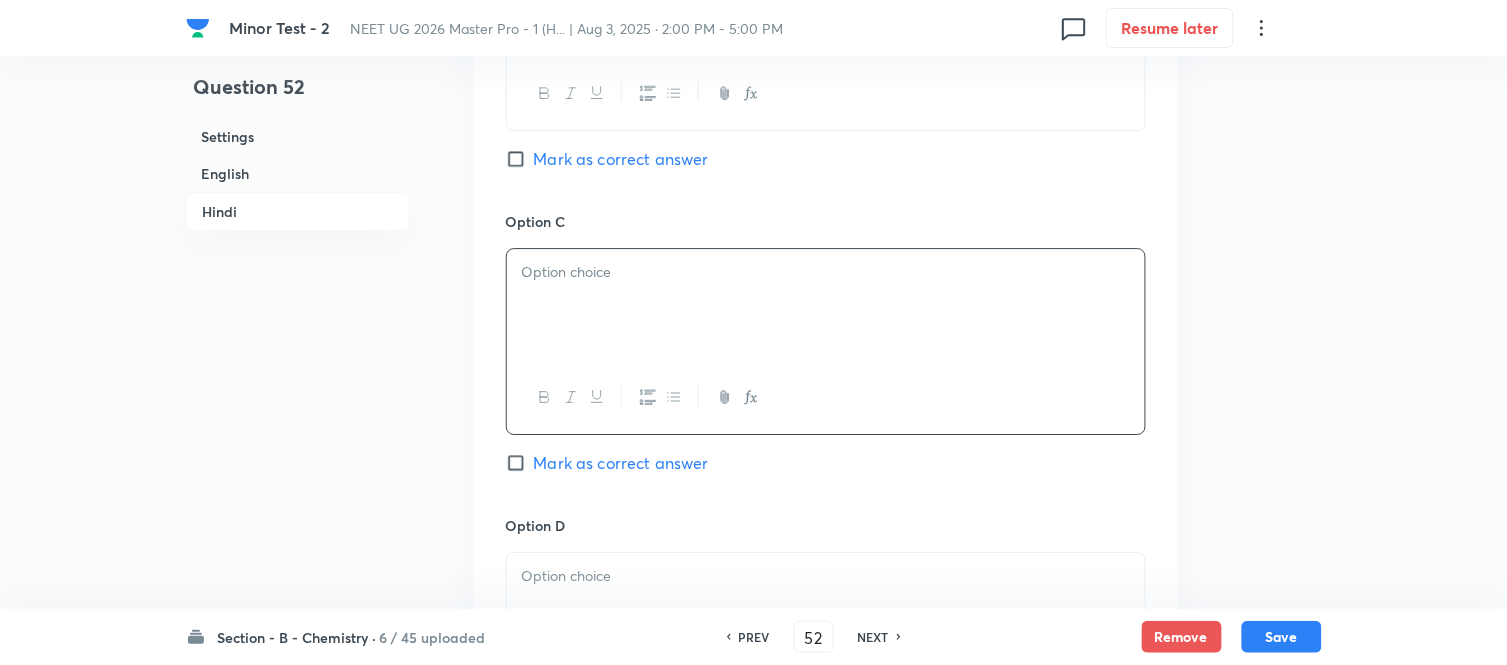 click at bounding box center [826, 305] 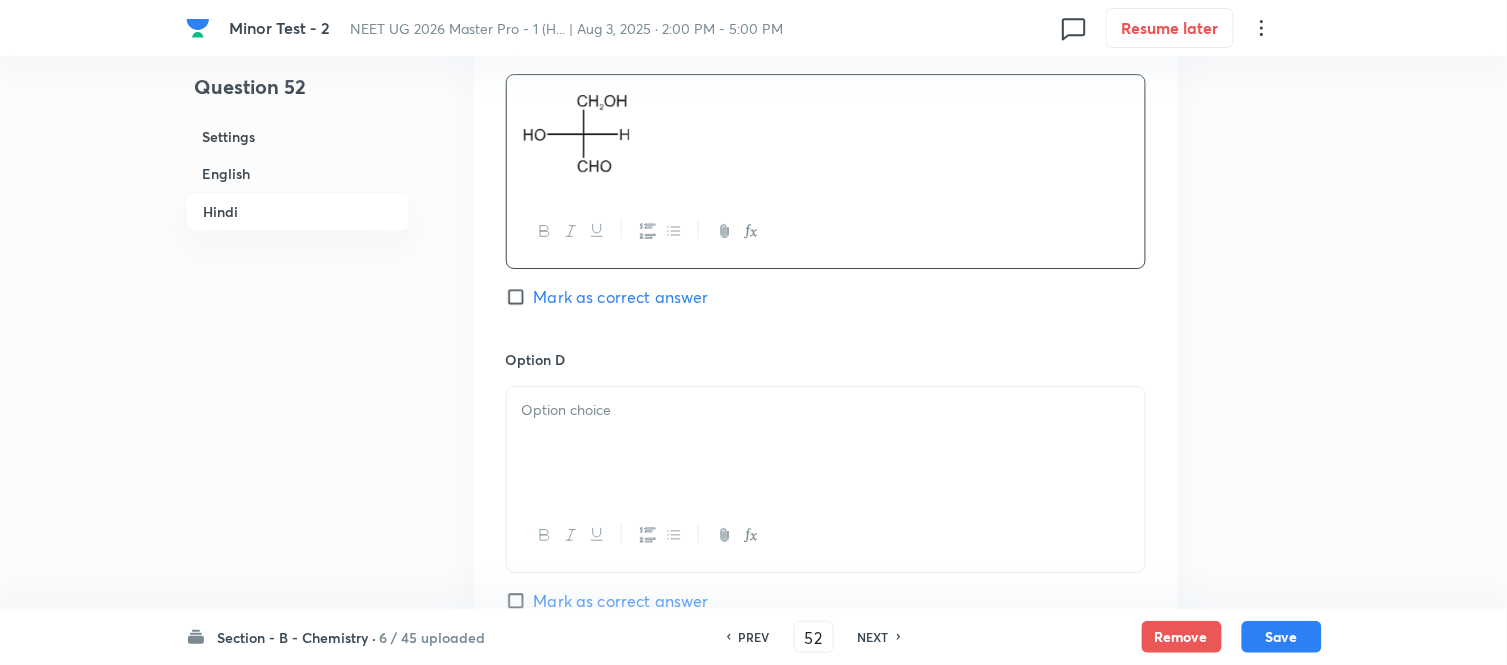 scroll, scrollTop: 3671, scrollLeft: 0, axis: vertical 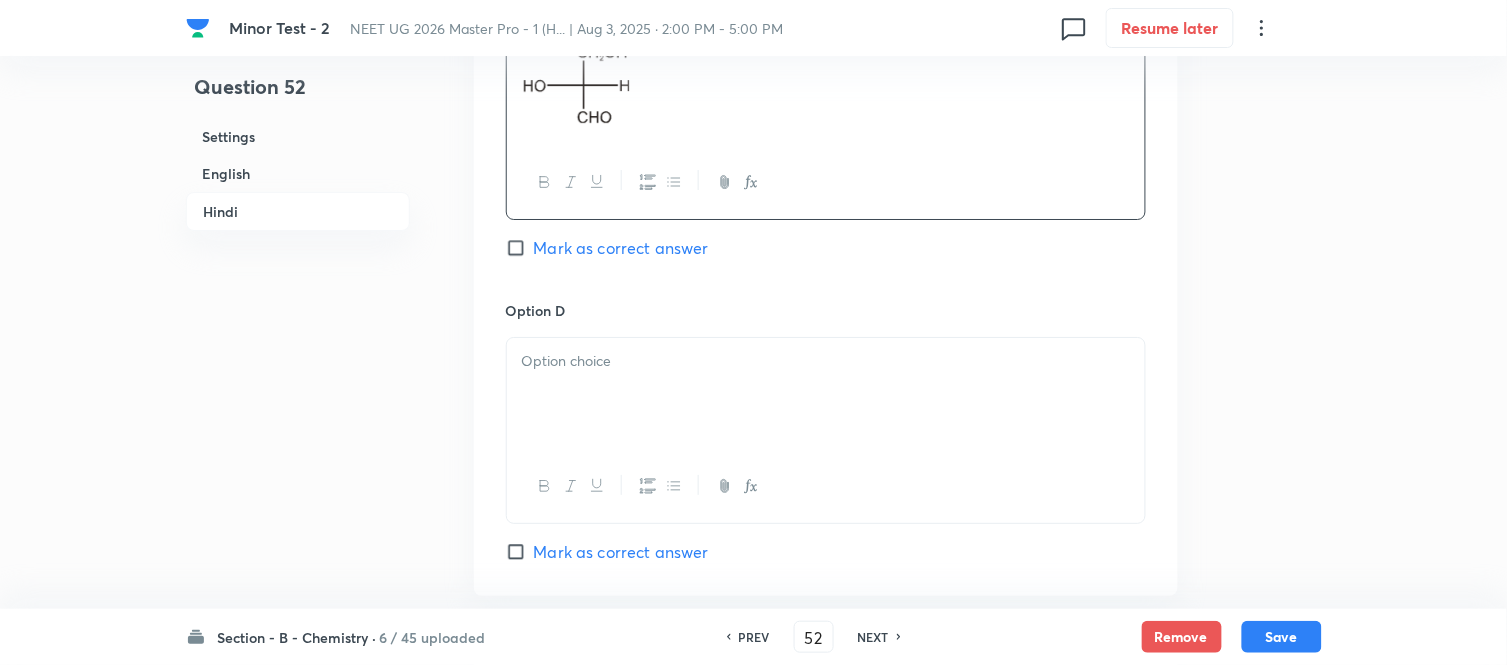 click at bounding box center [826, 361] 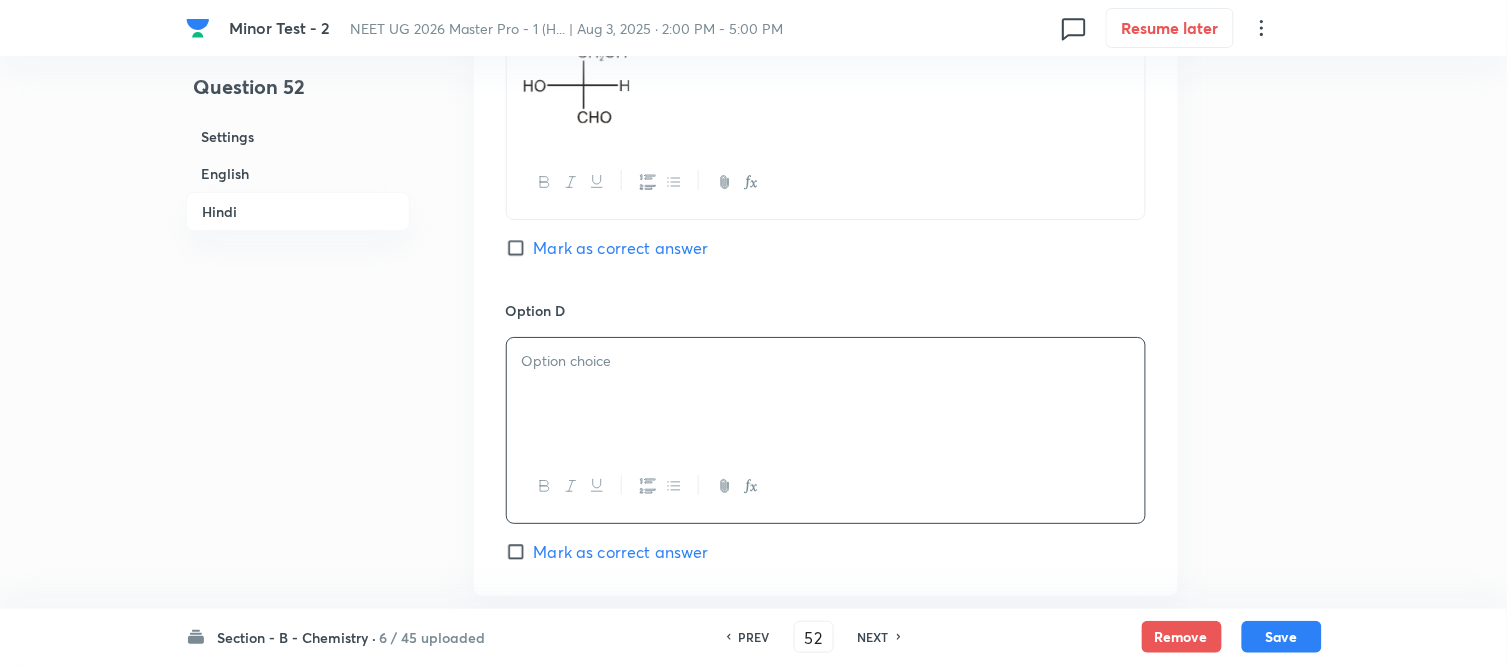click on "English" at bounding box center [298, 173] 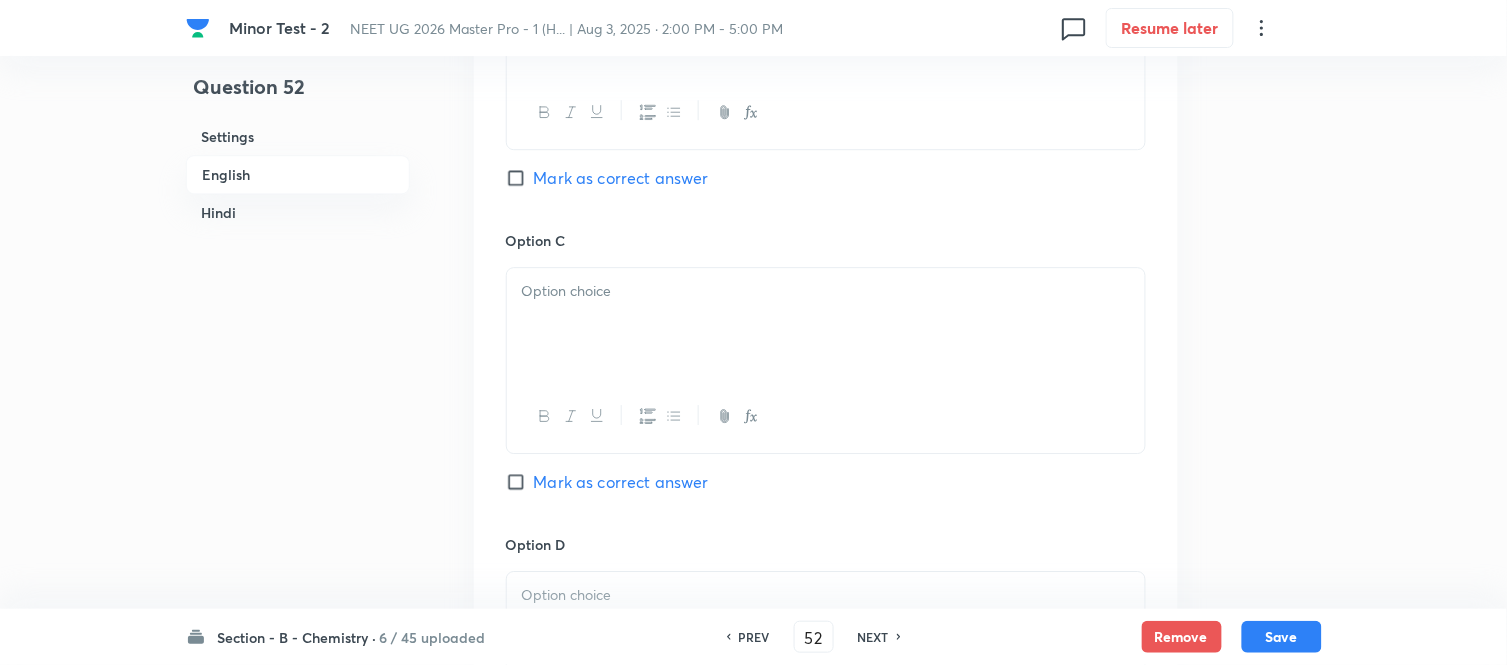 scroll, scrollTop: 1515, scrollLeft: 0, axis: vertical 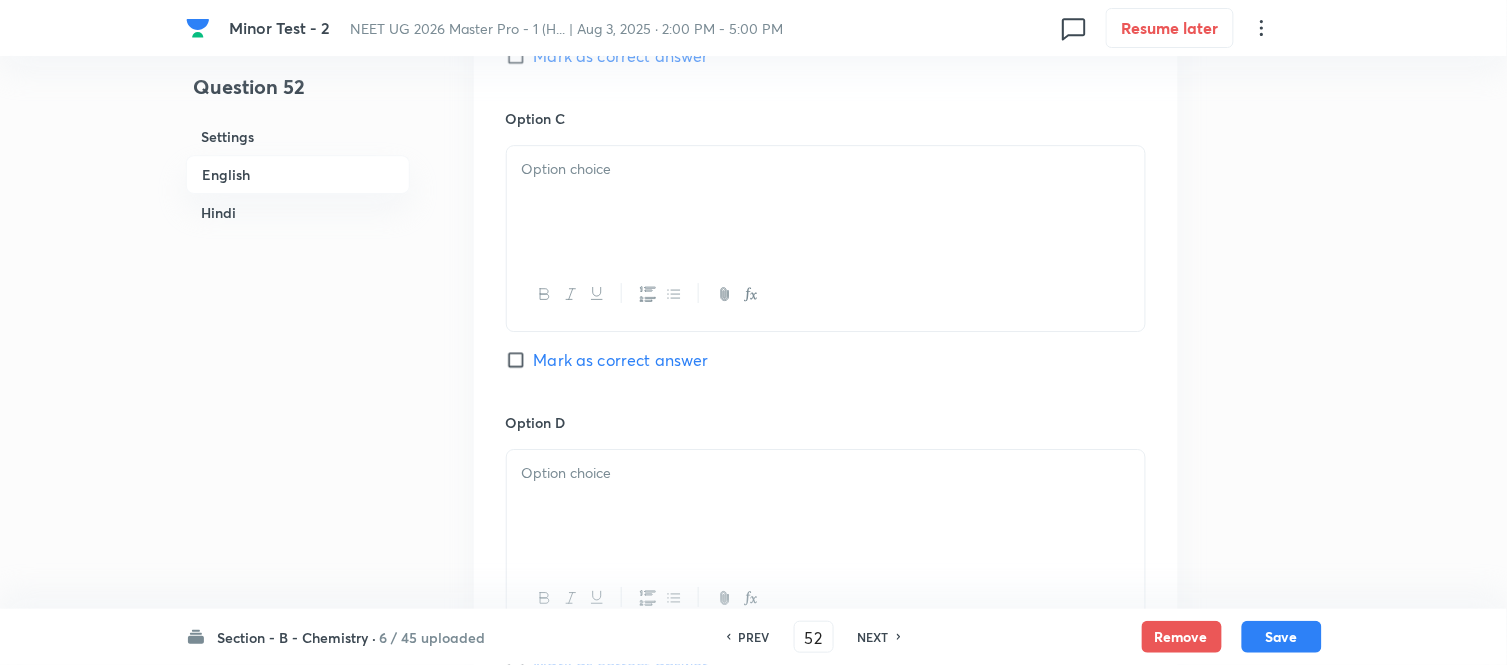 click at bounding box center [826, 169] 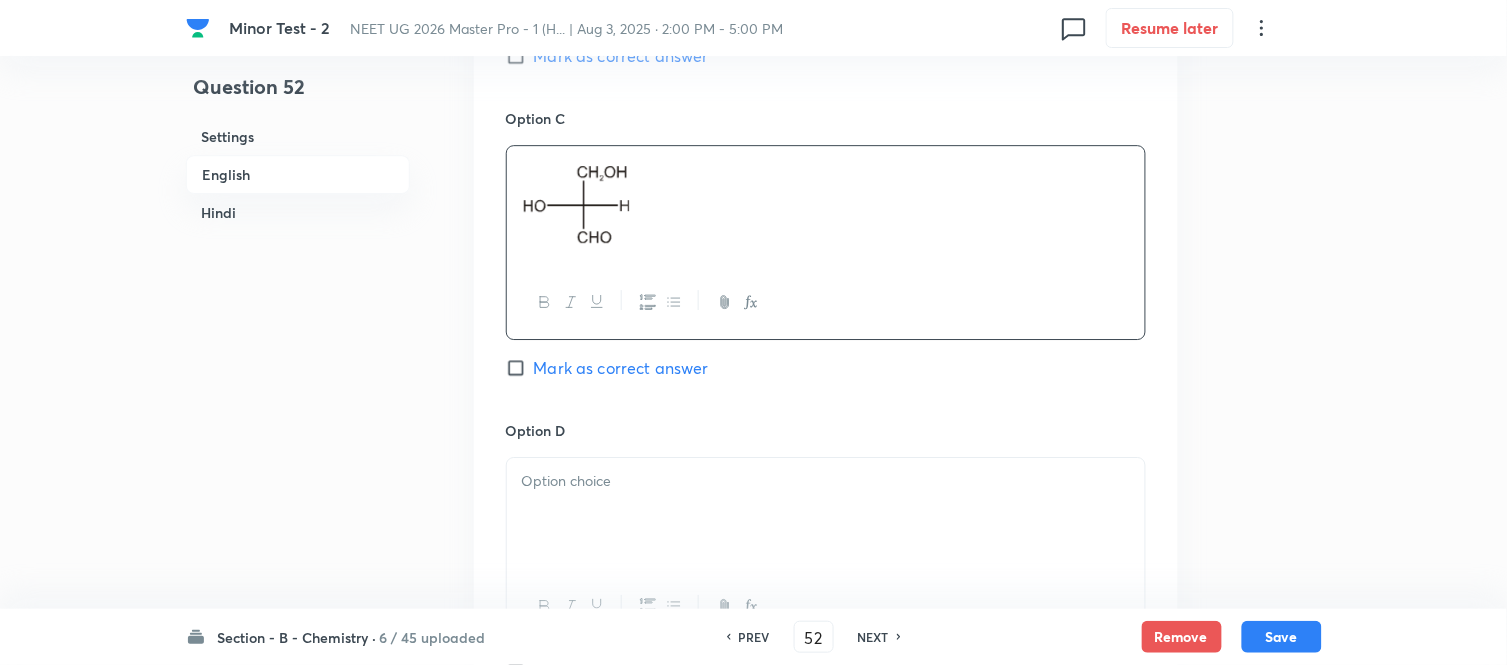 click on "English" at bounding box center [298, 174] 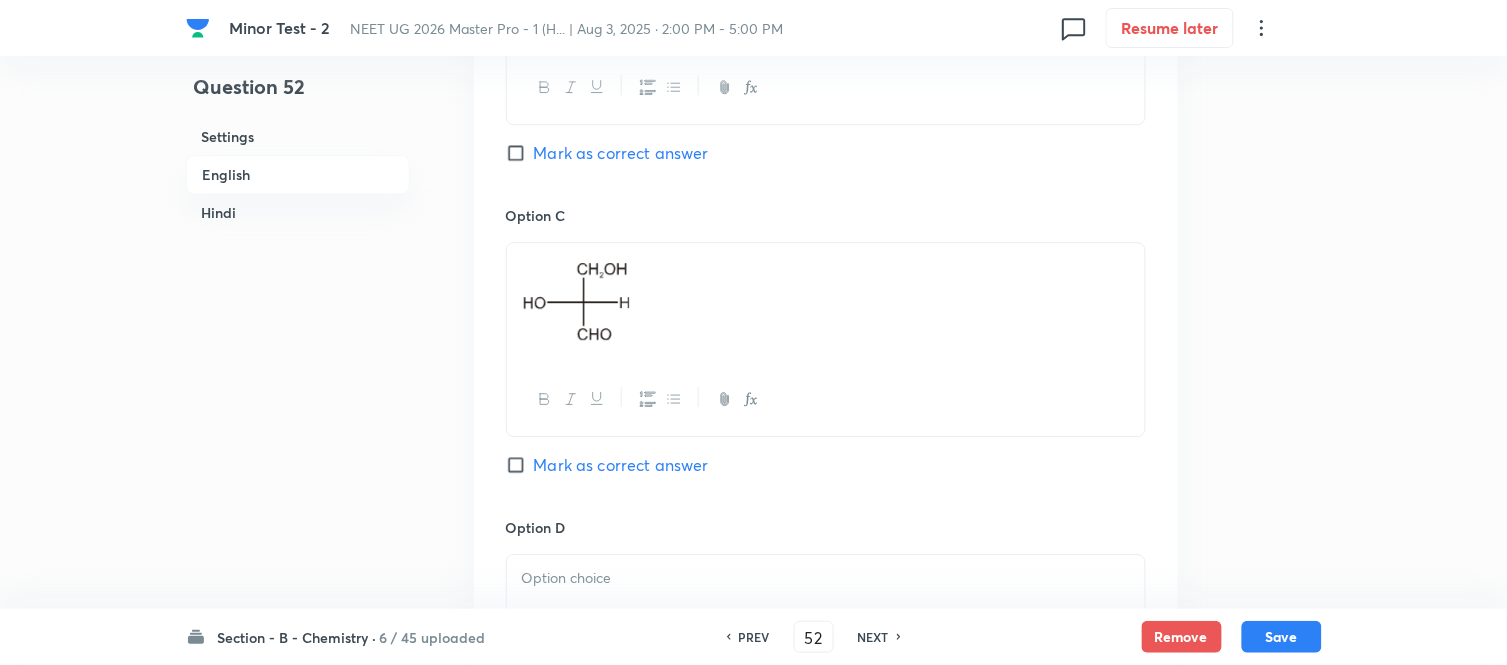 scroll, scrollTop: 1626, scrollLeft: 0, axis: vertical 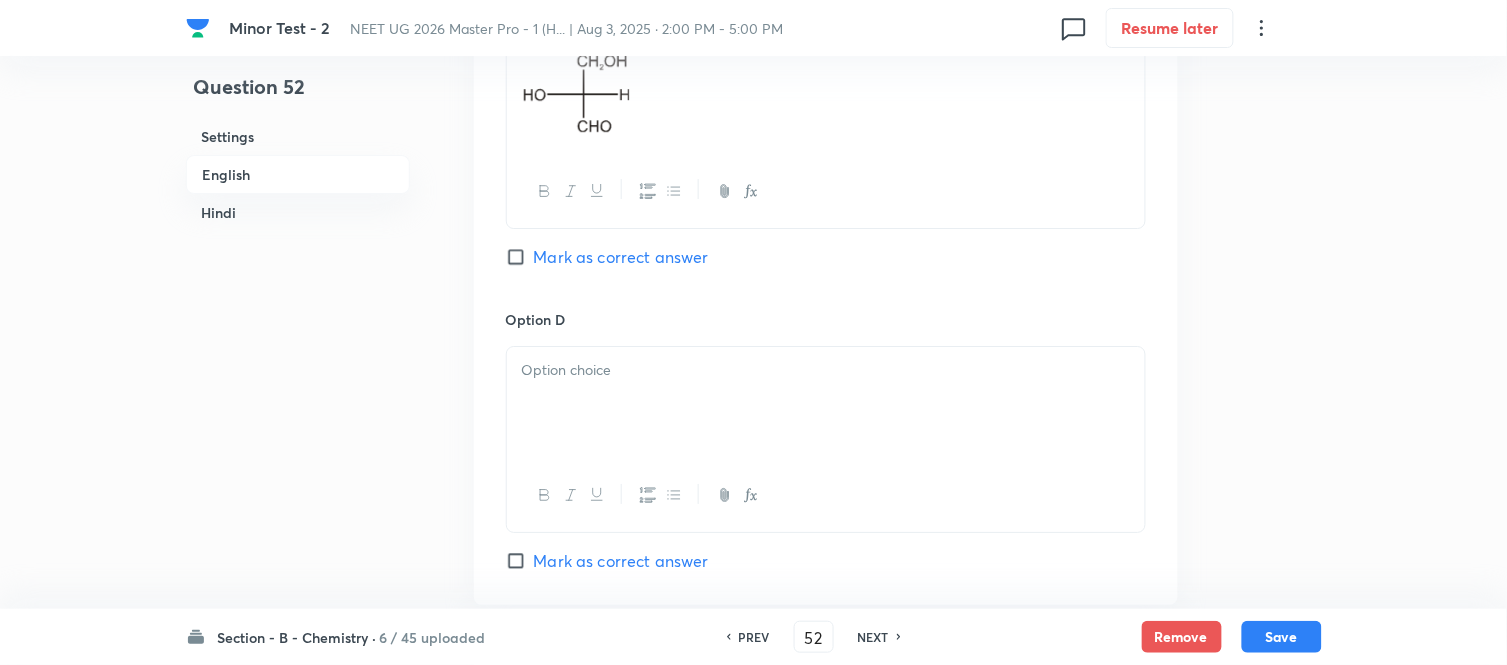click at bounding box center (826, 370) 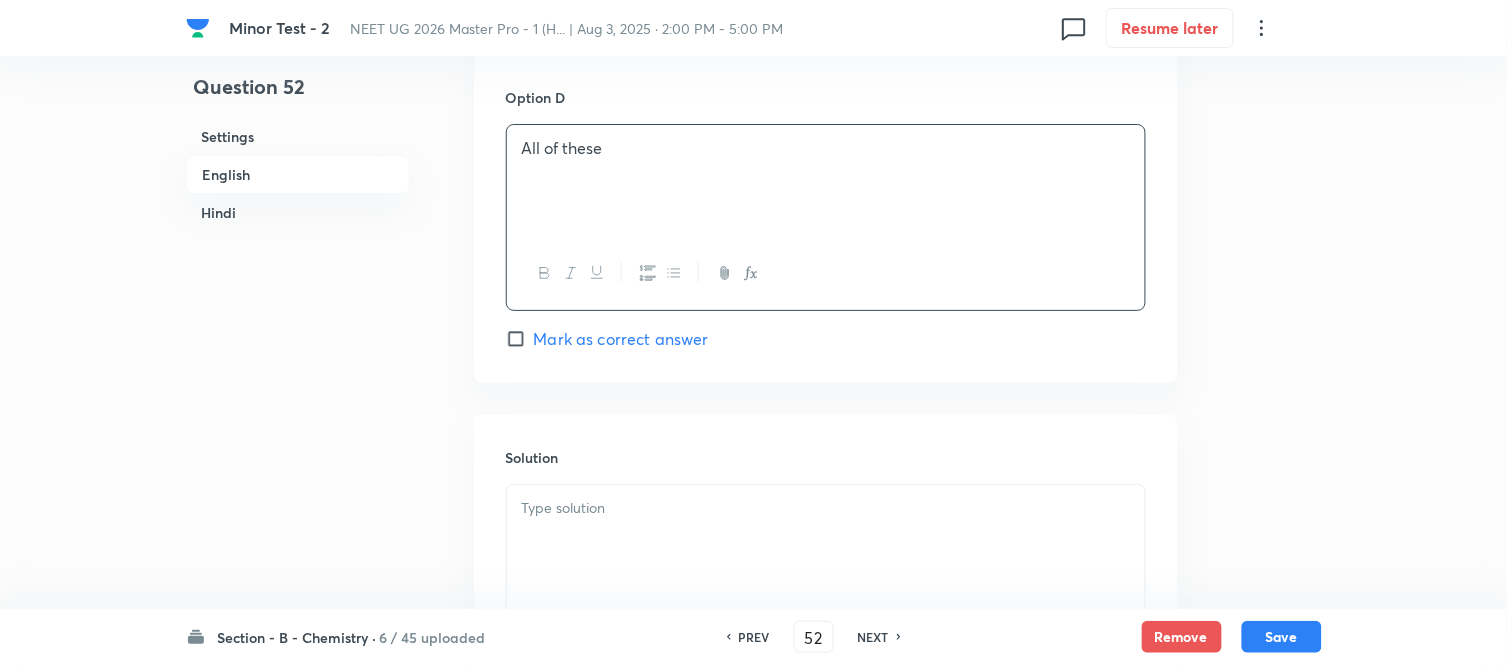 click on "Mark as correct answer" at bounding box center (520, 339) 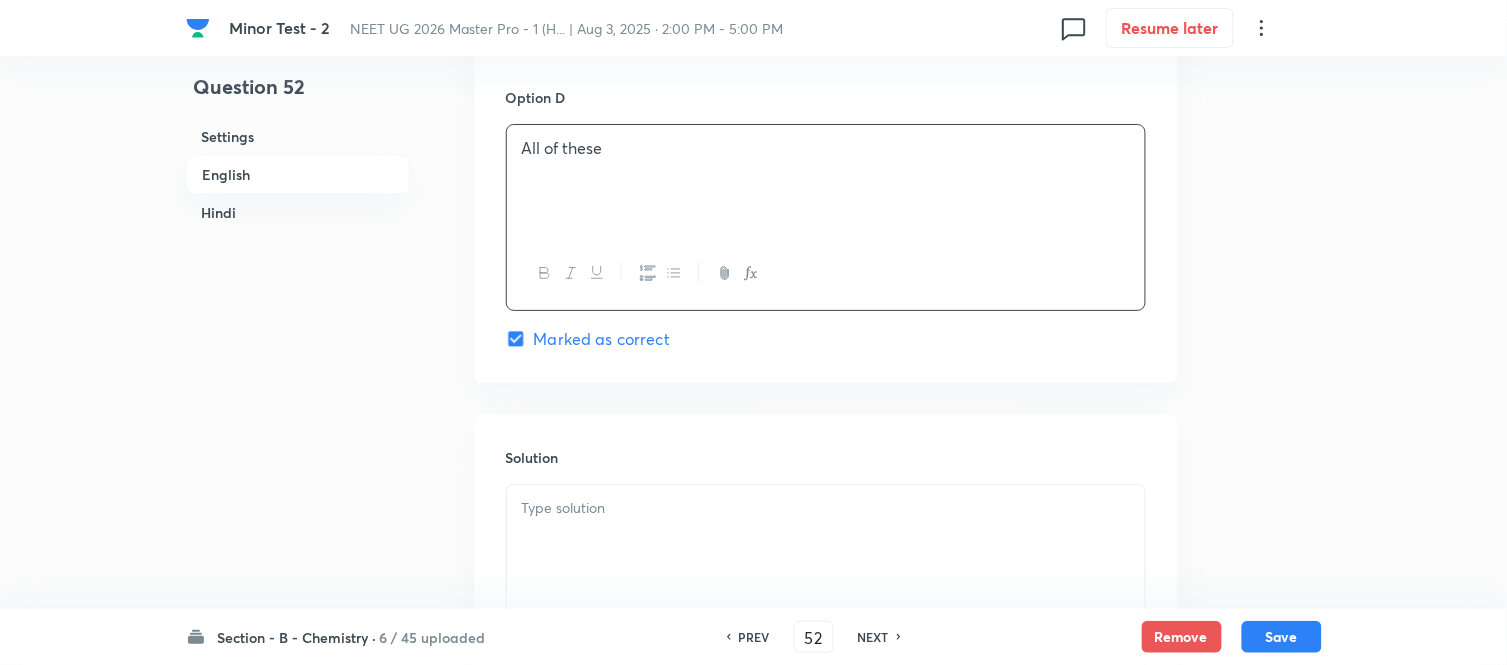 checkbox on "true" 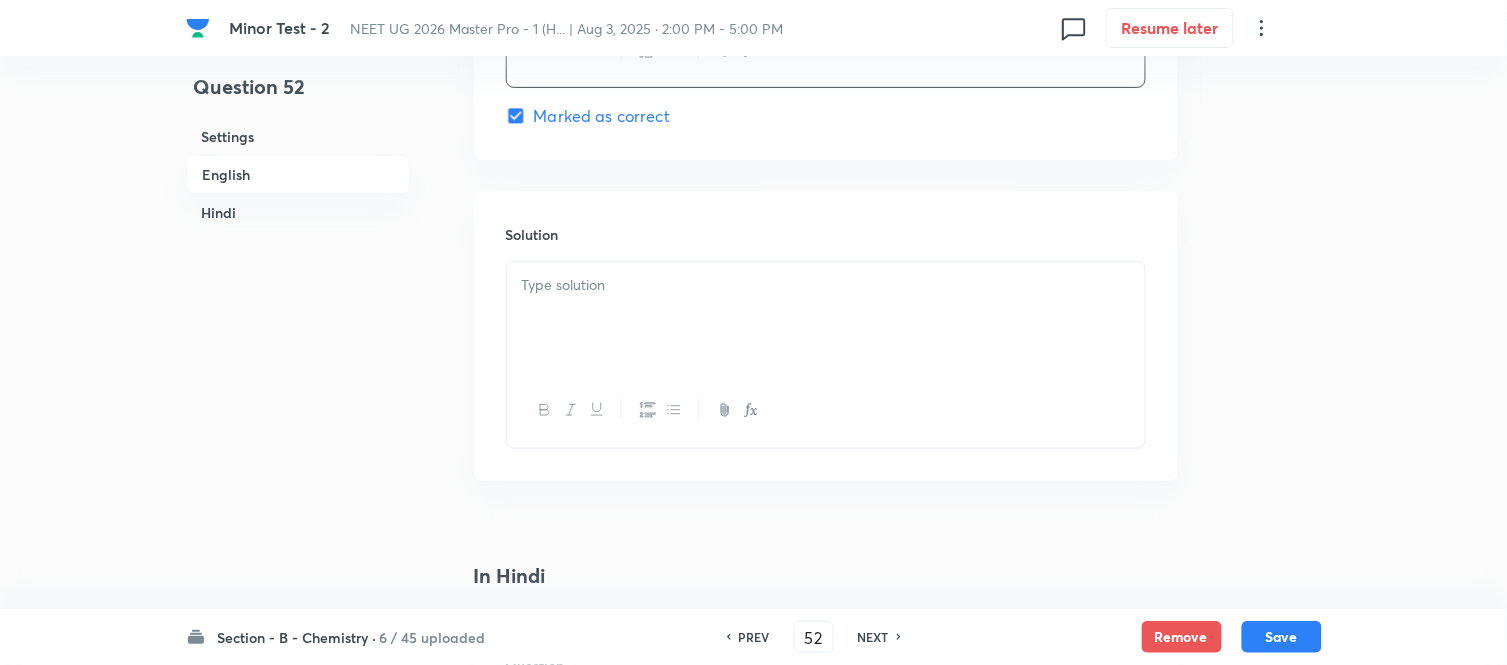 click at bounding box center (826, 318) 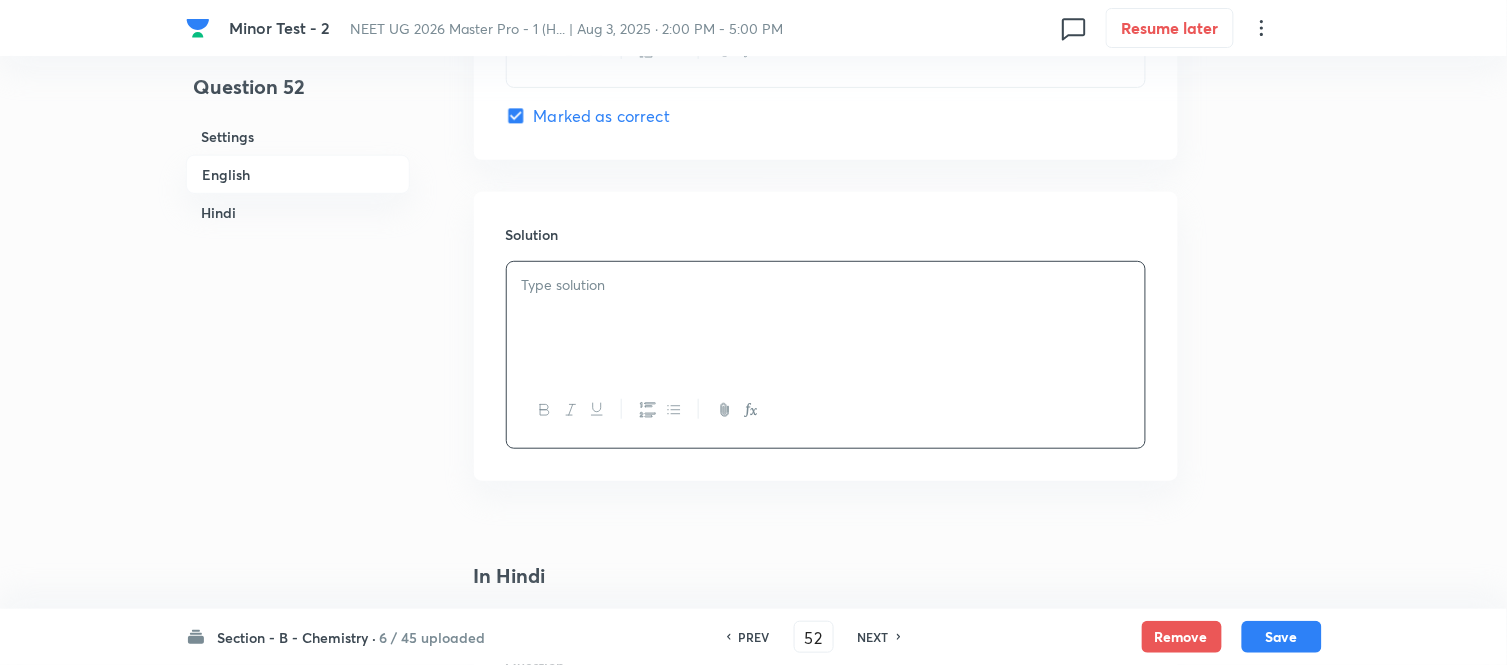 type 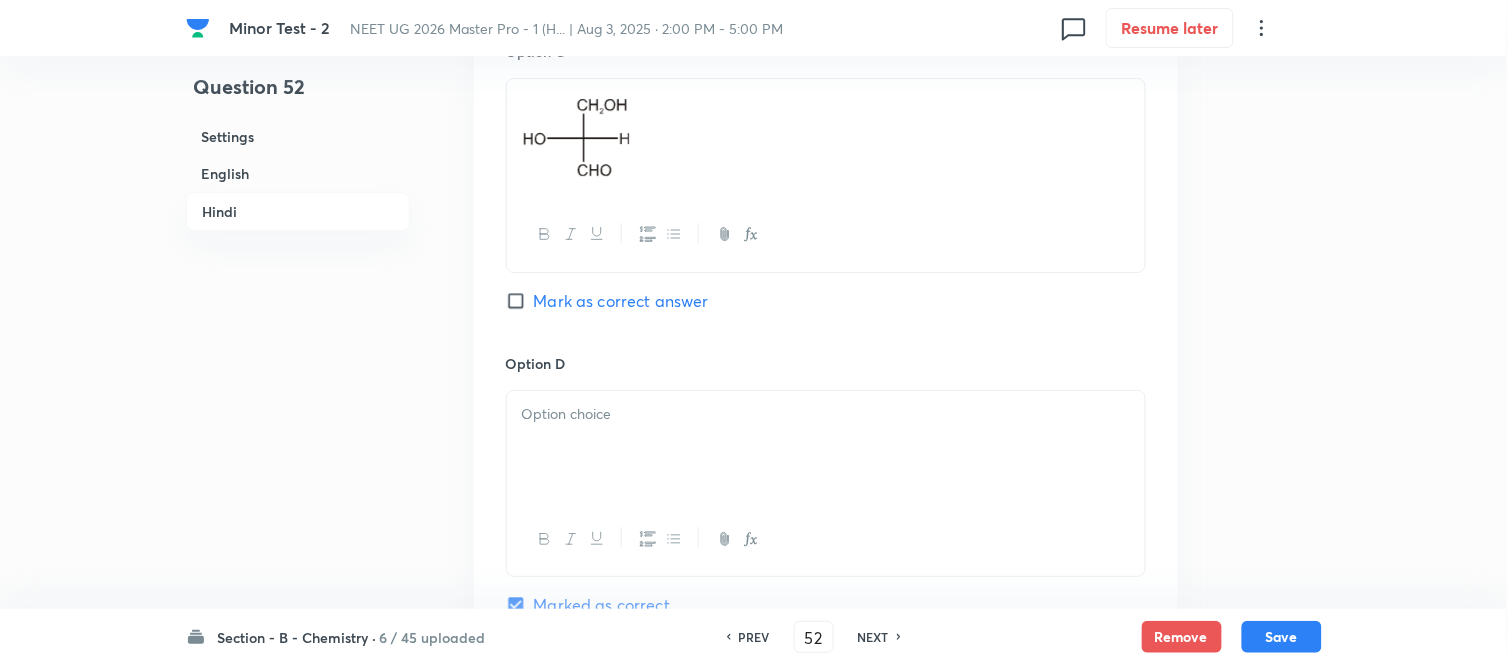 scroll, scrollTop: 3848, scrollLeft: 0, axis: vertical 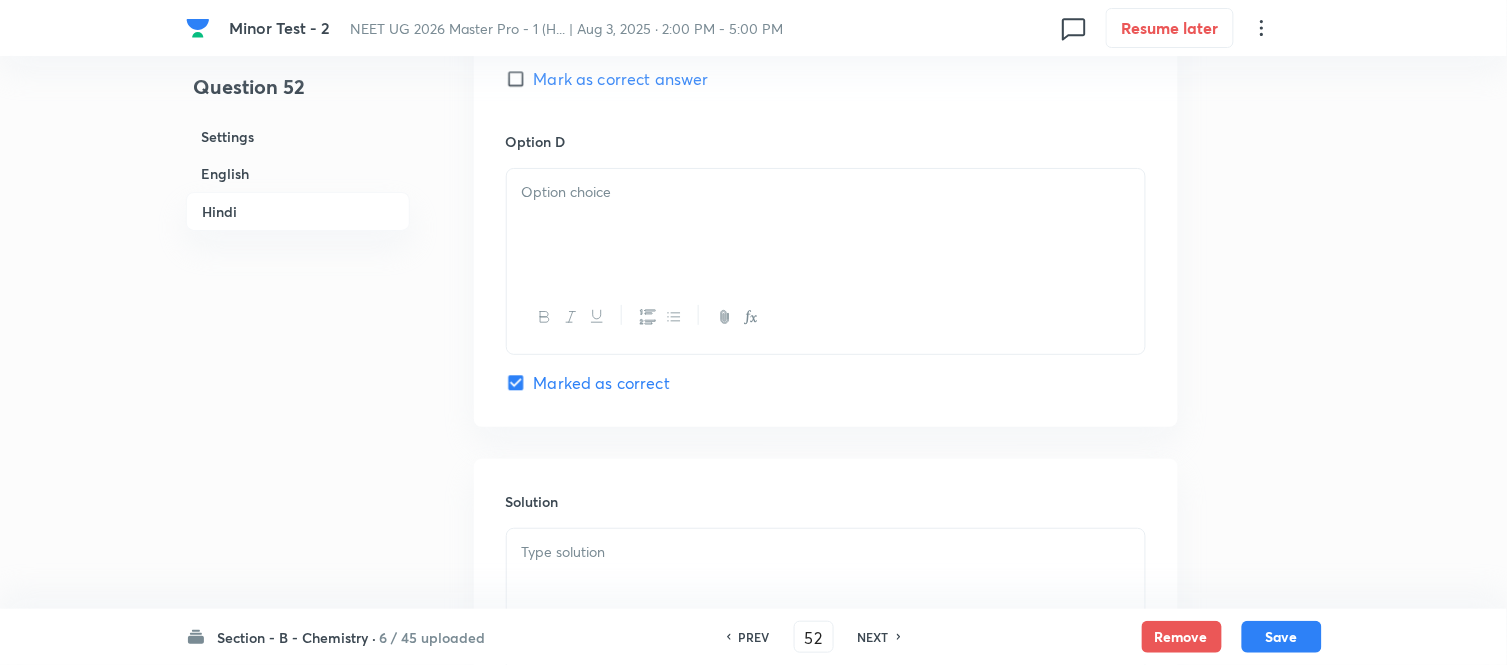 click at bounding box center [826, 225] 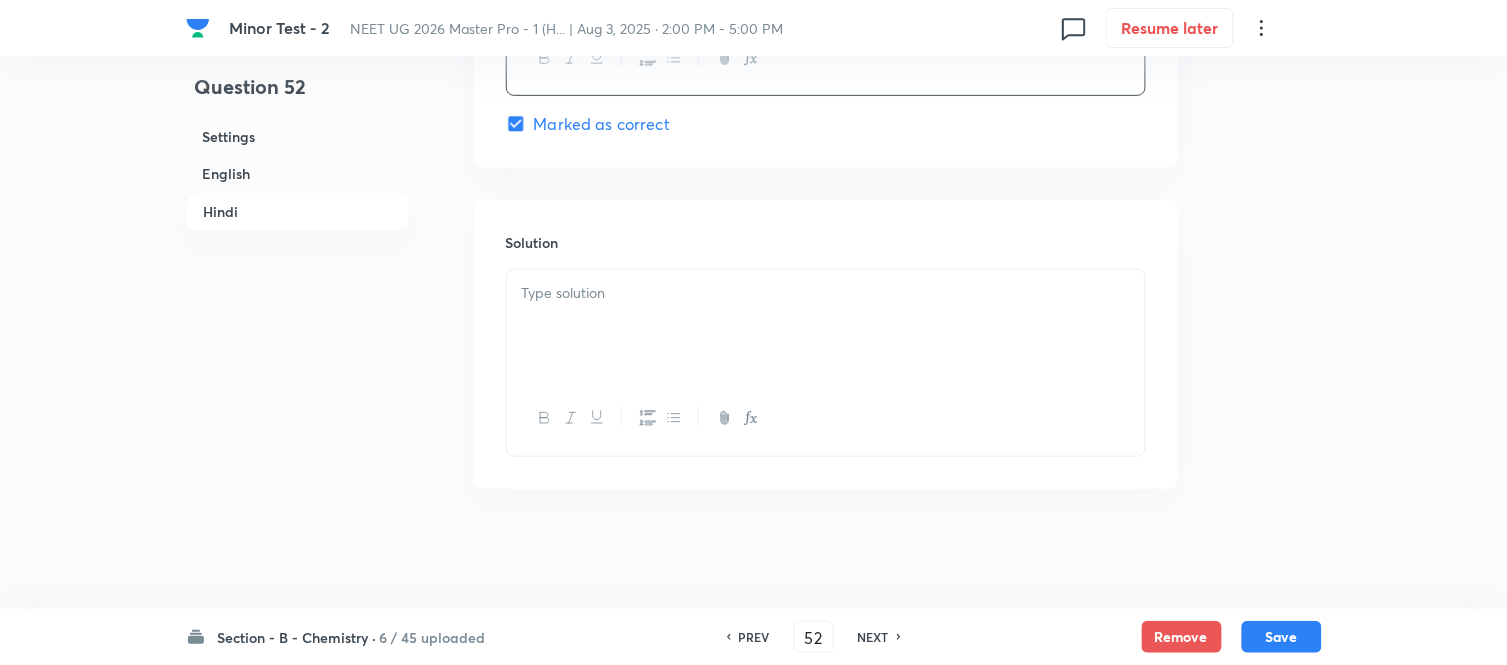 scroll, scrollTop: 4122, scrollLeft: 0, axis: vertical 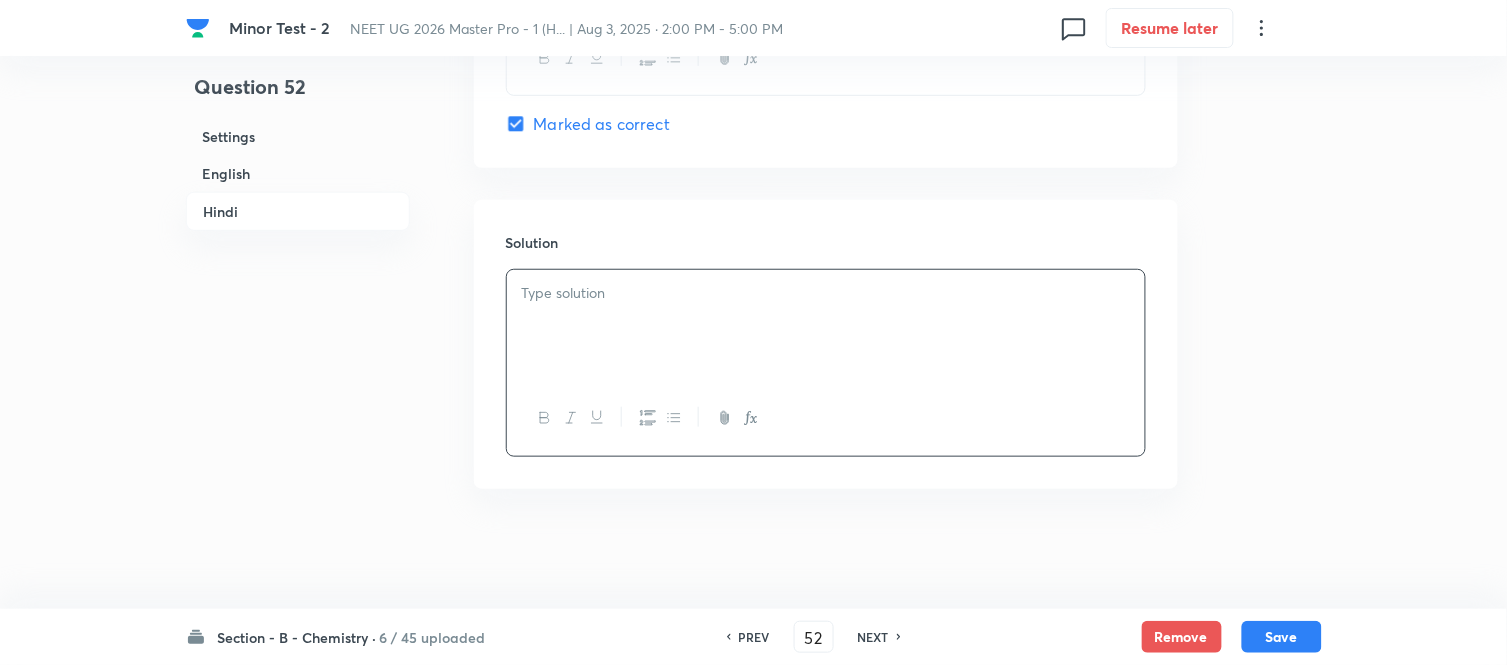 type 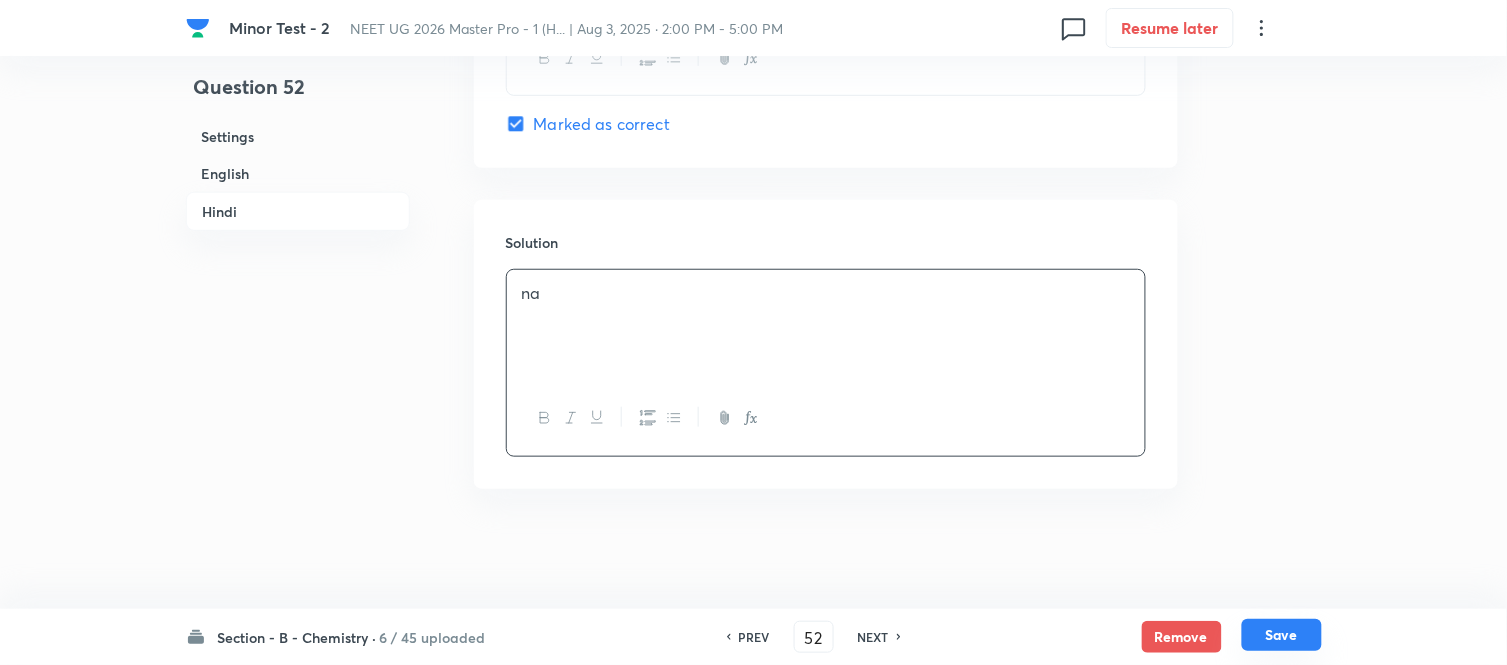 click on "Save" at bounding box center (1282, 635) 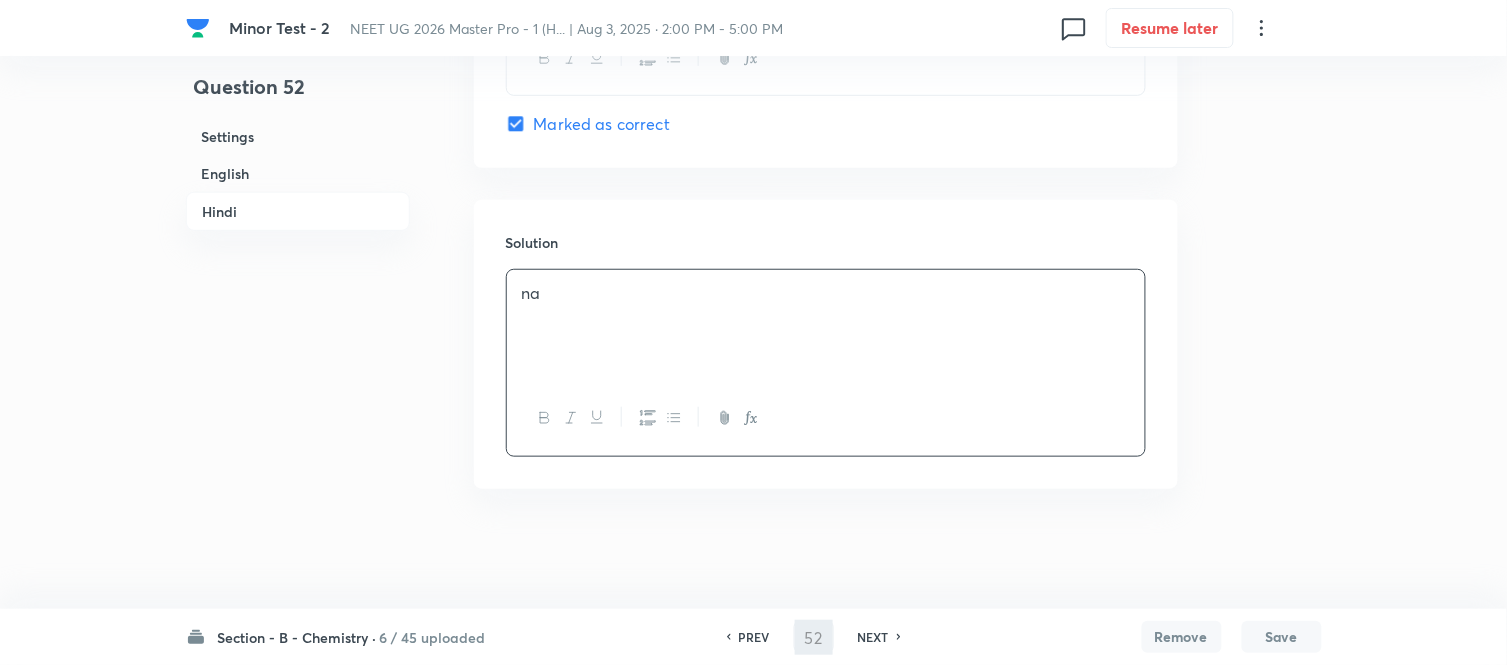 type on "53" 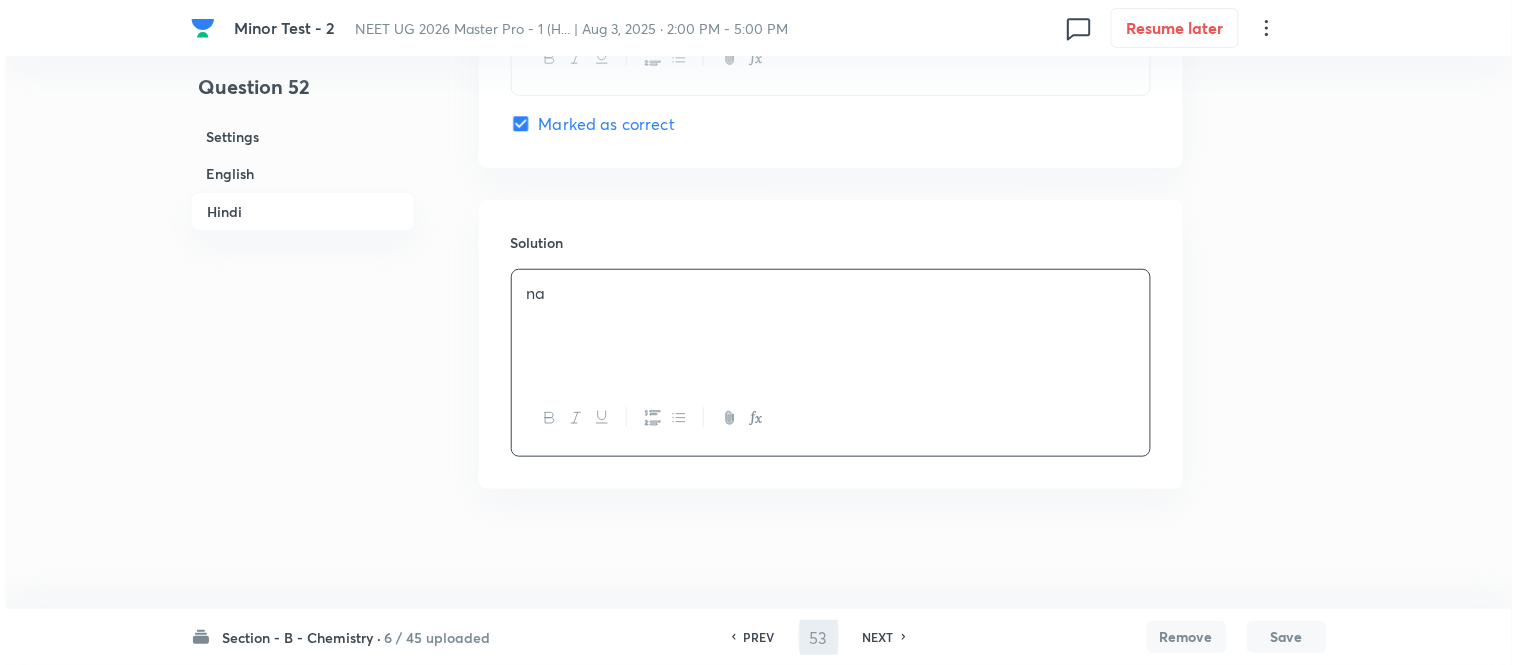 scroll, scrollTop: 0, scrollLeft: 0, axis: both 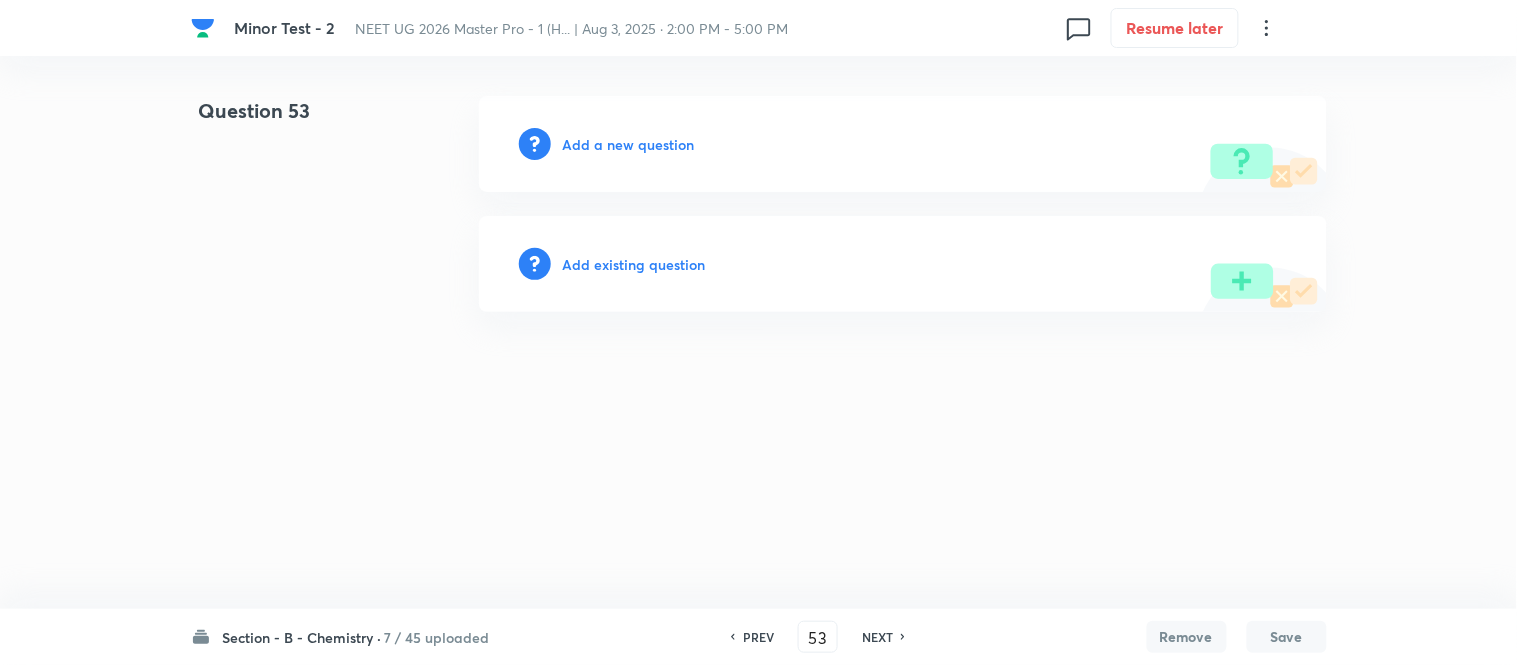 click on "Add a new question" at bounding box center (629, 144) 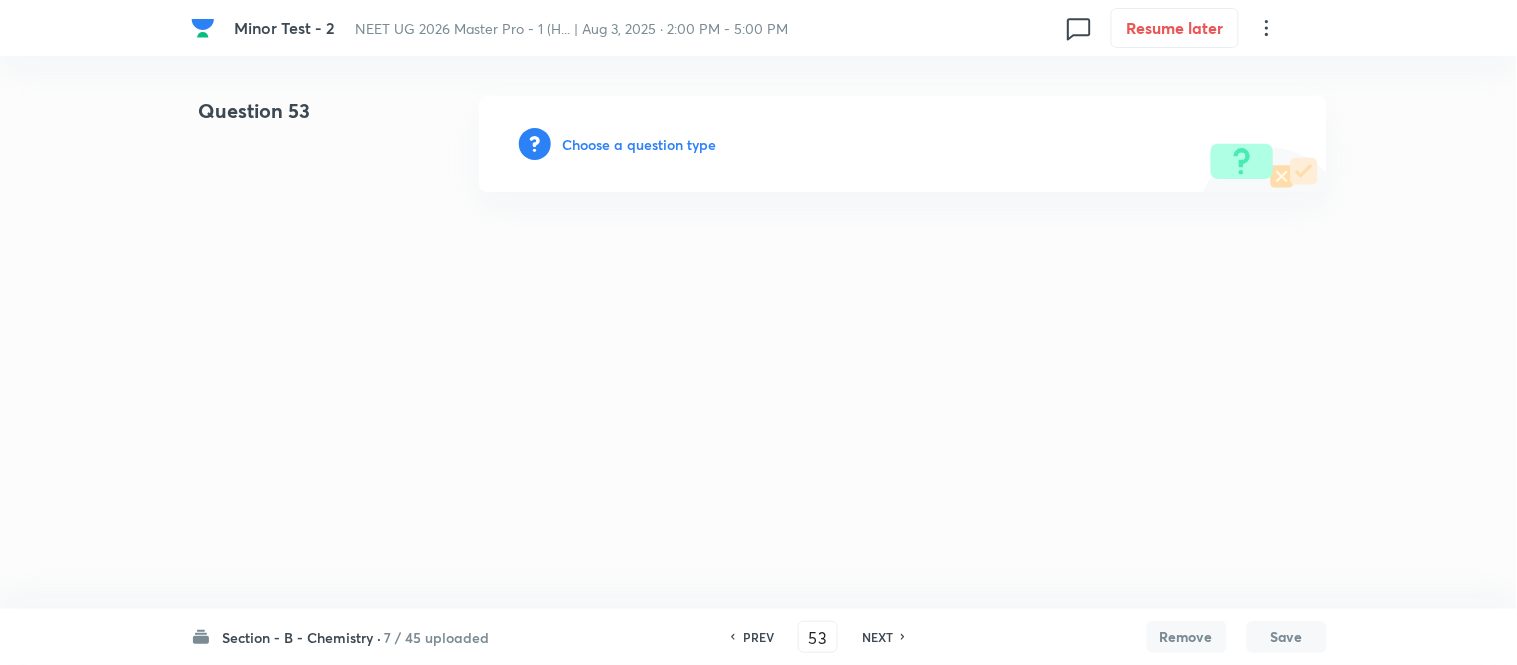 click on "Choose a question type" at bounding box center (640, 144) 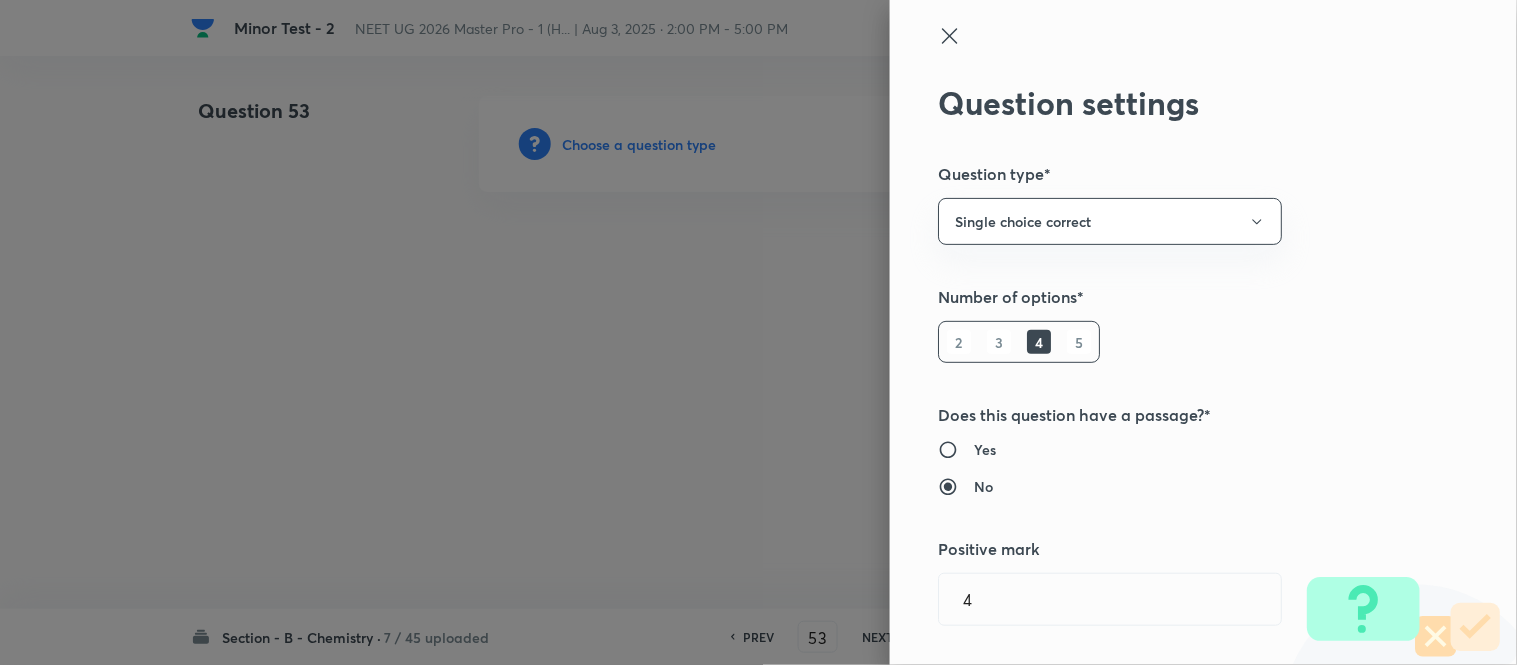 type 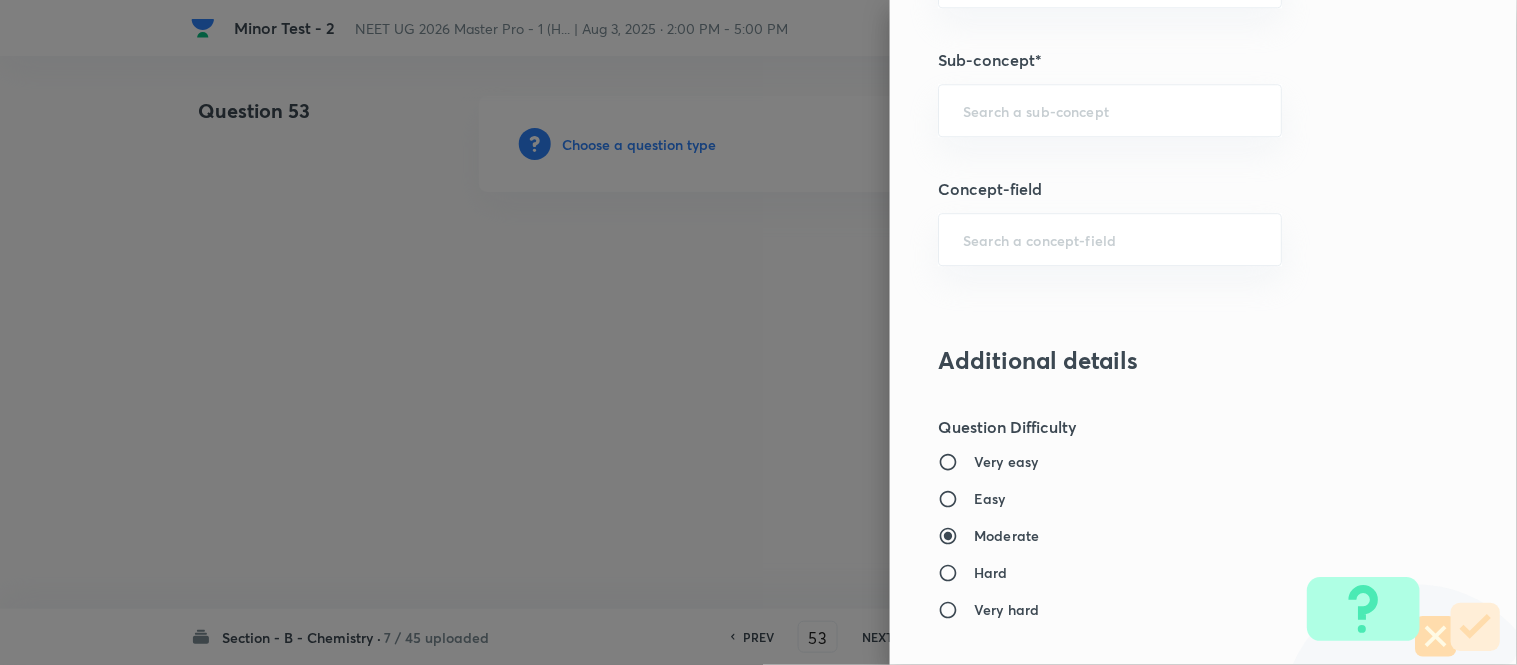 scroll, scrollTop: 1387, scrollLeft: 0, axis: vertical 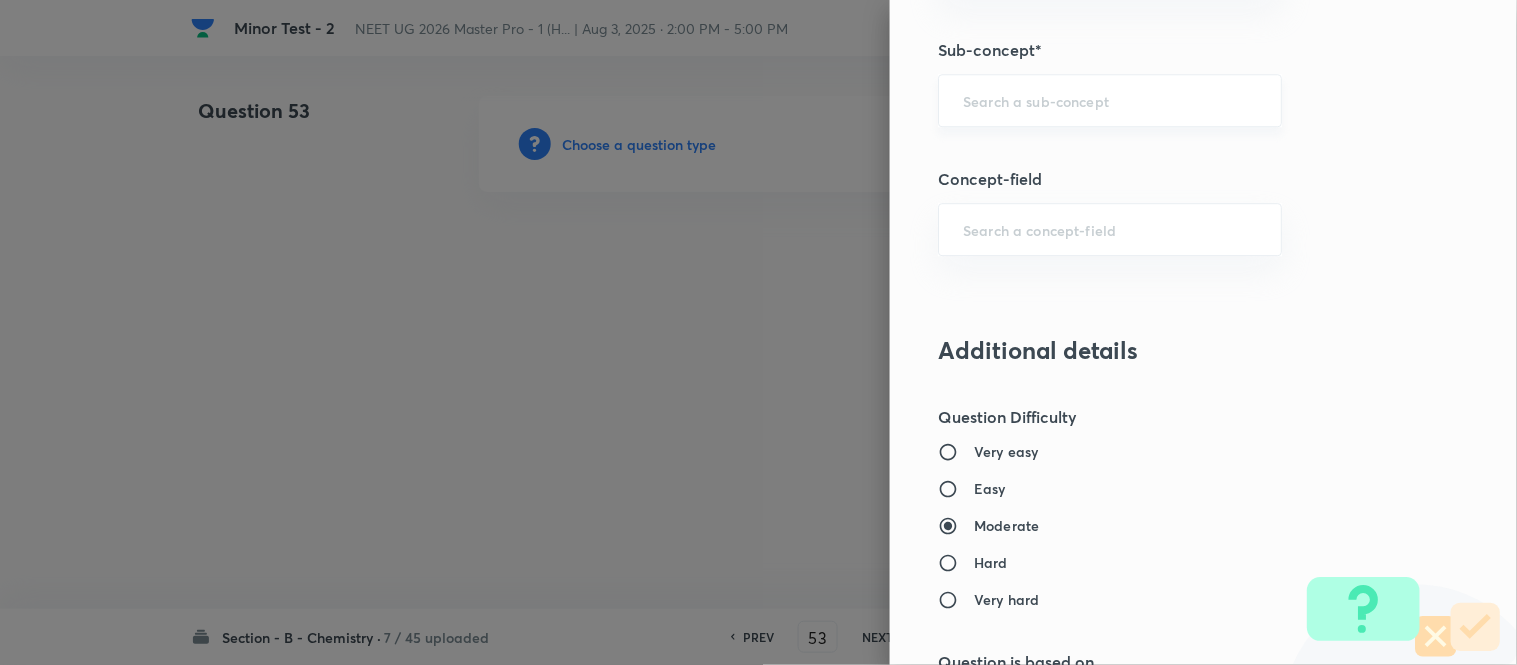 click at bounding box center [1110, 100] 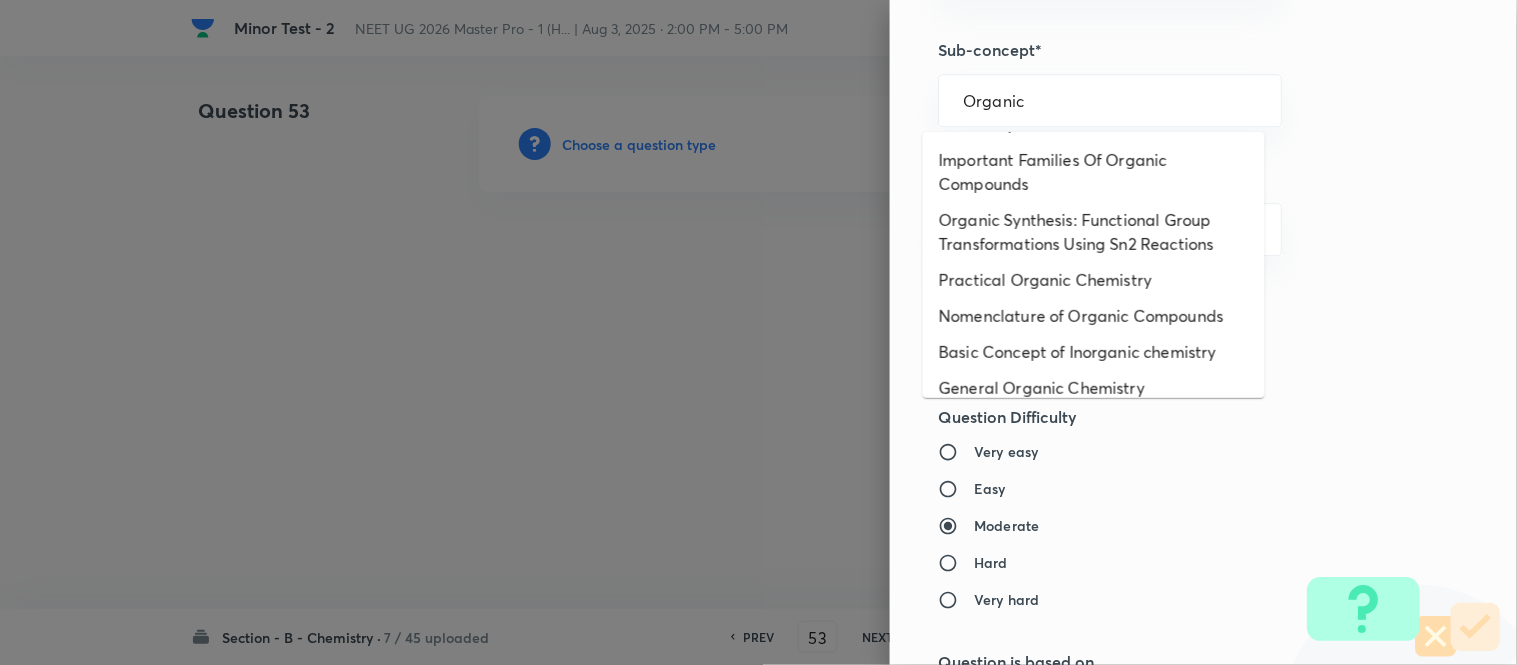scroll, scrollTop: 325, scrollLeft: 0, axis: vertical 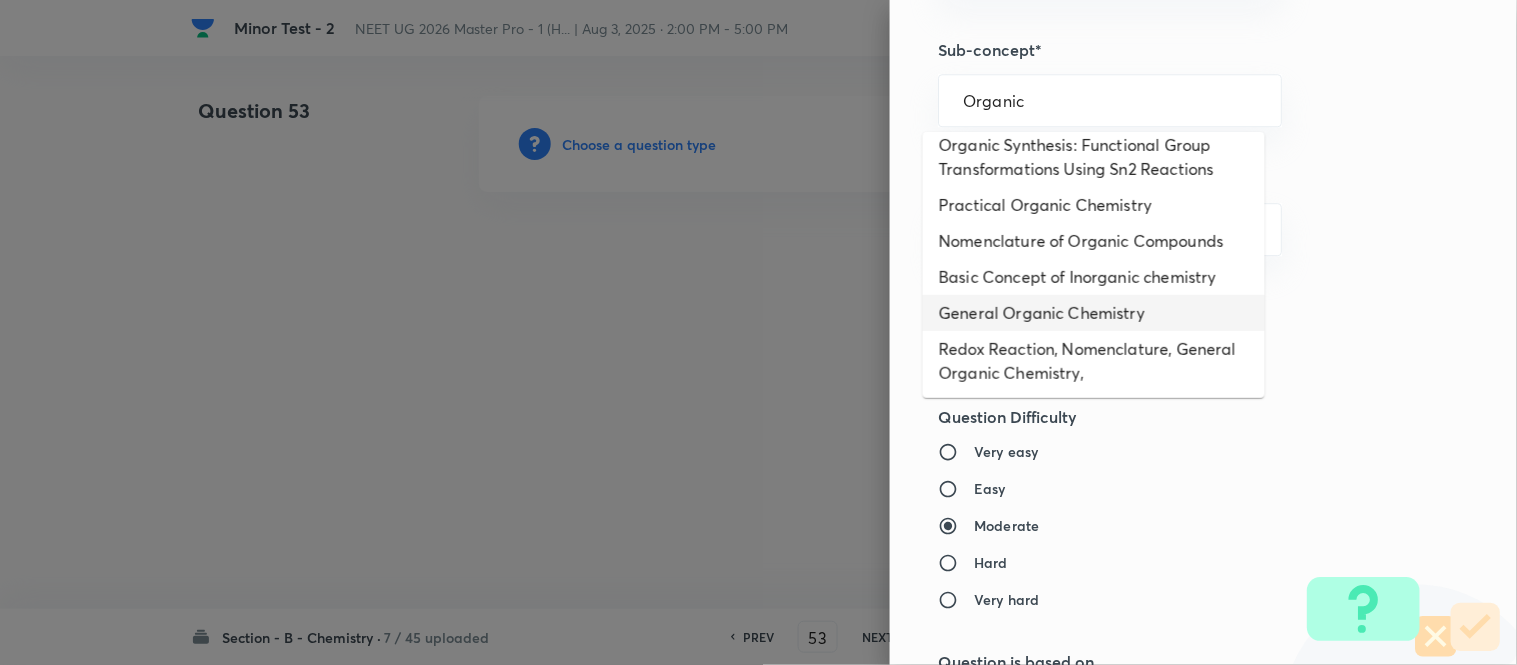 click on "General Organic Chemistry" at bounding box center (1094, 313) 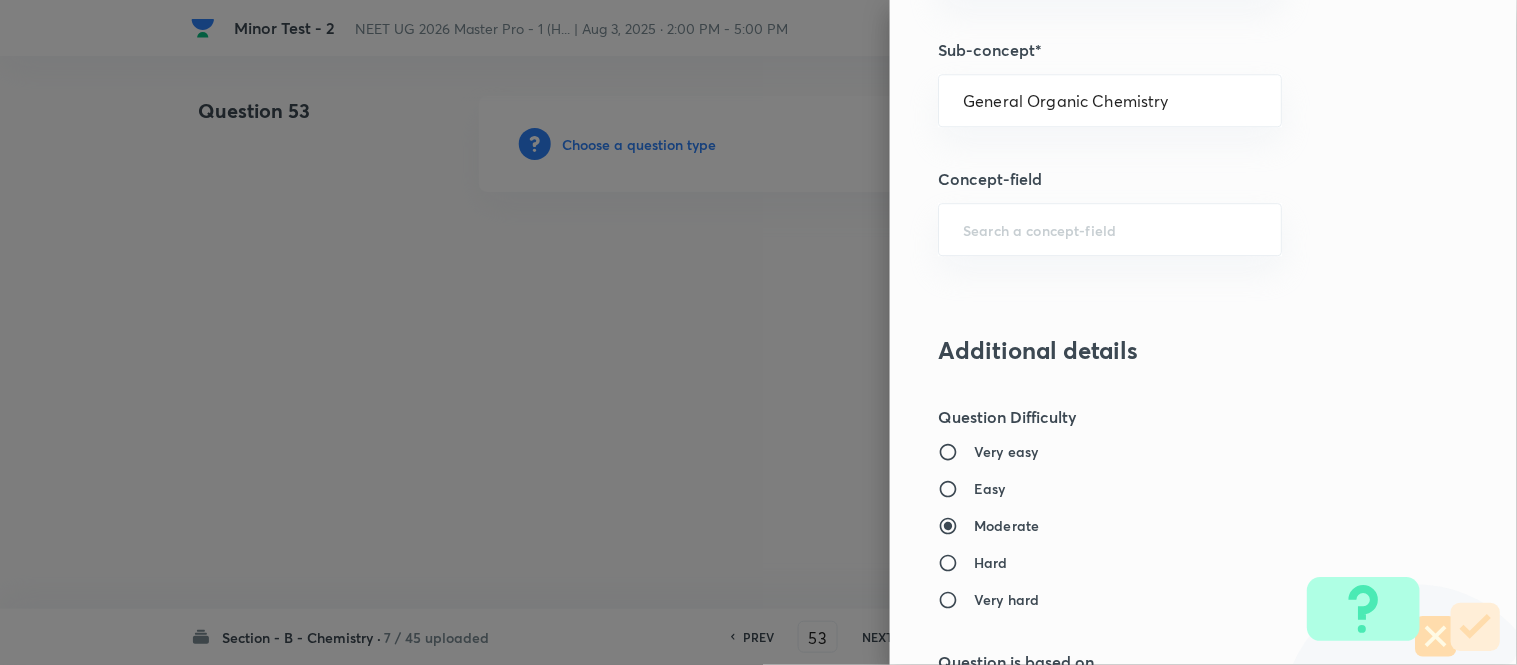 type on "Chemistry" 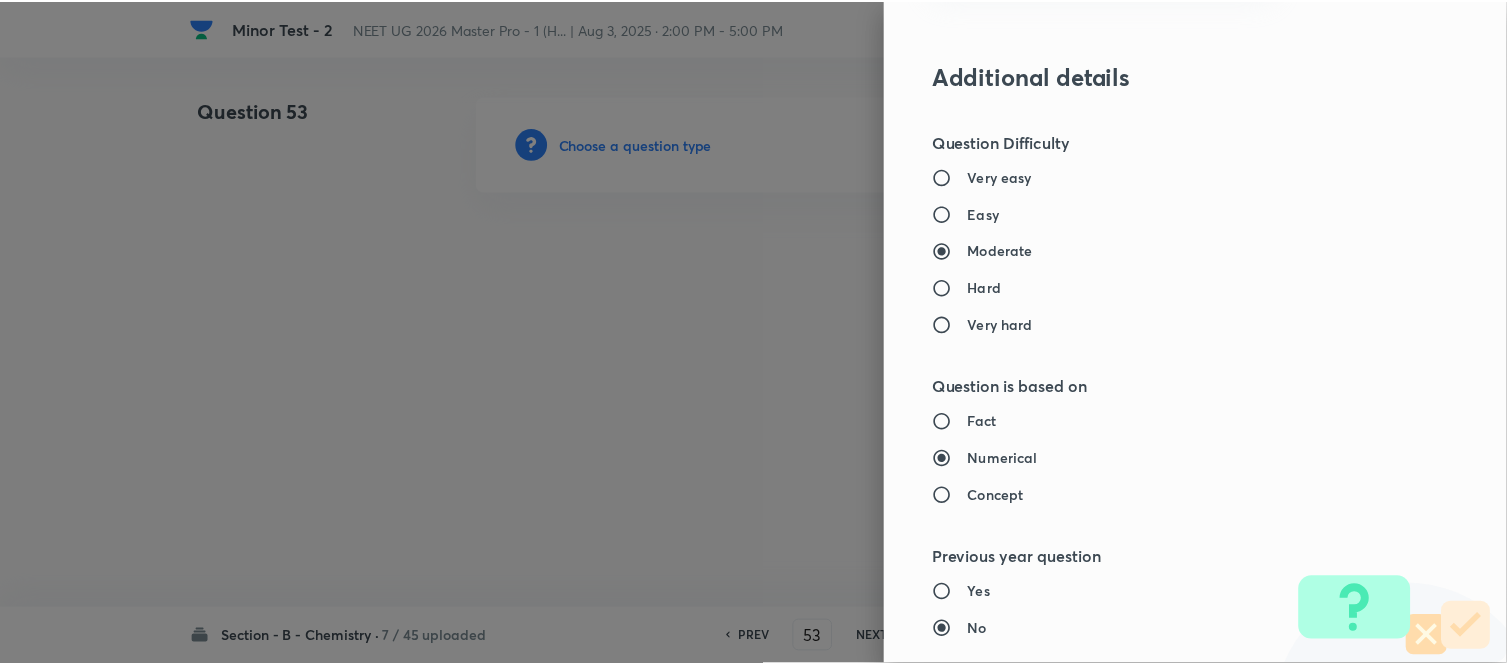 scroll, scrollTop: 2195, scrollLeft: 0, axis: vertical 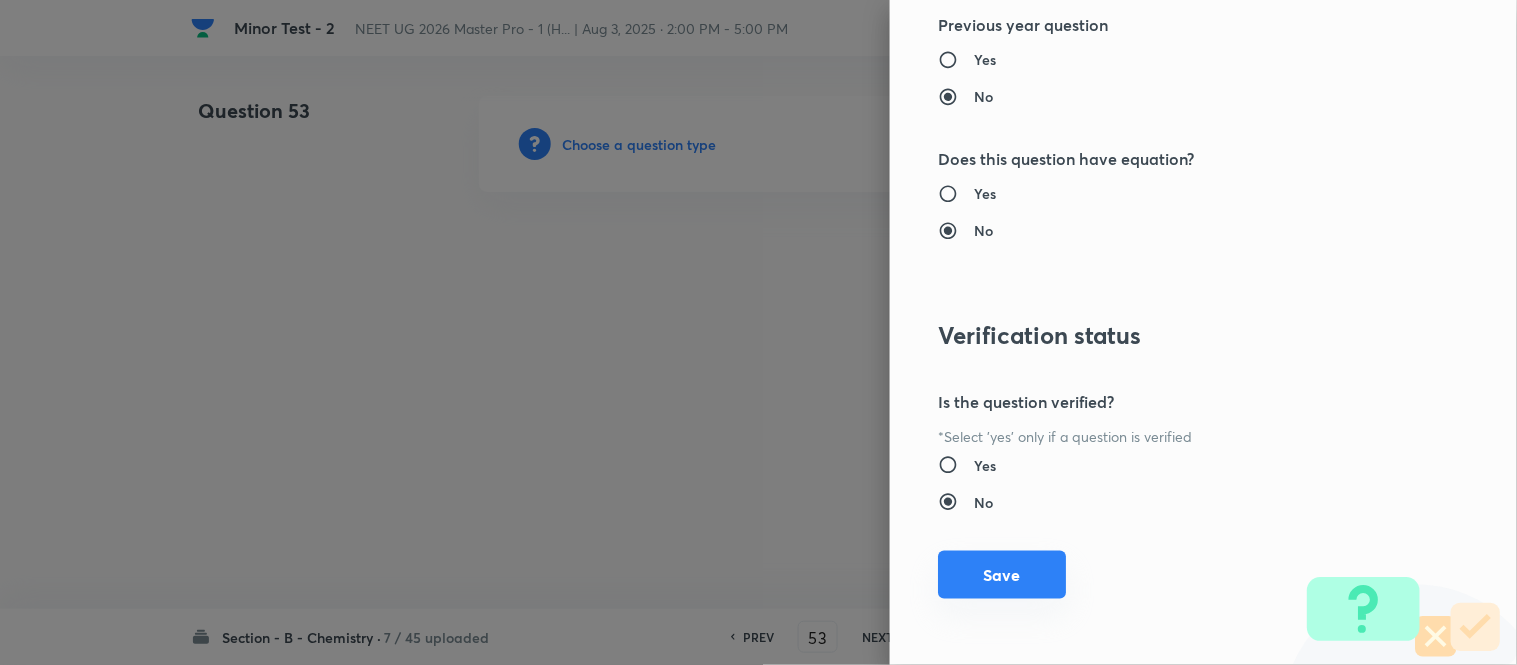click on "Save" at bounding box center [1002, 575] 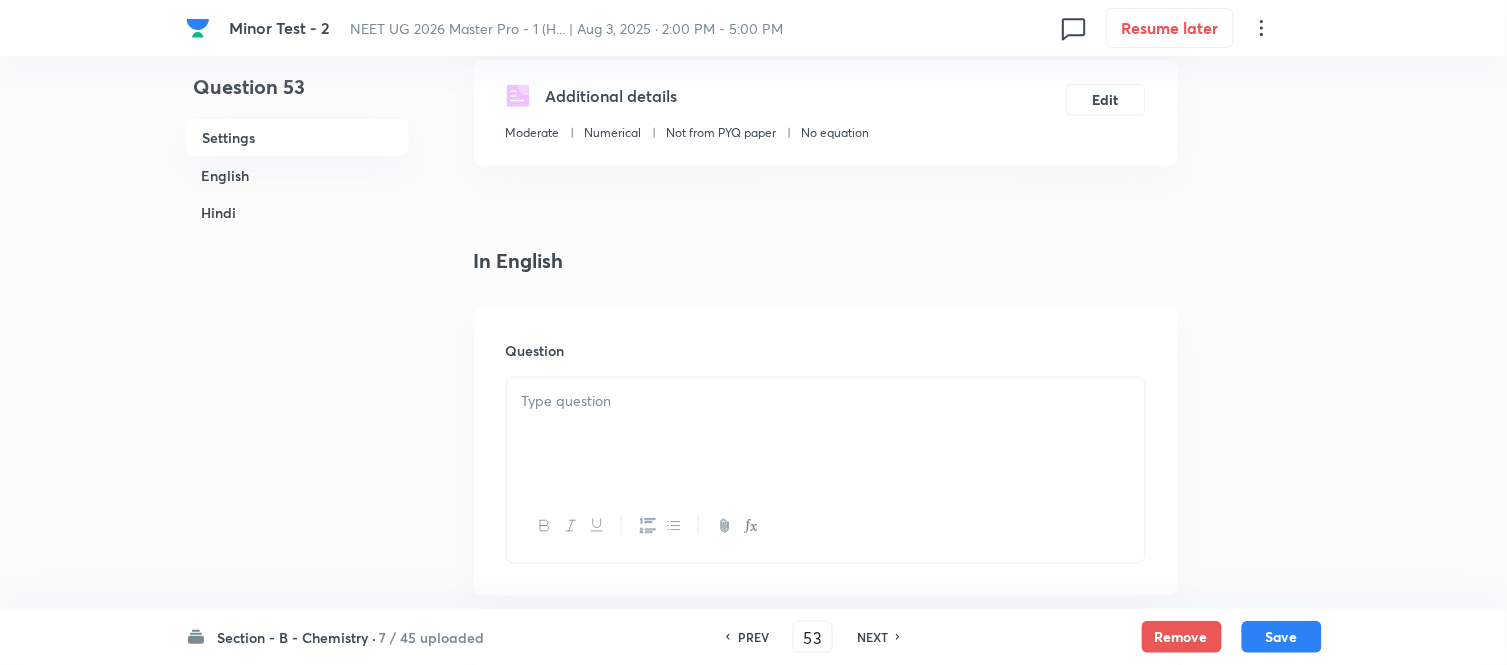 scroll, scrollTop: 333, scrollLeft: 0, axis: vertical 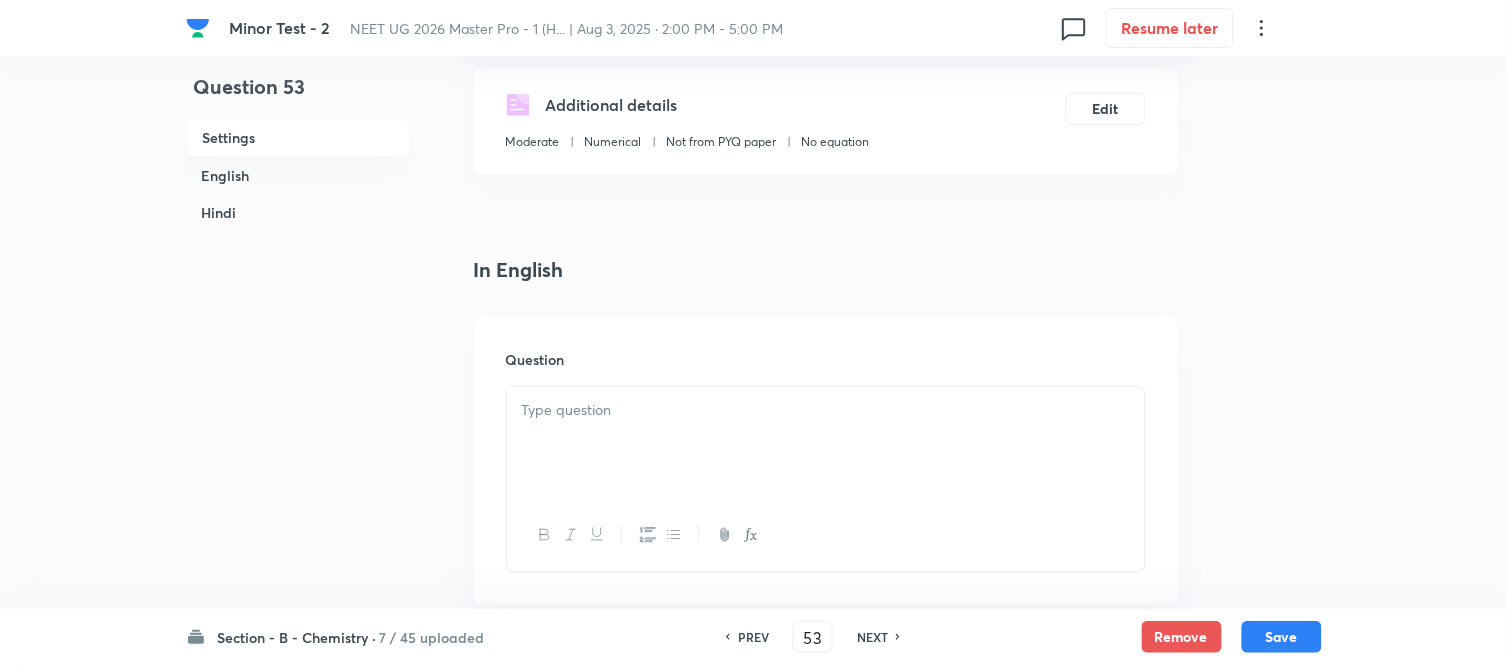 click at bounding box center [826, 410] 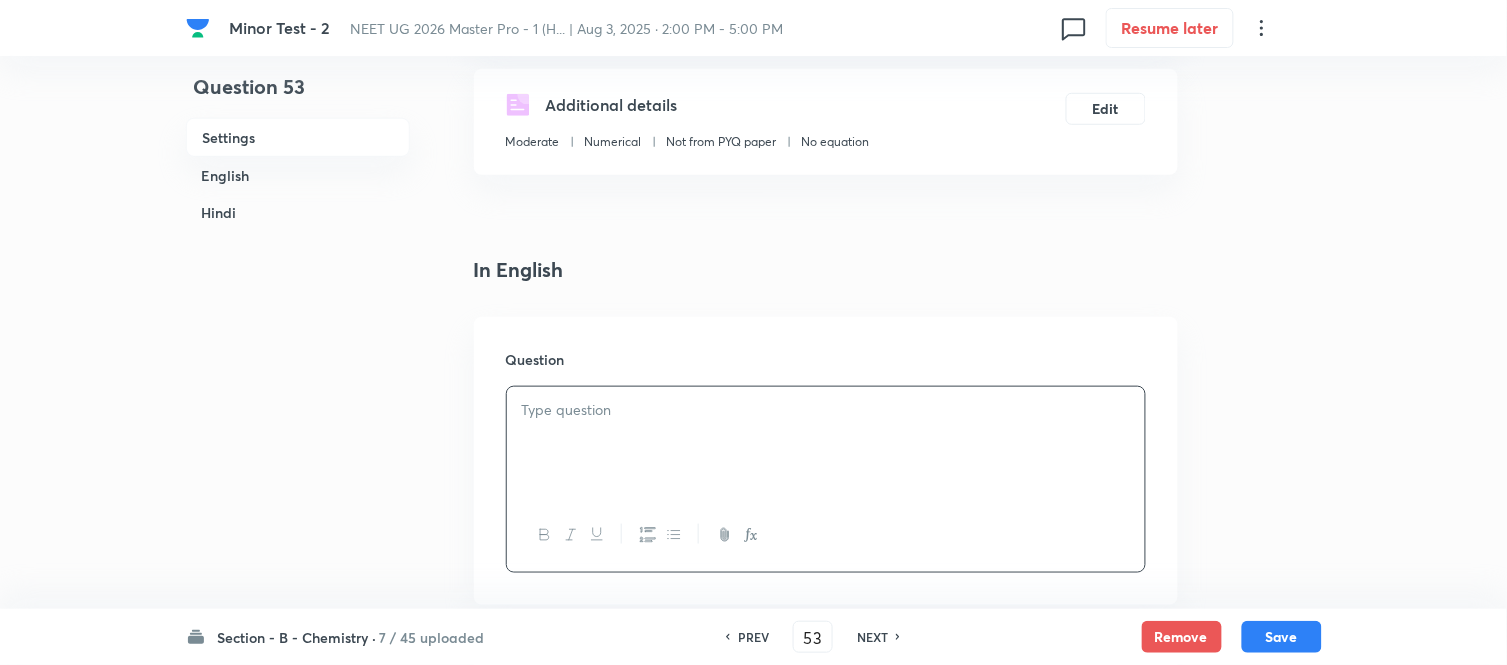 click at bounding box center (826, 410) 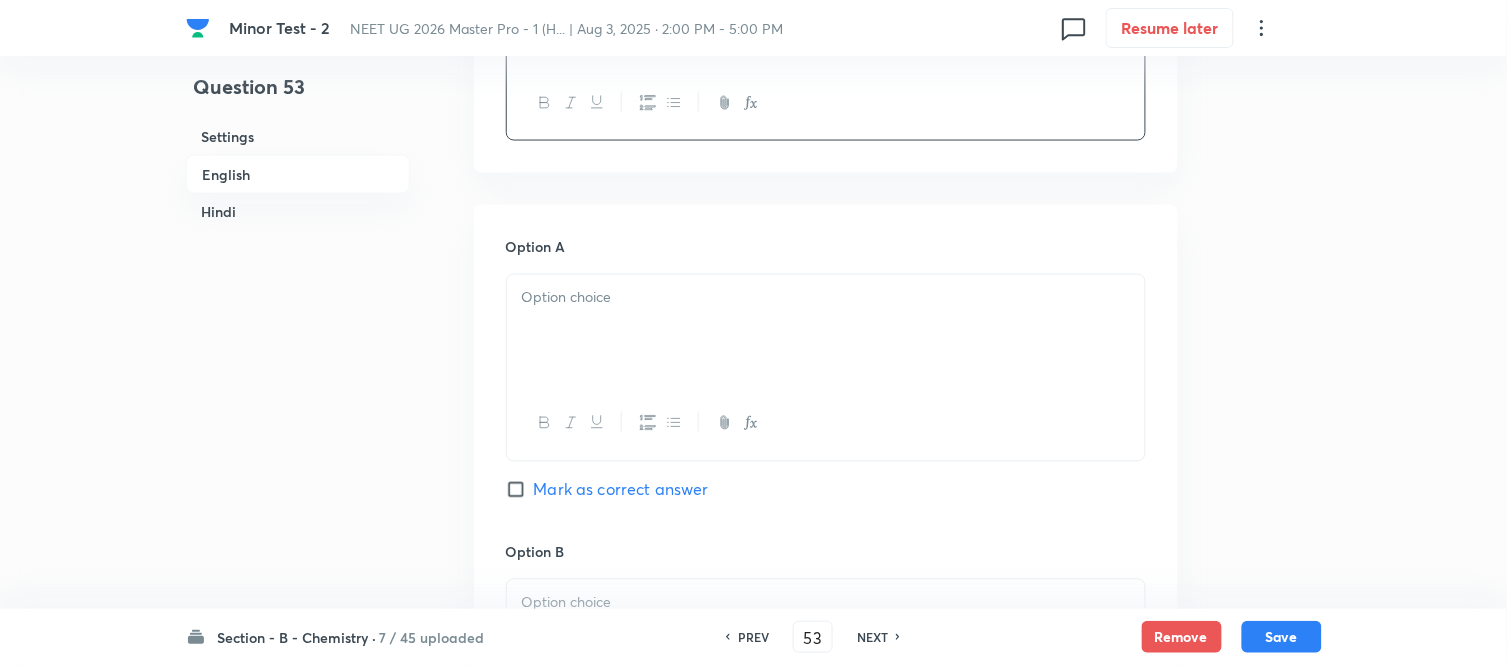scroll, scrollTop: 777, scrollLeft: 0, axis: vertical 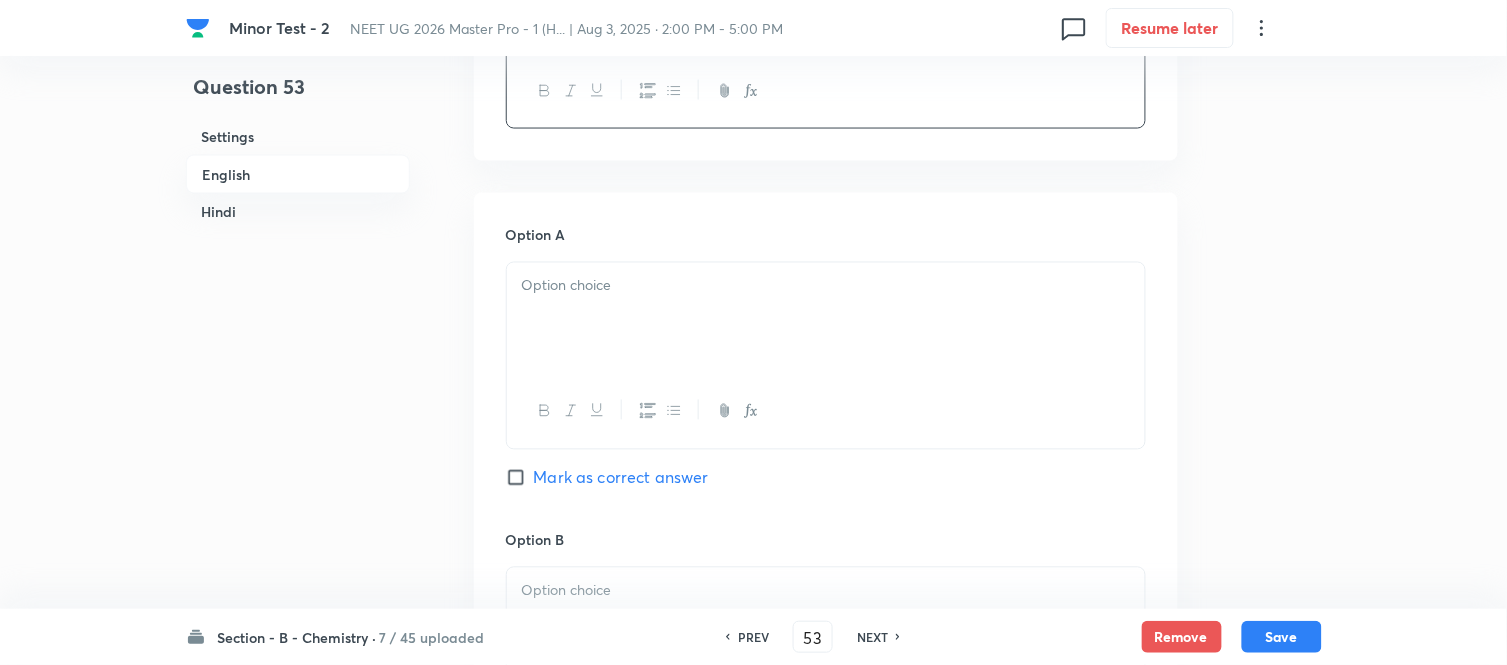 click at bounding box center [826, 319] 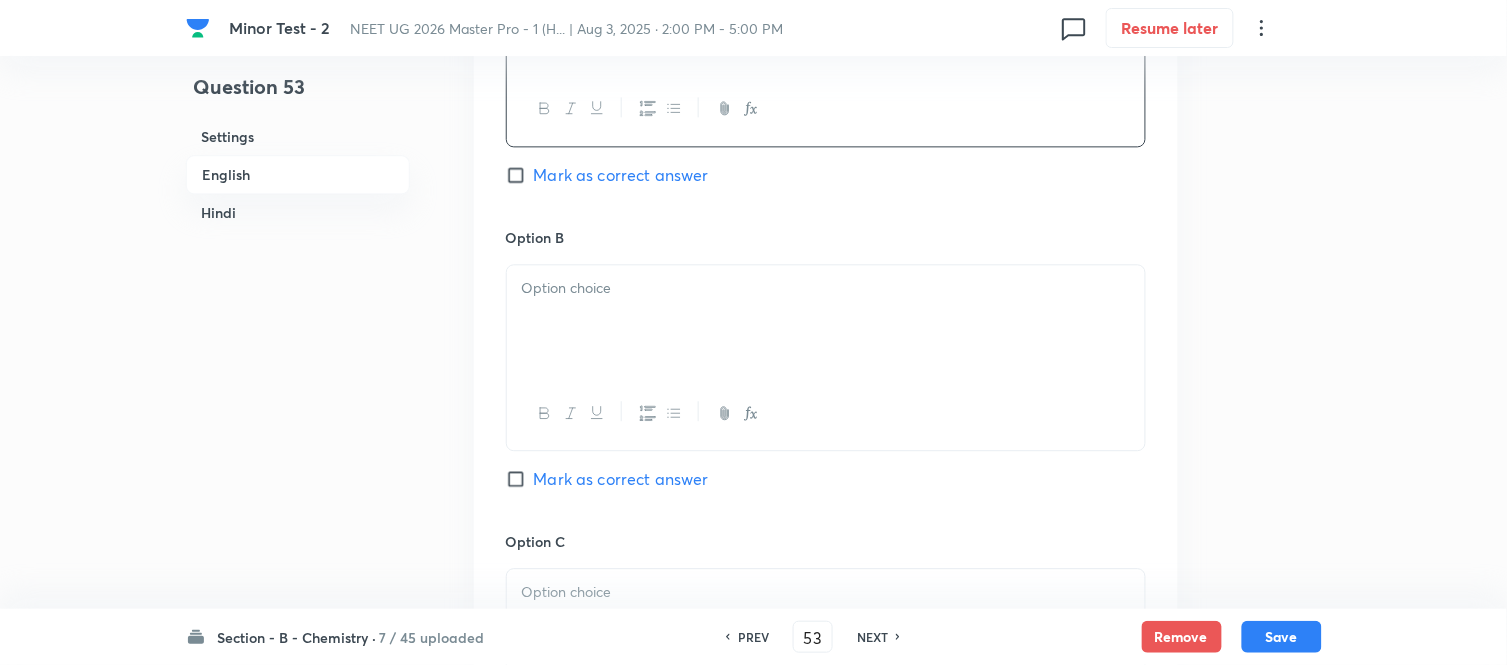 scroll, scrollTop: 1111, scrollLeft: 0, axis: vertical 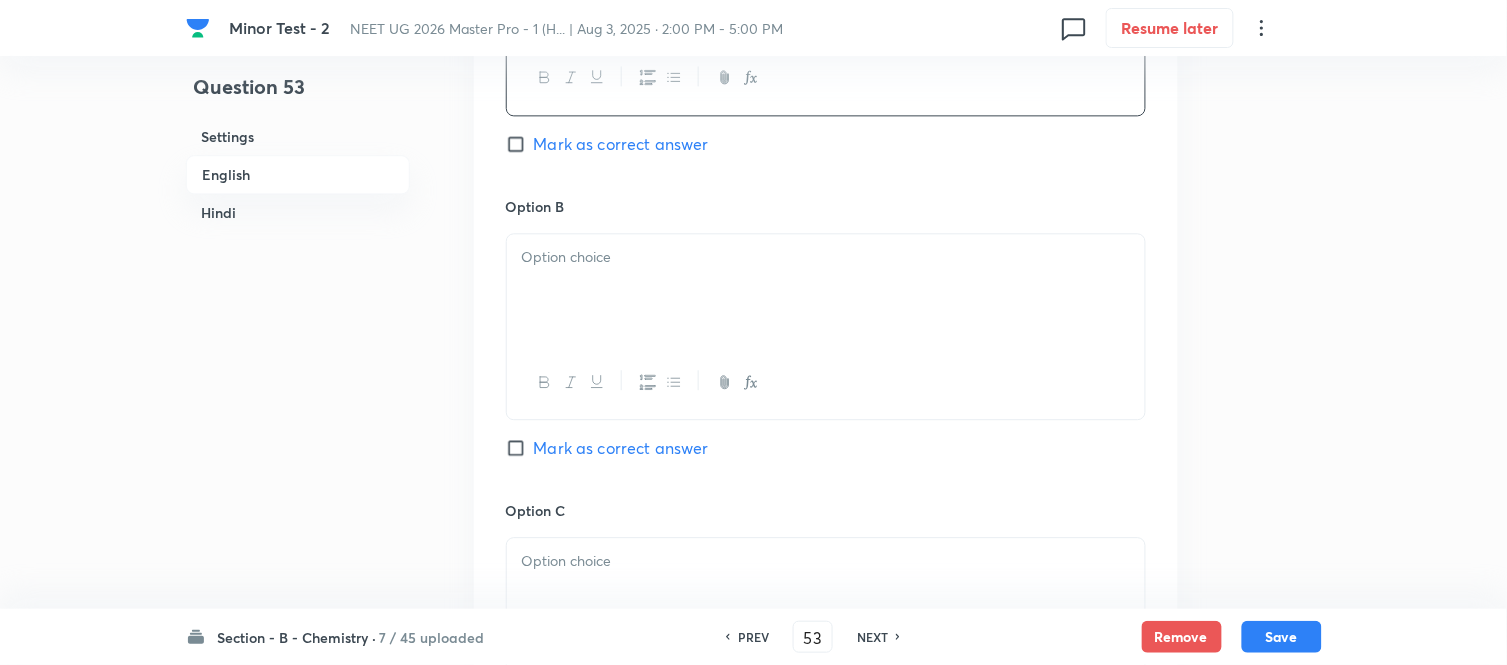 click at bounding box center [826, 290] 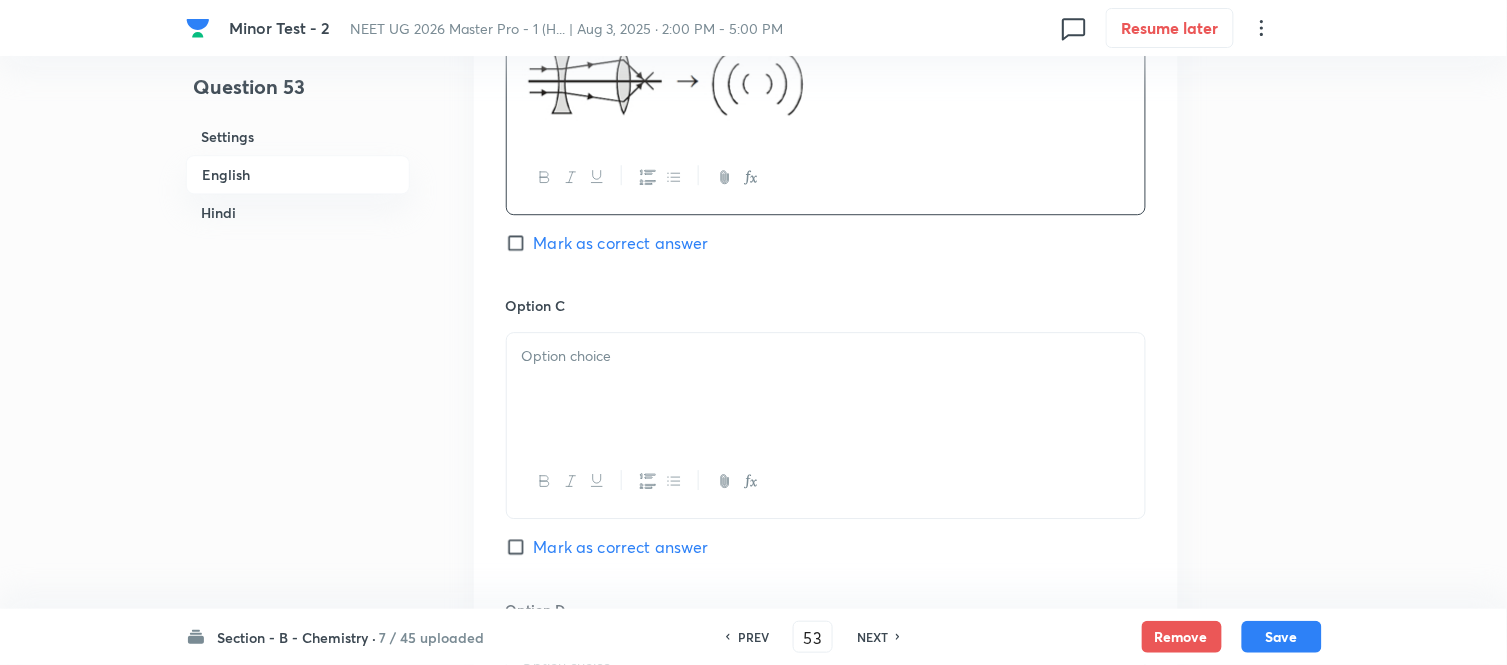 scroll, scrollTop: 1333, scrollLeft: 0, axis: vertical 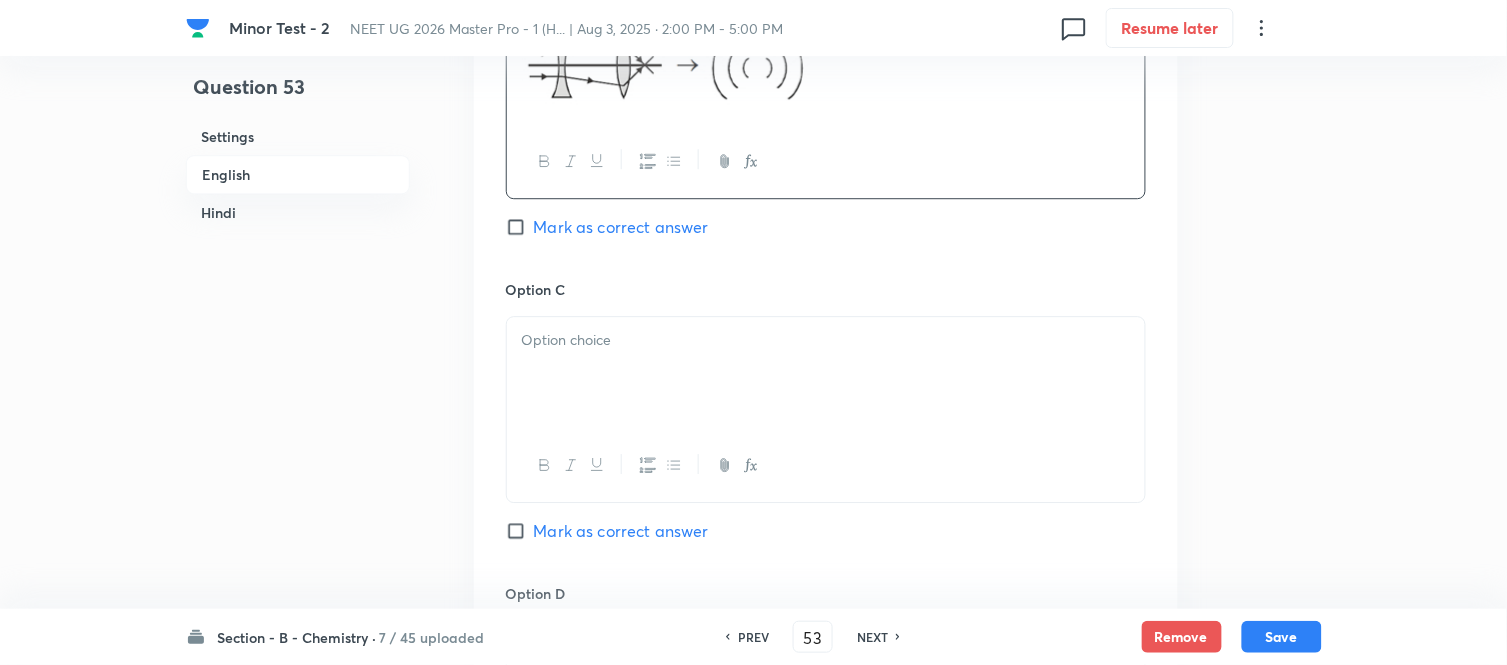 click at bounding box center (826, 373) 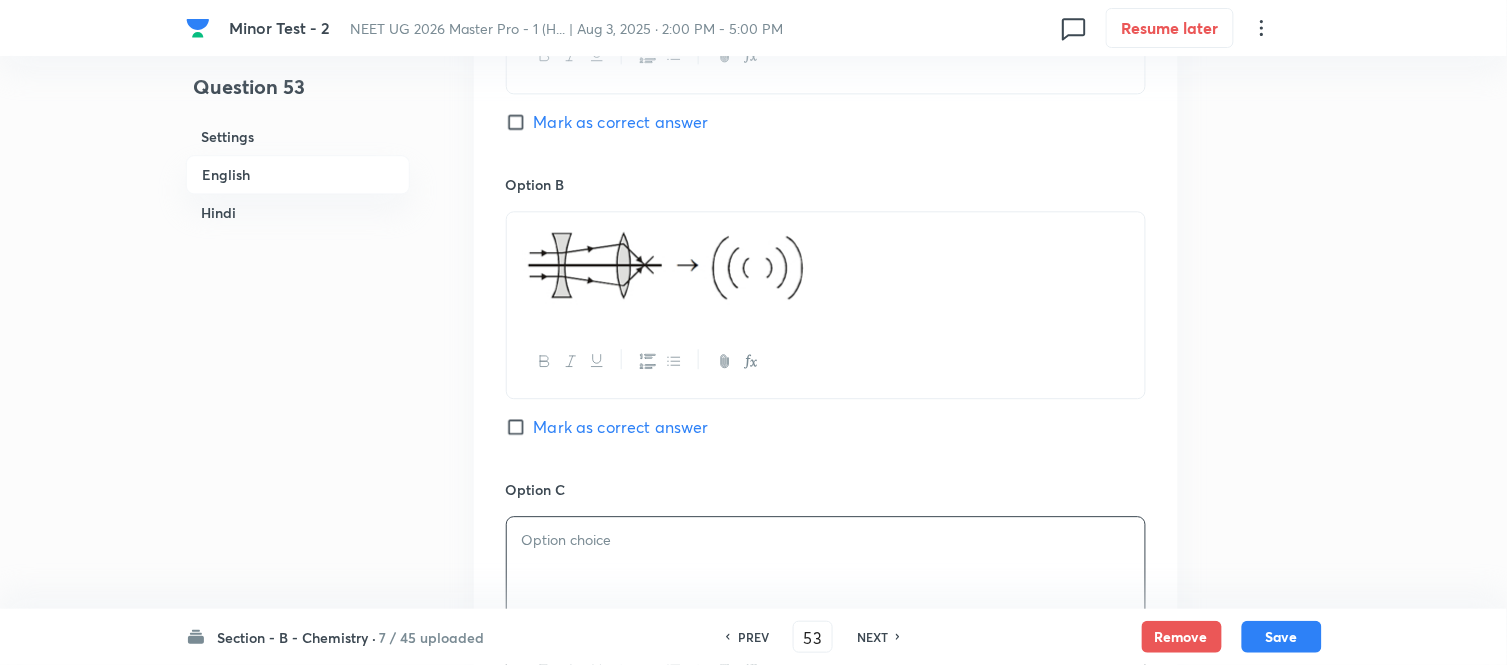 scroll, scrollTop: 1111, scrollLeft: 0, axis: vertical 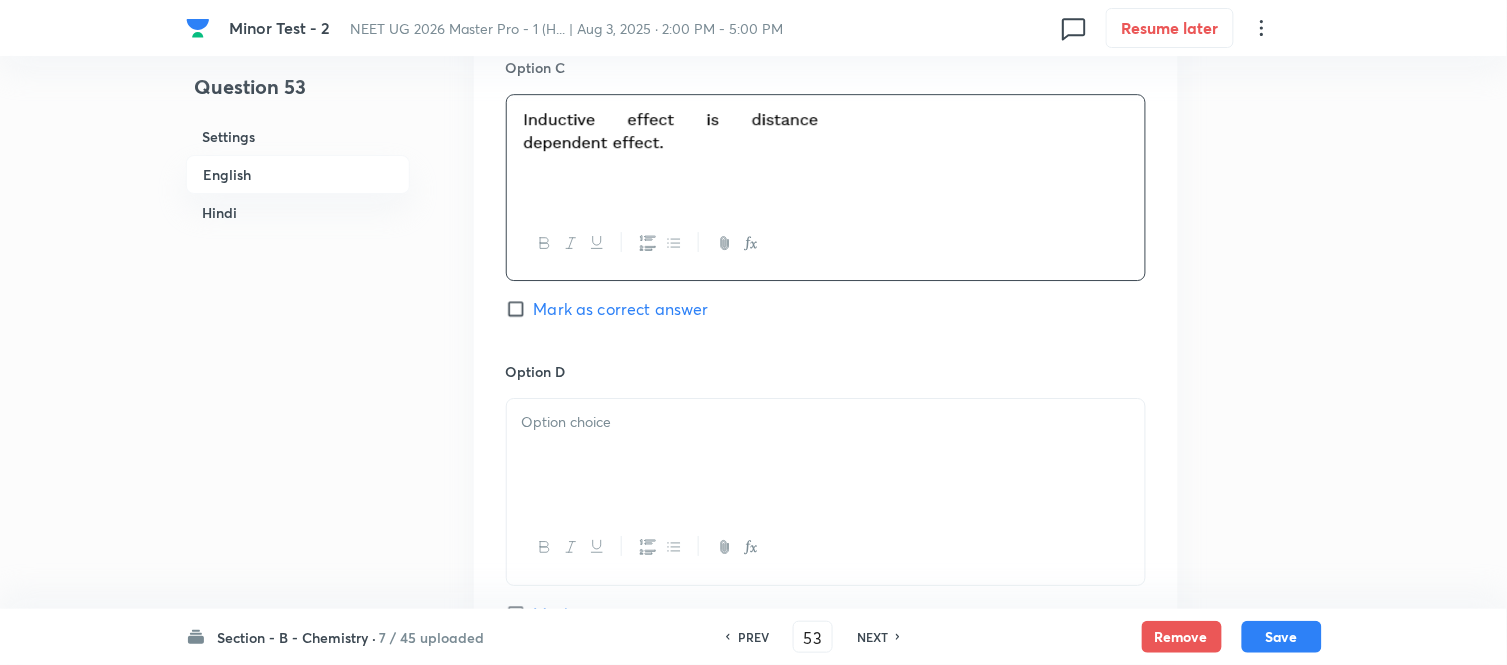click at bounding box center [826, 455] 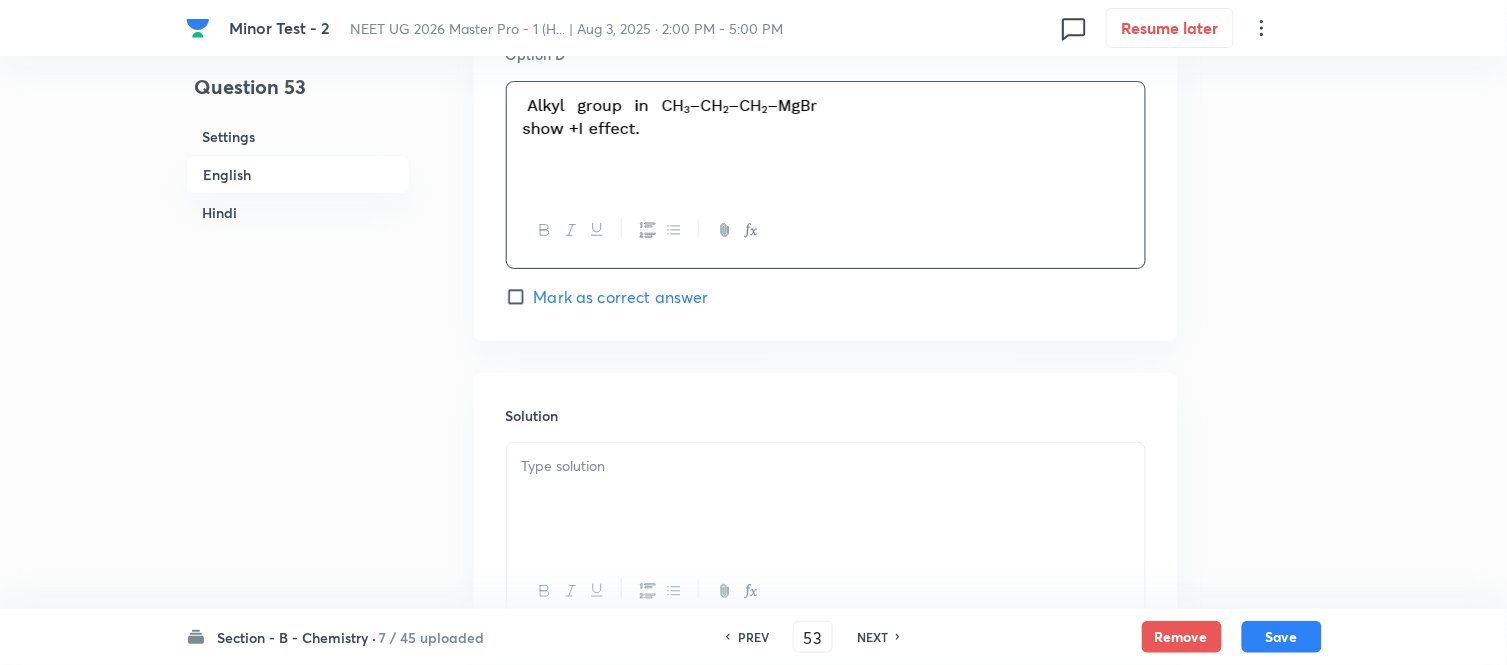 scroll, scrollTop: 1888, scrollLeft: 0, axis: vertical 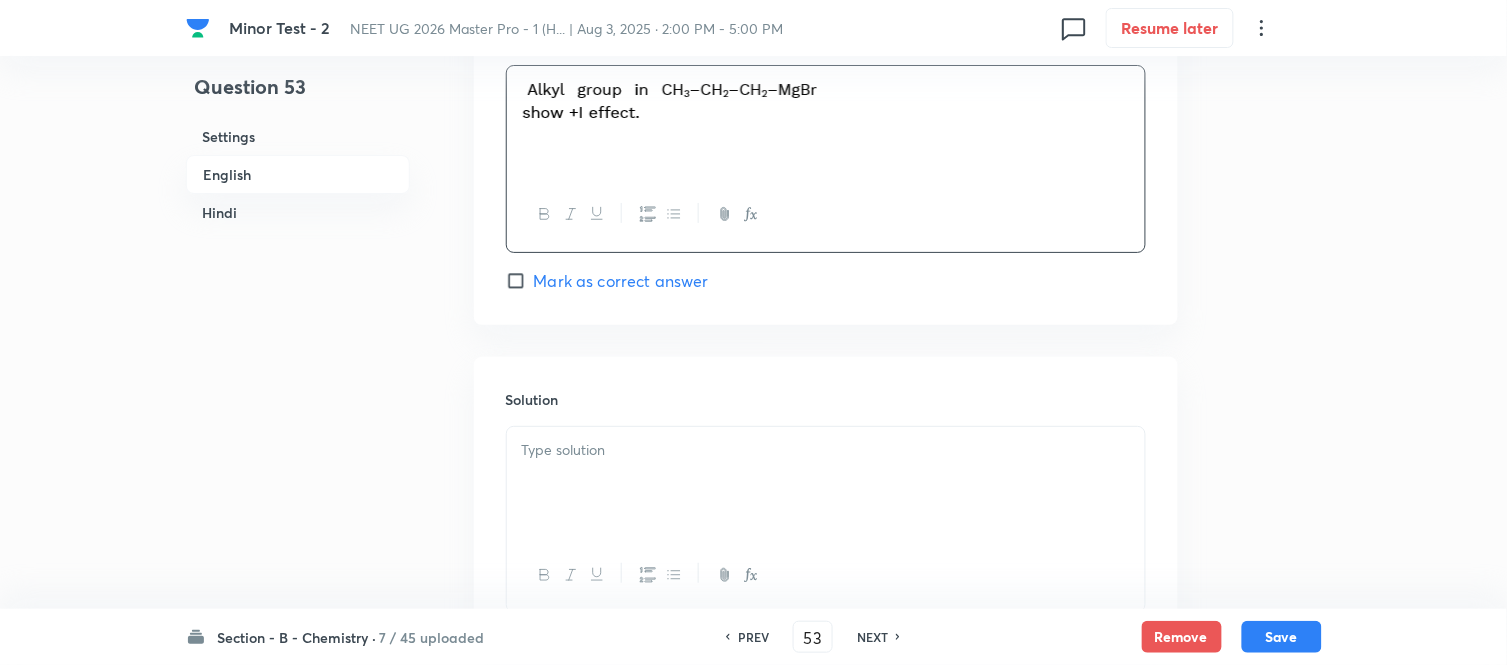 click on "Mark as correct answer" at bounding box center (621, 281) 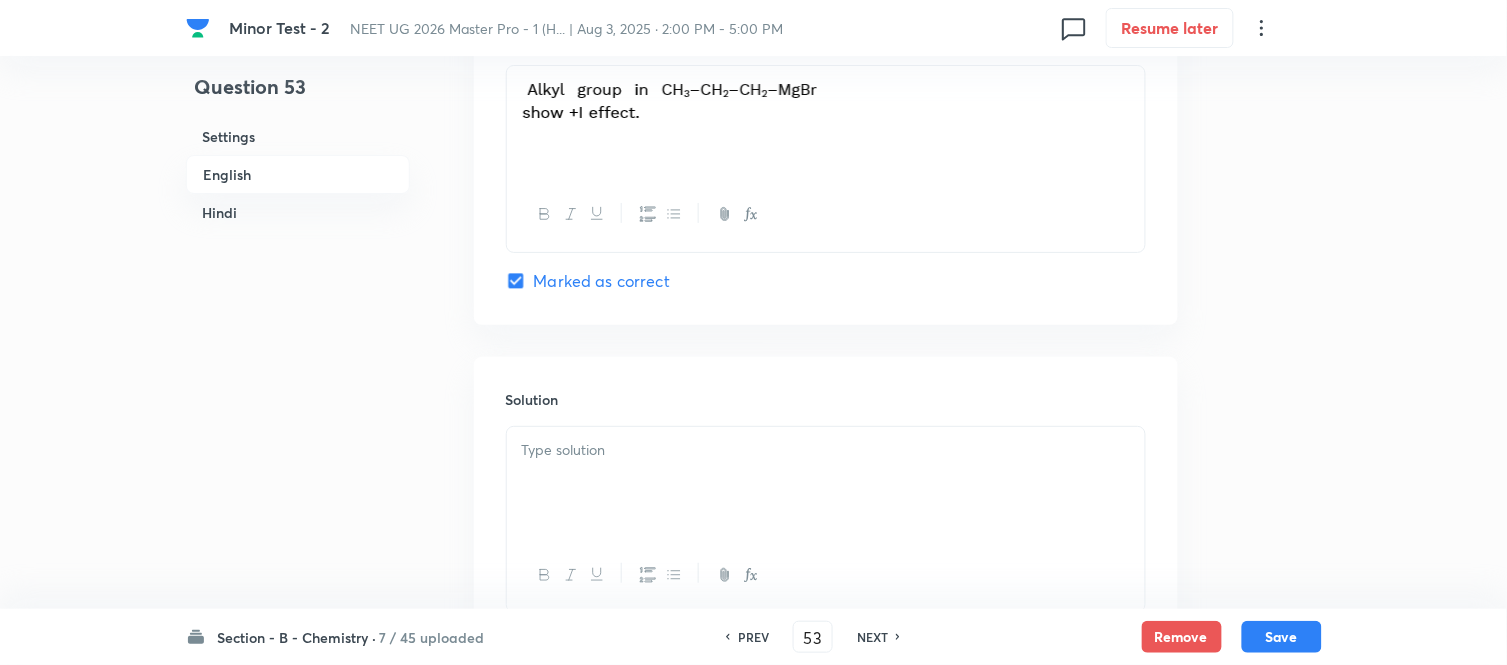 checkbox on "true" 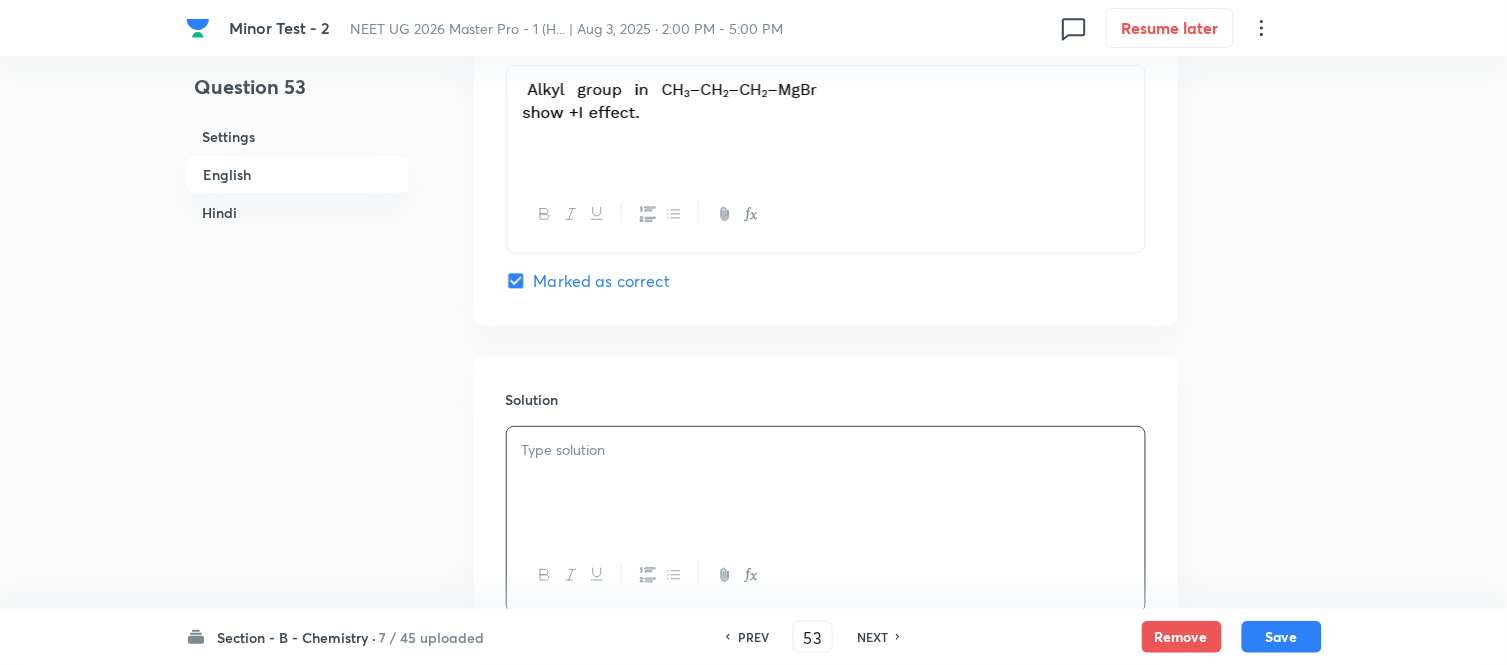 type 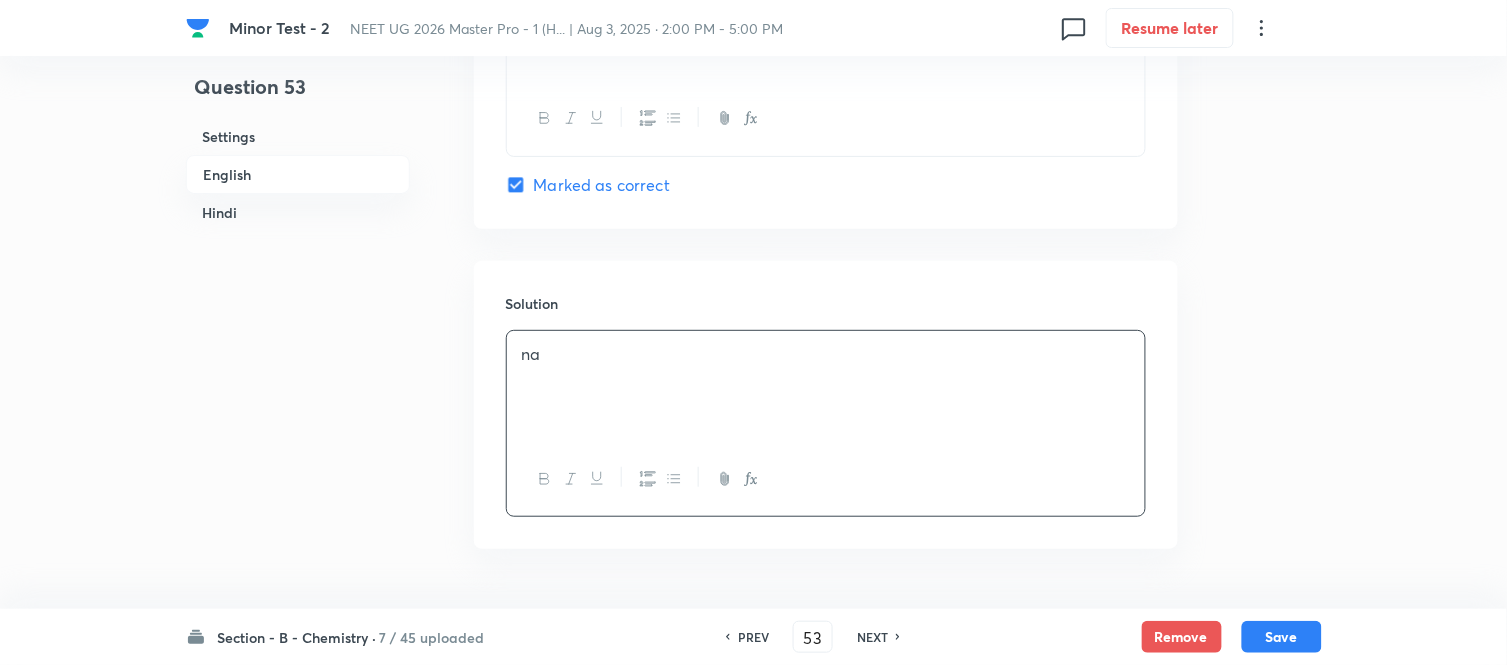 scroll, scrollTop: 2333, scrollLeft: 0, axis: vertical 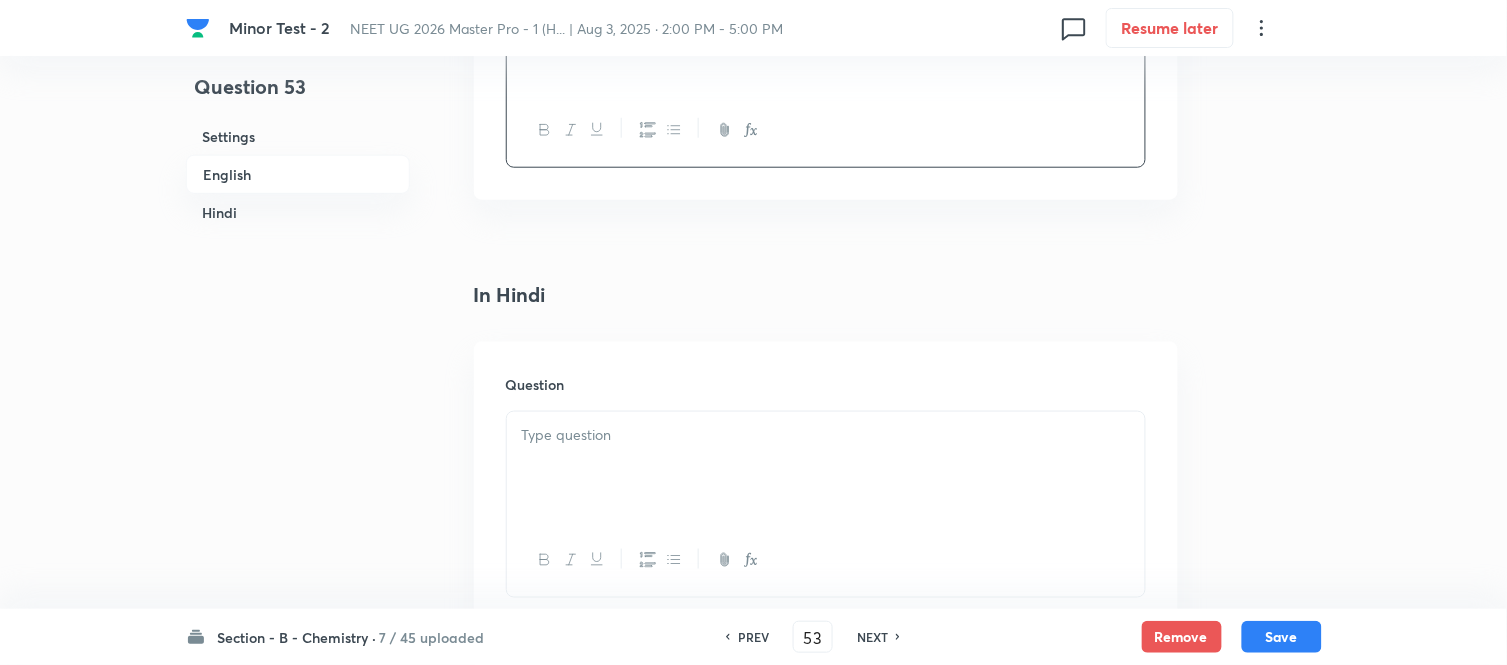 click on "Question" at bounding box center [826, 486] 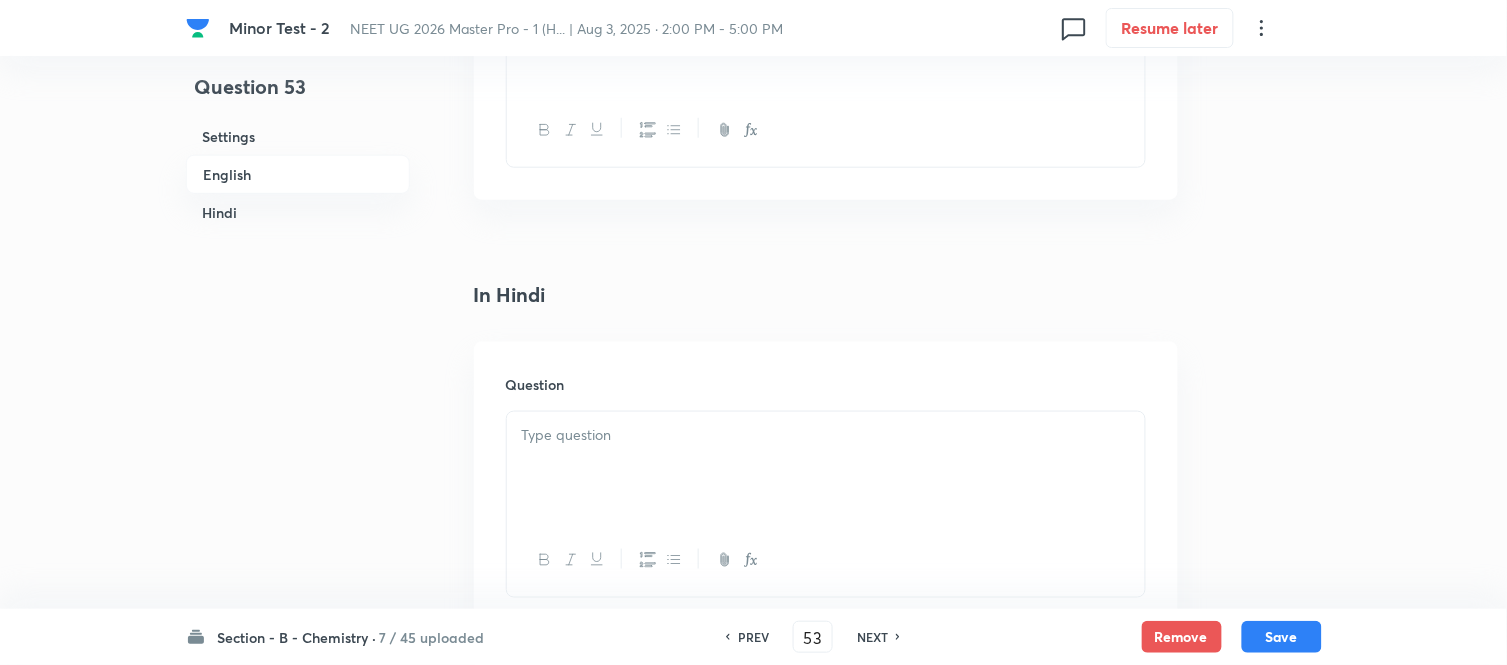 click at bounding box center (826, 435) 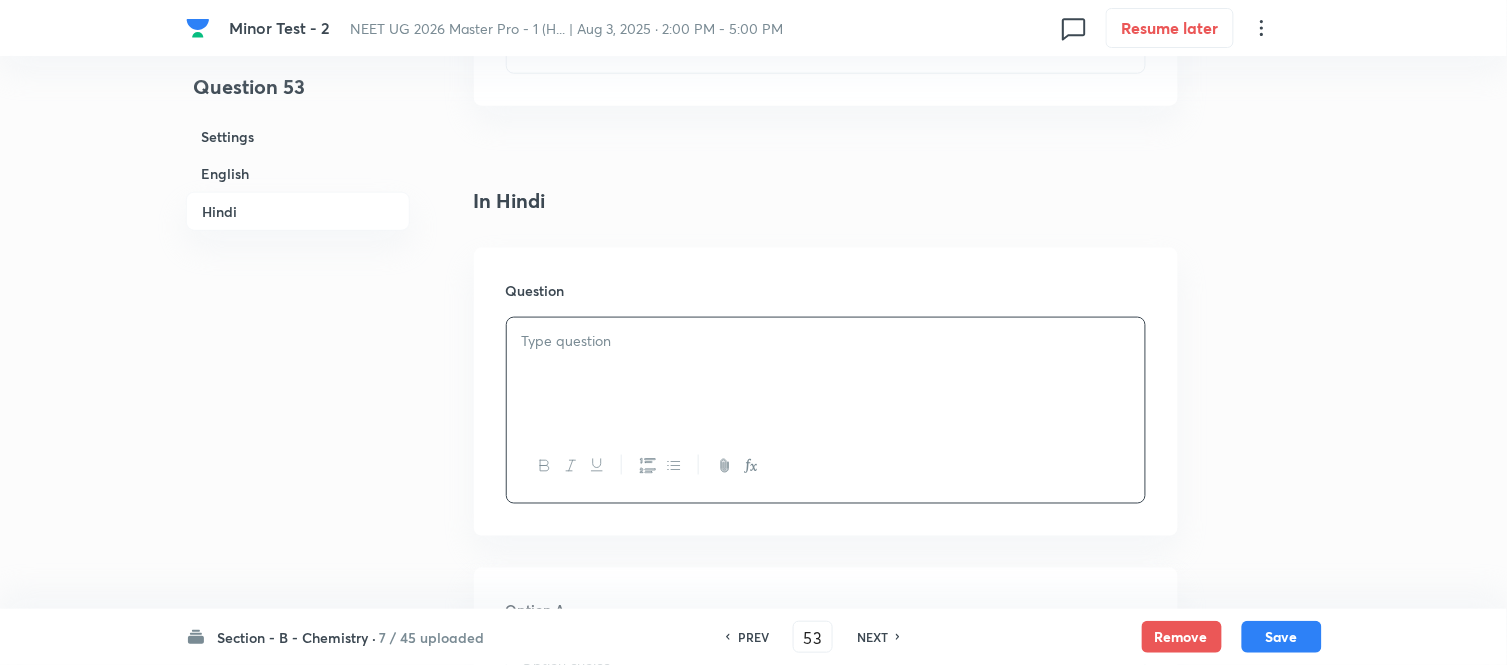 scroll, scrollTop: 2555, scrollLeft: 0, axis: vertical 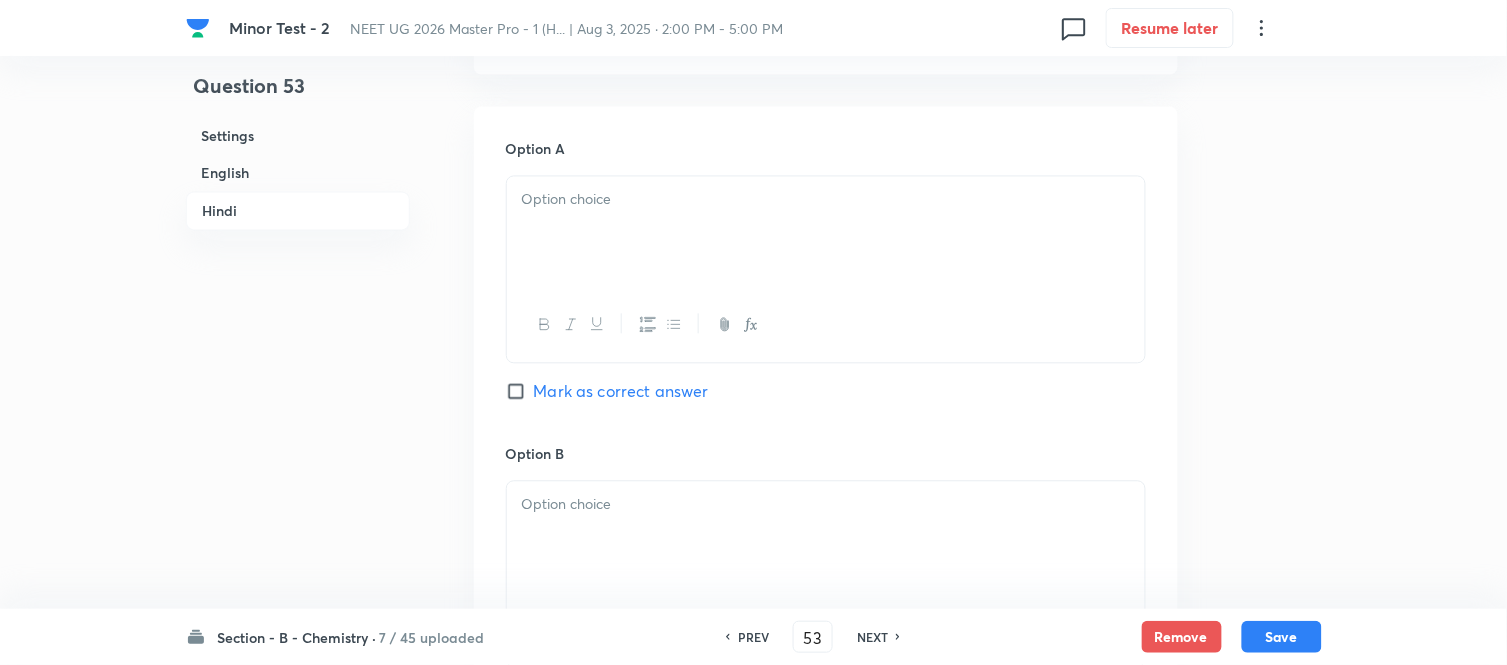 click at bounding box center (826, 233) 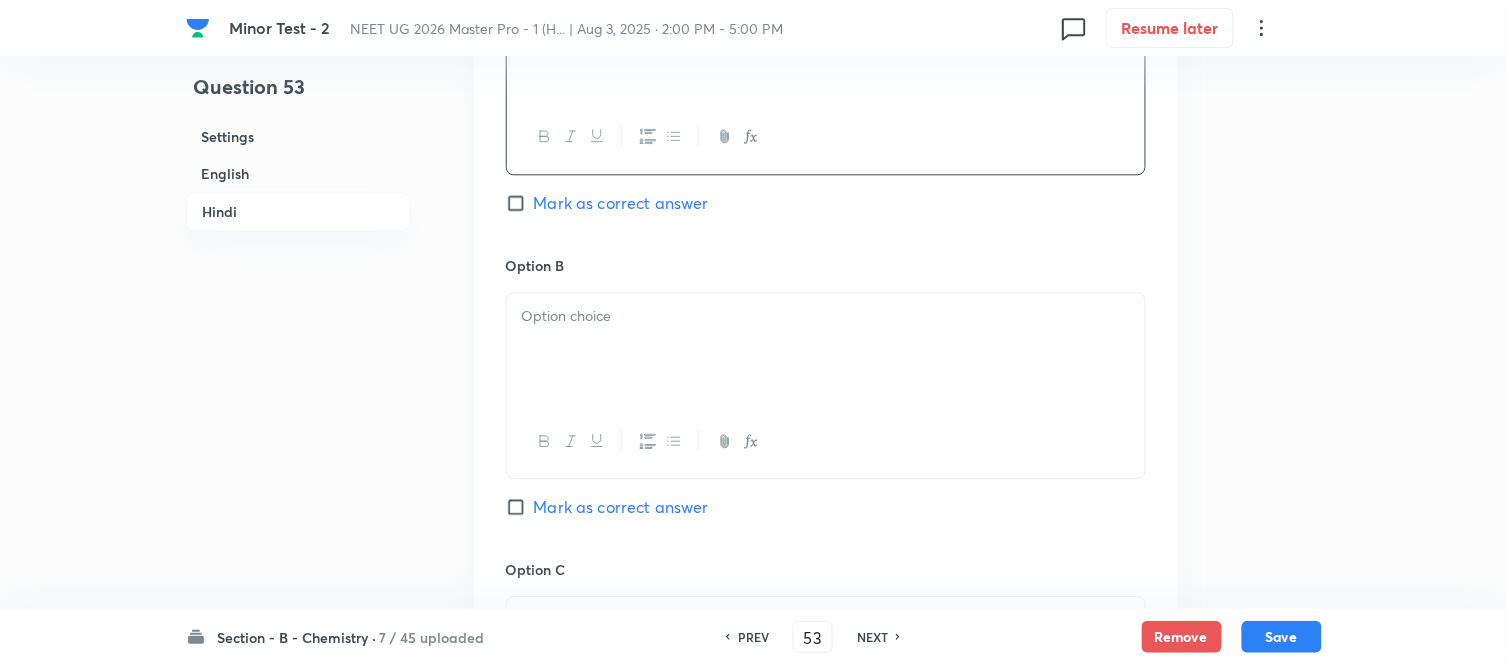 scroll, scrollTop: 3111, scrollLeft: 0, axis: vertical 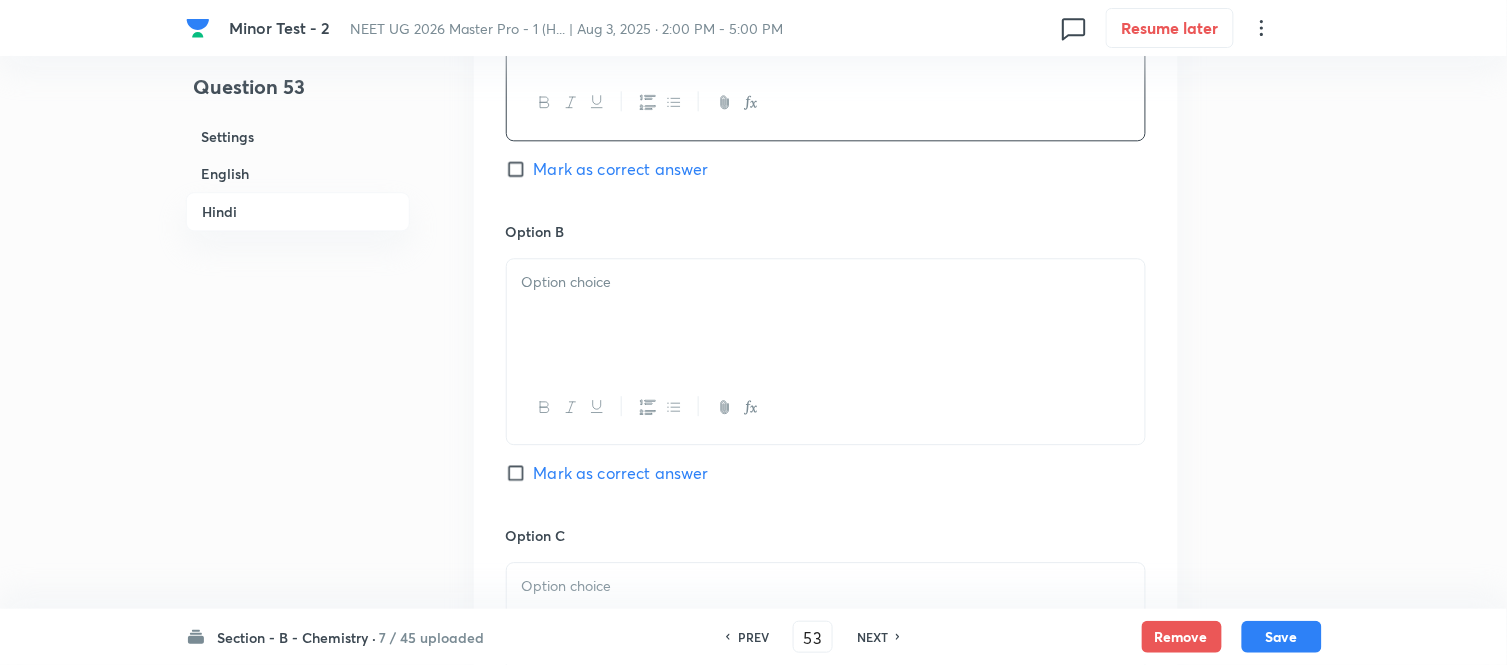 click at bounding box center [826, 282] 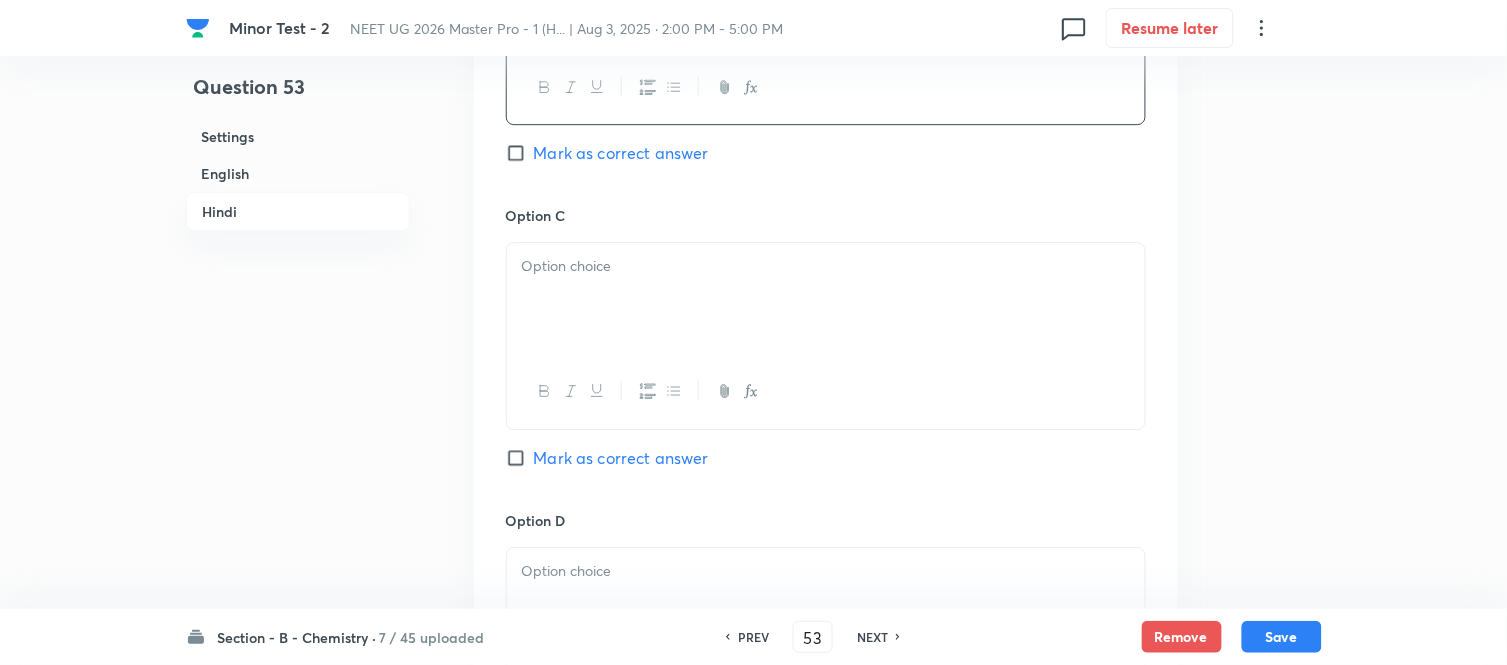 scroll, scrollTop: 3444, scrollLeft: 0, axis: vertical 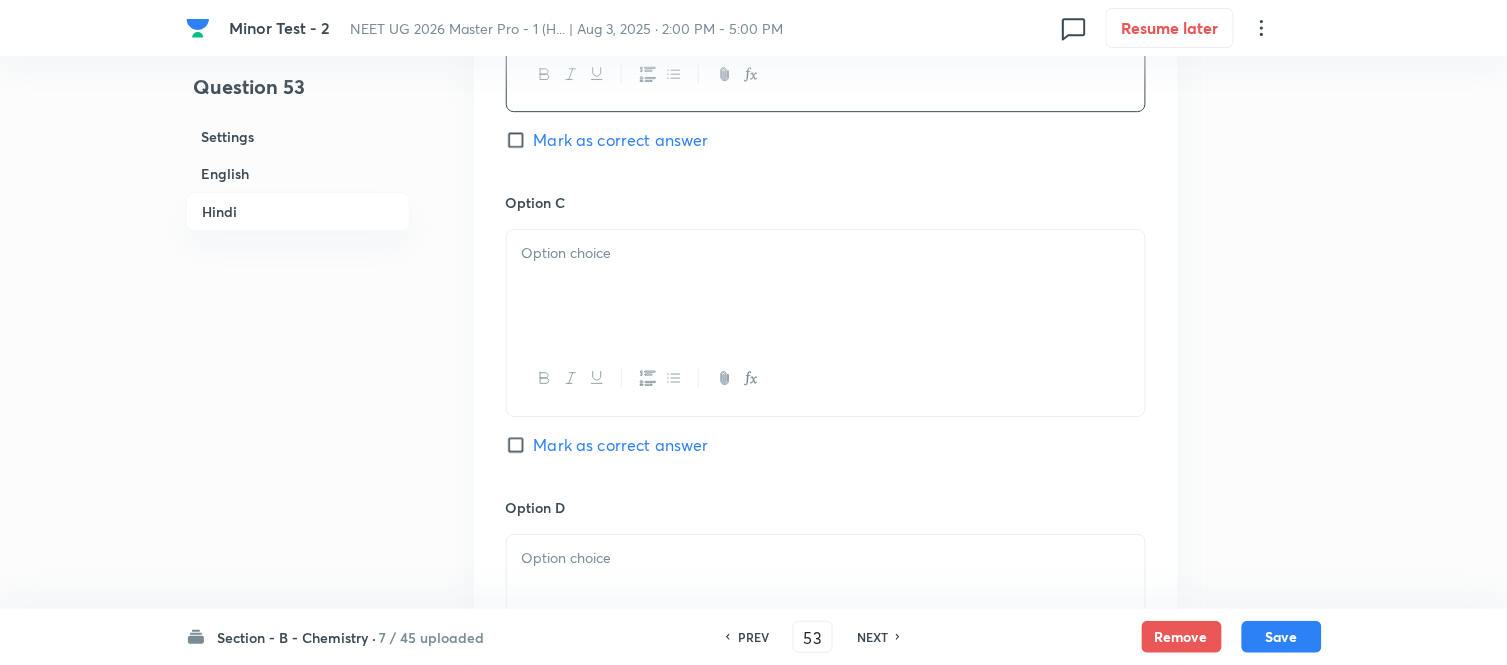 click at bounding box center [826, 286] 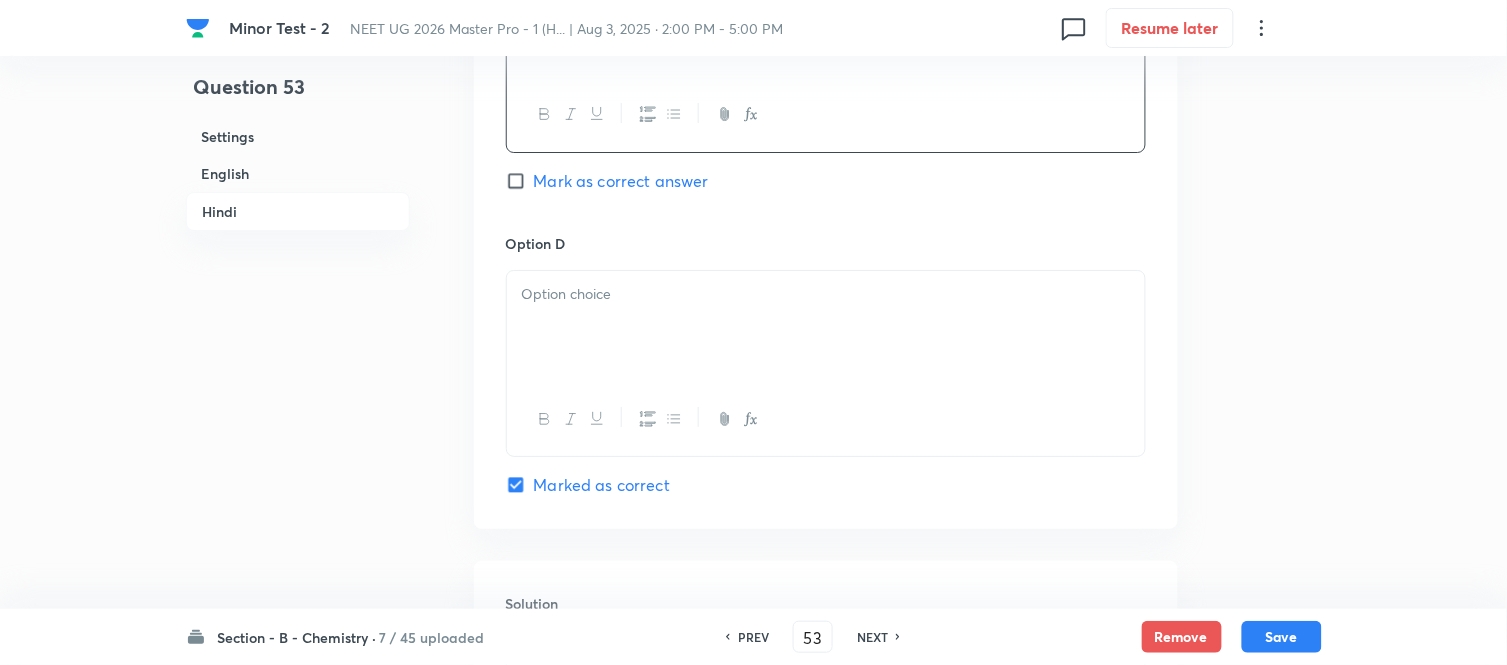 scroll, scrollTop: 3777, scrollLeft: 0, axis: vertical 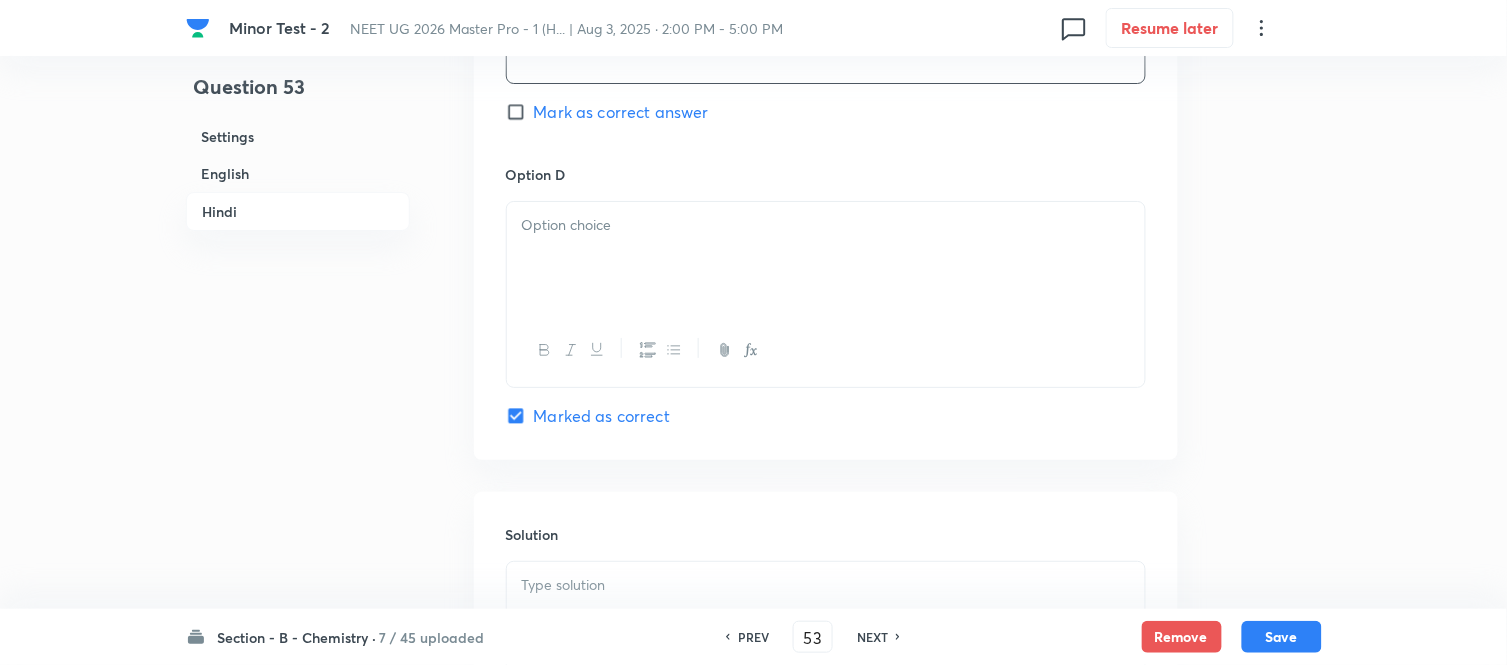 click at bounding box center (826, 258) 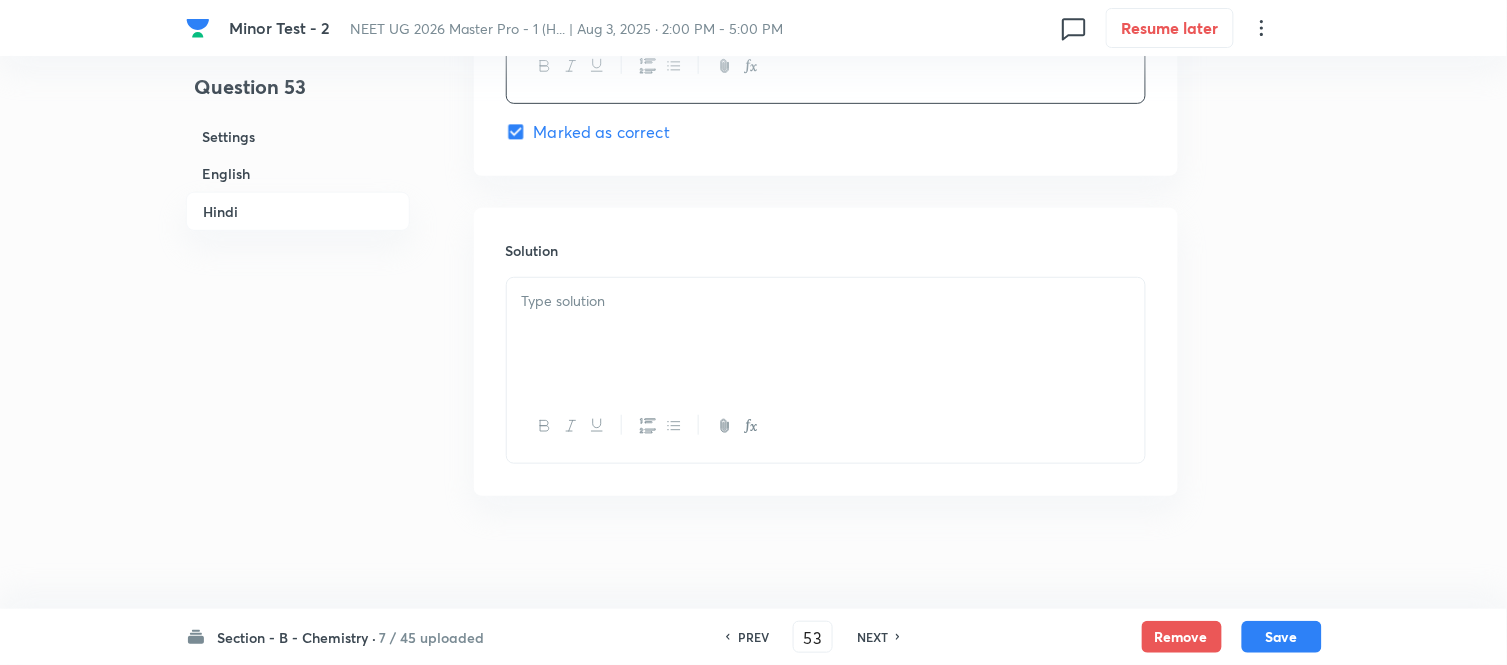 scroll, scrollTop: 4075, scrollLeft: 0, axis: vertical 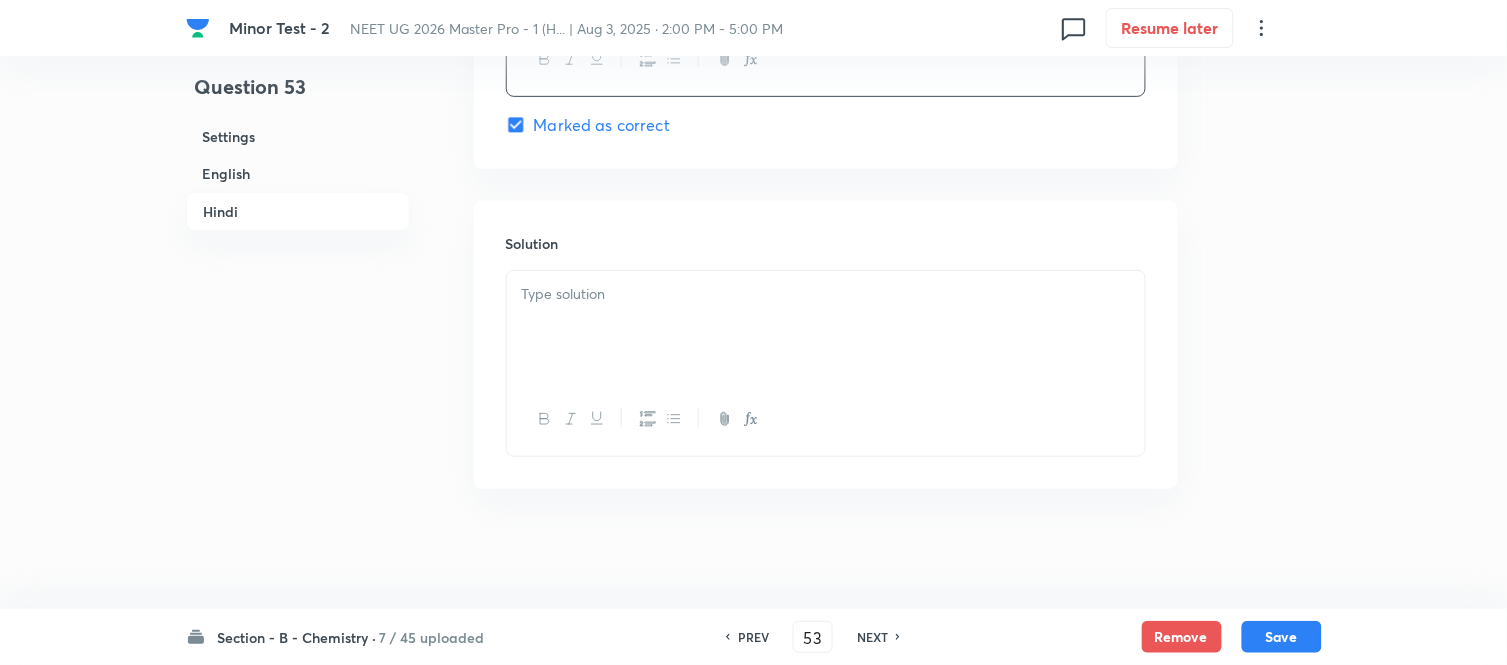 click at bounding box center (826, 294) 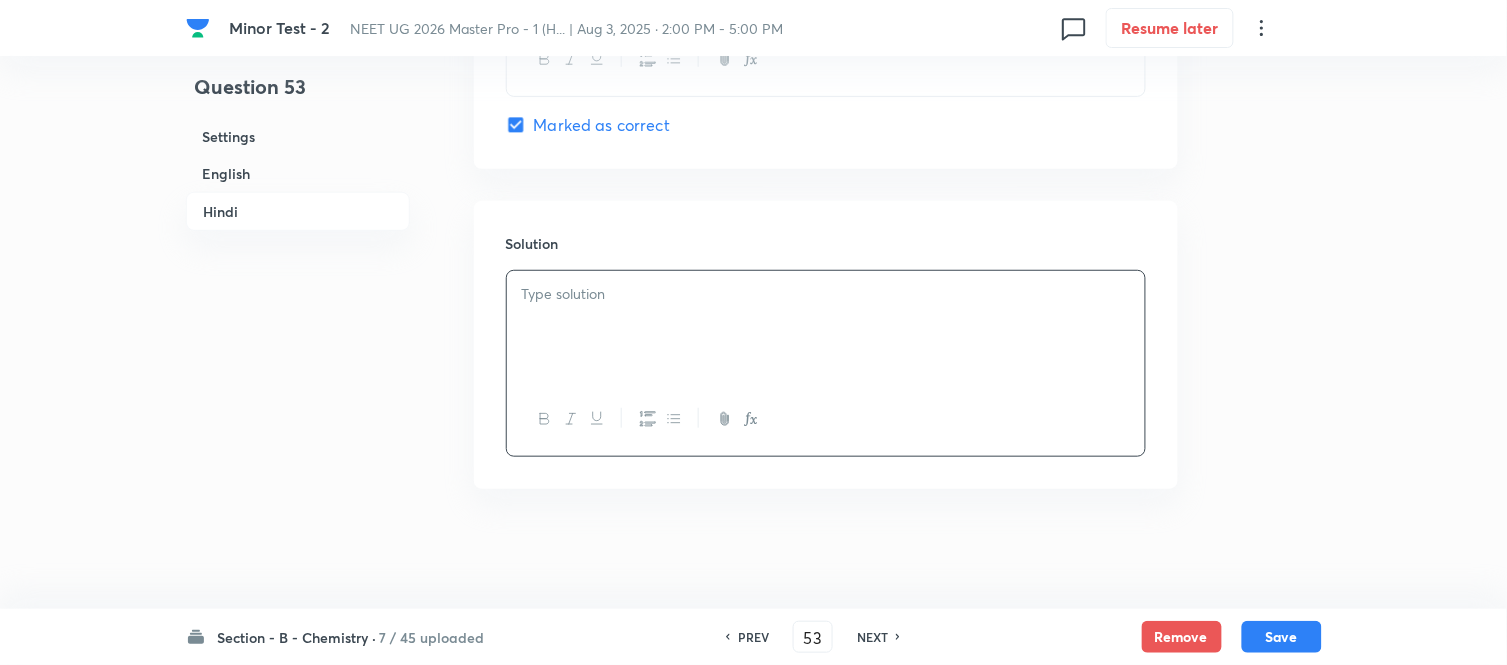 type 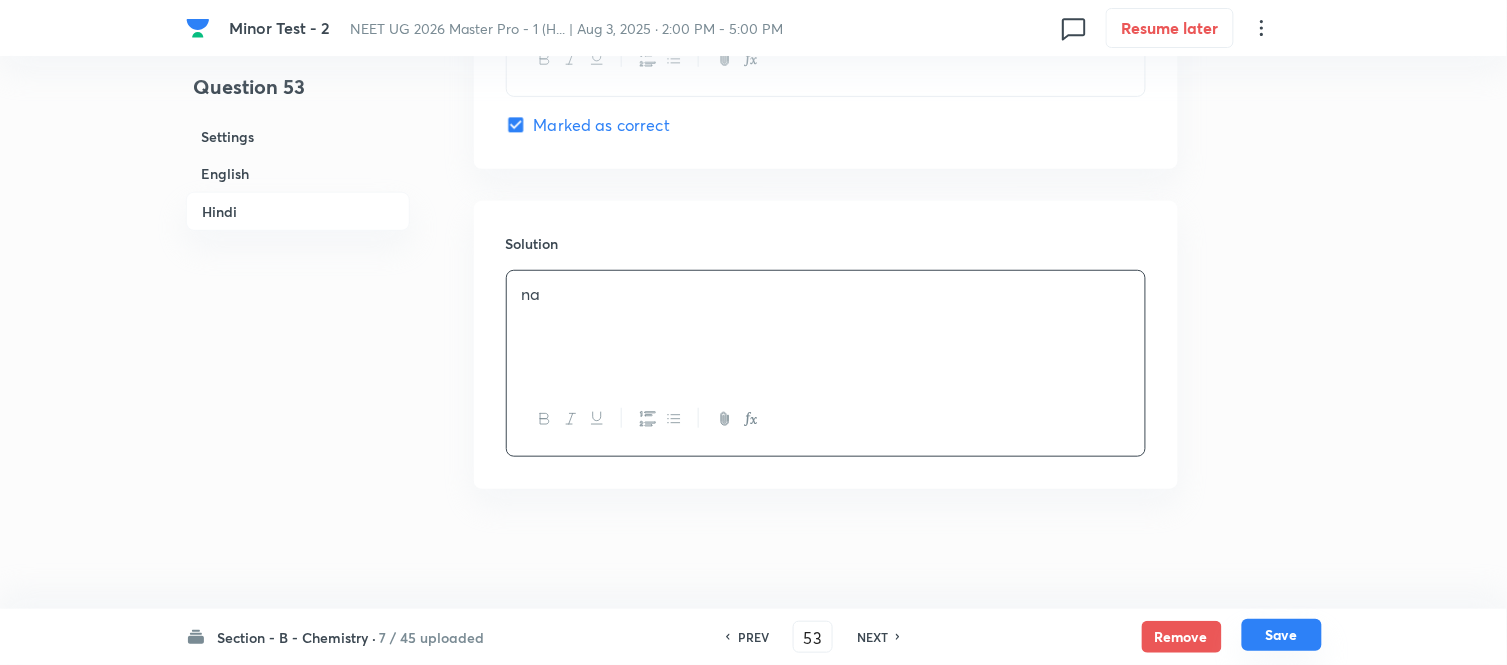 click on "Save" at bounding box center (1282, 635) 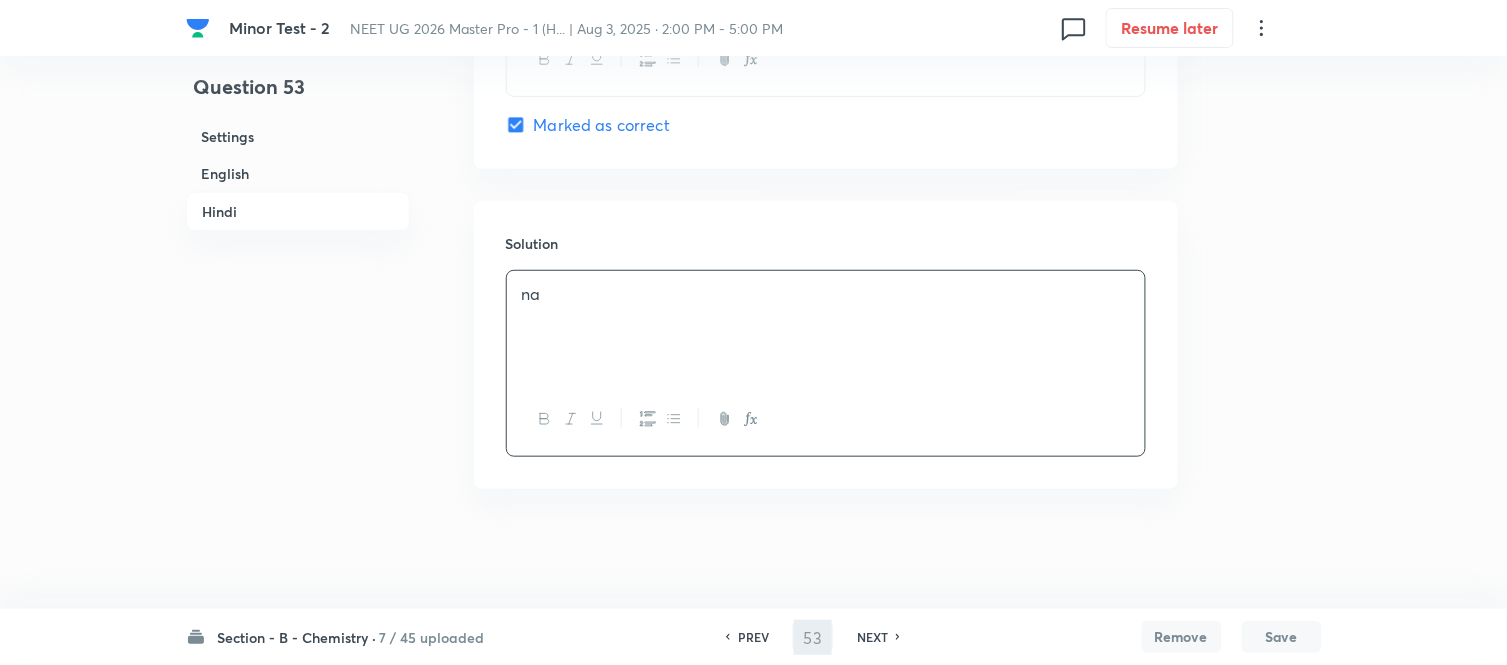 type on "54" 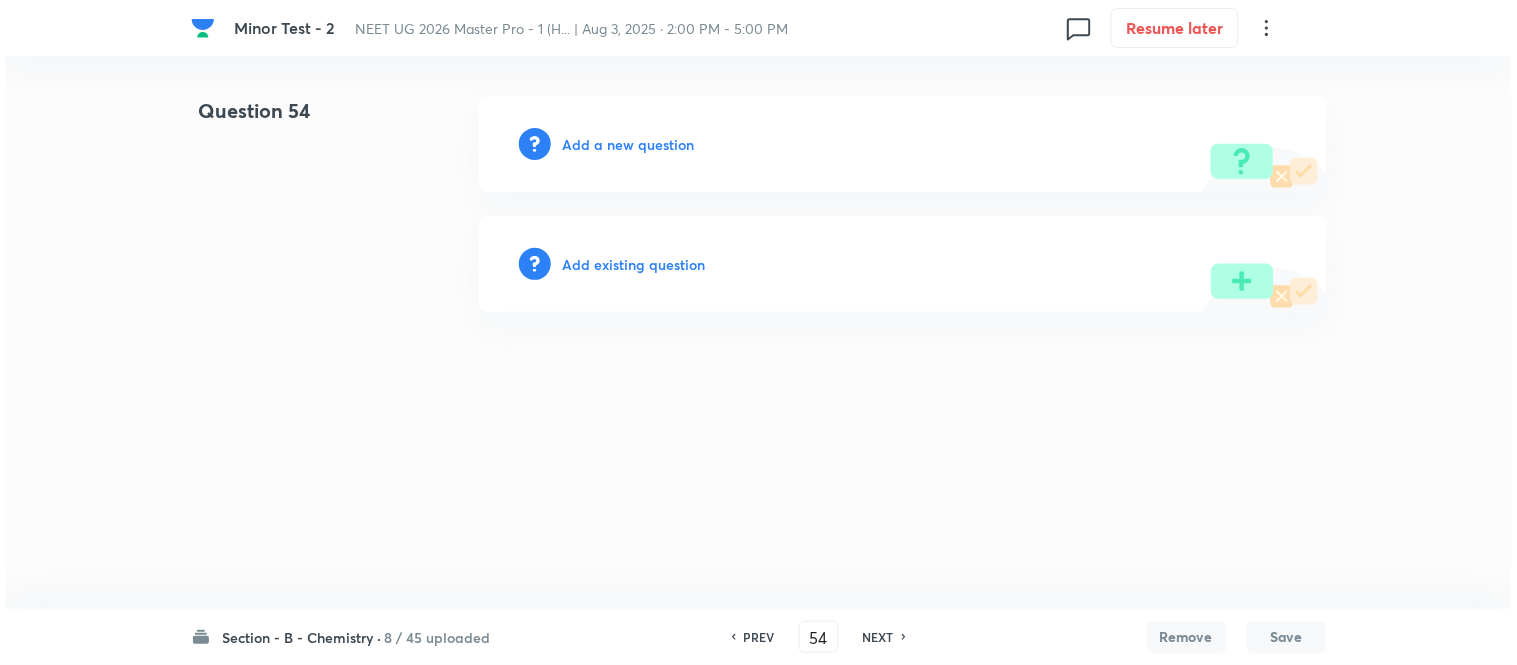 scroll, scrollTop: 0, scrollLeft: 0, axis: both 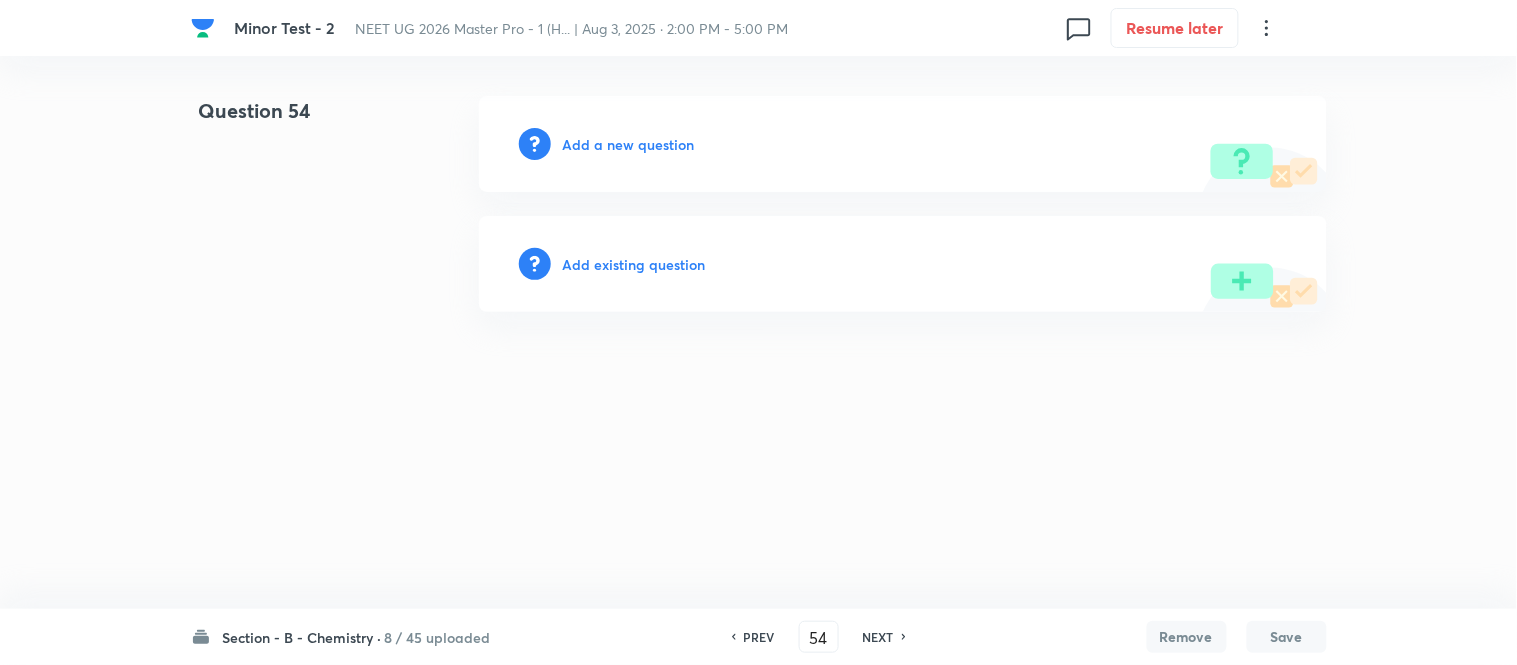 click on "Add a new question" at bounding box center (629, 144) 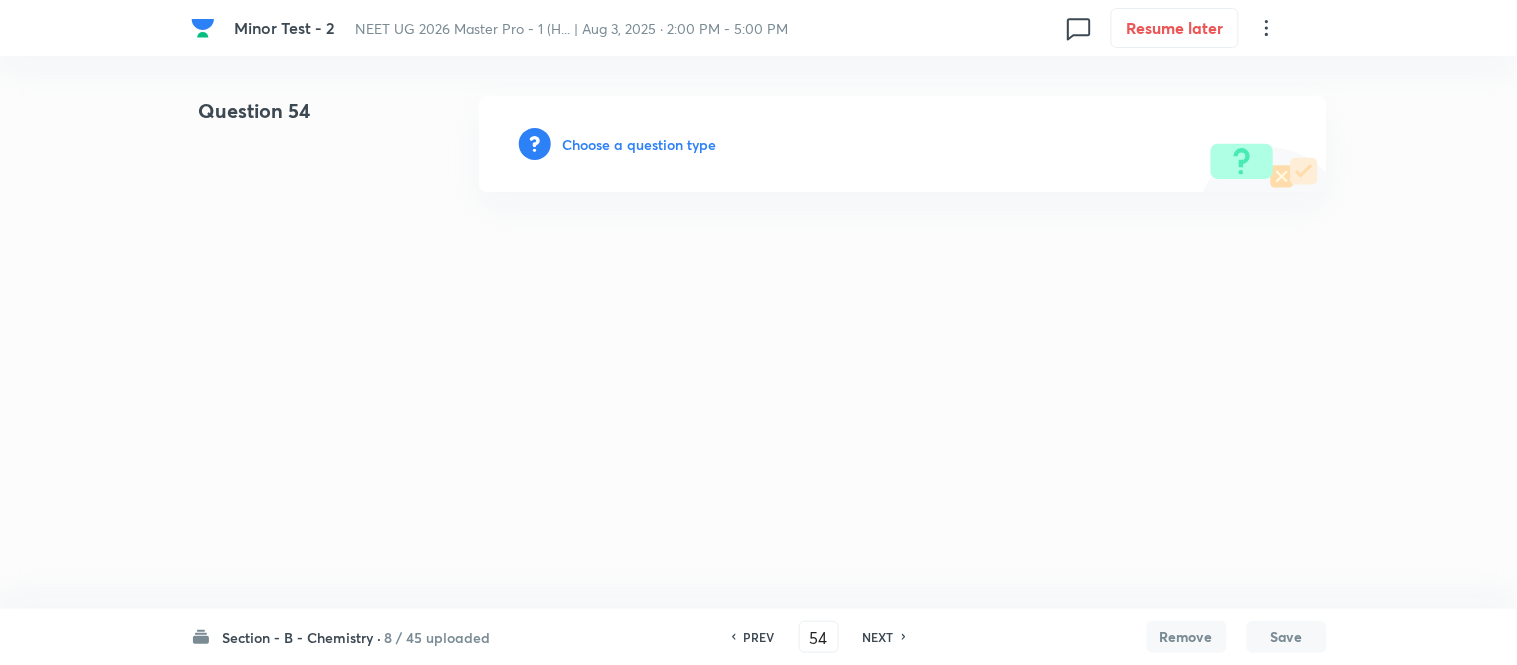 click on "Choose a question type" at bounding box center [640, 144] 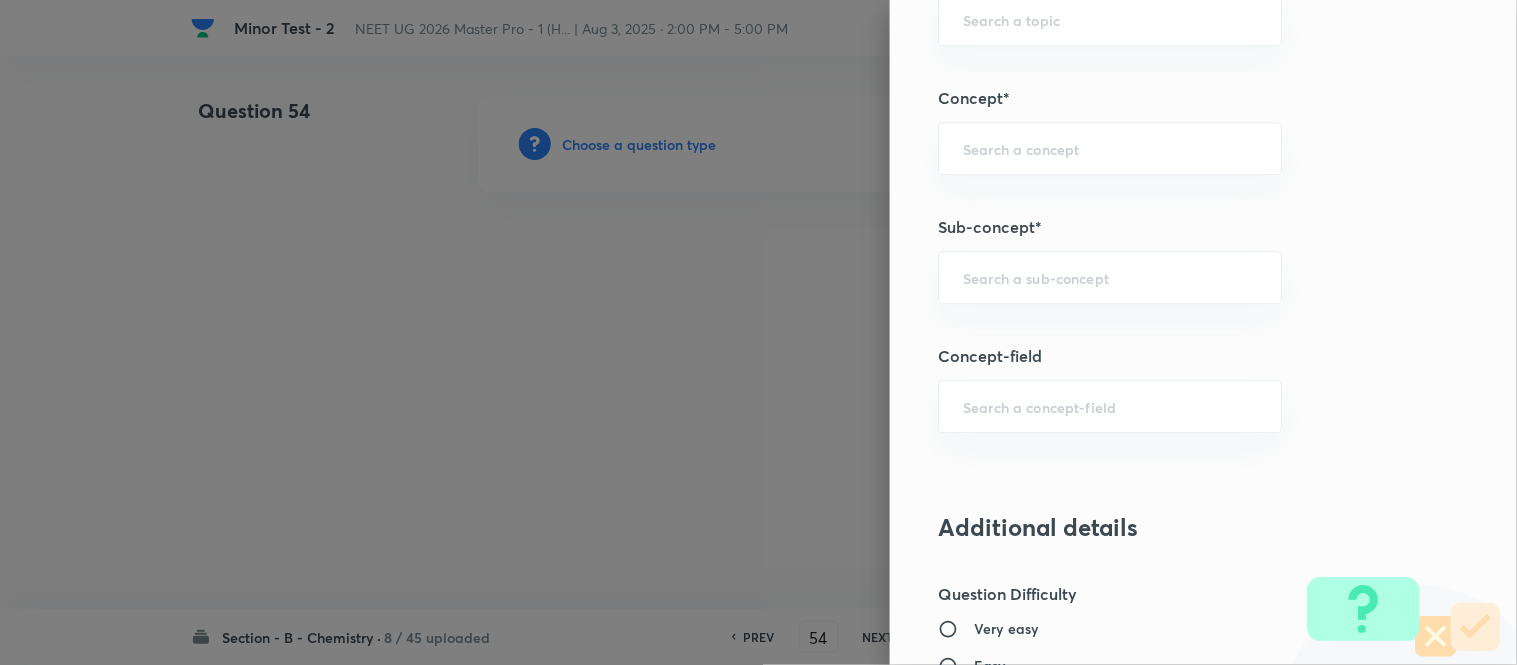 scroll, scrollTop: 1235, scrollLeft: 0, axis: vertical 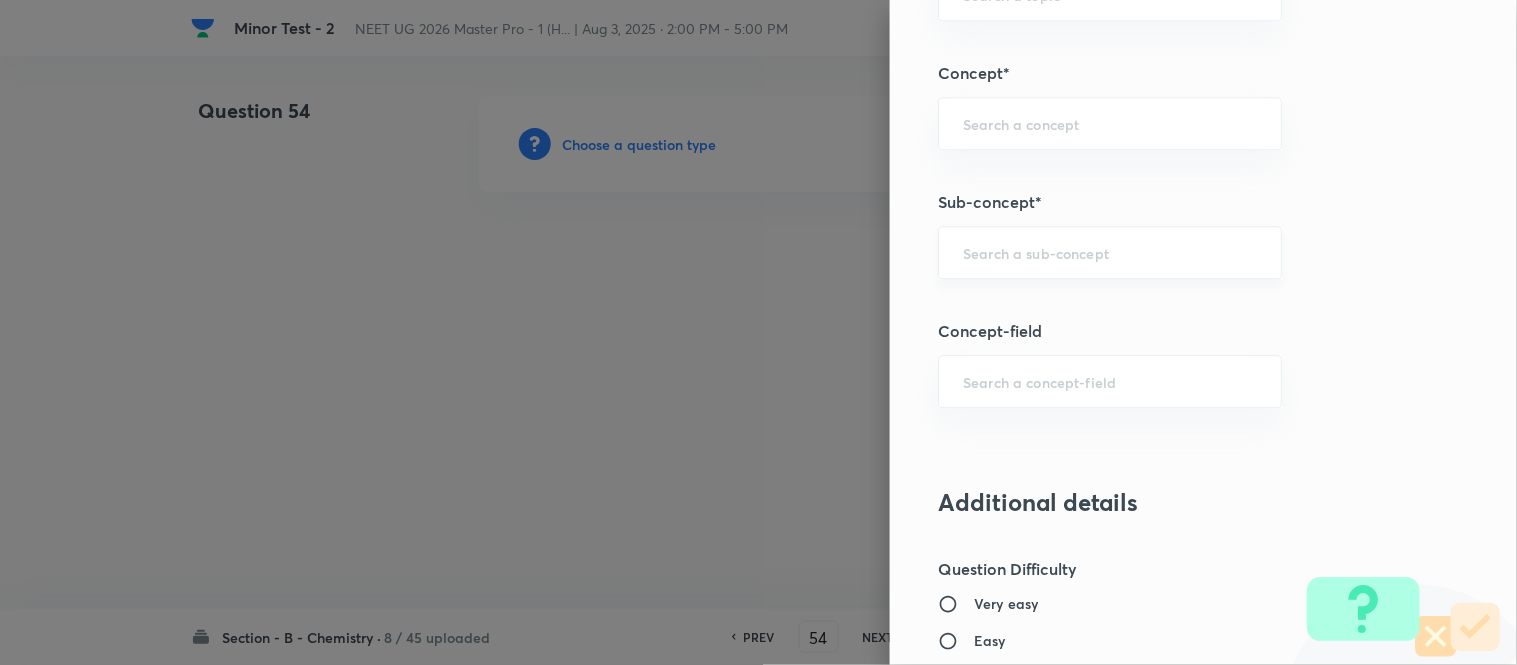 click at bounding box center (1110, 252) 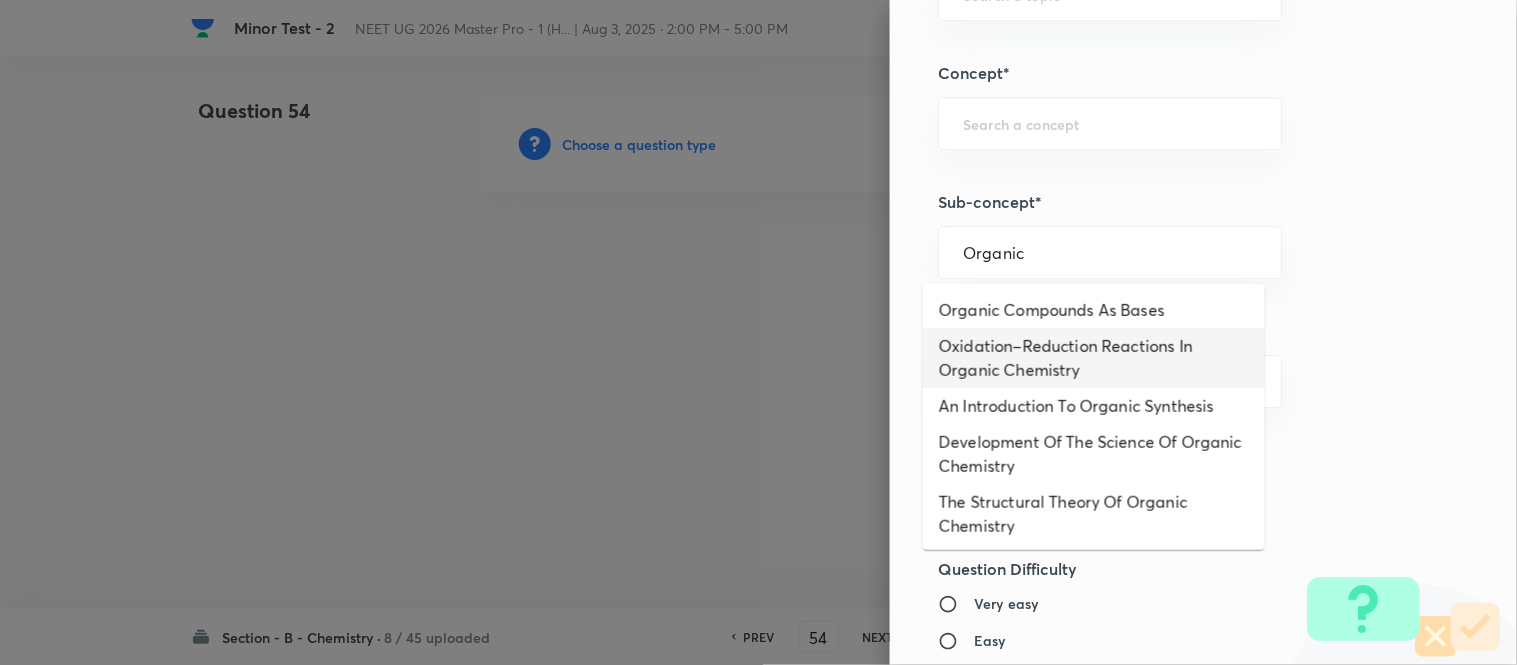 scroll, scrollTop: 325, scrollLeft: 0, axis: vertical 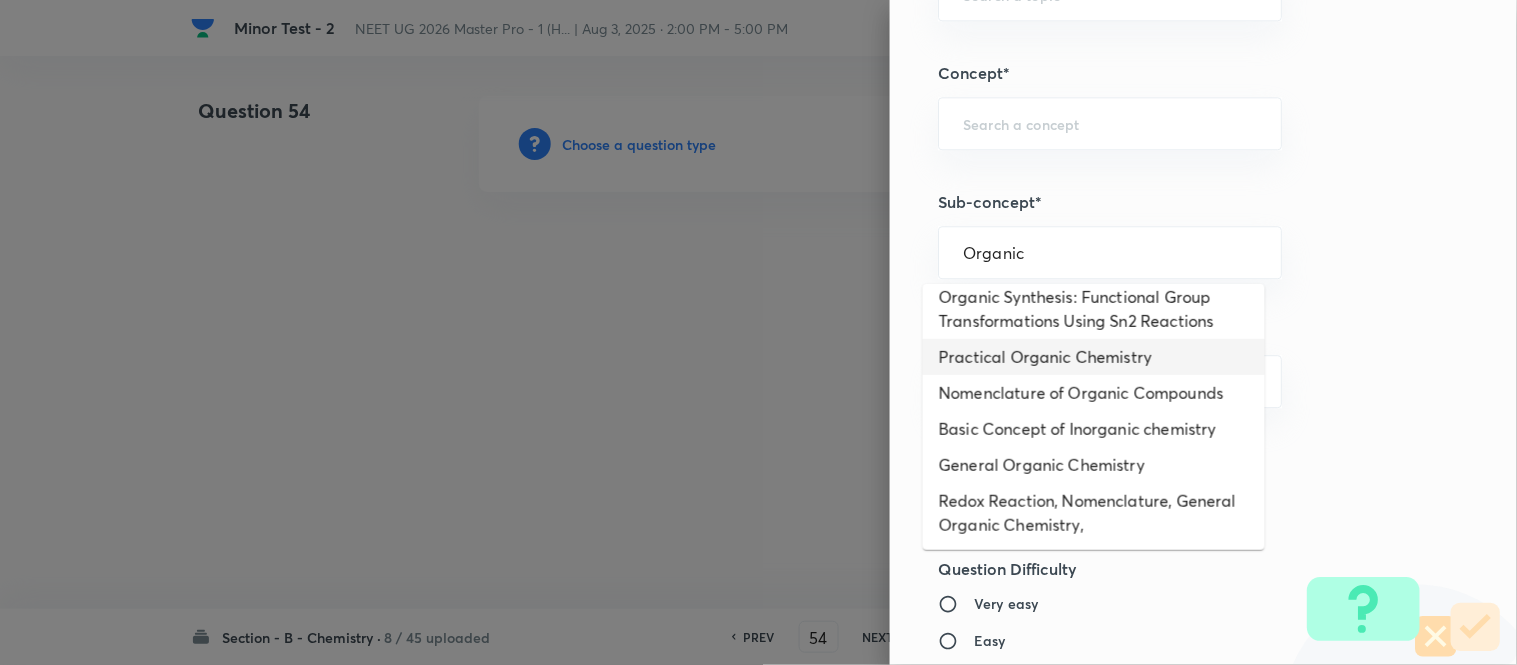 click on "Practical Organic Chemistry" at bounding box center [1094, 357] 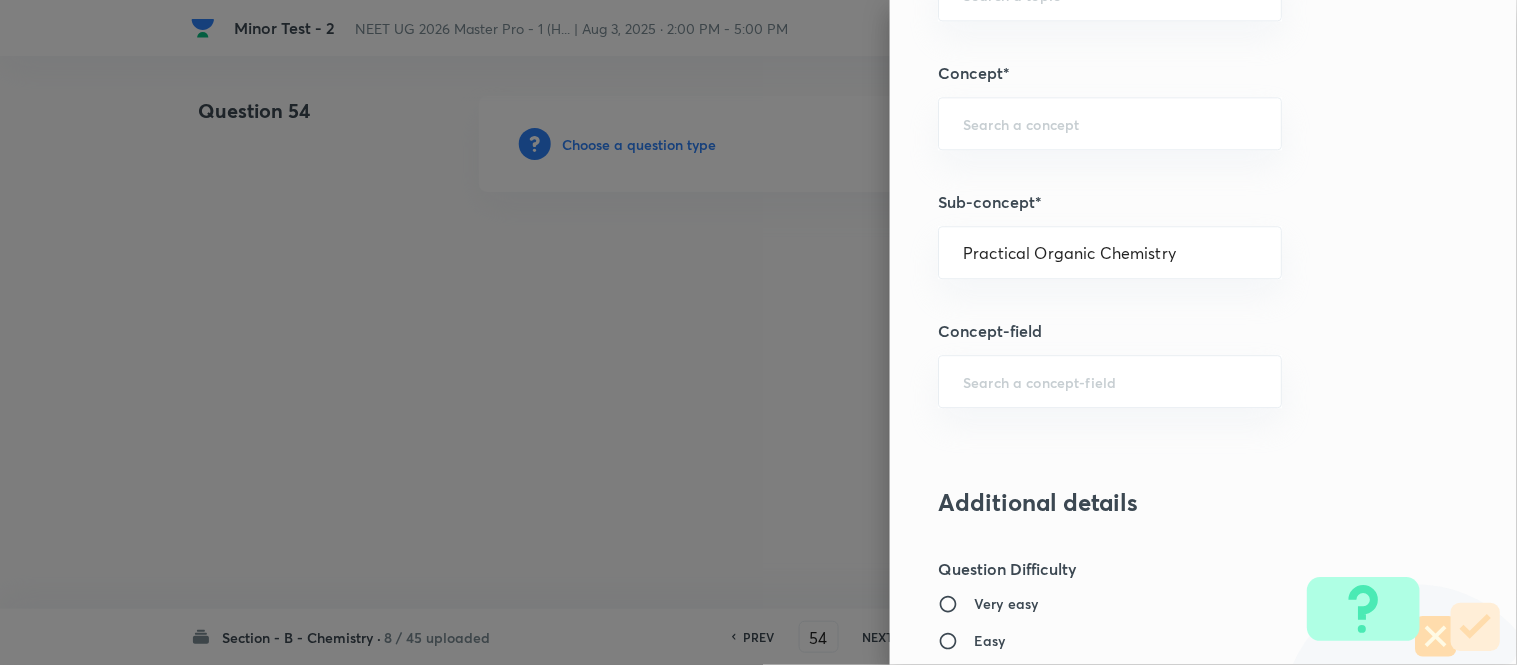 type on "Chemistry" 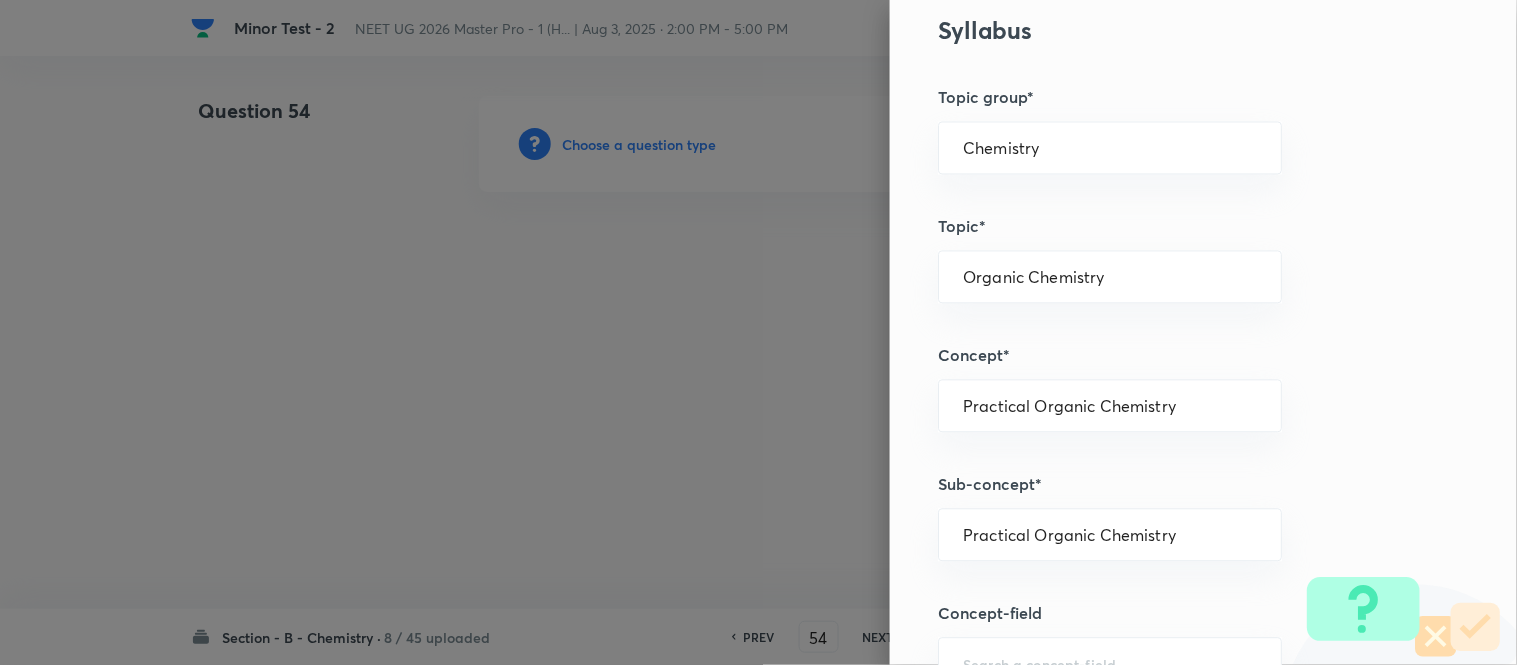 scroll, scrollTop: 902, scrollLeft: 0, axis: vertical 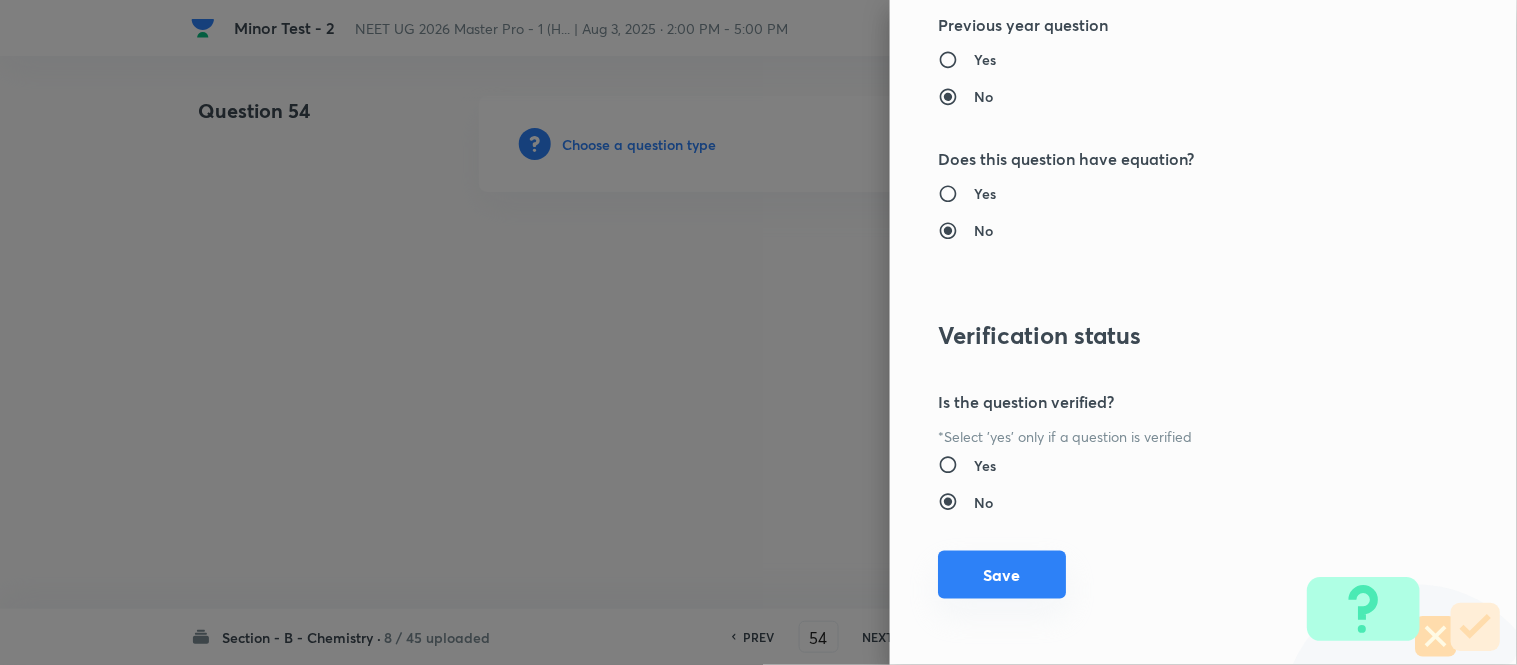 click on "Save" at bounding box center (1002, 575) 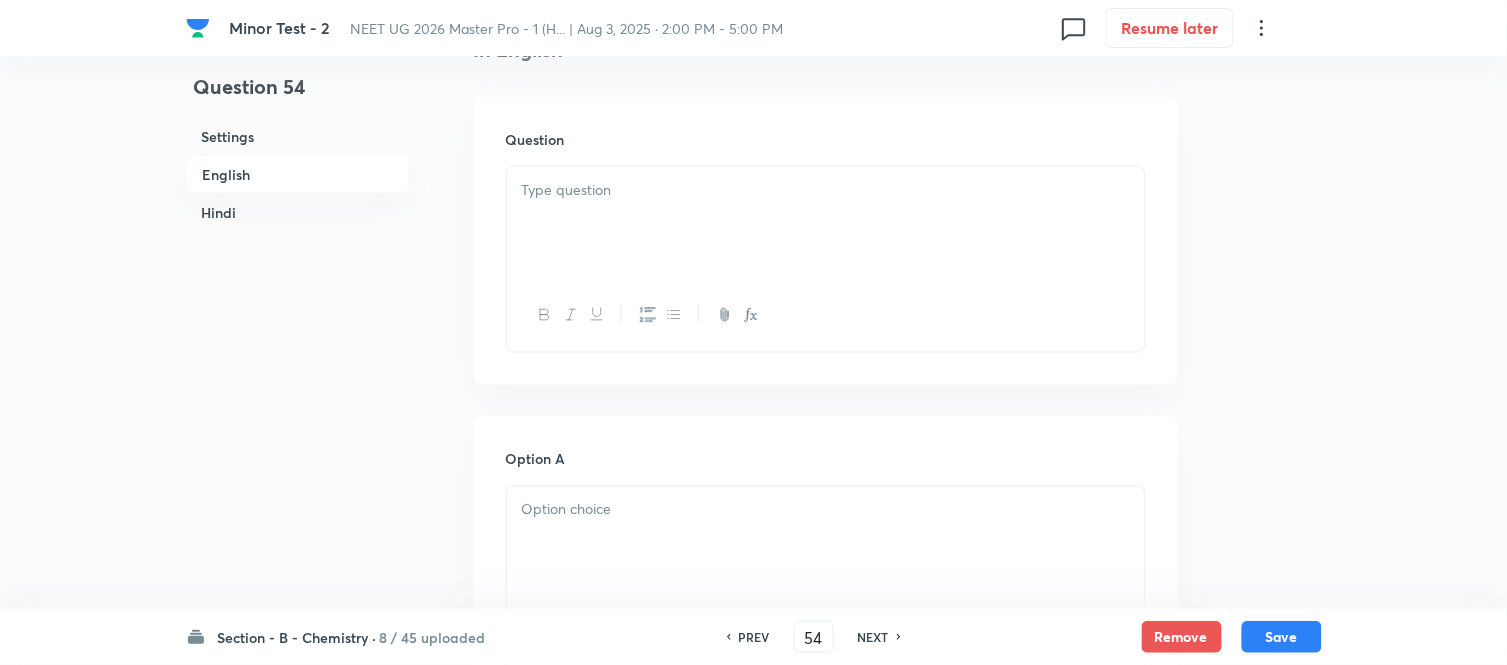 scroll, scrollTop: 555, scrollLeft: 0, axis: vertical 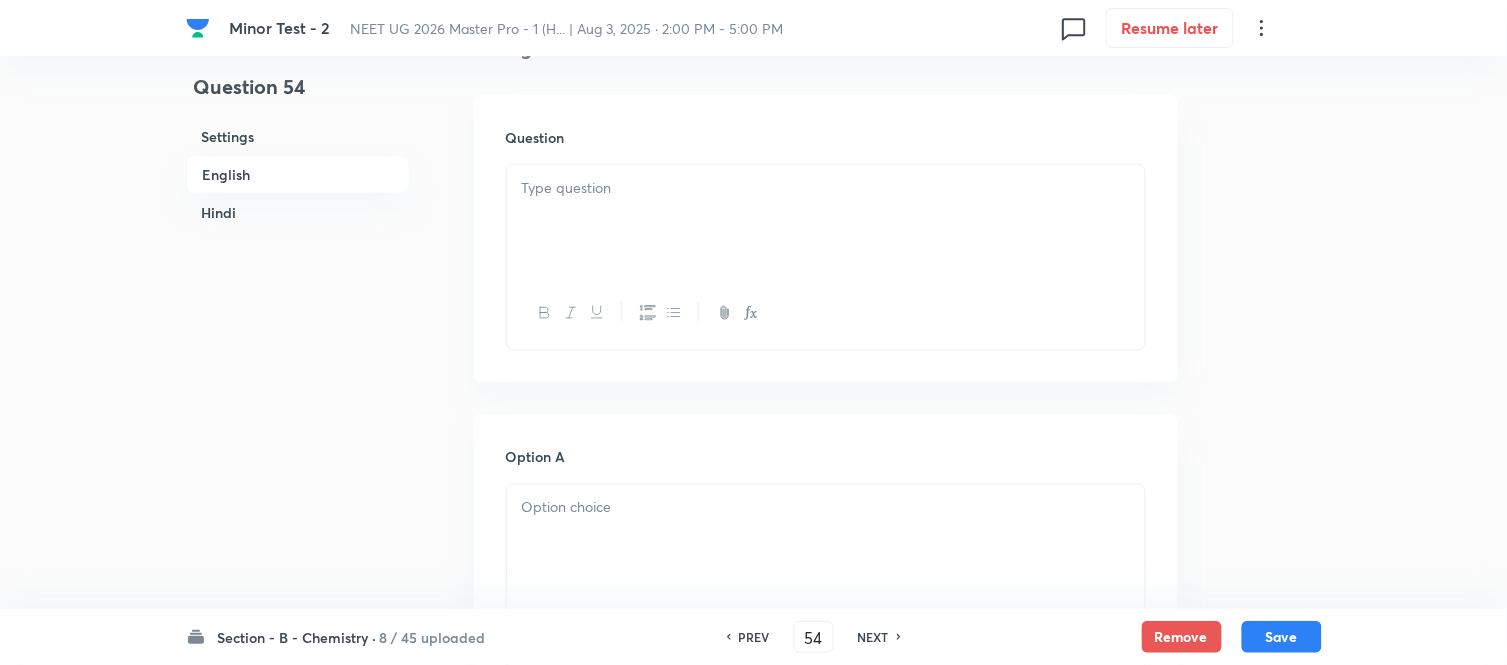 click at bounding box center [826, 221] 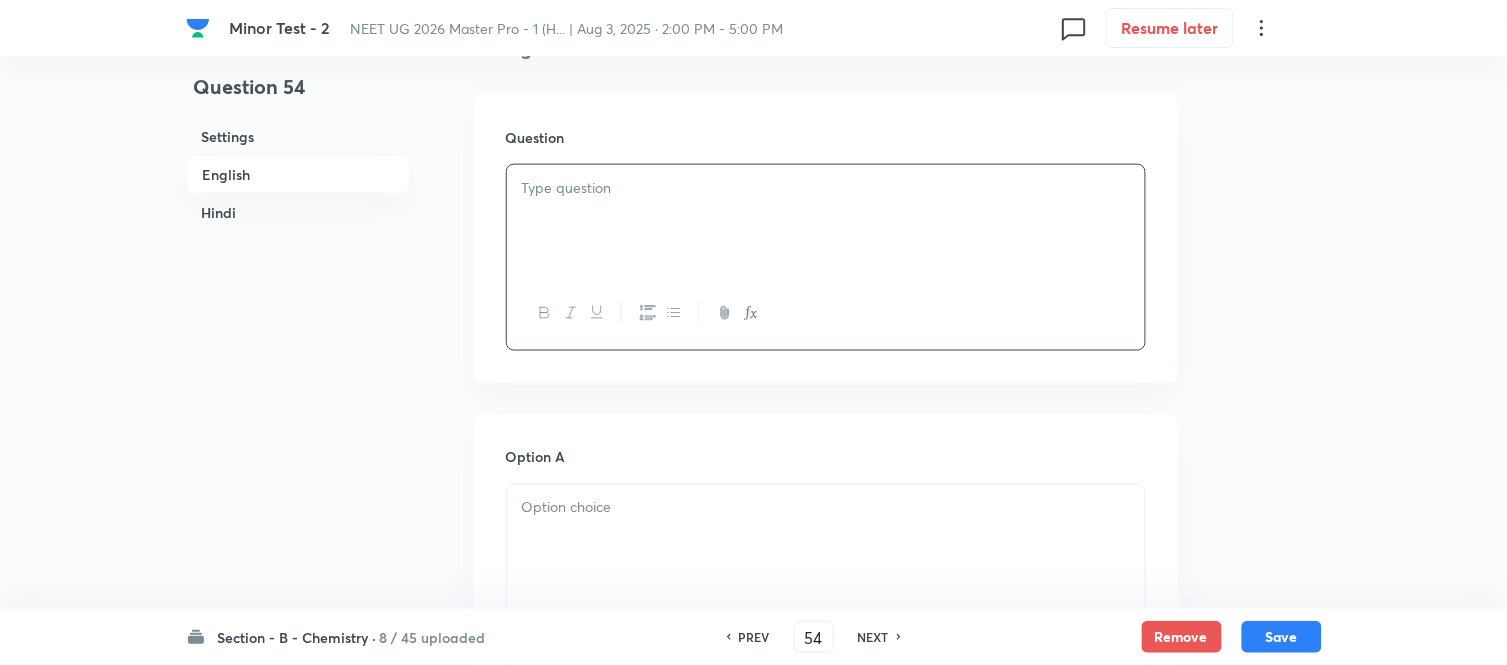 click at bounding box center (826, 221) 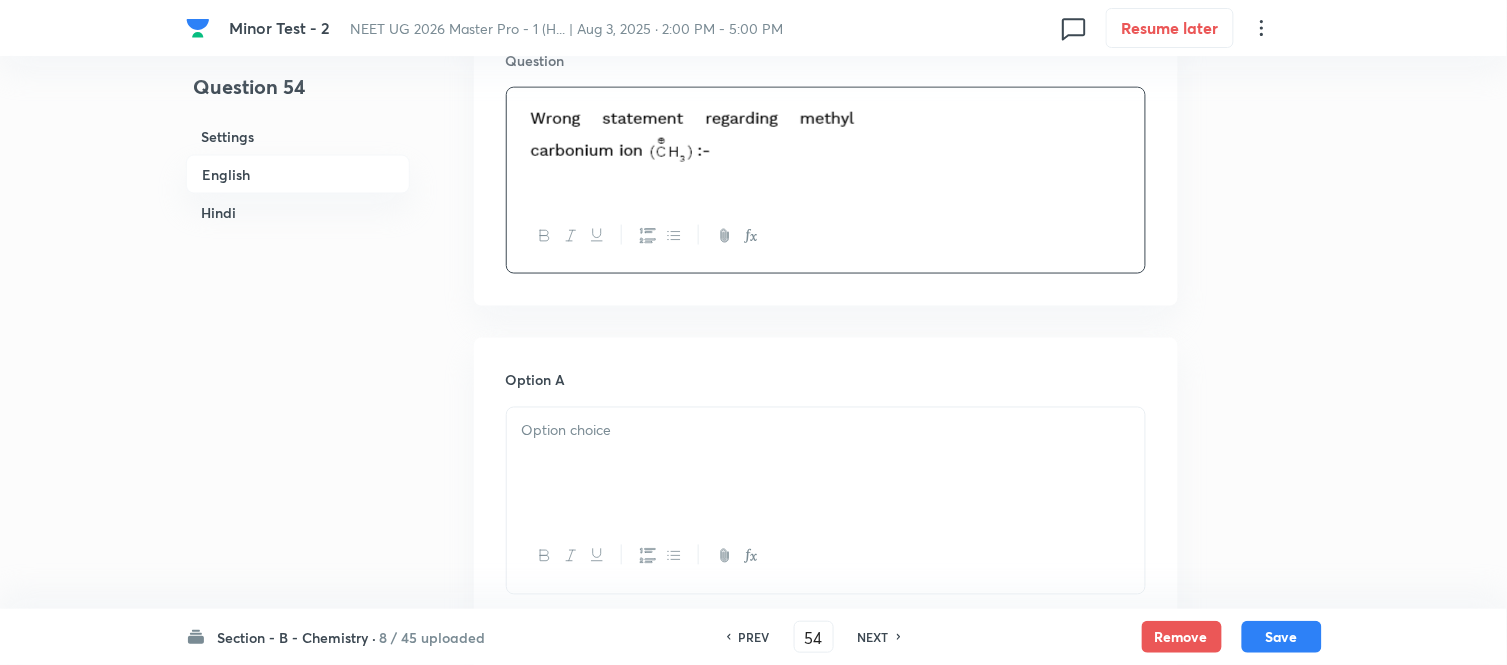 scroll, scrollTop: 666, scrollLeft: 0, axis: vertical 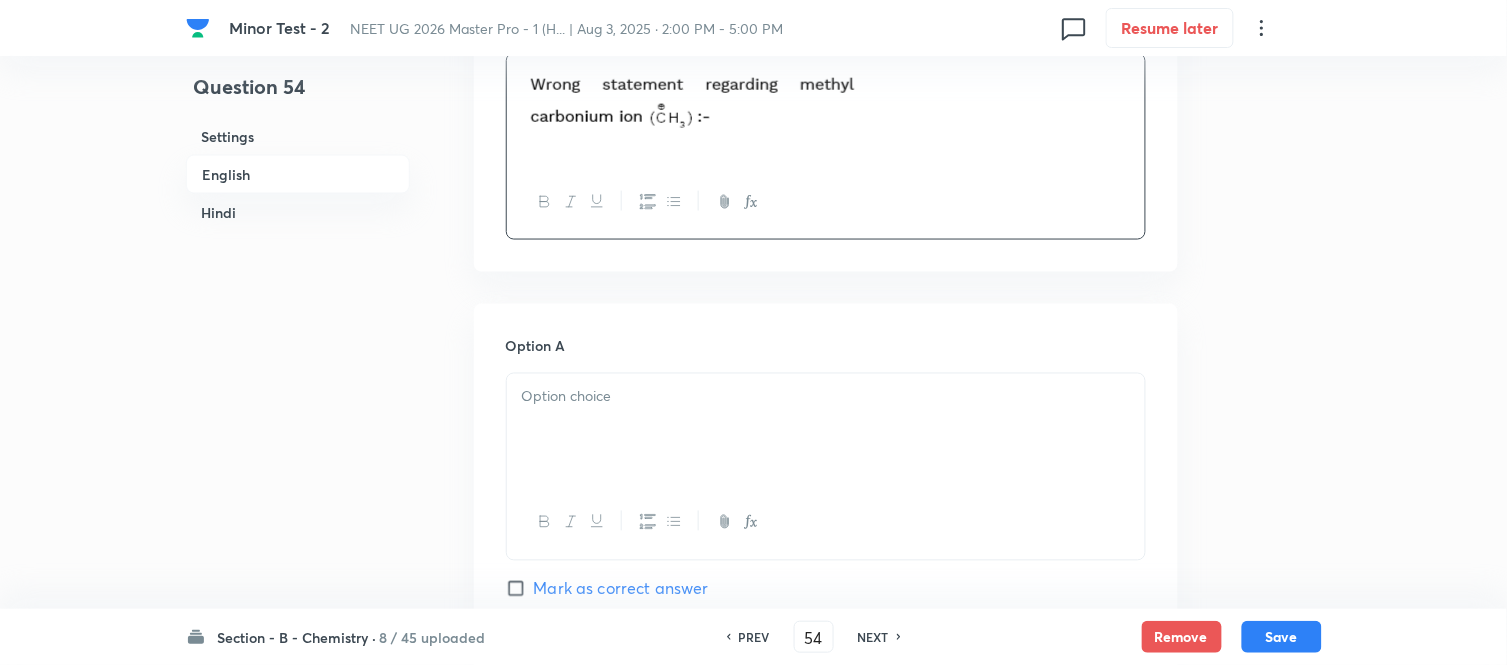 click at bounding box center (826, 397) 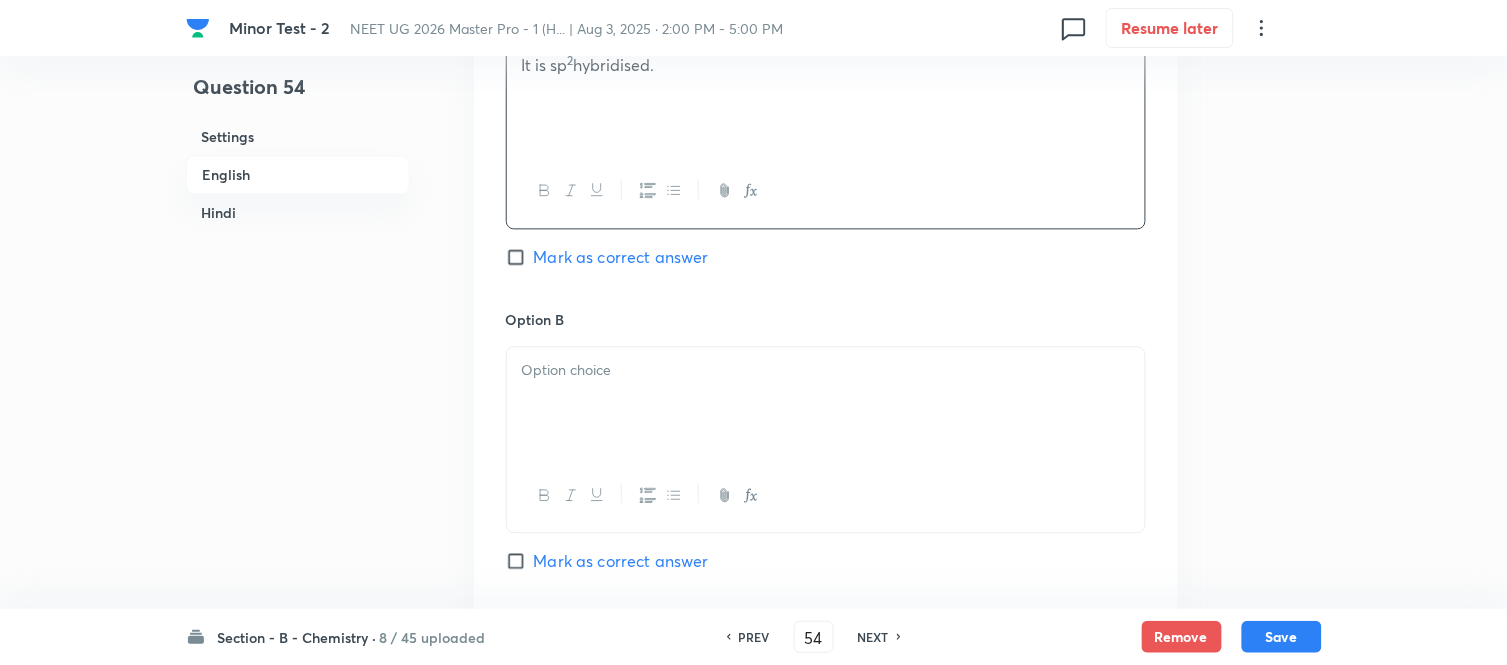 scroll, scrollTop: 1000, scrollLeft: 0, axis: vertical 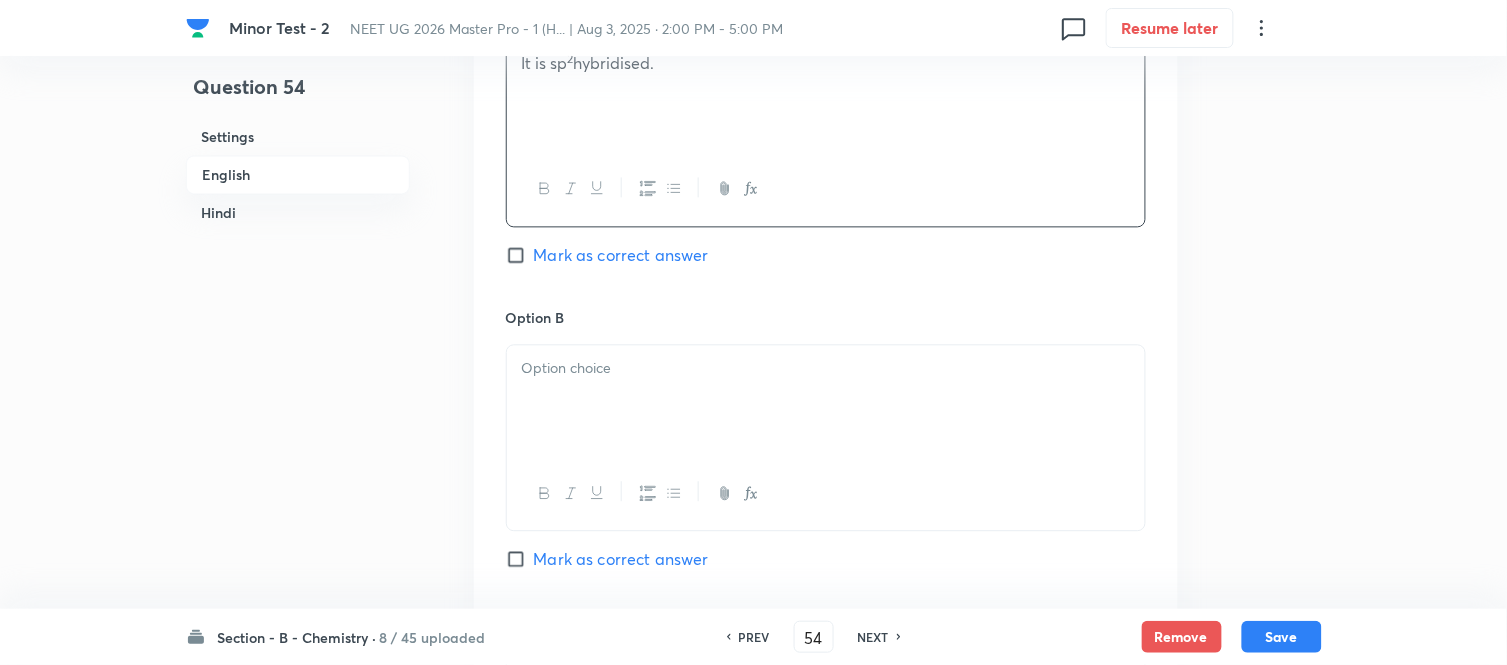 click at bounding box center [826, 368] 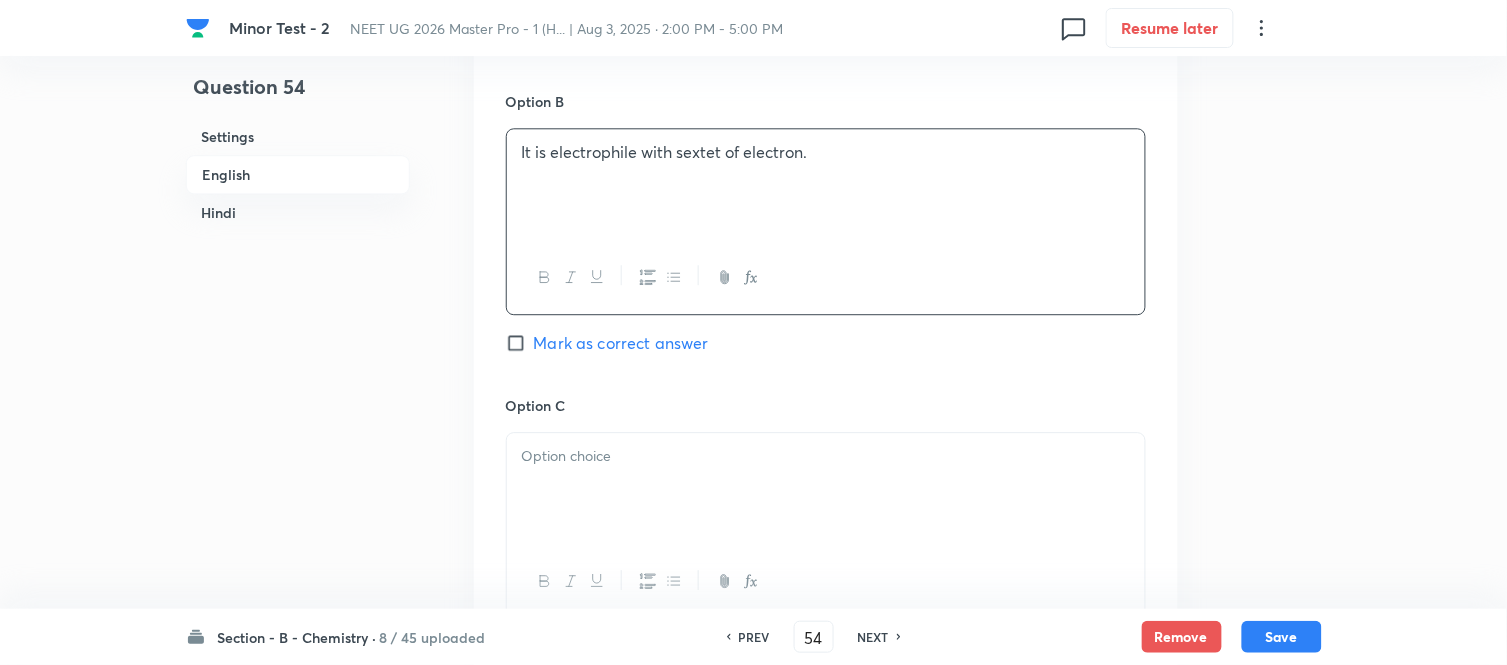 scroll, scrollTop: 1222, scrollLeft: 0, axis: vertical 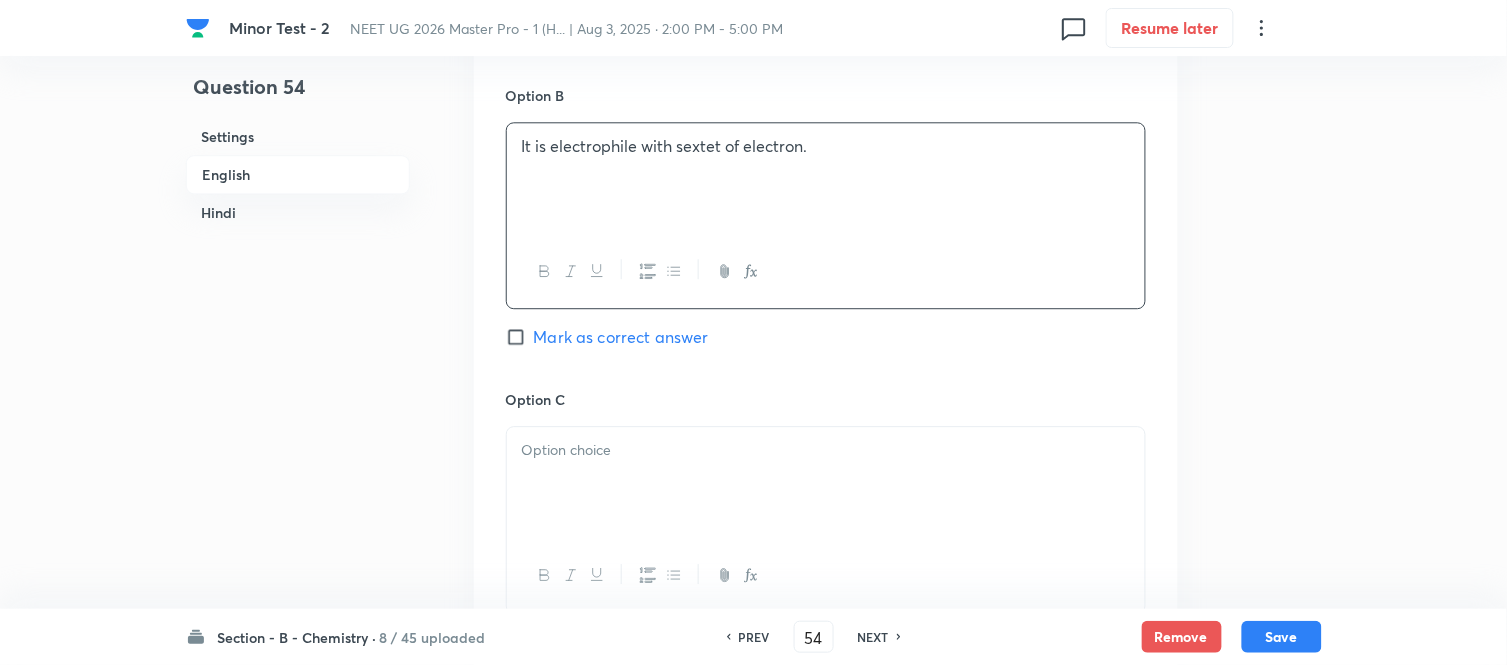 click at bounding box center [826, 450] 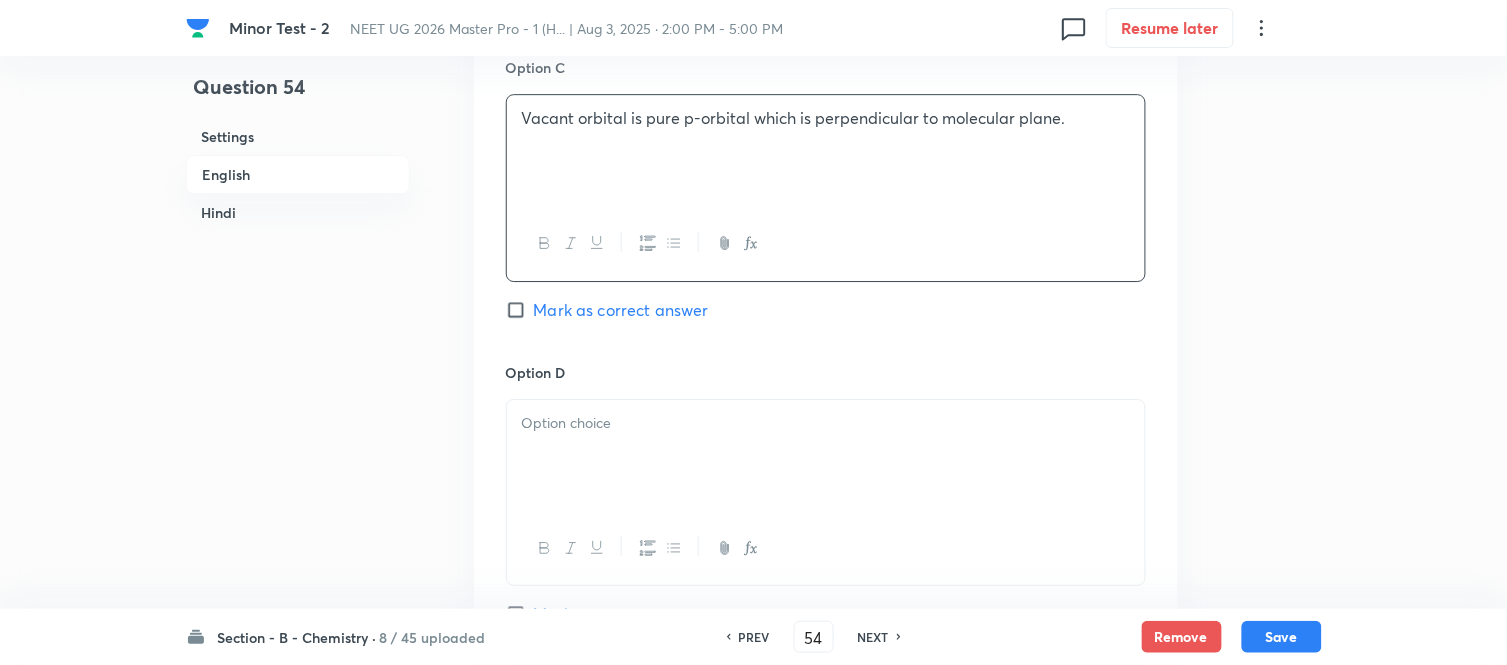 scroll, scrollTop: 1555, scrollLeft: 0, axis: vertical 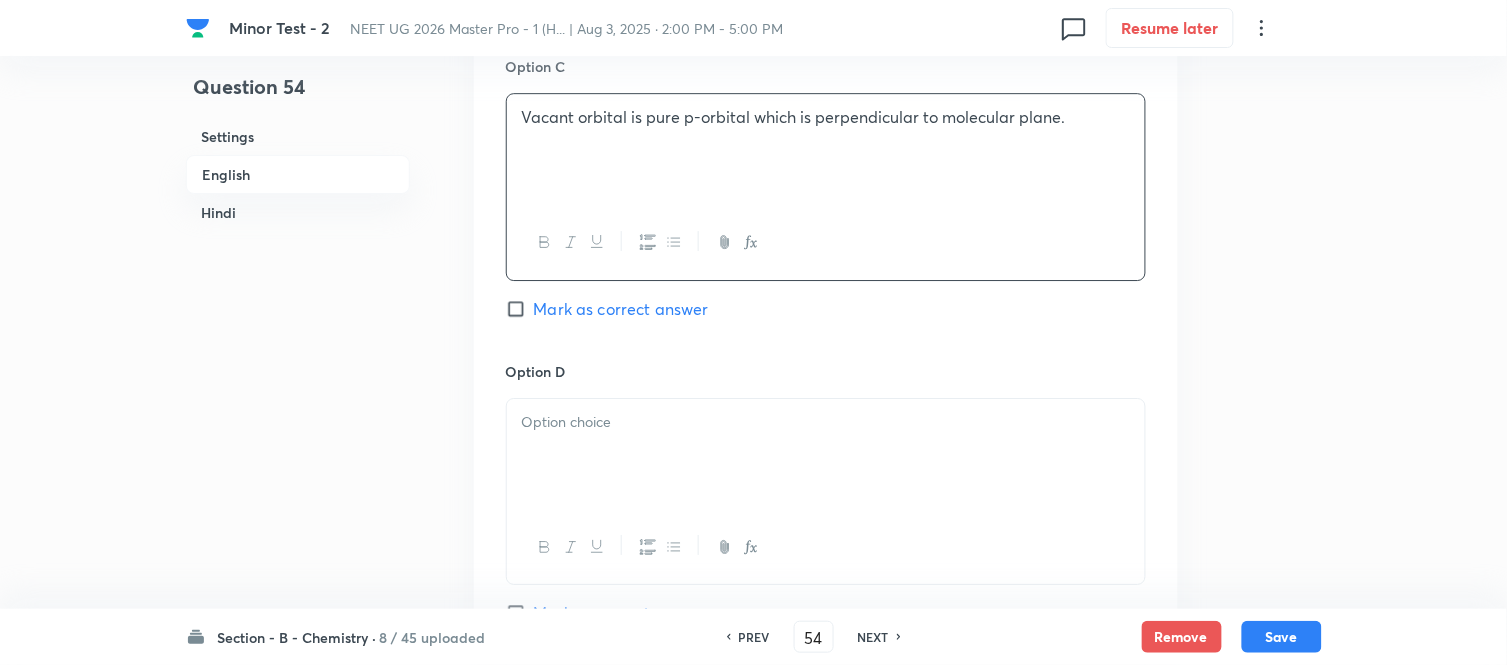 click at bounding box center [826, 455] 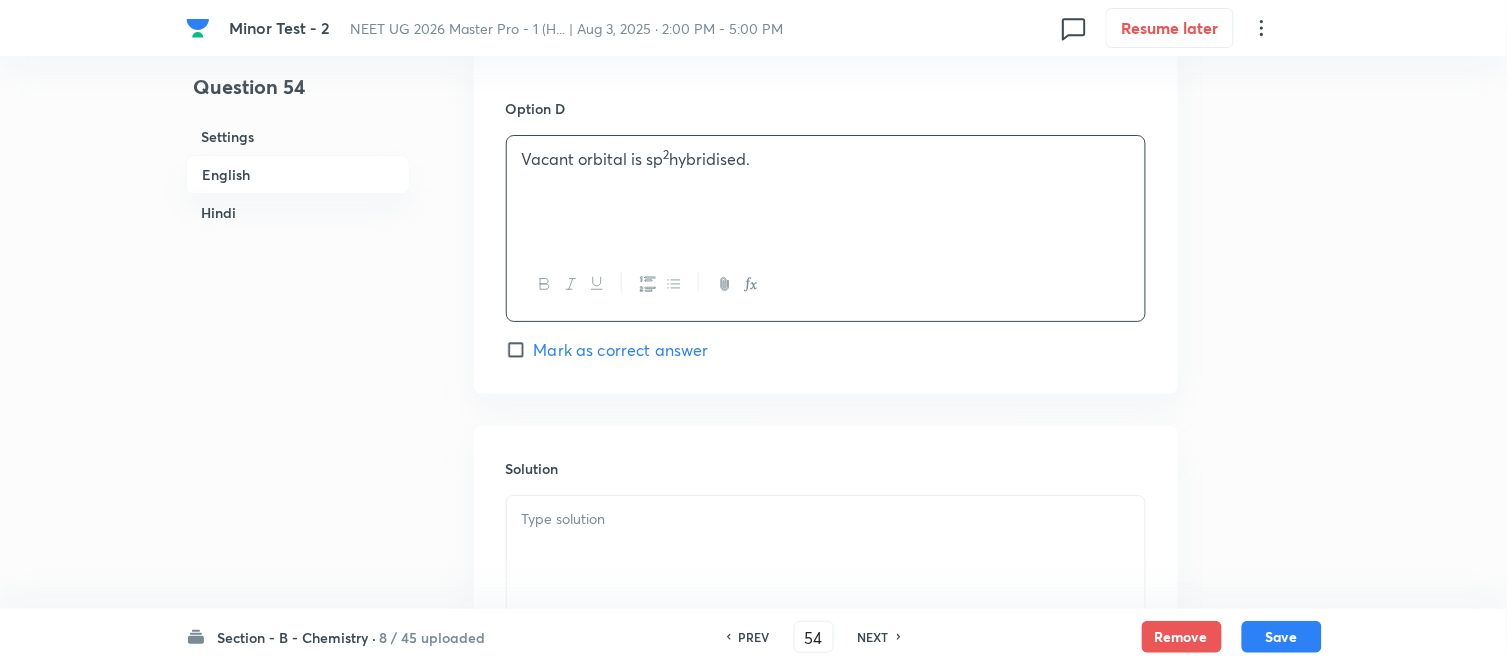 scroll, scrollTop: 1888, scrollLeft: 0, axis: vertical 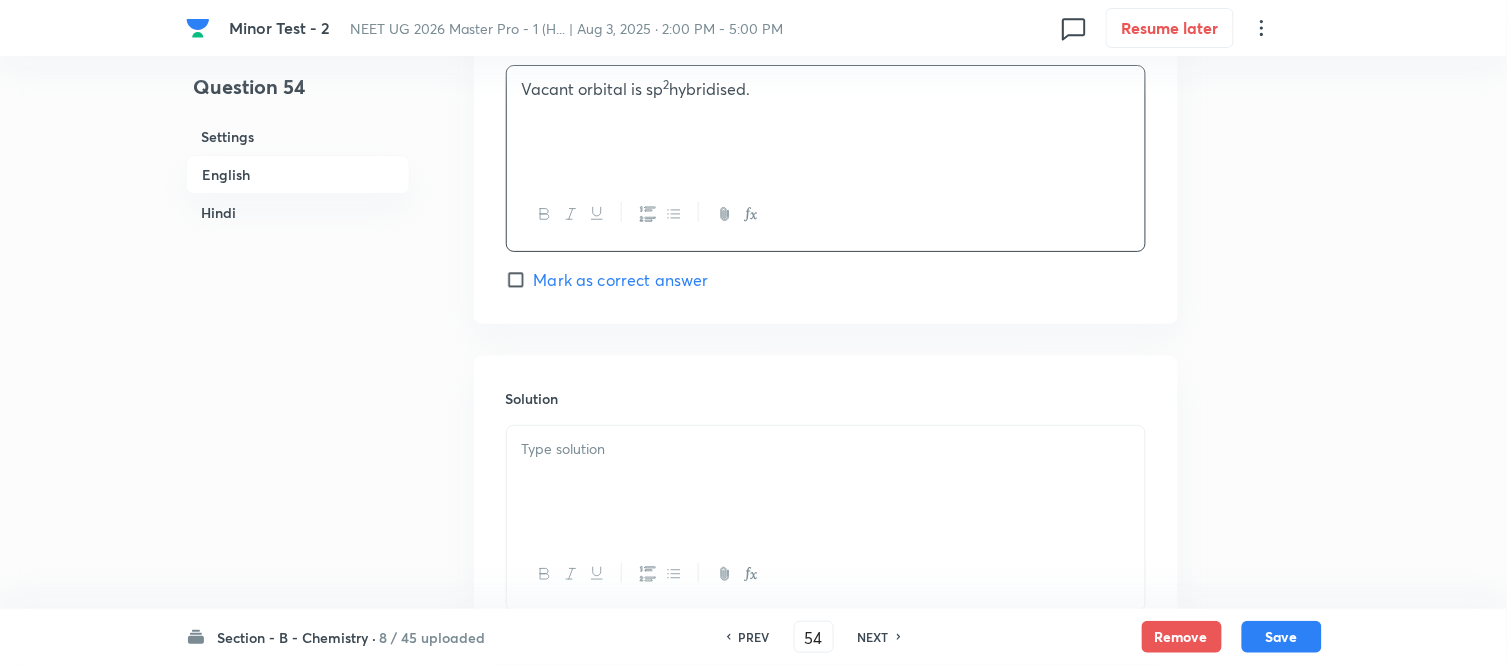 click at bounding box center (826, 449) 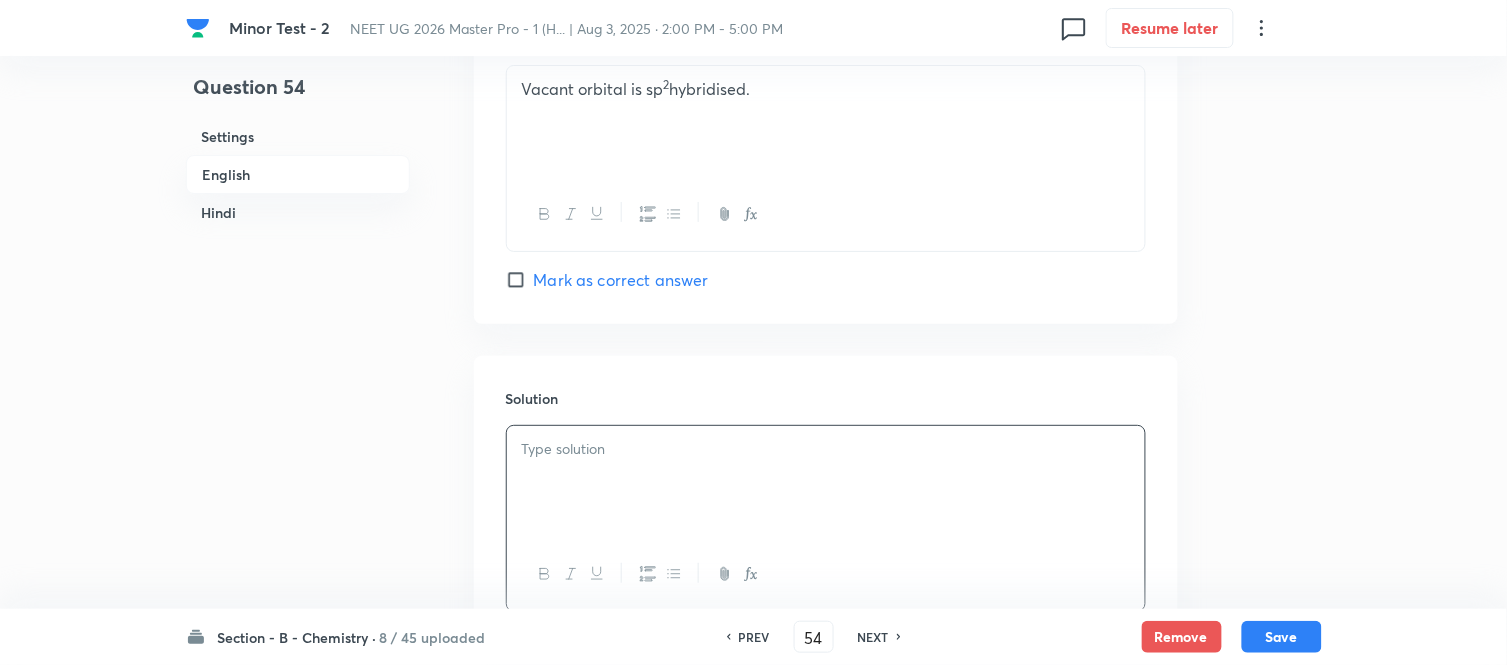 type 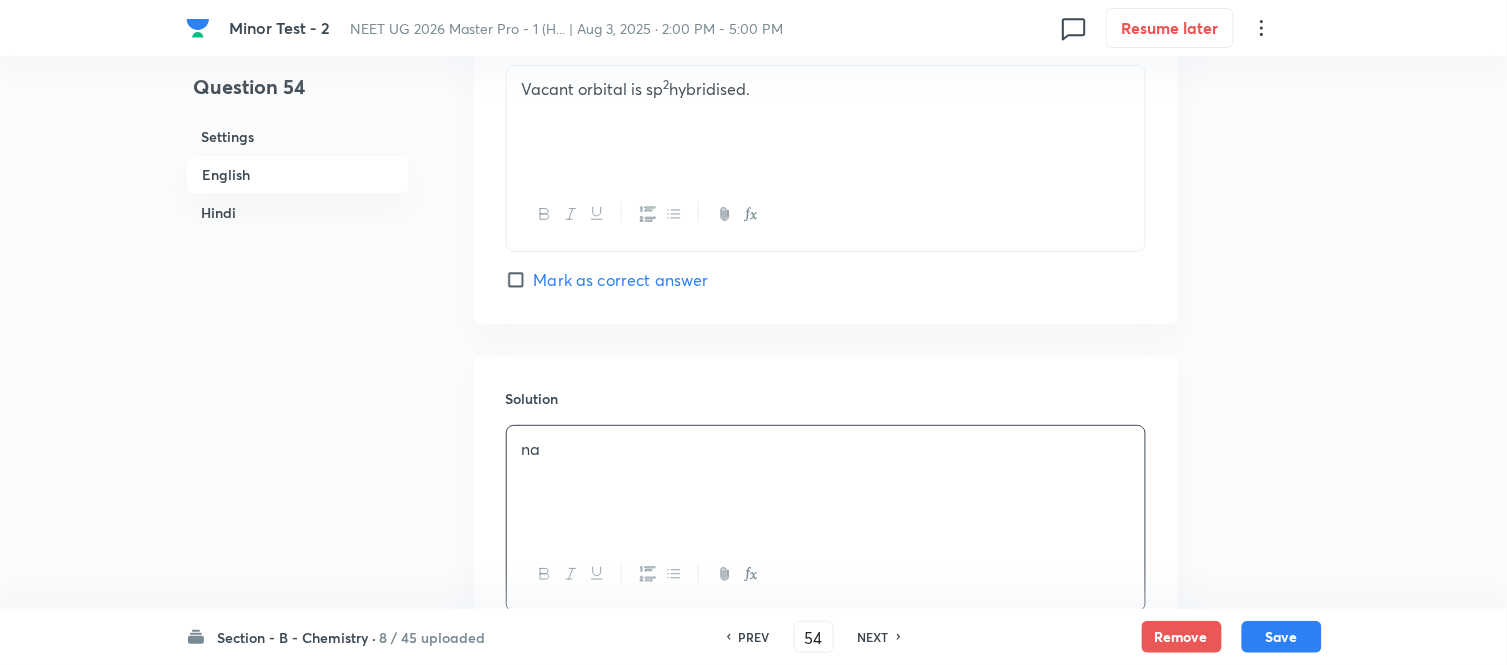 click on "Mark as correct answer" at bounding box center (520, 280) 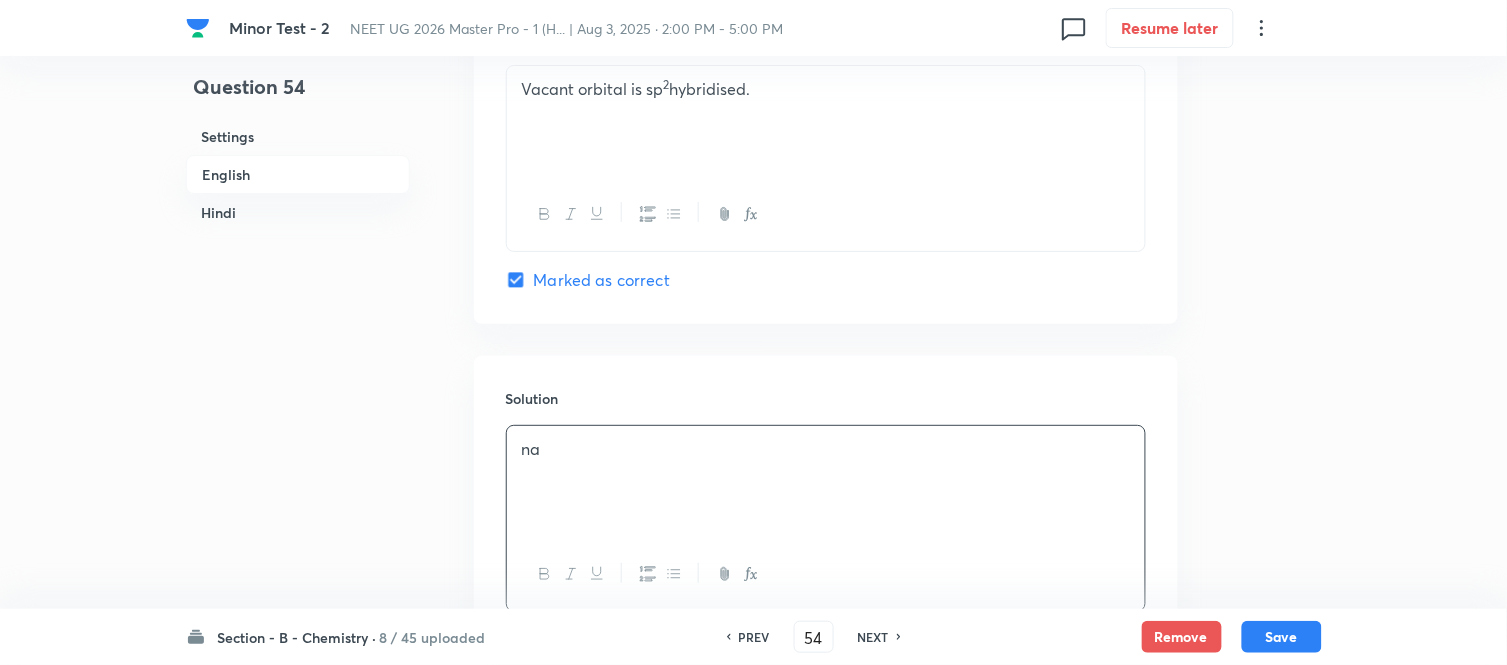 checkbox on "true" 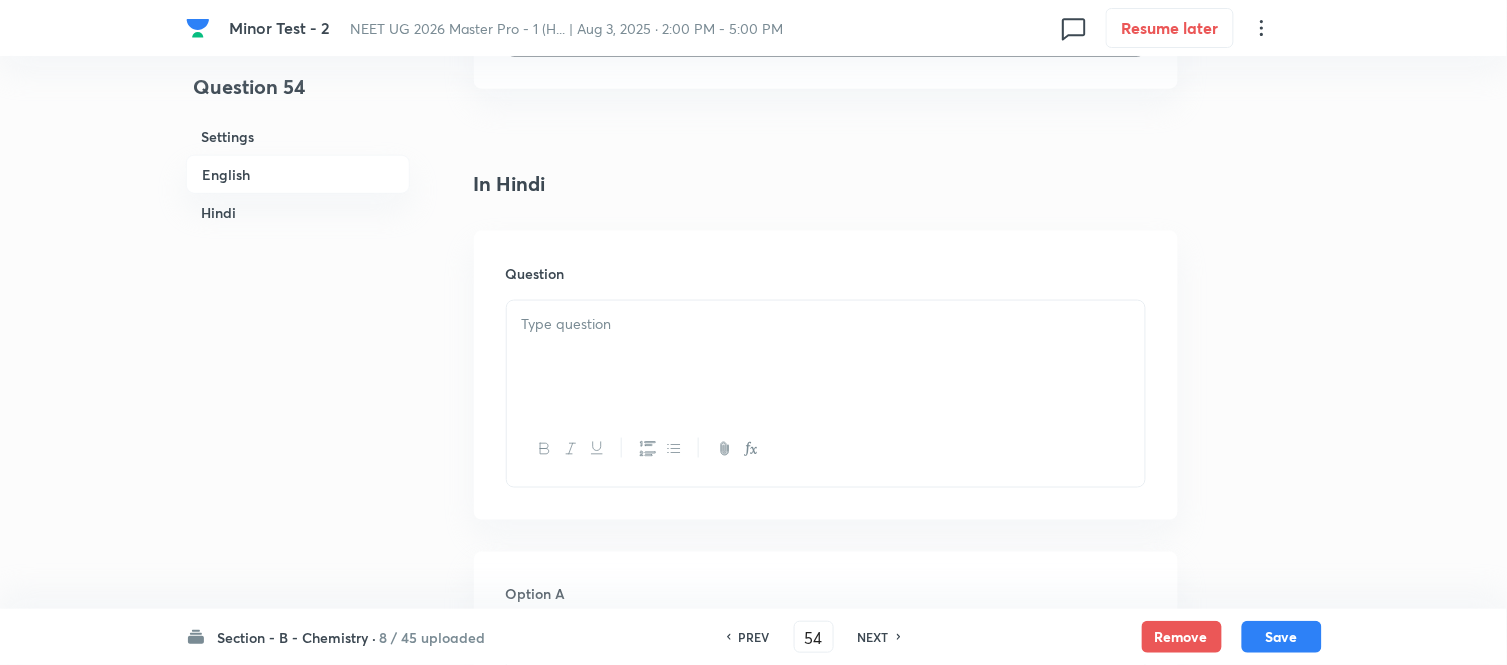 scroll, scrollTop: 2444, scrollLeft: 0, axis: vertical 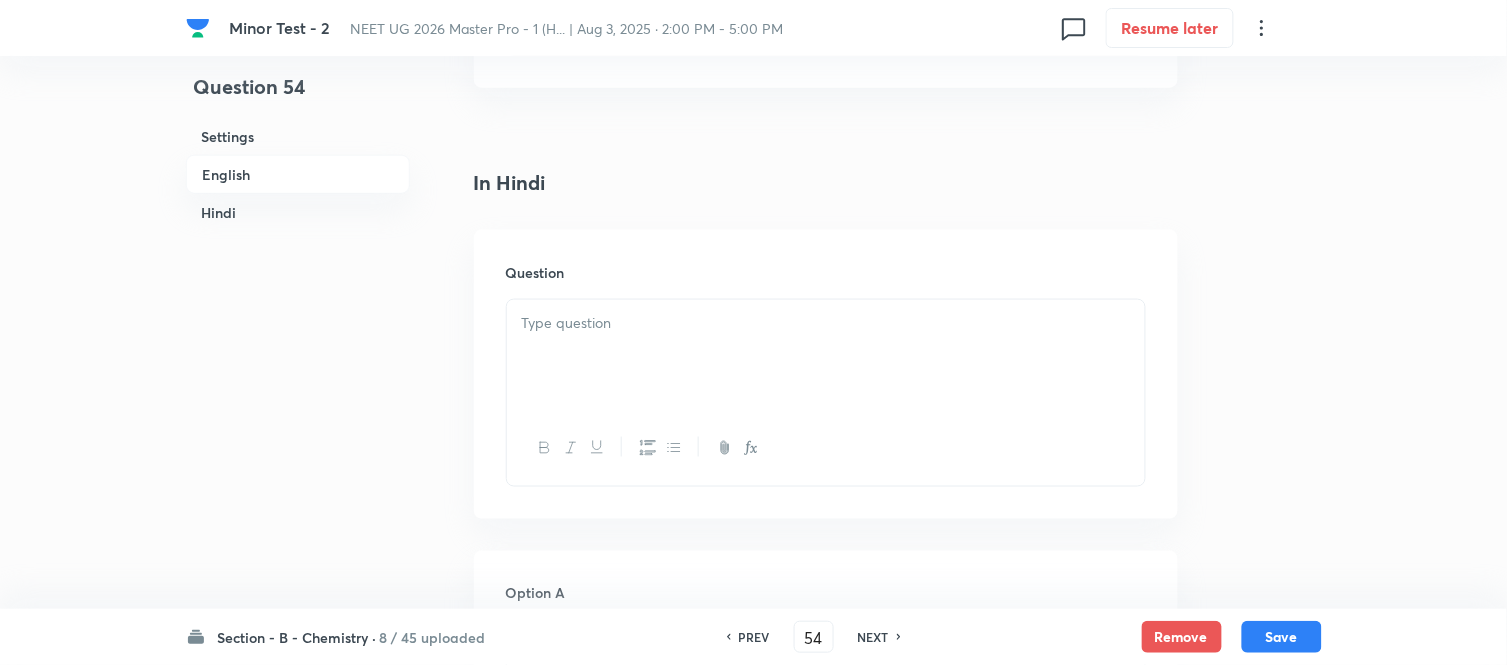 click at bounding box center [826, 356] 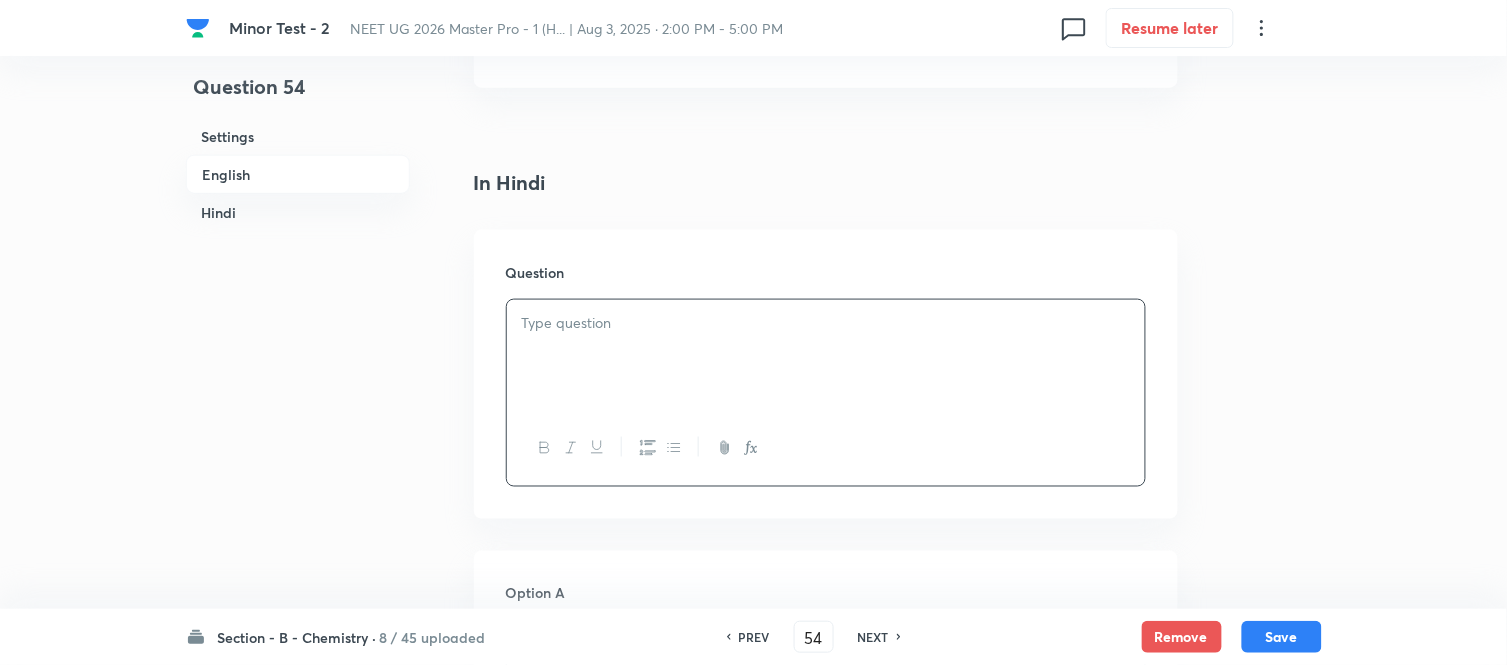 click at bounding box center (826, 323) 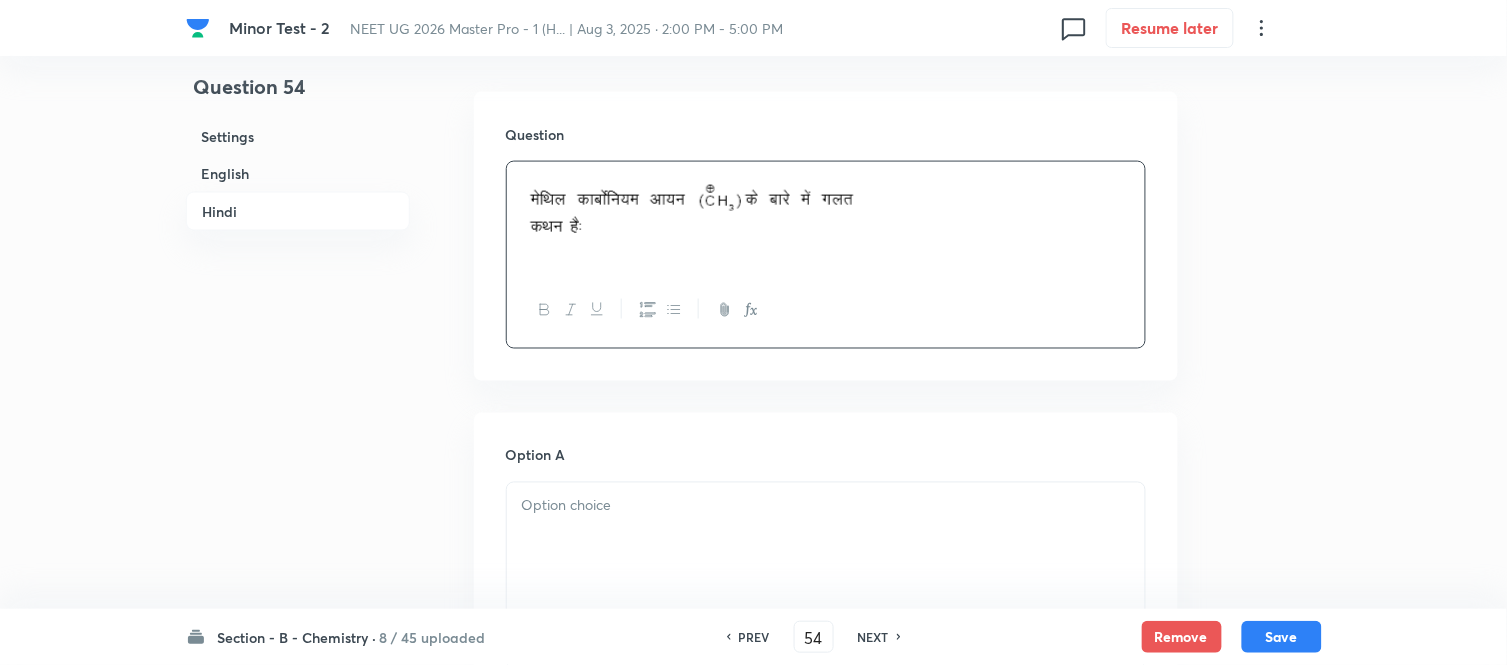 scroll, scrollTop: 2777, scrollLeft: 0, axis: vertical 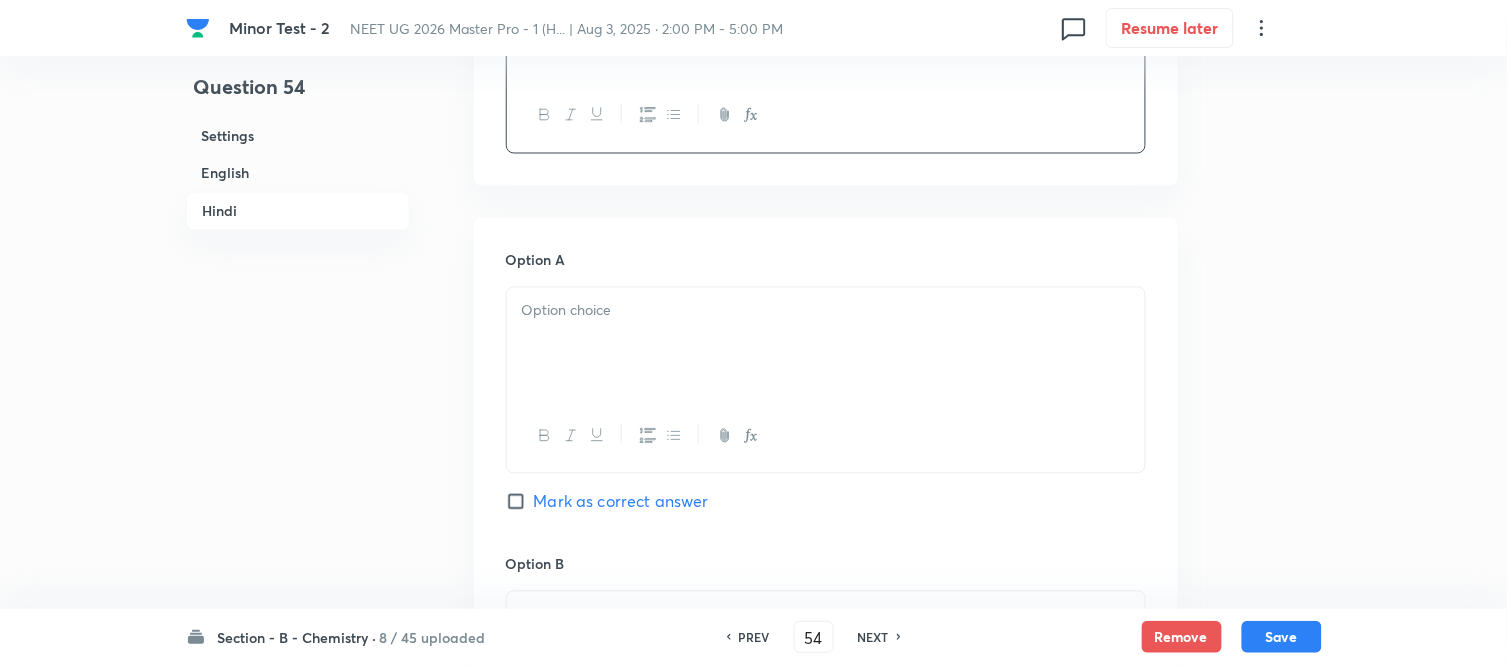 click at bounding box center (826, 311) 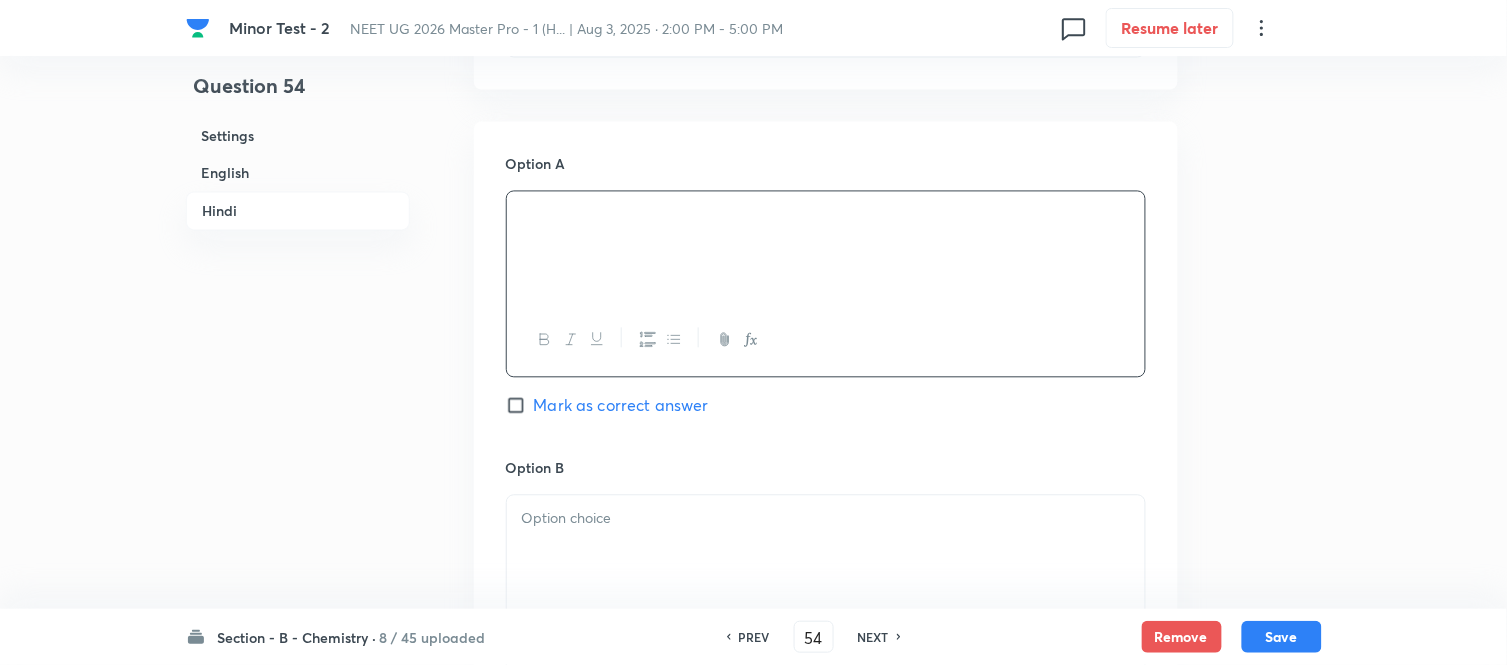 scroll, scrollTop: 3000, scrollLeft: 0, axis: vertical 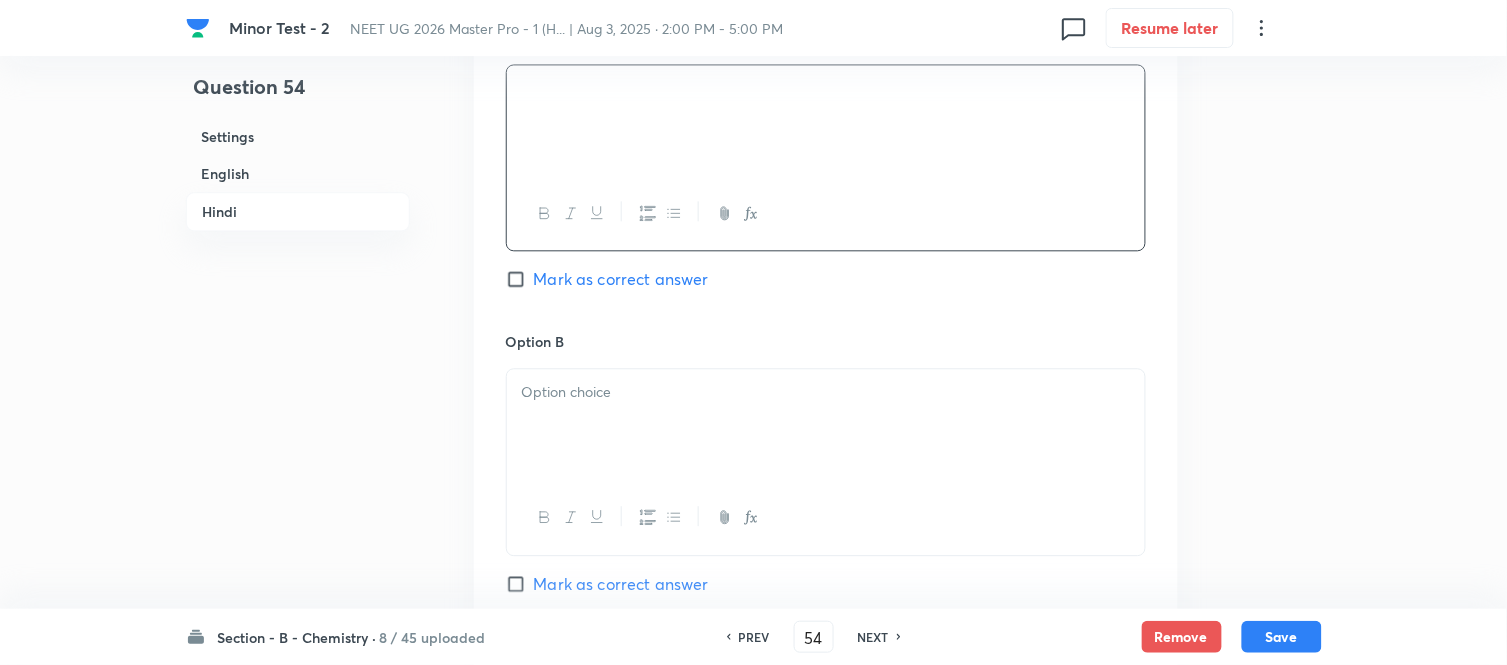 click at bounding box center [826, 392] 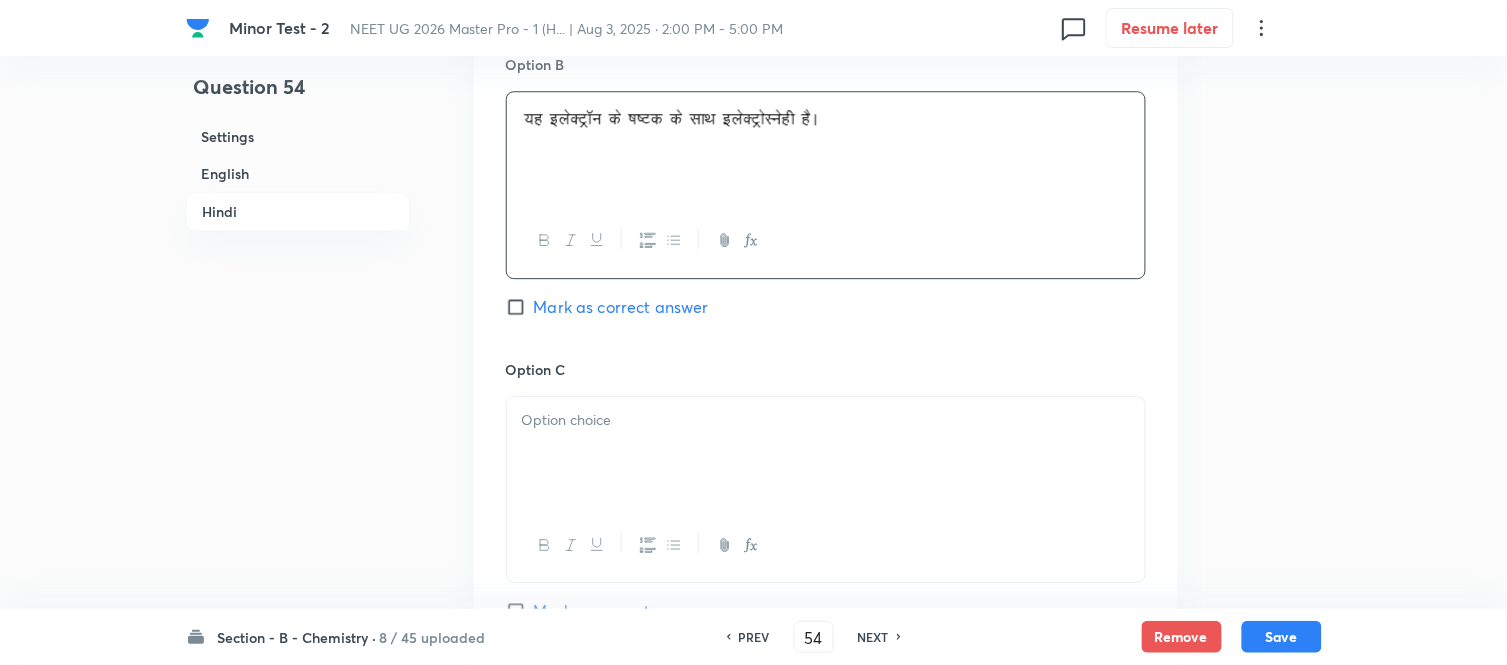 scroll, scrollTop: 3333, scrollLeft: 0, axis: vertical 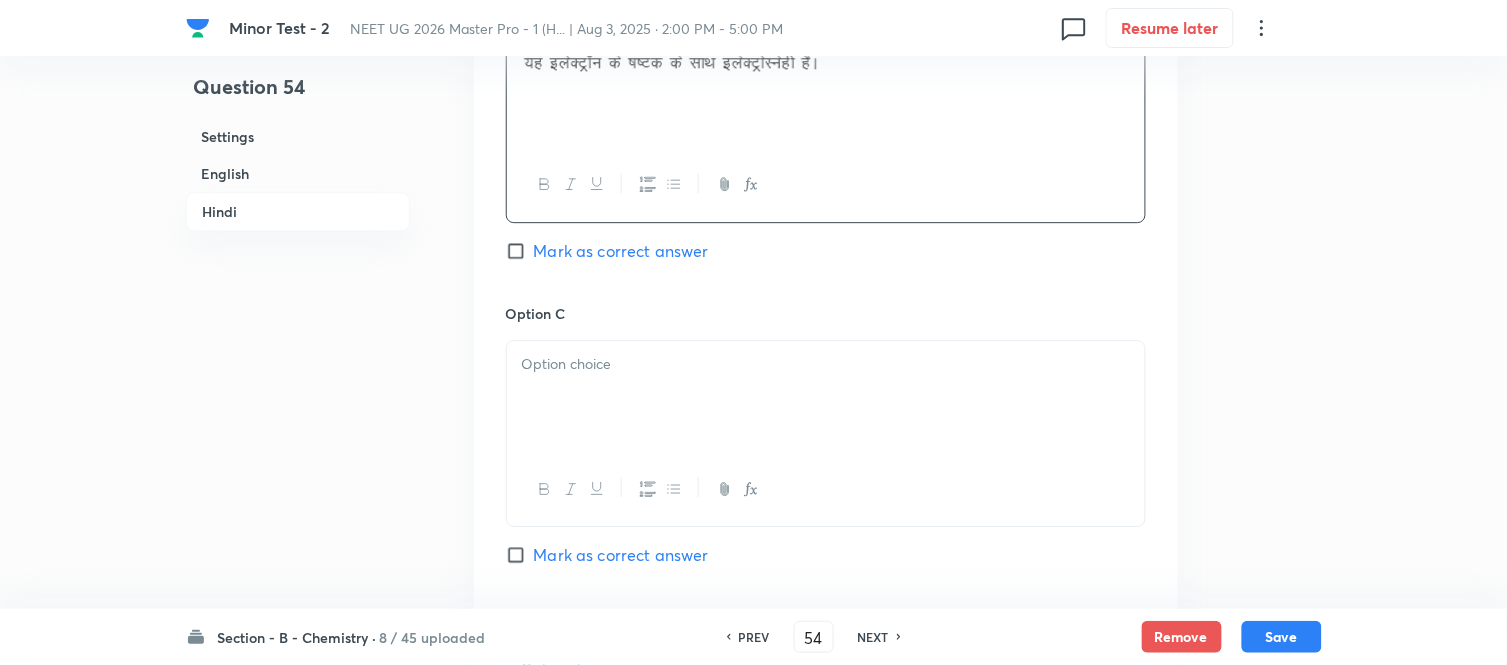 click at bounding box center (826, 397) 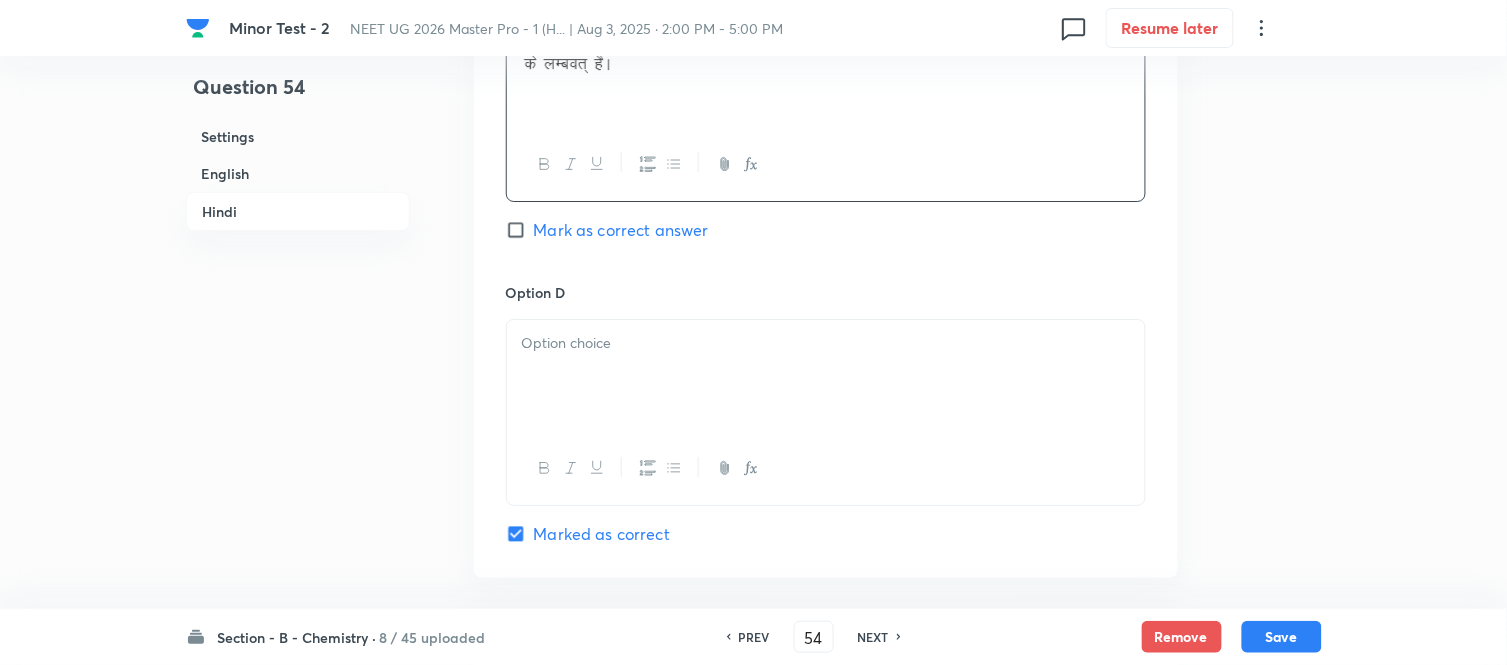 scroll, scrollTop: 3666, scrollLeft: 0, axis: vertical 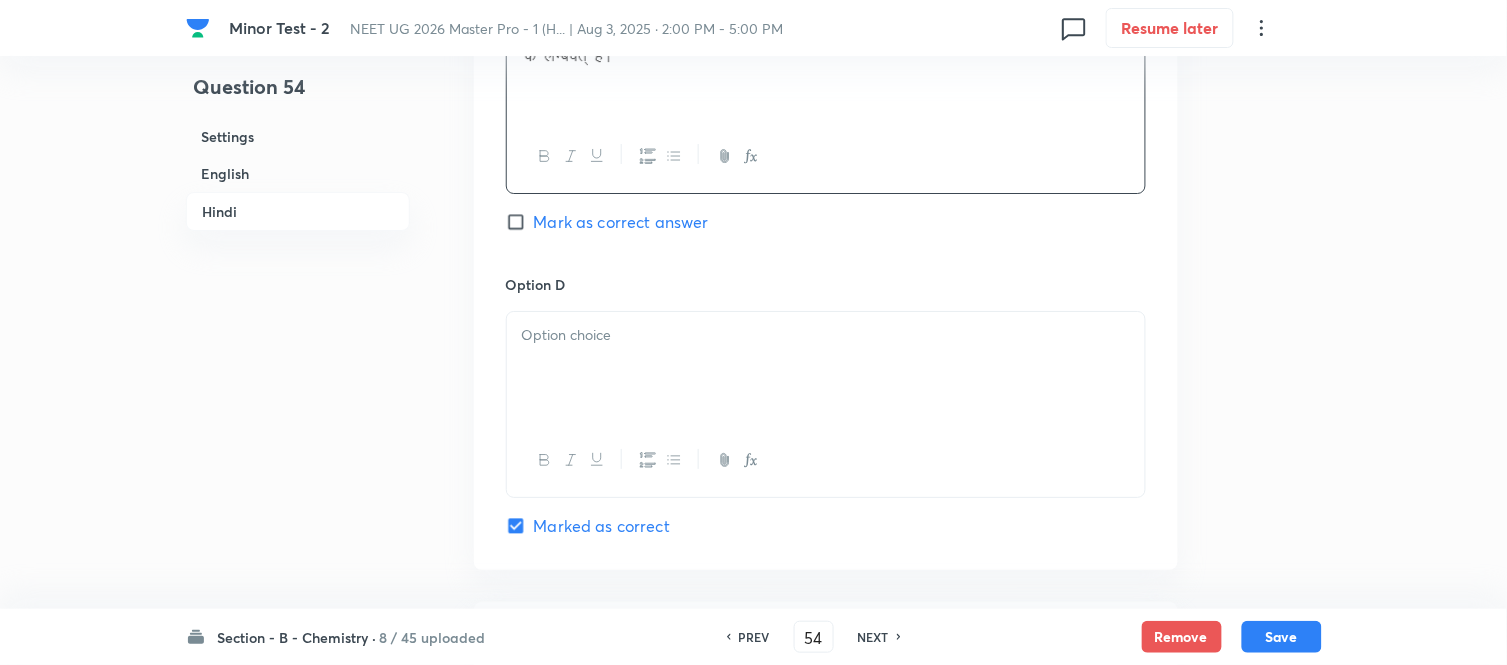 click at bounding box center [826, 368] 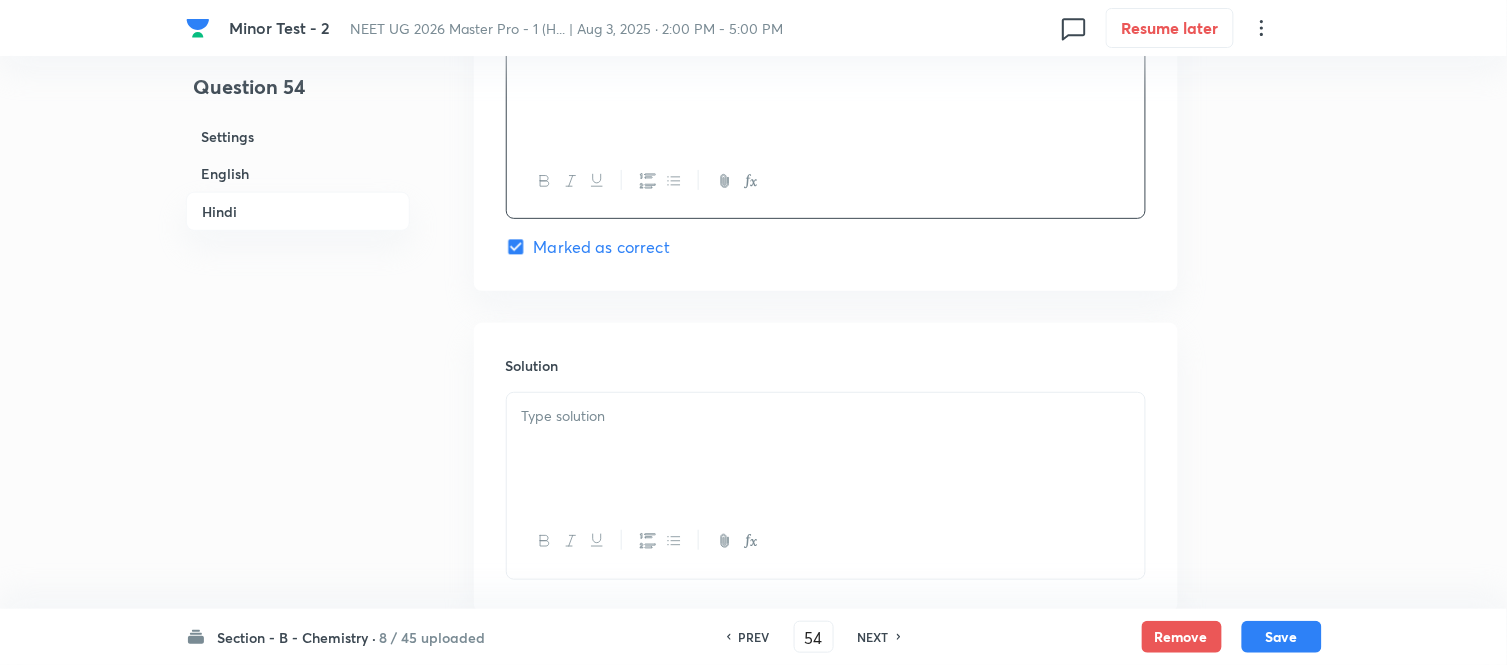 scroll, scrollTop: 4075, scrollLeft: 0, axis: vertical 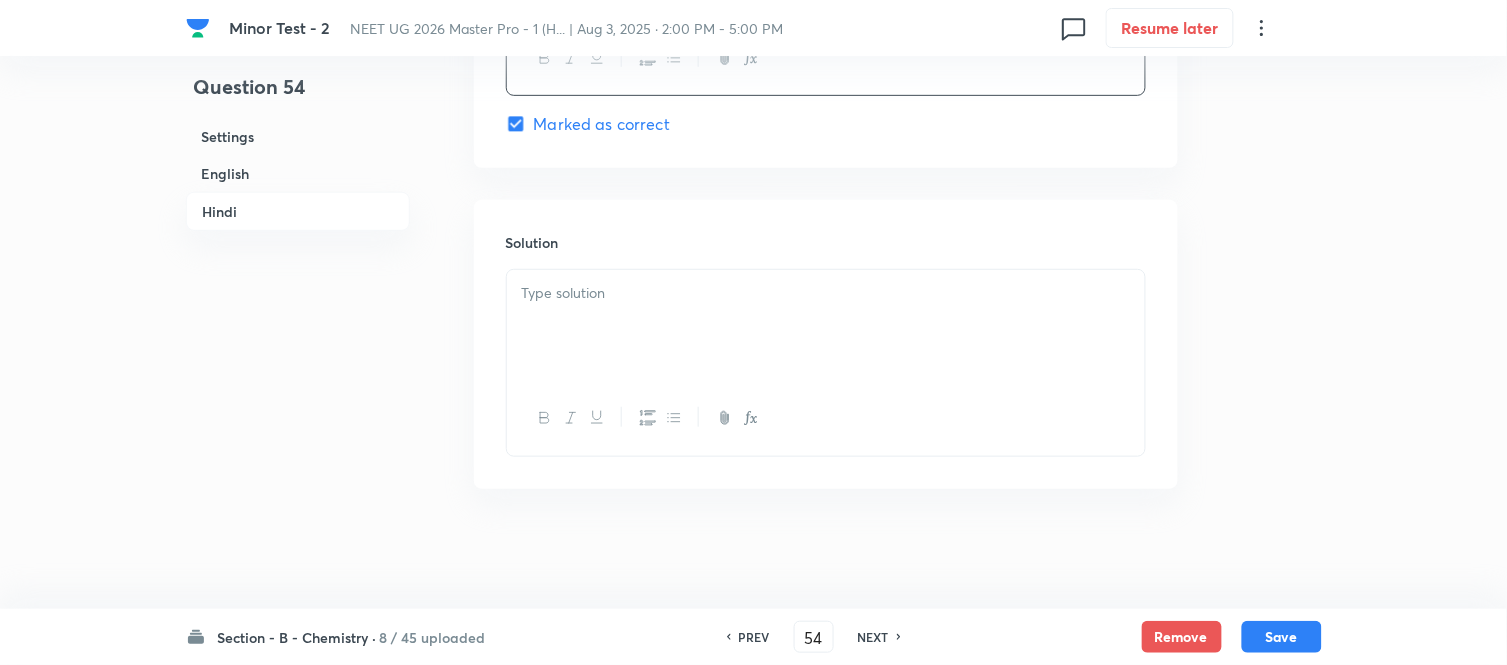 click at bounding box center (826, 326) 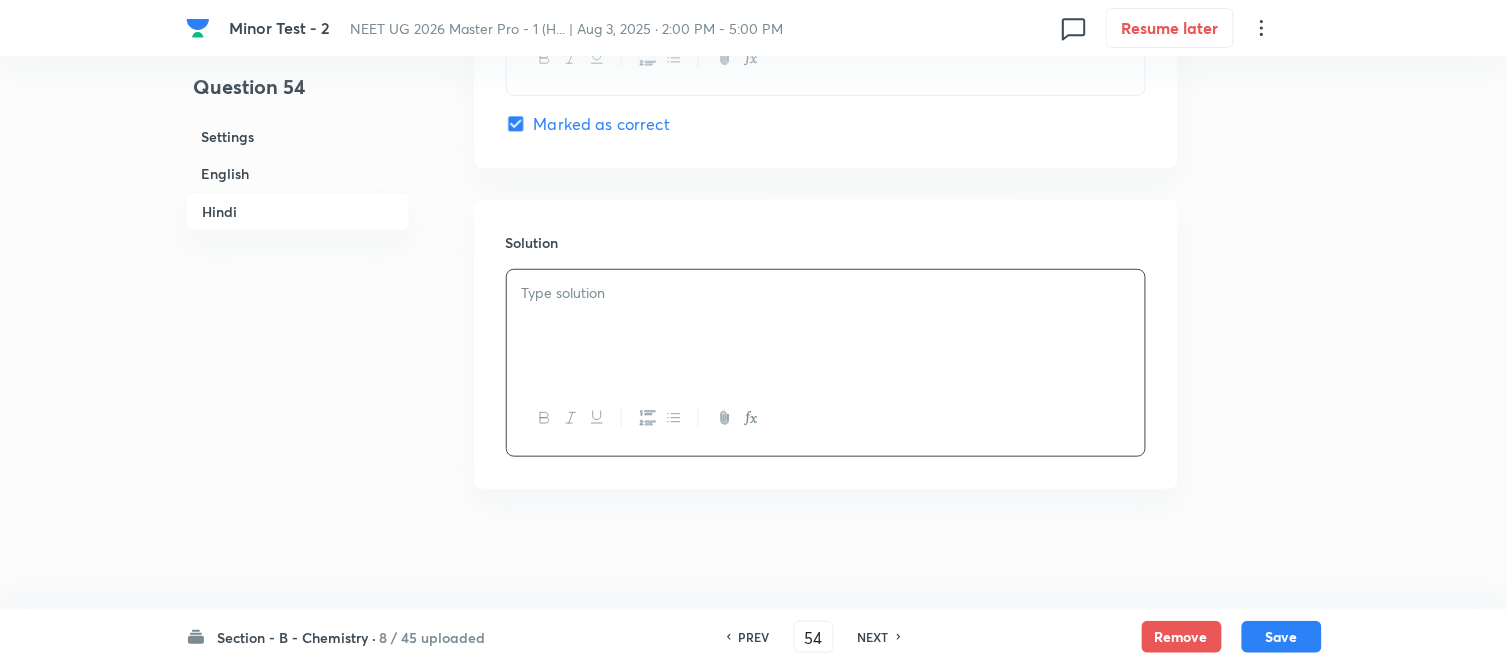 type 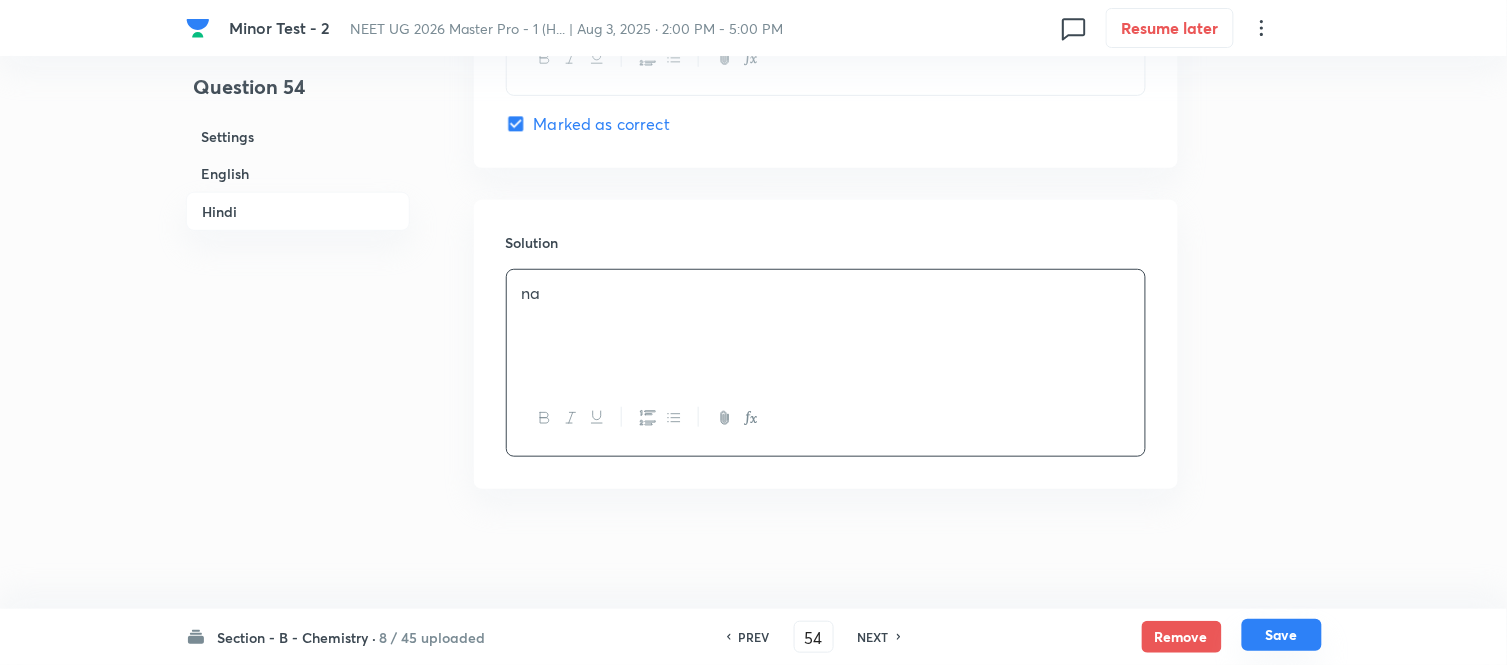 click on "Save" at bounding box center [1282, 635] 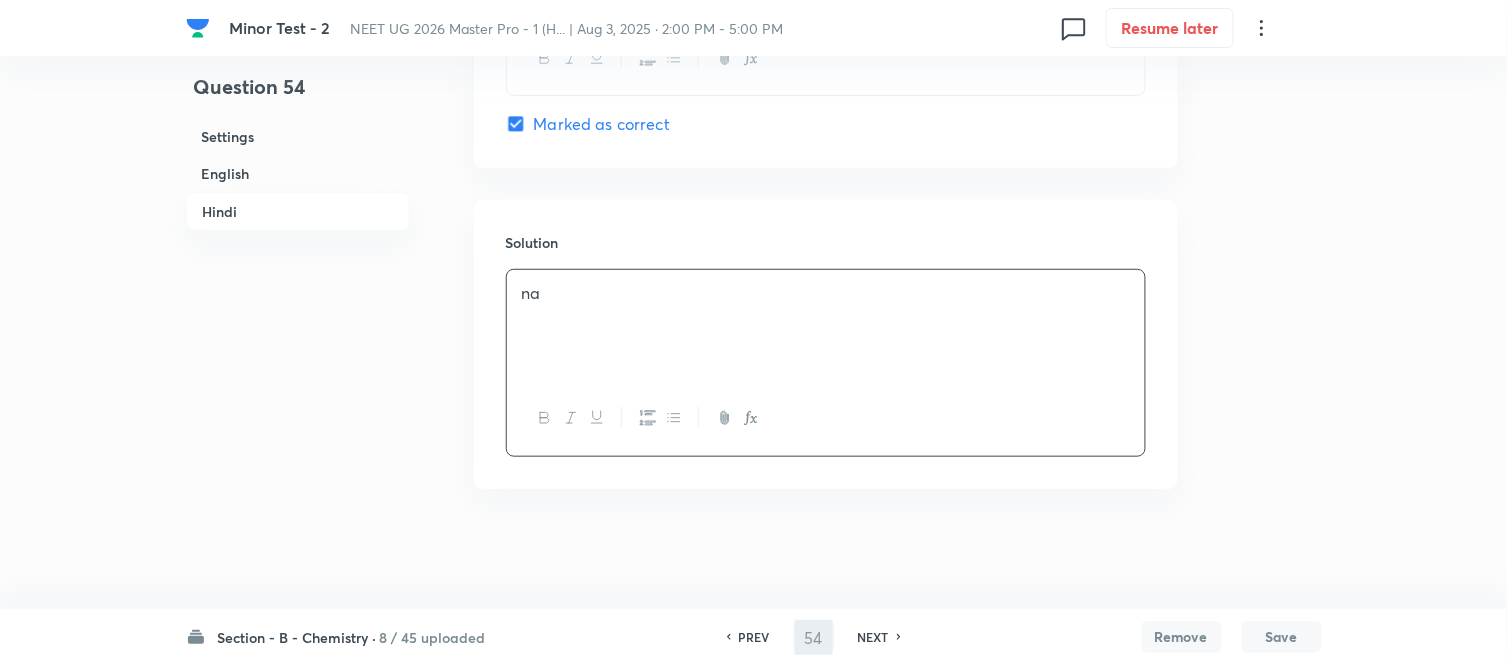 type on "55" 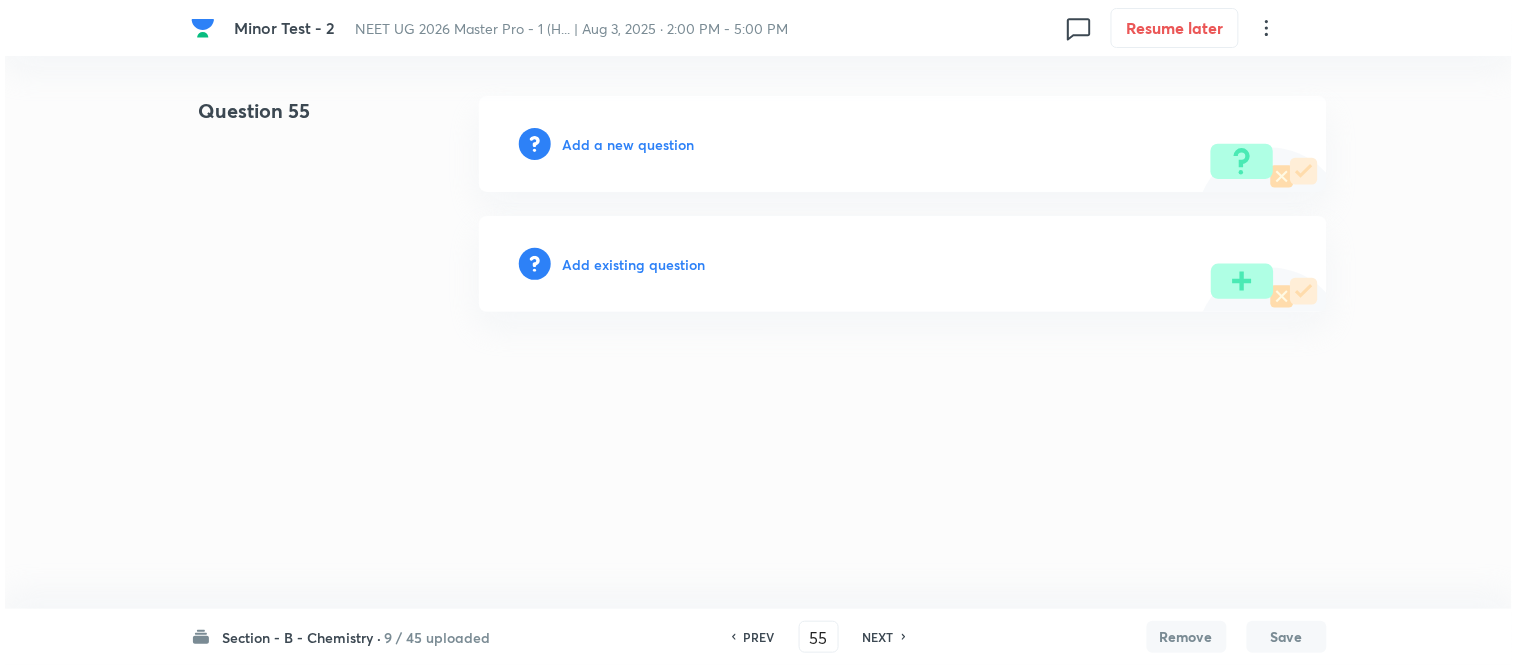 scroll, scrollTop: 0, scrollLeft: 0, axis: both 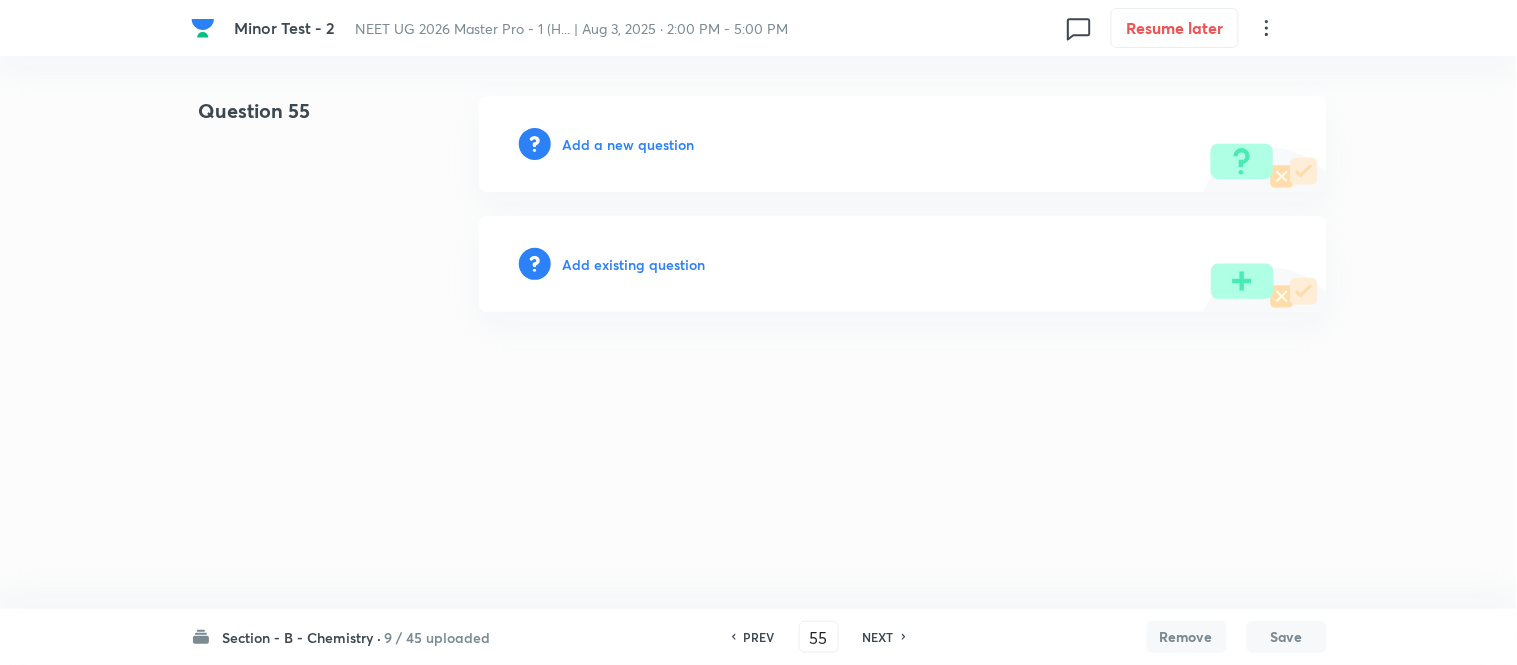 click on "Add a new question" at bounding box center (629, 144) 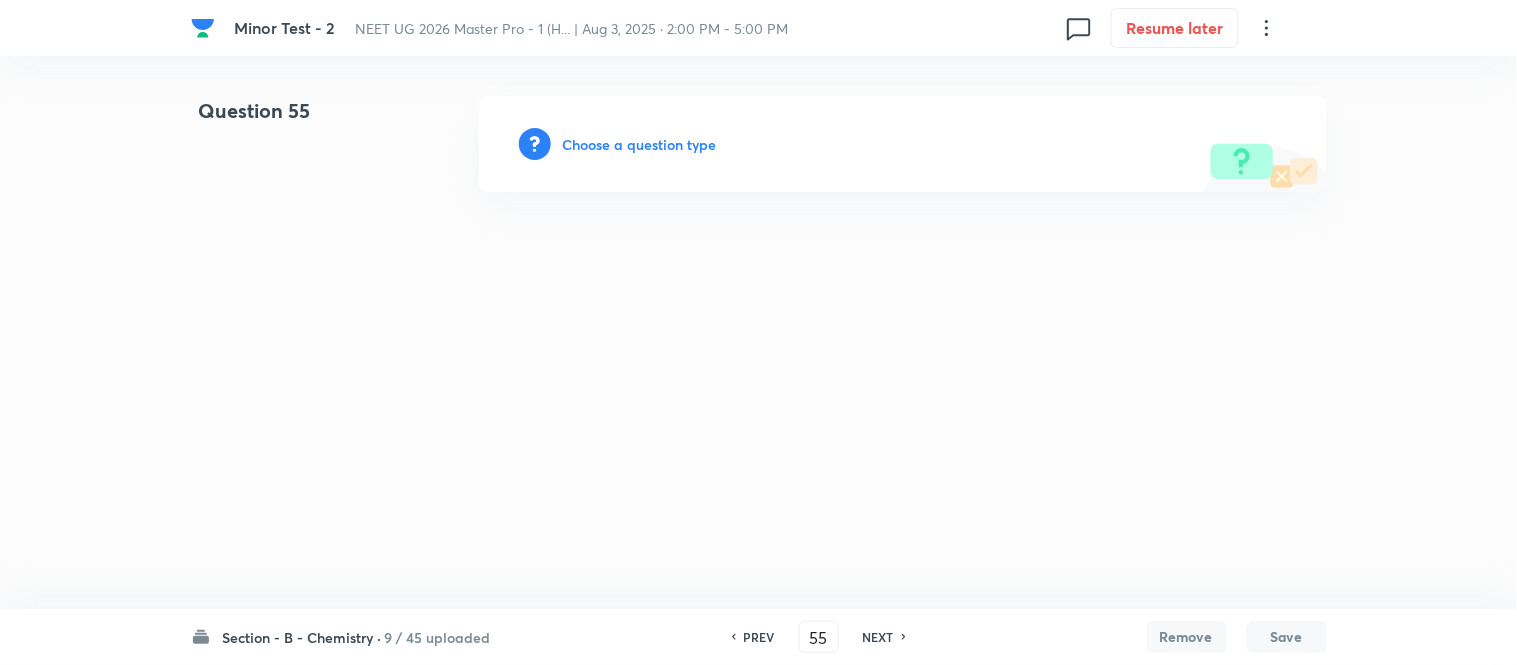 click on "Choose a question type" at bounding box center (640, 144) 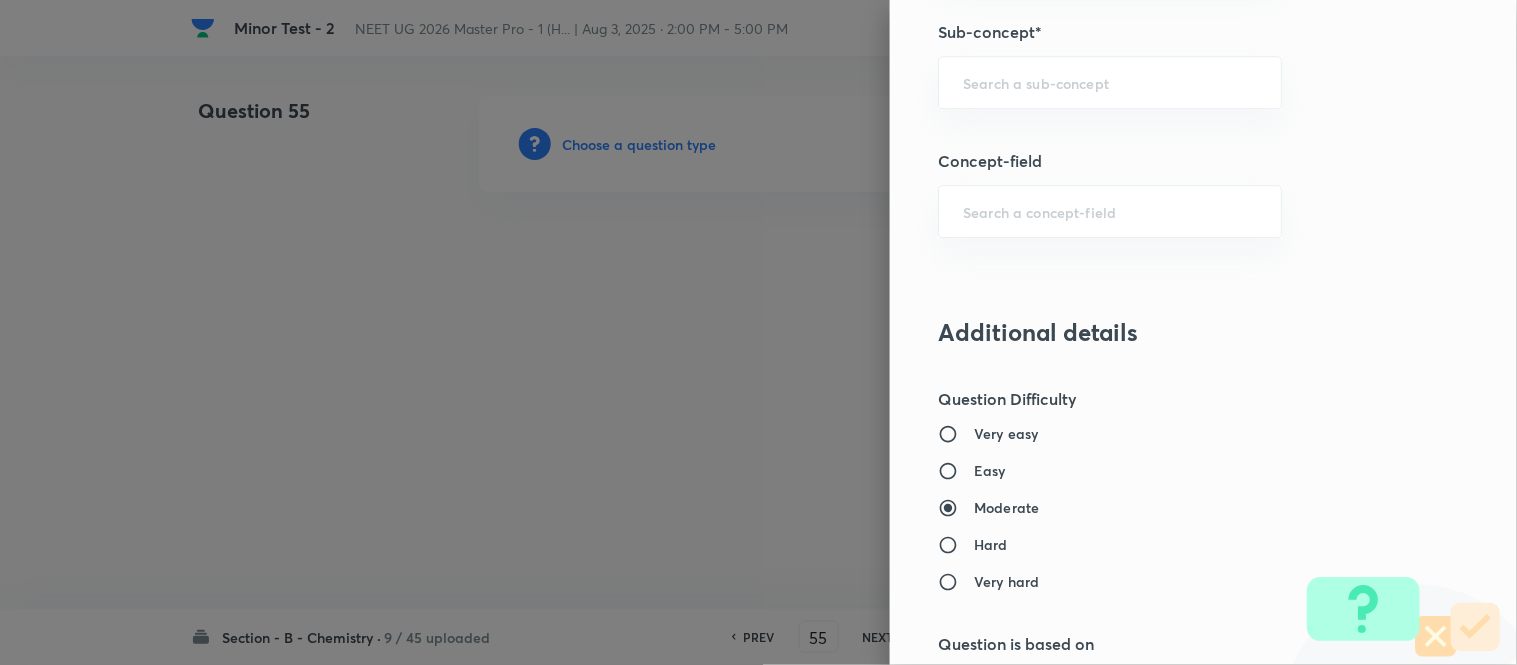 scroll, scrollTop: 1306, scrollLeft: 0, axis: vertical 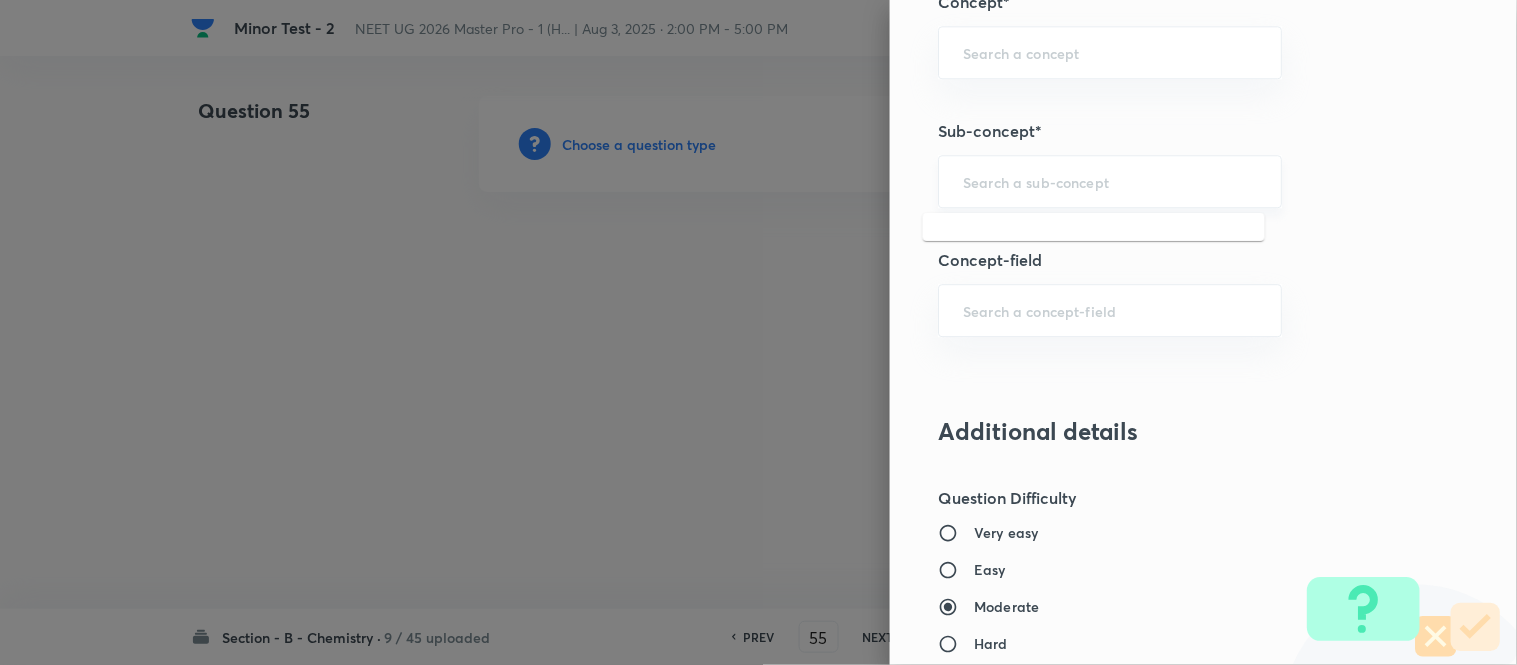 click at bounding box center (1110, 181) 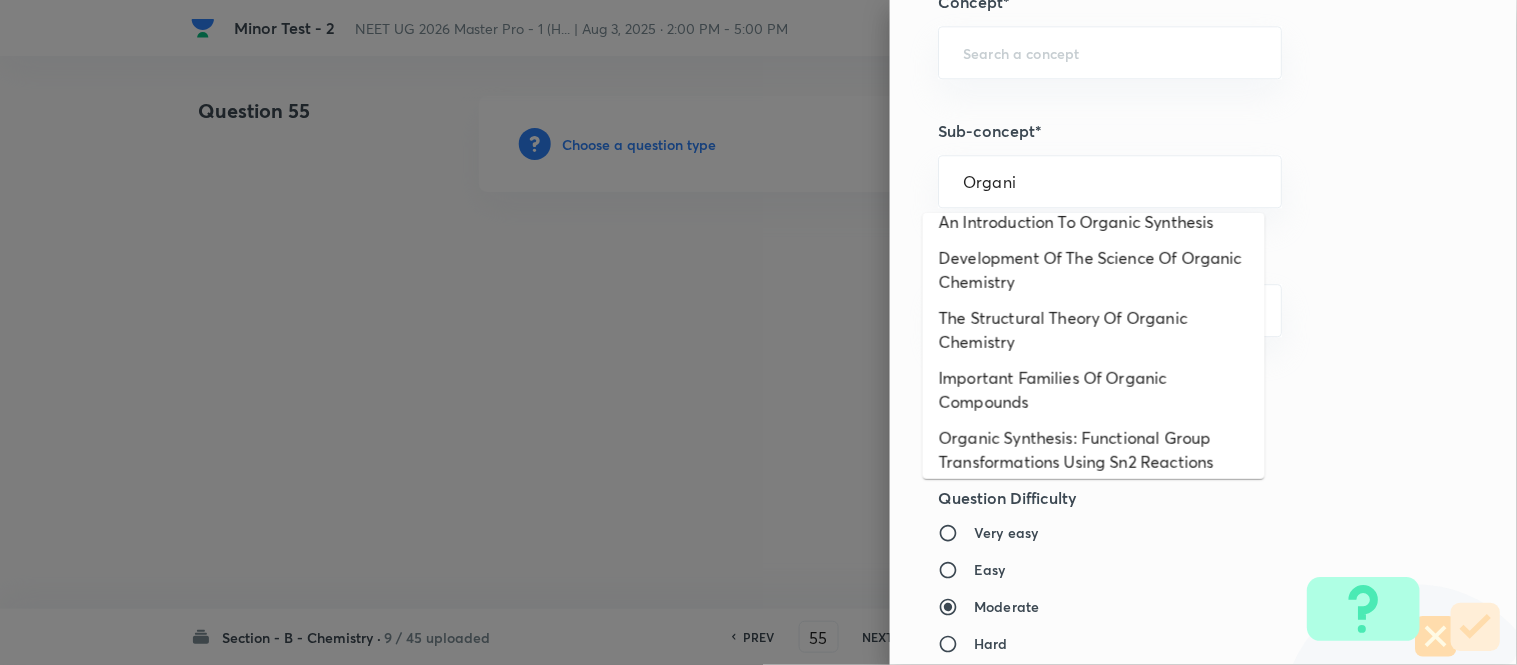 scroll, scrollTop: 325, scrollLeft: 0, axis: vertical 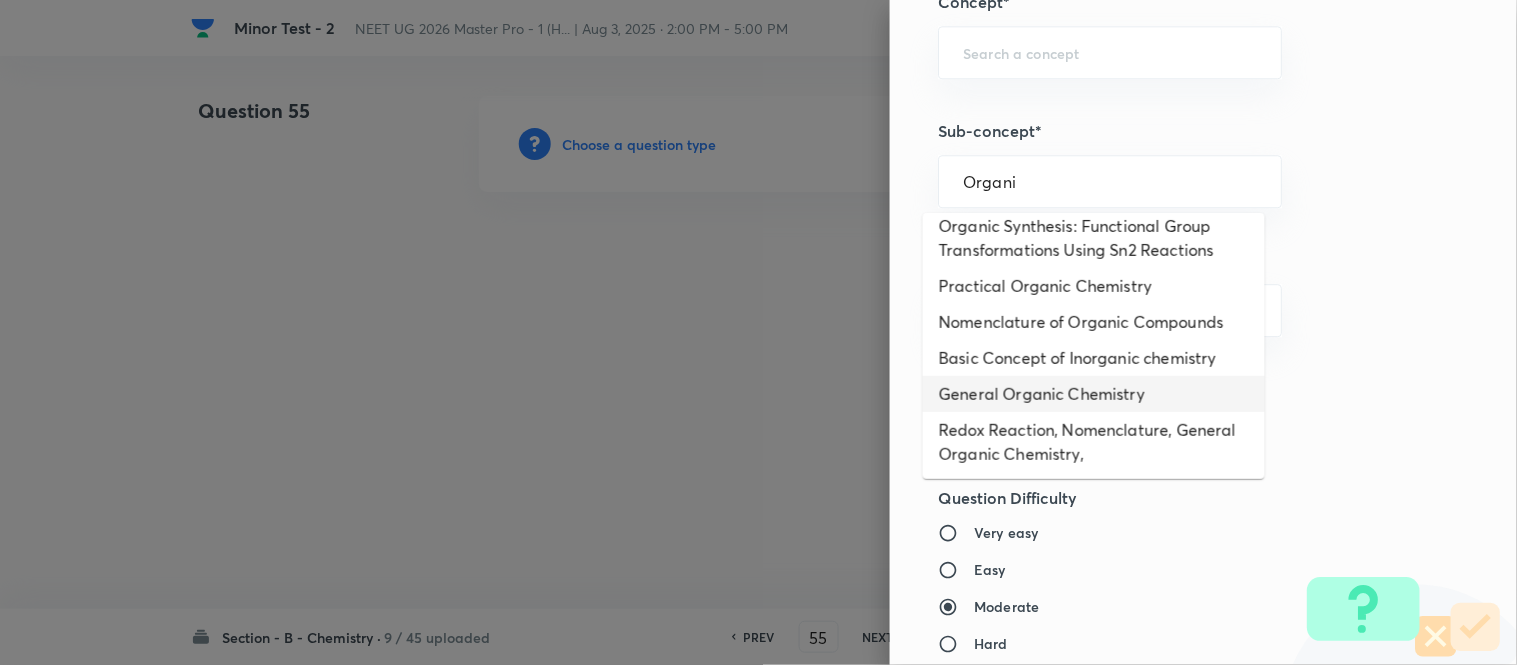click on "General Organic Chemistry" at bounding box center [1094, 394] 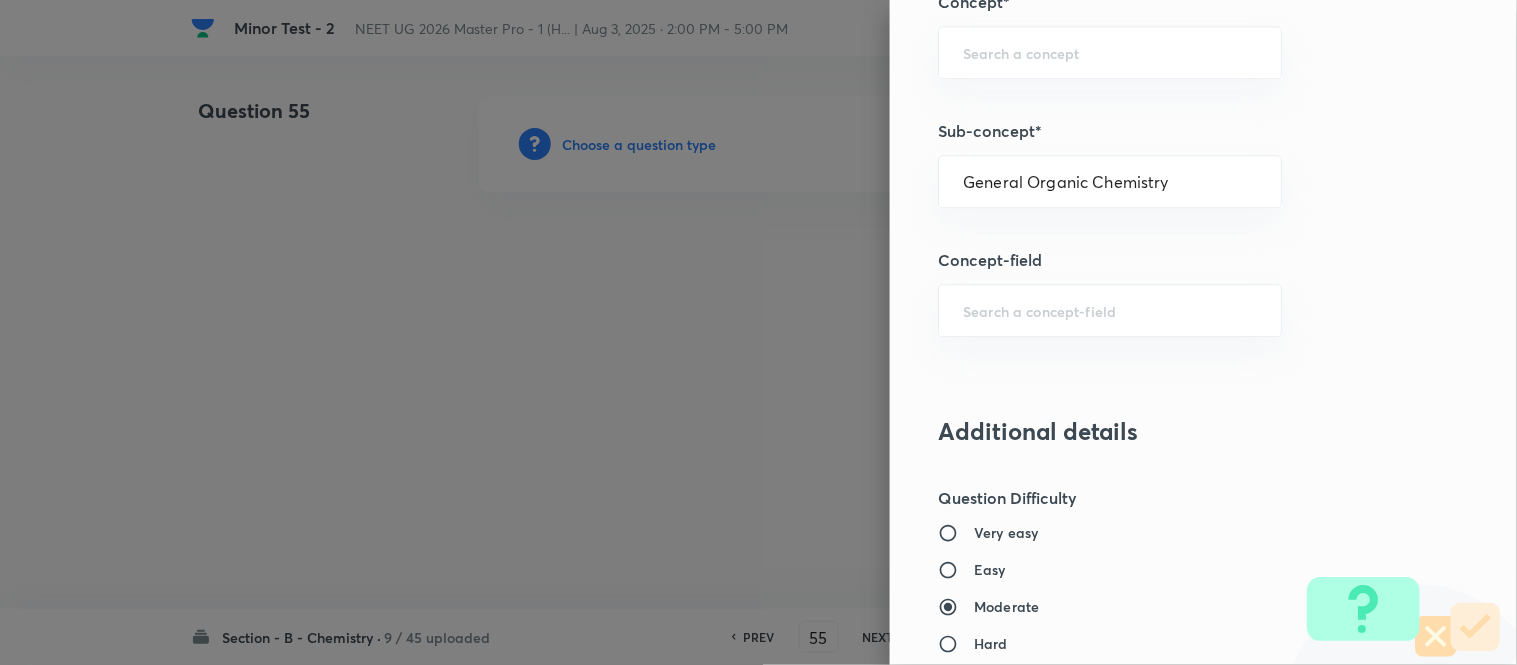 type on "Chemistry" 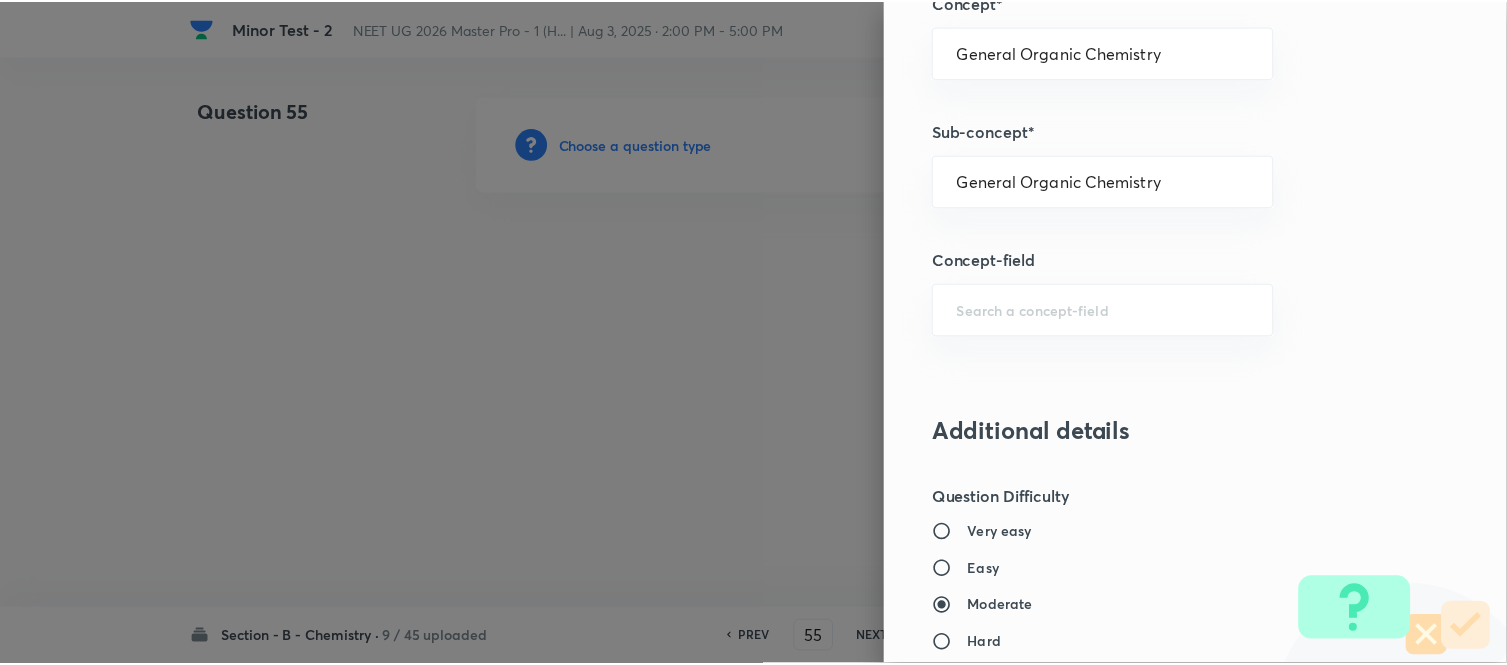 scroll, scrollTop: 2195, scrollLeft: 0, axis: vertical 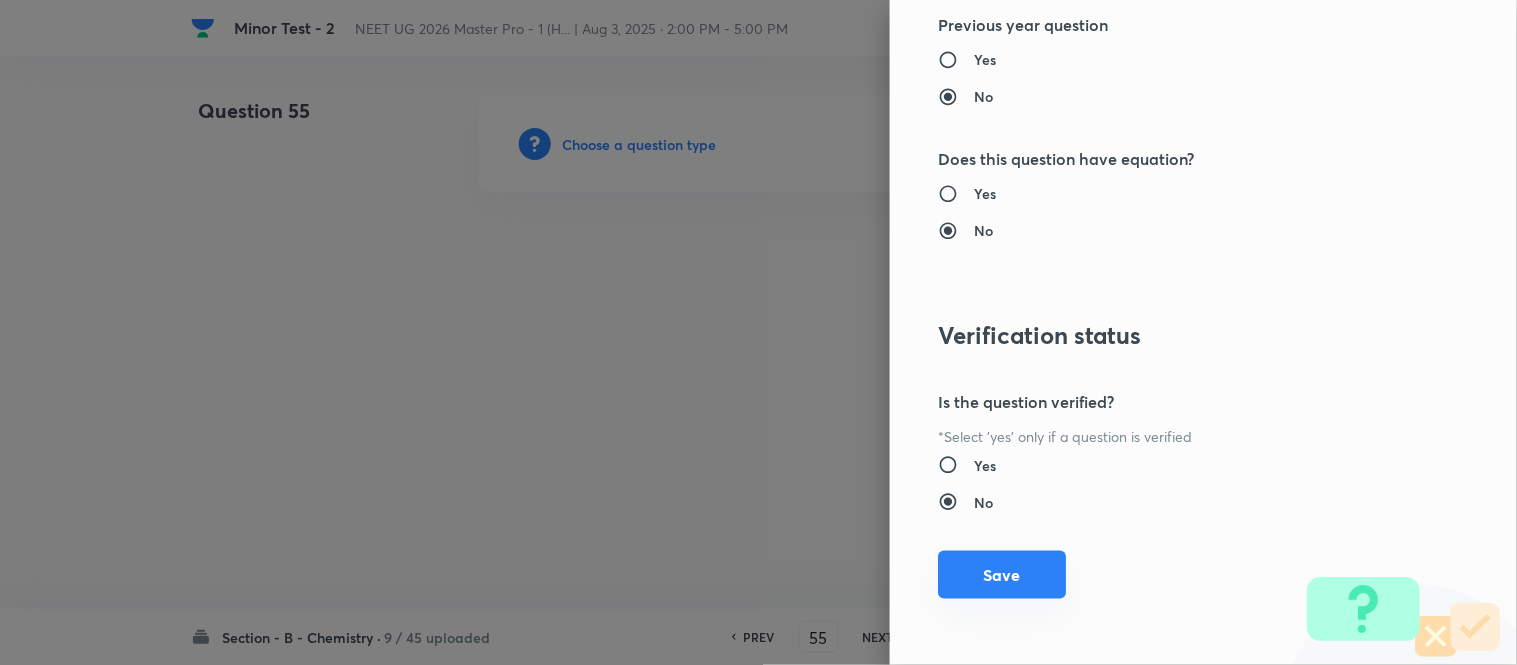 click on "Save" at bounding box center (1002, 575) 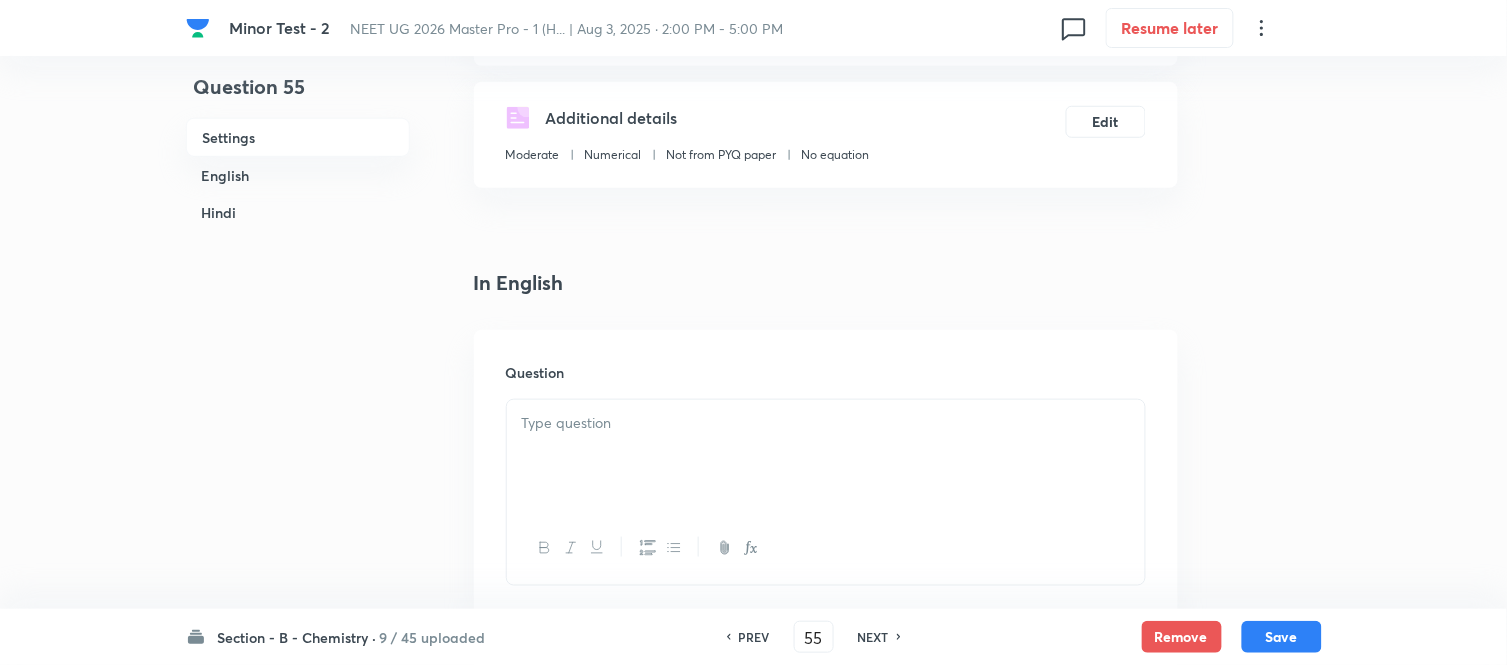 scroll, scrollTop: 444, scrollLeft: 0, axis: vertical 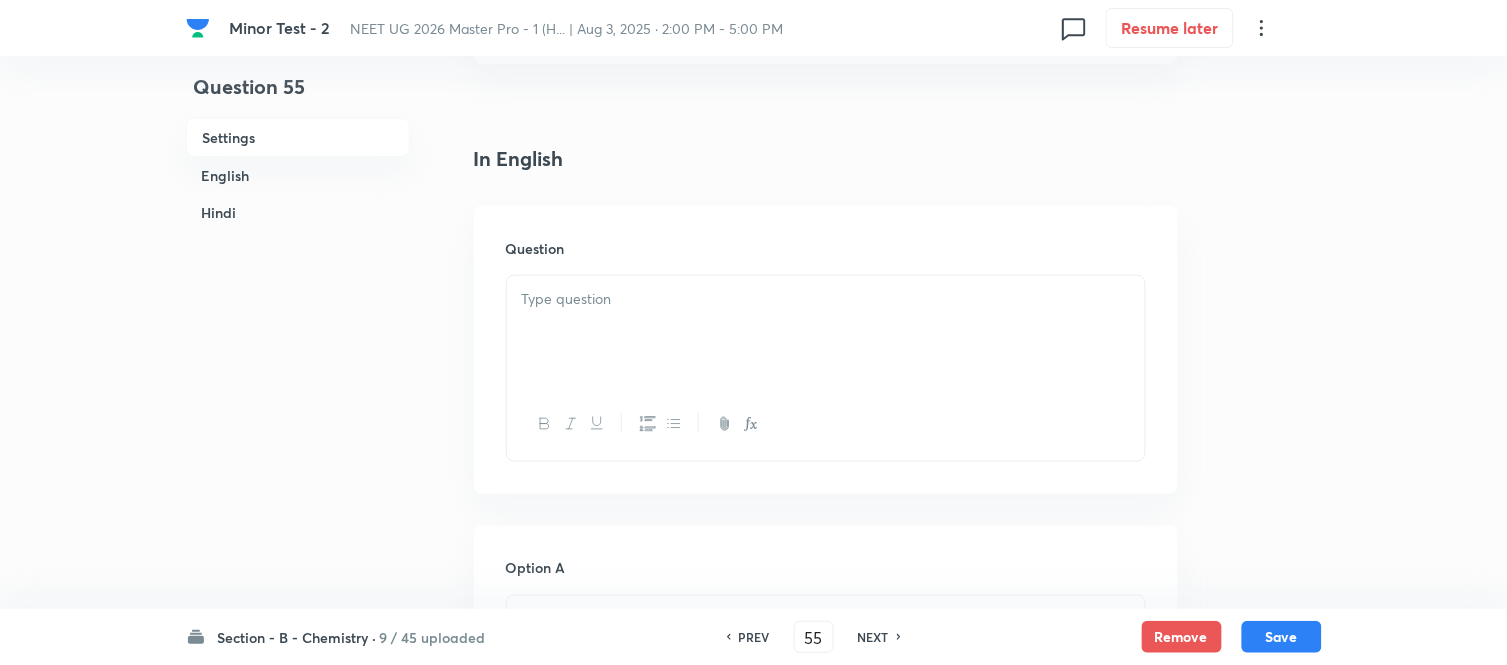 click at bounding box center (826, 299) 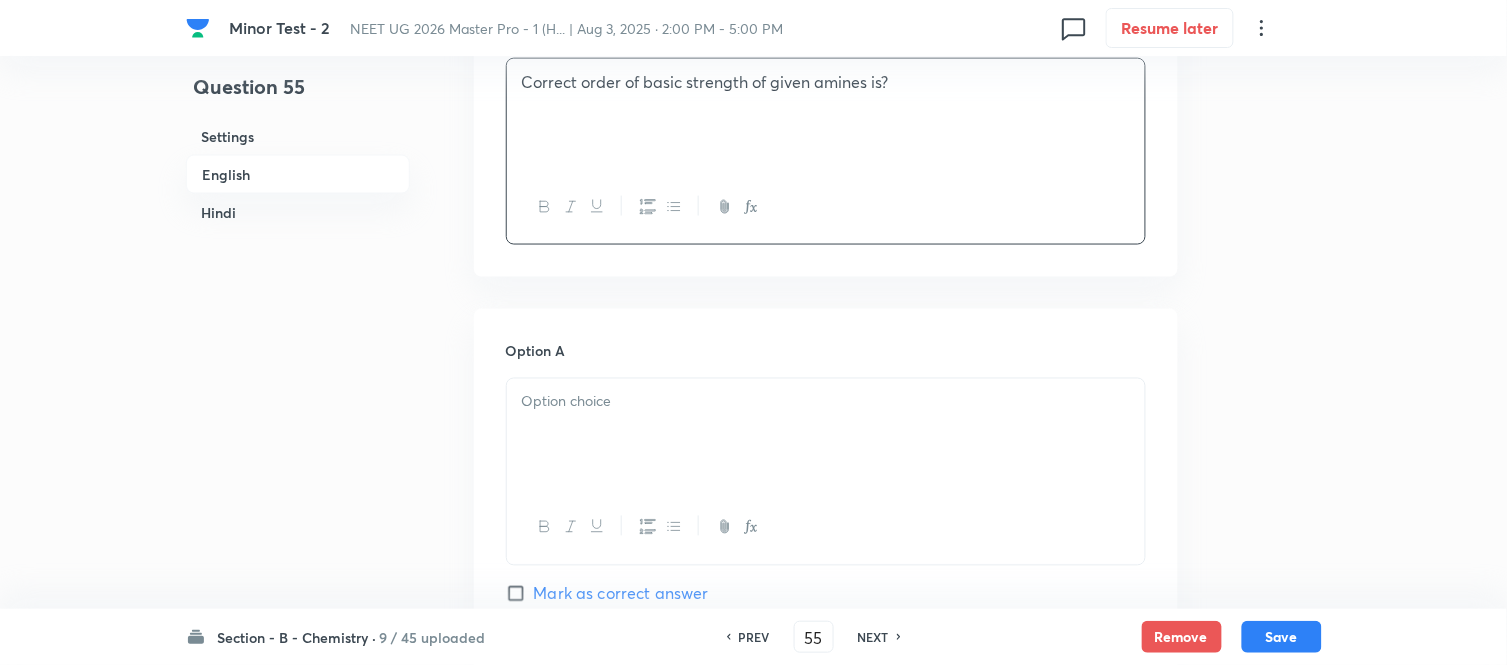 scroll, scrollTop: 666, scrollLeft: 0, axis: vertical 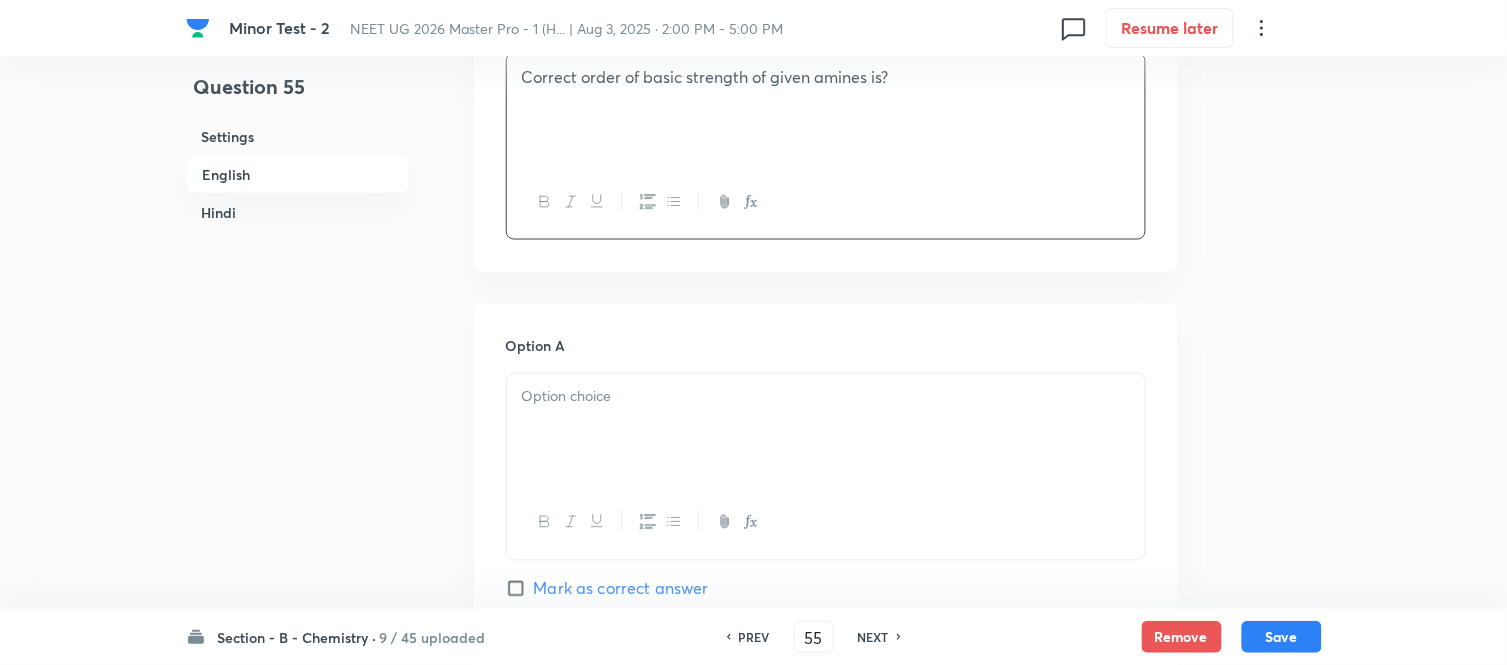 click at bounding box center (826, 397) 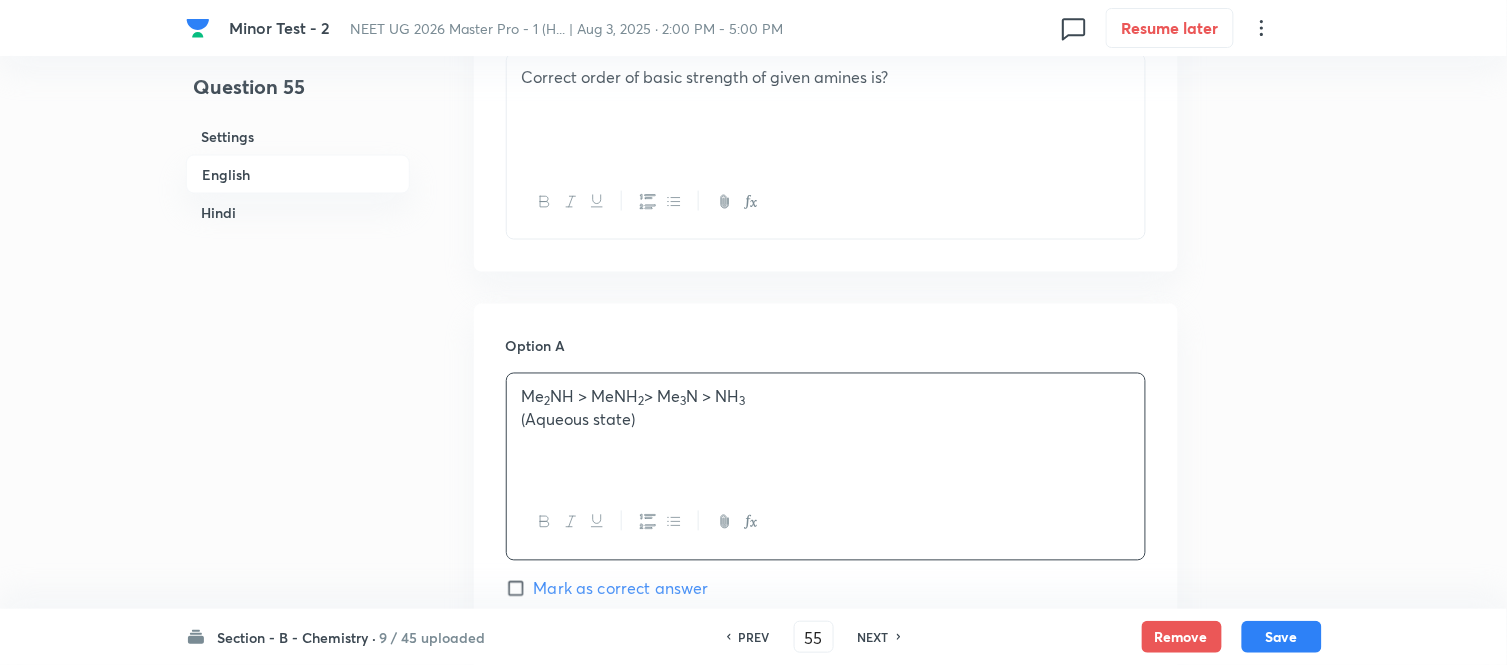 click on "(Aqueous state)" at bounding box center [826, 420] 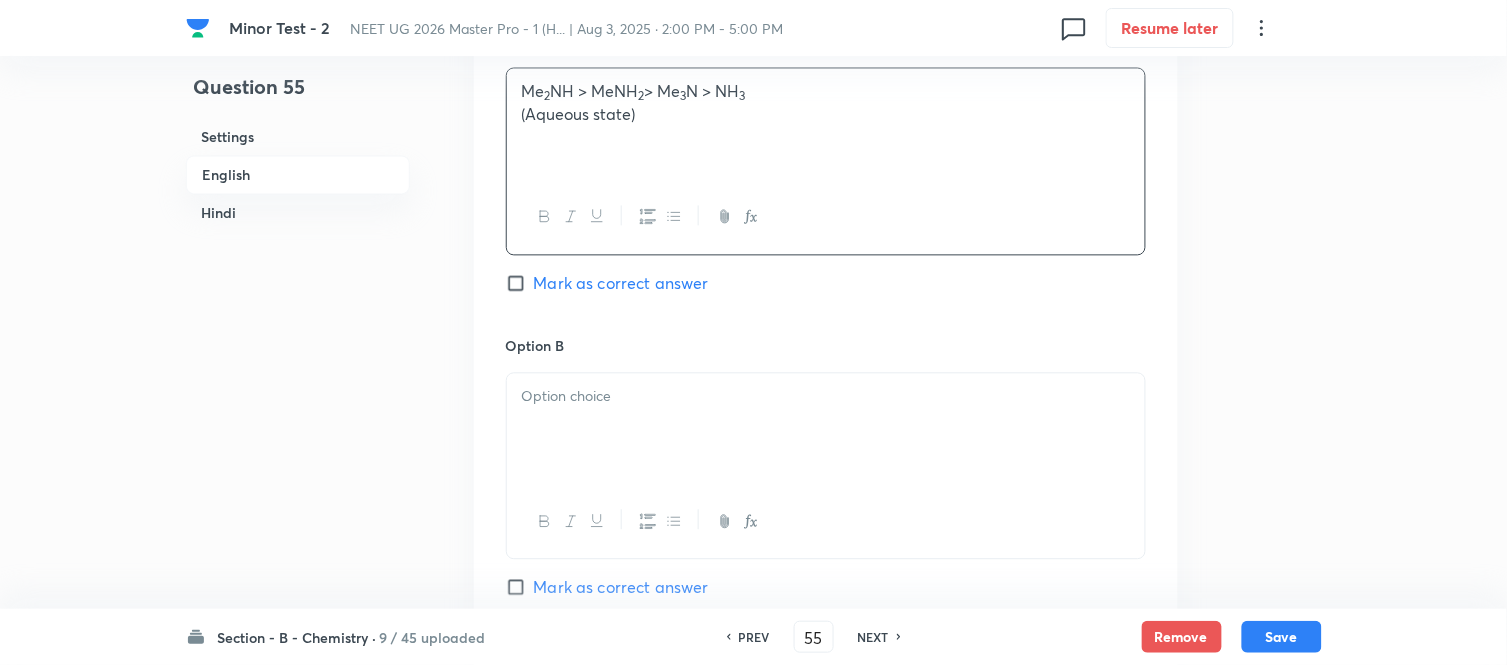 scroll, scrollTop: 1000, scrollLeft: 0, axis: vertical 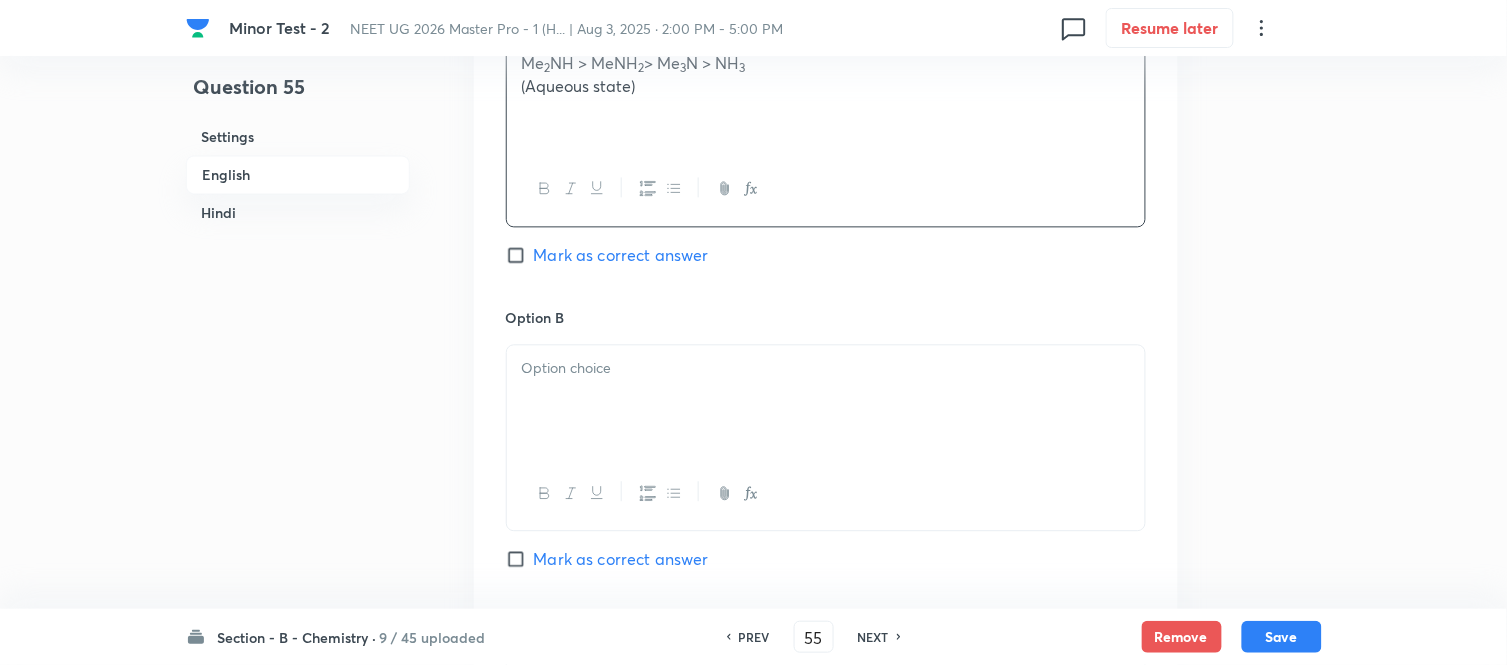 click at bounding box center (826, 401) 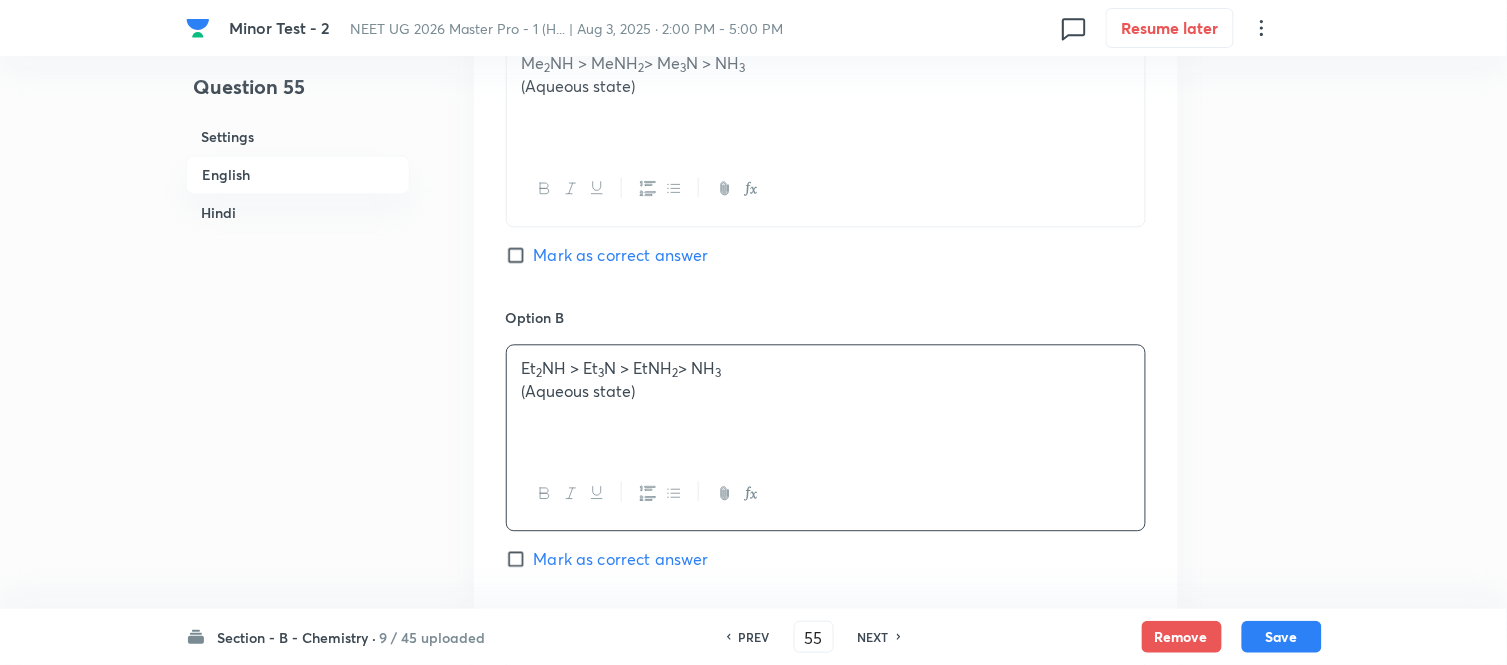 click on "(Aqueous state)" at bounding box center (826, 391) 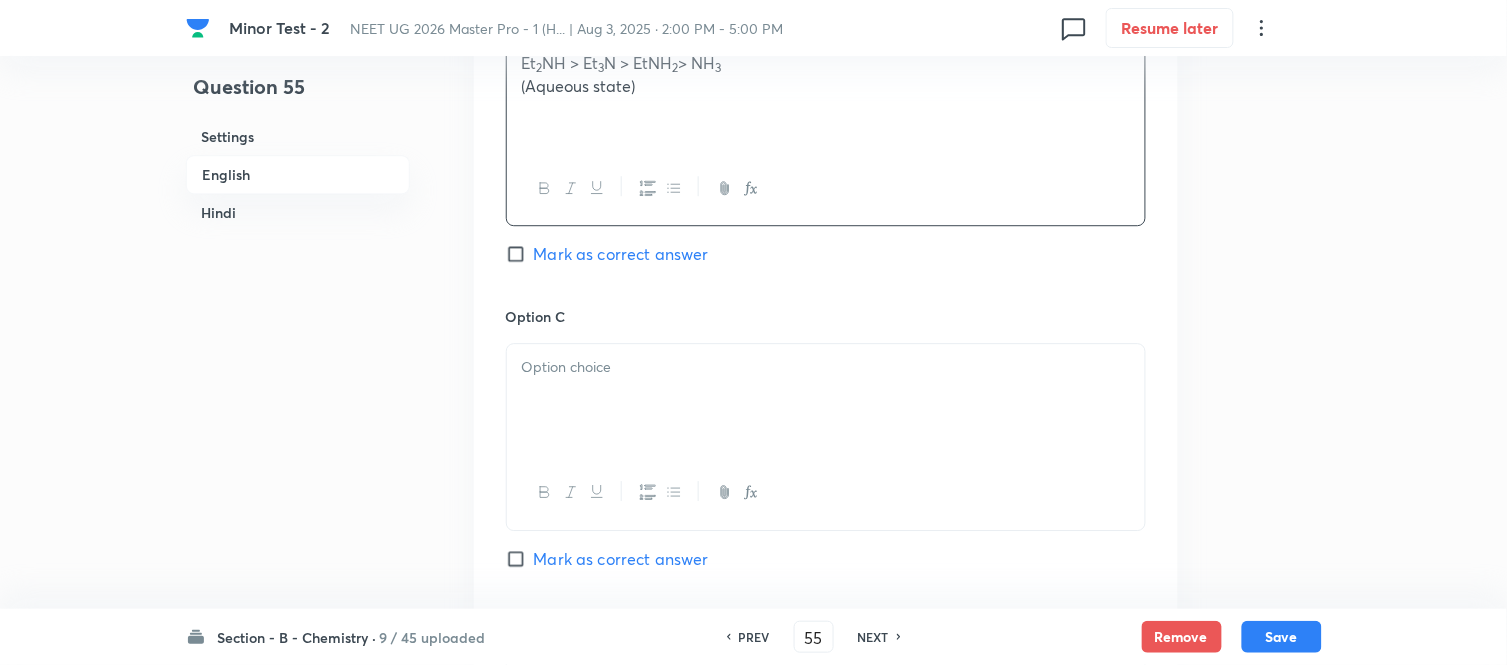 scroll, scrollTop: 1333, scrollLeft: 0, axis: vertical 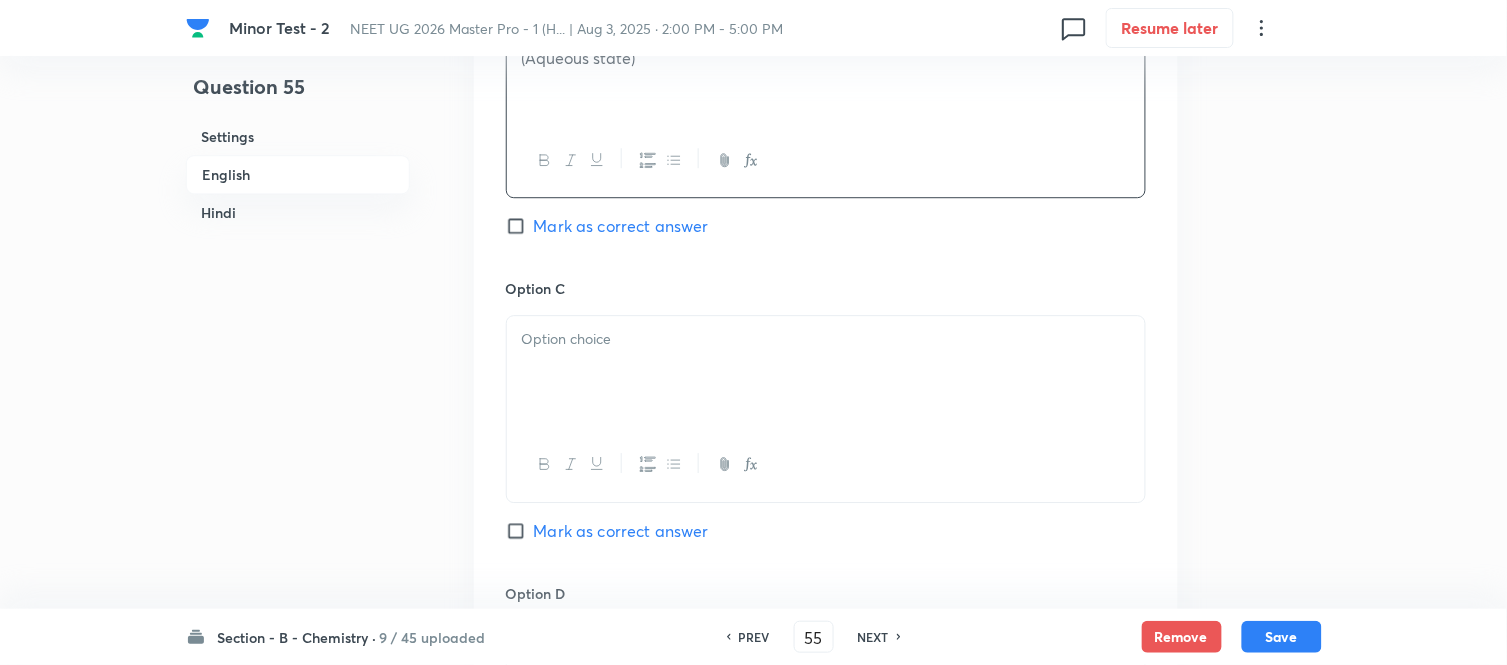 click at bounding box center (826, 372) 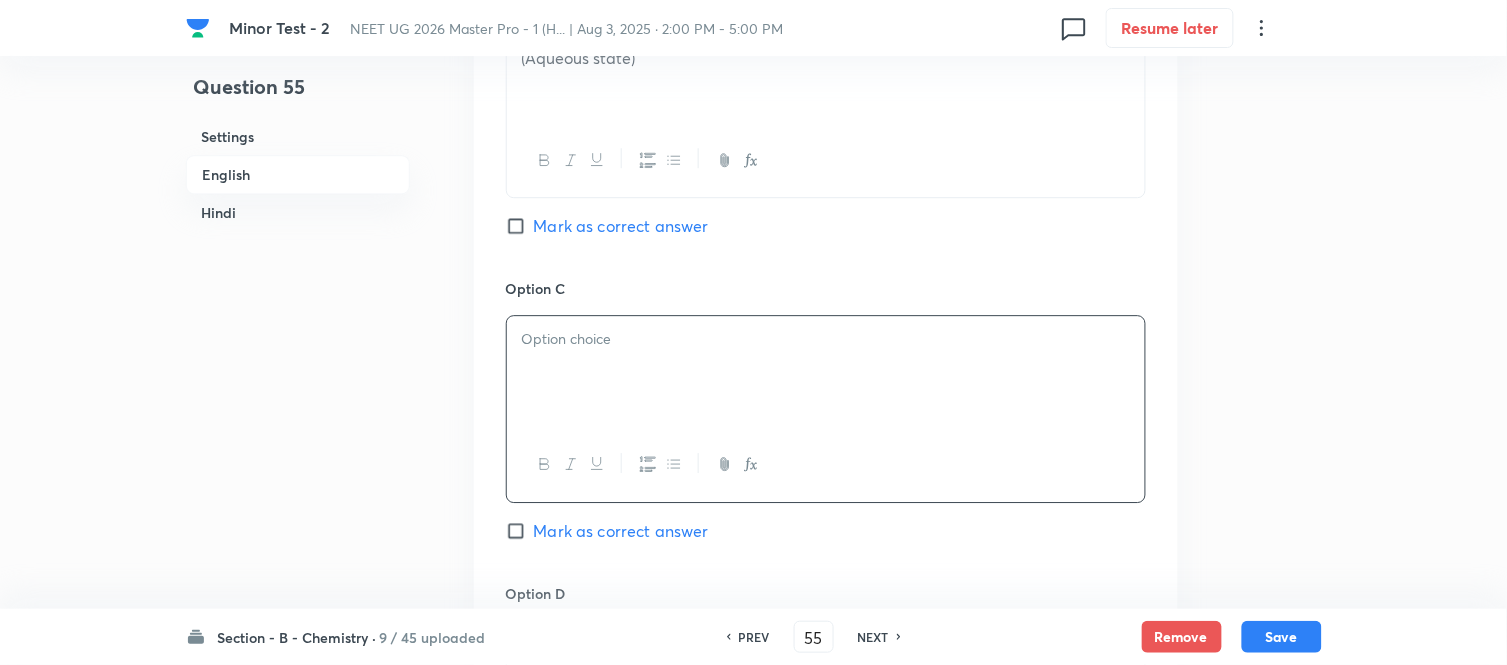 click at bounding box center [826, 372] 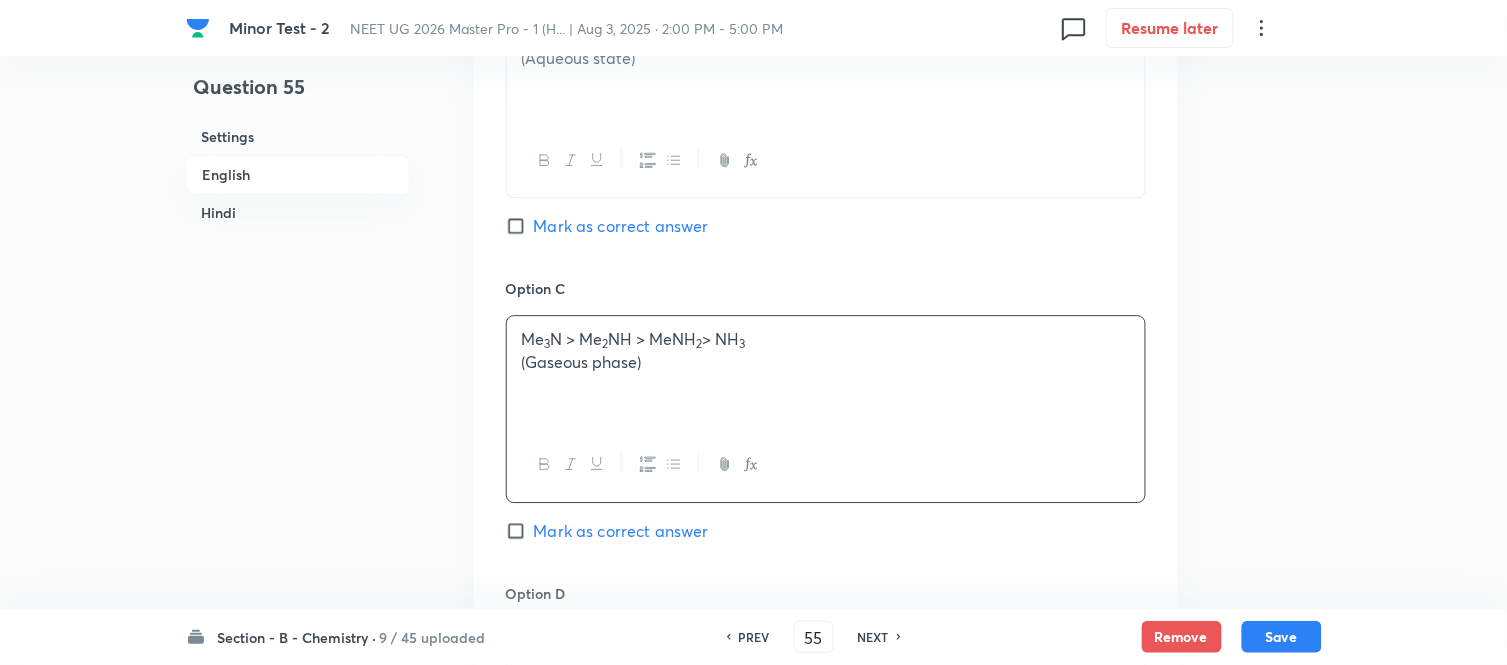drag, startPoint x: 588, startPoint y: 360, endPoint x: 726, endPoint y: 455, distance: 167.53806 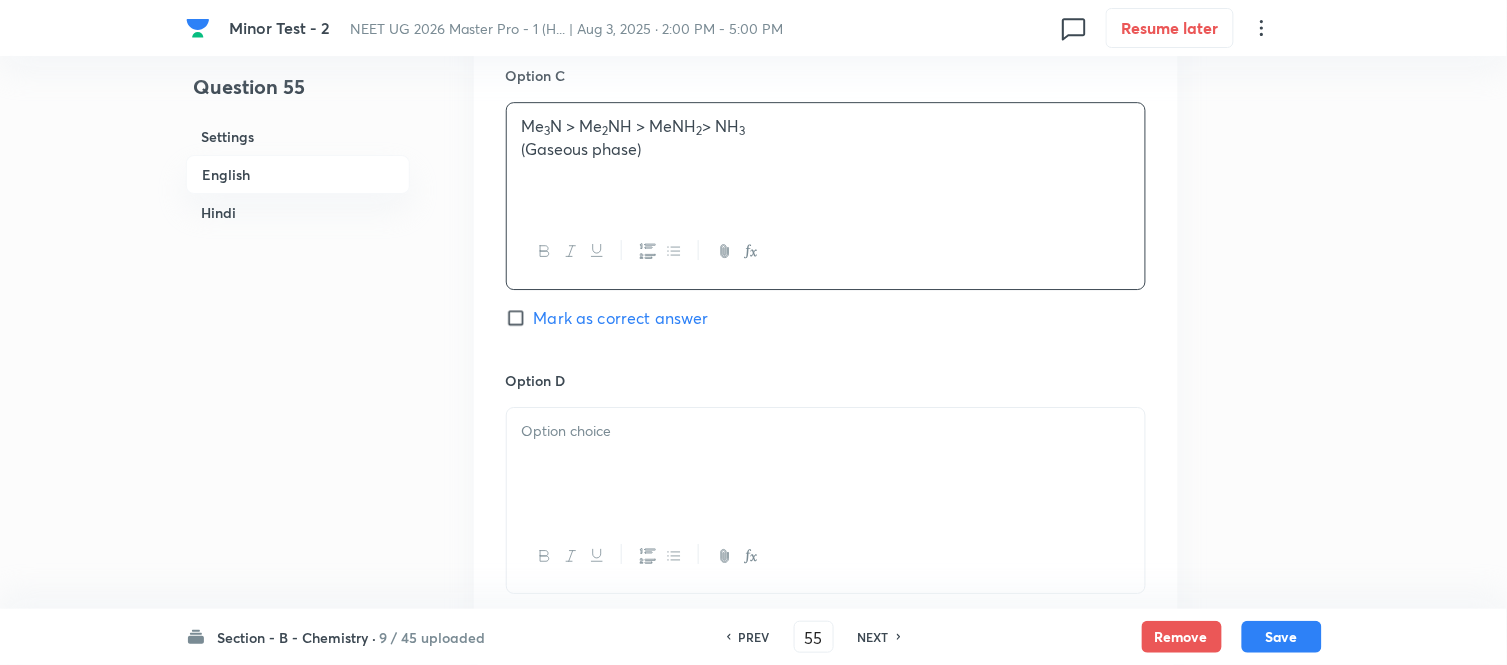 scroll, scrollTop: 1555, scrollLeft: 0, axis: vertical 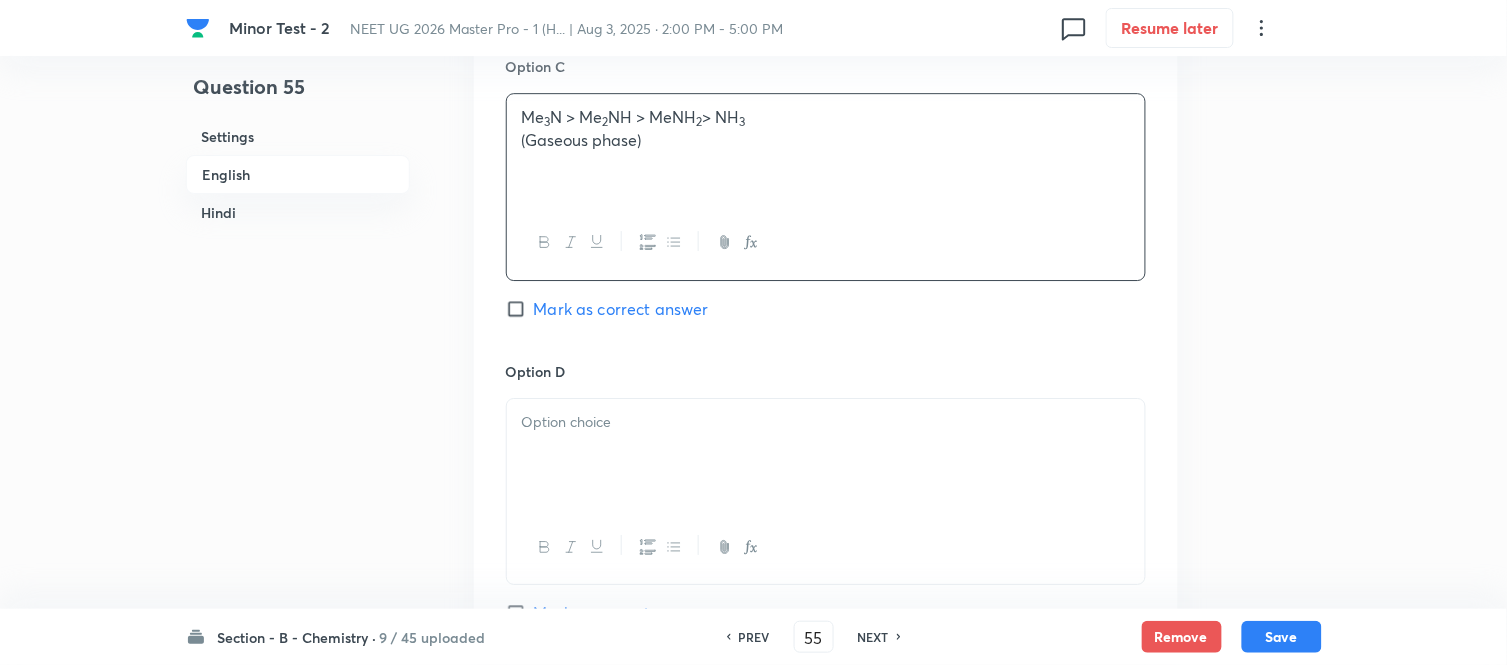 click at bounding box center (826, 455) 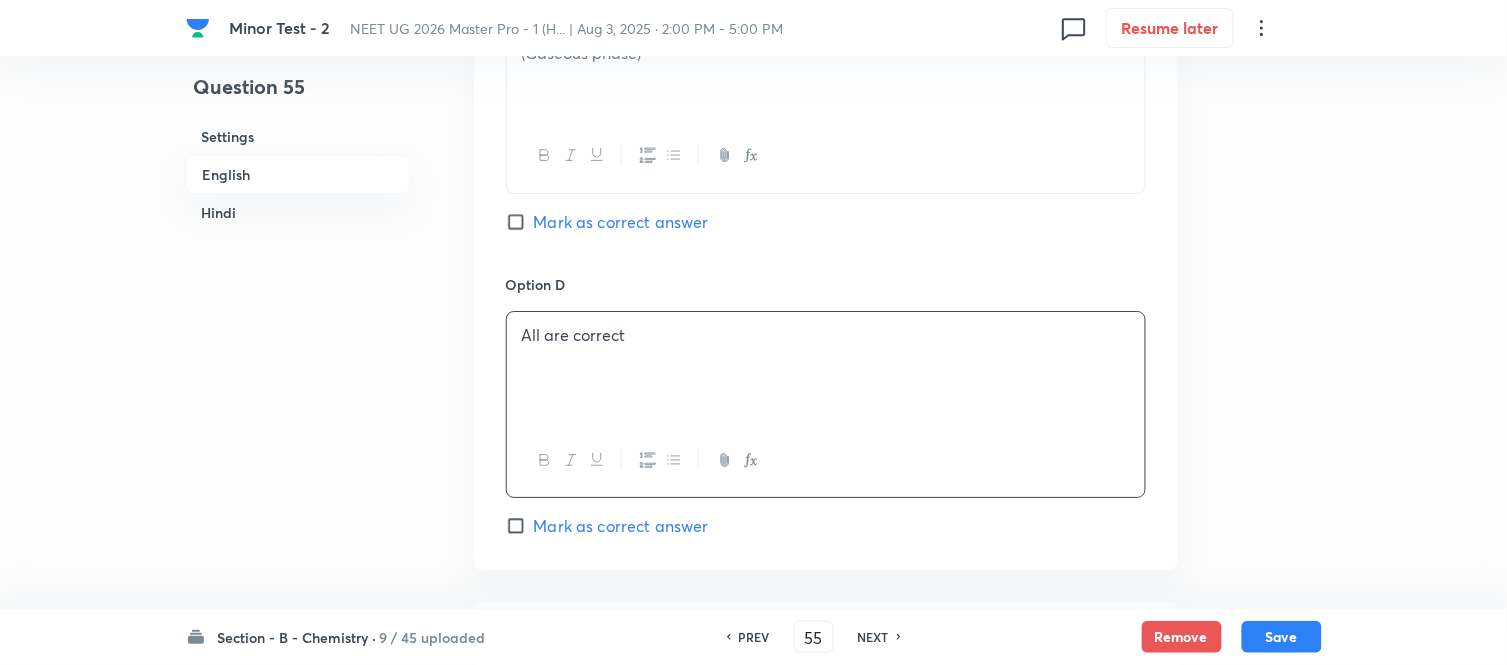 scroll, scrollTop: 1888, scrollLeft: 0, axis: vertical 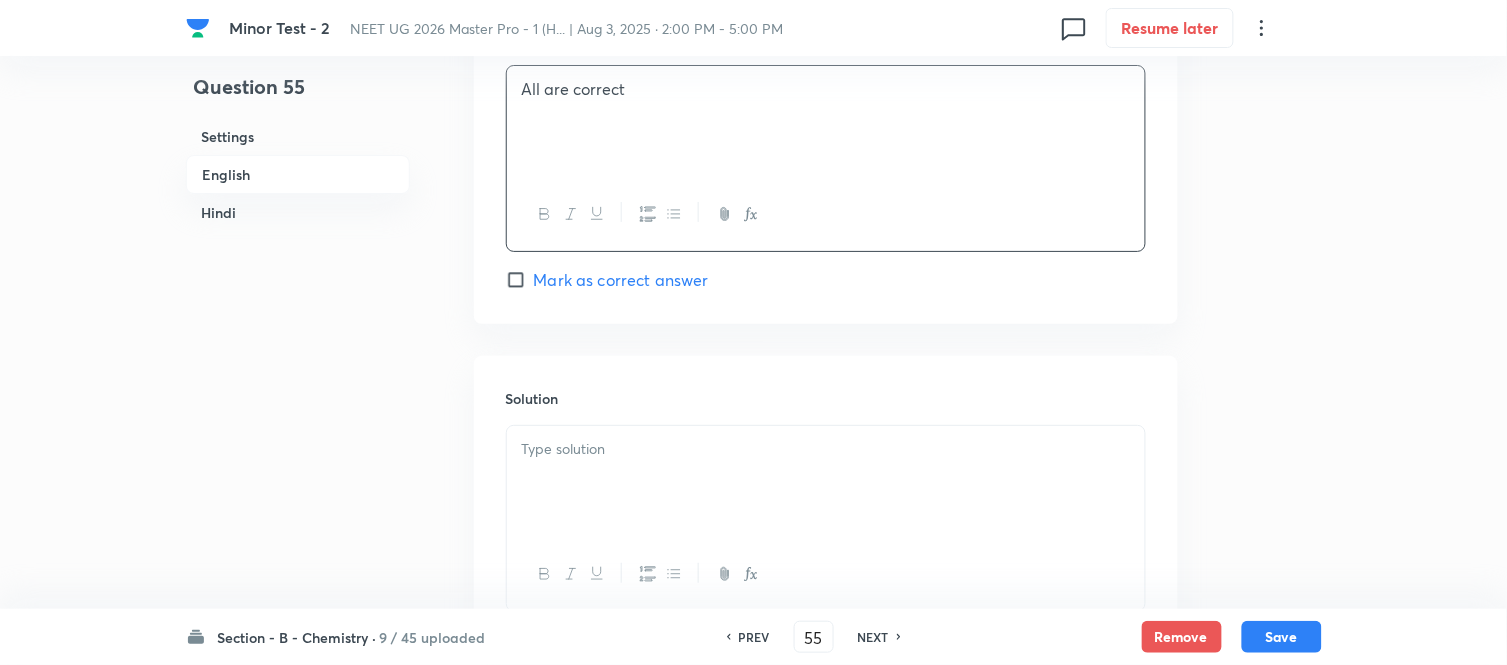 click on "Mark as correct answer" at bounding box center (520, 280) 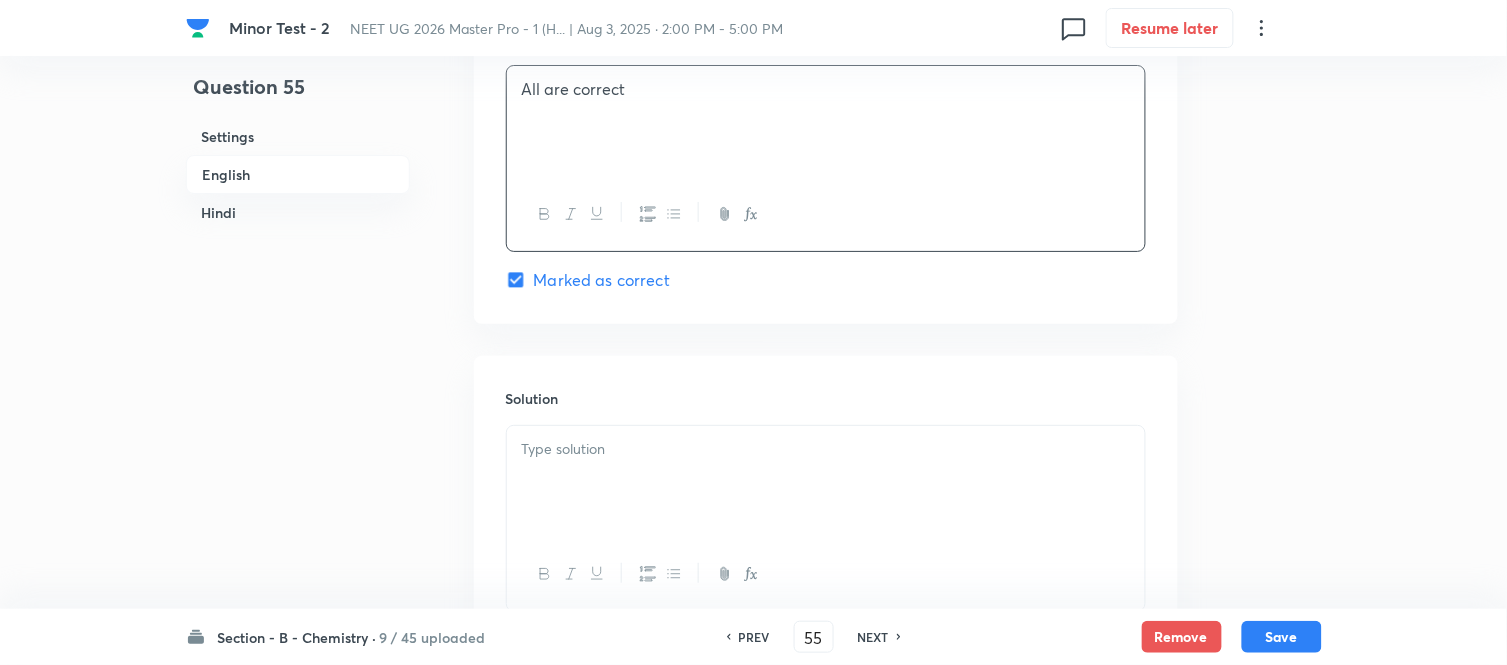 checkbox on "true" 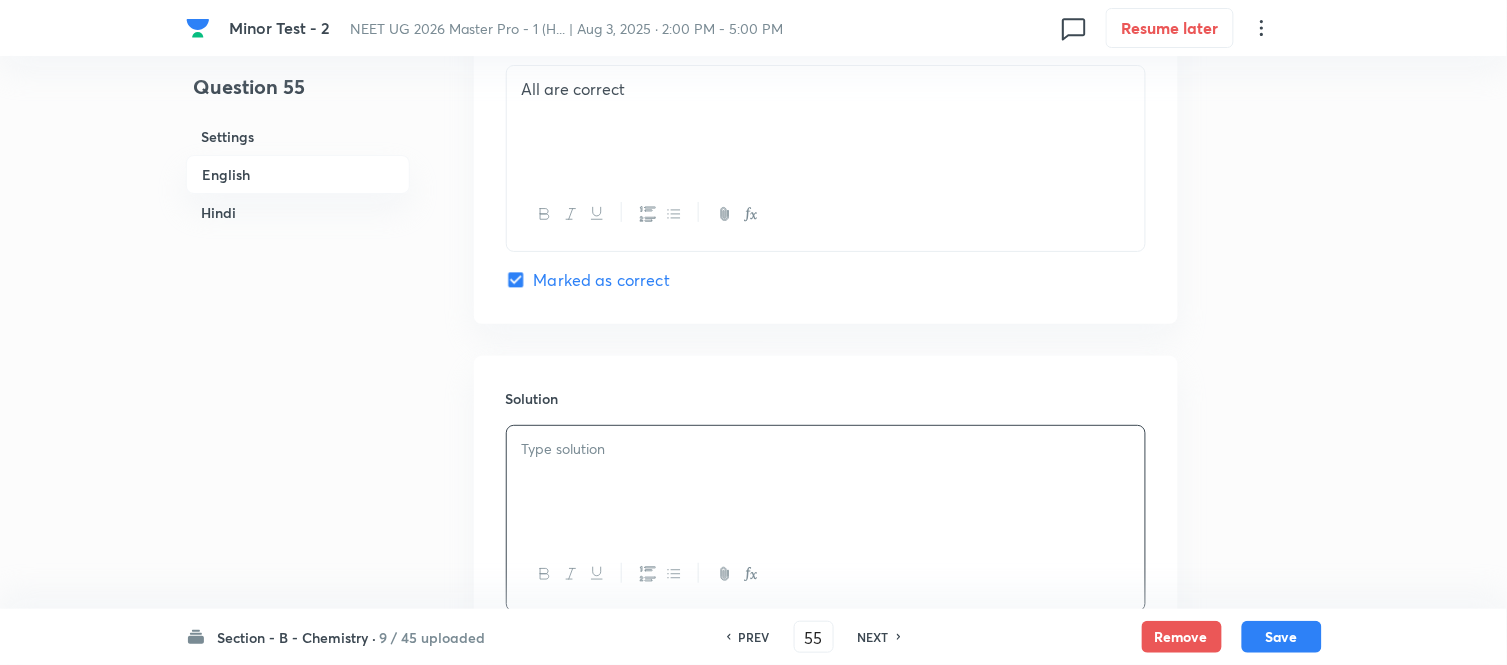 type 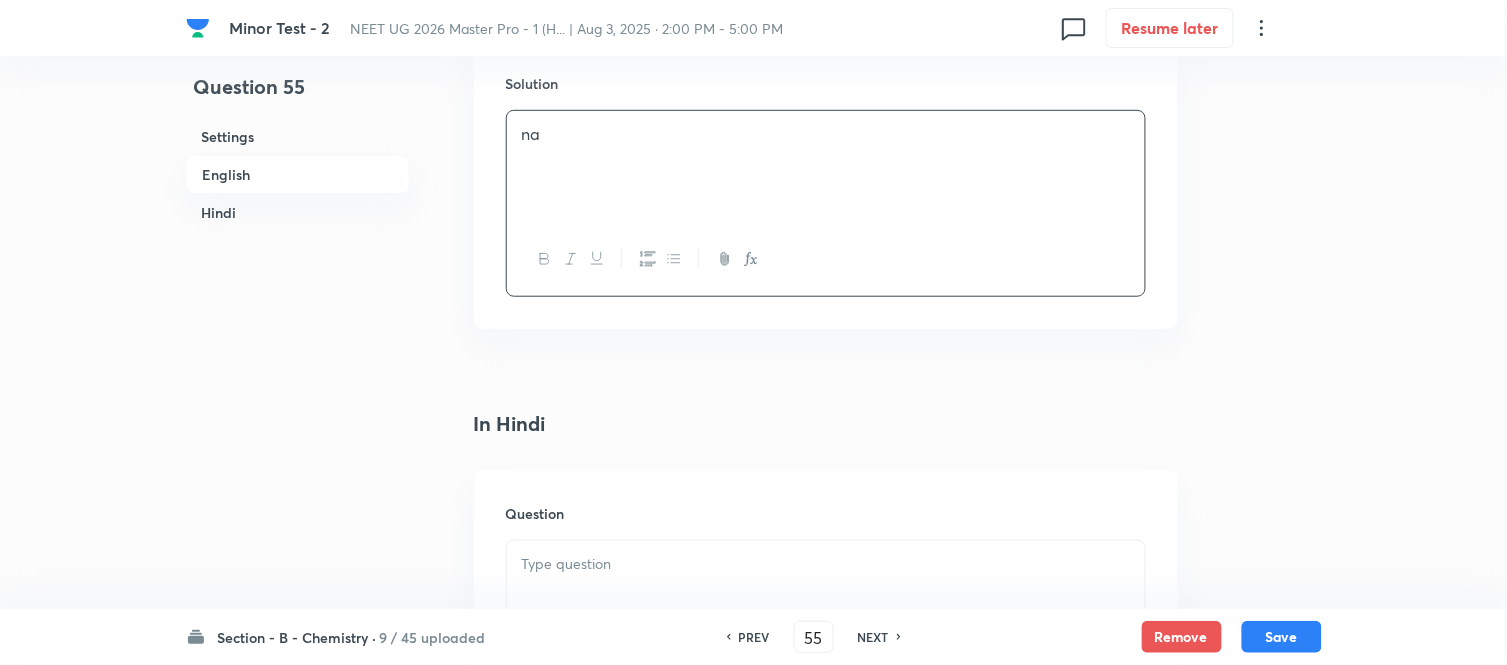 scroll, scrollTop: 2222, scrollLeft: 0, axis: vertical 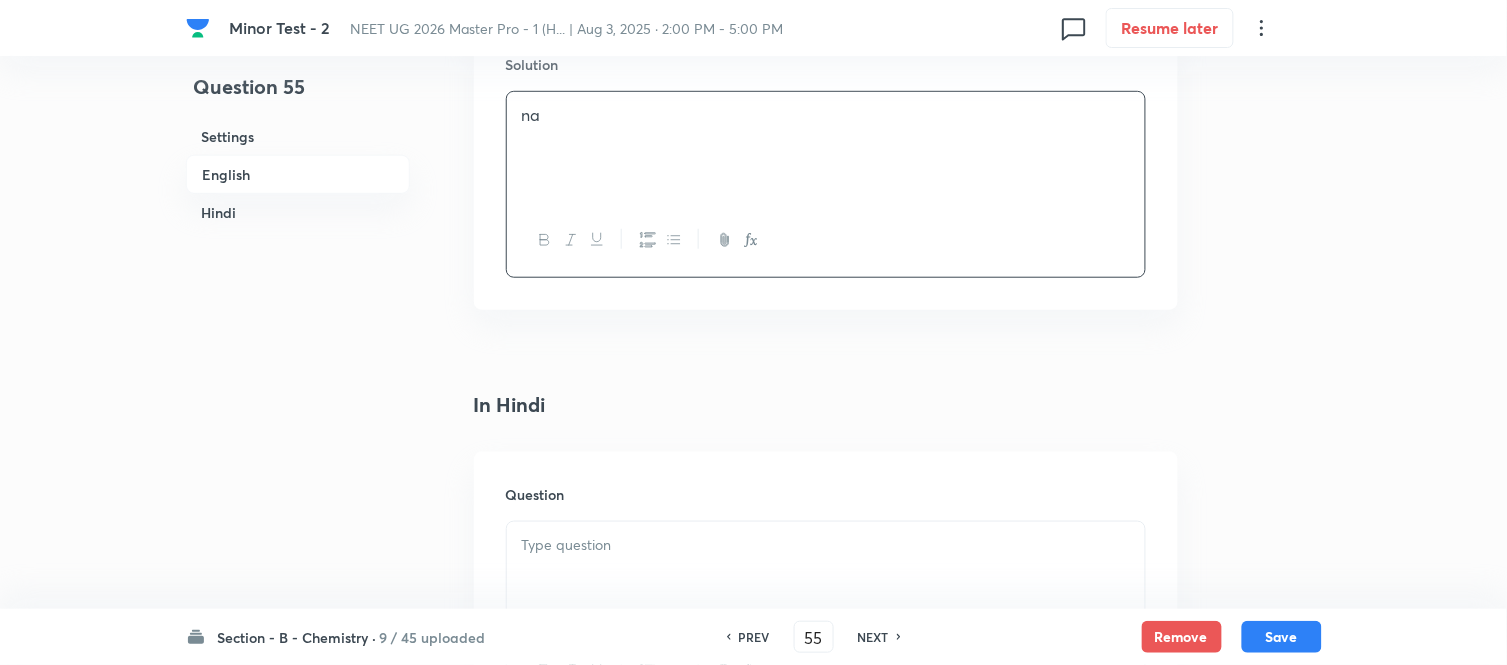 click at bounding box center [826, 545] 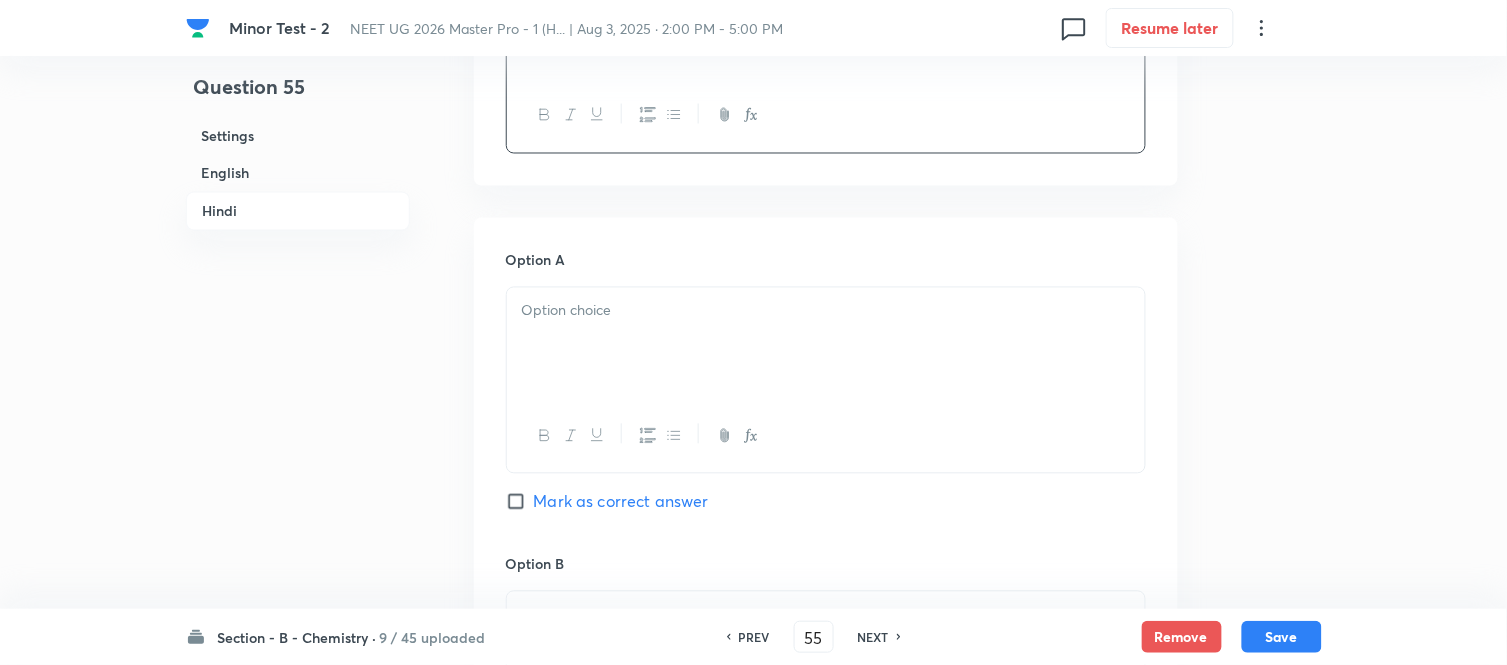 scroll, scrollTop: 2666, scrollLeft: 0, axis: vertical 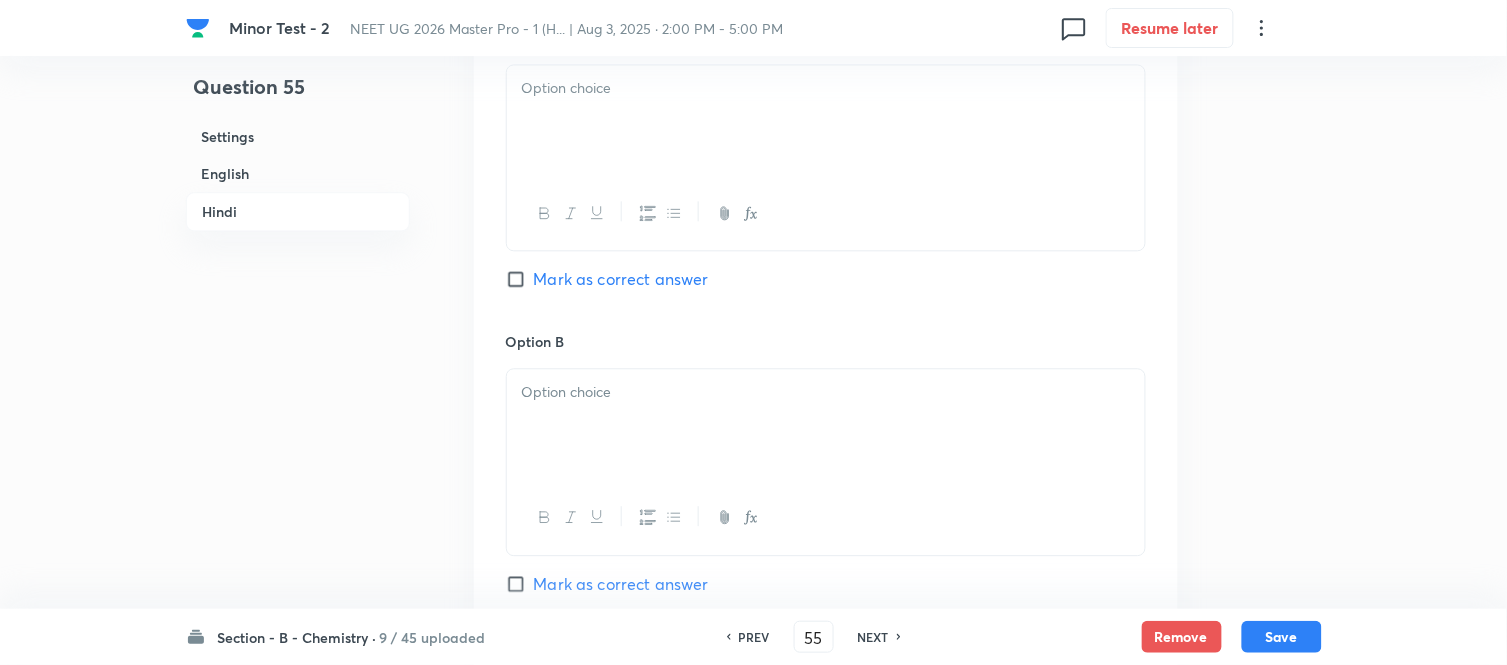 click at bounding box center [826, 121] 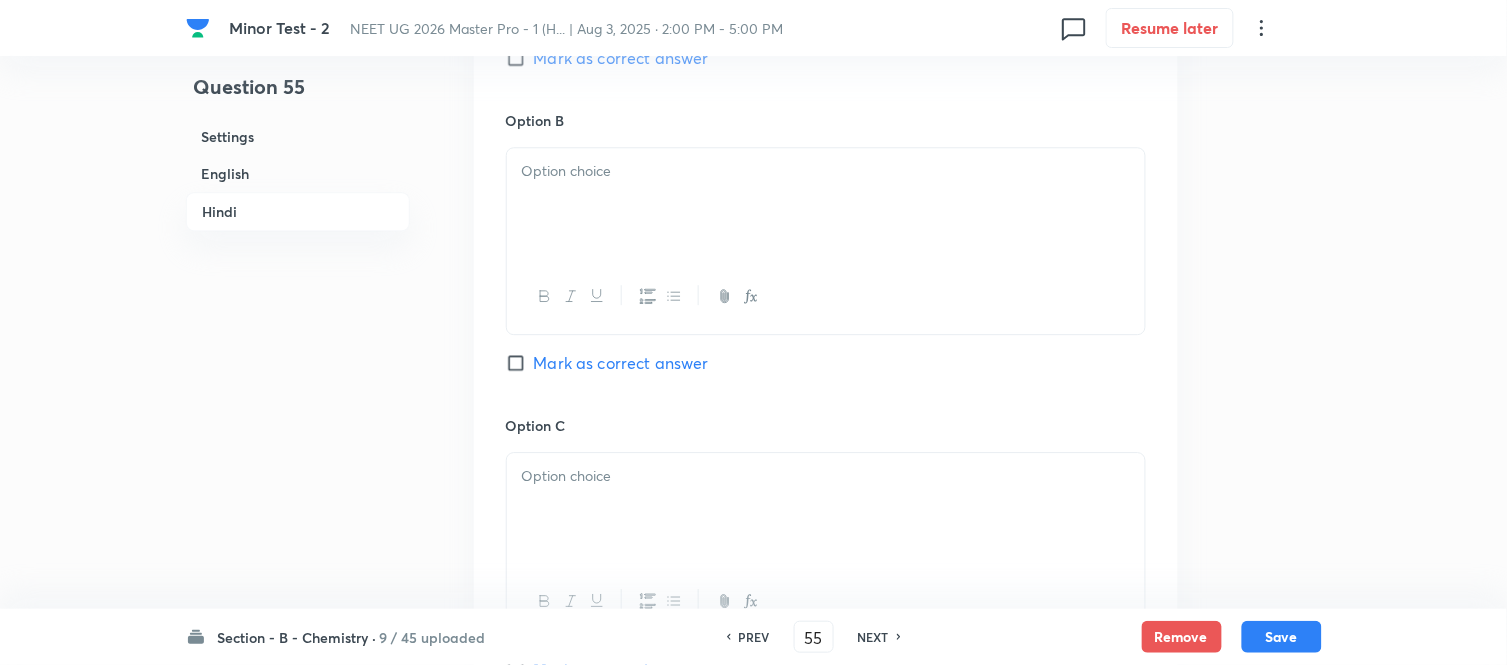 scroll, scrollTop: 3222, scrollLeft: 0, axis: vertical 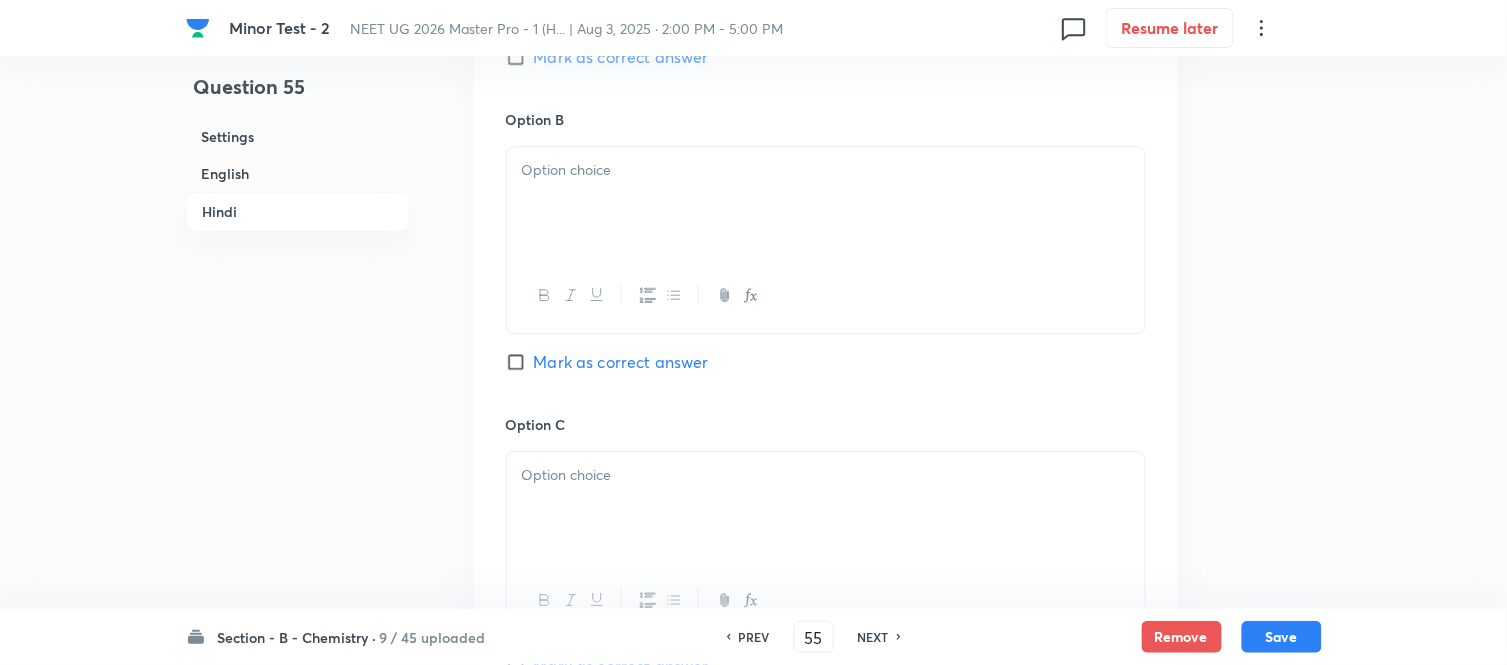click at bounding box center [826, 203] 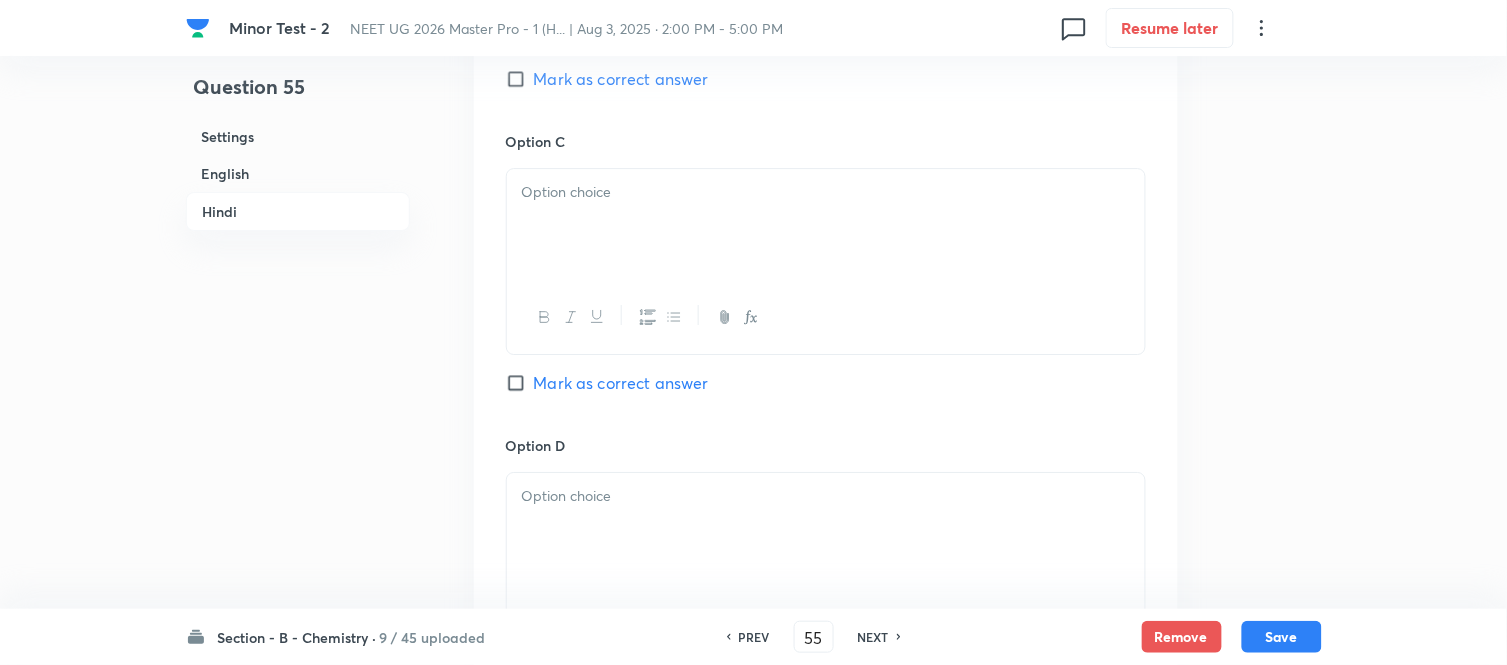 scroll, scrollTop: 3555, scrollLeft: 0, axis: vertical 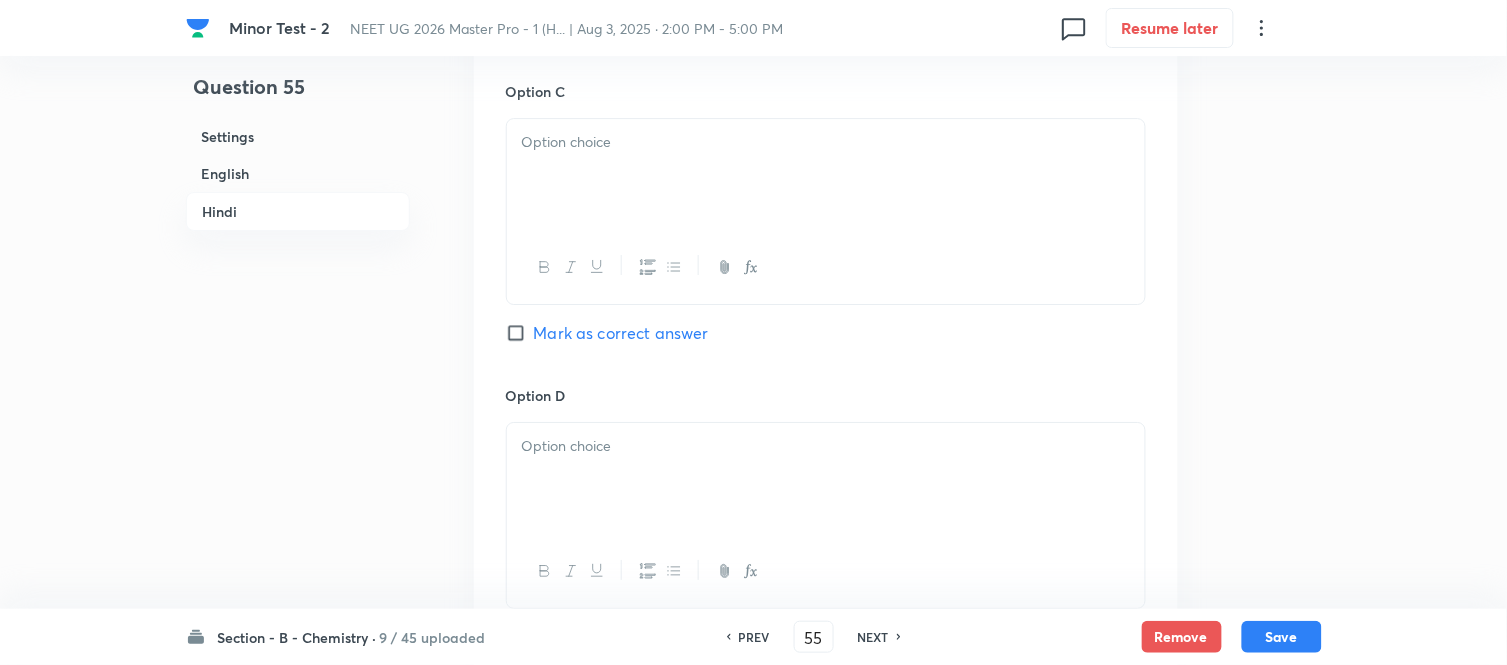 click at bounding box center [826, 175] 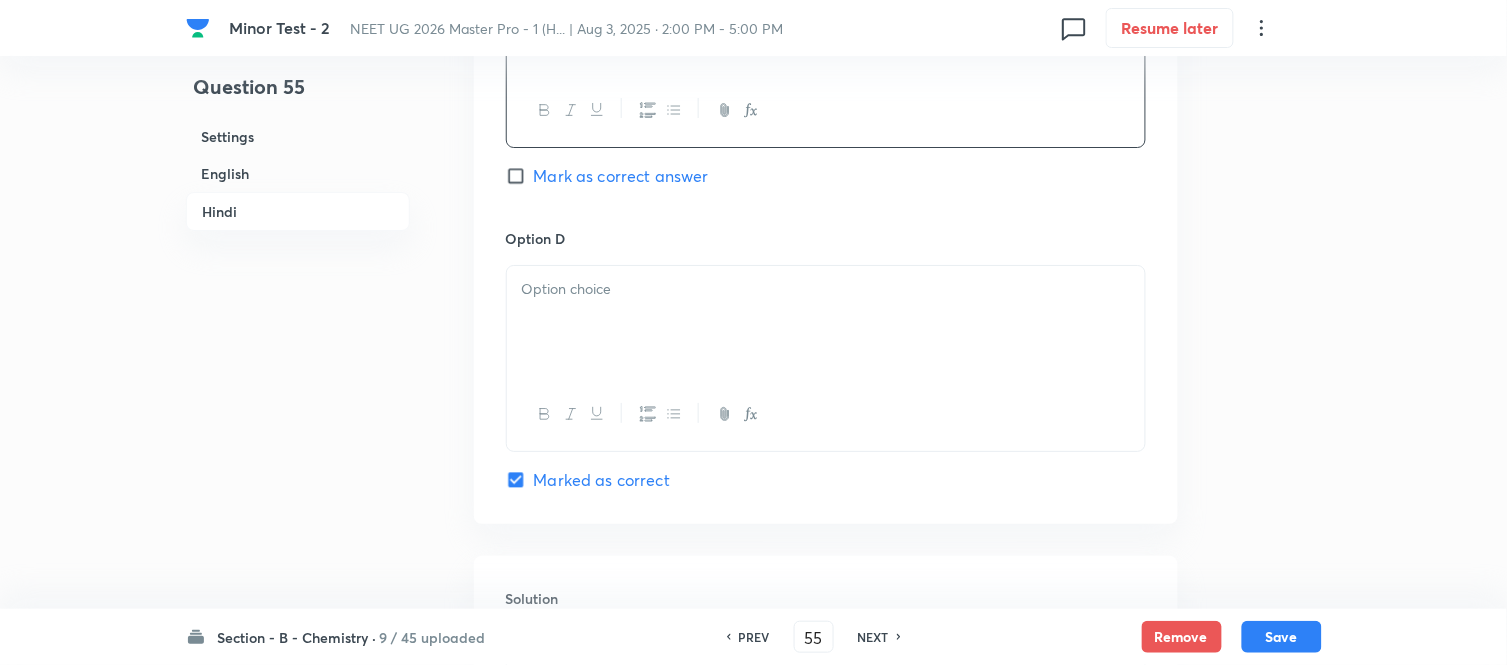 scroll, scrollTop: 3777, scrollLeft: 0, axis: vertical 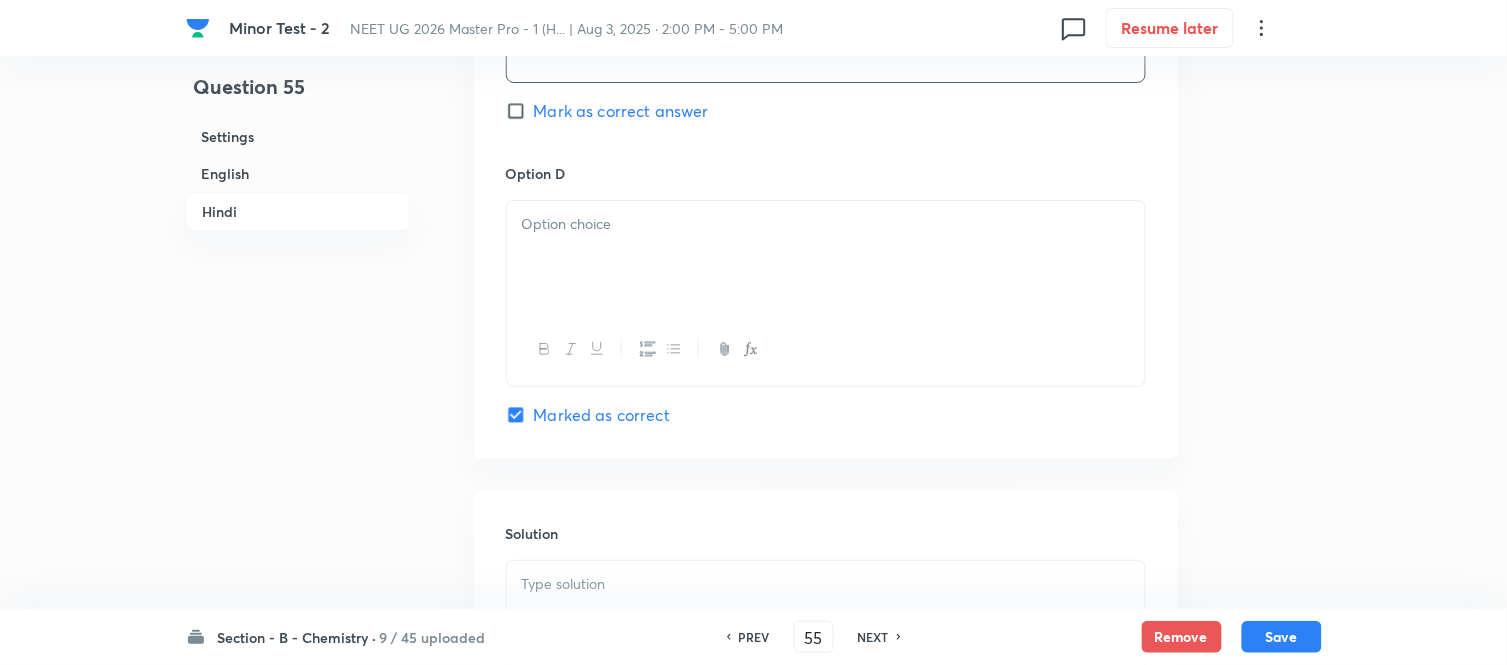 click at bounding box center [826, 257] 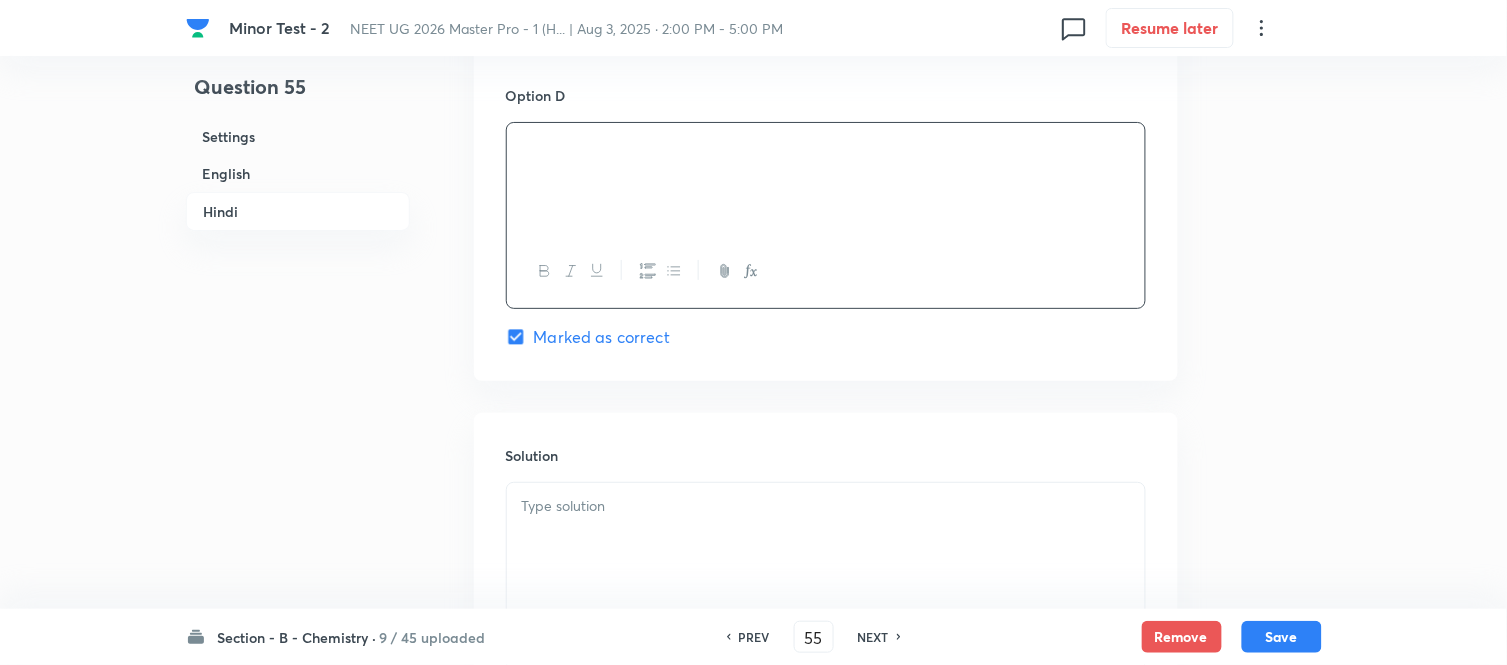 scroll, scrollTop: 4075, scrollLeft: 0, axis: vertical 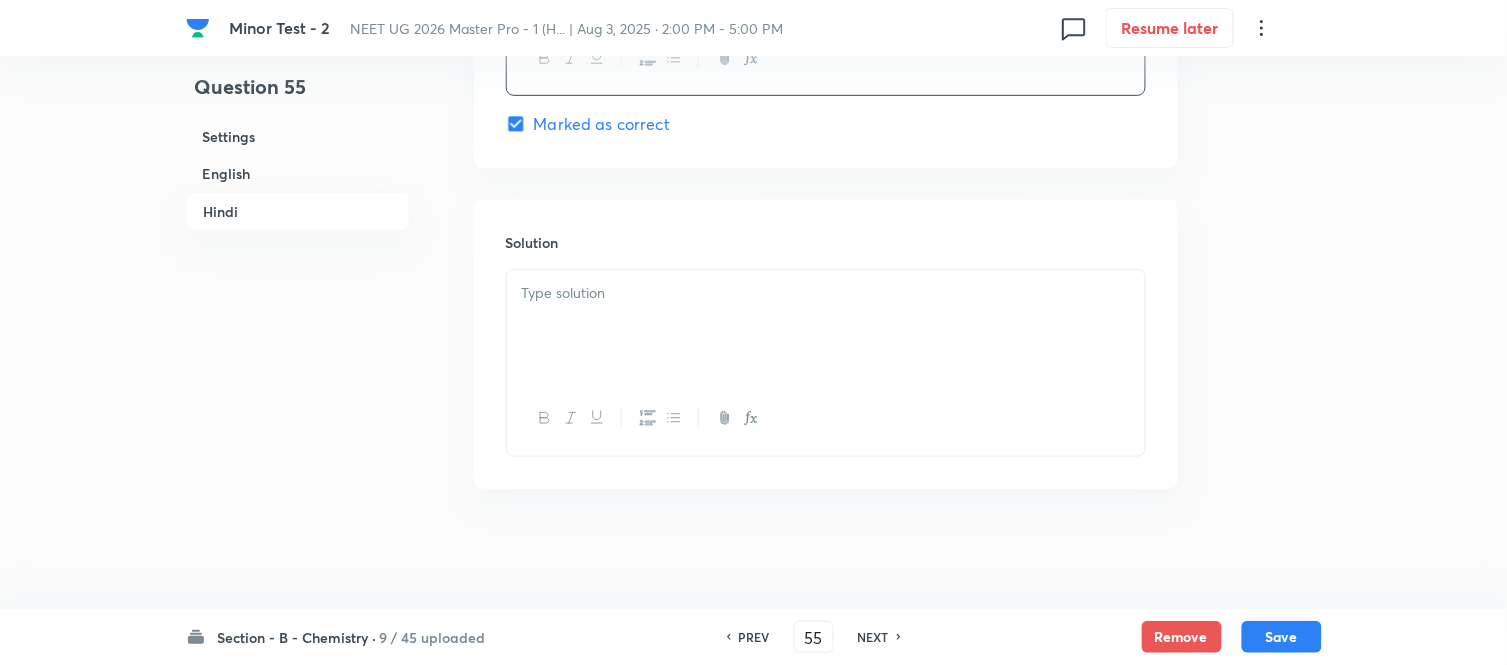 drag, startPoint x: 700, startPoint y: 322, endPoint x: 734, endPoint y: 313, distance: 35.17101 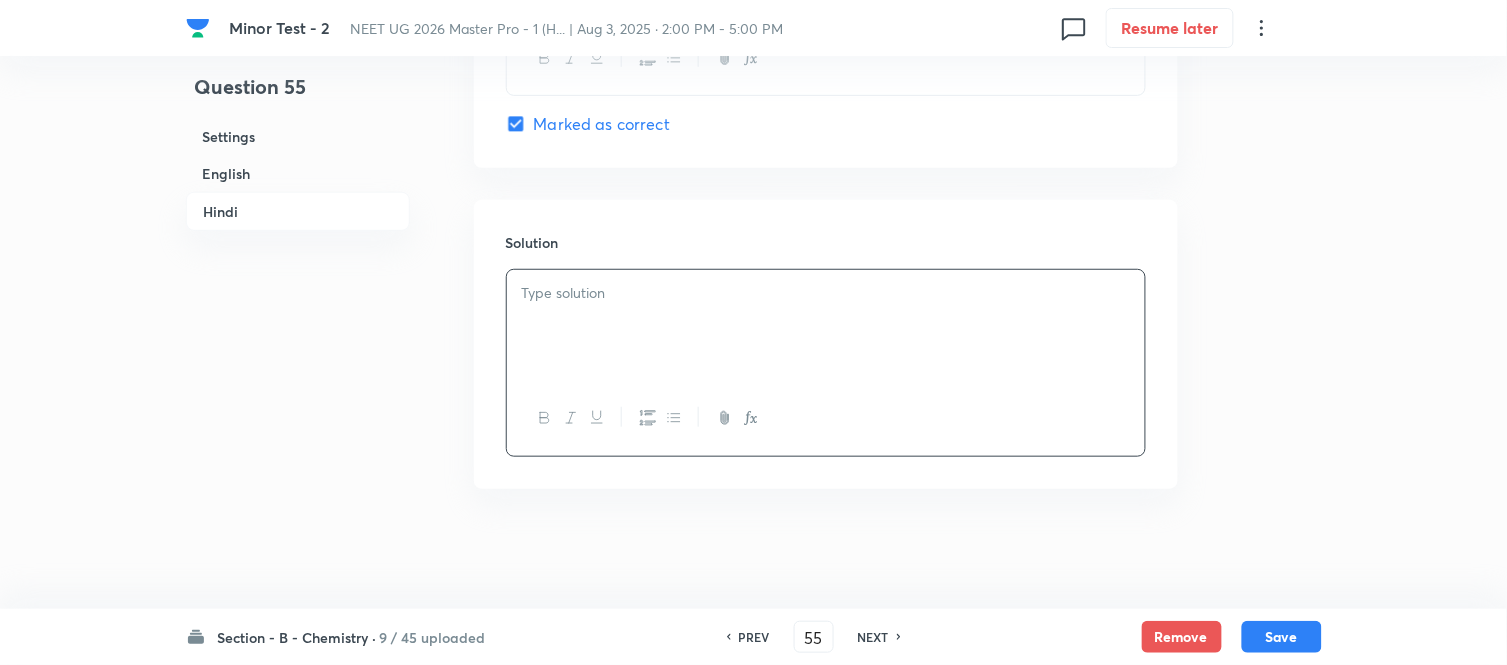 type 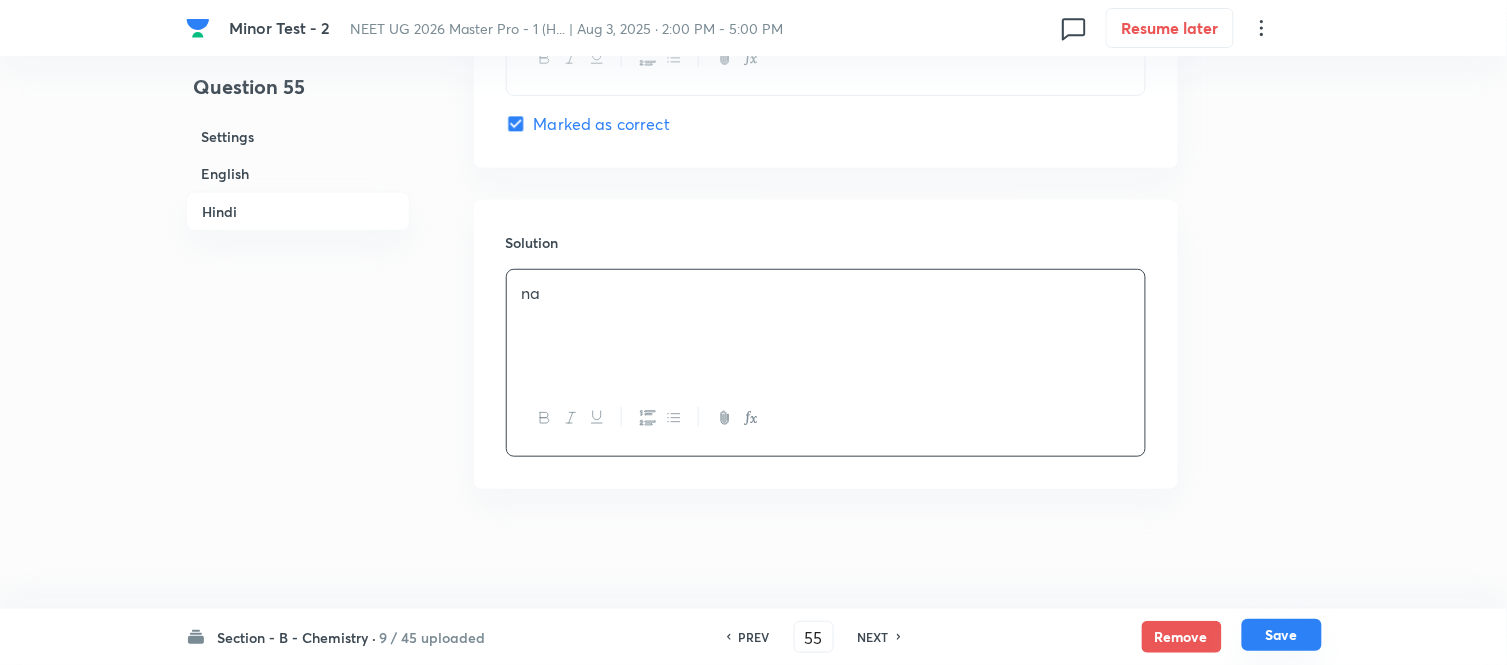 click on "Save" at bounding box center (1282, 635) 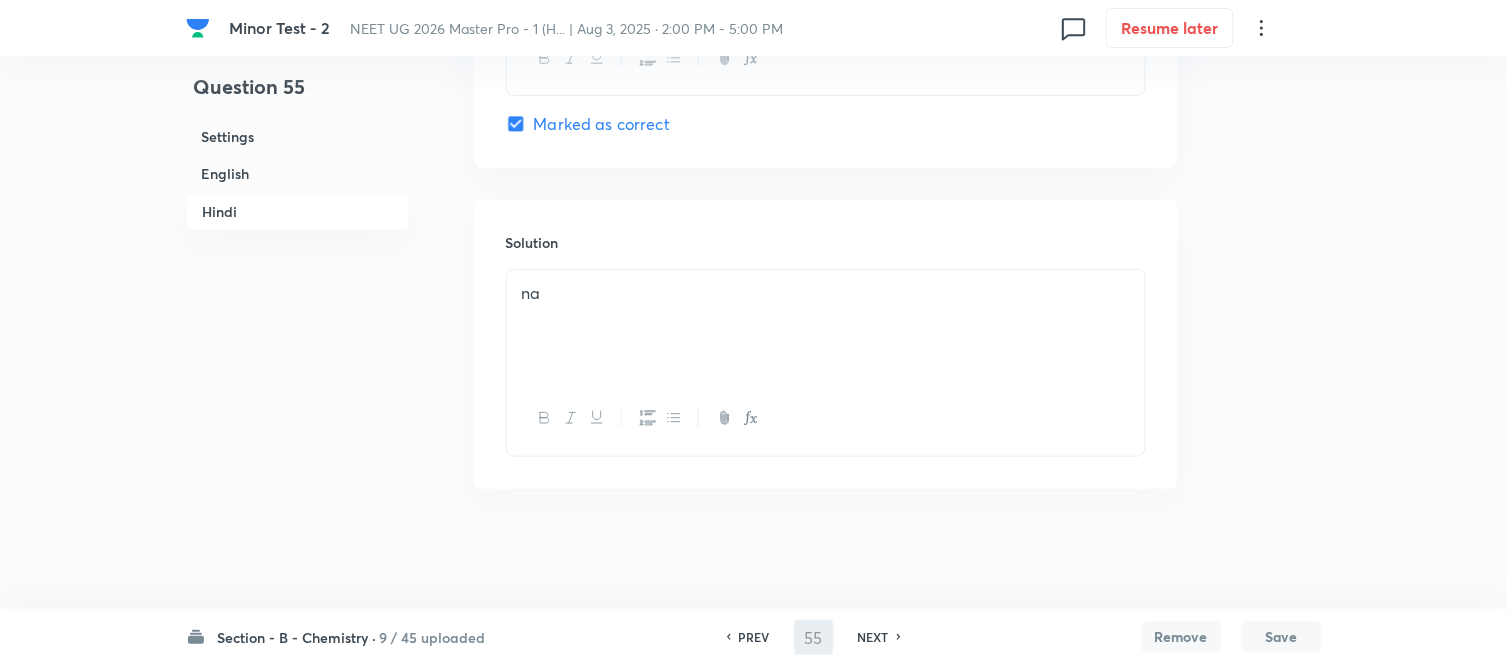 type on "56" 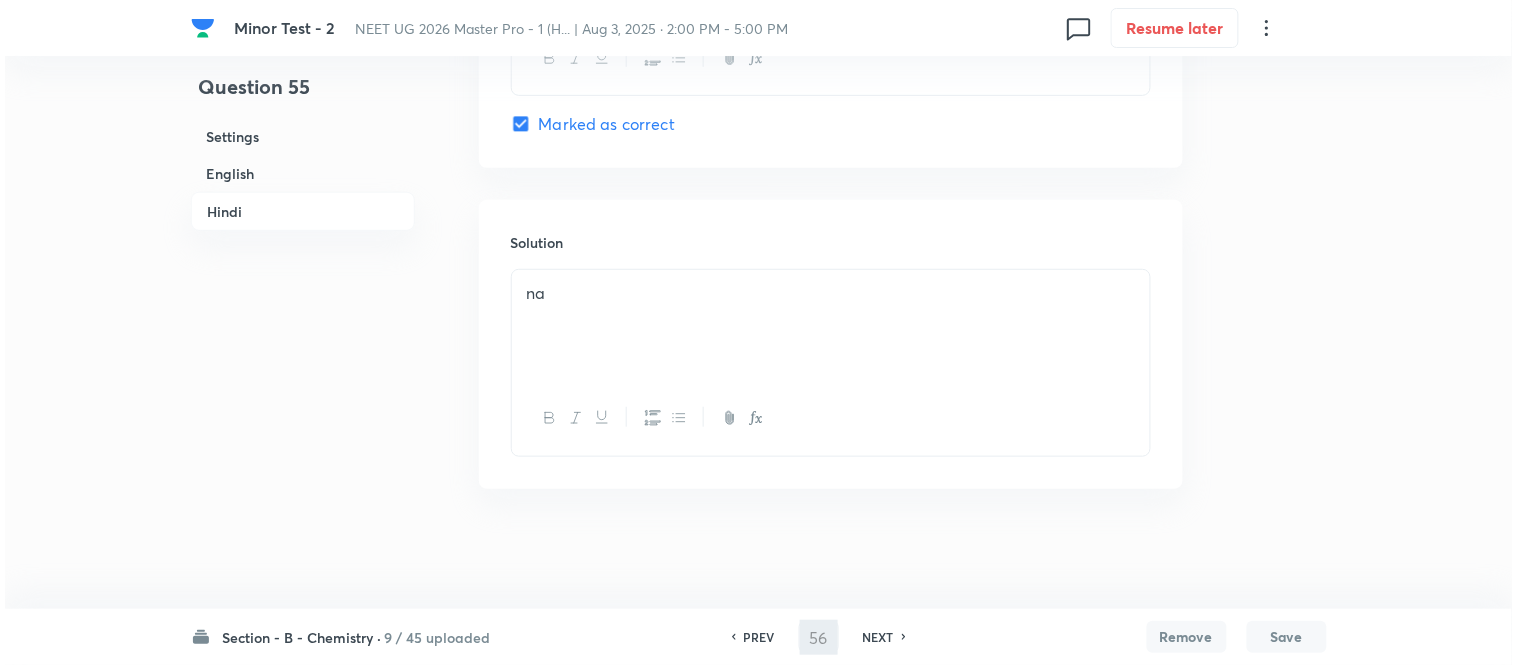 scroll, scrollTop: 0, scrollLeft: 0, axis: both 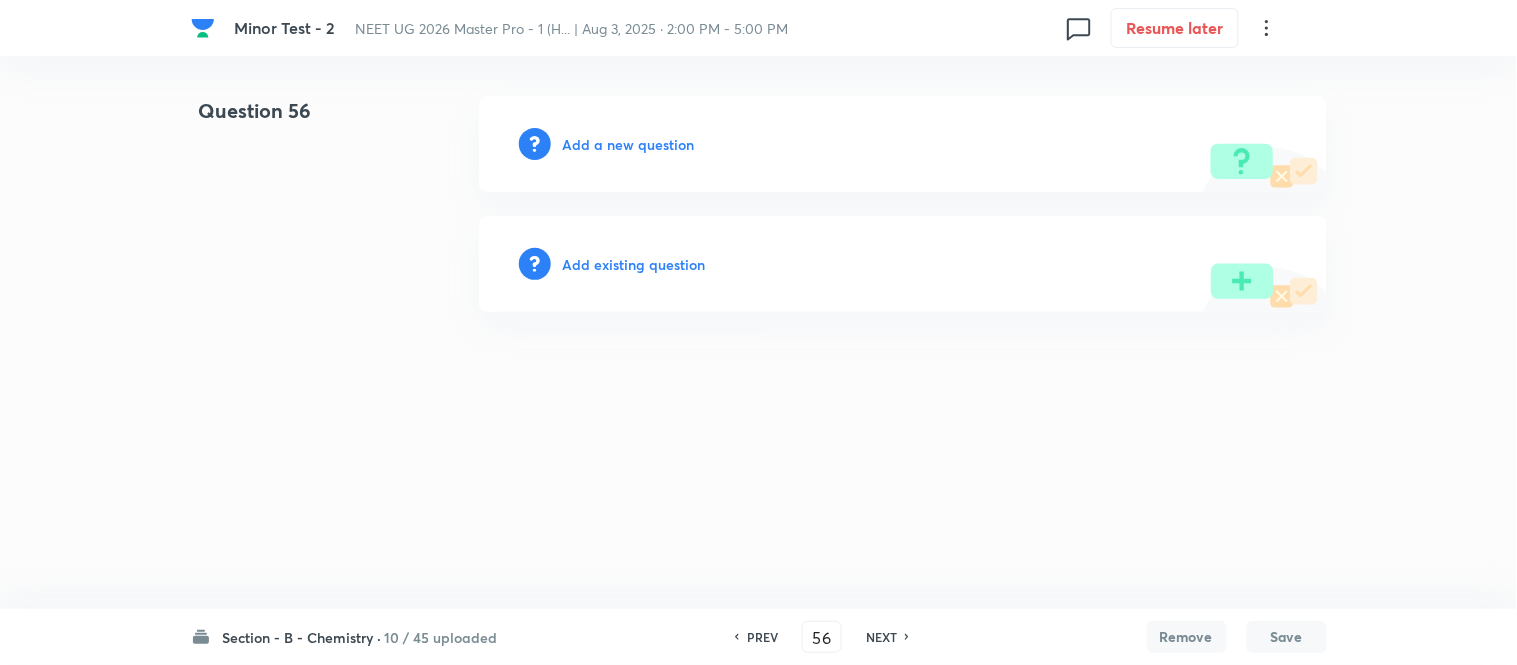 click on "Add a new question" at bounding box center (629, 144) 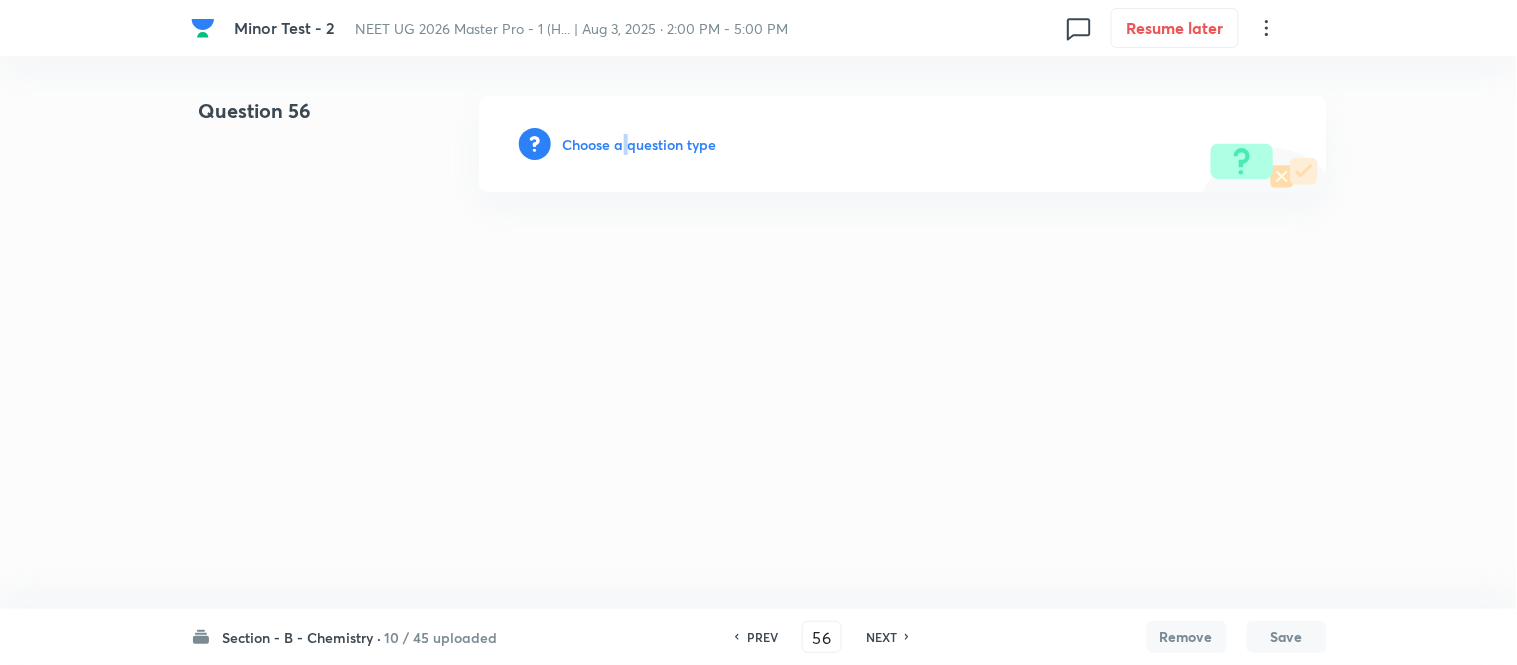 click on "Choose a question type" at bounding box center [640, 144] 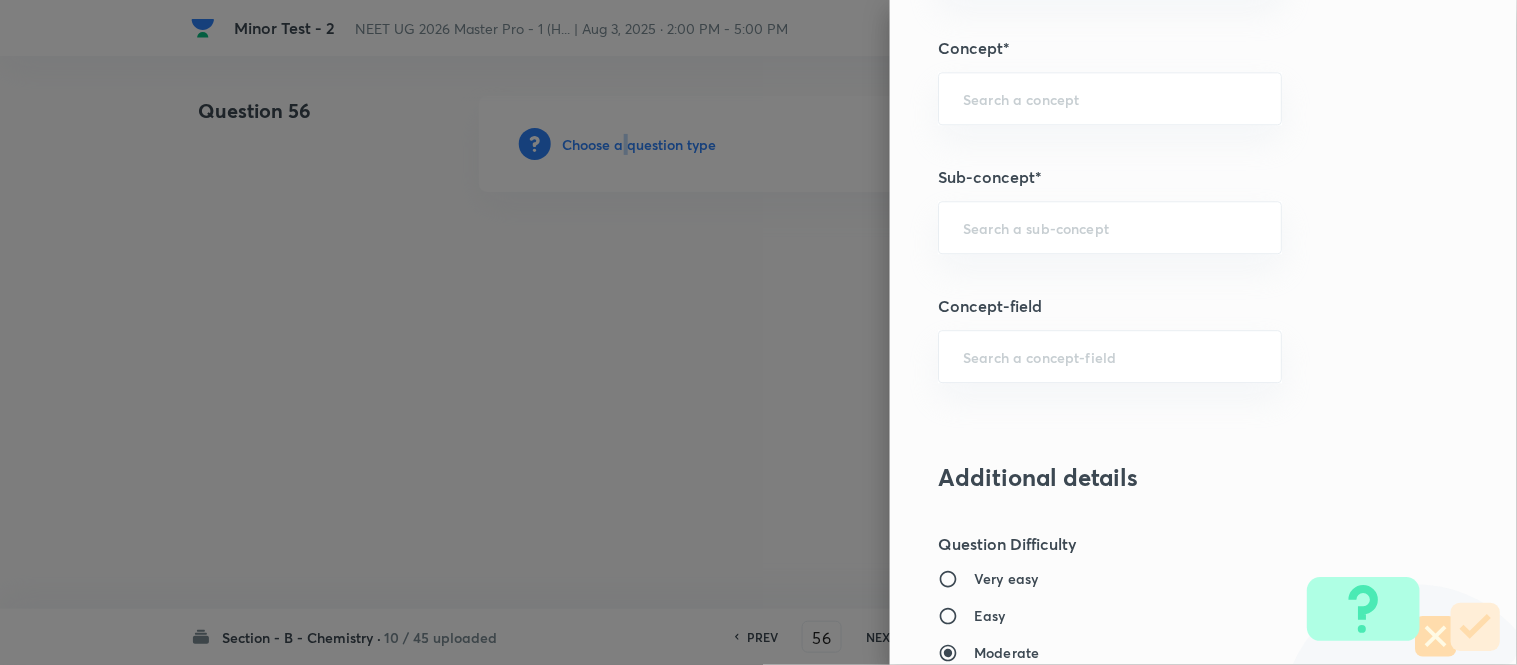 scroll, scrollTop: 1240, scrollLeft: 0, axis: vertical 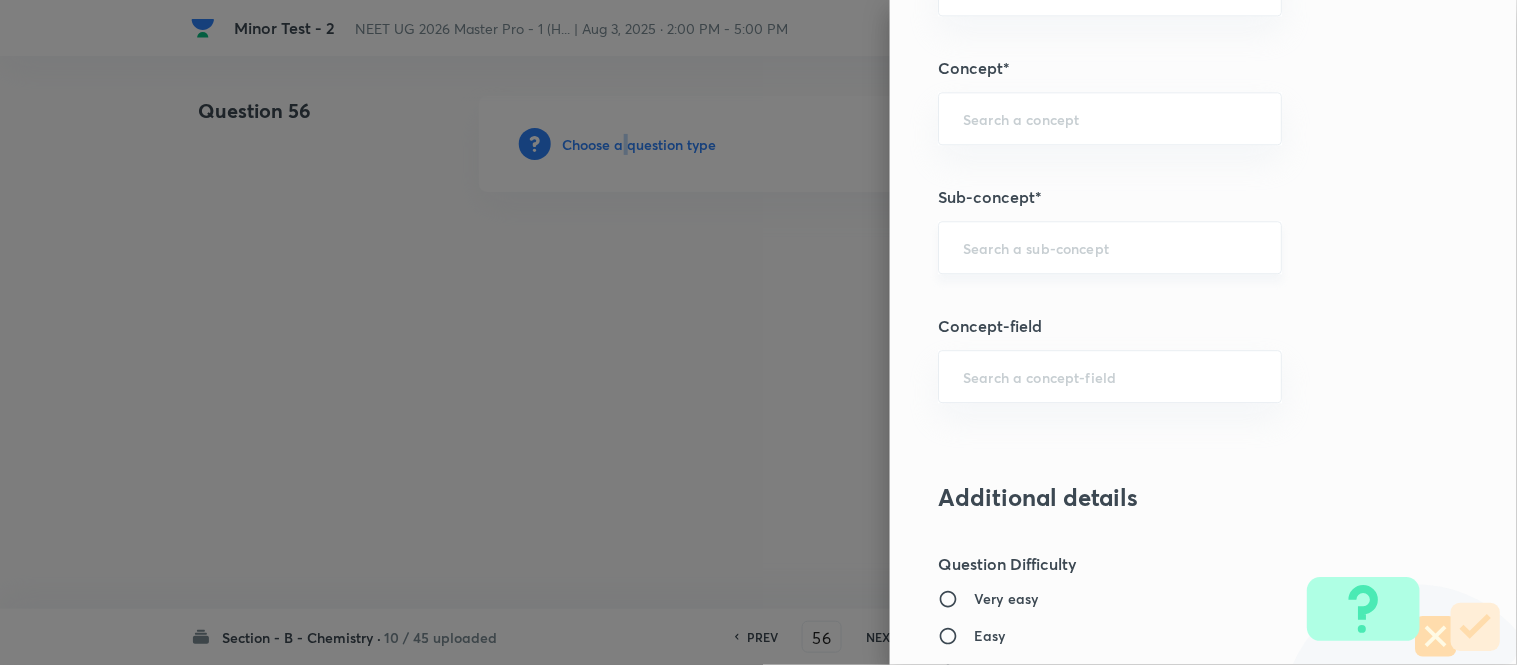 click at bounding box center [1110, 247] 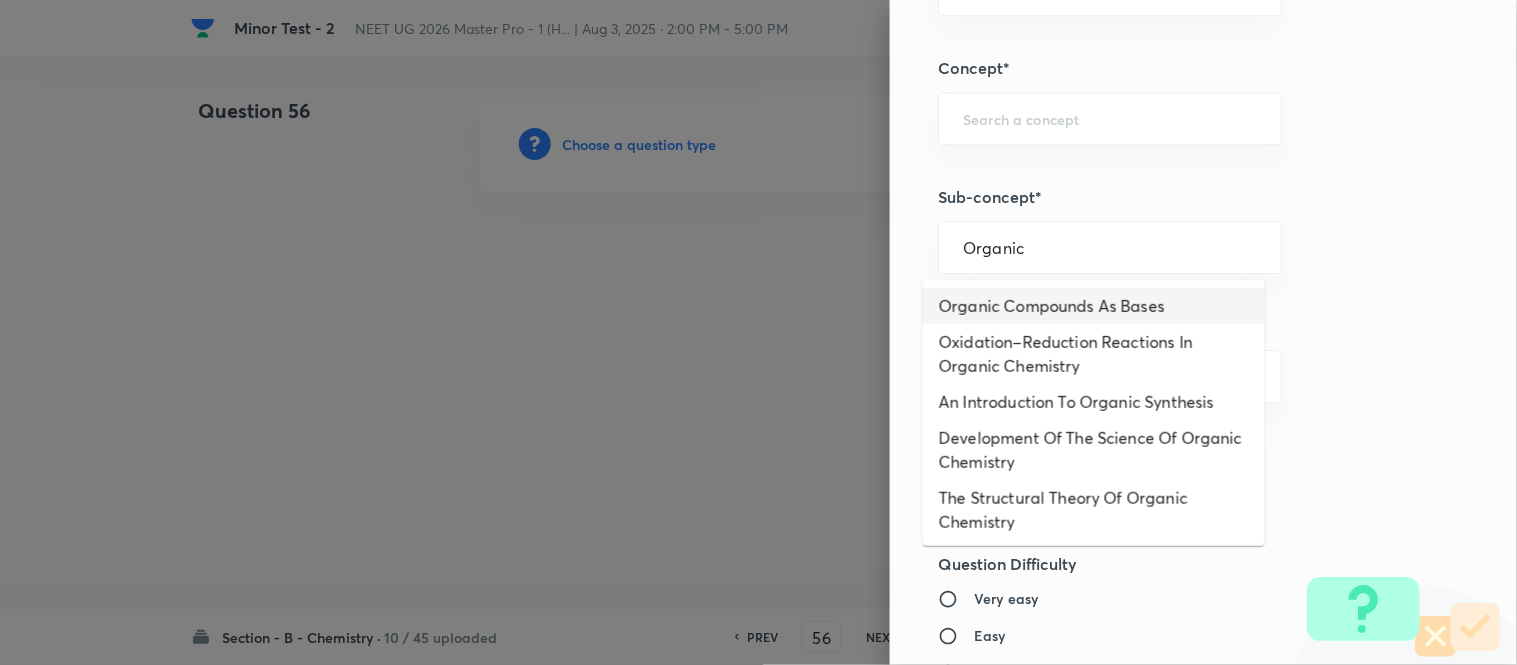click on "Organic Compounds As Bases" at bounding box center [1094, 306] 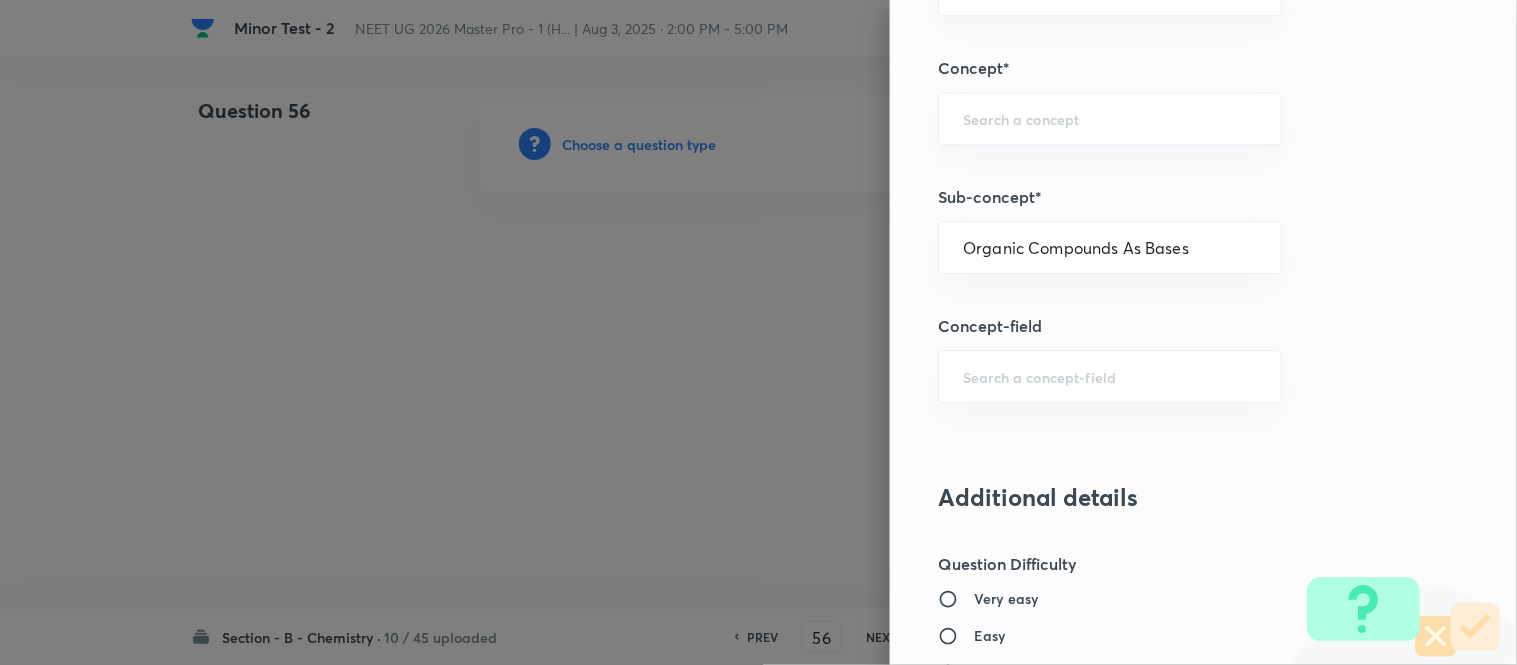 type on "Chemistry" 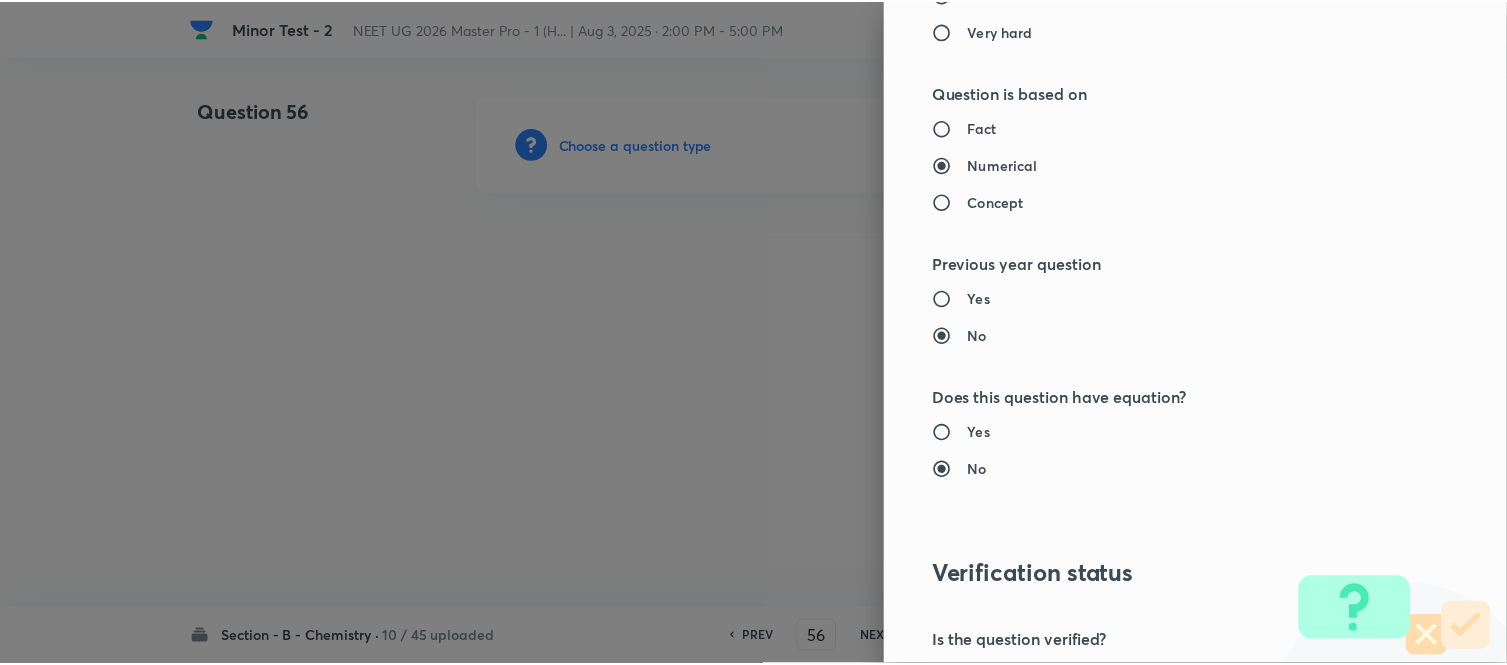 scroll, scrollTop: 2195, scrollLeft: 0, axis: vertical 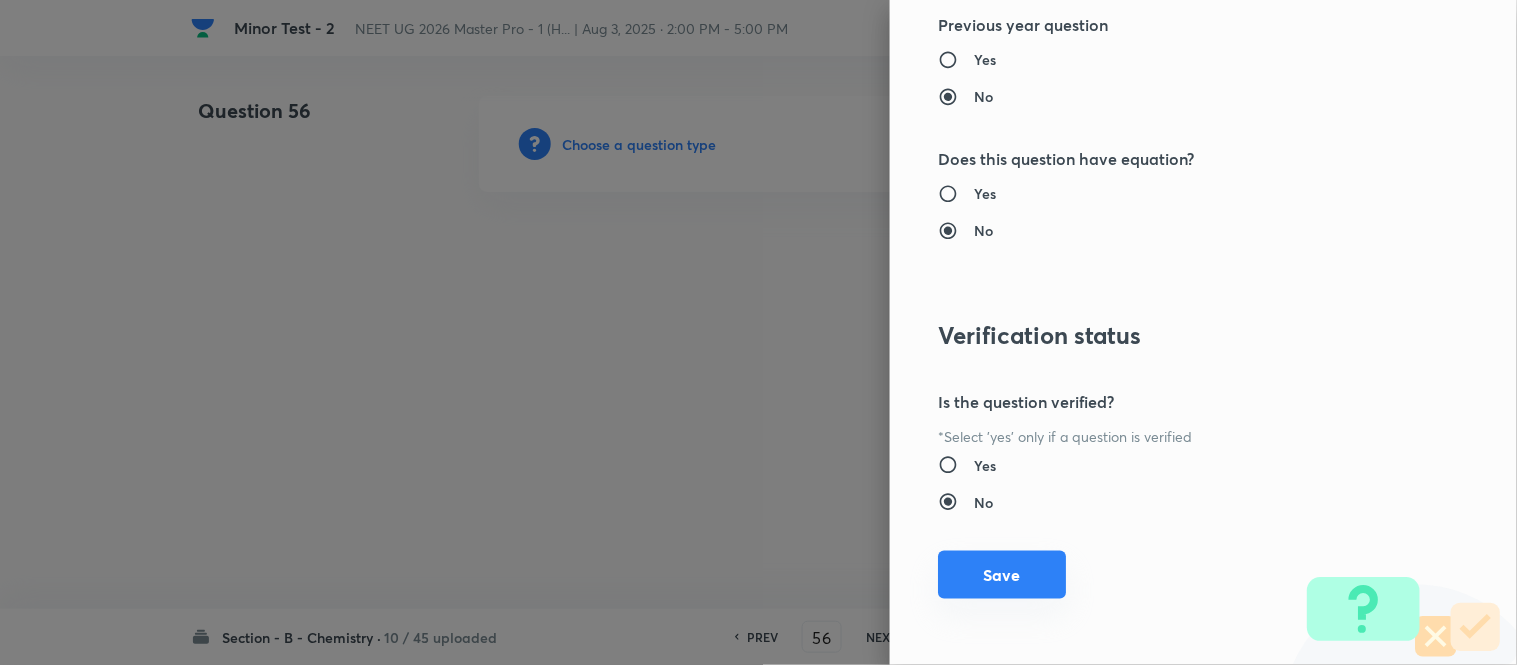click on "Save" at bounding box center [1002, 575] 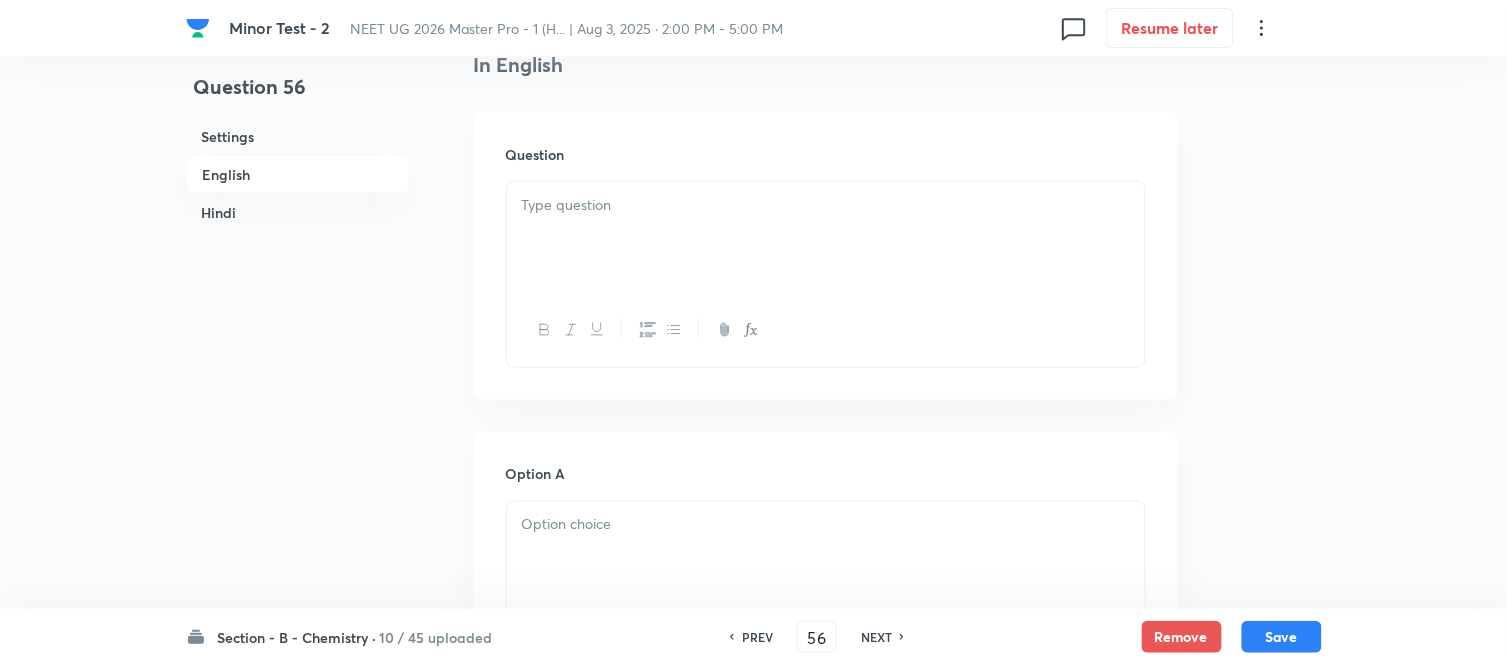 scroll, scrollTop: 555, scrollLeft: 0, axis: vertical 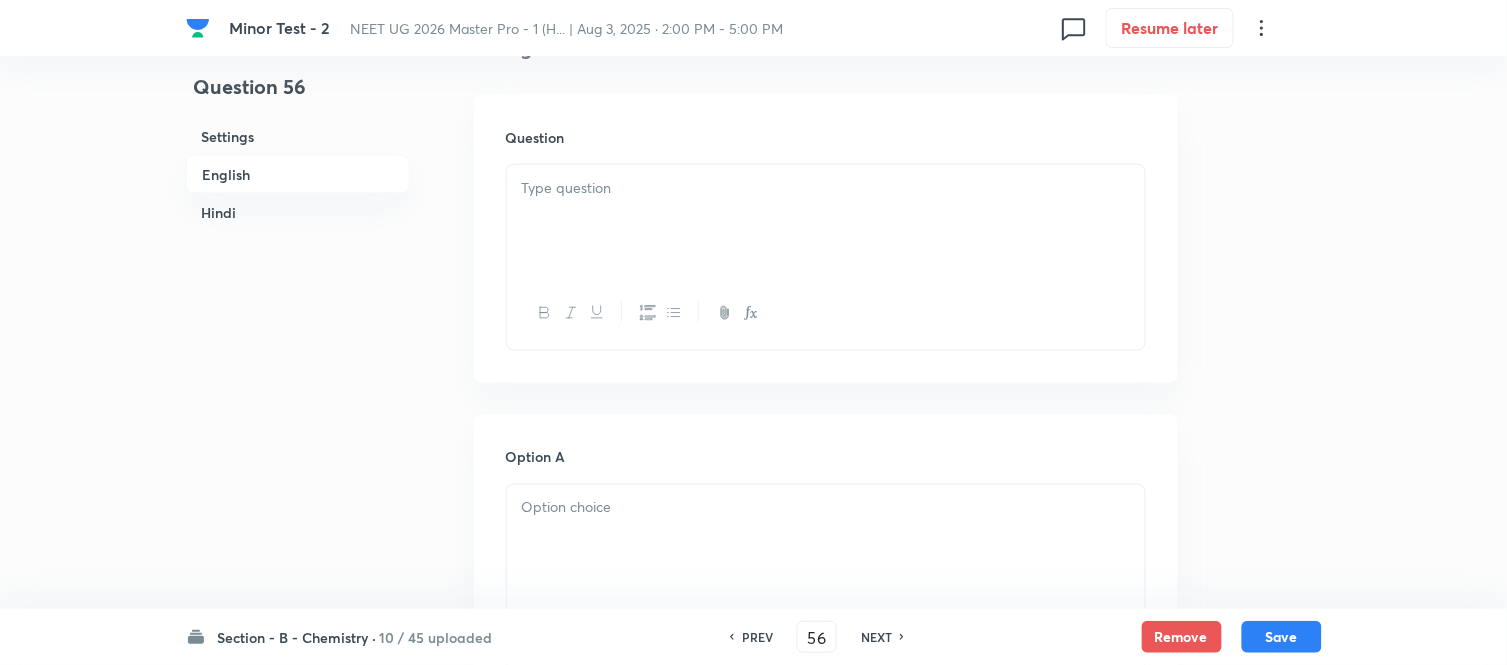 click at bounding box center [826, 221] 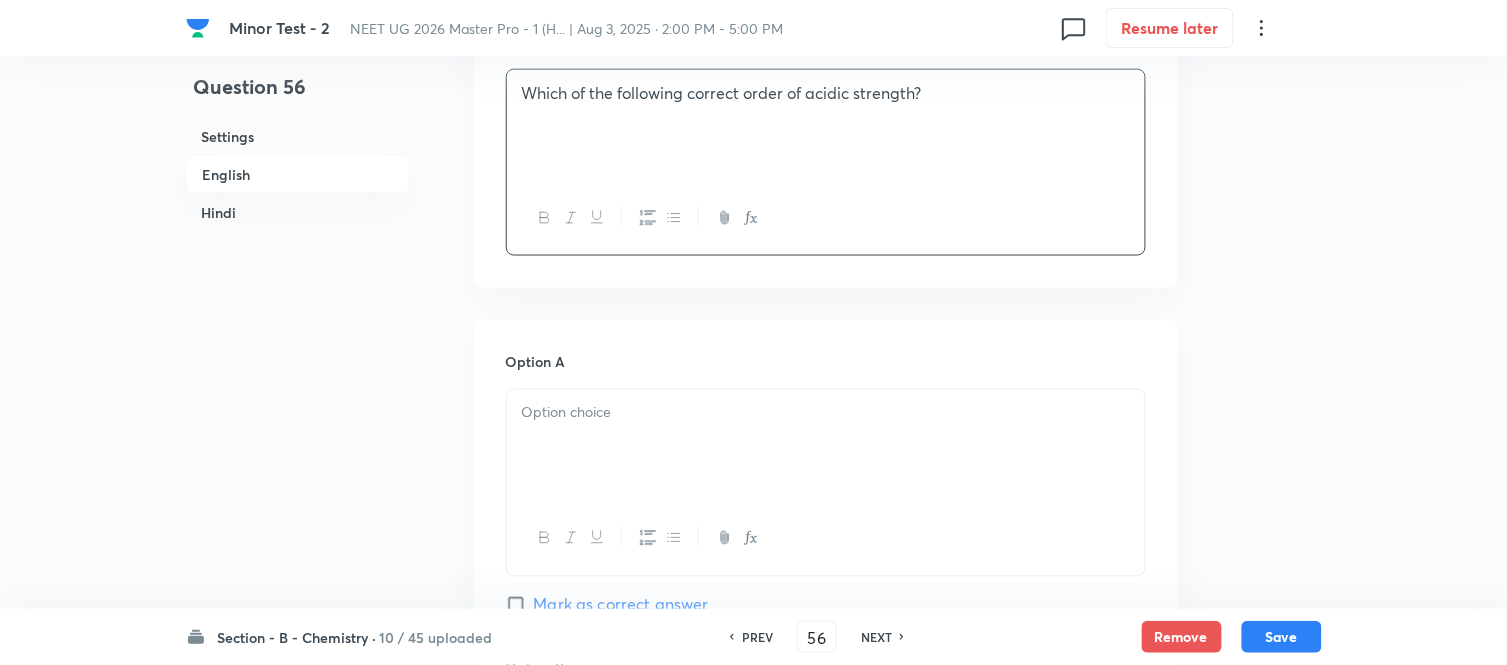 scroll, scrollTop: 777, scrollLeft: 0, axis: vertical 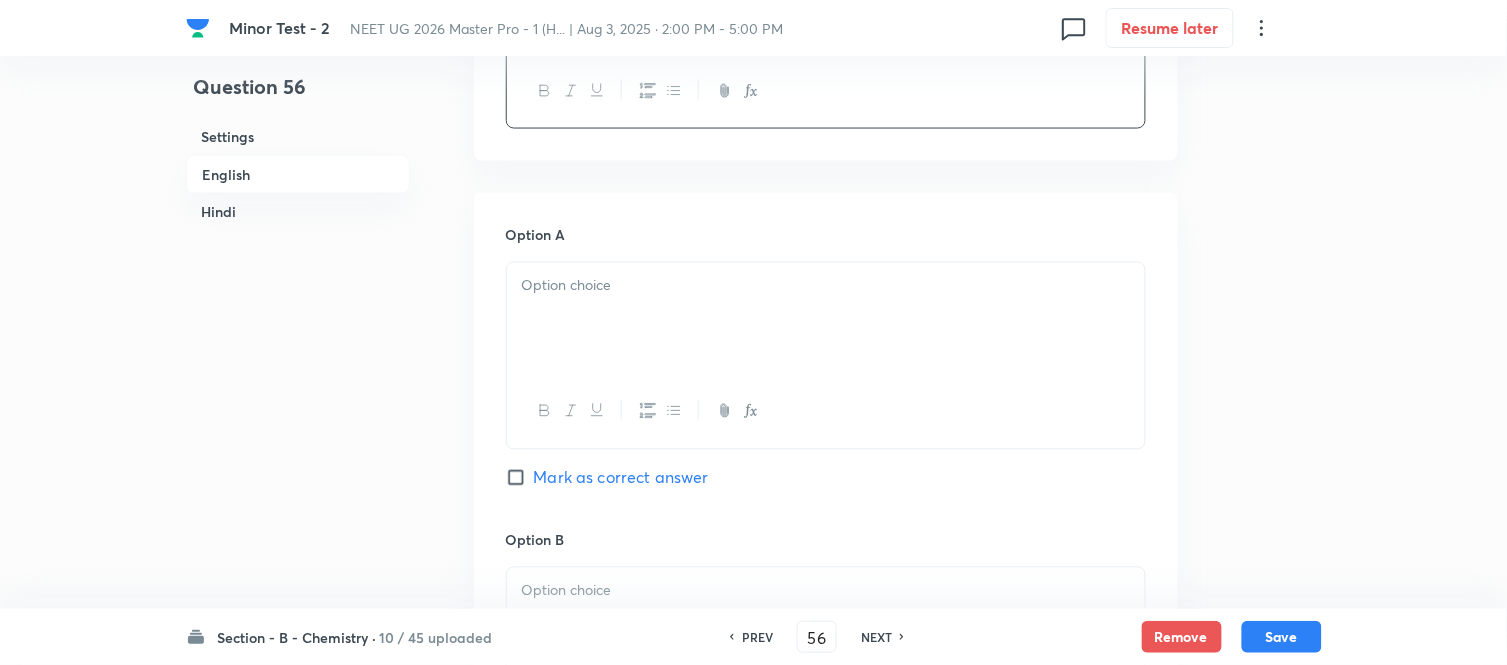 click at bounding box center (826, 319) 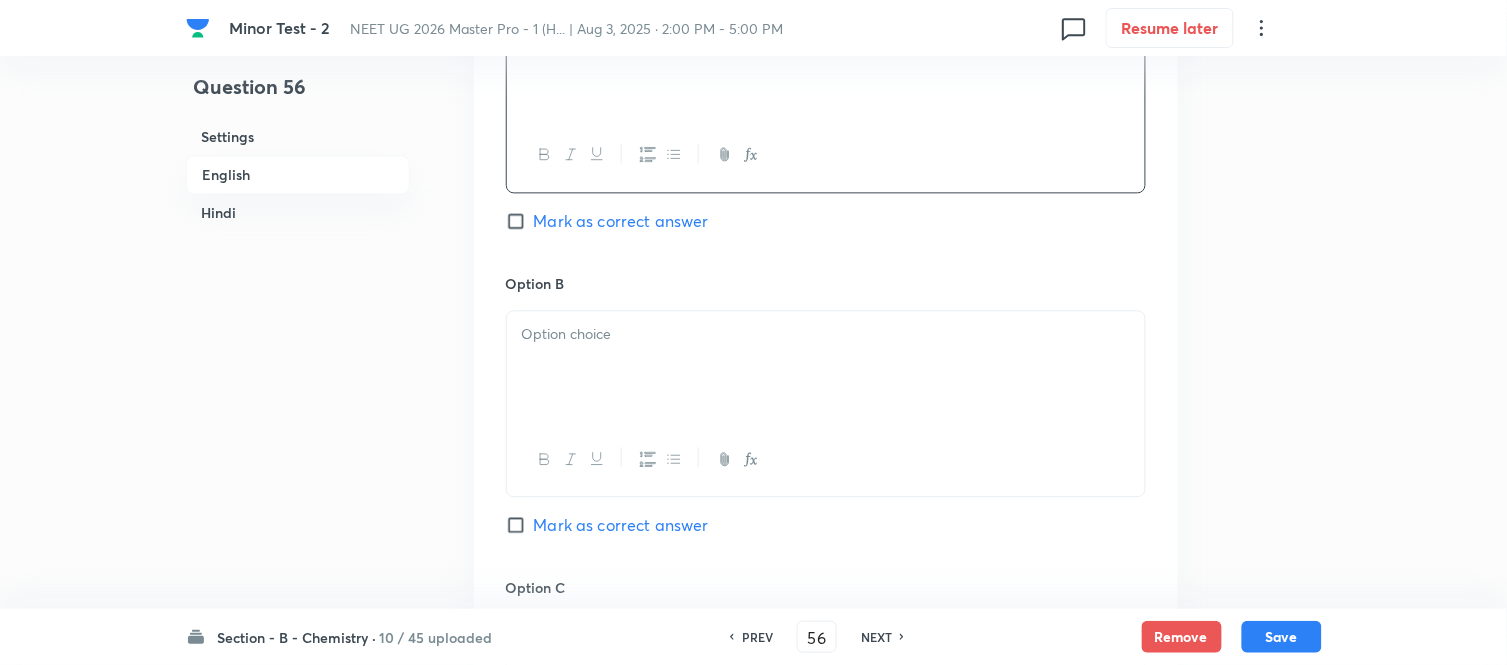scroll, scrollTop: 1111, scrollLeft: 0, axis: vertical 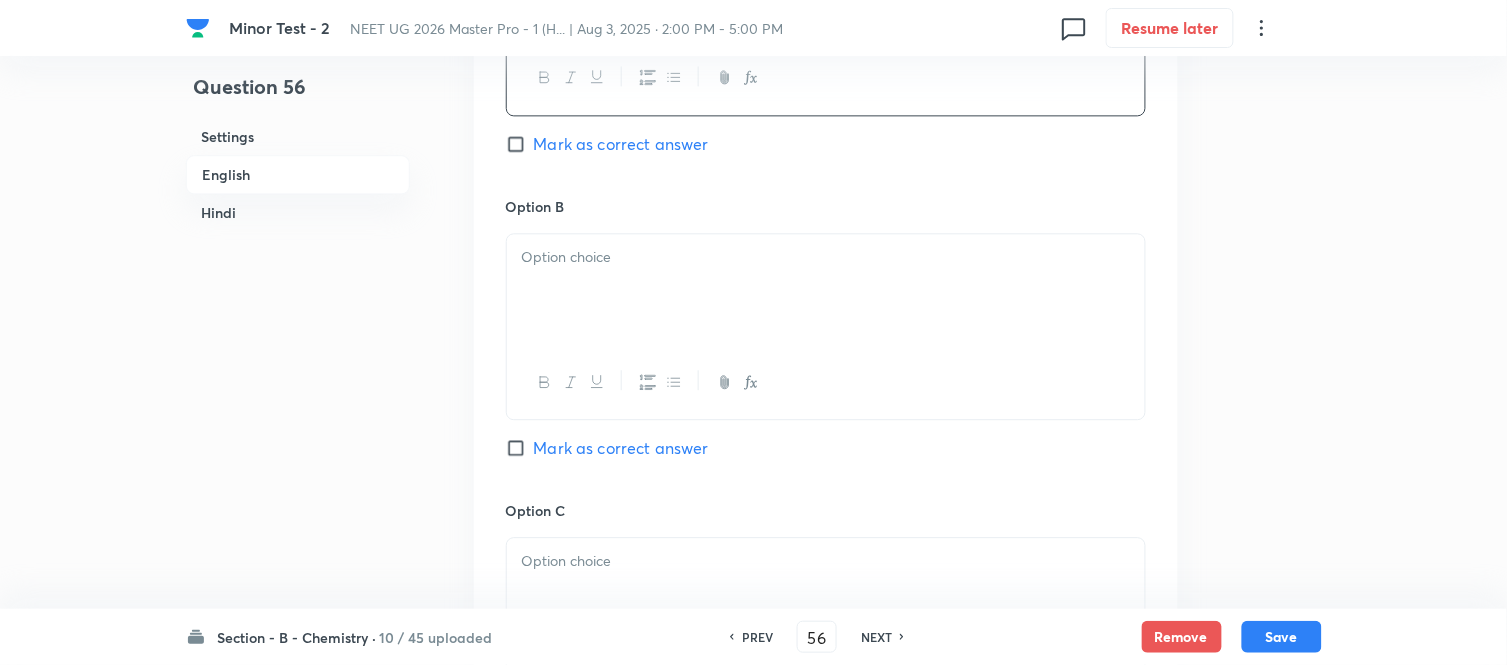 click at bounding box center [826, 290] 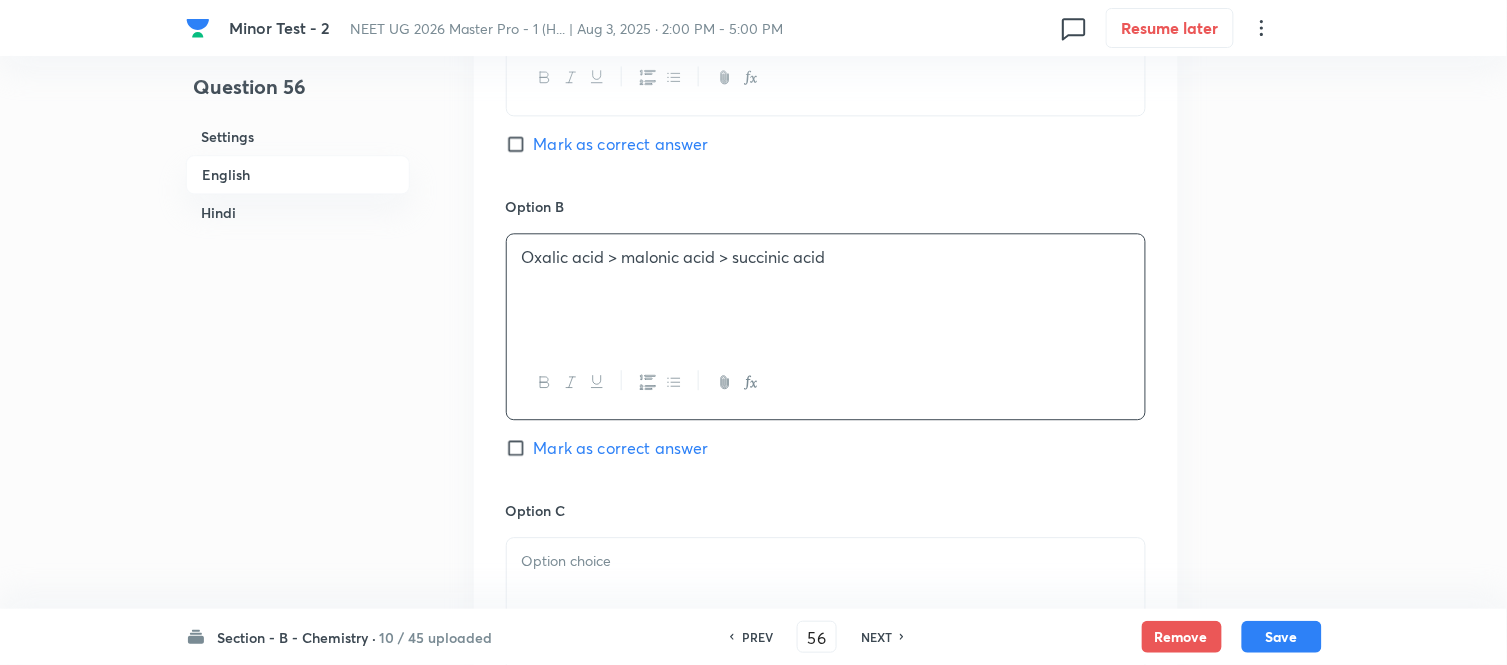 click on "Mark as correct answer" at bounding box center [520, 448] 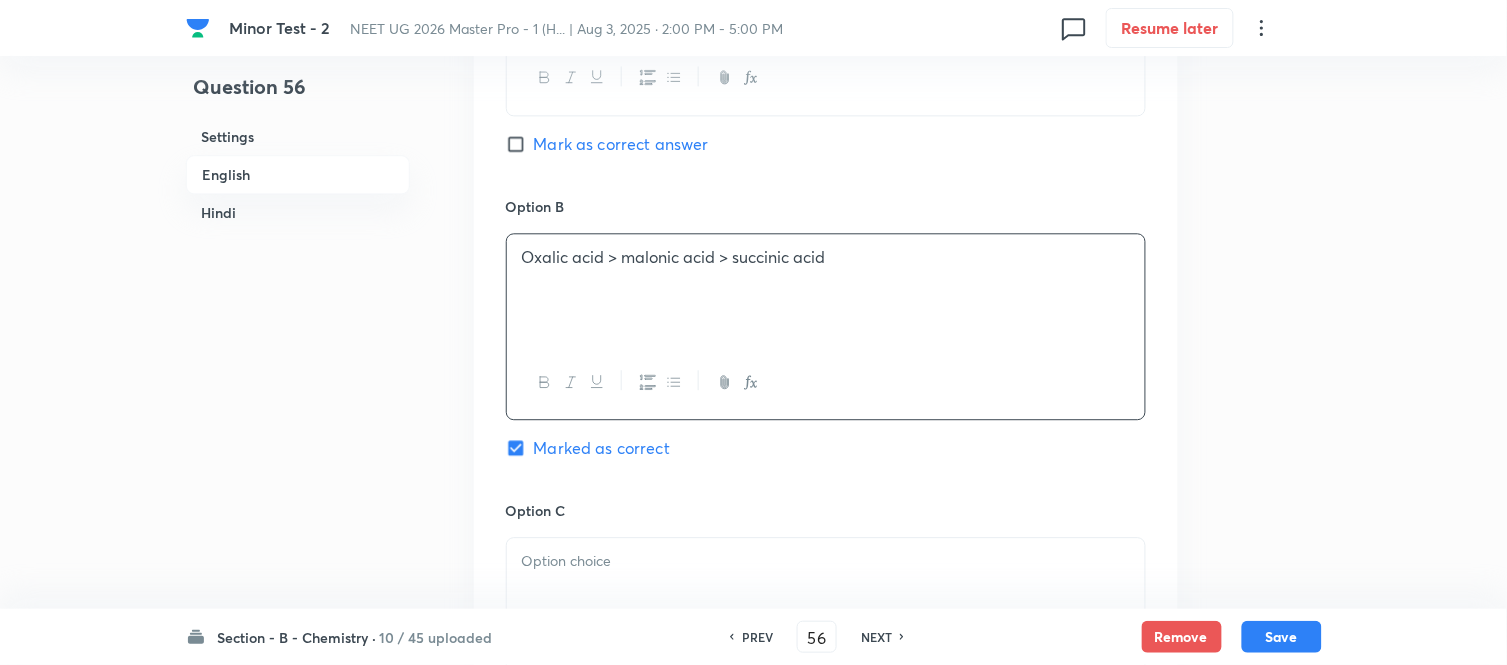 checkbox on "true" 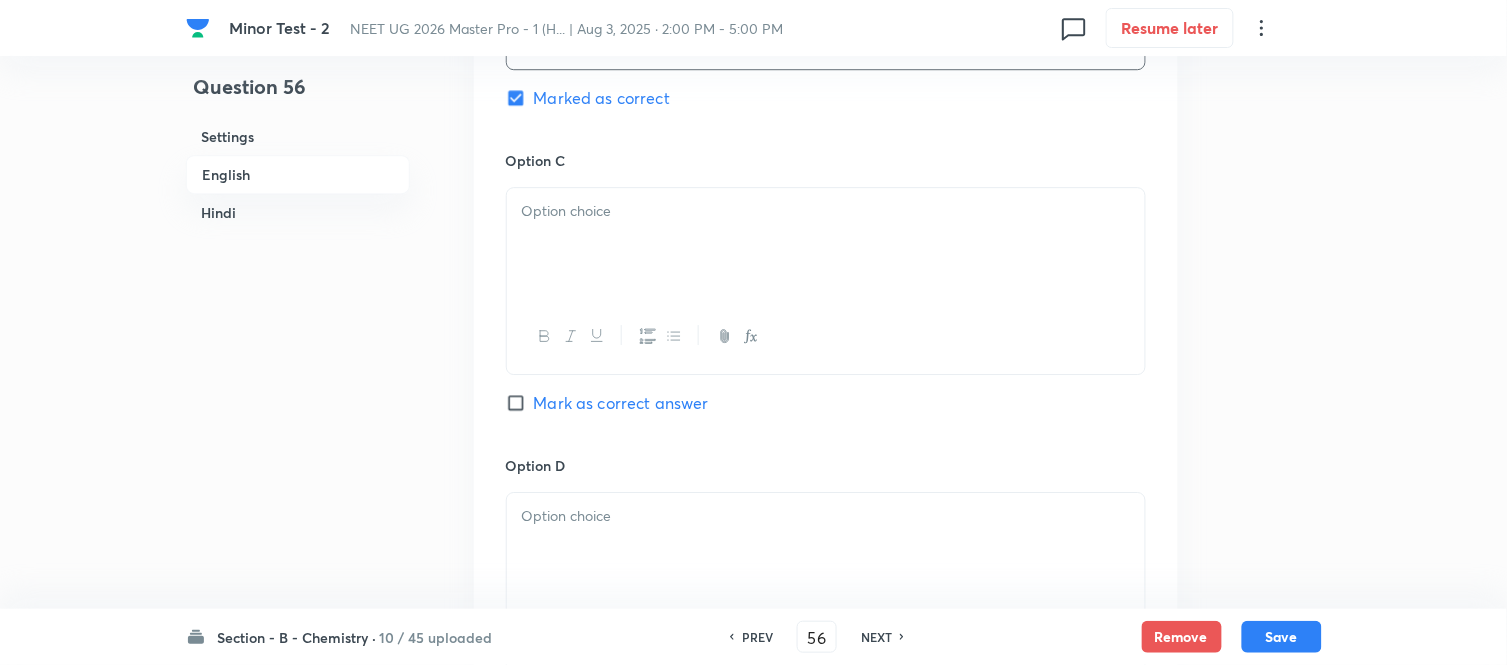 scroll, scrollTop: 1555, scrollLeft: 0, axis: vertical 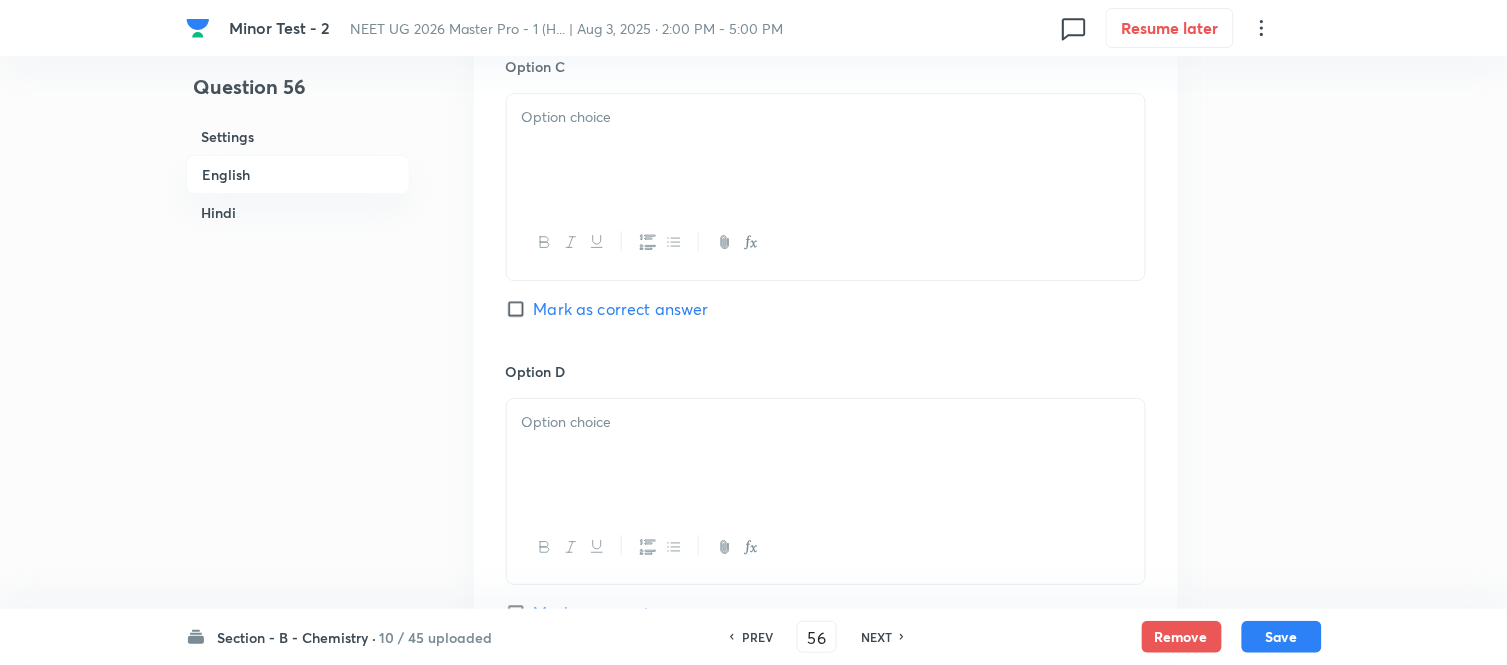 click at bounding box center (826, 150) 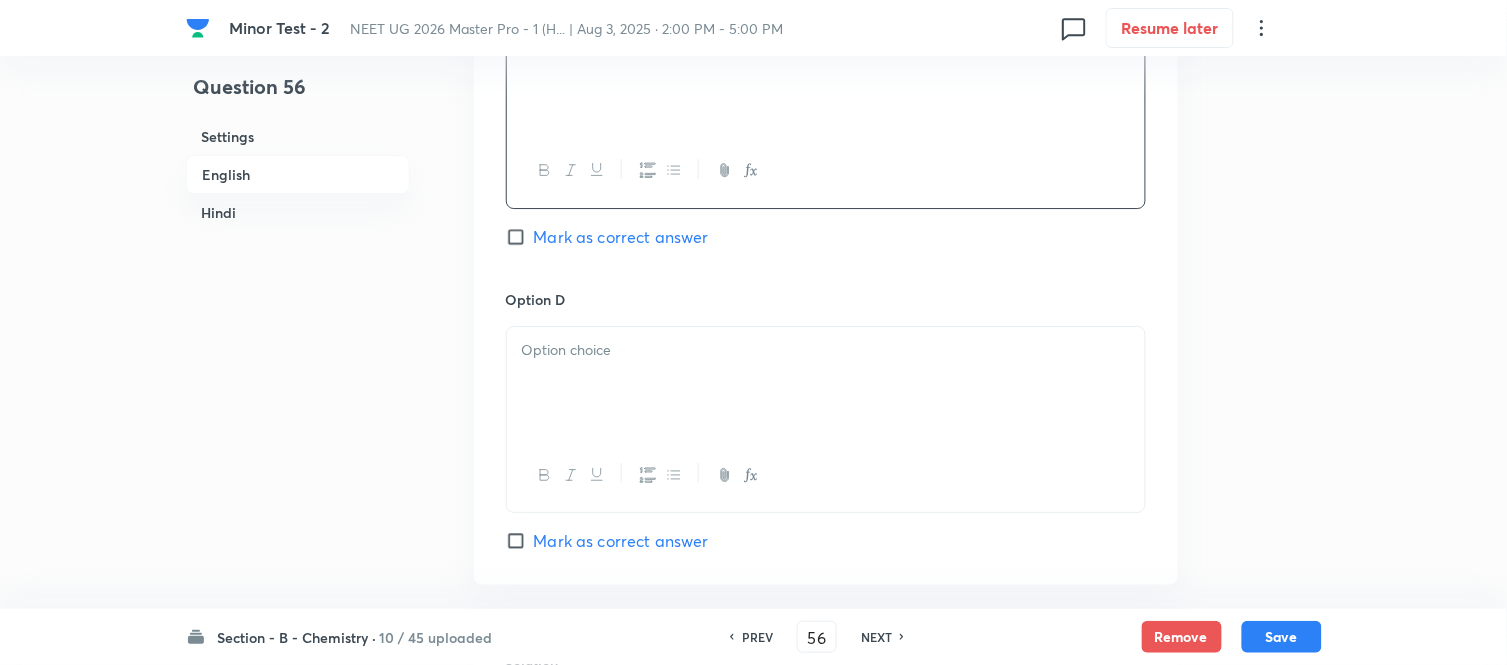 scroll, scrollTop: 1666, scrollLeft: 0, axis: vertical 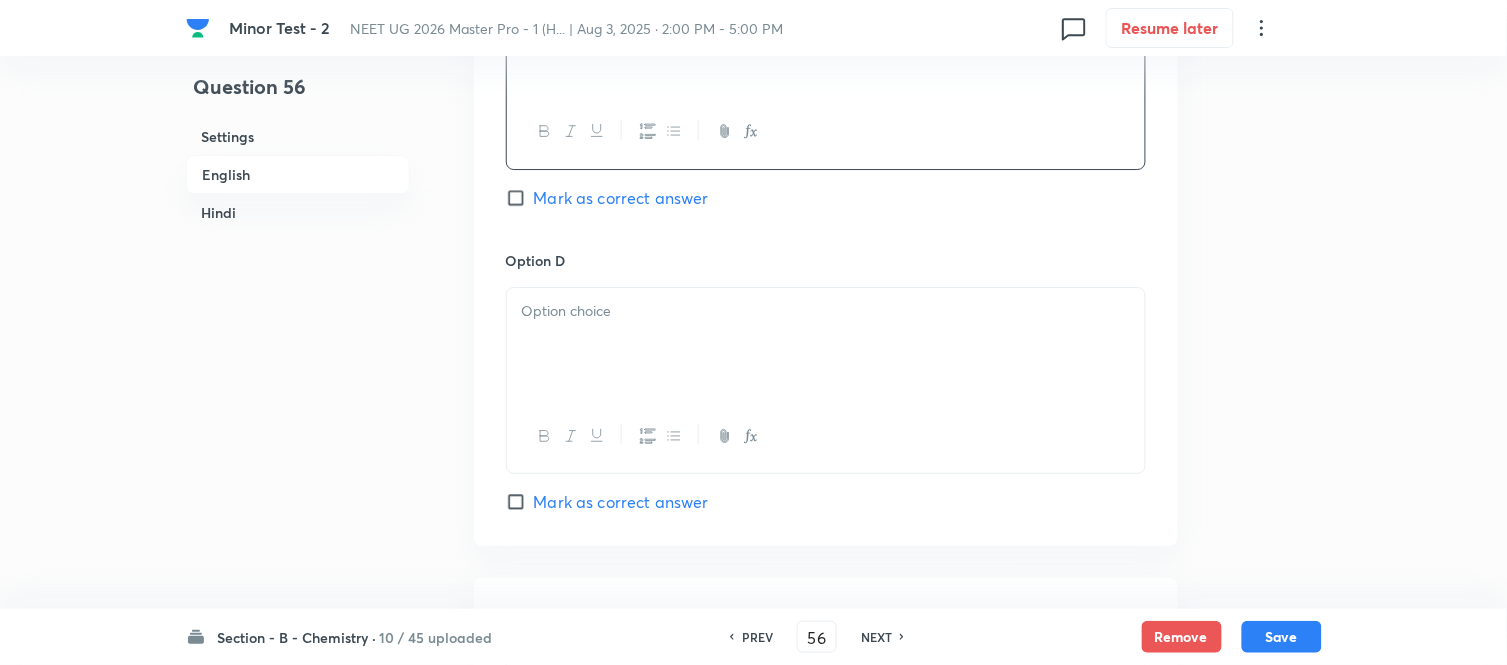 click at bounding box center [826, 311] 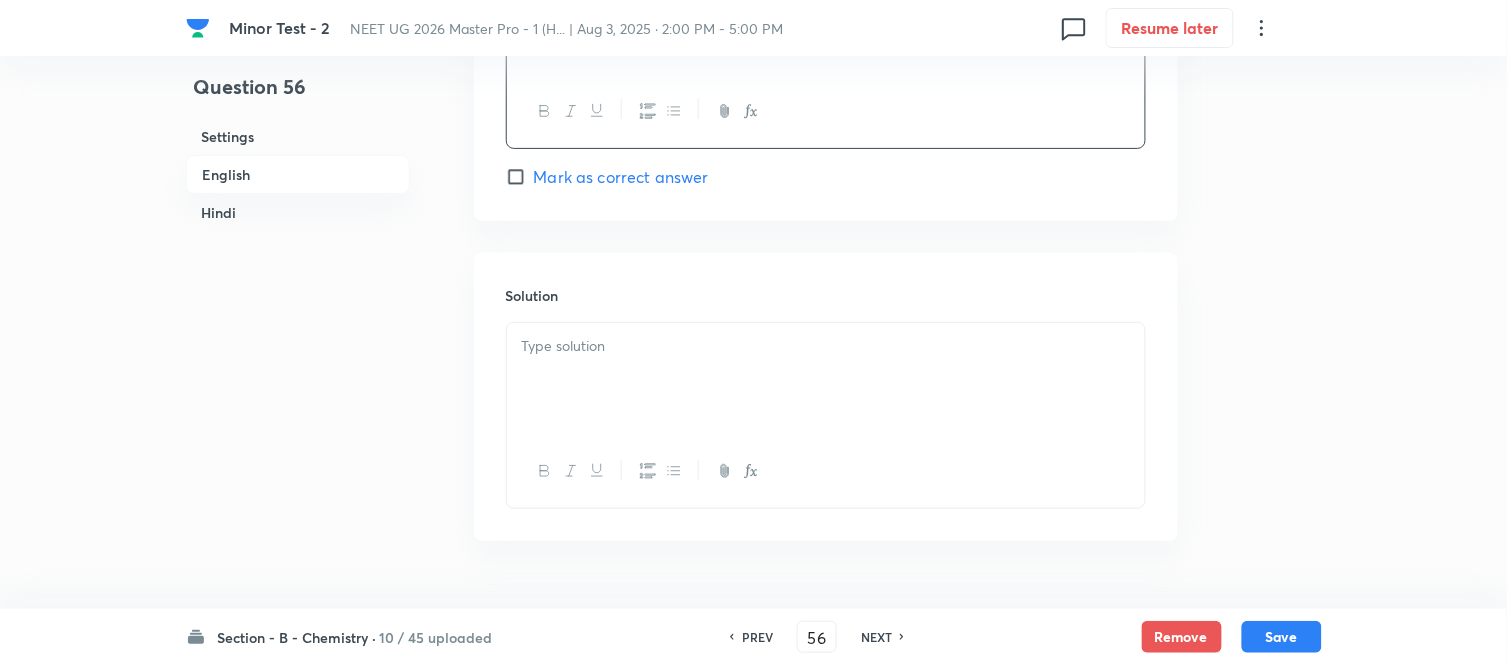 scroll, scrollTop: 2000, scrollLeft: 0, axis: vertical 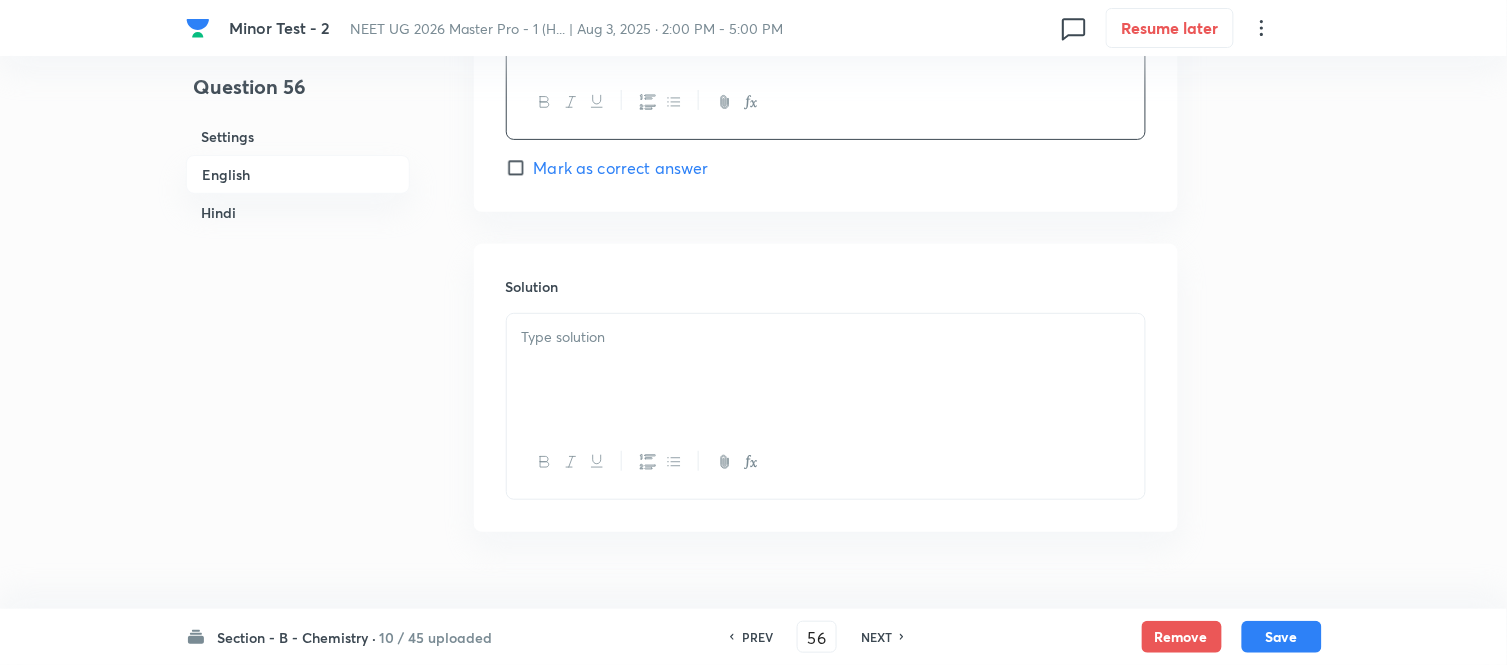 click at bounding box center (826, 337) 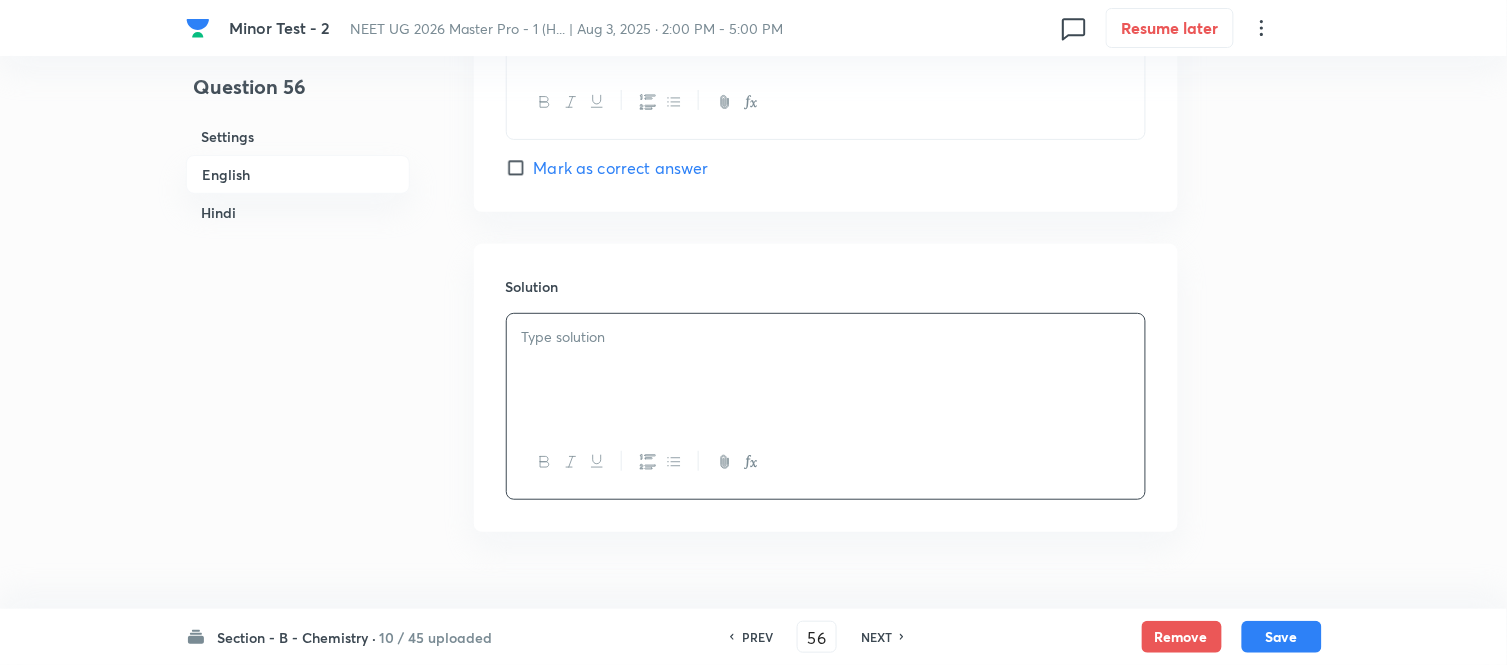 type 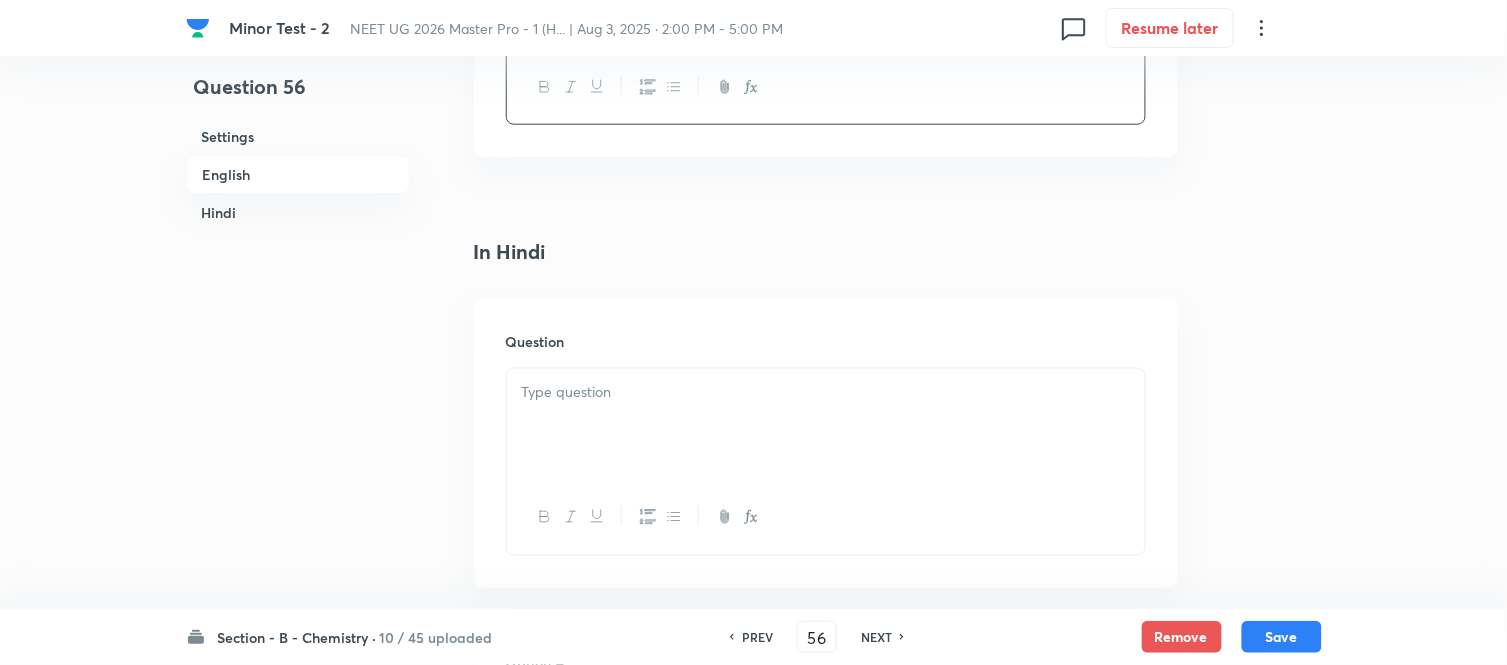 scroll, scrollTop: 2444, scrollLeft: 0, axis: vertical 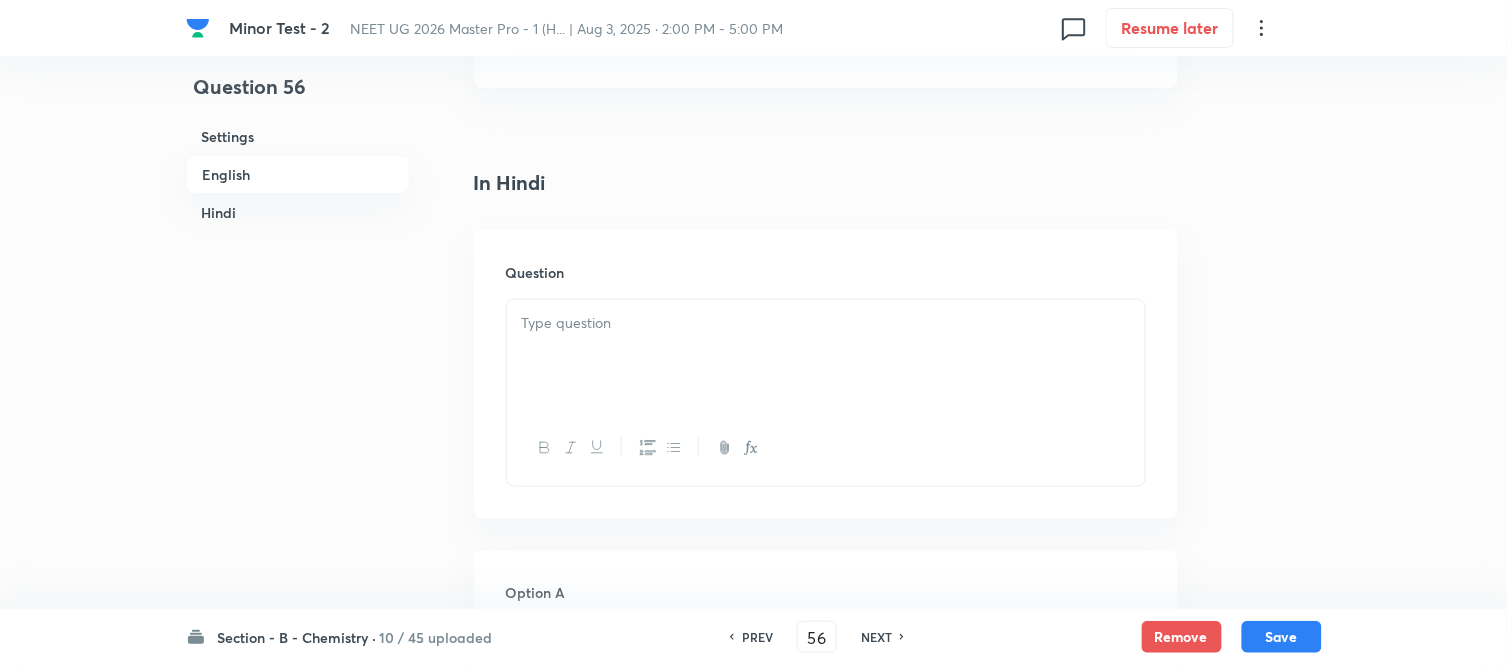 click at bounding box center [826, 356] 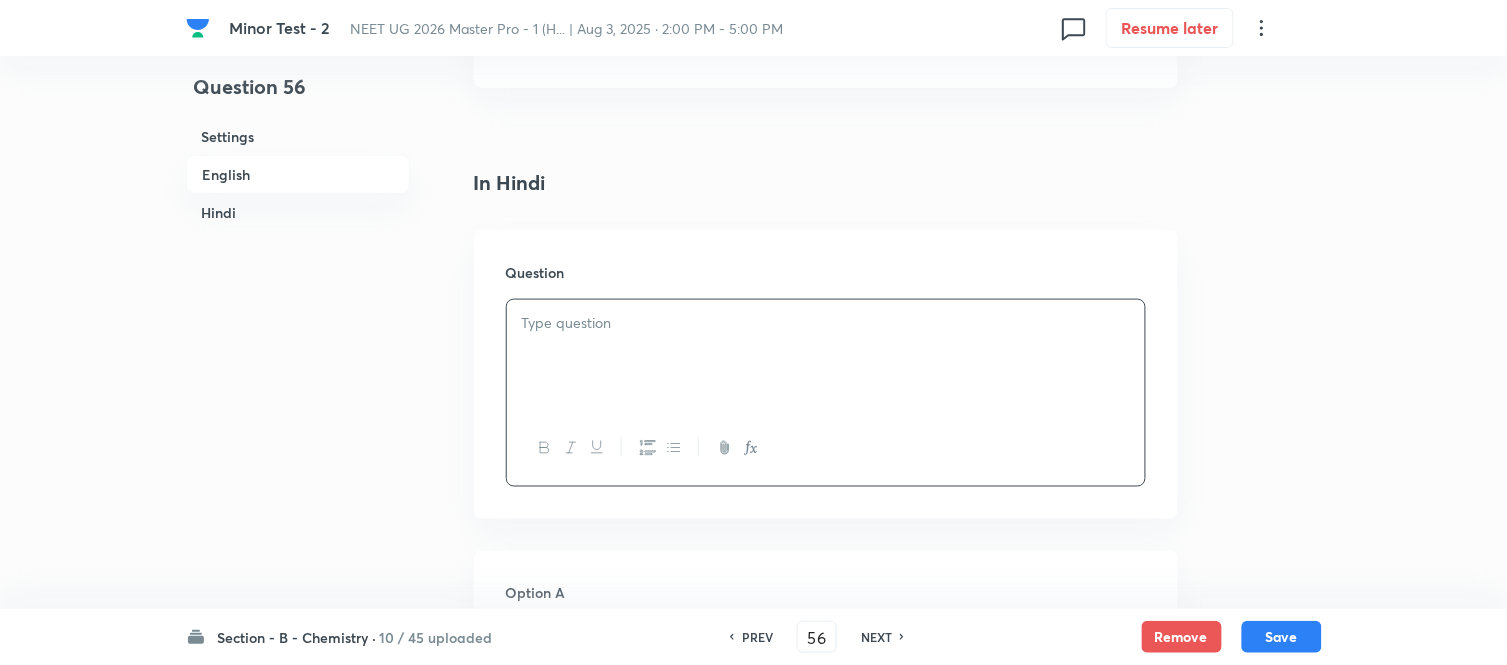 click at bounding box center (826, 323) 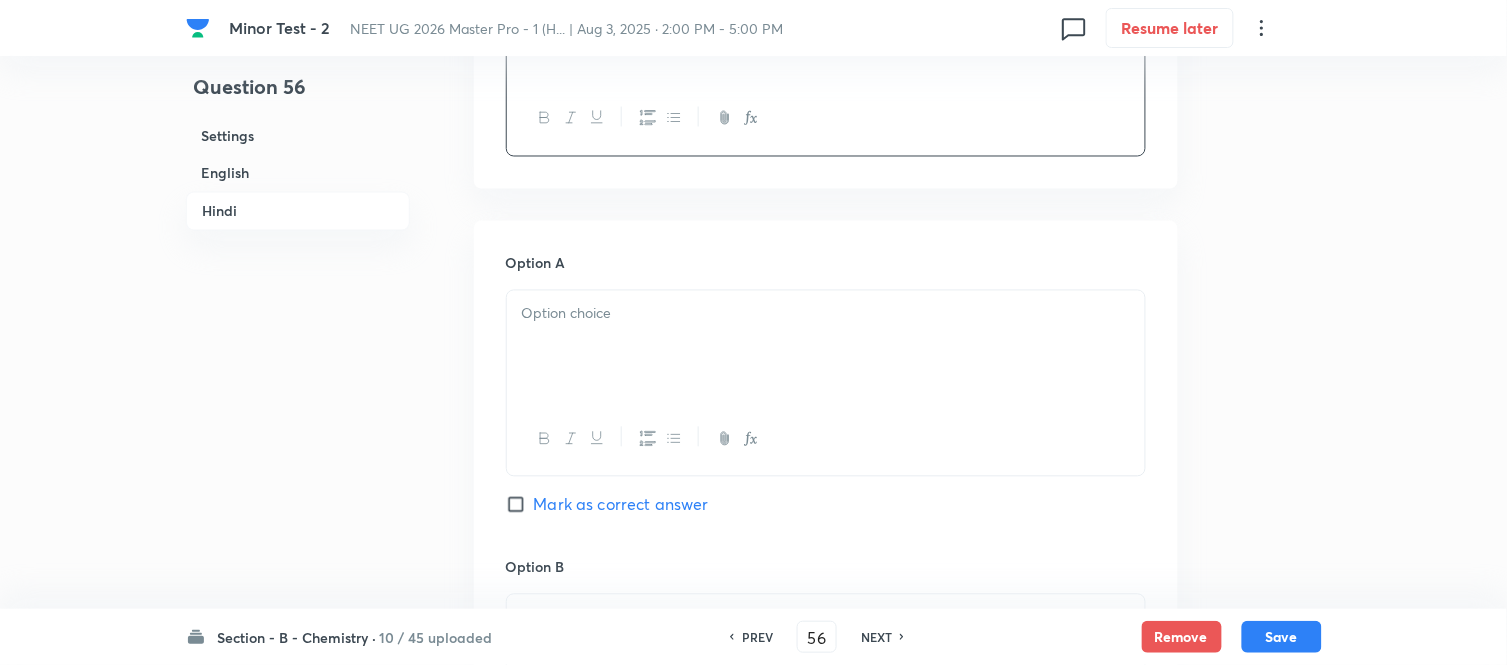 scroll, scrollTop: 2777, scrollLeft: 0, axis: vertical 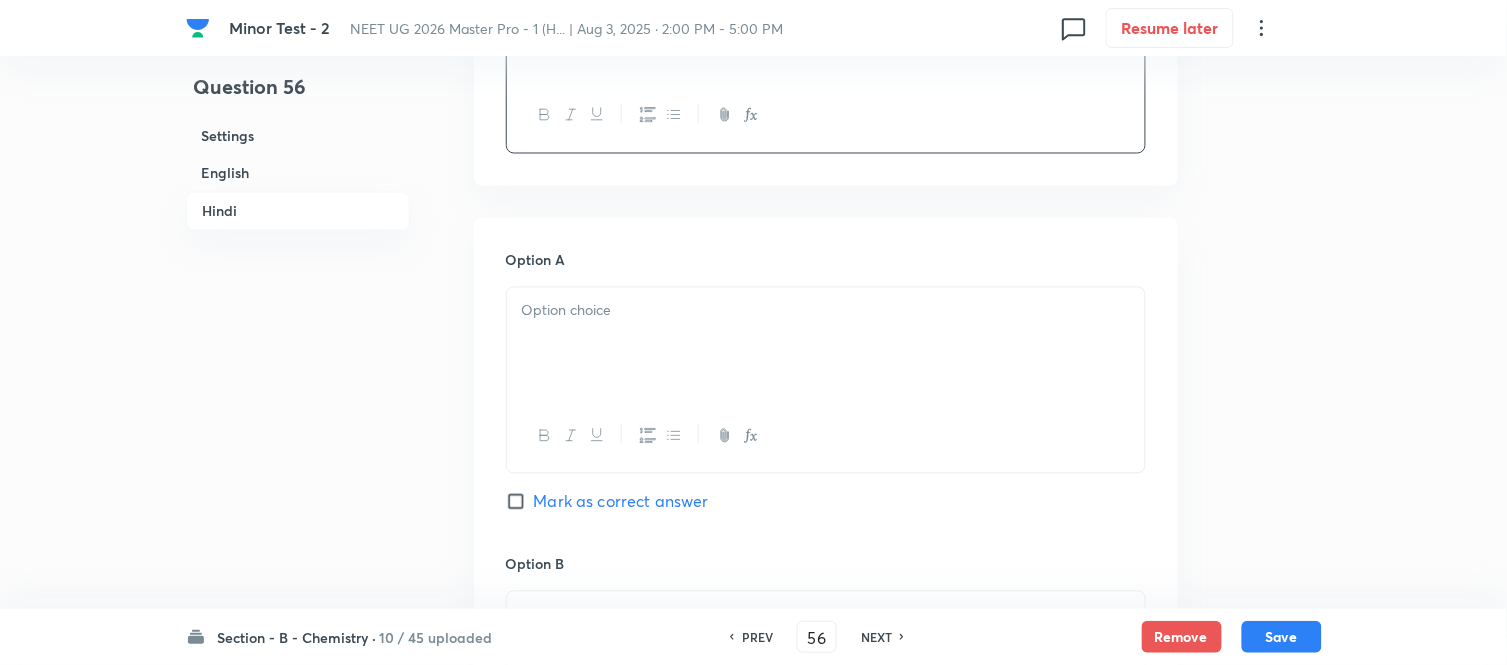 click at bounding box center (826, 311) 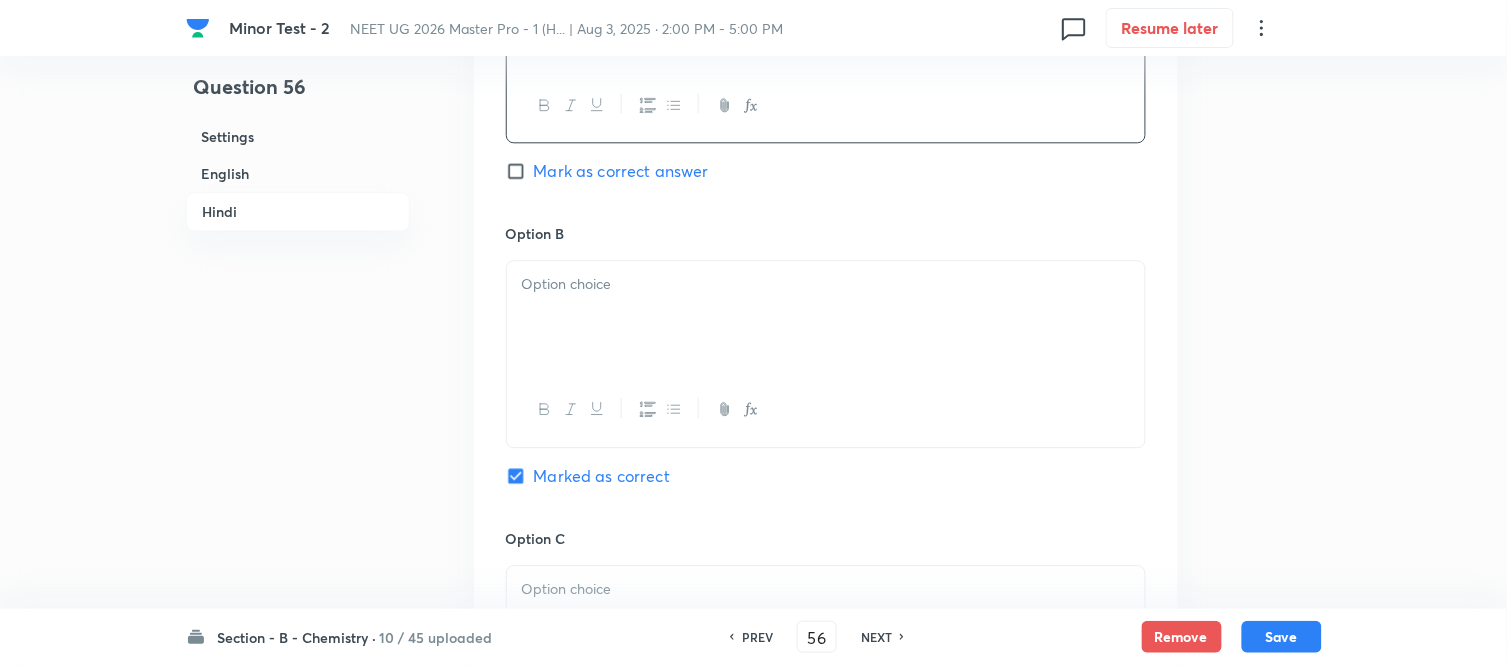 scroll, scrollTop: 3111, scrollLeft: 0, axis: vertical 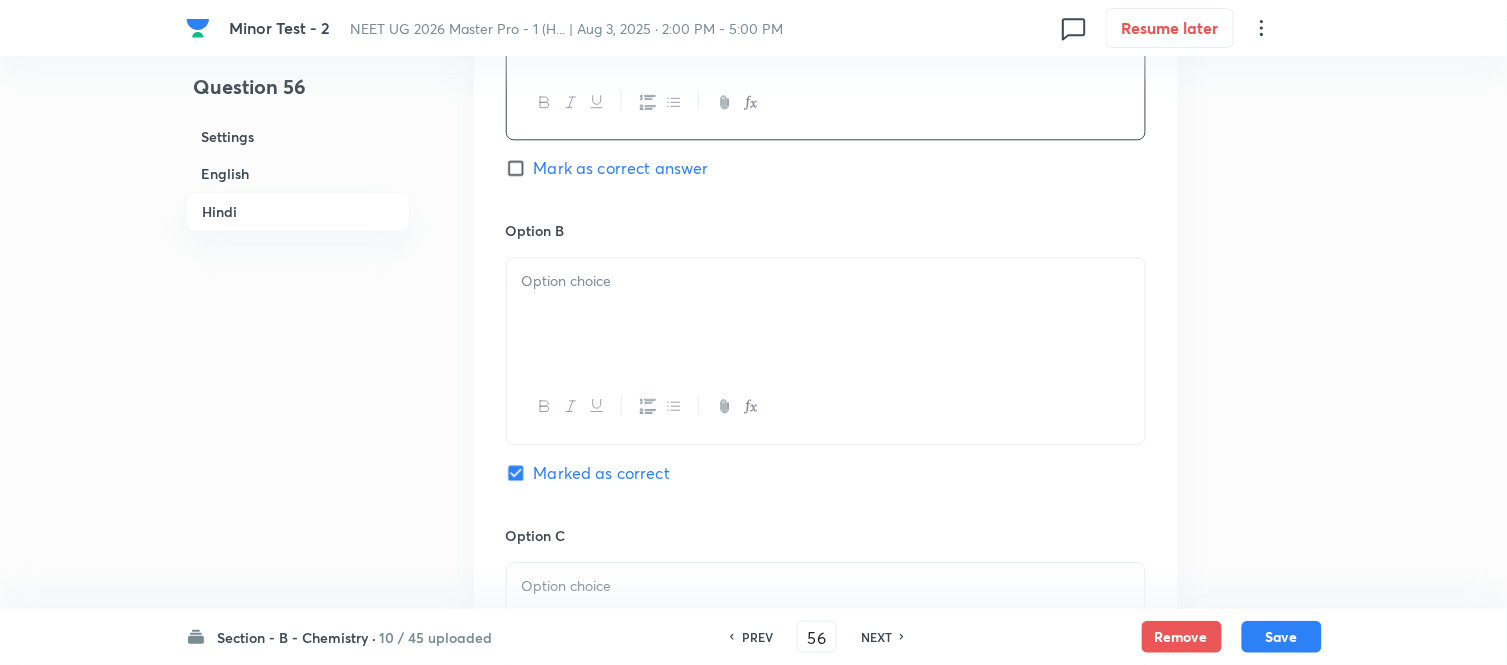 click at bounding box center [826, 281] 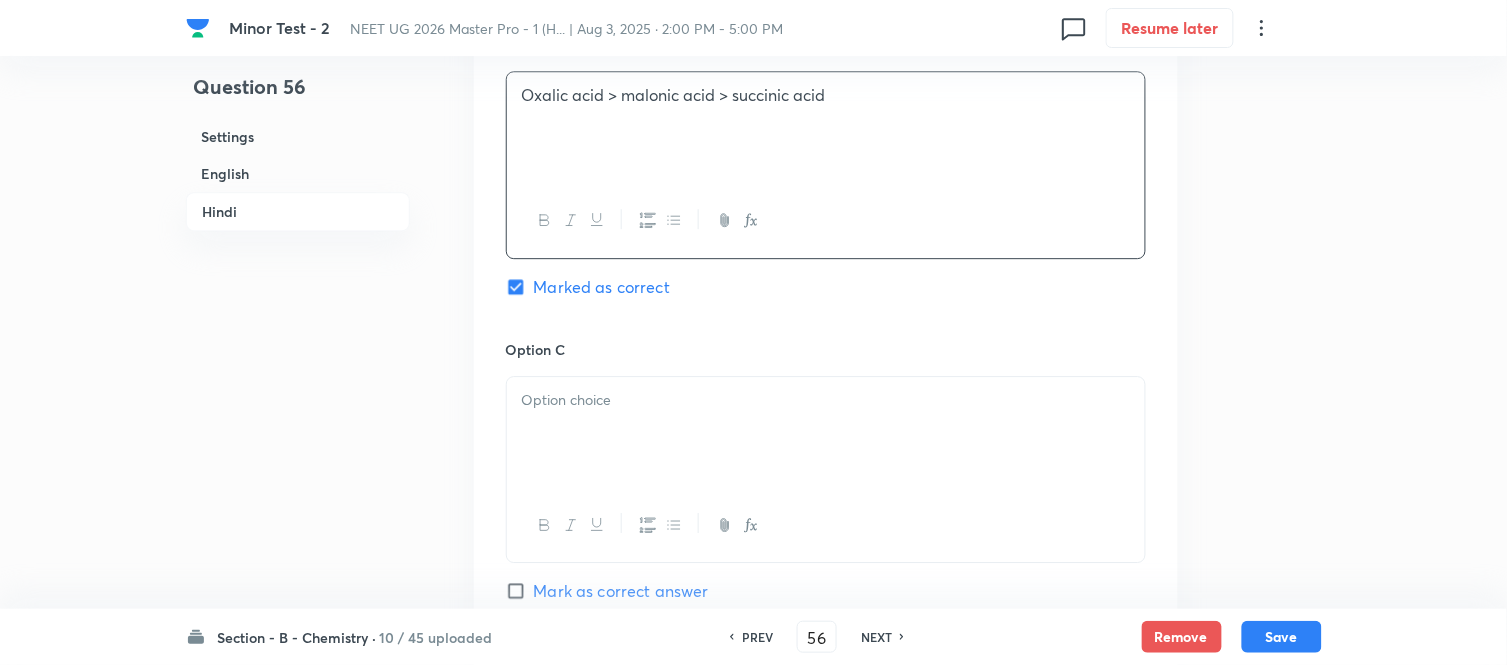 scroll, scrollTop: 3444, scrollLeft: 0, axis: vertical 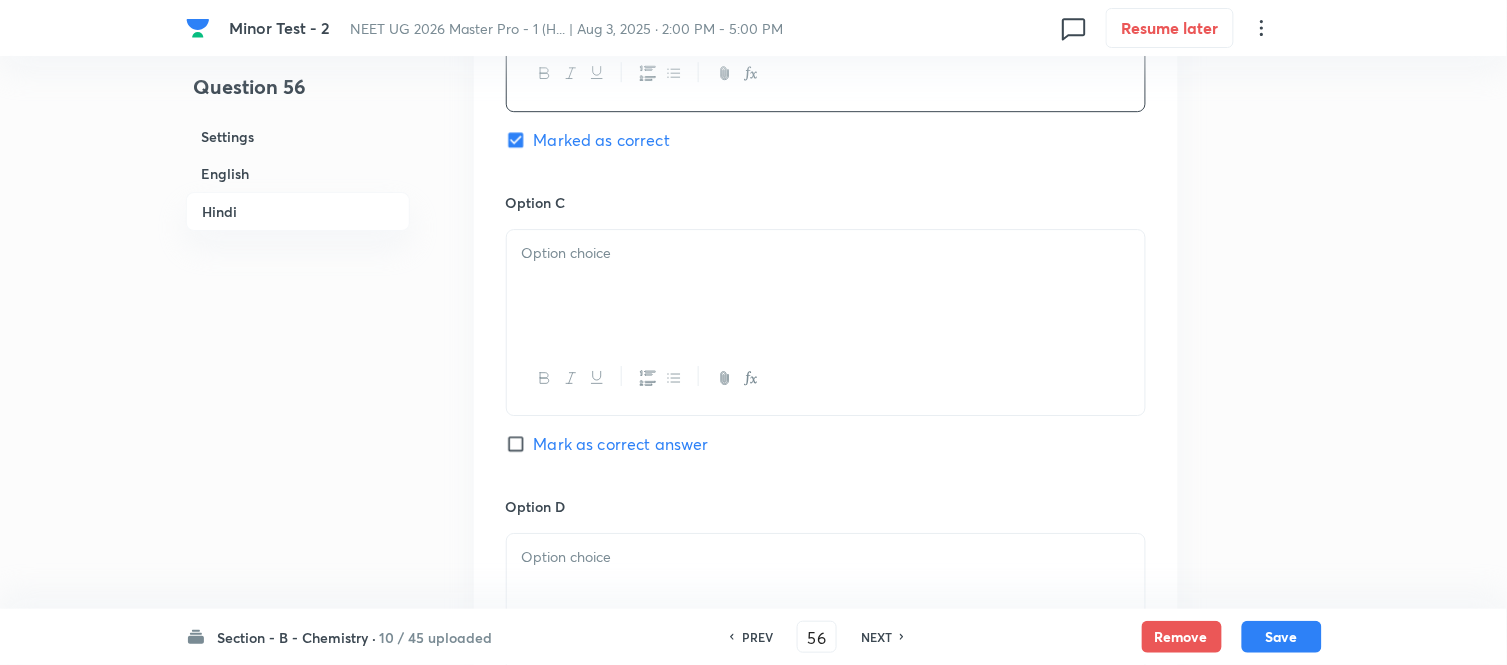 click at bounding box center [826, 286] 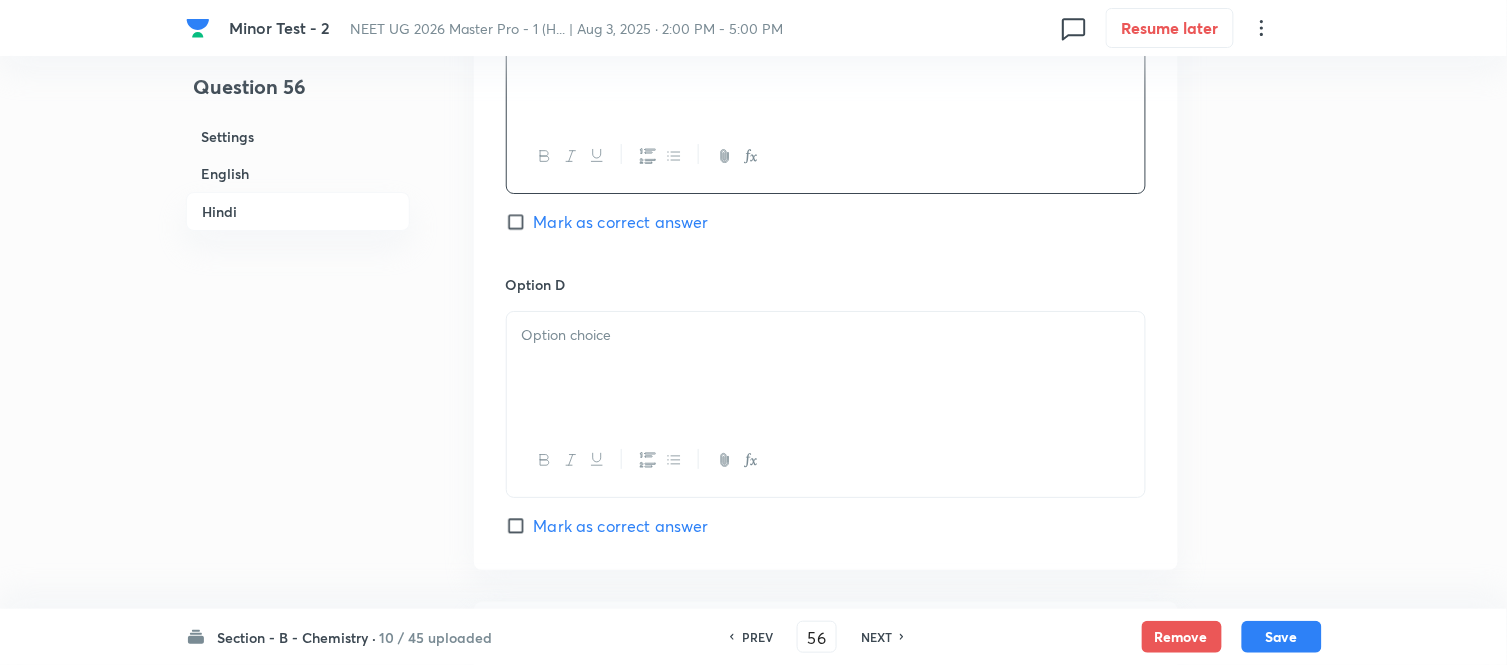 click at bounding box center (826, 335) 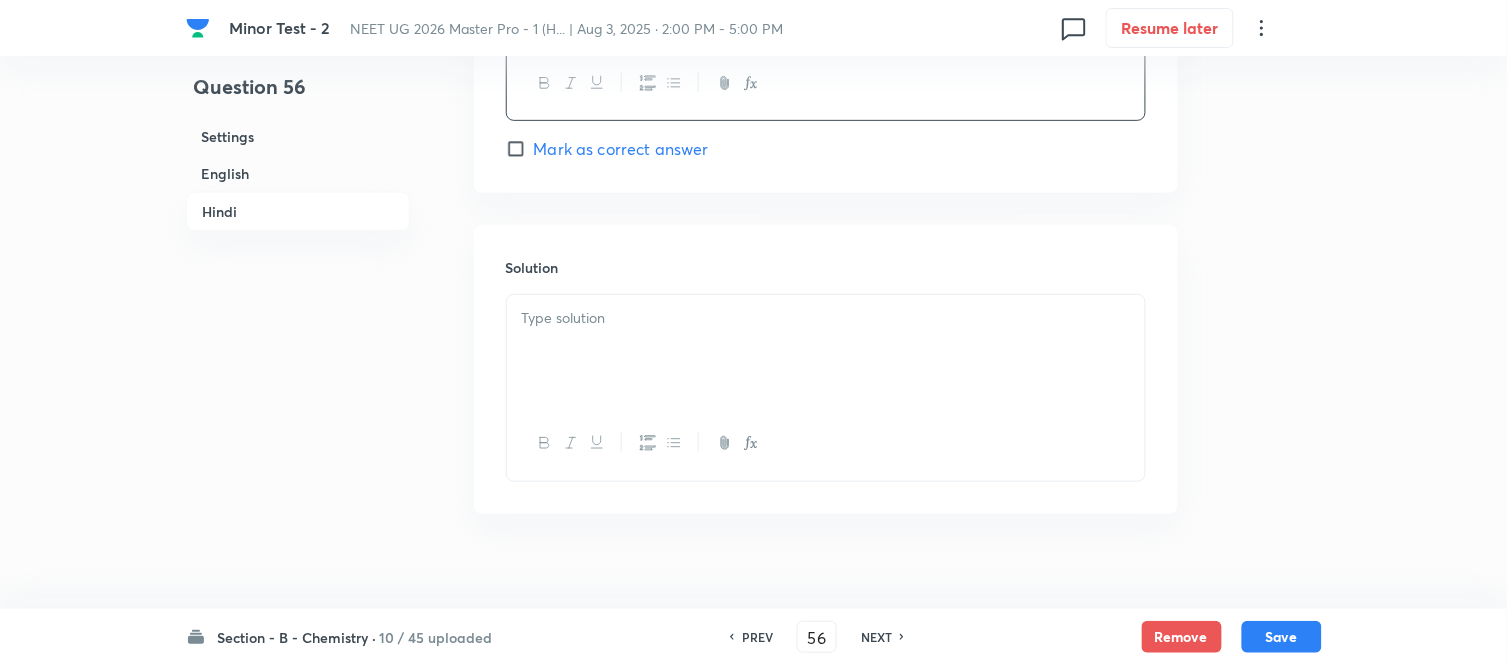 scroll, scrollTop: 4075, scrollLeft: 0, axis: vertical 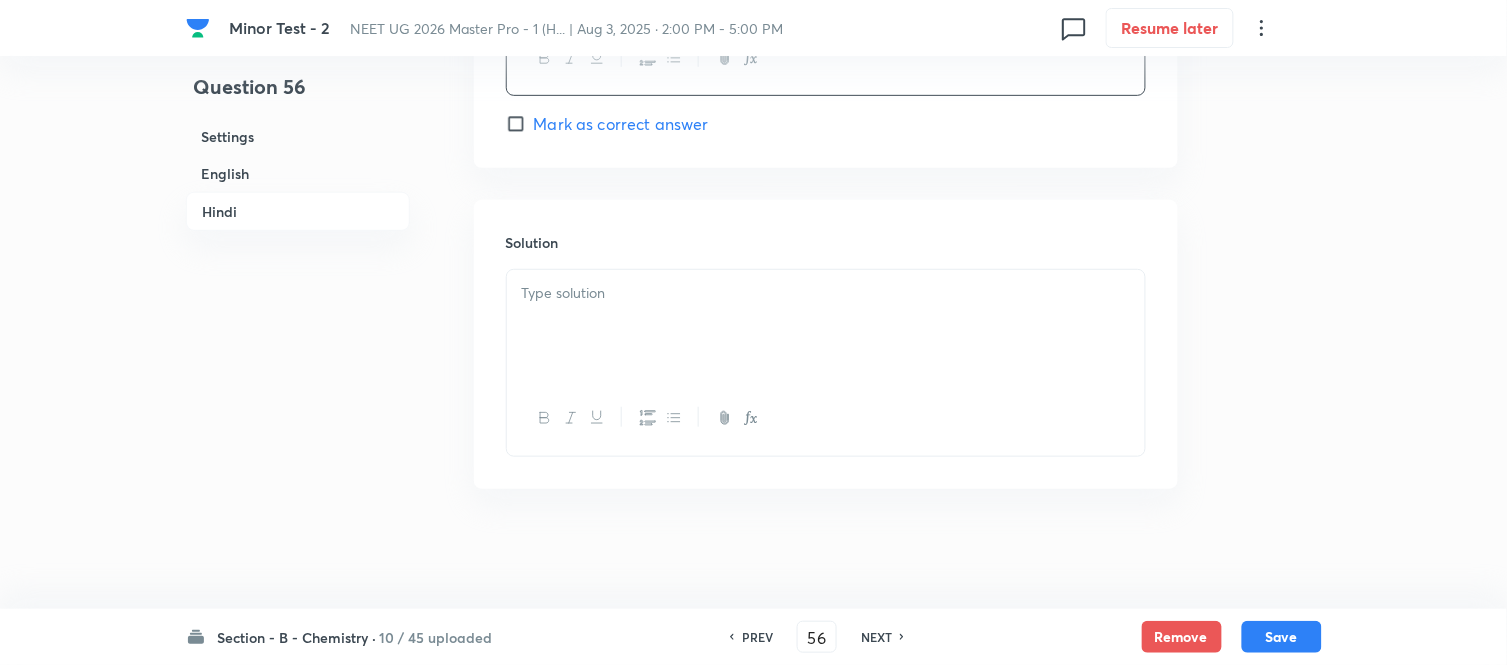 click at bounding box center (826, 326) 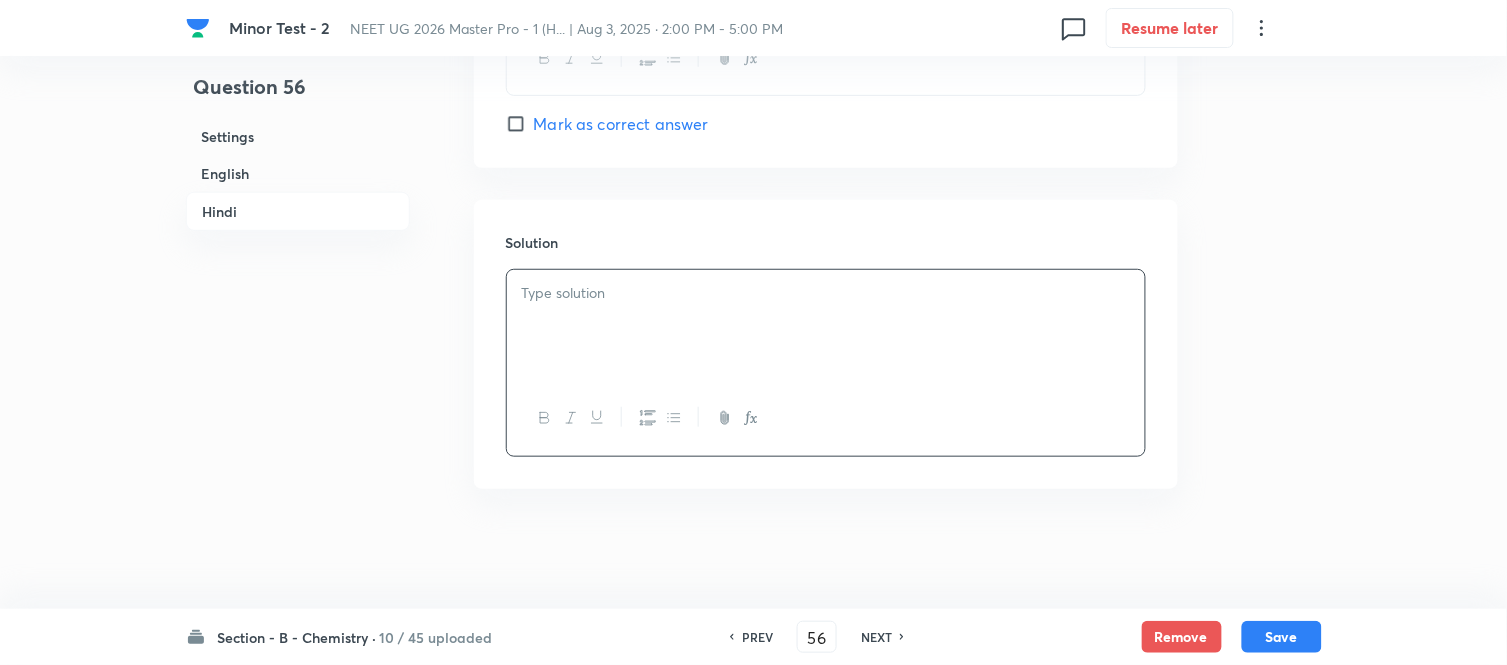 type 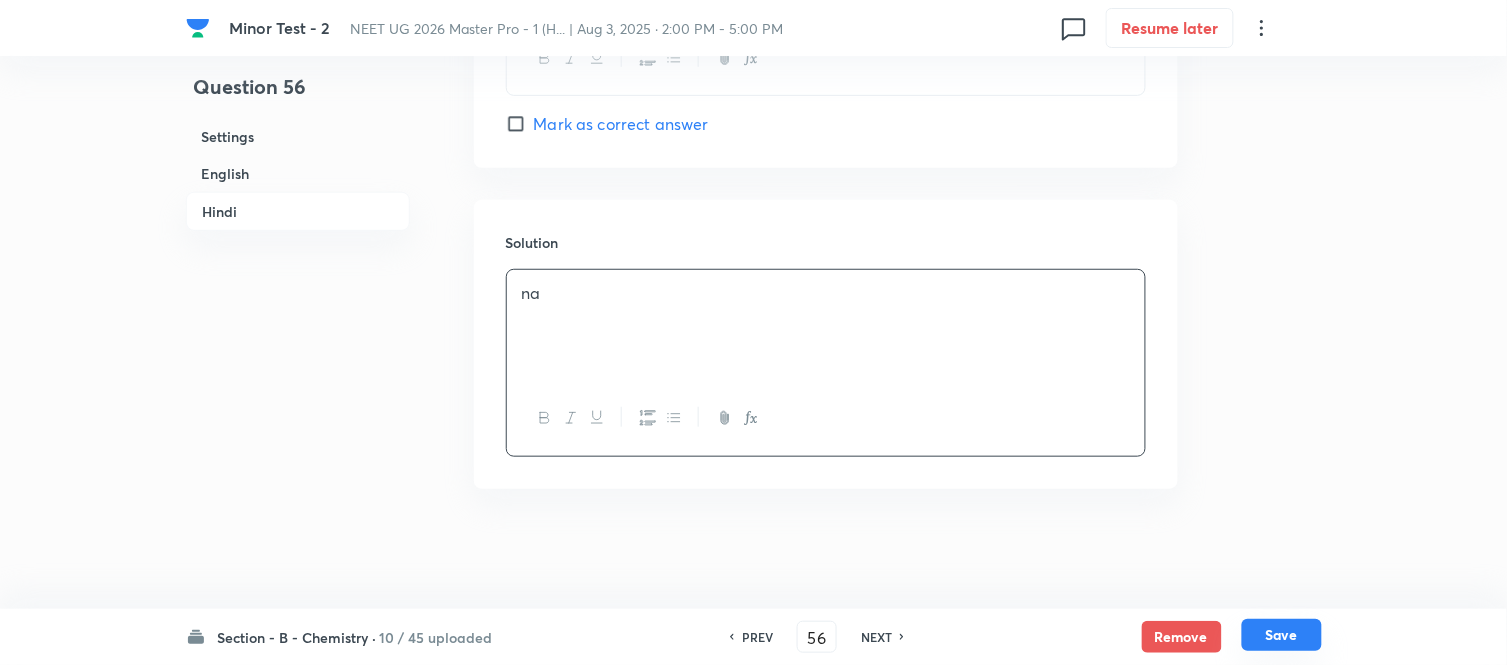 click on "Save" at bounding box center (1282, 635) 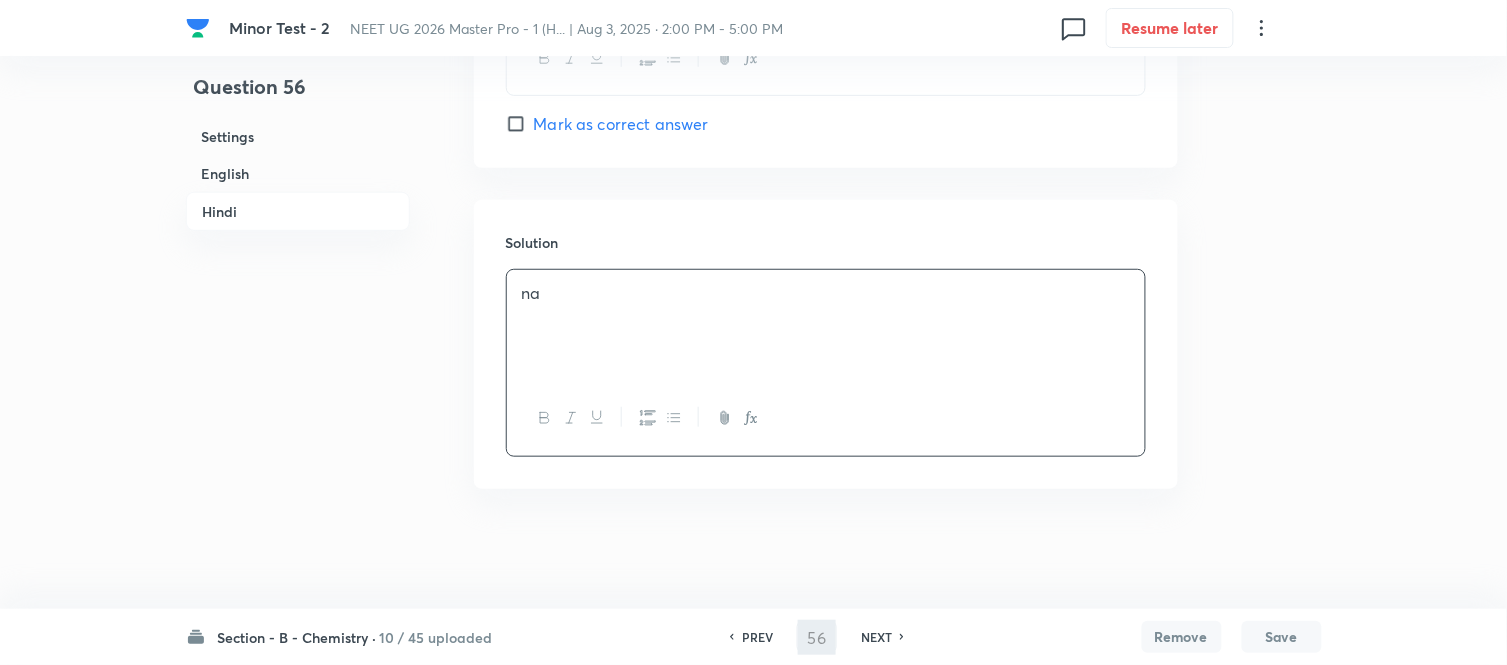 type on "57" 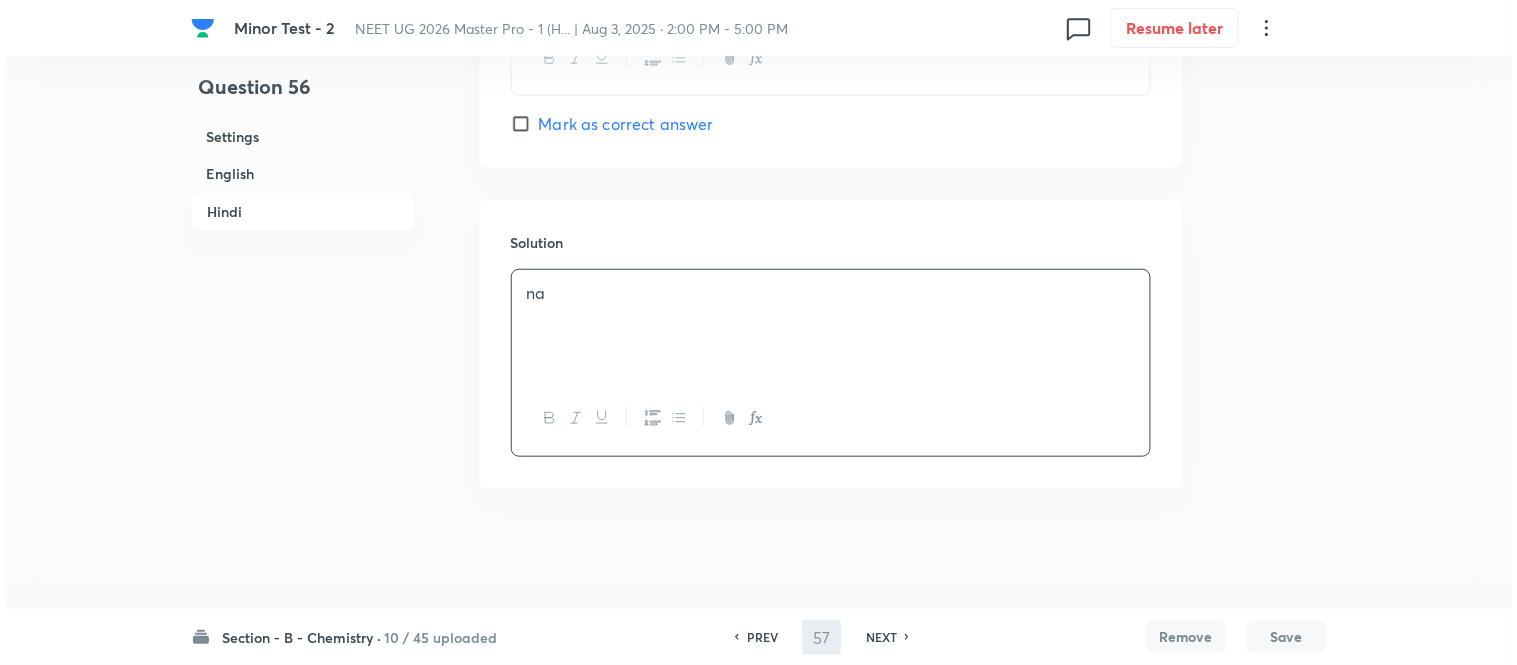 scroll, scrollTop: 0, scrollLeft: 0, axis: both 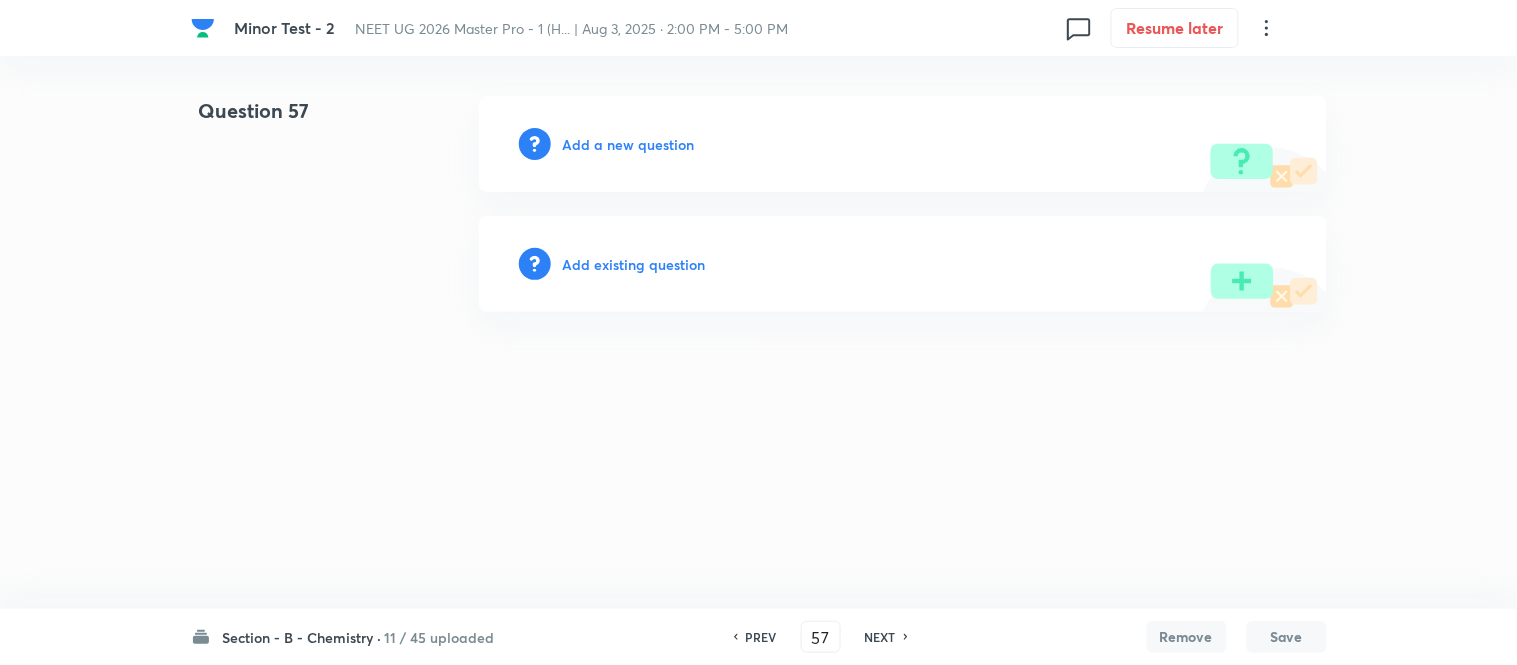 click on "Add a new question" at bounding box center [629, 144] 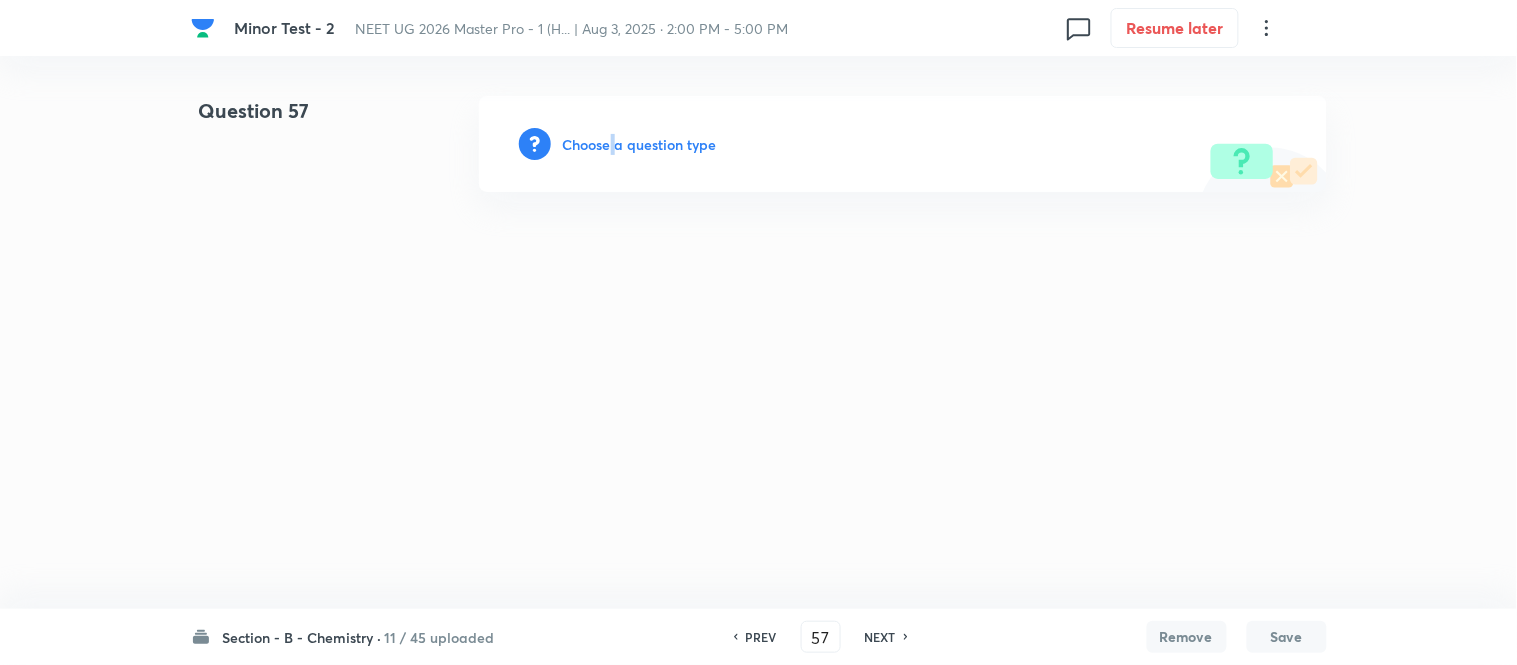 click on "Choose a question type" at bounding box center [640, 144] 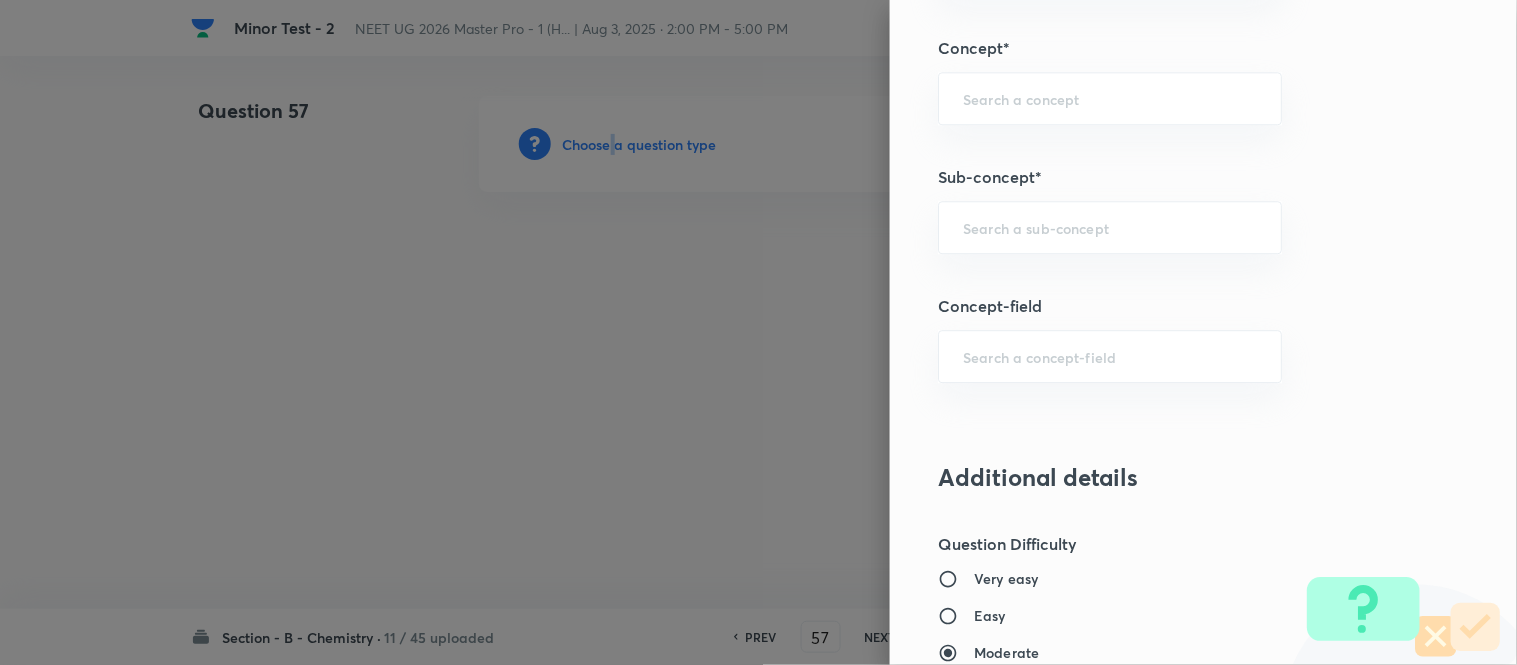 scroll, scrollTop: 1255, scrollLeft: 0, axis: vertical 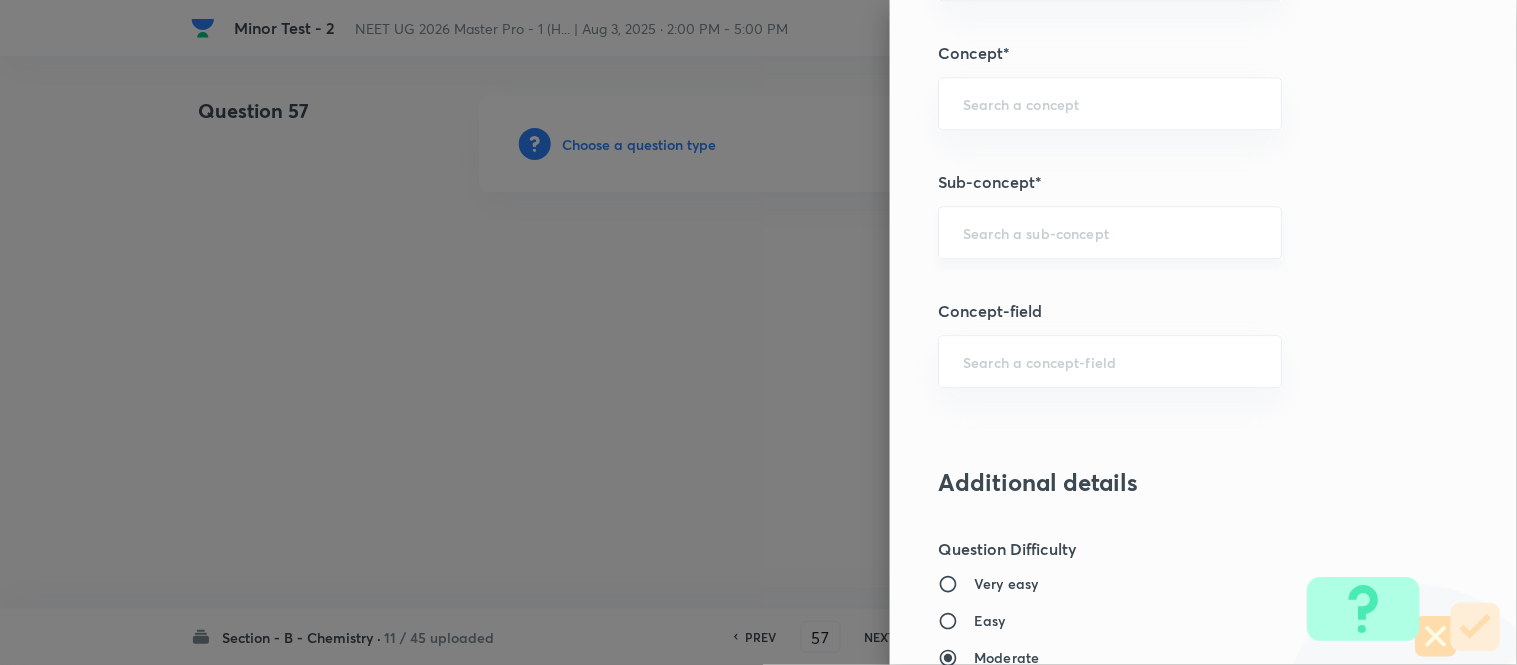 click at bounding box center [1110, 232] 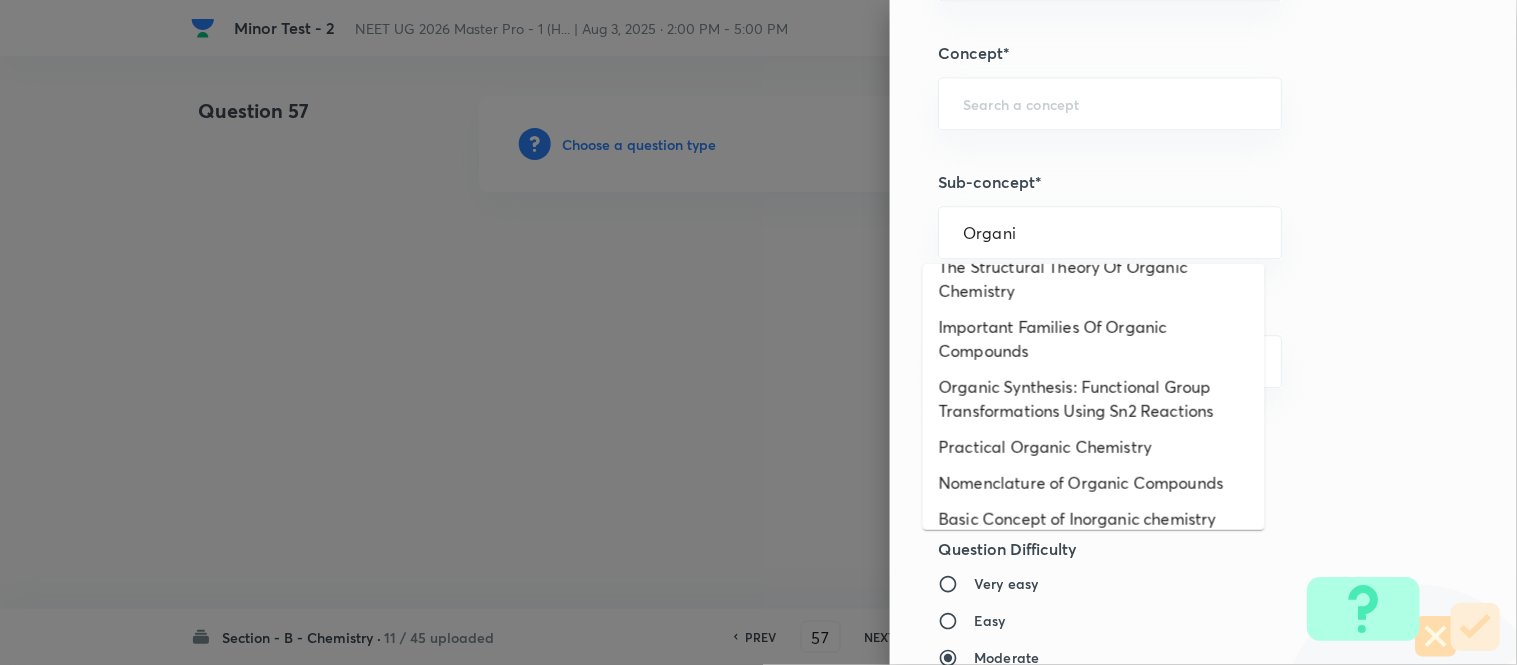 scroll, scrollTop: 325, scrollLeft: 0, axis: vertical 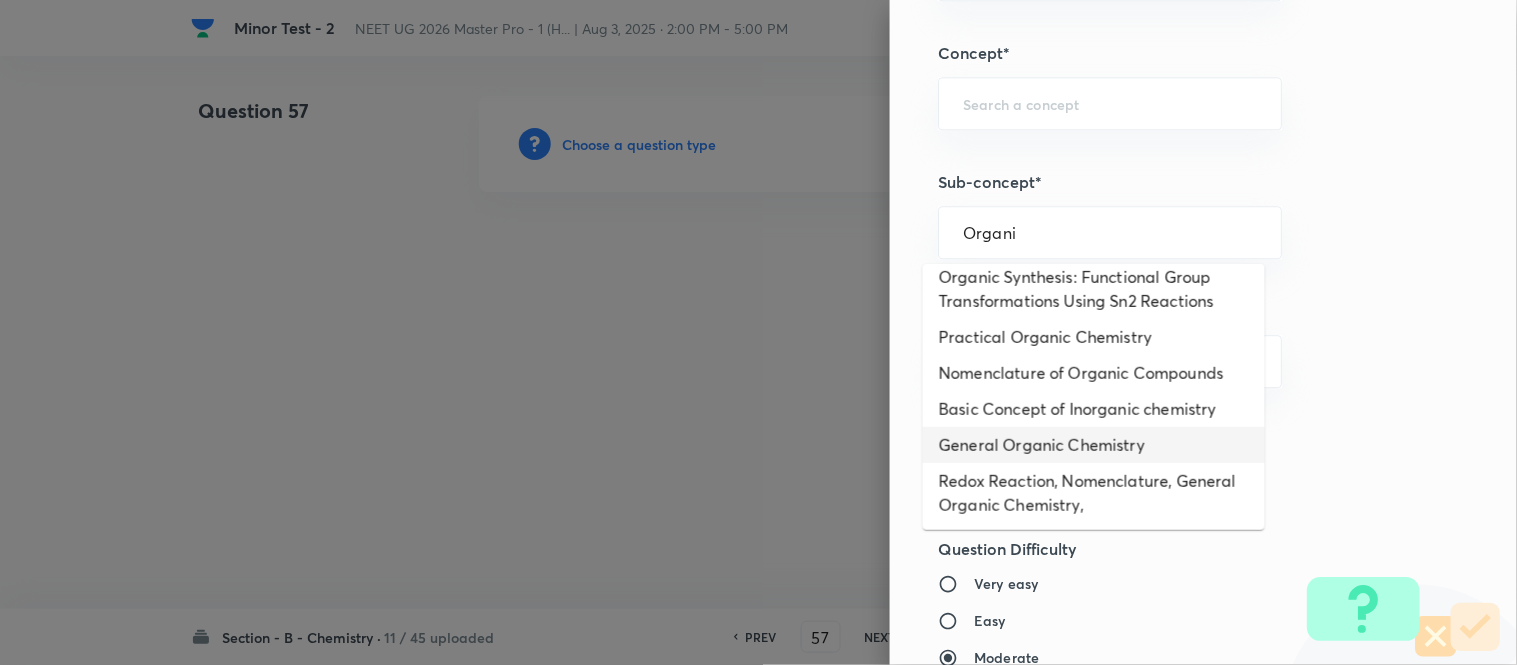 click on "General Organic Chemistry" at bounding box center (1094, 445) 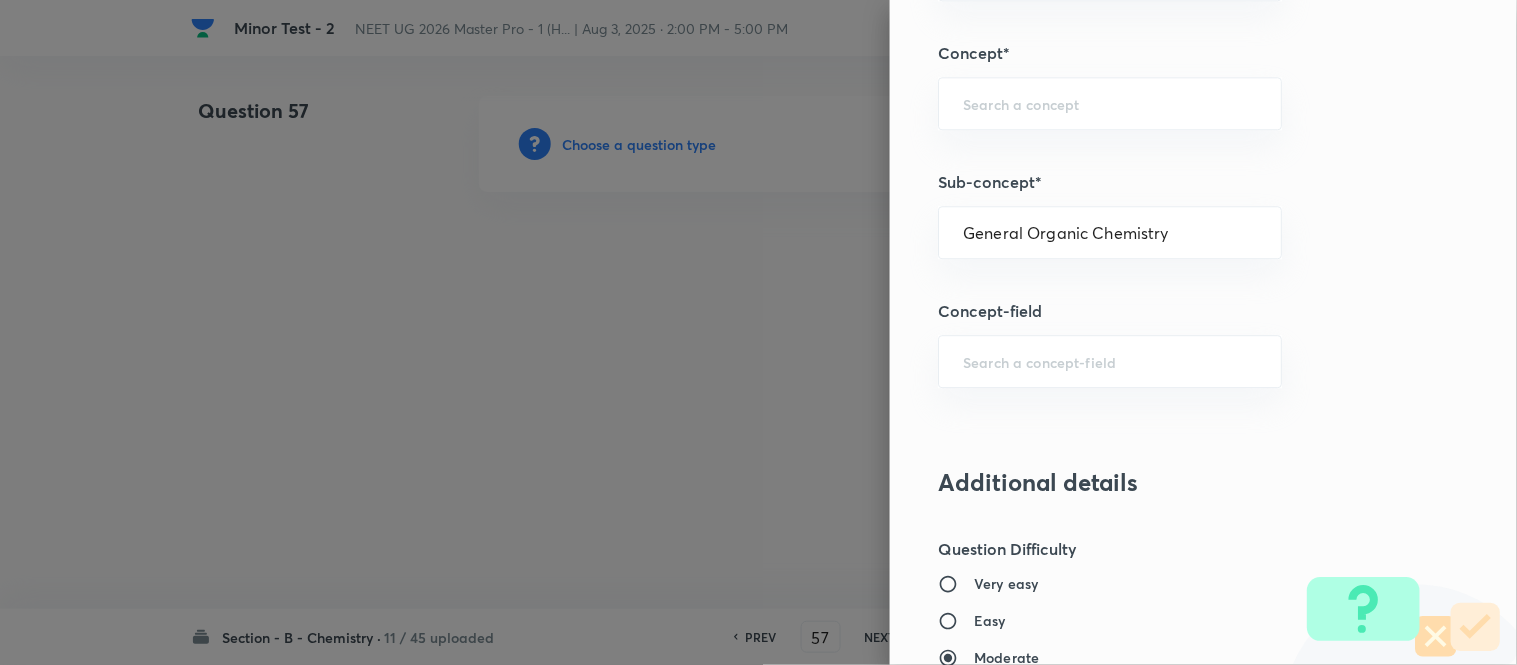 type on "Chemistry" 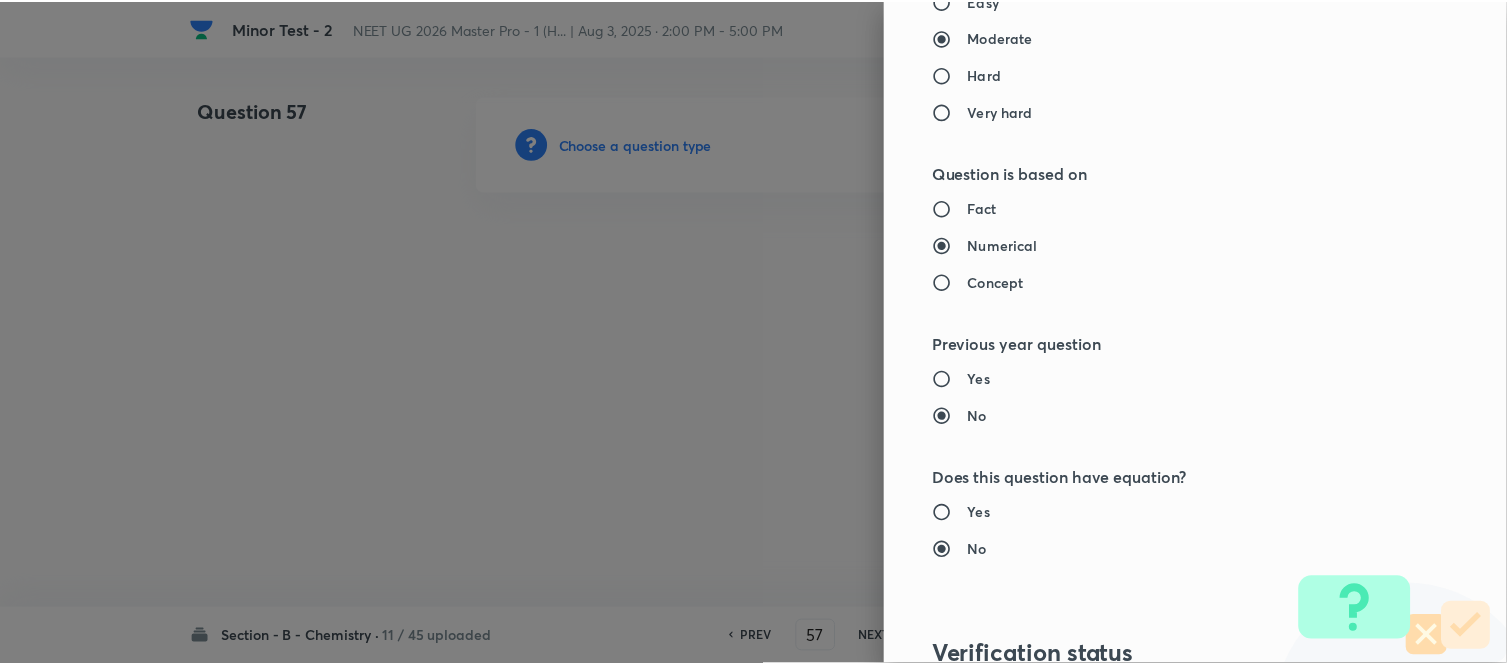 scroll, scrollTop: 2195, scrollLeft: 0, axis: vertical 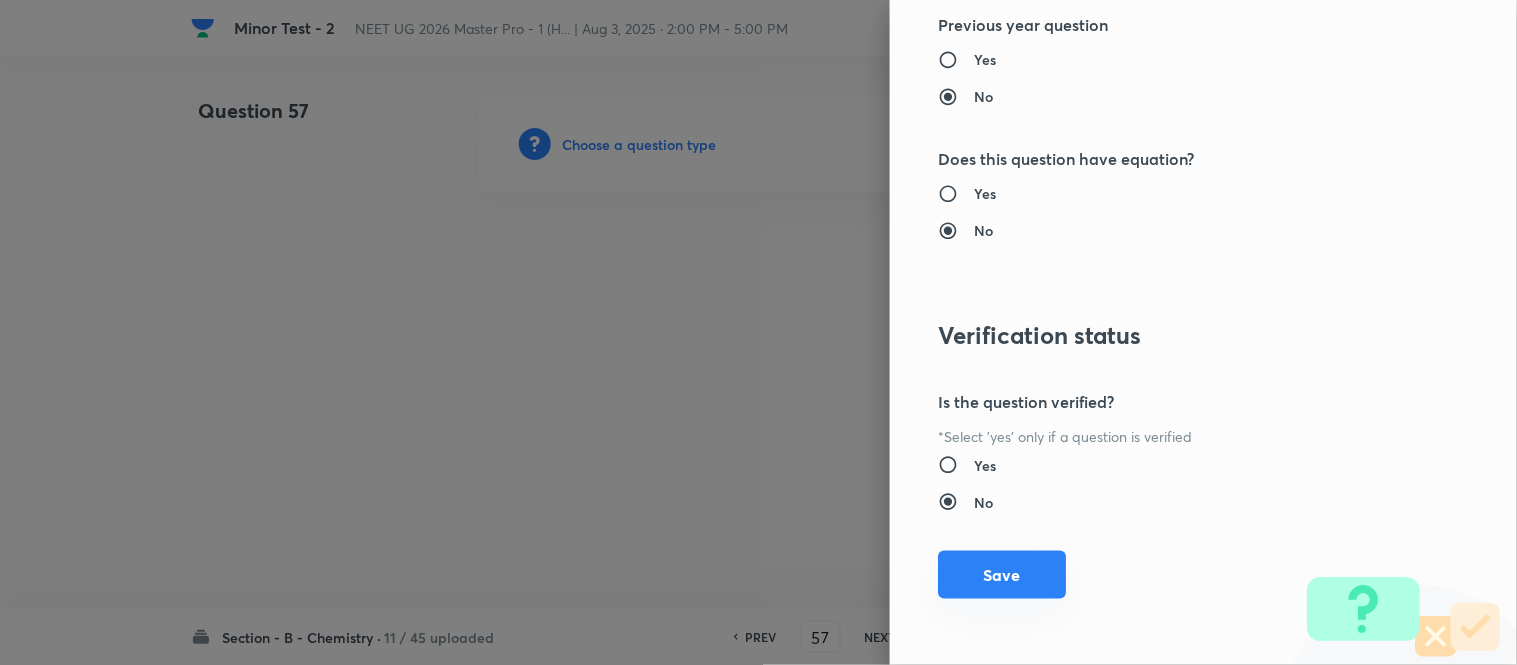 click on "Save" at bounding box center (1002, 575) 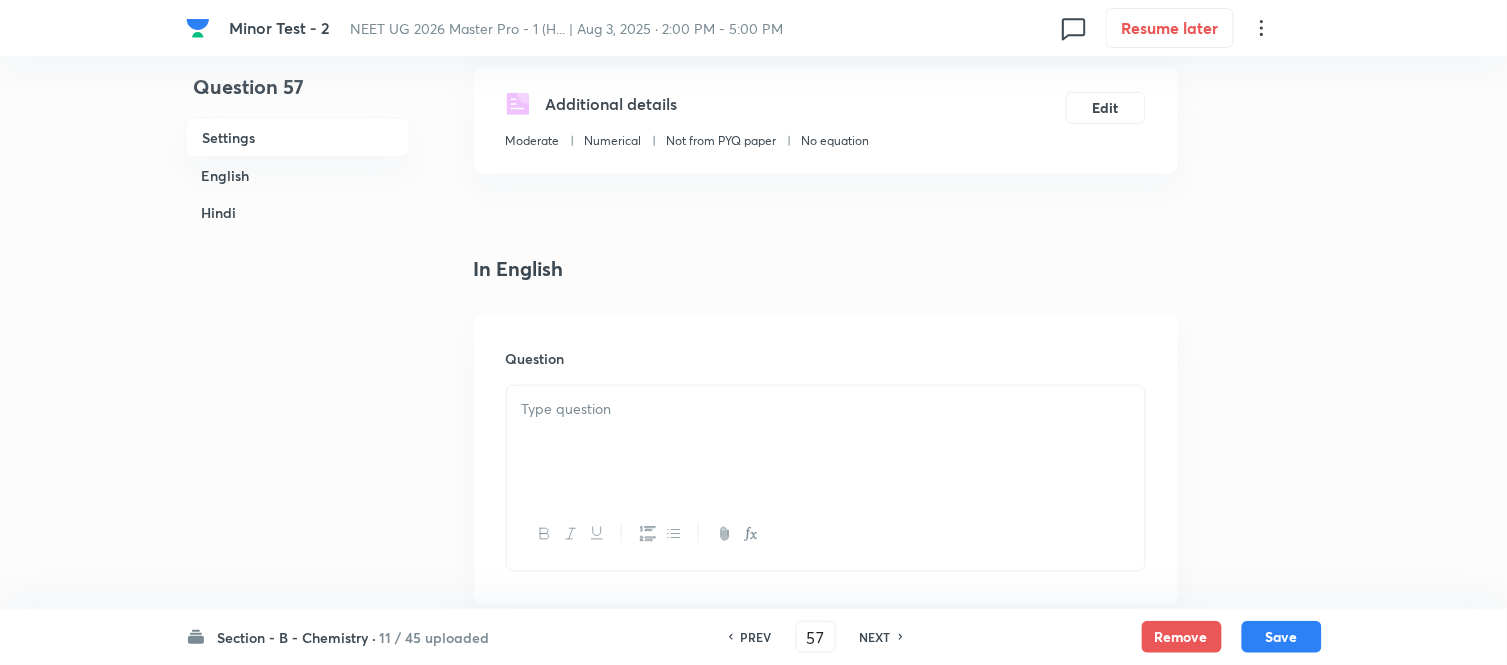 scroll, scrollTop: 444, scrollLeft: 0, axis: vertical 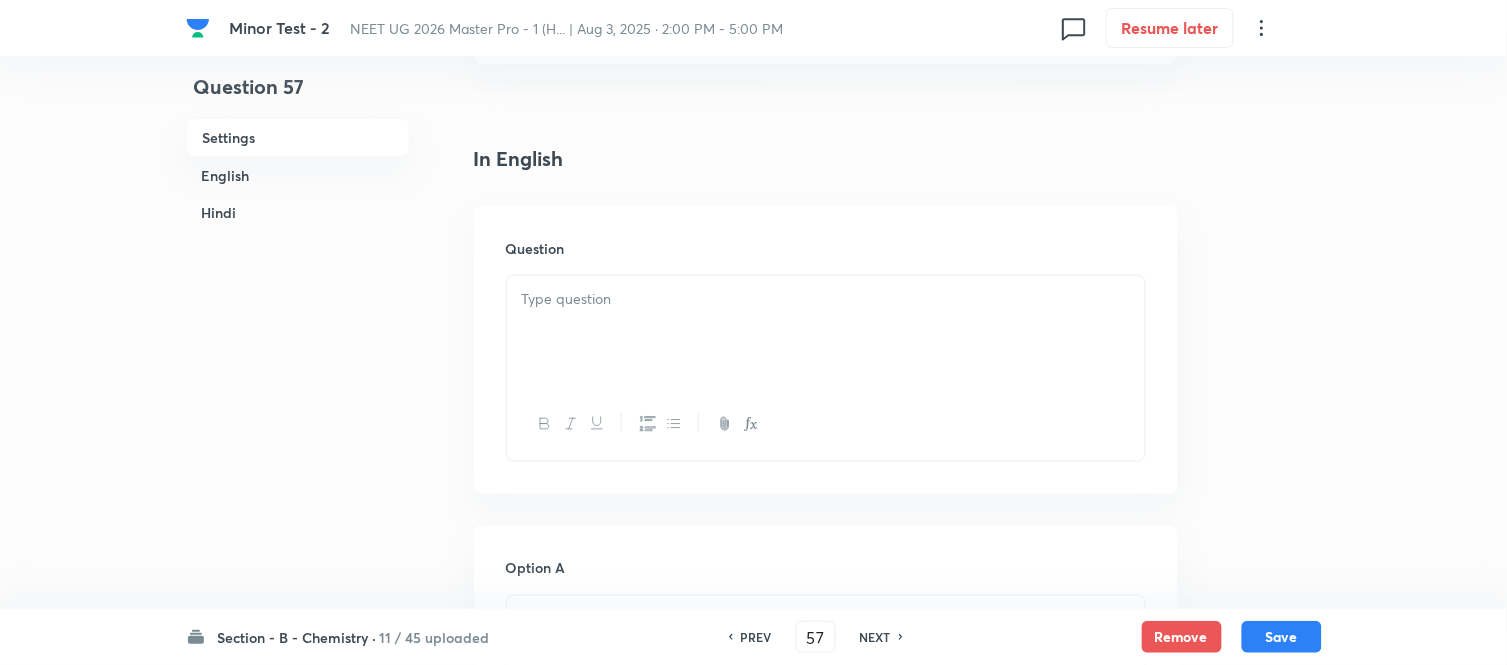click at bounding box center (826, 299) 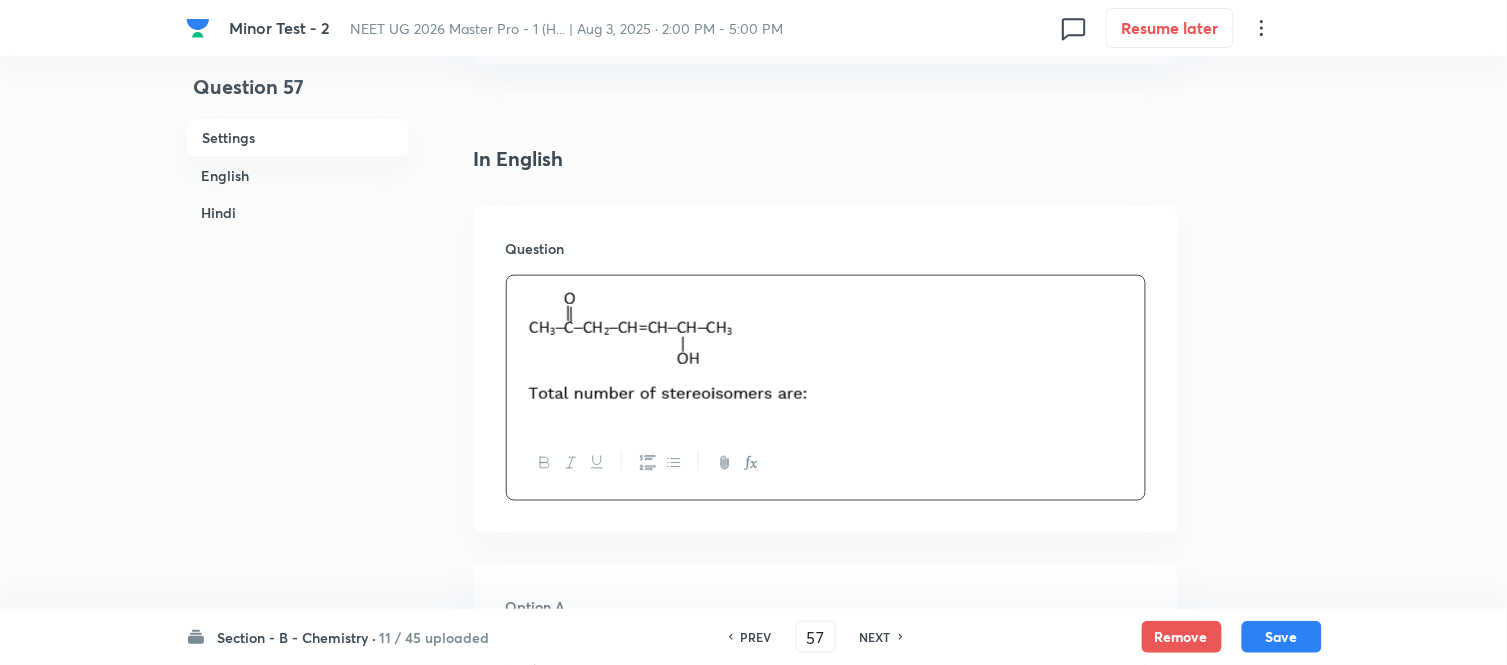 click on "Hindi" at bounding box center [298, 212] 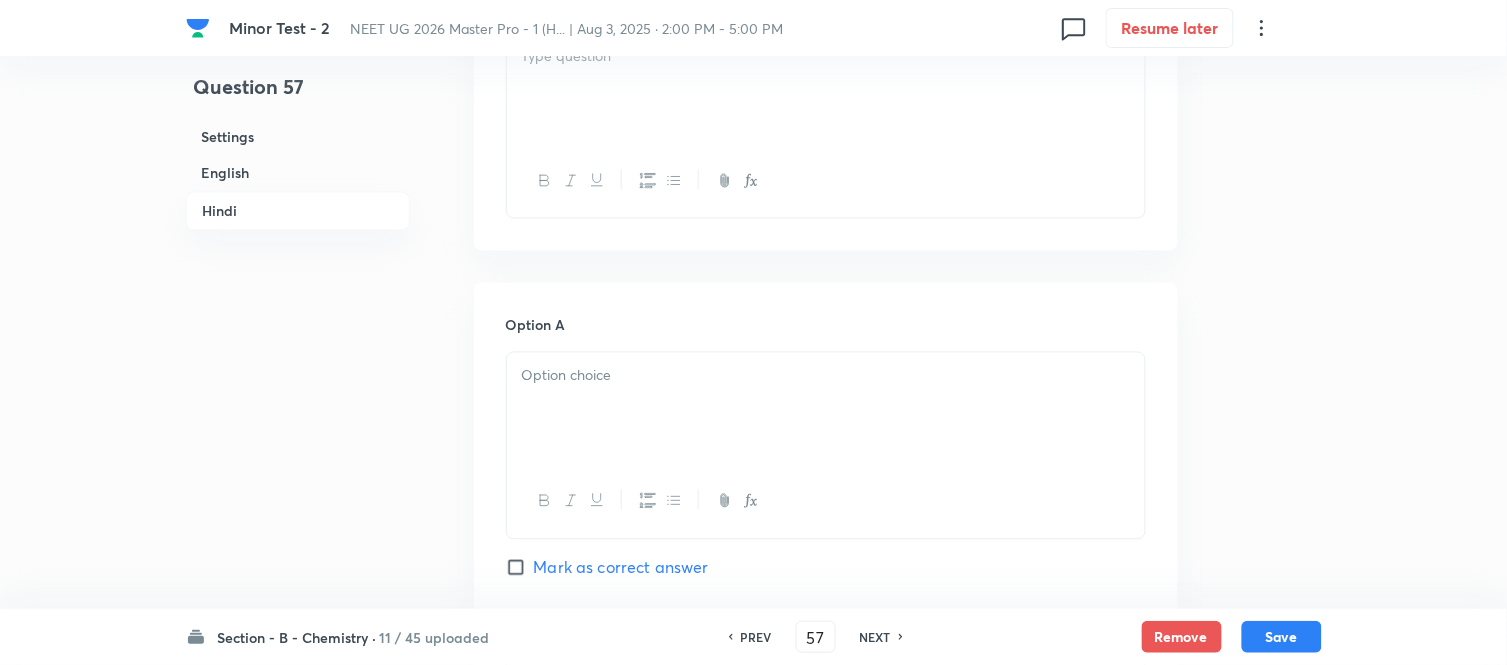scroll, scrollTop: 2695, scrollLeft: 0, axis: vertical 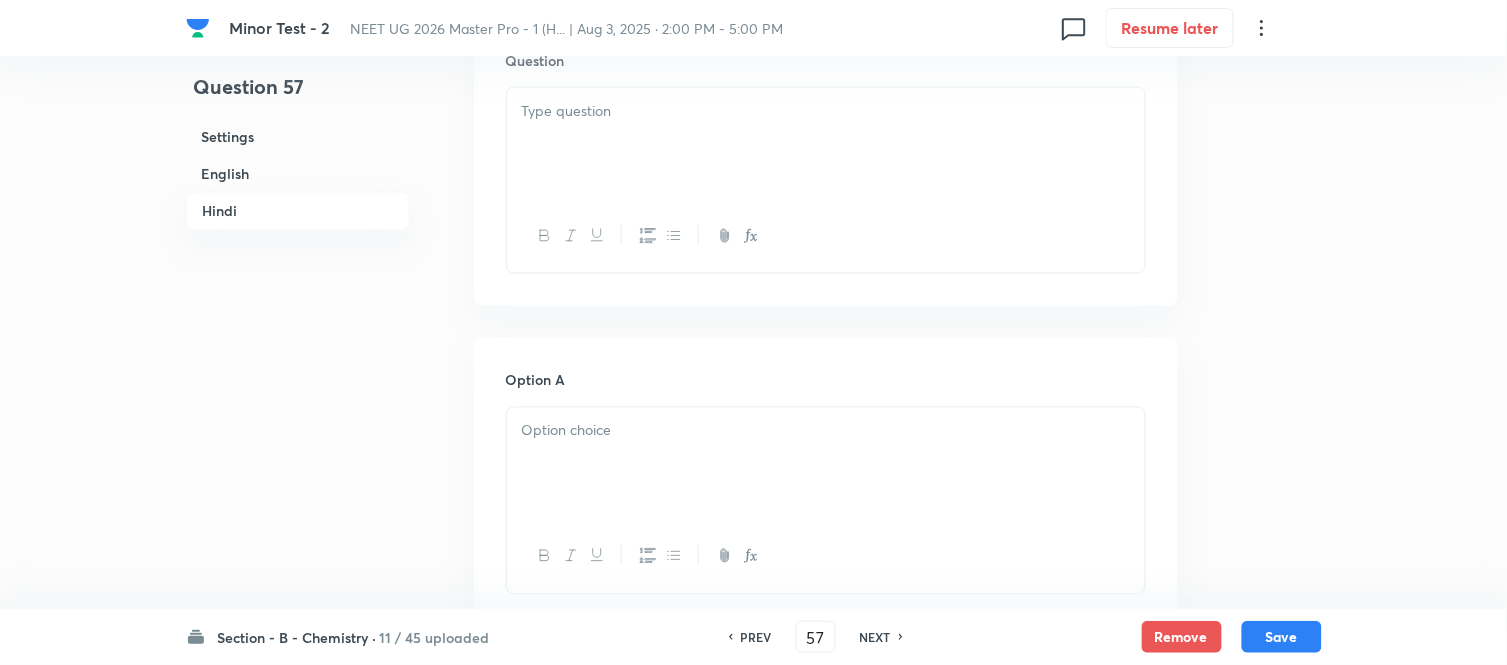 click at bounding box center [826, 144] 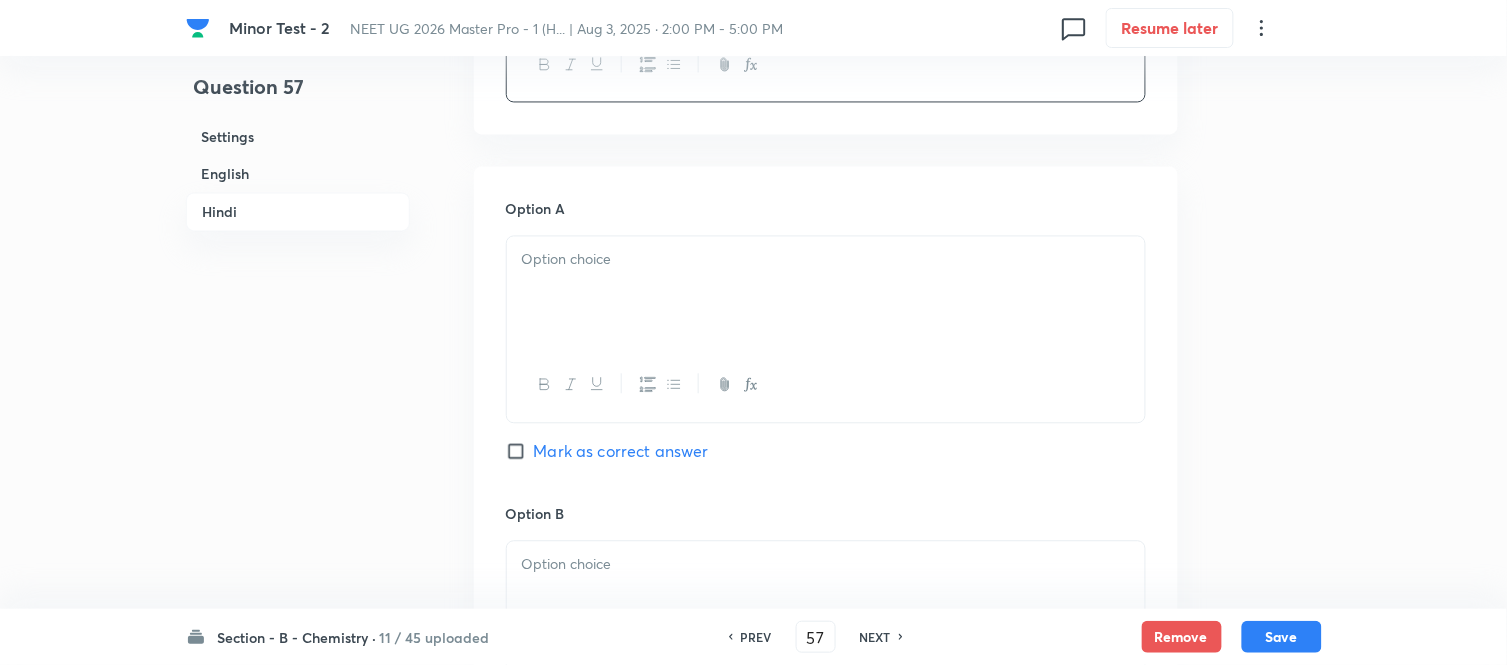 scroll, scrollTop: 2917, scrollLeft: 0, axis: vertical 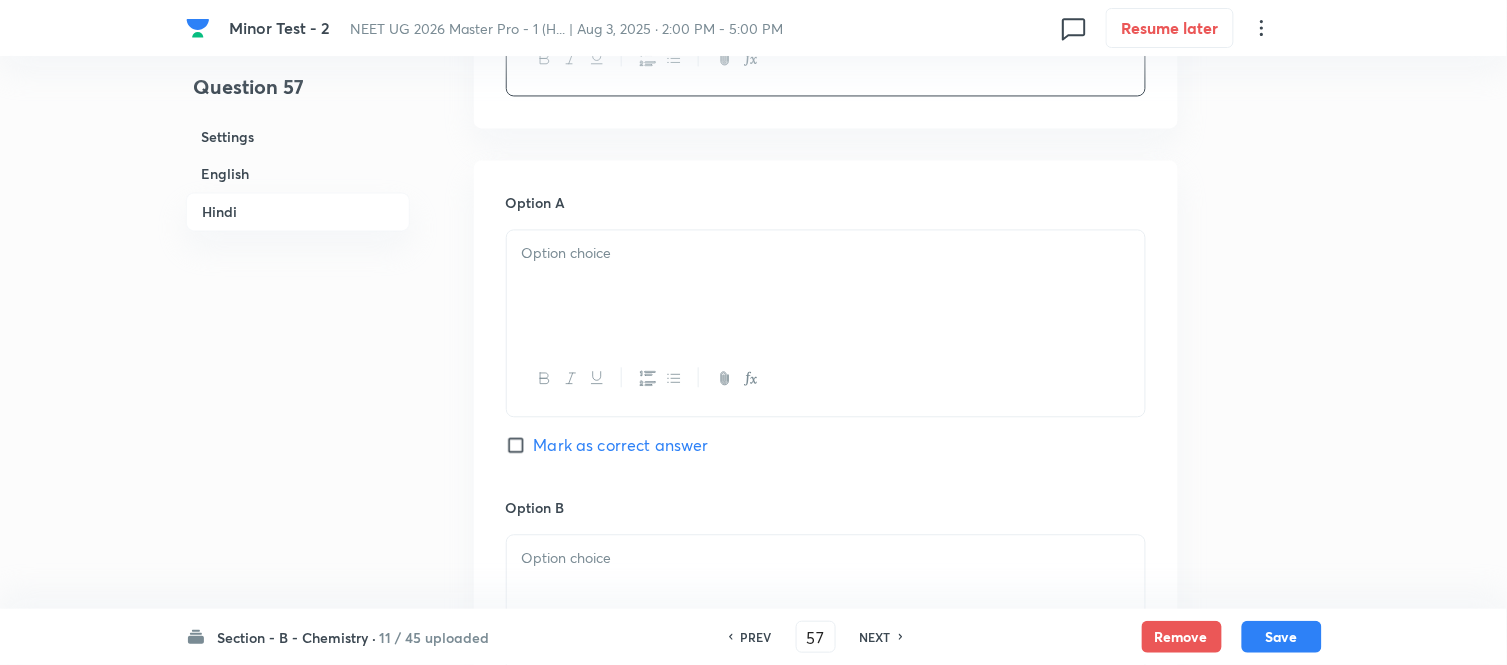 click at bounding box center [826, 286] 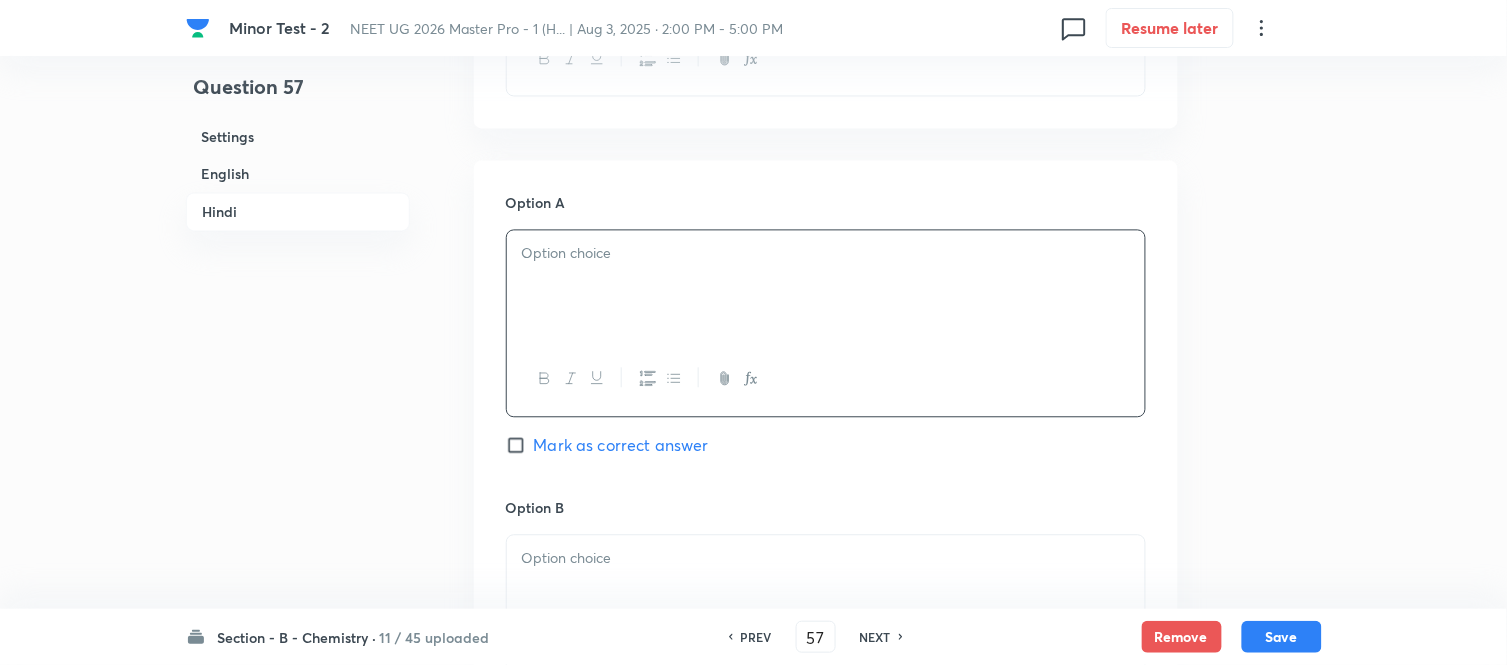 type 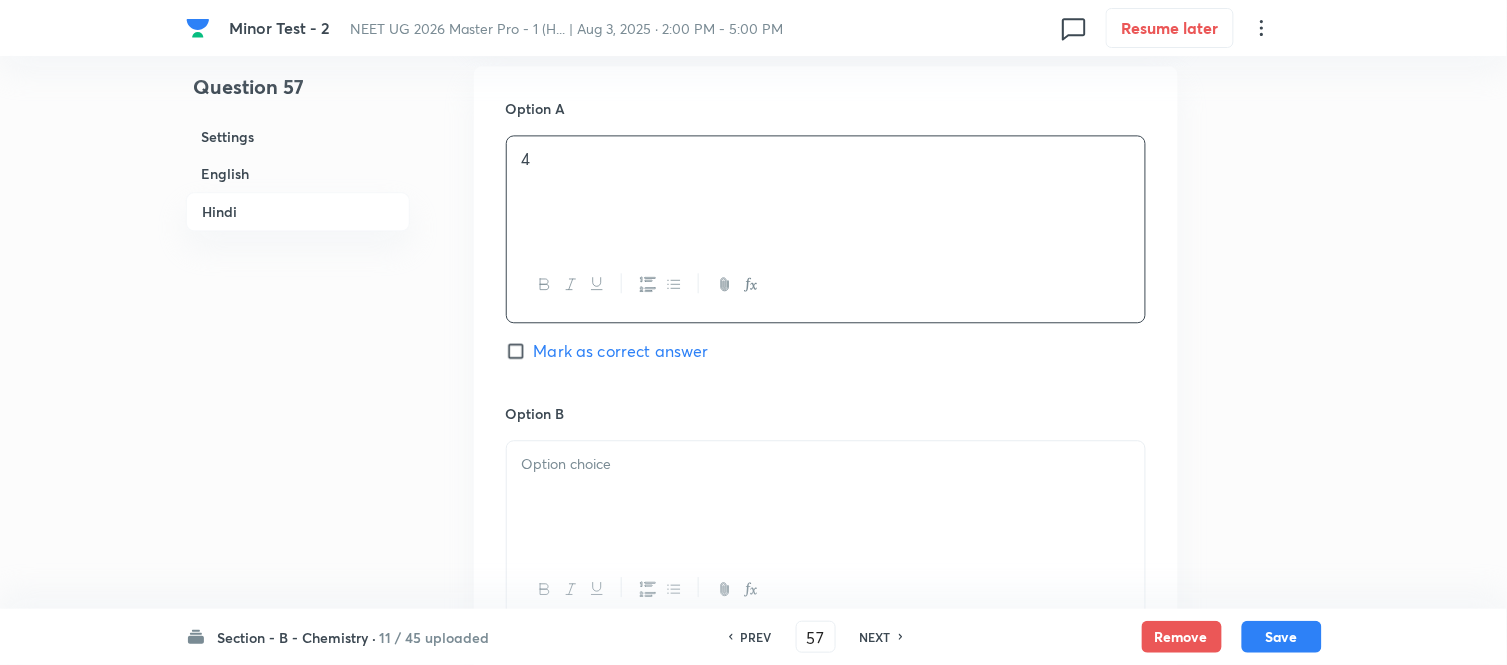 scroll, scrollTop: 3140, scrollLeft: 0, axis: vertical 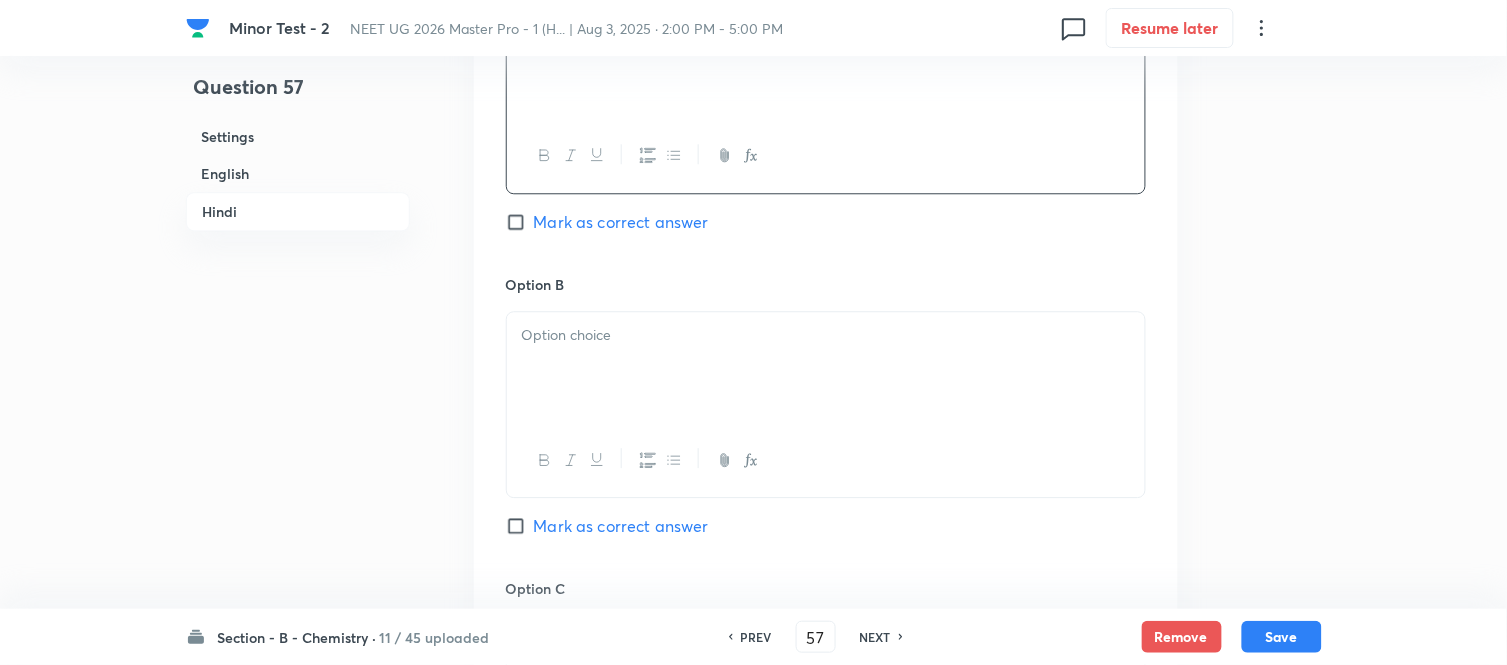 click at bounding box center [826, 368] 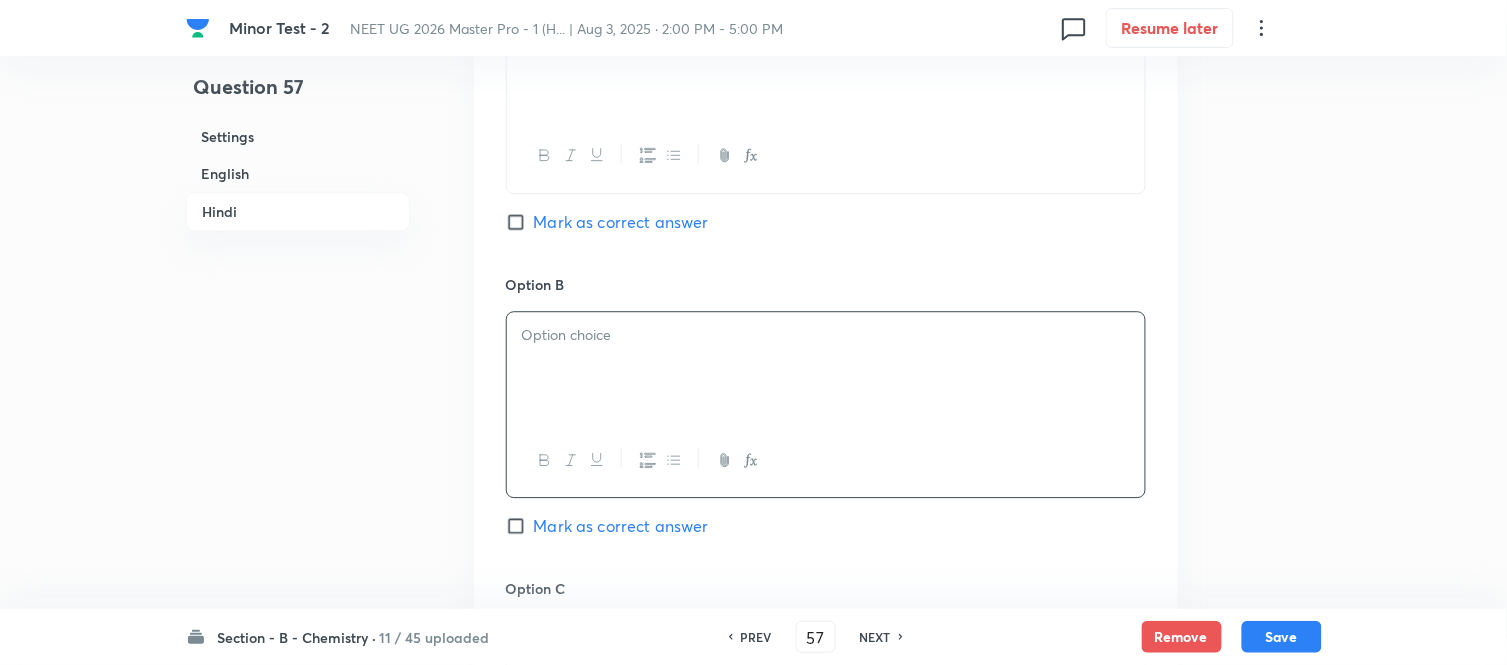 type 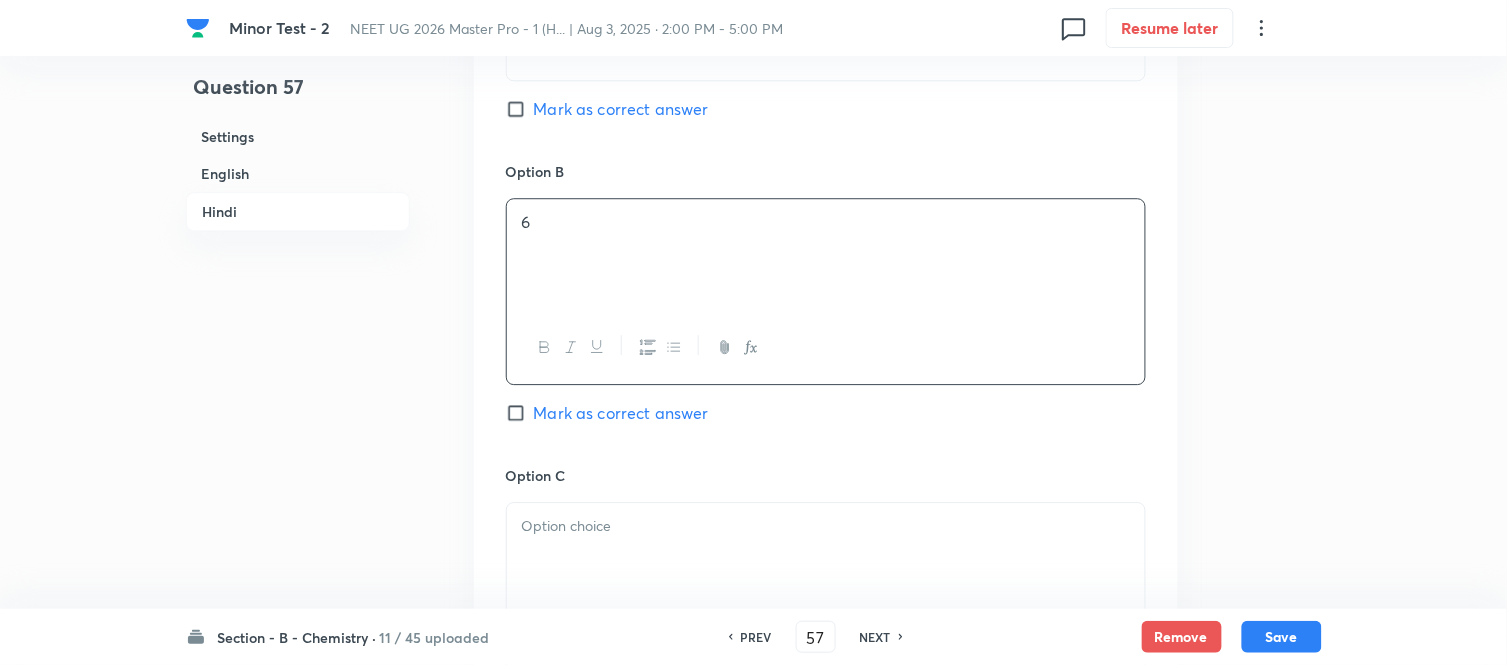scroll, scrollTop: 3362, scrollLeft: 0, axis: vertical 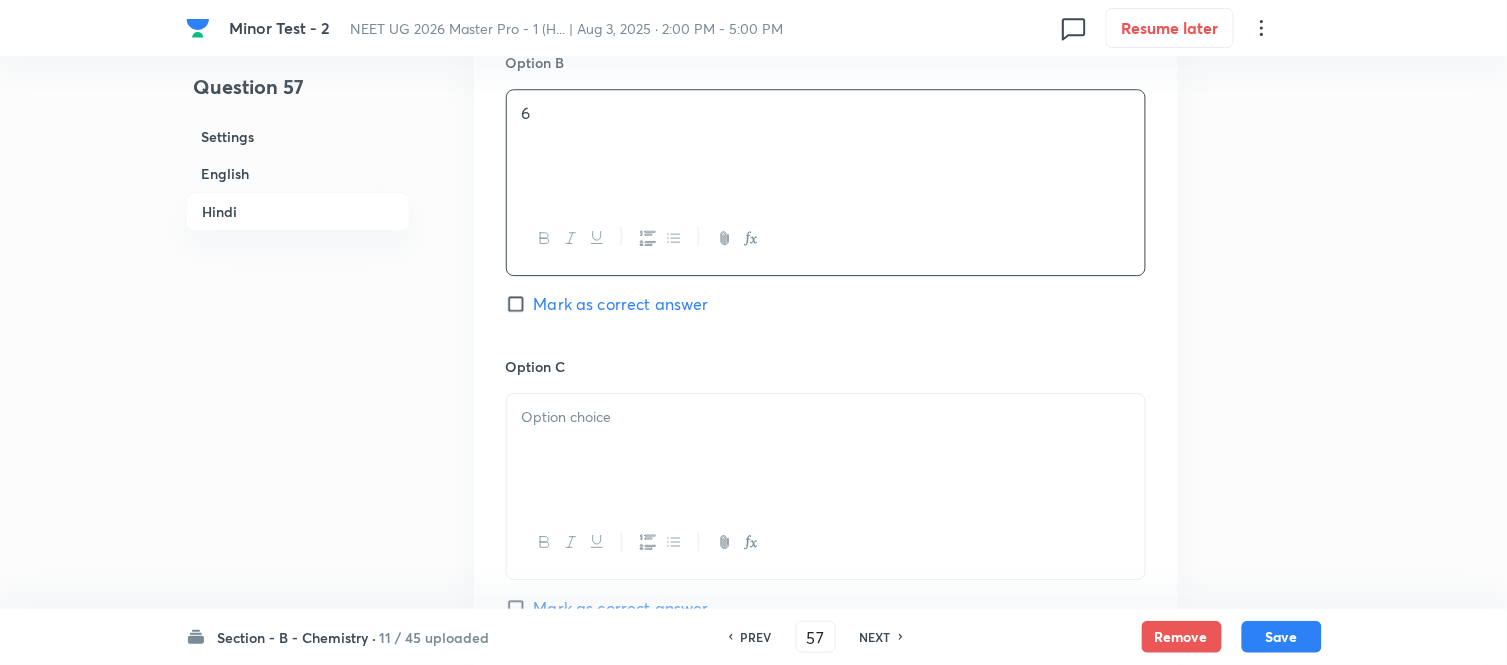 click at bounding box center (826, 450) 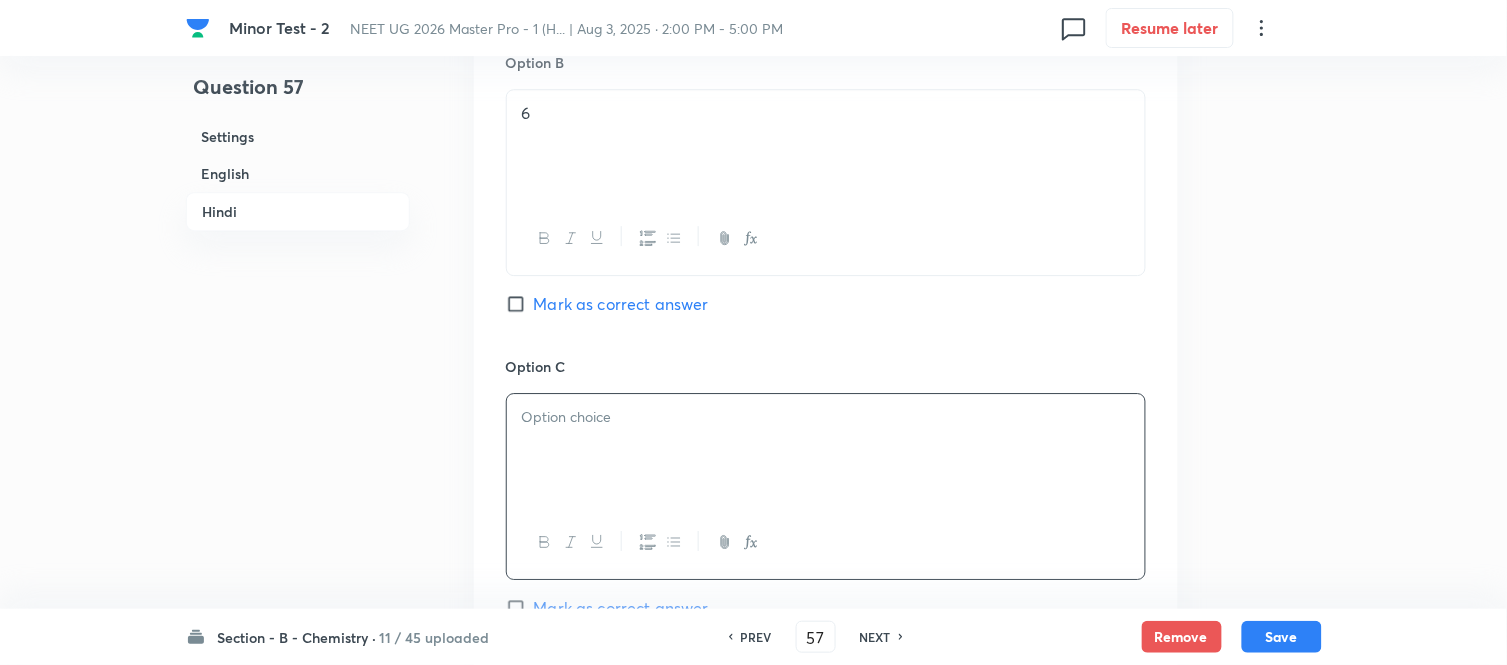 type 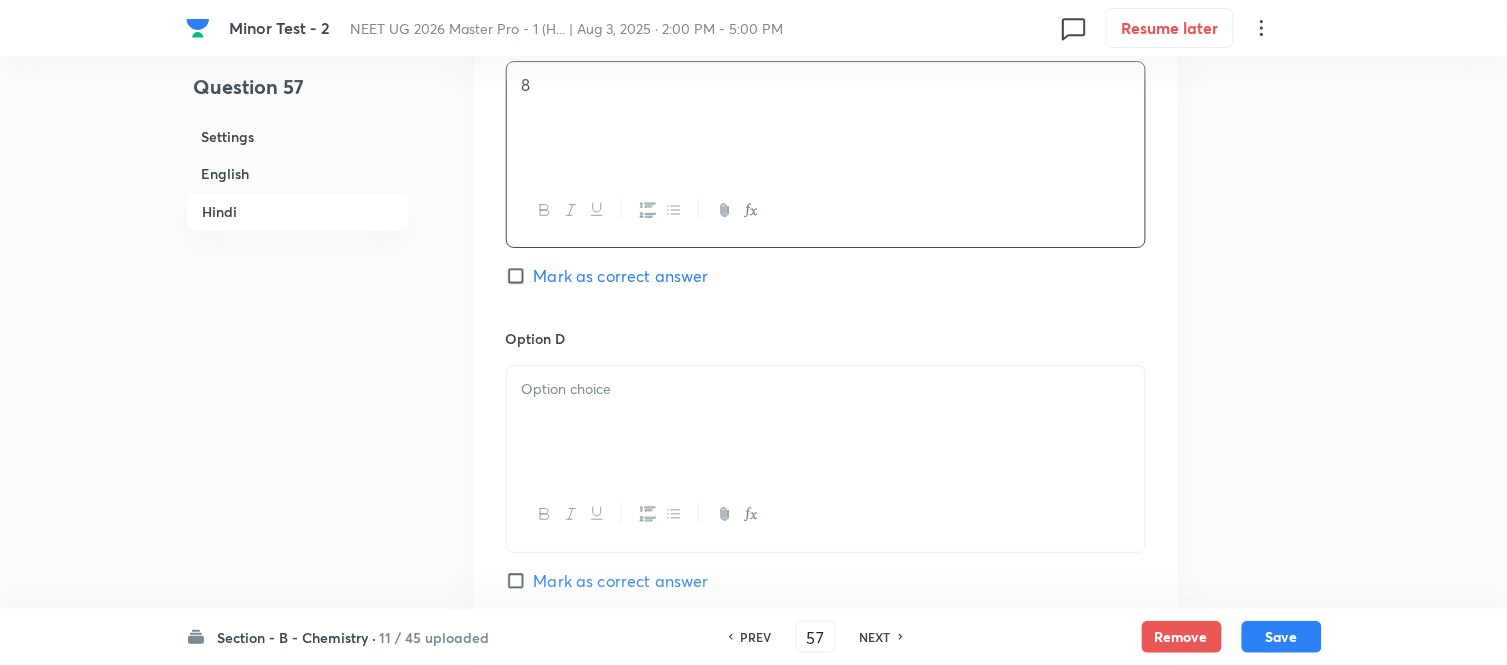 scroll, scrollTop: 3695, scrollLeft: 0, axis: vertical 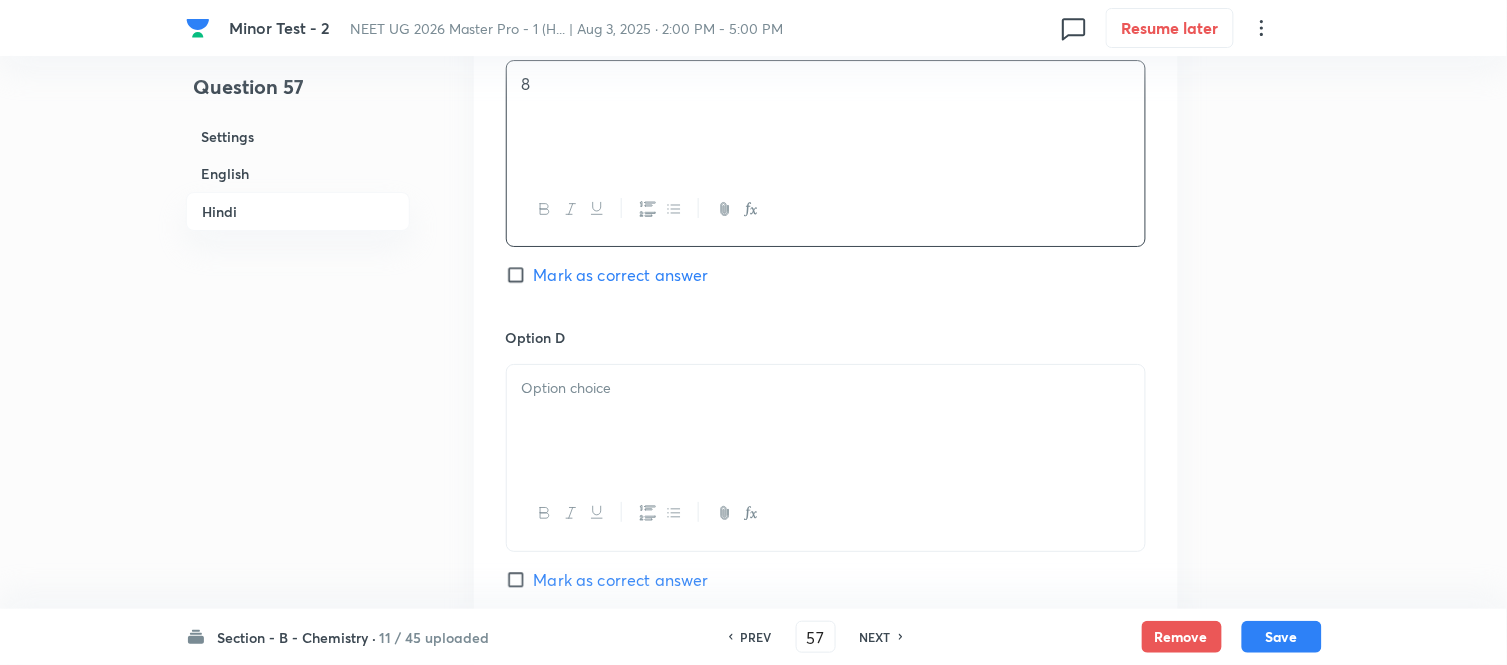 click at bounding box center (826, 421) 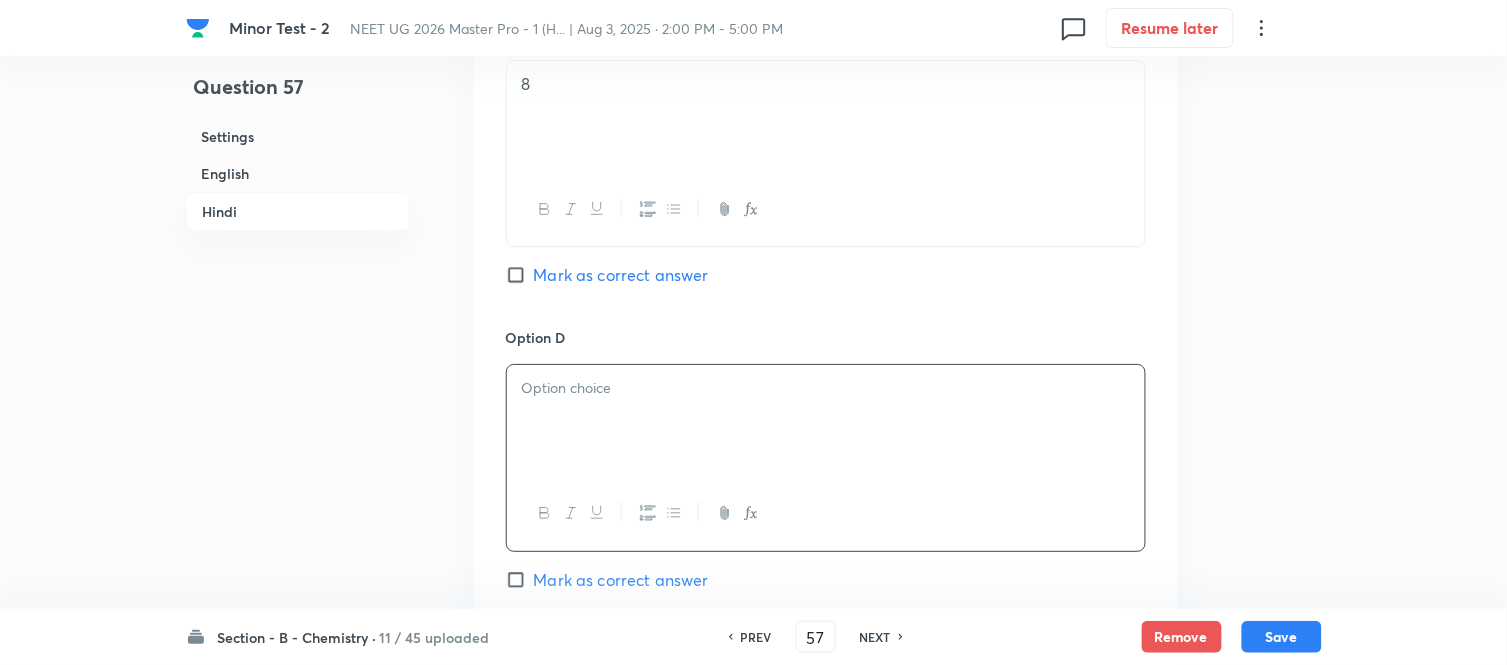 type 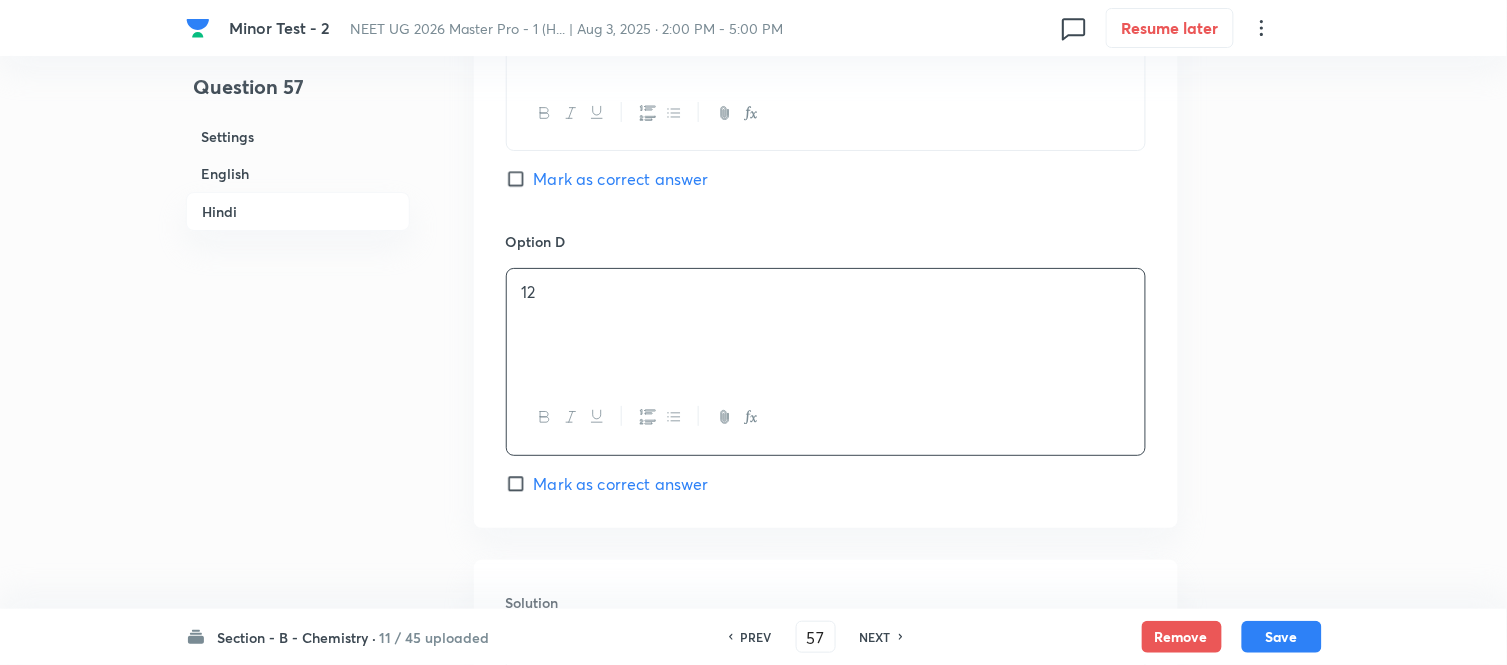 scroll, scrollTop: 4028, scrollLeft: 0, axis: vertical 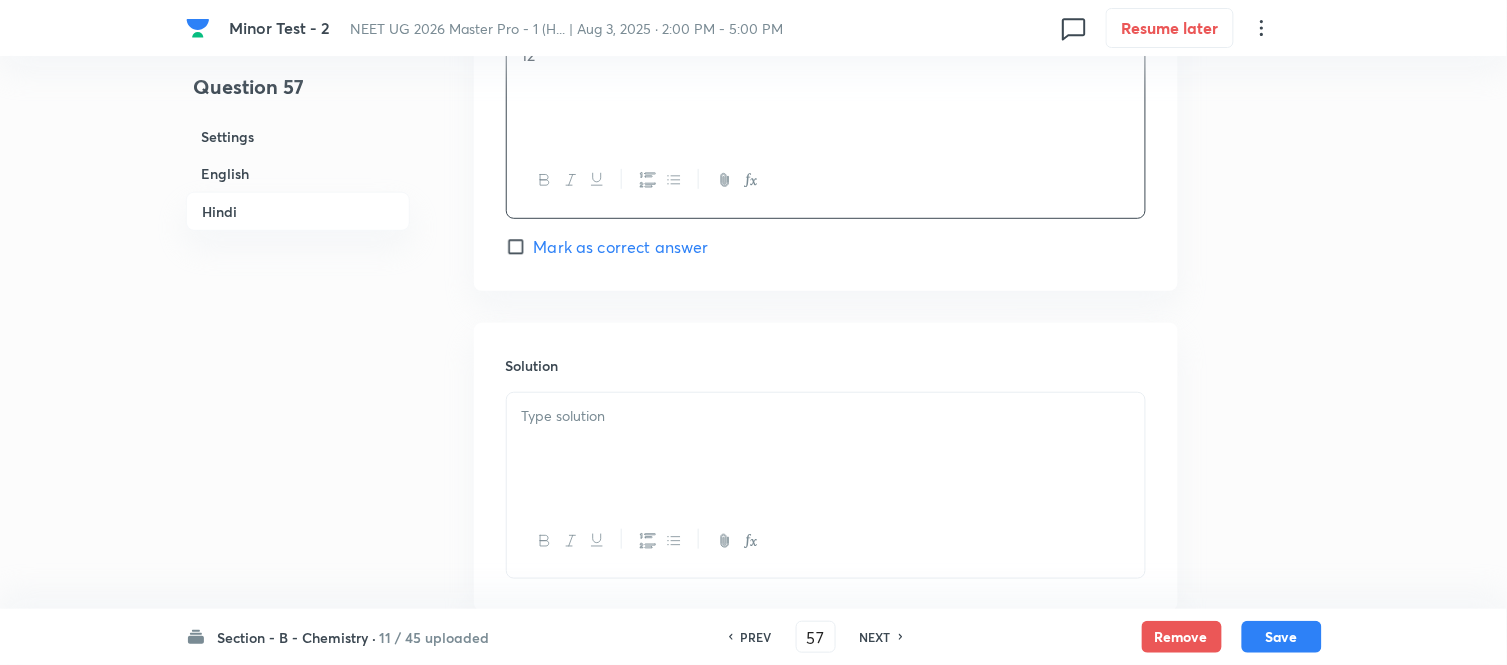 click at bounding box center (826, 449) 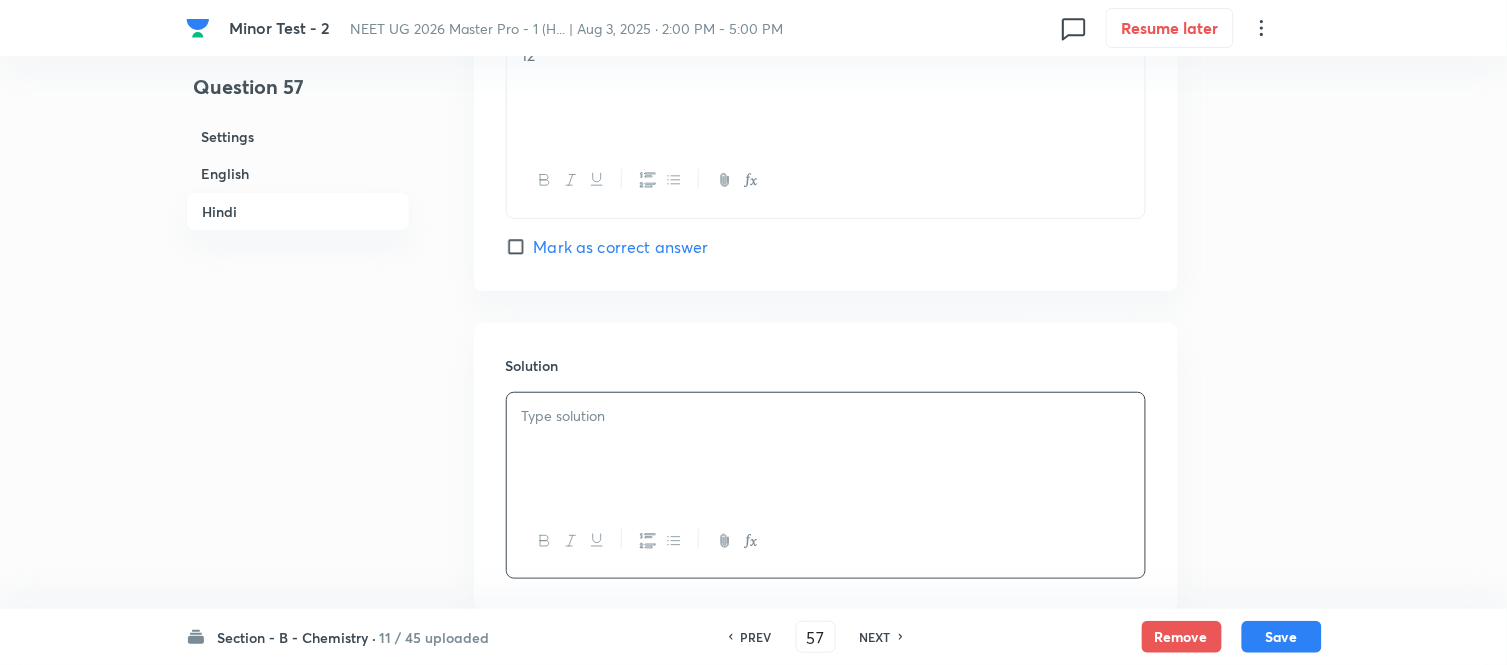 type 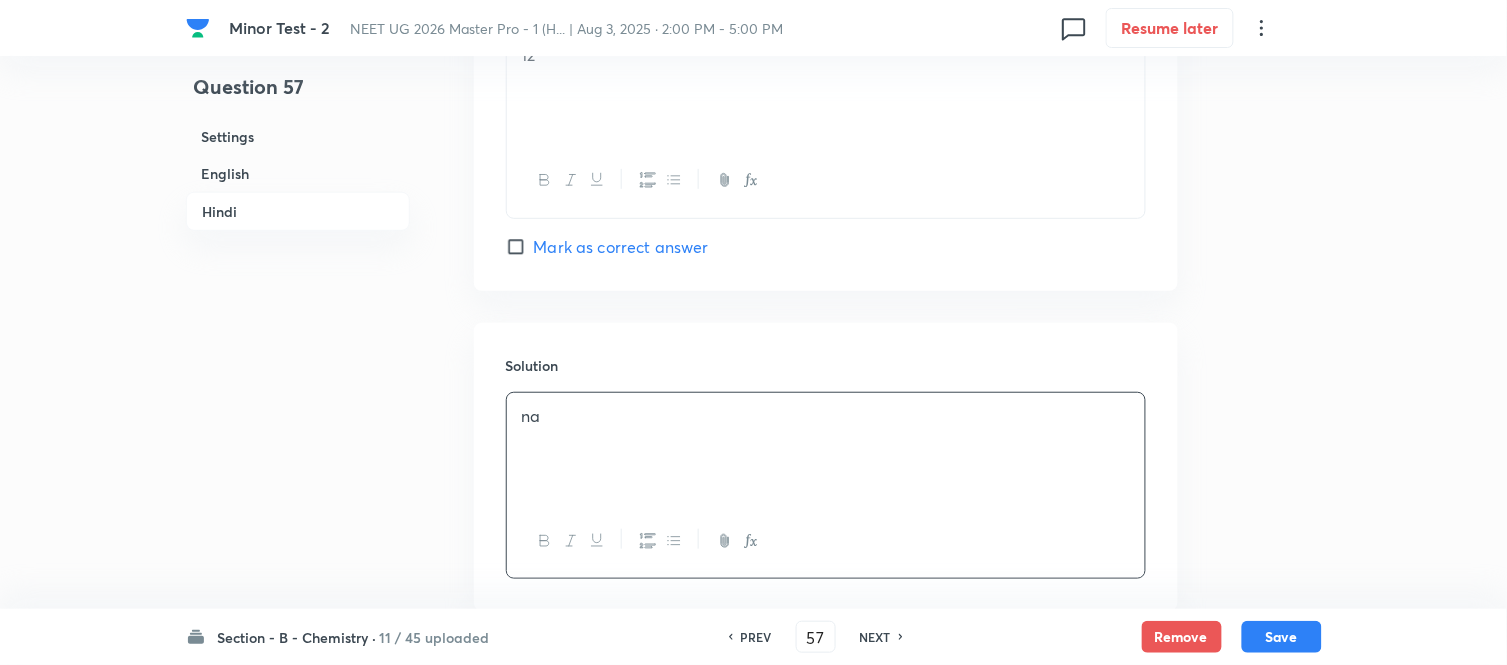 scroll, scrollTop: 4158, scrollLeft: 0, axis: vertical 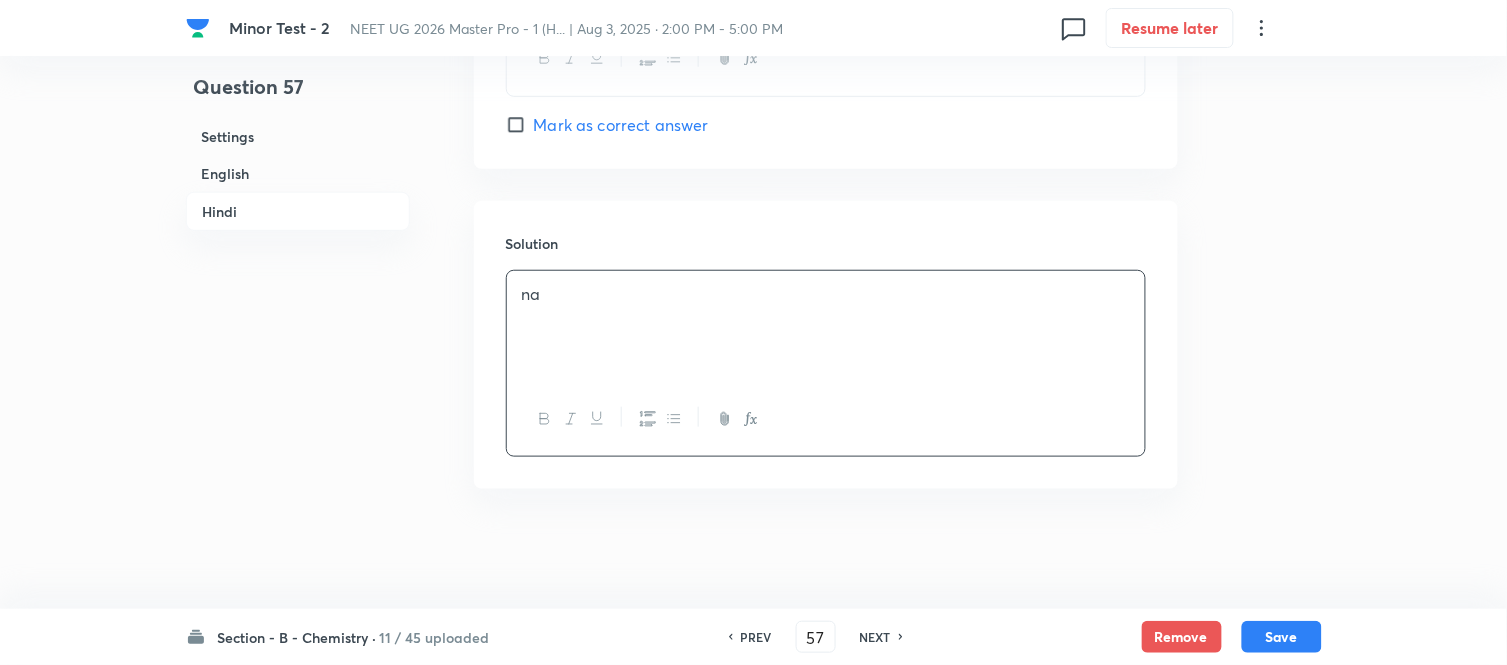 click on "English" at bounding box center [298, 173] 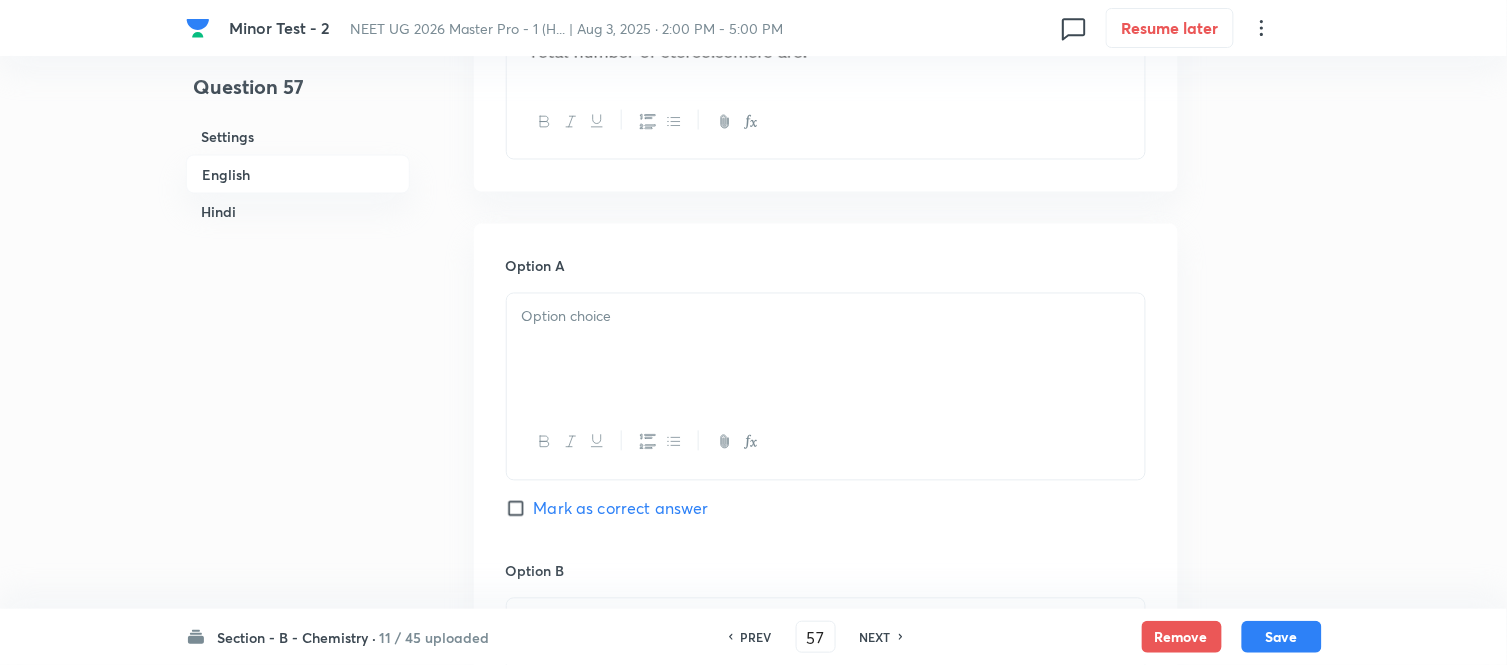 scroll, scrollTop: 848, scrollLeft: 0, axis: vertical 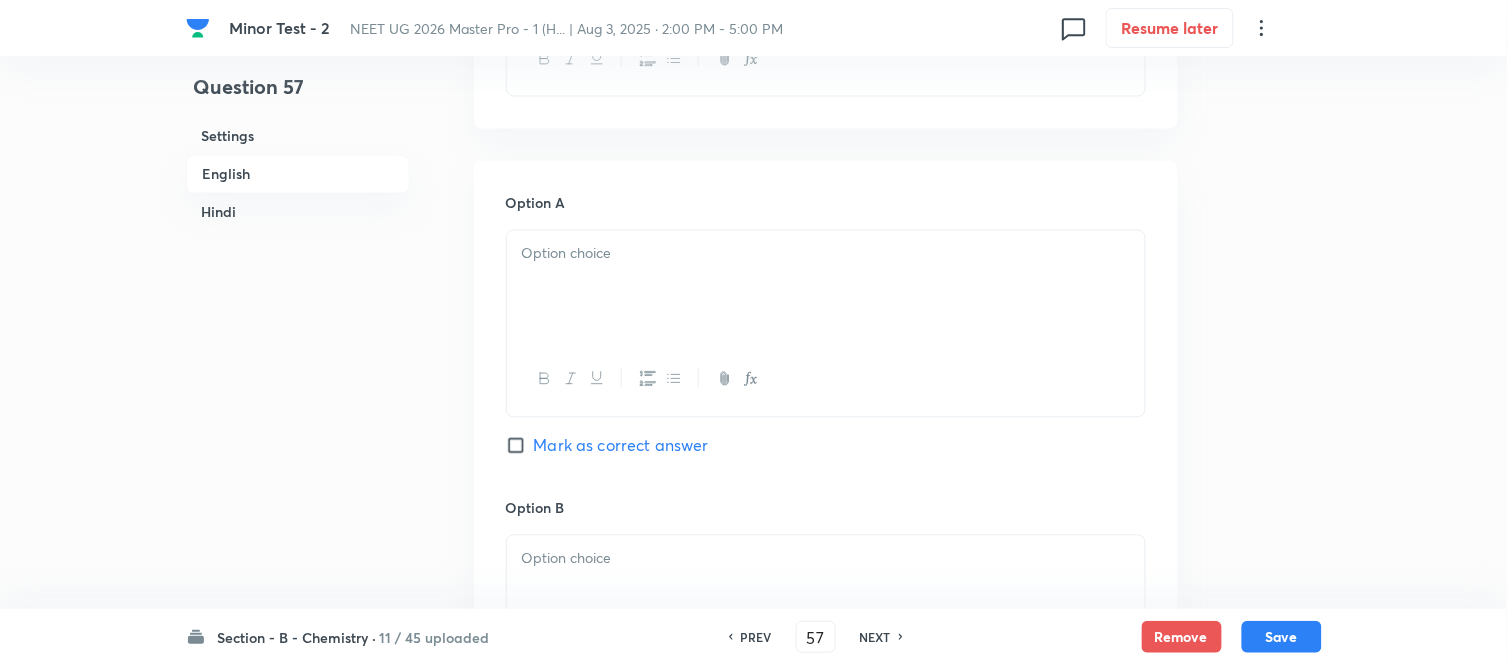click on "Mark as correct answer" at bounding box center (520, 446) 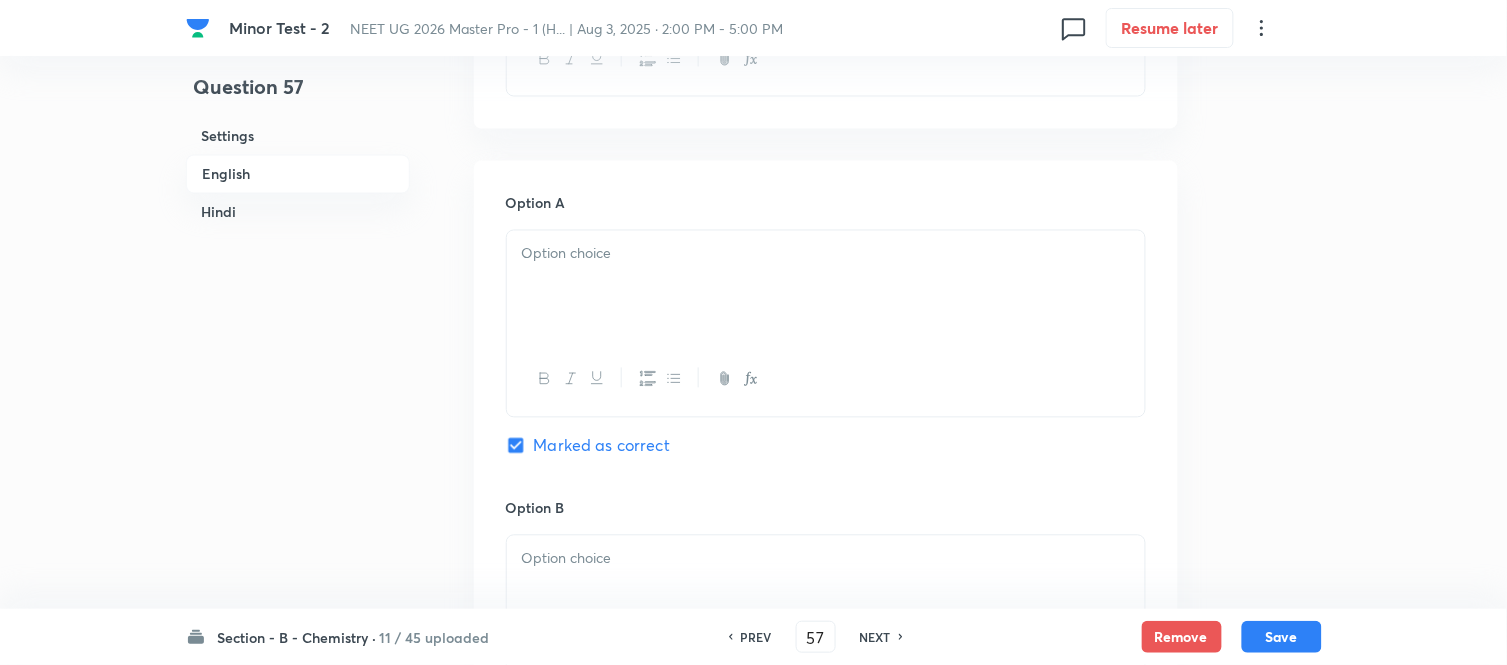 checkbox on "true" 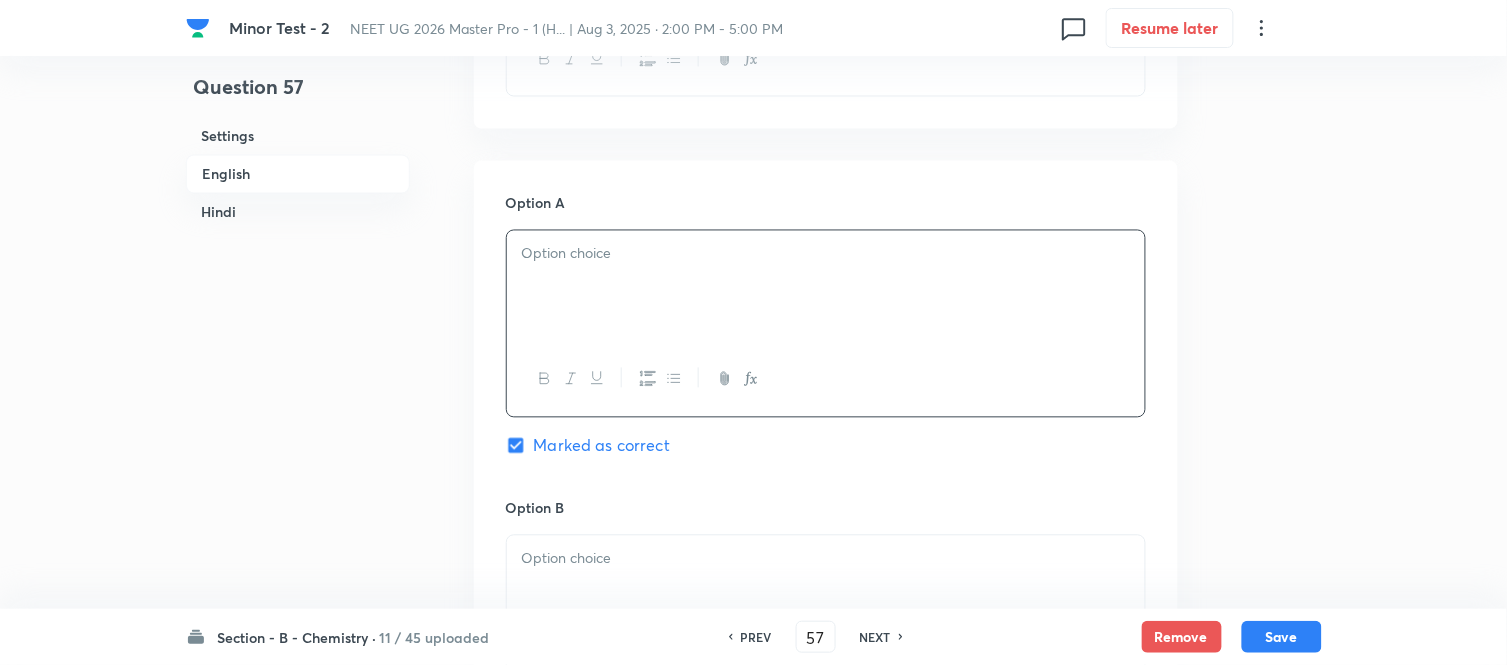 type 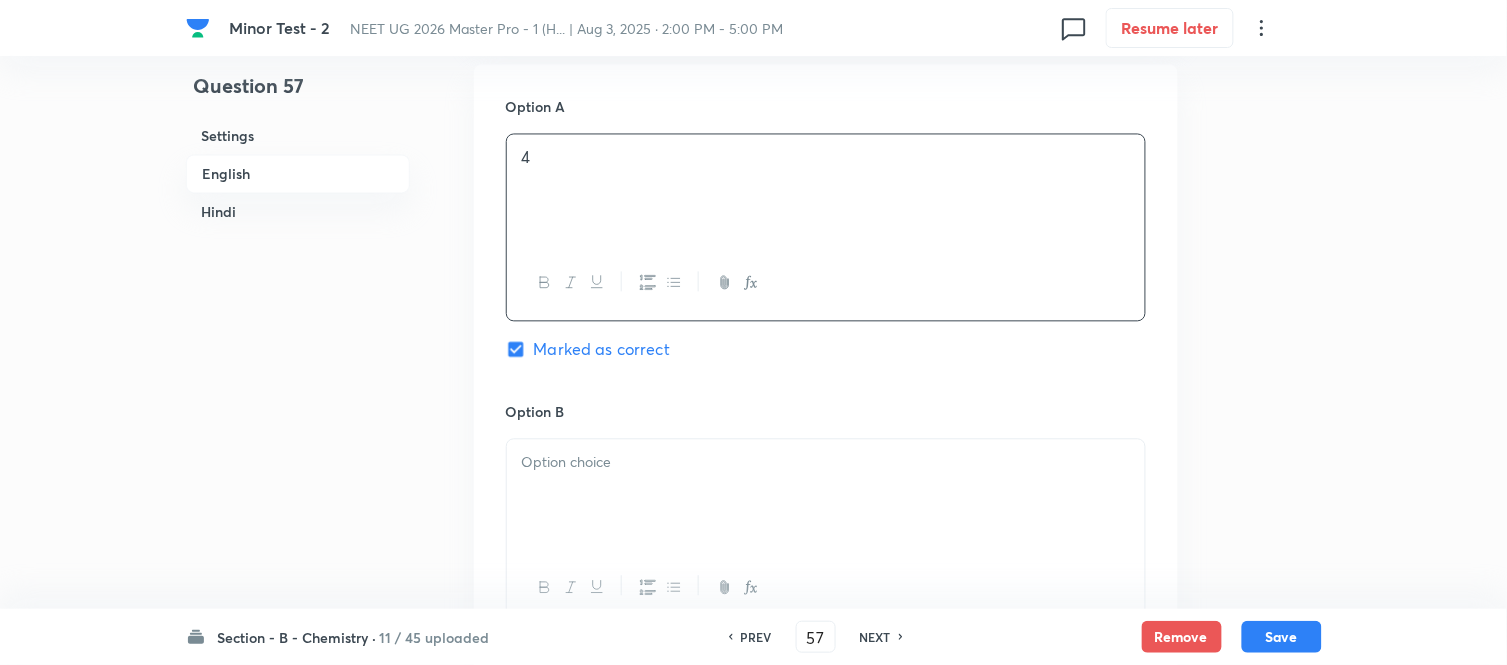 scroll, scrollTop: 1071, scrollLeft: 0, axis: vertical 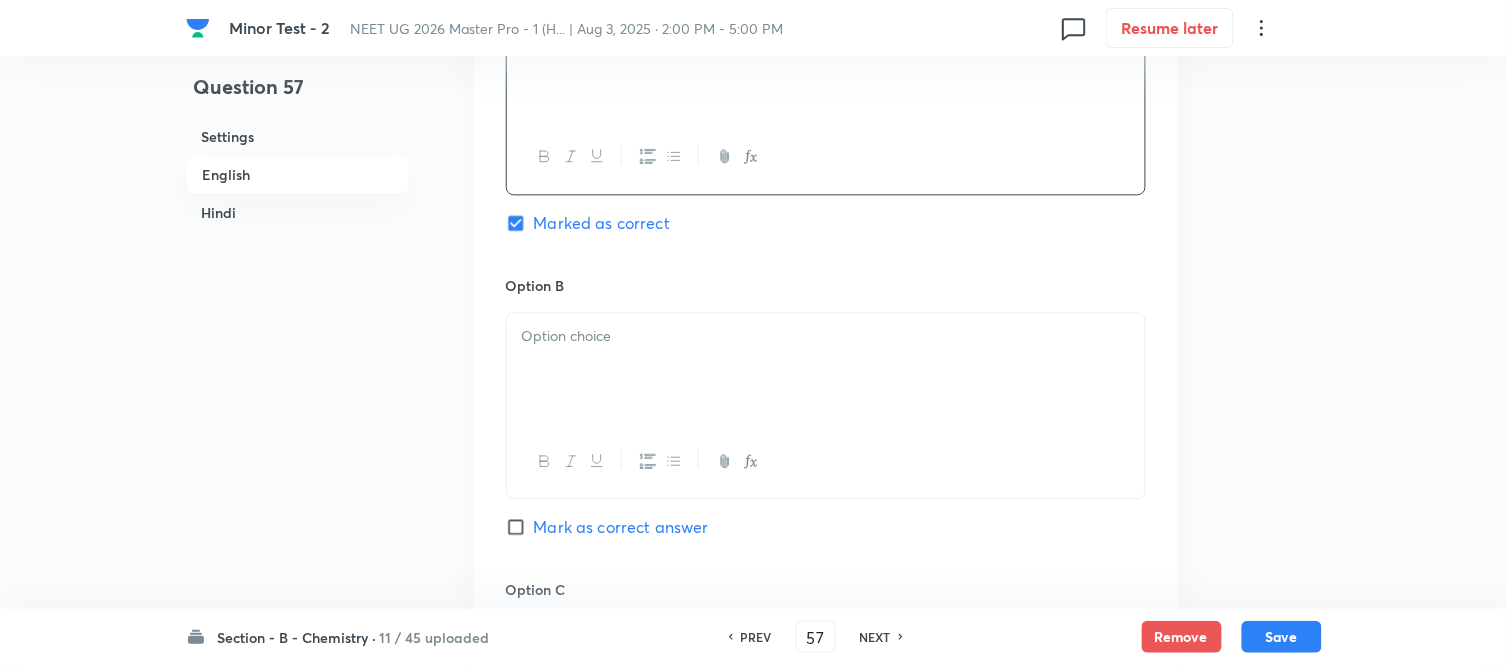 click at bounding box center [826, 336] 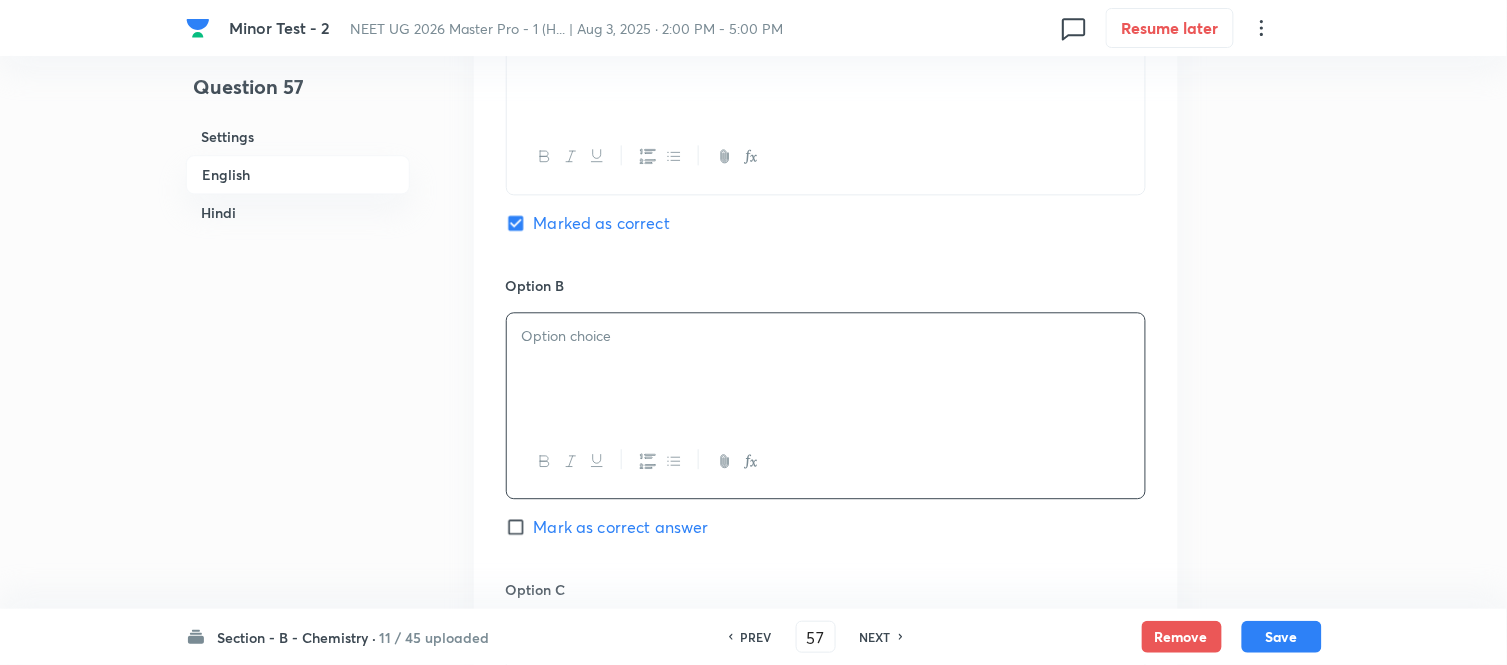 type 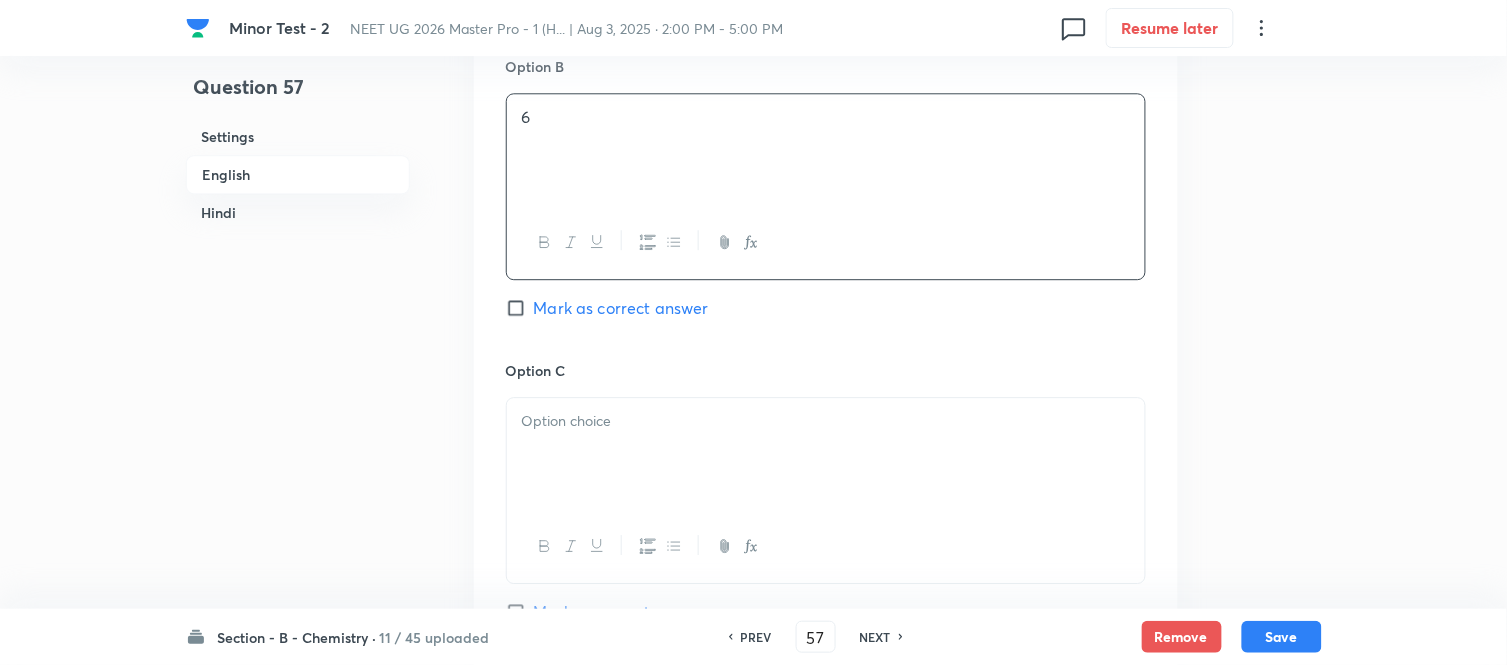 scroll, scrollTop: 1404, scrollLeft: 0, axis: vertical 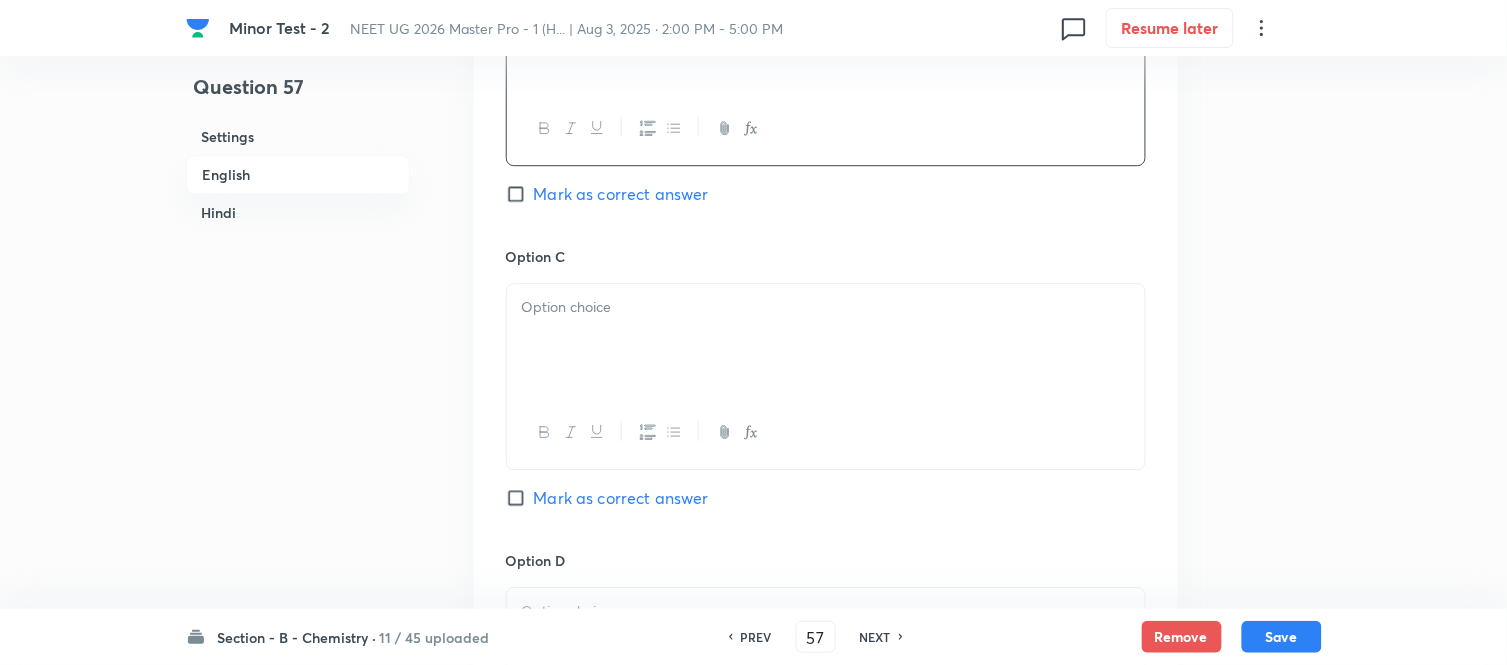 click at bounding box center (826, 340) 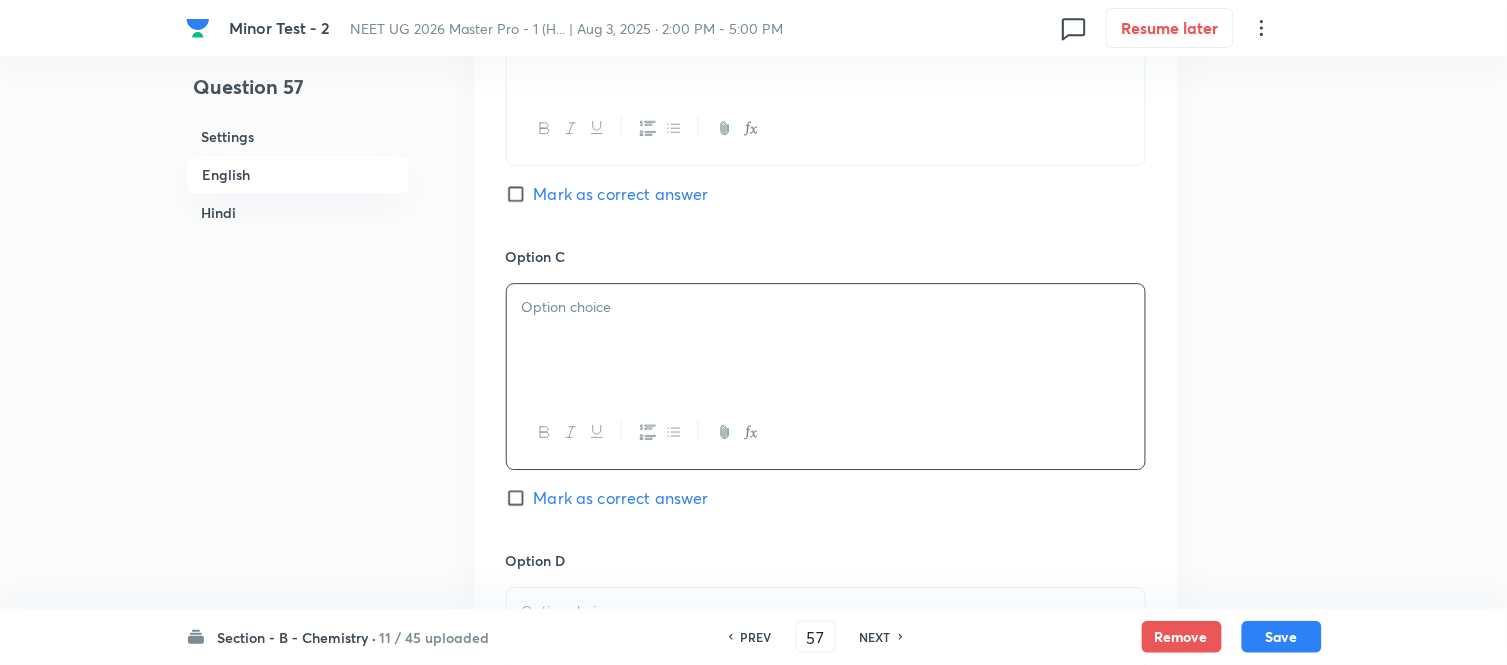 type 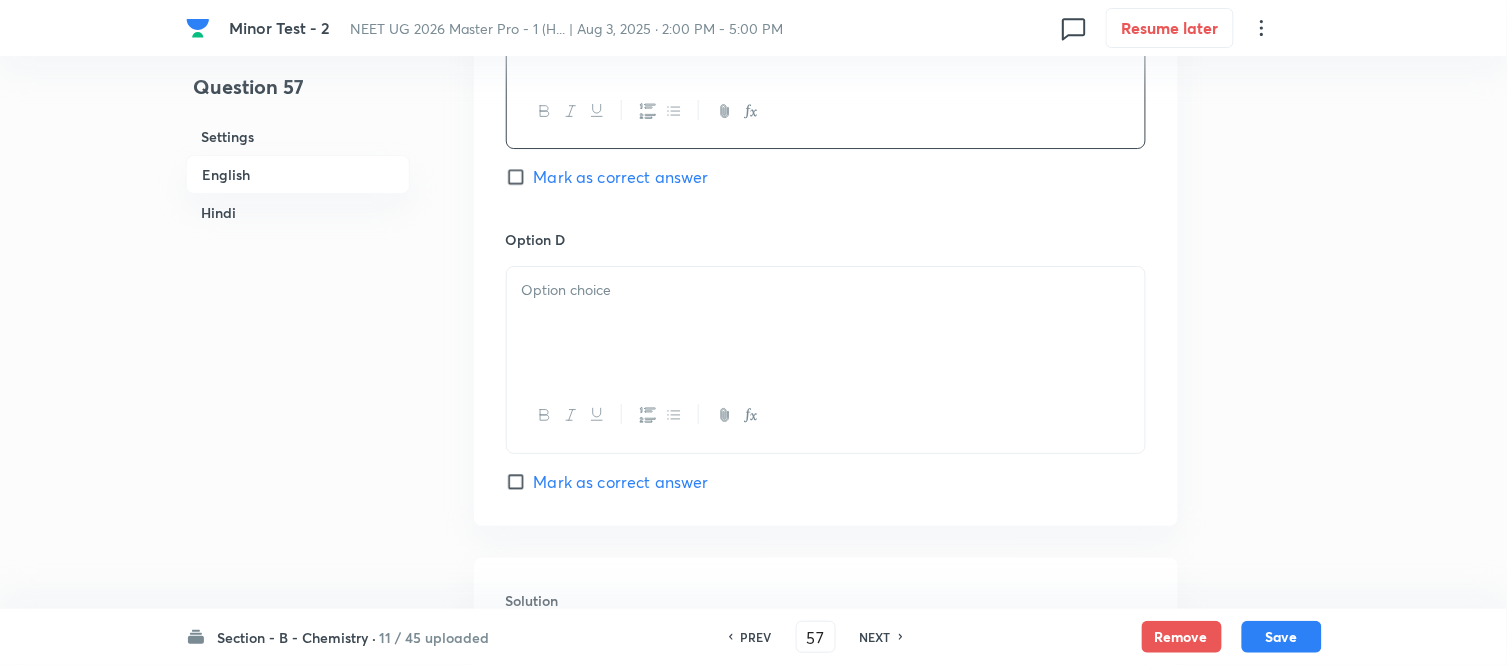 scroll, scrollTop: 1737, scrollLeft: 0, axis: vertical 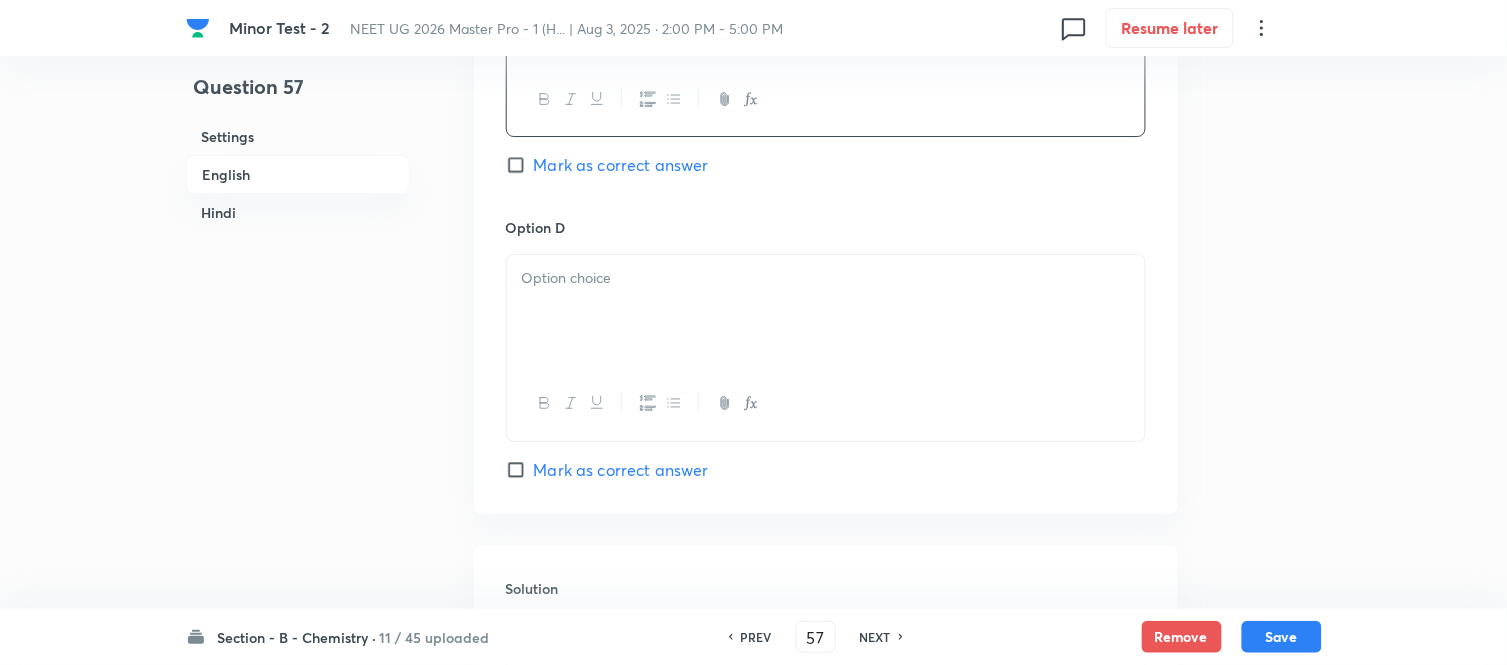click at bounding box center [826, 311] 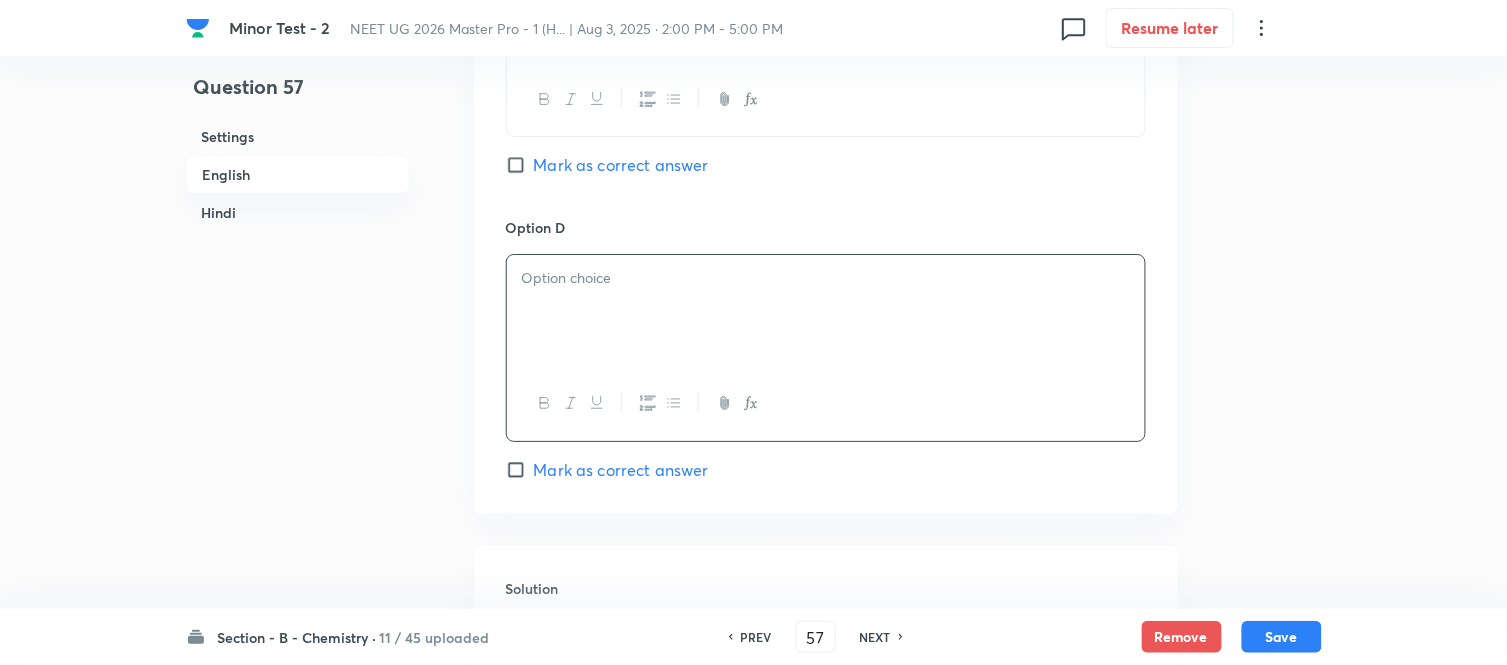 type 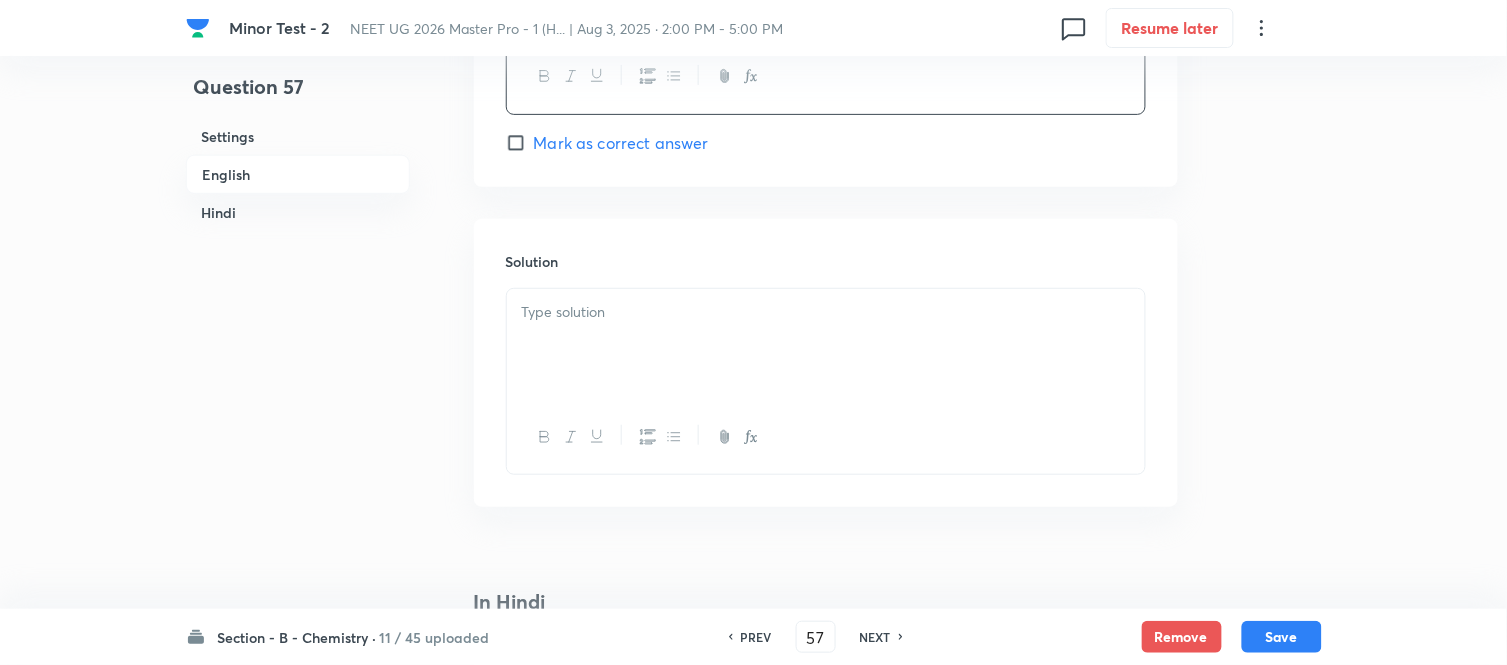 scroll, scrollTop: 2071, scrollLeft: 0, axis: vertical 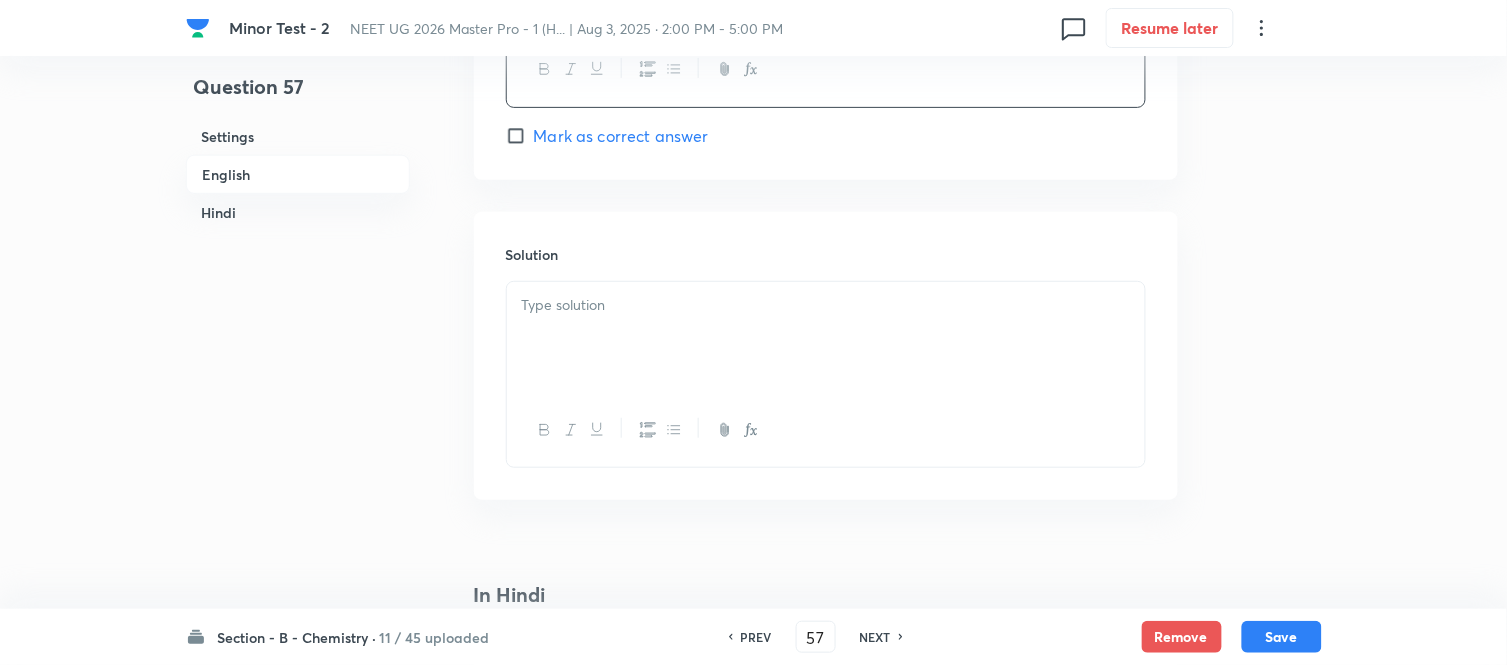click at bounding box center [826, 338] 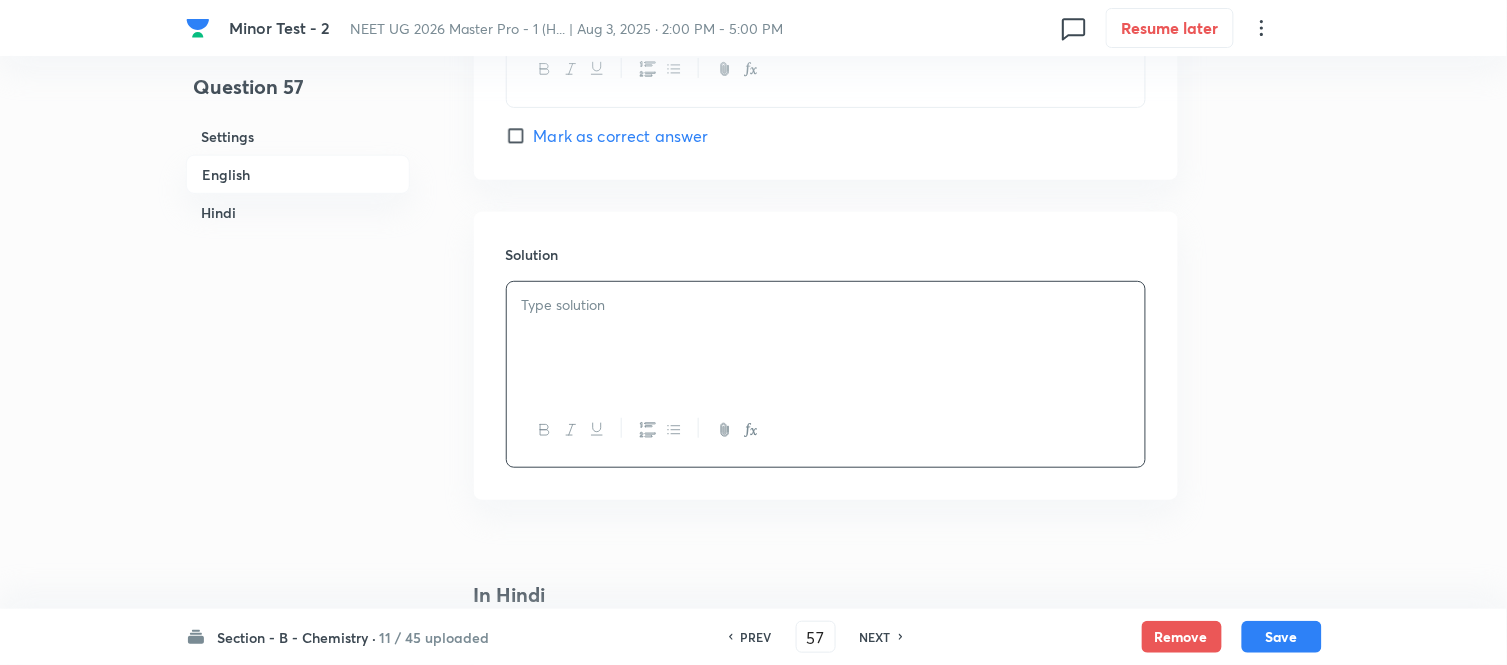 type 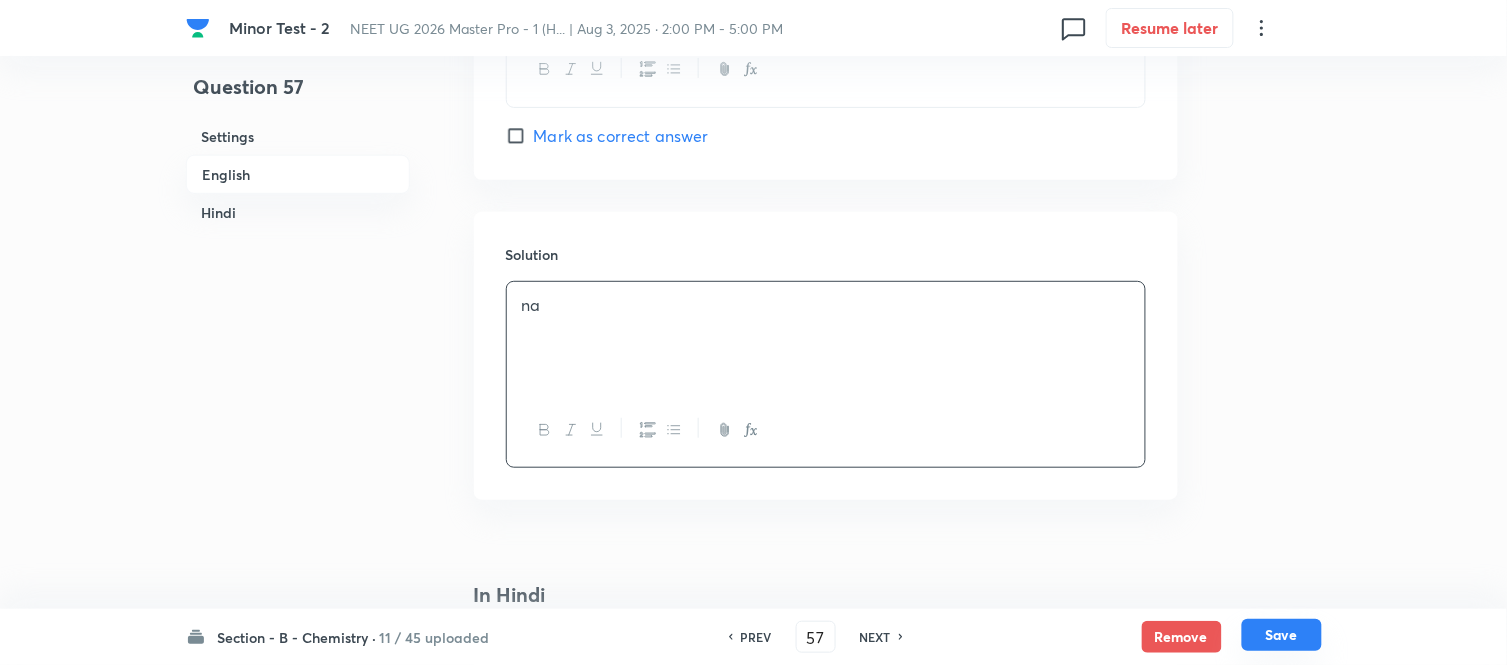click on "Save" at bounding box center [1282, 635] 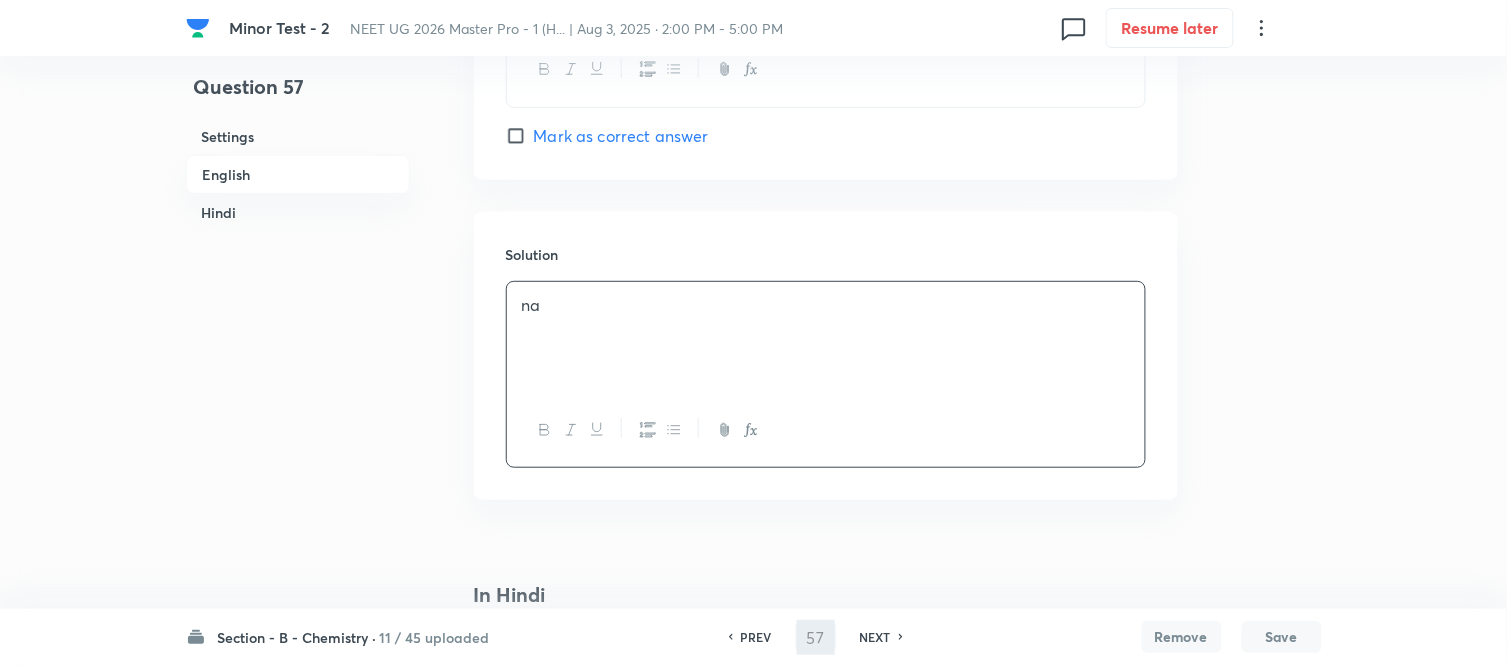 type on "58" 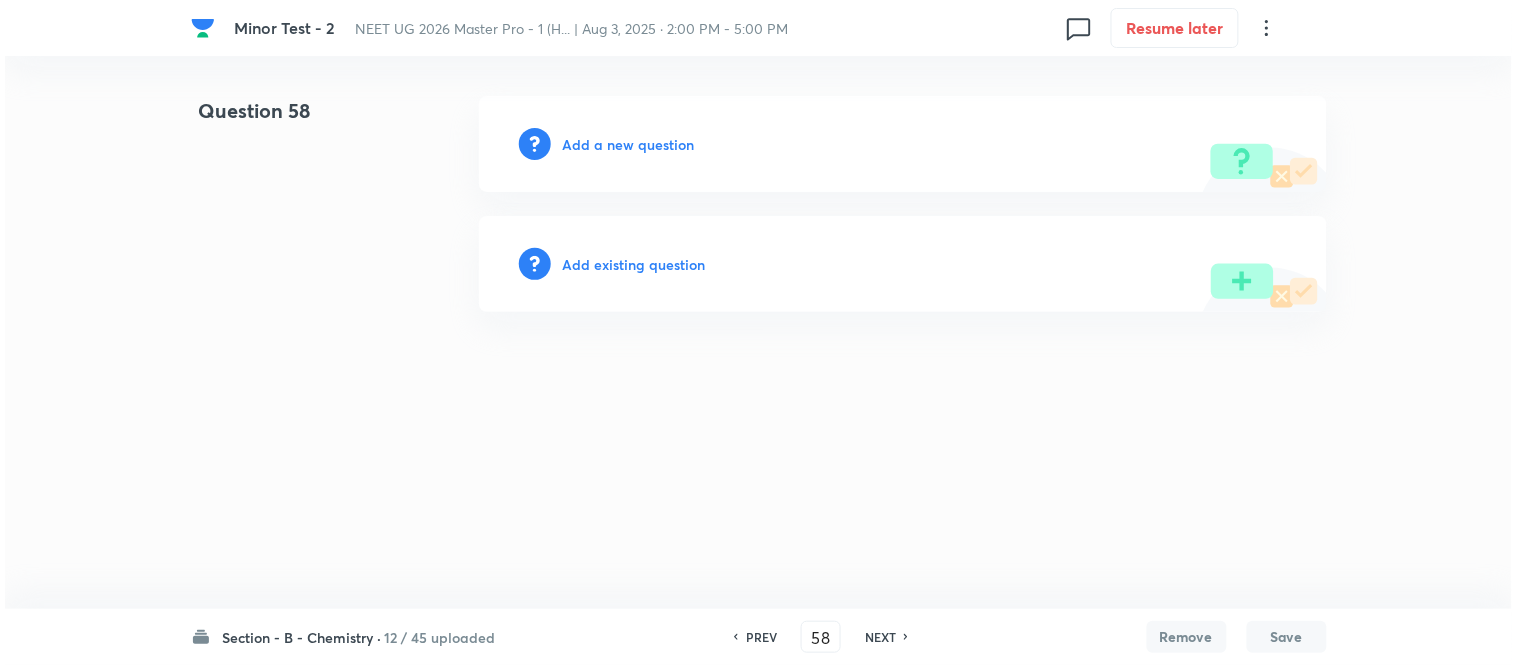 scroll, scrollTop: 0, scrollLeft: 0, axis: both 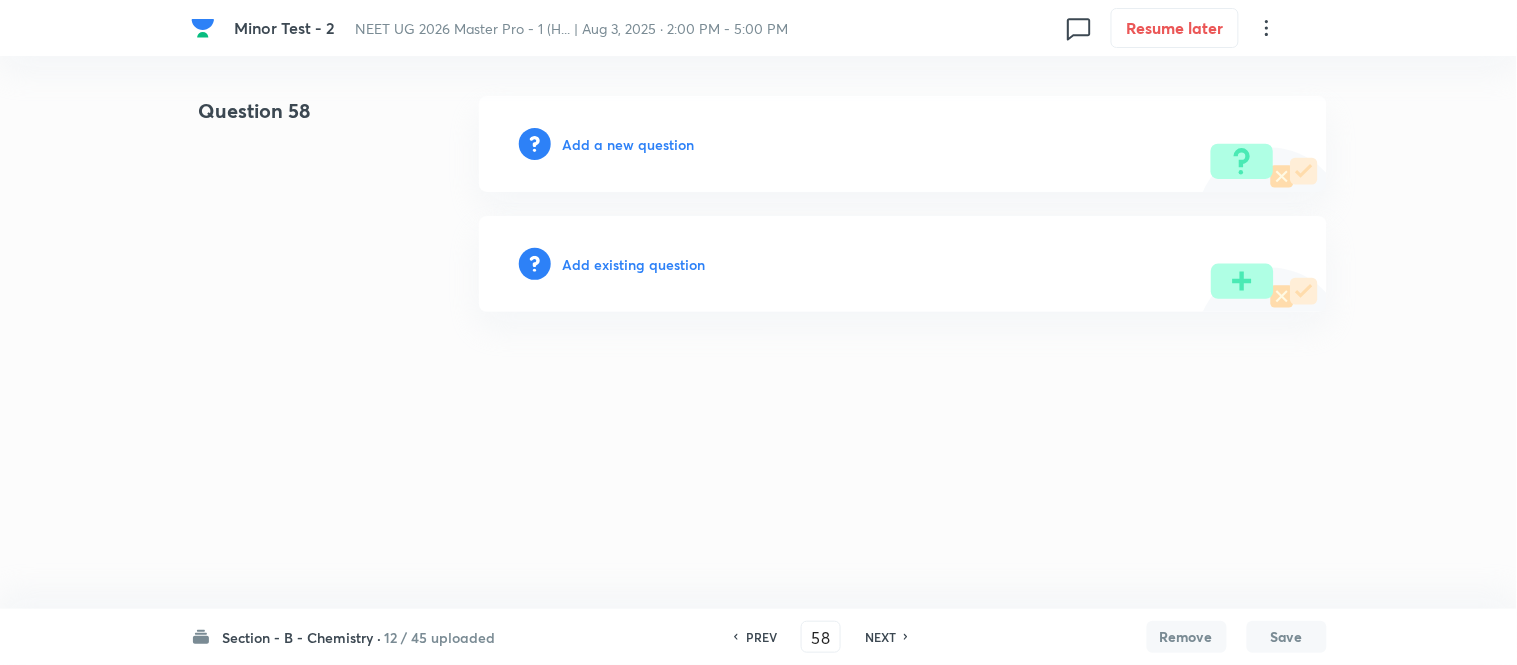 click on "Add a new question" at bounding box center [629, 144] 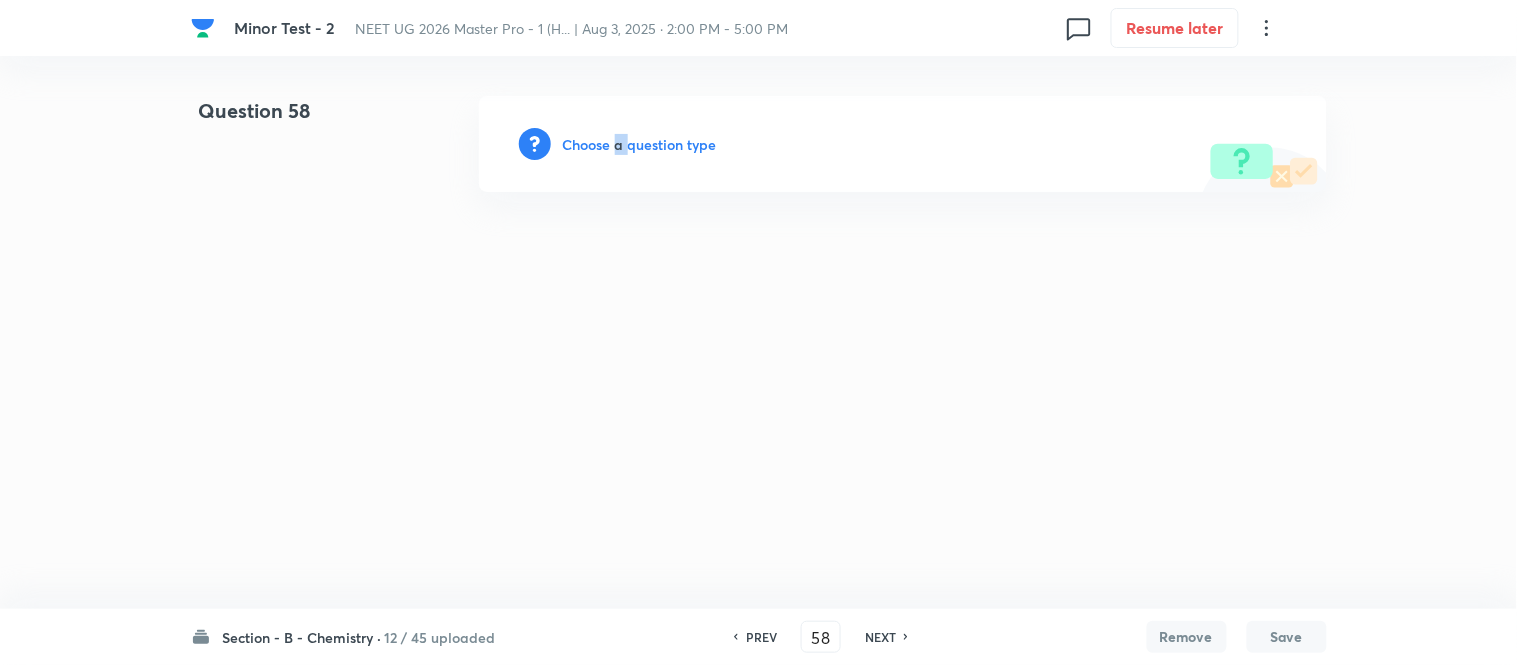 click on "Choose a question type" at bounding box center [640, 144] 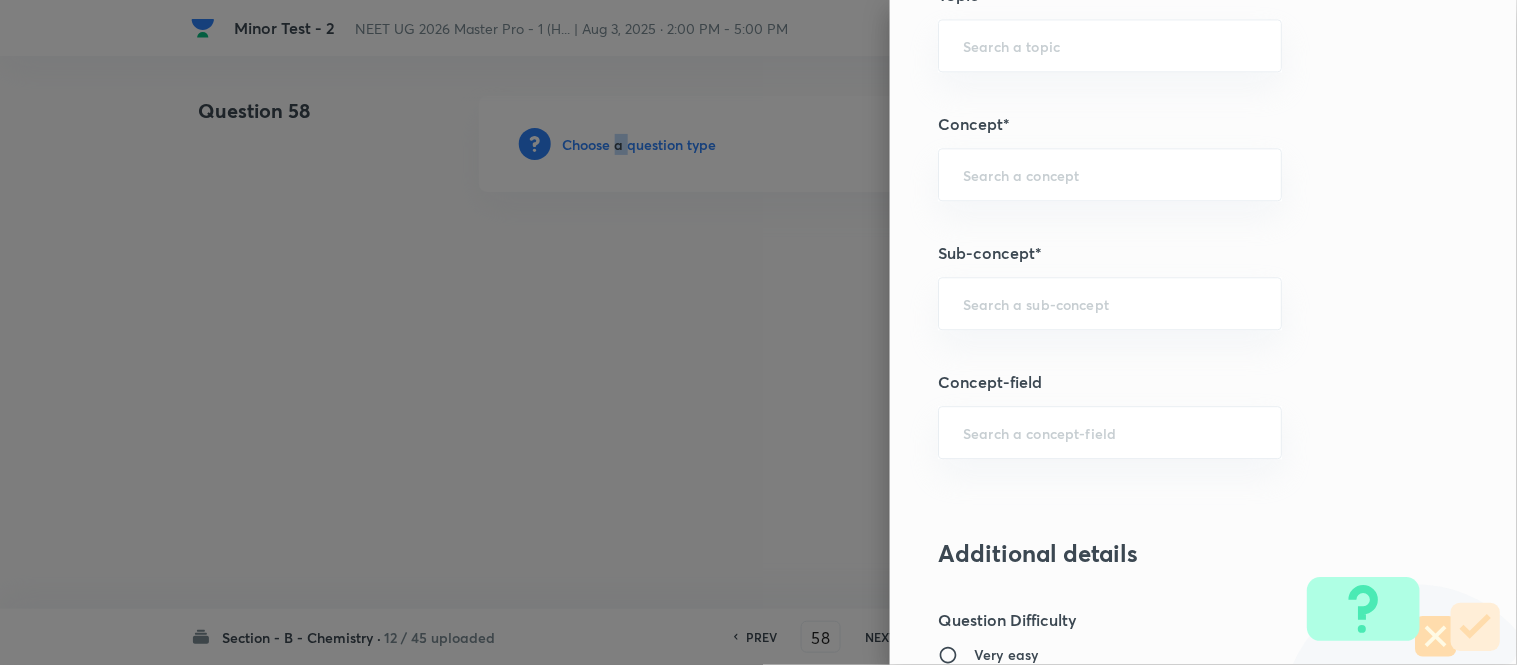 scroll, scrollTop: 1188, scrollLeft: 0, axis: vertical 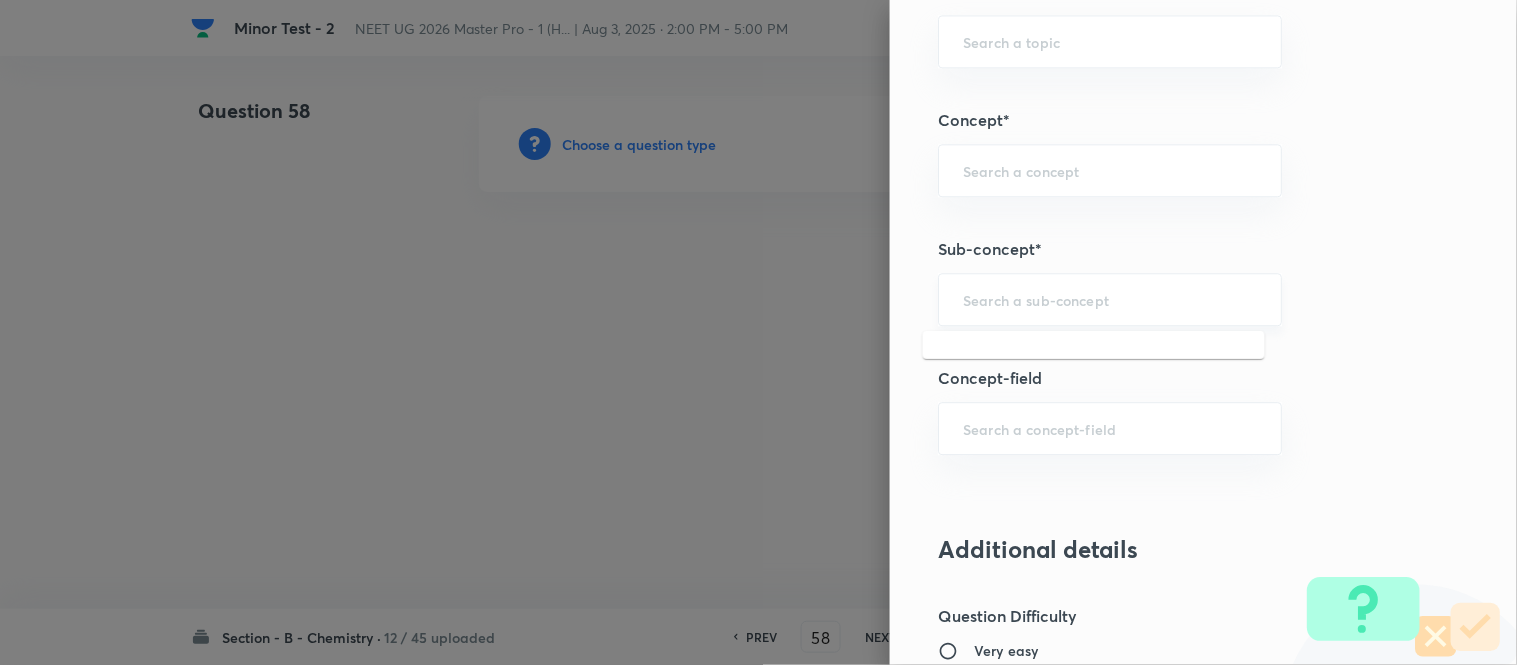 click at bounding box center [1110, 299] 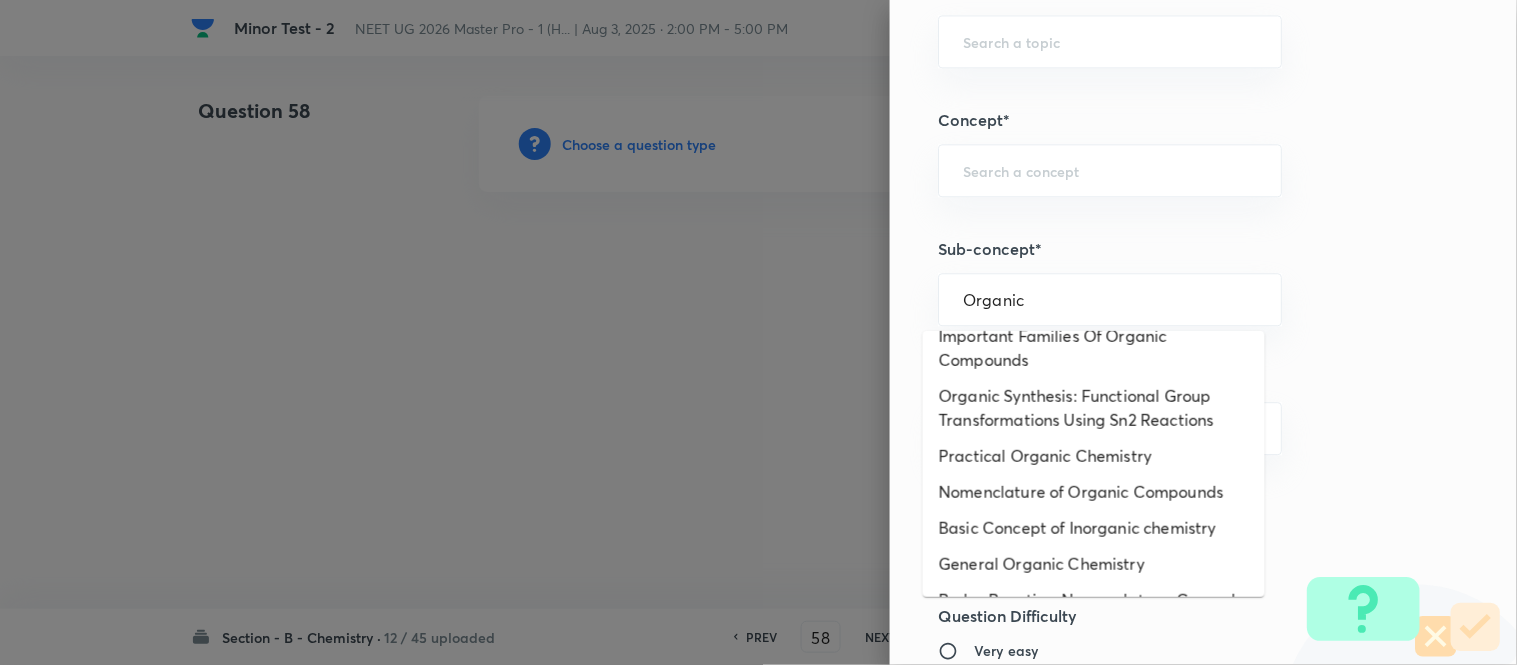 scroll, scrollTop: 325, scrollLeft: 0, axis: vertical 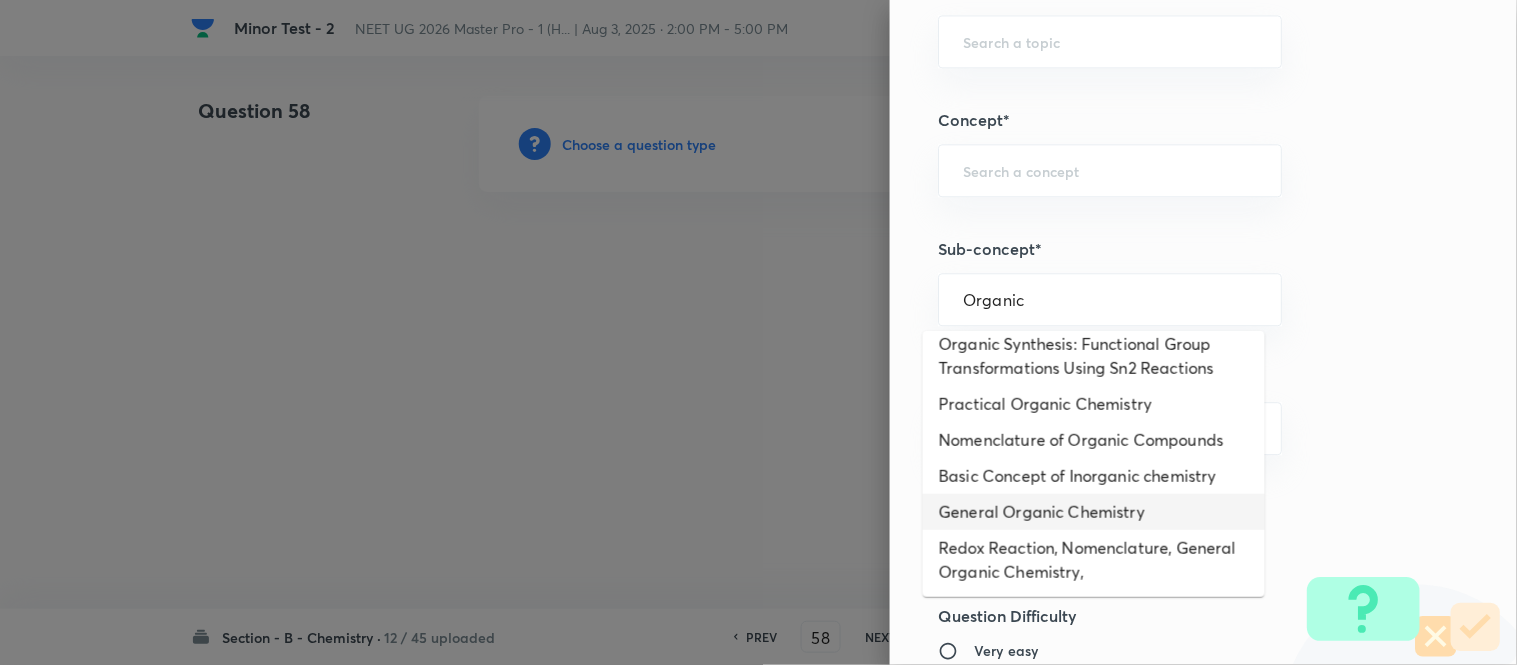 click on "General Organic Chemistry" at bounding box center [1094, 512] 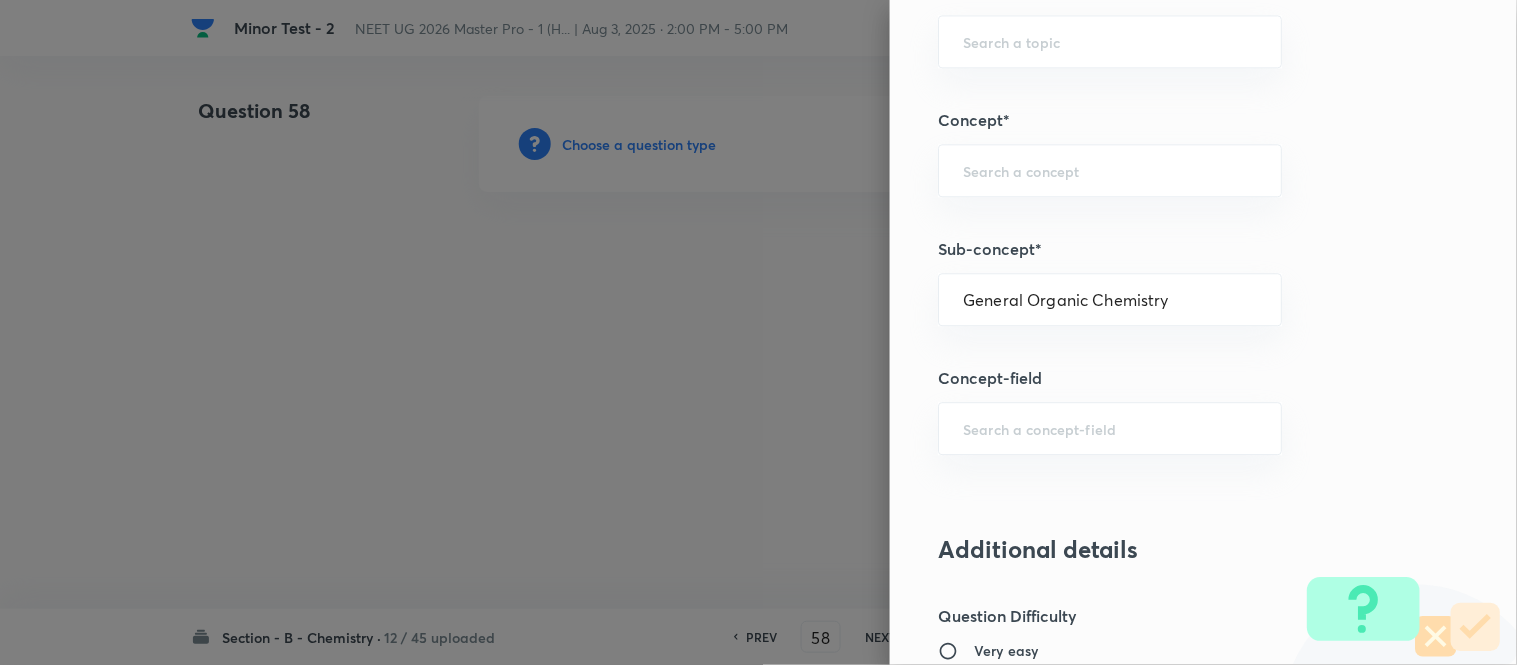 type on "Chemistry" 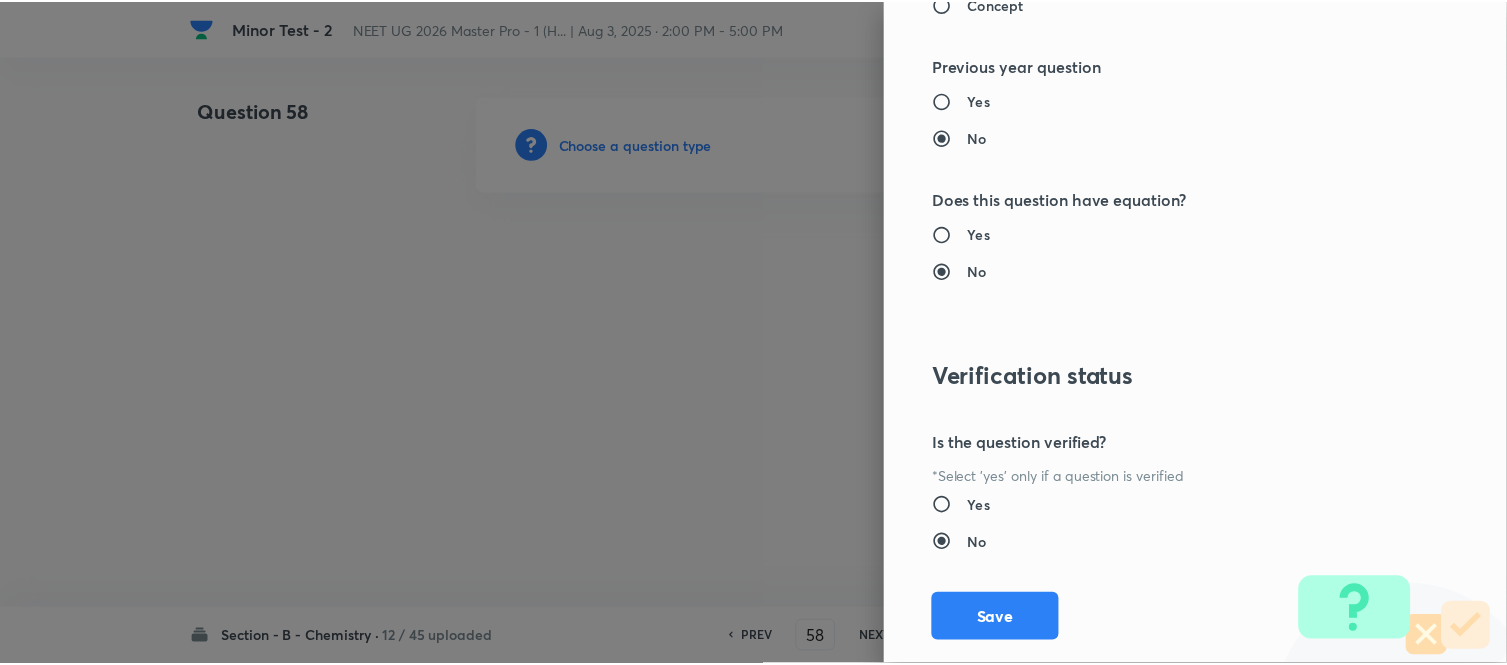 scroll, scrollTop: 2195, scrollLeft: 0, axis: vertical 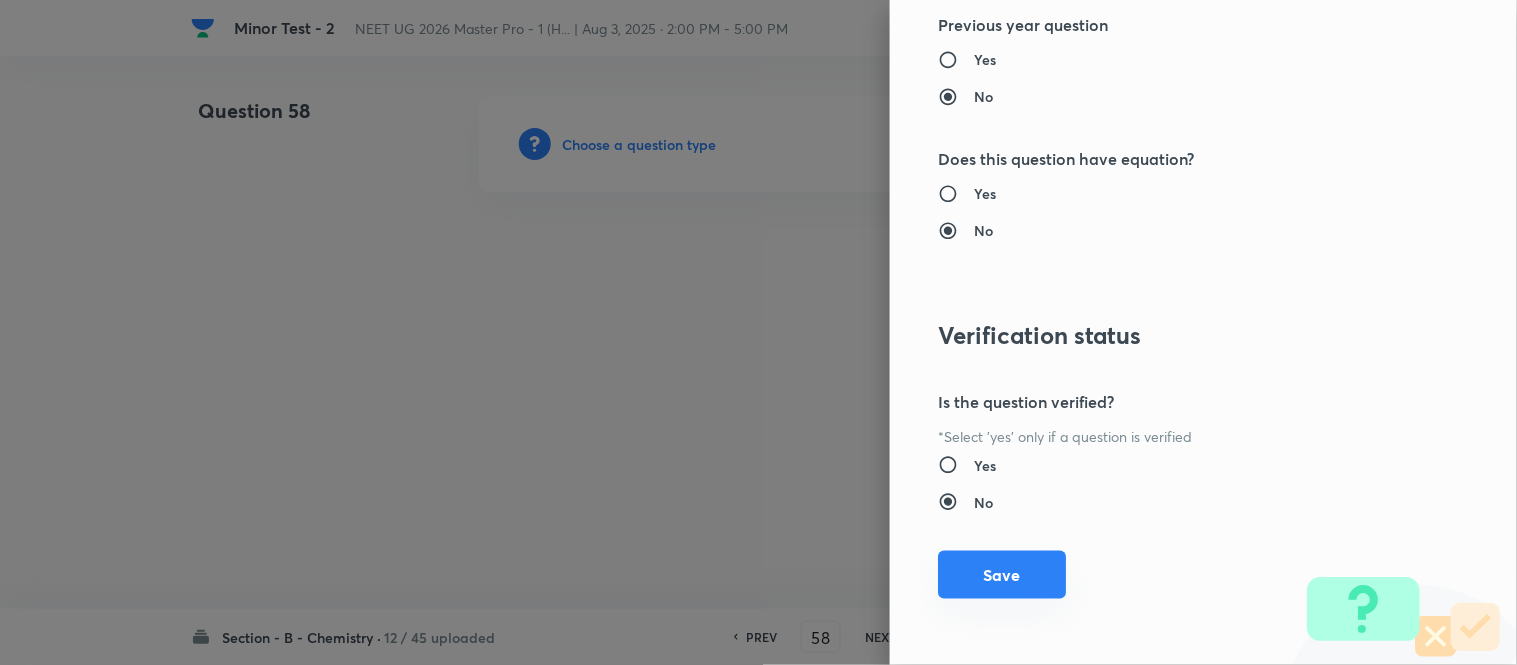 click on "Save" at bounding box center [1002, 575] 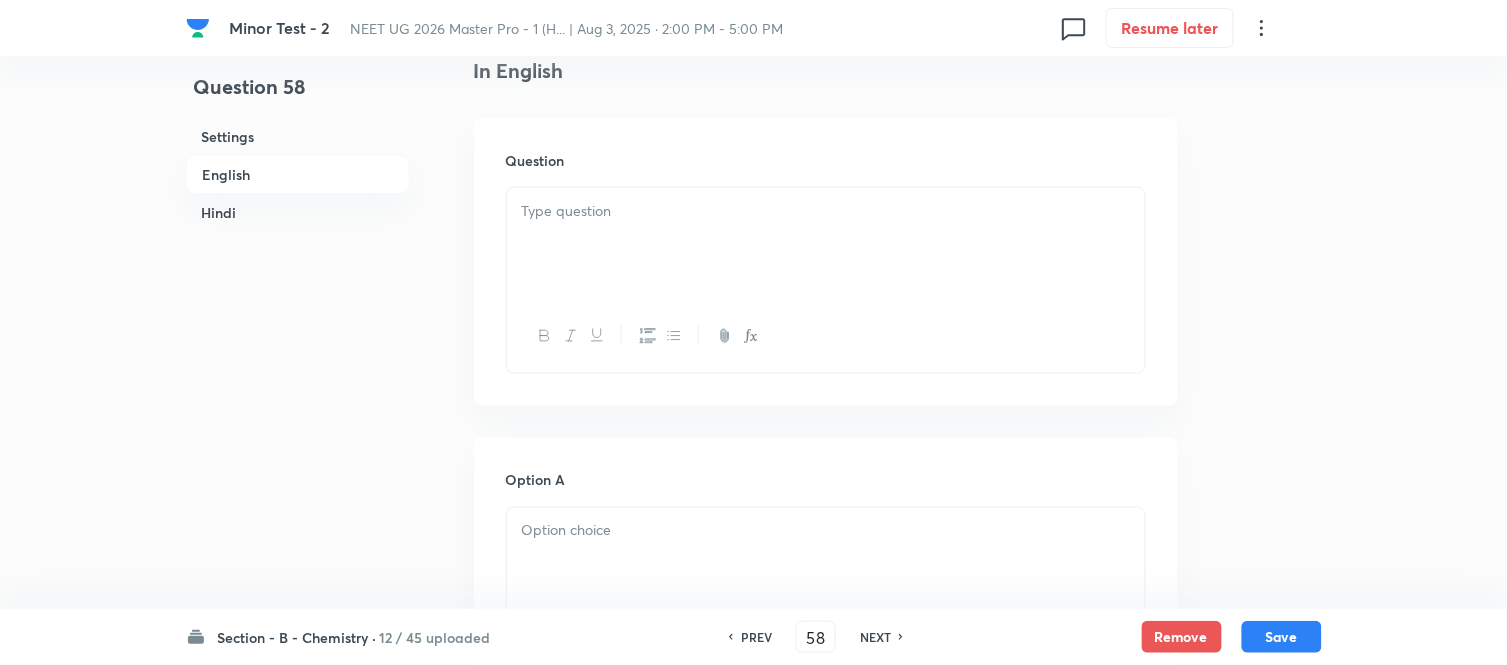scroll, scrollTop: 555, scrollLeft: 0, axis: vertical 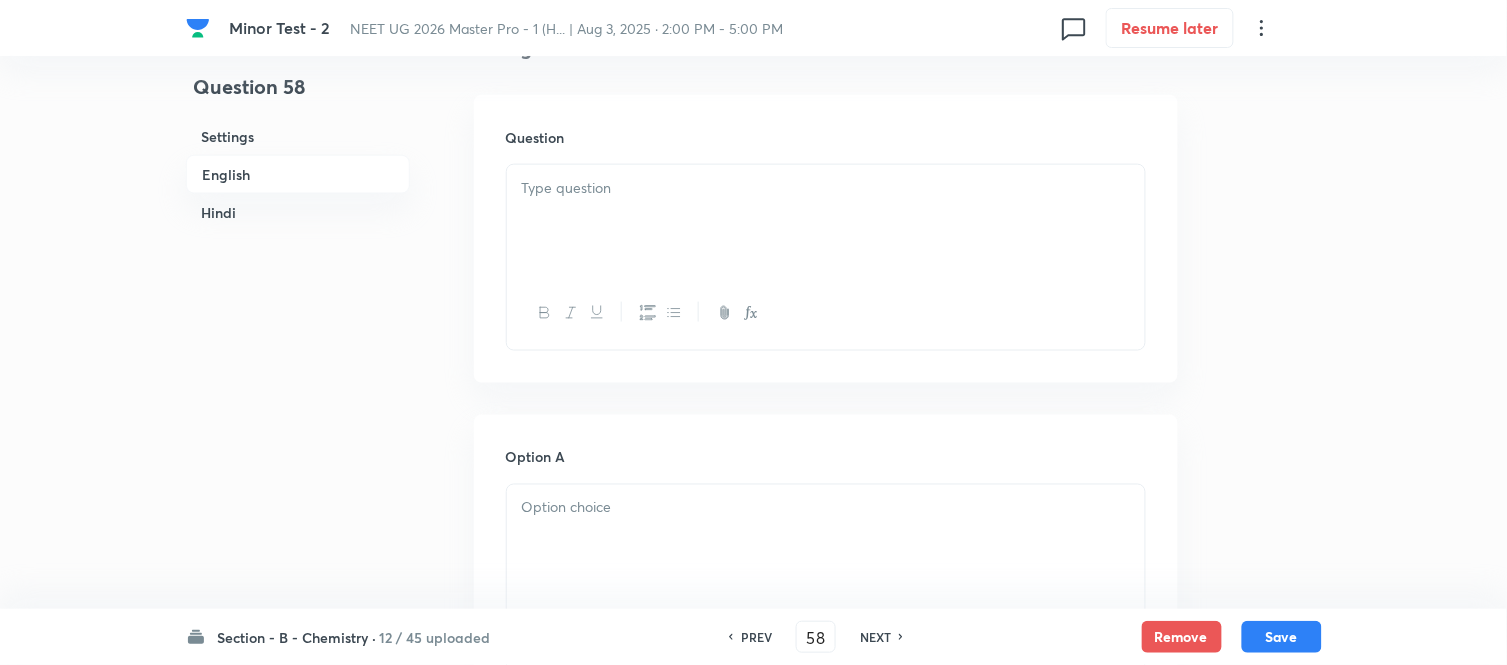click at bounding box center [826, 221] 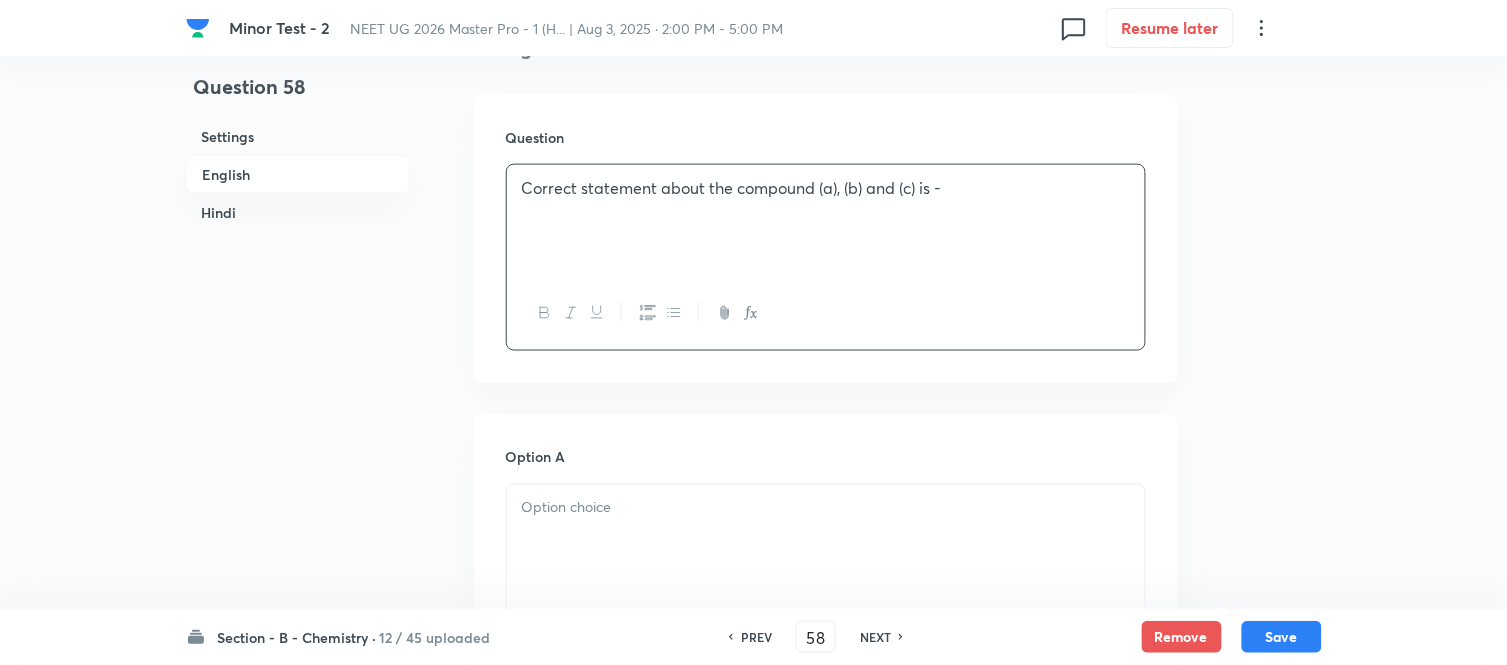 scroll, scrollTop: 777, scrollLeft: 0, axis: vertical 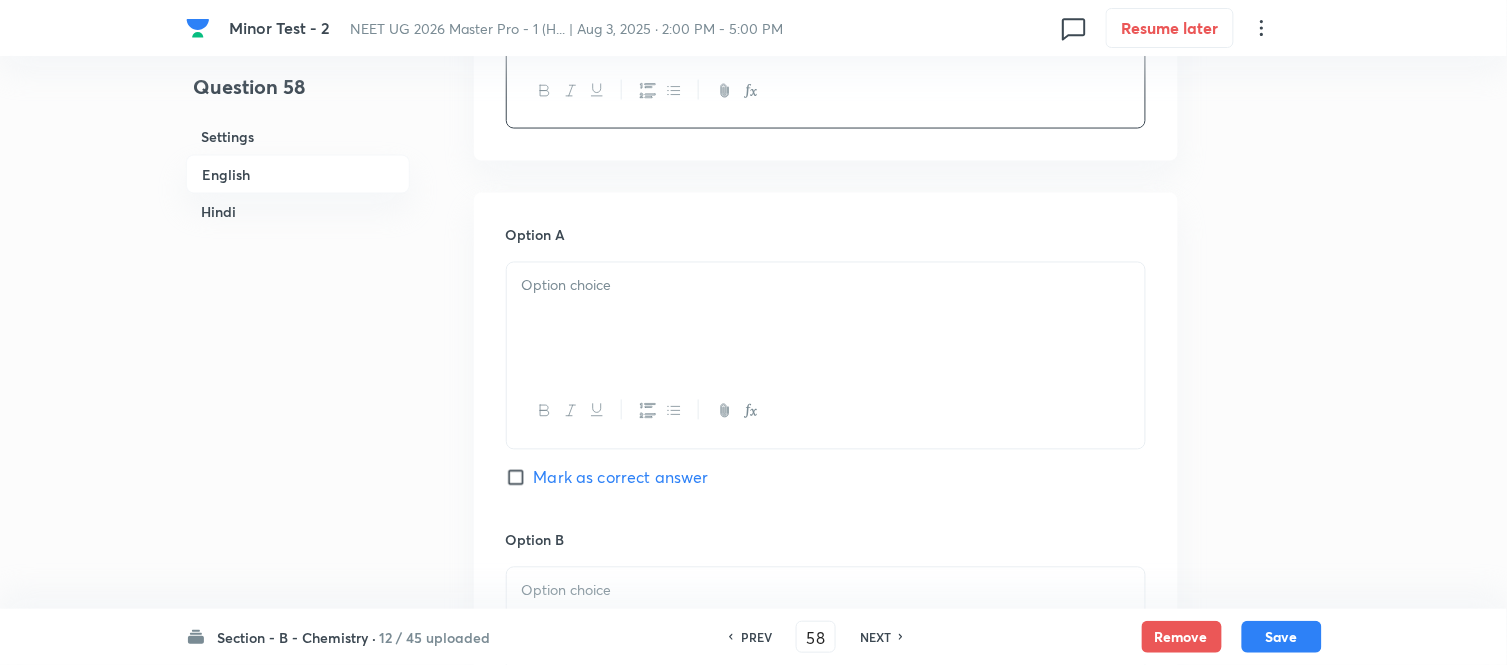 click at bounding box center (826, 319) 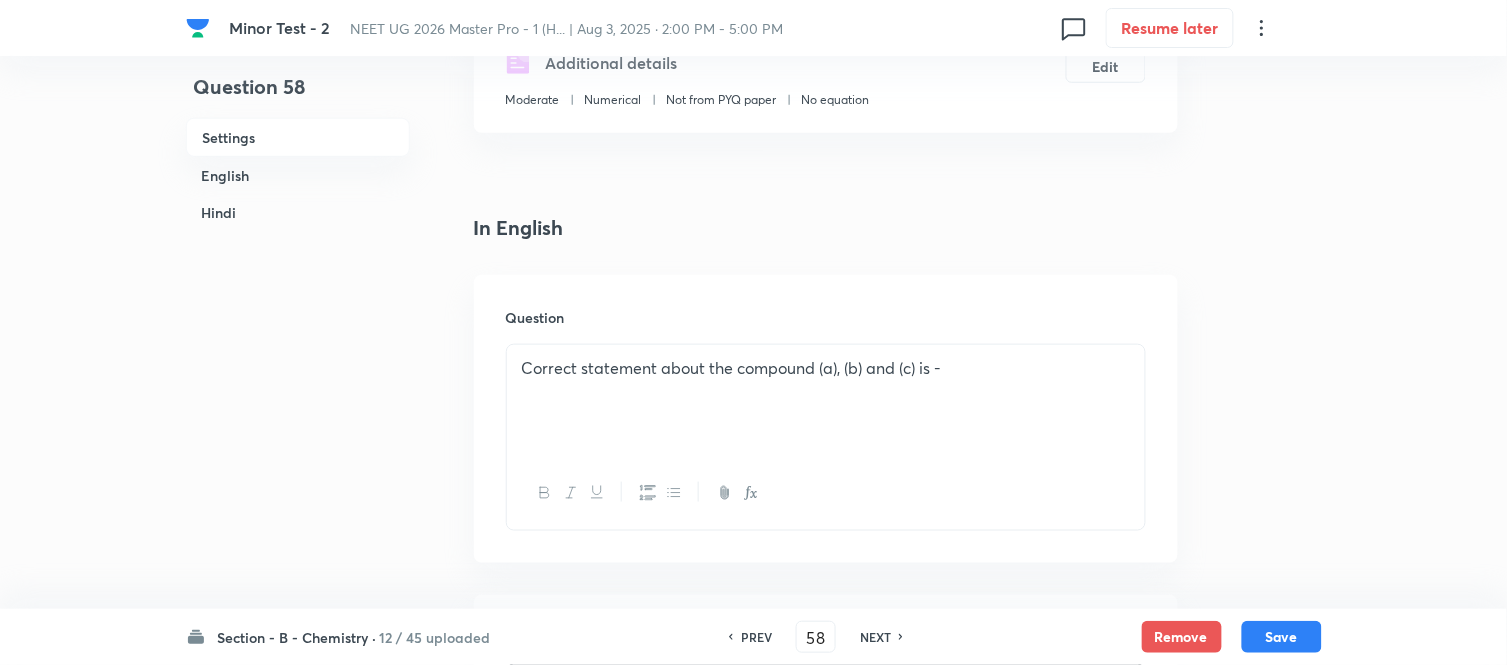 scroll, scrollTop: 333, scrollLeft: 0, axis: vertical 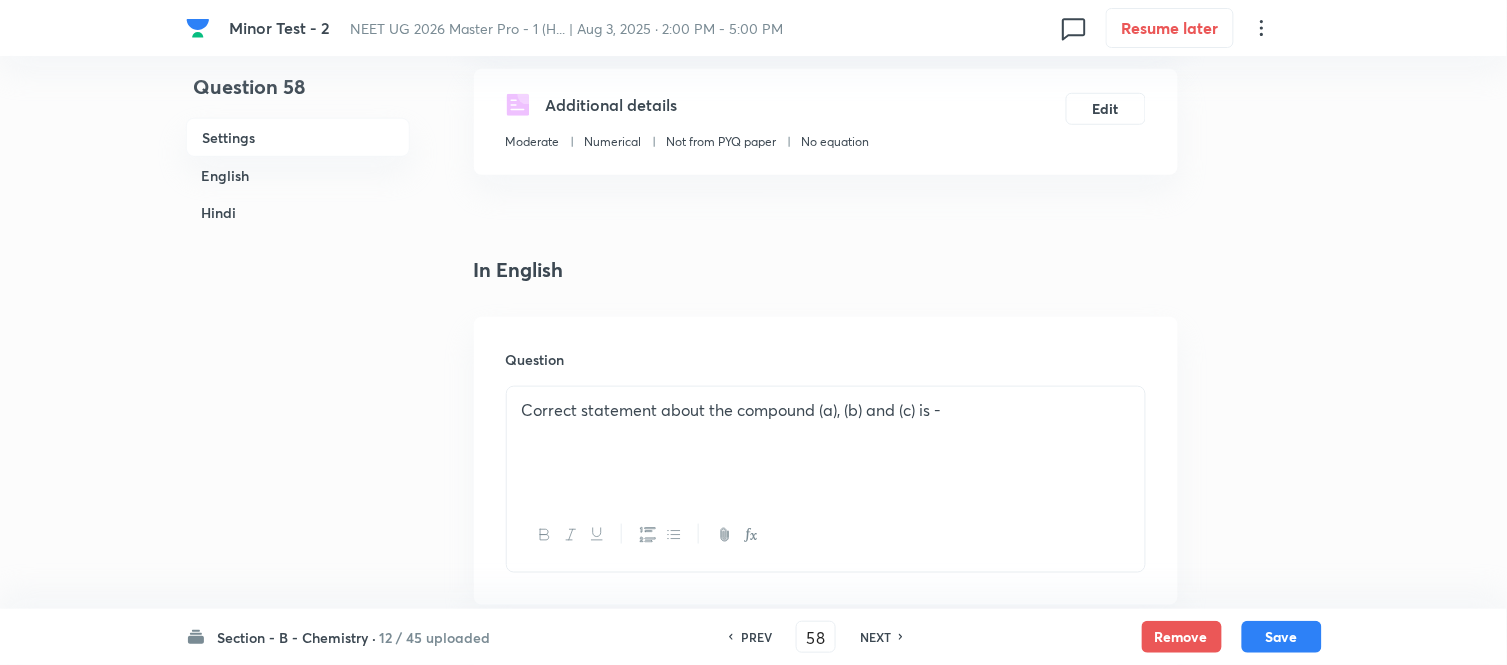 click on "Correct statement about the compound (a), (b) and (c) is -" at bounding box center [826, 410] 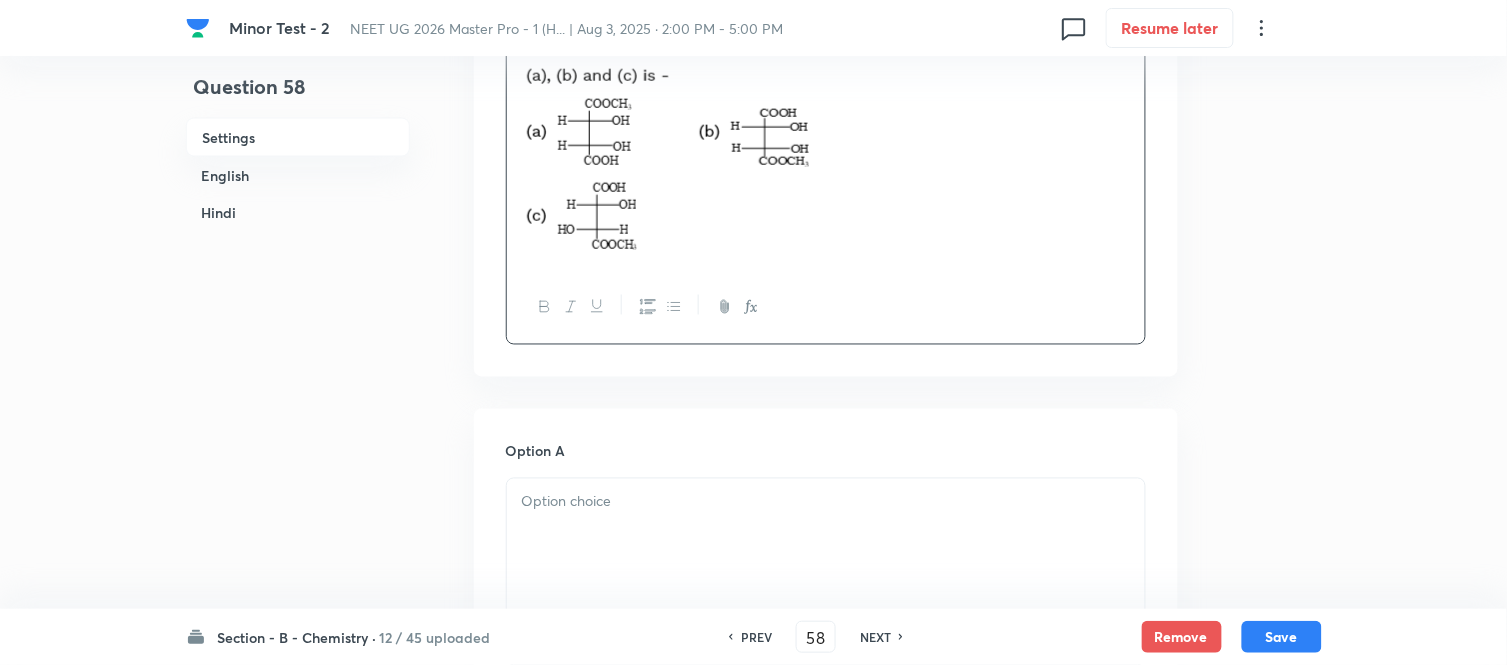 scroll, scrollTop: 777, scrollLeft: 0, axis: vertical 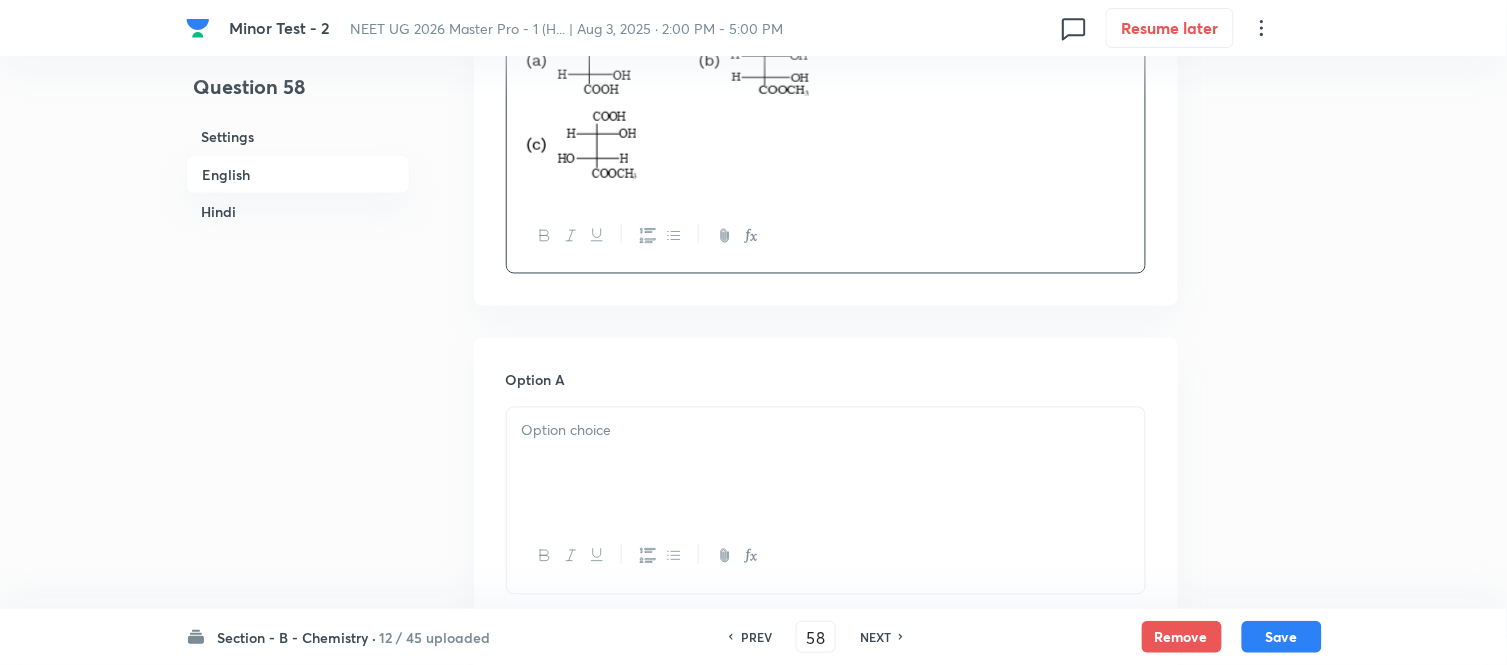 click at bounding box center (826, 464) 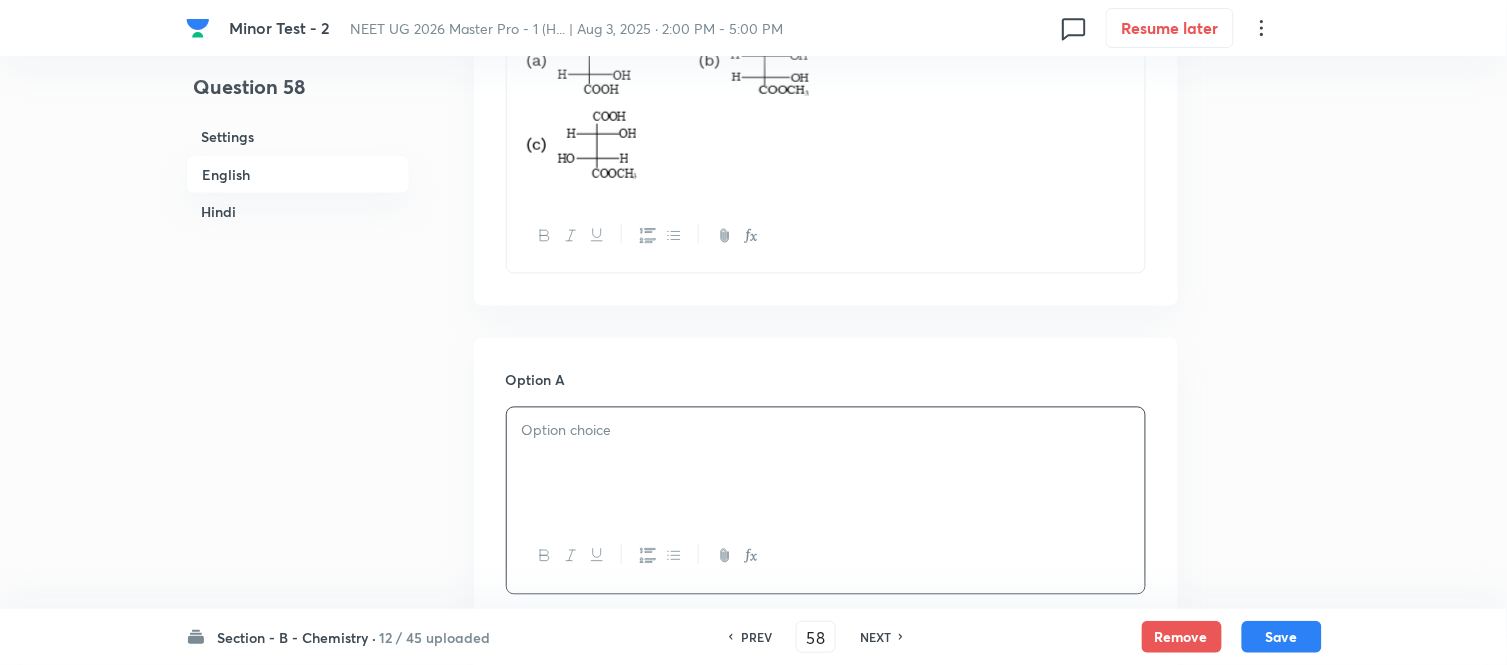 click on "Hindi" at bounding box center (298, 212) 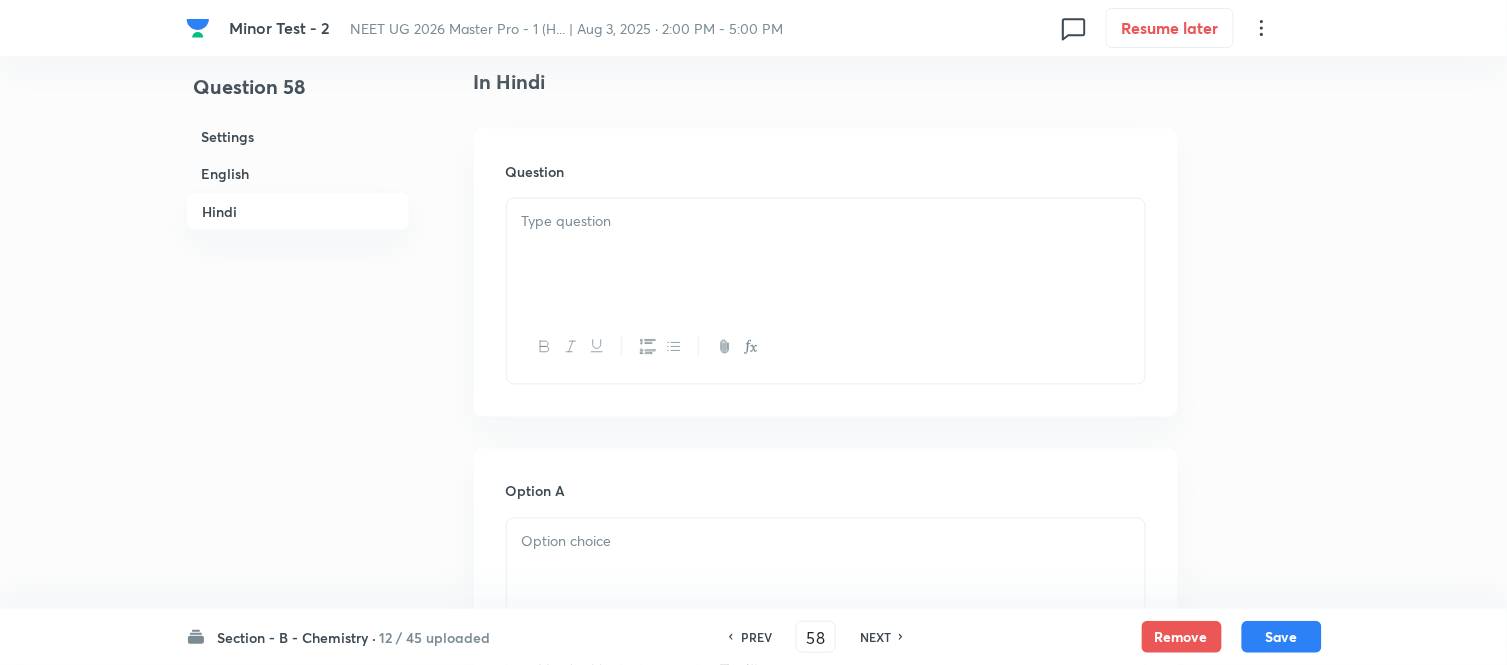 click at bounding box center (826, 255) 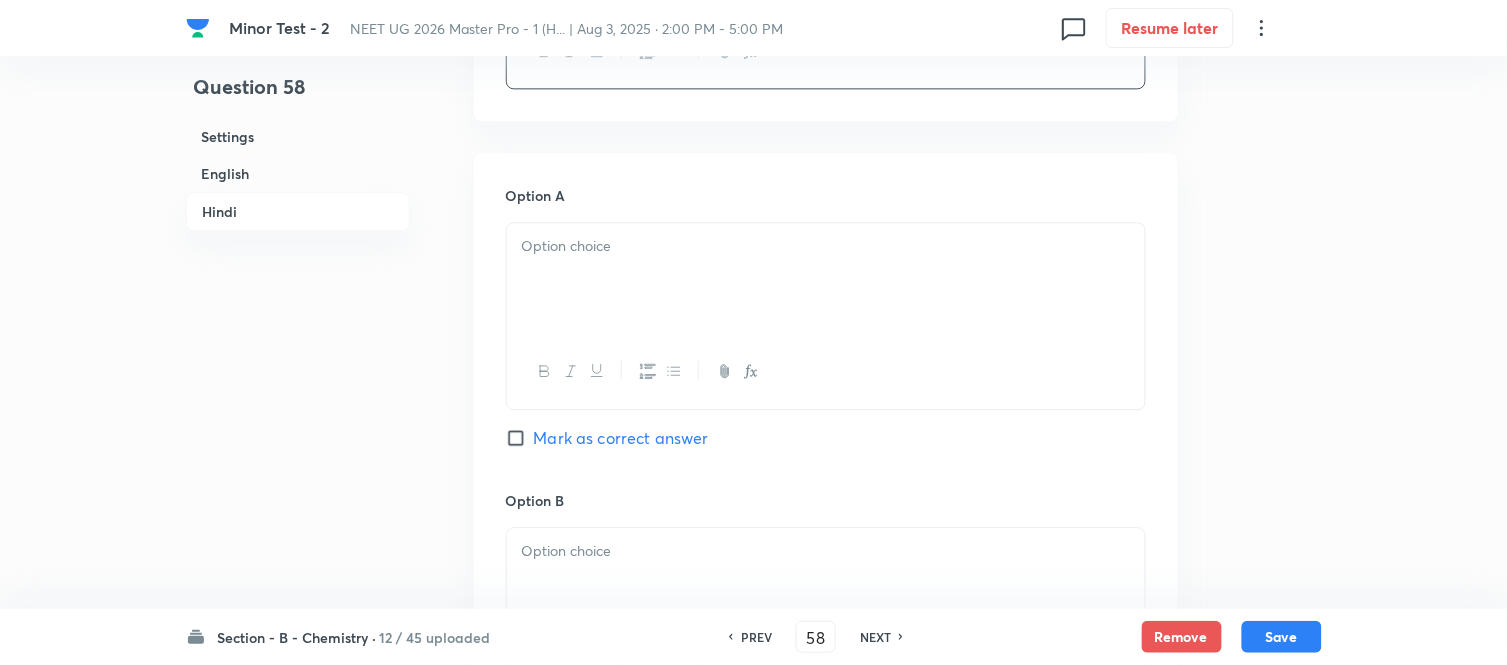 scroll, scrollTop: 3134, scrollLeft: 0, axis: vertical 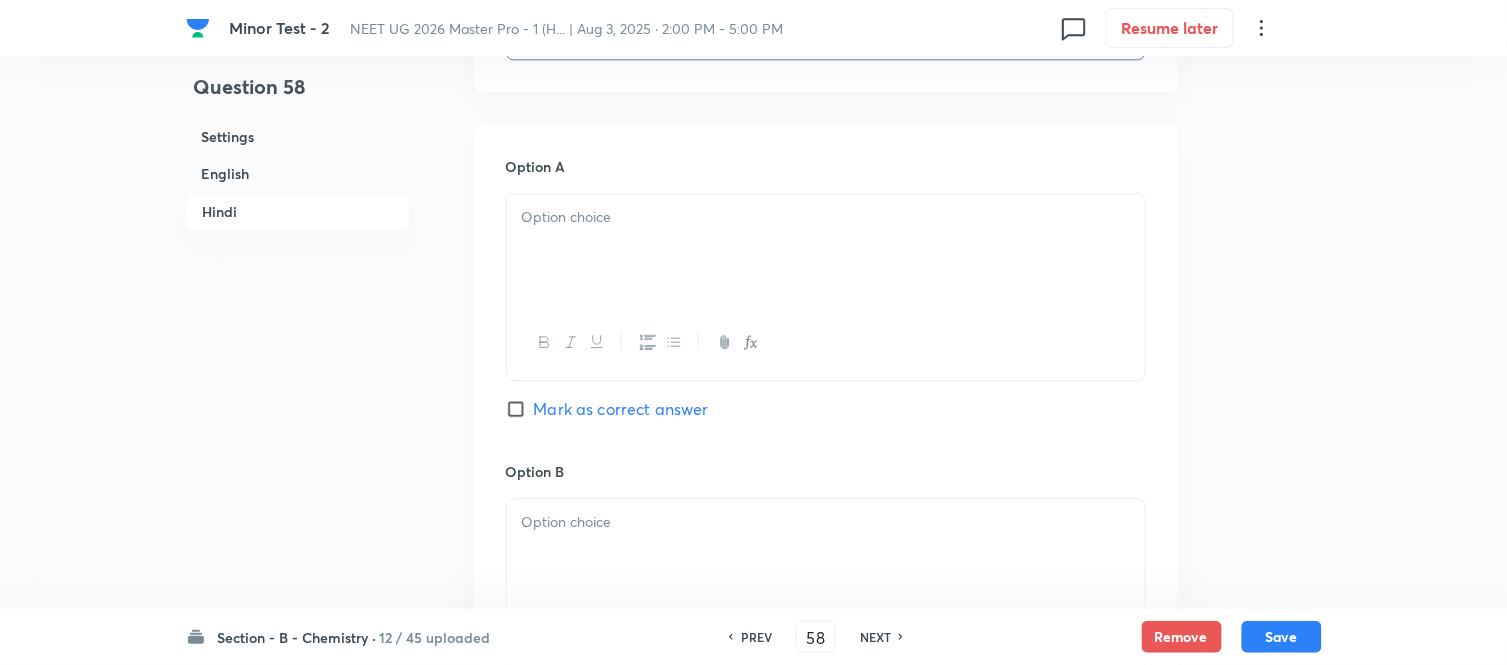click at bounding box center [826, 250] 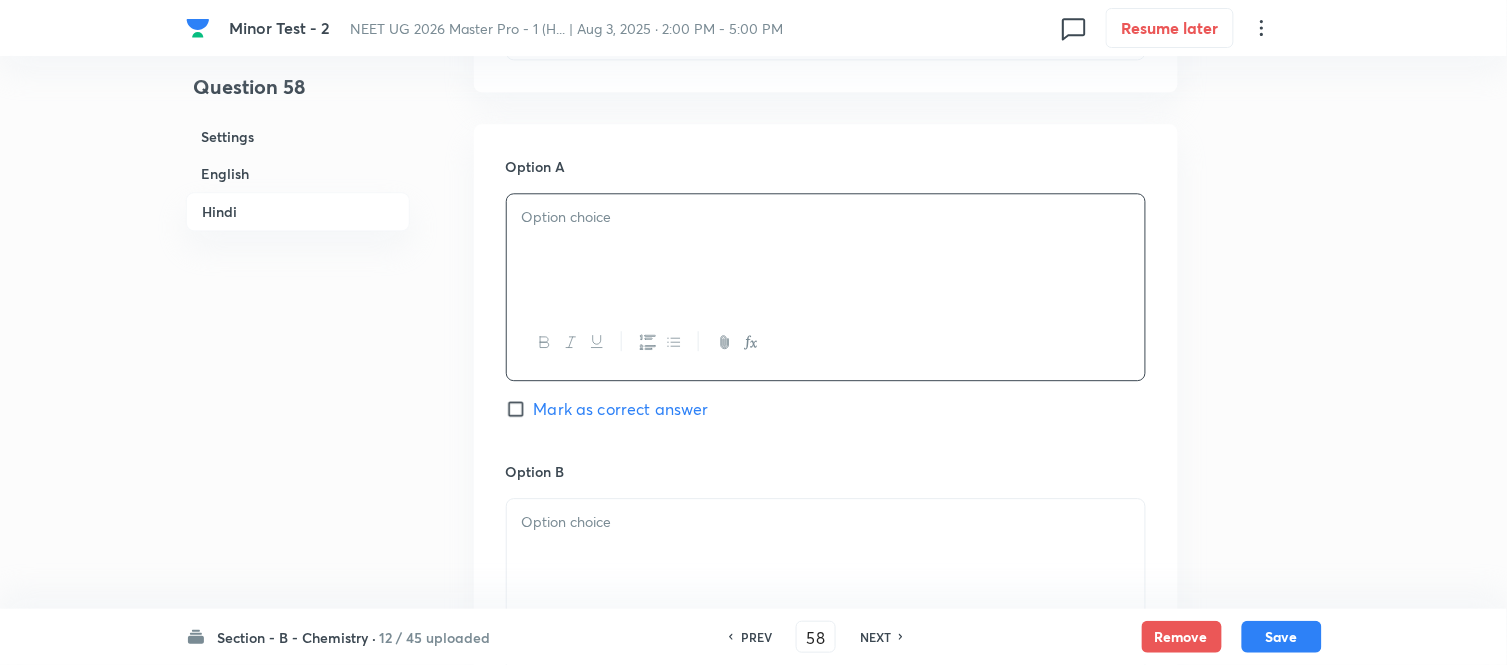 click at bounding box center [826, 250] 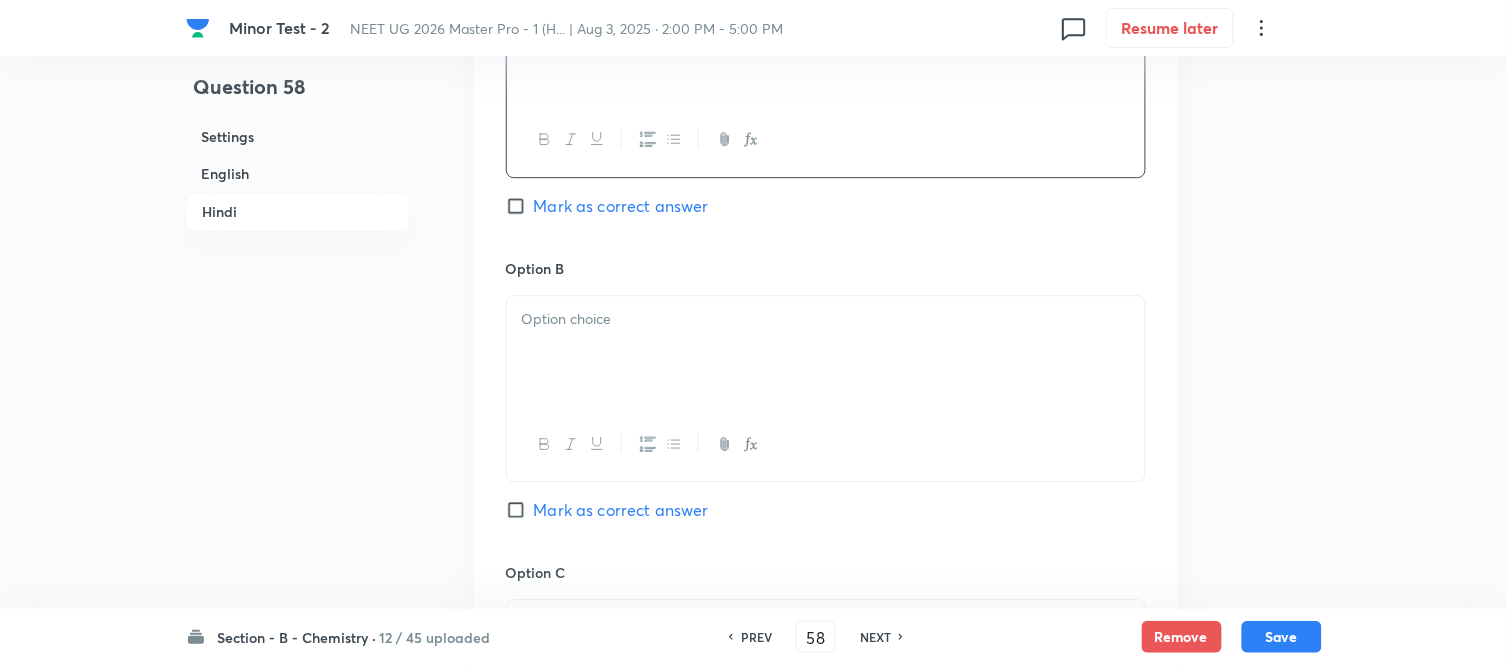 scroll, scrollTop: 3356, scrollLeft: 0, axis: vertical 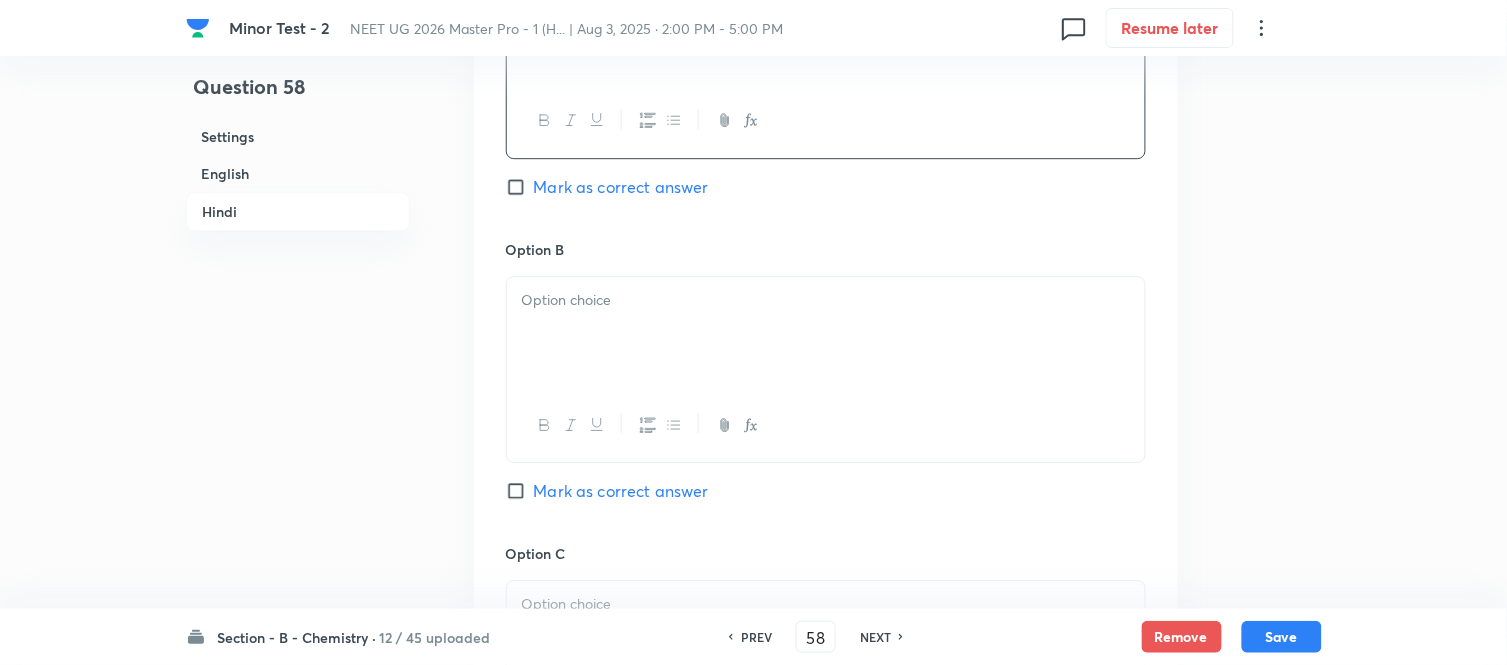 click at bounding box center [826, 333] 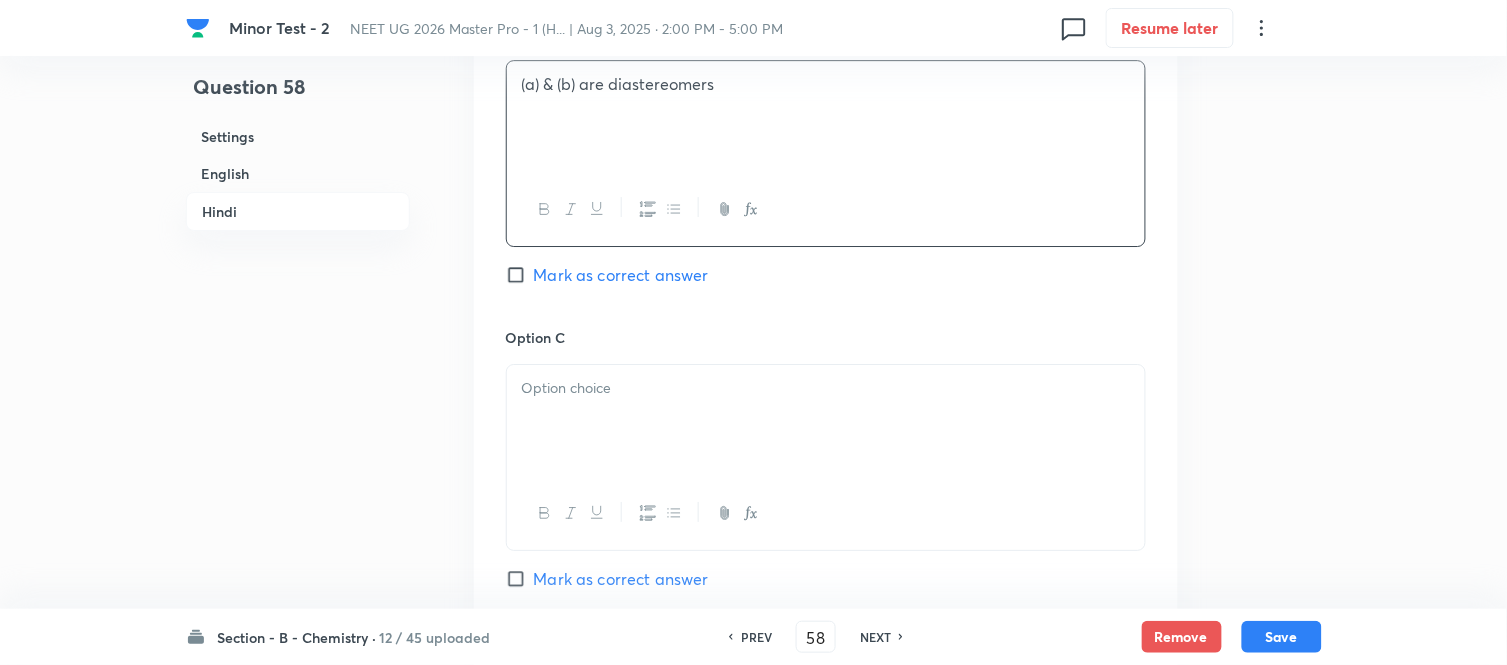 scroll, scrollTop: 3578, scrollLeft: 0, axis: vertical 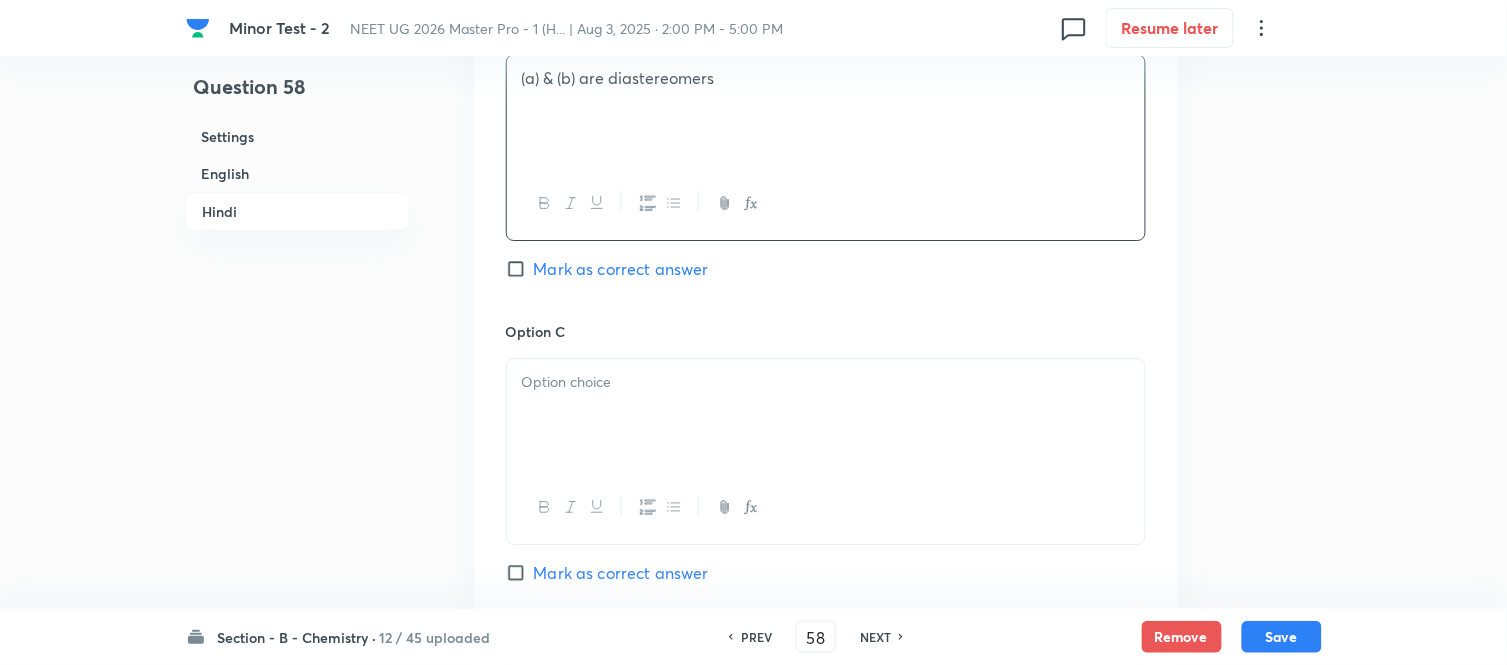 click at bounding box center [826, 415] 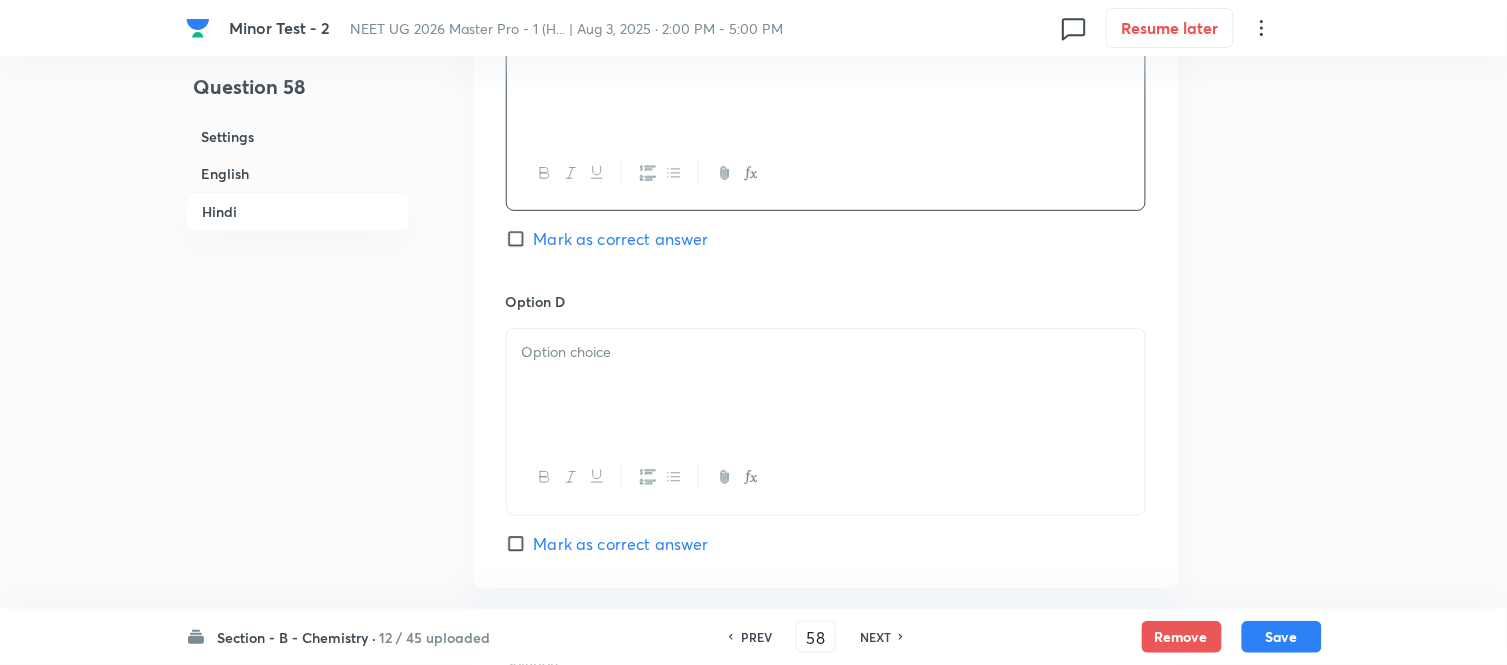 click at bounding box center (826, 352) 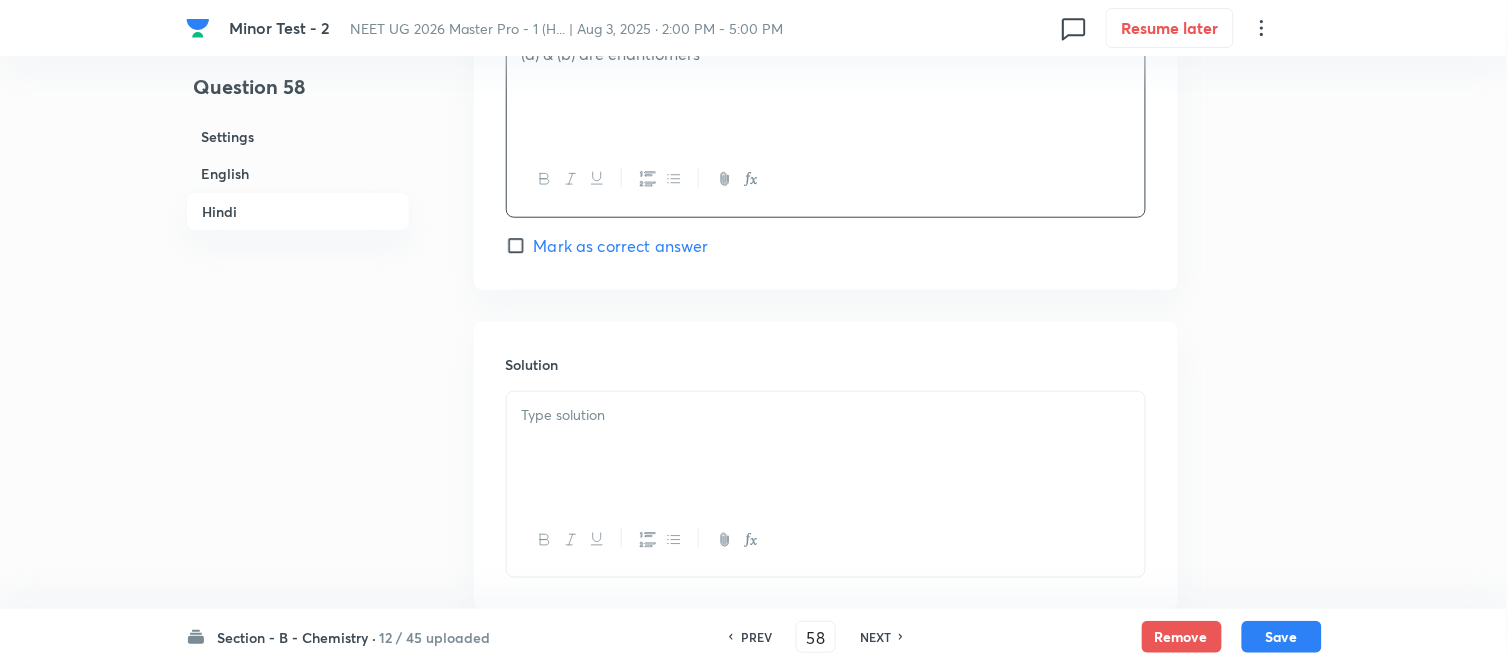scroll, scrollTop: 4245, scrollLeft: 0, axis: vertical 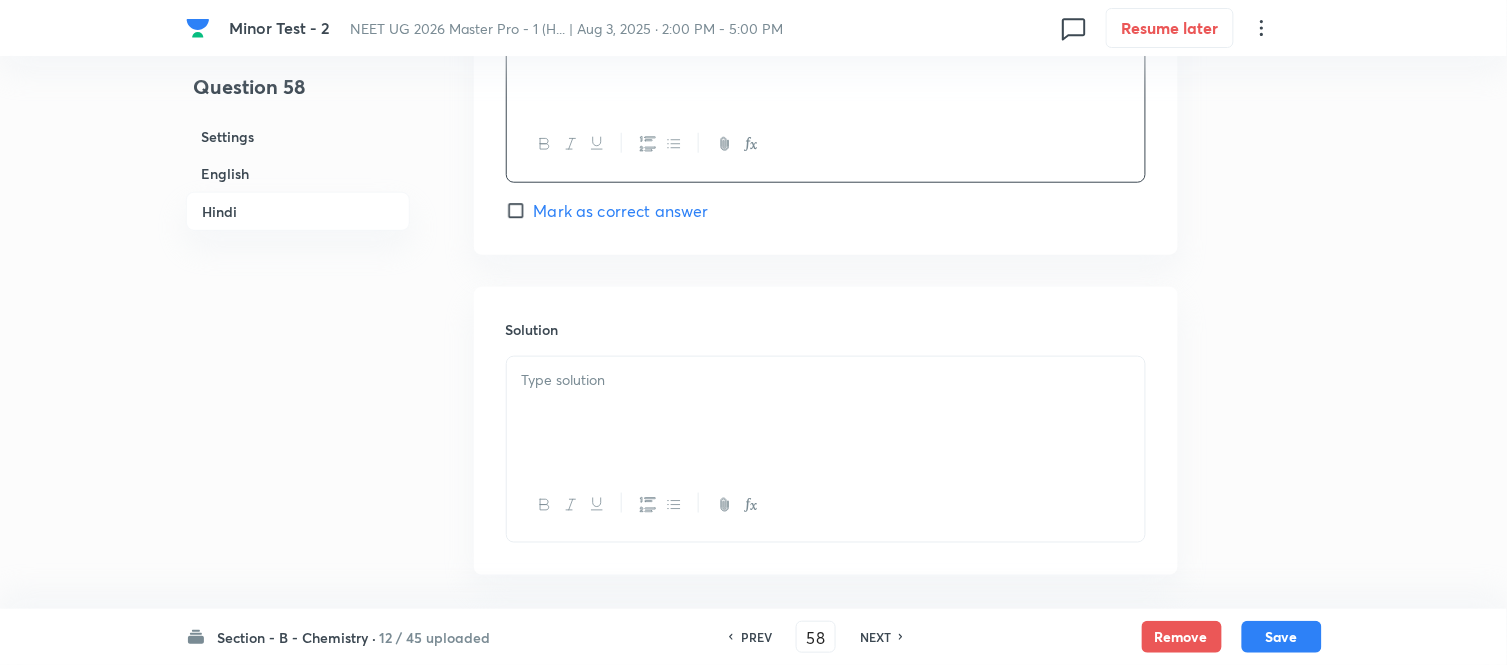 click at bounding box center [826, 413] 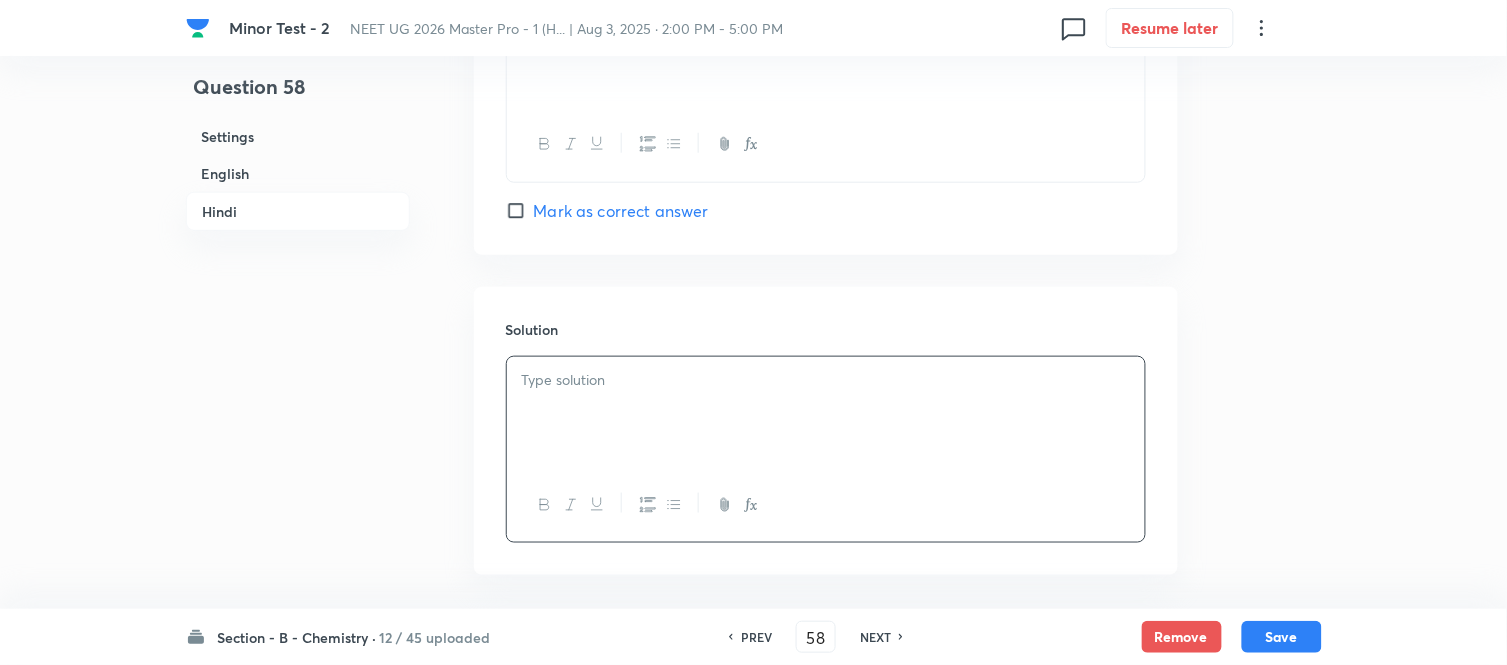 type 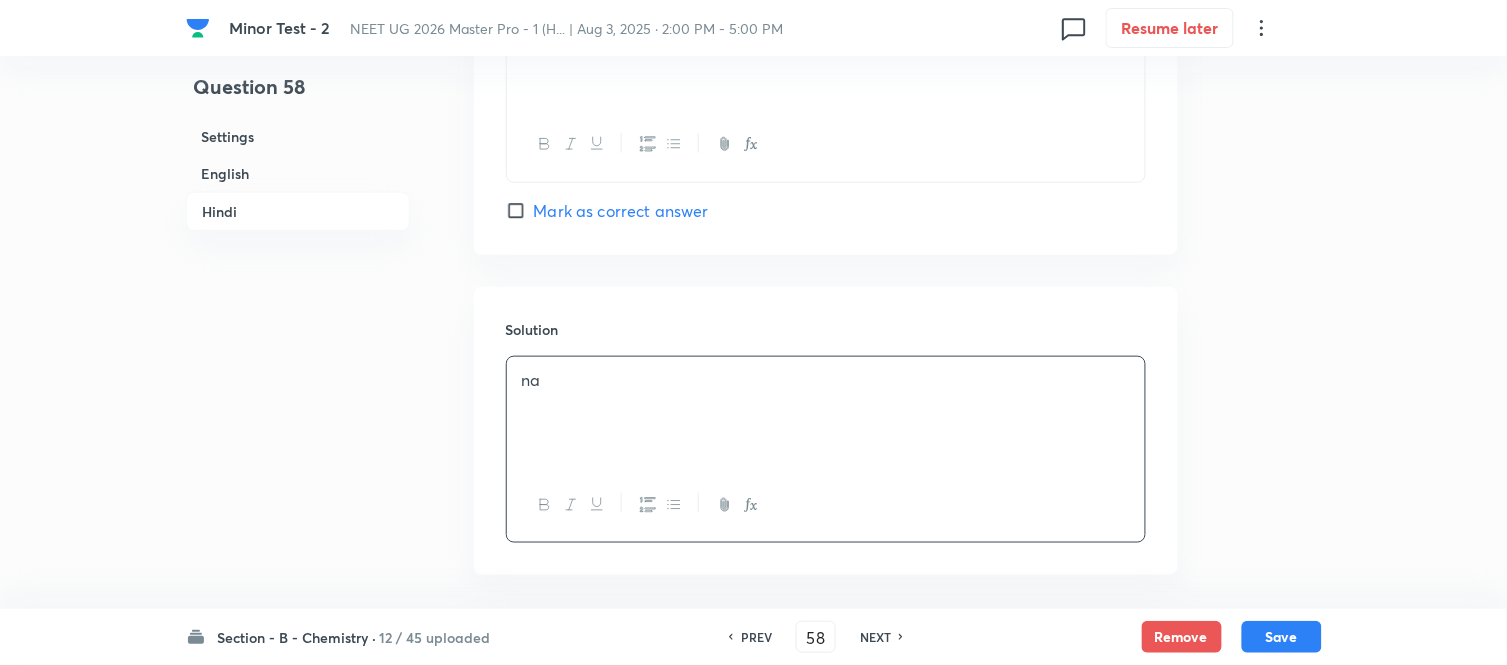click on "Mark as correct answer" at bounding box center [520, 211] 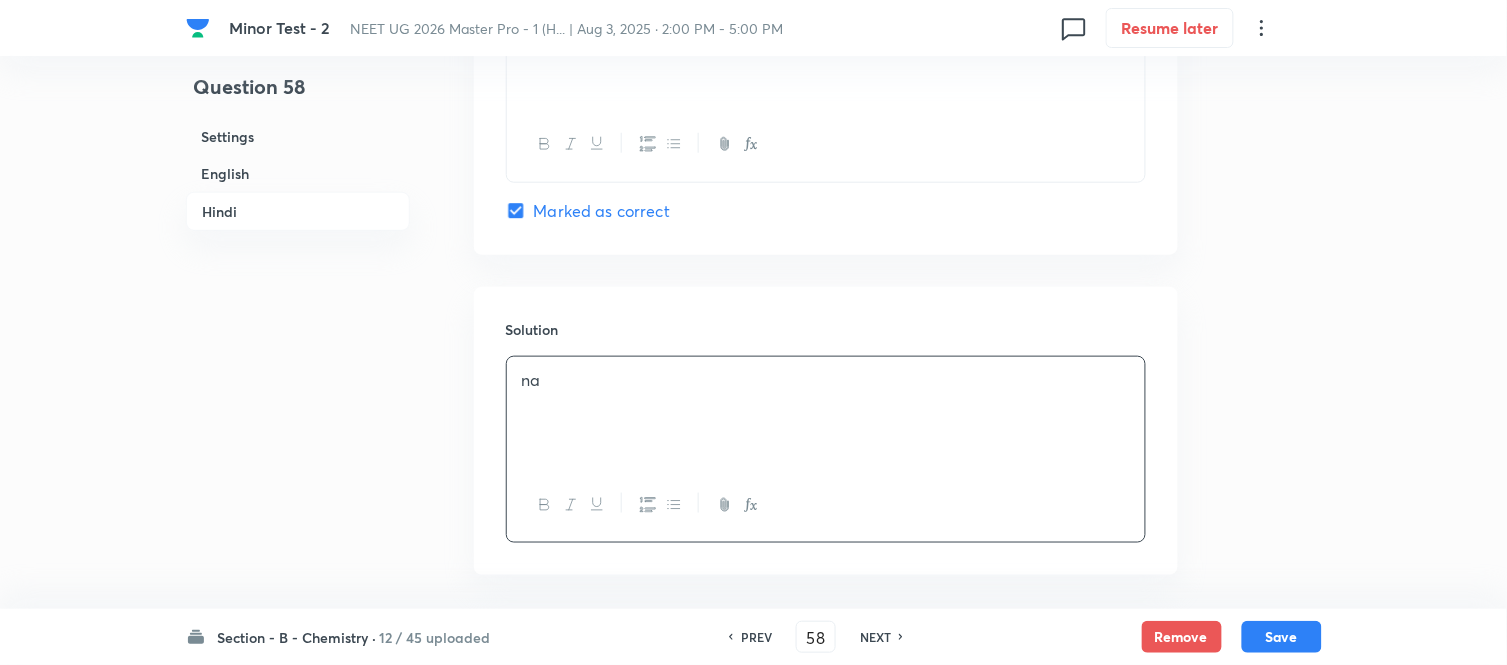checkbox on "true" 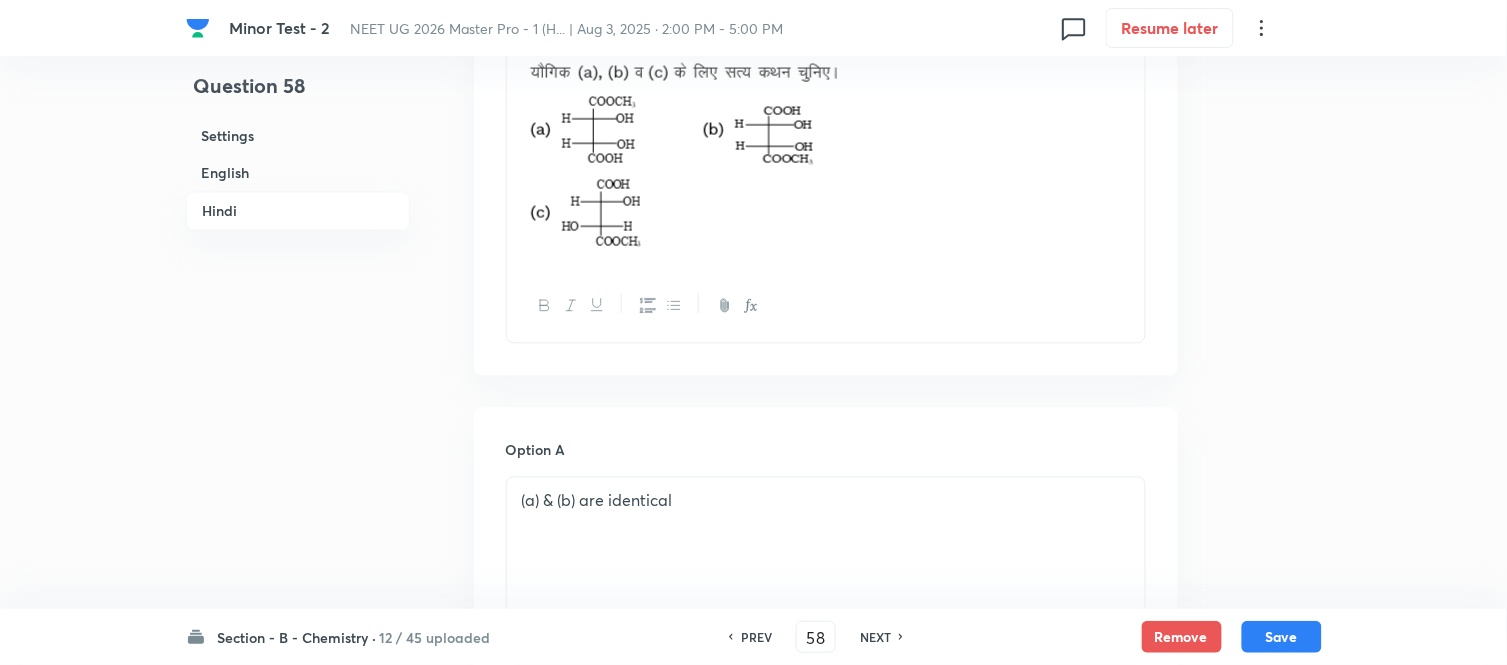 scroll, scrollTop: 3006, scrollLeft: 0, axis: vertical 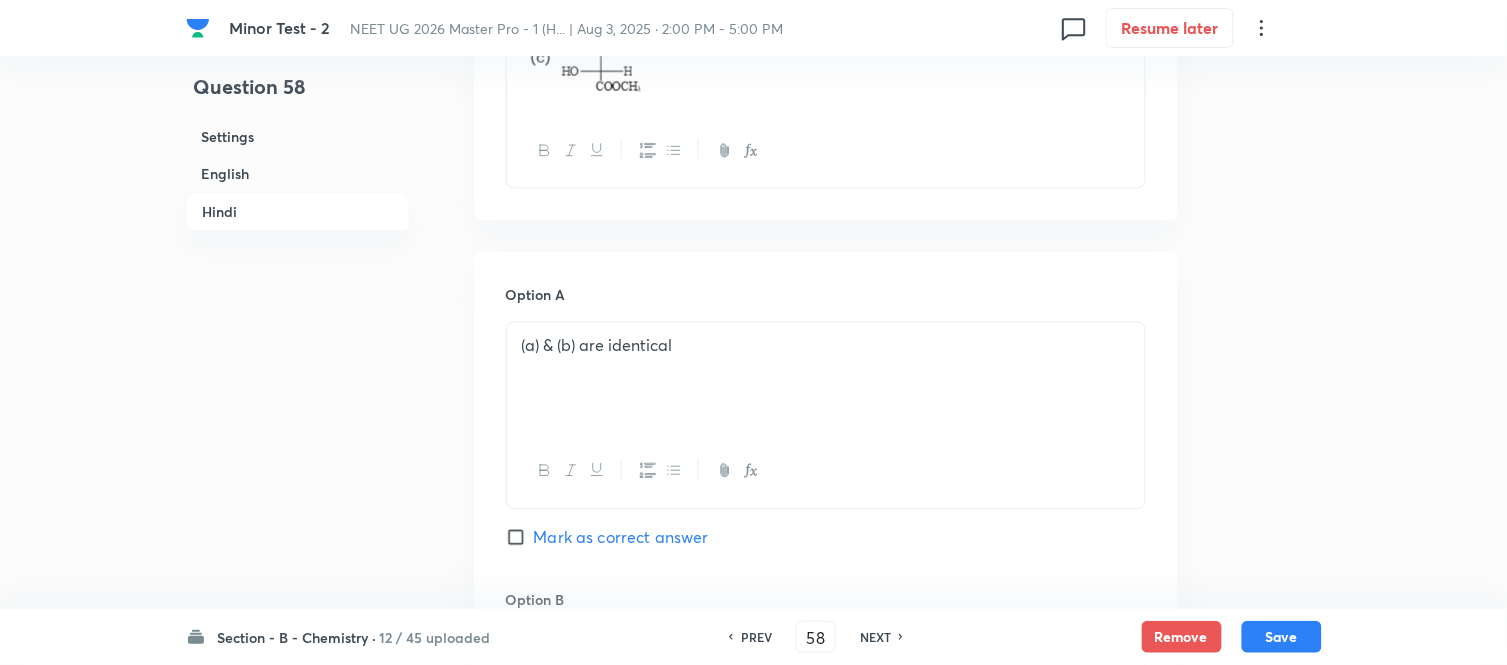 click on "(a) & (b) are identical" at bounding box center [826, 345] 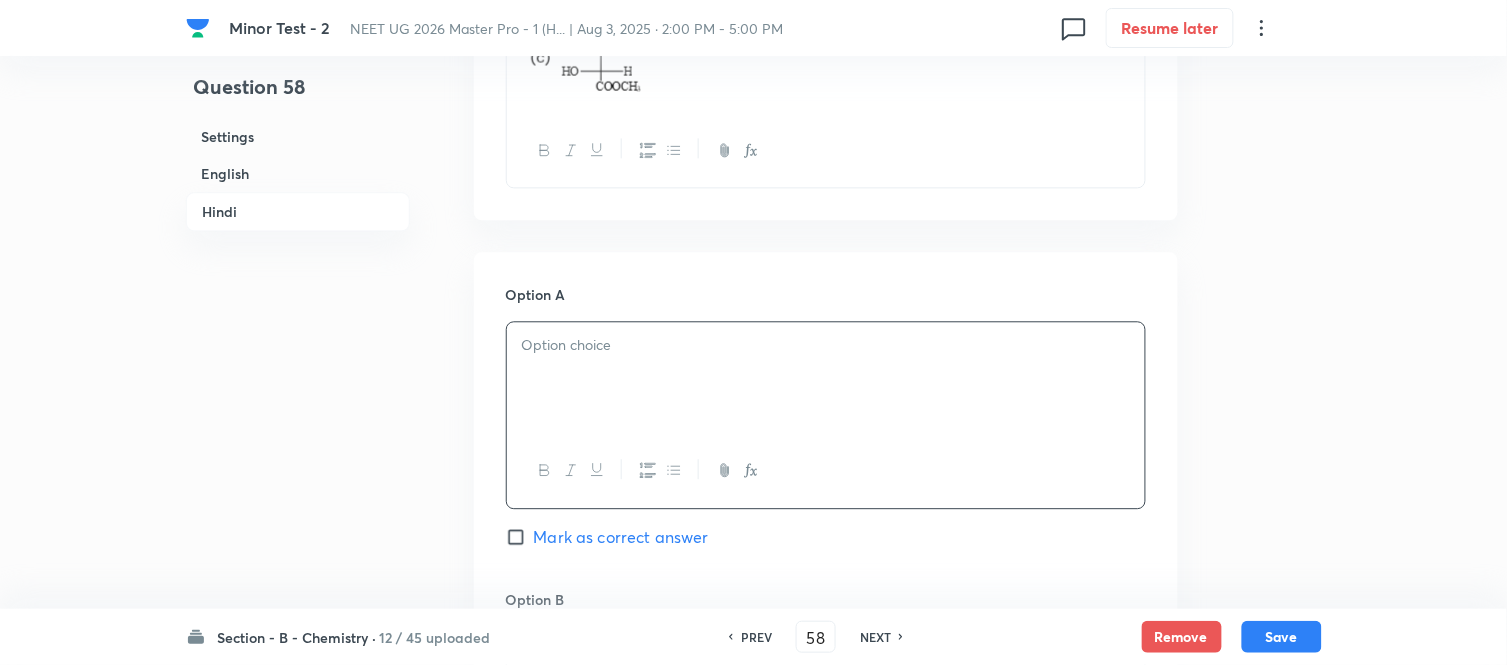 click on "English" at bounding box center [298, 173] 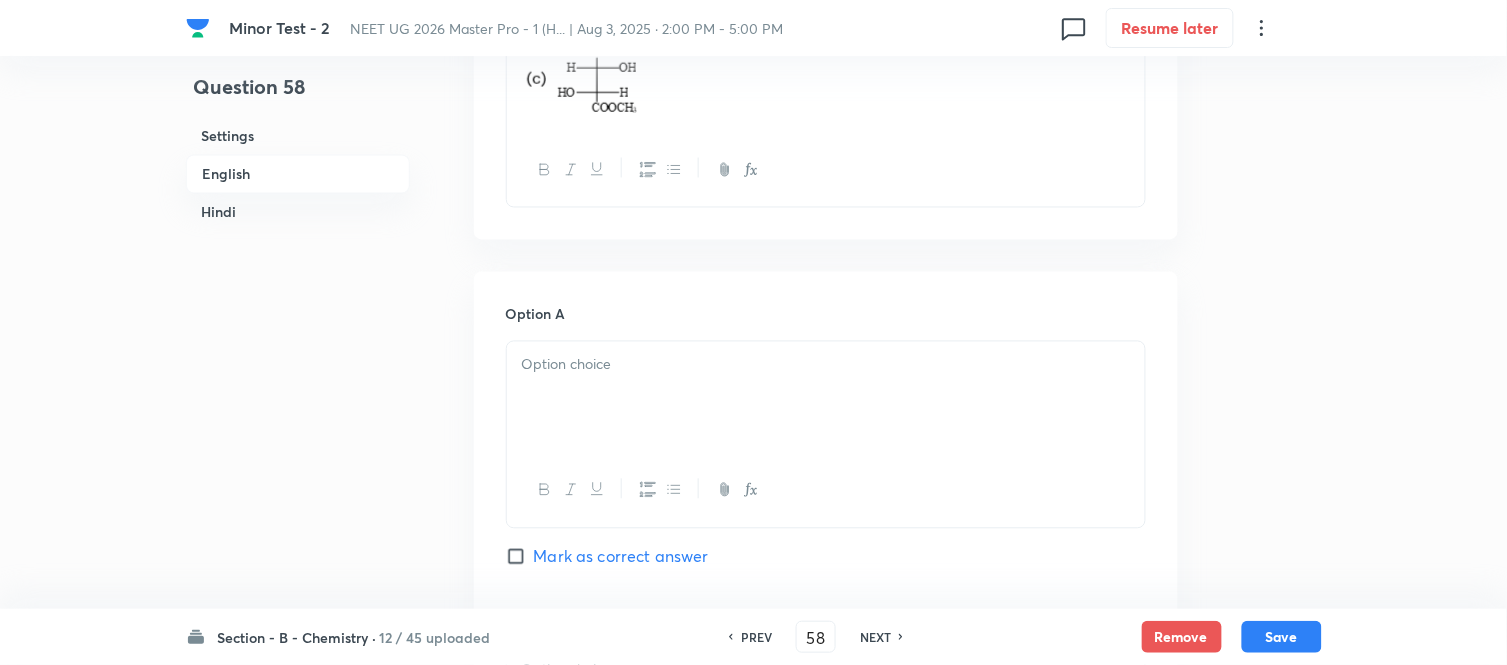 scroll, scrollTop: 848, scrollLeft: 0, axis: vertical 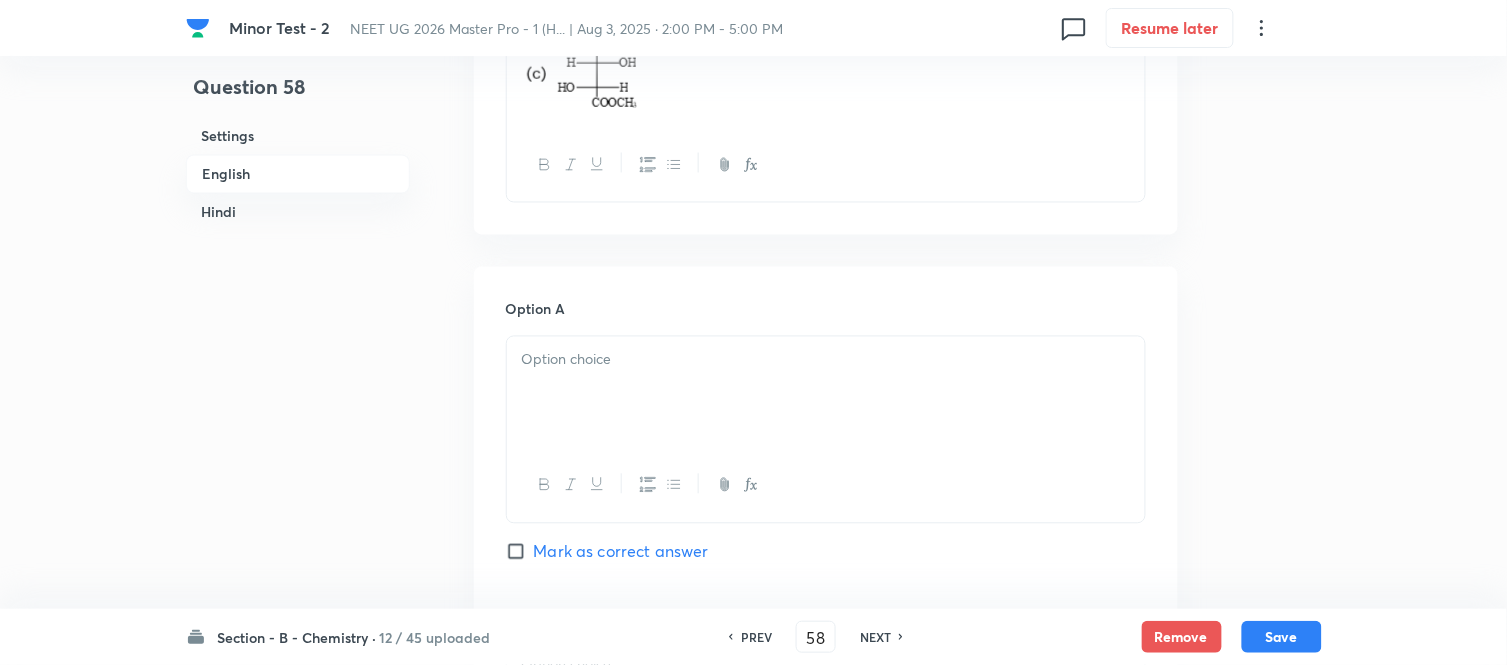 click at bounding box center (826, 393) 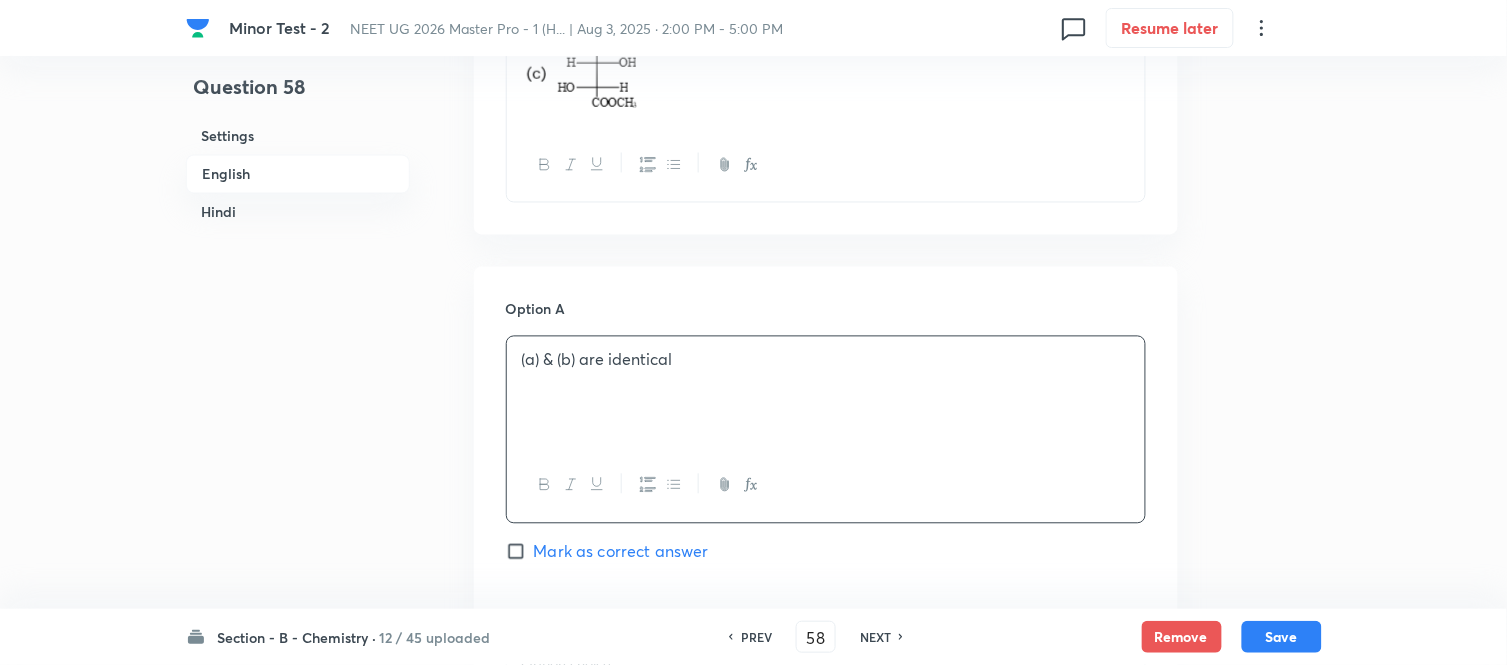 click on "Hindi" at bounding box center [298, 212] 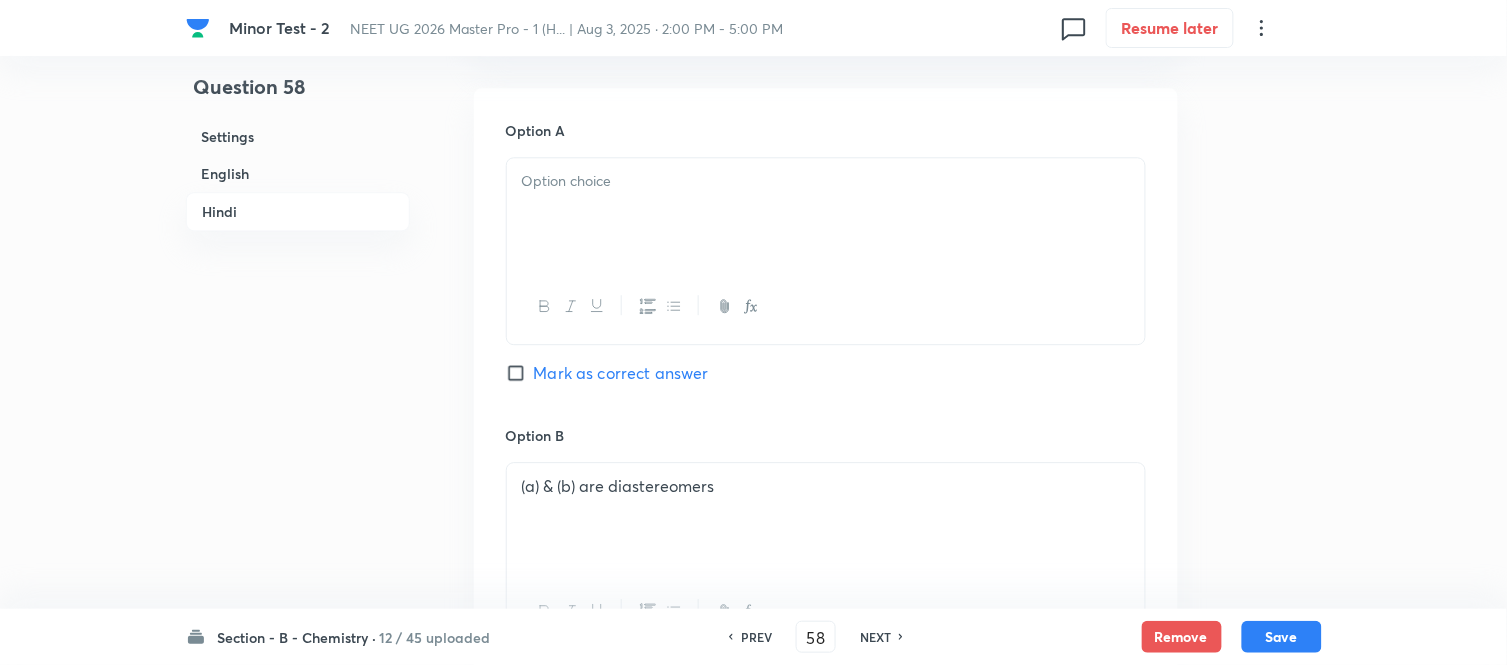scroll, scrollTop: 3245, scrollLeft: 0, axis: vertical 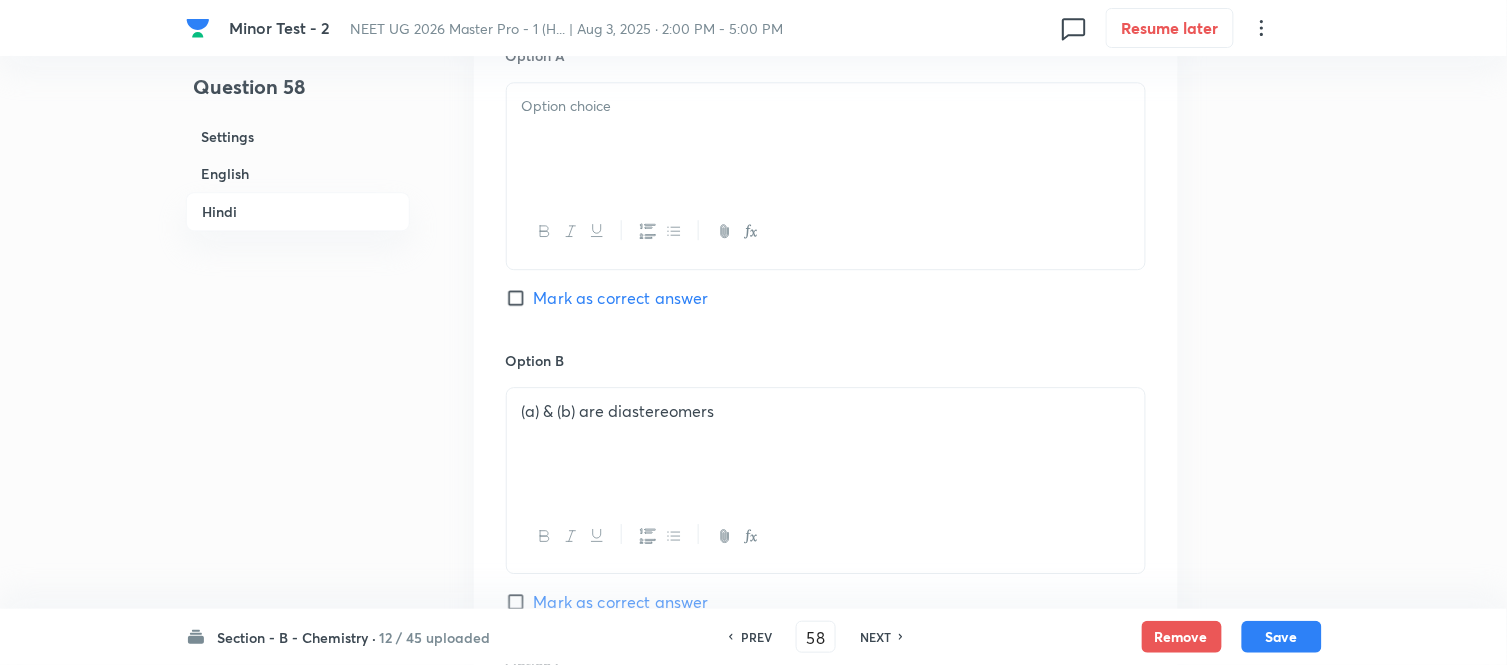 click on "(a) & (b) are diastereomers" at bounding box center [826, 411] 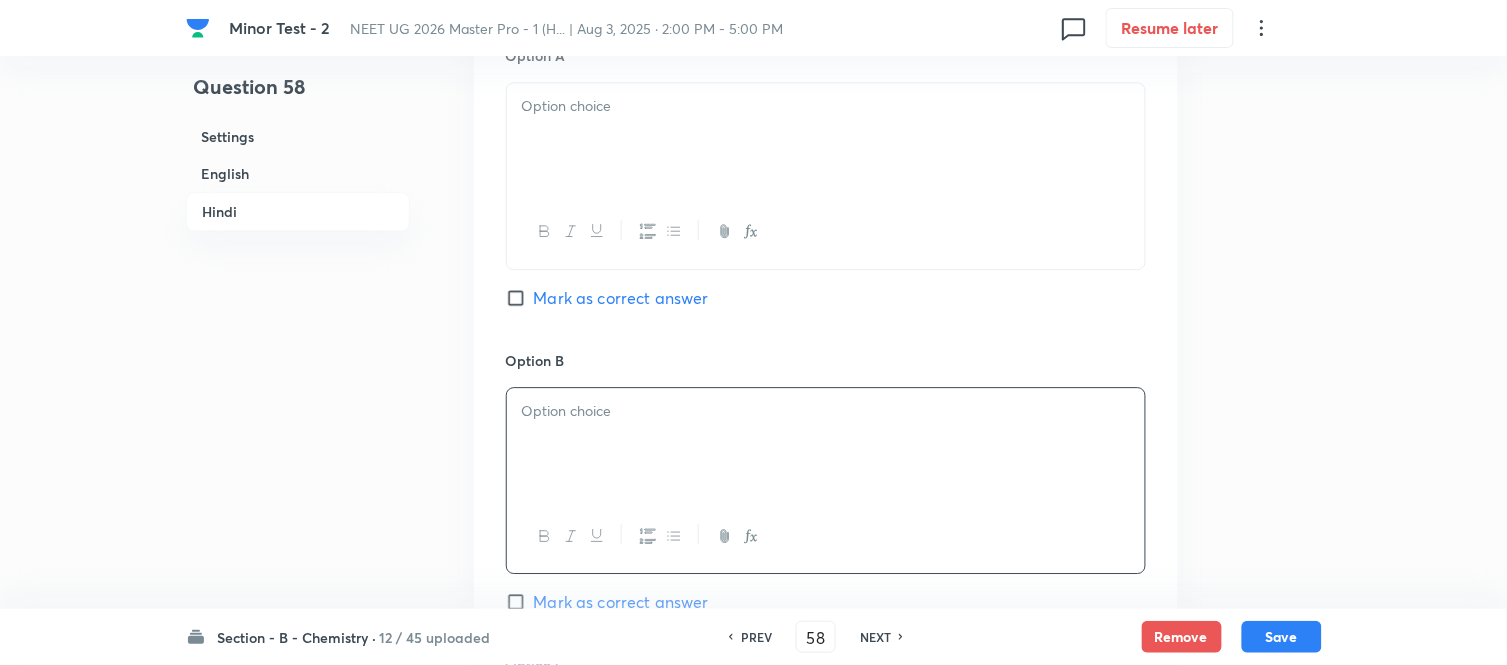 drag, startPoint x: 231, startPoint y: 175, endPoint x: 294, endPoint y: 221, distance: 78.00641 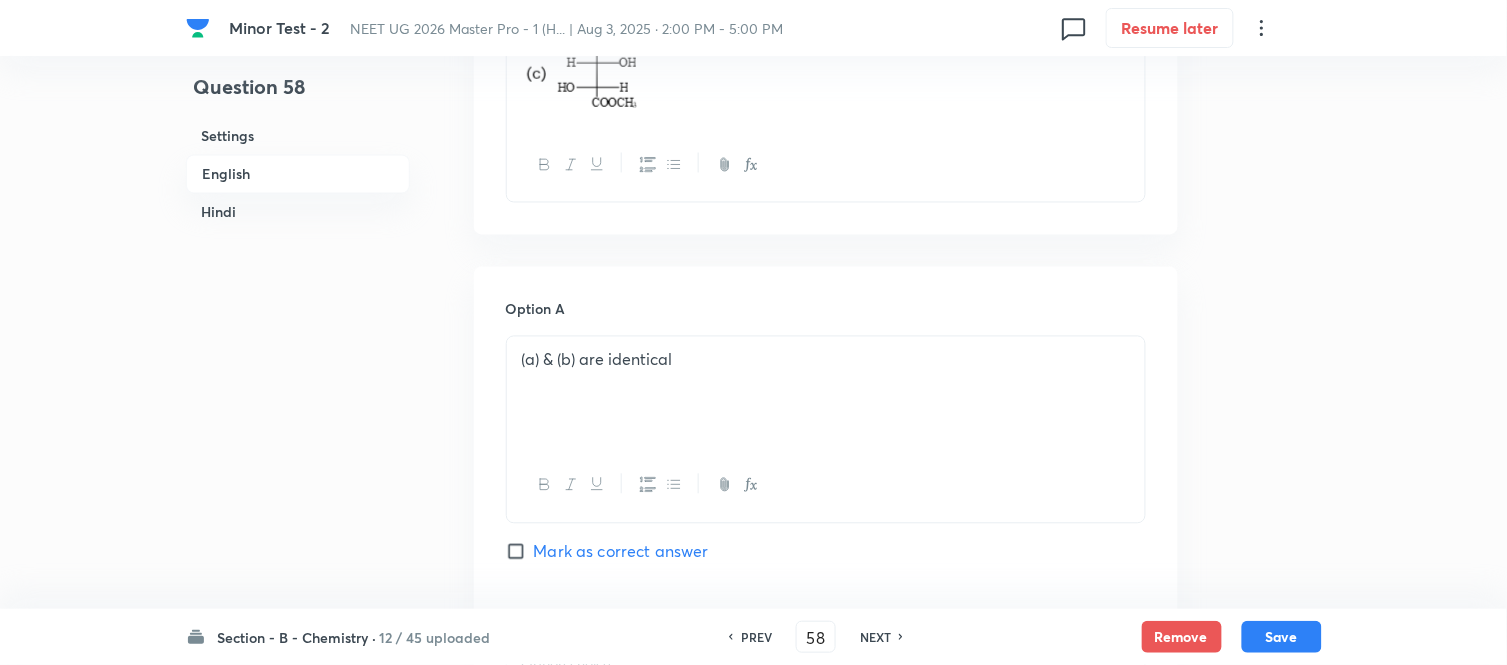 scroll, scrollTop: 1293, scrollLeft: 0, axis: vertical 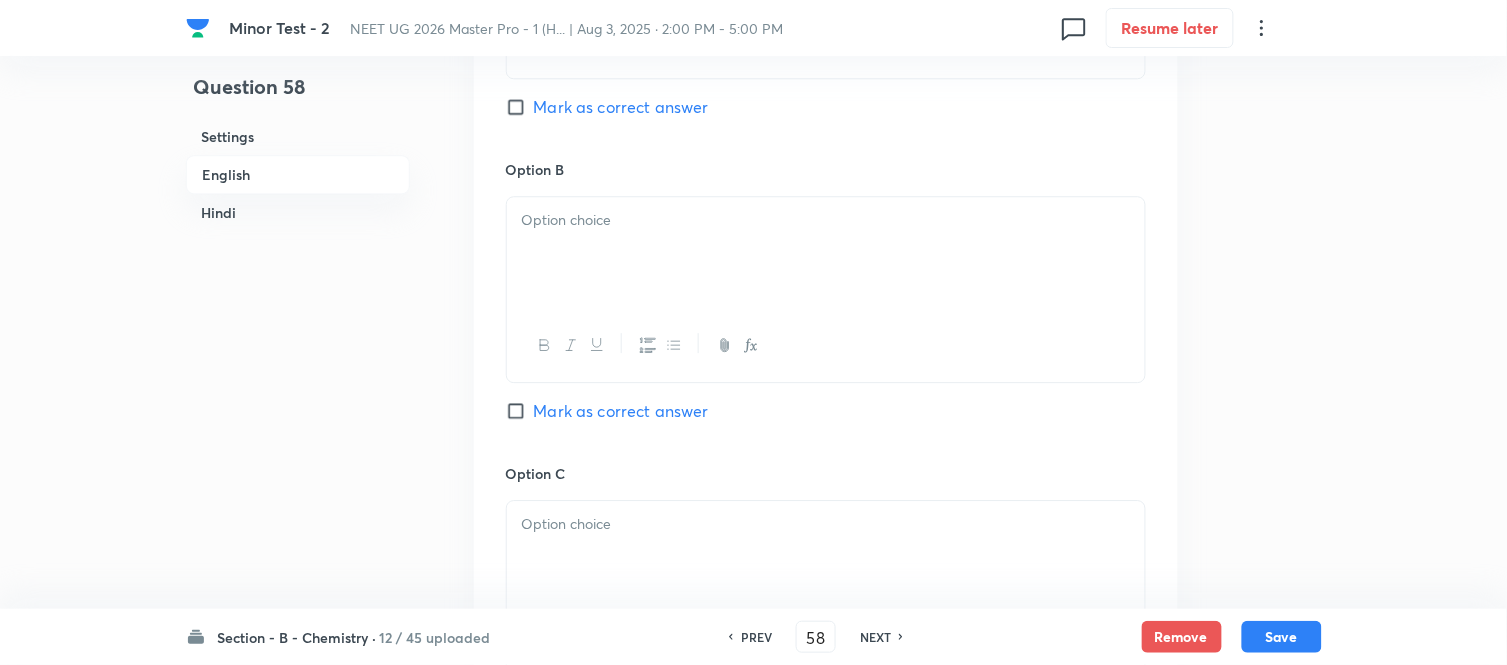 click at bounding box center (826, 220) 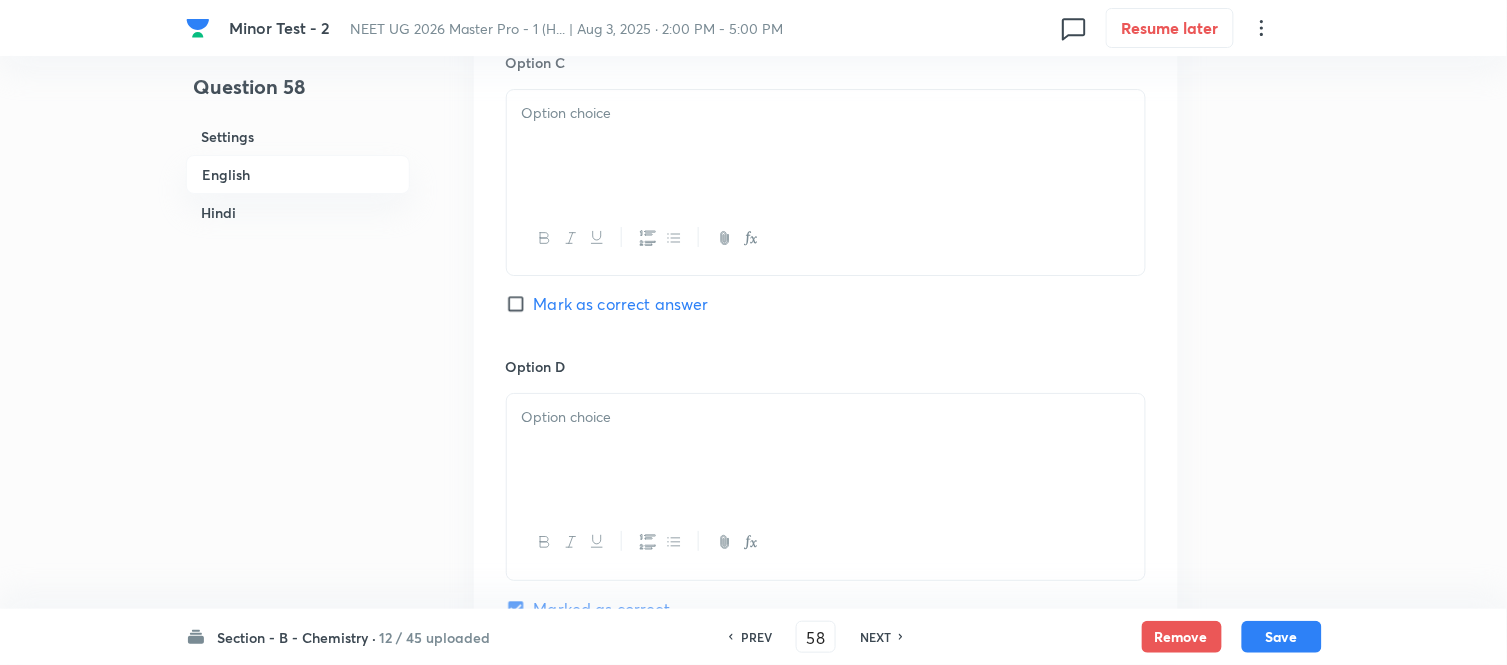 scroll, scrollTop: 1737, scrollLeft: 0, axis: vertical 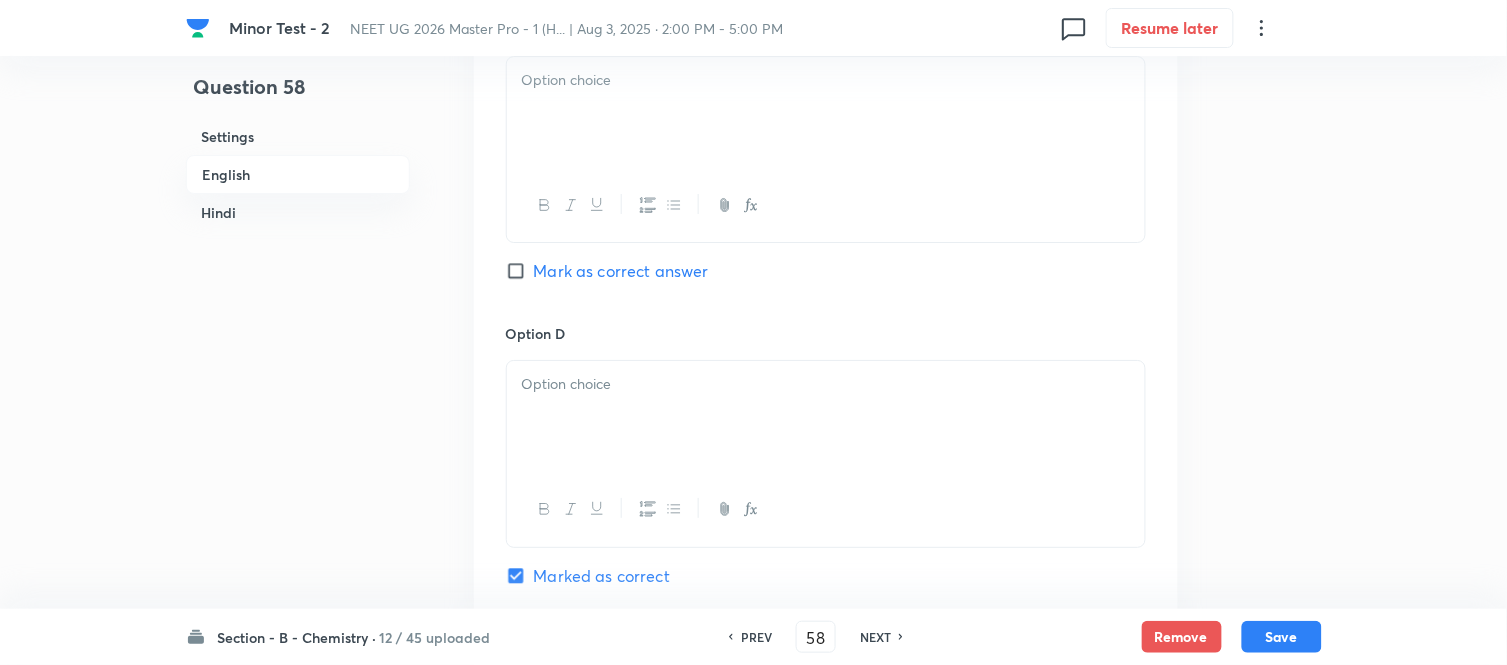 click at bounding box center [826, 417] 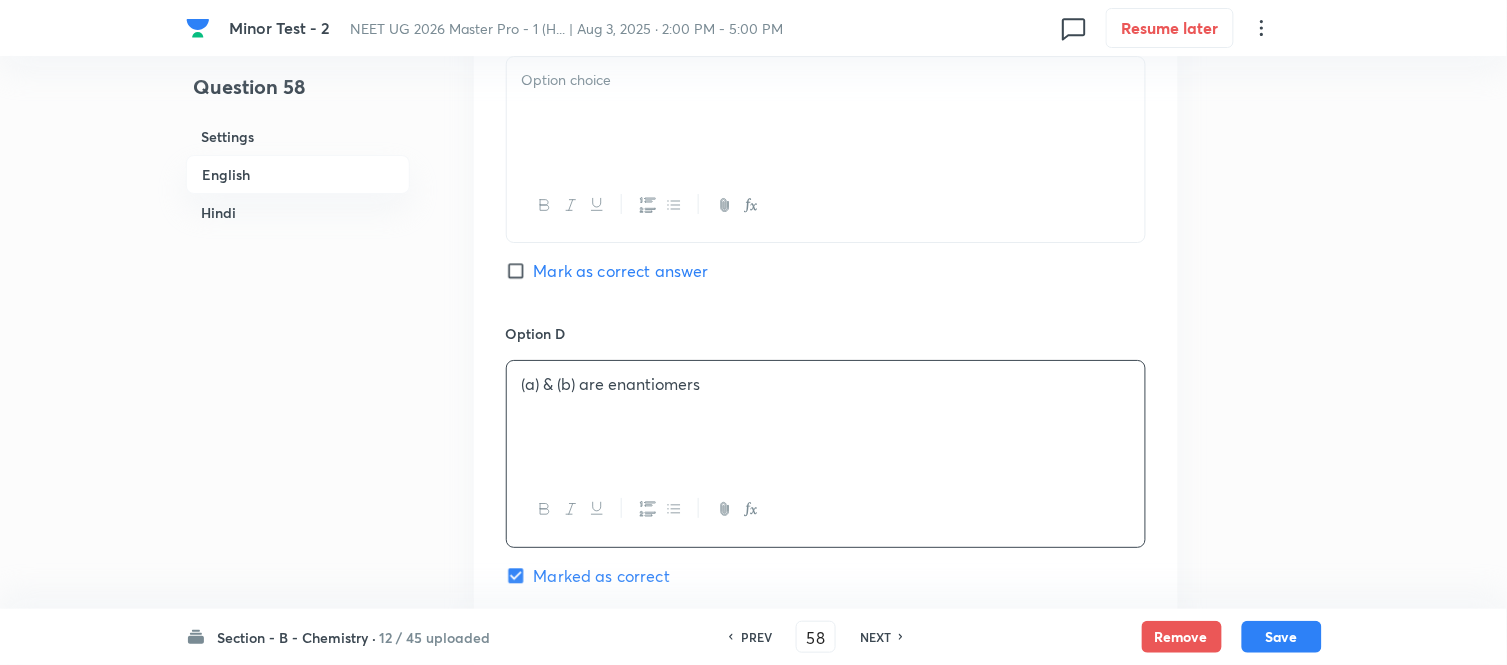 click on "Hindi" at bounding box center [298, 212] 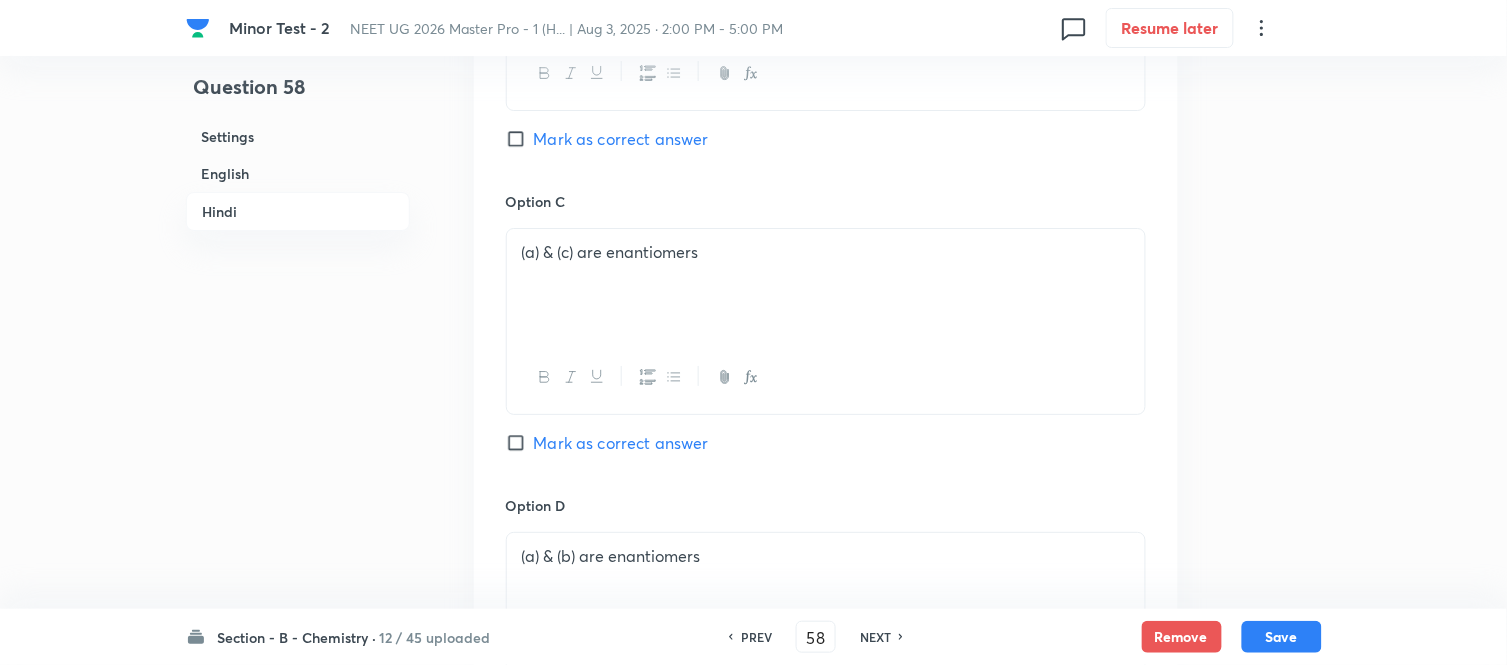 scroll, scrollTop: 3801, scrollLeft: 0, axis: vertical 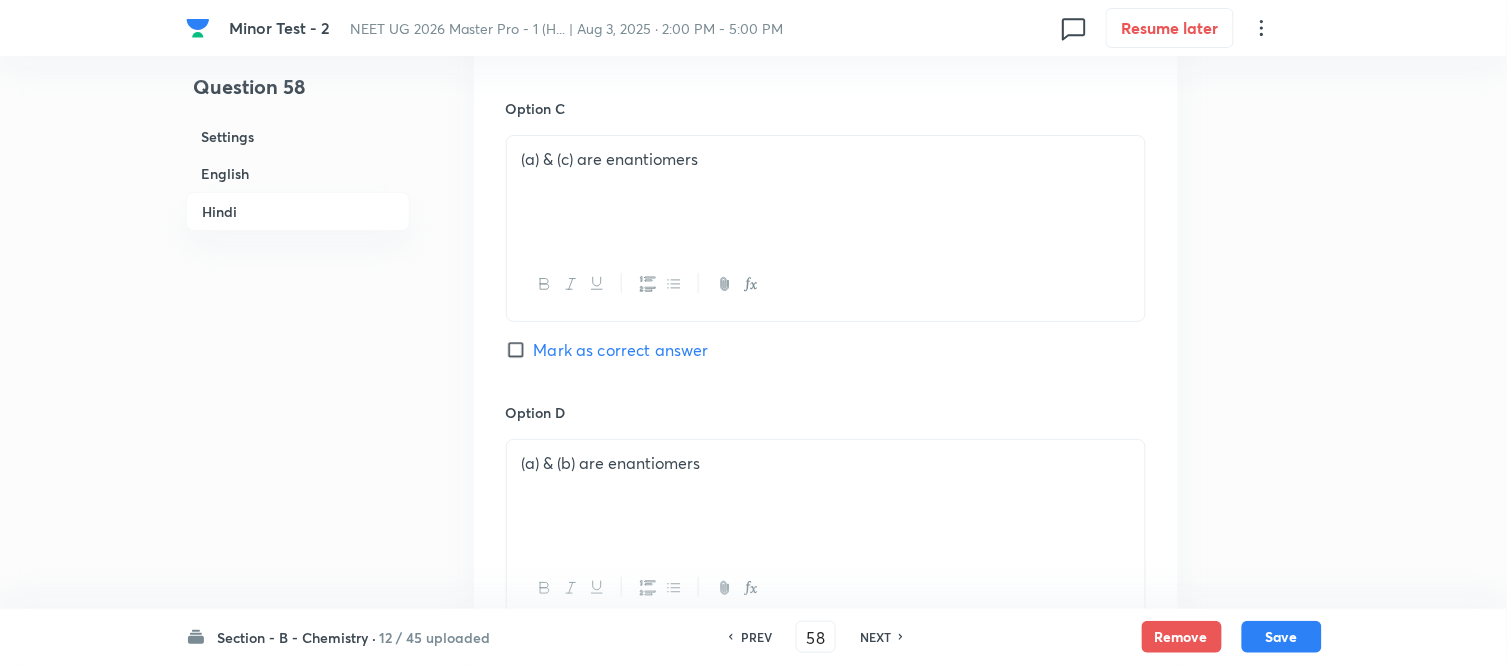 click on "(a) & (b) are enantiomers" at bounding box center (826, 463) 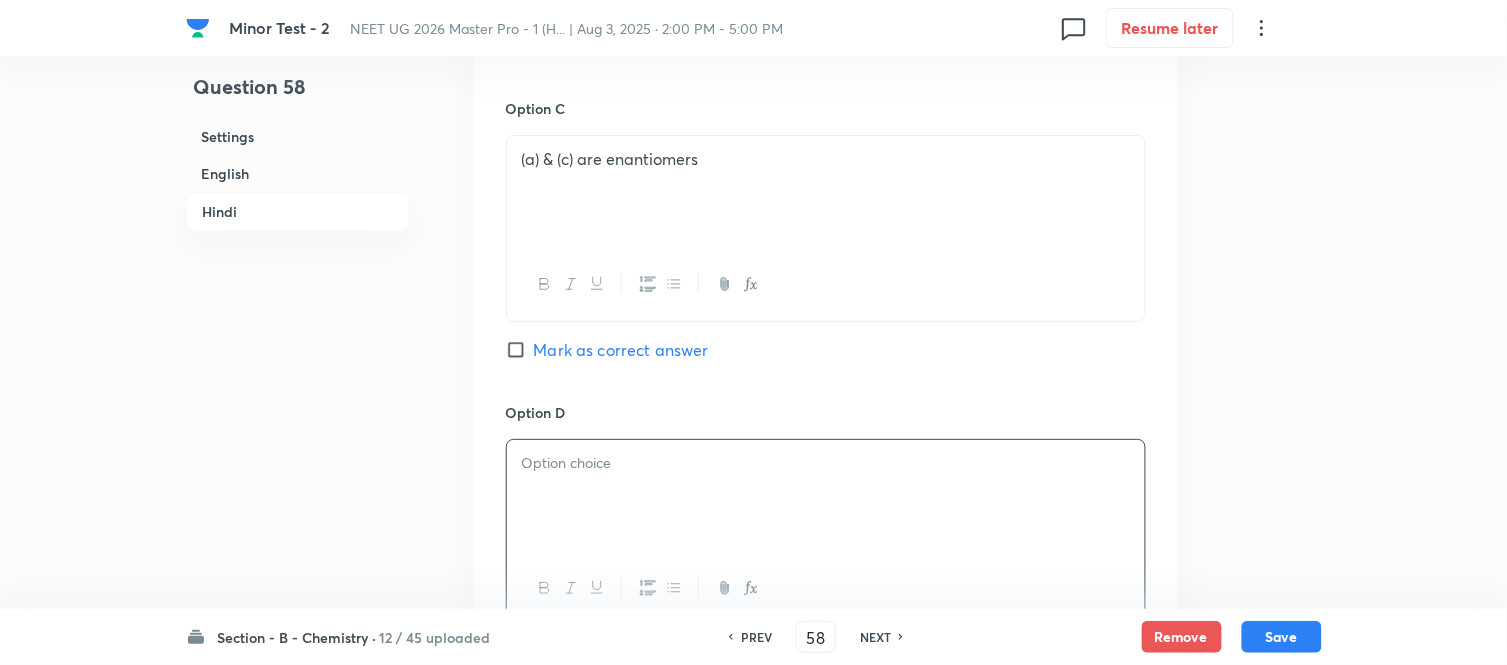 click on "(a) & (c) are enantiomers" at bounding box center [826, 192] 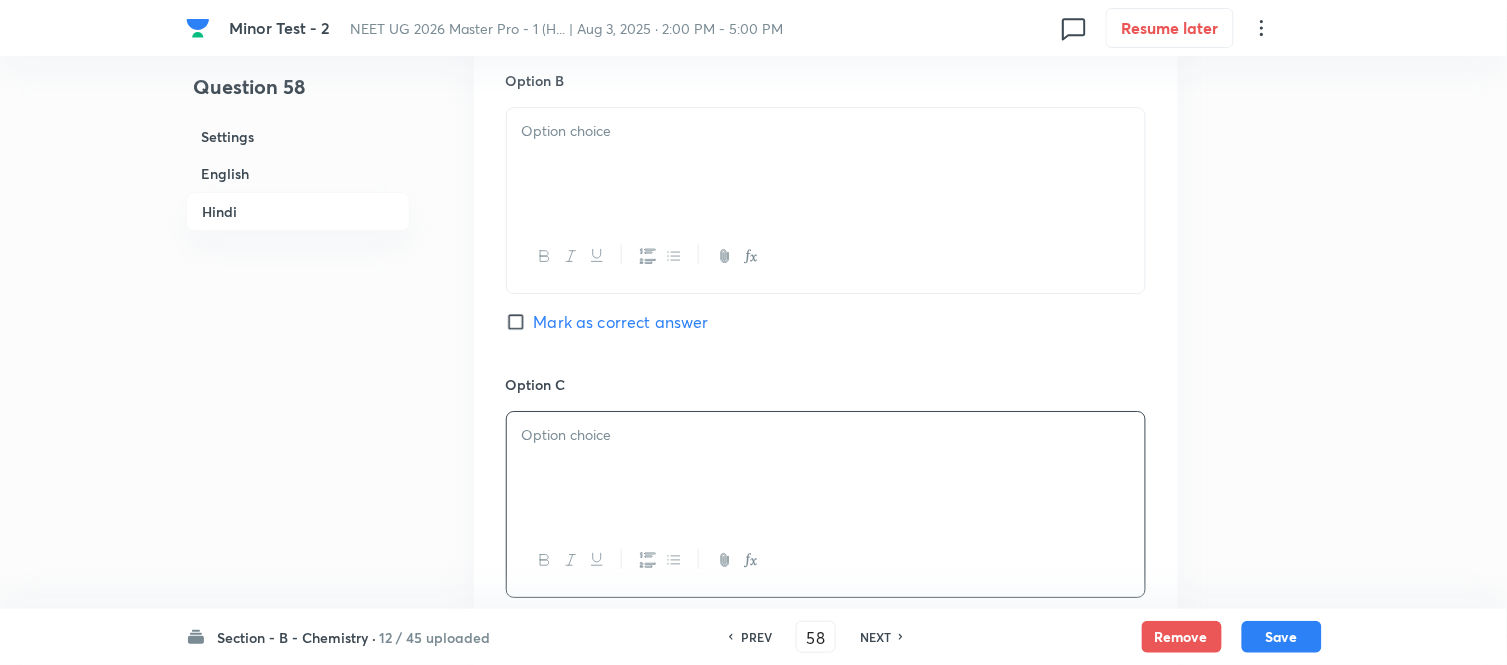 scroll, scrollTop: 3467, scrollLeft: 0, axis: vertical 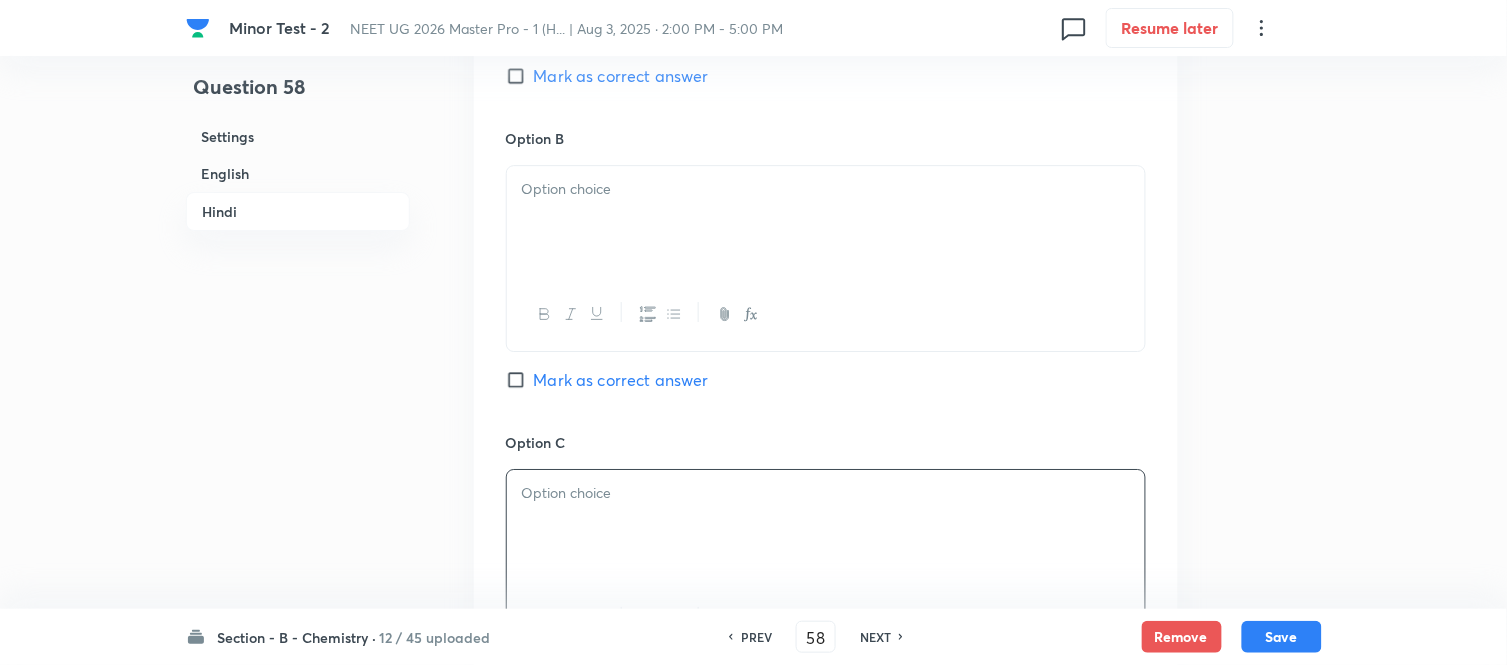 click on "English" at bounding box center (298, 173) 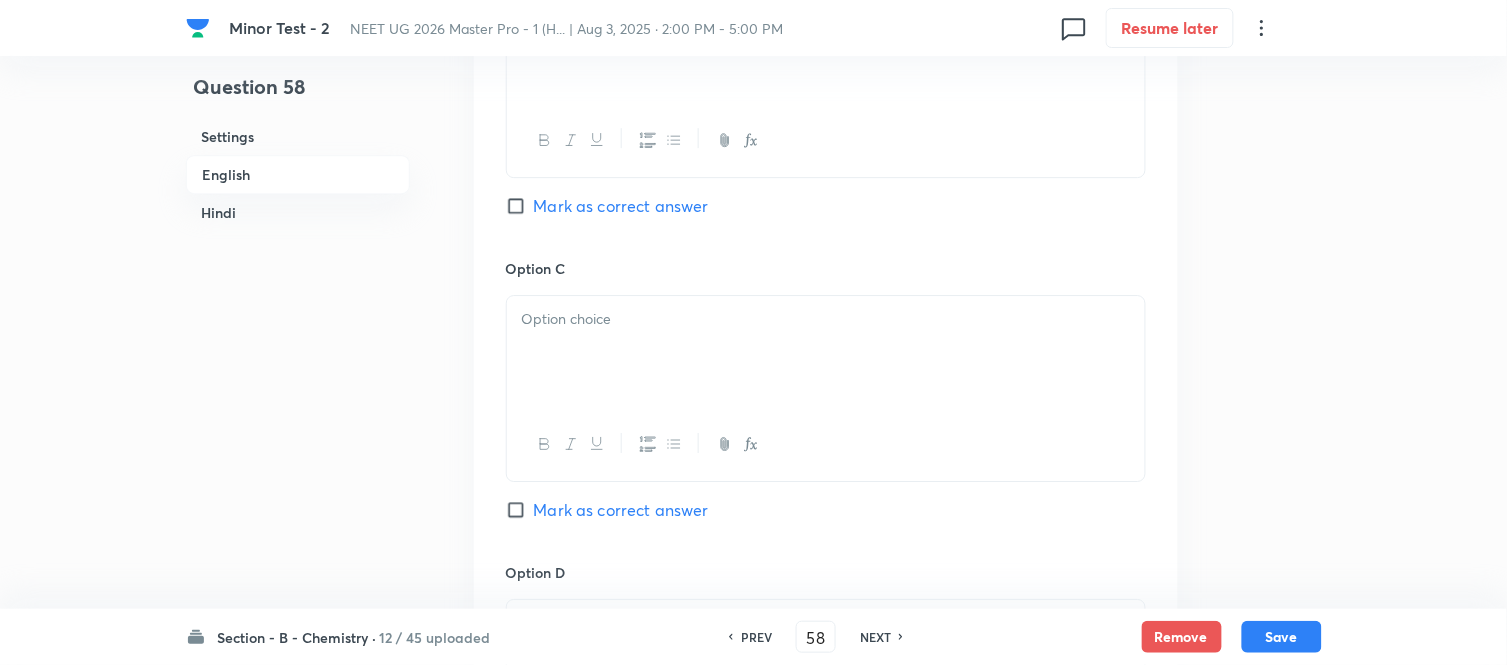 scroll, scrollTop: 1626, scrollLeft: 0, axis: vertical 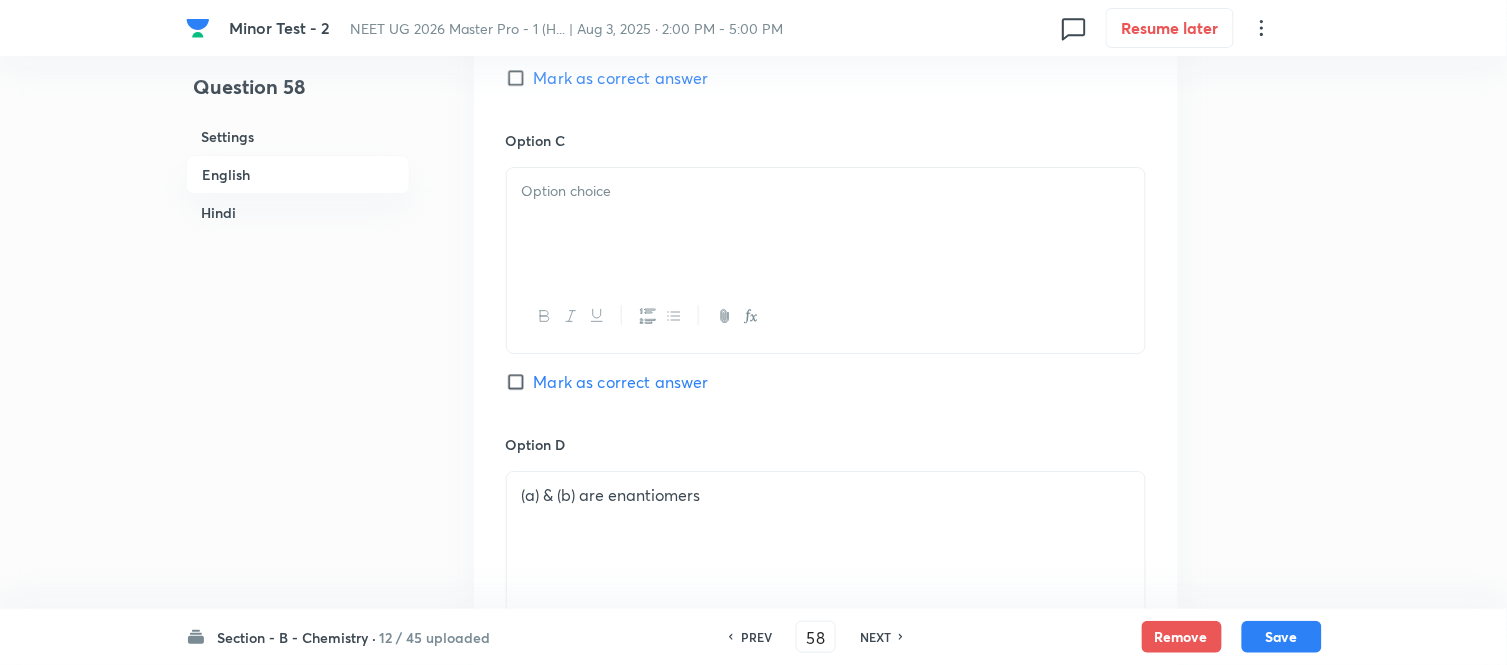 click at bounding box center [826, 224] 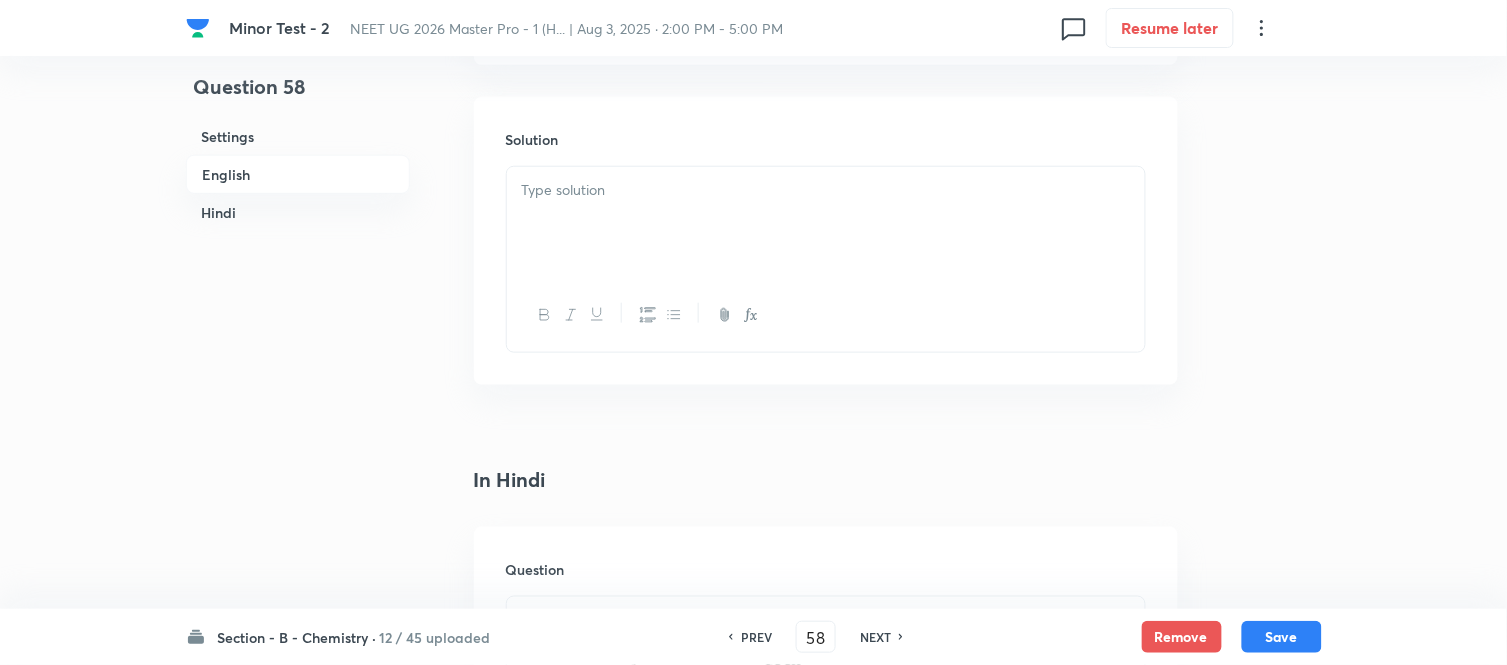 scroll, scrollTop: 2293, scrollLeft: 0, axis: vertical 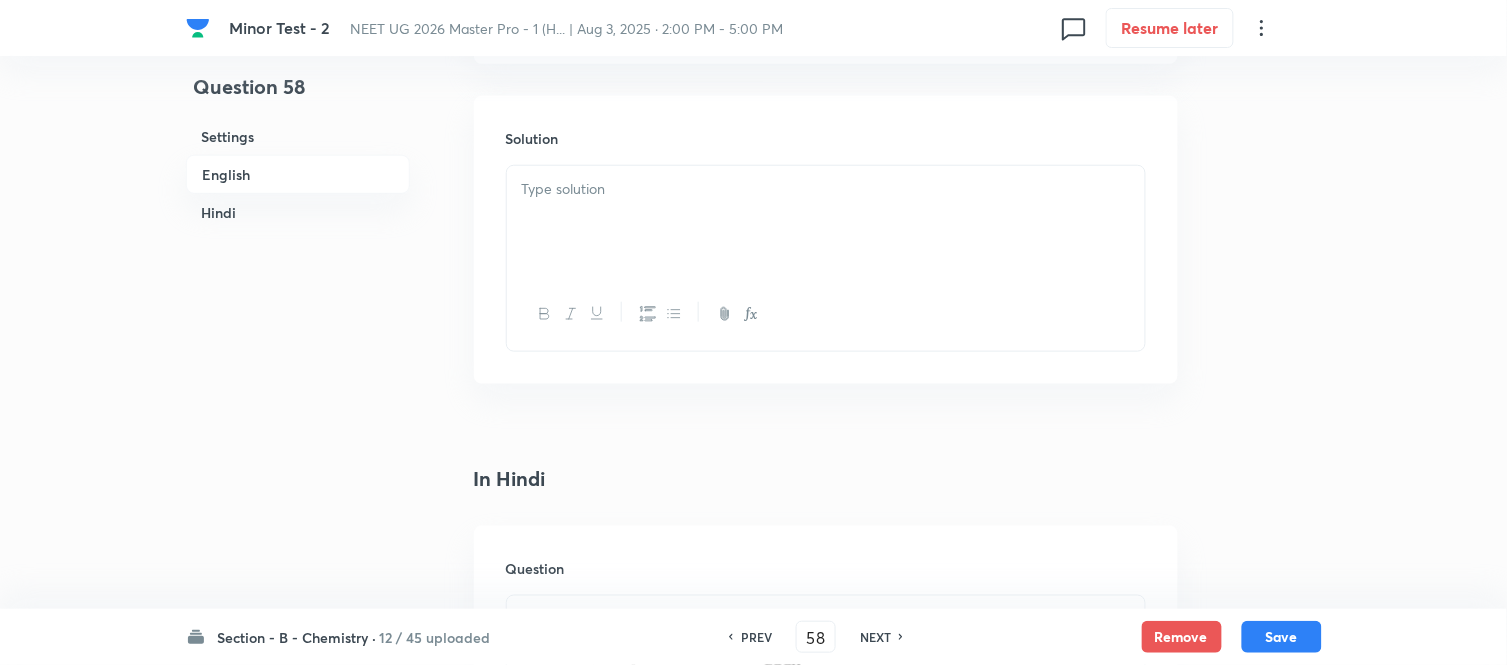 click at bounding box center [826, 222] 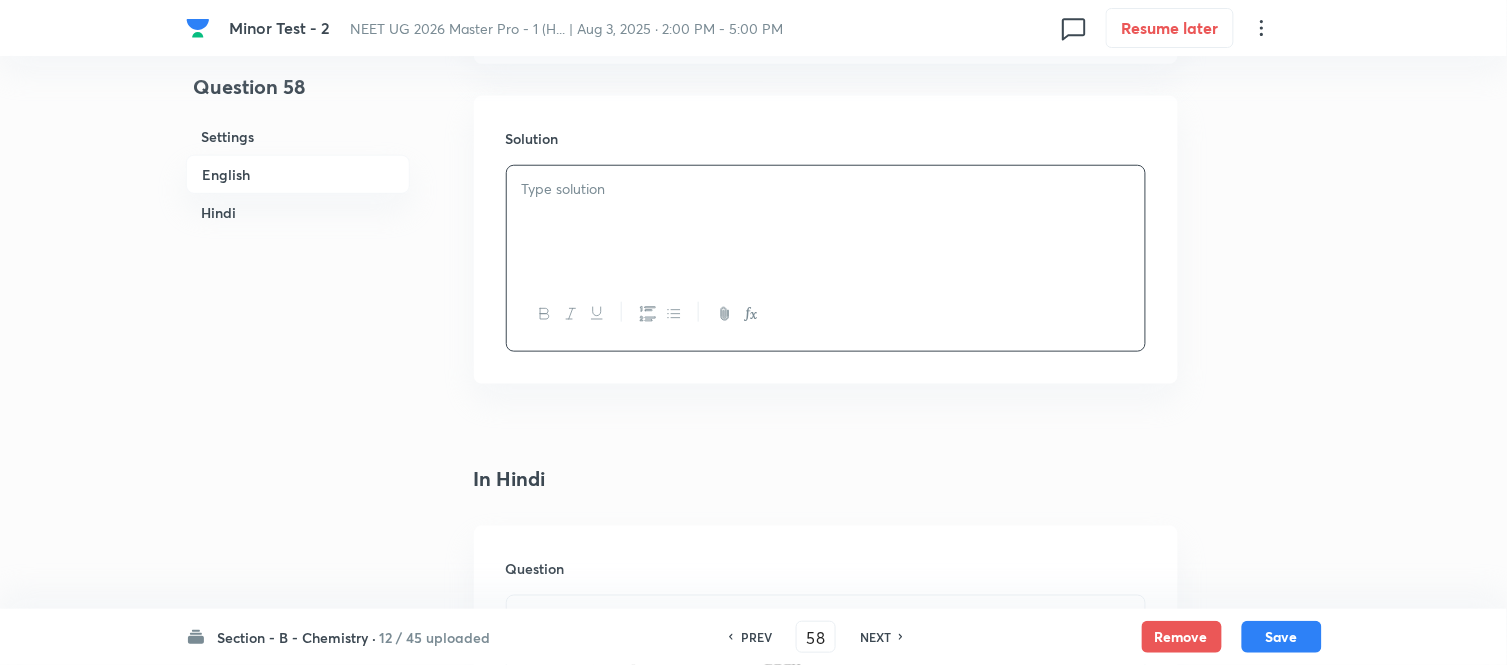 type 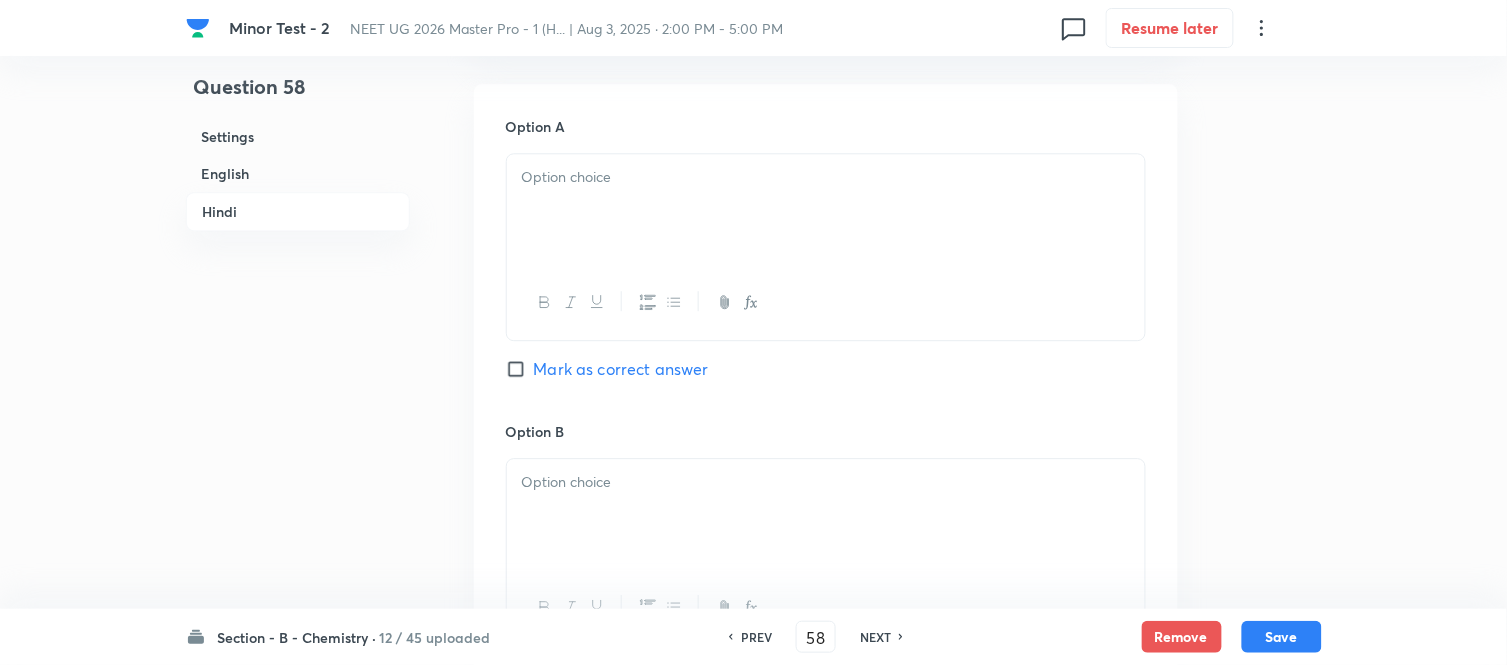 scroll, scrollTop: 3182, scrollLeft: 0, axis: vertical 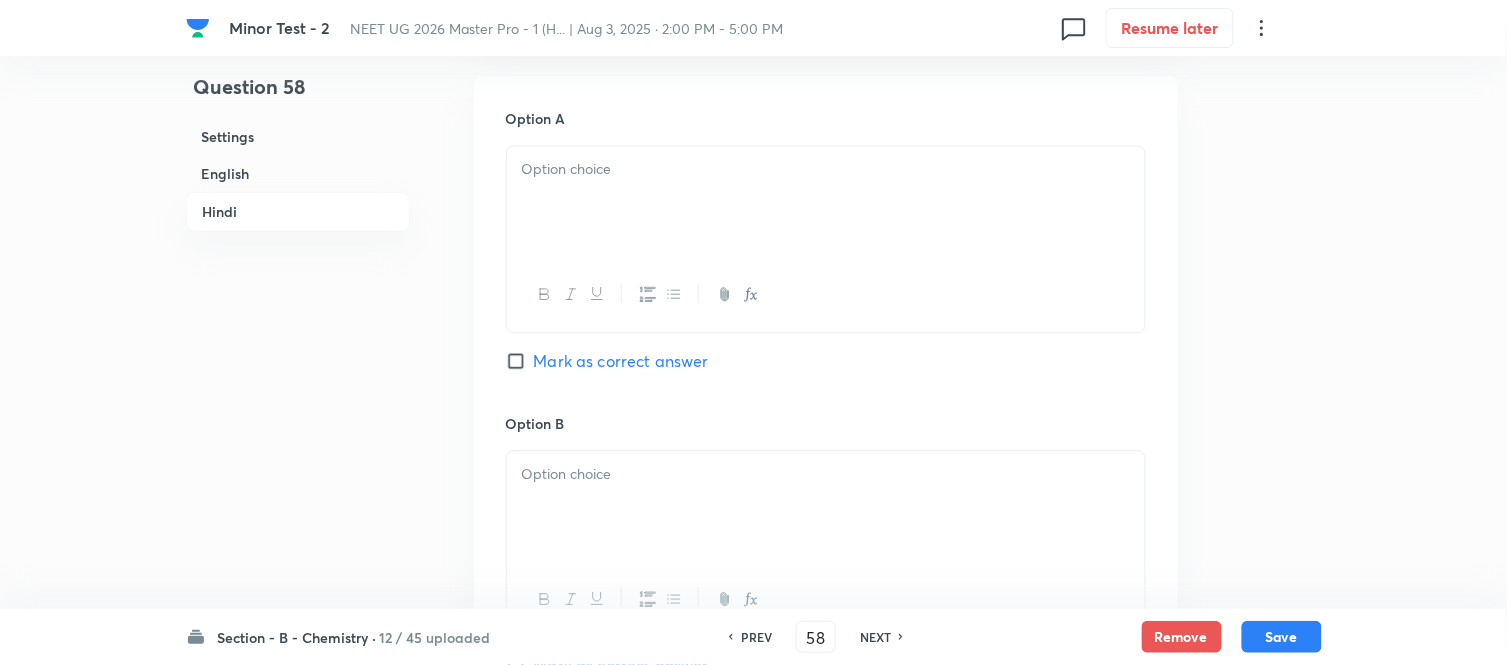 click at bounding box center [826, 202] 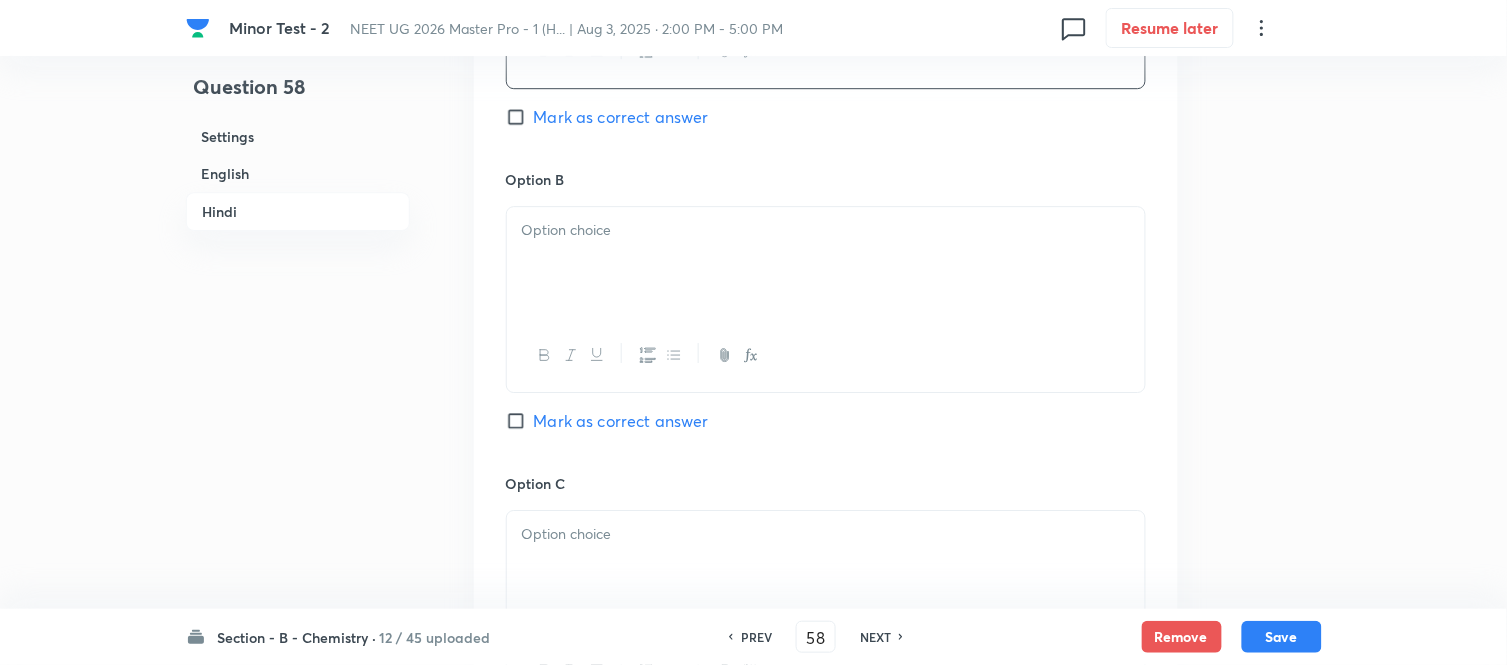 scroll, scrollTop: 3515, scrollLeft: 0, axis: vertical 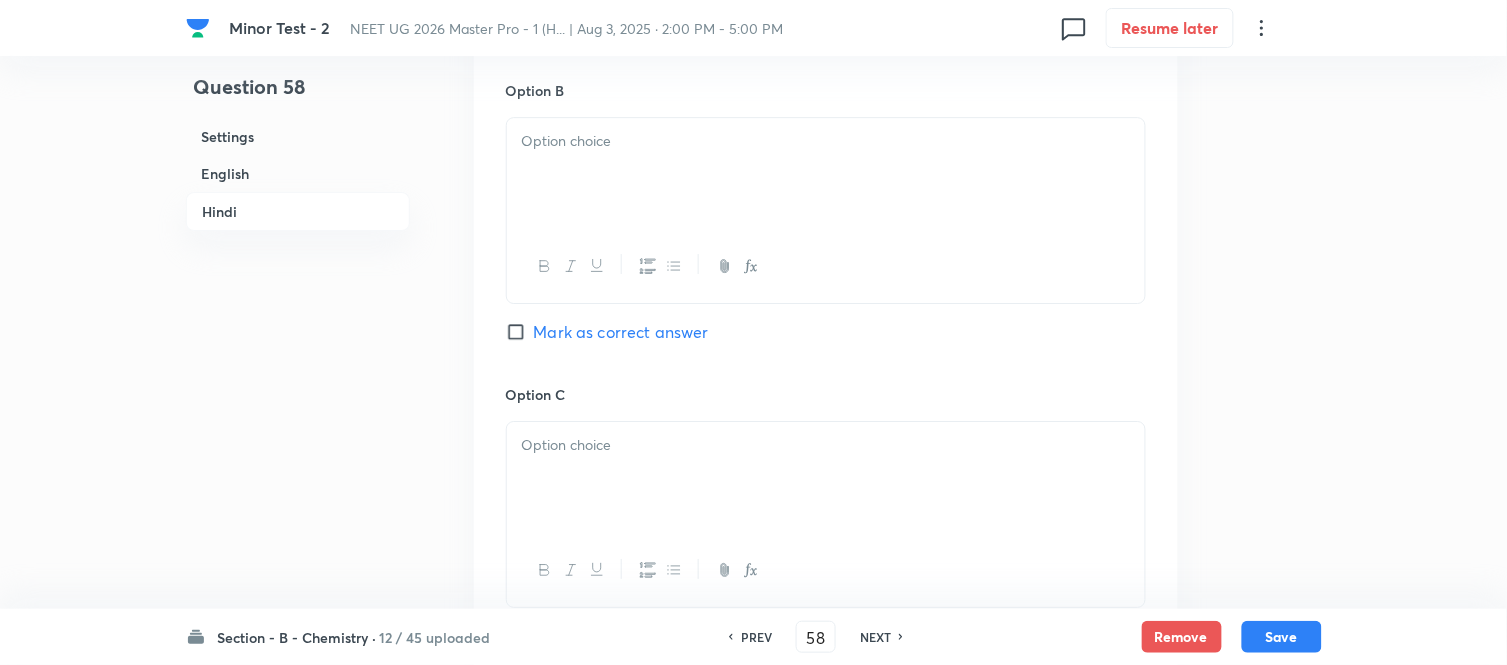 click at bounding box center (826, 174) 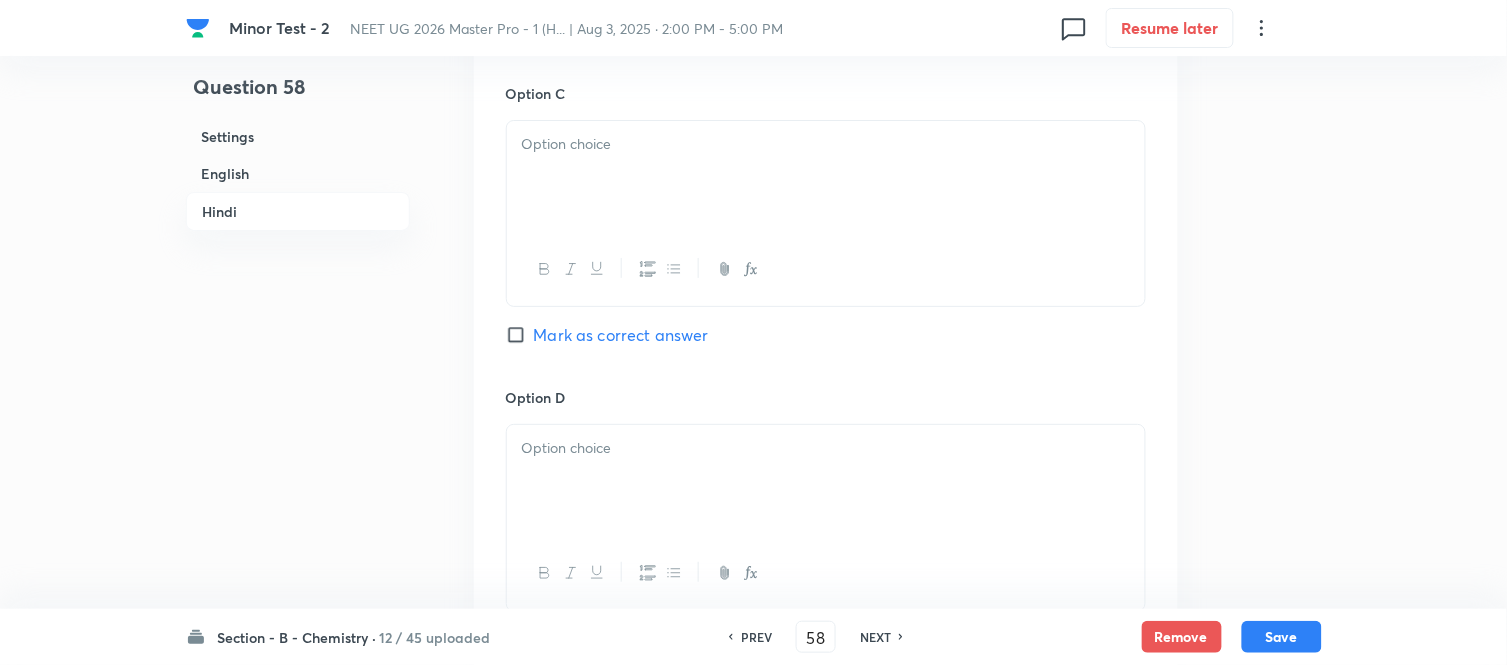 scroll, scrollTop: 3848, scrollLeft: 0, axis: vertical 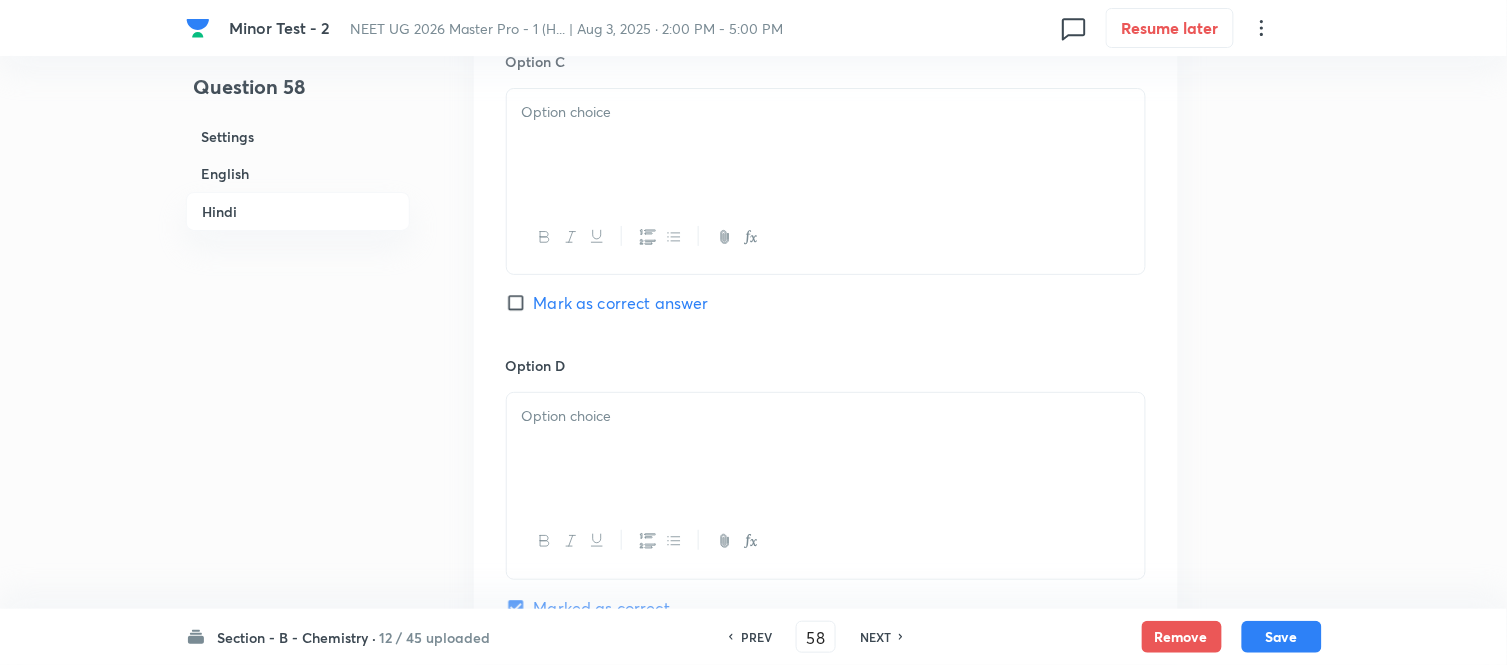click at bounding box center [826, 145] 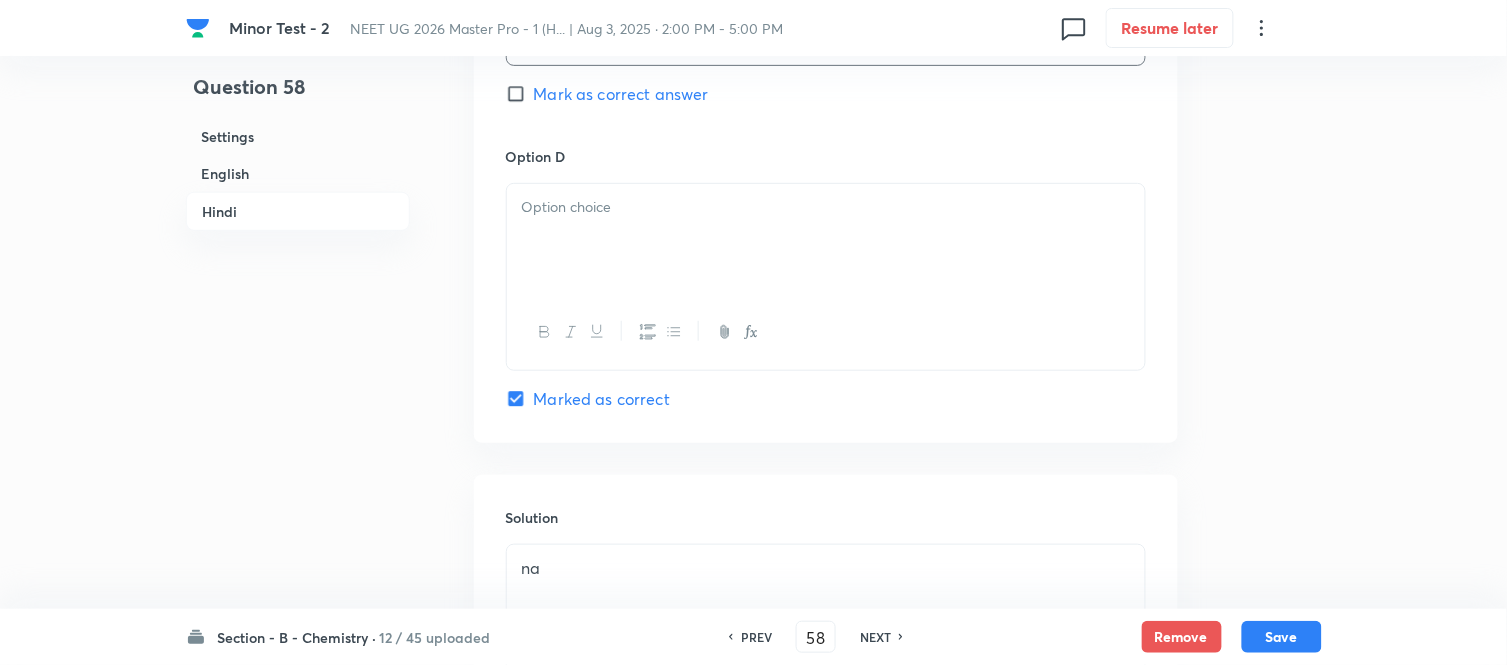 scroll, scrollTop: 4071, scrollLeft: 0, axis: vertical 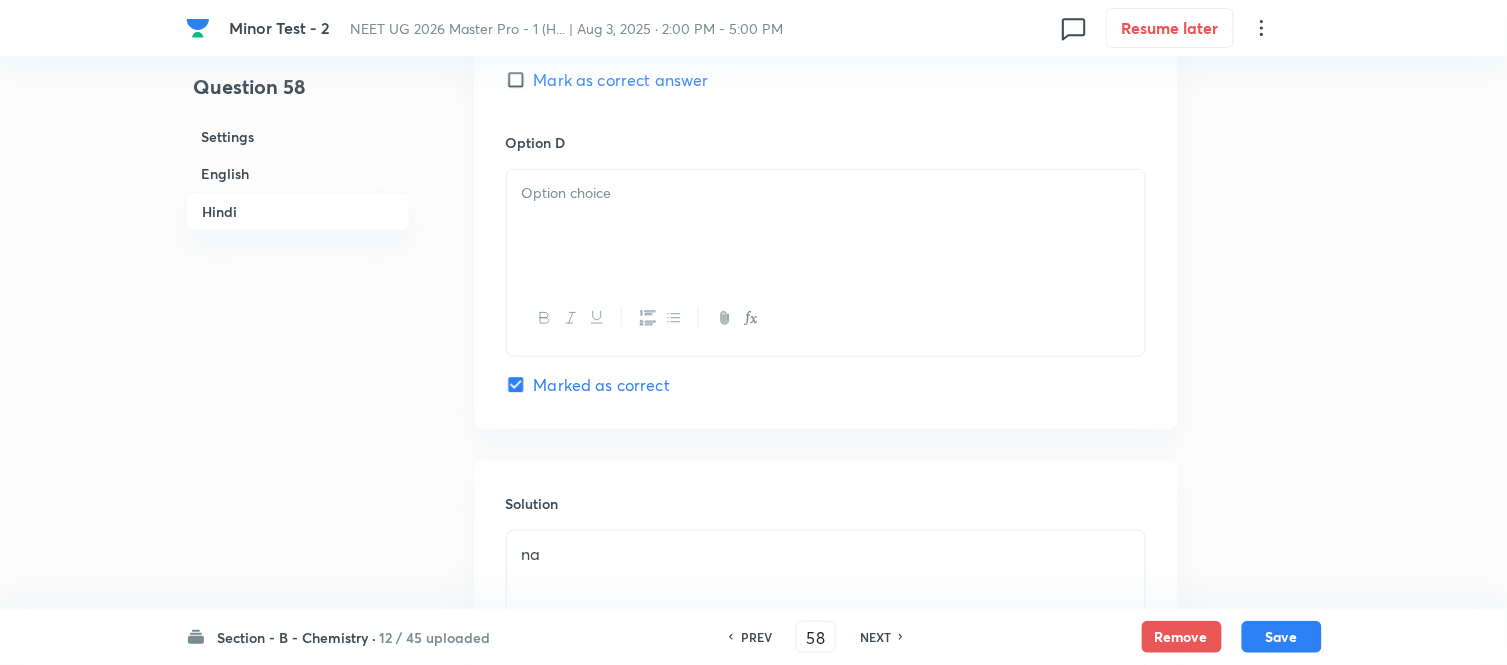 click at bounding box center [826, 226] 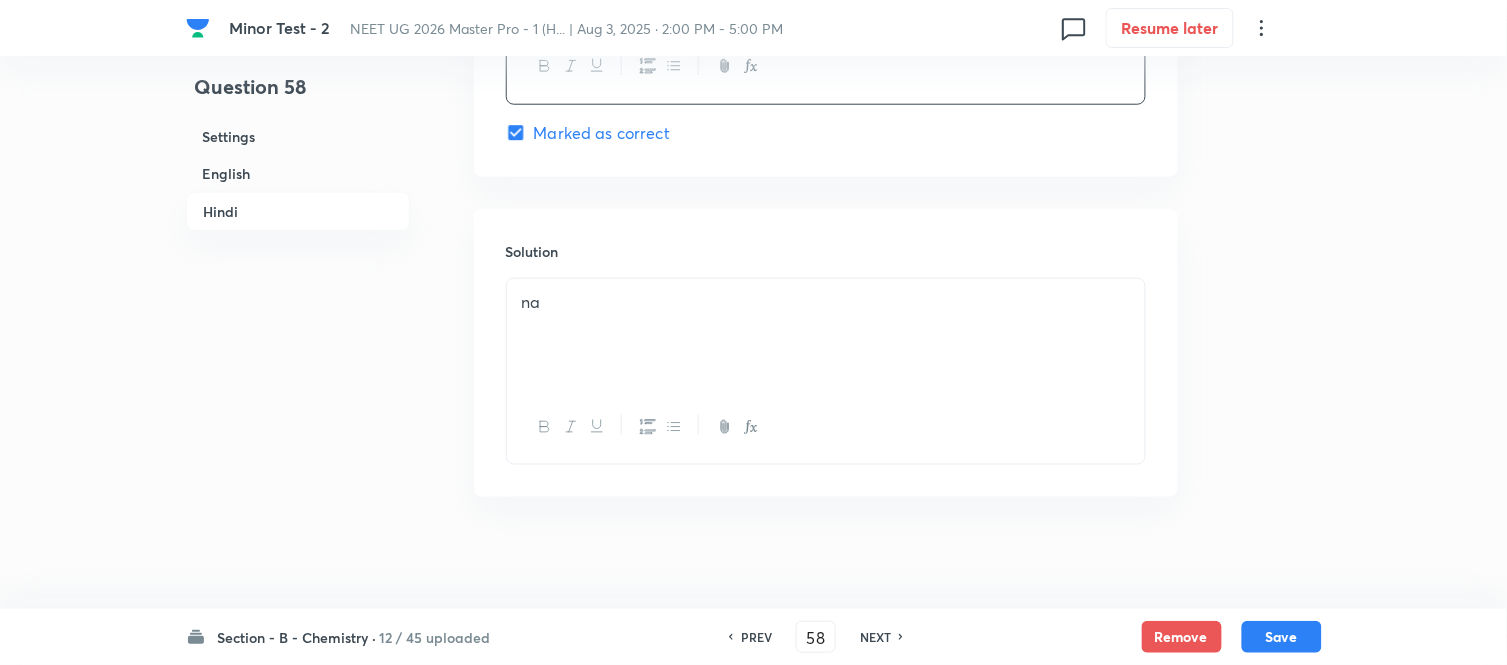scroll, scrollTop: 4340, scrollLeft: 0, axis: vertical 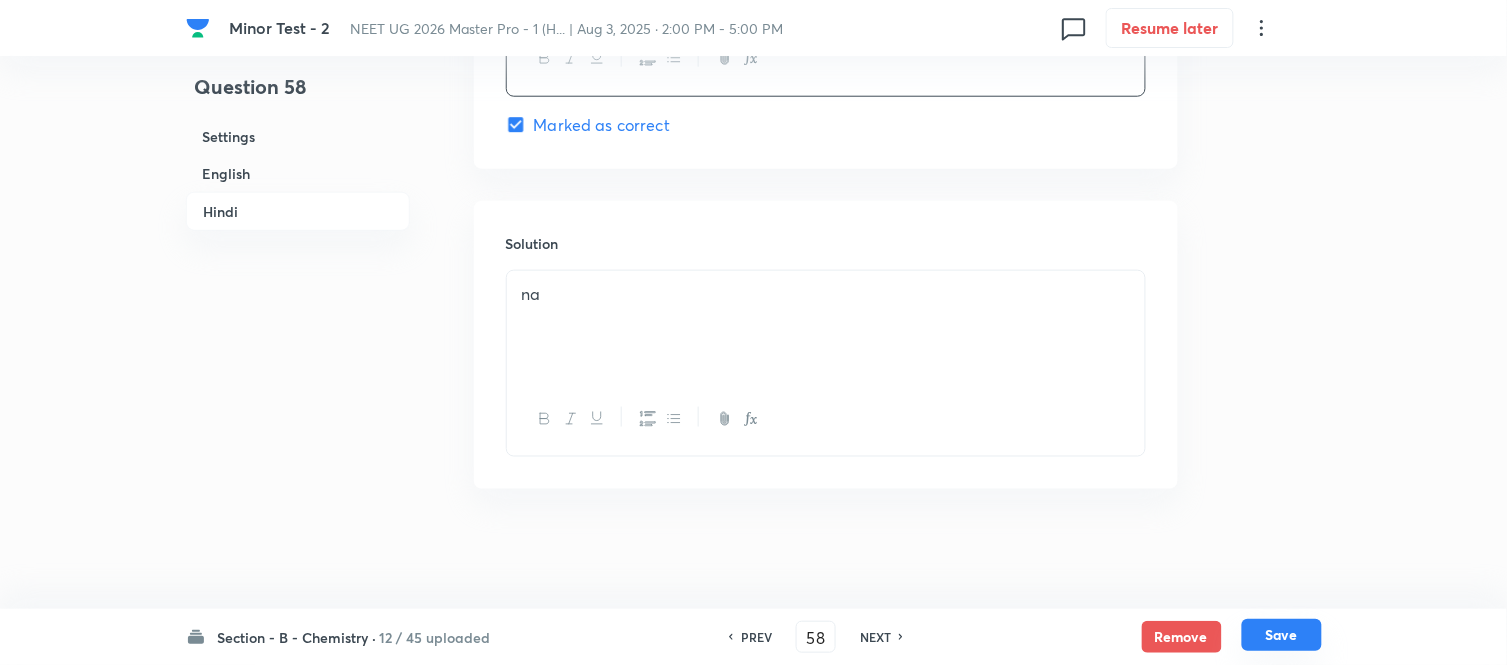 click on "Save" at bounding box center (1282, 635) 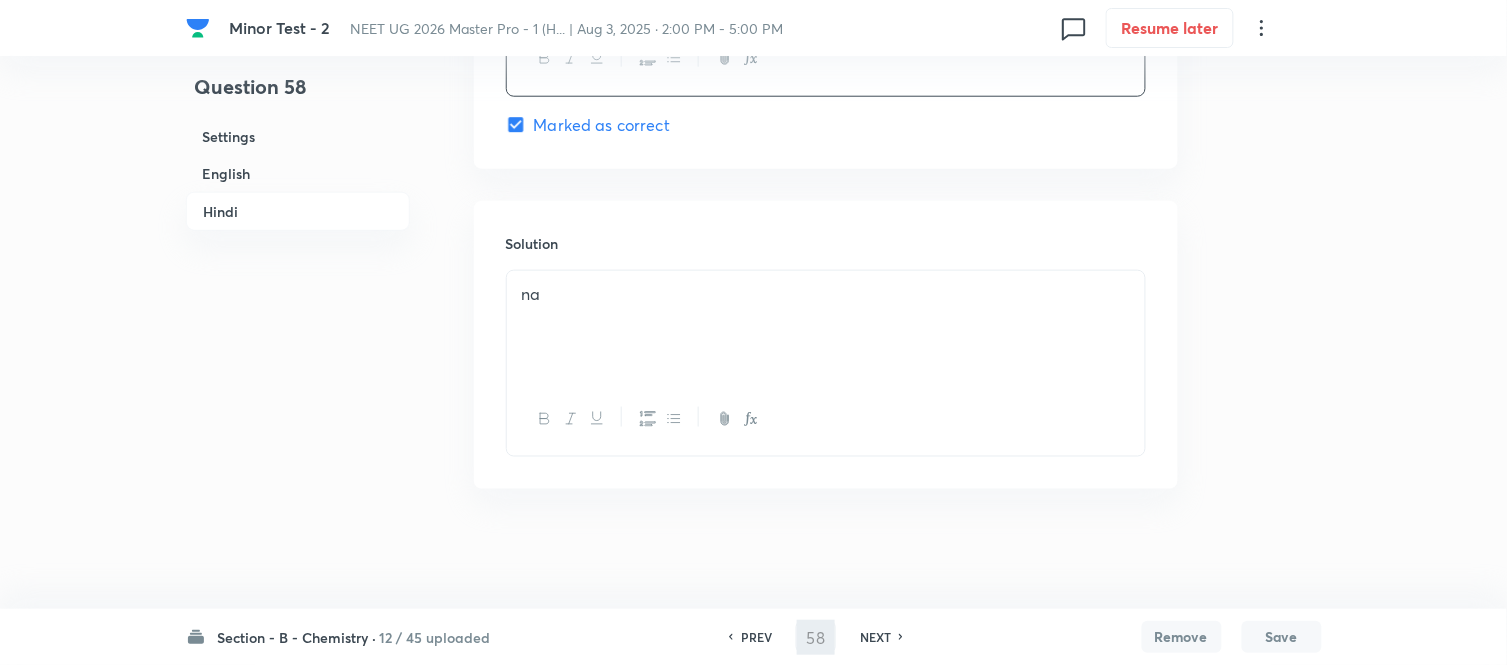 type on "59" 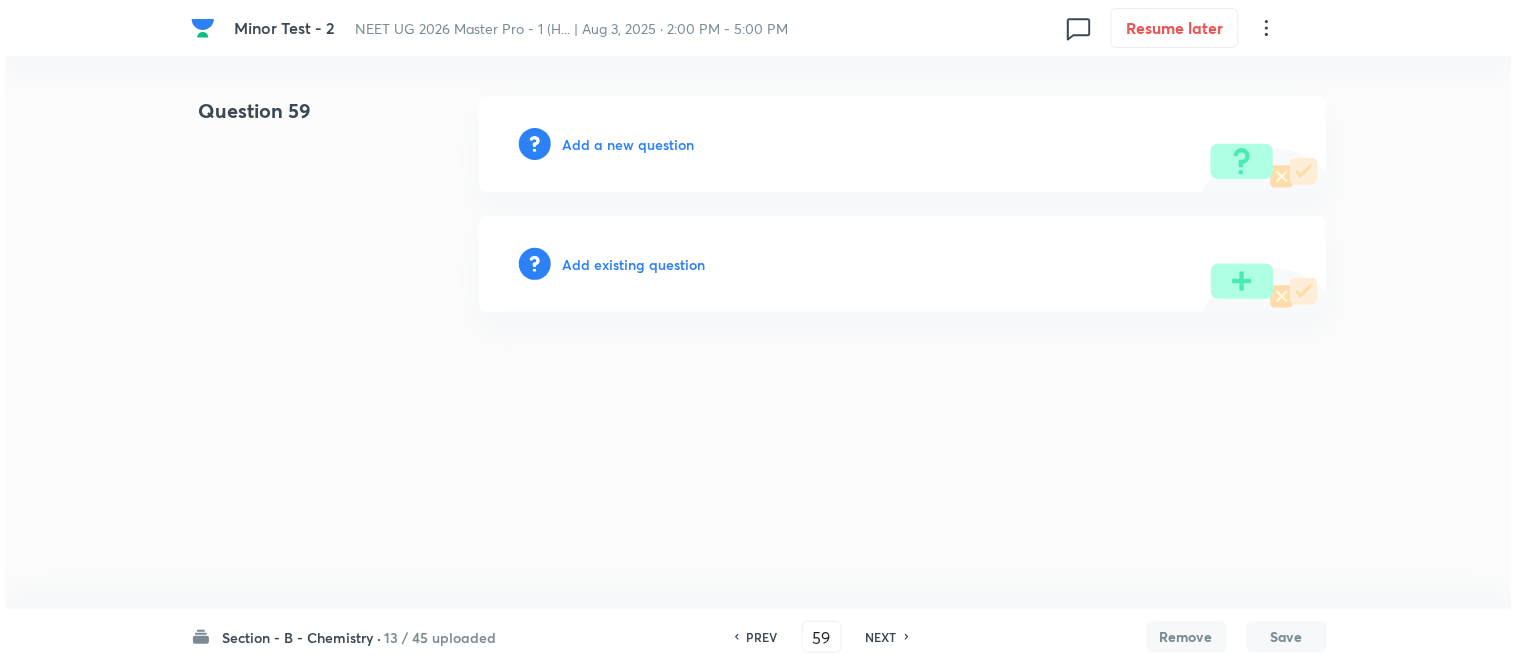scroll, scrollTop: 0, scrollLeft: 0, axis: both 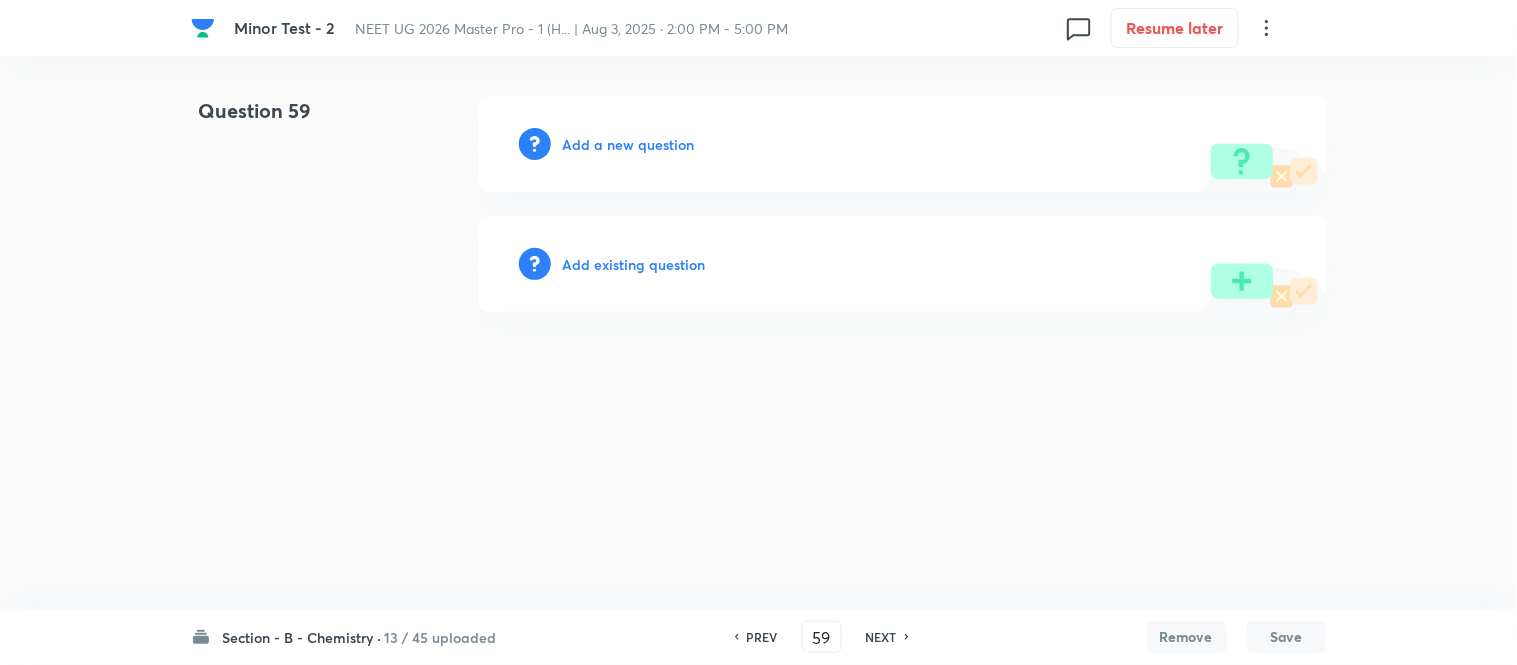 click on "Add a new question" at bounding box center [629, 144] 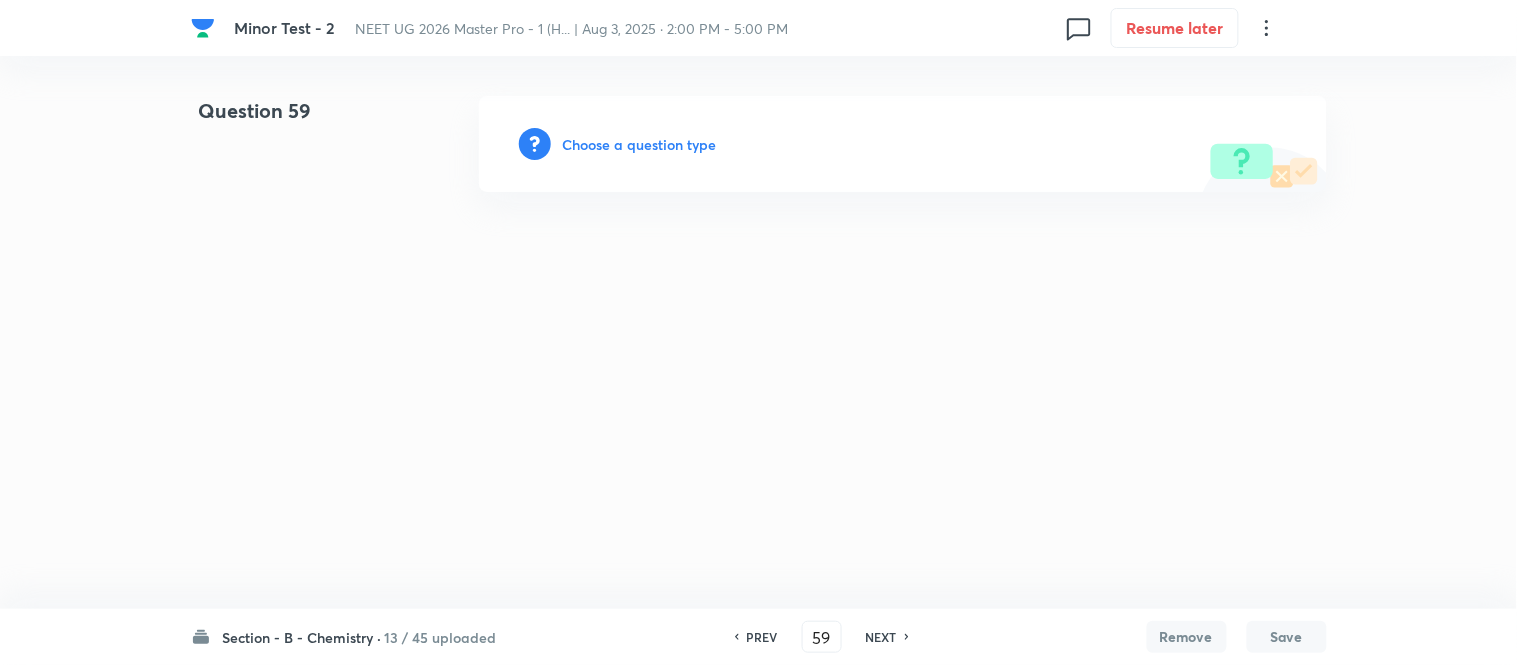 click on "Choose a question type" at bounding box center [640, 144] 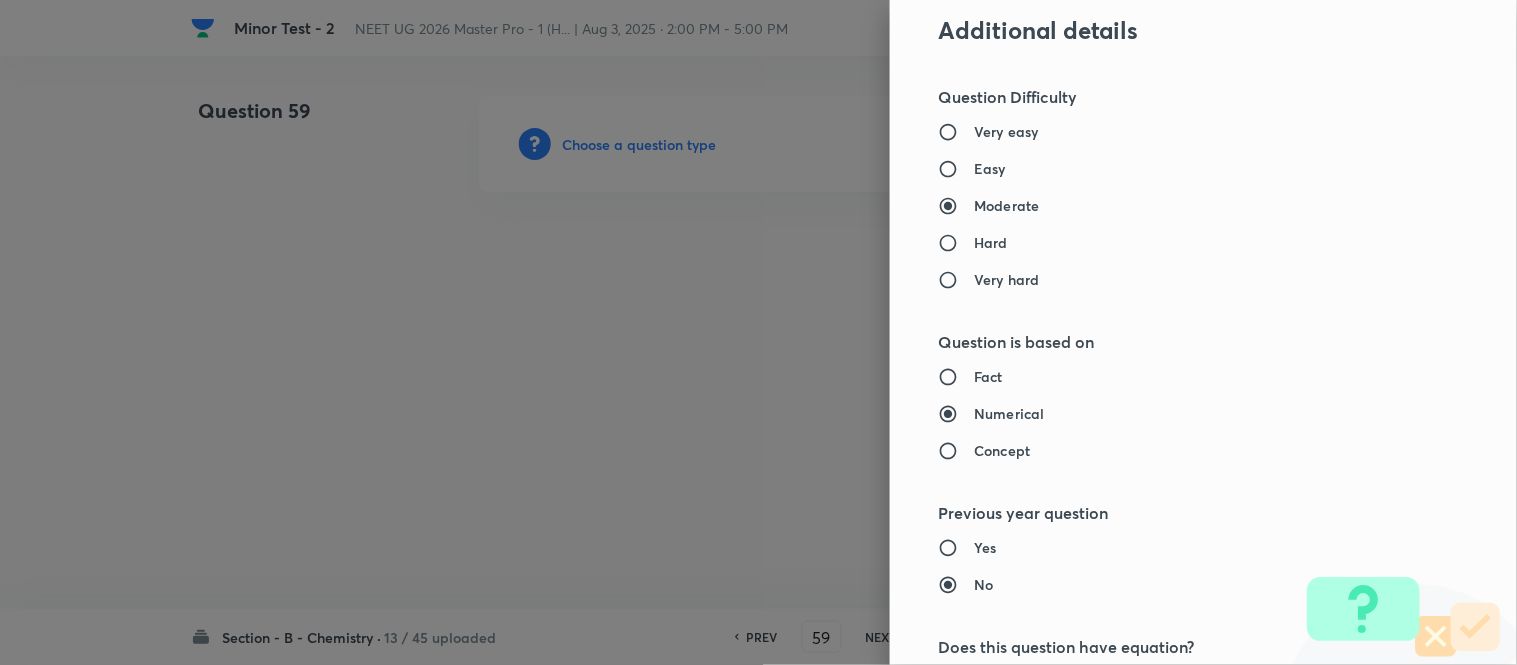 scroll, scrollTop: 1712, scrollLeft: 0, axis: vertical 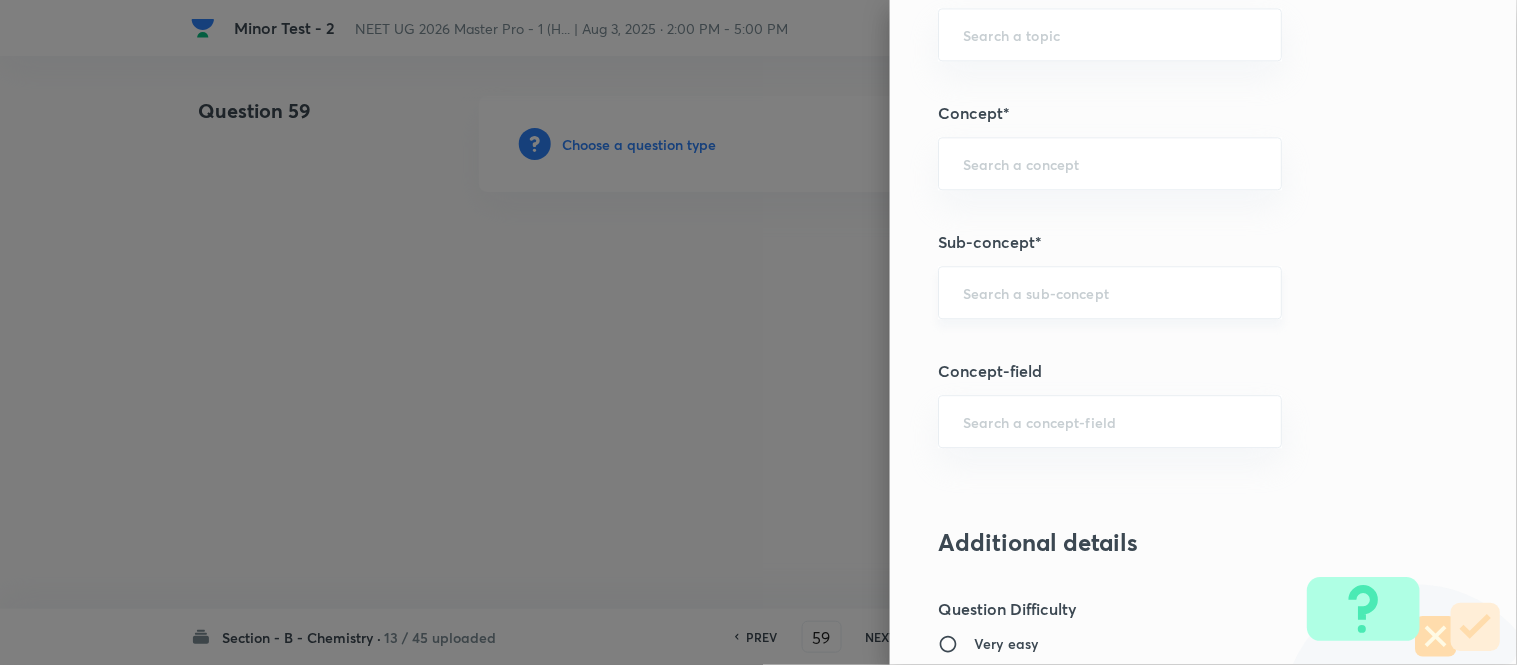 click at bounding box center [1110, 292] 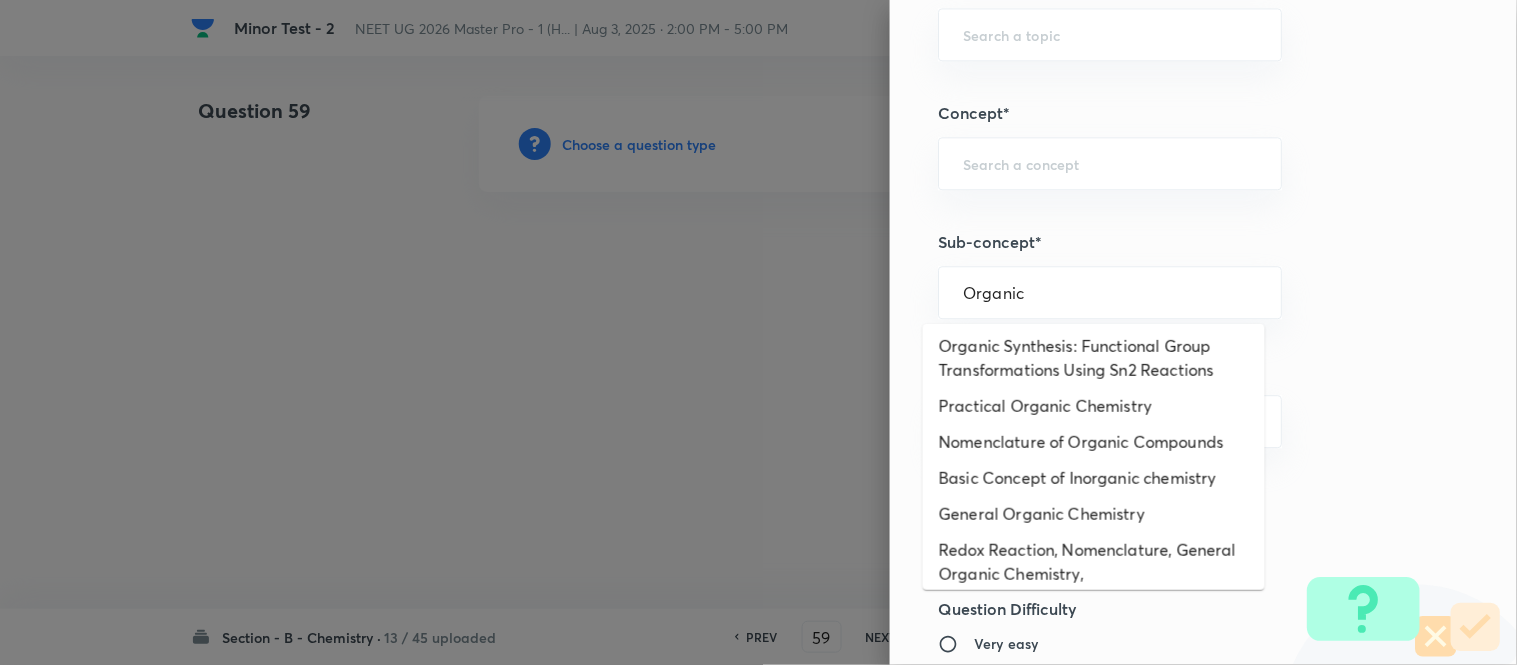 scroll, scrollTop: 325, scrollLeft: 0, axis: vertical 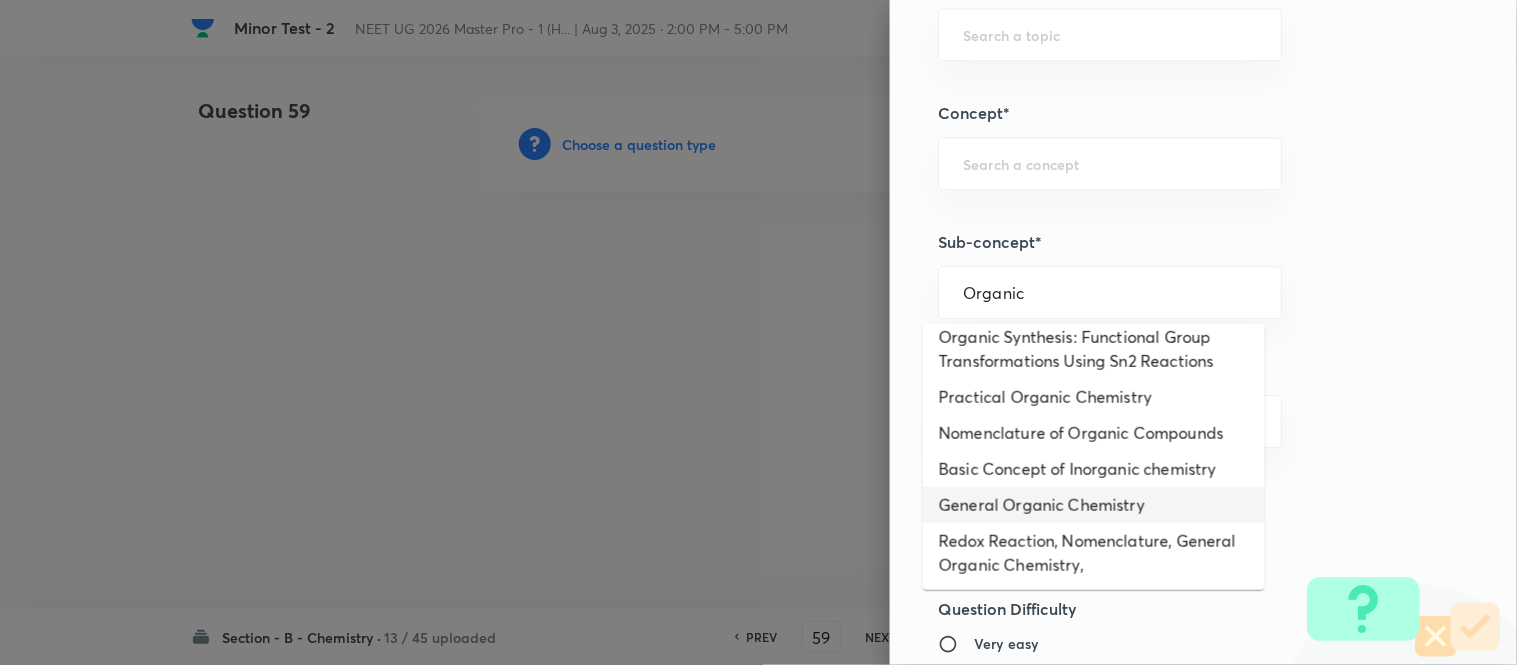 click on "General Organic Chemistry" at bounding box center [1094, 505] 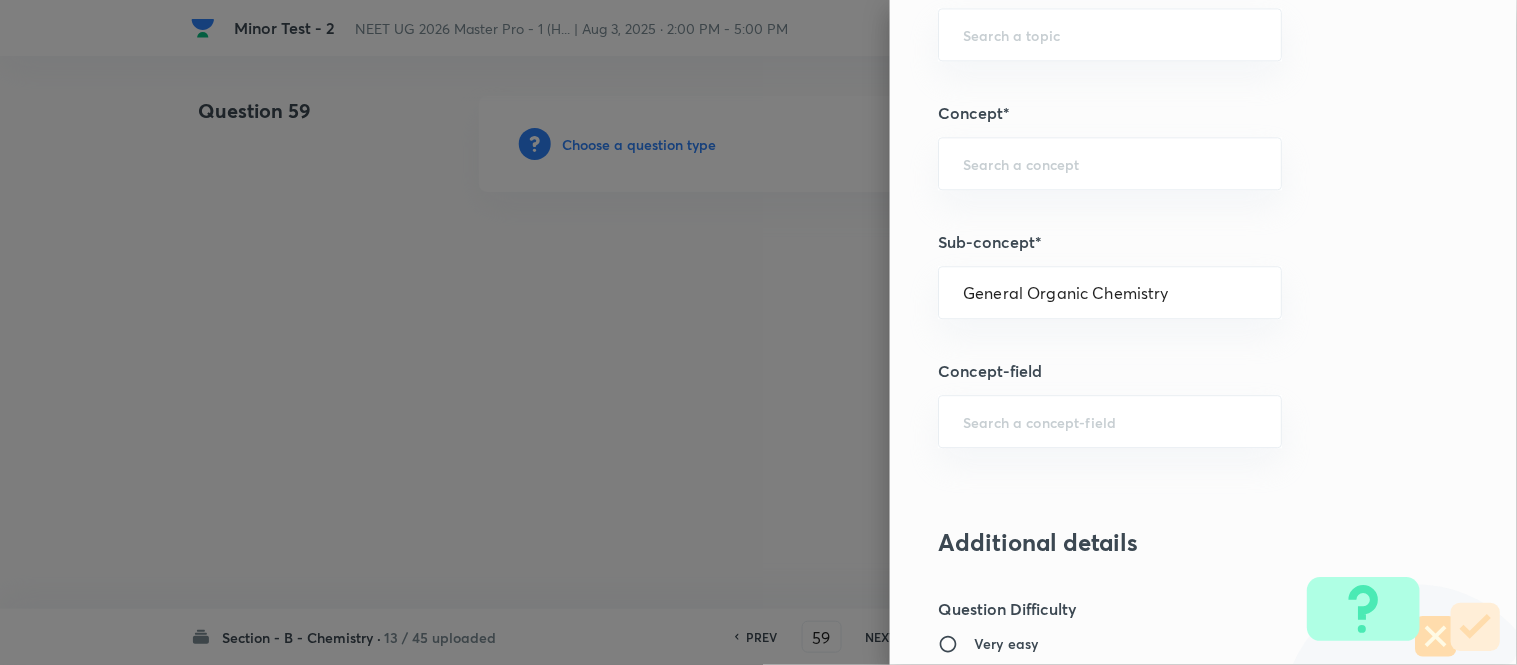 type on "Chemistry" 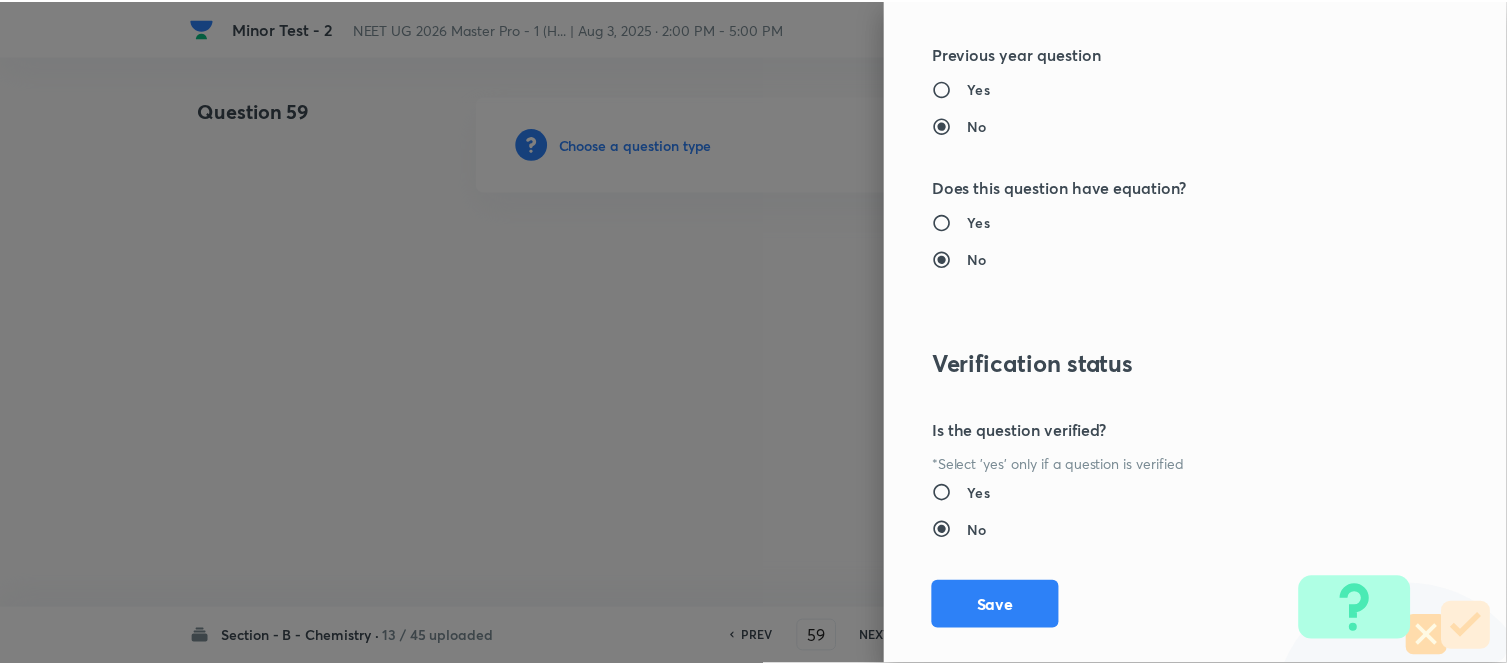 scroll, scrollTop: 2195, scrollLeft: 0, axis: vertical 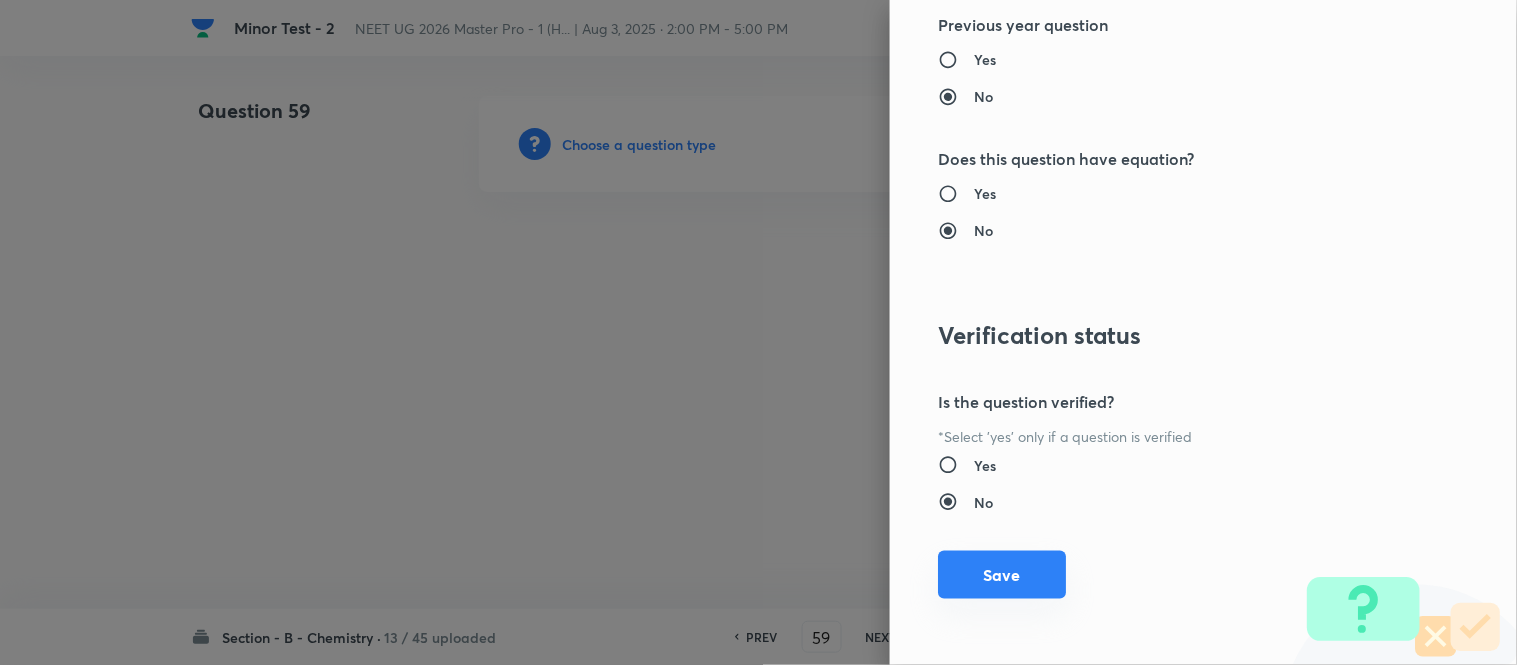 click on "Save" at bounding box center (1002, 575) 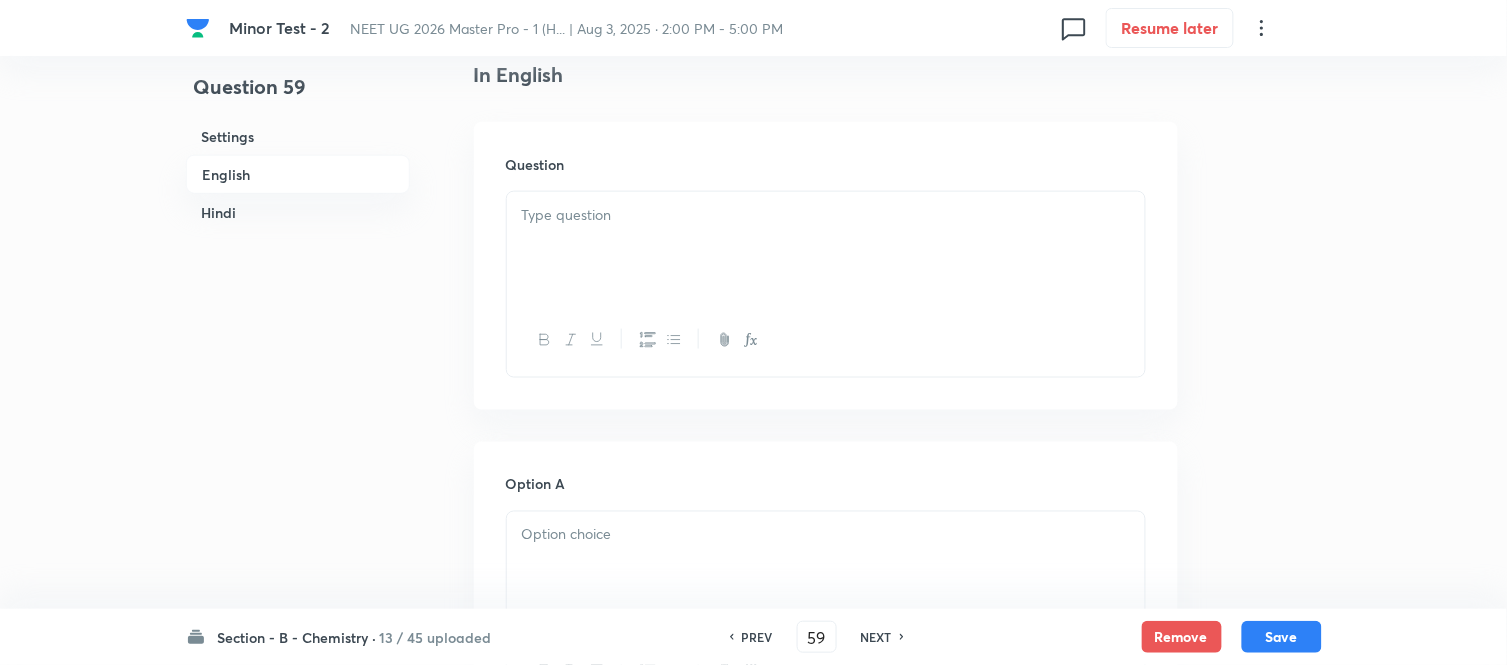 scroll, scrollTop: 555, scrollLeft: 0, axis: vertical 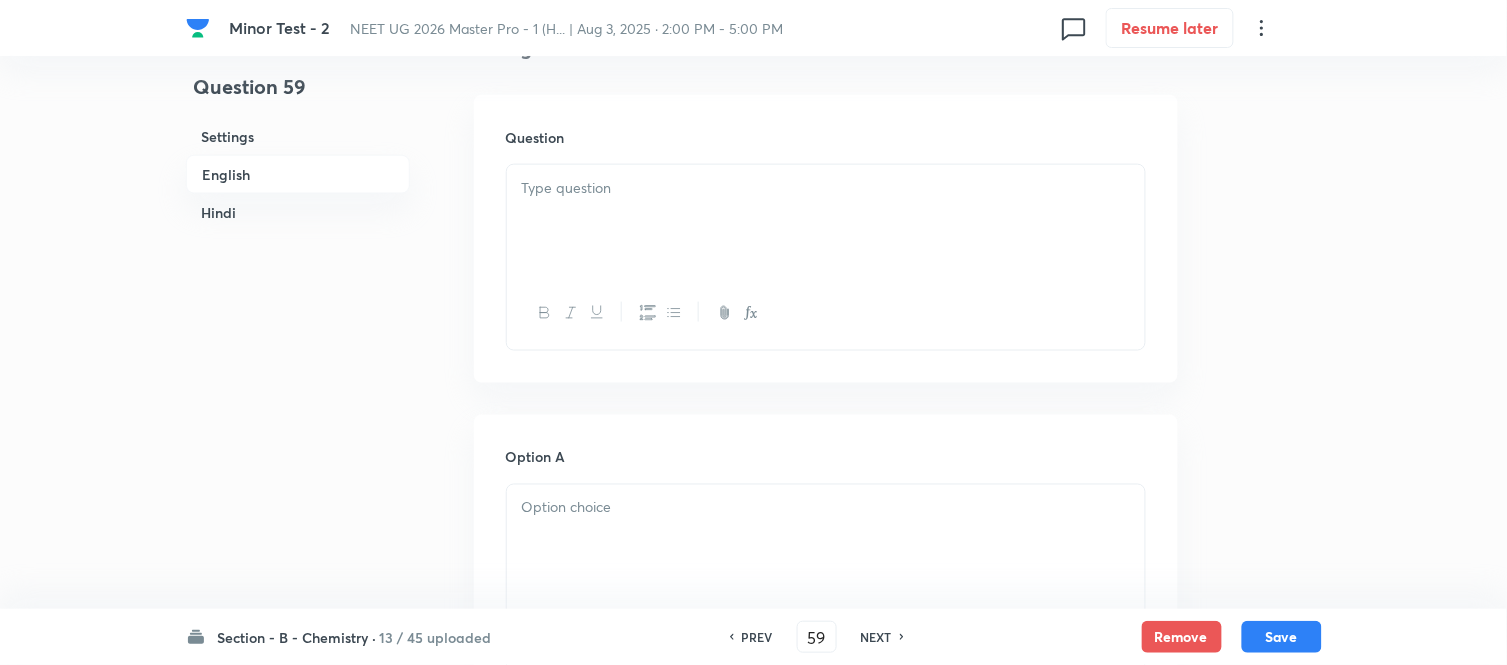click at bounding box center [826, 221] 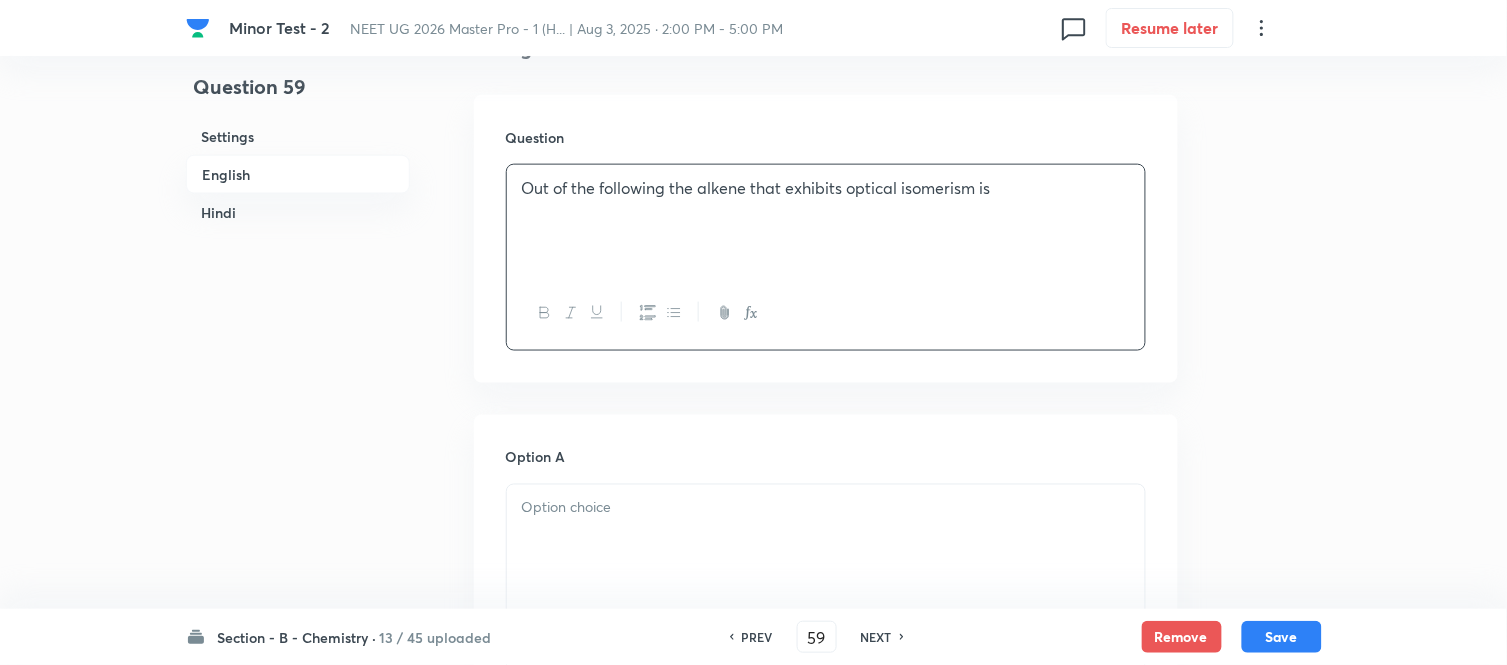 click at bounding box center [826, 508] 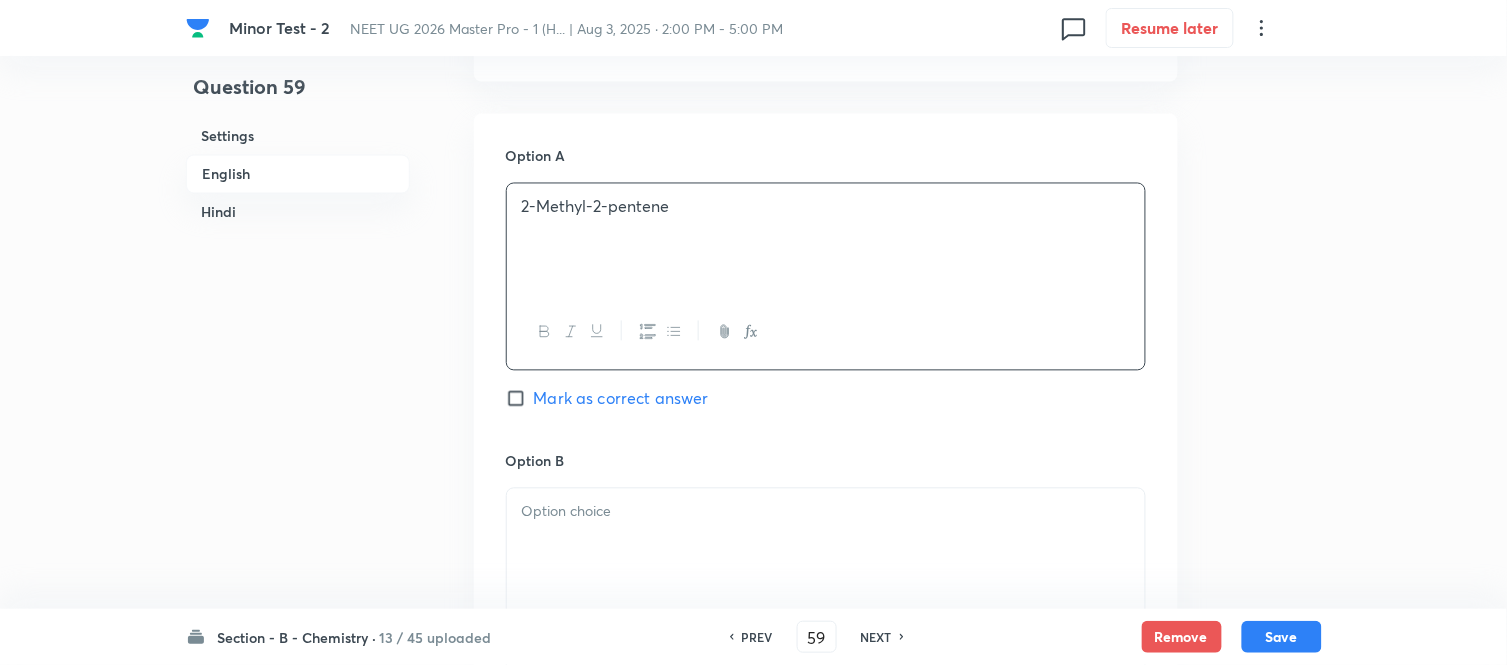 scroll, scrollTop: 888, scrollLeft: 0, axis: vertical 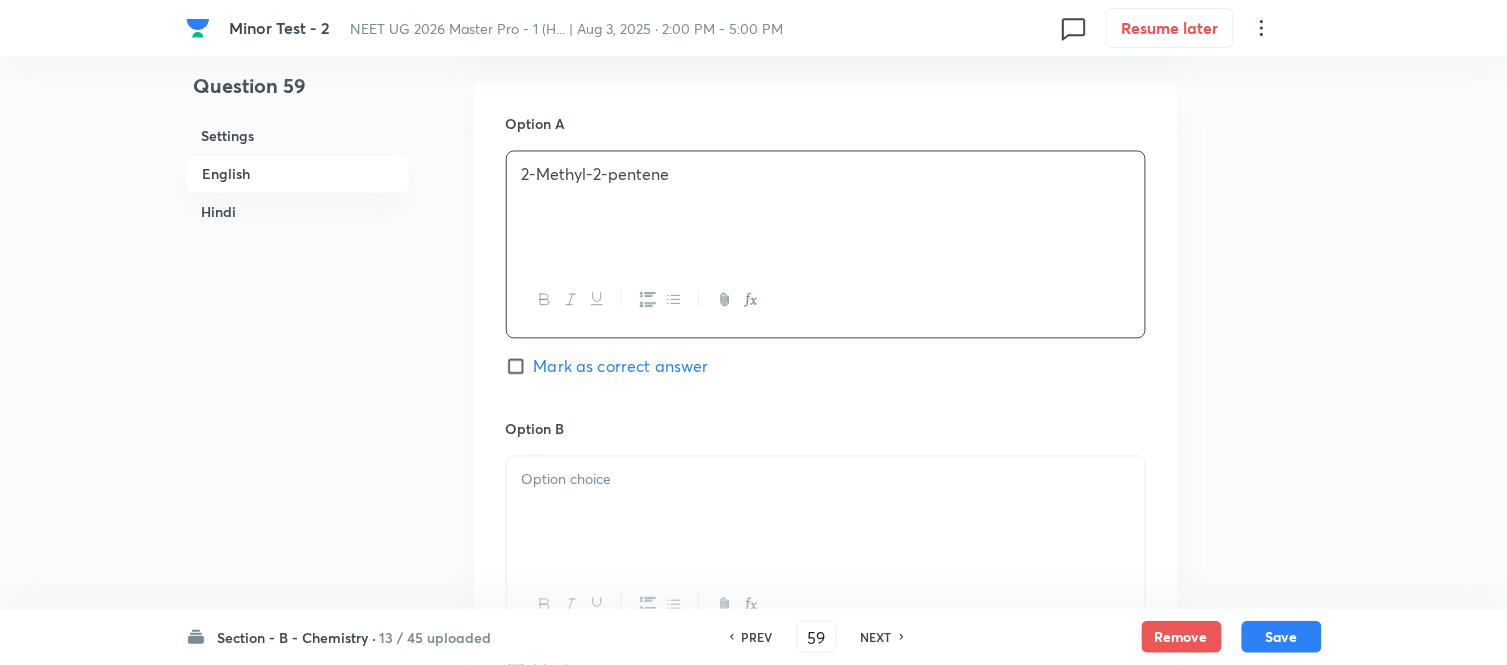 click at bounding box center [826, 513] 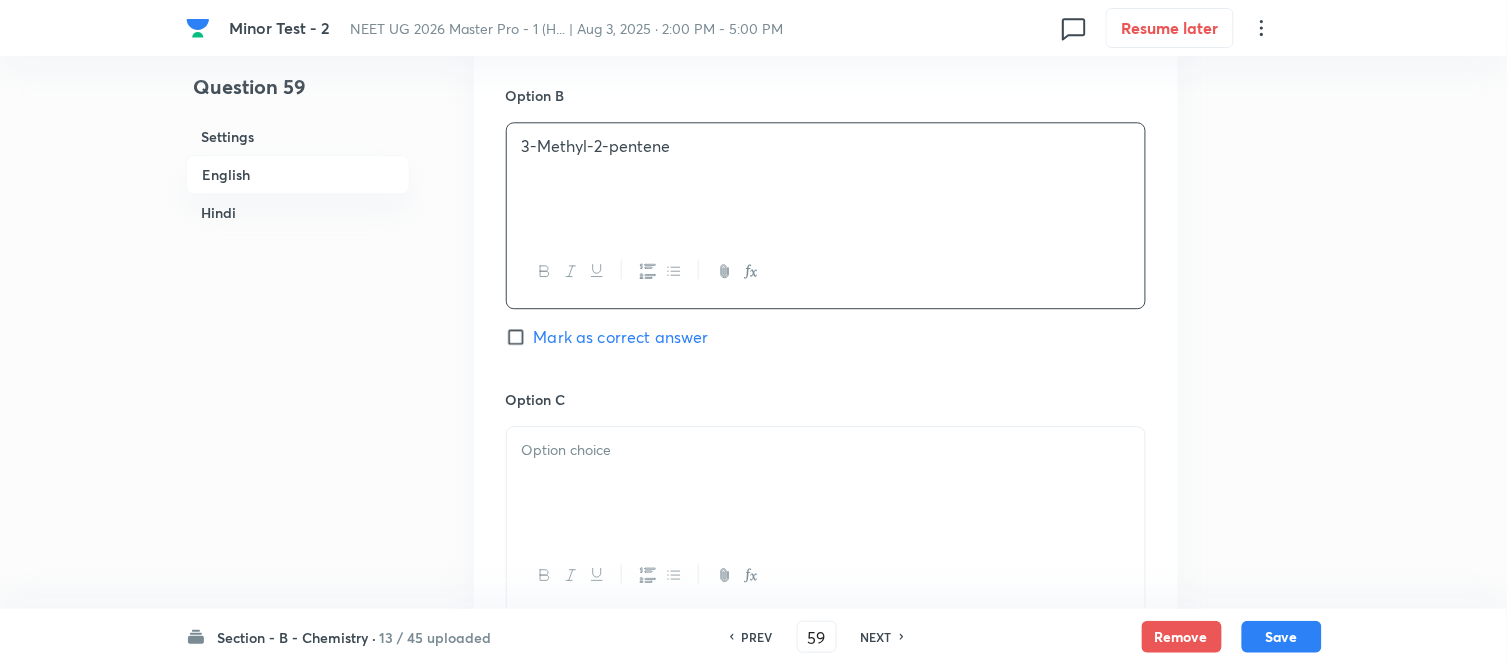 scroll, scrollTop: 1333, scrollLeft: 0, axis: vertical 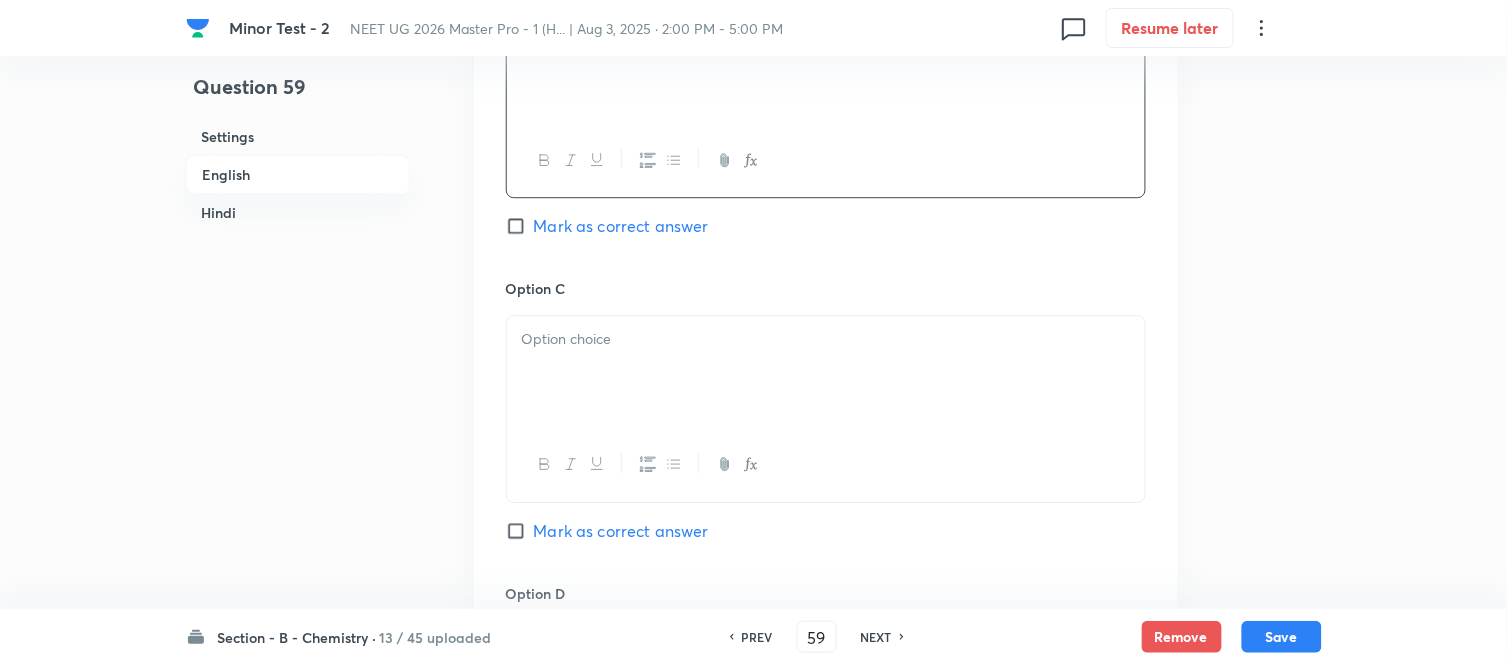 click on "Option C Mark as correct answer" at bounding box center (826, 430) 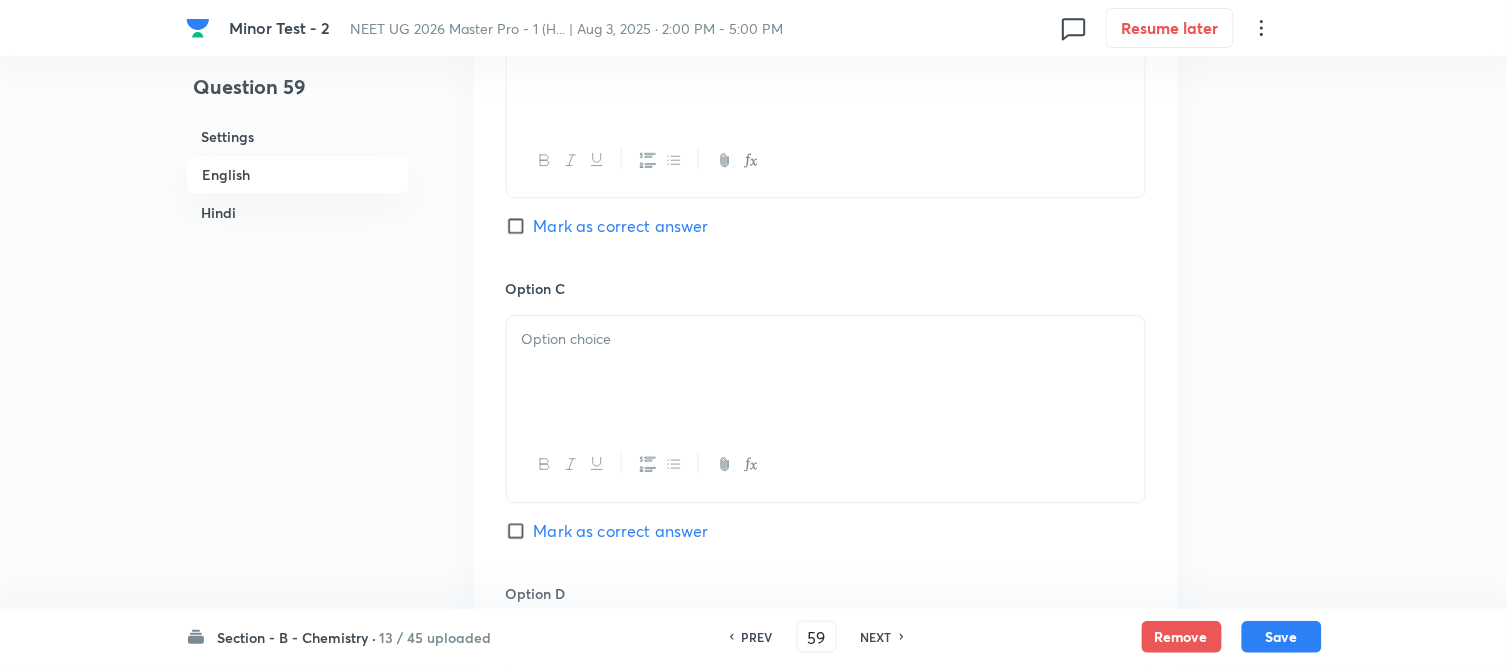 click at bounding box center (826, 372) 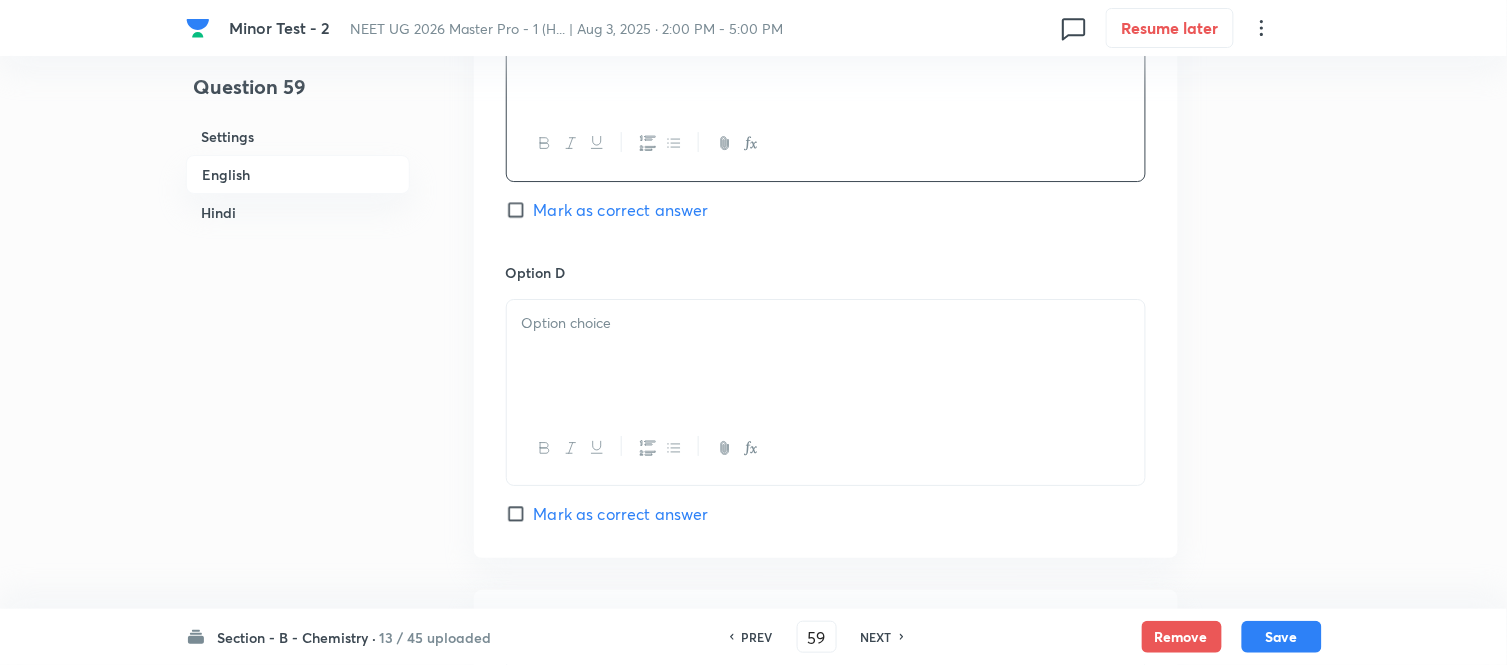 scroll, scrollTop: 1666, scrollLeft: 0, axis: vertical 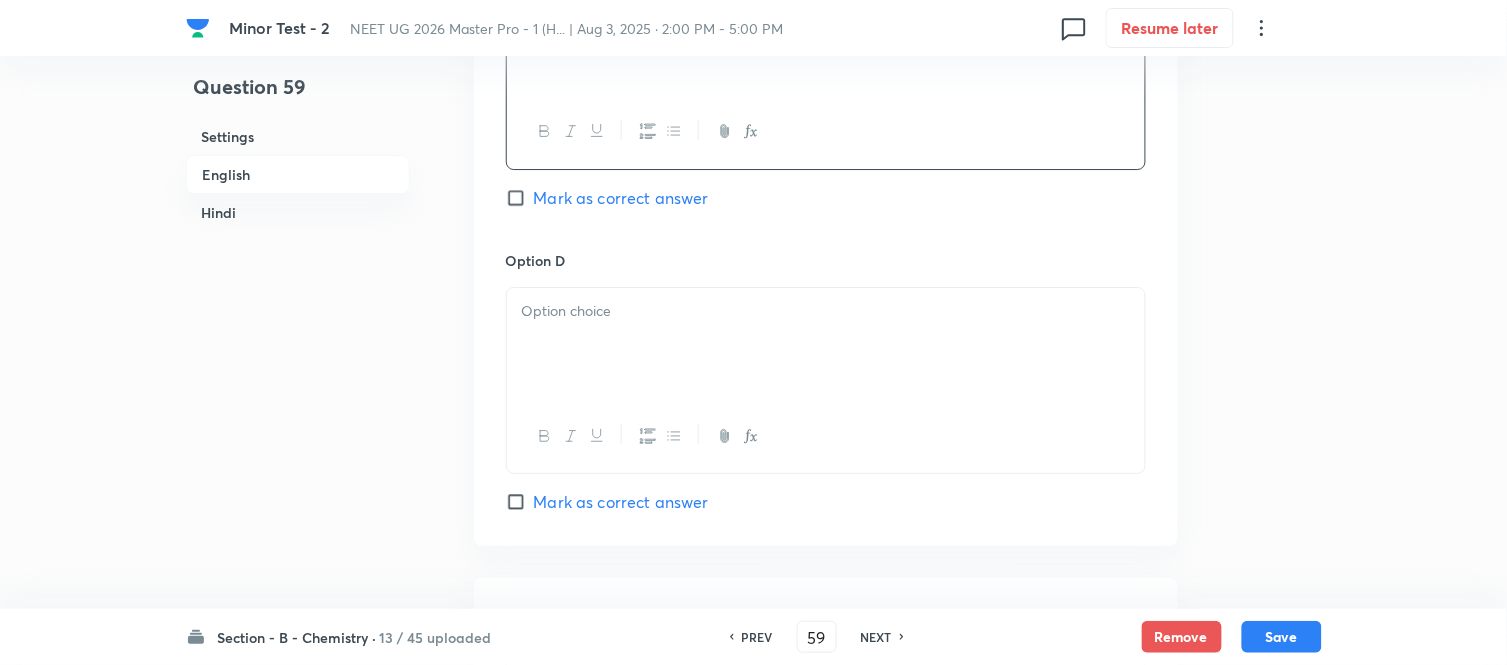 click at bounding box center (826, 344) 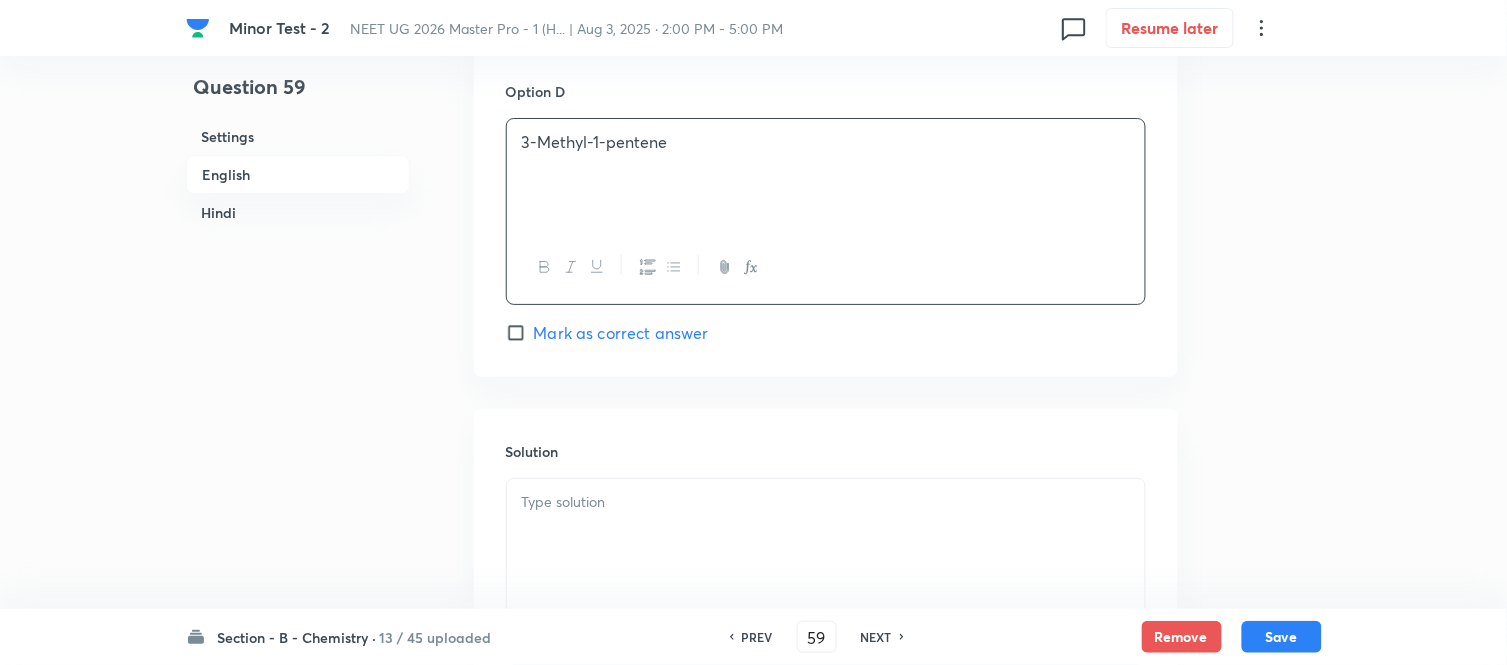 scroll, scrollTop: 2000, scrollLeft: 0, axis: vertical 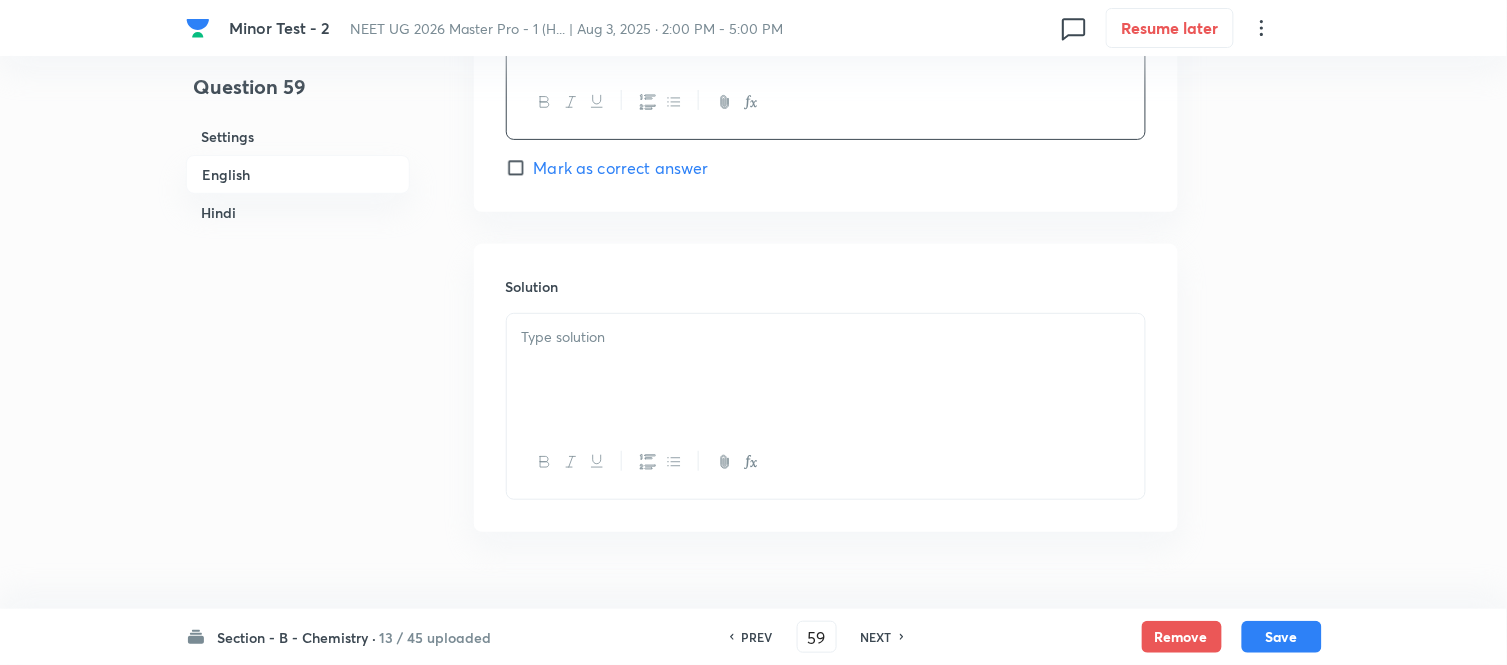 click at bounding box center [826, 337] 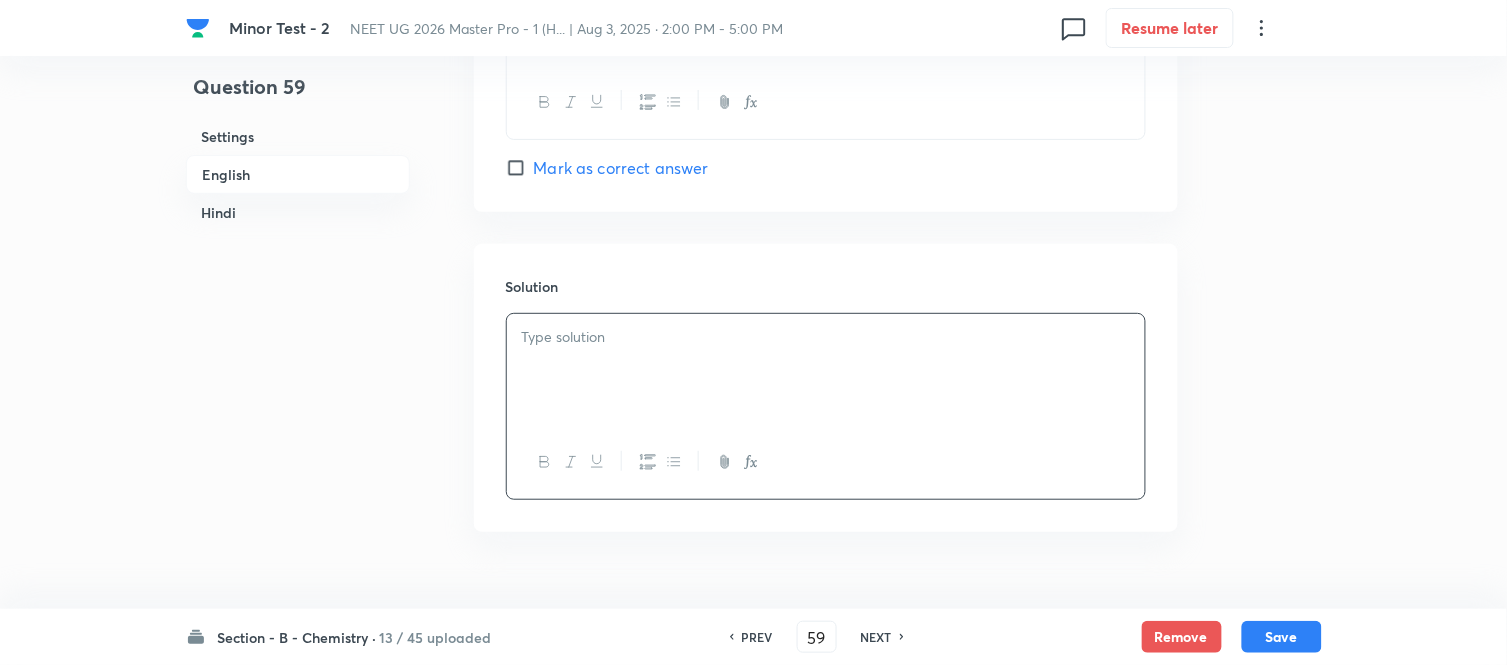 type 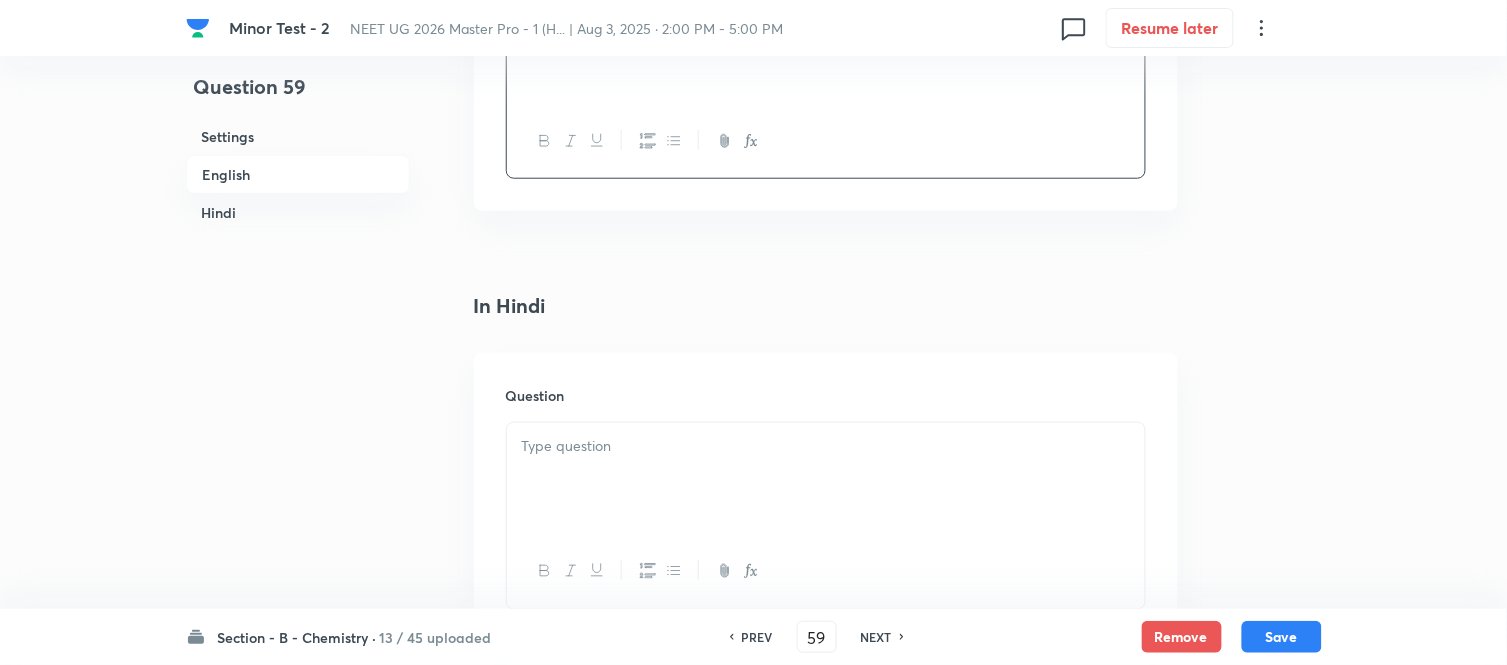 scroll, scrollTop: 2333, scrollLeft: 0, axis: vertical 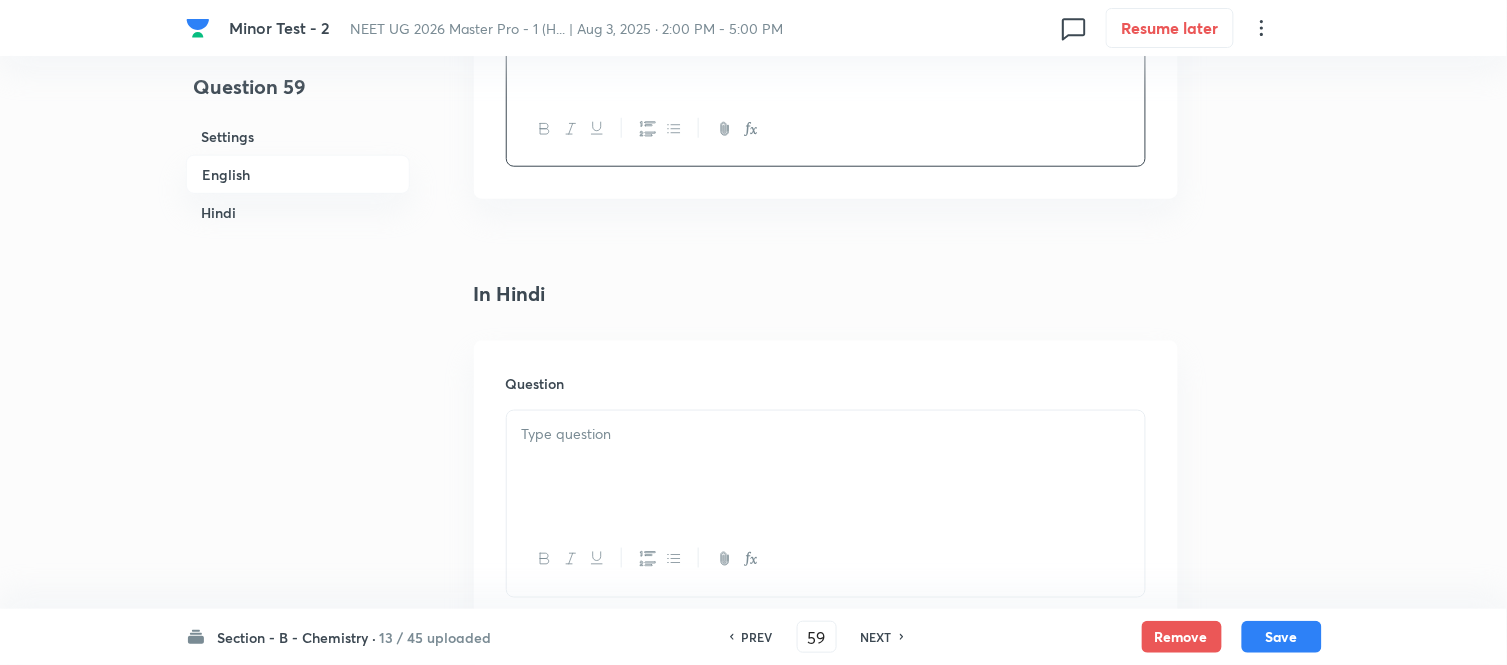 click at bounding box center (826, 467) 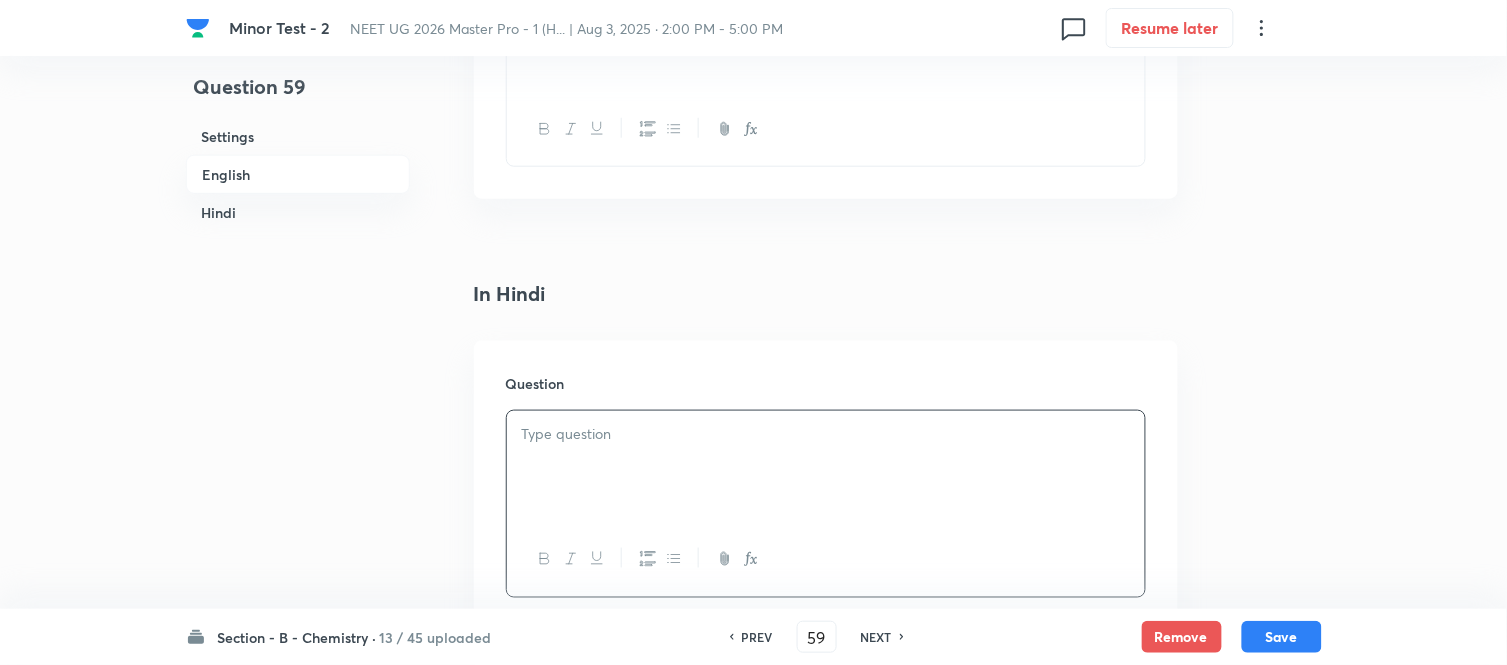 scroll, scrollTop: 2444, scrollLeft: 0, axis: vertical 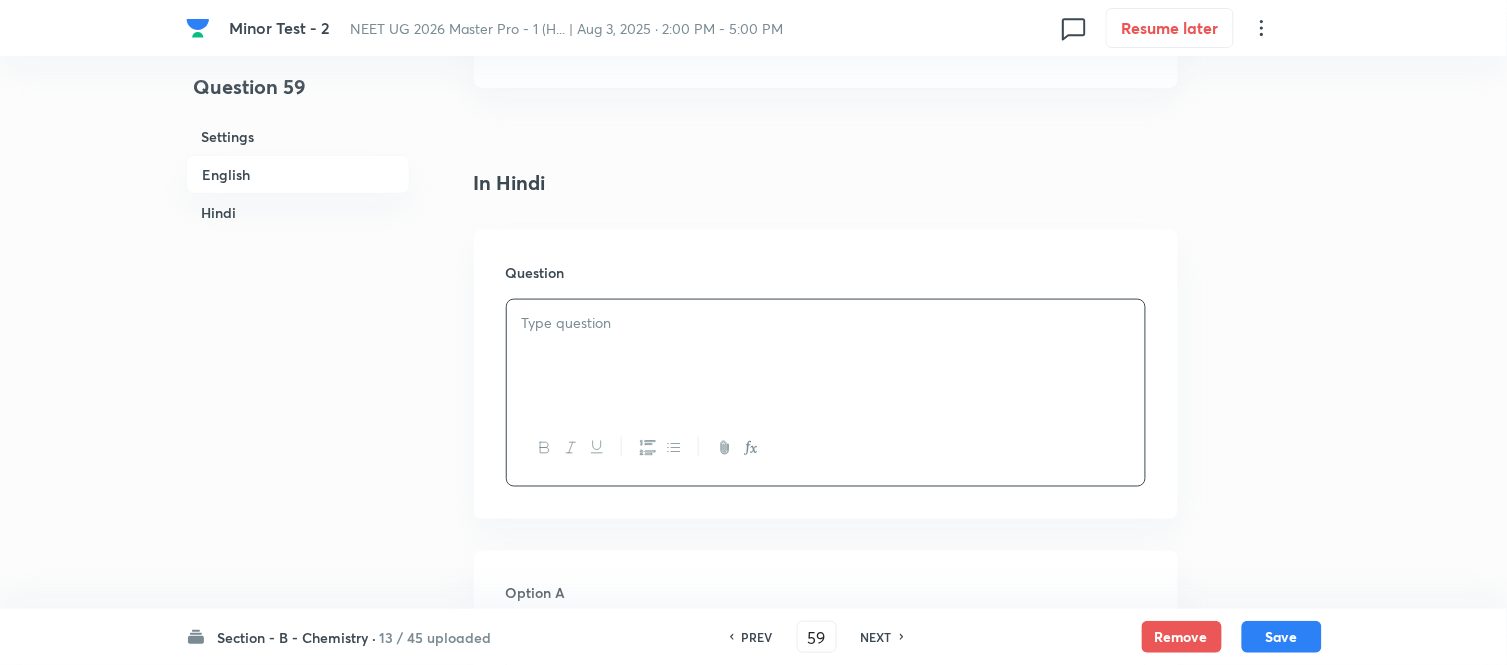 click at bounding box center (826, 323) 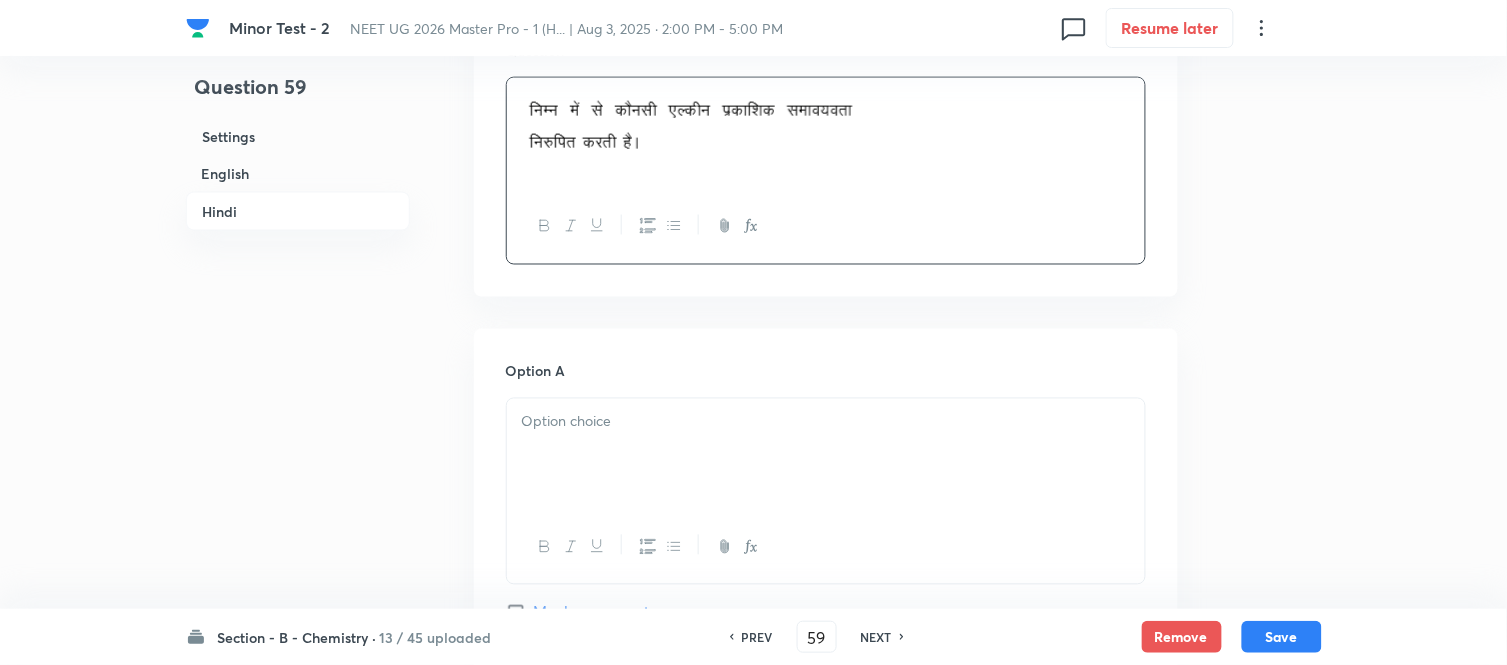 scroll, scrollTop: 2777, scrollLeft: 0, axis: vertical 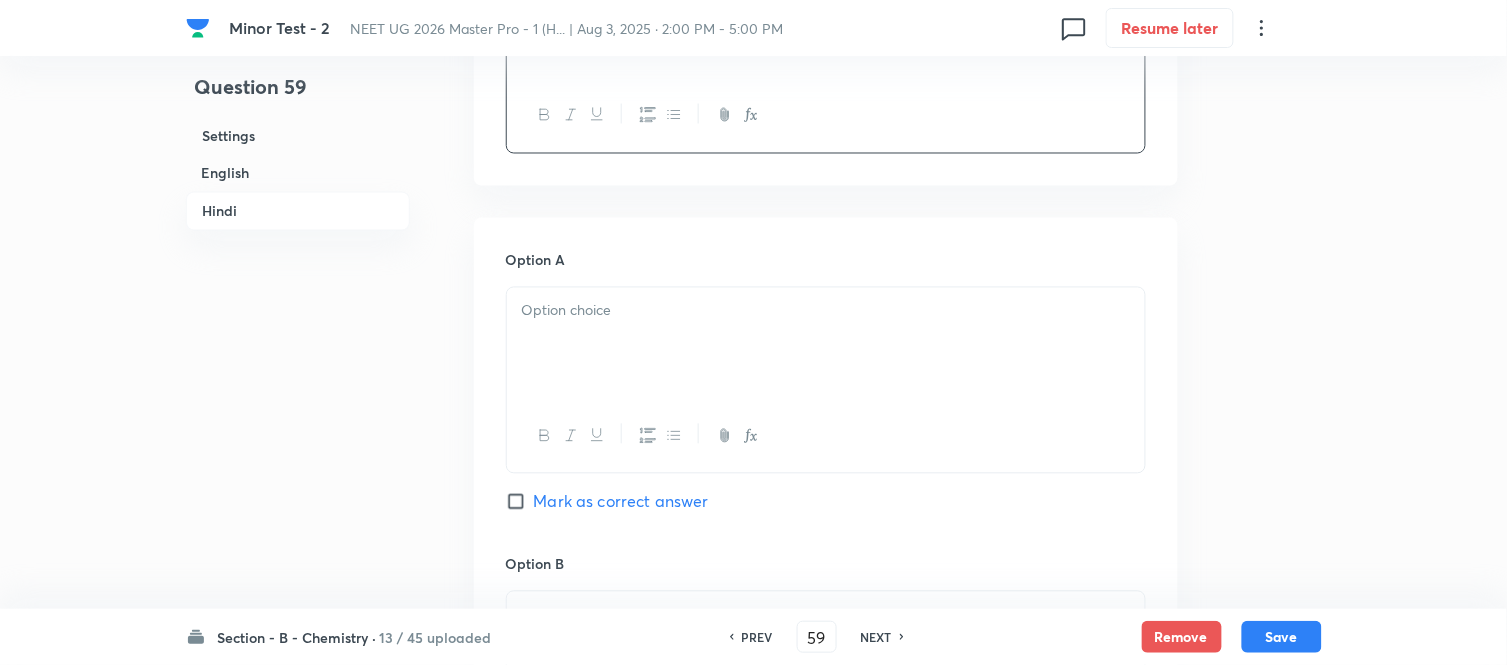 click at bounding box center [826, 311] 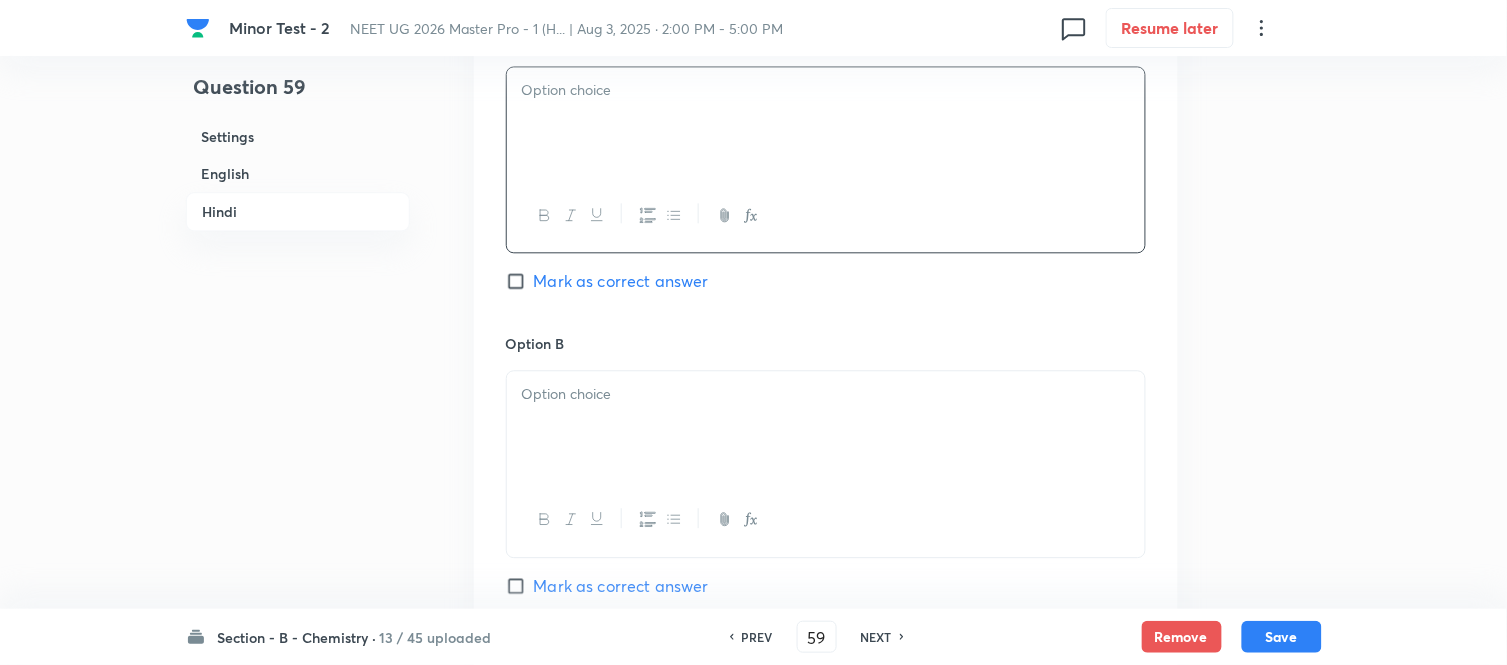 scroll, scrollTop: 3000, scrollLeft: 0, axis: vertical 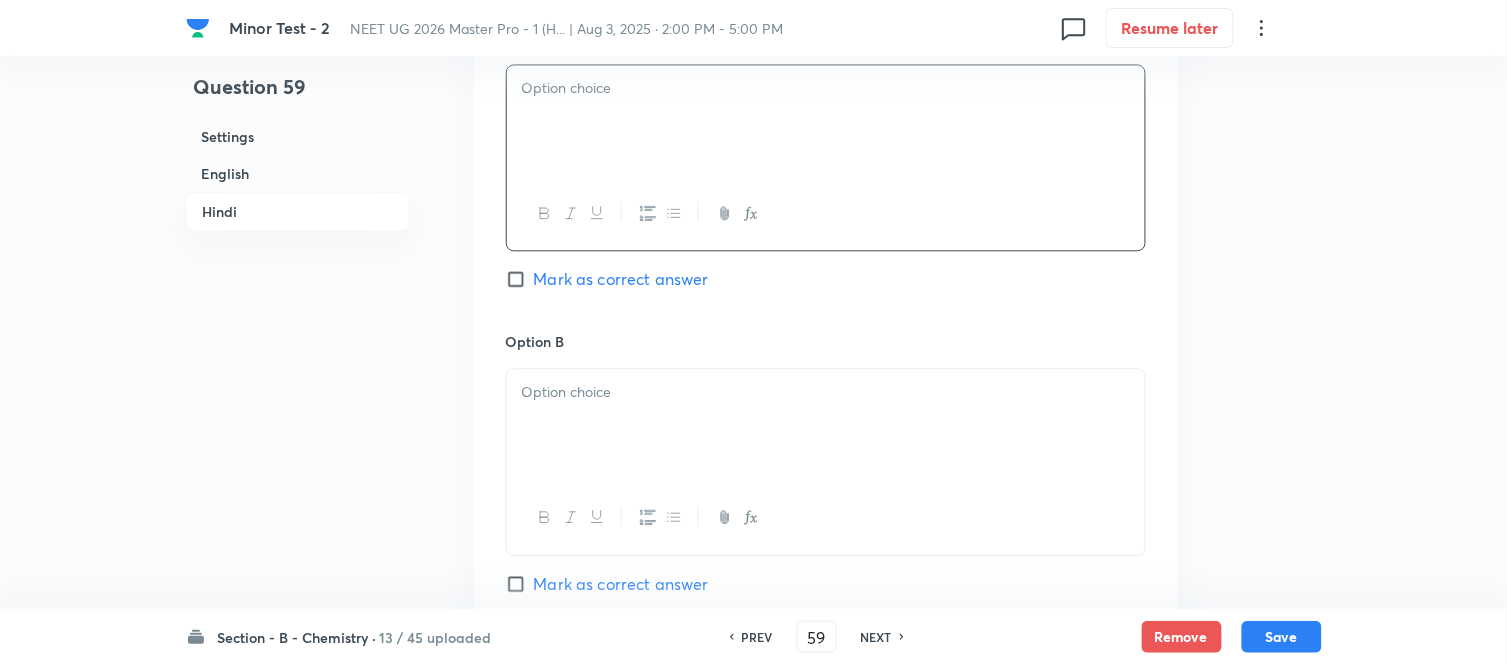 click at bounding box center (826, 121) 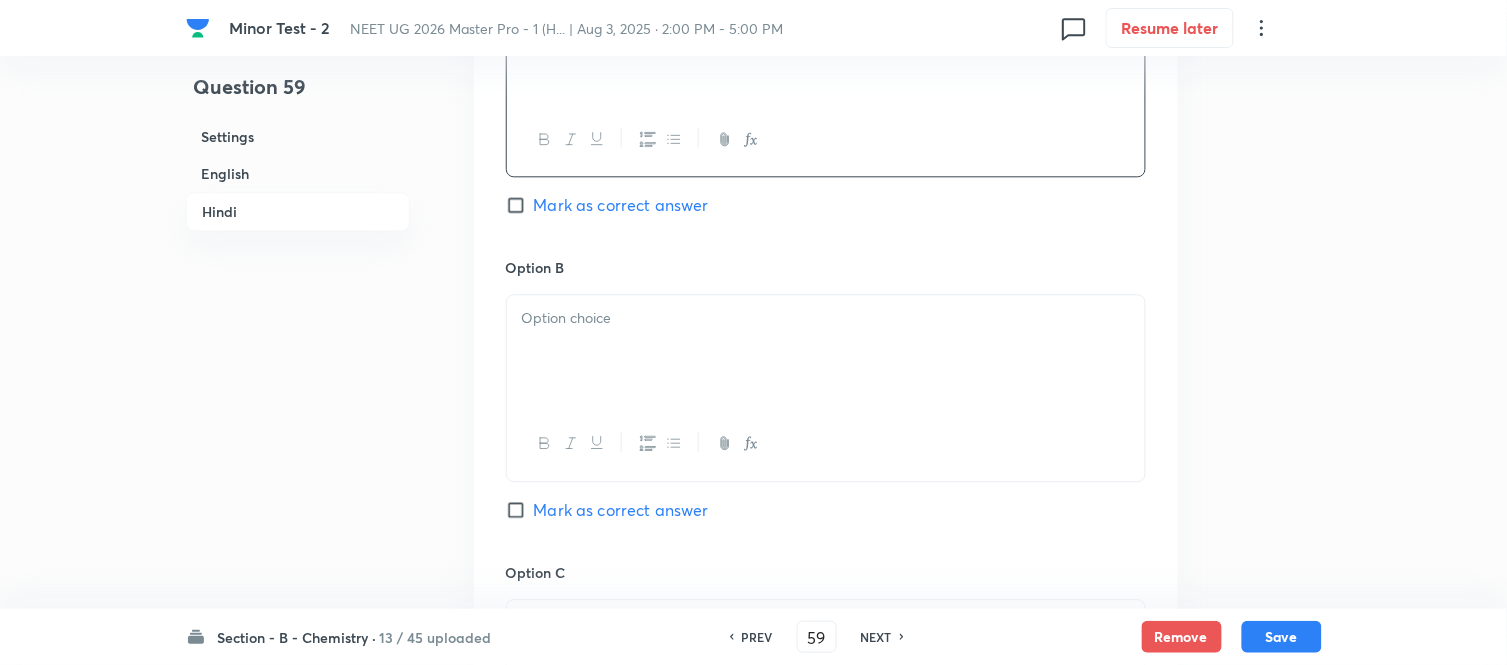 scroll, scrollTop: 3111, scrollLeft: 0, axis: vertical 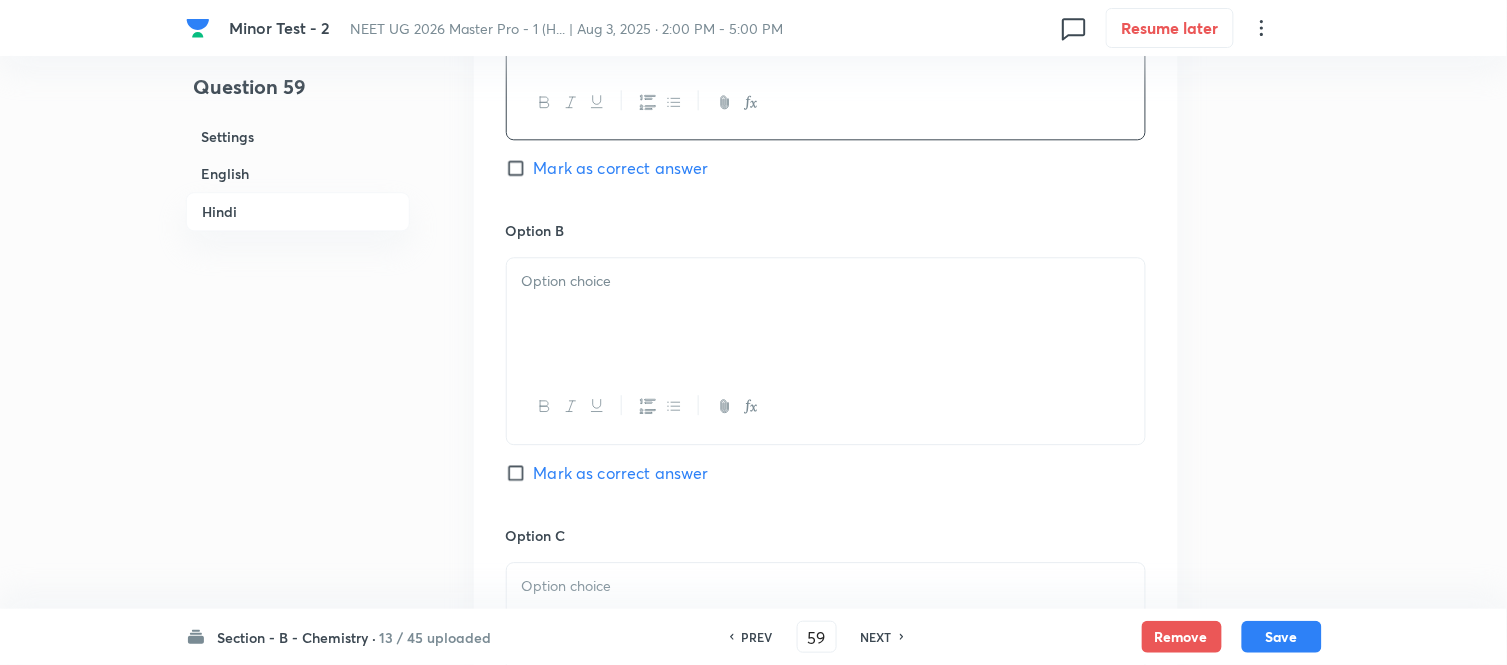 click at bounding box center (826, 281) 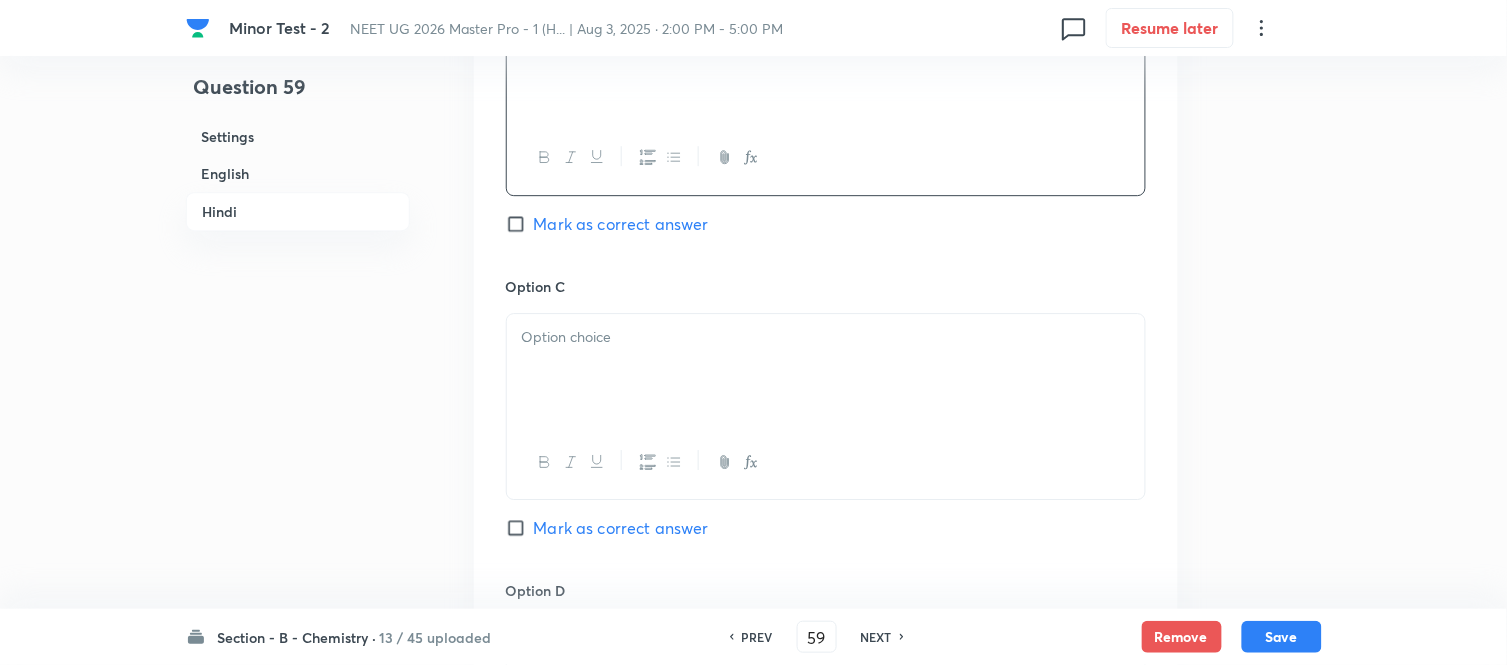 scroll, scrollTop: 3444, scrollLeft: 0, axis: vertical 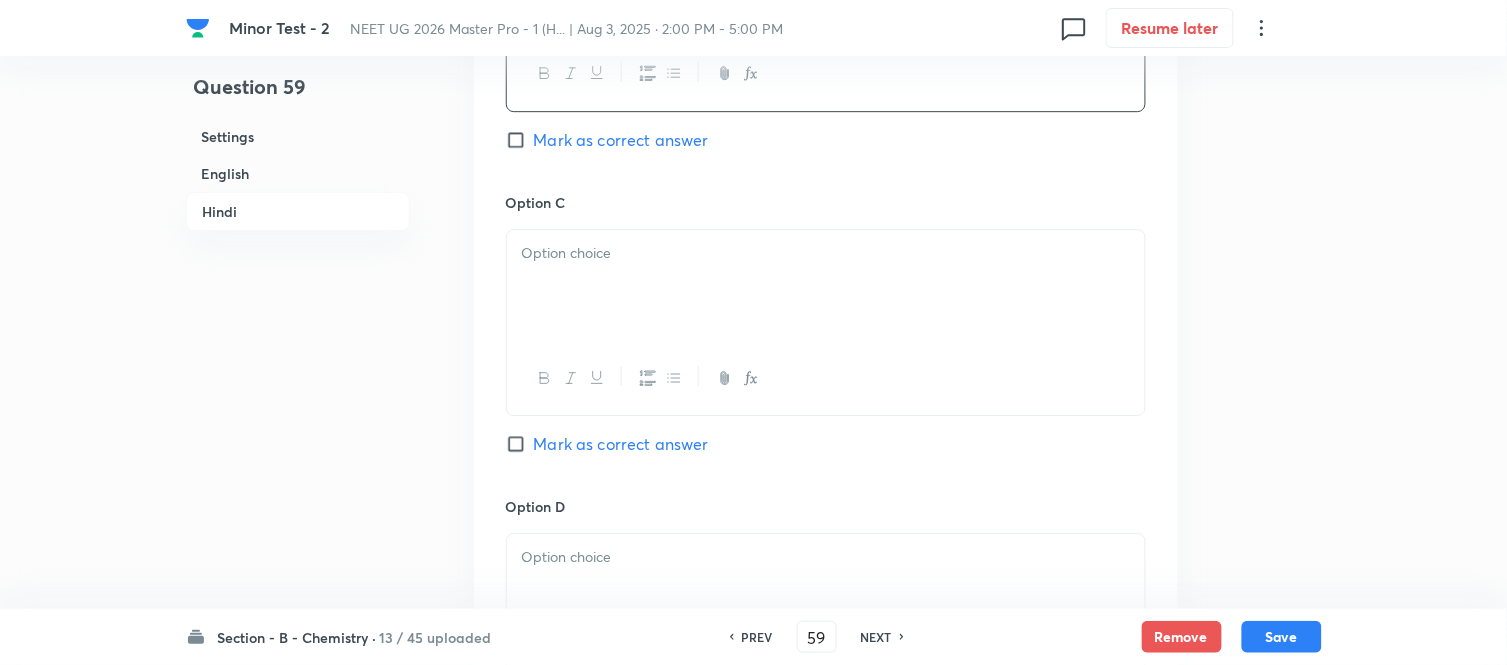 click at bounding box center [826, 253] 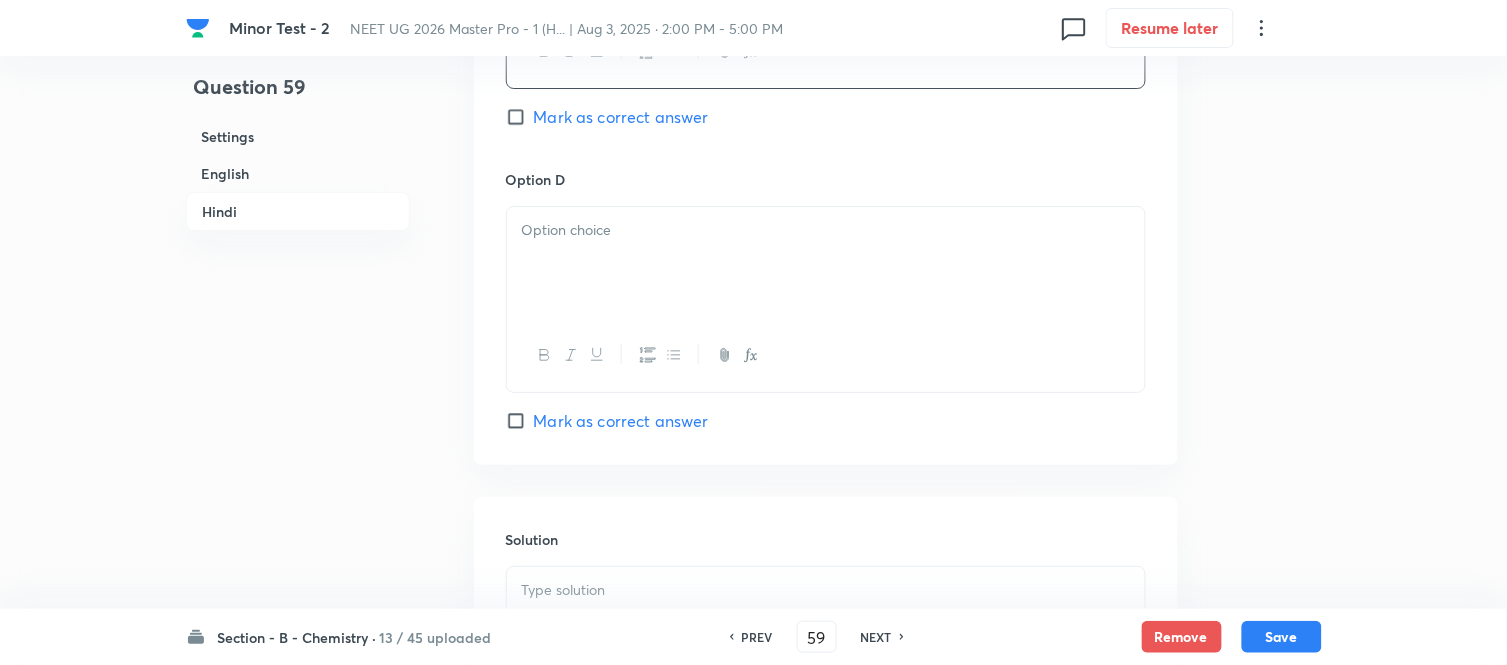 scroll, scrollTop: 3777, scrollLeft: 0, axis: vertical 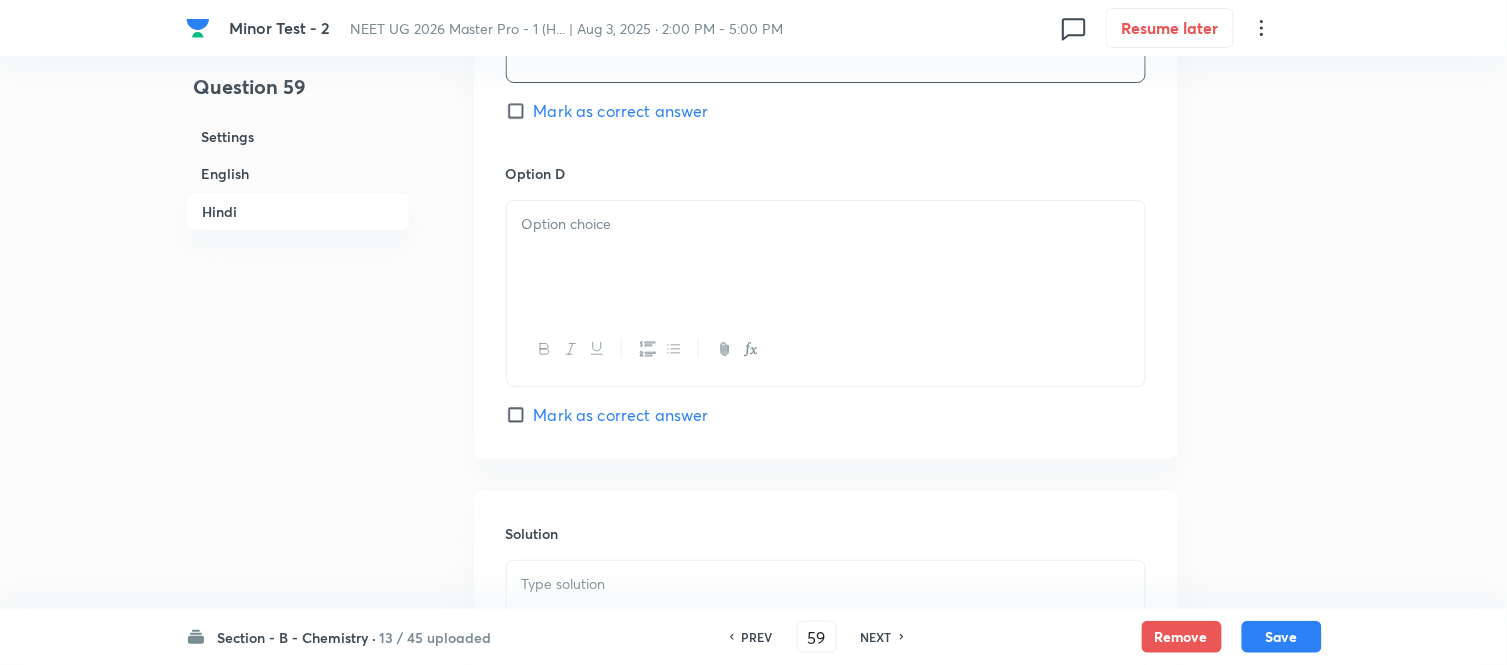 click at bounding box center (826, 257) 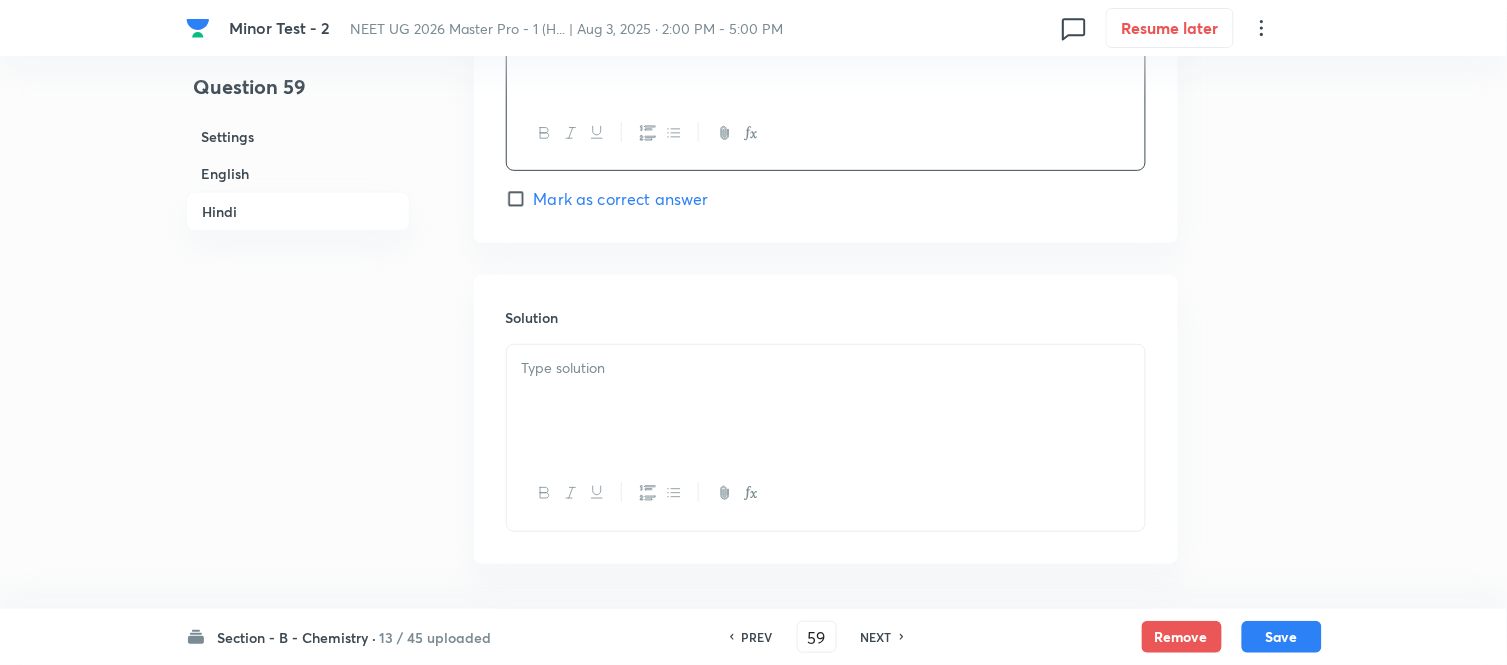 scroll, scrollTop: 4000, scrollLeft: 0, axis: vertical 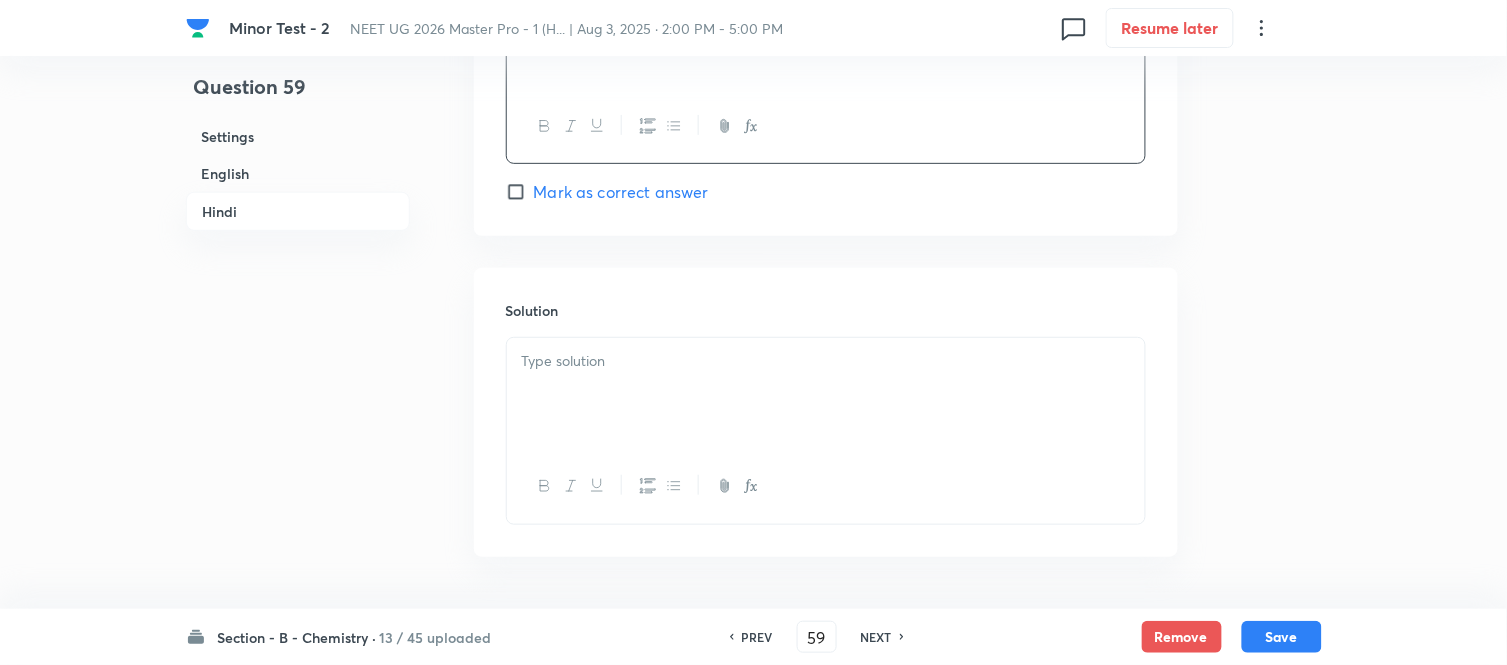 click on "Mark as correct answer" at bounding box center (520, 192) 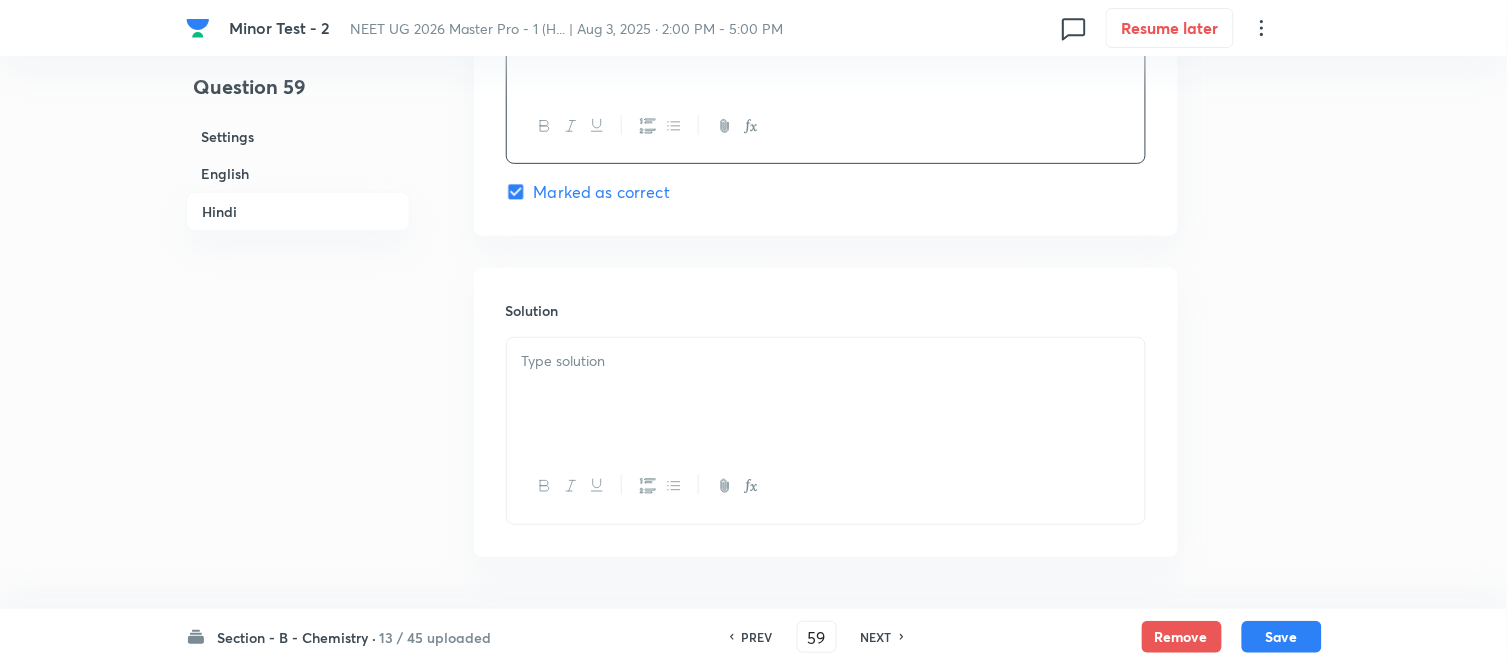 checkbox on "true" 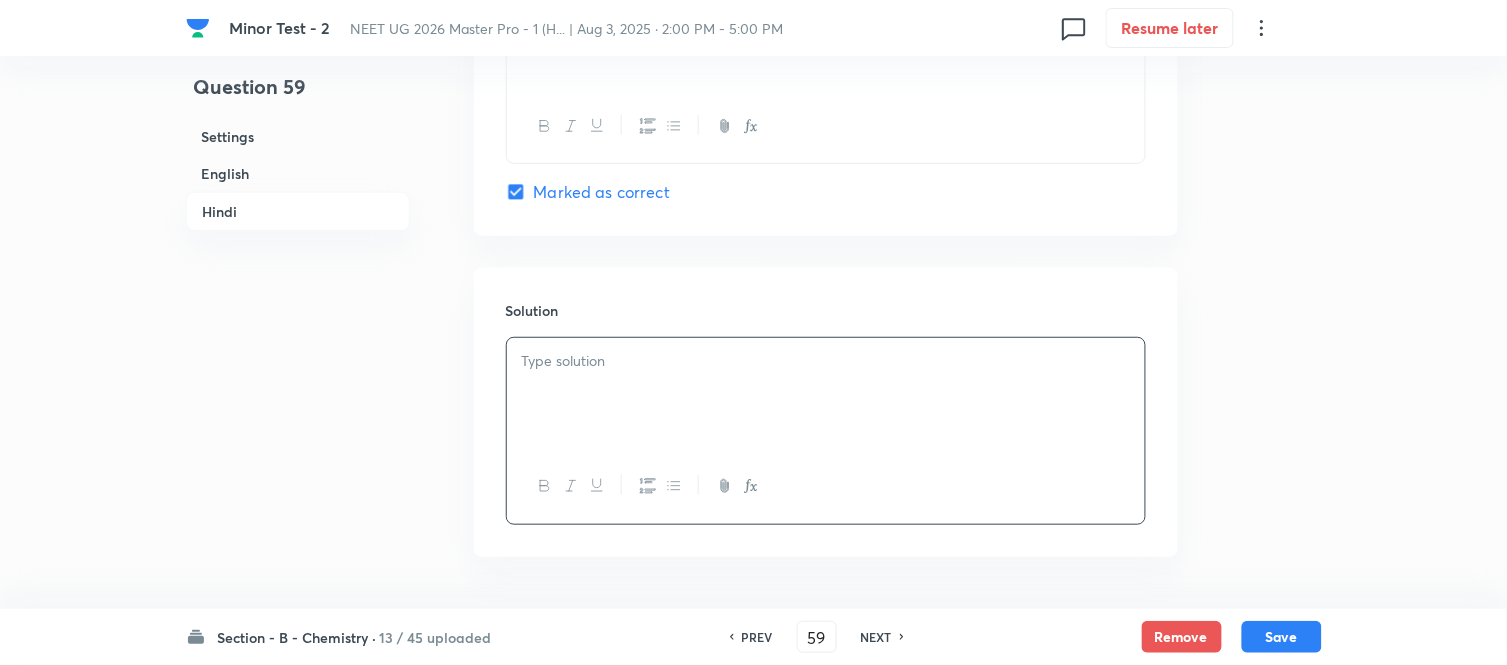 type 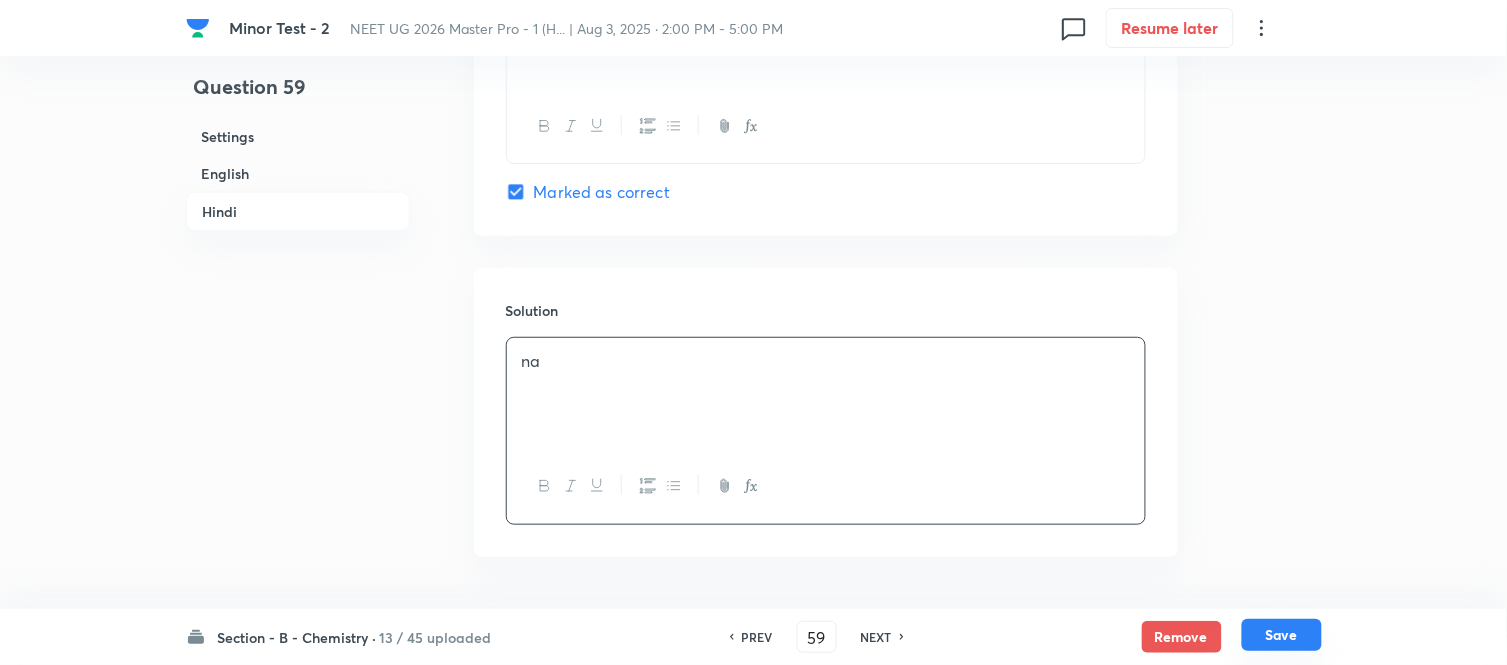 click on "Save" at bounding box center (1282, 635) 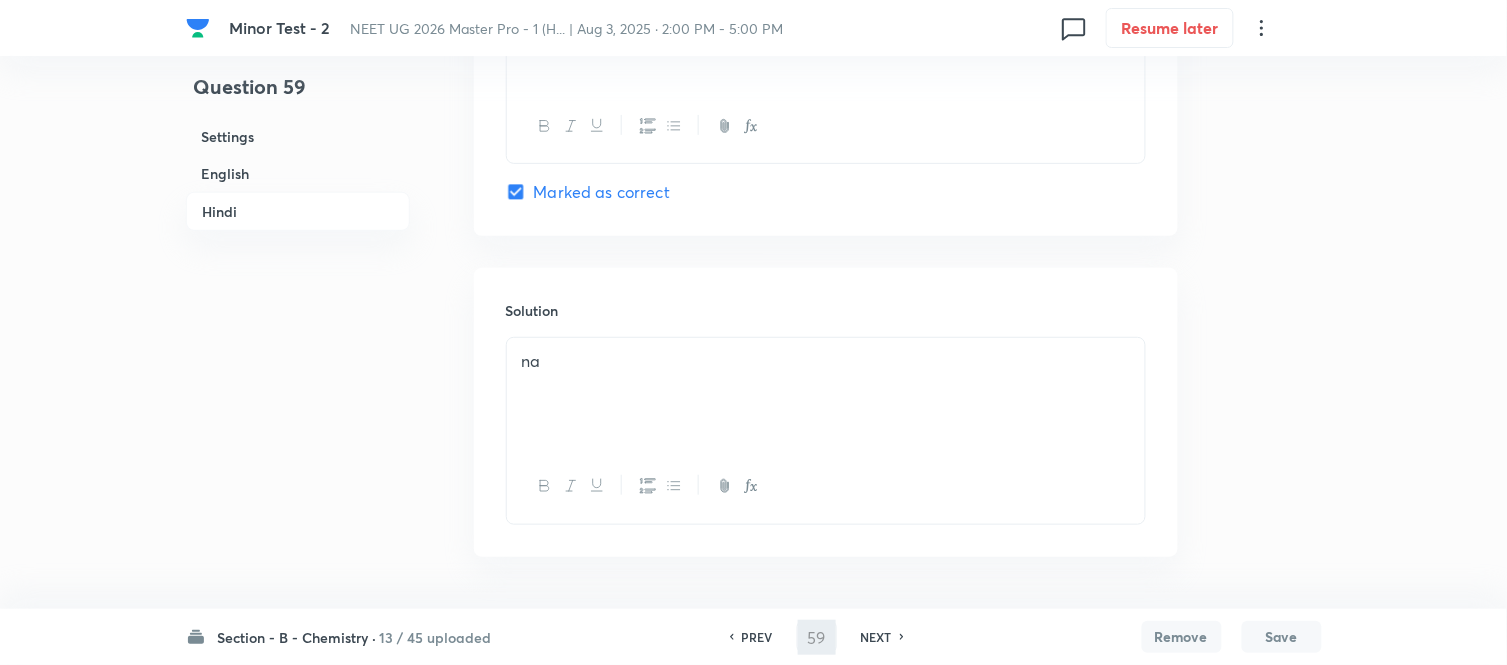 type on "60" 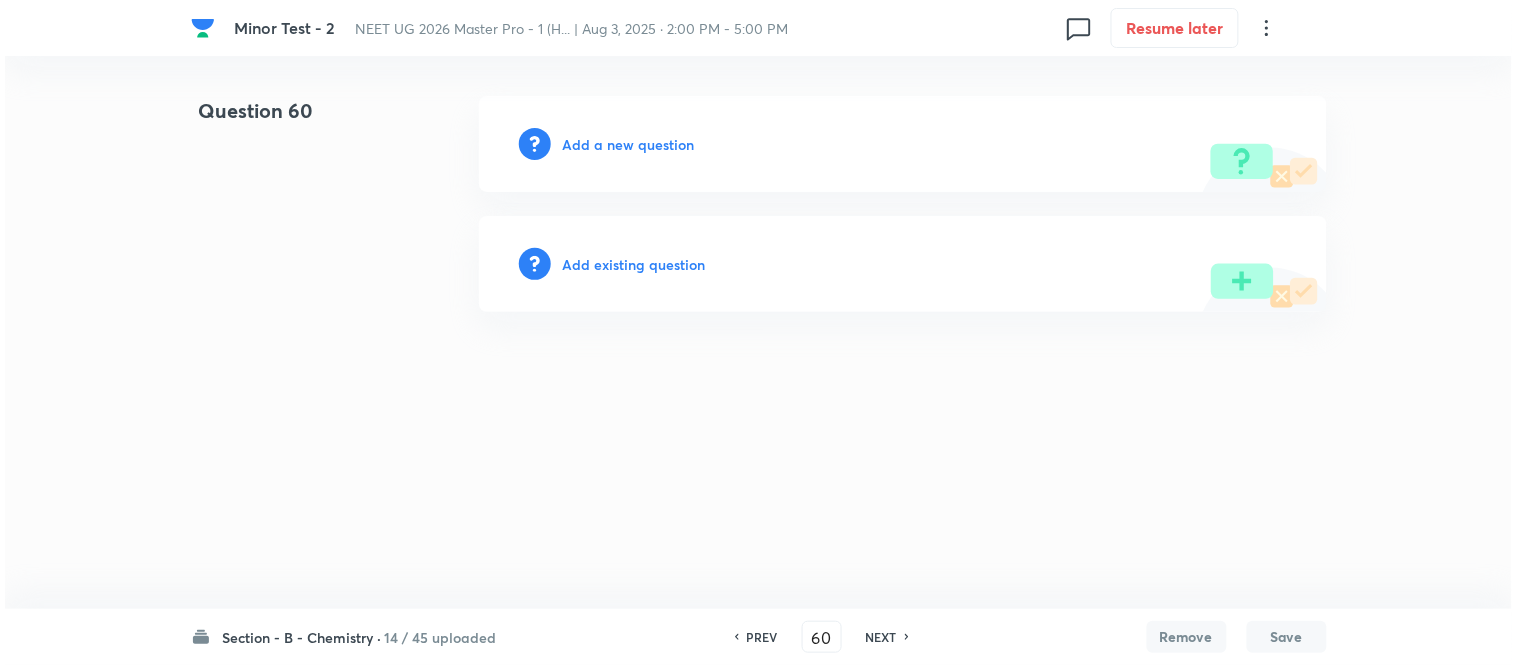 scroll, scrollTop: 0, scrollLeft: 0, axis: both 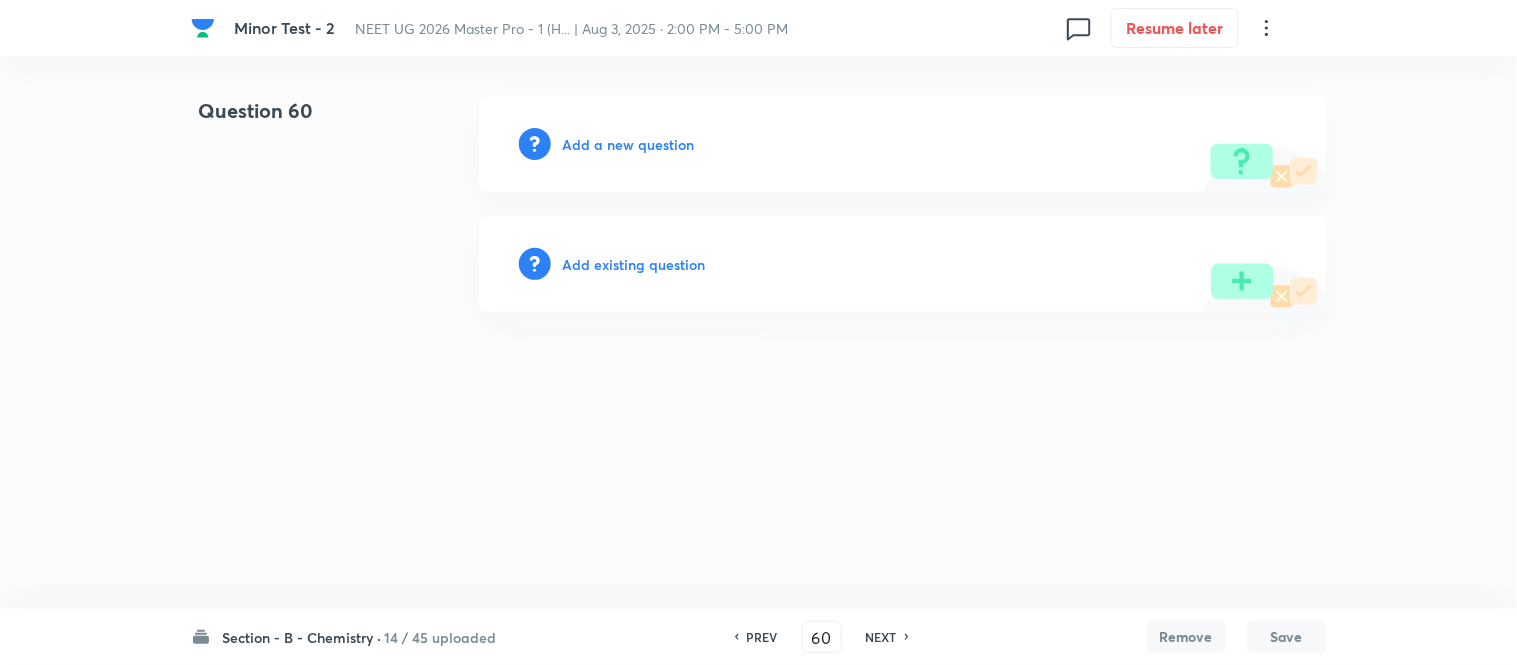 click on "Add a new question" at bounding box center (629, 144) 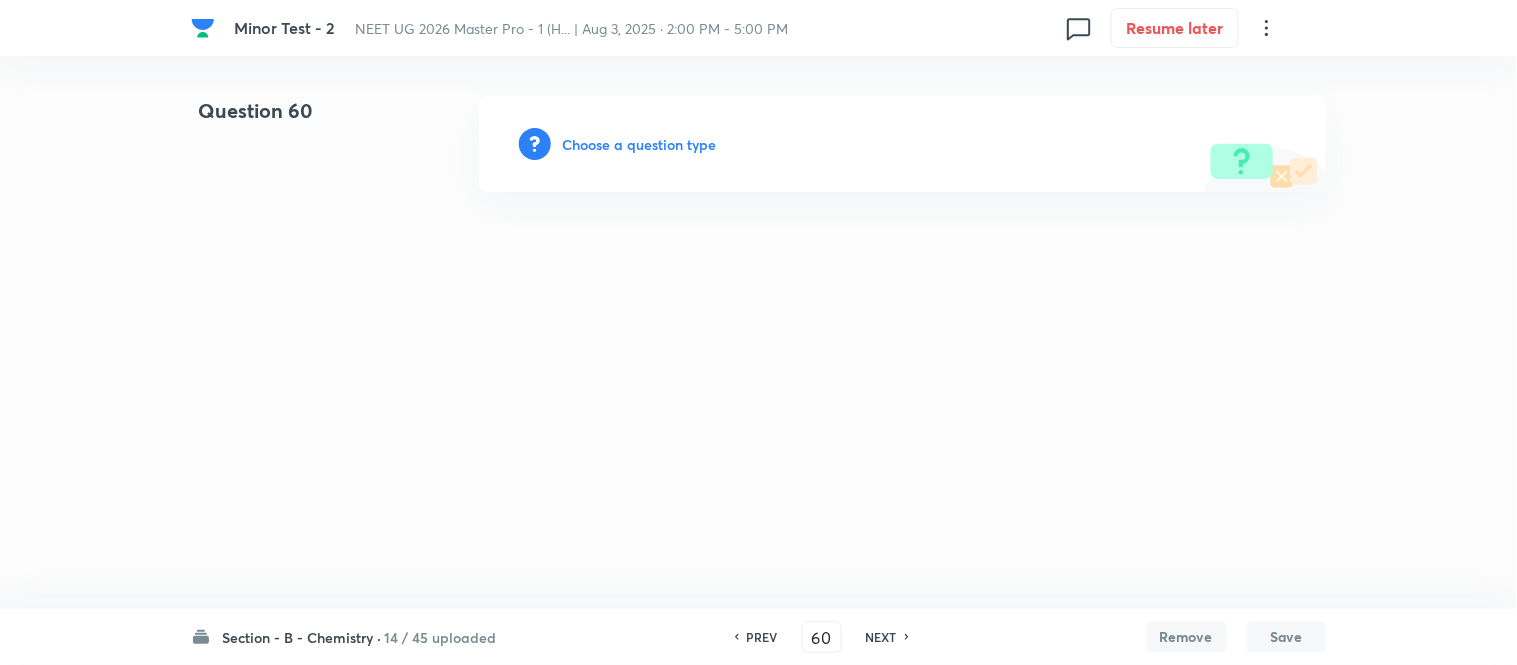 click on "Choose a question type" at bounding box center (640, 144) 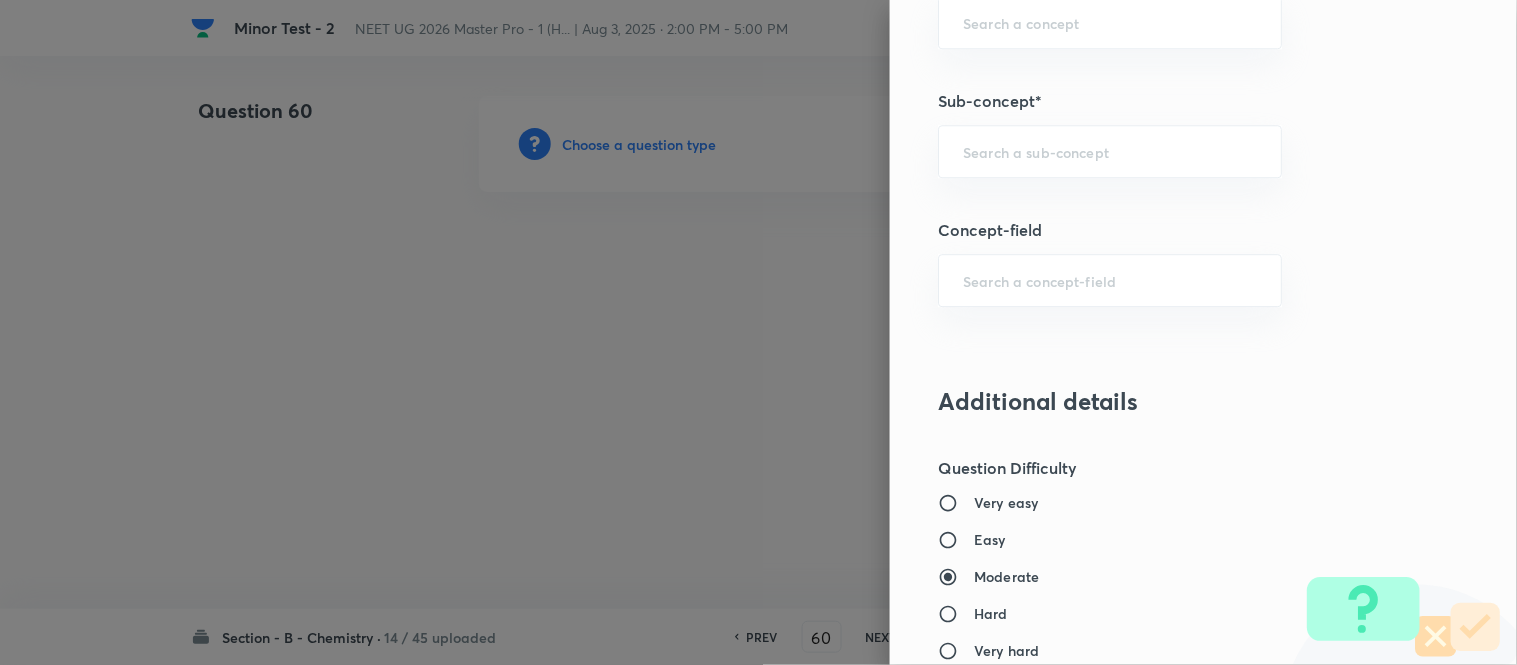 scroll, scrollTop: 1377, scrollLeft: 0, axis: vertical 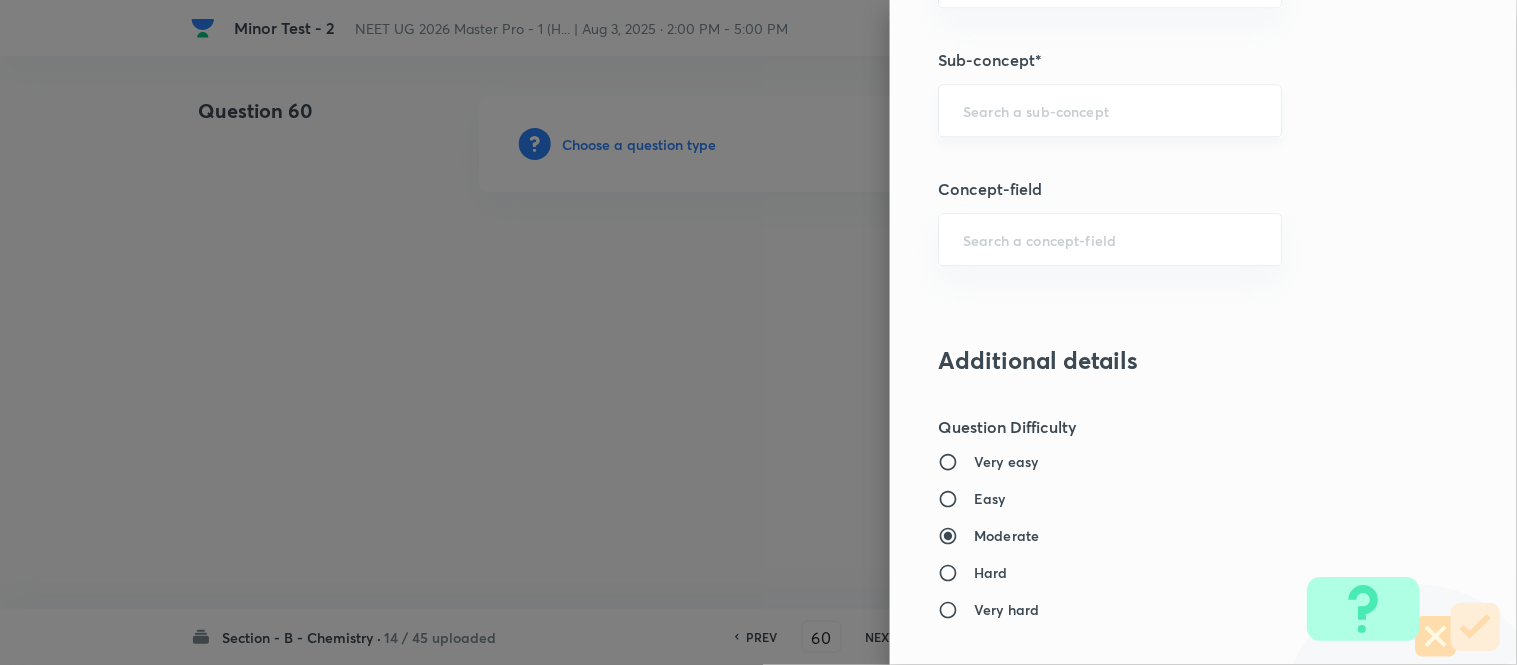 click at bounding box center [1110, 110] 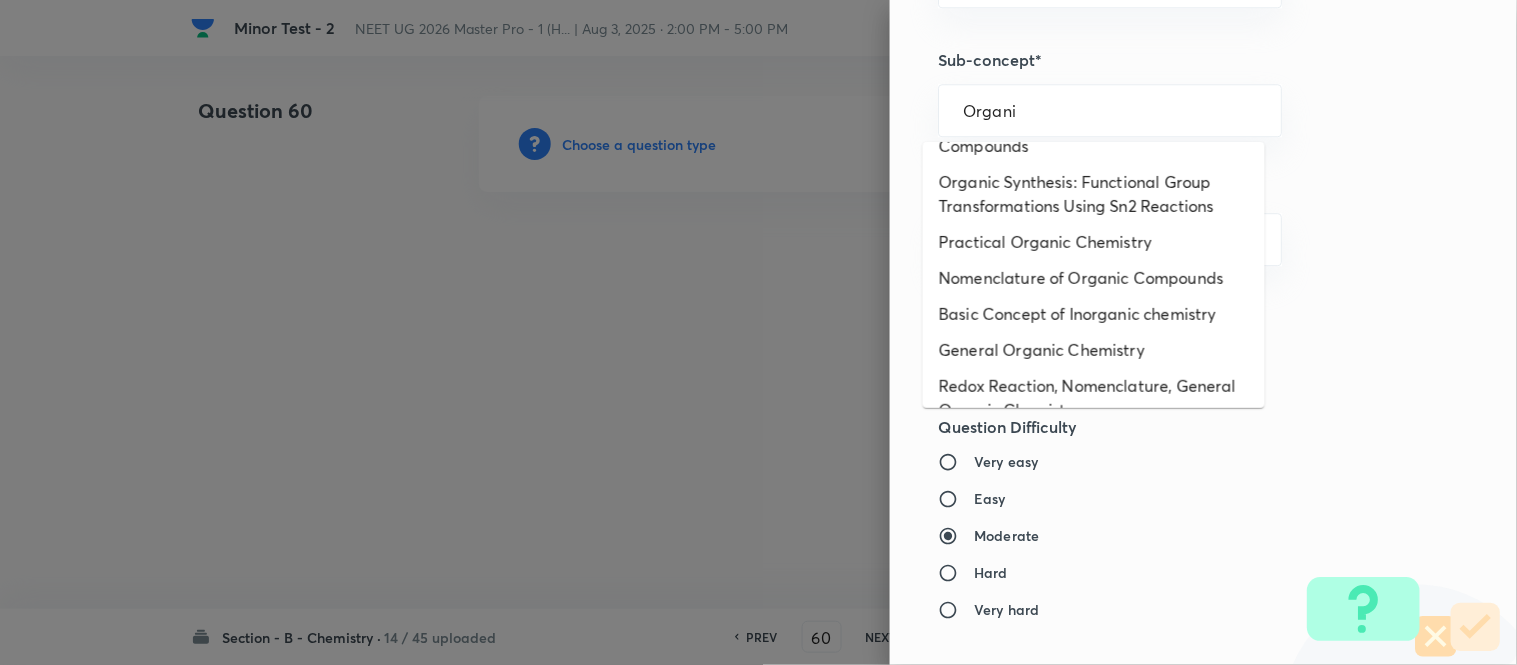 scroll, scrollTop: 325, scrollLeft: 0, axis: vertical 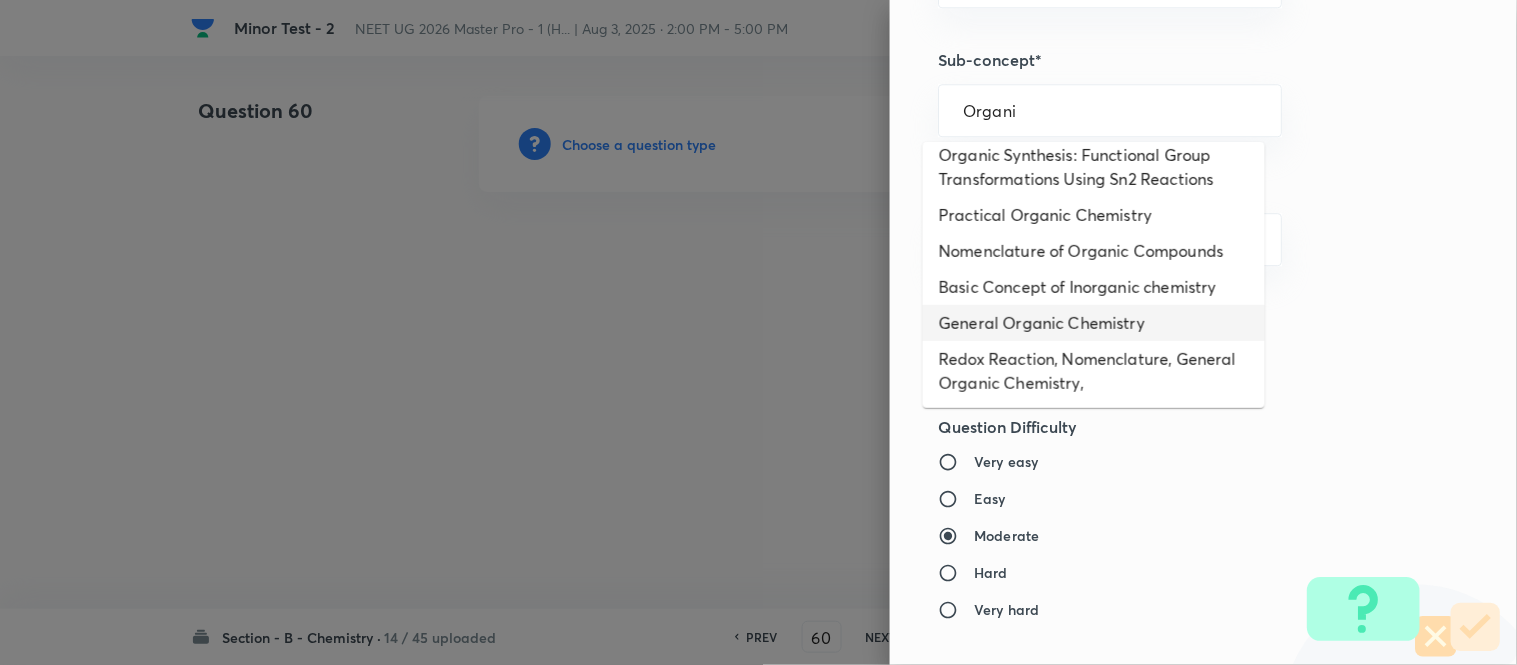 drag, startPoint x: 1072, startPoint y: 330, endPoint x: 1094, endPoint y: 334, distance: 22.36068 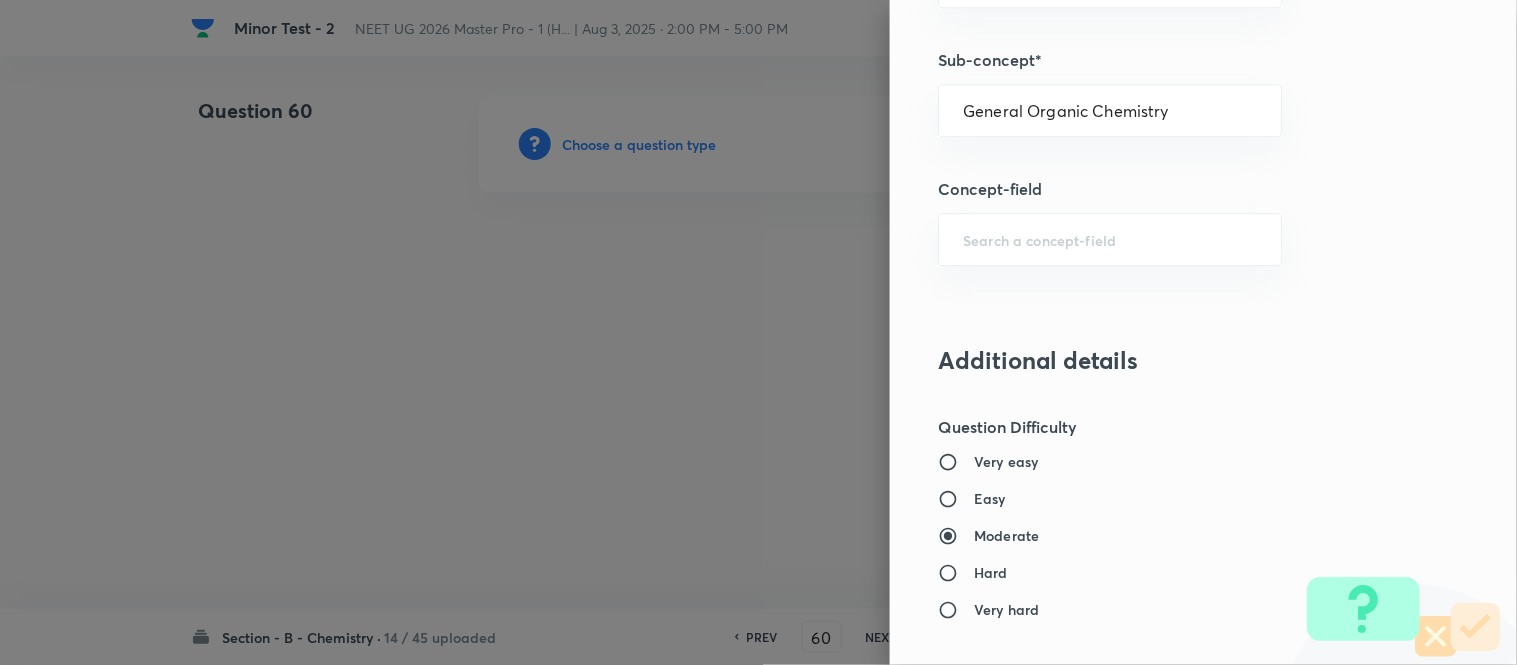 type on "Chemistry" 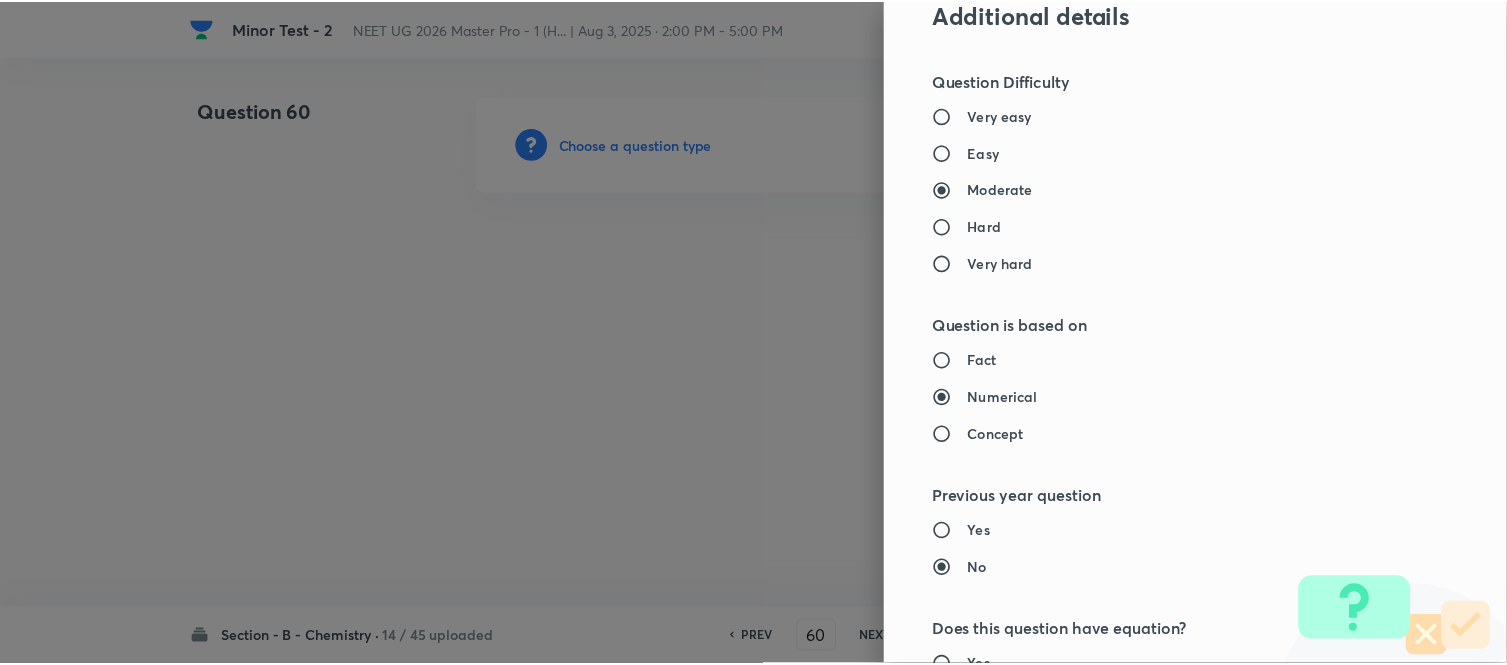 scroll, scrollTop: 2195, scrollLeft: 0, axis: vertical 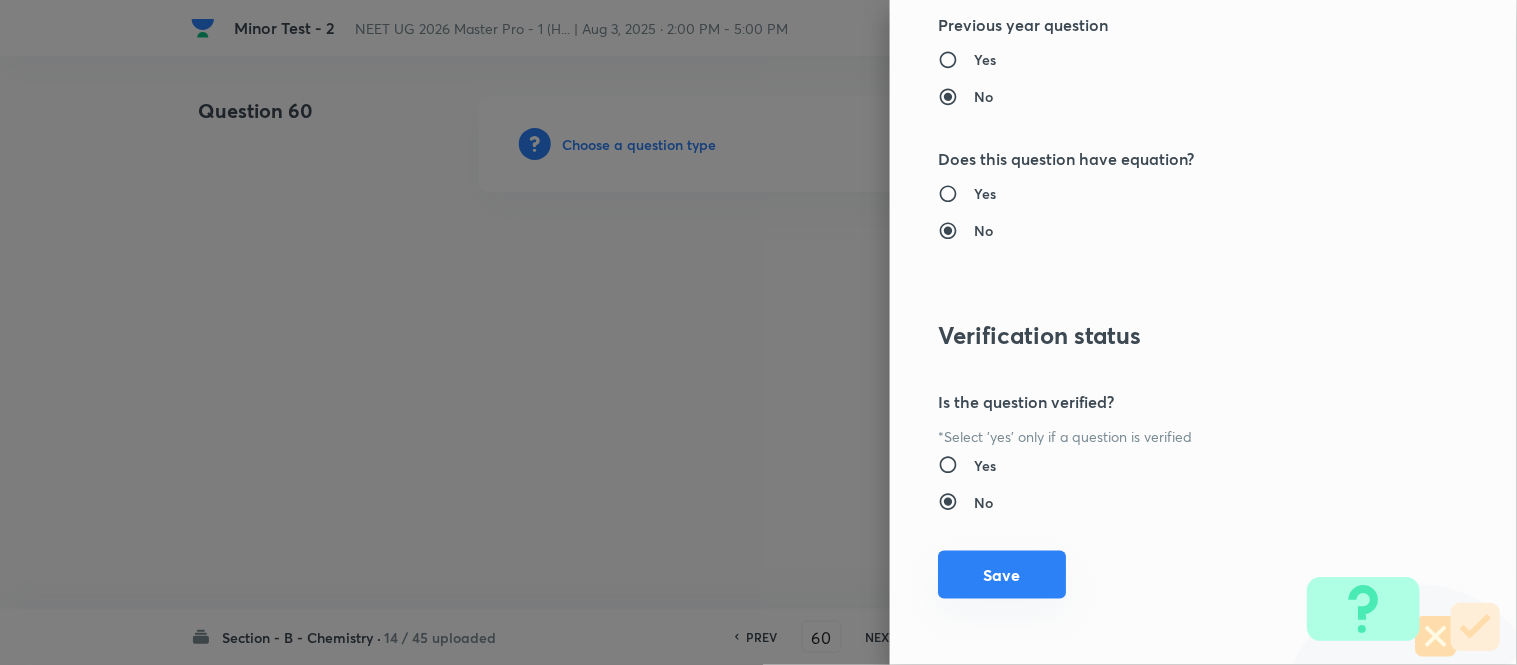 click on "Save" at bounding box center (1002, 575) 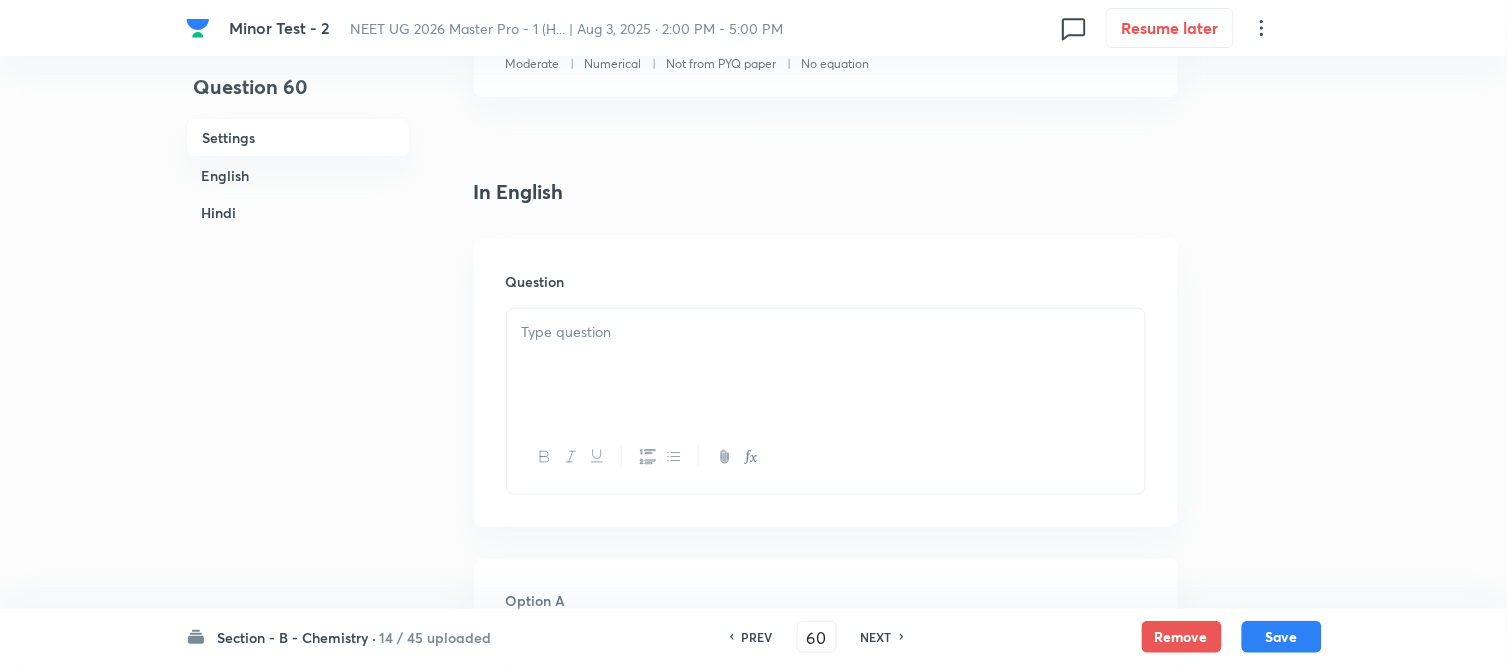 scroll, scrollTop: 444, scrollLeft: 0, axis: vertical 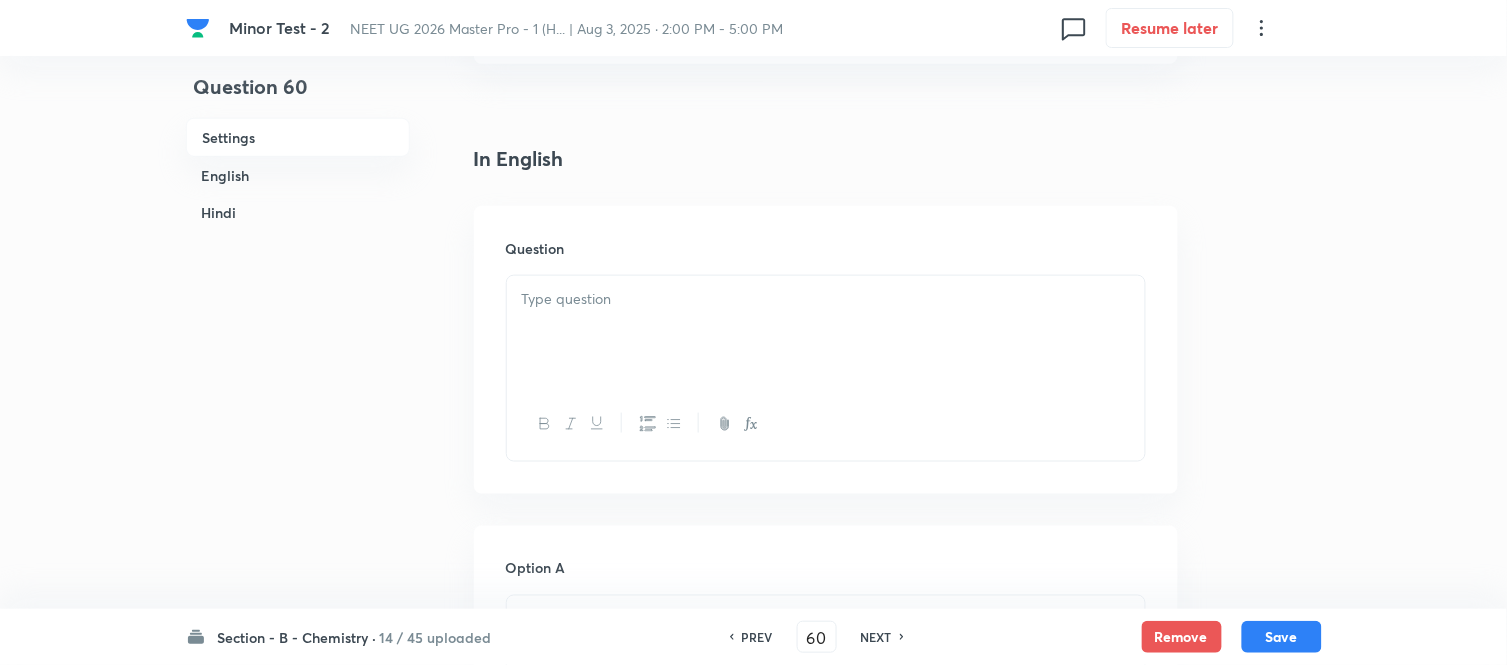click at bounding box center (826, 332) 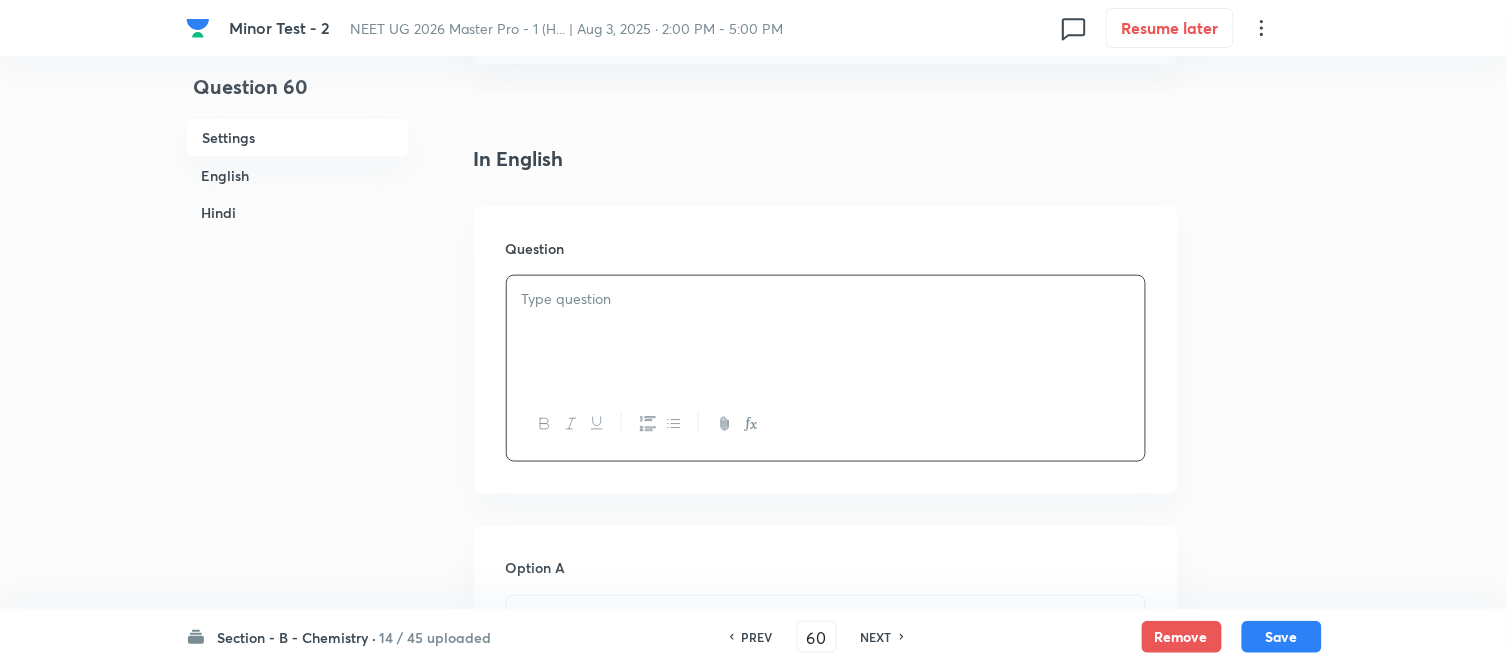 click at bounding box center (826, 332) 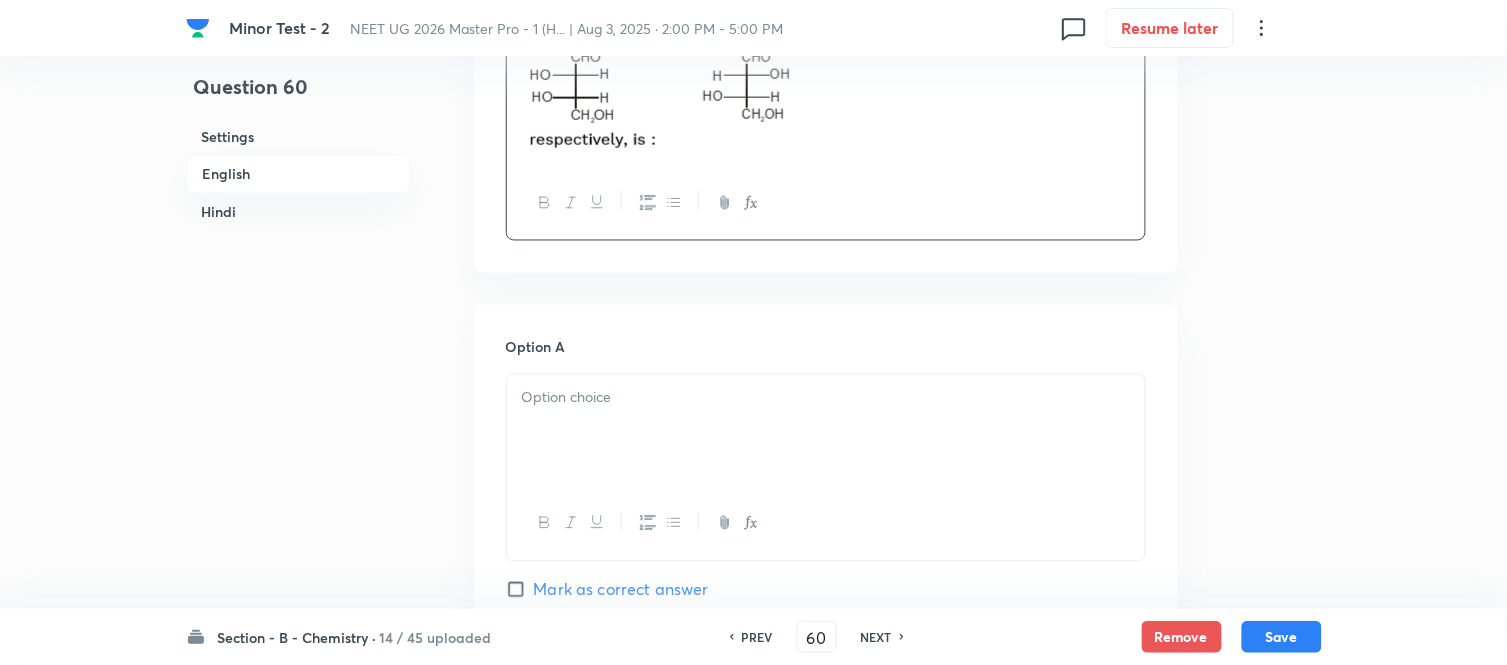 scroll, scrollTop: 888, scrollLeft: 0, axis: vertical 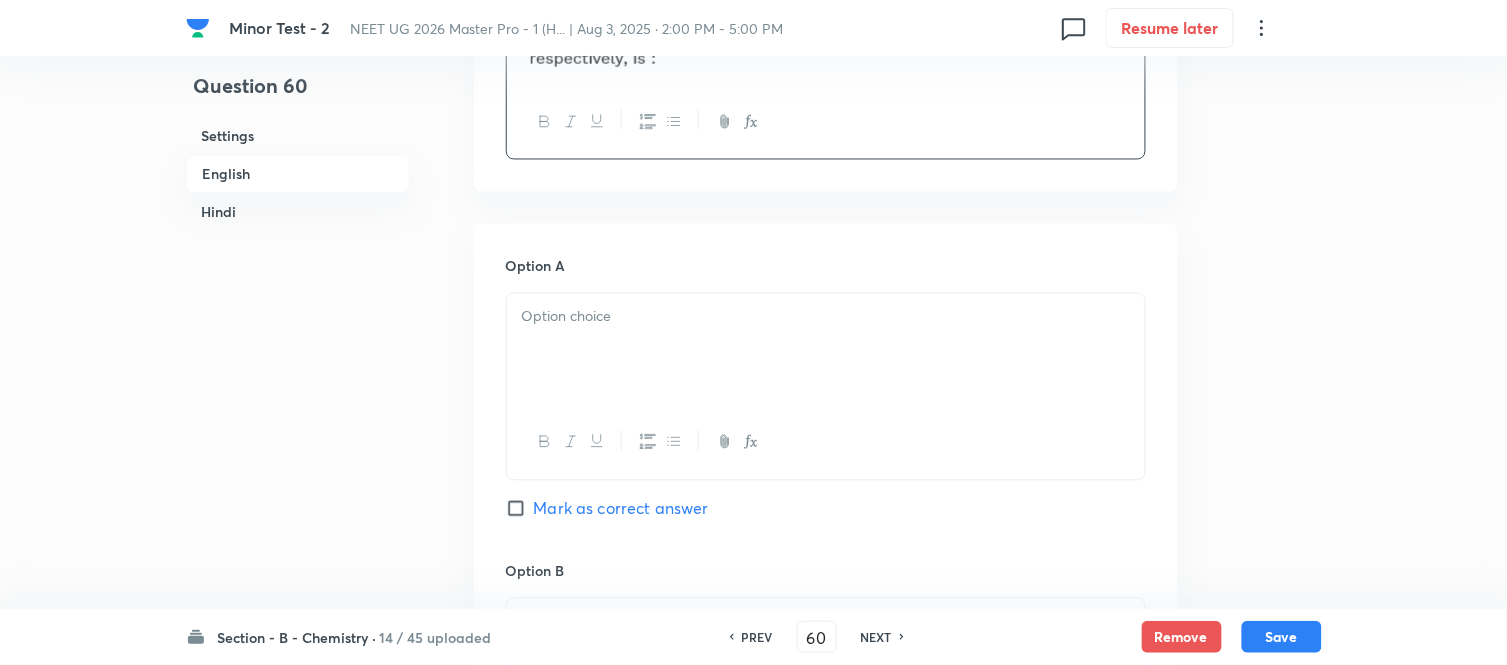 click at bounding box center [826, 350] 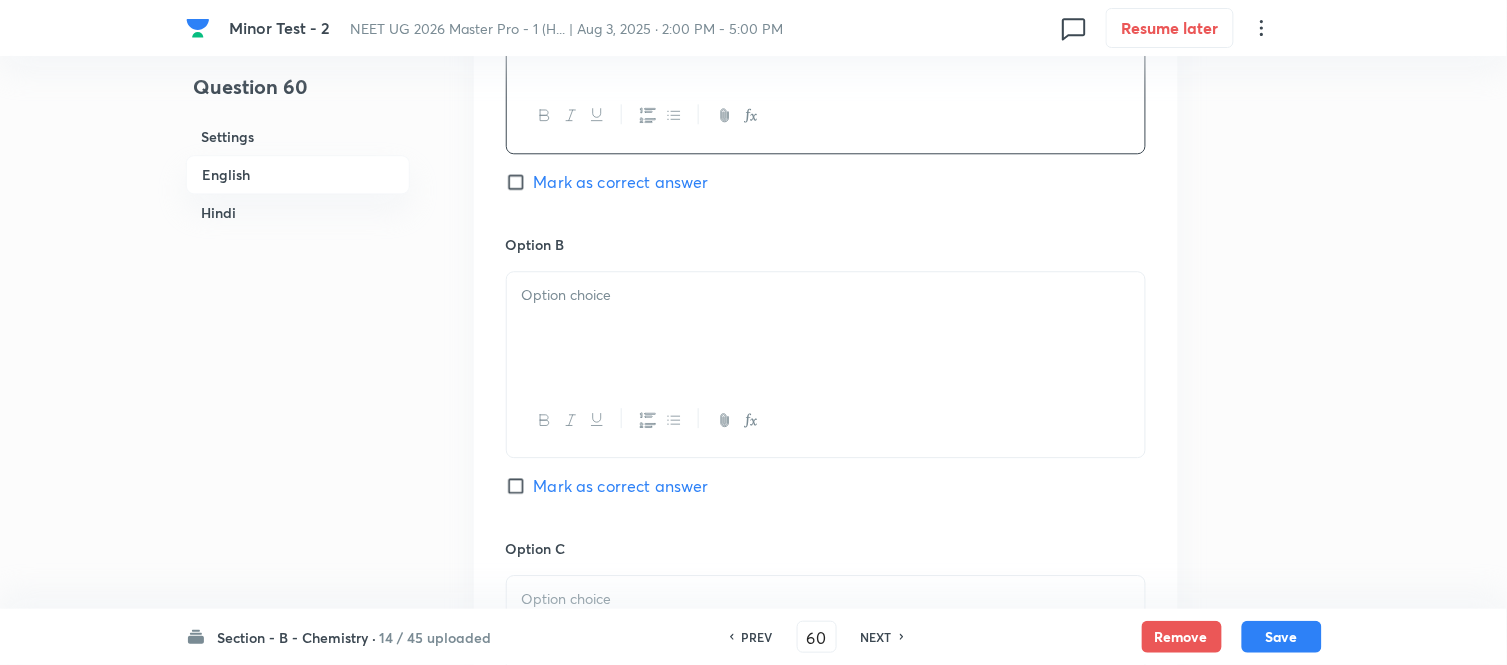 scroll, scrollTop: 1222, scrollLeft: 0, axis: vertical 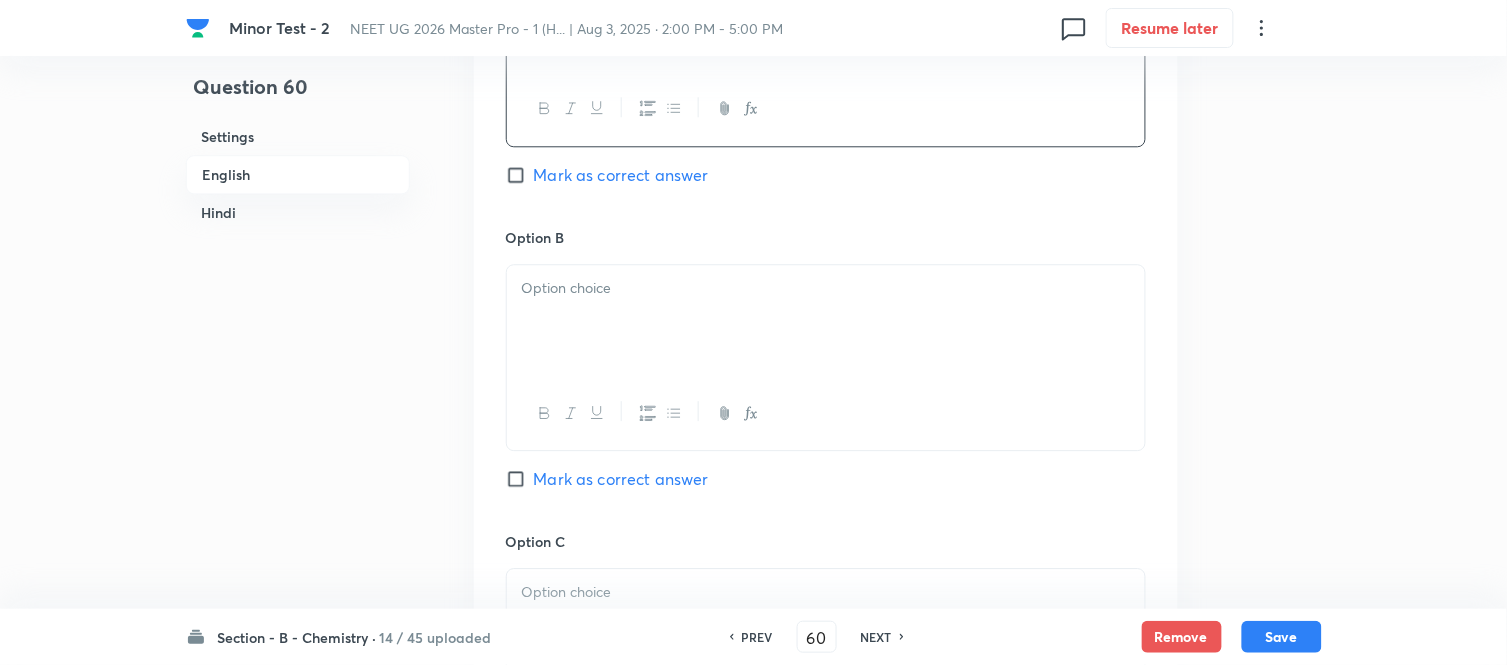 click at bounding box center [826, 321] 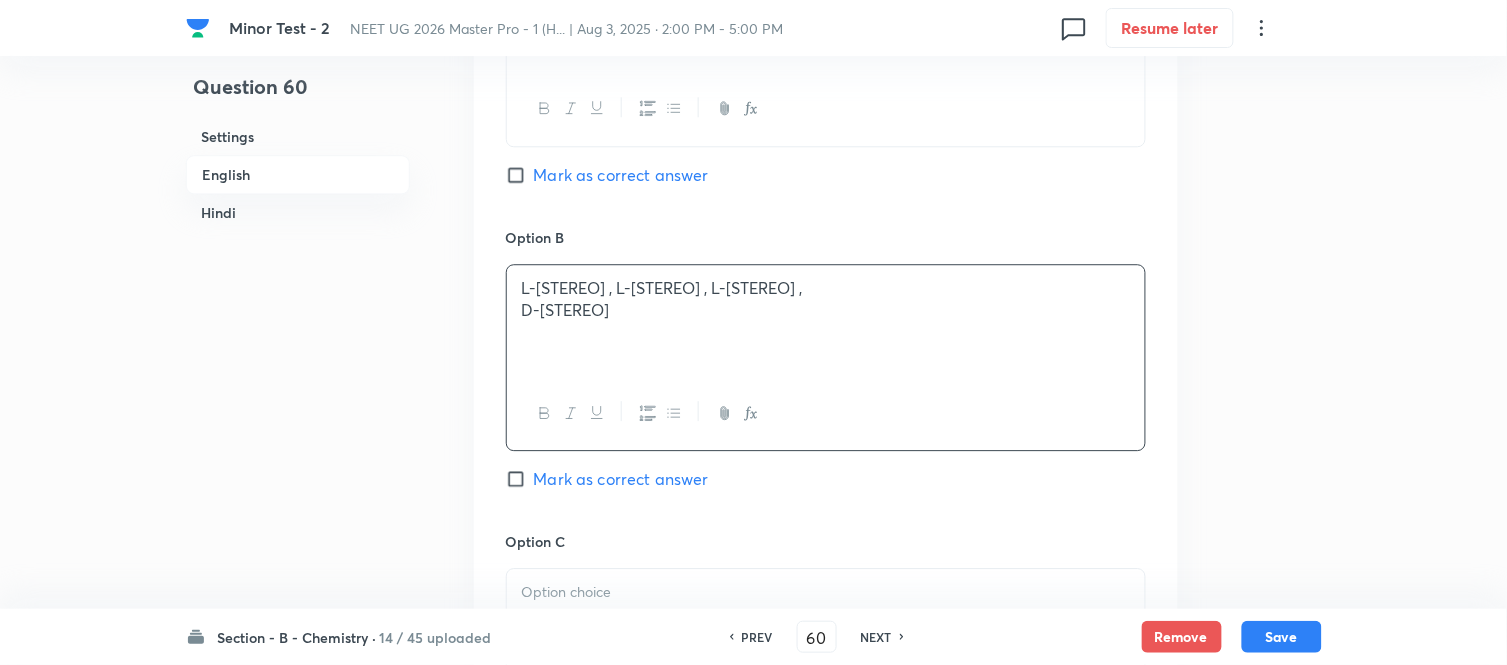 drag, startPoint x: 785, startPoint y: 298, endPoint x: 806, endPoint y: 357, distance: 62.625874 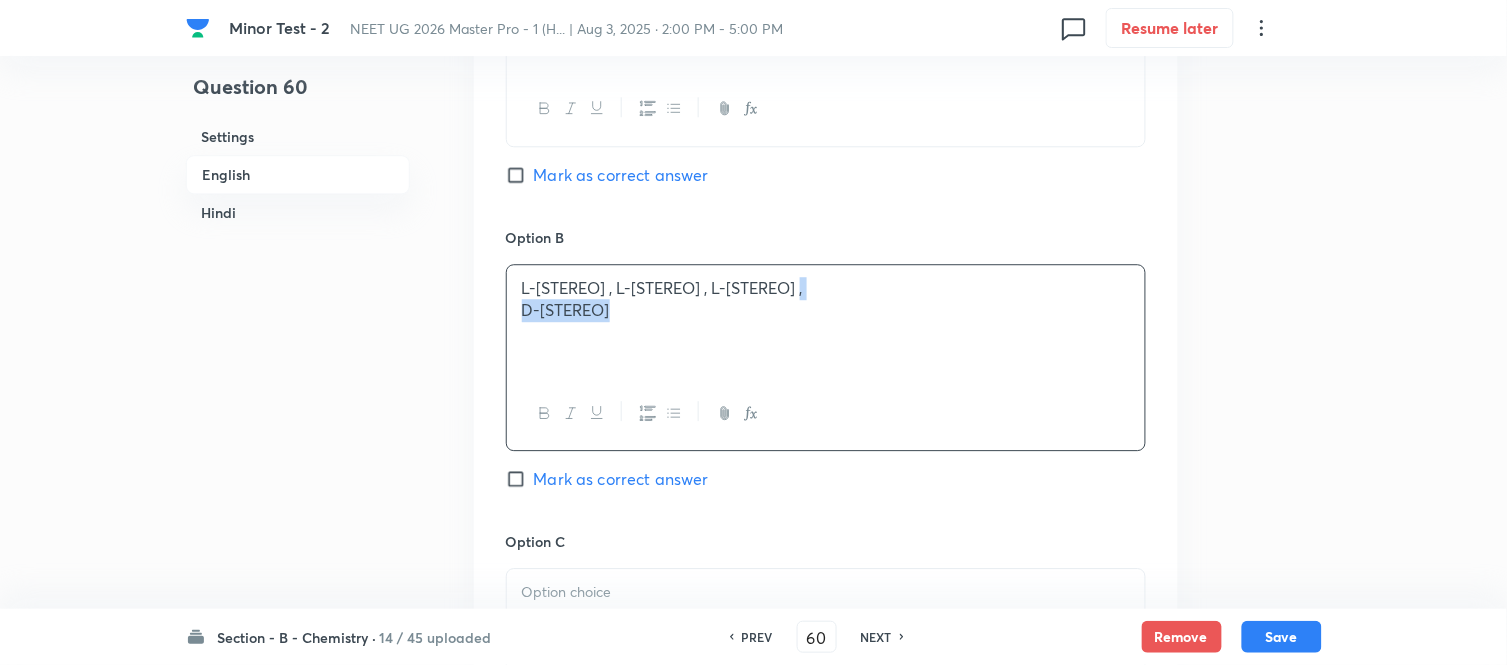 type 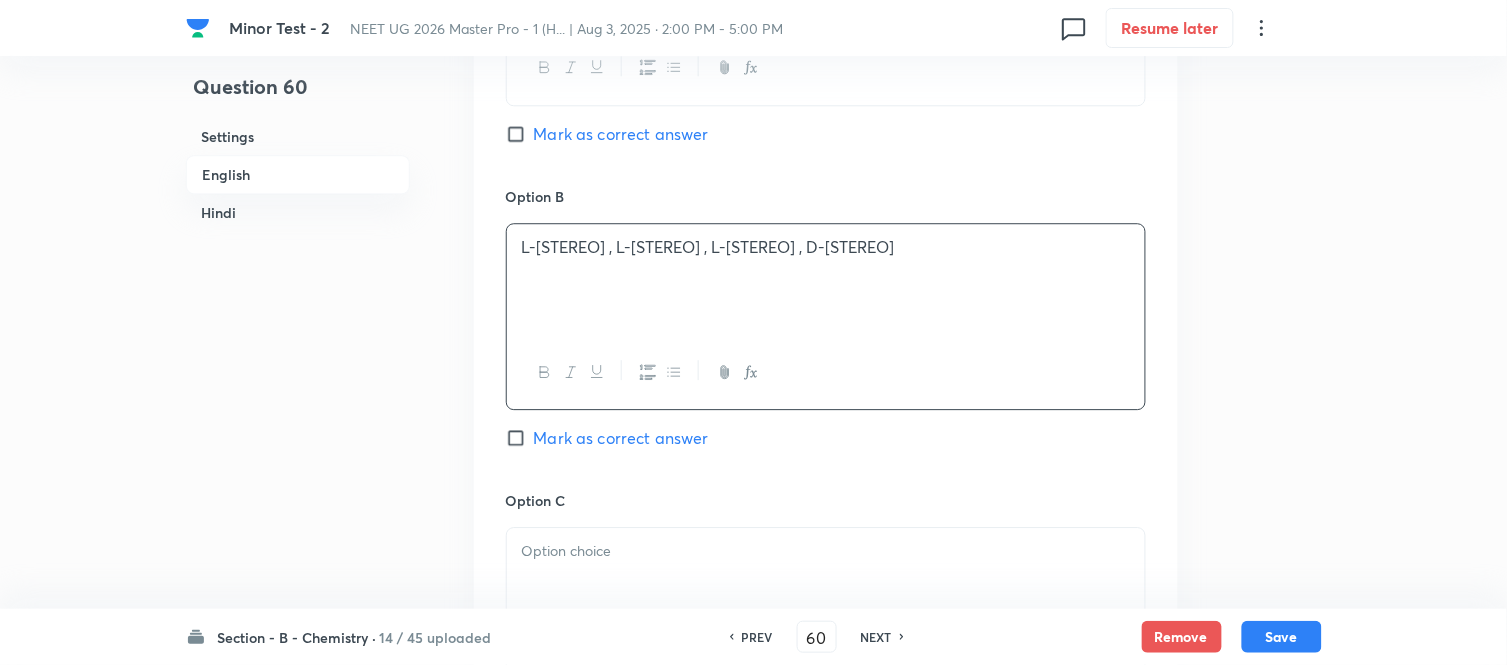 scroll, scrollTop: 1333, scrollLeft: 0, axis: vertical 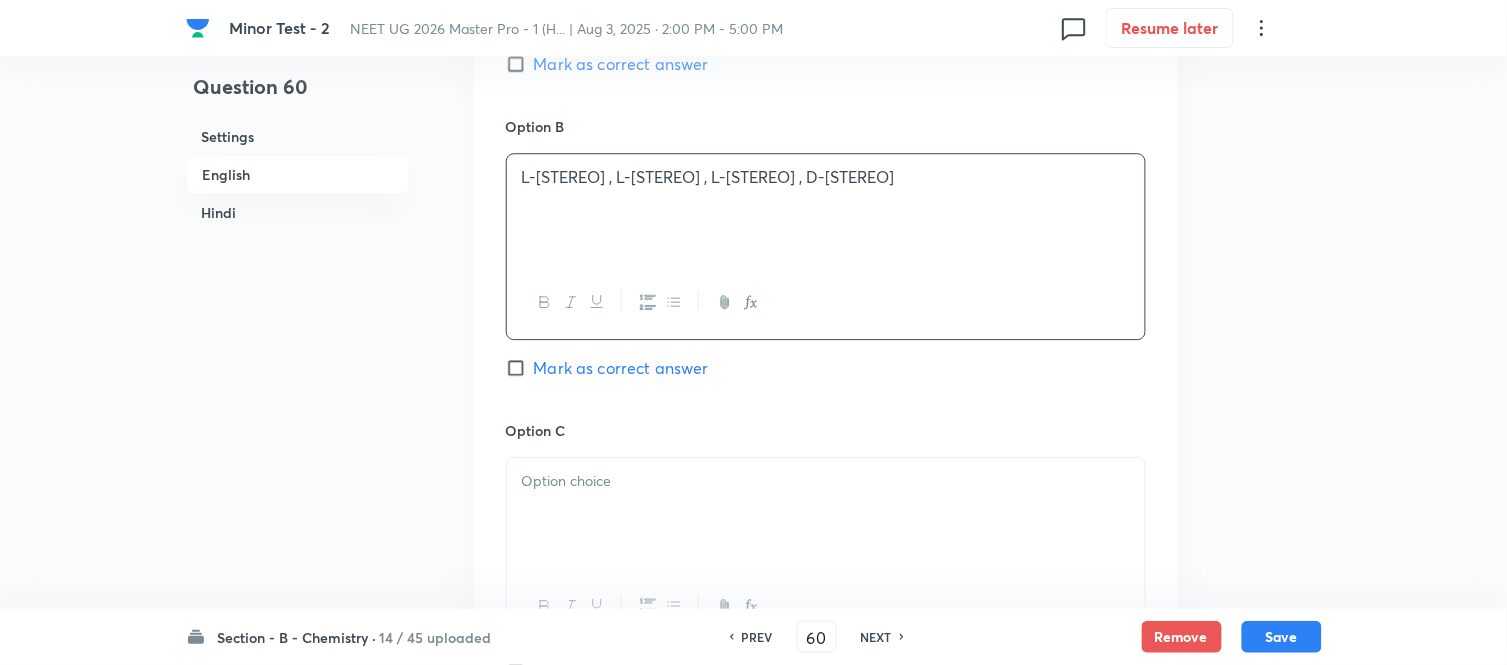 click at bounding box center (826, 514) 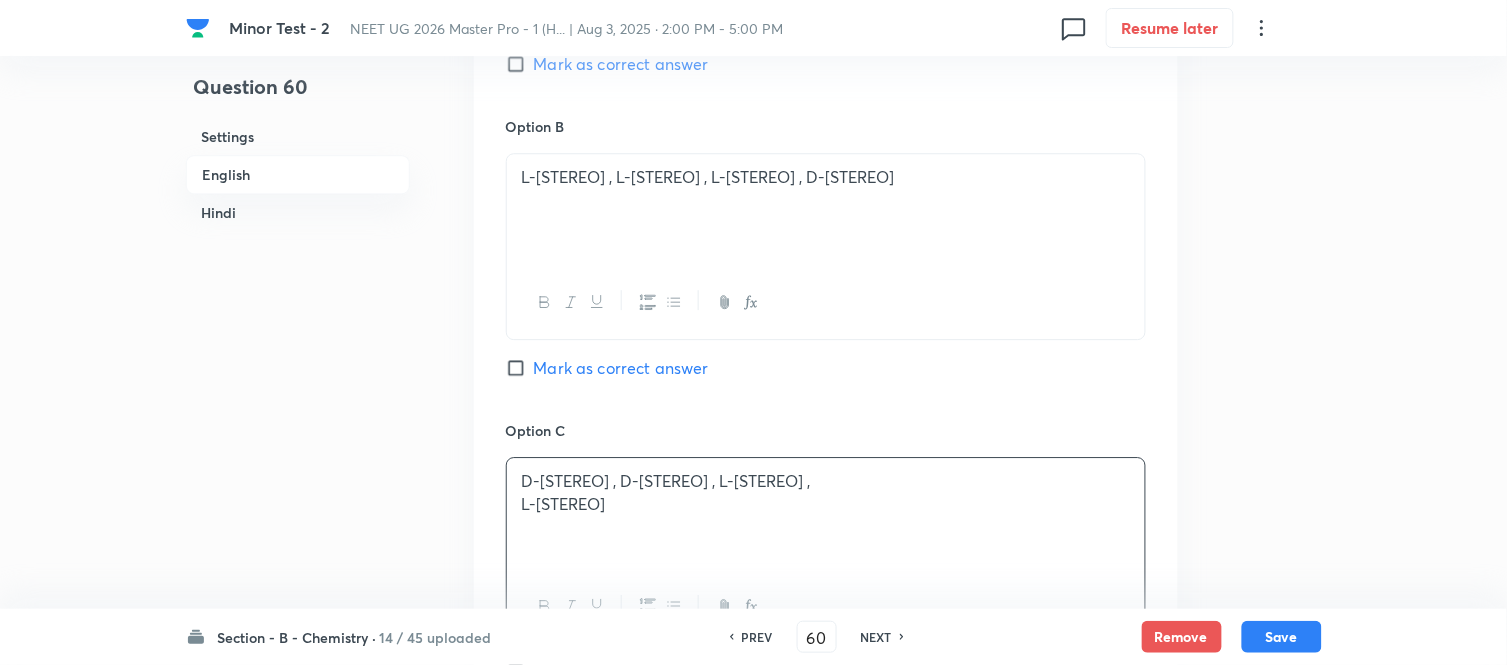 click on "D-[STEREO] , D-[STEREO] , L-[STEREO] ," at bounding box center [826, 481] 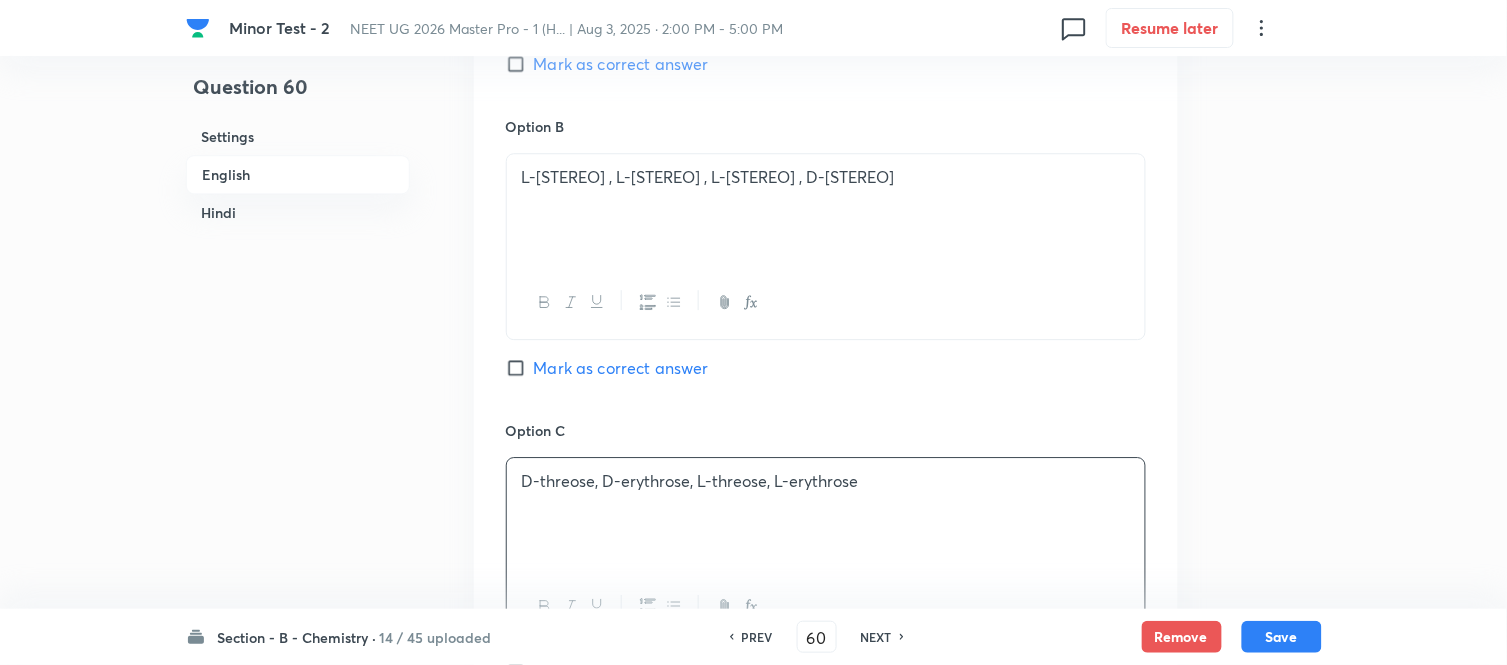 drag, startPoint x: 780, startPoint y: 175, endPoint x: 824, endPoint y: 250, distance: 86.95401 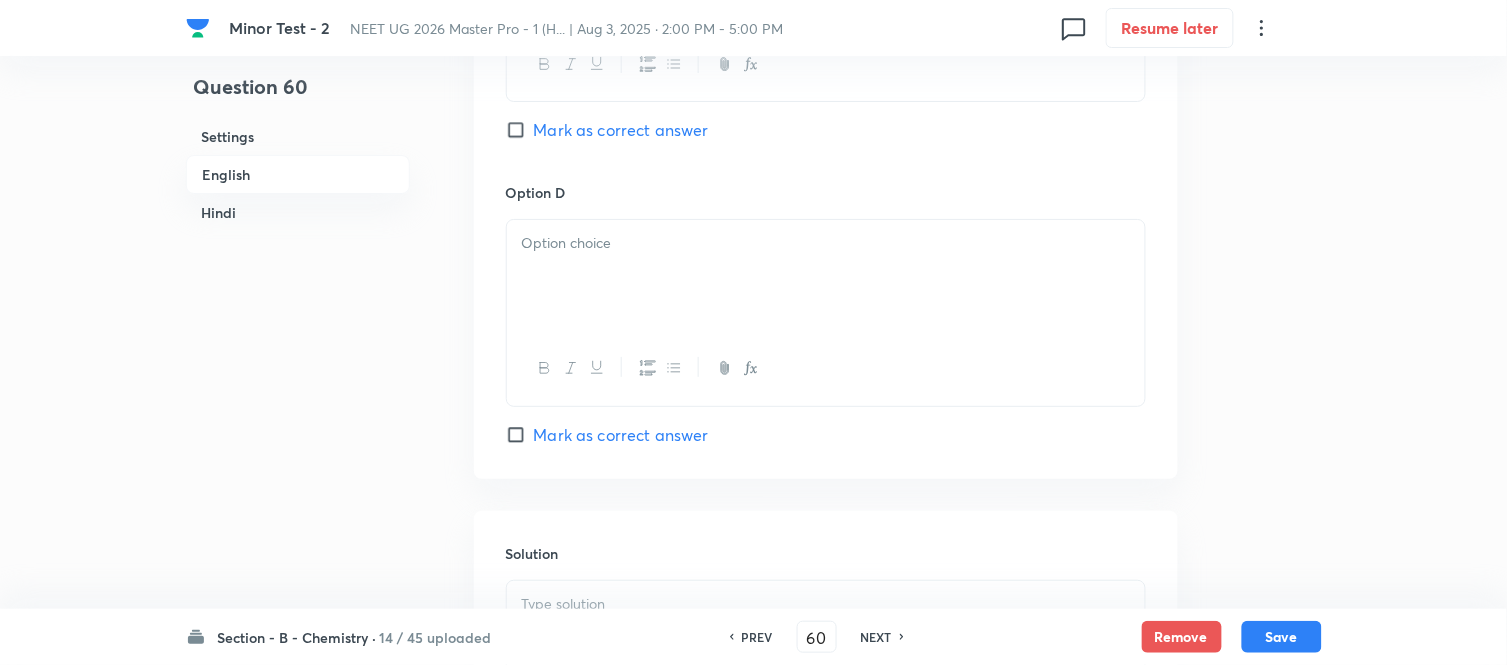 scroll, scrollTop: 1888, scrollLeft: 0, axis: vertical 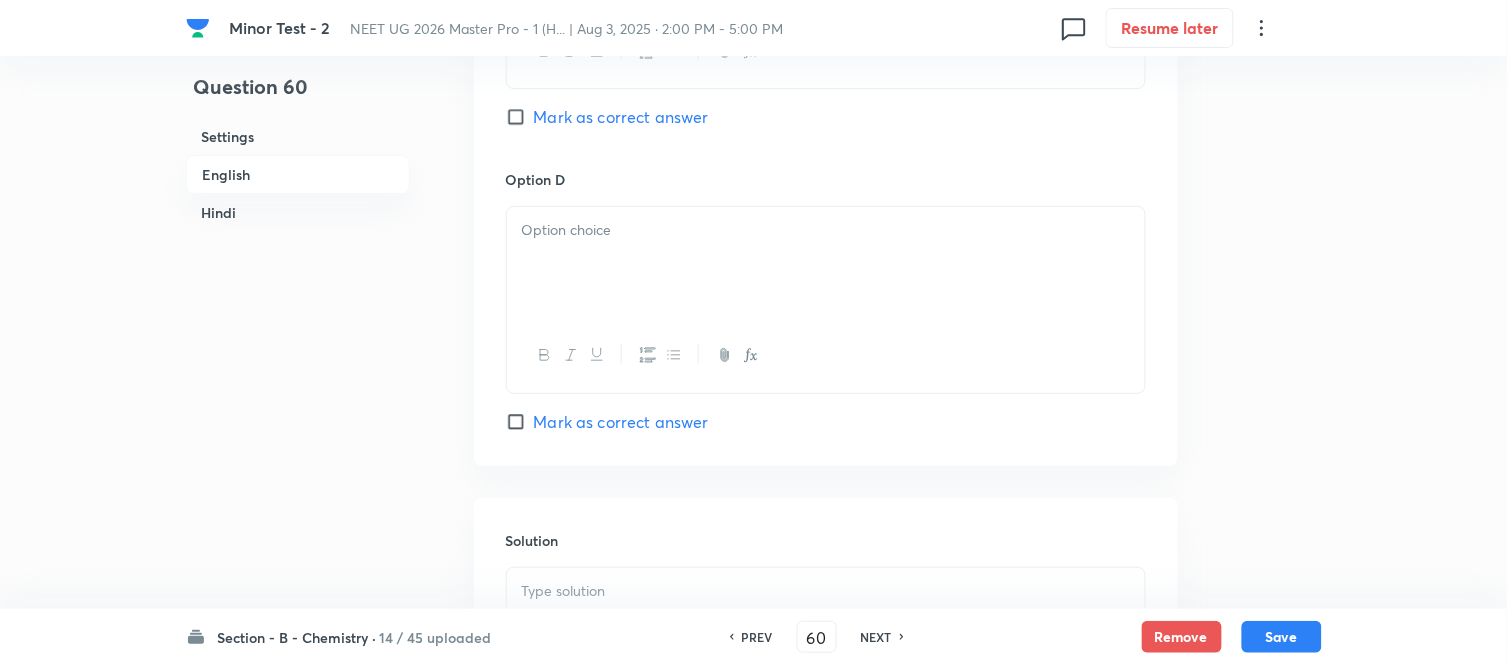 click at bounding box center [826, 263] 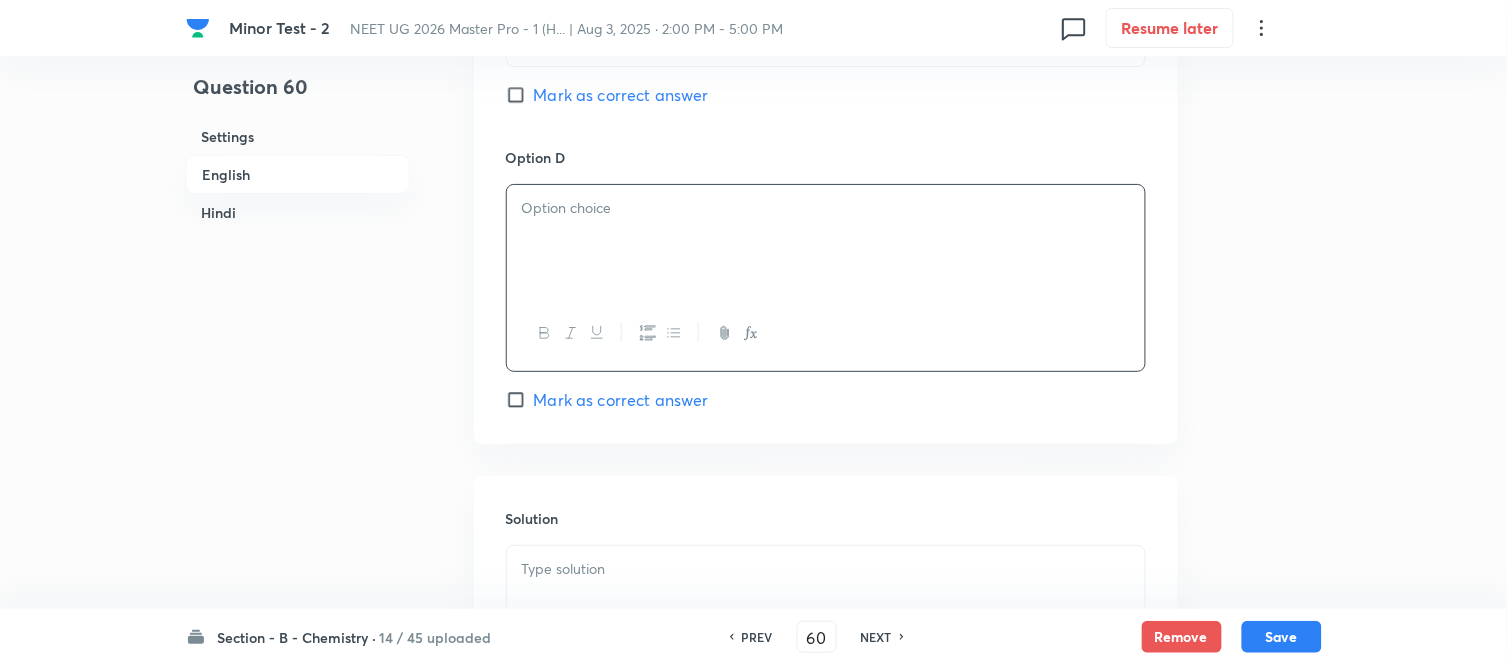 scroll, scrollTop: 1888, scrollLeft: 0, axis: vertical 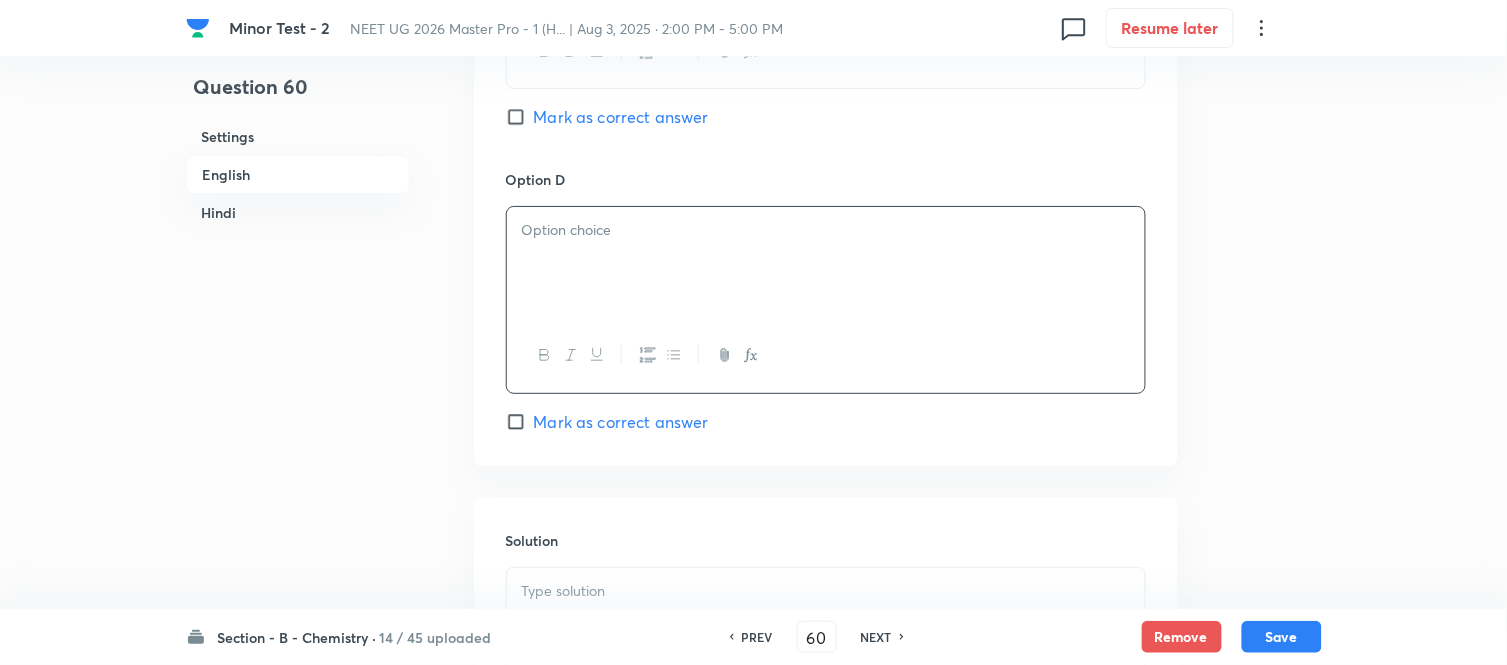 click at bounding box center (826, 263) 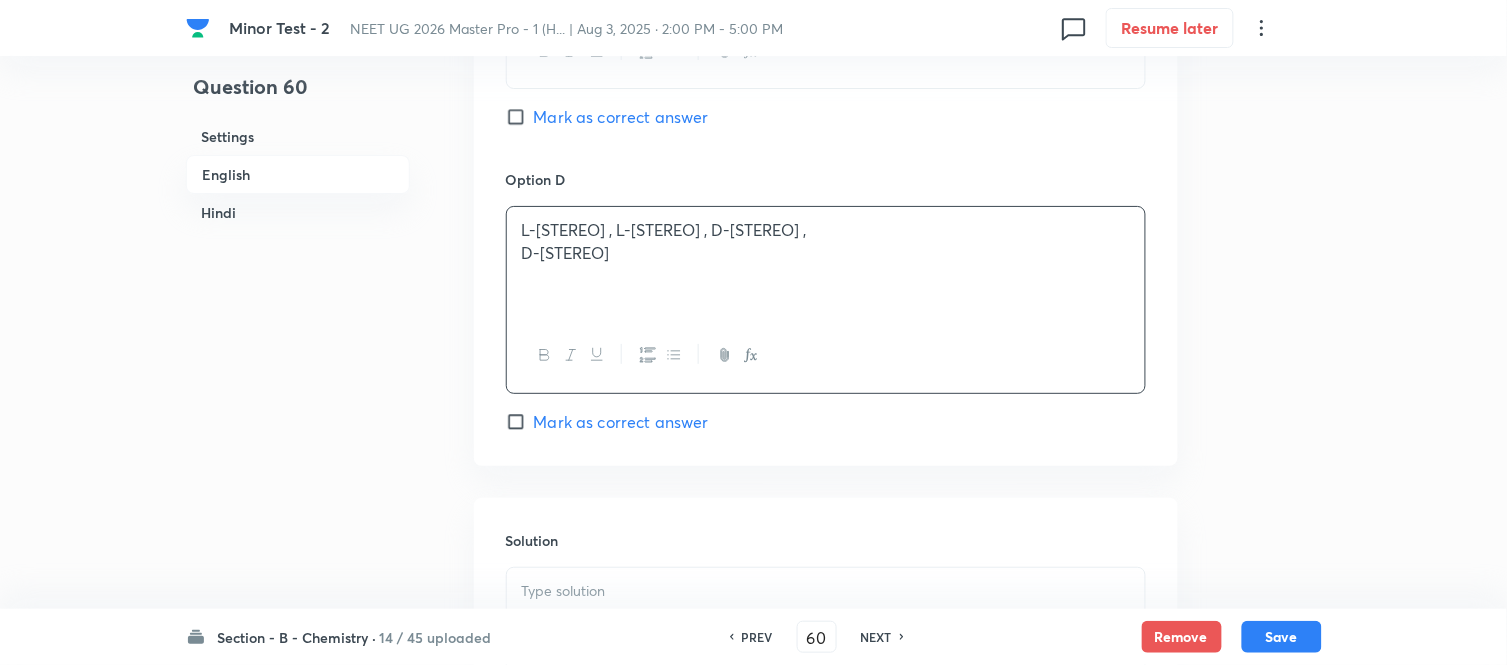 drag, startPoint x: 783, startPoint y: 236, endPoint x: 781, endPoint y: 260, distance: 24.083189 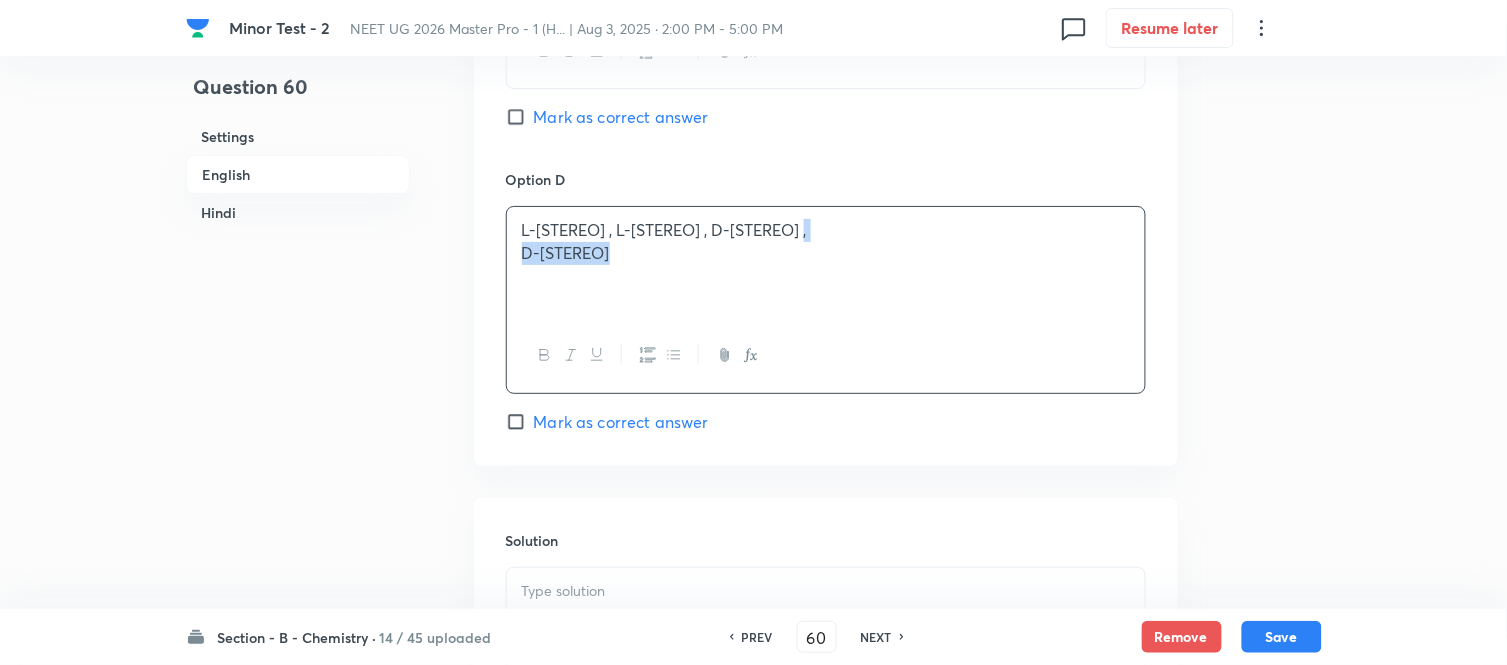 type 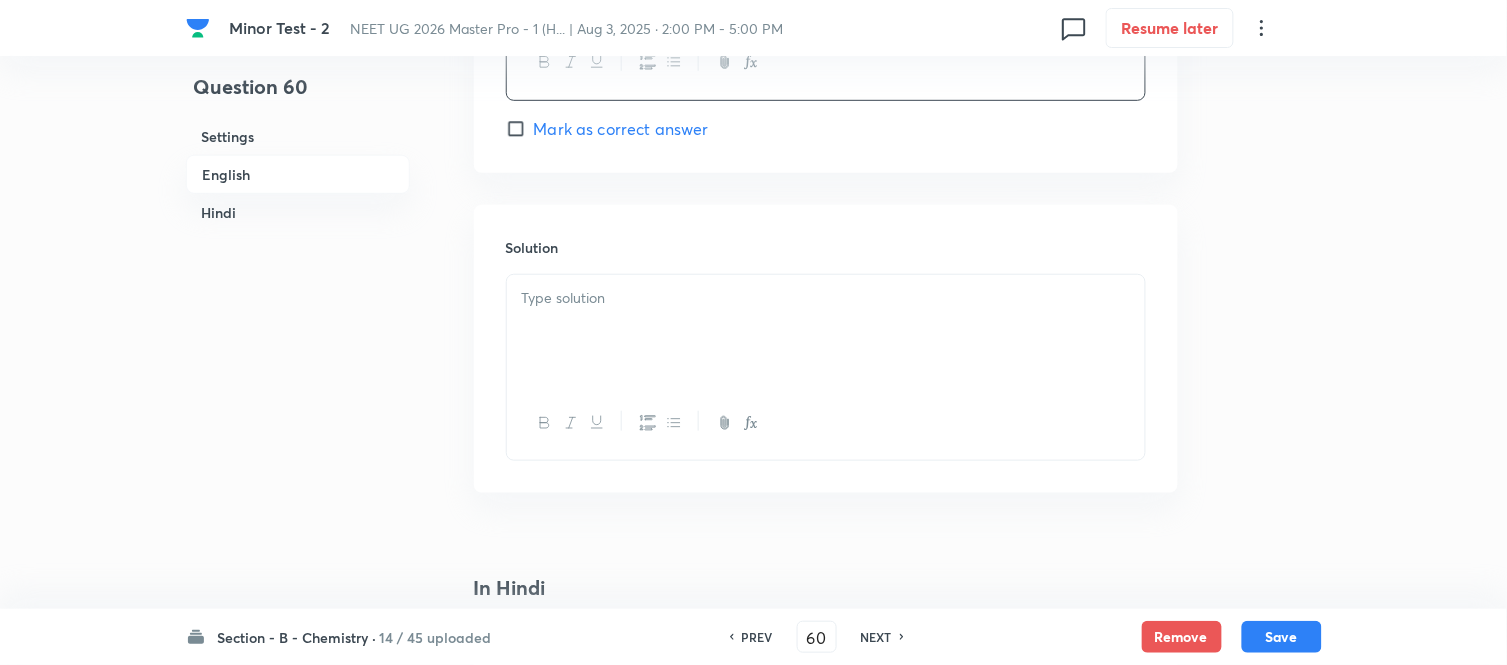 scroll, scrollTop: 2222, scrollLeft: 0, axis: vertical 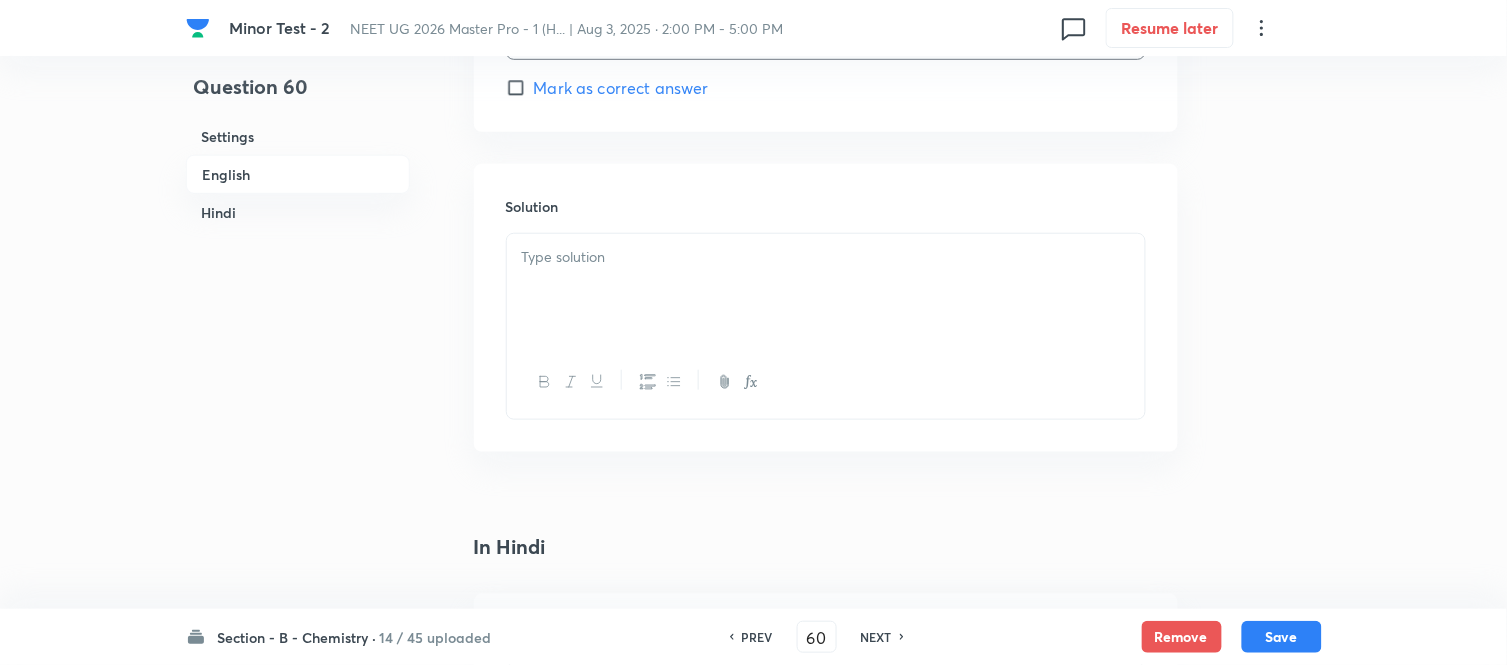 click at bounding box center [826, 290] 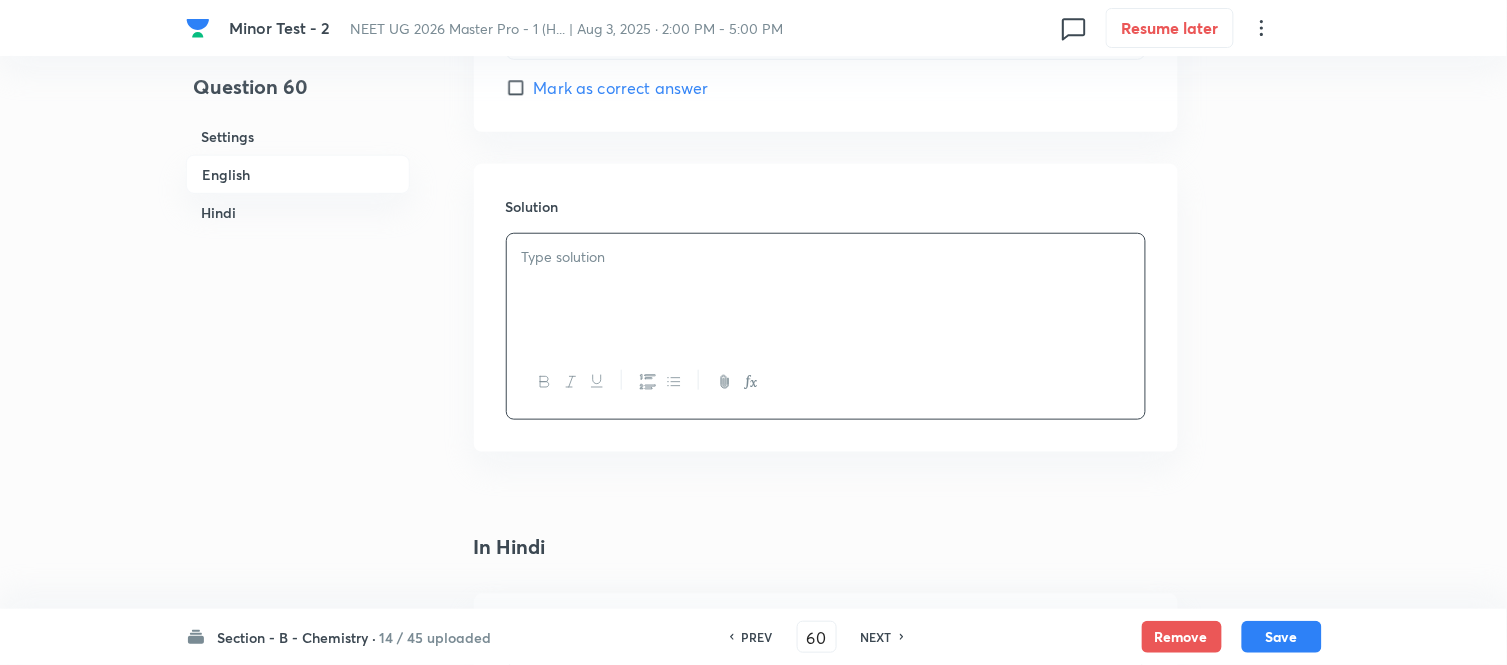 type 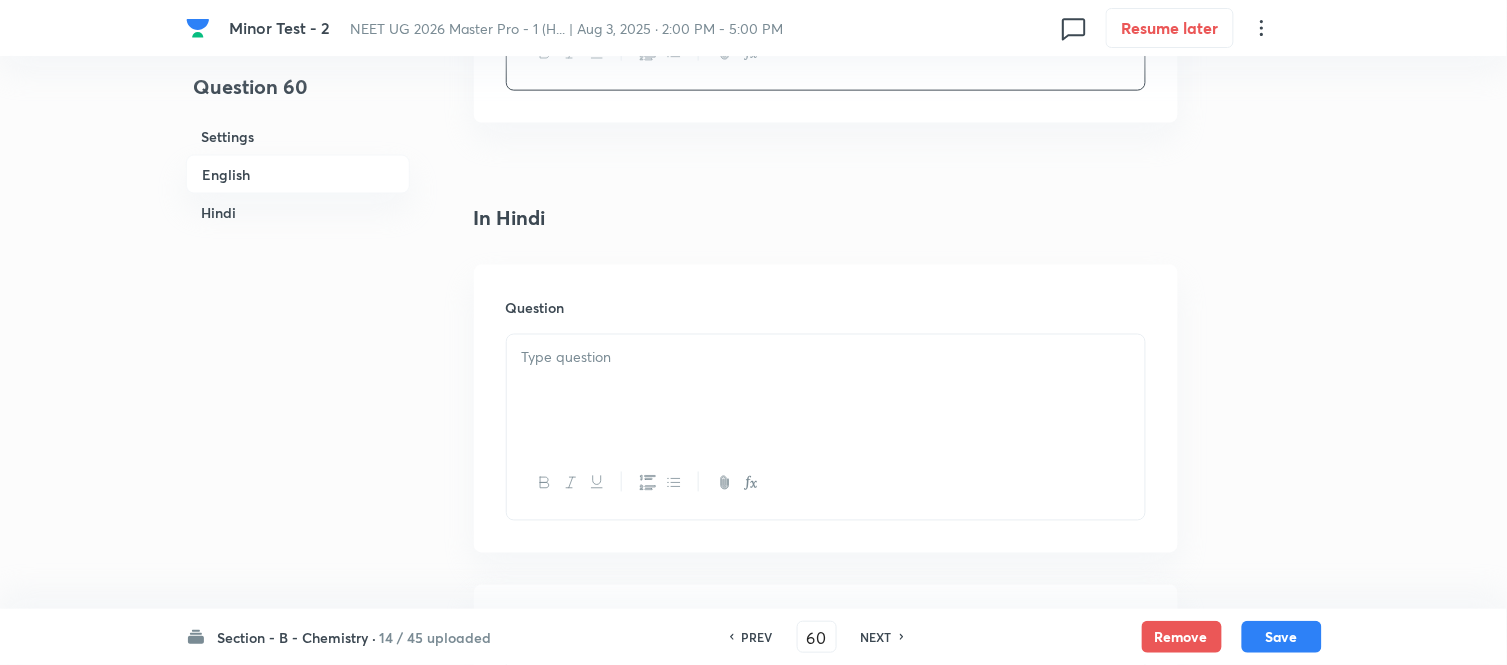 scroll, scrollTop: 2555, scrollLeft: 0, axis: vertical 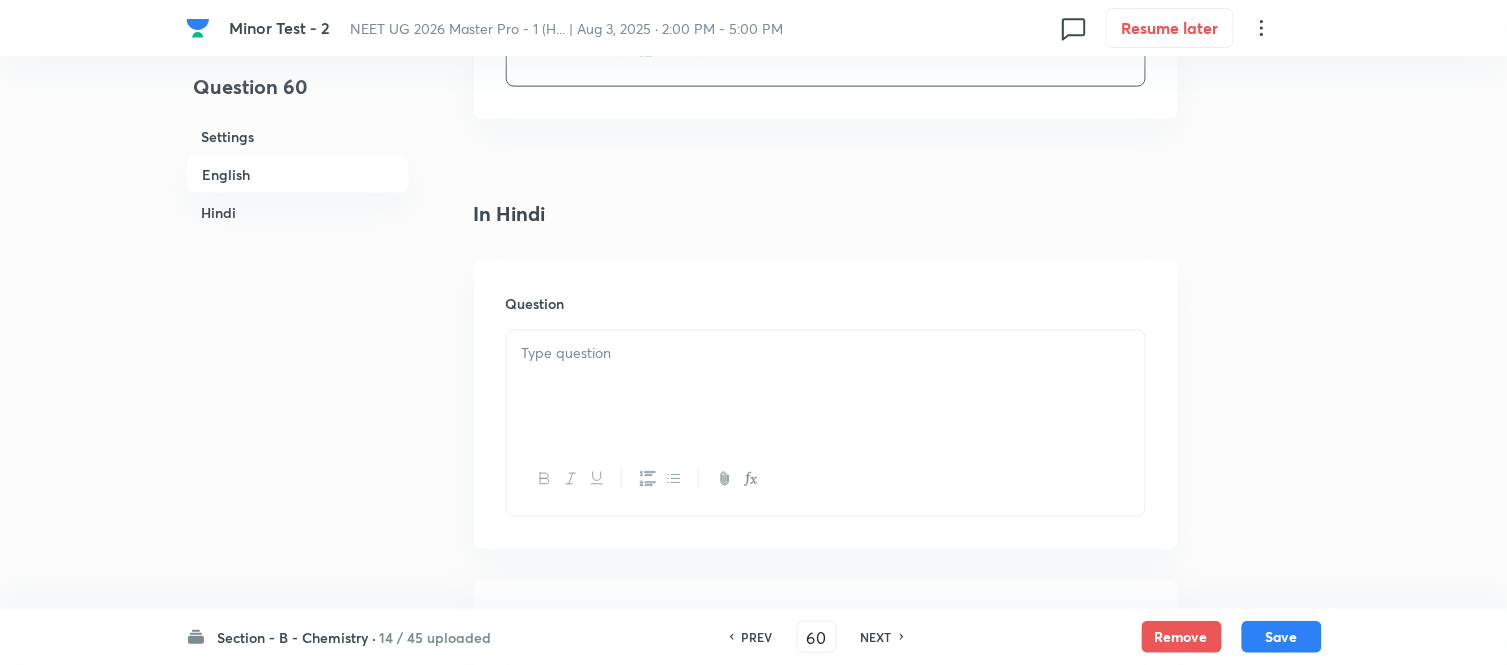 click at bounding box center [826, 354] 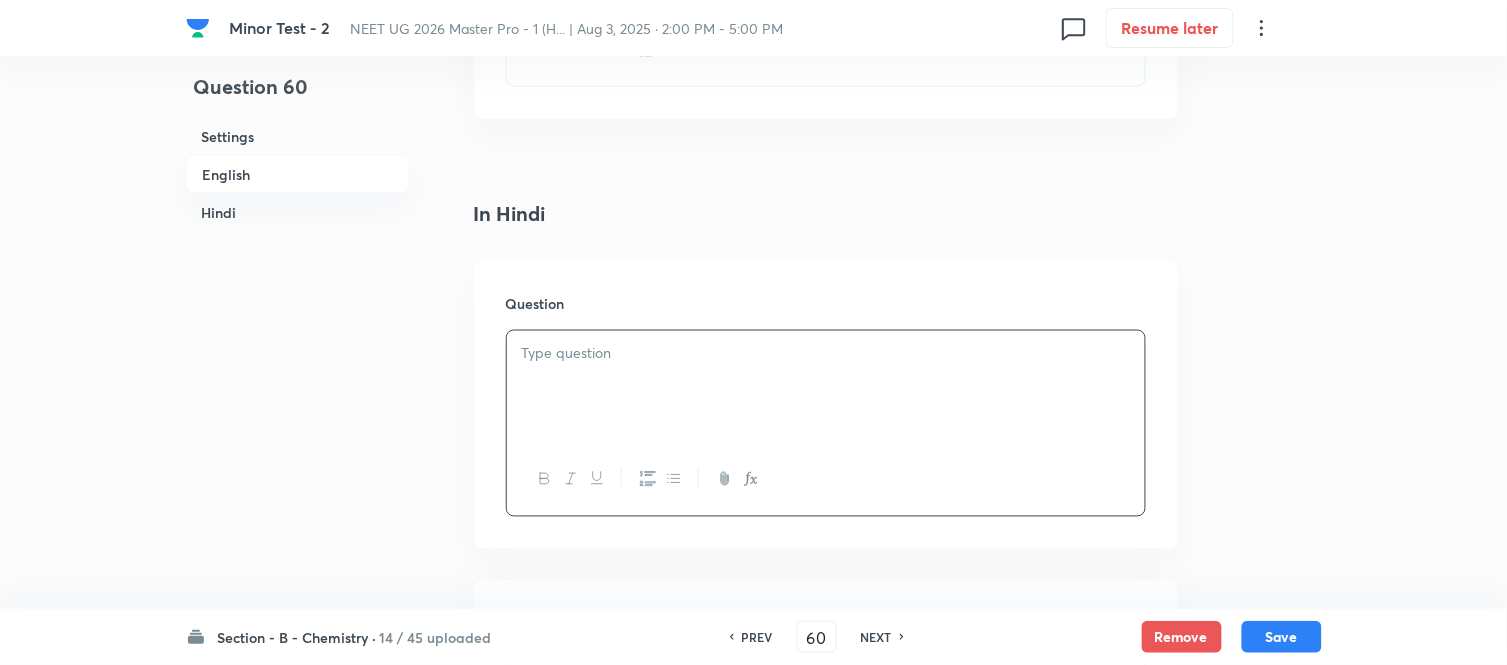 click at bounding box center (826, 387) 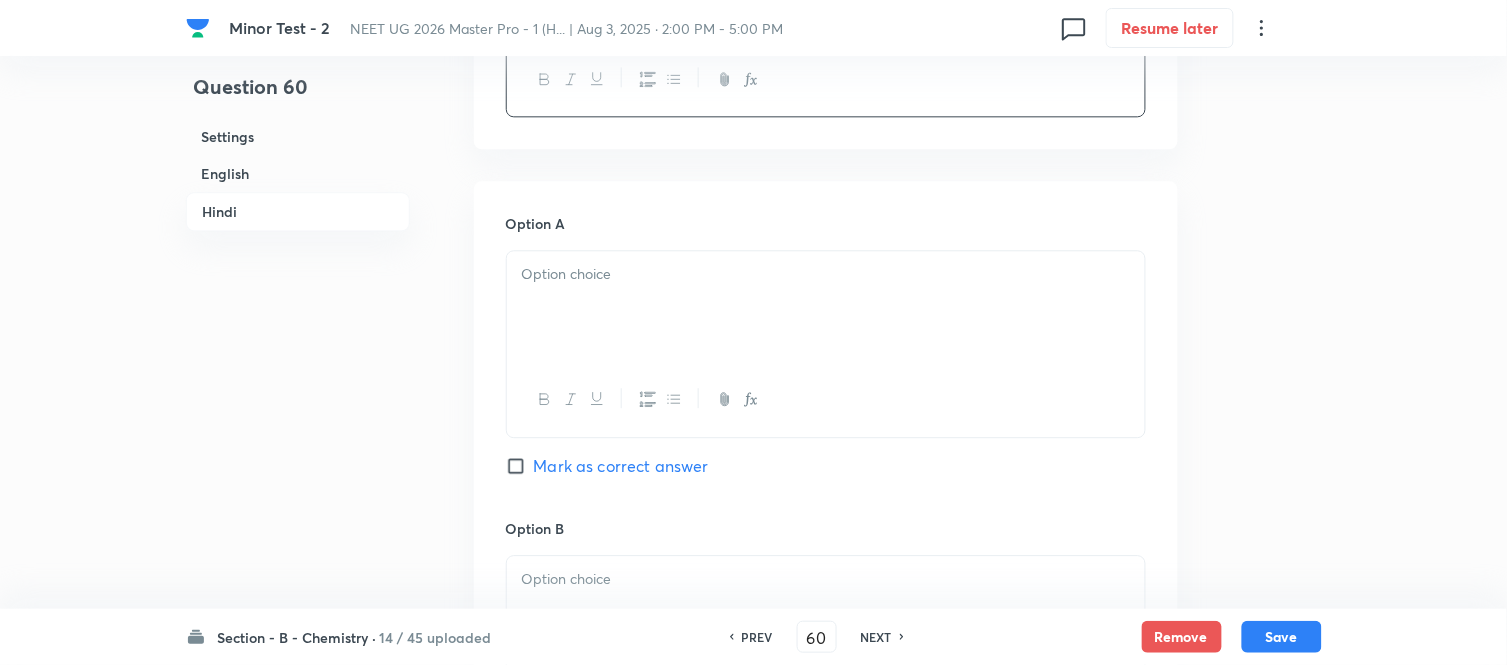 scroll, scrollTop: 3111, scrollLeft: 0, axis: vertical 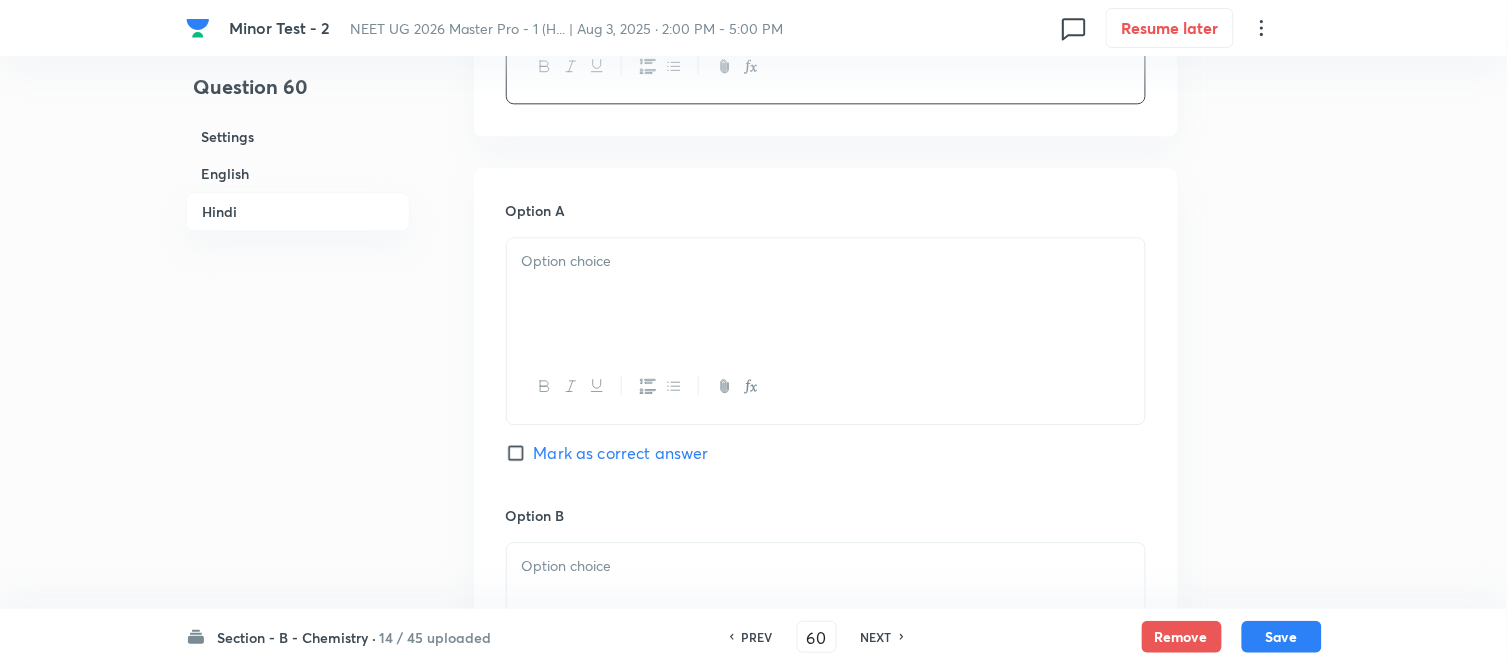 click at bounding box center [826, 294] 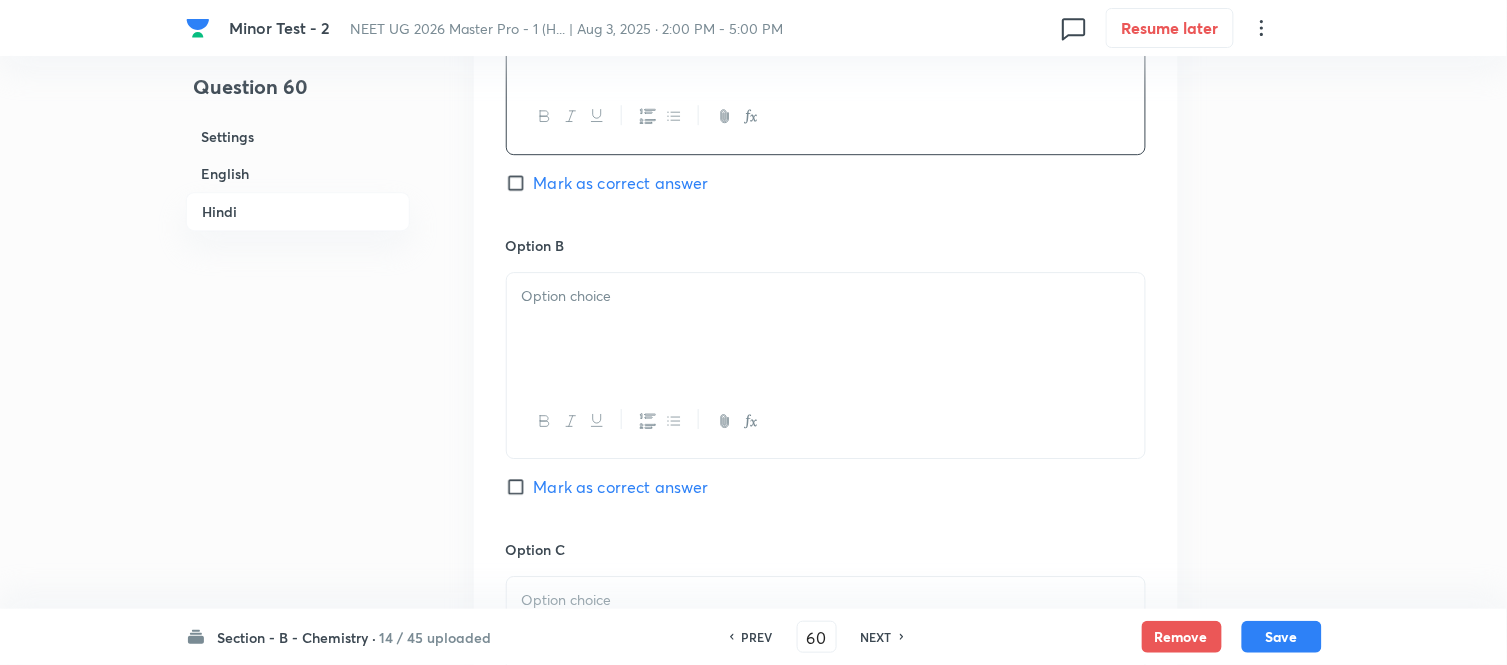 scroll, scrollTop: 3444, scrollLeft: 0, axis: vertical 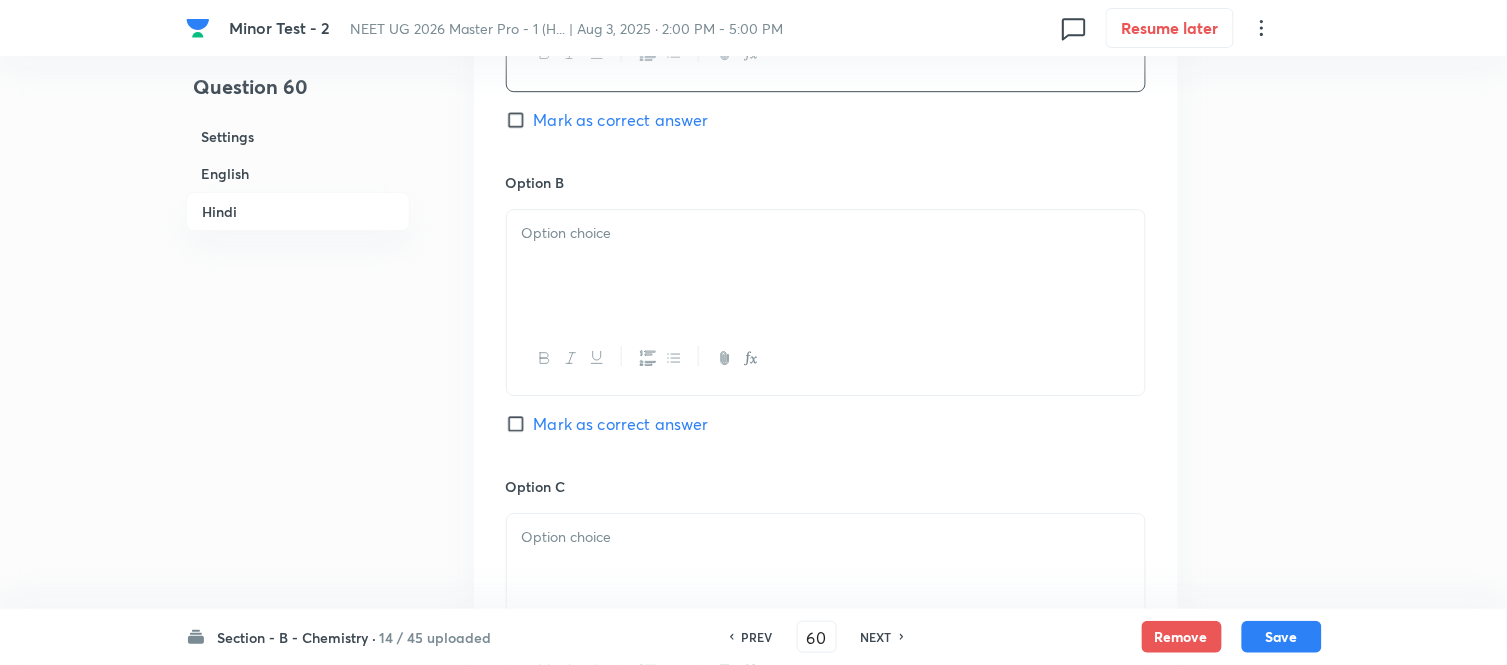 click at bounding box center (826, 266) 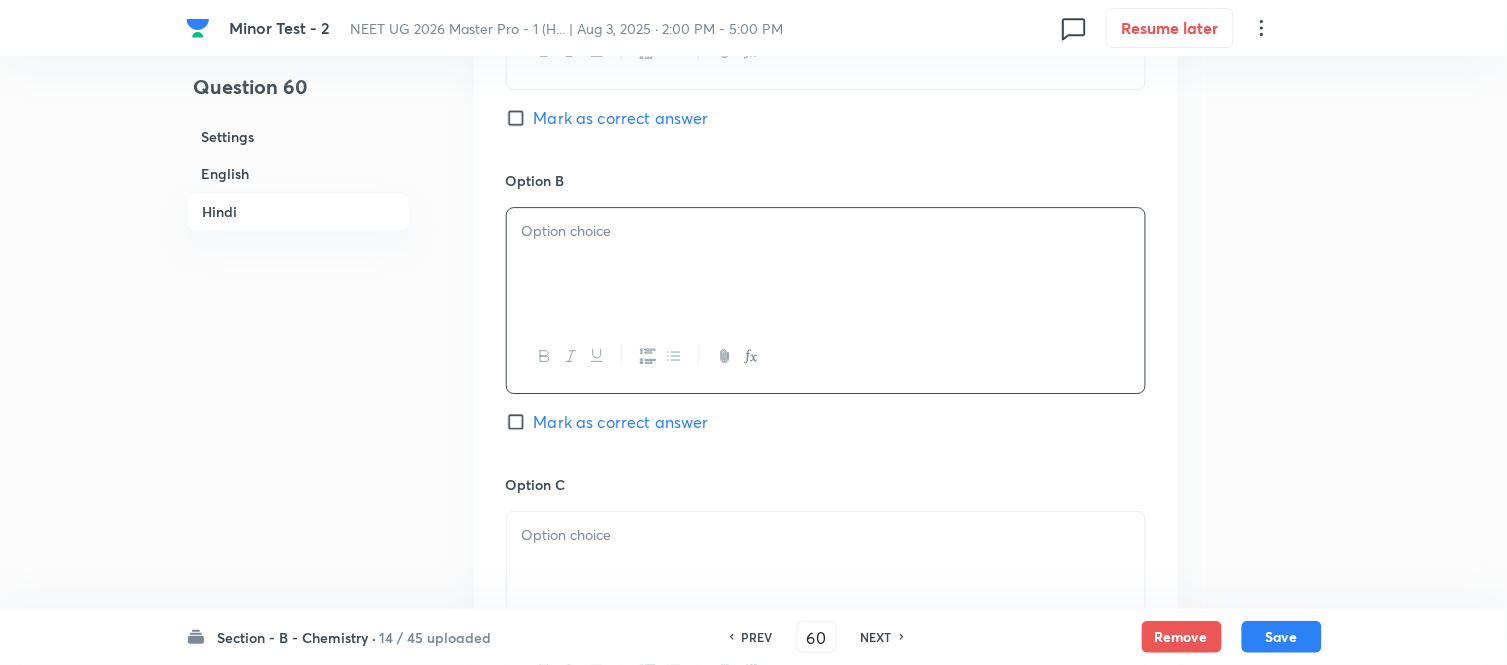 scroll, scrollTop: 3444, scrollLeft: 0, axis: vertical 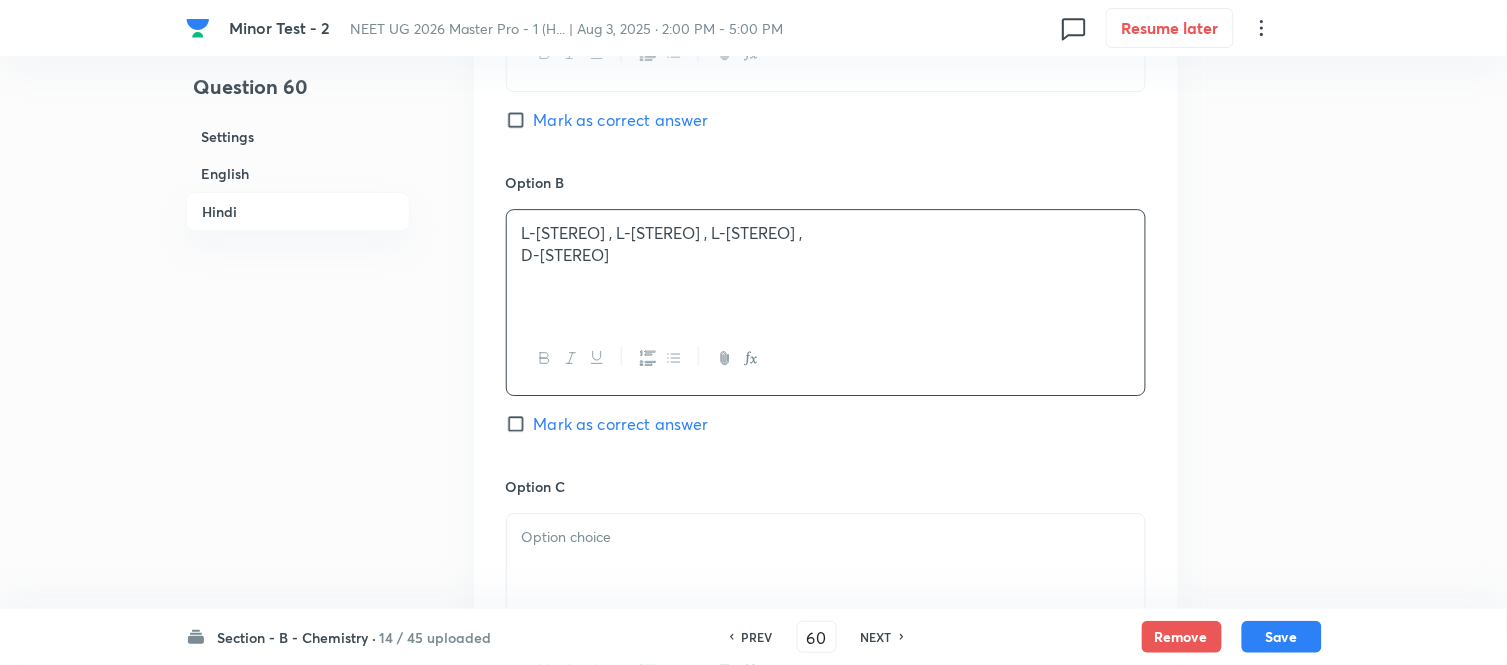 click on "L-[STEREO] , L-[STEREO] , L-[STEREO] ," at bounding box center (826, 233) 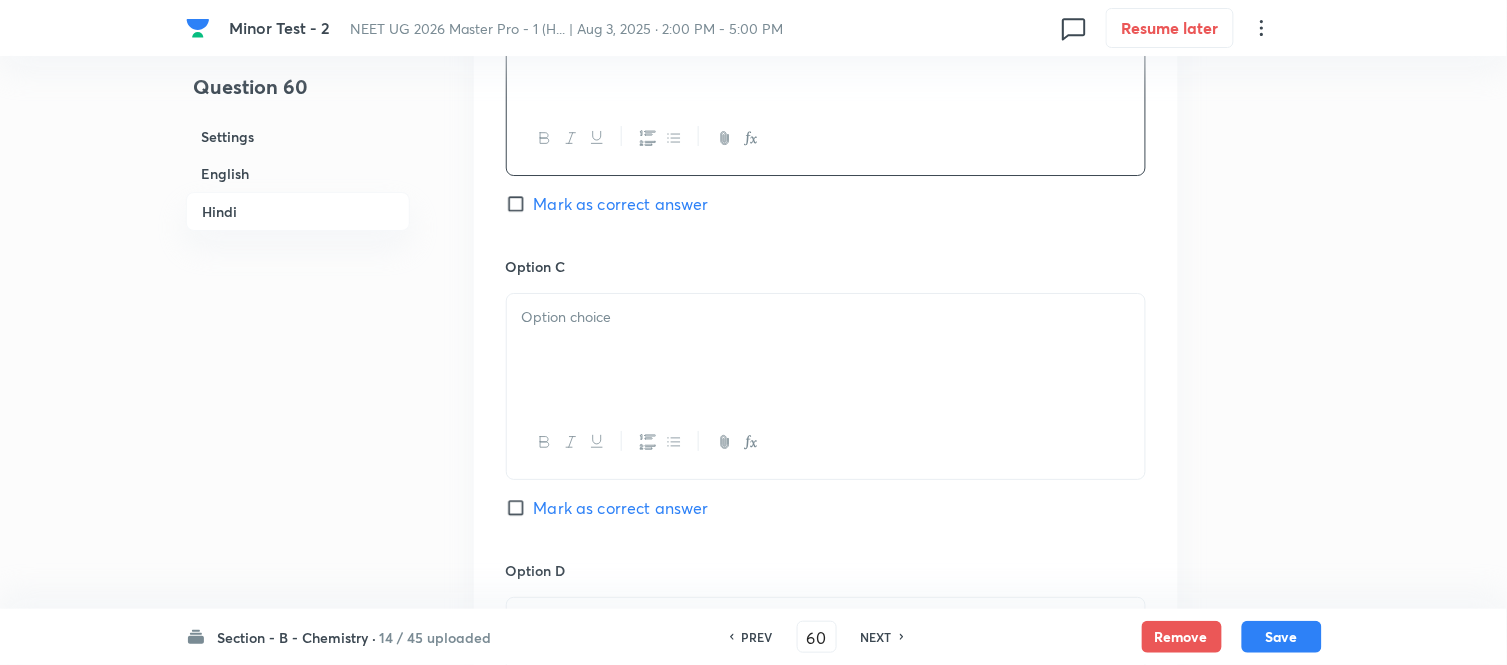 scroll, scrollTop: 3666, scrollLeft: 0, axis: vertical 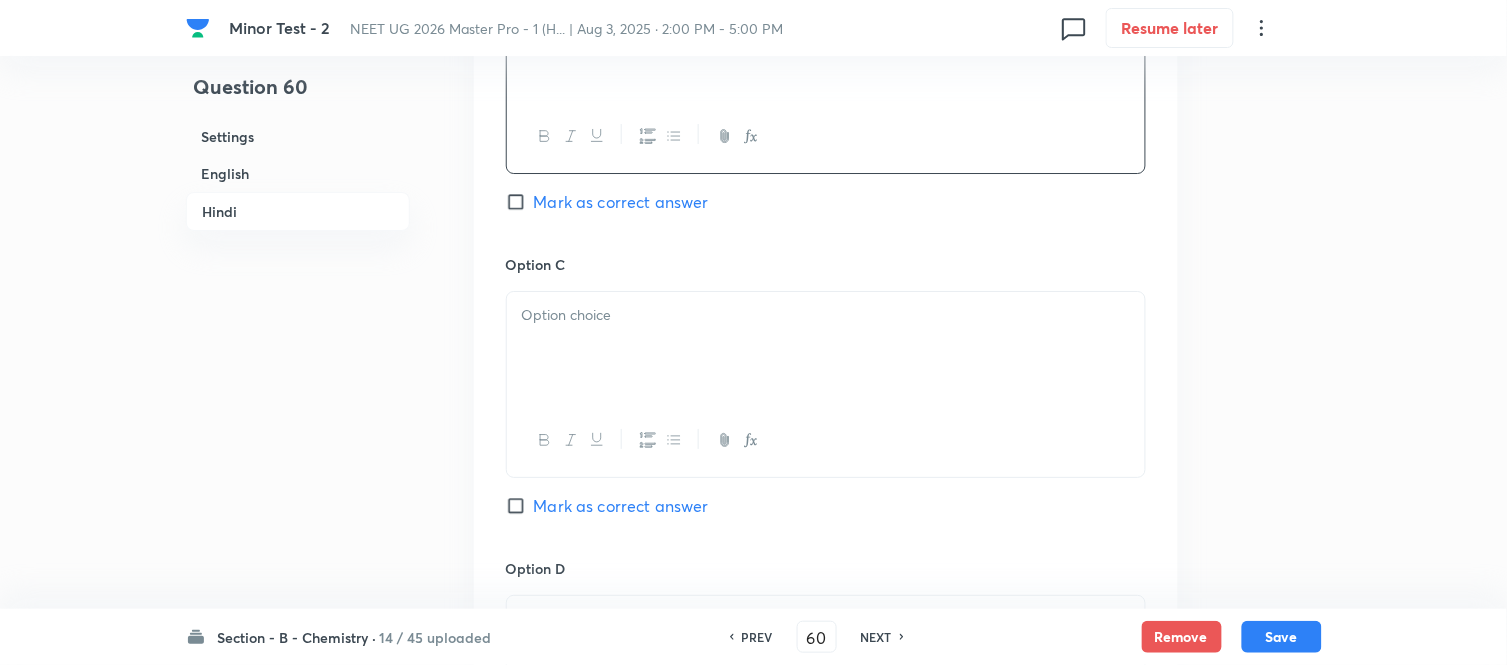 click at bounding box center [826, 348] 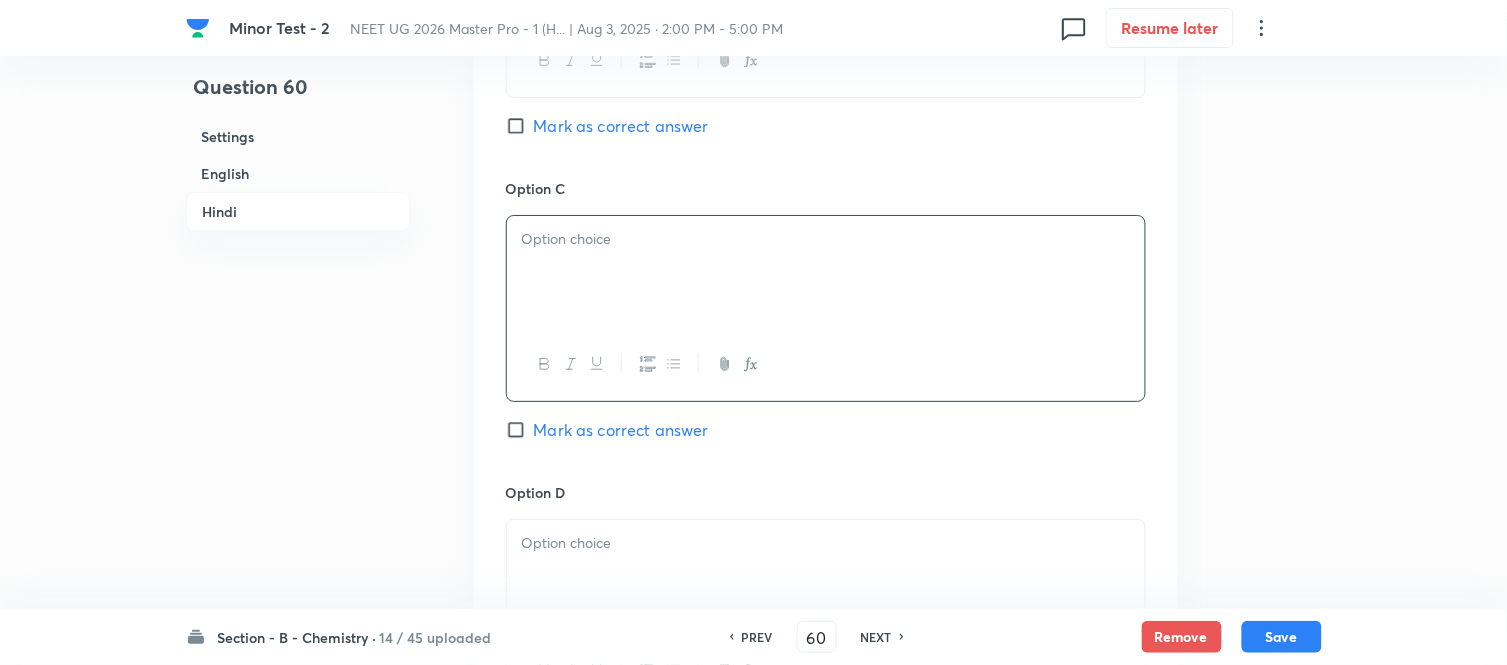 scroll, scrollTop: 3777, scrollLeft: 0, axis: vertical 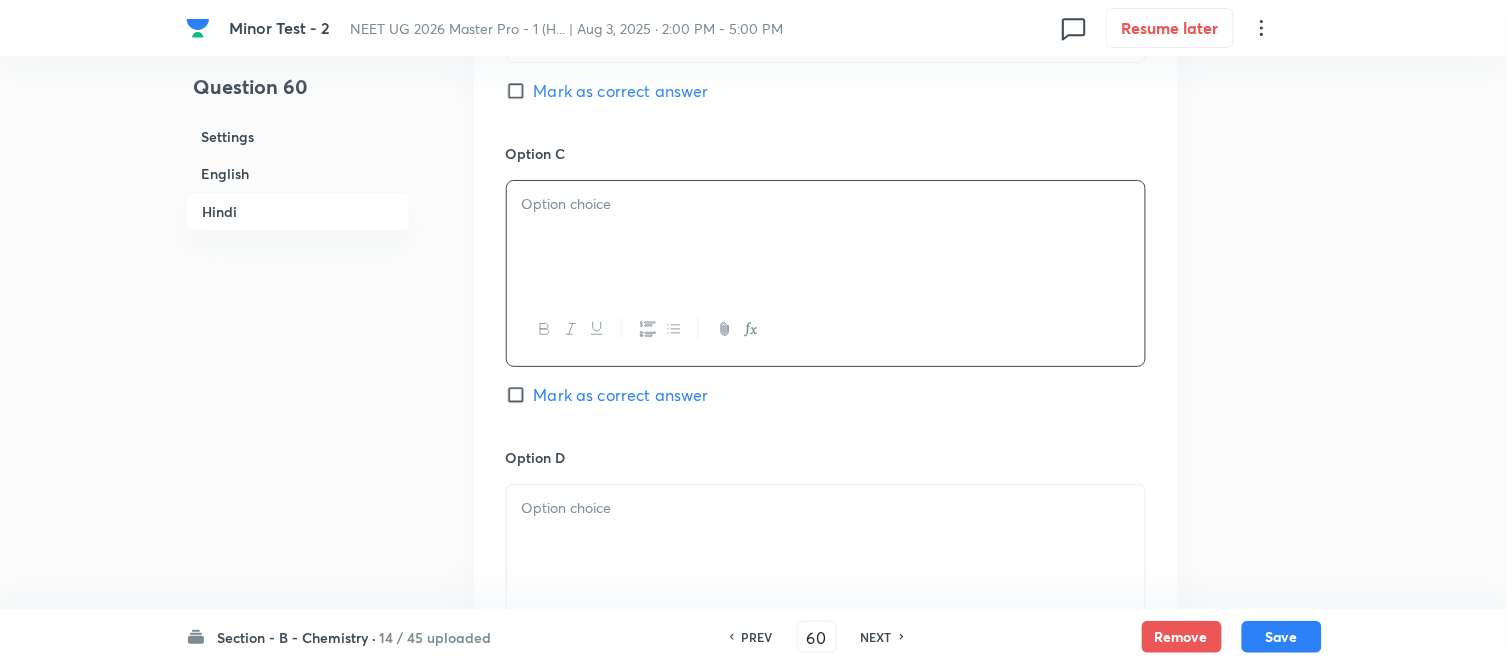 click at bounding box center (826, 237) 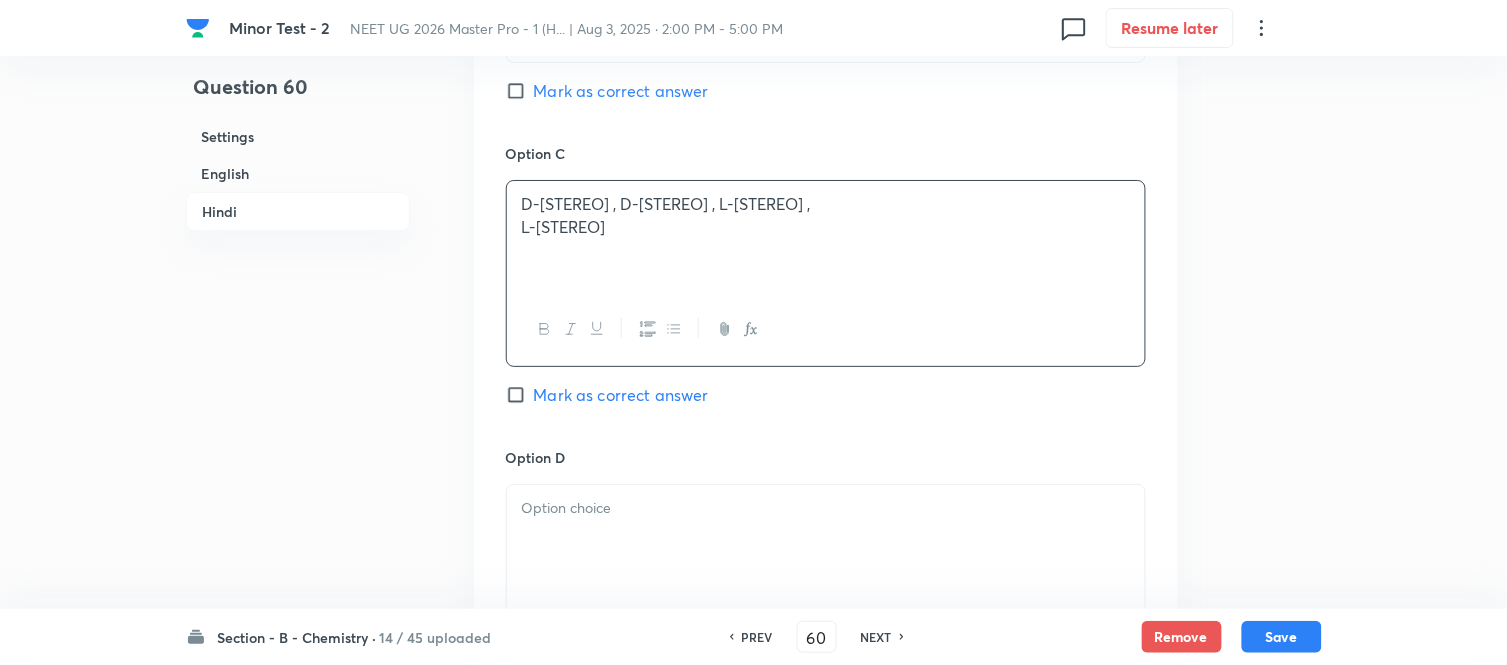 click on "D-[STEREO] , D-[STEREO] , L-[STEREO] ," at bounding box center [826, 204] 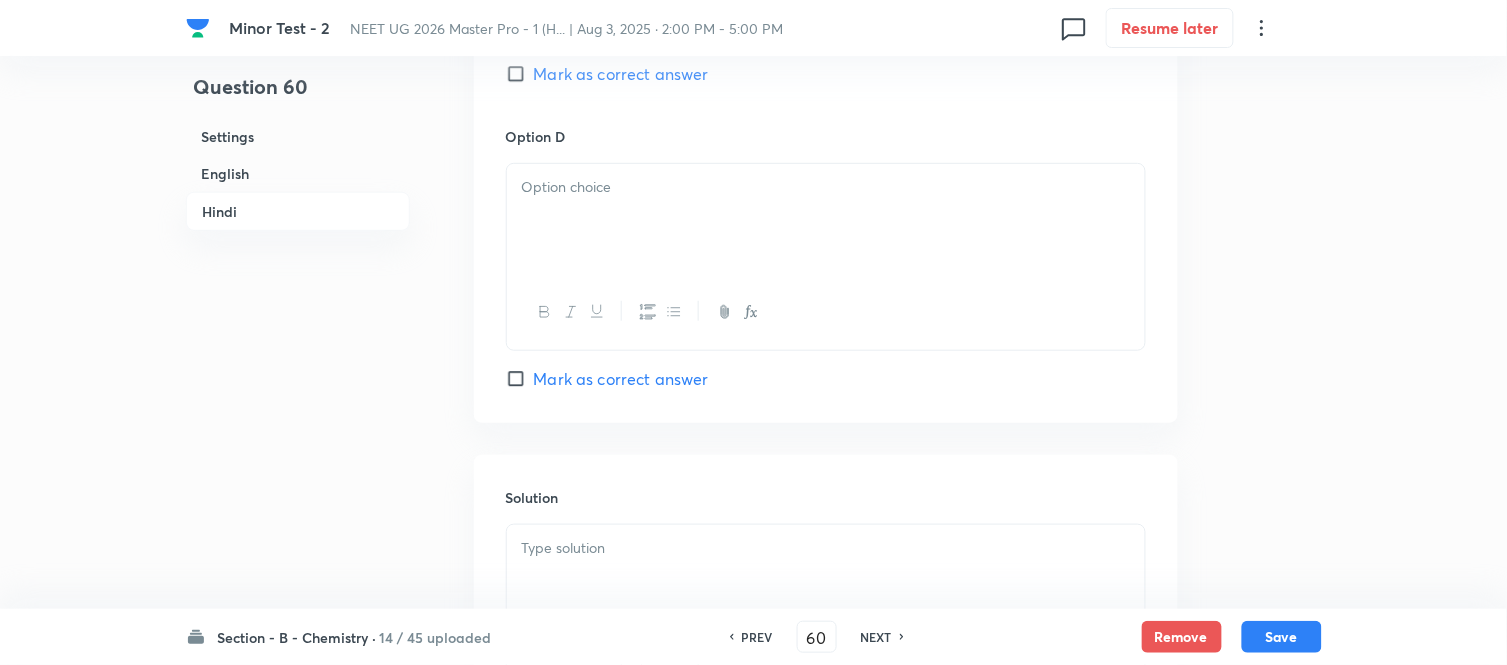 scroll, scrollTop: 4111, scrollLeft: 0, axis: vertical 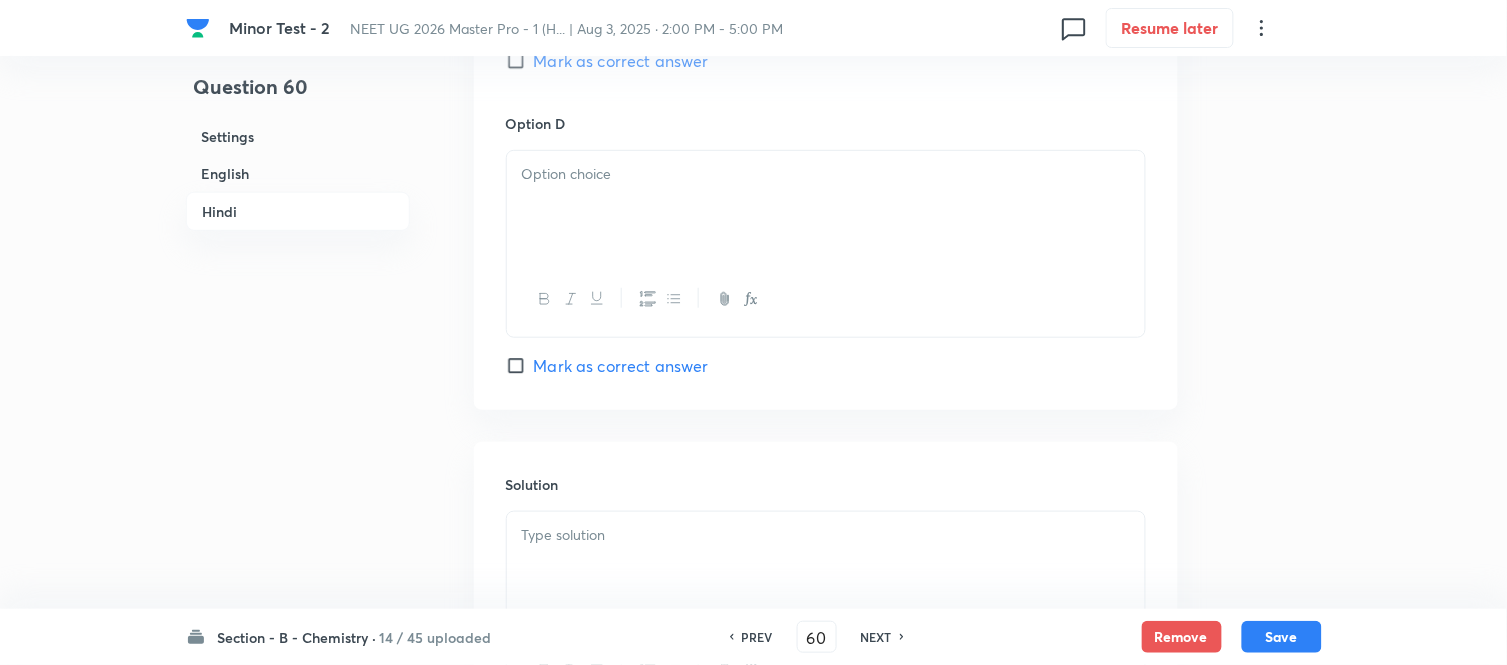 click at bounding box center (826, 207) 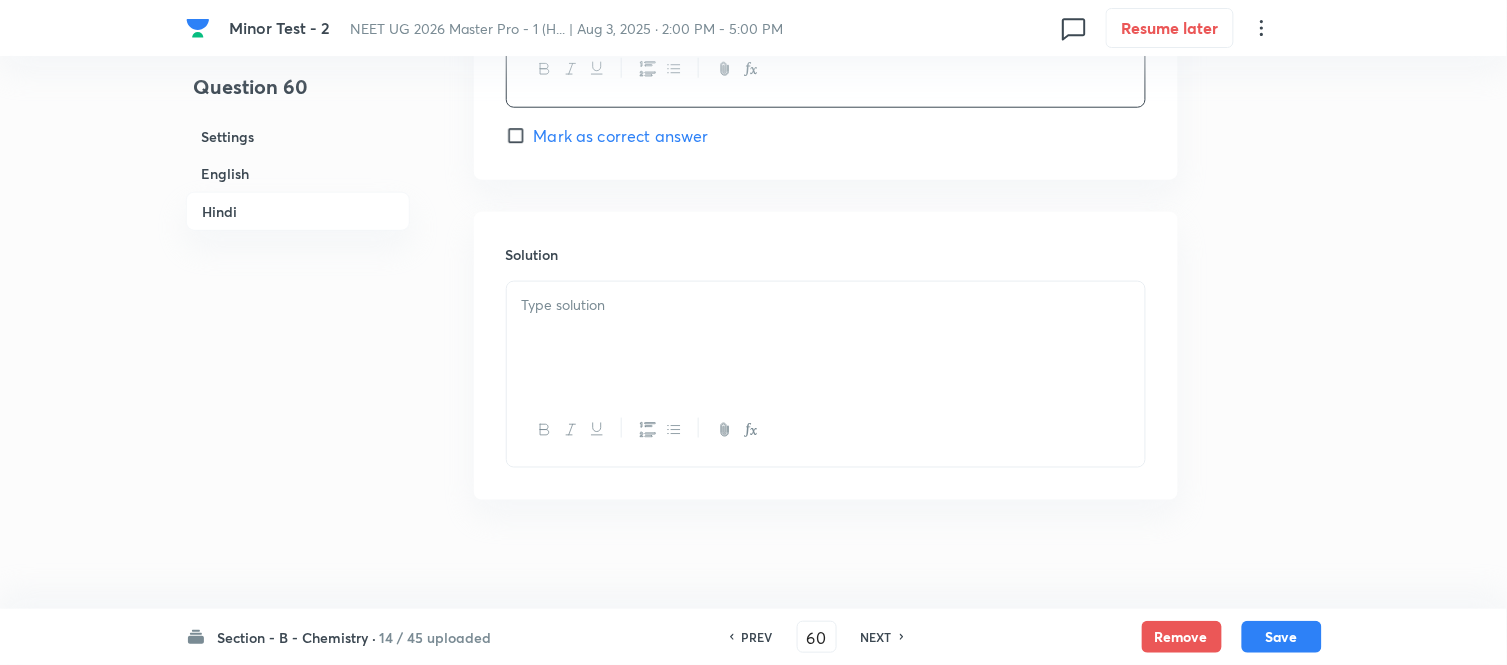 scroll, scrollTop: 4361, scrollLeft: 0, axis: vertical 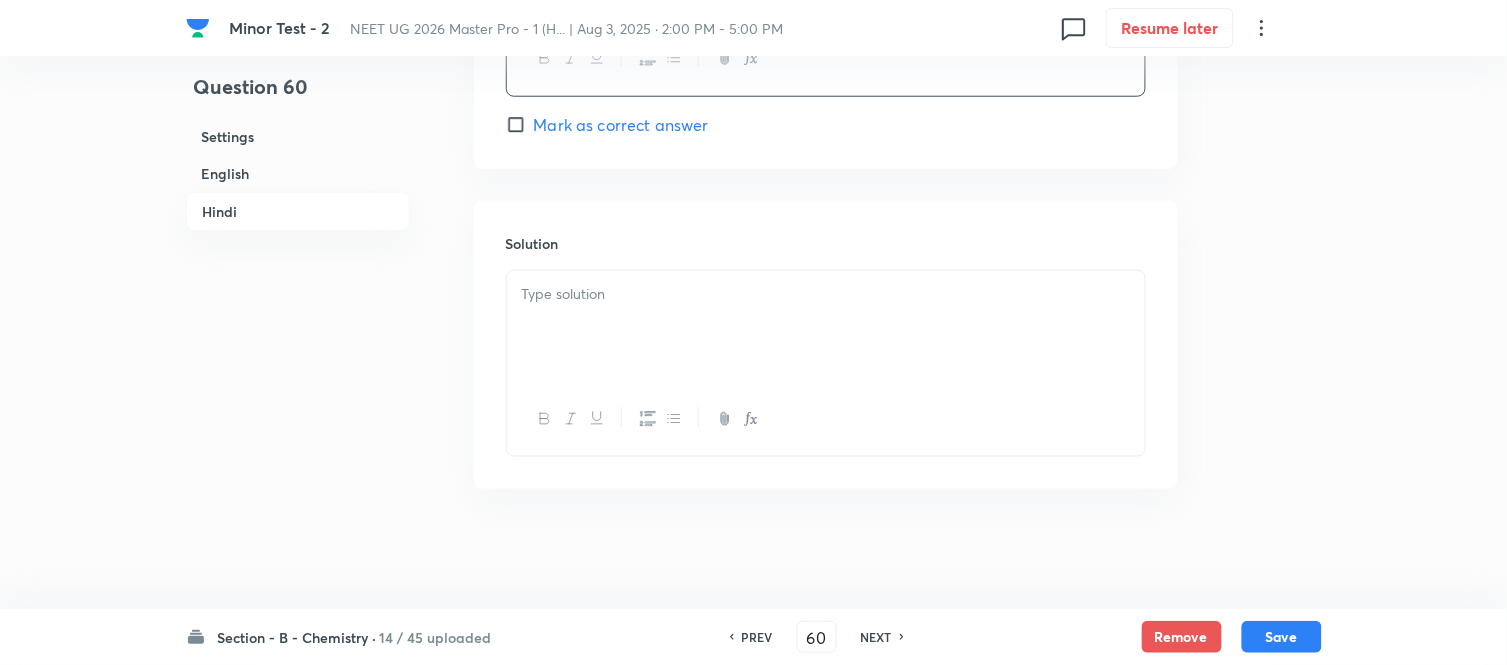 click at bounding box center [826, 294] 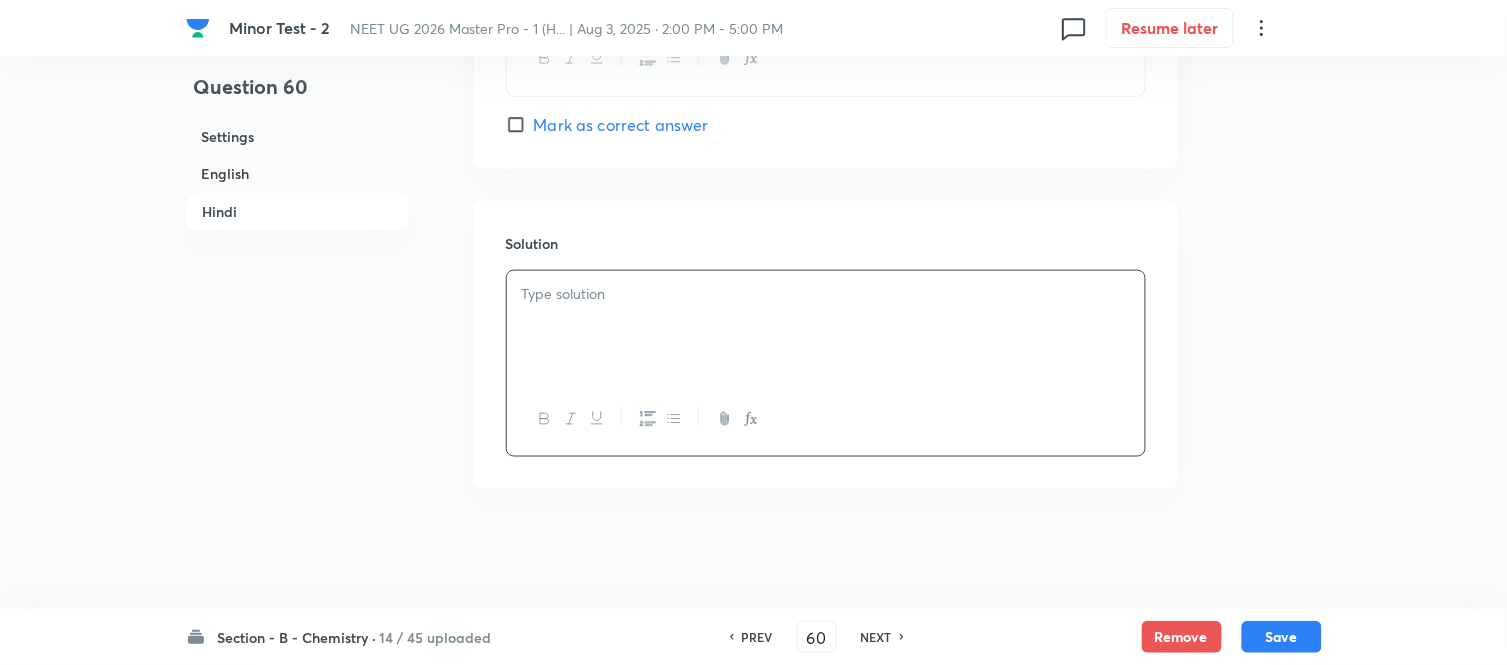 type 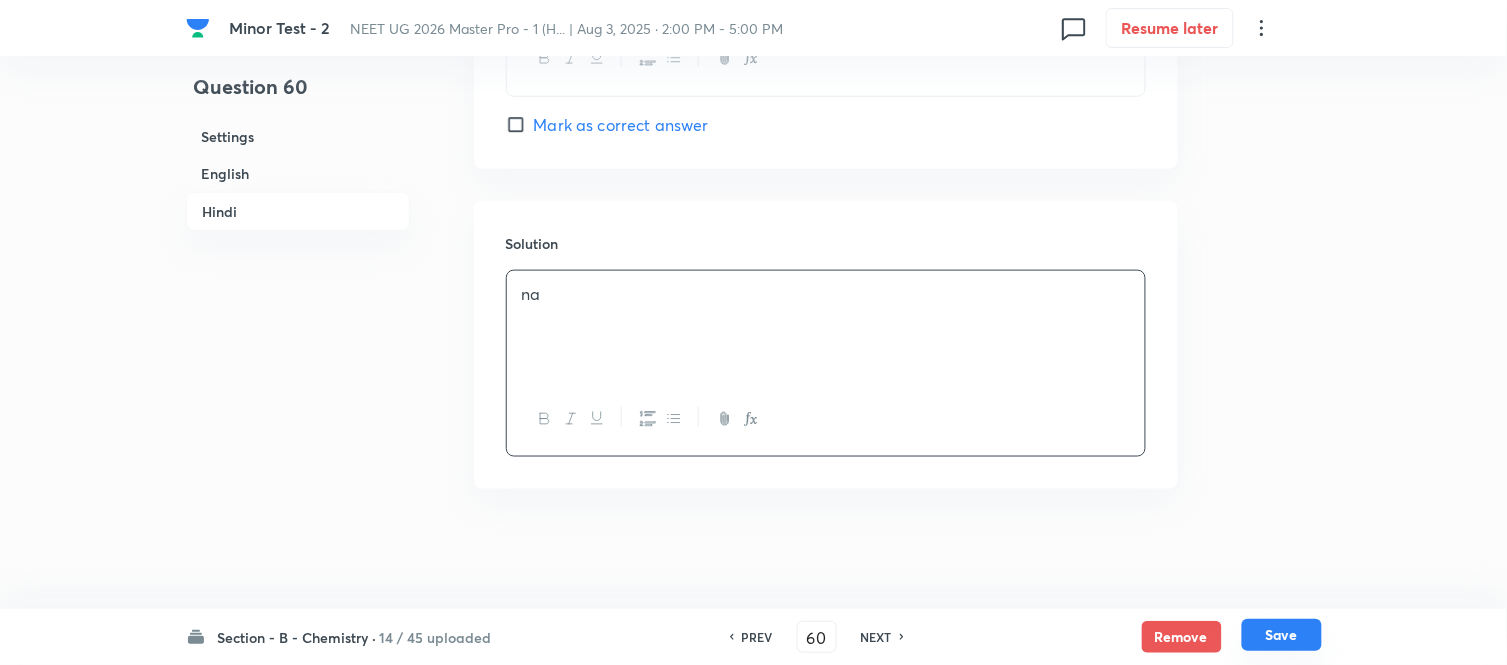 click on "Save" at bounding box center [1282, 635] 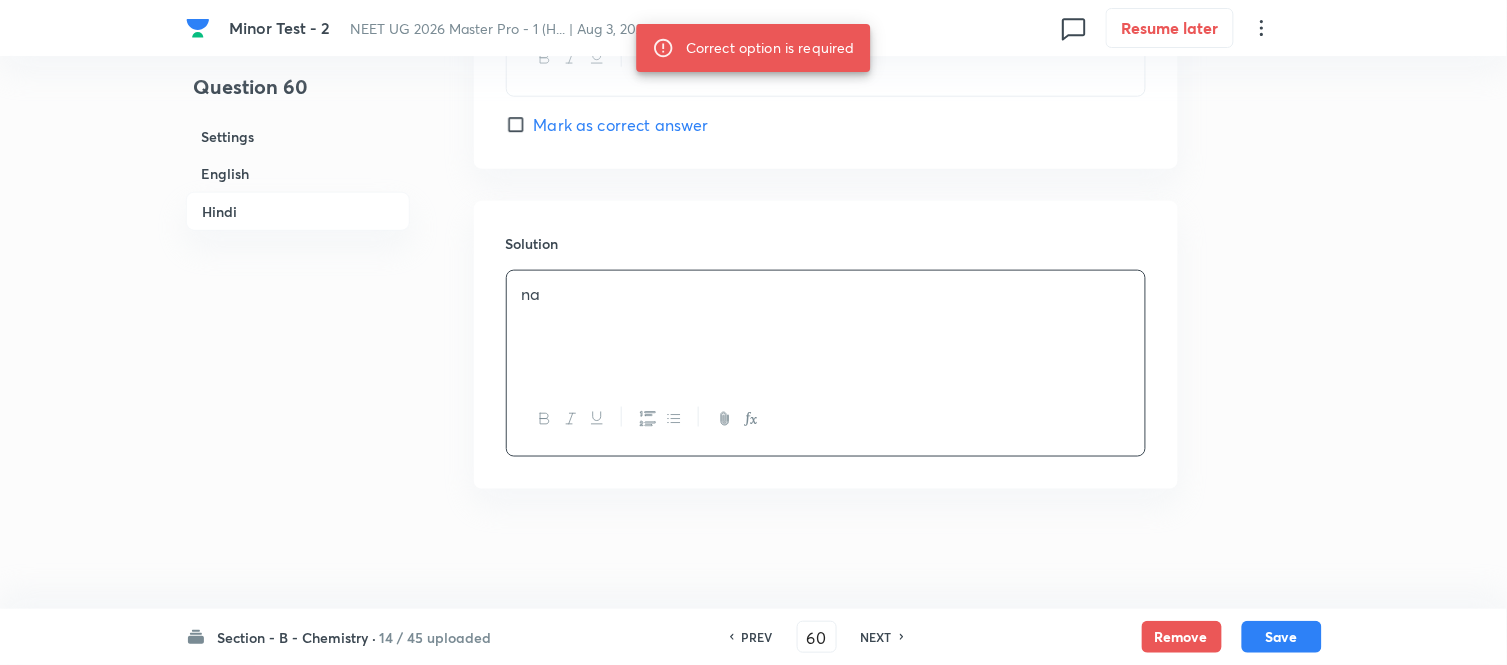 click on "Hindi" at bounding box center [298, 211] 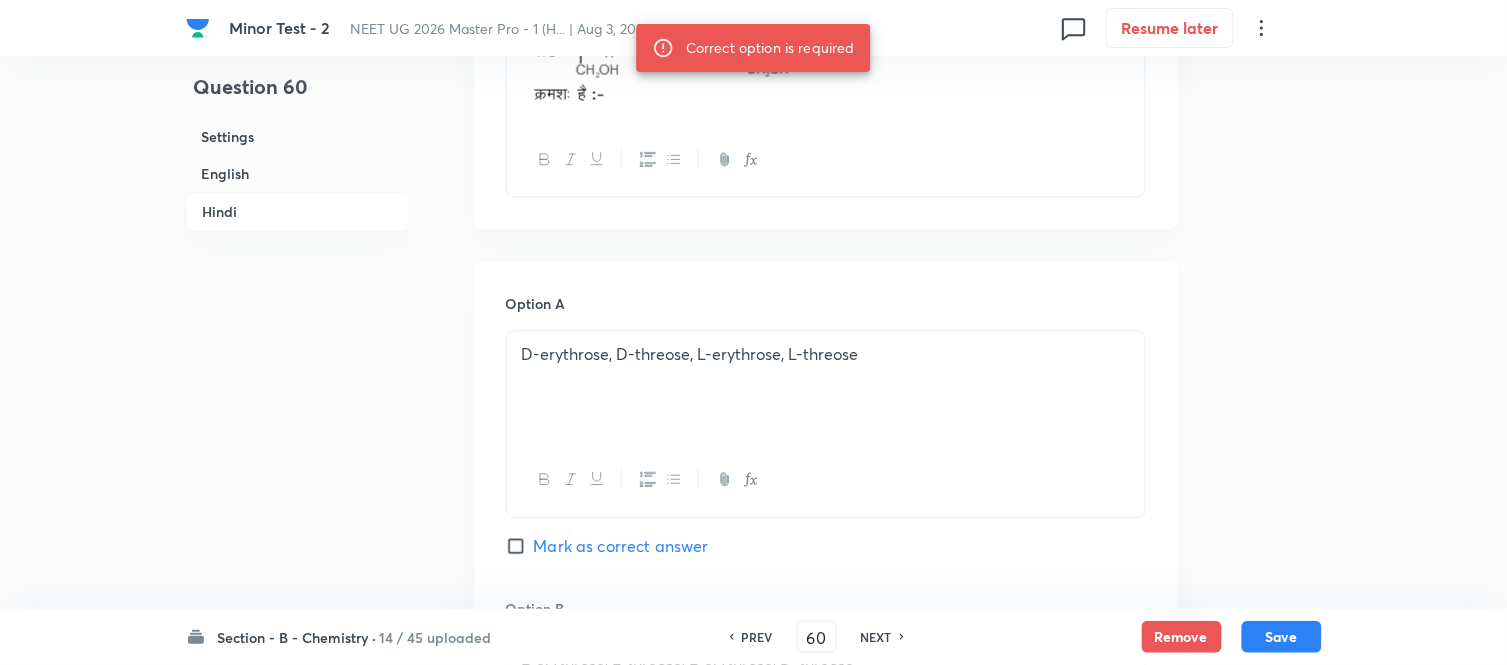 scroll, scrollTop: 3020, scrollLeft: 0, axis: vertical 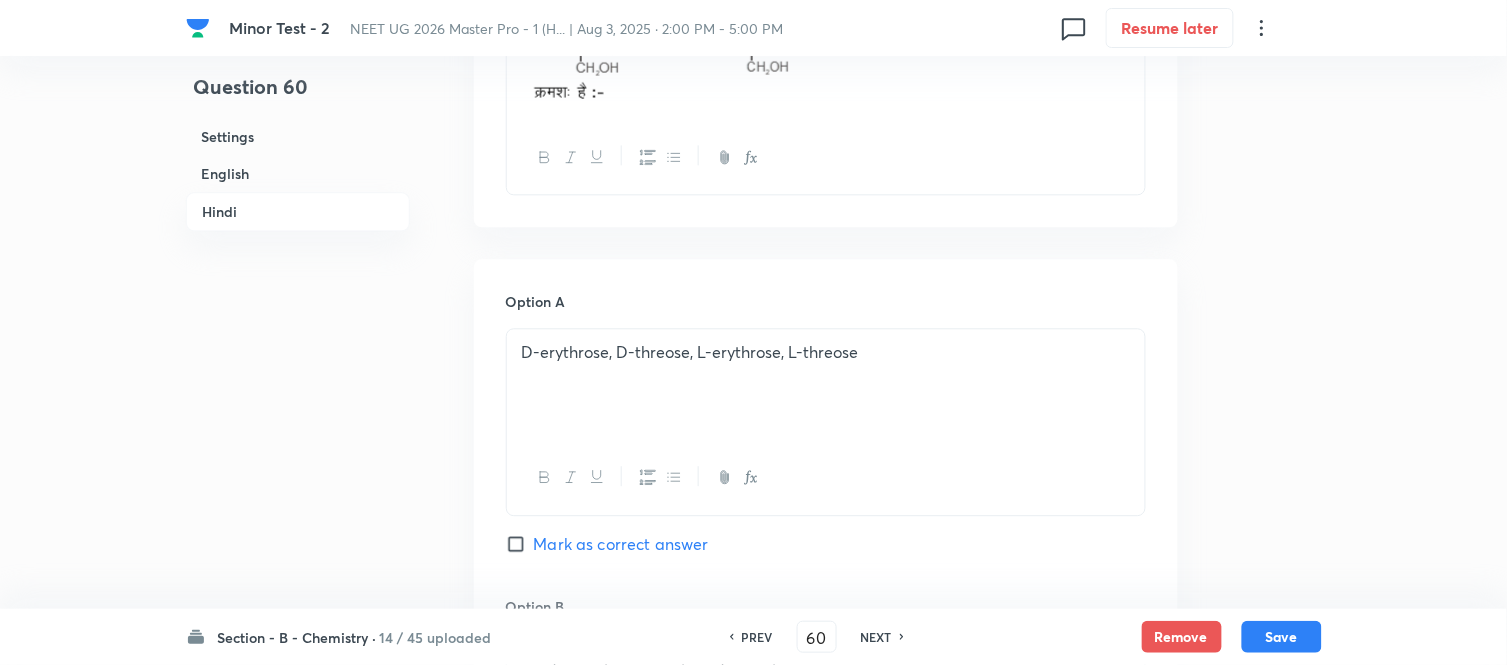 click on "Mark as correct answer" at bounding box center (520, 544) 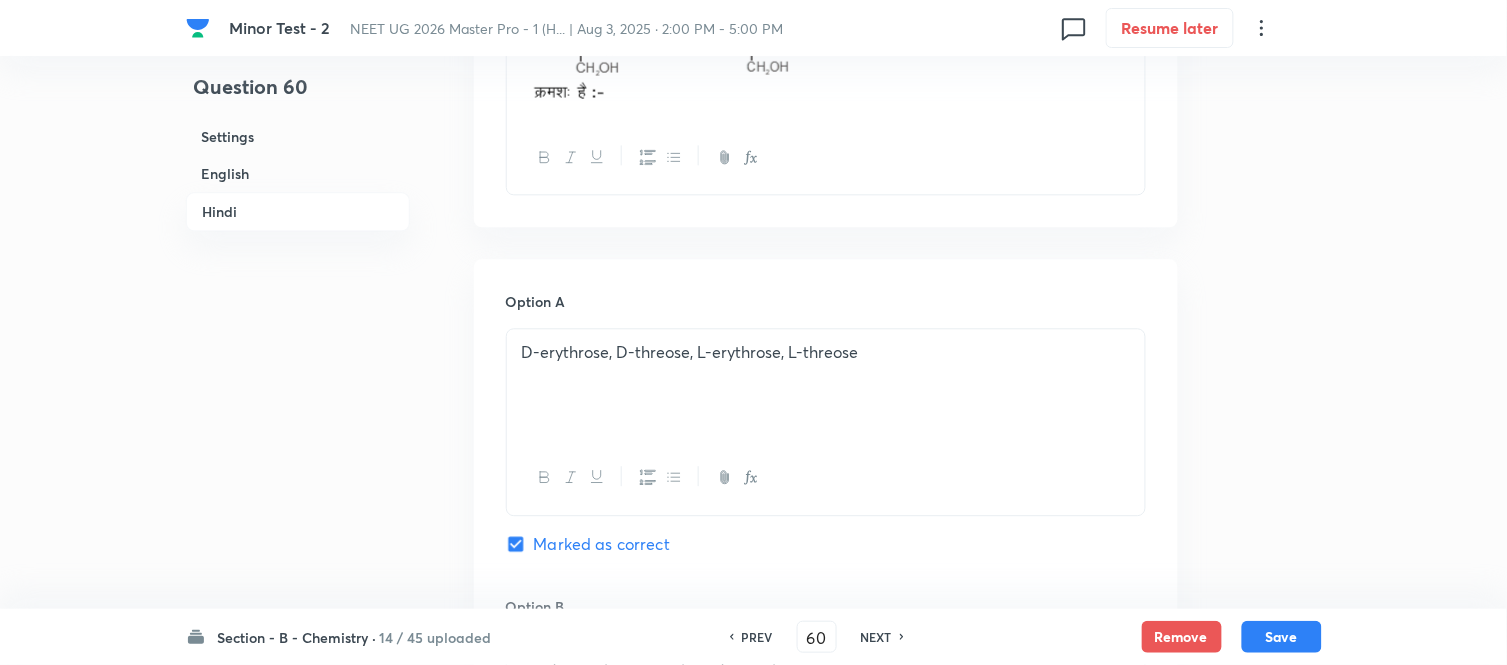 checkbox on "true" 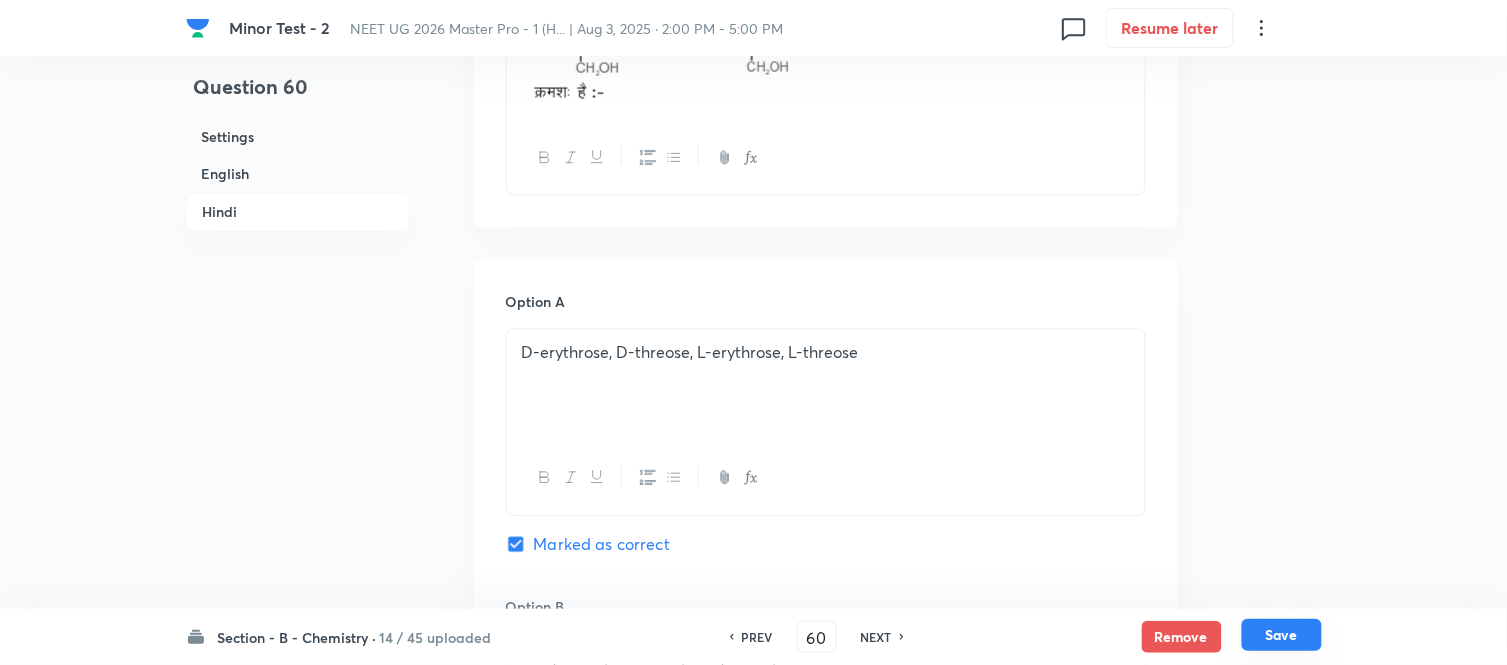 click on "Save" at bounding box center [1282, 635] 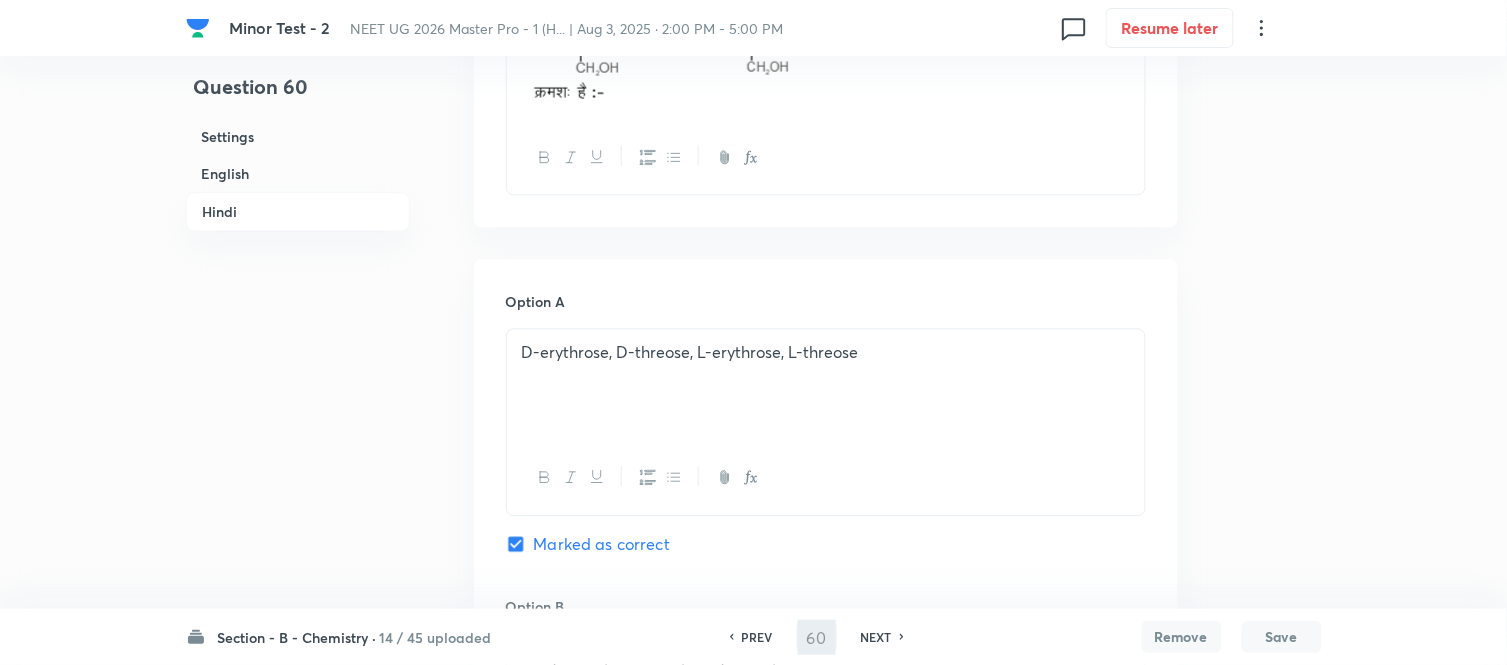 type on "61" 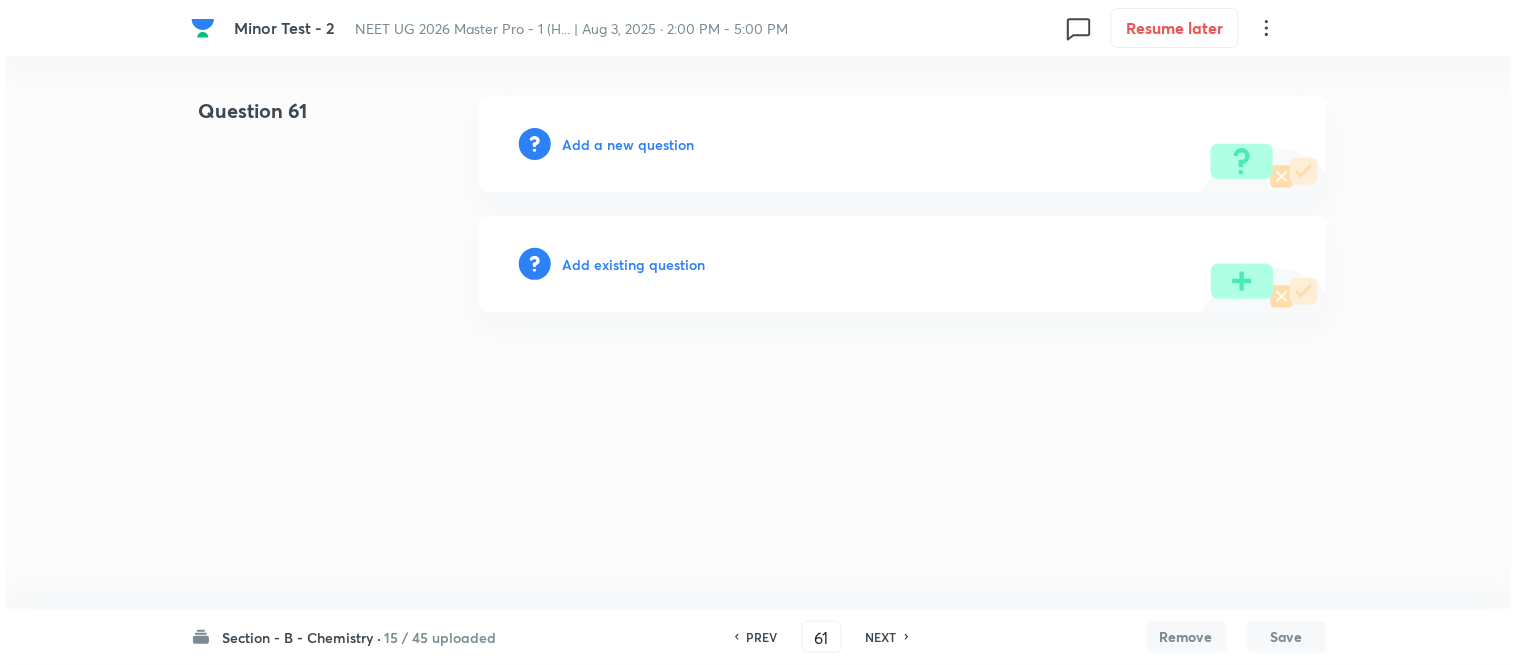 scroll, scrollTop: 0, scrollLeft: 0, axis: both 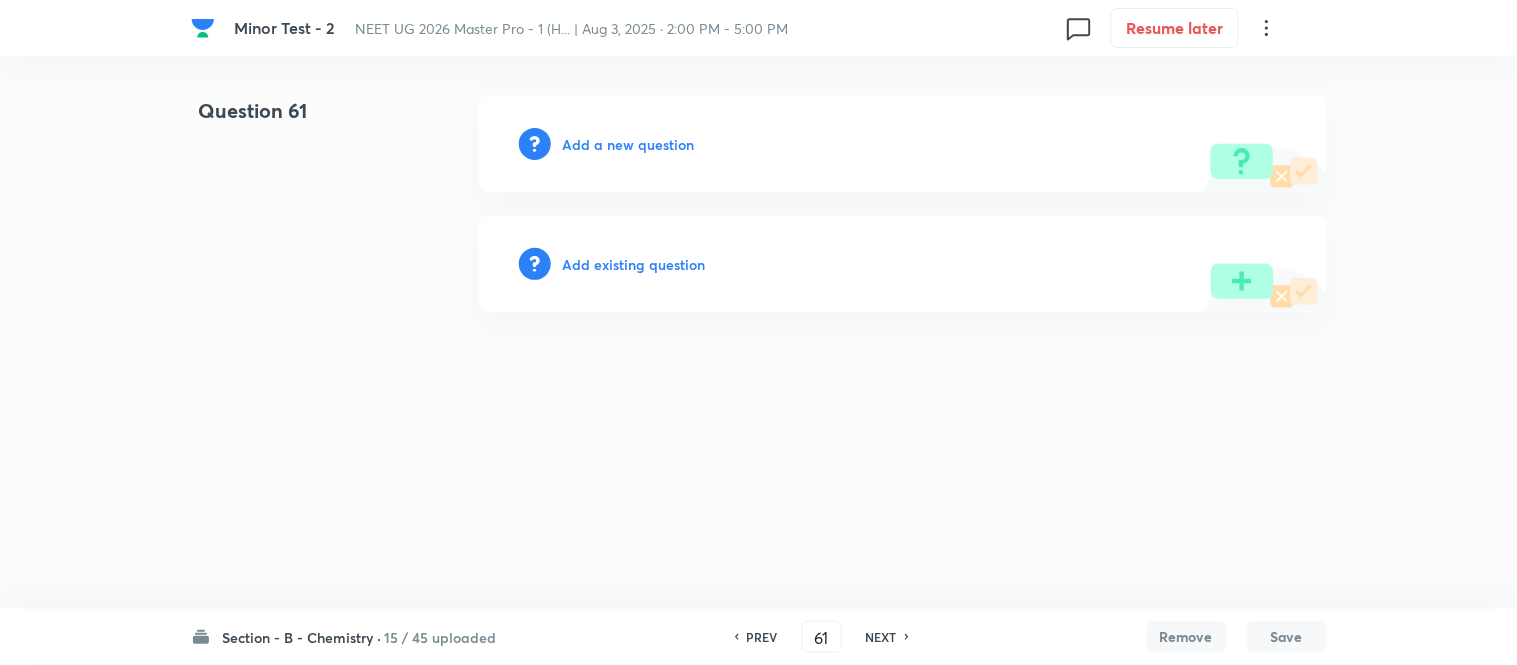 click on "Add a new question" at bounding box center [629, 144] 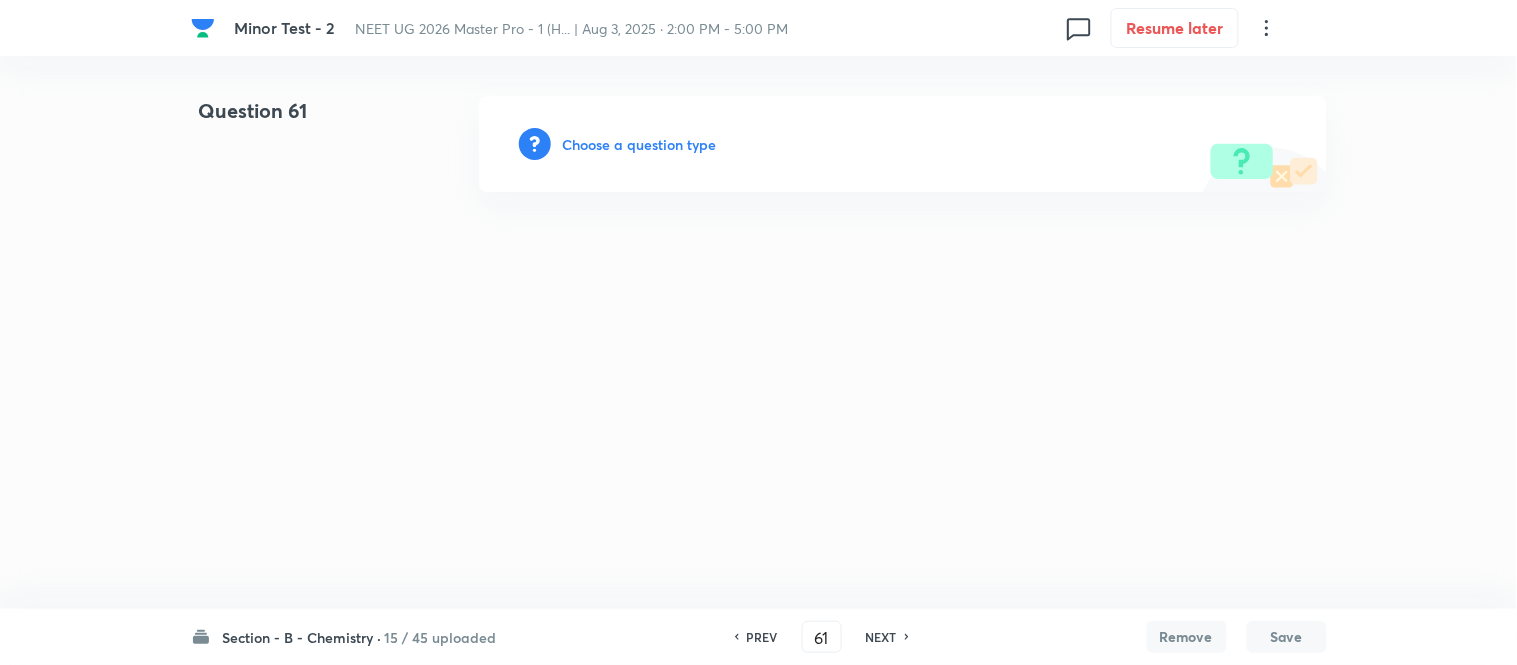 click on "Choose a question type" at bounding box center [640, 144] 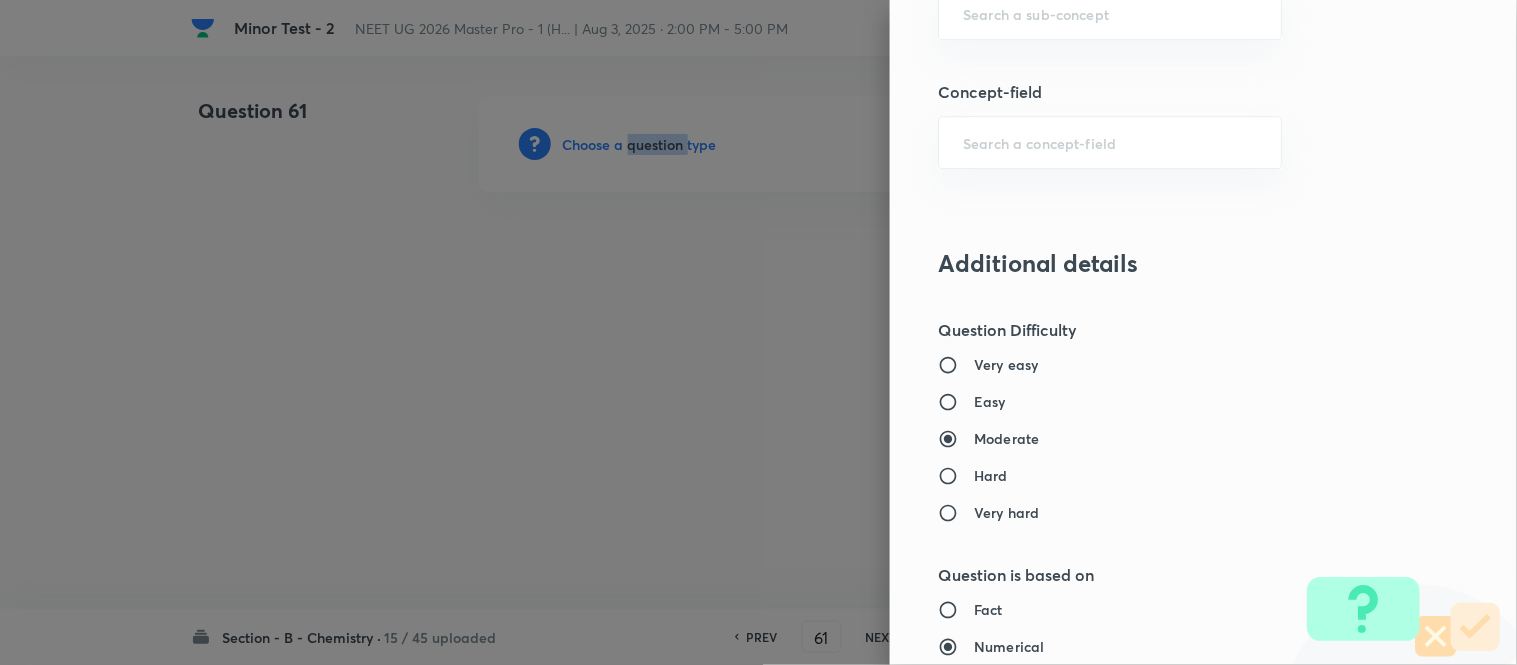 scroll, scrollTop: 1417, scrollLeft: 0, axis: vertical 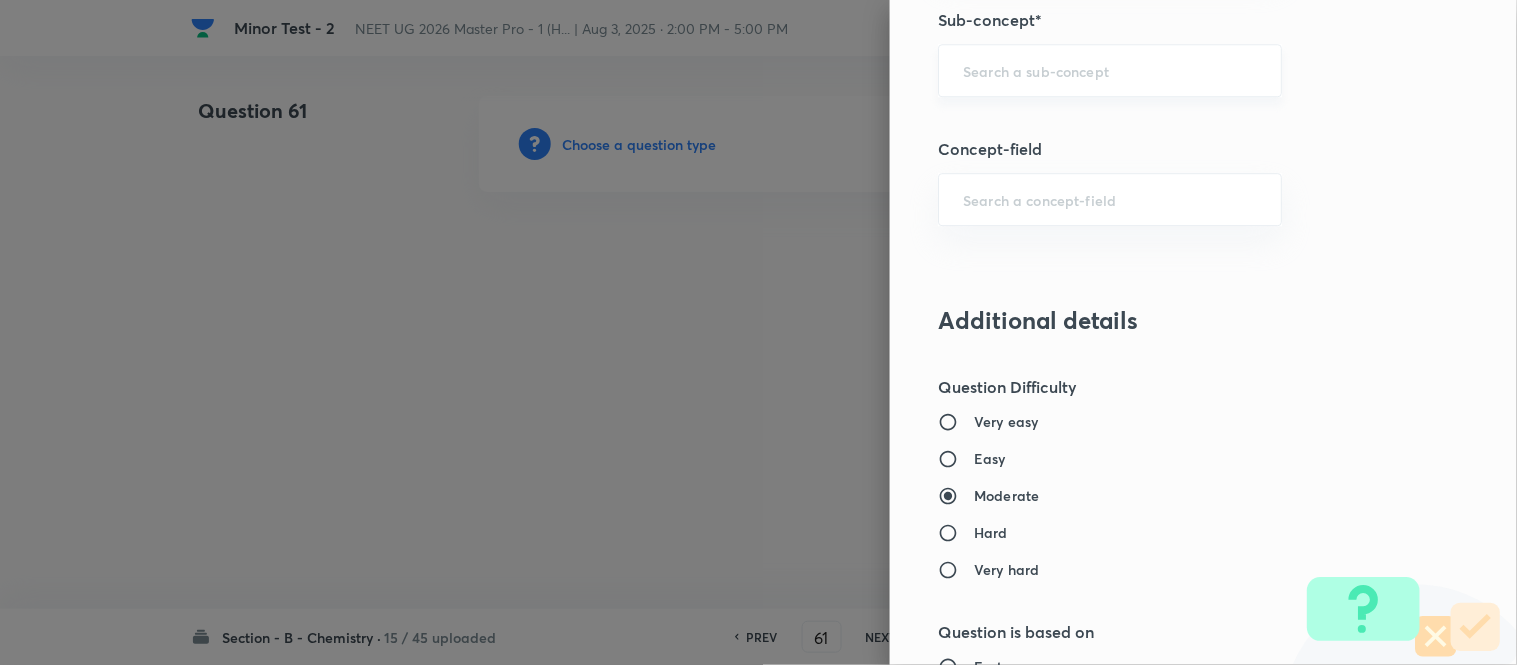 click at bounding box center (1110, 70) 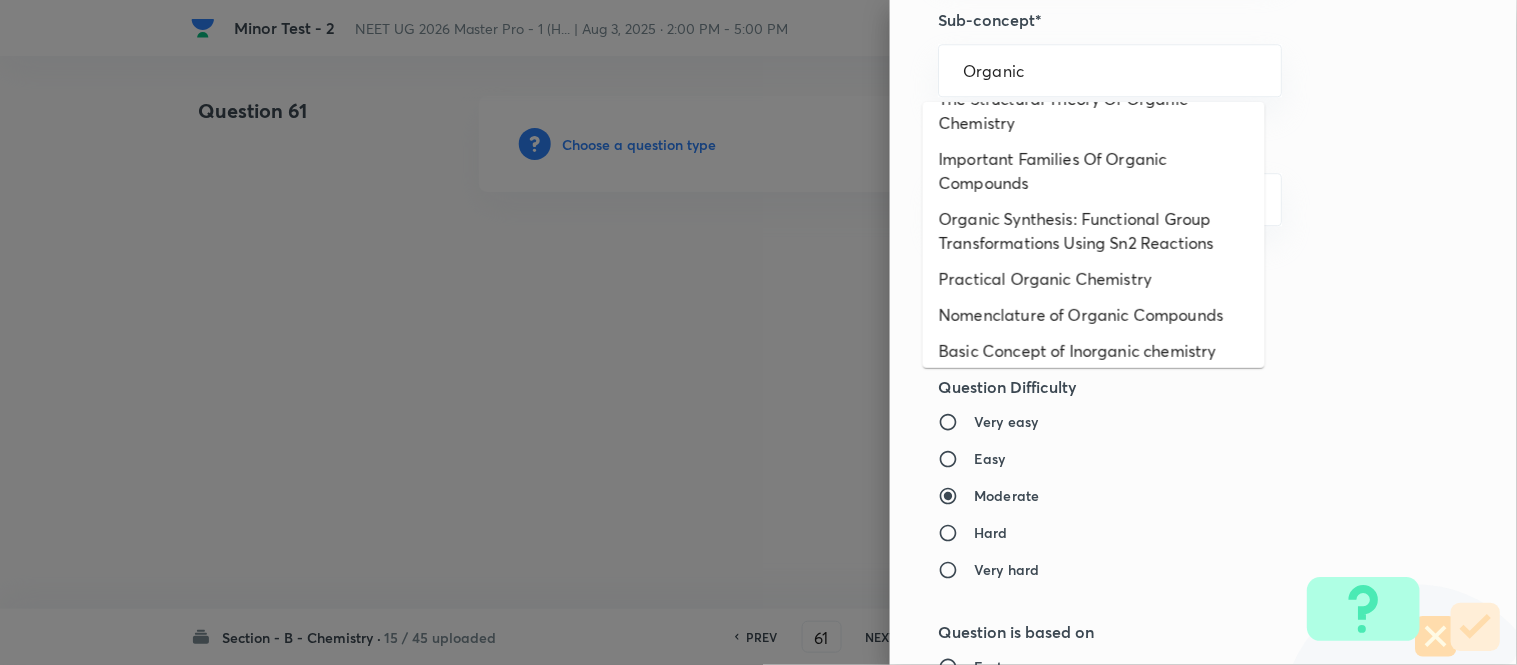 scroll, scrollTop: 325, scrollLeft: 0, axis: vertical 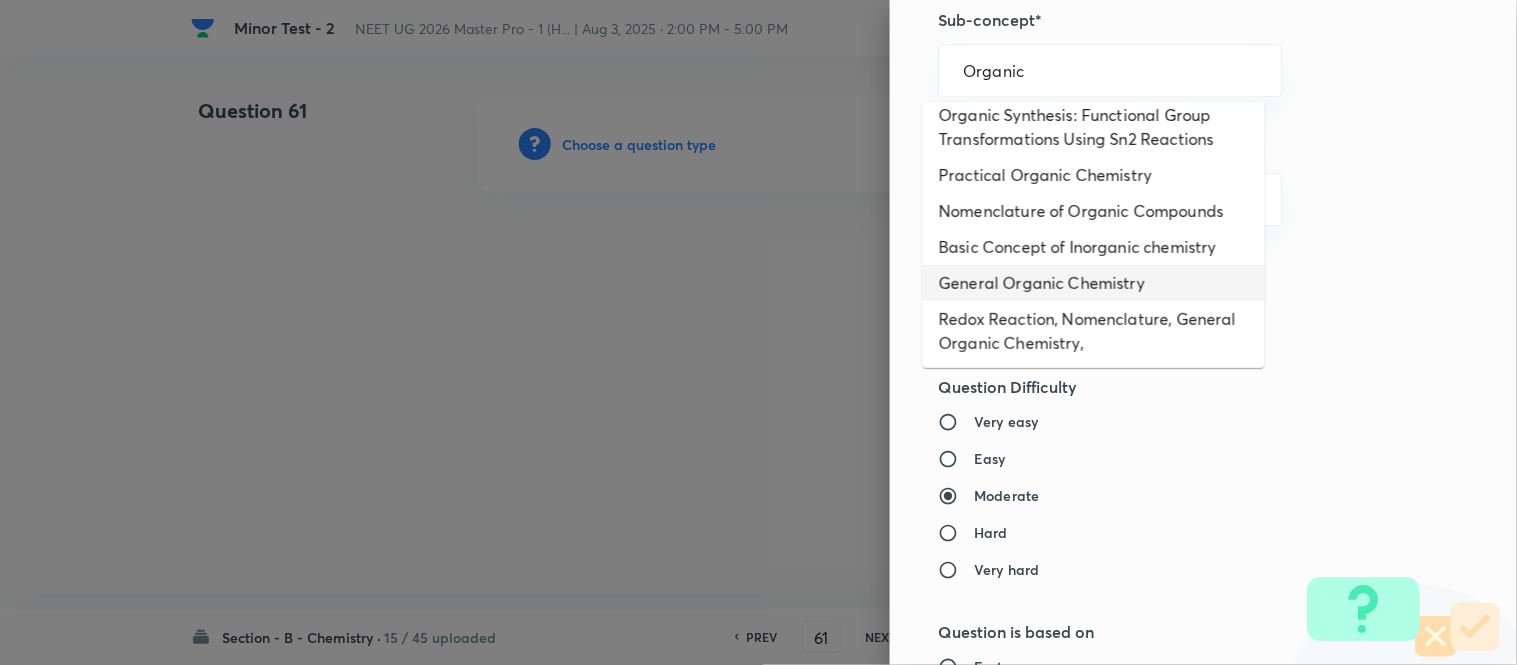 click on "General Organic Chemistry" at bounding box center (1094, 283) 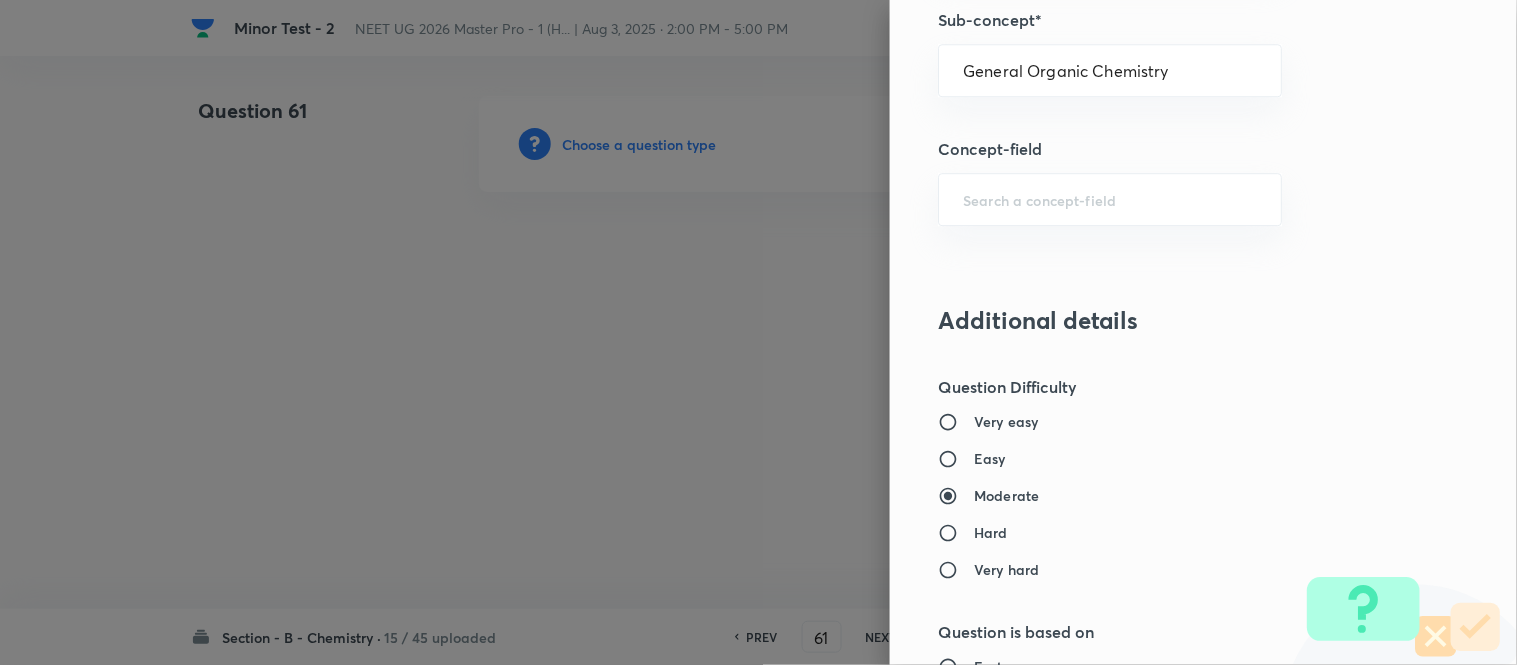 type on "Chemistry" 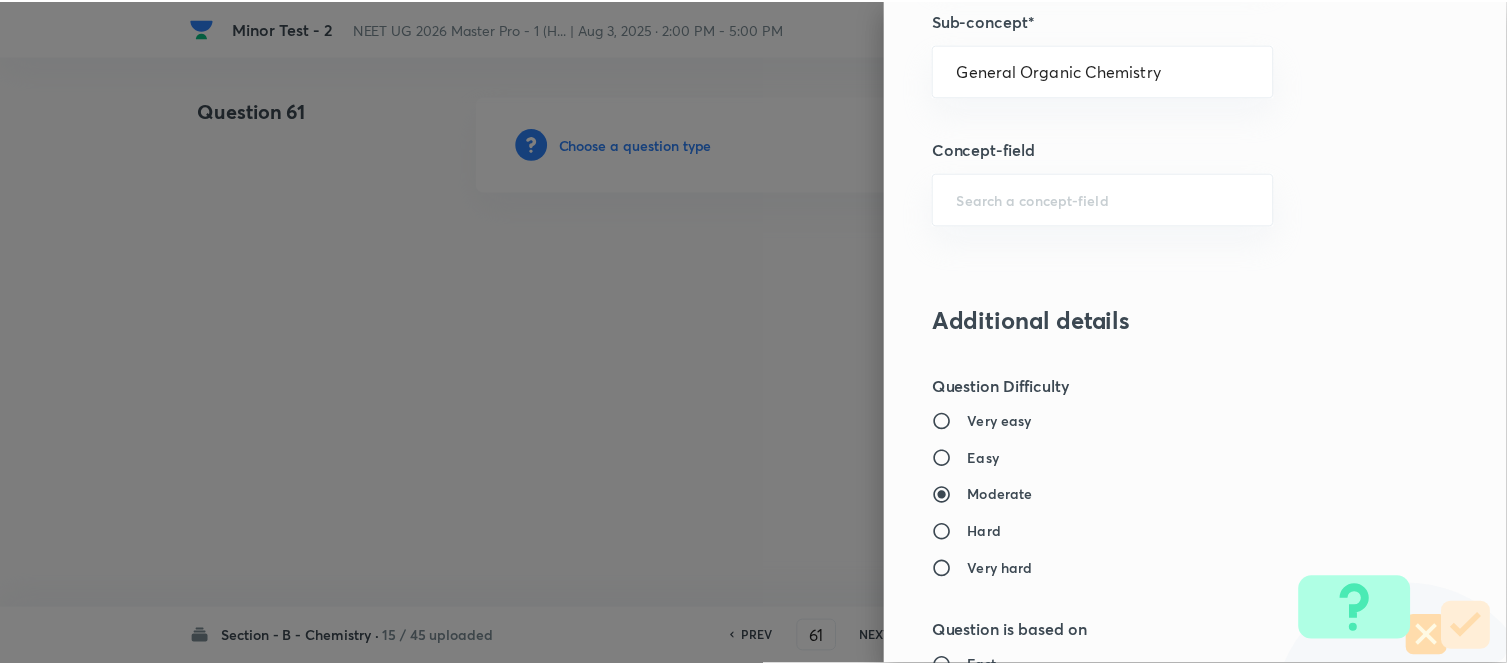 scroll, scrollTop: 2195, scrollLeft: 0, axis: vertical 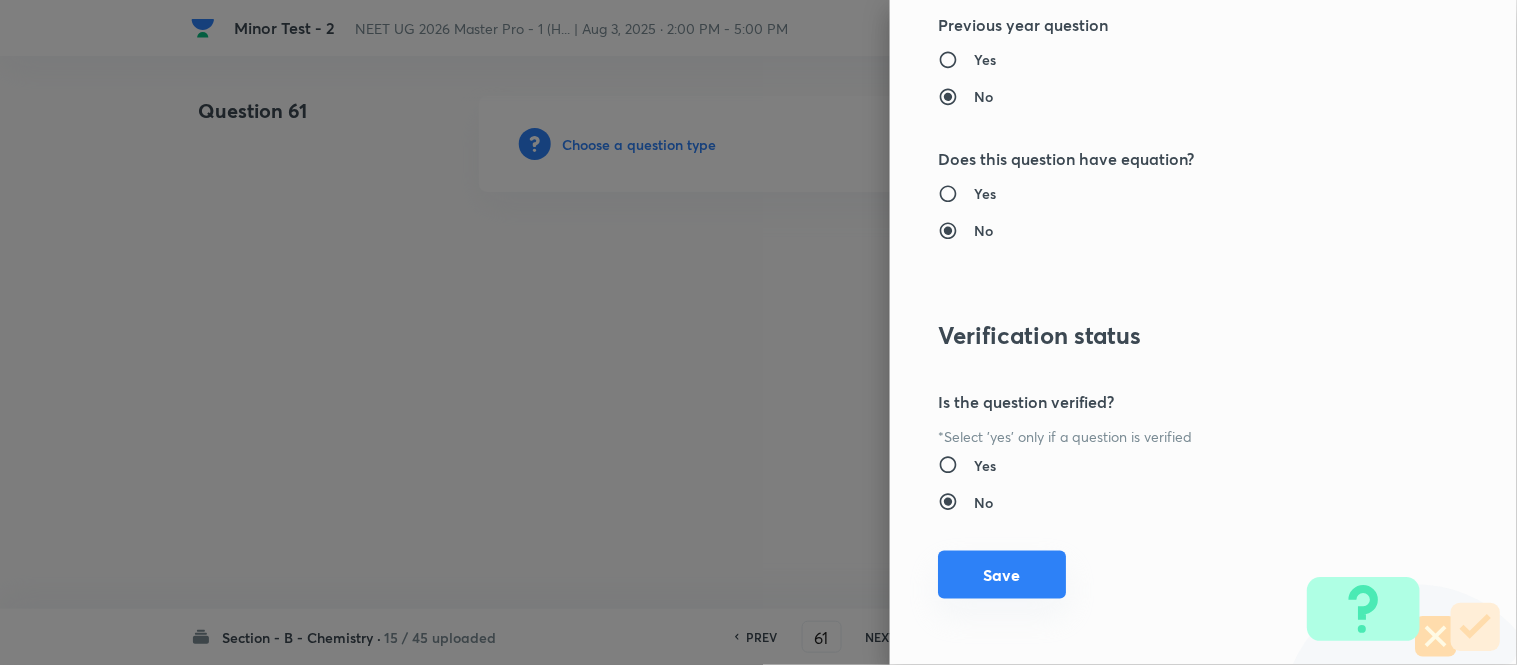 click on "Save" at bounding box center [1002, 575] 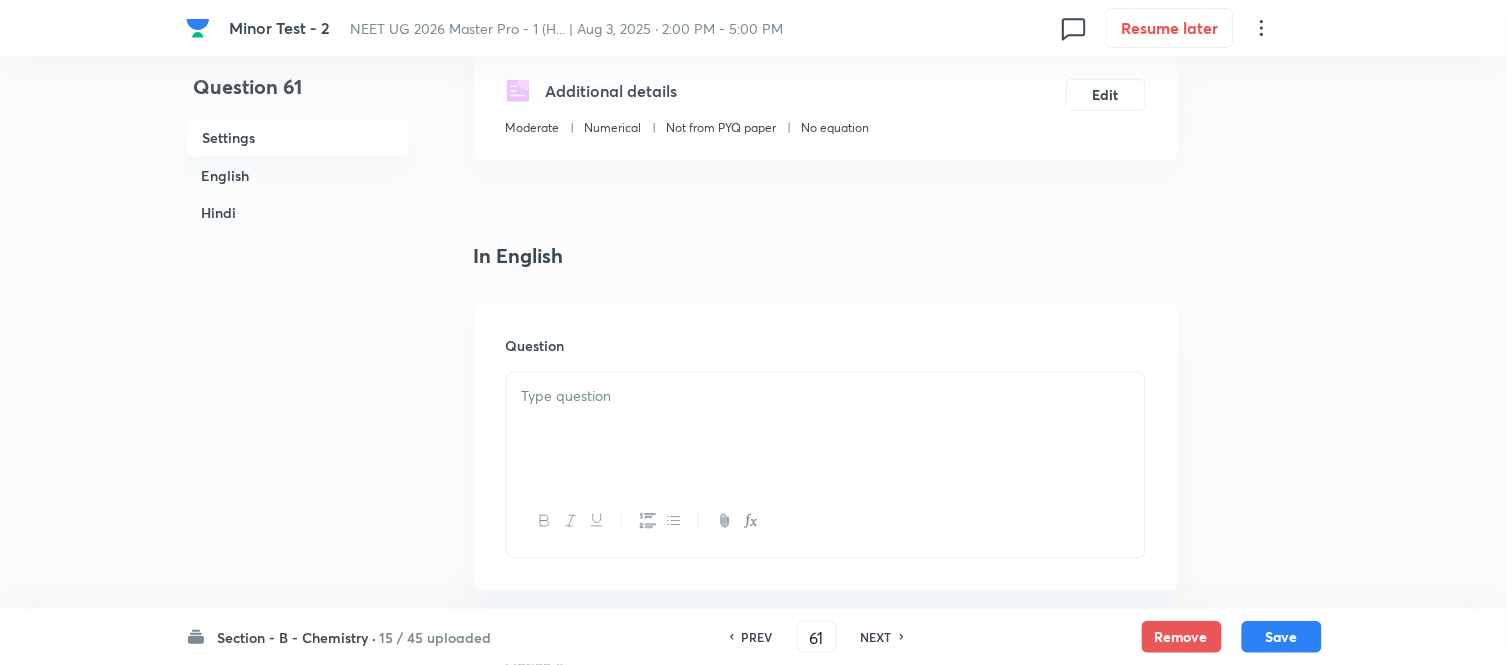 scroll, scrollTop: 444, scrollLeft: 0, axis: vertical 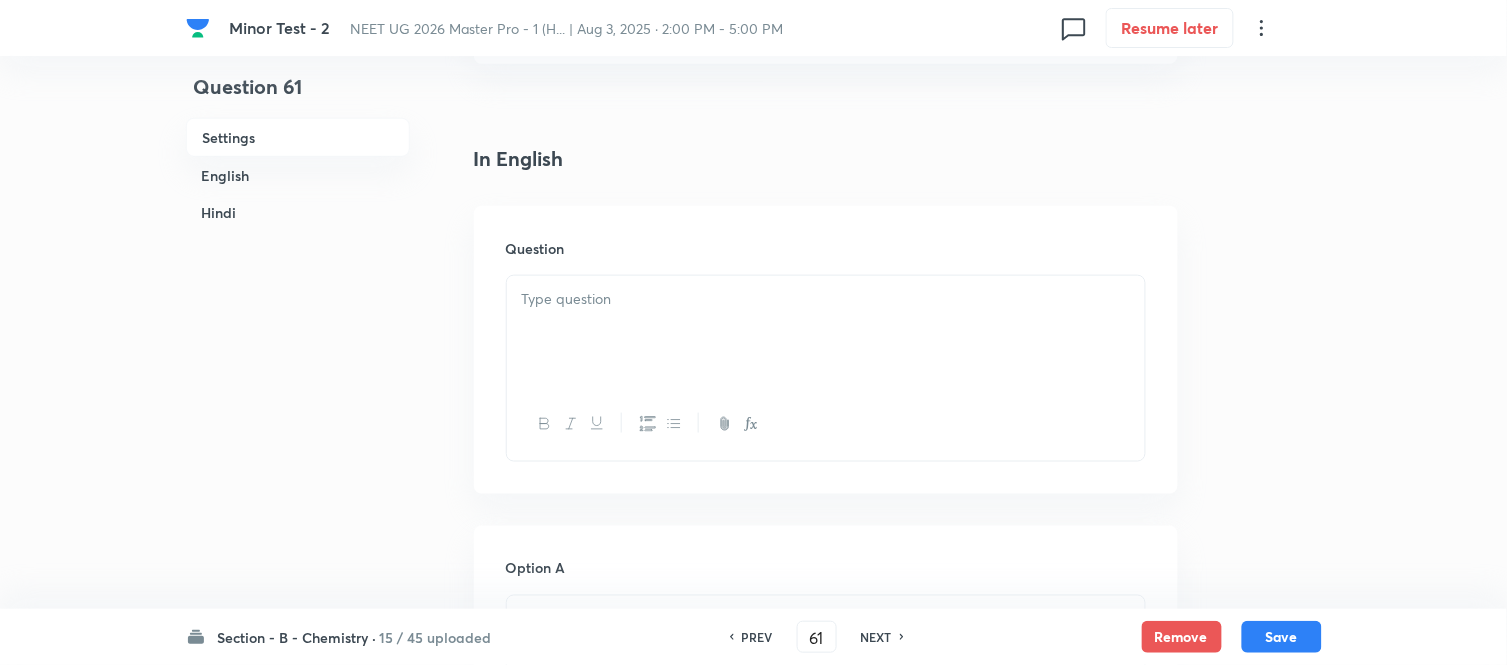 click at bounding box center (826, 299) 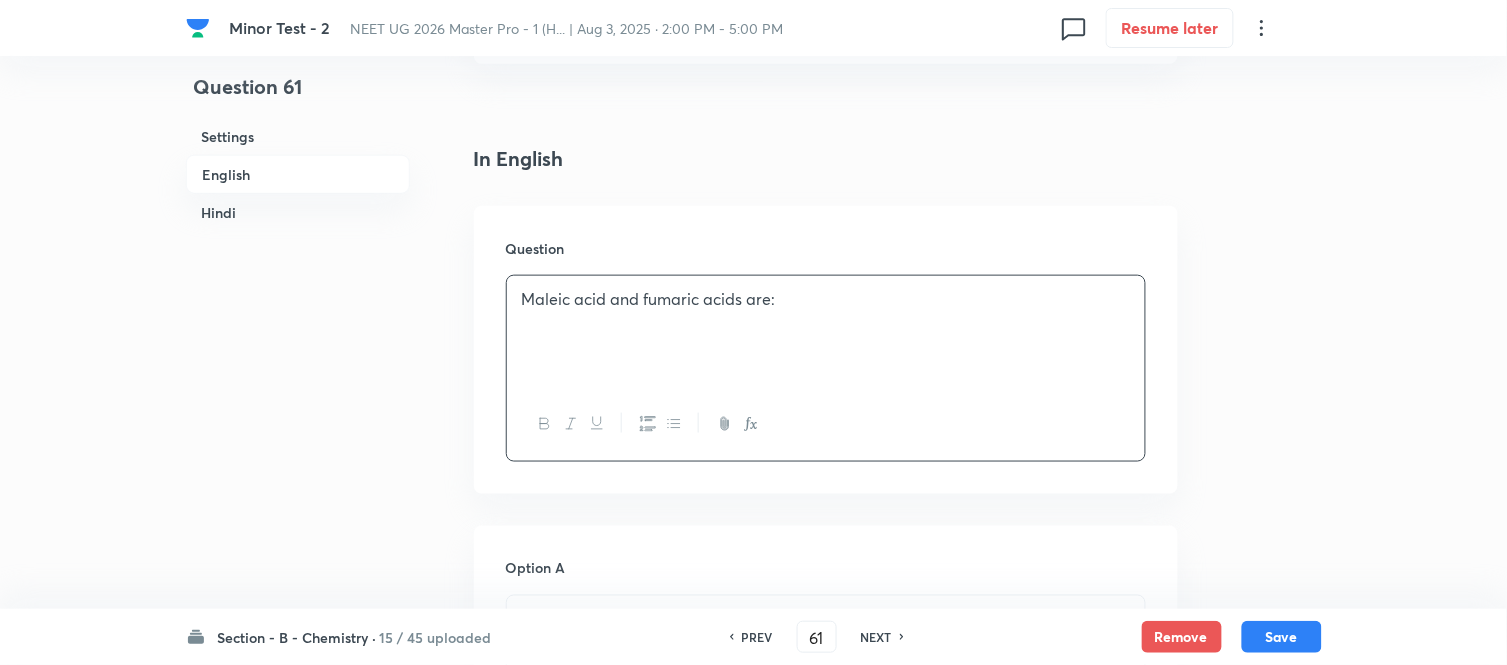 scroll, scrollTop: 666, scrollLeft: 0, axis: vertical 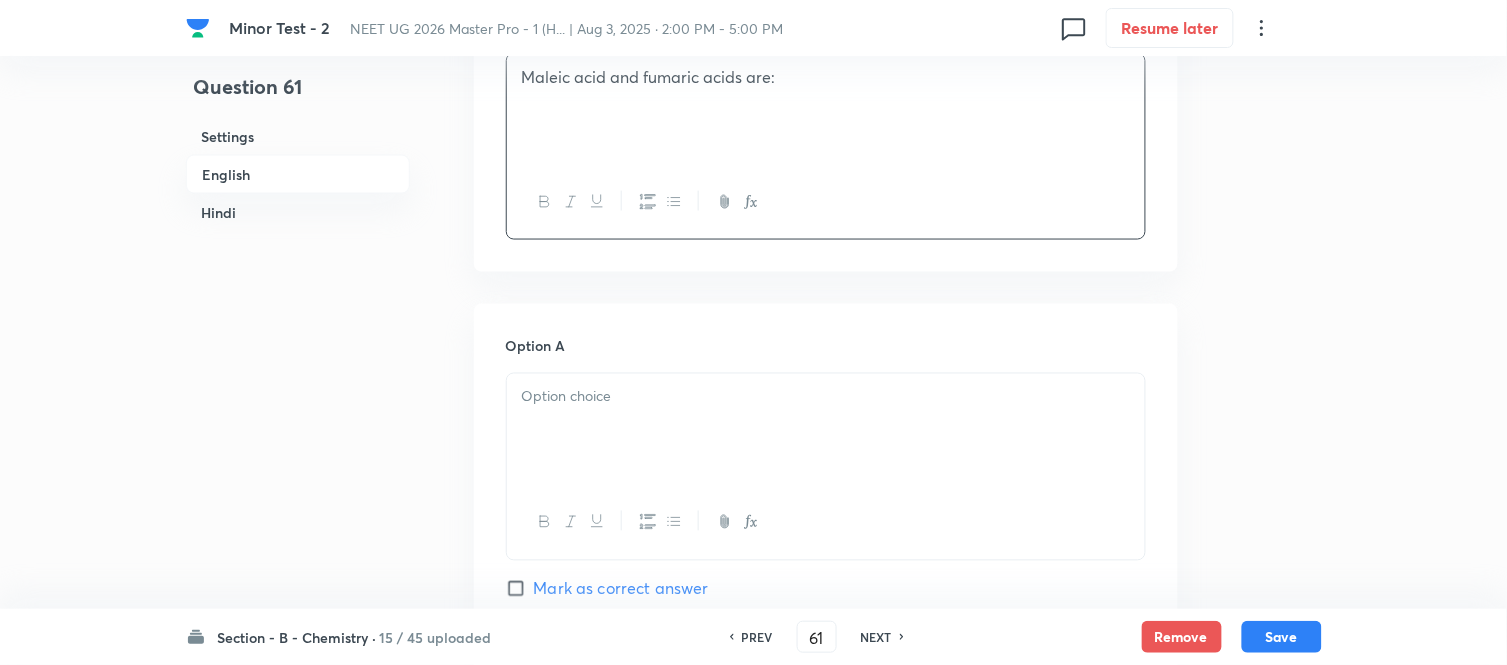 click at bounding box center (826, 397) 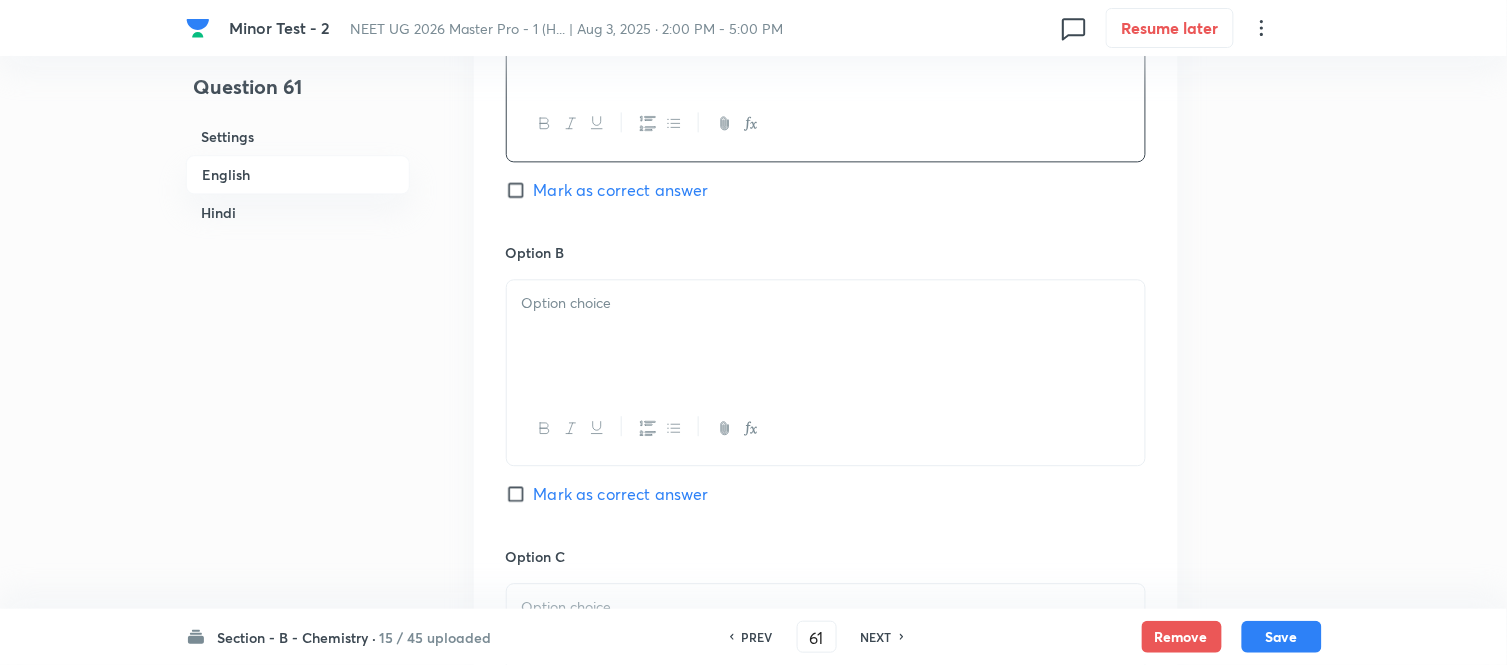 scroll, scrollTop: 1111, scrollLeft: 0, axis: vertical 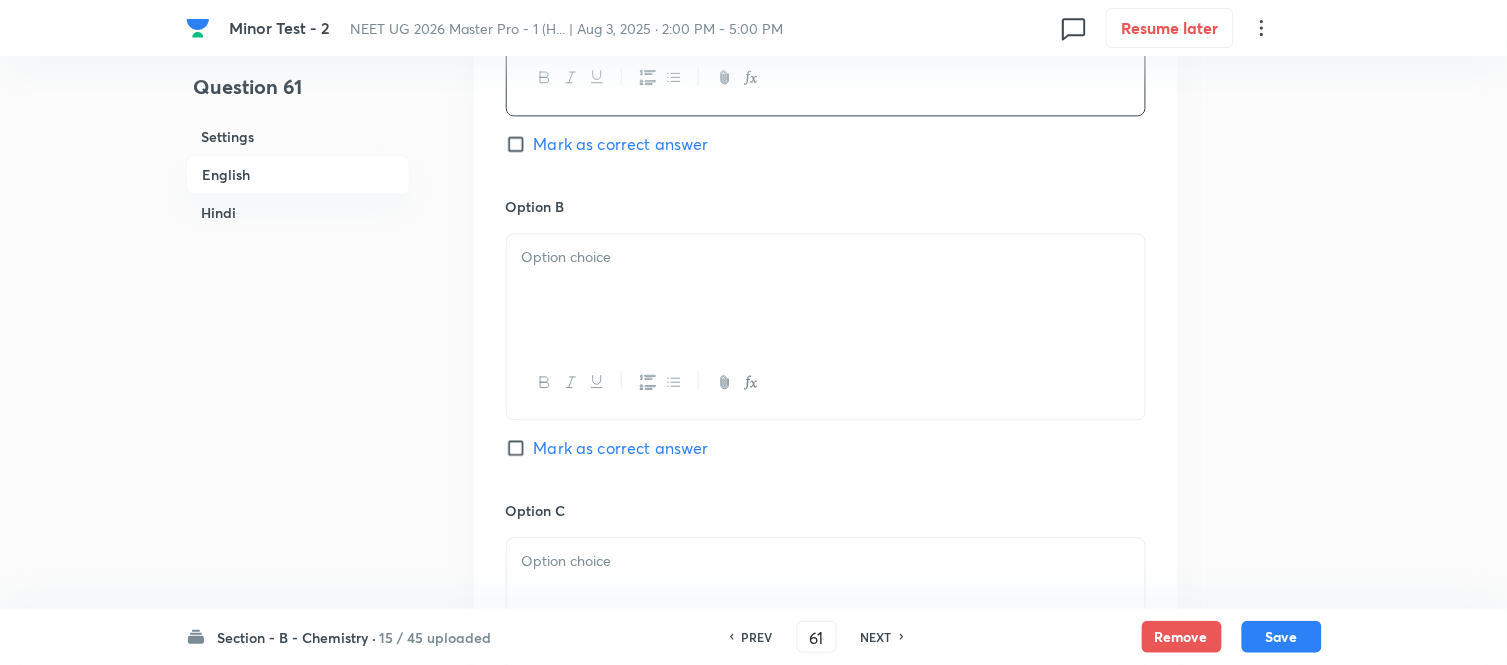 click at bounding box center (826, 257) 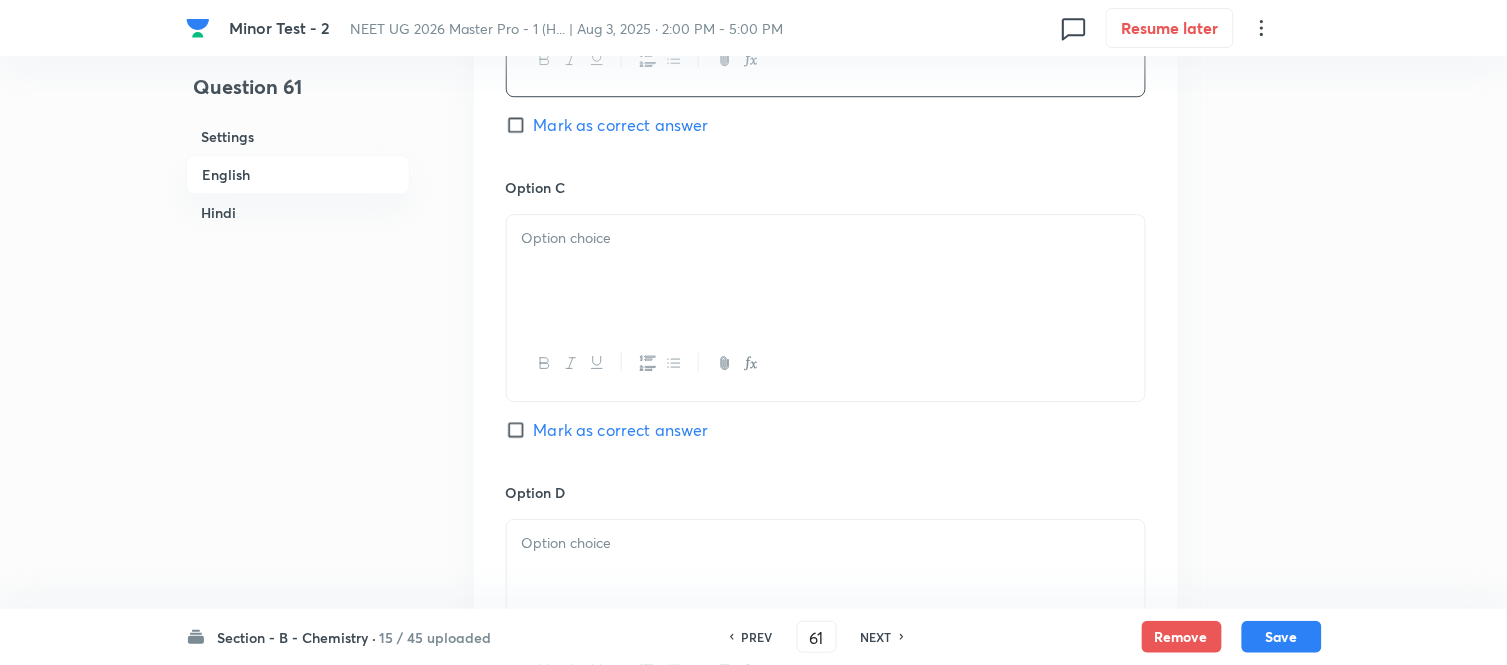 scroll, scrollTop: 1444, scrollLeft: 0, axis: vertical 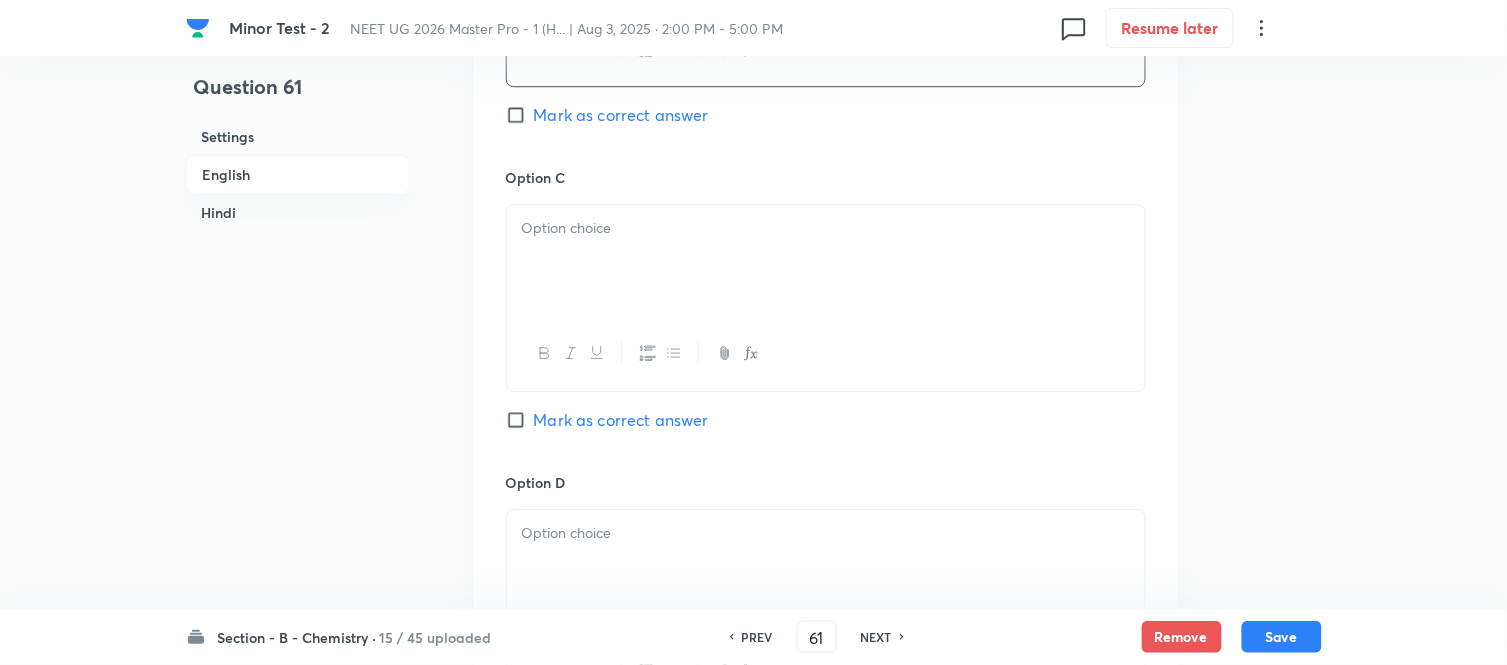click at bounding box center [826, 261] 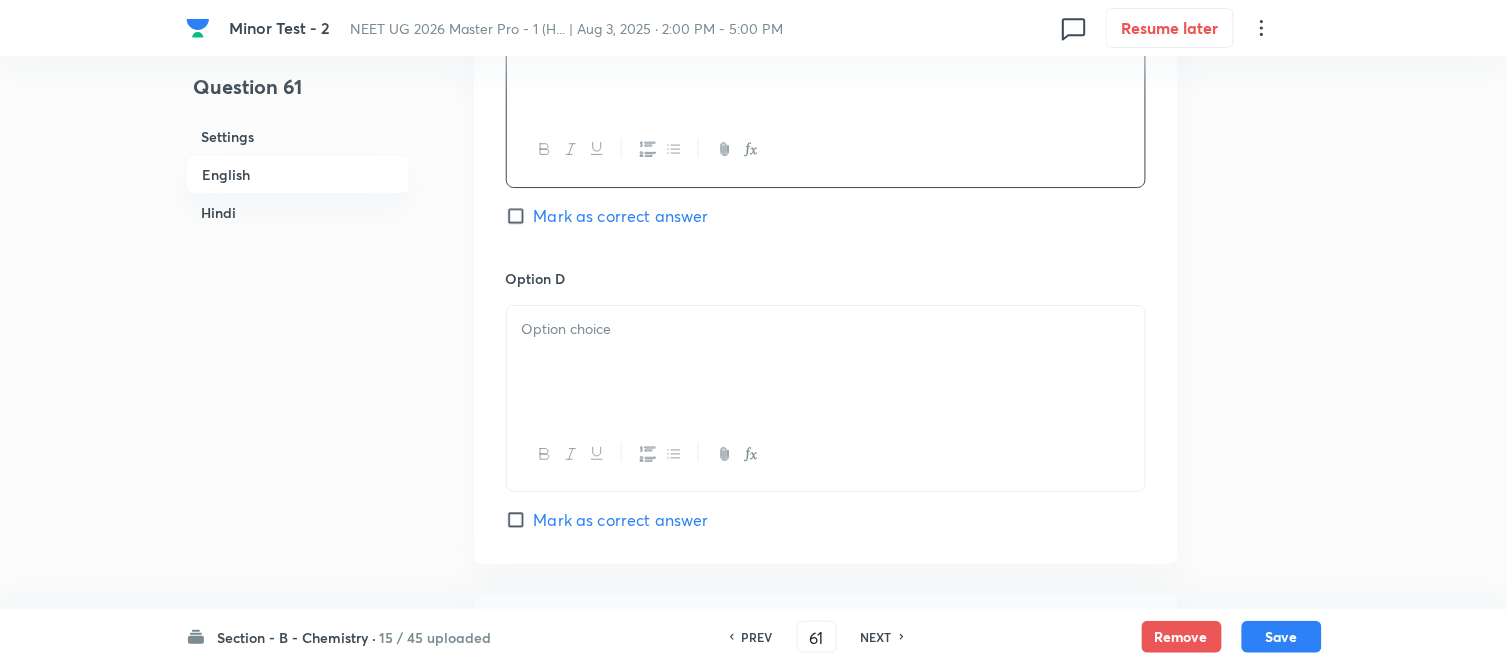 scroll, scrollTop: 1666, scrollLeft: 0, axis: vertical 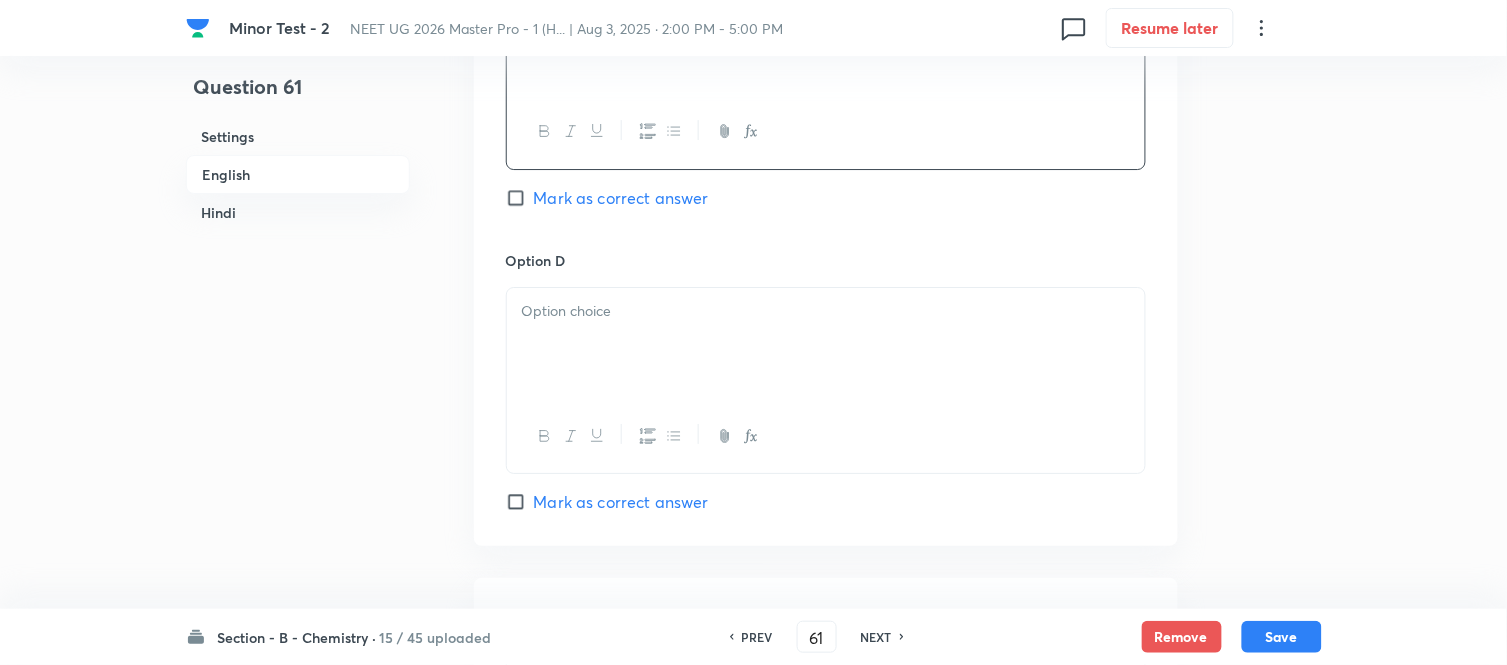 click at bounding box center [826, 311] 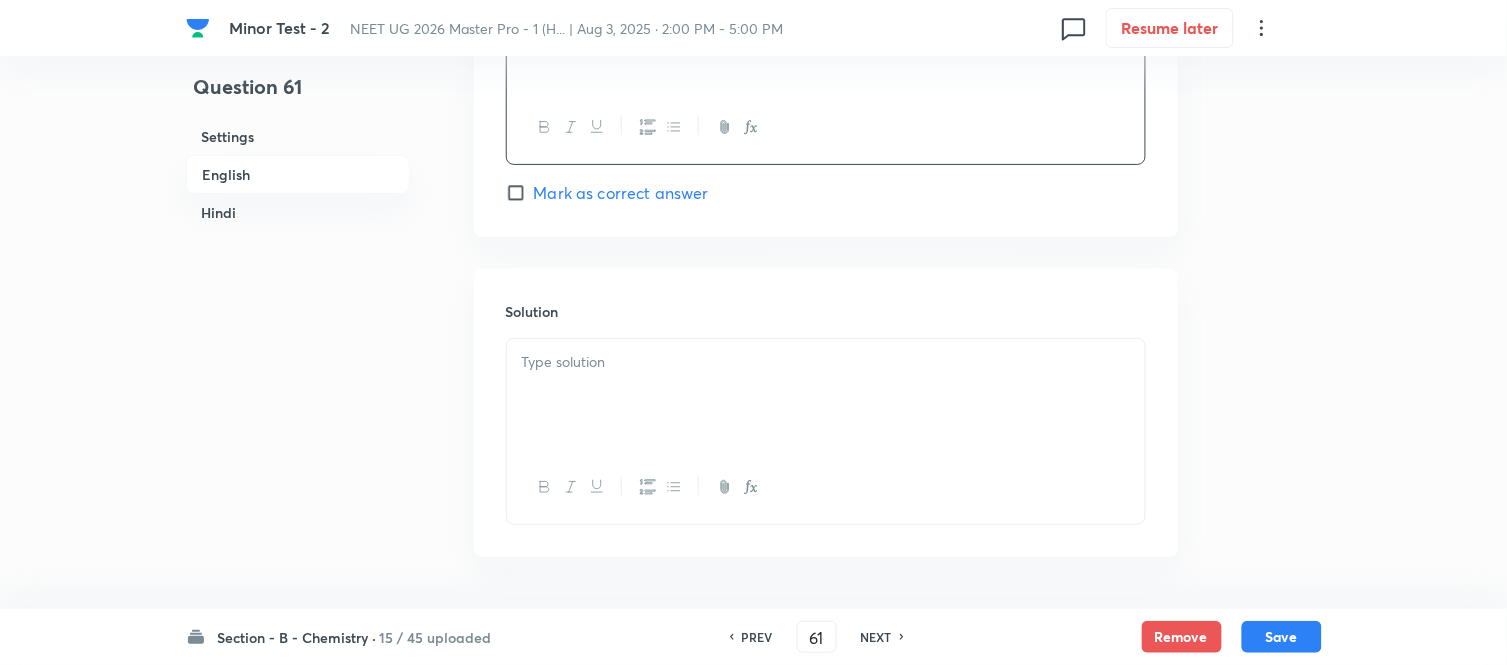 scroll, scrollTop: 2000, scrollLeft: 0, axis: vertical 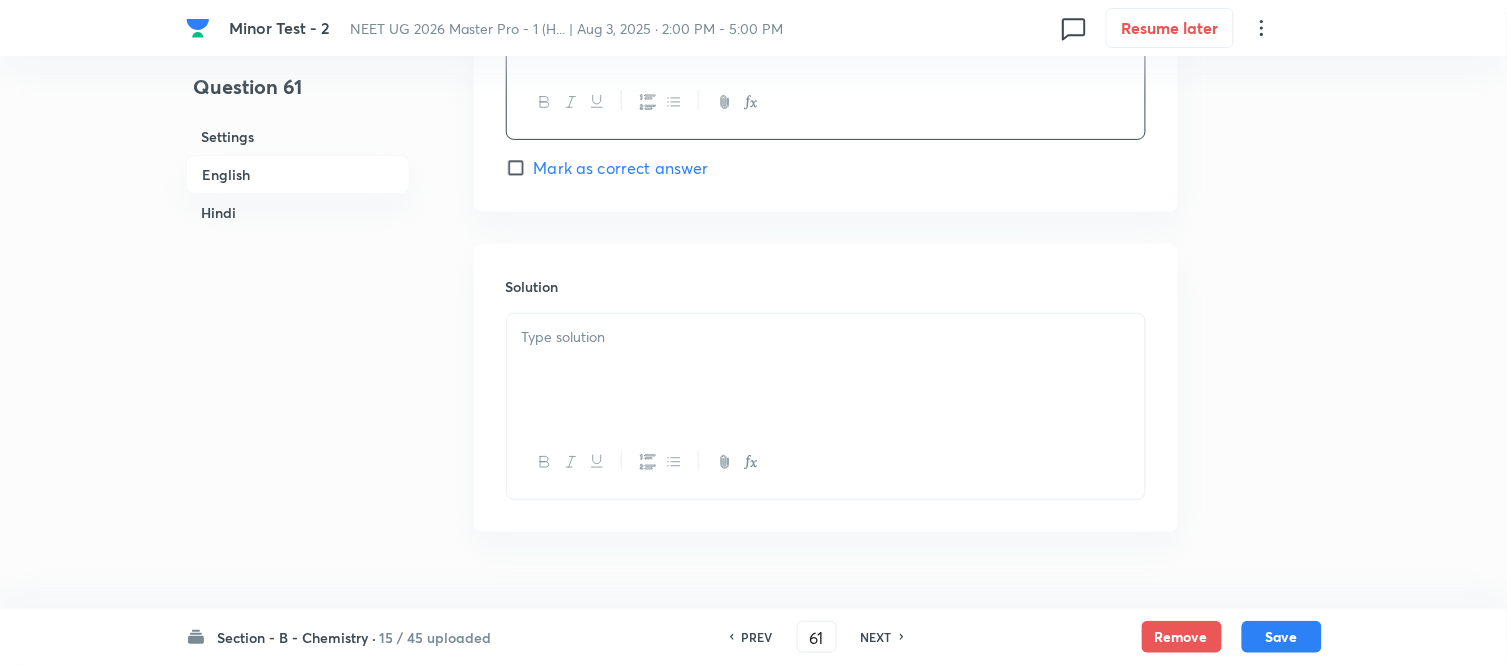 click at bounding box center (826, 370) 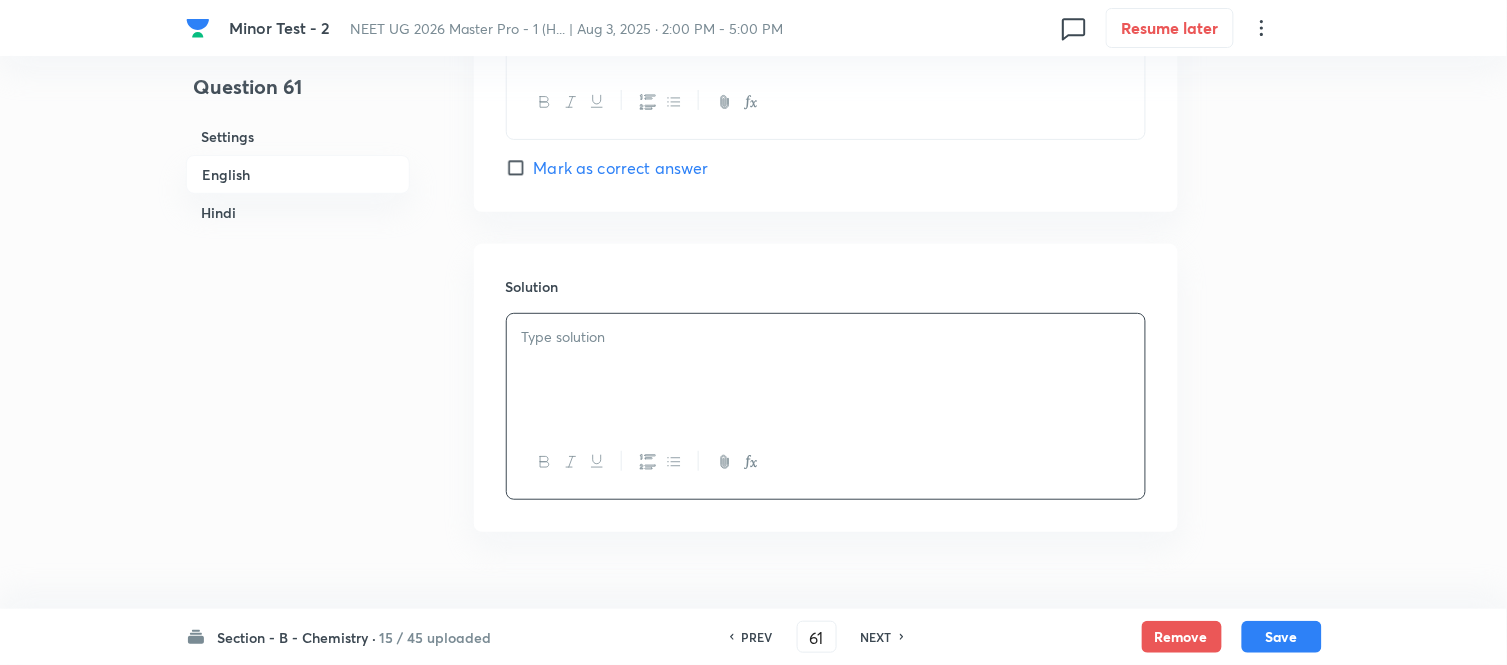 type 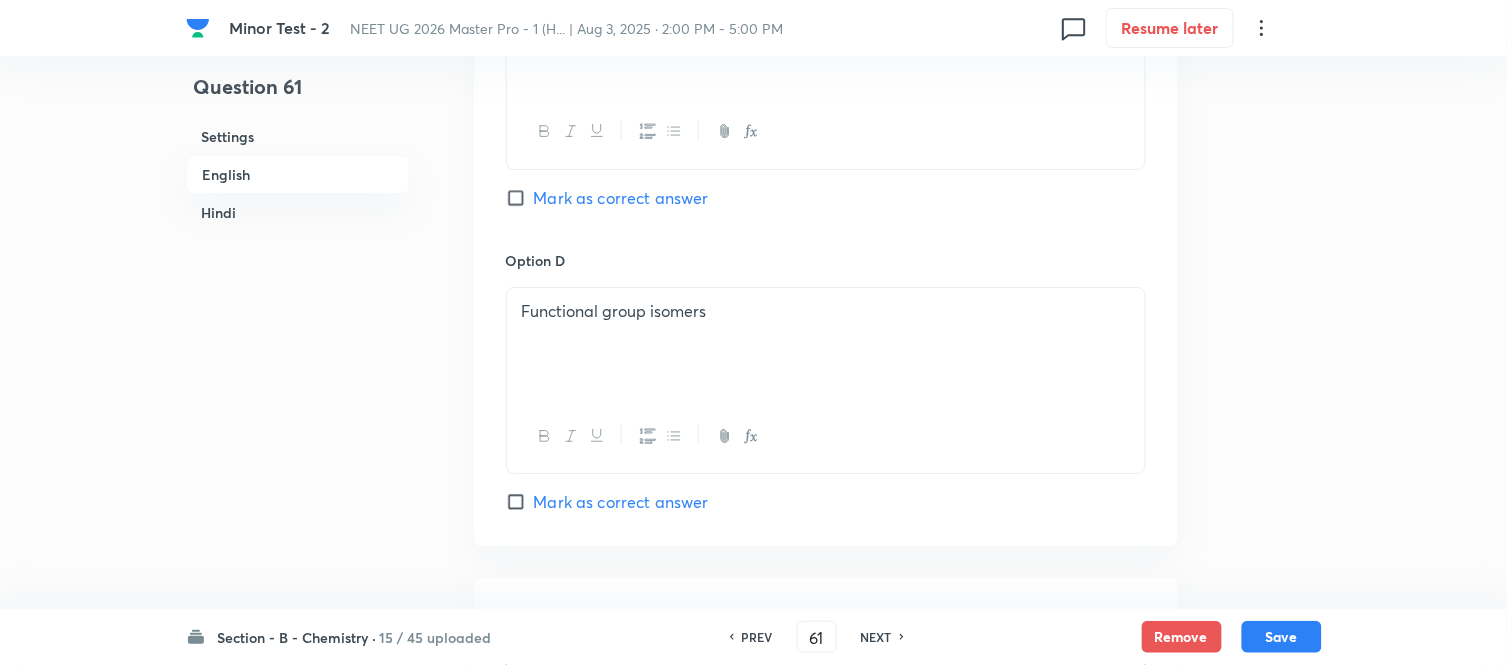 drag, startPoint x: 526, startPoint y: 197, endPoint x: 620, endPoint y: 230, distance: 99.62429 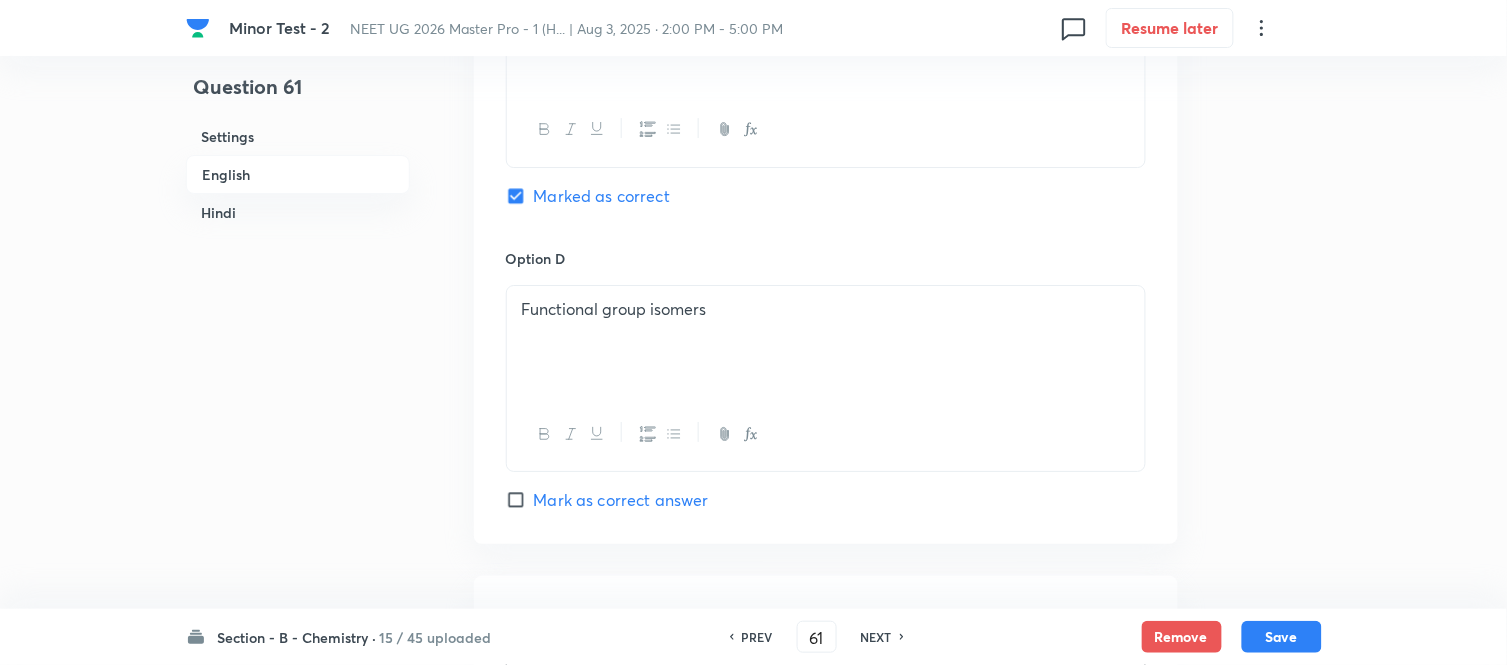 checkbox on "true" 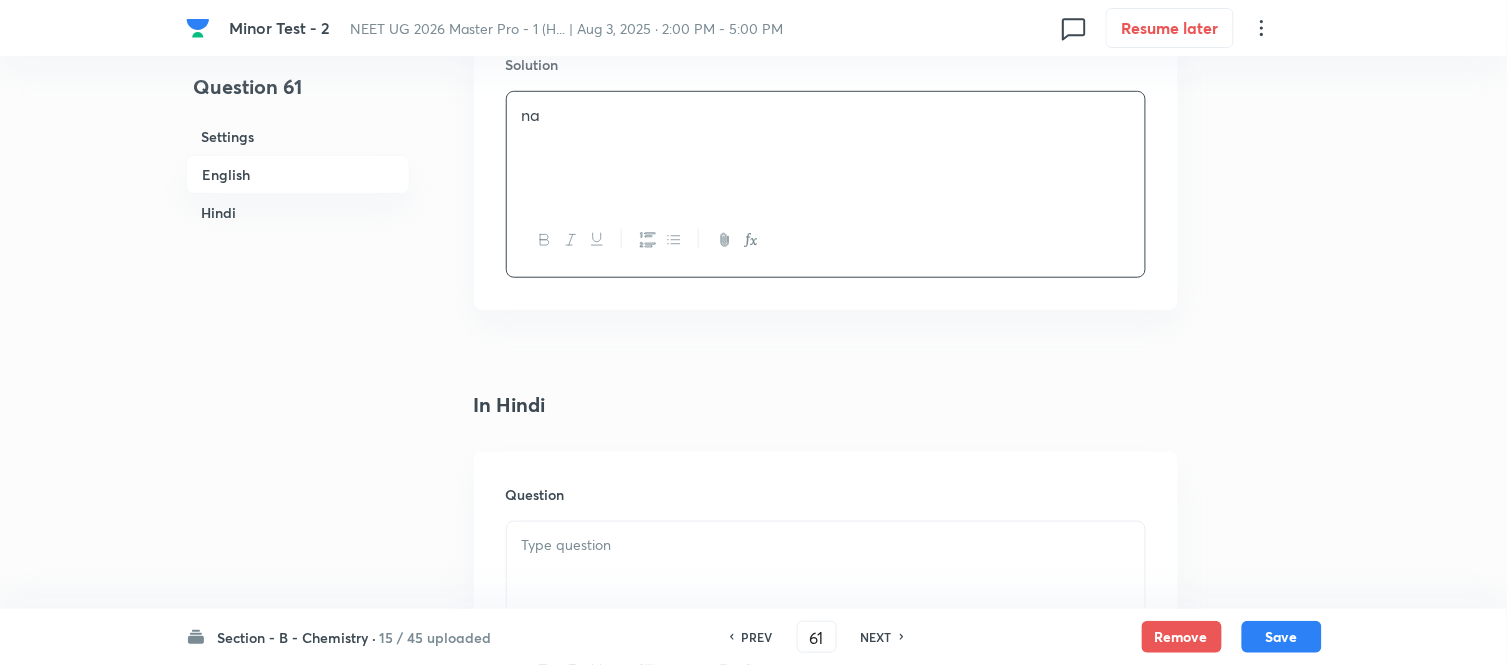 scroll, scrollTop: 2444, scrollLeft: 0, axis: vertical 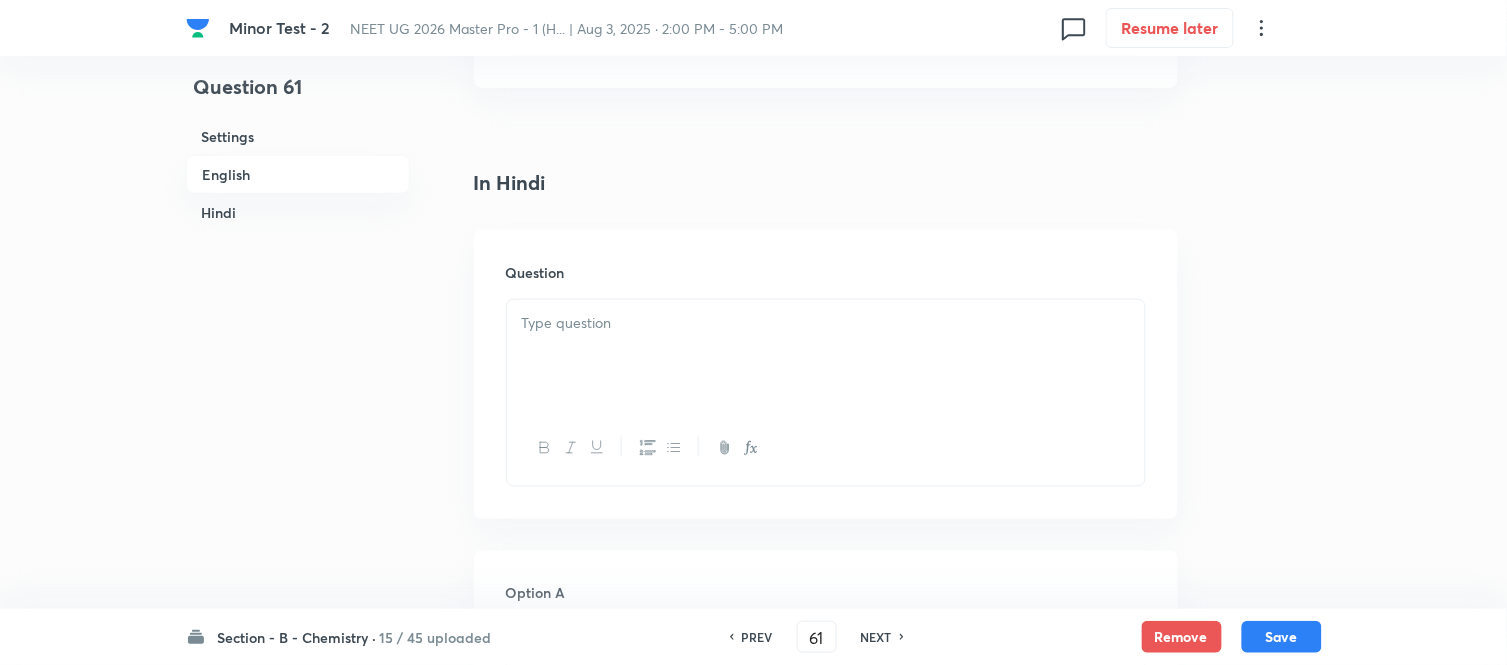 click at bounding box center [826, 356] 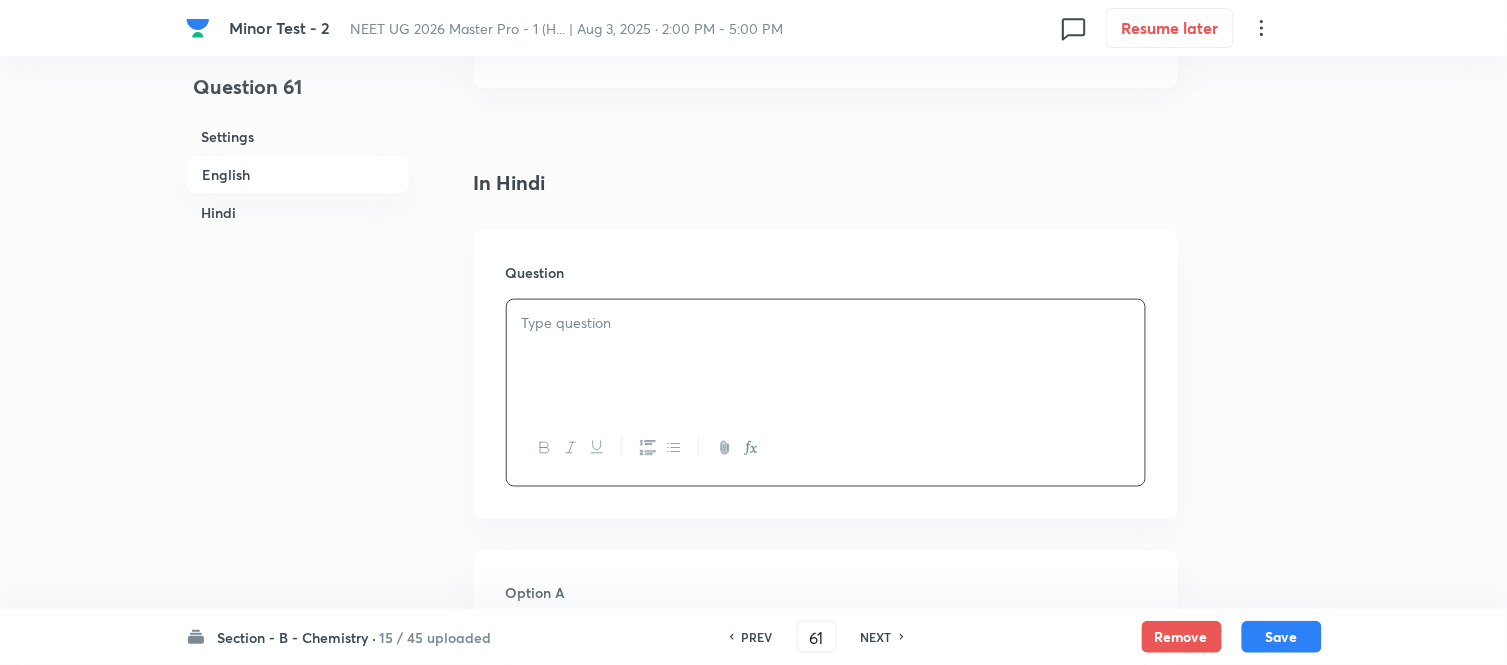 click at bounding box center (826, 323) 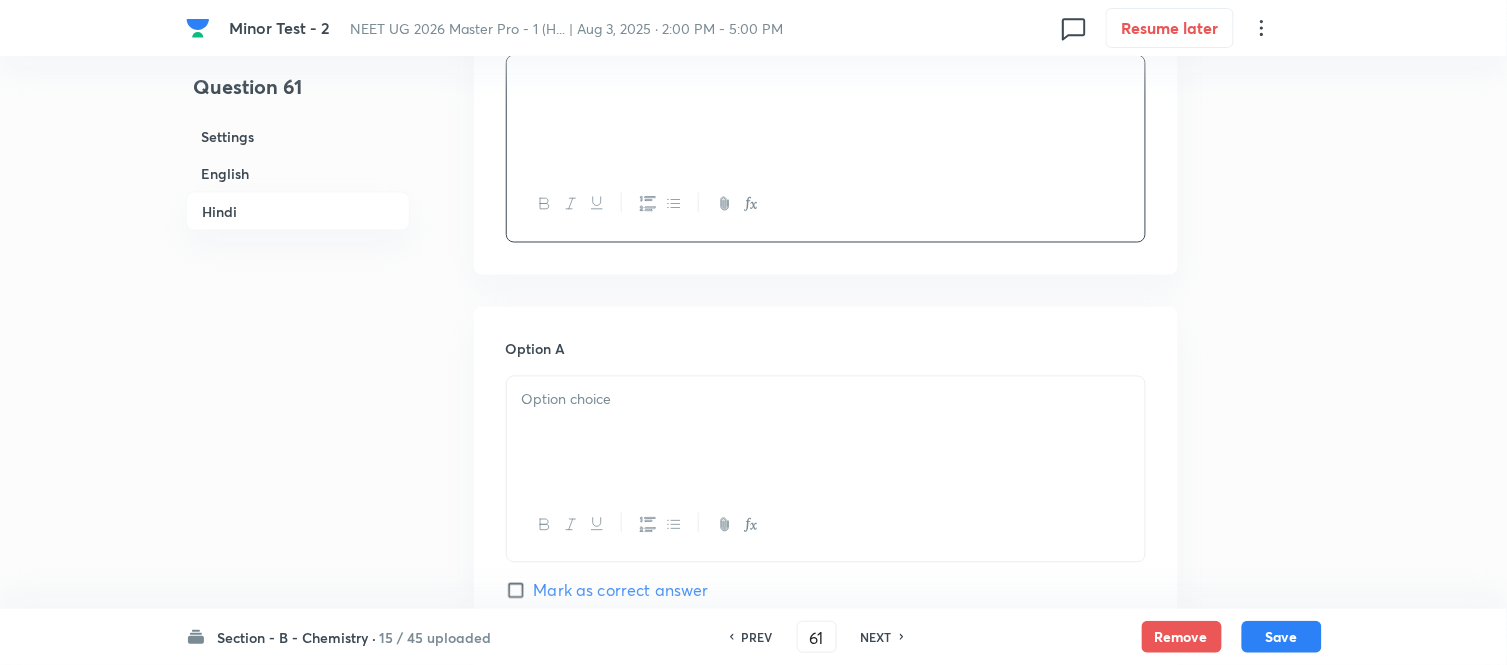 scroll, scrollTop: 2777, scrollLeft: 0, axis: vertical 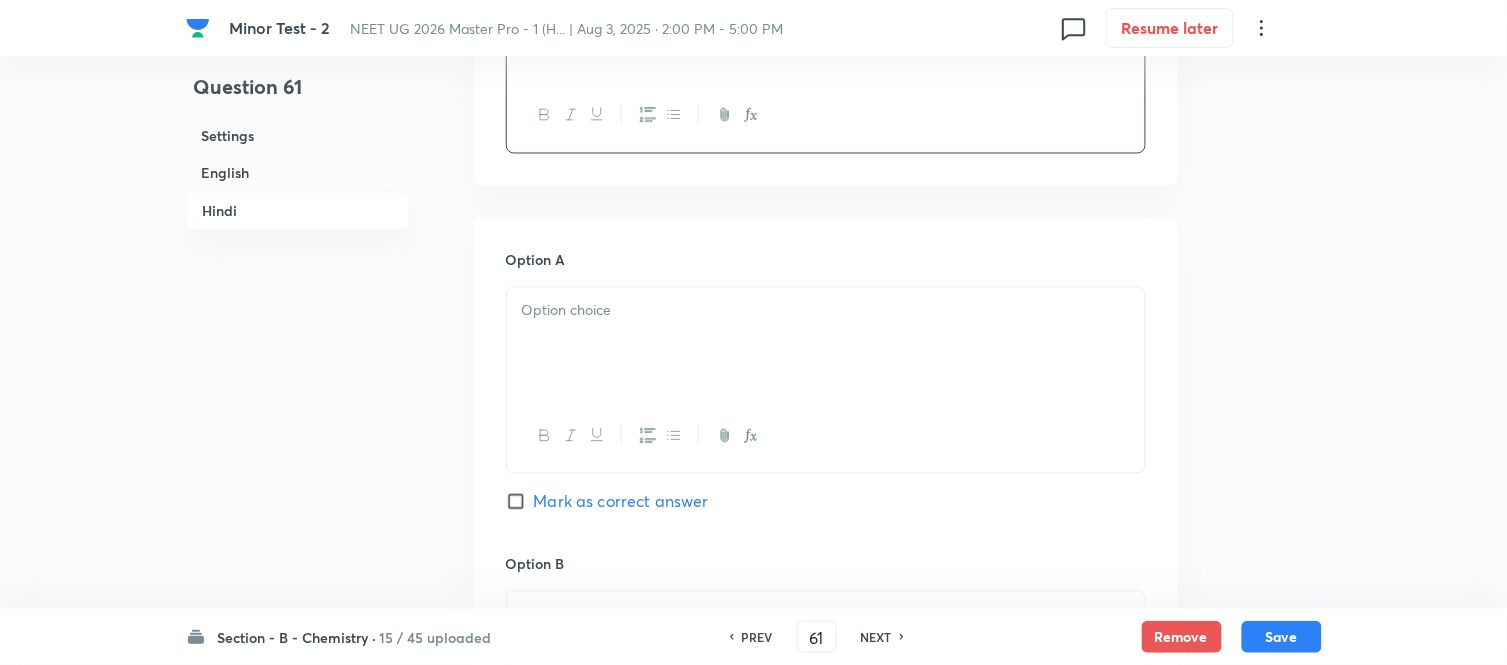 click at bounding box center [826, 344] 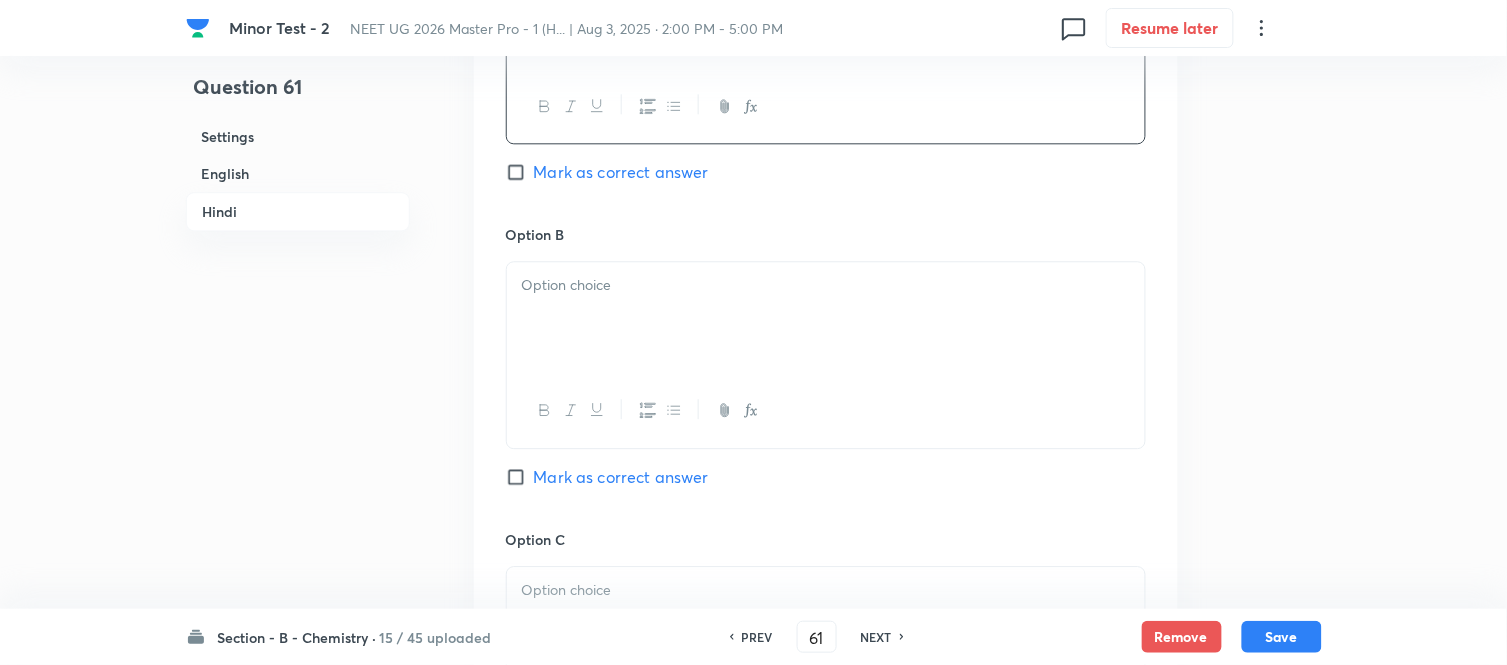 scroll, scrollTop: 3111, scrollLeft: 0, axis: vertical 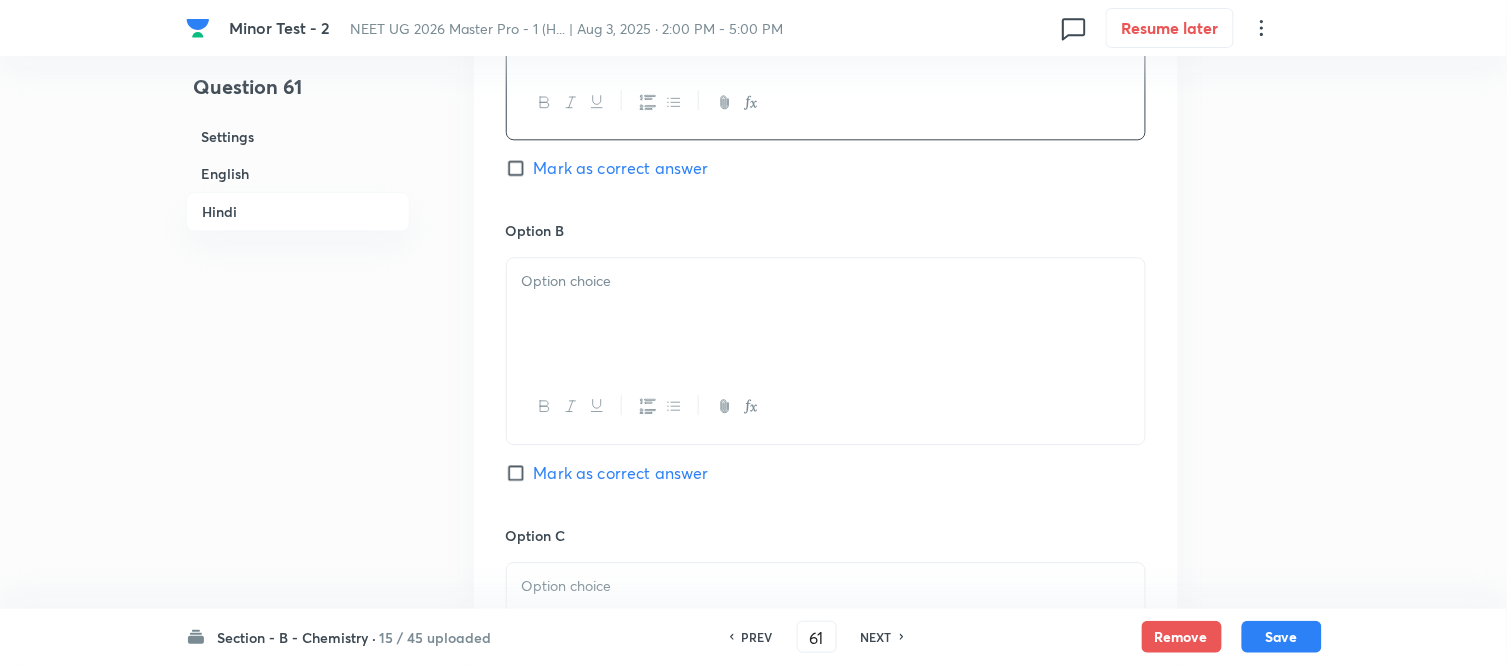 click at bounding box center [826, 314] 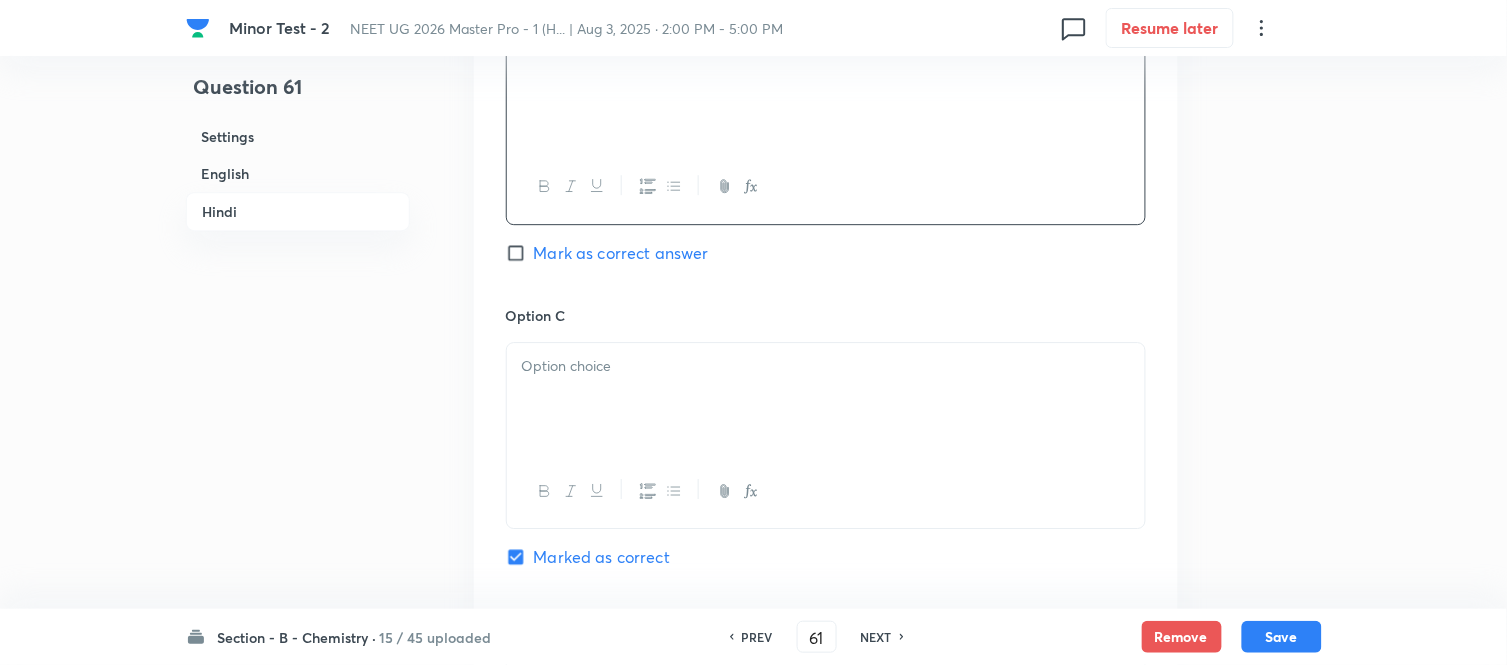 scroll, scrollTop: 3333, scrollLeft: 0, axis: vertical 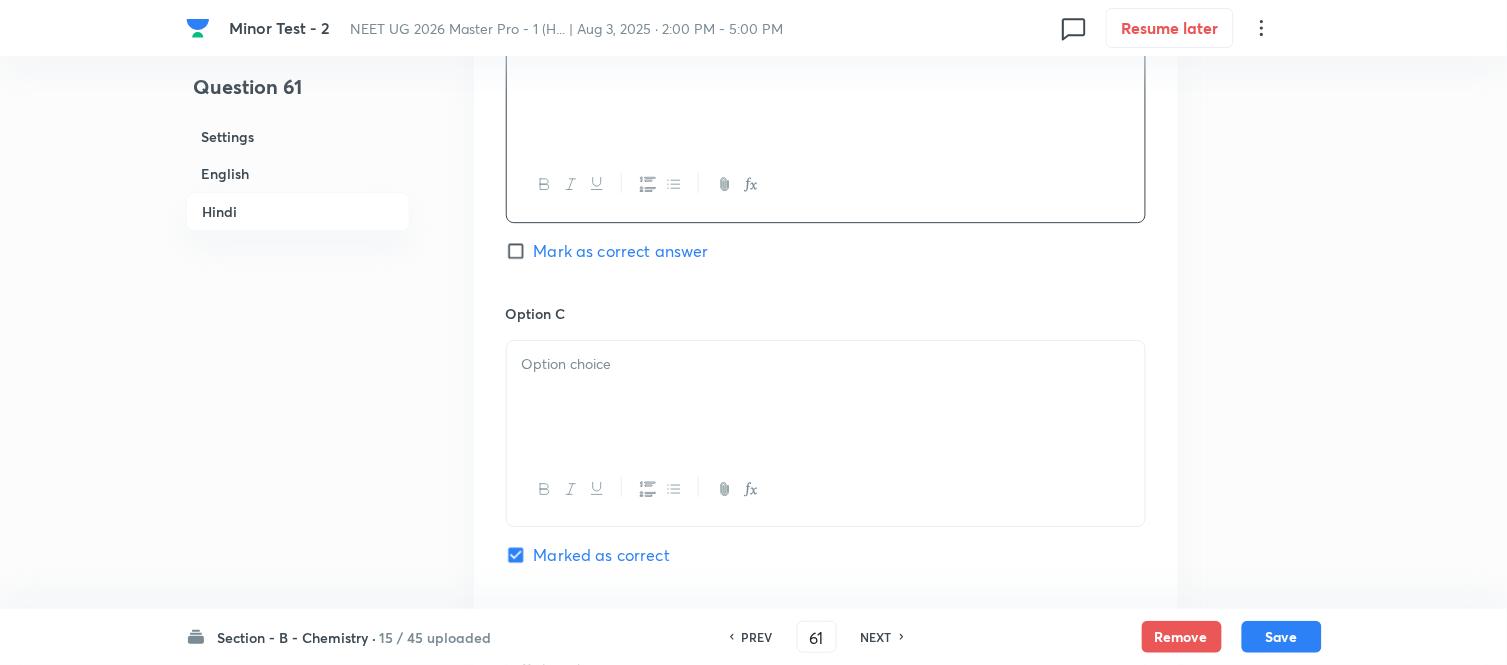 click at bounding box center [826, 397] 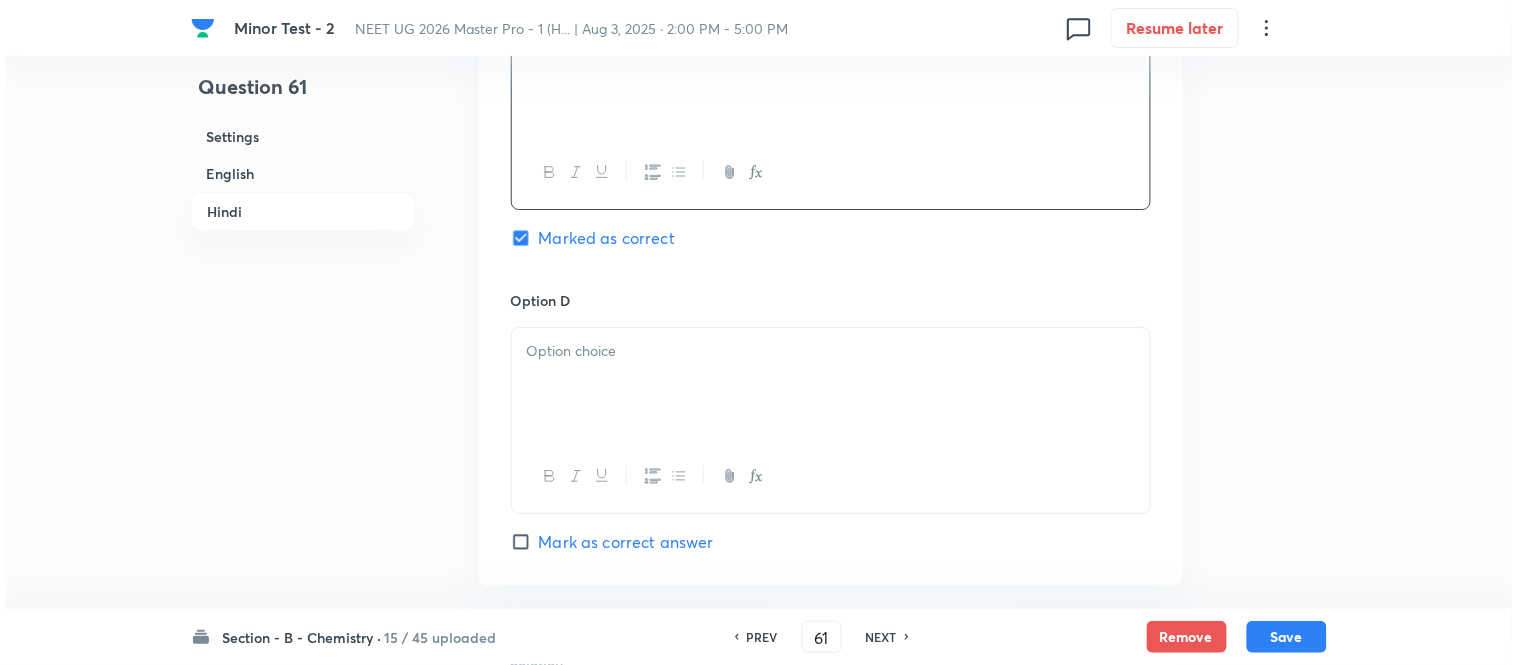 scroll, scrollTop: 3666, scrollLeft: 0, axis: vertical 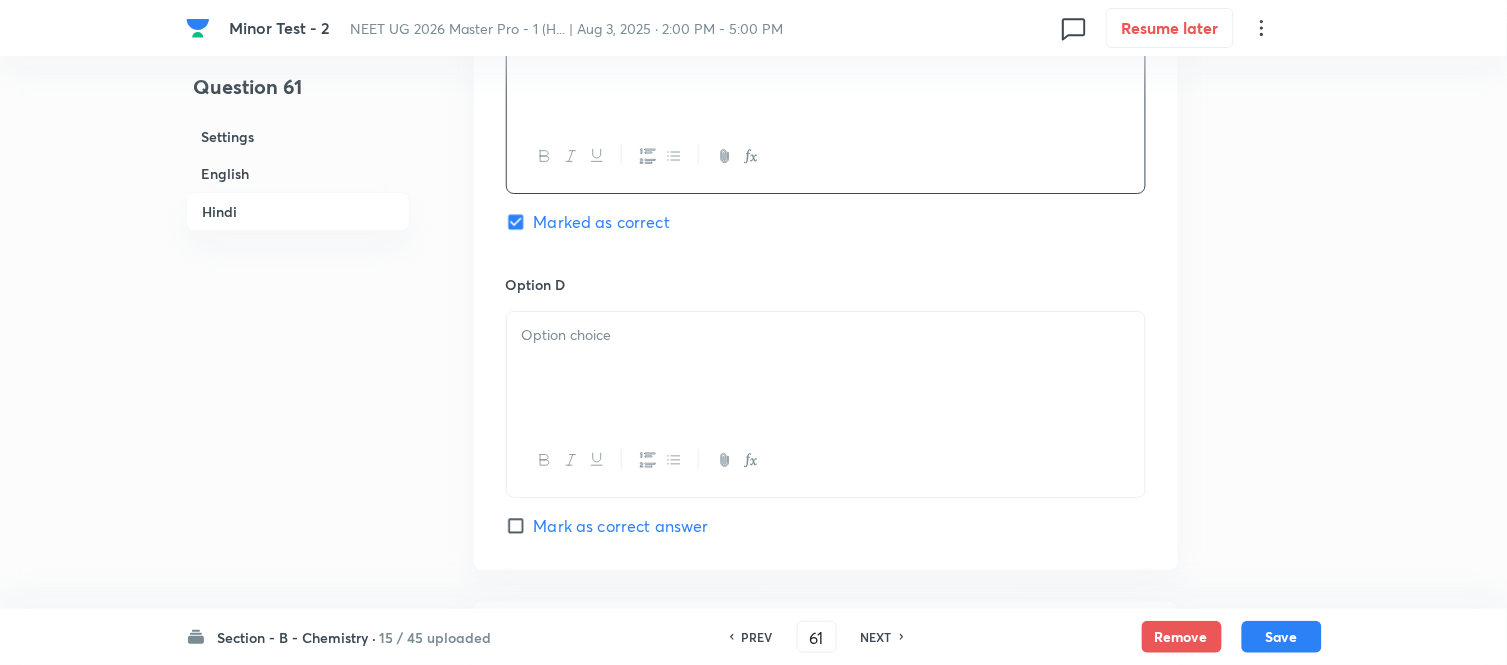 click at bounding box center (826, 368) 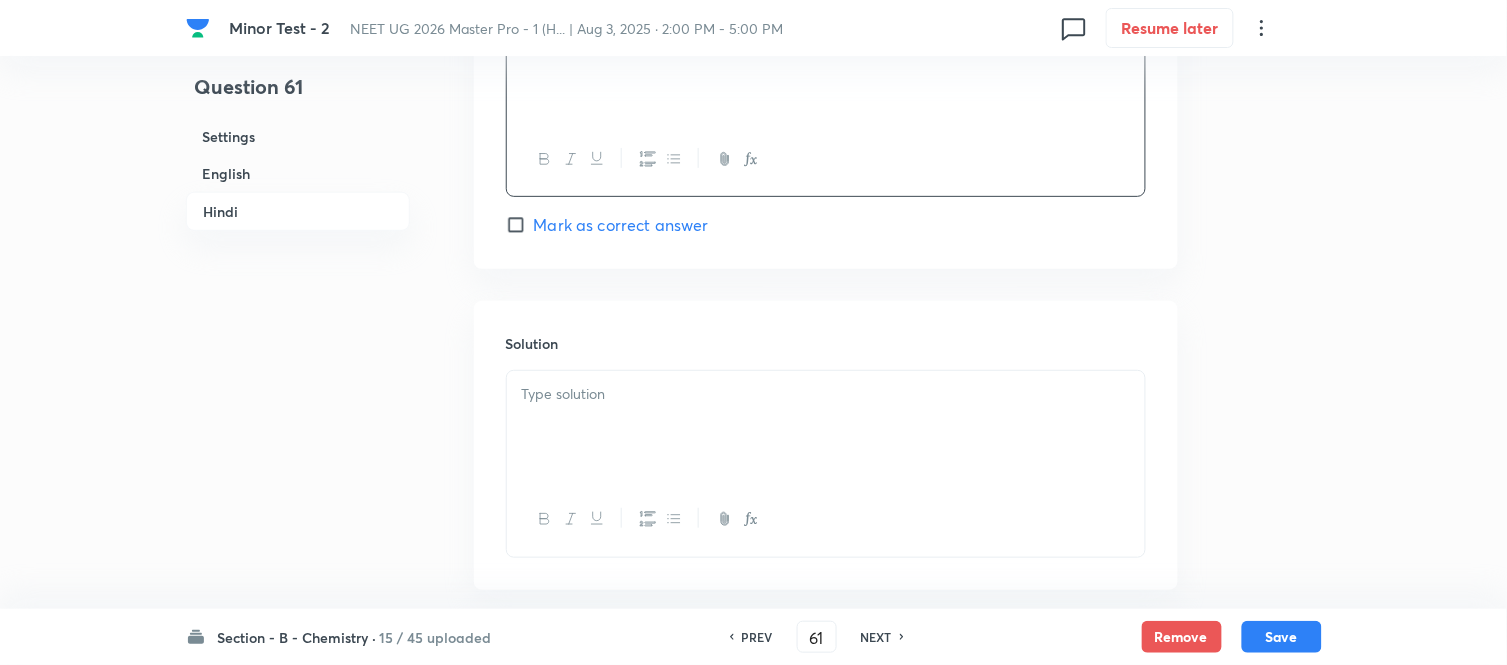 scroll, scrollTop: 4000, scrollLeft: 0, axis: vertical 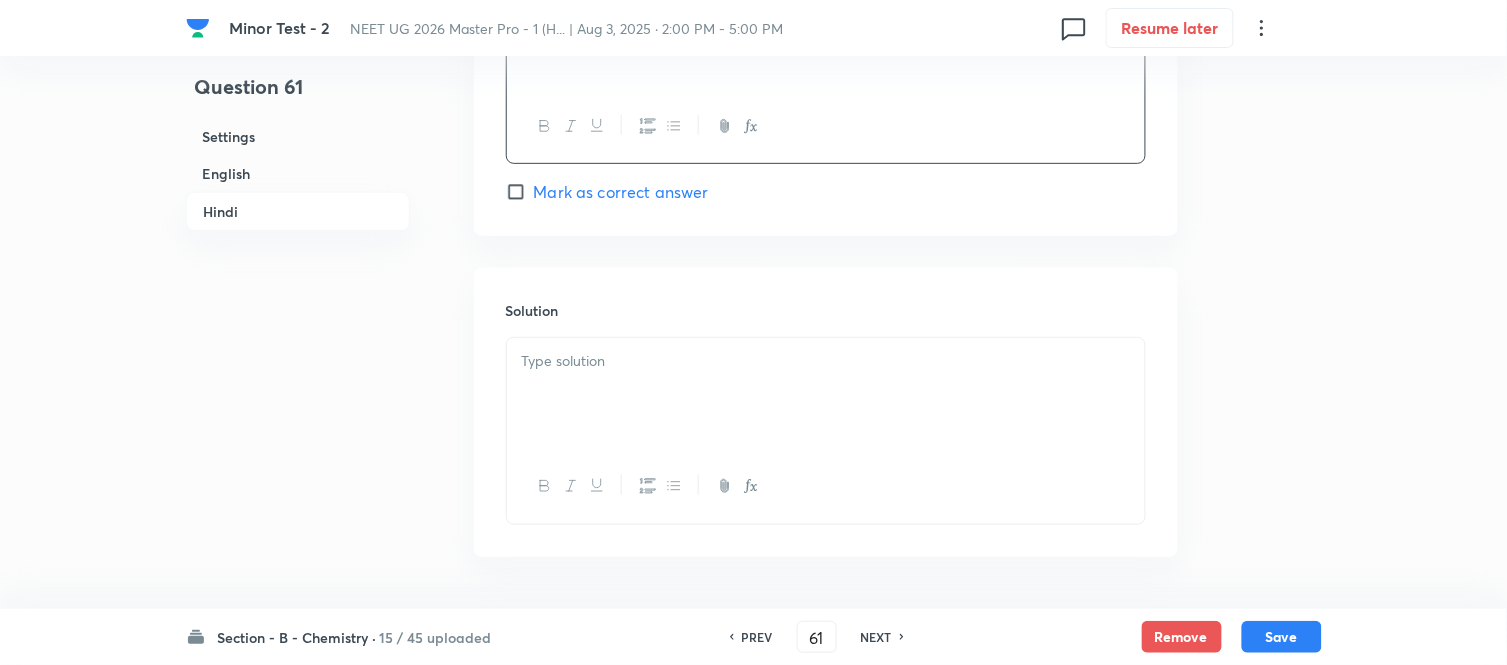 click at bounding box center [826, 361] 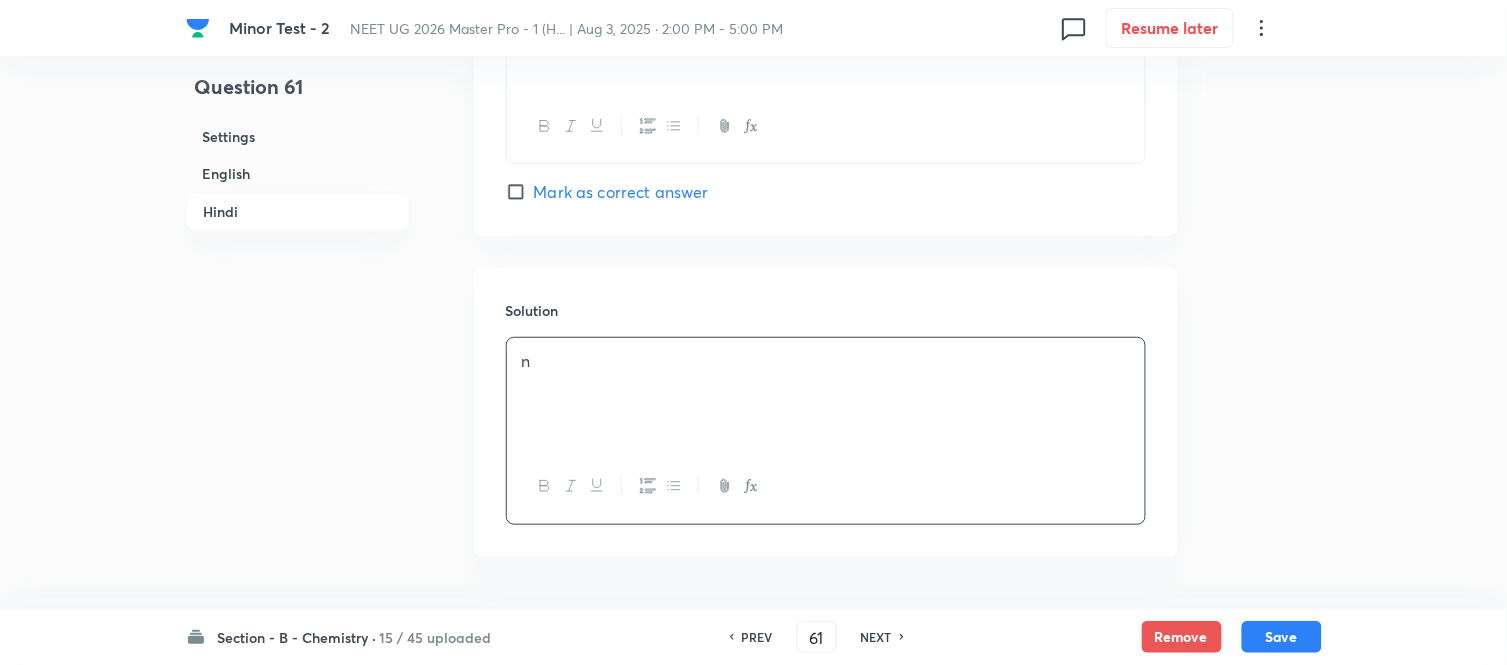 type 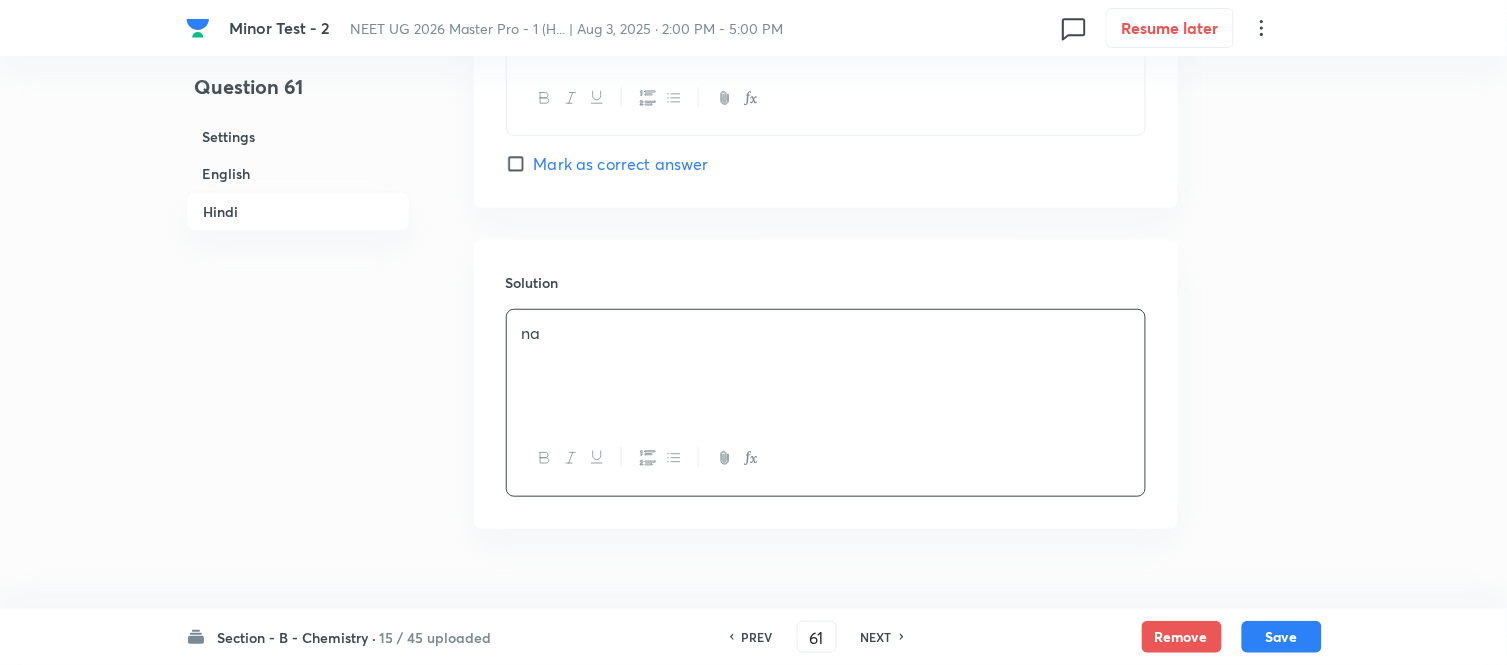 scroll, scrollTop: 4075, scrollLeft: 0, axis: vertical 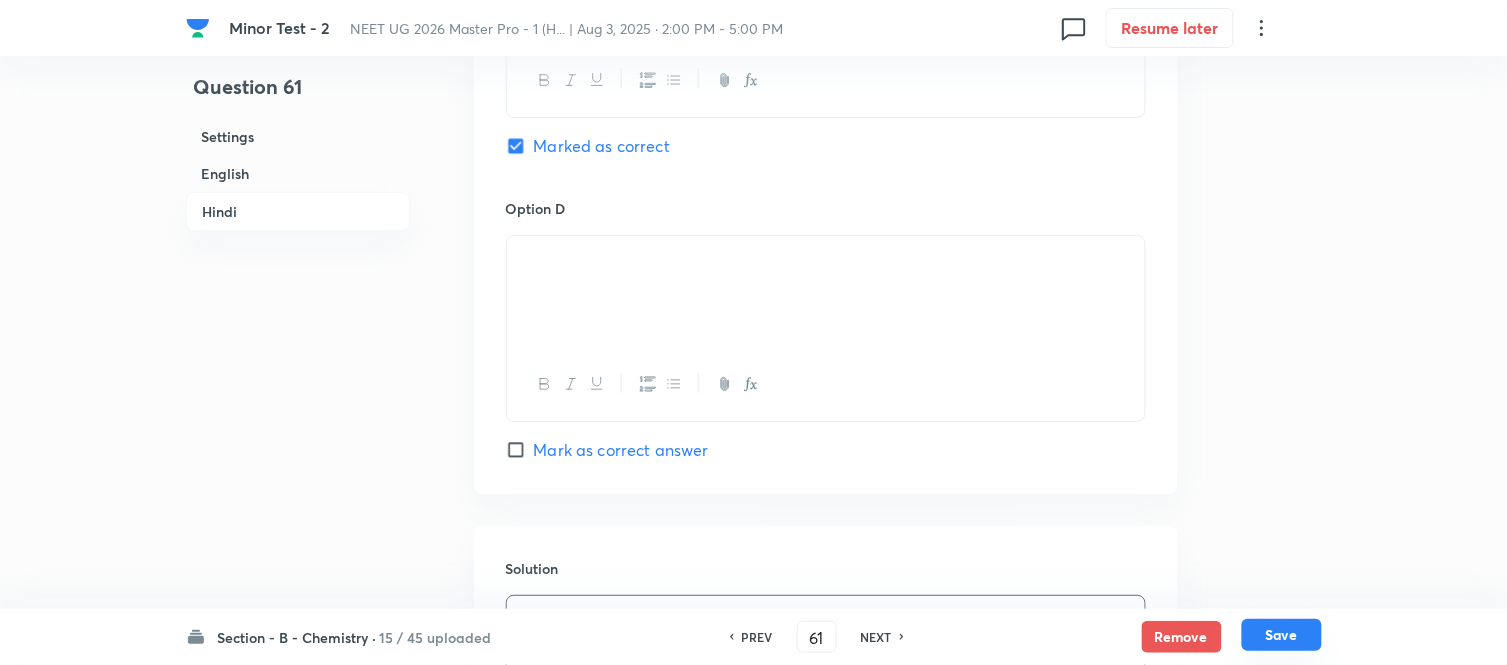 click on "Save" at bounding box center (1282, 635) 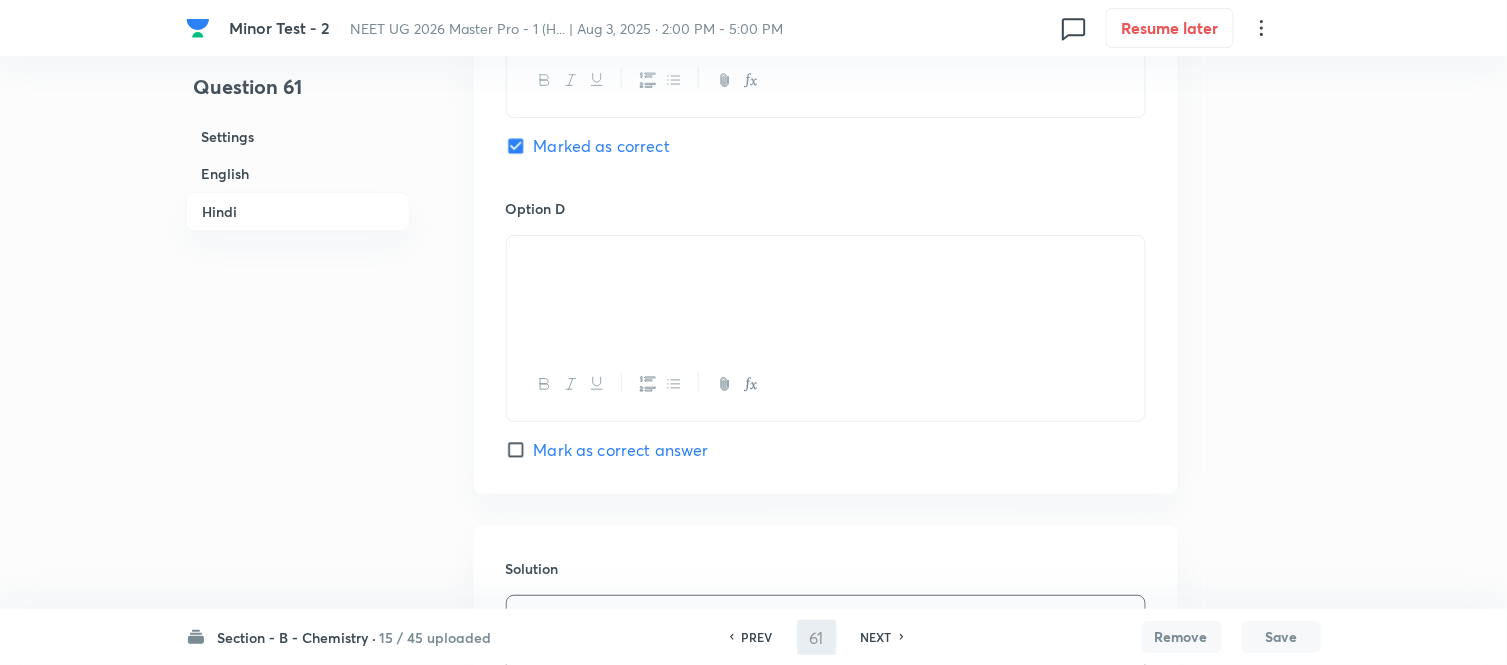 type on "62" 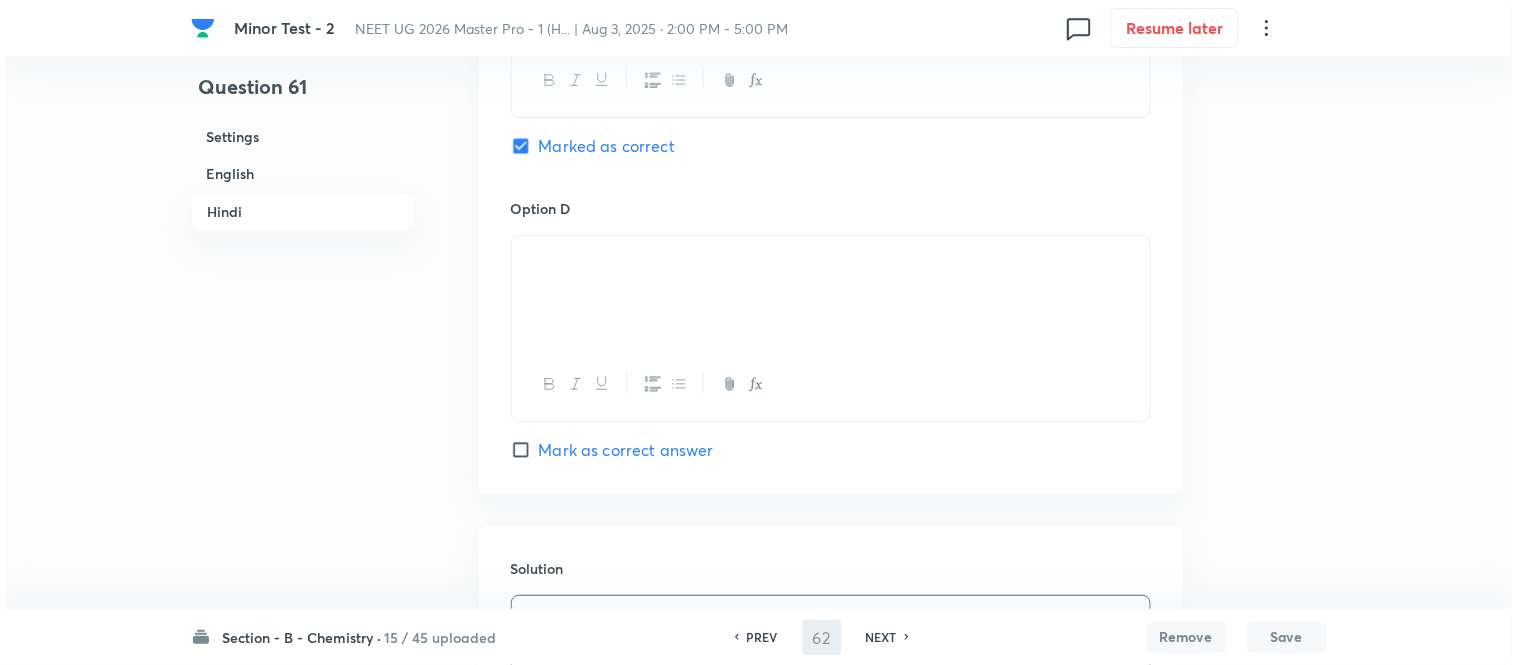 scroll, scrollTop: 0, scrollLeft: 0, axis: both 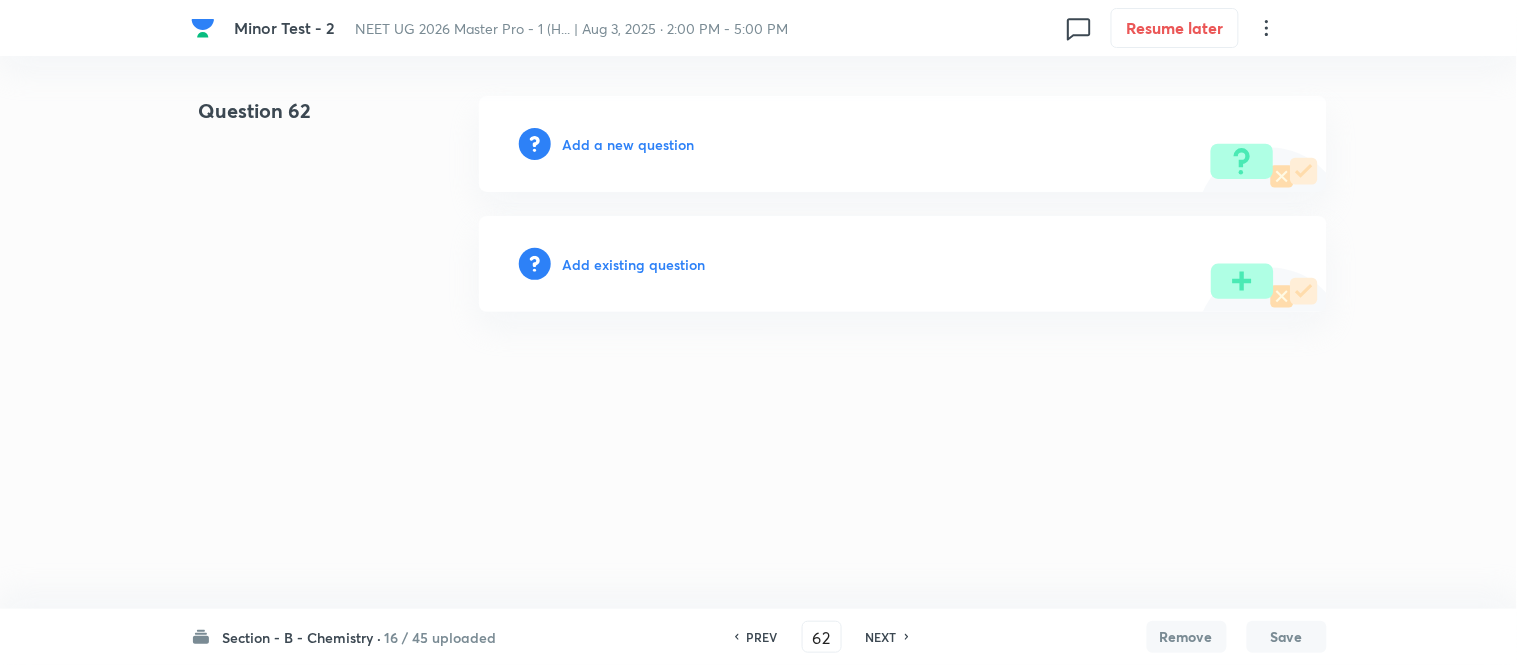 click on "Add a new question" at bounding box center [629, 144] 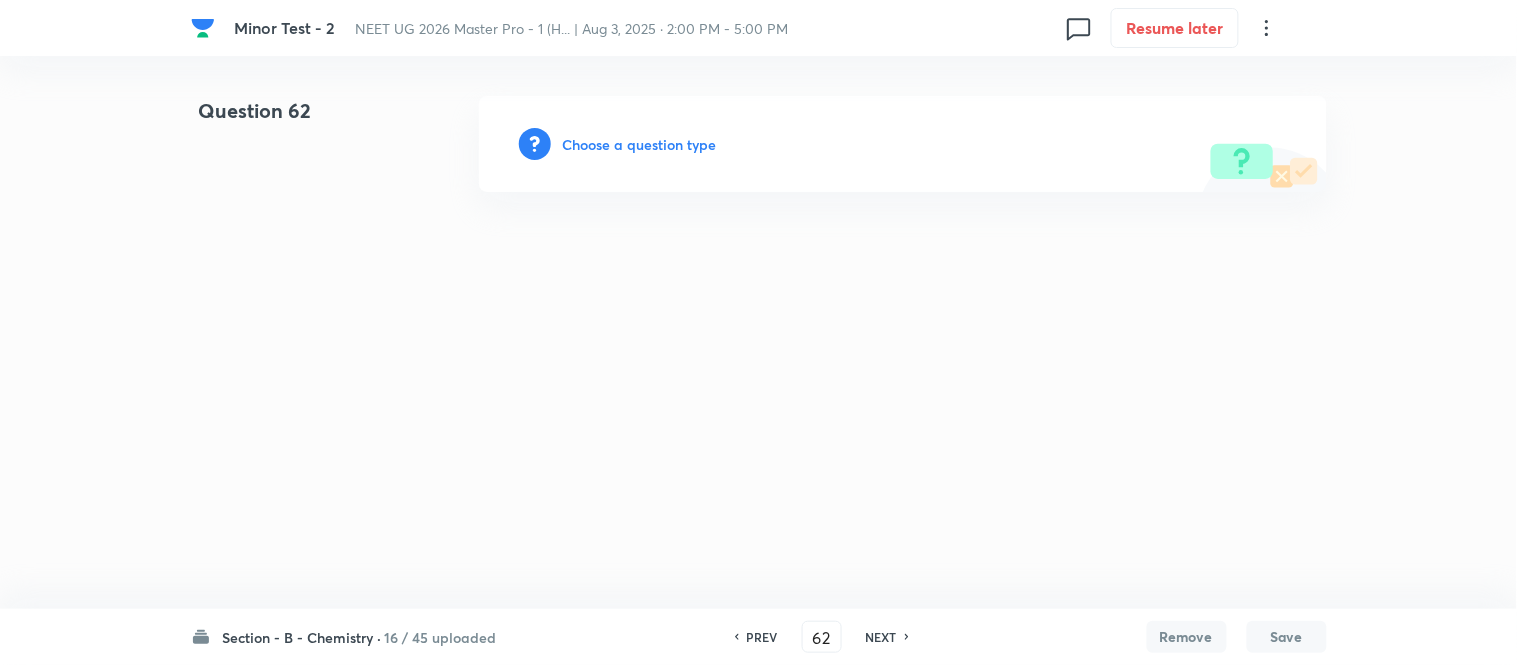 click on "Choose a question type" at bounding box center (640, 144) 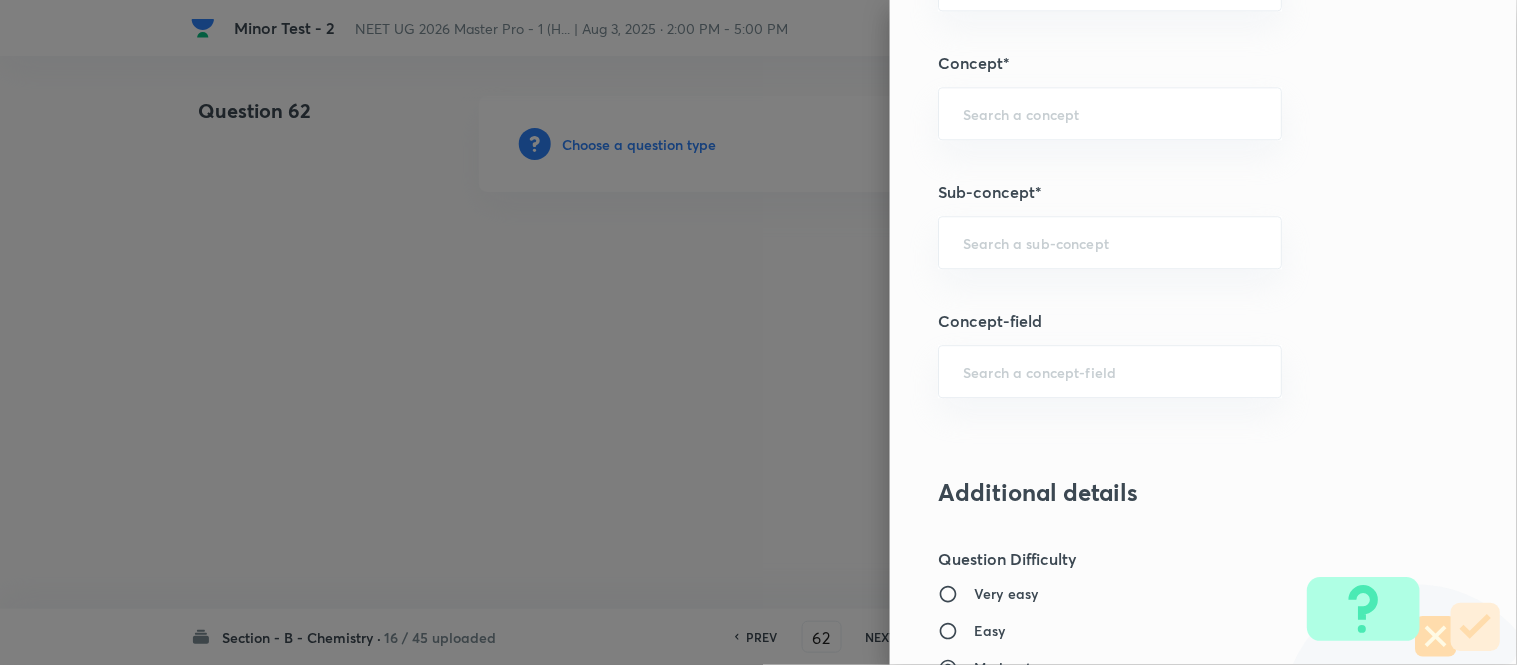 scroll, scrollTop: 1316, scrollLeft: 0, axis: vertical 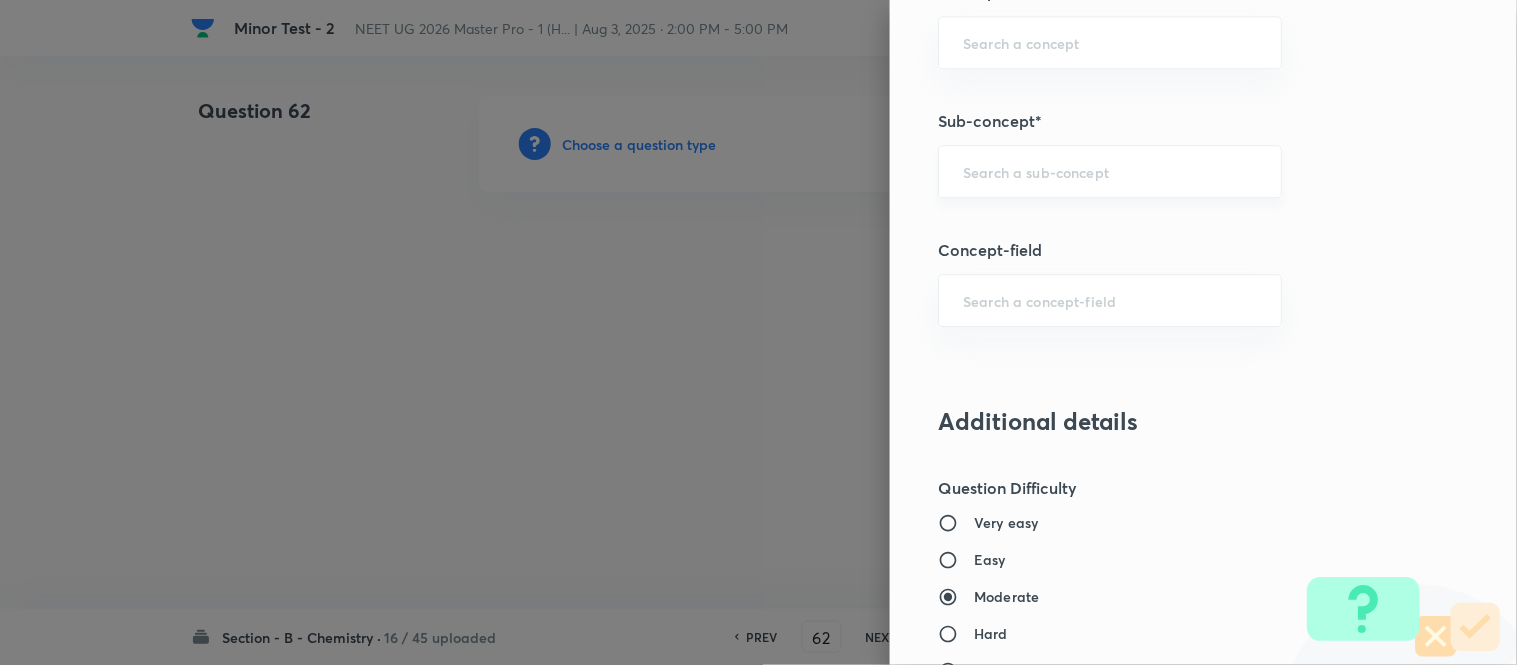 click on "​" at bounding box center [1110, 171] 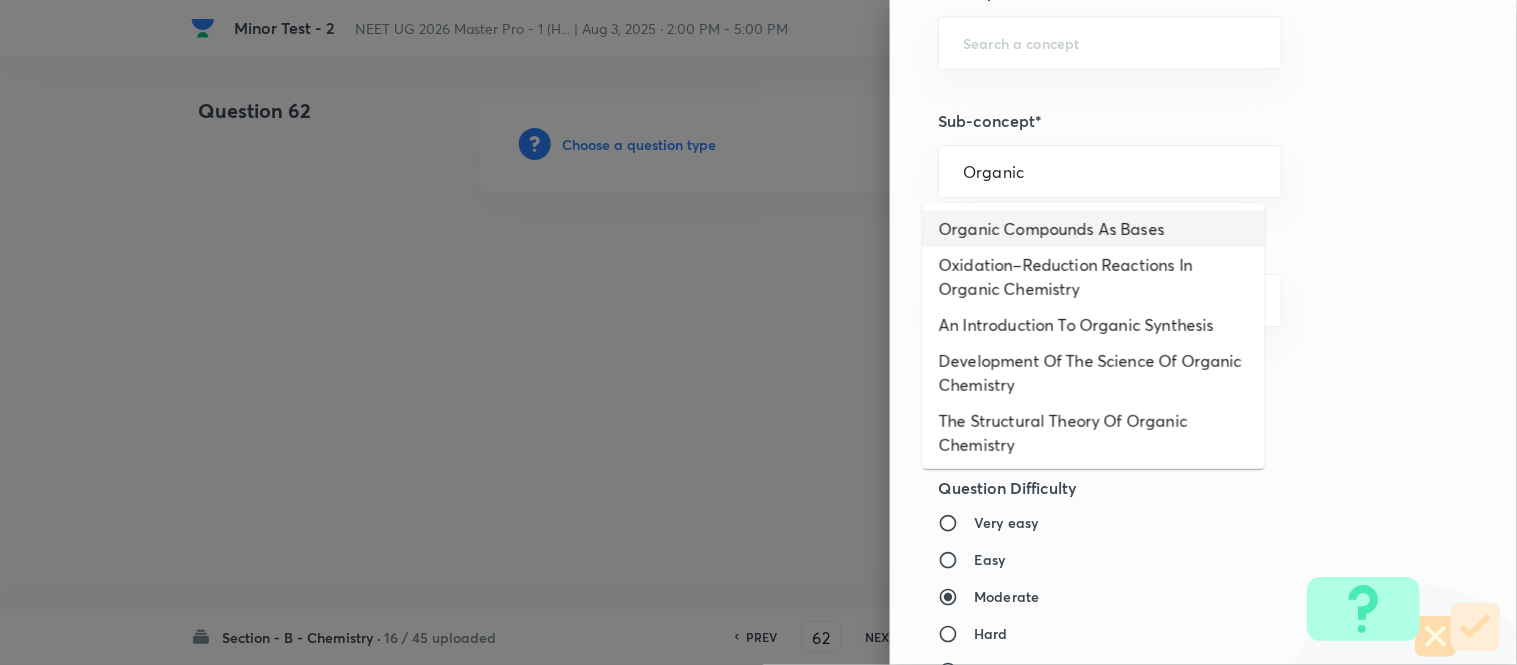 scroll, scrollTop: 325, scrollLeft: 0, axis: vertical 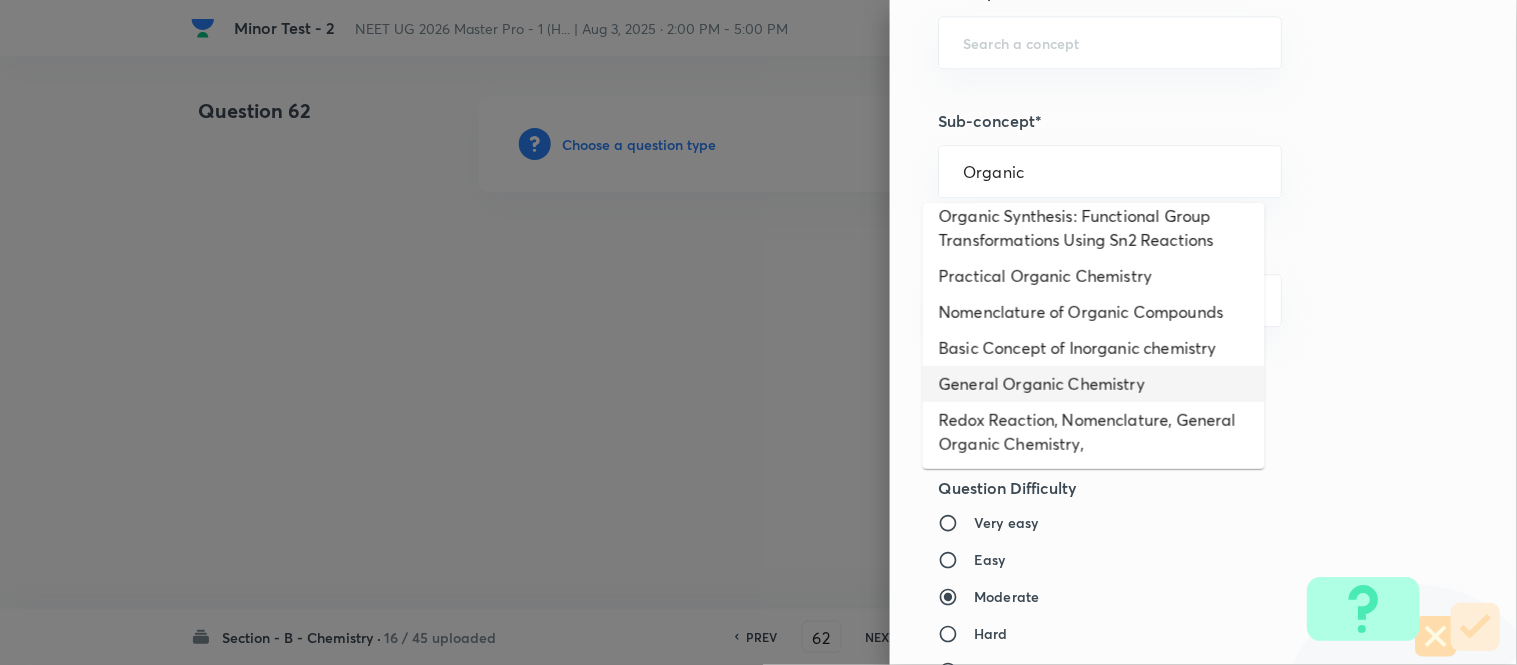 click on "General Organic Chemistry" at bounding box center [1094, 384] 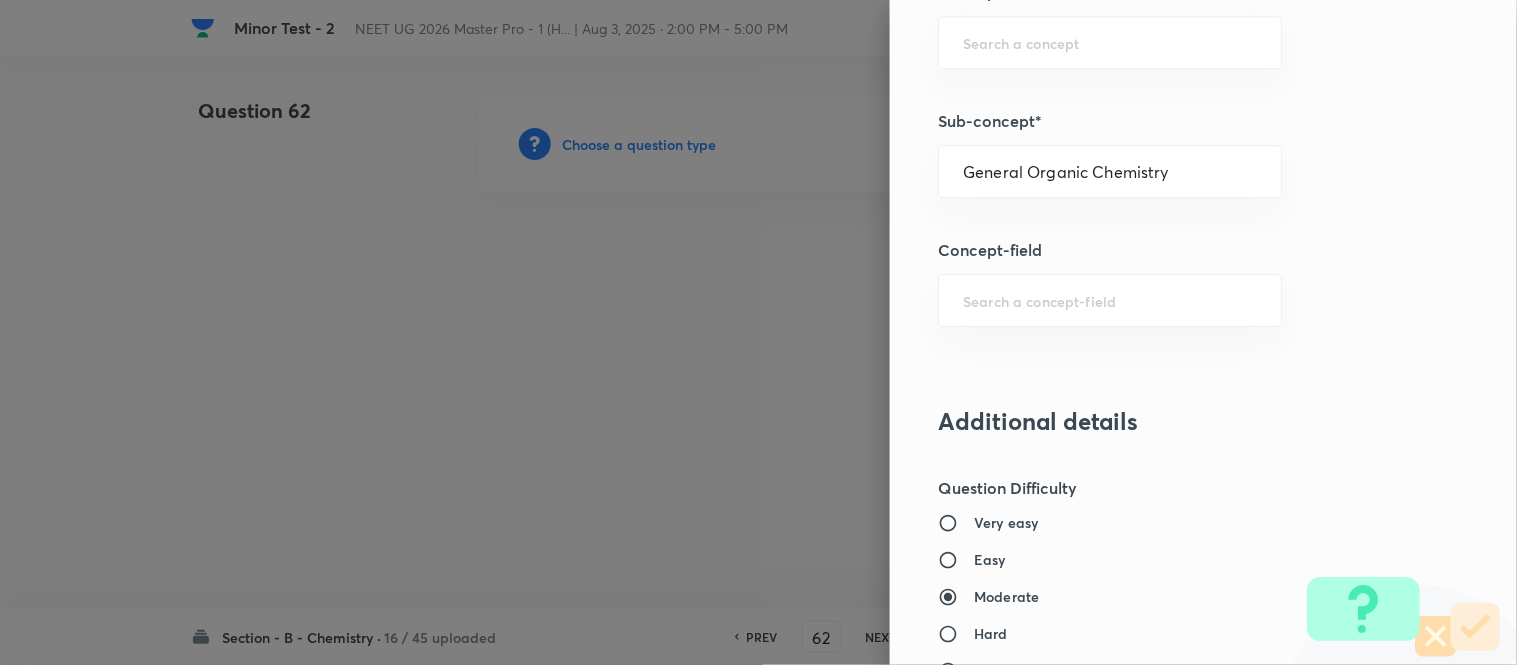type on "Chemistry" 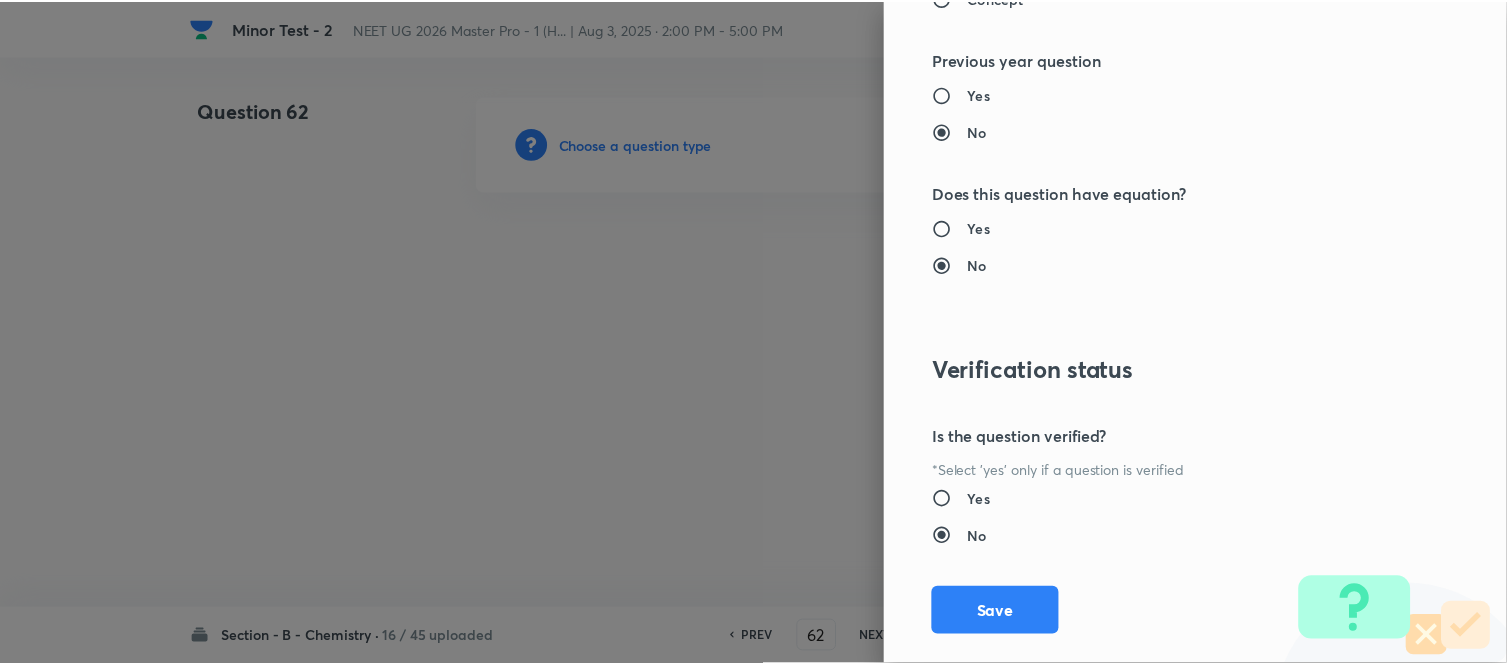 scroll, scrollTop: 2195, scrollLeft: 0, axis: vertical 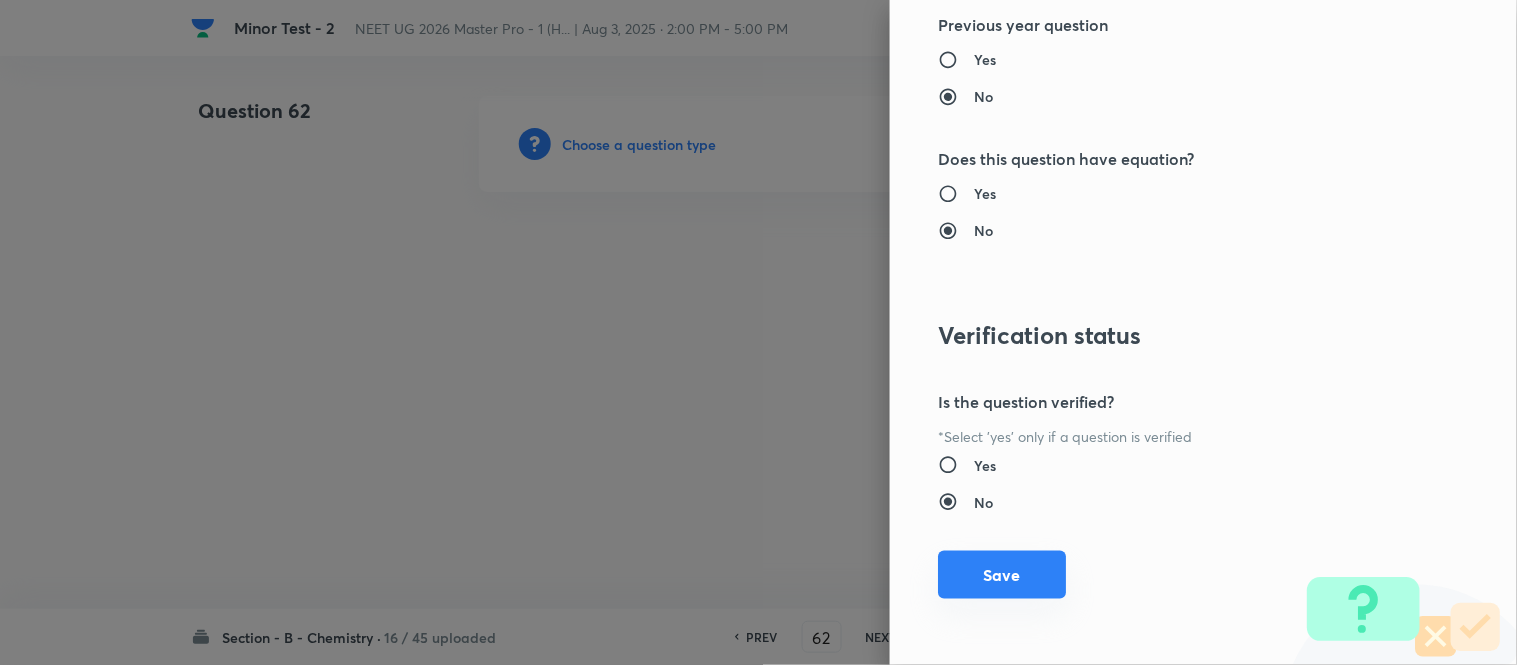 click on "Save" at bounding box center [1002, 575] 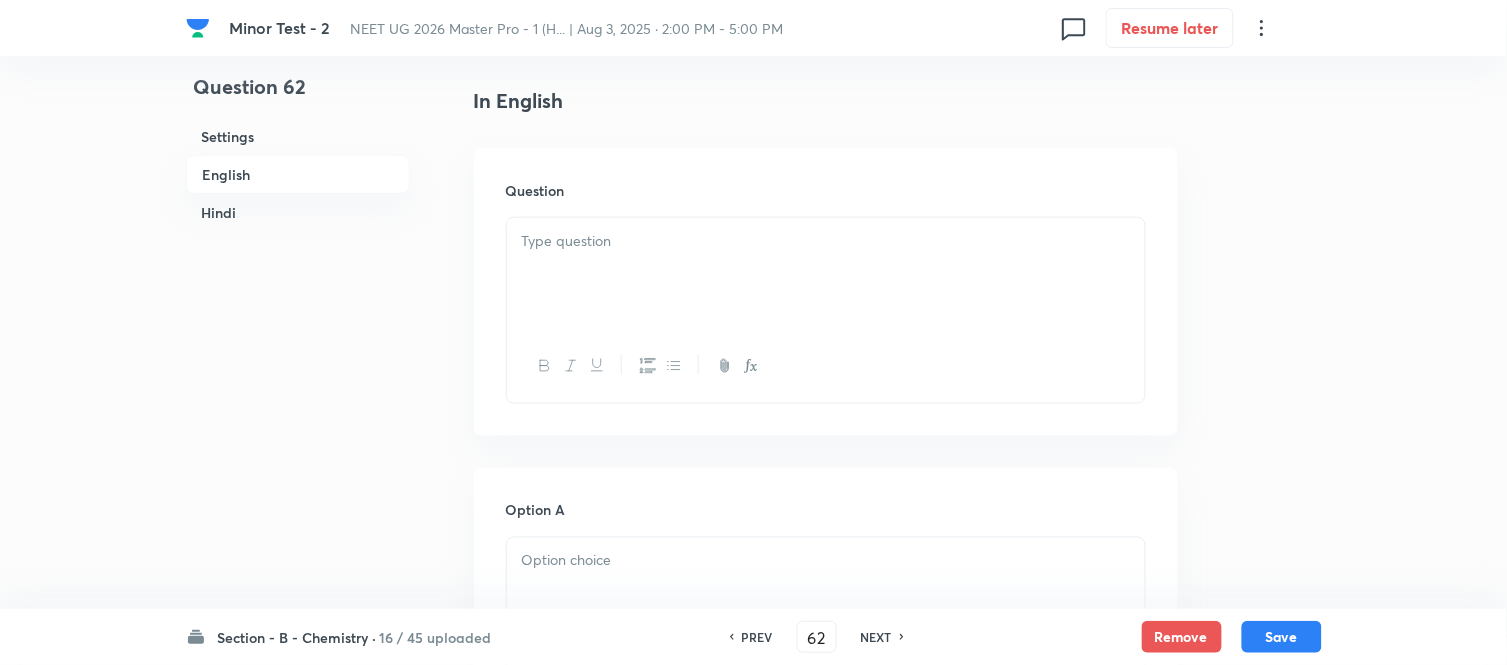 scroll, scrollTop: 555, scrollLeft: 0, axis: vertical 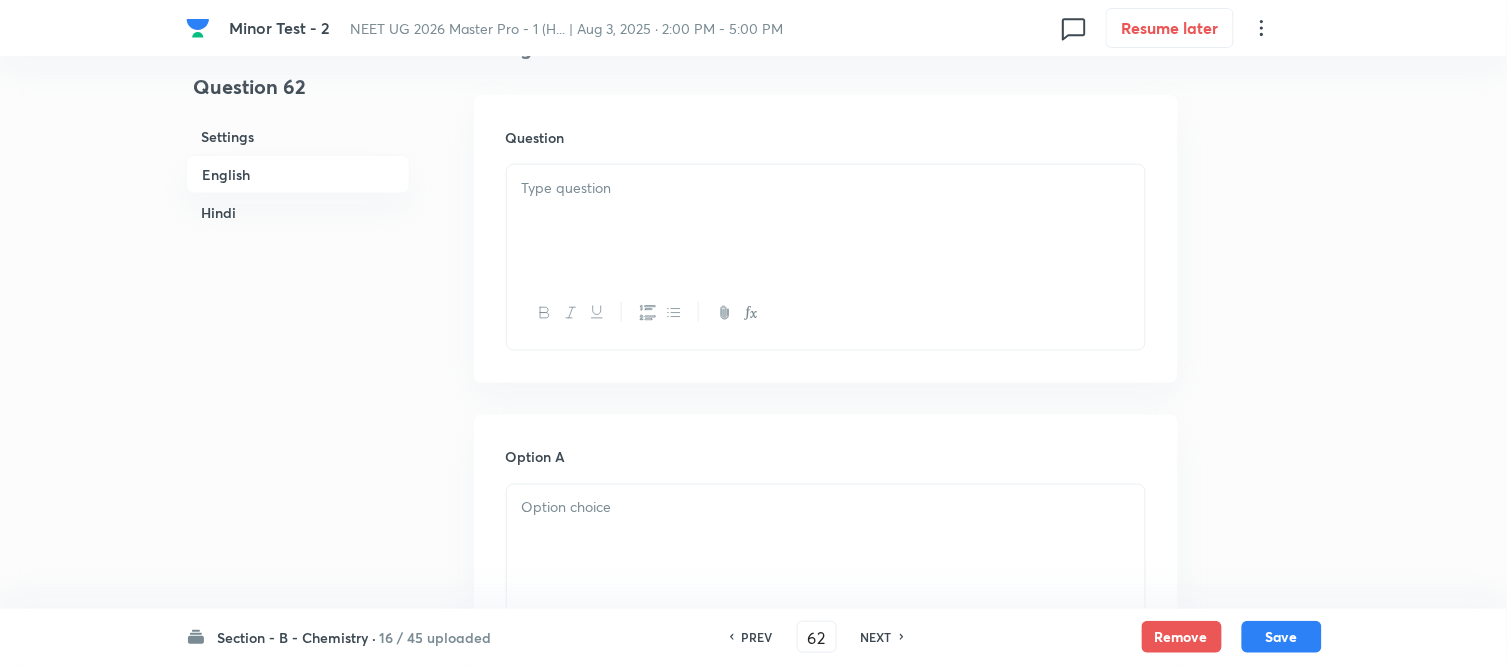click at bounding box center (826, 188) 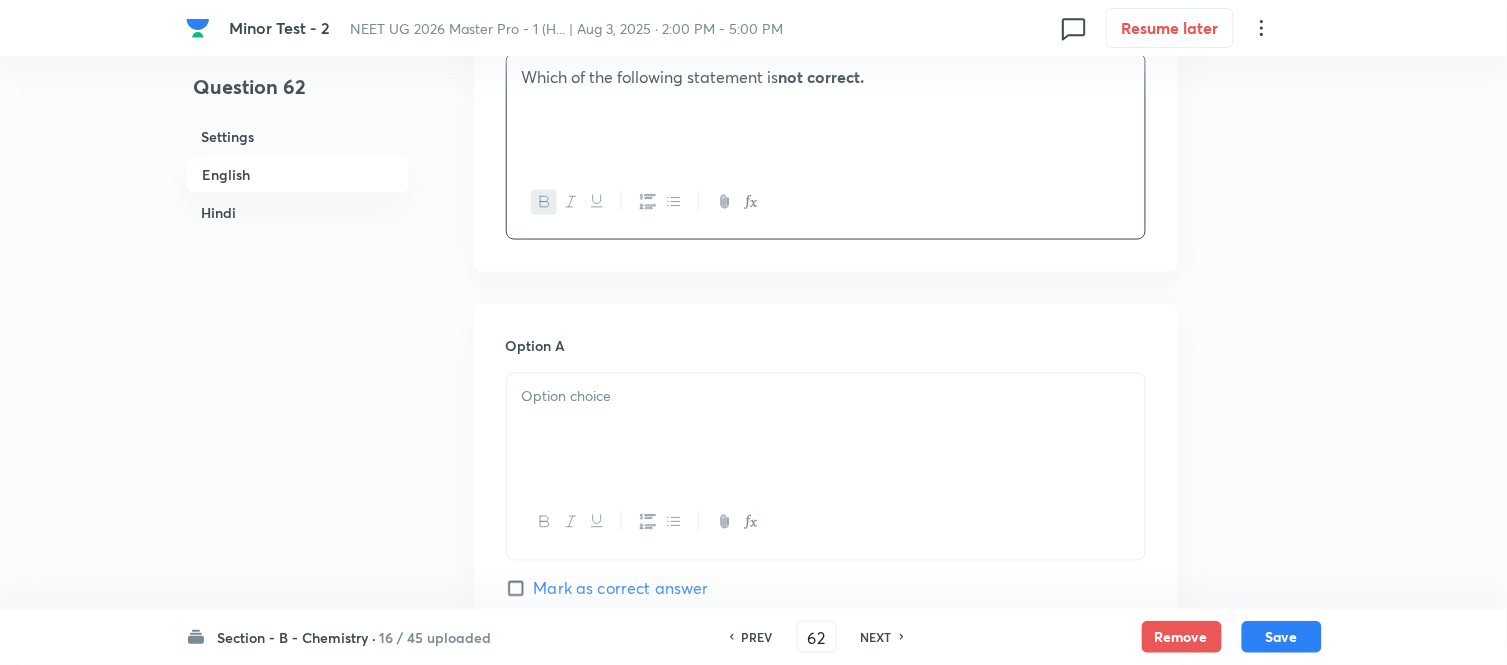 click on "Hindi" at bounding box center [298, 212] 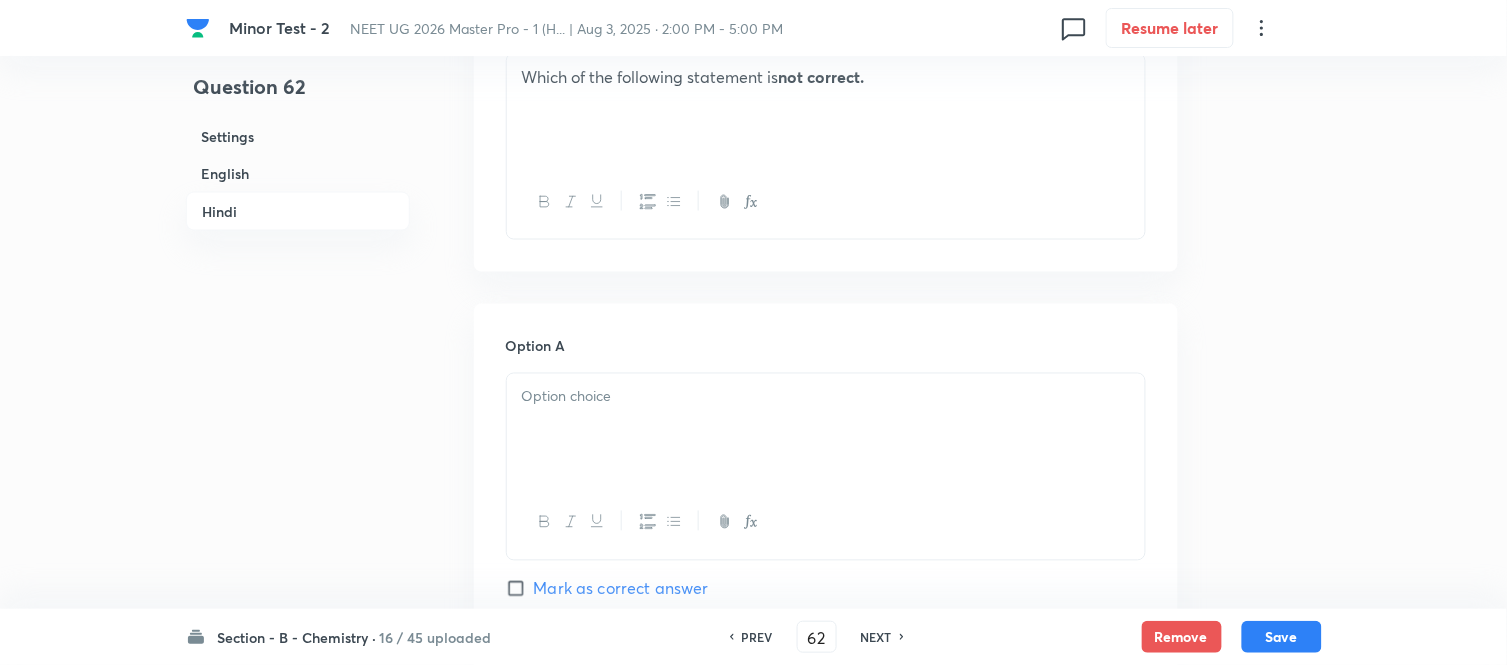 scroll, scrollTop: 2545, scrollLeft: 0, axis: vertical 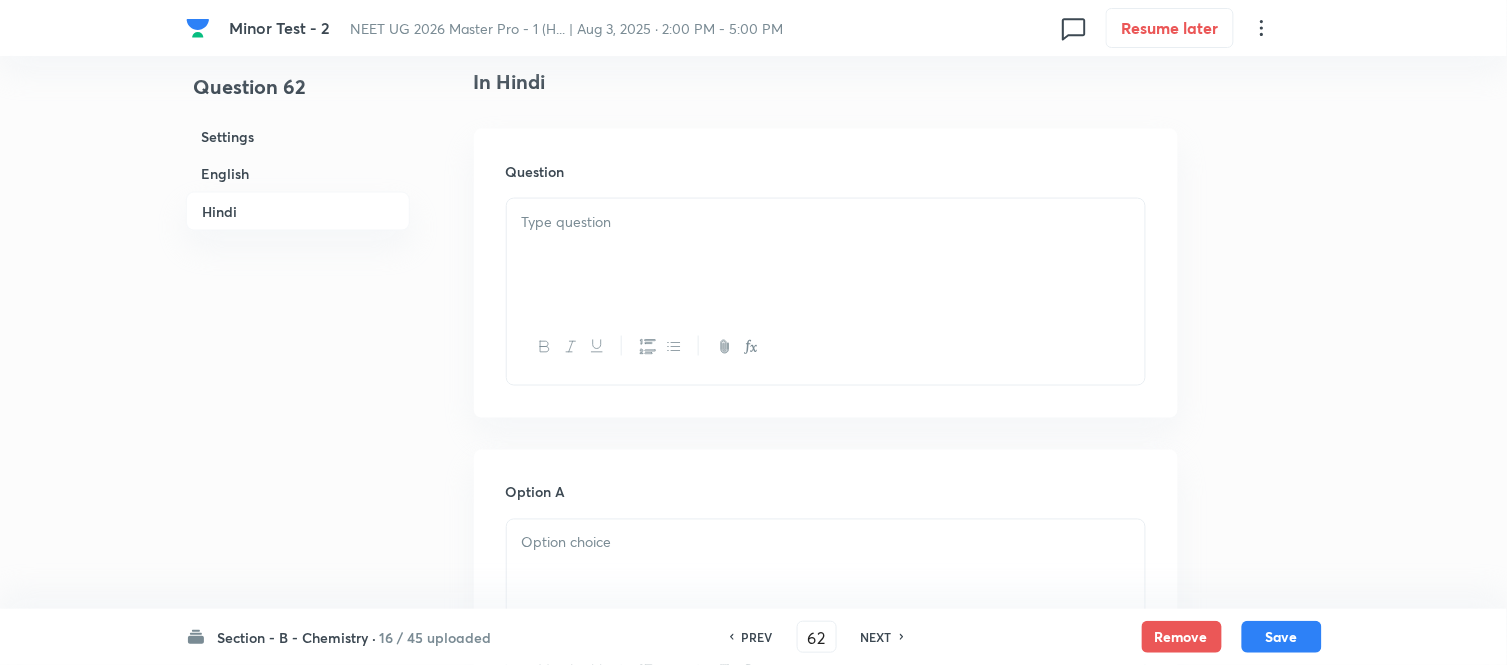 click at bounding box center [826, 222] 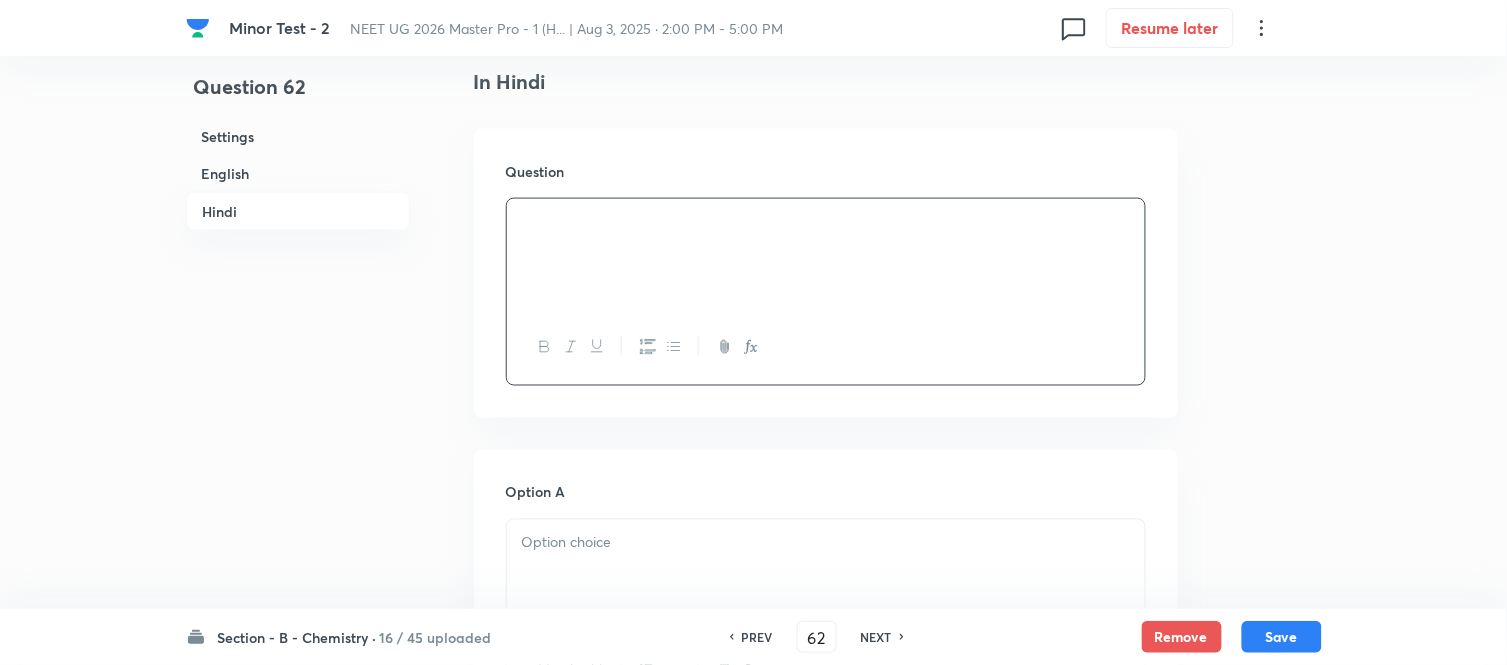 click on "English" at bounding box center (298, 173) 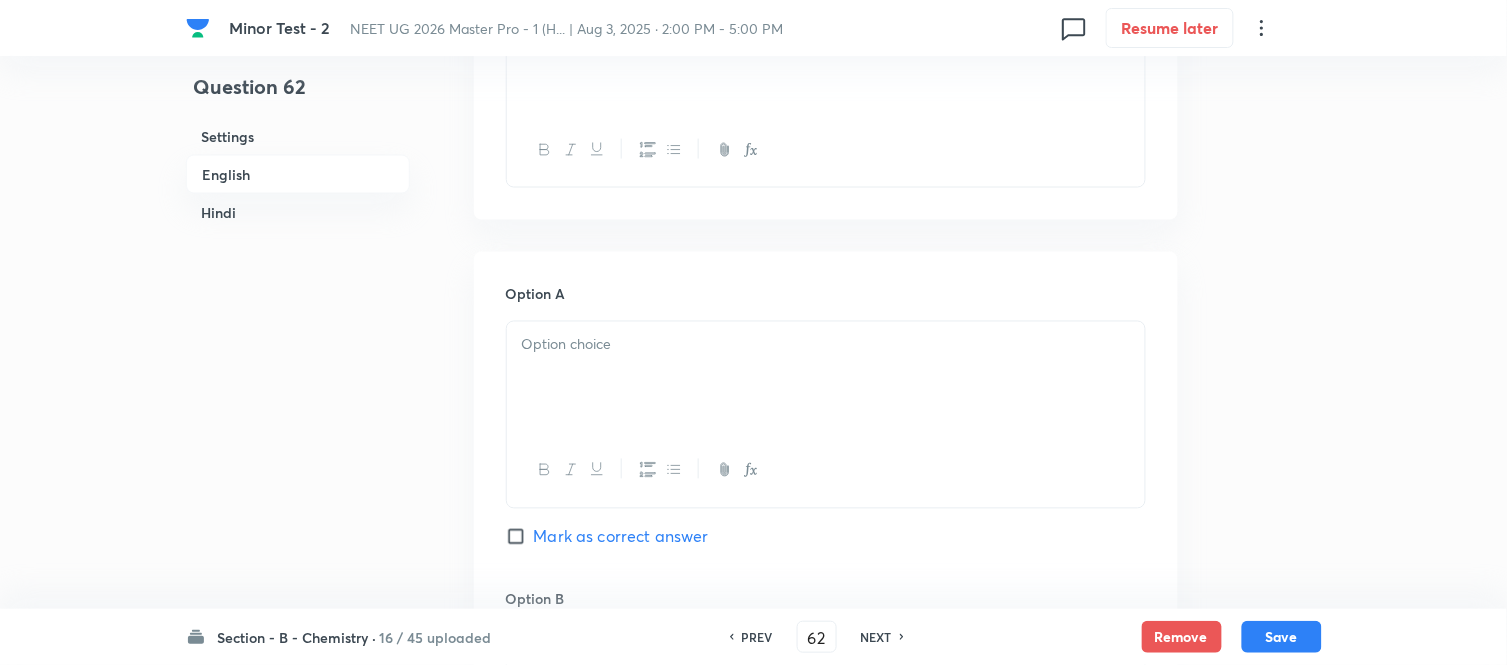 scroll, scrollTop: 737, scrollLeft: 0, axis: vertical 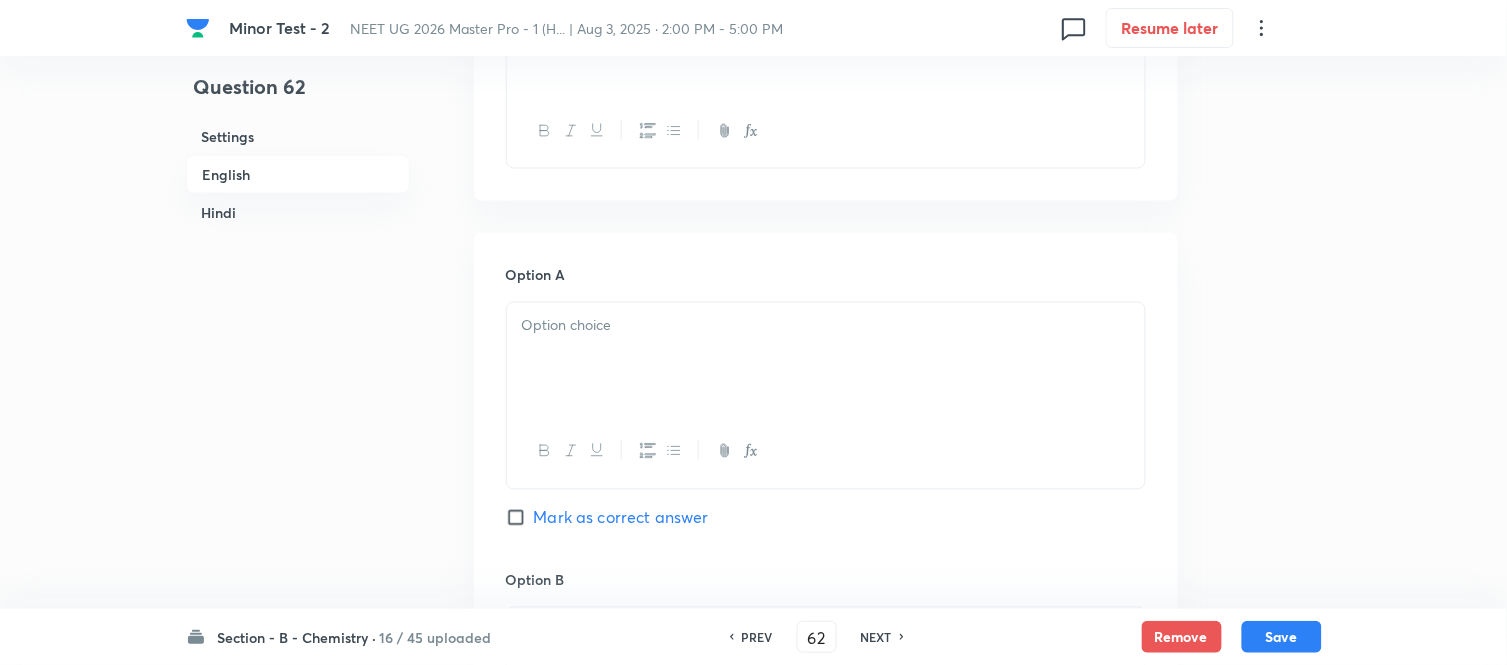 click at bounding box center [826, 359] 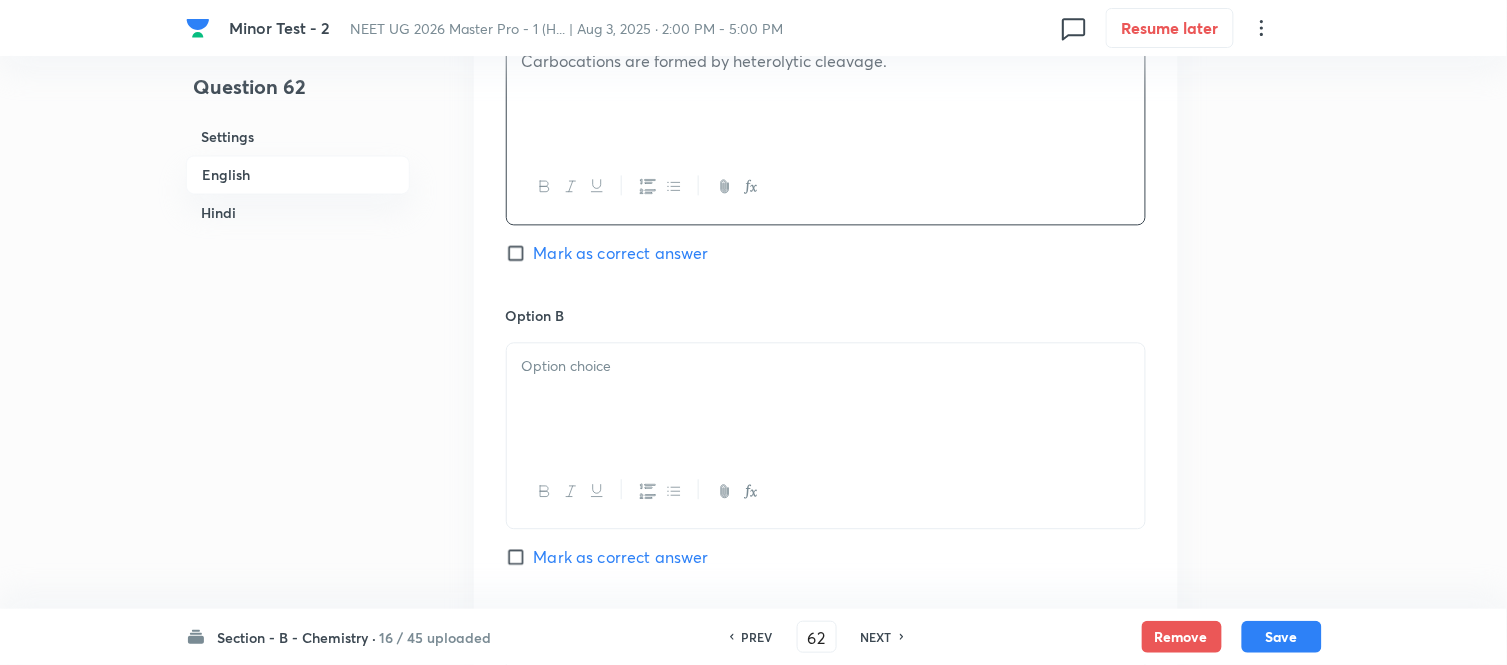 scroll, scrollTop: 1071, scrollLeft: 0, axis: vertical 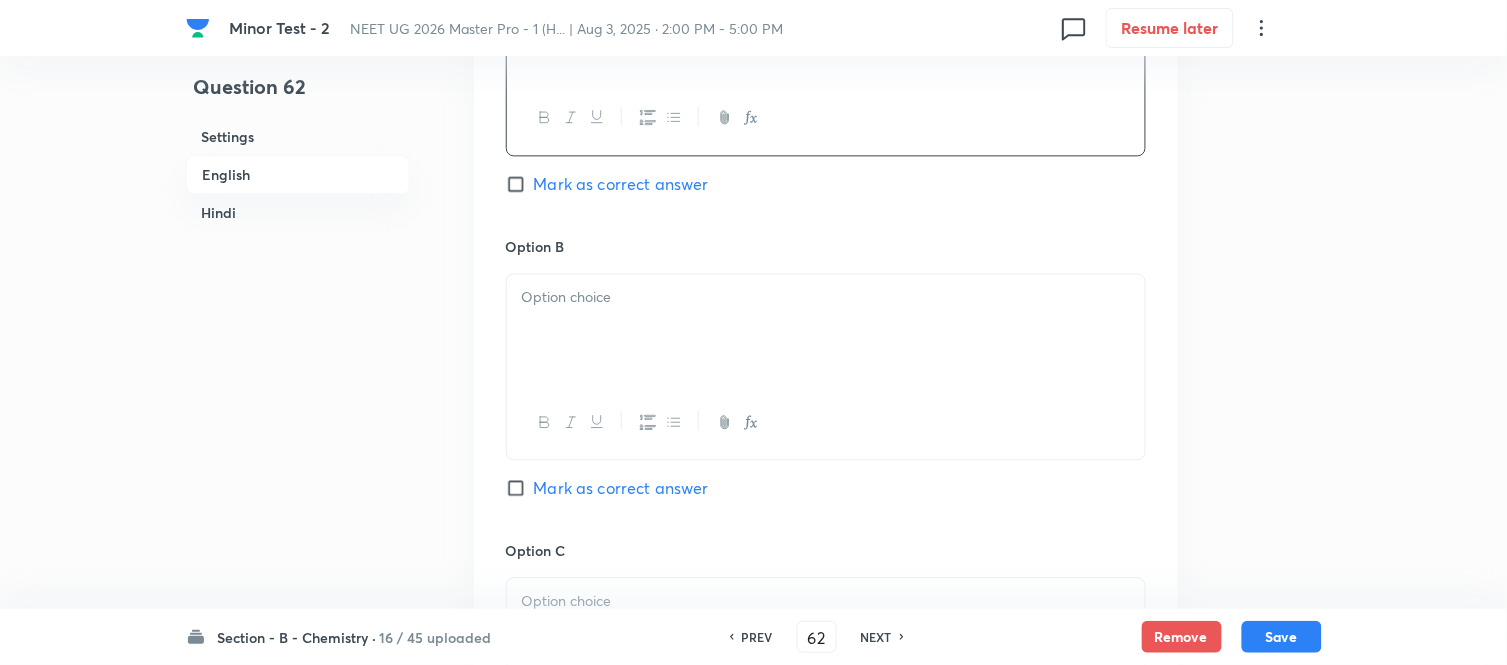 click at bounding box center (826, 330) 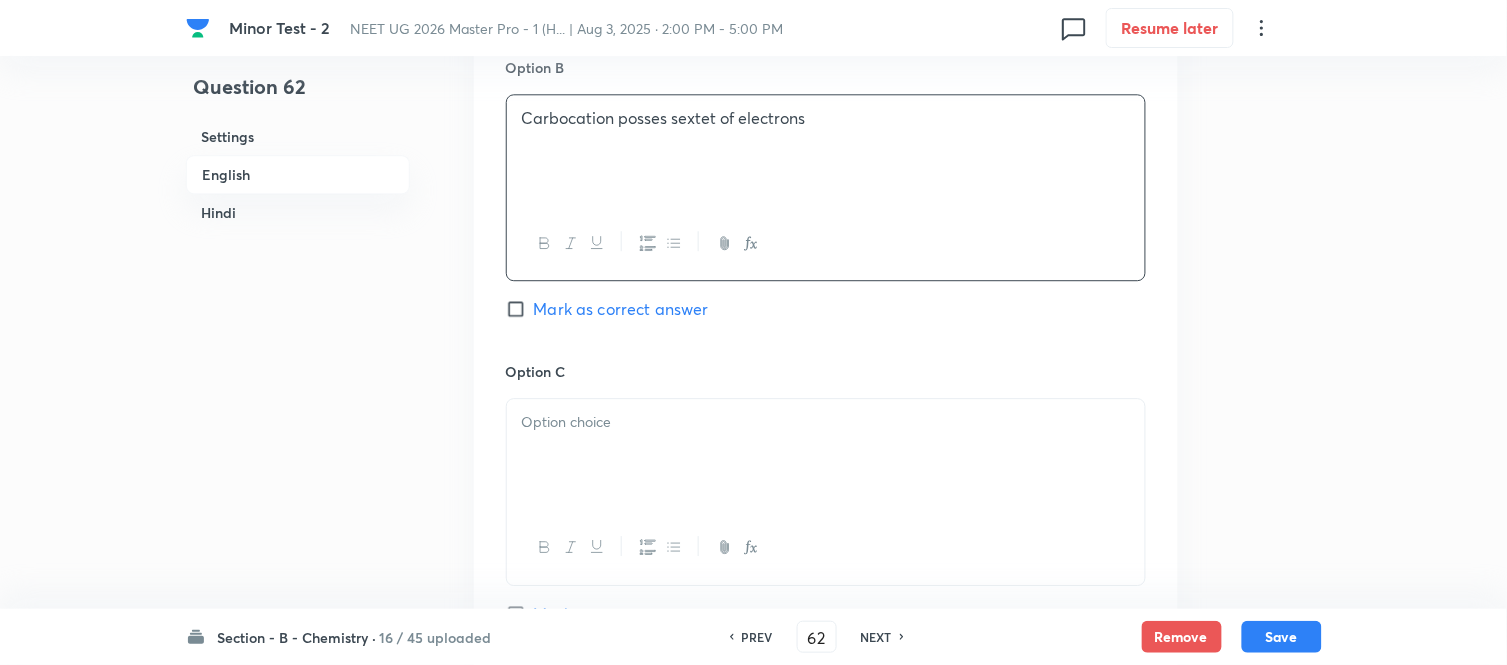 scroll, scrollTop: 1293, scrollLeft: 0, axis: vertical 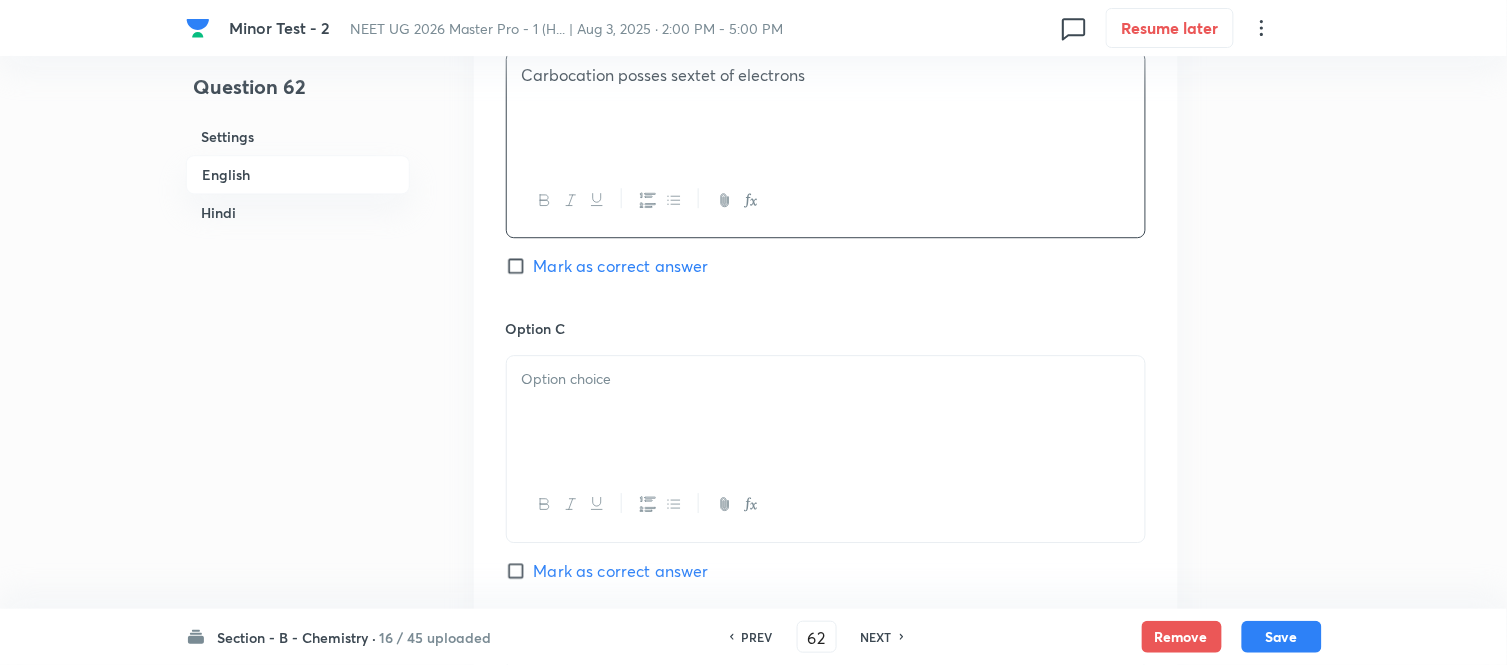 click at bounding box center (826, 412) 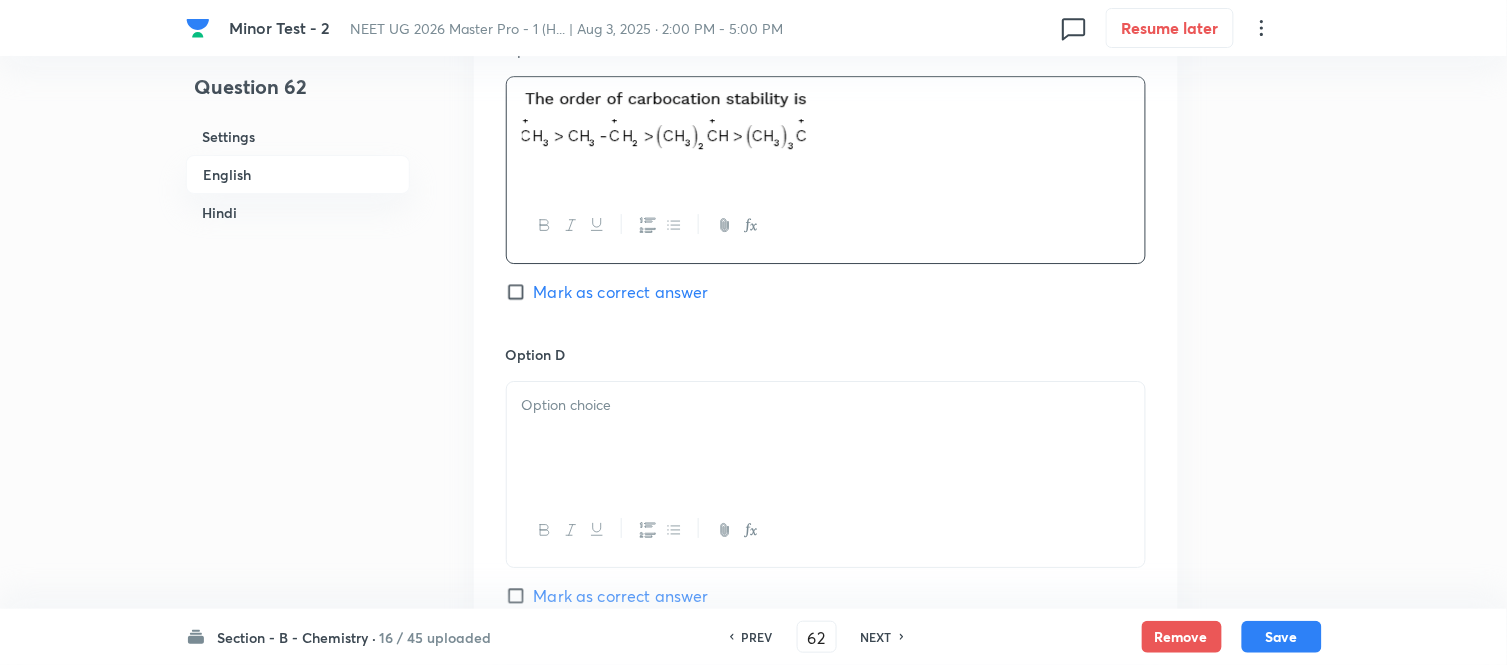 scroll, scrollTop: 1626, scrollLeft: 0, axis: vertical 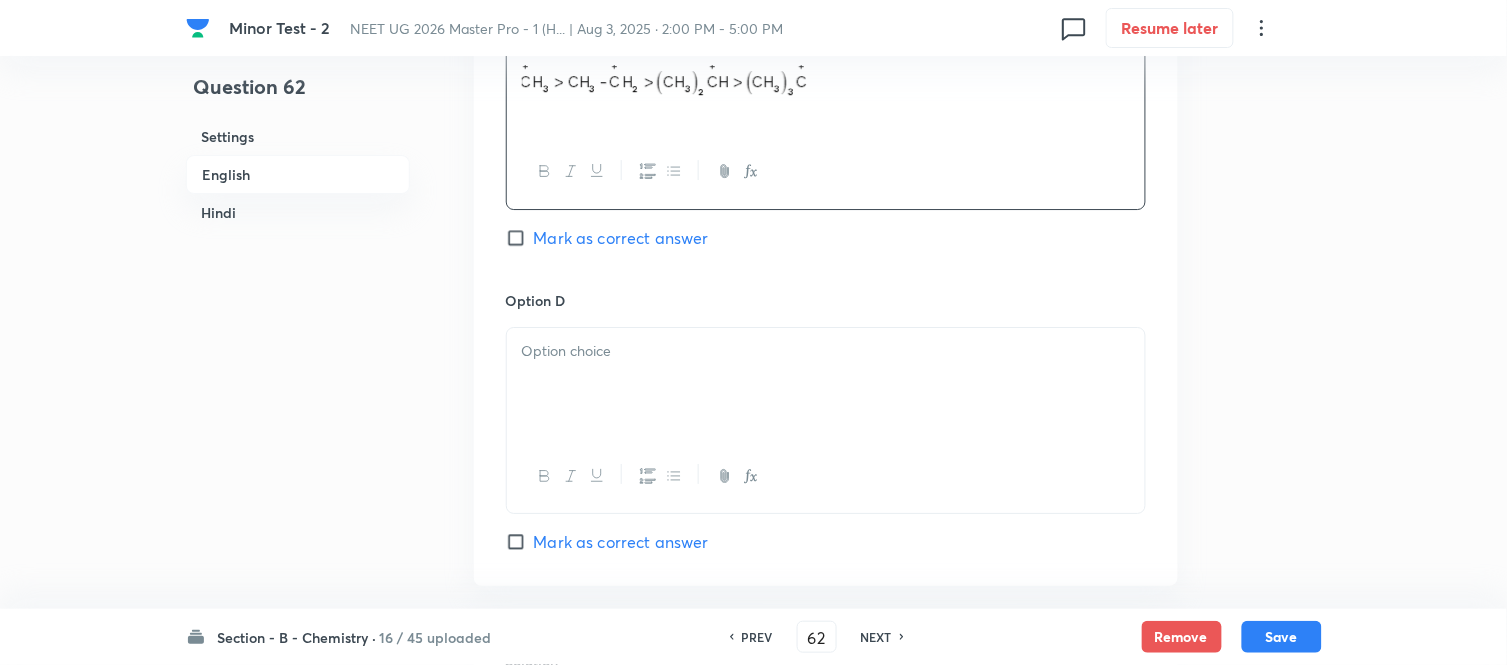 click at bounding box center (826, 384) 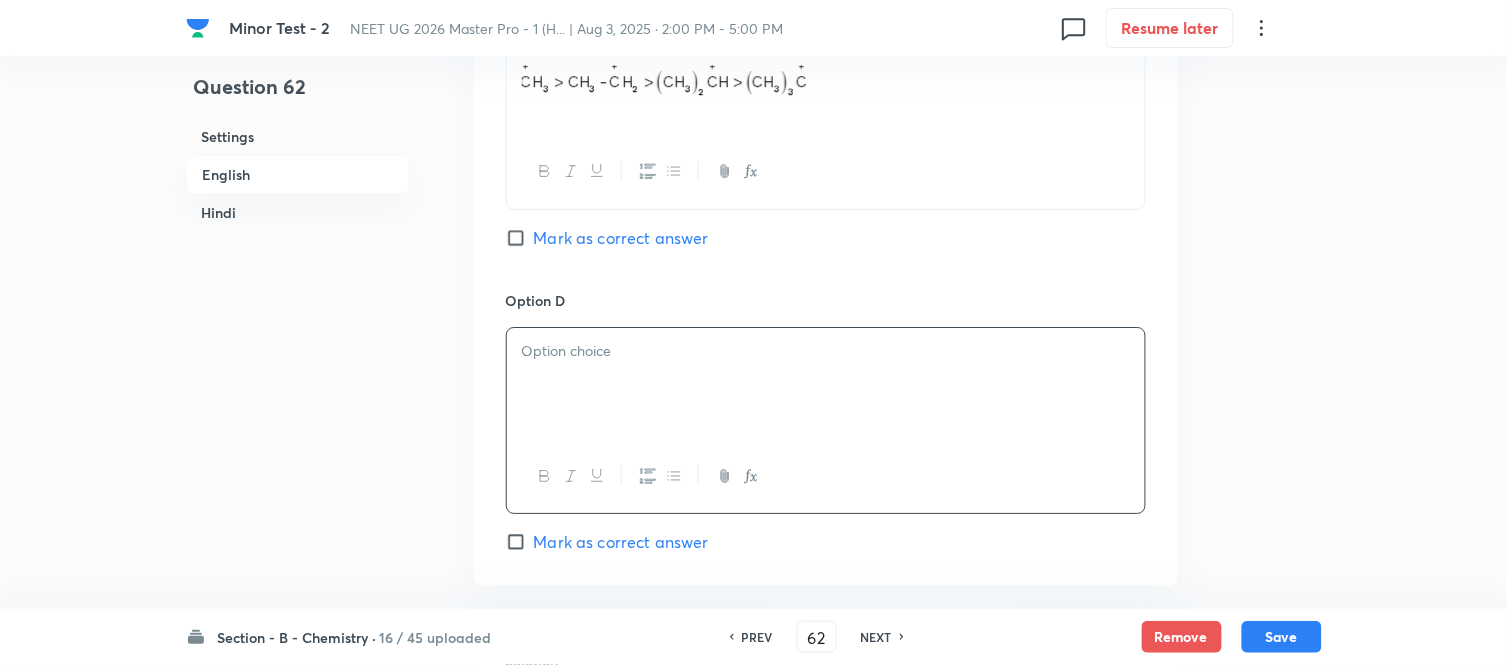 click on "Mark as correct answer" at bounding box center [520, 238] 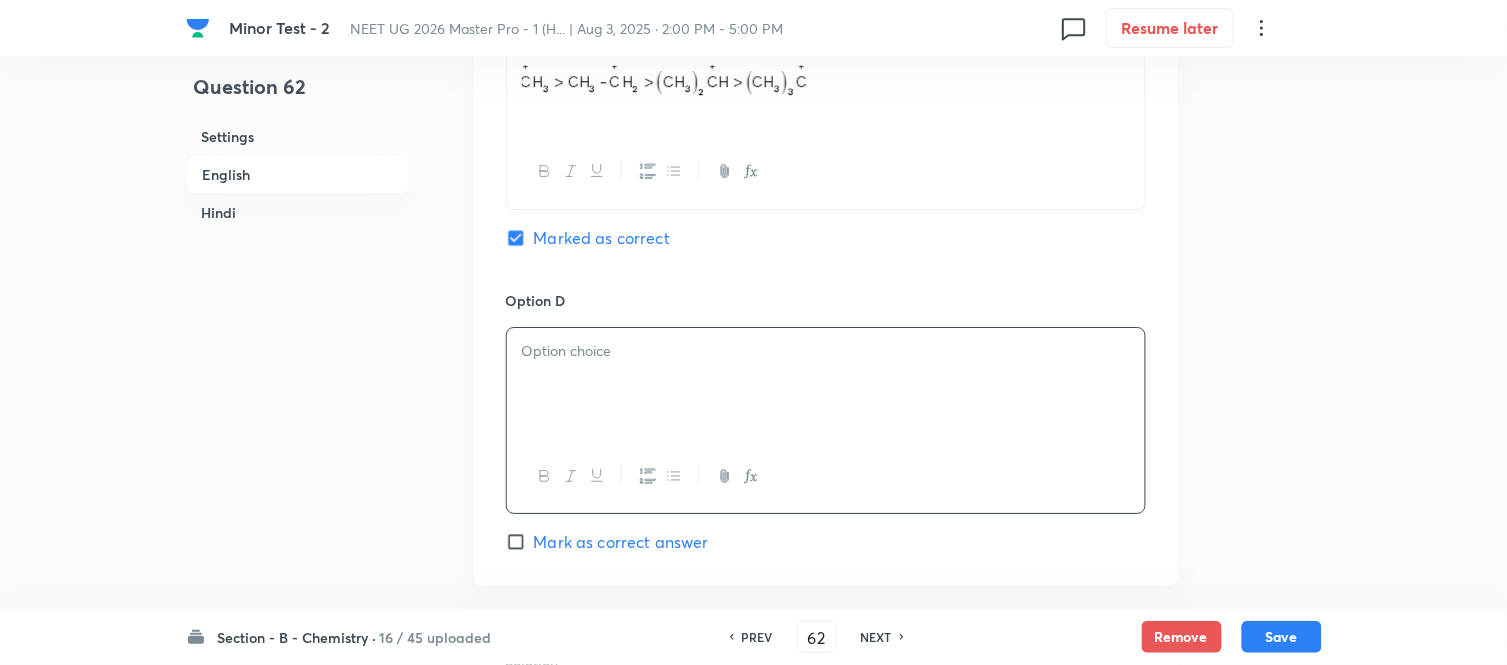 checkbox on "true" 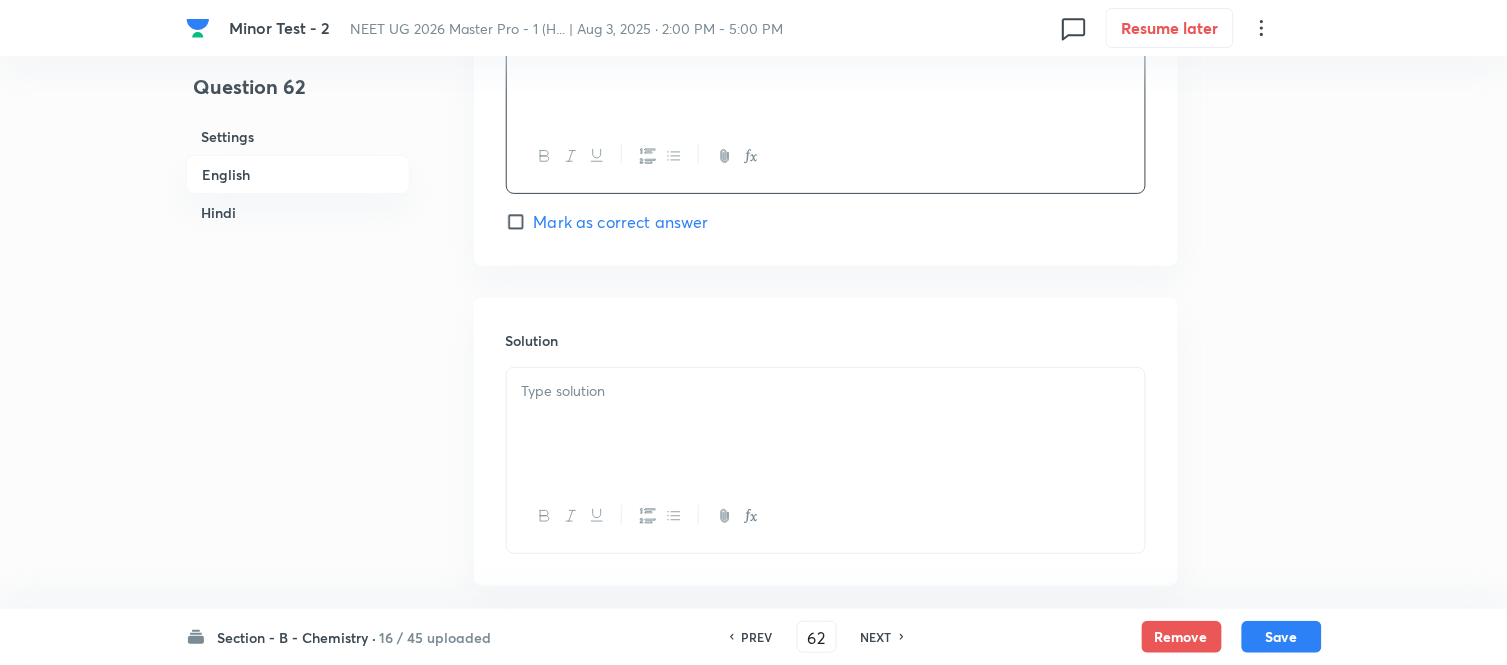 scroll, scrollTop: 1960, scrollLeft: 0, axis: vertical 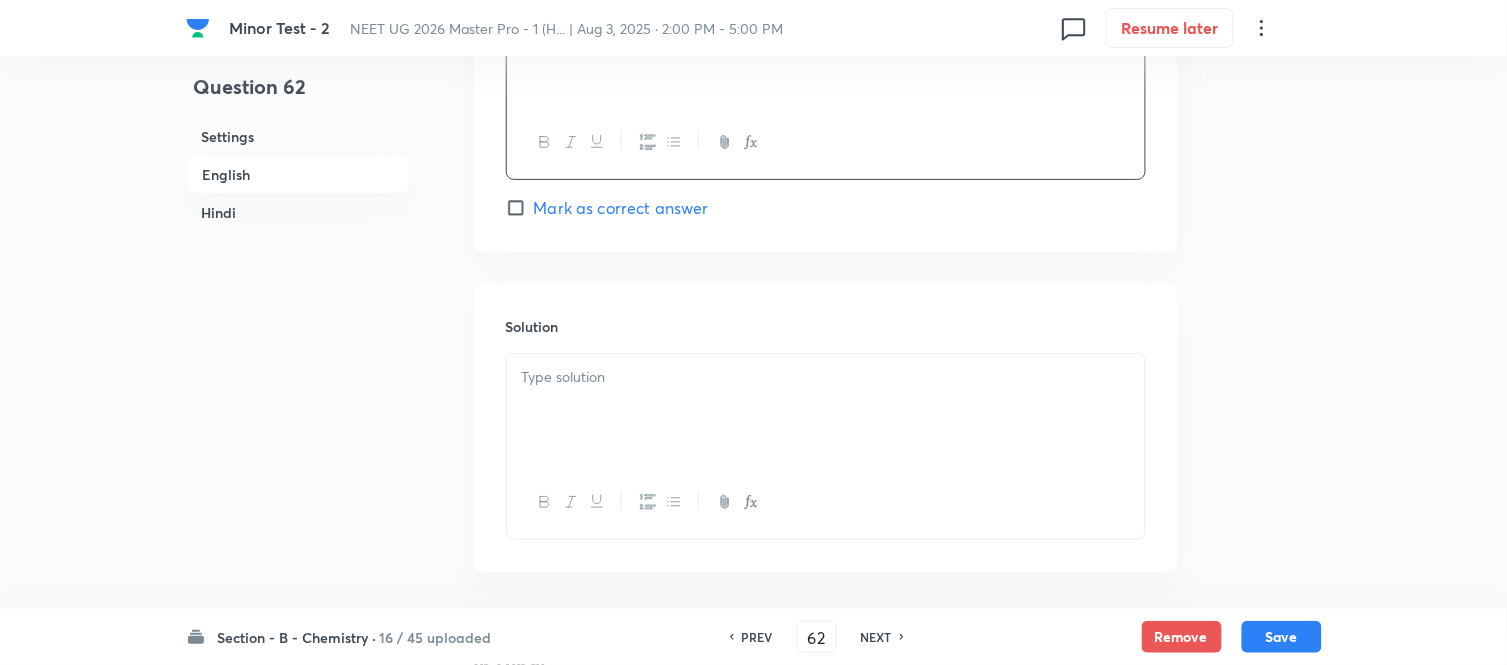 click at bounding box center [826, 410] 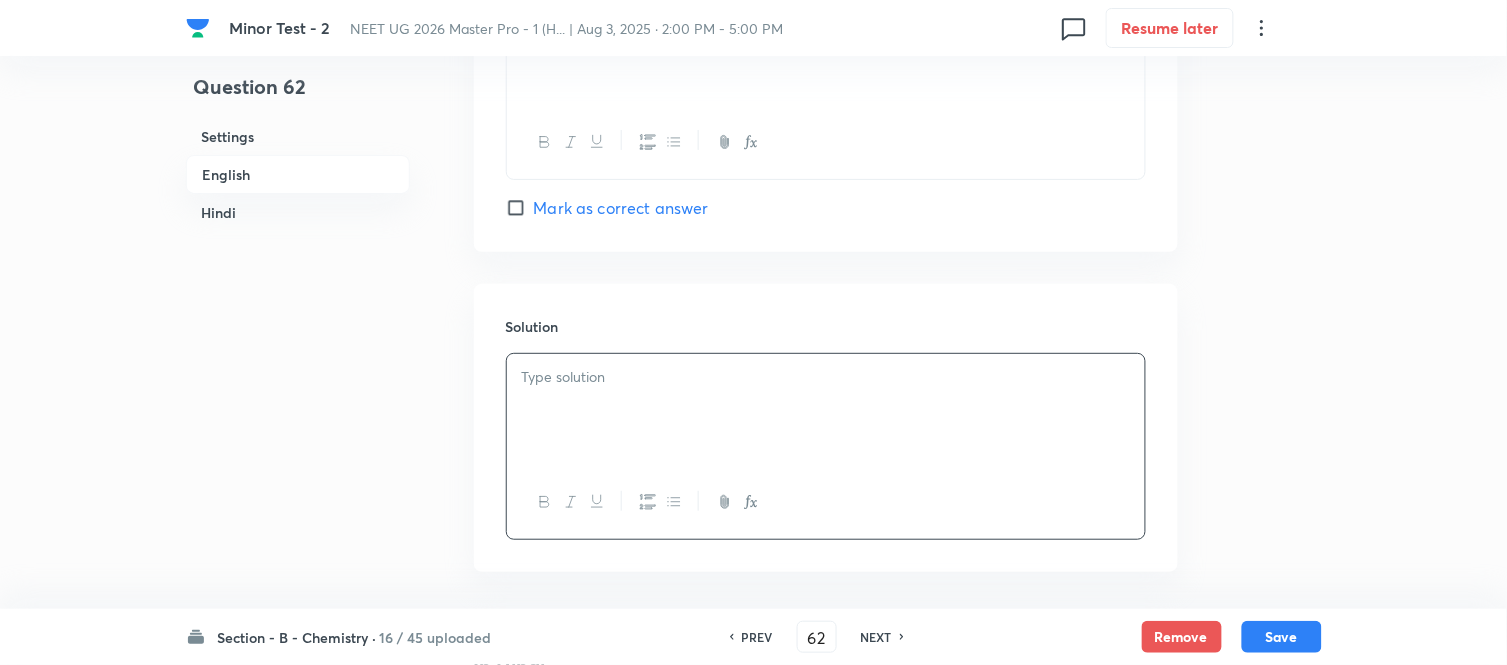 type 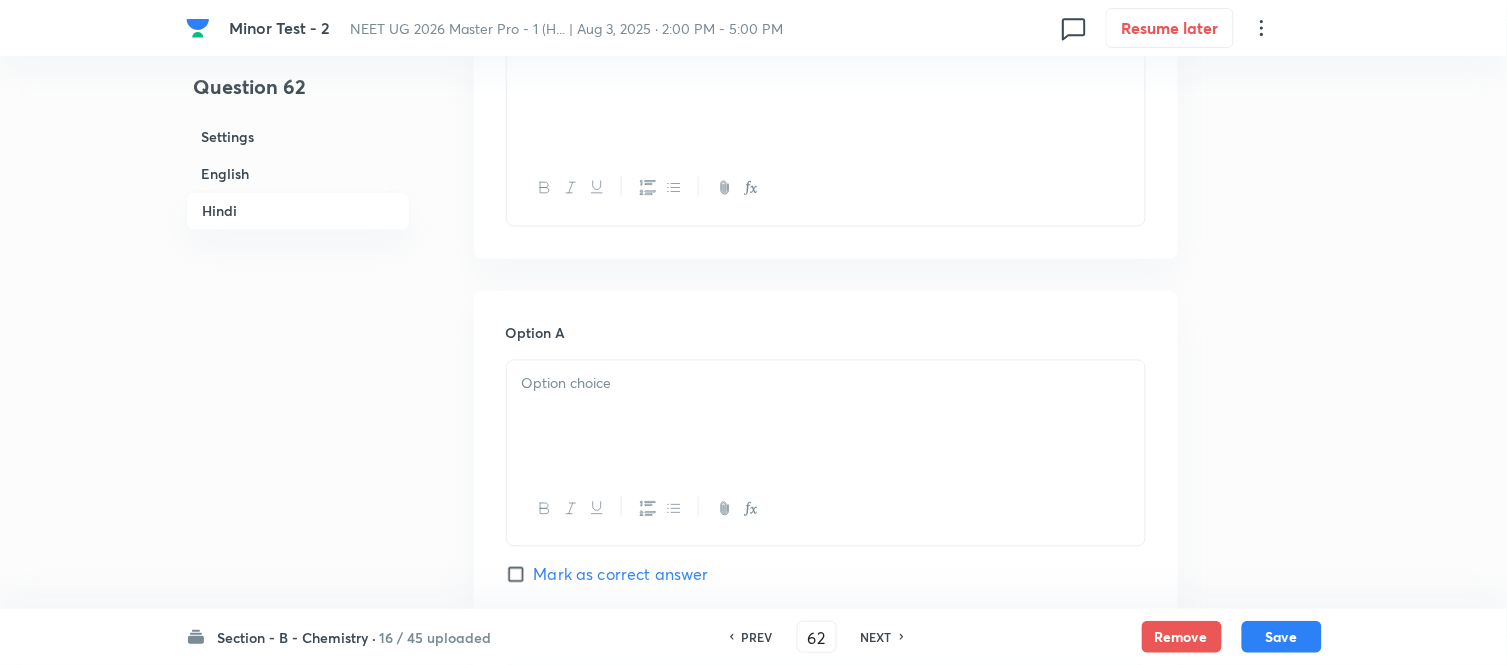 scroll, scrollTop: 2737, scrollLeft: 0, axis: vertical 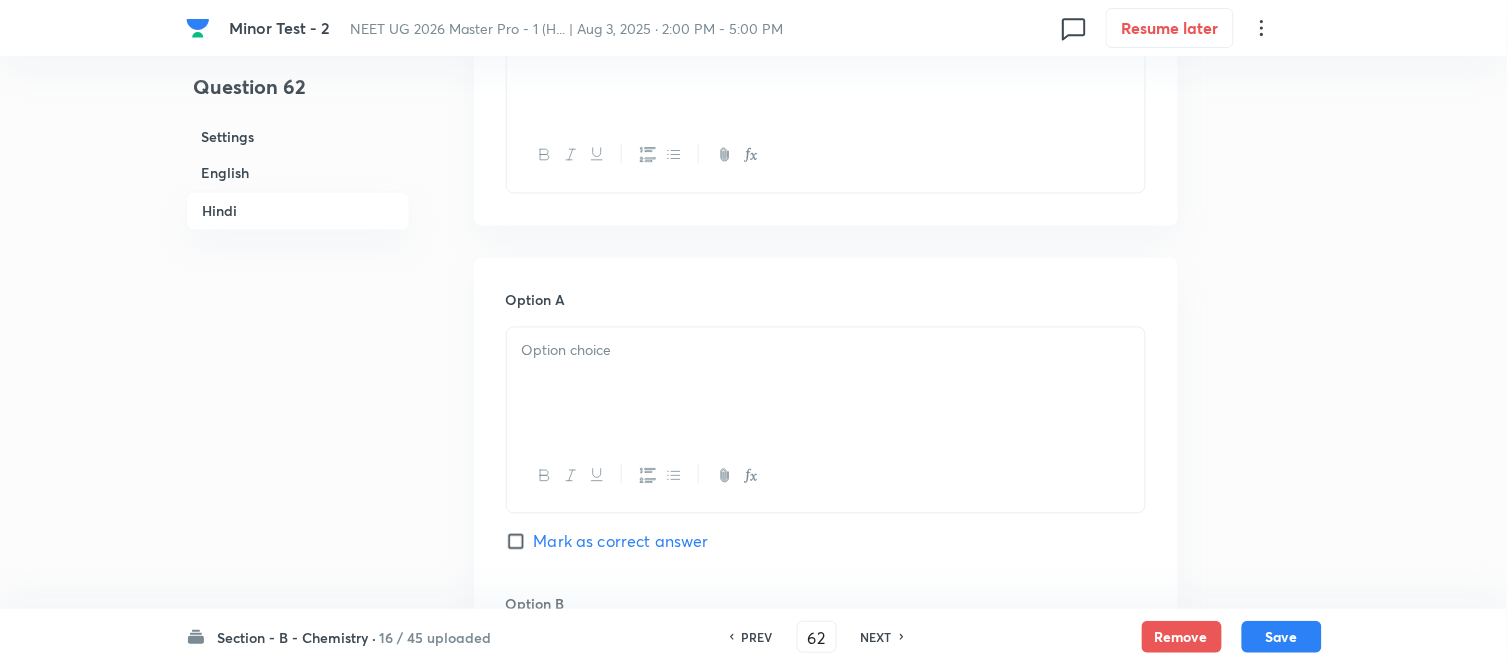 click at bounding box center [826, 384] 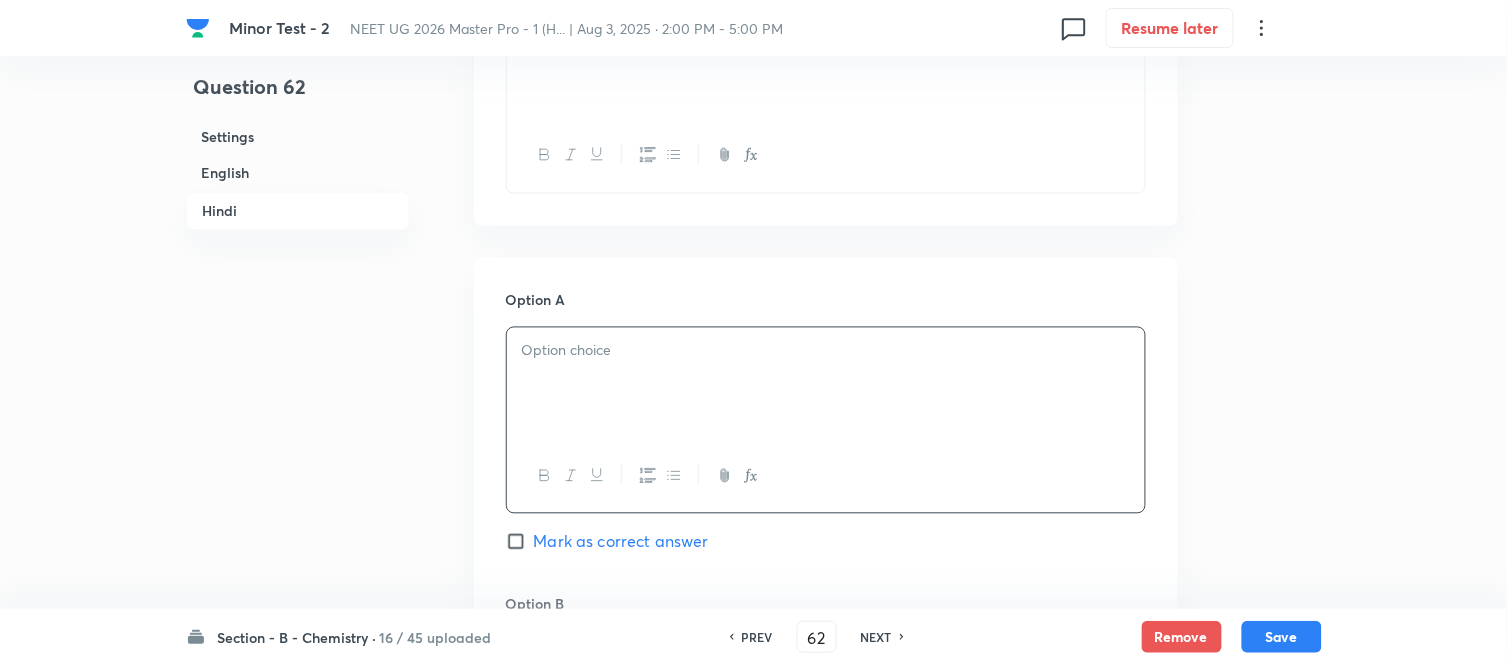click at bounding box center (826, 351) 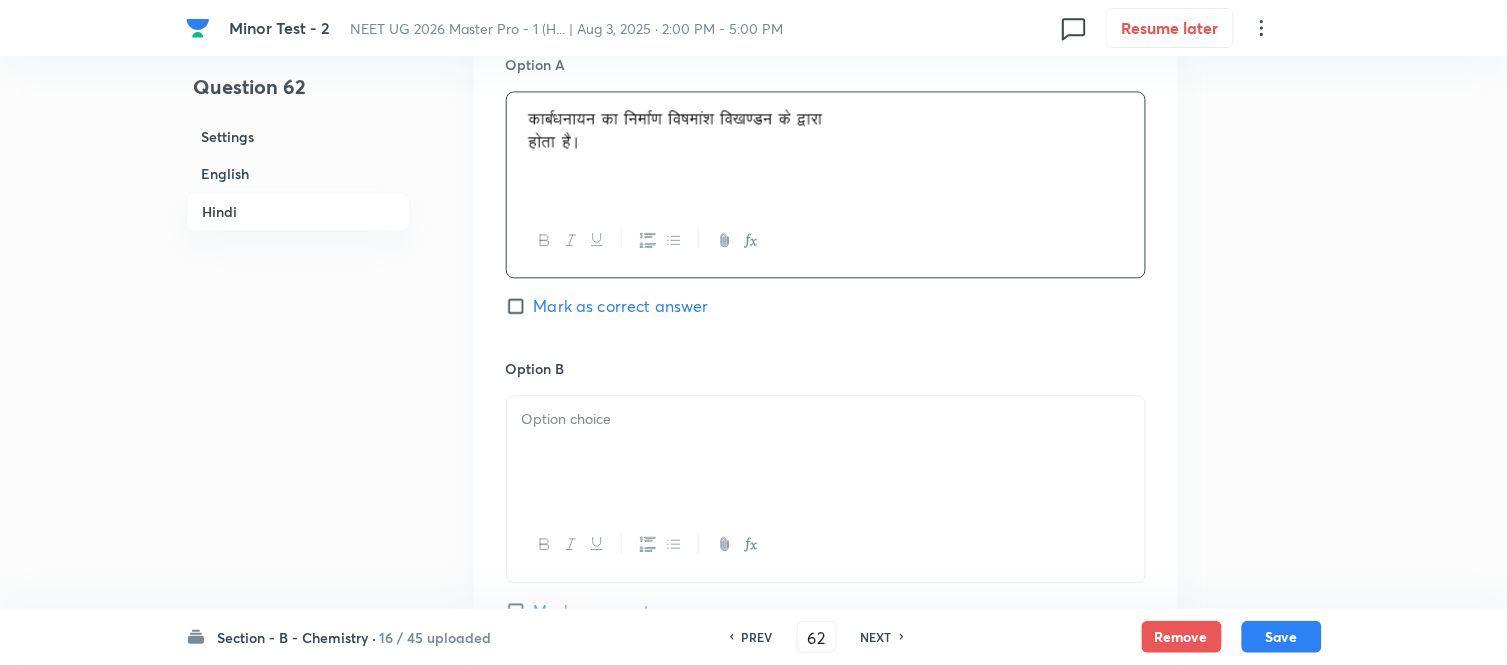 scroll, scrollTop: 3071, scrollLeft: 0, axis: vertical 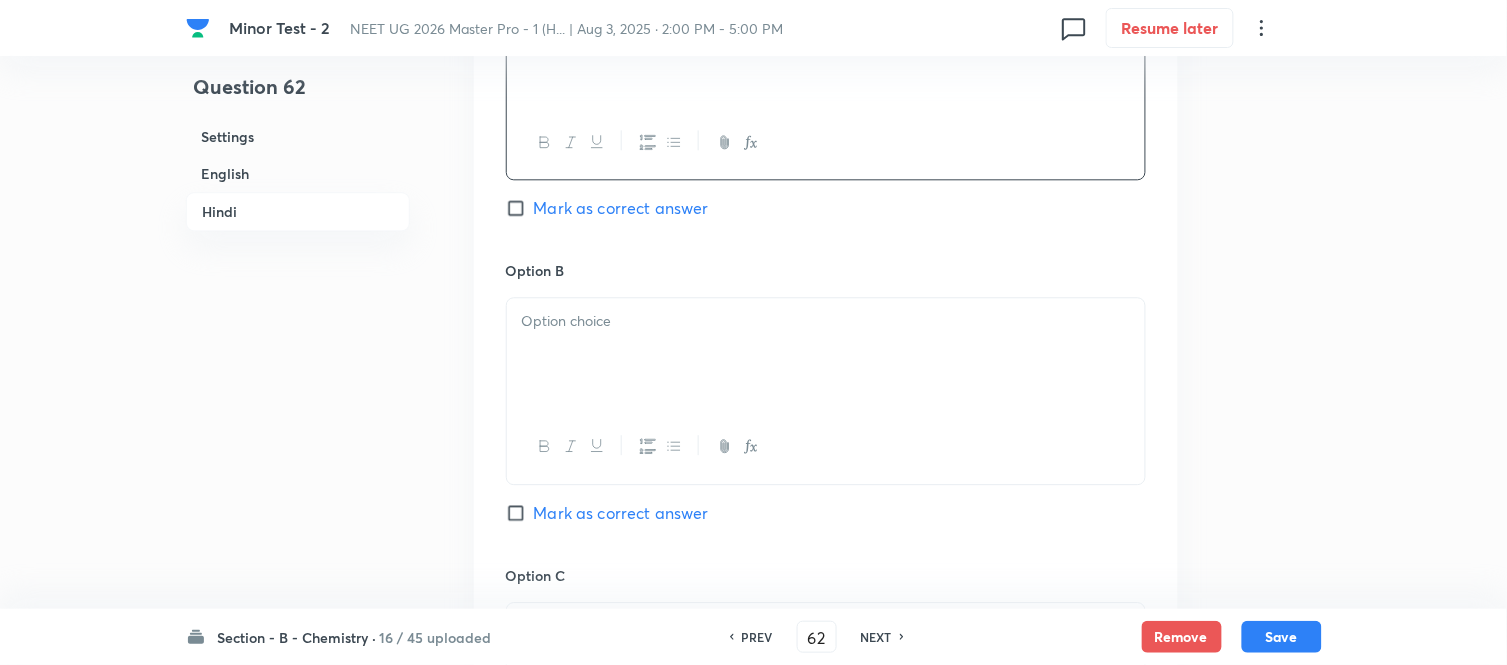 click at bounding box center [826, 321] 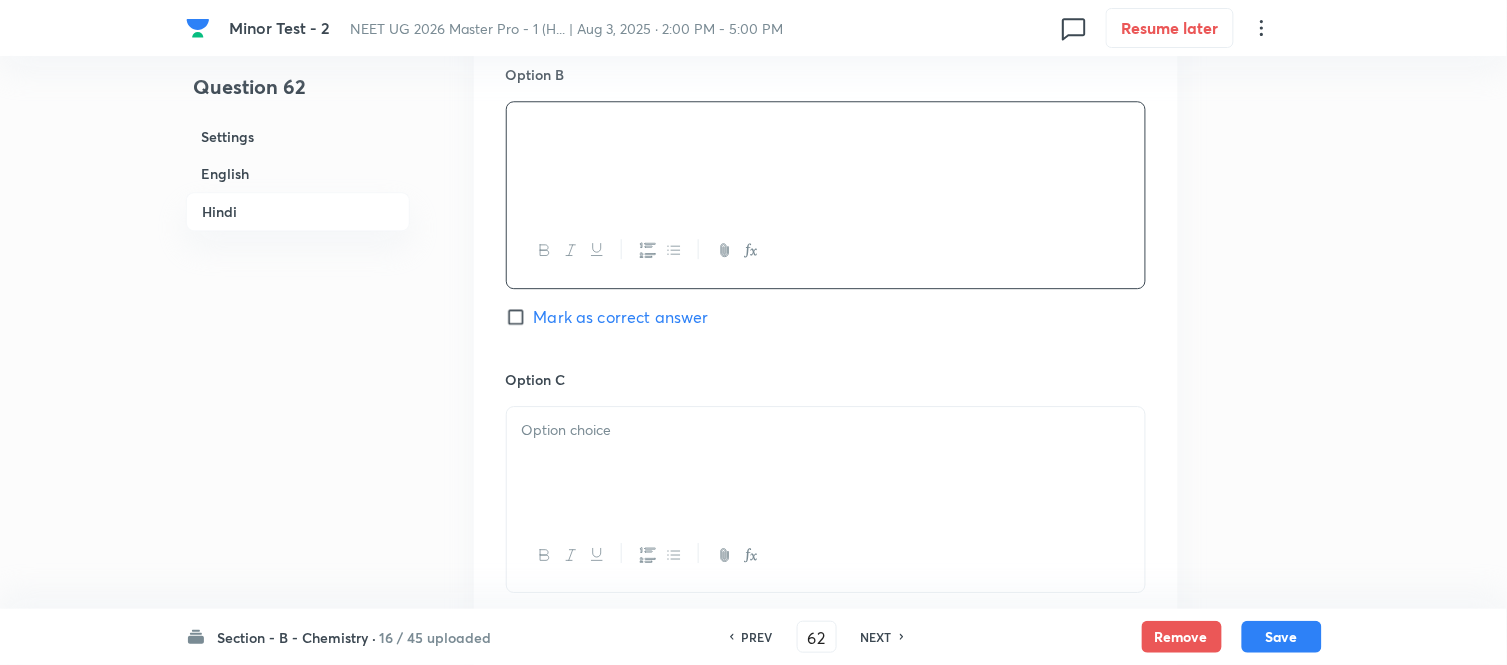 scroll, scrollTop: 3404, scrollLeft: 0, axis: vertical 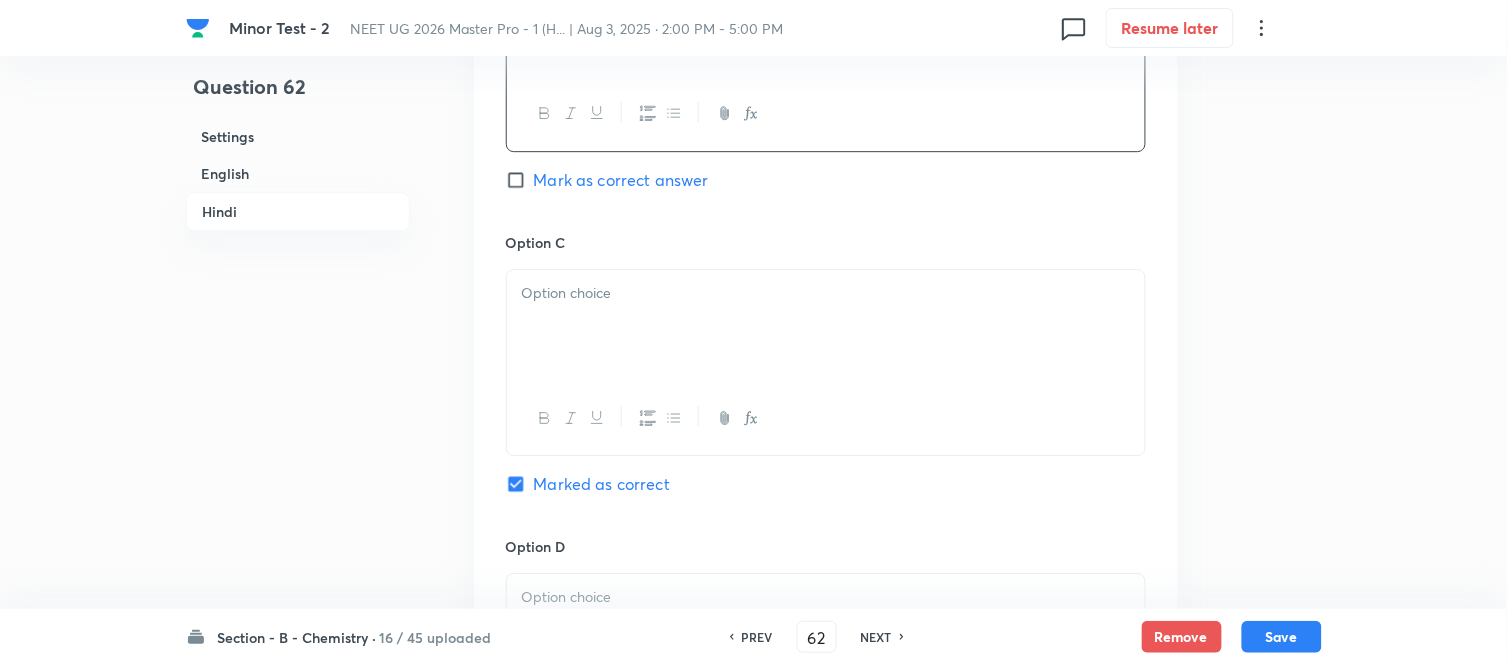click at bounding box center (826, 326) 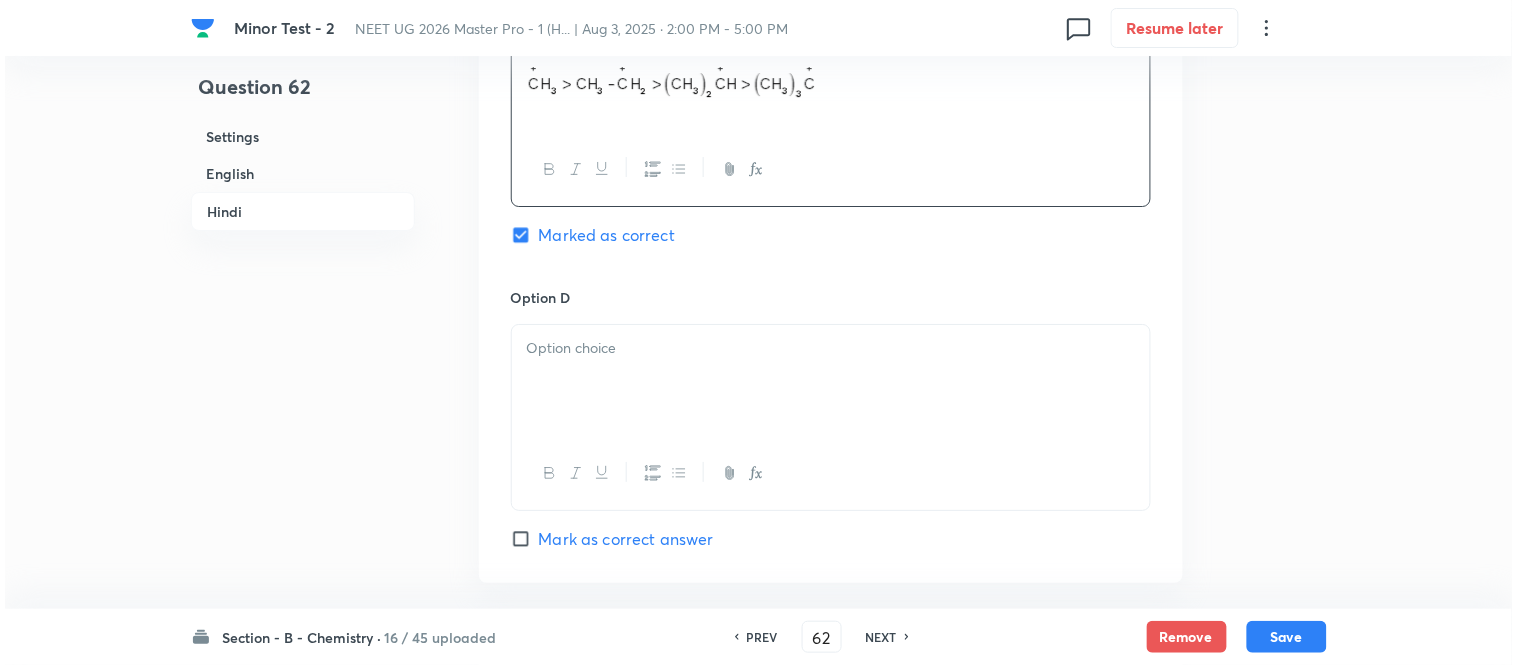 scroll, scrollTop: 3737, scrollLeft: 0, axis: vertical 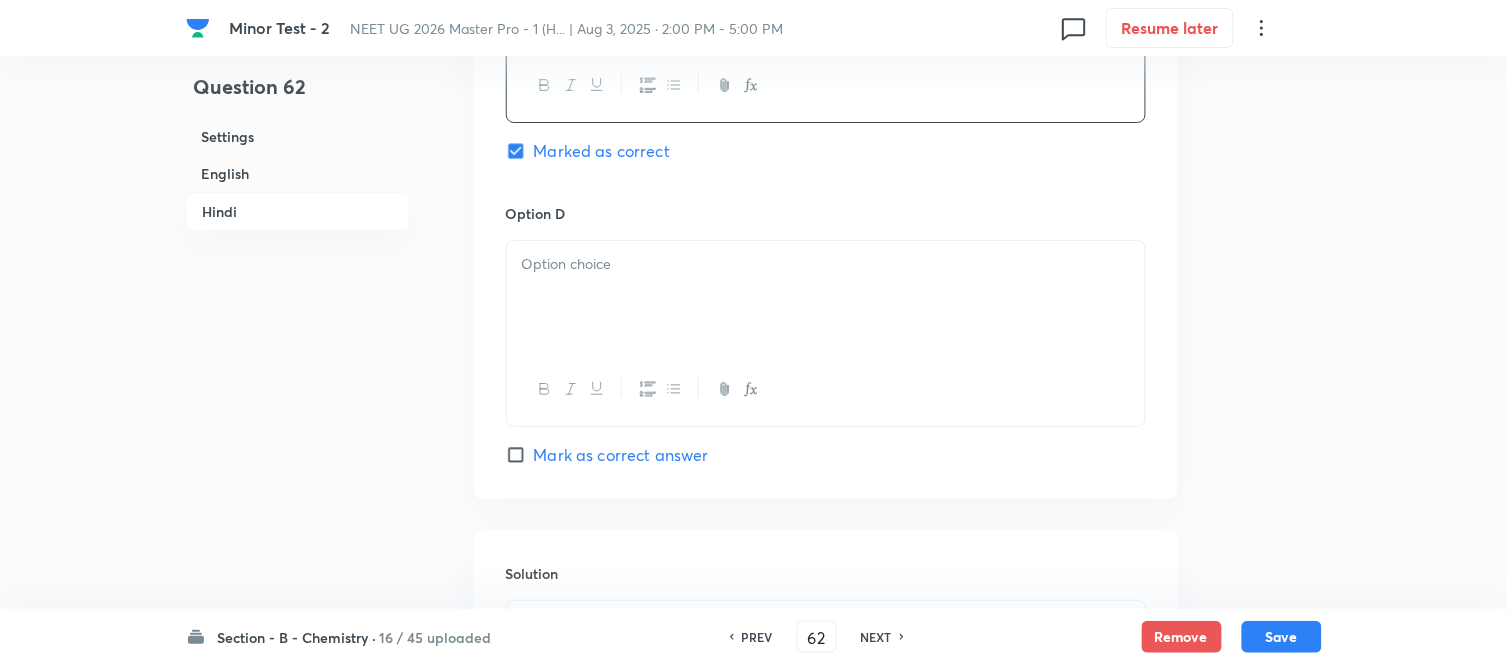 click at bounding box center [826, 297] 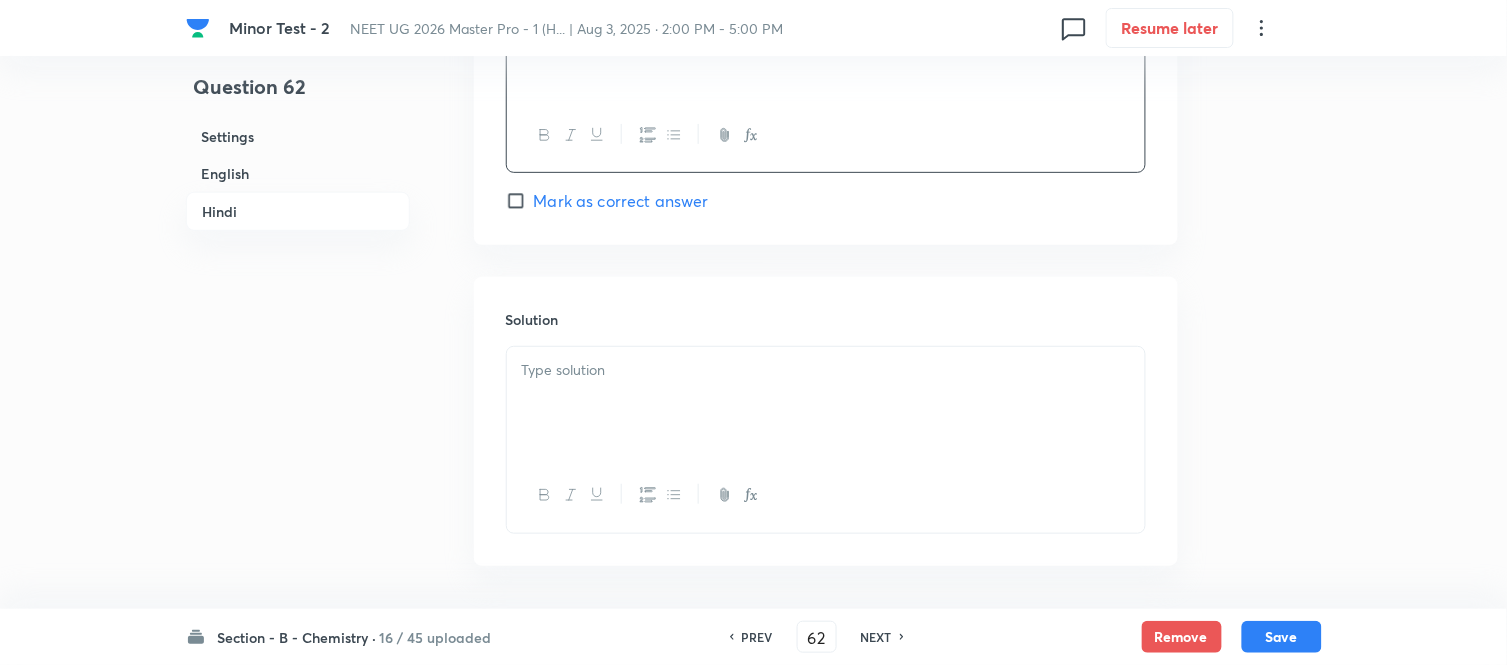 scroll, scrollTop: 4071, scrollLeft: 0, axis: vertical 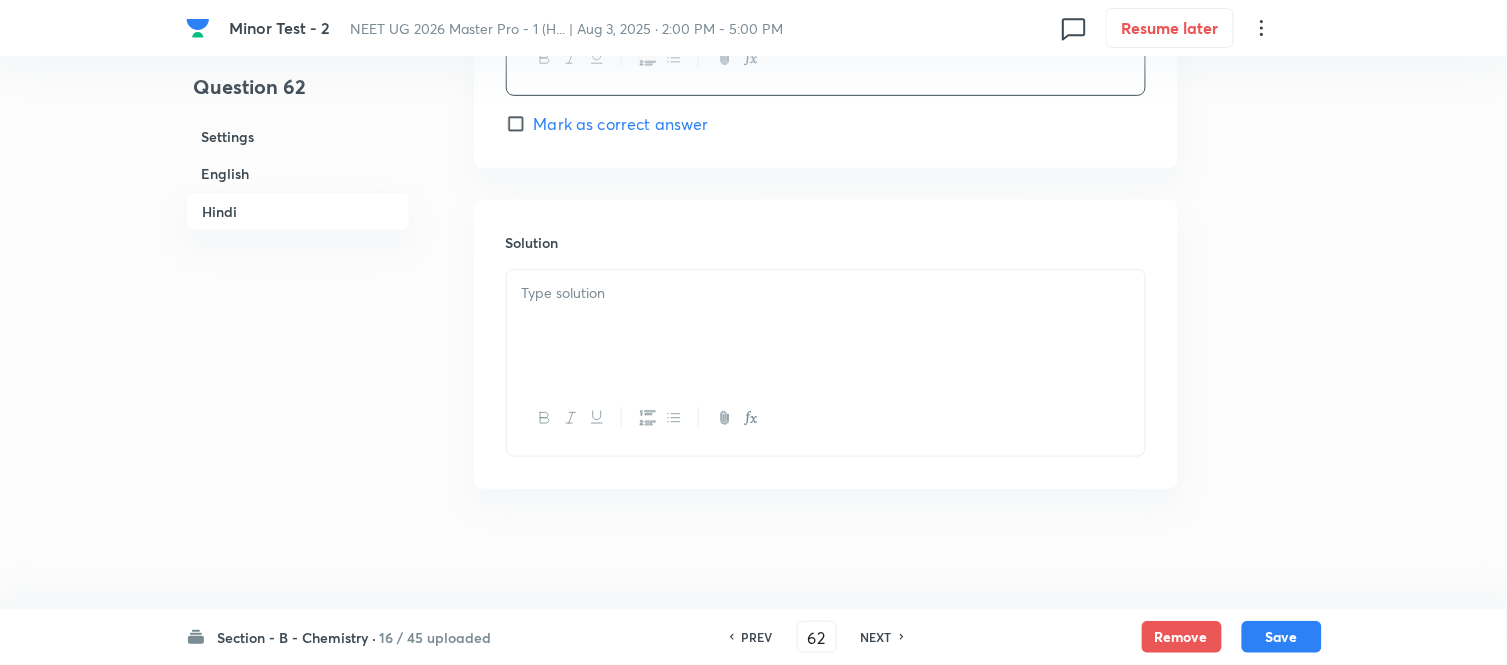 click at bounding box center (826, 326) 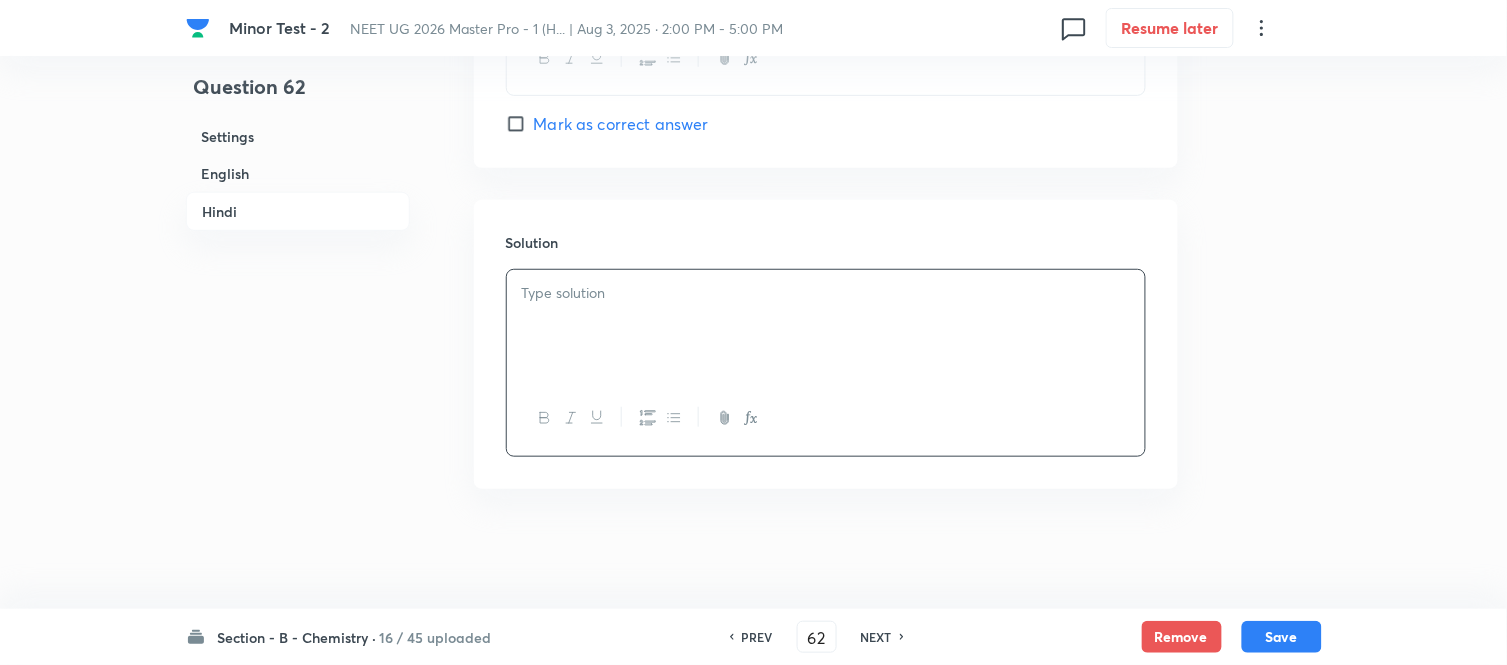 type 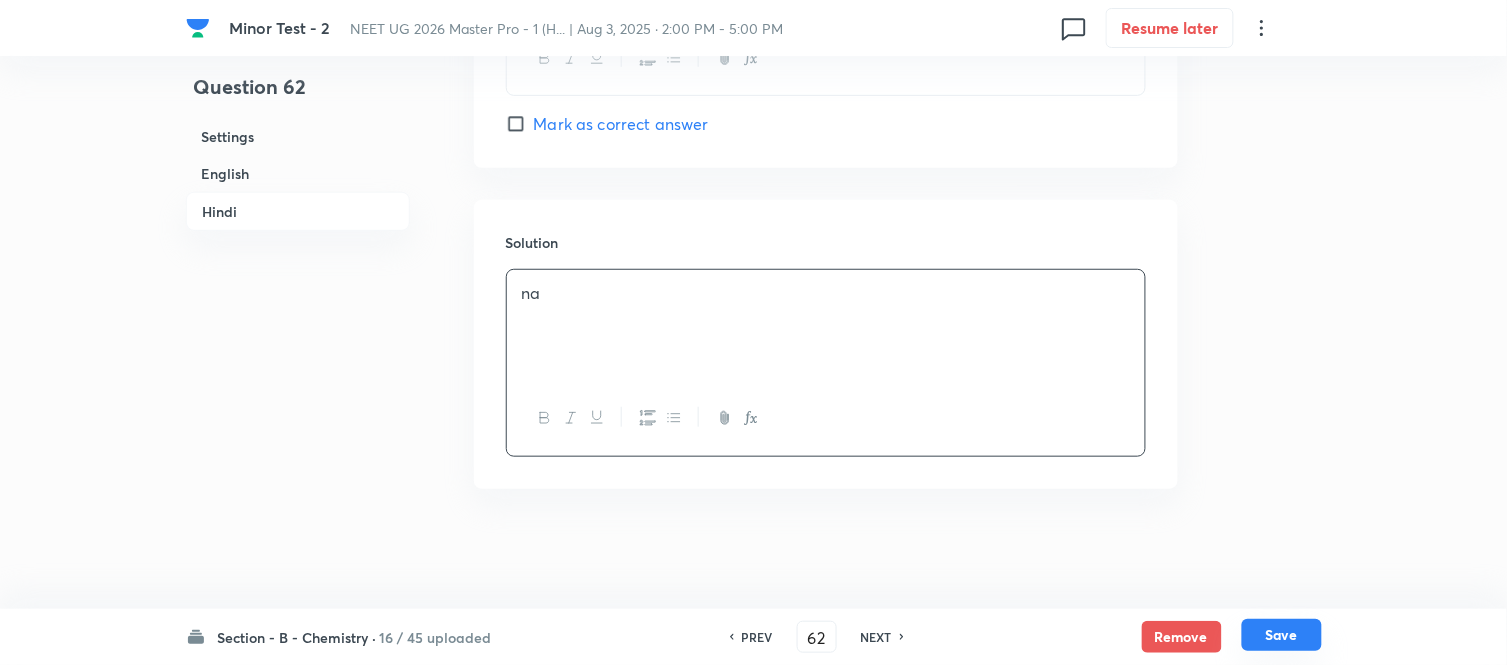 click on "Save" at bounding box center [1282, 635] 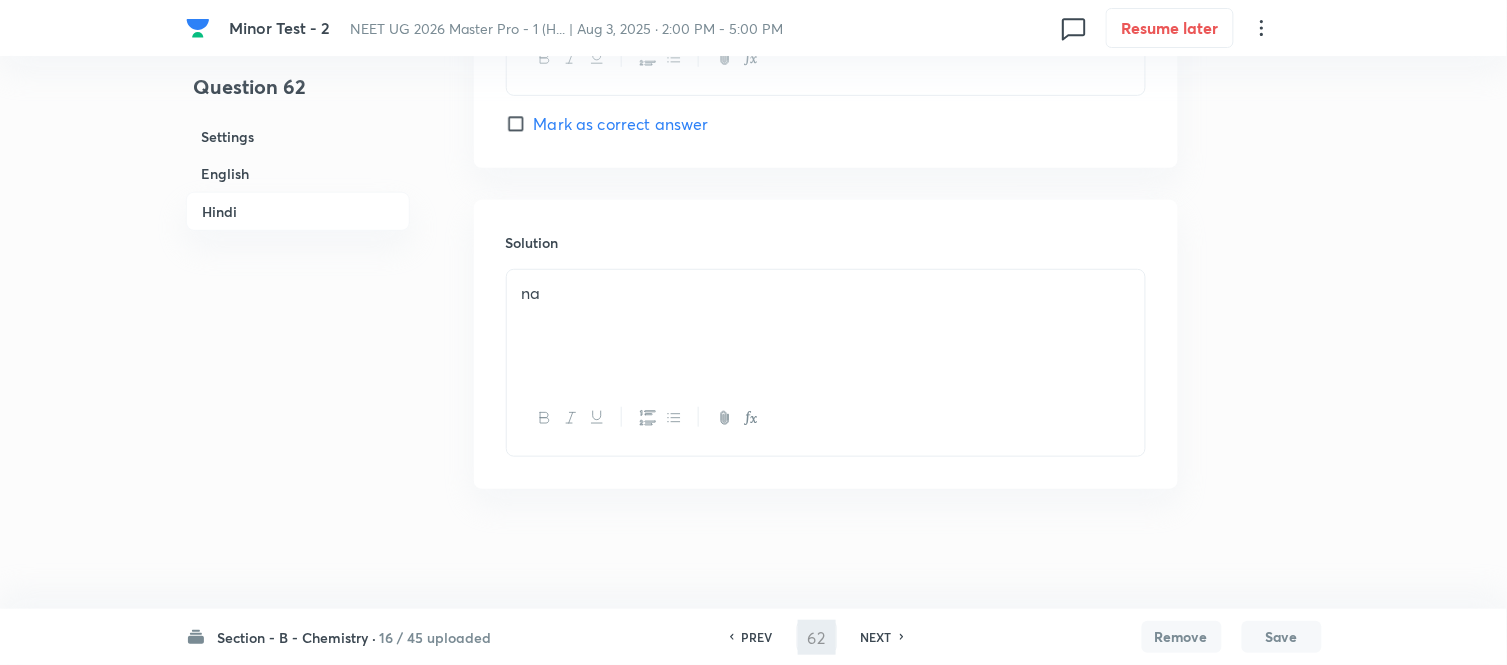type on "63" 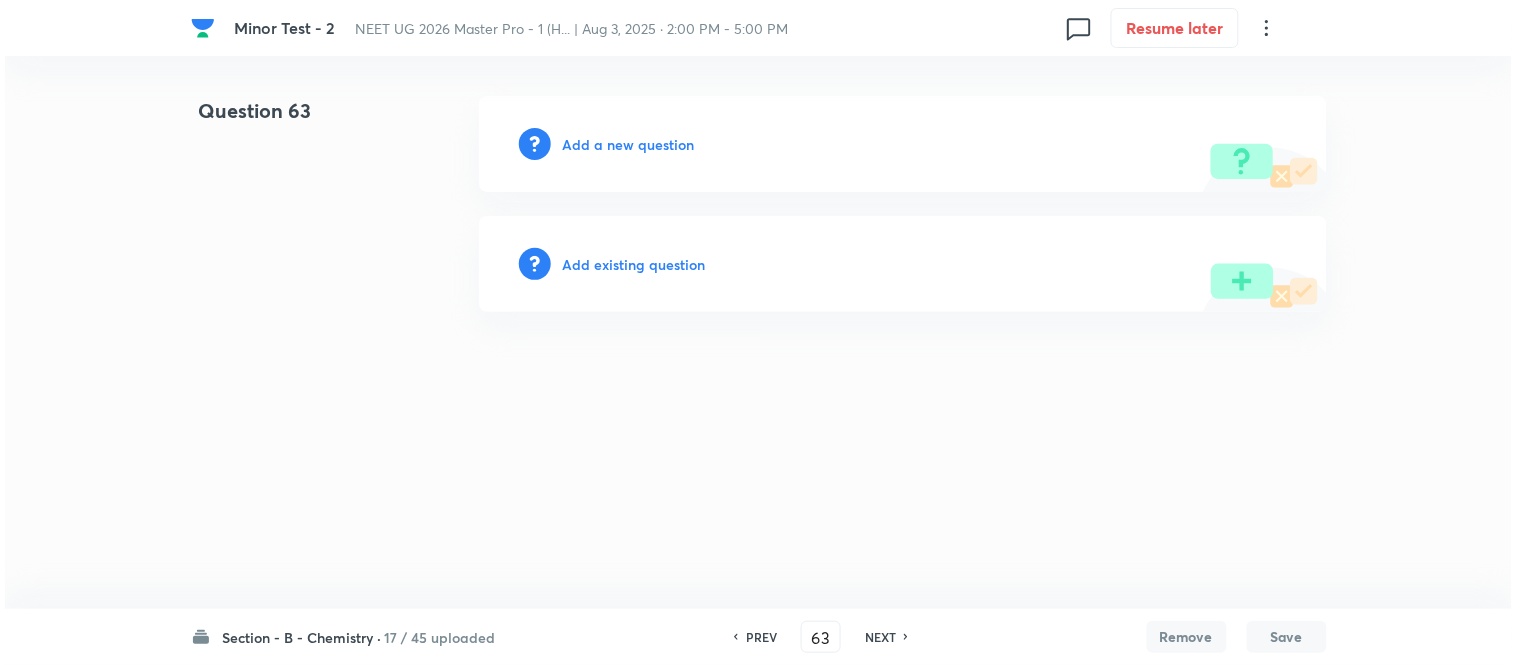 scroll, scrollTop: 0, scrollLeft: 0, axis: both 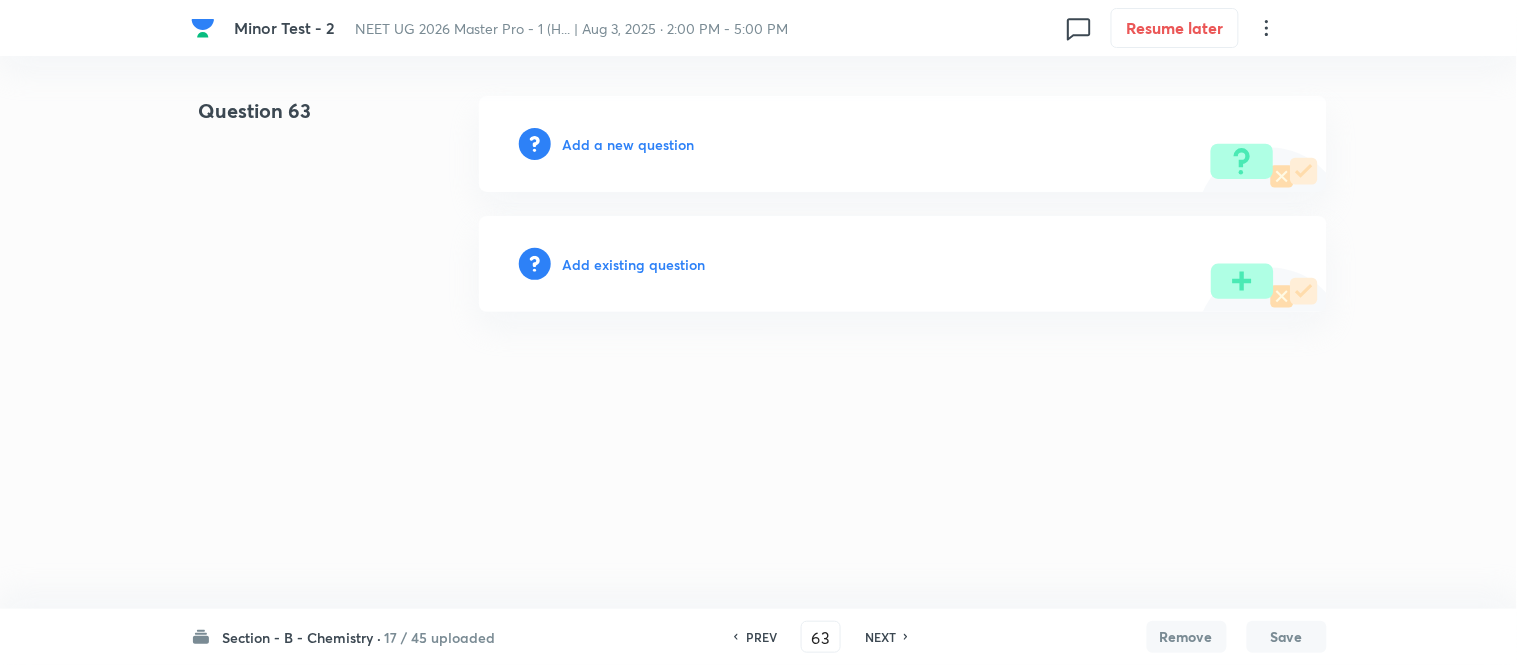 click on "Add a new question" at bounding box center [629, 144] 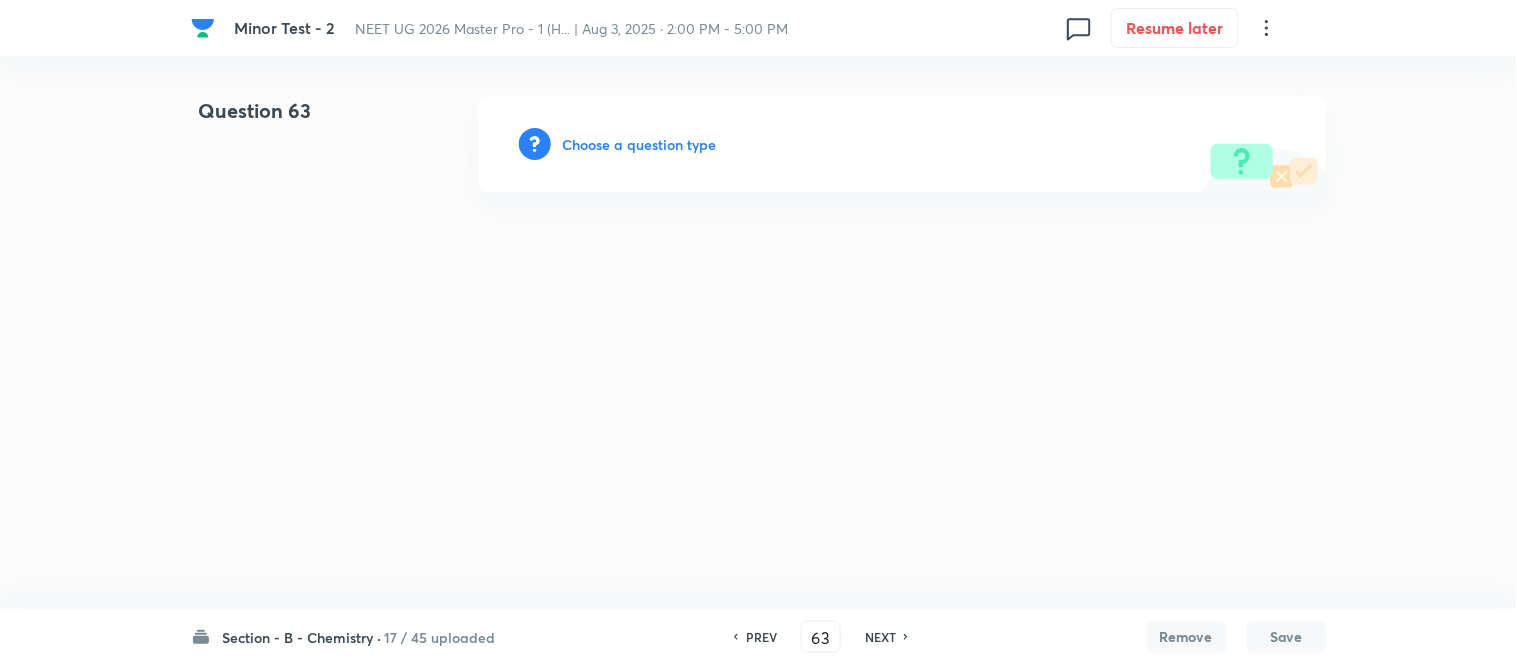 click on "Choose a question type" at bounding box center (640, 144) 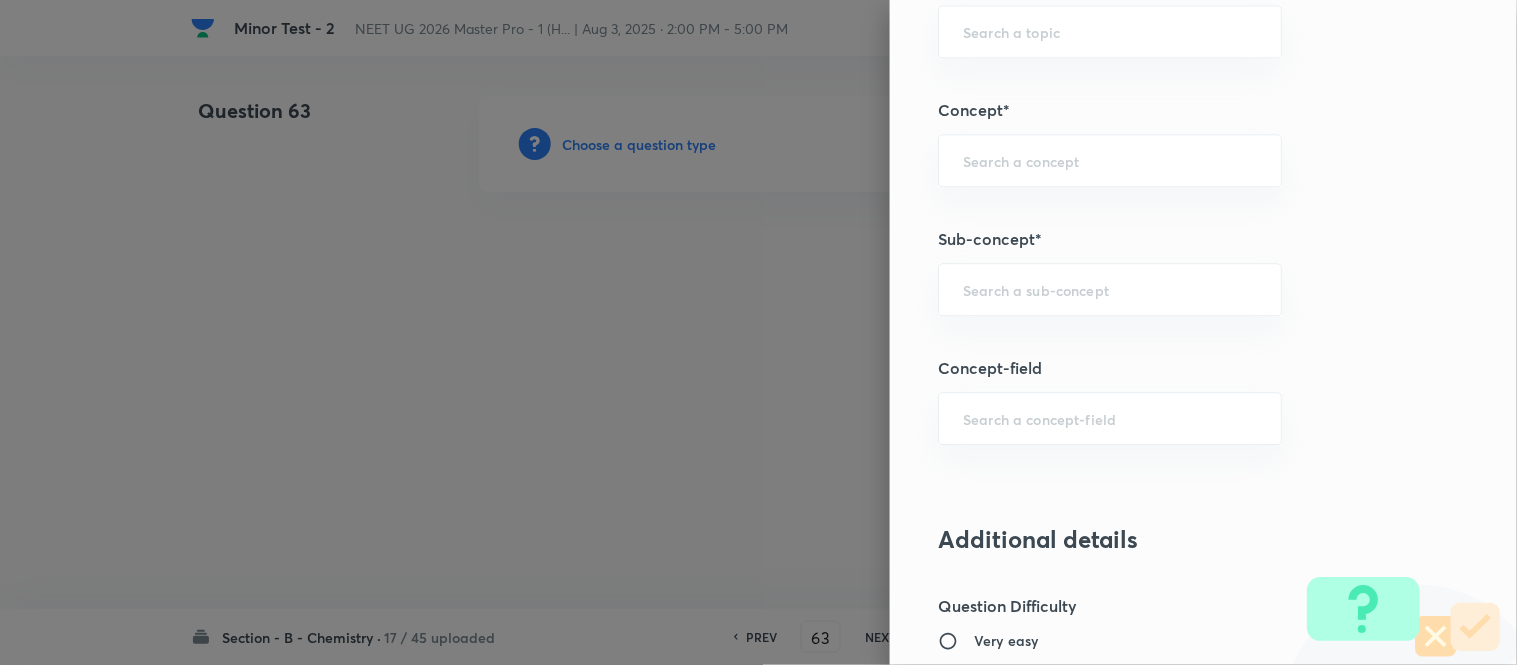 scroll, scrollTop: 1204, scrollLeft: 0, axis: vertical 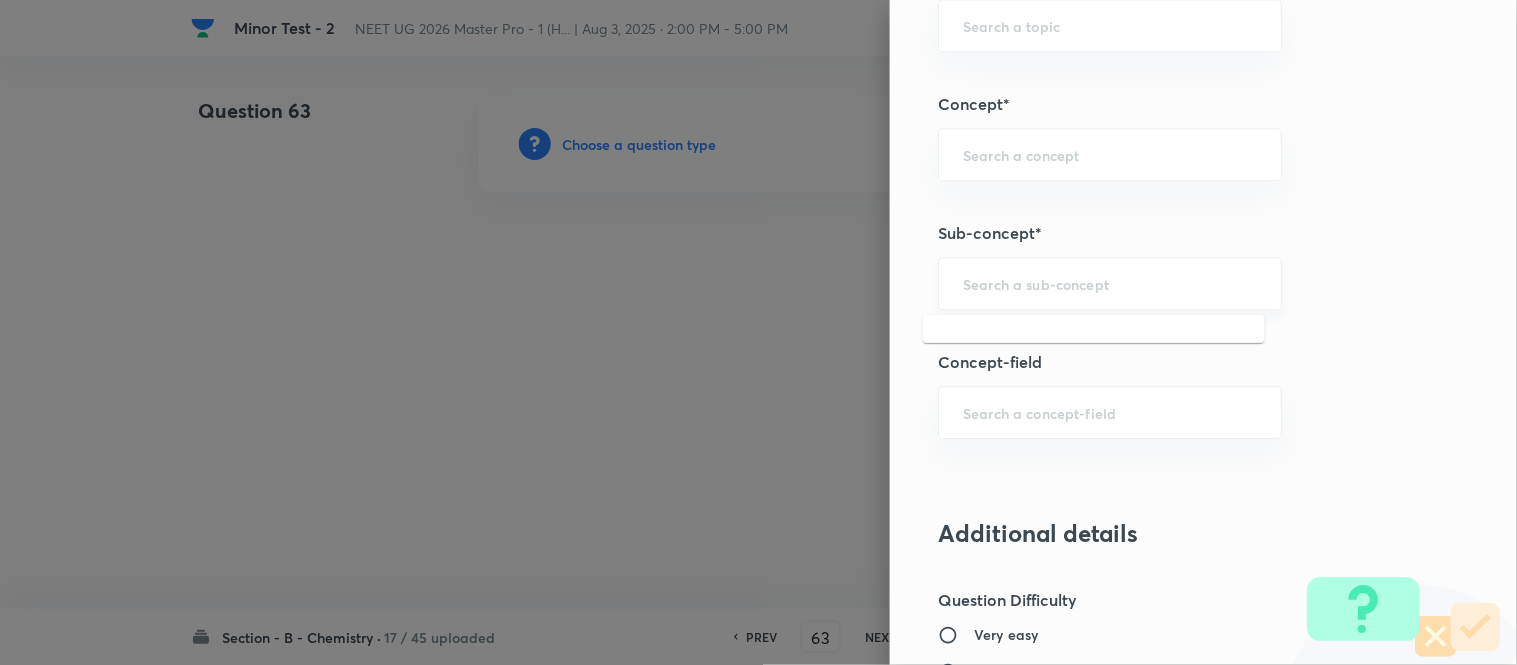 click at bounding box center (1110, 283) 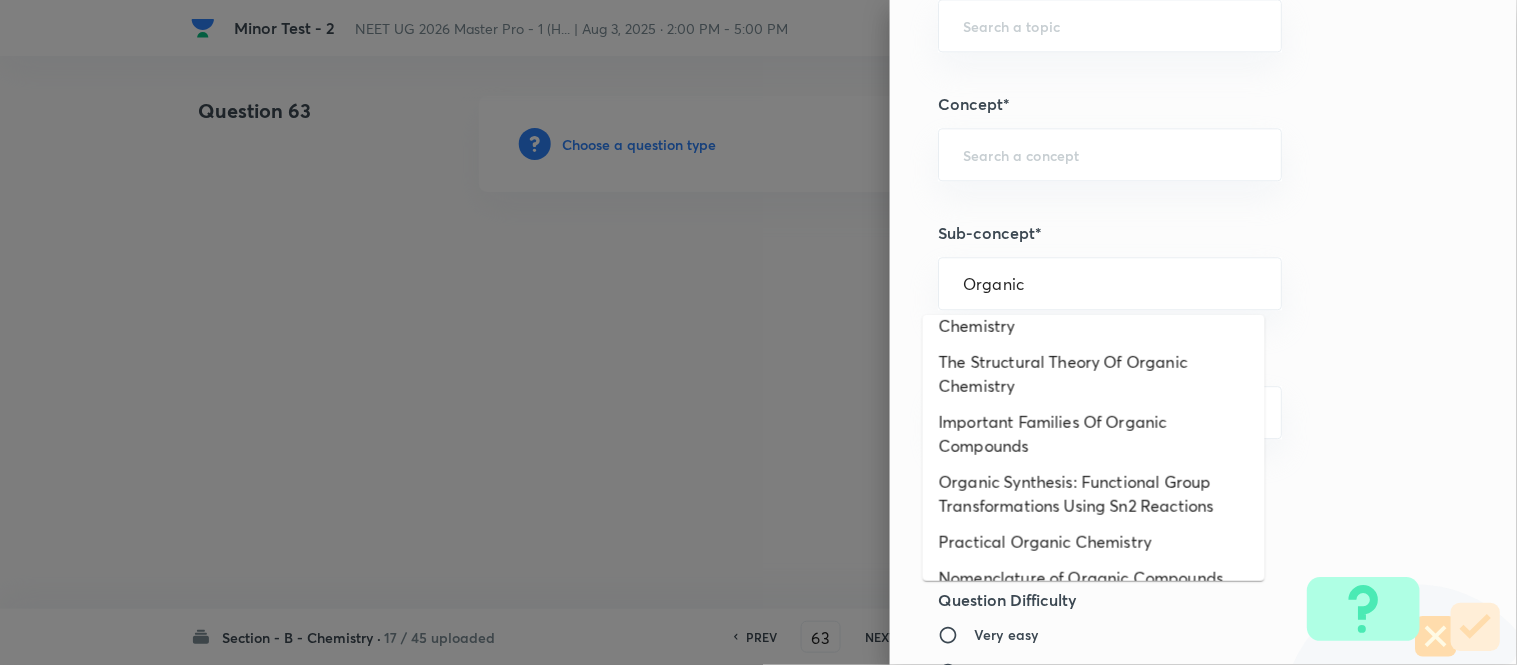 scroll, scrollTop: 325, scrollLeft: 0, axis: vertical 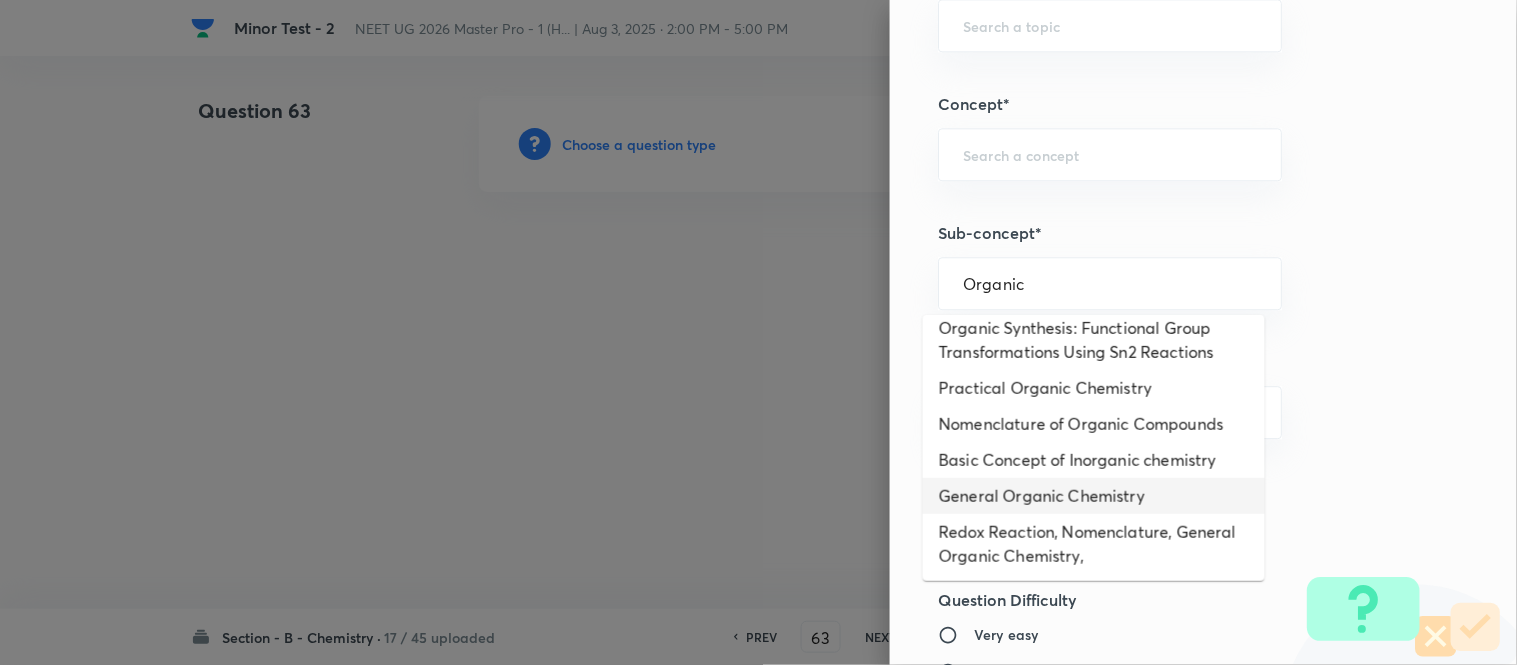 click on "General Organic Chemistry" at bounding box center [1094, 496] 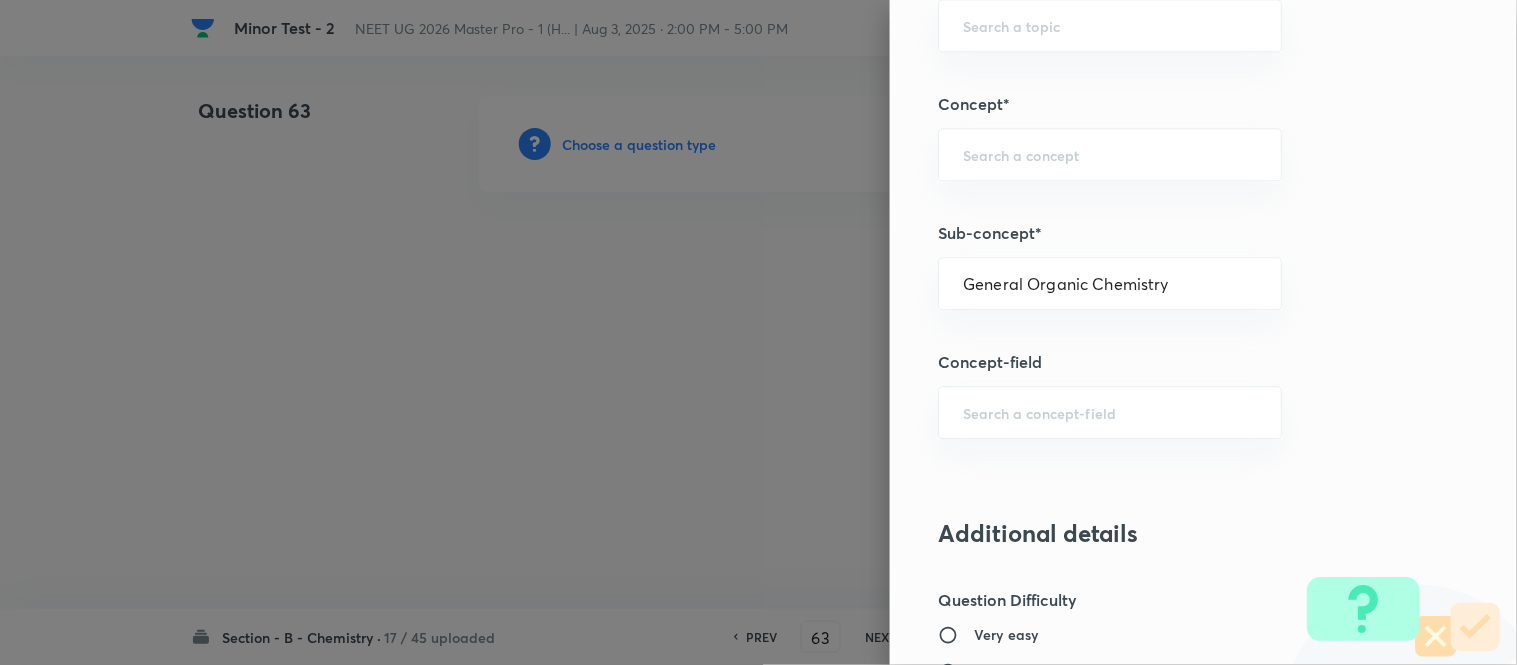type on "Chemistry" 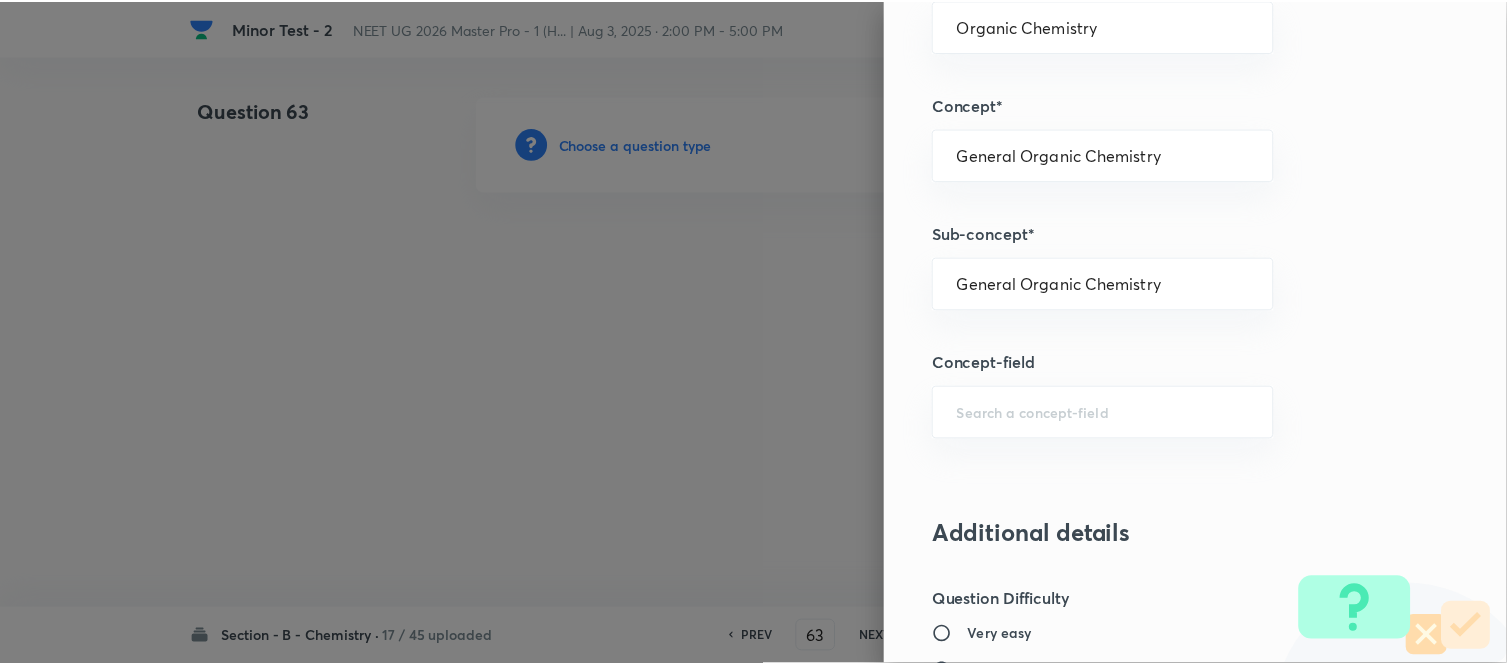 scroll, scrollTop: 2195, scrollLeft: 0, axis: vertical 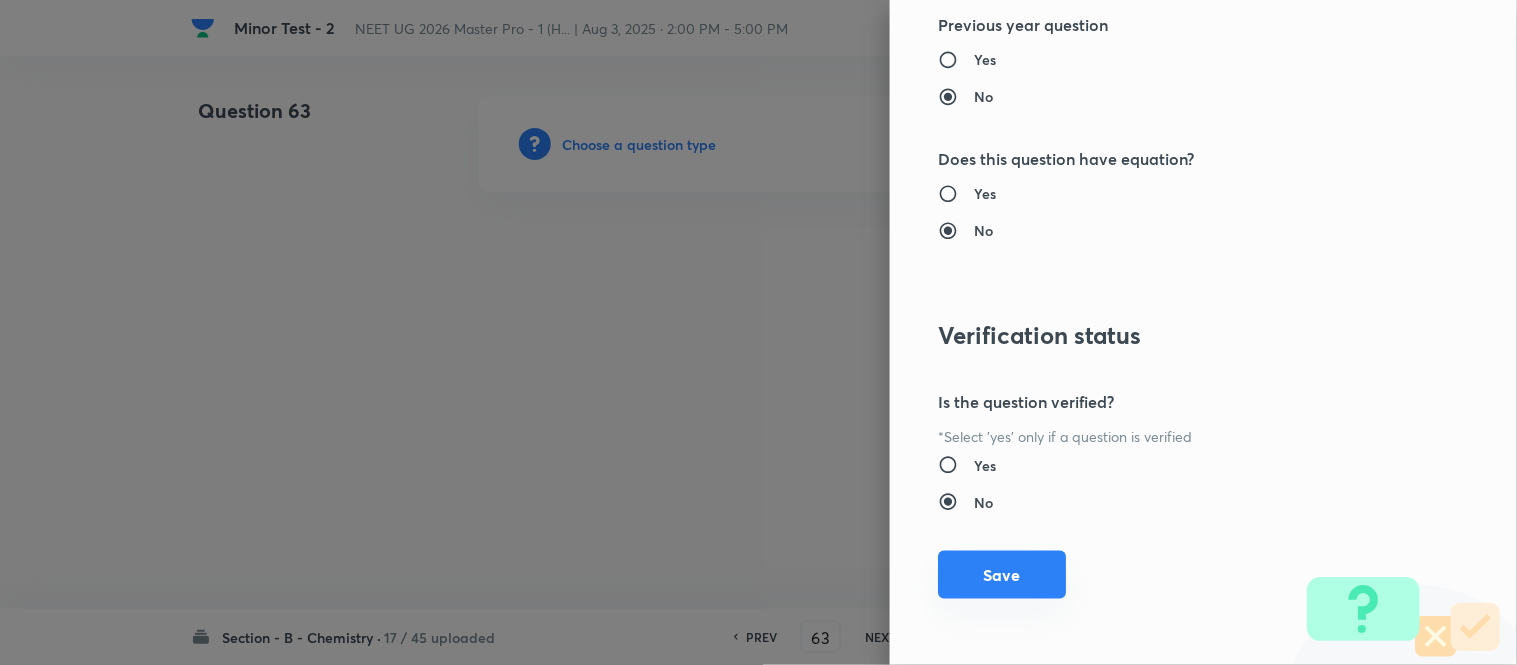 click on "Save" at bounding box center [1002, 575] 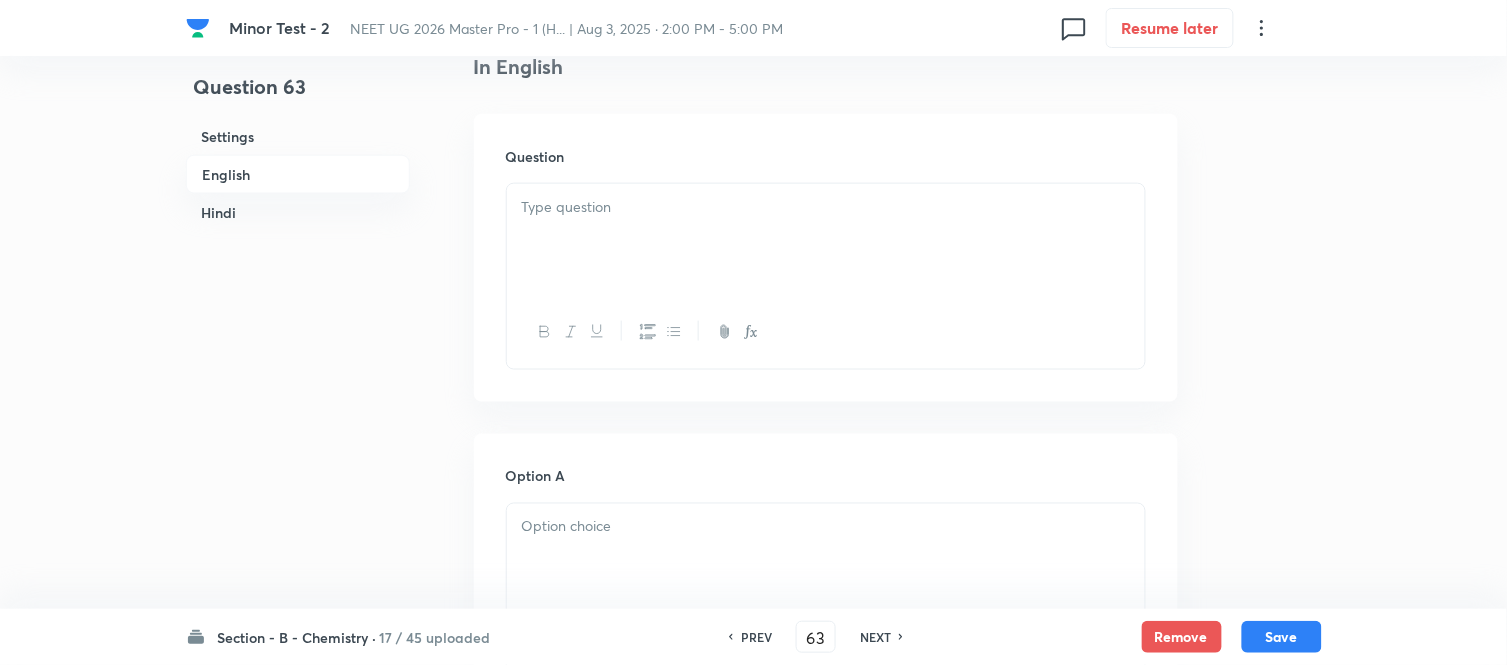 scroll, scrollTop: 555, scrollLeft: 0, axis: vertical 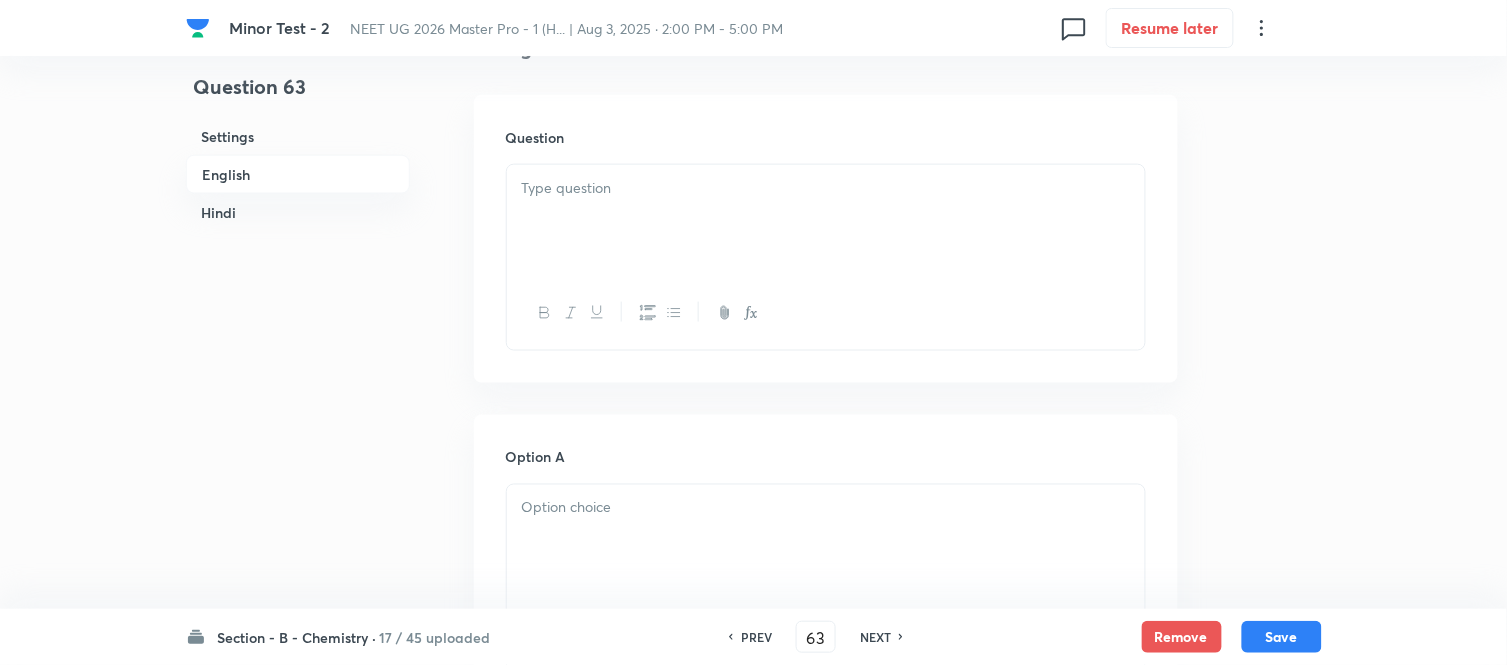 click at bounding box center (826, 221) 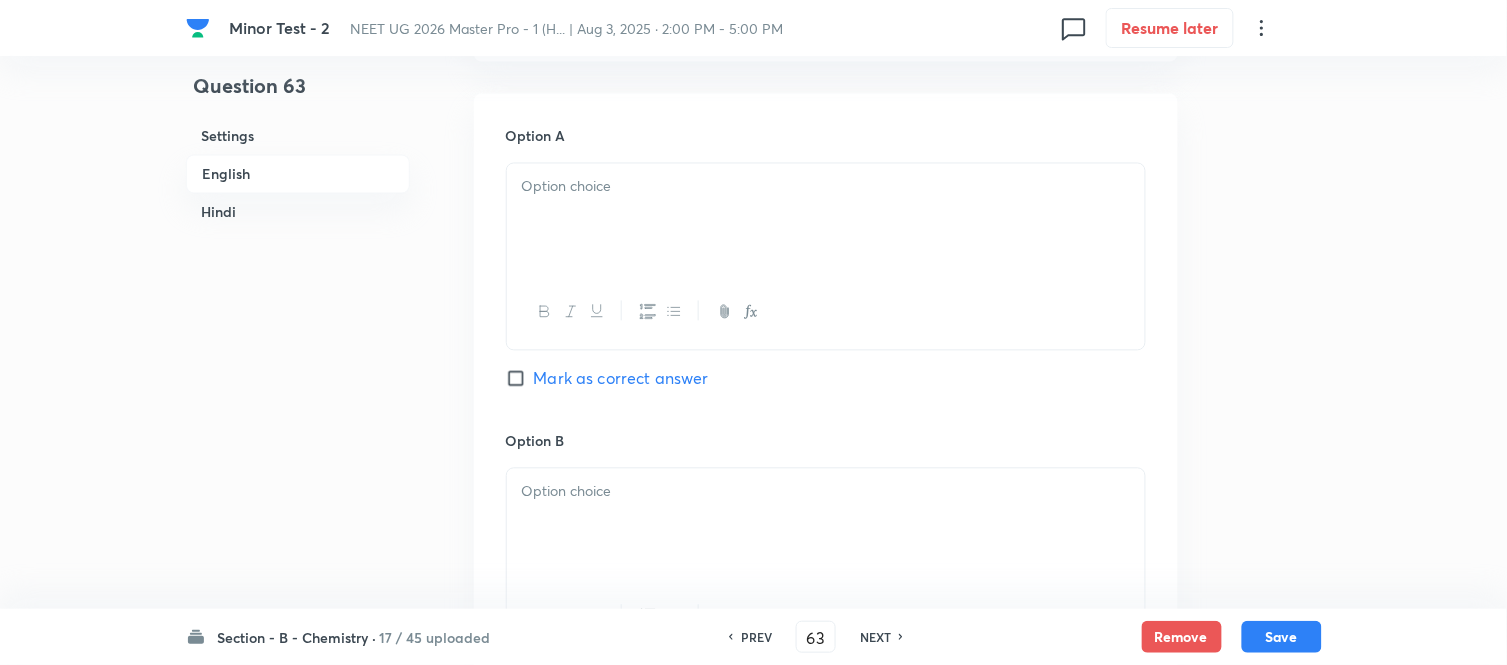 scroll, scrollTop: 888, scrollLeft: 0, axis: vertical 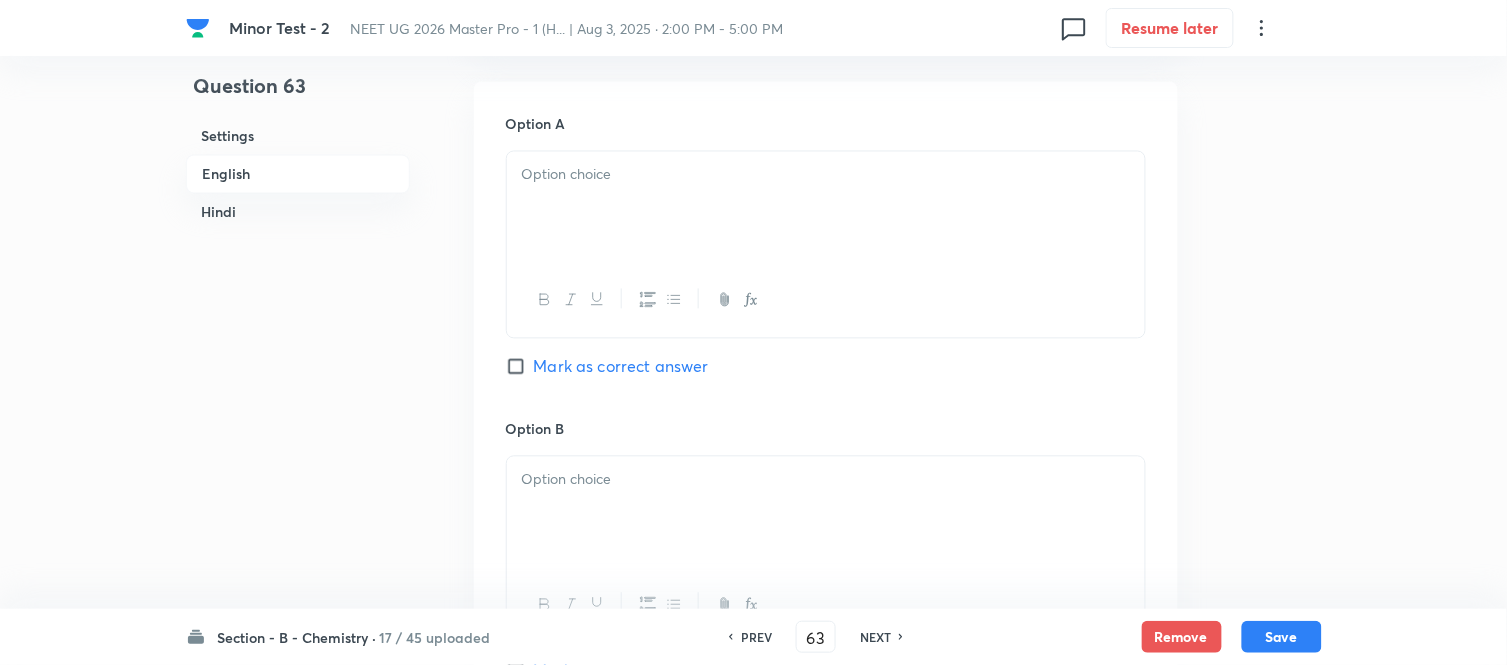 click at bounding box center (826, 208) 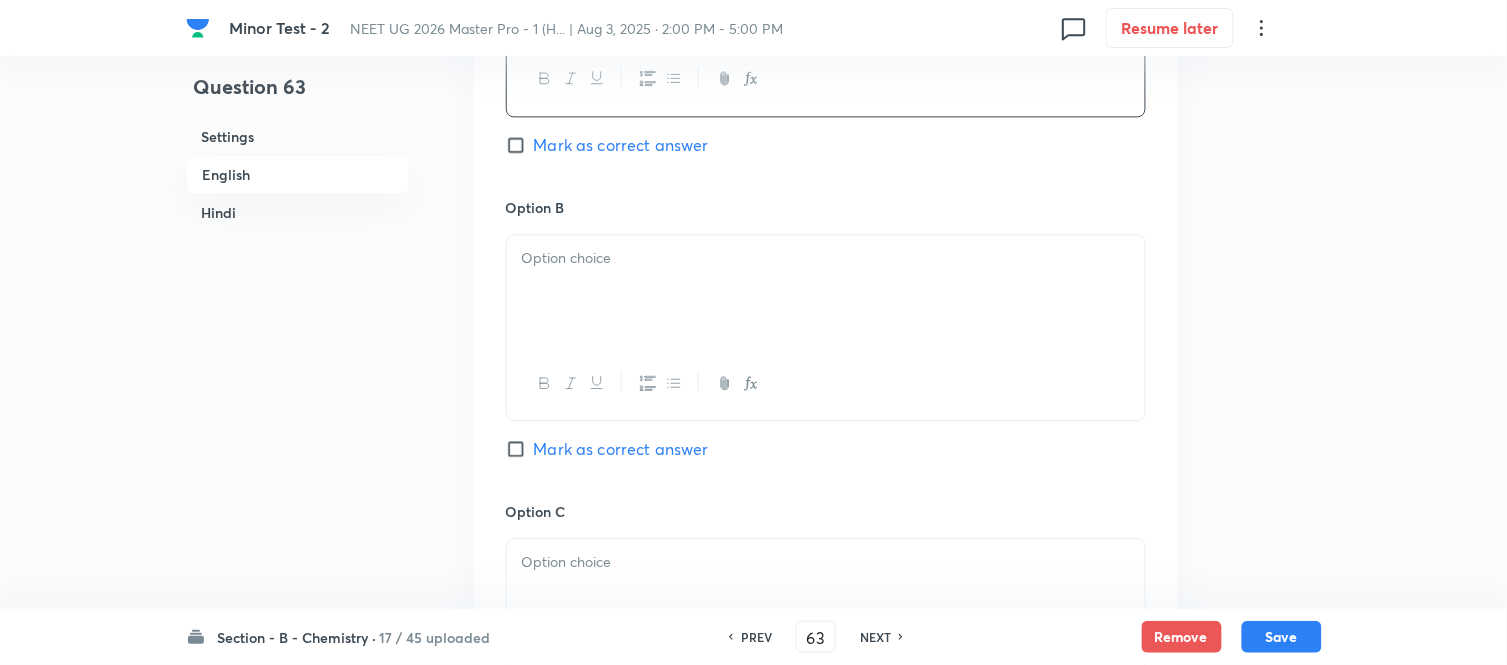 scroll, scrollTop: 1111, scrollLeft: 0, axis: vertical 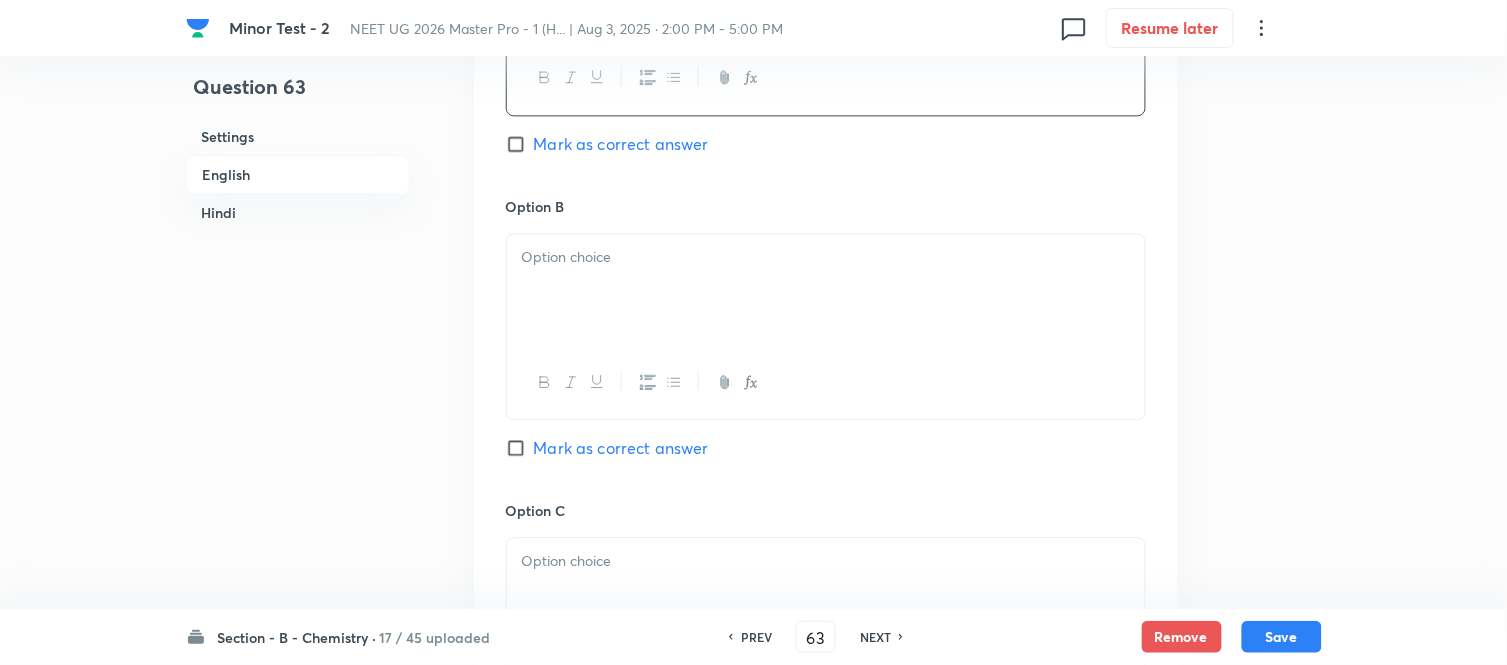 click at bounding box center (826, 257) 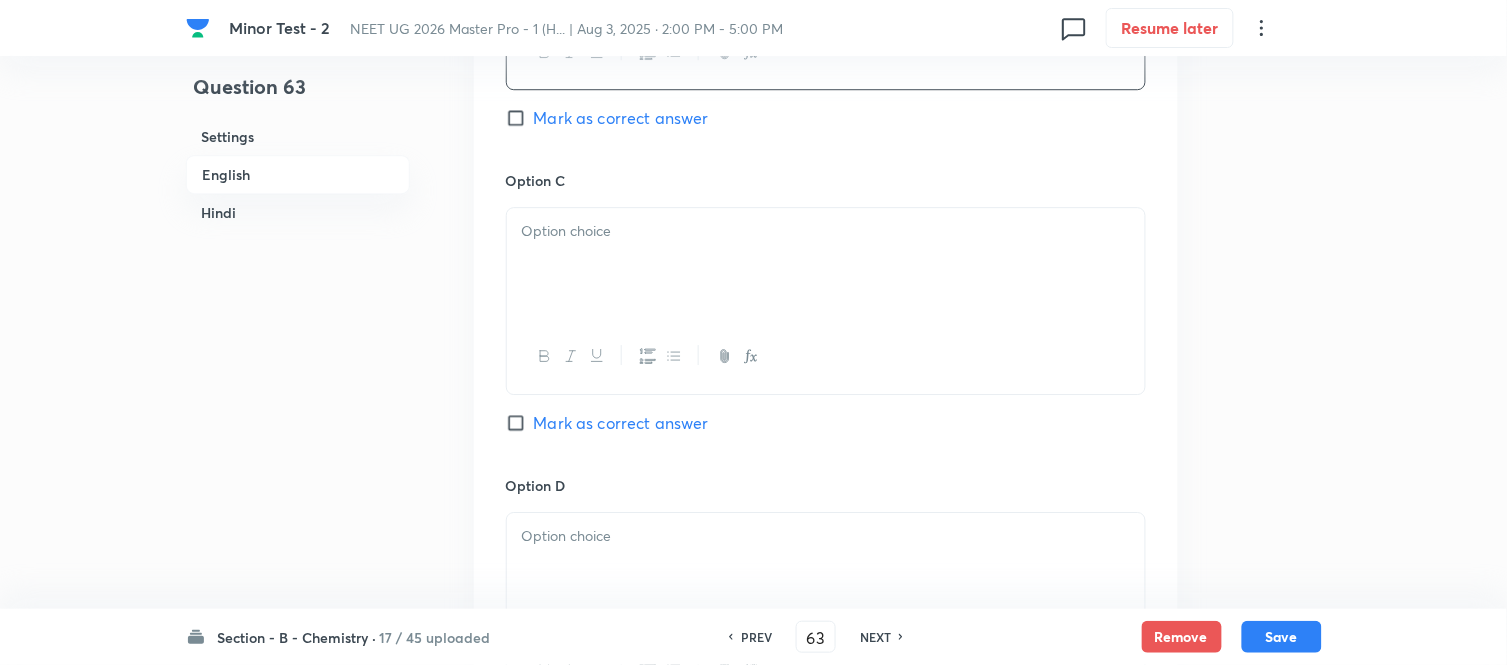 scroll, scrollTop: 1444, scrollLeft: 0, axis: vertical 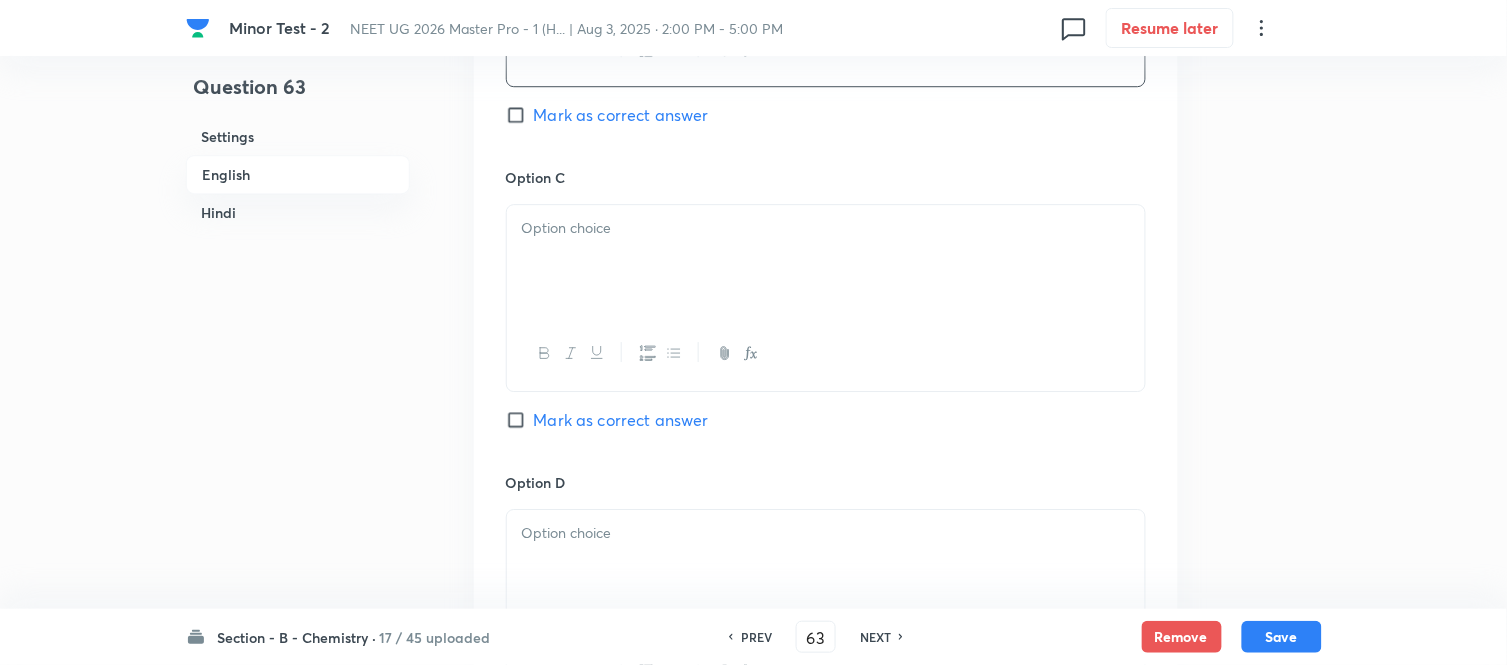 click at bounding box center (826, 261) 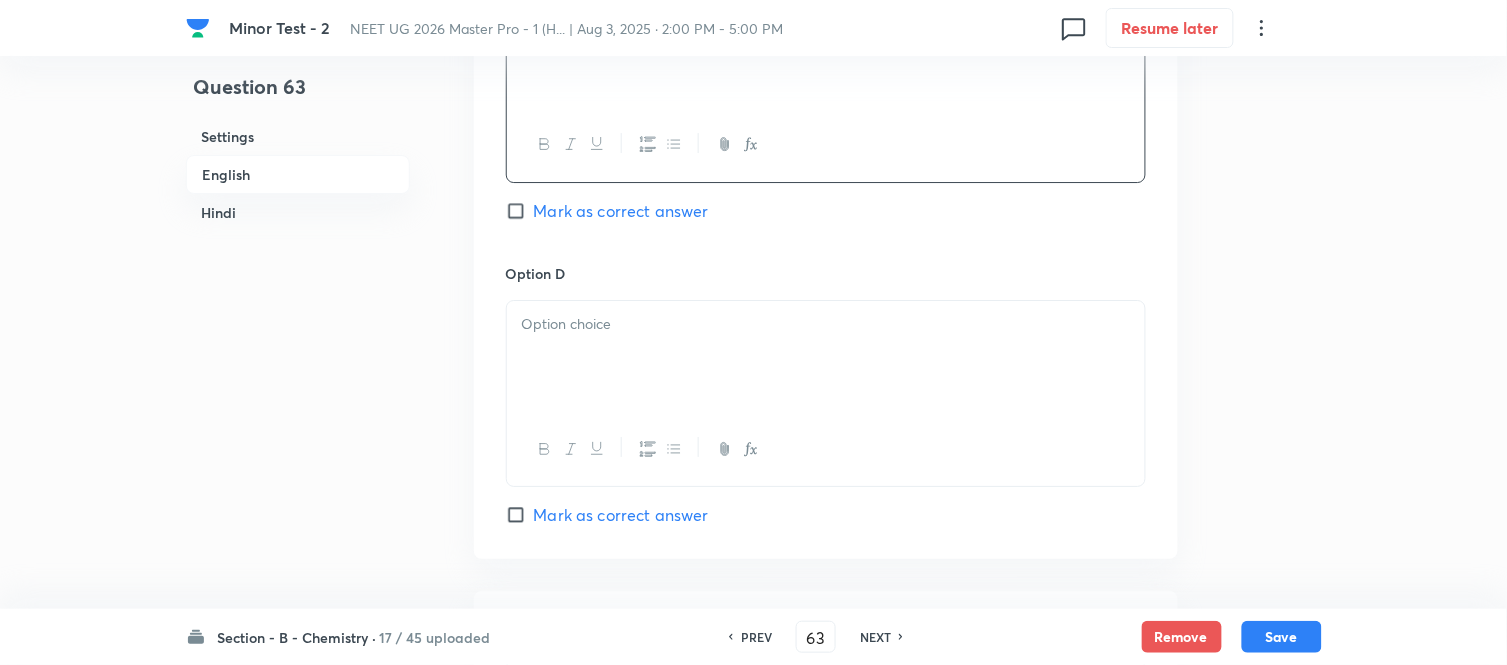 scroll, scrollTop: 1666, scrollLeft: 0, axis: vertical 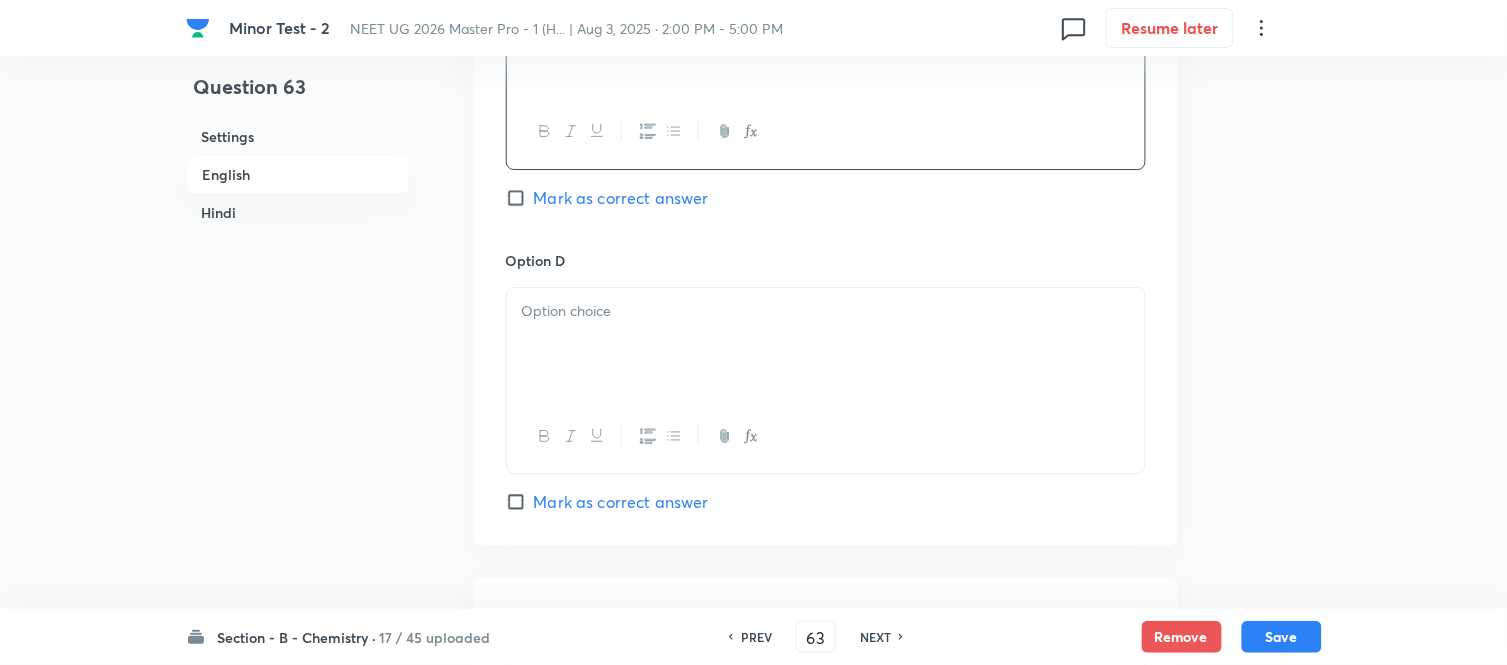 click at bounding box center (826, 344) 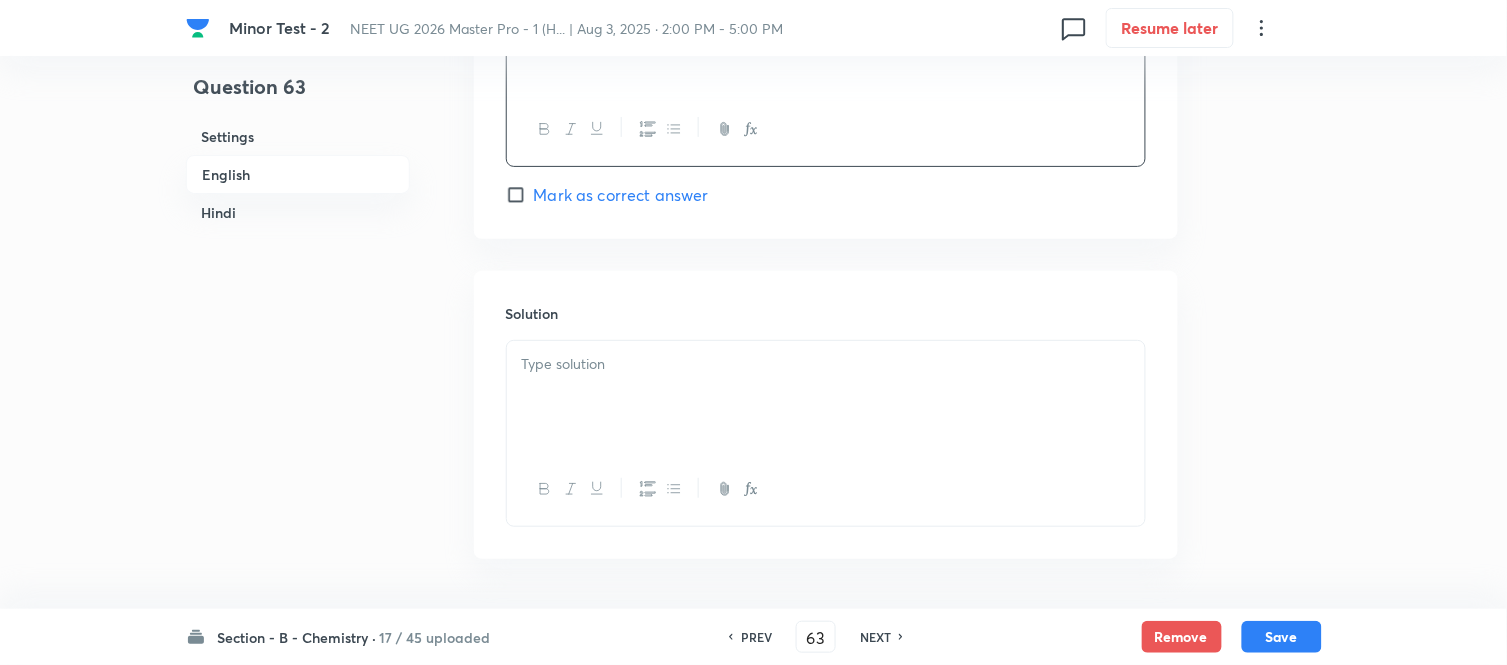 scroll, scrollTop: 2000, scrollLeft: 0, axis: vertical 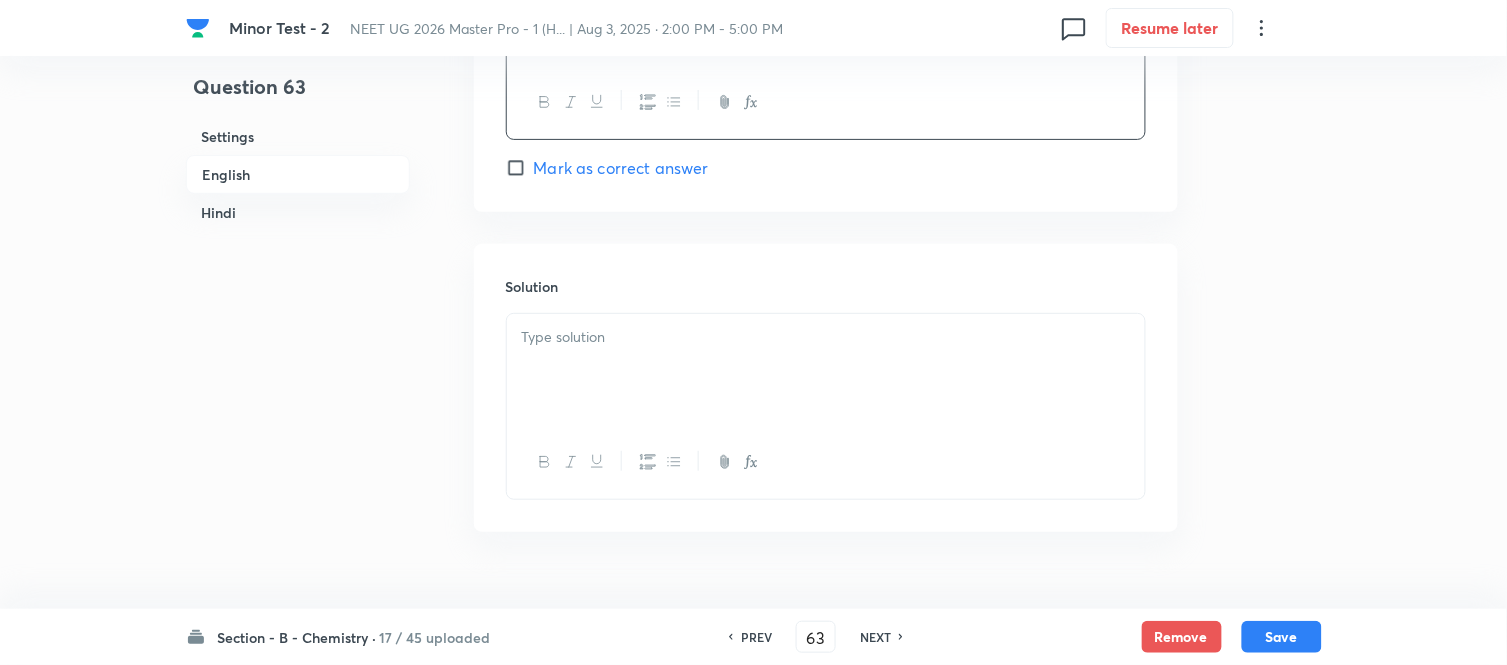 click at bounding box center (826, 337) 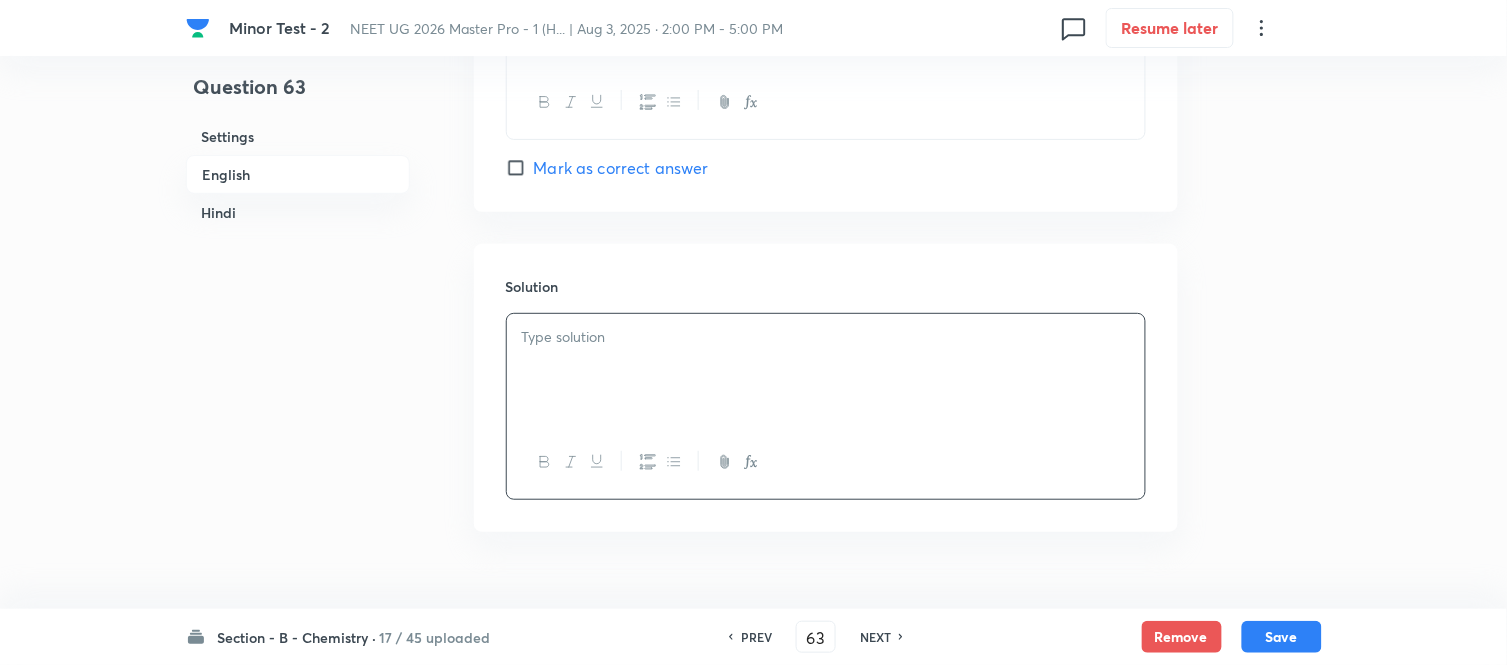 type 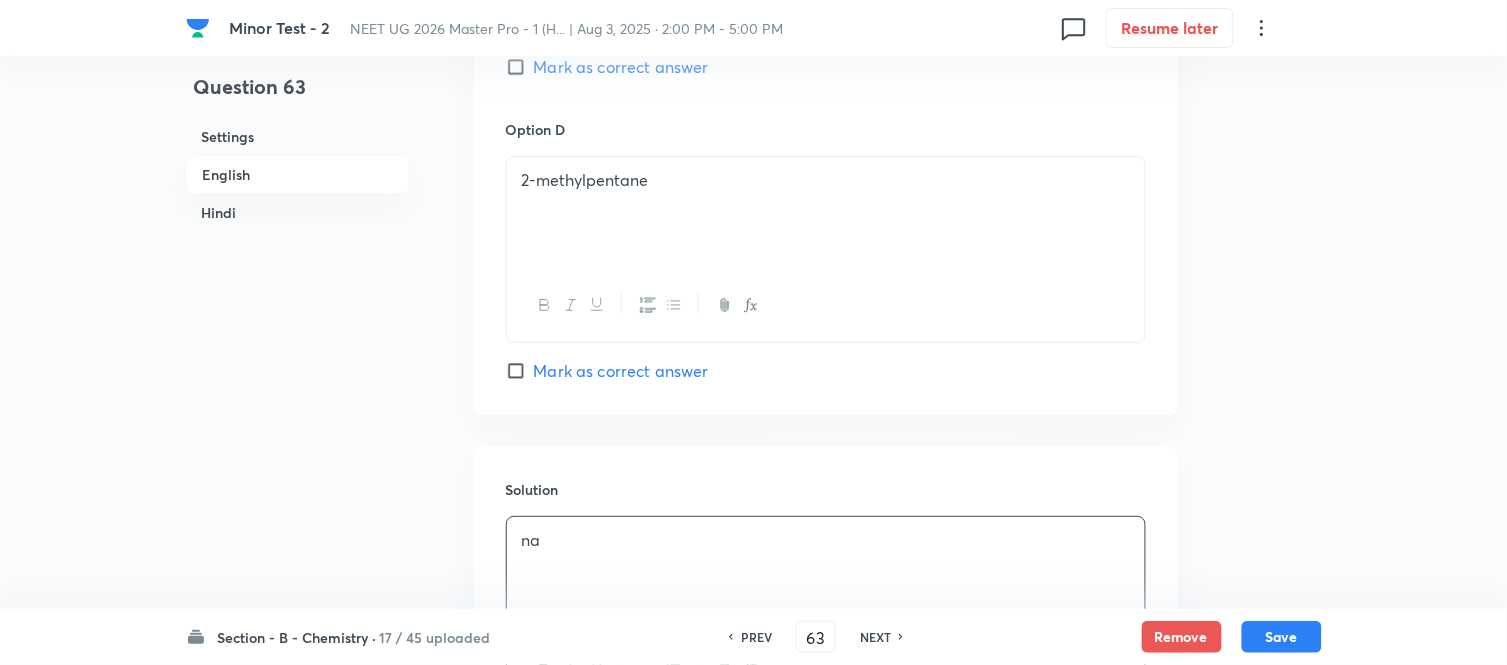 scroll, scrollTop: 1666, scrollLeft: 0, axis: vertical 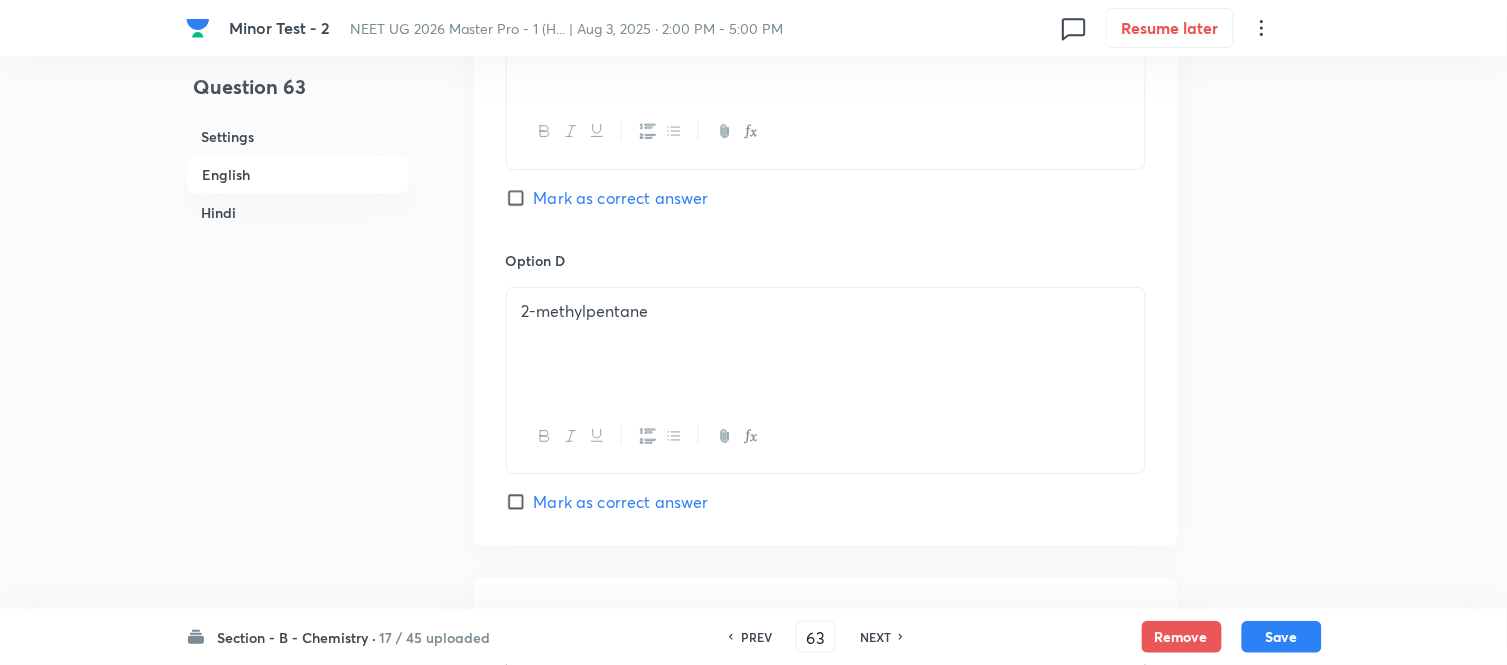 click on "Mark as correct answer" at bounding box center (520, 198) 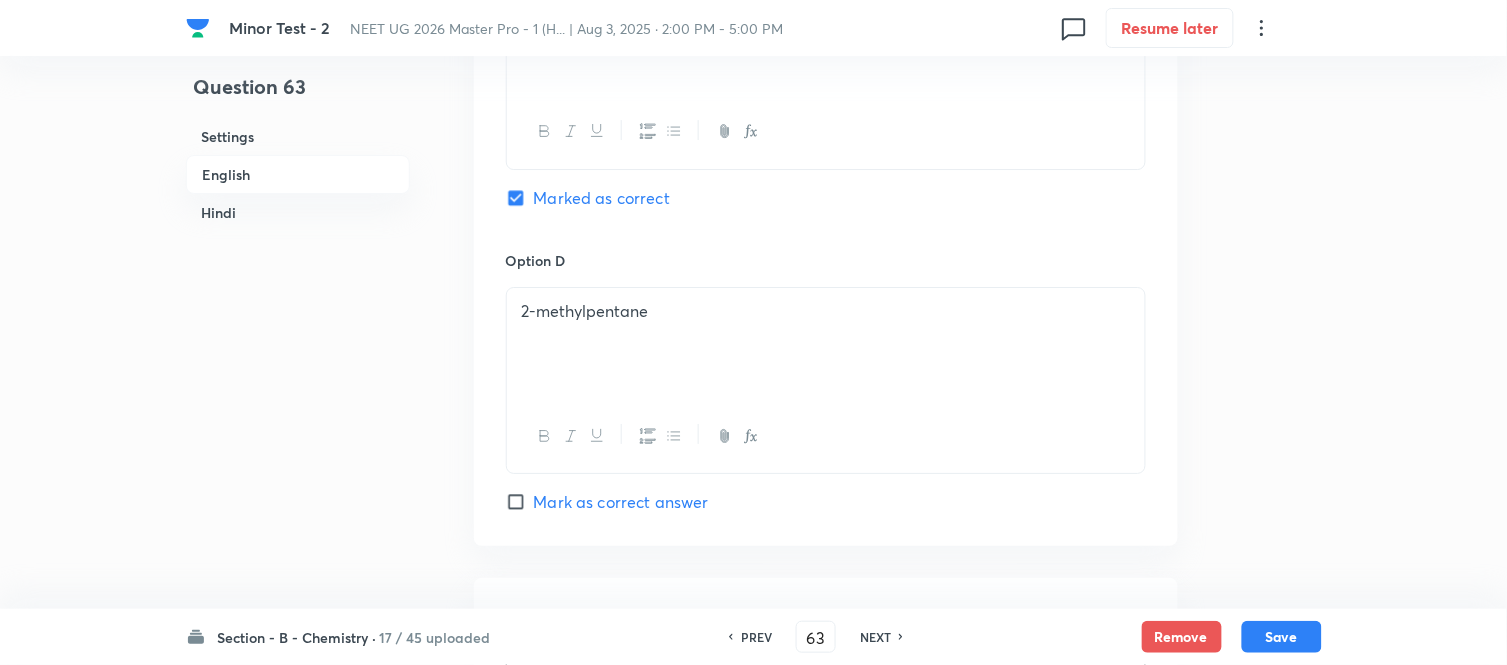 checkbox on "true" 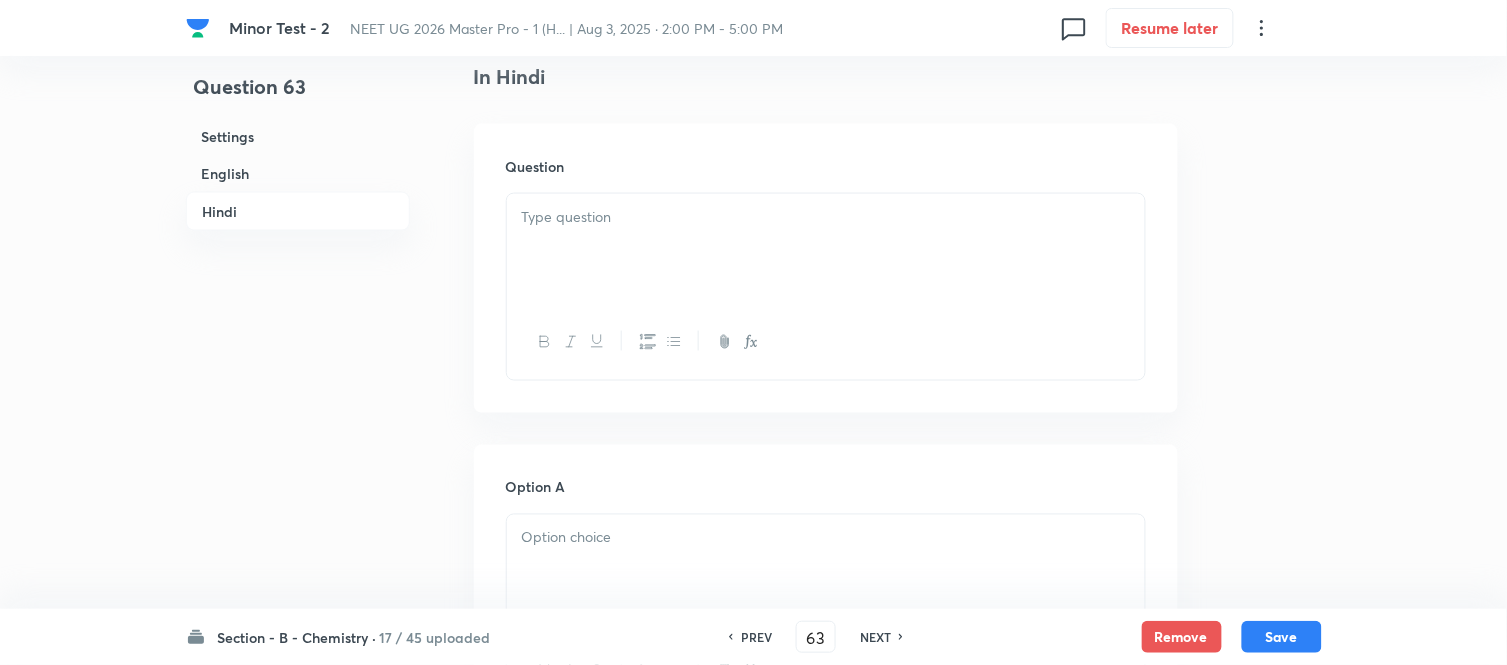 scroll, scrollTop: 2555, scrollLeft: 0, axis: vertical 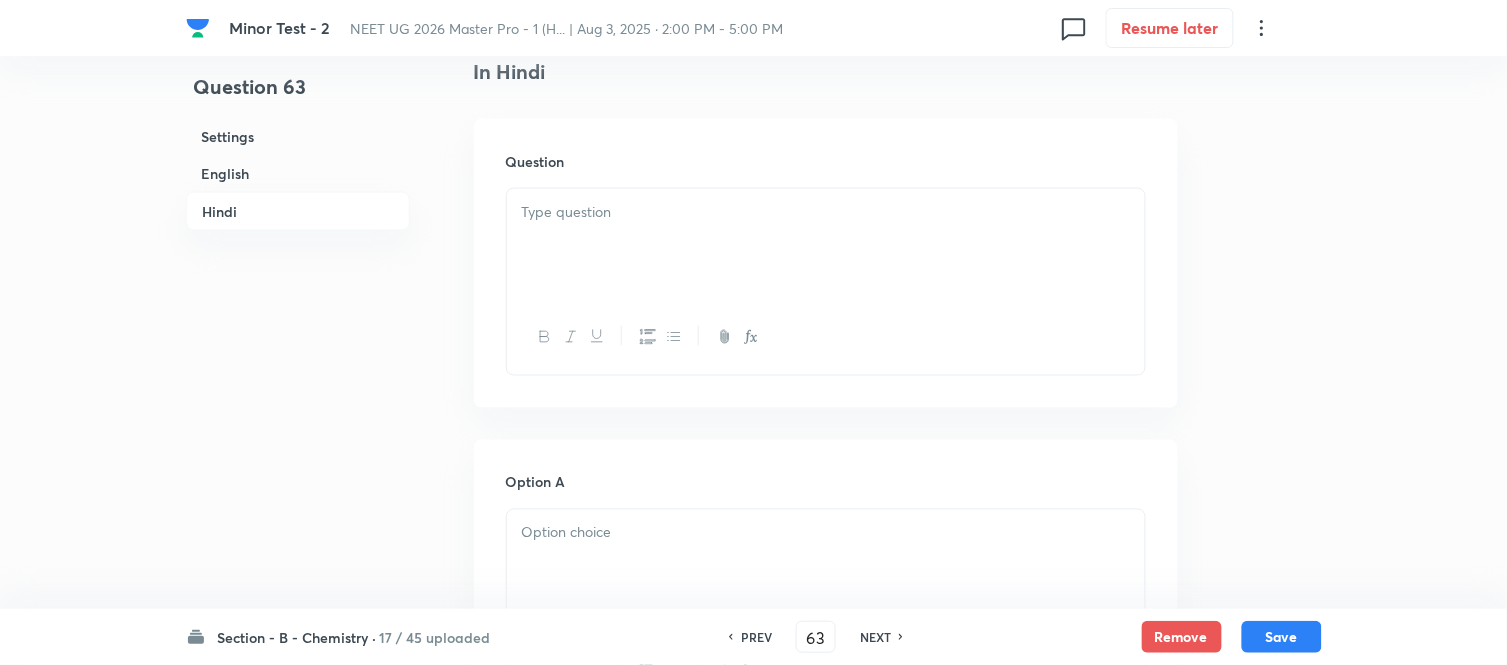 click at bounding box center [826, 245] 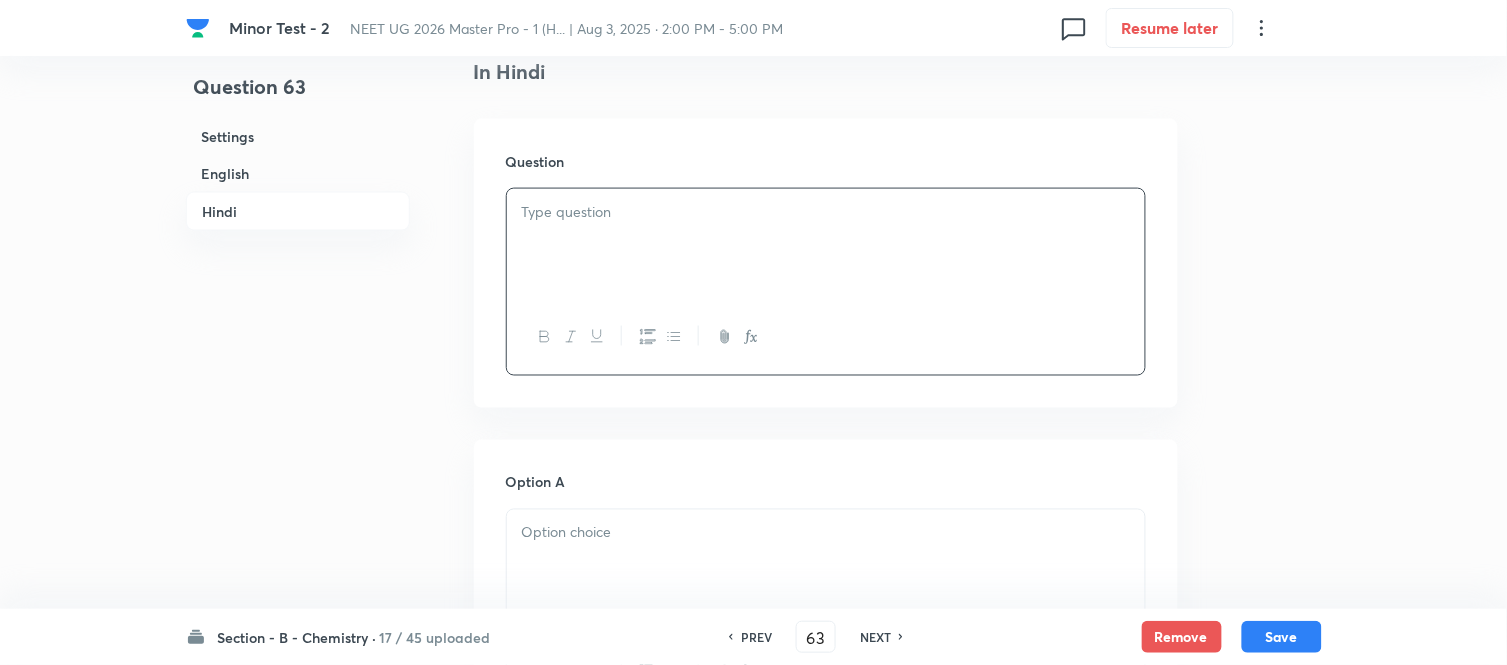 click at bounding box center (826, 212) 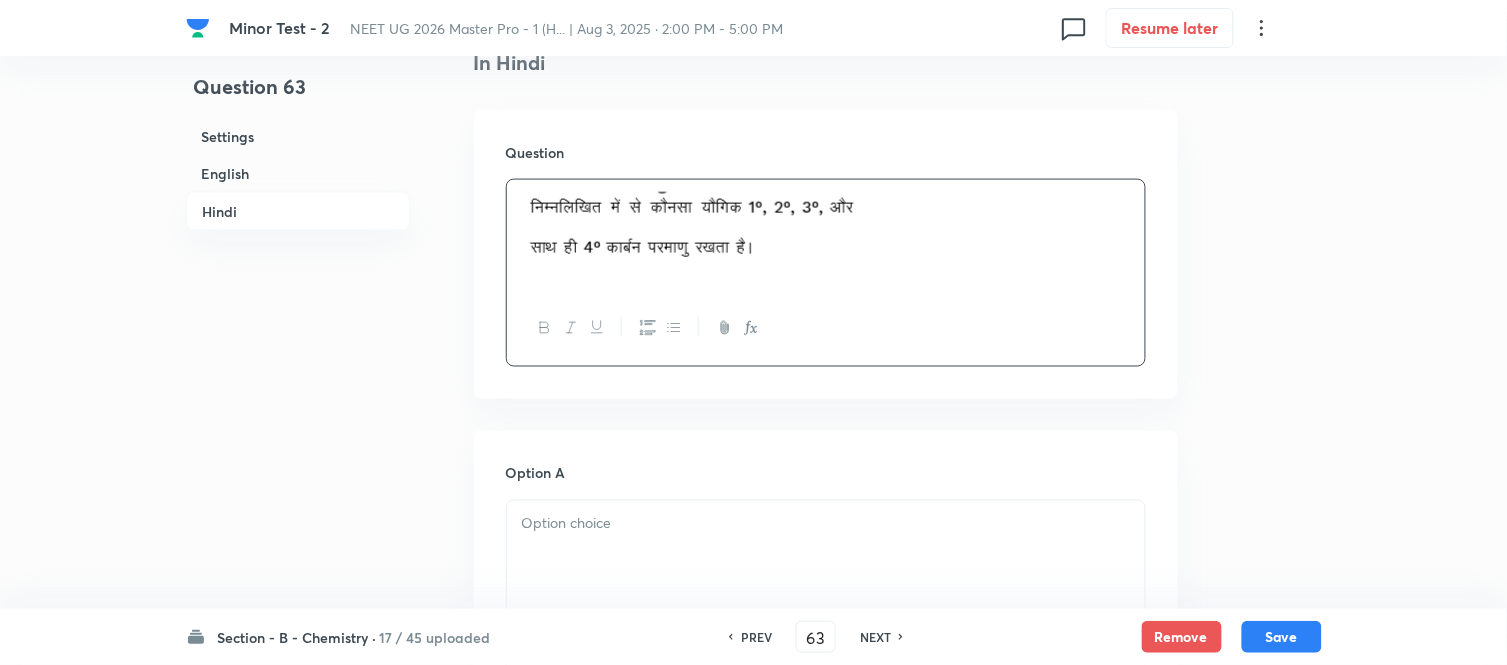 scroll, scrollTop: 2555, scrollLeft: 0, axis: vertical 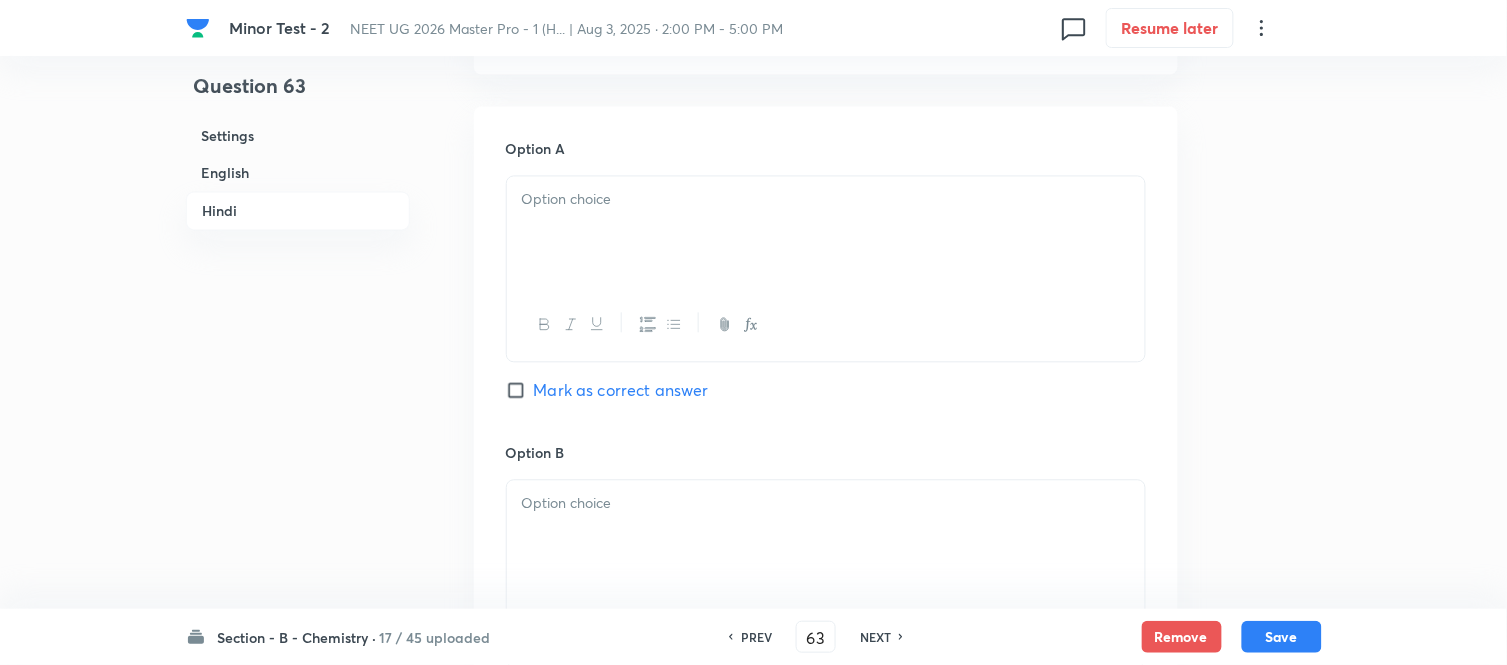 click at bounding box center (826, 233) 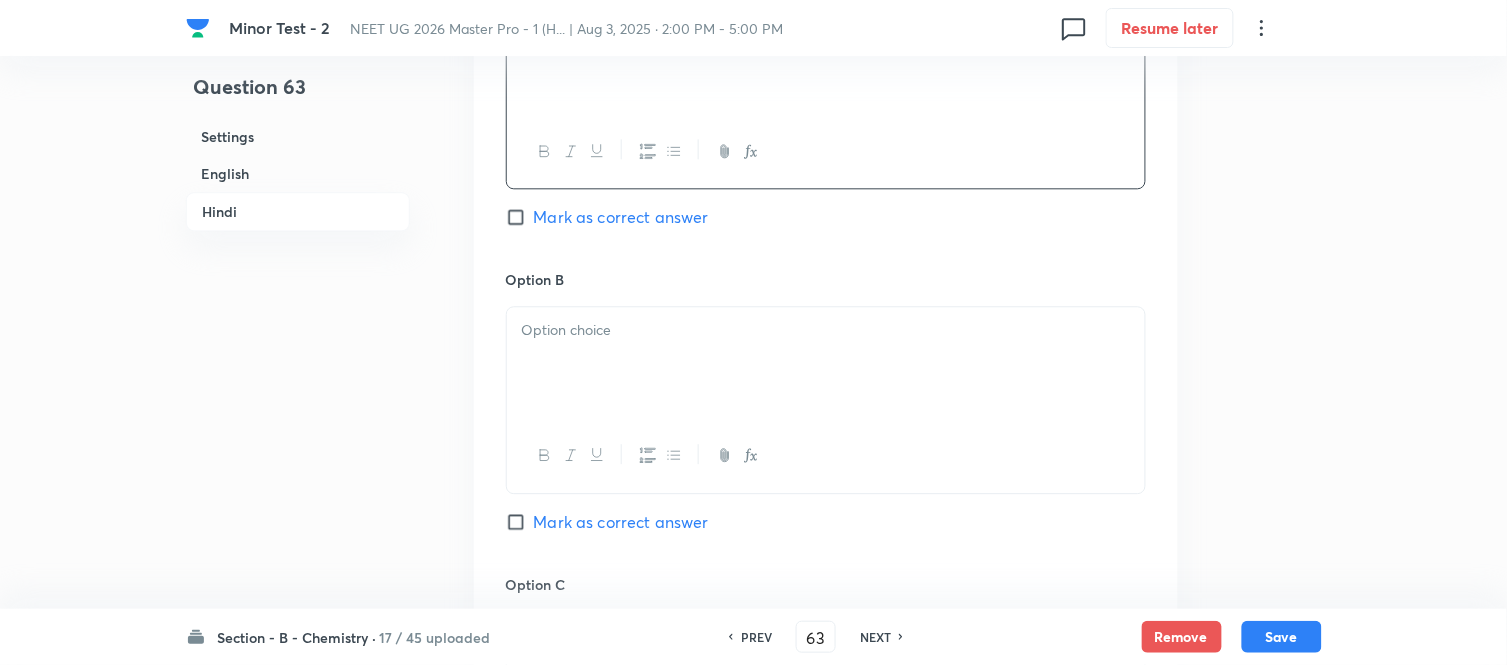 scroll, scrollTop: 3111, scrollLeft: 0, axis: vertical 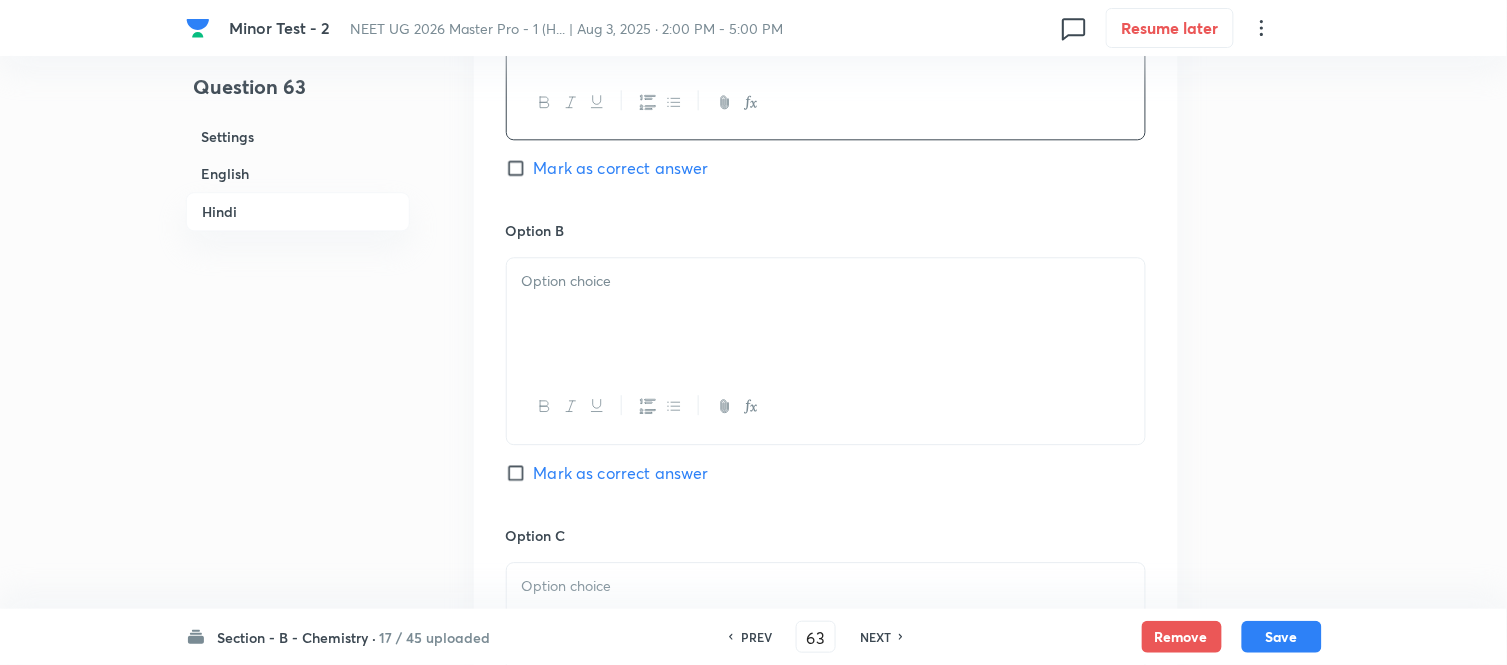 click at bounding box center (826, 281) 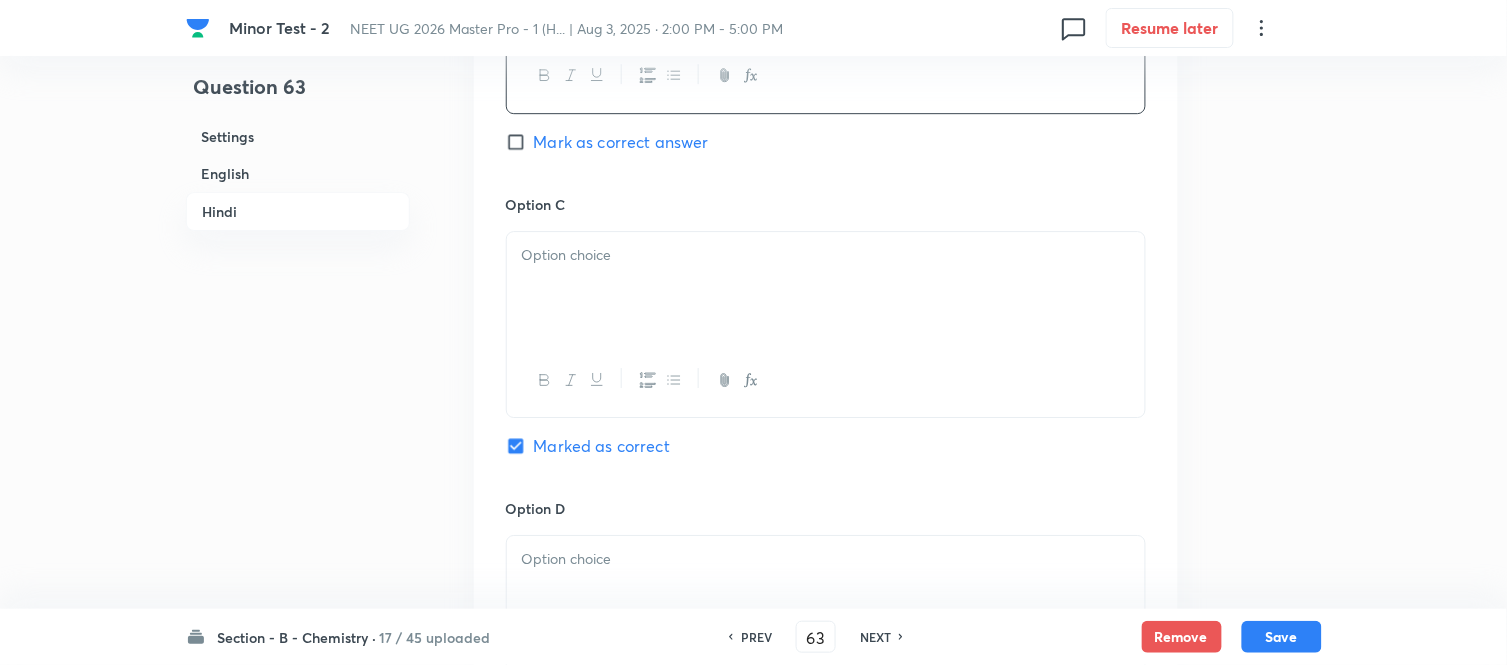 scroll, scrollTop: 3444, scrollLeft: 0, axis: vertical 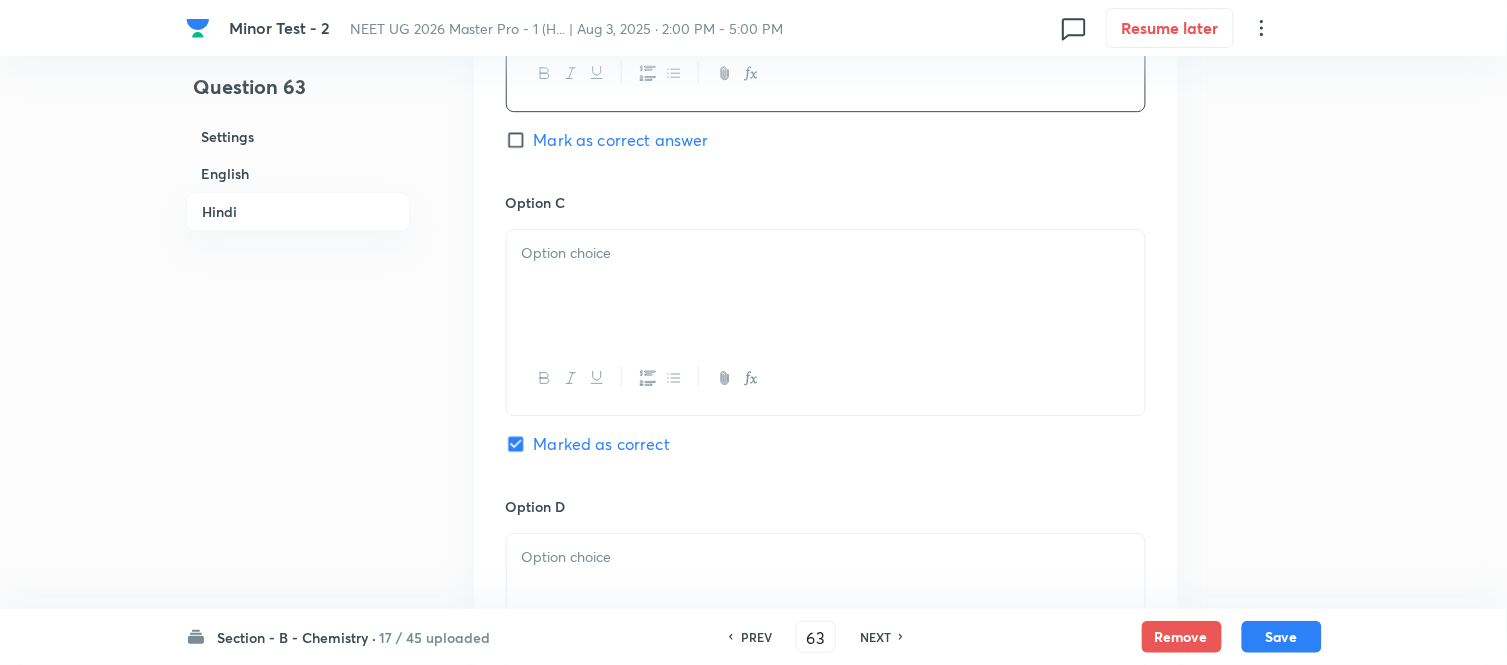 click at bounding box center (826, 286) 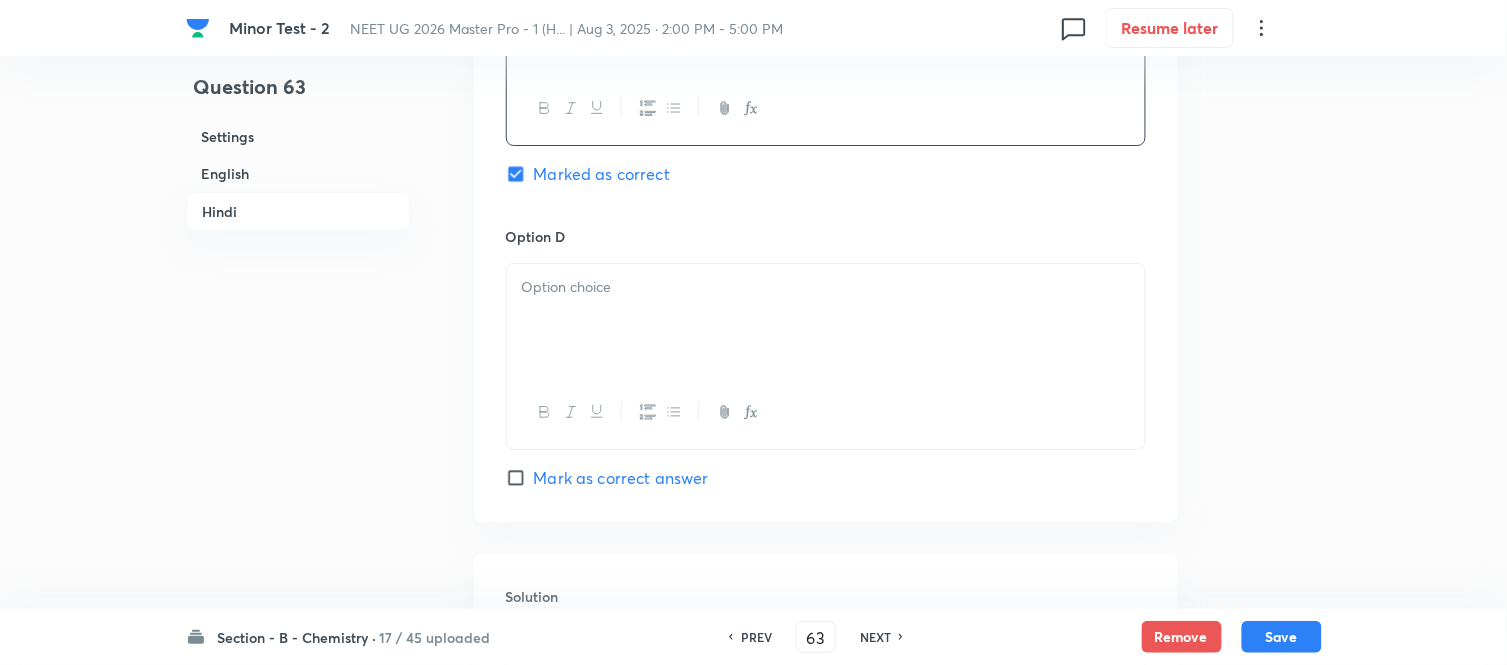 scroll, scrollTop: 3777, scrollLeft: 0, axis: vertical 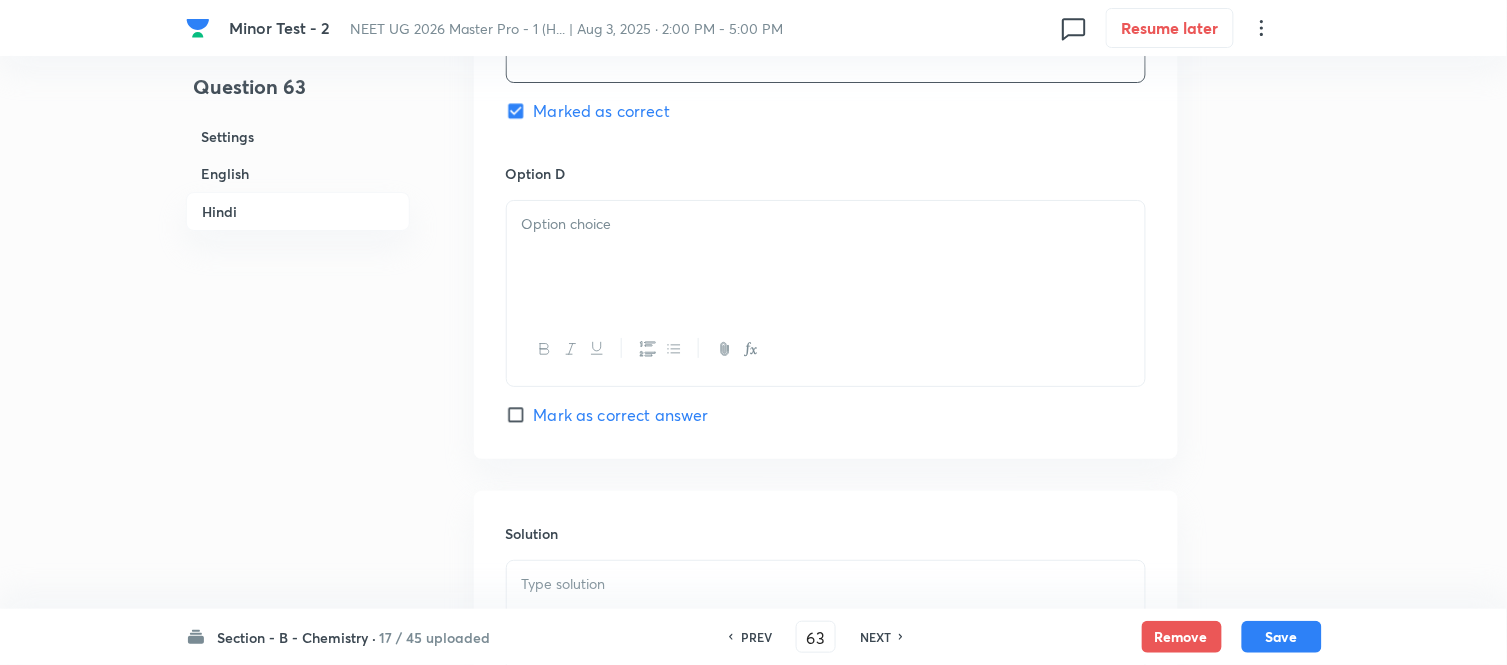 click at bounding box center [826, 257] 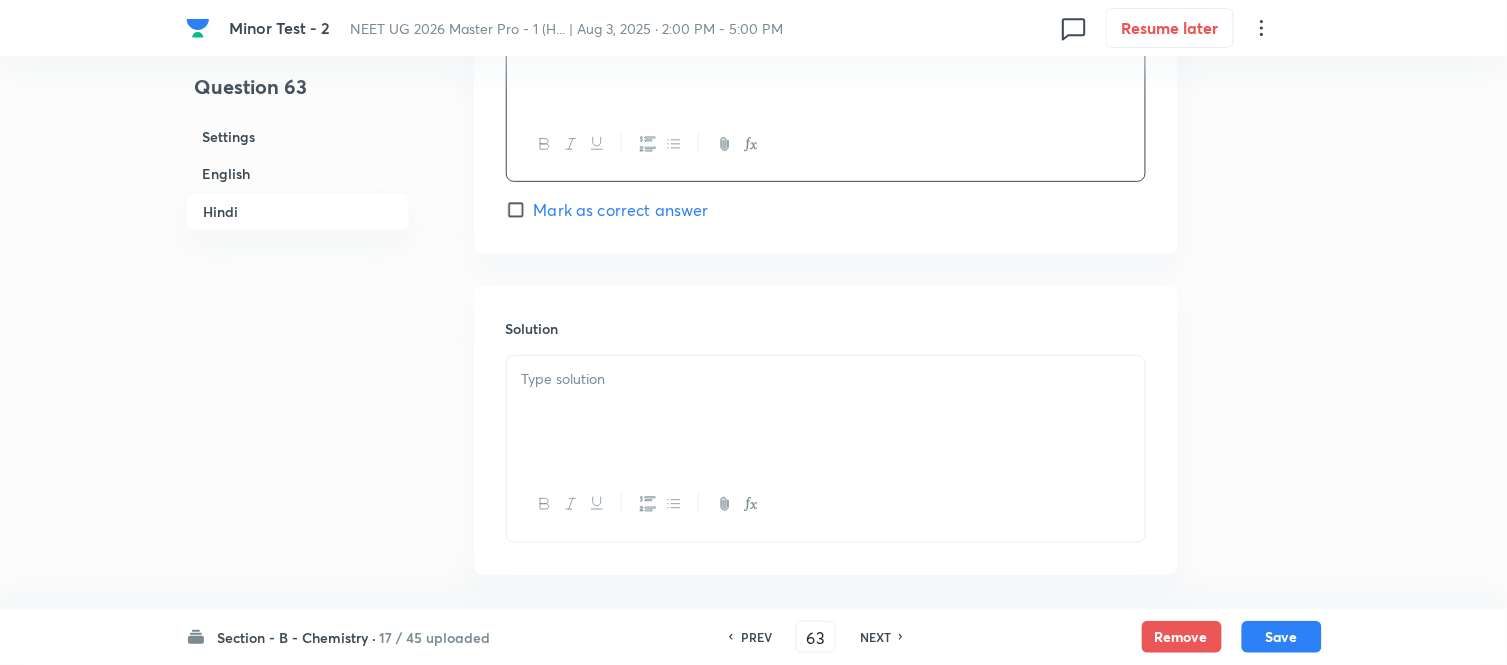 scroll, scrollTop: 4000, scrollLeft: 0, axis: vertical 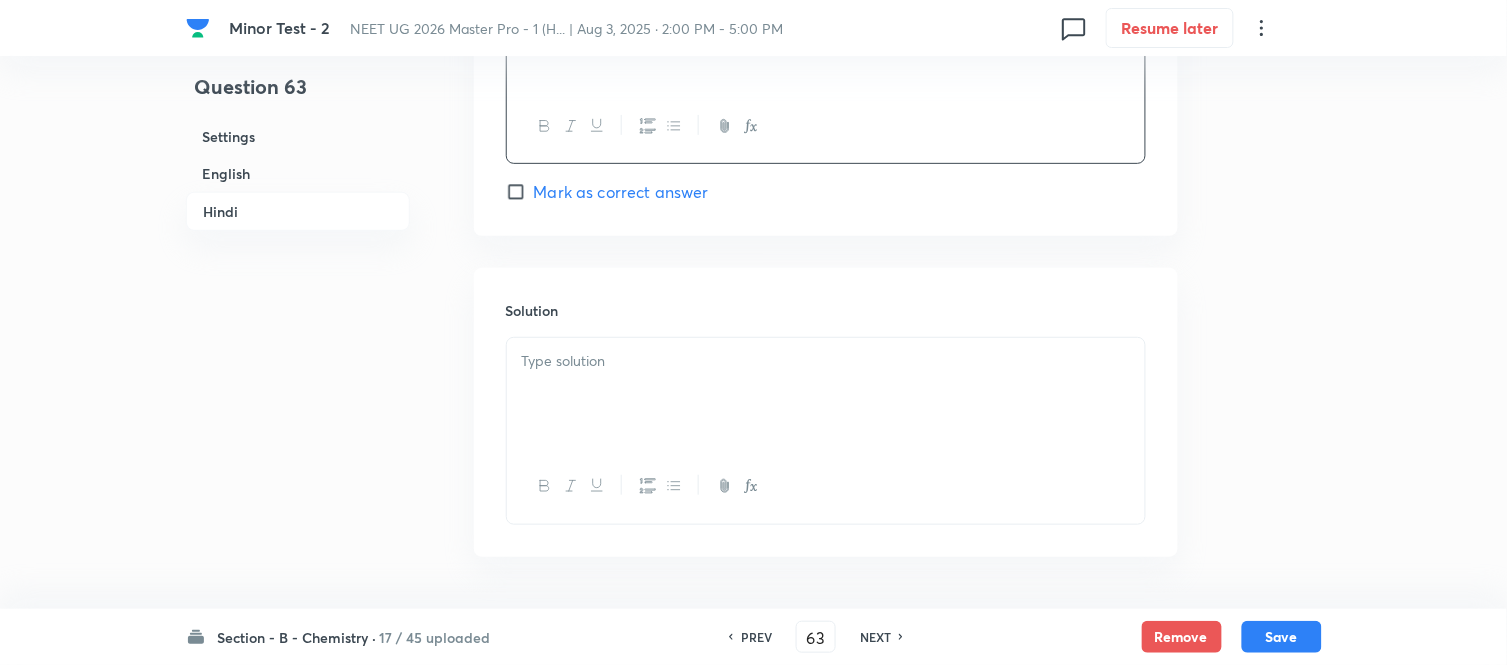 click at bounding box center [826, 394] 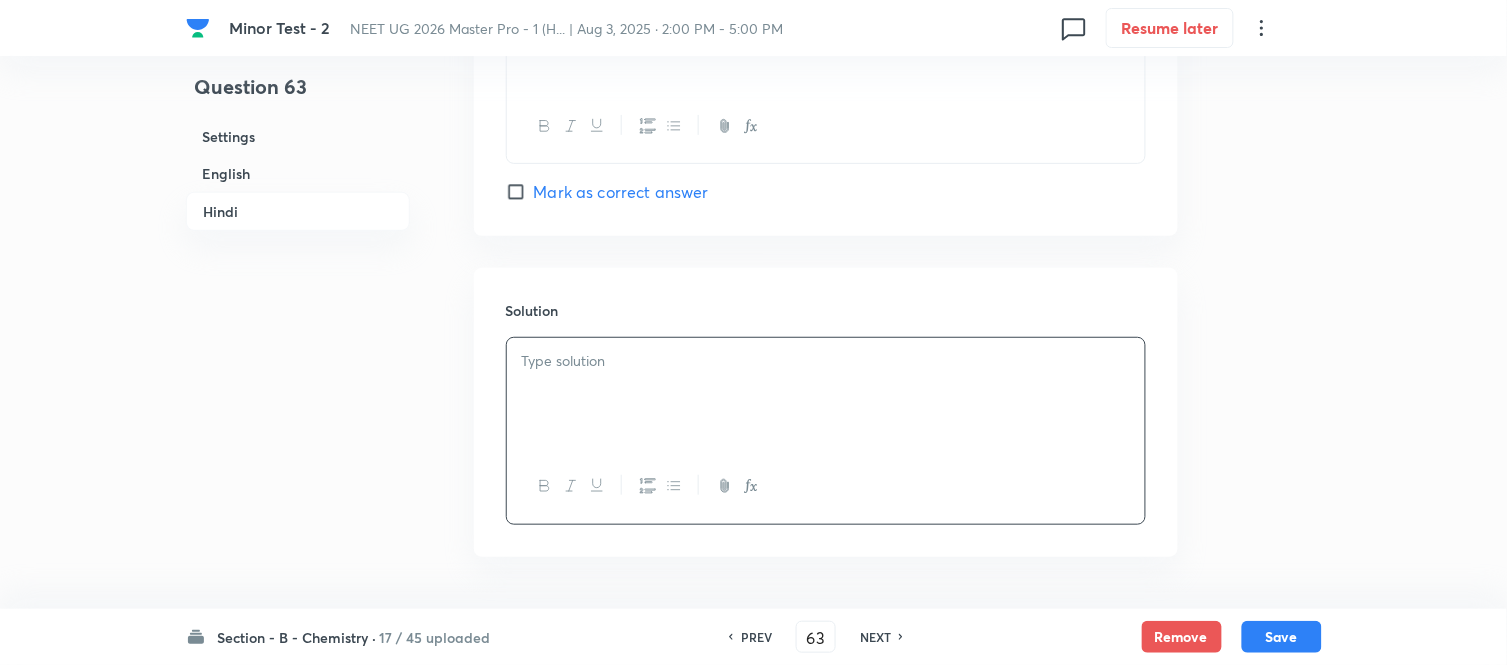 type 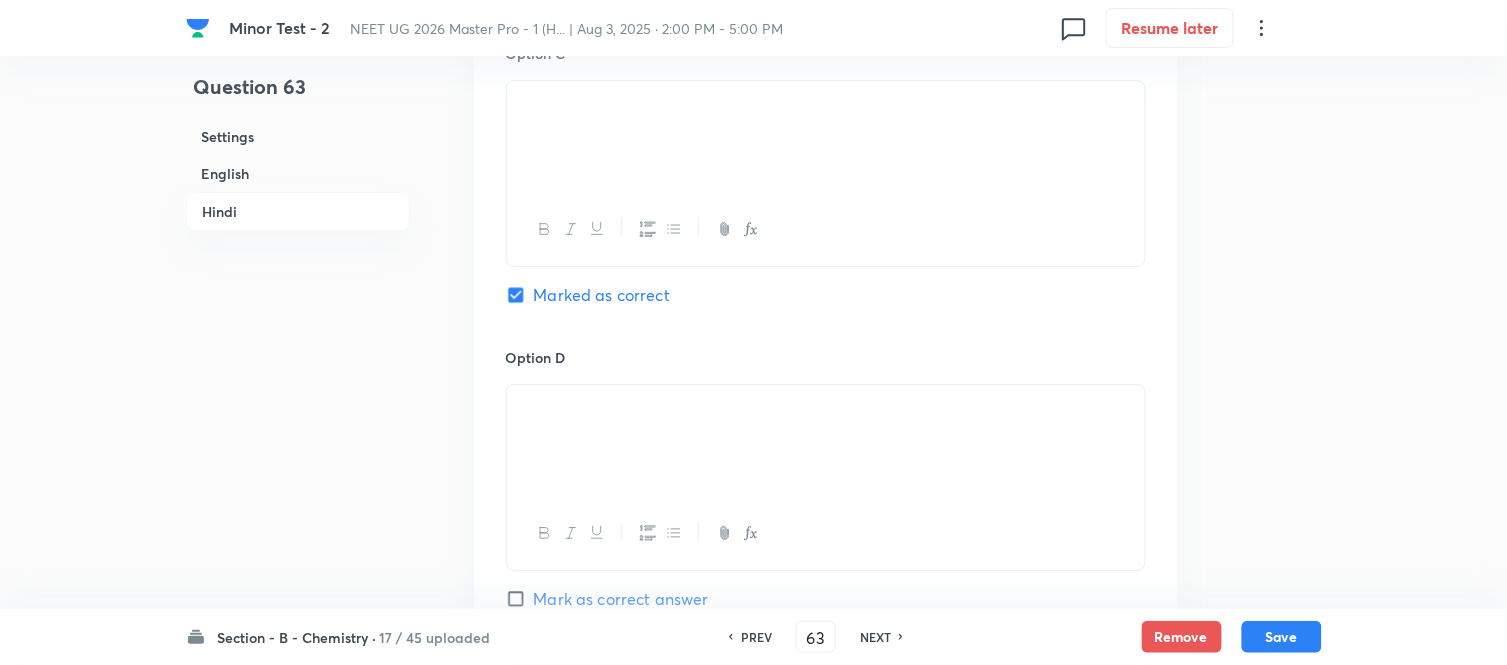 scroll, scrollTop: 3555, scrollLeft: 0, axis: vertical 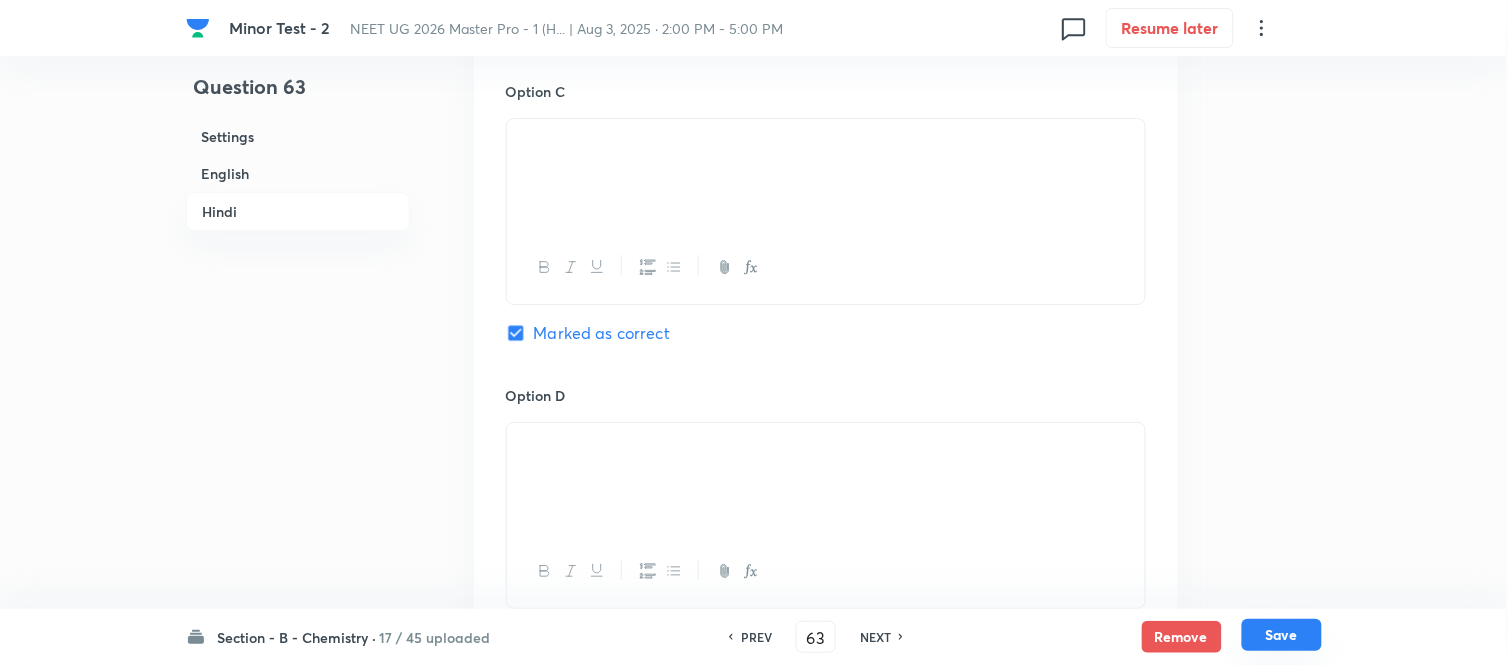 click on "Save" at bounding box center (1282, 635) 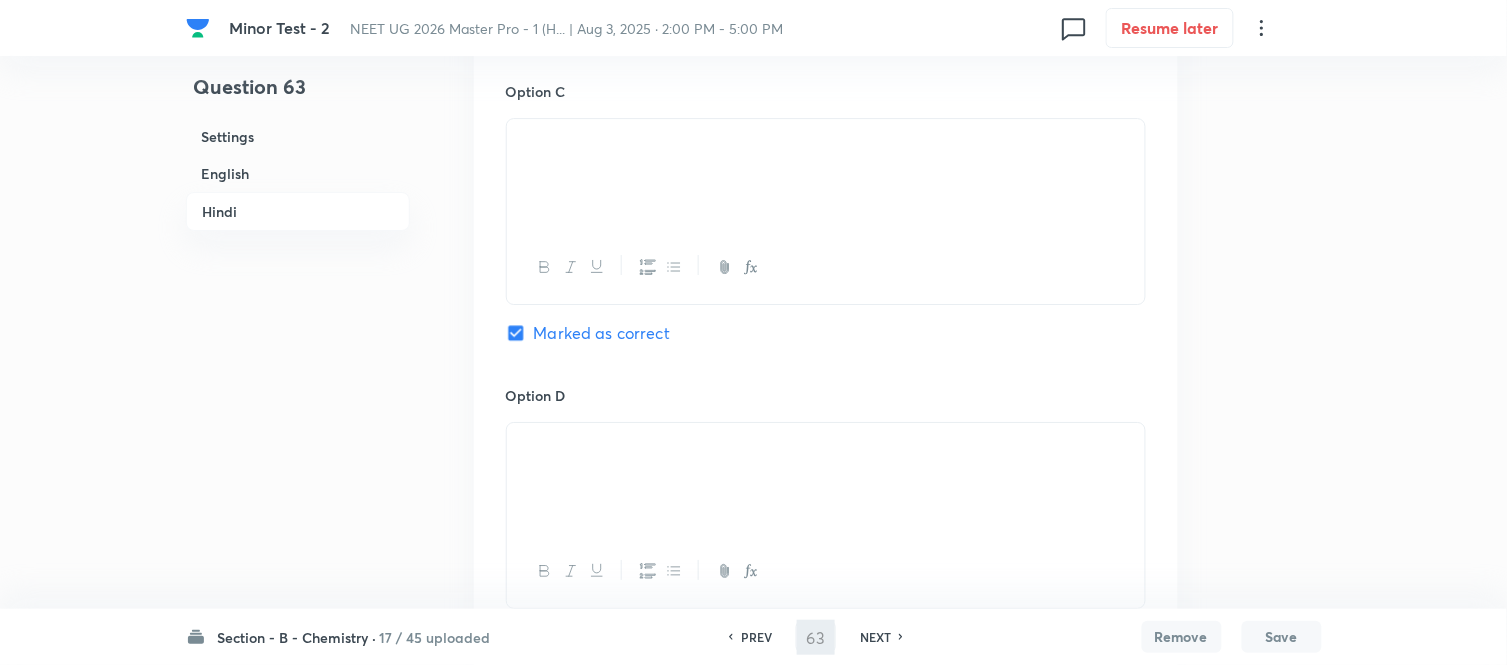 type on "64" 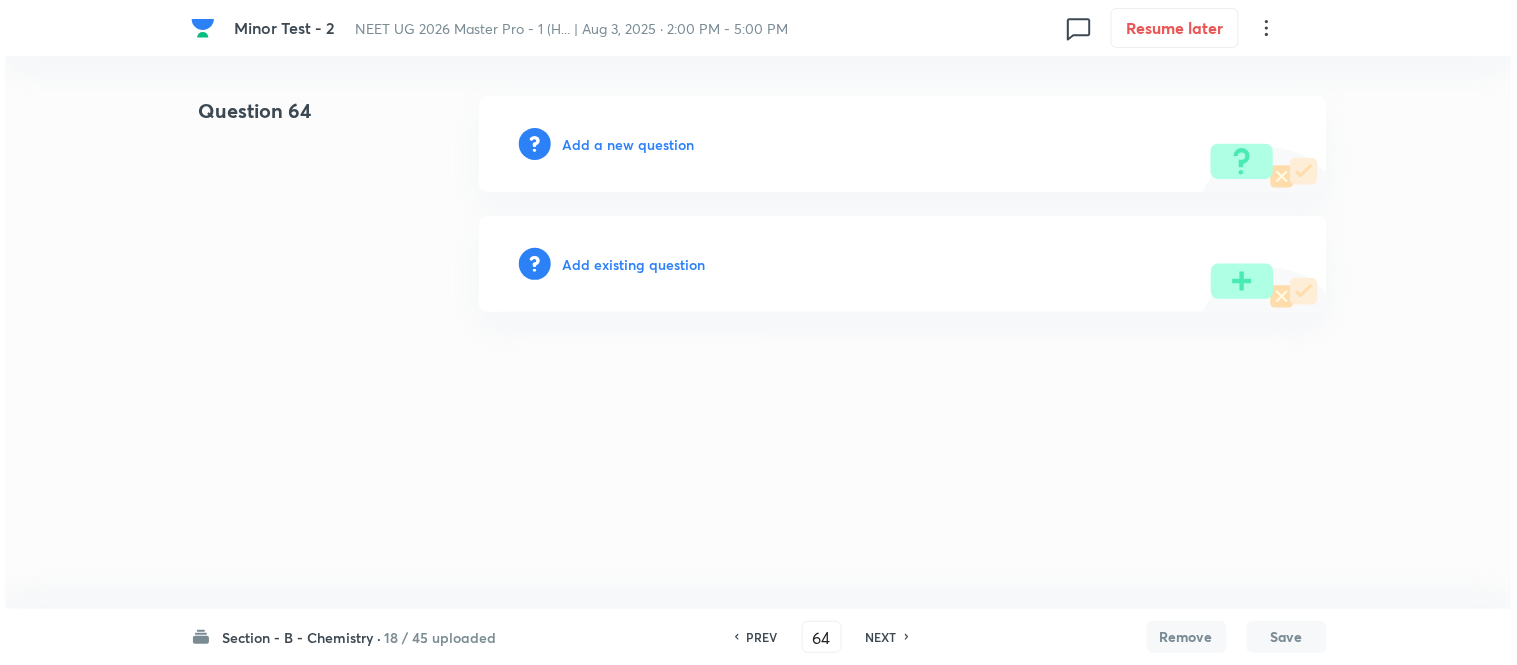 scroll, scrollTop: 0, scrollLeft: 0, axis: both 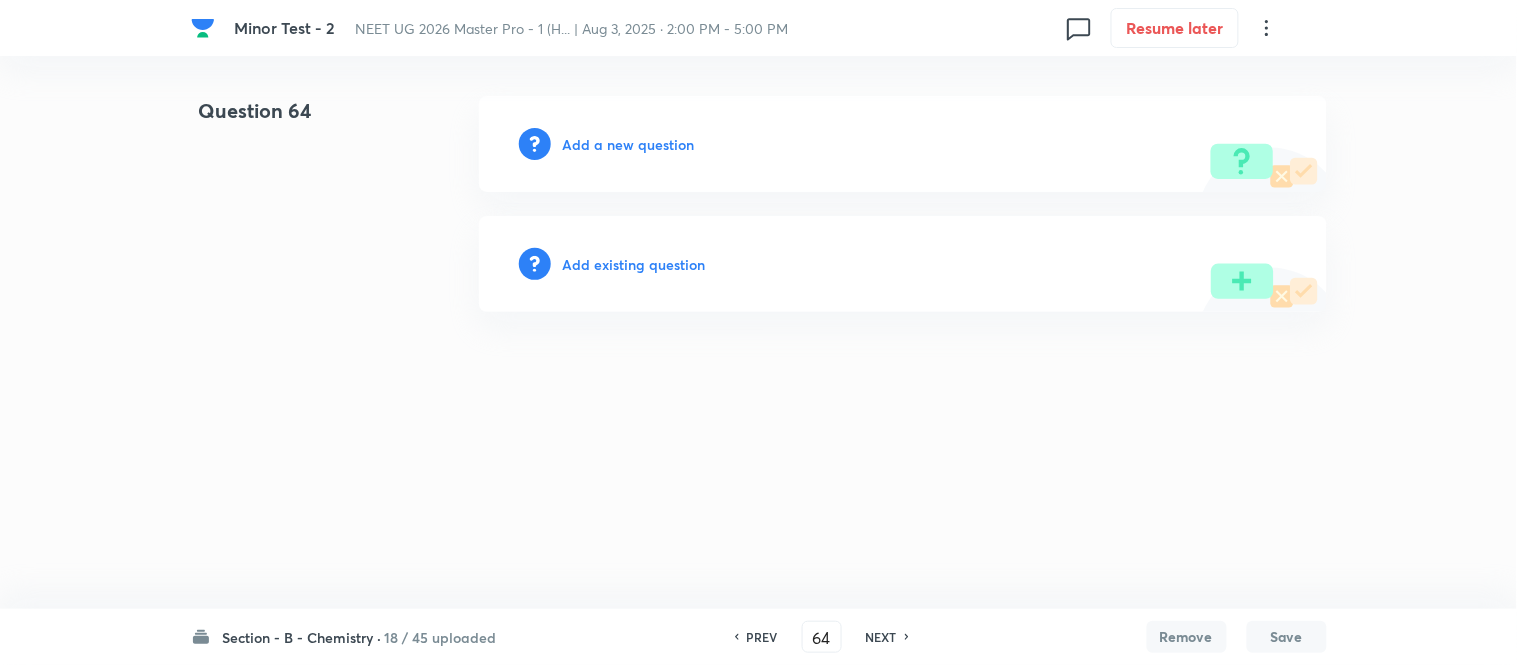 click on "Add a new question" at bounding box center [629, 144] 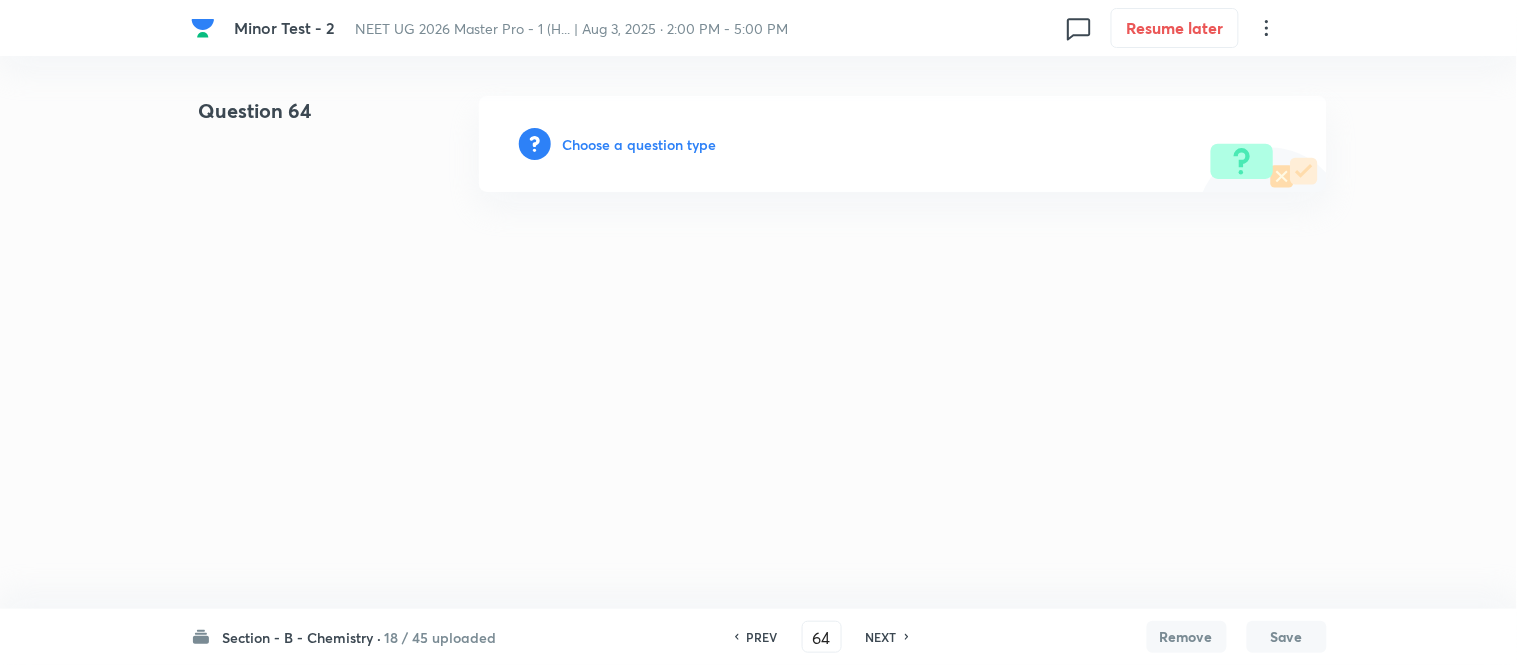 click on "Choose a question type" at bounding box center (640, 144) 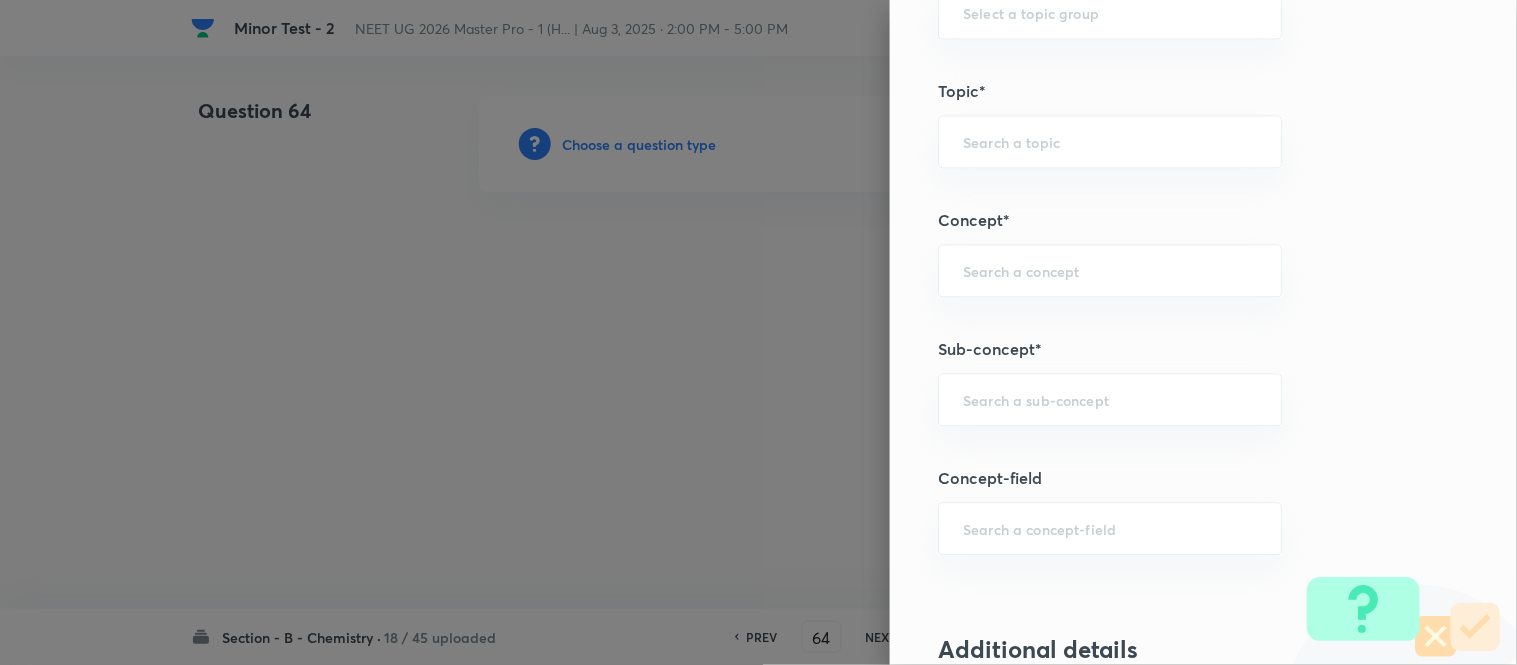 scroll, scrollTop: 1084, scrollLeft: 0, axis: vertical 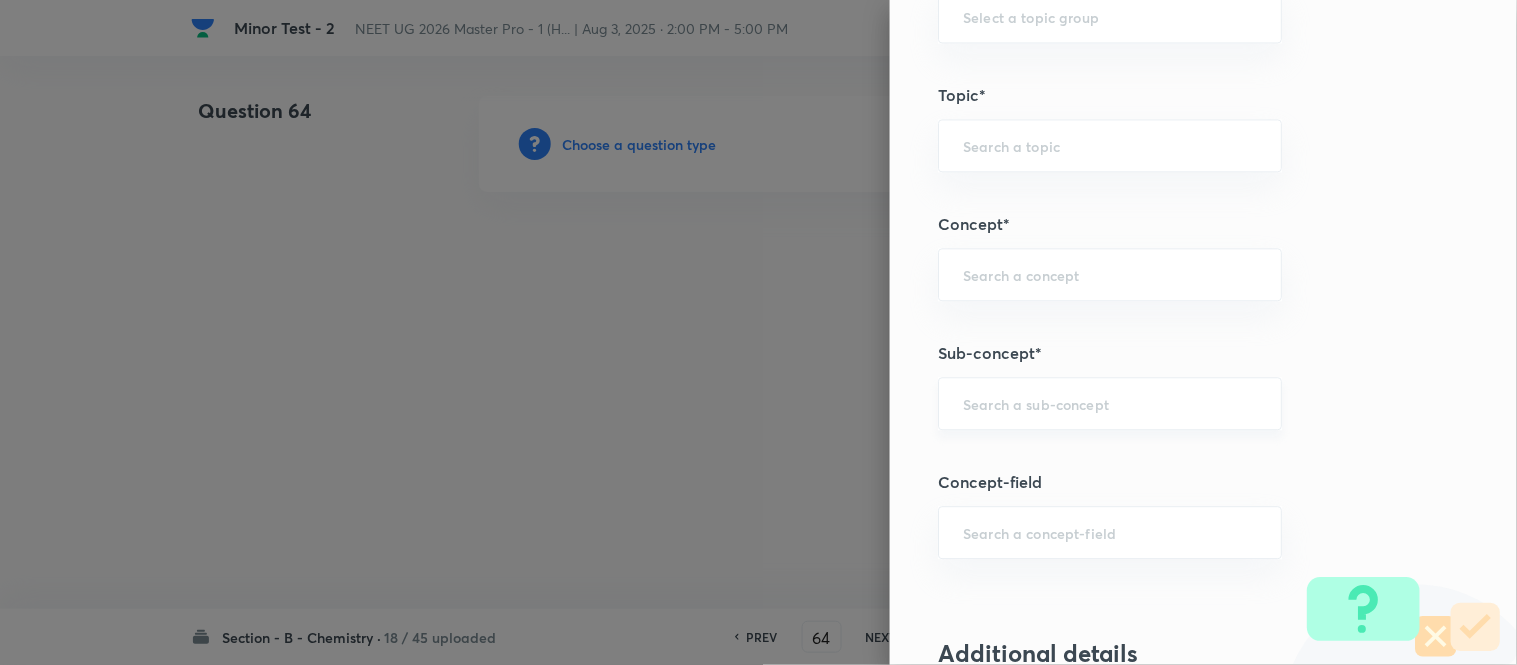click at bounding box center (1110, 403) 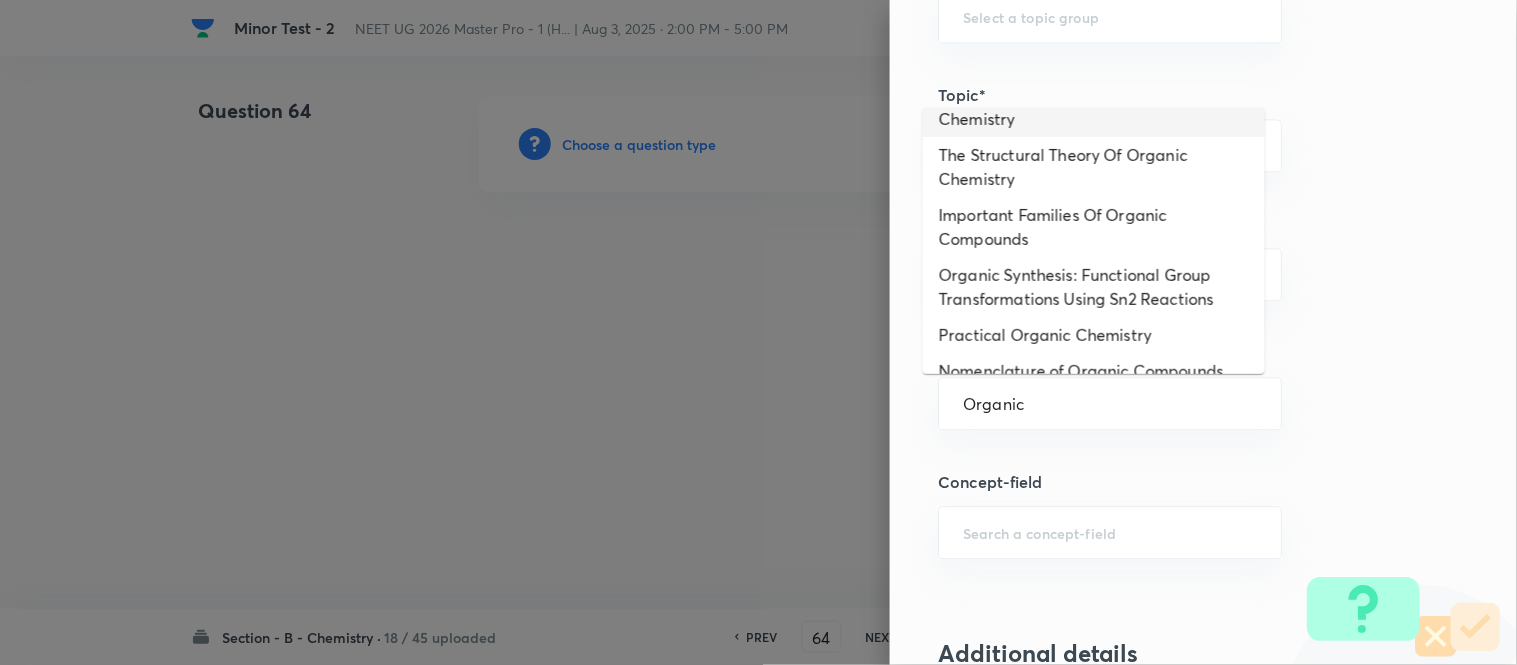 scroll, scrollTop: 325, scrollLeft: 0, axis: vertical 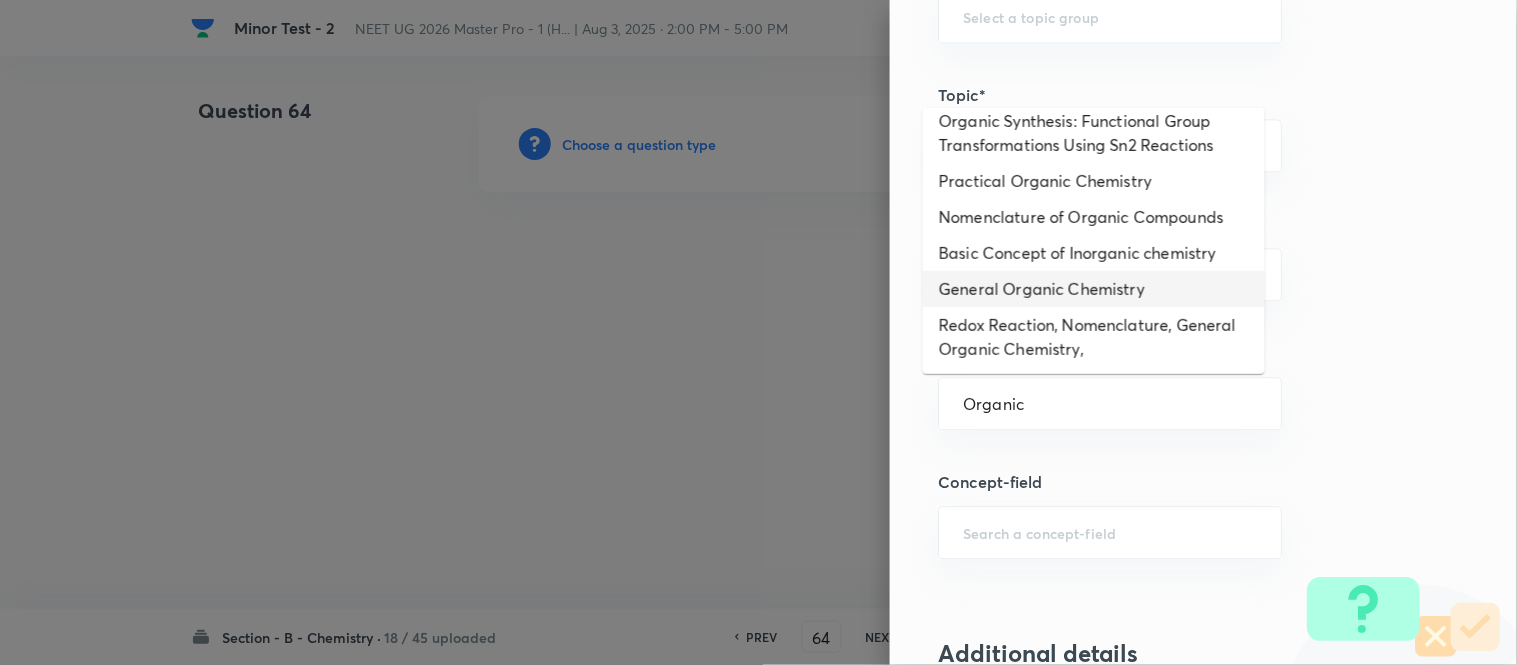 click on "General Organic Chemistry" at bounding box center (1094, 289) 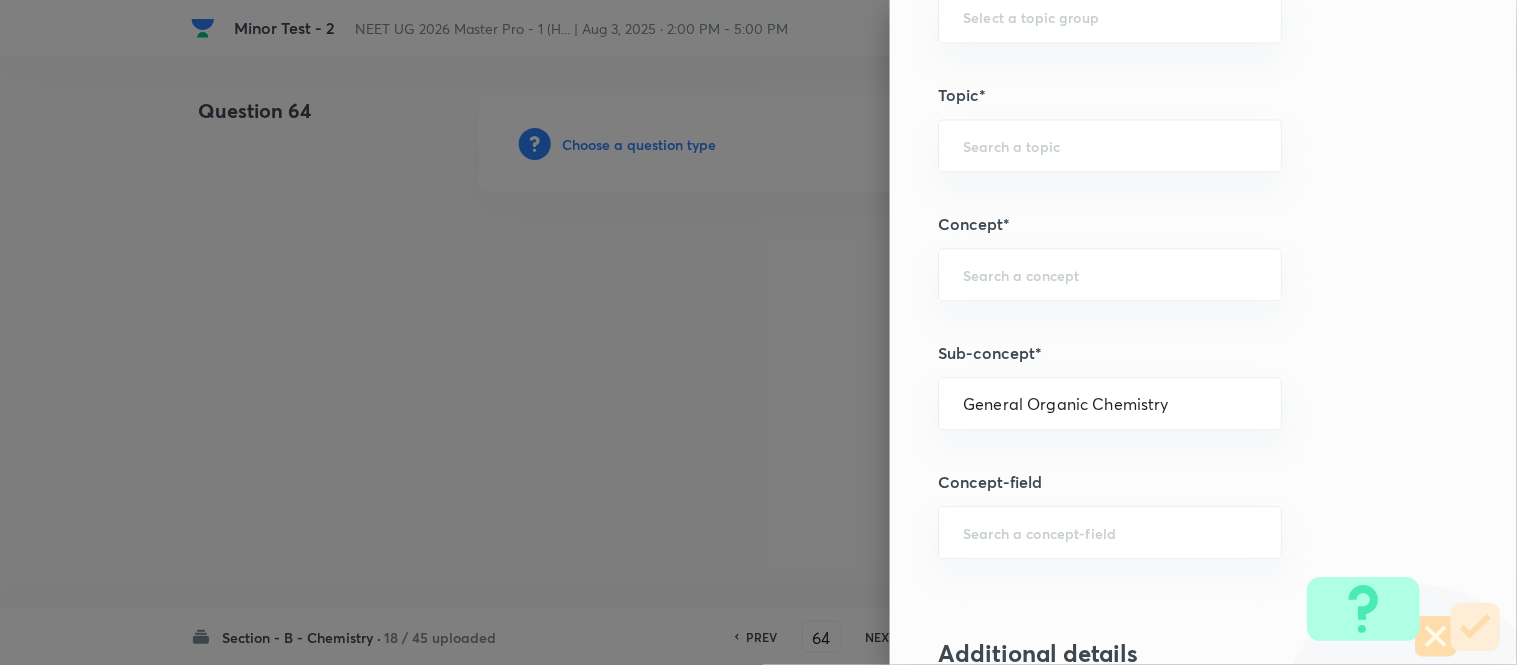 type 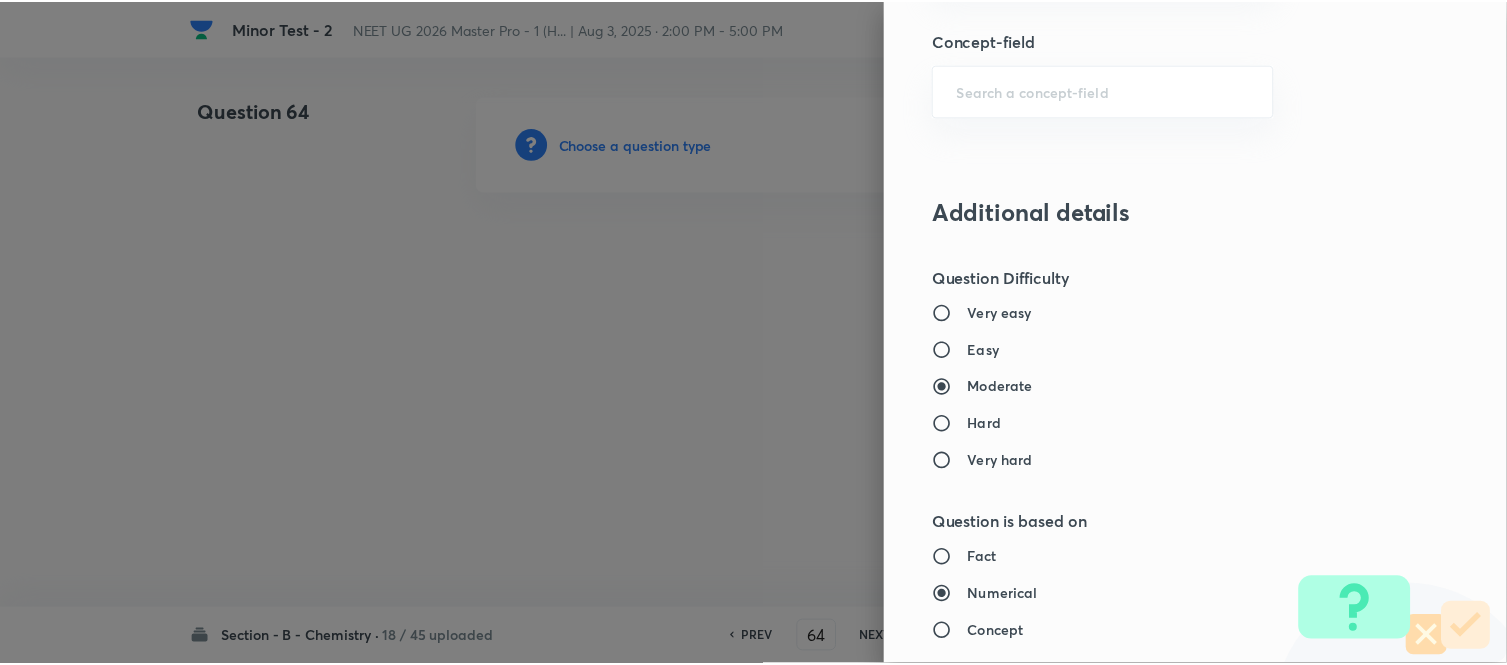 scroll, scrollTop: 2195, scrollLeft: 0, axis: vertical 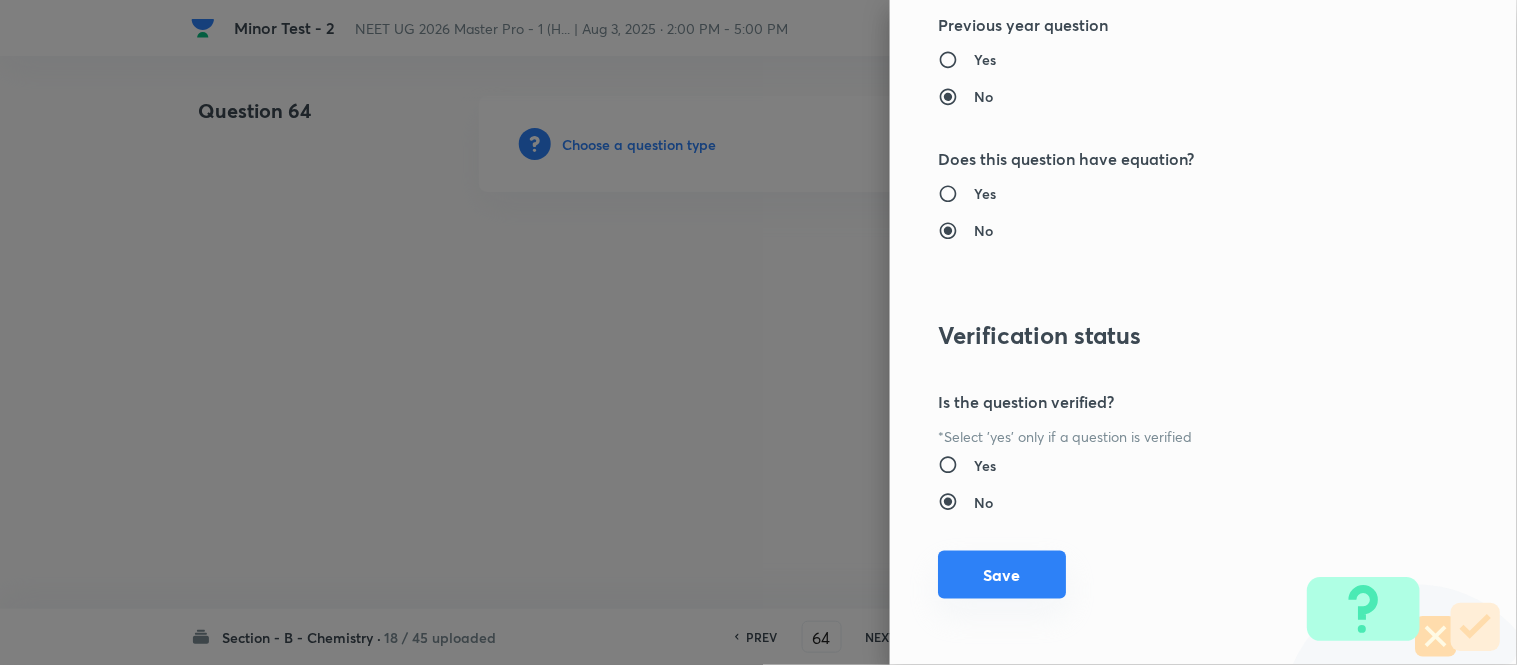 click on "Save" at bounding box center [1002, 575] 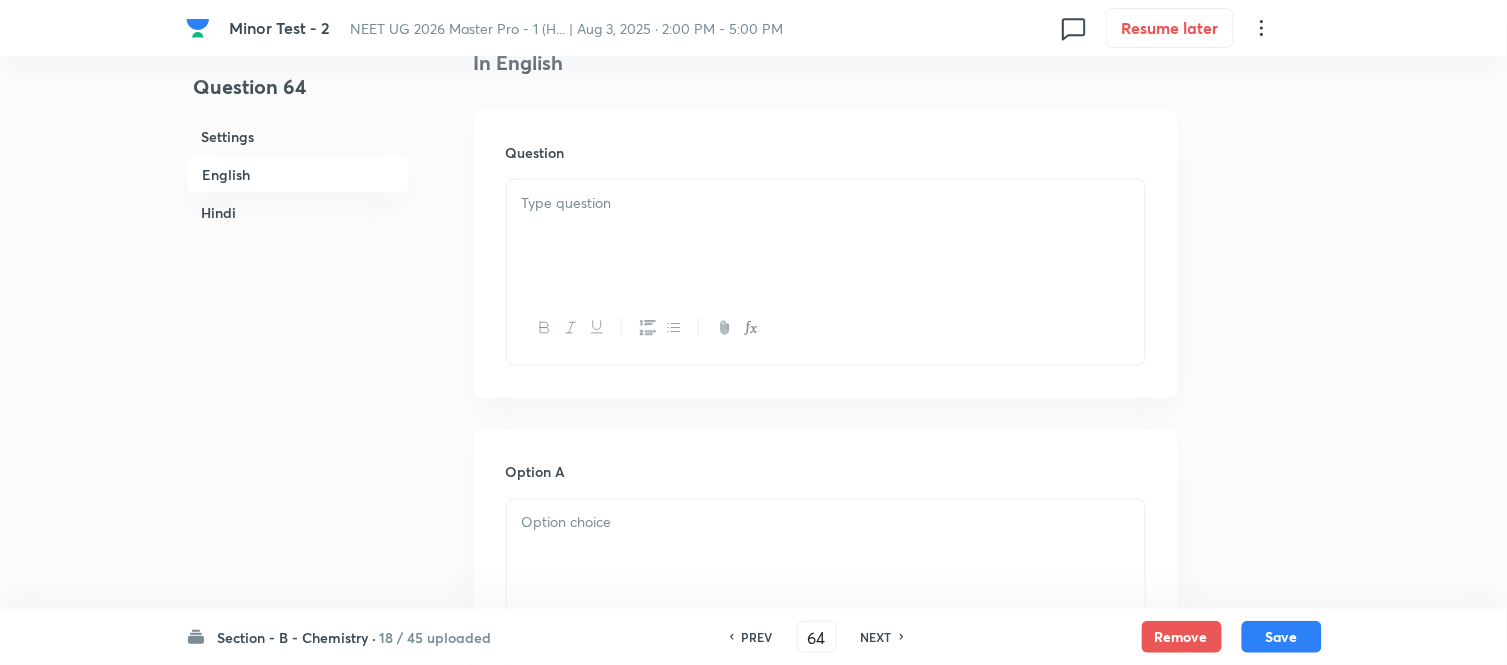 scroll, scrollTop: 555, scrollLeft: 0, axis: vertical 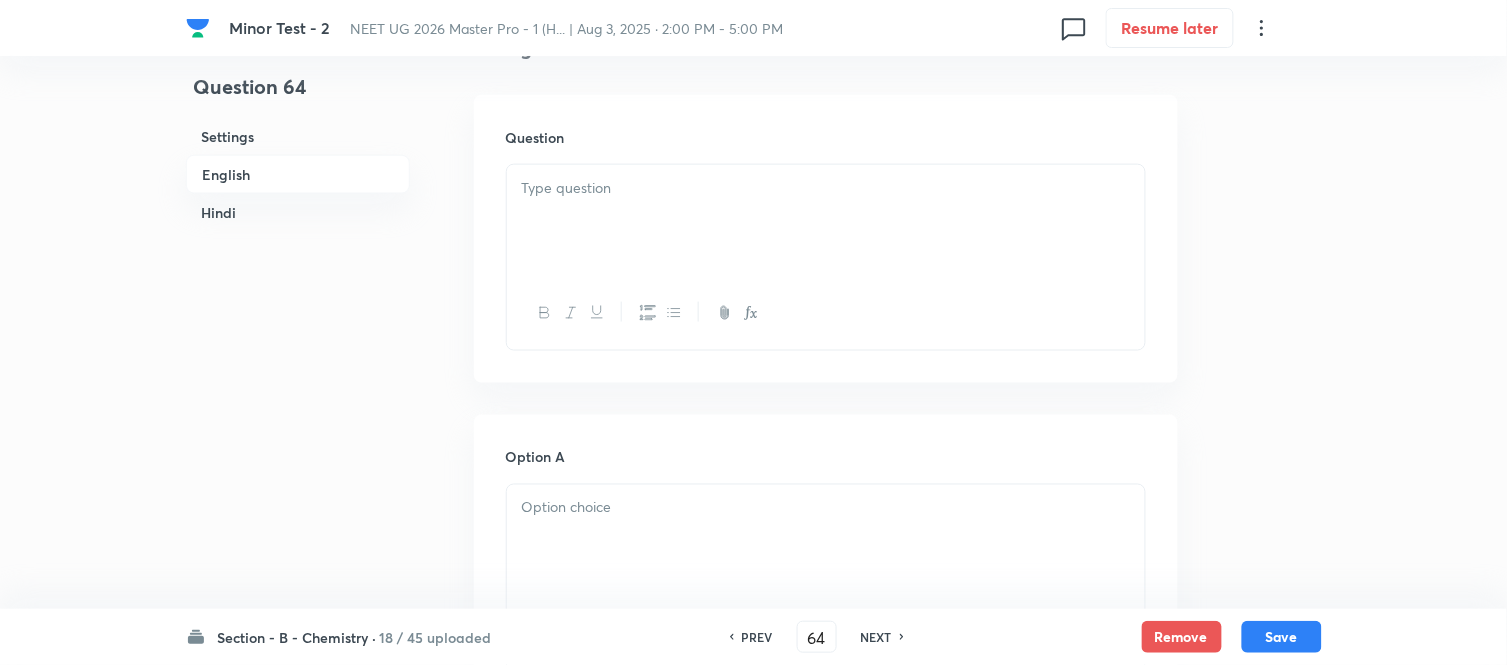 click at bounding box center (826, 221) 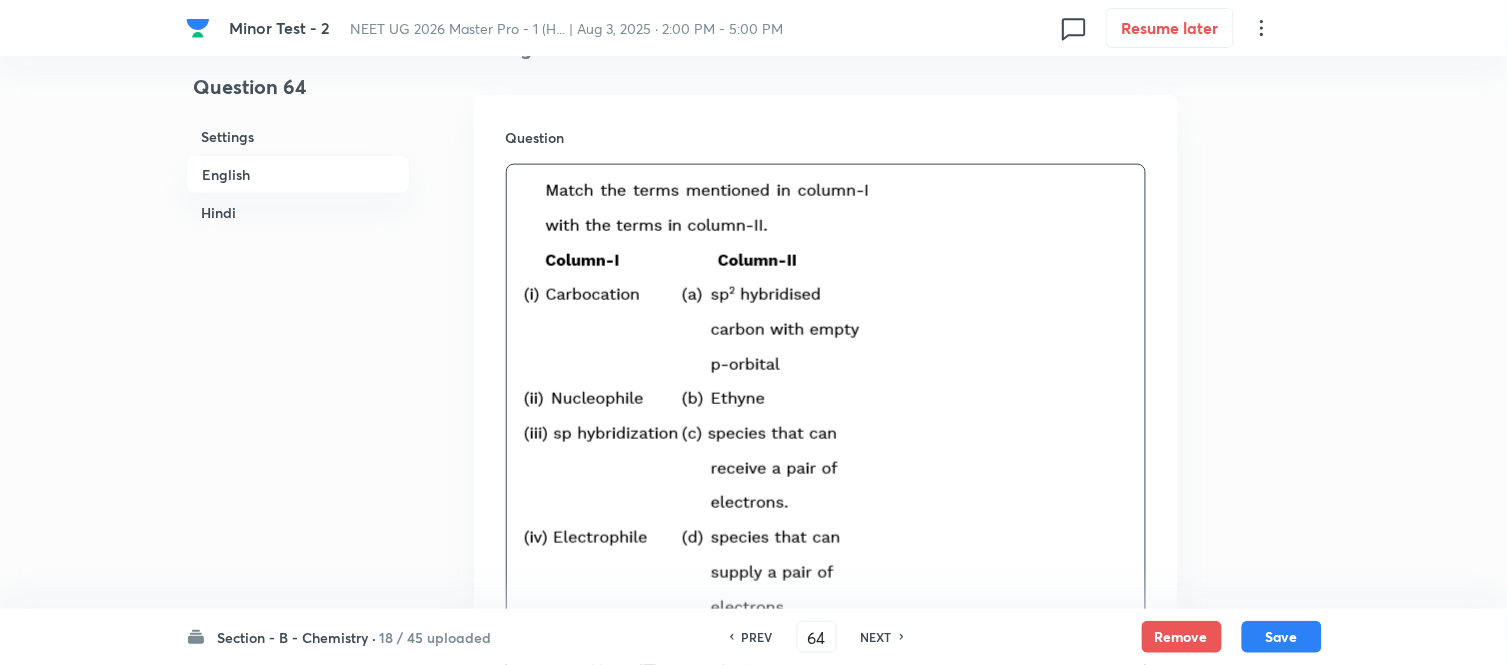 click on "Hindi" at bounding box center (298, 212) 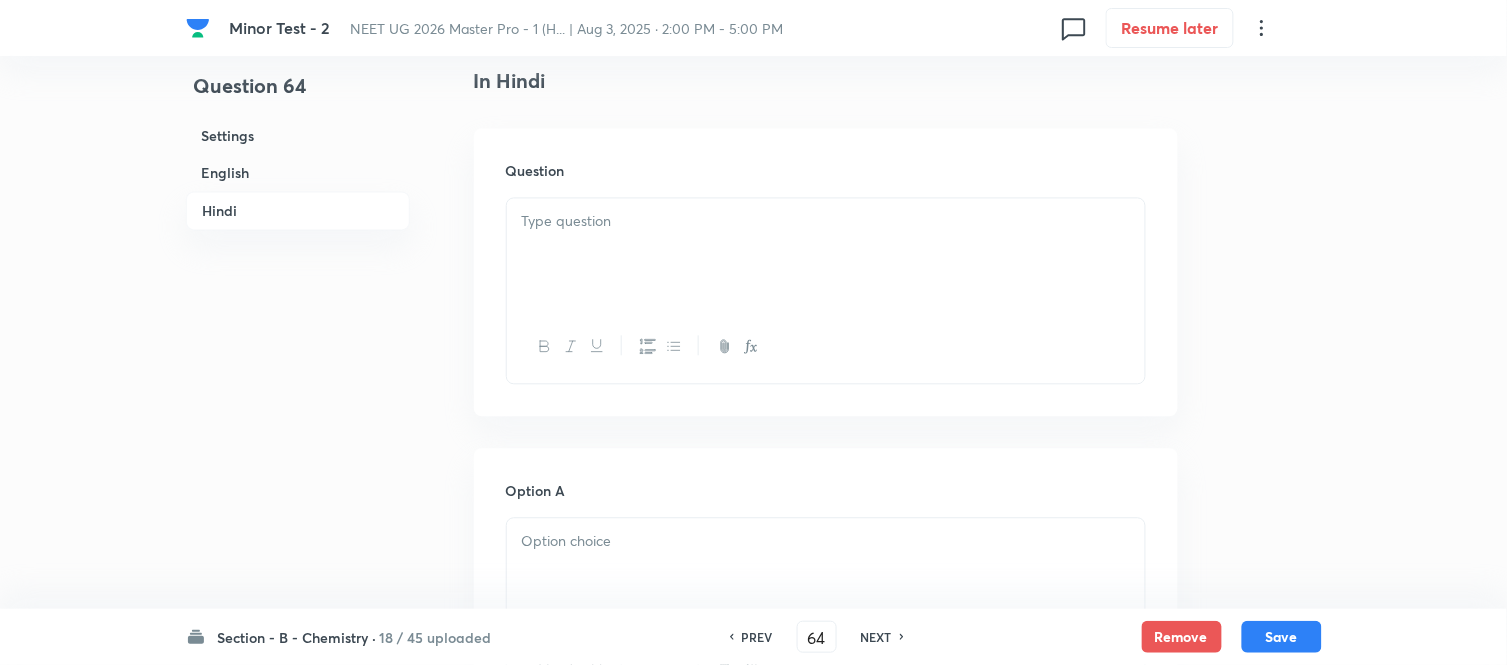 click at bounding box center (826, 222) 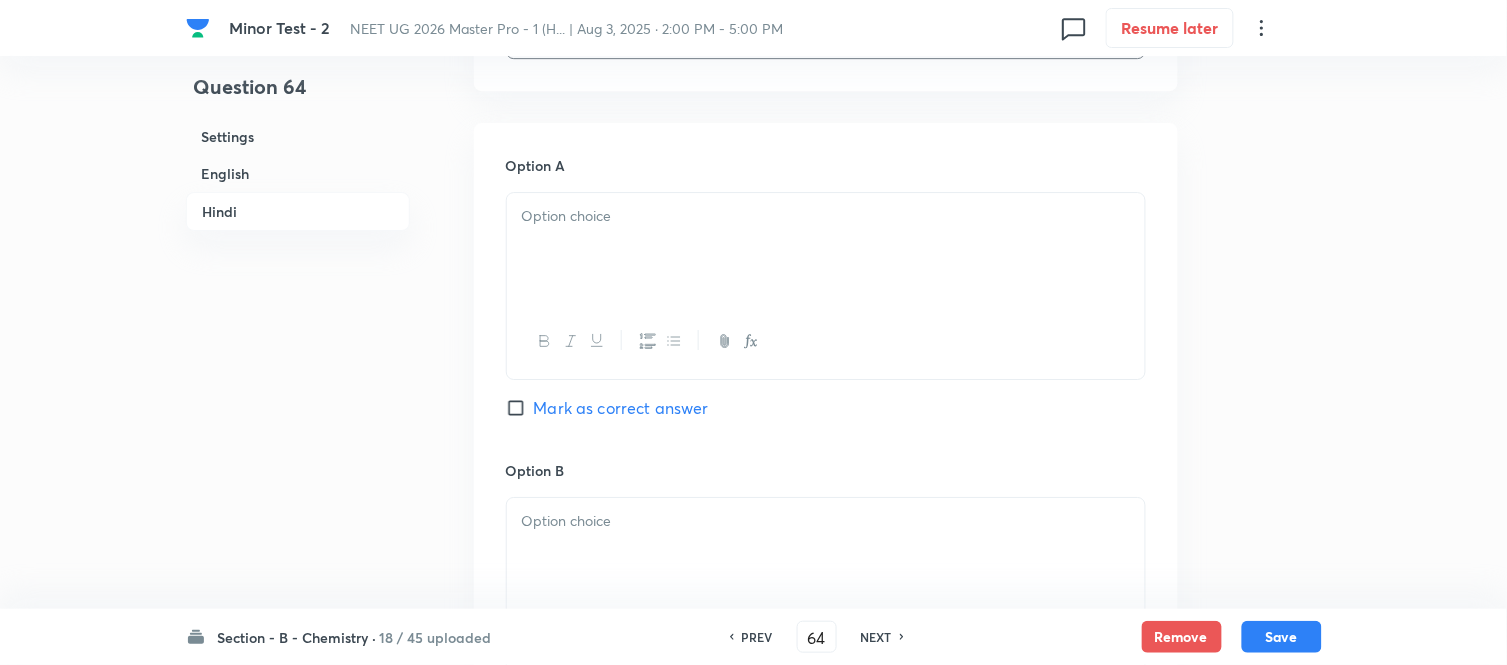 scroll, scrollTop: 3571, scrollLeft: 0, axis: vertical 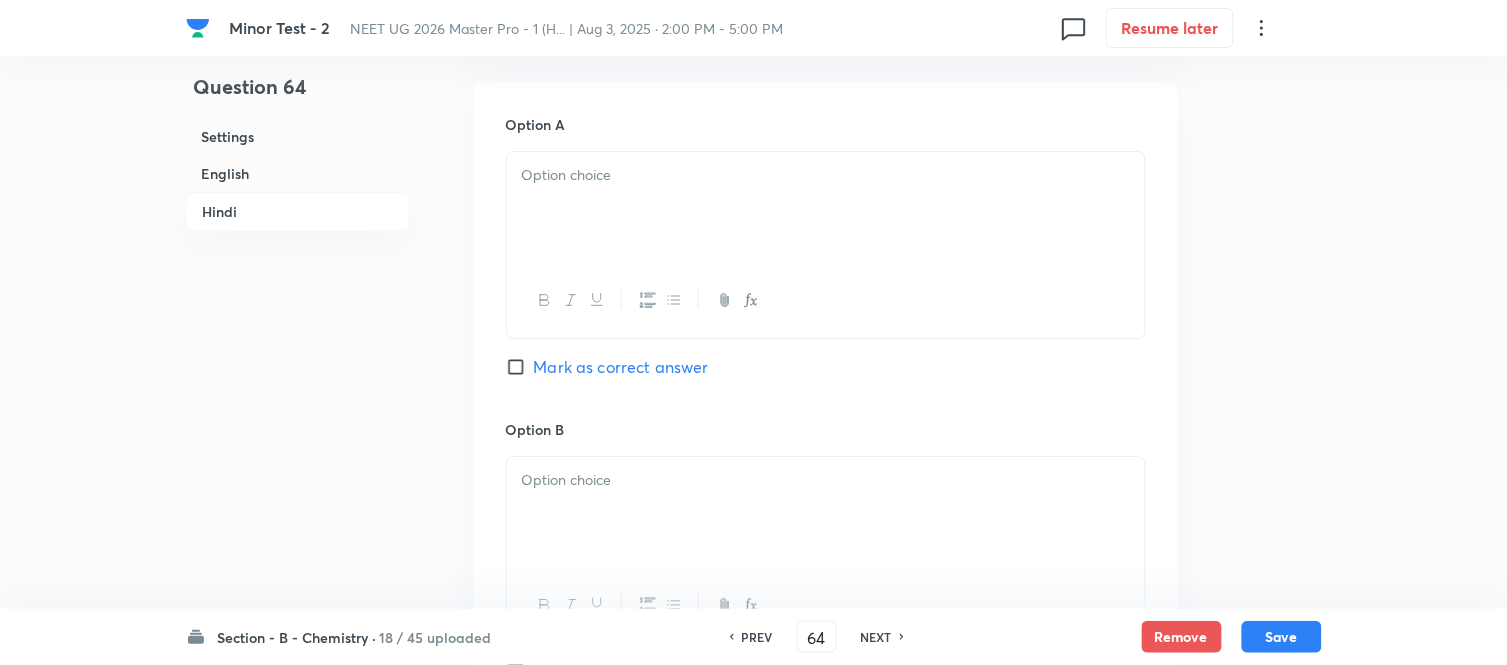 click at bounding box center [826, 208] 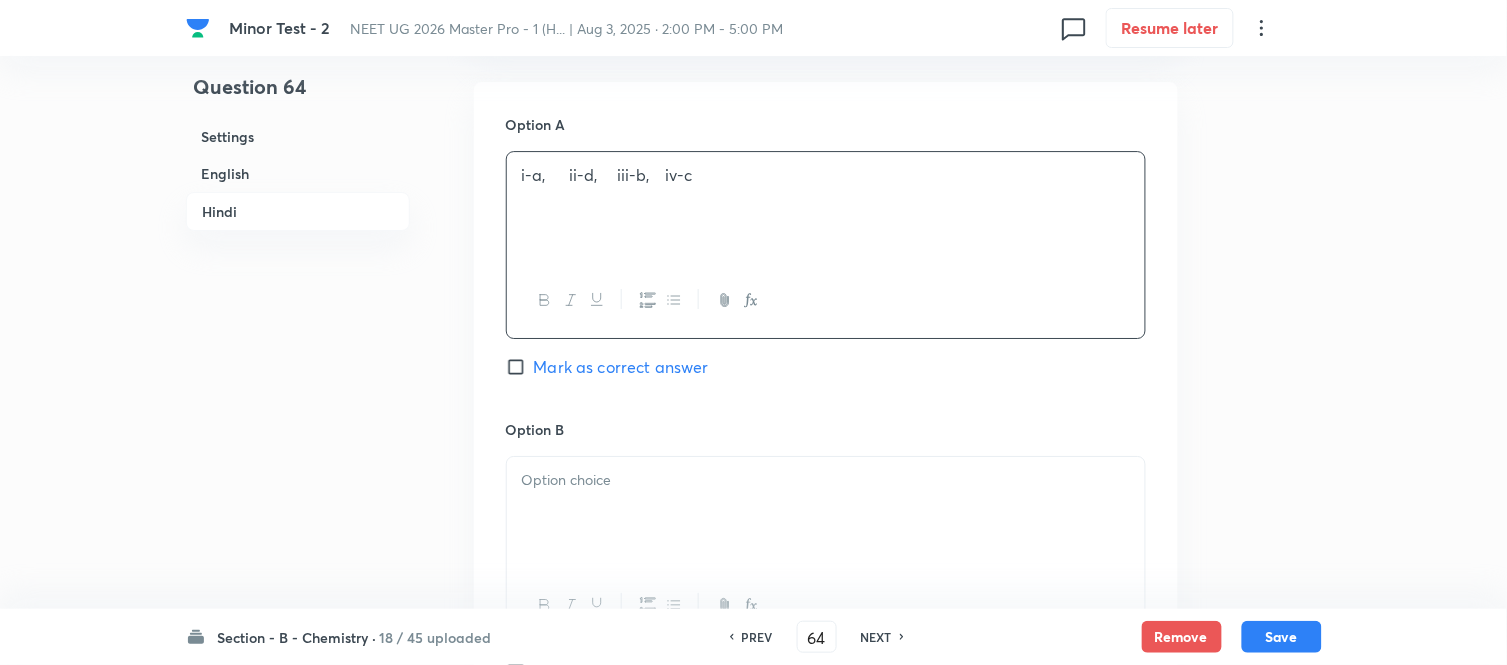 click on "English" at bounding box center [298, 173] 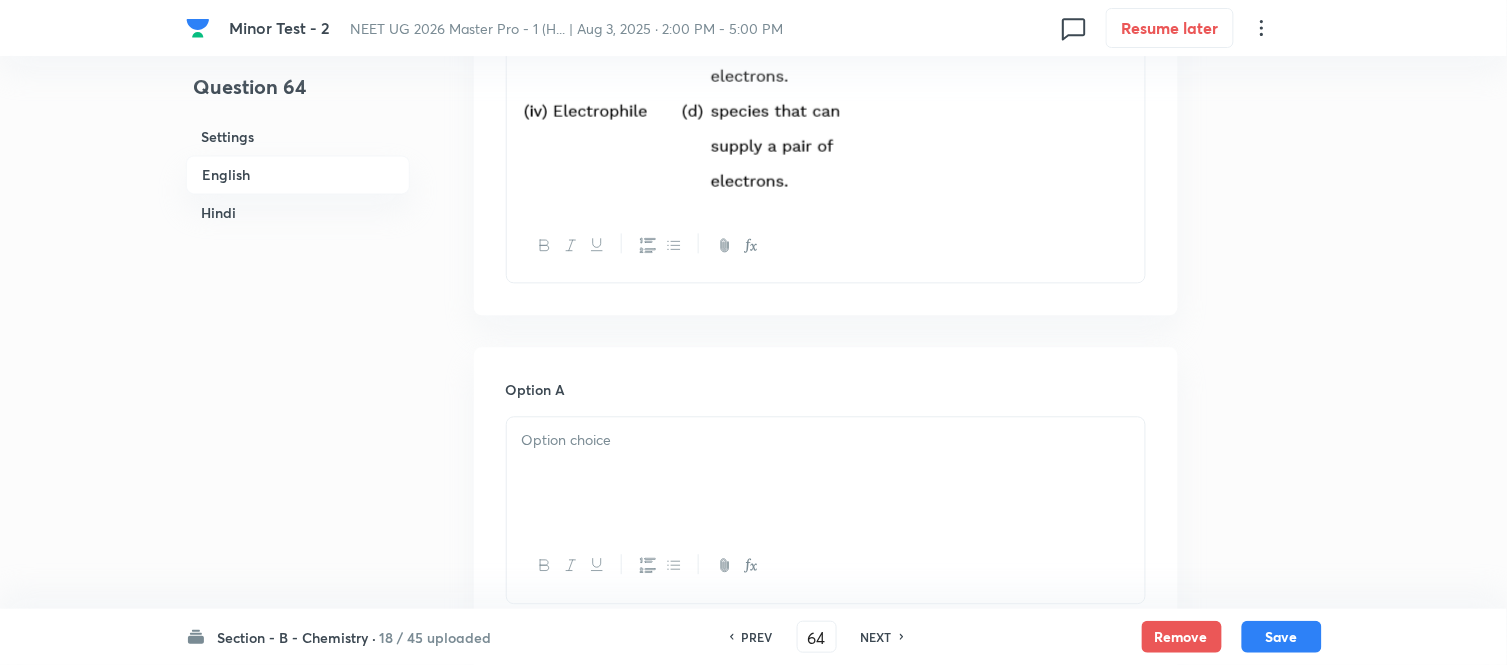 scroll, scrollTop: 1182, scrollLeft: 0, axis: vertical 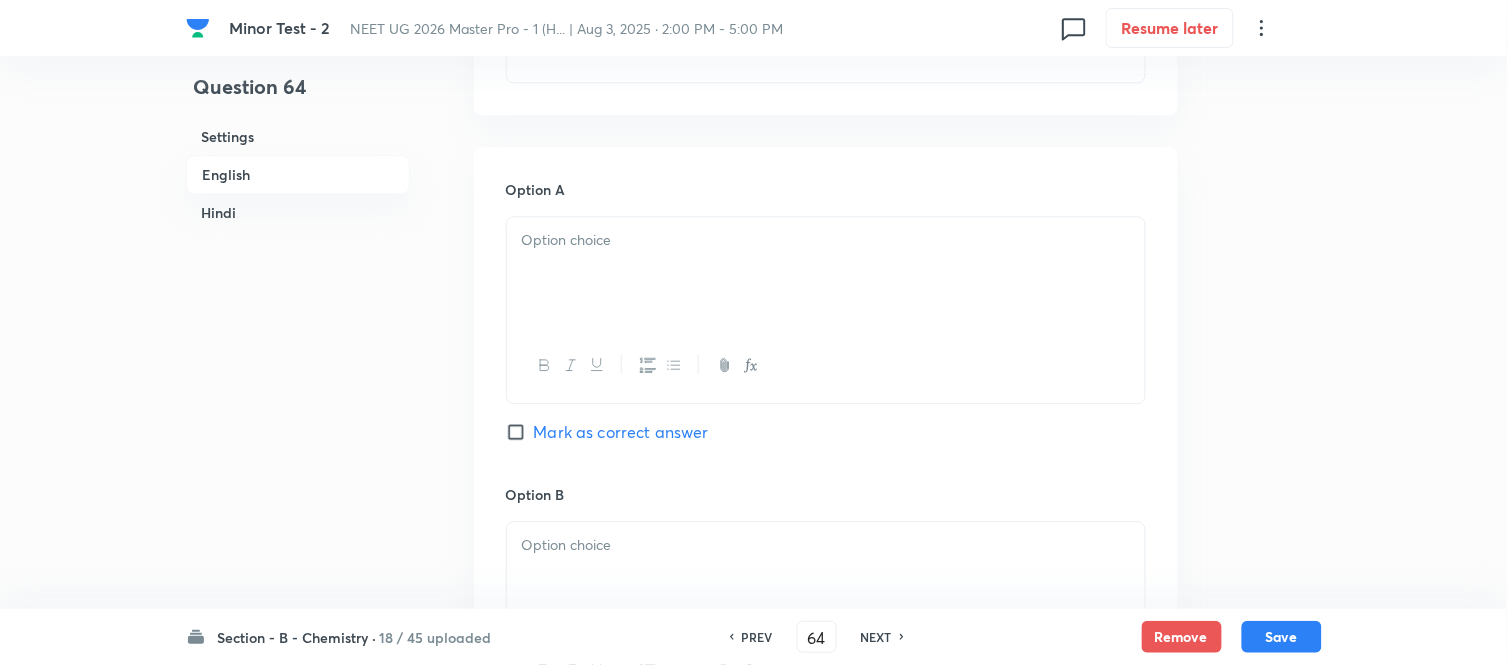 click at bounding box center (826, 240) 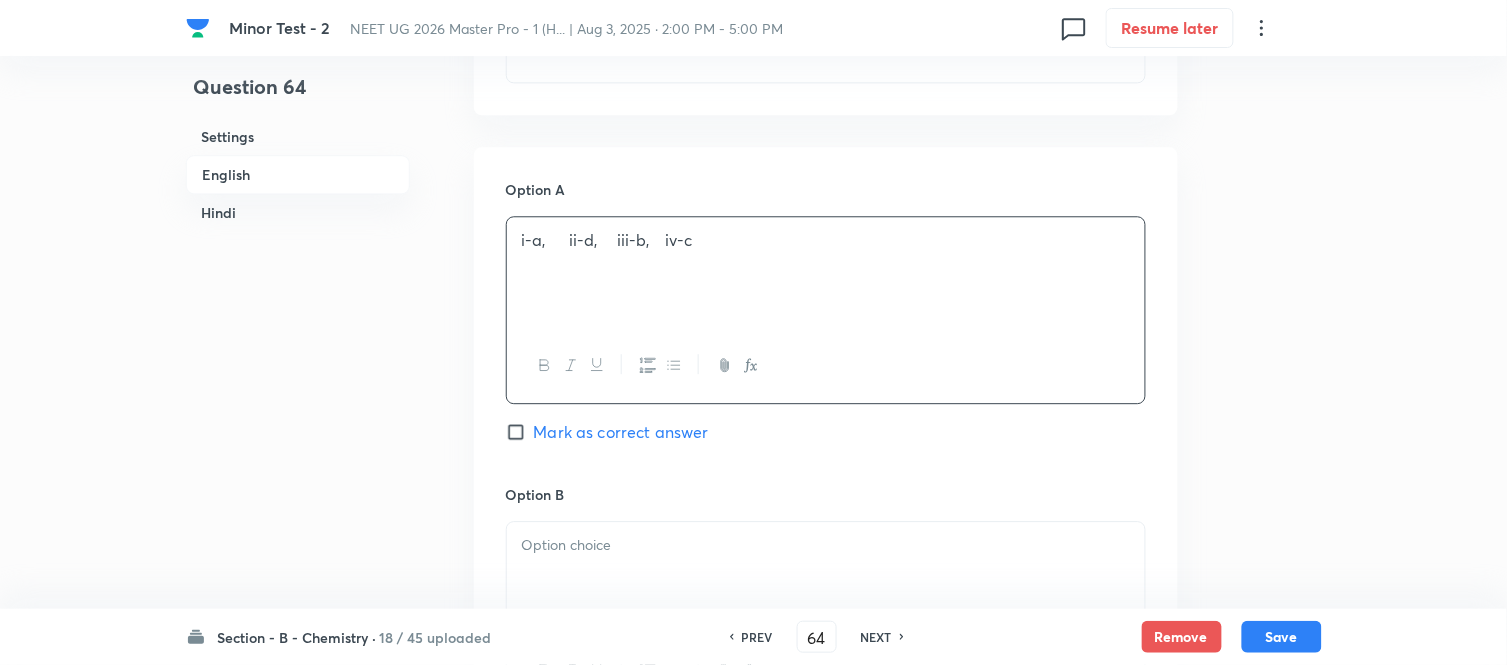 click on "Mark as correct answer" at bounding box center (520, 432) 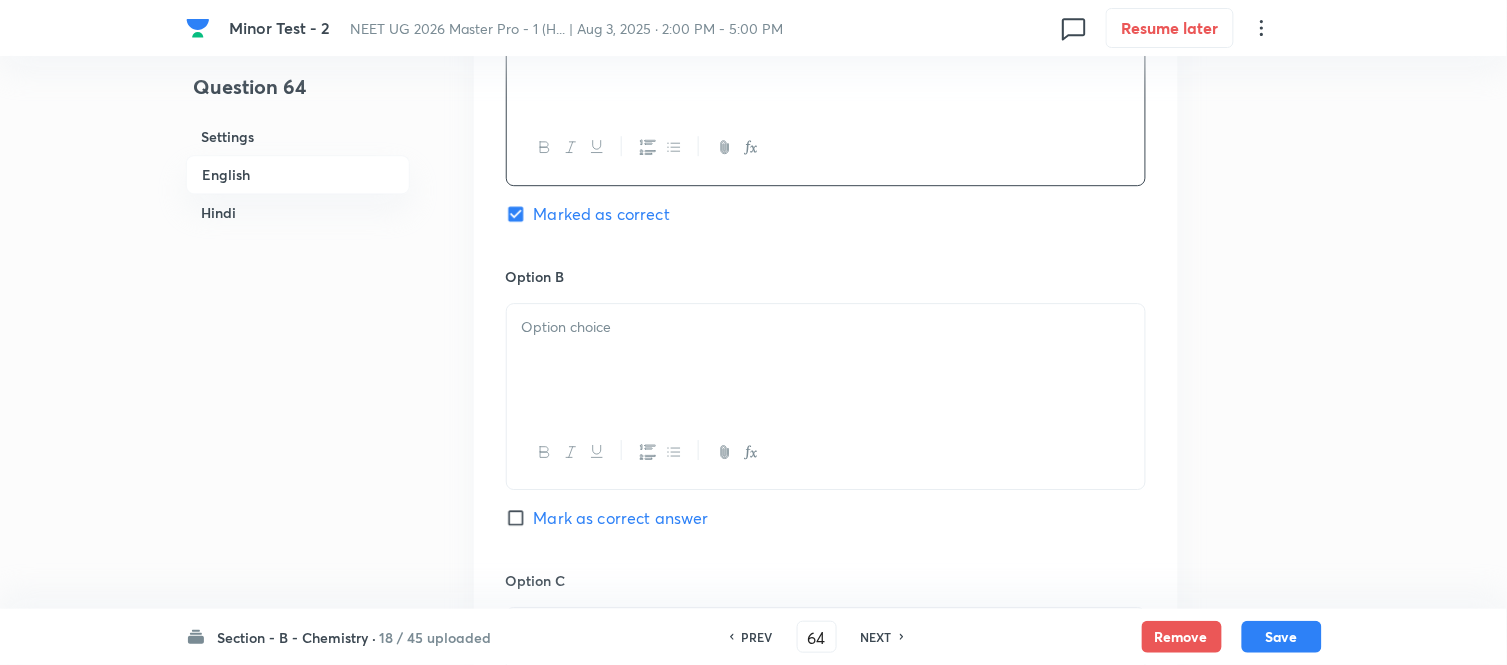scroll, scrollTop: 1404, scrollLeft: 0, axis: vertical 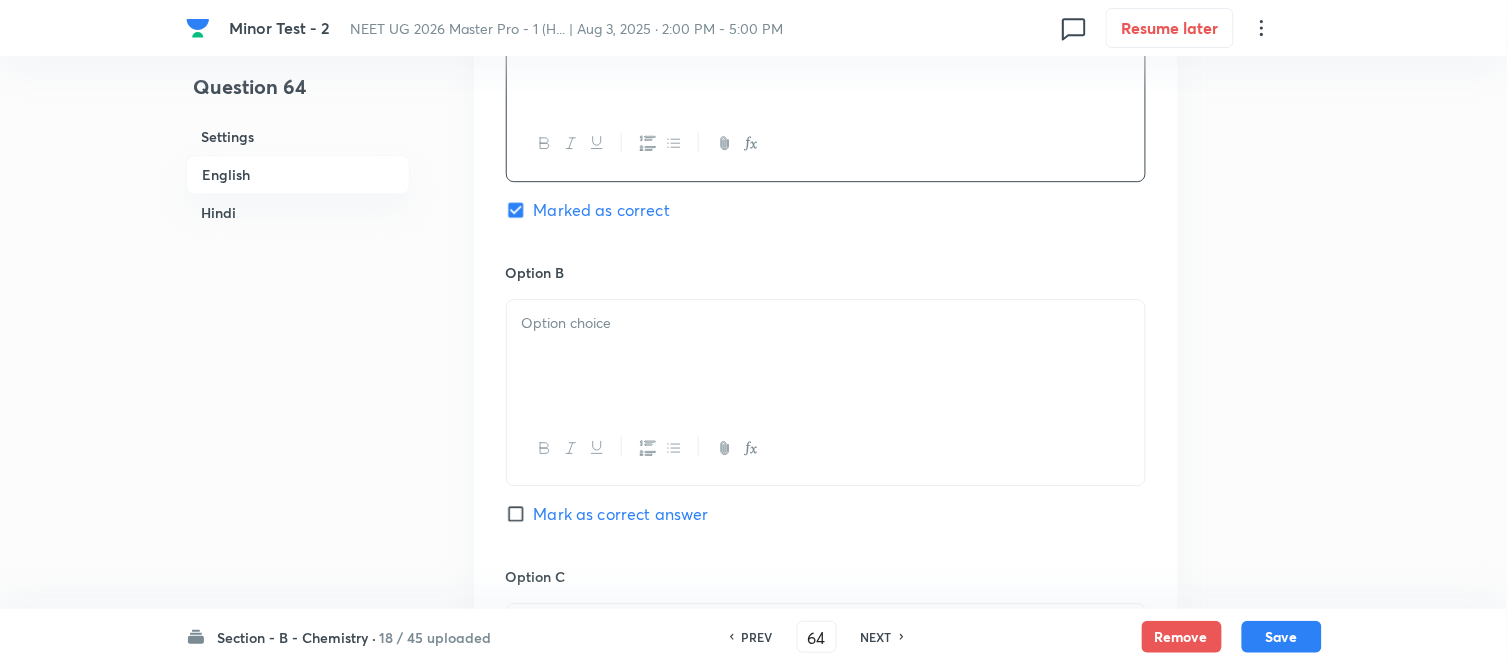 click at bounding box center [826, 323] 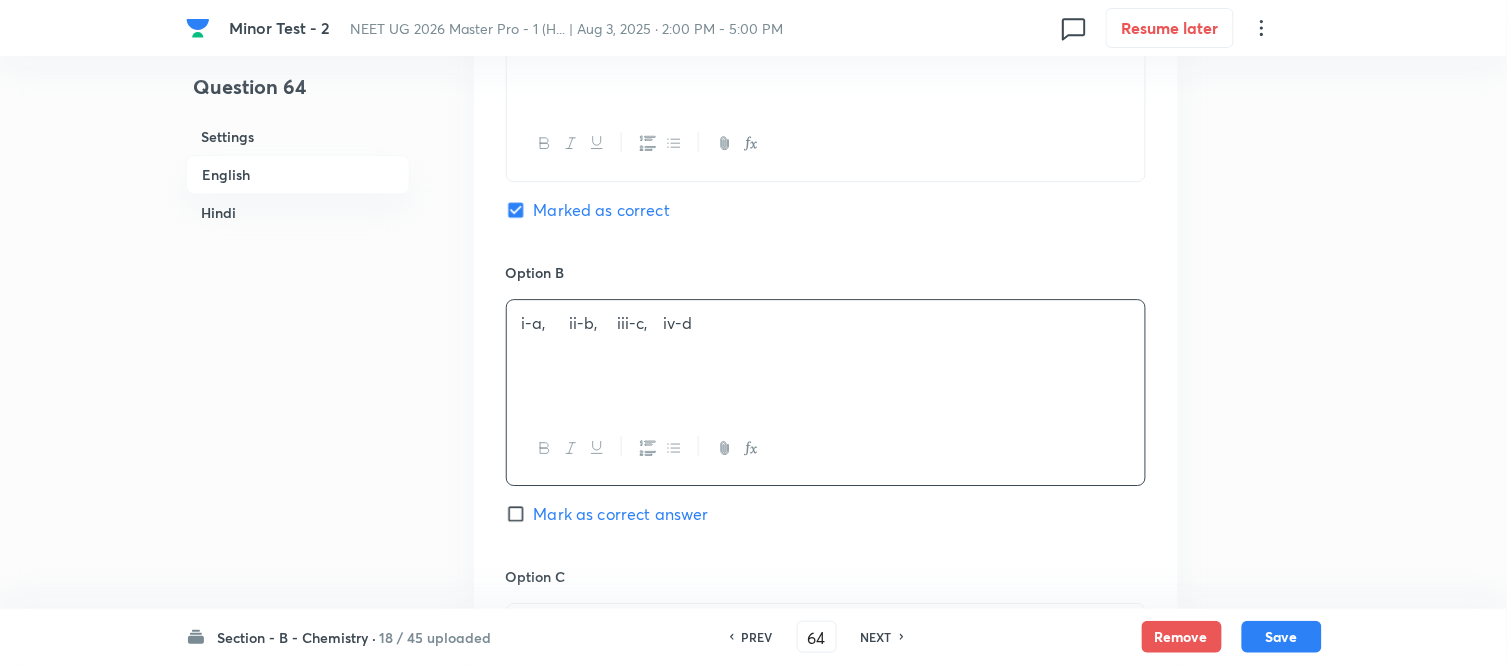 click on "Hindi" at bounding box center (298, 212) 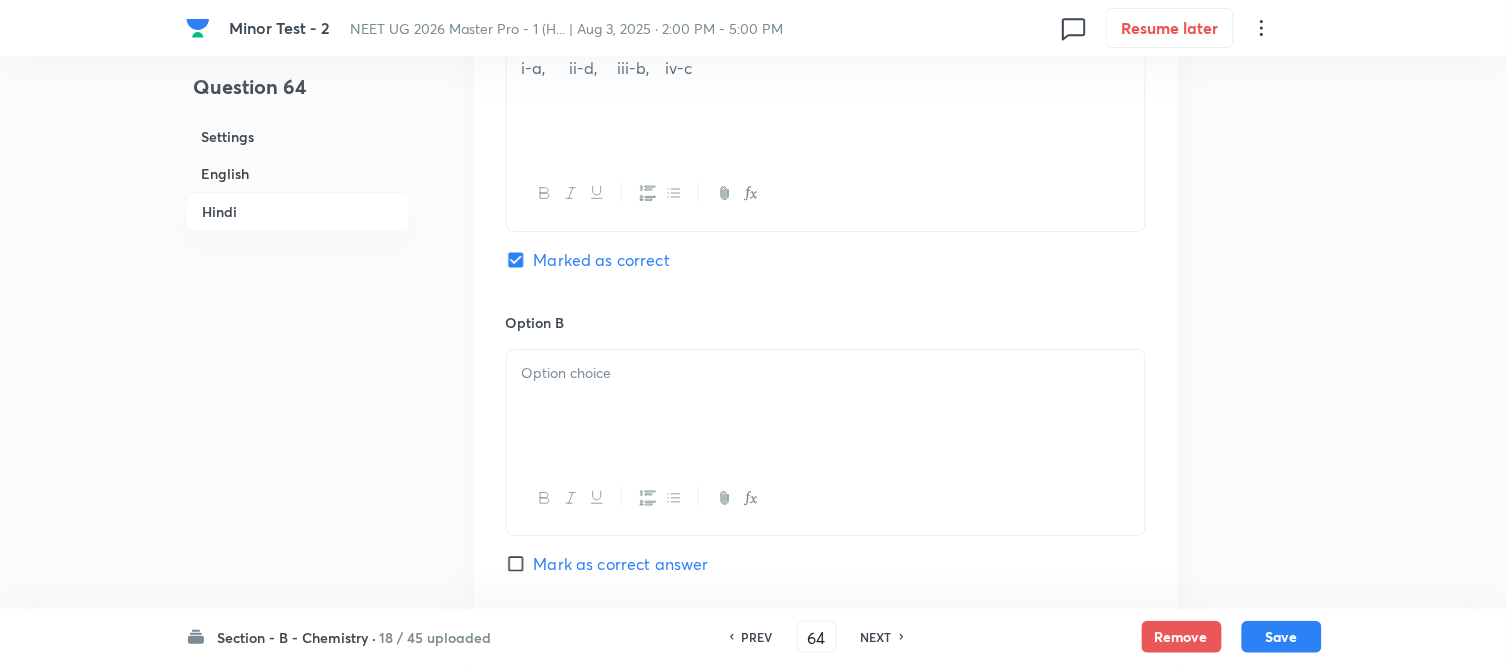 scroll, scrollTop: 3682, scrollLeft: 0, axis: vertical 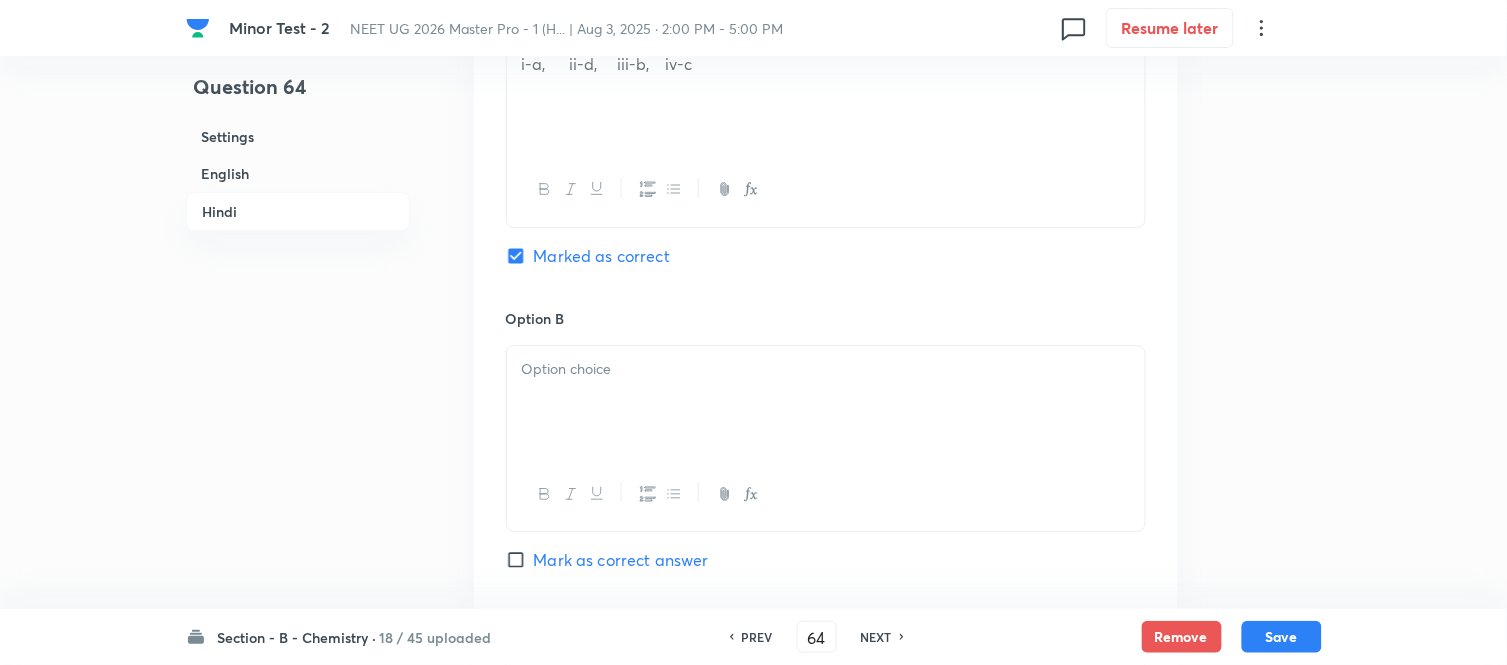 click at bounding box center (826, 369) 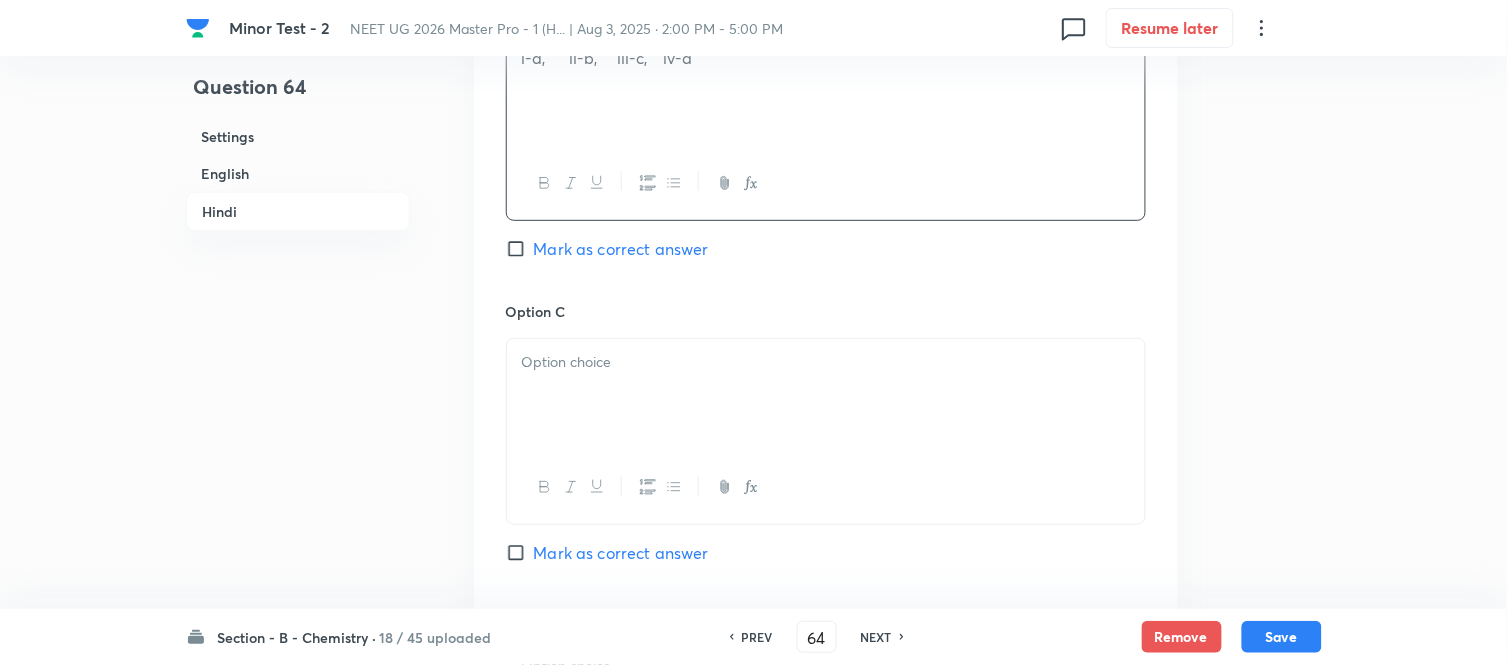 scroll, scrollTop: 4015, scrollLeft: 0, axis: vertical 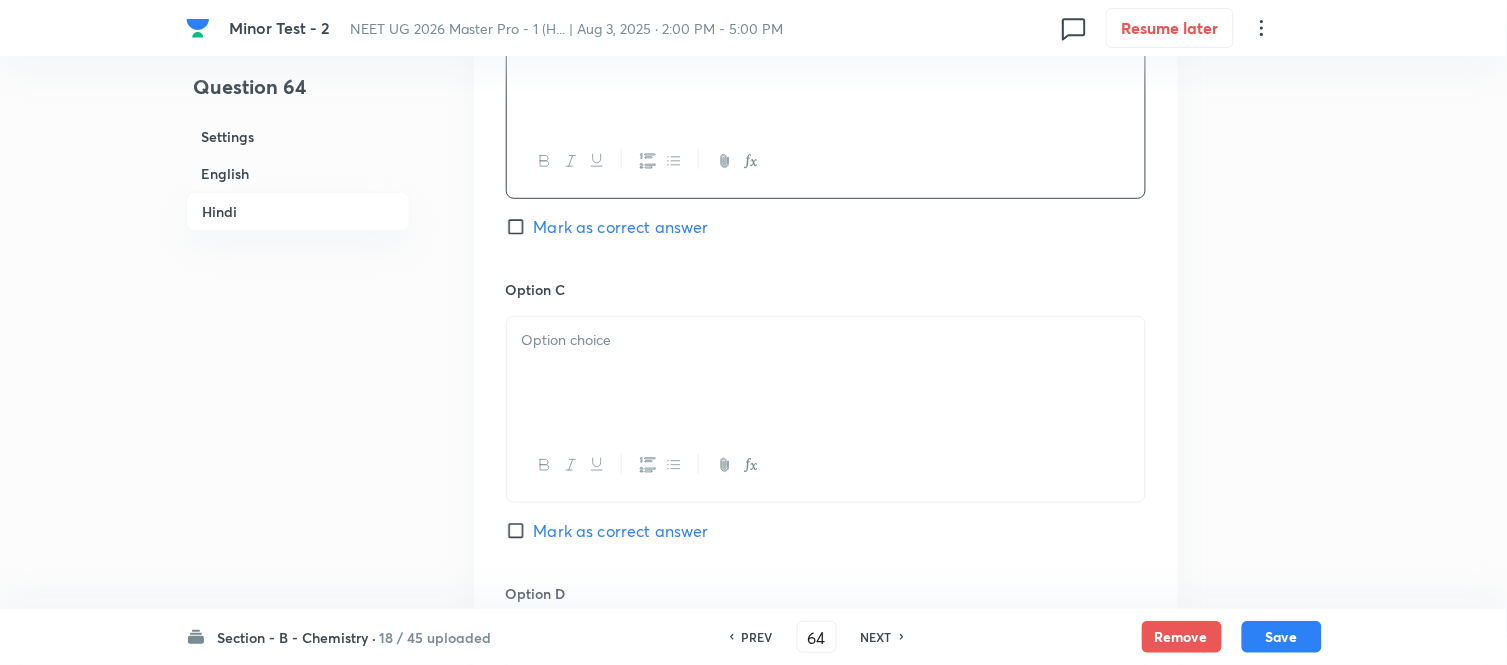 click at bounding box center [826, 373] 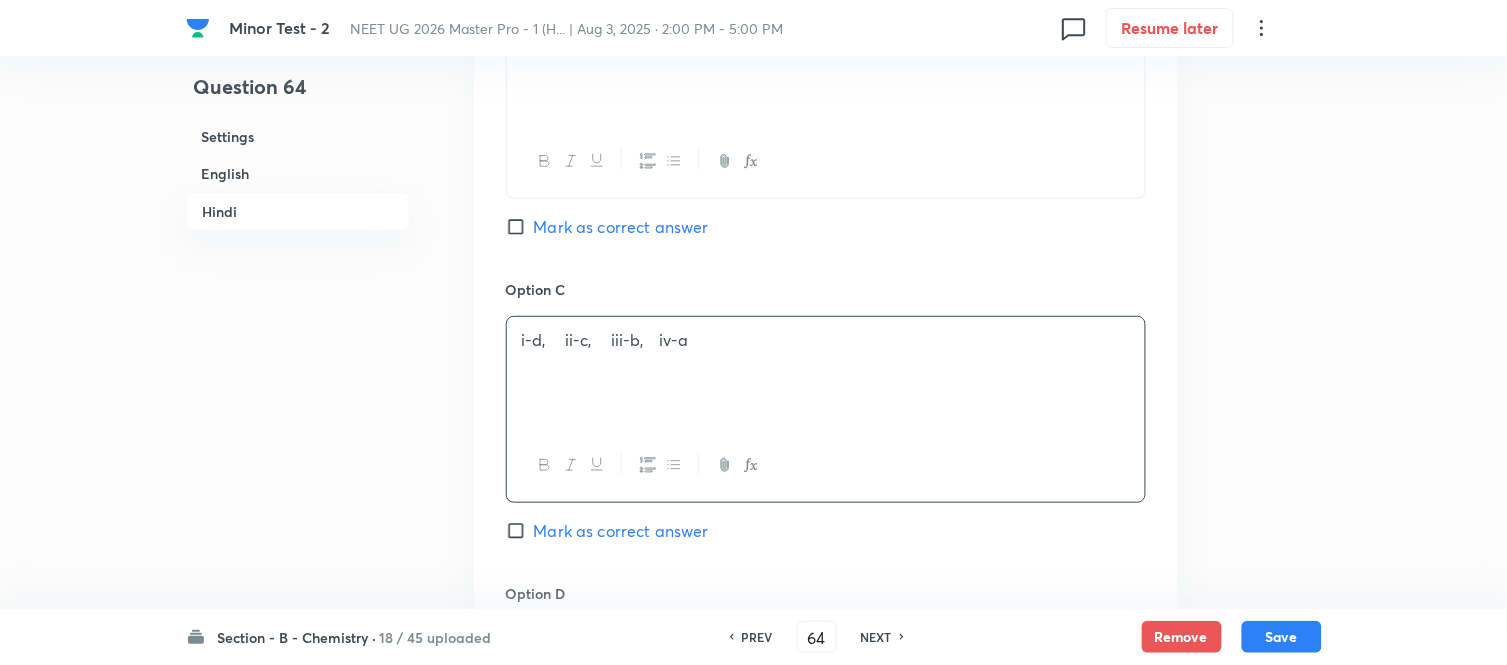 click on "English" at bounding box center [298, 173] 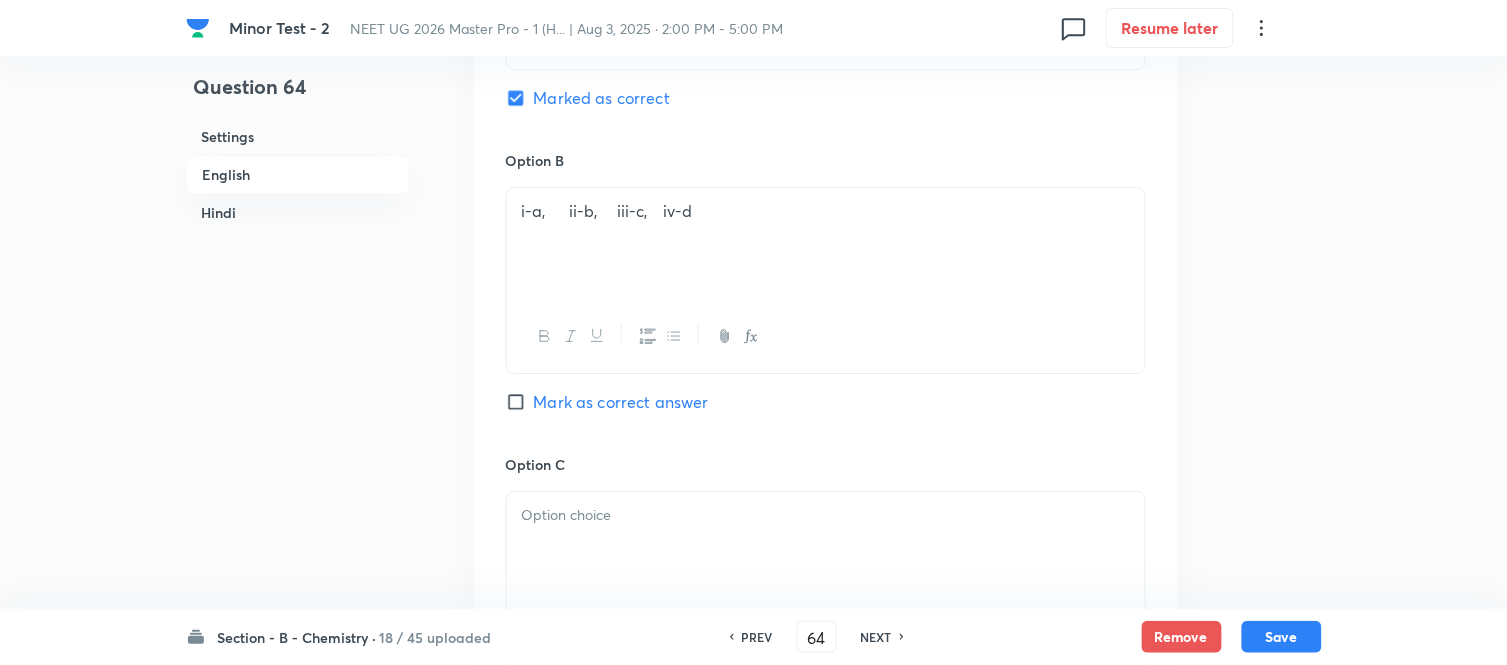 scroll, scrollTop: 1515, scrollLeft: 0, axis: vertical 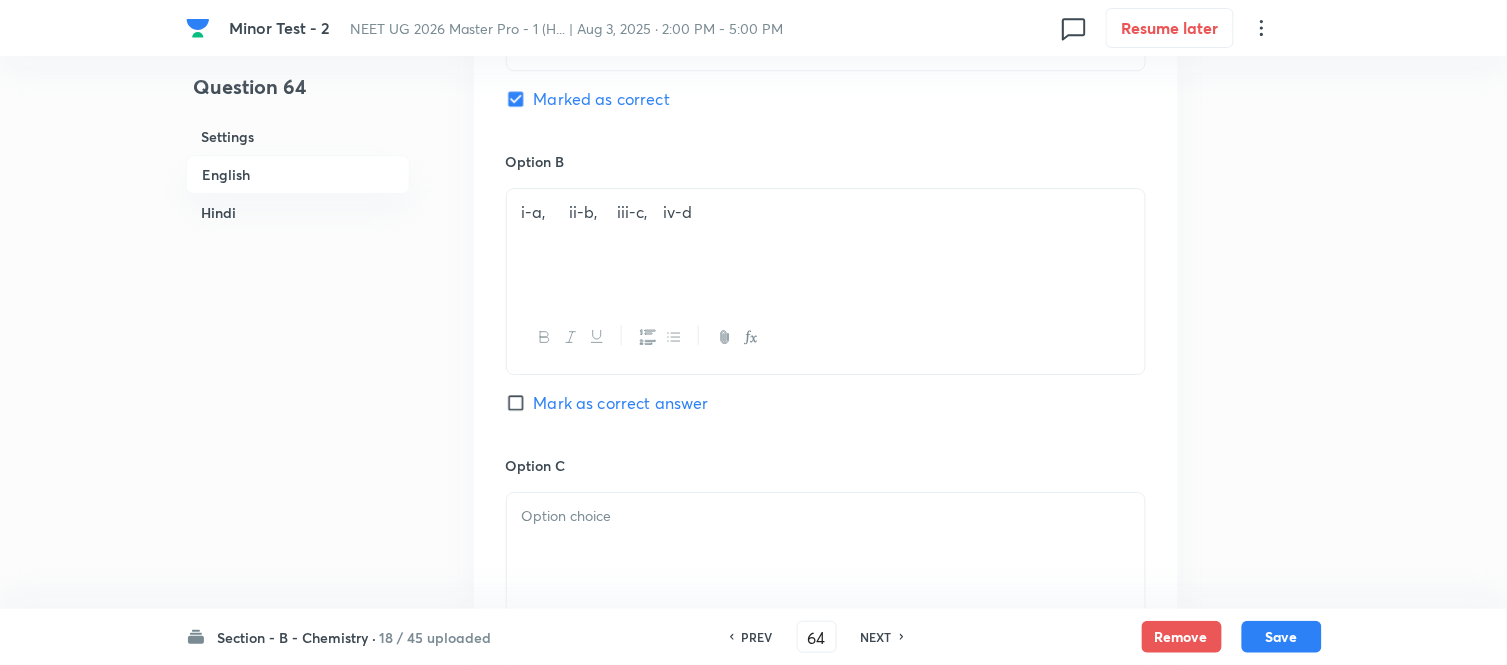click at bounding box center [826, 516] 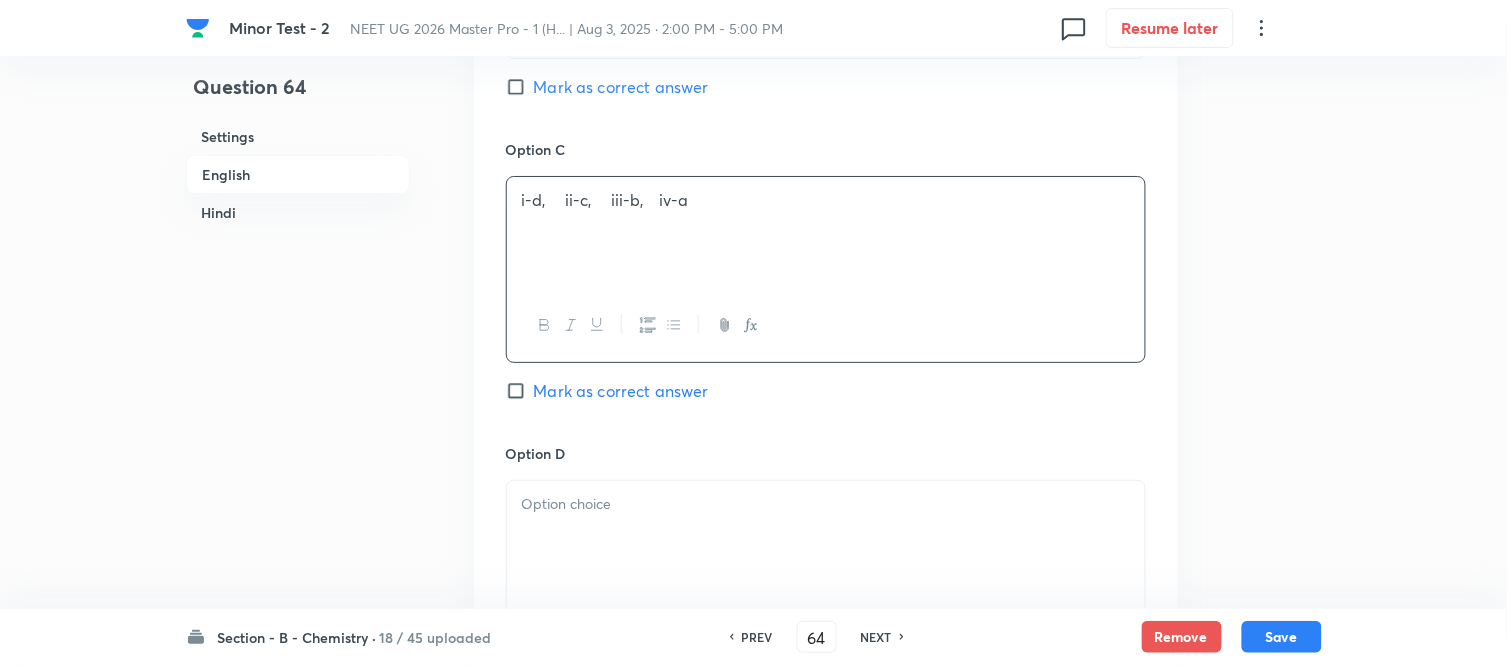 scroll, scrollTop: 1960, scrollLeft: 0, axis: vertical 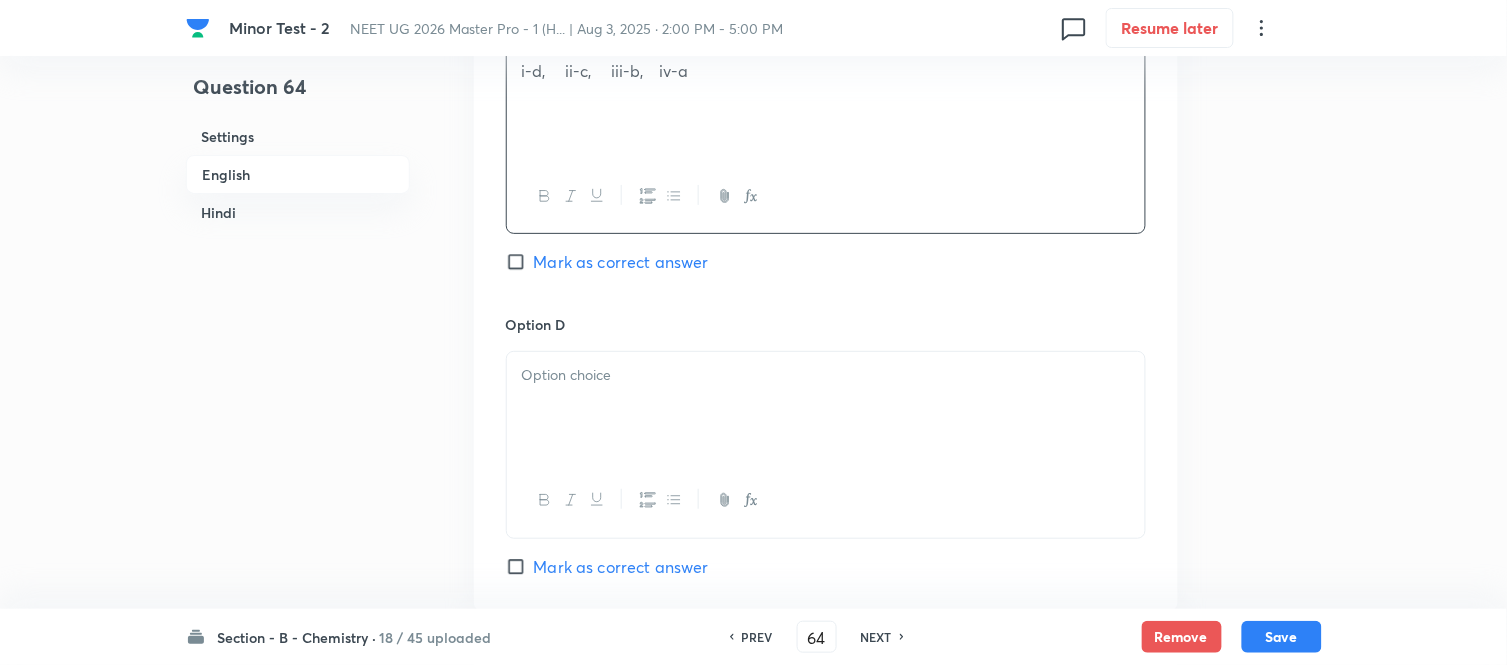 click at bounding box center [826, 408] 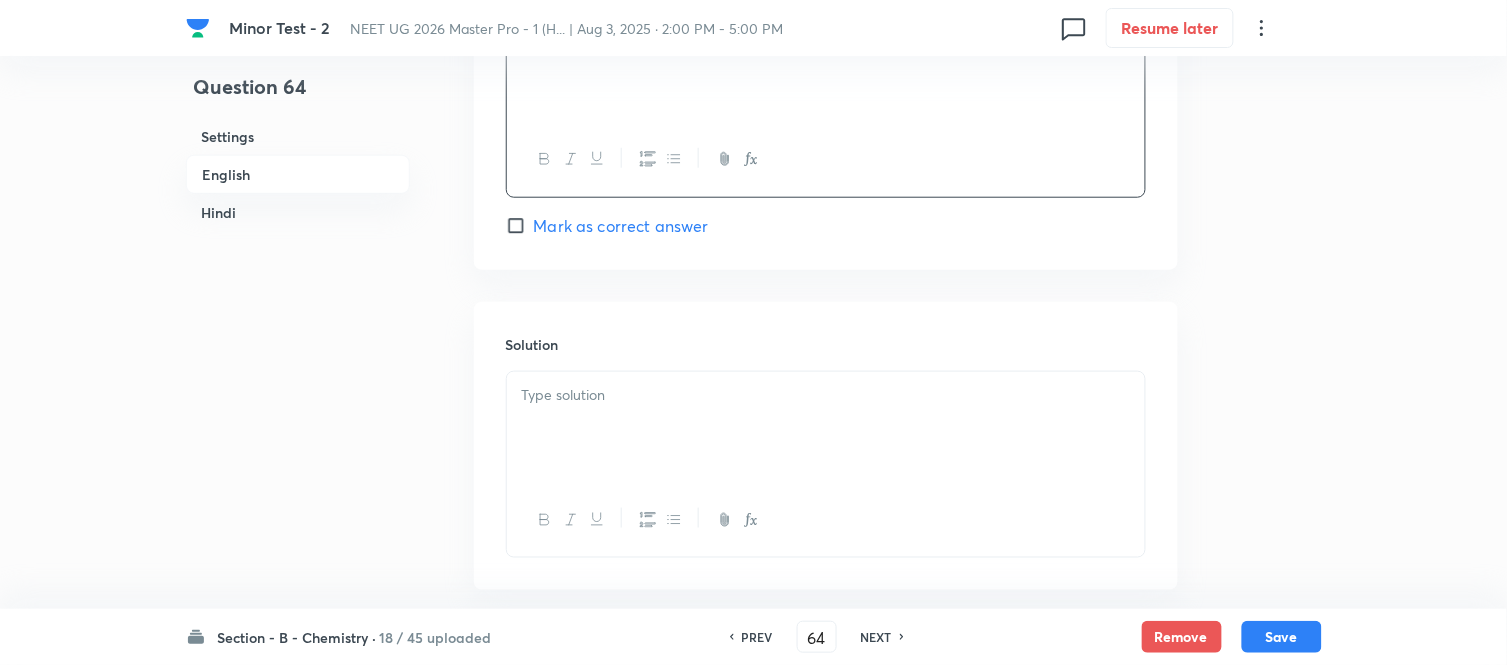 scroll, scrollTop: 2404, scrollLeft: 0, axis: vertical 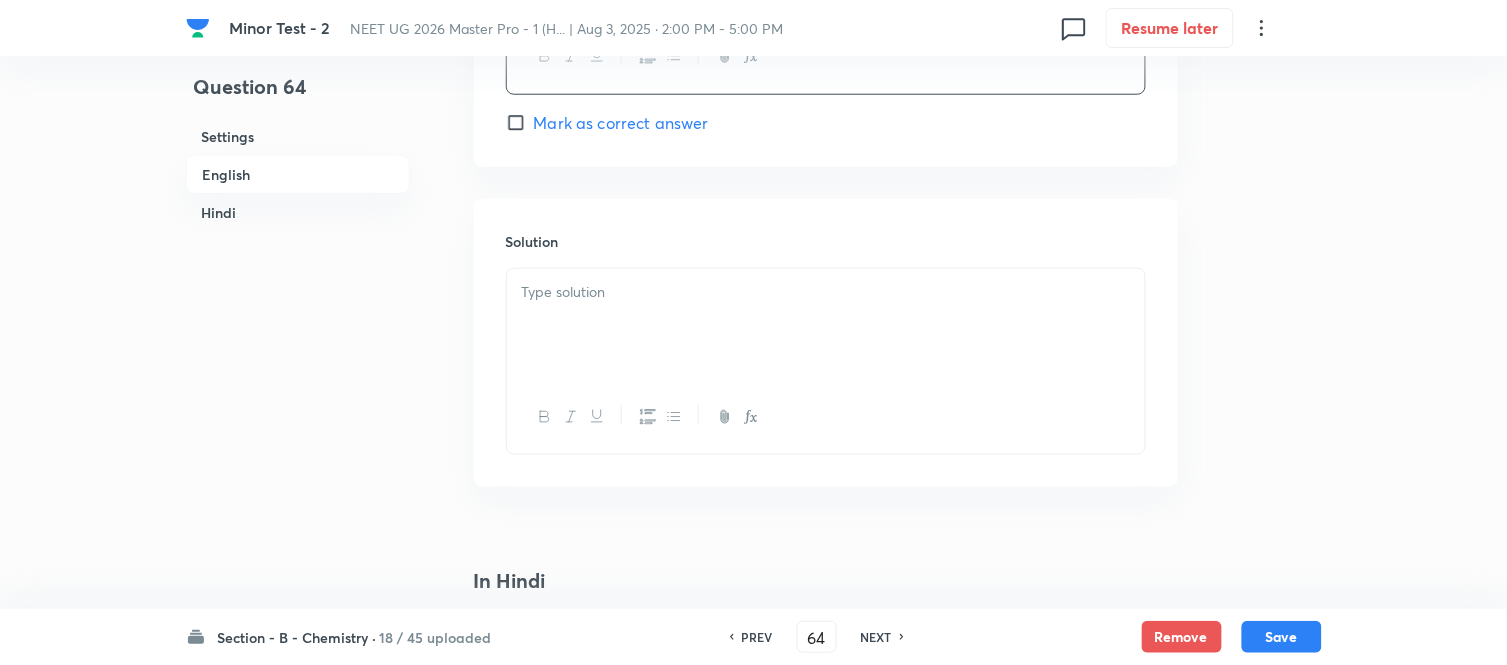 click at bounding box center (826, 325) 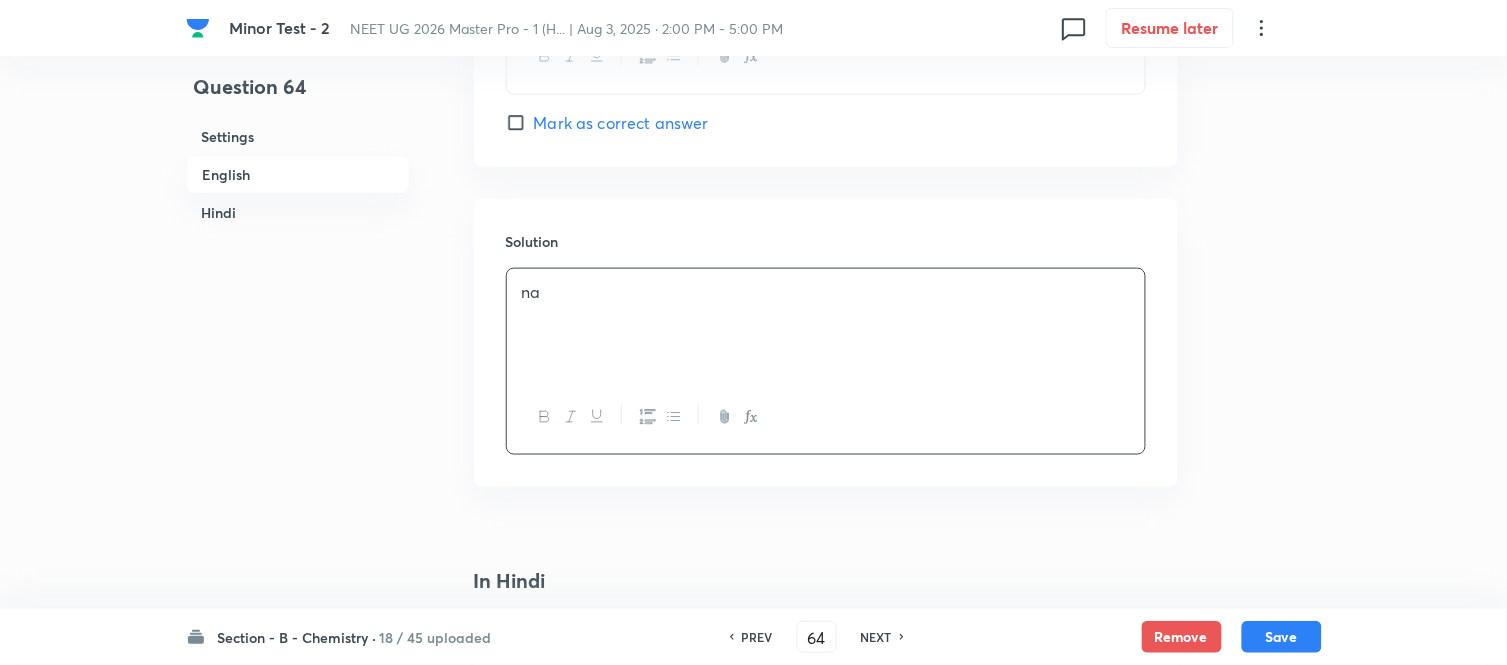 click on "Hindi" at bounding box center (298, 212) 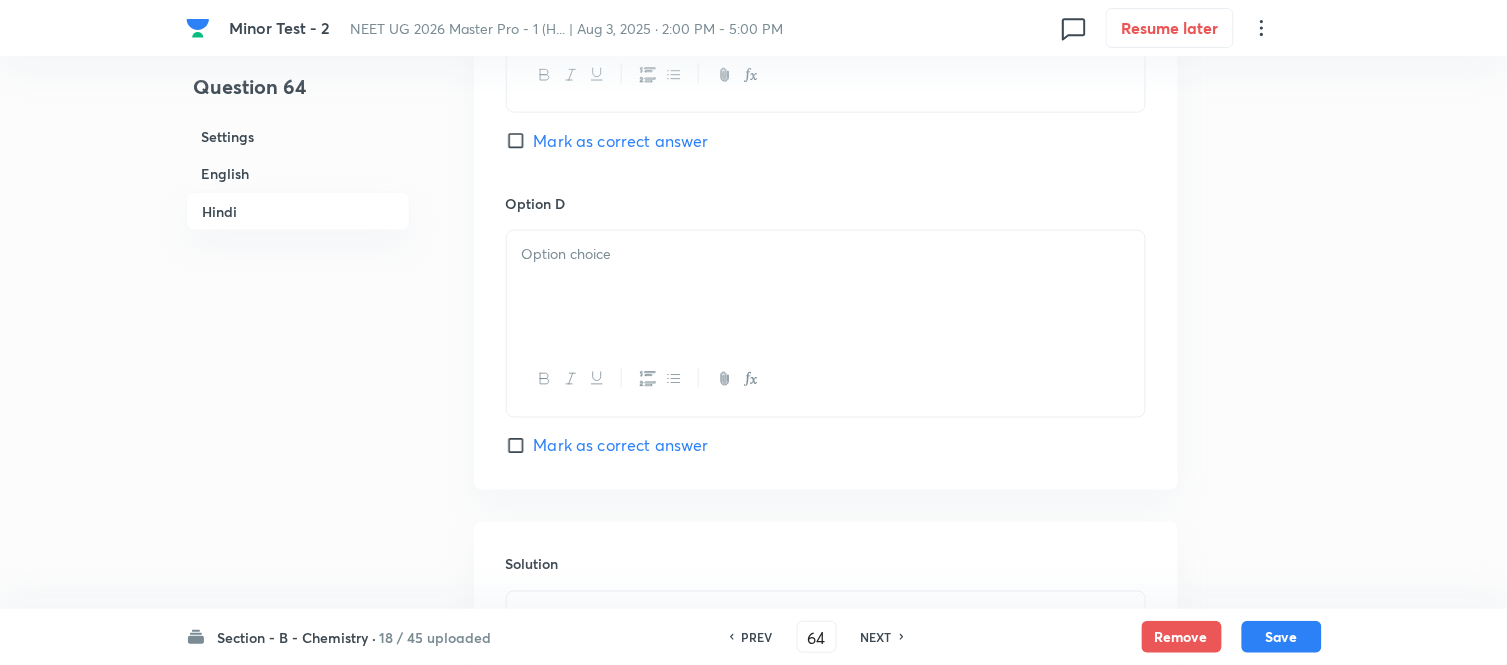 scroll, scrollTop: 4460, scrollLeft: 0, axis: vertical 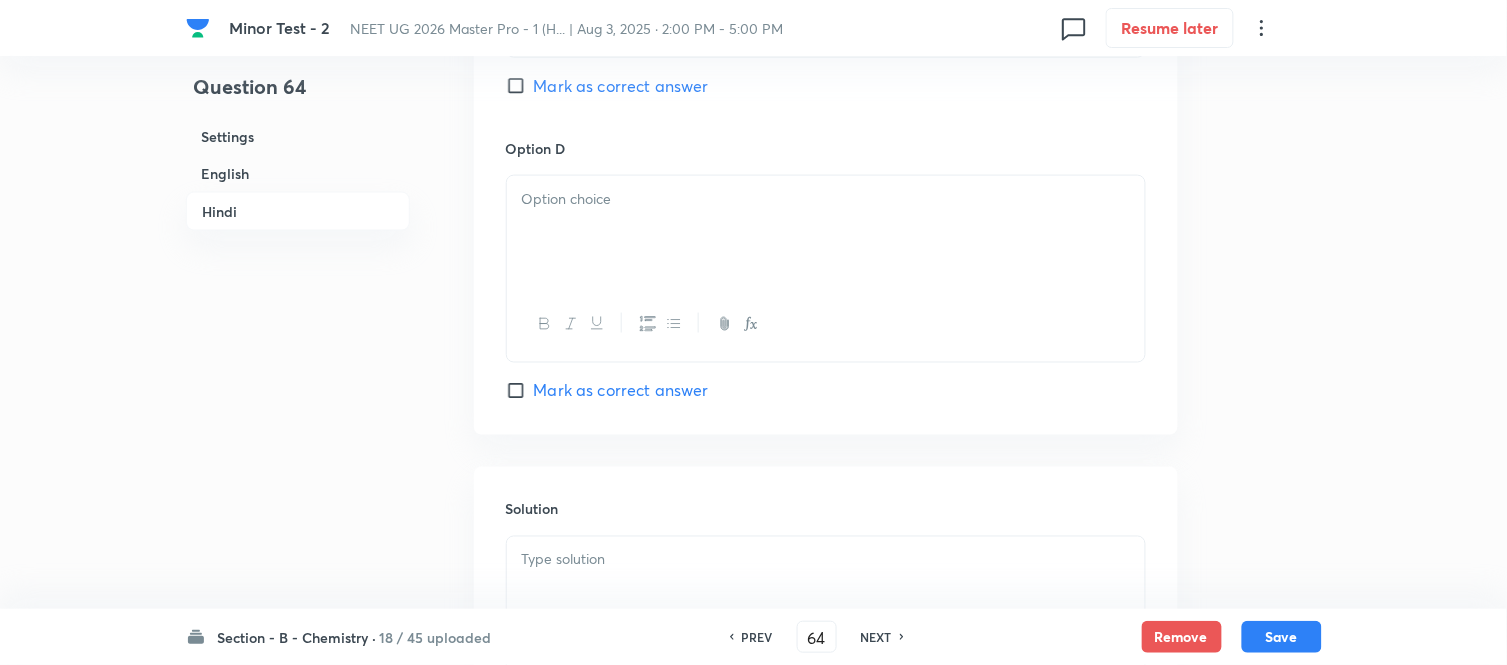 click at bounding box center (826, 199) 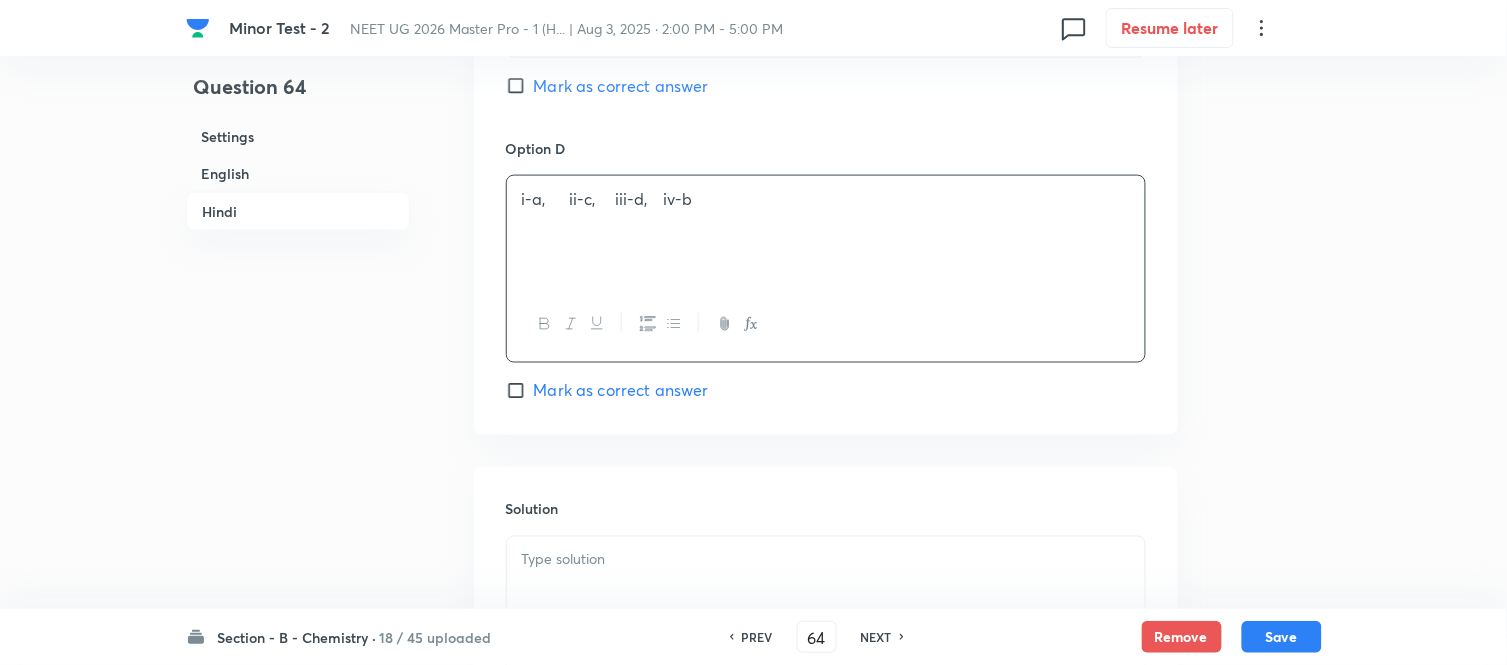click at bounding box center (826, 560) 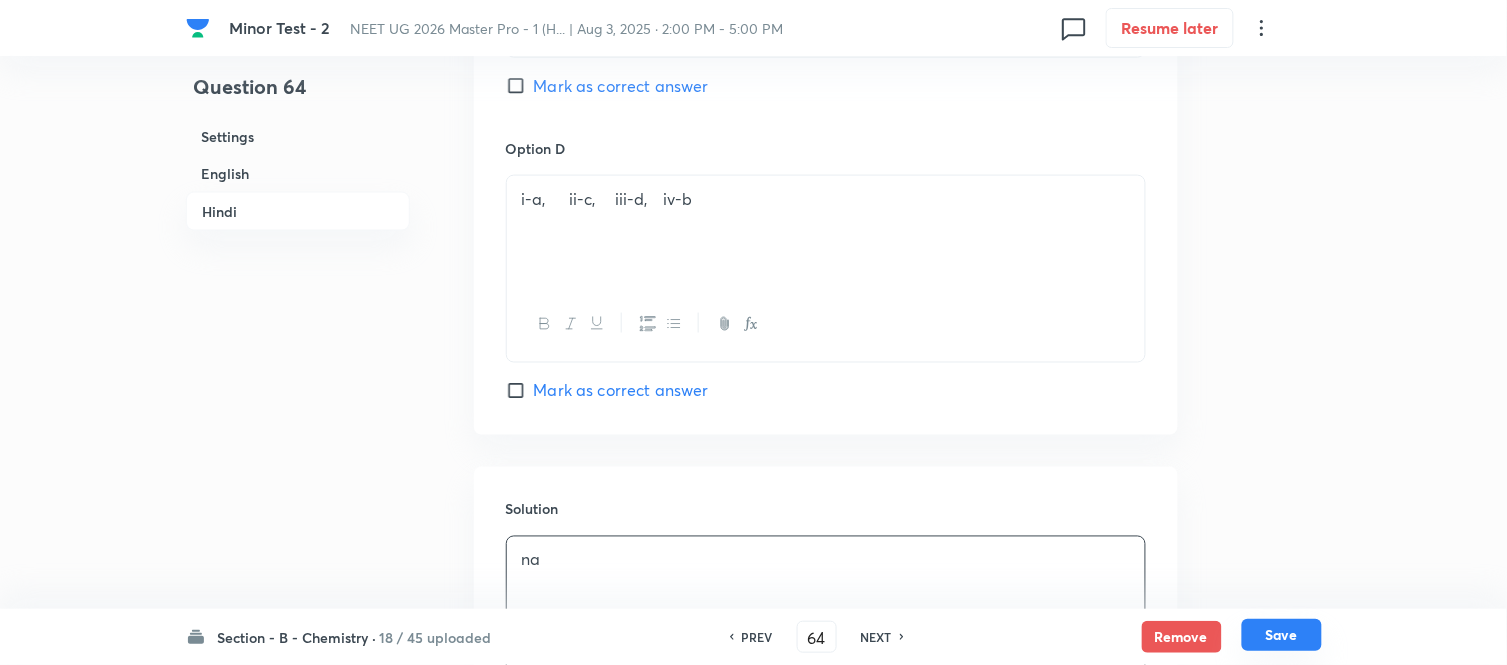 click on "Save" at bounding box center [1282, 635] 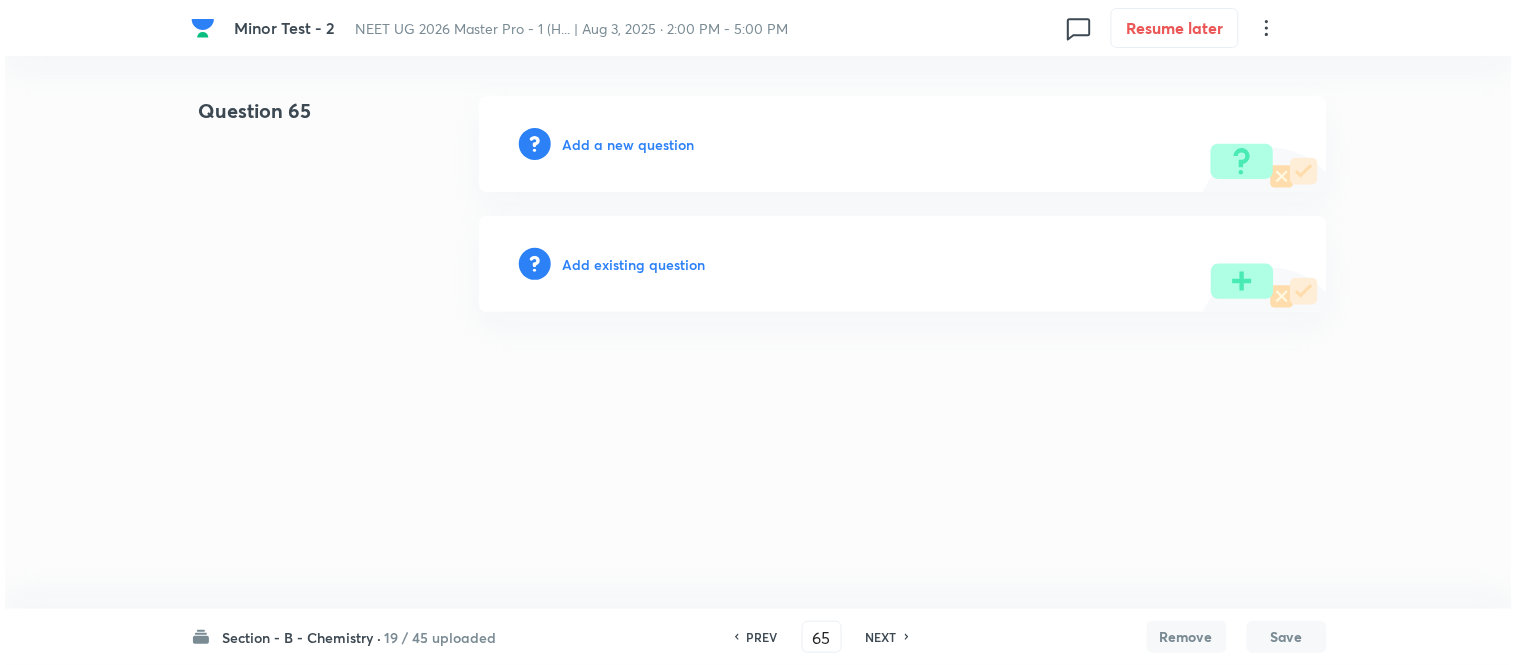 scroll, scrollTop: 0, scrollLeft: 0, axis: both 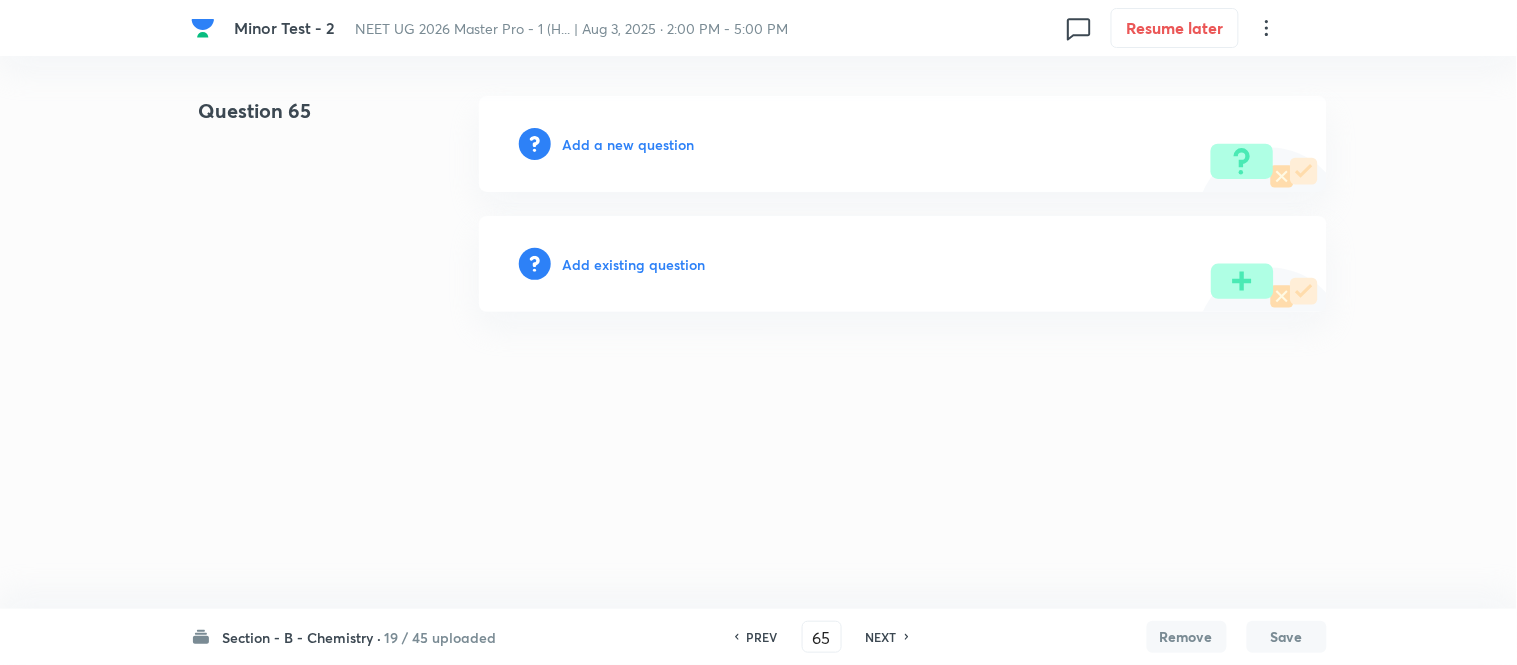 click on "Add a new question" at bounding box center (629, 144) 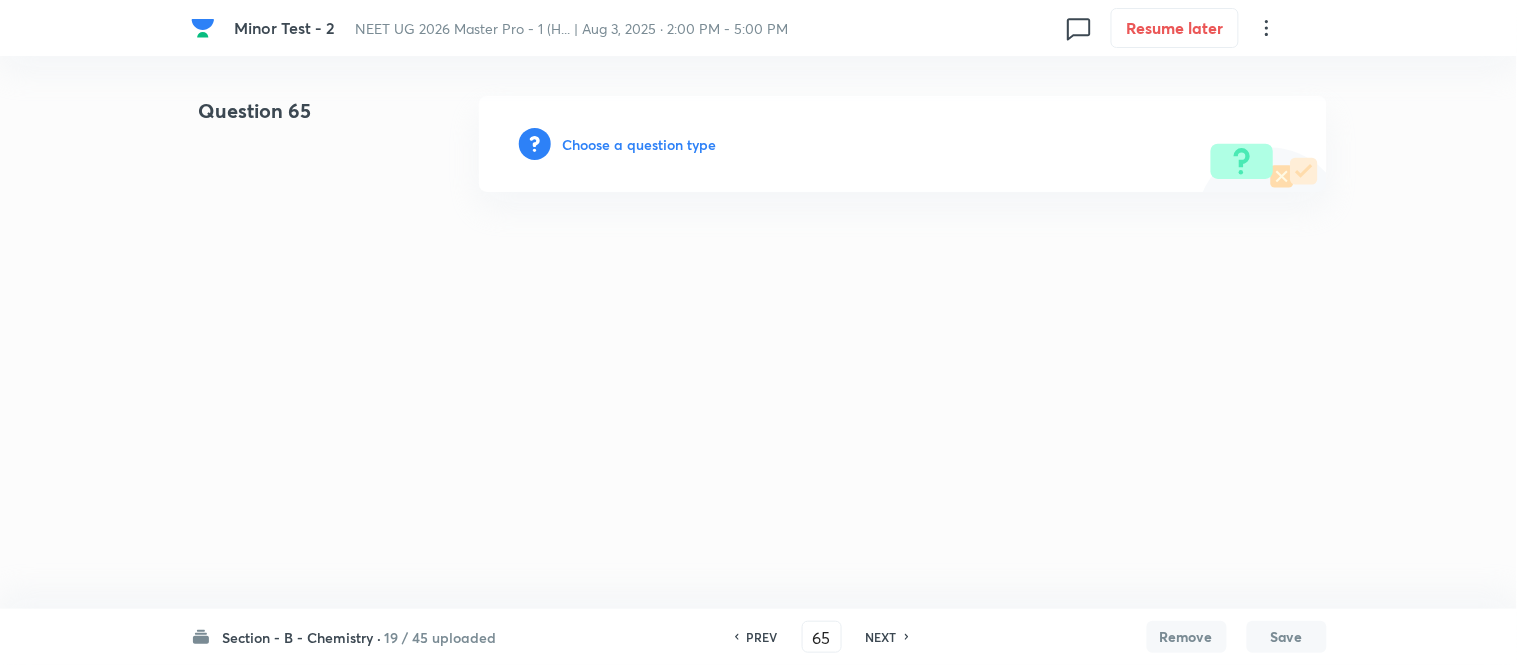 click on "Choose a question type" at bounding box center [640, 144] 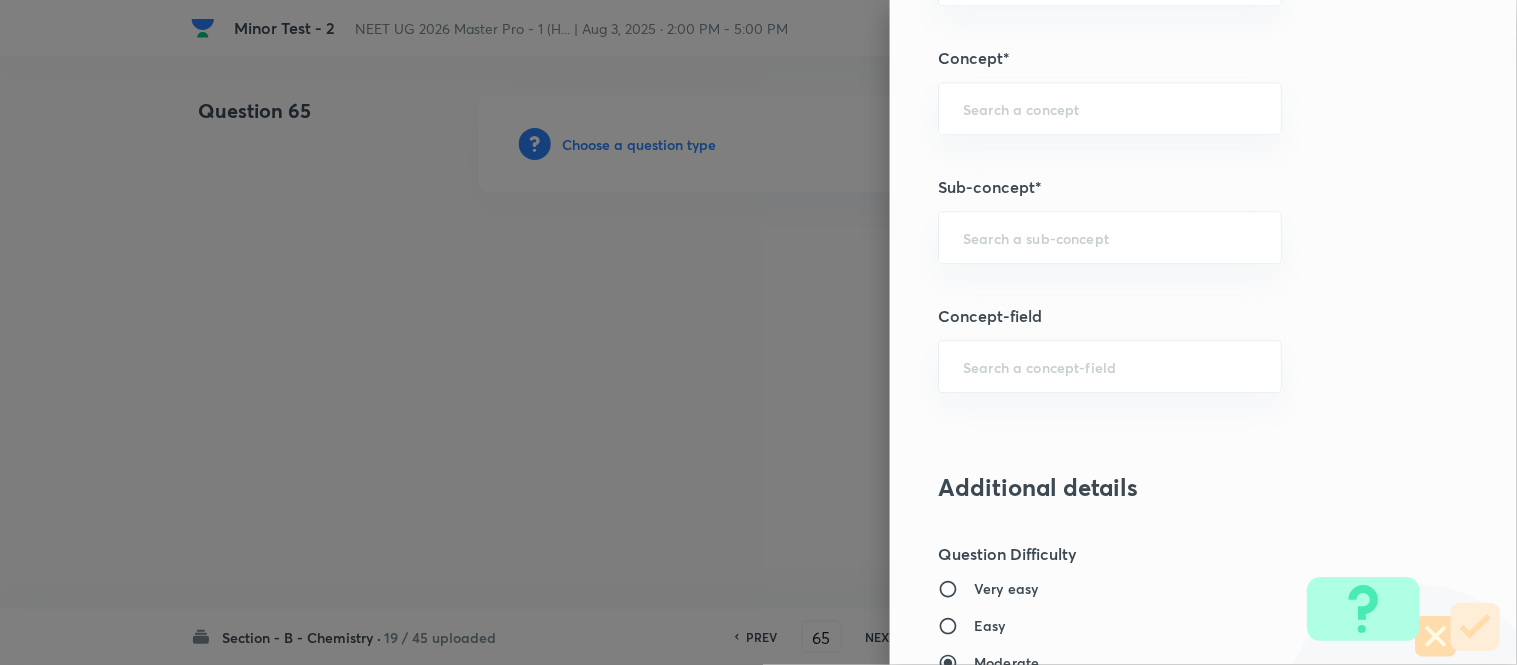 scroll, scrollTop: 1245, scrollLeft: 0, axis: vertical 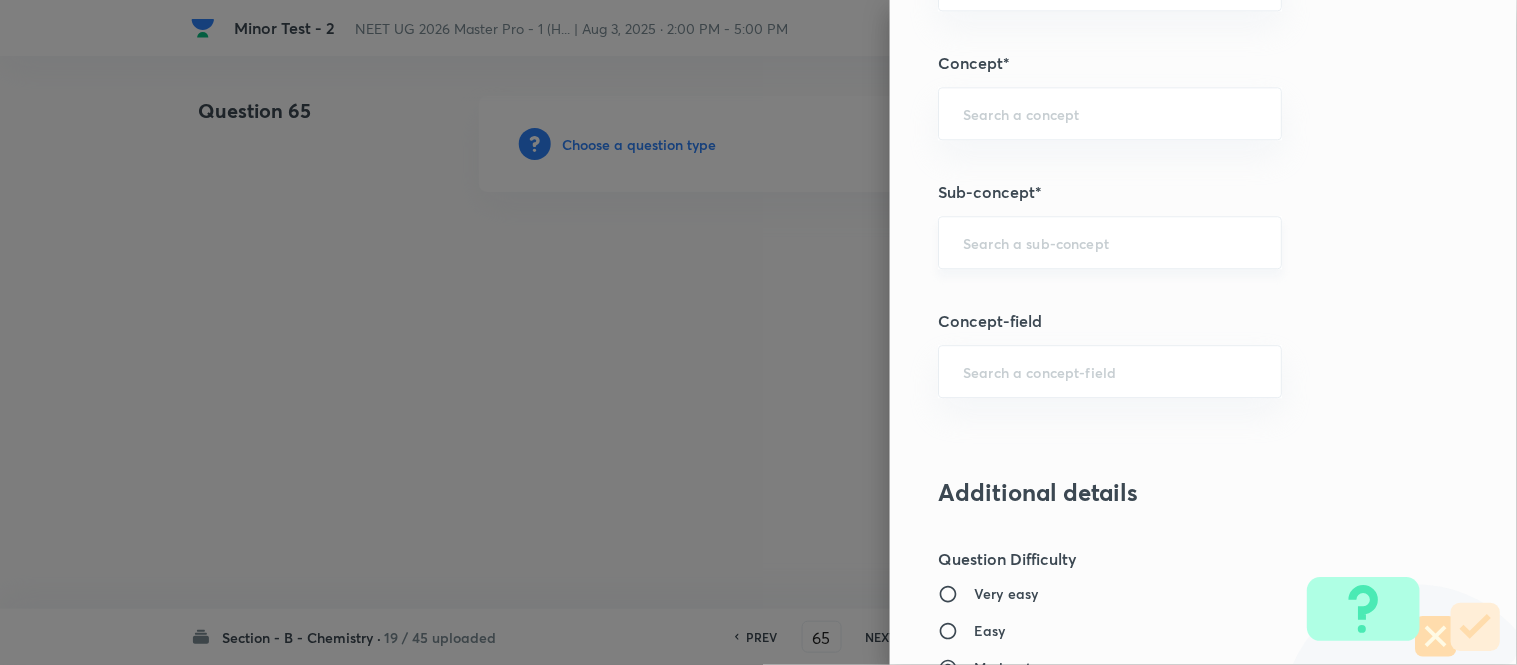 click at bounding box center (1110, 242) 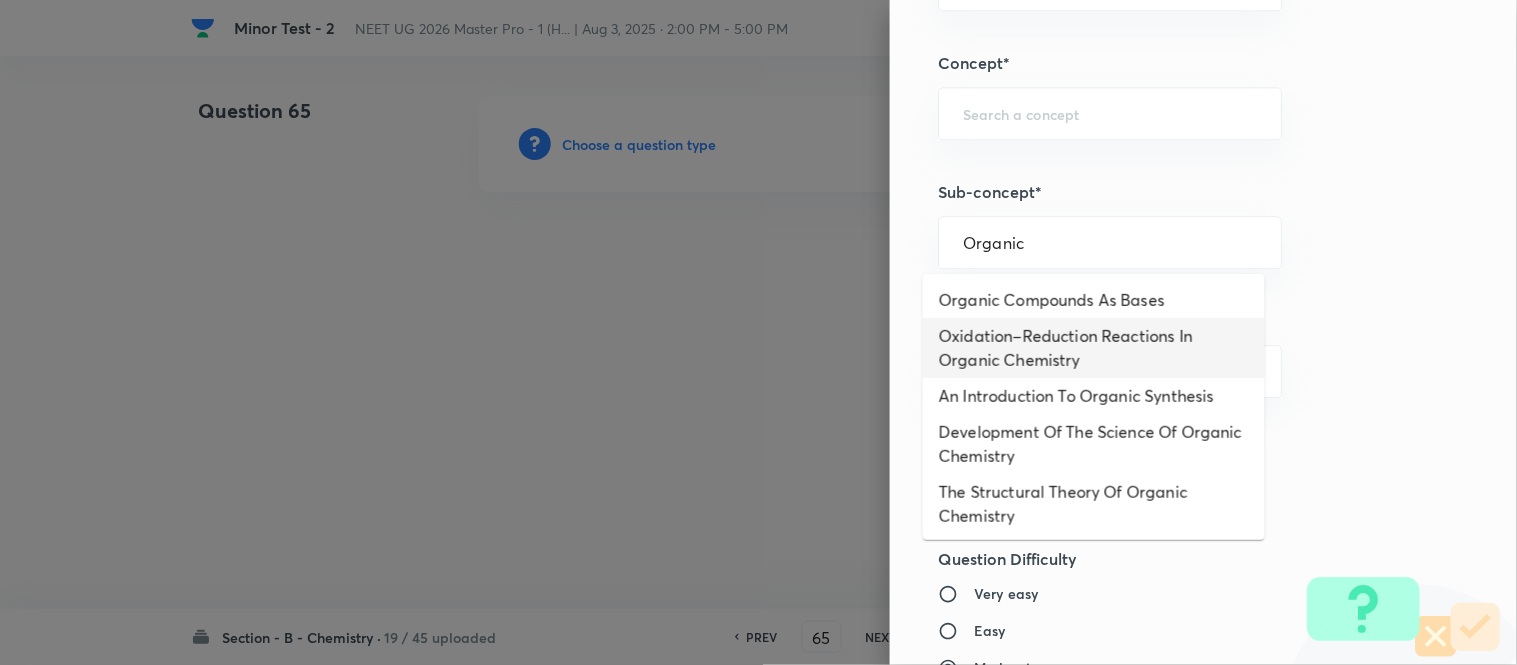 scroll, scrollTop: 325, scrollLeft: 0, axis: vertical 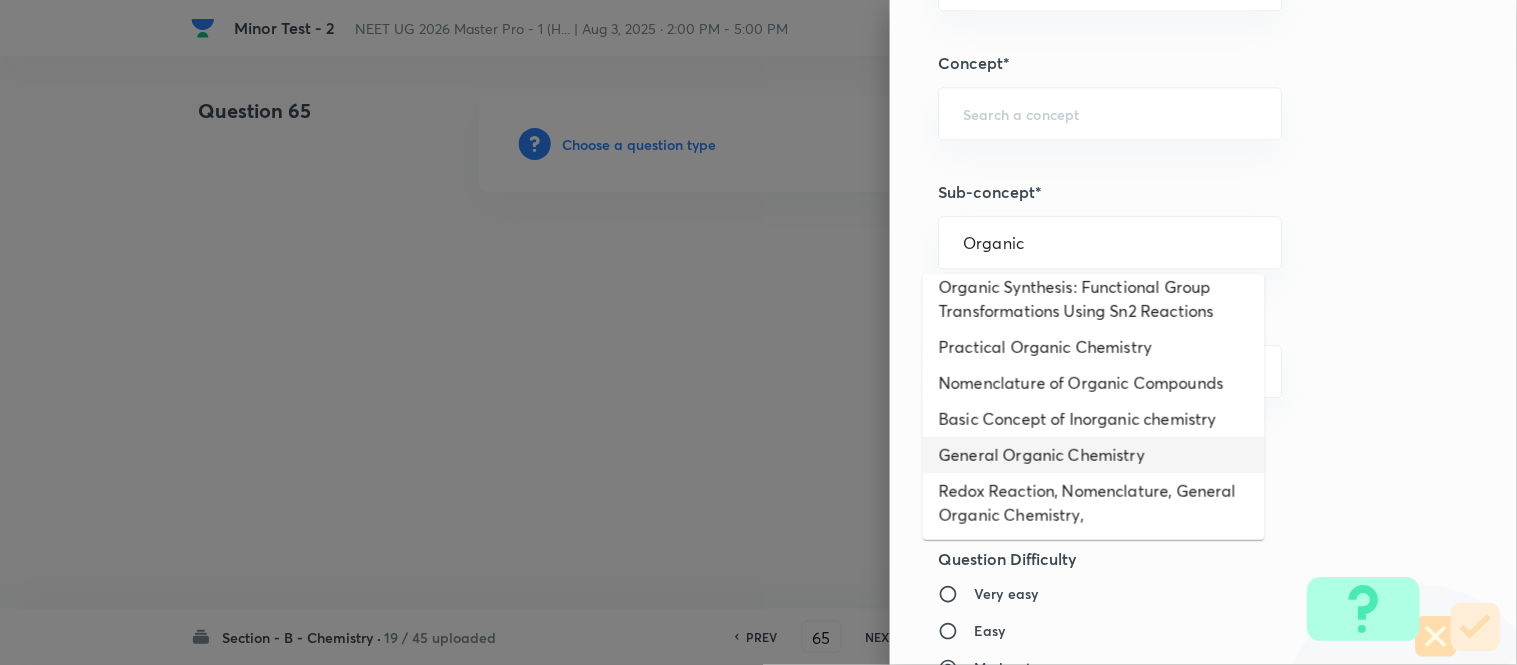 drag, startPoint x: 1016, startPoint y: 456, endPoint x: 1252, endPoint y: 452, distance: 236.03389 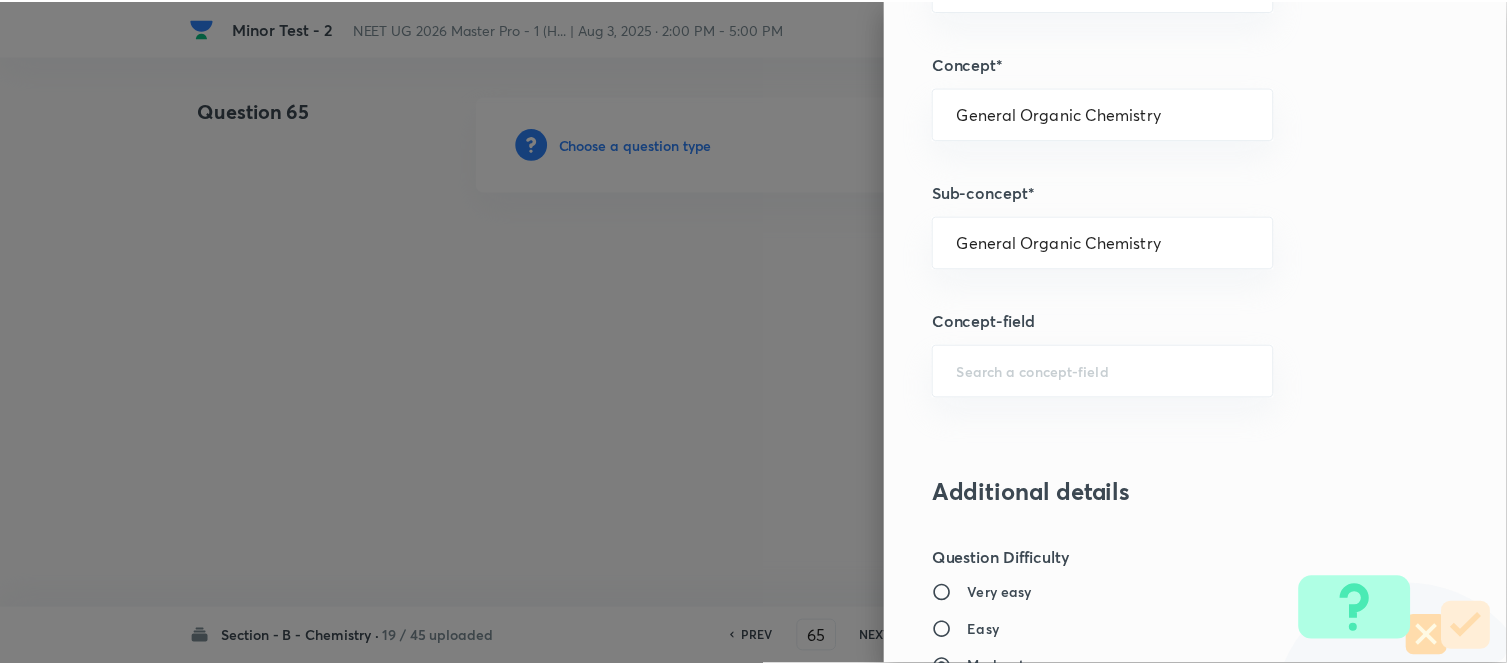 scroll, scrollTop: 2195, scrollLeft: 0, axis: vertical 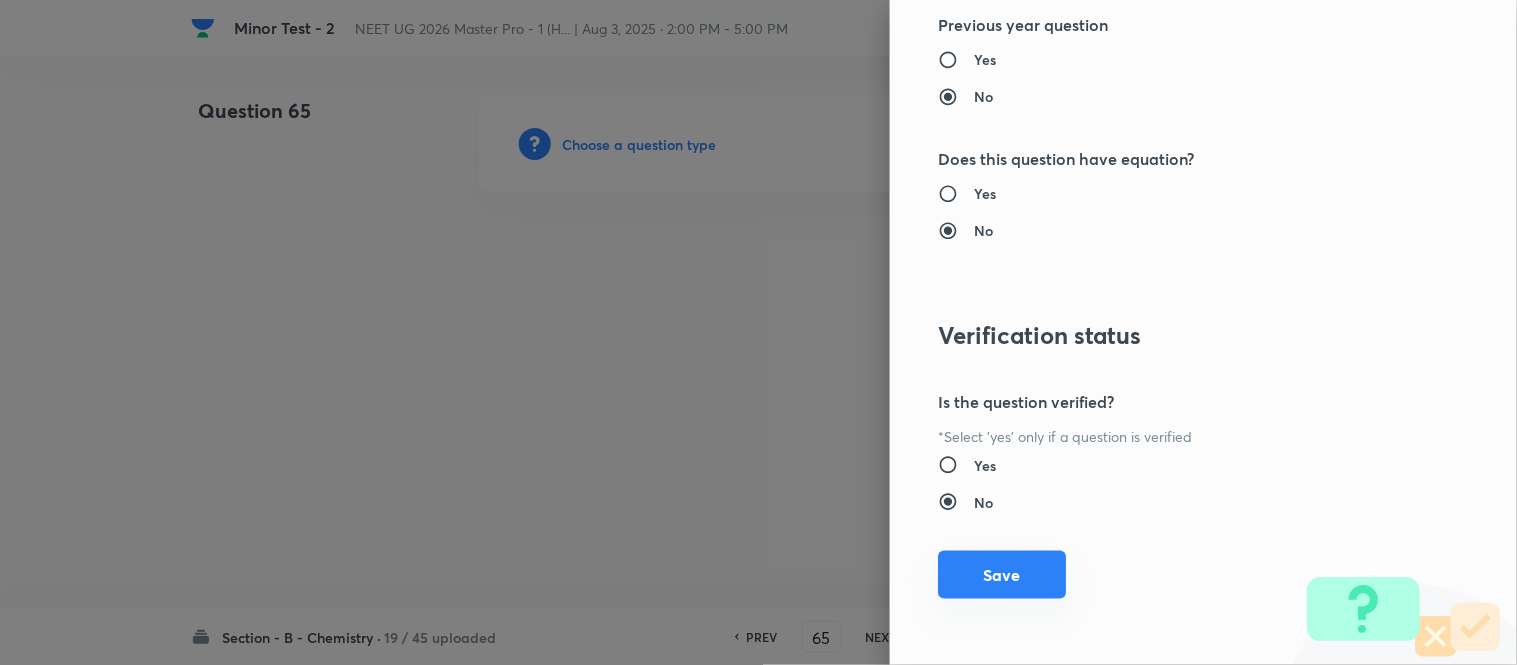 click on "Save" at bounding box center (1002, 575) 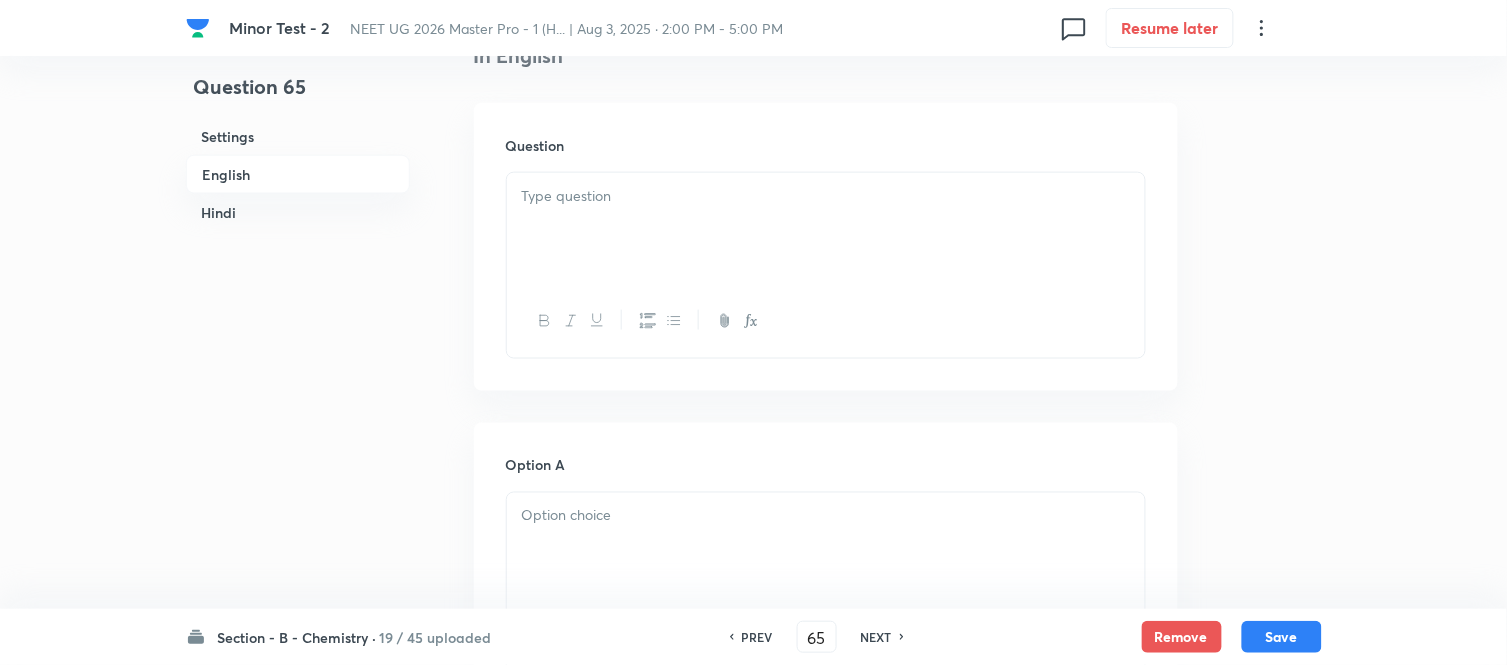 scroll, scrollTop: 555, scrollLeft: 0, axis: vertical 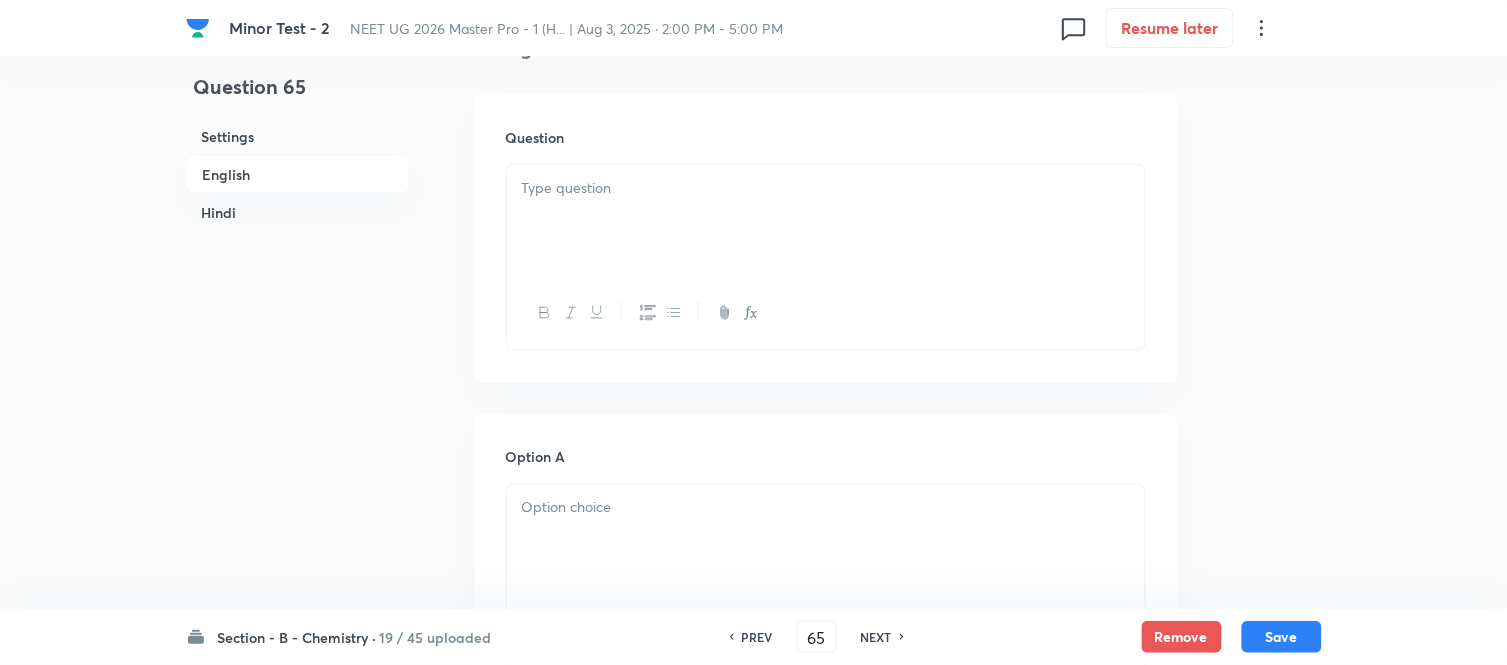 click at bounding box center [826, 221] 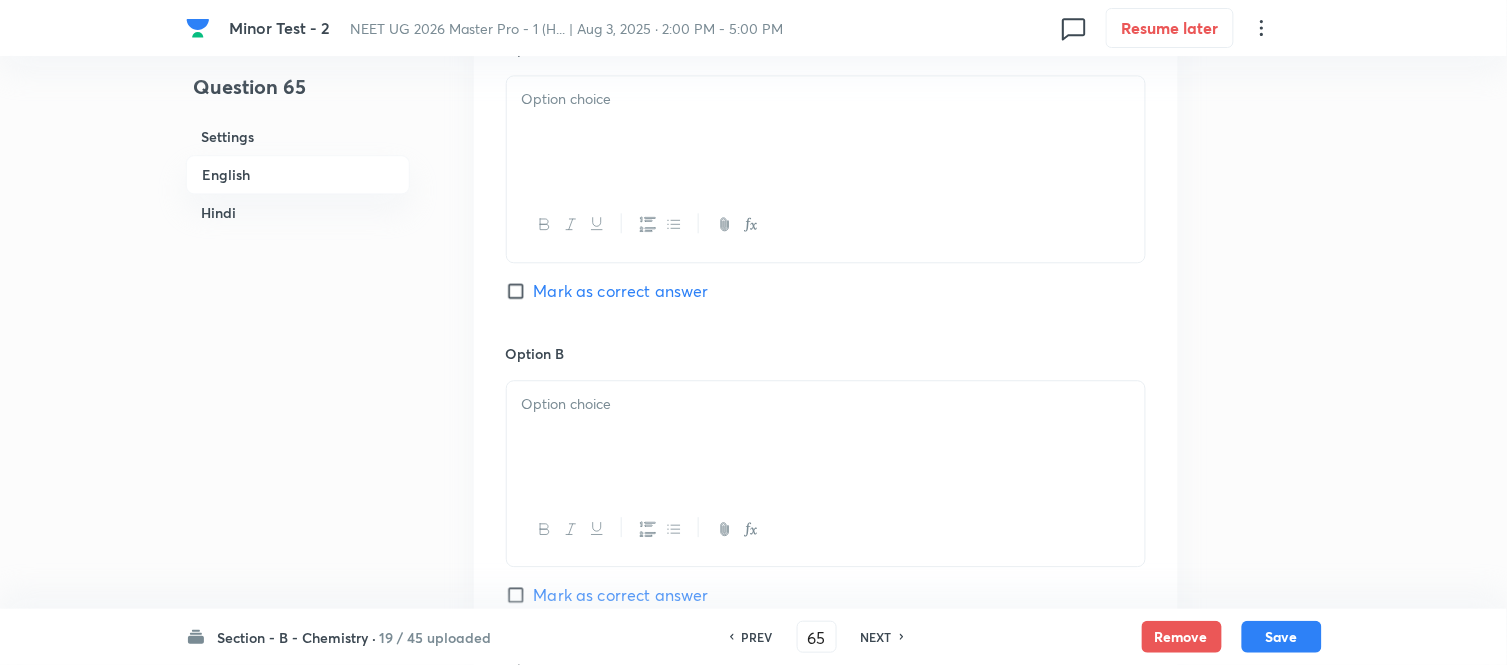 scroll, scrollTop: 1111, scrollLeft: 0, axis: vertical 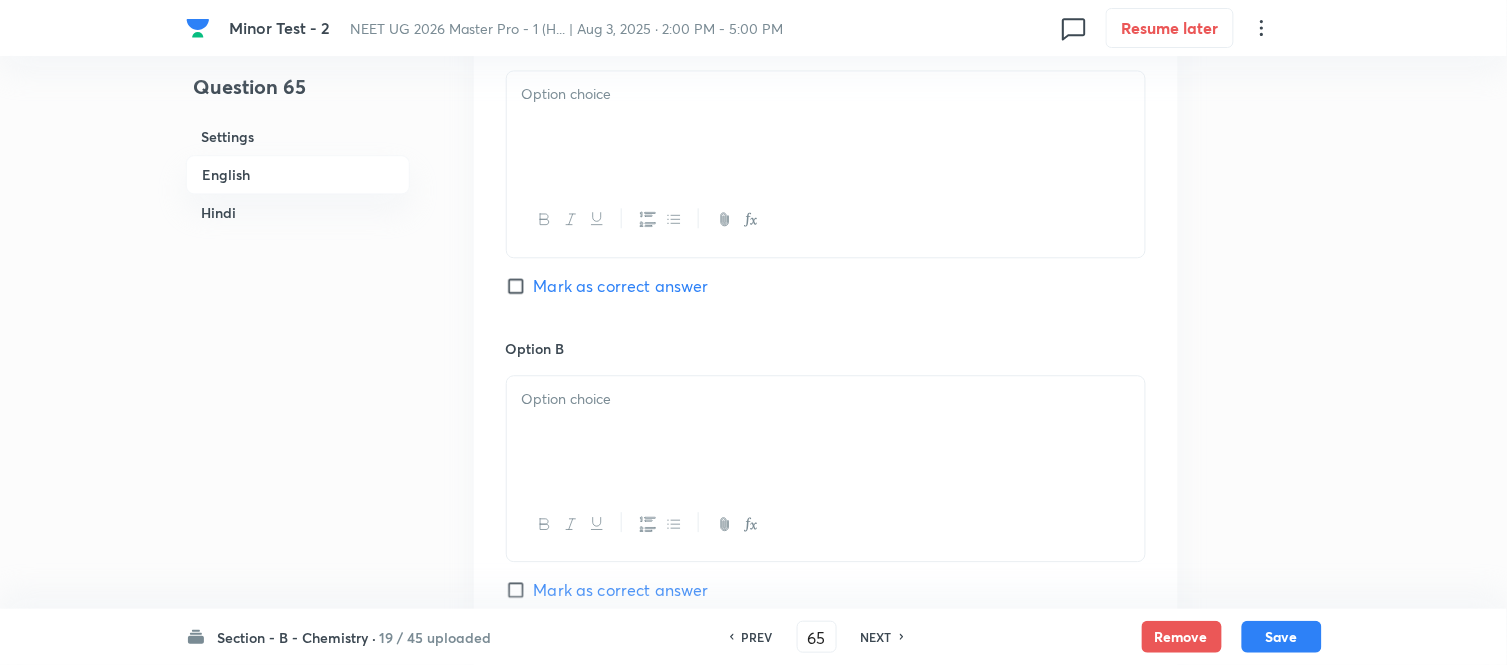 click at bounding box center (826, 127) 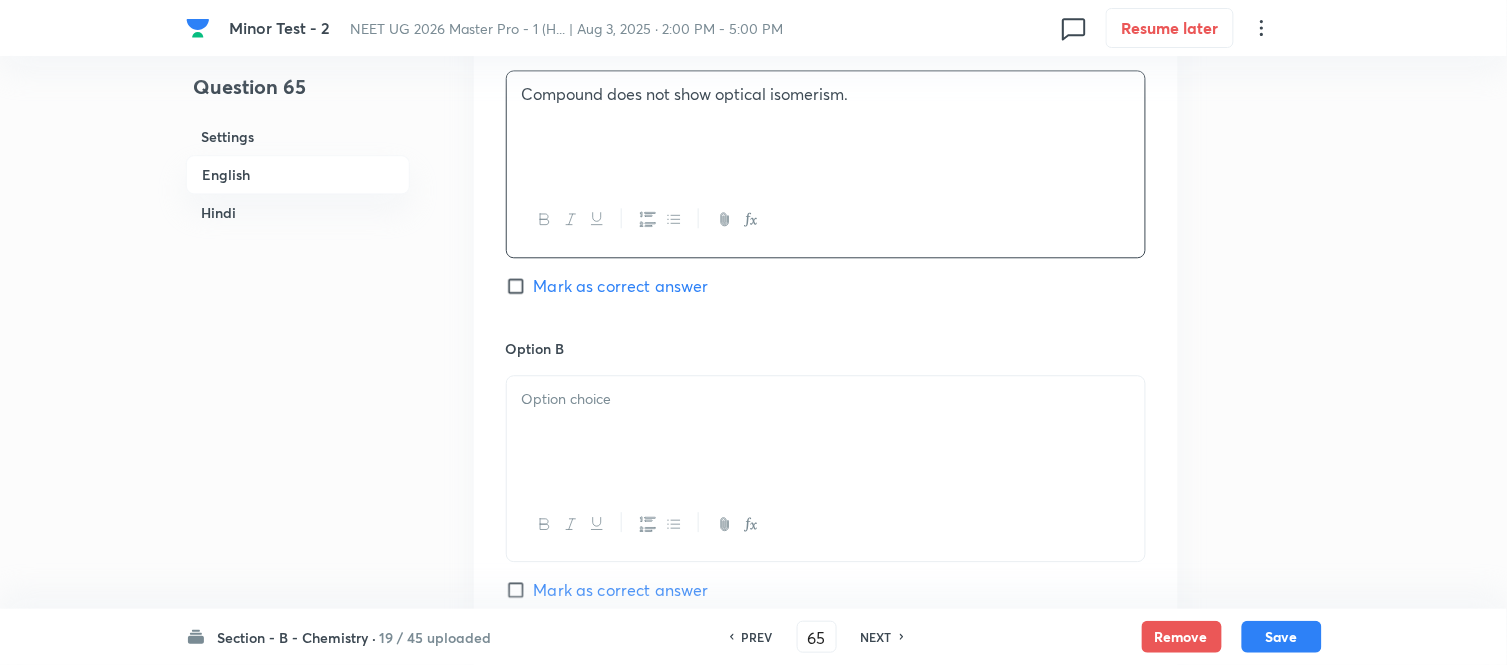 scroll, scrollTop: 1222, scrollLeft: 0, axis: vertical 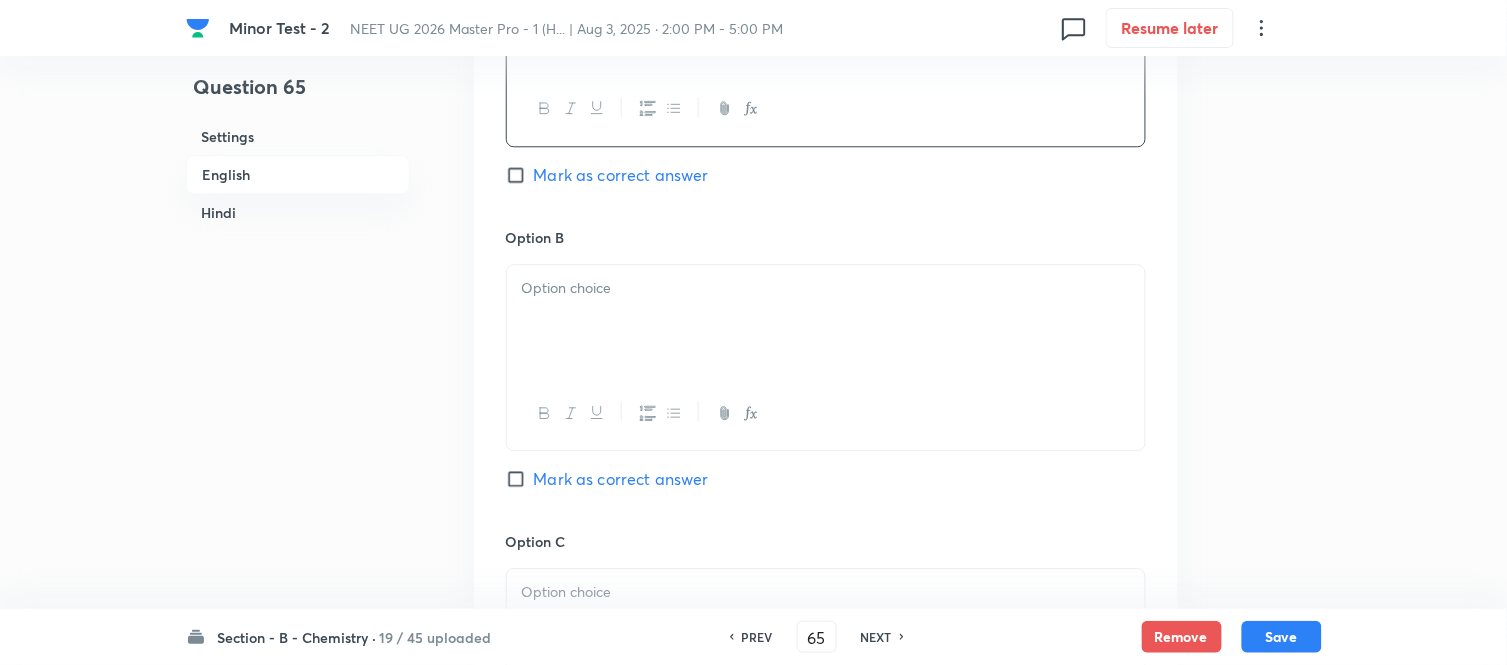 click at bounding box center [826, 288] 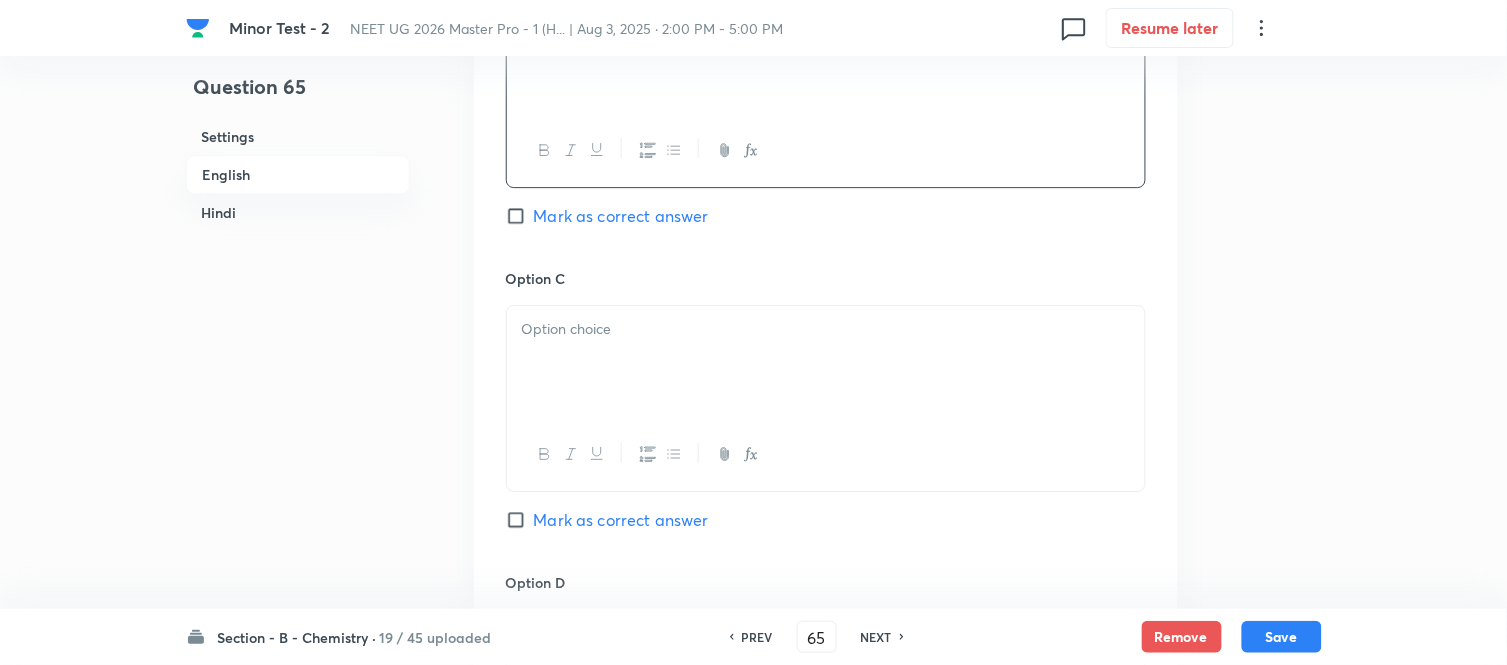 scroll, scrollTop: 1555, scrollLeft: 0, axis: vertical 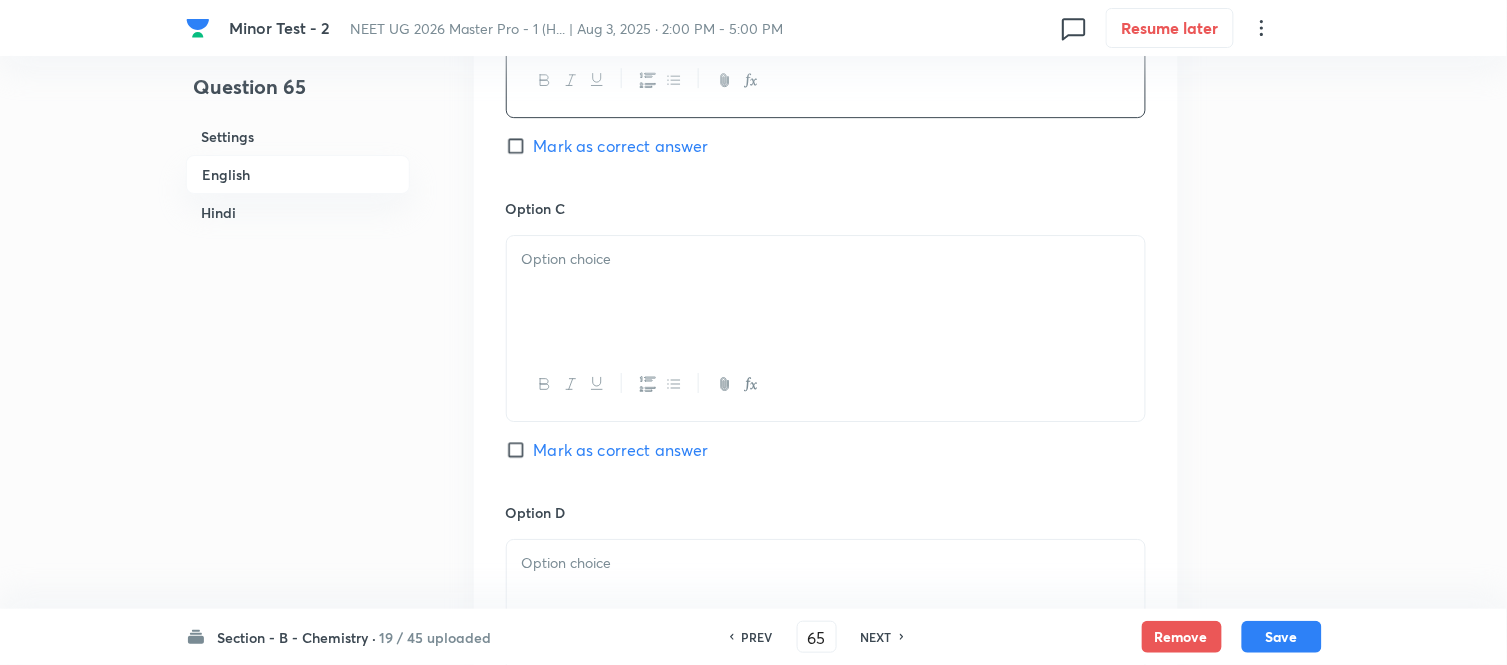 click at bounding box center (826, 292) 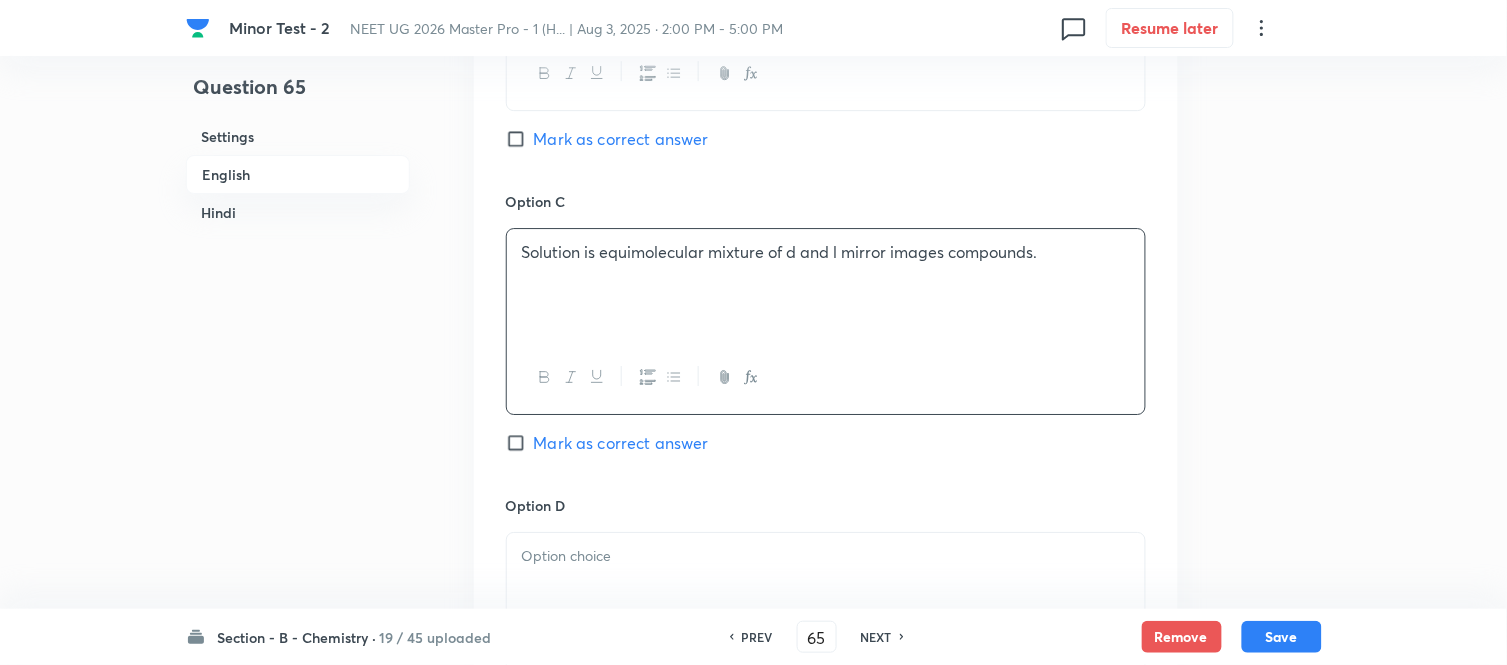 scroll, scrollTop: 1777, scrollLeft: 0, axis: vertical 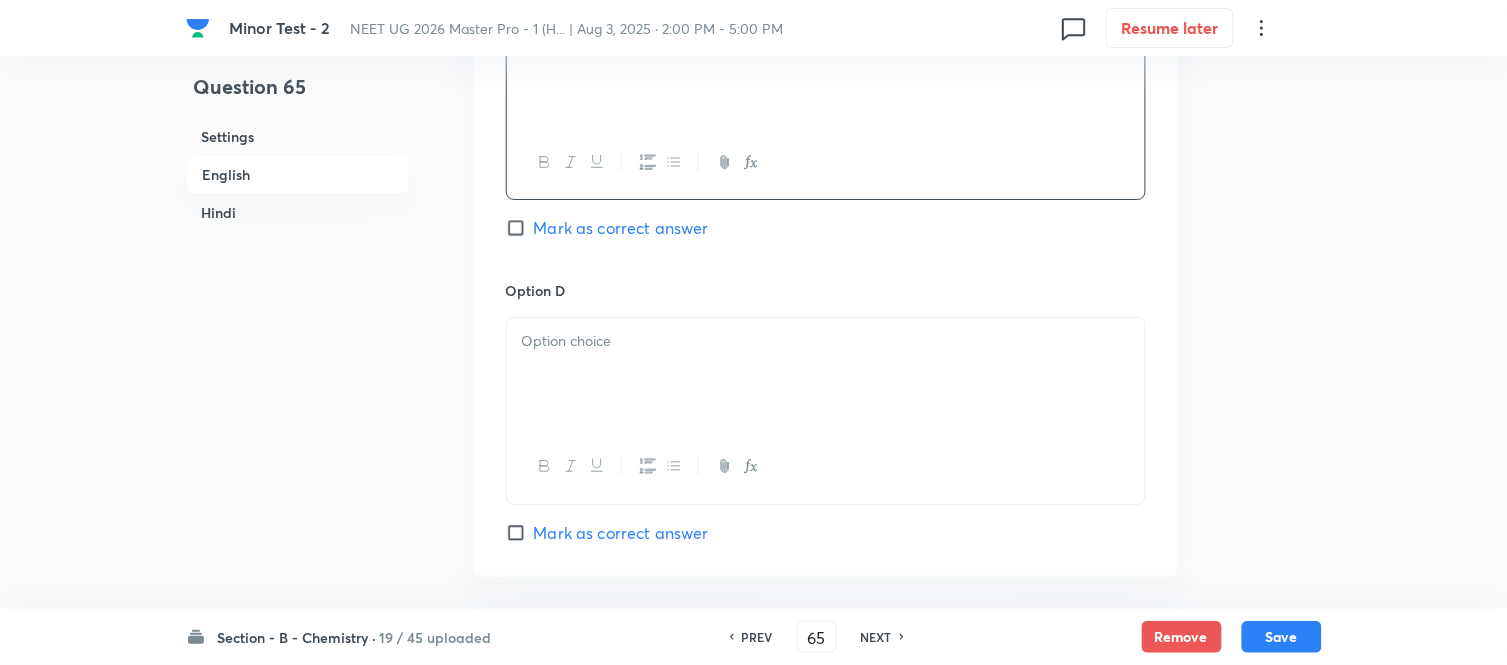 click at bounding box center [826, 341] 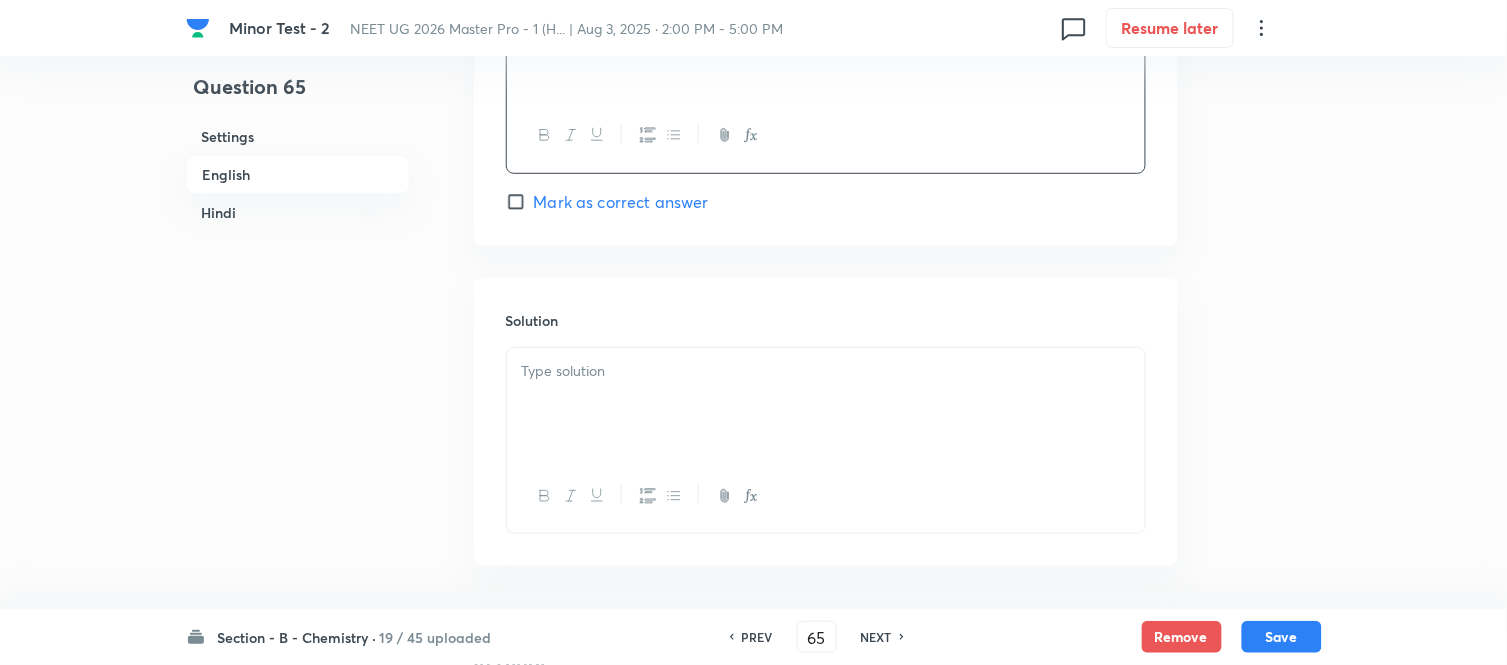 scroll, scrollTop: 2111, scrollLeft: 0, axis: vertical 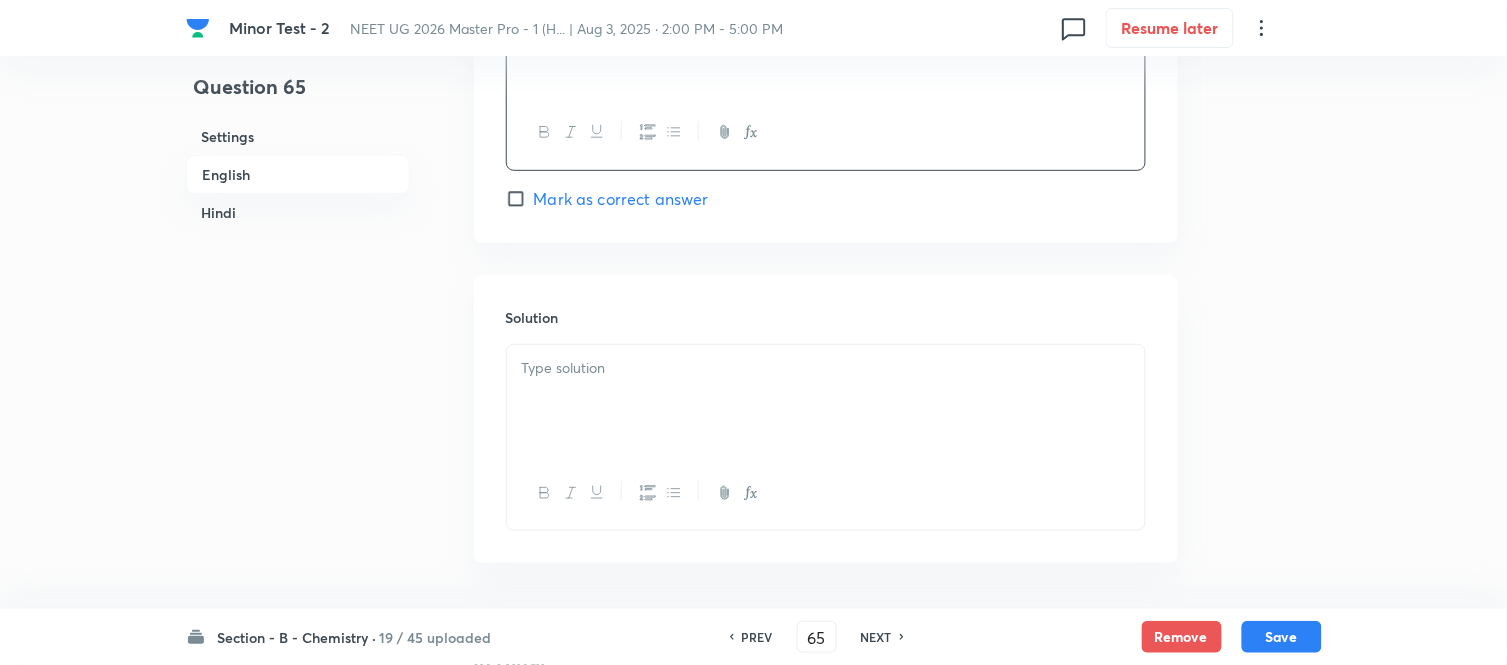 click on "Mark as correct answer" at bounding box center [520, 199] 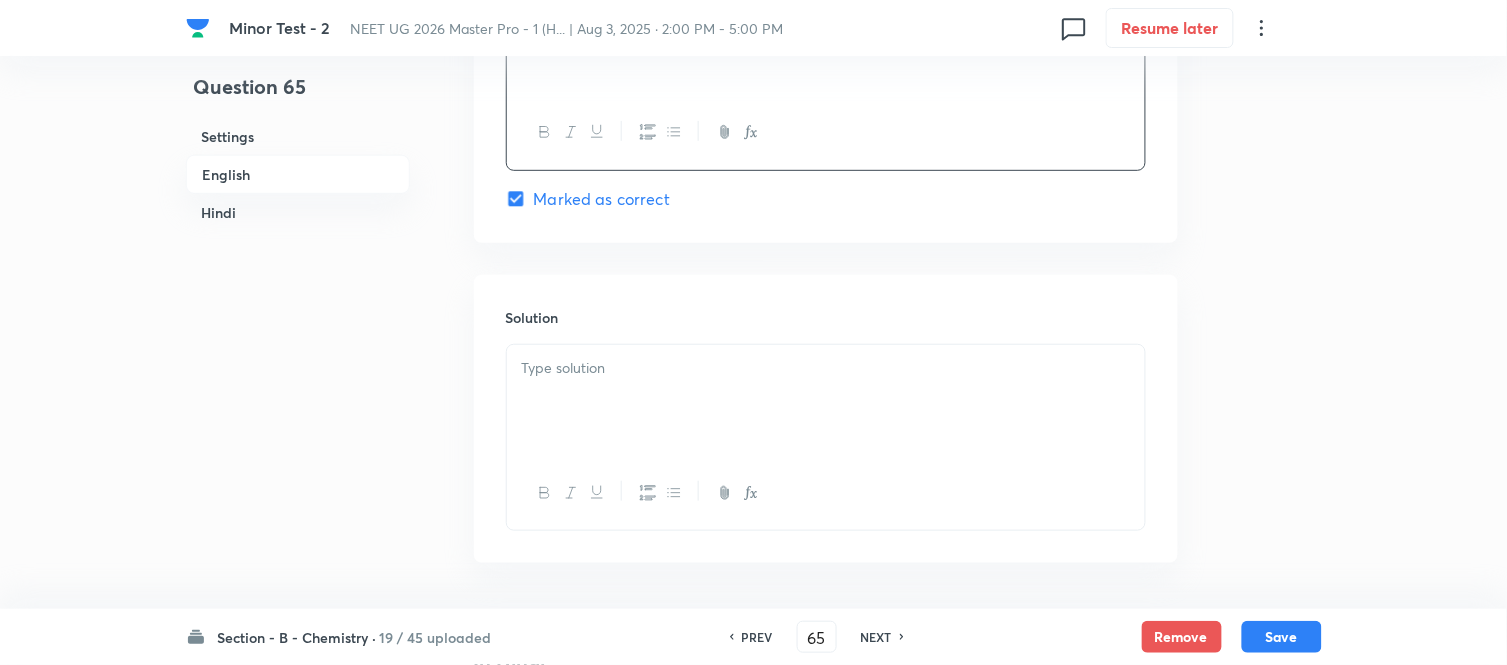 click at bounding box center (826, 401) 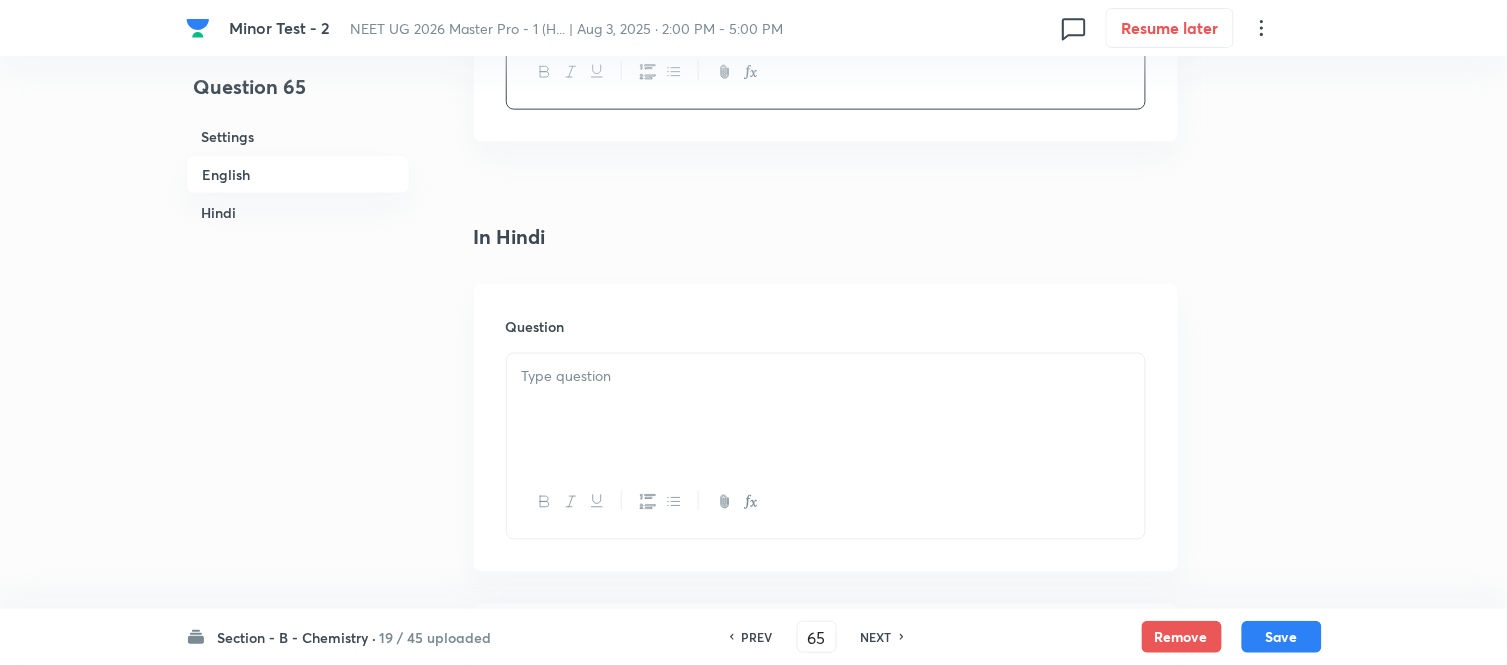 scroll, scrollTop: 2666, scrollLeft: 0, axis: vertical 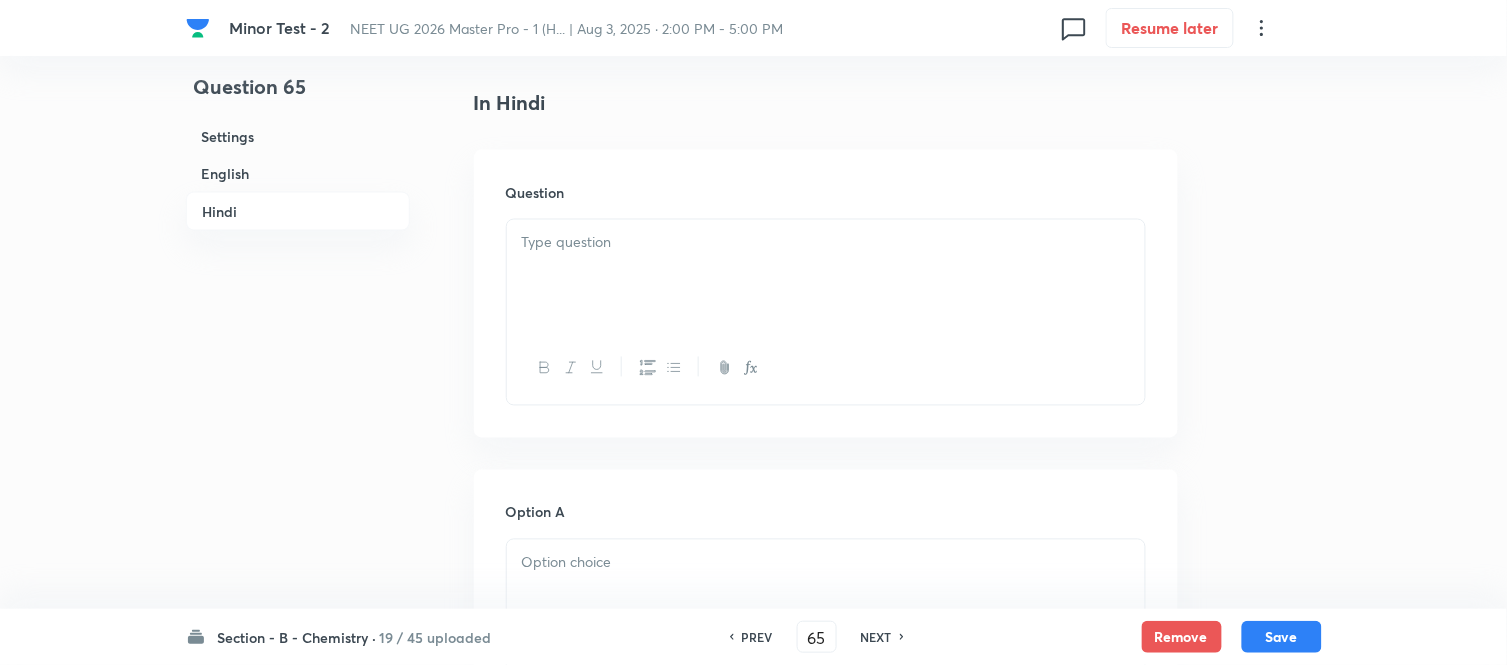 click at bounding box center (826, 243) 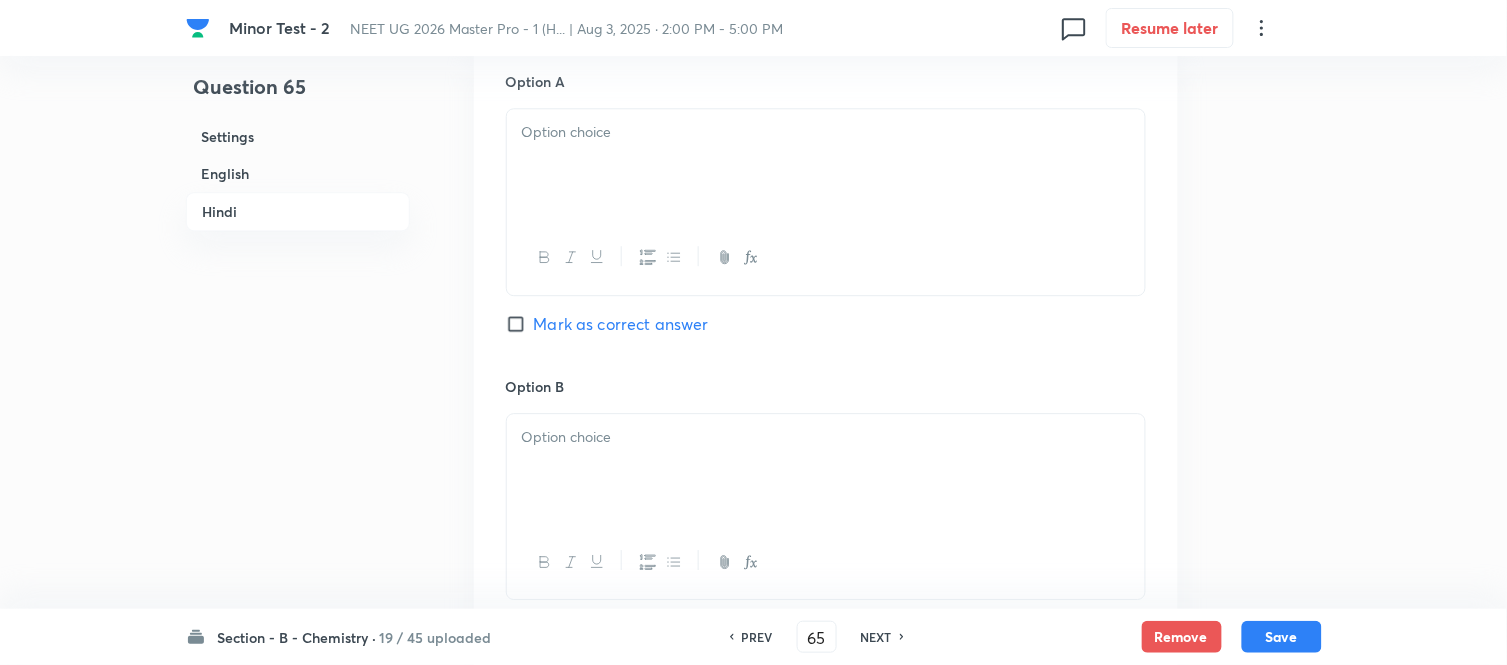 scroll, scrollTop: 3222, scrollLeft: 0, axis: vertical 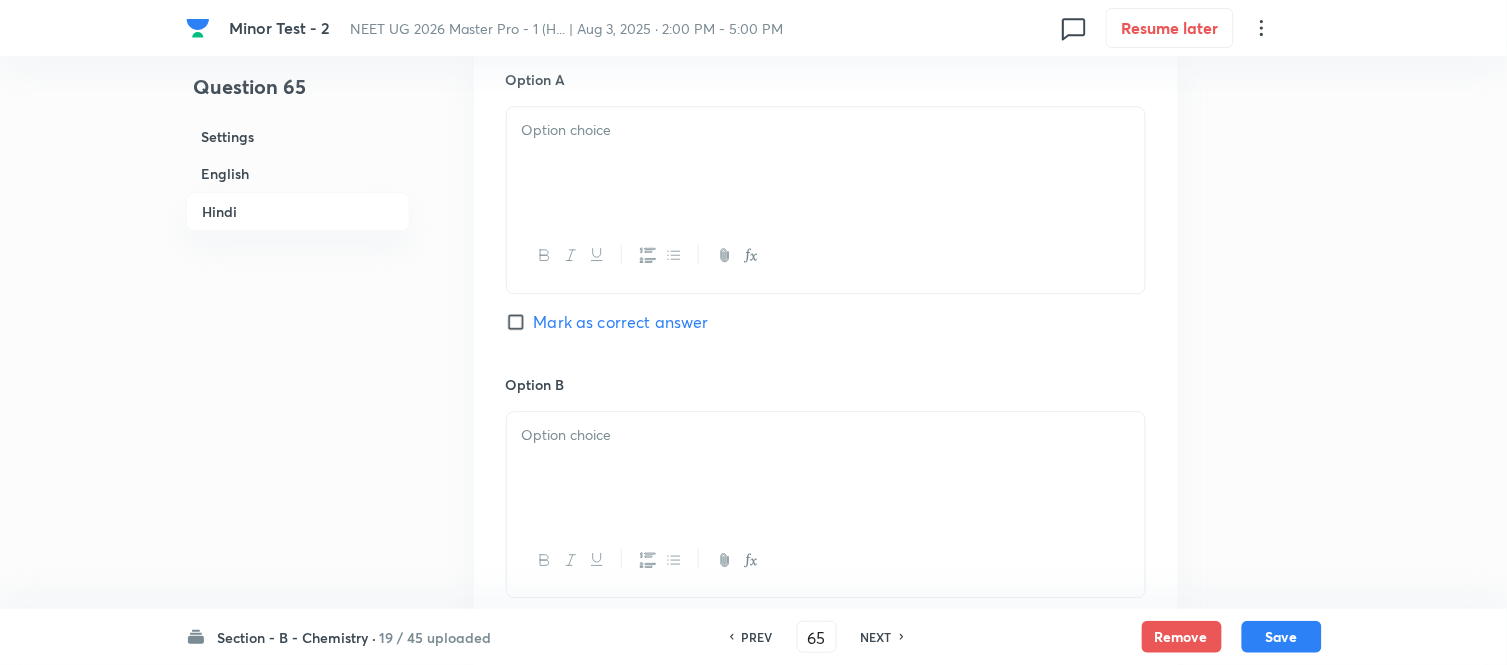 click at bounding box center (826, 163) 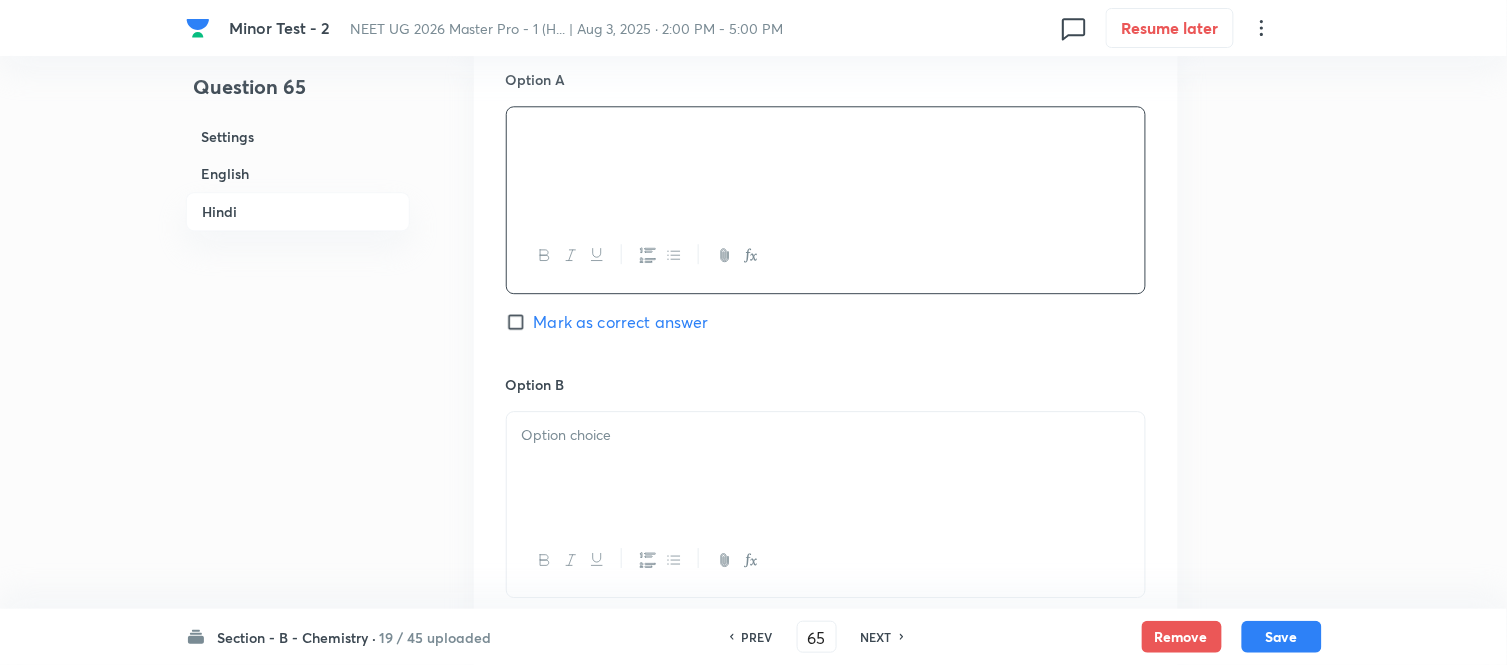 scroll, scrollTop: 3333, scrollLeft: 0, axis: vertical 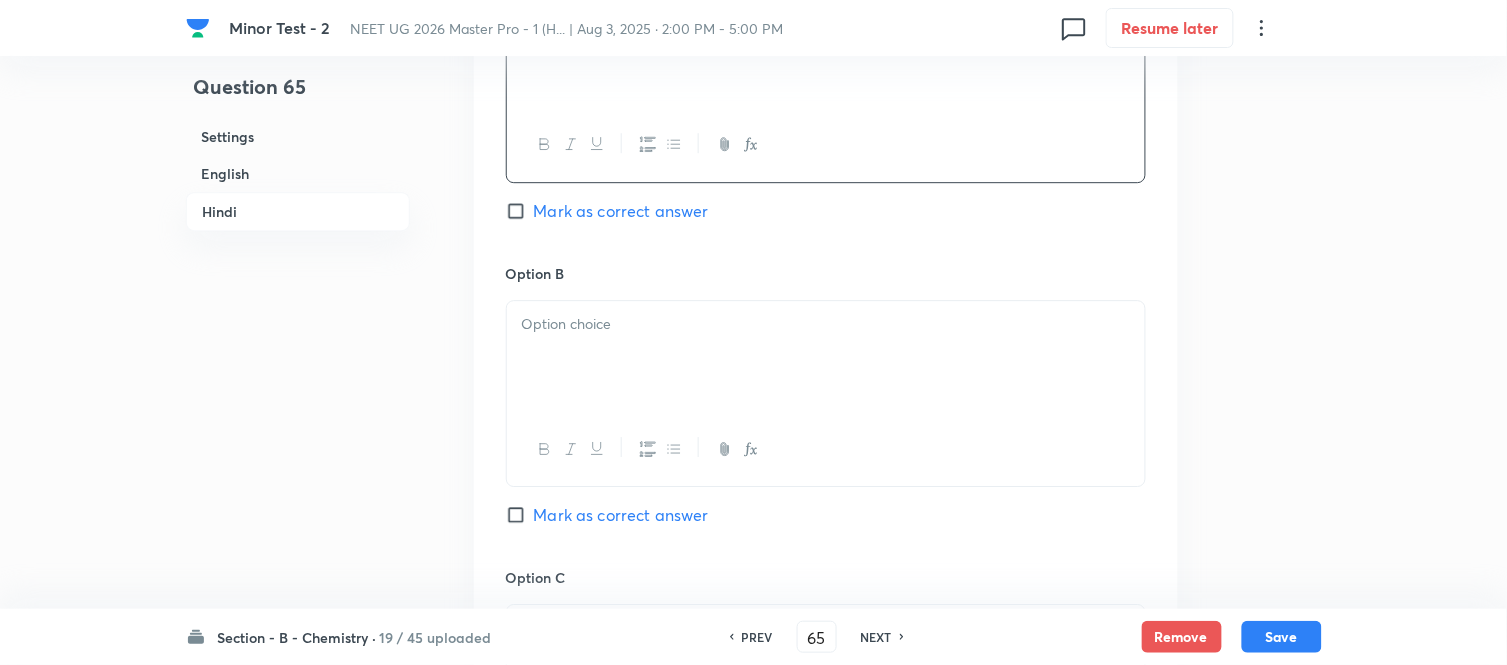 click at bounding box center (826, 357) 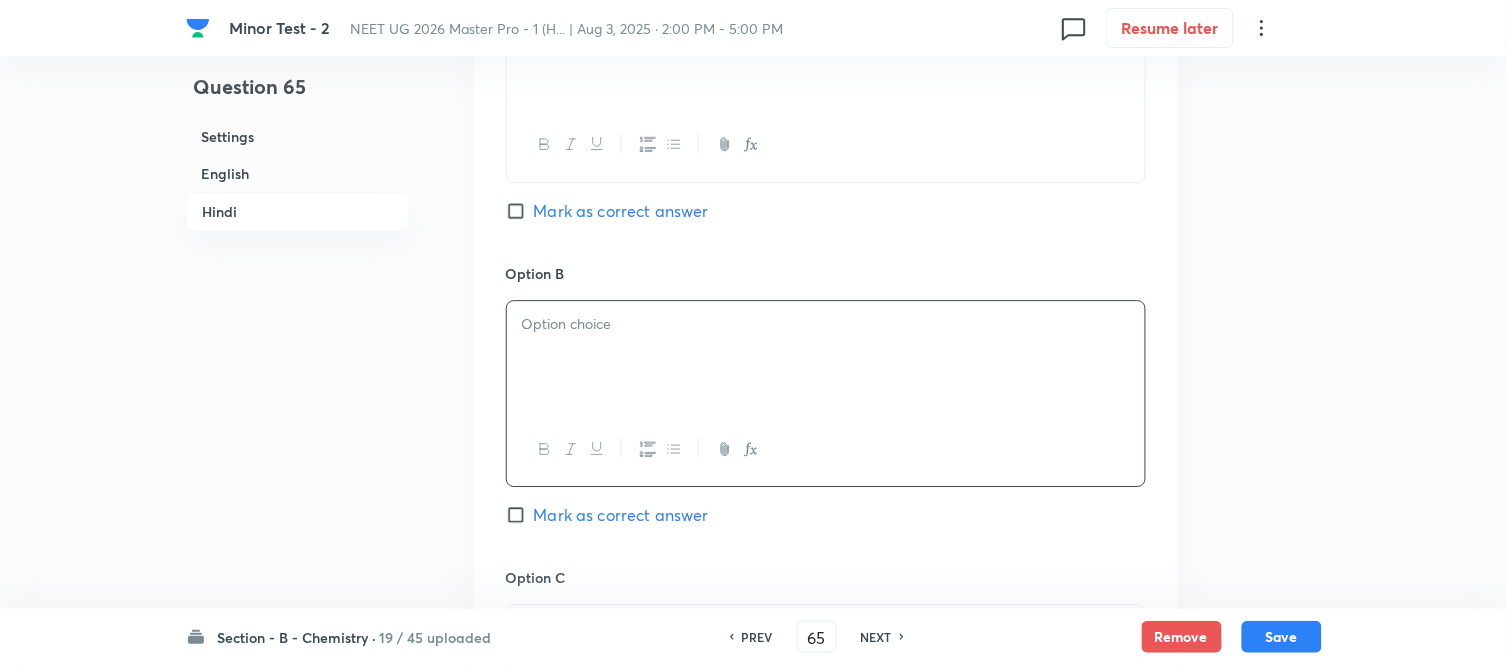 click at bounding box center [826, 357] 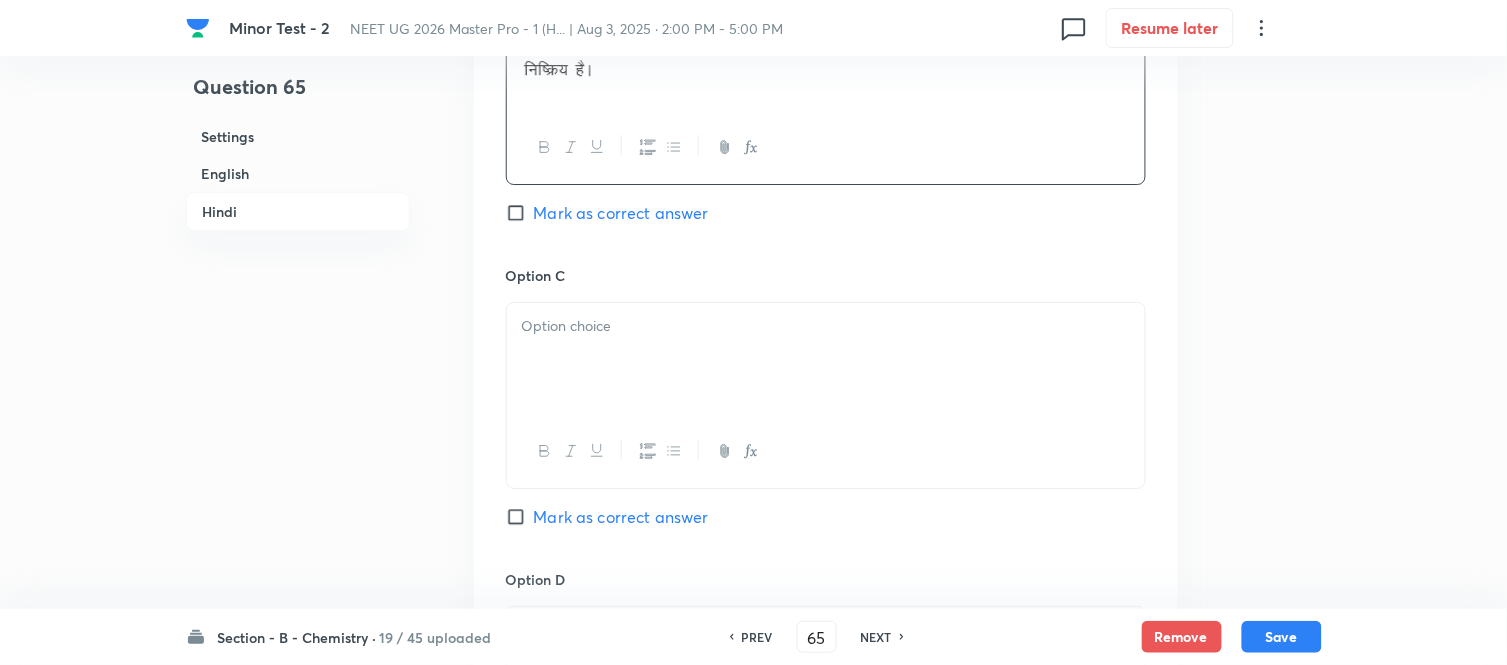 scroll, scrollTop: 3666, scrollLeft: 0, axis: vertical 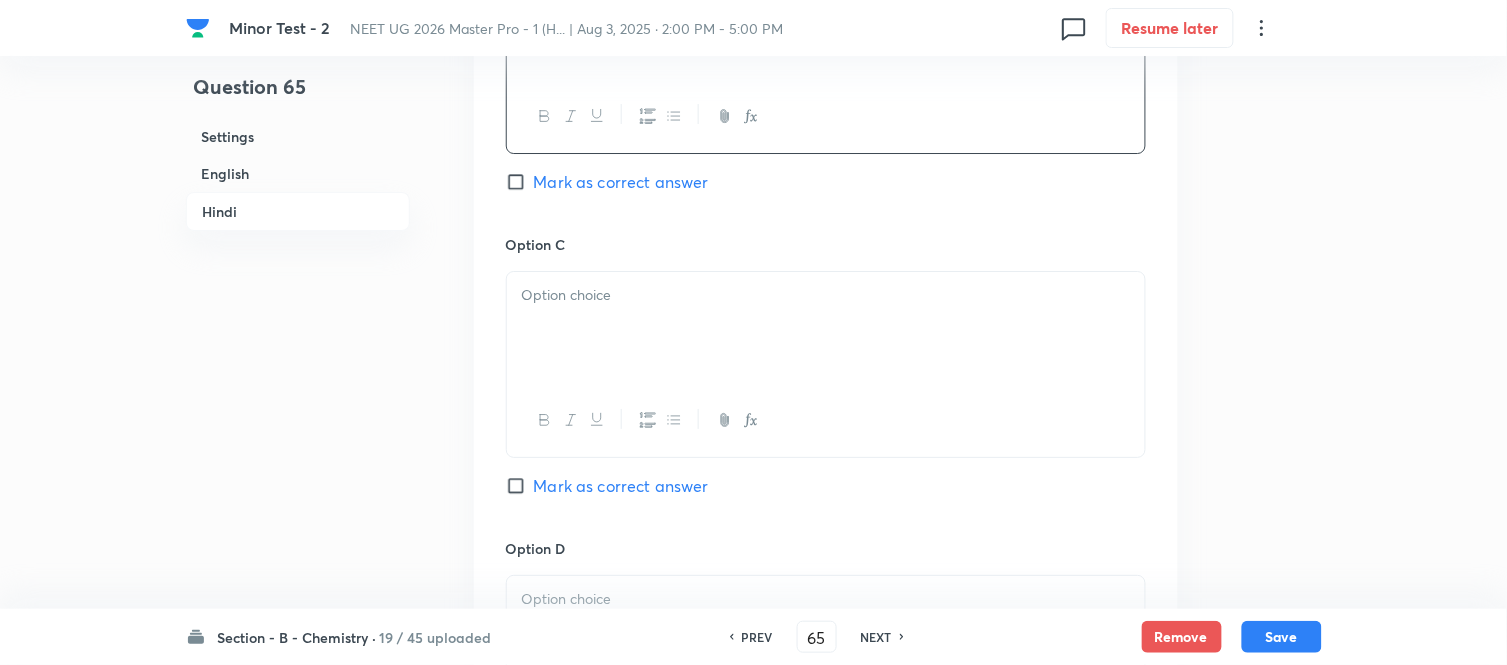click at bounding box center [826, 328] 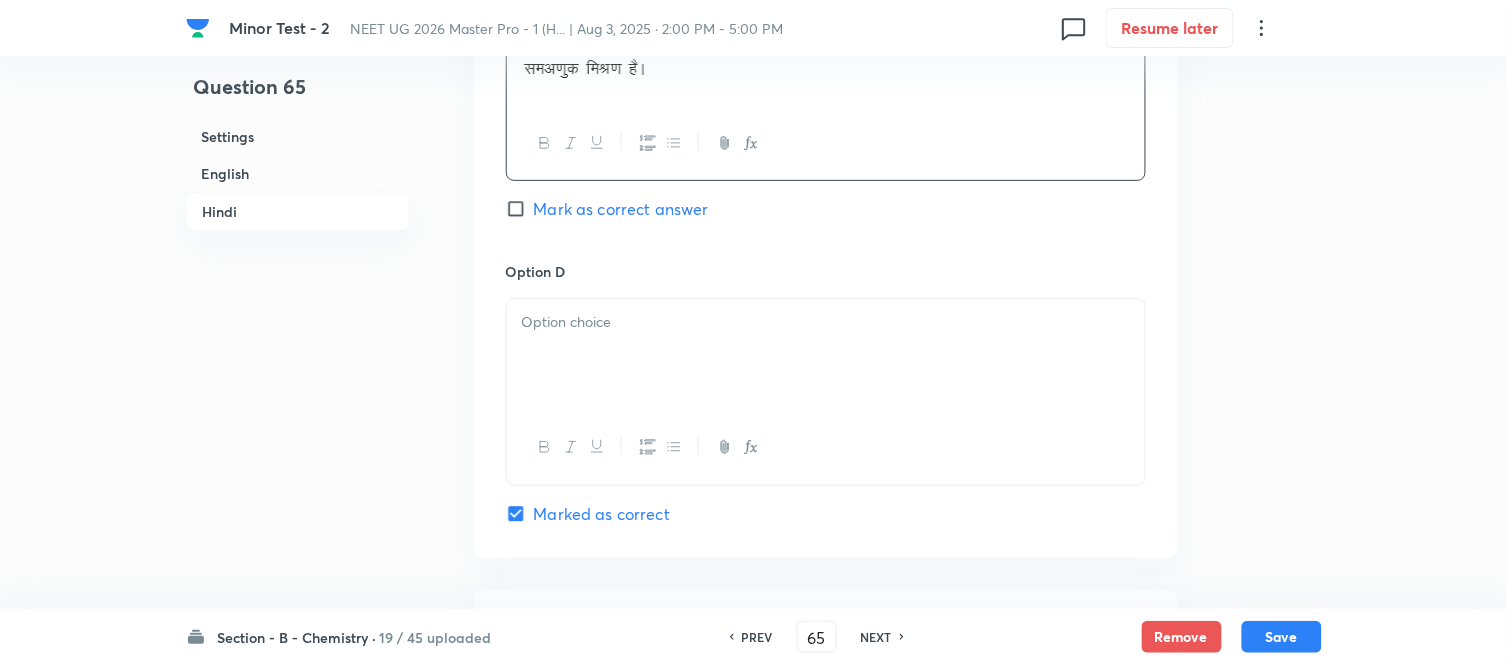 scroll, scrollTop: 4000, scrollLeft: 0, axis: vertical 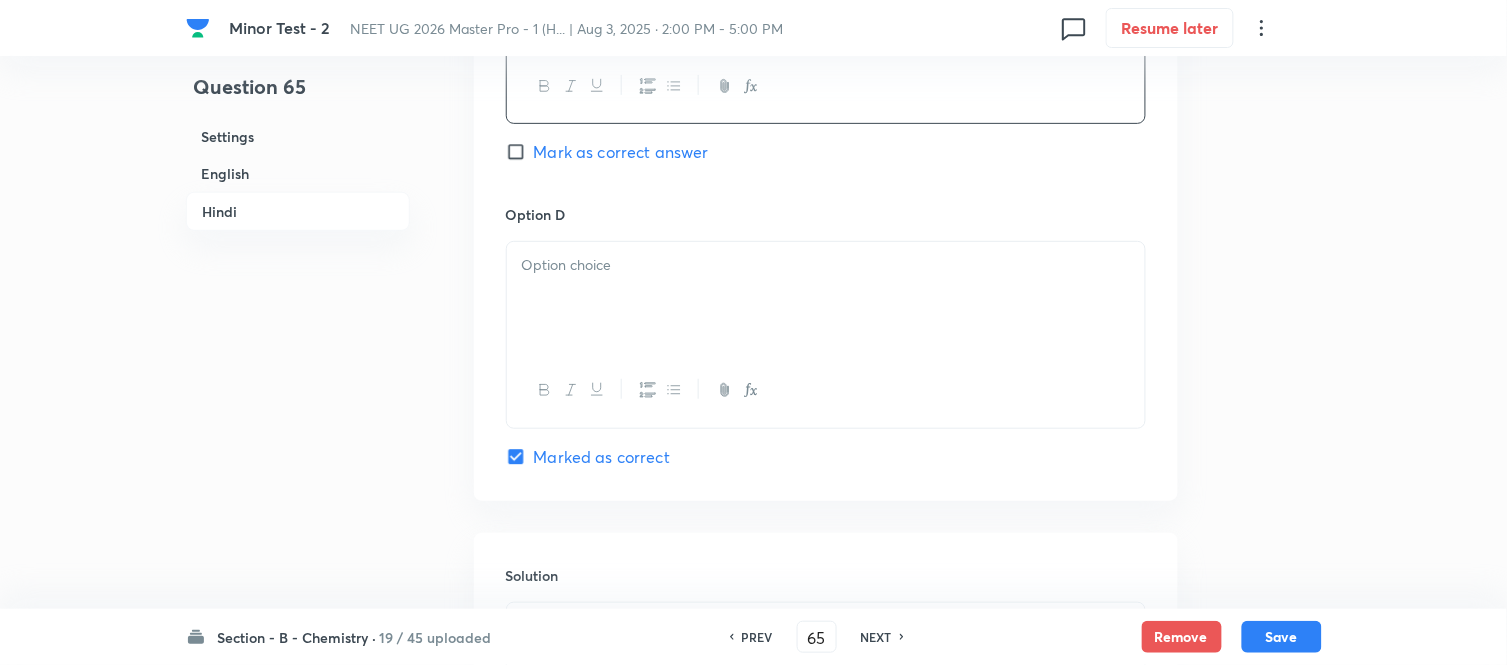 click at bounding box center [826, 298] 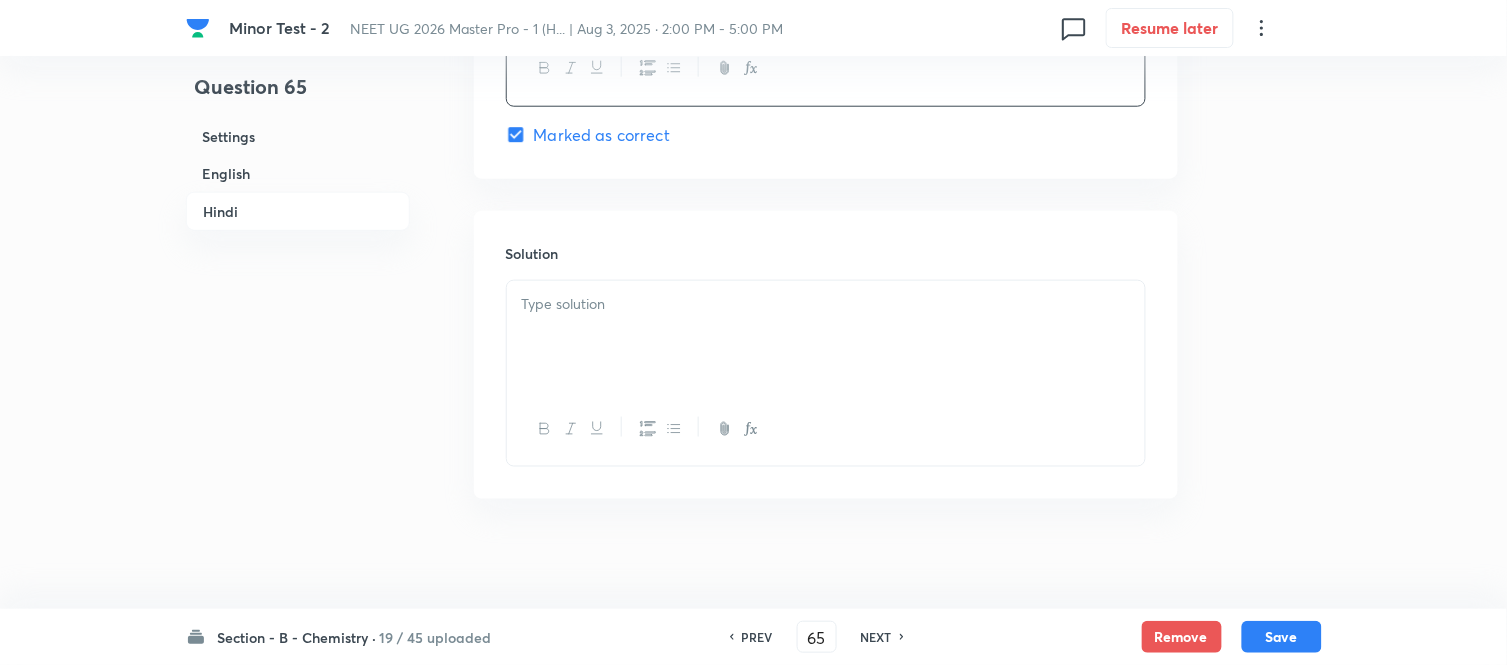 scroll, scrollTop: 4333, scrollLeft: 0, axis: vertical 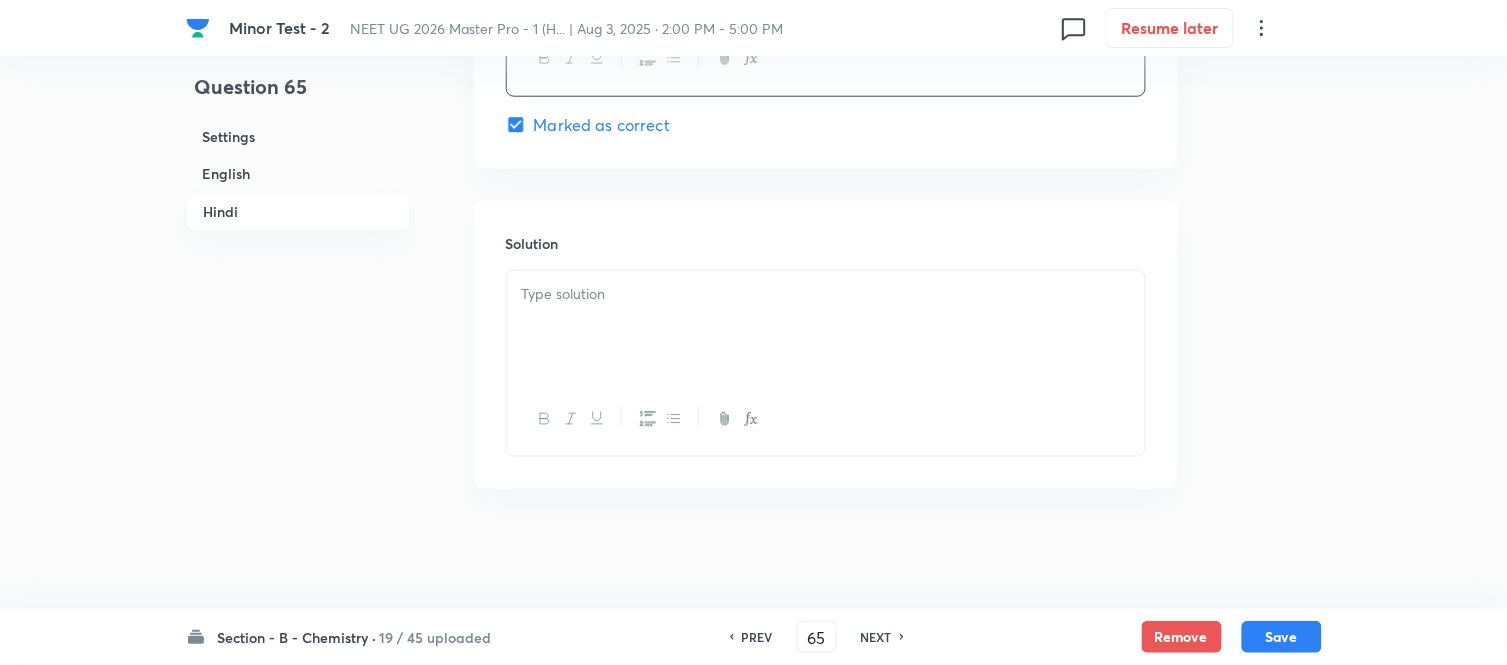 click at bounding box center [826, 327] 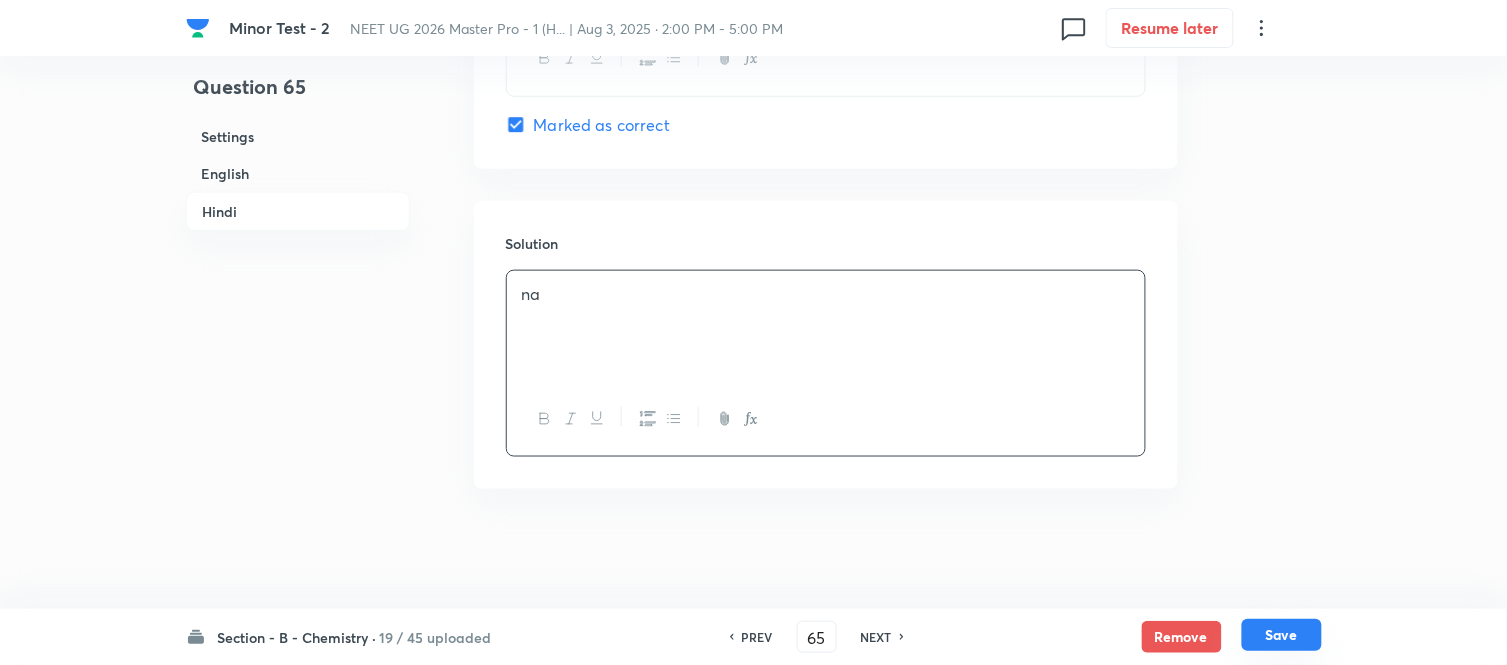 click on "Save" at bounding box center (1282, 635) 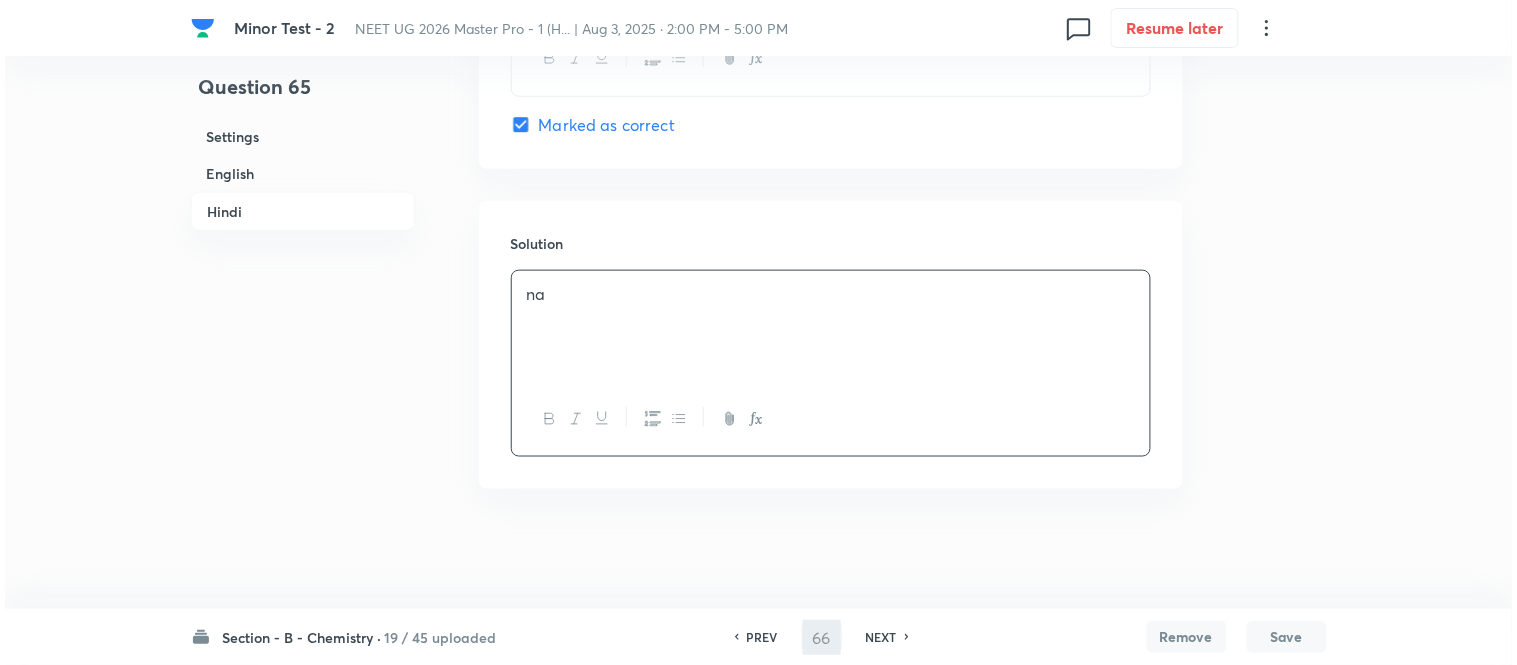 scroll, scrollTop: 0, scrollLeft: 0, axis: both 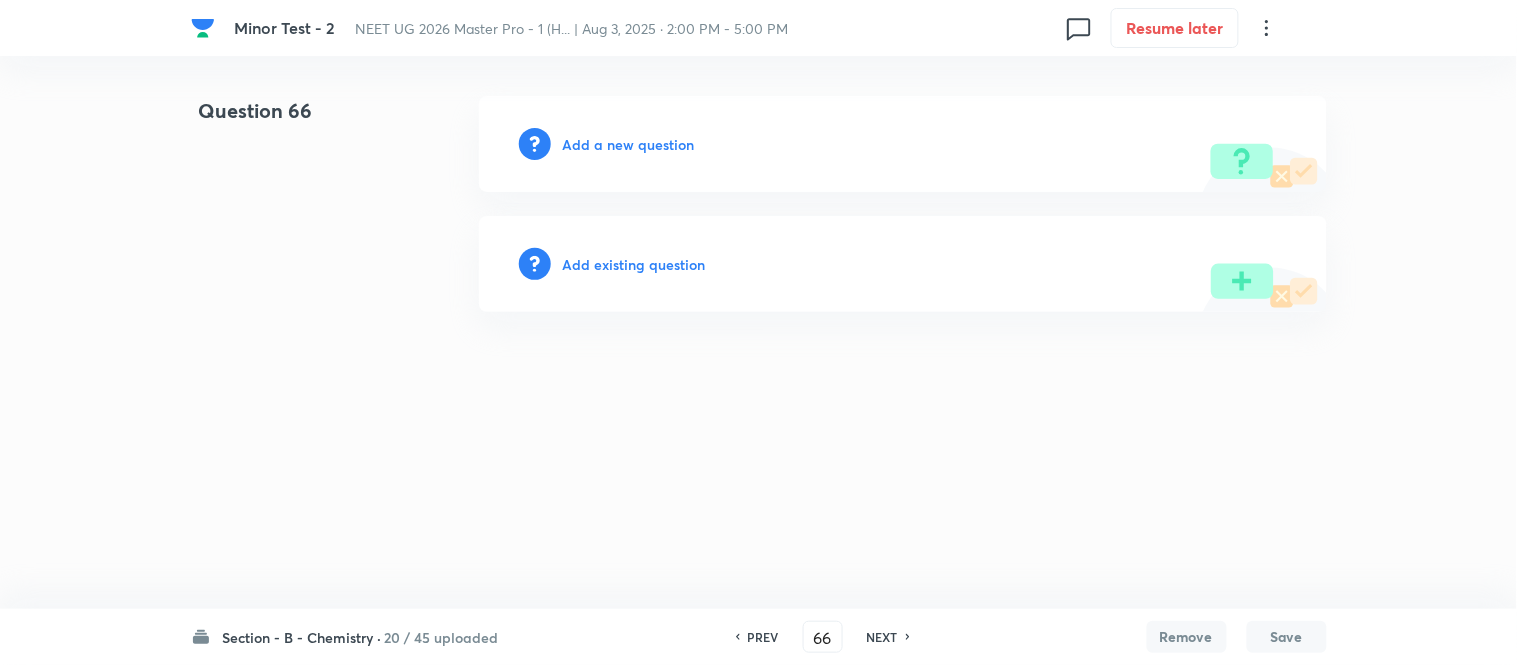 click on "Add a new question" at bounding box center (629, 144) 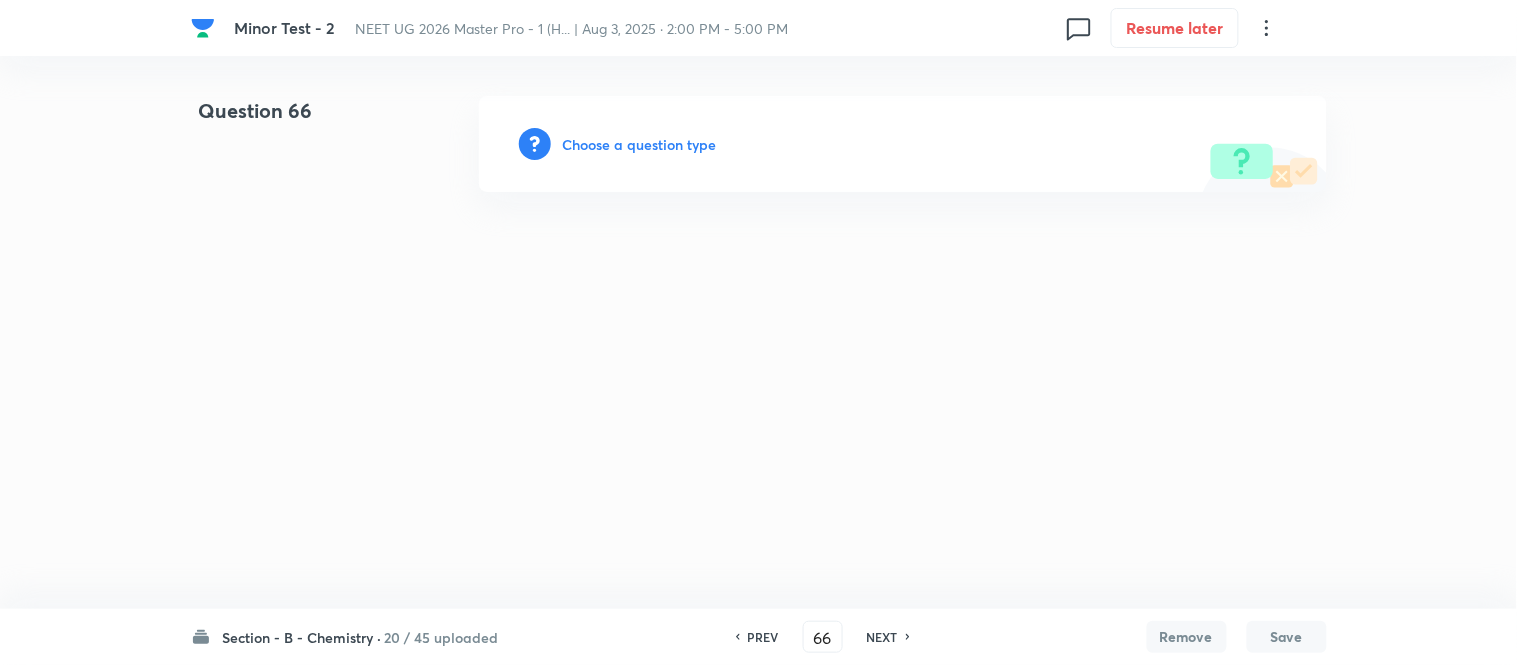 click on "Choose a question type" at bounding box center [640, 144] 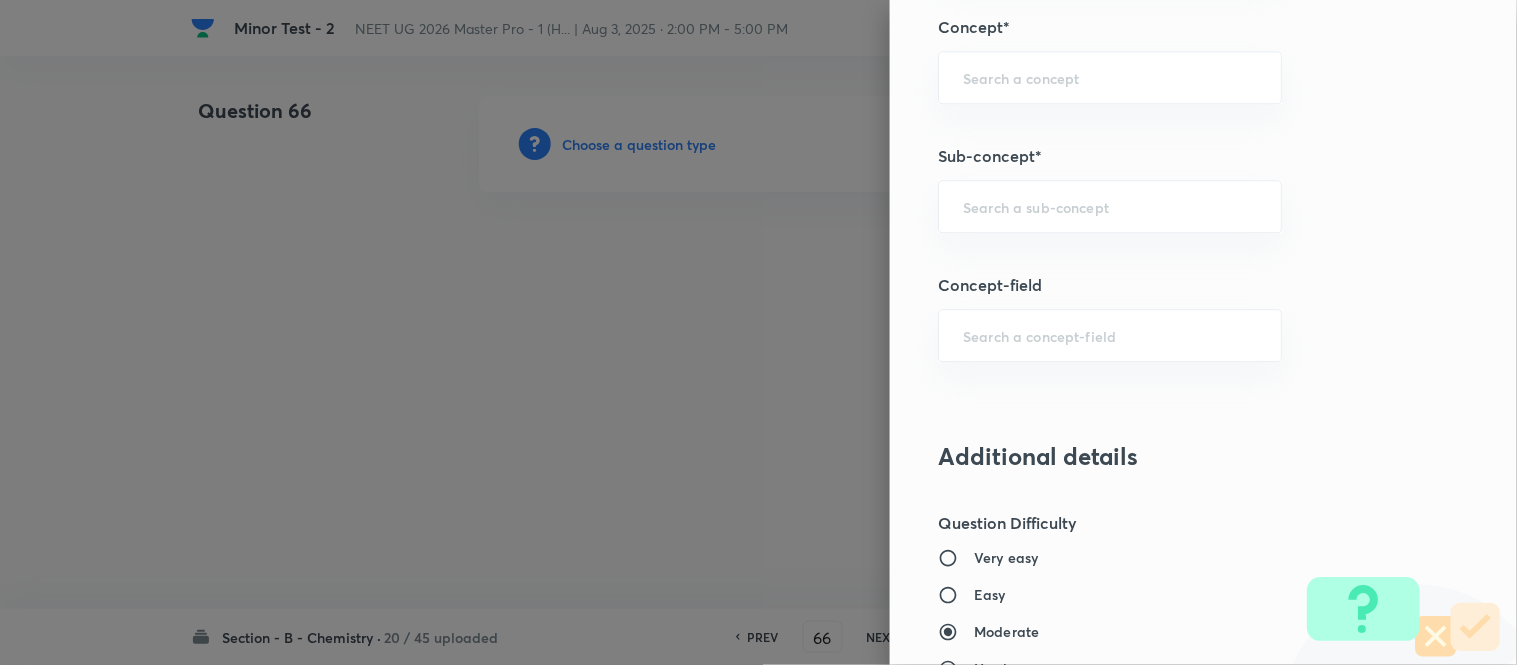 scroll, scrollTop: 1291, scrollLeft: 0, axis: vertical 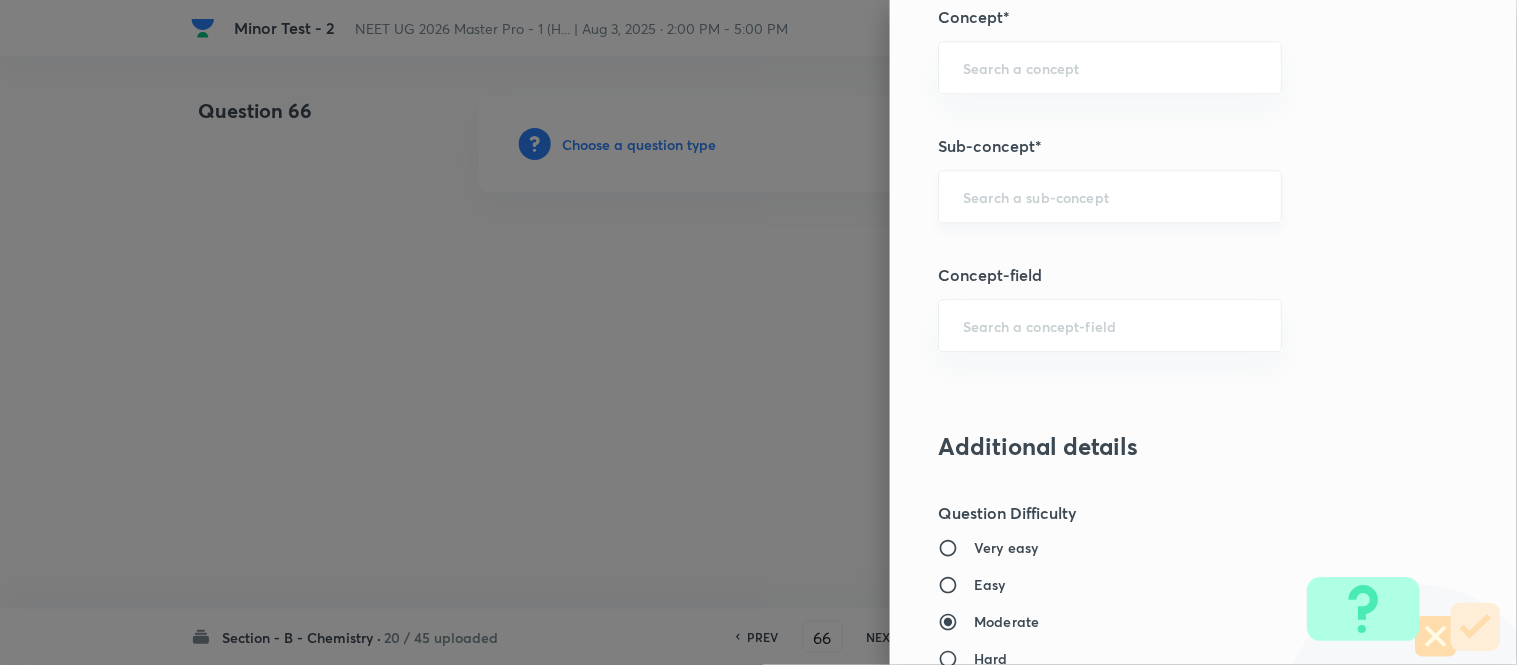 click at bounding box center [1110, 196] 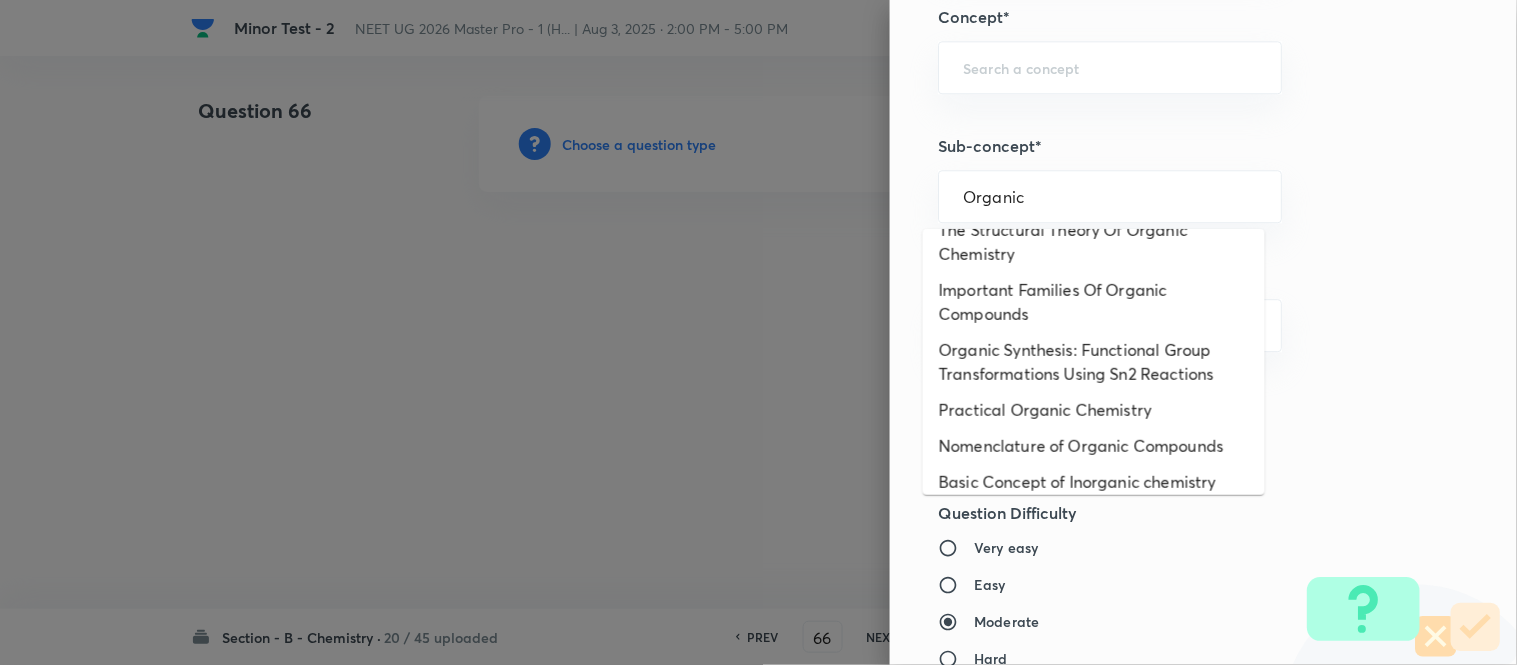 scroll, scrollTop: 325, scrollLeft: 0, axis: vertical 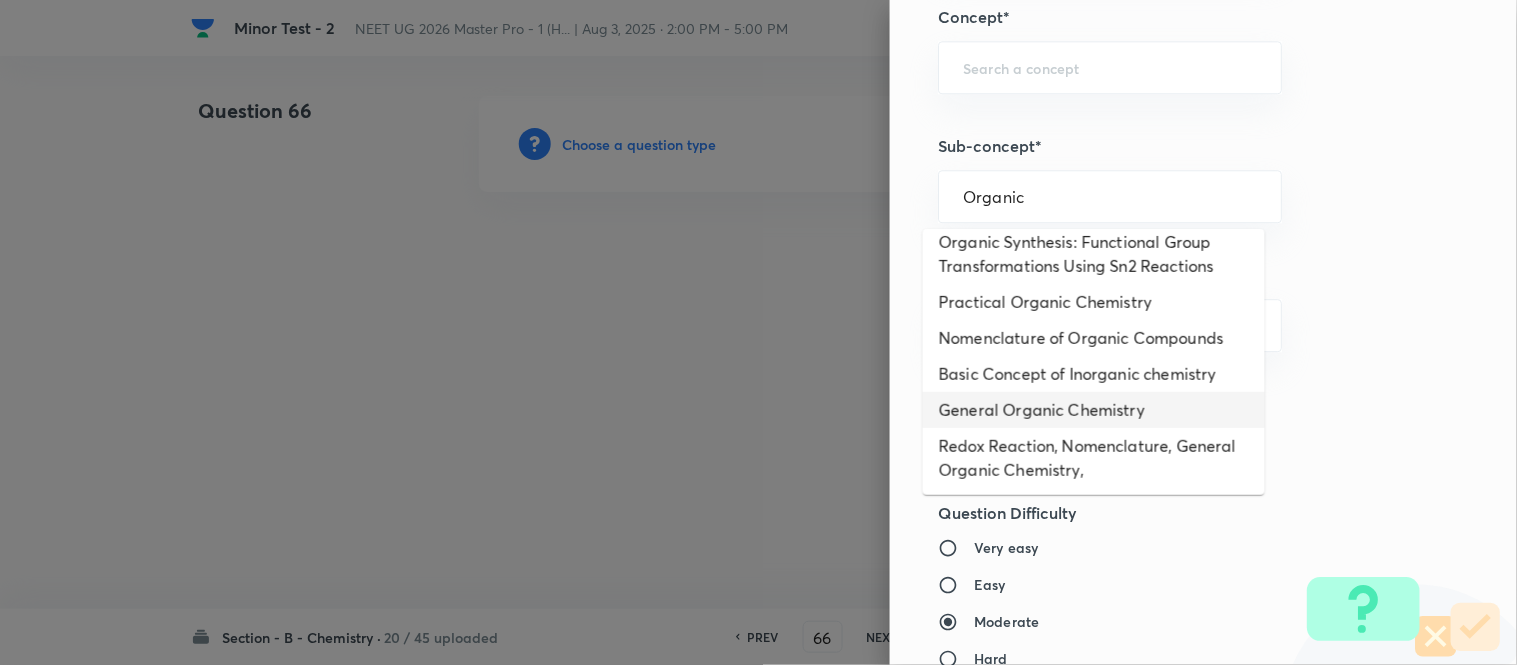 click on "General Organic Chemistry" at bounding box center (1094, 410) 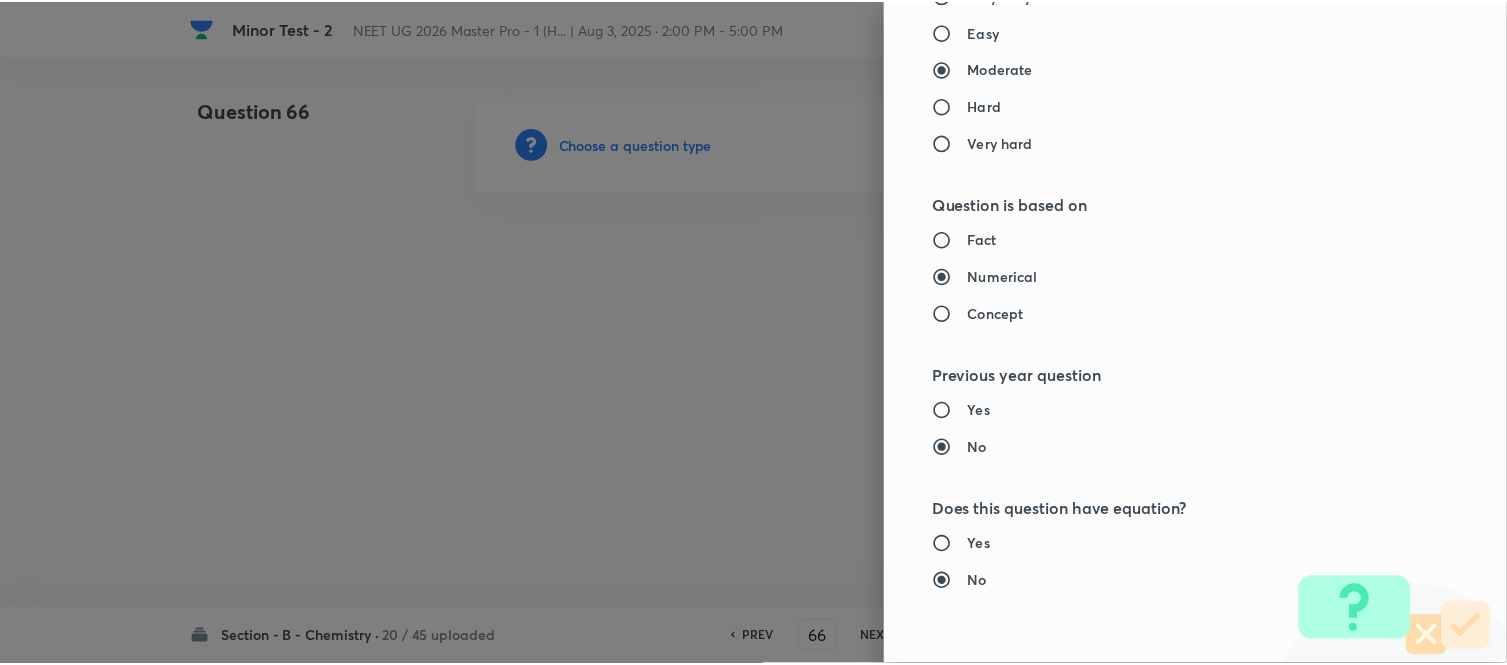 scroll, scrollTop: 2195, scrollLeft: 0, axis: vertical 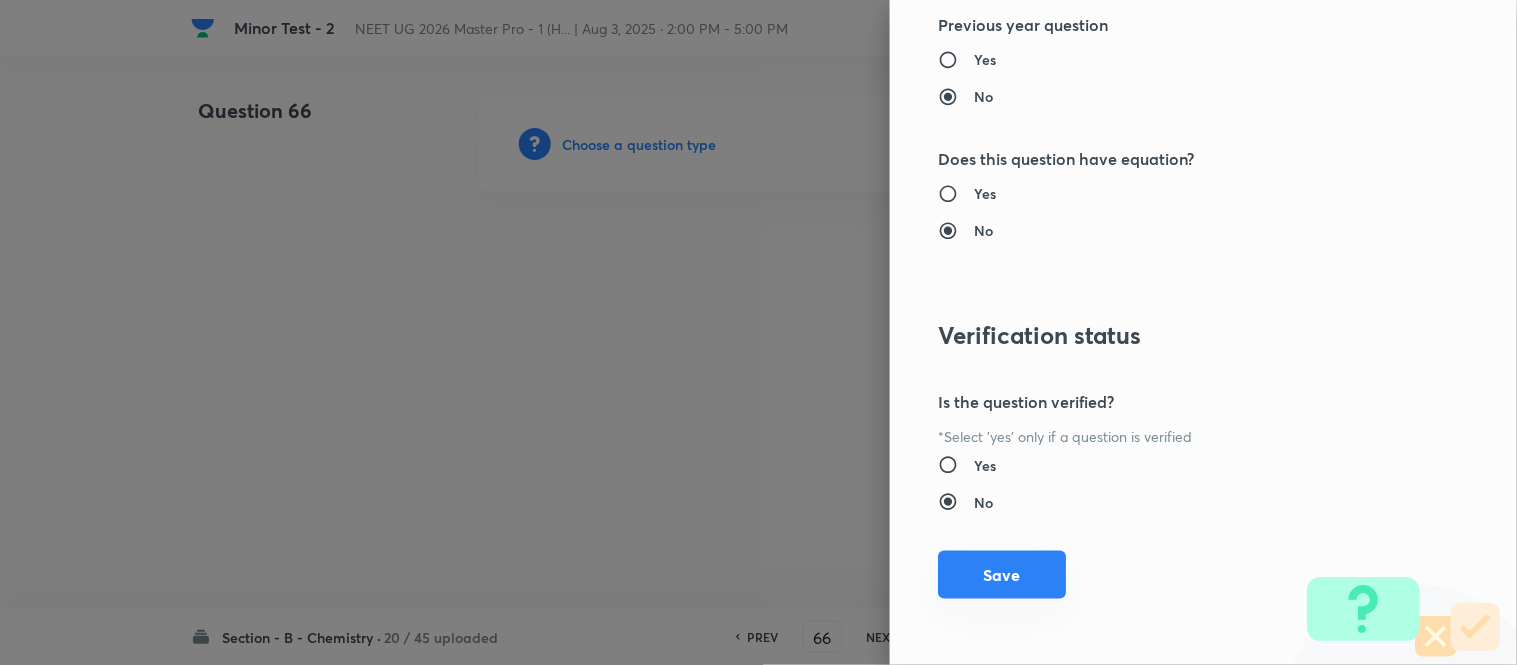 click on "Save" at bounding box center (1002, 575) 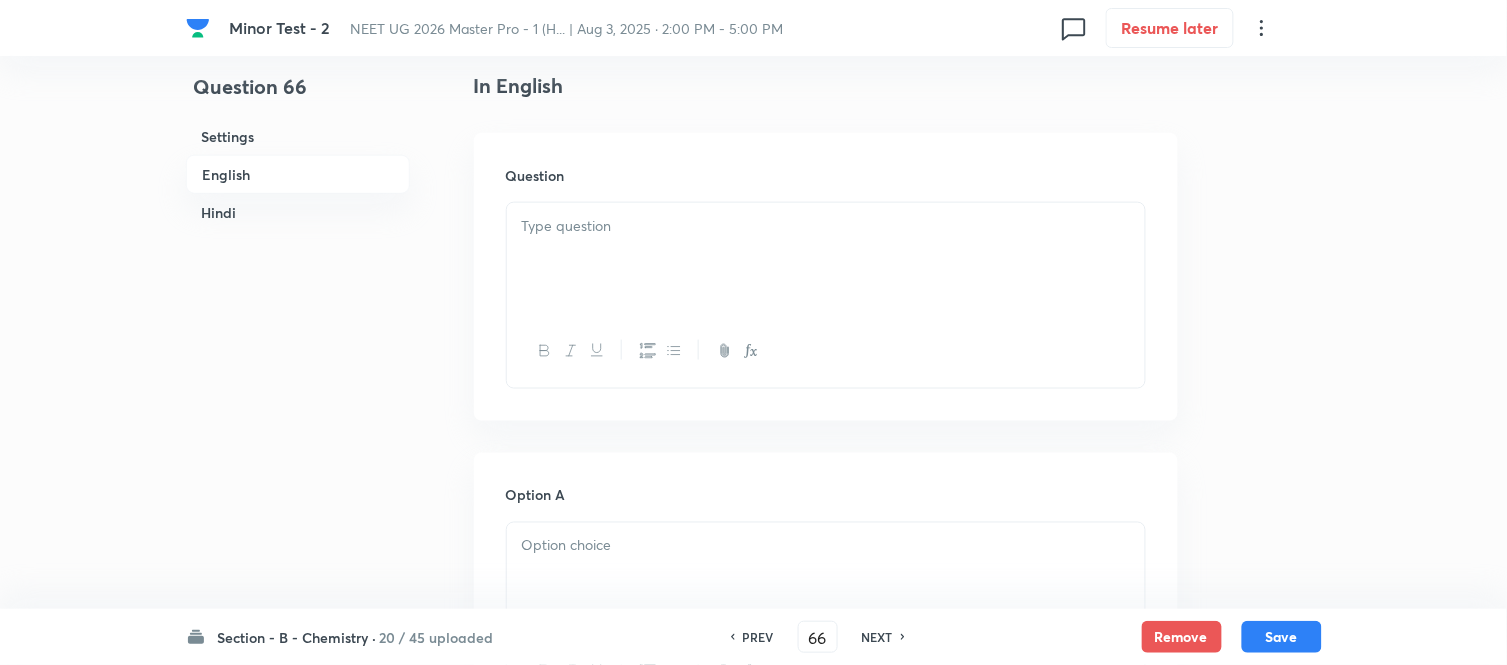 scroll, scrollTop: 555, scrollLeft: 0, axis: vertical 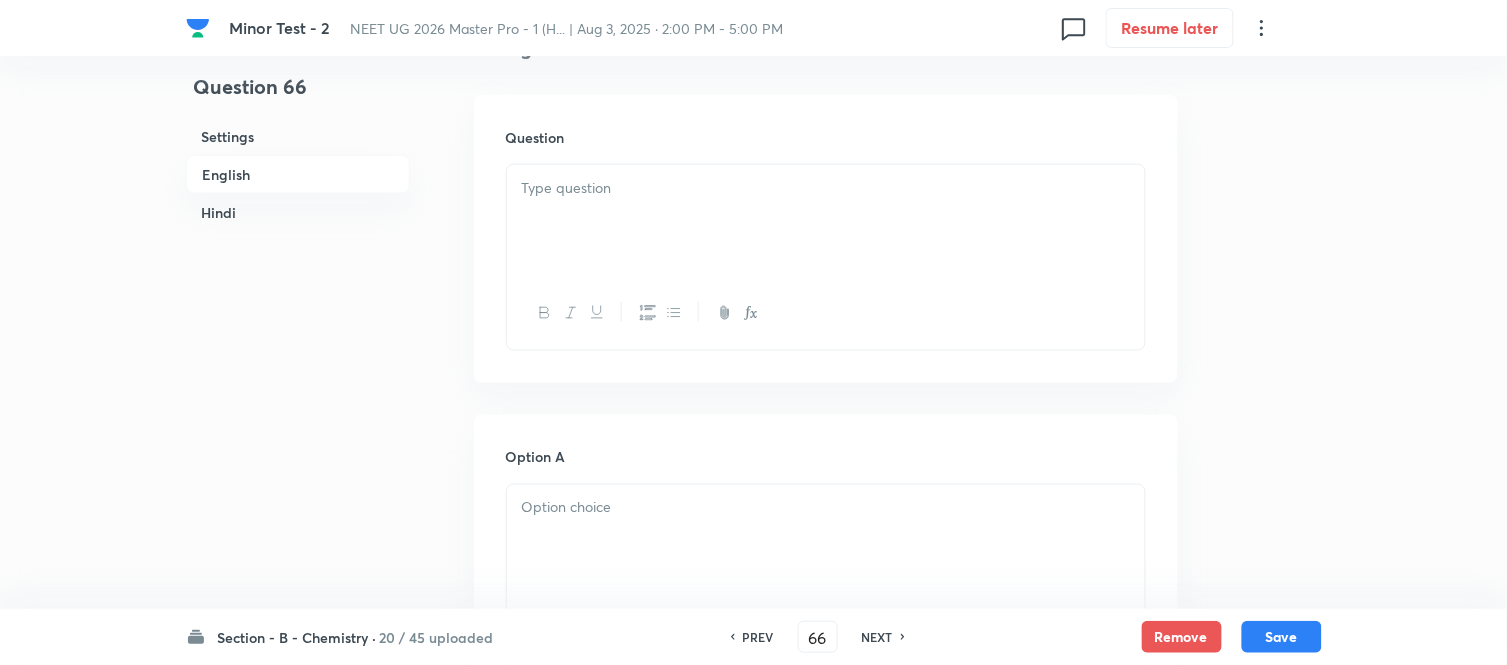 click at bounding box center [826, 221] 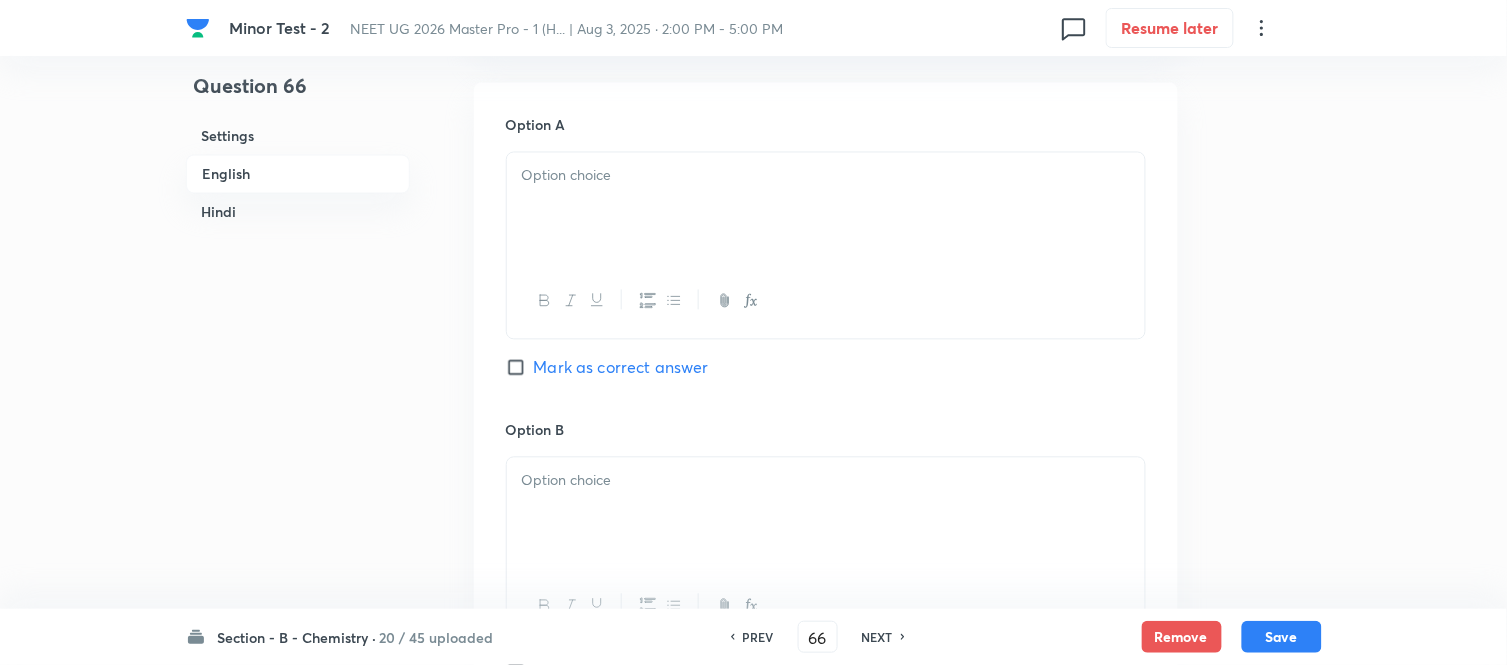 scroll, scrollTop: 888, scrollLeft: 0, axis: vertical 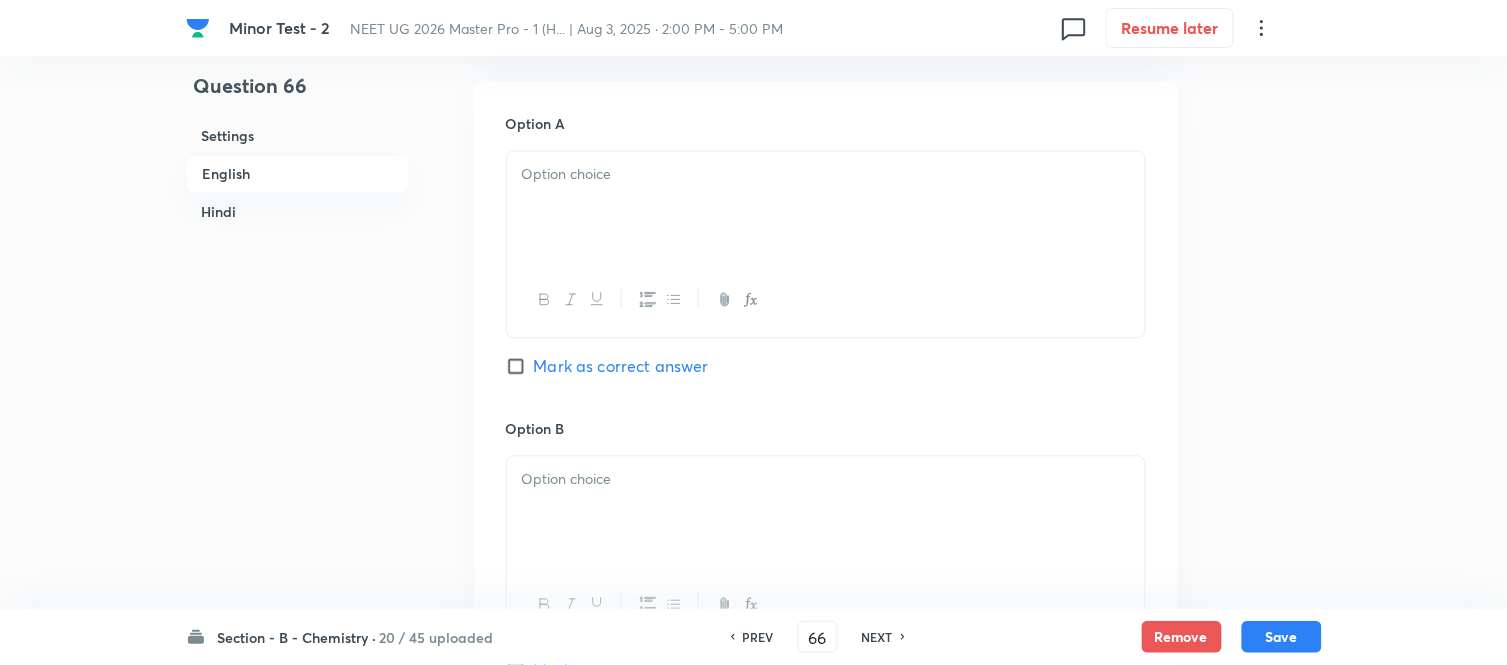 click at bounding box center [826, 208] 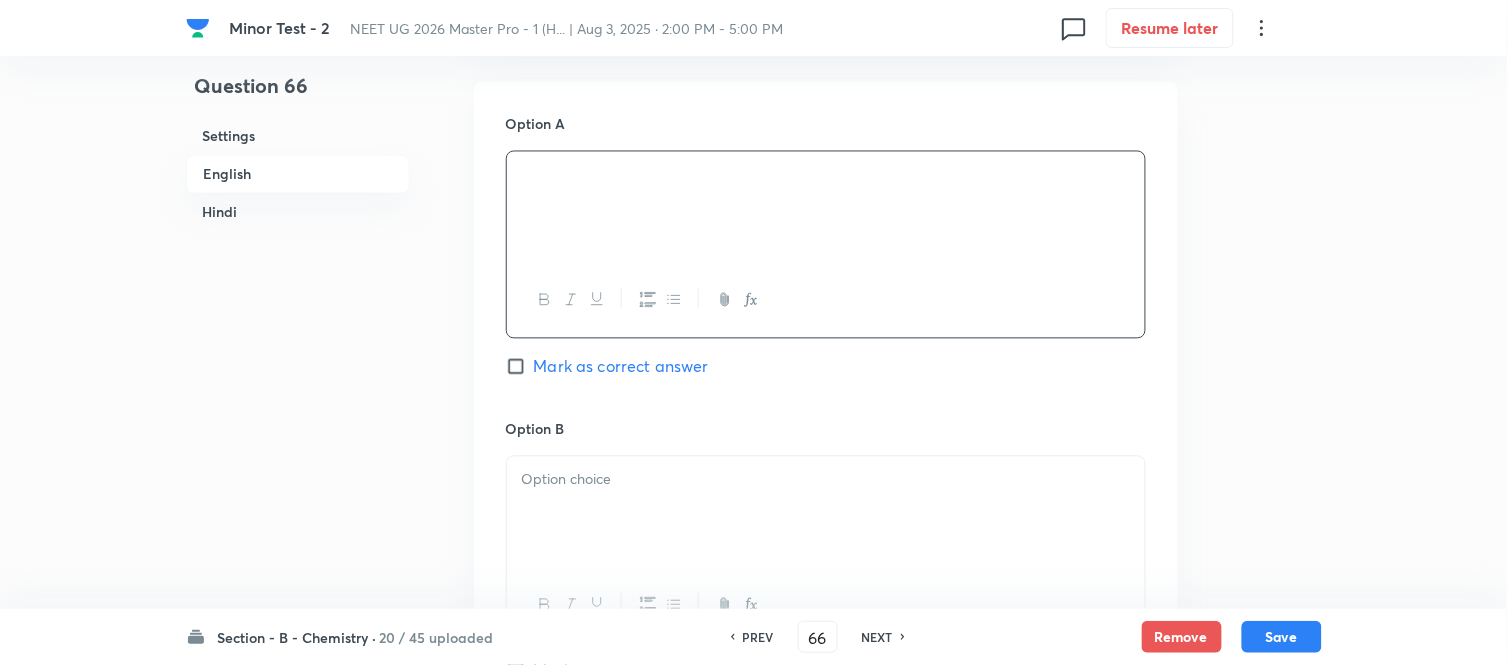 click on "Hindi" at bounding box center [298, 212] 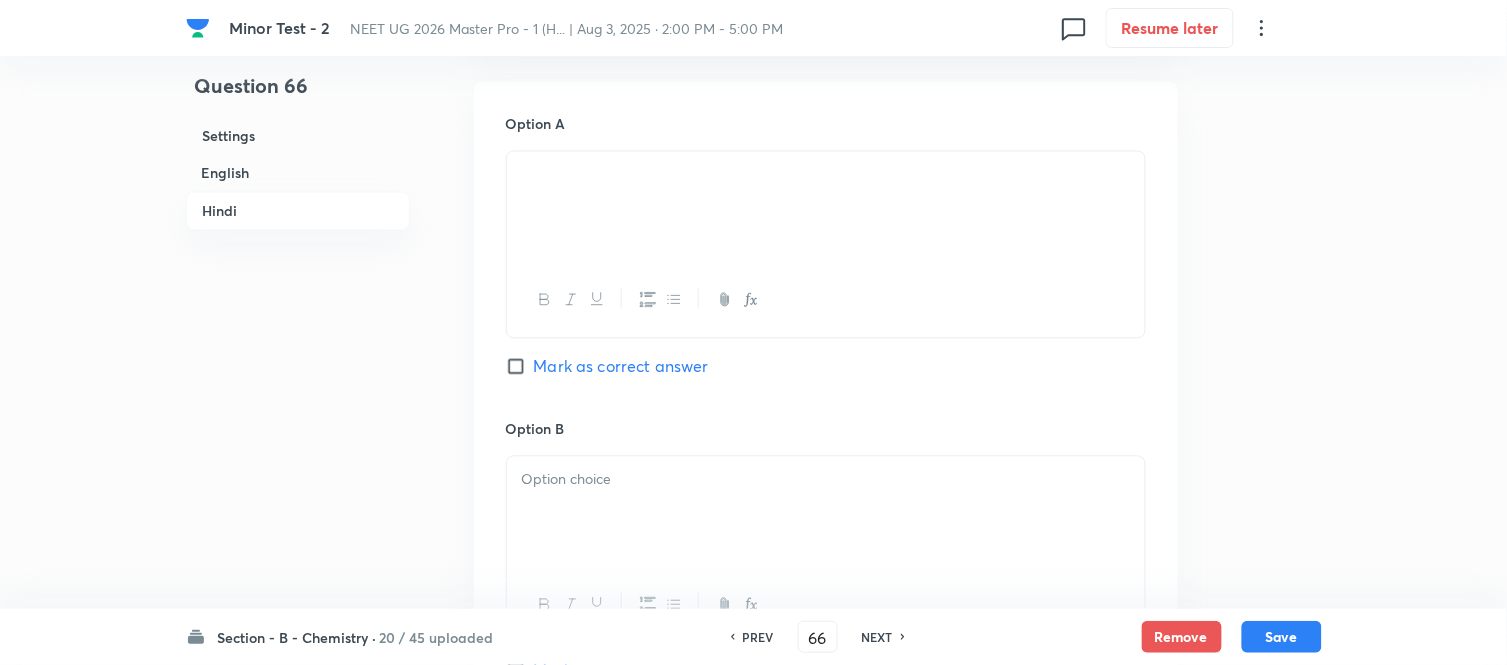 scroll, scrollTop: 2545, scrollLeft: 0, axis: vertical 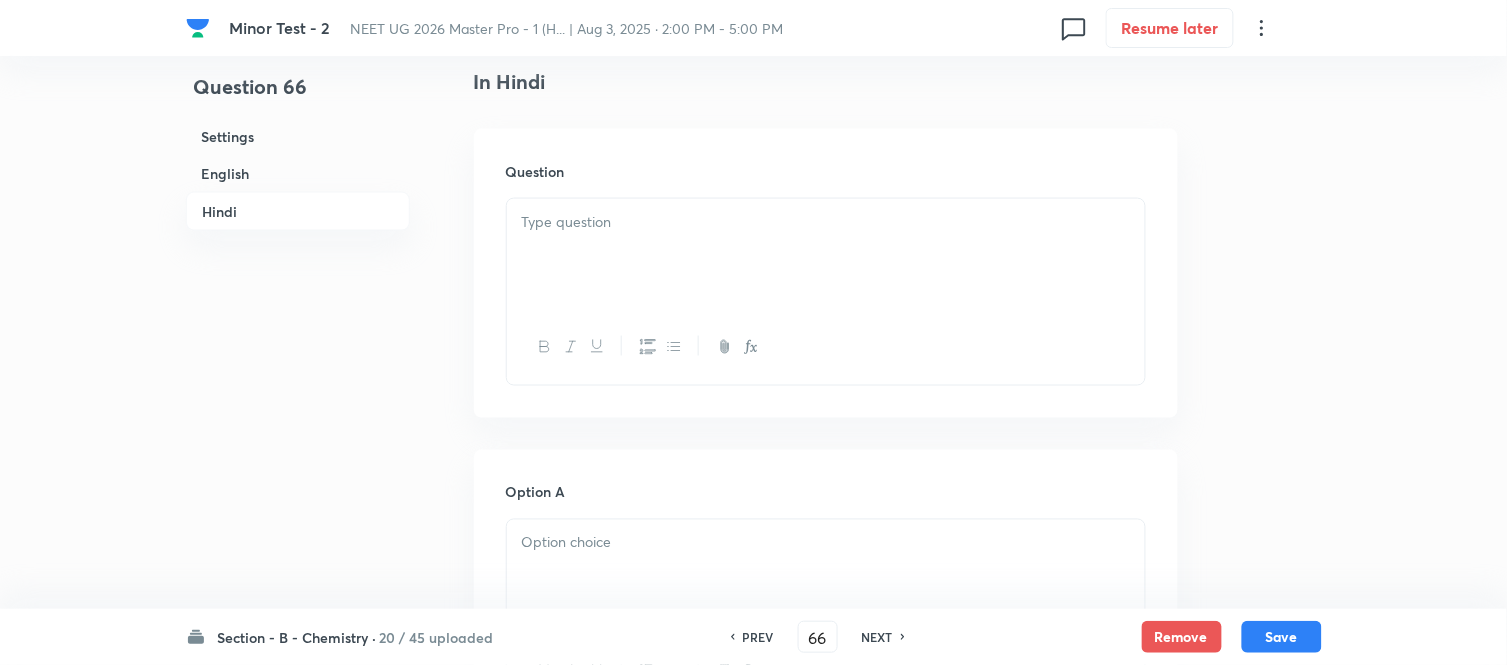 click at bounding box center (826, 543) 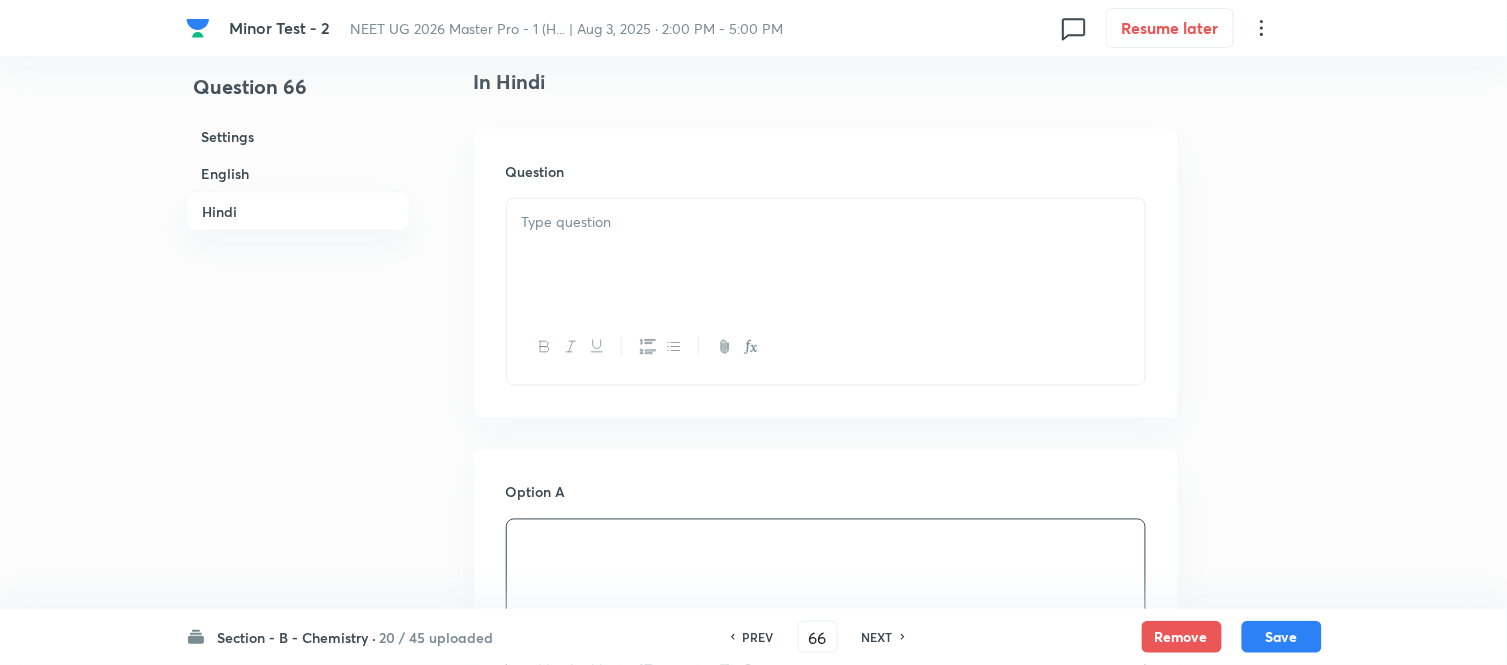 click at bounding box center (826, 255) 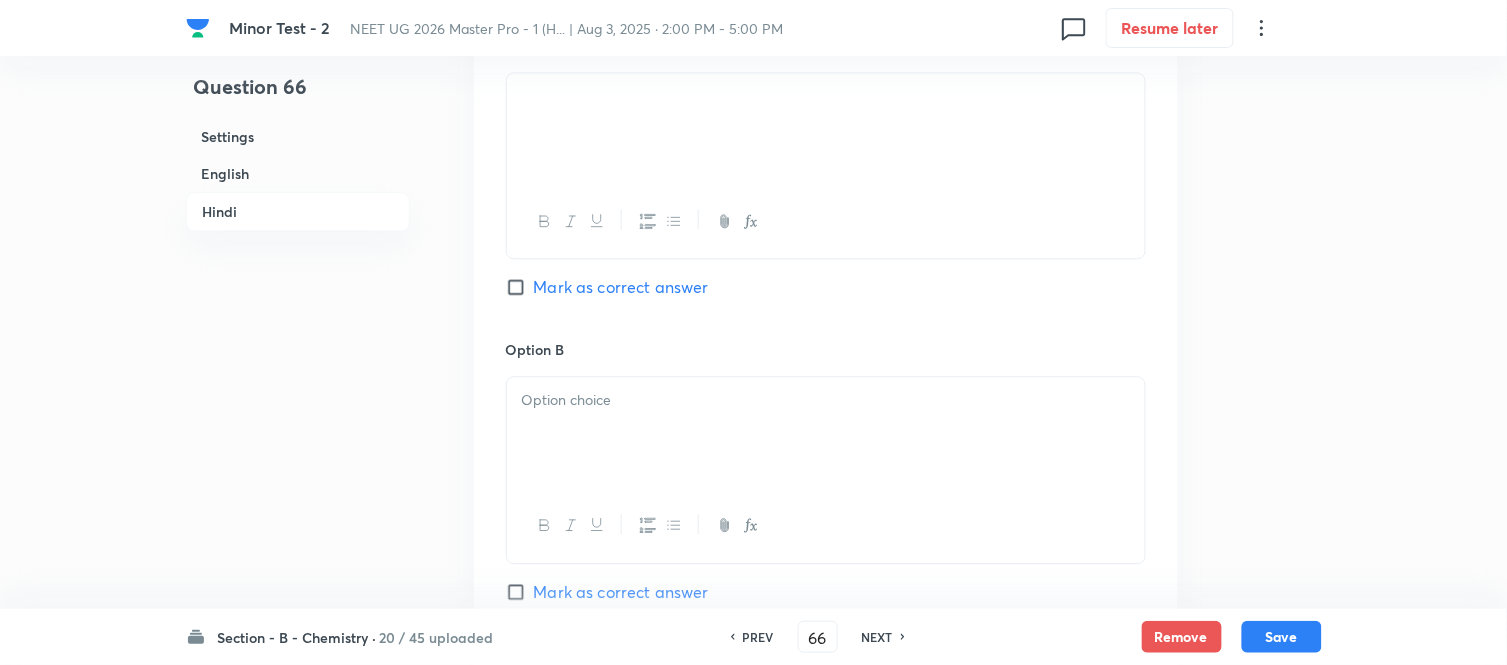 scroll, scrollTop: 3101, scrollLeft: 0, axis: vertical 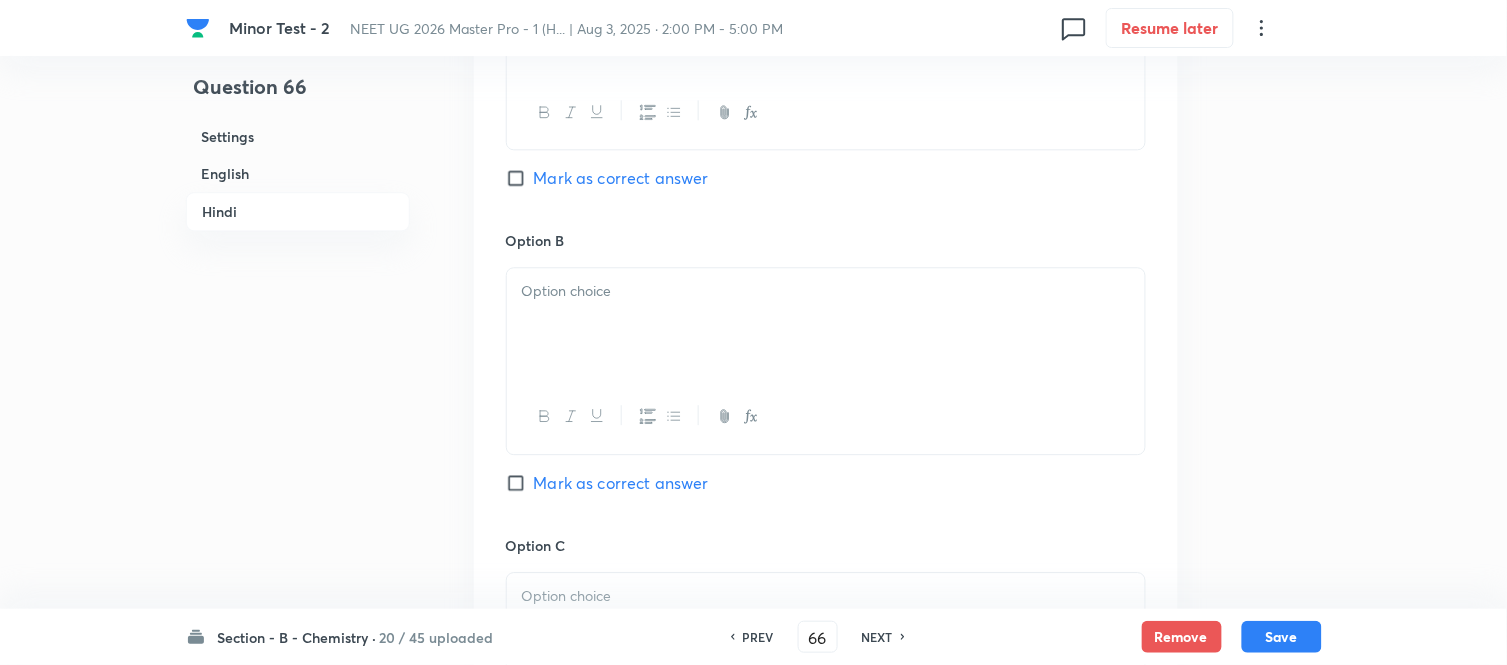 click at bounding box center [826, 324] 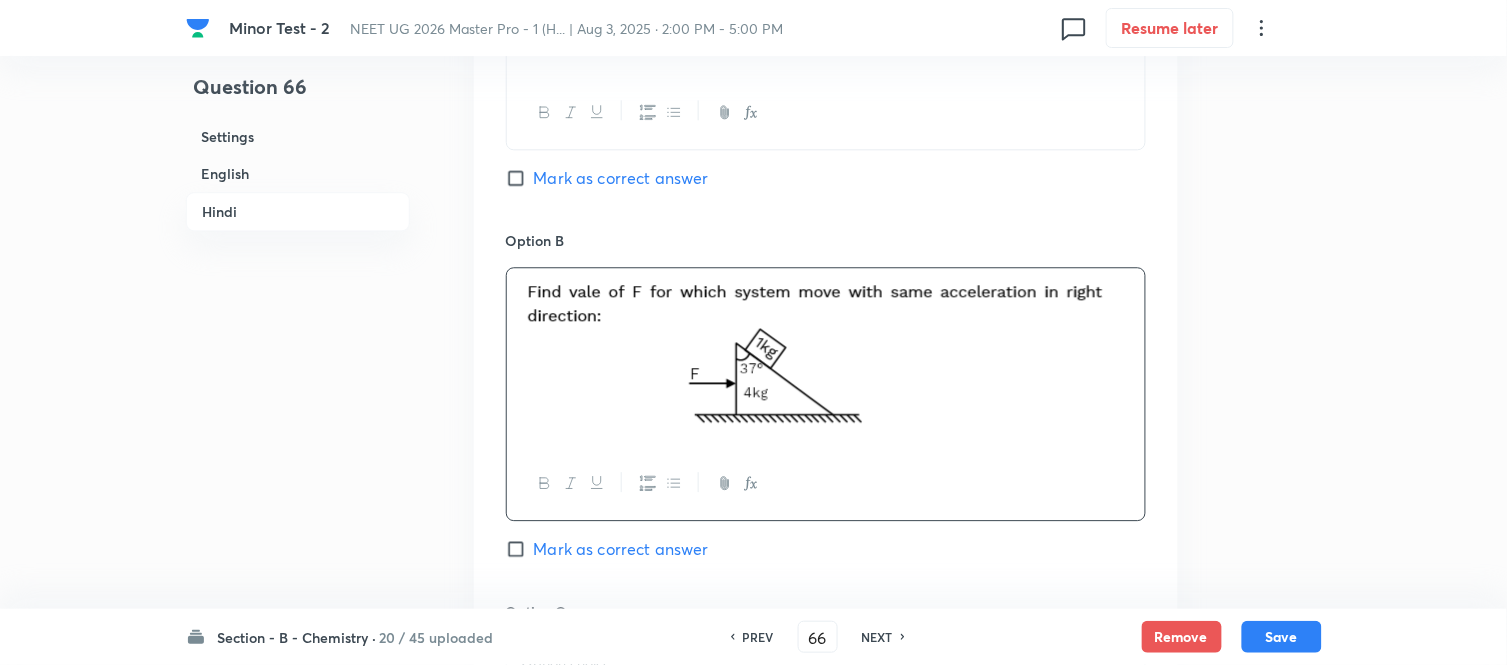 click on "English" at bounding box center [298, 173] 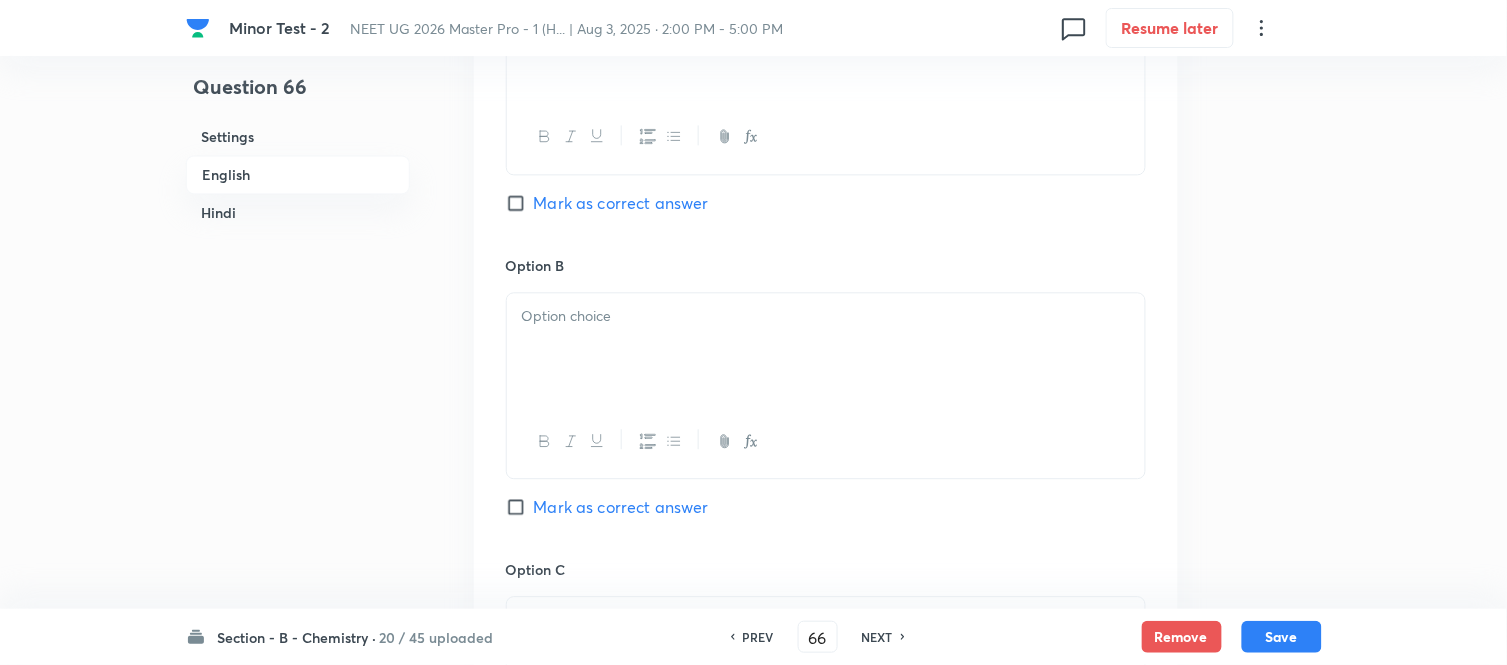 scroll, scrollTop: 1071, scrollLeft: 0, axis: vertical 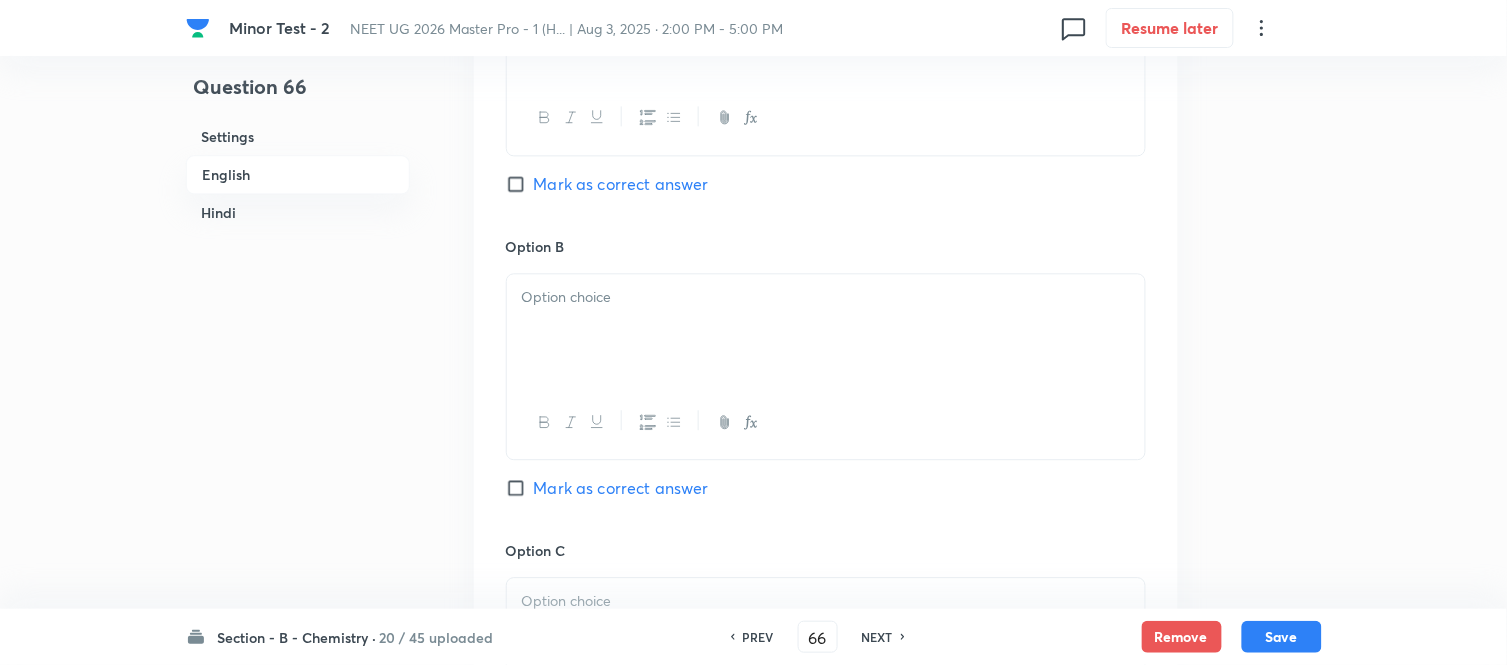 click at bounding box center (826, 297) 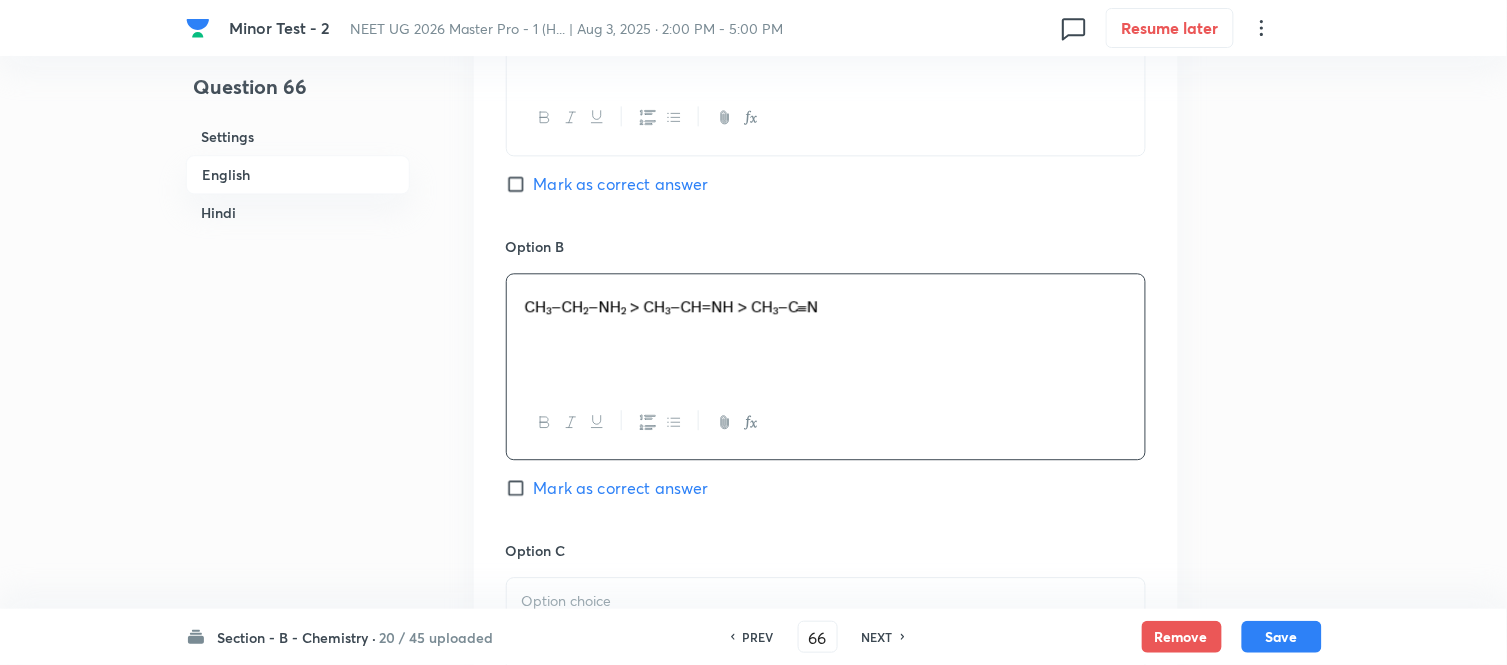 scroll, scrollTop: 1293, scrollLeft: 0, axis: vertical 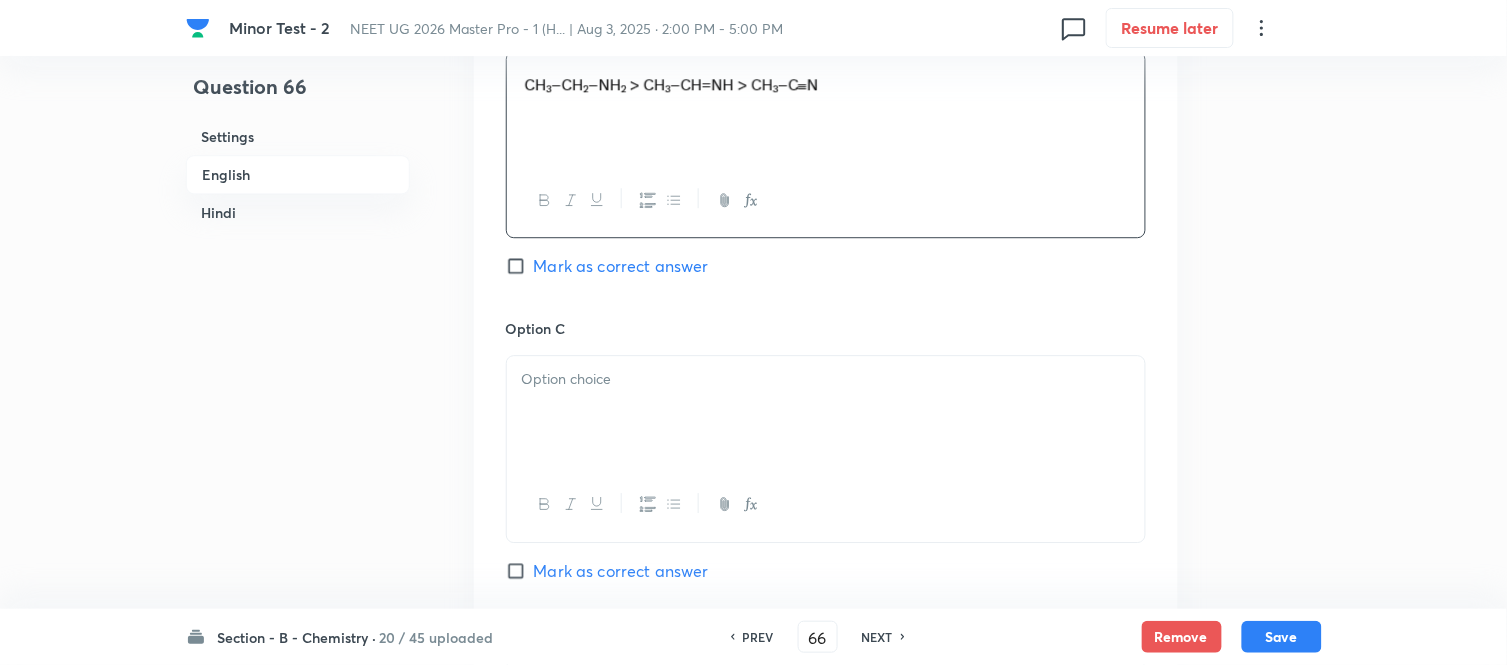 click at bounding box center [826, 412] 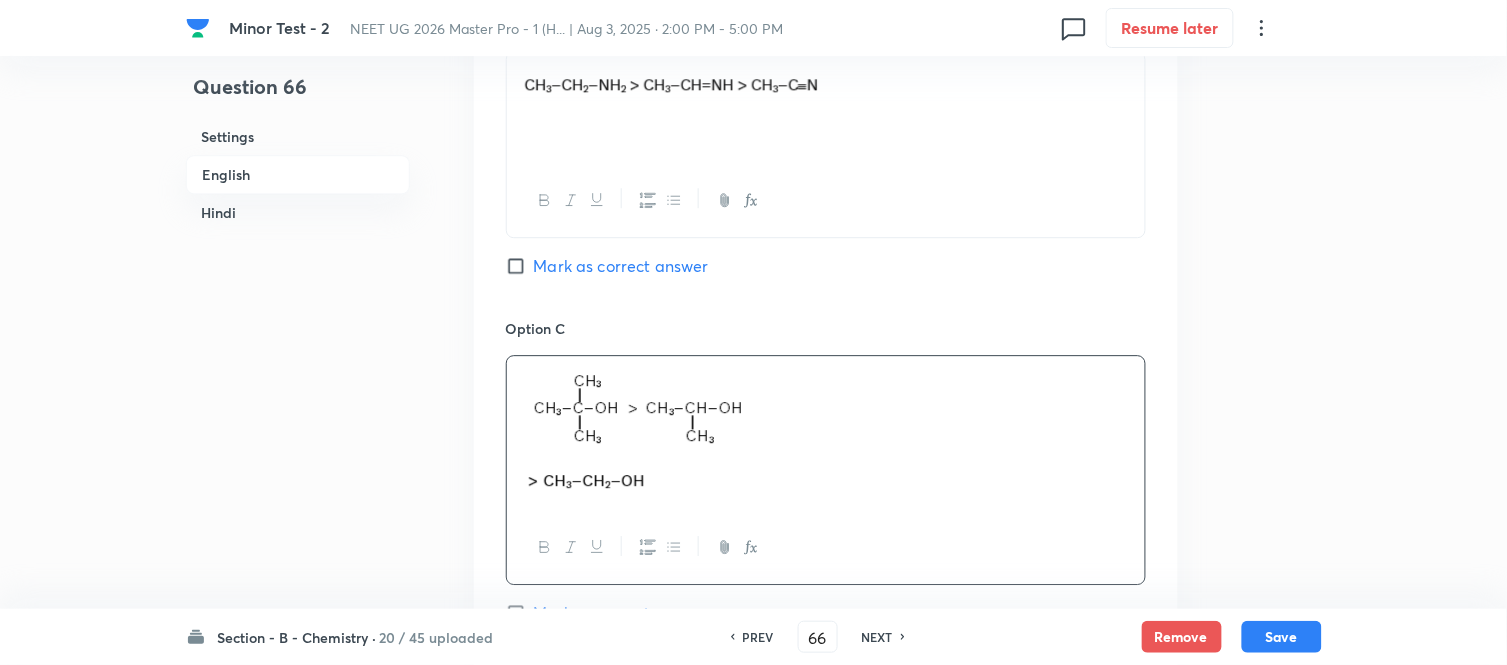 click on "Hindi" at bounding box center (298, 212) 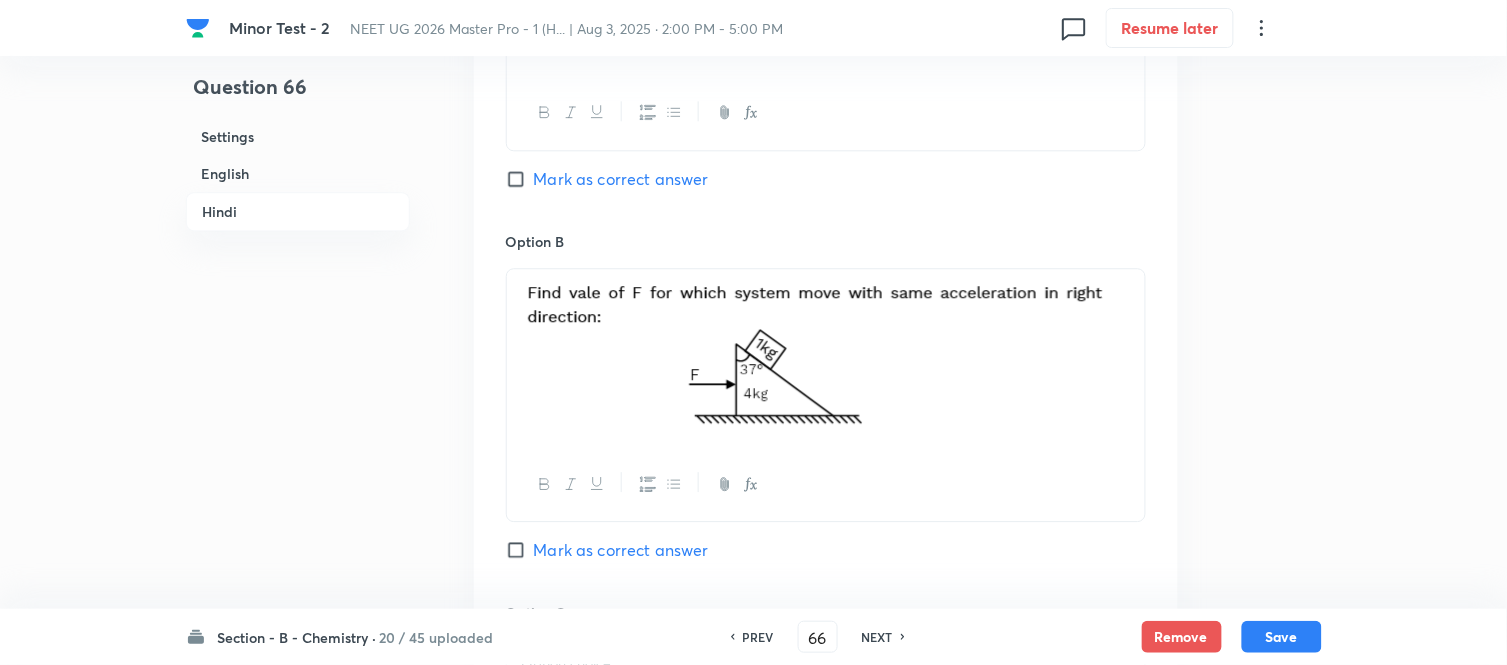 scroll, scrollTop: 3254, scrollLeft: 0, axis: vertical 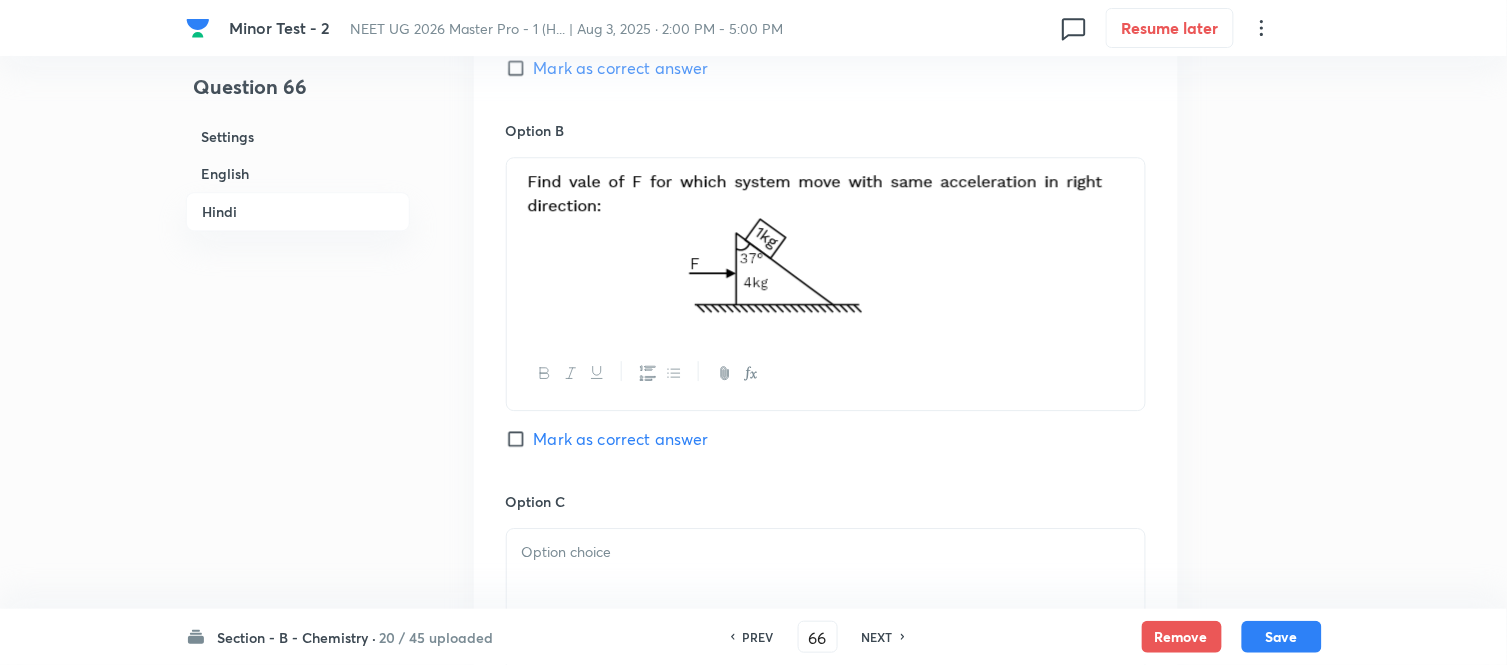 click at bounding box center (826, 552) 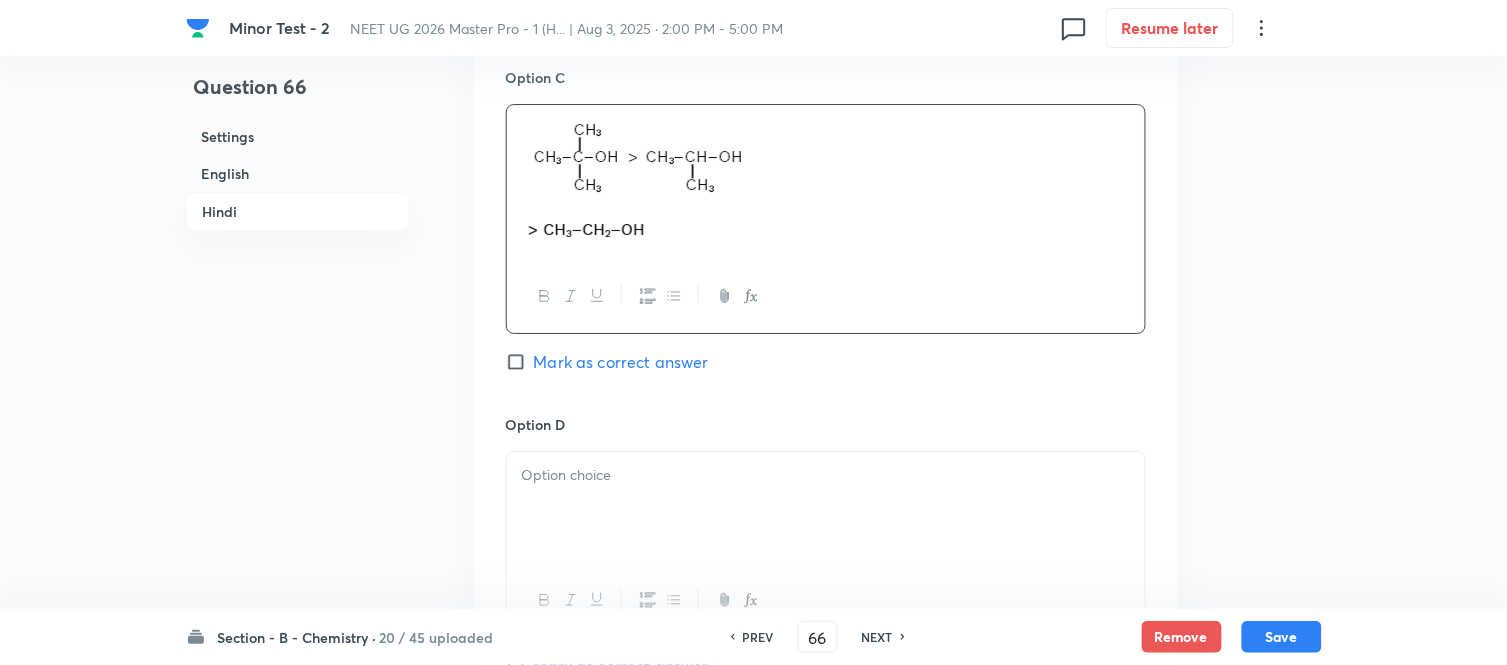 scroll, scrollTop: 3698, scrollLeft: 0, axis: vertical 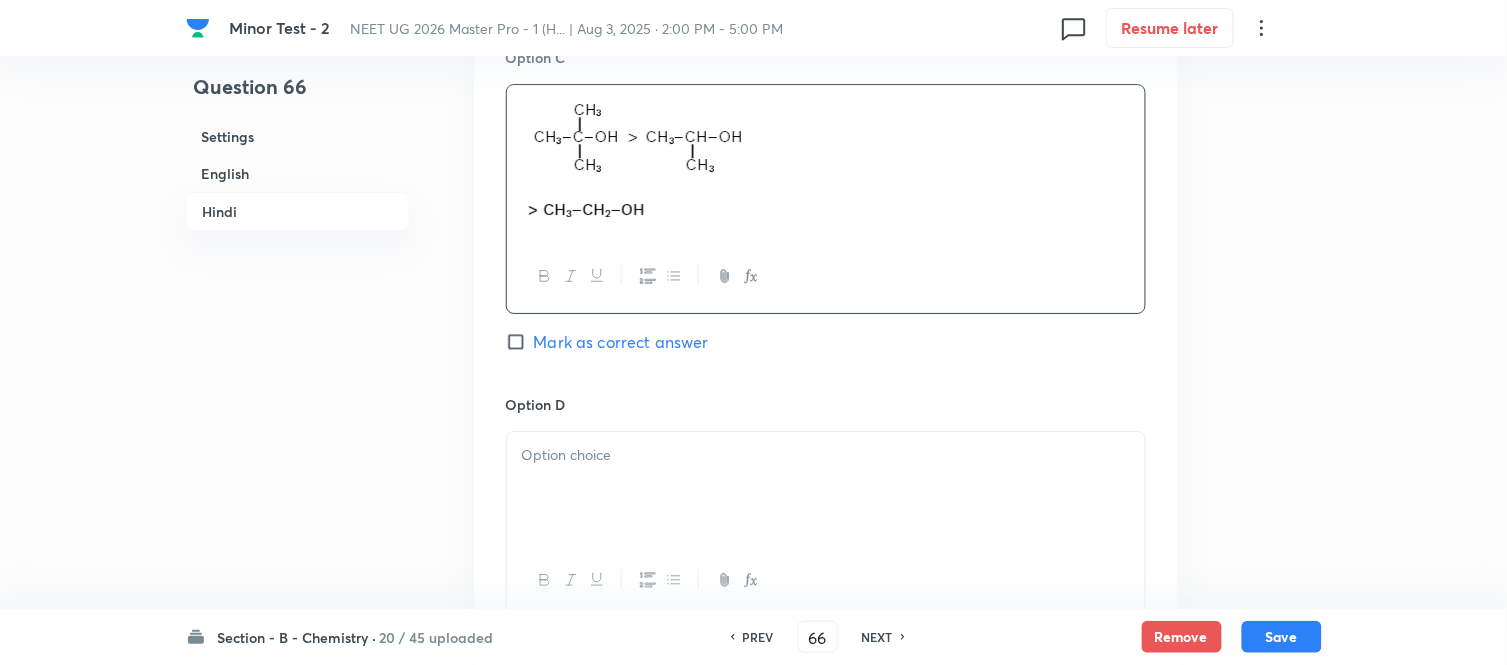 click at bounding box center [826, 455] 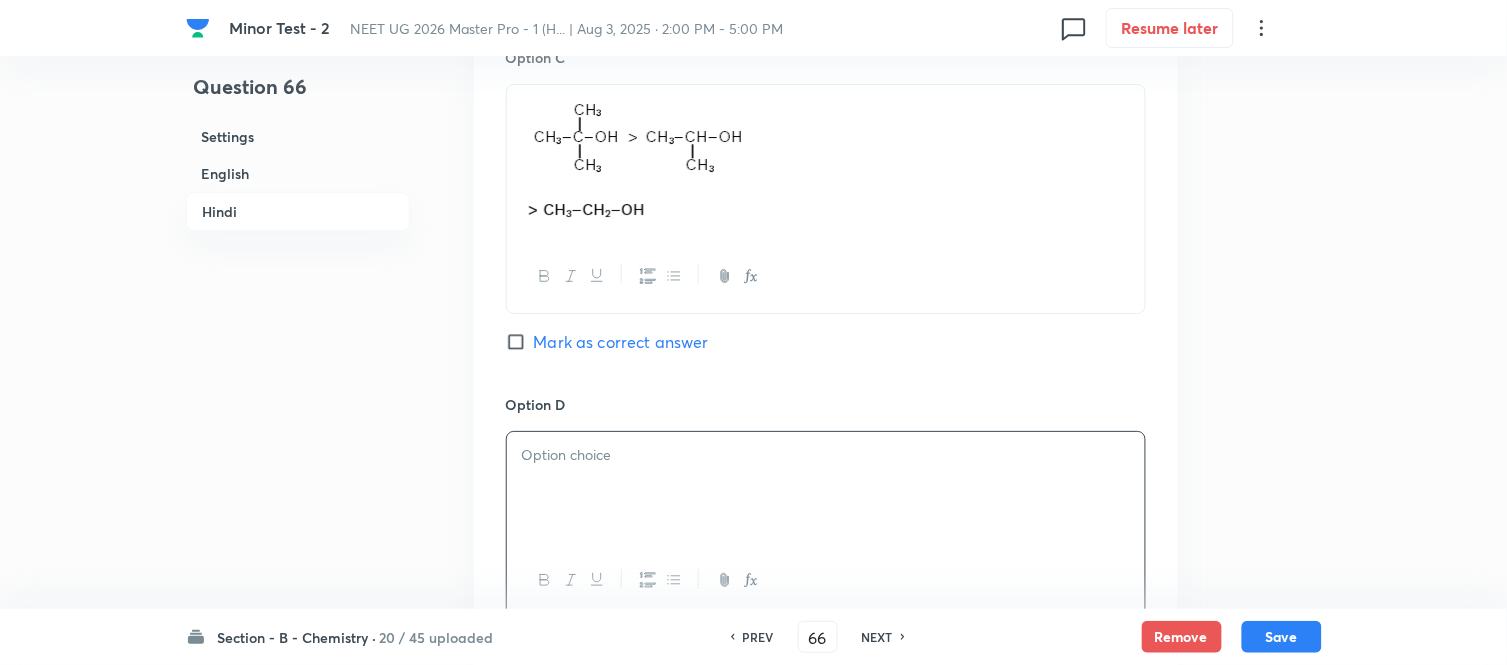 click at bounding box center [826, 488] 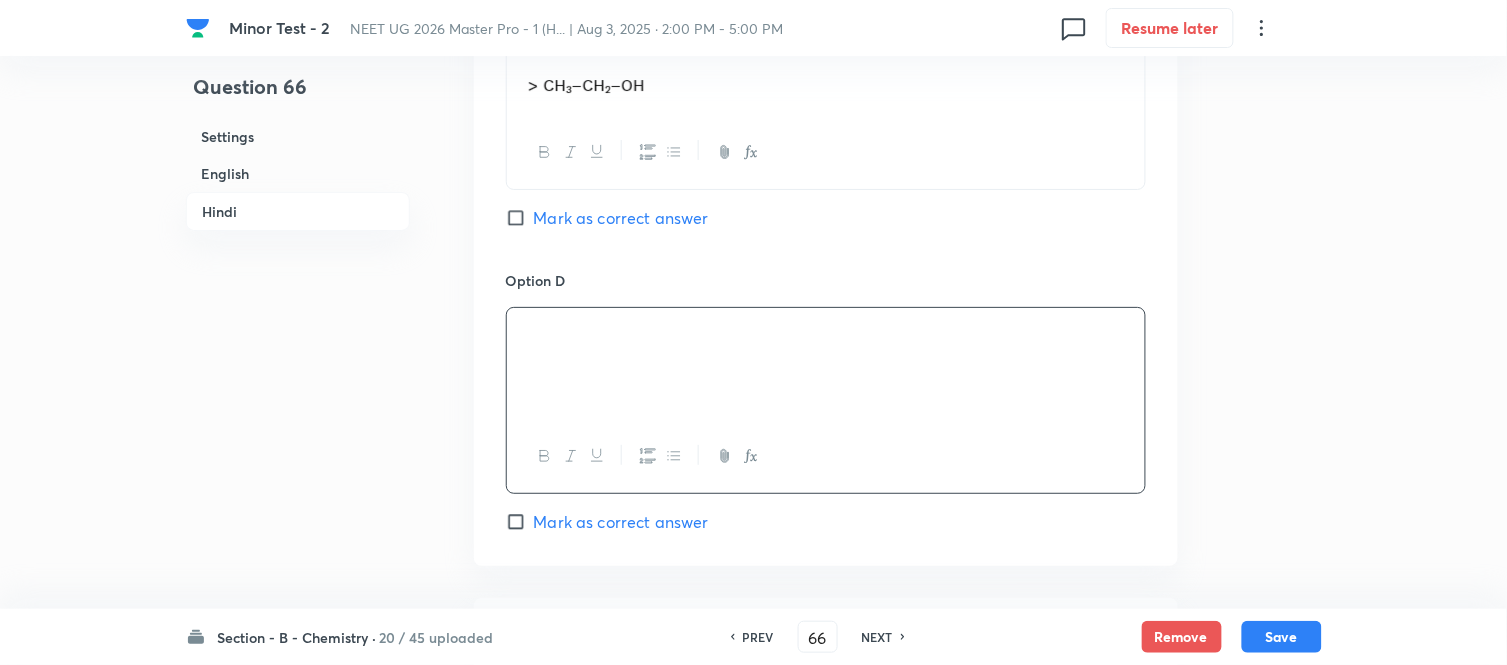 scroll, scrollTop: 3921, scrollLeft: 0, axis: vertical 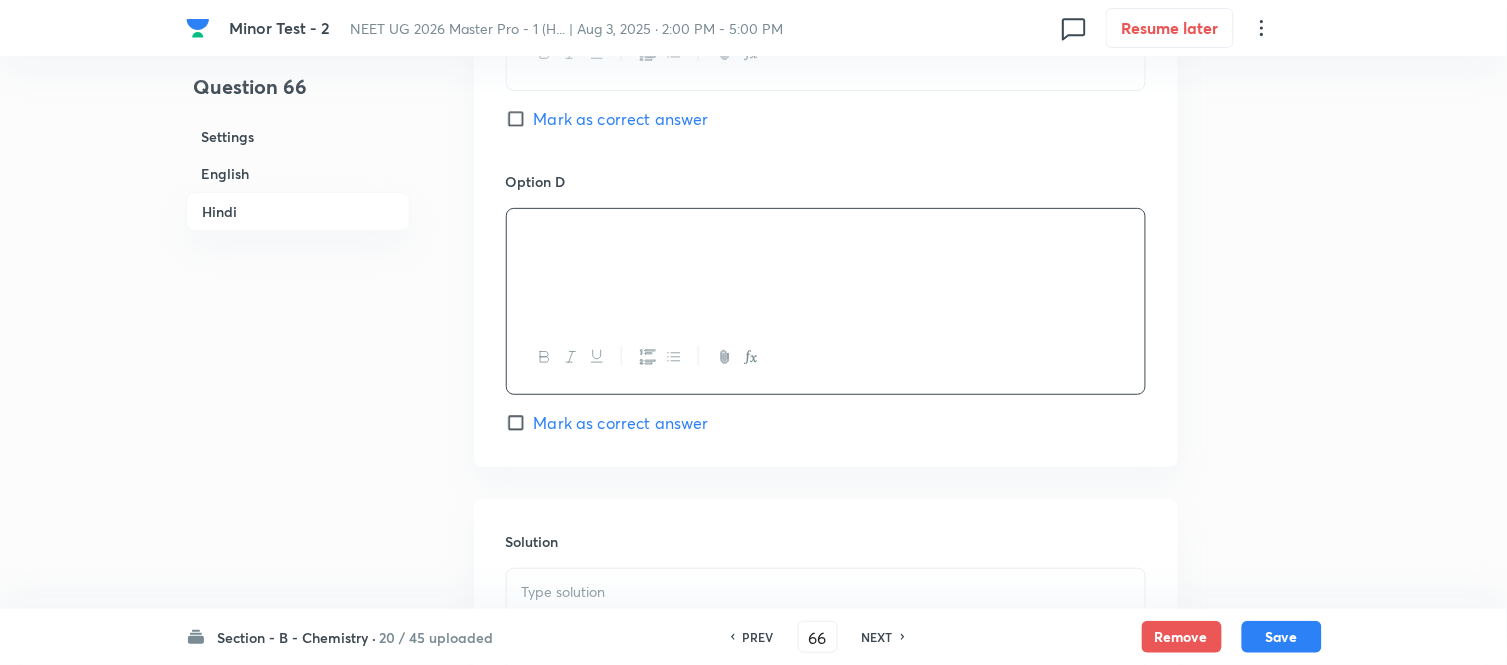 click at bounding box center [826, 592] 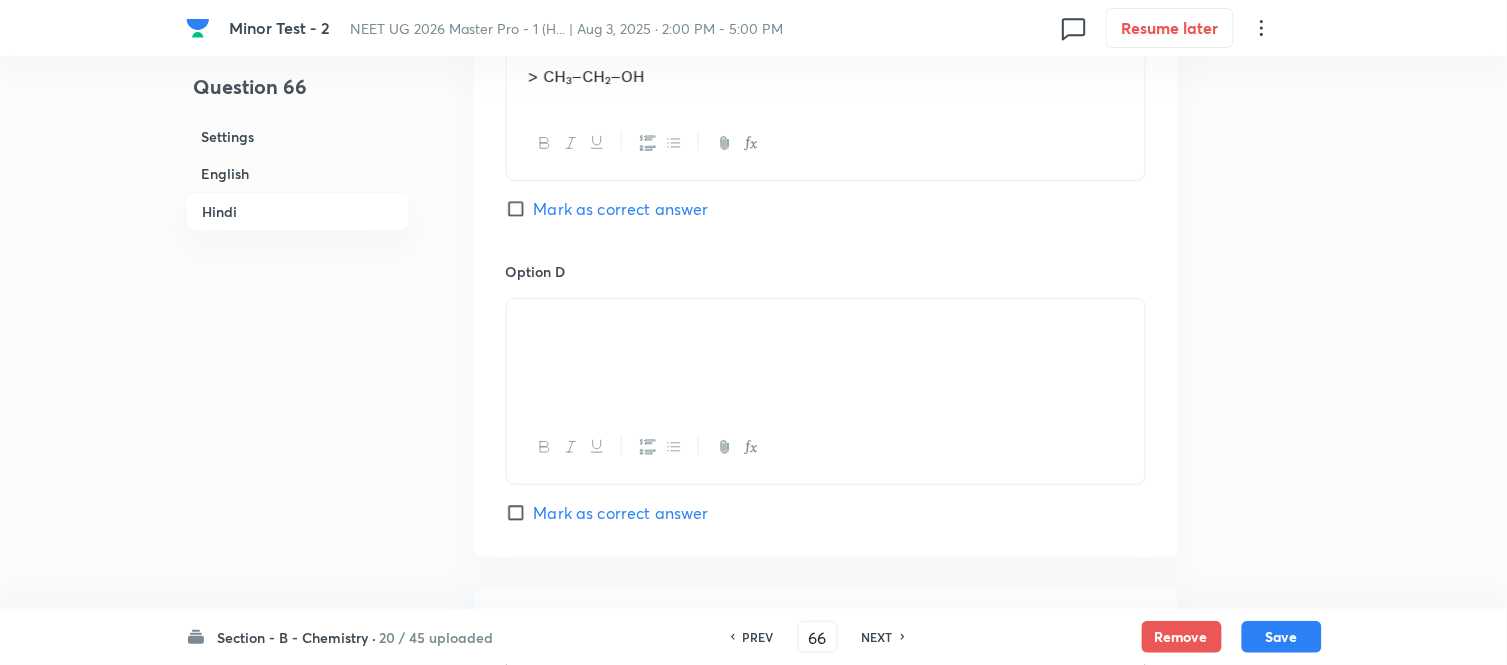 scroll, scrollTop: 3828, scrollLeft: 0, axis: vertical 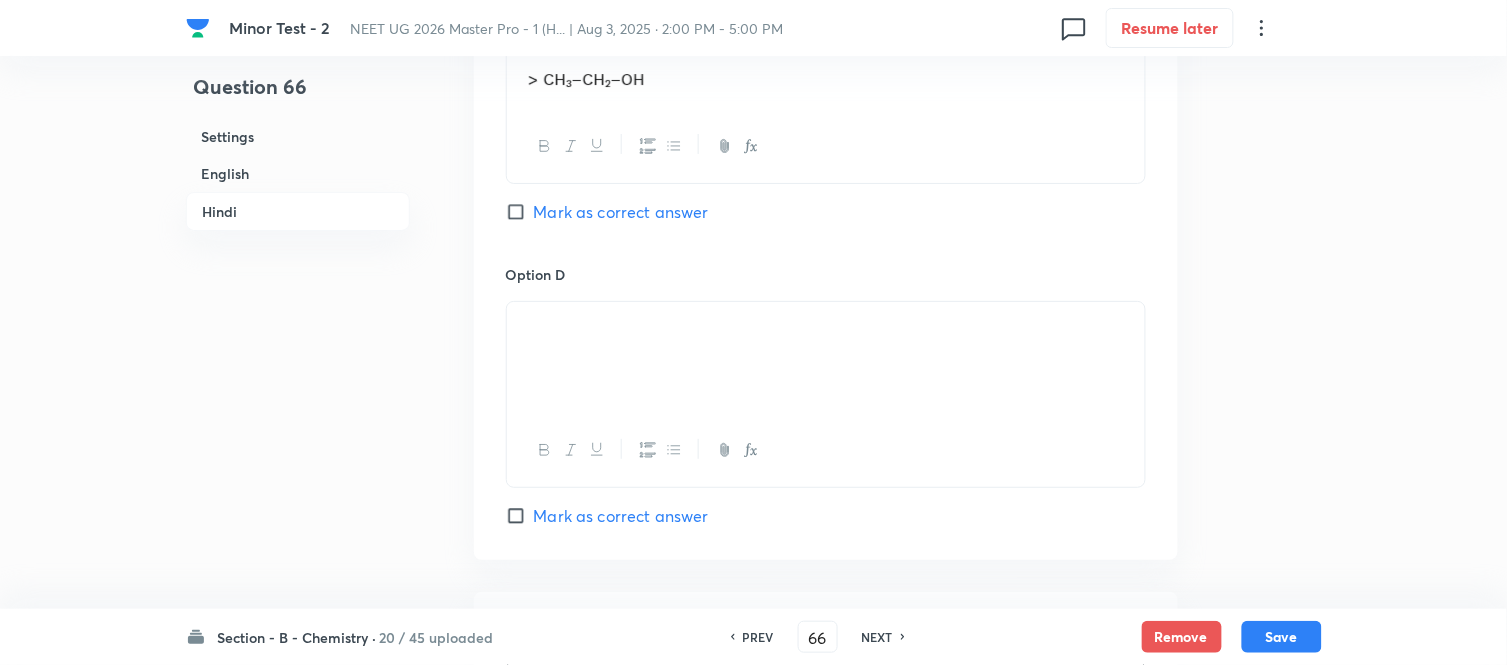 click on "English" at bounding box center [298, 173] 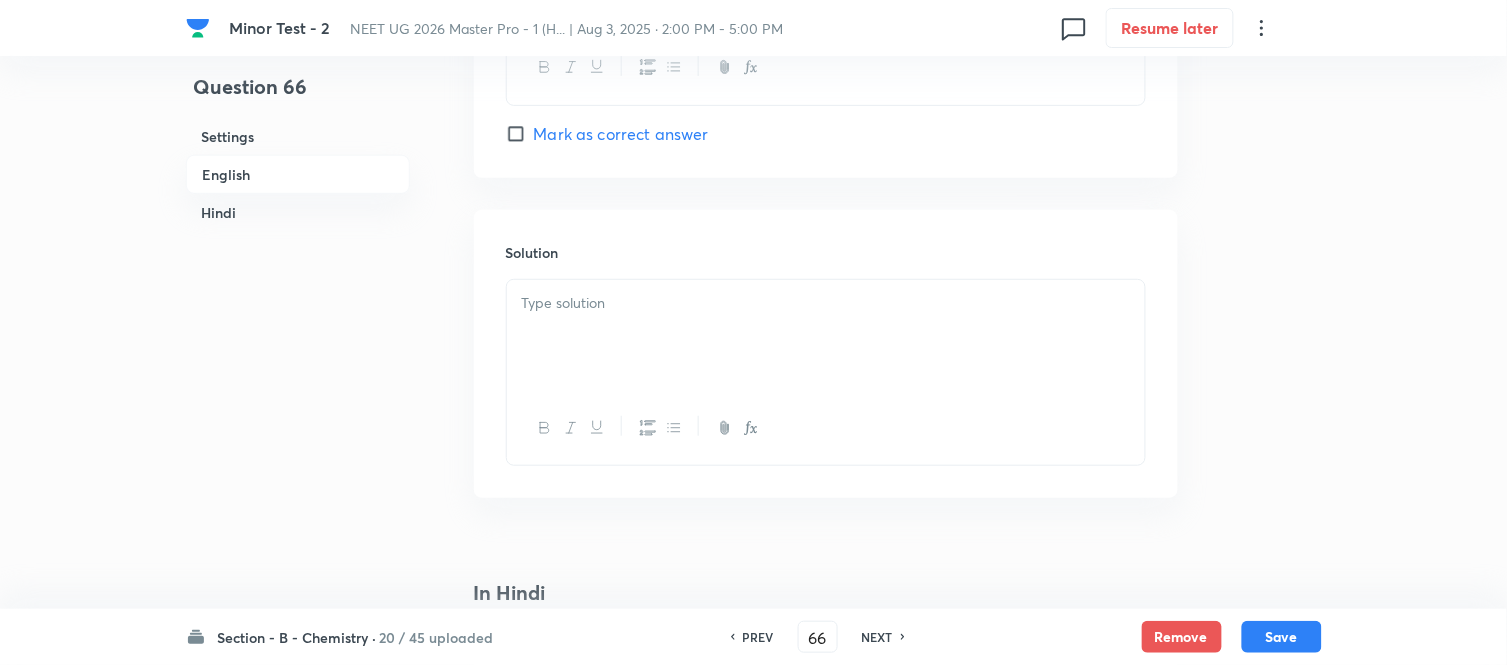 scroll, scrollTop: 2071, scrollLeft: 0, axis: vertical 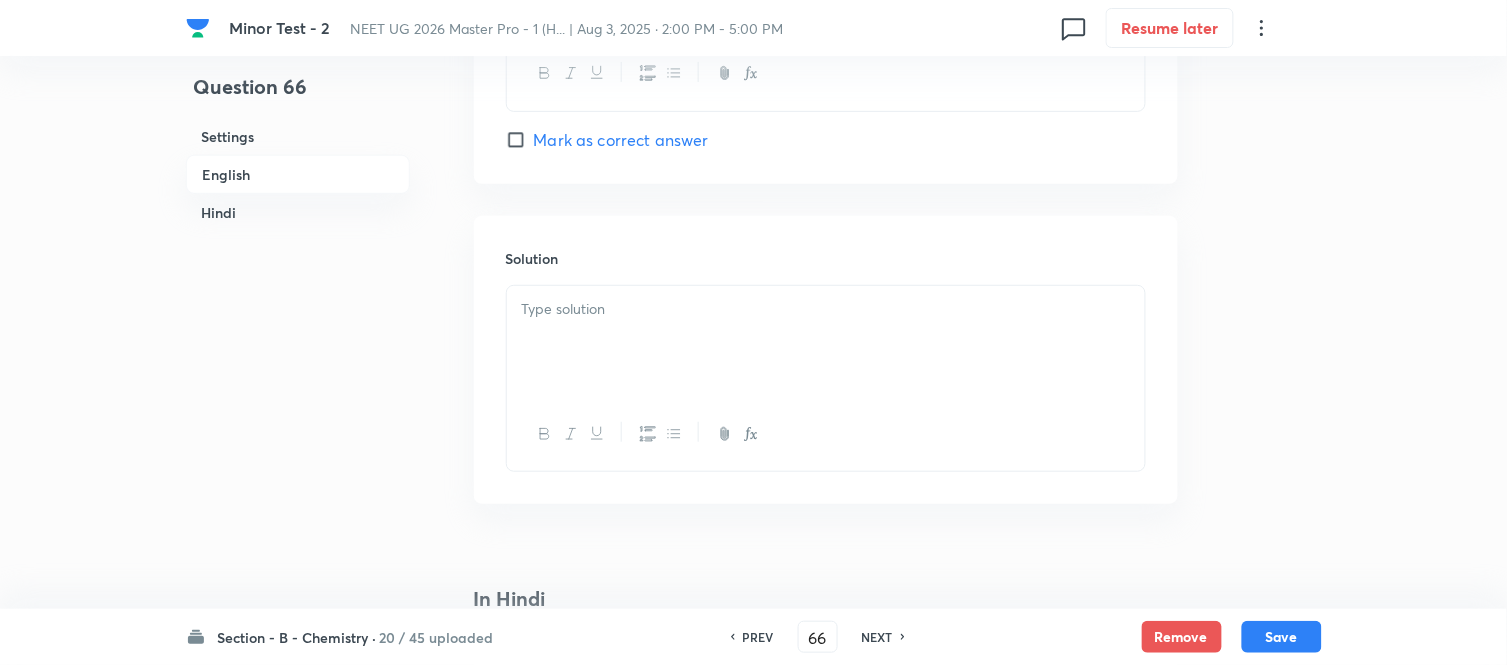 click at bounding box center [826, 342] 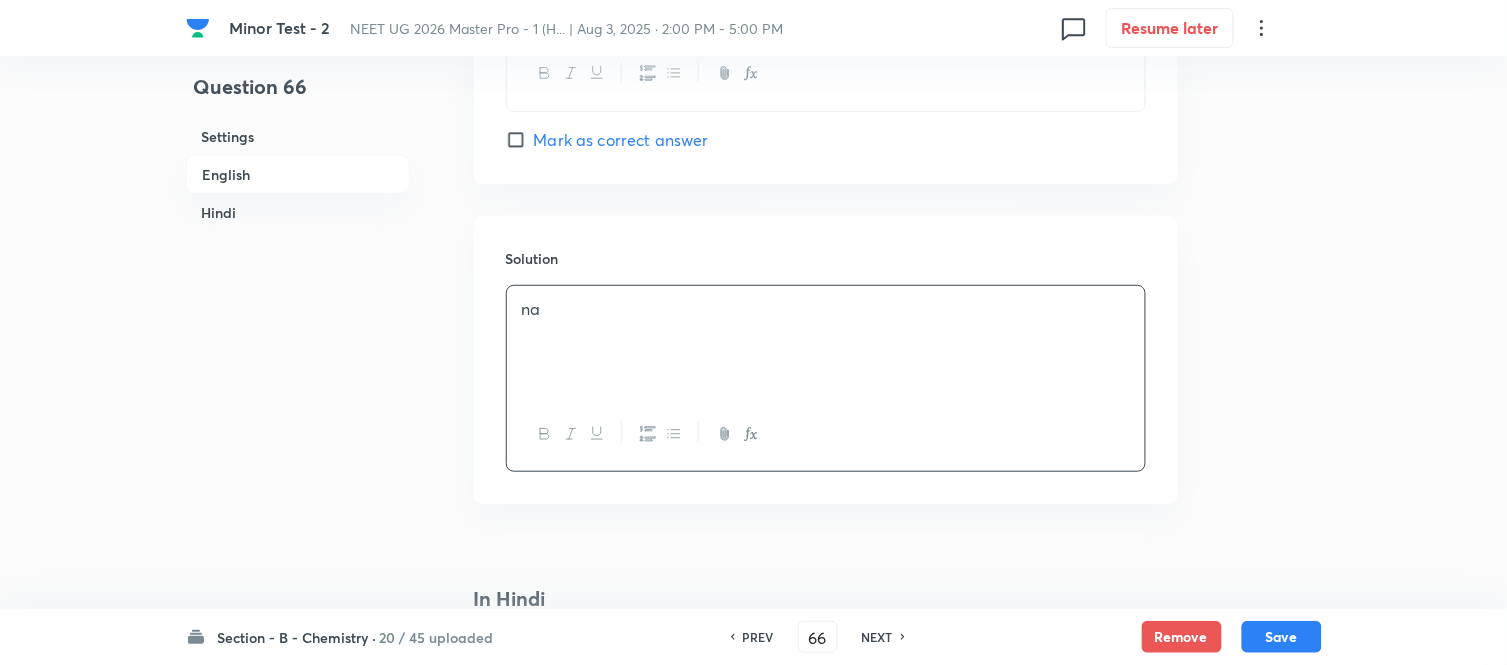 scroll, scrollTop: 1737, scrollLeft: 0, axis: vertical 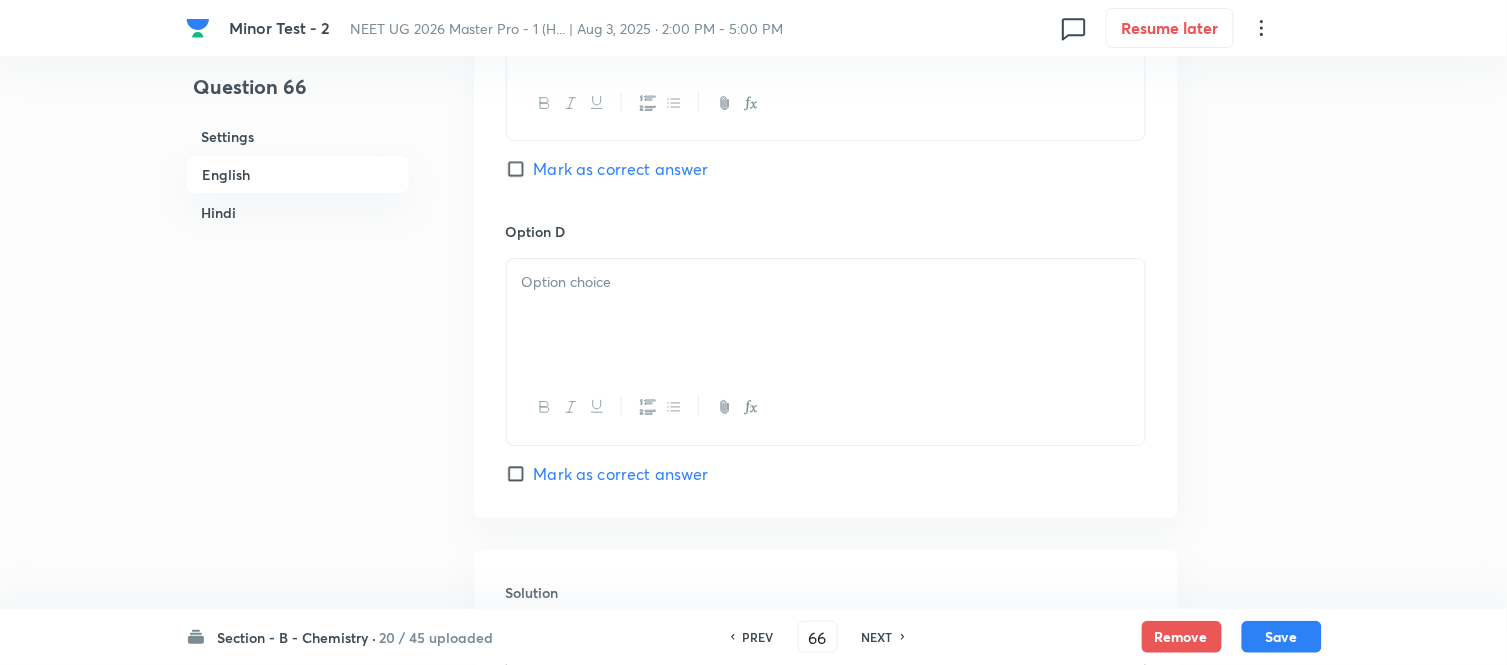 click at bounding box center (826, 315) 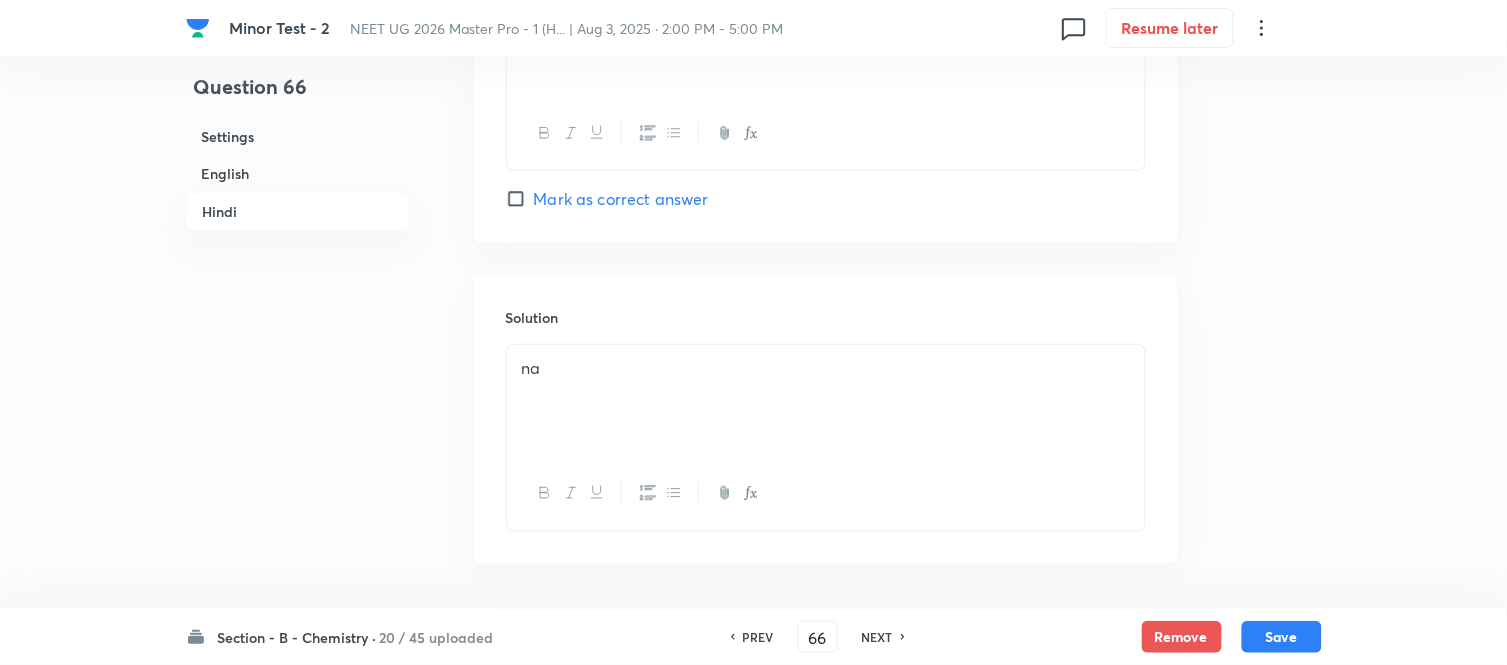scroll, scrollTop: 4162, scrollLeft: 0, axis: vertical 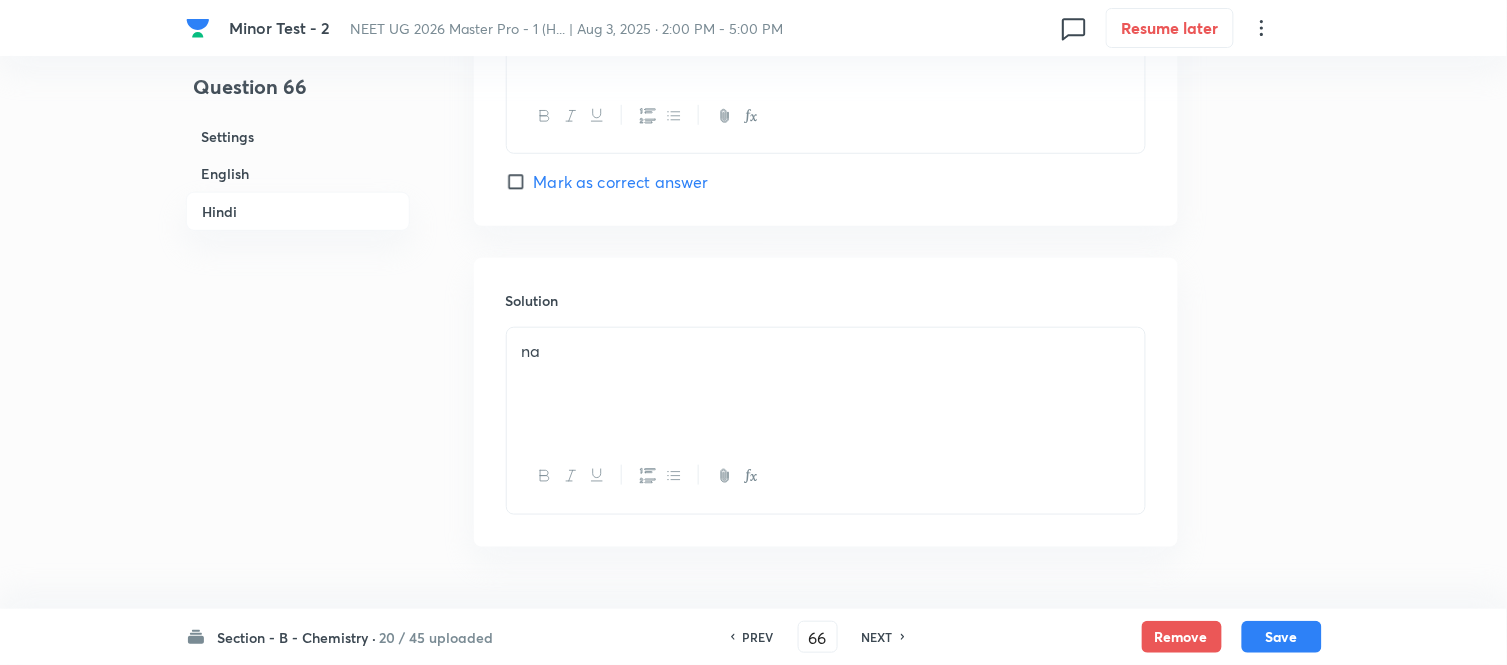 click on "Hindi" at bounding box center (298, 211) 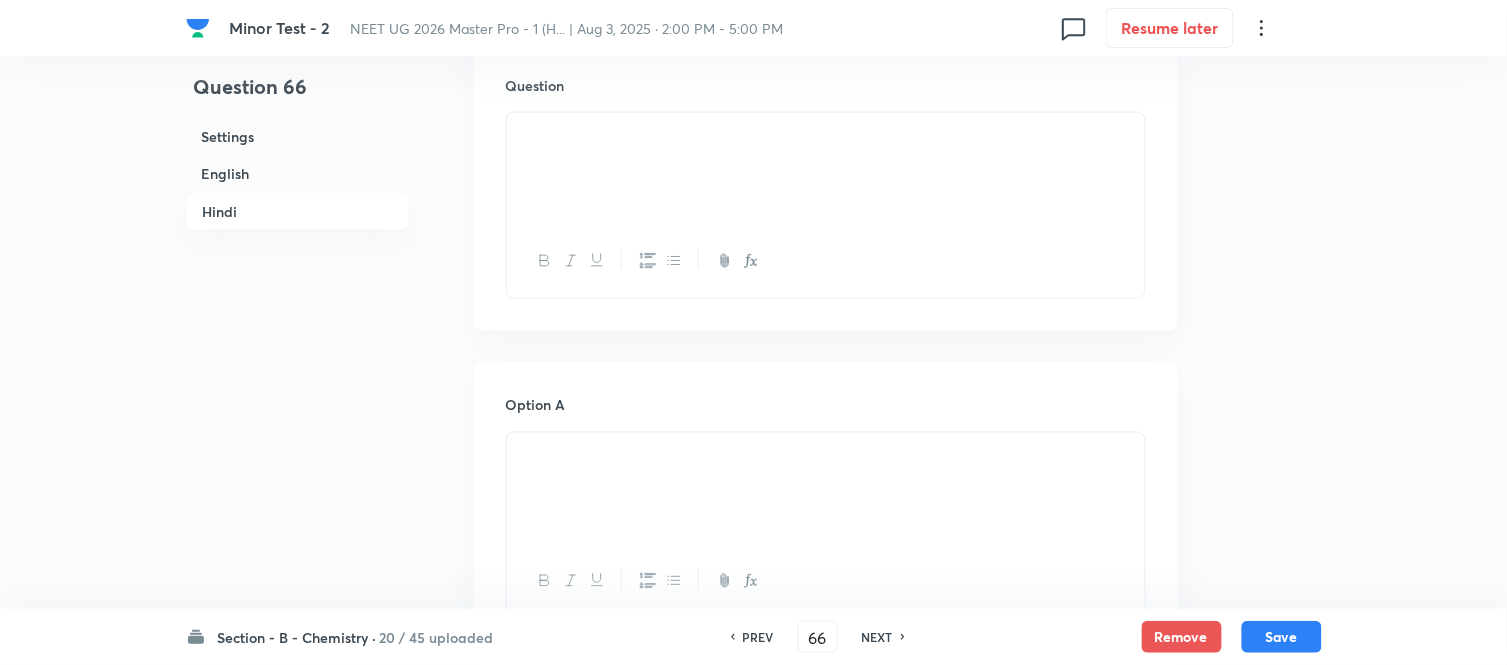 scroll, scrollTop: 2921, scrollLeft: 0, axis: vertical 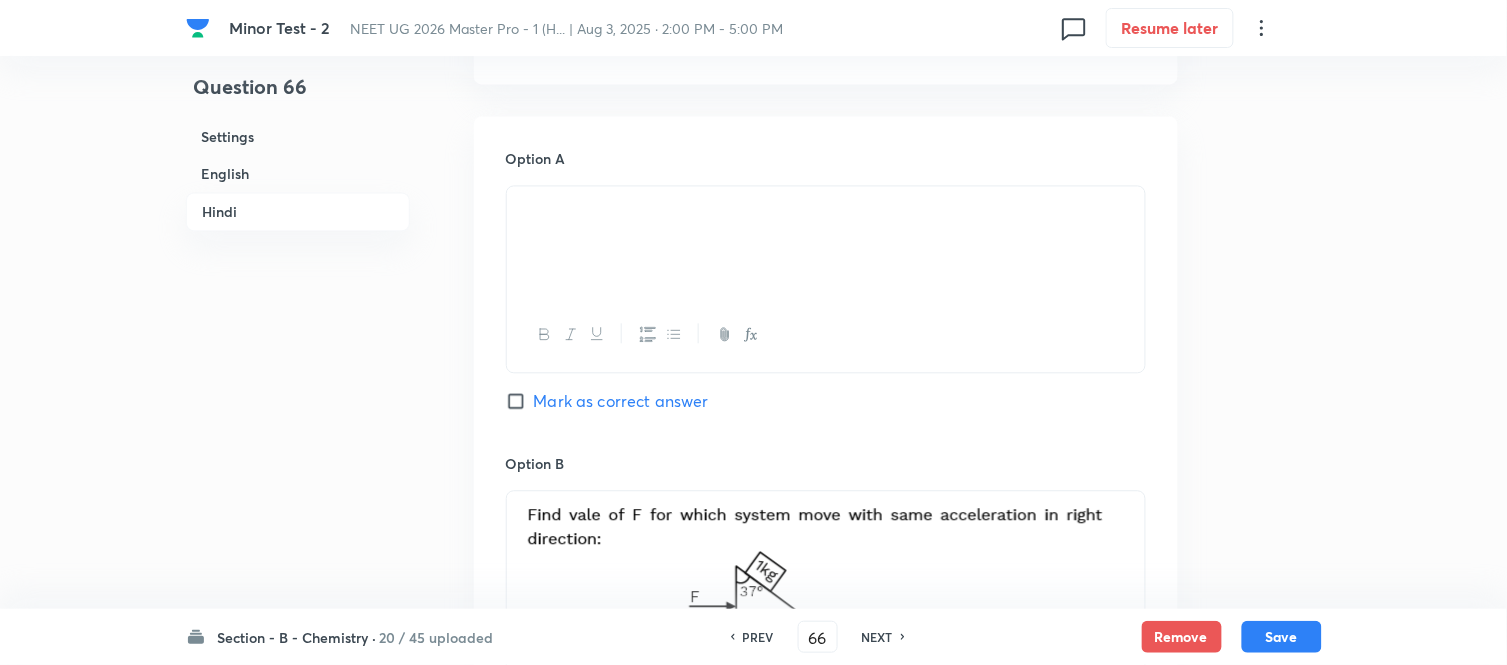 click on "Mark as correct answer" at bounding box center (520, 401) 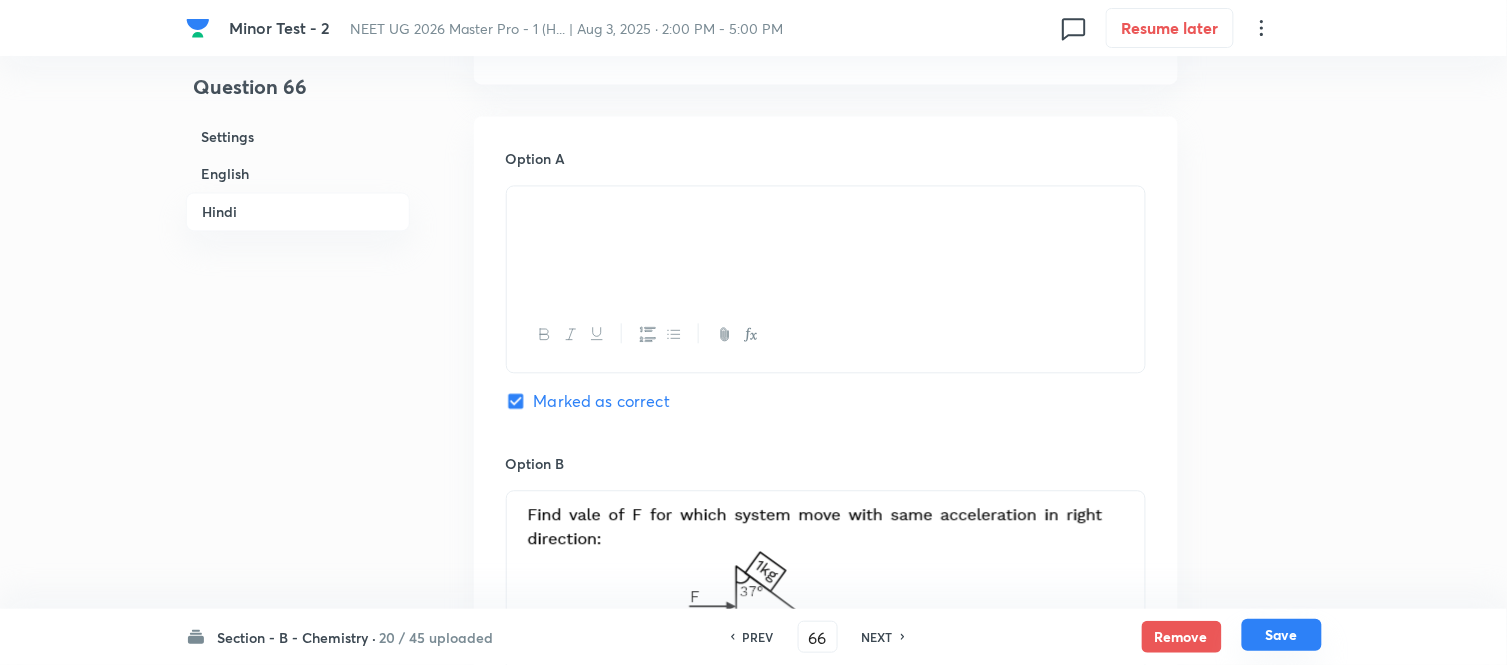 click on "Save" at bounding box center (1282, 635) 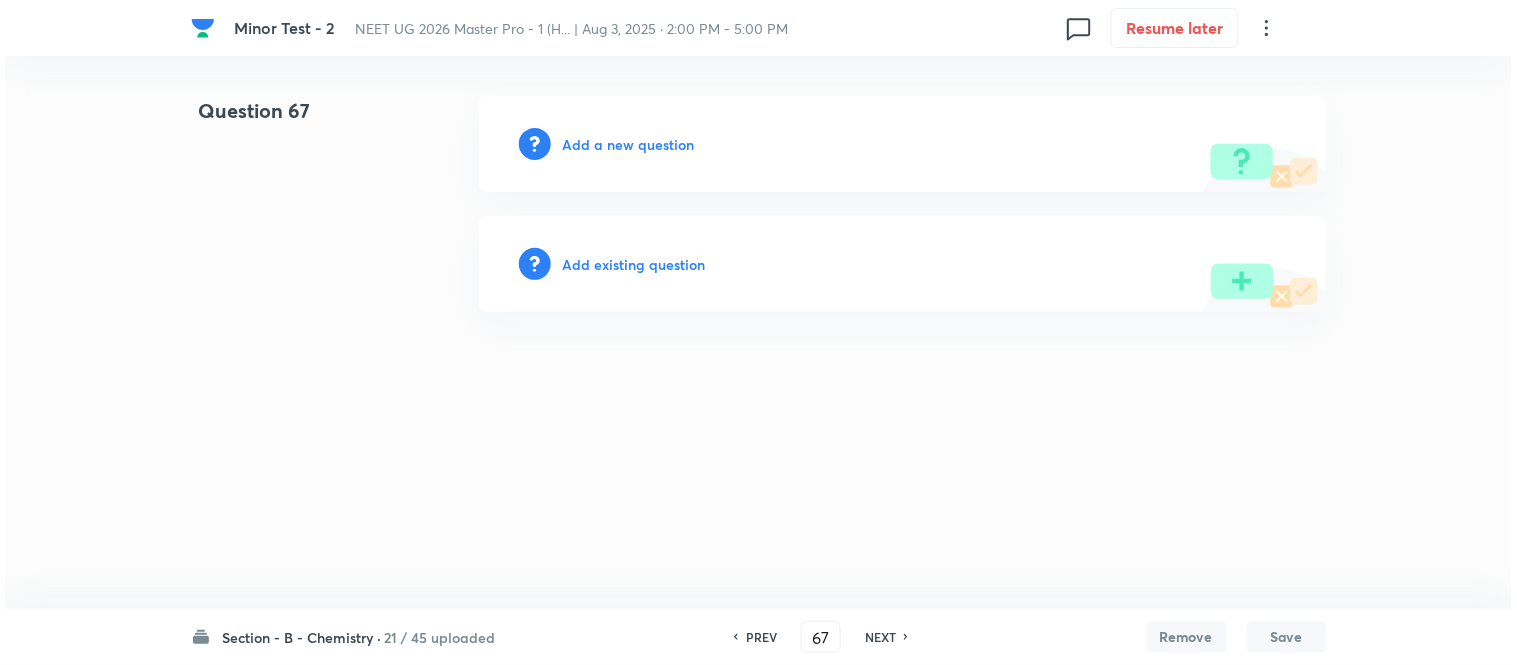 scroll, scrollTop: 0, scrollLeft: 0, axis: both 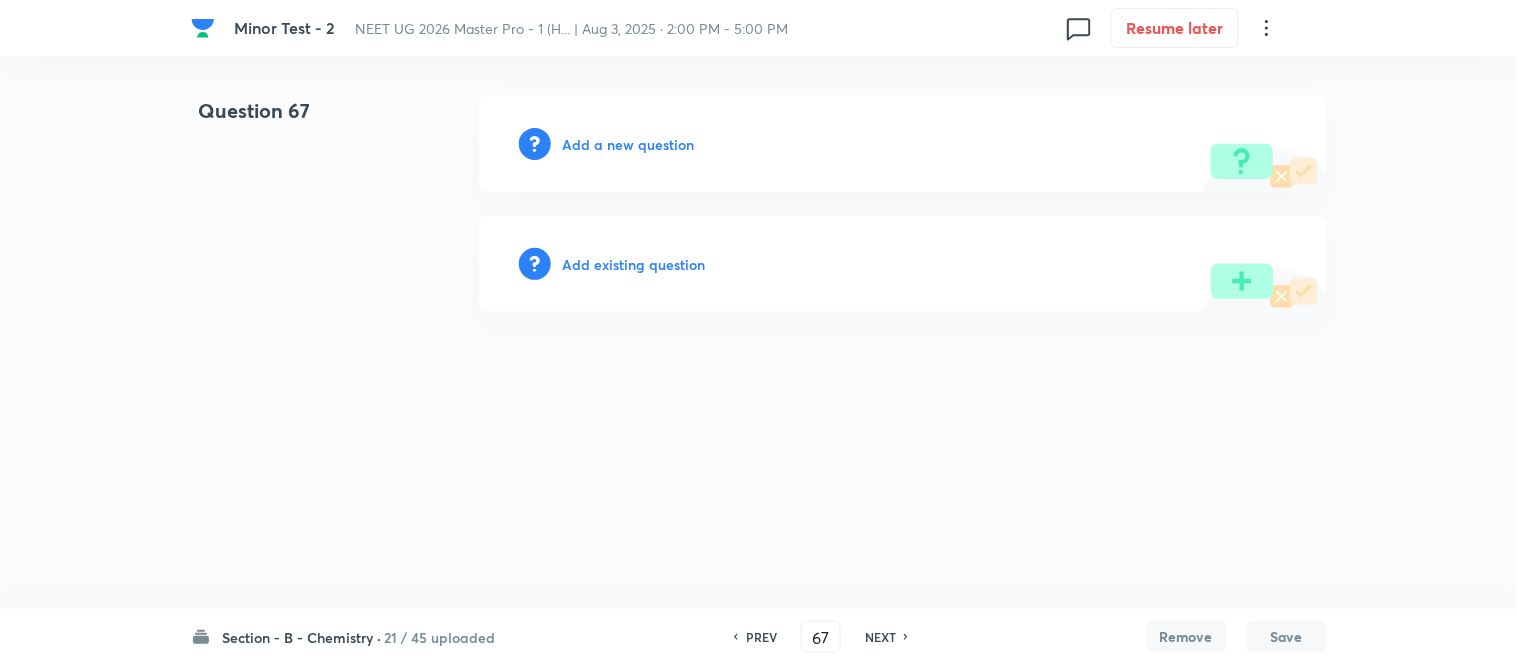 click on "Add a new question" at bounding box center [629, 144] 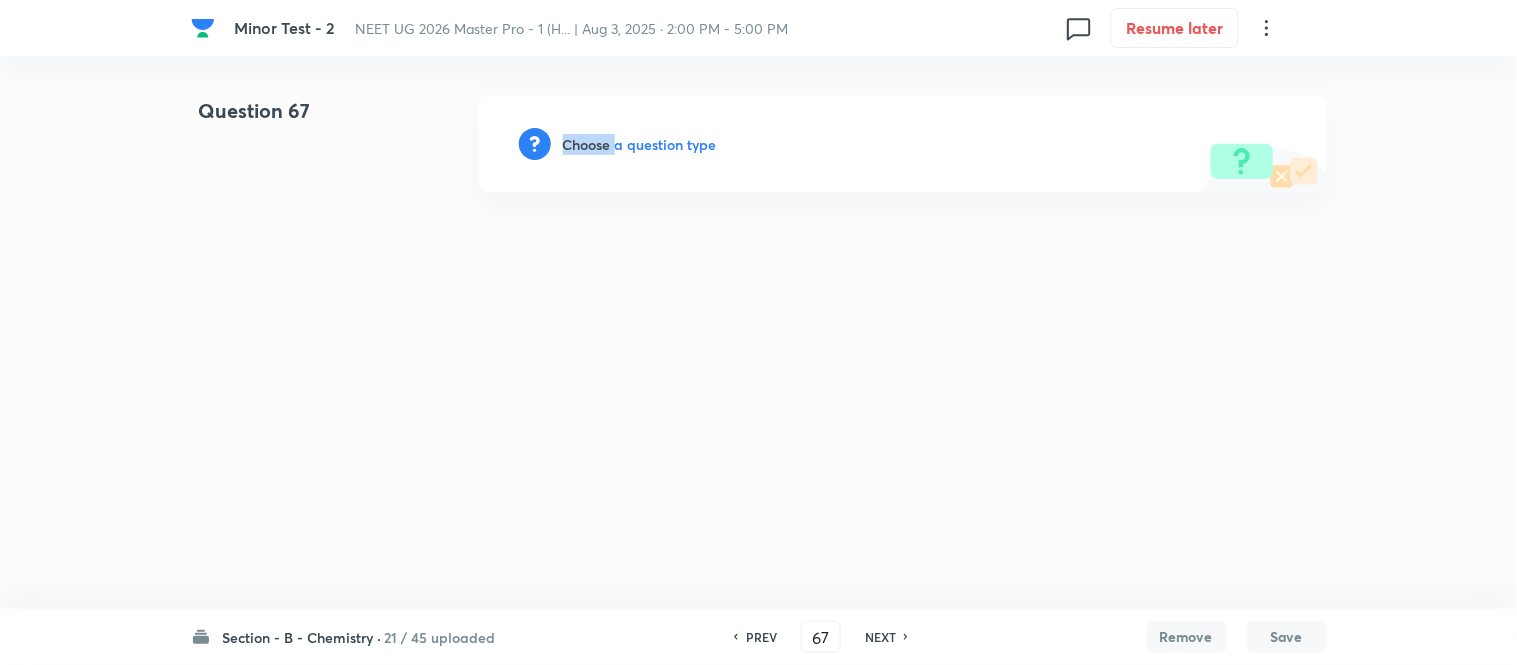 click on "Choose a question type" at bounding box center [640, 144] 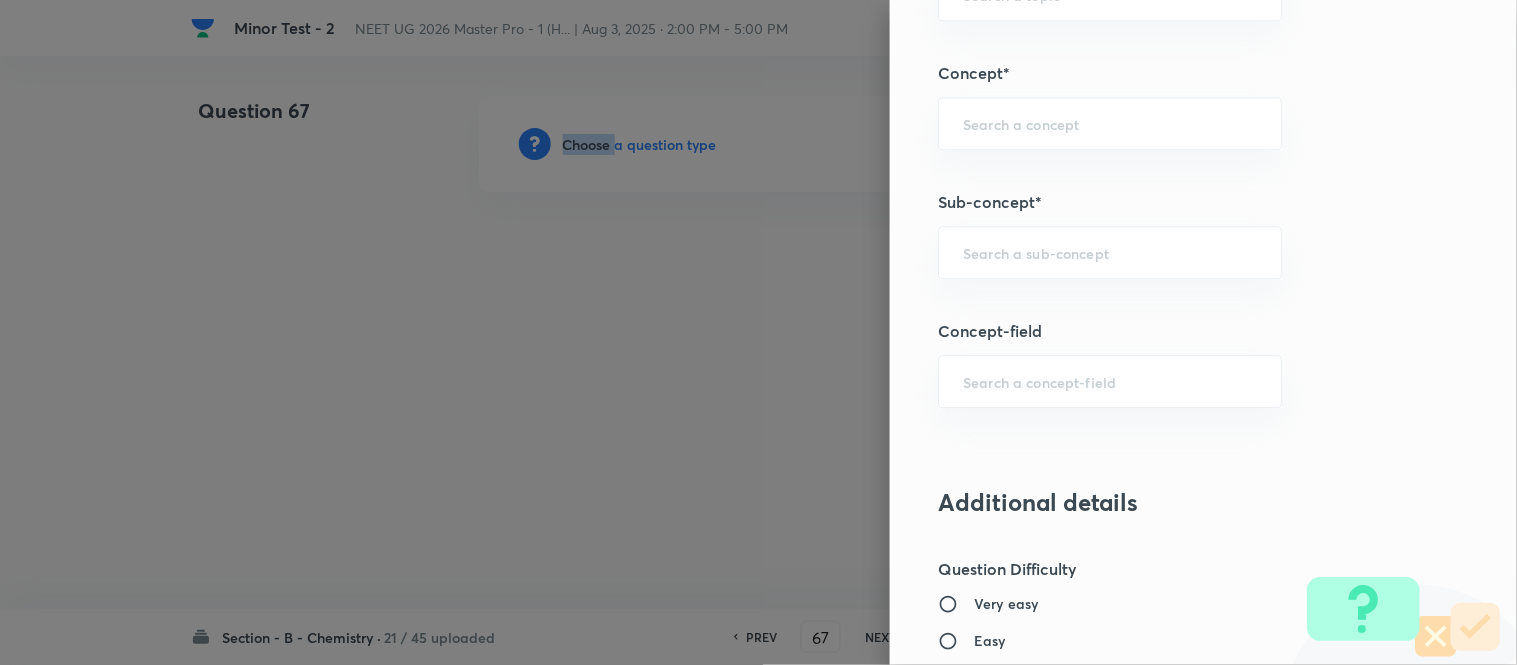 scroll, scrollTop: 1178, scrollLeft: 0, axis: vertical 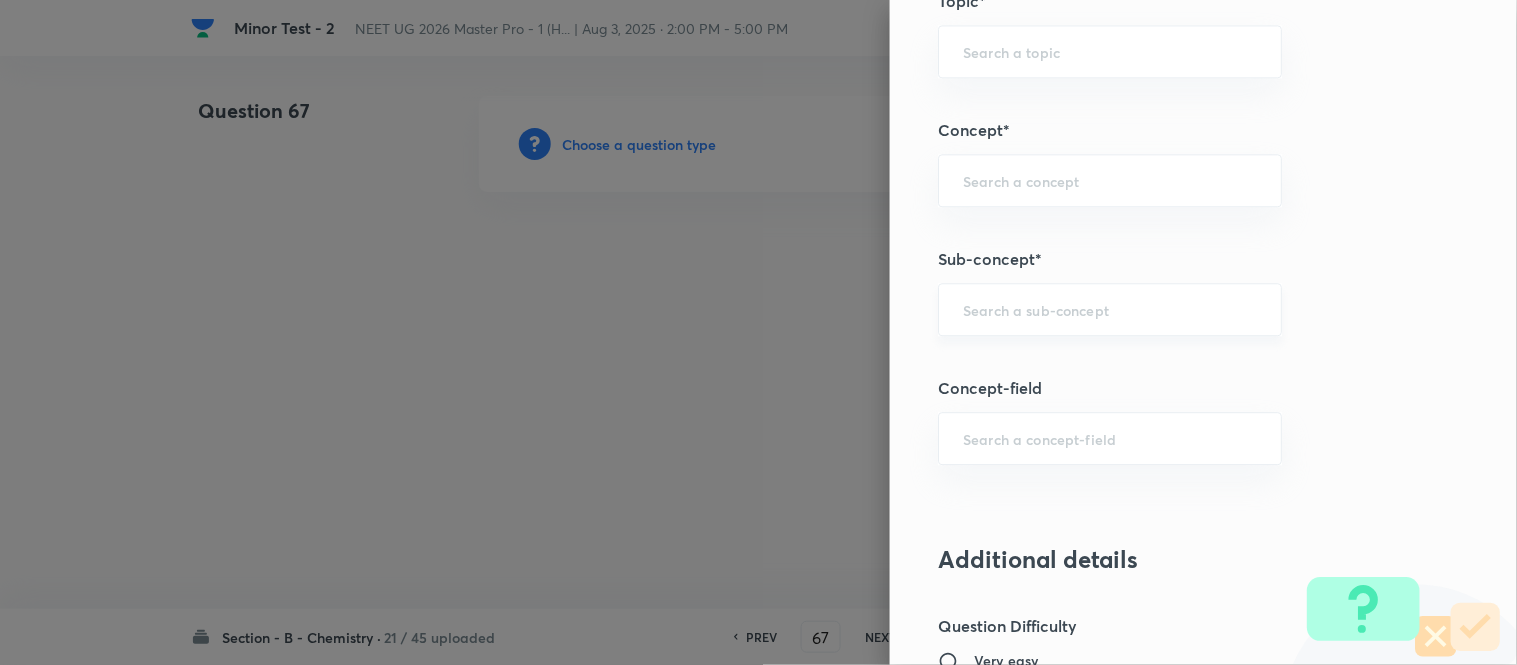 click at bounding box center [1110, 309] 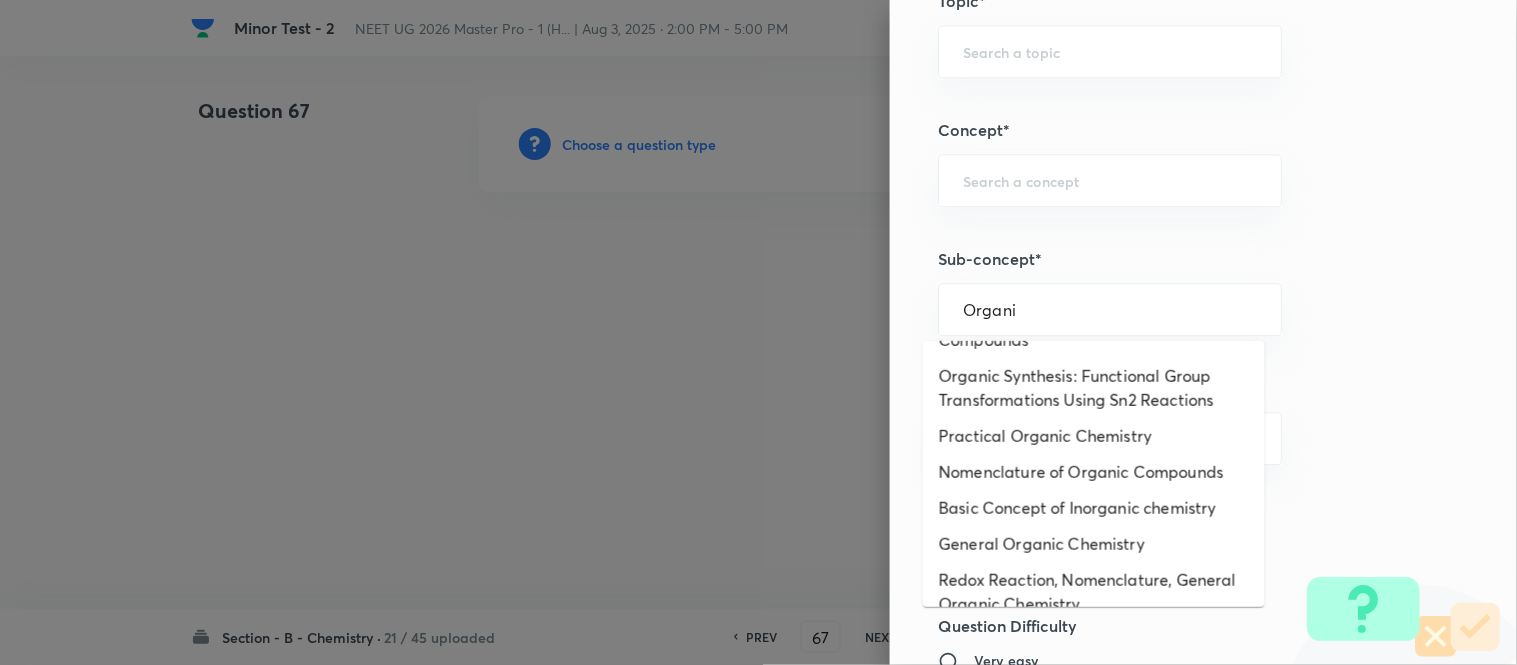 scroll, scrollTop: 613, scrollLeft: 0, axis: vertical 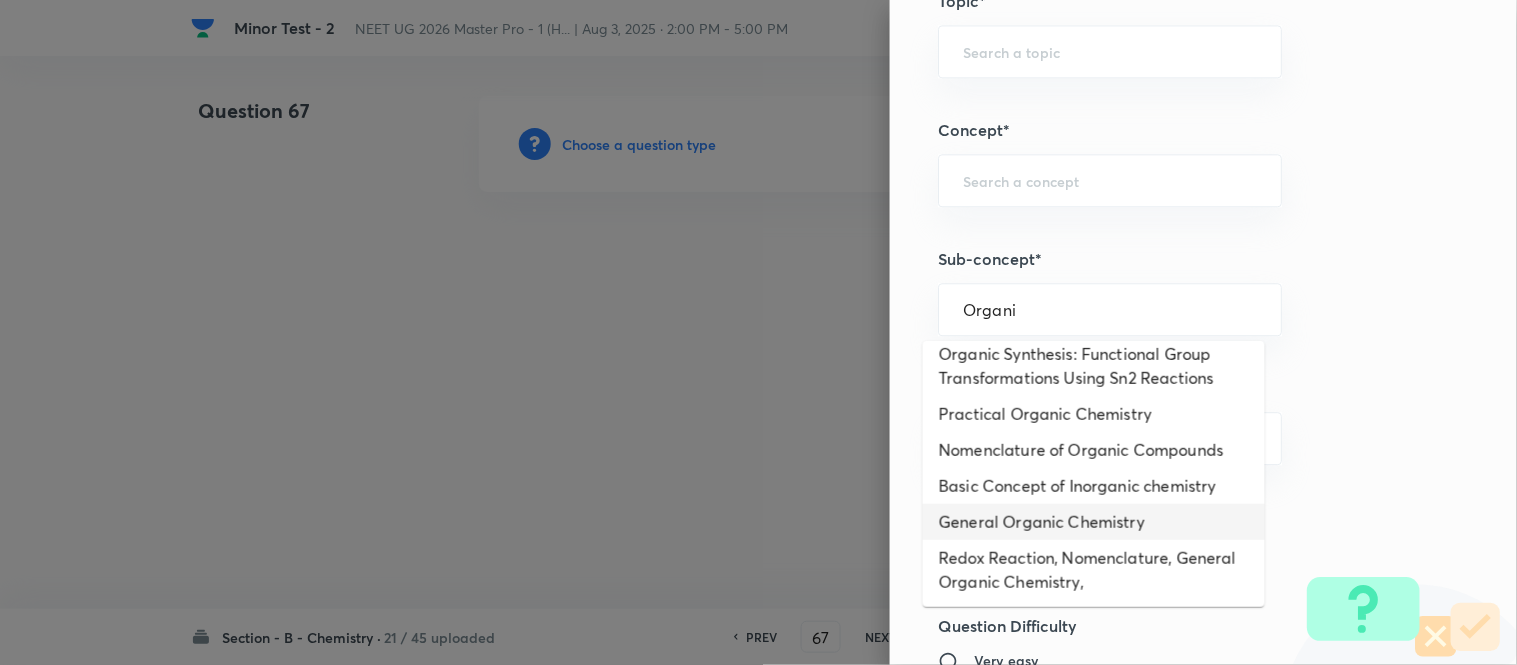 click on "General Organic Chemistry" at bounding box center [1094, 522] 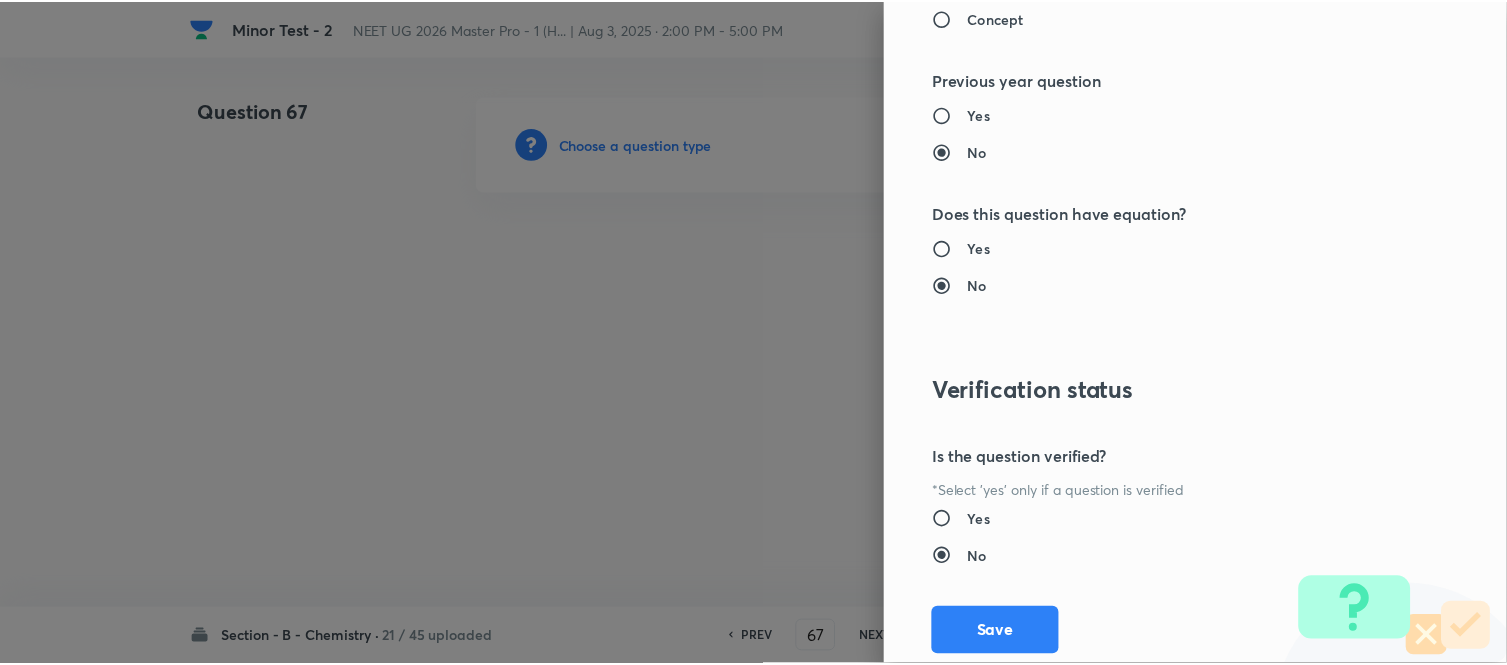 scroll, scrollTop: 2195, scrollLeft: 0, axis: vertical 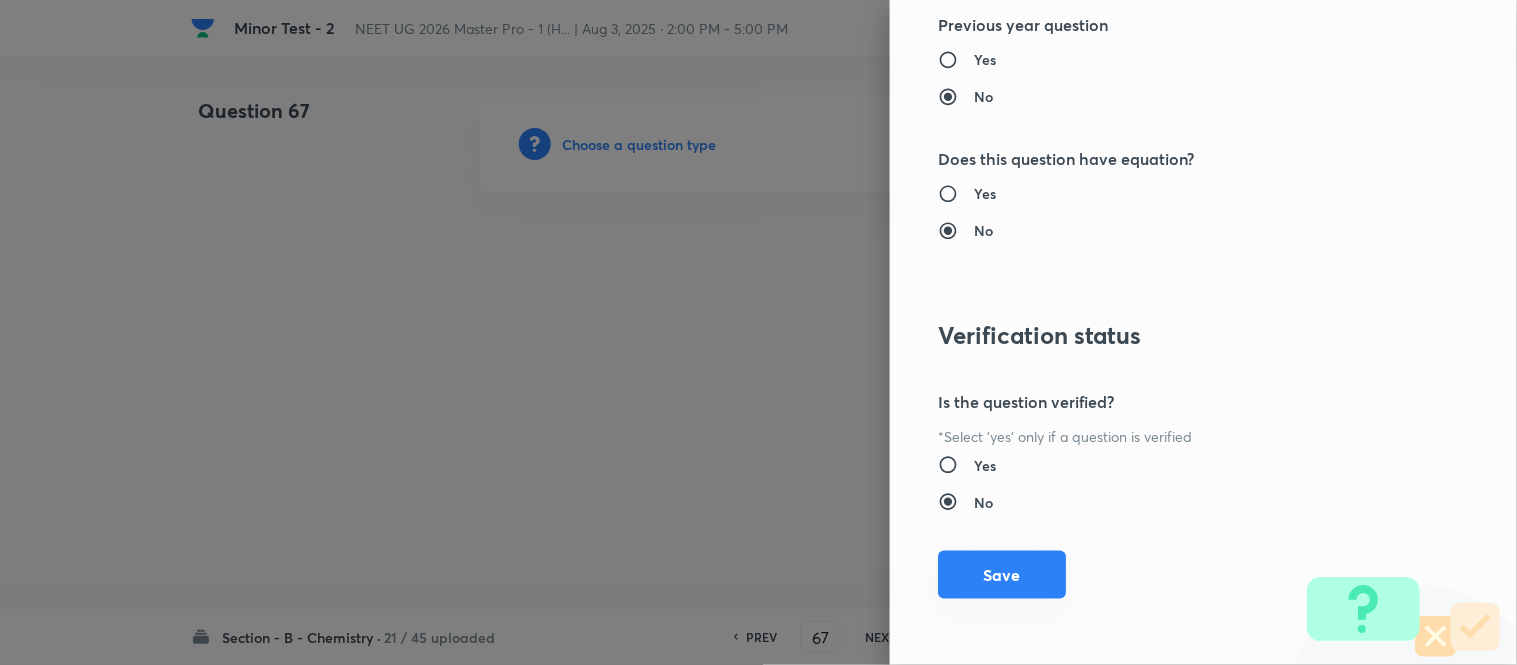 click on "Save" at bounding box center (1002, 575) 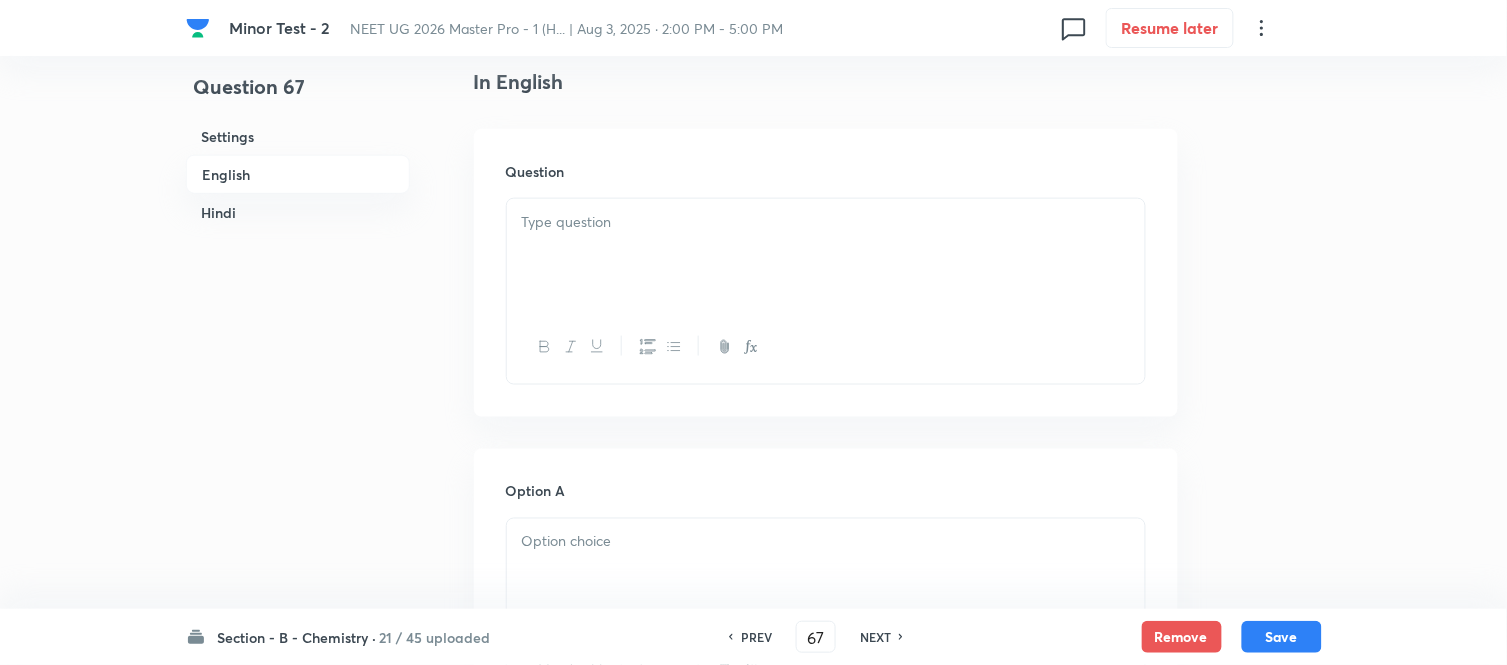 scroll, scrollTop: 555, scrollLeft: 0, axis: vertical 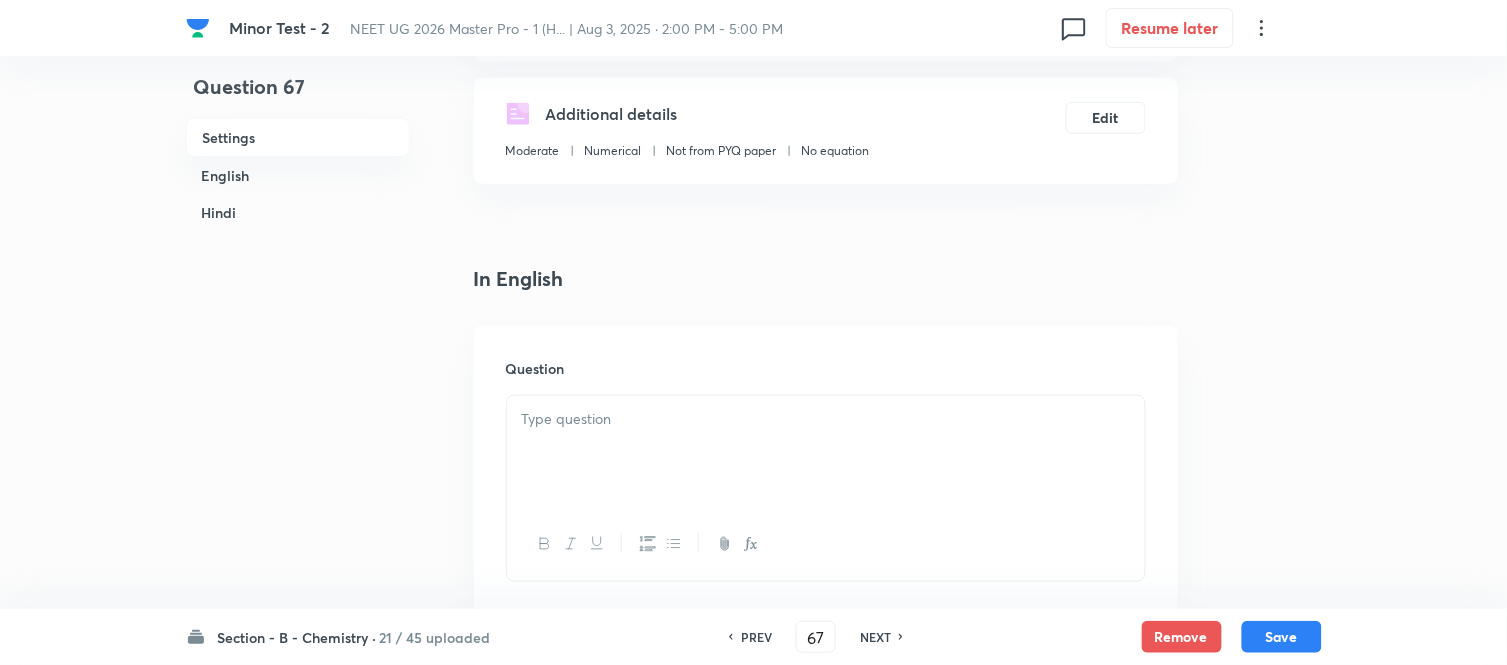 click at bounding box center [826, 452] 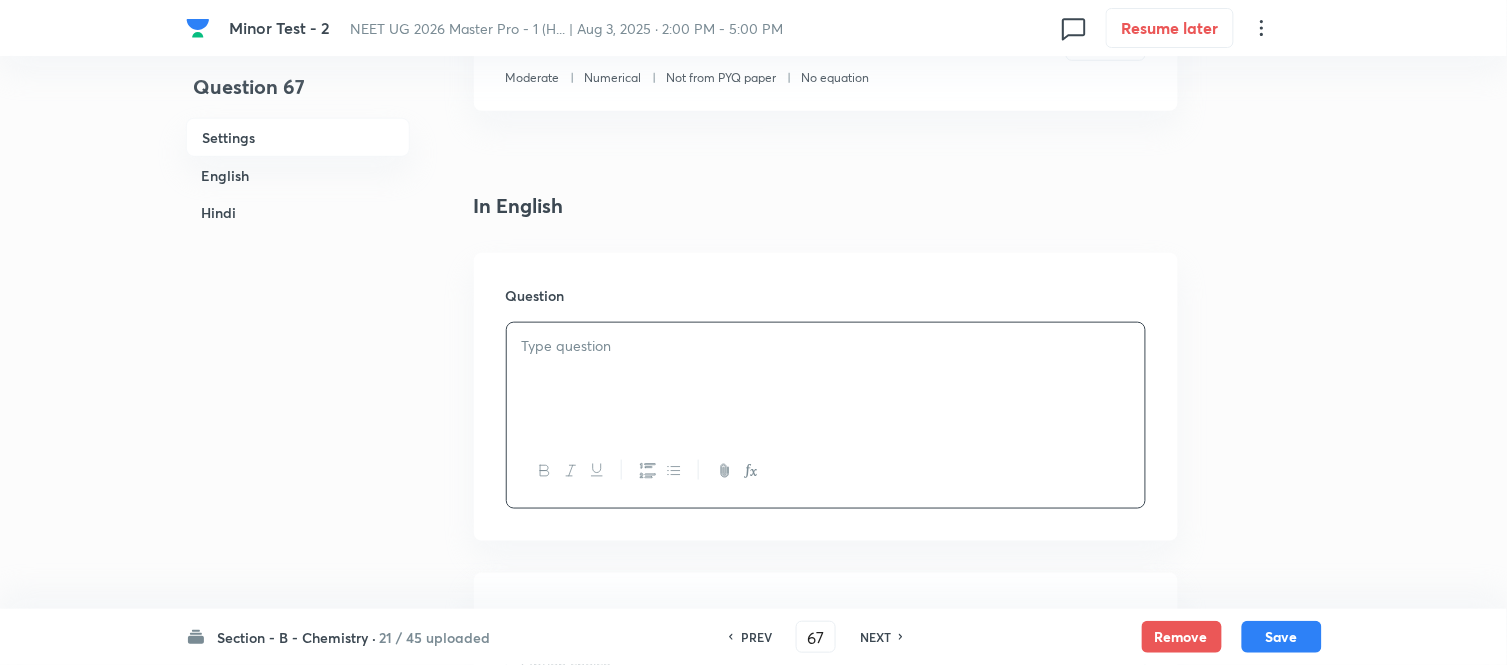 scroll, scrollTop: 435, scrollLeft: 0, axis: vertical 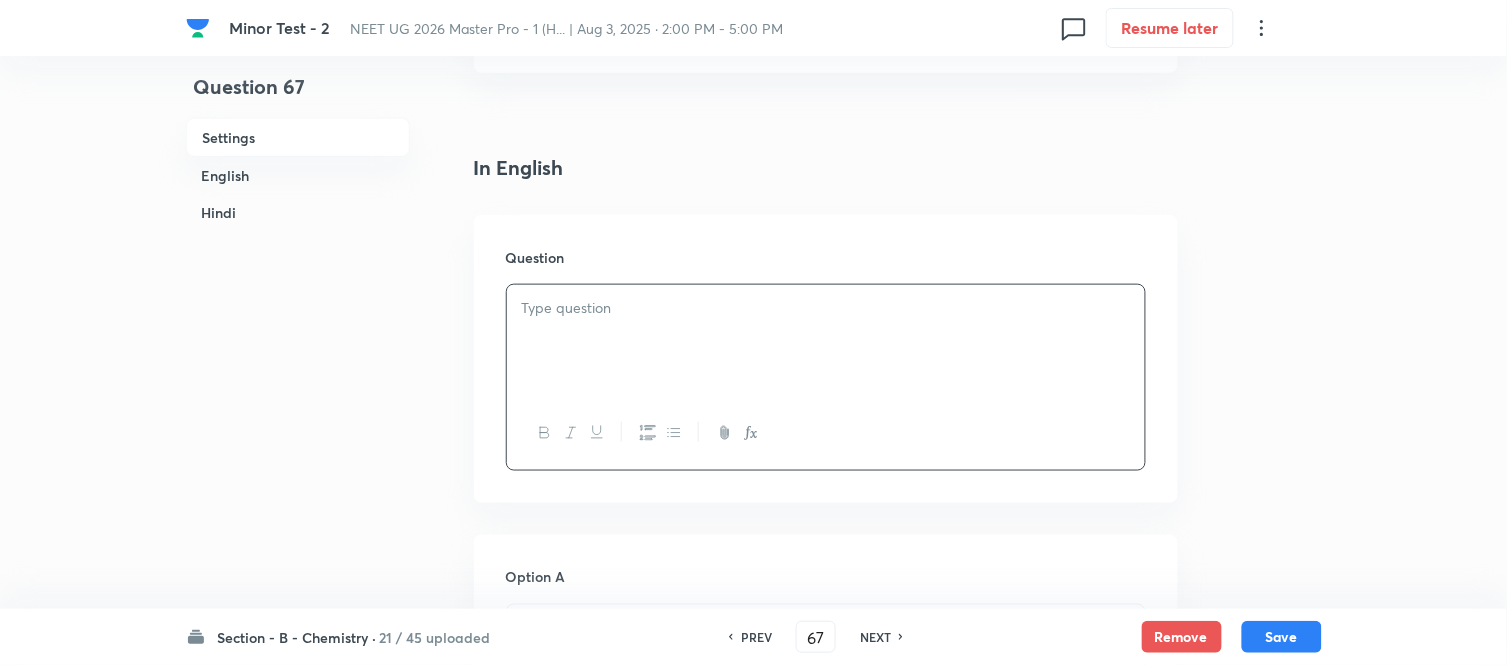 click at bounding box center [826, 308] 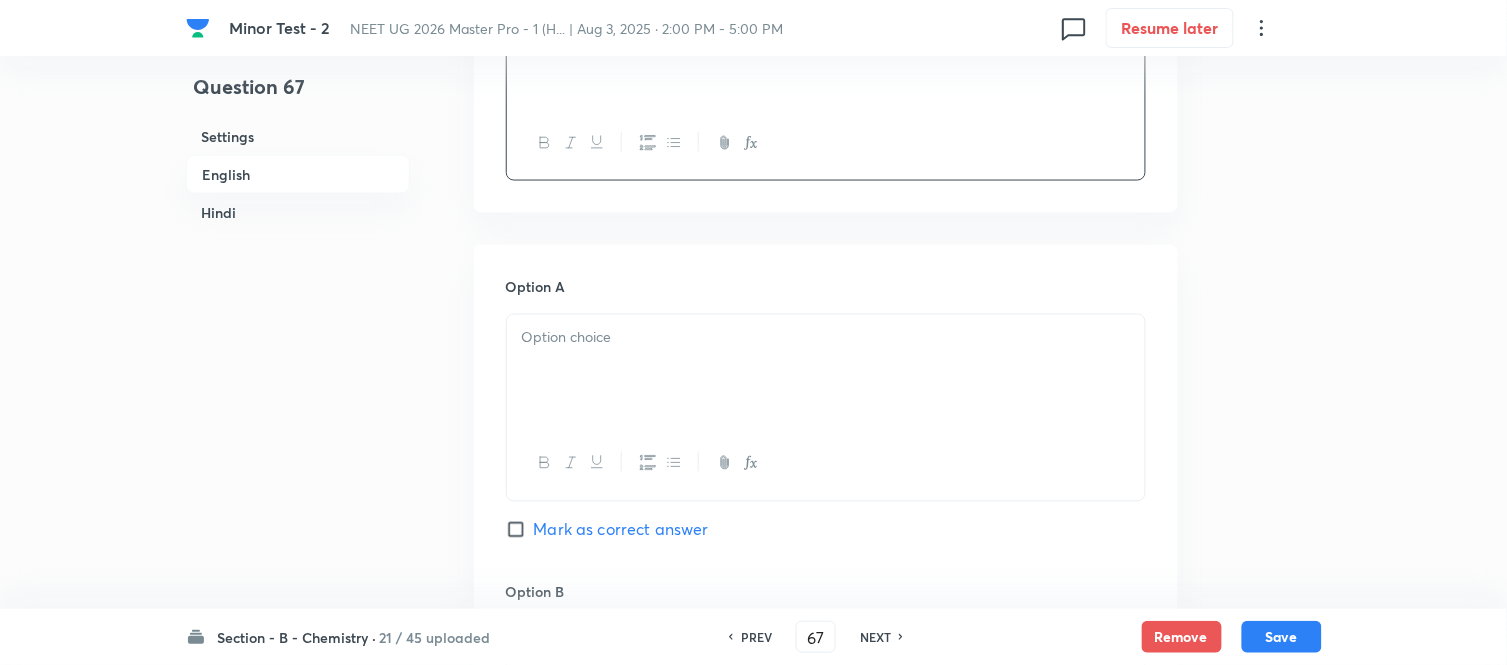 scroll, scrollTop: 880, scrollLeft: 0, axis: vertical 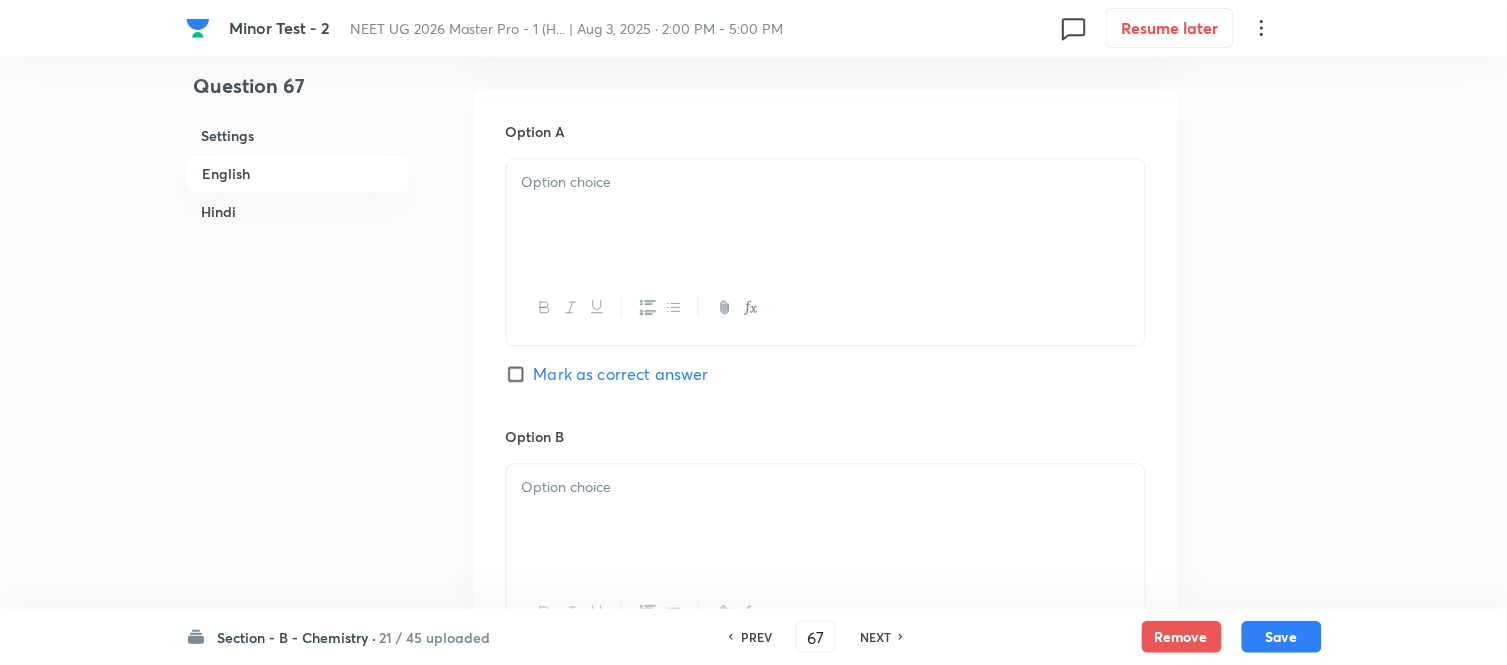 click at bounding box center [826, 183] 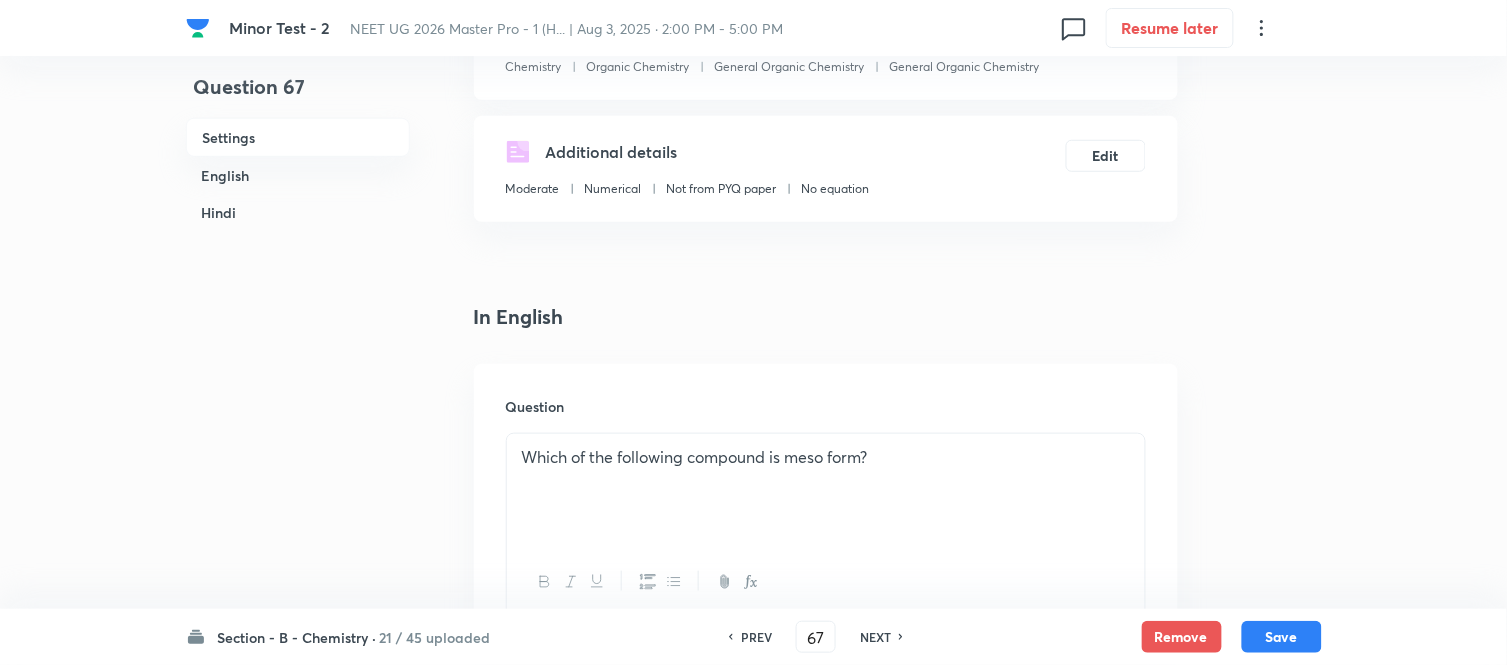 scroll, scrollTop: 324, scrollLeft: 0, axis: vertical 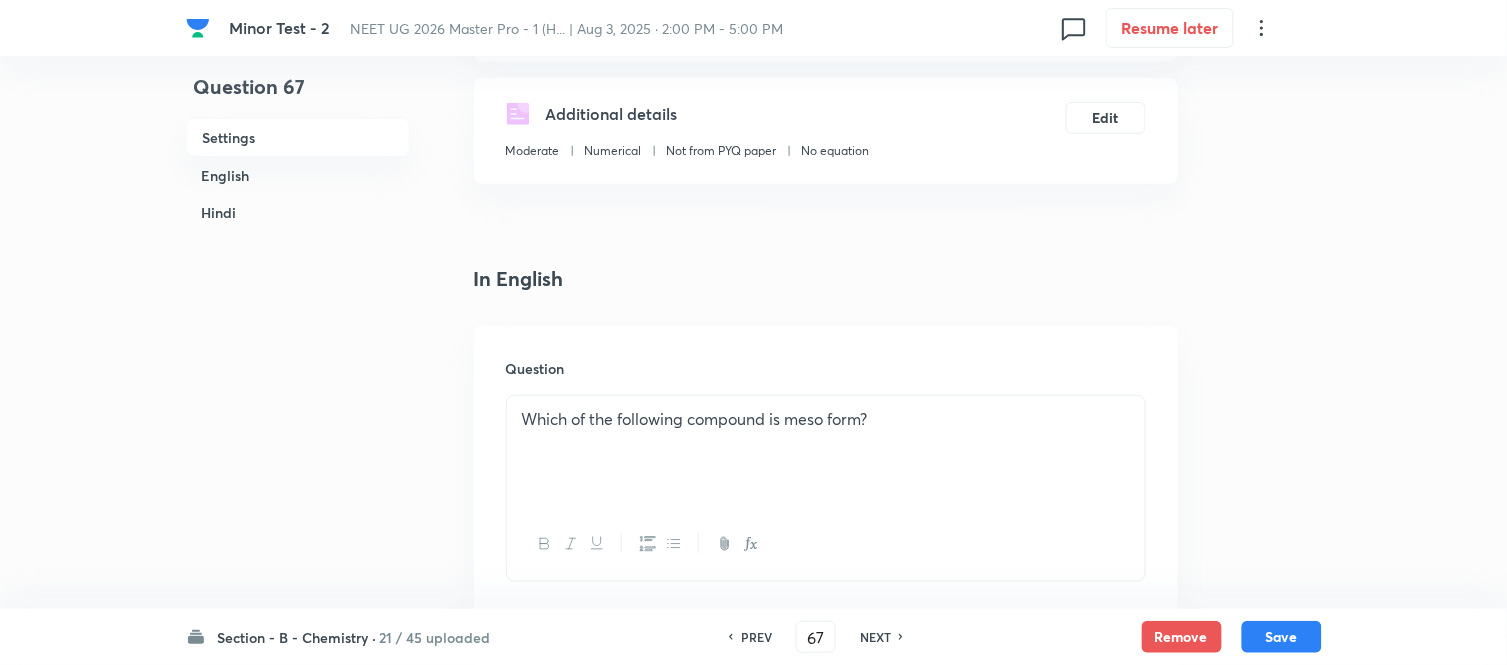 click on "Which of the following compound is meso form?" at bounding box center [826, 419] 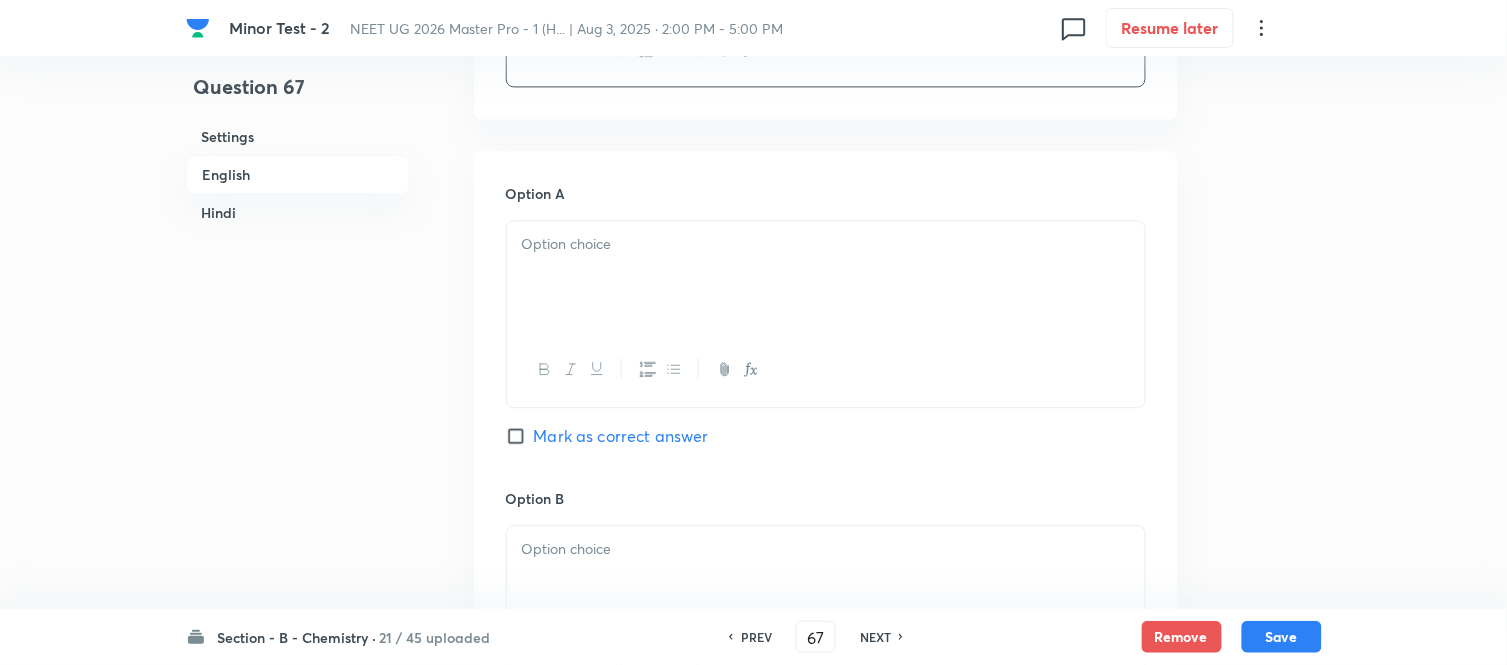 scroll, scrollTop: 1102, scrollLeft: 0, axis: vertical 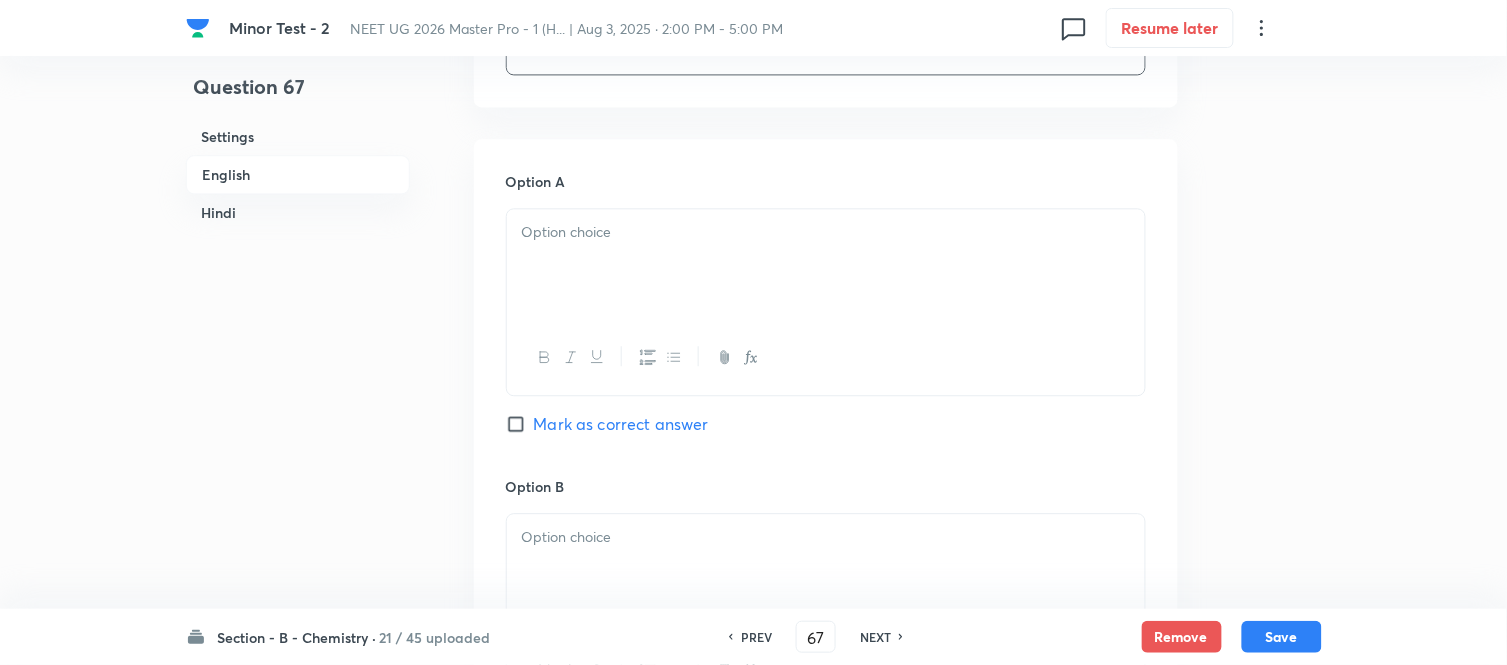 click on "Hindi" at bounding box center (298, 212) 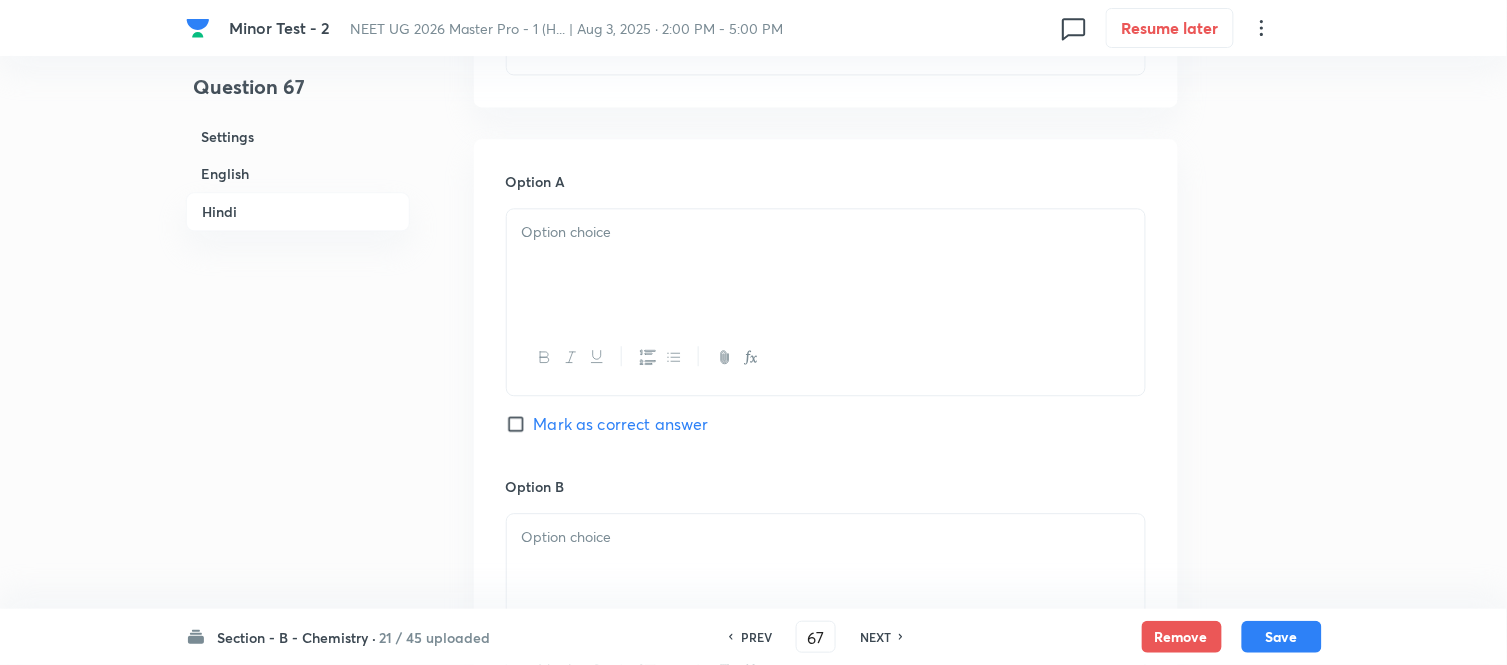 scroll, scrollTop: 2815, scrollLeft: 0, axis: vertical 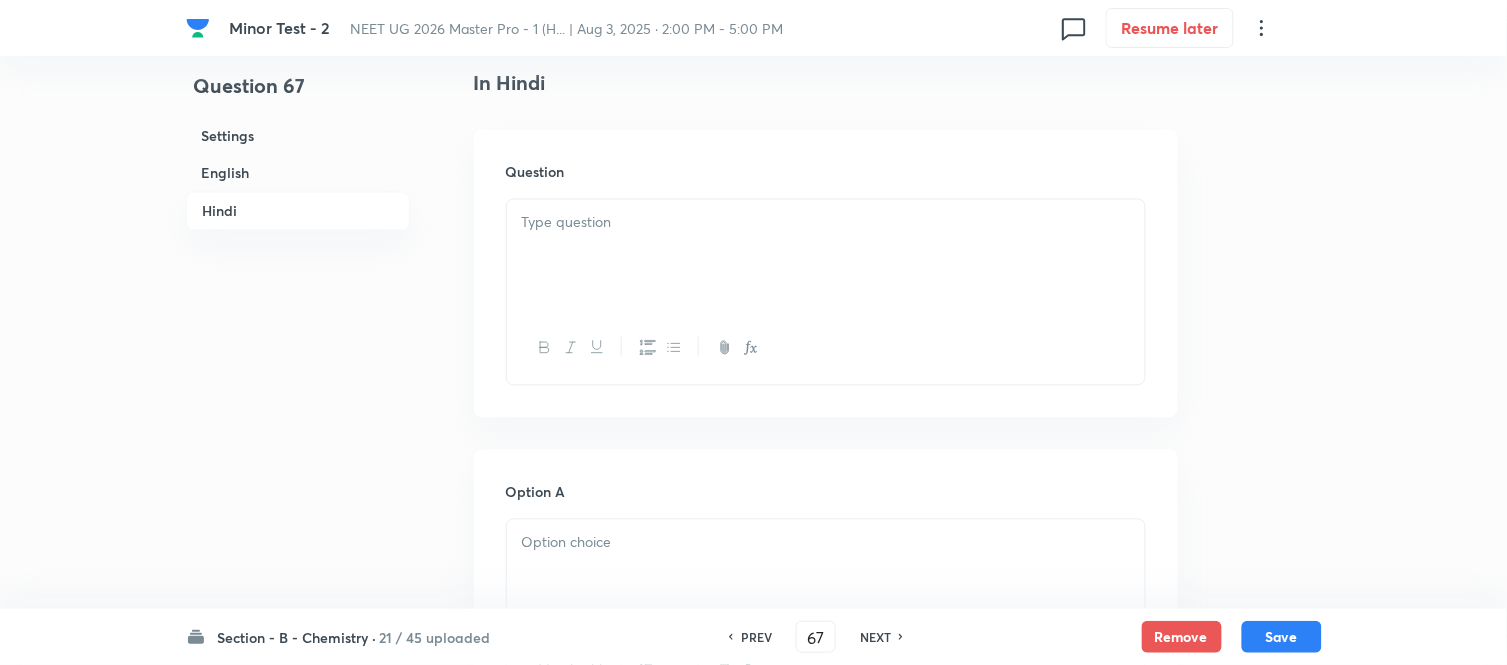click at bounding box center [826, 256] 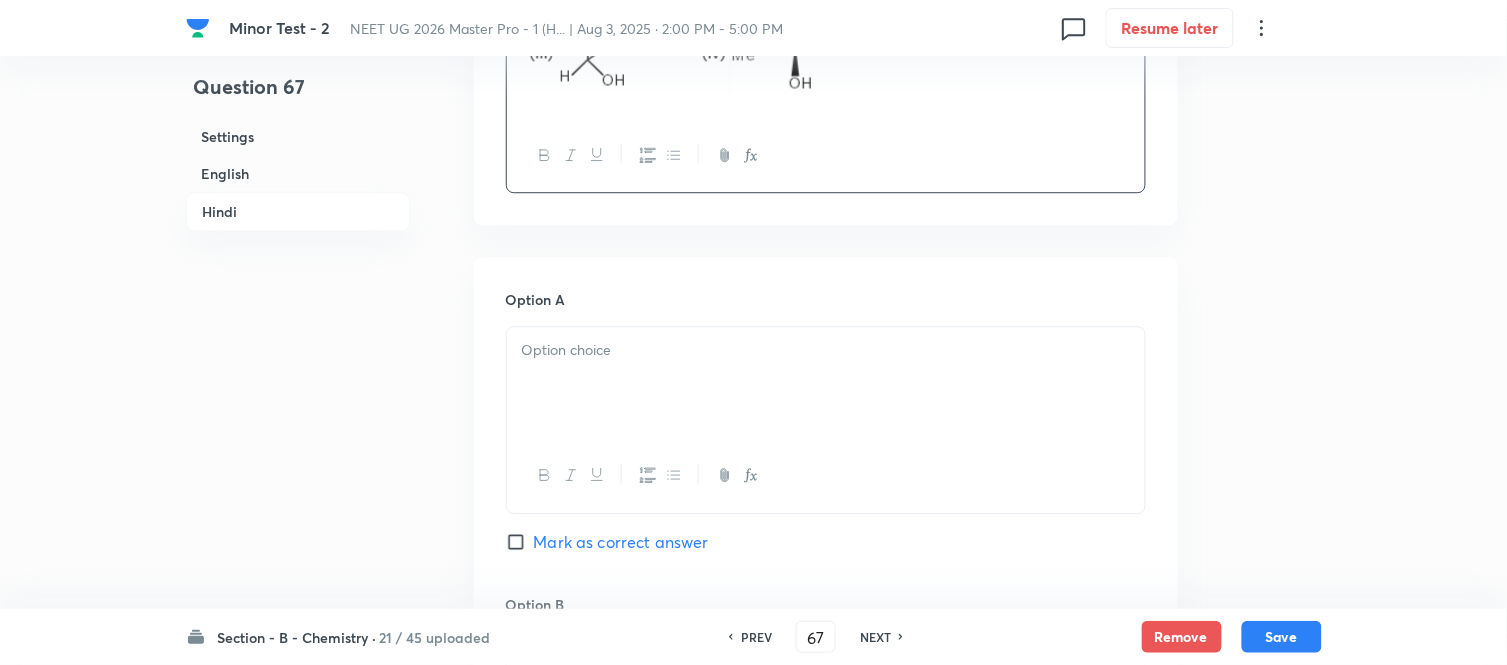 scroll, scrollTop: 3260, scrollLeft: 0, axis: vertical 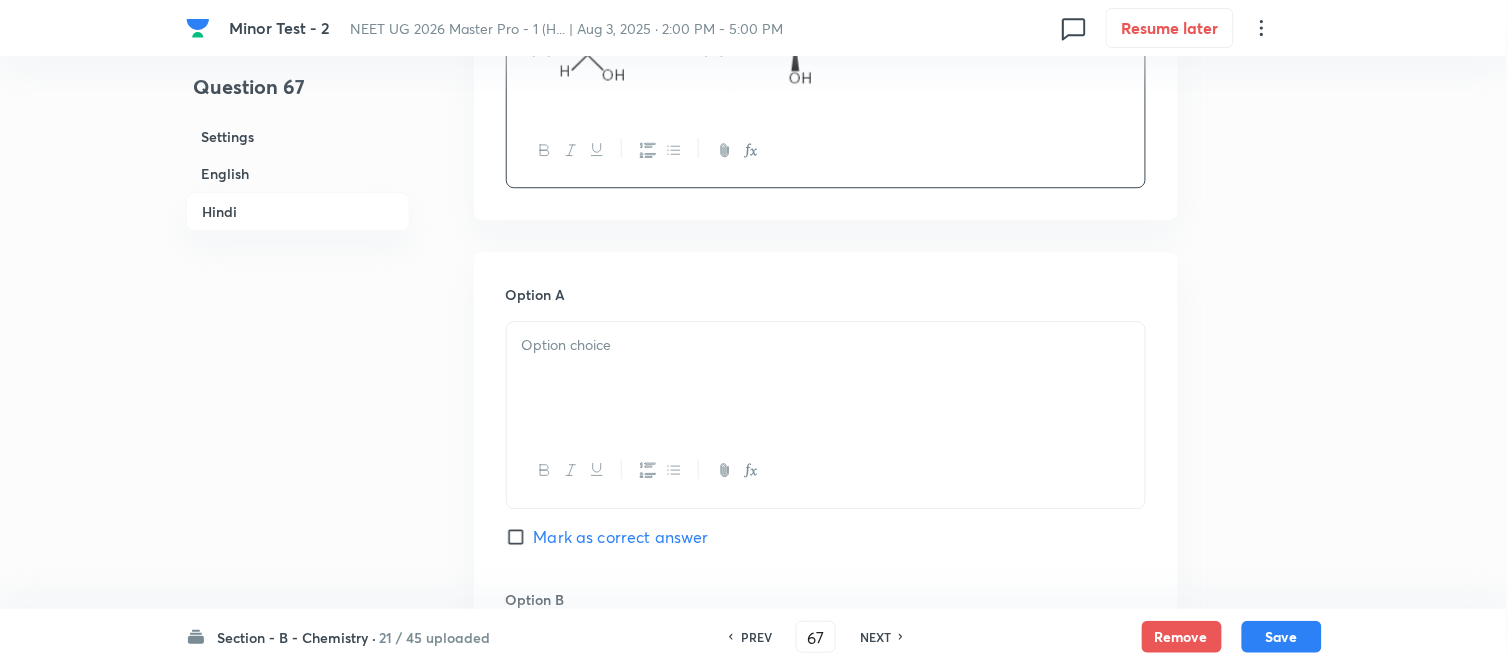 click at bounding box center [826, 378] 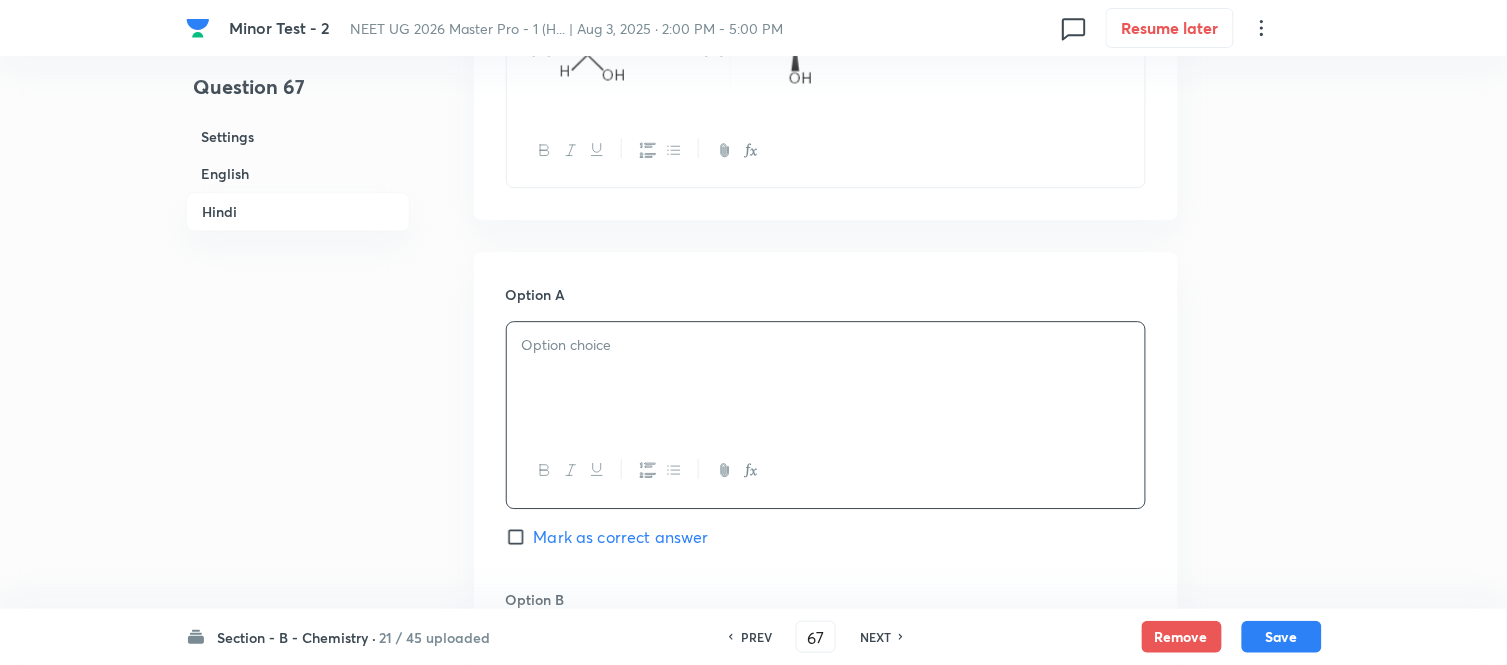 click at bounding box center (826, 378) 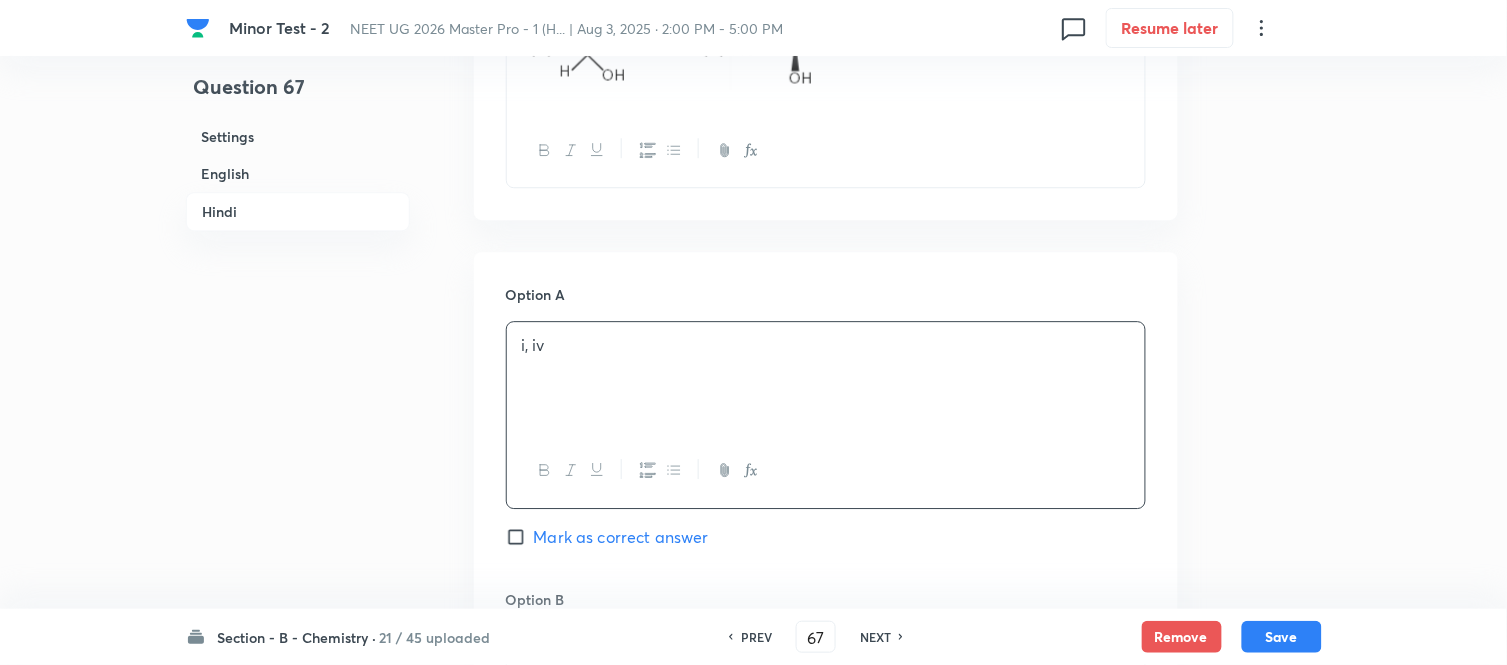 click on "English" at bounding box center (298, 173) 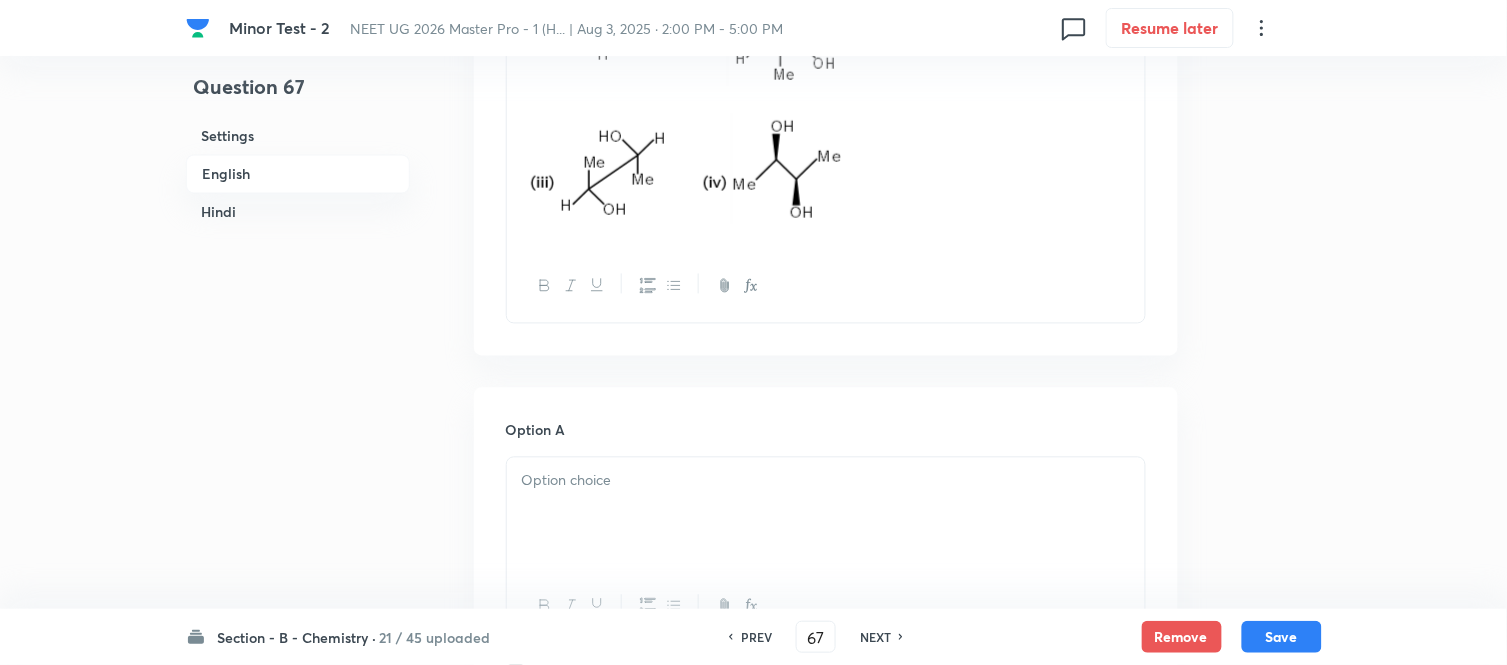 scroll, scrollTop: 960, scrollLeft: 0, axis: vertical 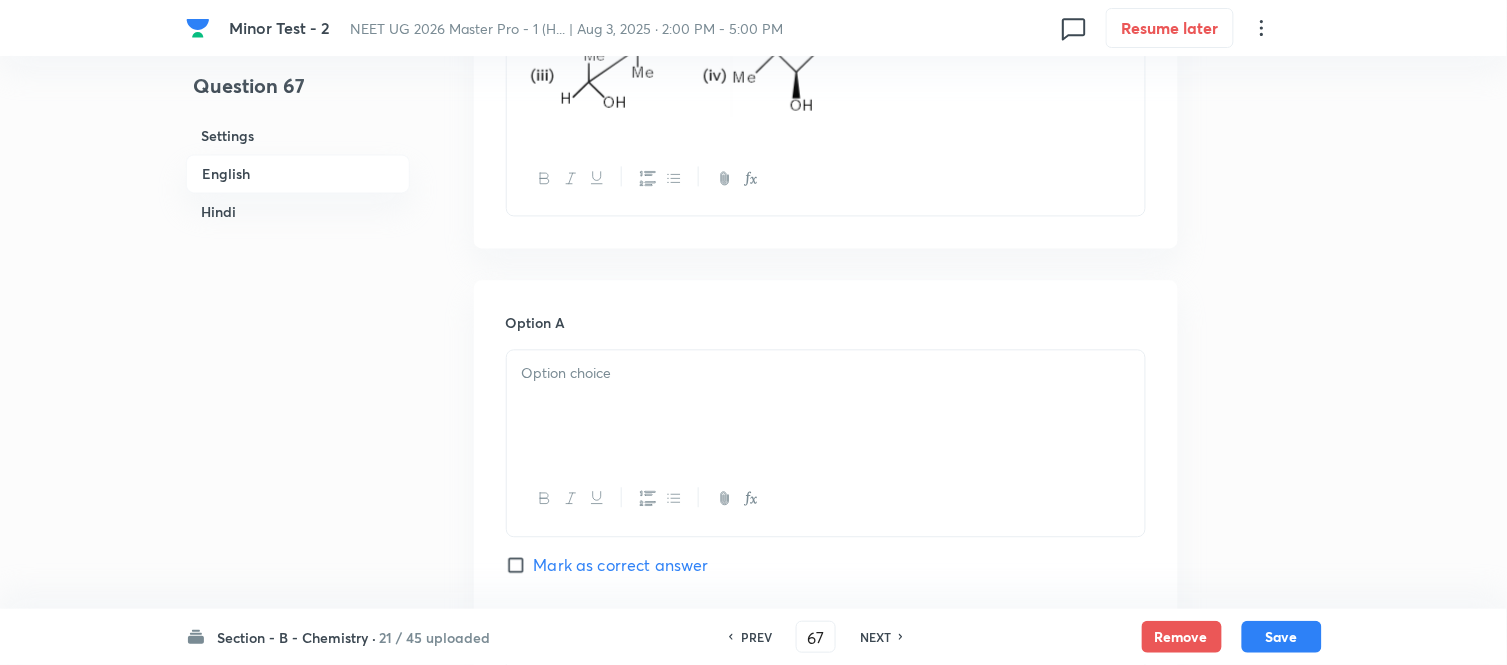 click at bounding box center (826, 407) 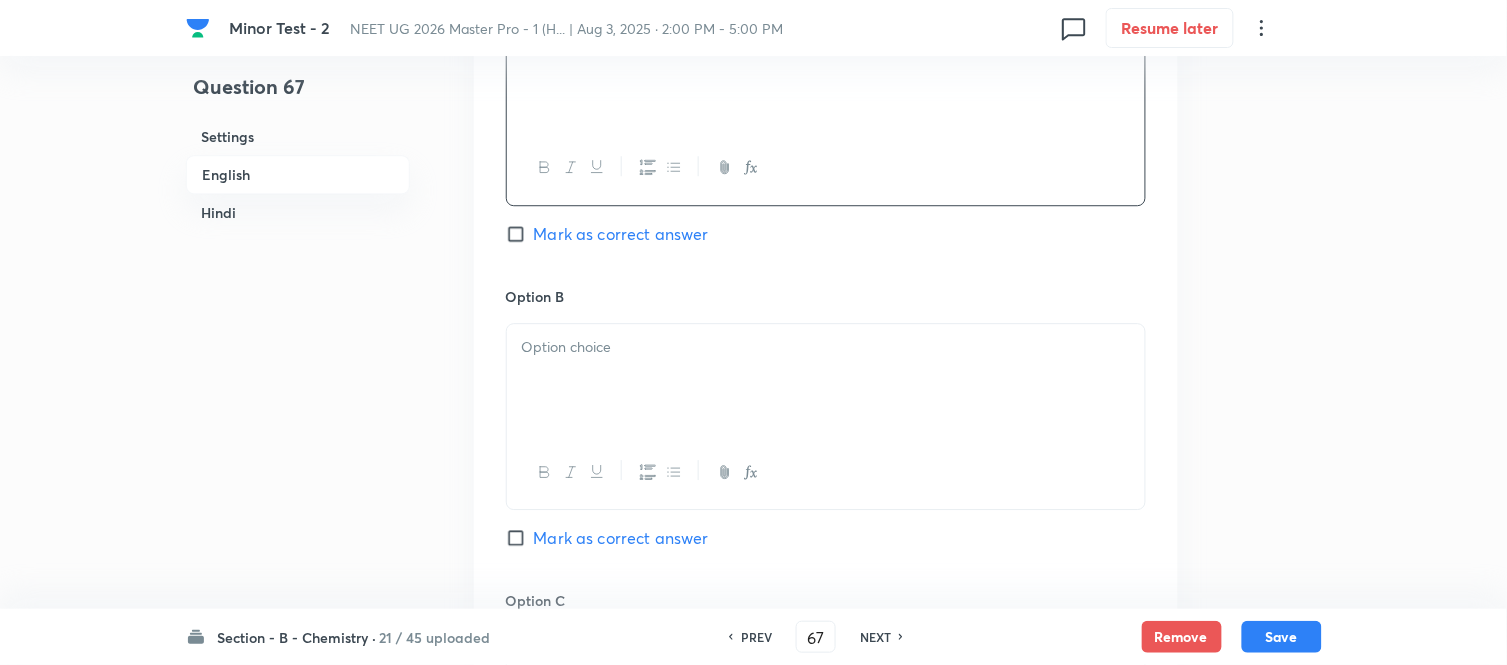 scroll, scrollTop: 1293, scrollLeft: 0, axis: vertical 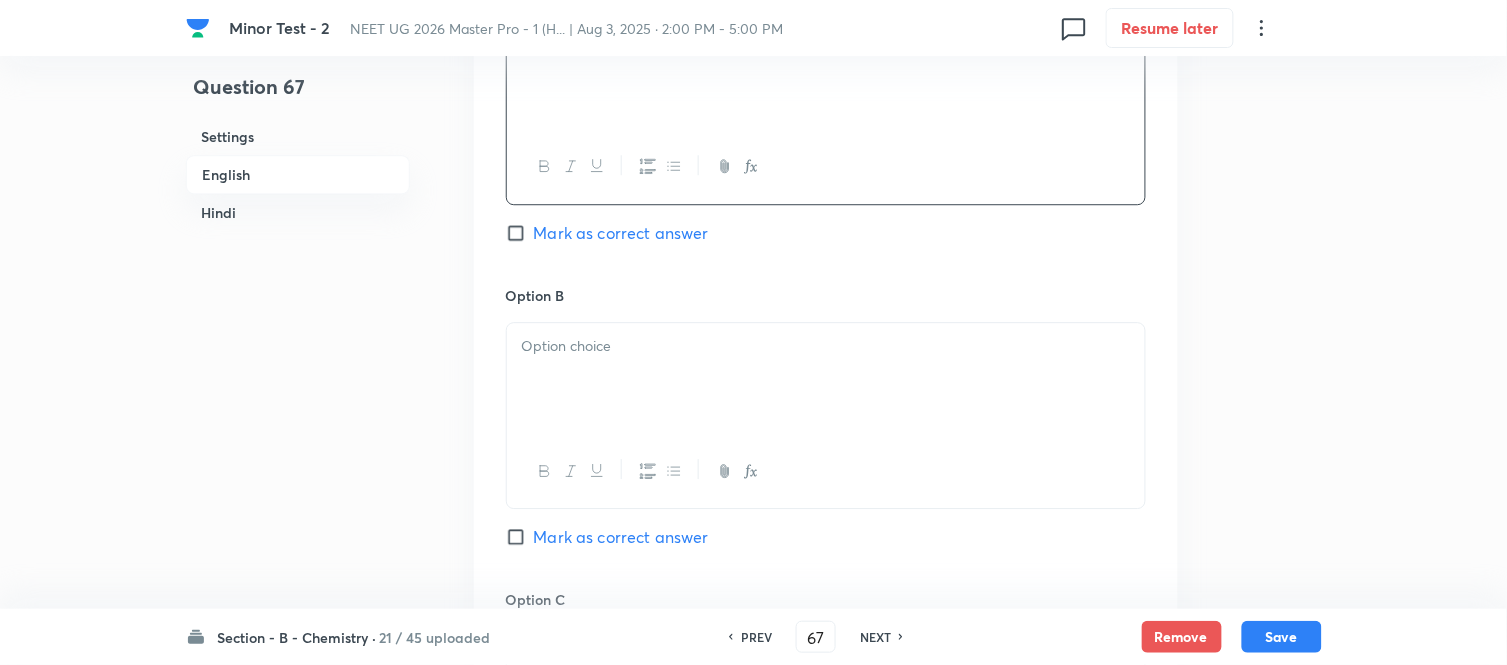 click at bounding box center (826, 346) 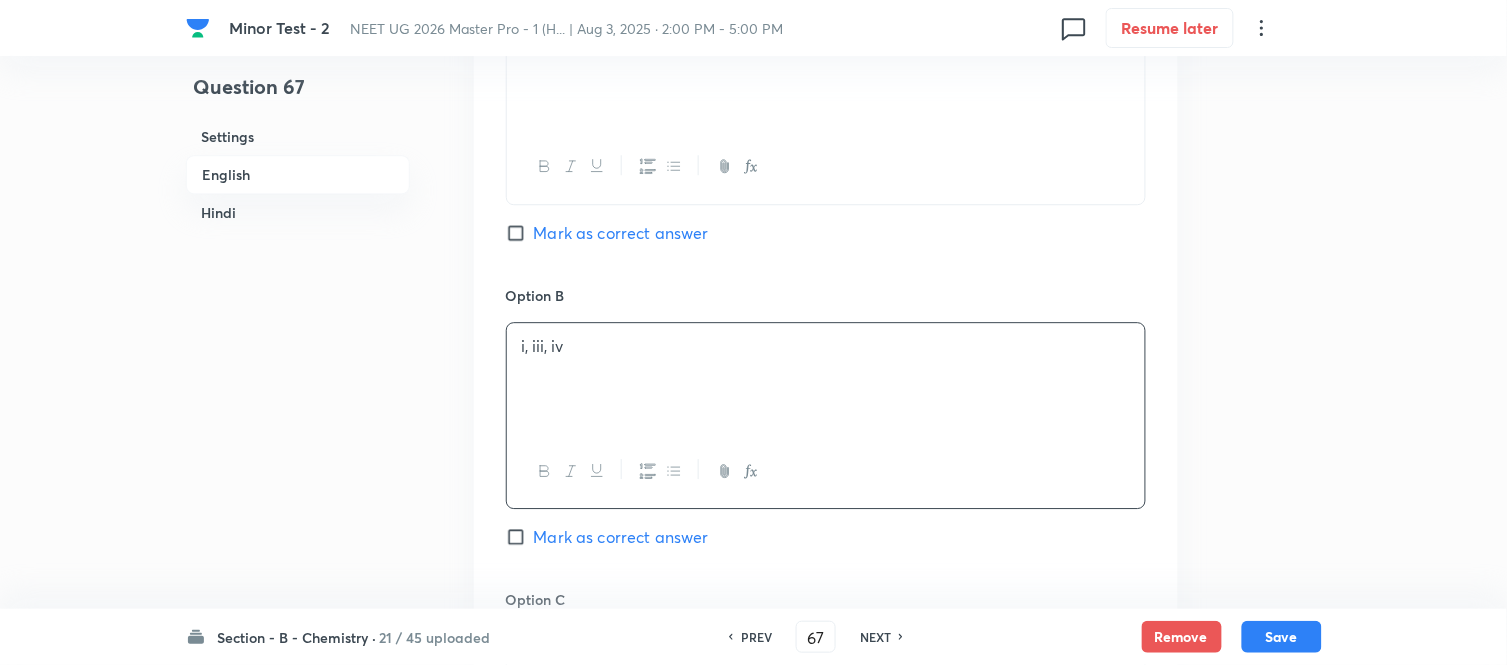 click on "Hindi" at bounding box center (298, 212) 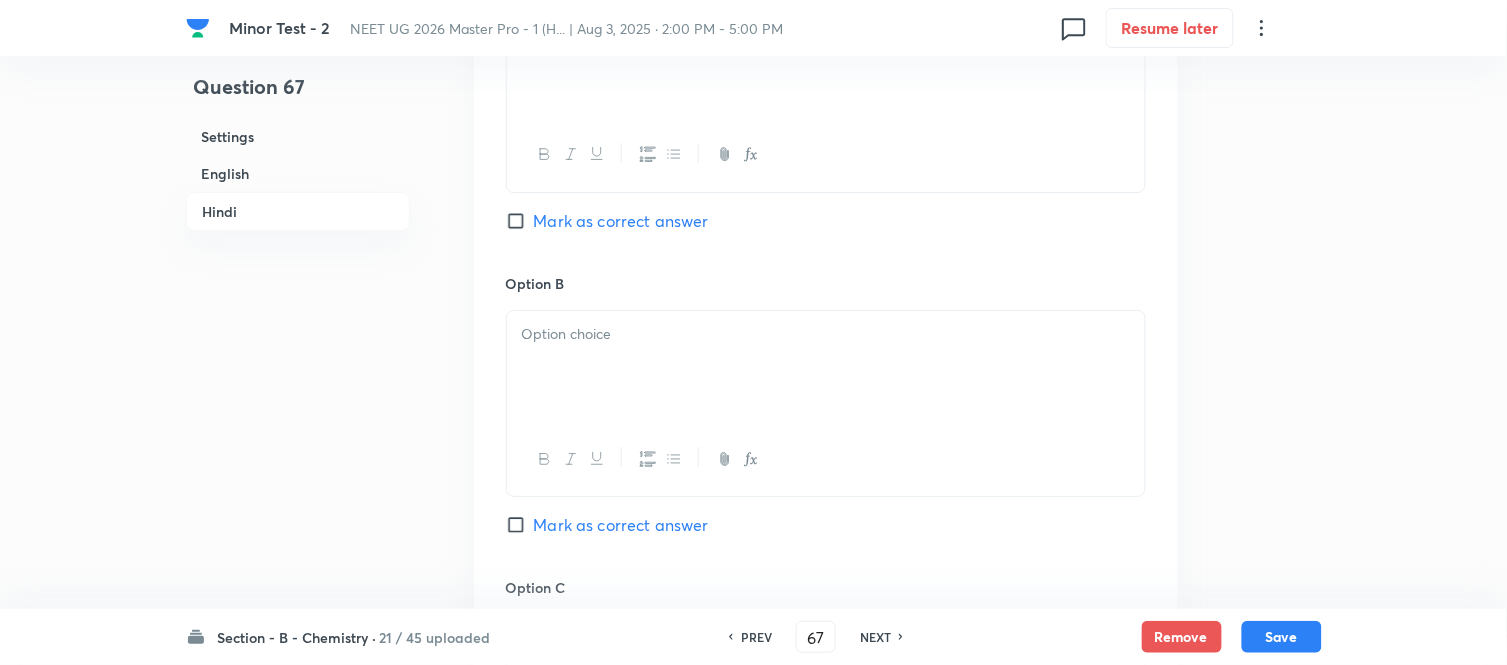 scroll, scrollTop: 3593, scrollLeft: 0, axis: vertical 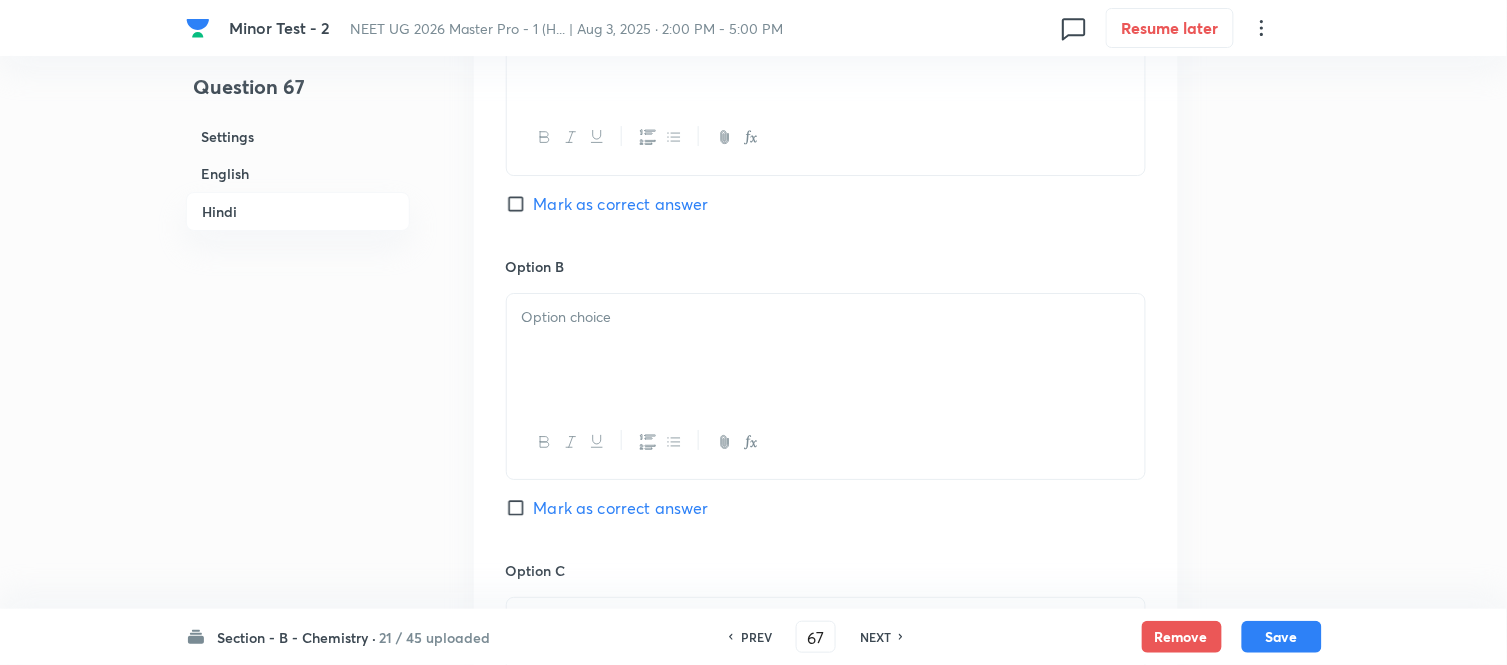 click at bounding box center [826, 350] 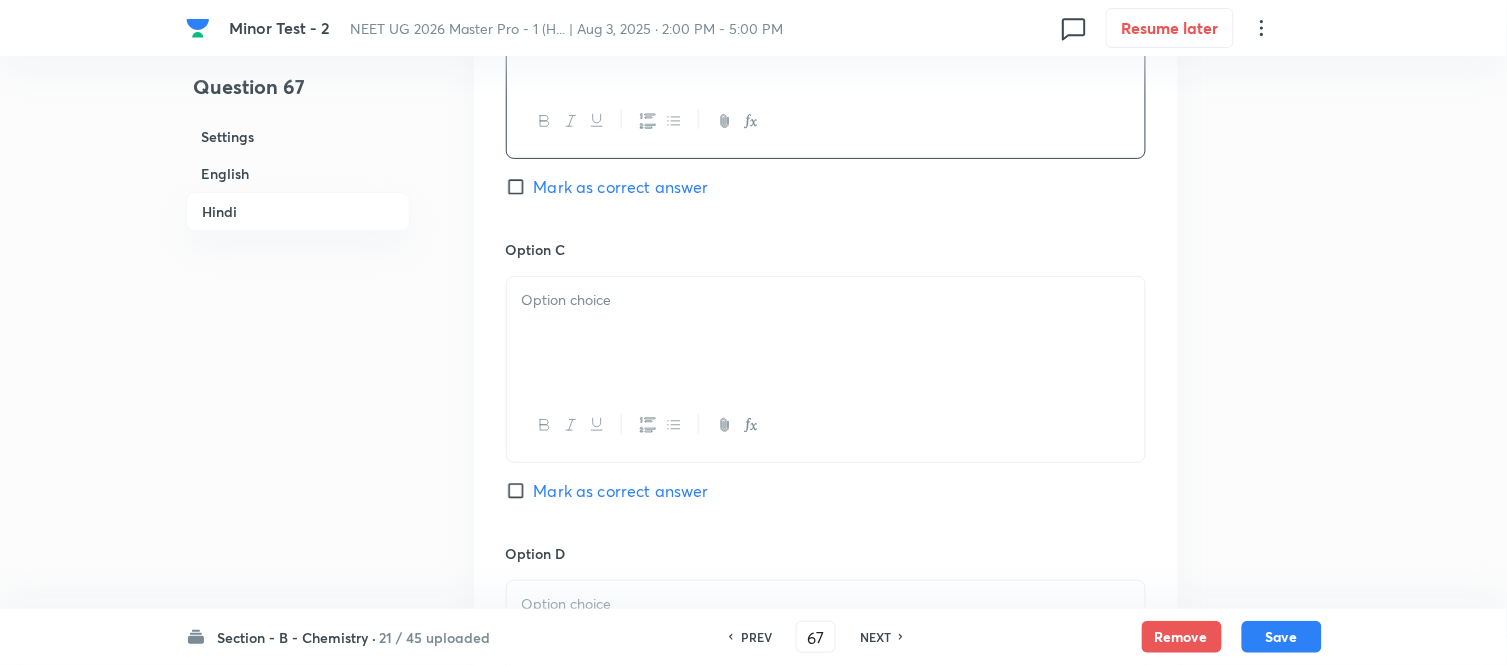 scroll, scrollTop: 3926, scrollLeft: 0, axis: vertical 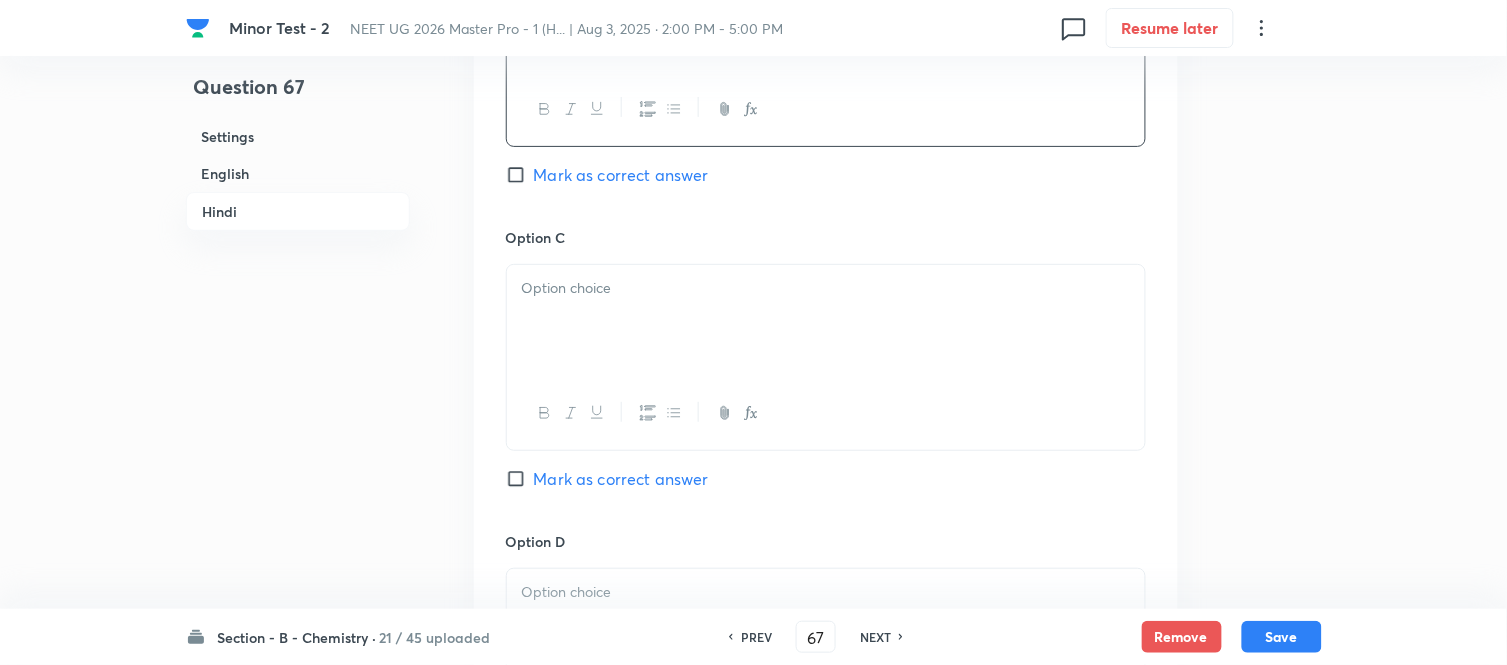 click at bounding box center [826, 321] 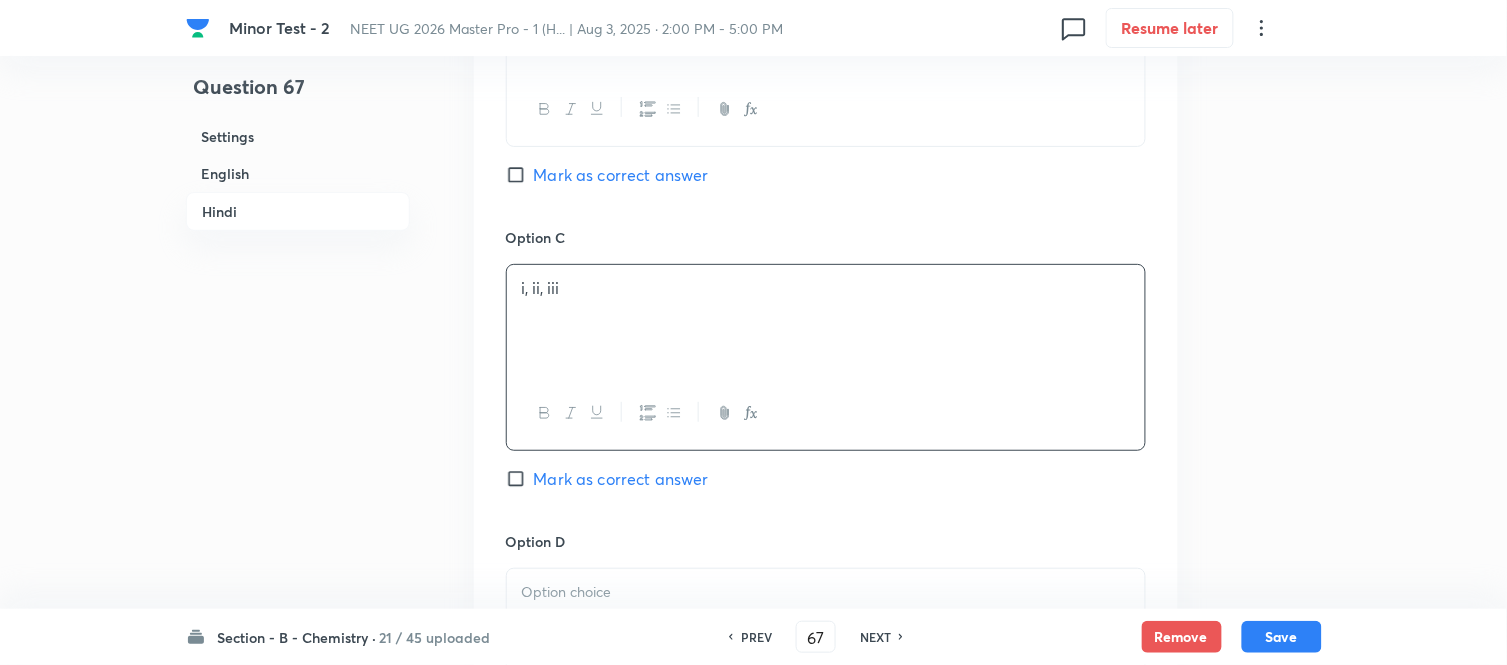 click on "English" at bounding box center [298, 173] 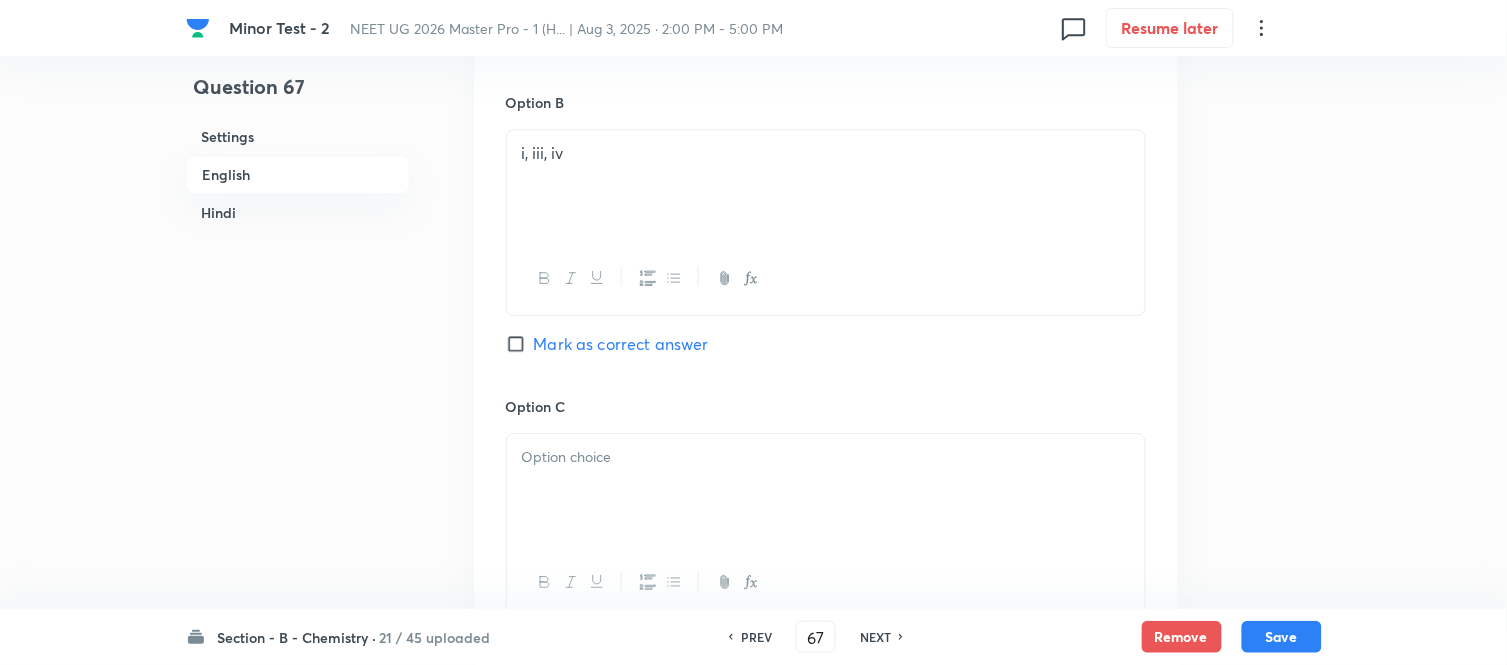 scroll, scrollTop: 1515, scrollLeft: 0, axis: vertical 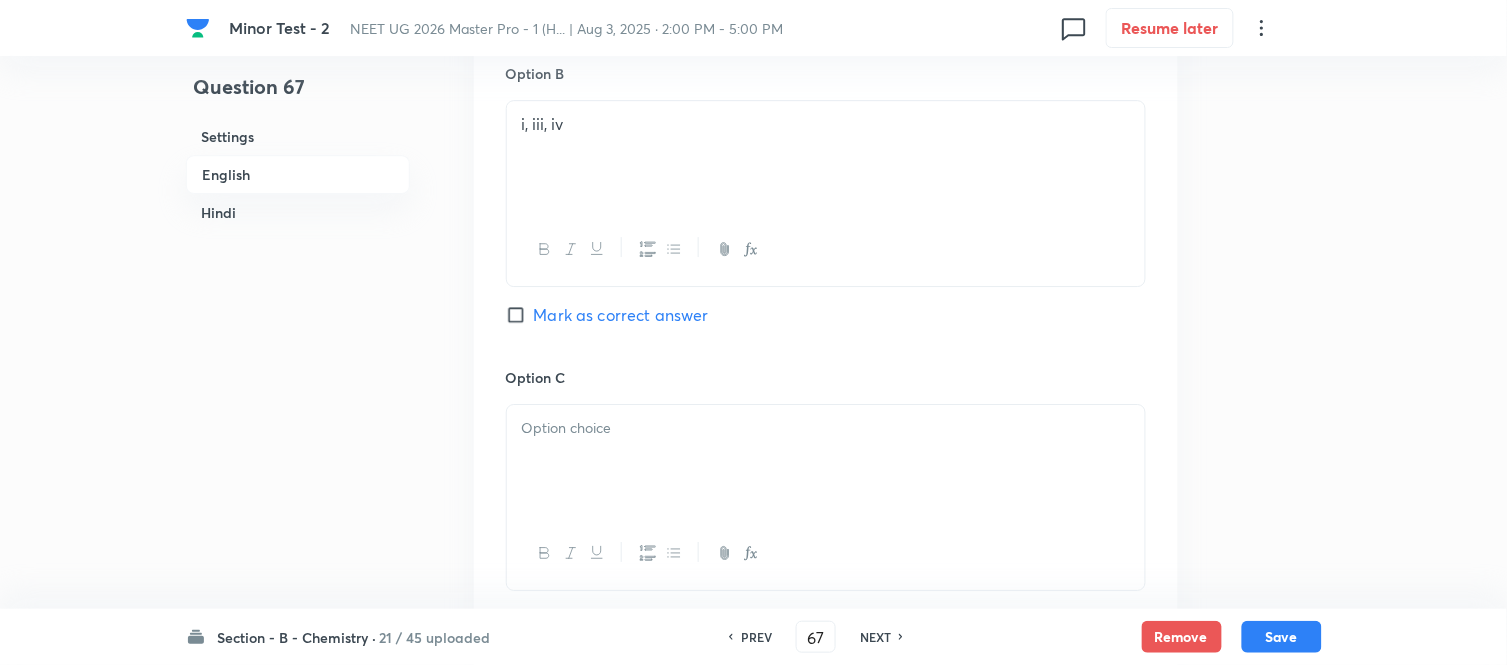 click at bounding box center (826, 461) 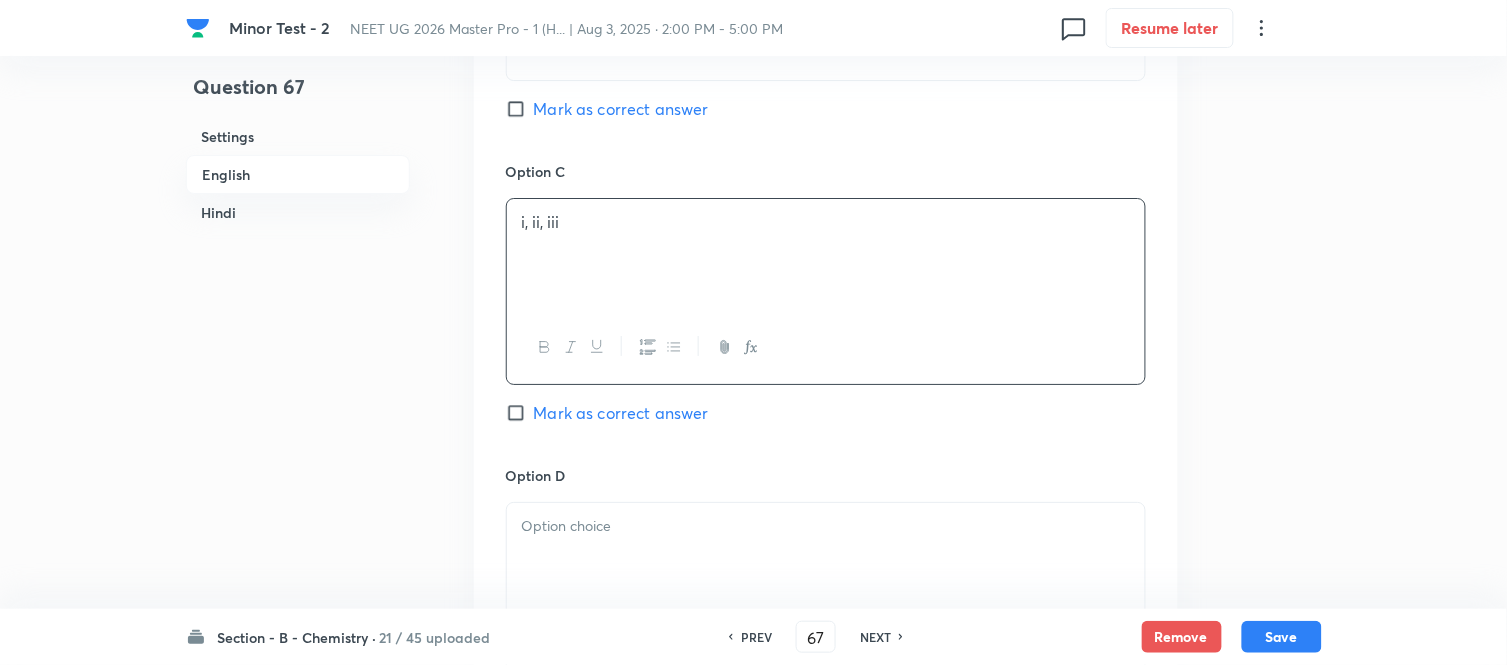 scroll, scrollTop: 1848, scrollLeft: 0, axis: vertical 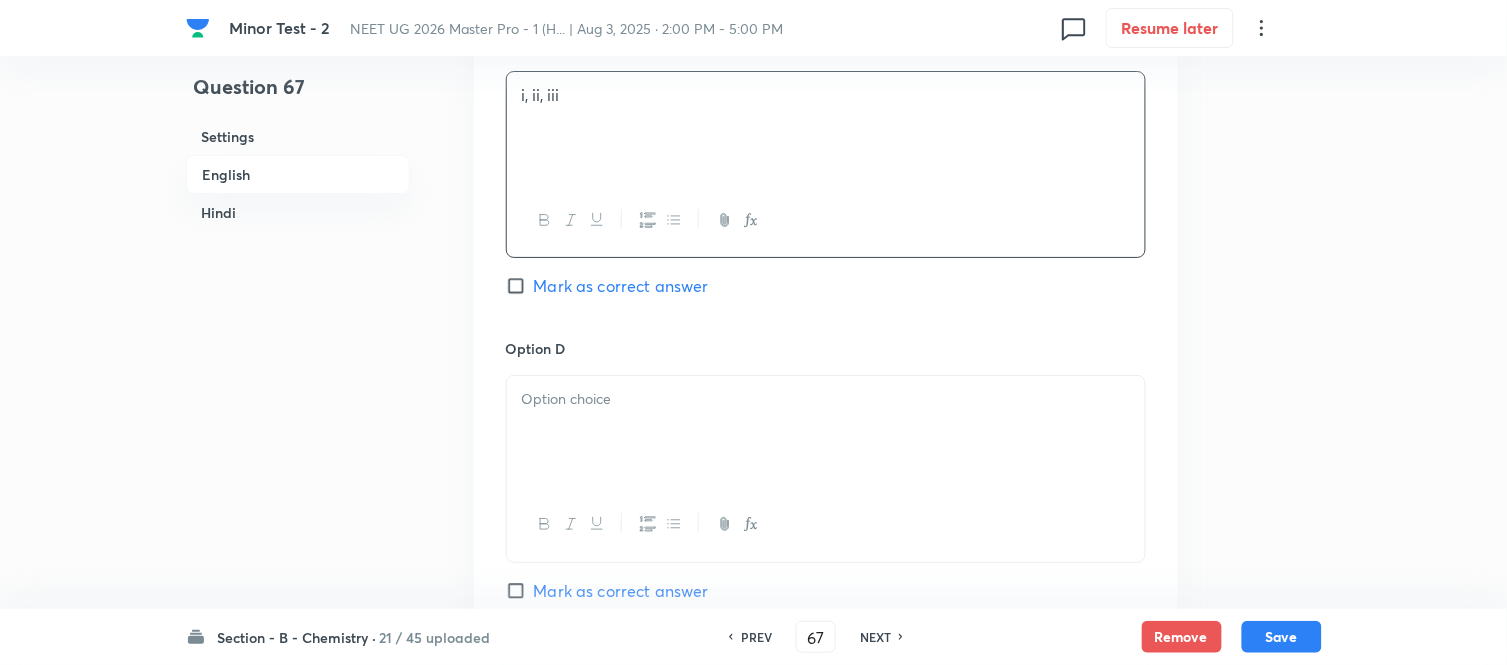 click at bounding box center (826, 432) 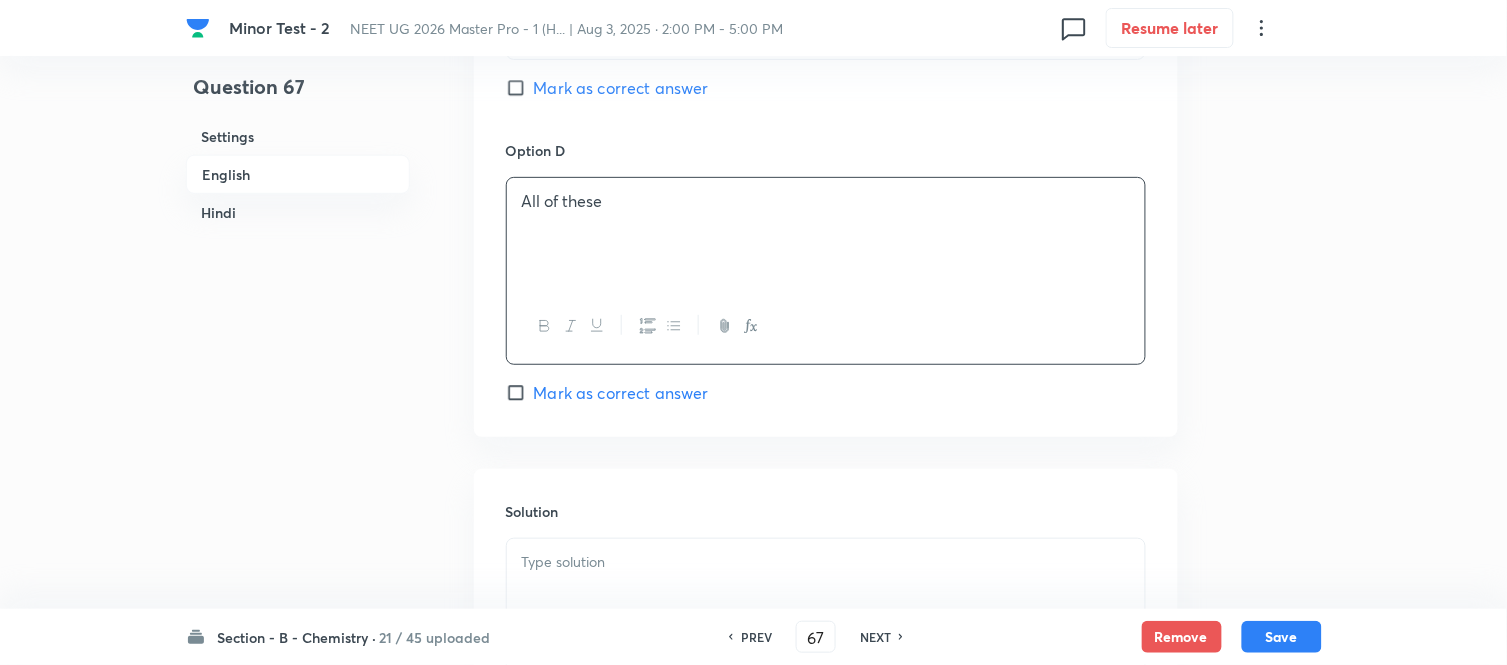 scroll, scrollTop: 2071, scrollLeft: 0, axis: vertical 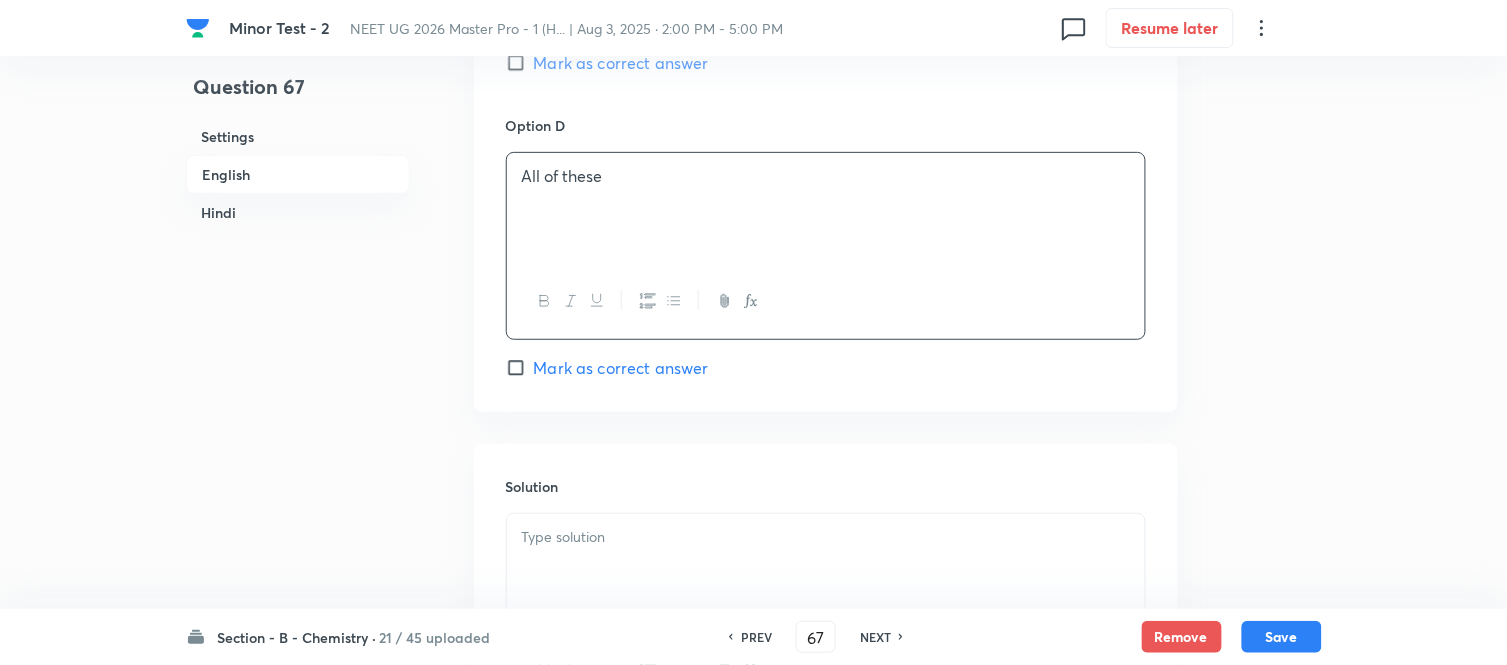 click on "Mark as correct answer" at bounding box center [520, 63] 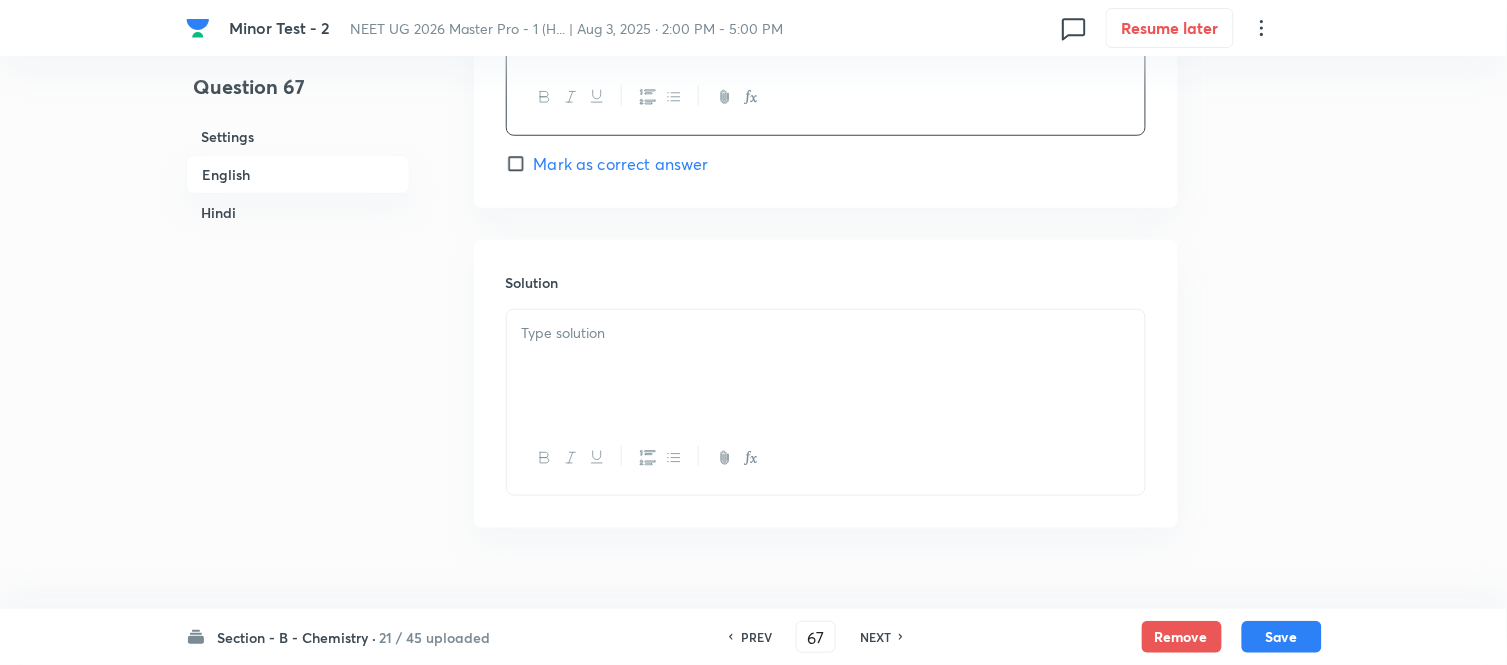 scroll, scrollTop: 2293, scrollLeft: 0, axis: vertical 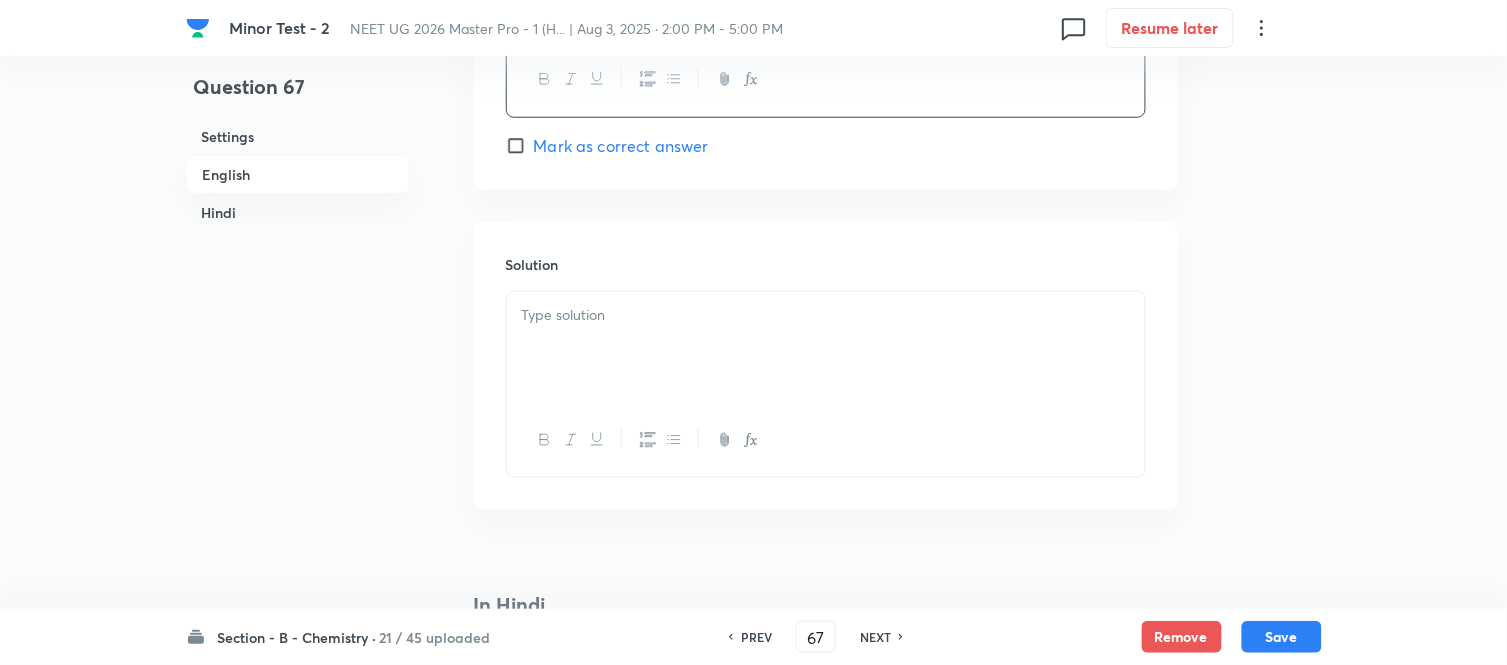 click at bounding box center (826, 348) 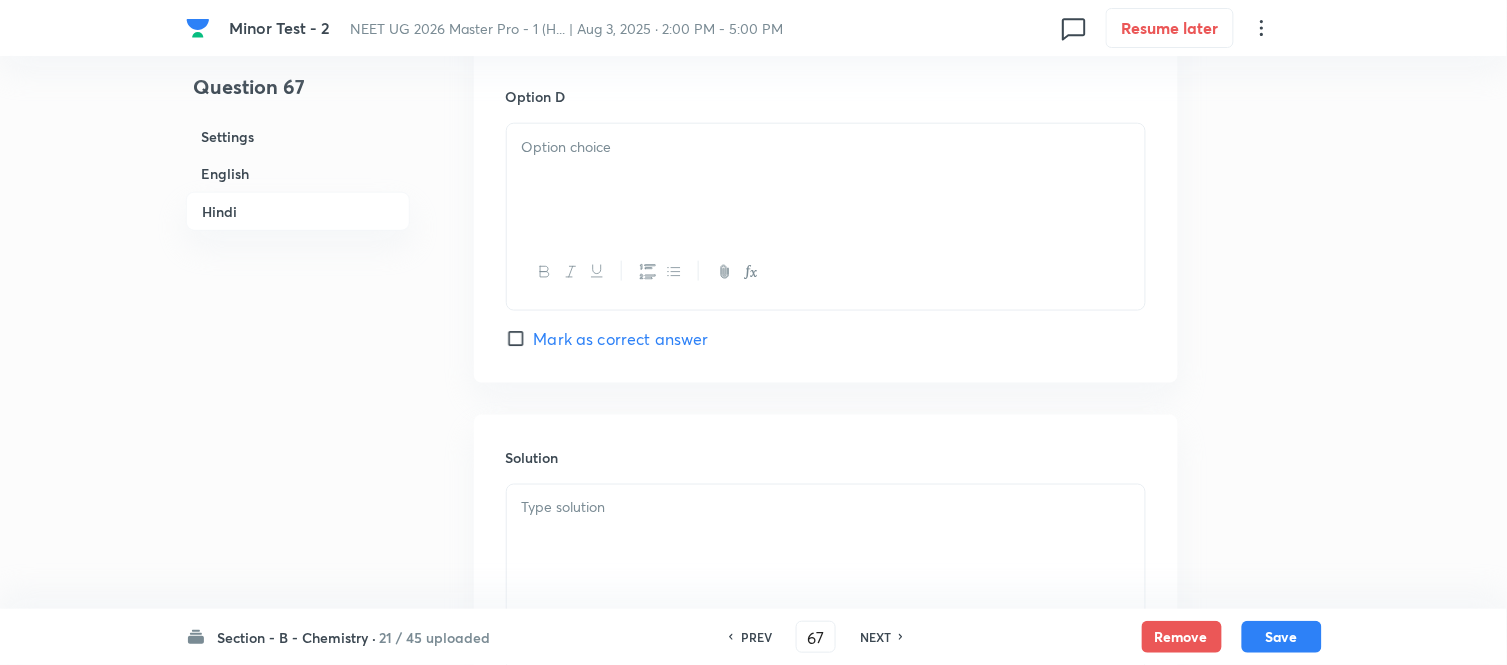 scroll, scrollTop: 4404, scrollLeft: 0, axis: vertical 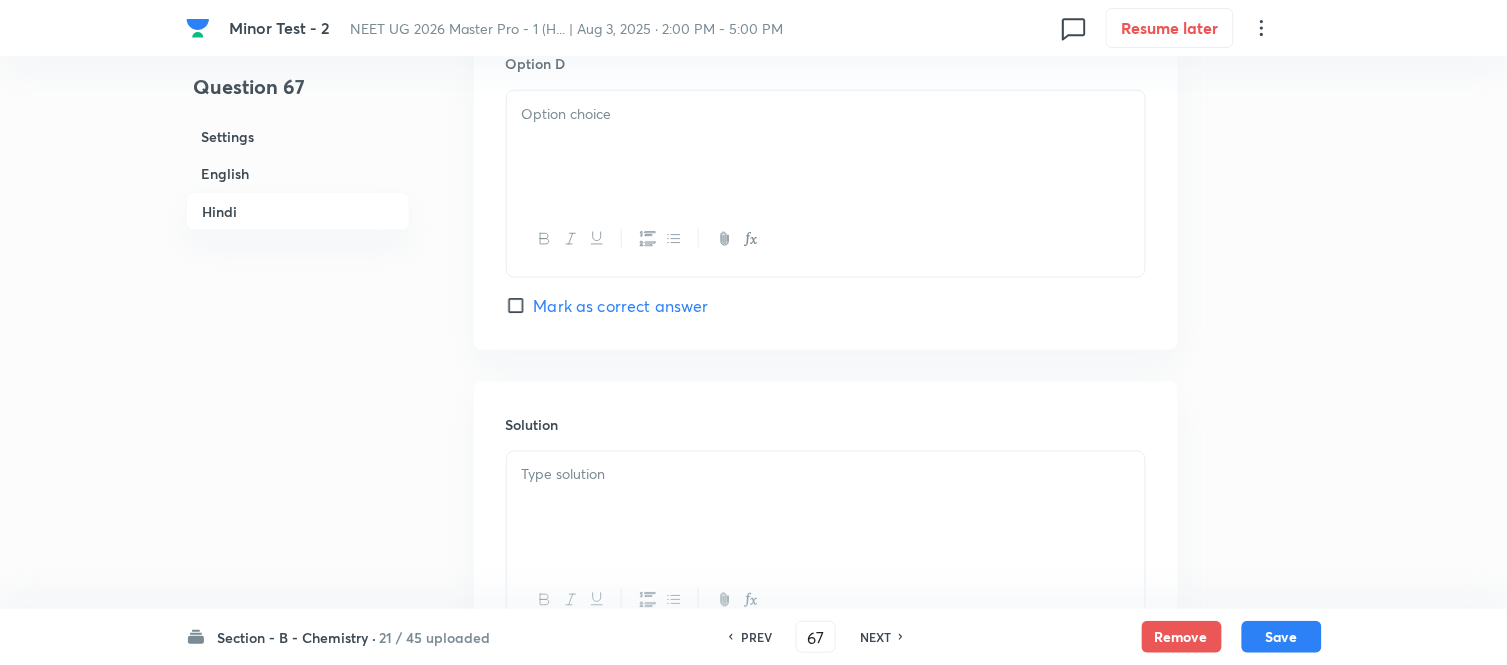 click at bounding box center (826, 147) 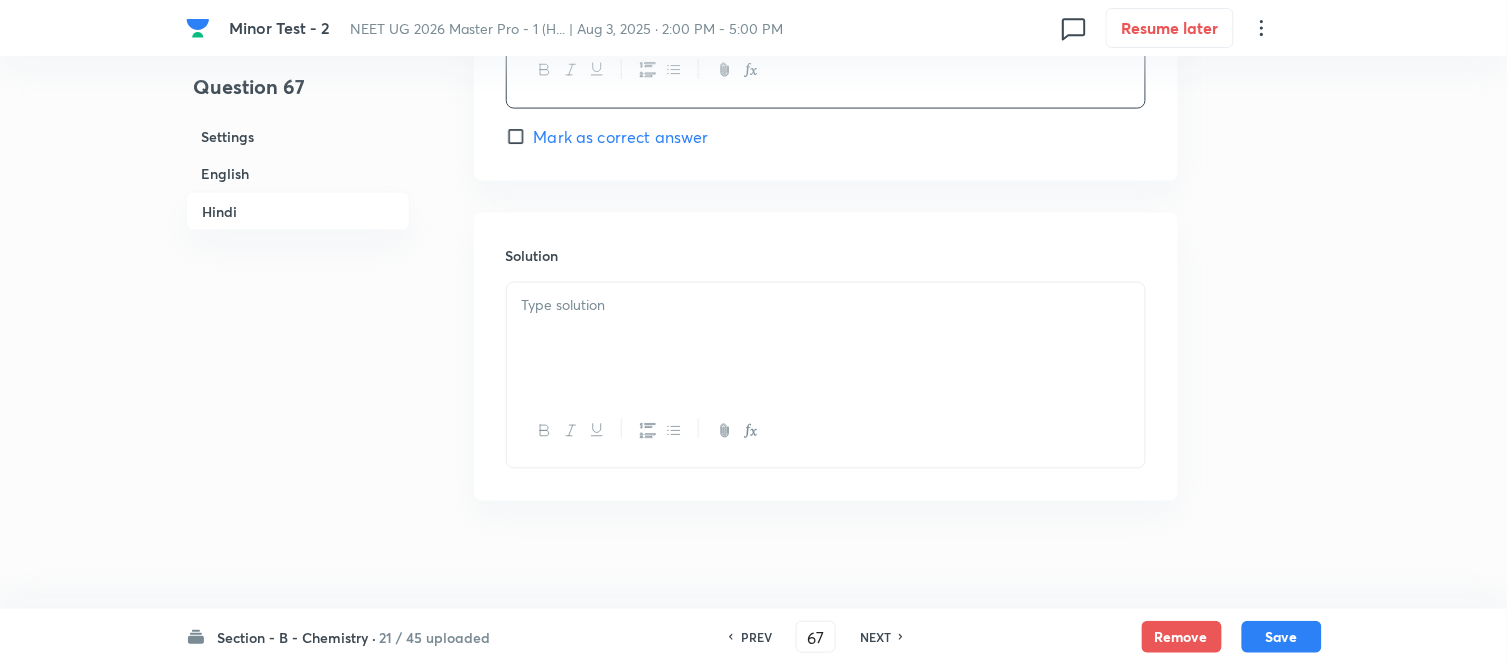 scroll, scrollTop: 4594, scrollLeft: 0, axis: vertical 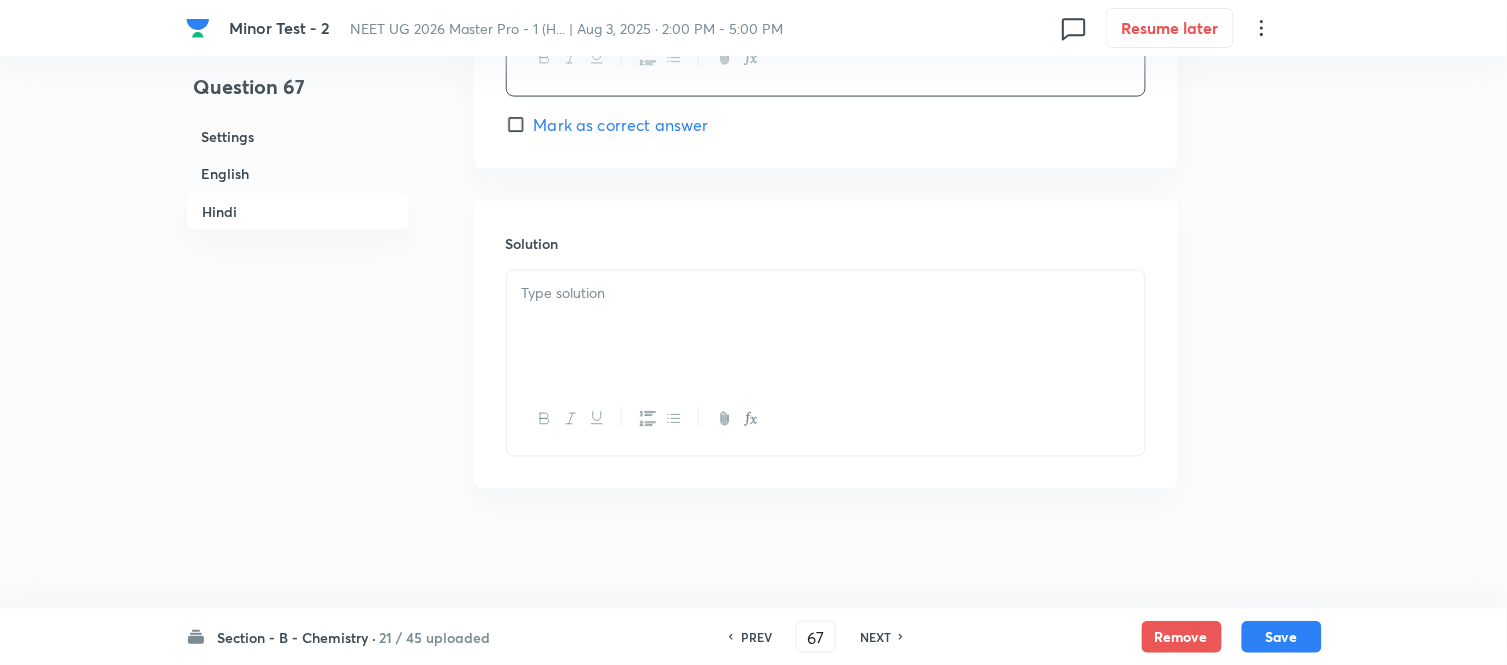click at bounding box center (826, 327) 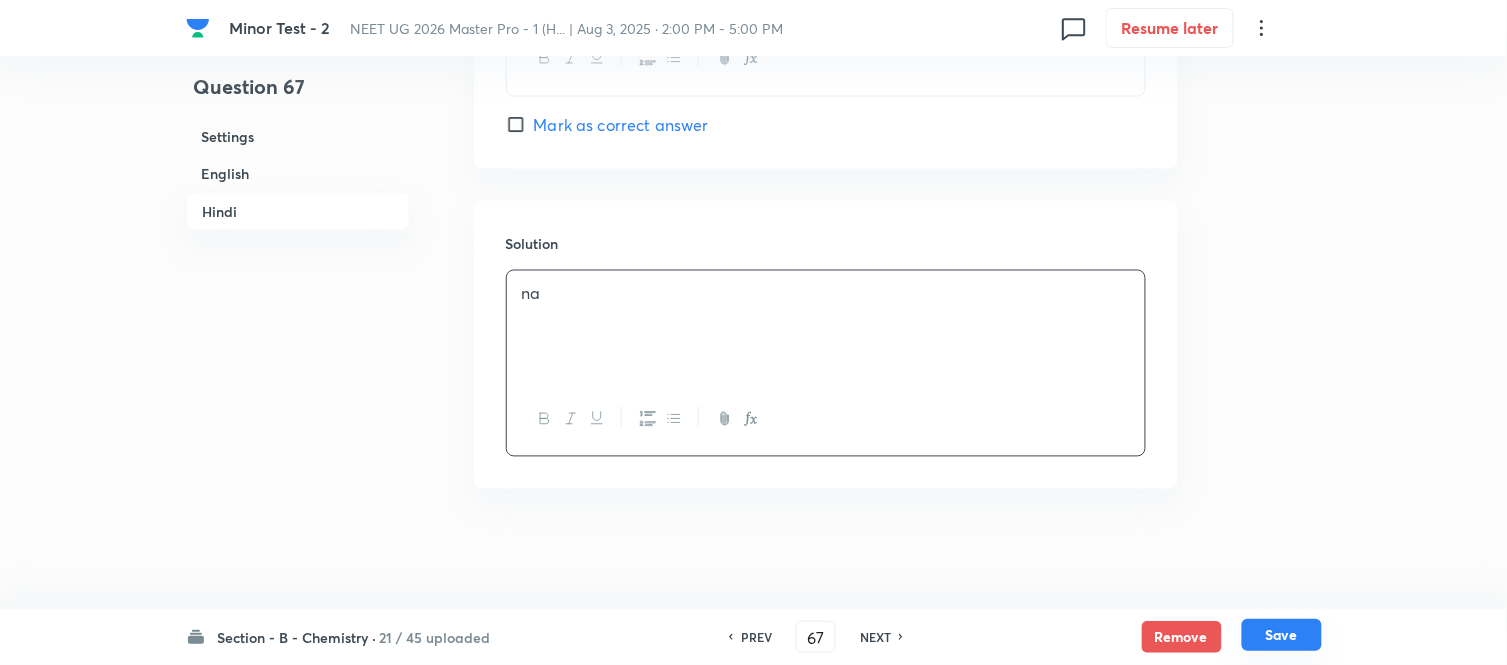 click on "Save" at bounding box center (1282, 635) 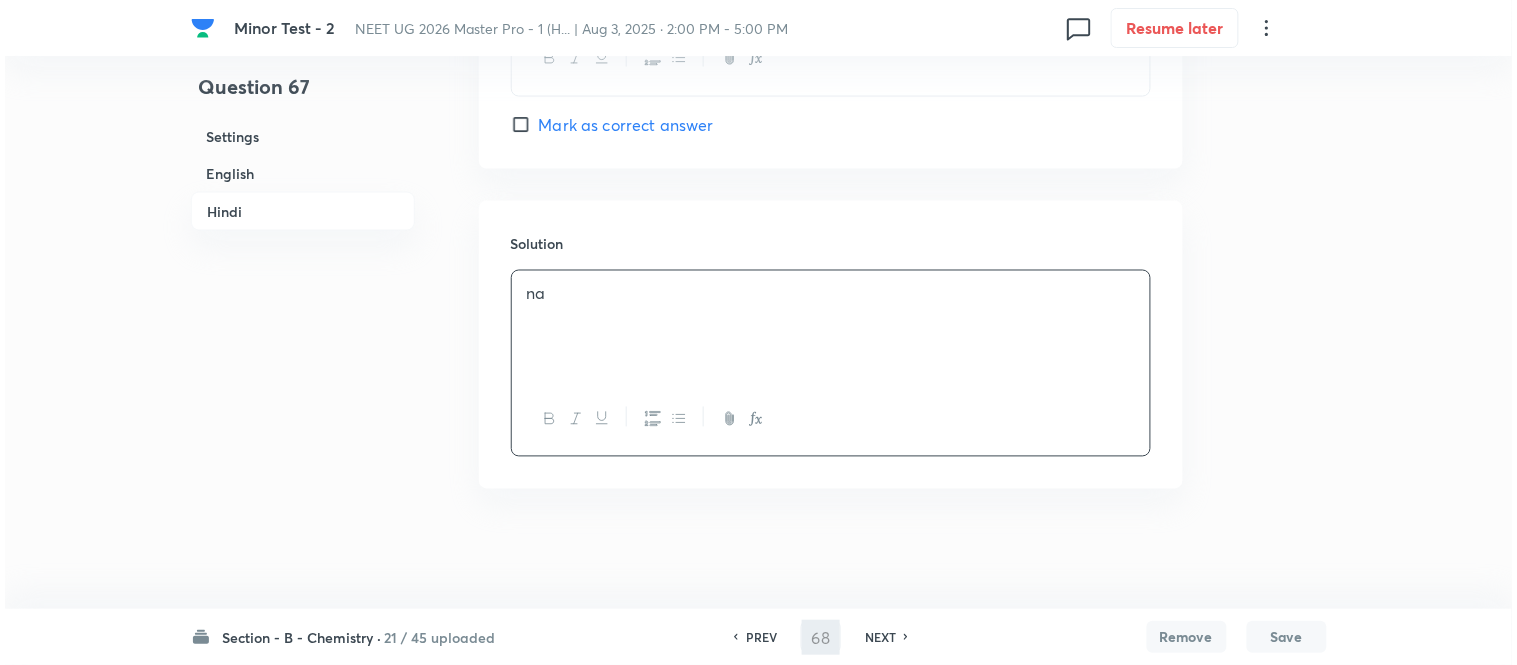 scroll, scrollTop: 0, scrollLeft: 0, axis: both 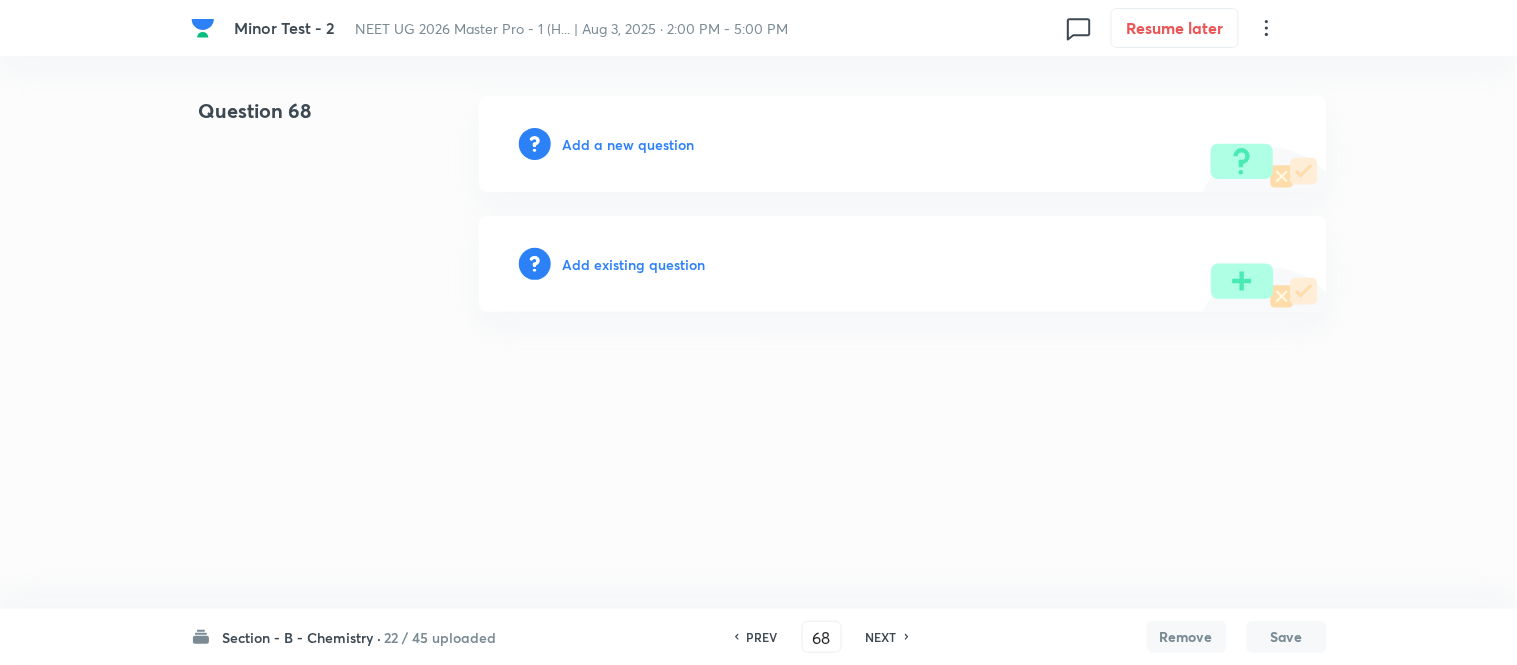 click on "Add a new question" at bounding box center (629, 144) 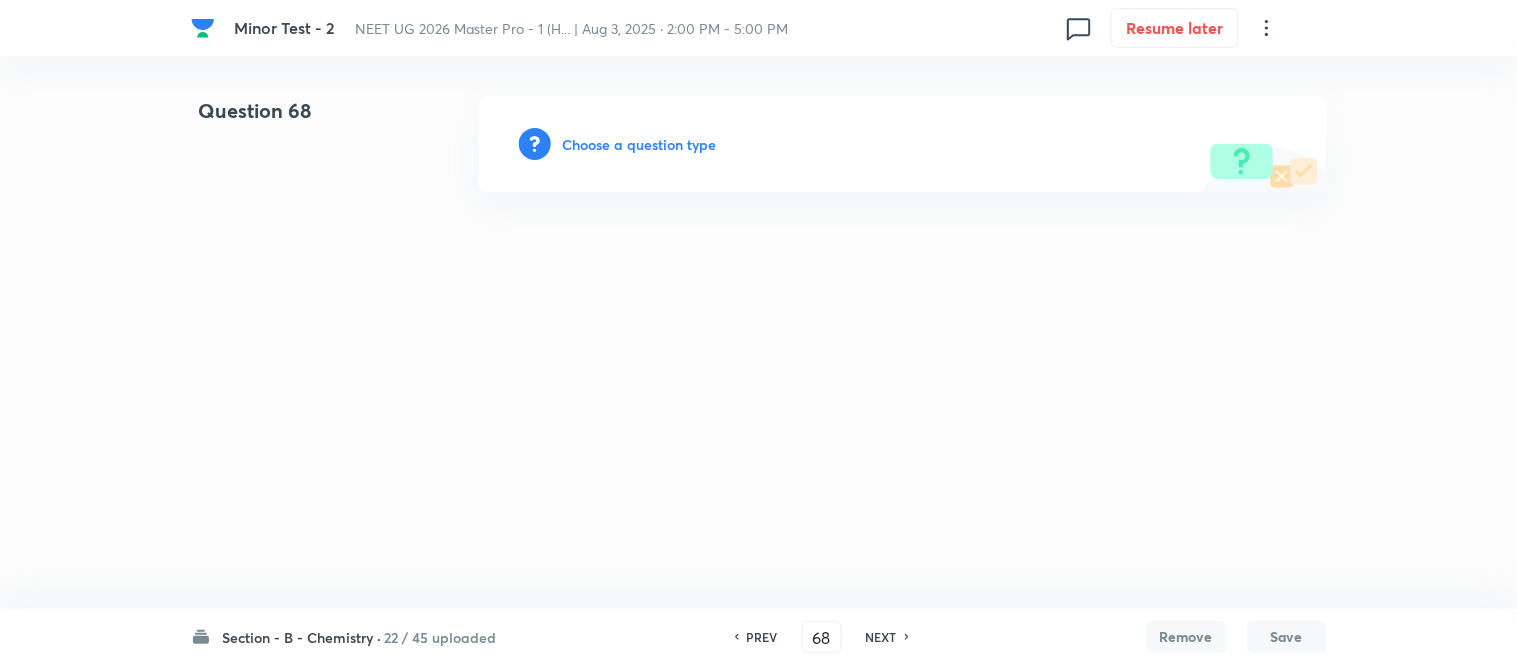 click on "Choose a question type" at bounding box center (640, 144) 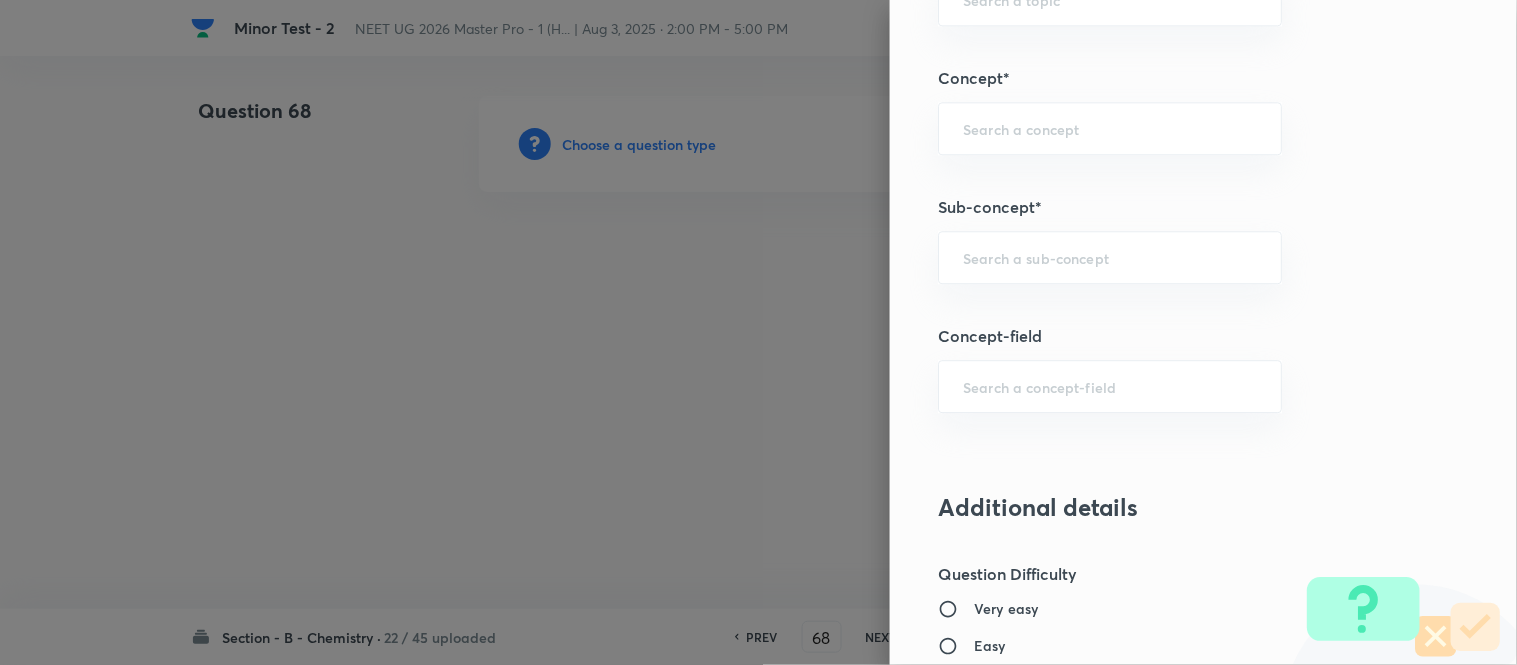 scroll, scrollTop: 1210, scrollLeft: 0, axis: vertical 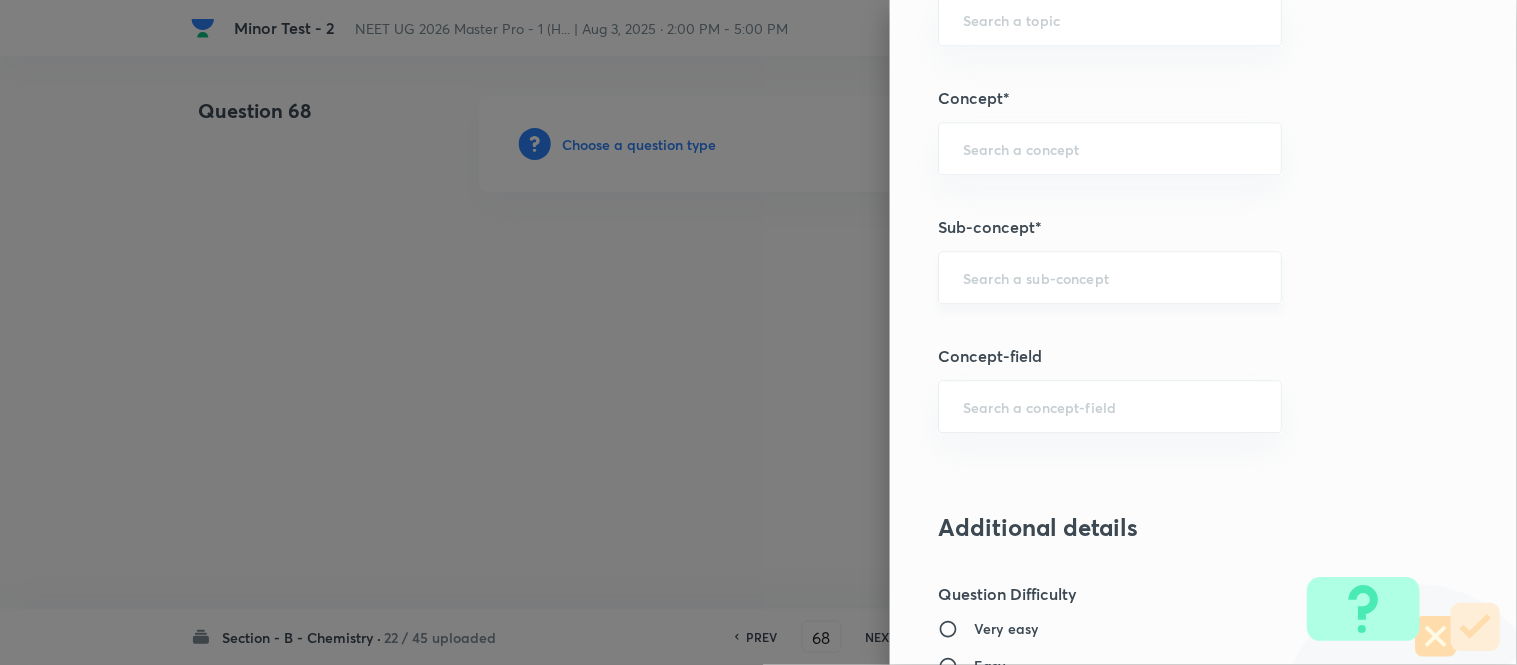 click at bounding box center (1110, 277) 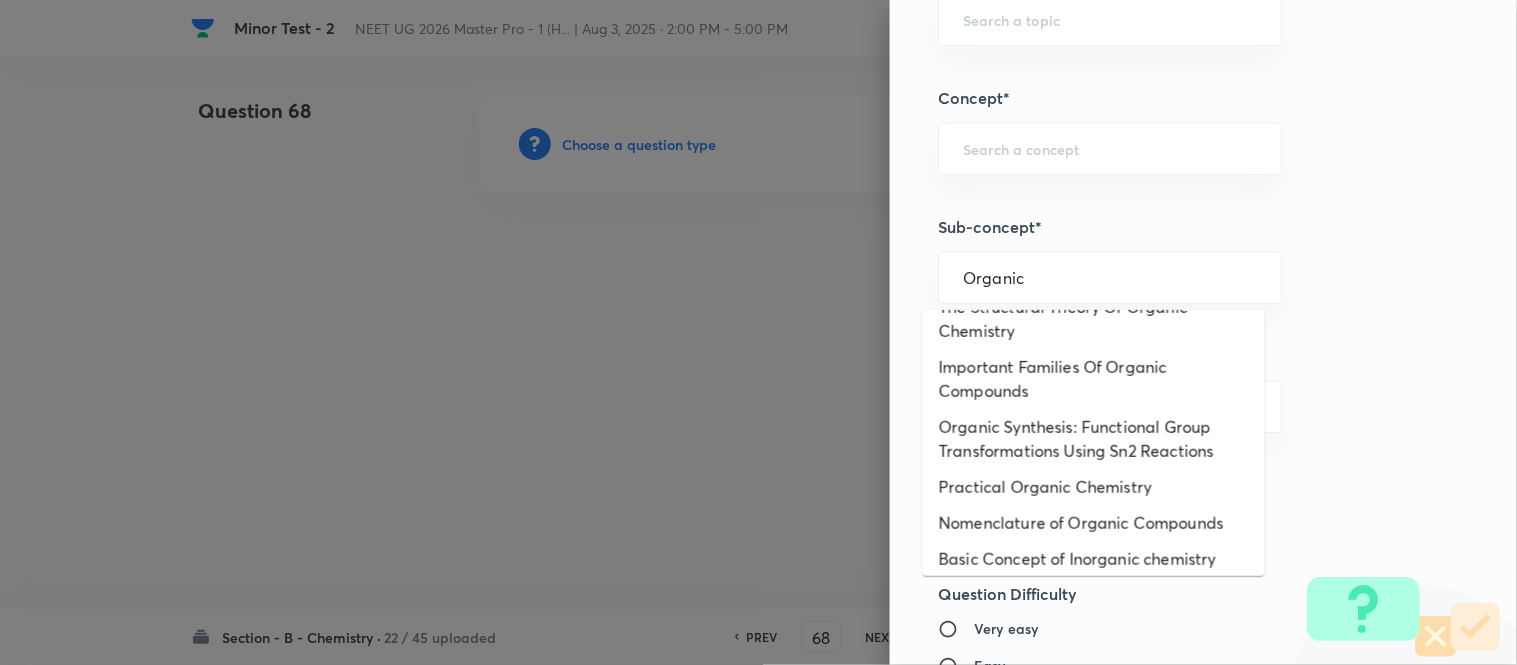 scroll, scrollTop: 325, scrollLeft: 0, axis: vertical 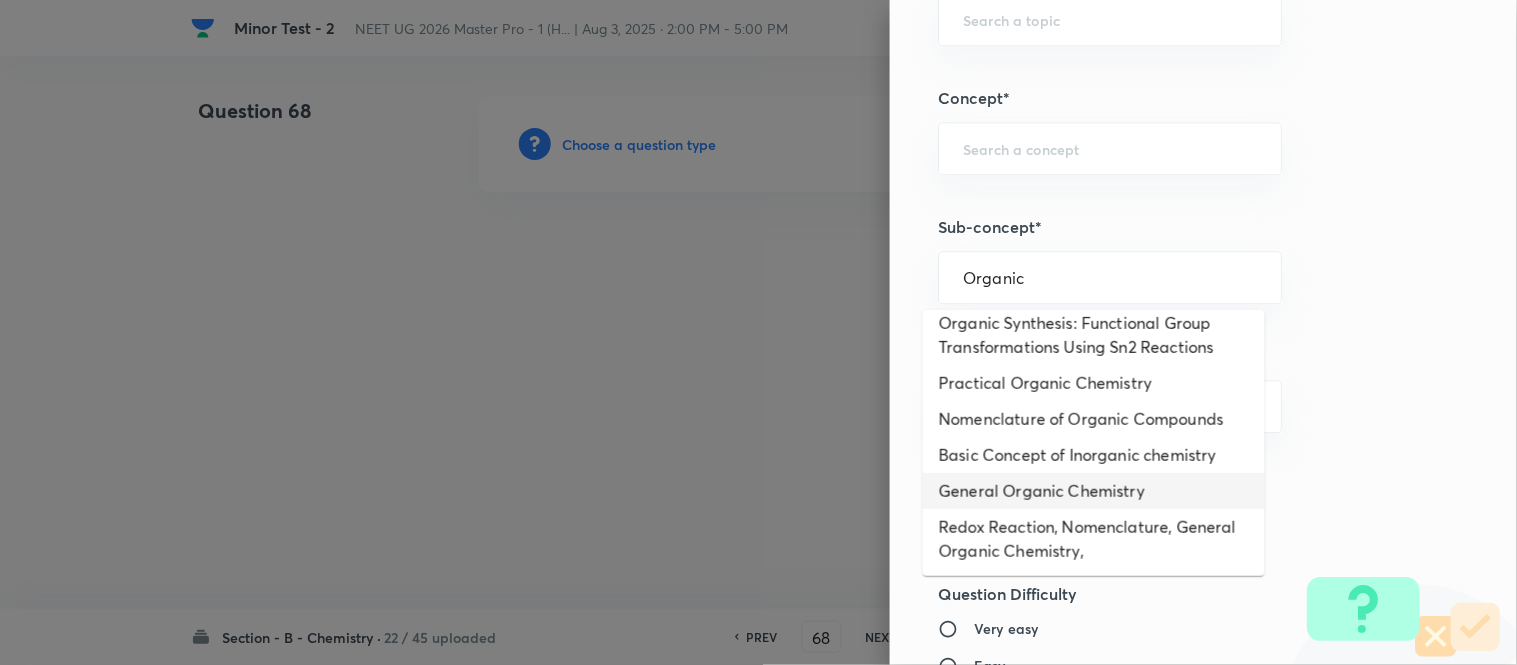 click on "General Organic Chemistry" at bounding box center (1094, 491) 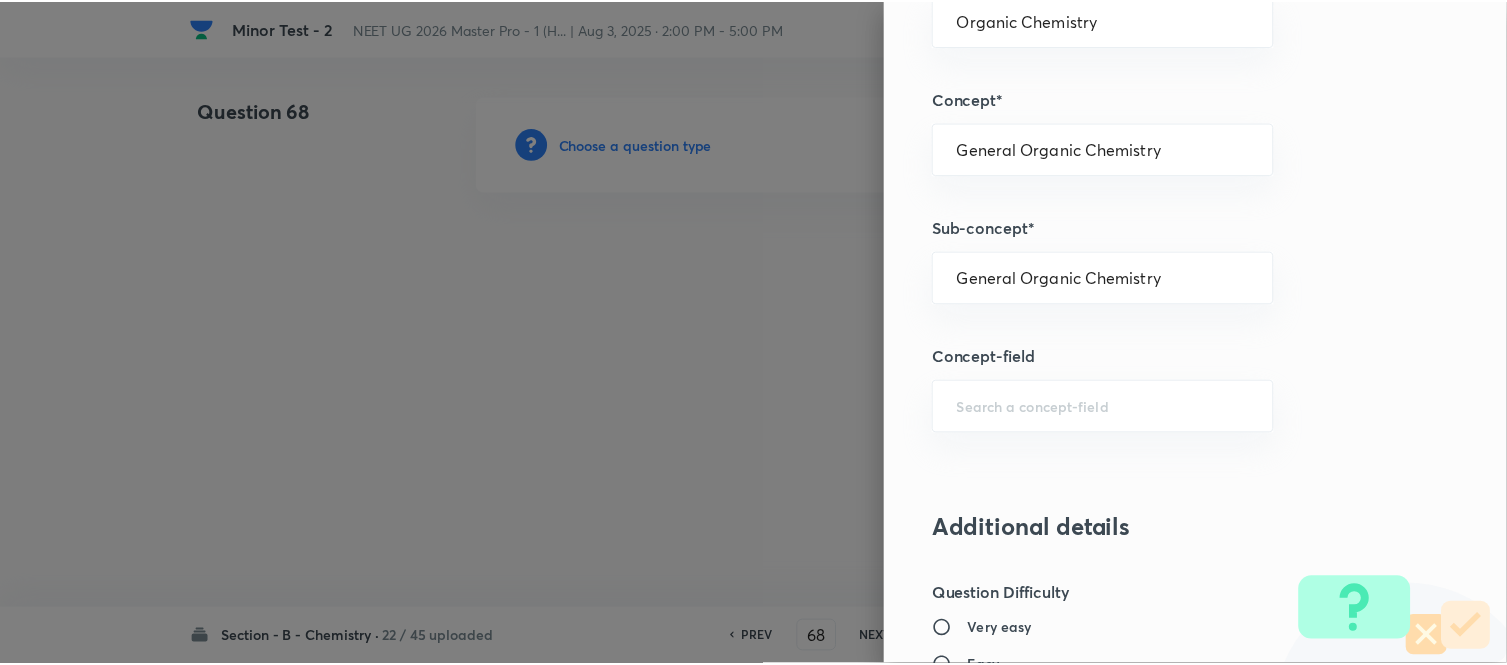 scroll, scrollTop: 2195, scrollLeft: 0, axis: vertical 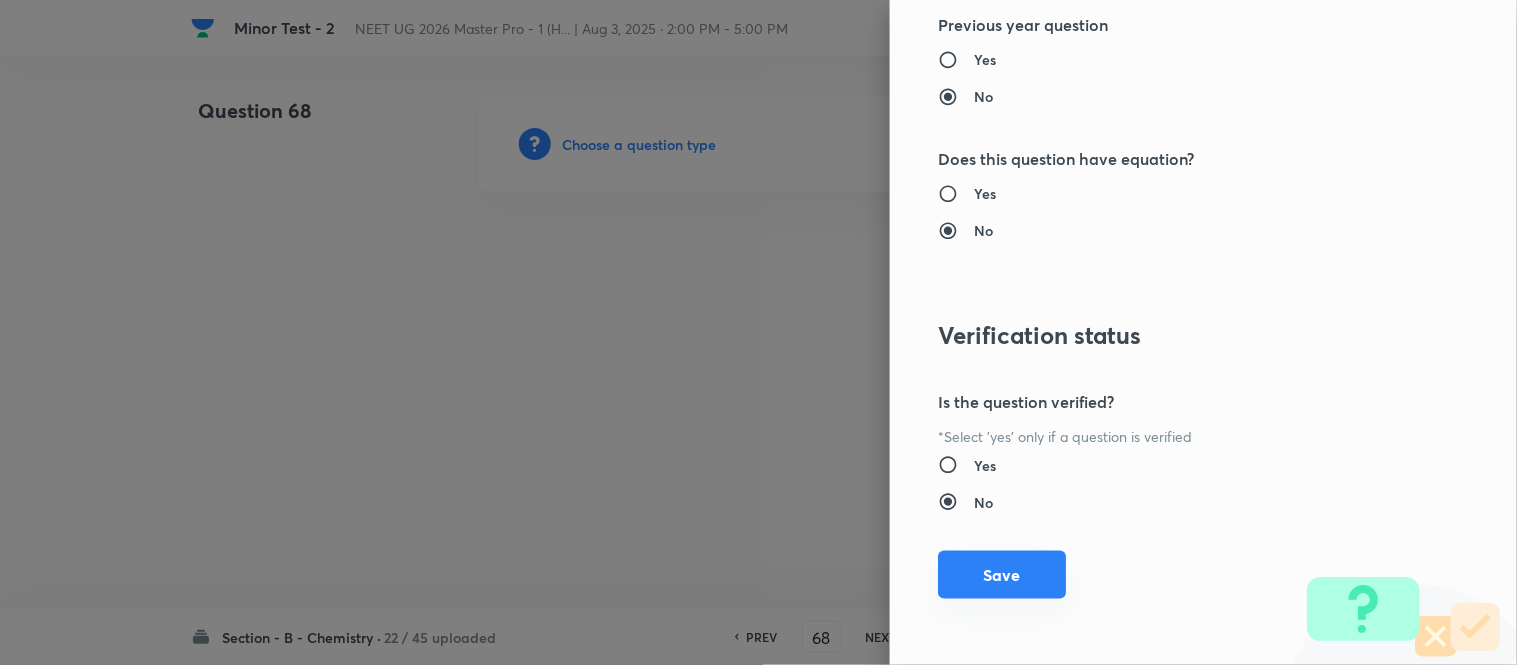 click on "Save" at bounding box center (1002, 575) 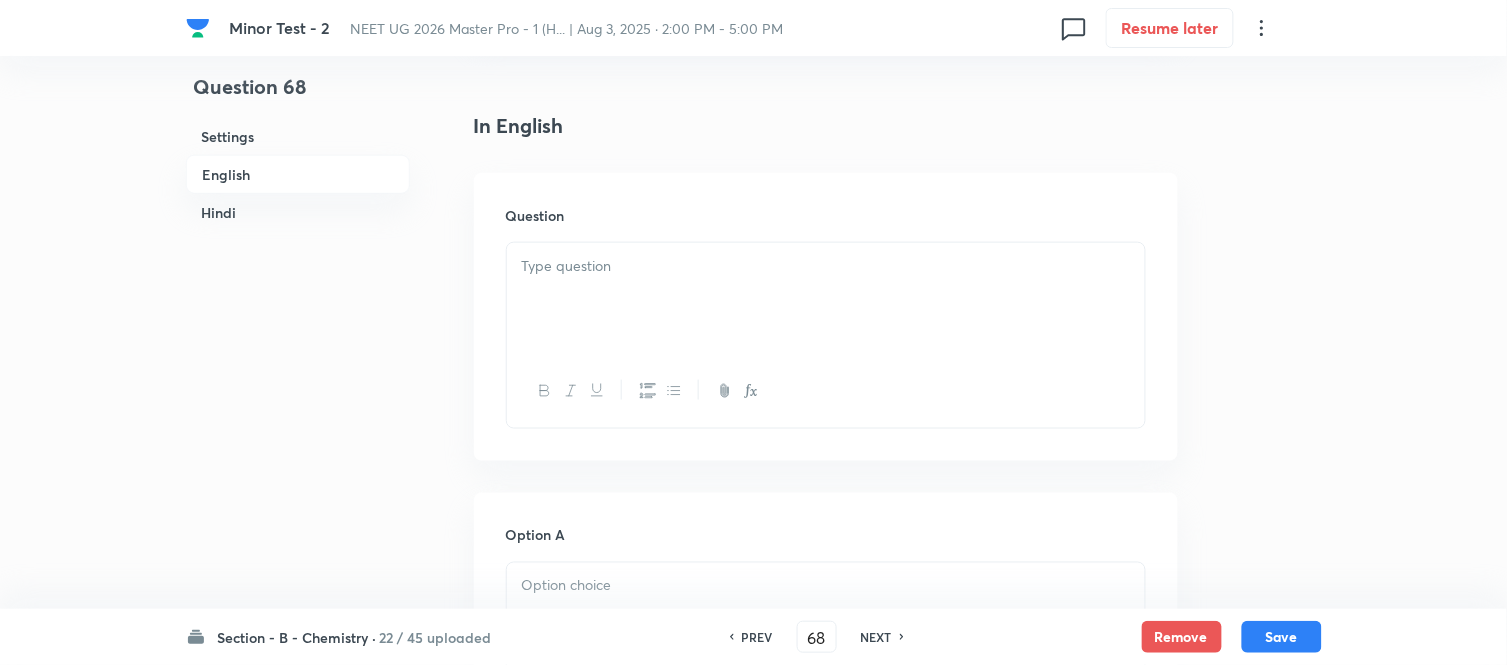 scroll, scrollTop: 555, scrollLeft: 0, axis: vertical 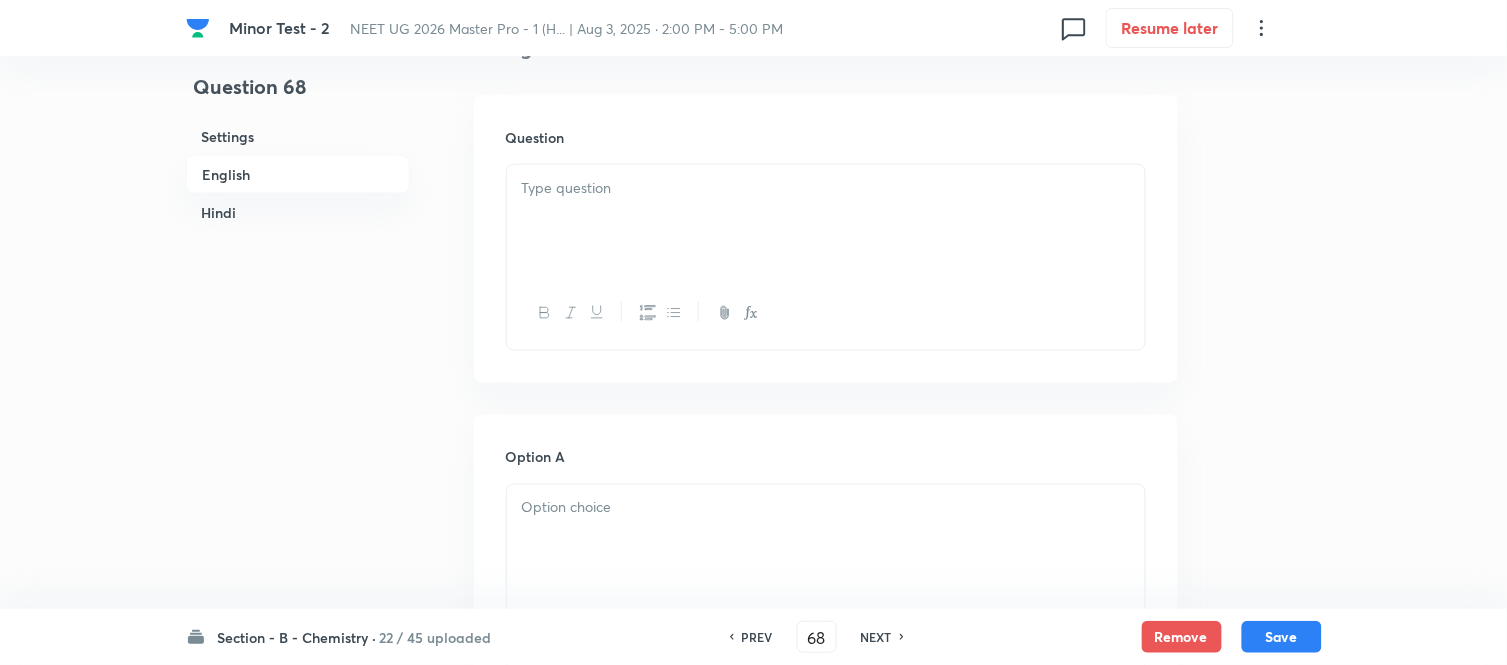 click at bounding box center (826, 221) 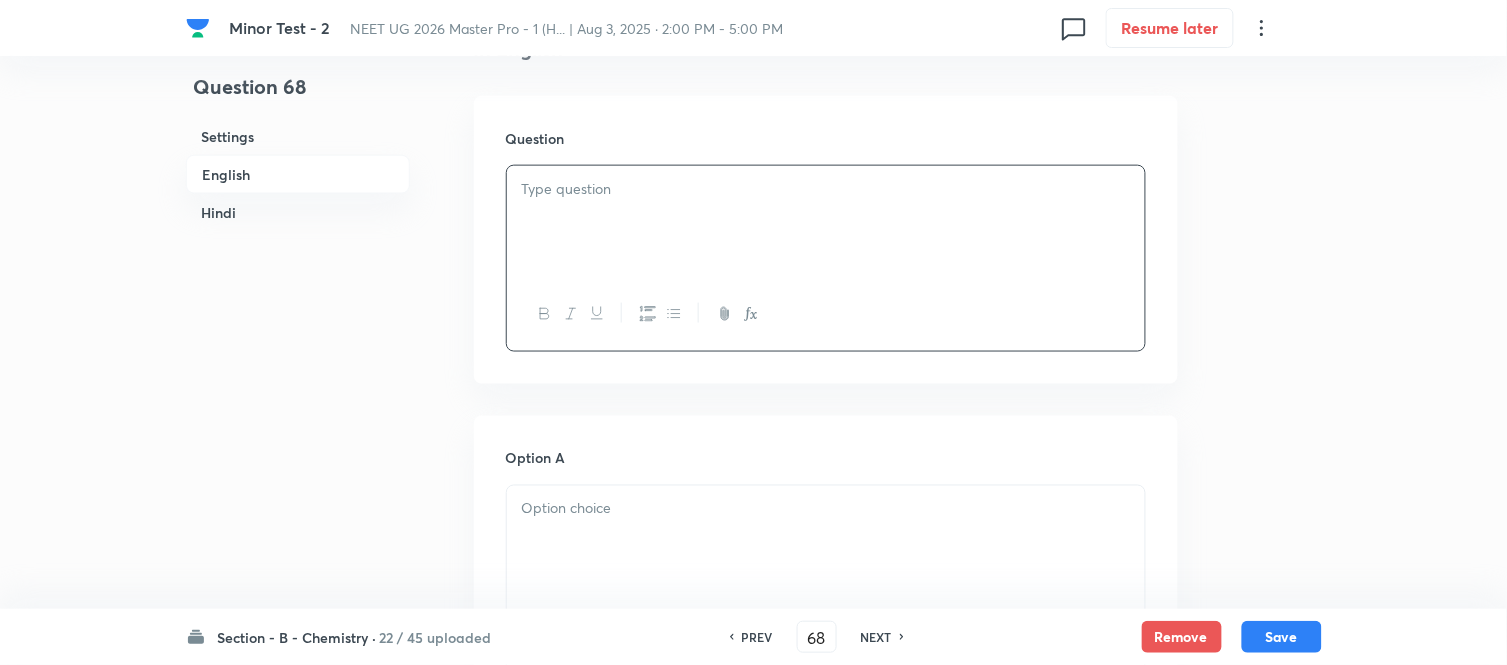 scroll, scrollTop: 555, scrollLeft: 0, axis: vertical 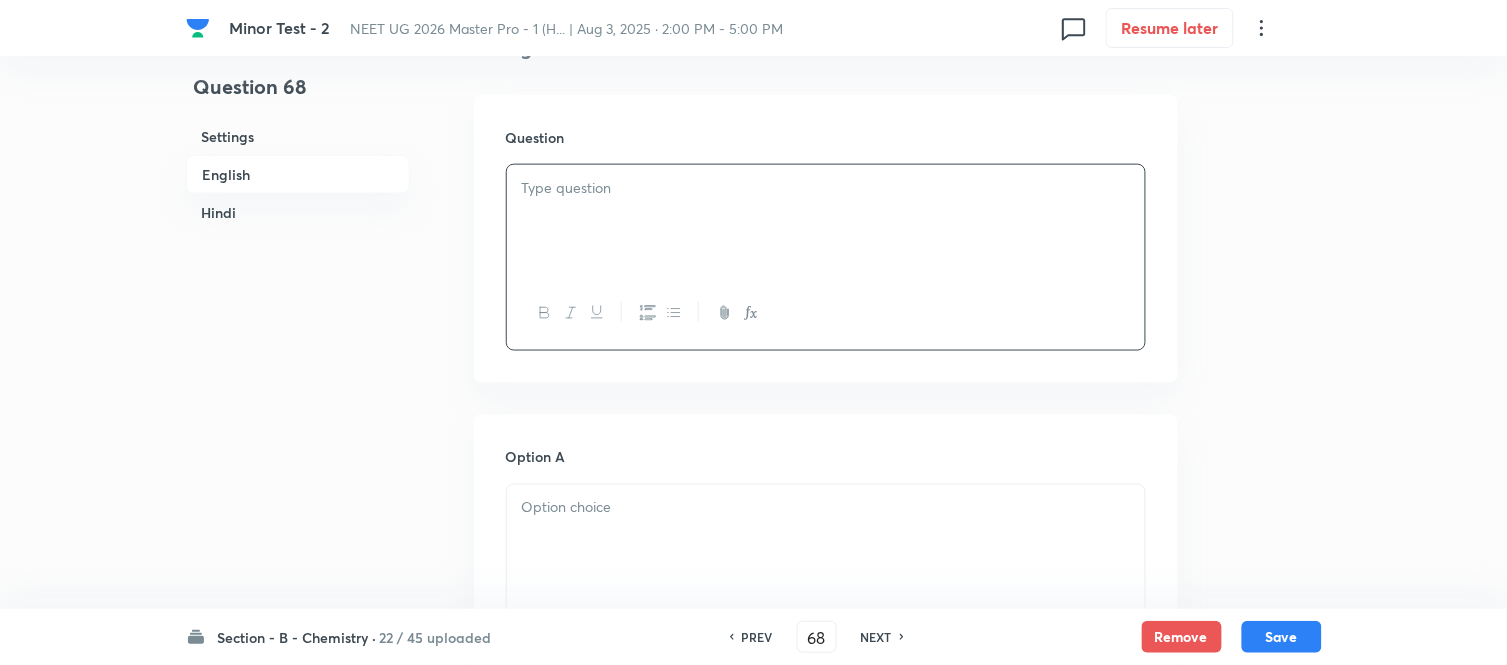 click at bounding box center [826, 221] 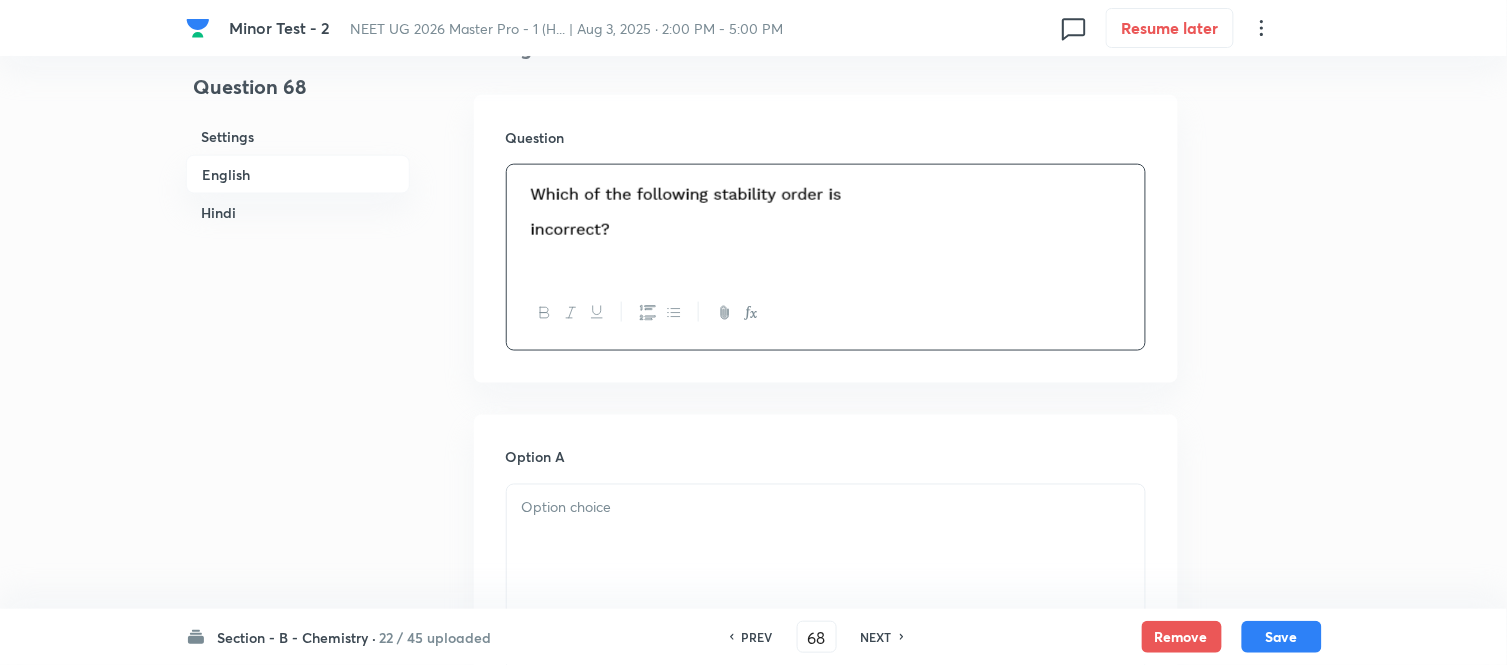 click on "Hindi" at bounding box center [298, 212] 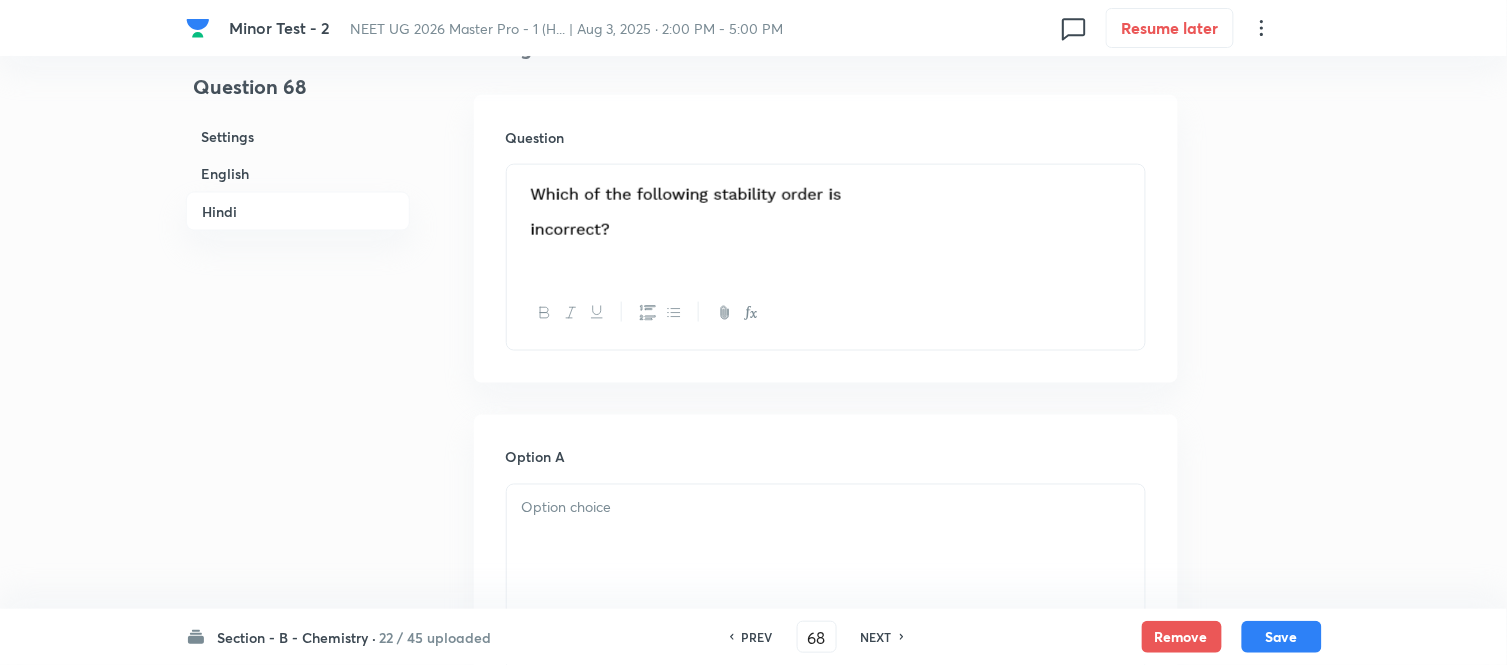 scroll, scrollTop: 2545, scrollLeft: 0, axis: vertical 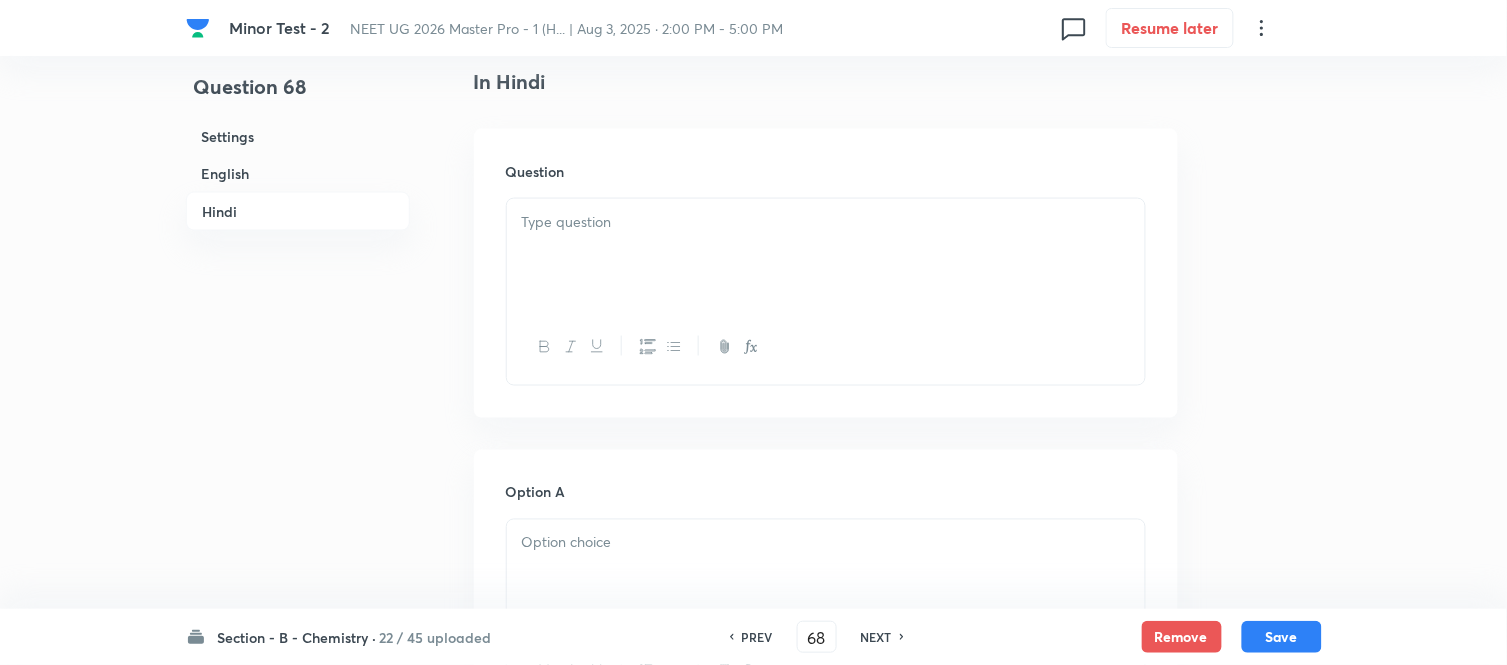 click at bounding box center [826, 255] 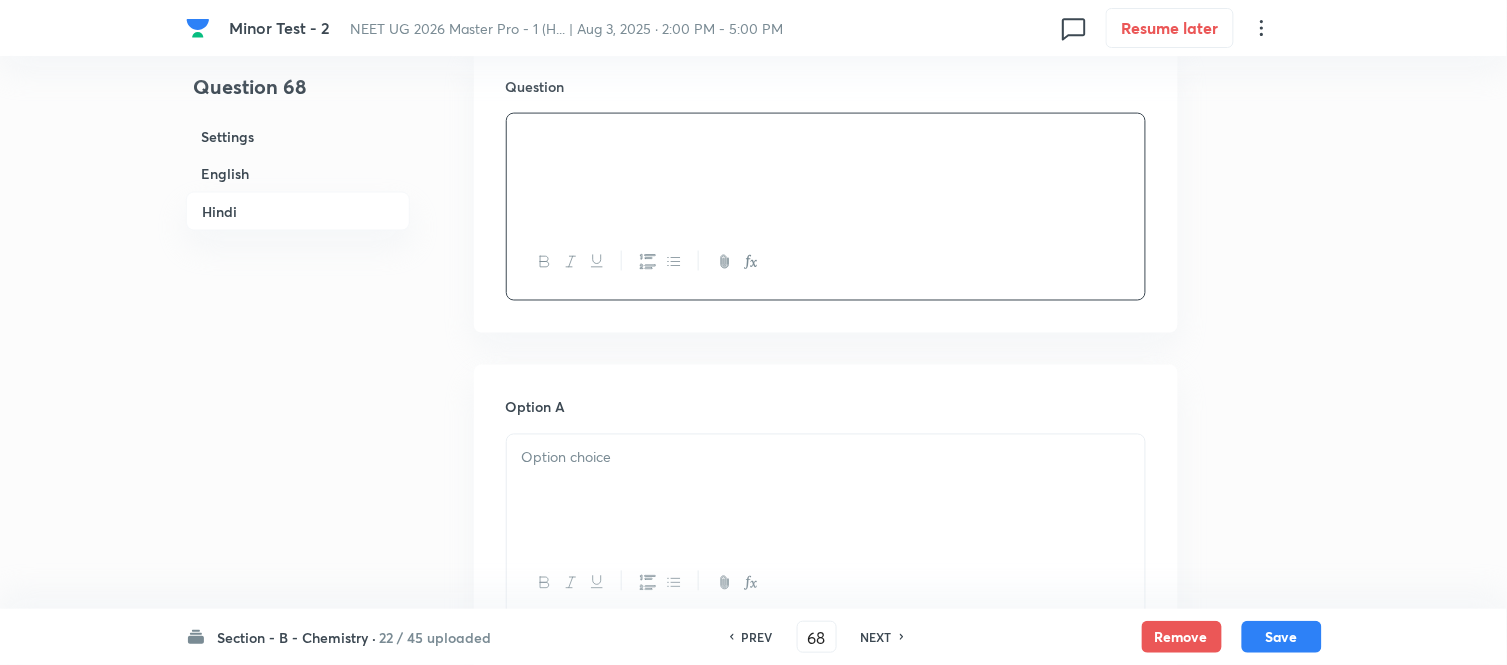 scroll, scrollTop: 2767, scrollLeft: 0, axis: vertical 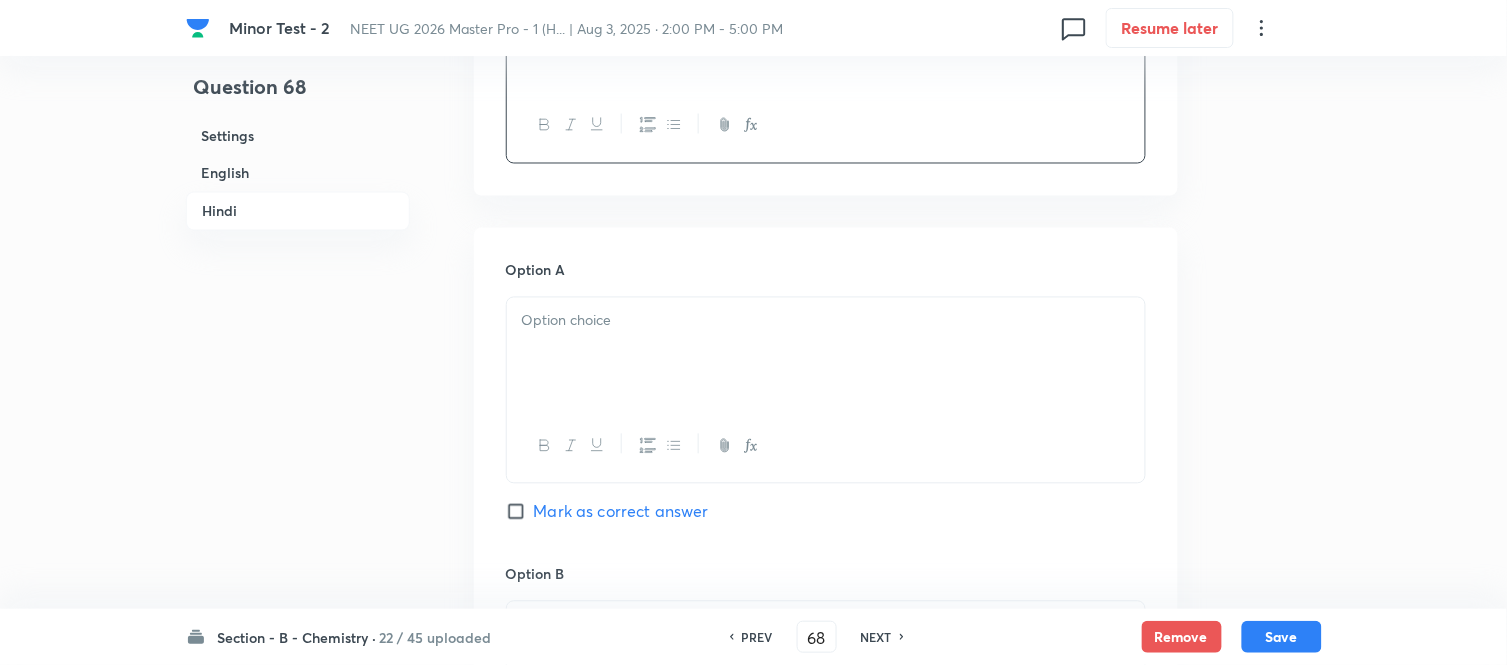 click at bounding box center (826, 321) 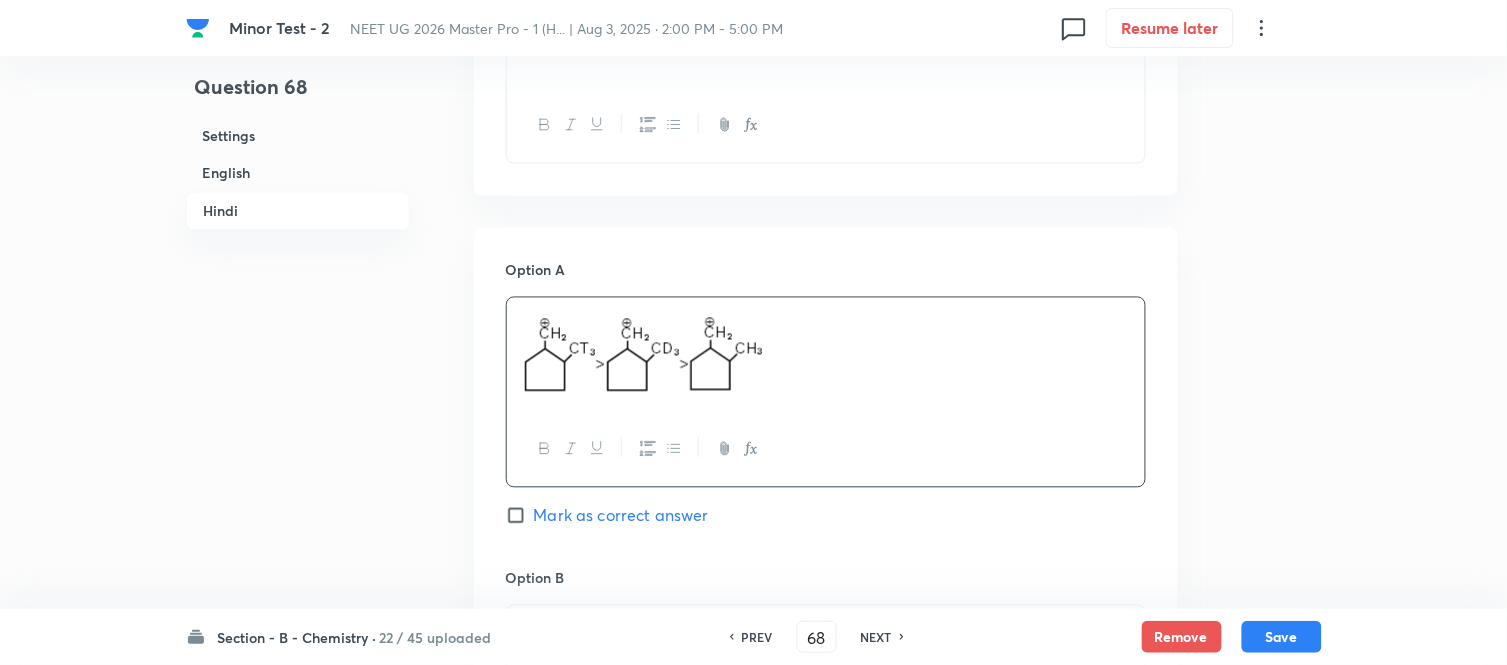 click on "English" at bounding box center (298, 173) 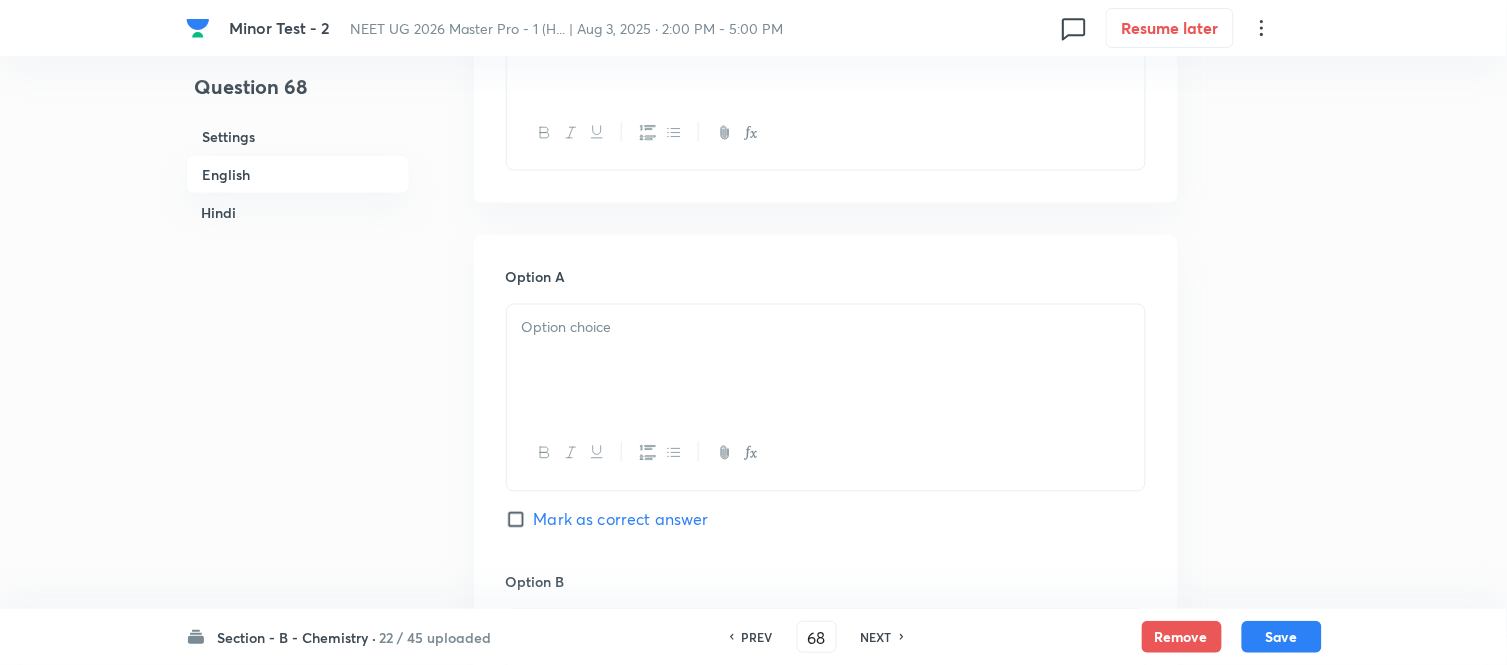 scroll, scrollTop: 737, scrollLeft: 0, axis: vertical 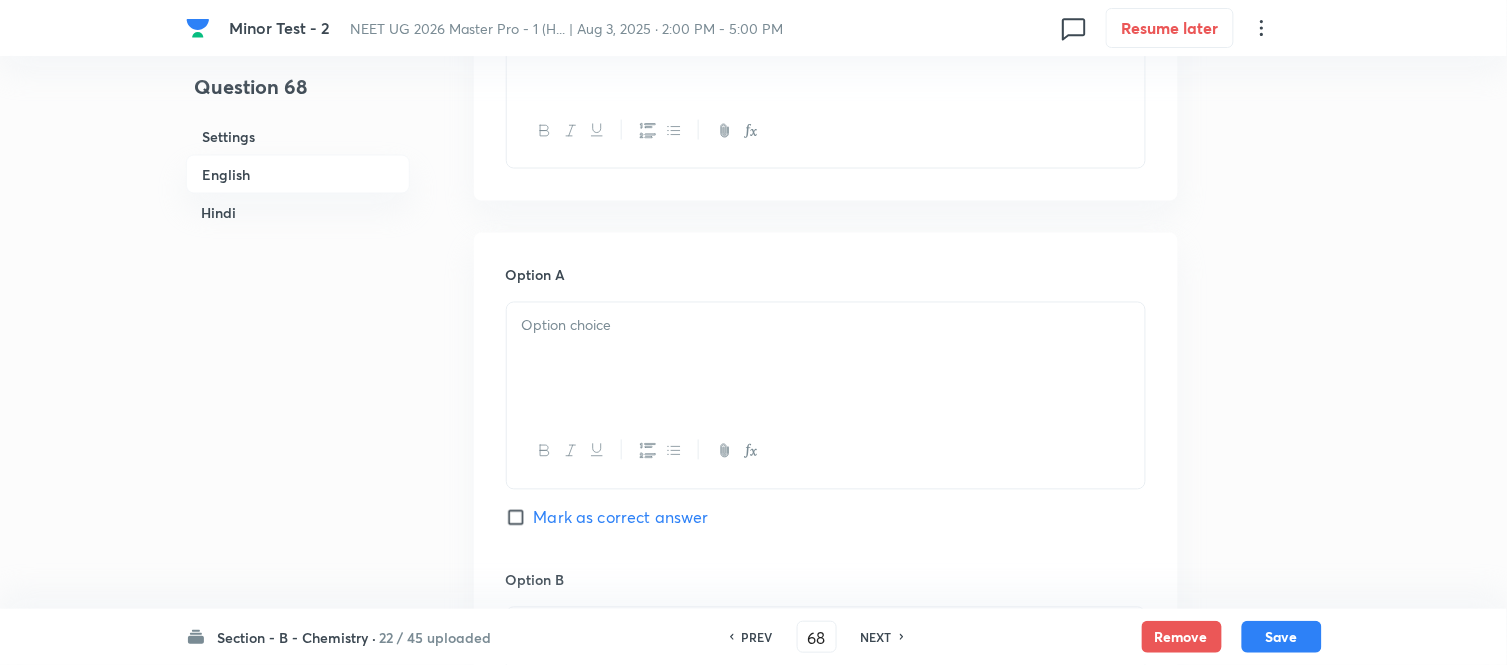 click at bounding box center (826, 359) 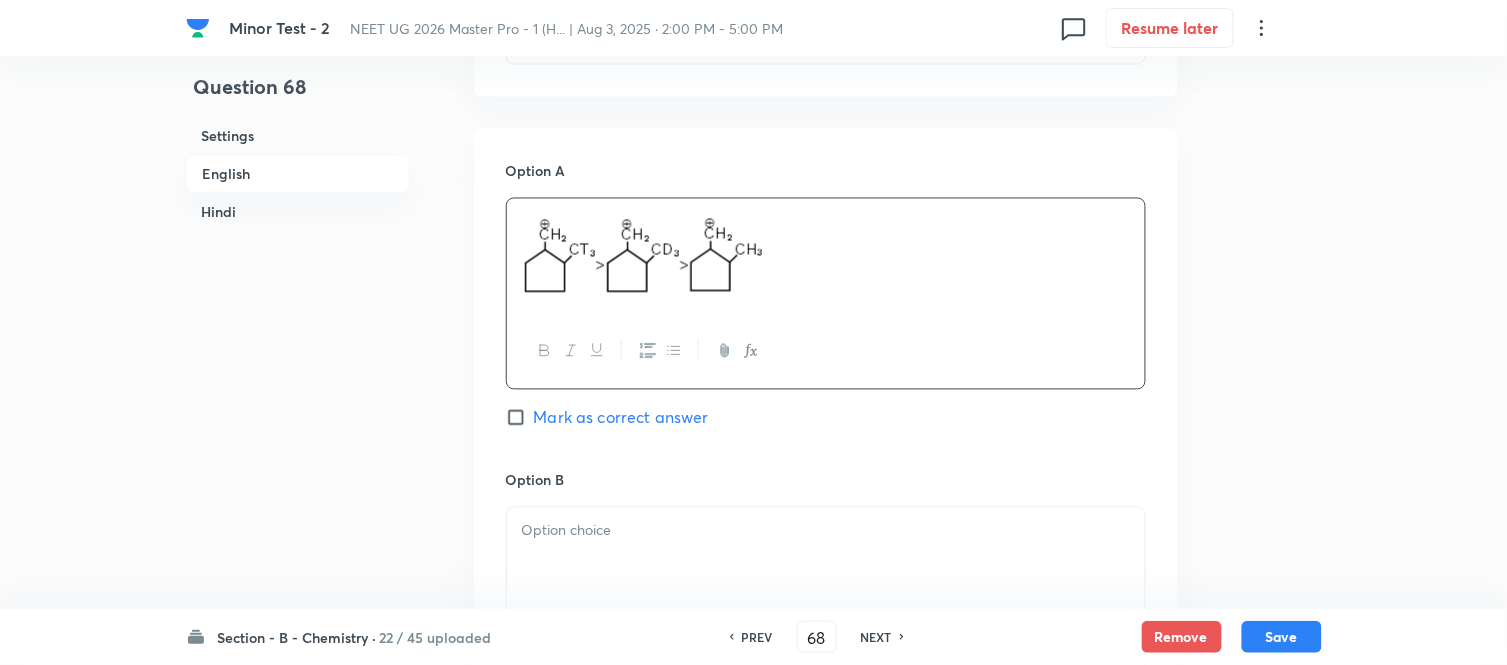 scroll, scrollTop: 960, scrollLeft: 0, axis: vertical 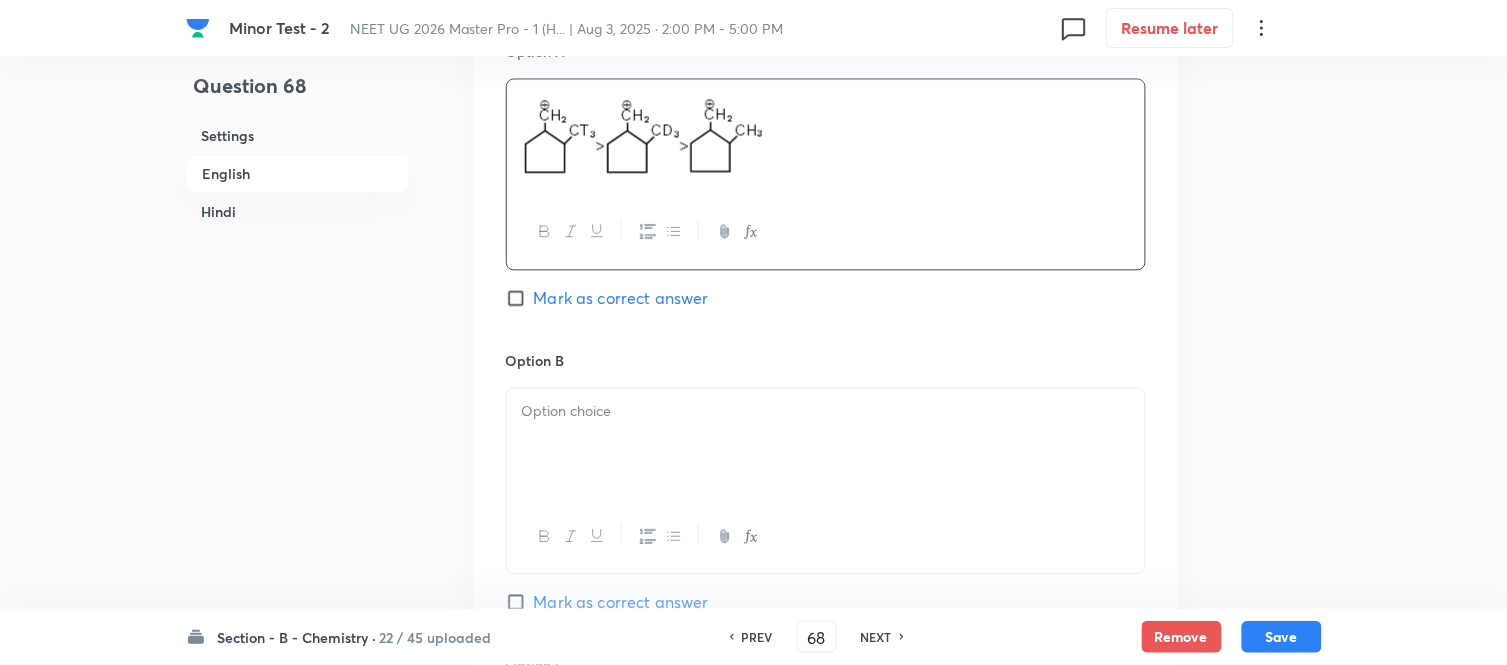click at bounding box center [826, 412] 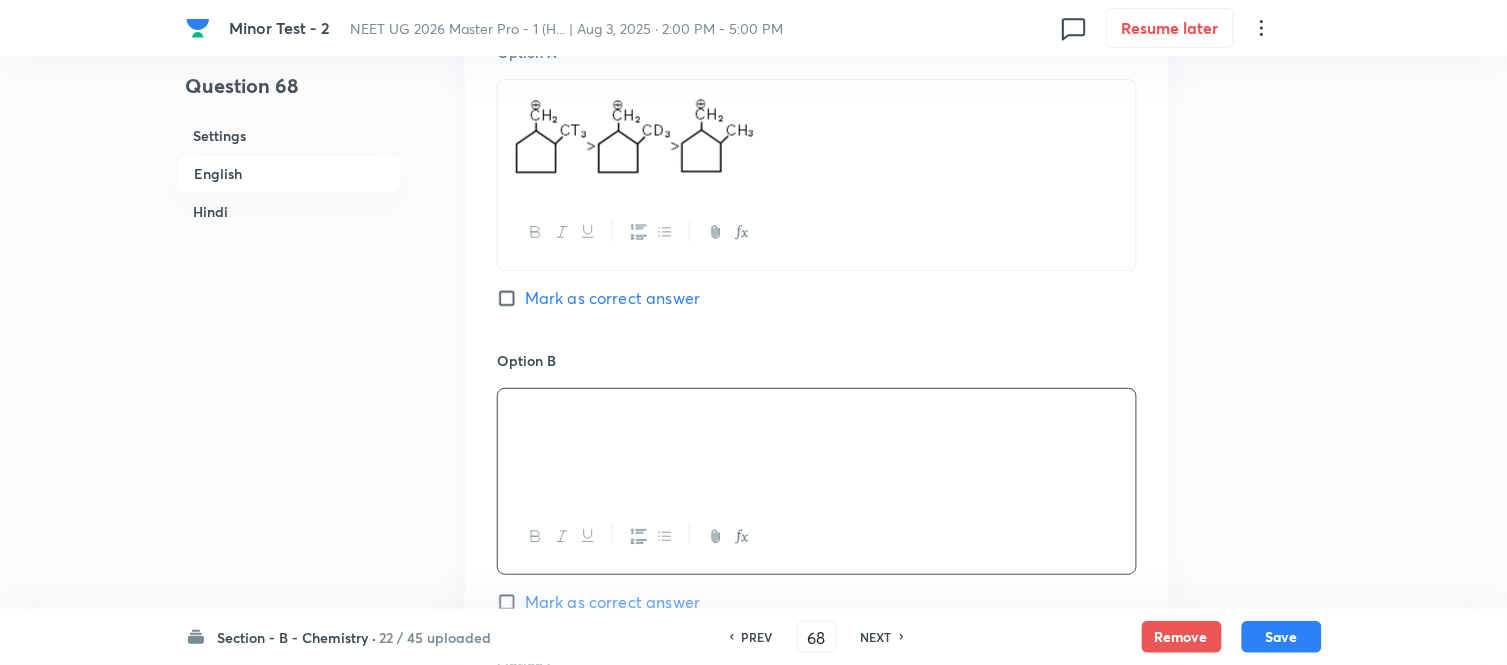 click on "Hindi" at bounding box center [289, 212] 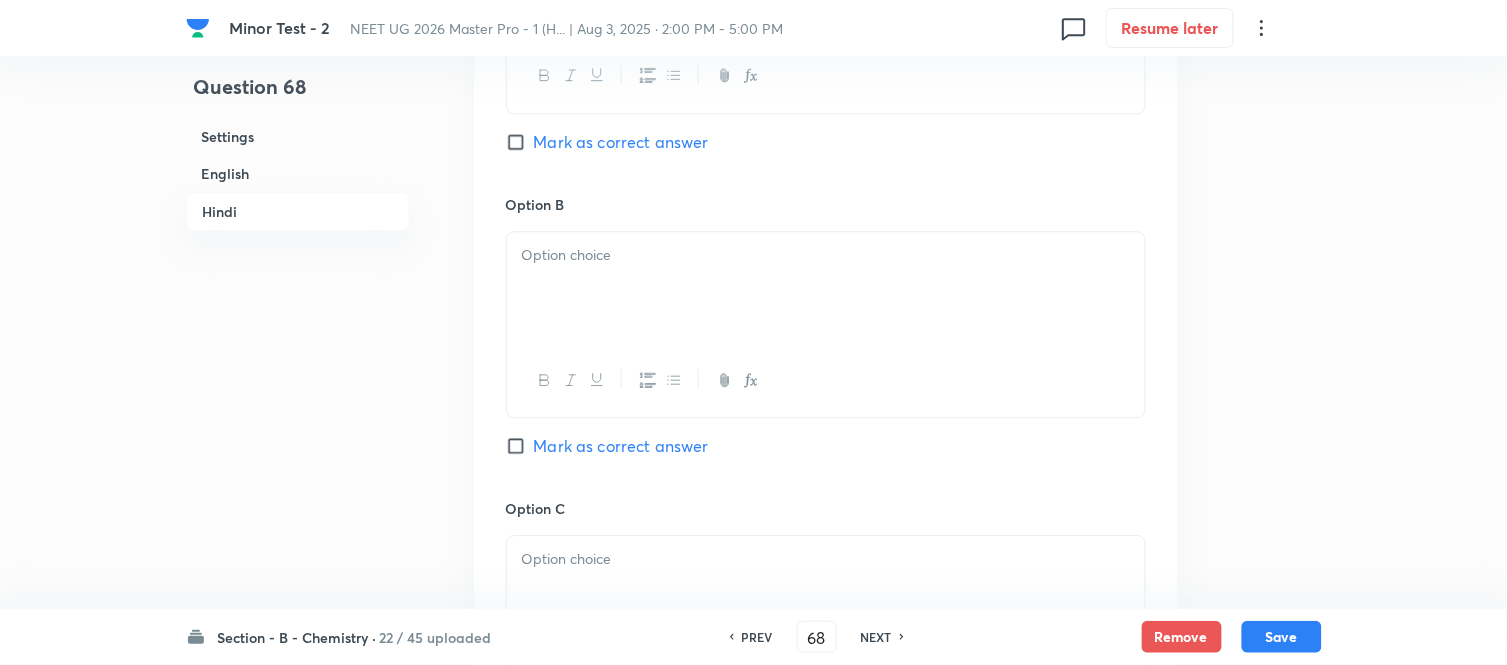 scroll, scrollTop: 3215, scrollLeft: 0, axis: vertical 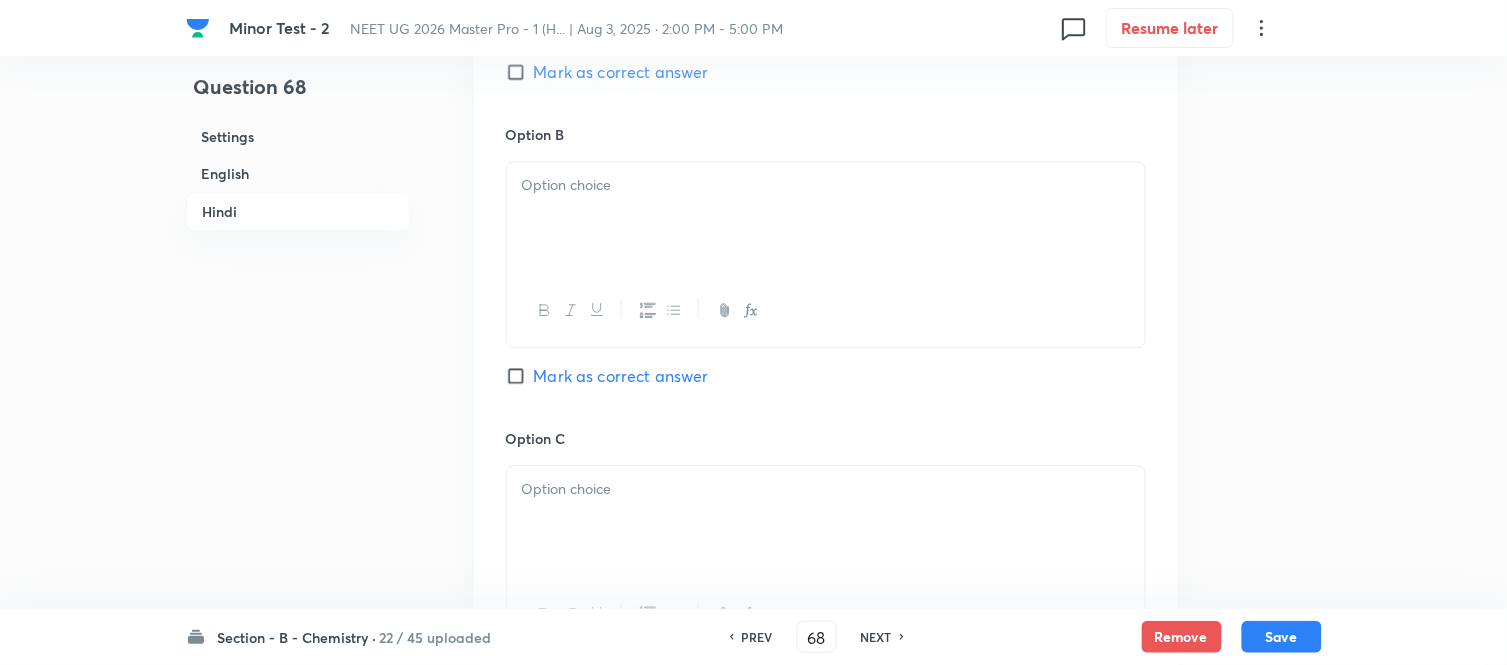 click at bounding box center [826, 218] 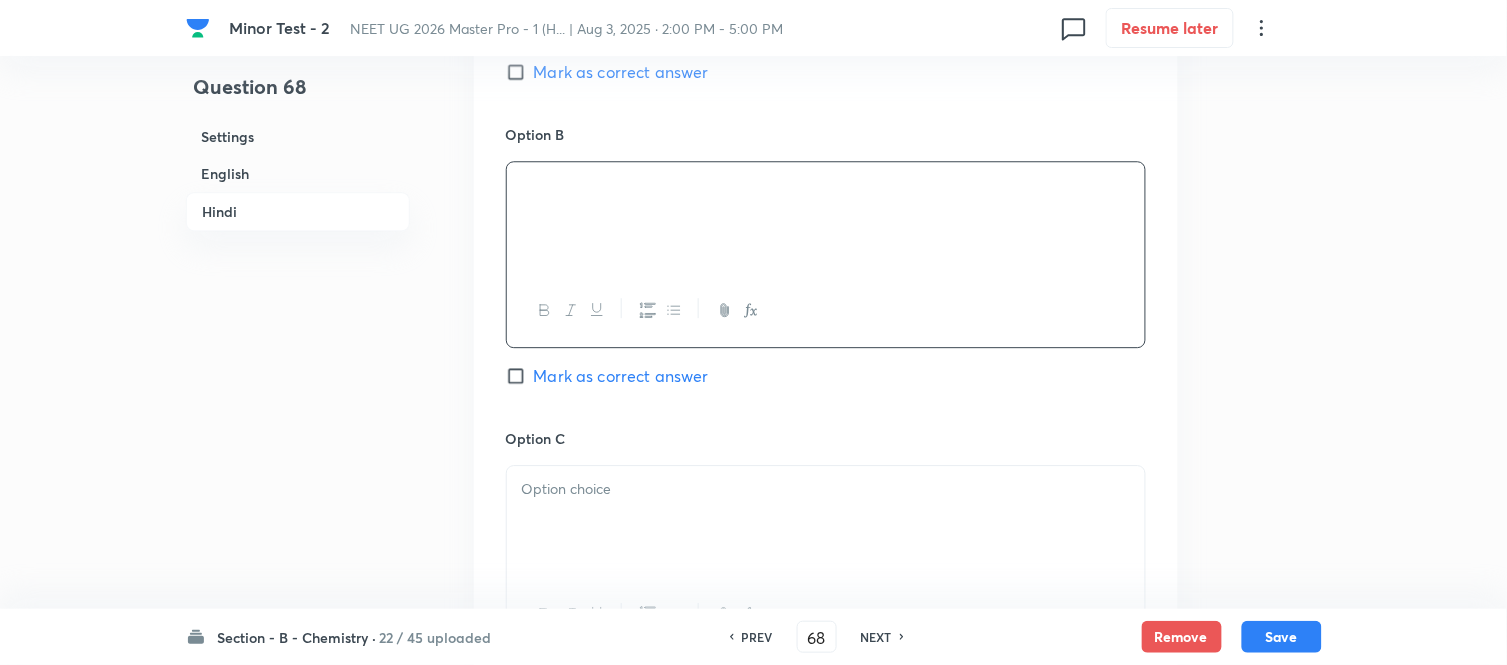 click on "English" at bounding box center [298, 173] 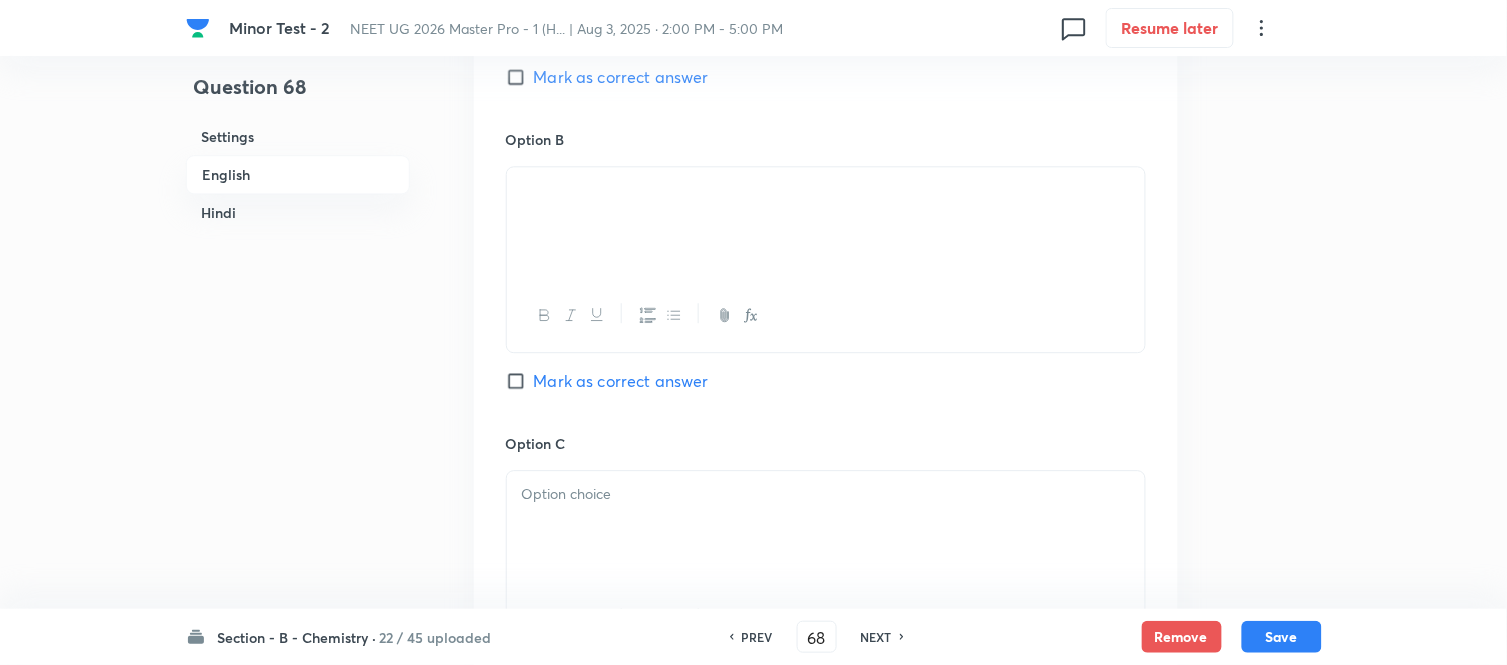 scroll, scrollTop: 1404, scrollLeft: 0, axis: vertical 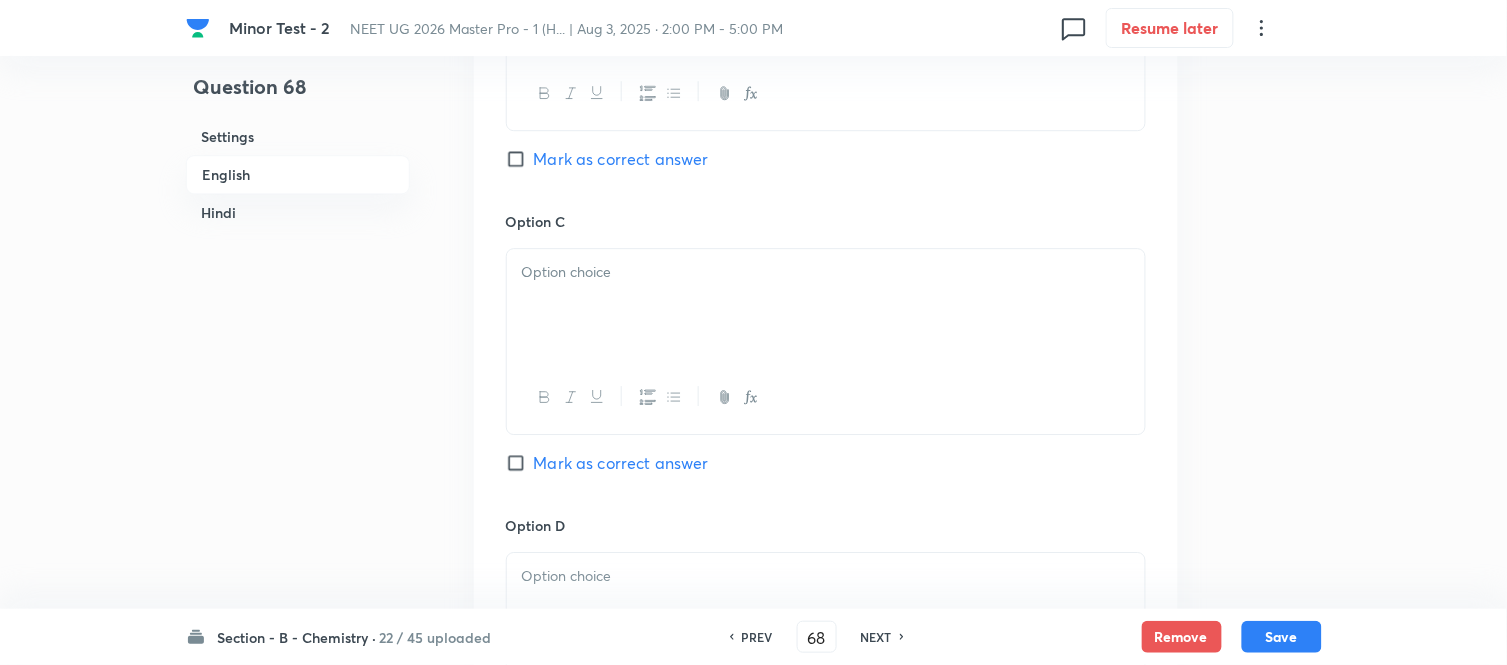 click at bounding box center (826, 272) 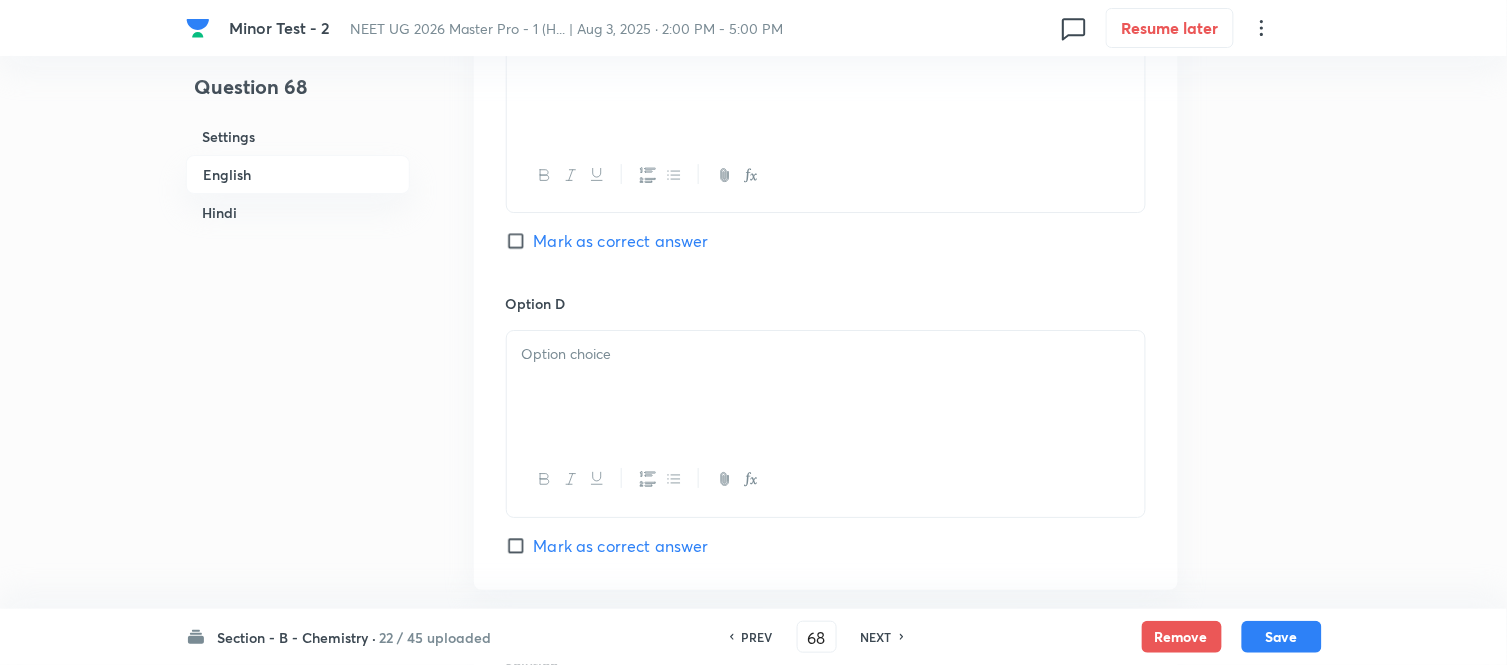 scroll, scrollTop: 1848, scrollLeft: 0, axis: vertical 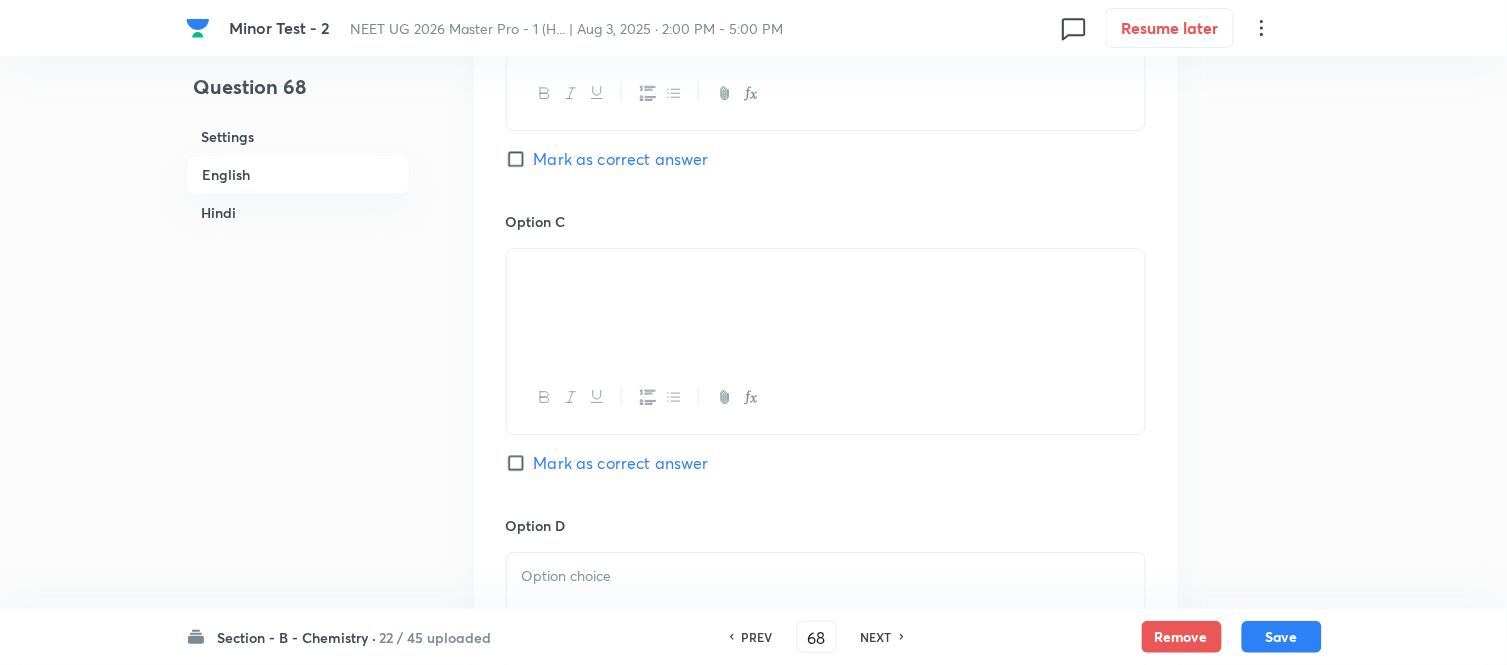 click on "Hindi" at bounding box center [298, 212] 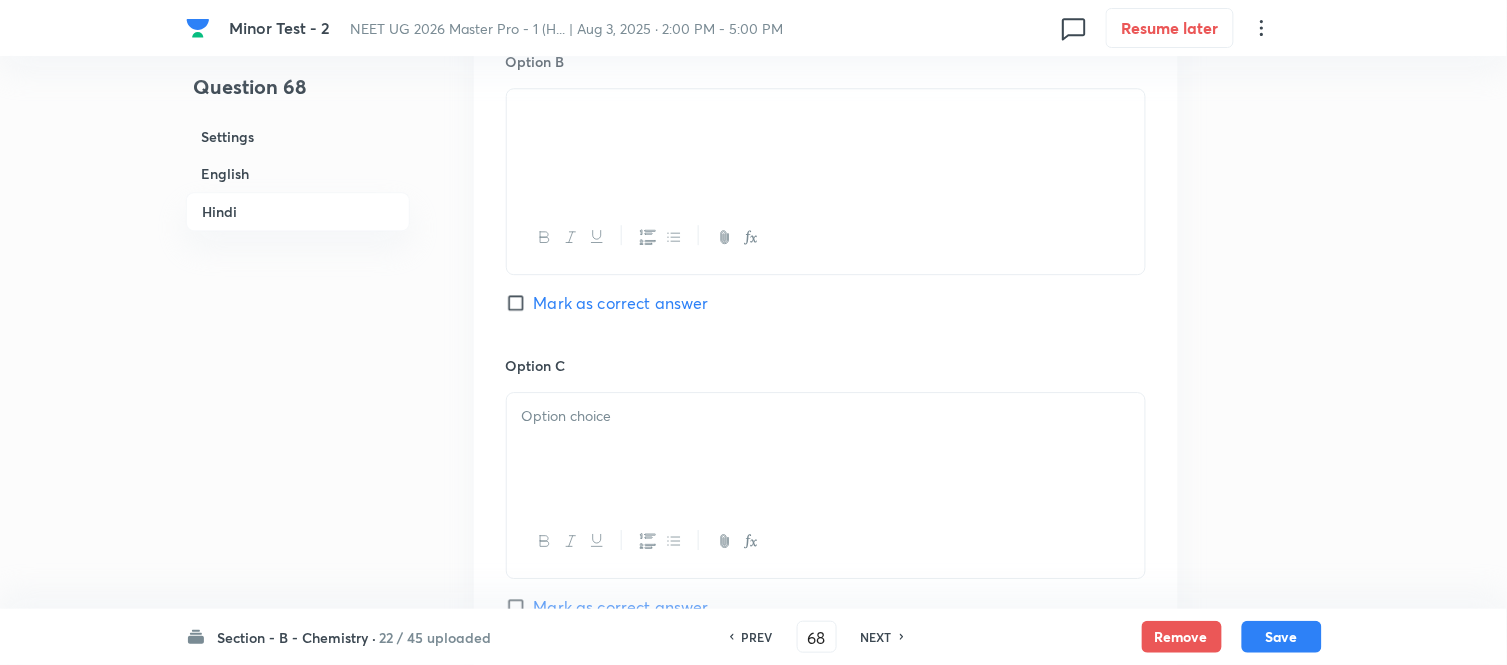 scroll, scrollTop: 3326, scrollLeft: 0, axis: vertical 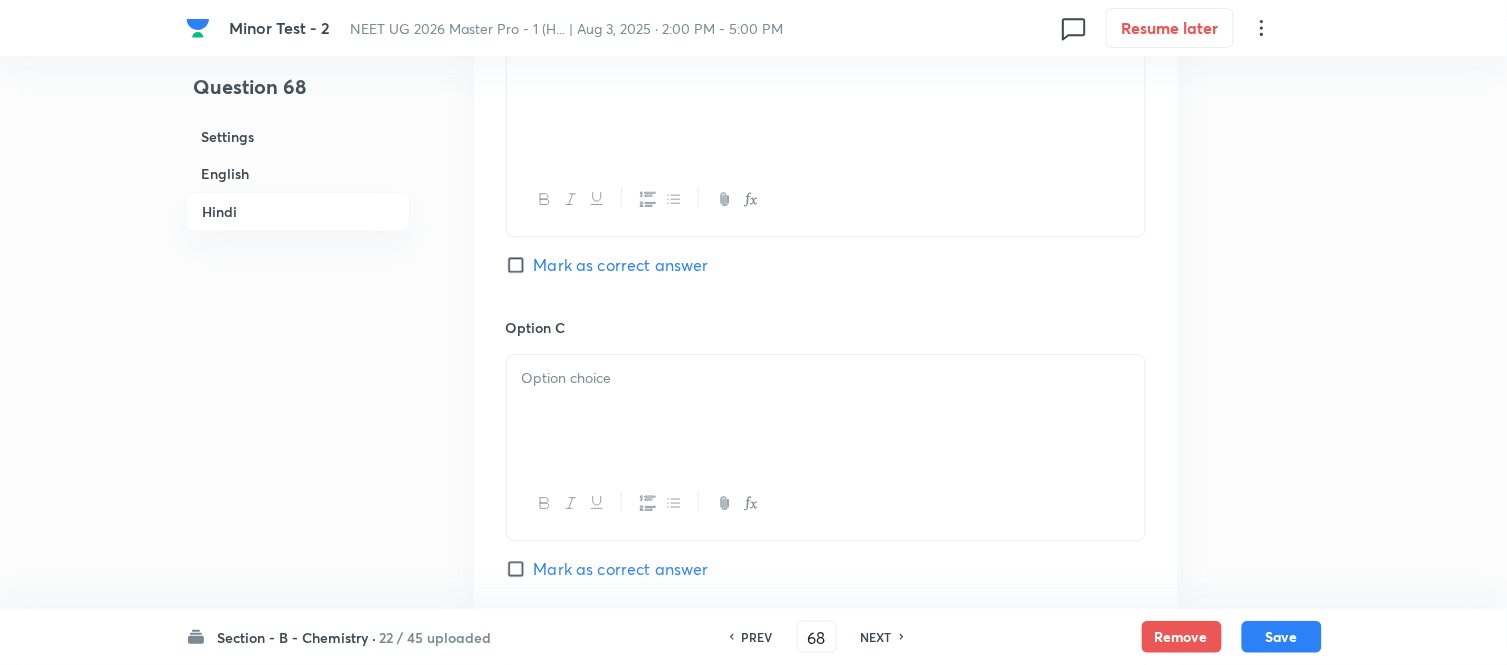 click at bounding box center [826, 378] 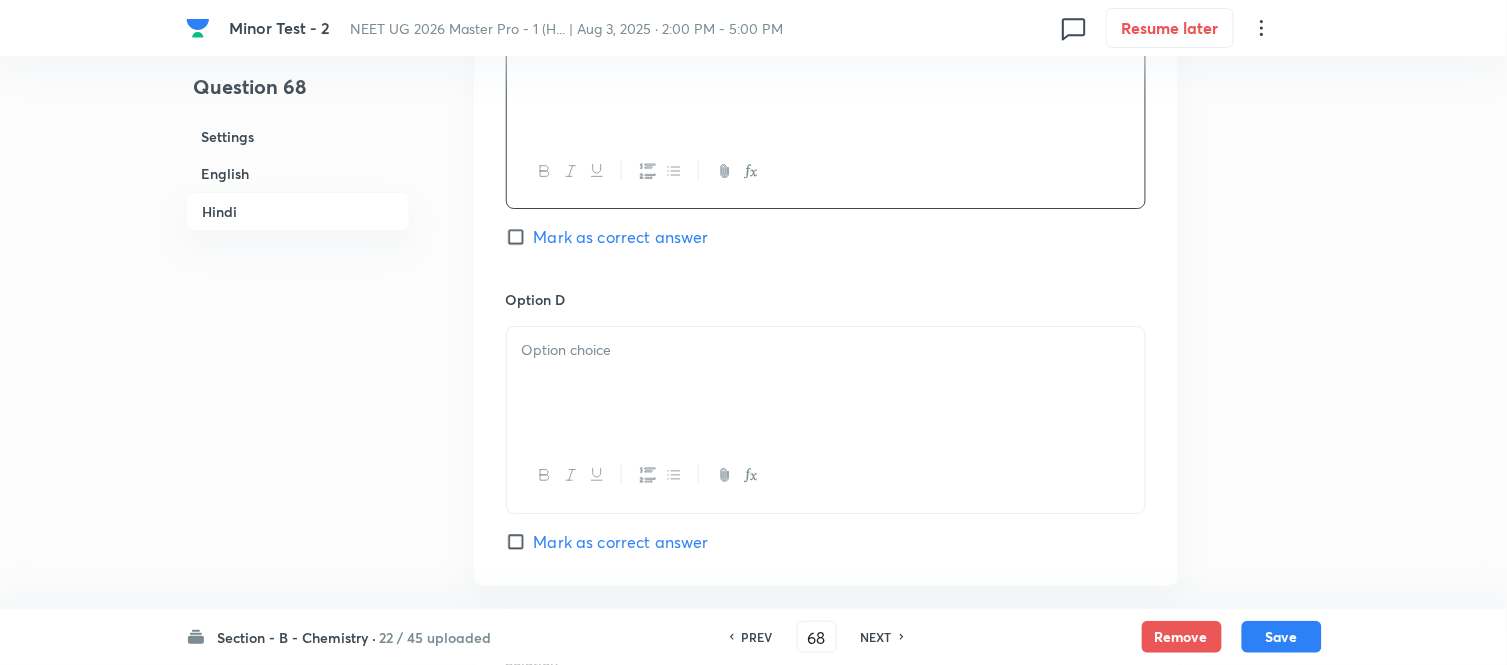 scroll, scrollTop: 3660, scrollLeft: 0, axis: vertical 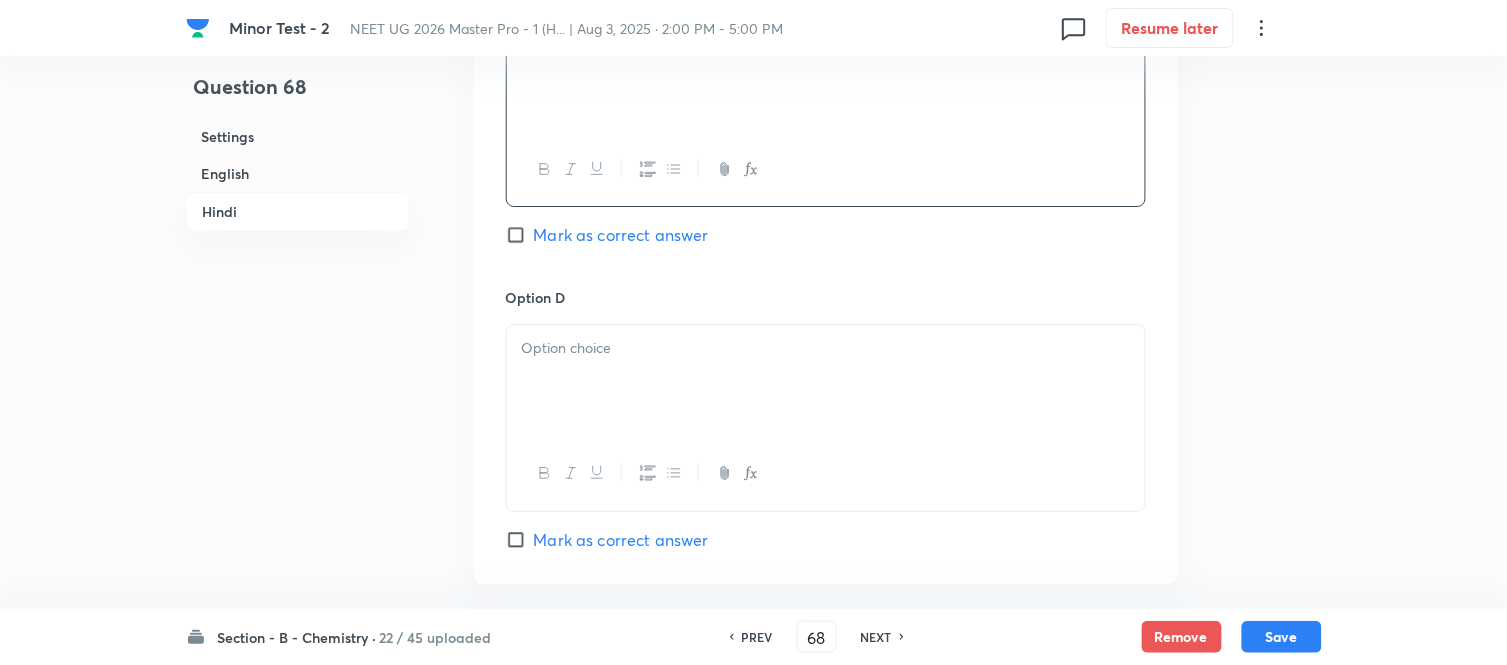 click at bounding box center [826, 381] 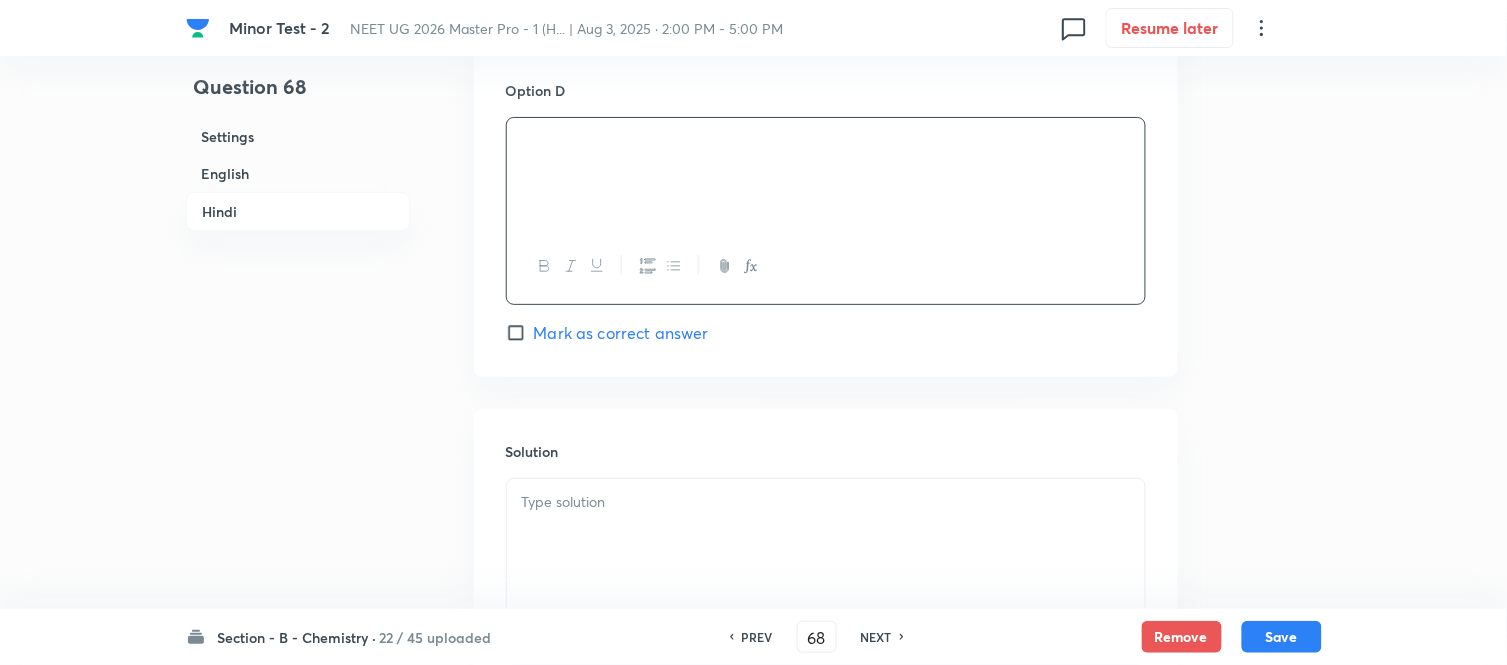 scroll, scrollTop: 3882, scrollLeft: 0, axis: vertical 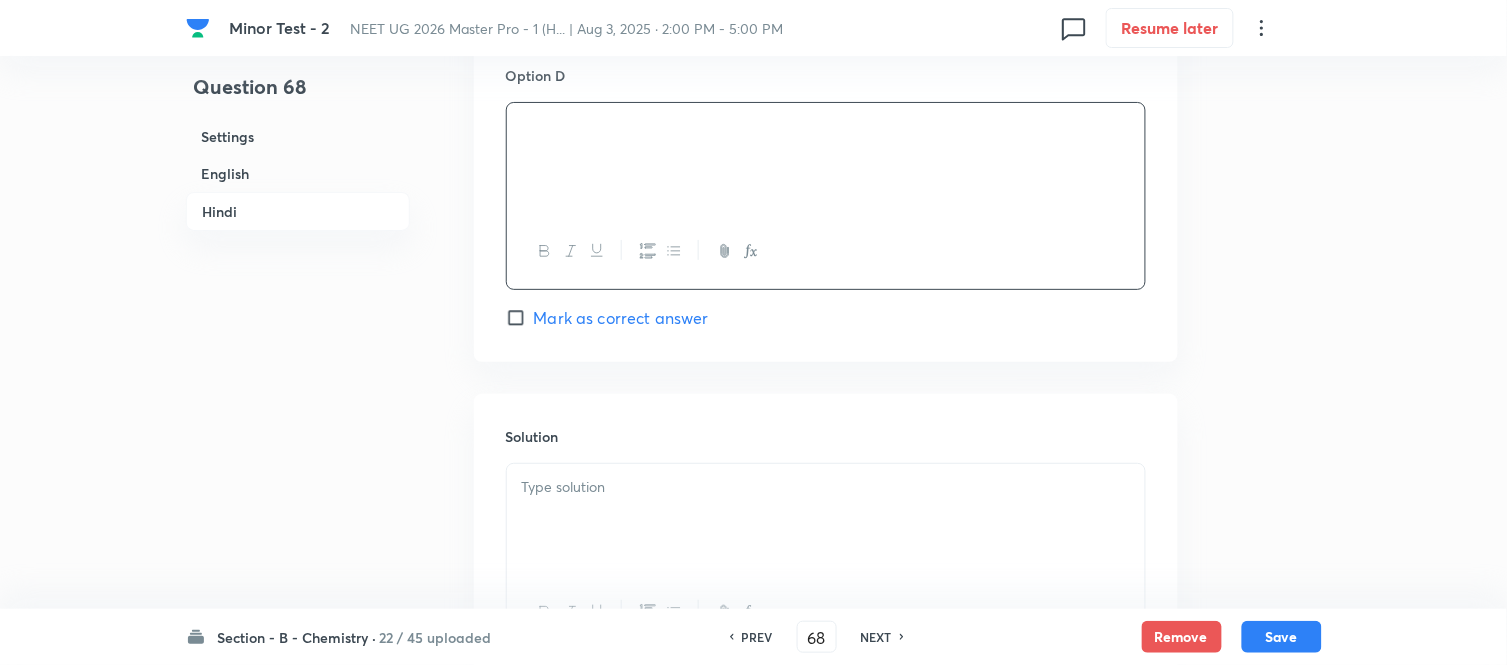 click at bounding box center [826, 487] 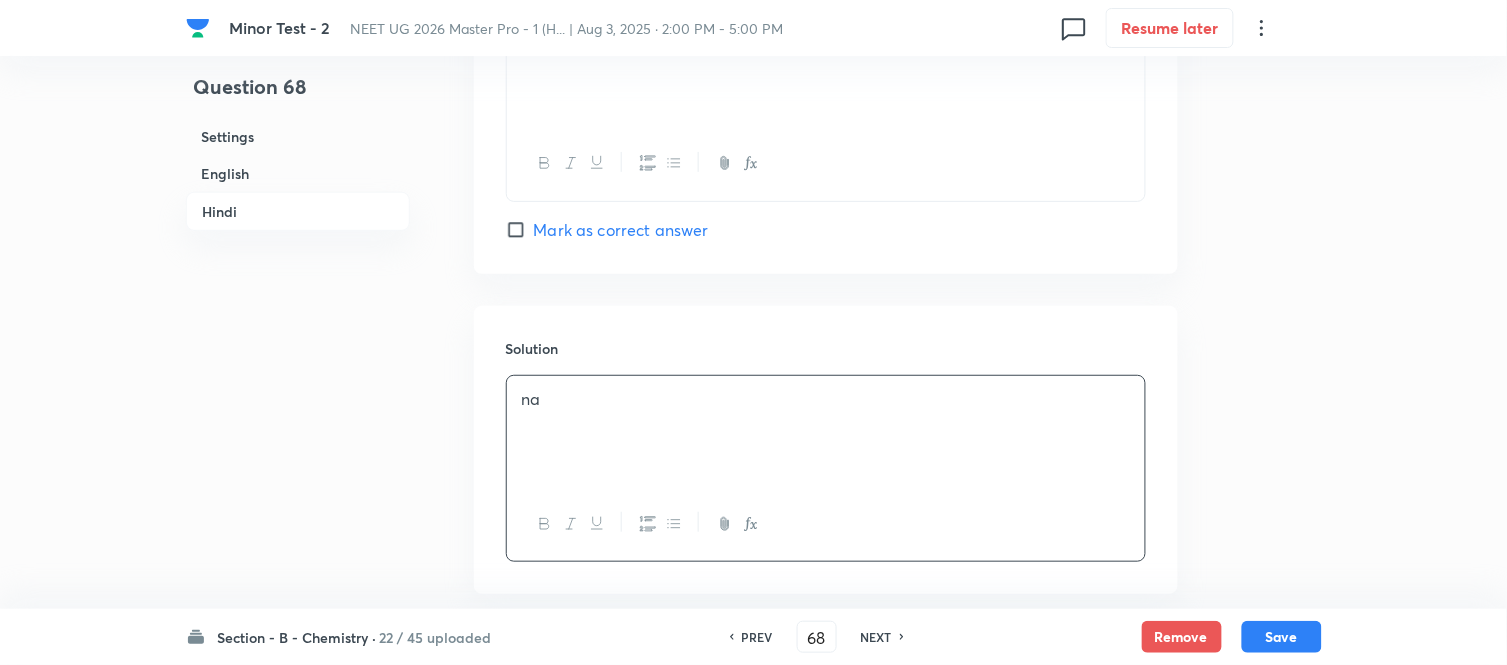 scroll, scrollTop: 4084, scrollLeft: 0, axis: vertical 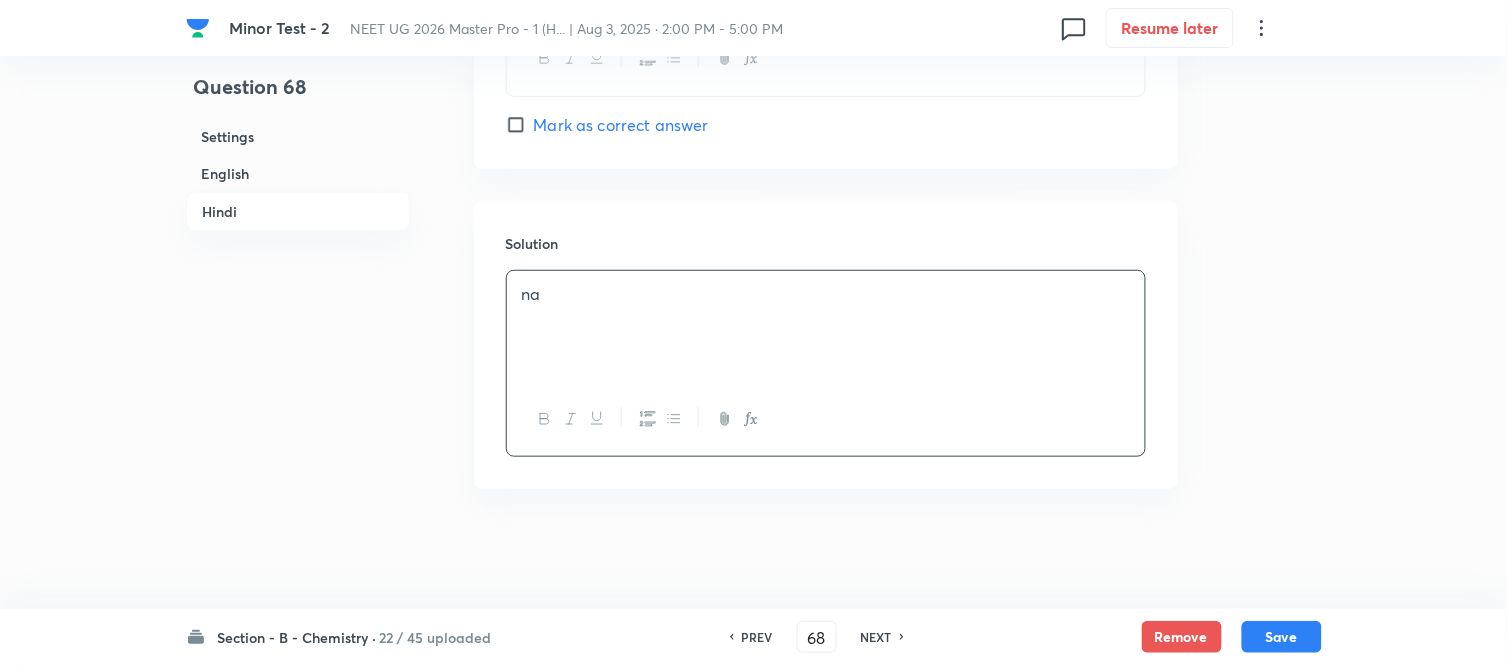 click on "Hindi" at bounding box center [298, 211] 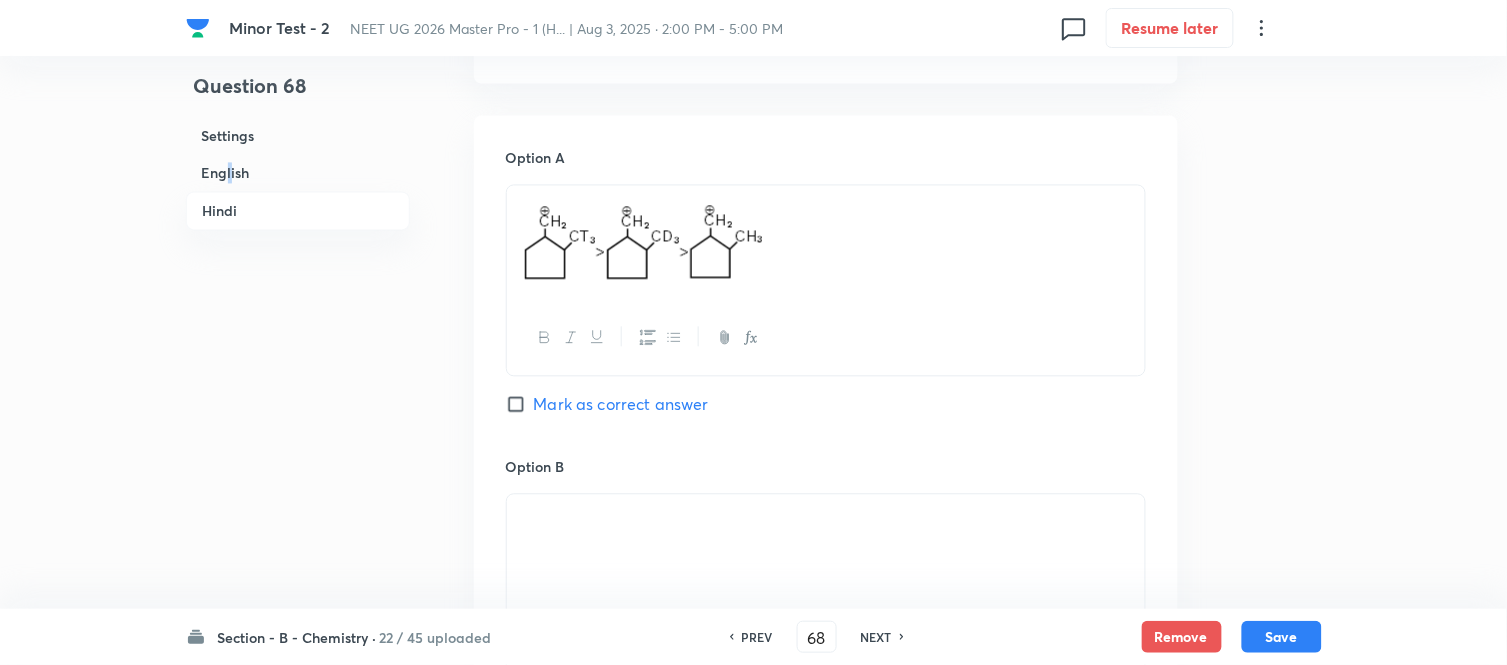 drag, startPoint x: 230, startPoint y: 155, endPoint x: 241, endPoint y: 190, distance: 36.687874 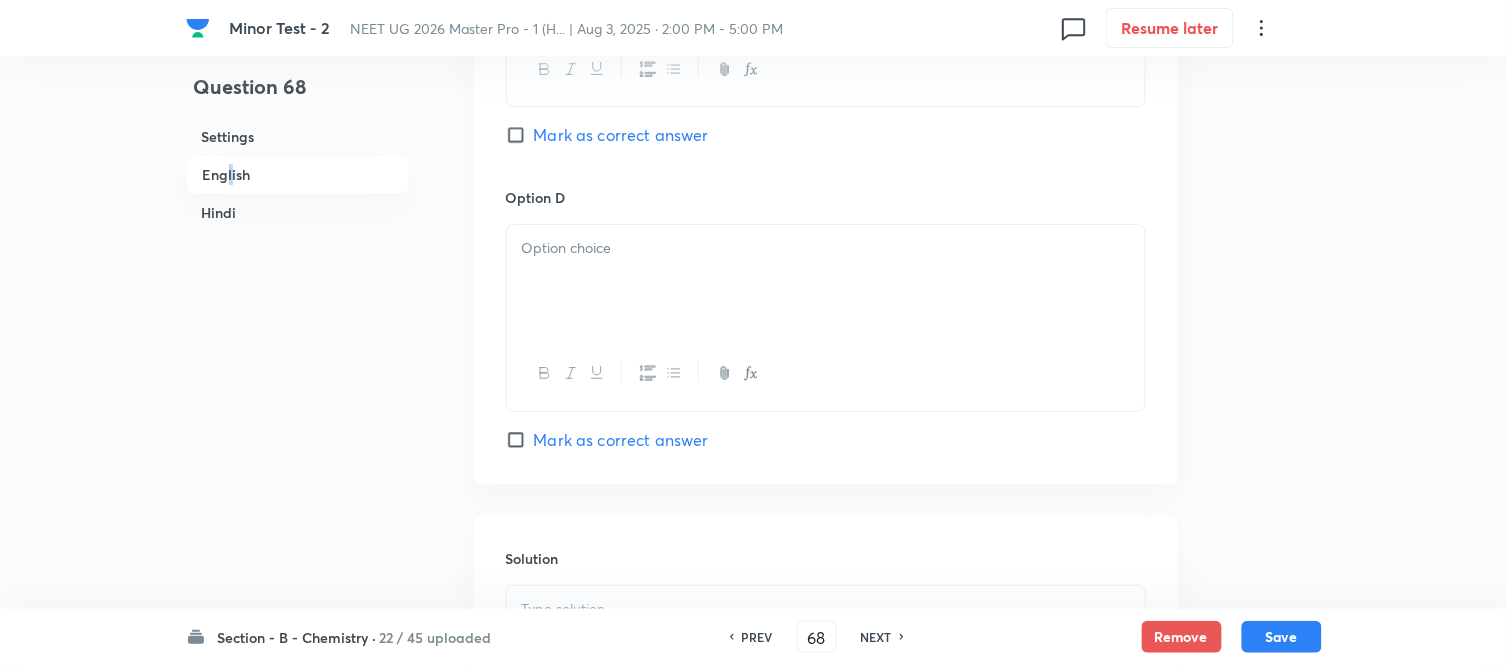 scroll, scrollTop: 1737, scrollLeft: 0, axis: vertical 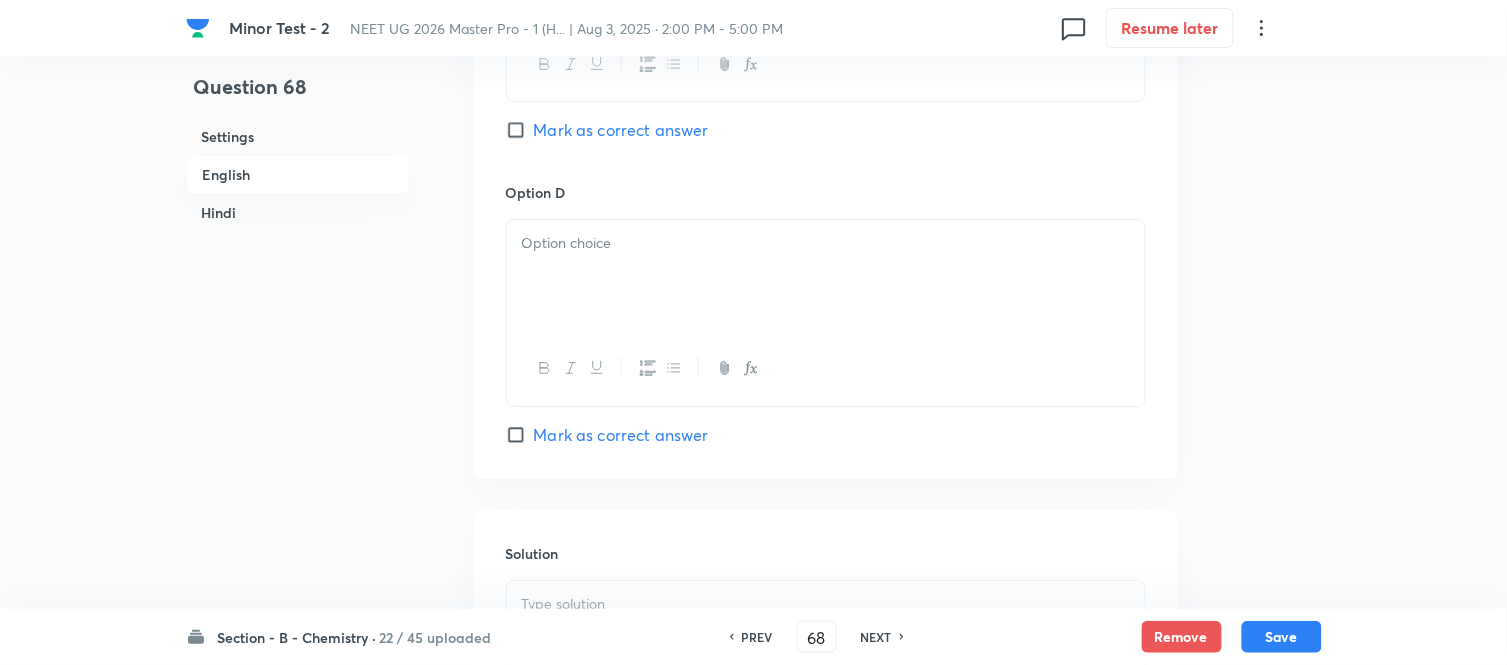 click at bounding box center (826, 276) 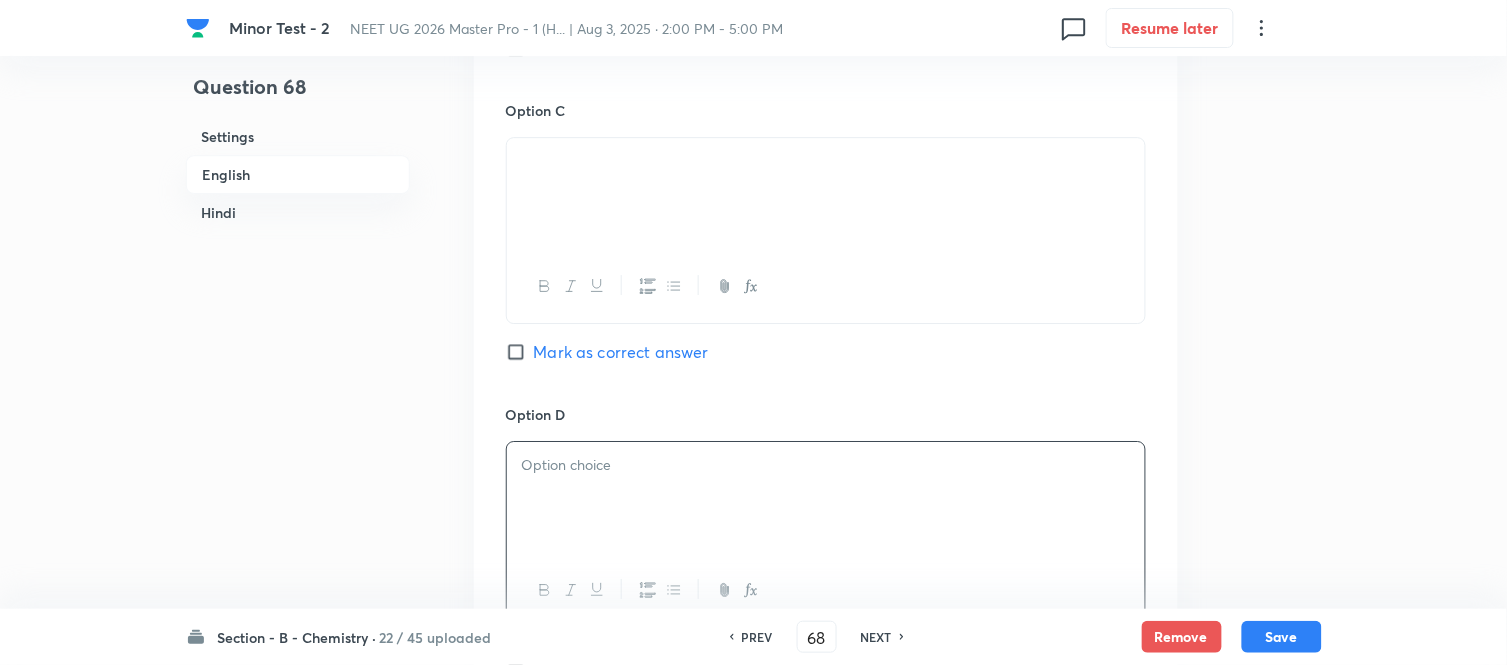 scroll, scrollTop: 1737, scrollLeft: 0, axis: vertical 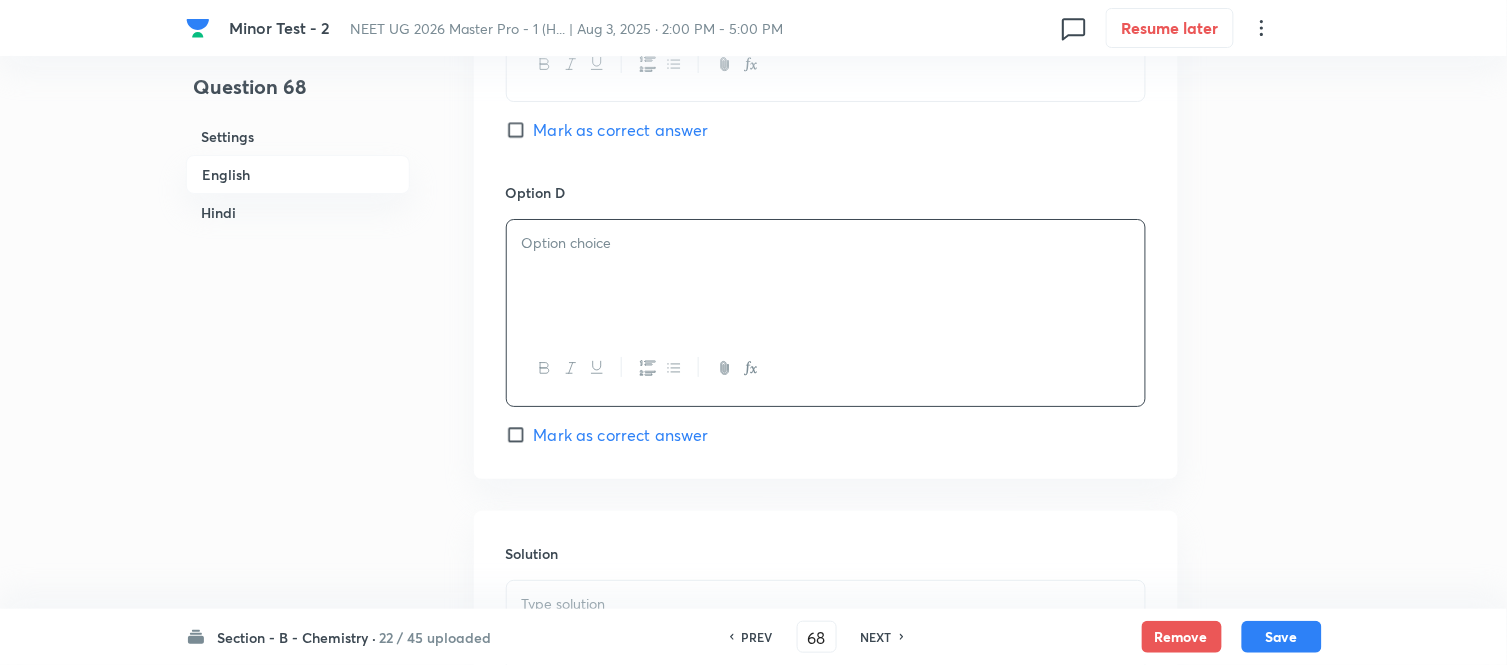 click at bounding box center [826, 276] 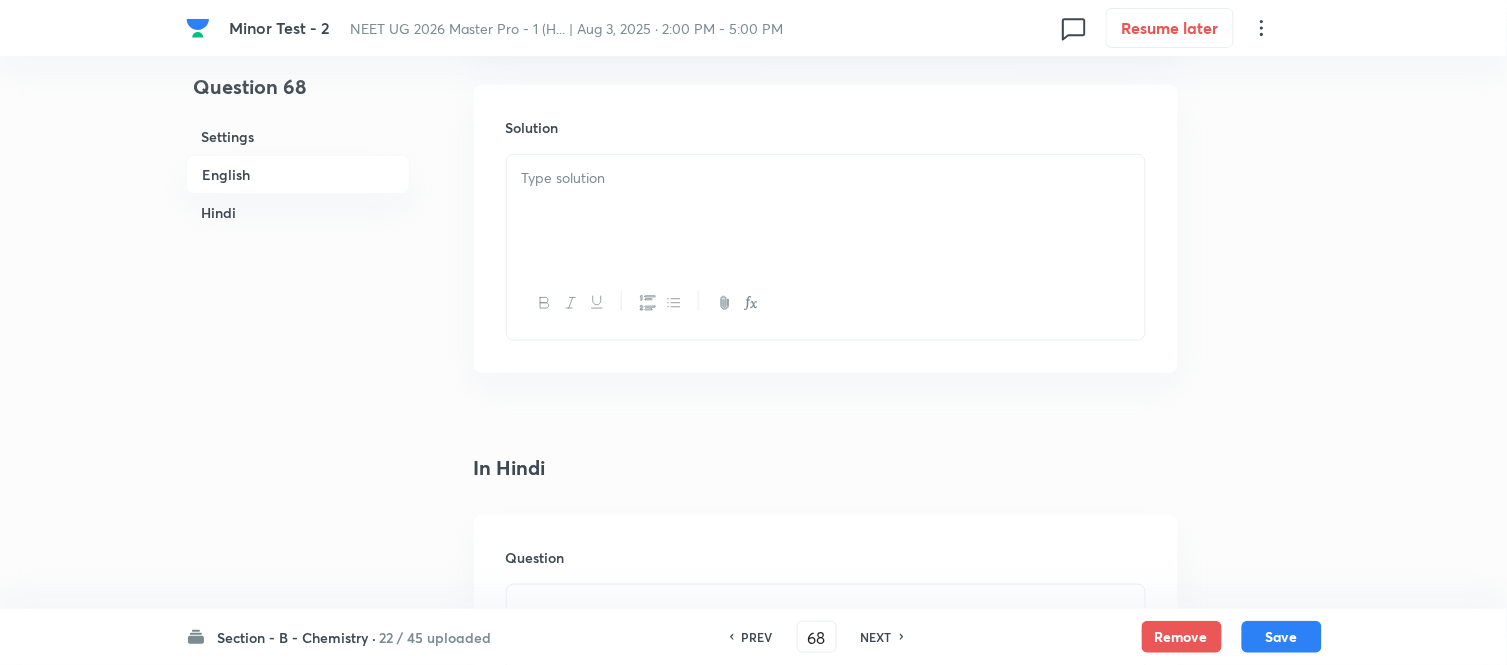 scroll, scrollTop: 2182, scrollLeft: 0, axis: vertical 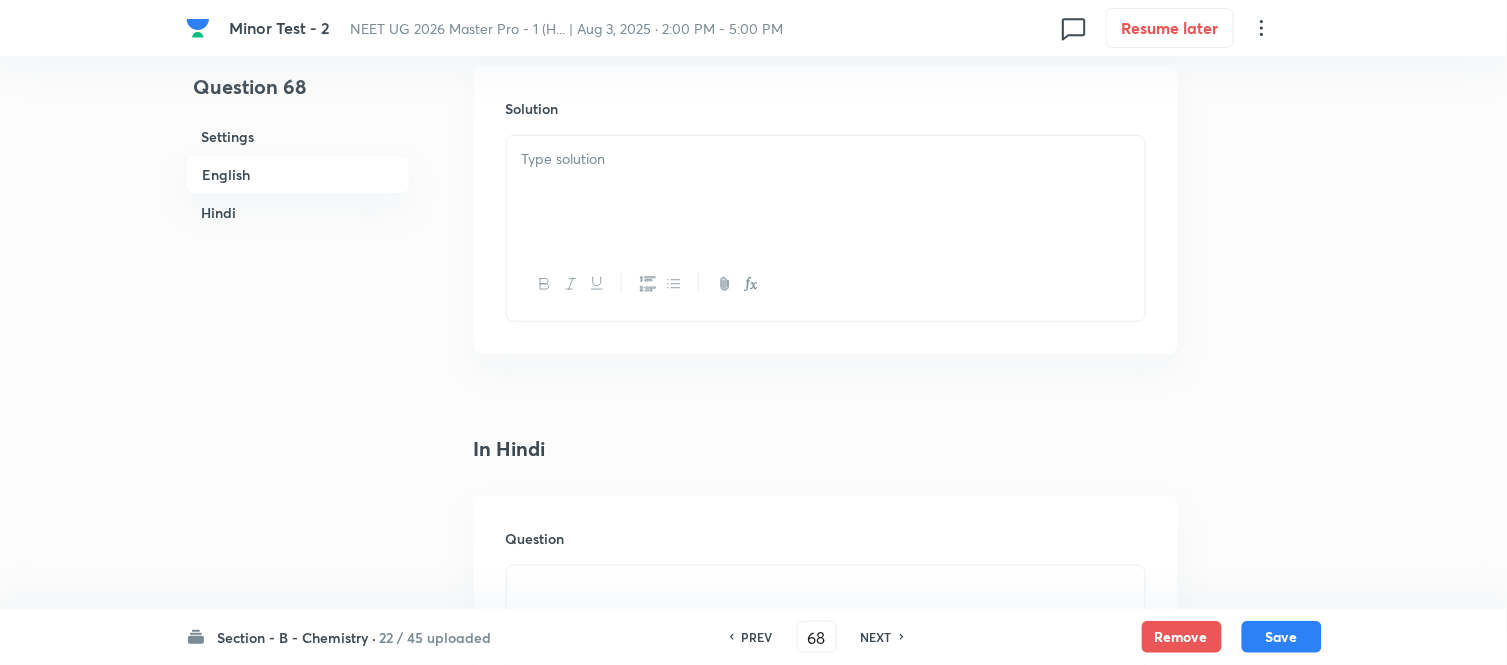 click at bounding box center (826, 192) 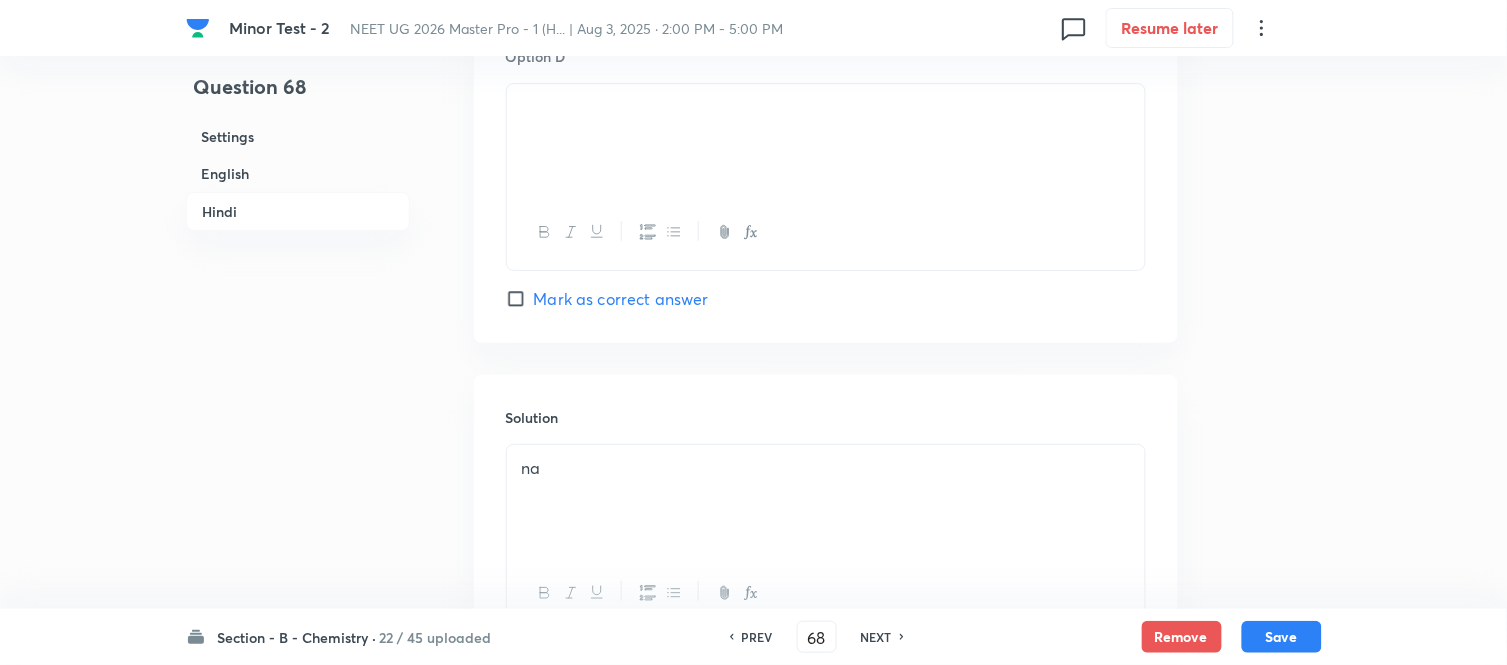 scroll, scrollTop: 4084, scrollLeft: 0, axis: vertical 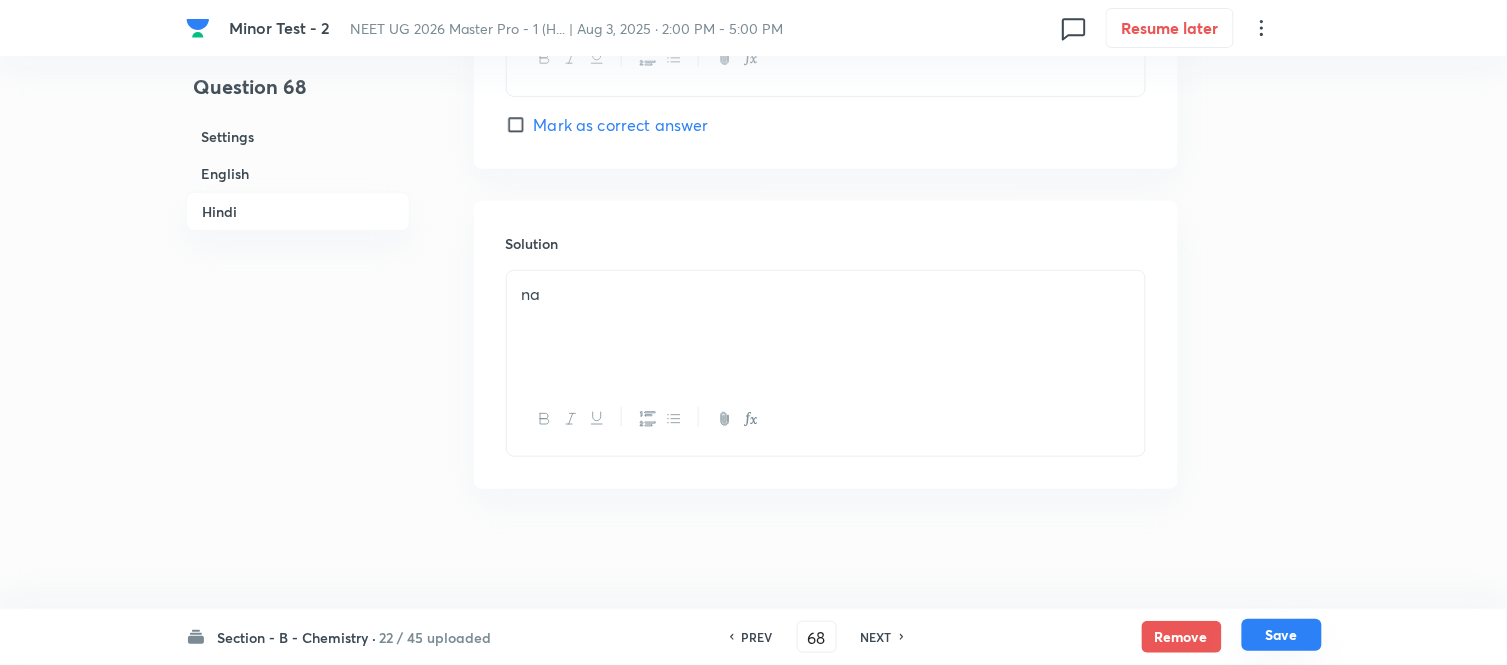click on "Save" at bounding box center [1282, 635] 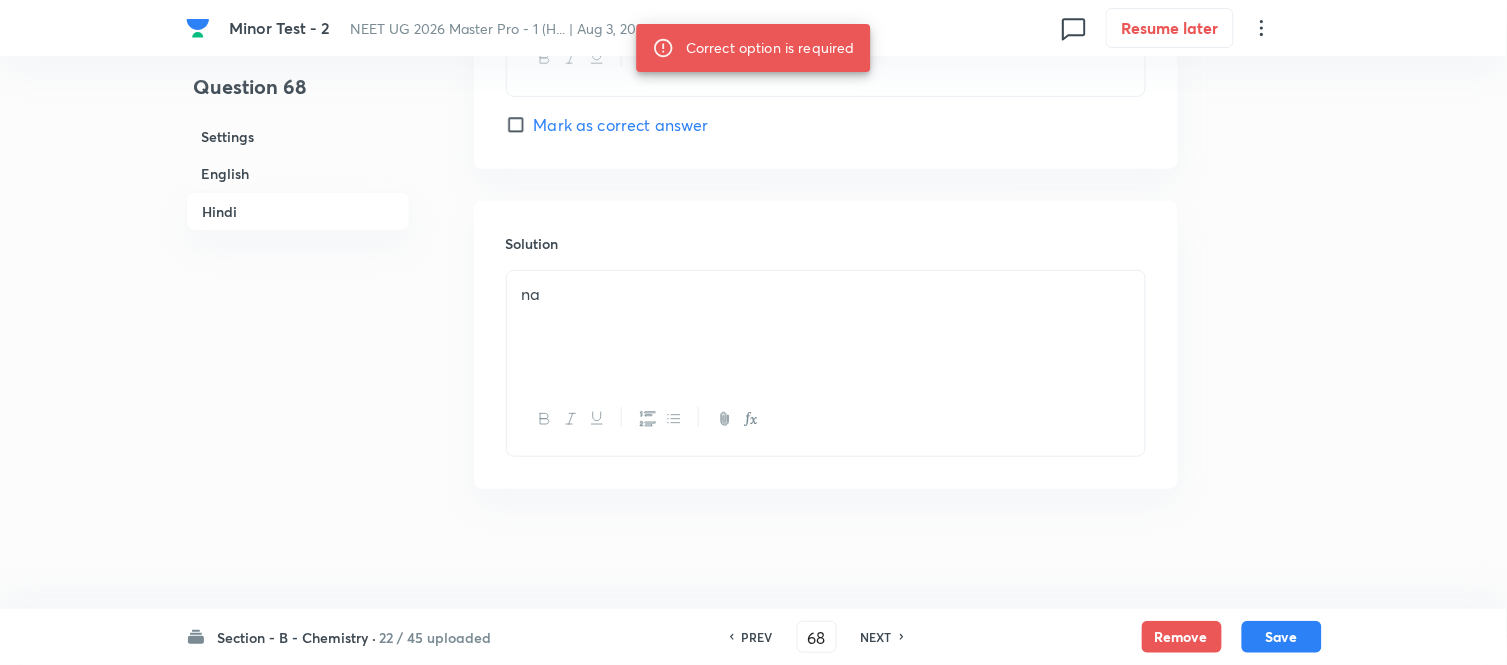 click on "Mark as correct answer" at bounding box center (520, 125) 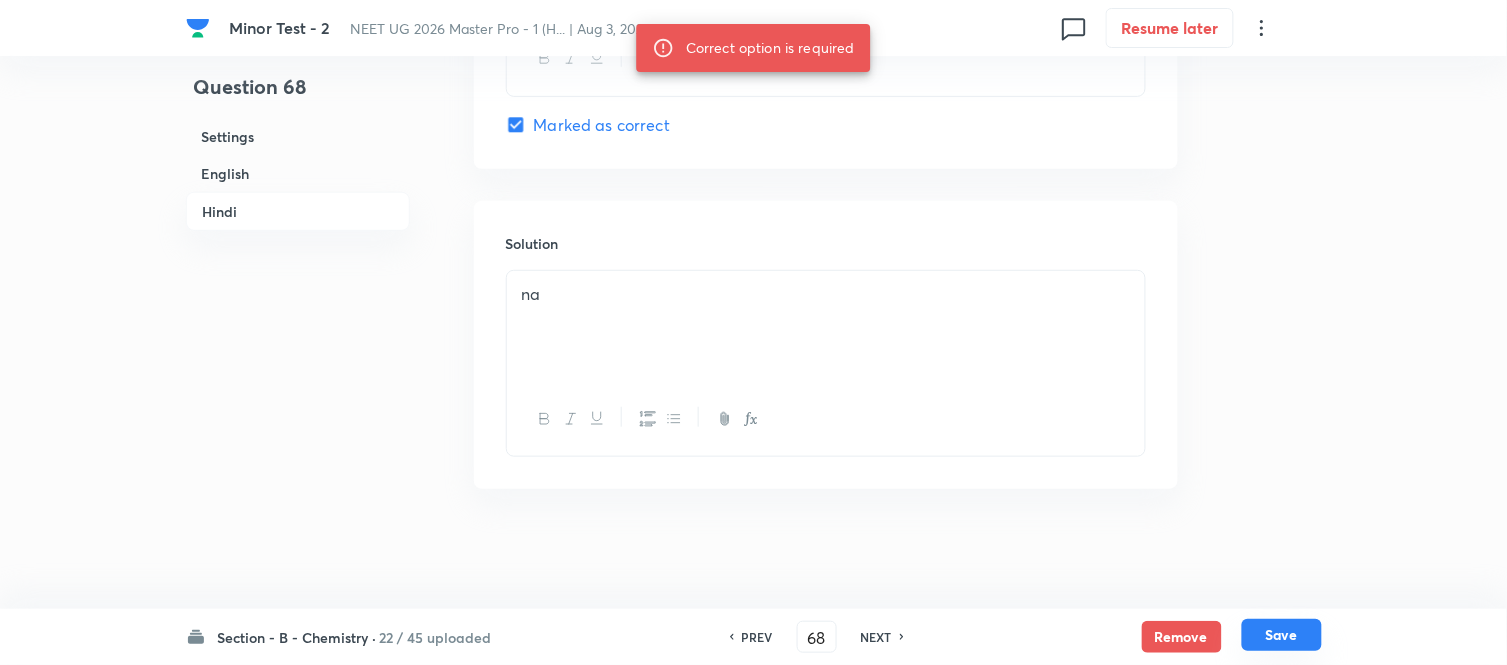 click on "Save" at bounding box center [1282, 635] 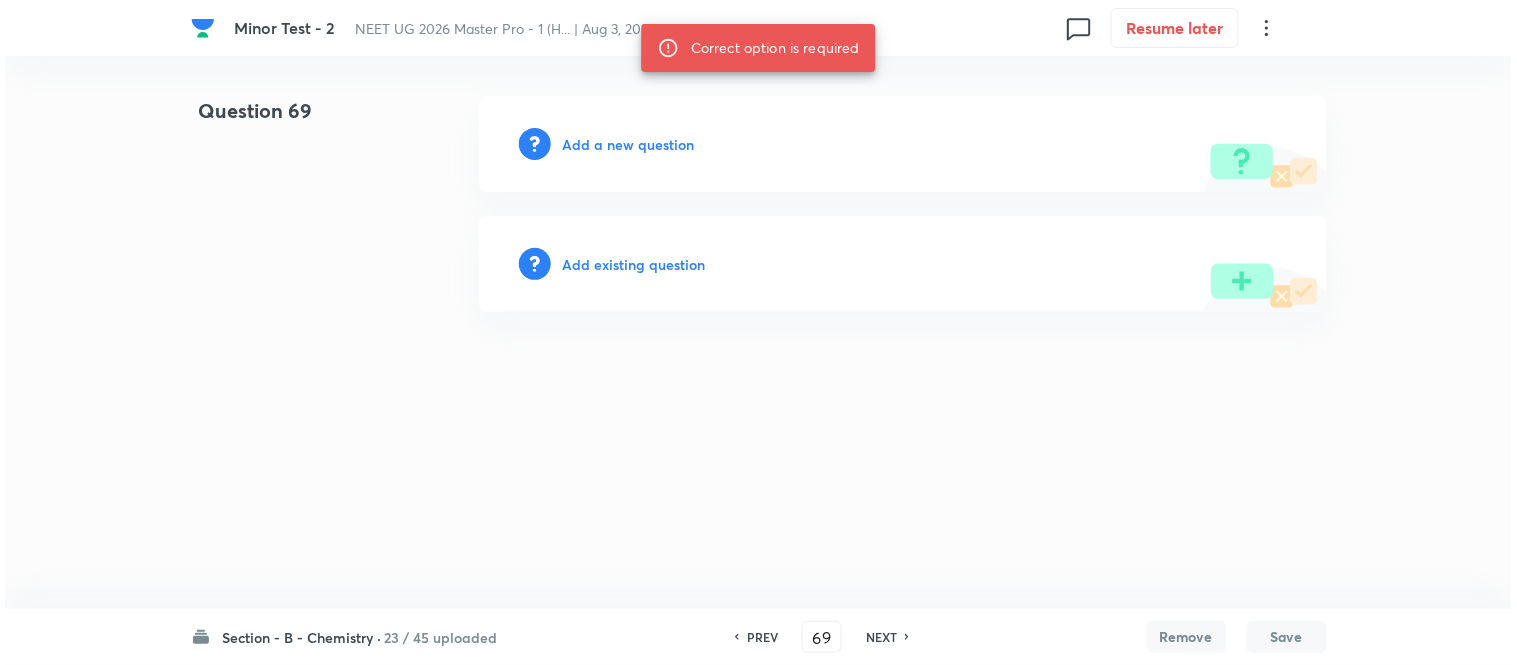 scroll, scrollTop: 0, scrollLeft: 0, axis: both 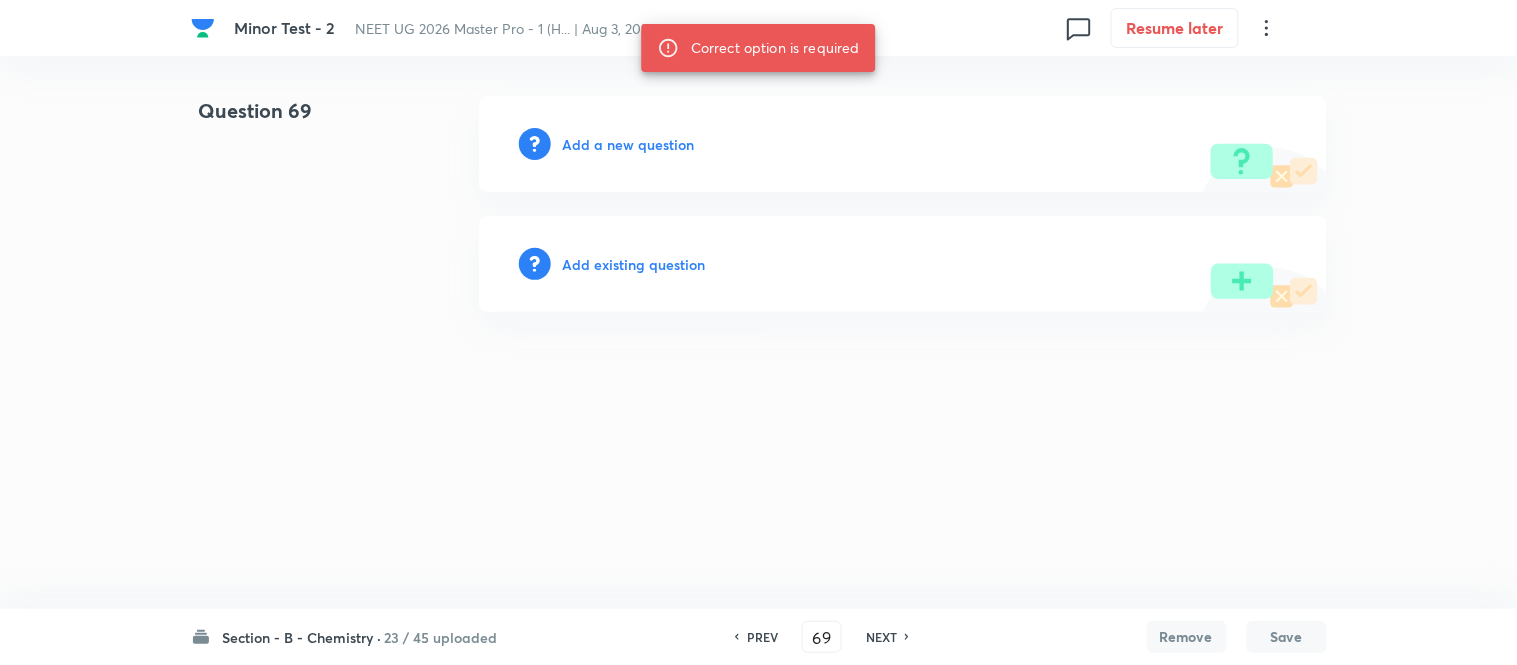 click on "Add a new question" at bounding box center (629, 144) 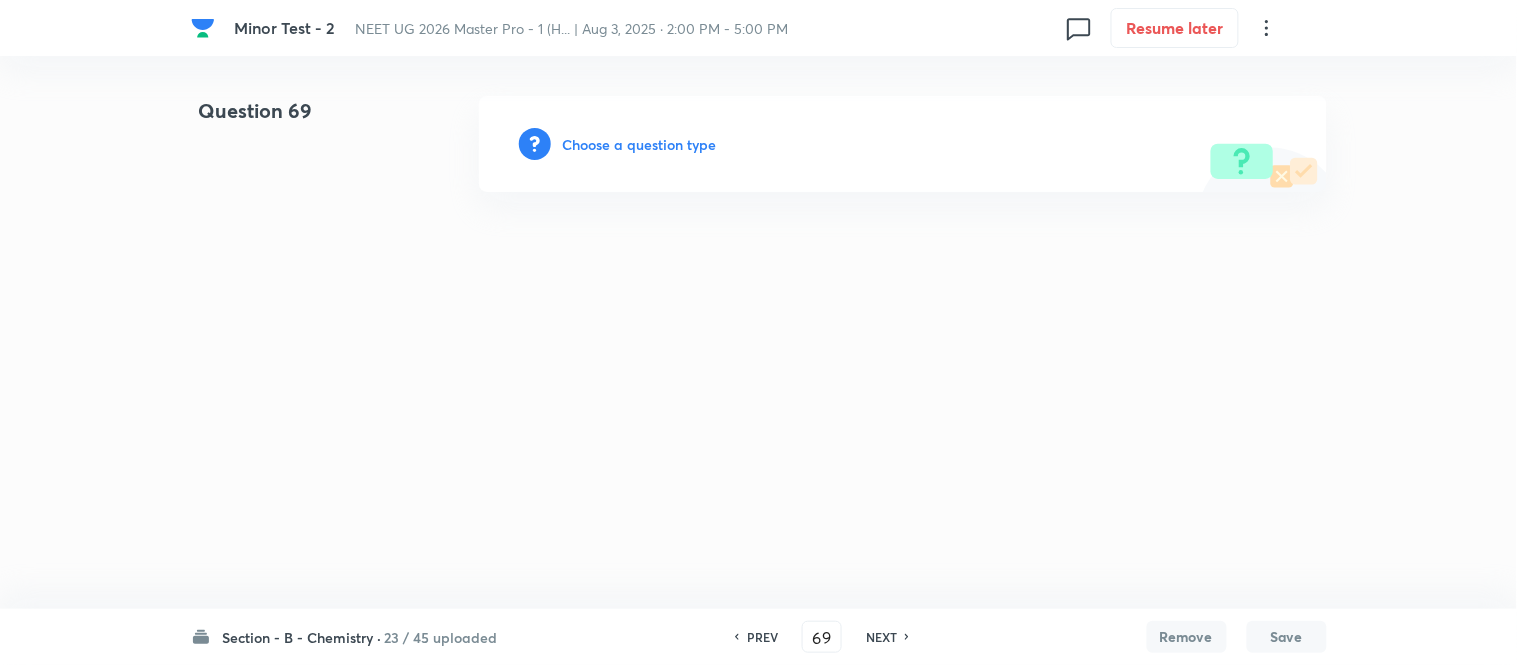 click on "Choose a question type" at bounding box center [640, 144] 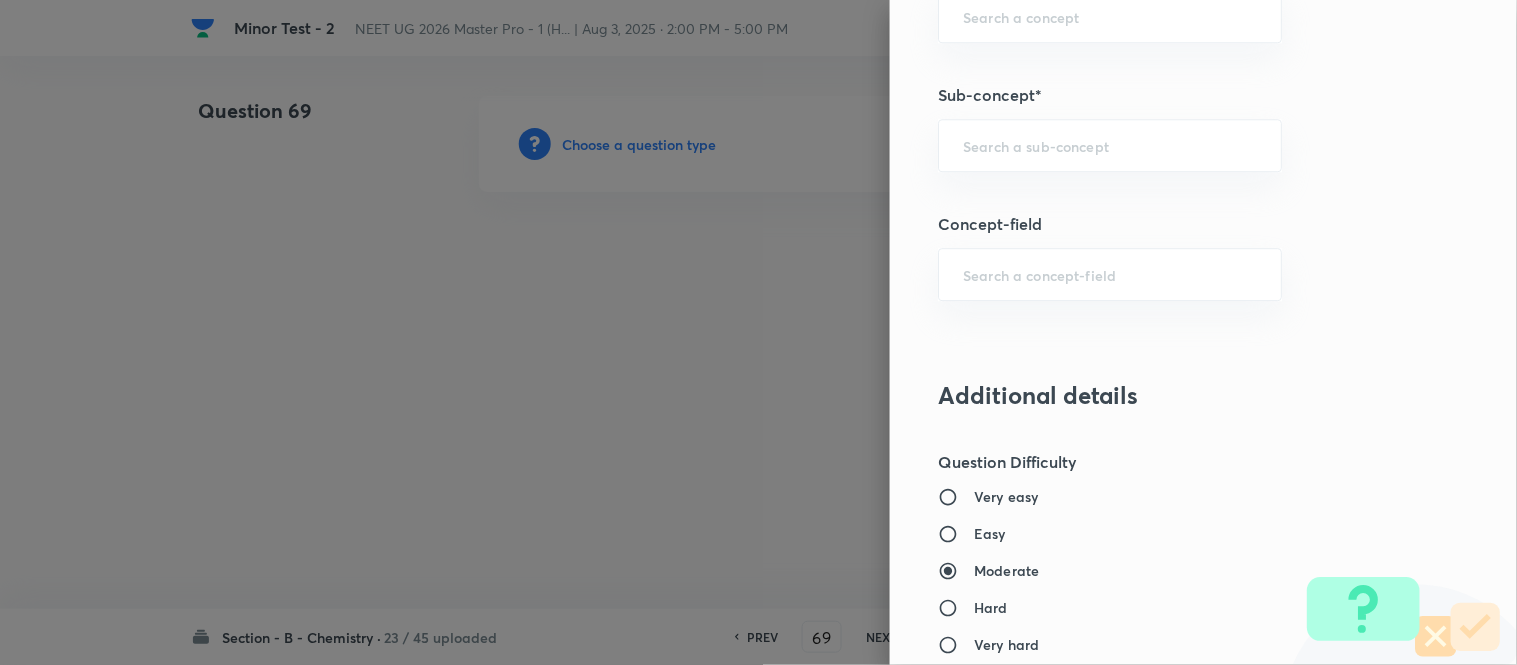 scroll, scrollTop: 1301, scrollLeft: 0, axis: vertical 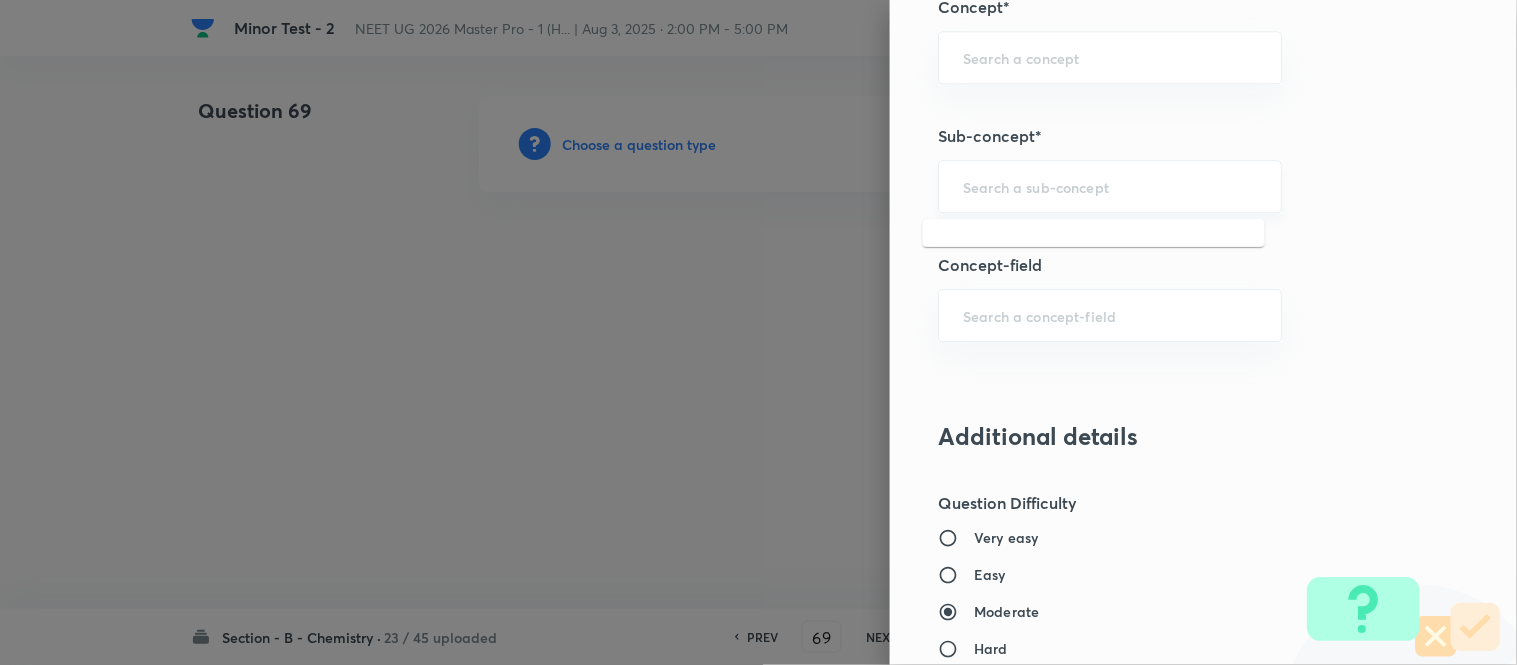 click at bounding box center (1110, 186) 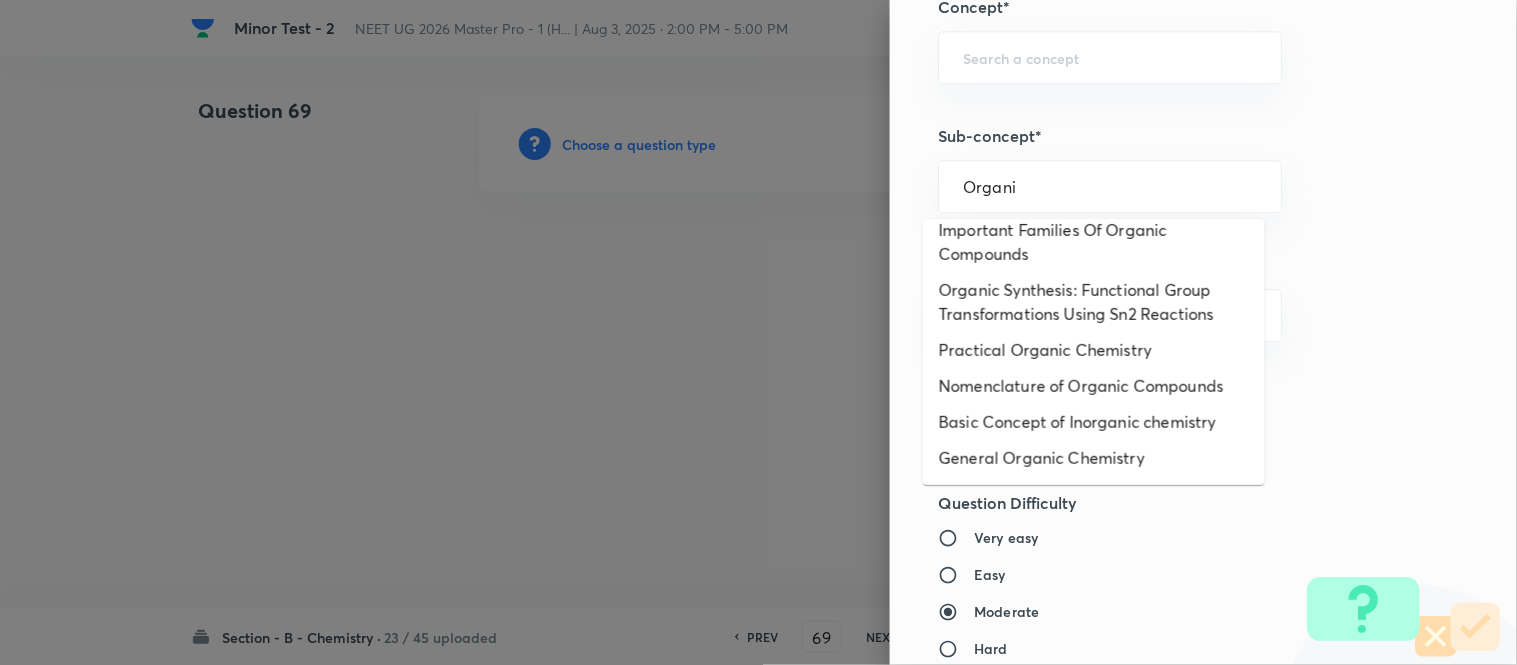scroll, scrollTop: 311, scrollLeft: 0, axis: vertical 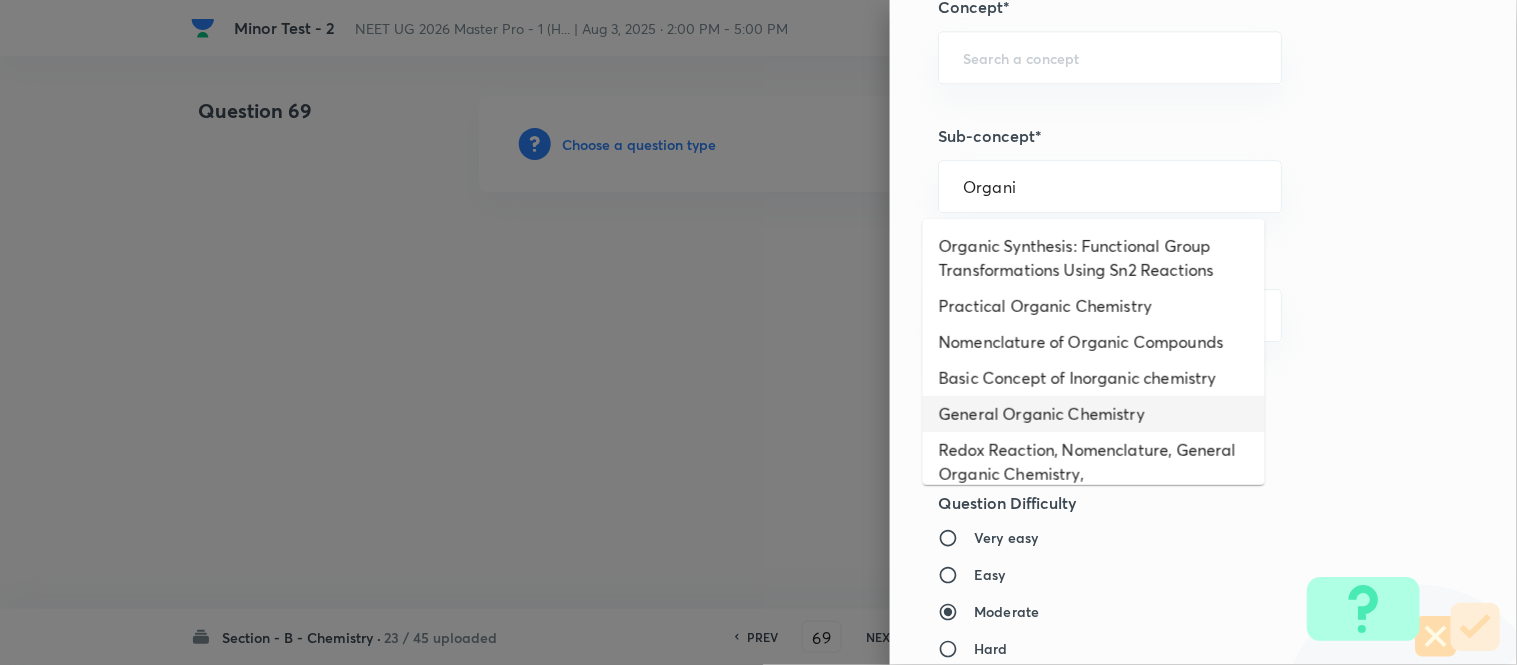 click on "General Organic Chemistry" at bounding box center [1094, 414] 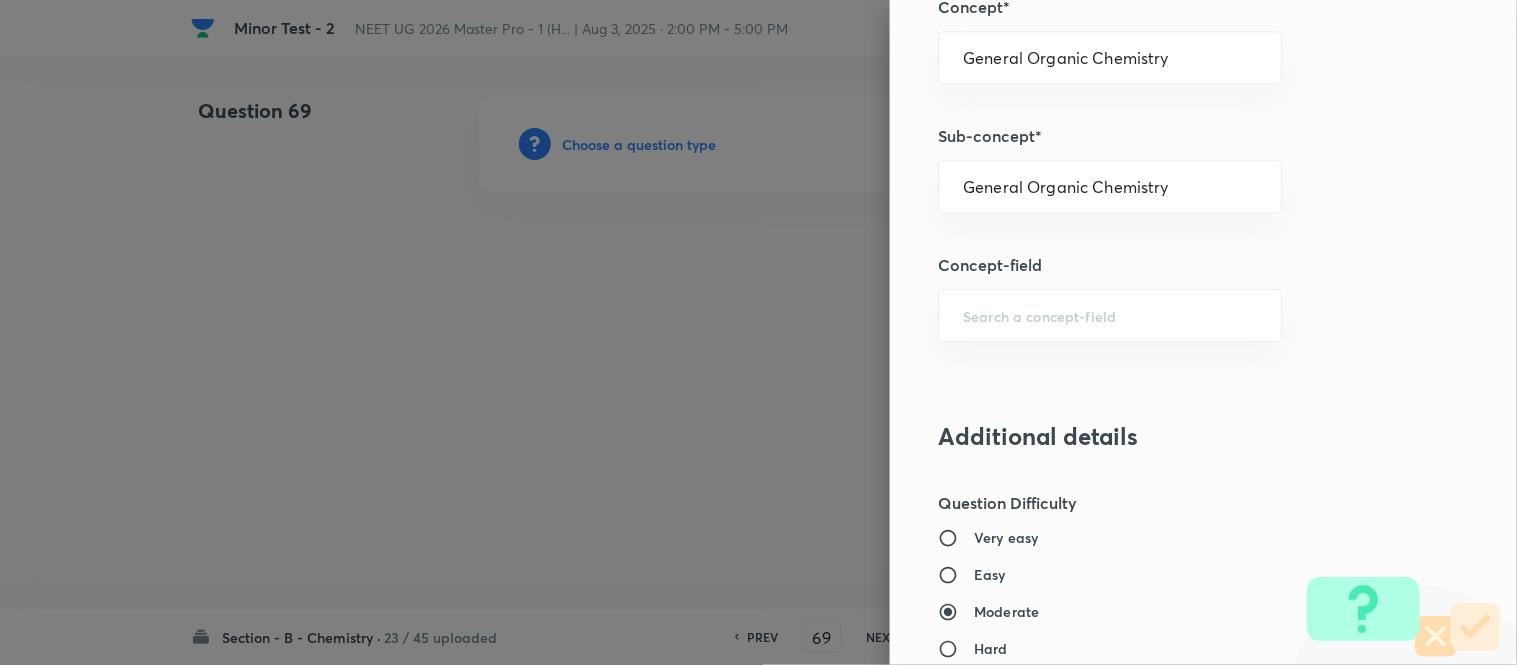 drag, startPoint x: 1488, startPoint y: 375, endPoint x: 1504, endPoint y: 376, distance: 16.03122 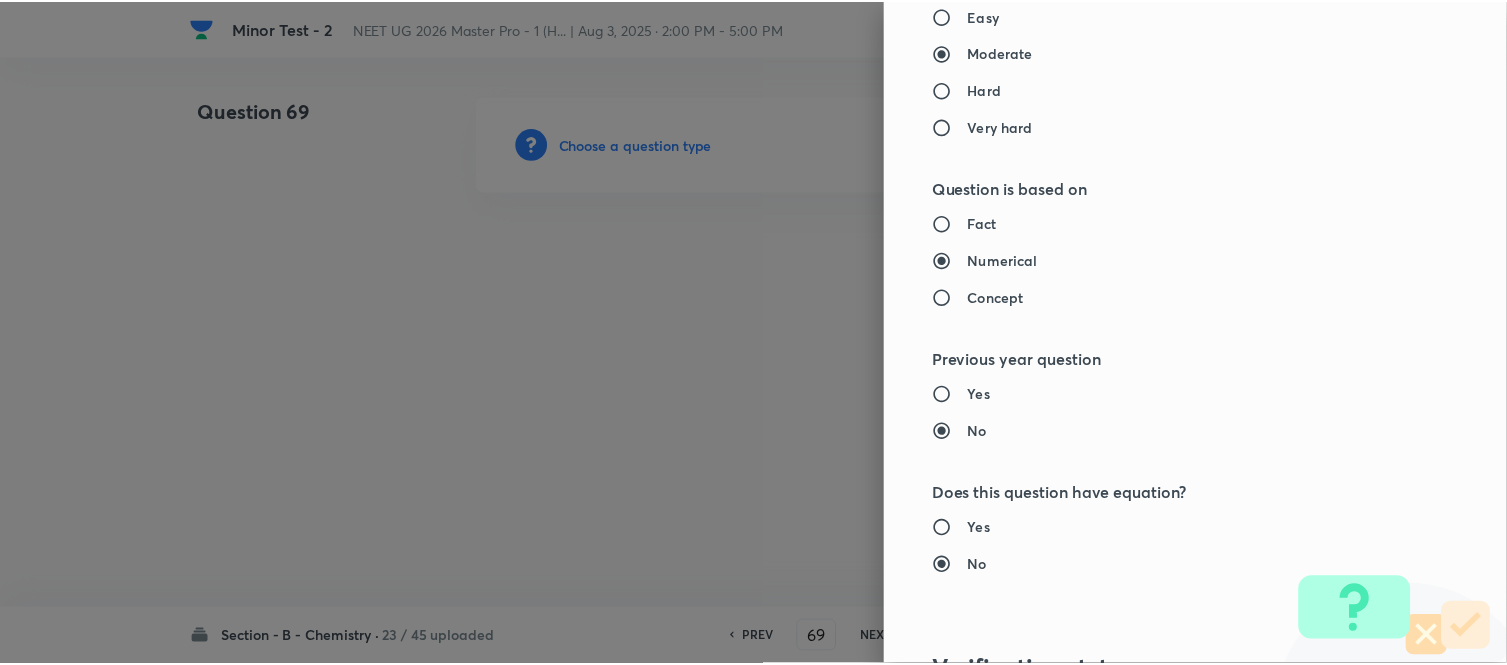 scroll, scrollTop: 2195, scrollLeft: 0, axis: vertical 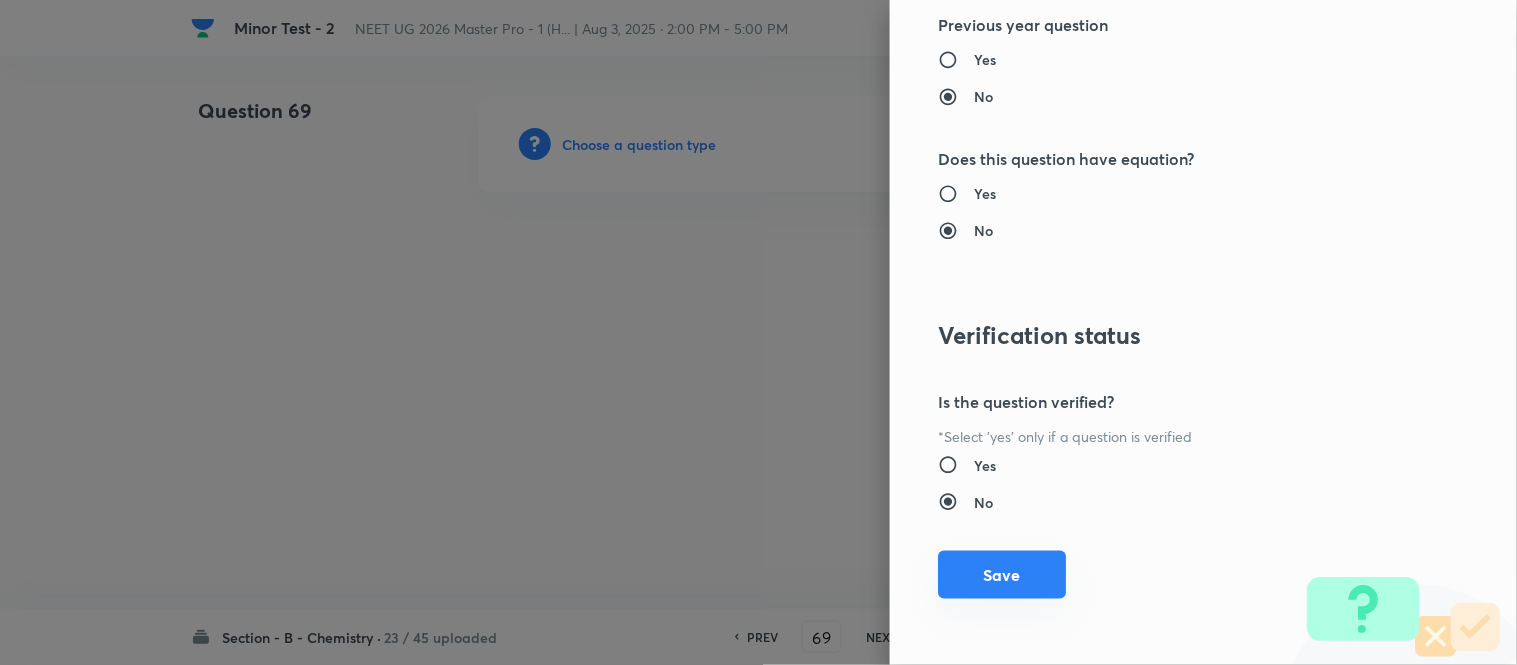click on "Save" at bounding box center (1002, 575) 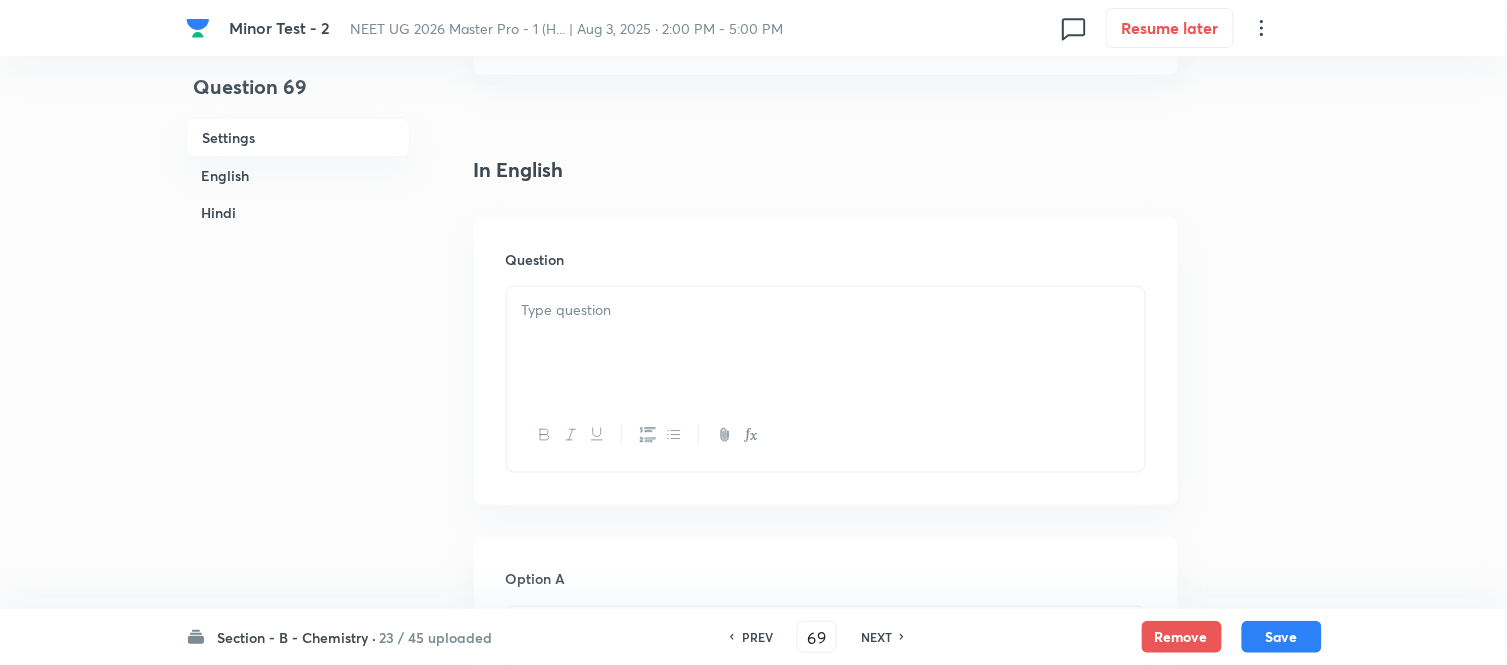 scroll, scrollTop: 555, scrollLeft: 0, axis: vertical 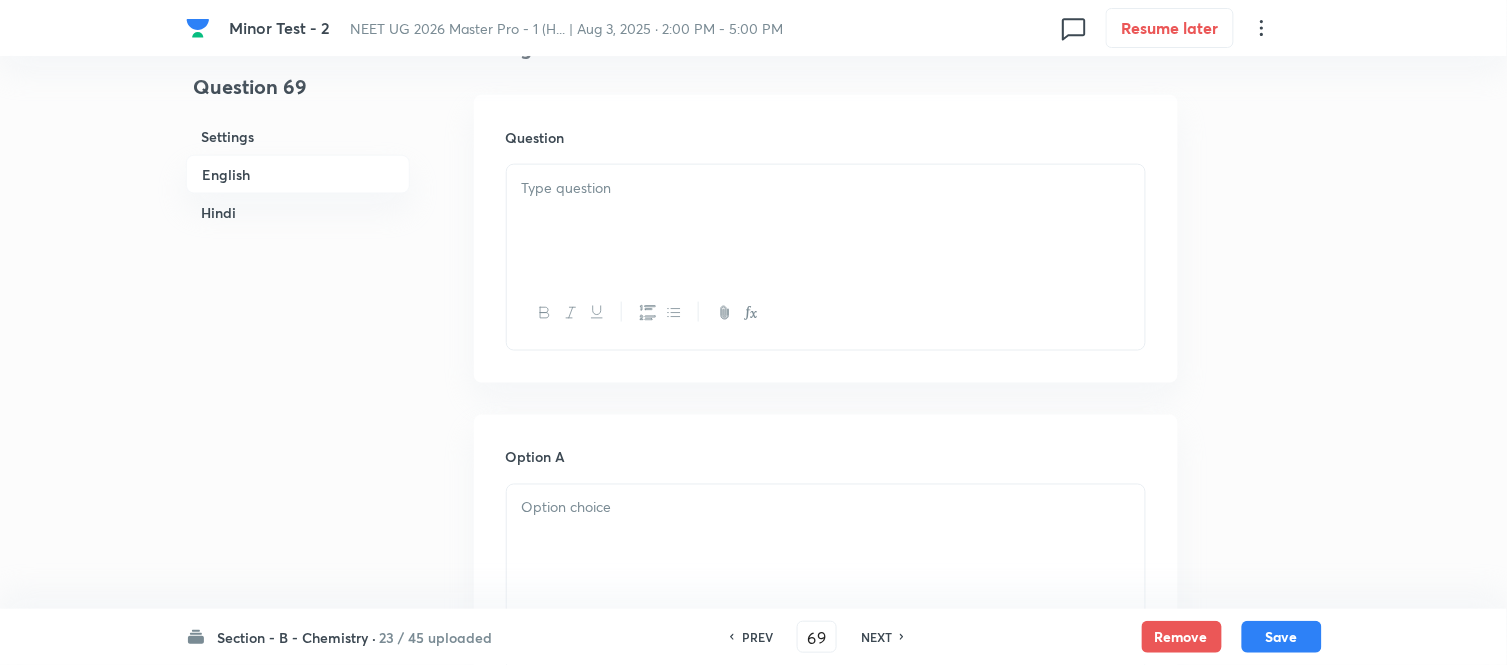 click at bounding box center [826, 221] 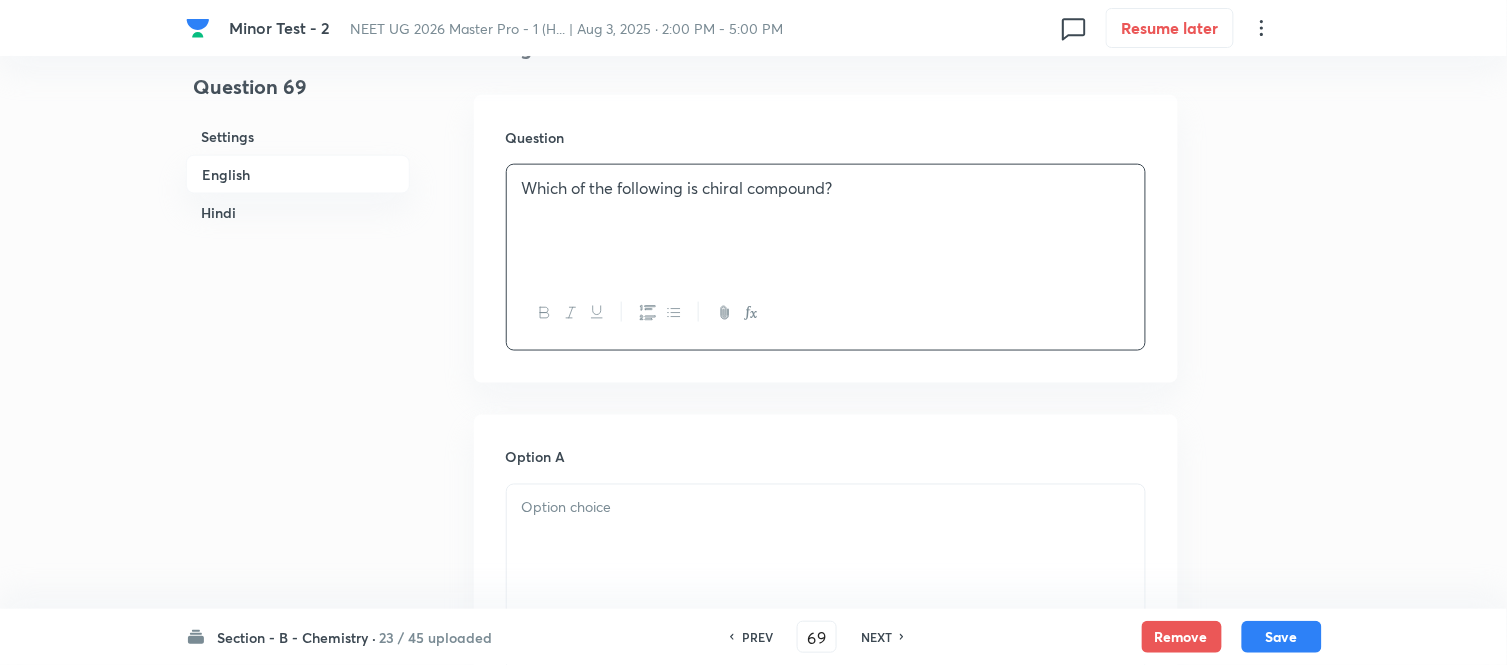 click on "Hindi" at bounding box center (298, 212) 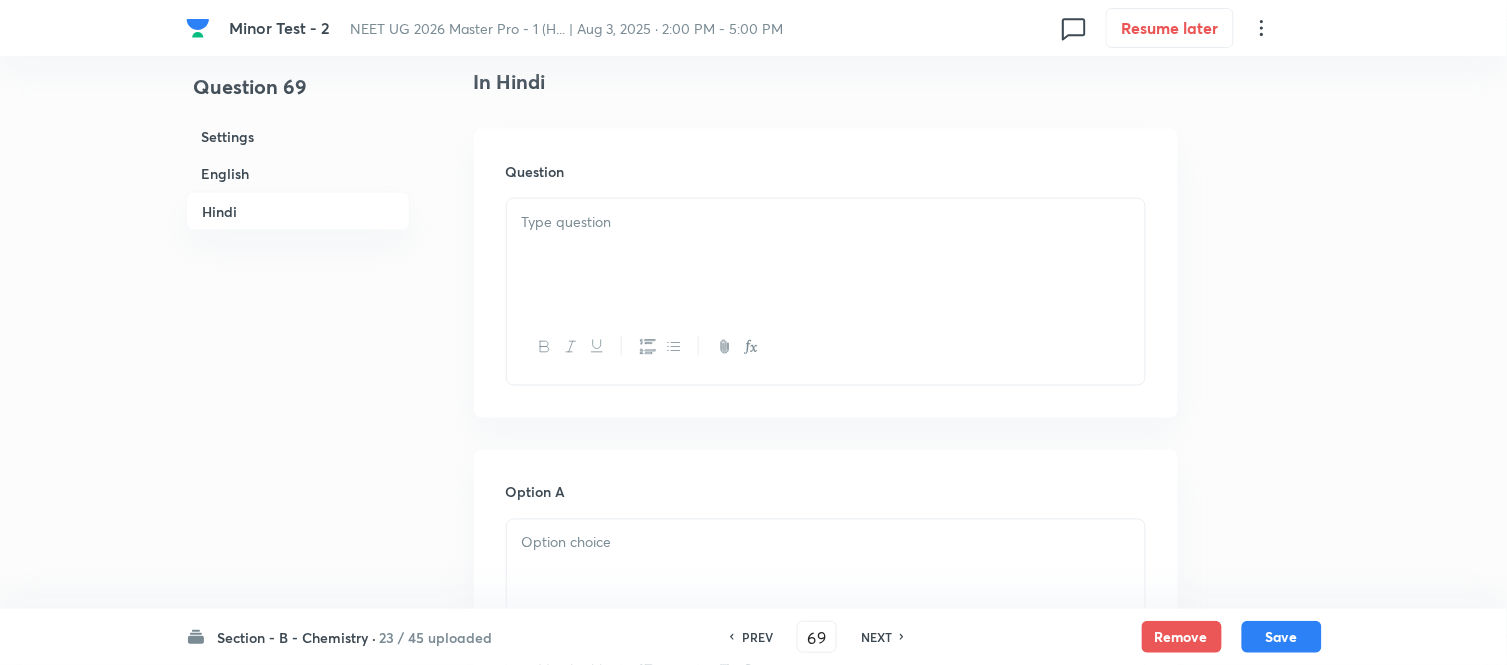 click at bounding box center [826, 222] 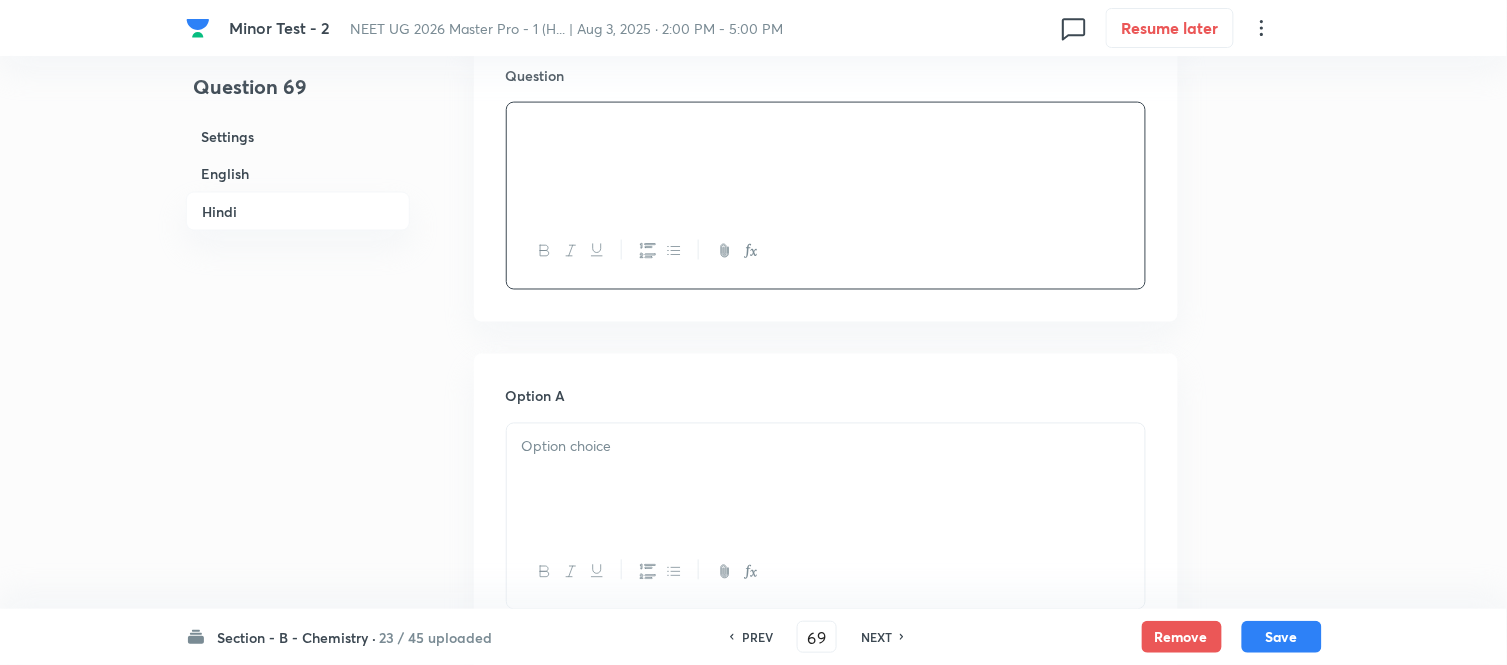 scroll, scrollTop: 2767, scrollLeft: 0, axis: vertical 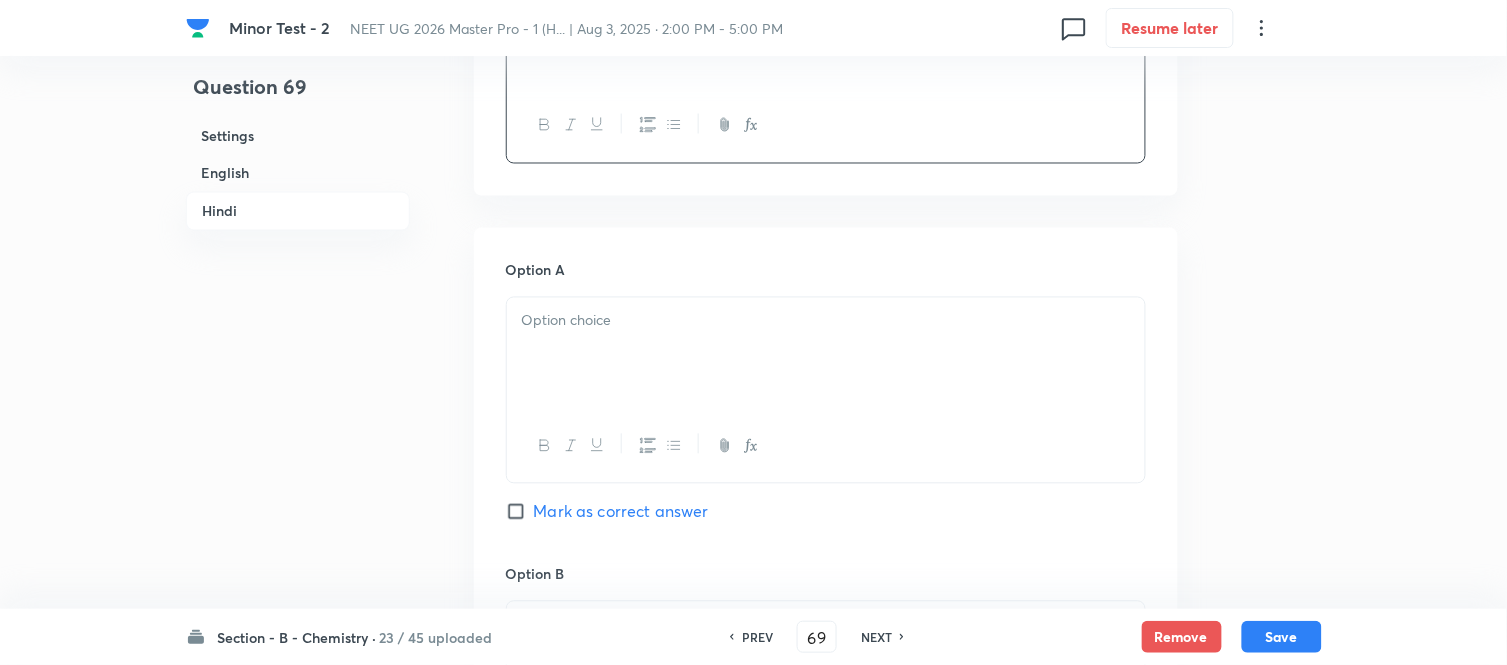 click at bounding box center [826, 354] 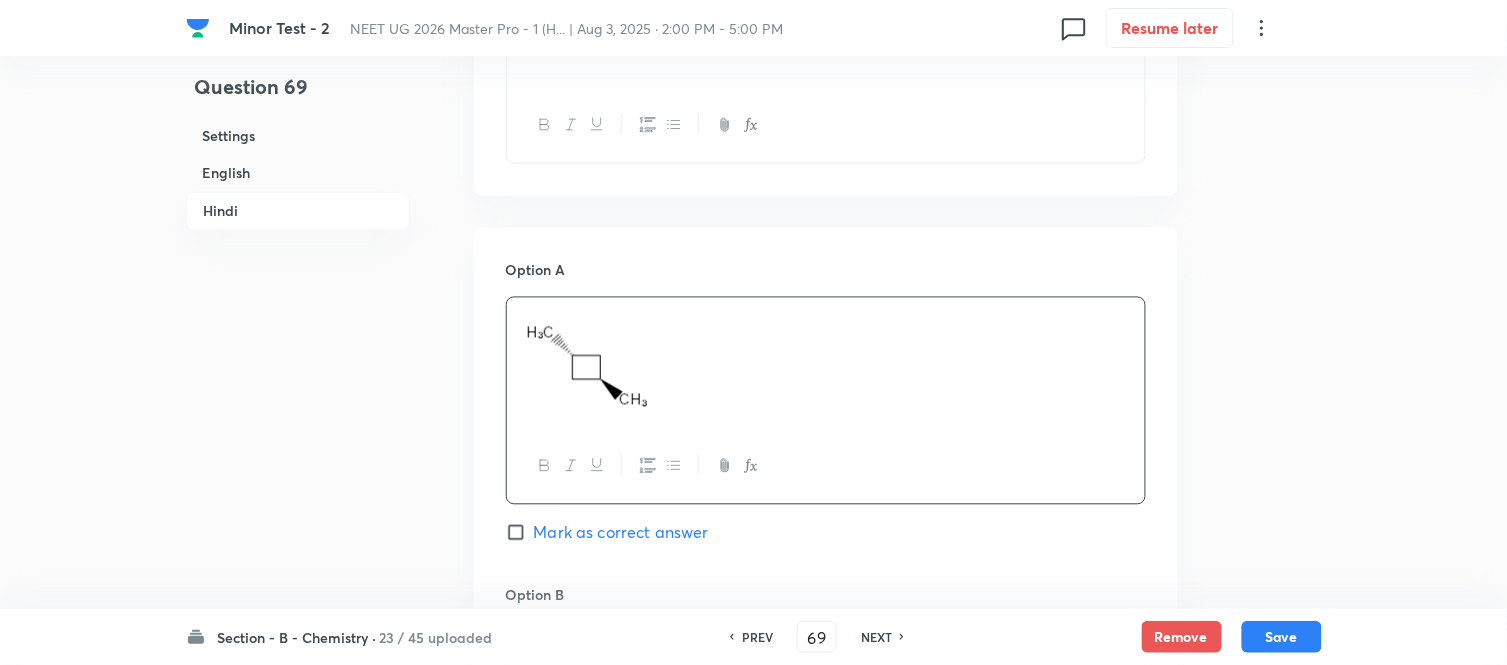 click on "English" at bounding box center [298, 173] 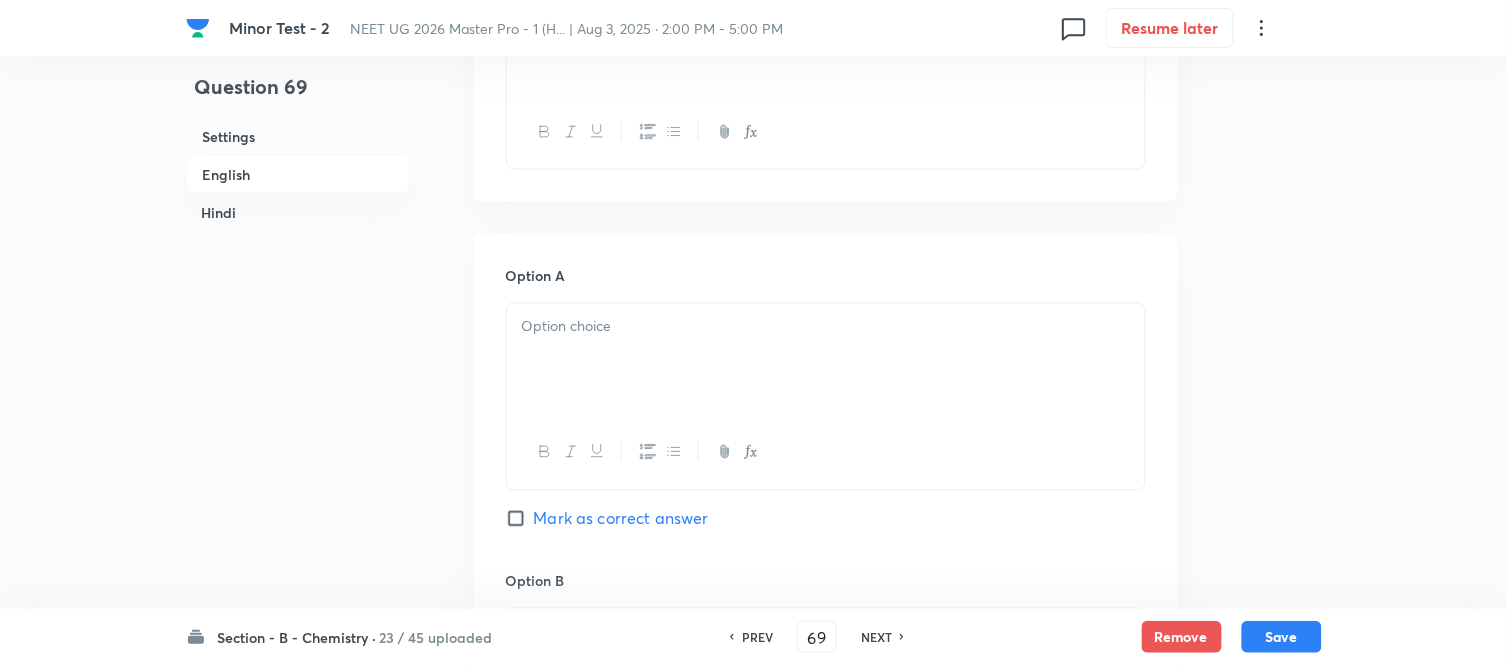 scroll, scrollTop: 737, scrollLeft: 0, axis: vertical 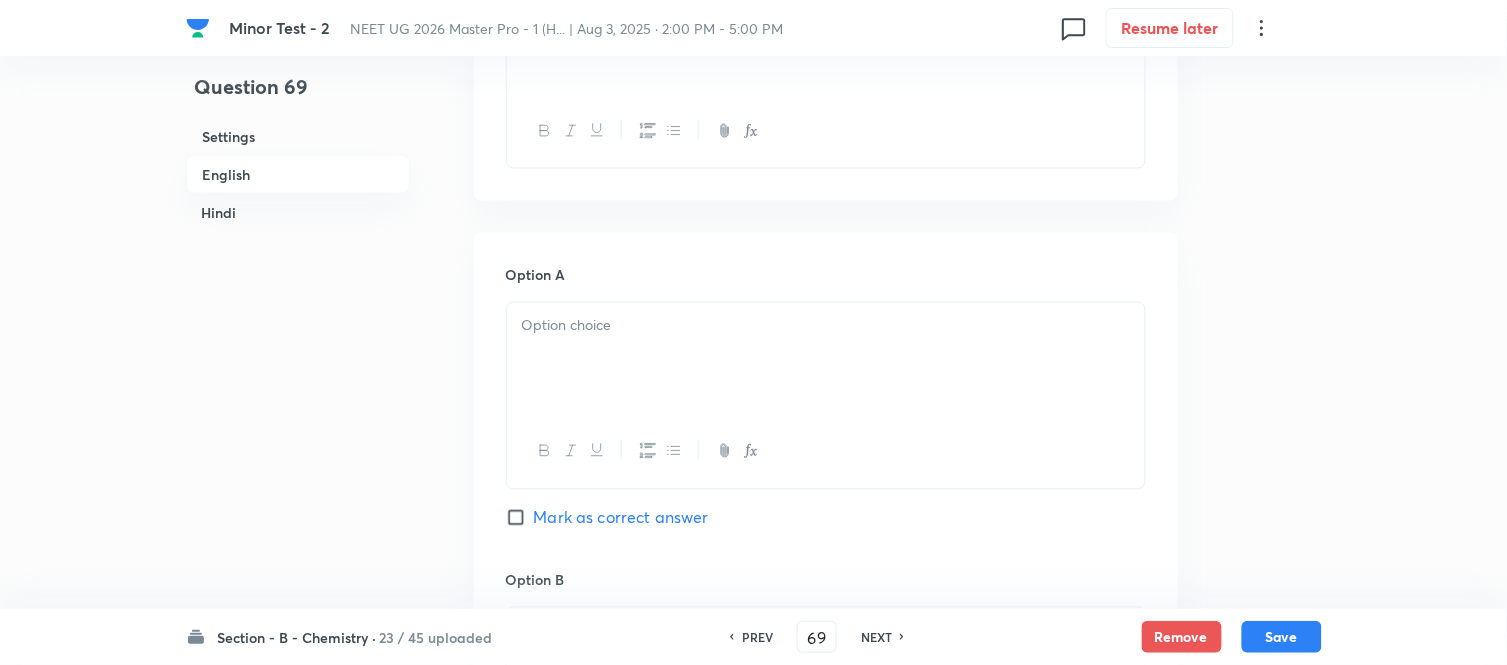 click at bounding box center (826, 359) 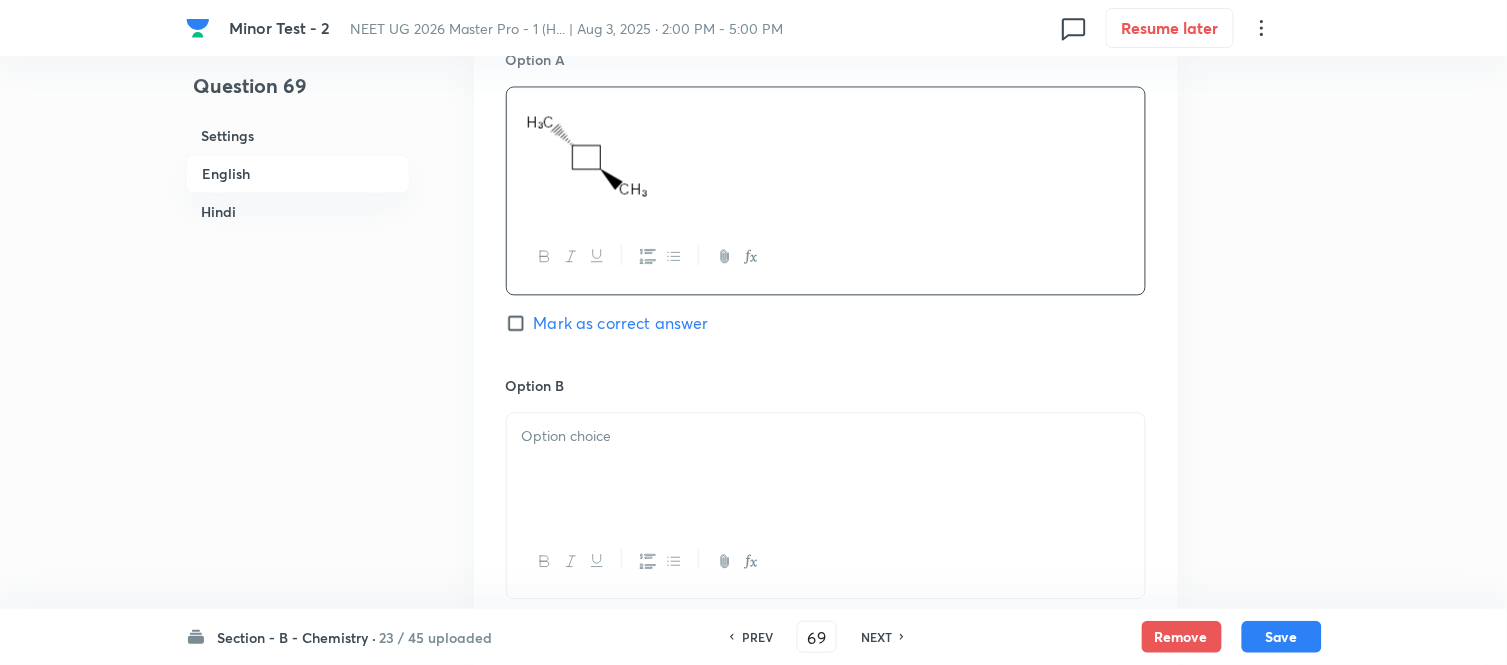 scroll, scrollTop: 1071, scrollLeft: 0, axis: vertical 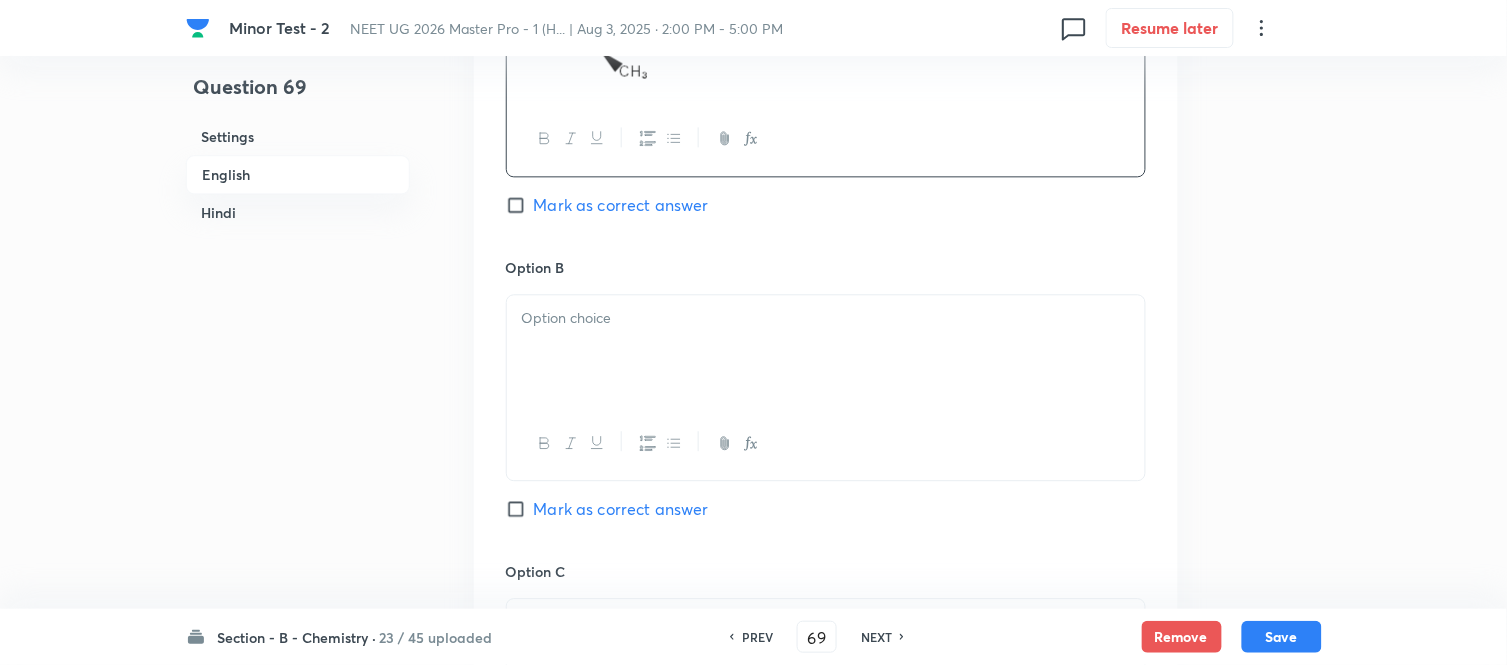 click at bounding box center [826, 351] 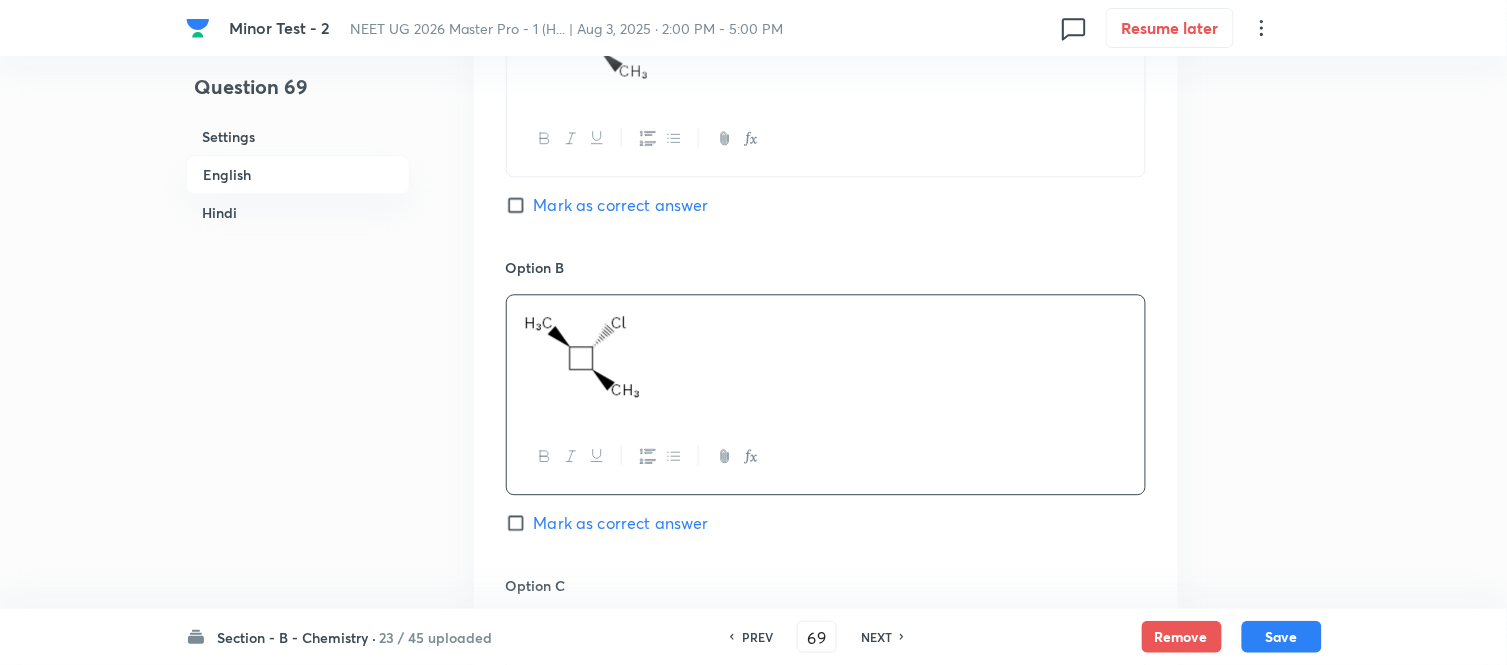 click on "Hindi" at bounding box center [298, 212] 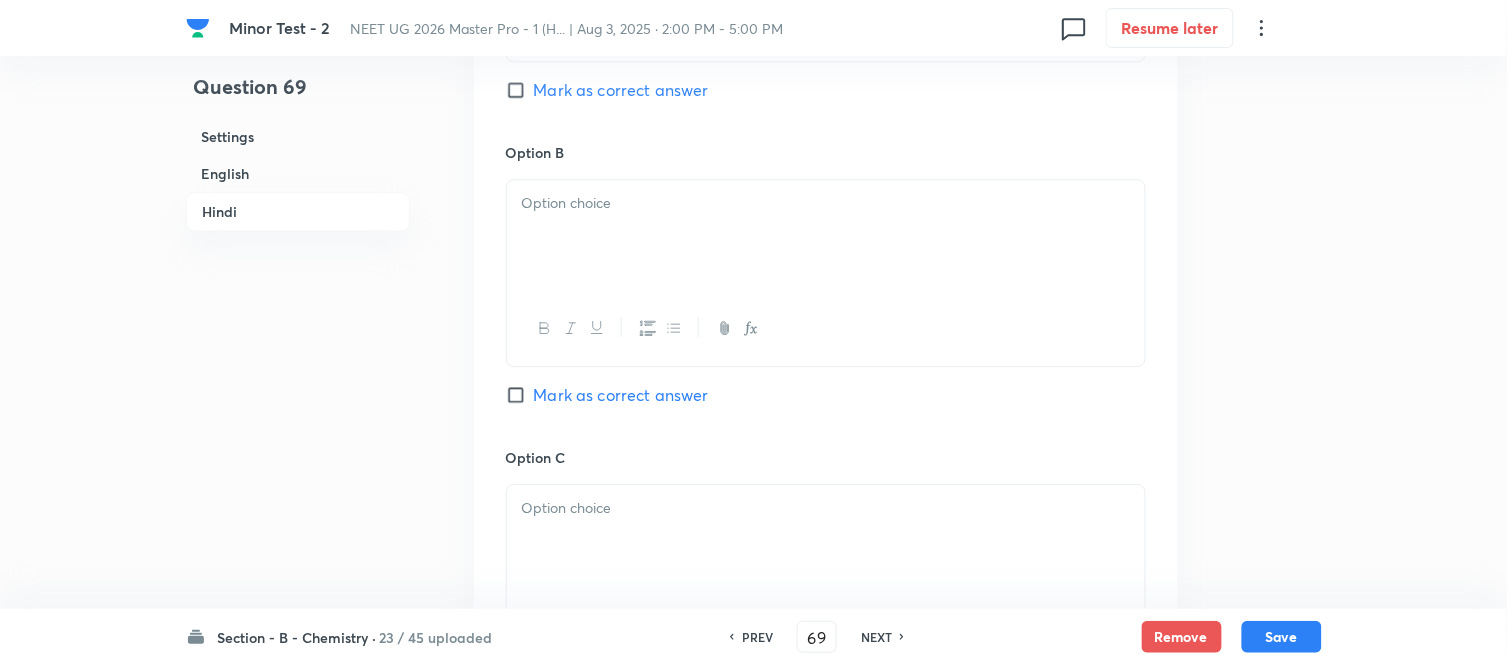scroll, scrollTop: 3246, scrollLeft: 0, axis: vertical 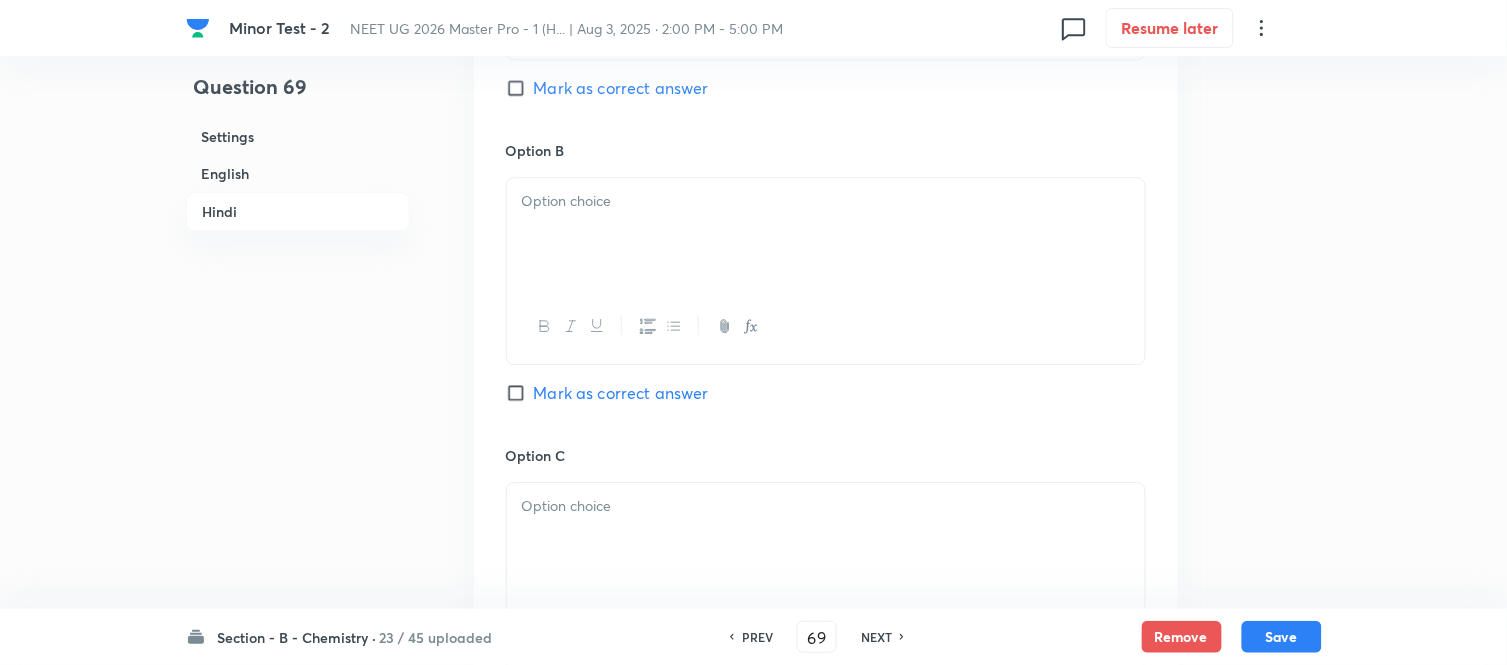 click at bounding box center [826, 234] 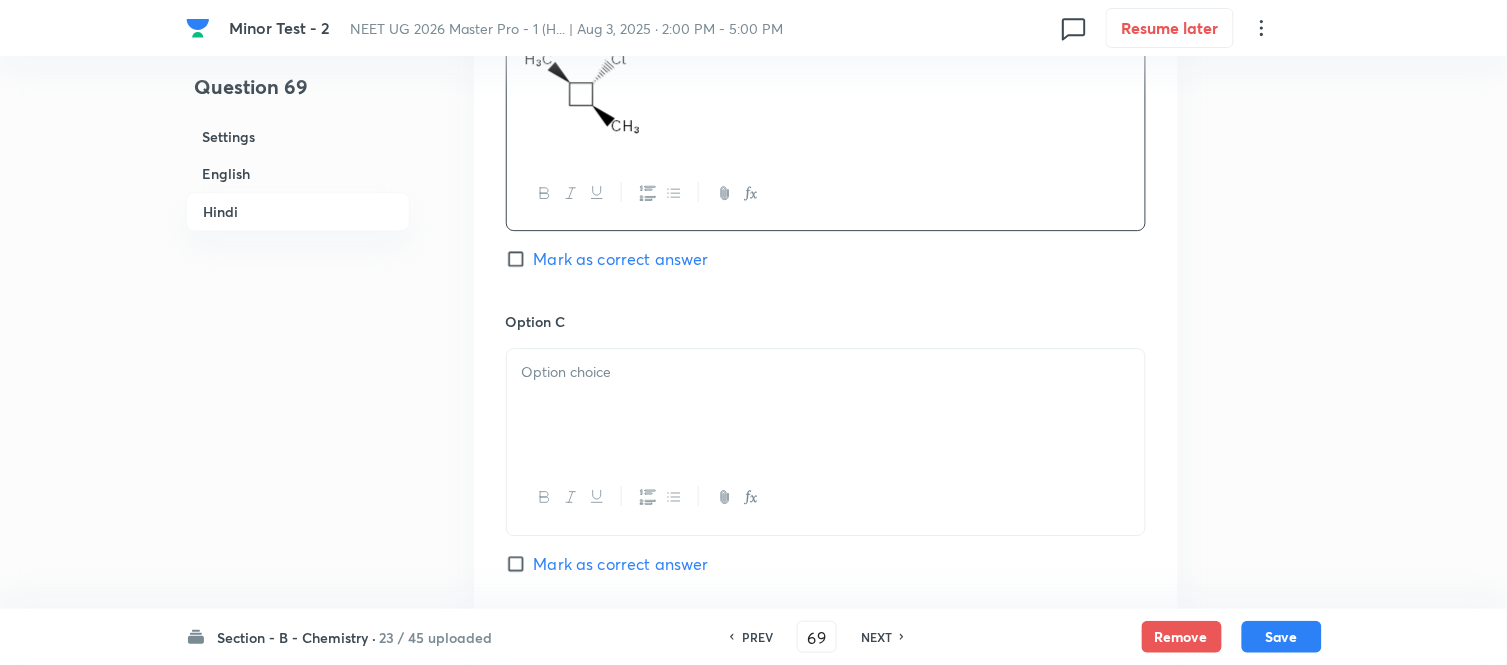 scroll, scrollTop: 3468, scrollLeft: 0, axis: vertical 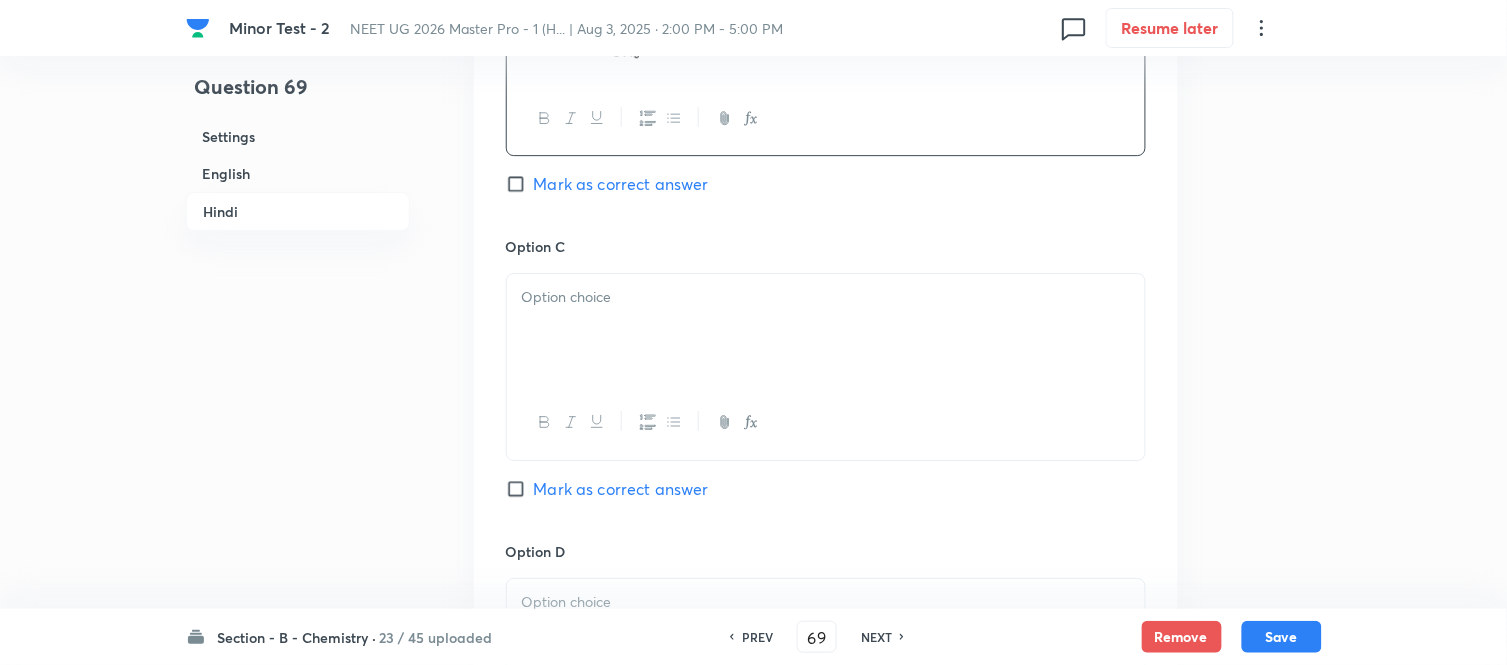 click at bounding box center (826, 297) 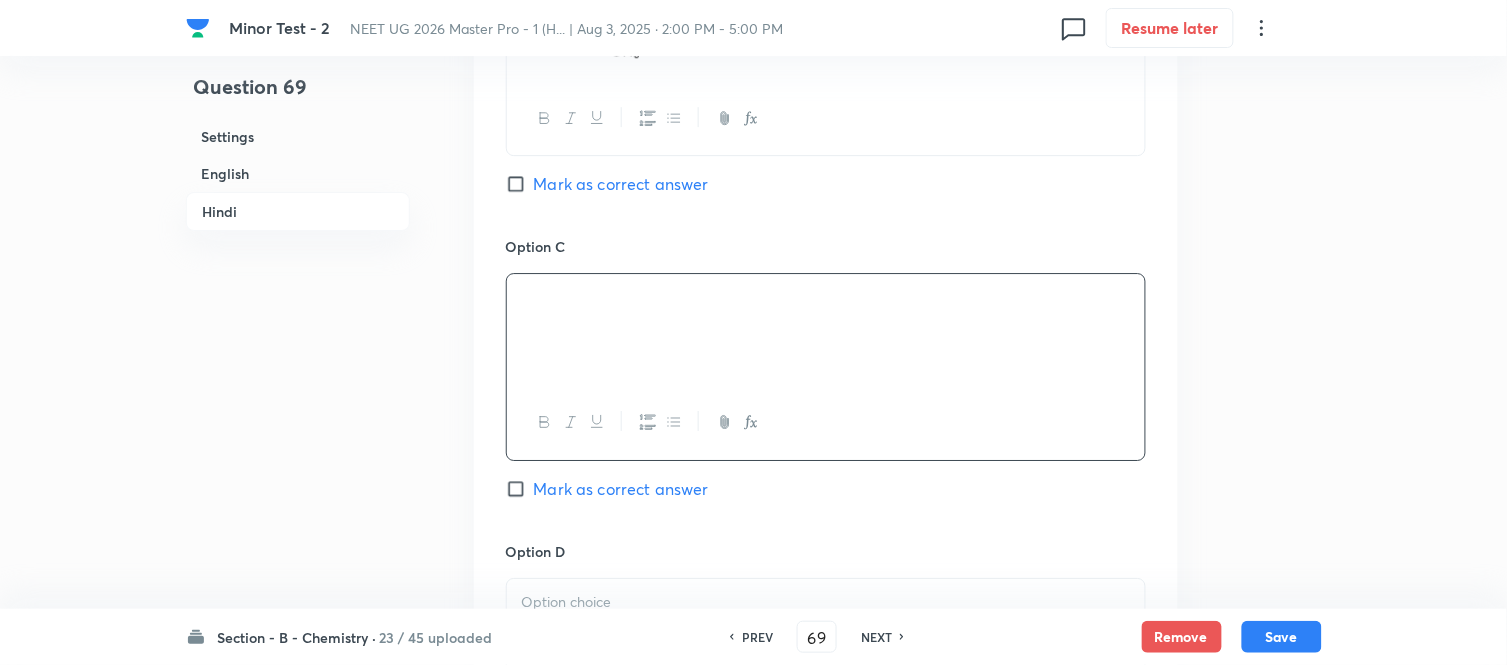 click on "English" at bounding box center (298, 173) 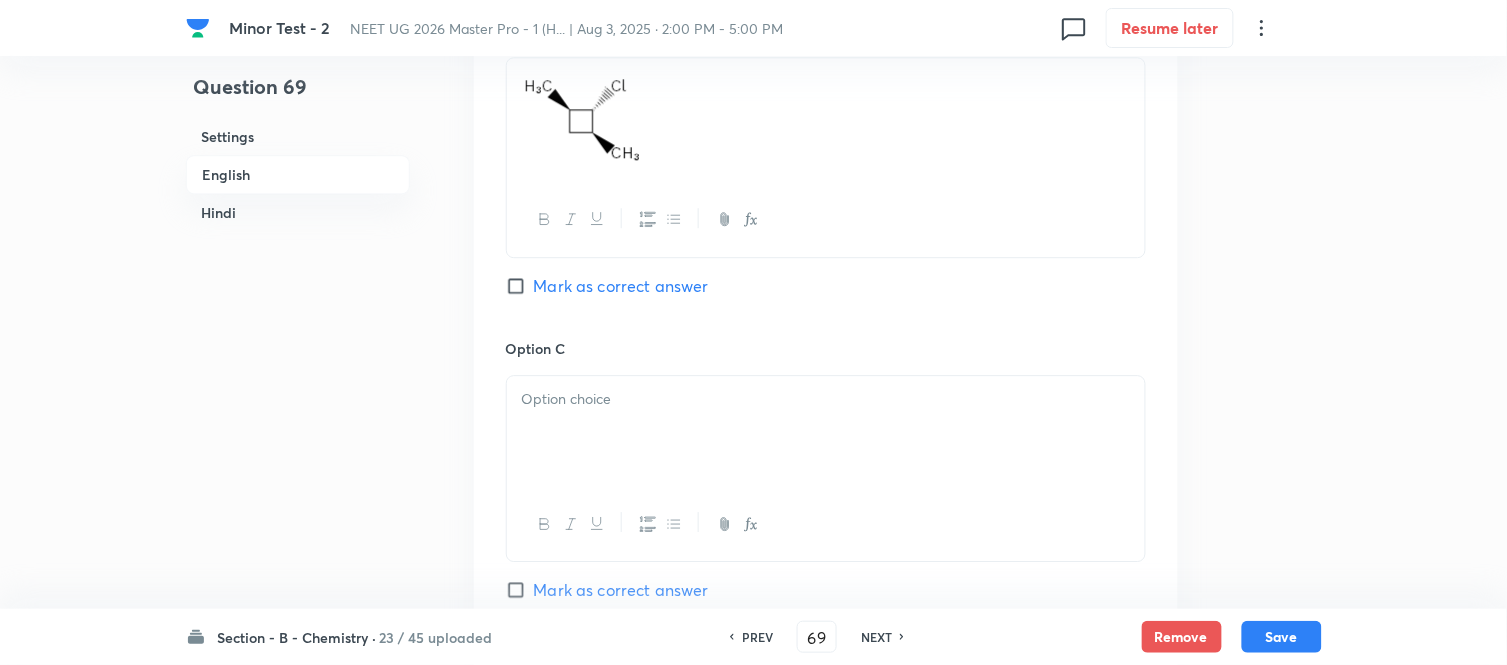 scroll, scrollTop: 1404, scrollLeft: 0, axis: vertical 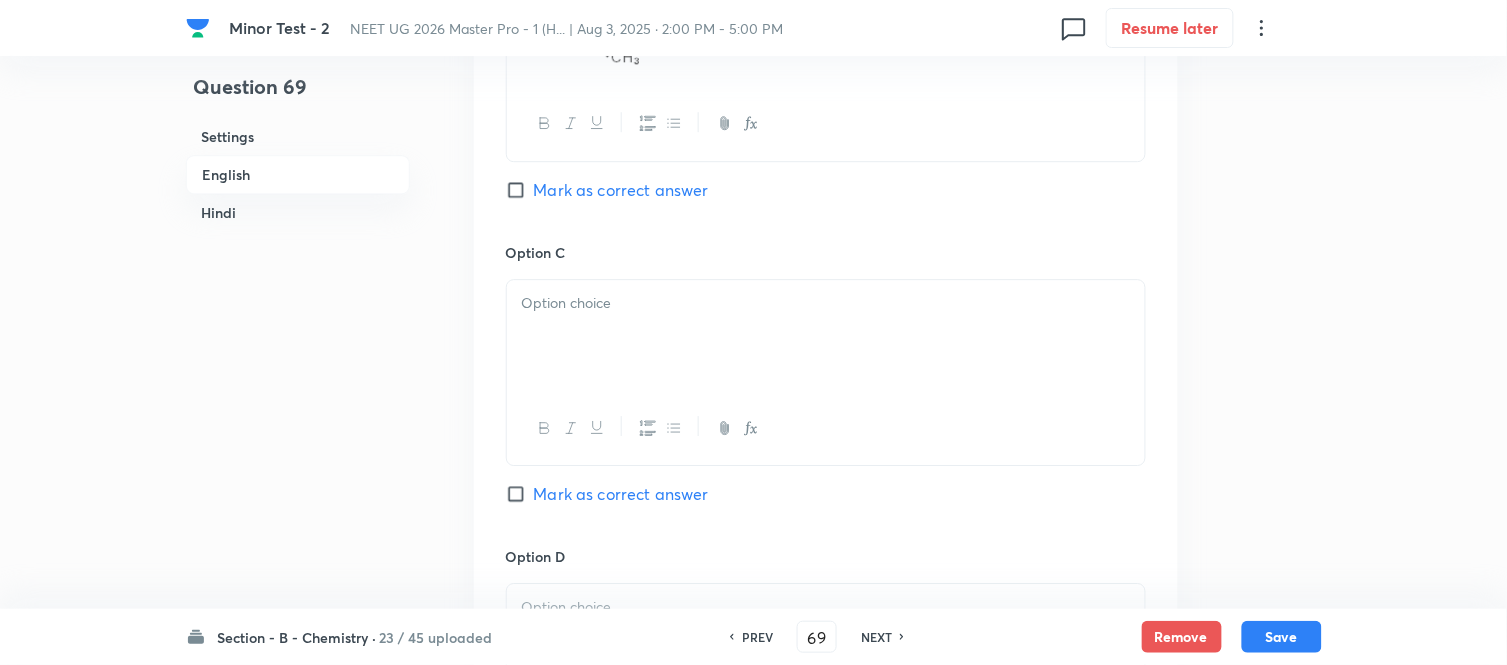 click at bounding box center (826, 303) 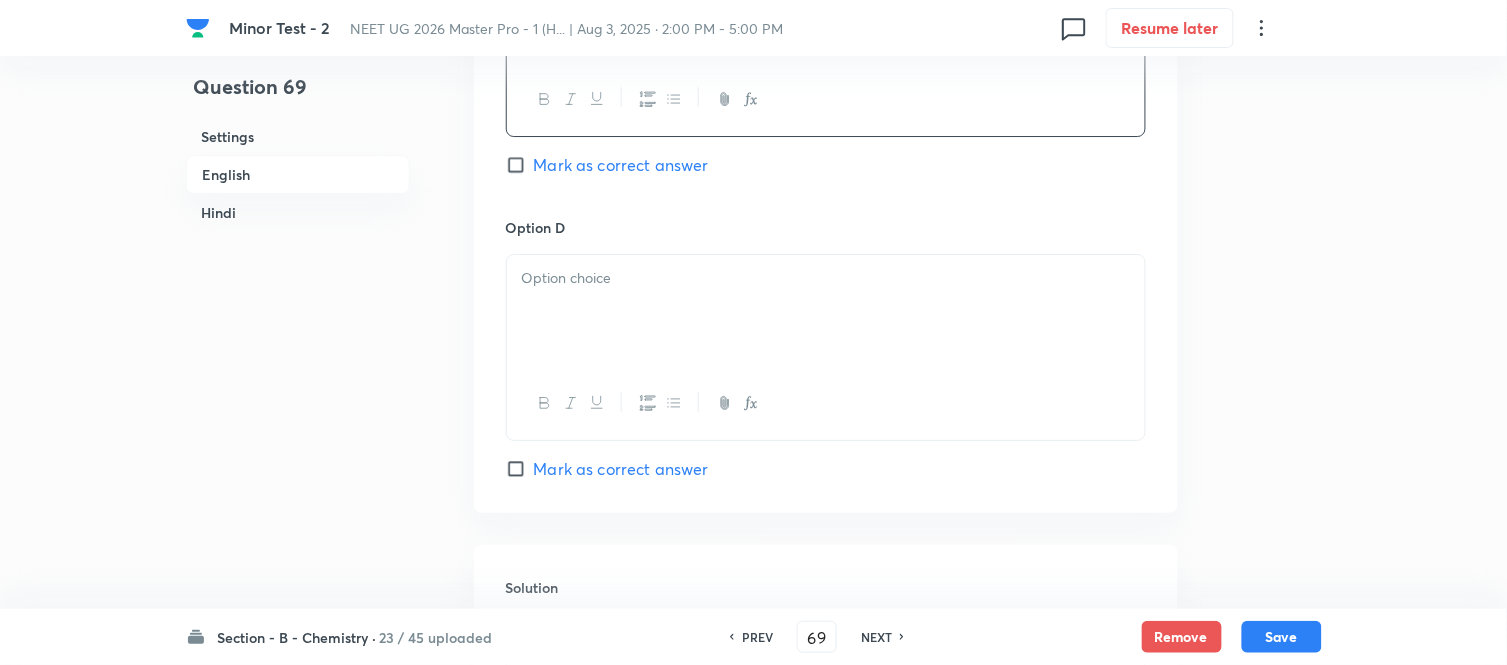 scroll, scrollTop: 1737, scrollLeft: 0, axis: vertical 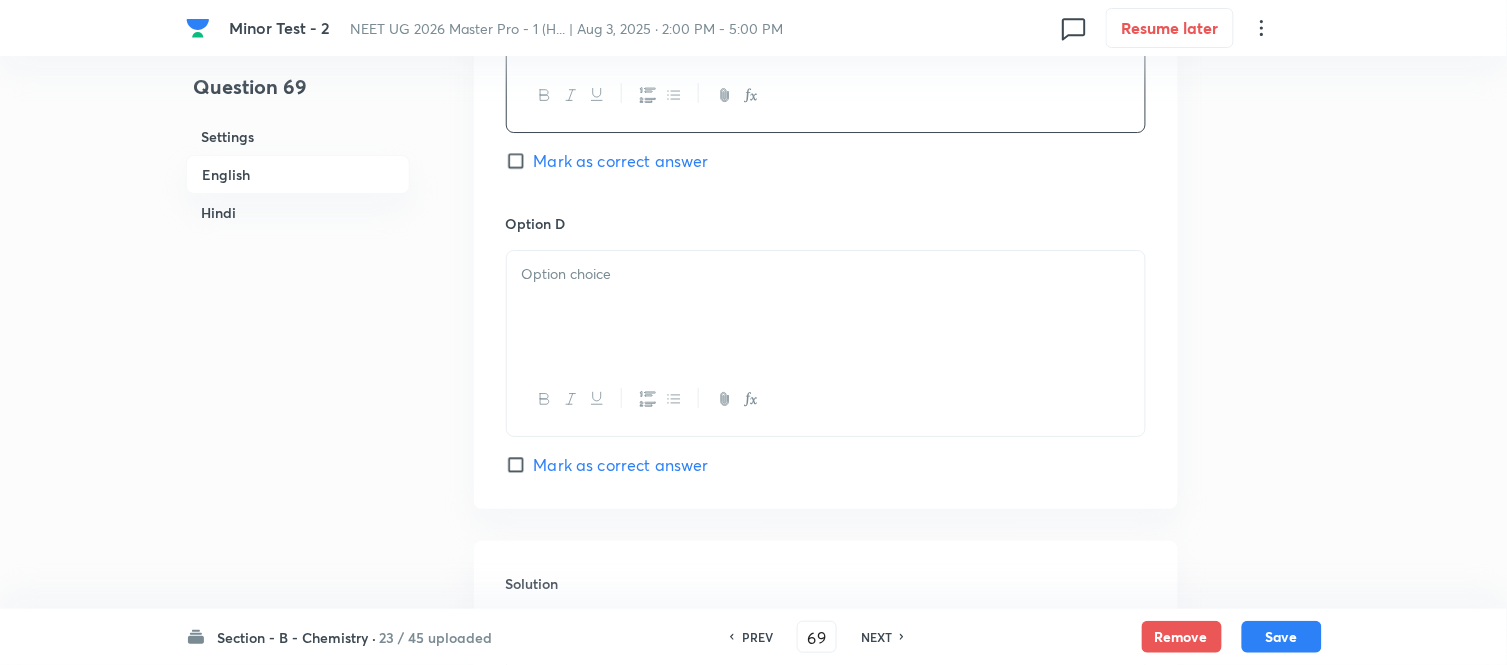 click at bounding box center [826, 307] 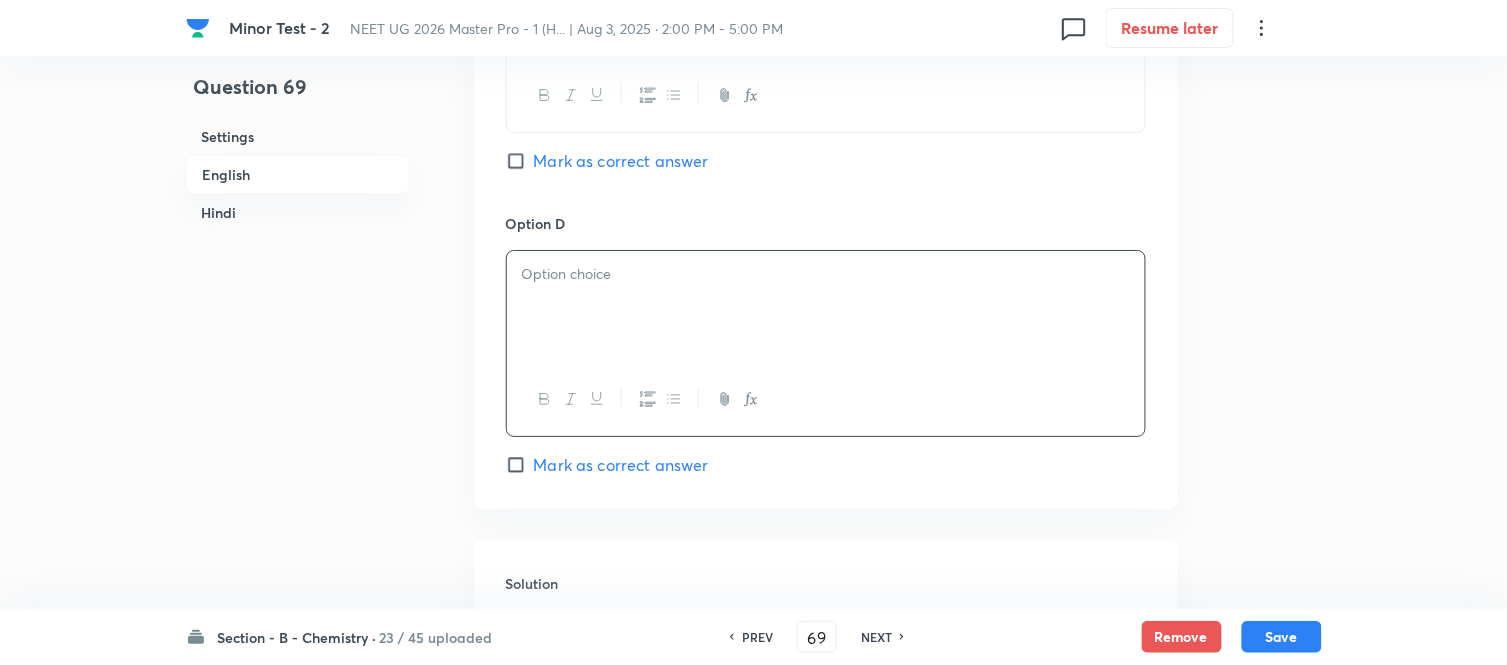 drag, startPoint x: 515, startPoint y: 166, endPoint x: 518, endPoint y: 178, distance: 12.369317 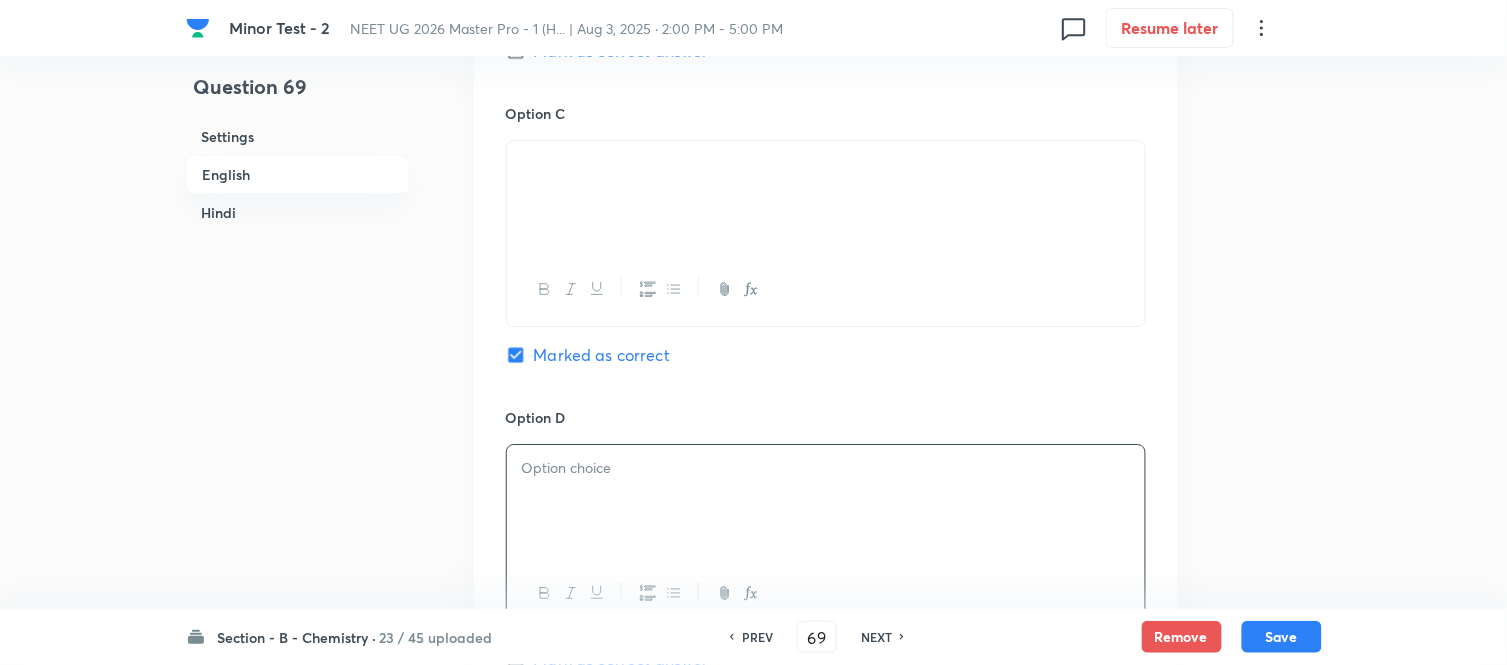 scroll, scrollTop: 1515, scrollLeft: 0, axis: vertical 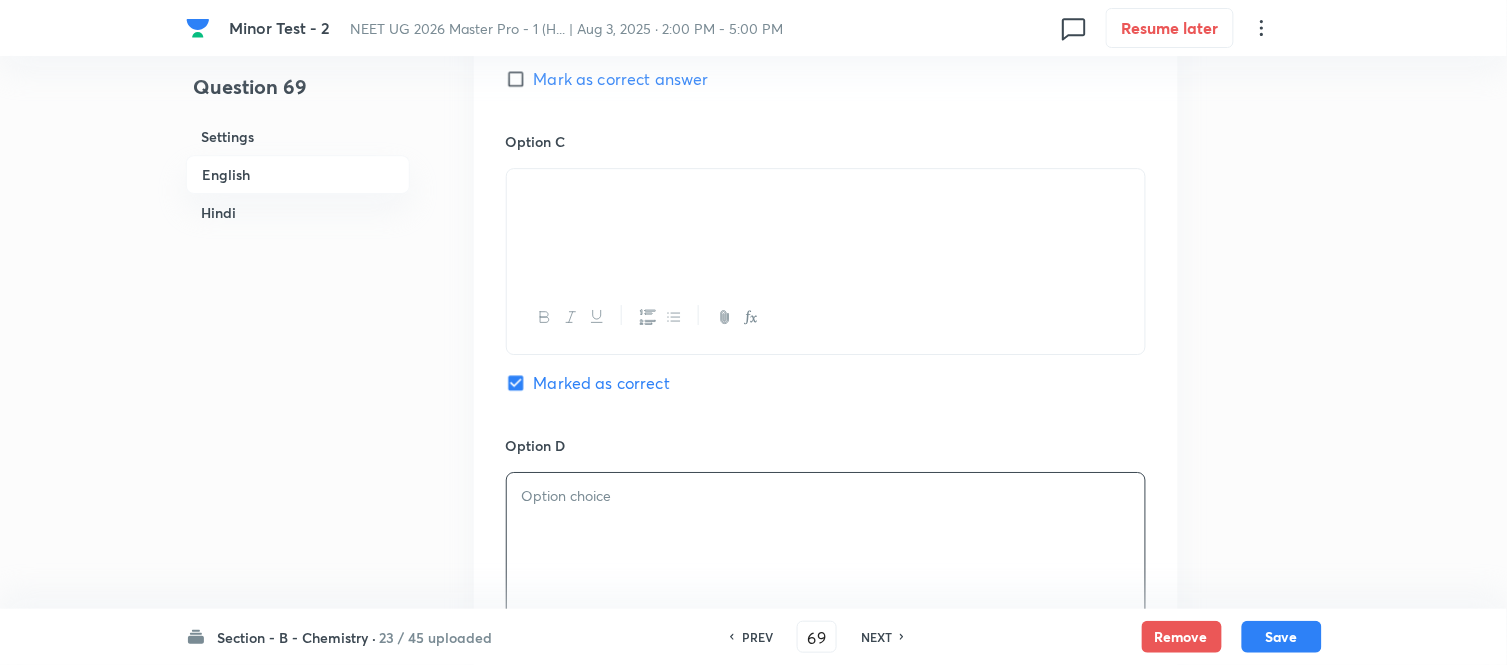 click at bounding box center [826, 496] 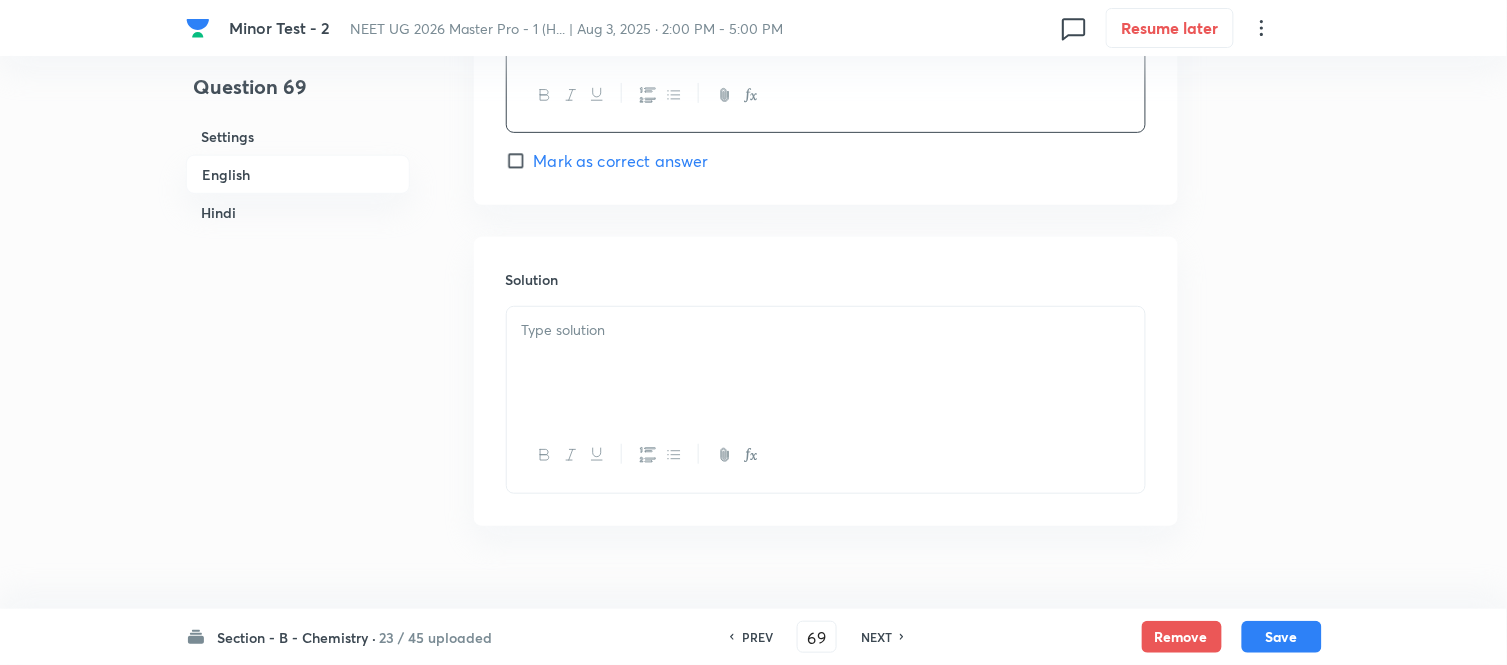 scroll, scrollTop: 2071, scrollLeft: 0, axis: vertical 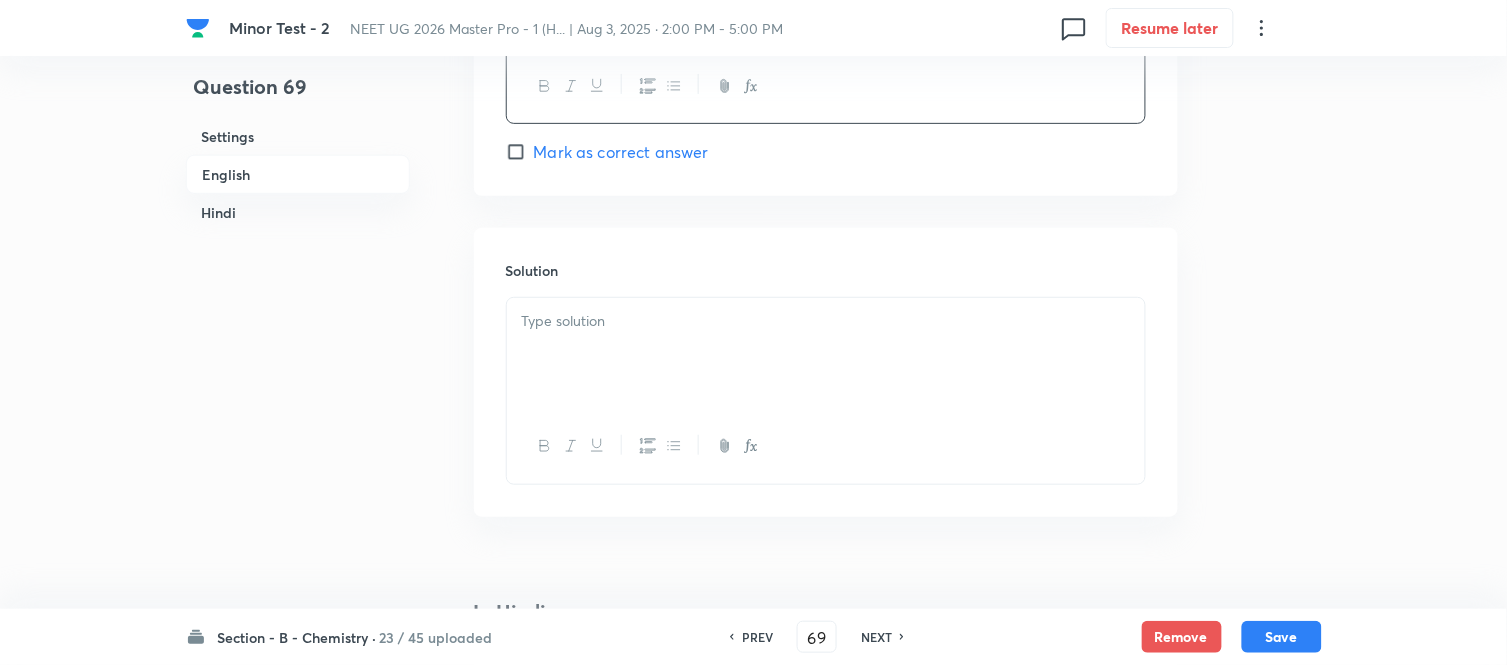 click at bounding box center [826, 354] 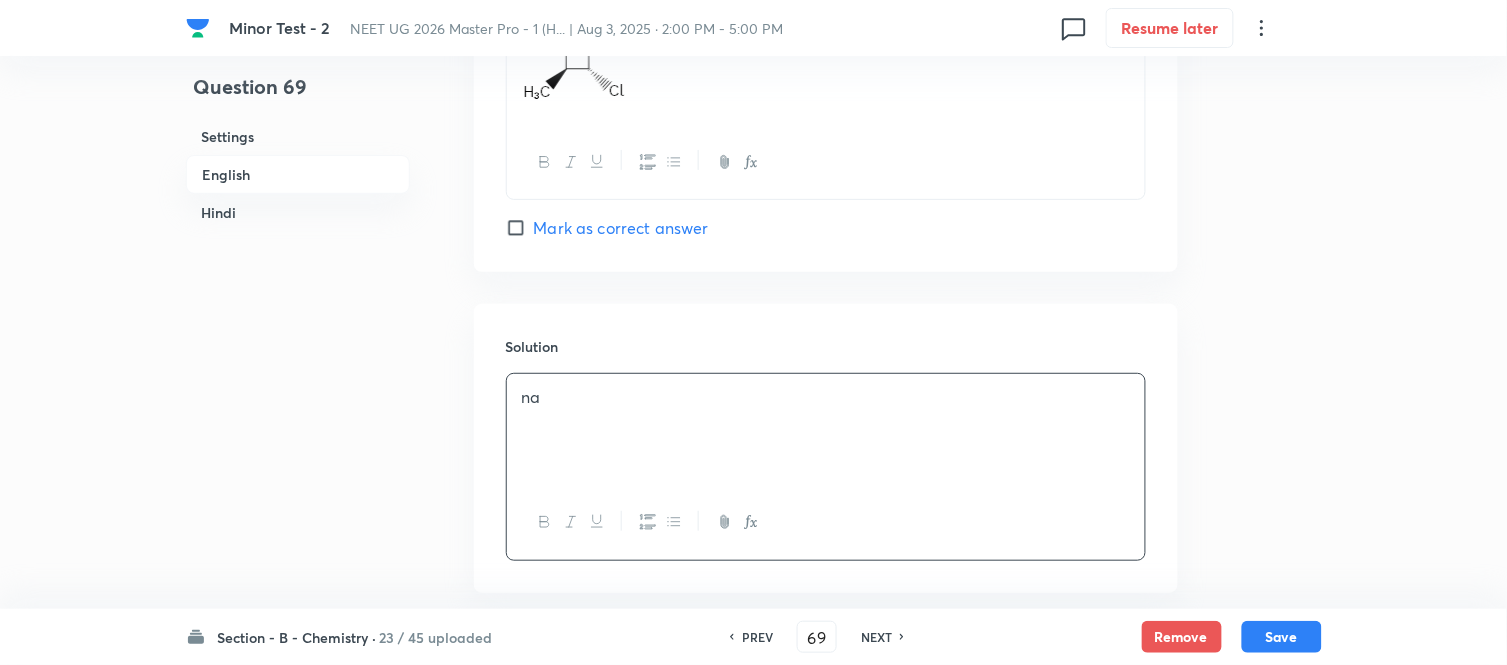 scroll, scrollTop: 1848, scrollLeft: 0, axis: vertical 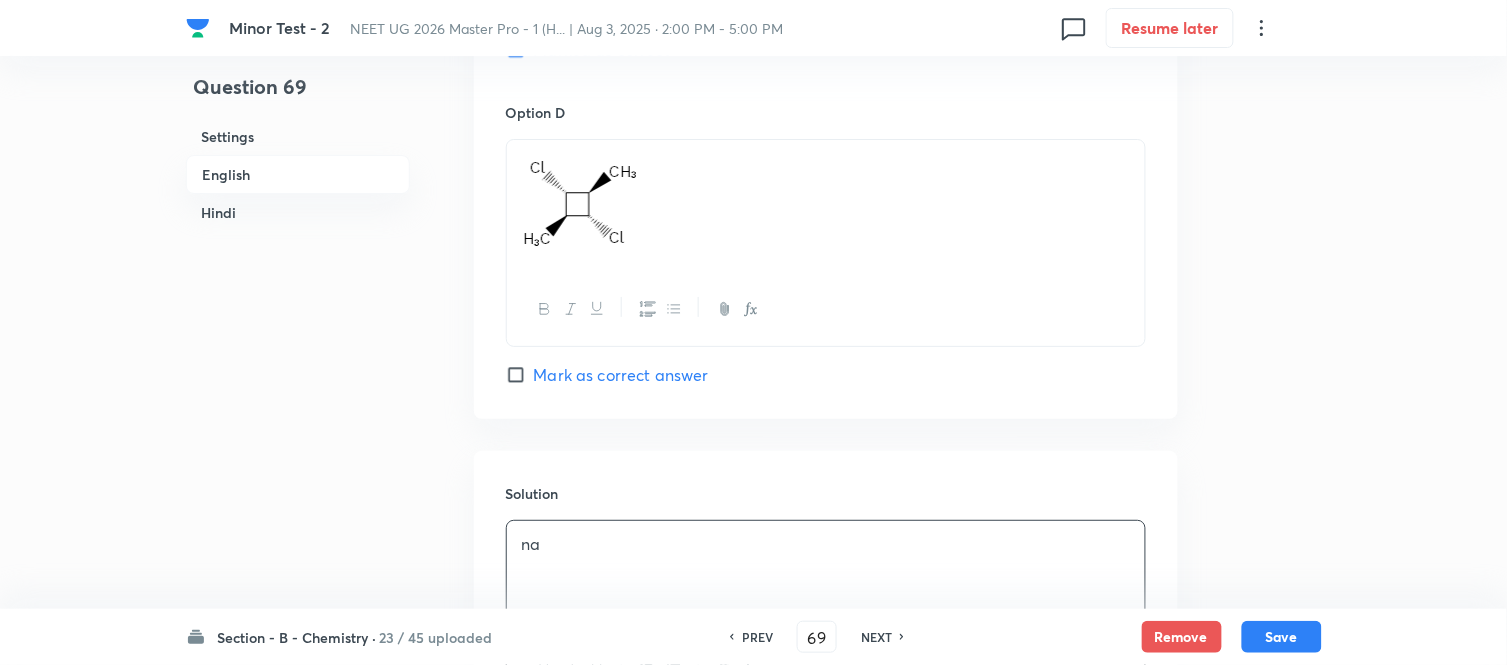 click on "Hindi" at bounding box center (298, 212) 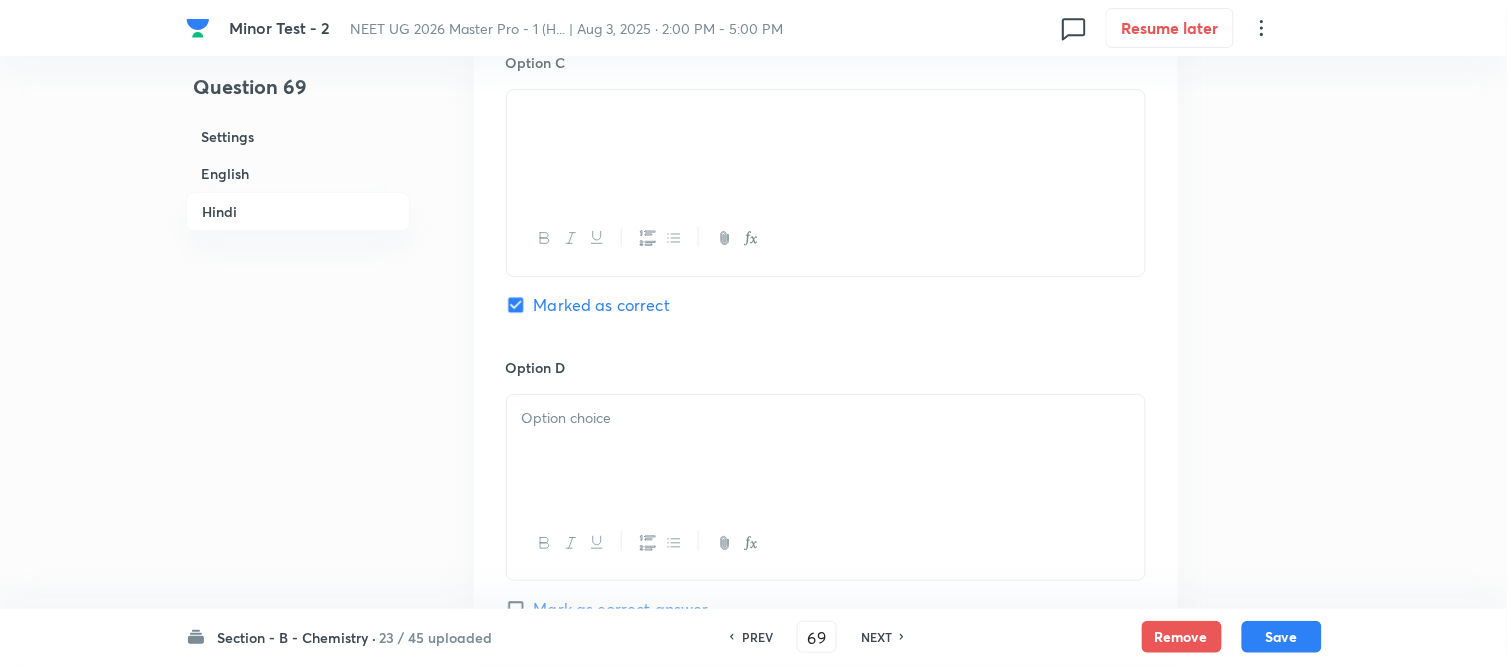 scroll, scrollTop: 3712, scrollLeft: 0, axis: vertical 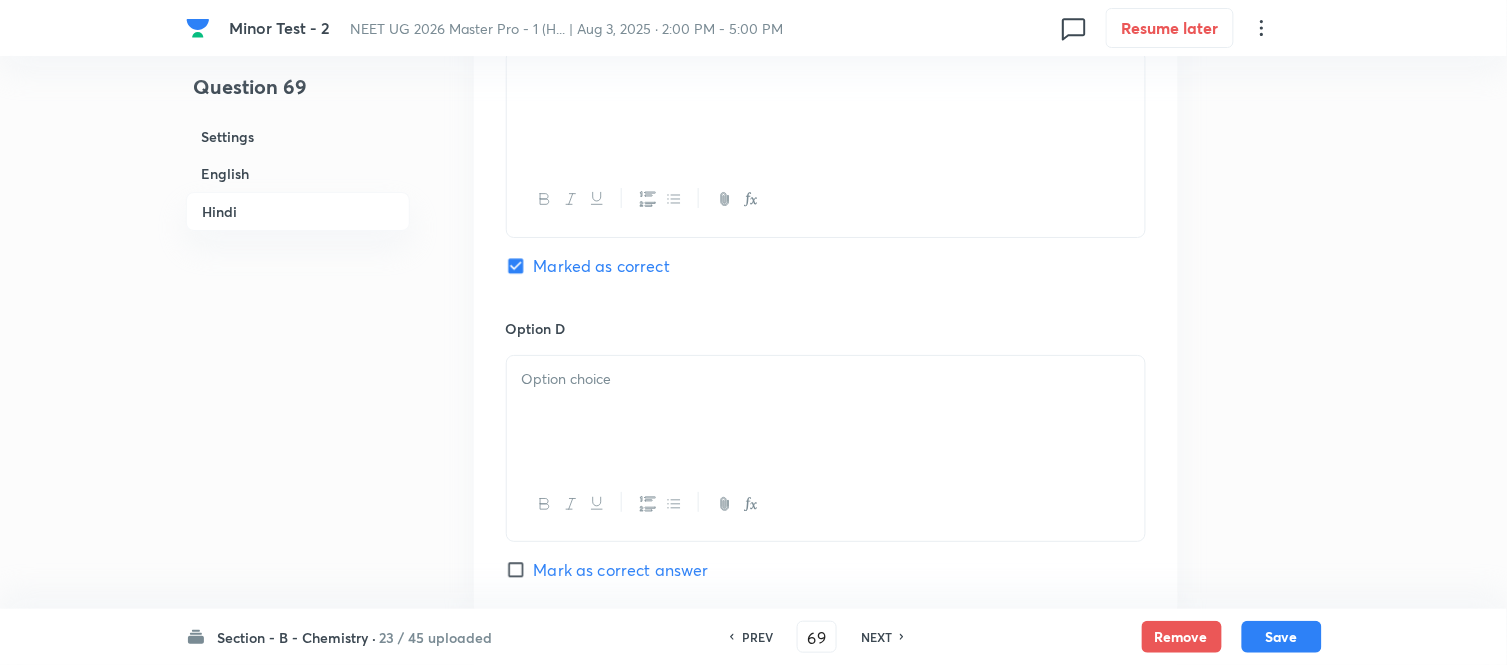 click at bounding box center [826, 412] 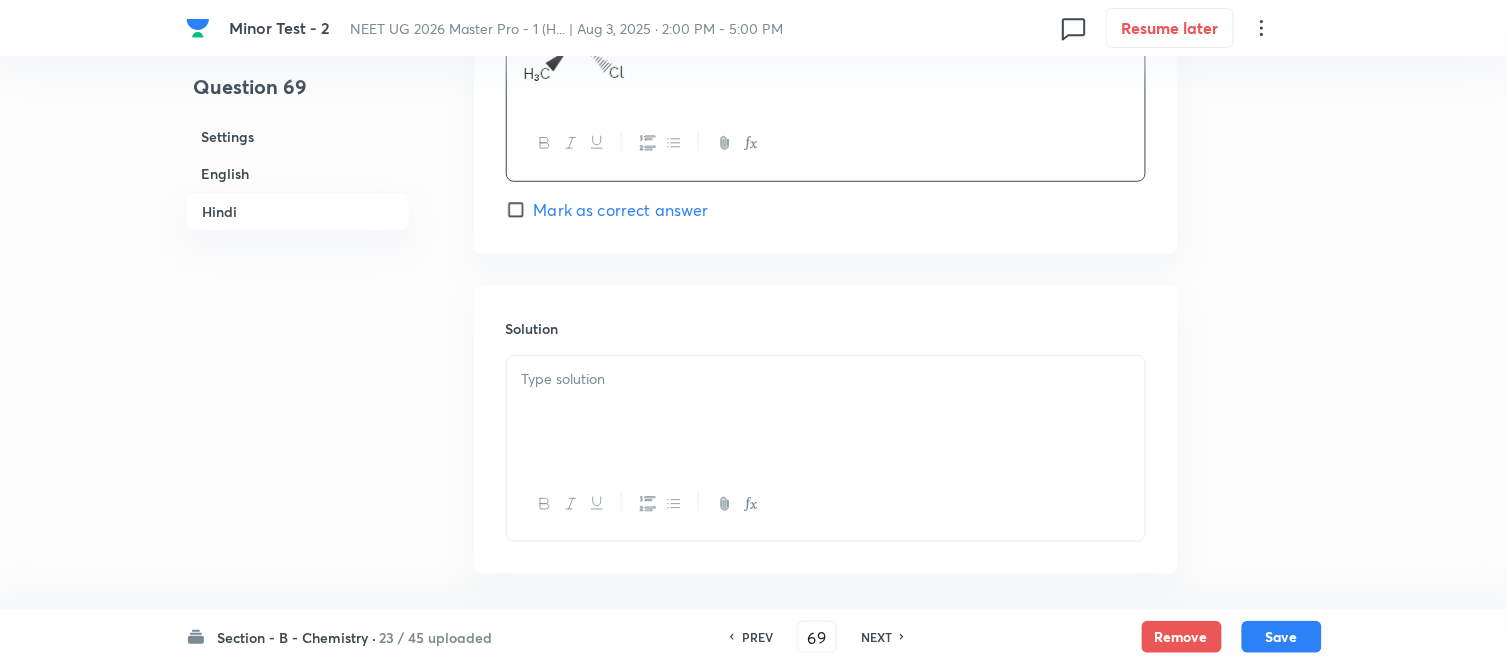 scroll, scrollTop: 4156, scrollLeft: 0, axis: vertical 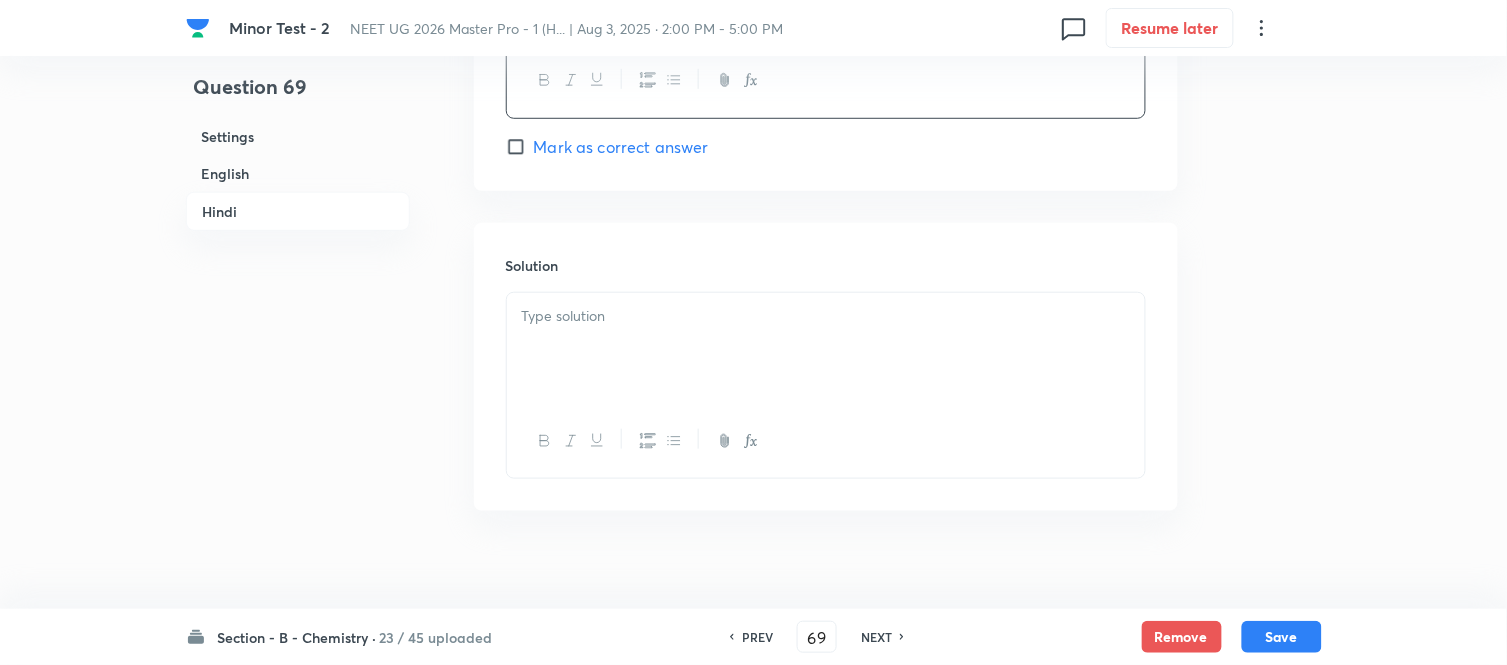 click at bounding box center (826, 349) 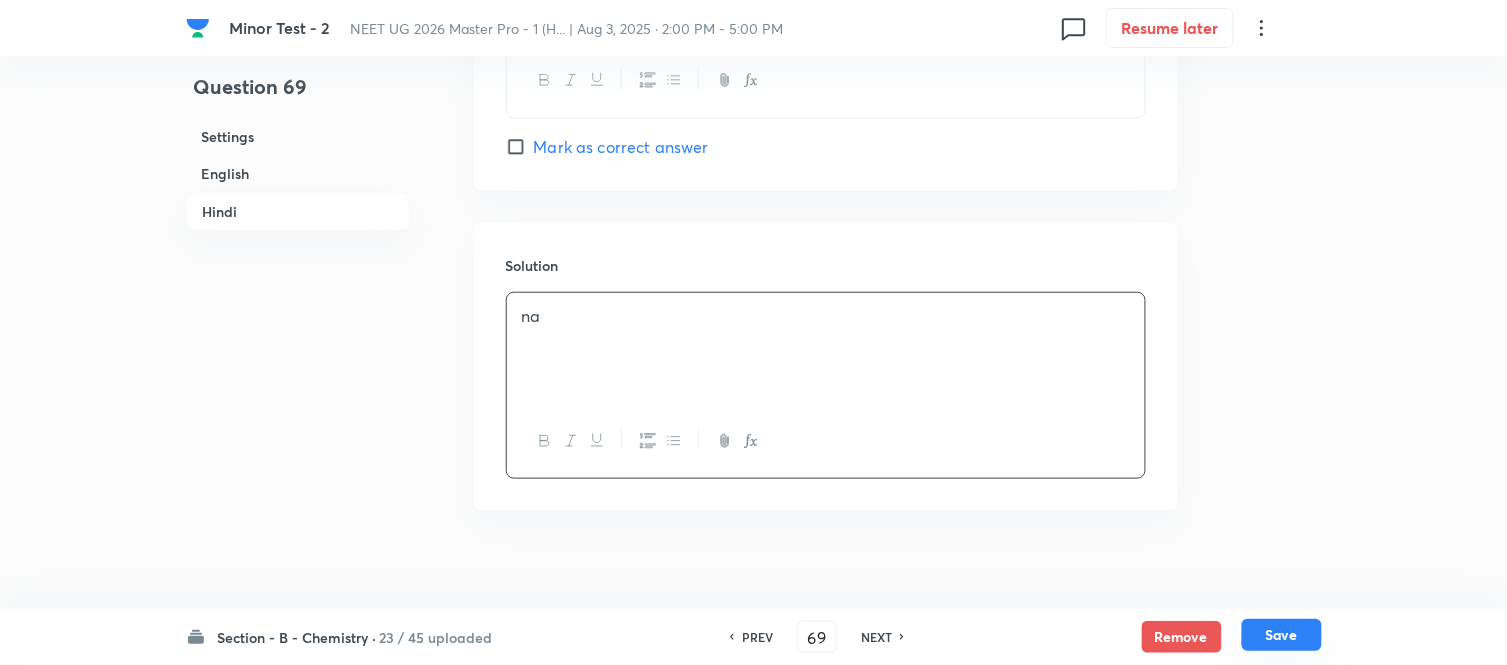 click on "Save" at bounding box center (1282, 635) 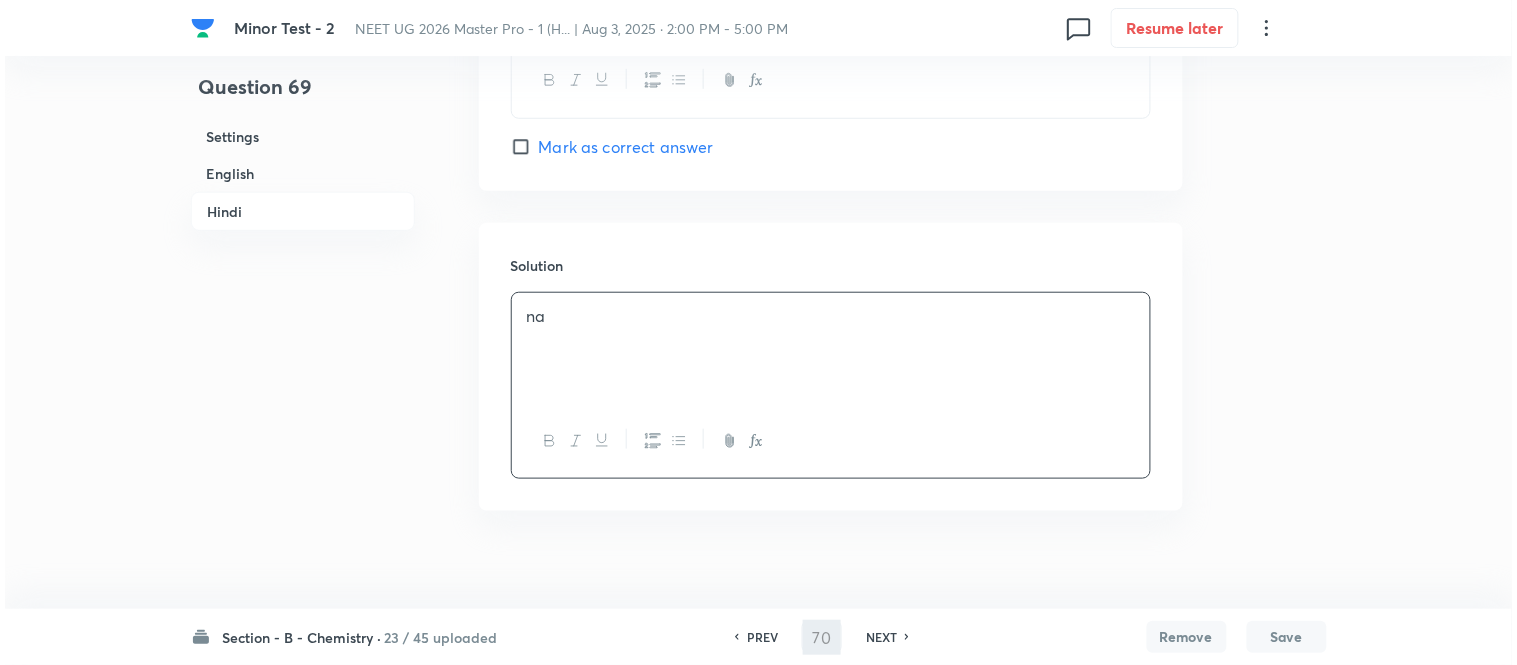 scroll, scrollTop: 0, scrollLeft: 0, axis: both 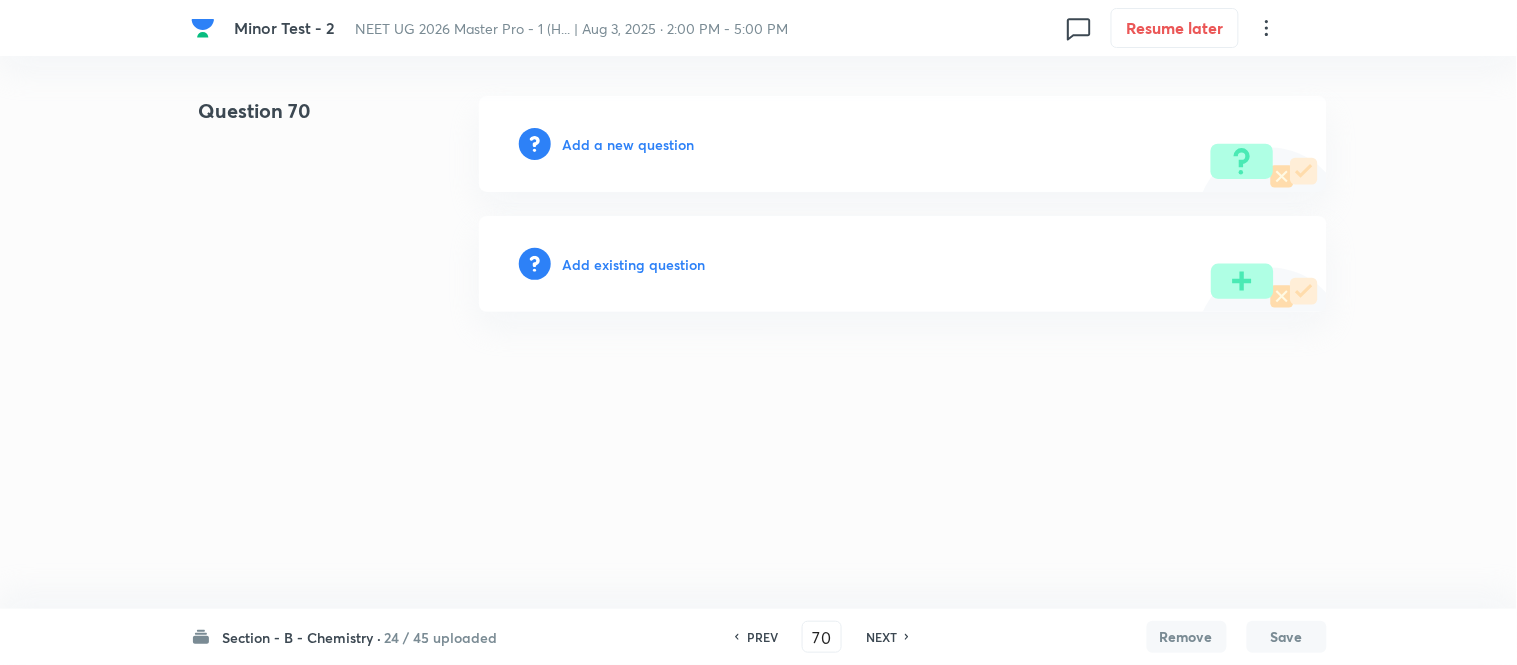 click on "Add a new question" at bounding box center [629, 144] 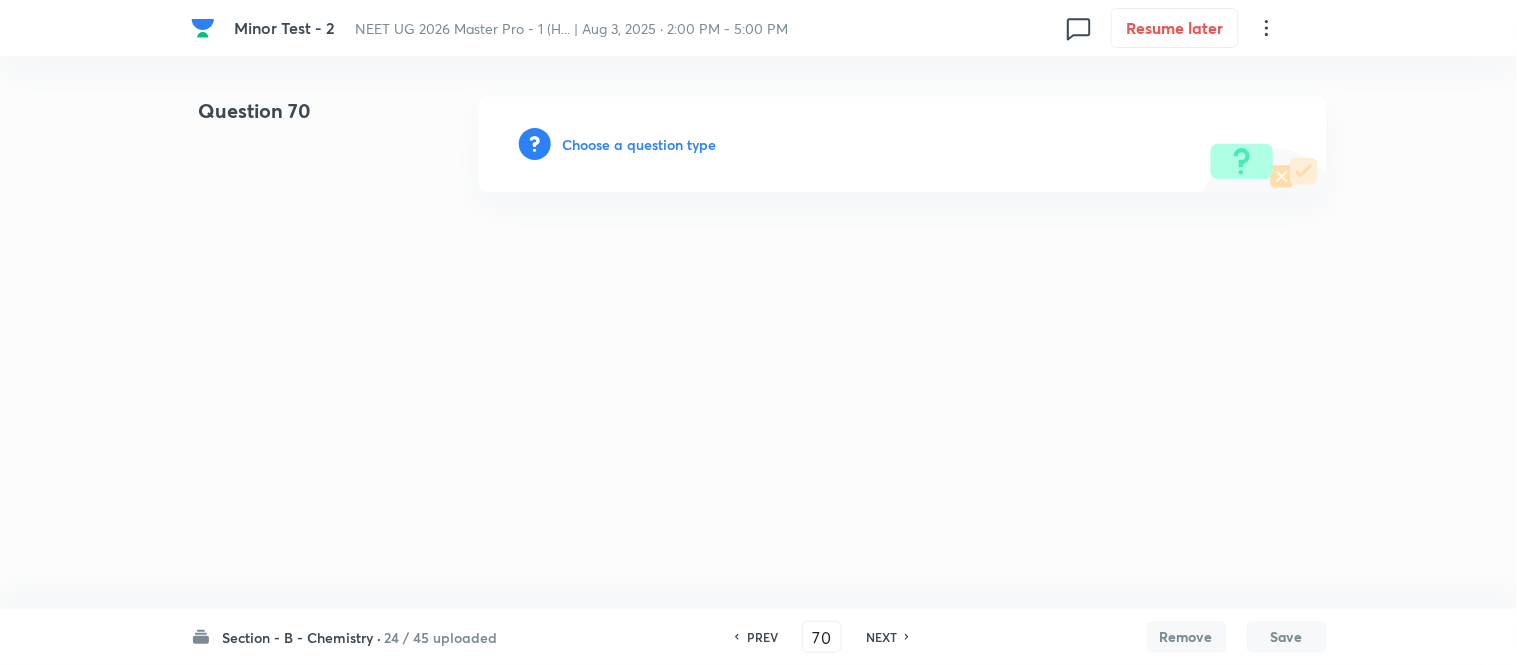click on "Choose a question type" at bounding box center [640, 144] 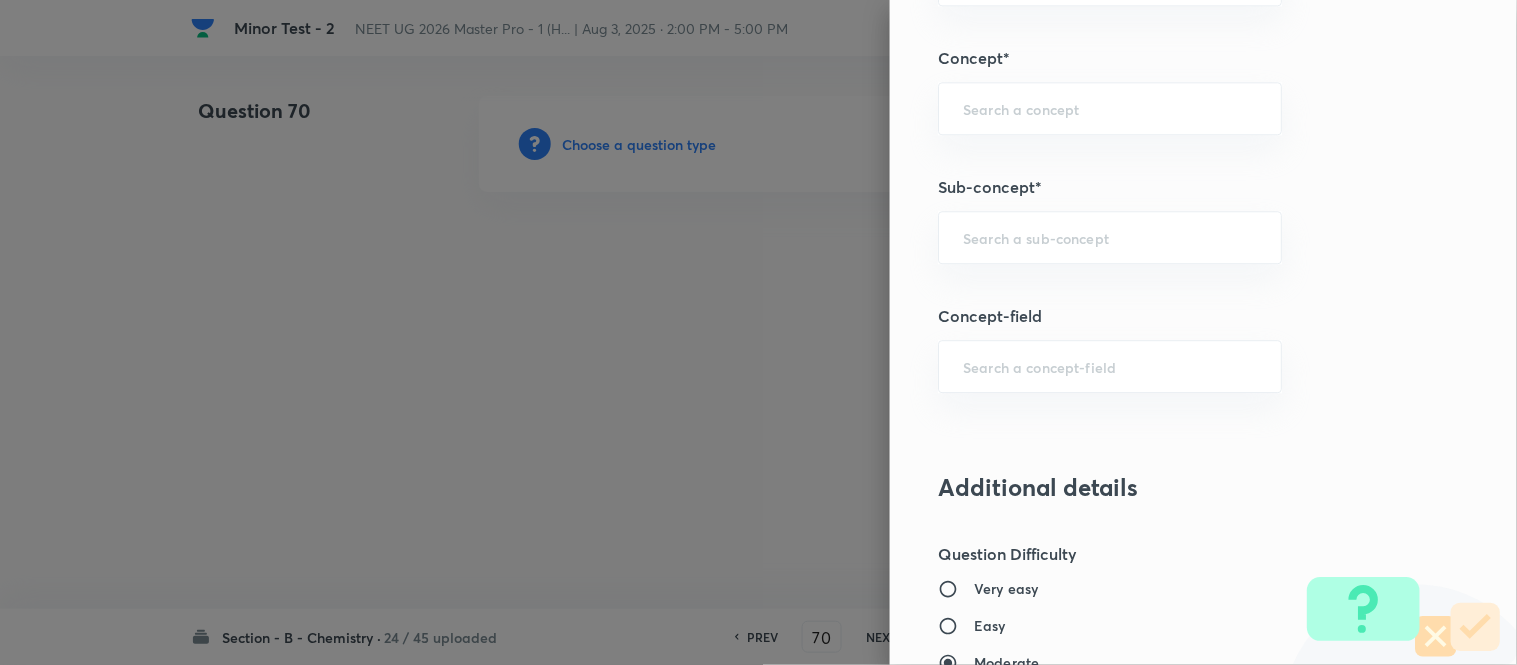 scroll, scrollTop: 1331, scrollLeft: 0, axis: vertical 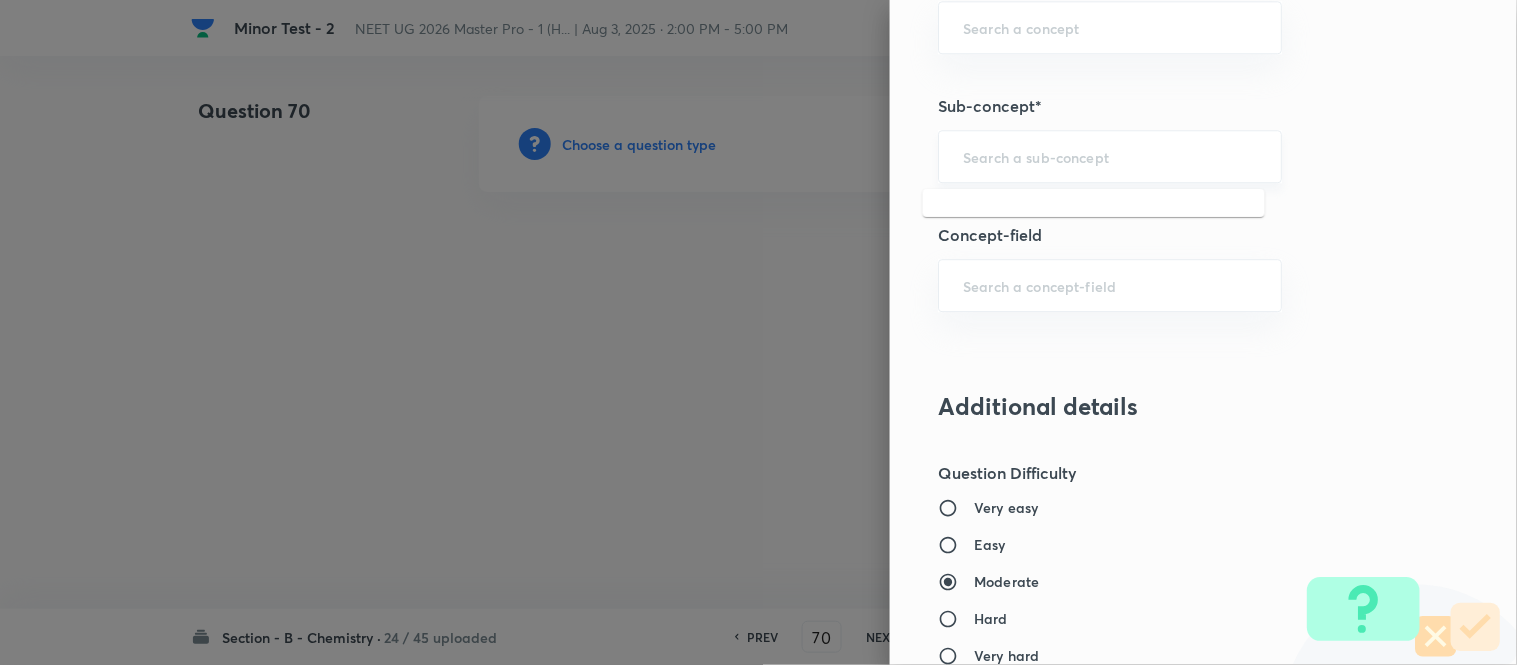 click at bounding box center (1110, 156) 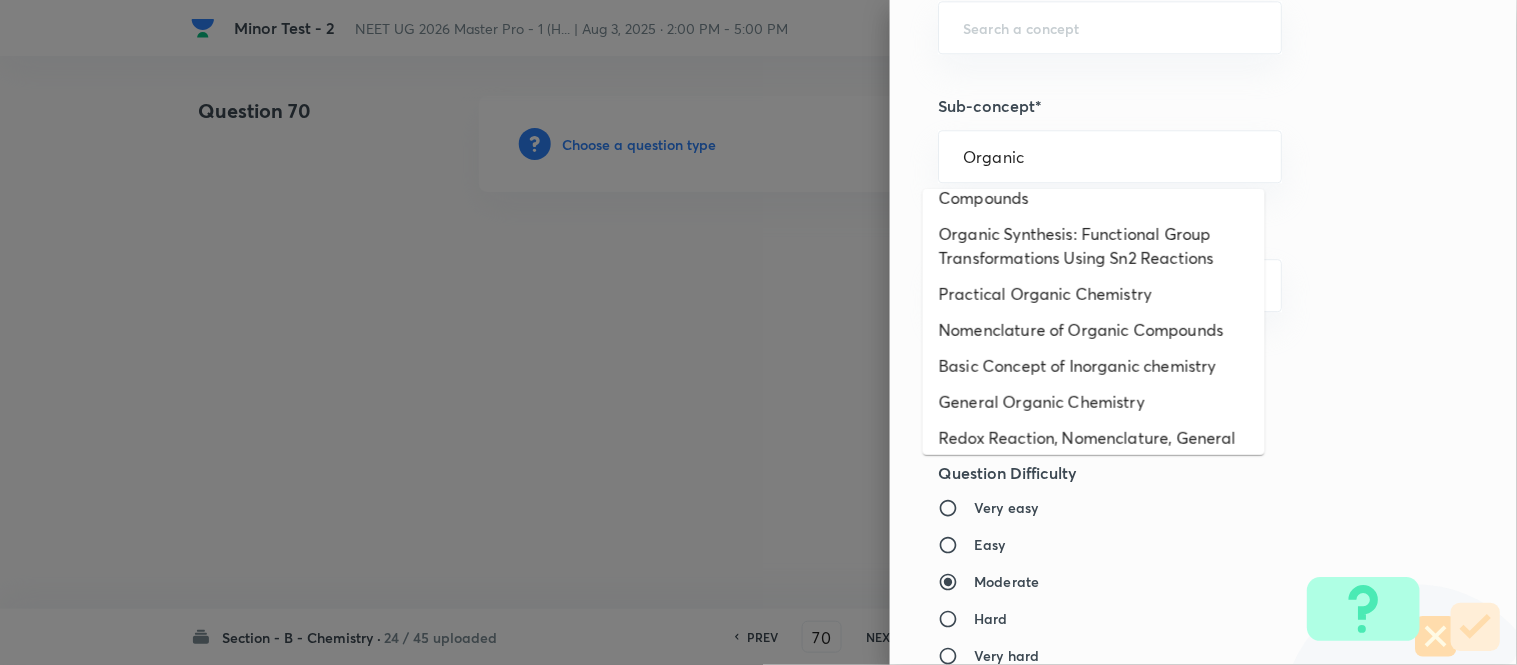 scroll, scrollTop: 325, scrollLeft: 0, axis: vertical 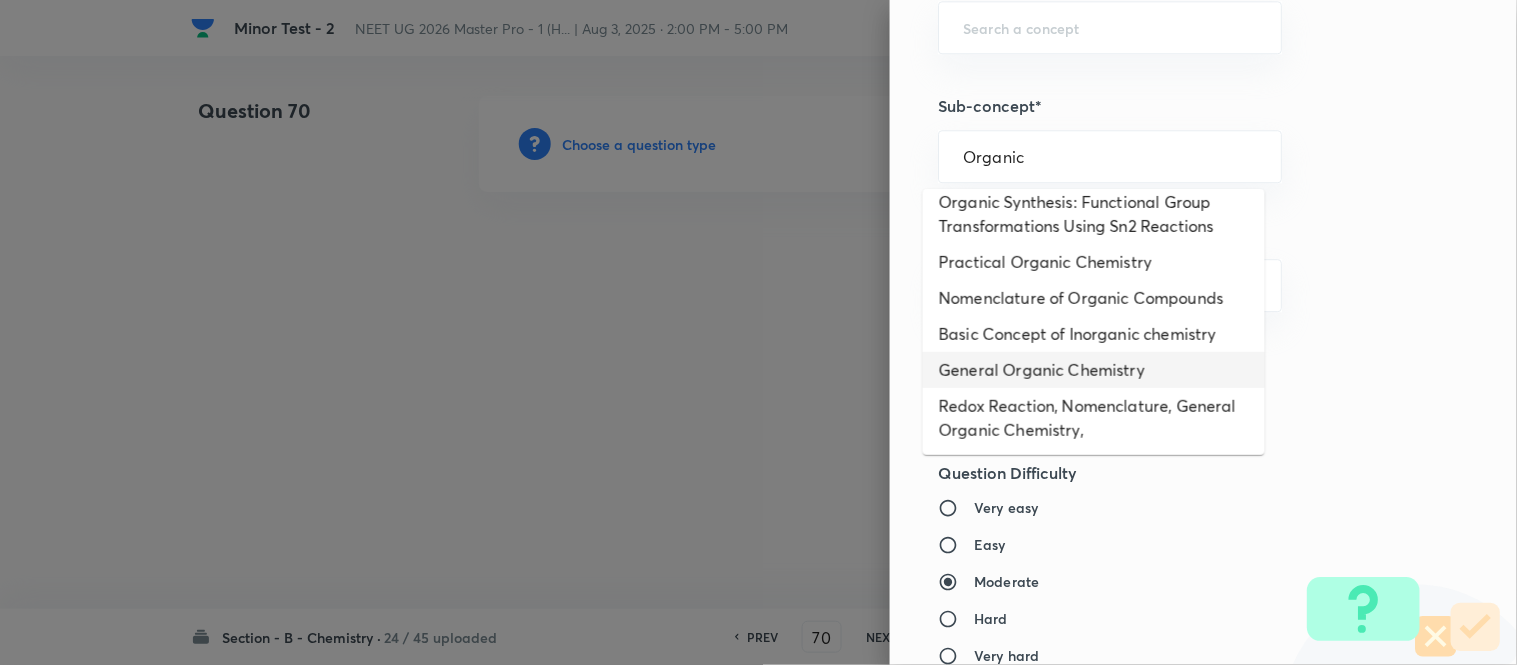 click on "General Organic Chemistry" at bounding box center [1094, 370] 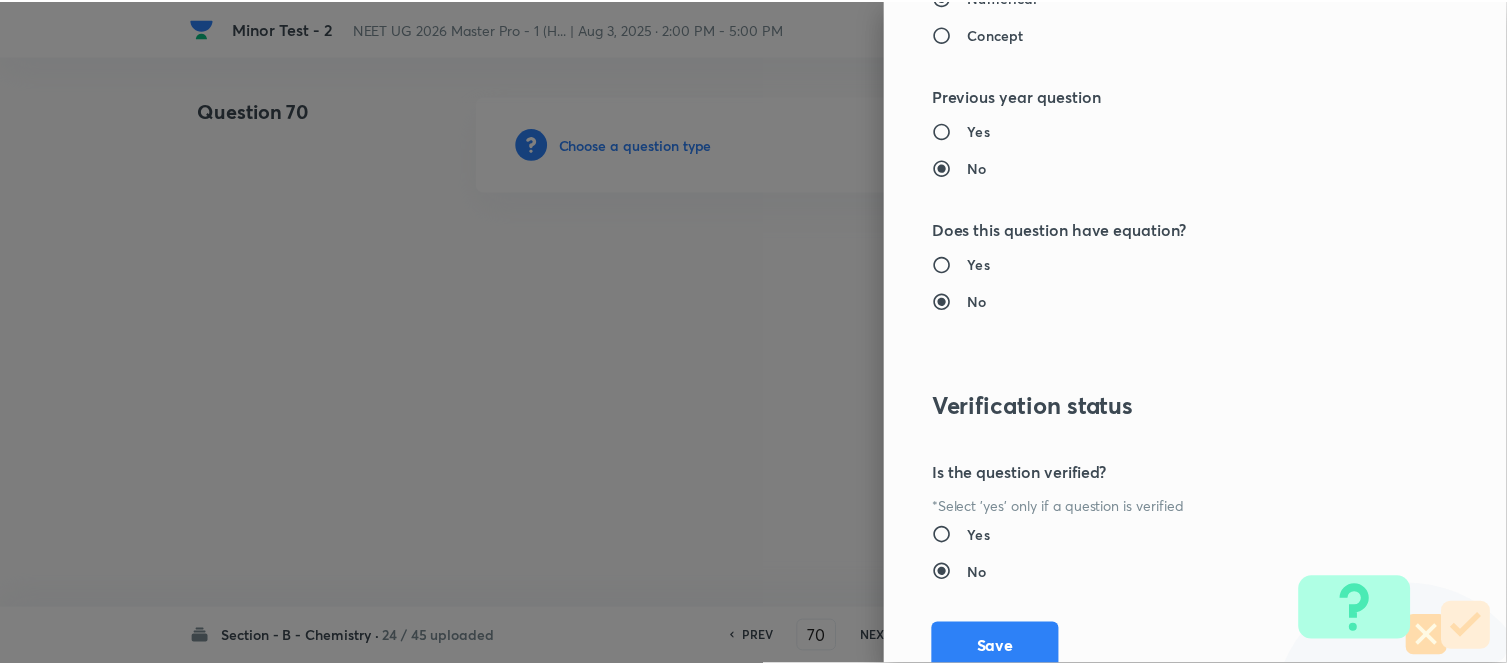 scroll, scrollTop: 2195, scrollLeft: 0, axis: vertical 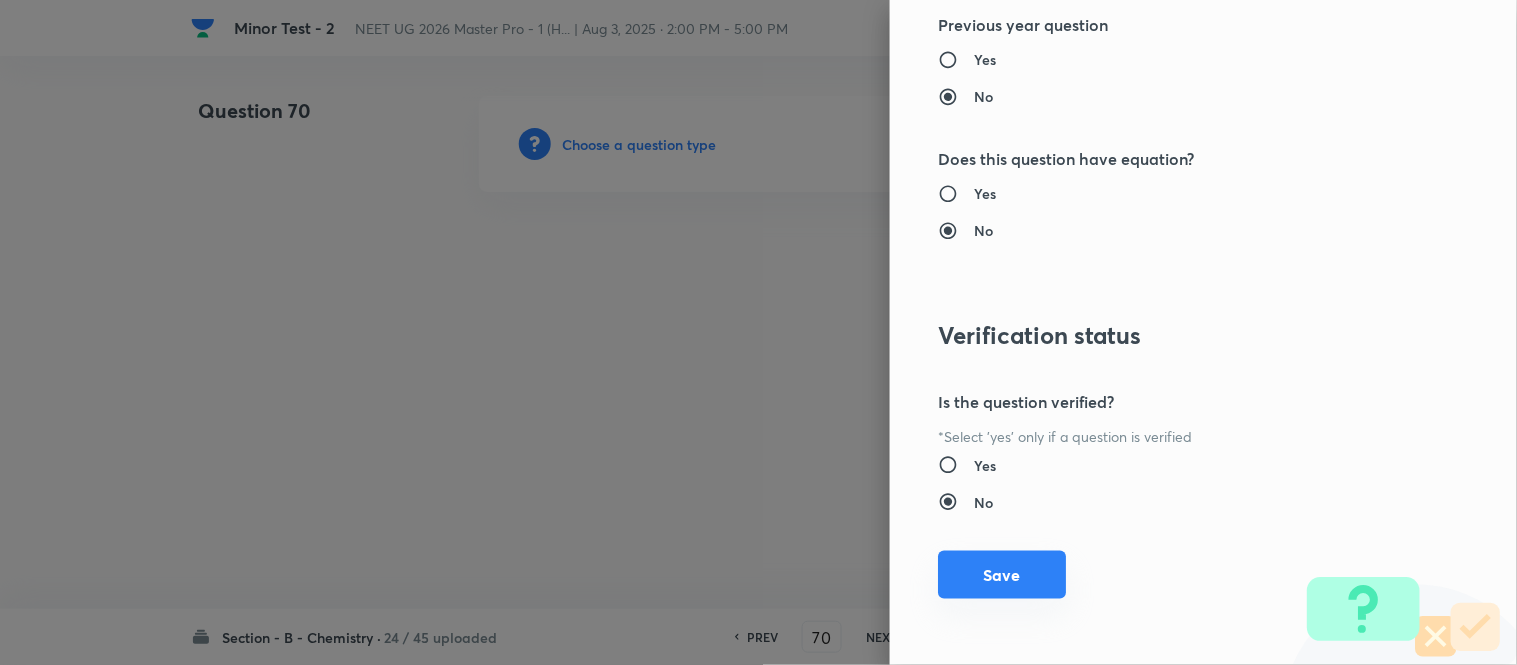 click on "Save" at bounding box center (1002, 575) 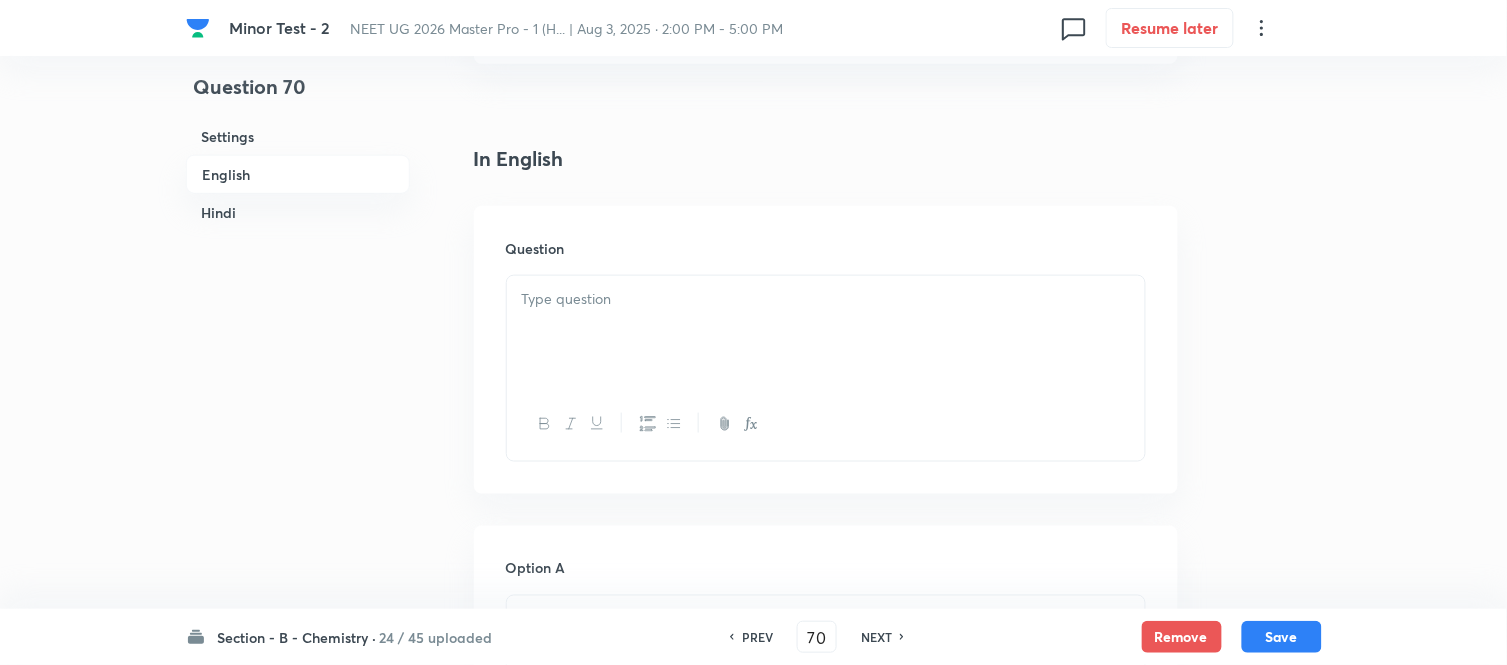 scroll, scrollTop: 555, scrollLeft: 0, axis: vertical 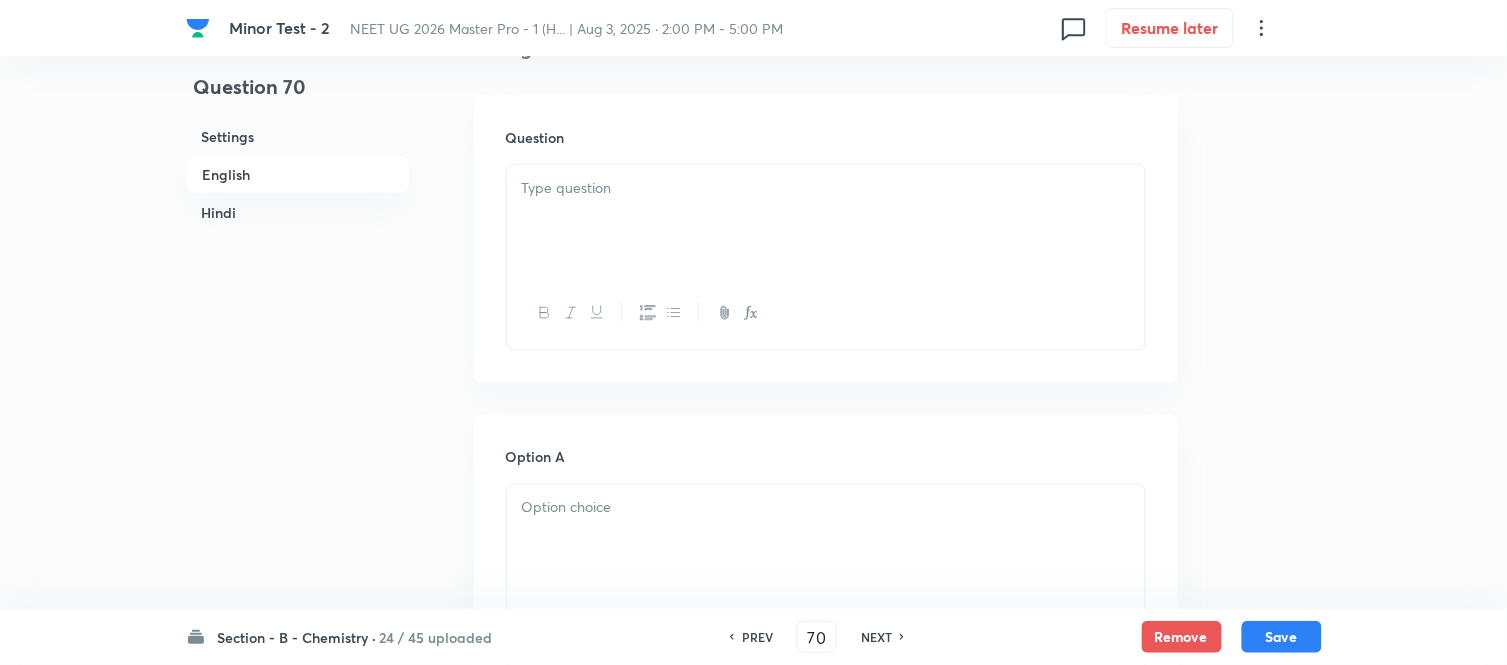 click at bounding box center (826, 221) 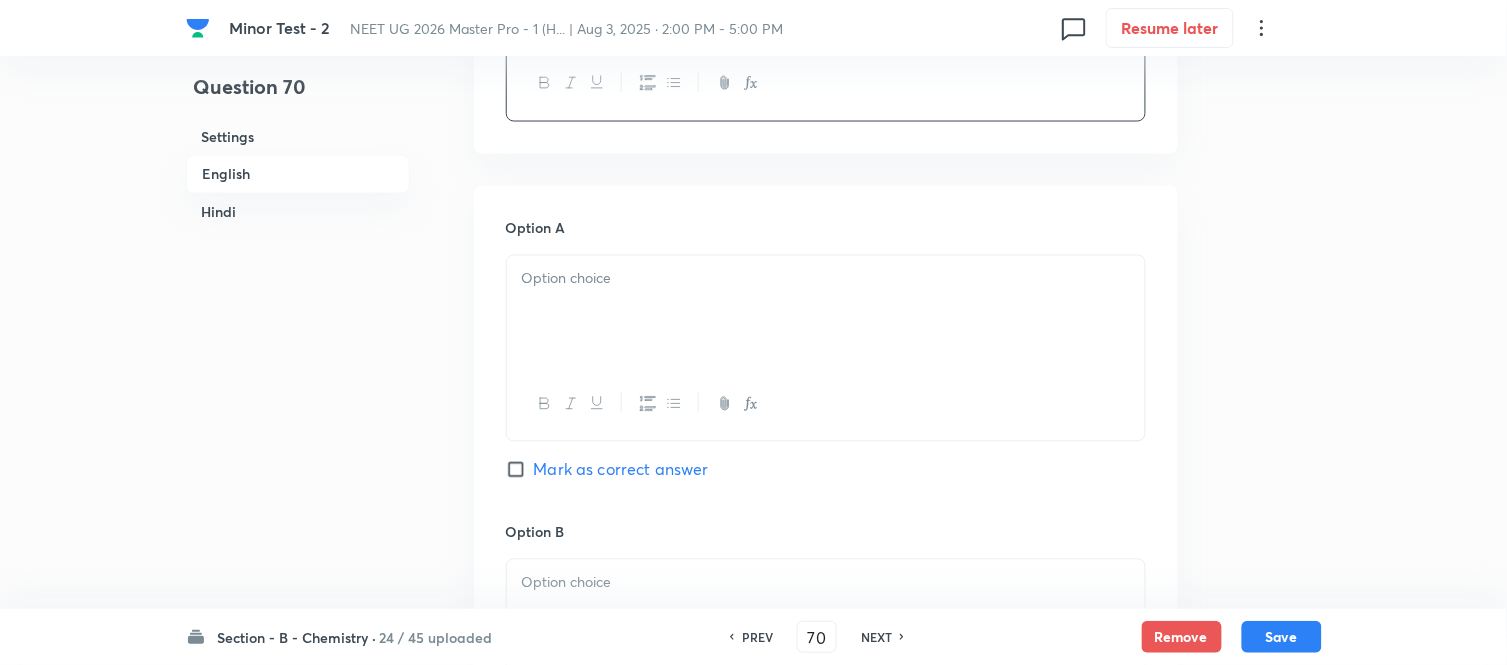 scroll, scrollTop: 888, scrollLeft: 0, axis: vertical 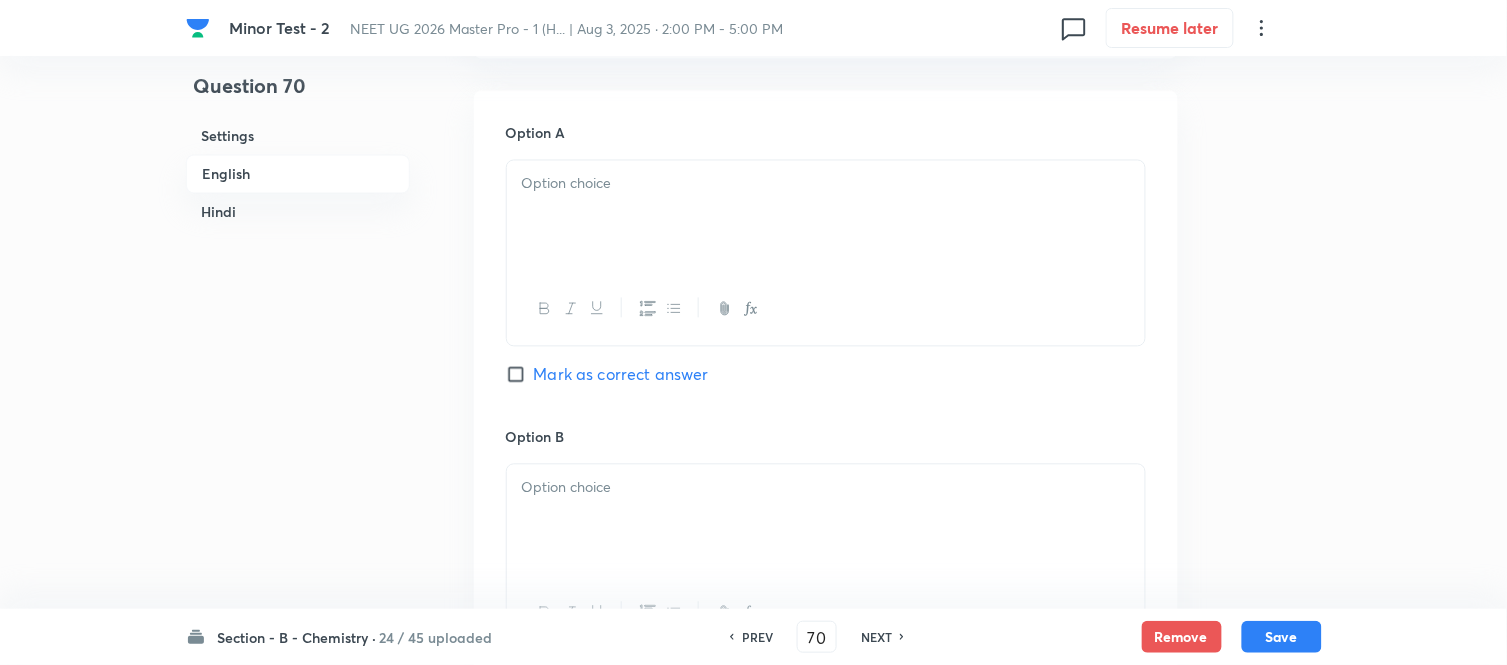 click at bounding box center (826, 184) 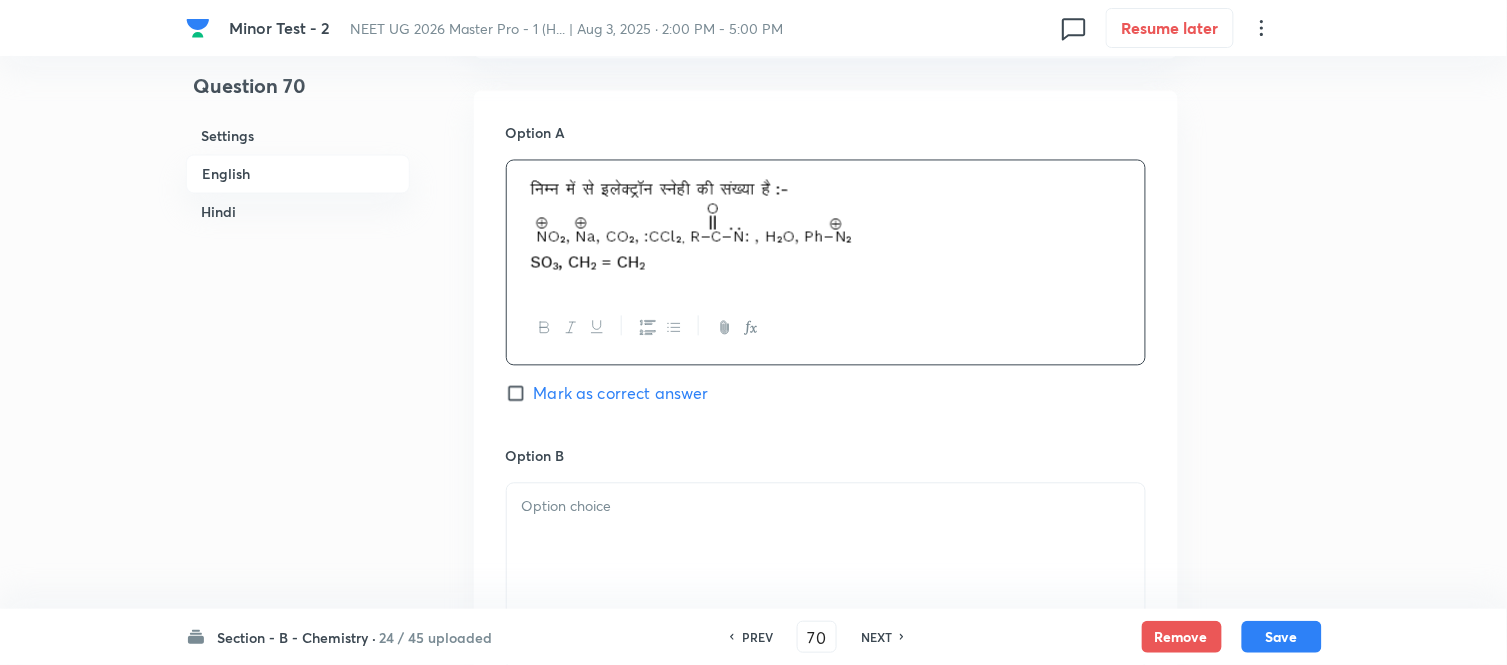 click on "Hindi" at bounding box center (298, 212) 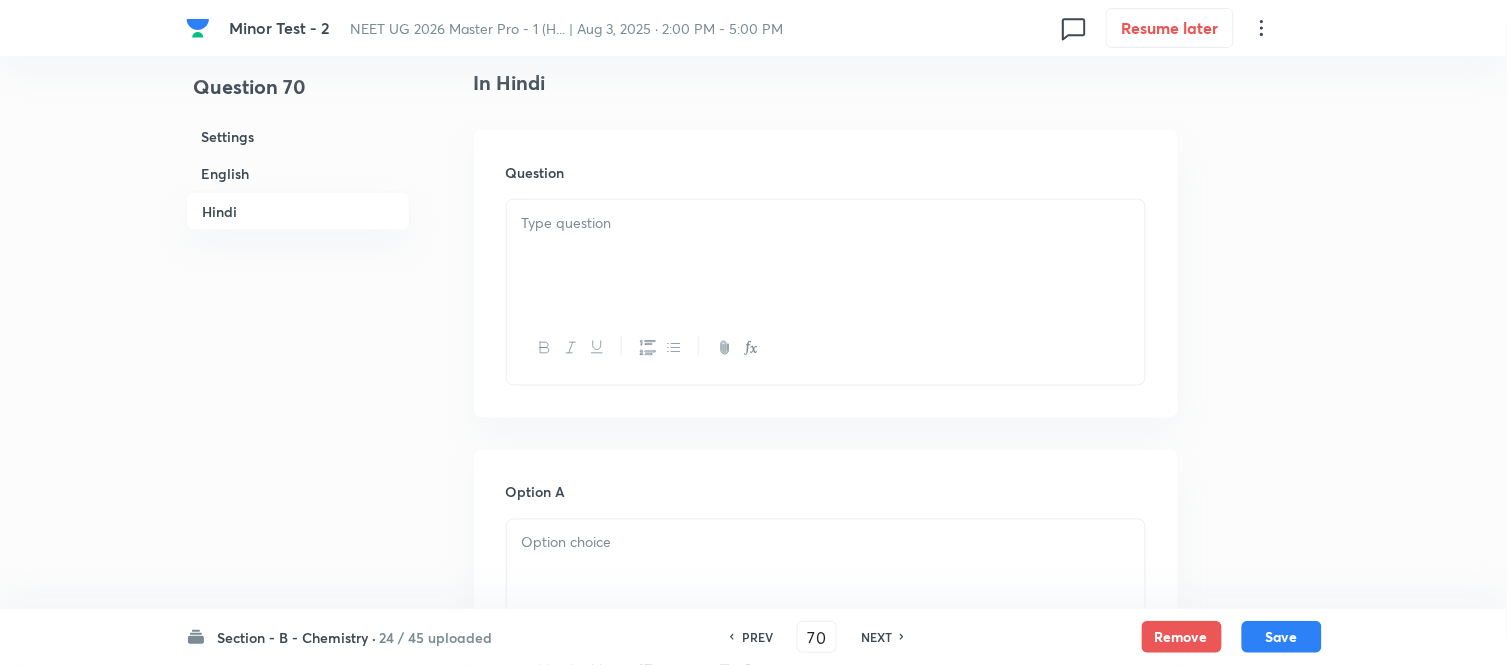 click at bounding box center [826, 256] 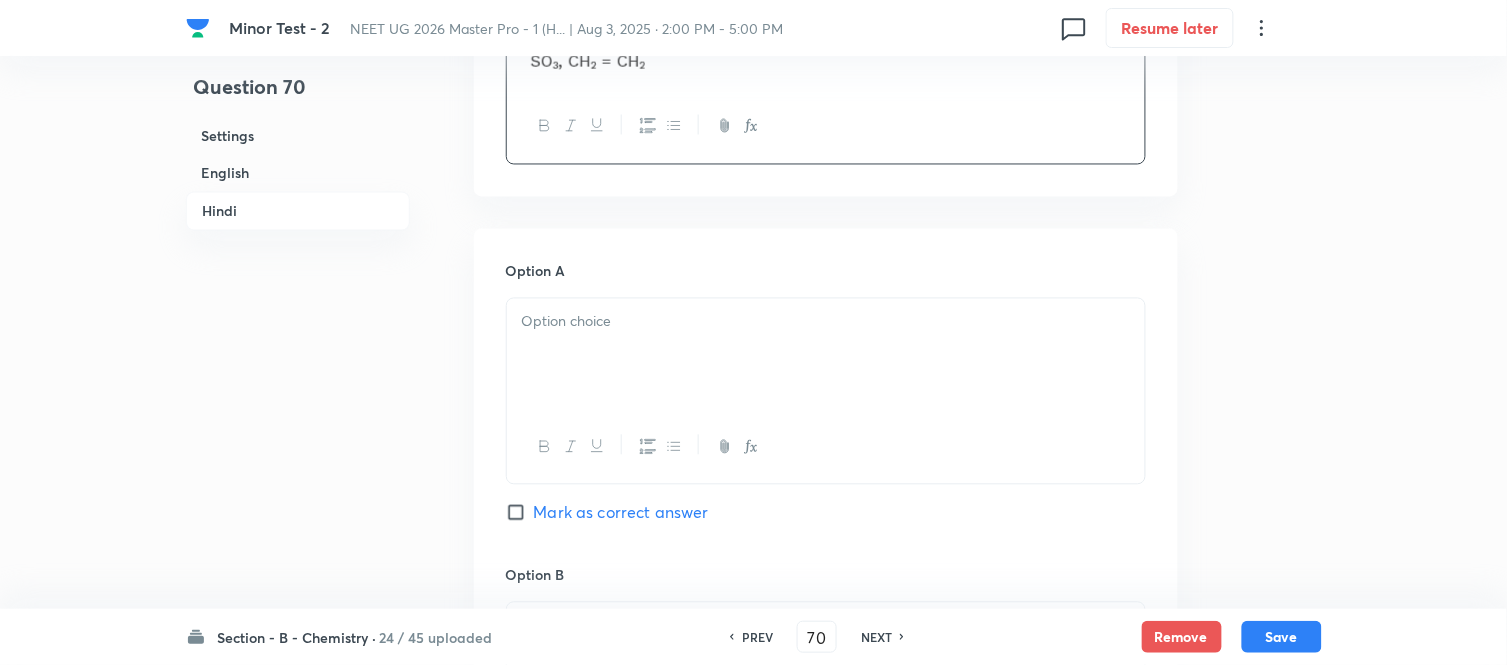 scroll, scrollTop: 2905, scrollLeft: 0, axis: vertical 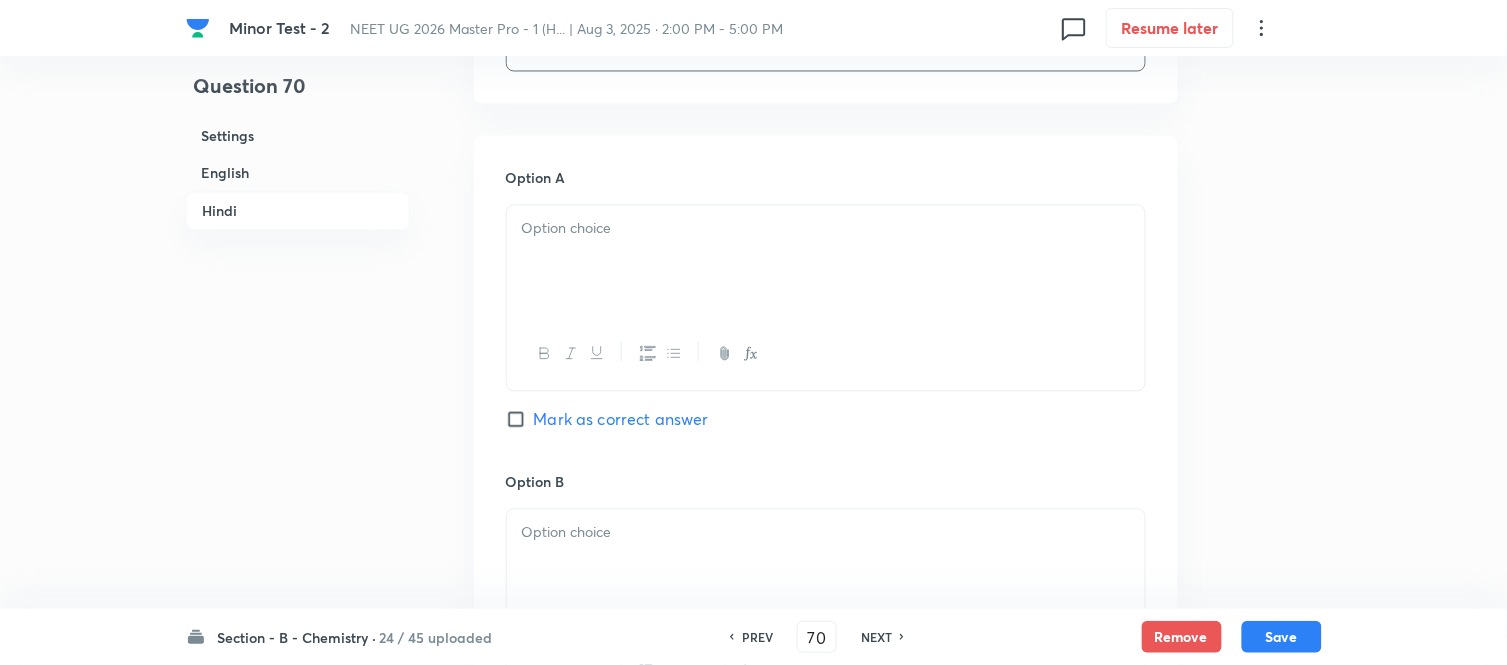 click at bounding box center (826, 262) 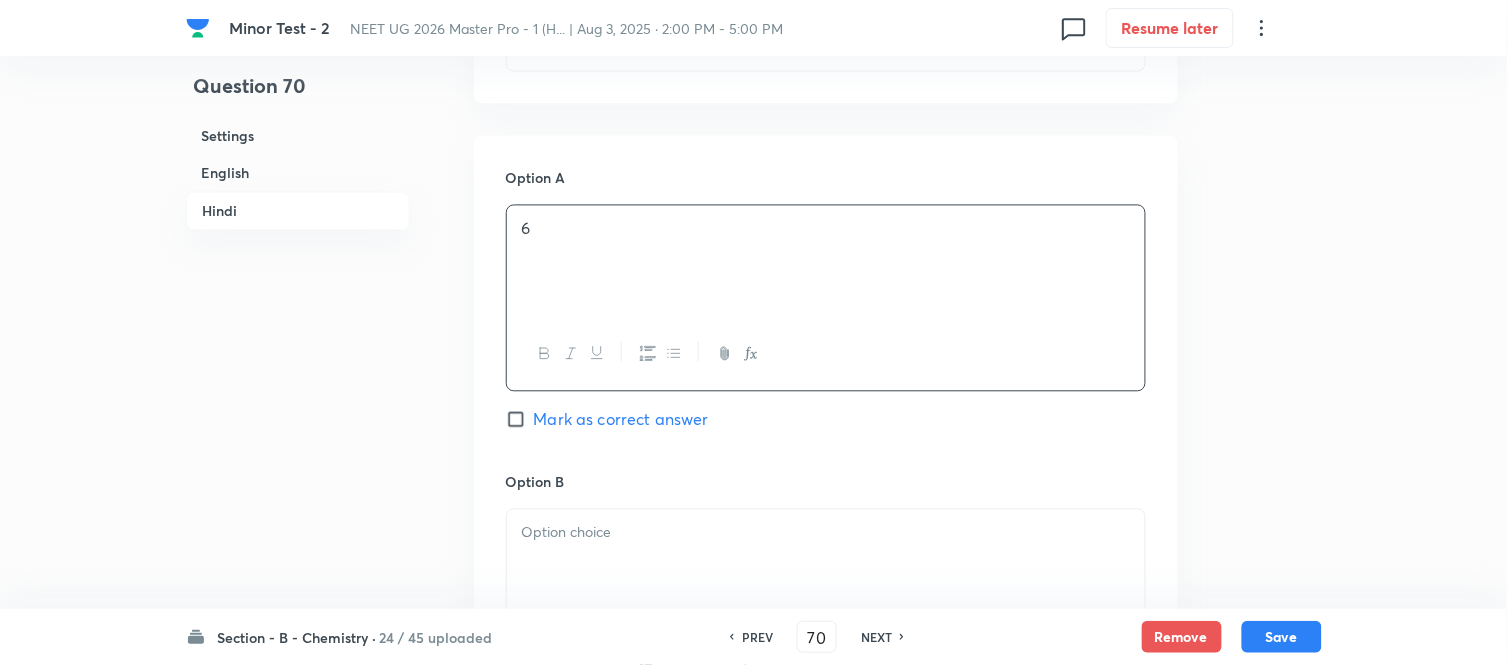 click on "Mark as correct answer" at bounding box center [520, 420] 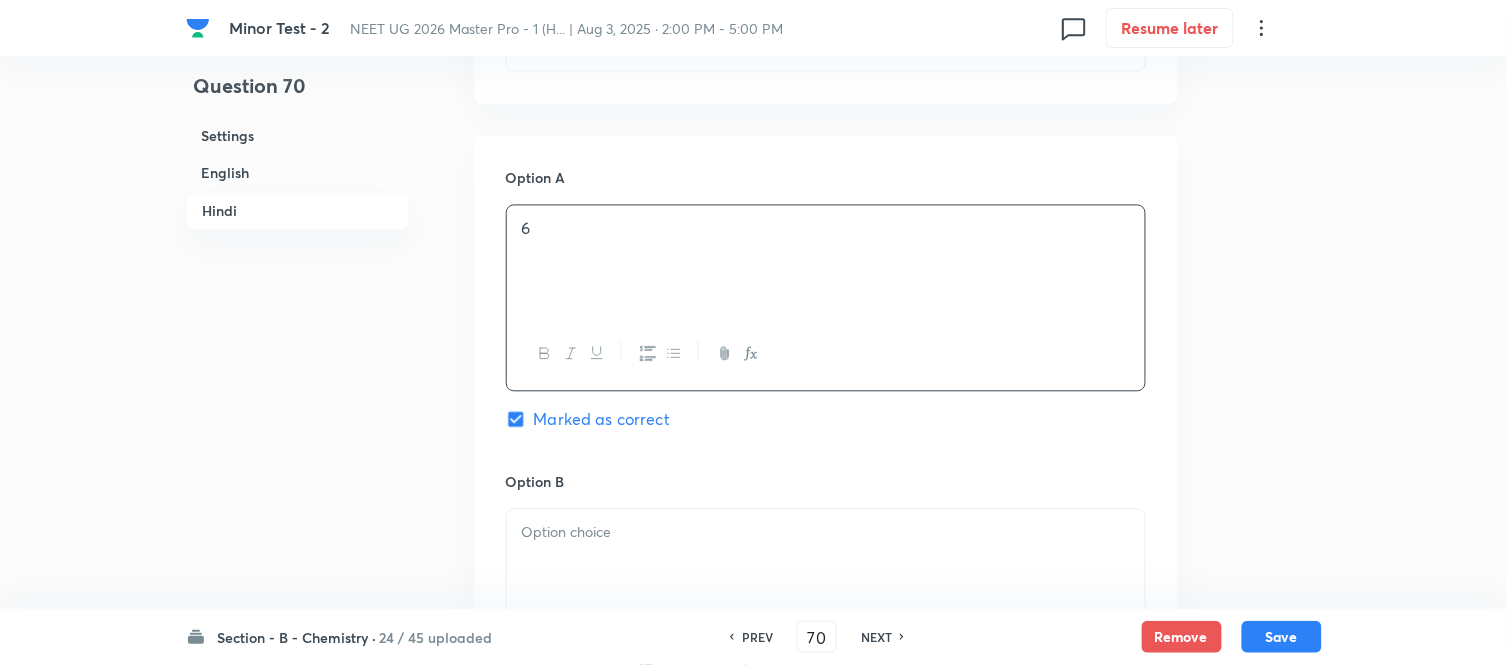 click at bounding box center [826, 533] 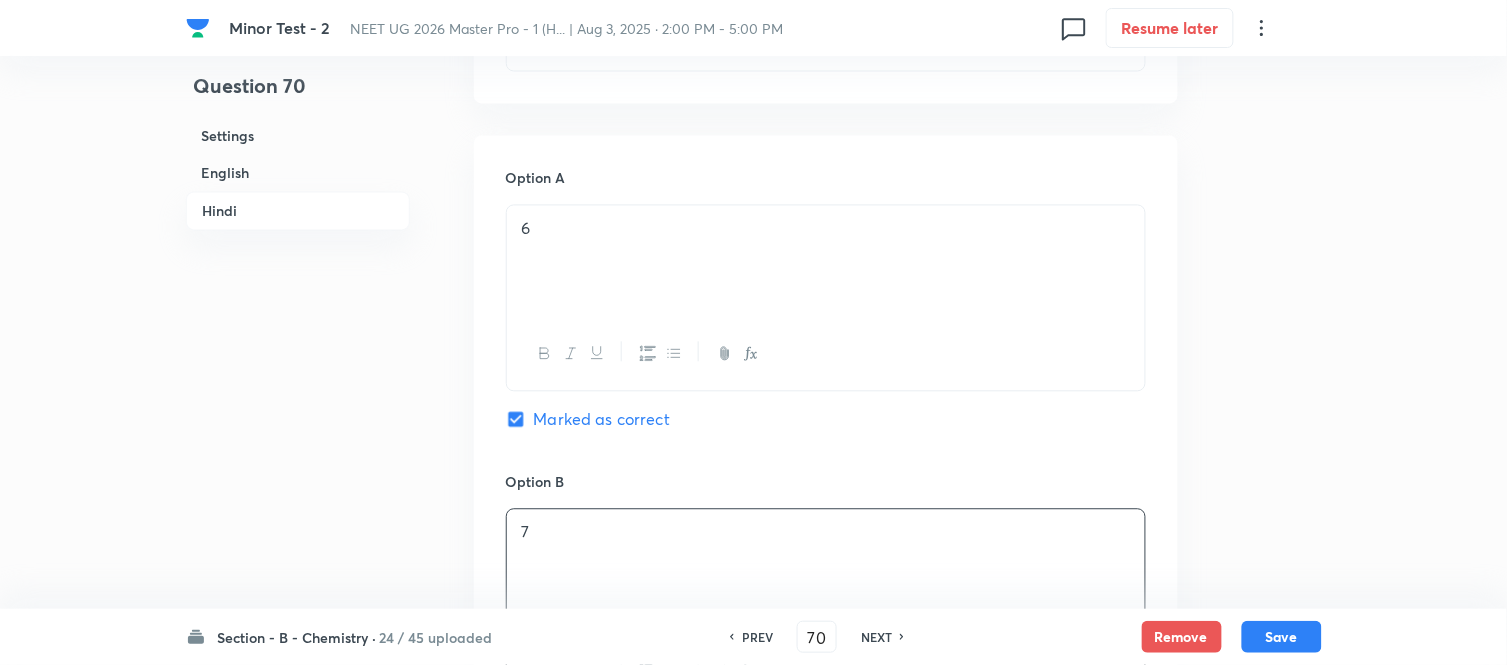 click on "English" at bounding box center [298, 173] 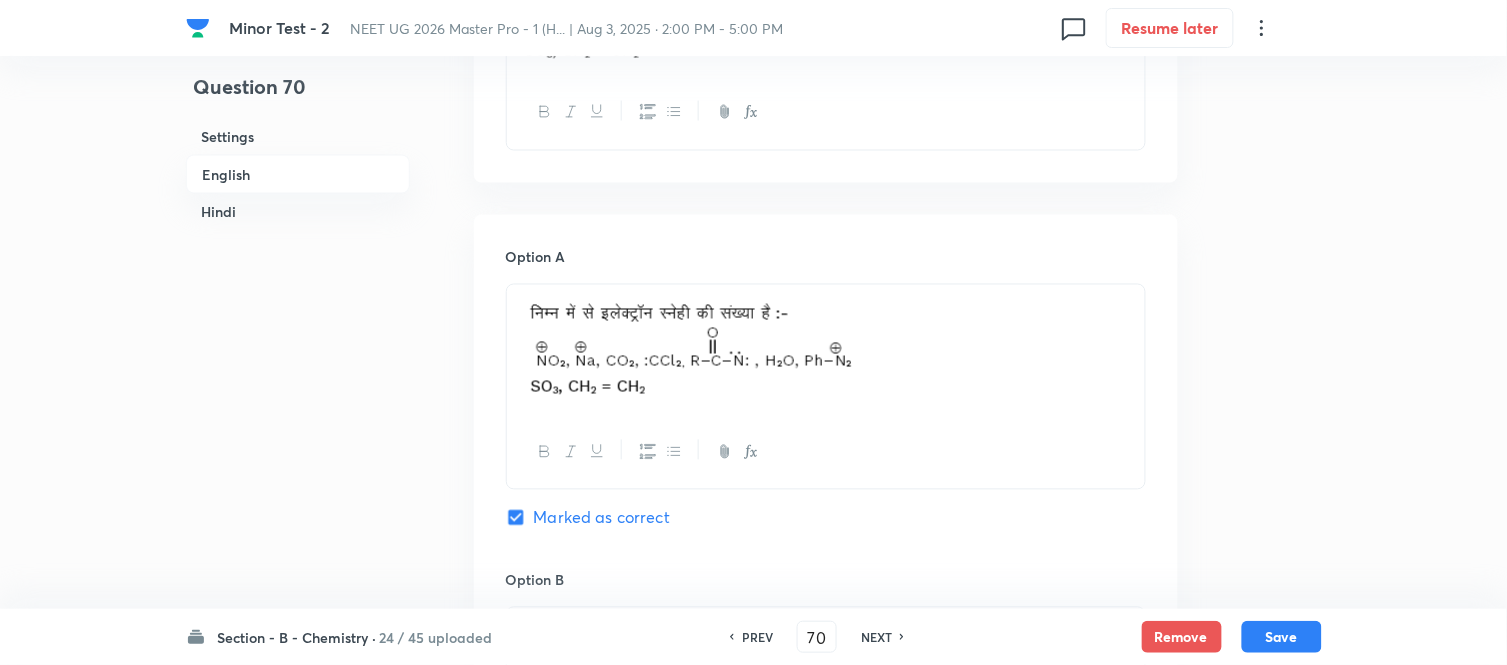 scroll, scrollTop: 848, scrollLeft: 0, axis: vertical 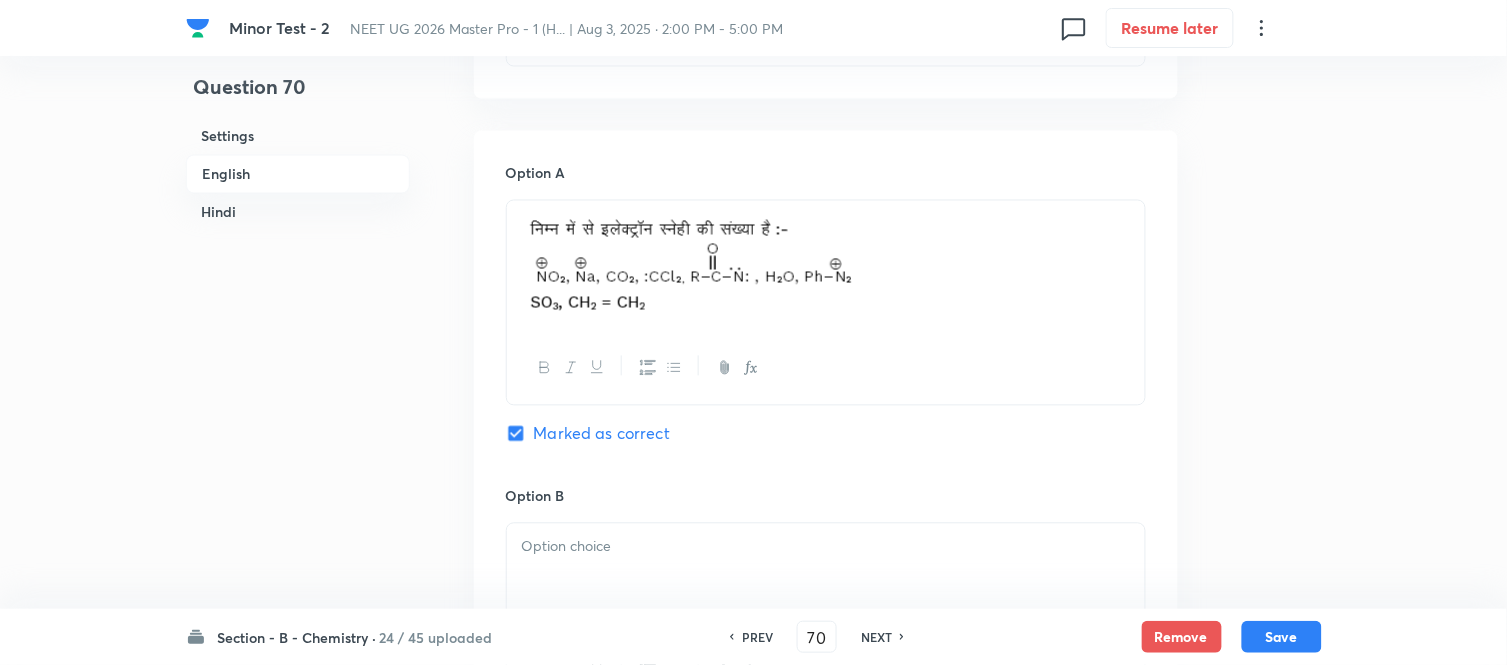 click at bounding box center [826, 266] 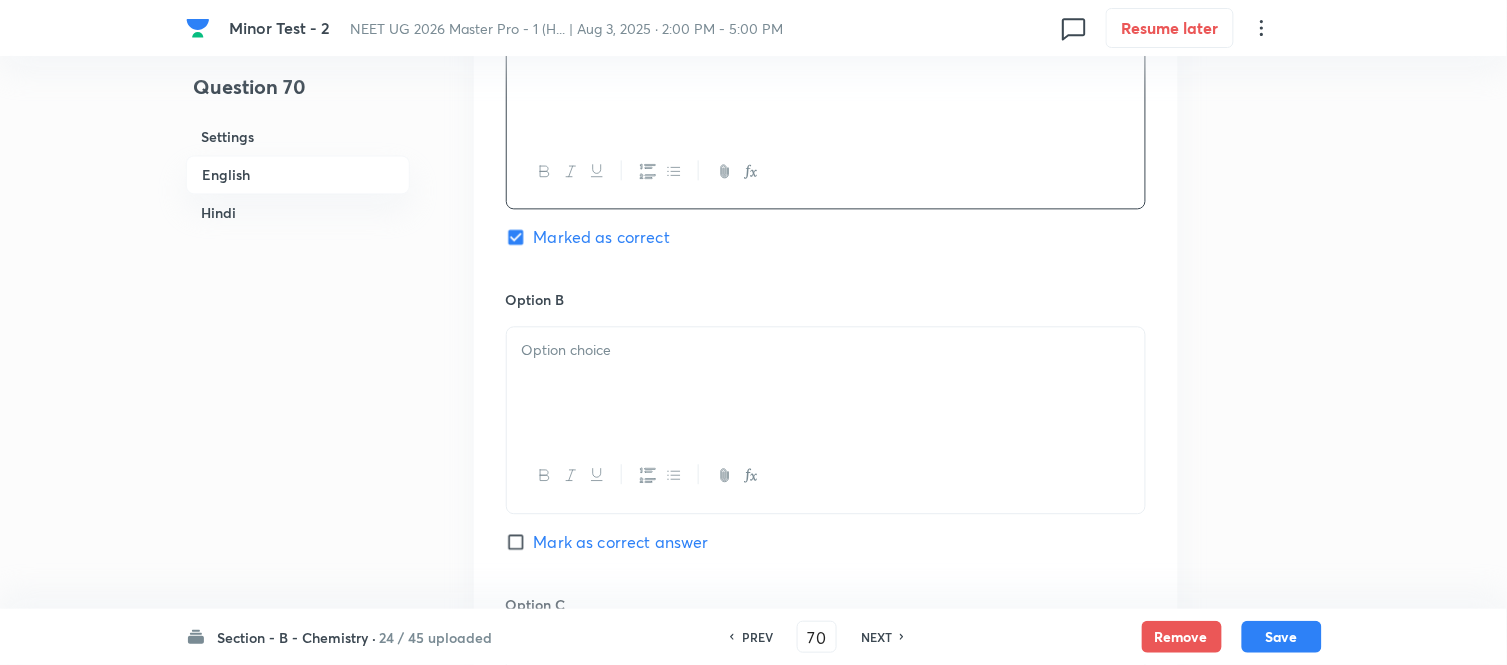 scroll, scrollTop: 1071, scrollLeft: 0, axis: vertical 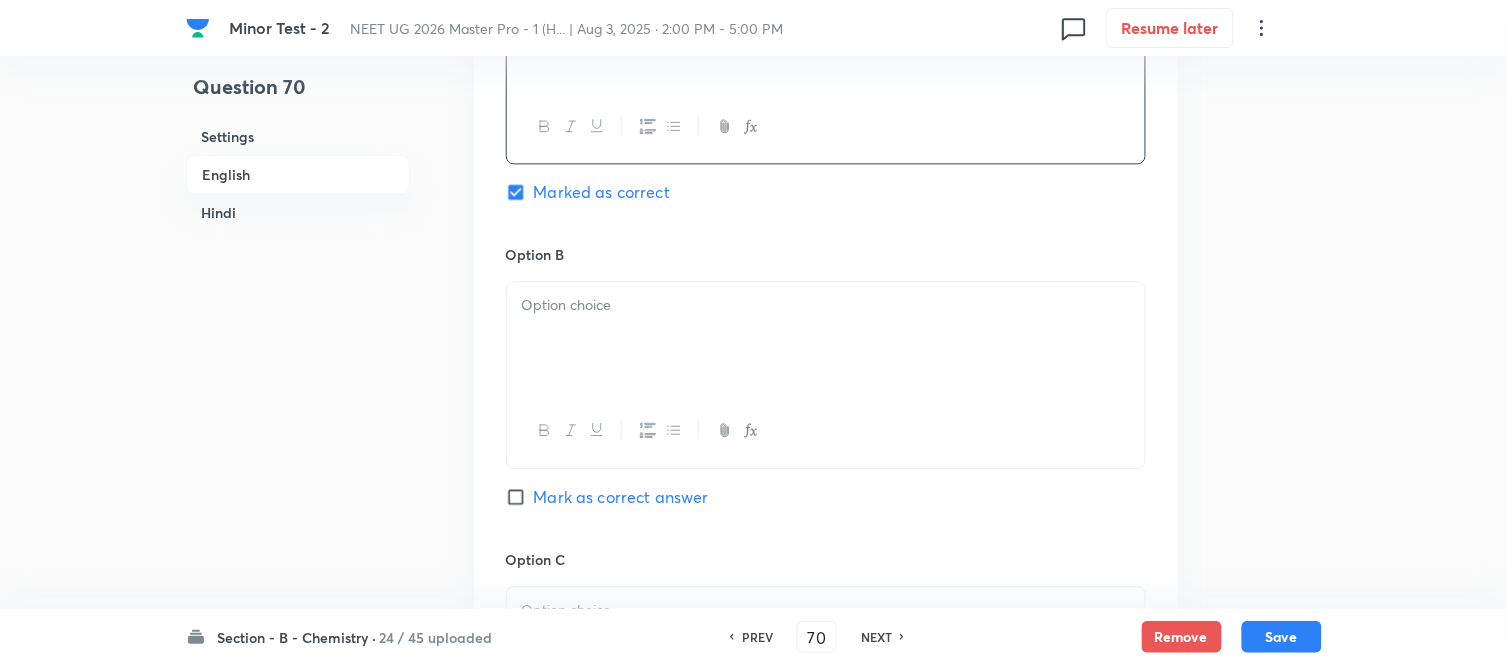 click at bounding box center (826, 338) 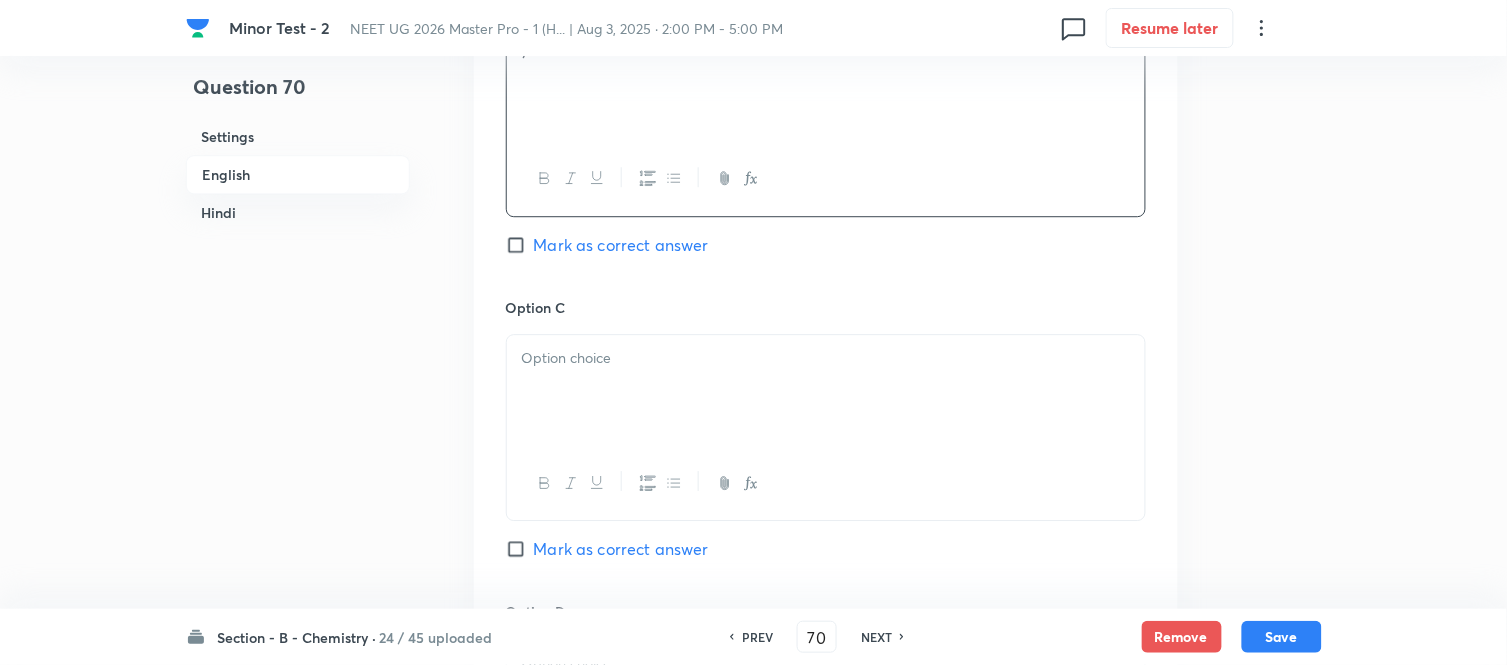 scroll, scrollTop: 1404, scrollLeft: 0, axis: vertical 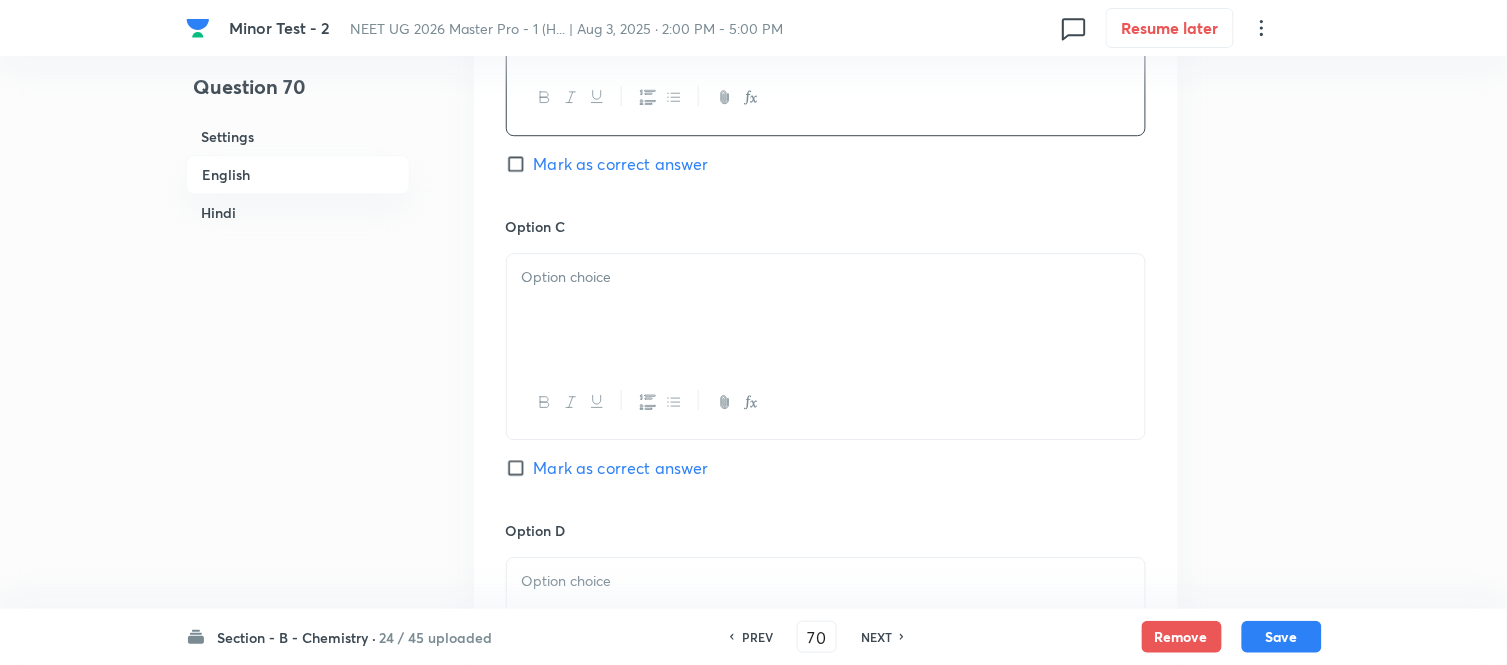 click at bounding box center (826, 310) 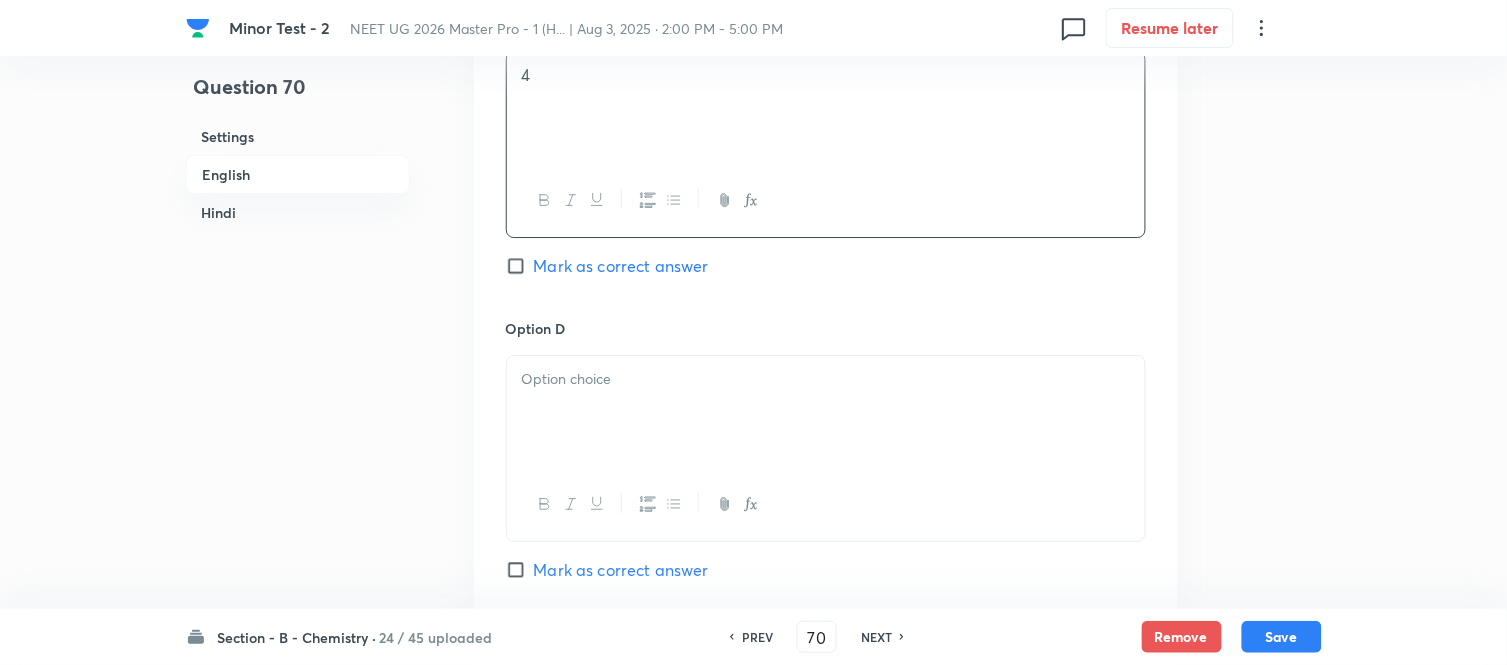 scroll, scrollTop: 1626, scrollLeft: 0, axis: vertical 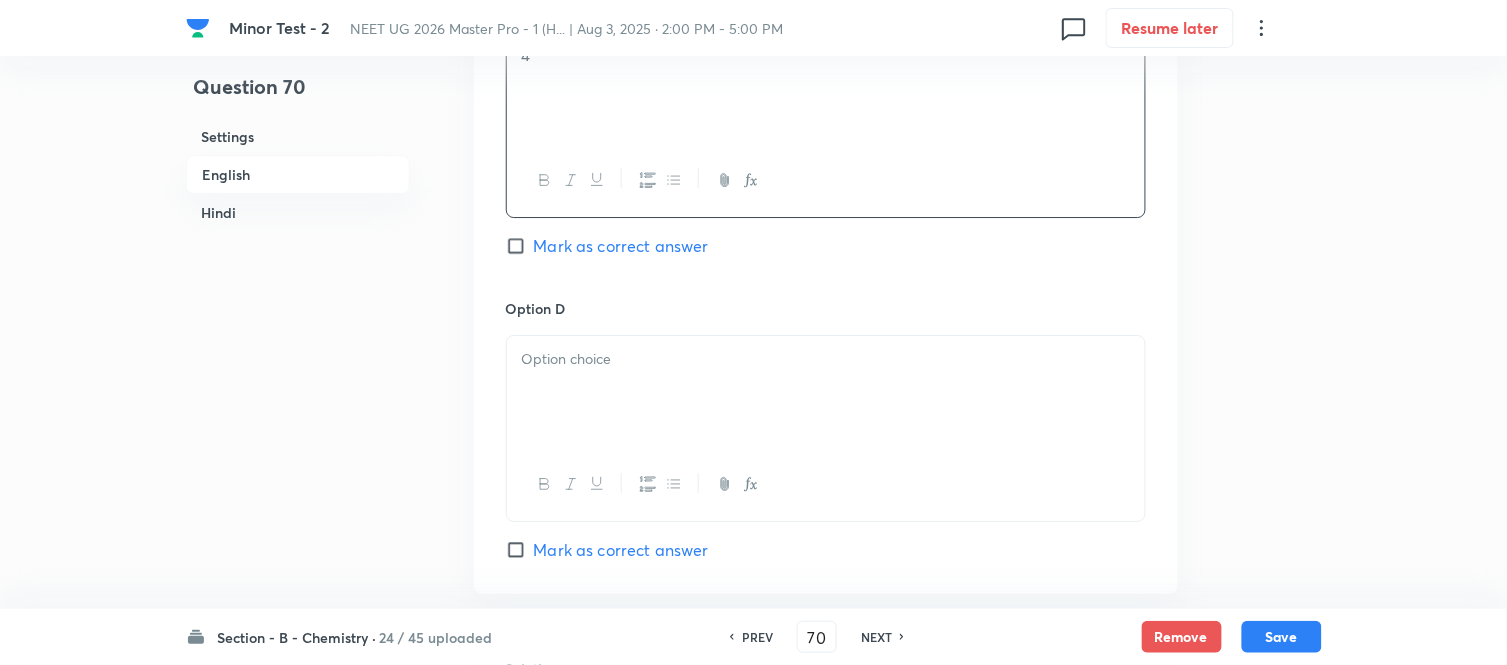 click at bounding box center [826, 392] 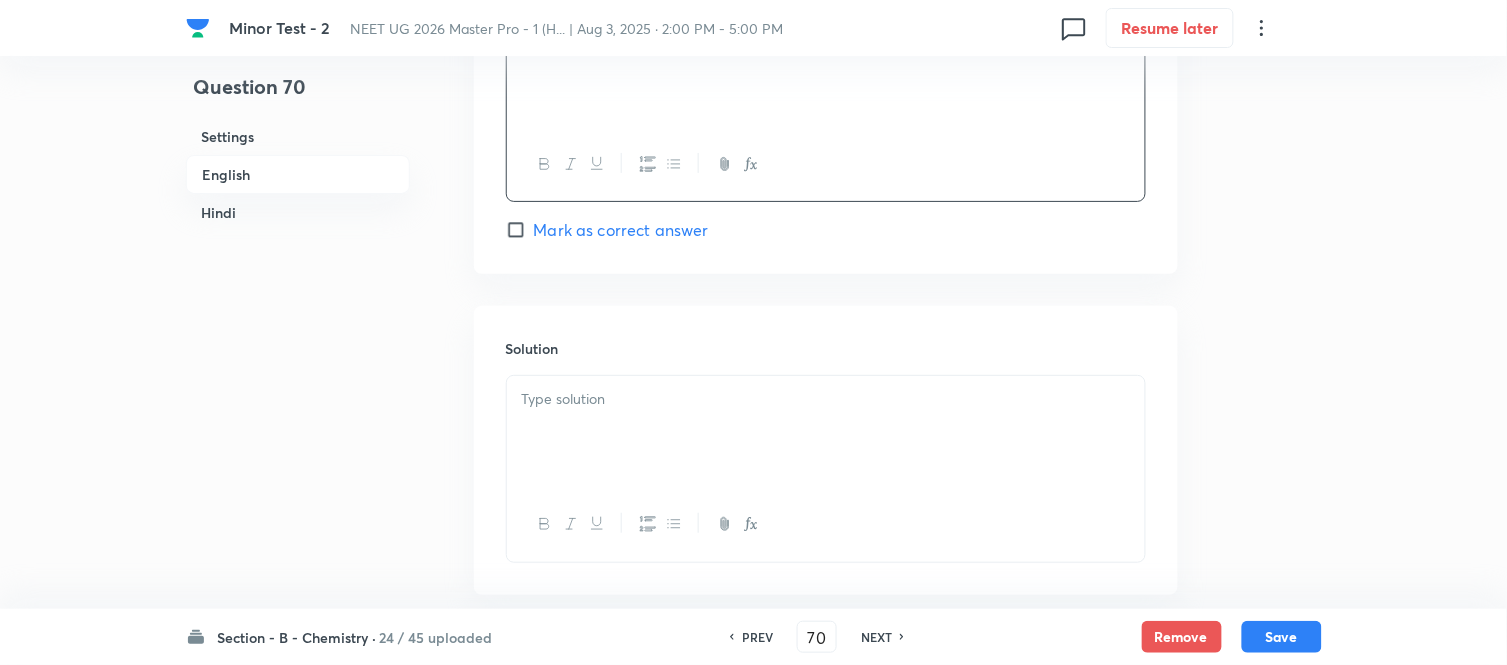 scroll, scrollTop: 1960, scrollLeft: 0, axis: vertical 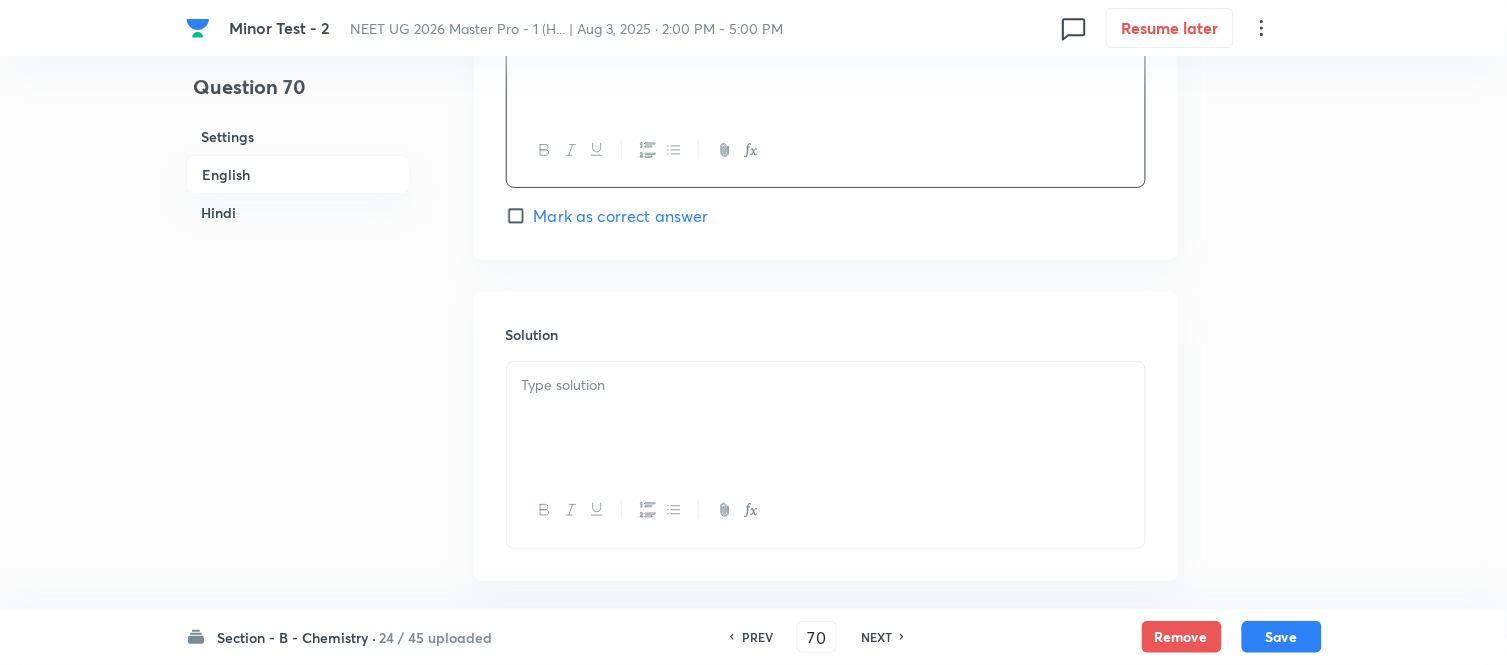 click at bounding box center (826, 418) 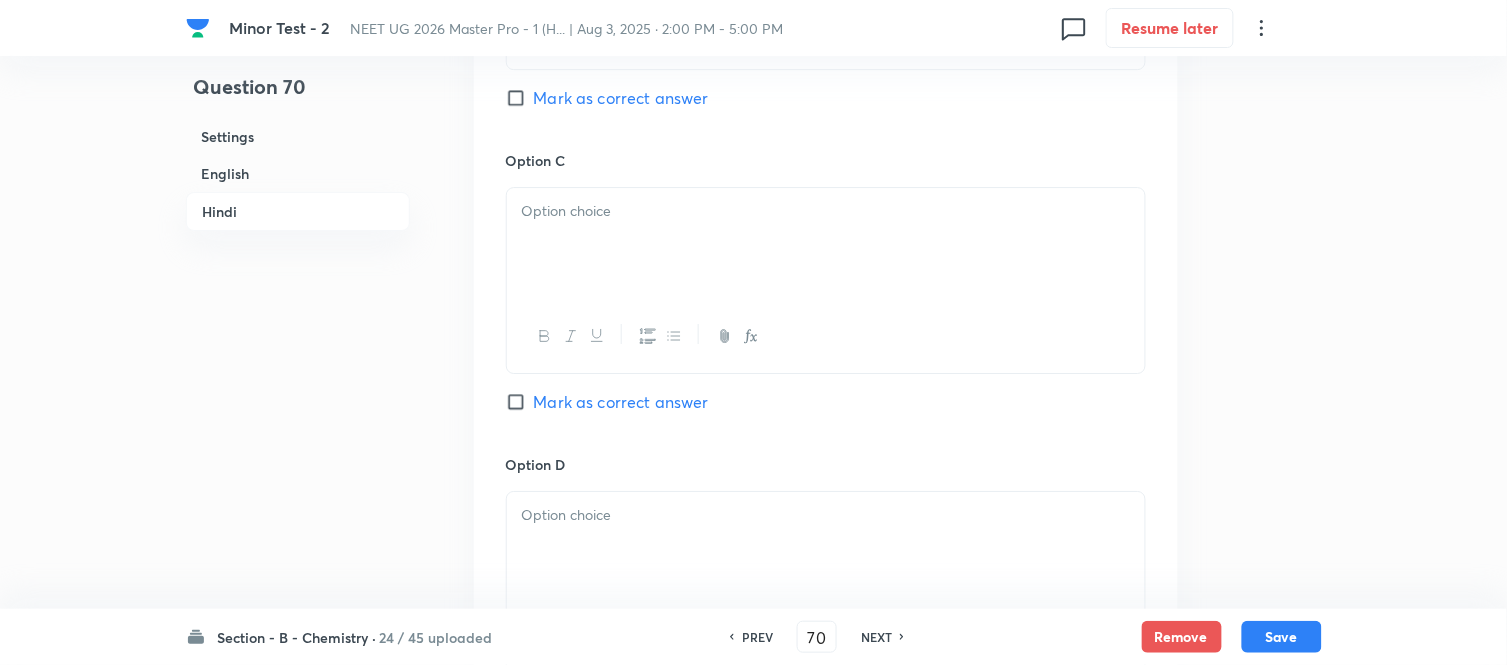 scroll, scrollTop: 3515, scrollLeft: 0, axis: vertical 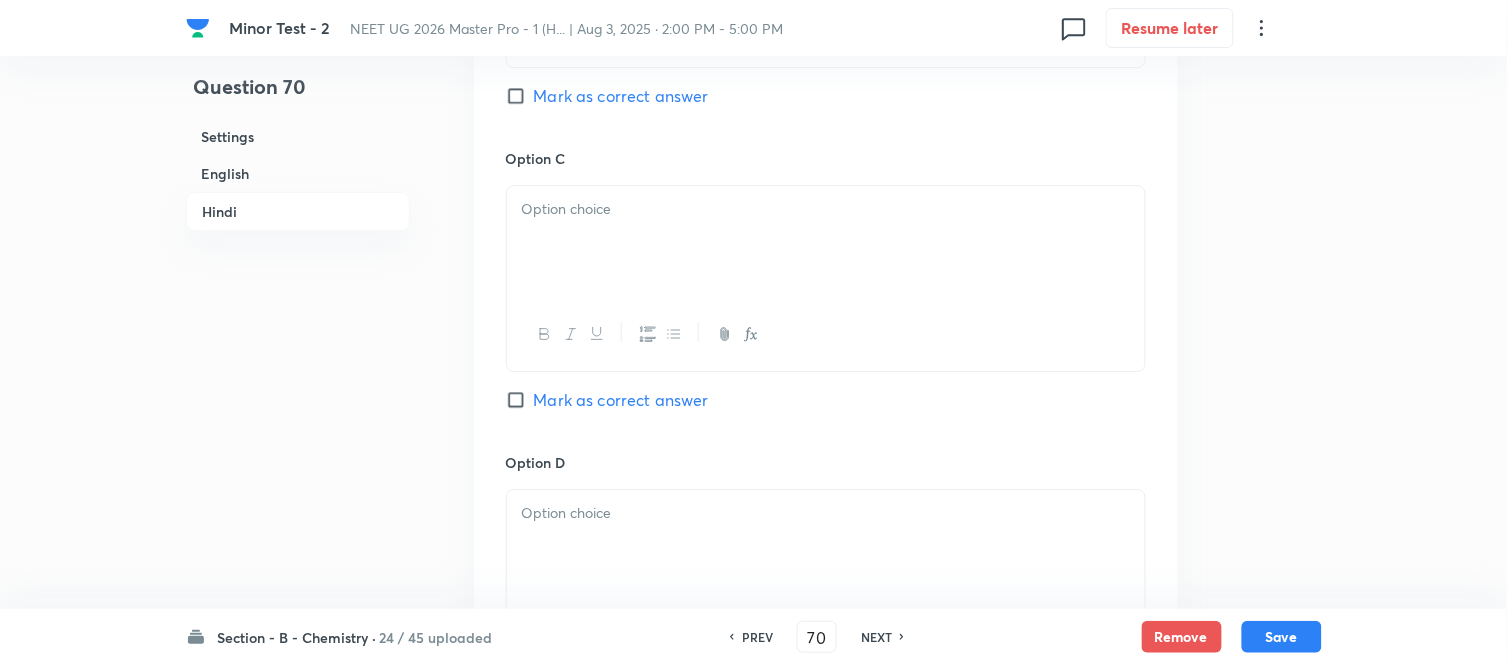 click at bounding box center [826, 242] 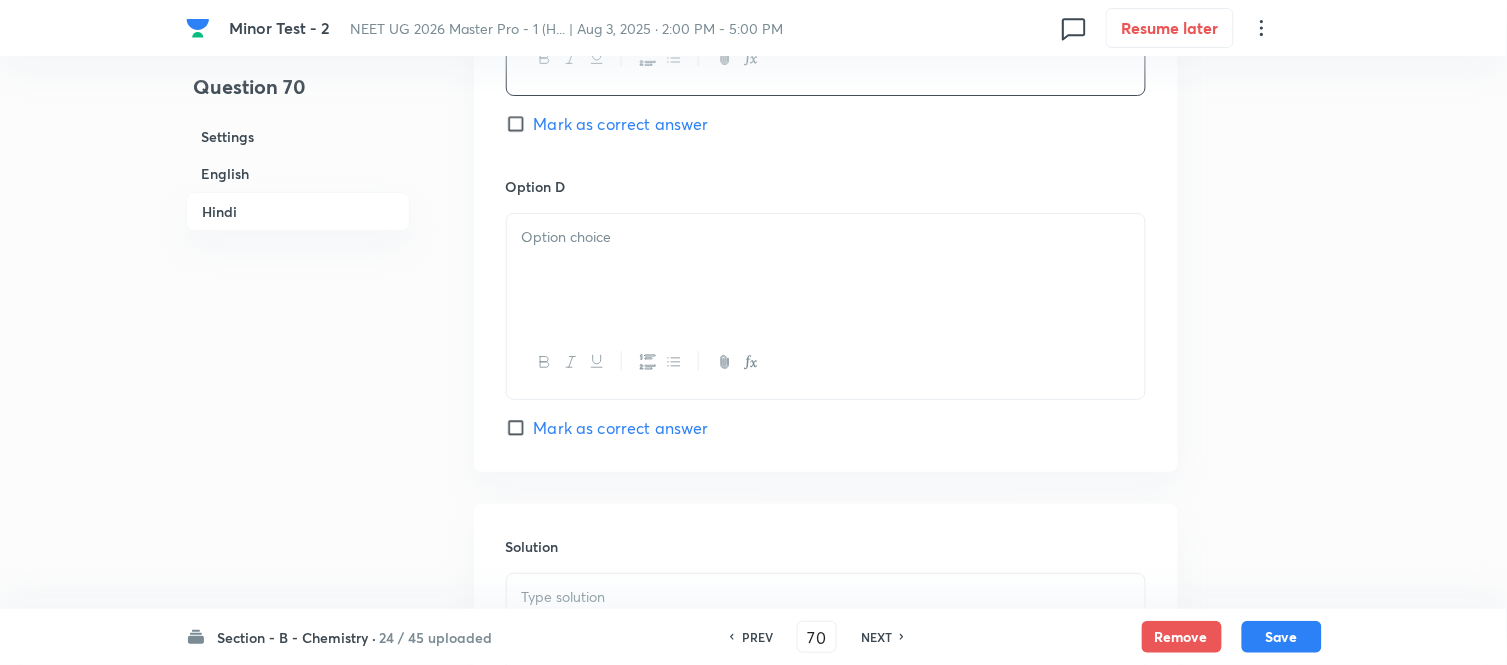 scroll, scrollTop: 3848, scrollLeft: 0, axis: vertical 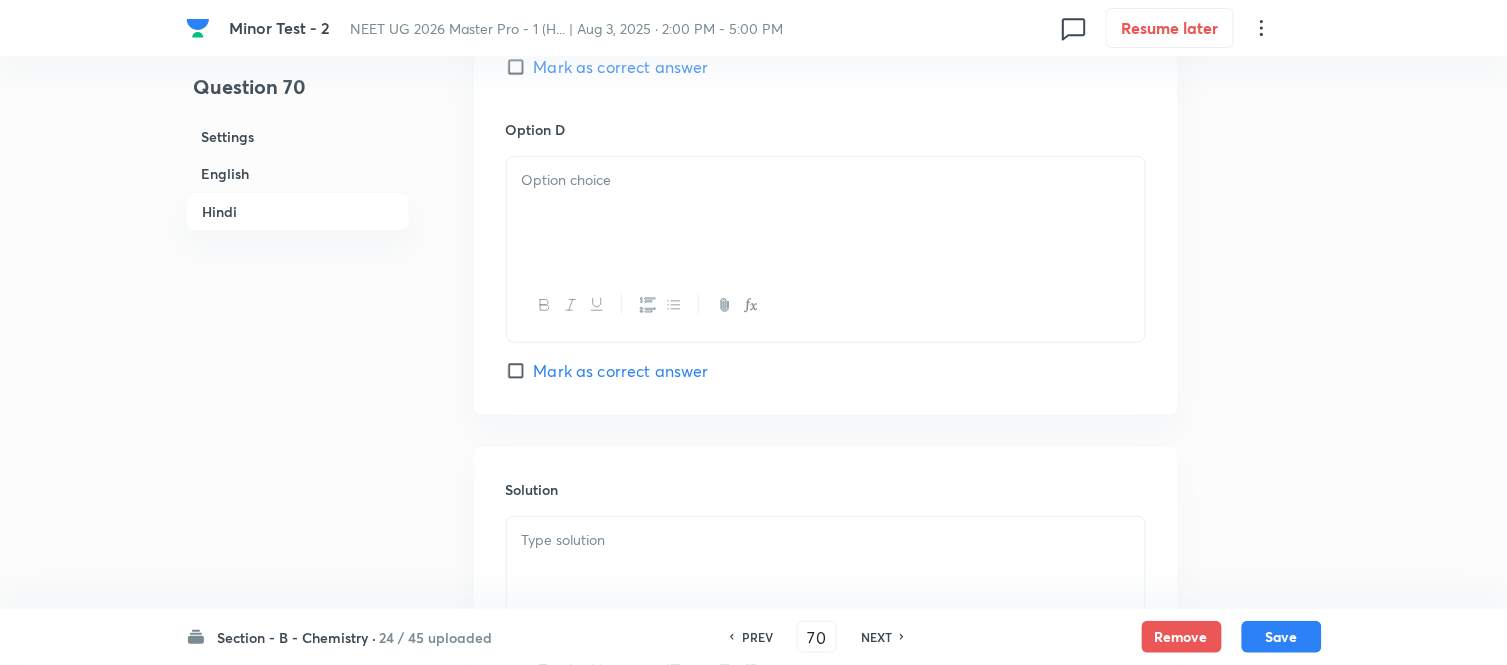 click at bounding box center (826, 213) 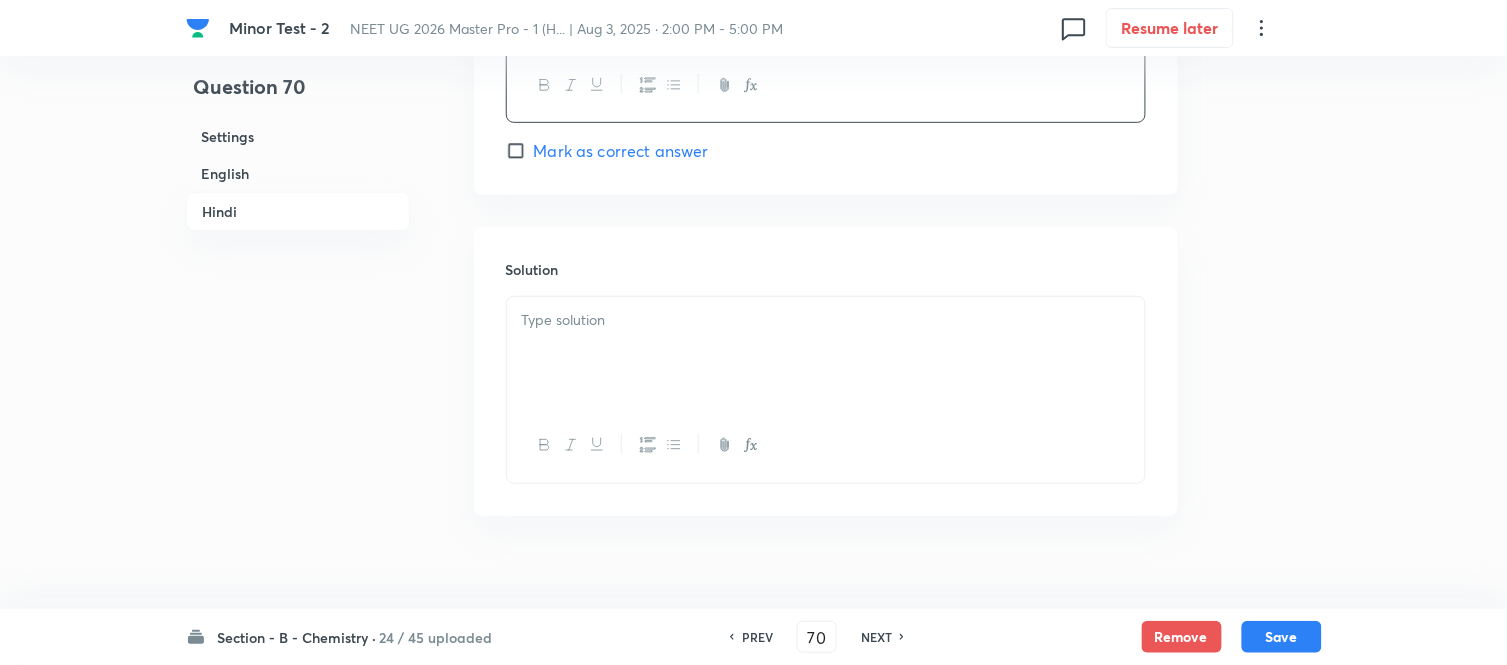 scroll, scrollTop: 4071, scrollLeft: 0, axis: vertical 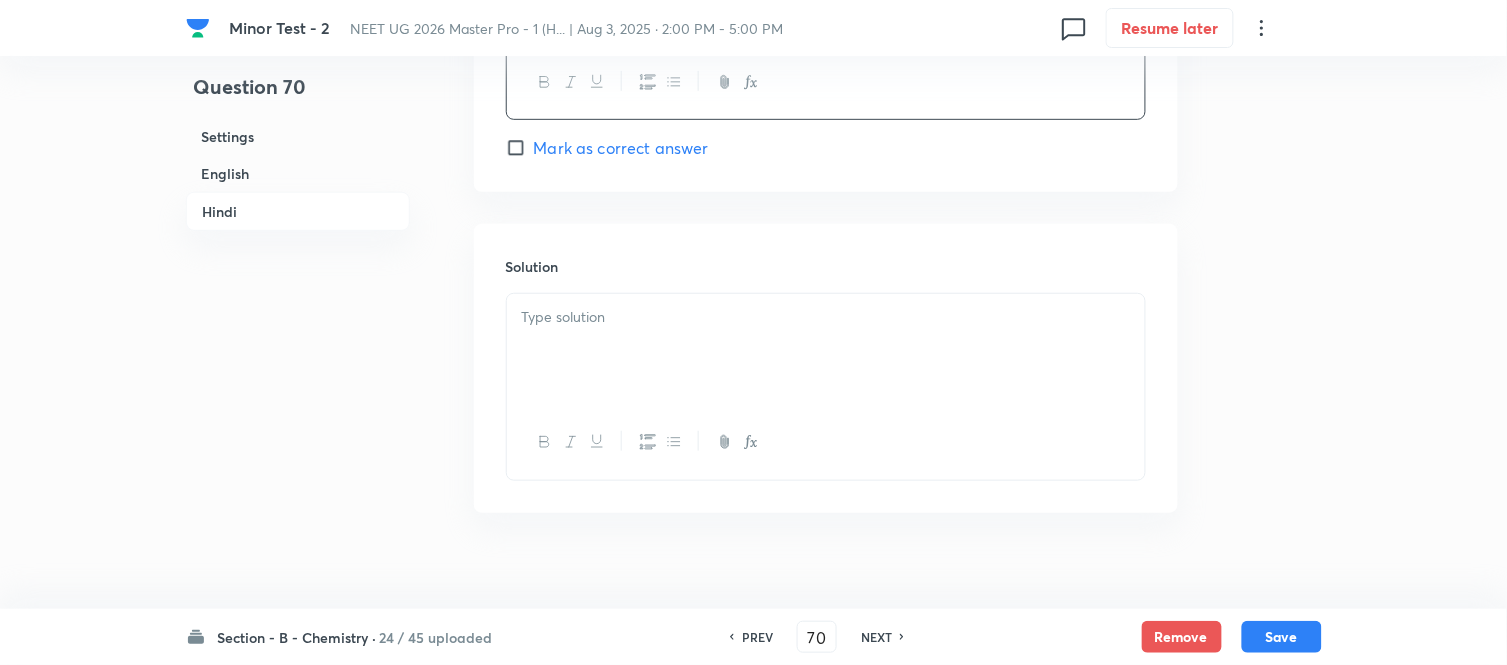 click at bounding box center (826, 350) 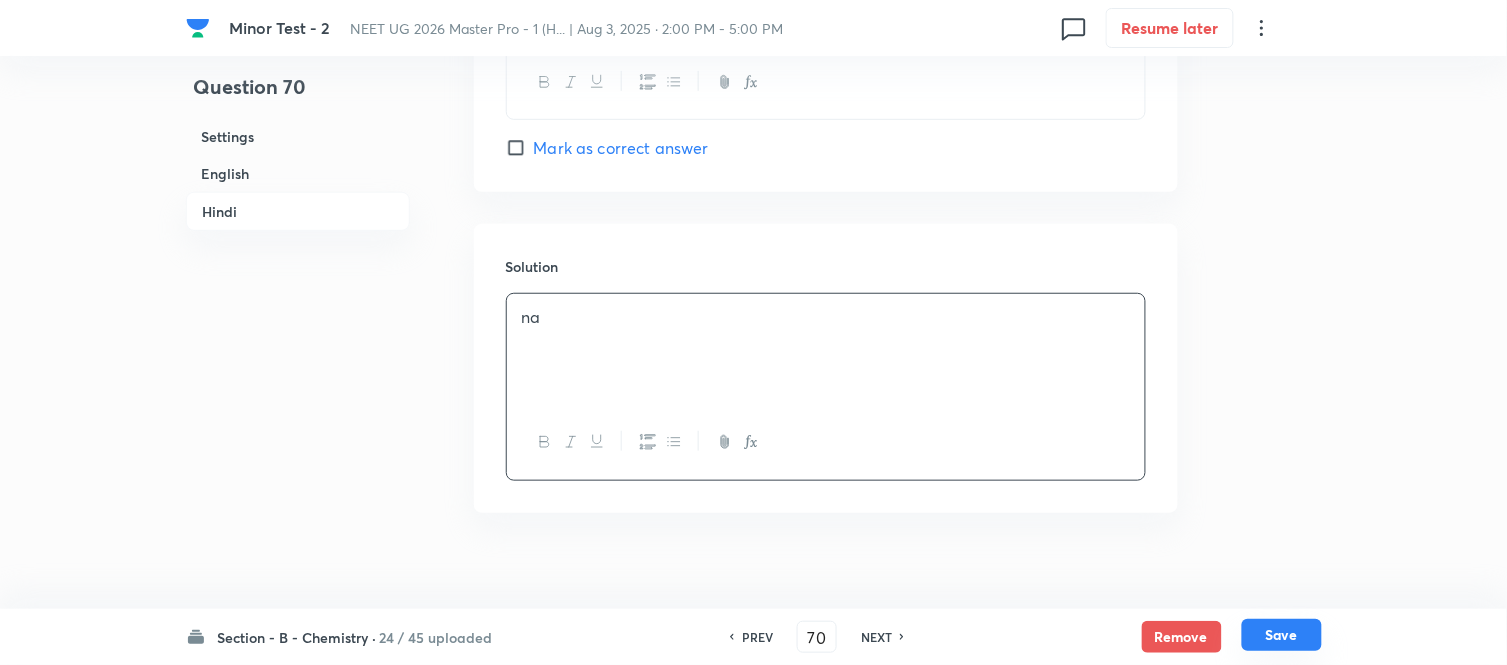 click on "Save" at bounding box center [1282, 635] 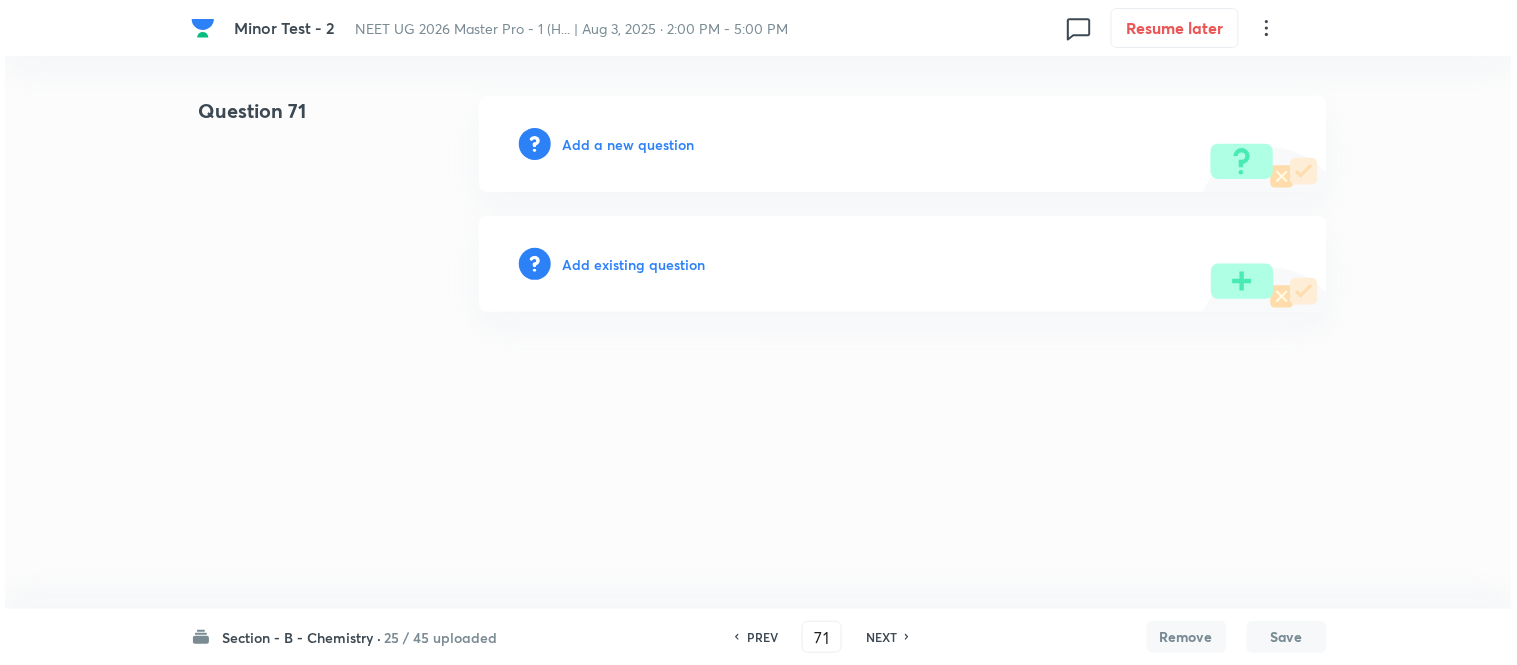 scroll, scrollTop: 0, scrollLeft: 0, axis: both 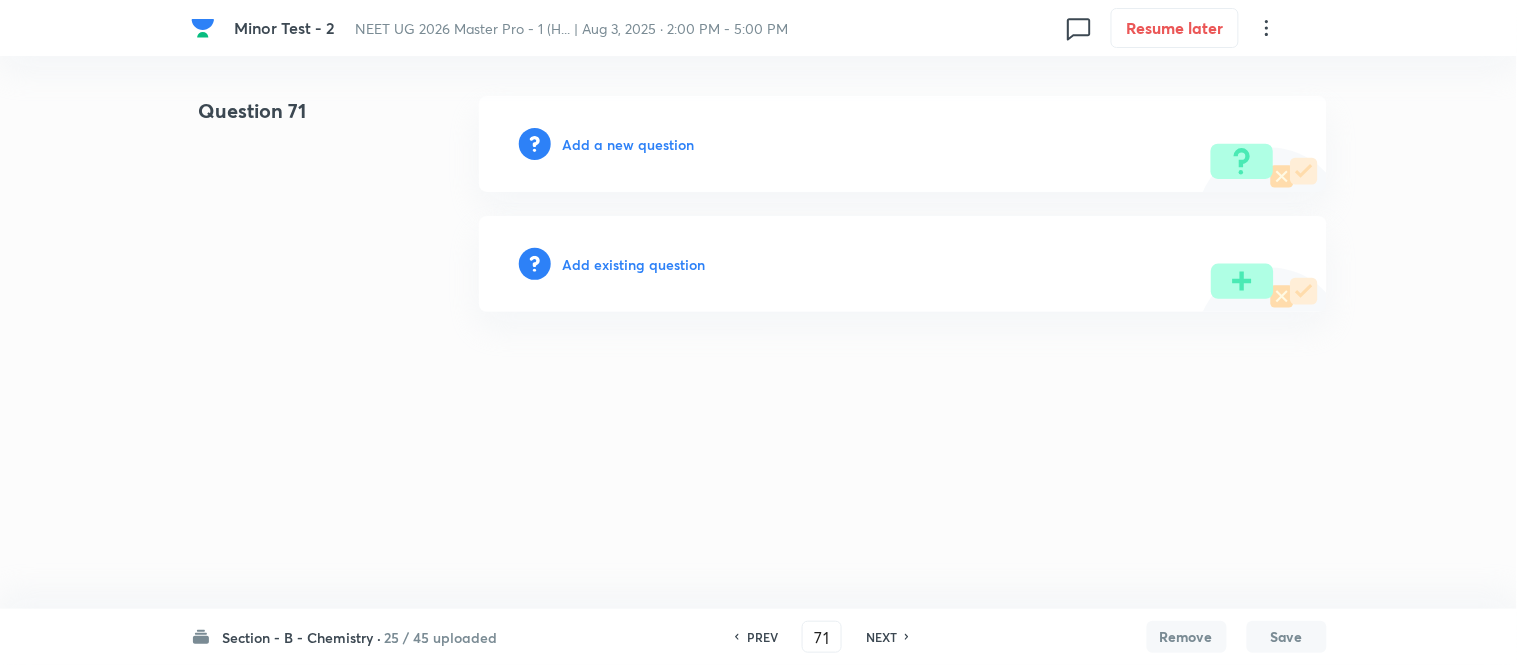 click on "Add a new question" at bounding box center [629, 144] 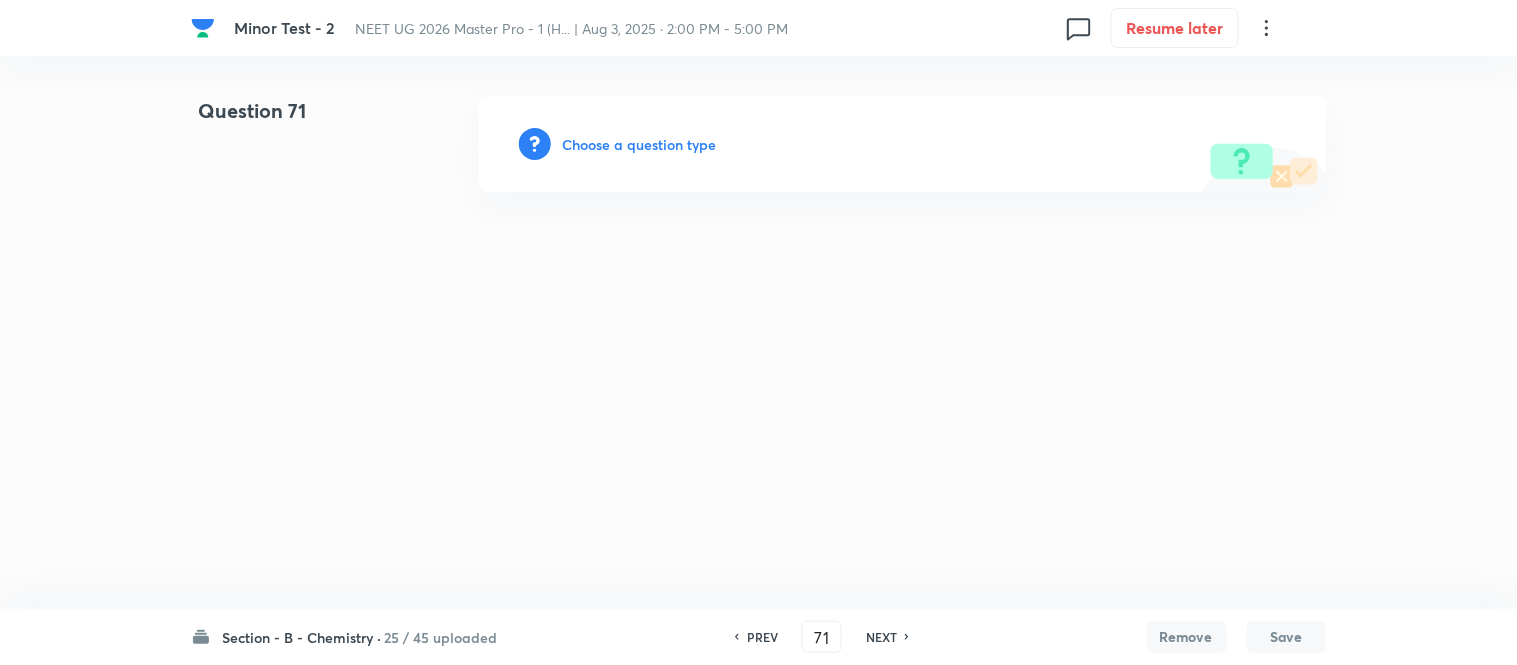 click on "Choose a question type" at bounding box center (640, 144) 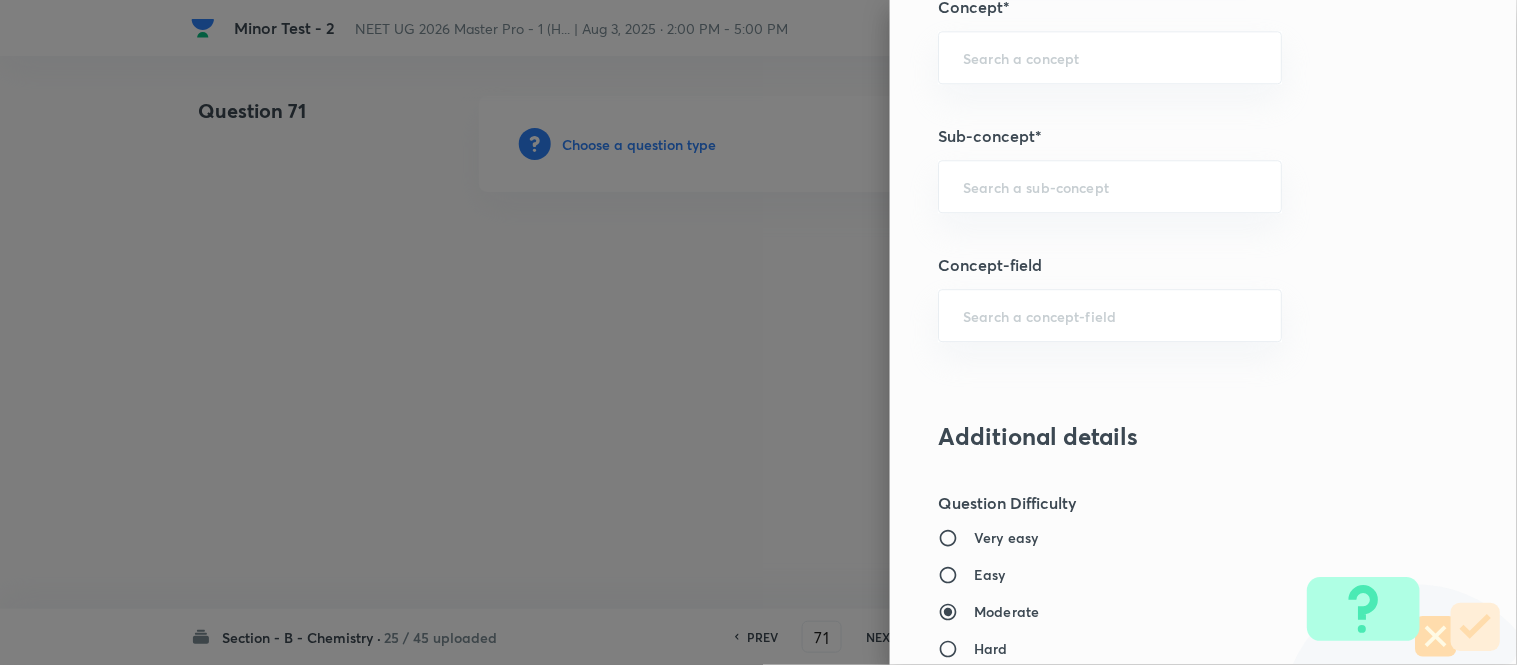 scroll, scrollTop: 1306, scrollLeft: 0, axis: vertical 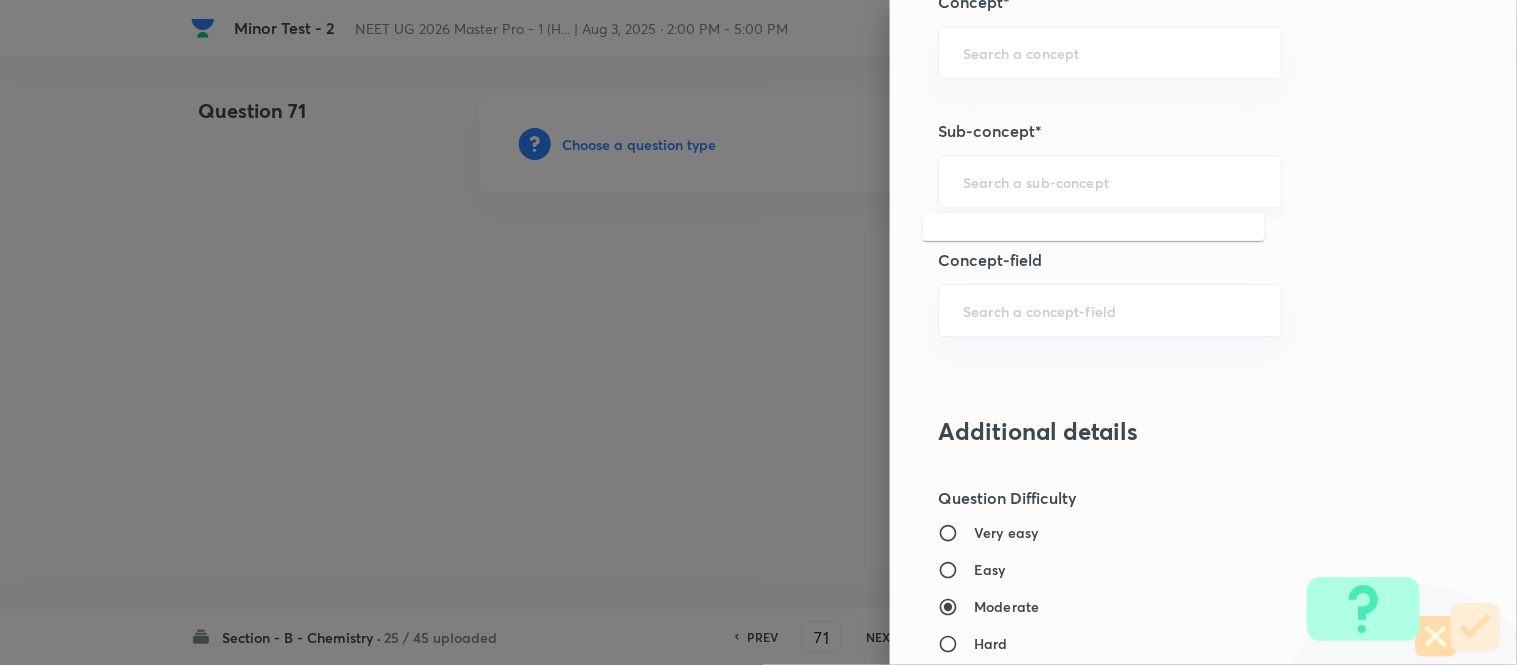 click at bounding box center (1110, 181) 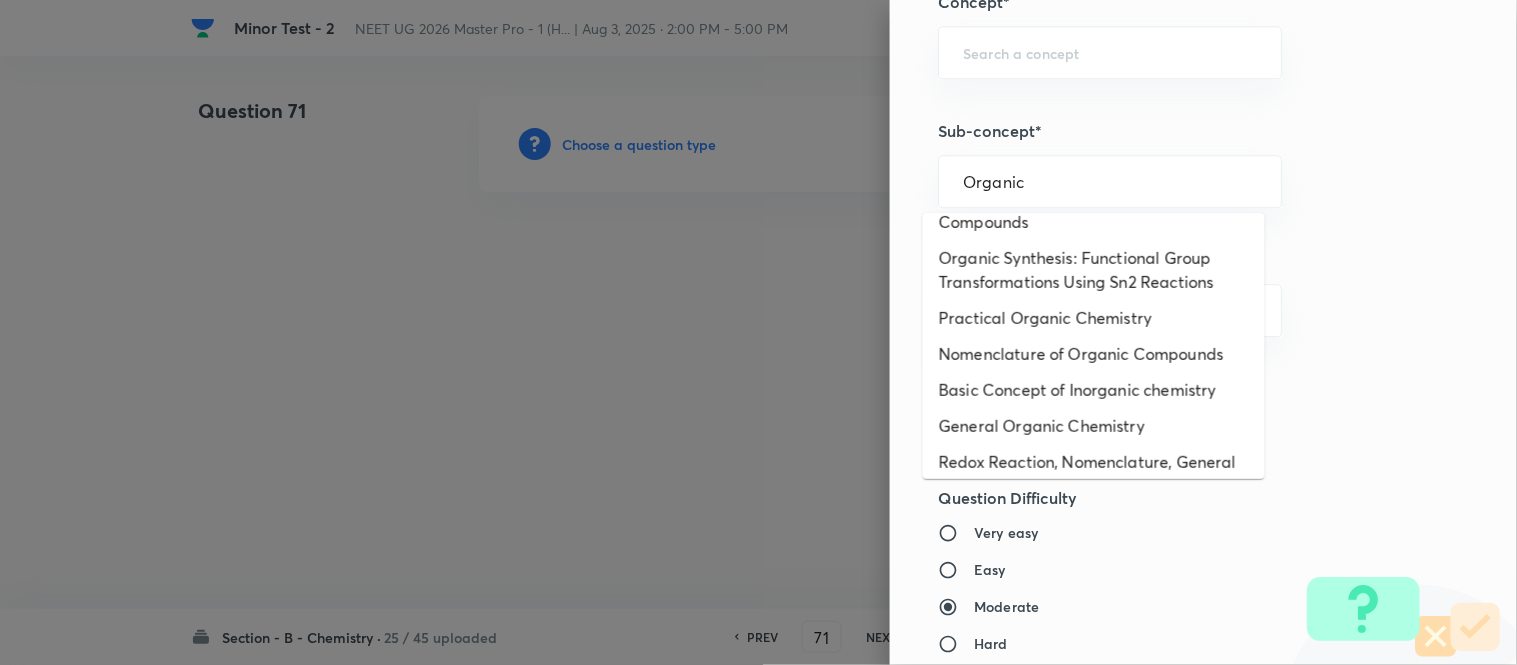 scroll, scrollTop: 325, scrollLeft: 0, axis: vertical 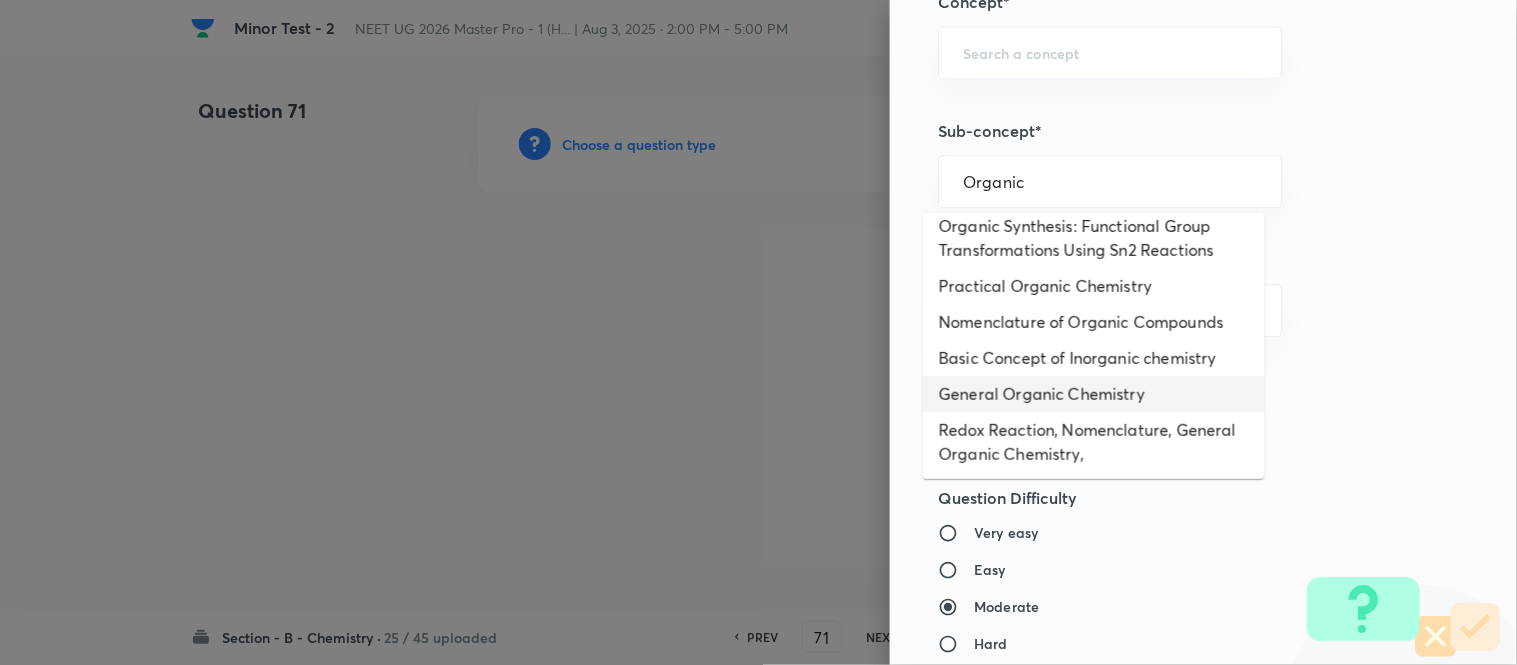 click on "General Organic Chemistry" at bounding box center (1094, 394) 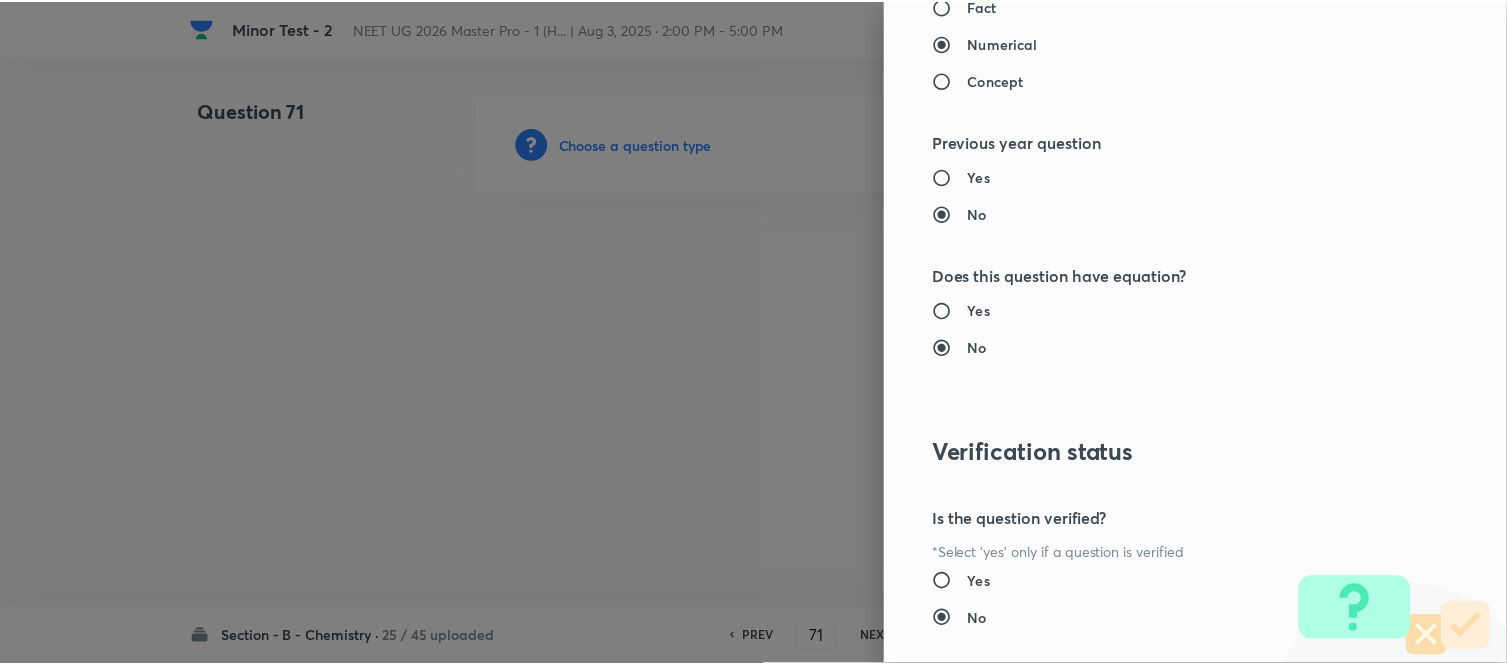 scroll, scrollTop: 2195, scrollLeft: 0, axis: vertical 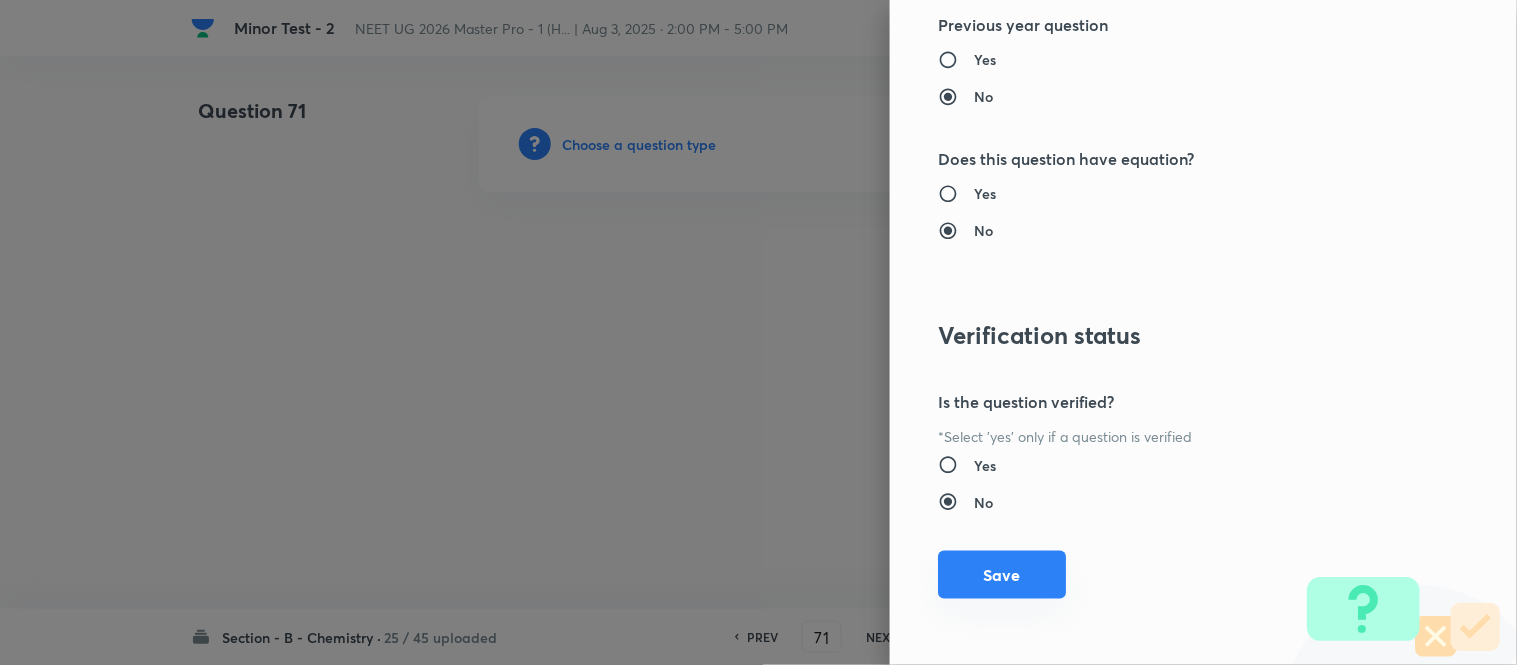 click on "Save" at bounding box center [1002, 575] 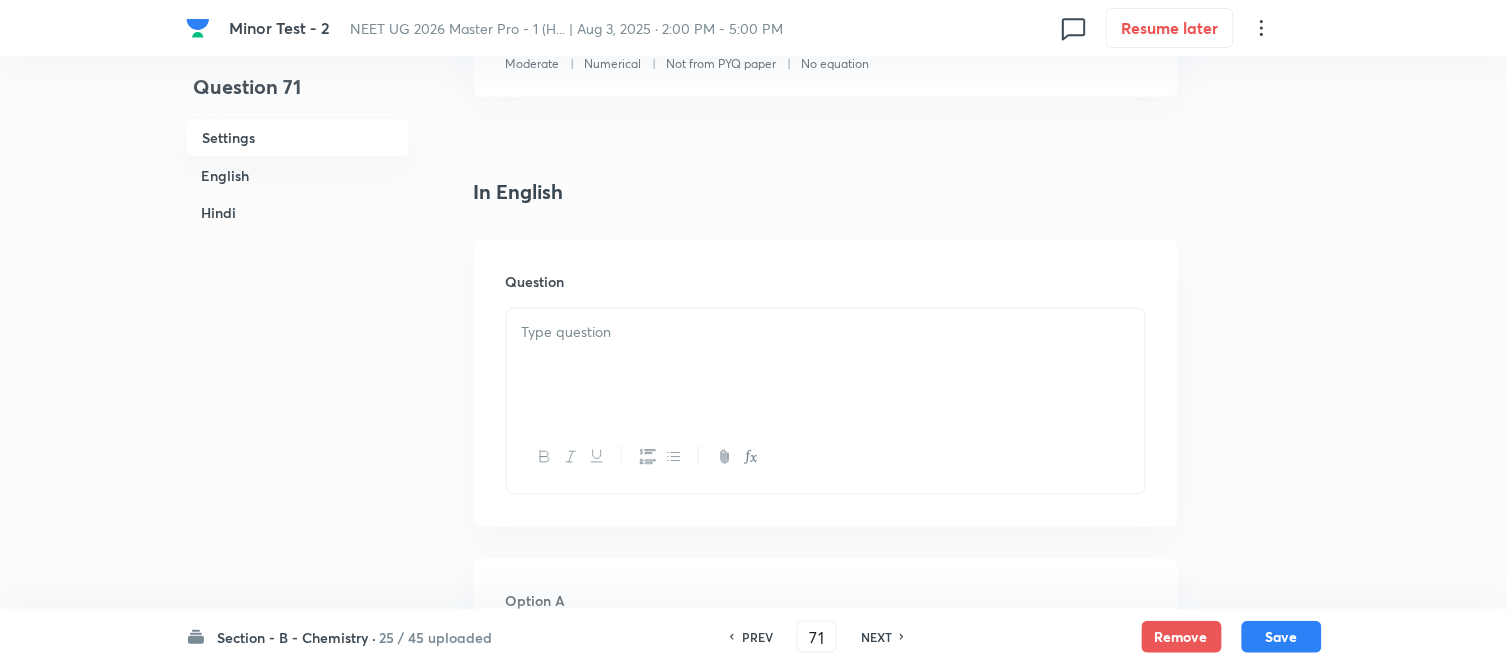 scroll, scrollTop: 444, scrollLeft: 0, axis: vertical 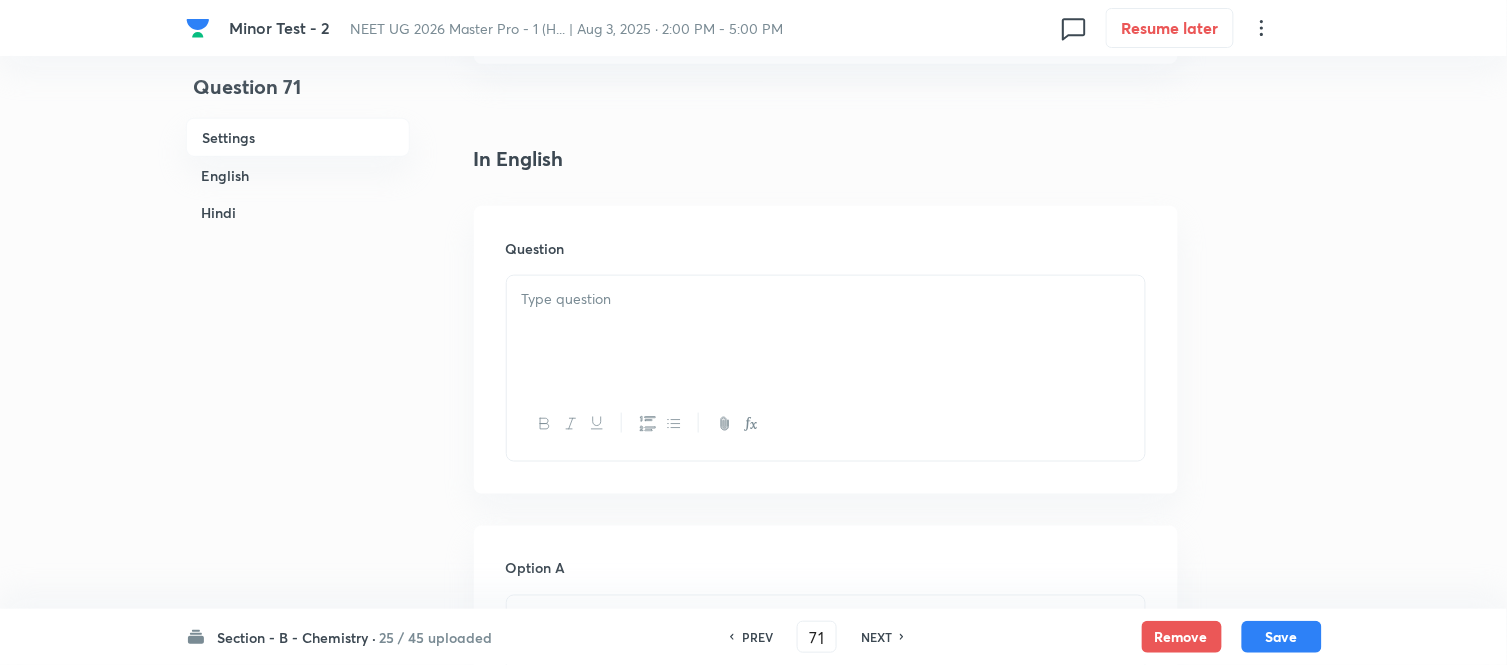 click at bounding box center [826, 299] 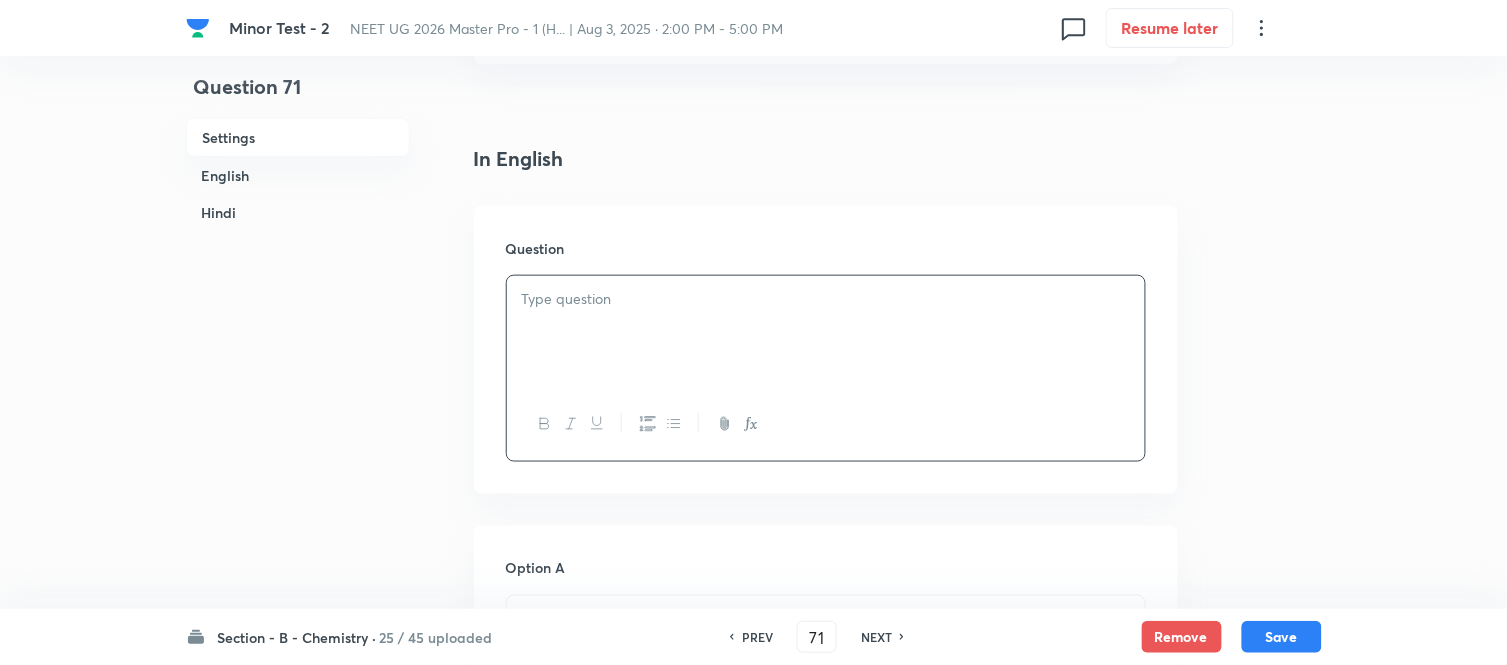 click at bounding box center (826, 332) 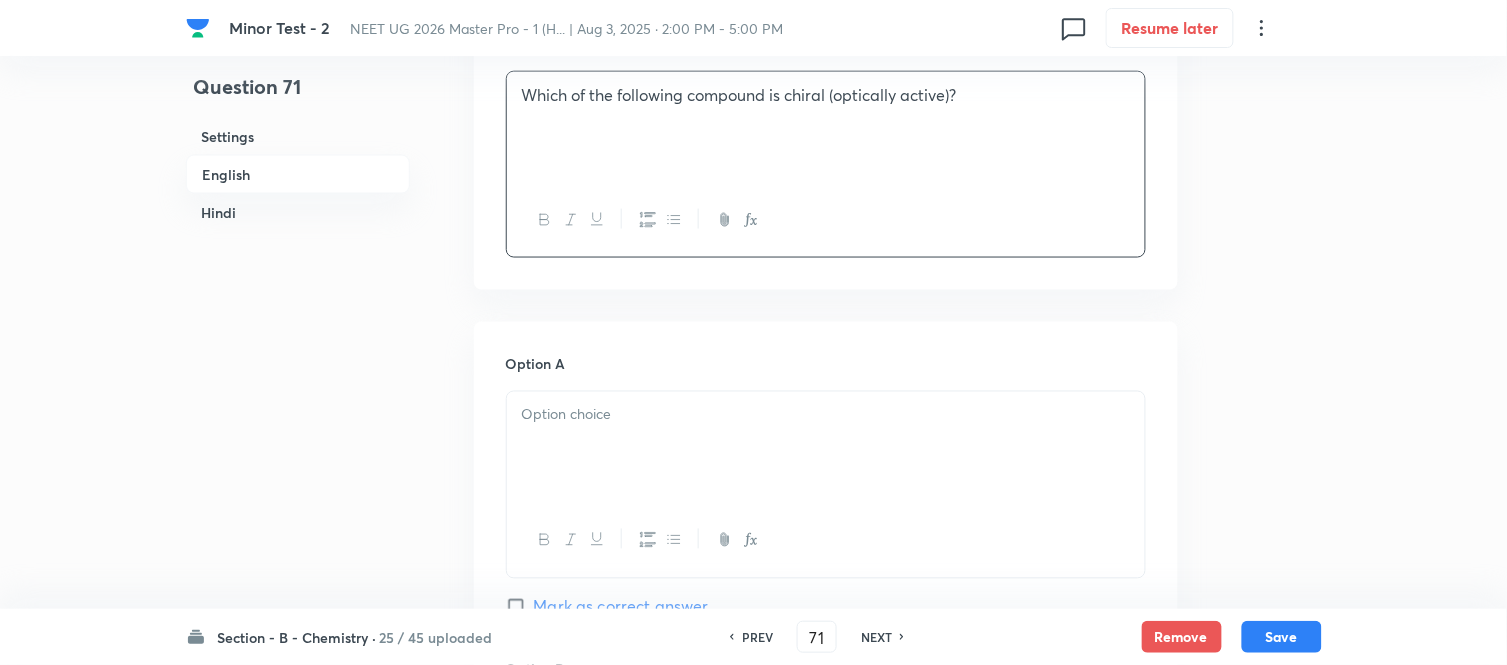 scroll, scrollTop: 666, scrollLeft: 0, axis: vertical 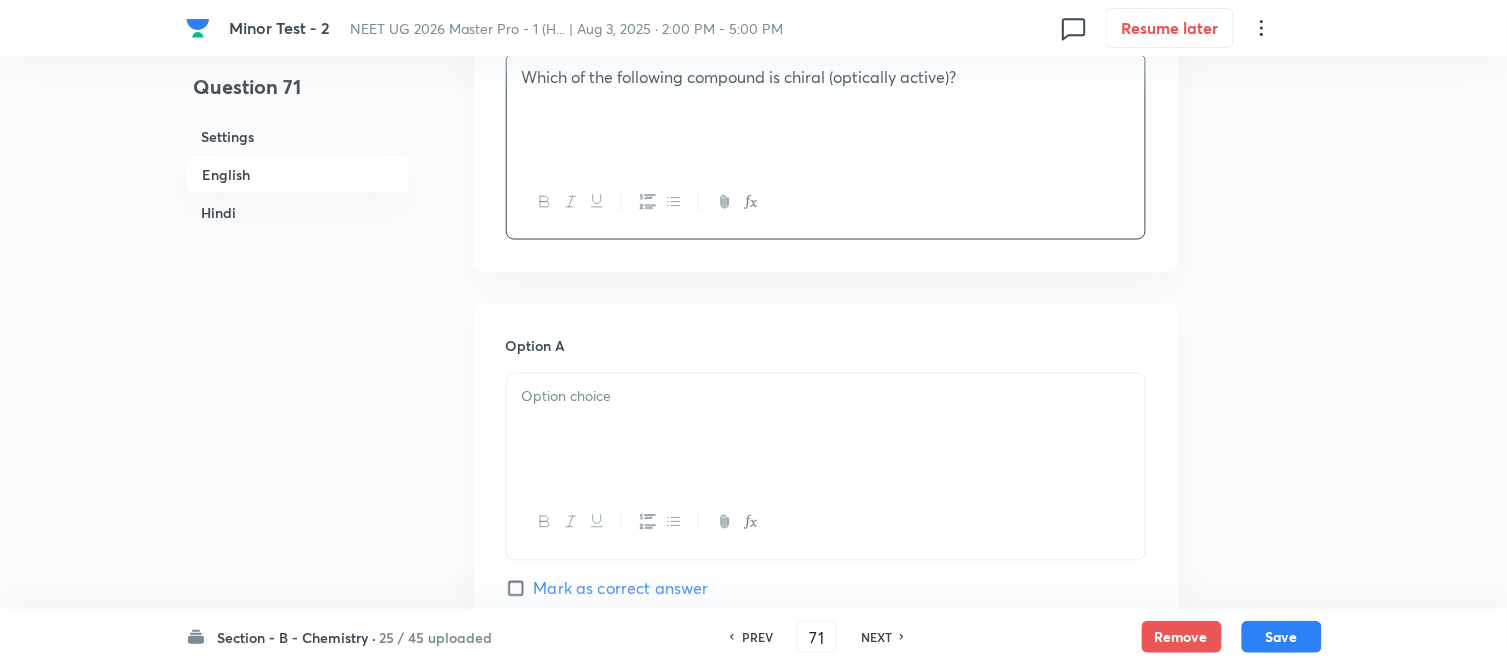 click at bounding box center (826, 397) 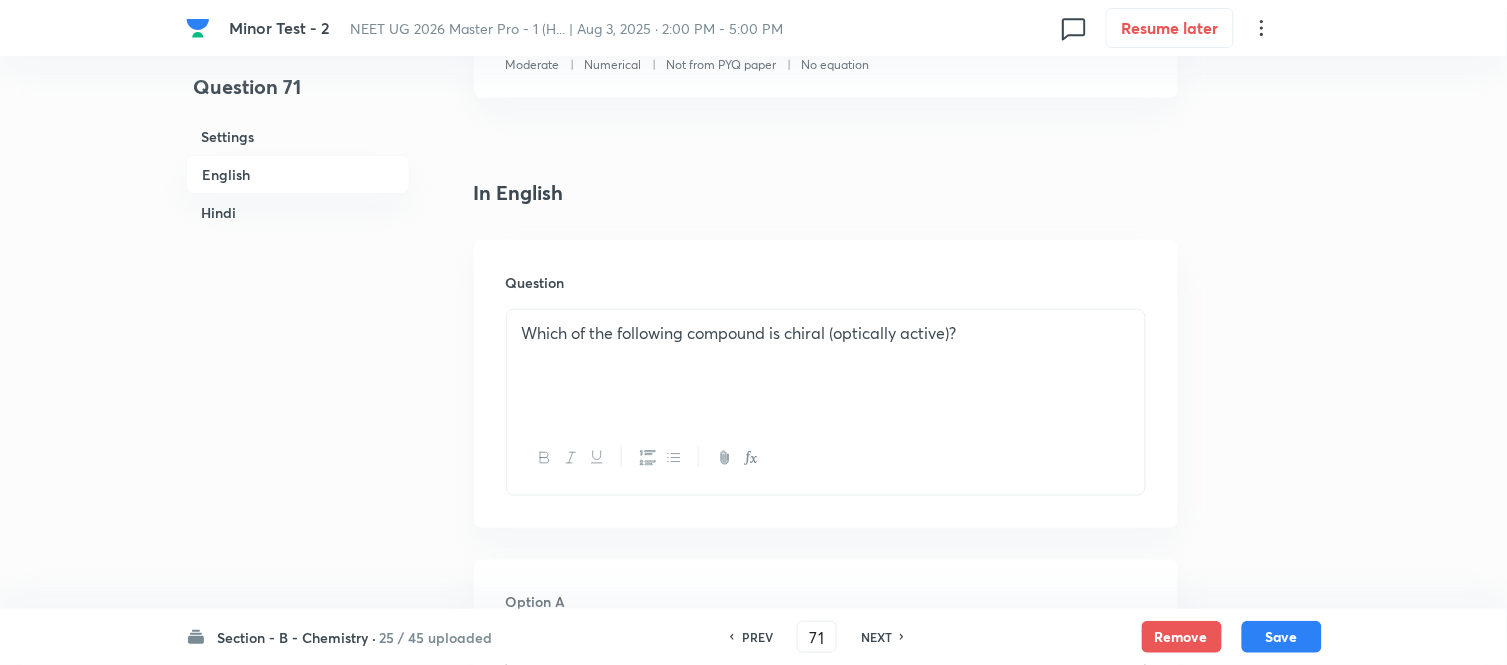 scroll, scrollTop: 333, scrollLeft: 0, axis: vertical 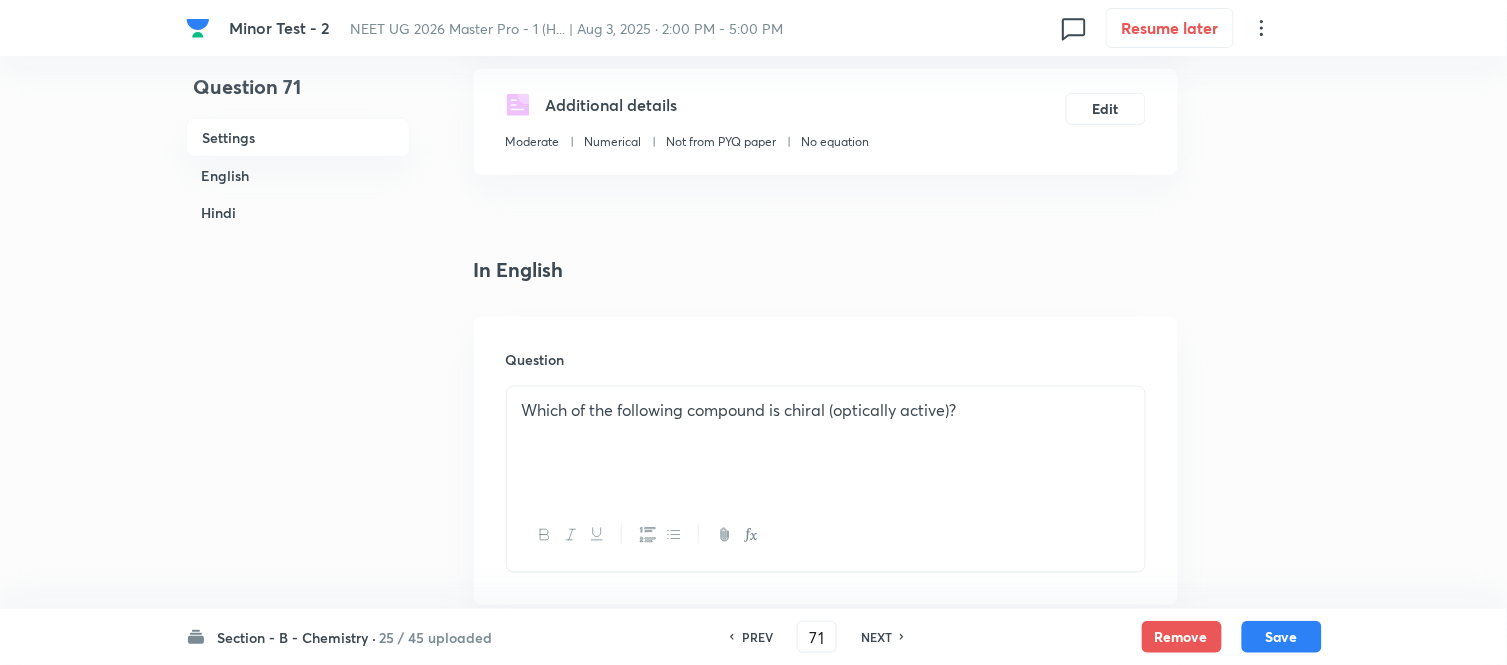 click on "Which of the following compound is chiral (optically active)?" at bounding box center (826, 410) 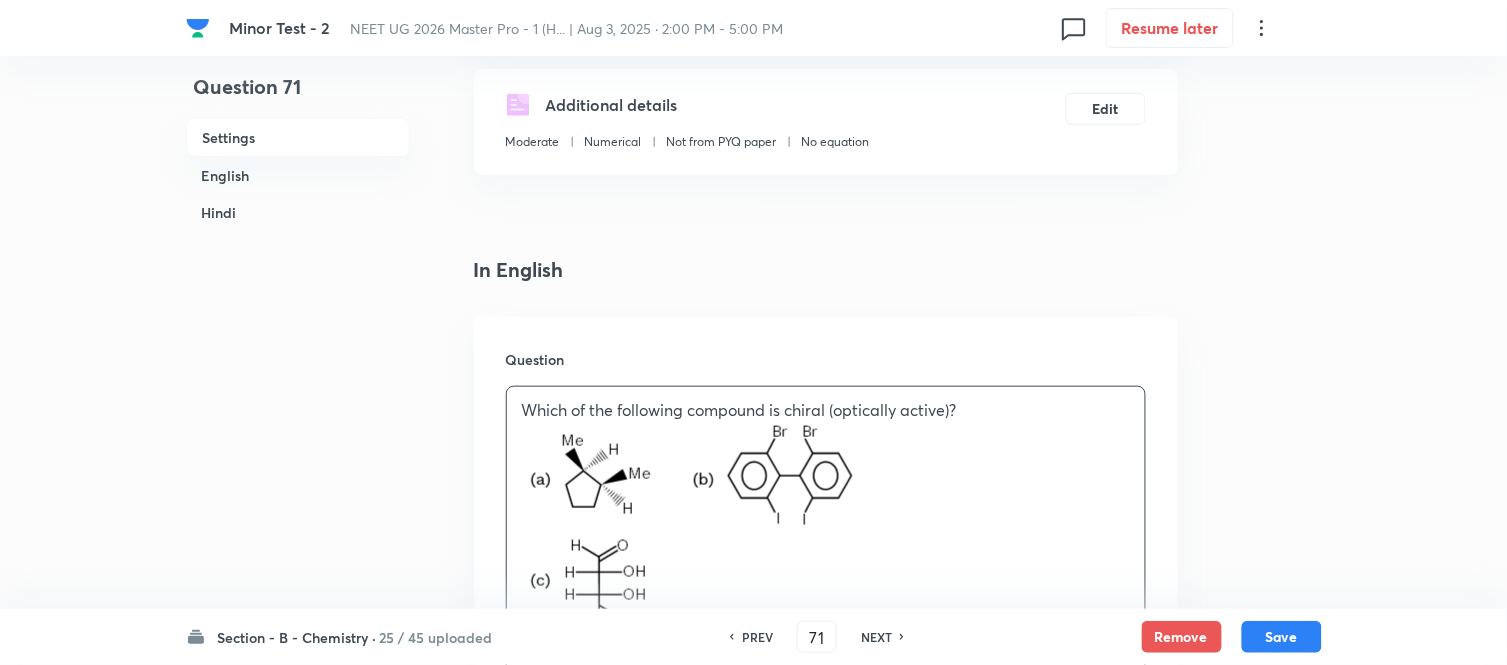 click on "Hindi" at bounding box center (298, 212) 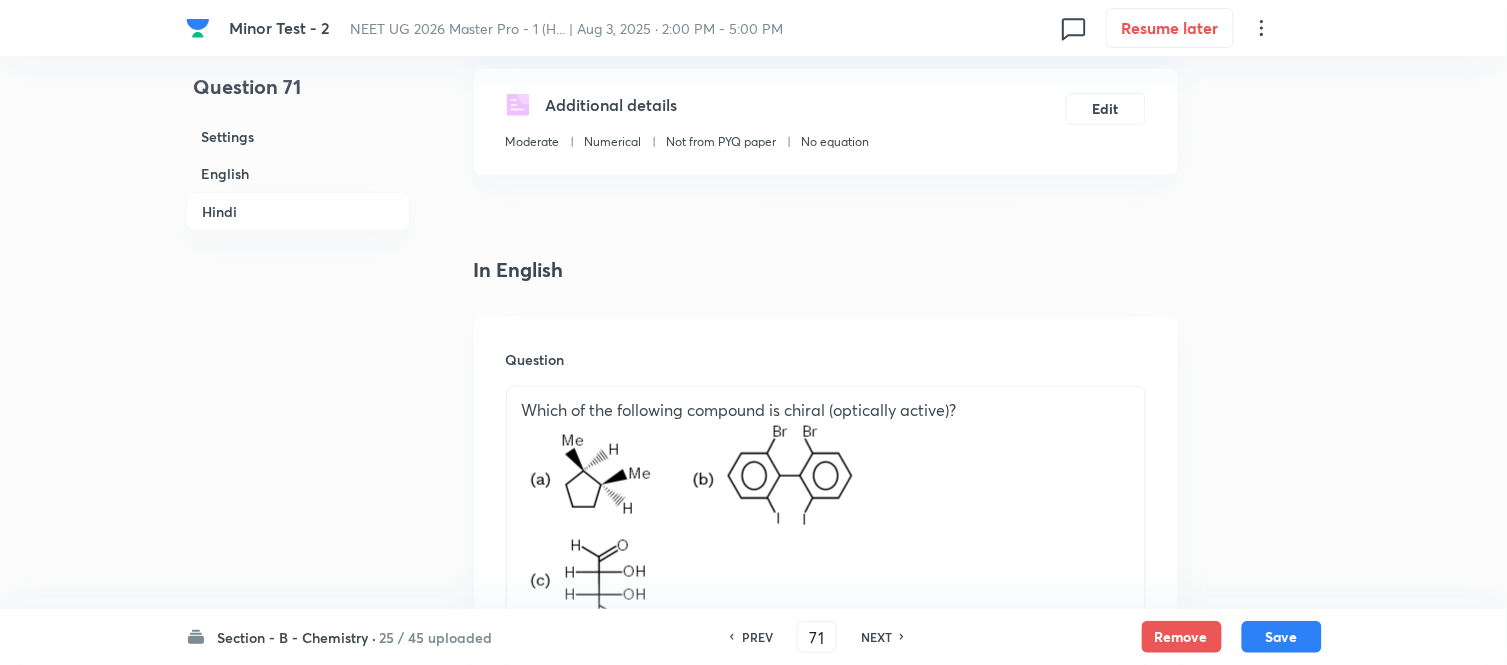 scroll, scrollTop: 2695, scrollLeft: 0, axis: vertical 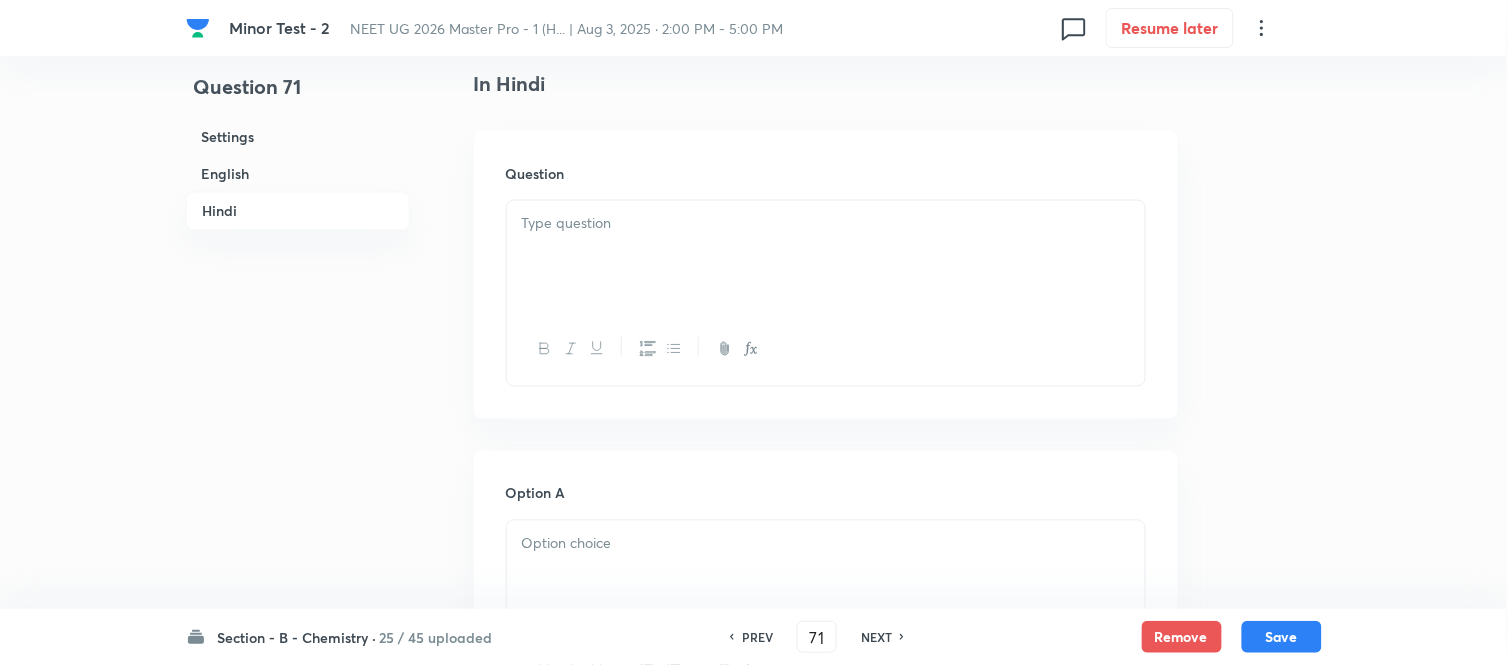 click at bounding box center (826, 257) 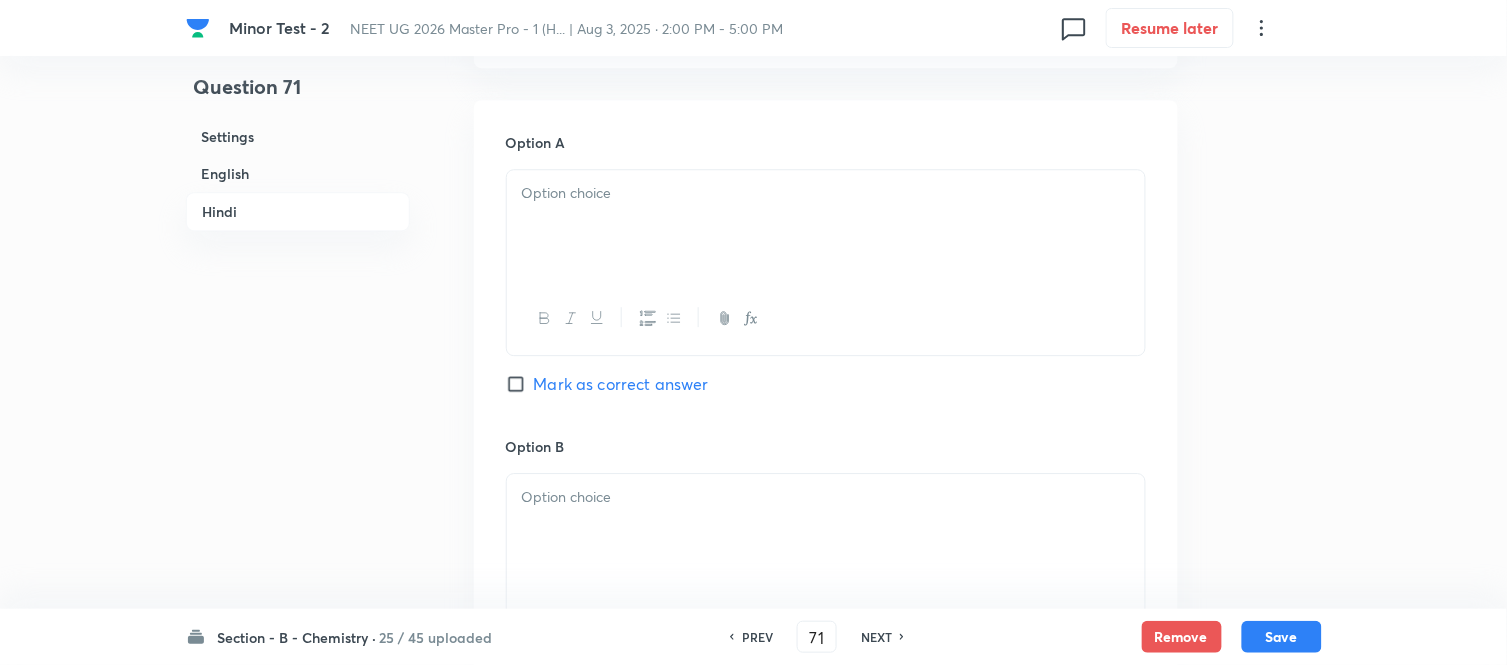 scroll, scrollTop: 3251, scrollLeft: 0, axis: vertical 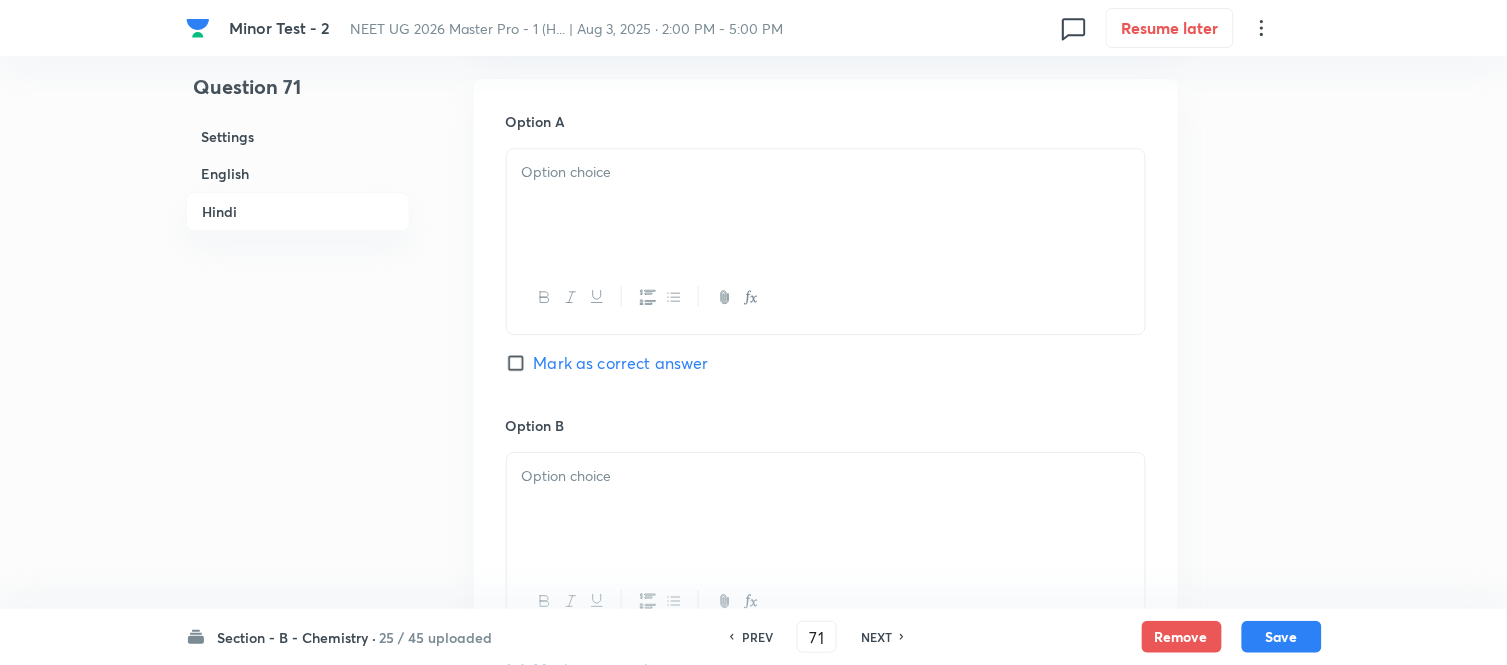 click at bounding box center [826, 205] 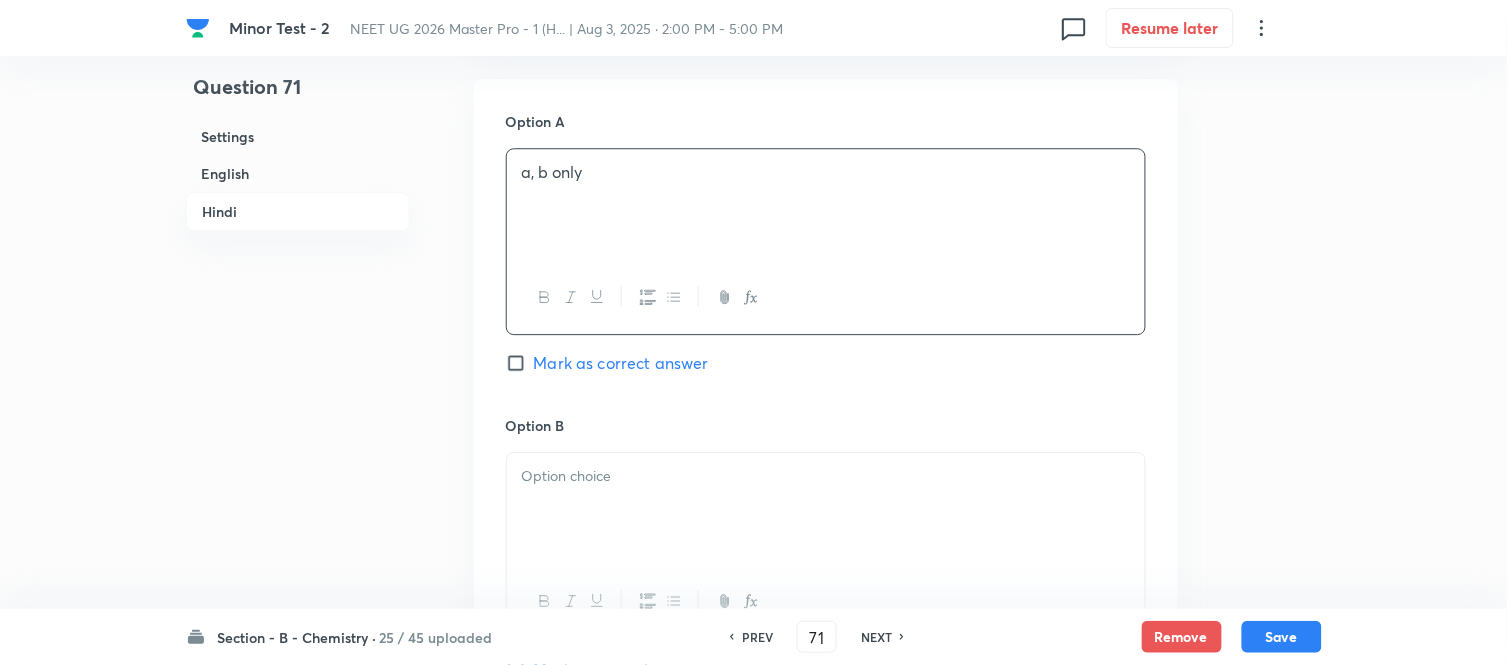click on "English" at bounding box center (298, 173) 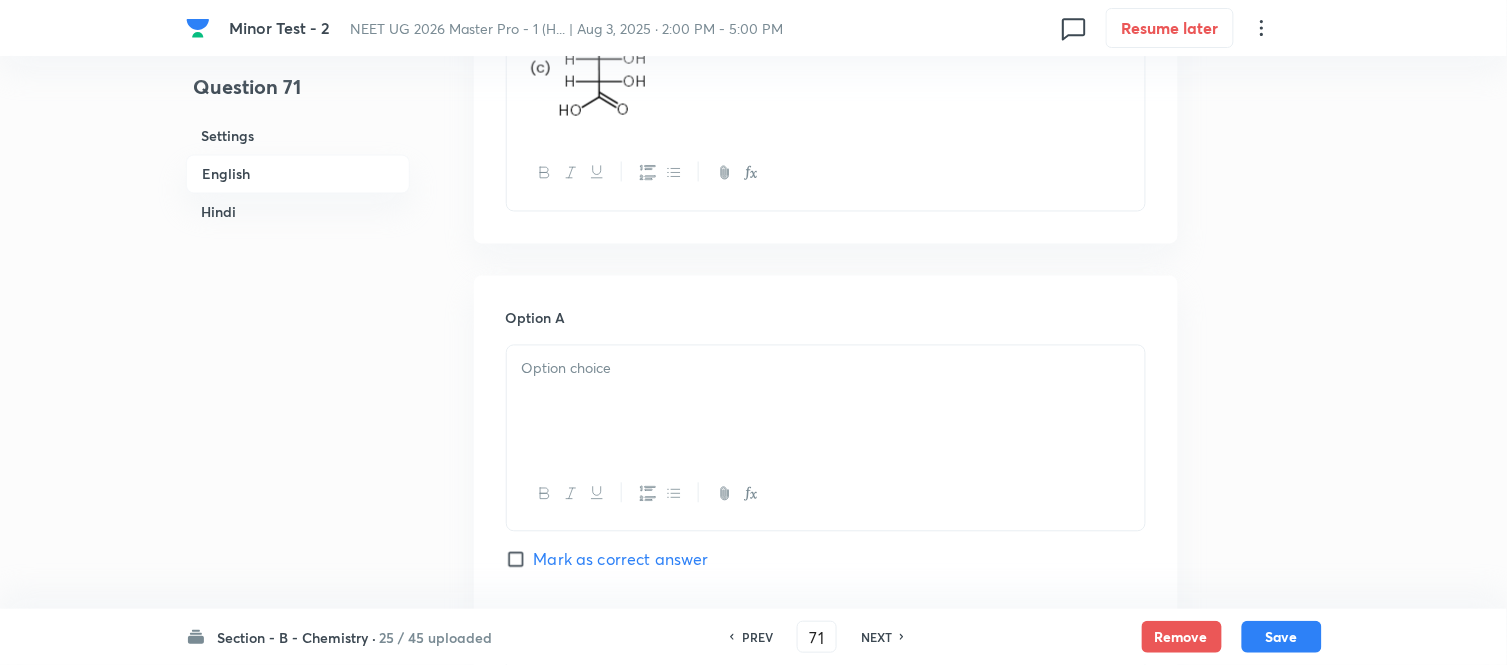 scroll, scrollTop: 848, scrollLeft: 0, axis: vertical 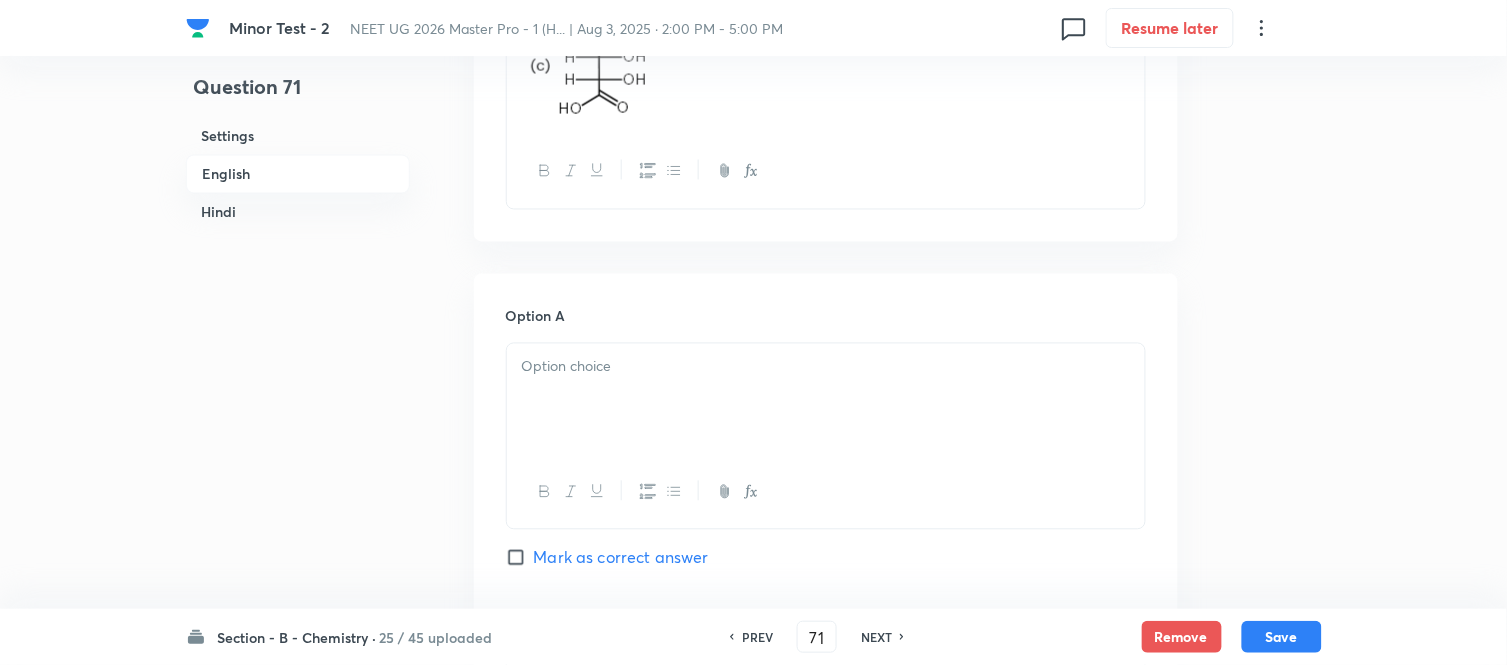 click at bounding box center [826, 367] 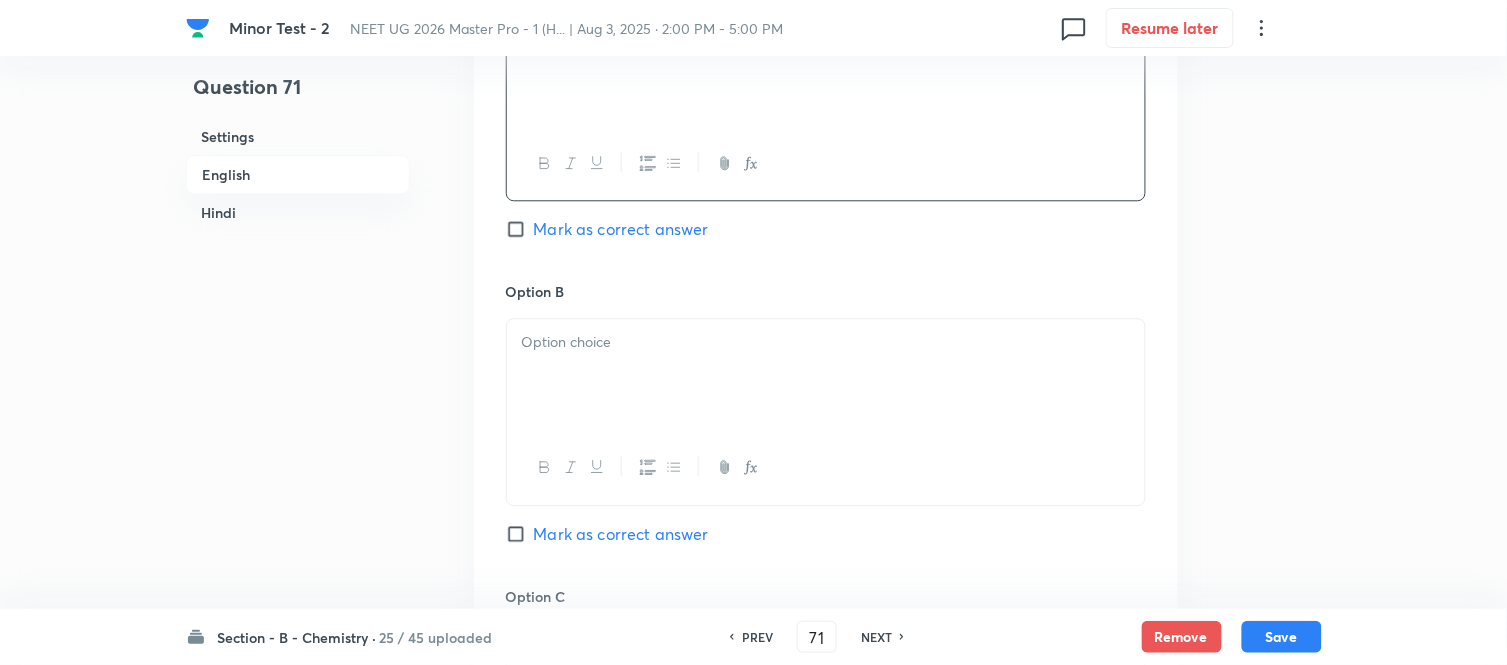 scroll, scrollTop: 1182, scrollLeft: 0, axis: vertical 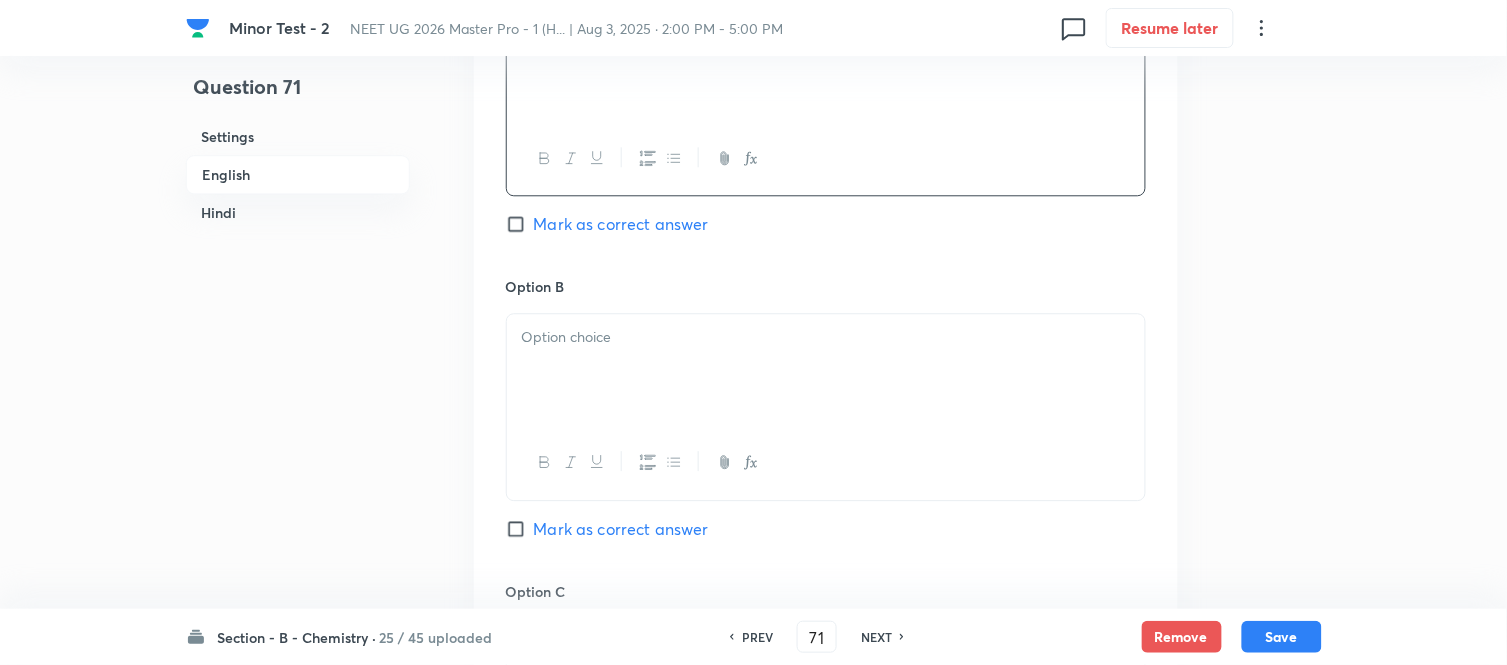click at bounding box center [826, 370] 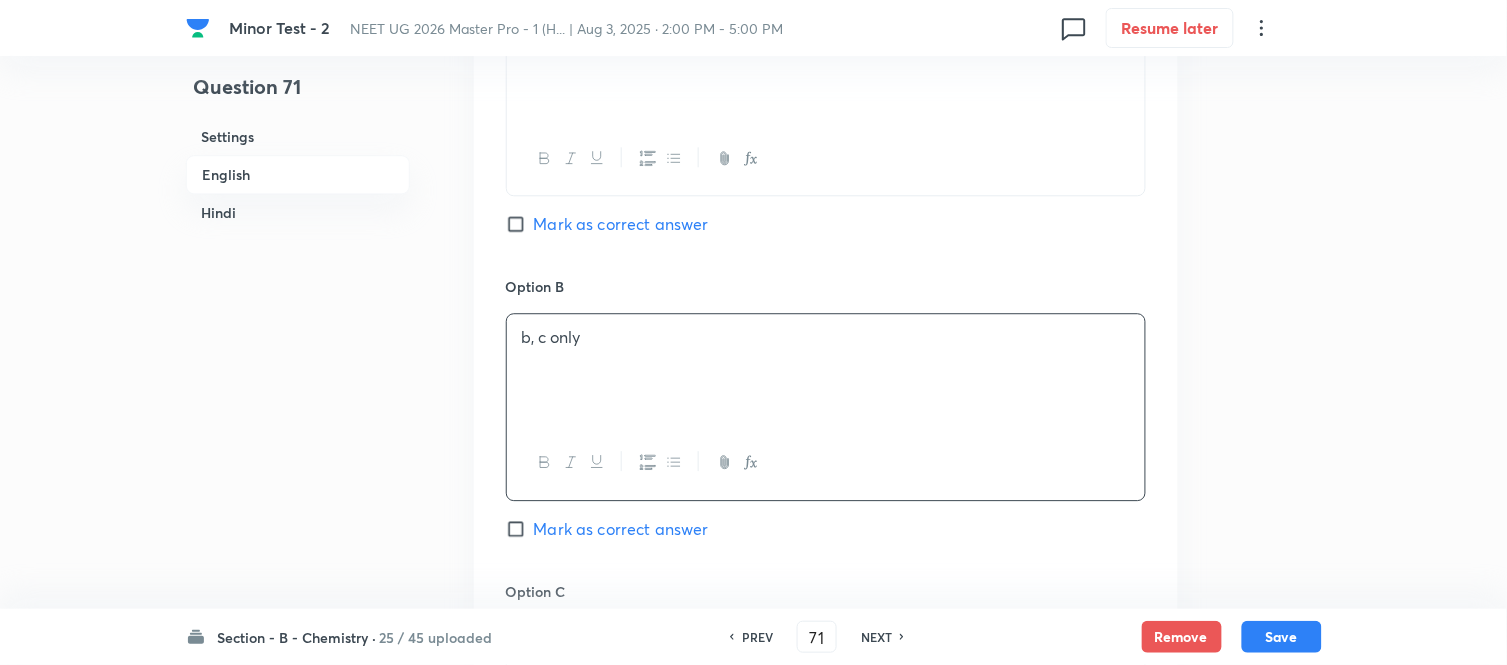 click on "Mark as correct answer" at bounding box center (621, 529) 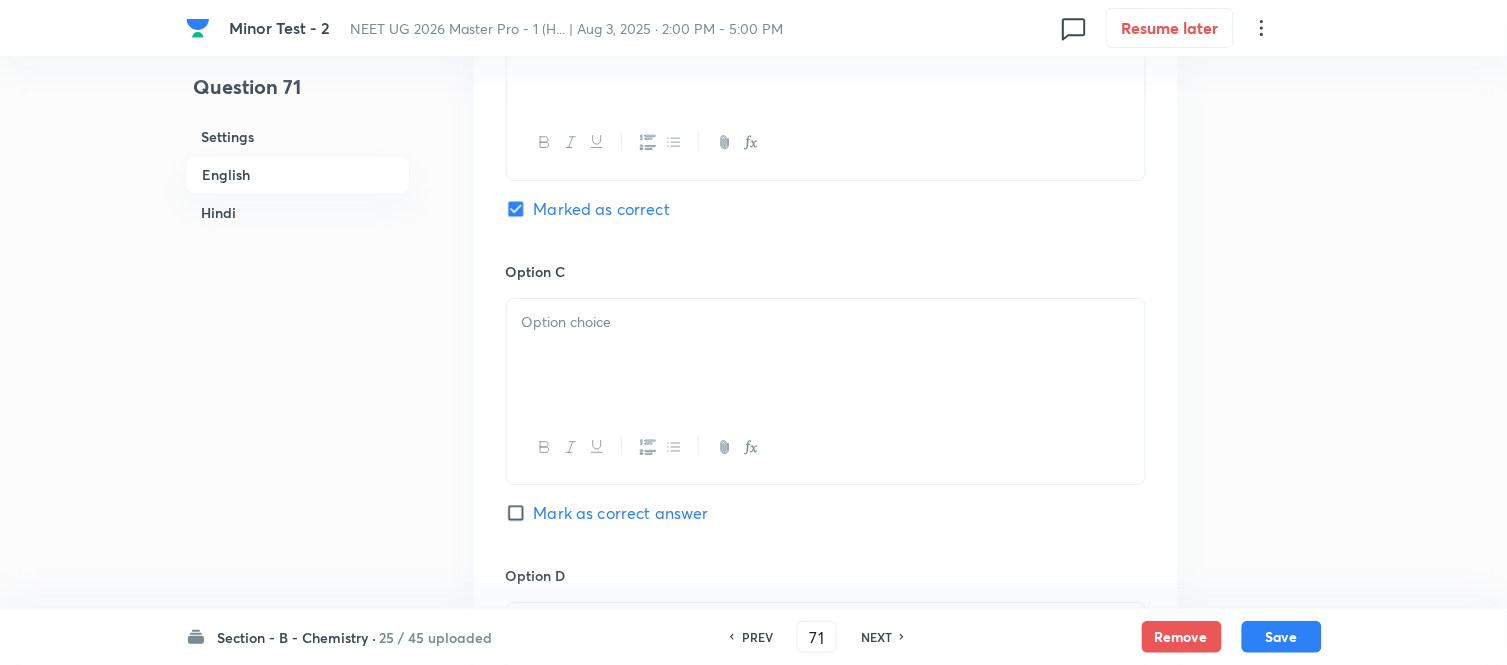 scroll, scrollTop: 1515, scrollLeft: 0, axis: vertical 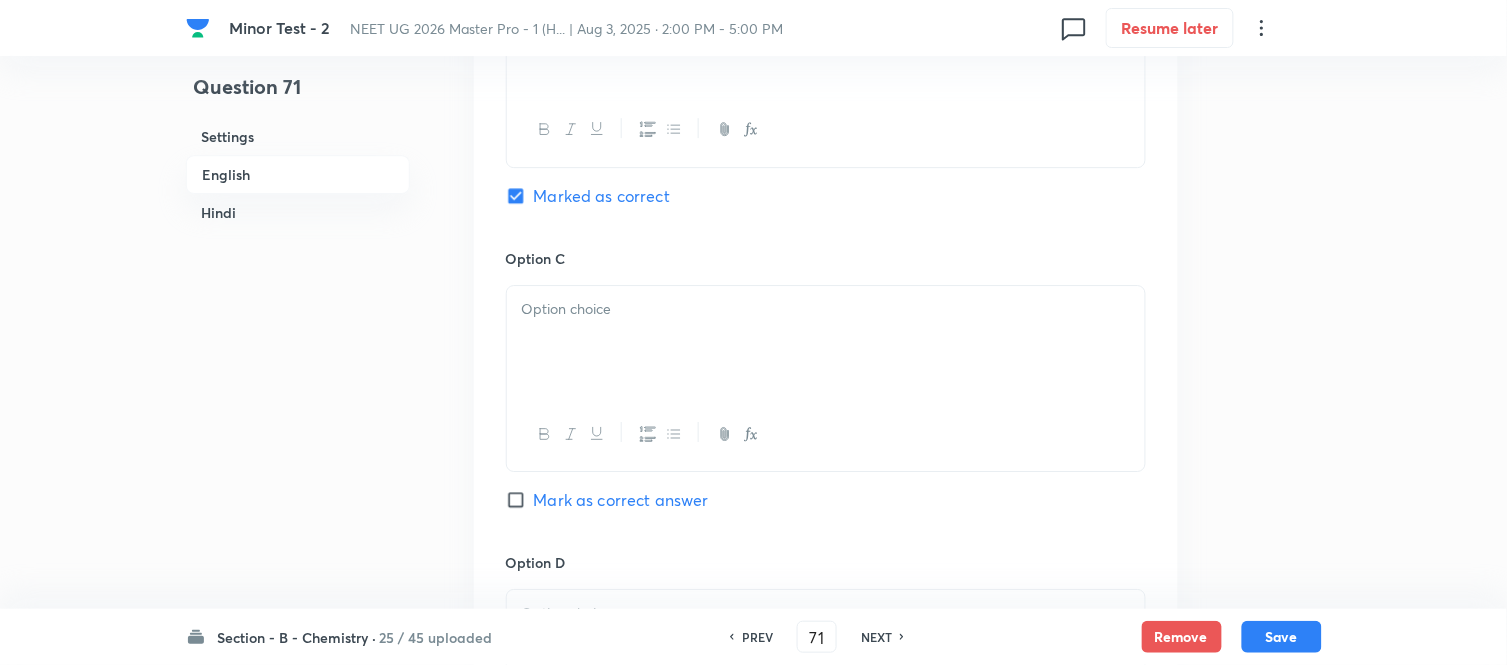click at bounding box center (826, 342) 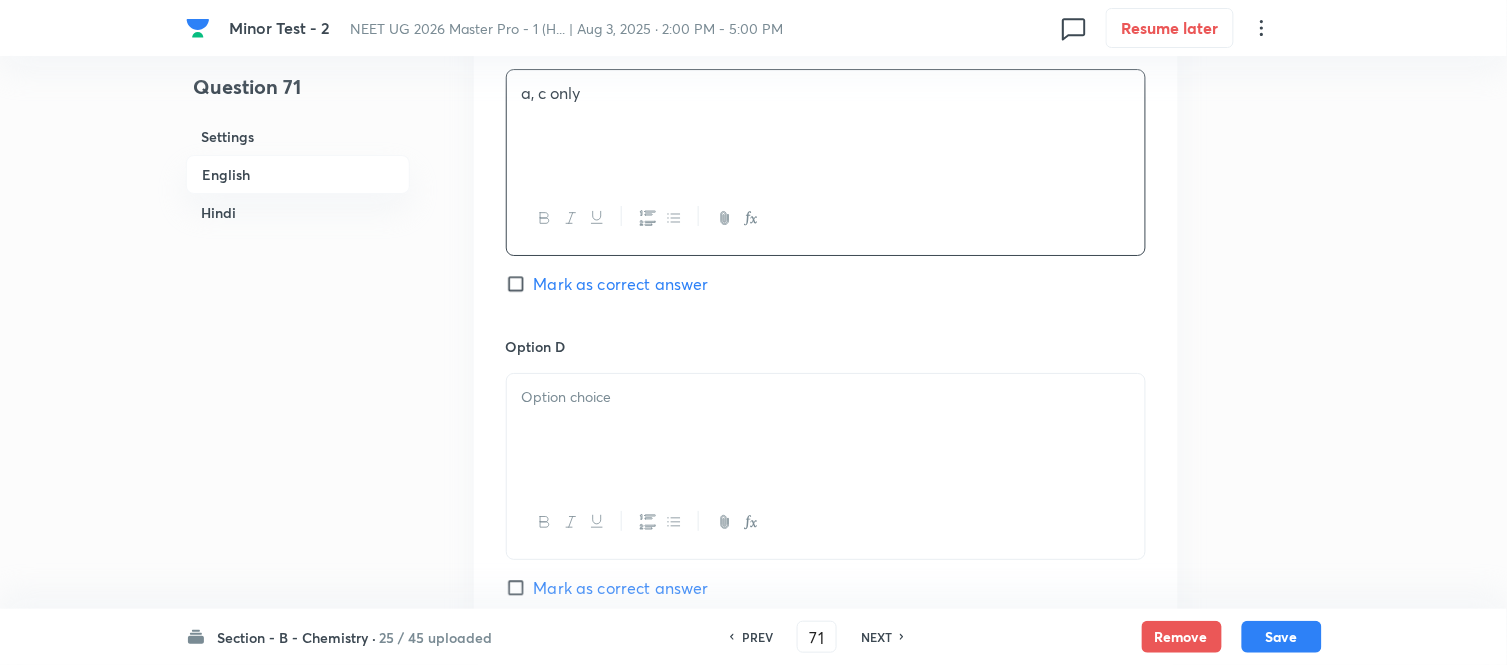 scroll, scrollTop: 1737, scrollLeft: 0, axis: vertical 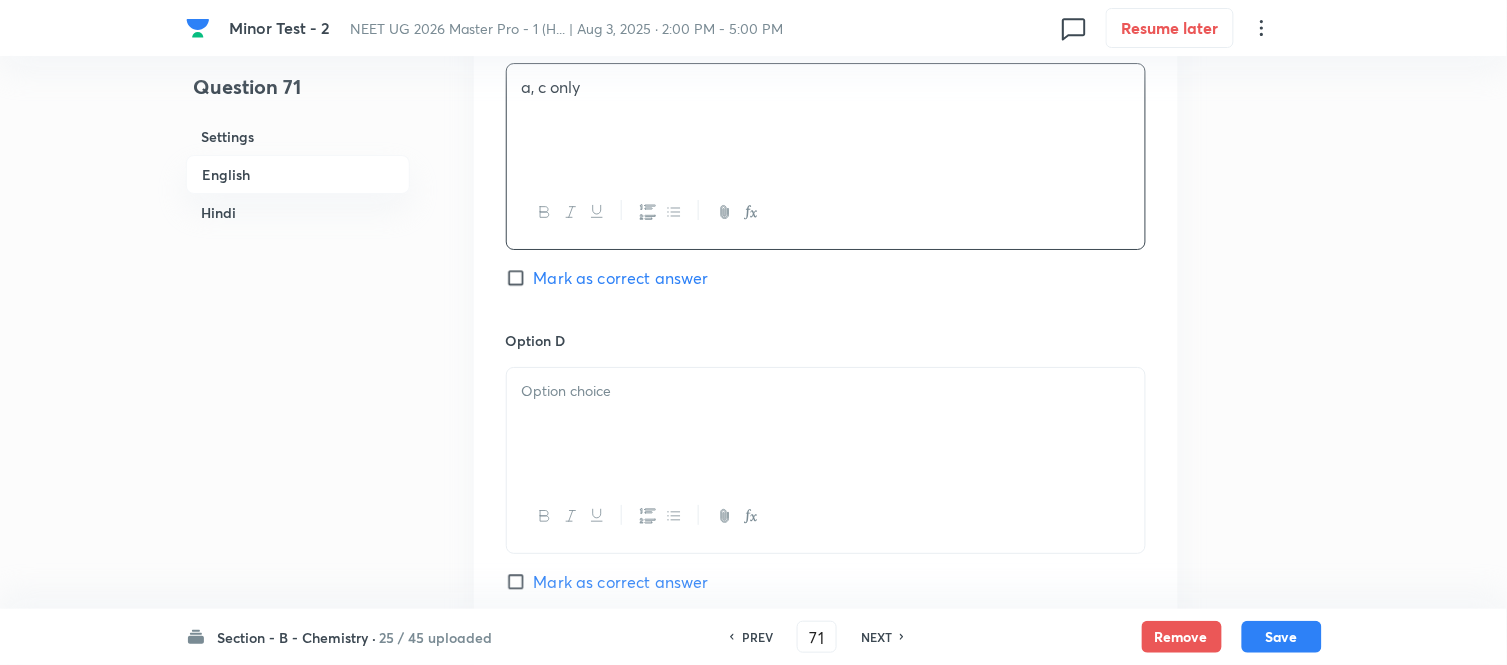 click at bounding box center [826, 424] 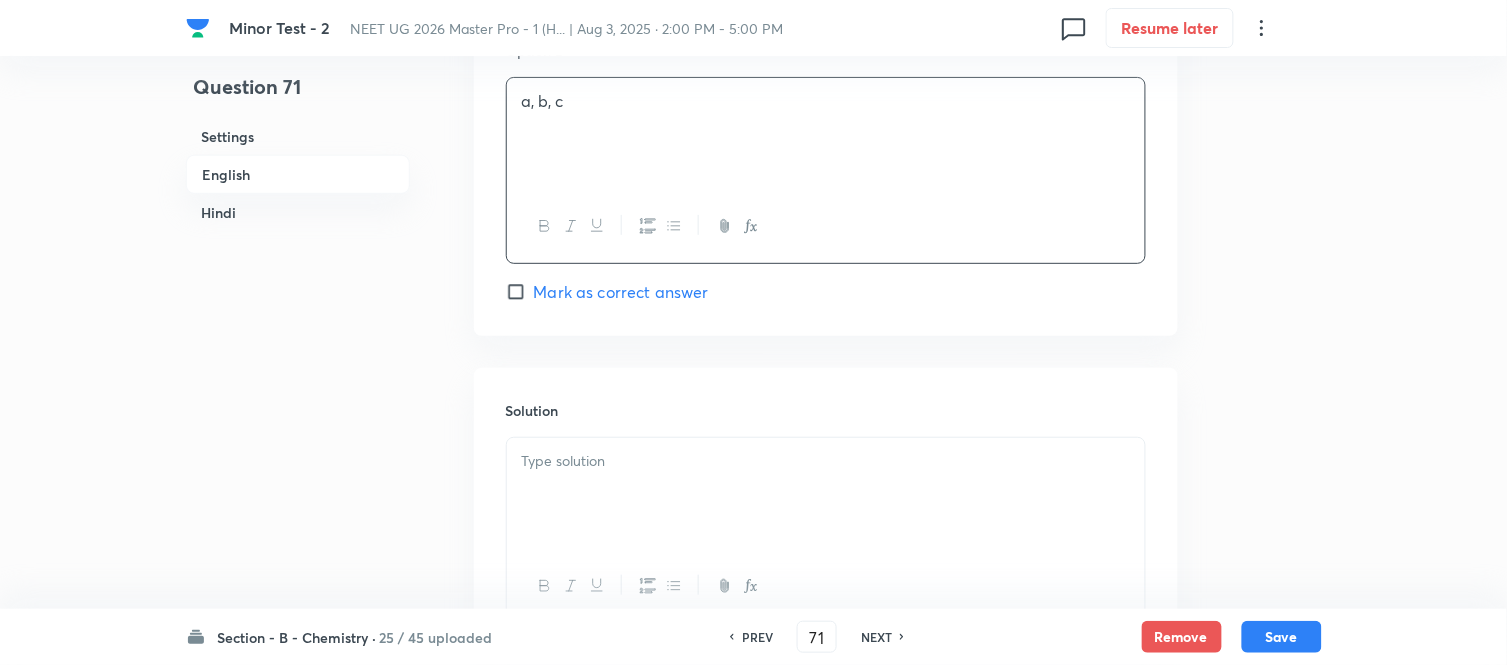 scroll, scrollTop: 2071, scrollLeft: 0, axis: vertical 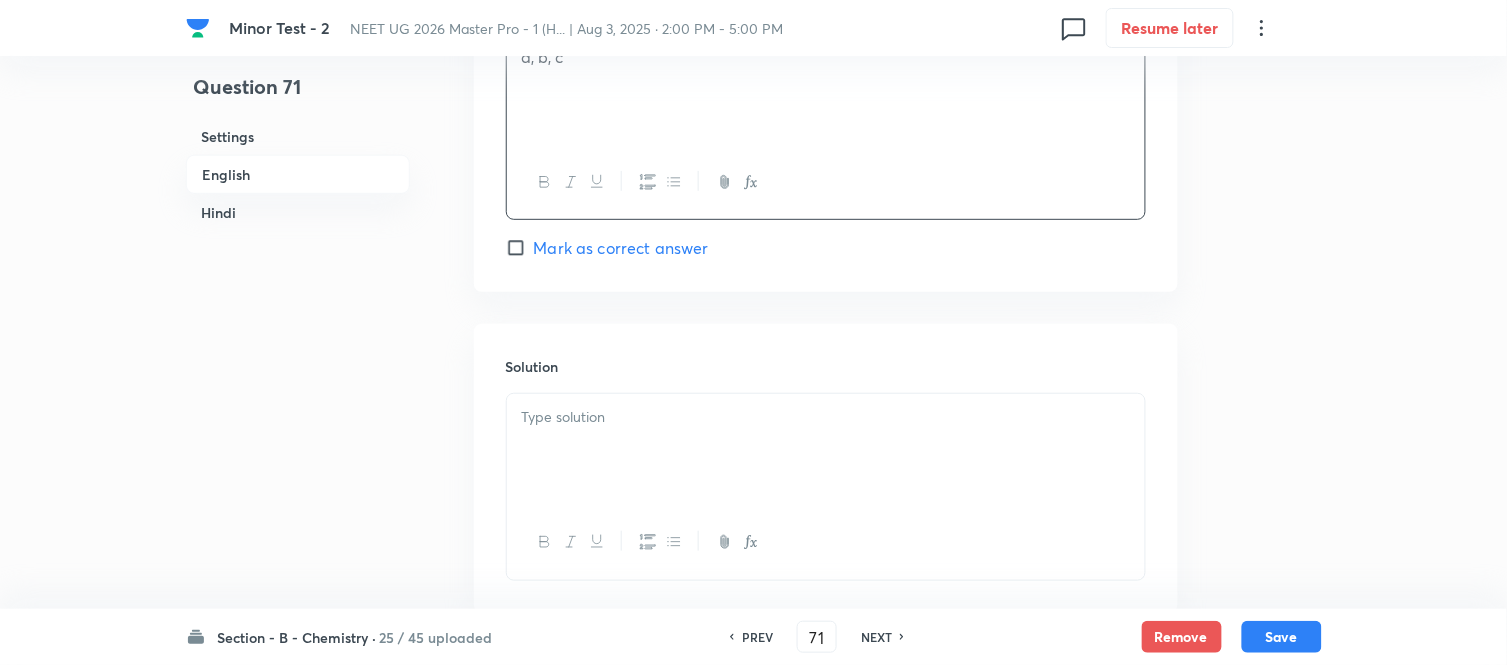 click at bounding box center (826, 417) 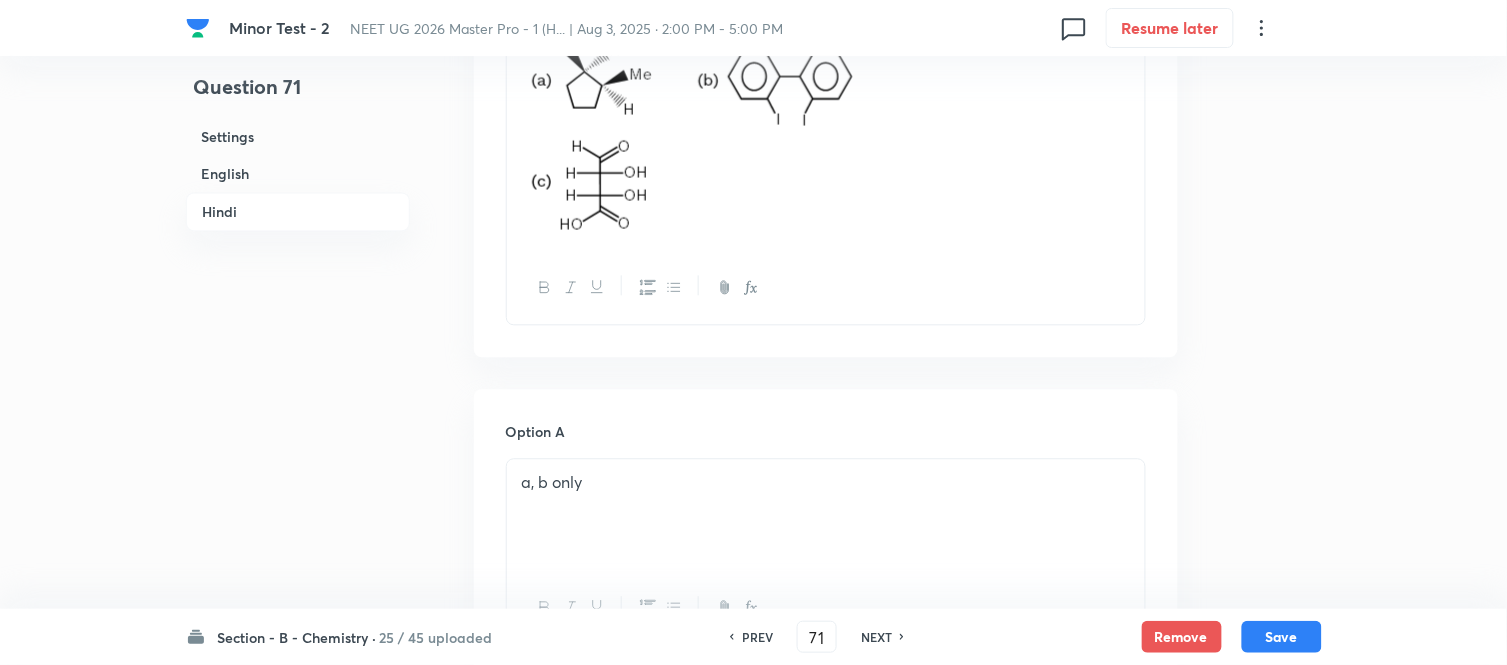 scroll, scrollTop: 2960, scrollLeft: 0, axis: vertical 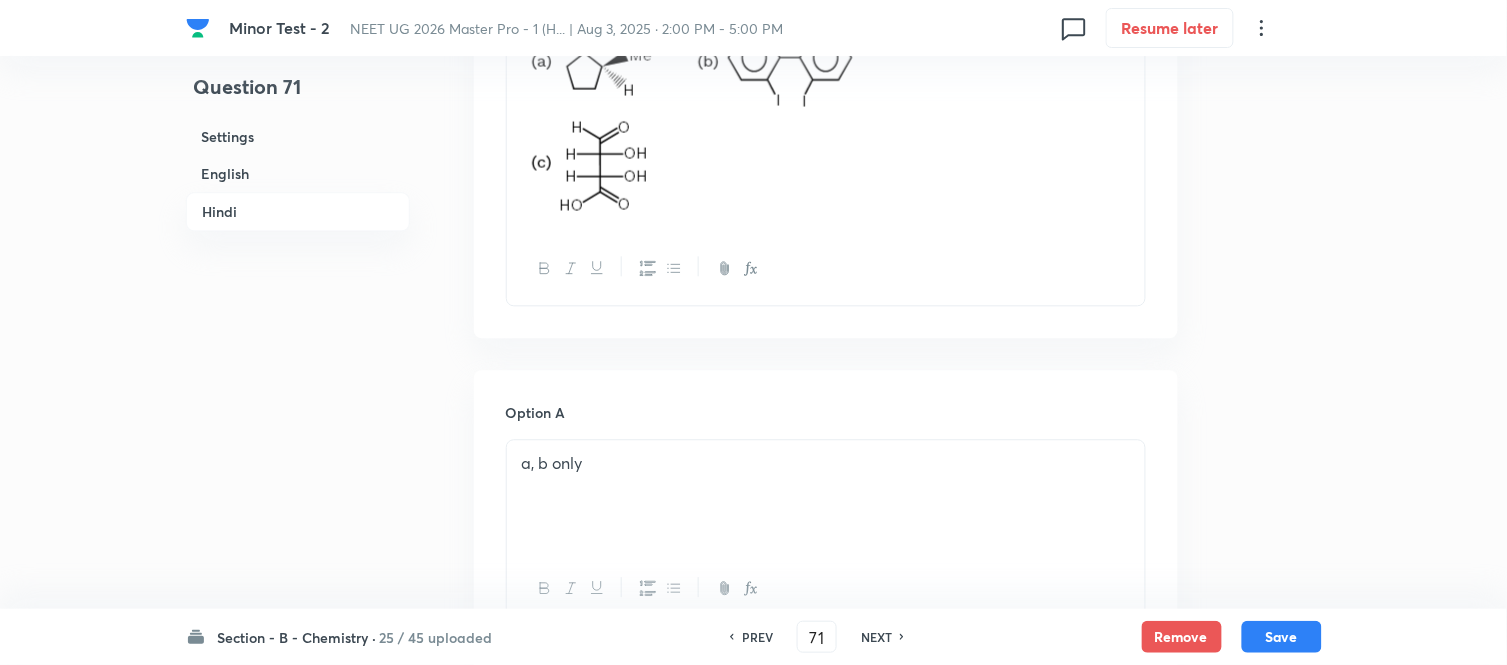 click on "a, b only" at bounding box center (826, 463) 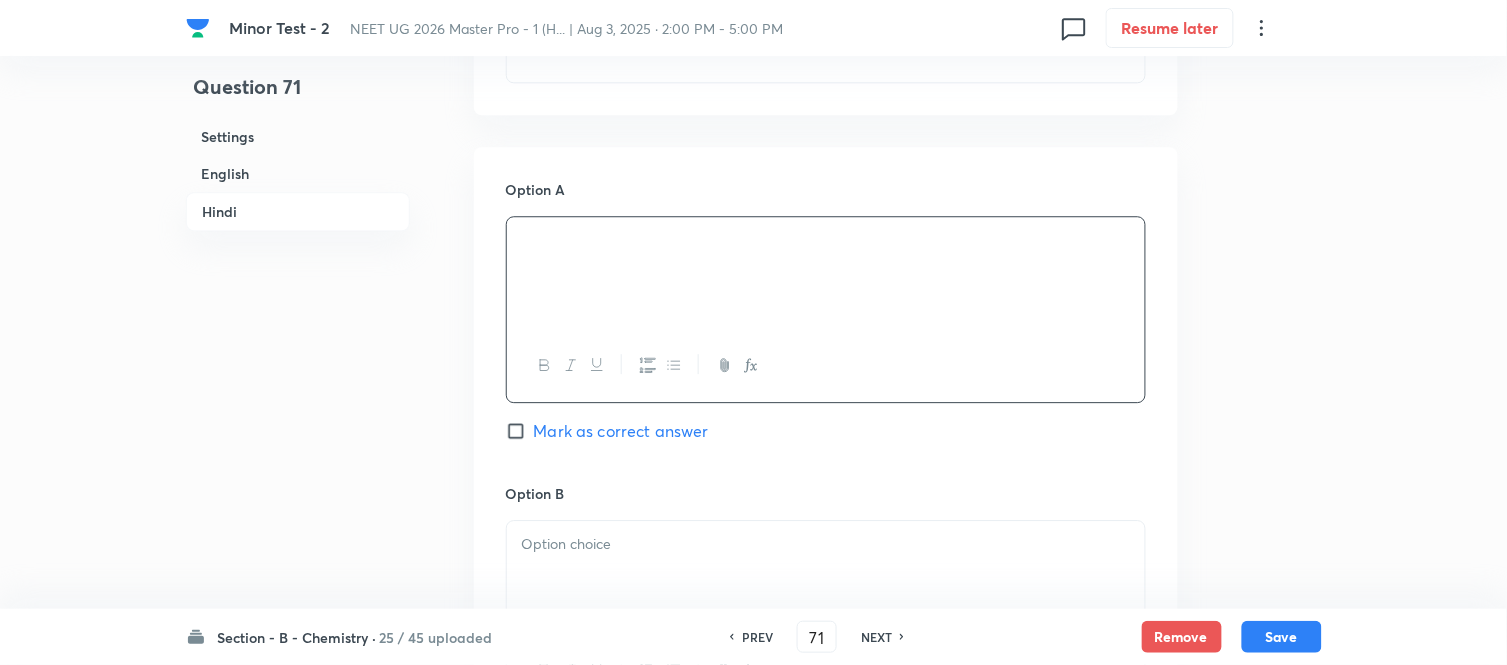 scroll, scrollTop: 3404, scrollLeft: 0, axis: vertical 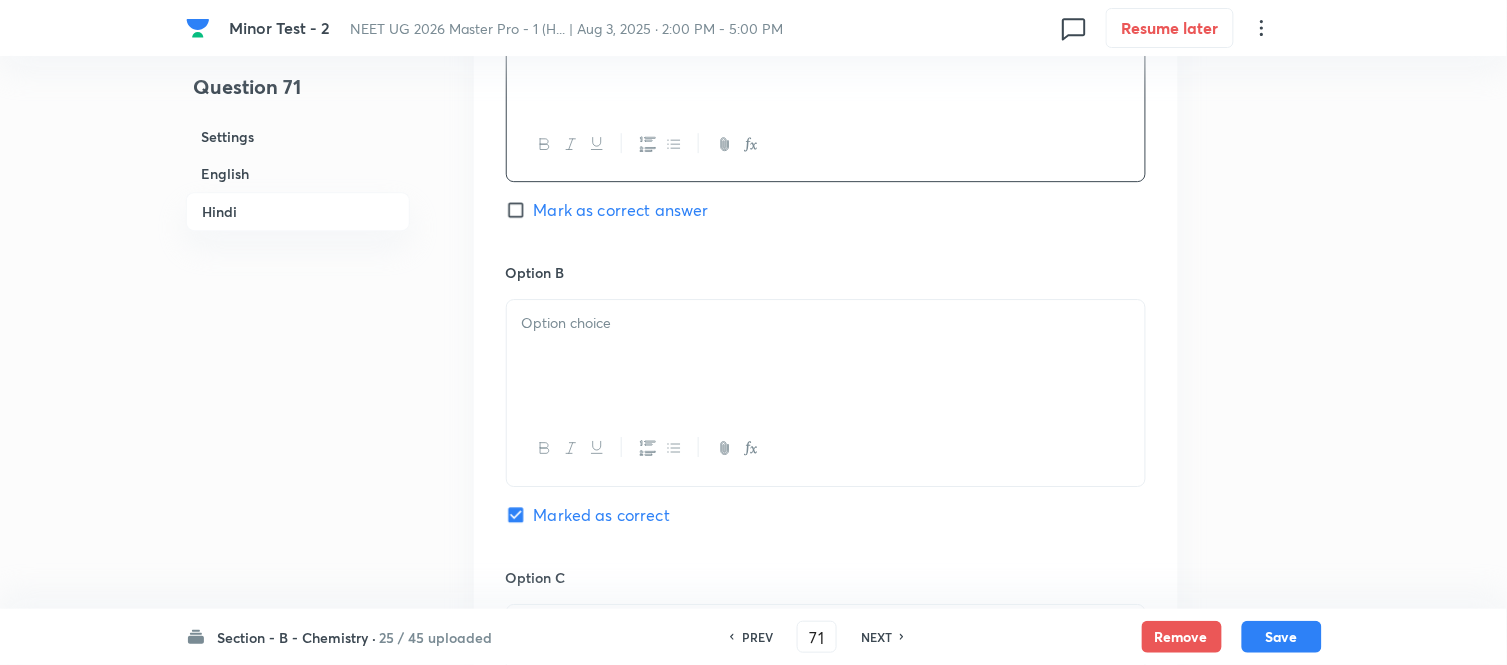 click at bounding box center (826, 356) 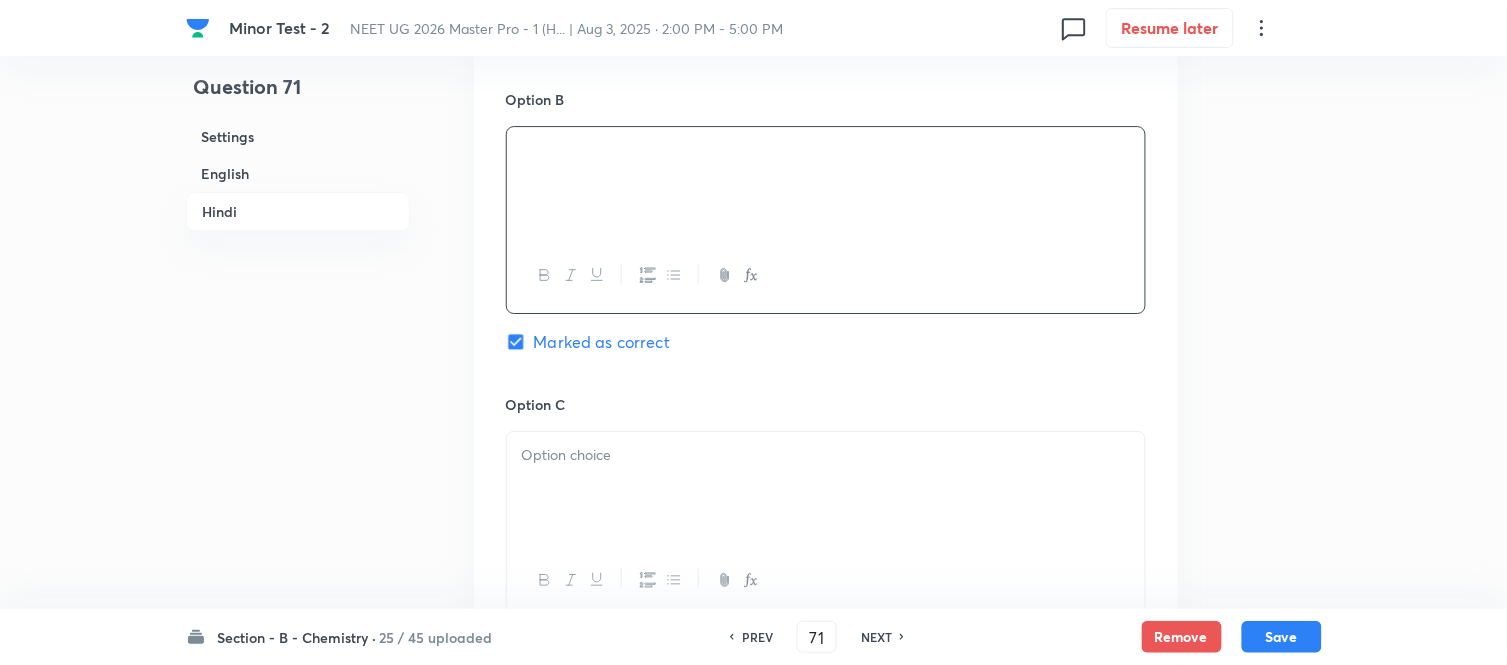 scroll, scrollTop: 3626, scrollLeft: 0, axis: vertical 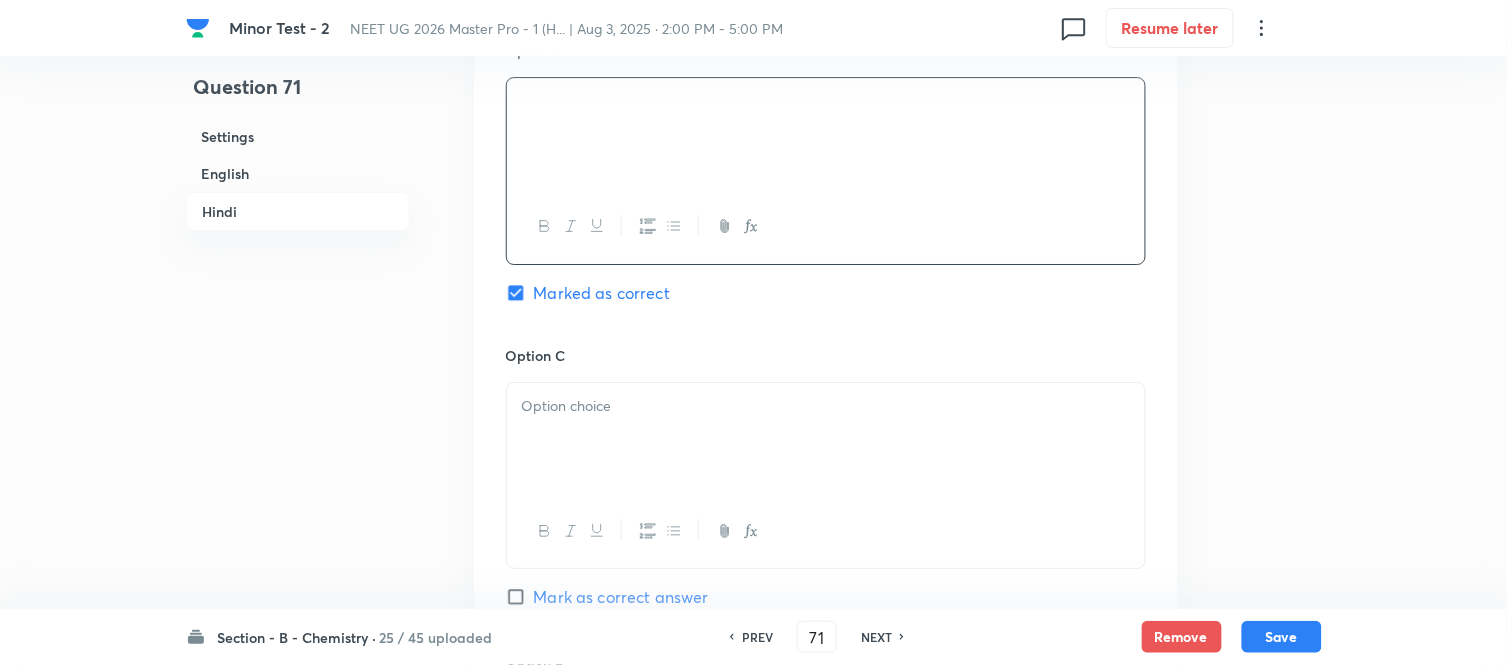 click at bounding box center [826, 406] 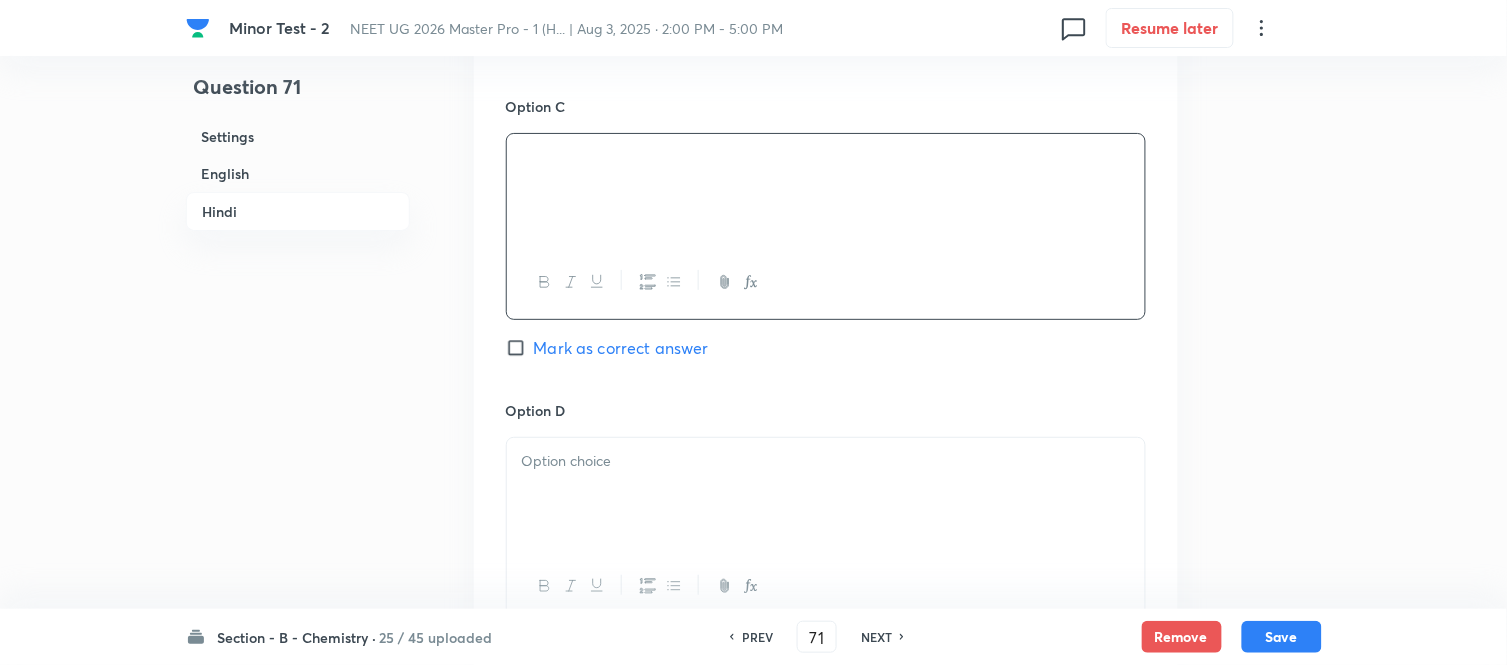 scroll, scrollTop: 3960, scrollLeft: 0, axis: vertical 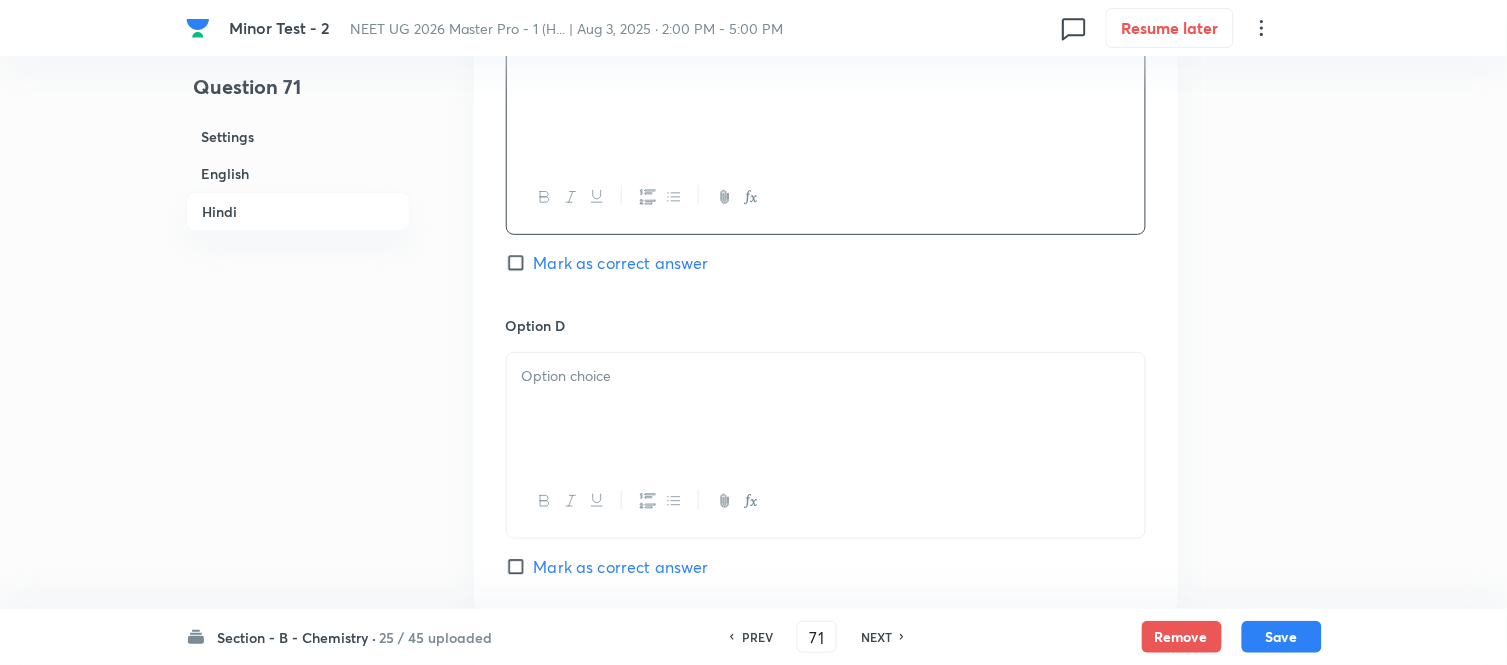 click at bounding box center (826, 409) 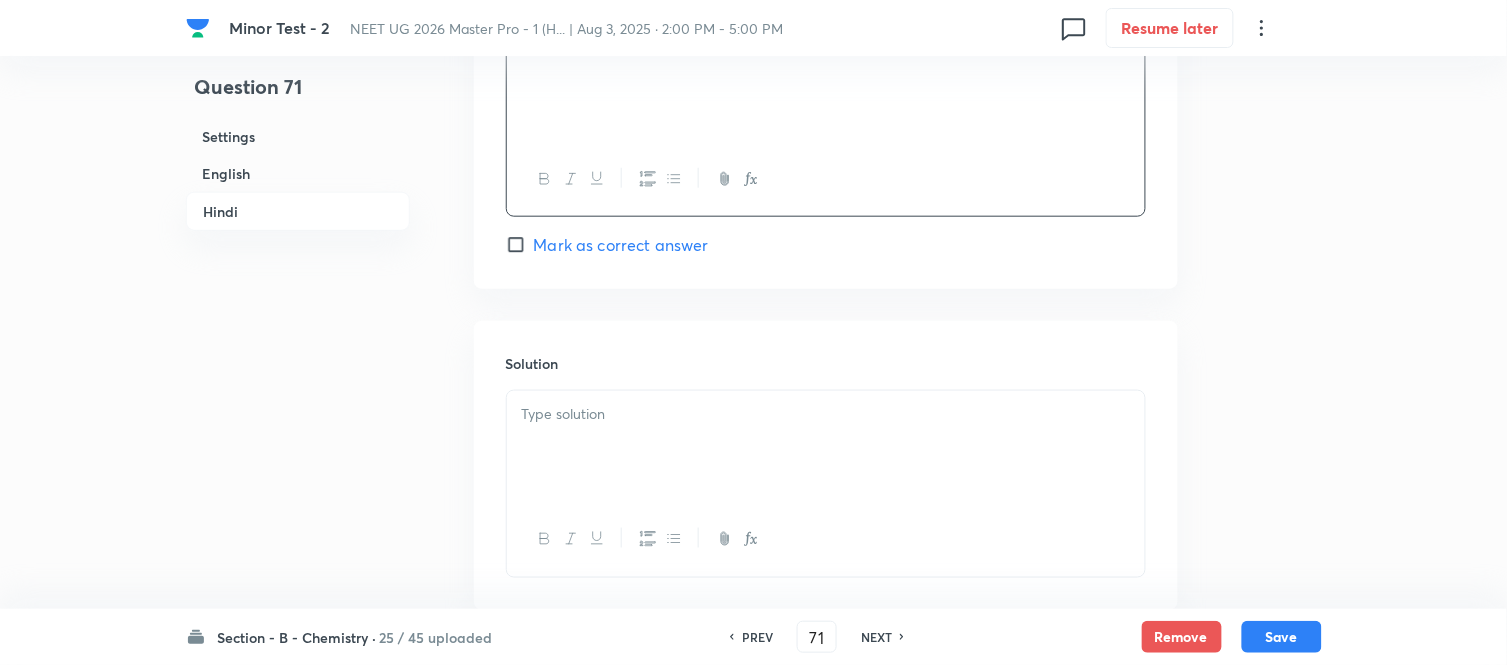 scroll, scrollTop: 4293, scrollLeft: 0, axis: vertical 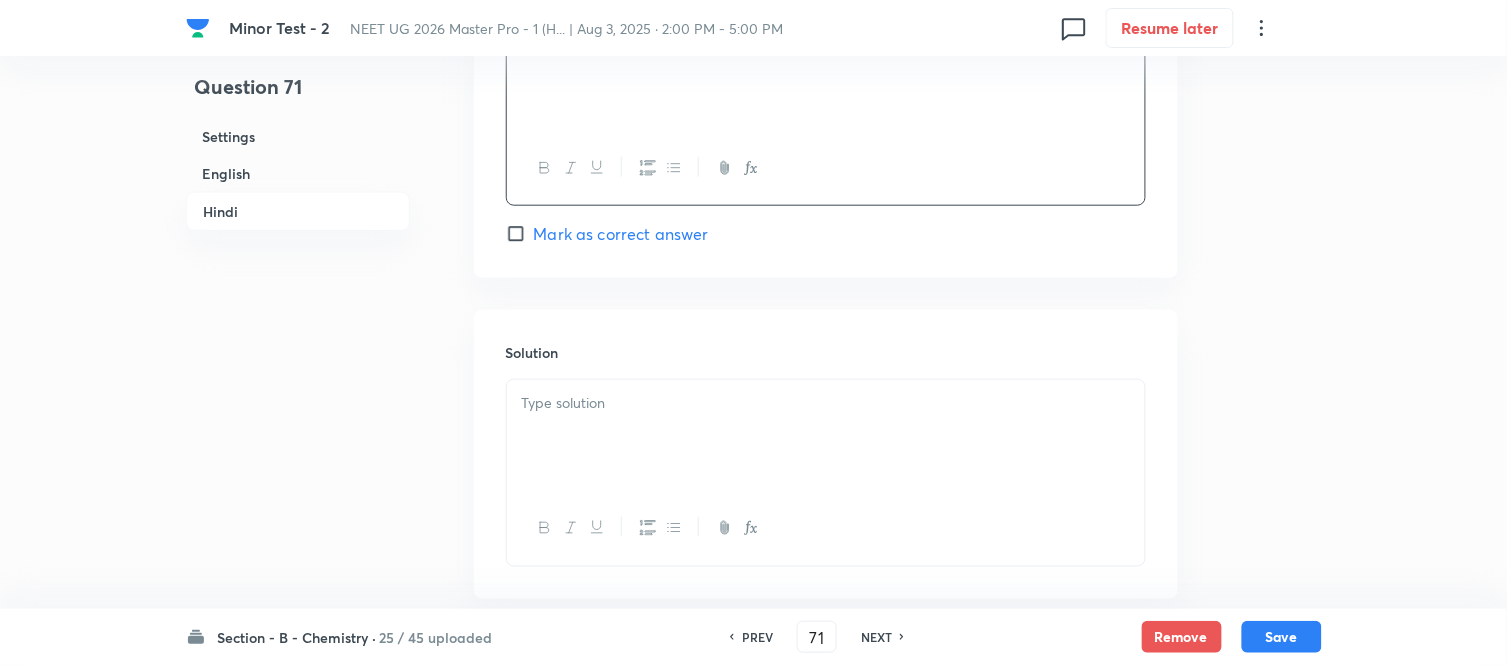 click at bounding box center [826, 436] 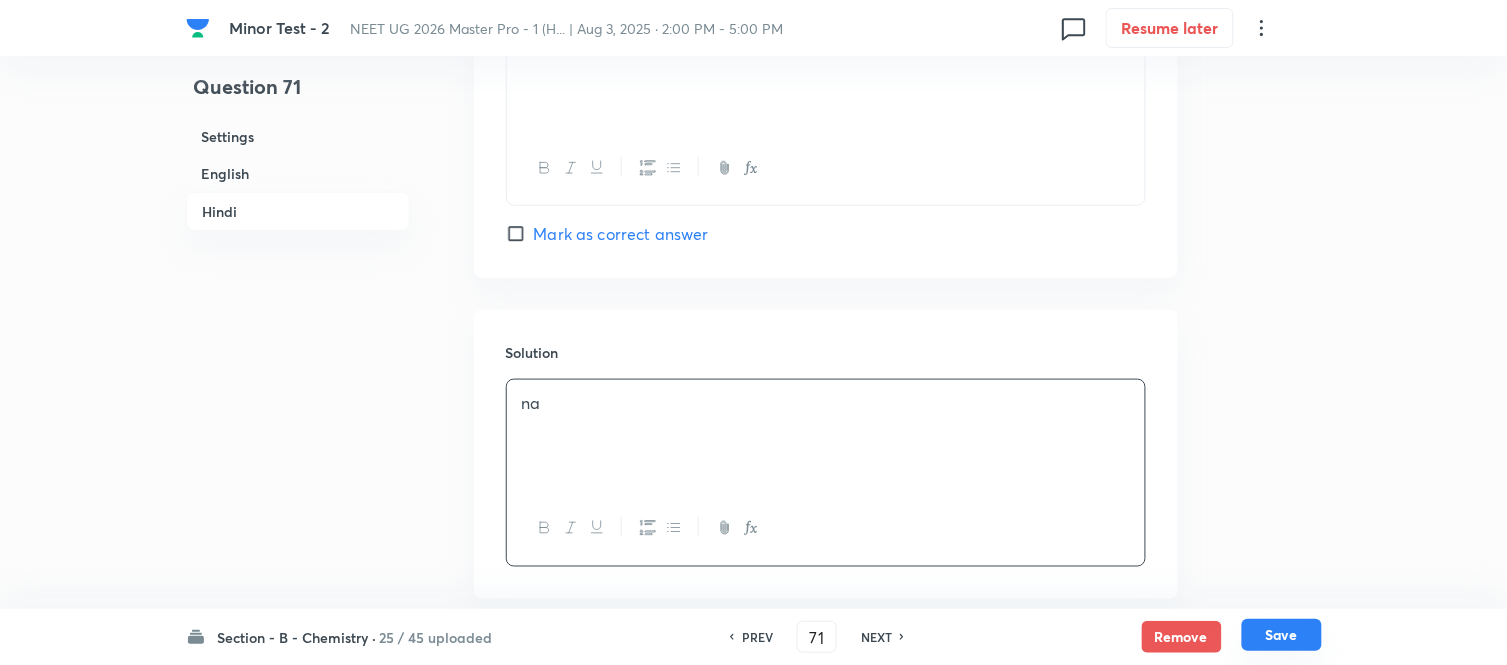 click on "Save" at bounding box center [1282, 635] 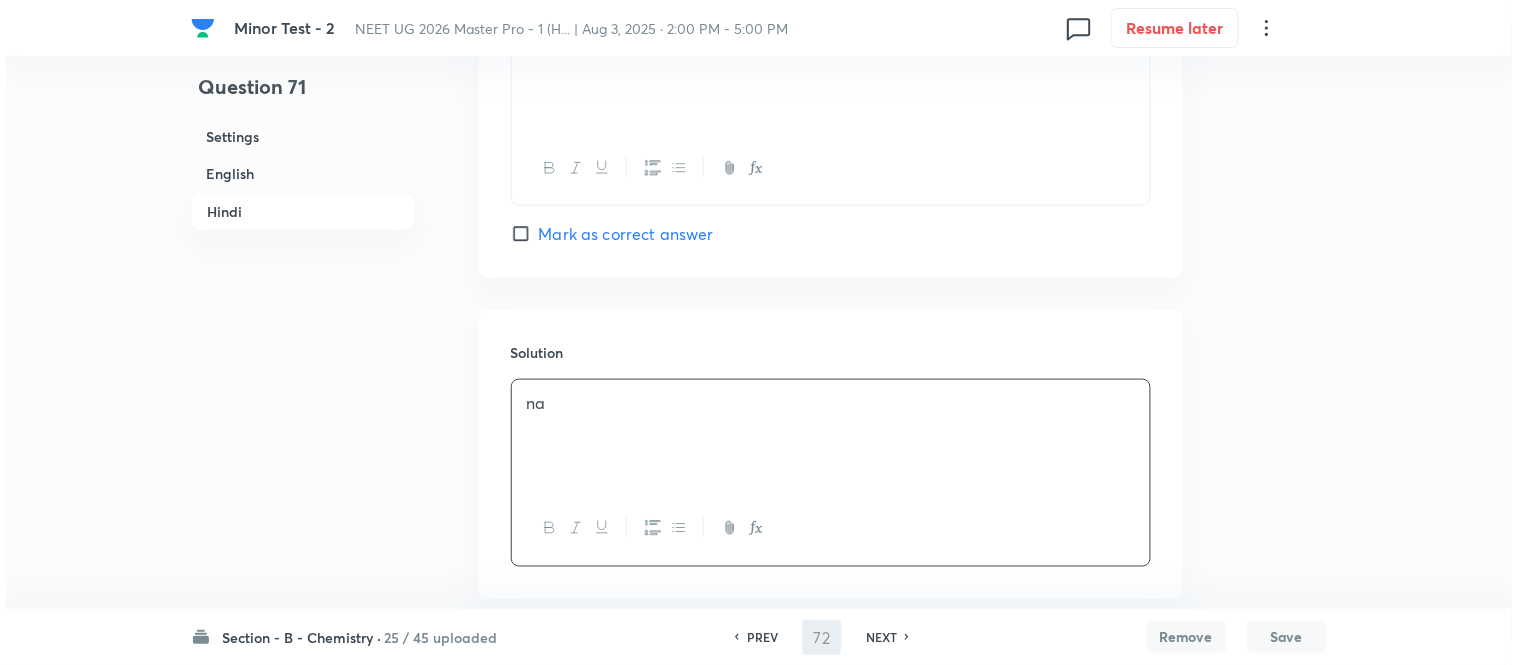 scroll, scrollTop: 0, scrollLeft: 0, axis: both 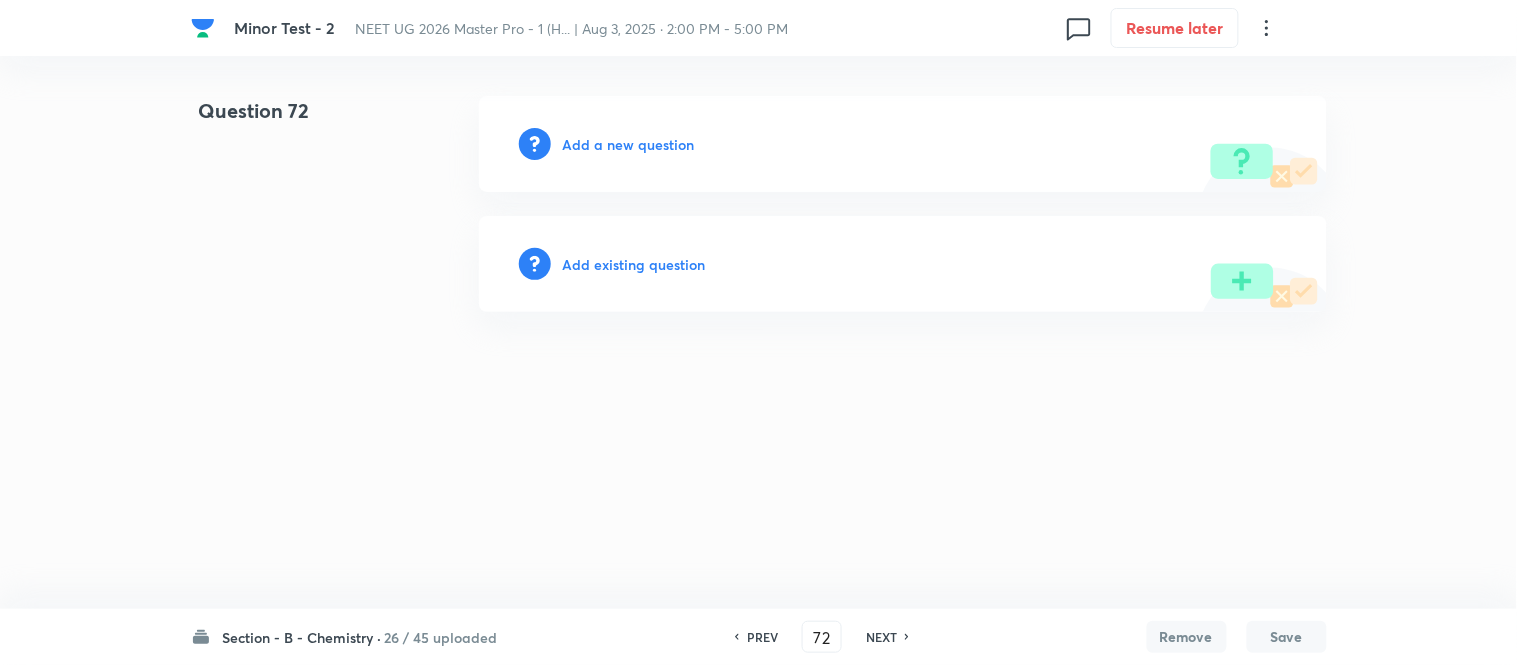 click on "Add a new question" at bounding box center [629, 144] 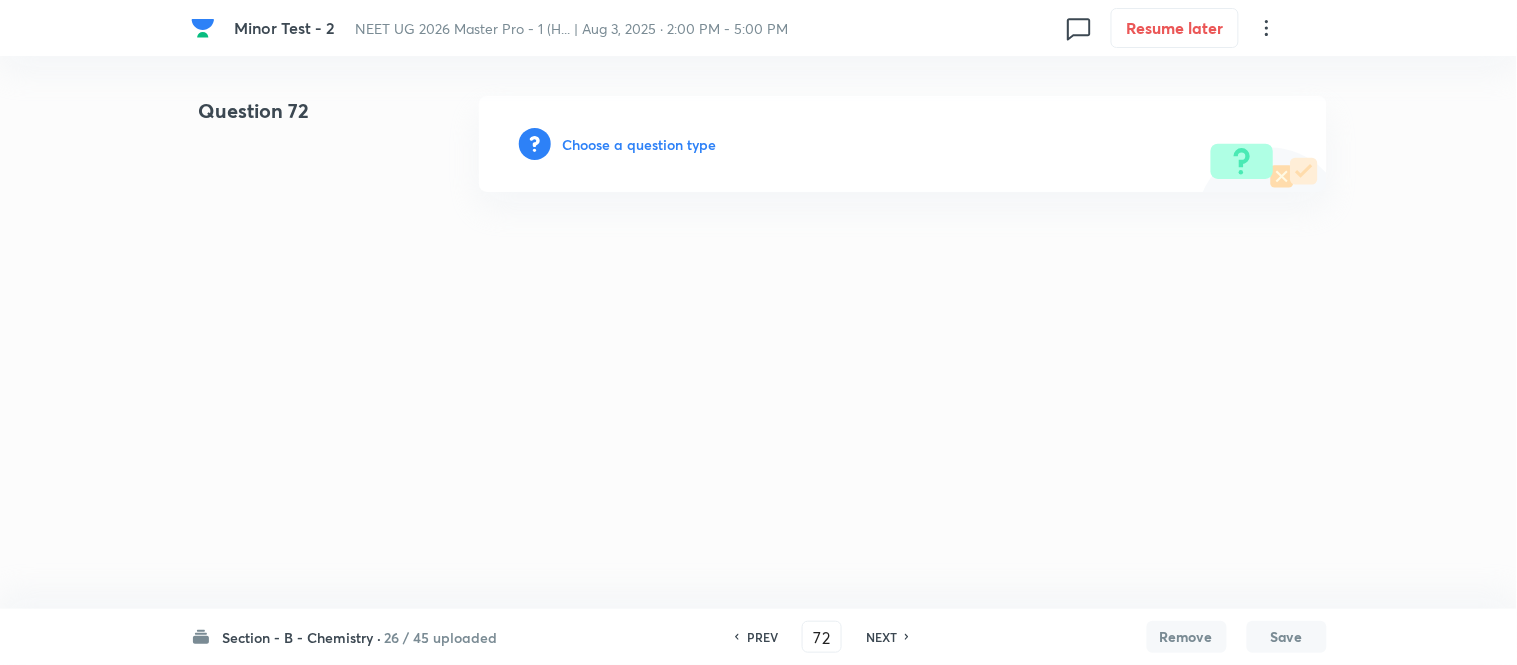 click on "Choose a question type" at bounding box center (640, 144) 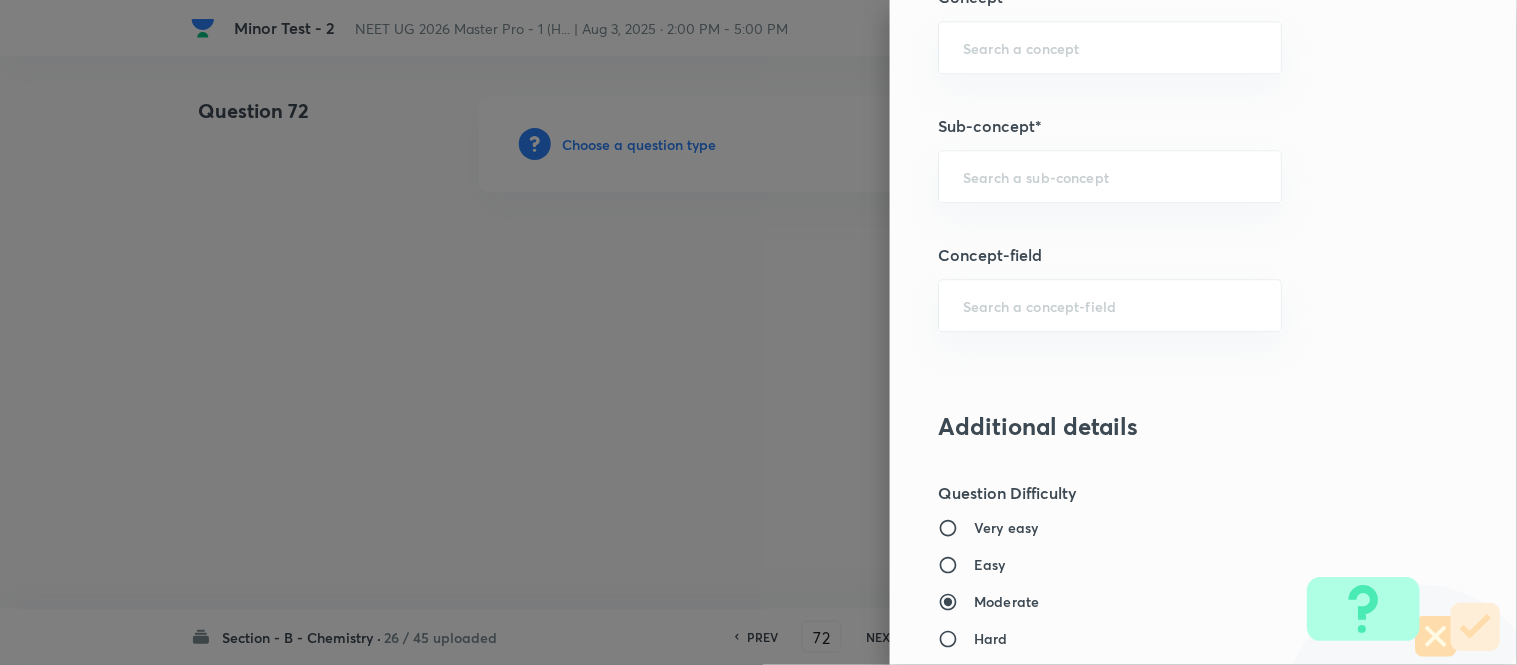 scroll, scrollTop: 1306, scrollLeft: 0, axis: vertical 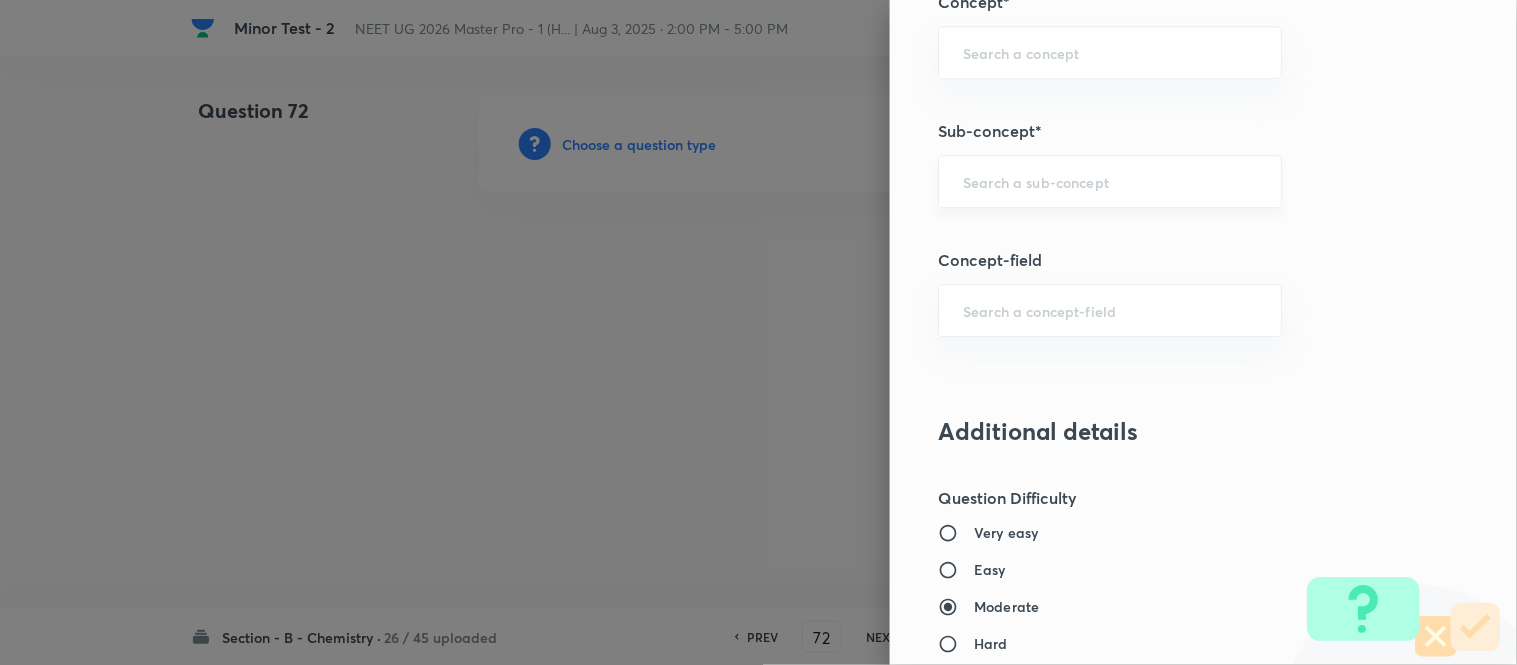 click at bounding box center [1110, 181] 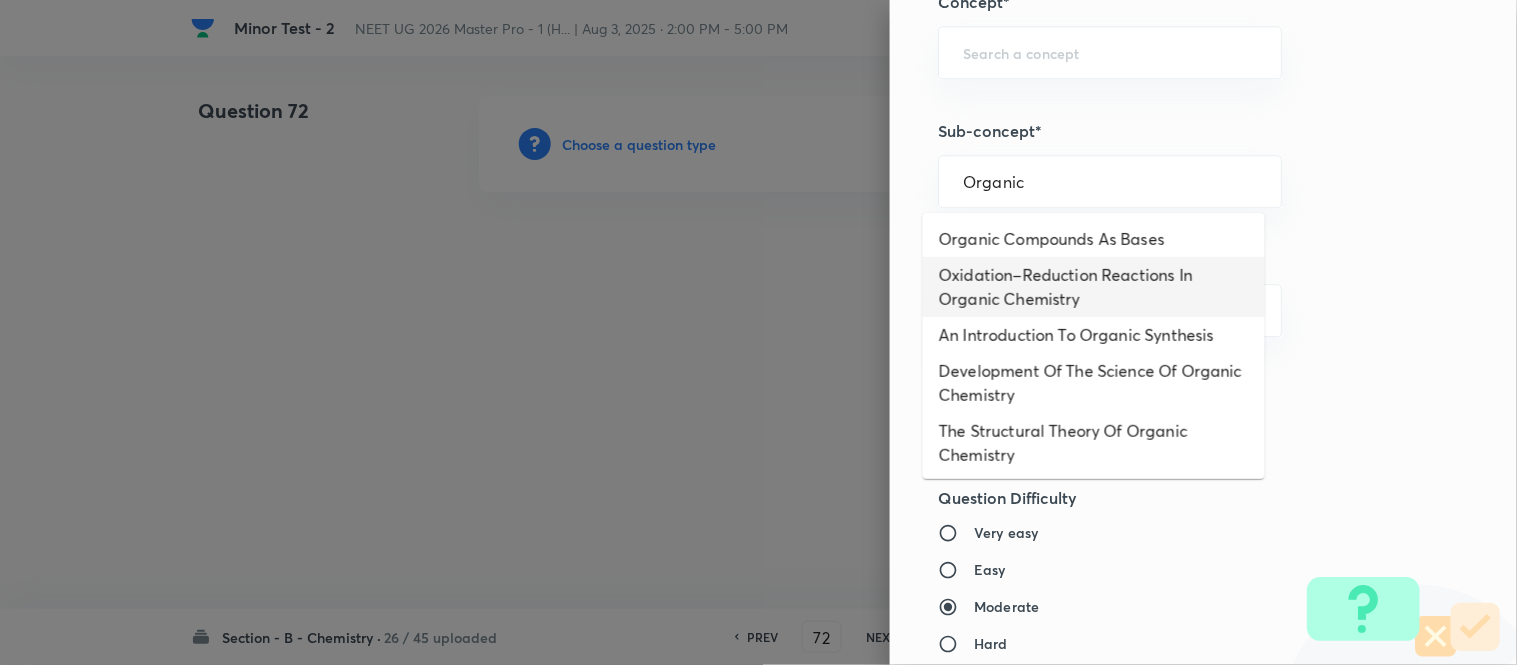 scroll, scrollTop: 325, scrollLeft: 0, axis: vertical 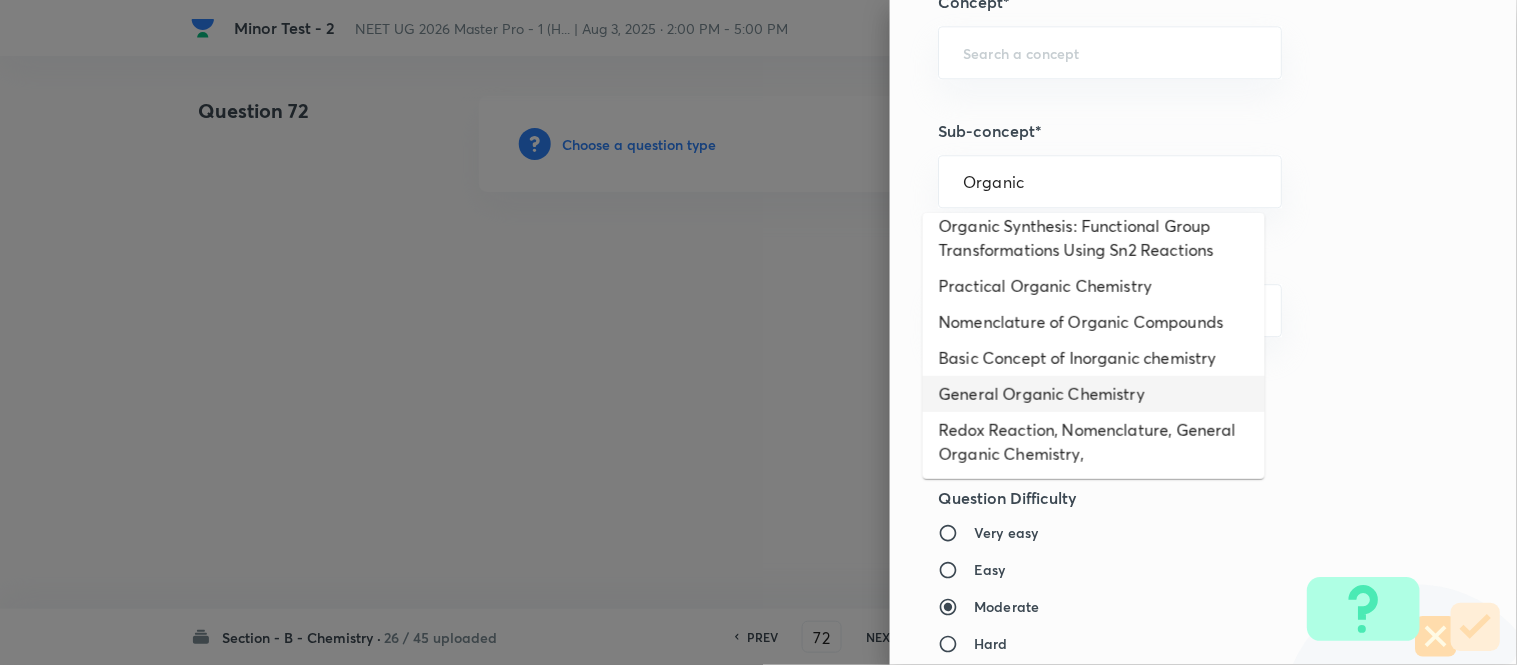 click on "General Organic Chemistry" at bounding box center [1094, 394] 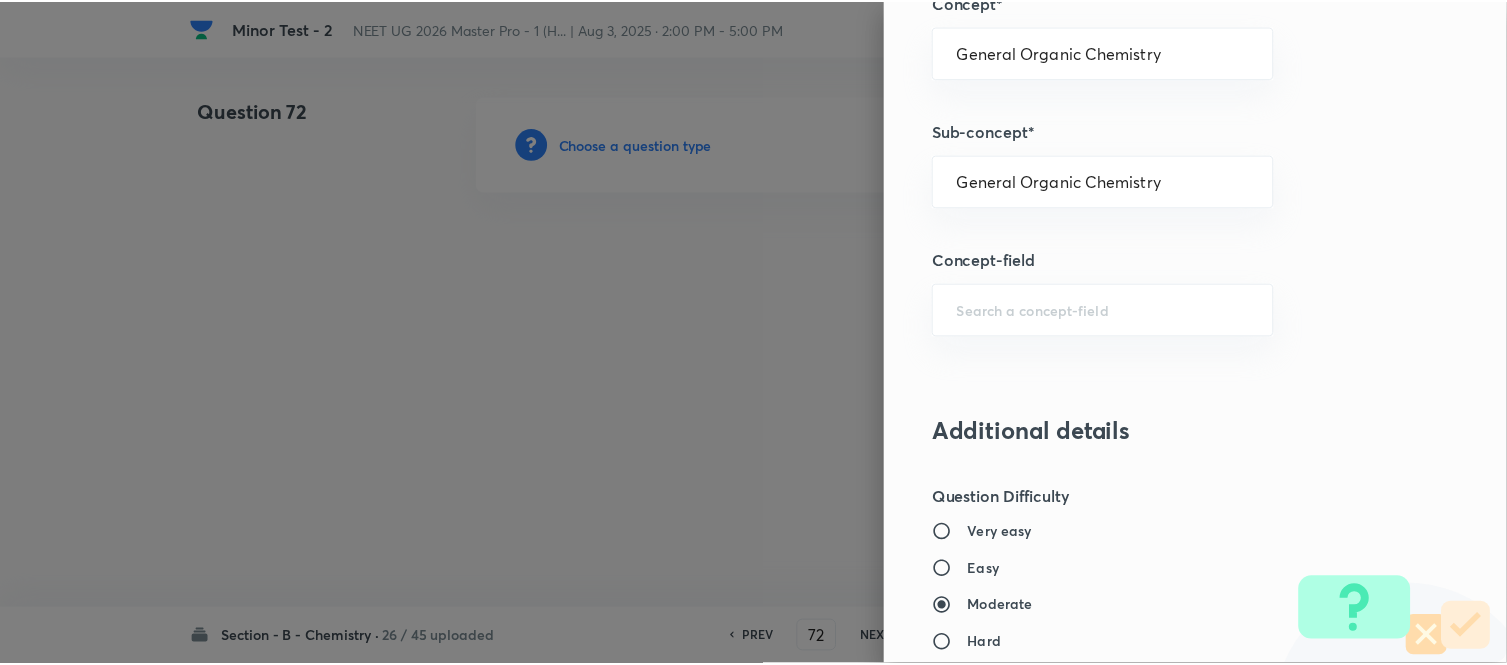 scroll, scrollTop: 2195, scrollLeft: 0, axis: vertical 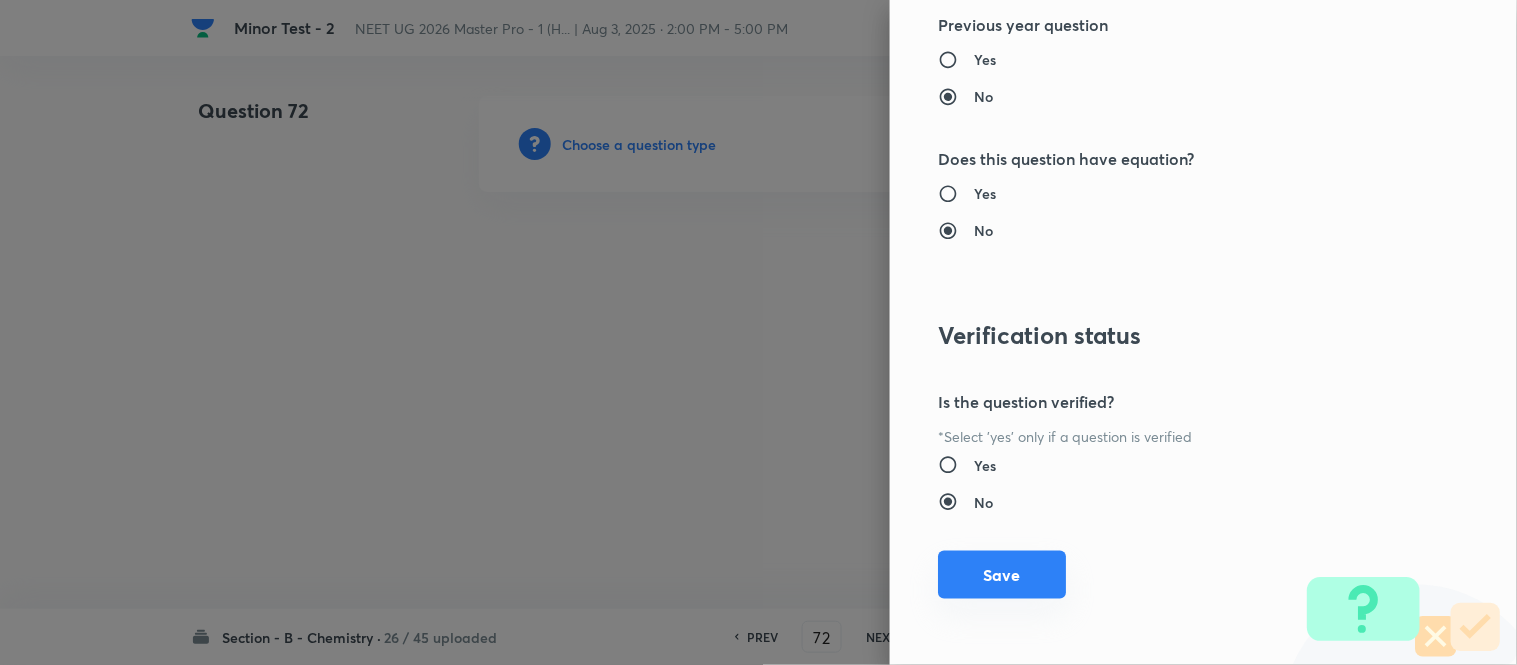 click on "Save" at bounding box center [1002, 575] 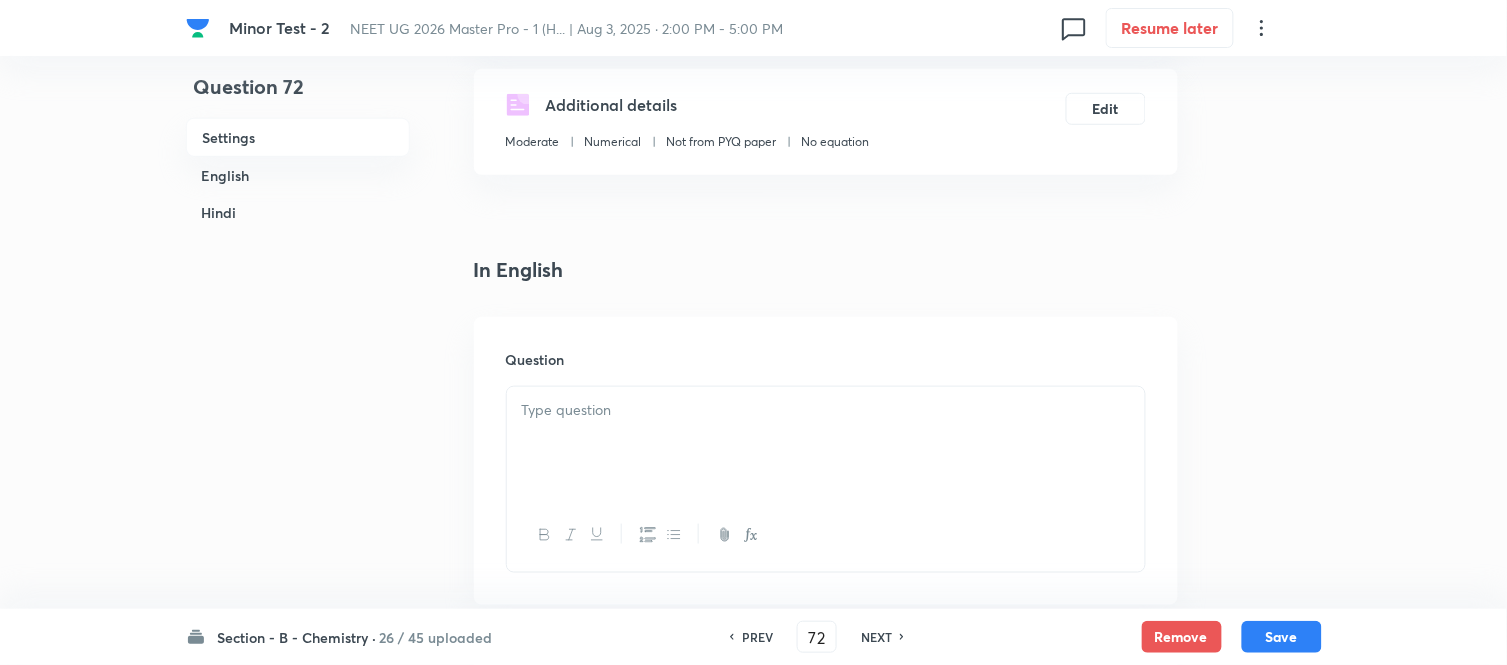 scroll, scrollTop: 555, scrollLeft: 0, axis: vertical 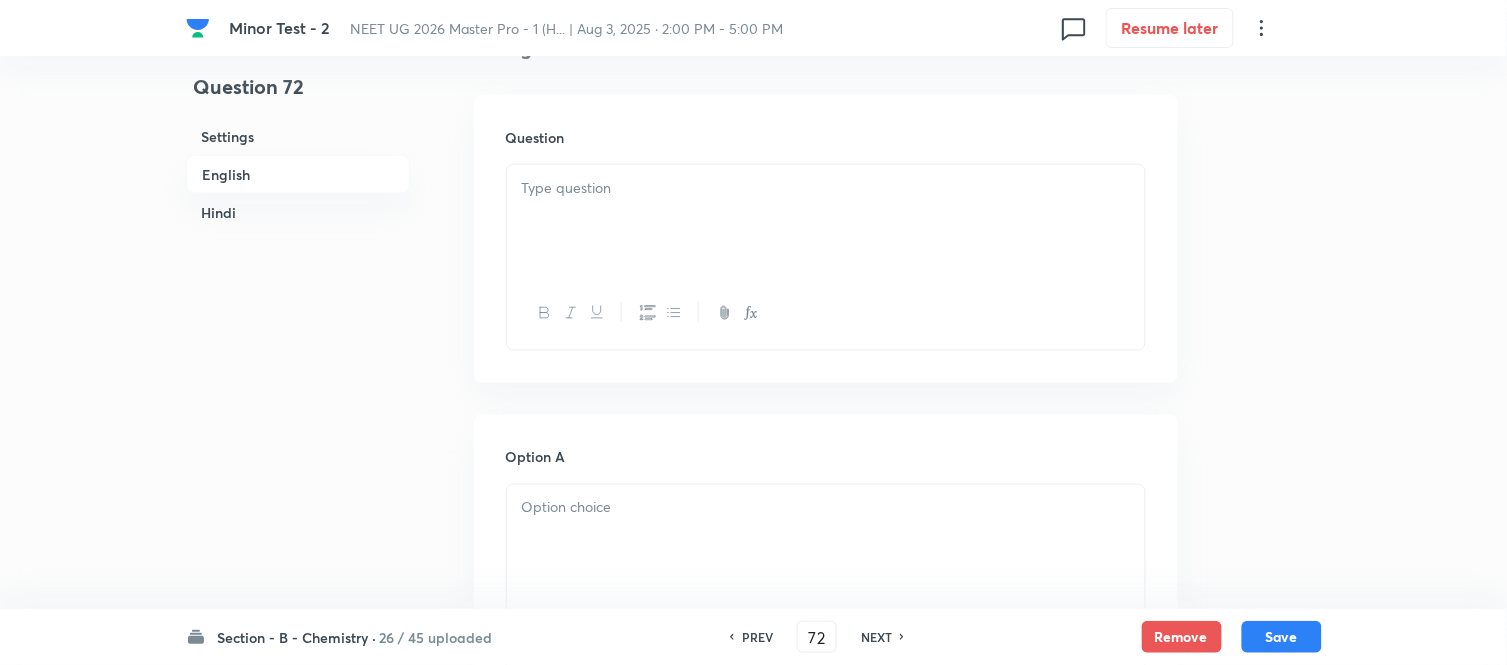 click at bounding box center [826, 221] 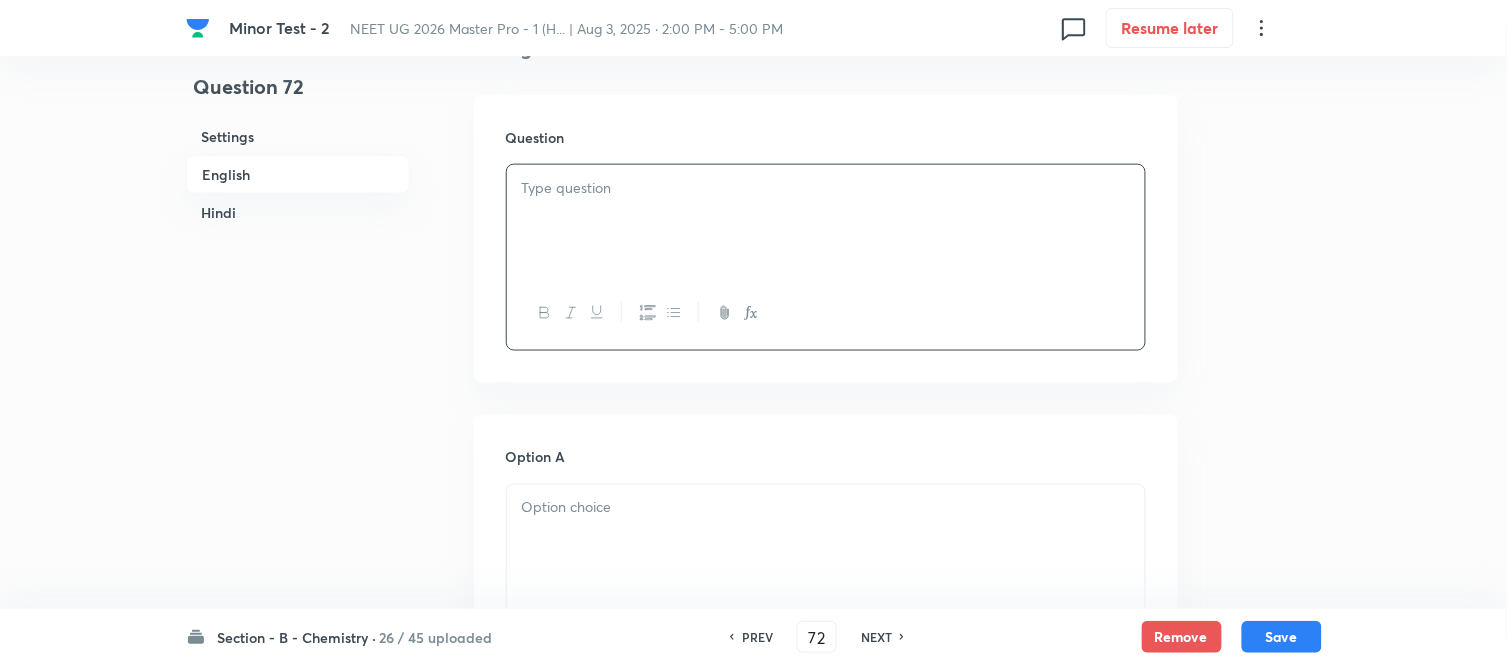 click at bounding box center (826, 221) 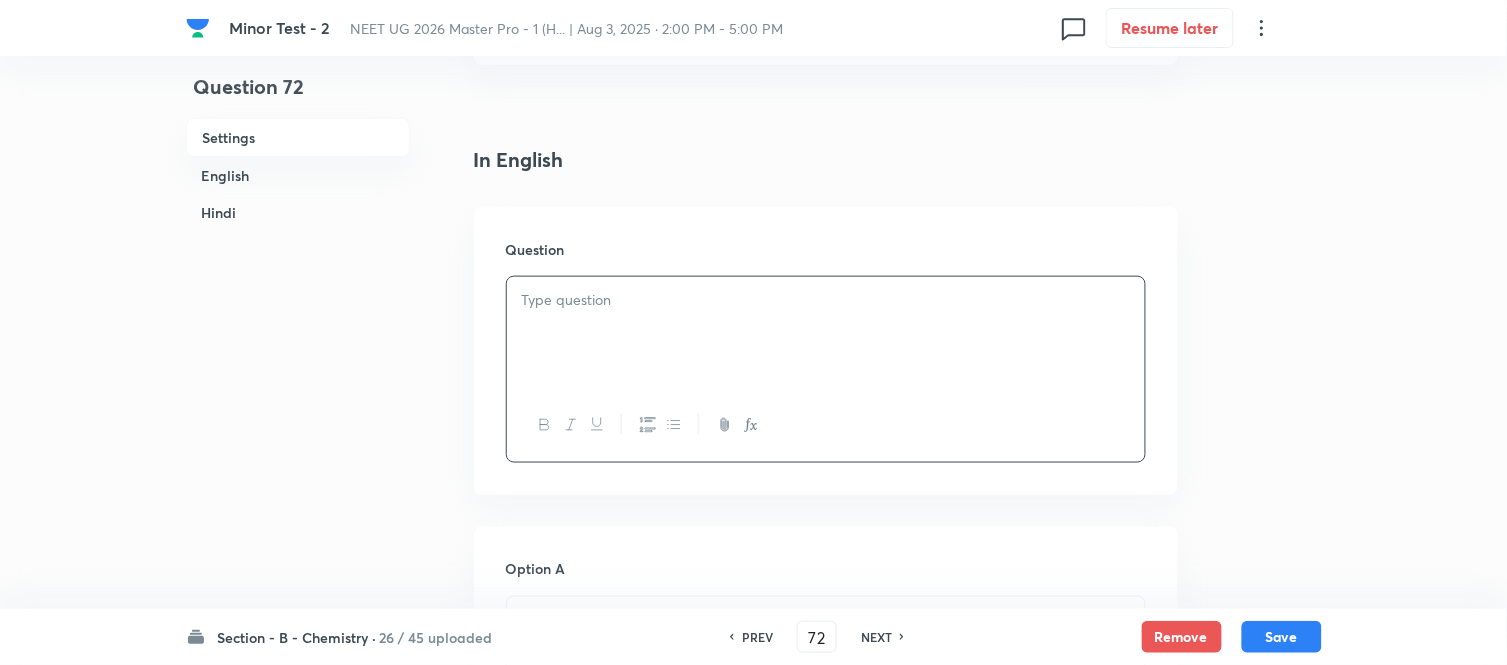 scroll, scrollTop: 444, scrollLeft: 0, axis: vertical 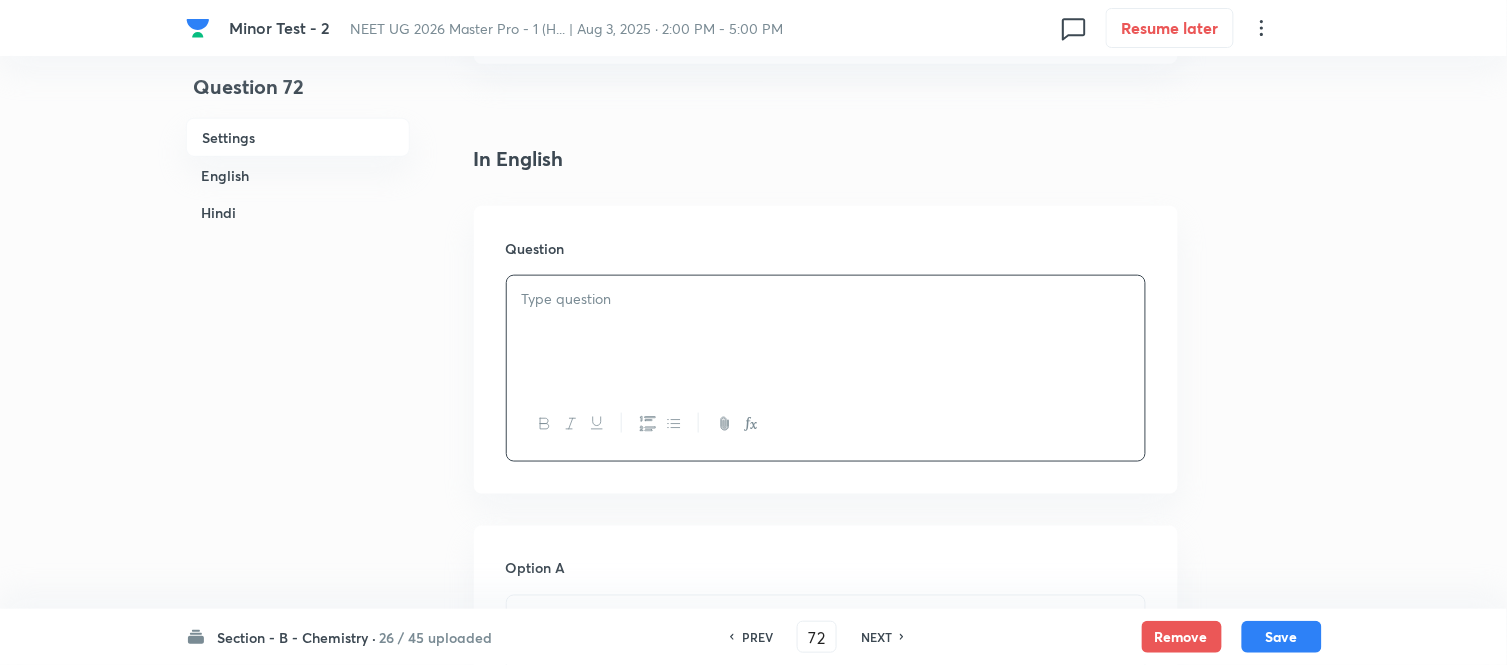 click at bounding box center (826, 299) 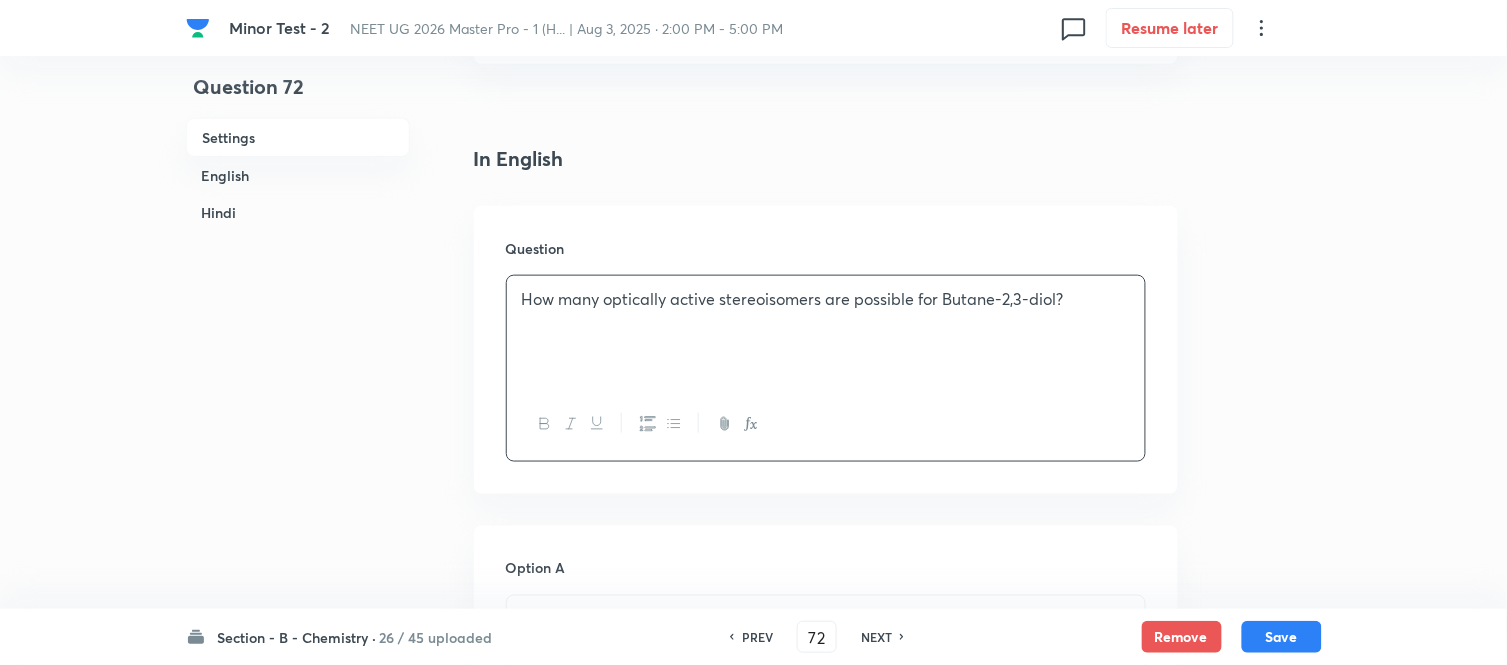 click on "Hindi" at bounding box center [298, 212] 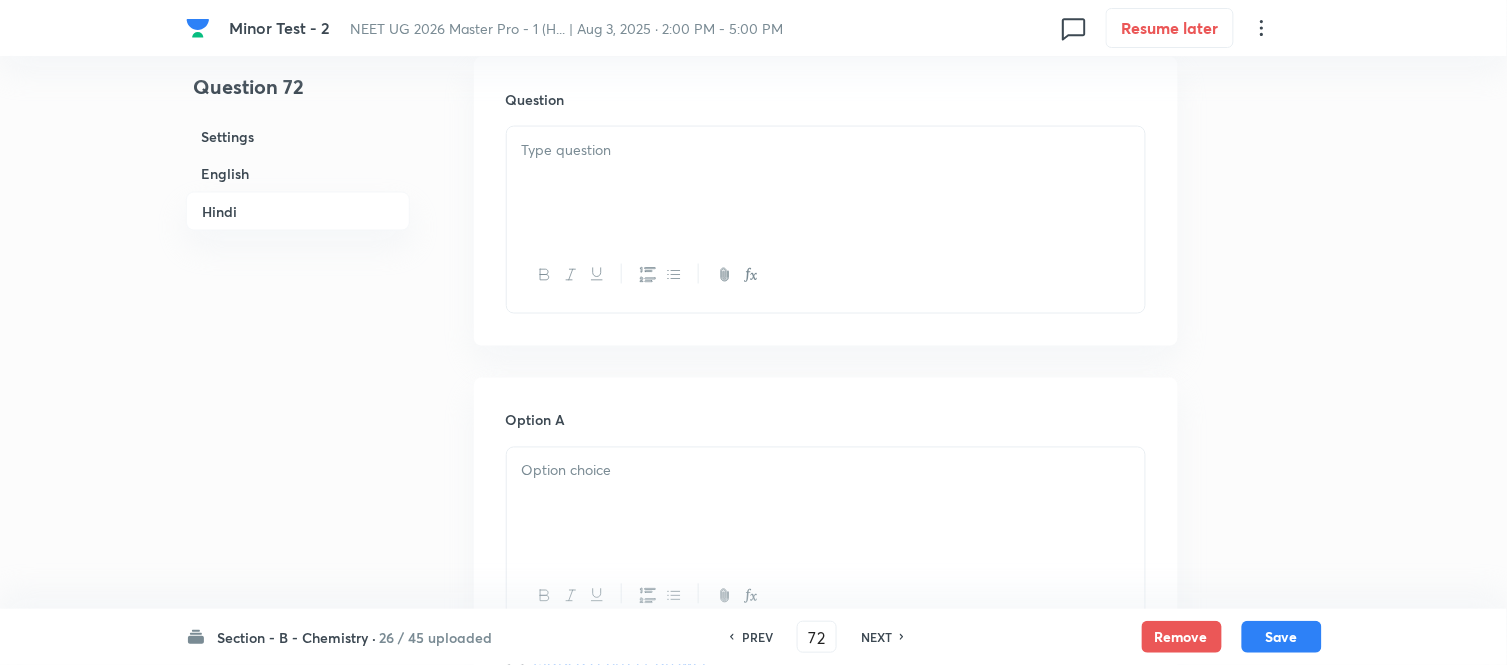 scroll, scrollTop: 2656, scrollLeft: 0, axis: vertical 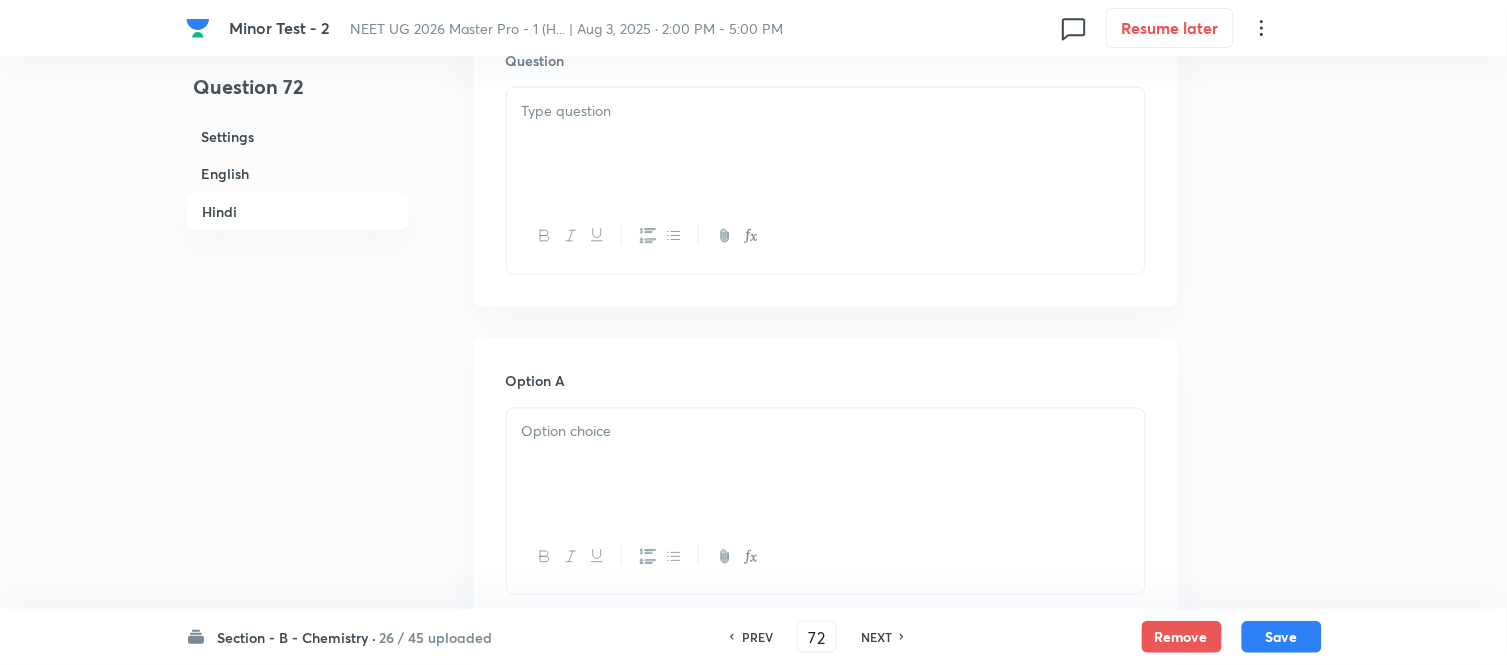 click at bounding box center [826, 144] 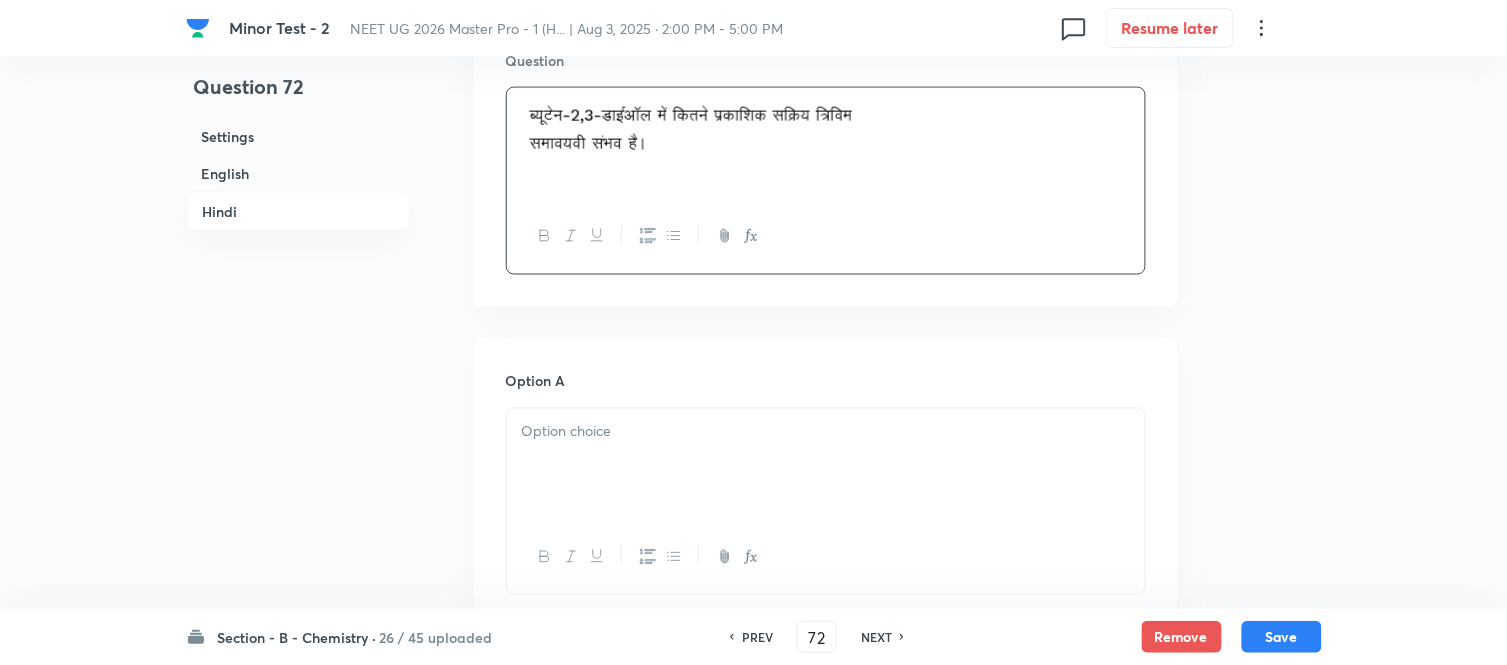 click at bounding box center (826, 432) 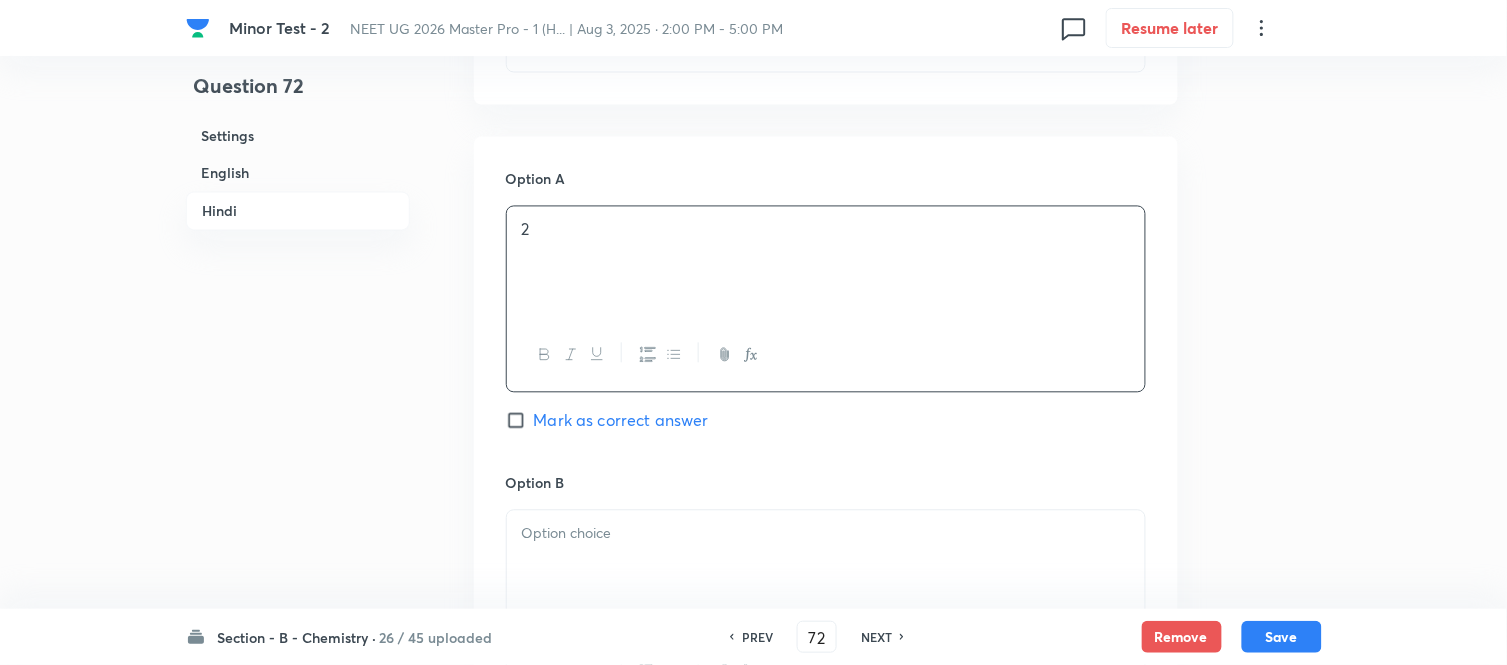 scroll, scrollTop: 2878, scrollLeft: 0, axis: vertical 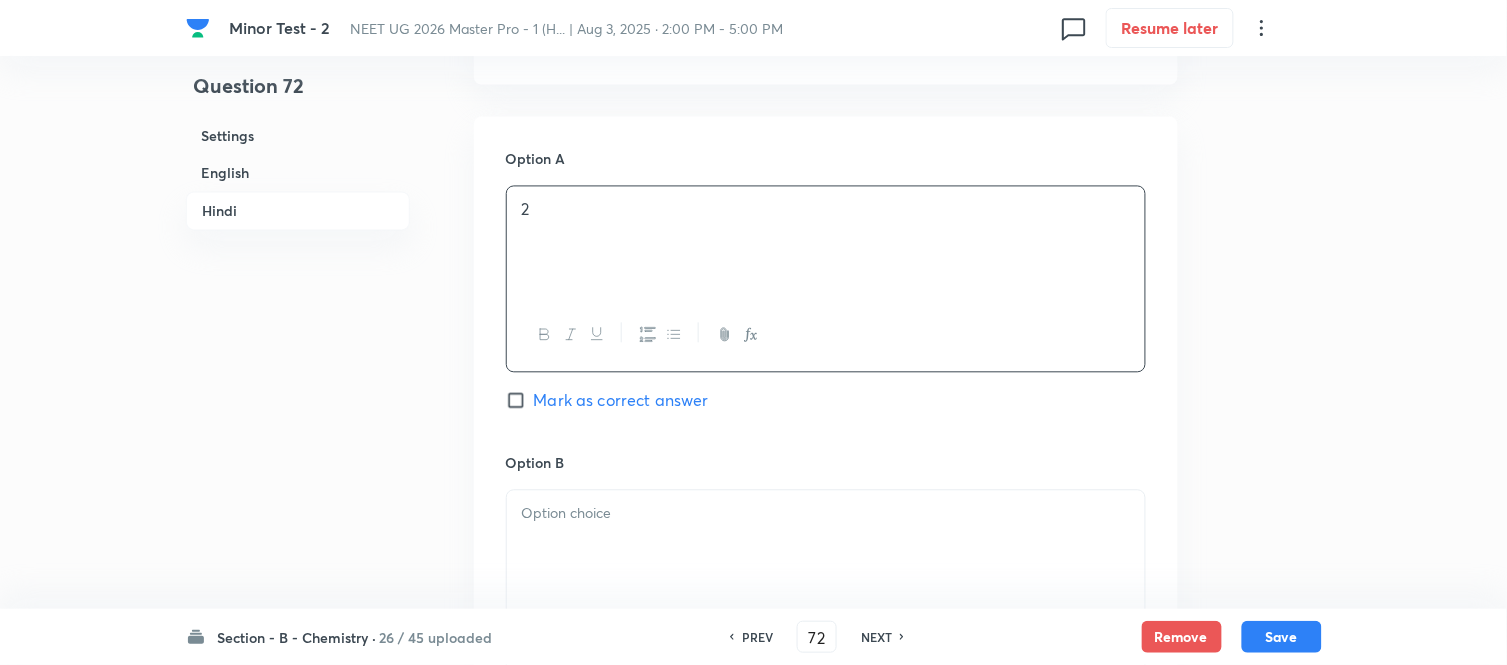 click at bounding box center [826, 514] 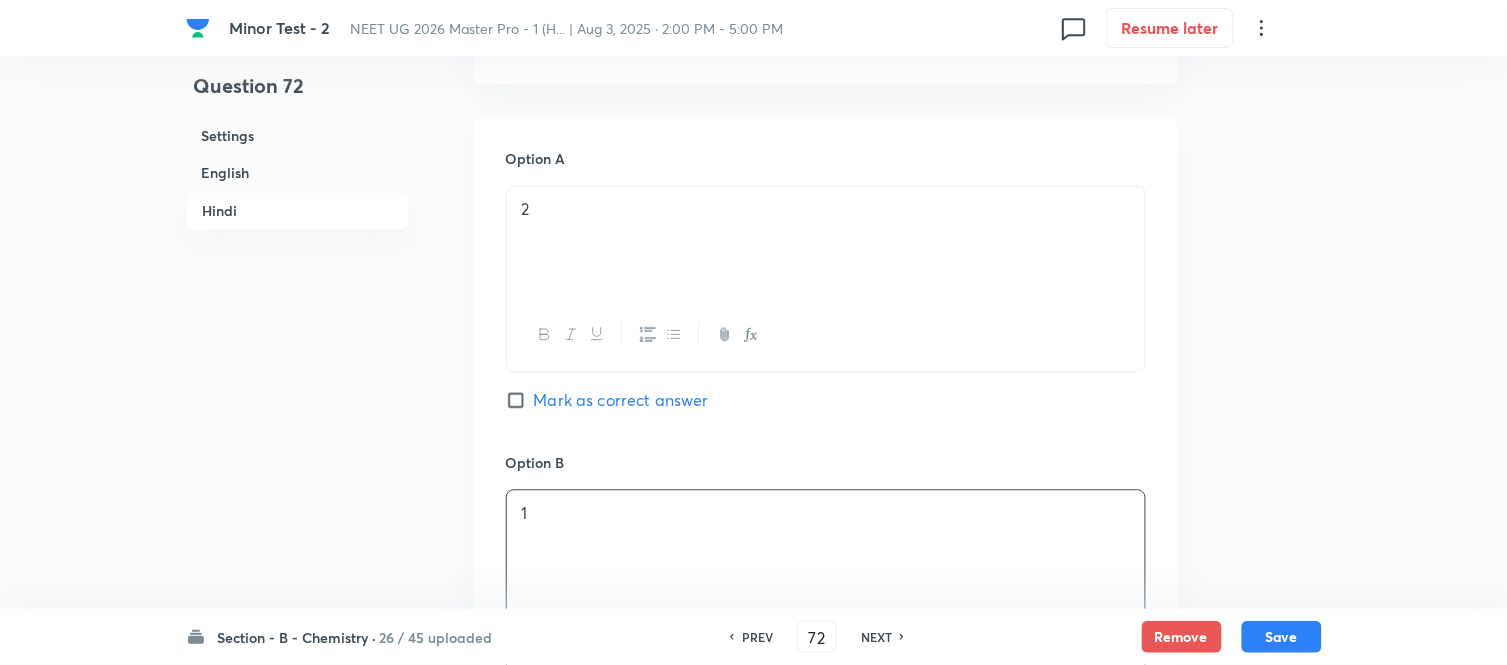 click on "Mark as correct answer" at bounding box center (621, 401) 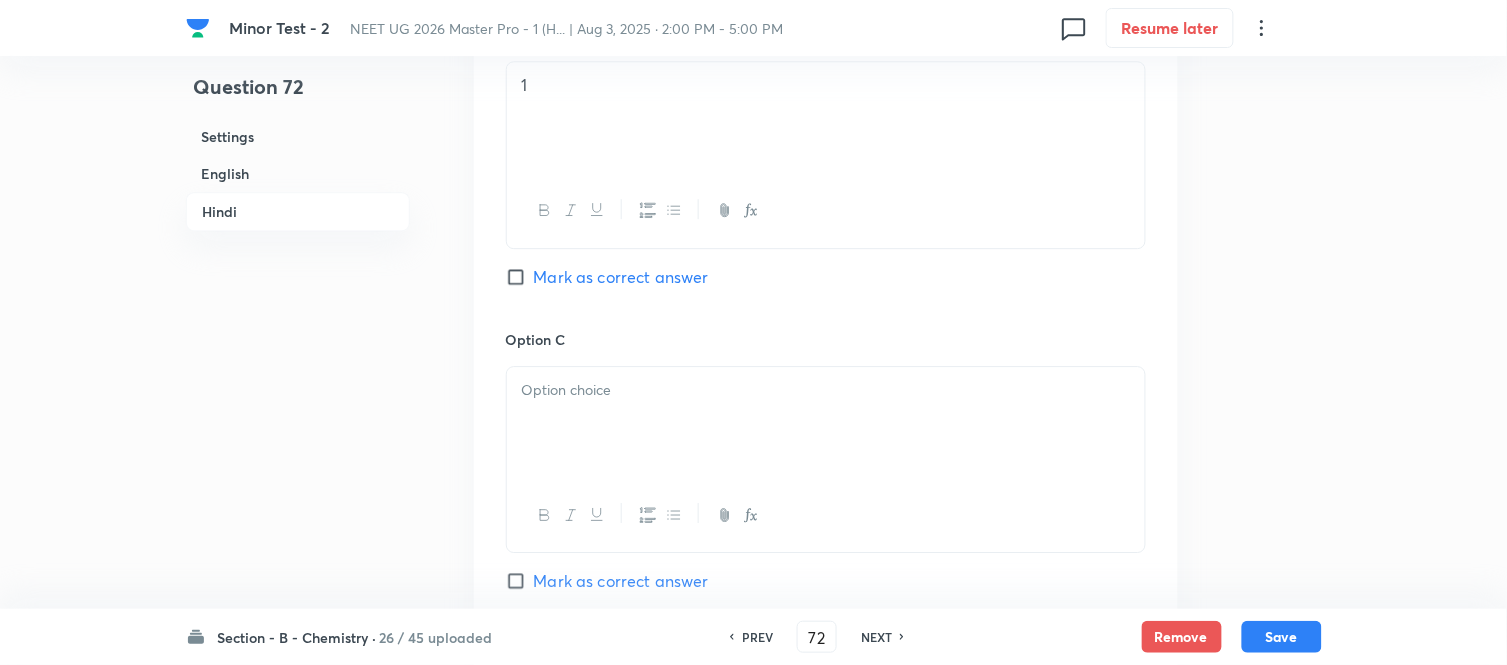 scroll, scrollTop: 3434, scrollLeft: 0, axis: vertical 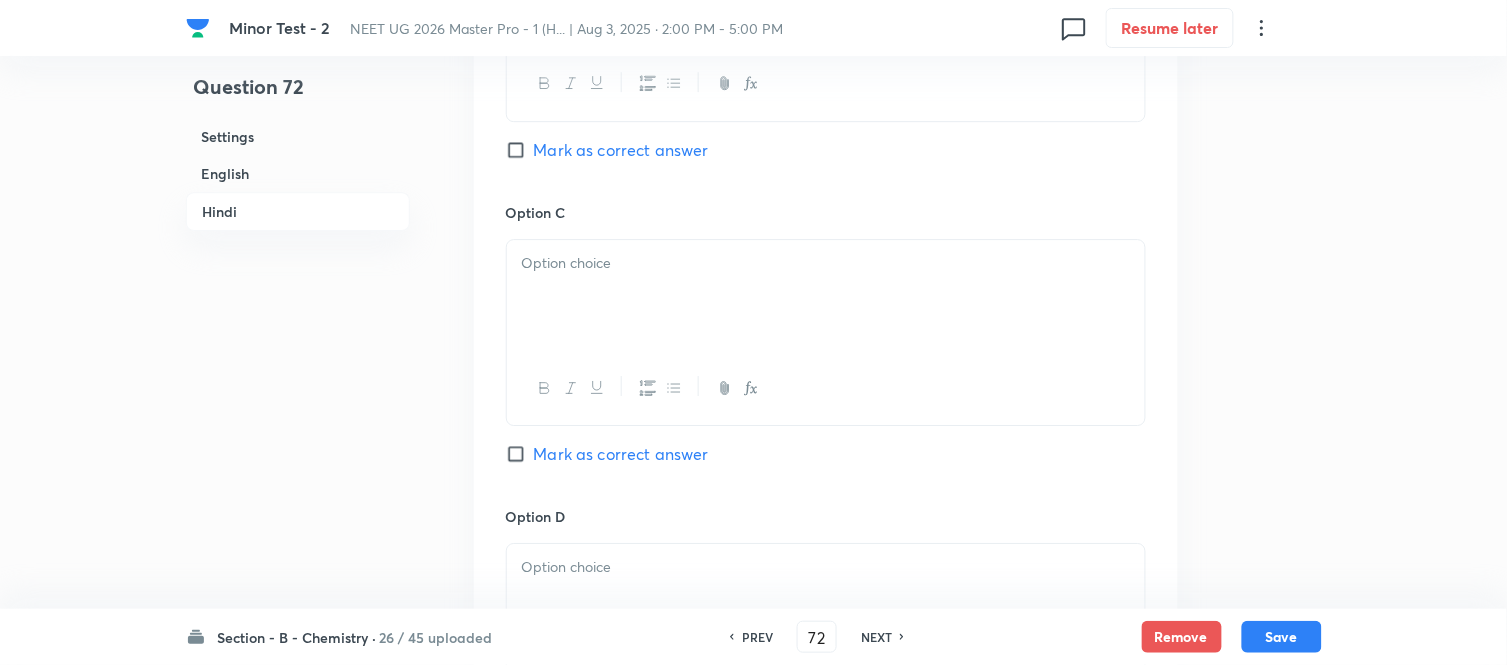 click at bounding box center [826, 296] 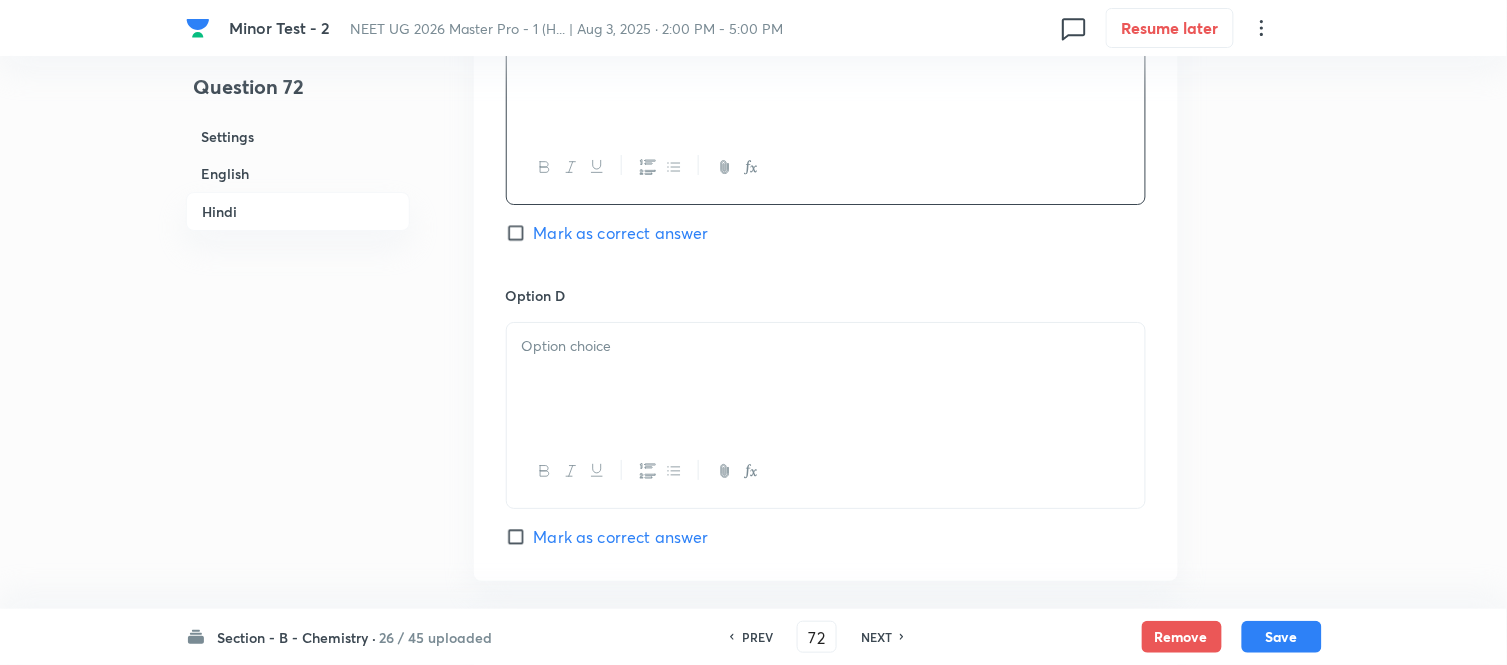 scroll, scrollTop: 3656, scrollLeft: 0, axis: vertical 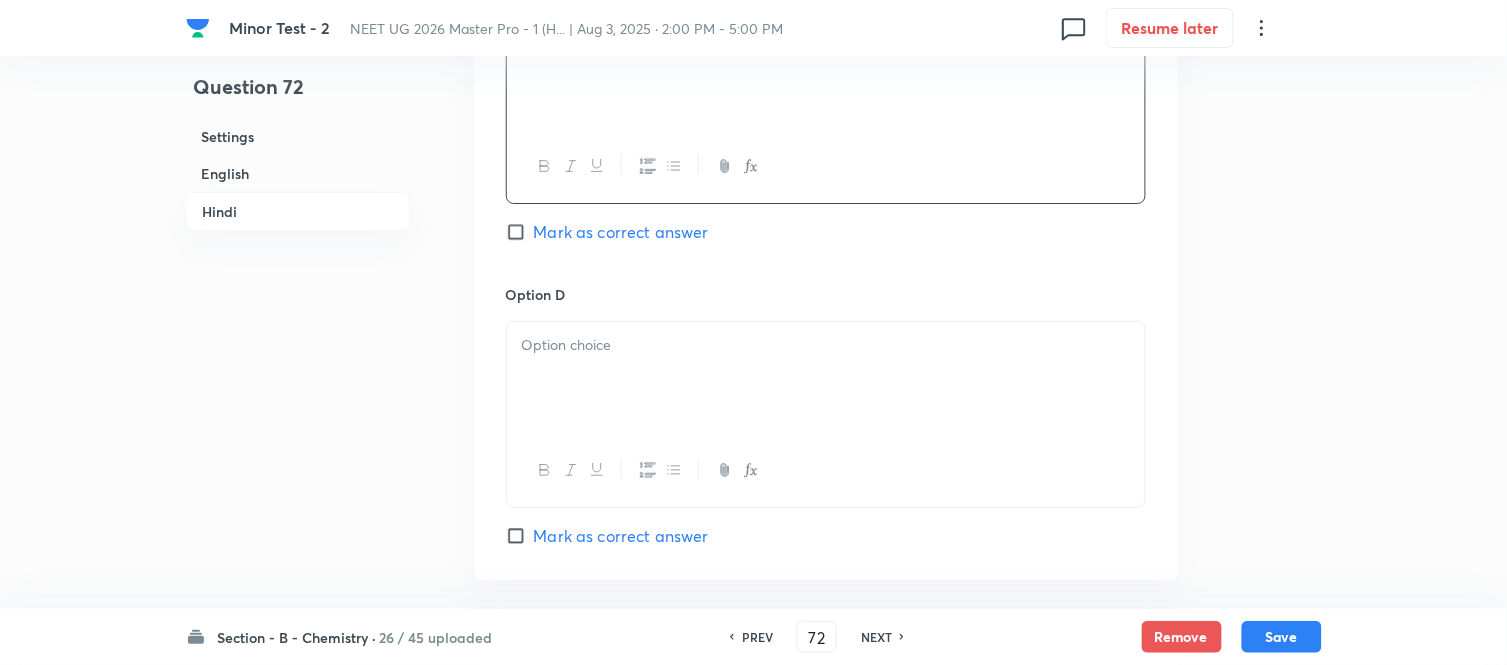 click at bounding box center [826, 345] 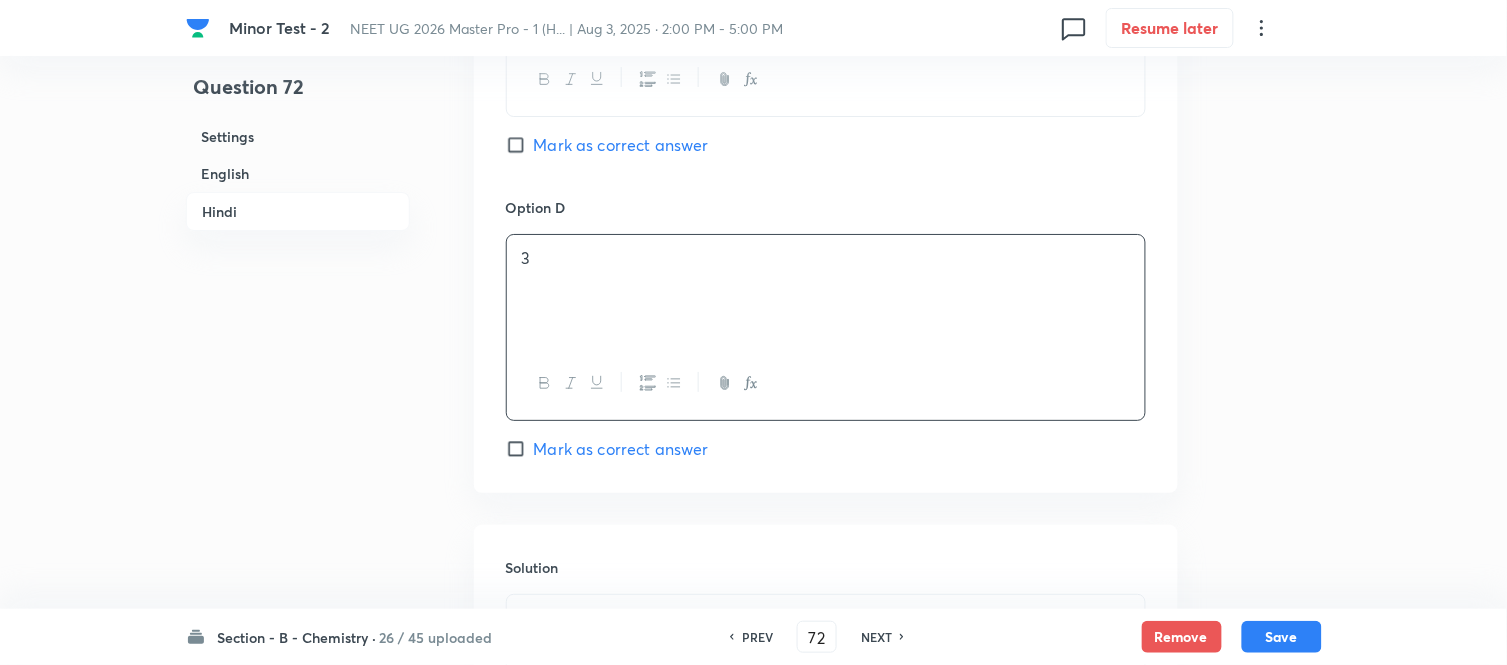 scroll, scrollTop: 3990, scrollLeft: 0, axis: vertical 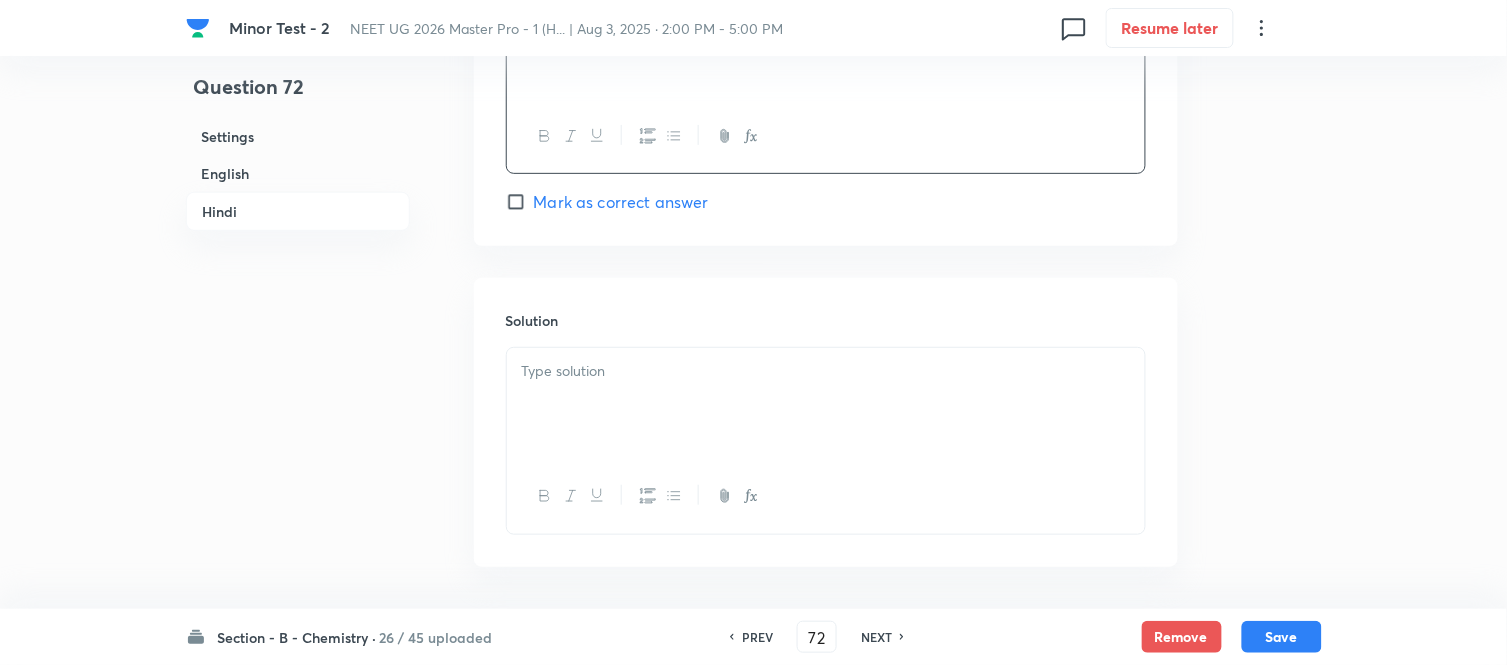 click at bounding box center [826, 404] 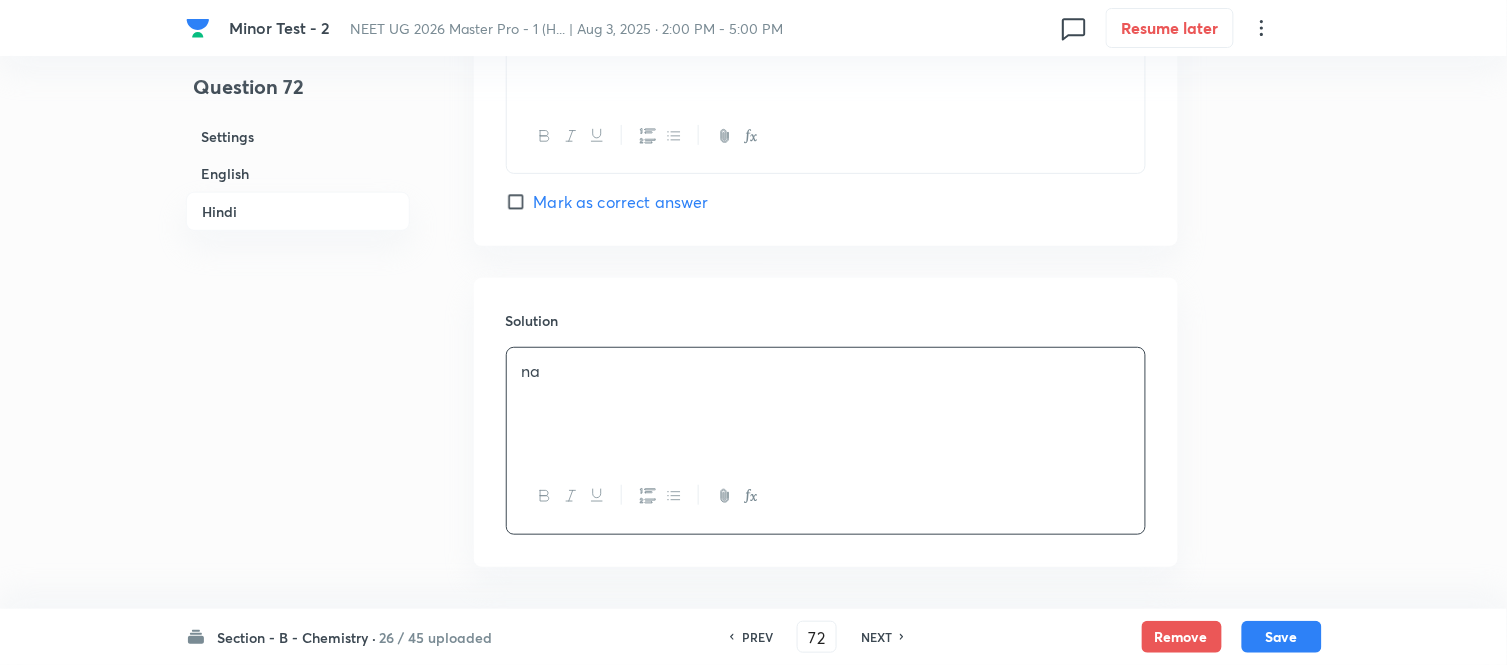 scroll, scrollTop: 4075, scrollLeft: 0, axis: vertical 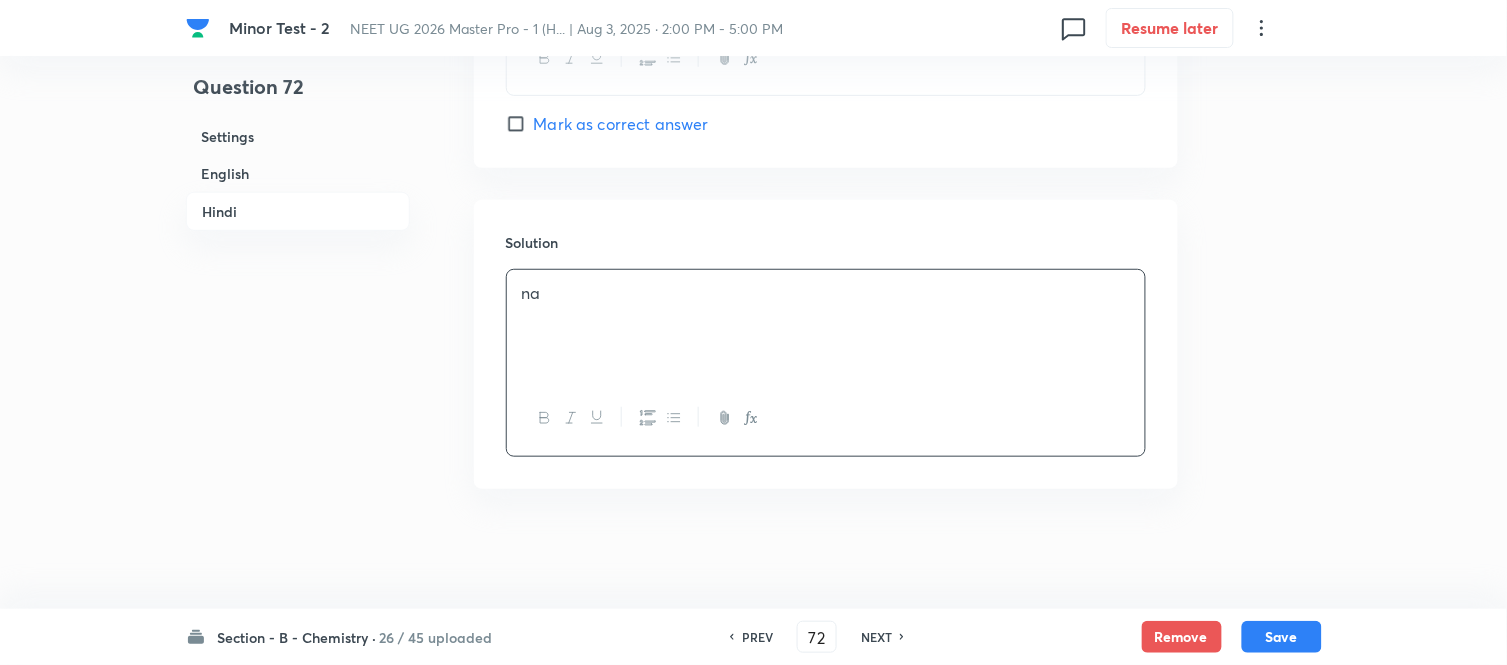 click on "English" at bounding box center (298, 173) 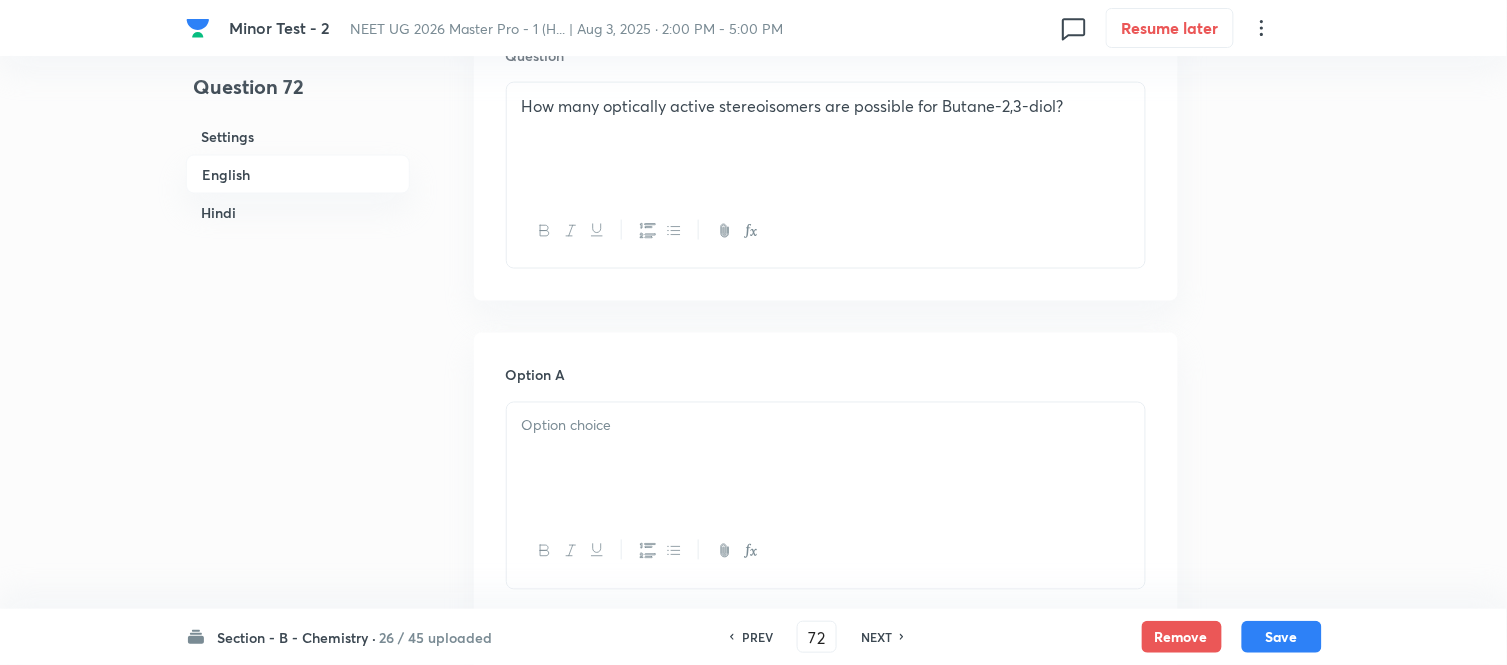 scroll, scrollTop: 848, scrollLeft: 0, axis: vertical 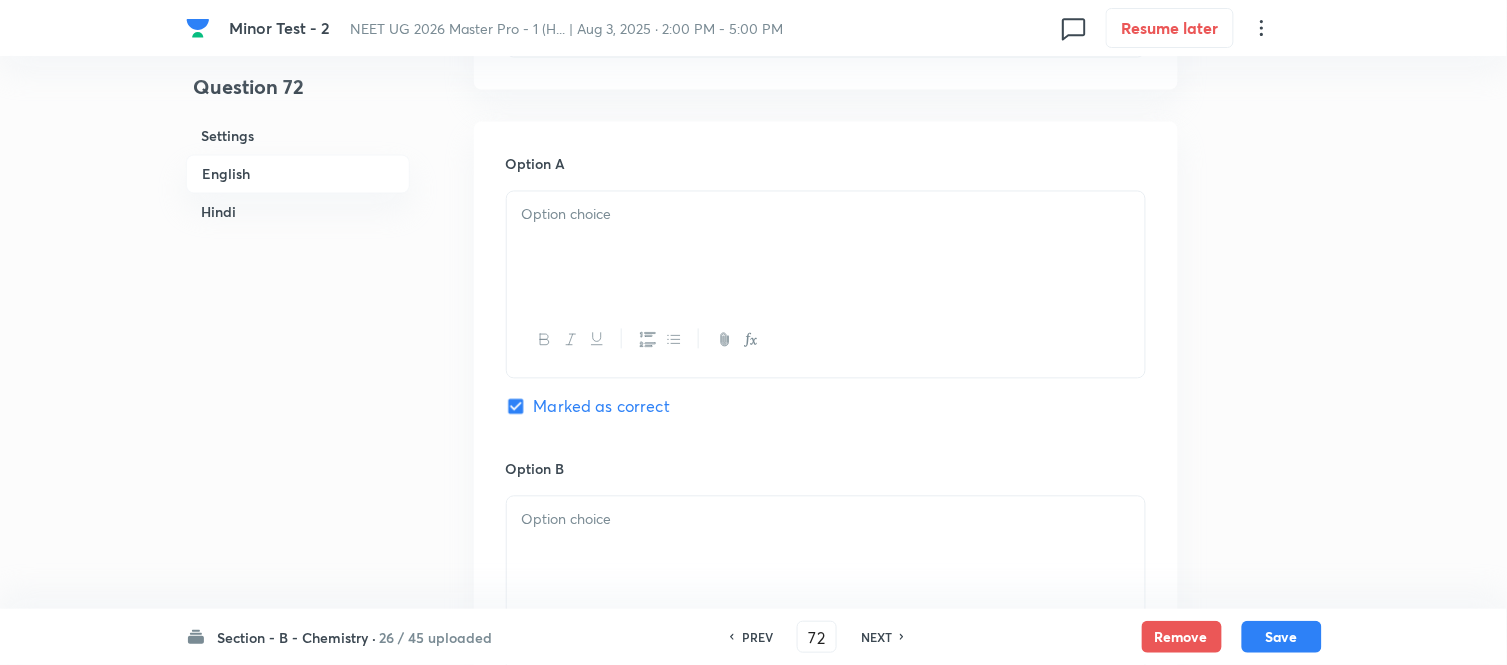 click at bounding box center (826, 248) 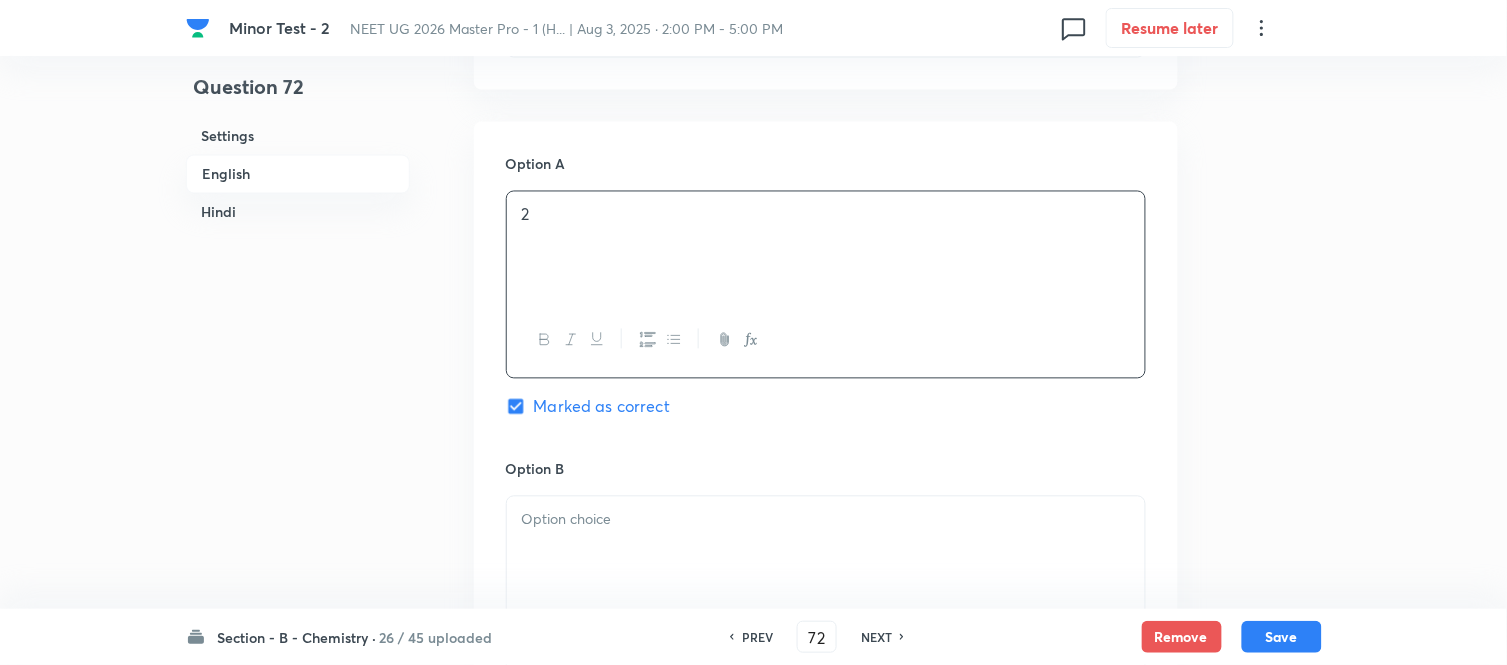 scroll, scrollTop: 1071, scrollLeft: 0, axis: vertical 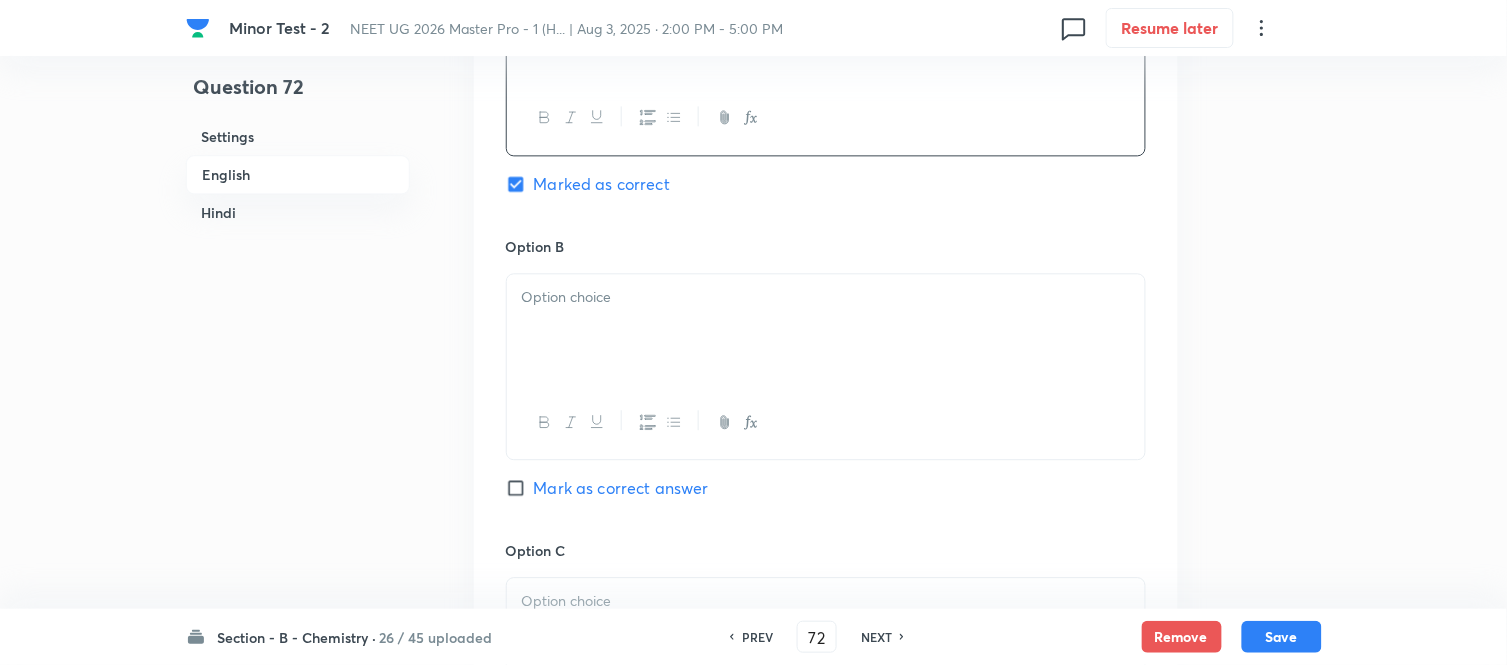 click at bounding box center [826, 330] 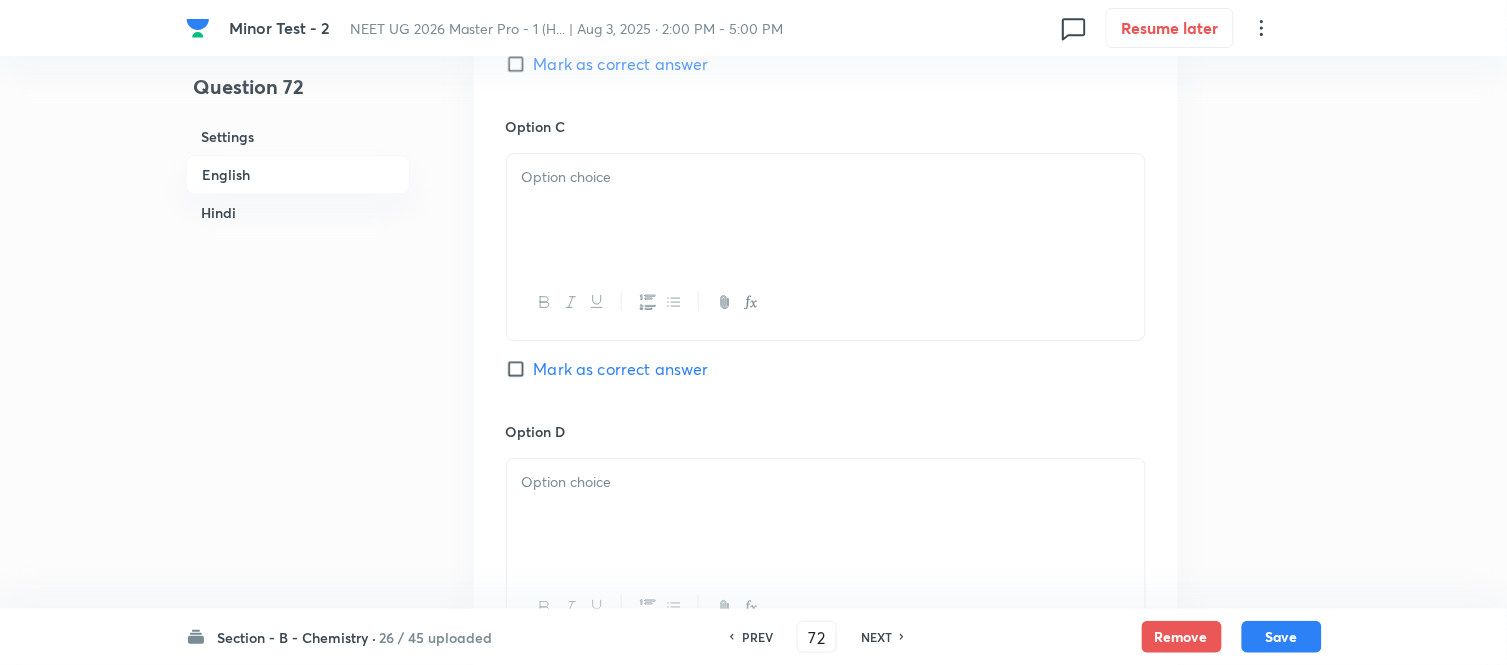 scroll, scrollTop: 1515, scrollLeft: 0, axis: vertical 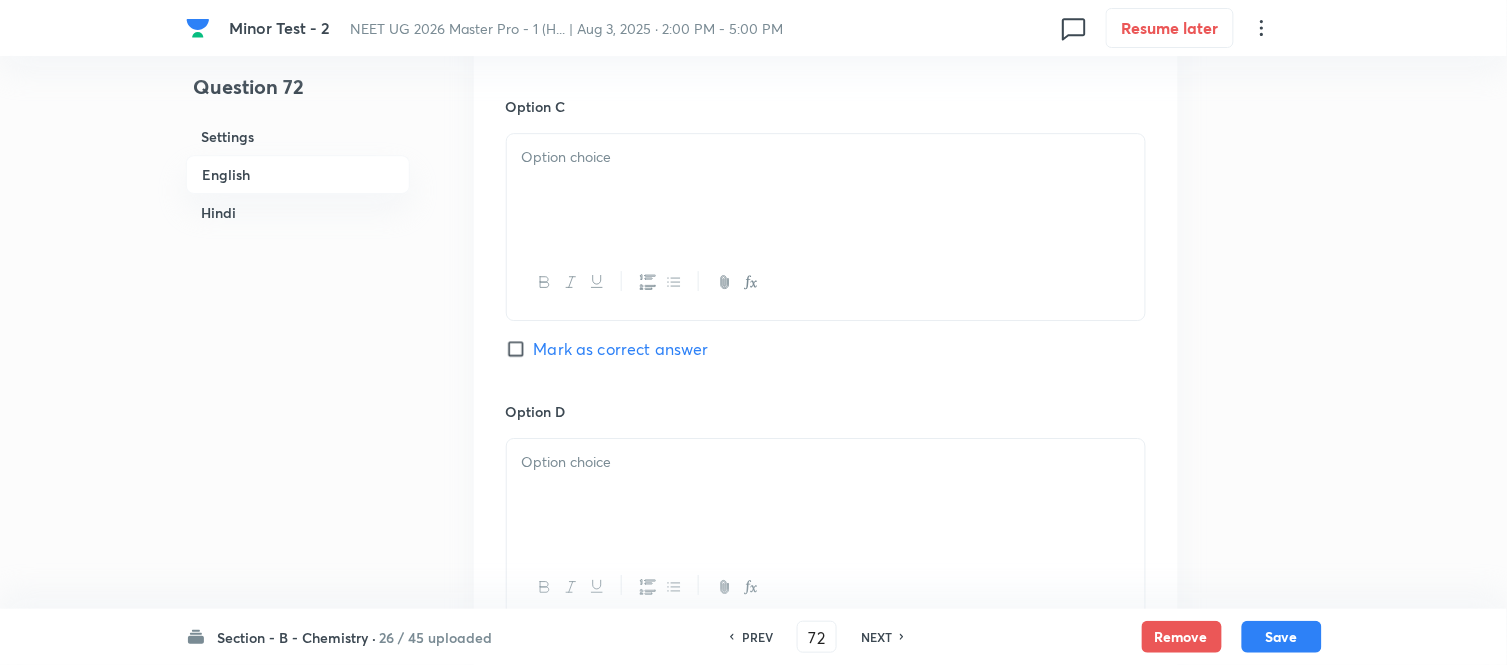 click at bounding box center [826, 190] 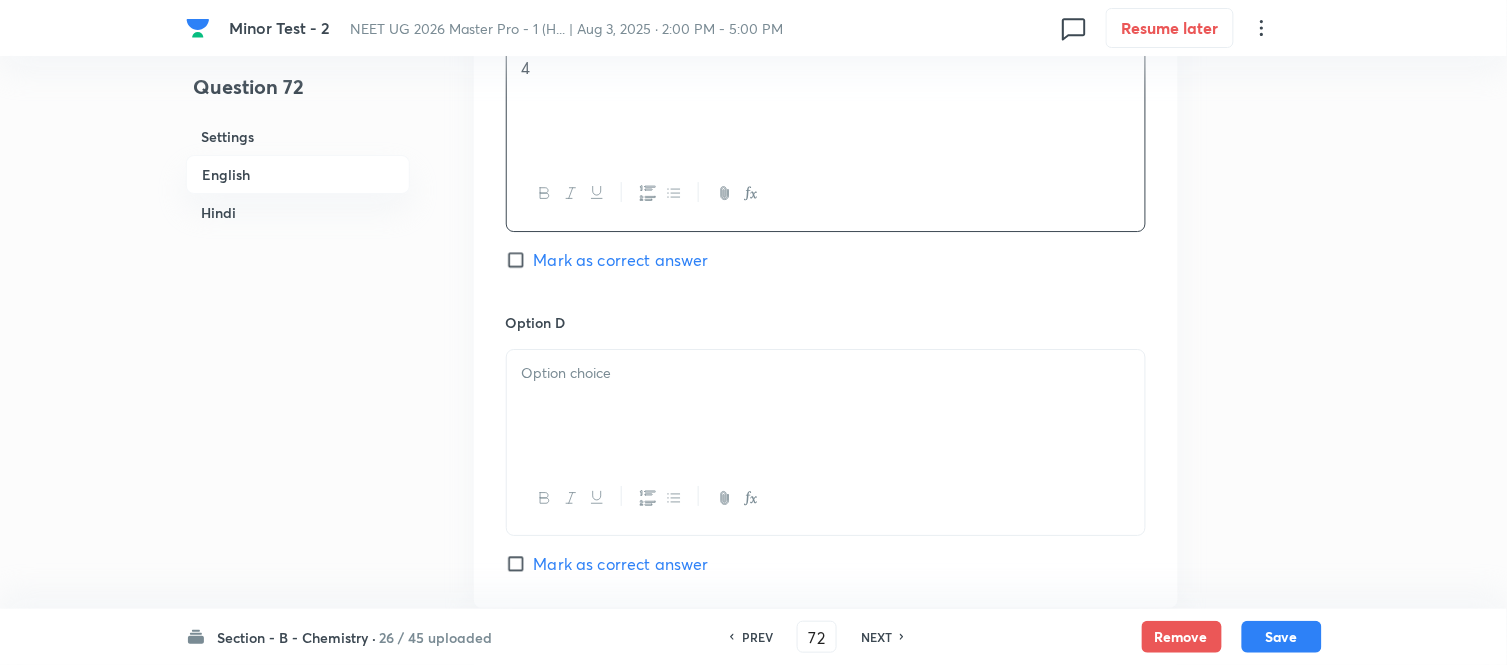 scroll, scrollTop: 1737, scrollLeft: 0, axis: vertical 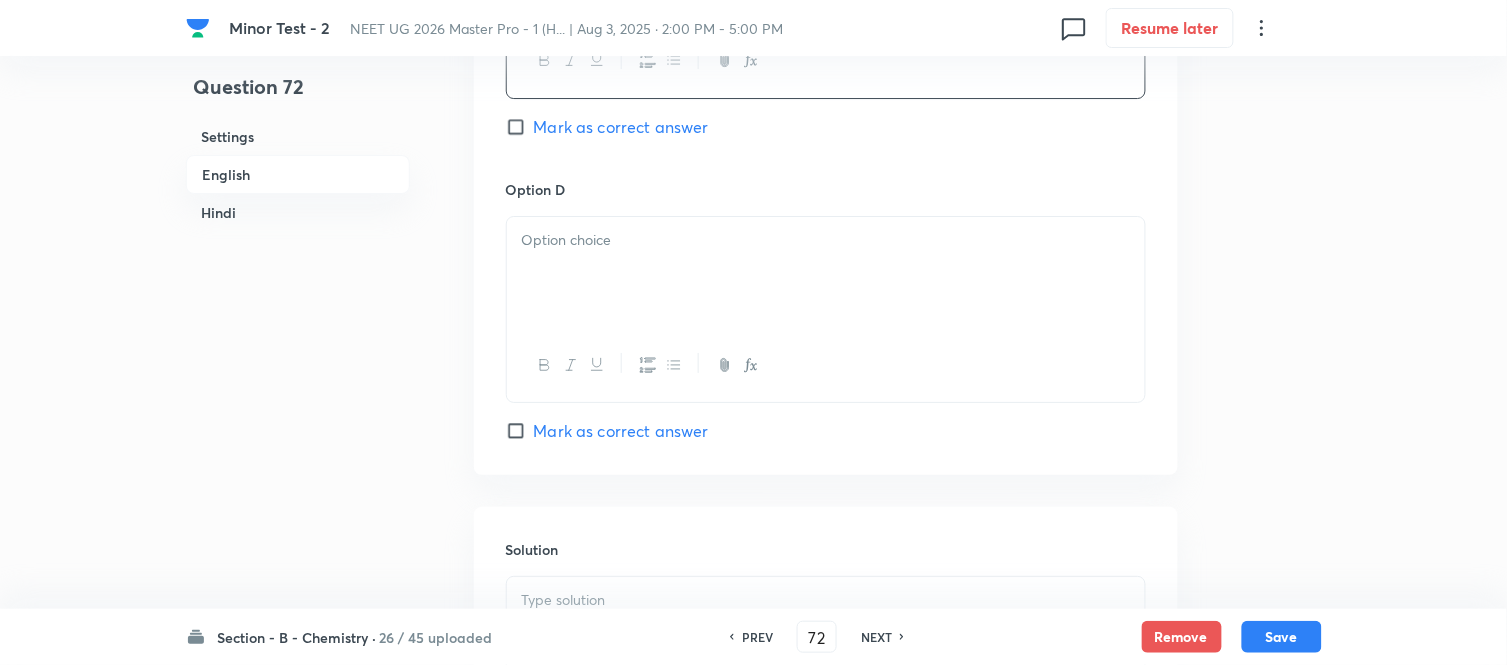 click at bounding box center (826, 273) 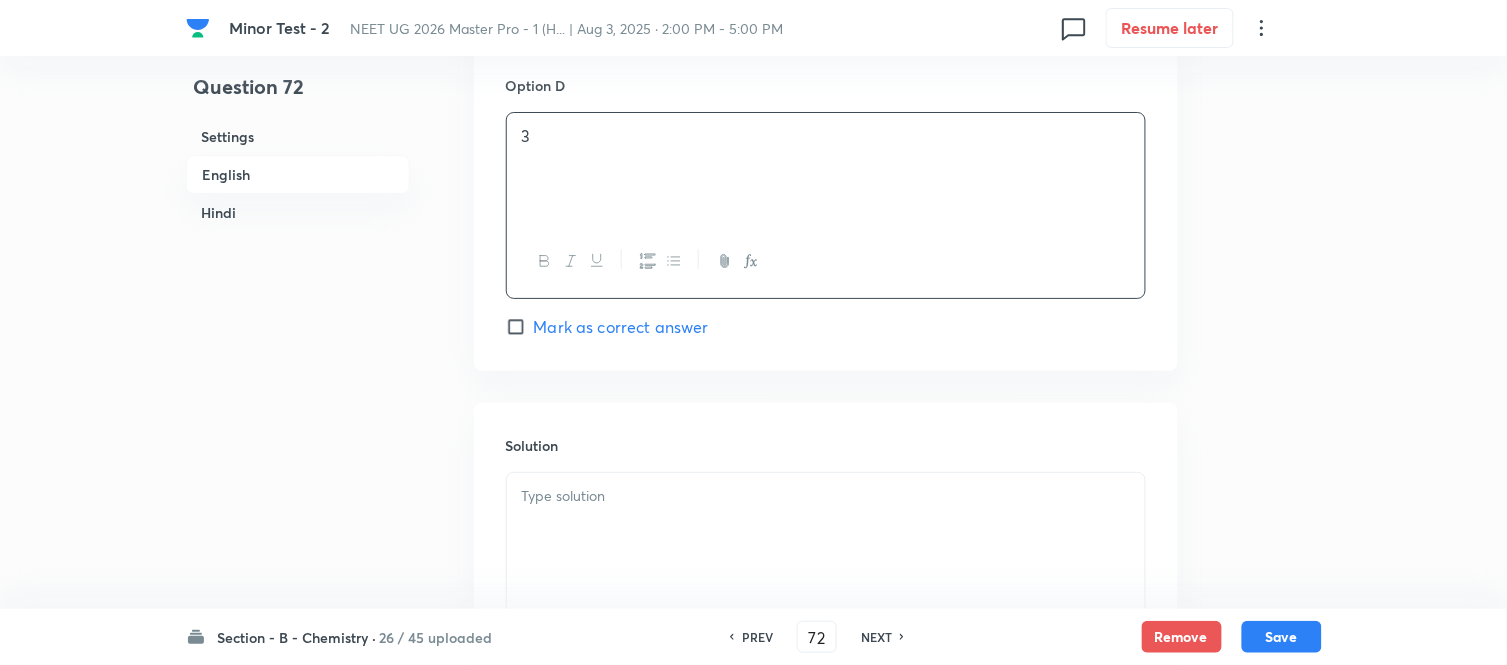 scroll, scrollTop: 2071, scrollLeft: 0, axis: vertical 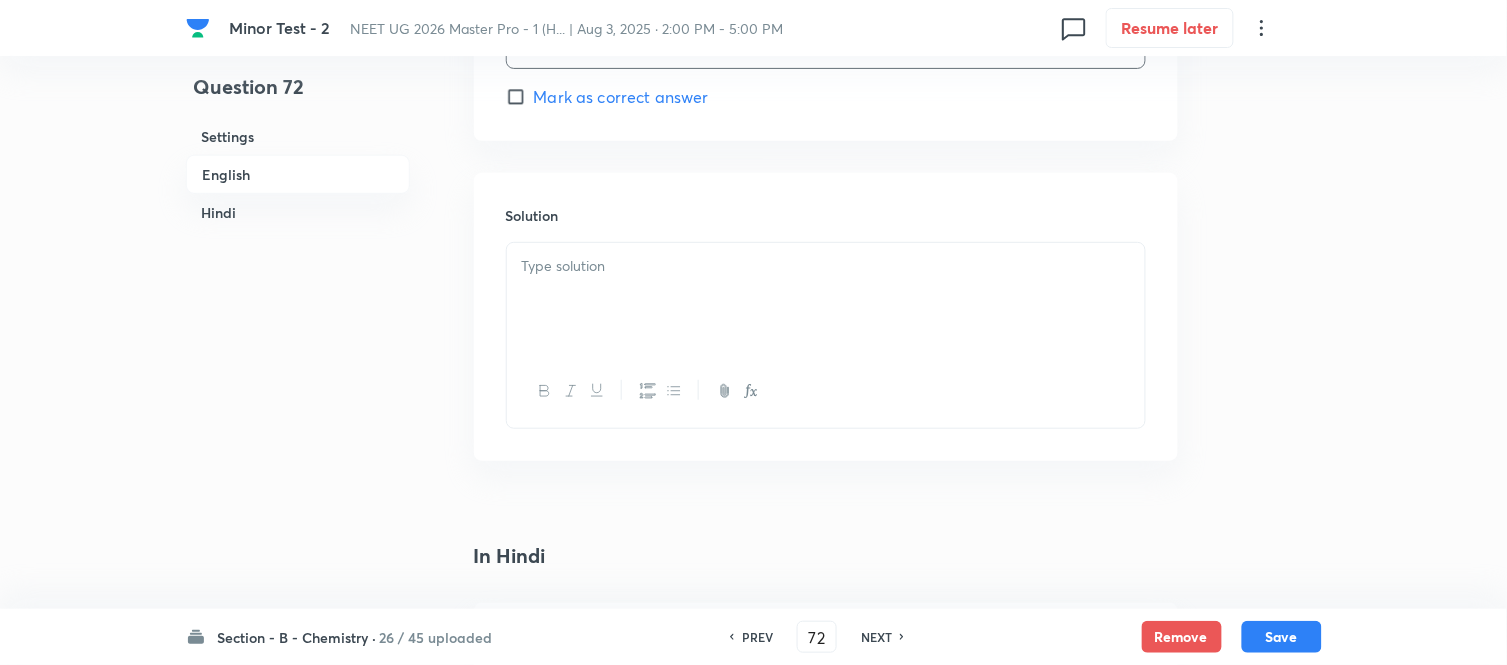 click at bounding box center [826, 299] 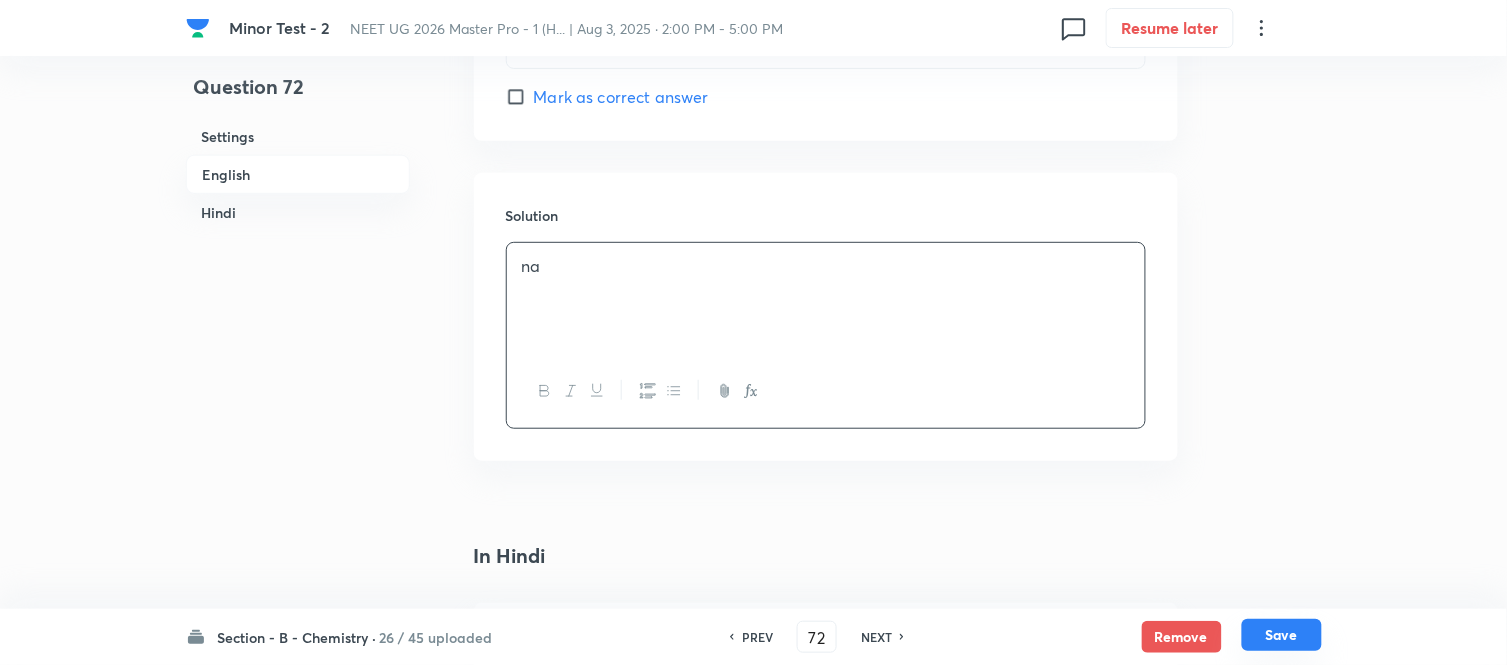 click on "Save" at bounding box center [1282, 635] 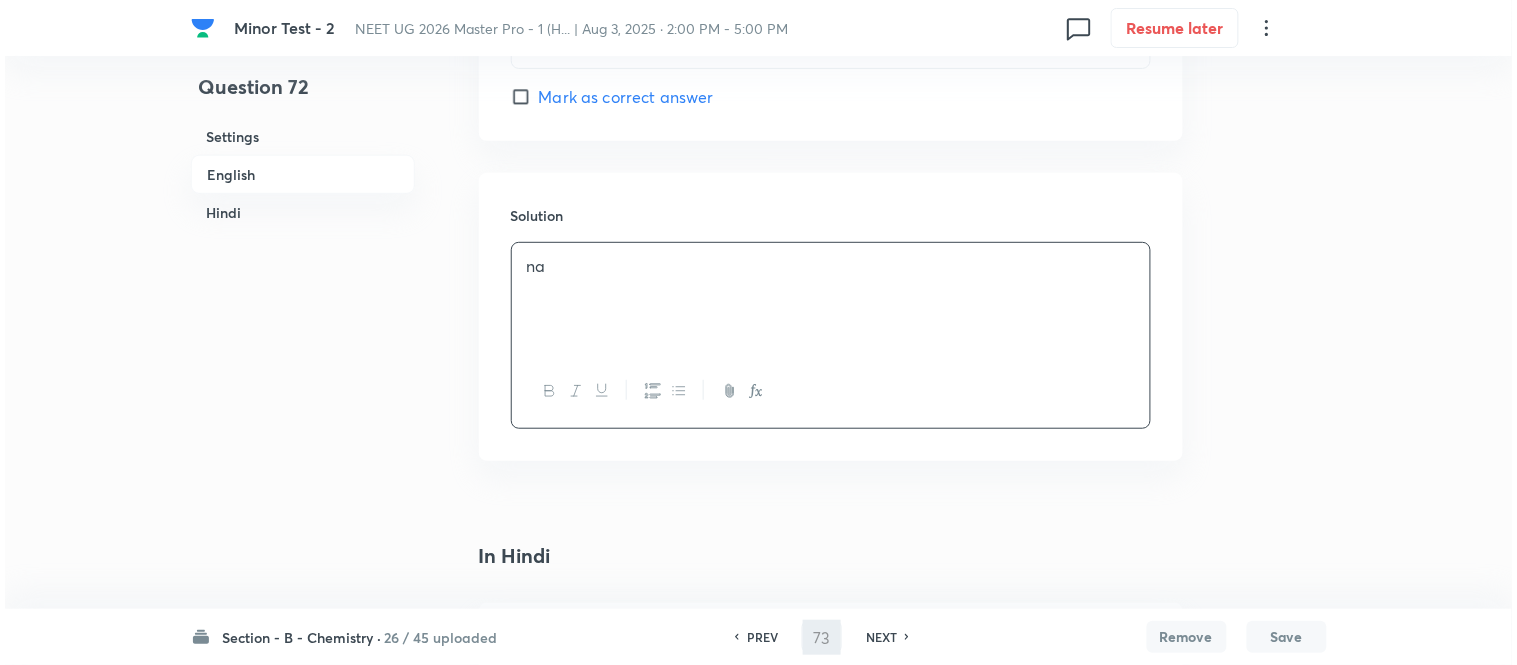 scroll, scrollTop: 0, scrollLeft: 0, axis: both 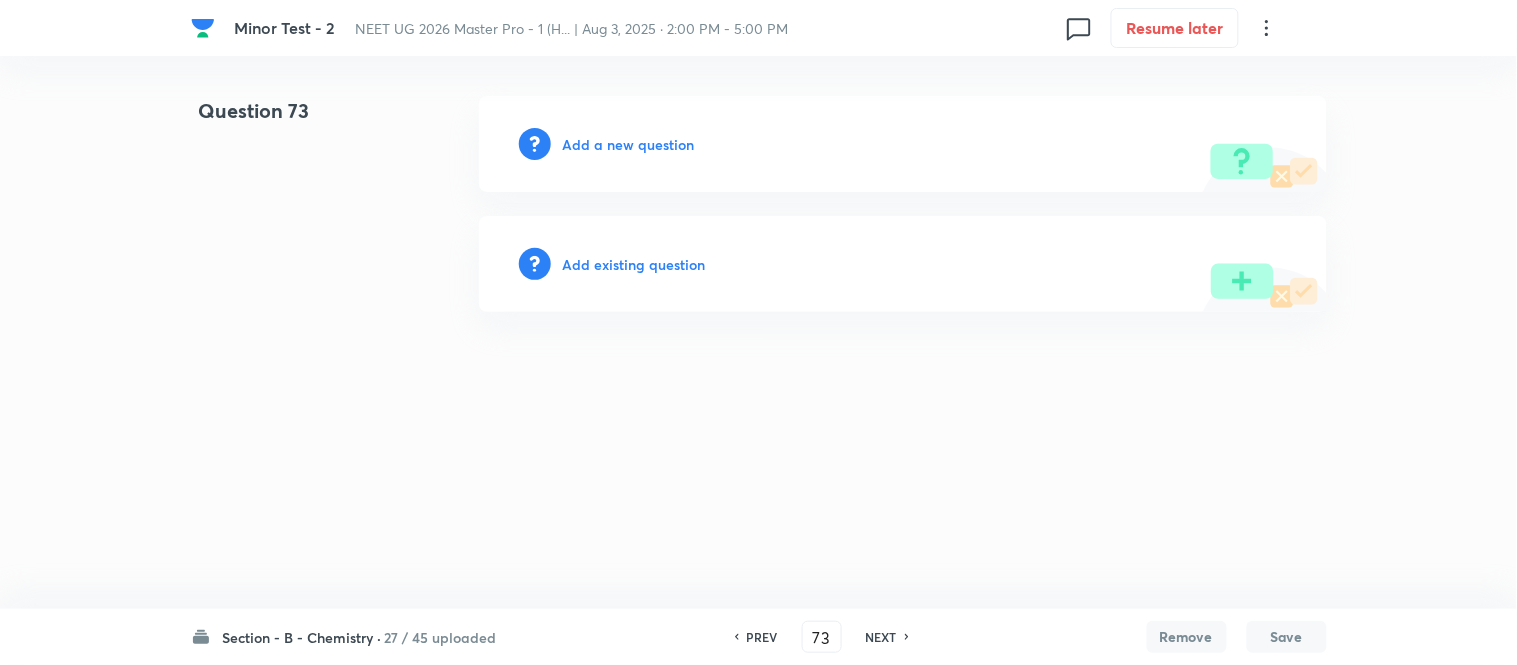 click on "Add a new question" at bounding box center (629, 144) 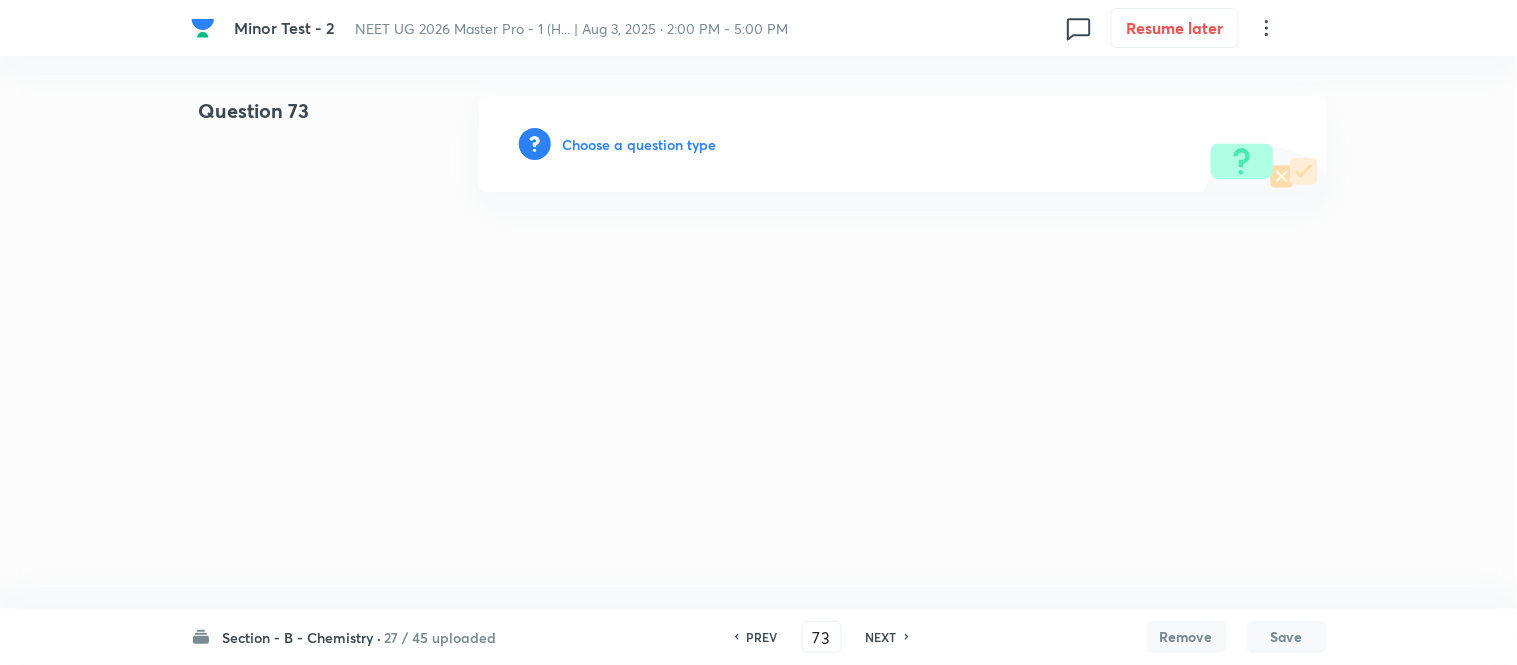 click on "Choose a question type" at bounding box center (640, 144) 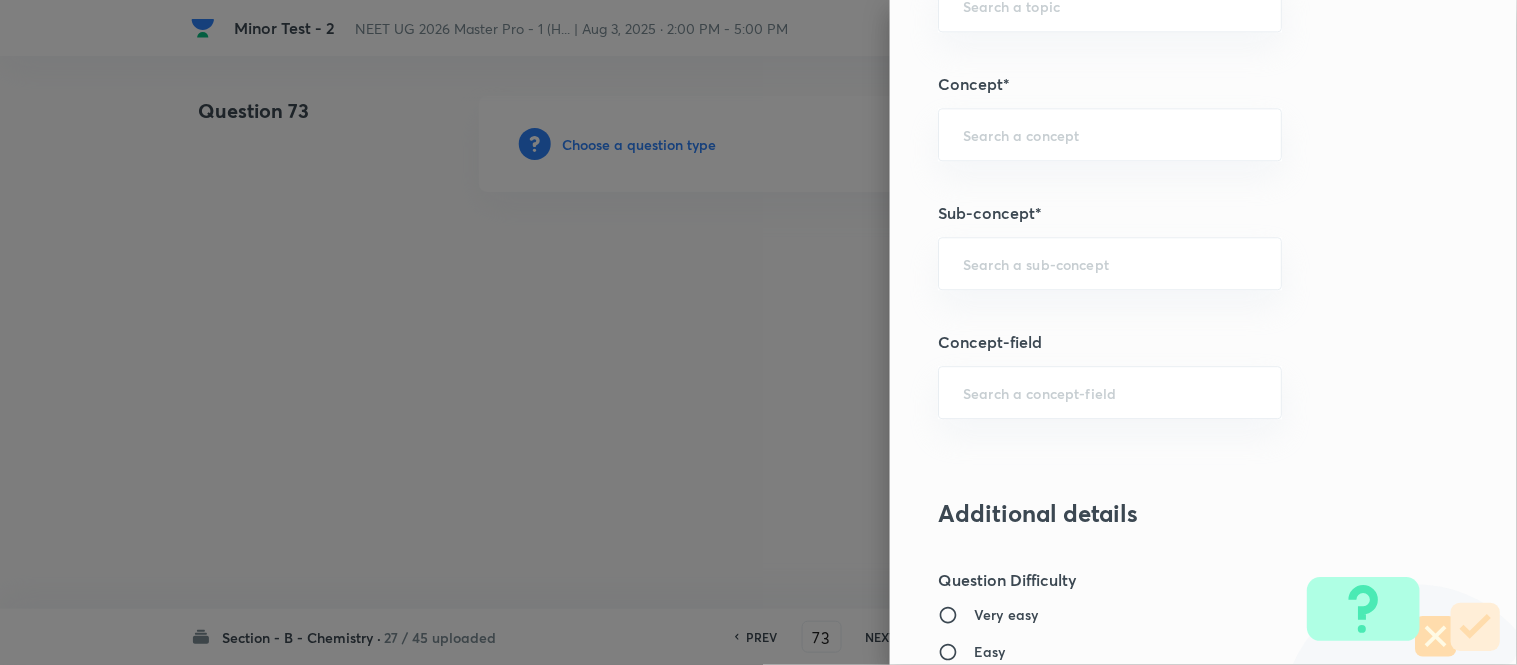 scroll, scrollTop: 1240, scrollLeft: 0, axis: vertical 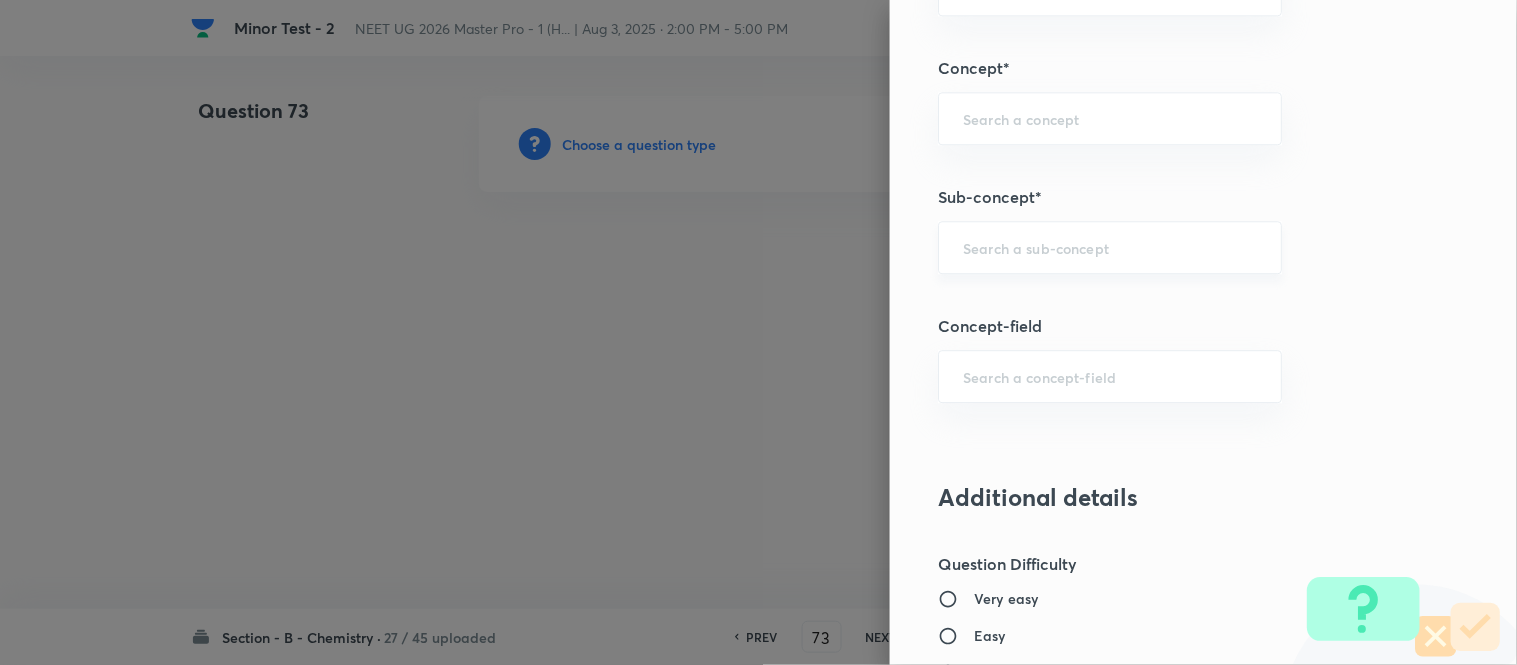 click at bounding box center [1110, 247] 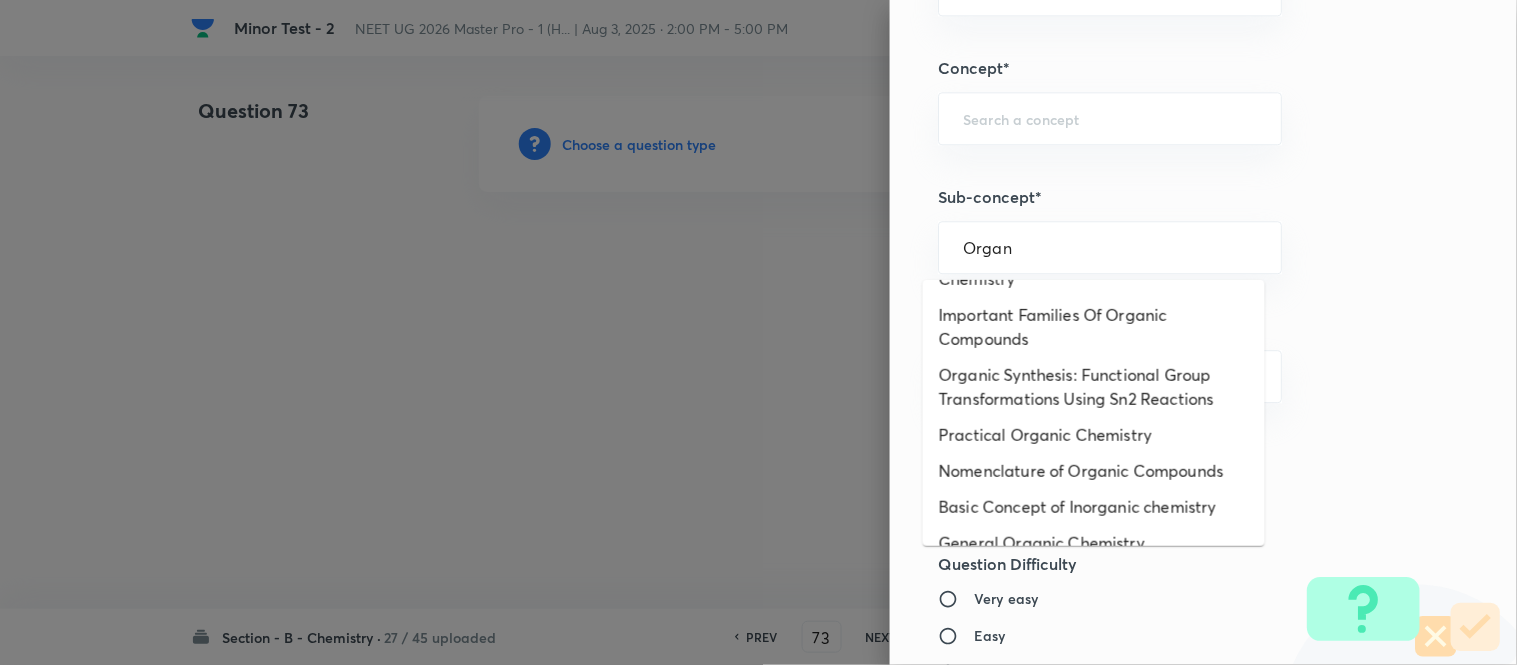scroll, scrollTop: 613, scrollLeft: 0, axis: vertical 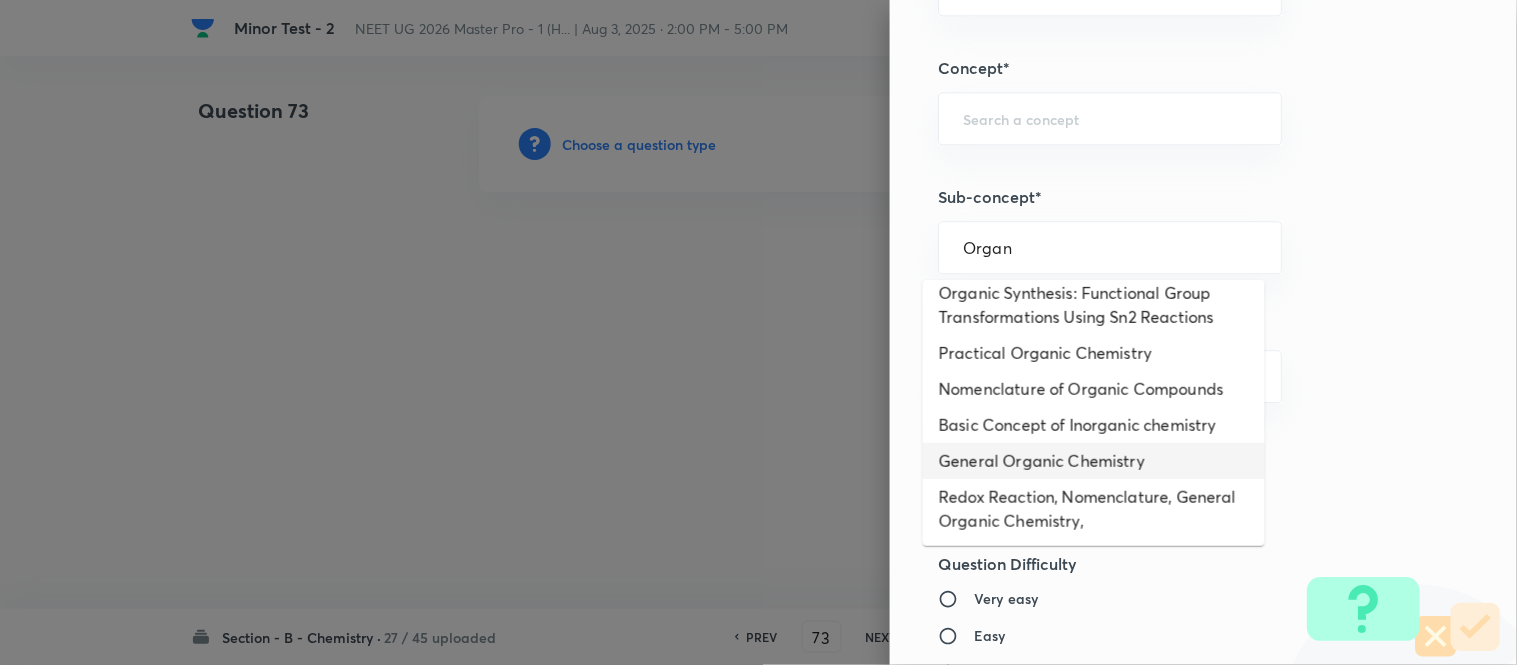 click on "General Organic Chemistry" at bounding box center [1094, 461] 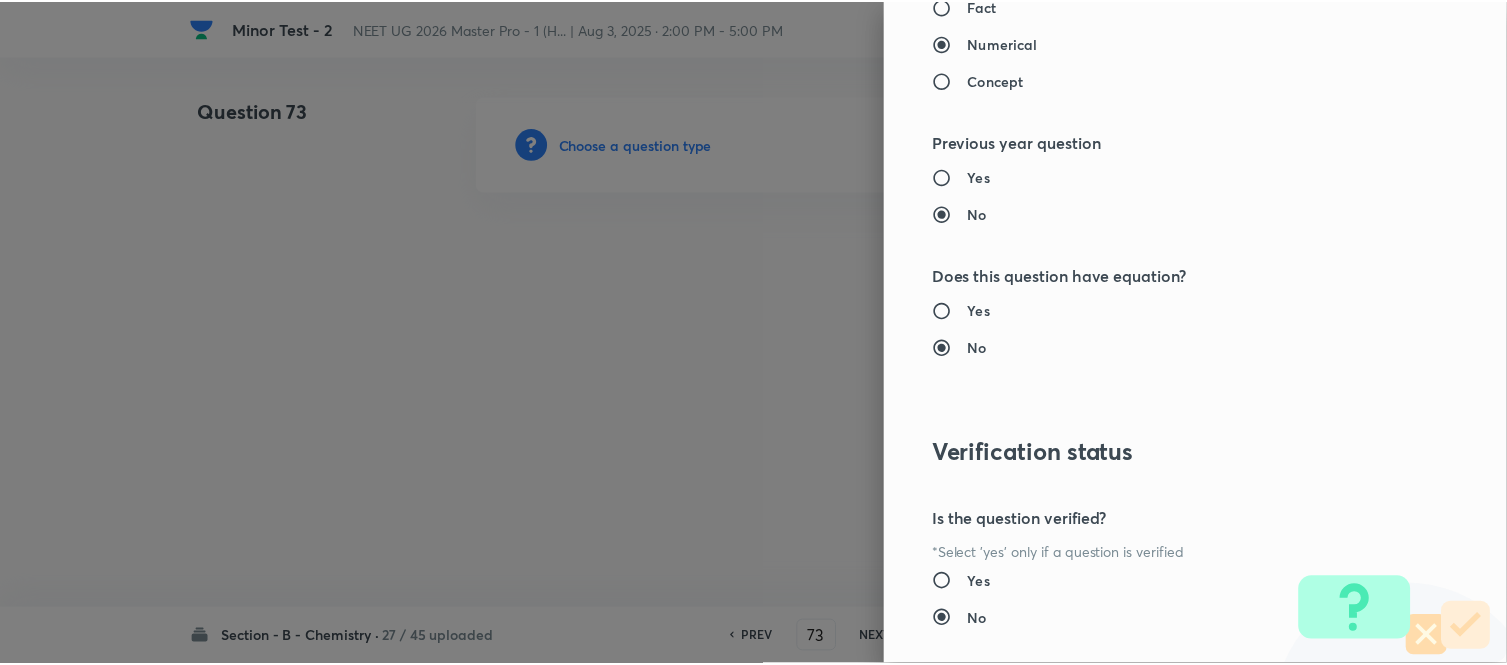 scroll, scrollTop: 2195, scrollLeft: 0, axis: vertical 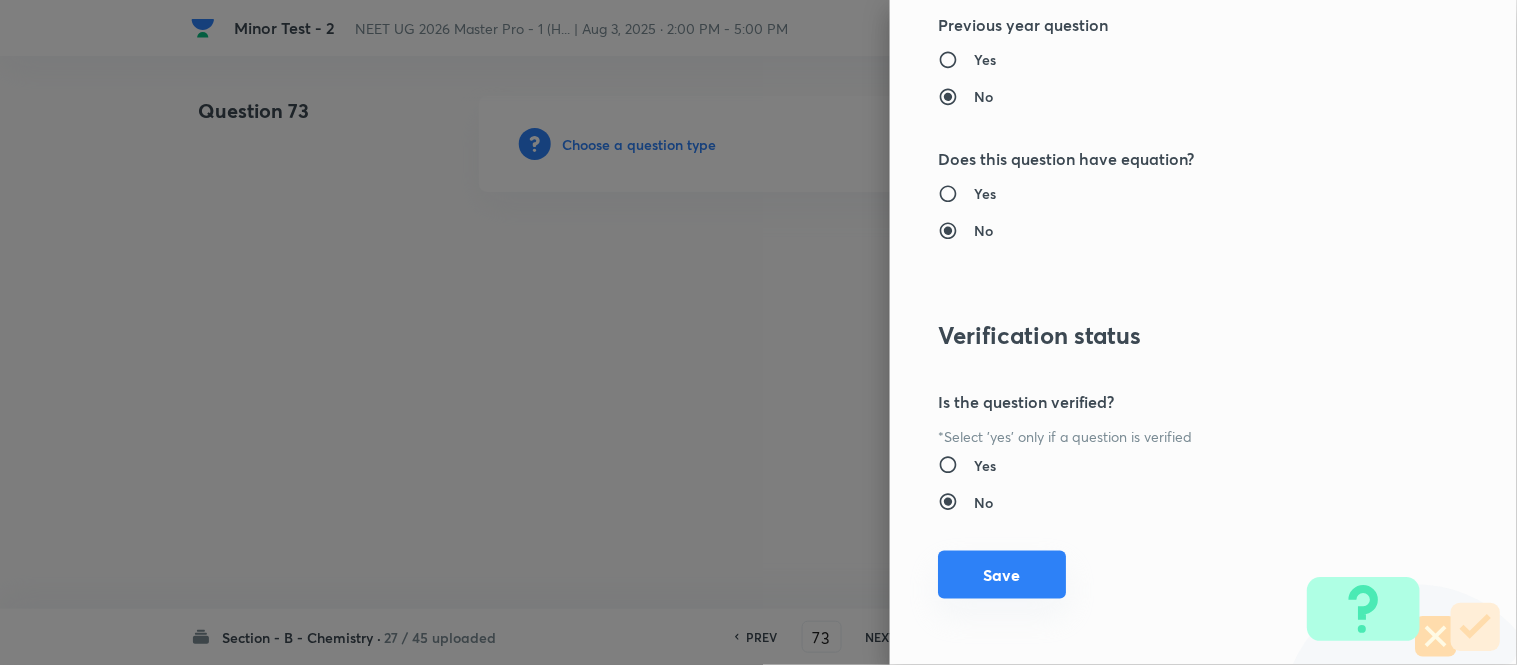 click on "Save" at bounding box center (1002, 575) 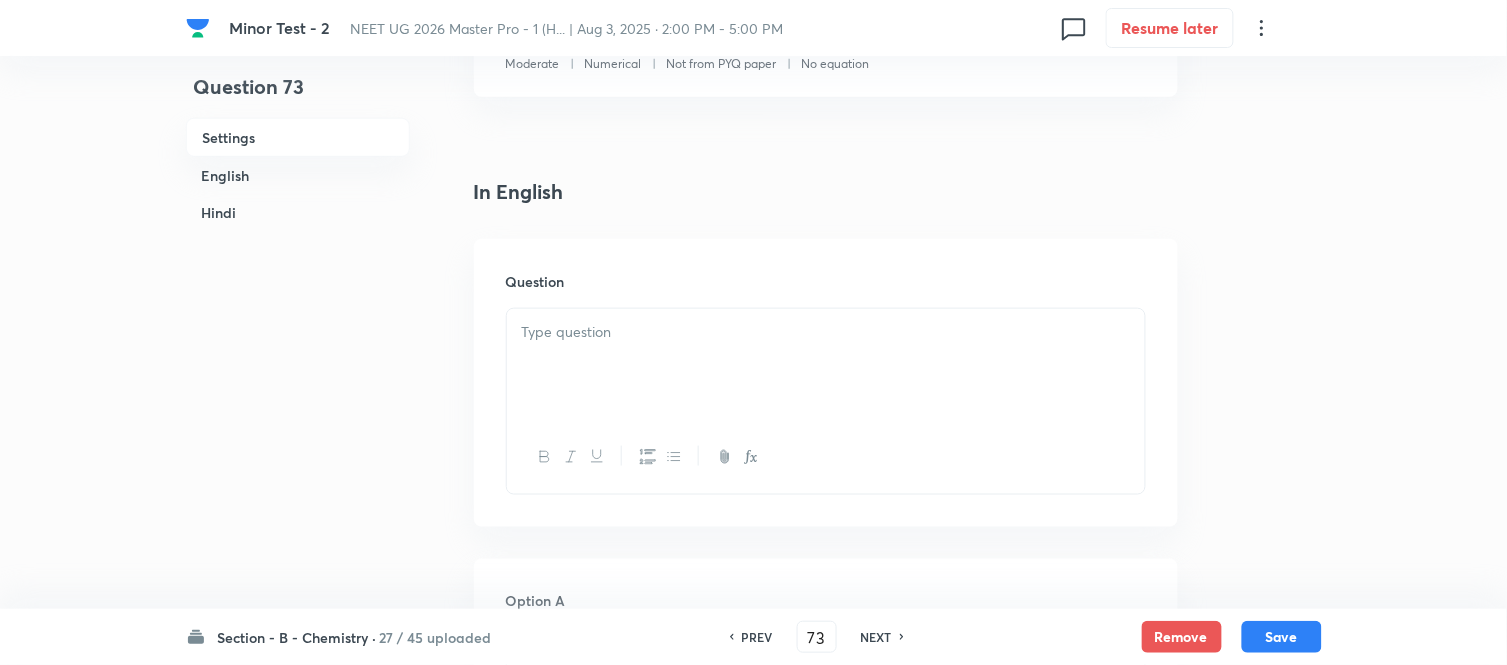 scroll, scrollTop: 555, scrollLeft: 0, axis: vertical 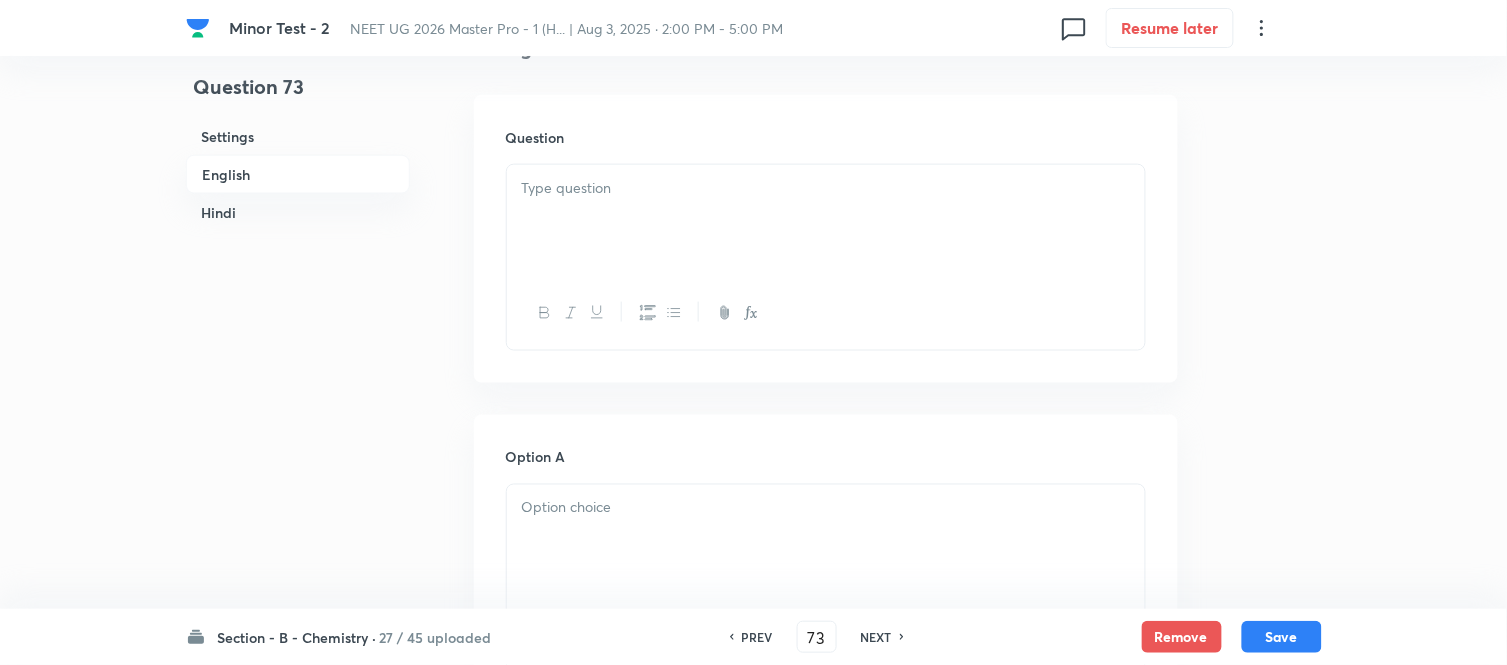 click at bounding box center [826, 221] 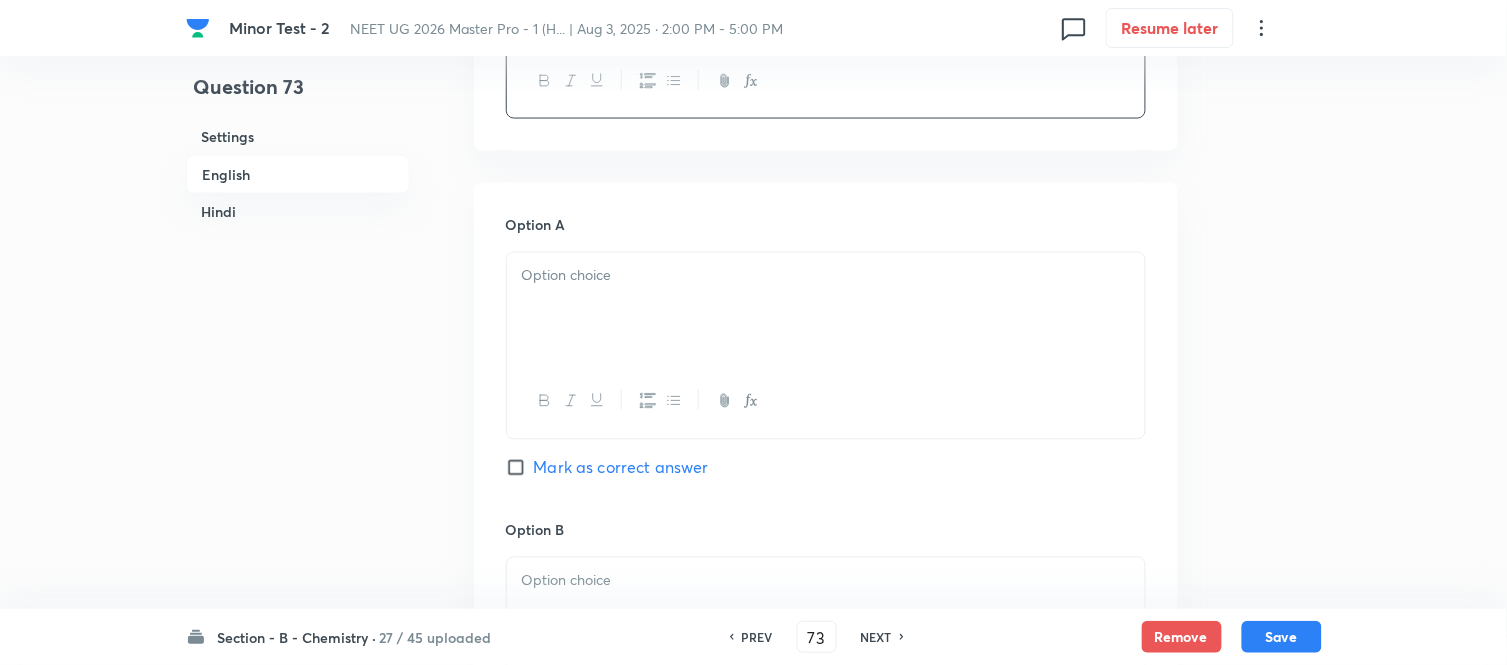 scroll, scrollTop: 888, scrollLeft: 0, axis: vertical 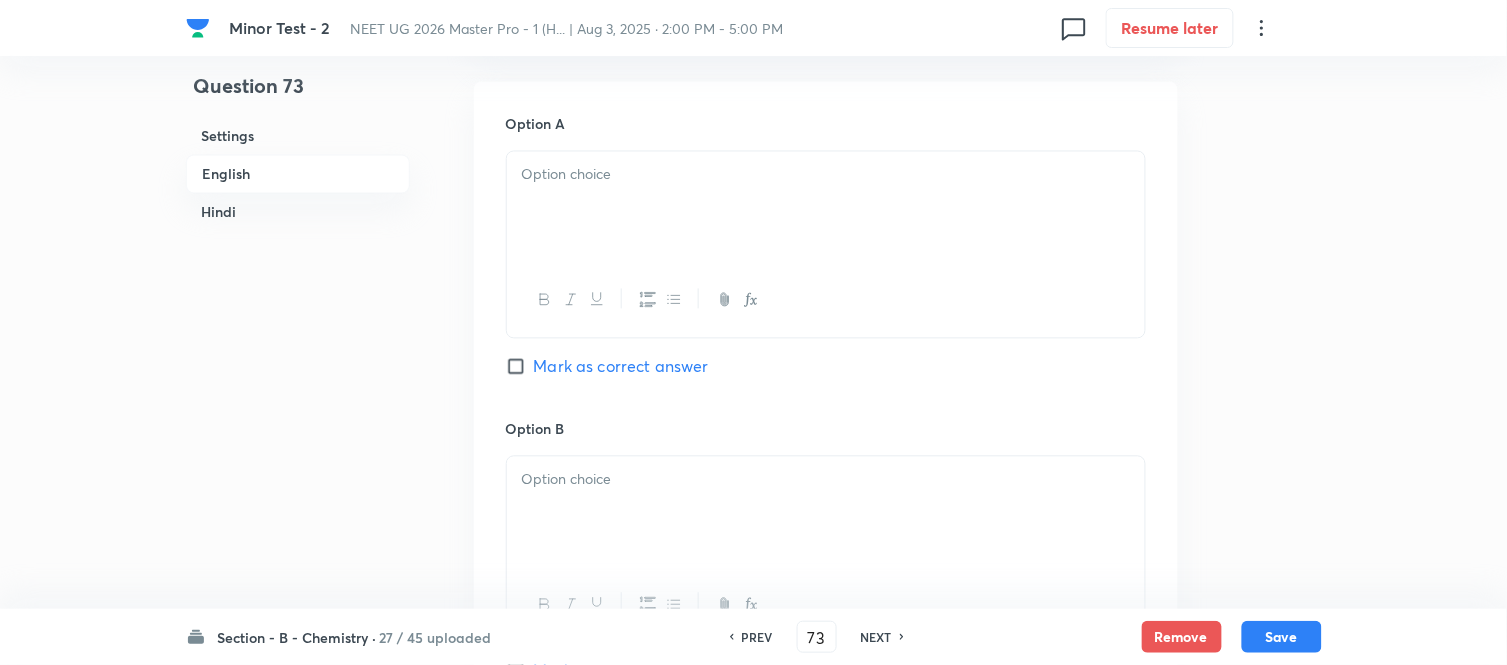 click at bounding box center (826, 208) 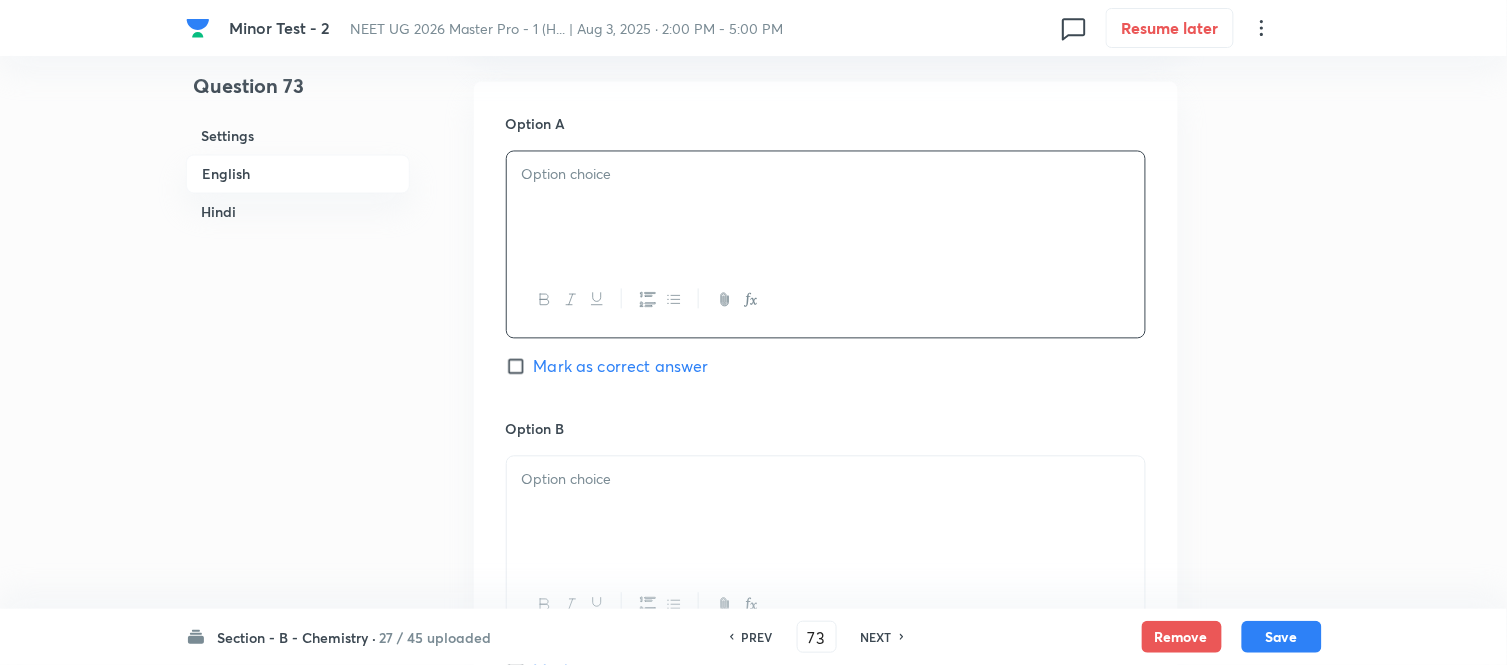 click on "Hindi" at bounding box center (298, 212) 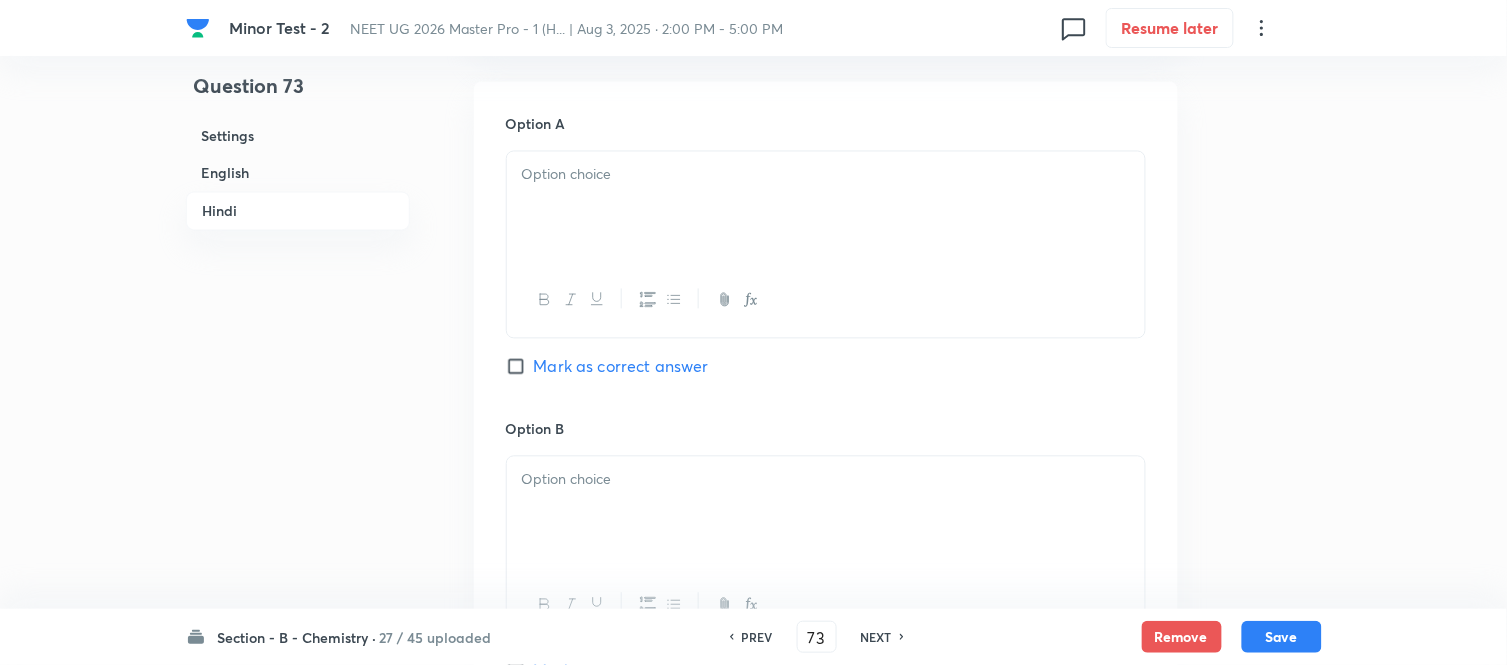 scroll, scrollTop: 2545, scrollLeft: 0, axis: vertical 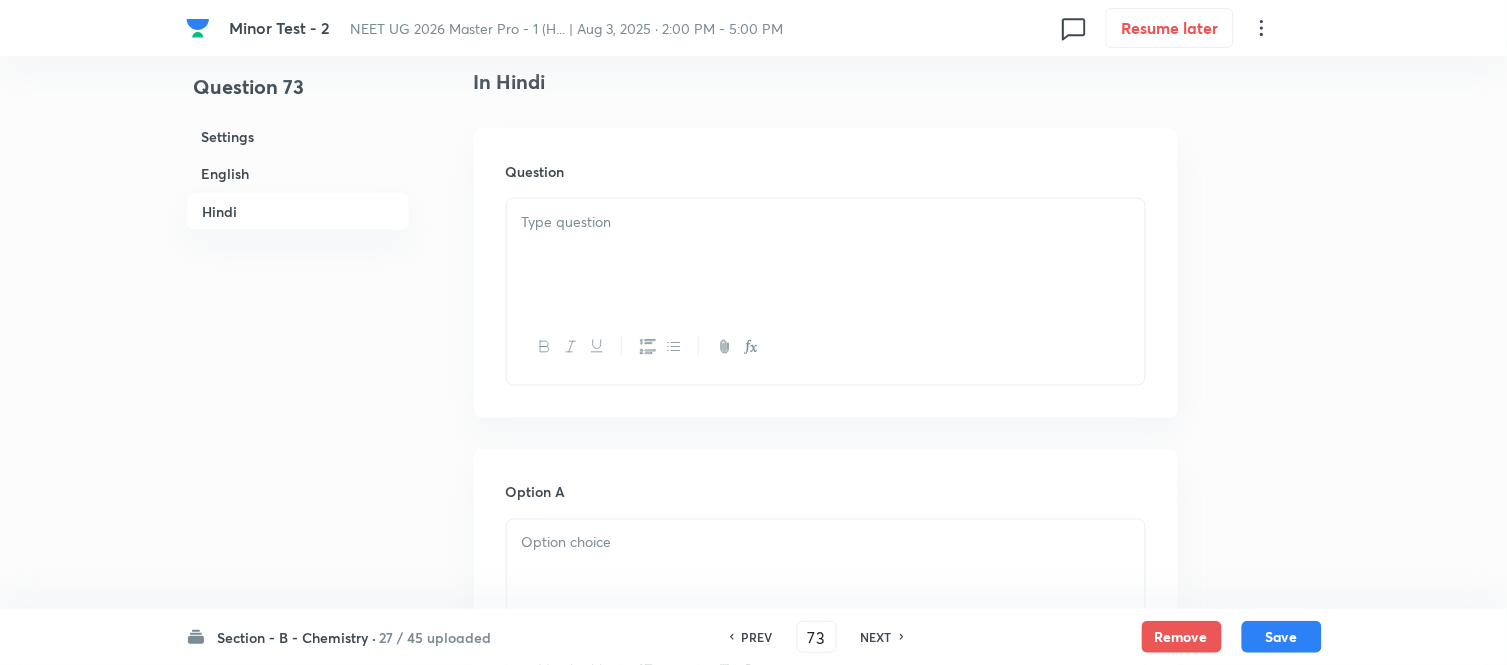 click at bounding box center (826, 255) 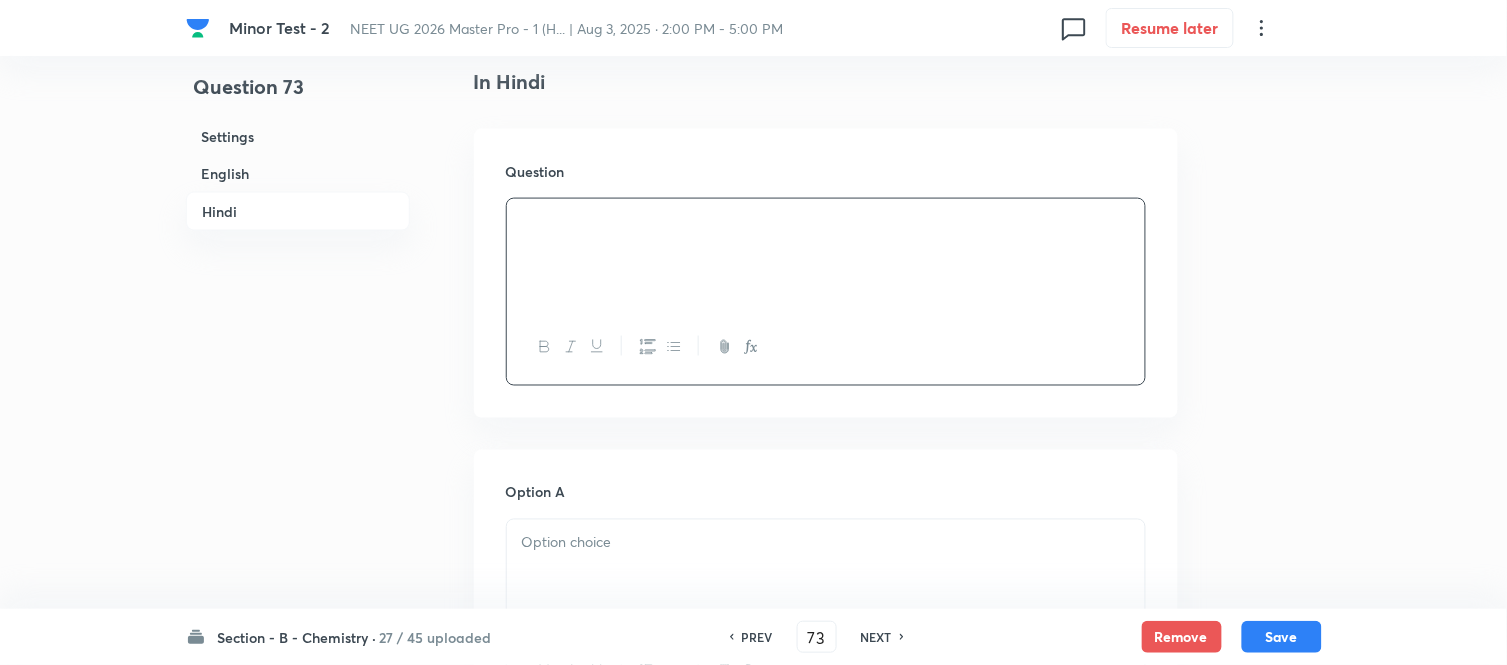 click at bounding box center (826, 543) 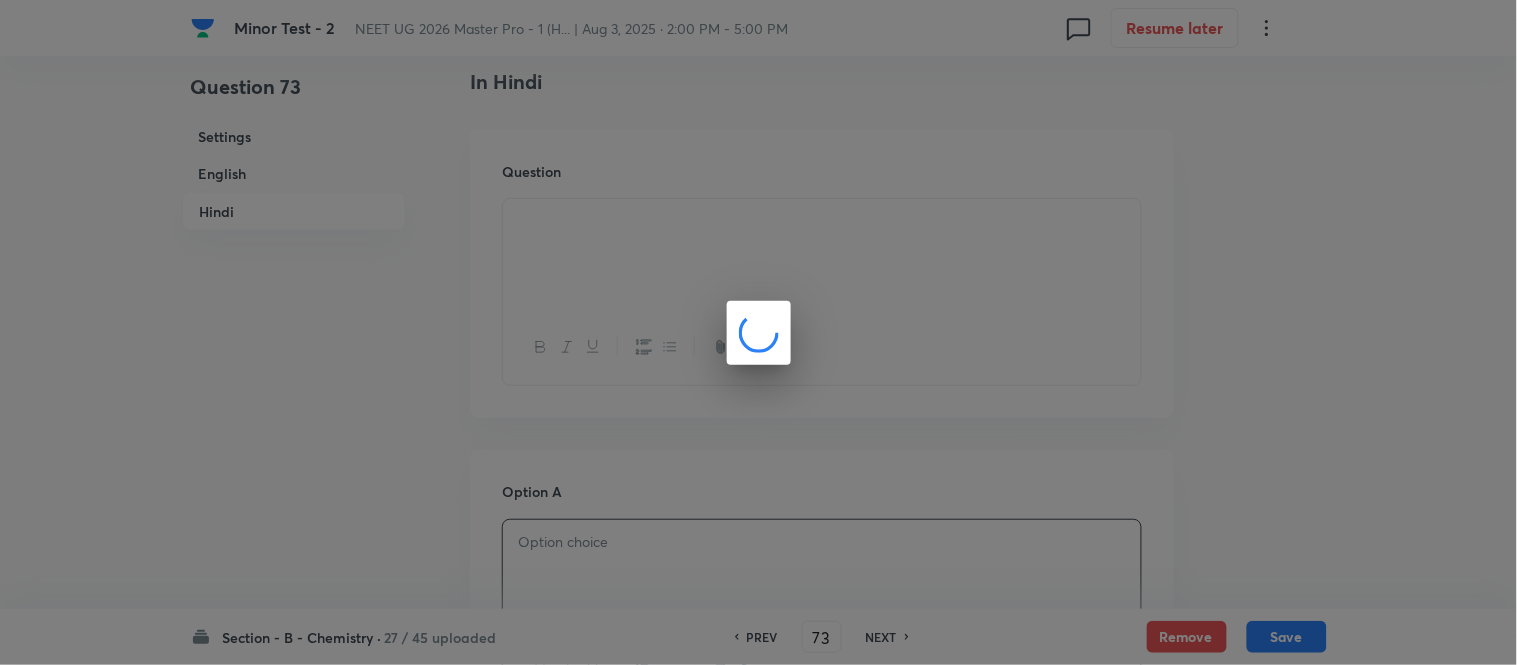 click at bounding box center [758, 332] 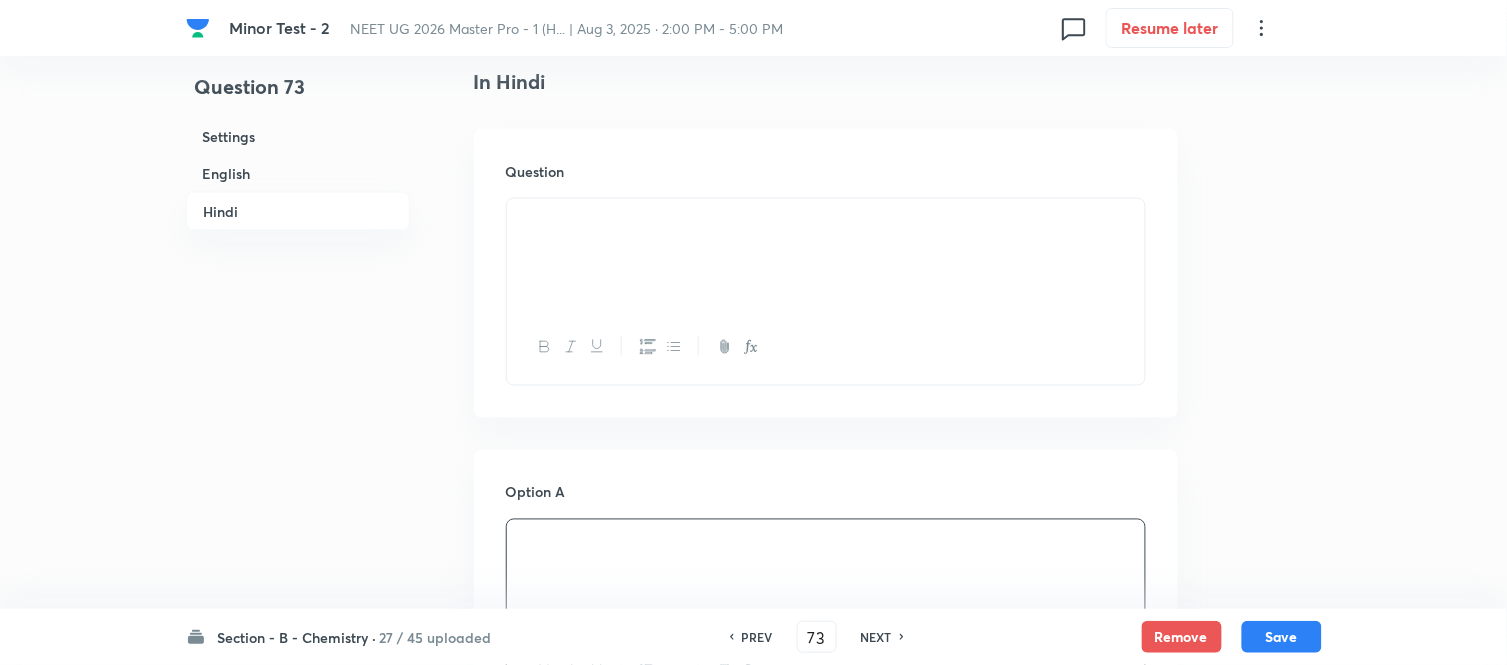 click on "English" at bounding box center [298, 173] 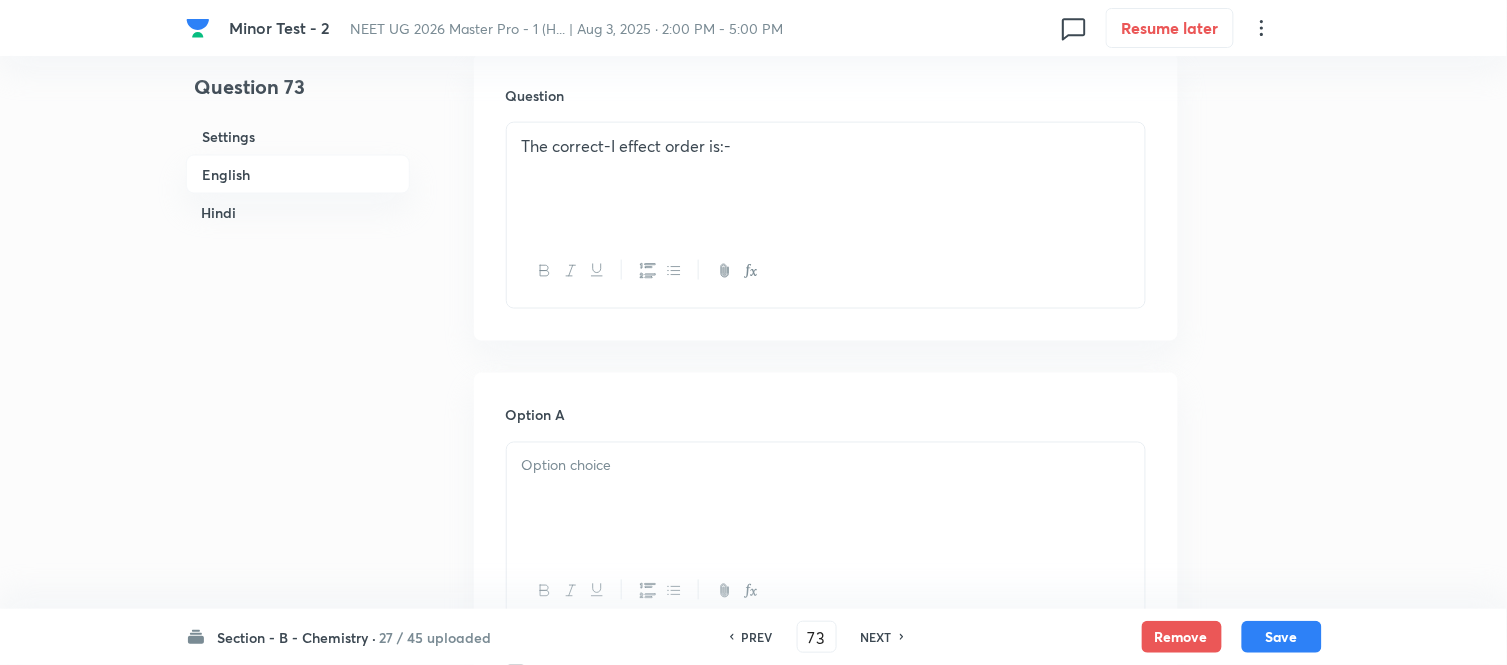 scroll, scrollTop: 848, scrollLeft: 0, axis: vertical 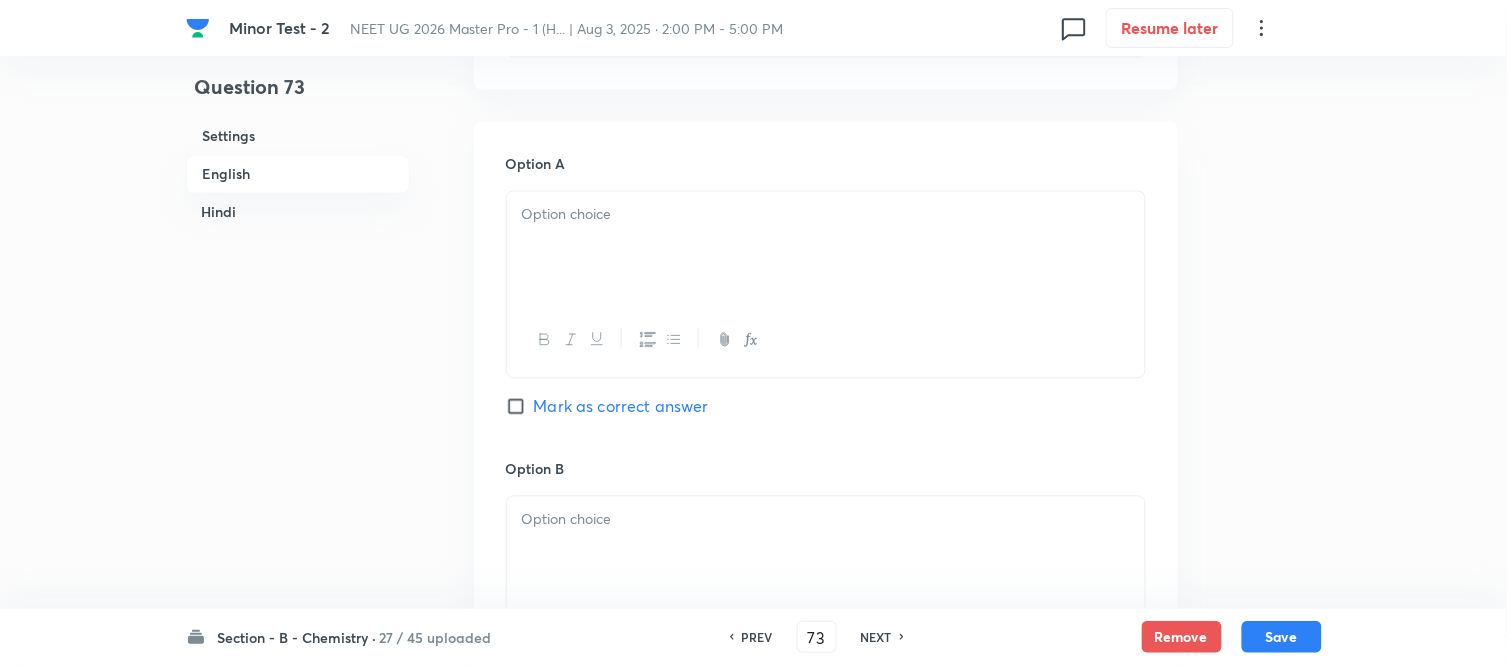 click at bounding box center [826, 215] 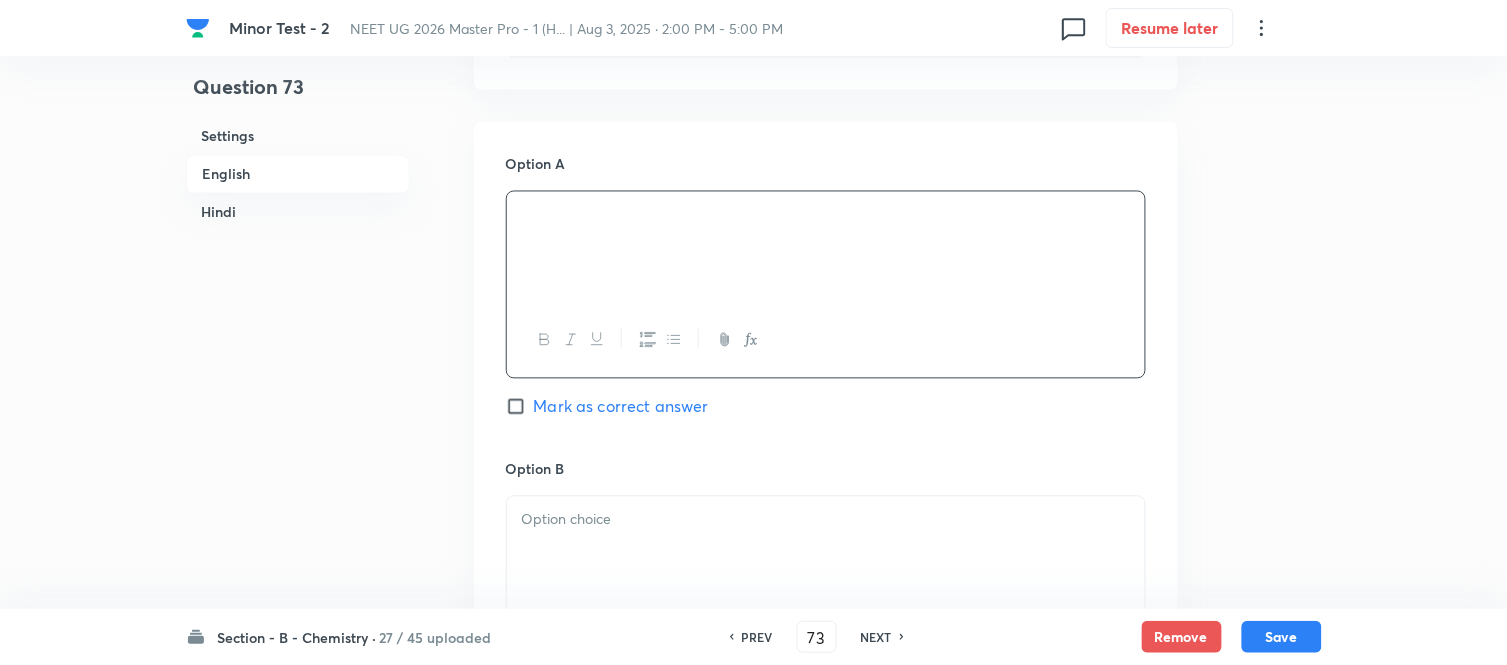 click on "Hindi" at bounding box center [298, 212] 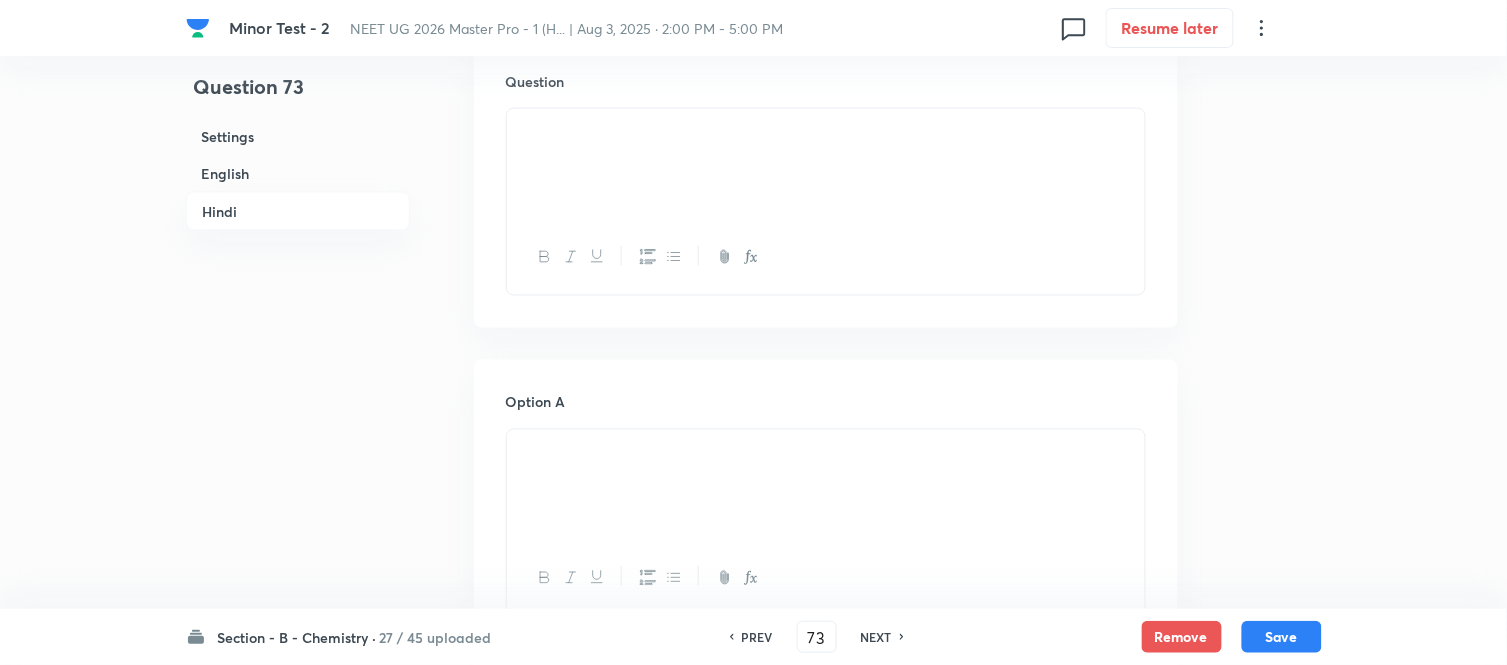 scroll, scrollTop: 2878, scrollLeft: 0, axis: vertical 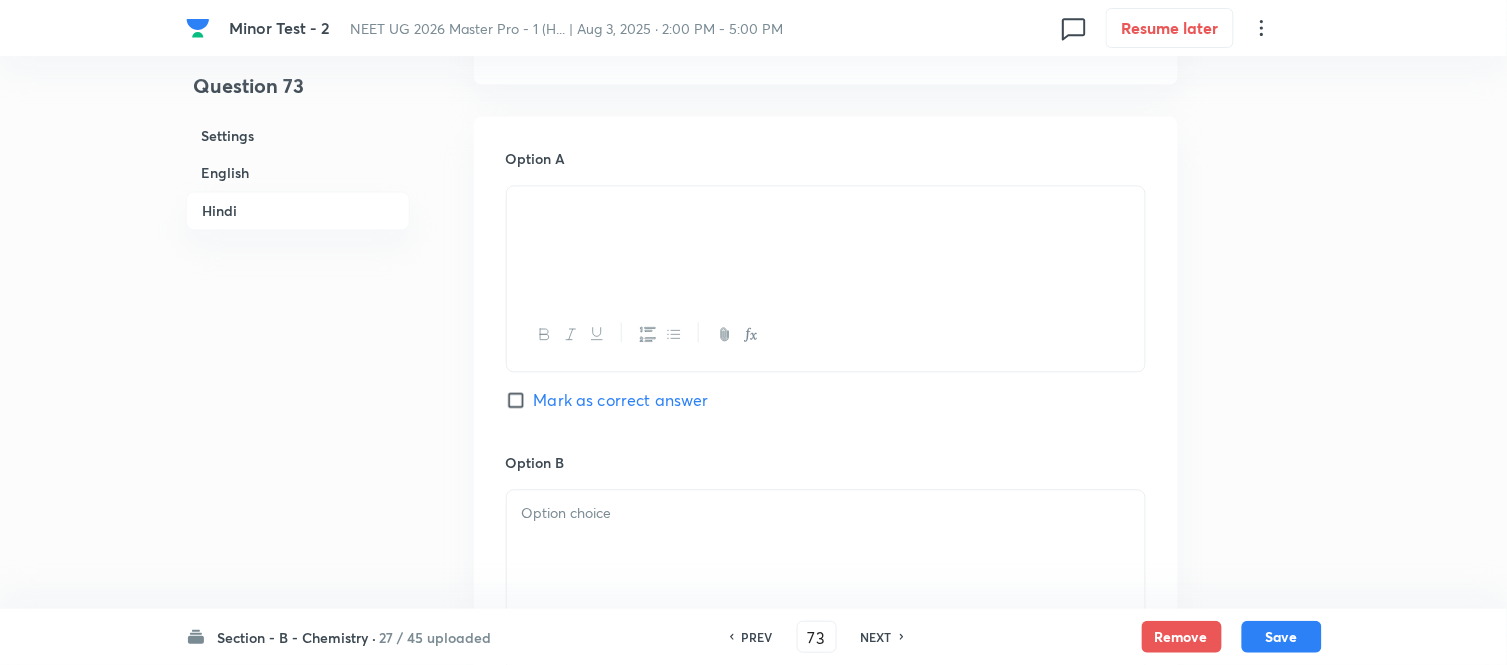 click at bounding box center (826, 514) 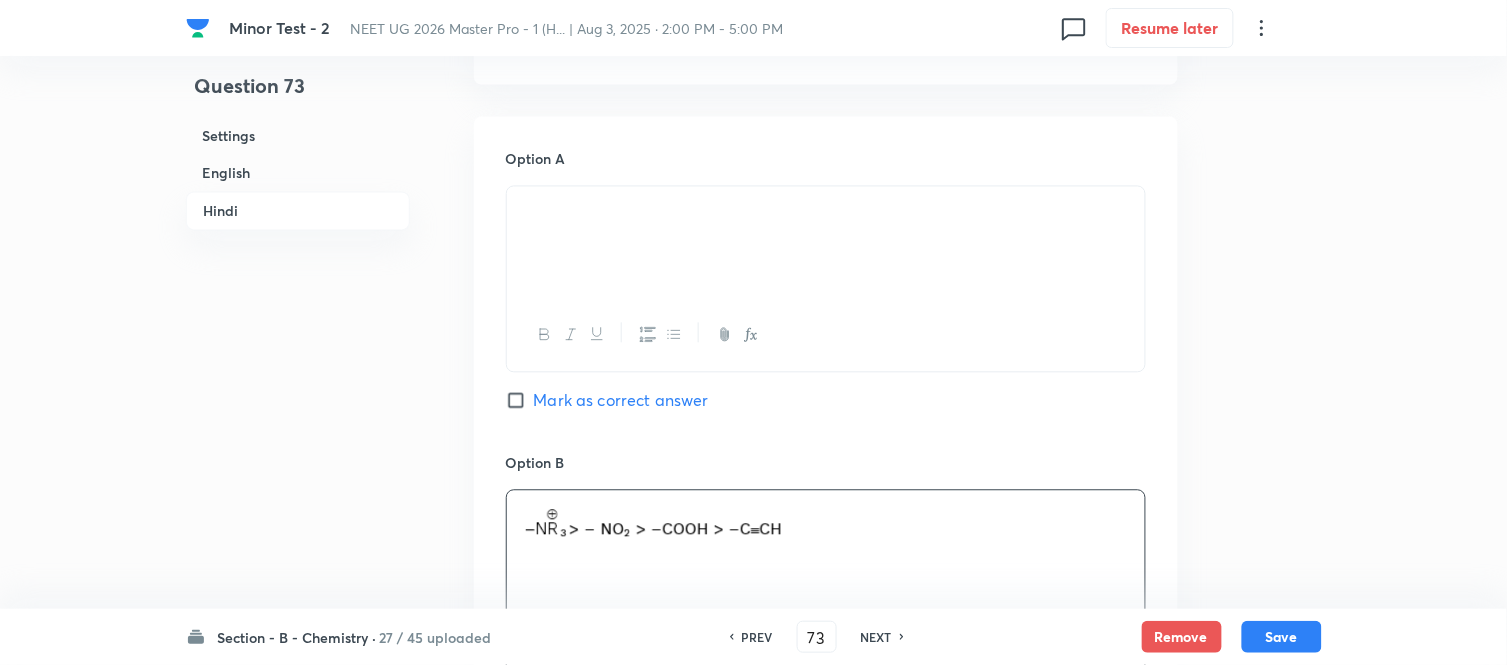 click on "English" at bounding box center (298, 173) 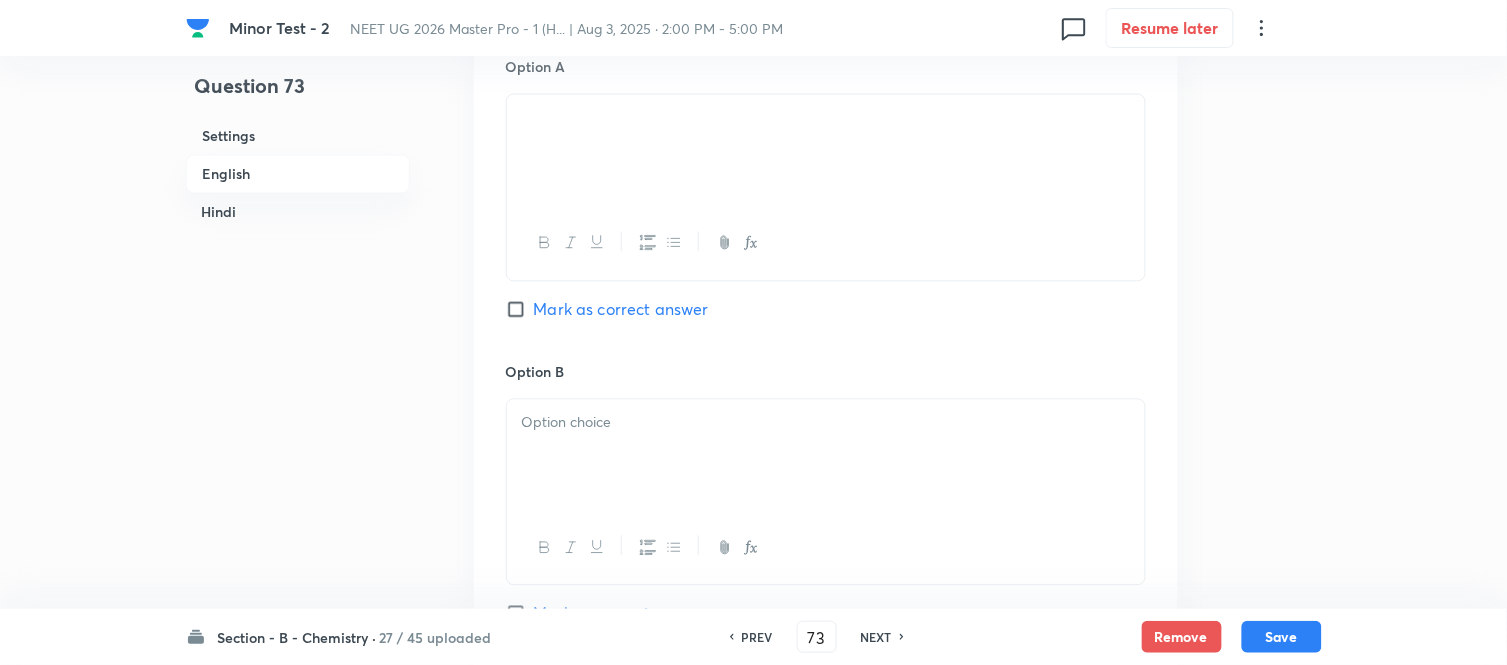 scroll, scrollTop: 1071, scrollLeft: 0, axis: vertical 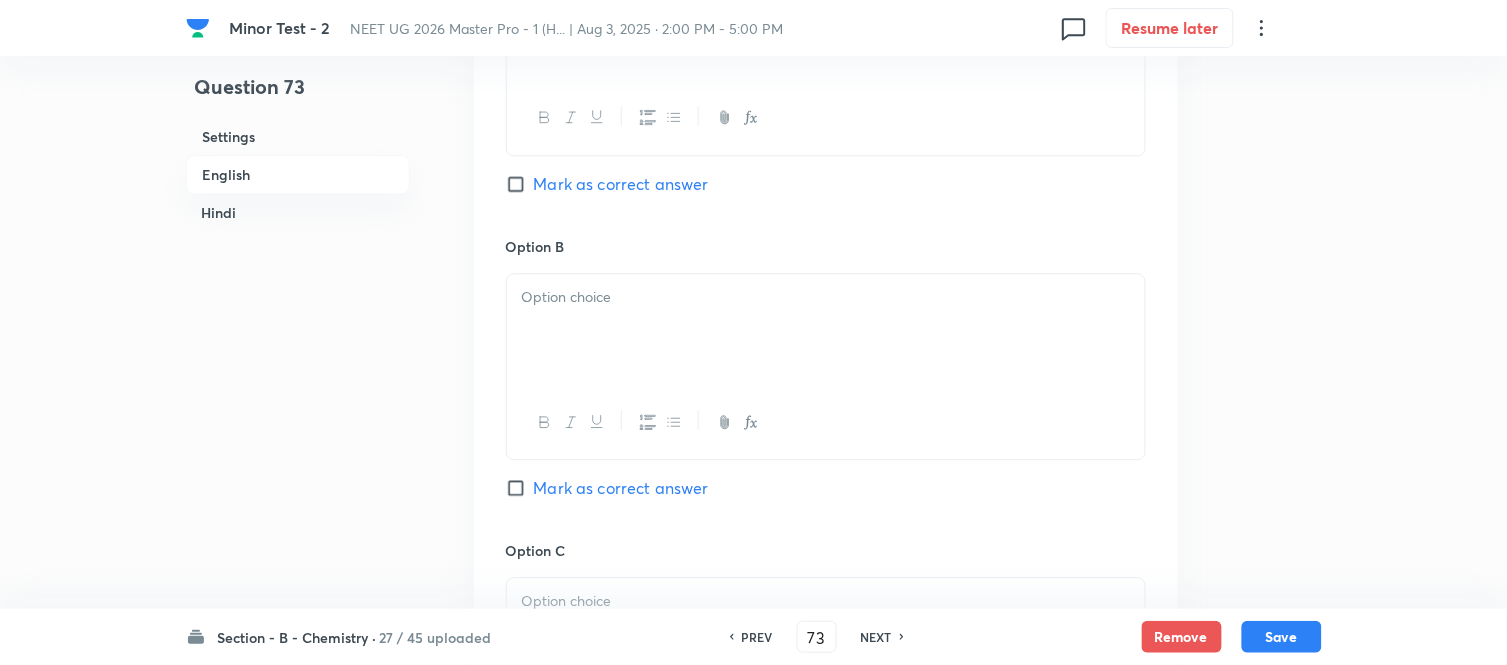 click at bounding box center (826, 297) 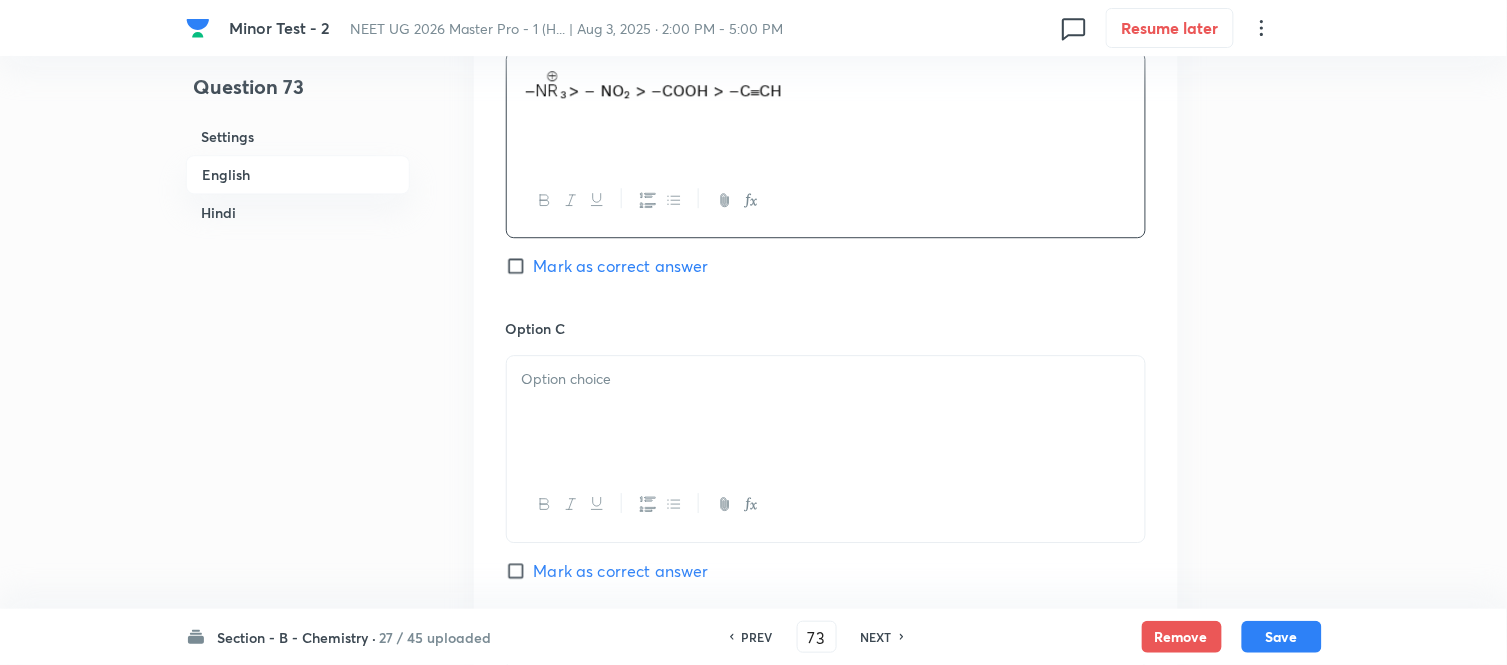 scroll, scrollTop: 1404, scrollLeft: 0, axis: vertical 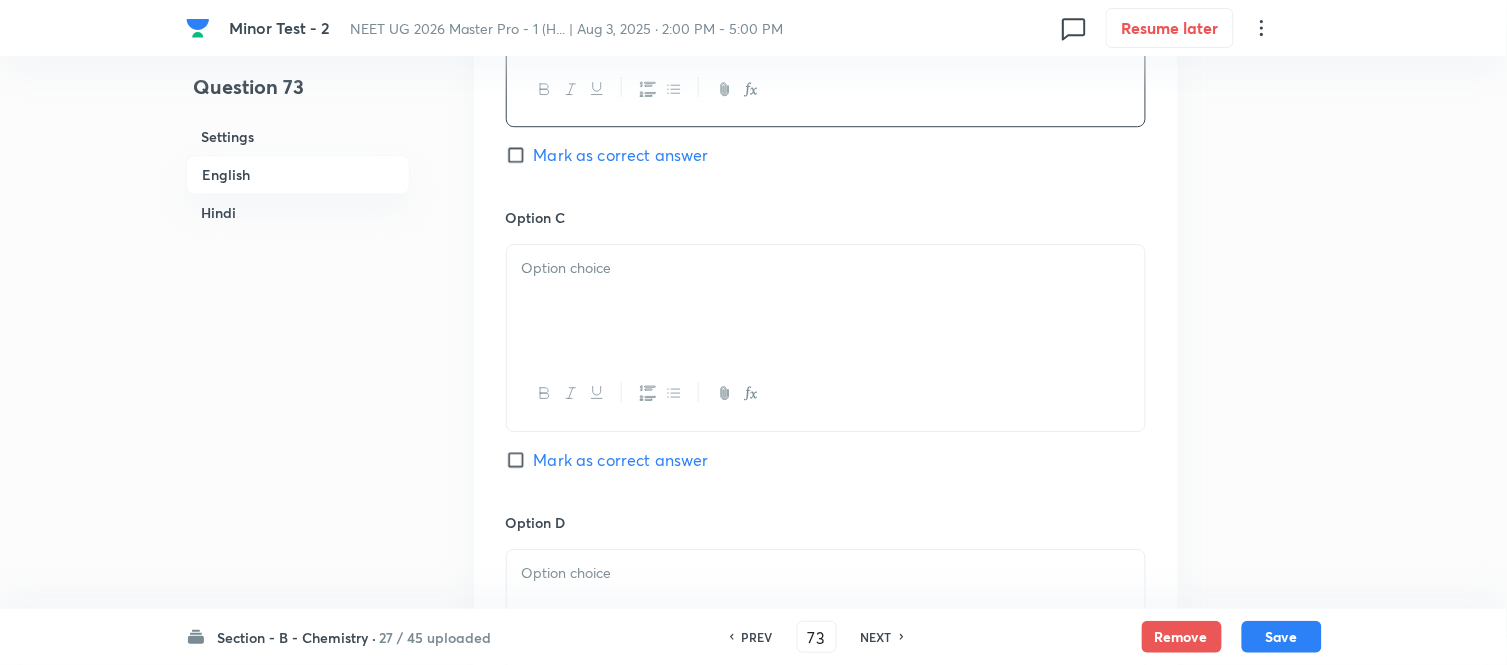 click at bounding box center [826, 301] 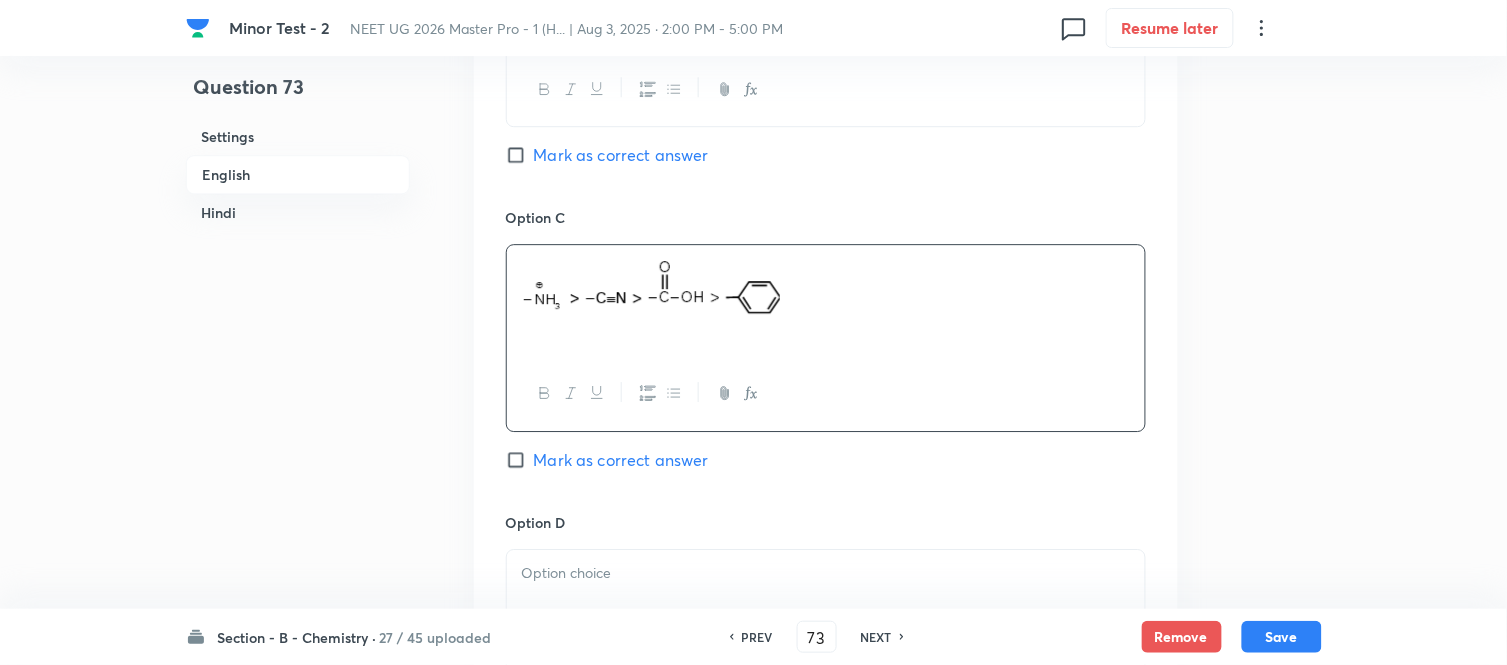 click on "Hindi" at bounding box center [298, 212] 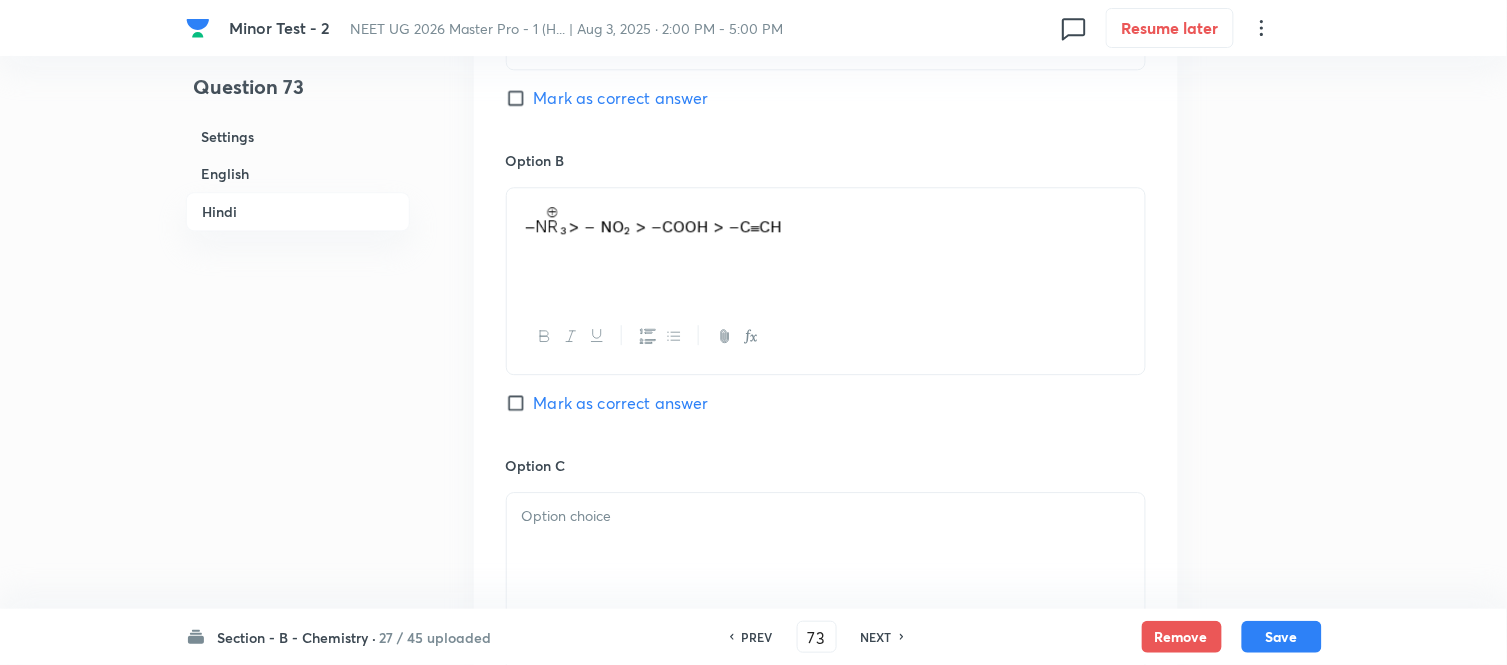 scroll, scrollTop: 3212, scrollLeft: 0, axis: vertical 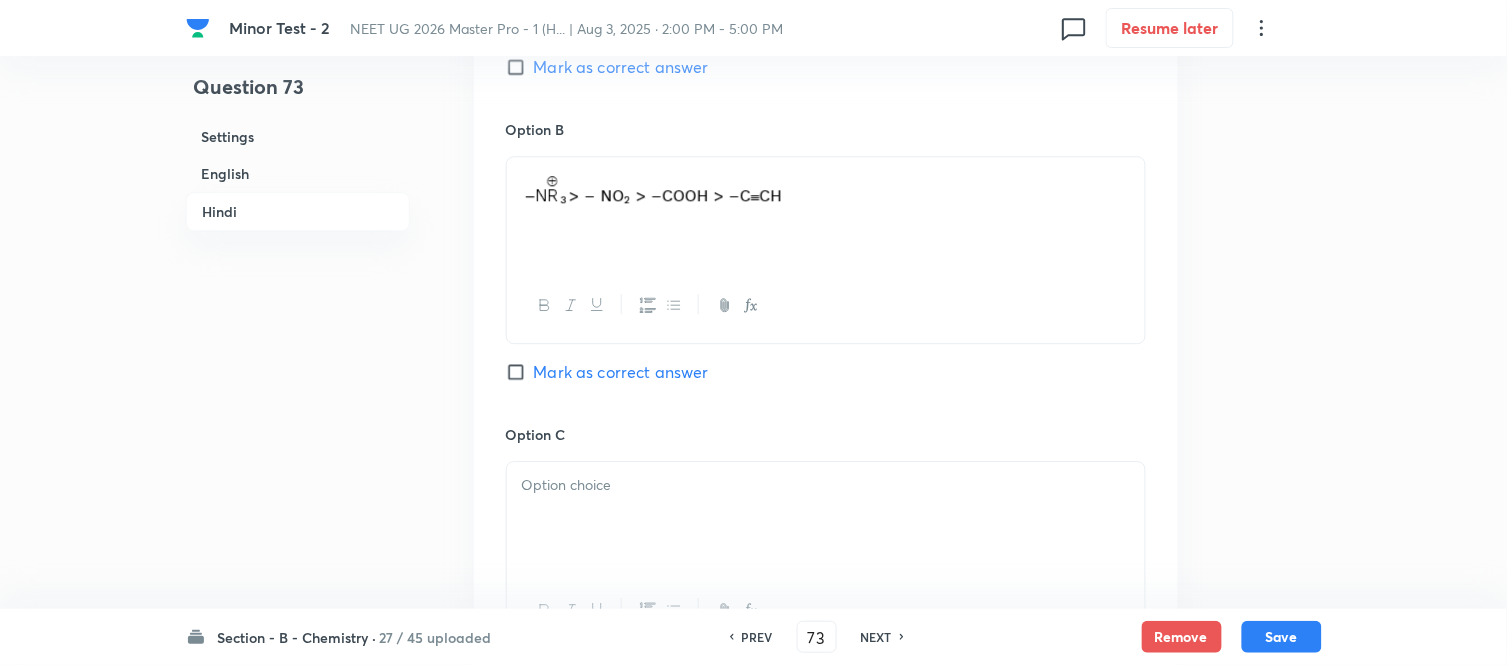 click at bounding box center [826, 485] 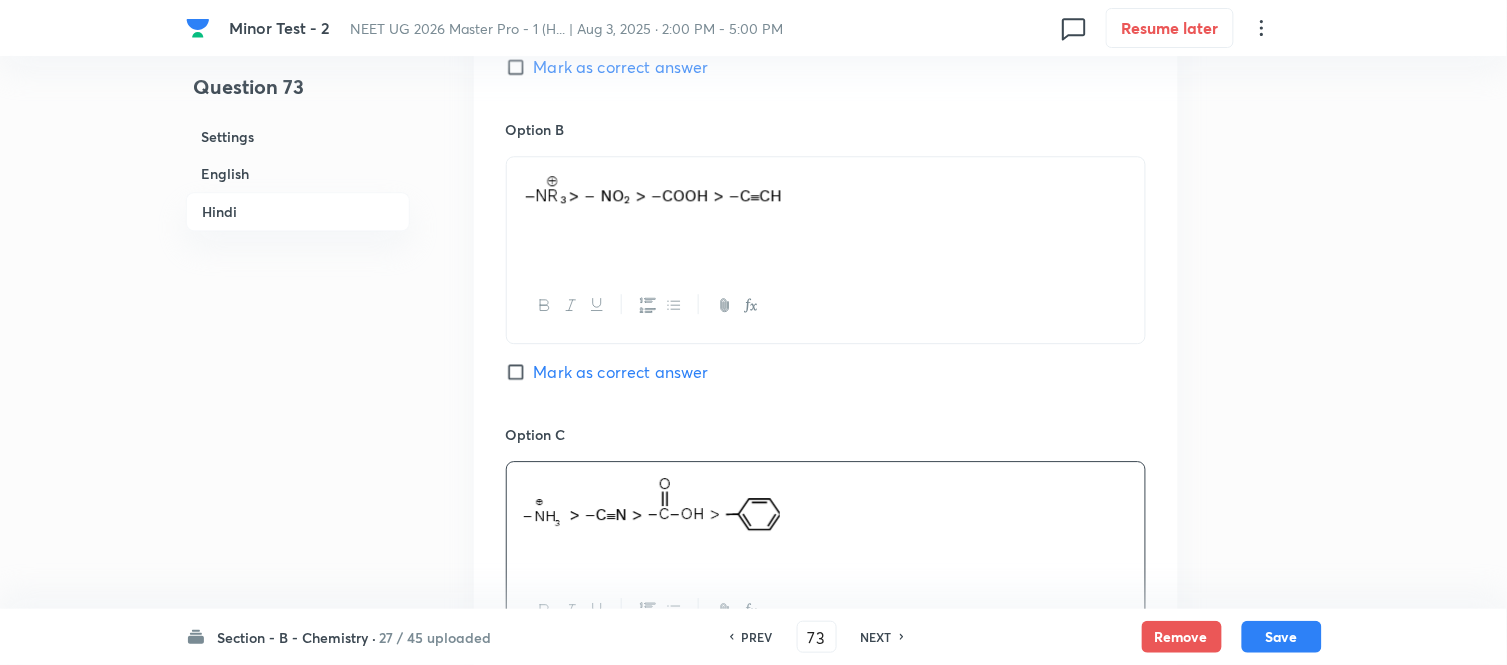 click on "English" at bounding box center (298, 173) 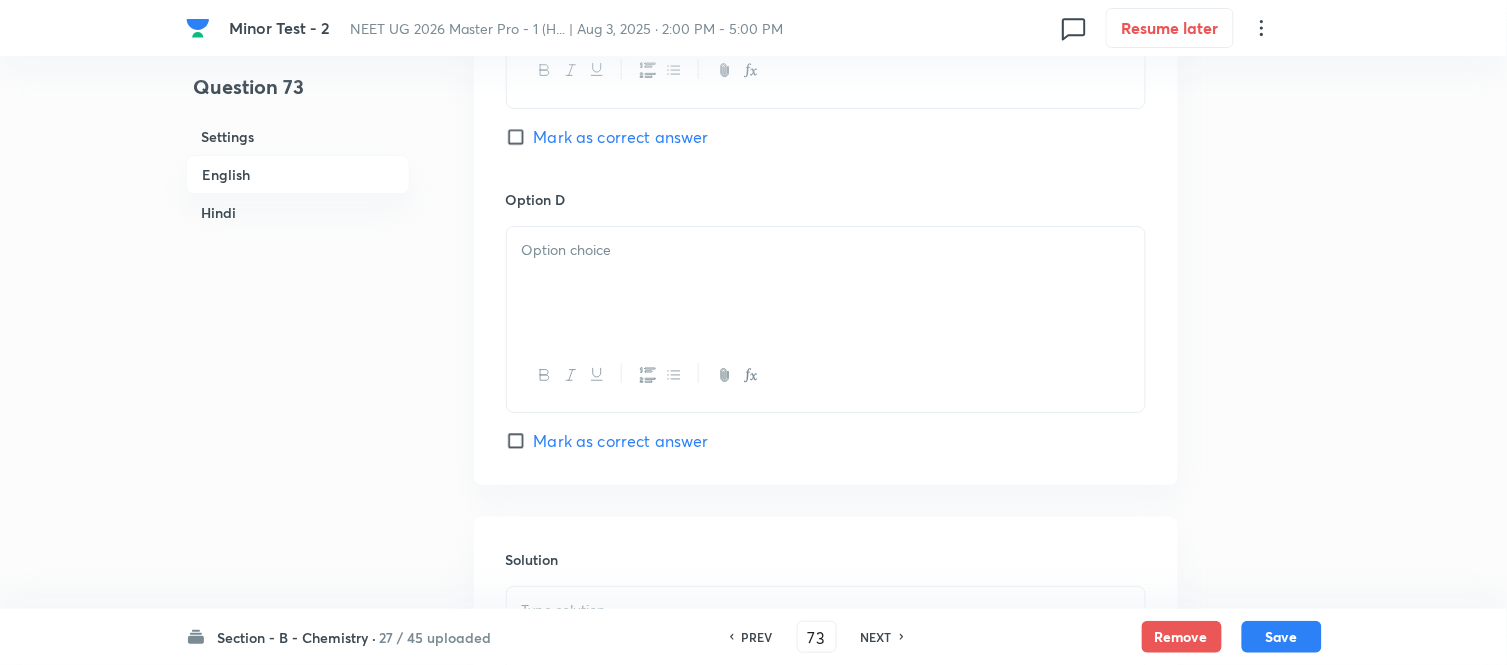 scroll, scrollTop: 1737, scrollLeft: 0, axis: vertical 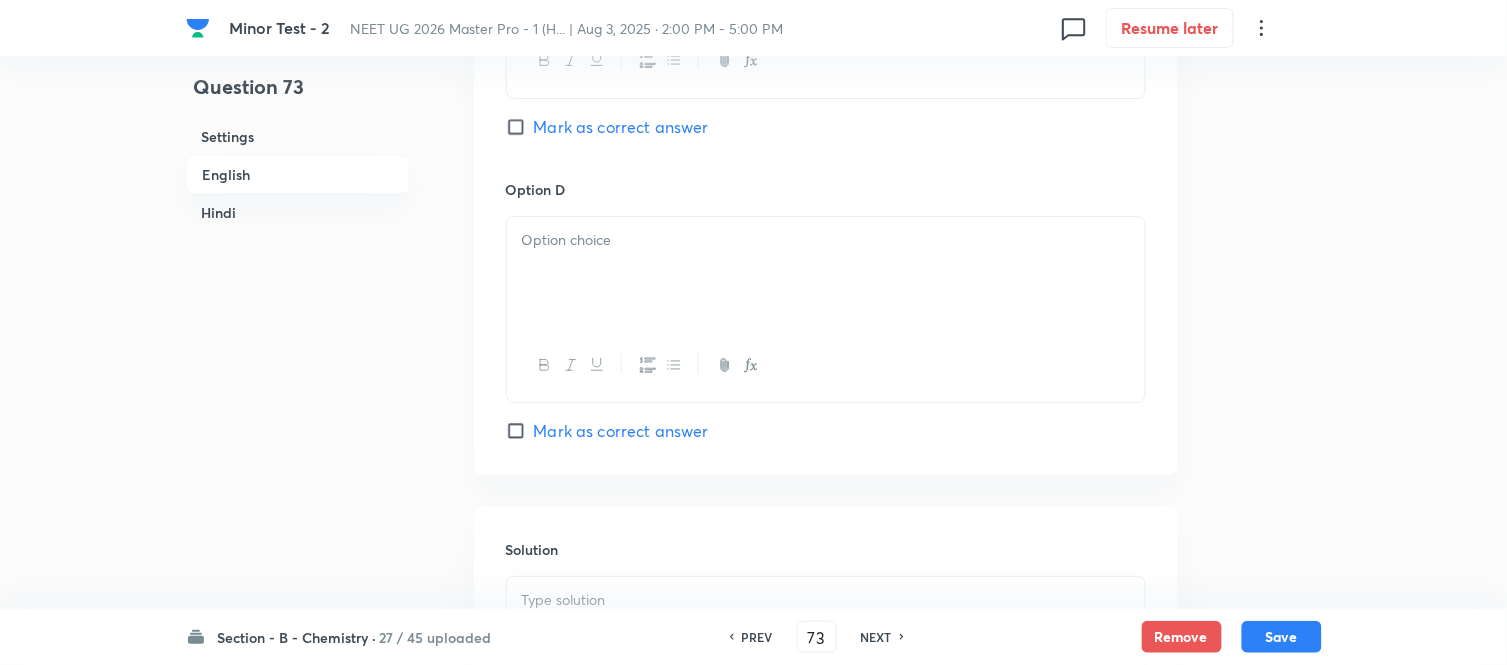 click at bounding box center (826, 273) 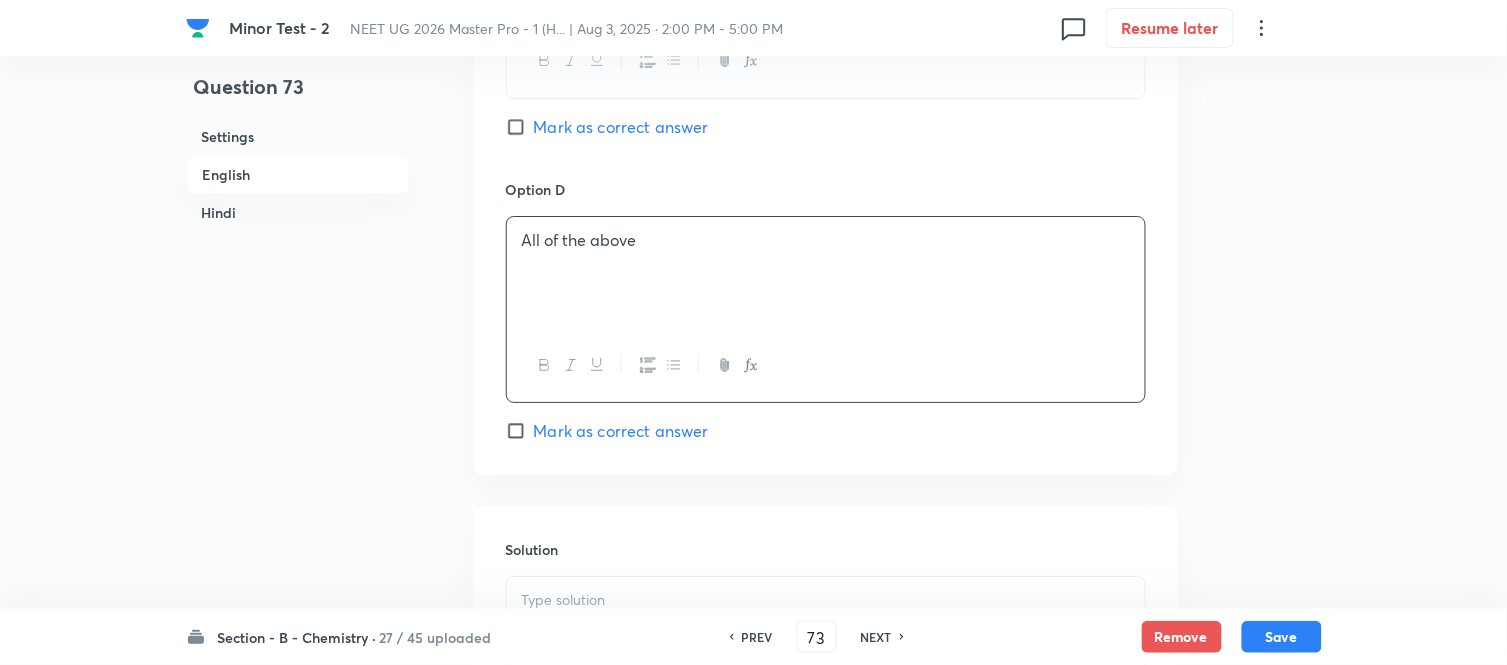 click on "Mark as correct answer" at bounding box center [621, 431] 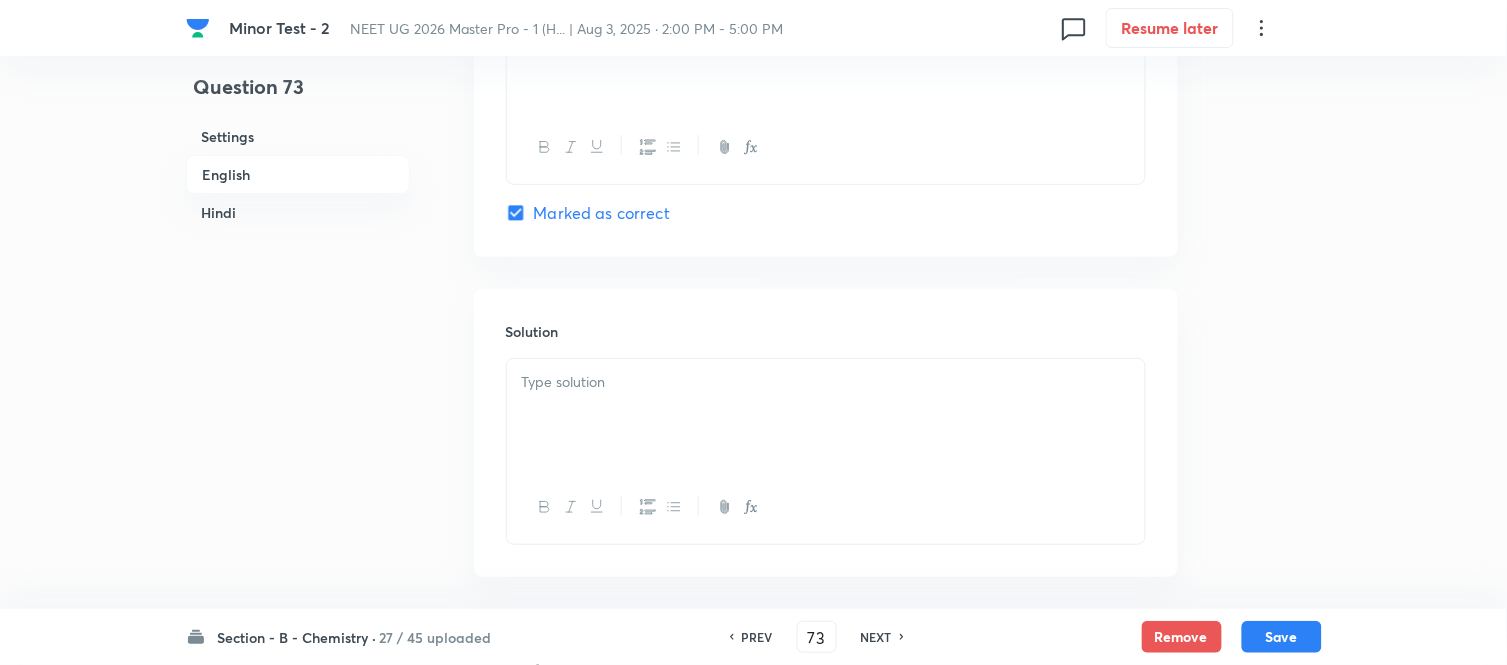 scroll, scrollTop: 1960, scrollLeft: 0, axis: vertical 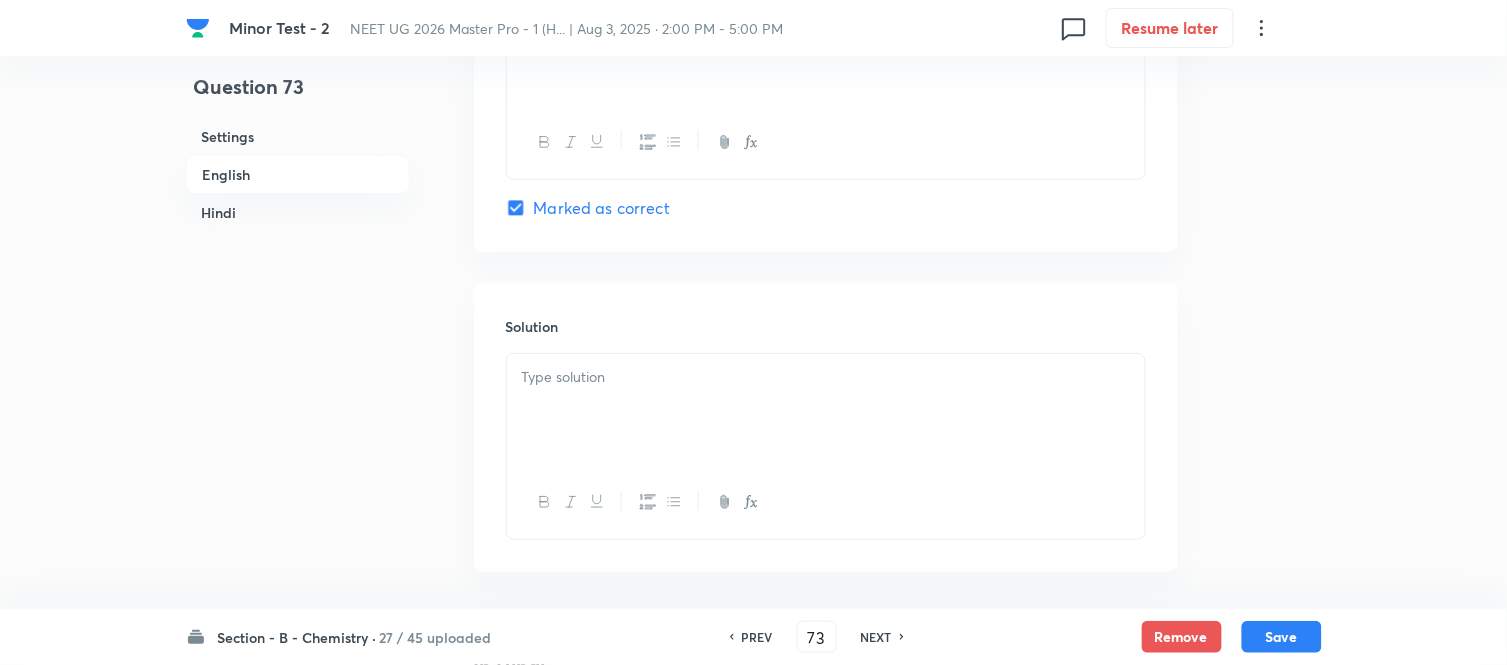 click at bounding box center [826, 410] 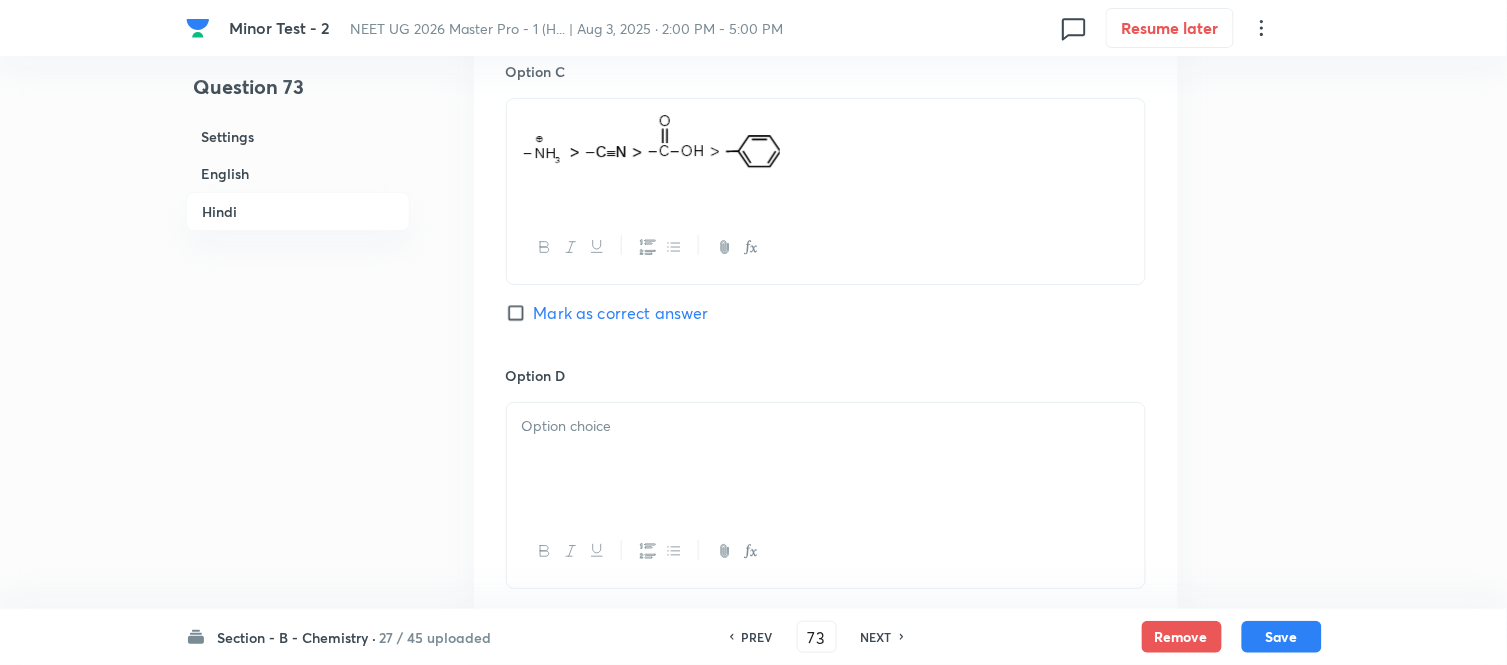 scroll, scrollTop: 3626, scrollLeft: 0, axis: vertical 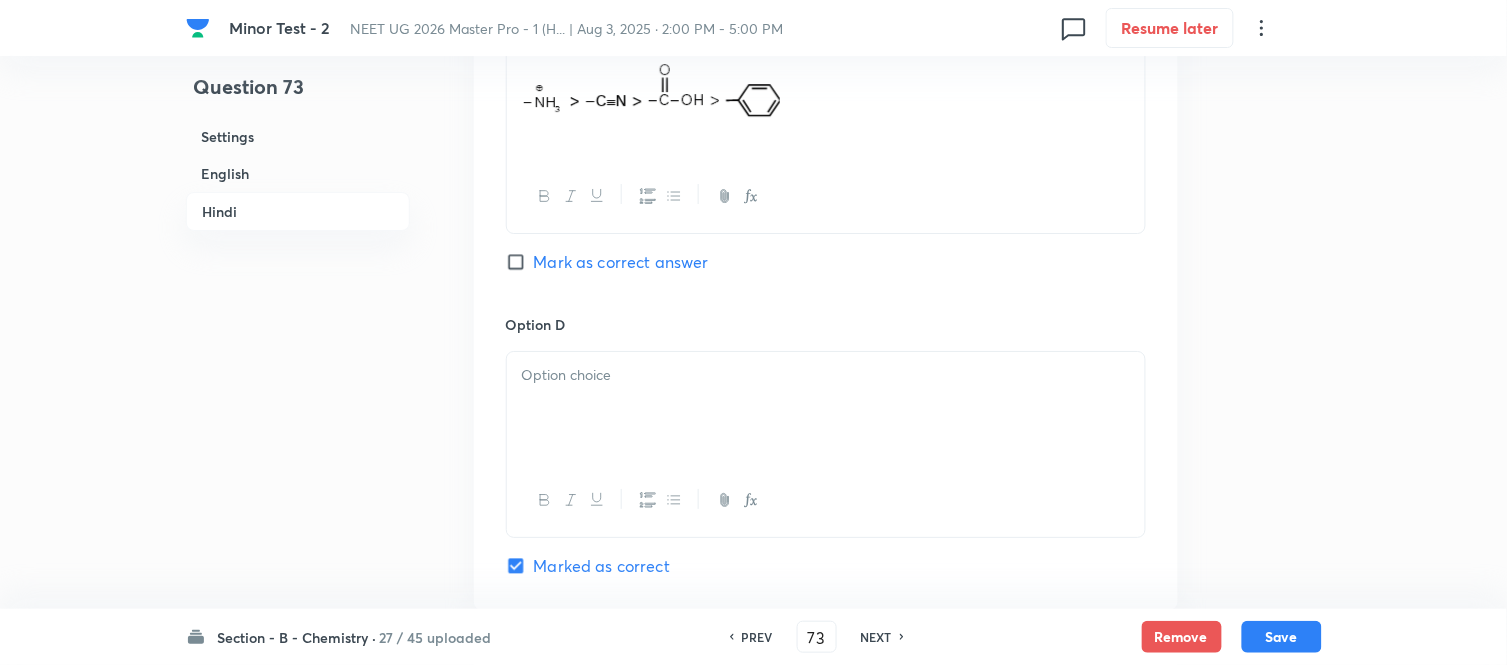 click at bounding box center [826, 375] 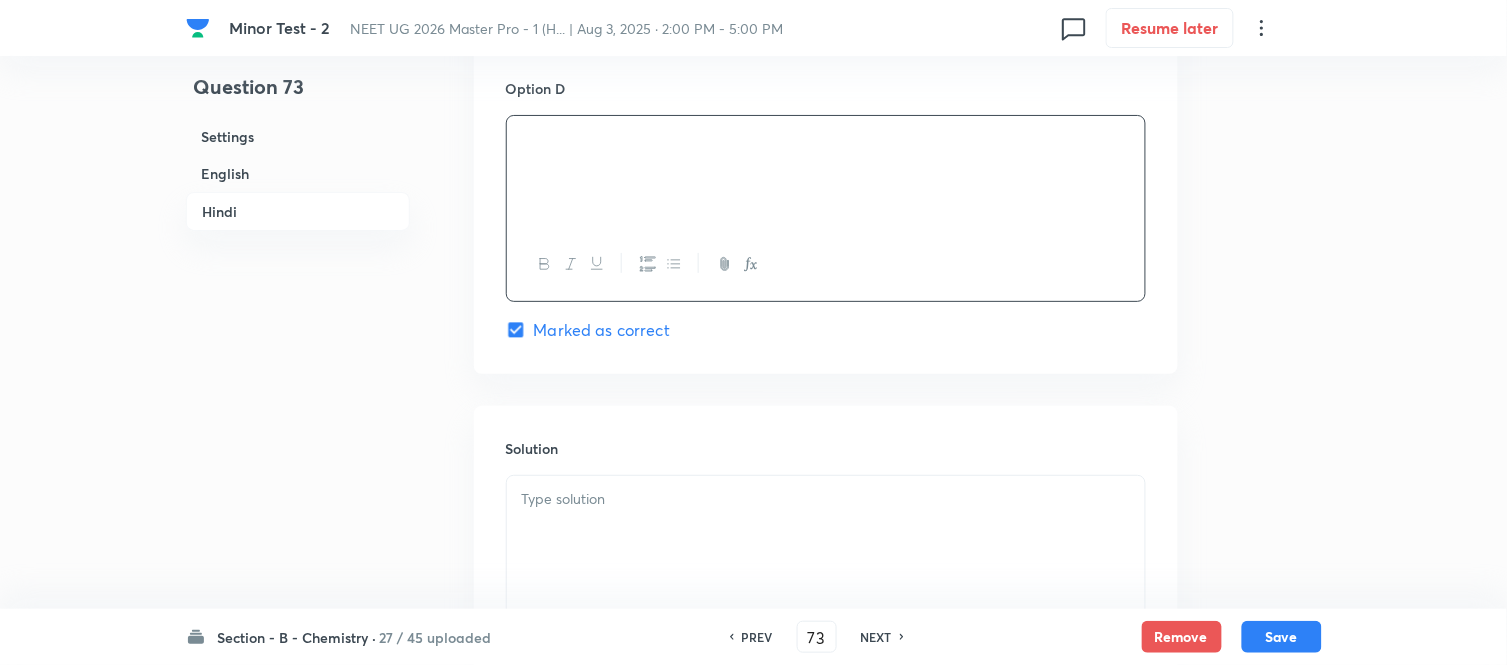 scroll, scrollTop: 3960, scrollLeft: 0, axis: vertical 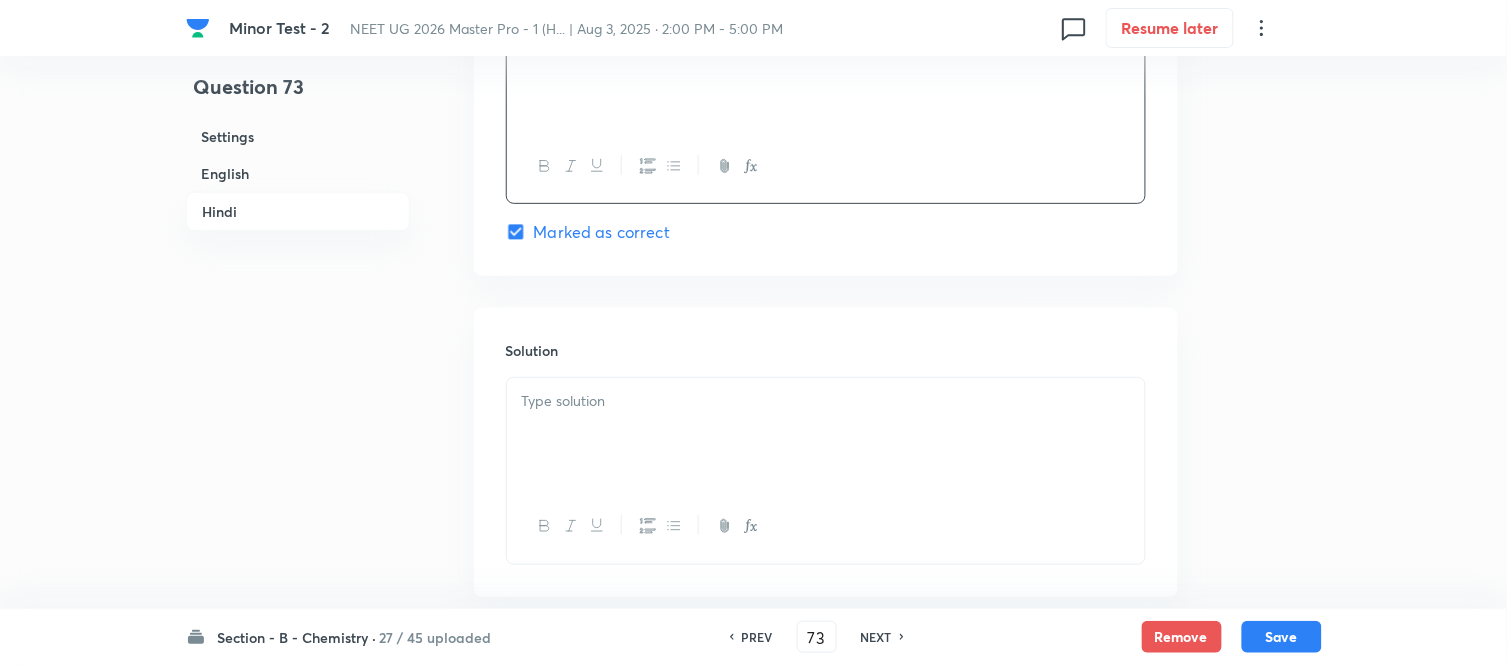click at bounding box center [826, 401] 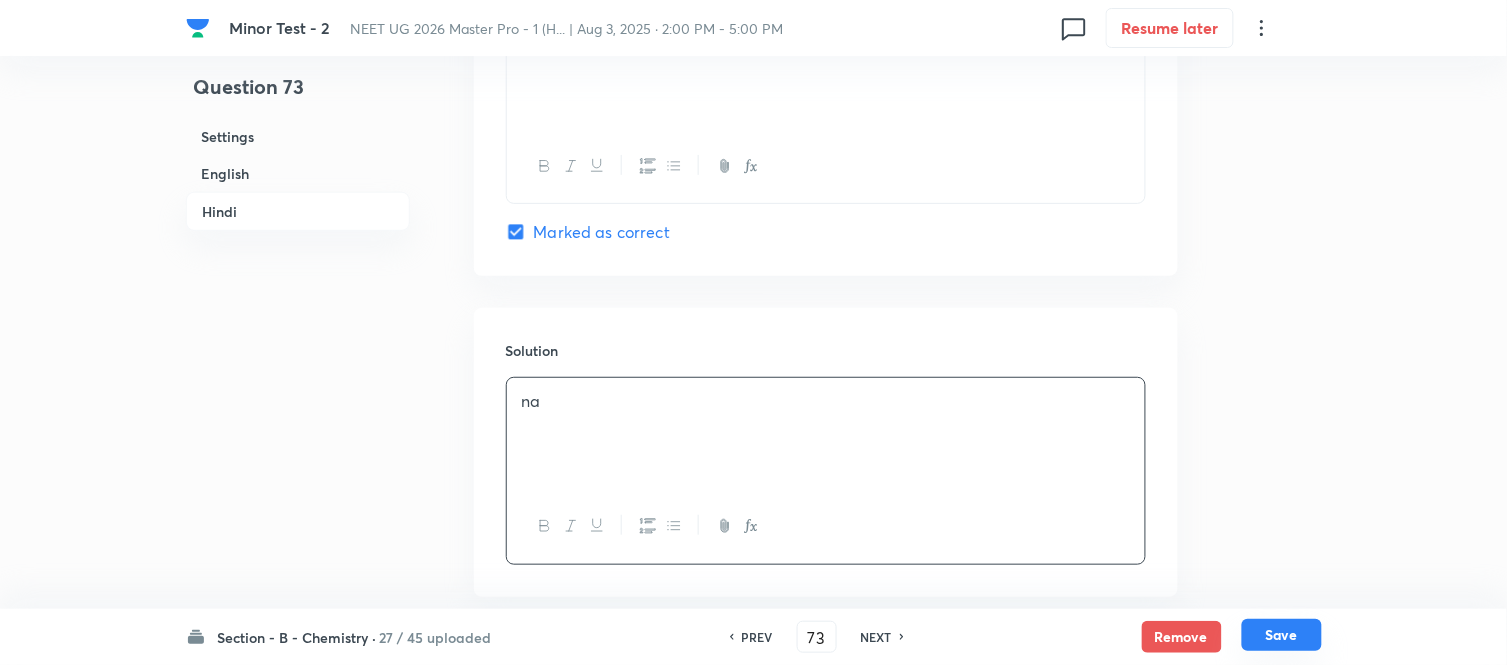 click on "Save" at bounding box center [1282, 635] 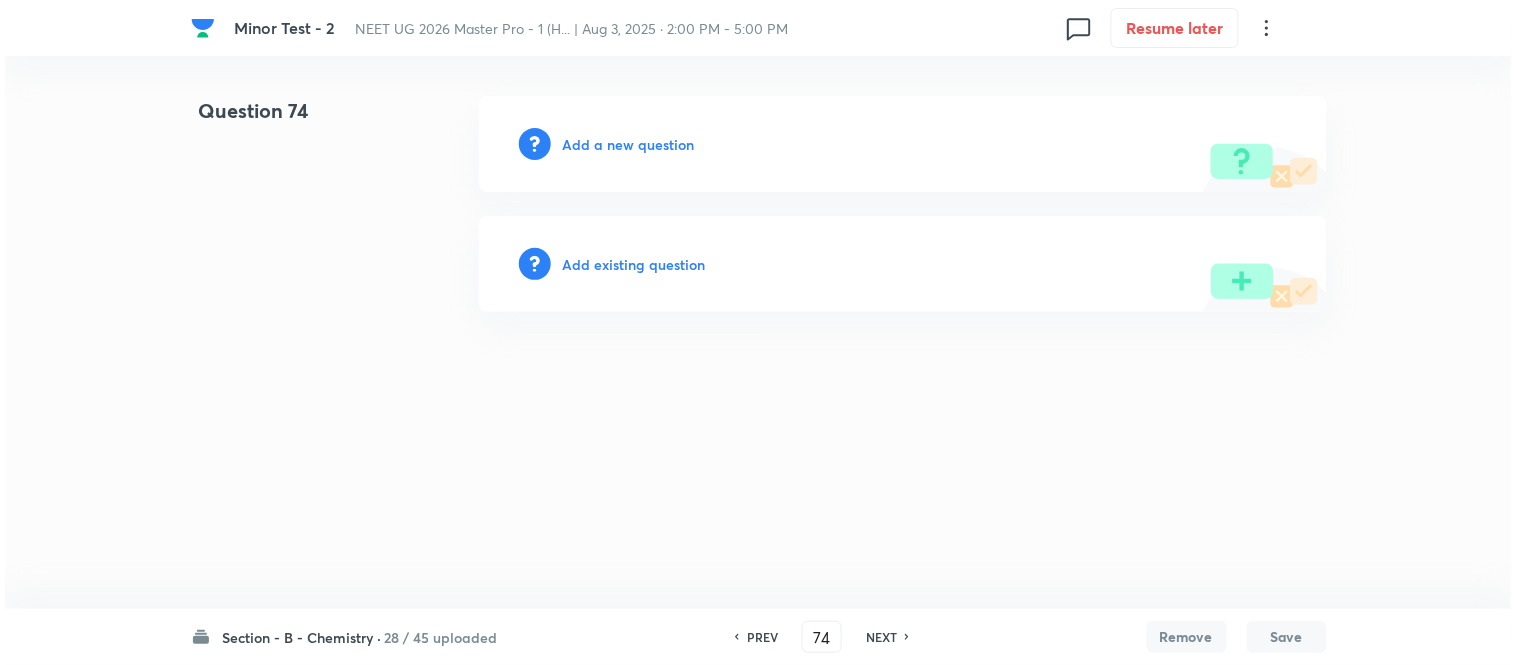 scroll, scrollTop: 0, scrollLeft: 0, axis: both 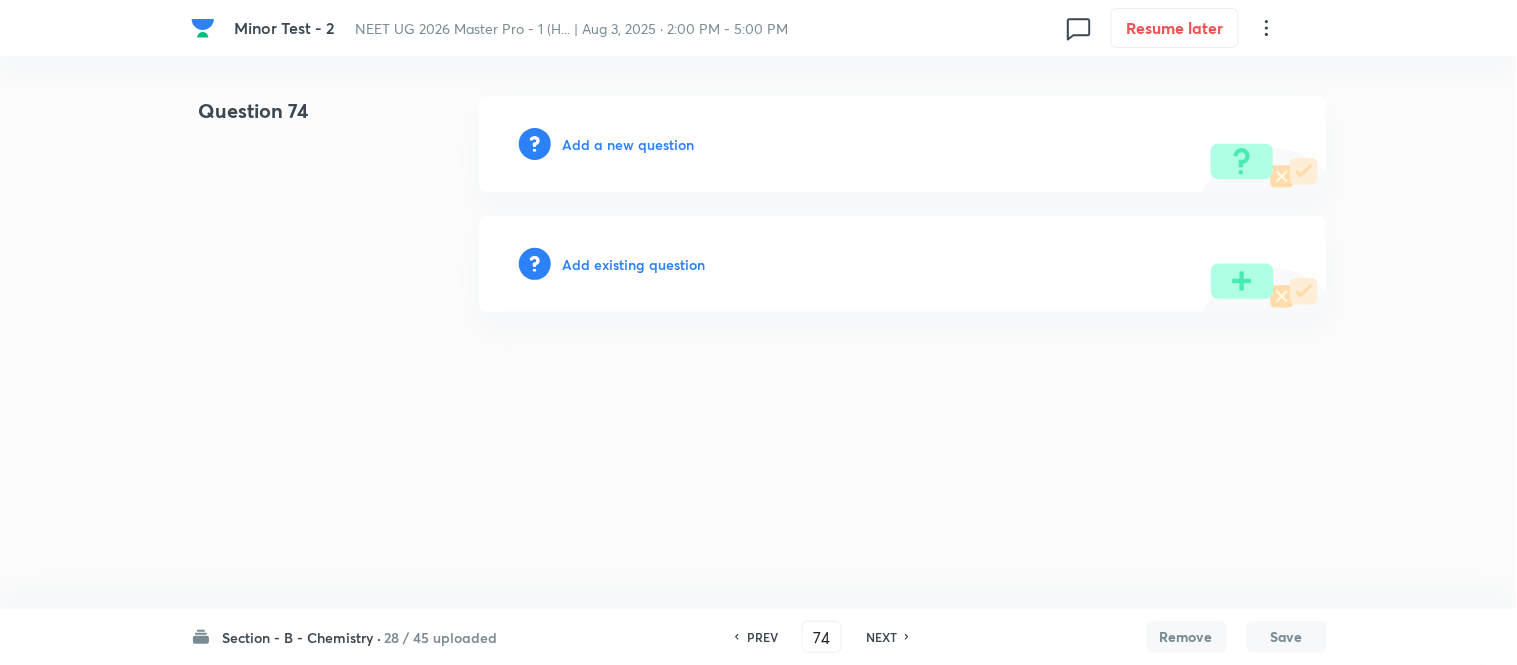 click on "Add a new question" at bounding box center (629, 144) 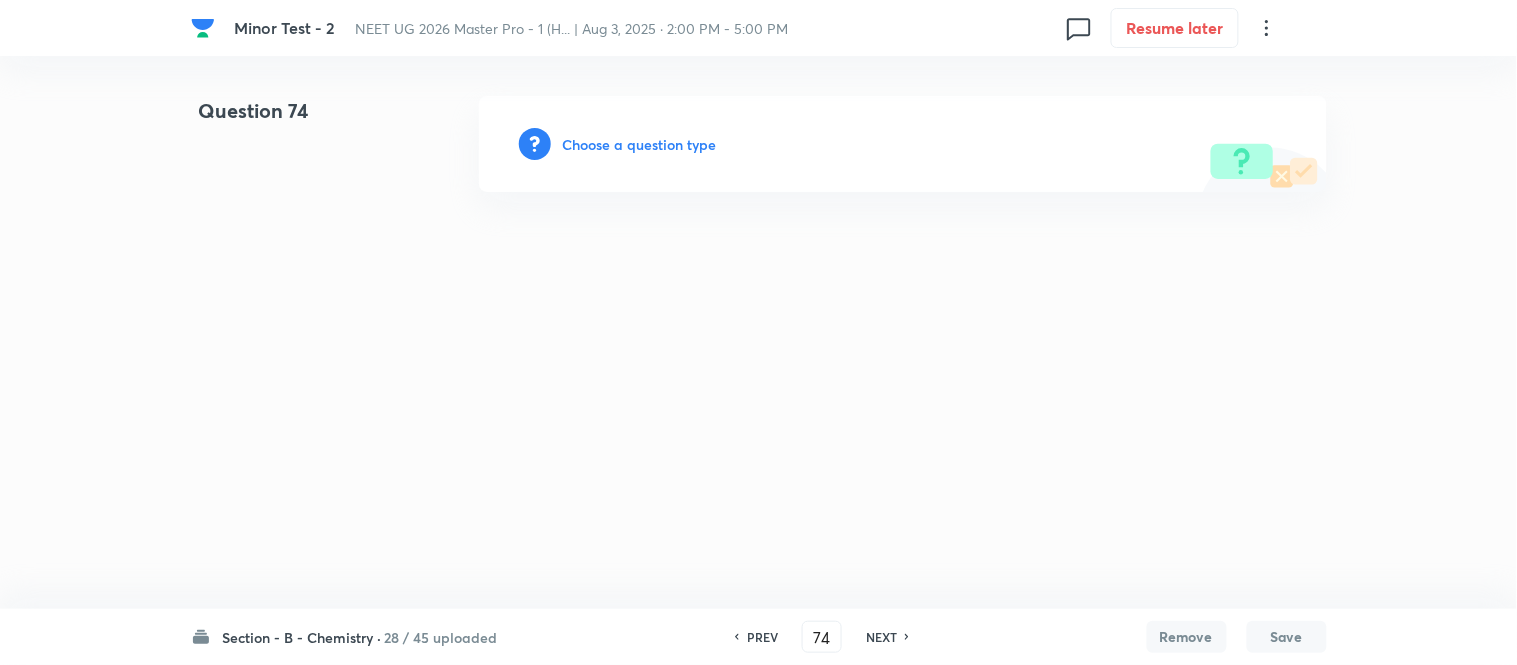 click on "Choose a question type" at bounding box center [640, 144] 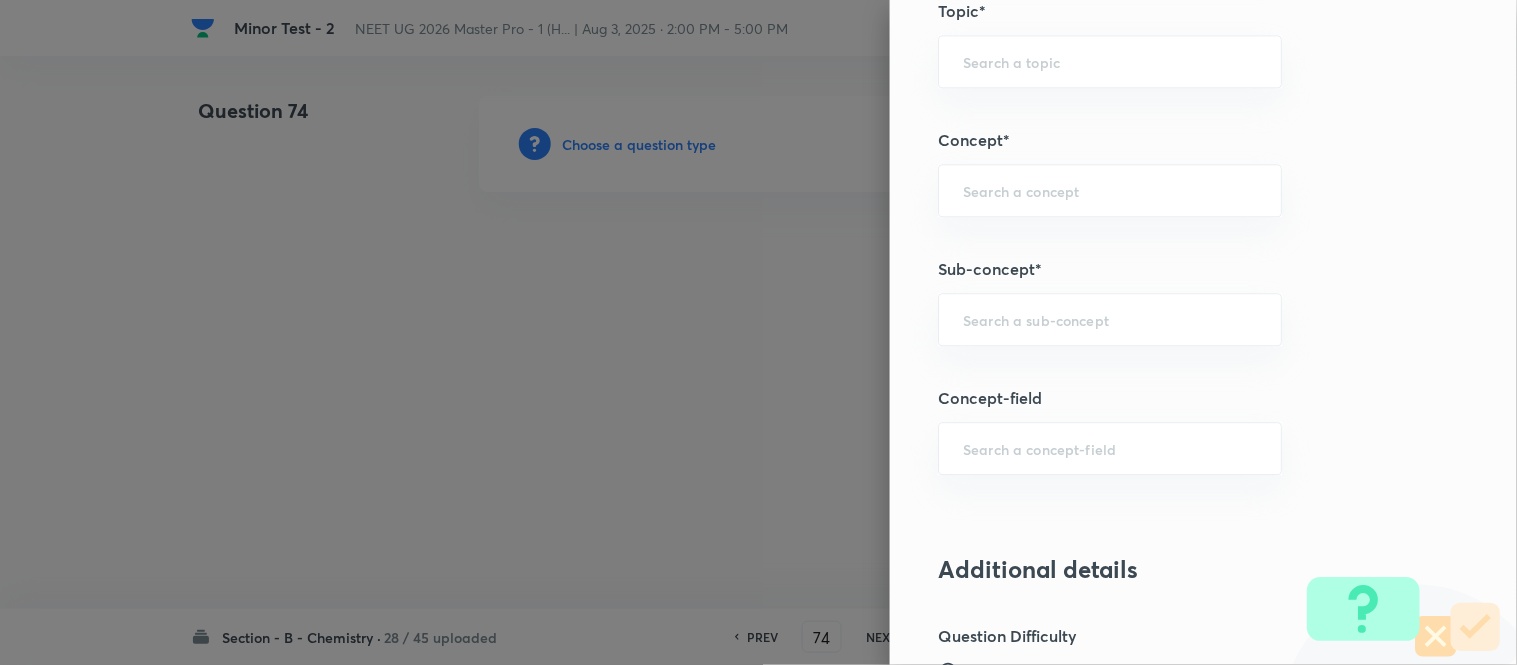 scroll, scrollTop: 1188, scrollLeft: 0, axis: vertical 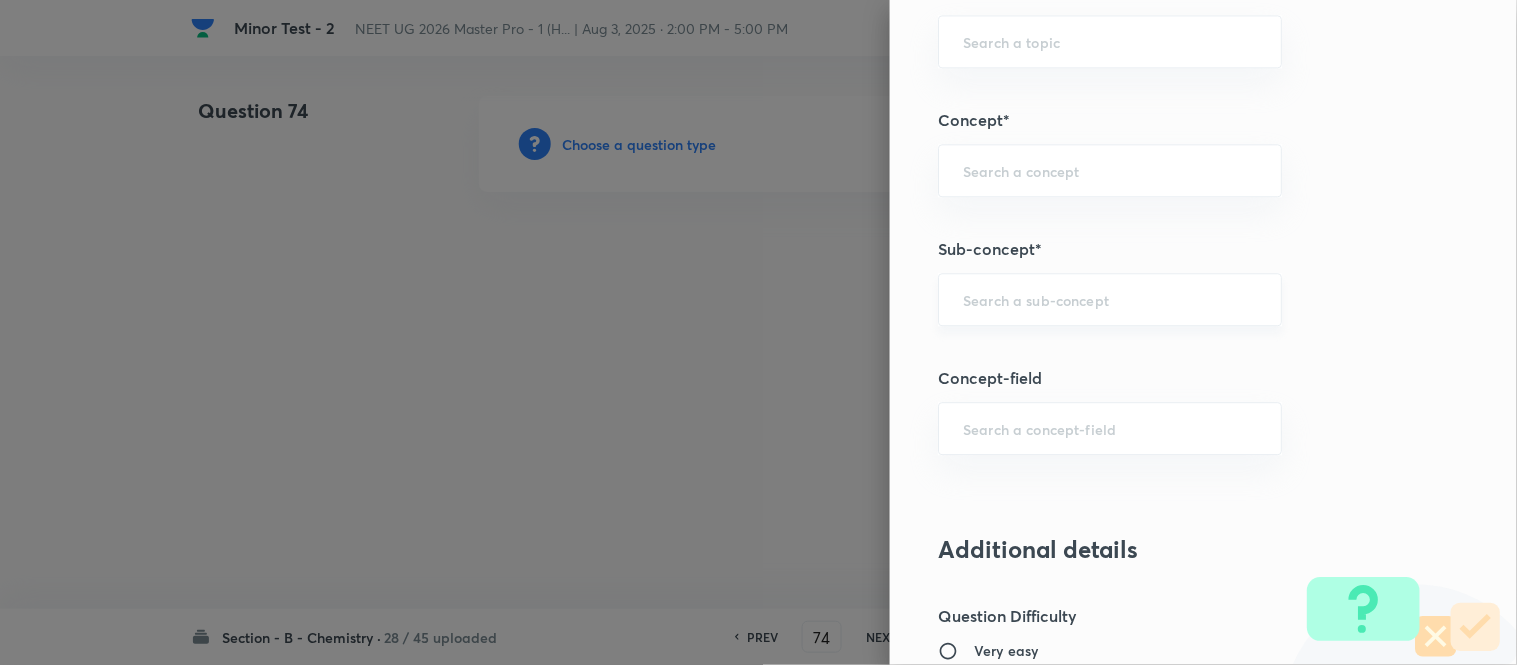 click at bounding box center (1110, 299) 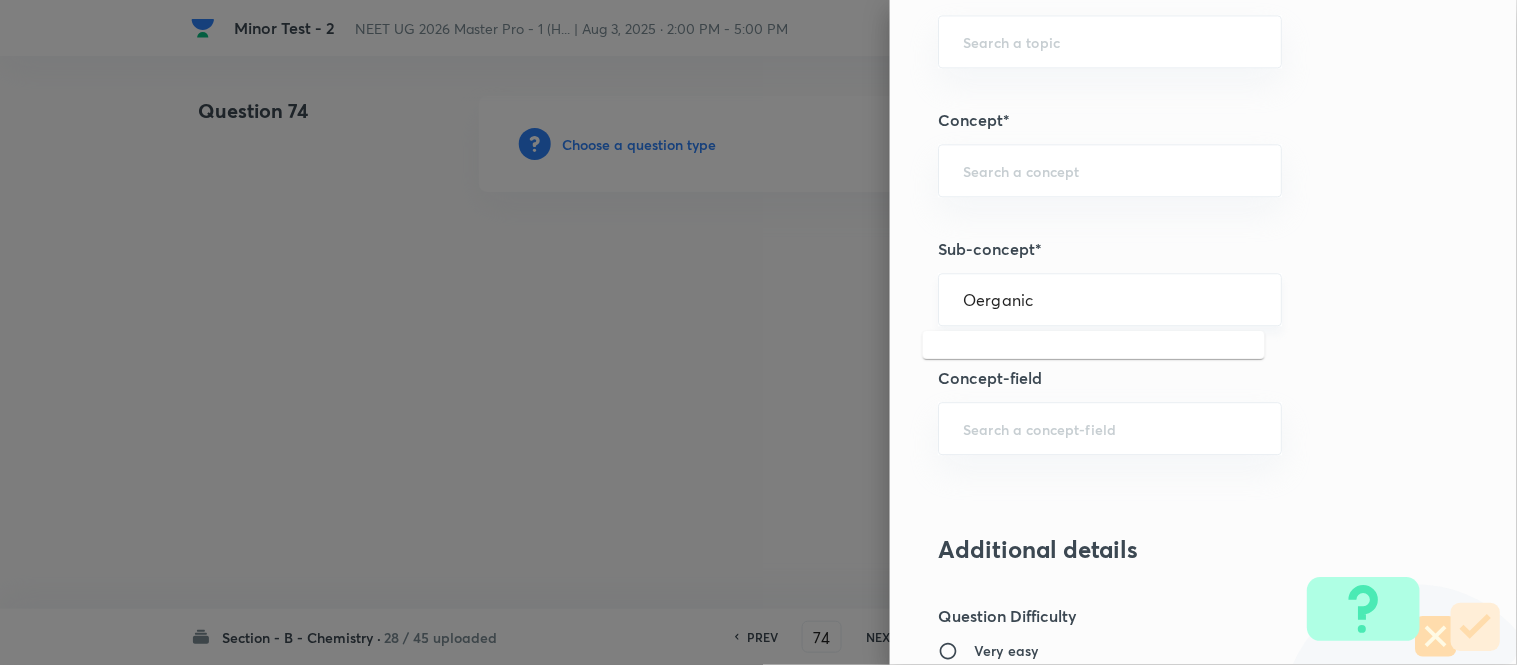 click on "Oerganic" at bounding box center (1110, 299) 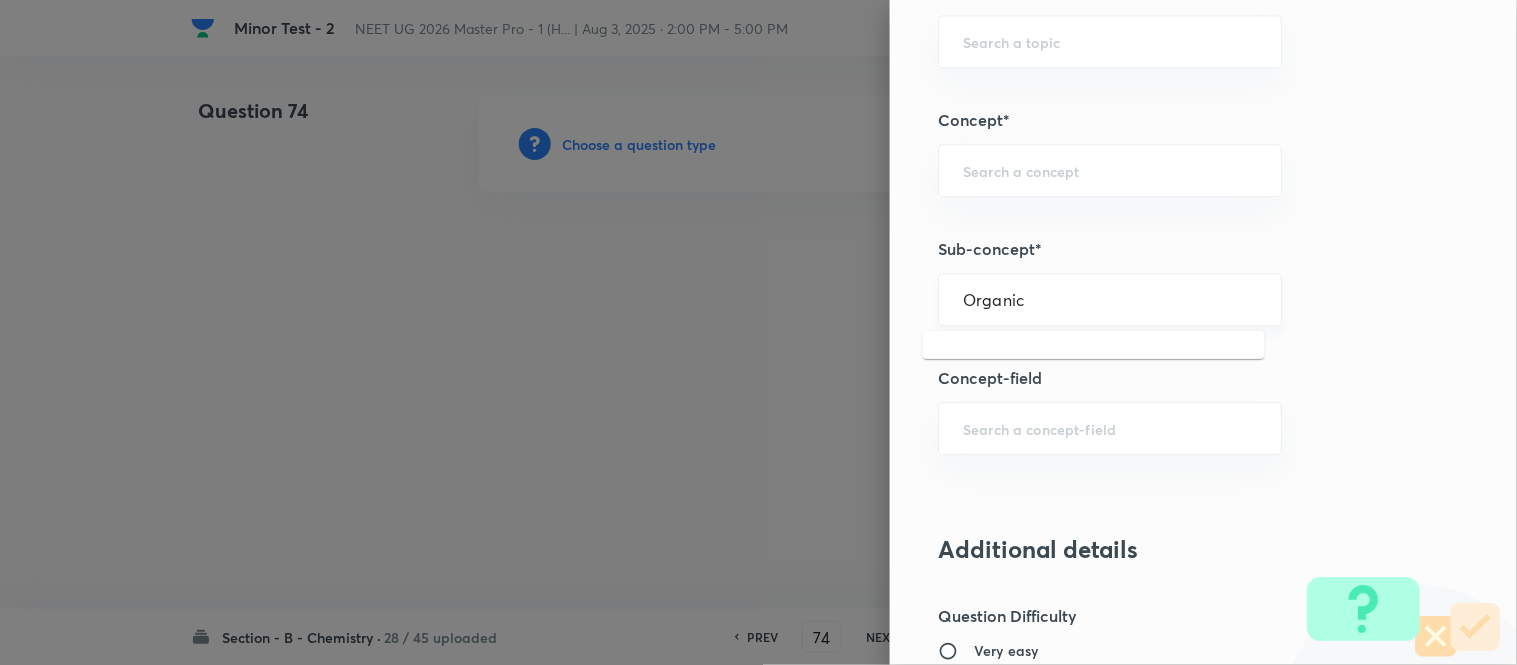 click on "Organic" at bounding box center (1110, 299) 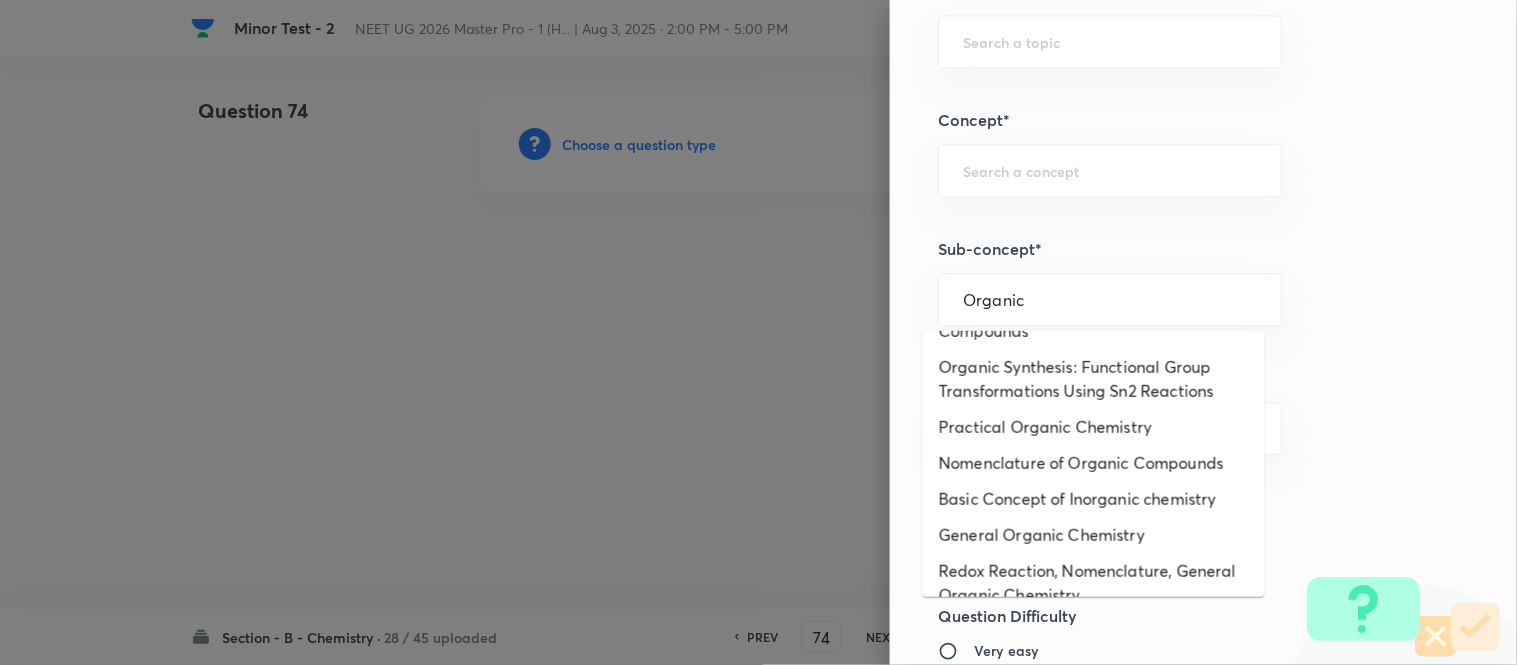 scroll, scrollTop: 325, scrollLeft: 0, axis: vertical 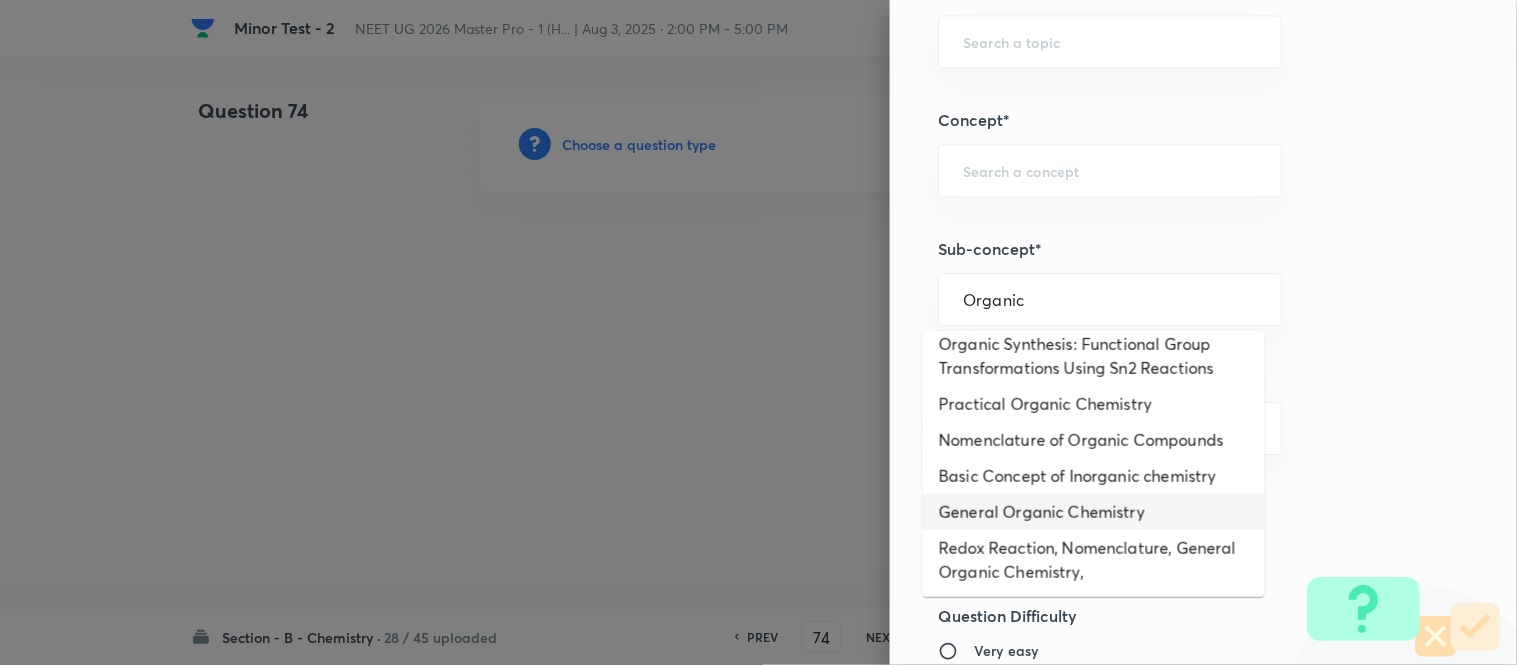 click on "General Organic Chemistry" at bounding box center [1094, 512] 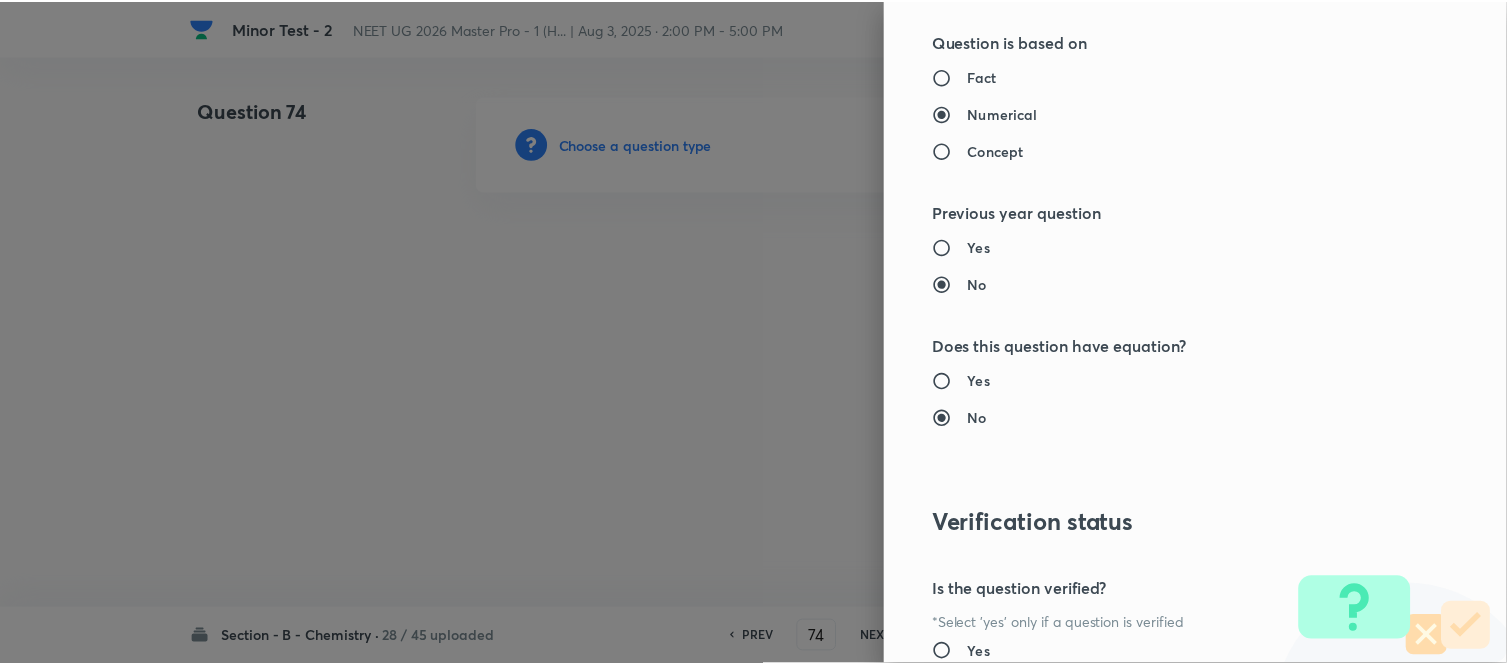 scroll, scrollTop: 2195, scrollLeft: 0, axis: vertical 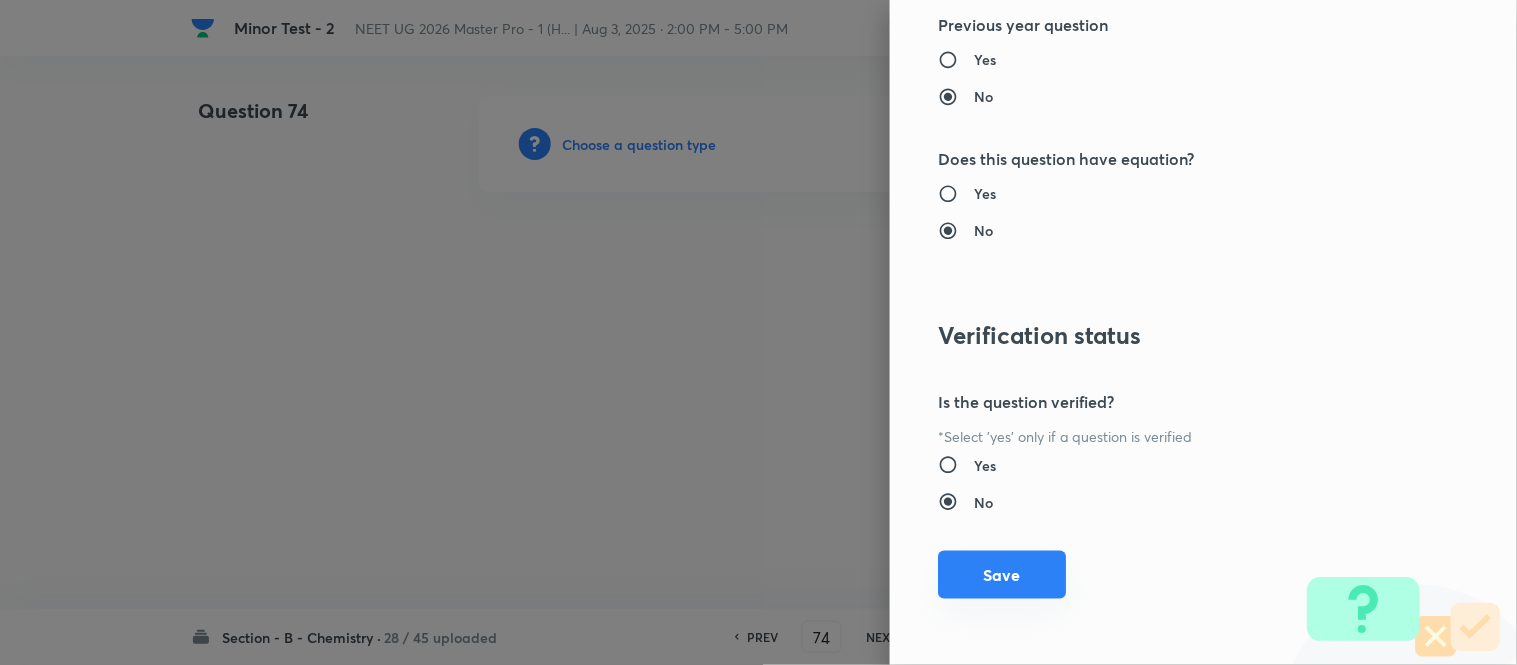 click on "Save" at bounding box center [1002, 575] 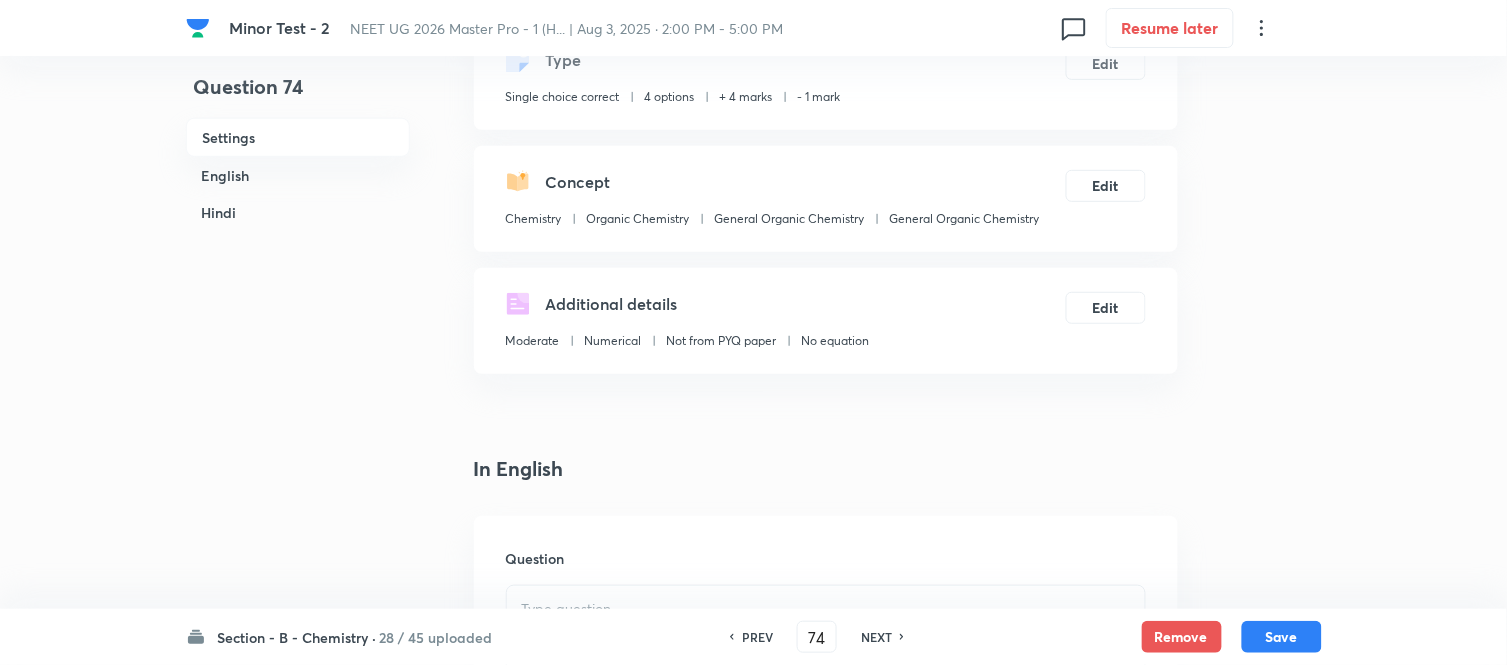 scroll, scrollTop: 444, scrollLeft: 0, axis: vertical 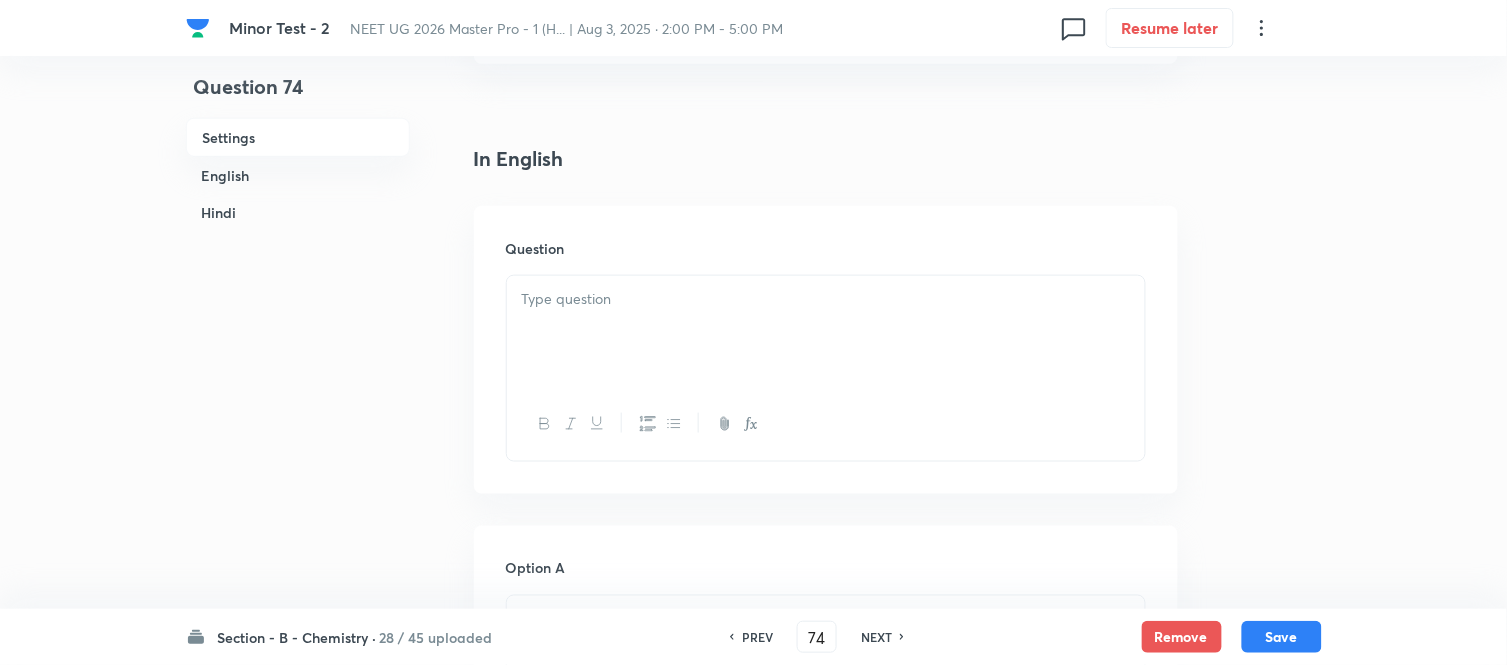 click at bounding box center [826, 299] 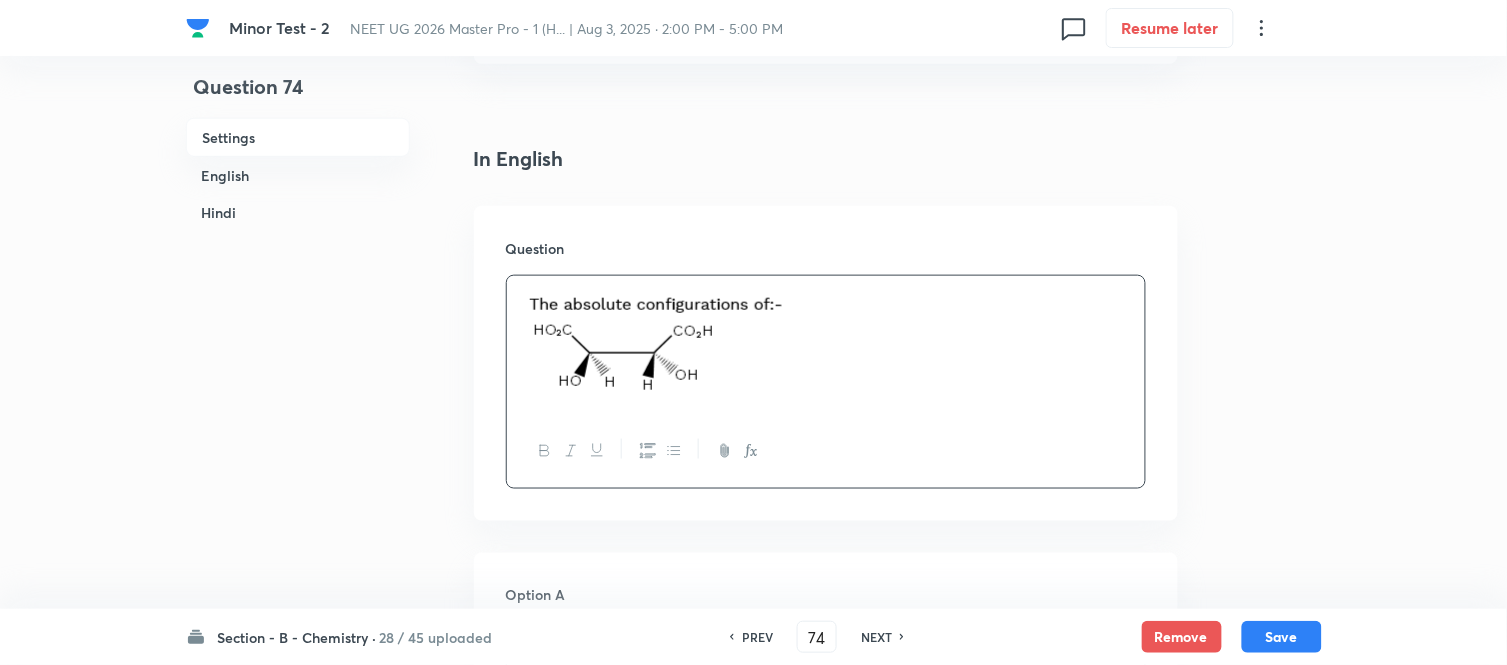 click on "Hindi" at bounding box center [298, 212] 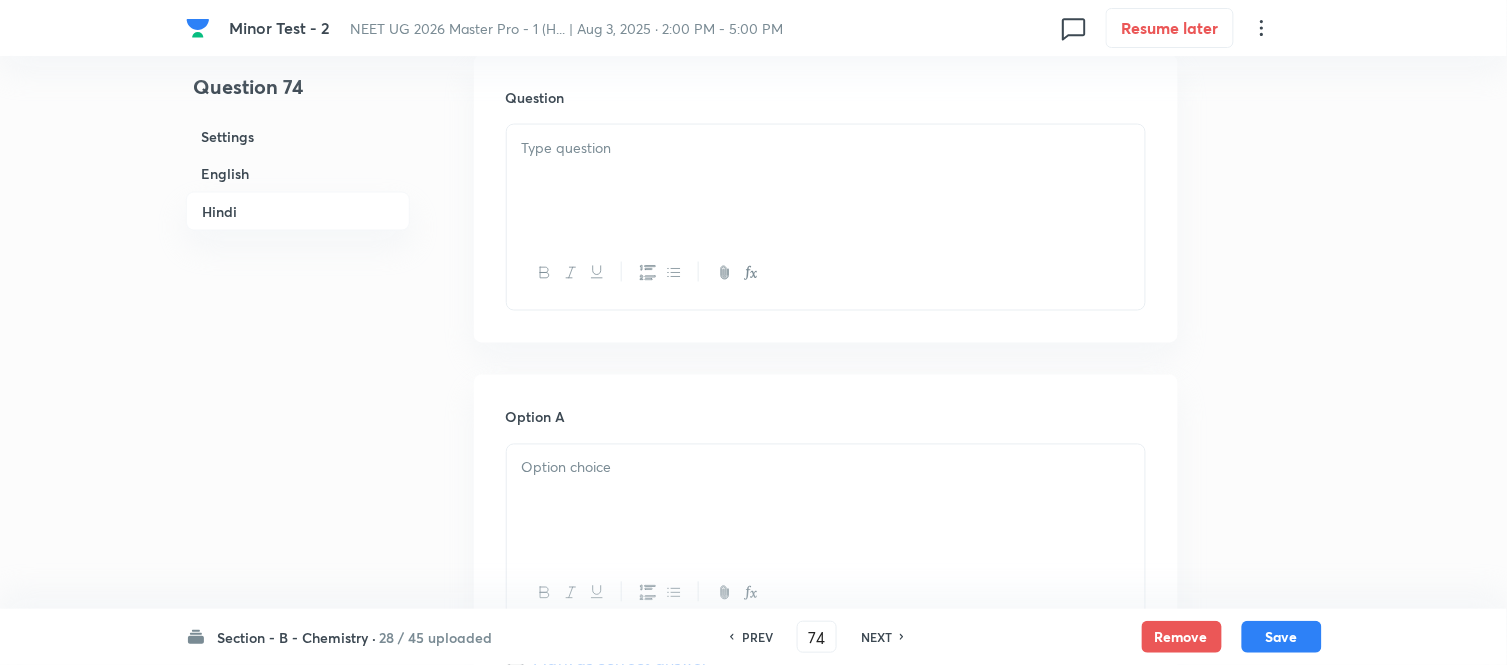 scroll, scrollTop: 2683, scrollLeft: 0, axis: vertical 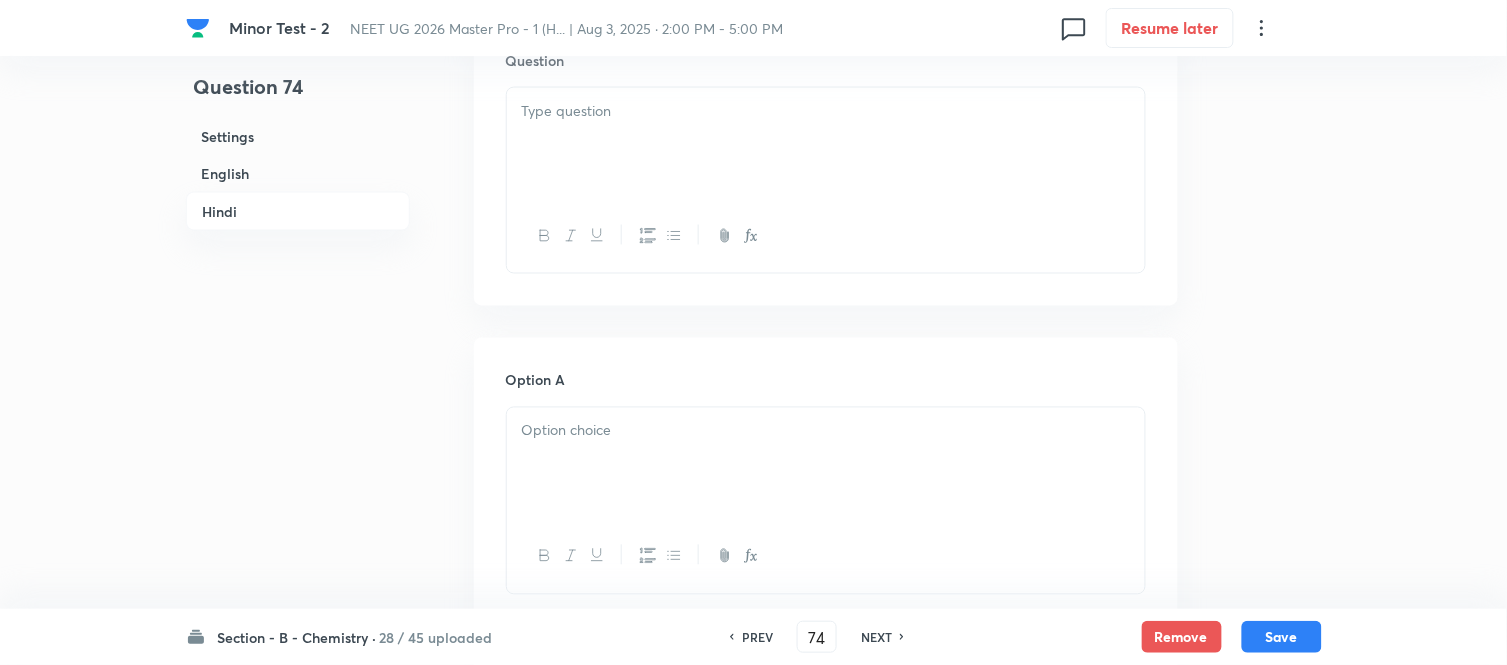 click at bounding box center [826, 144] 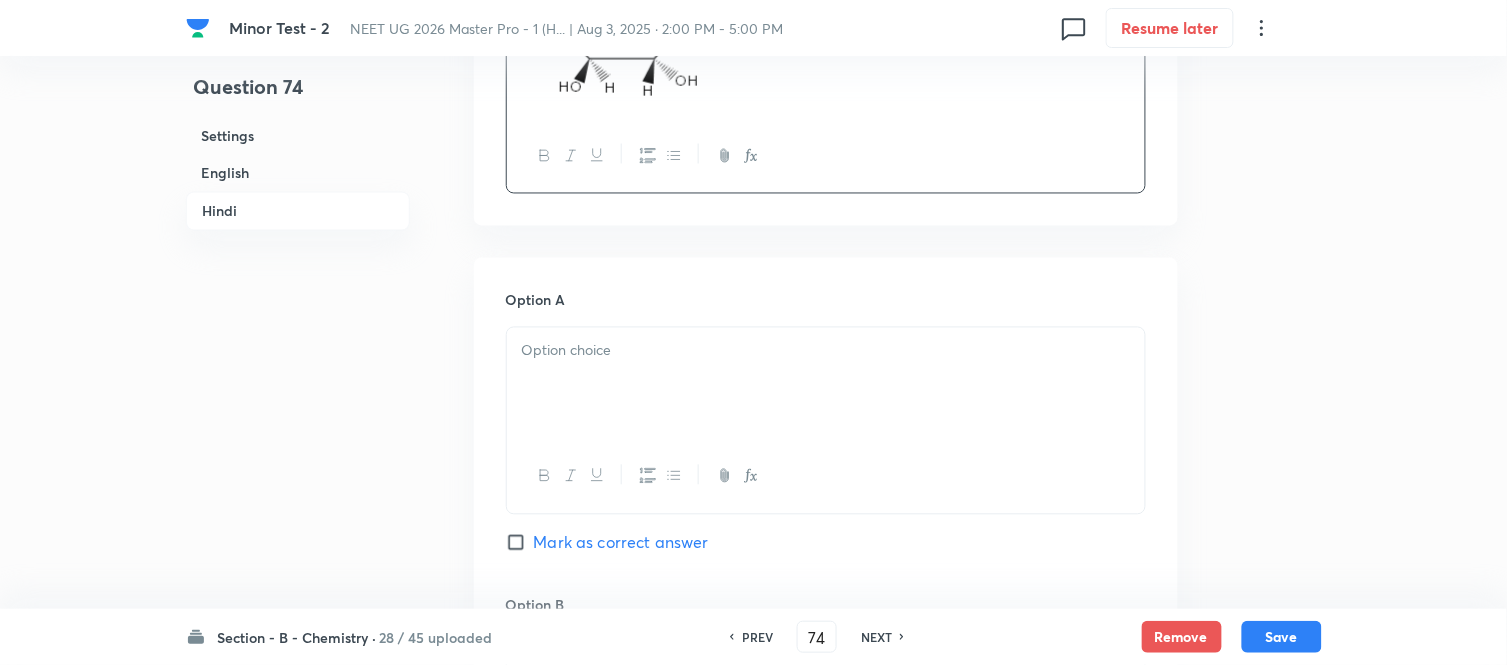 scroll, scrollTop: 2905, scrollLeft: 0, axis: vertical 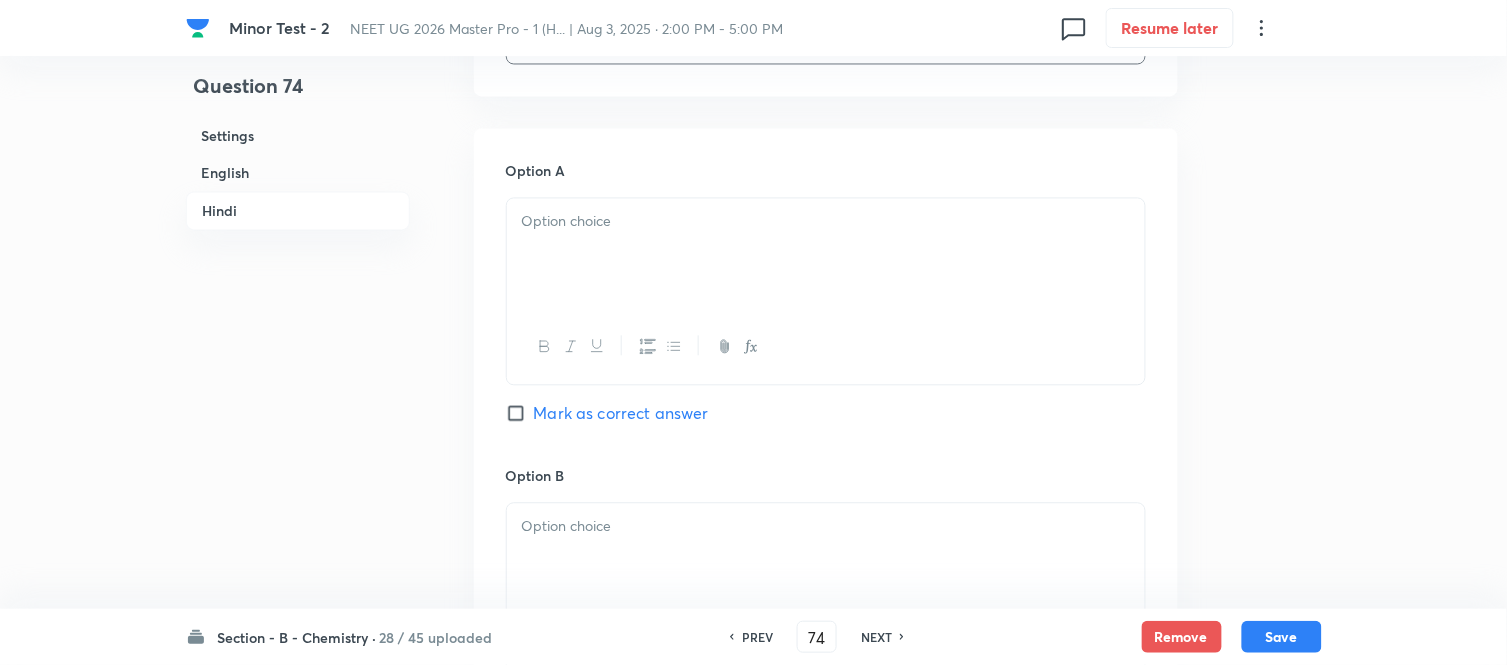click at bounding box center (826, 255) 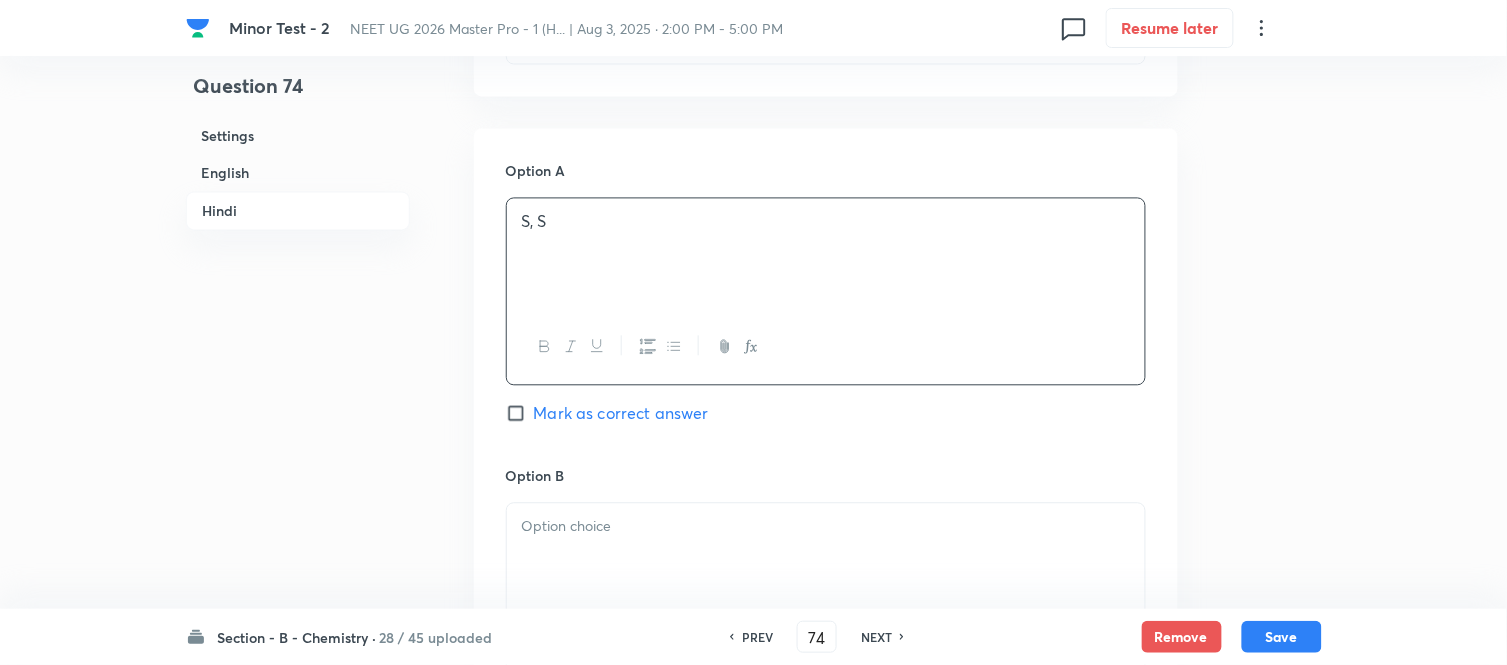 click on "Hindi" at bounding box center (298, 211) 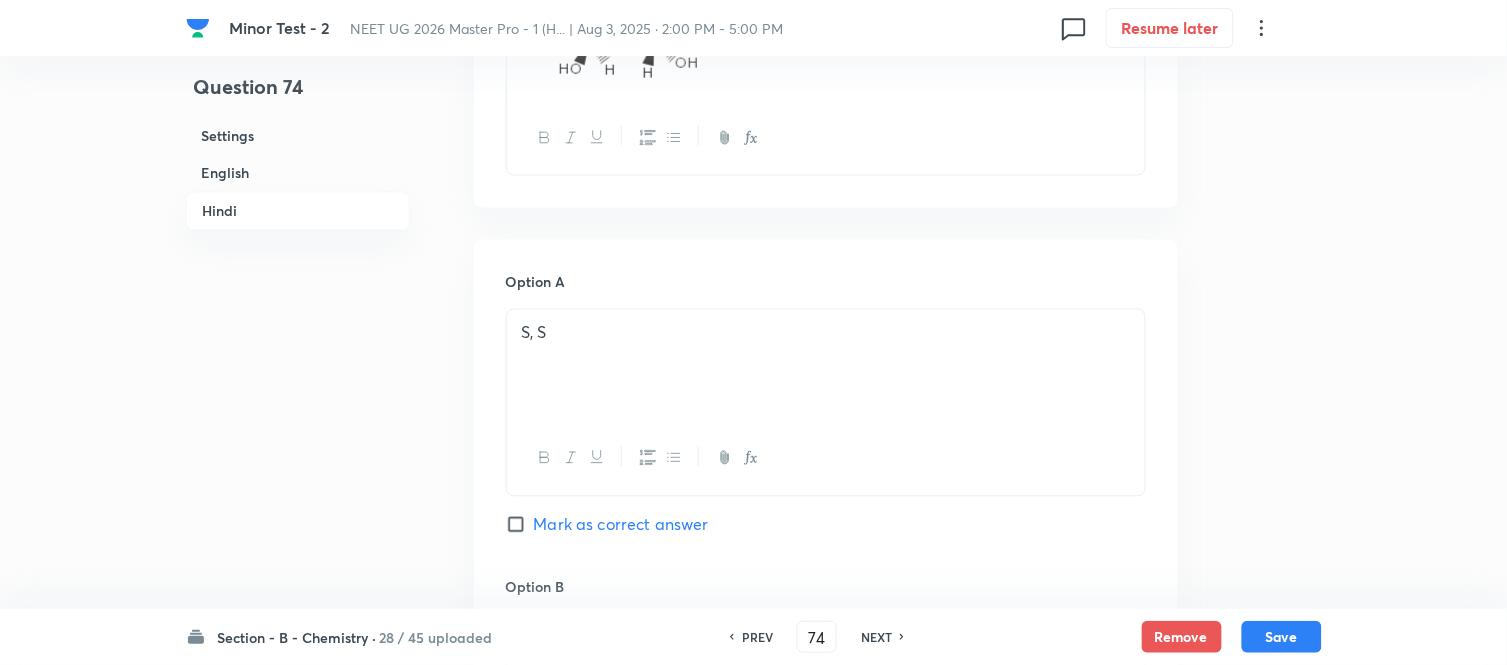 click on "English" at bounding box center (298, 173) 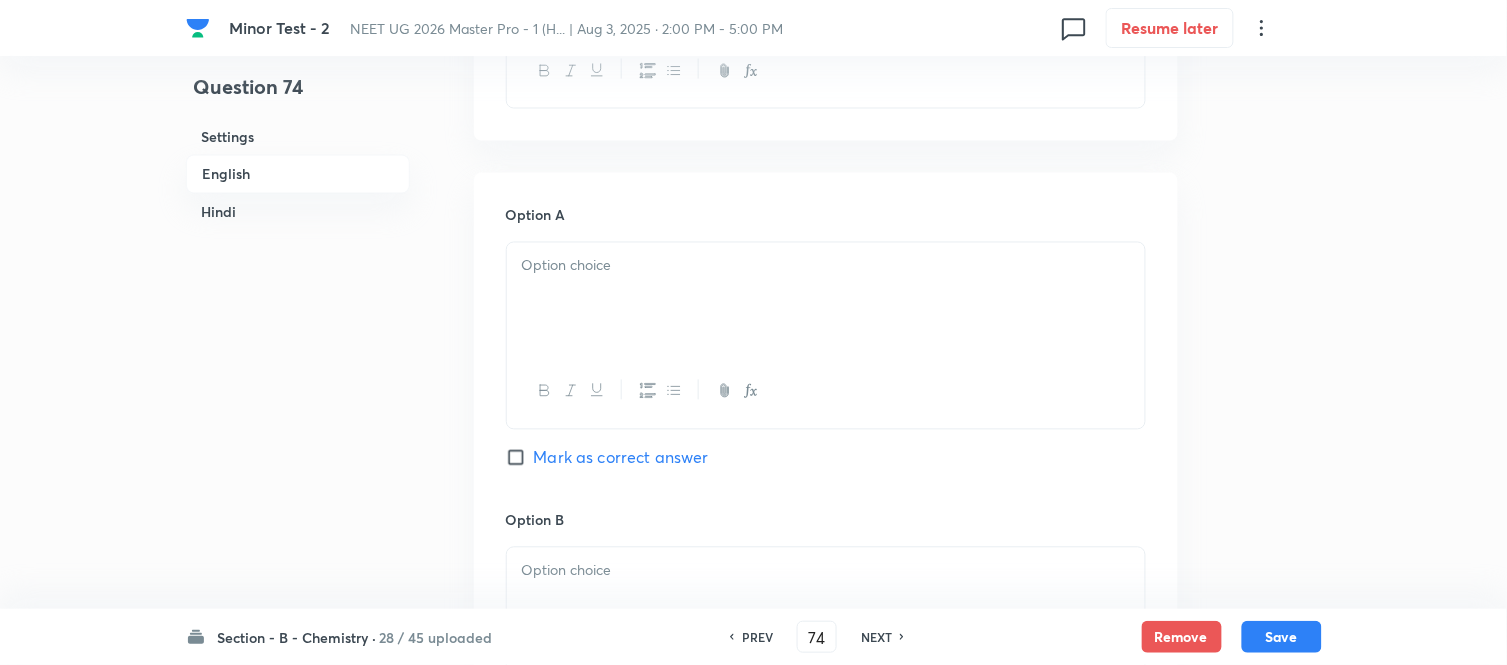 scroll, scrollTop: 960, scrollLeft: 0, axis: vertical 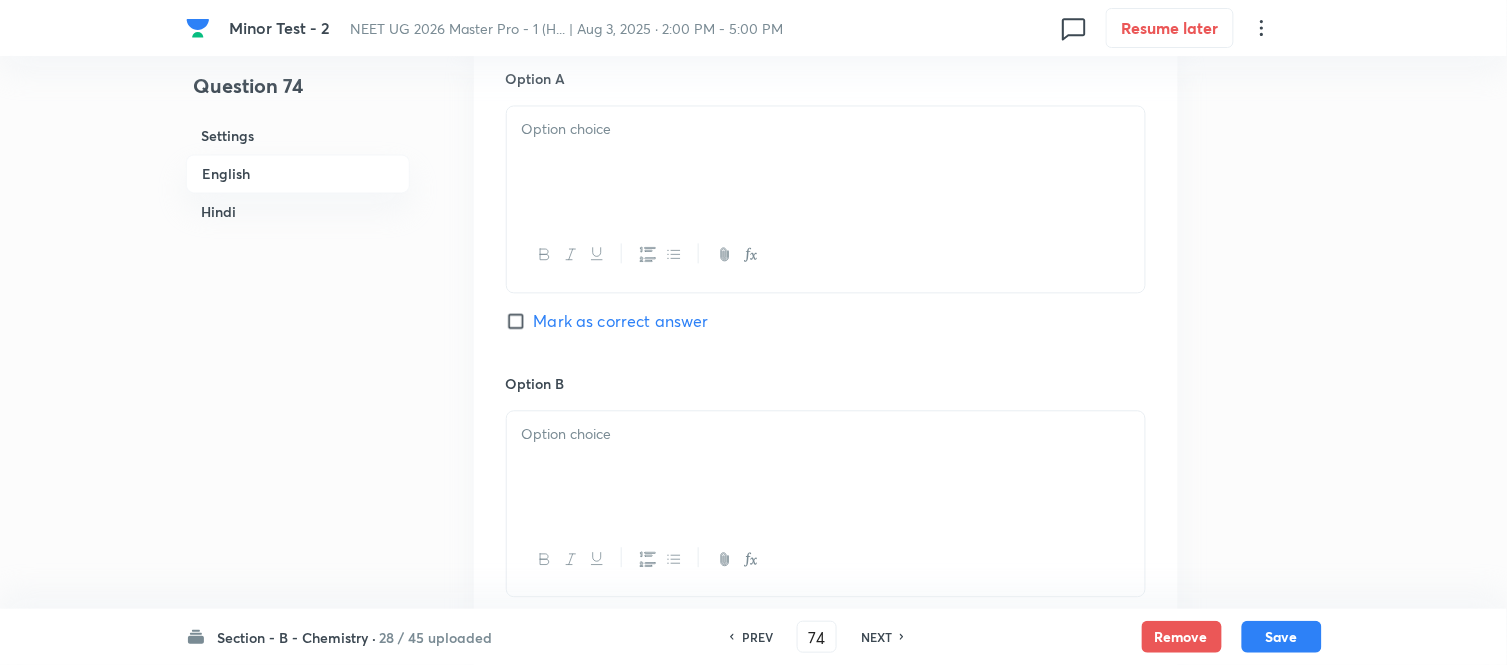 click at bounding box center (826, 163) 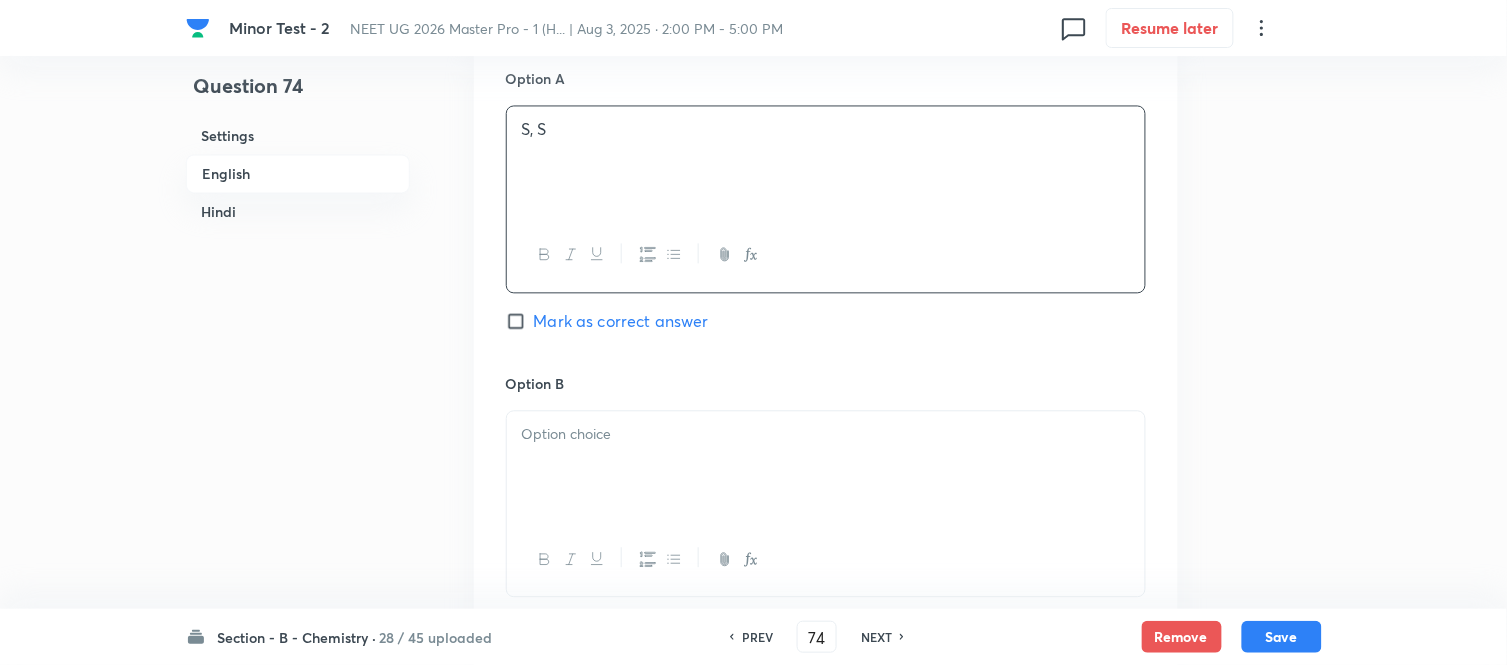 scroll, scrollTop: 1071, scrollLeft: 0, axis: vertical 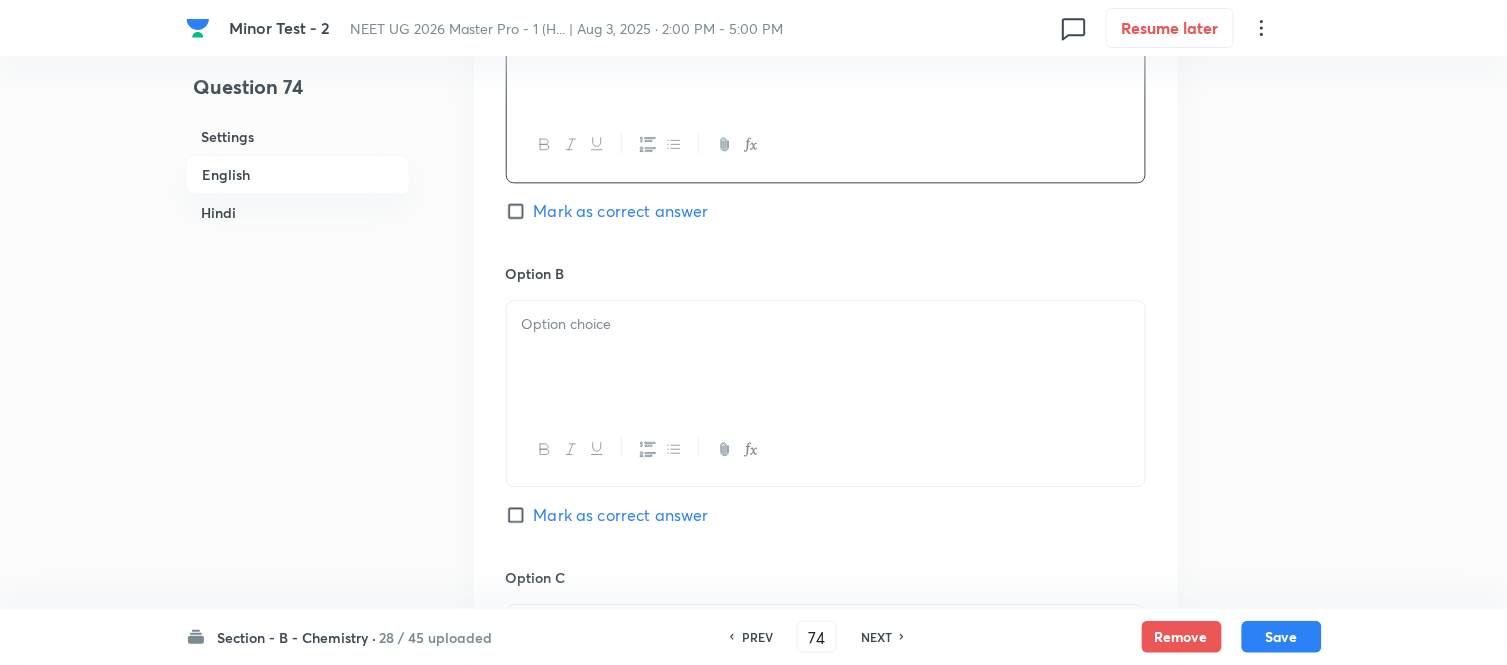 click at bounding box center (826, 324) 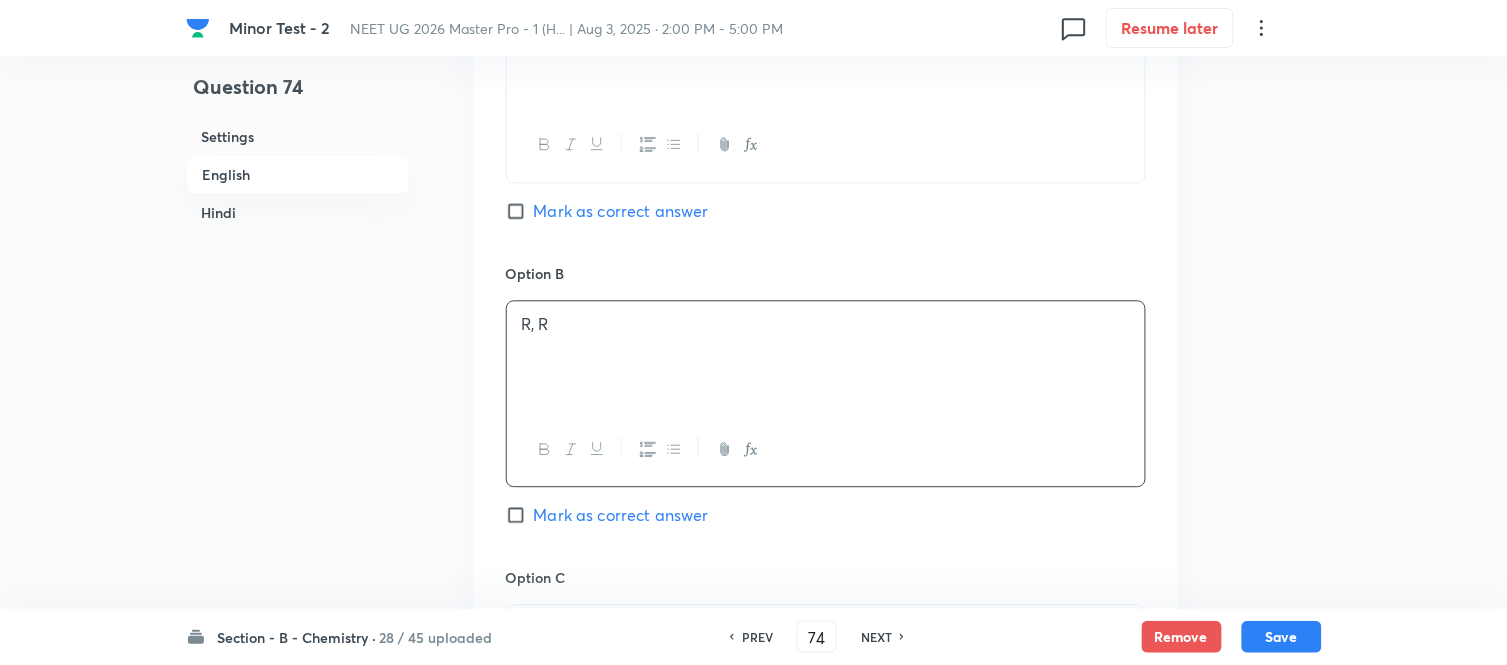 click on "Hindi" at bounding box center [298, 212] 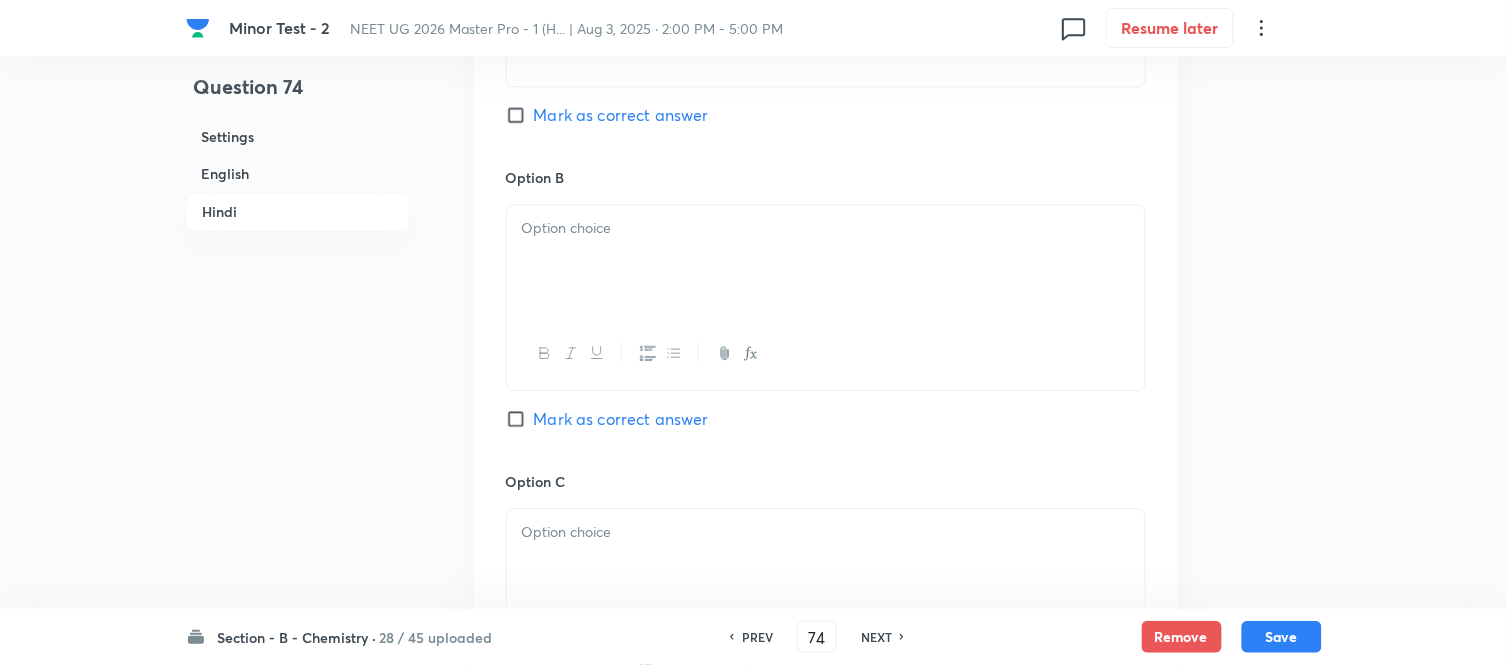 scroll, scrollTop: 3238, scrollLeft: 0, axis: vertical 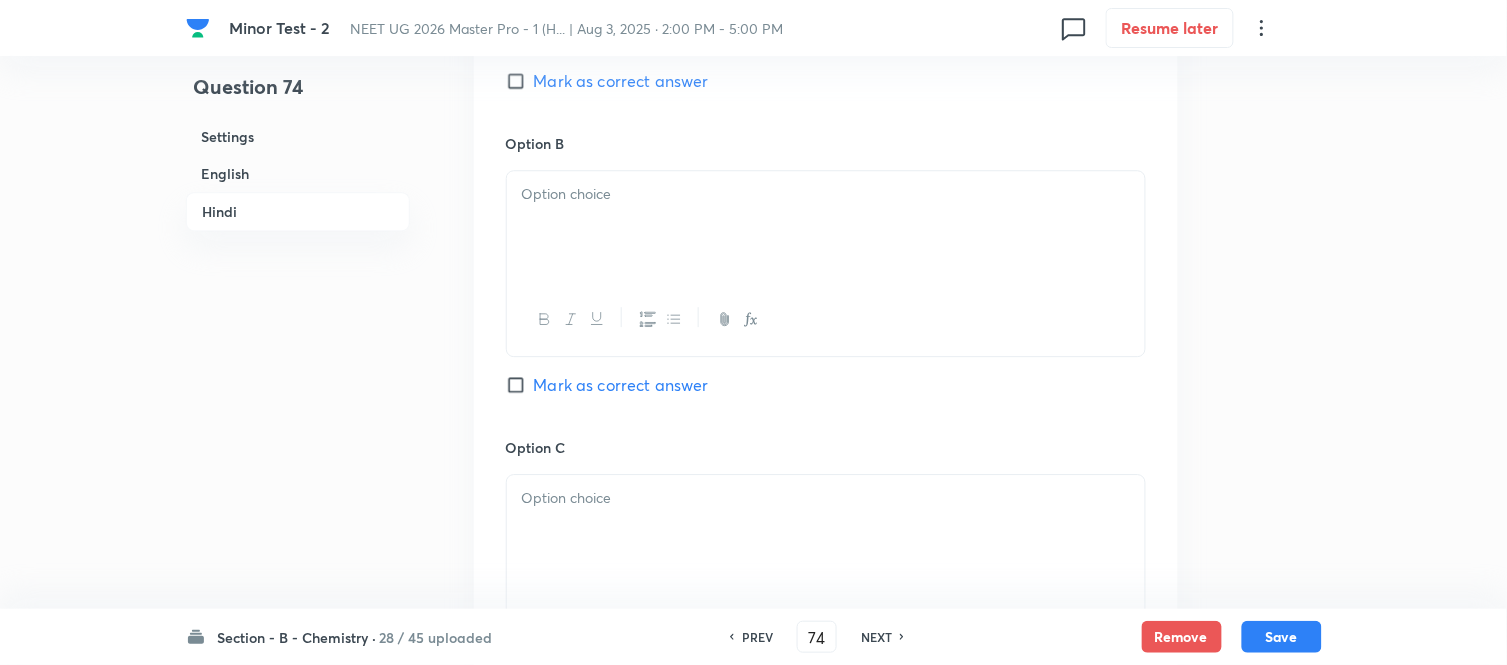 click at bounding box center (826, 227) 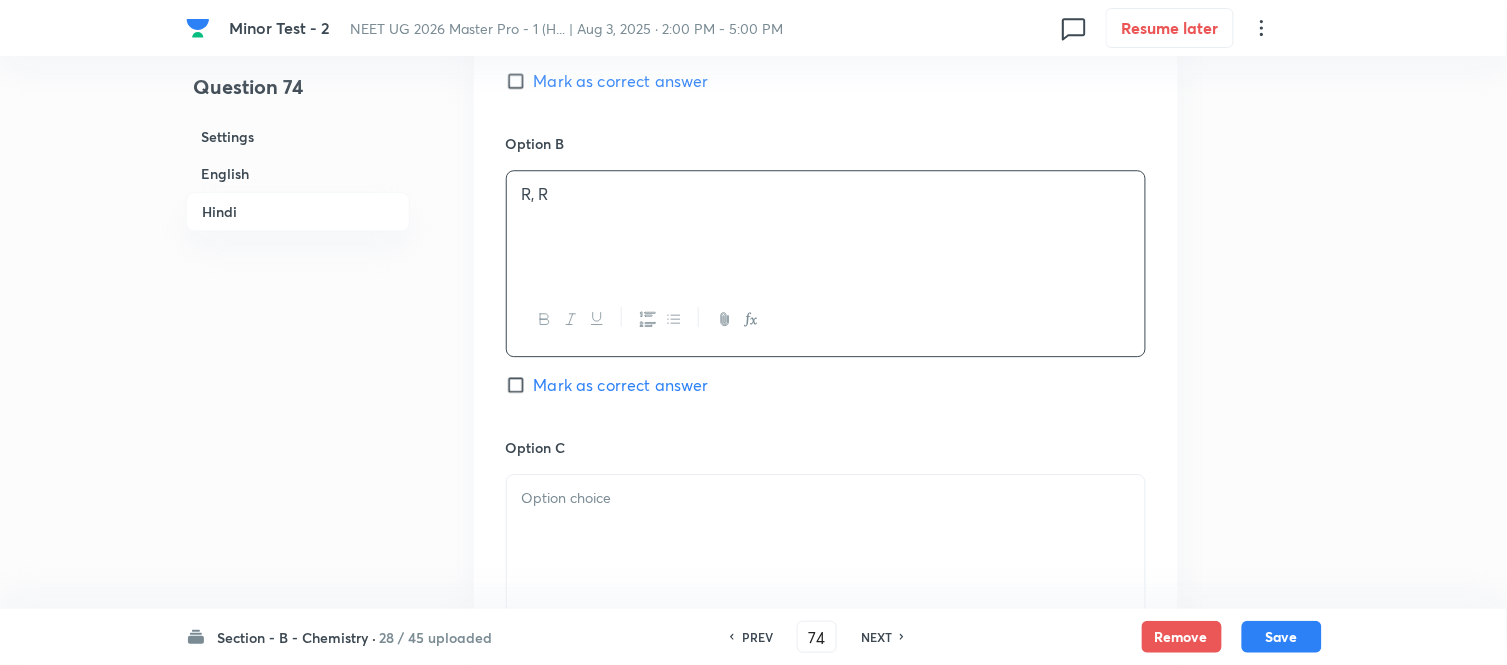 click on "Mark as correct answer" at bounding box center (520, 385) 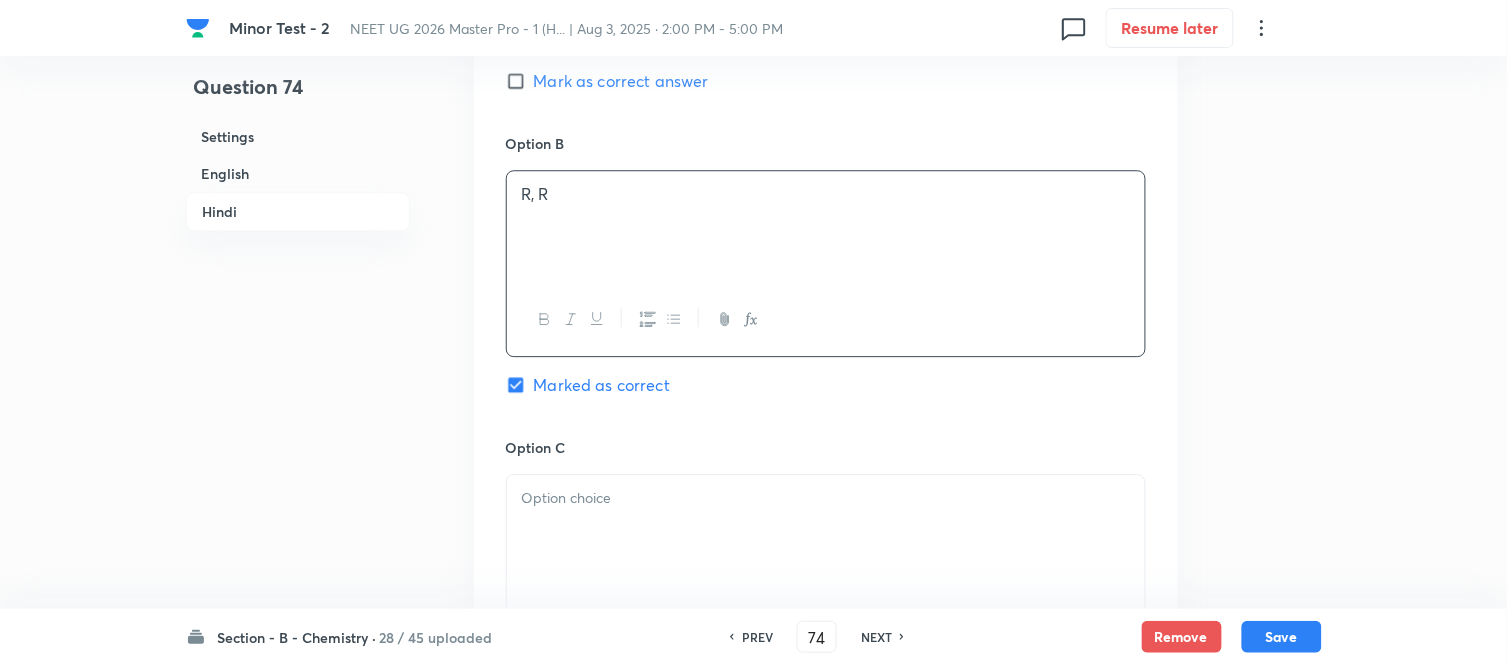 click at bounding box center [826, 498] 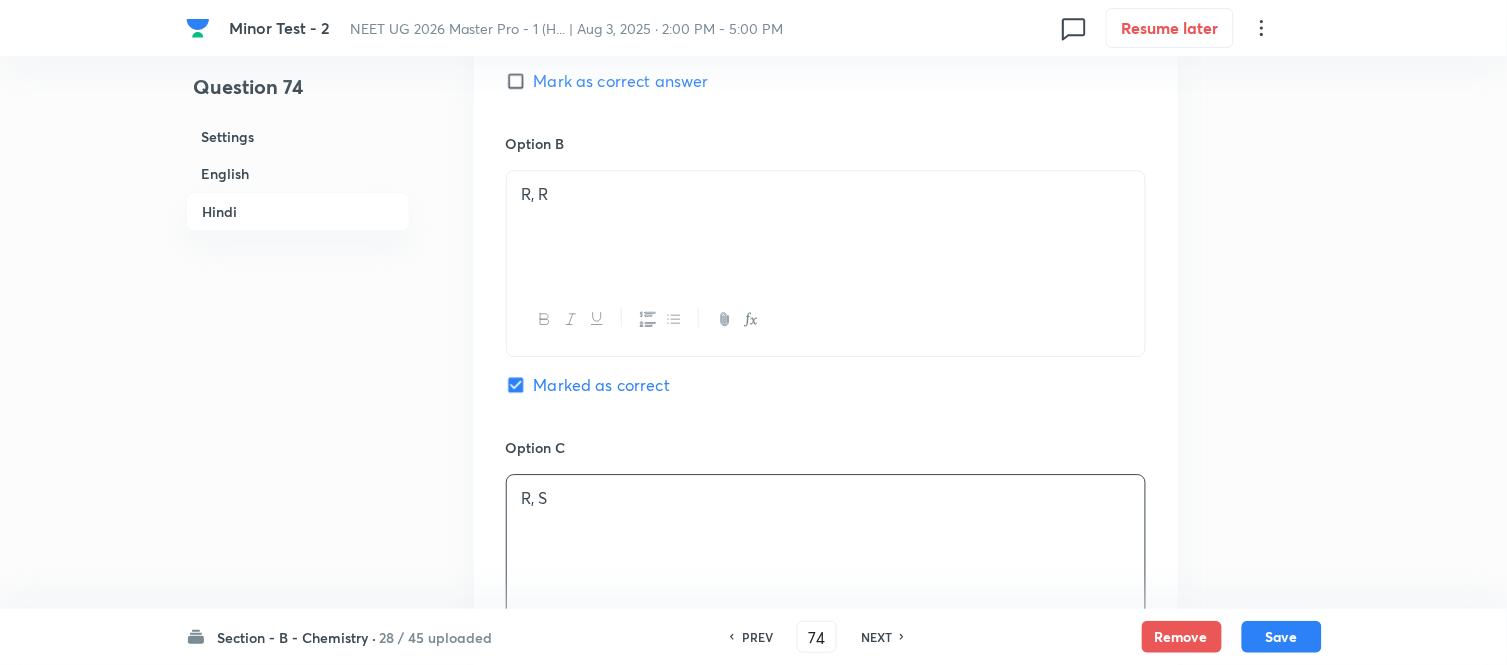 click on "English" at bounding box center (298, 173) 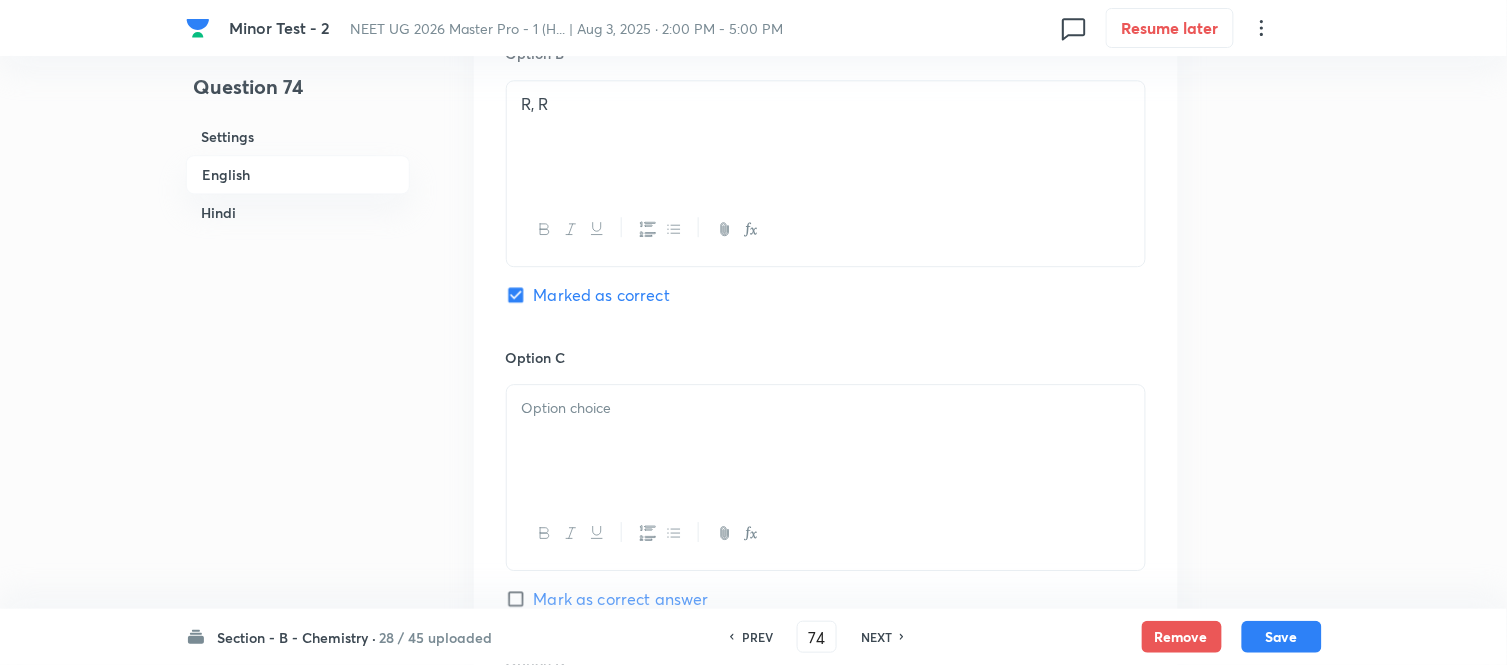 scroll, scrollTop: 1293, scrollLeft: 0, axis: vertical 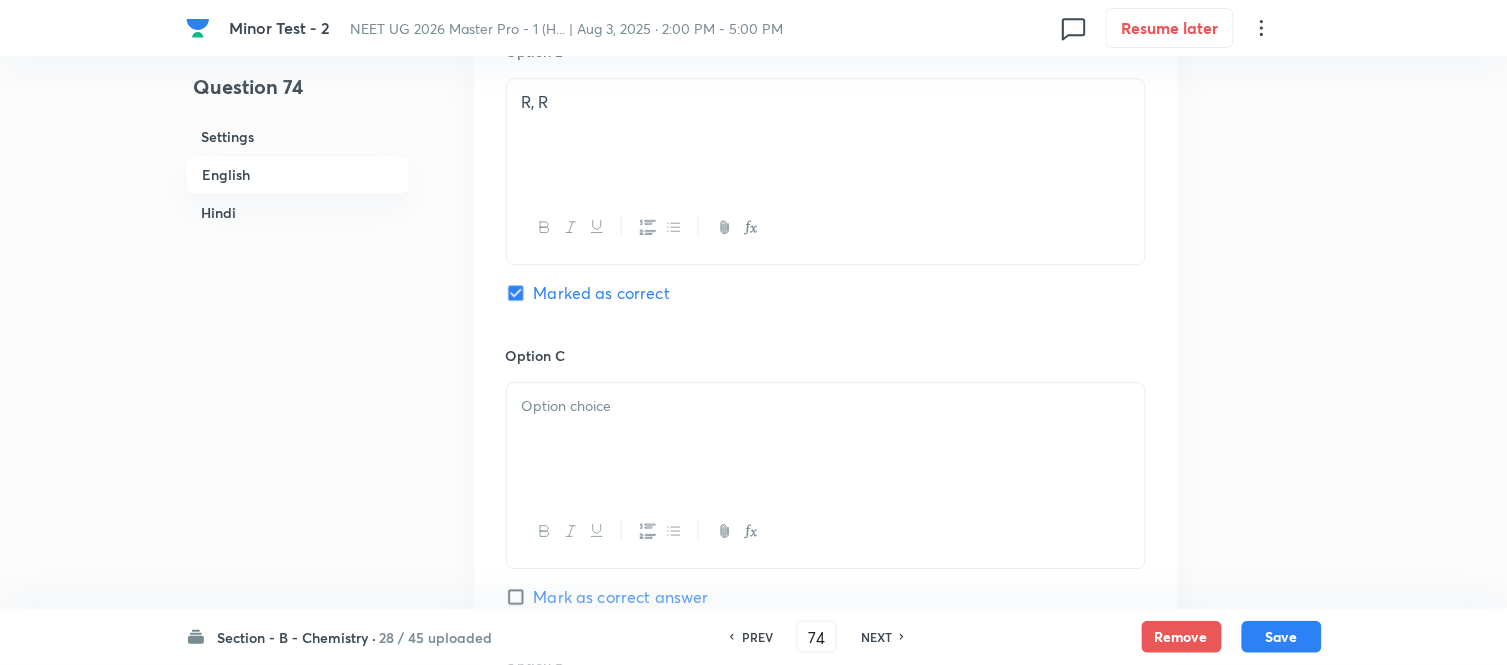 click at bounding box center [826, 439] 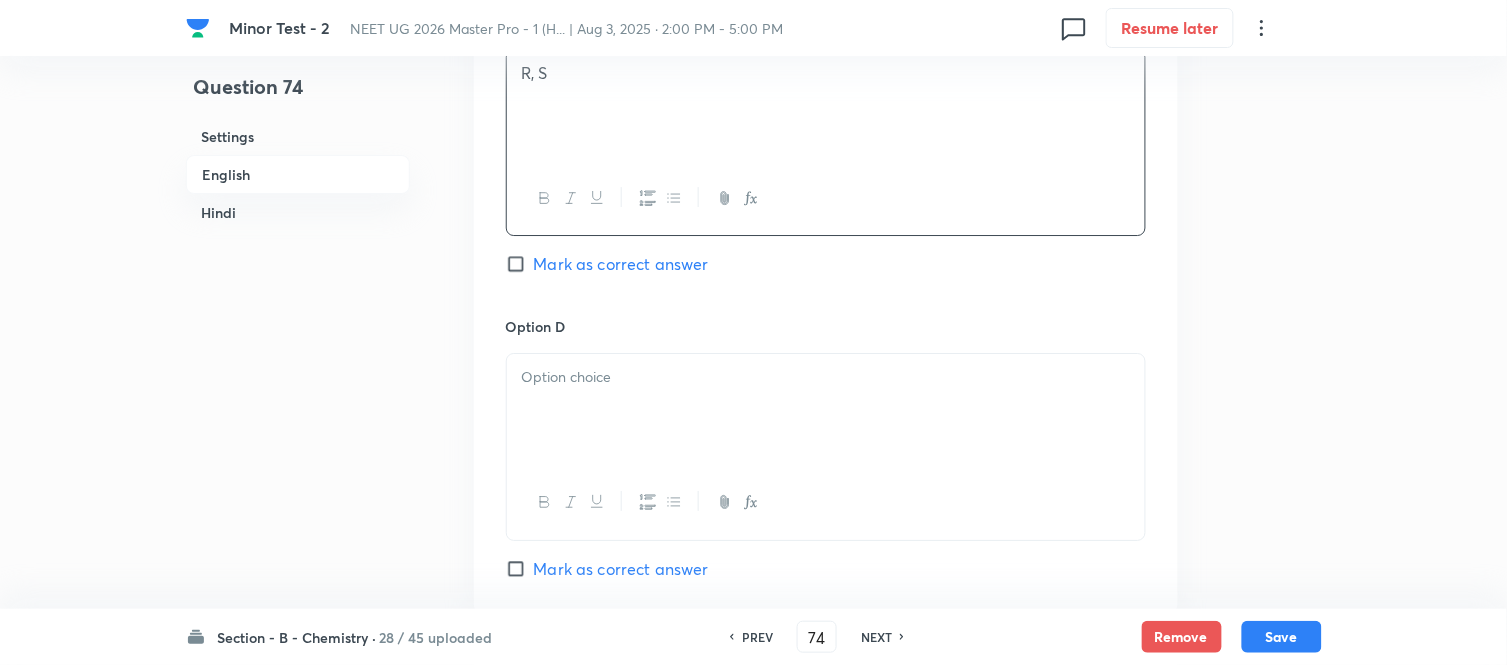 click at bounding box center (826, 377) 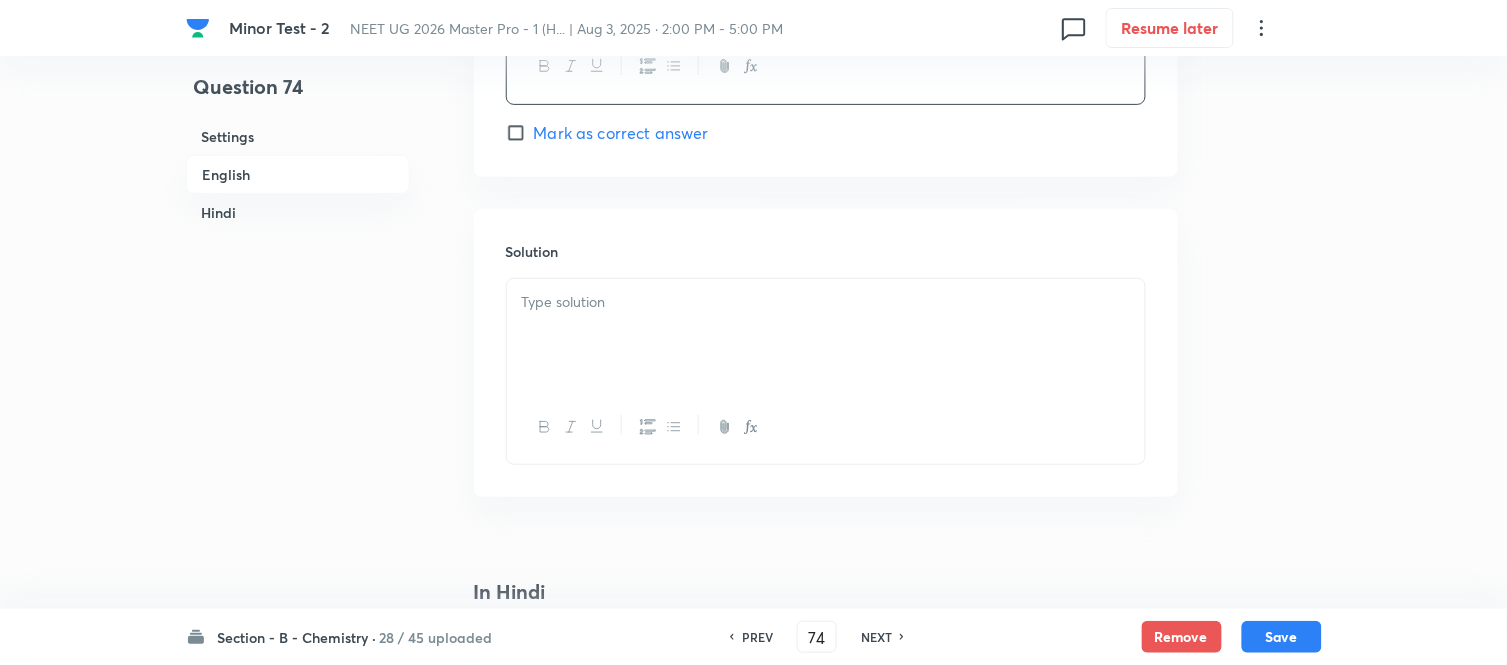 scroll, scrollTop: 2071, scrollLeft: 0, axis: vertical 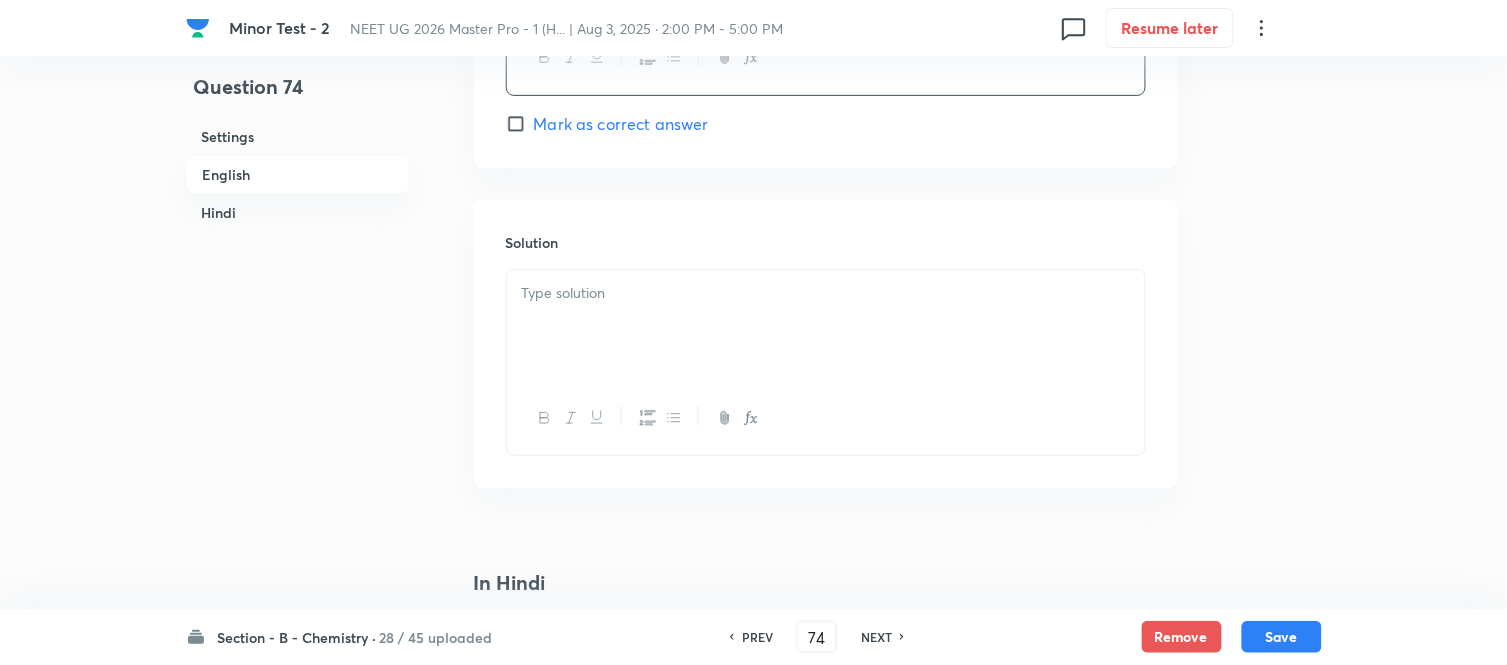 click at bounding box center [826, 326] 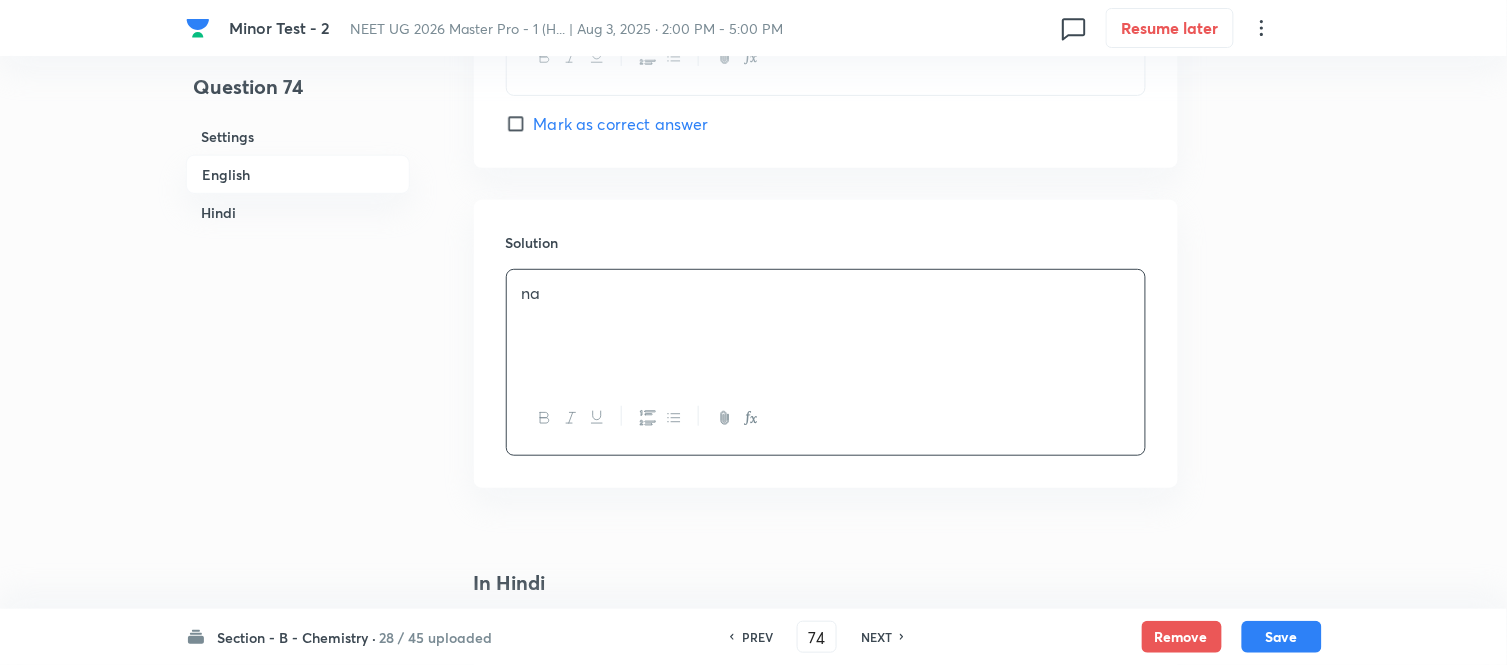 click on "Hindi" at bounding box center (298, 212) 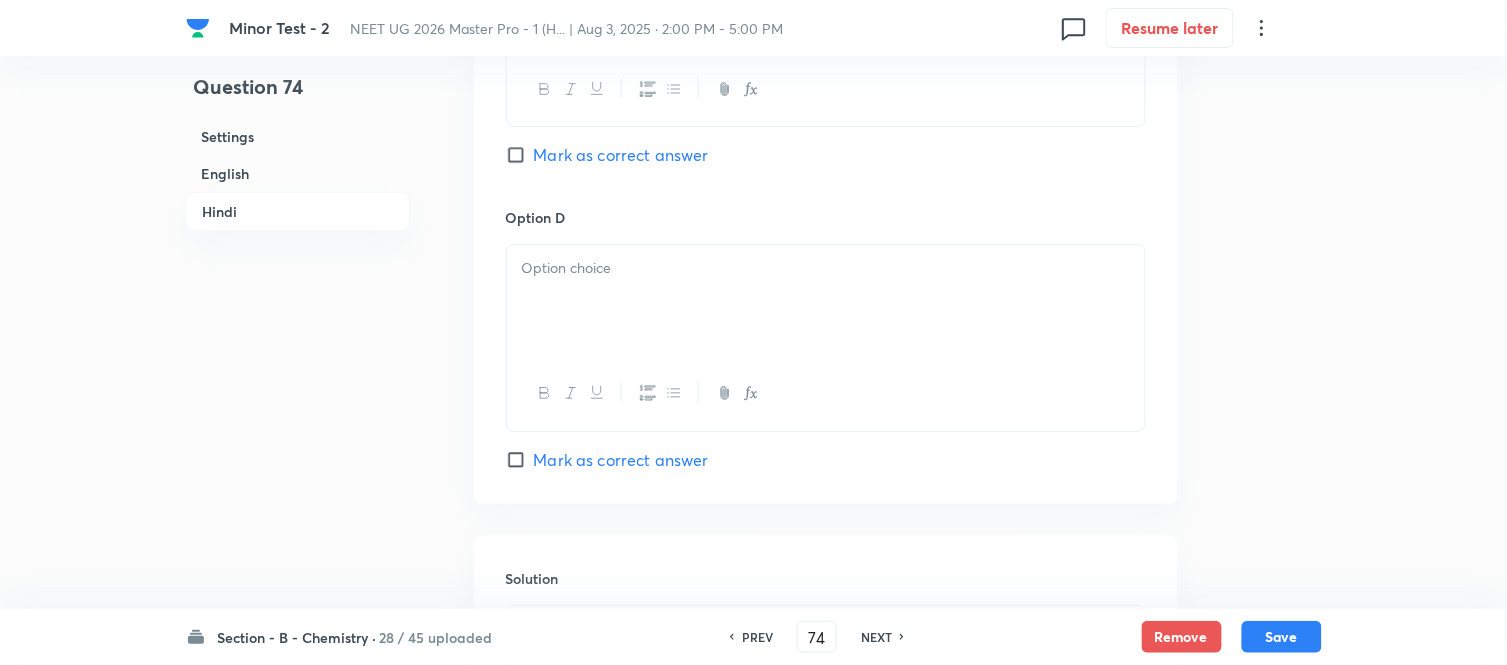 scroll, scrollTop: 3794, scrollLeft: 0, axis: vertical 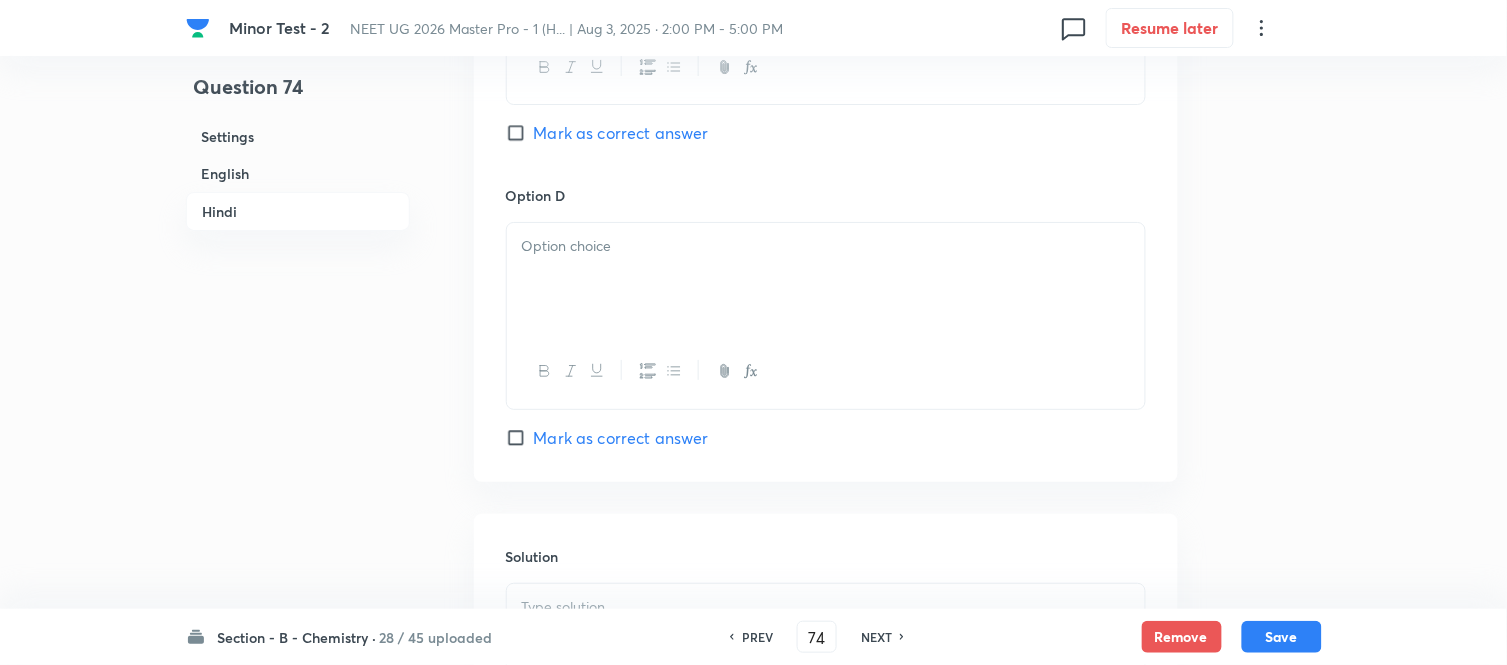 click at bounding box center [826, 279] 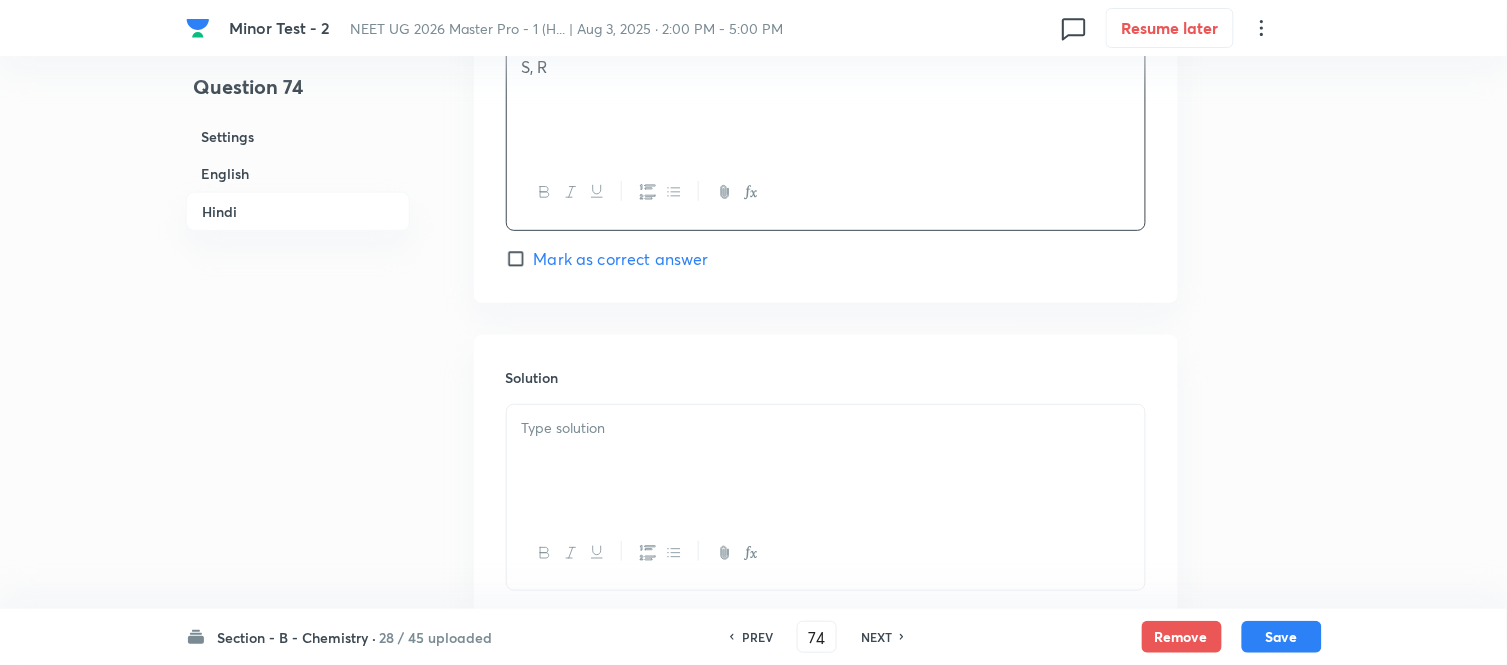 scroll, scrollTop: 4115, scrollLeft: 0, axis: vertical 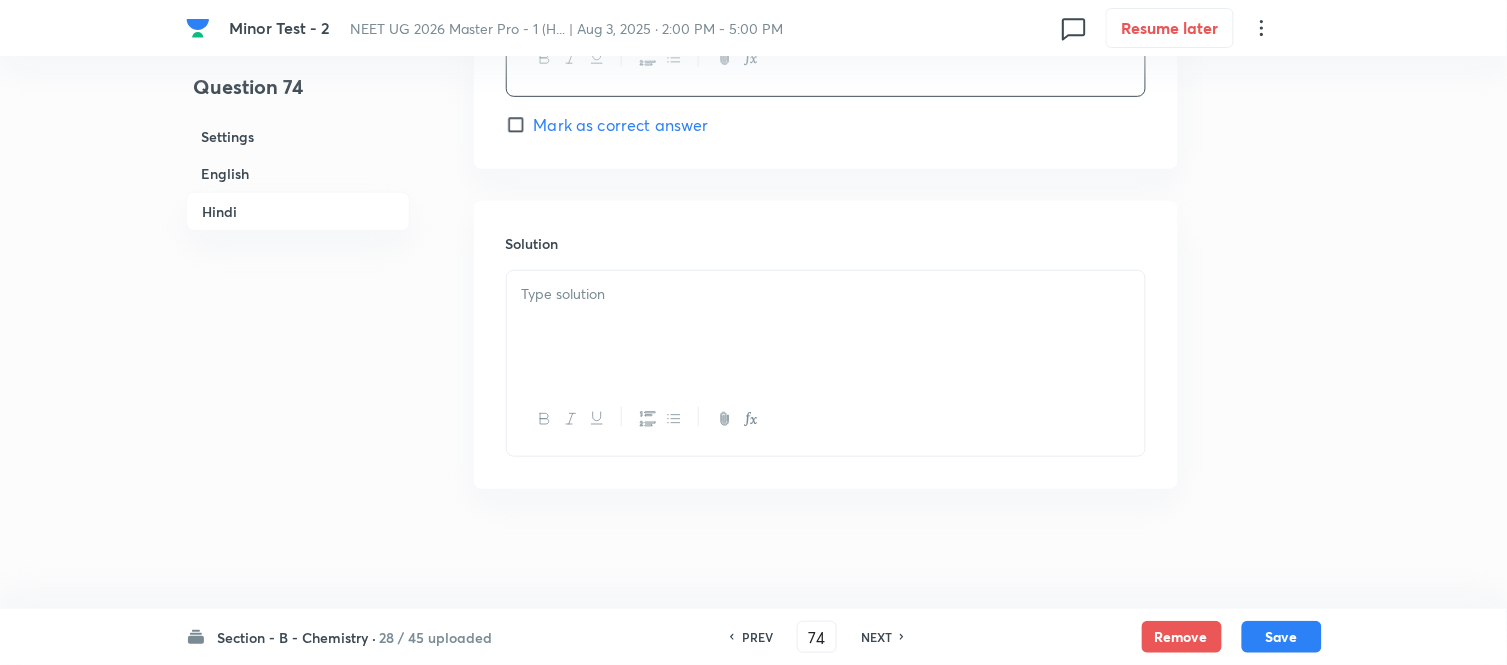 click at bounding box center (826, 327) 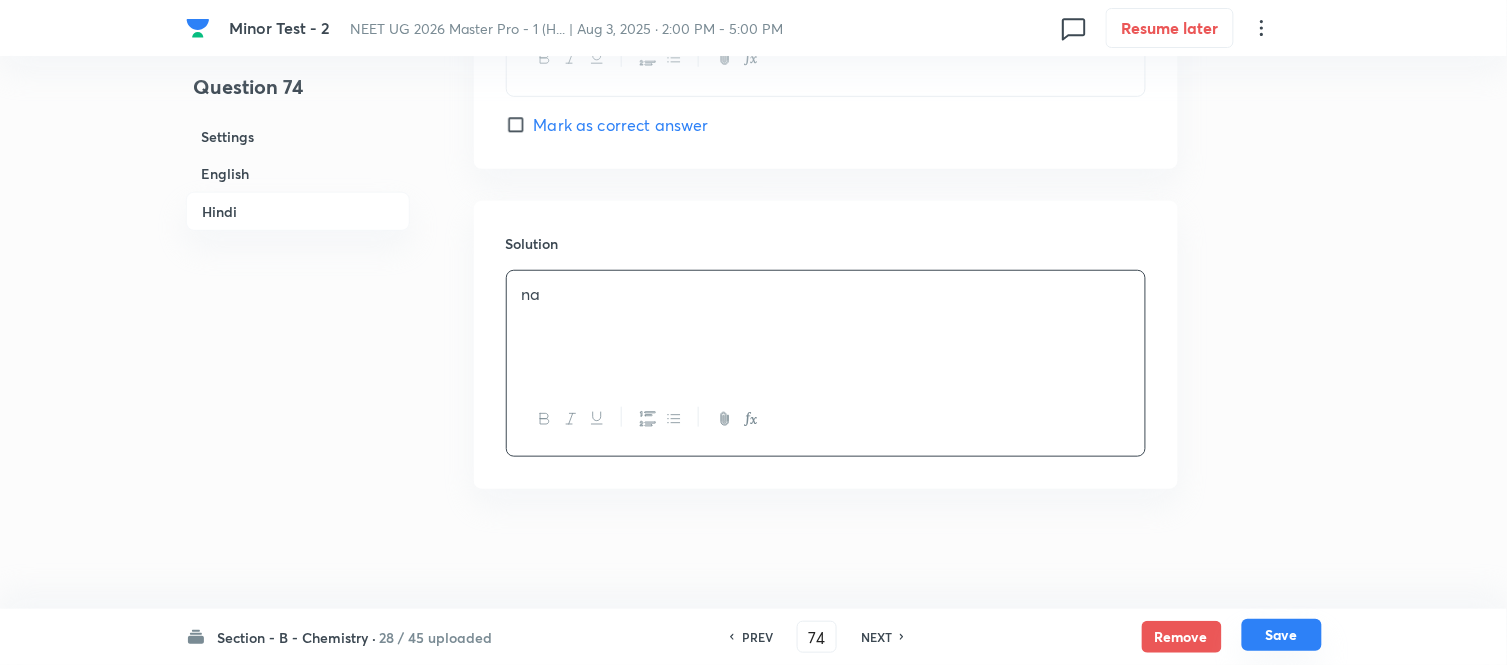 click on "Save" at bounding box center (1282, 635) 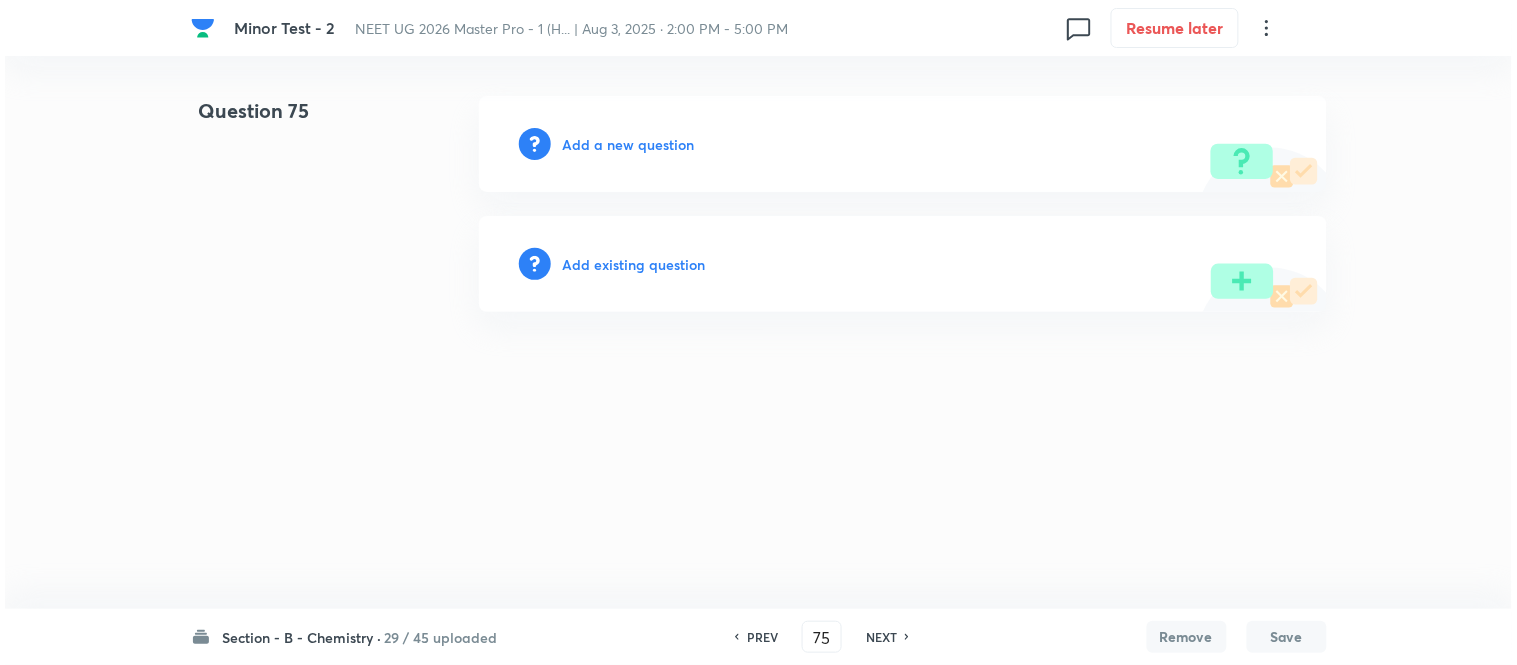 scroll, scrollTop: 0, scrollLeft: 0, axis: both 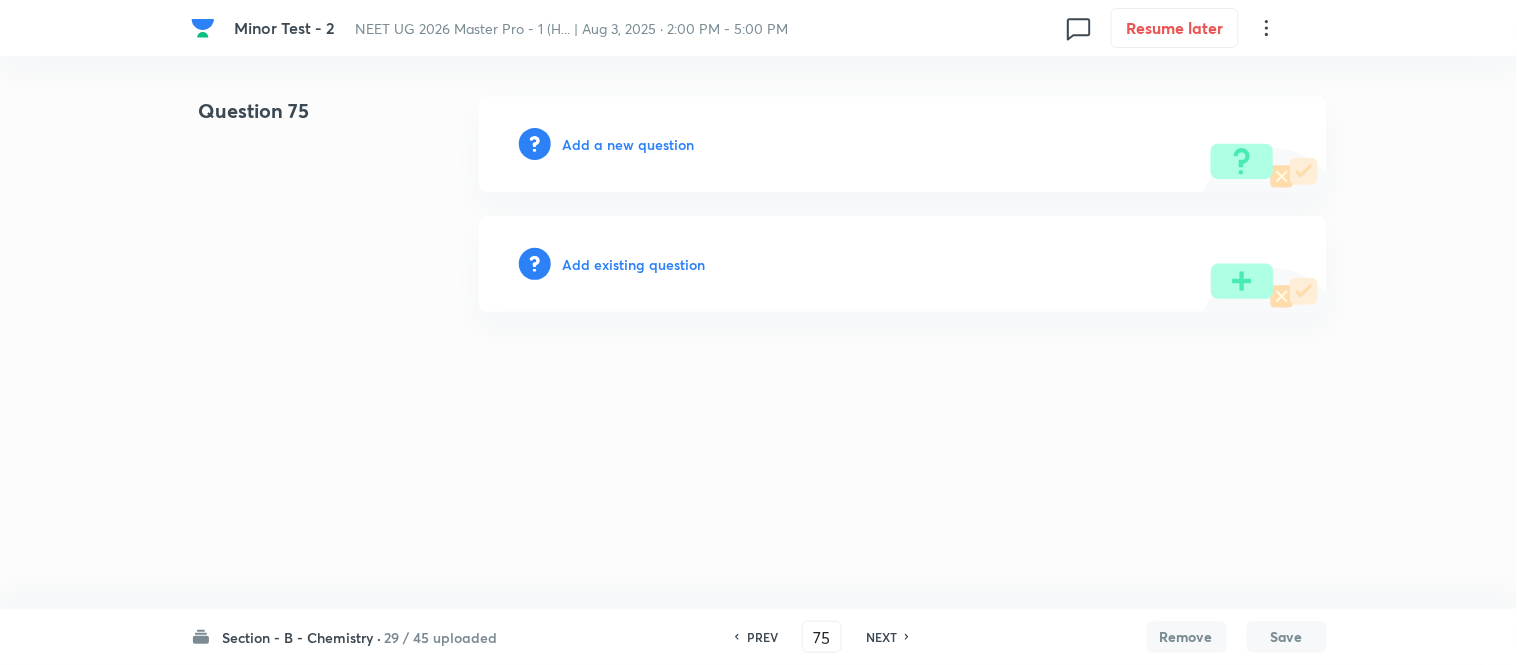 click on "Add a new question" at bounding box center (629, 144) 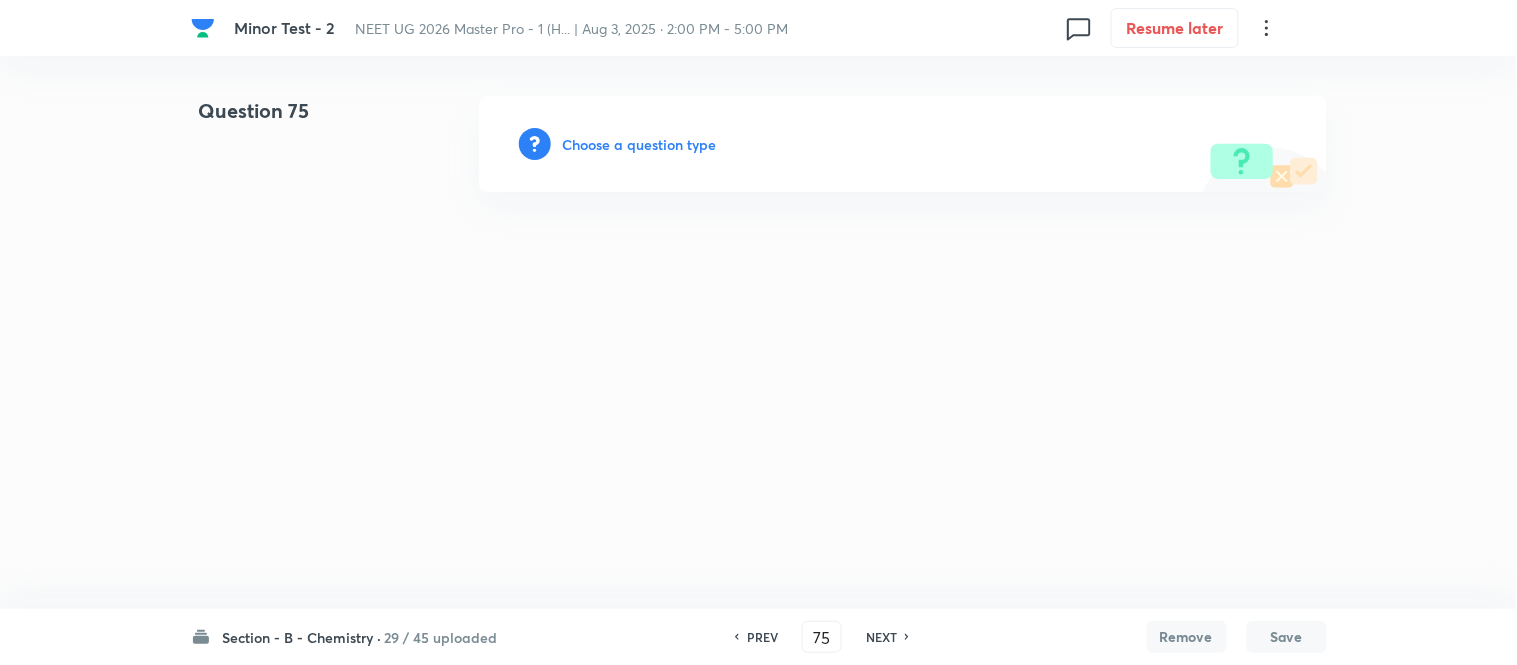 click on "Choose a question type" at bounding box center (640, 144) 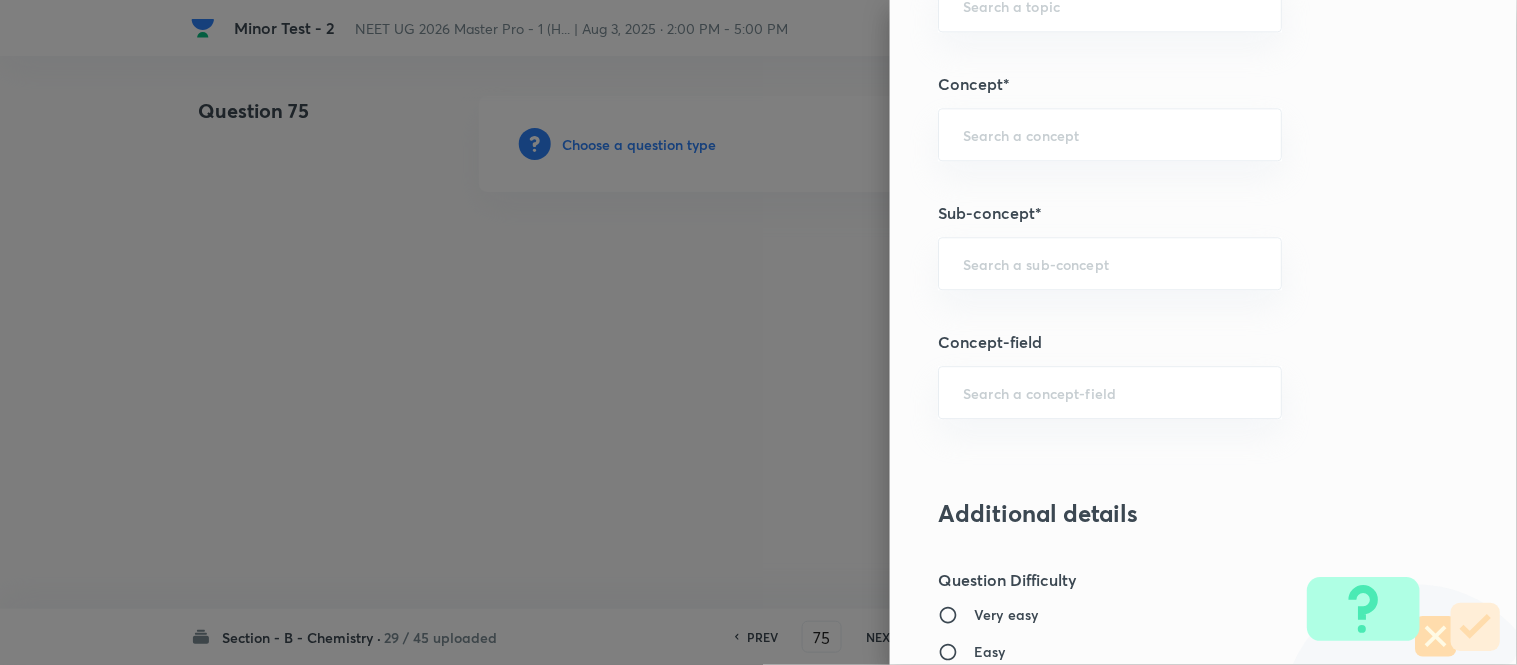 scroll, scrollTop: 1250, scrollLeft: 0, axis: vertical 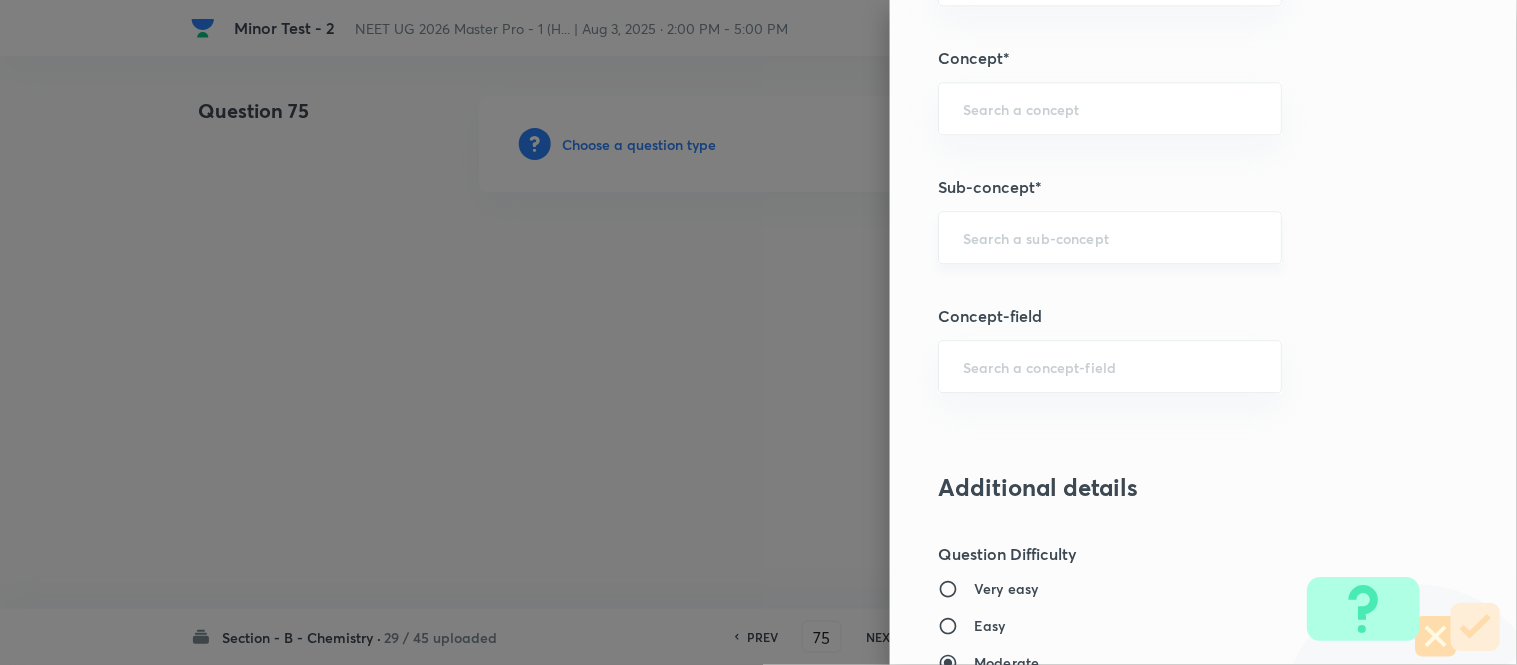 click at bounding box center (1110, 237) 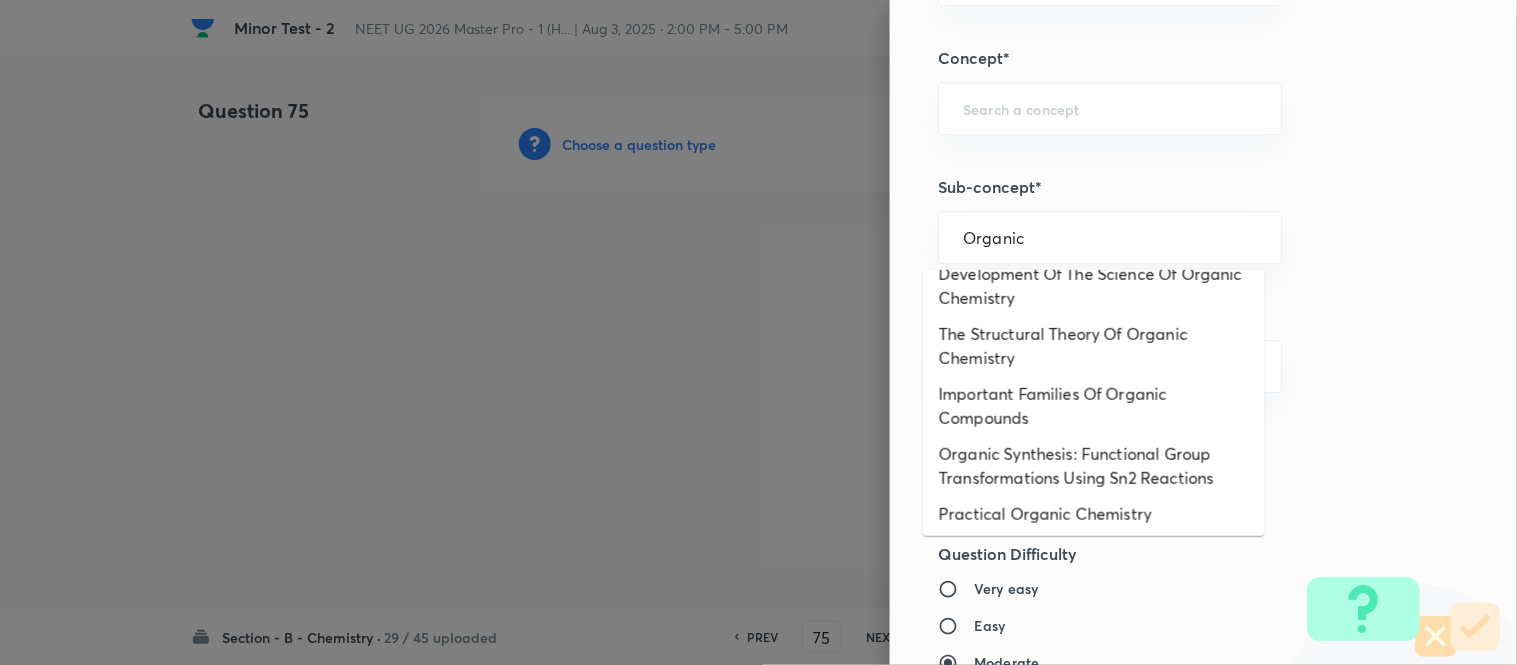scroll, scrollTop: 325, scrollLeft: 0, axis: vertical 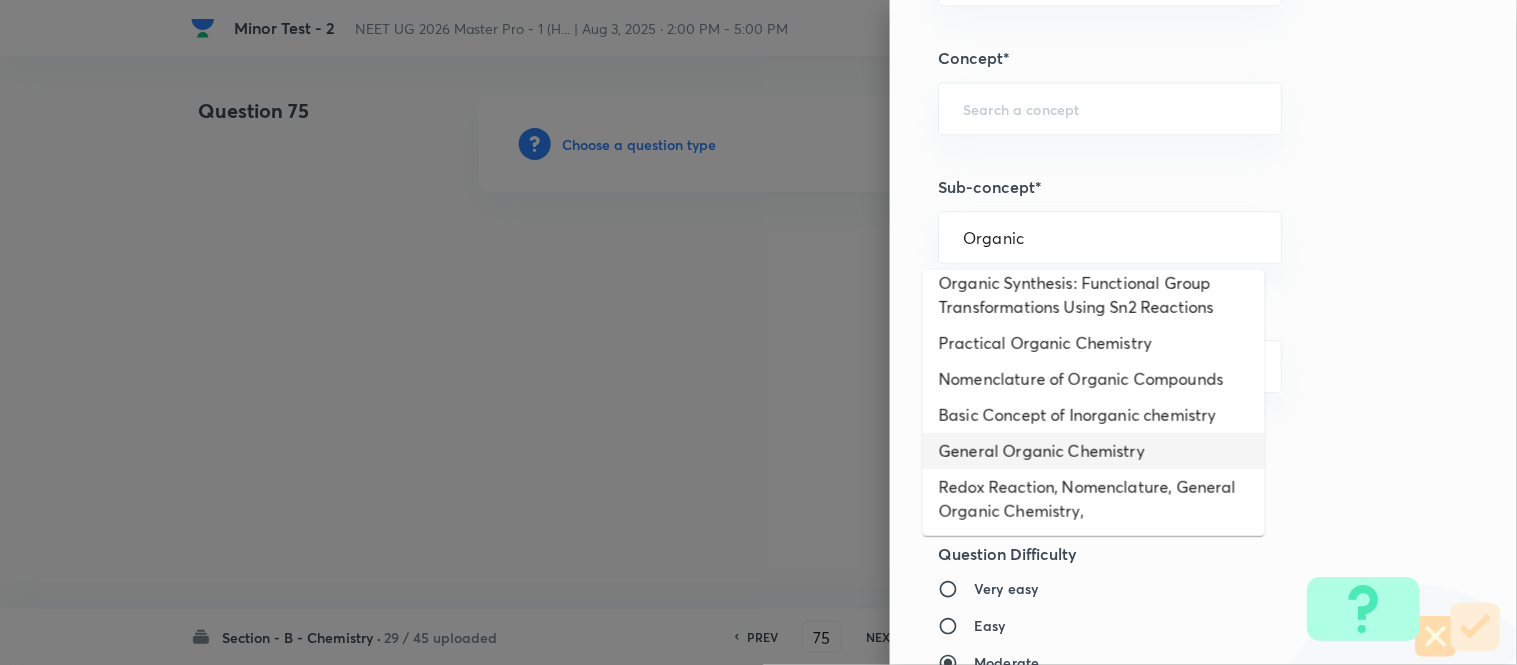 click on "General Organic Chemistry" at bounding box center [1094, 451] 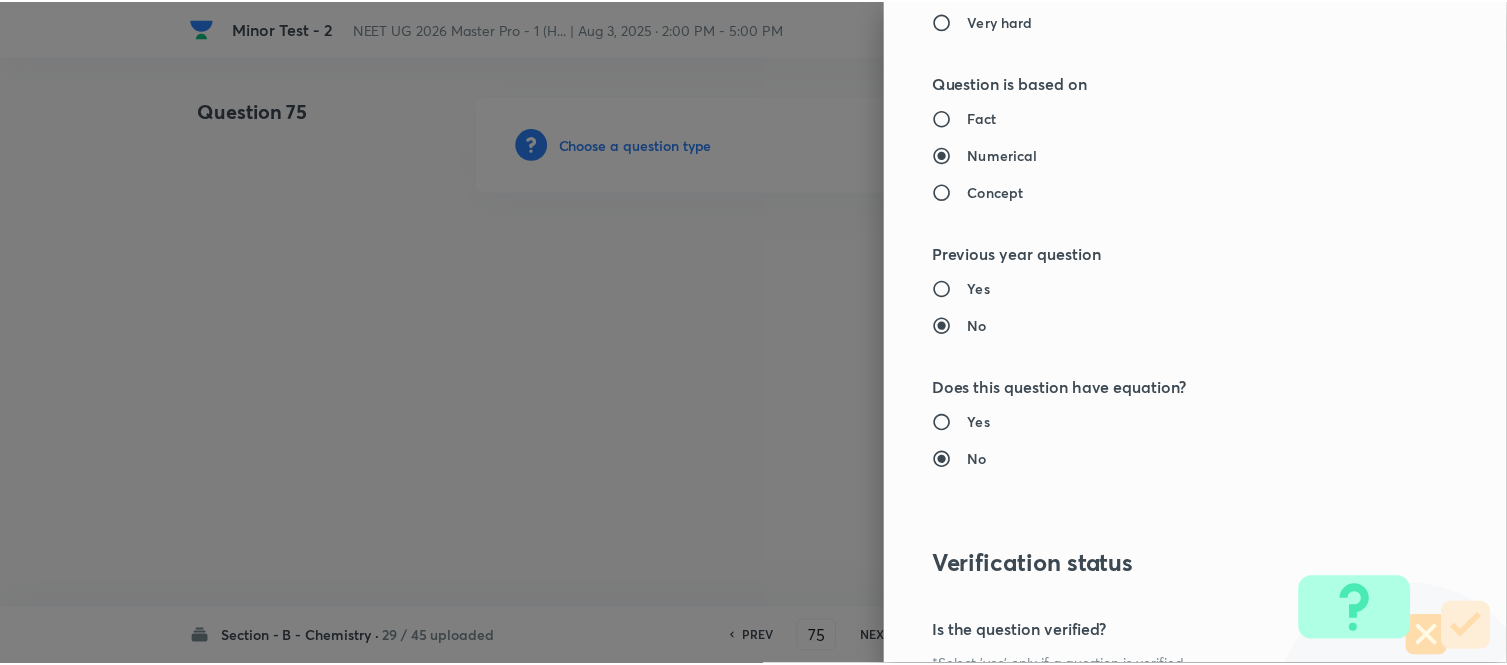 scroll, scrollTop: 2195, scrollLeft: 0, axis: vertical 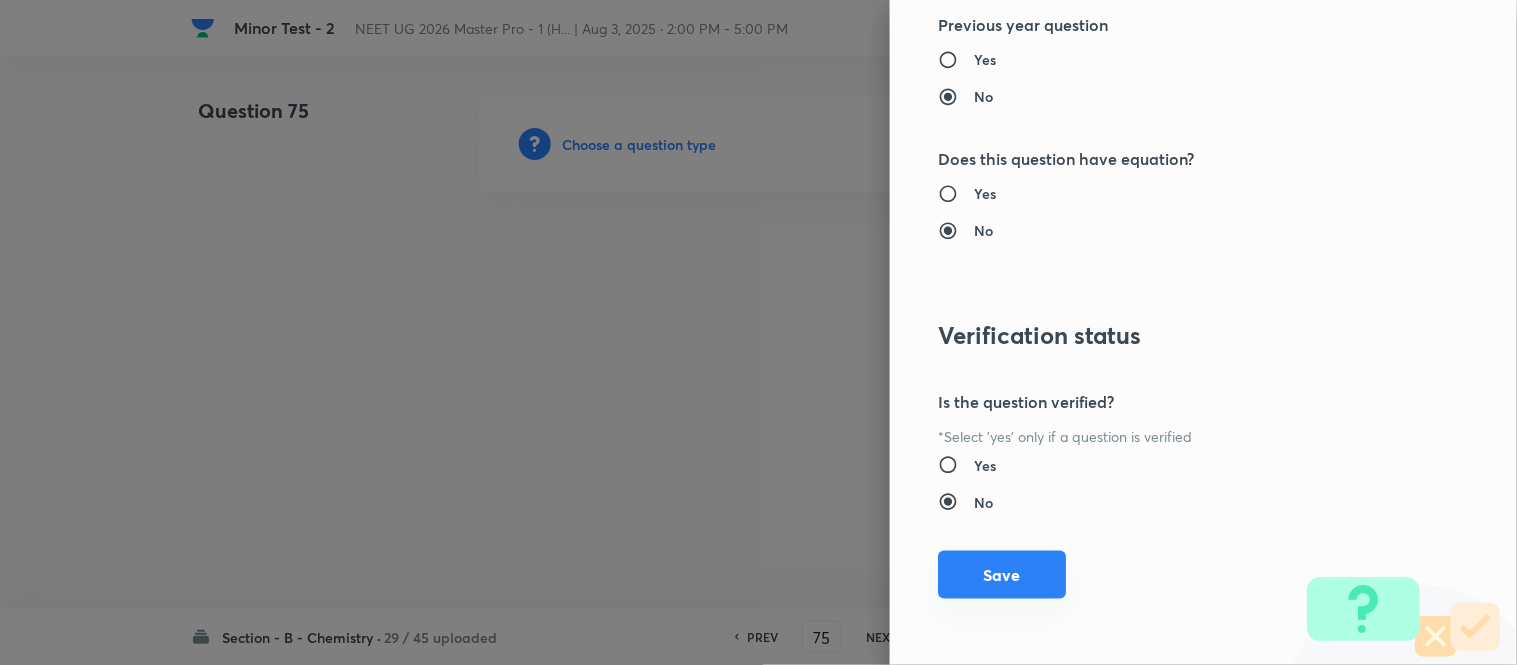 click on "Save" at bounding box center (1002, 575) 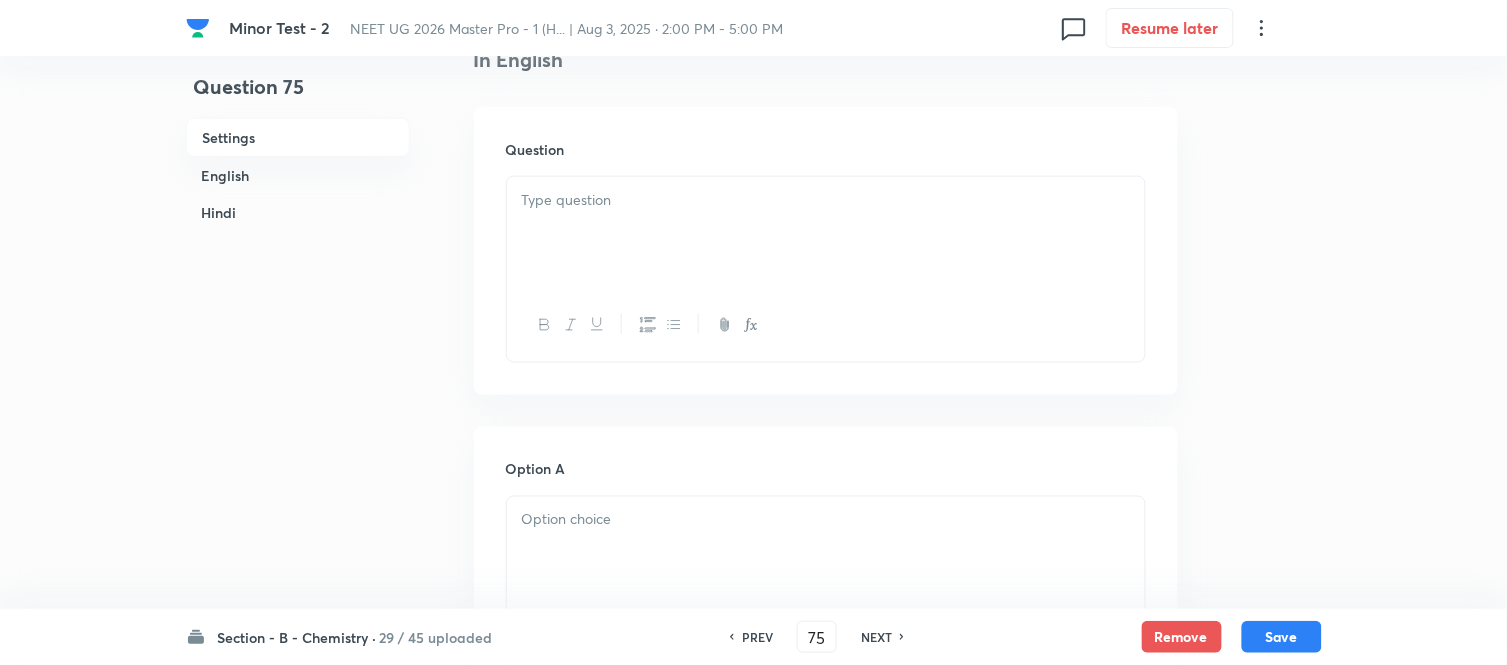 scroll, scrollTop: 555, scrollLeft: 0, axis: vertical 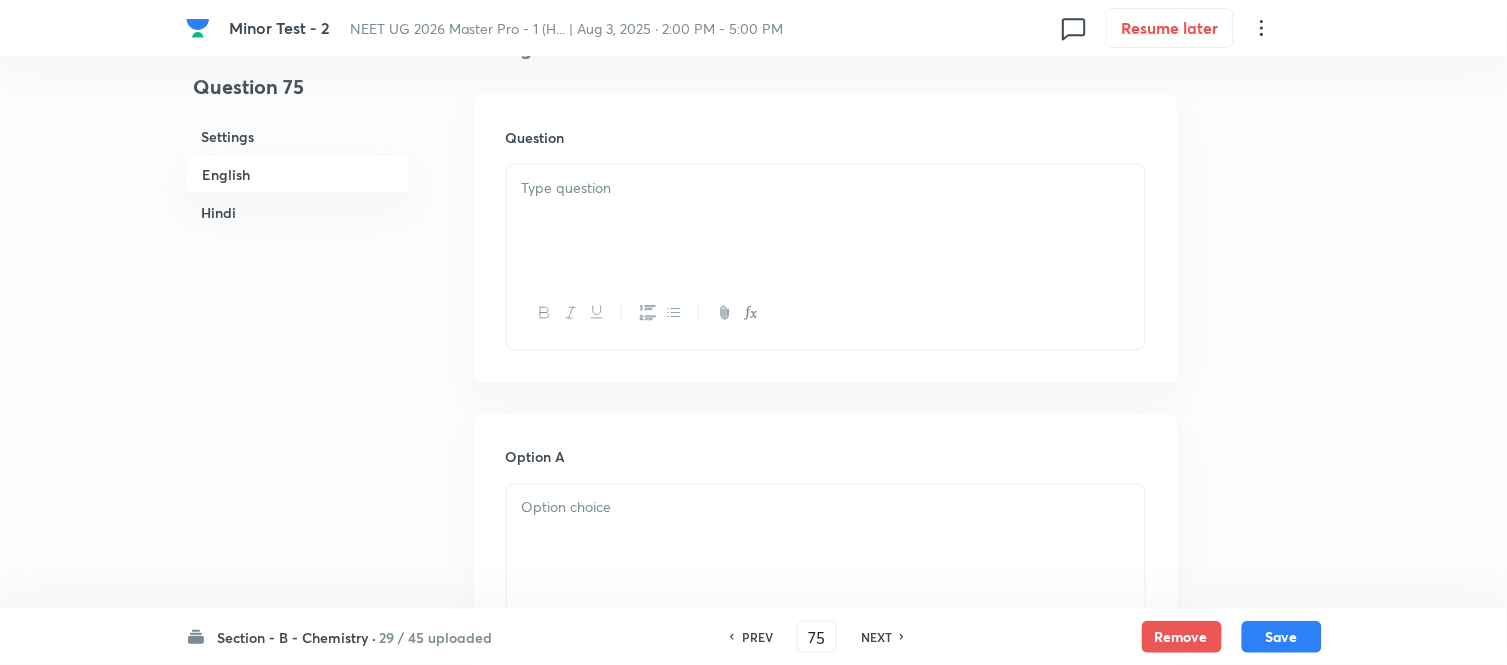 click at bounding box center (826, 221) 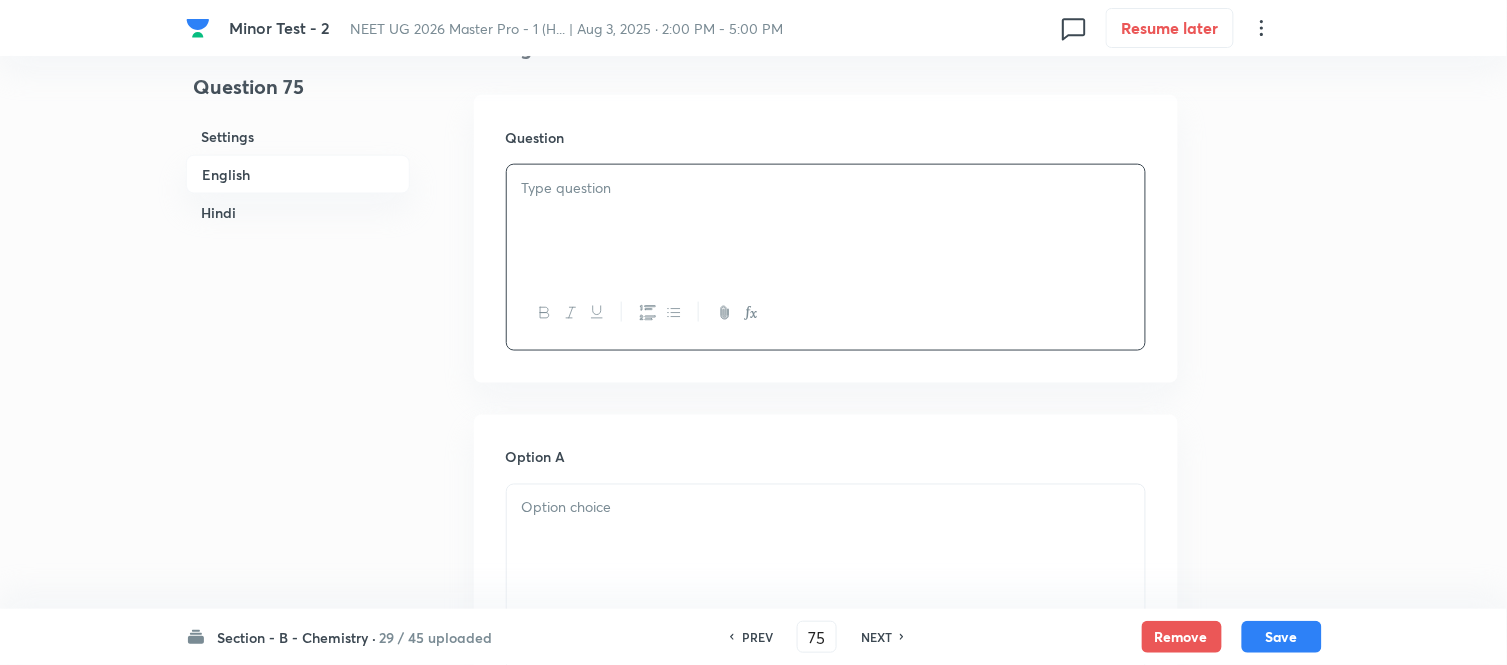click at bounding box center (826, 221) 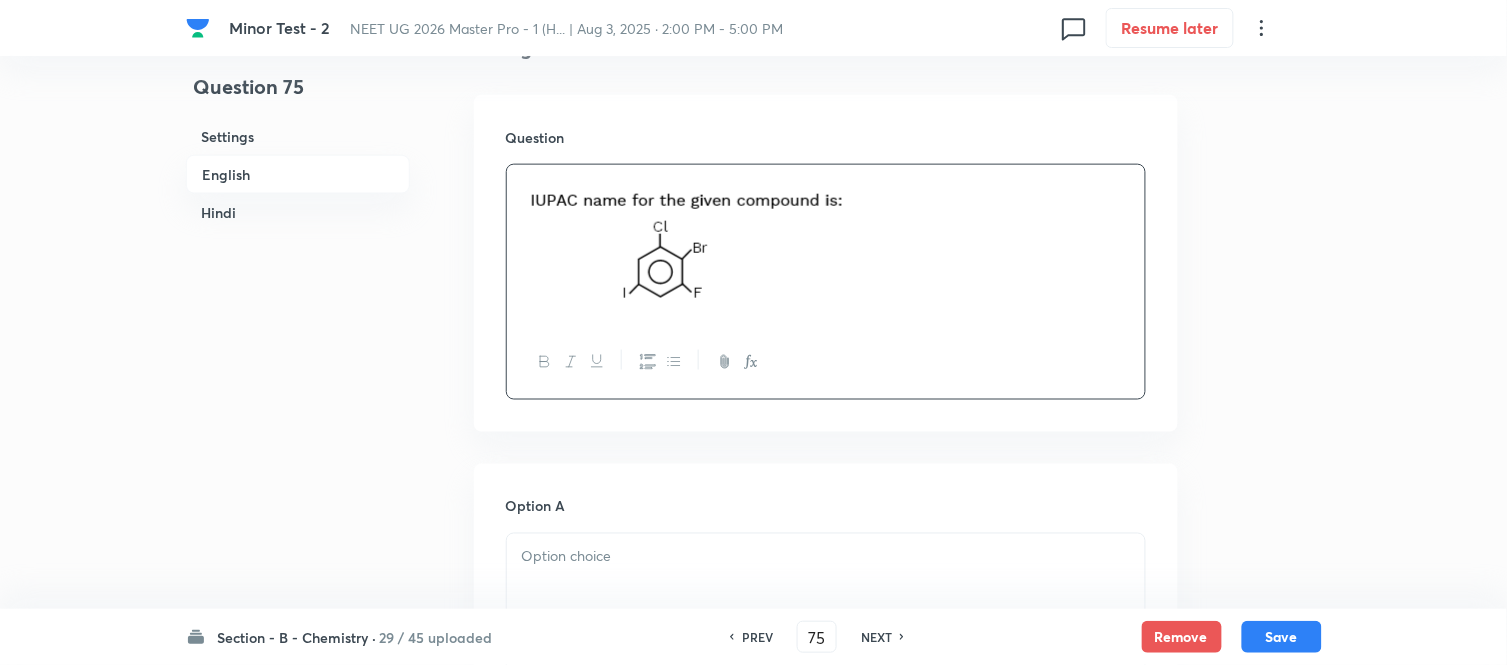 click on "Hindi" at bounding box center (298, 212) 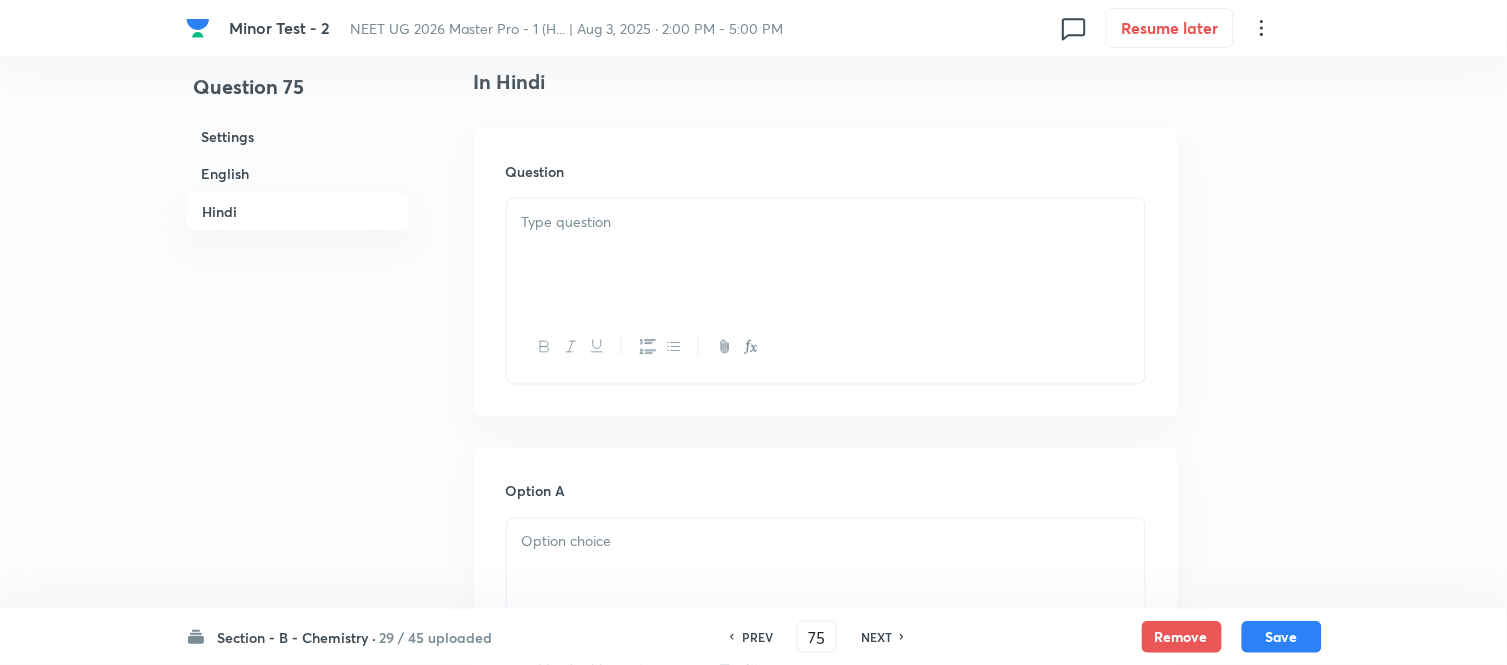 click at bounding box center [826, 255] 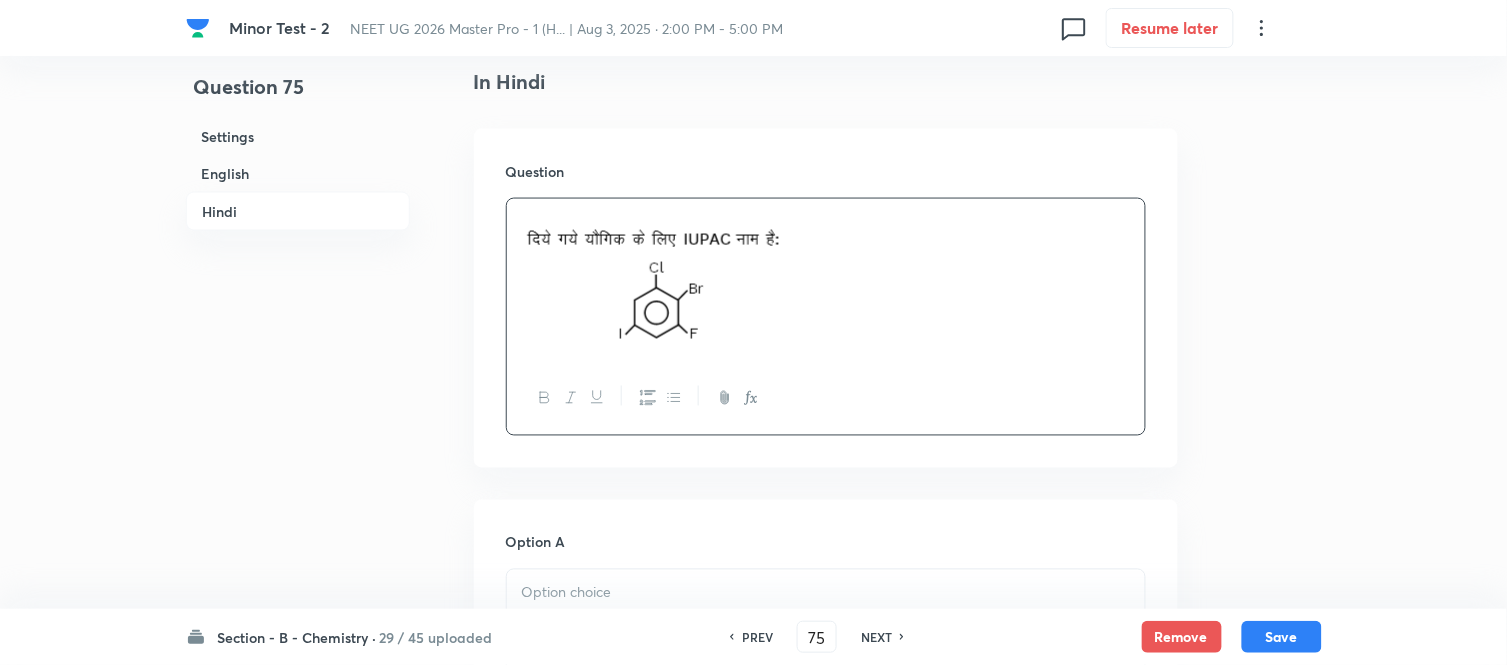 click on "English" at bounding box center (298, 173) 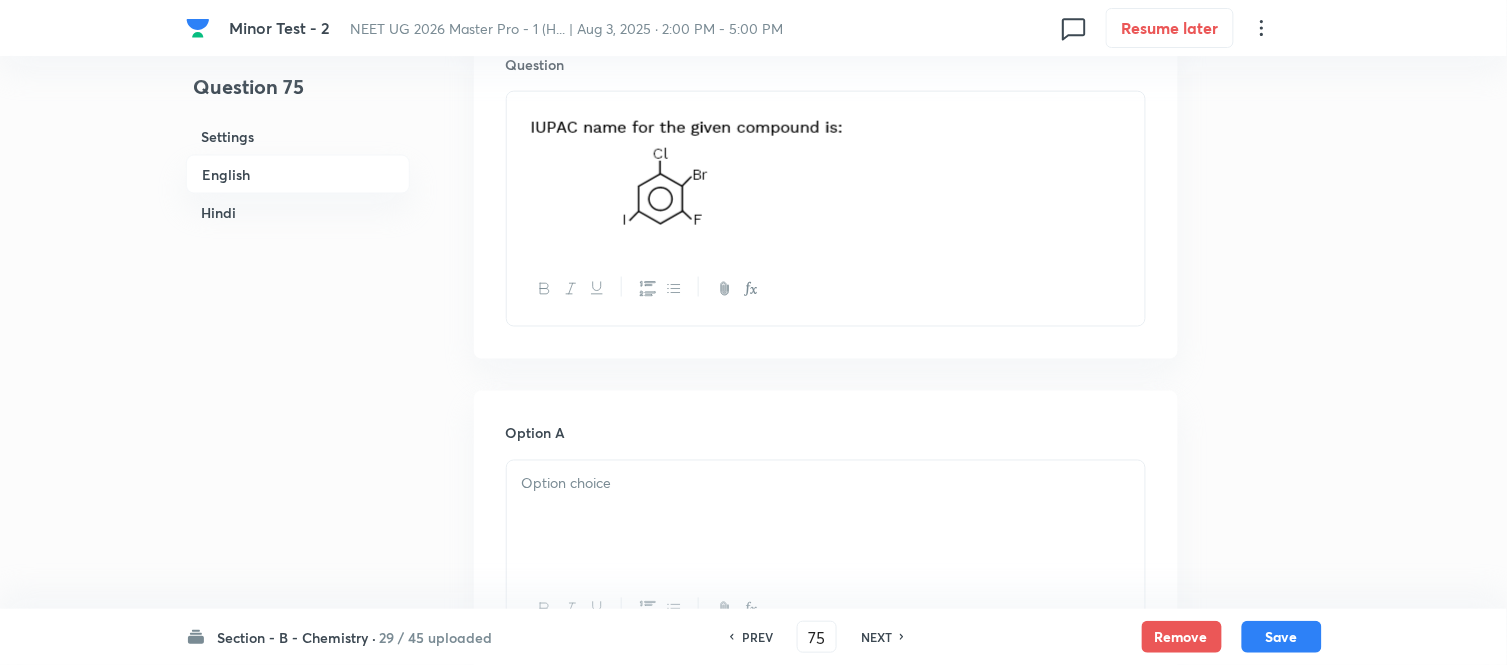 scroll, scrollTop: 848, scrollLeft: 0, axis: vertical 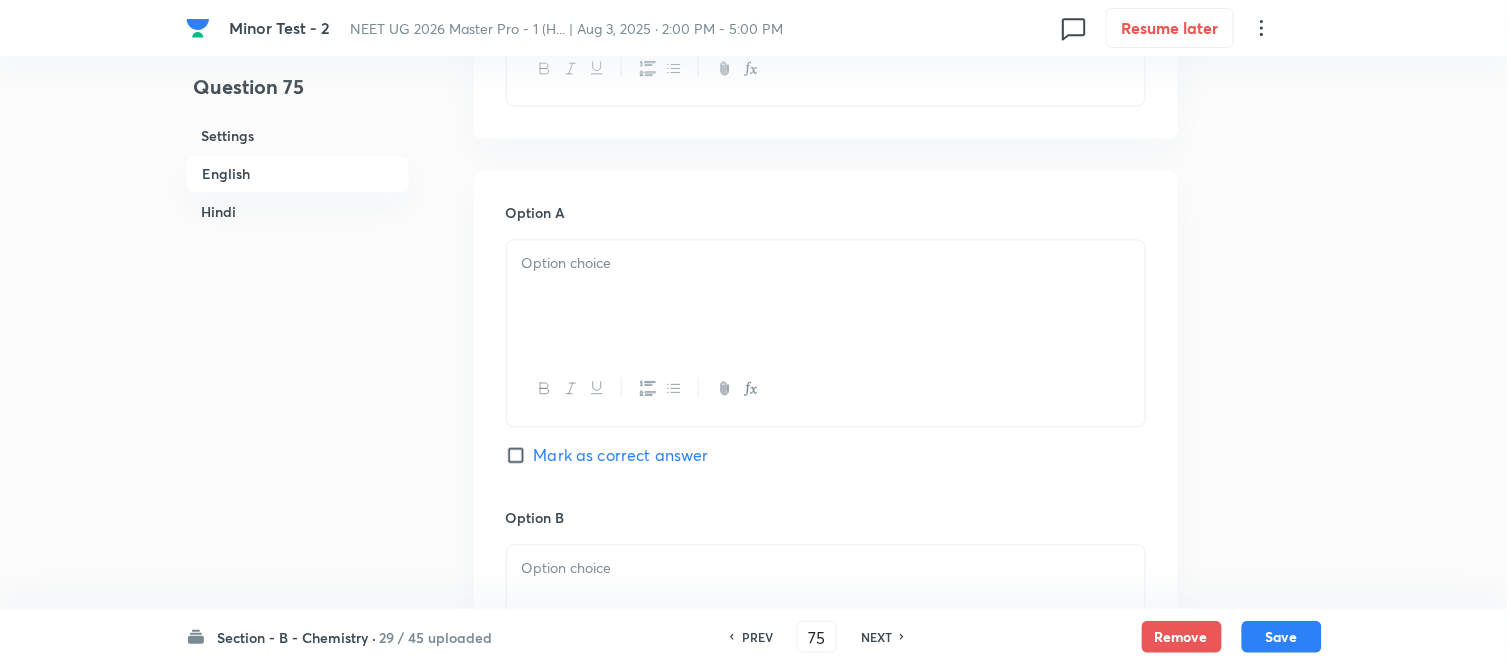 click at bounding box center [826, 297] 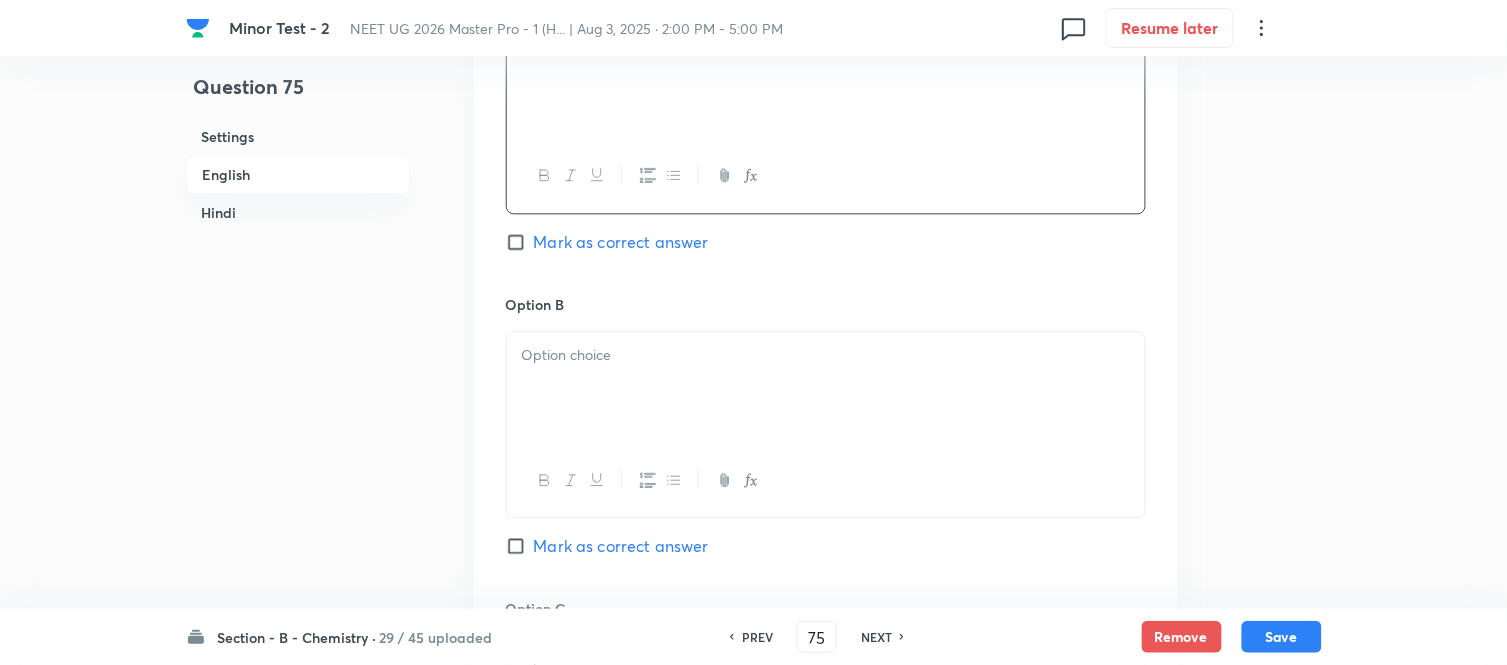 scroll, scrollTop: 1071, scrollLeft: 0, axis: vertical 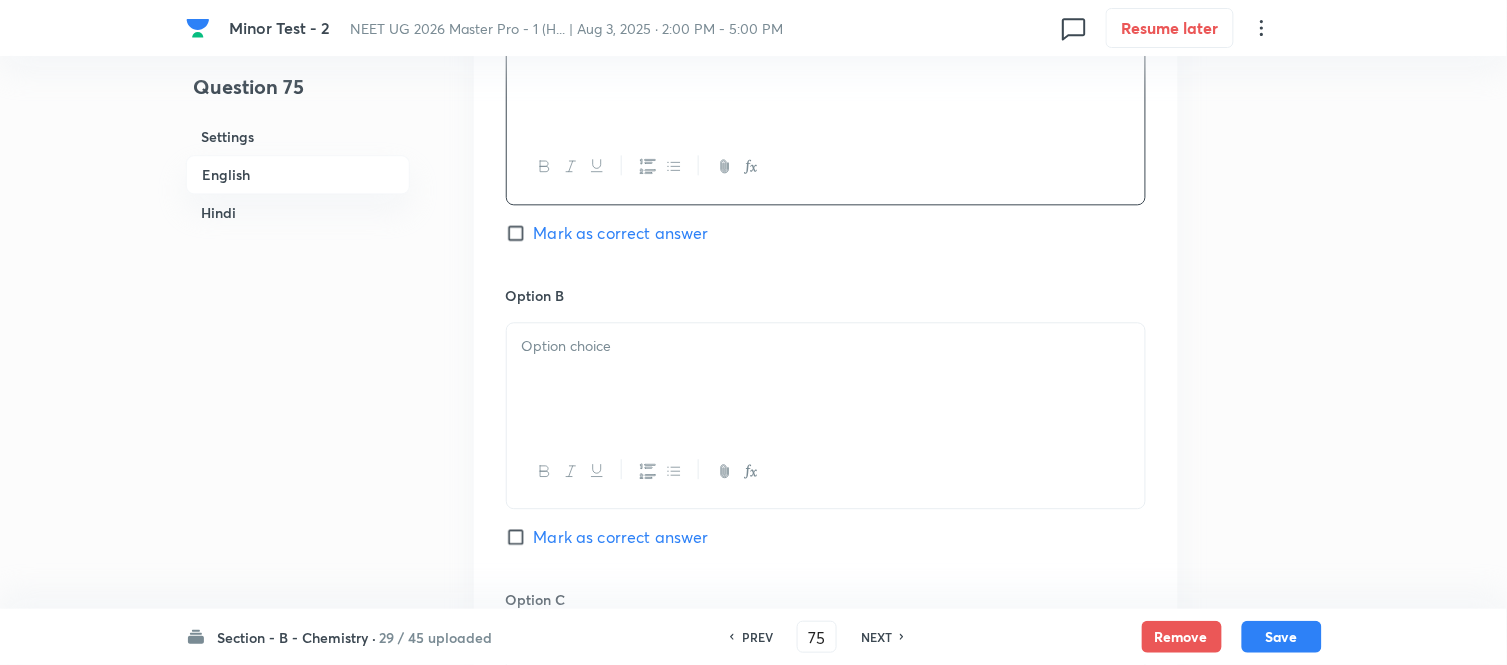 click at bounding box center [826, 346] 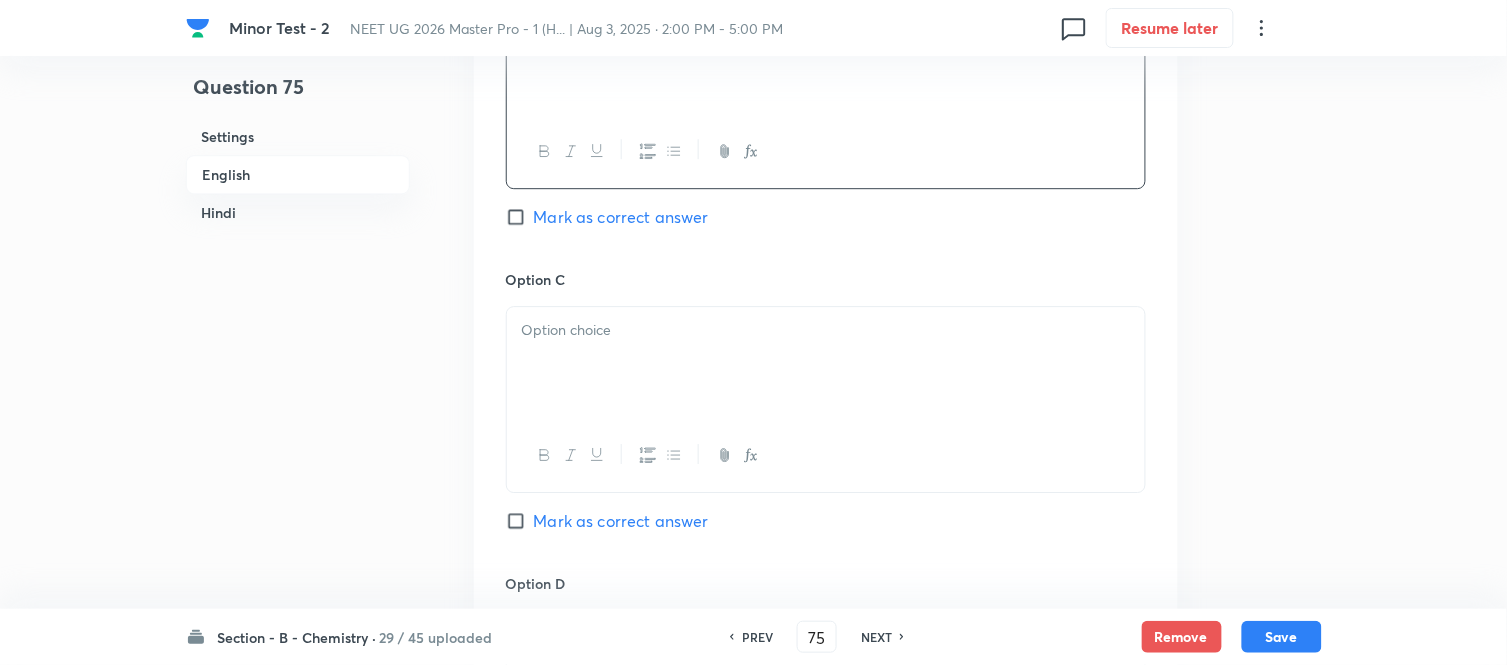 scroll, scrollTop: 1404, scrollLeft: 0, axis: vertical 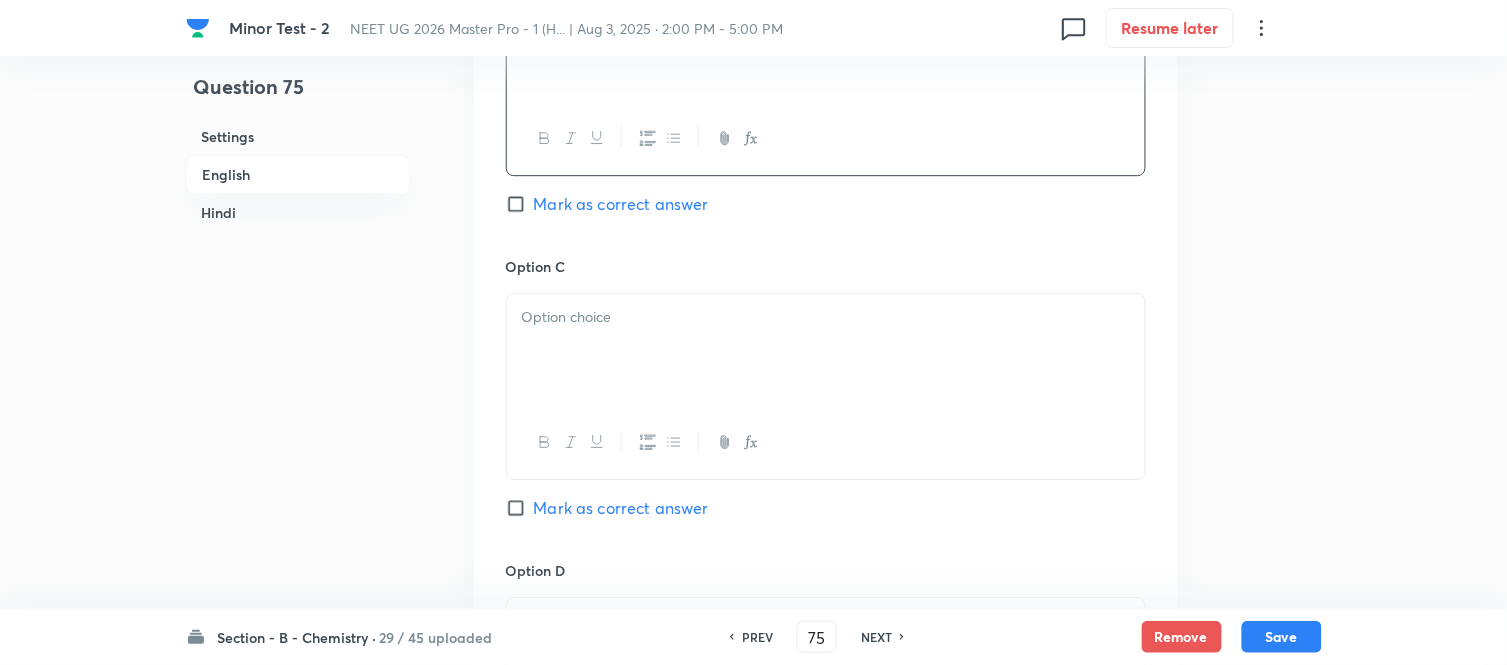click at bounding box center [826, 350] 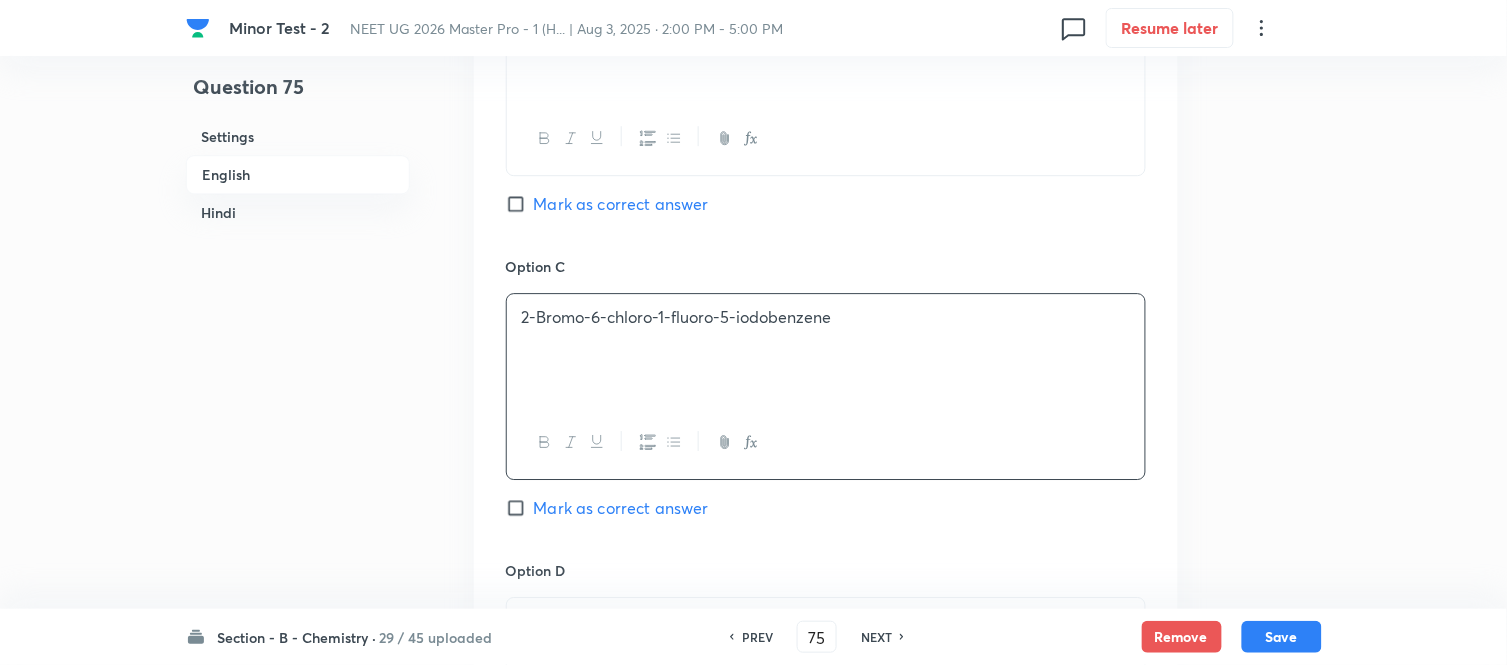 click on "Option A 1-Bromo-2-chloro-4-iodo-6-fluorobenzene Mark as correct answer Option B 2-Bromo-1-chloro-3-fluoro-5-iodobenzene Mark as correct answer Option C 2-Bromo-6-chloro-1-fluoro-5-iodobenzene Mark as correct answer Option D Mark as correct answer" at bounding box center [826, 236] 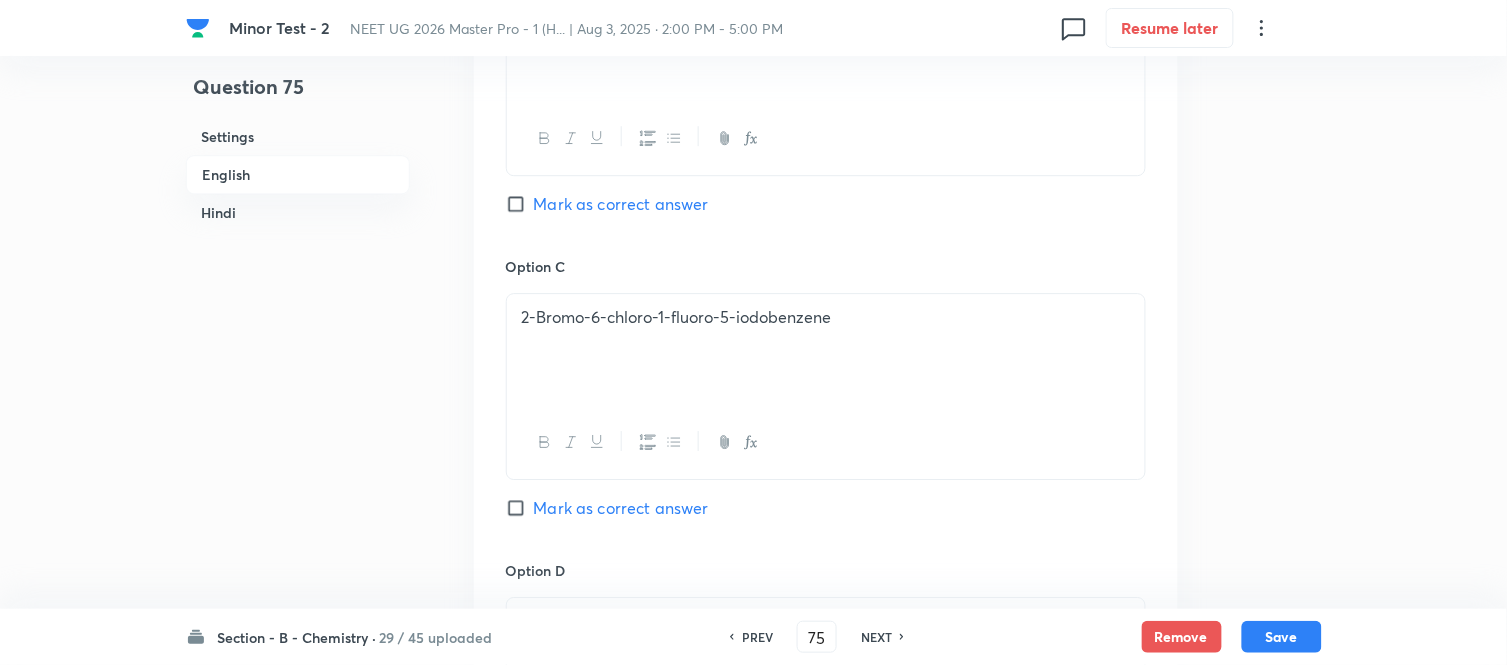 click on "Mark as correct answer" at bounding box center [520, 204] 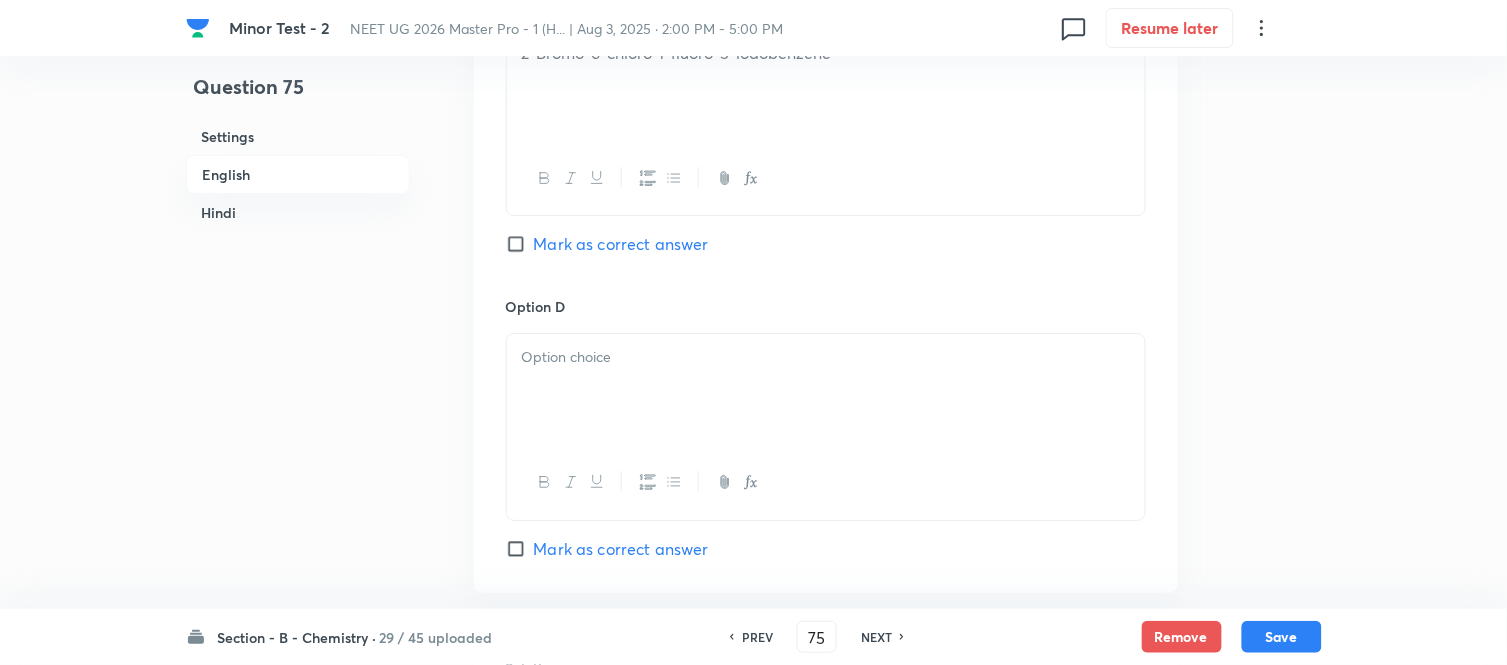 scroll, scrollTop: 1737, scrollLeft: 0, axis: vertical 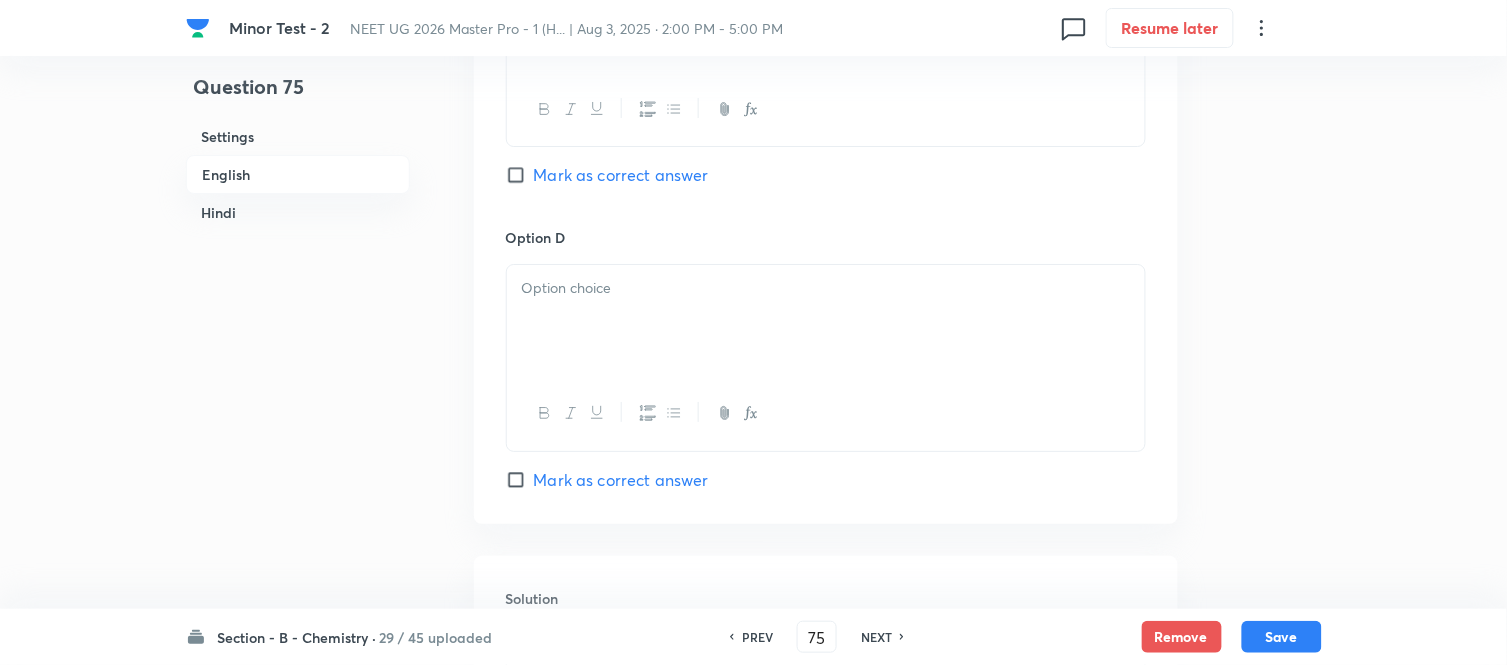 click at bounding box center (826, 288) 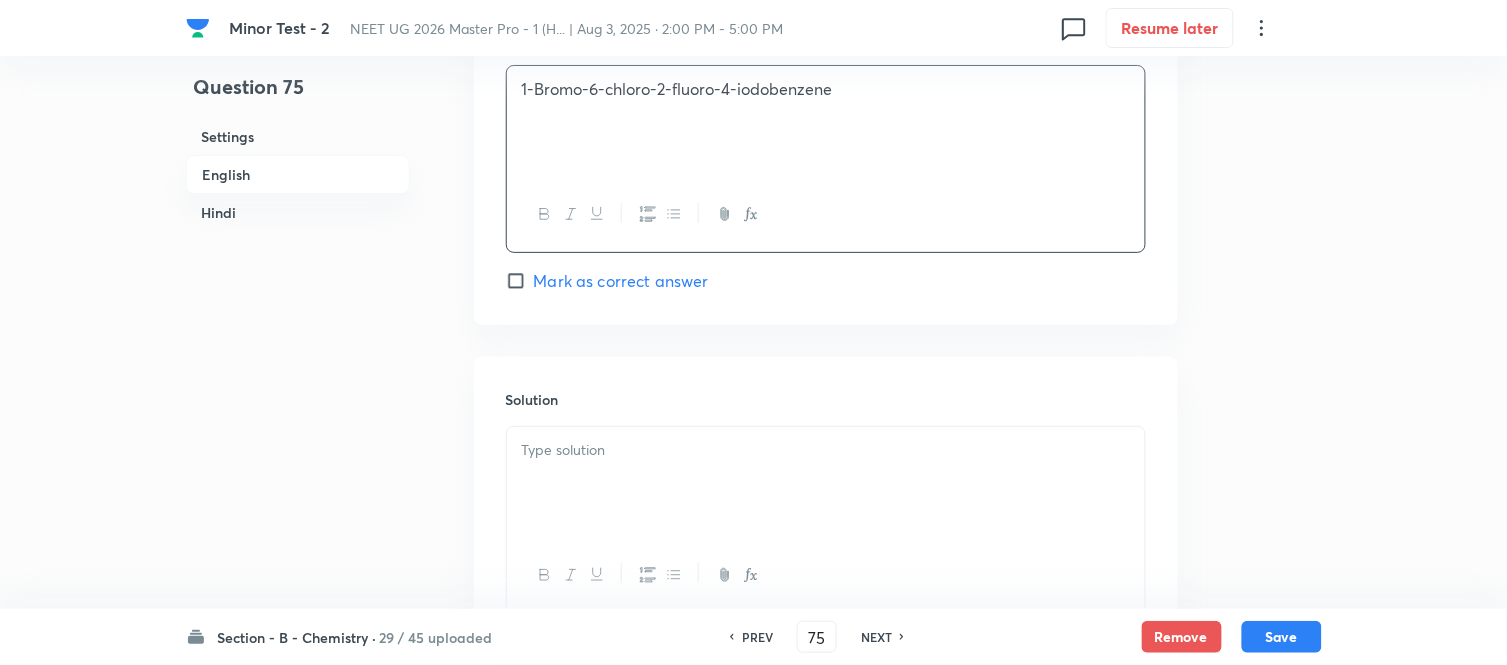 scroll, scrollTop: 1960, scrollLeft: 0, axis: vertical 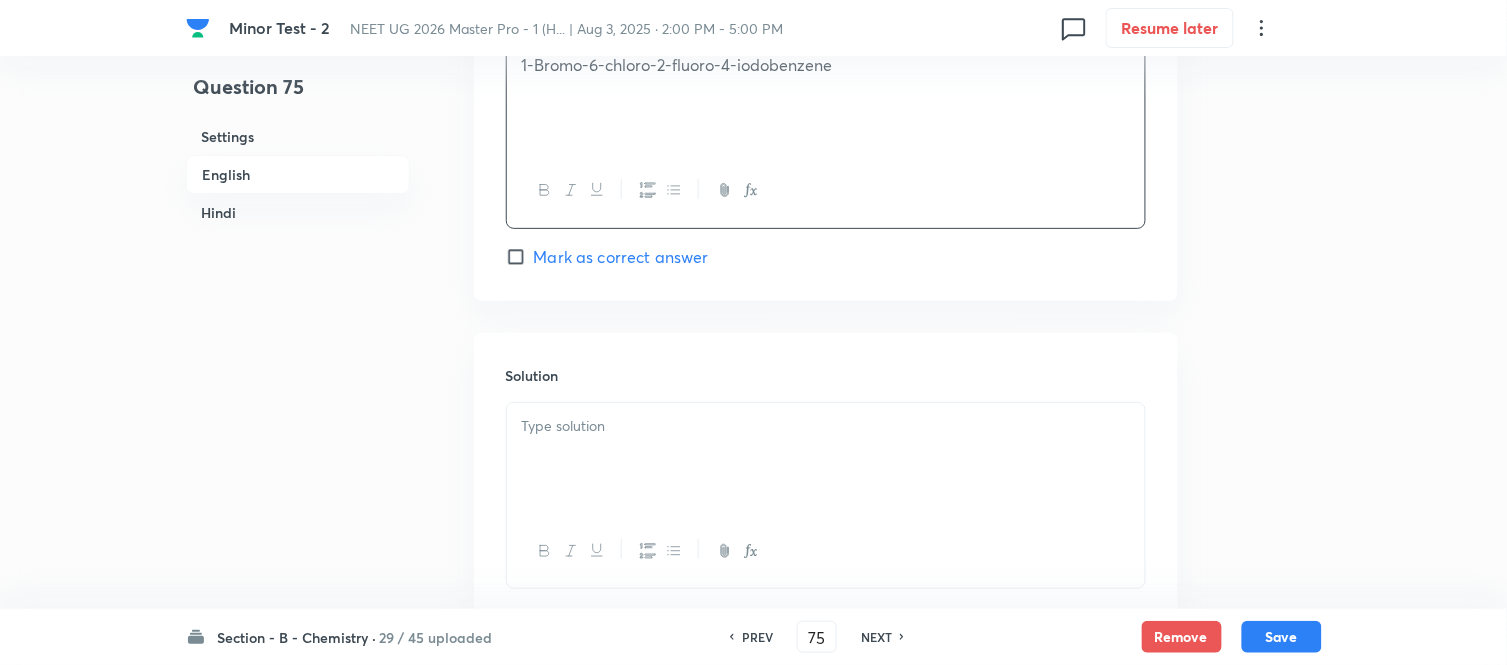 click at bounding box center [826, 426] 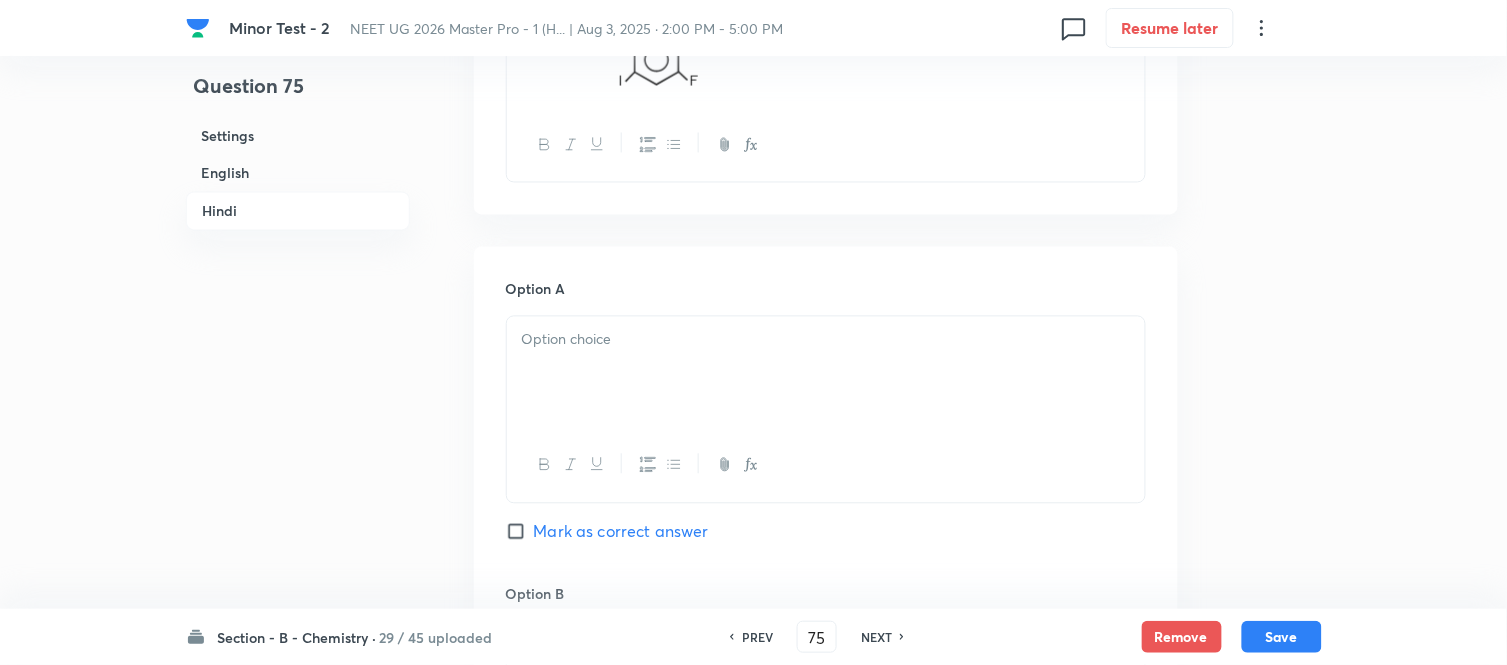 scroll, scrollTop: 2848, scrollLeft: 0, axis: vertical 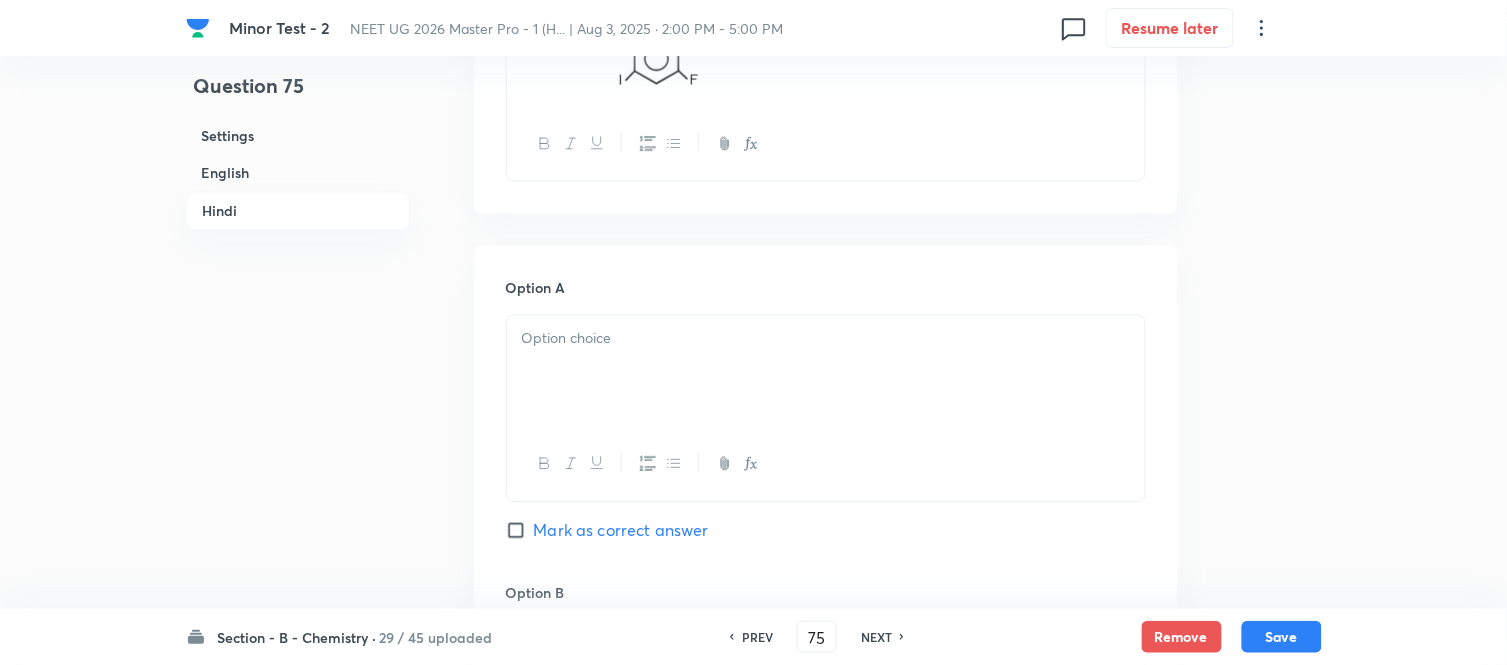 click at bounding box center (826, 339) 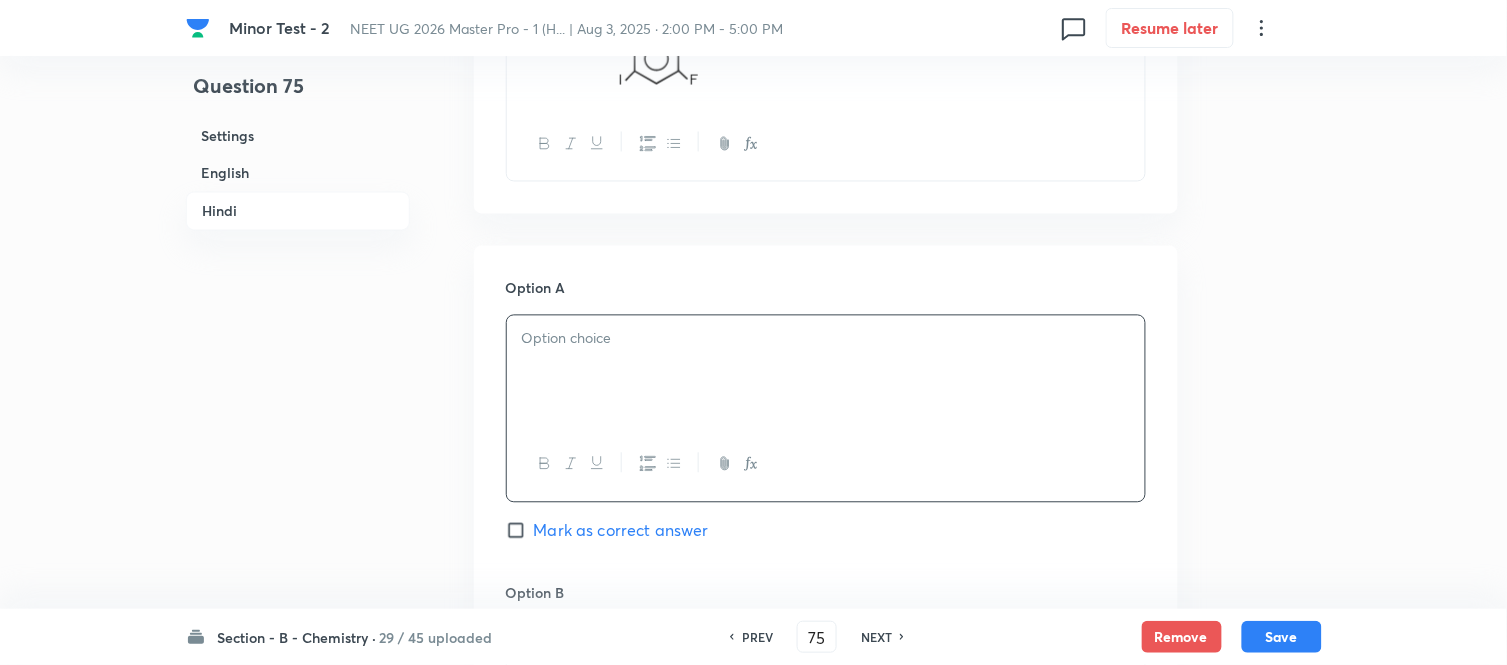 click at bounding box center [826, 372] 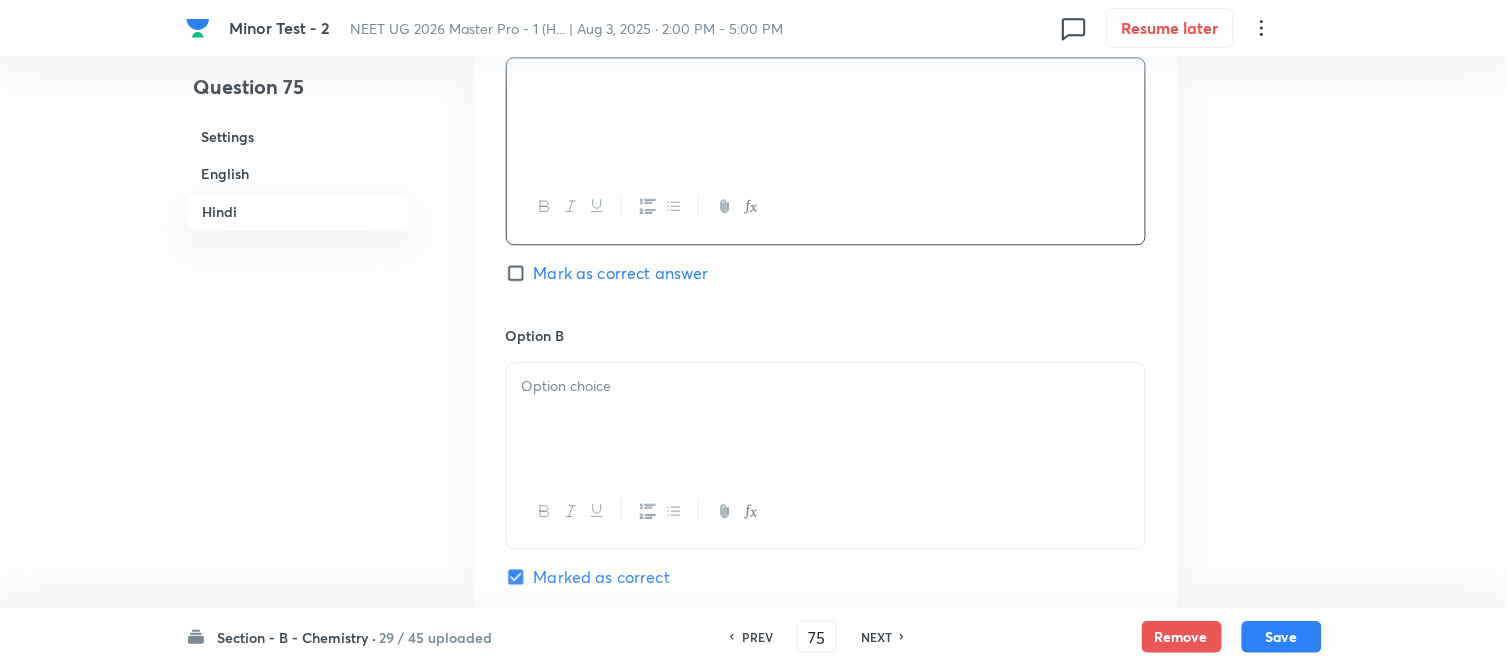 scroll, scrollTop: 3182, scrollLeft: 0, axis: vertical 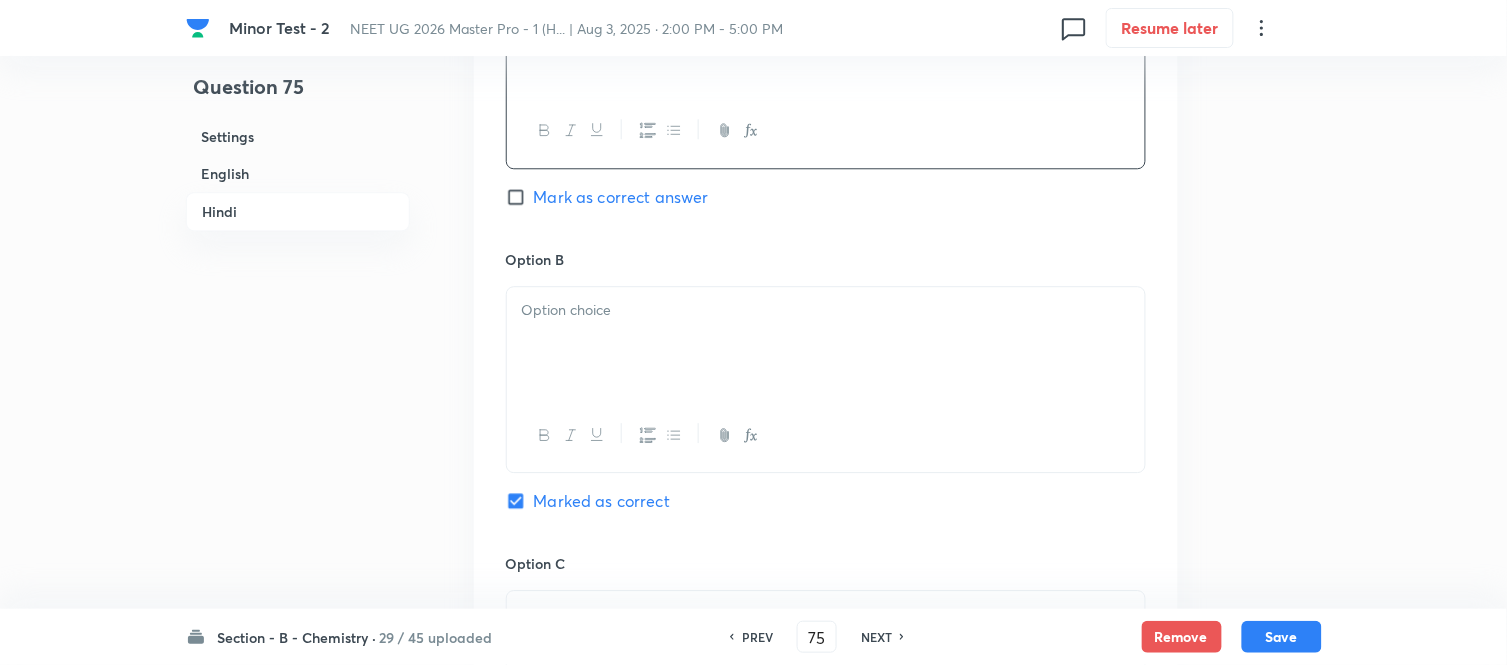 click at bounding box center (826, 343) 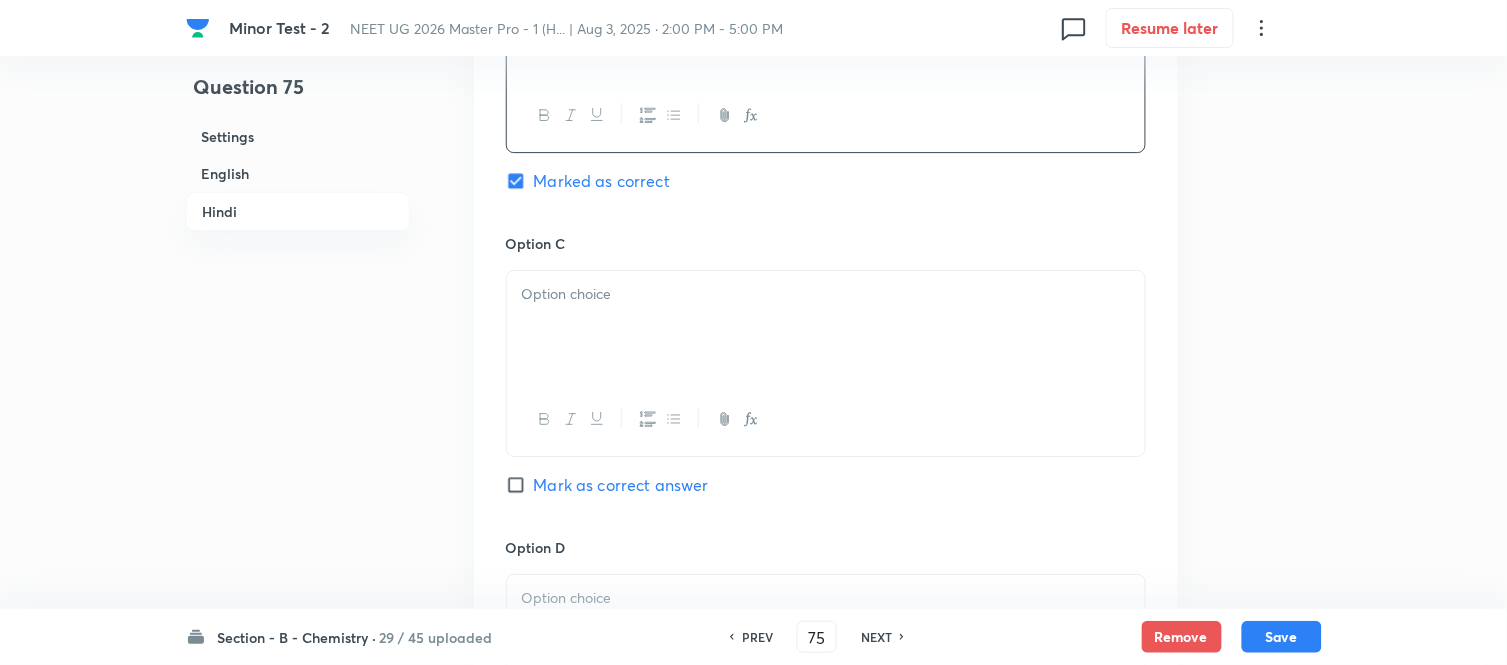 scroll, scrollTop: 3515, scrollLeft: 0, axis: vertical 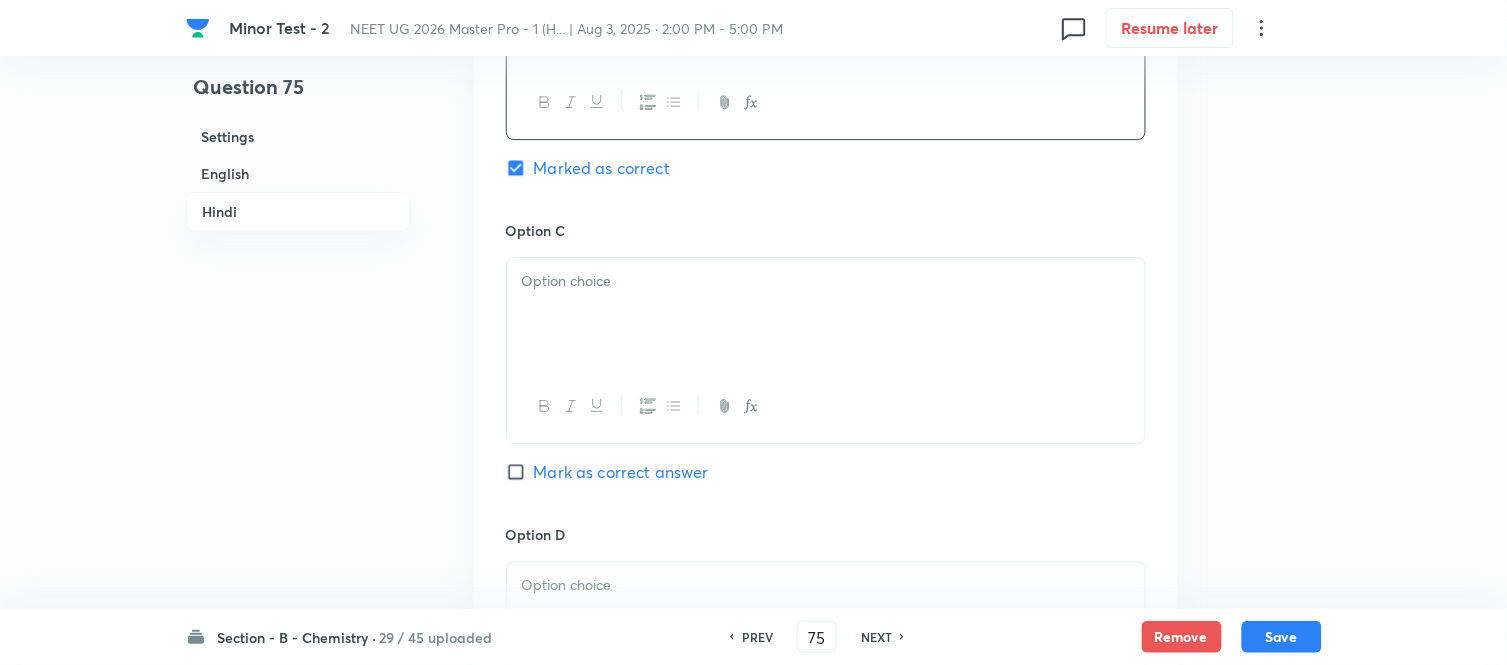 click at bounding box center [826, 314] 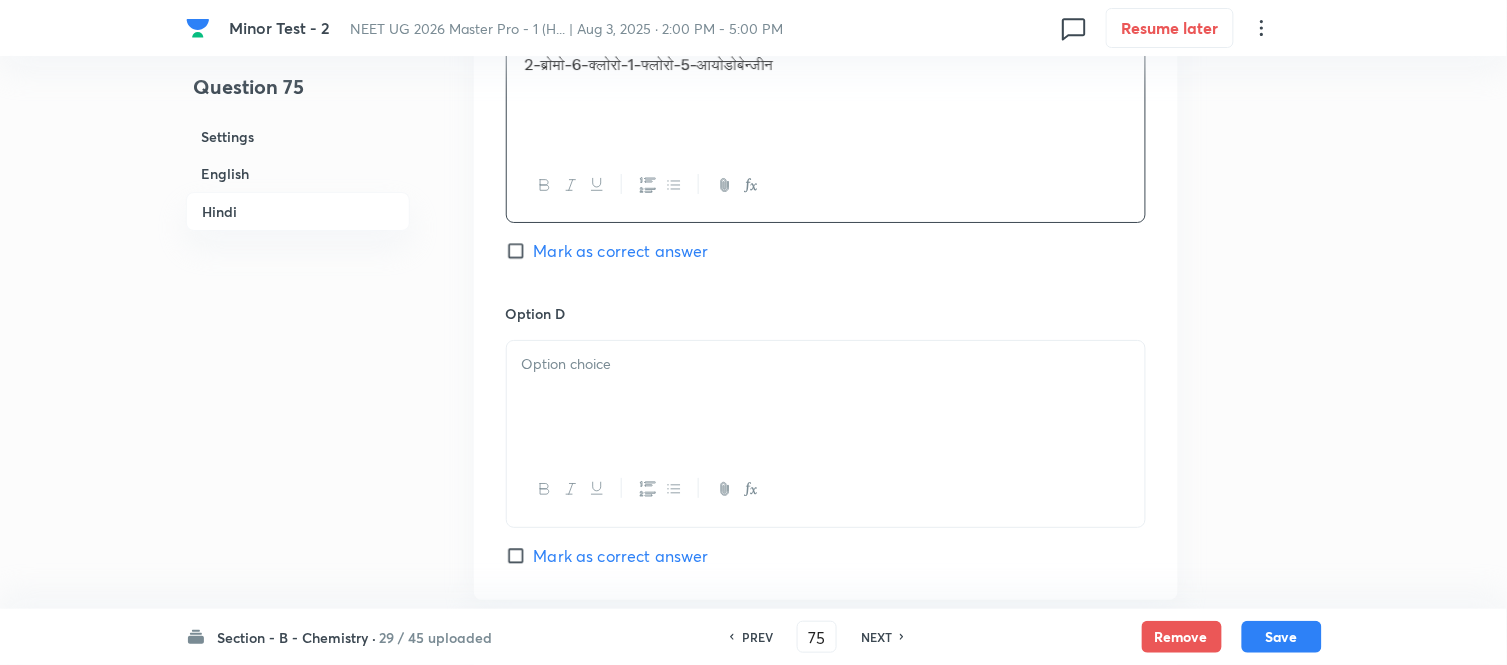 scroll, scrollTop: 3737, scrollLeft: 0, axis: vertical 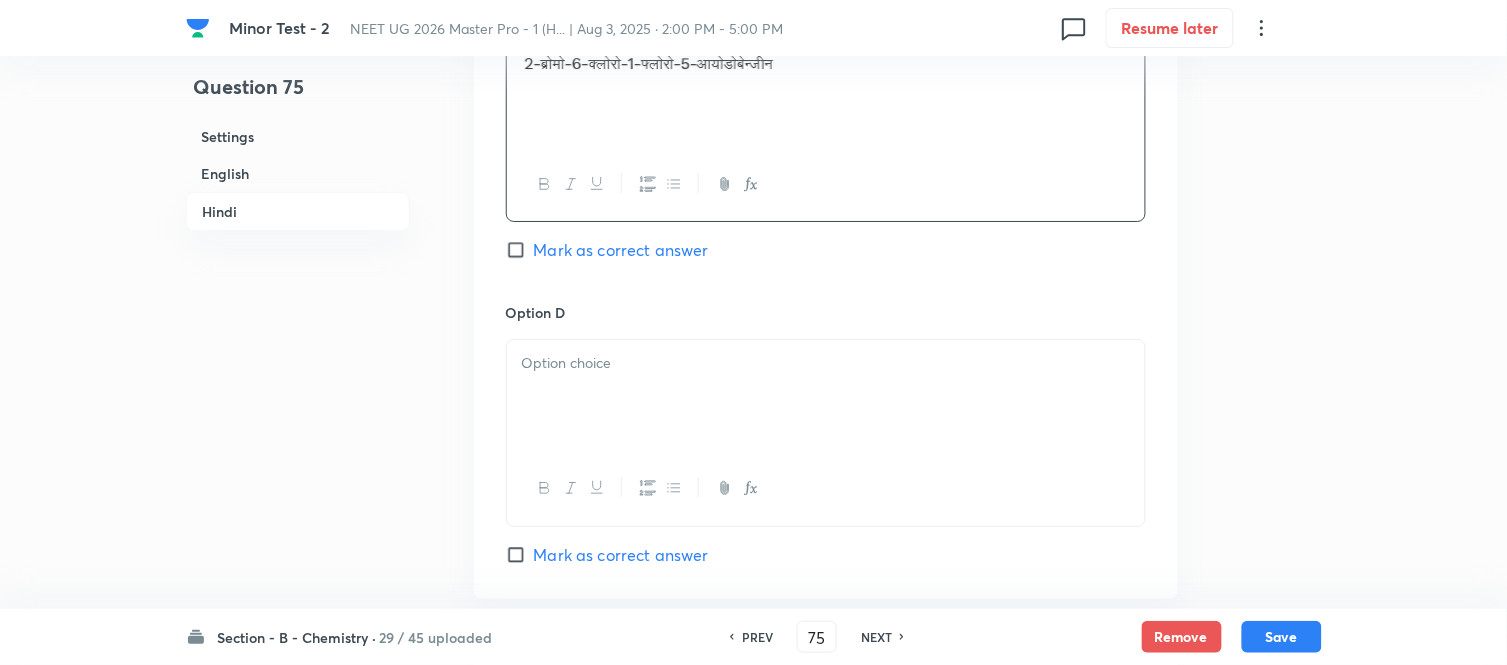 click at bounding box center (826, 363) 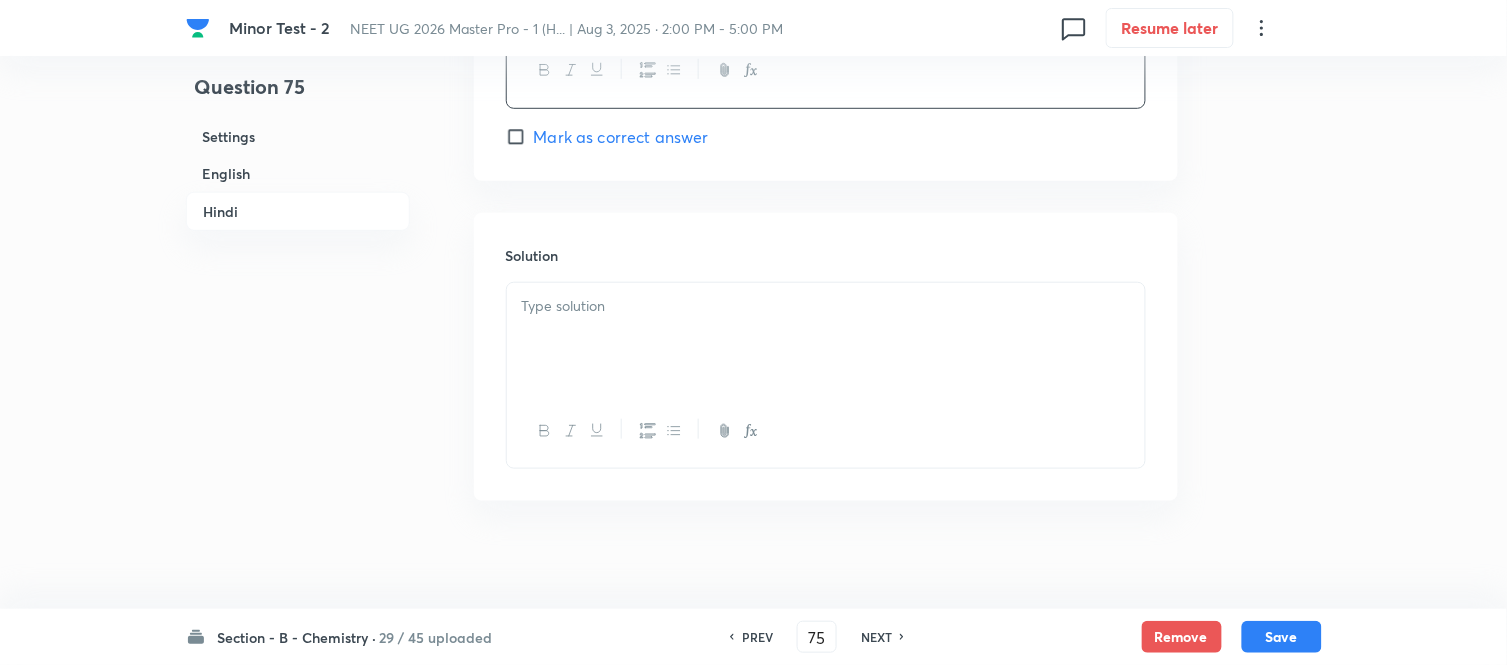 scroll, scrollTop: 4175, scrollLeft: 0, axis: vertical 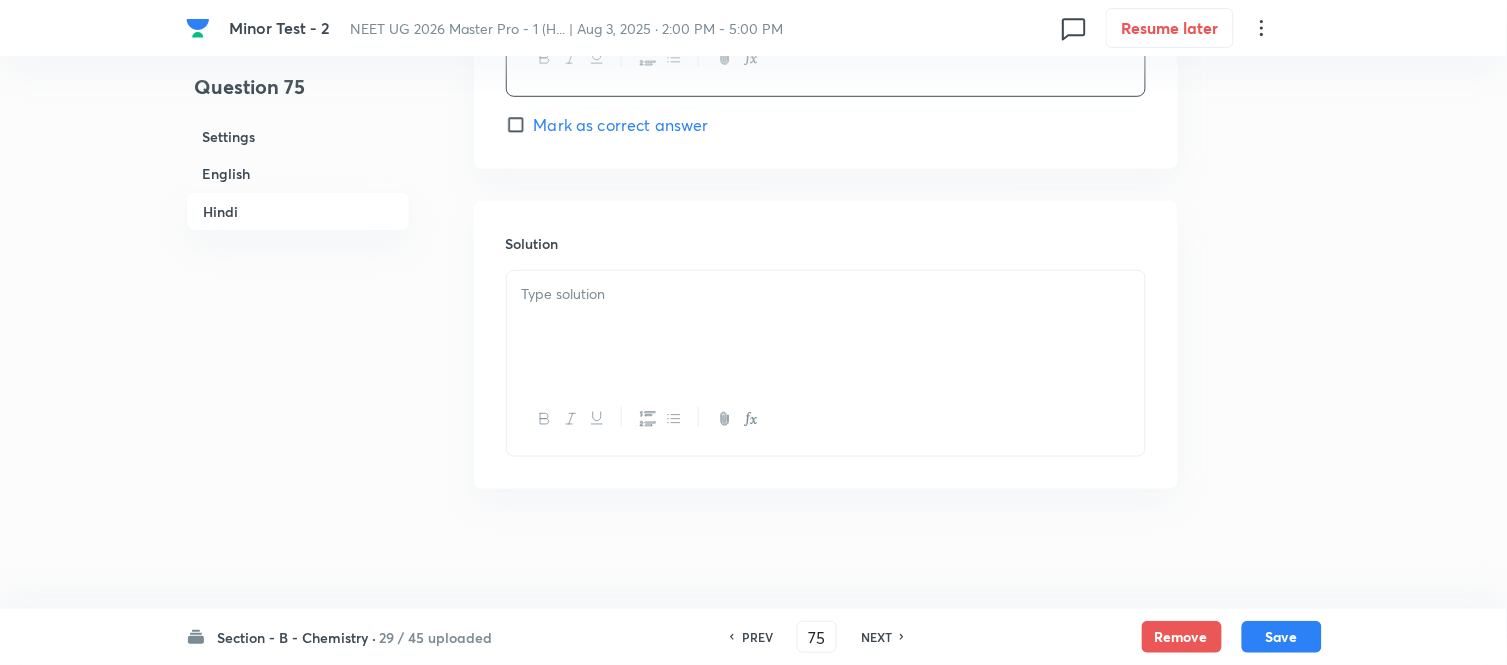 click at bounding box center (826, 327) 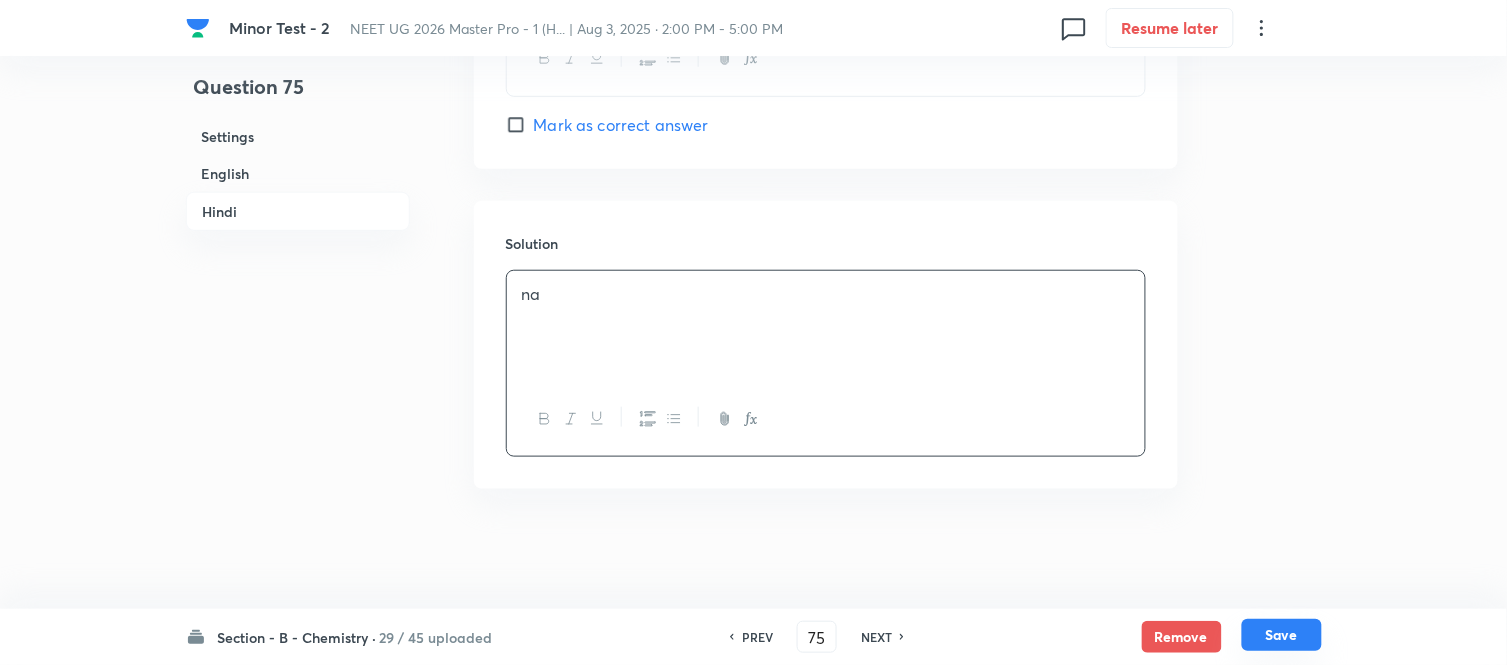 click on "Save" at bounding box center [1282, 635] 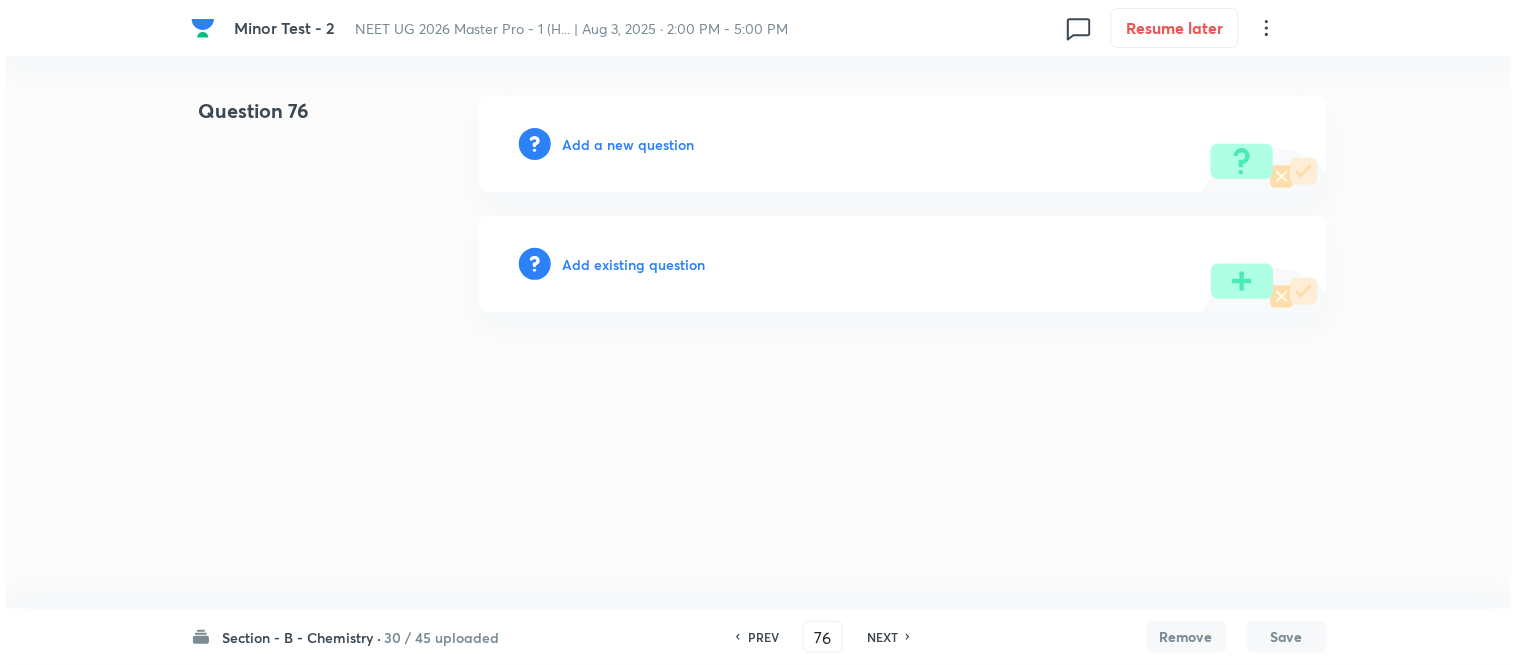 scroll, scrollTop: 0, scrollLeft: 0, axis: both 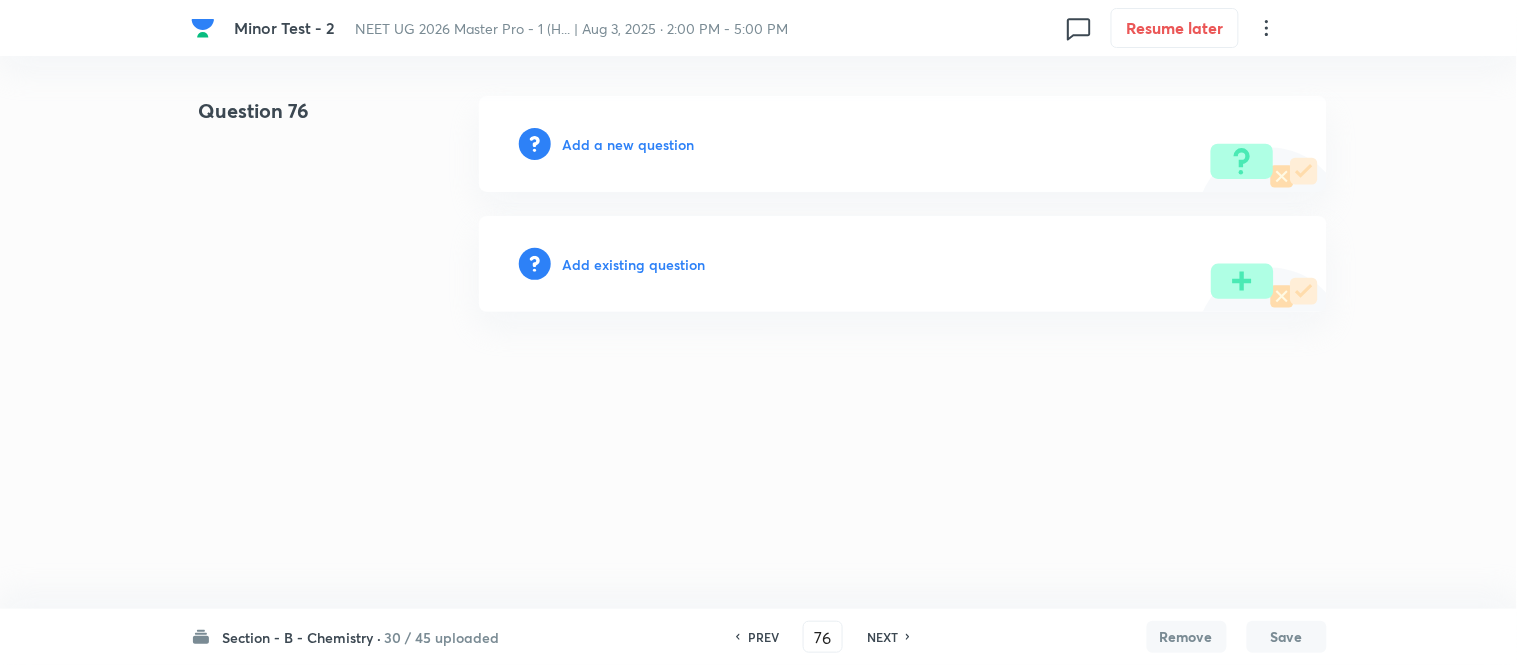 click on "Add a new question" at bounding box center (629, 144) 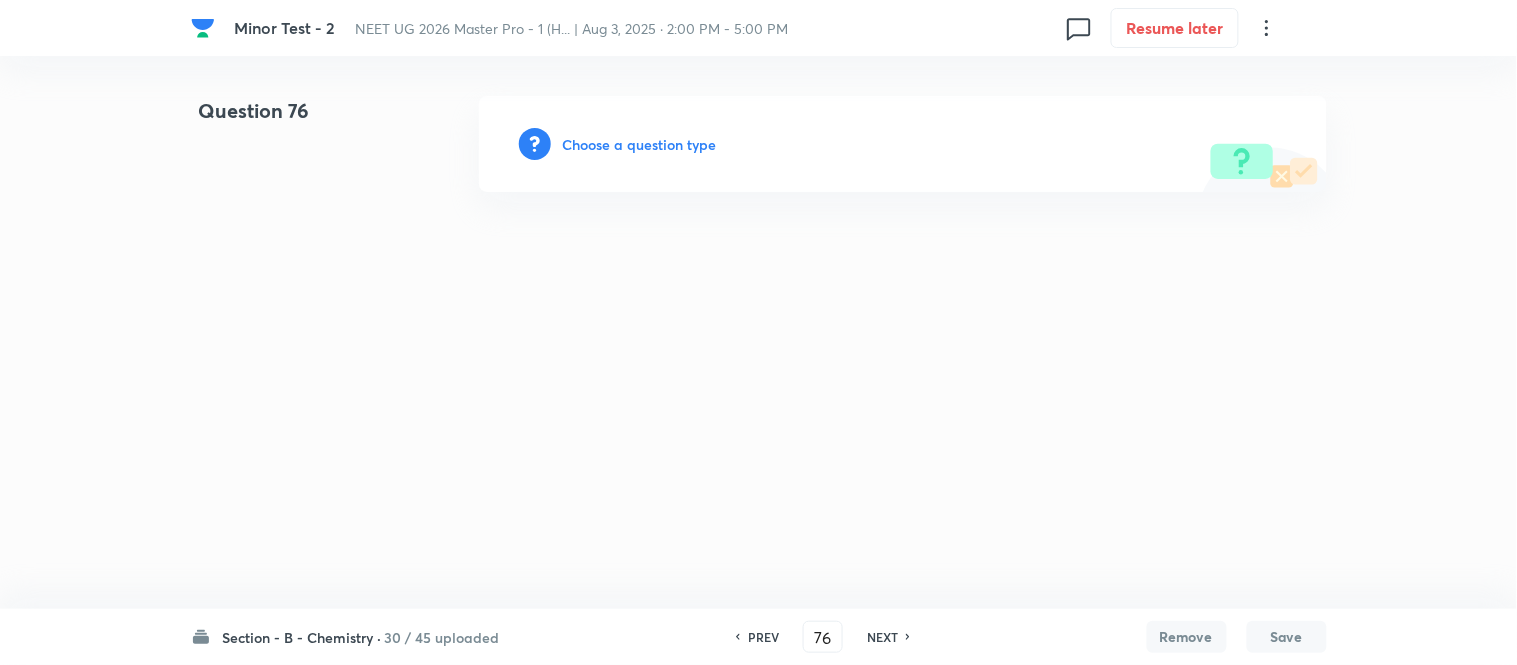click on "Choose a question type" at bounding box center (640, 144) 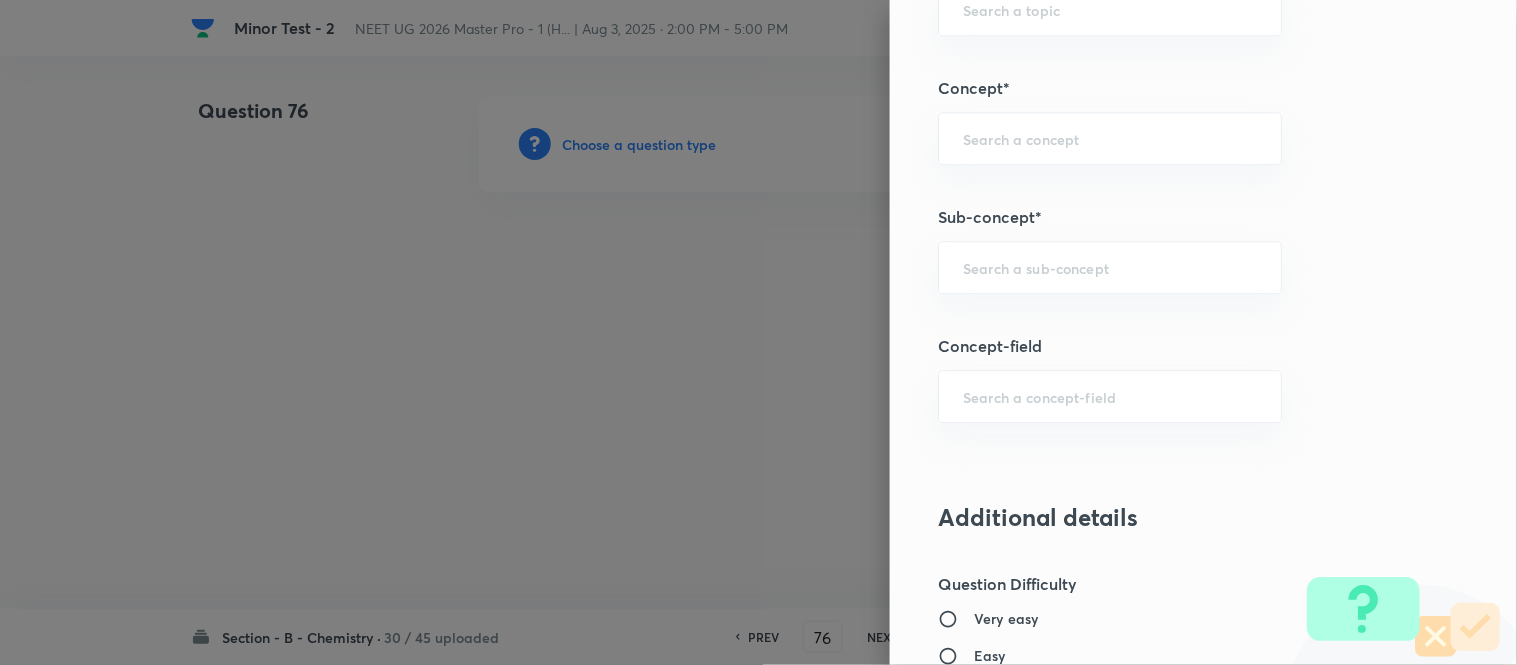 scroll, scrollTop: 1295, scrollLeft: 0, axis: vertical 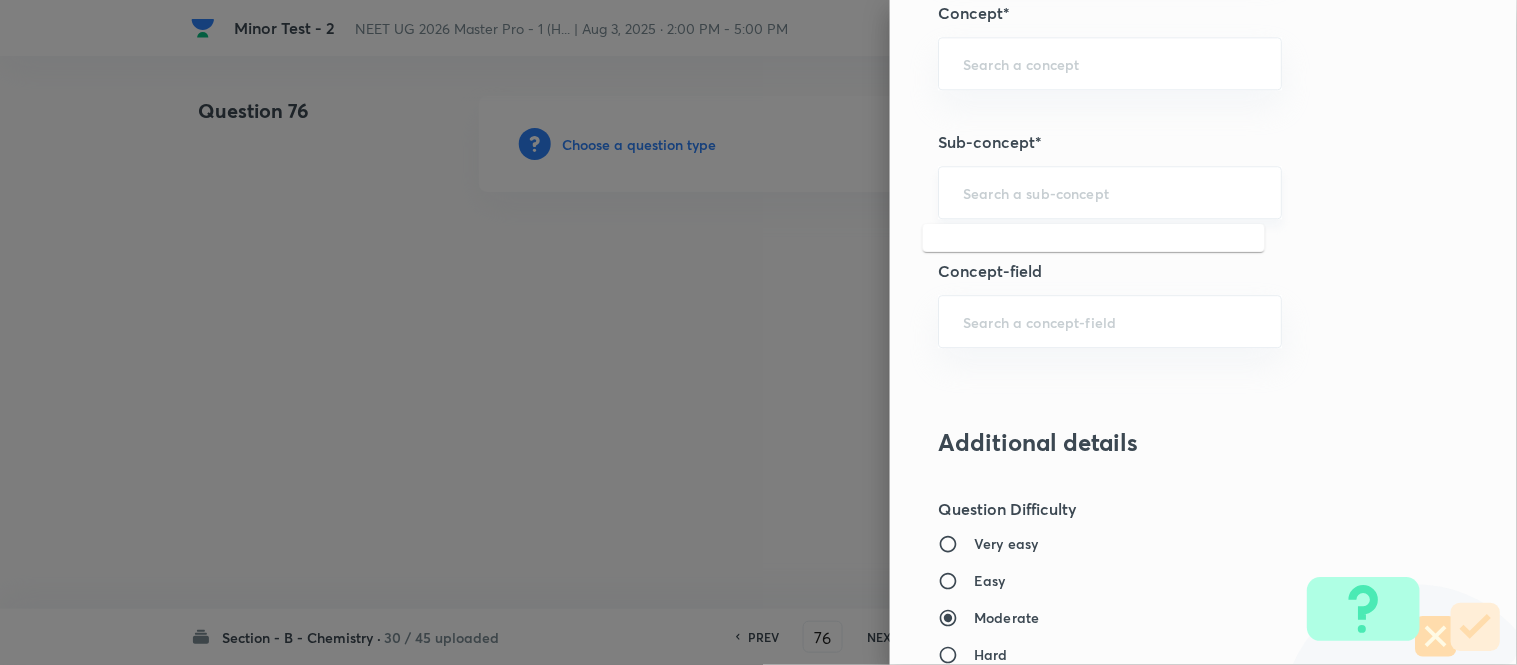 click at bounding box center (1110, 192) 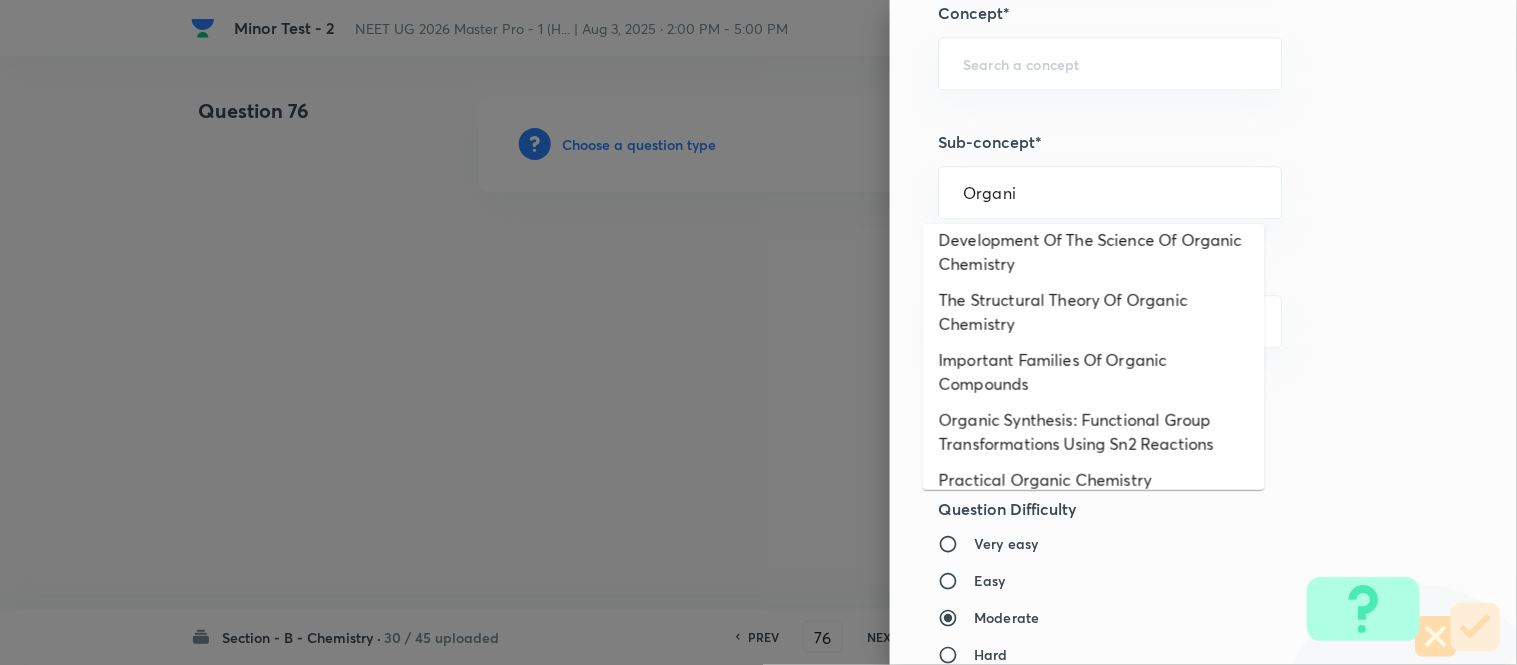 scroll, scrollTop: 325, scrollLeft: 0, axis: vertical 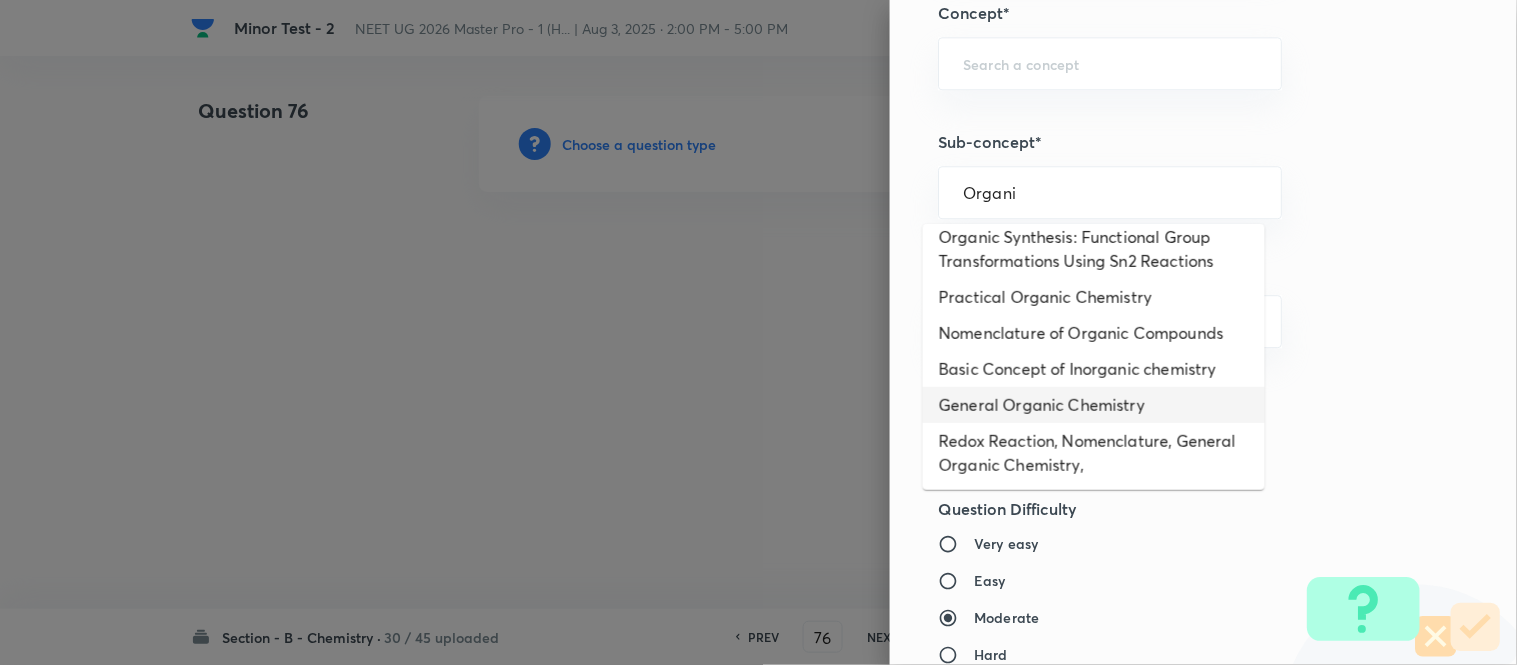 drag, startPoint x: 1072, startPoint y: 404, endPoint x: 1226, endPoint y: 411, distance: 154.15901 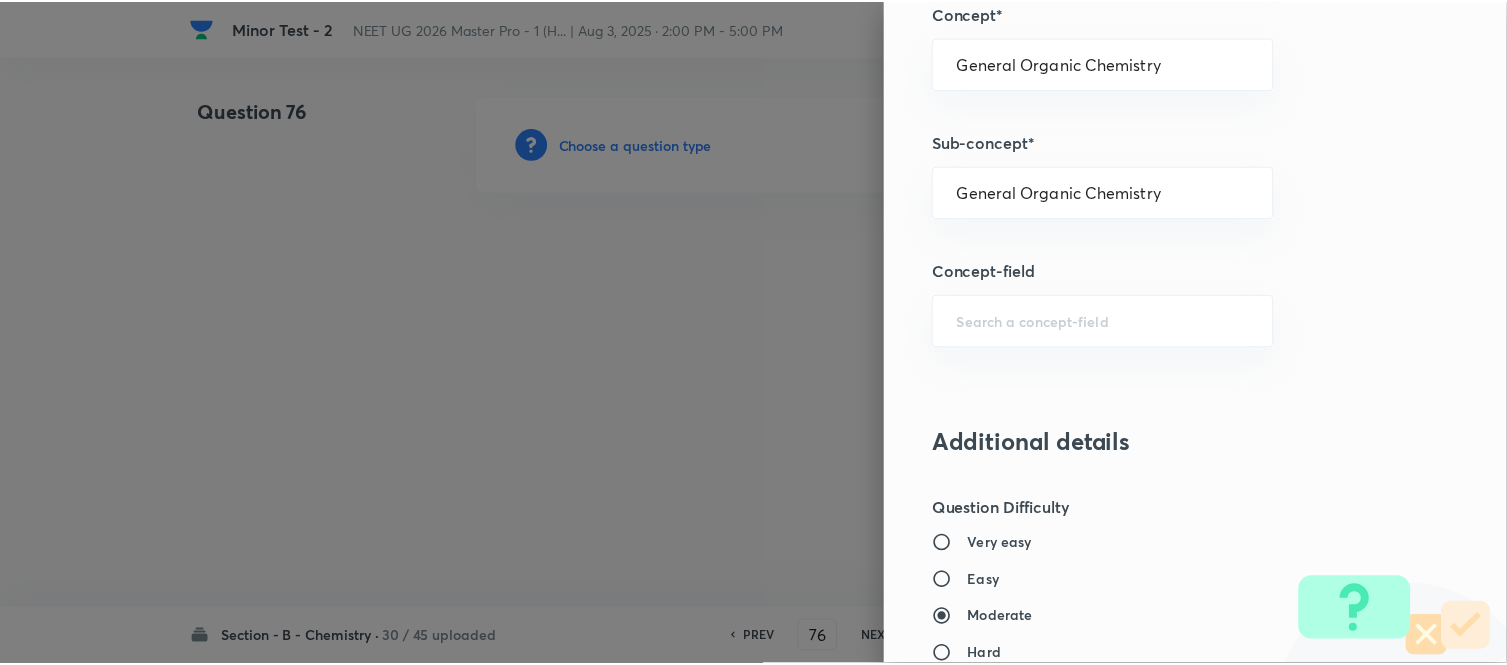 scroll, scrollTop: 2195, scrollLeft: 0, axis: vertical 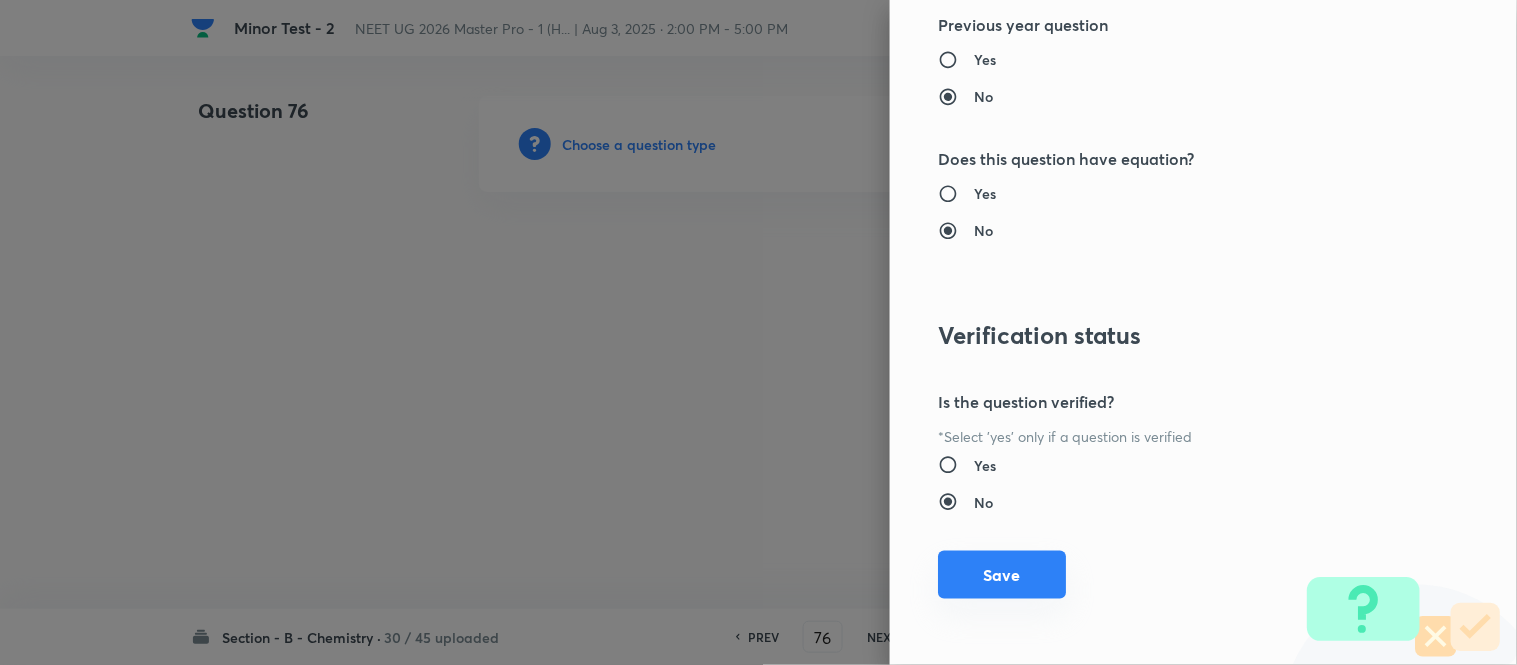 click on "Save" at bounding box center [1002, 575] 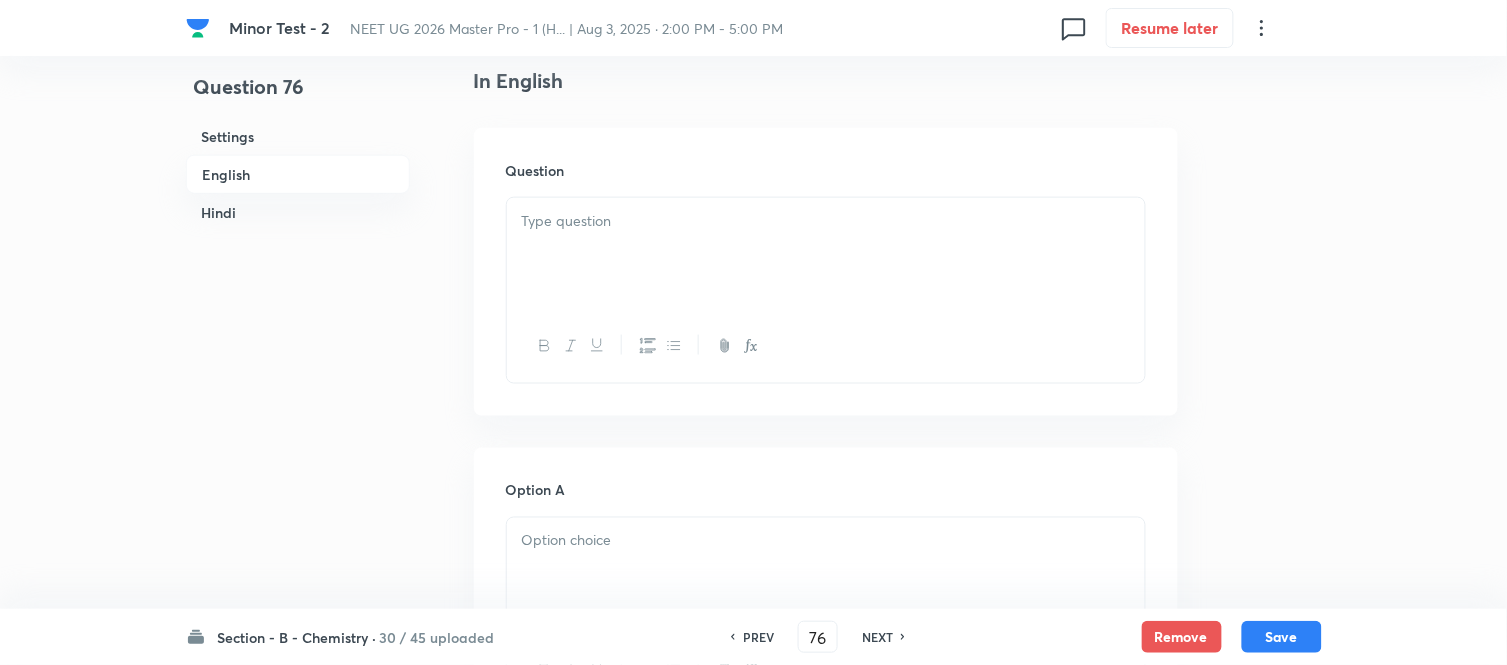 scroll, scrollTop: 555, scrollLeft: 0, axis: vertical 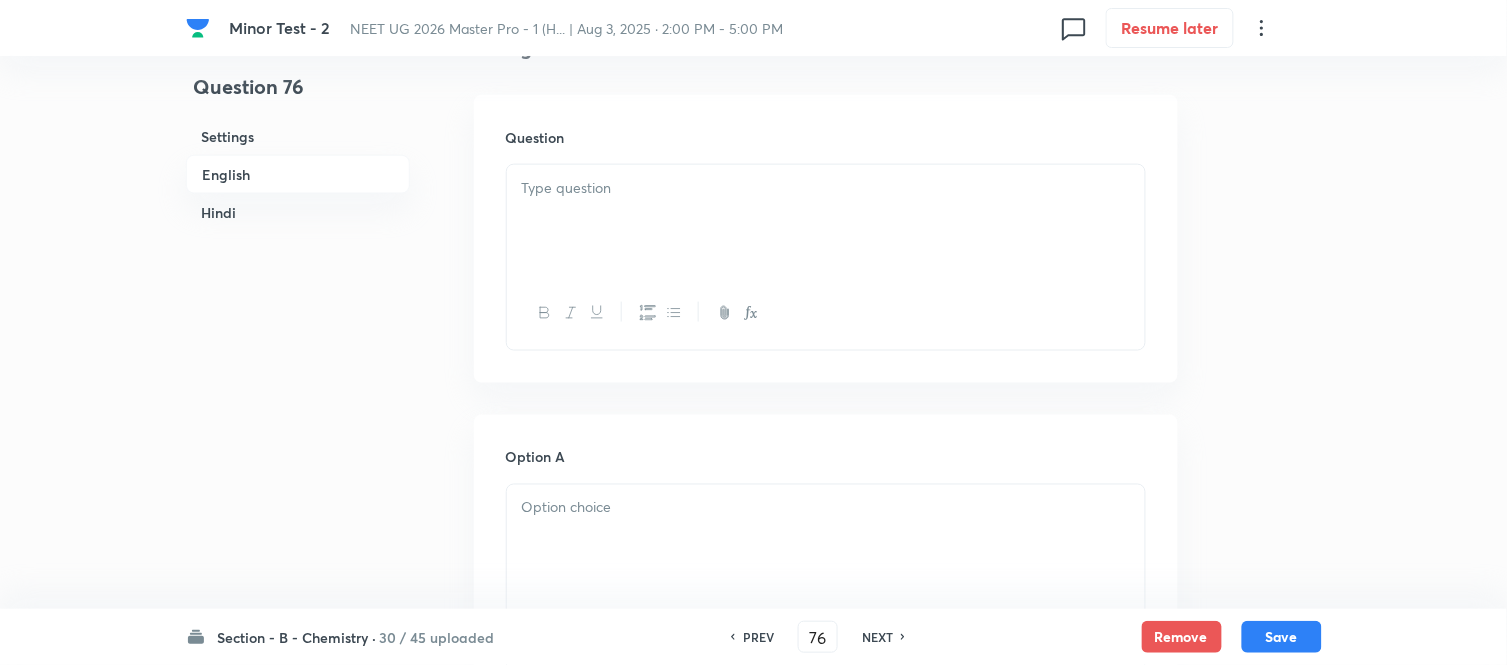 click at bounding box center [826, 221] 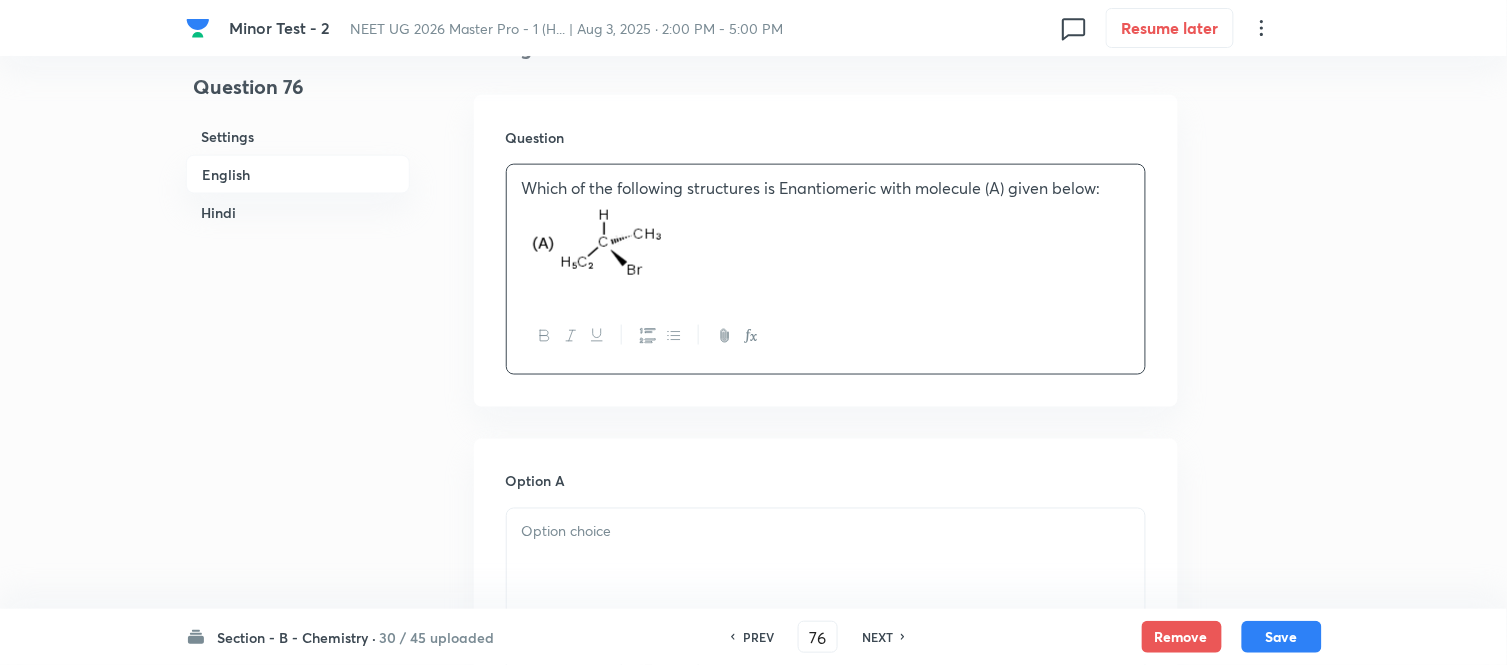 click on "Hindi" at bounding box center [298, 212] 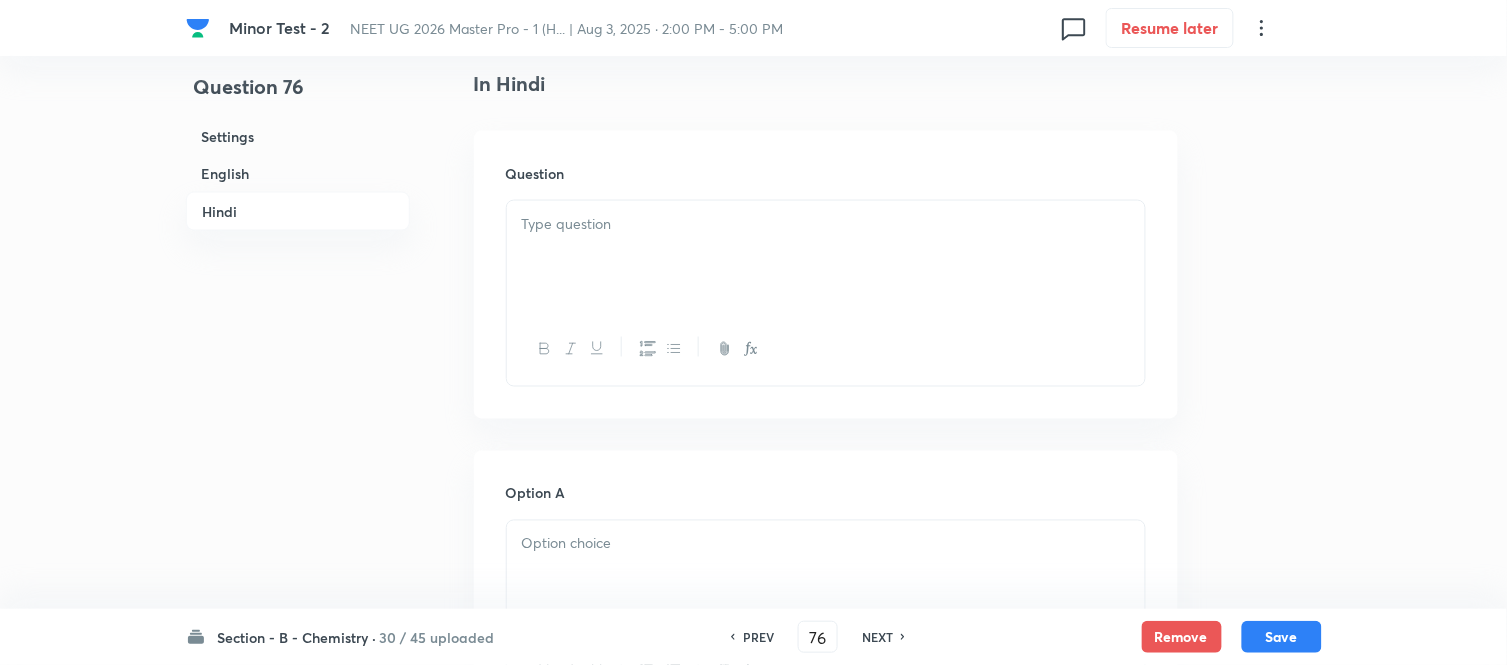click at bounding box center [826, 257] 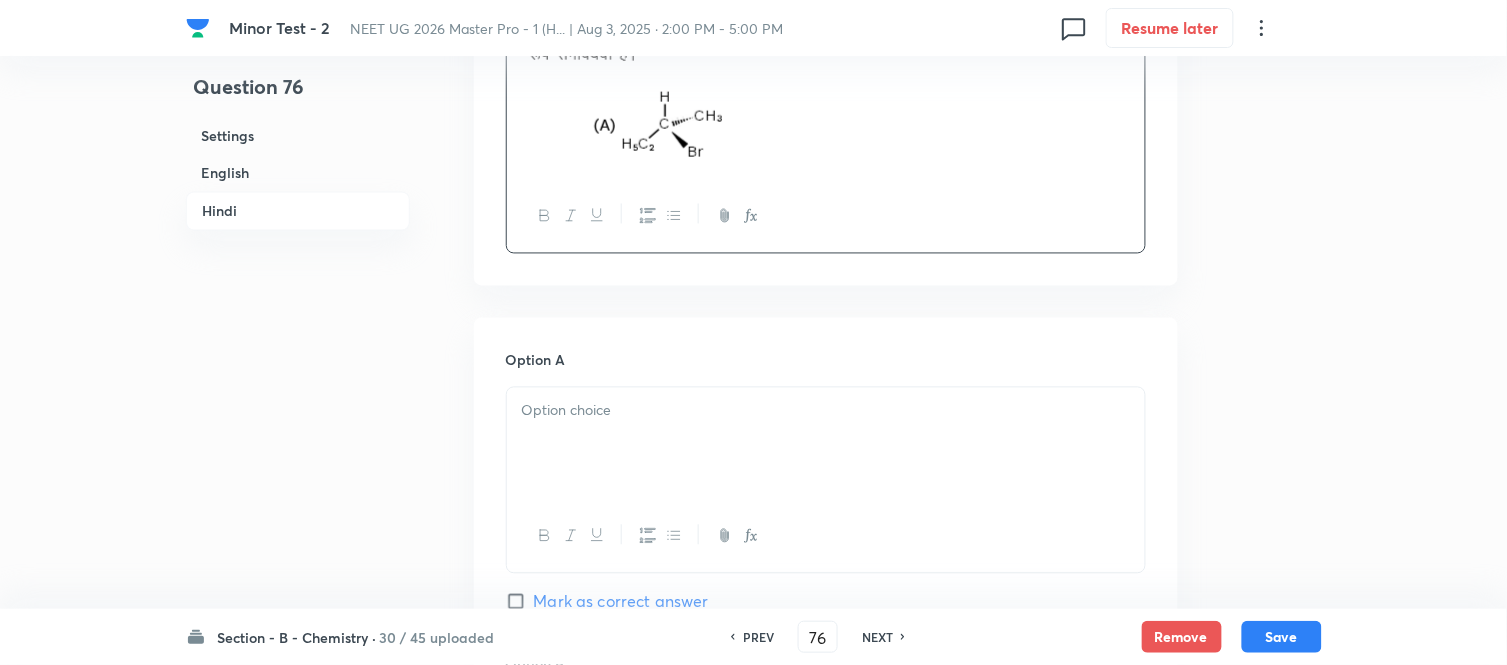 scroll, scrollTop: 2790, scrollLeft: 0, axis: vertical 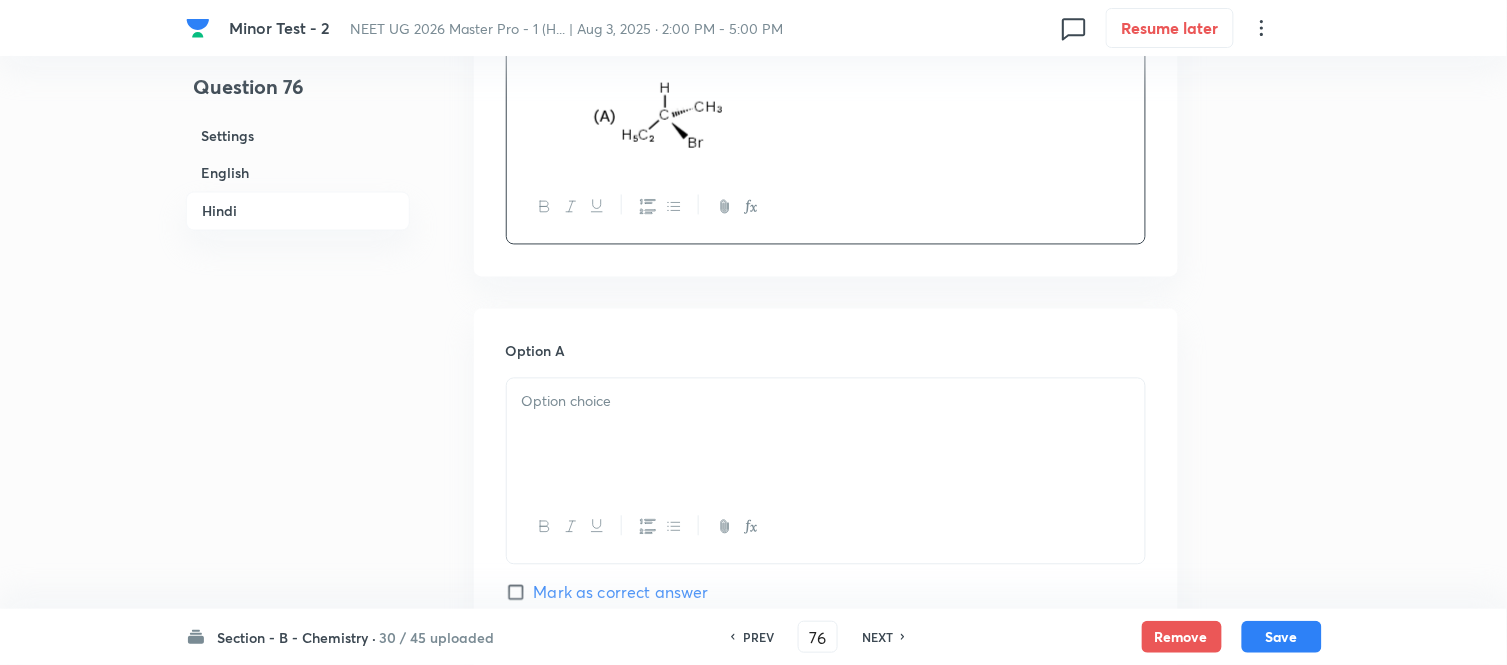 click at bounding box center (826, 402) 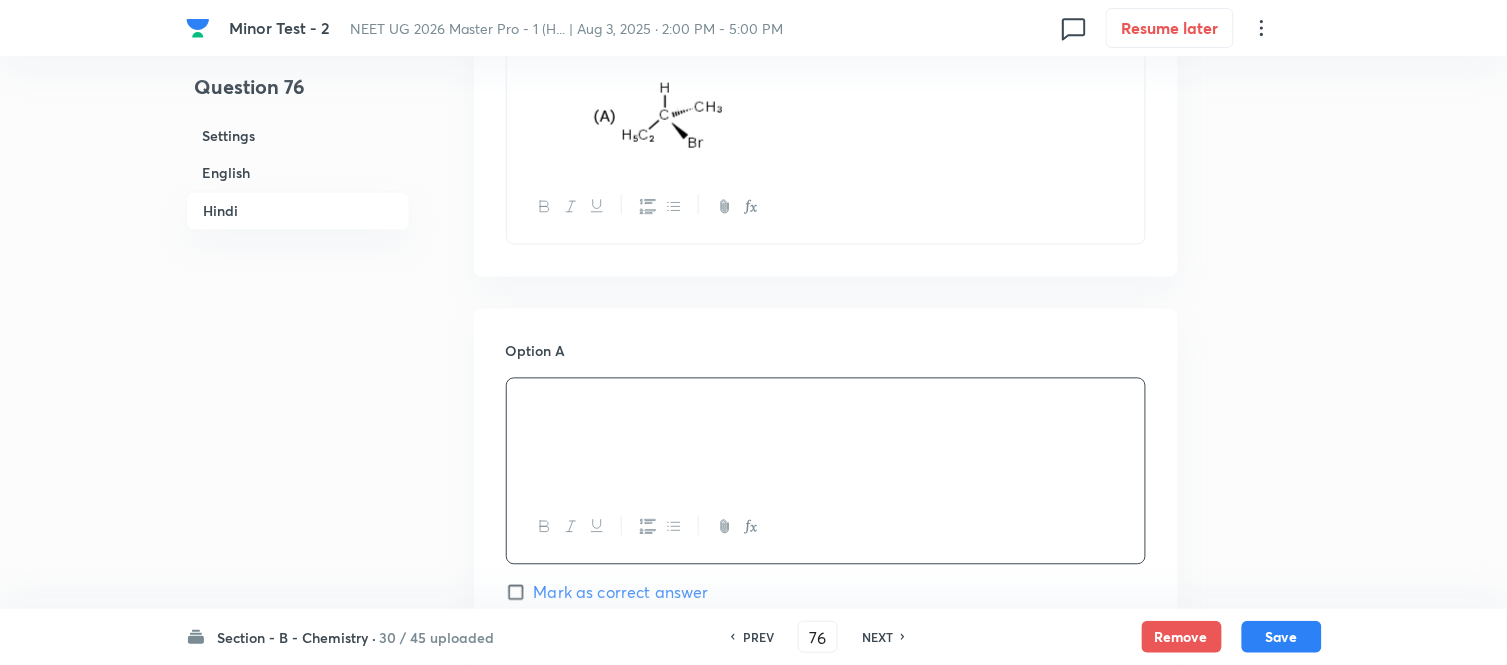 click on "English" at bounding box center (298, 173) 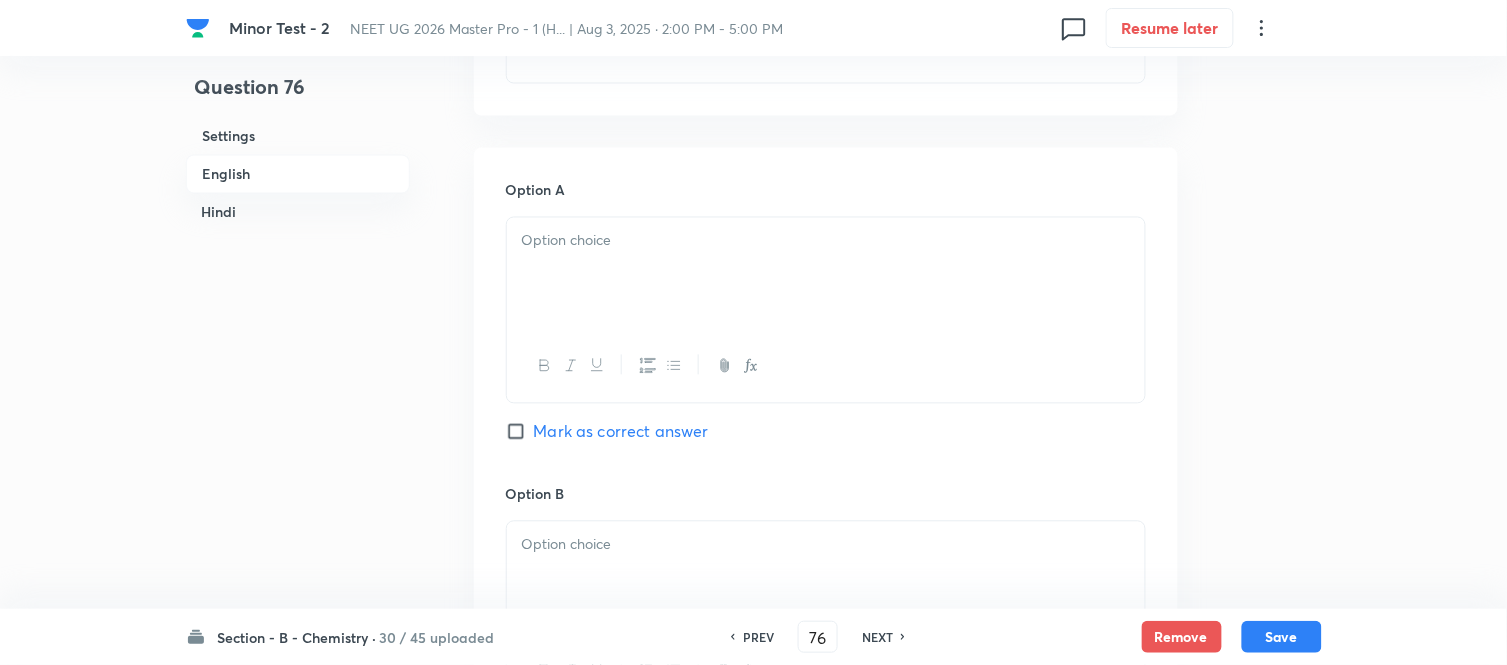 scroll, scrollTop: 848, scrollLeft: 0, axis: vertical 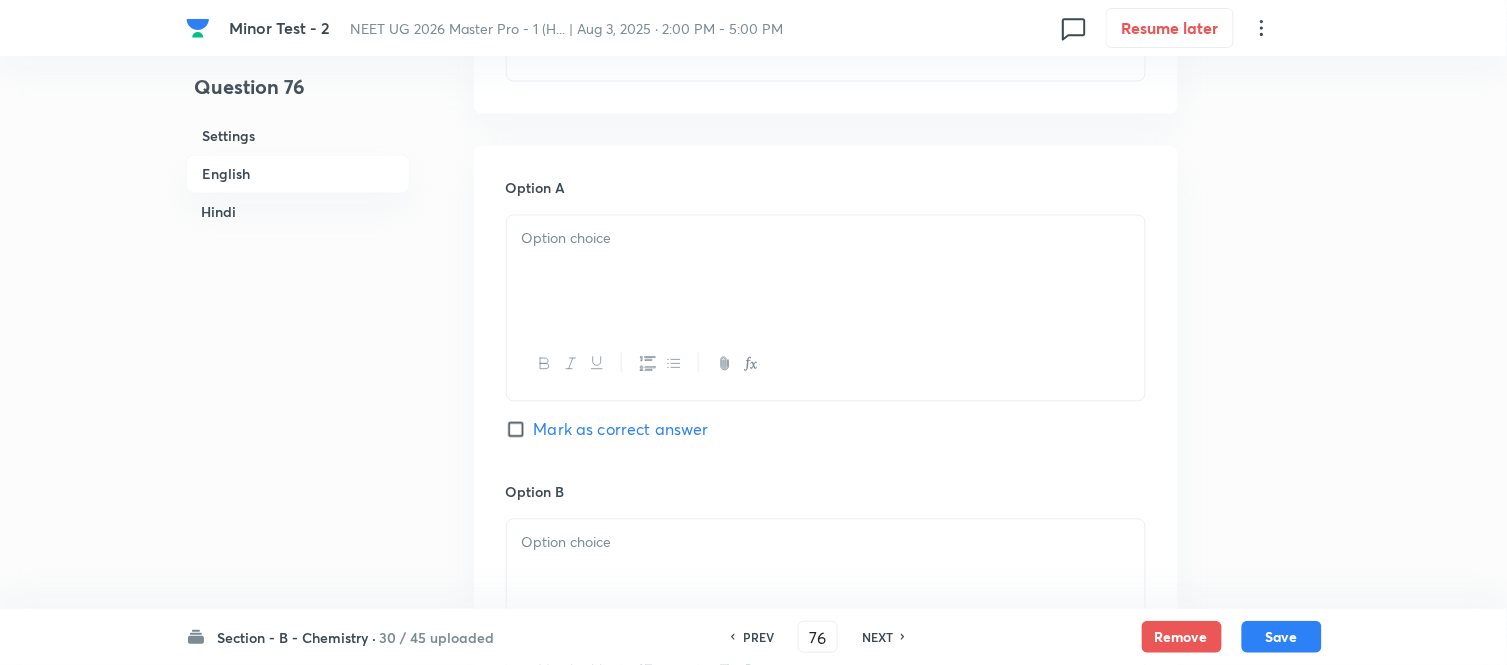 click at bounding box center [826, 272] 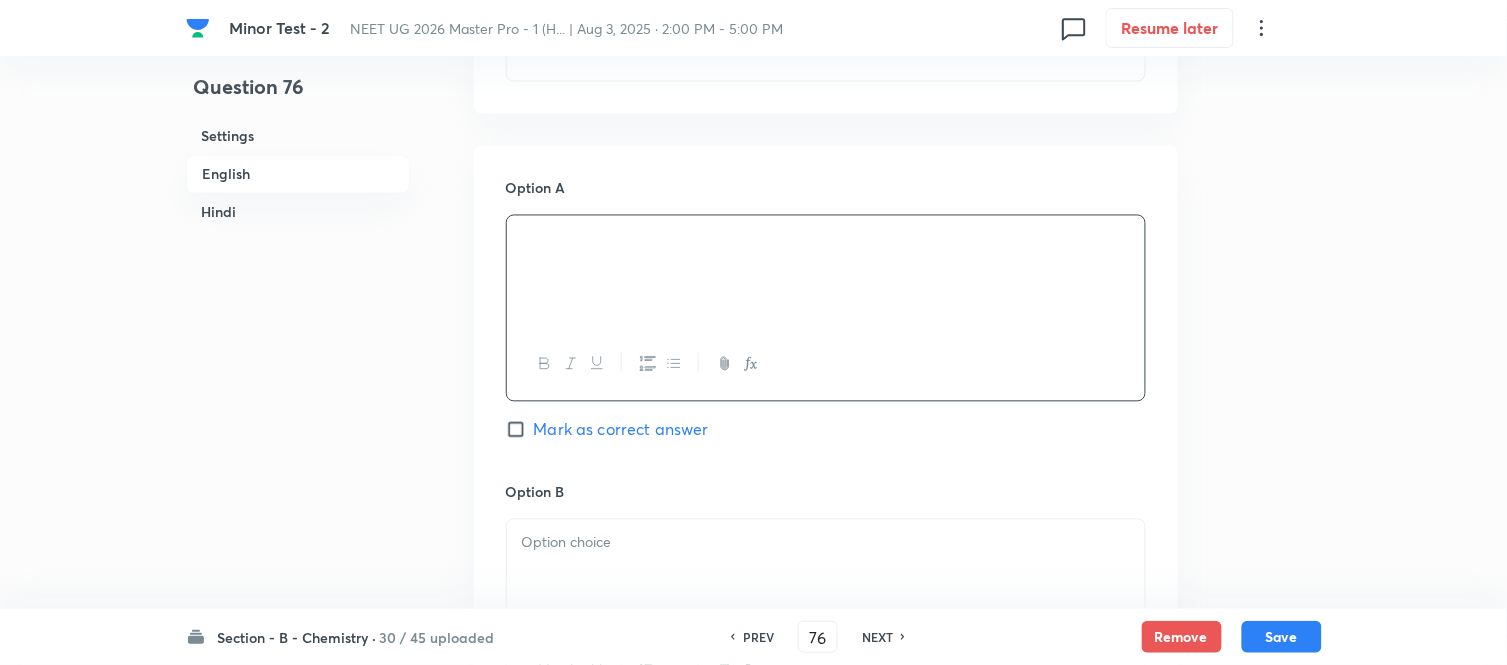 click on "Mark as correct answer" at bounding box center (520, 430) 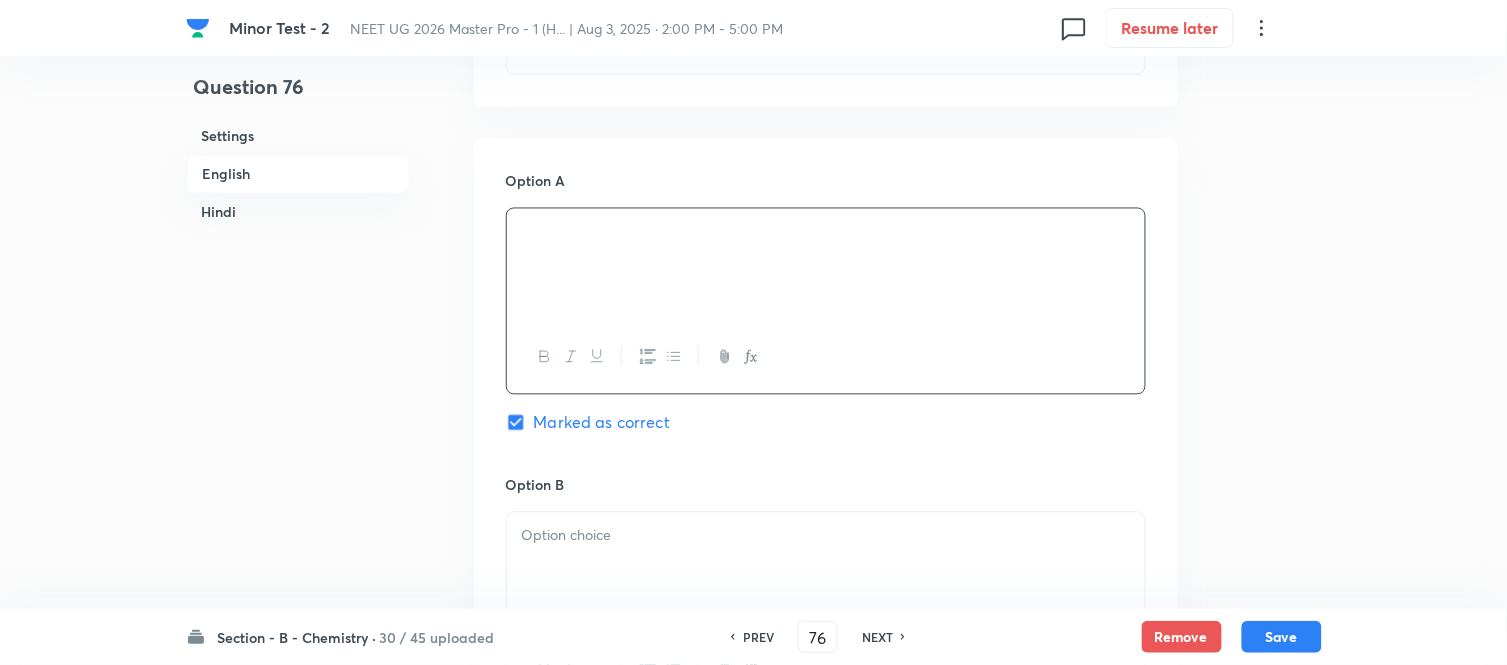 scroll, scrollTop: 1071, scrollLeft: 0, axis: vertical 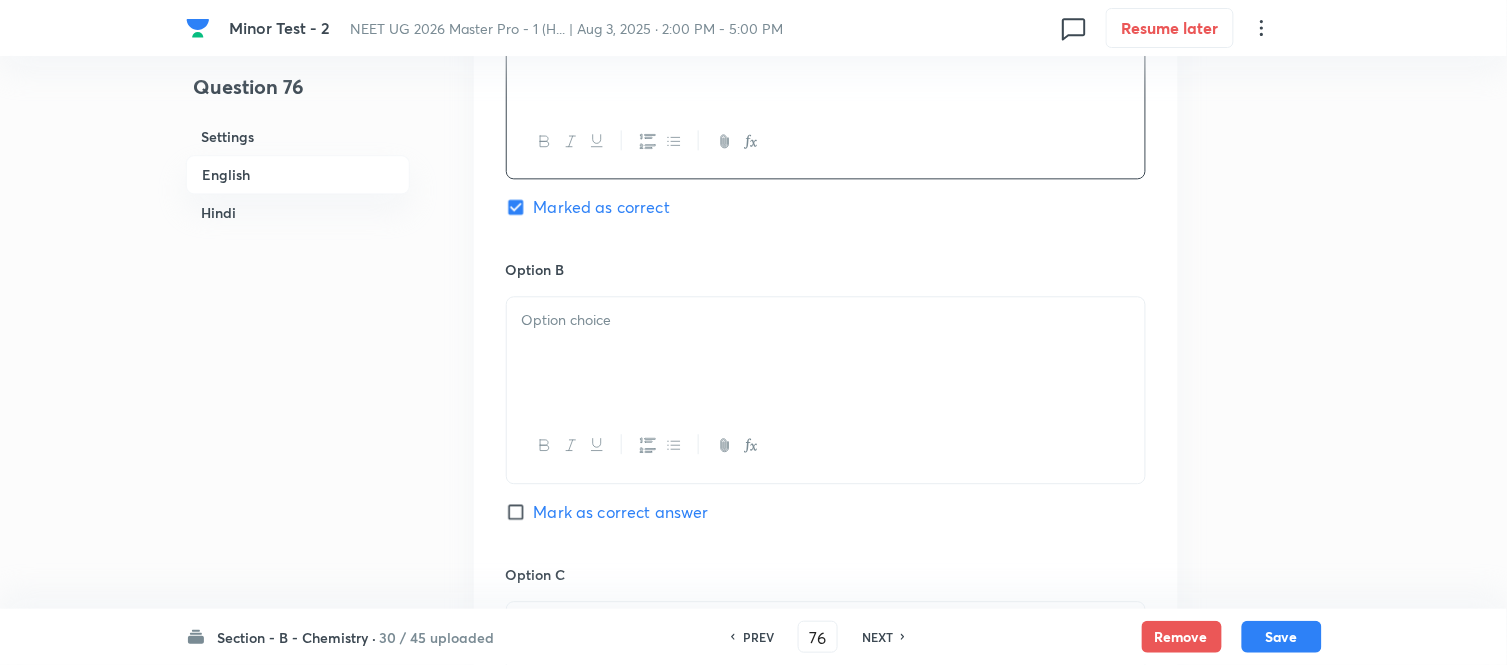 click at bounding box center [826, 353] 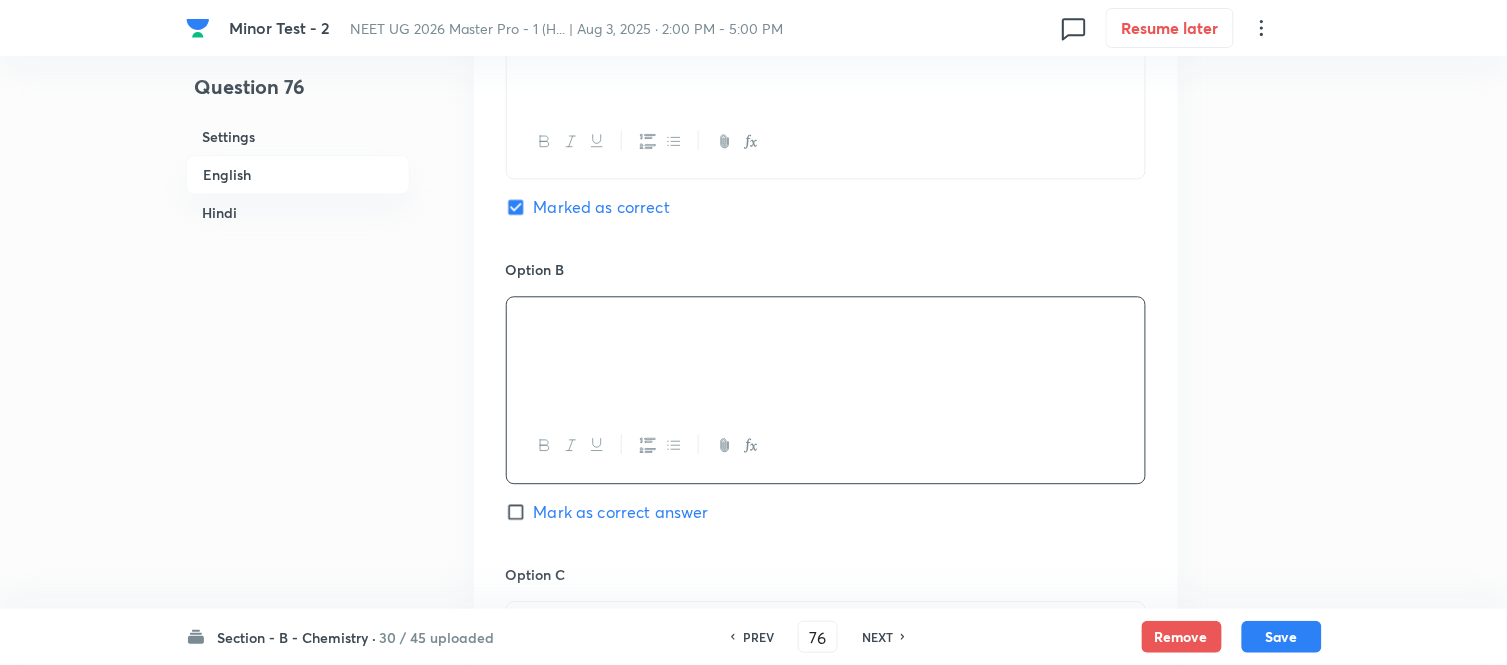 click on "Hindi" at bounding box center (298, 212) 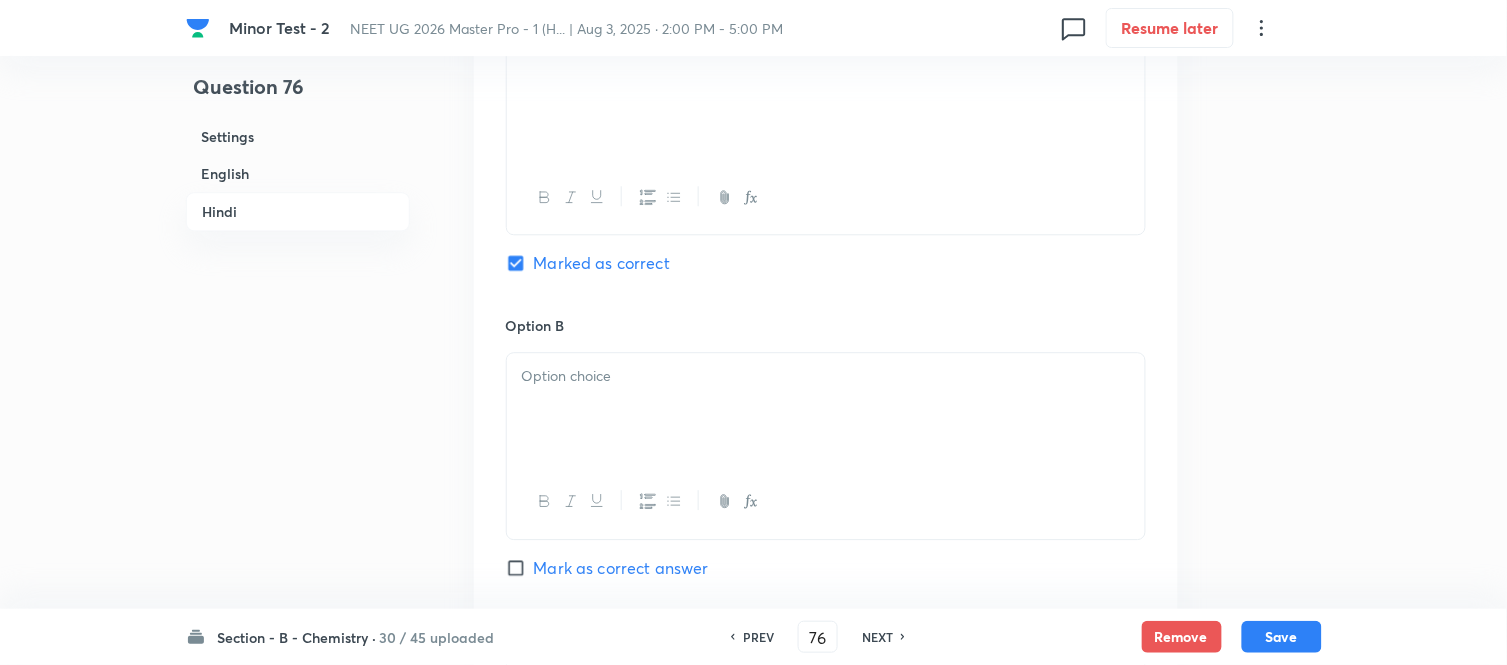 scroll, scrollTop: 3241, scrollLeft: 0, axis: vertical 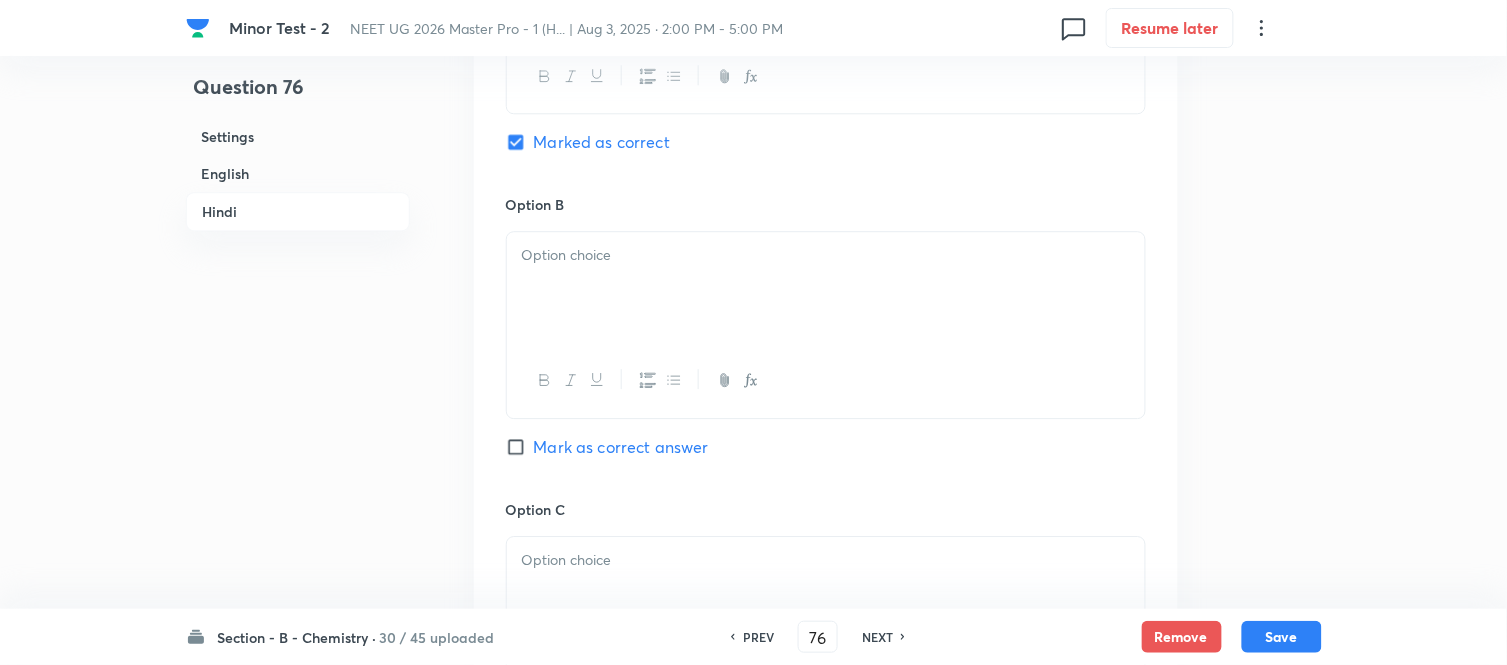 click at bounding box center (826, 255) 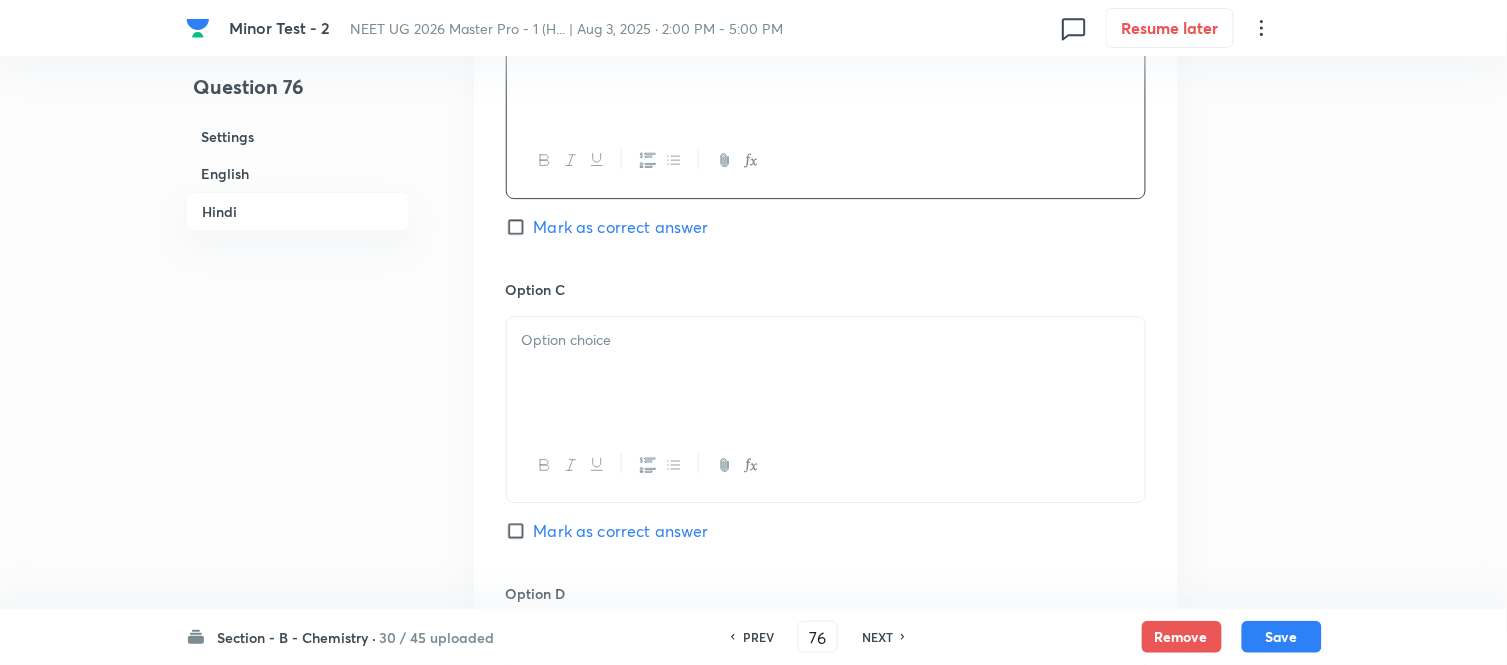 scroll, scrollTop: 3463, scrollLeft: 0, axis: vertical 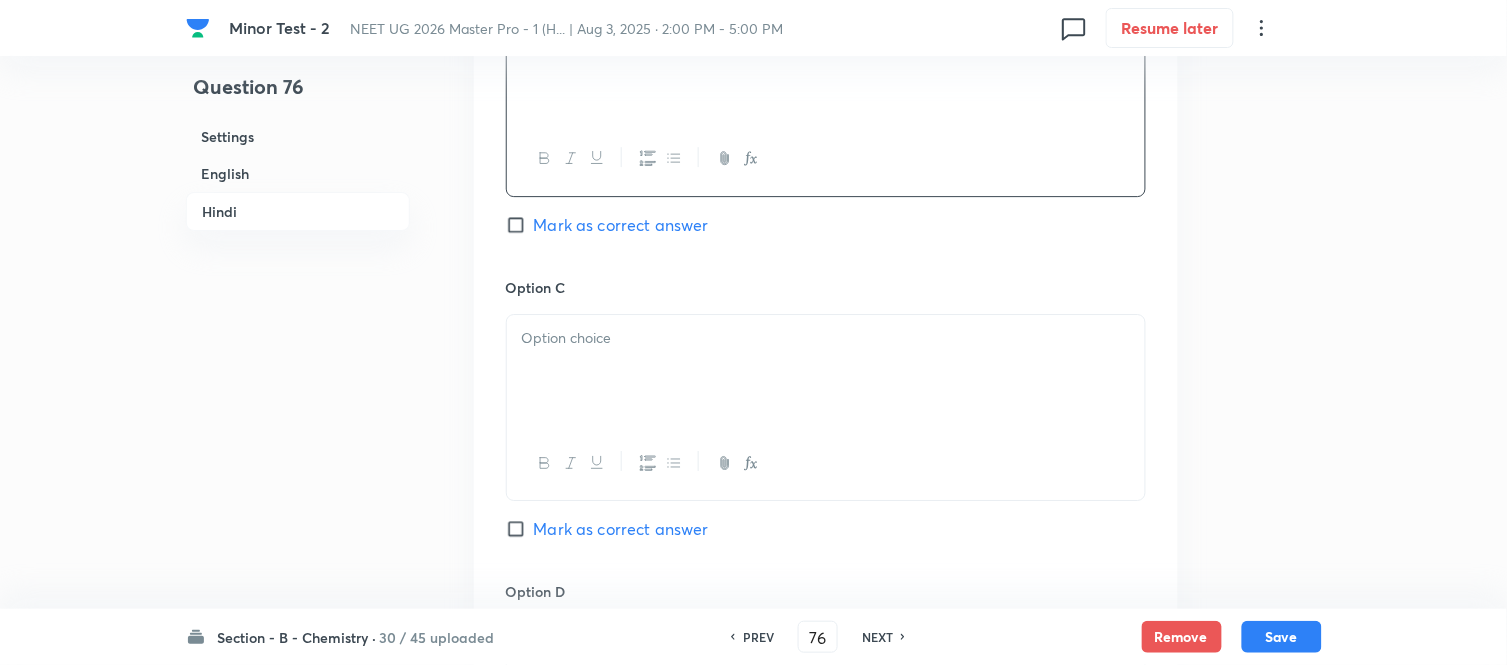 click at bounding box center [826, 371] 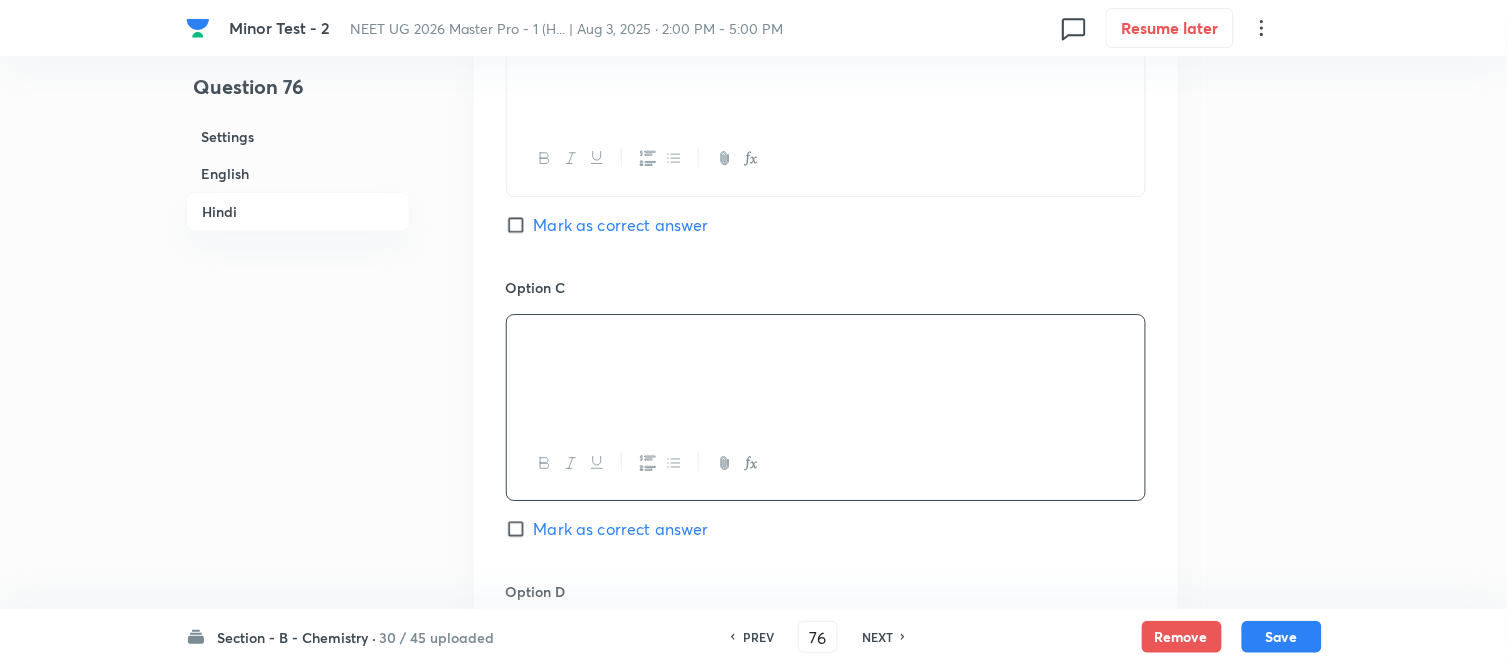 click on "English" at bounding box center [298, 173] 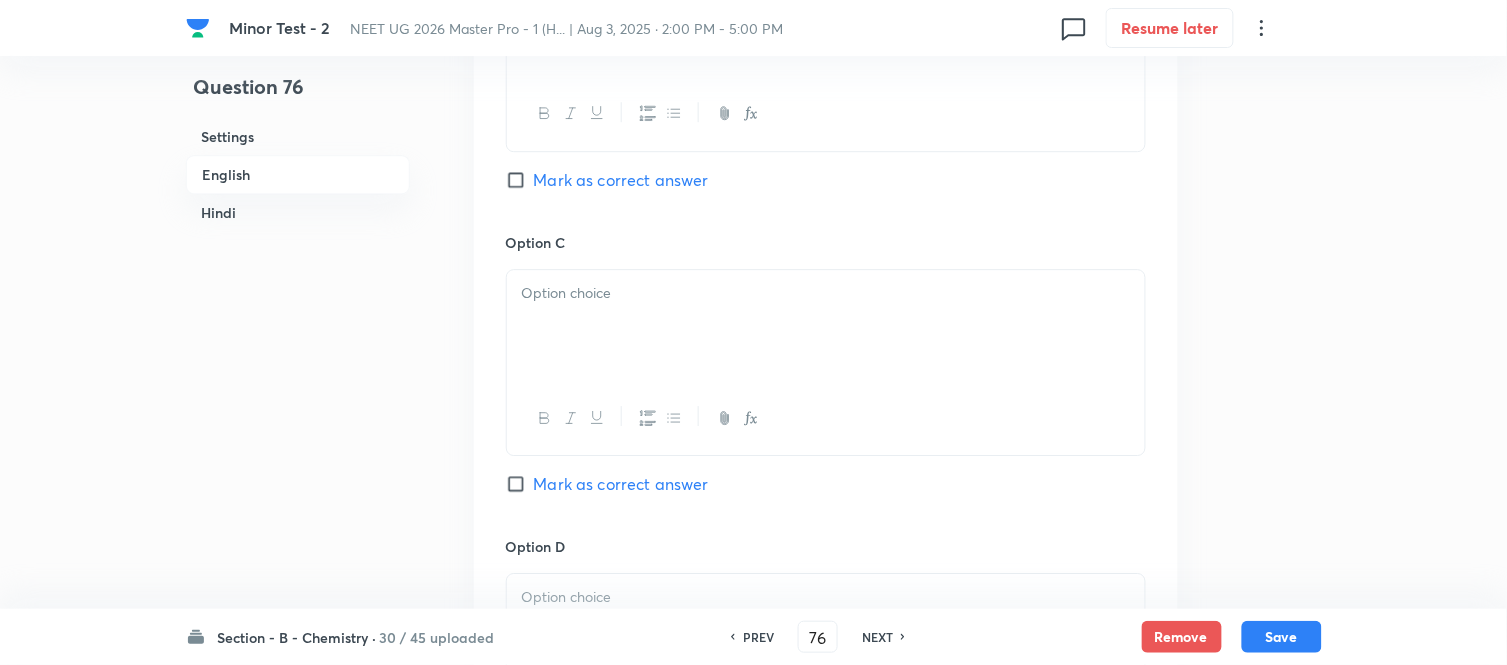 scroll, scrollTop: 1404, scrollLeft: 0, axis: vertical 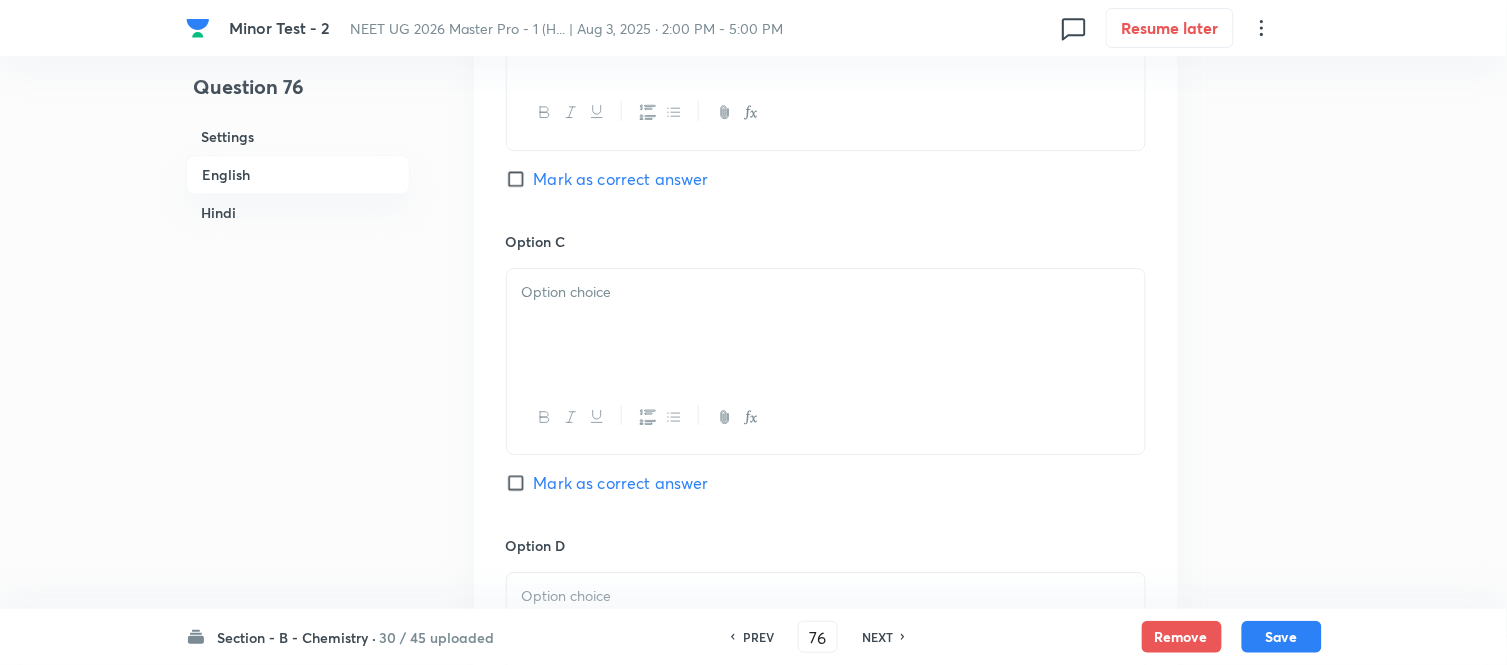 click at bounding box center [826, 325] 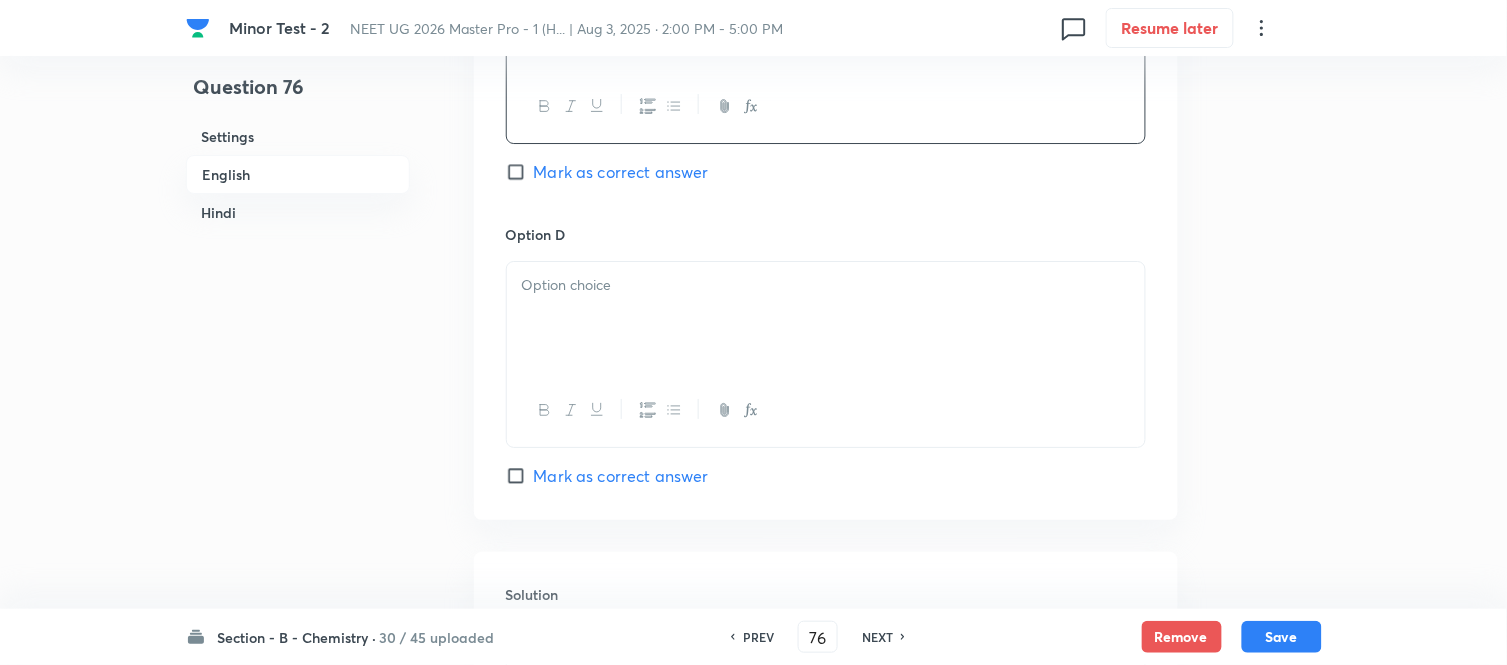 scroll, scrollTop: 1737, scrollLeft: 0, axis: vertical 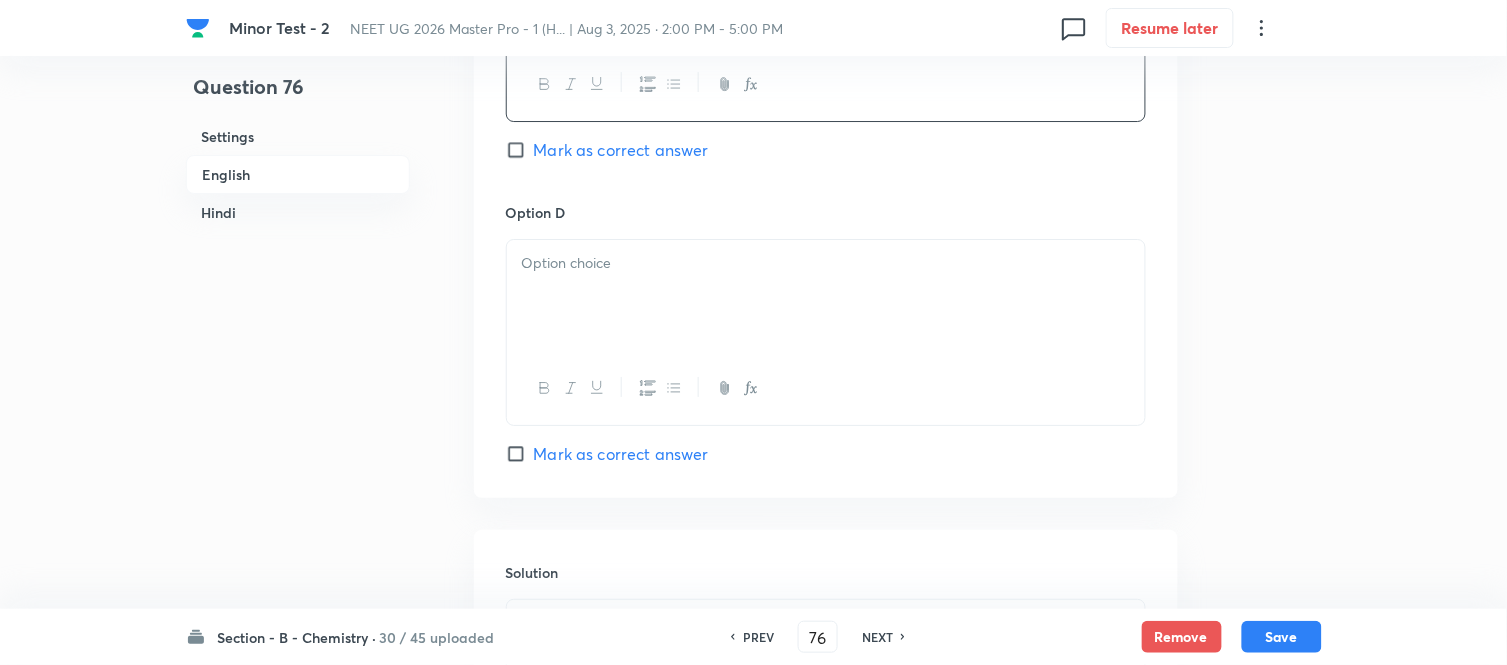 click at bounding box center (826, 296) 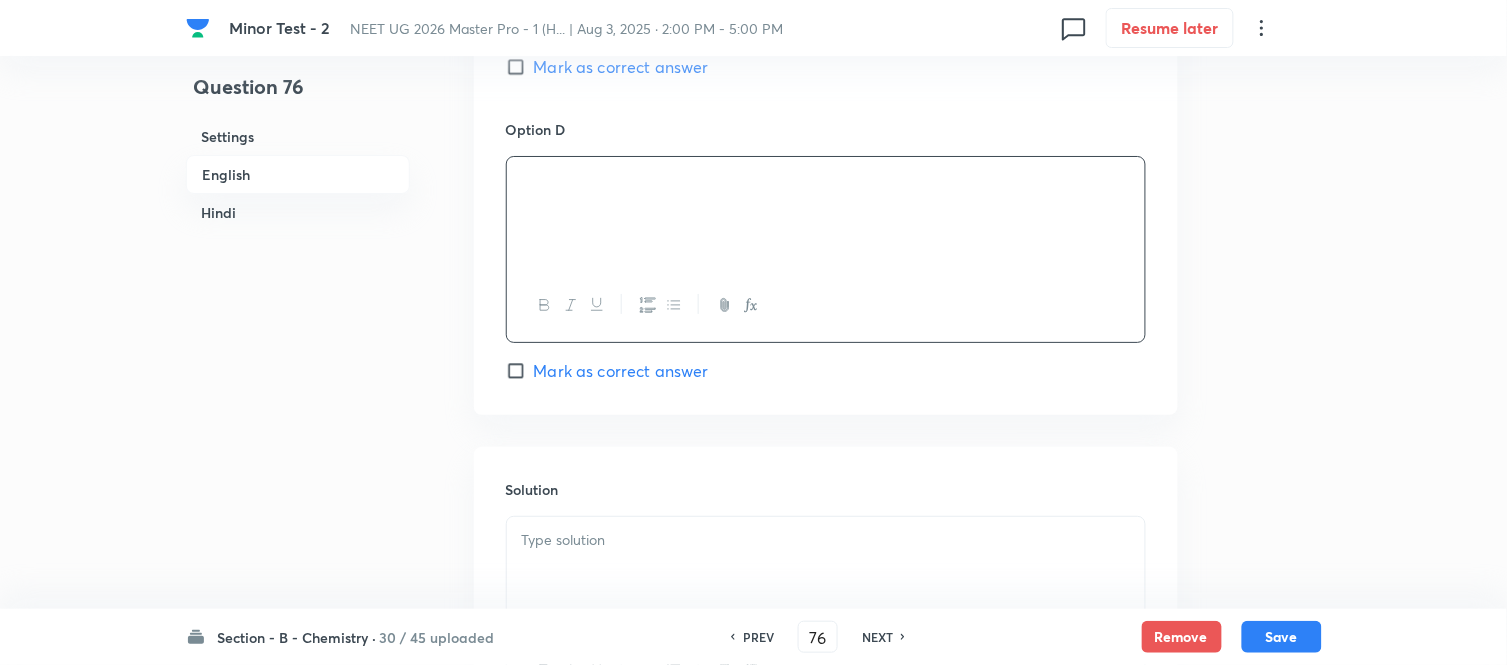 scroll, scrollTop: 1960, scrollLeft: 0, axis: vertical 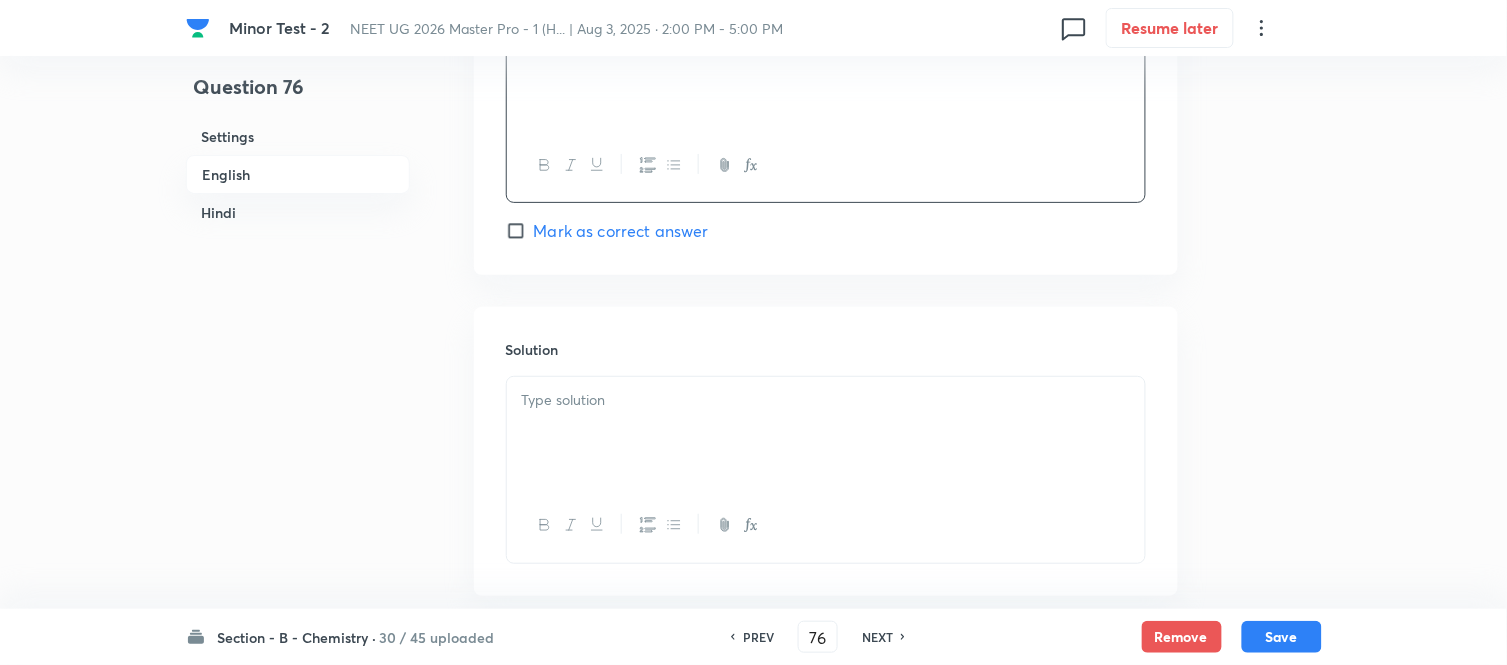 click at bounding box center (826, 400) 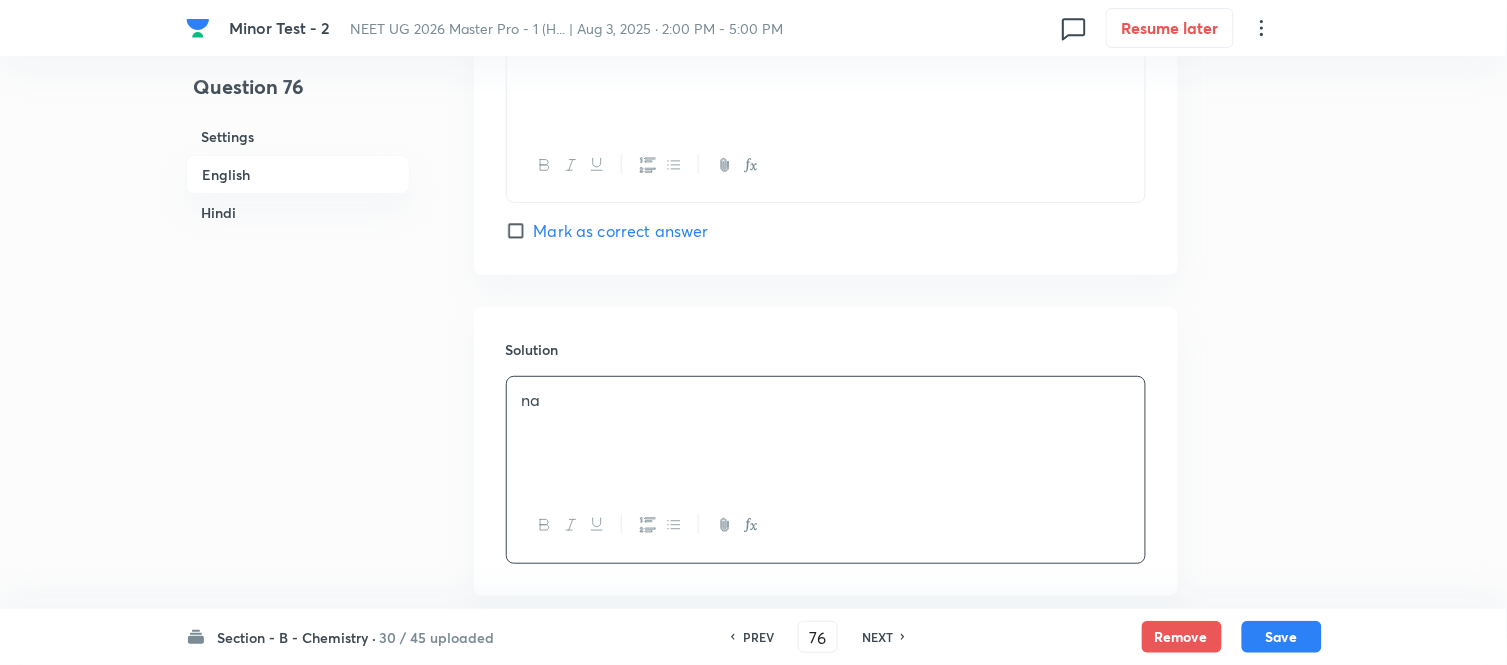 click on "Hindi" at bounding box center [298, 212] 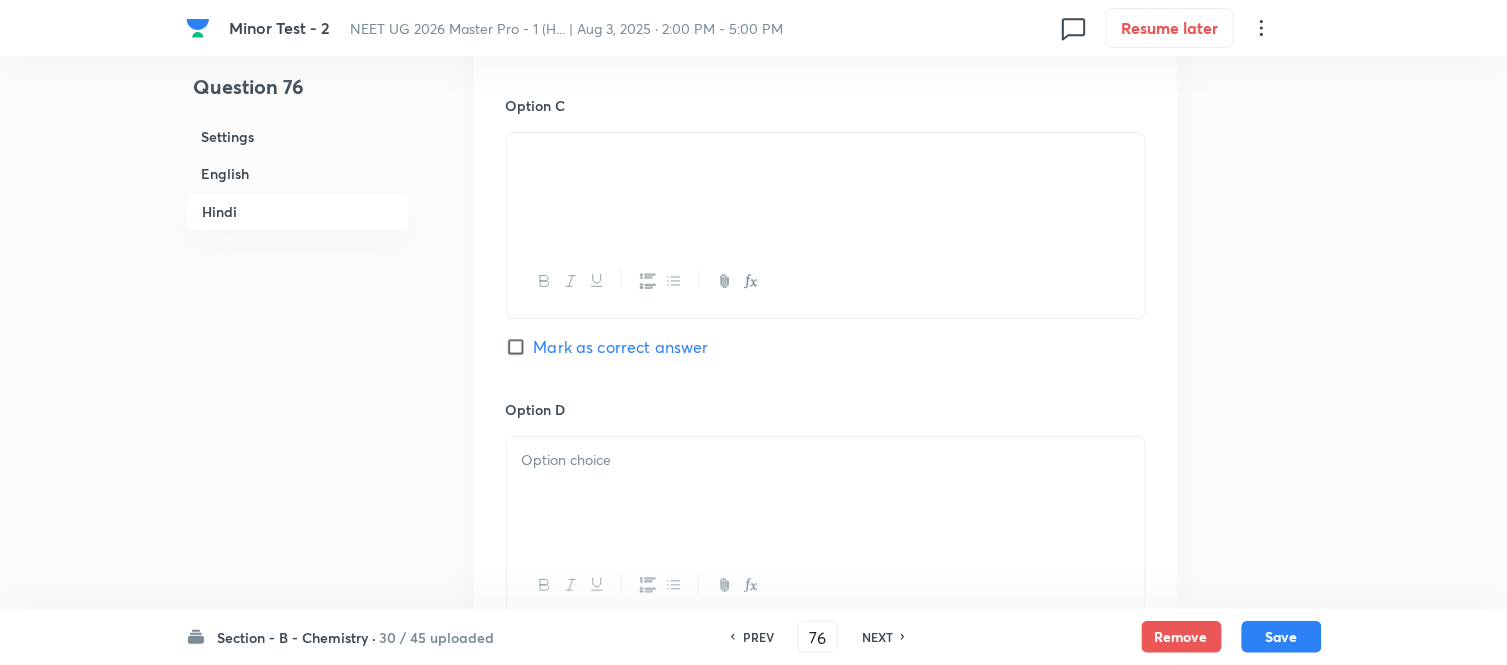 scroll, scrollTop: 3698, scrollLeft: 0, axis: vertical 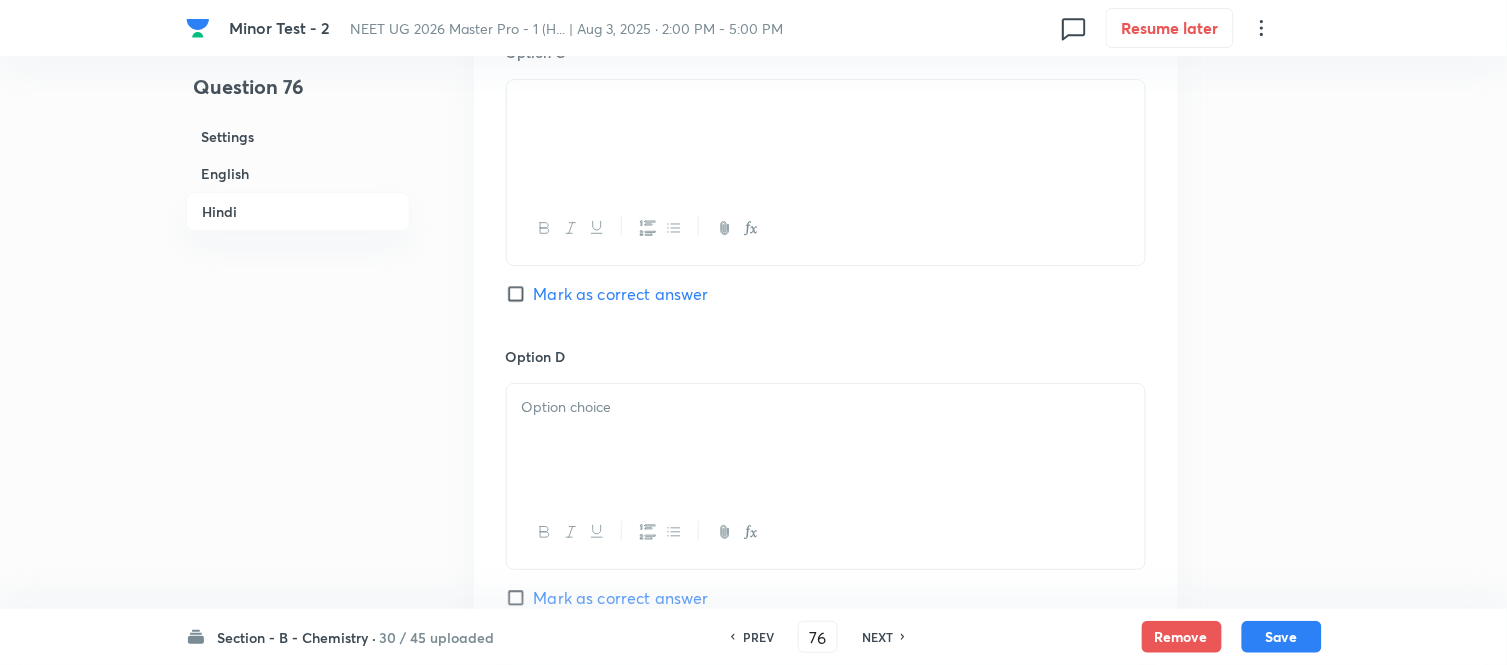 click at bounding box center (826, 407) 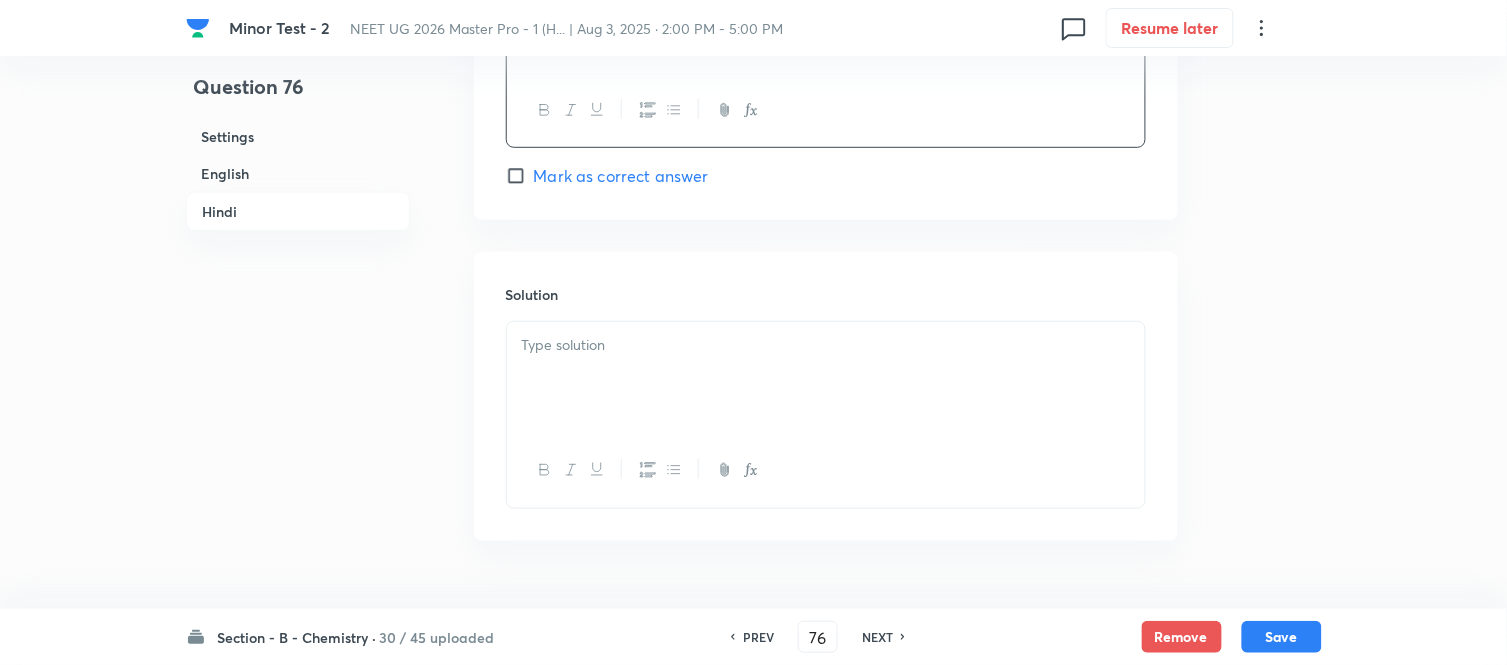scroll, scrollTop: 4143, scrollLeft: 0, axis: vertical 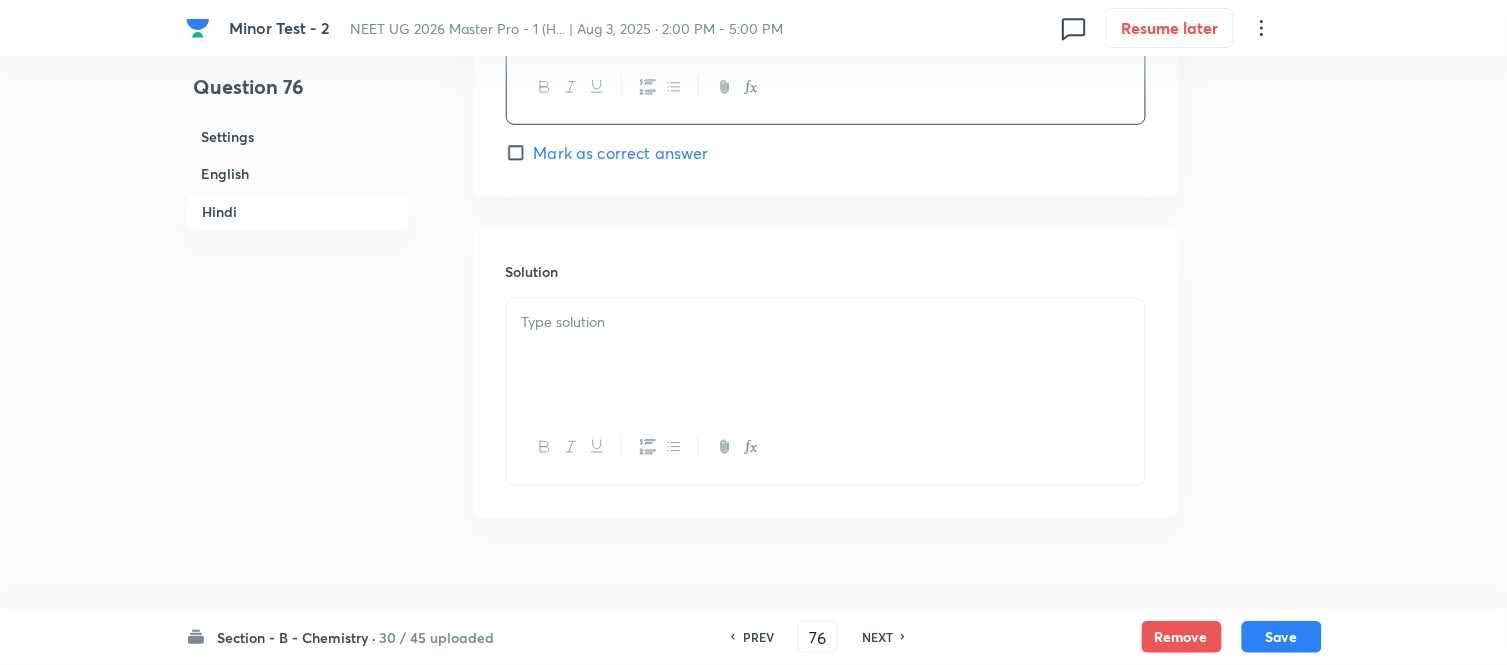 click at bounding box center (826, 355) 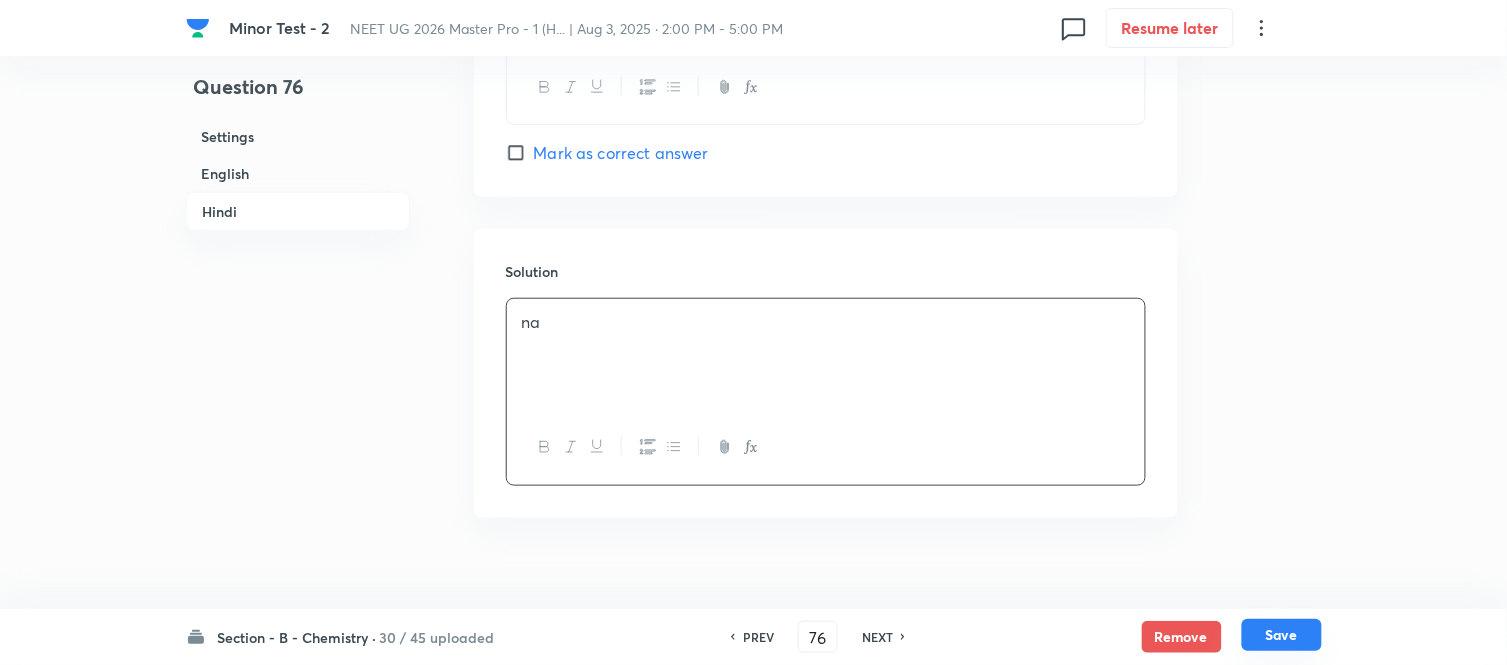 click on "Save" at bounding box center (1282, 635) 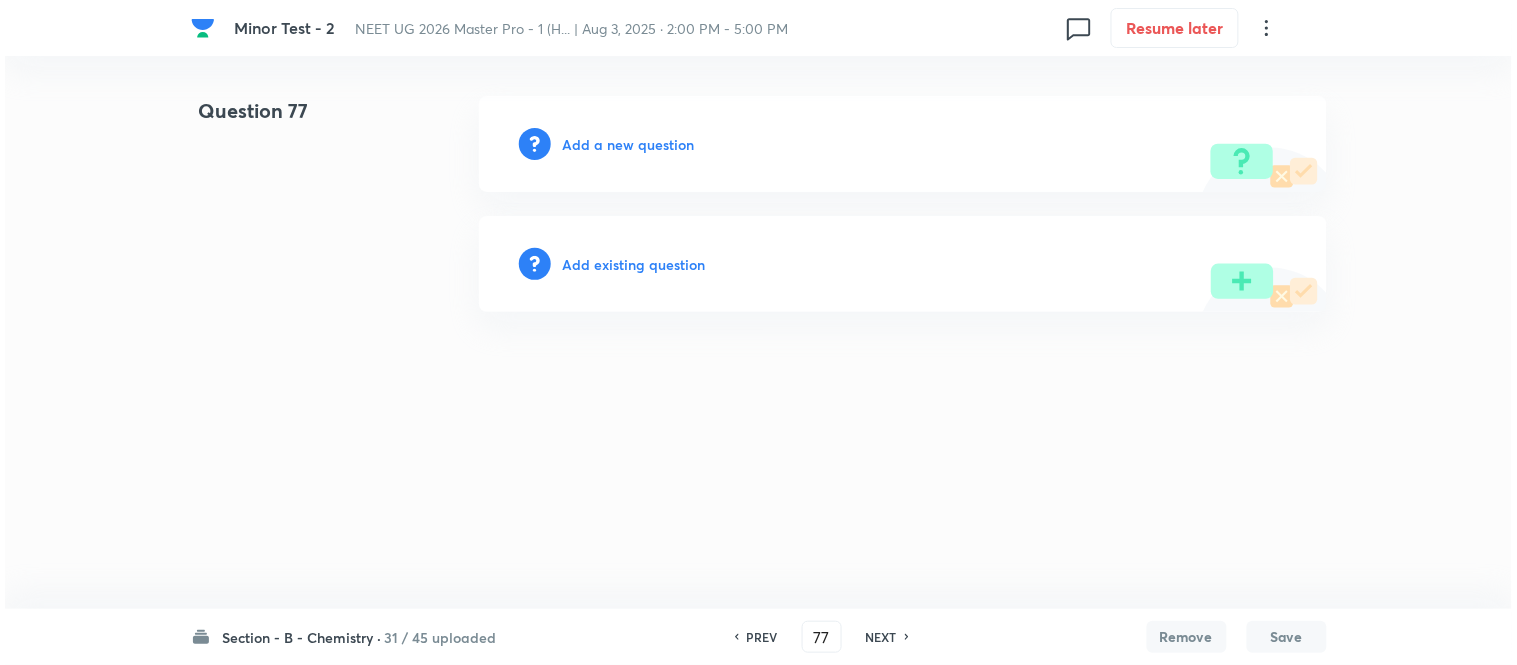 scroll, scrollTop: 0, scrollLeft: 0, axis: both 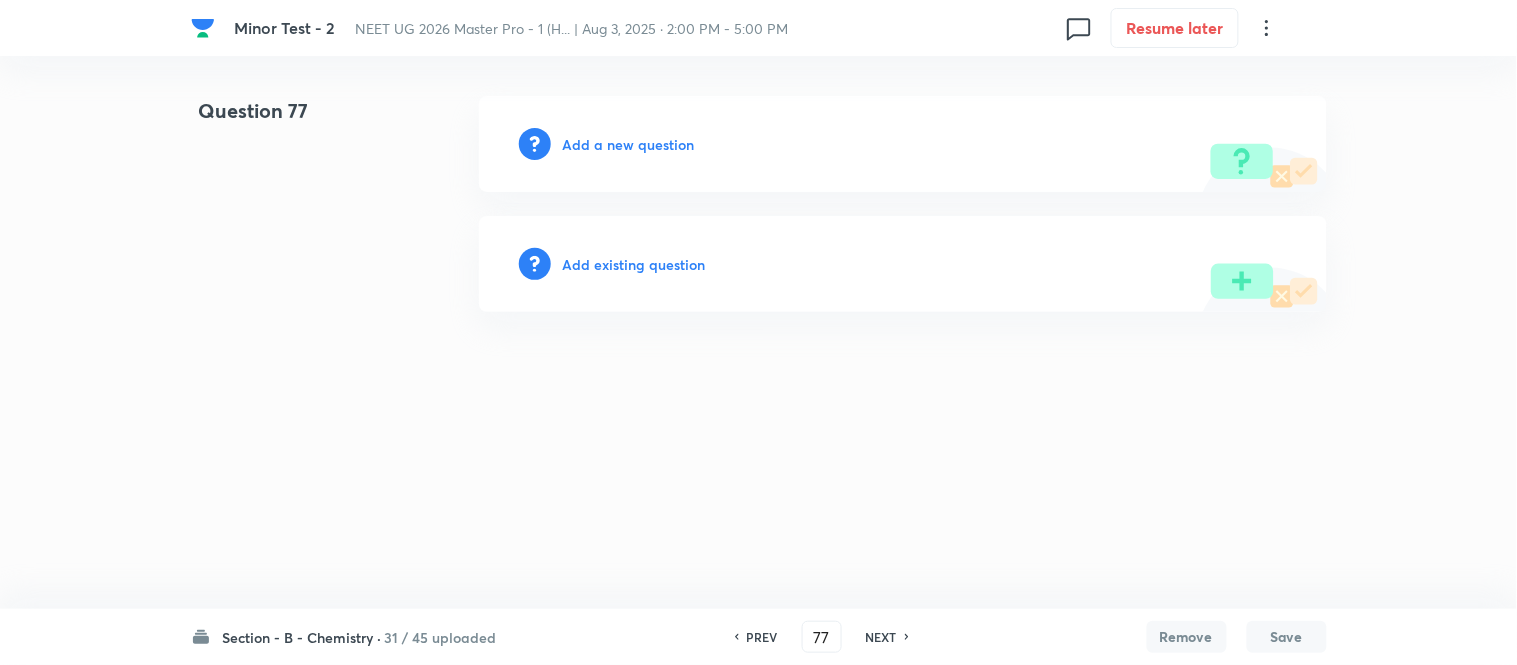 click on "Add a new question" at bounding box center [629, 144] 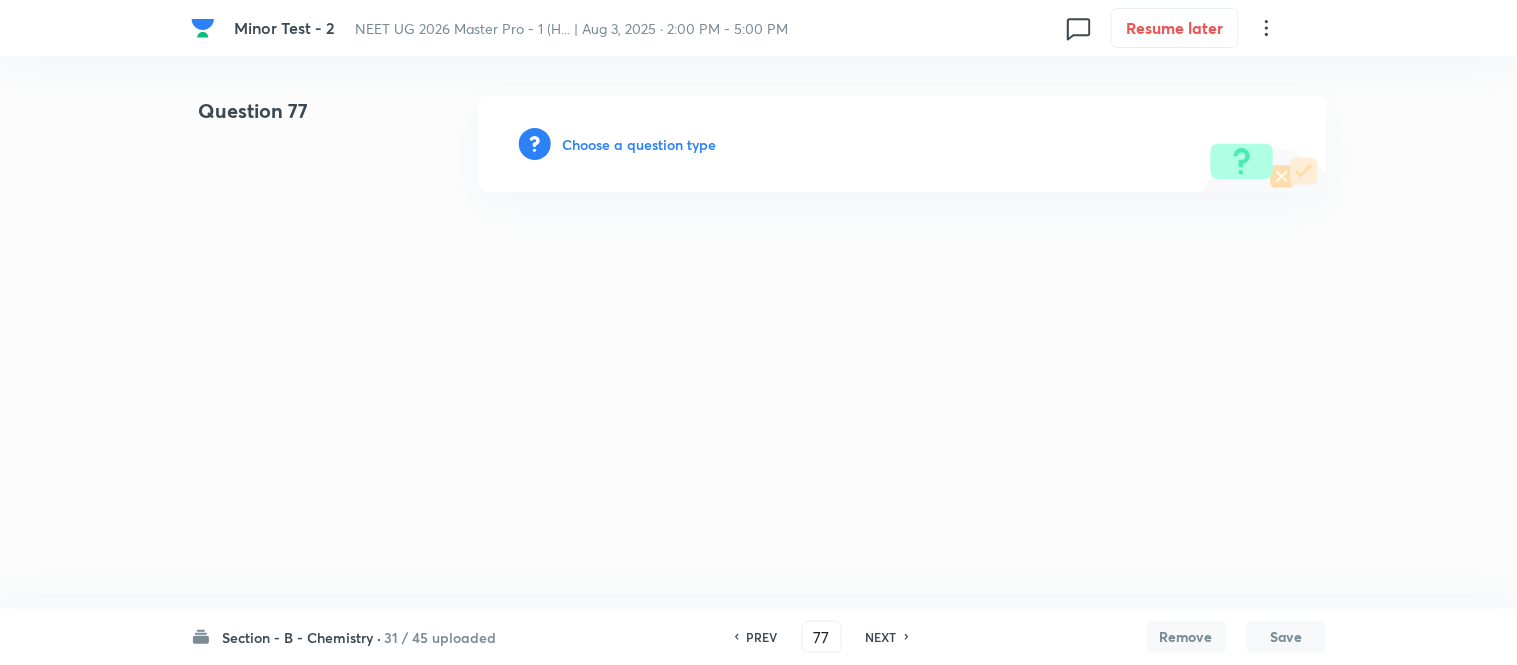 click on "Choose a question type" at bounding box center (640, 144) 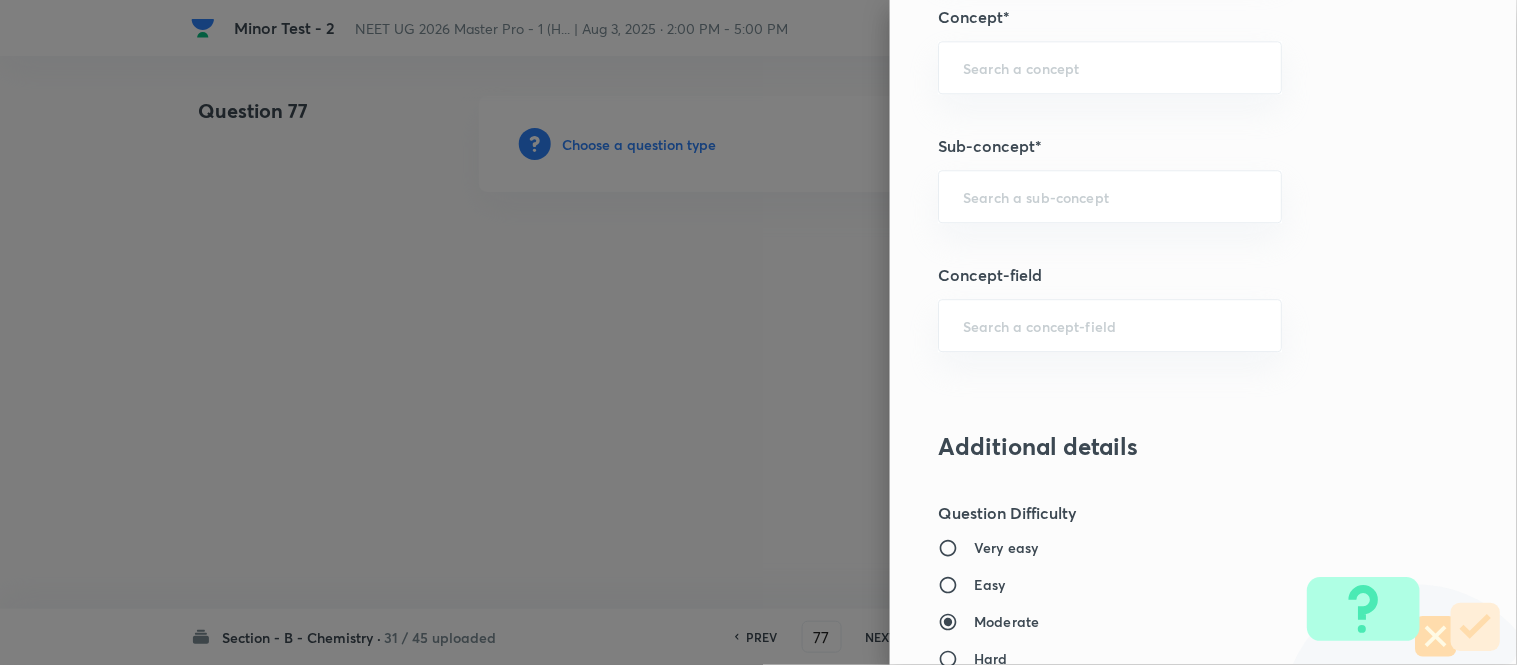 scroll, scrollTop: 1301, scrollLeft: 0, axis: vertical 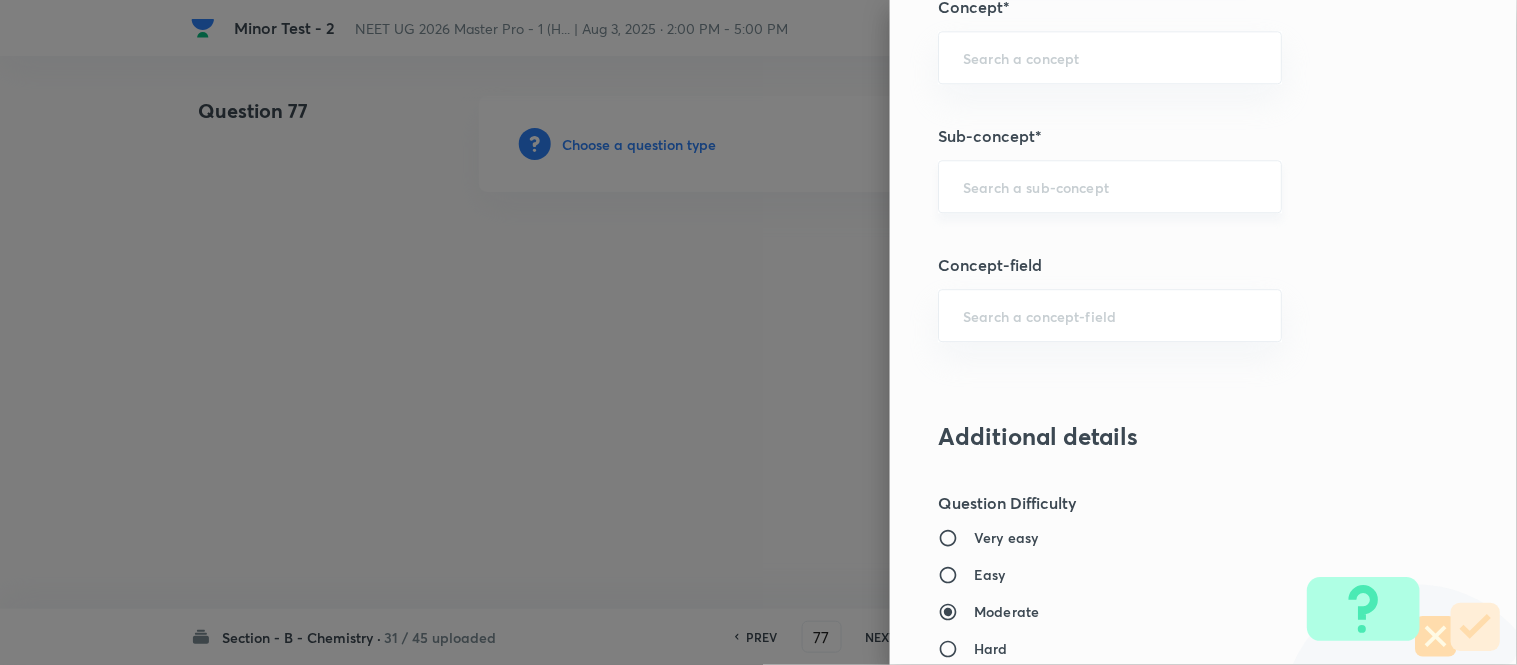 click at bounding box center [1110, 186] 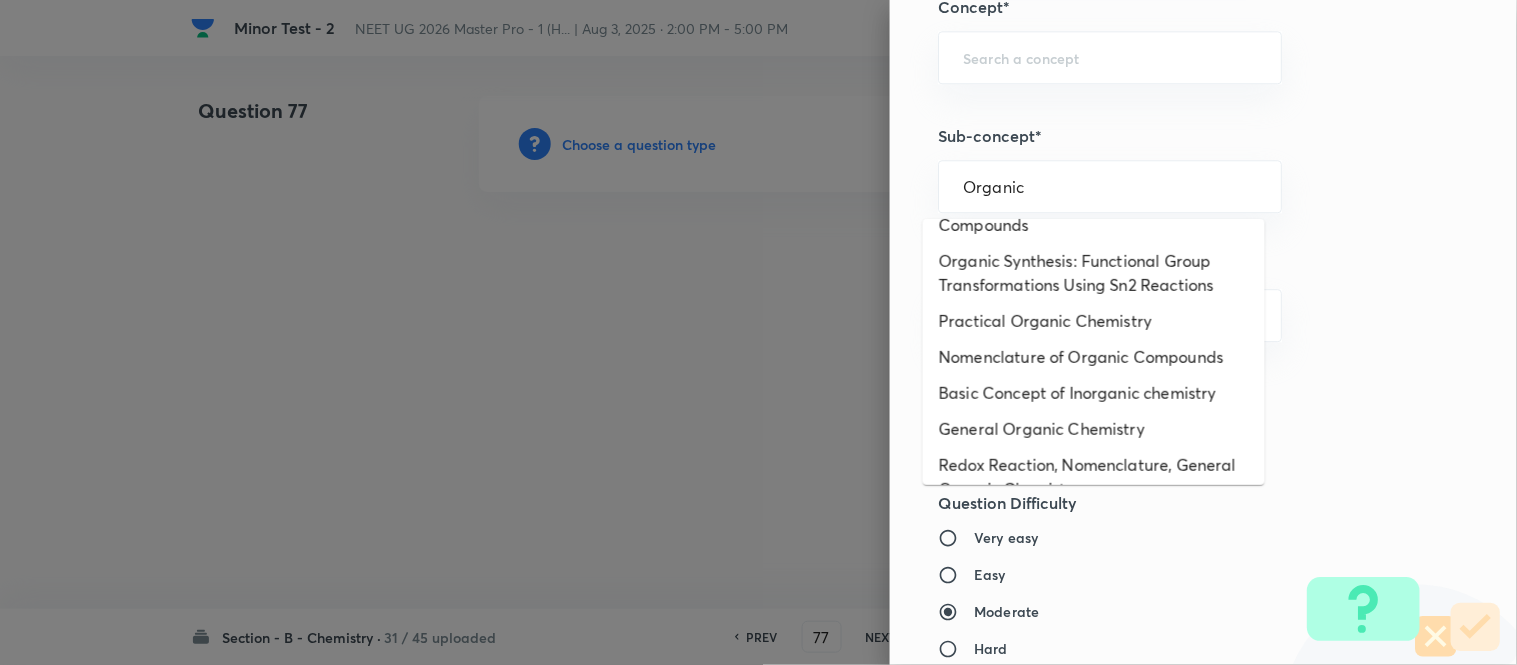 scroll, scrollTop: 325, scrollLeft: 0, axis: vertical 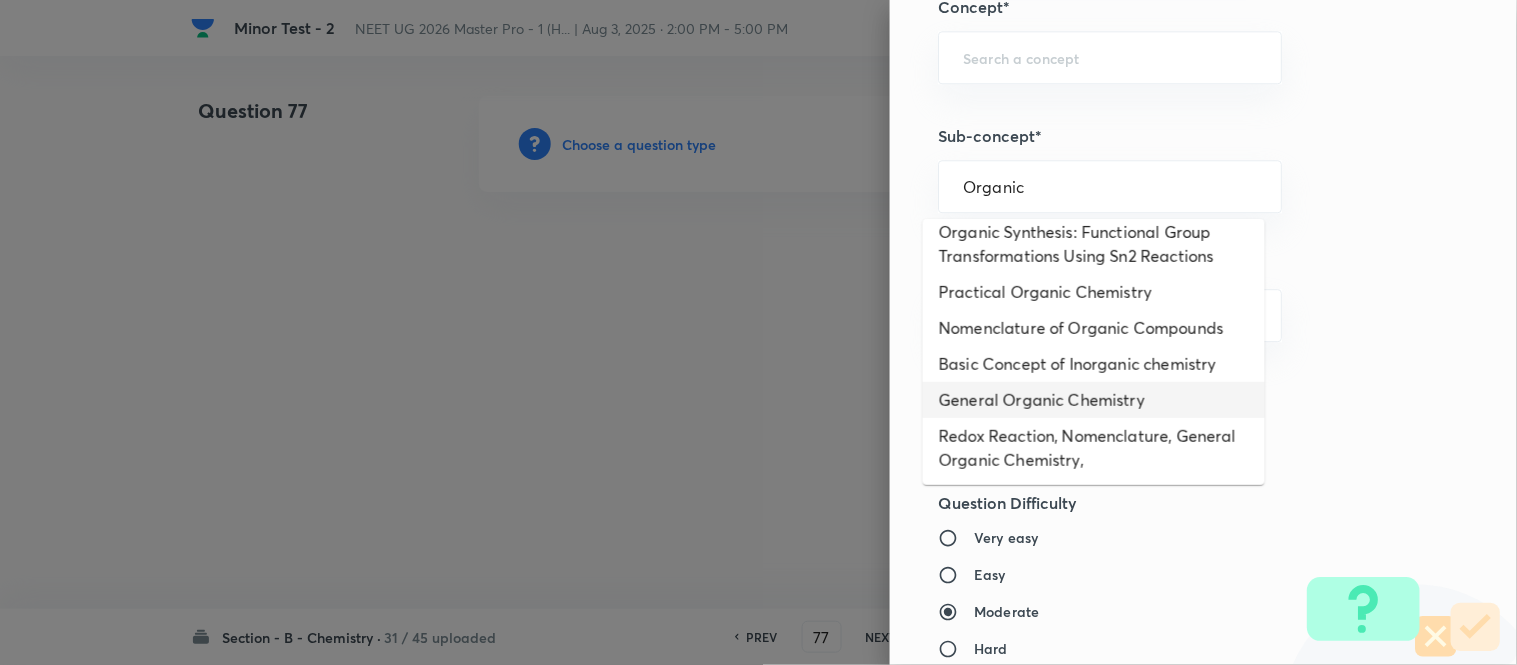 click on "General Organic Chemistry" at bounding box center [1094, 400] 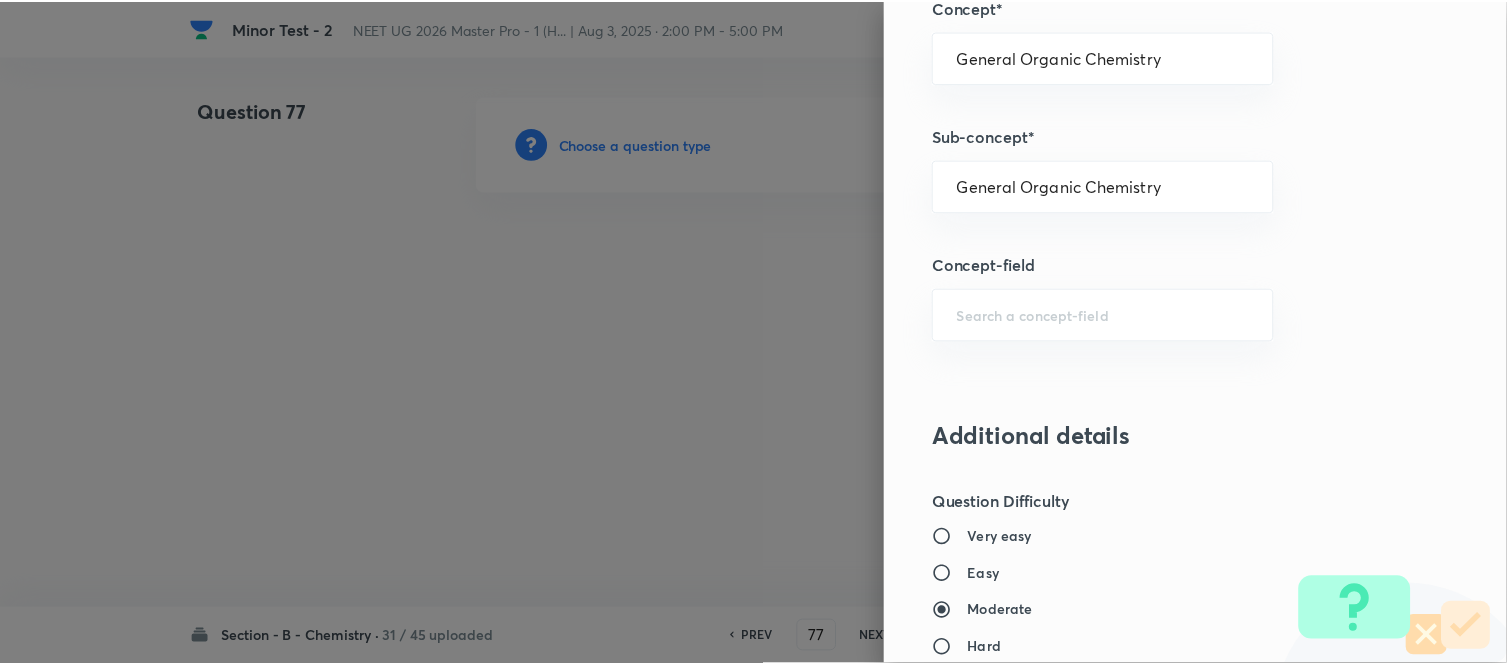 scroll, scrollTop: 2195, scrollLeft: 0, axis: vertical 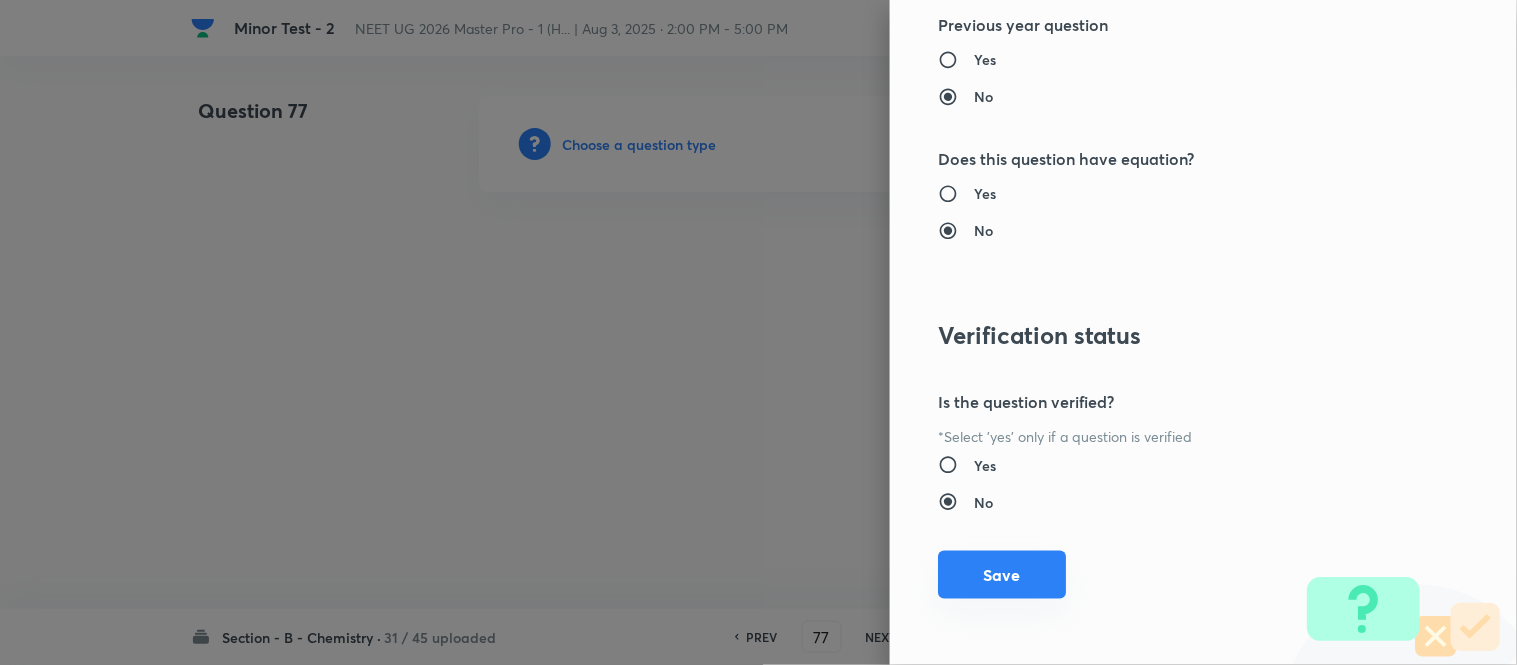 click on "Save" at bounding box center (1002, 575) 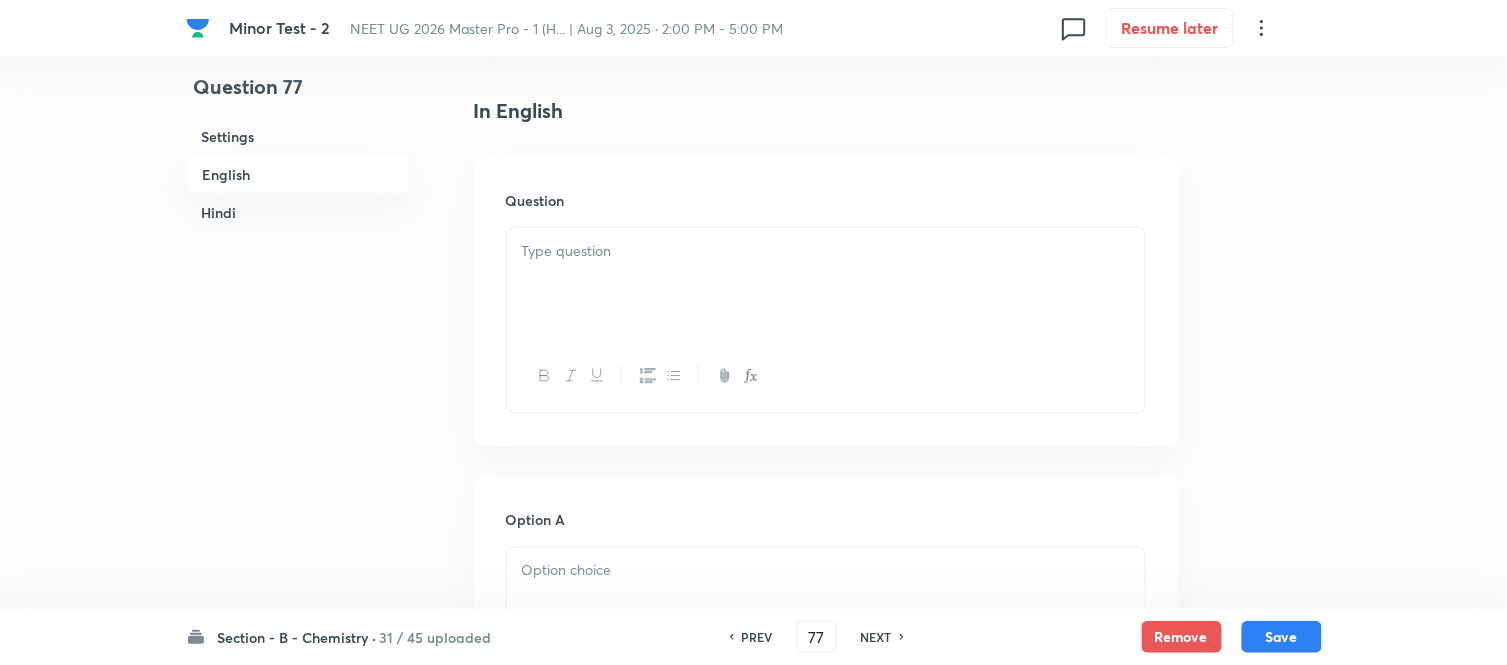 scroll, scrollTop: 555, scrollLeft: 0, axis: vertical 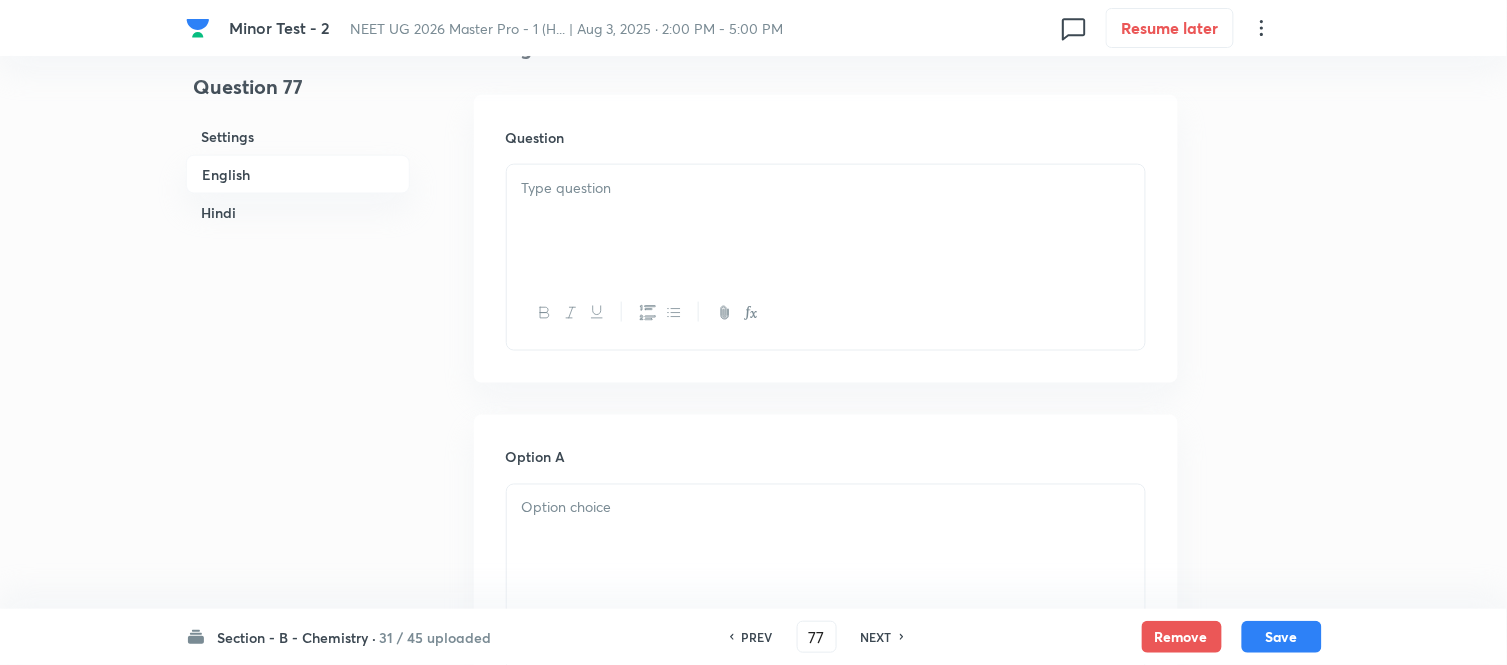 click at bounding box center [826, 221] 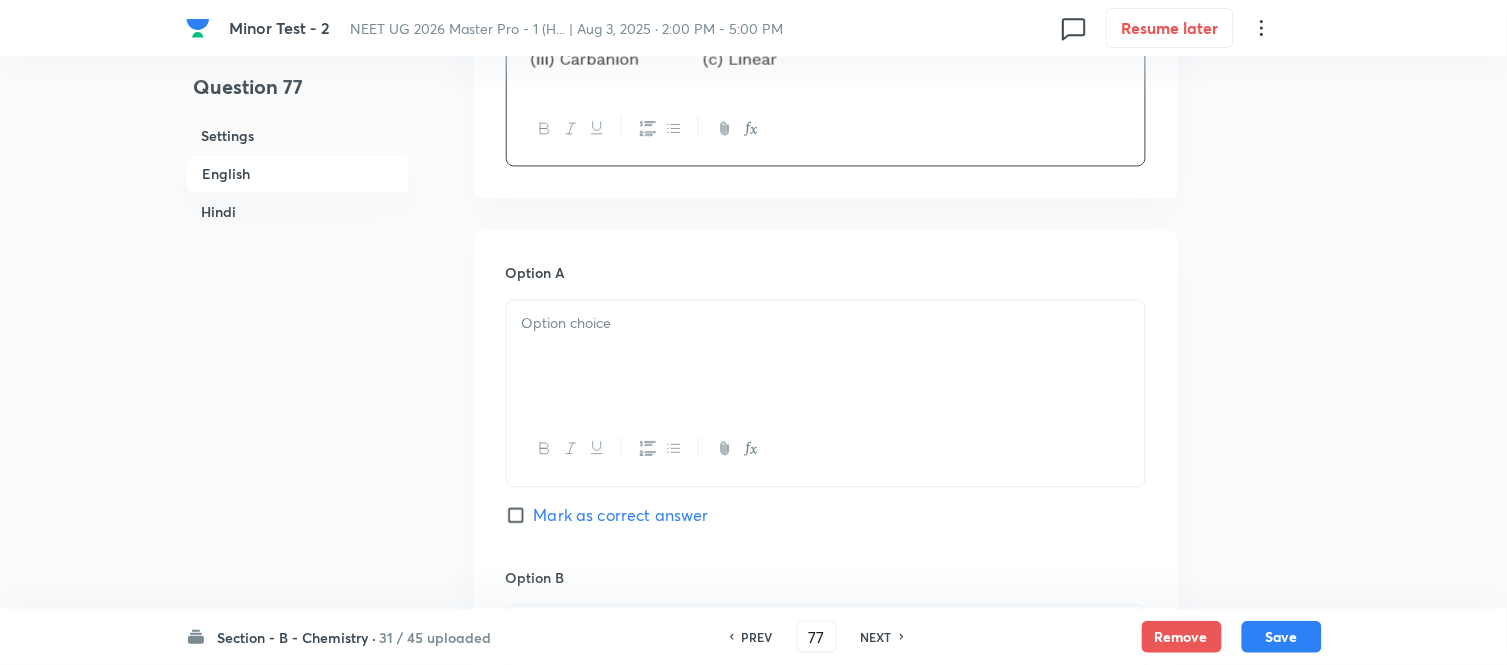scroll, scrollTop: 888, scrollLeft: 0, axis: vertical 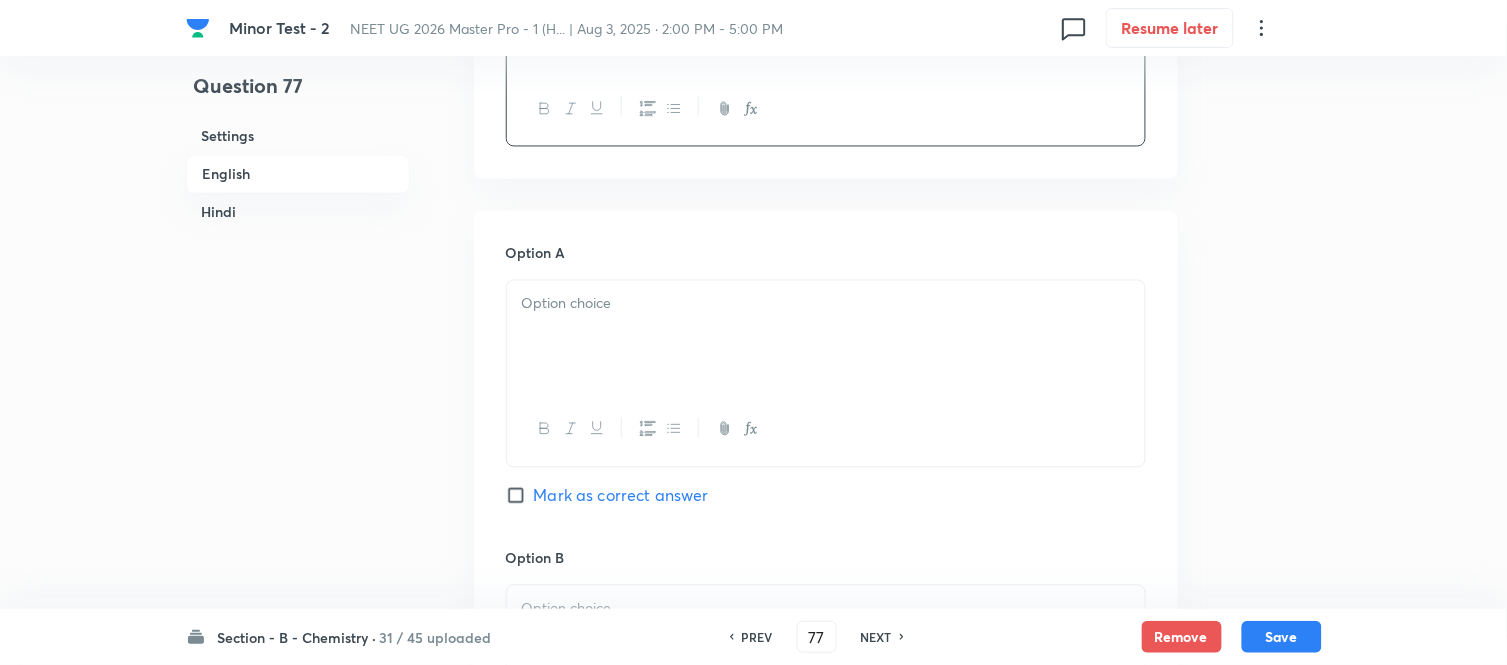 click at bounding box center (826, 337) 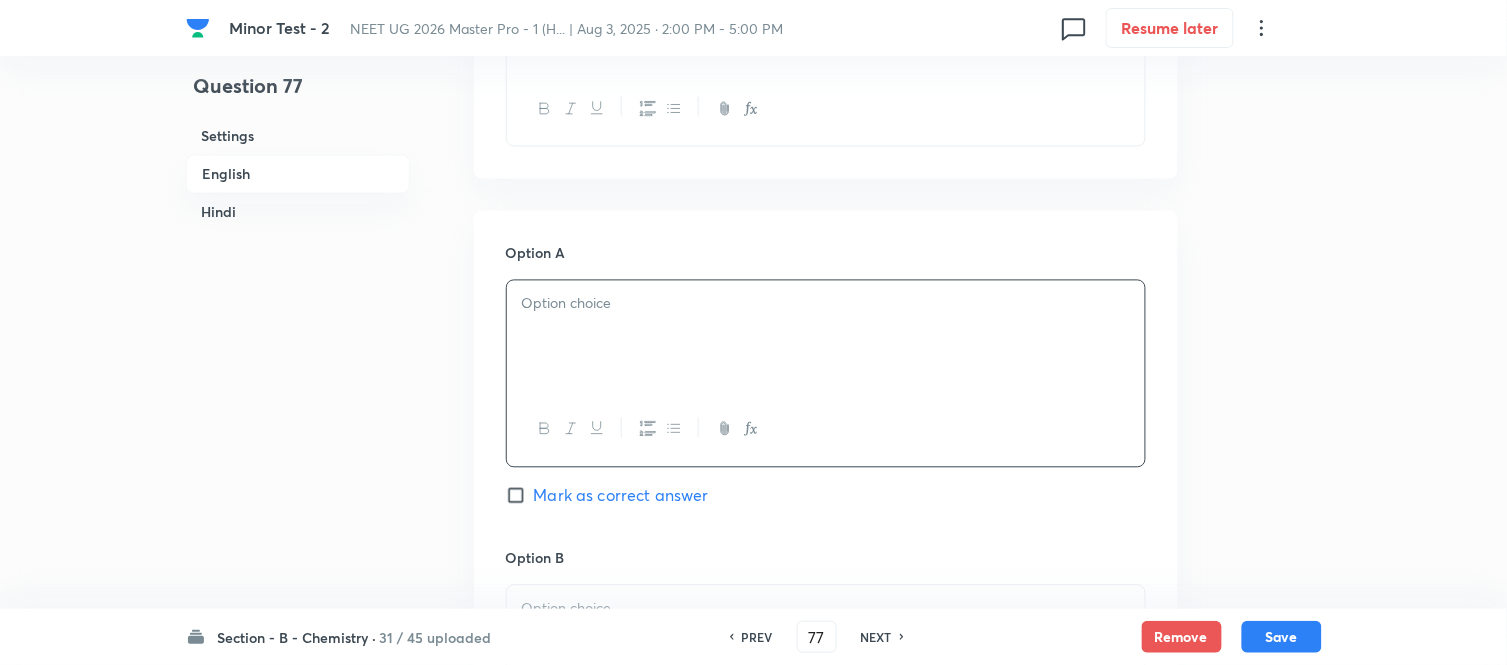 click on "Hindi" at bounding box center (298, 212) 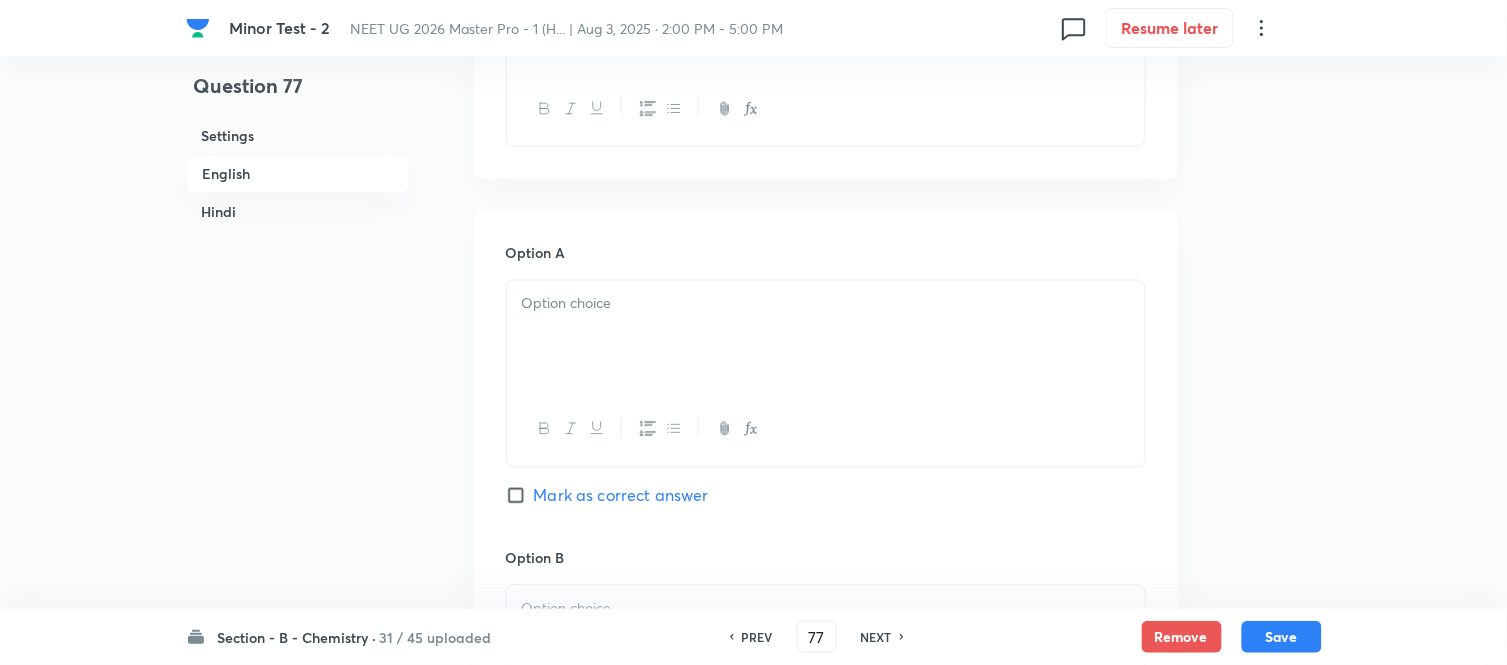 scroll, scrollTop: 2674, scrollLeft: 0, axis: vertical 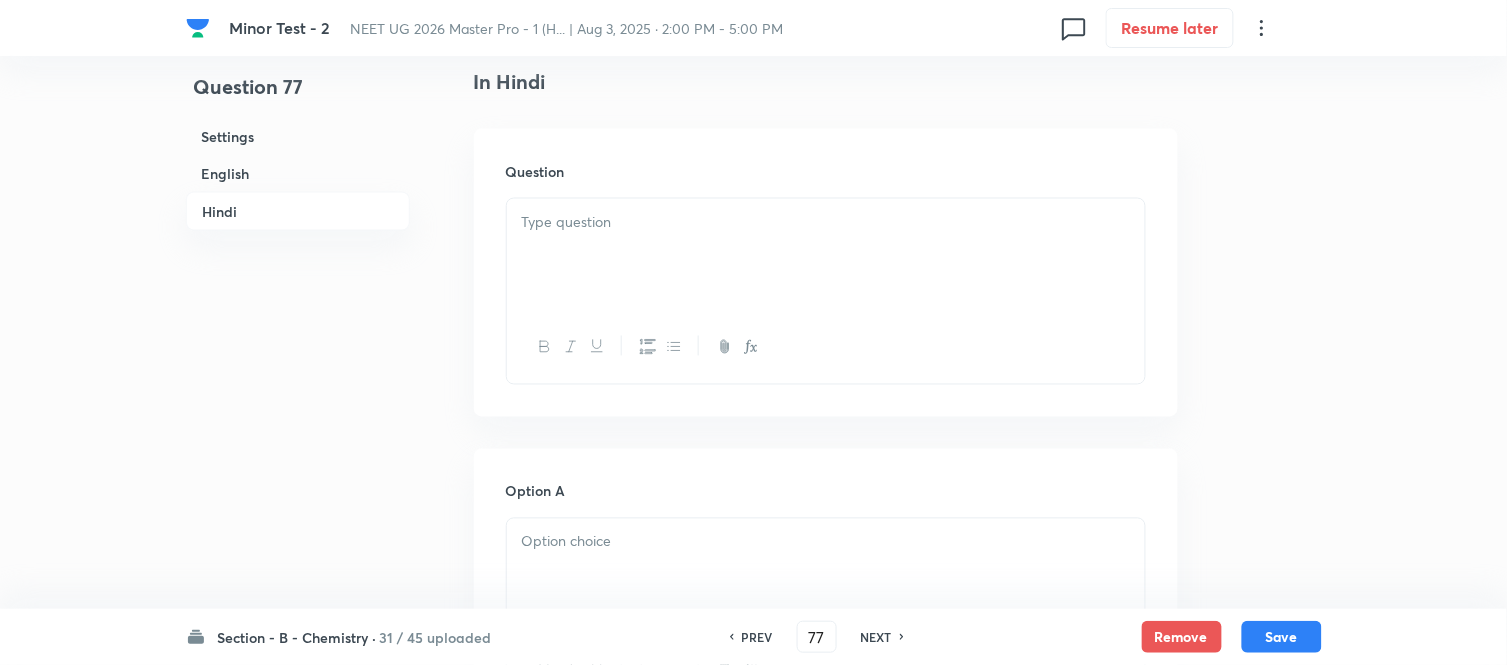 click at bounding box center (826, 222) 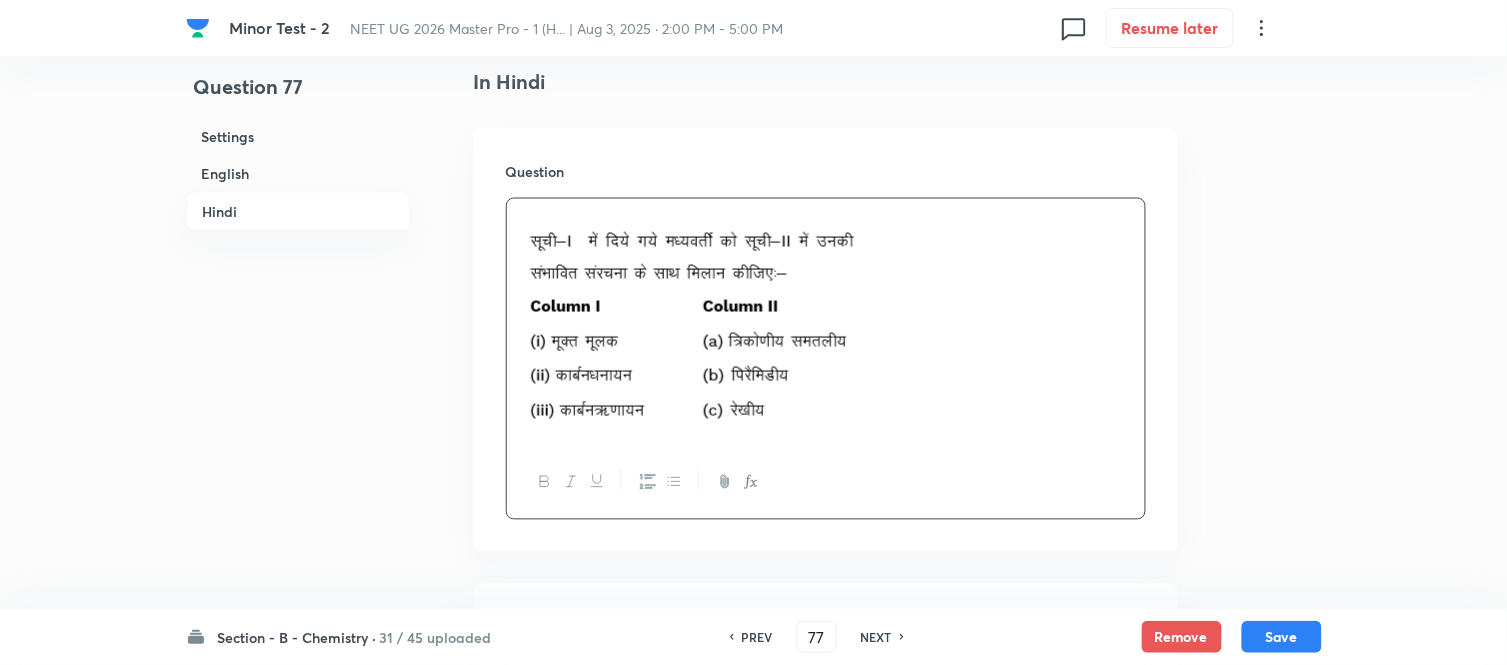 click on "Hindi" at bounding box center [298, 211] 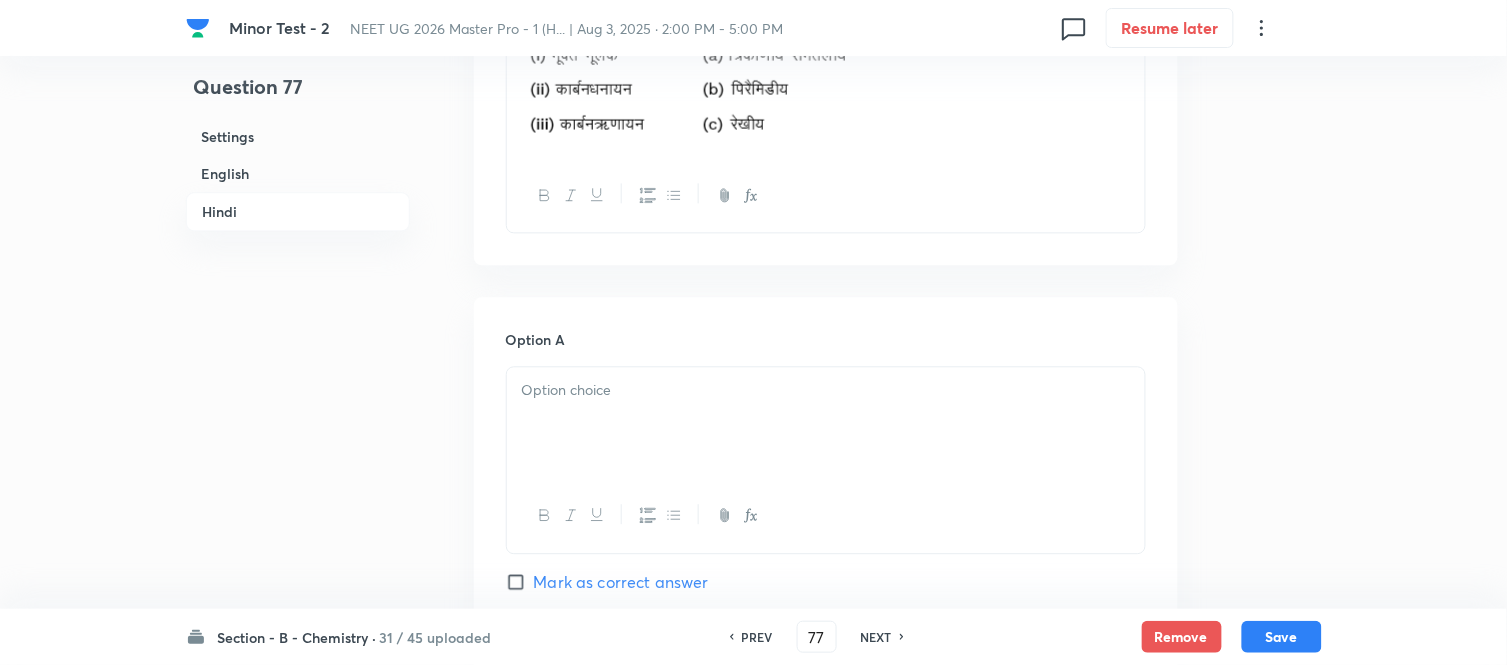 scroll, scrollTop: 3007, scrollLeft: 0, axis: vertical 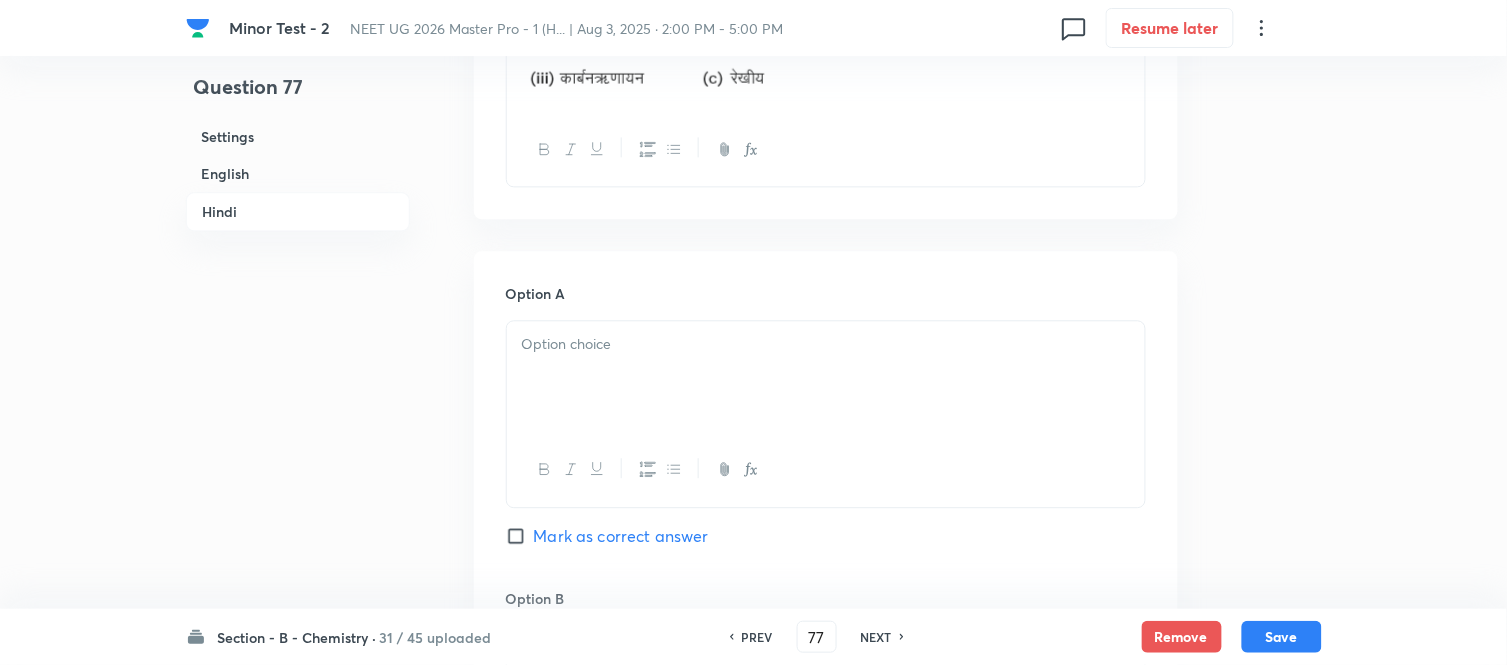 click at bounding box center [826, 344] 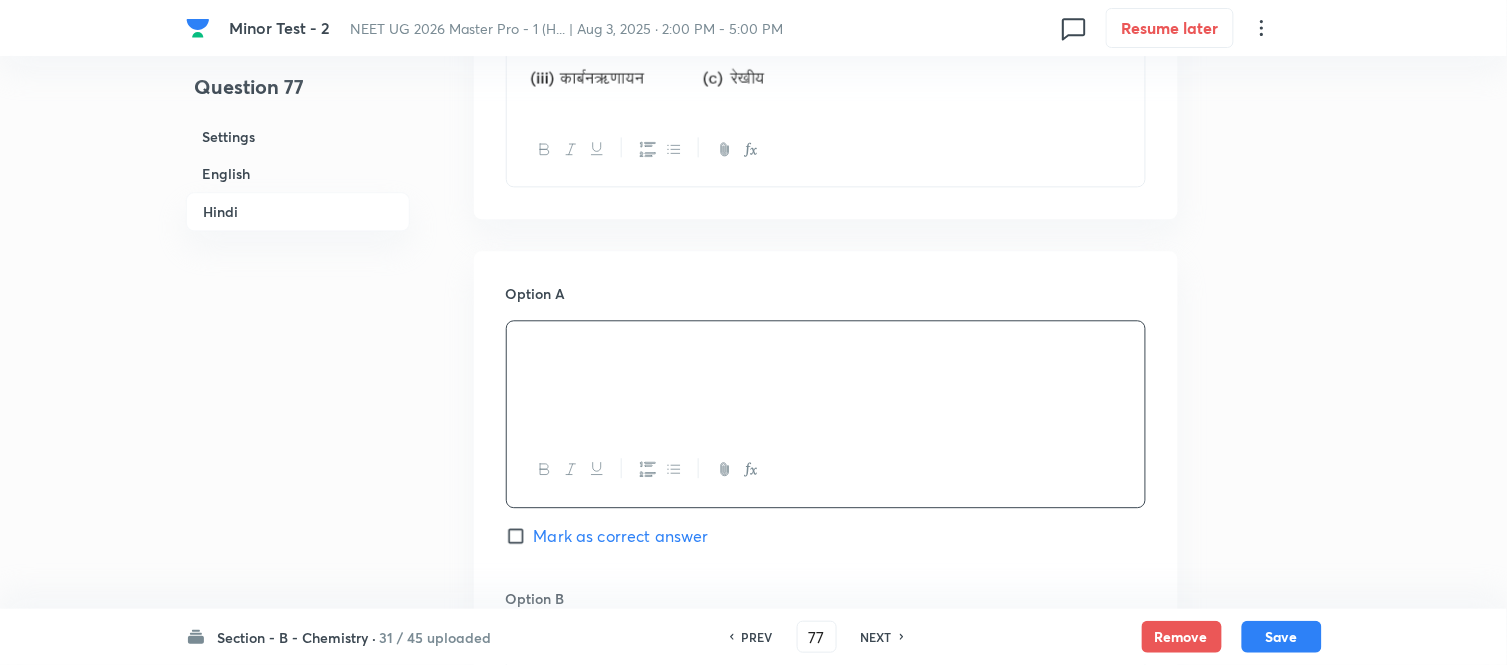 click on "English" at bounding box center [298, 173] 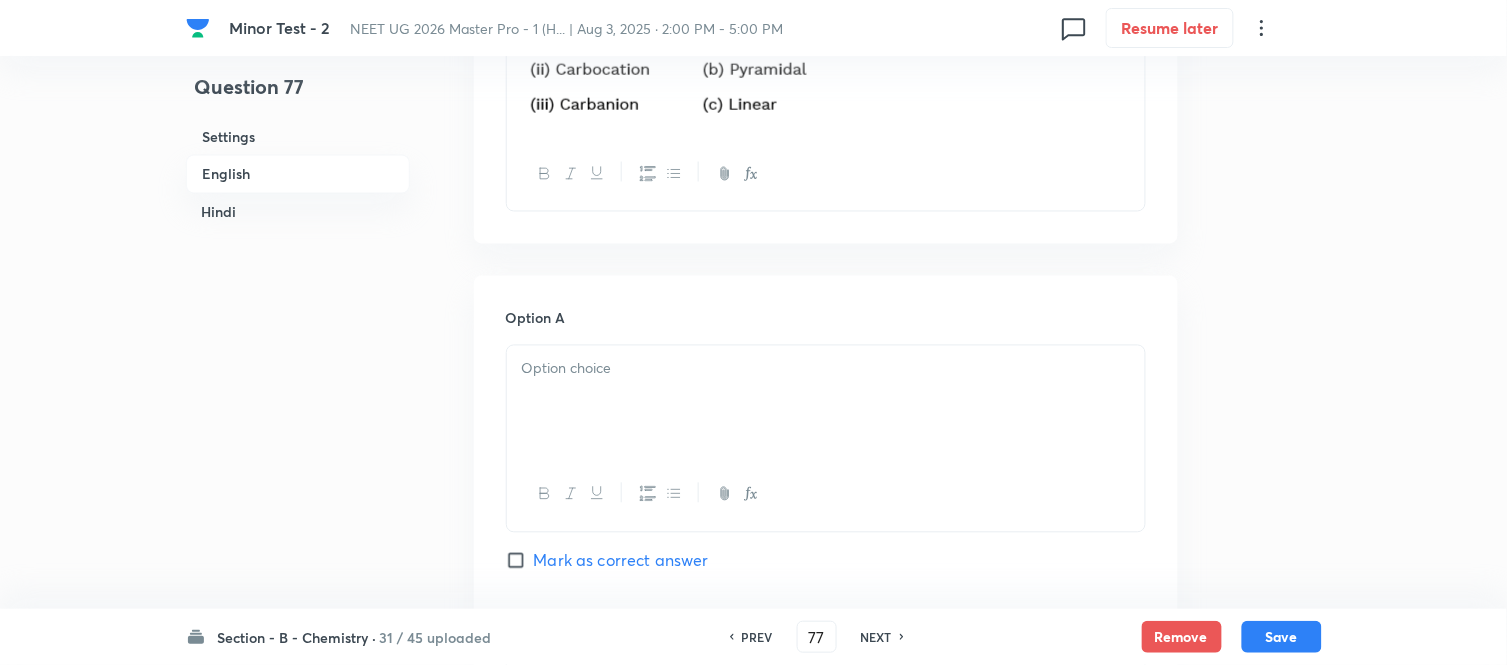 scroll, scrollTop: 848, scrollLeft: 0, axis: vertical 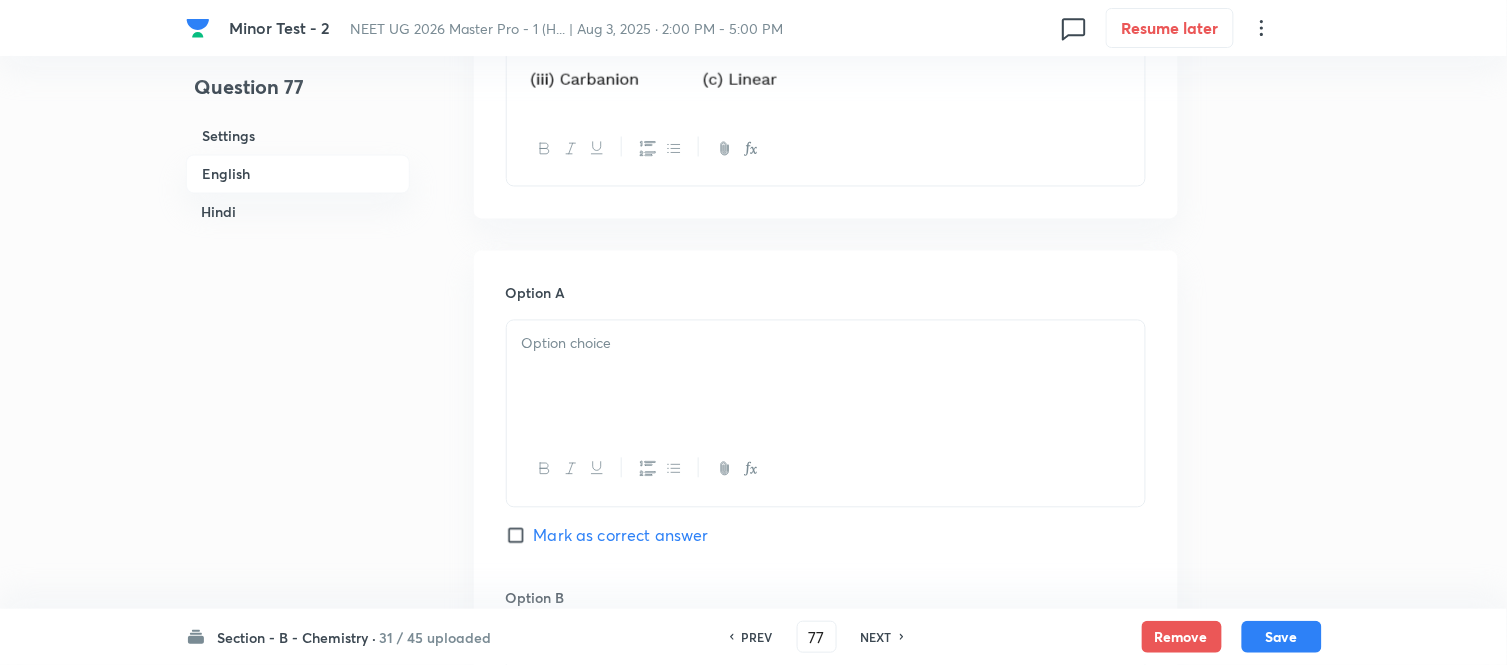 click at bounding box center [826, 344] 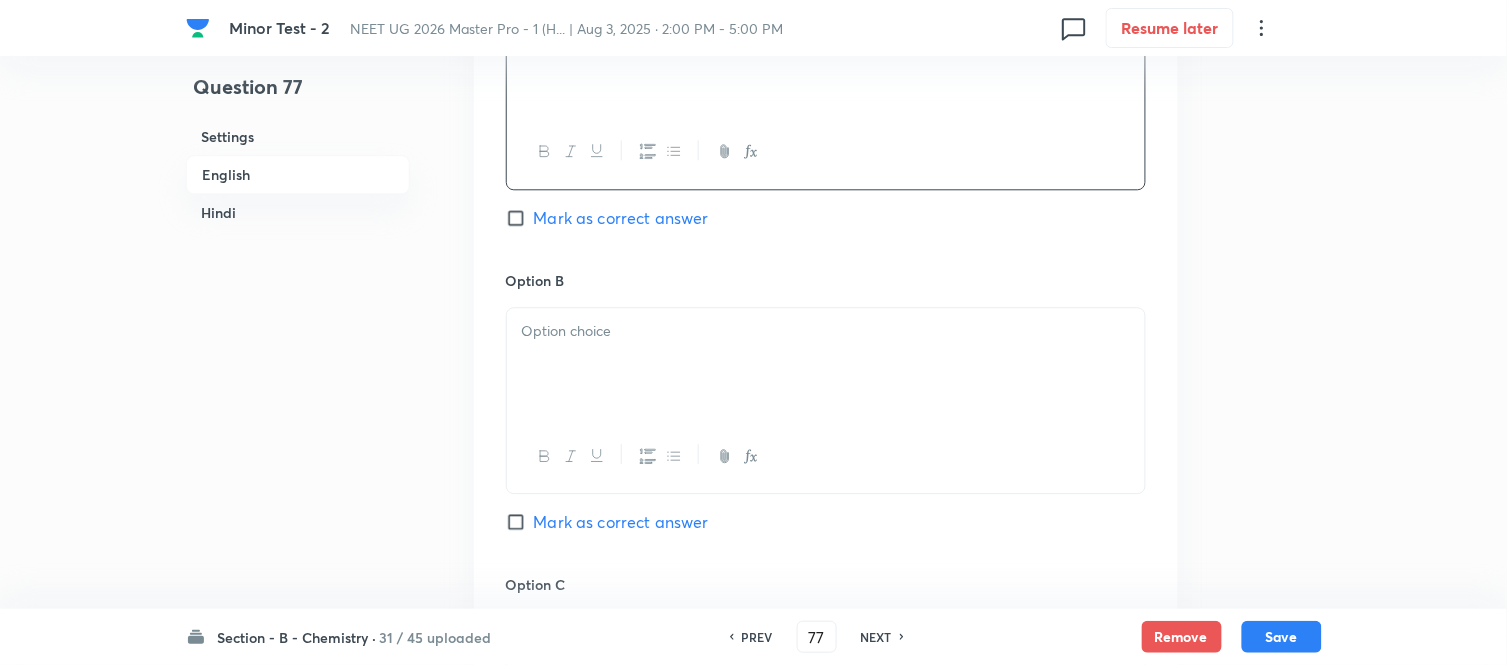 scroll, scrollTop: 1182, scrollLeft: 0, axis: vertical 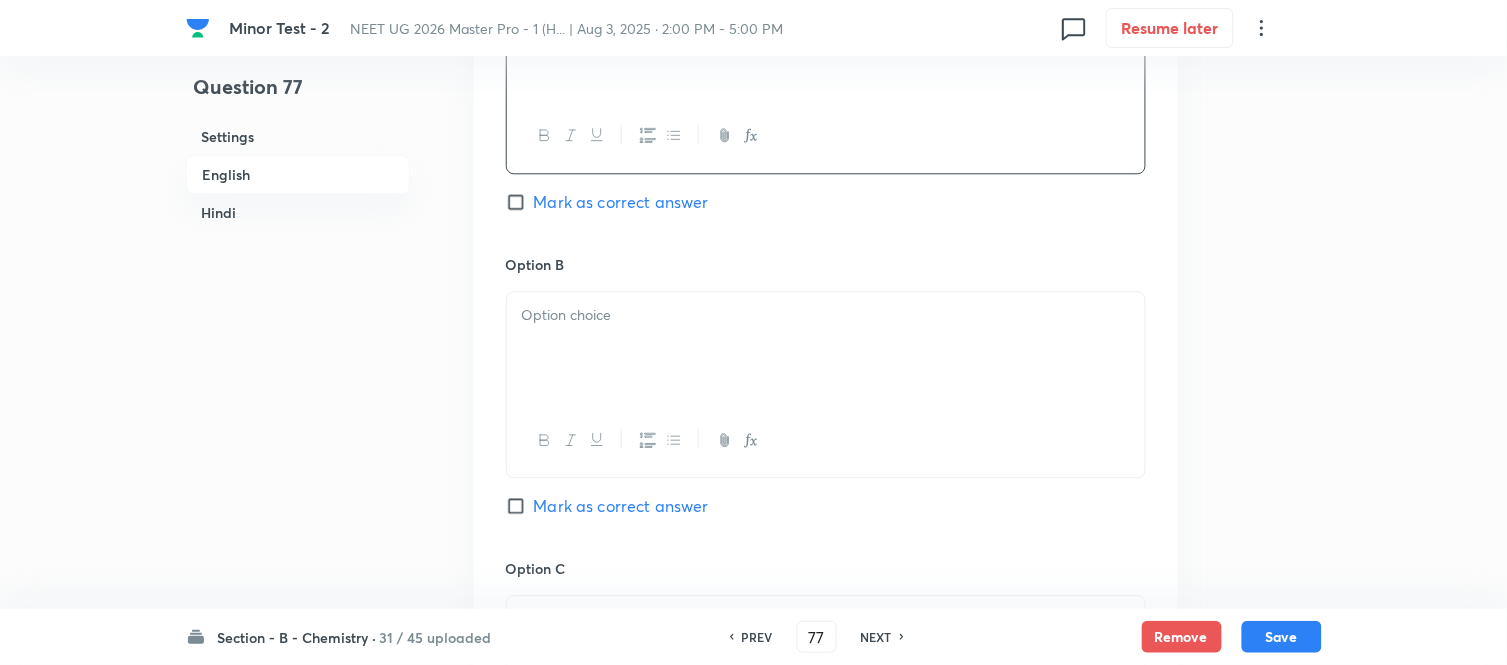 click at bounding box center (826, 348) 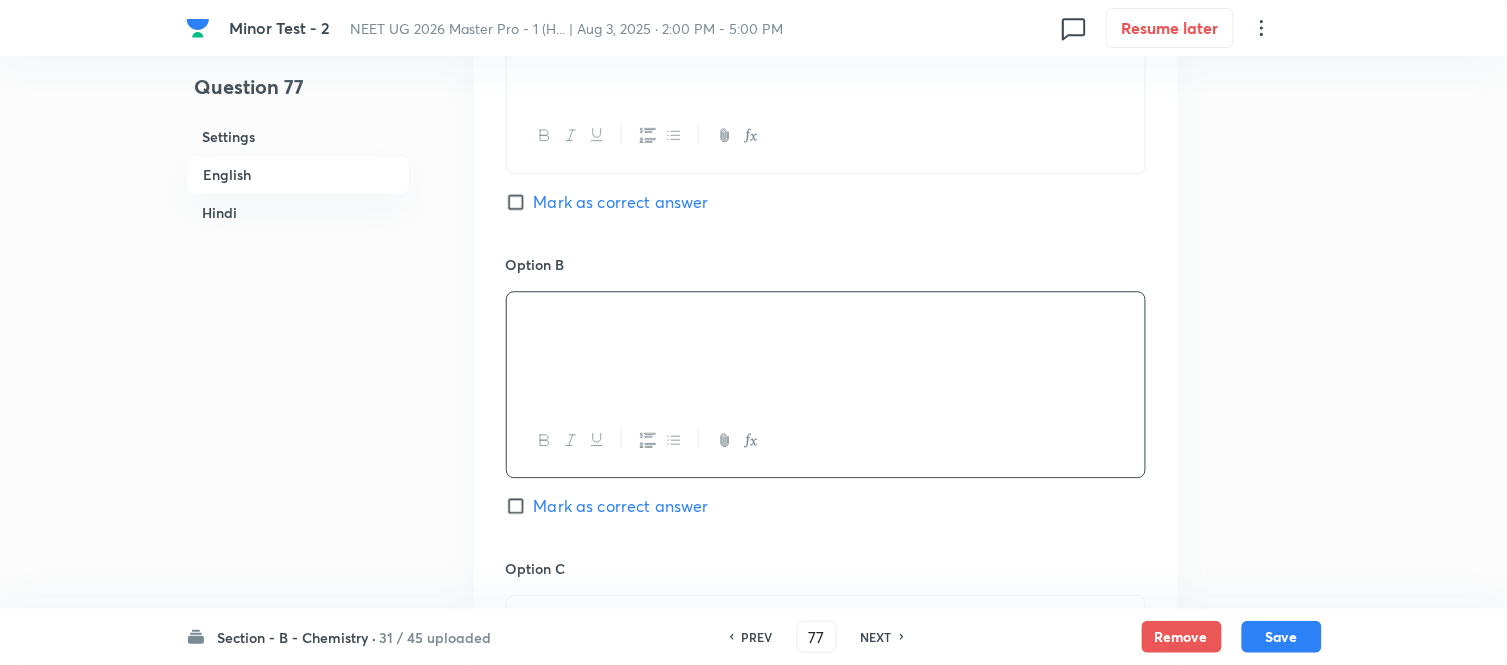 click on "Hindi" at bounding box center [298, 212] 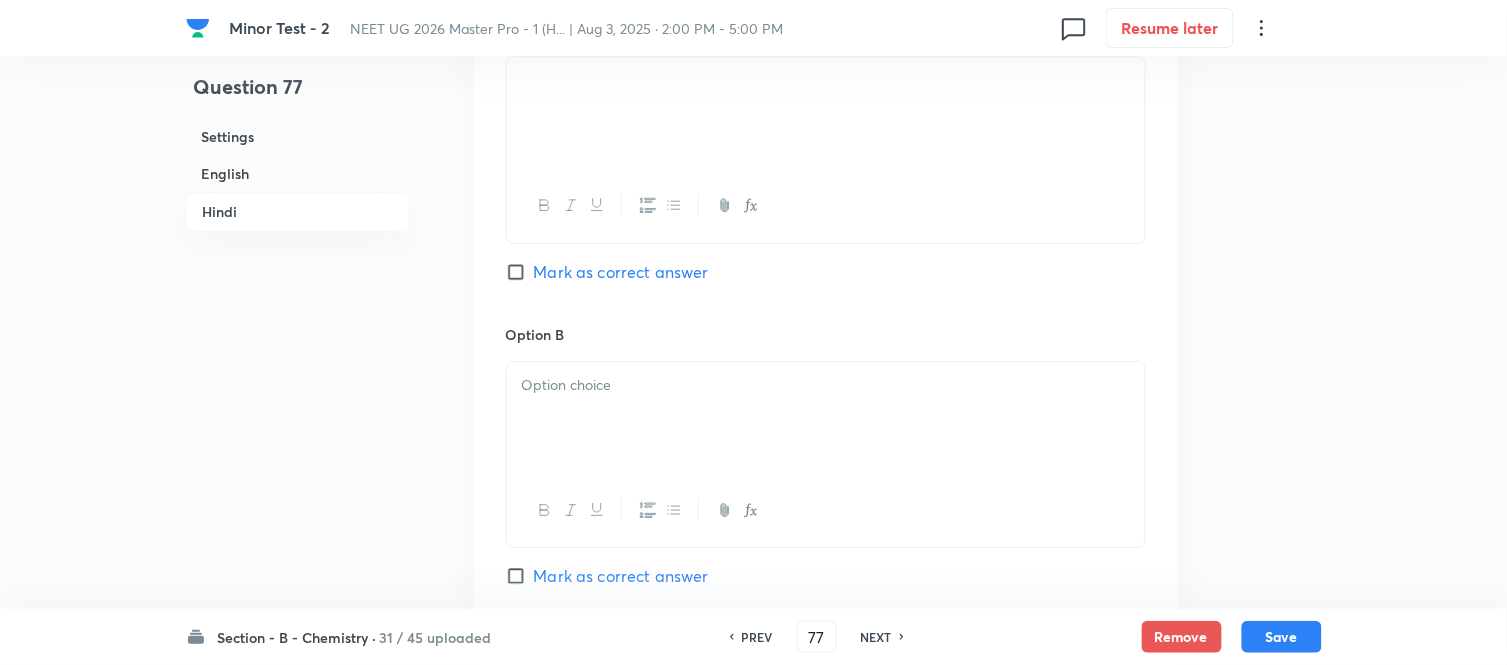 scroll, scrollTop: 3341, scrollLeft: 0, axis: vertical 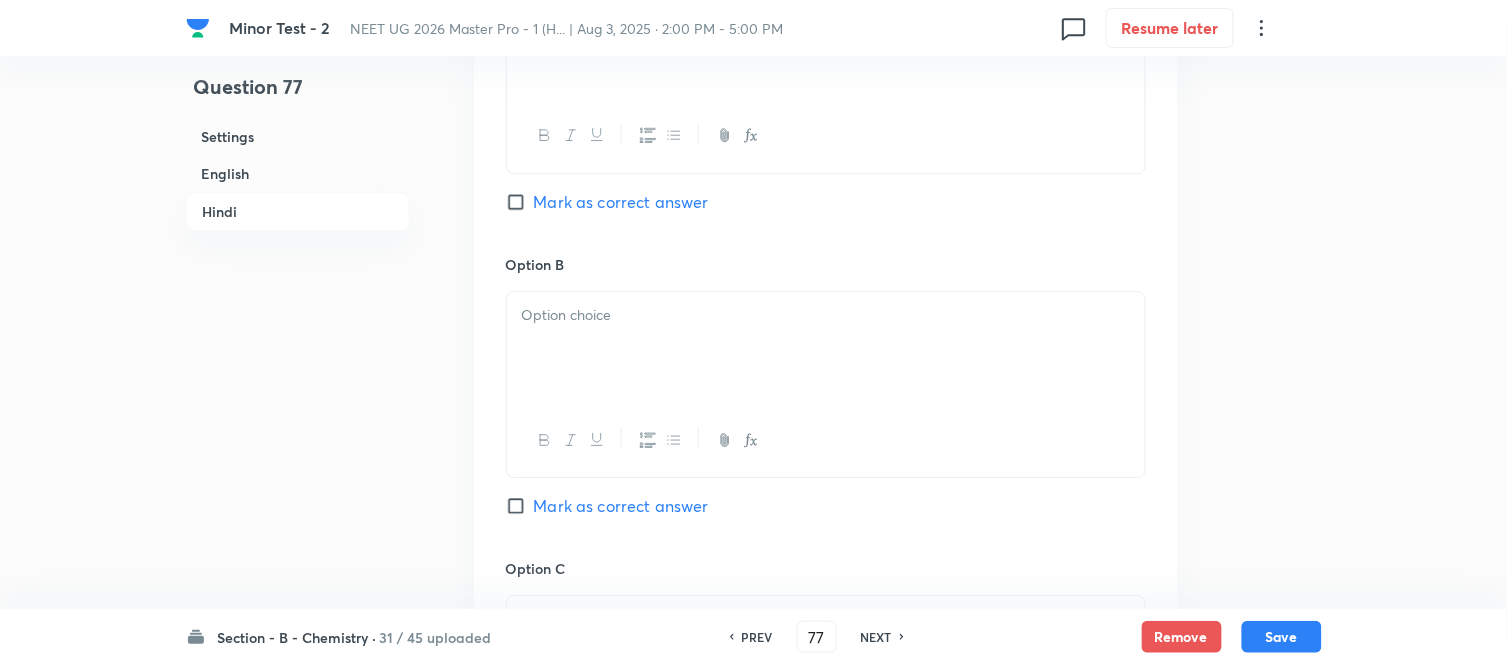 click at bounding box center [826, 315] 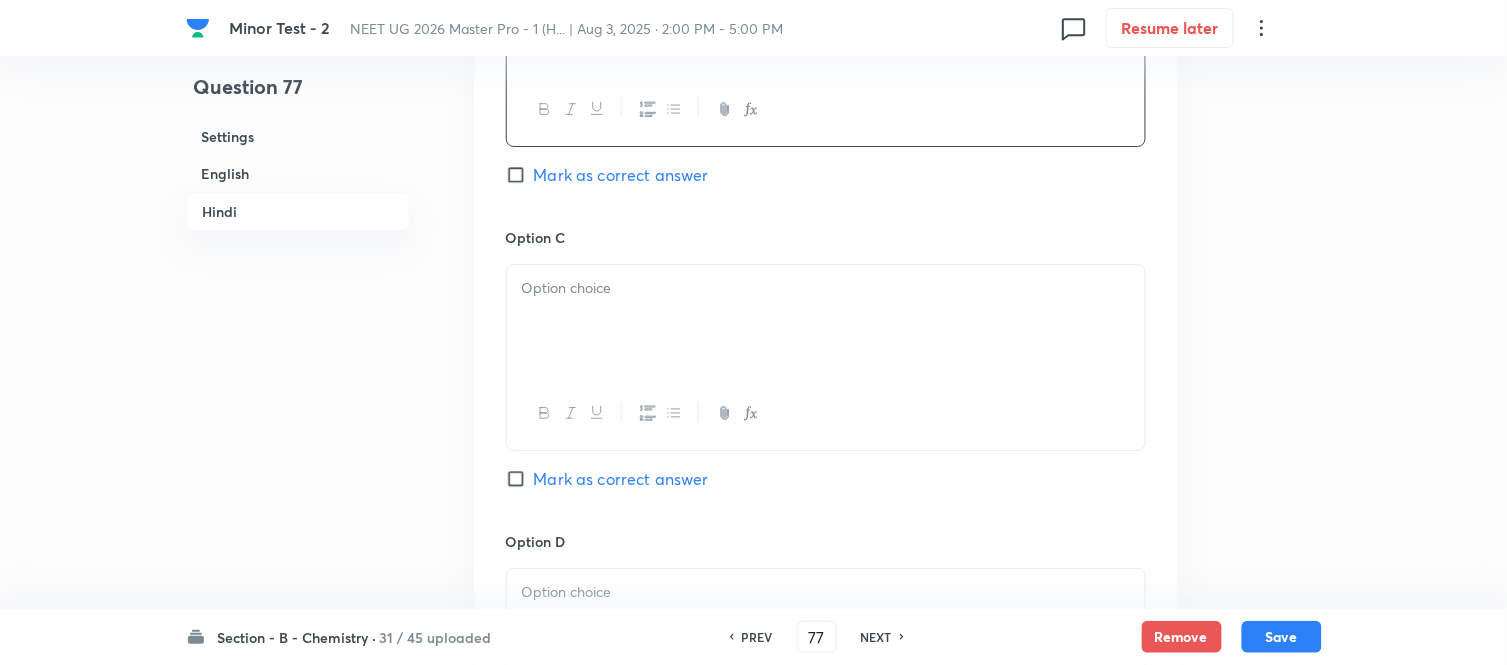 scroll, scrollTop: 3674, scrollLeft: 0, axis: vertical 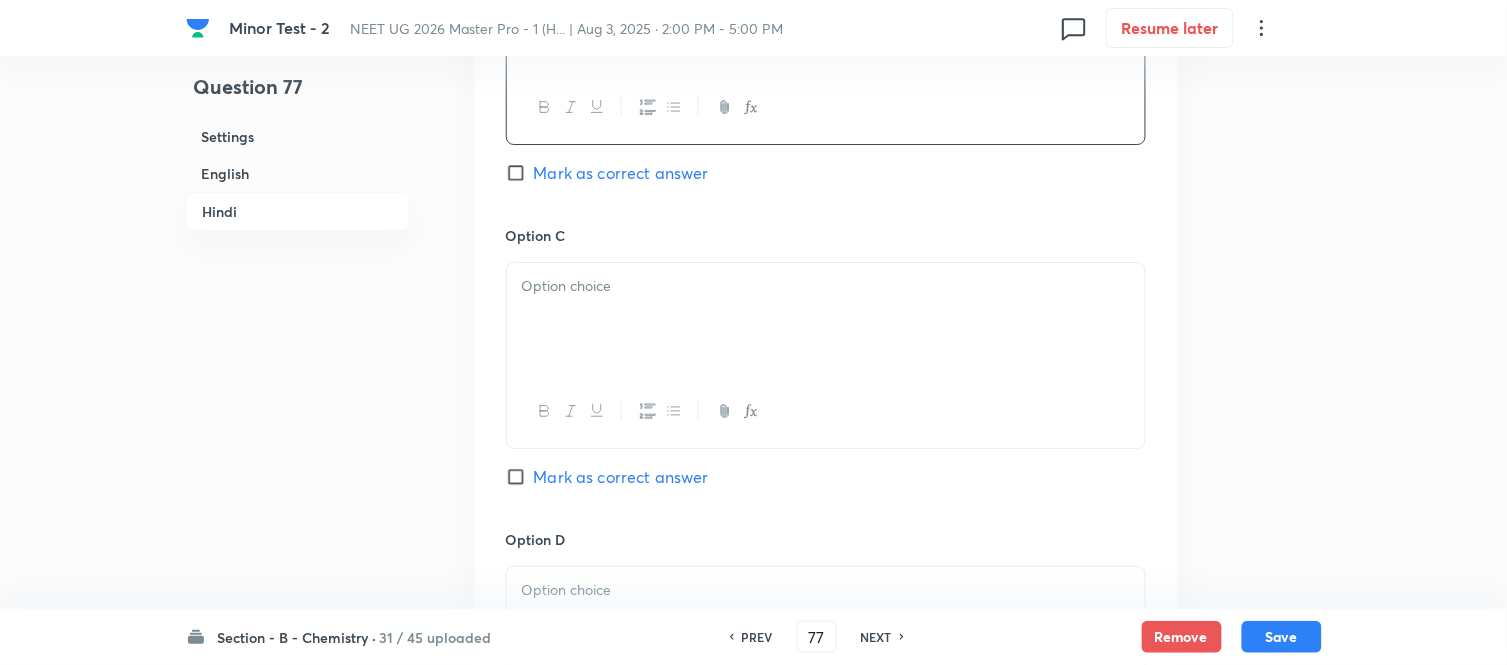 click at bounding box center [826, 286] 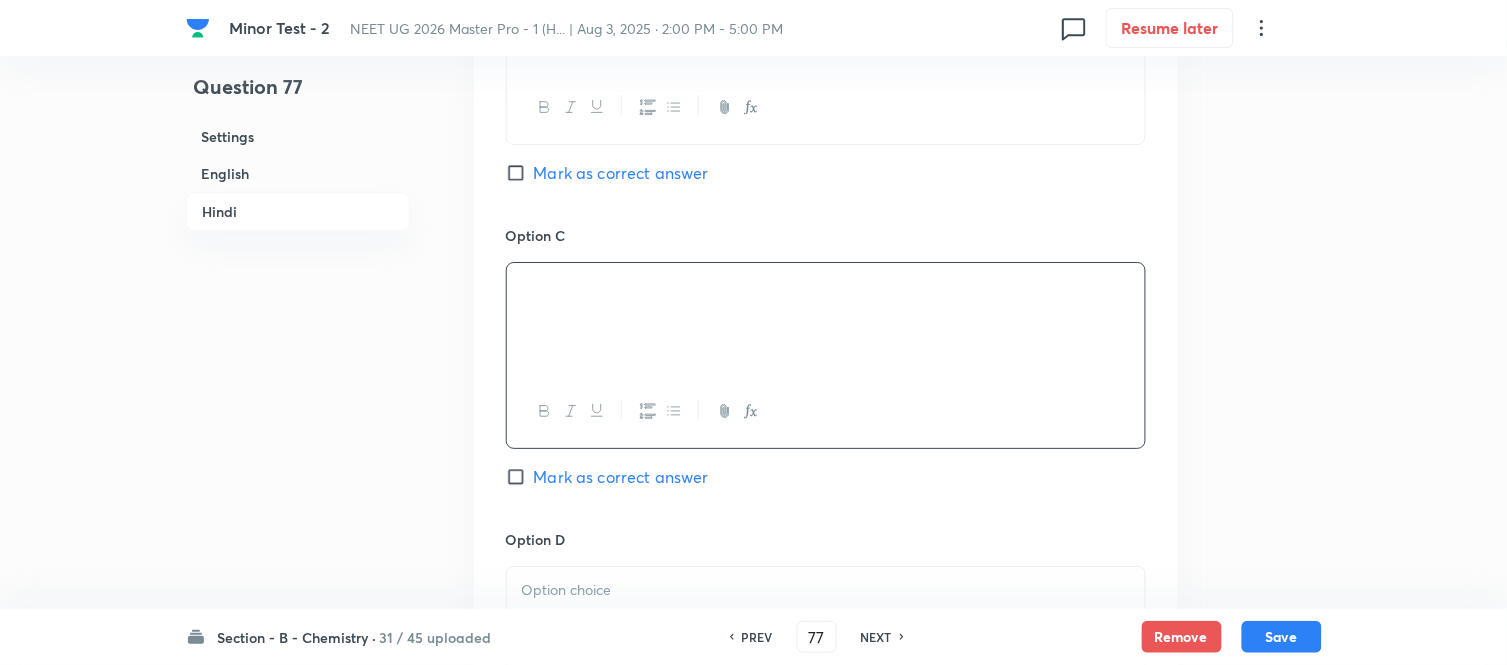 click on "English" at bounding box center (298, 173) 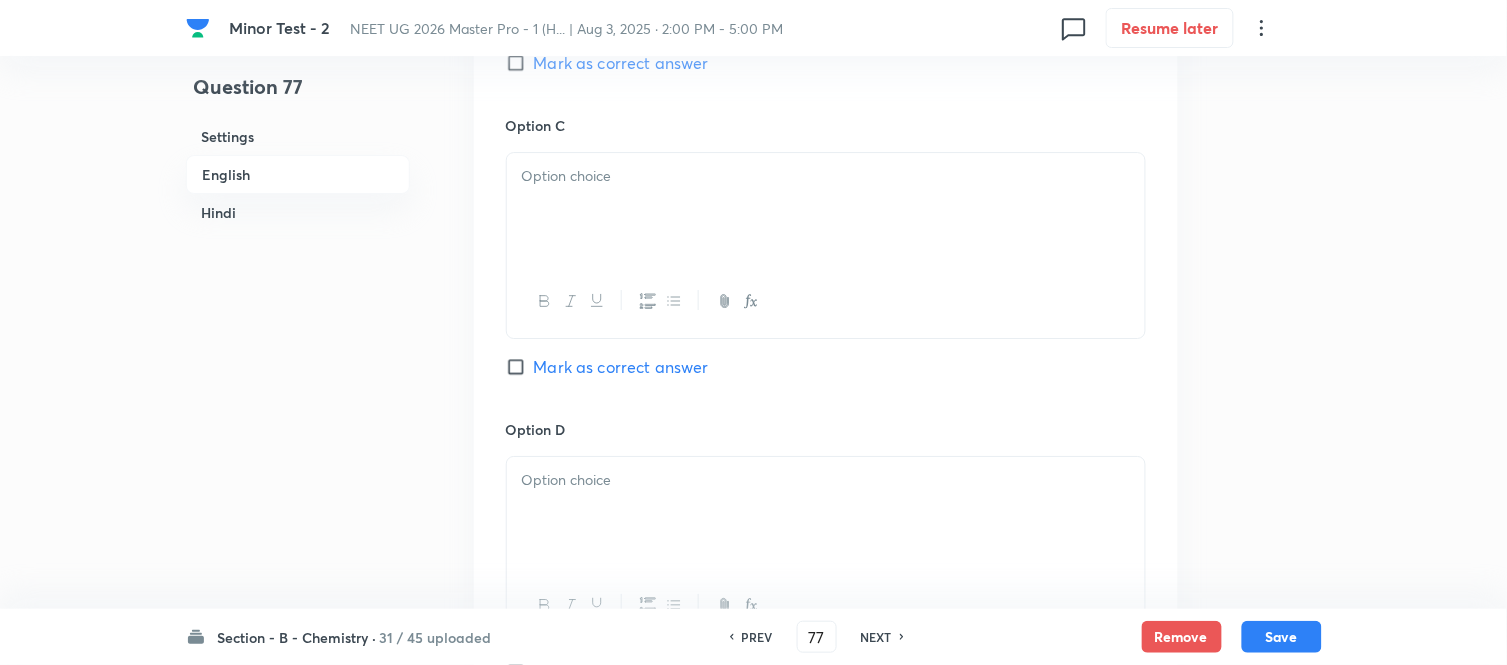 scroll, scrollTop: 1626, scrollLeft: 0, axis: vertical 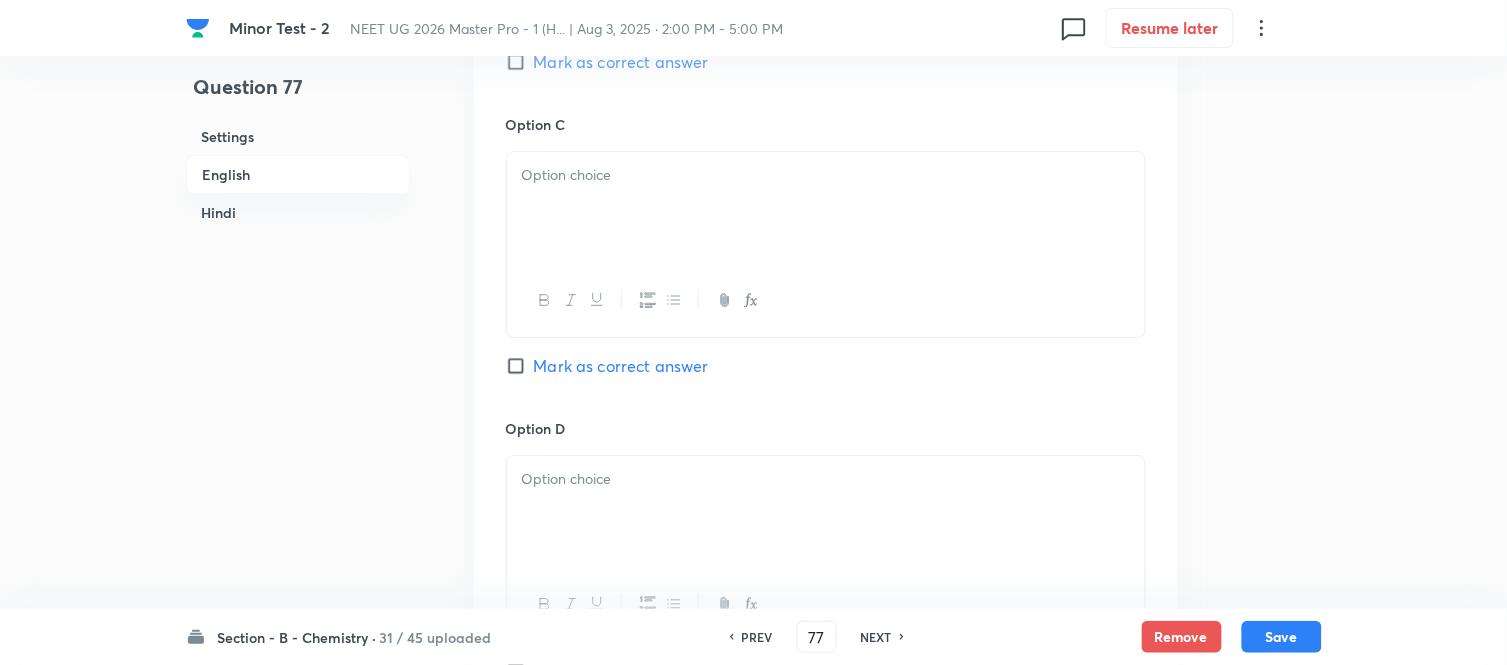 click at bounding box center (826, 208) 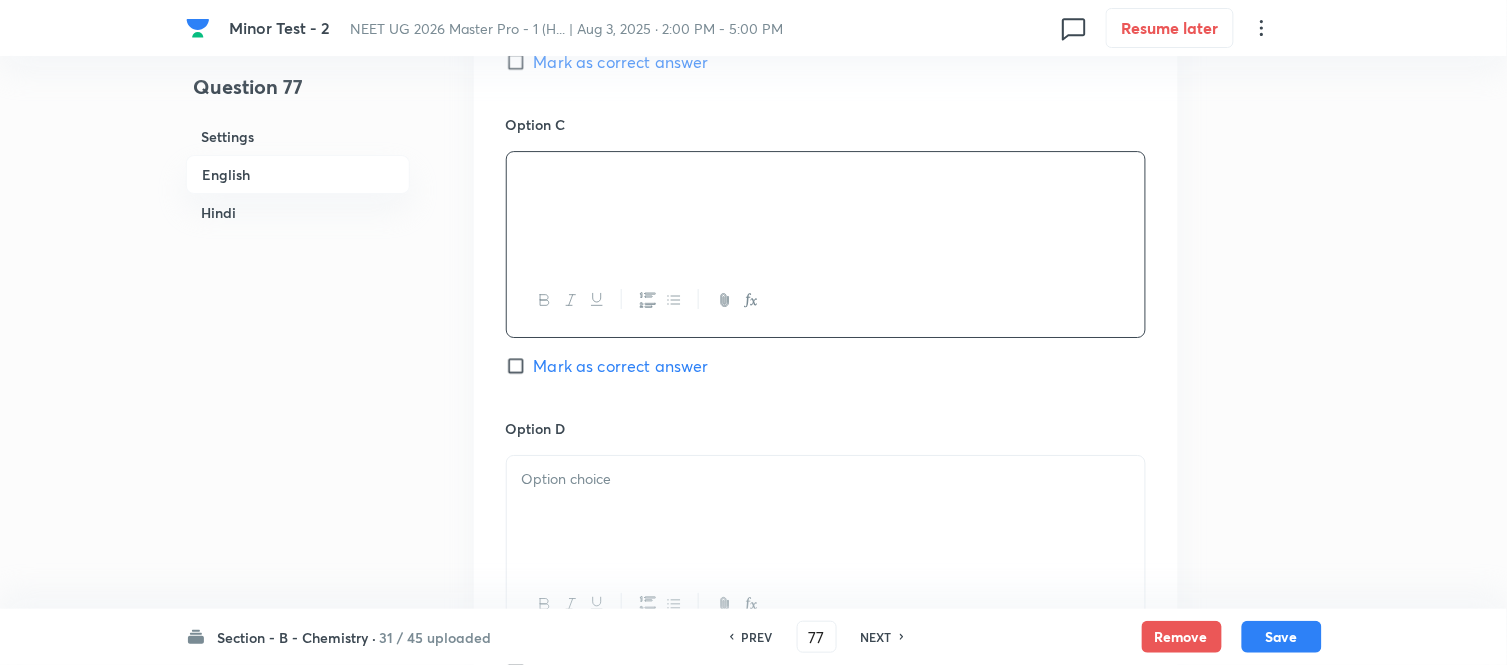click on "Mark as correct answer" at bounding box center (520, 366) 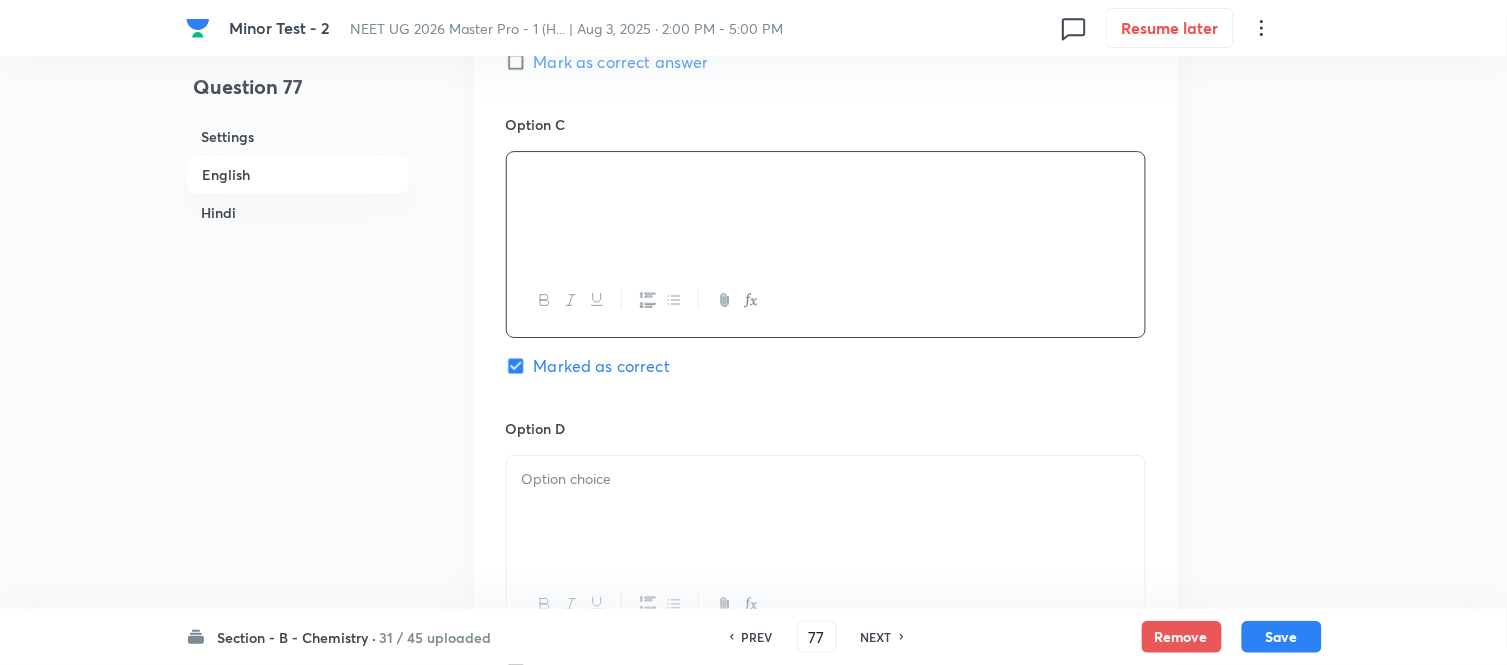 click at bounding box center [826, 512] 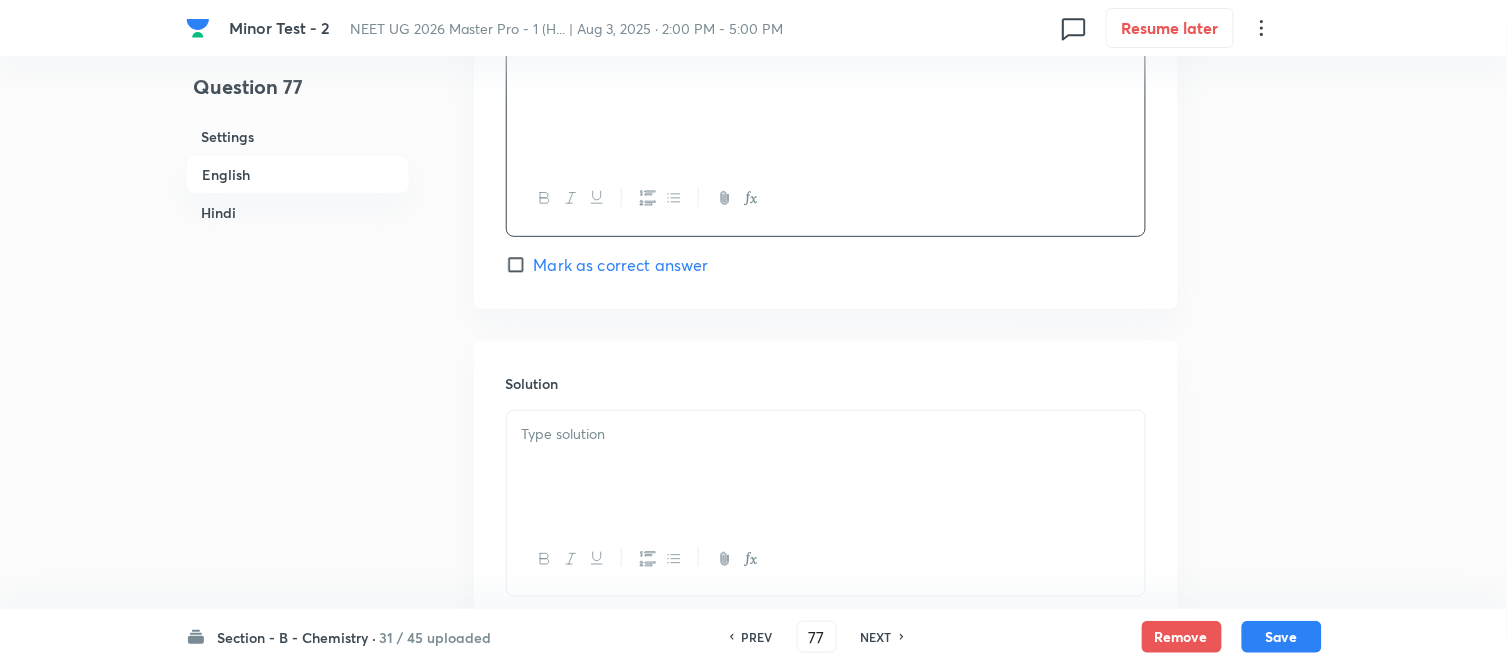 scroll, scrollTop: 2071, scrollLeft: 0, axis: vertical 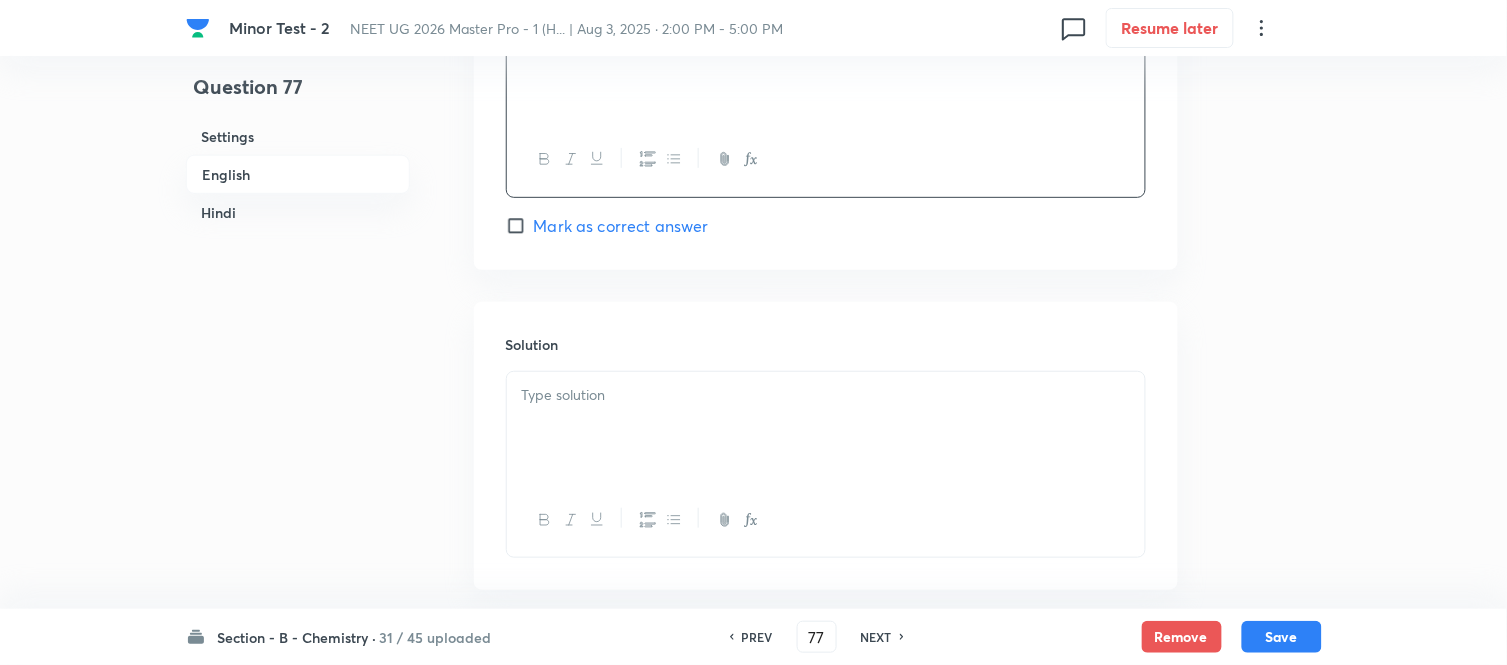 click at bounding box center [826, 428] 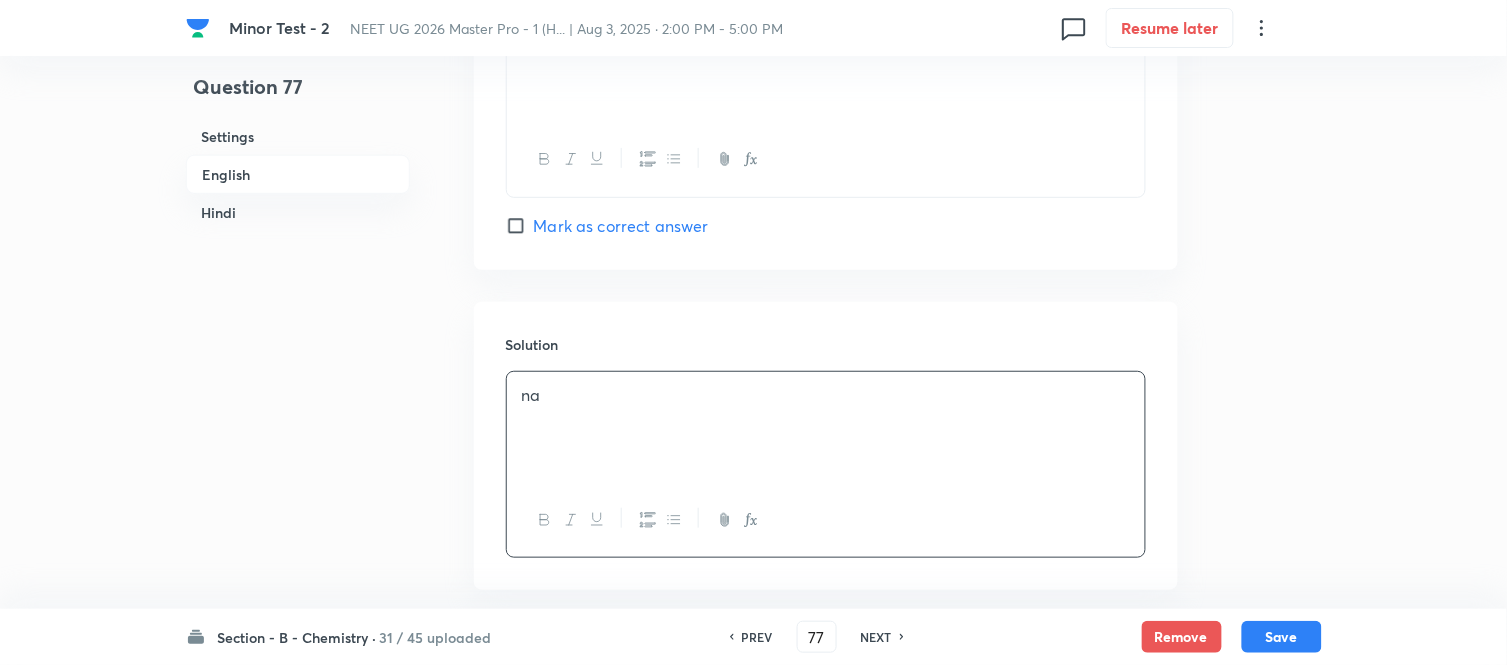 click on "Hindi" at bounding box center (298, 212) 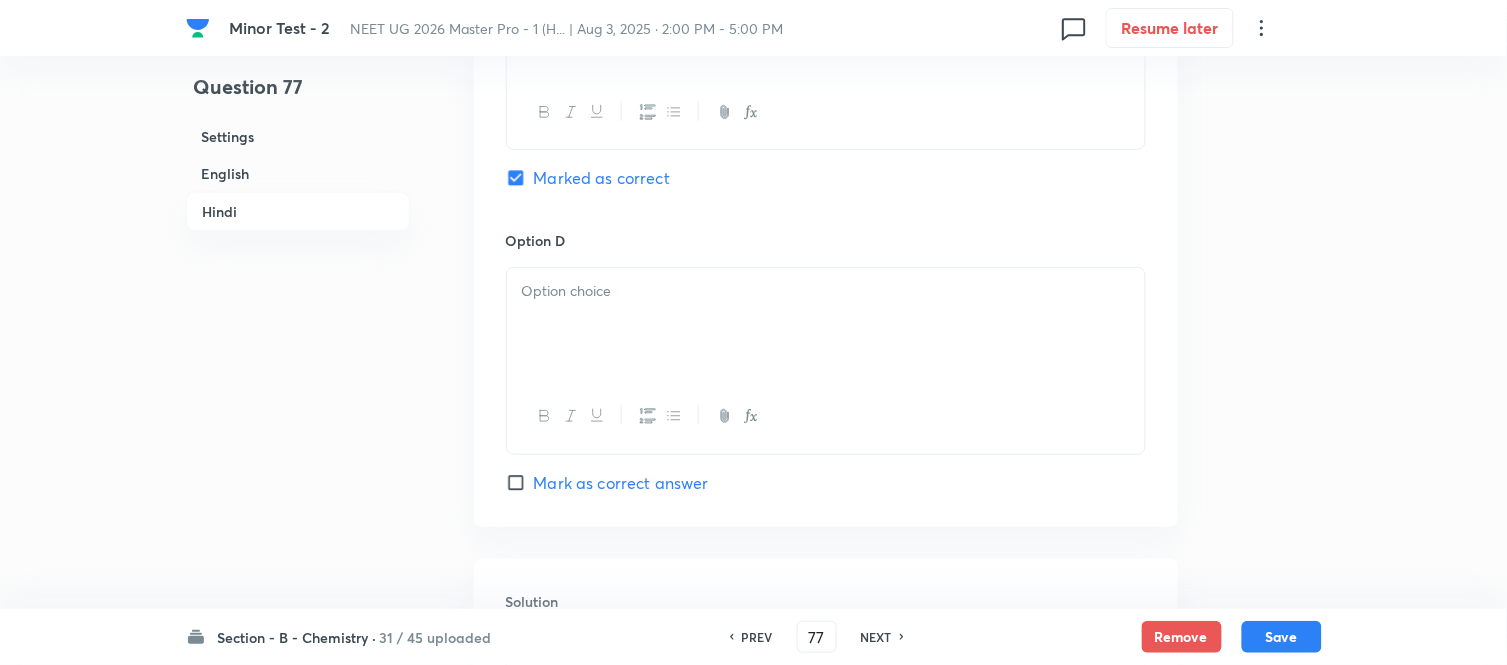 scroll, scrollTop: 4007, scrollLeft: 0, axis: vertical 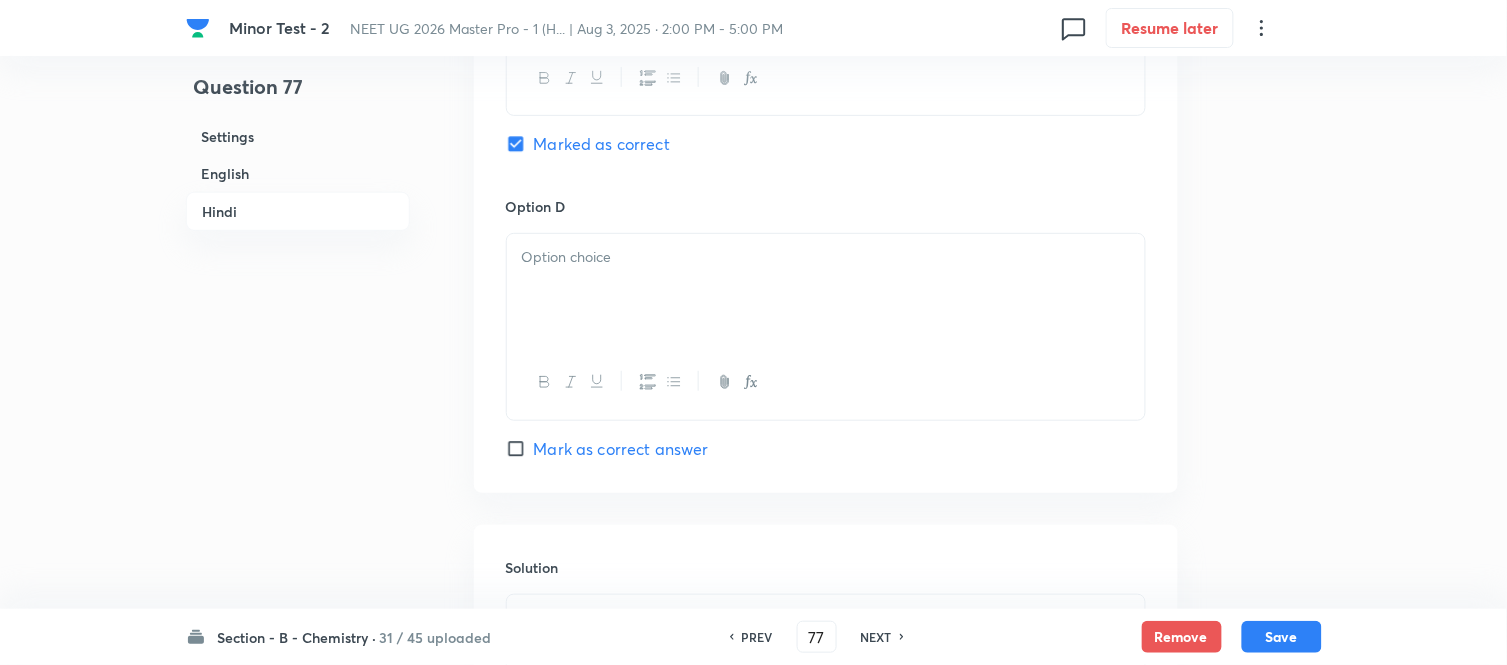 drag, startPoint x: 668, startPoint y: 271, endPoint x: 887, endPoint y: 316, distance: 223.57549 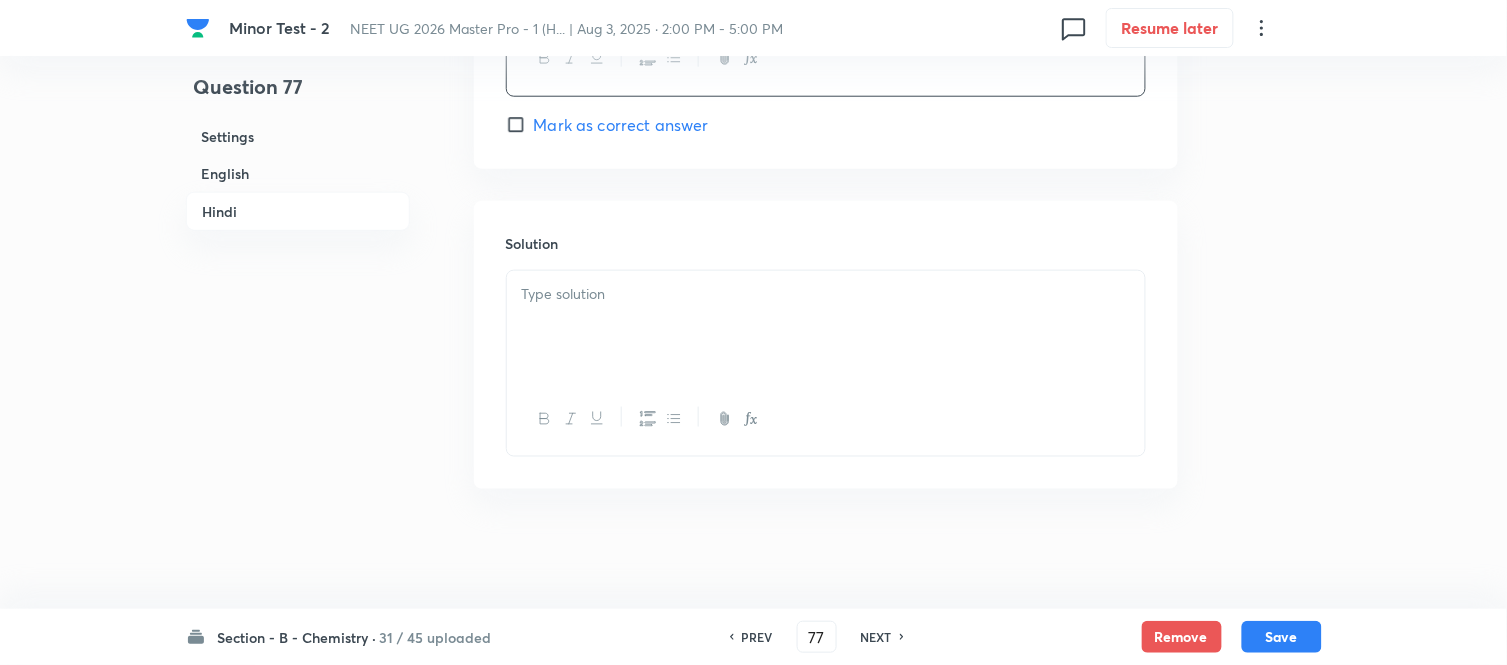 scroll, scrollTop: 4340, scrollLeft: 0, axis: vertical 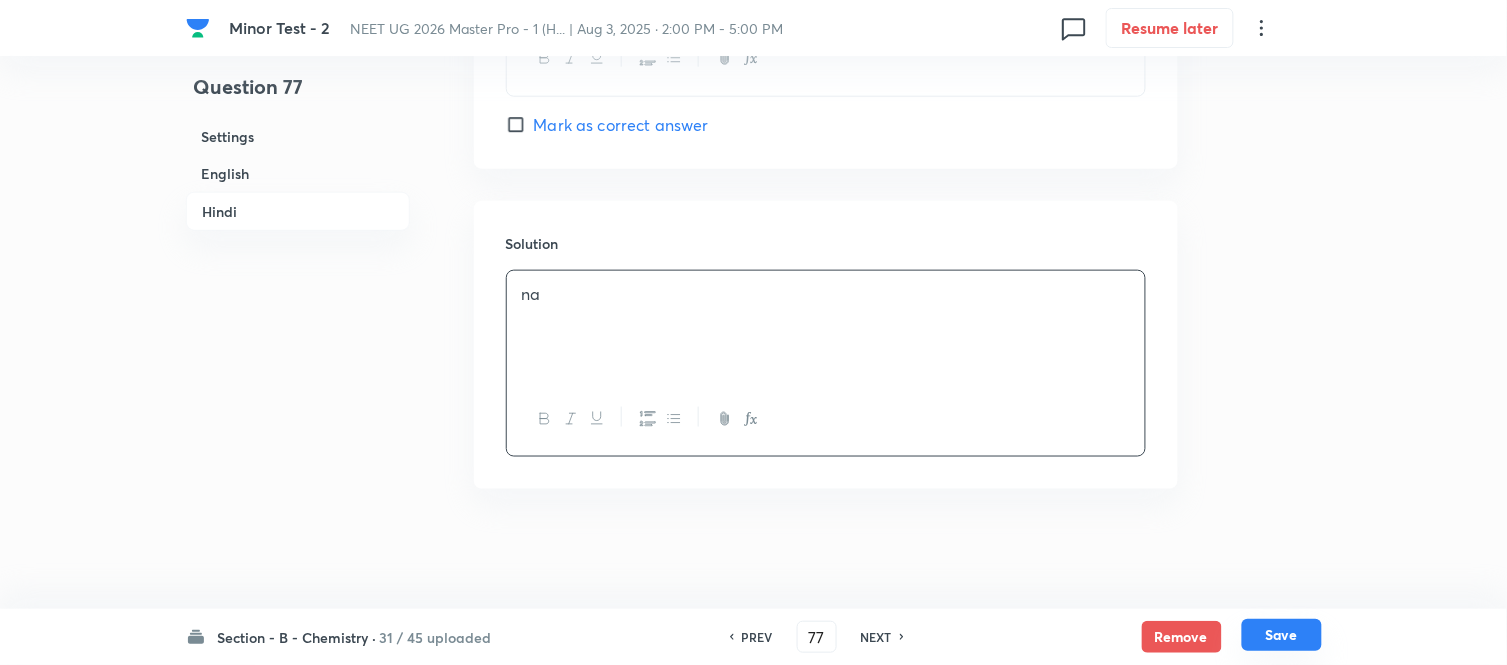 click on "Save" at bounding box center (1282, 635) 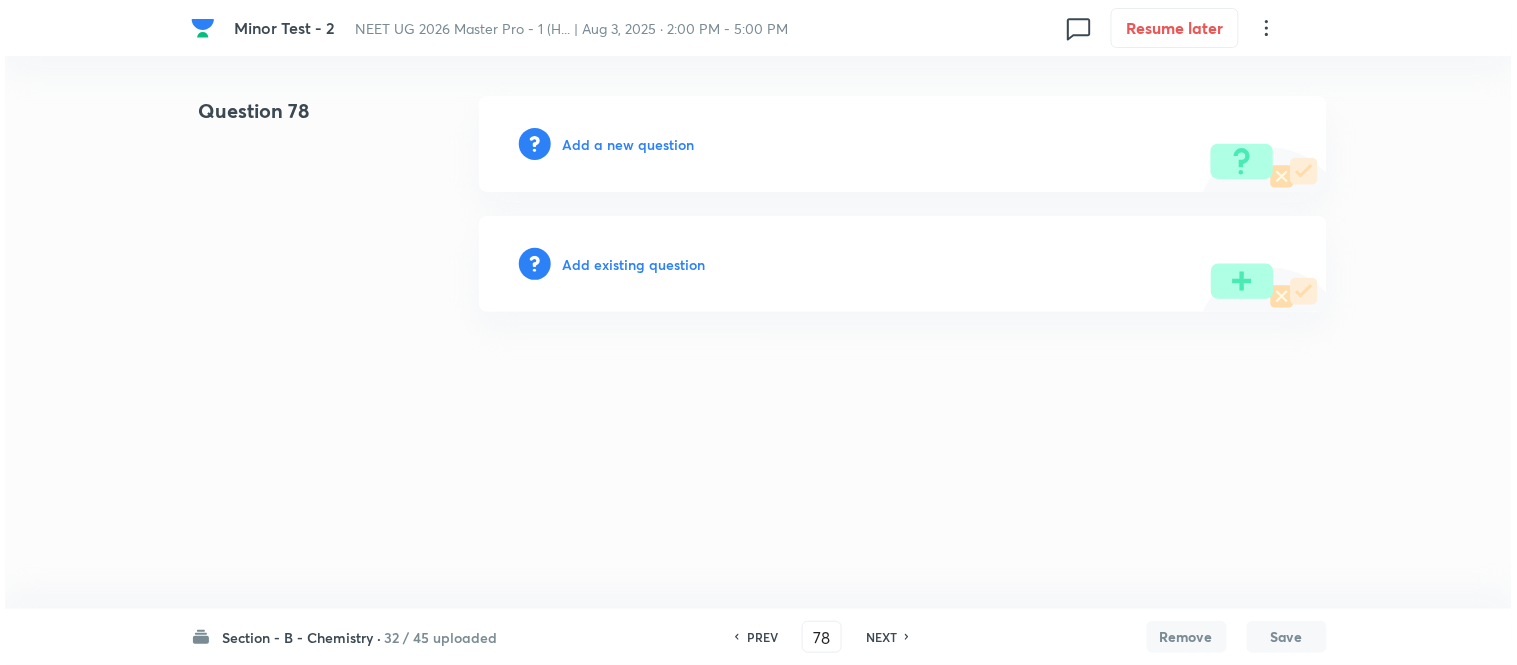 scroll, scrollTop: 0, scrollLeft: 0, axis: both 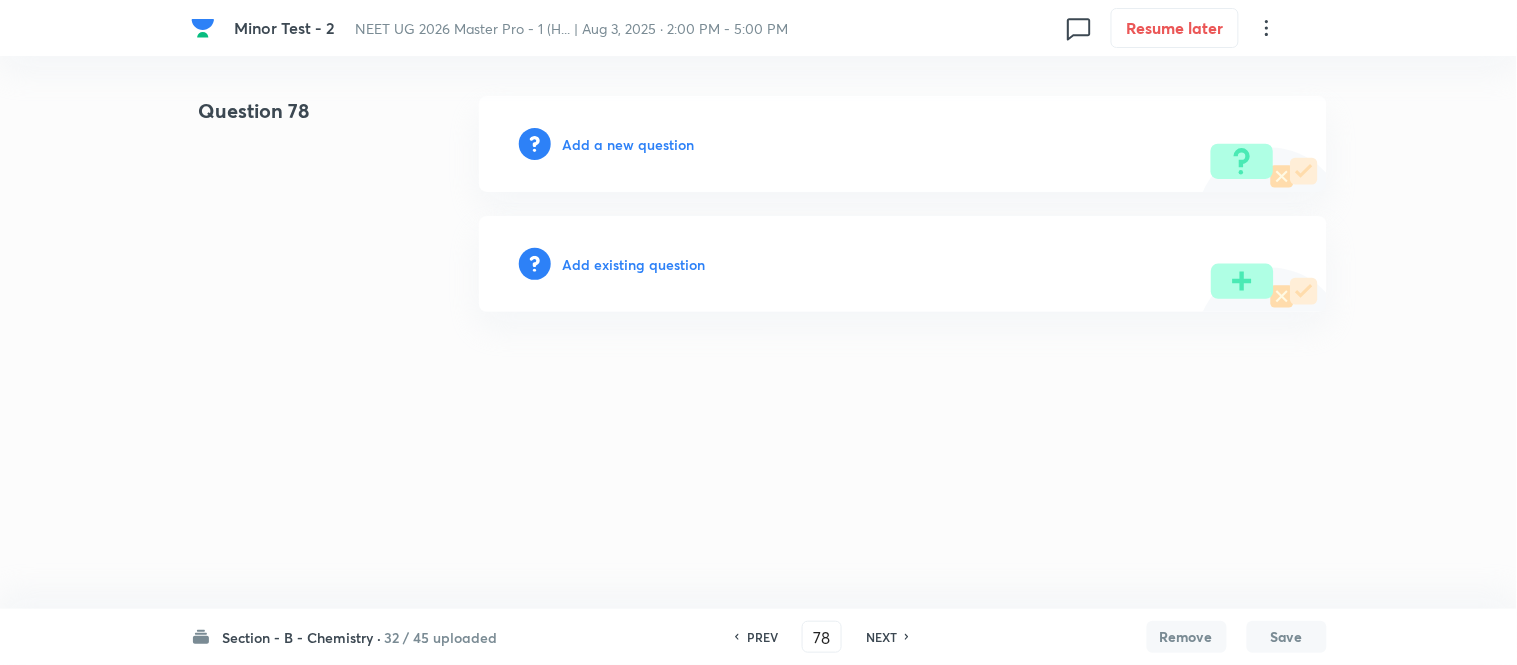 click on "Add a new question" at bounding box center (629, 144) 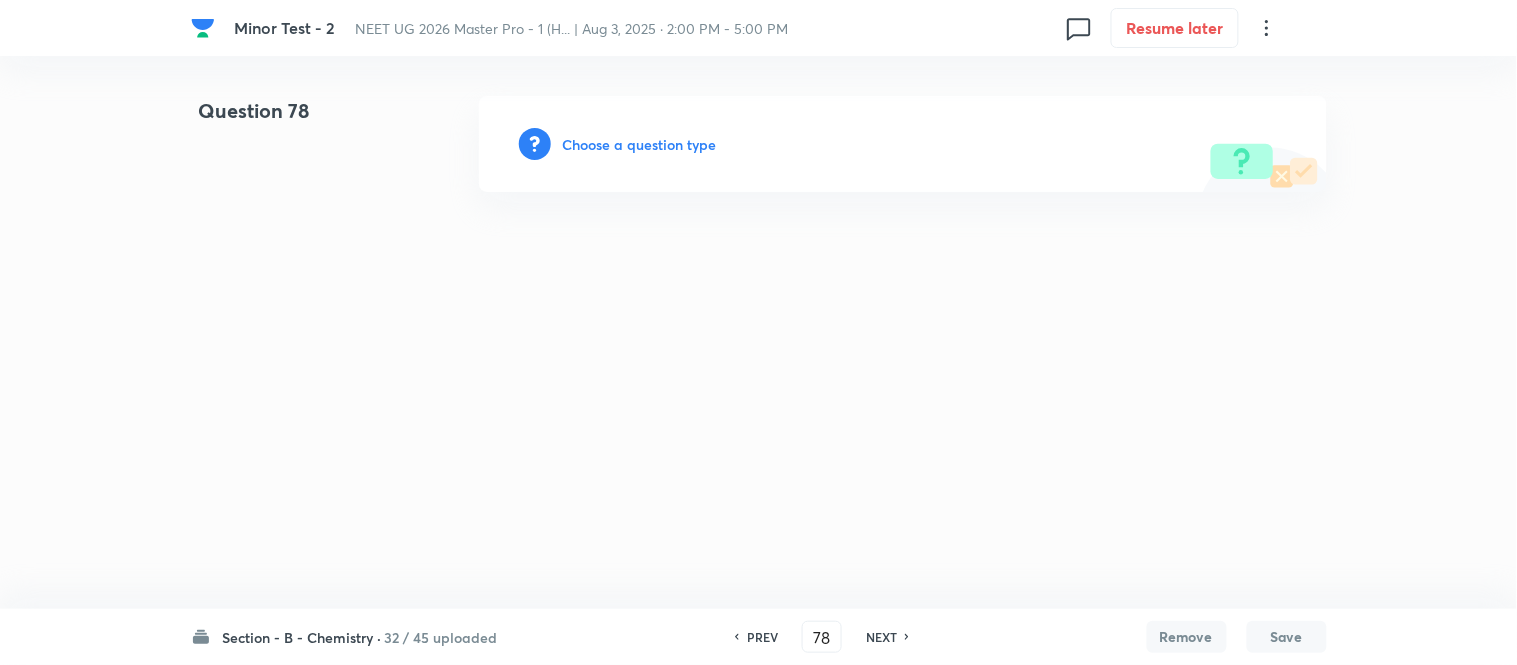 click on "Choose a question type" at bounding box center (640, 144) 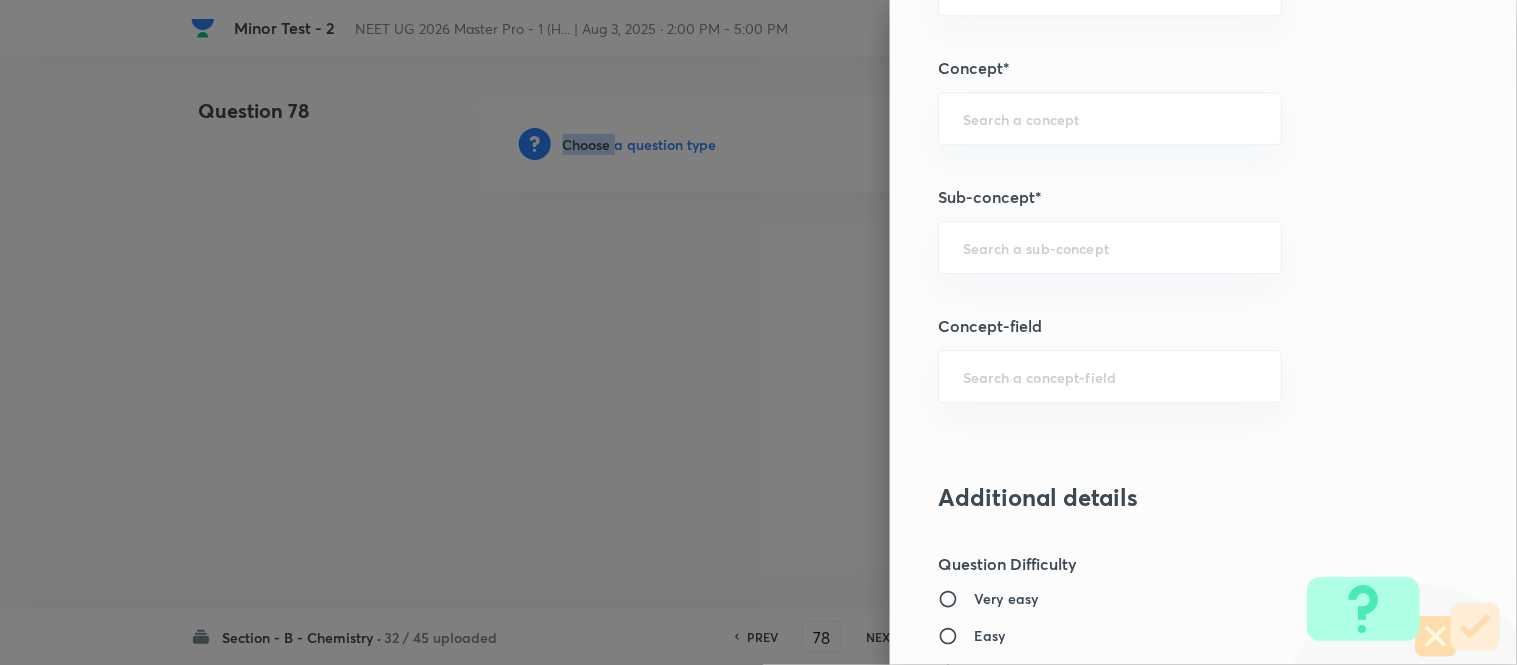 scroll, scrollTop: 1198, scrollLeft: 0, axis: vertical 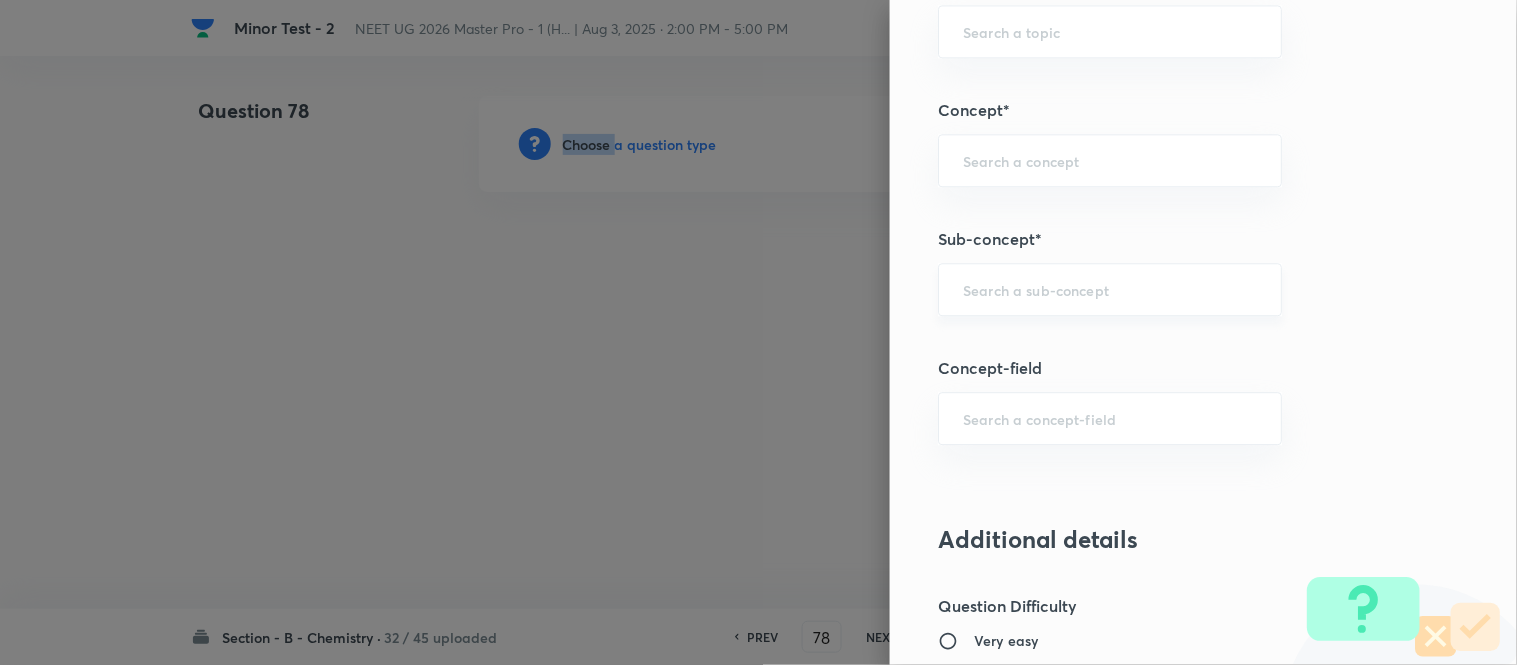 click on "​" at bounding box center (1110, 289) 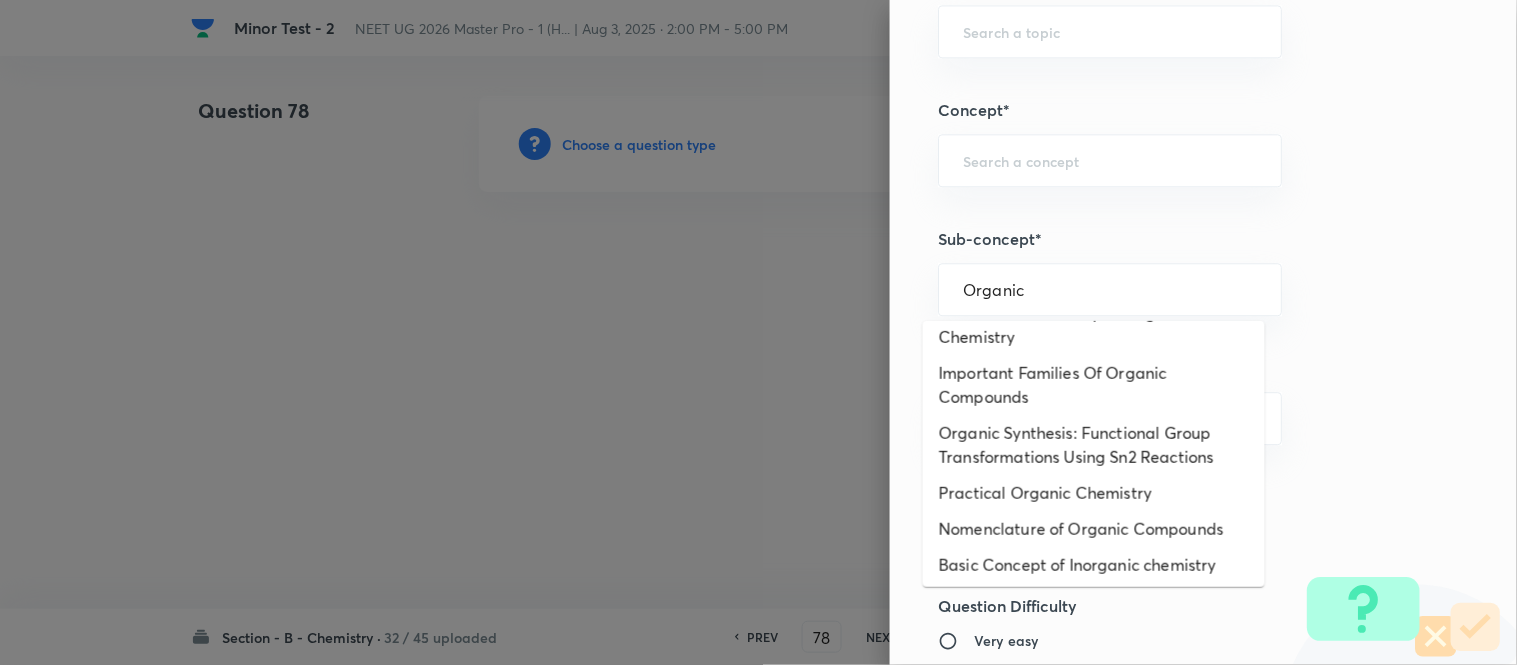 scroll, scrollTop: 325, scrollLeft: 0, axis: vertical 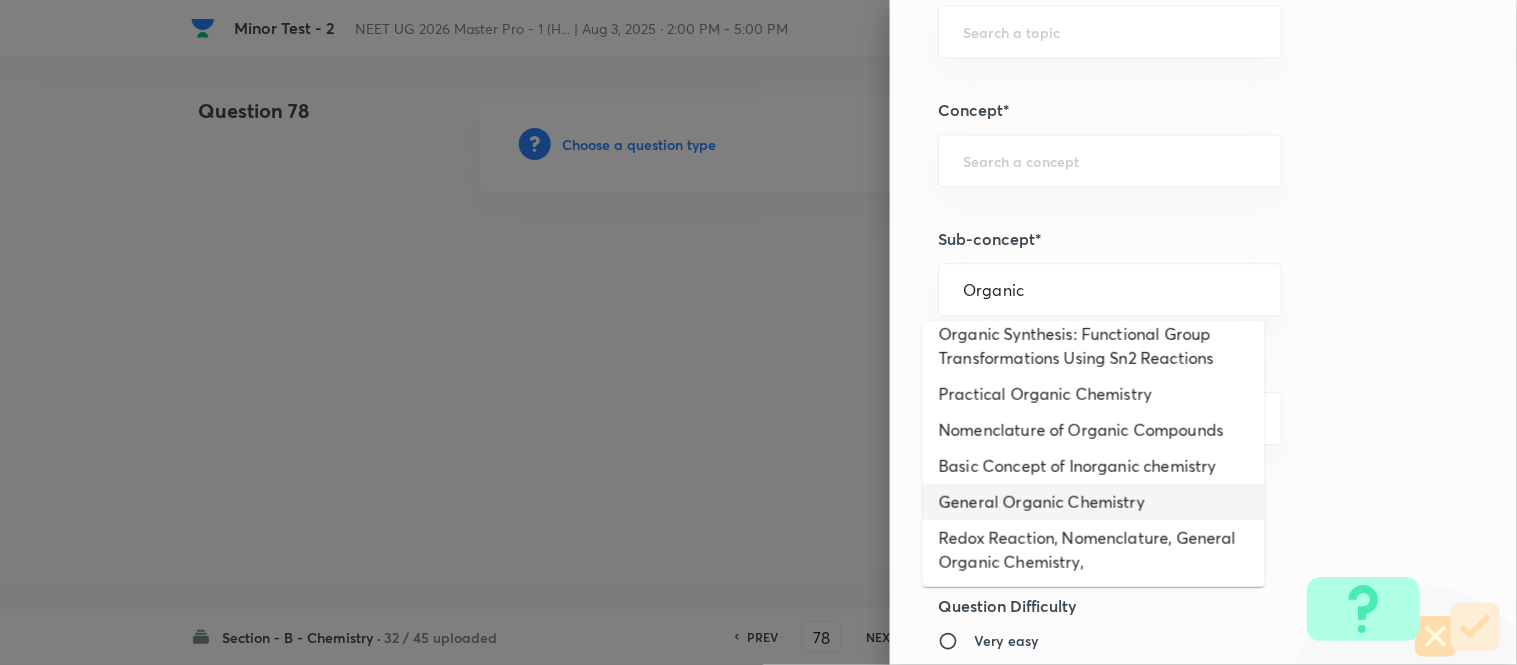 click on "General Organic Chemistry" at bounding box center [1094, 502] 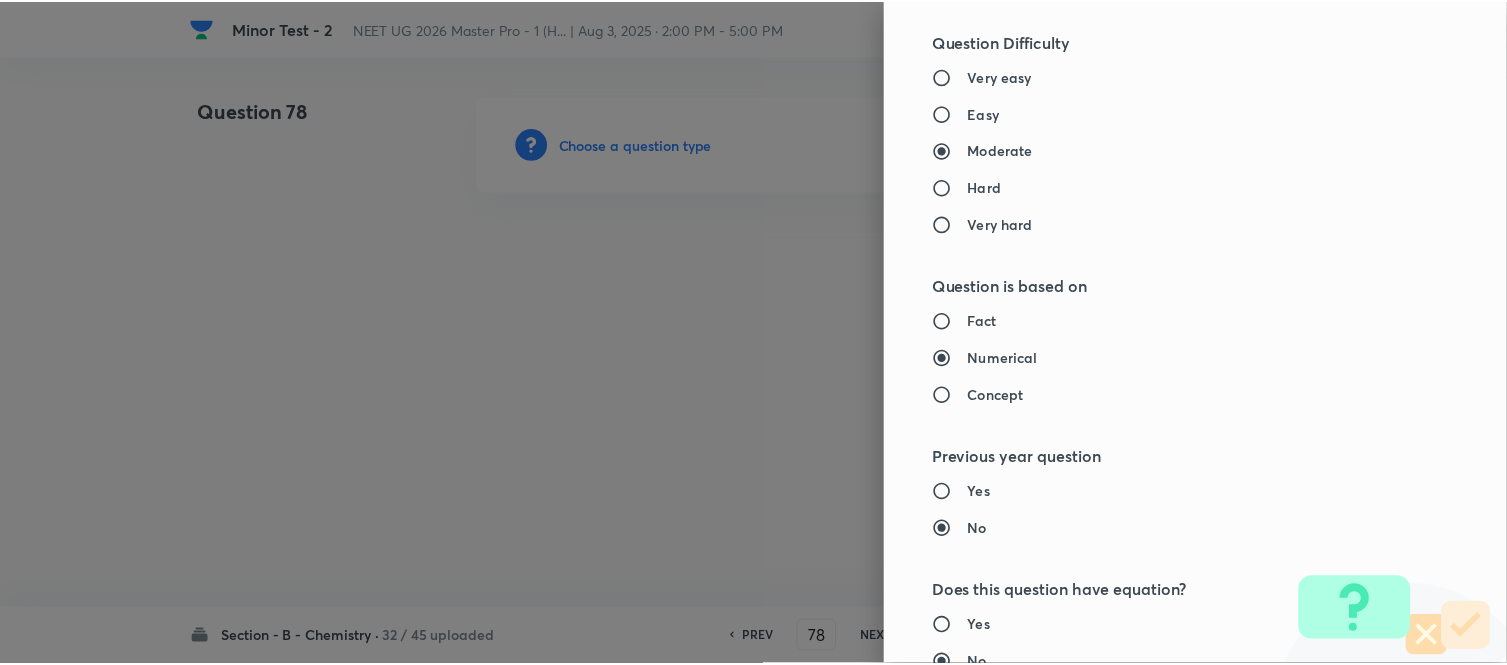 scroll, scrollTop: 2195, scrollLeft: 0, axis: vertical 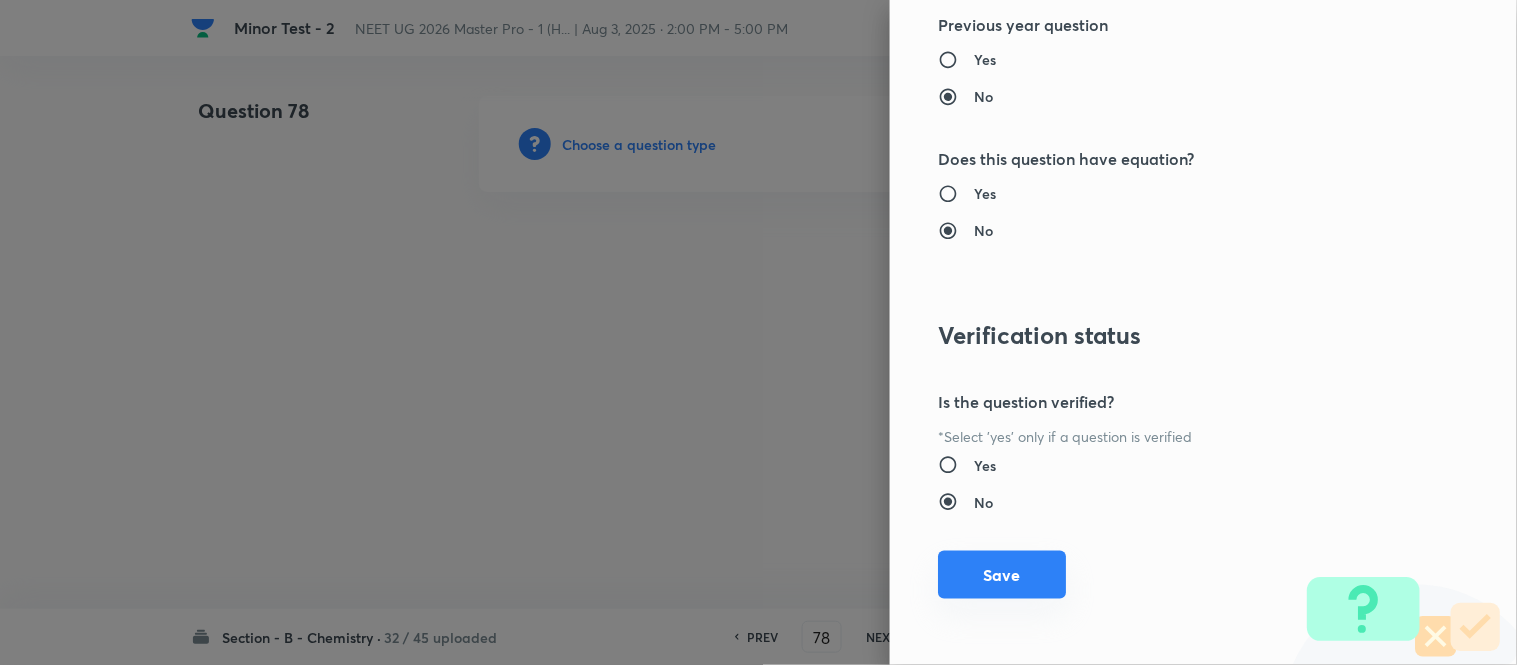 click on "Save" at bounding box center [1002, 575] 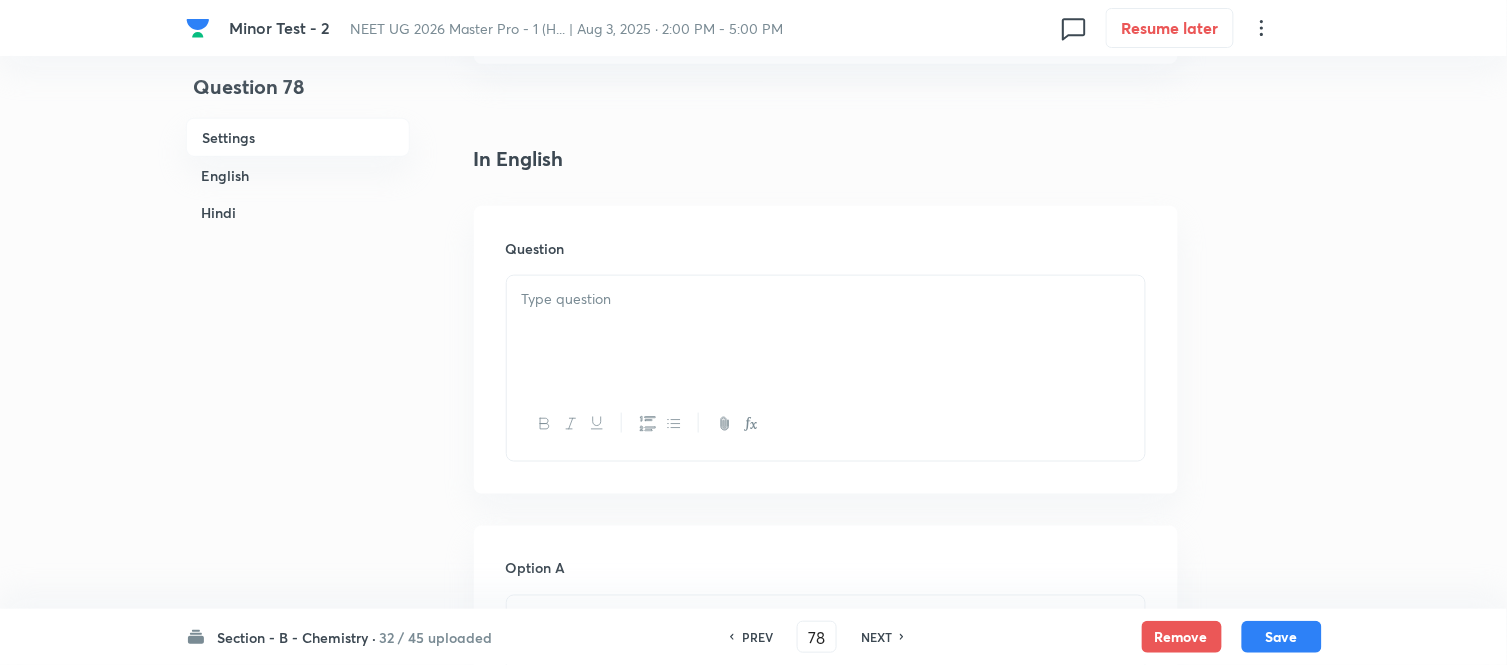 scroll, scrollTop: 555, scrollLeft: 0, axis: vertical 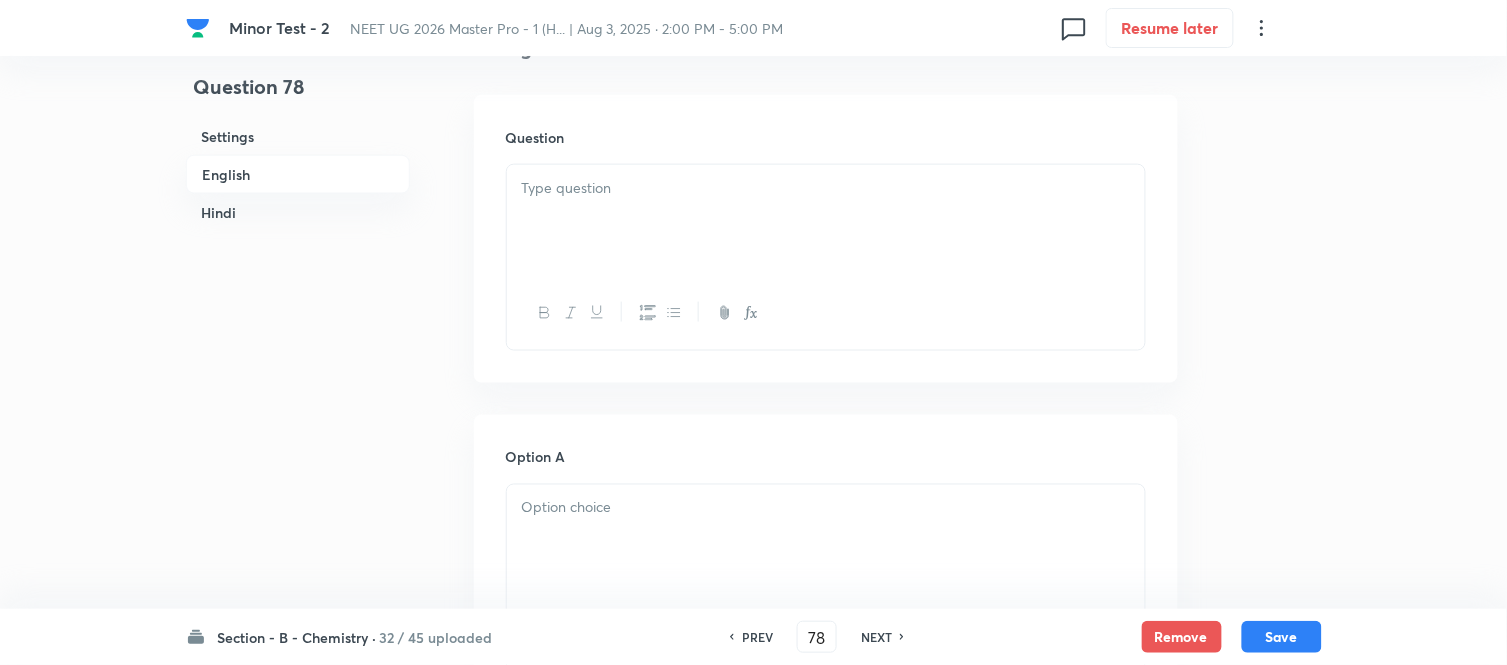 click at bounding box center [826, 221] 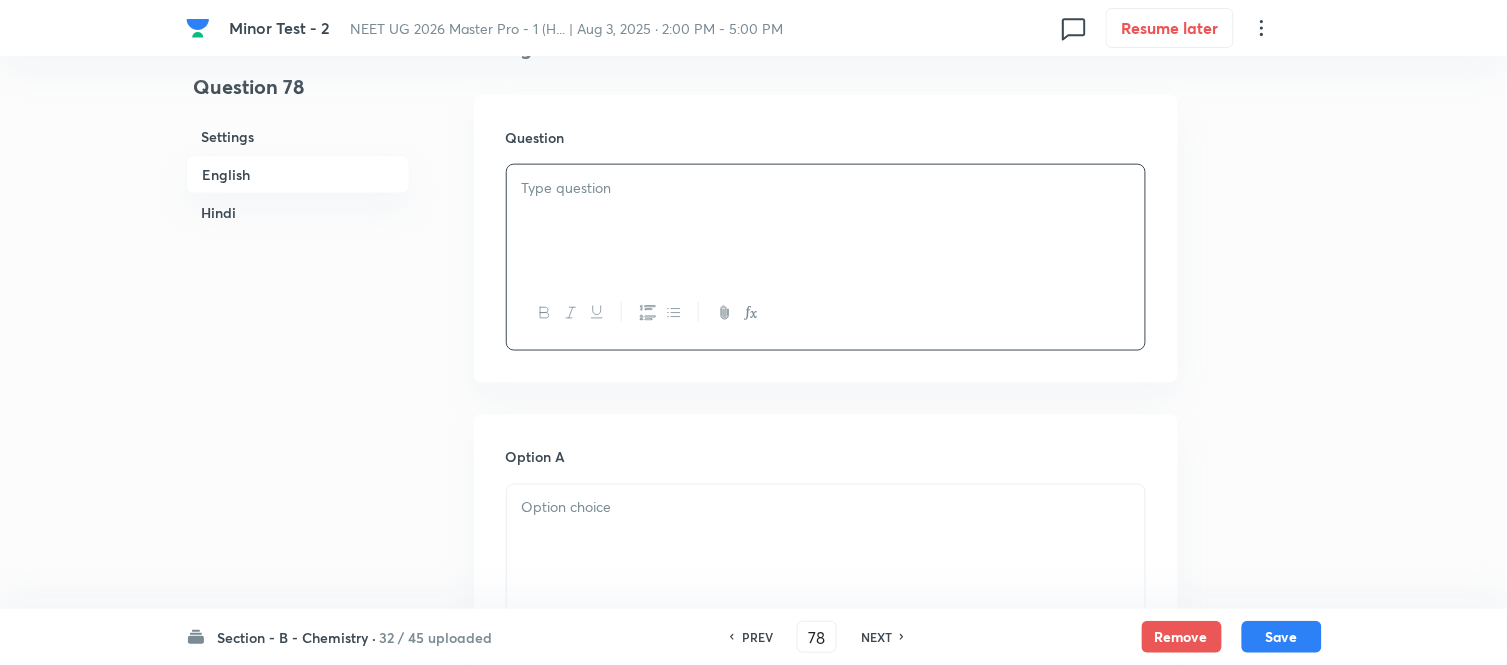 click at bounding box center (826, 221) 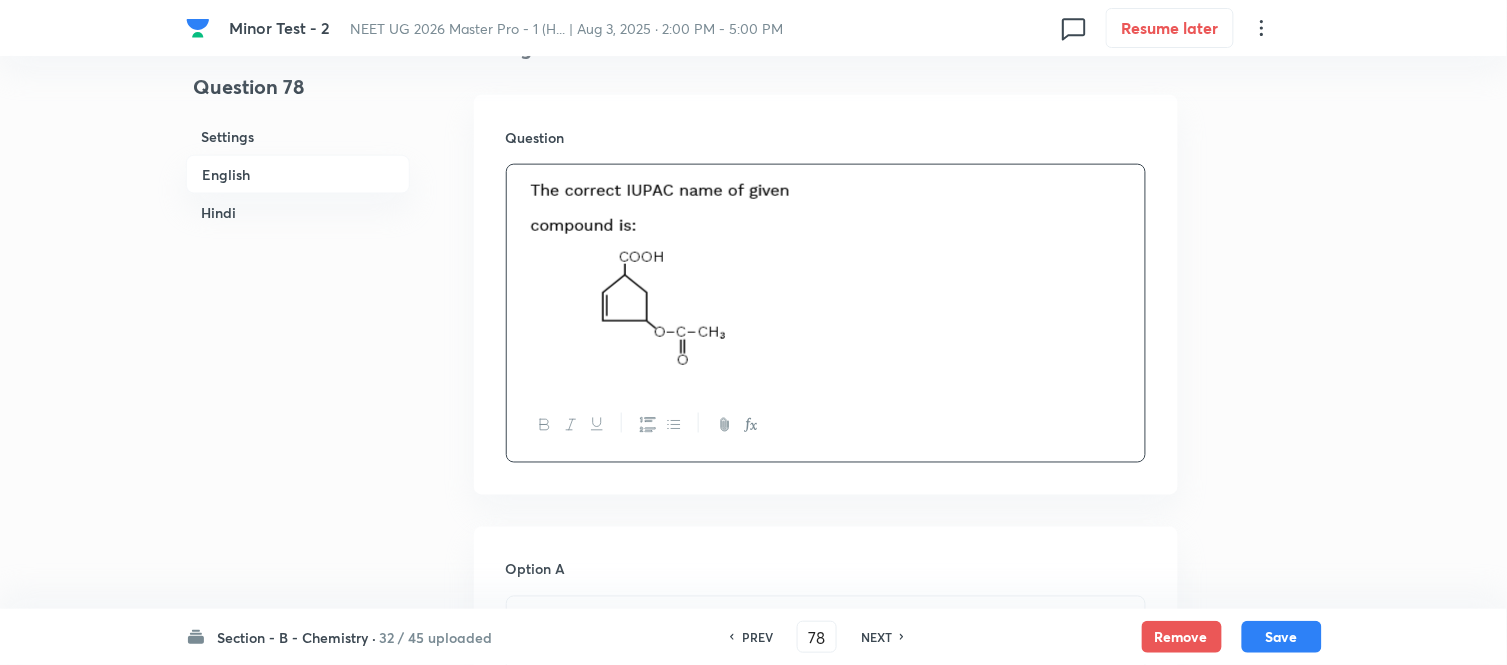 click on "Hindi" at bounding box center [298, 212] 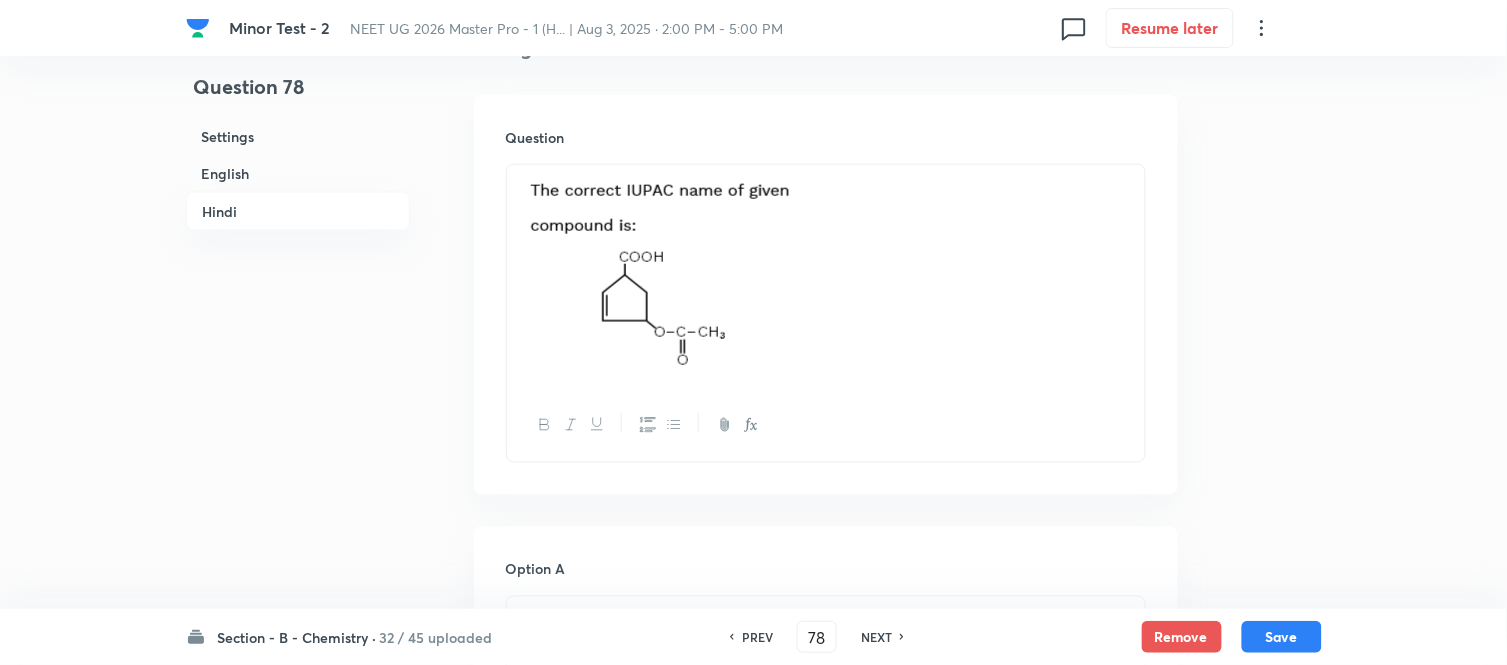 scroll, scrollTop: 2656, scrollLeft: 0, axis: vertical 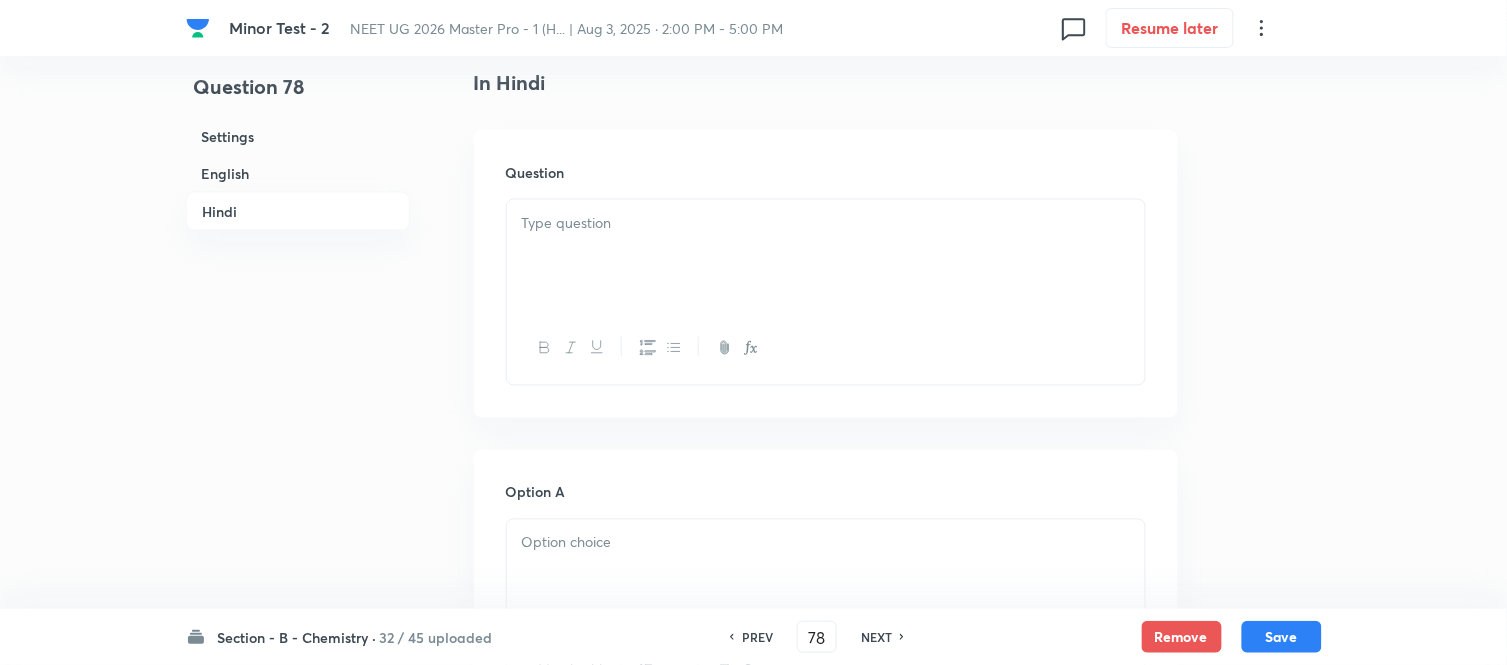 click at bounding box center [826, 223] 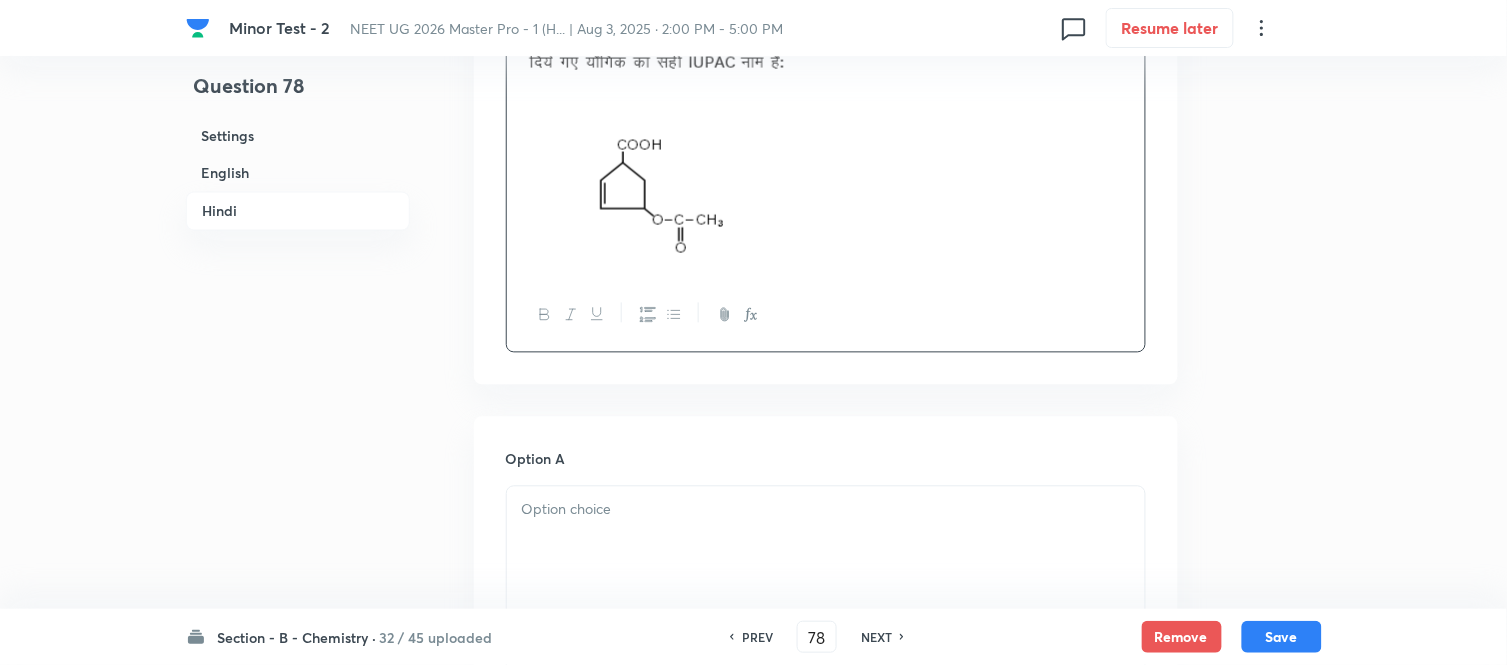 scroll, scrollTop: 3101, scrollLeft: 0, axis: vertical 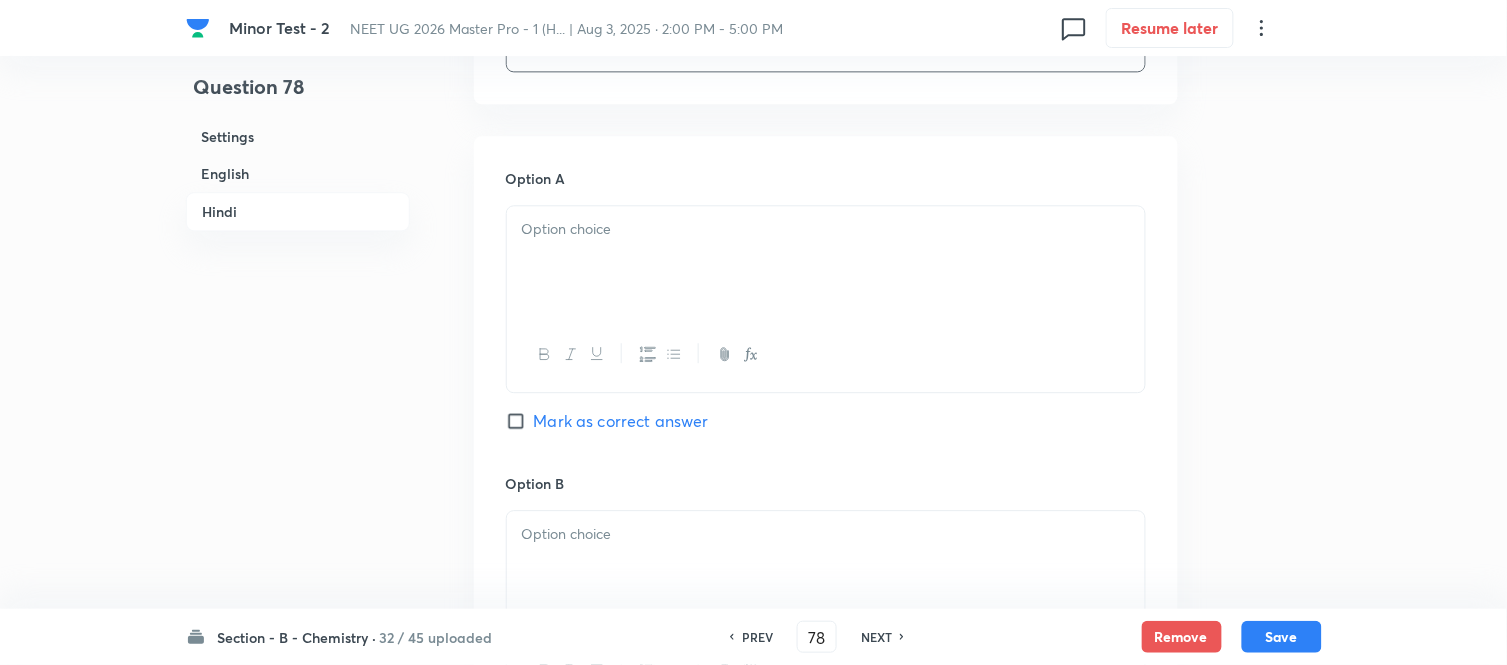 click at bounding box center (826, 229) 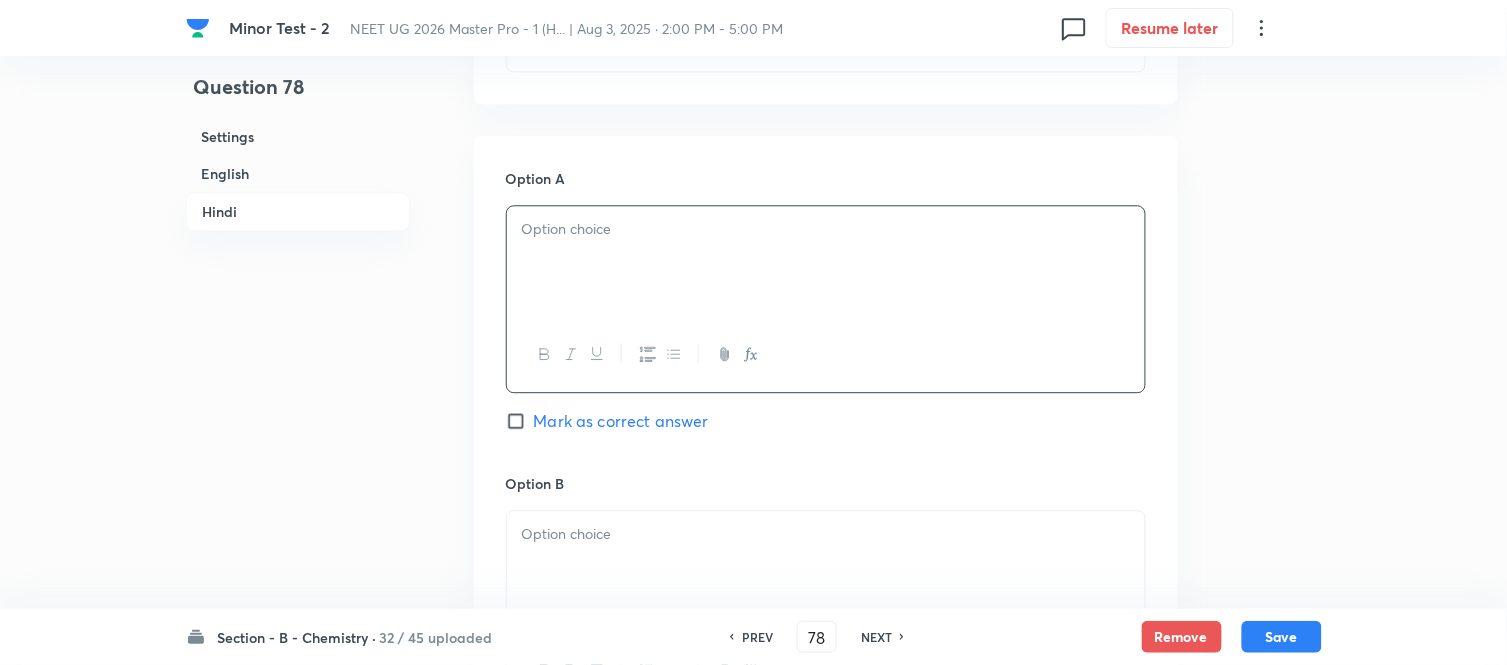 click on "English" at bounding box center [298, 173] 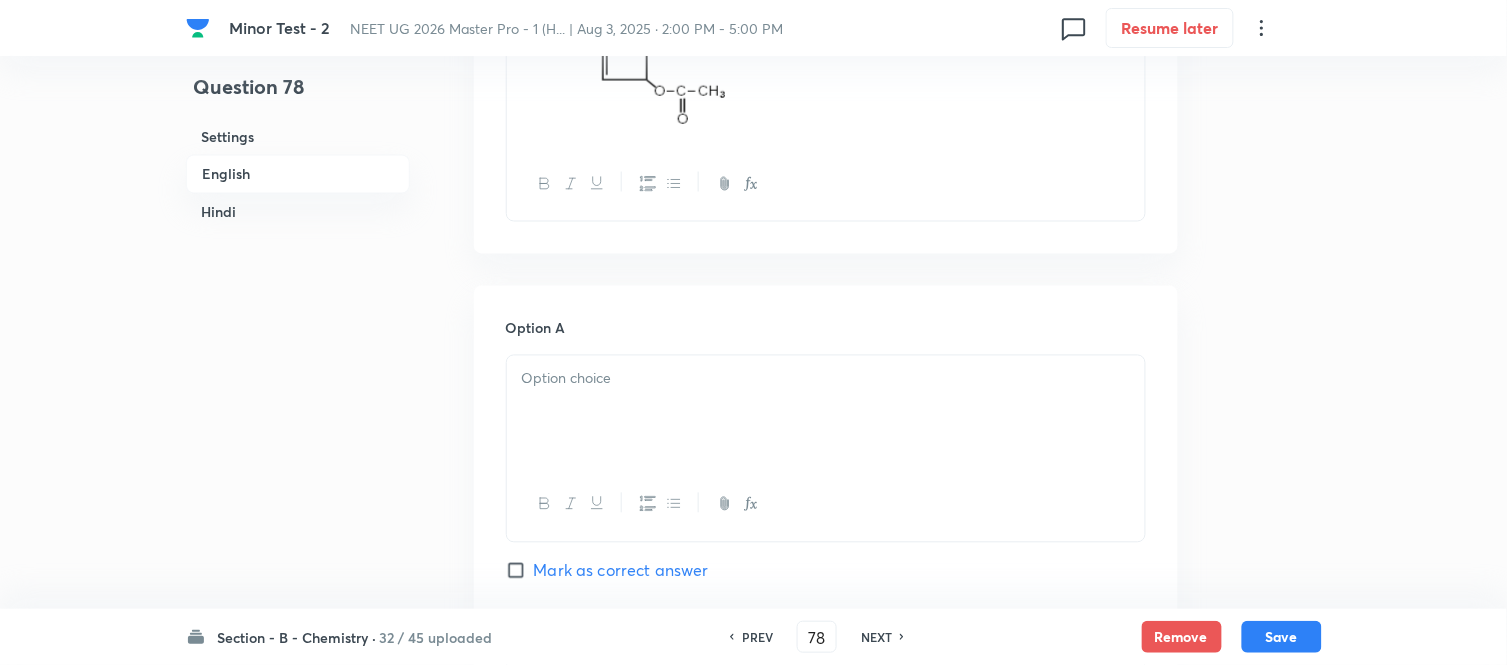 scroll, scrollTop: 848, scrollLeft: 0, axis: vertical 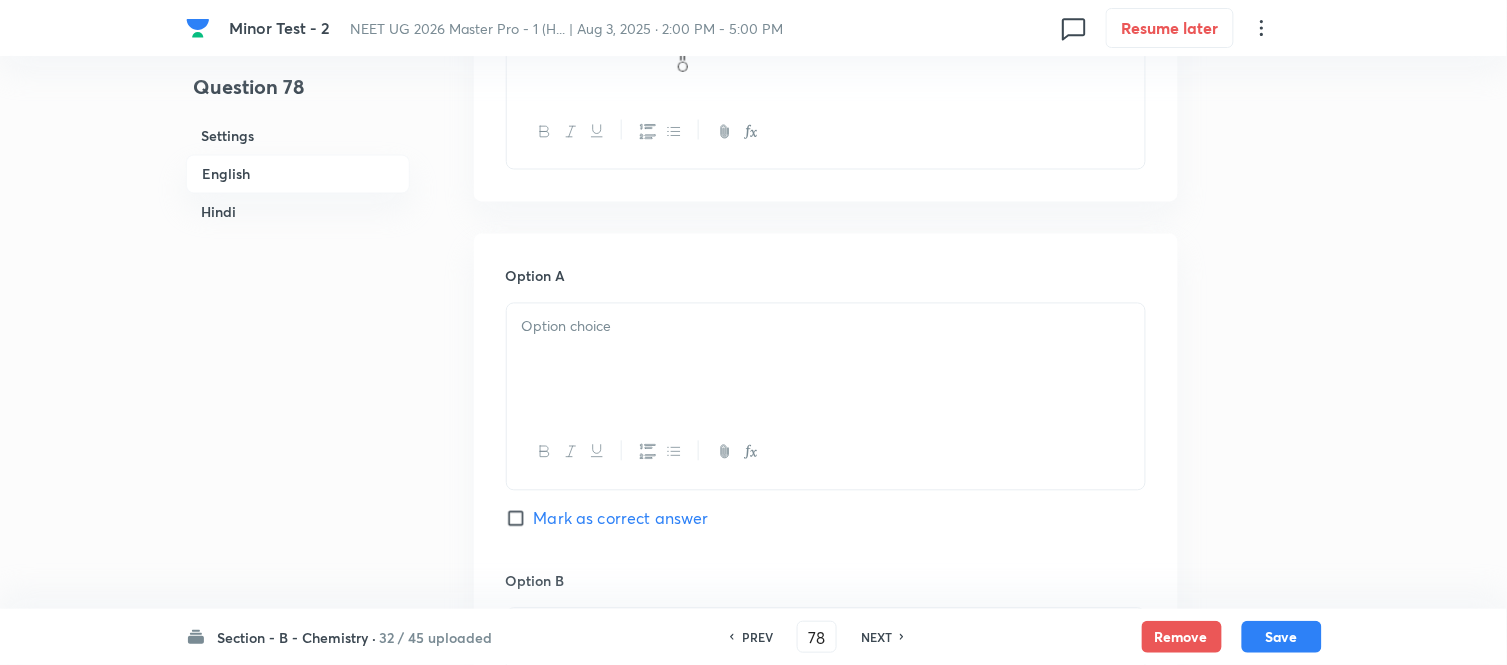 click at bounding box center [826, 360] 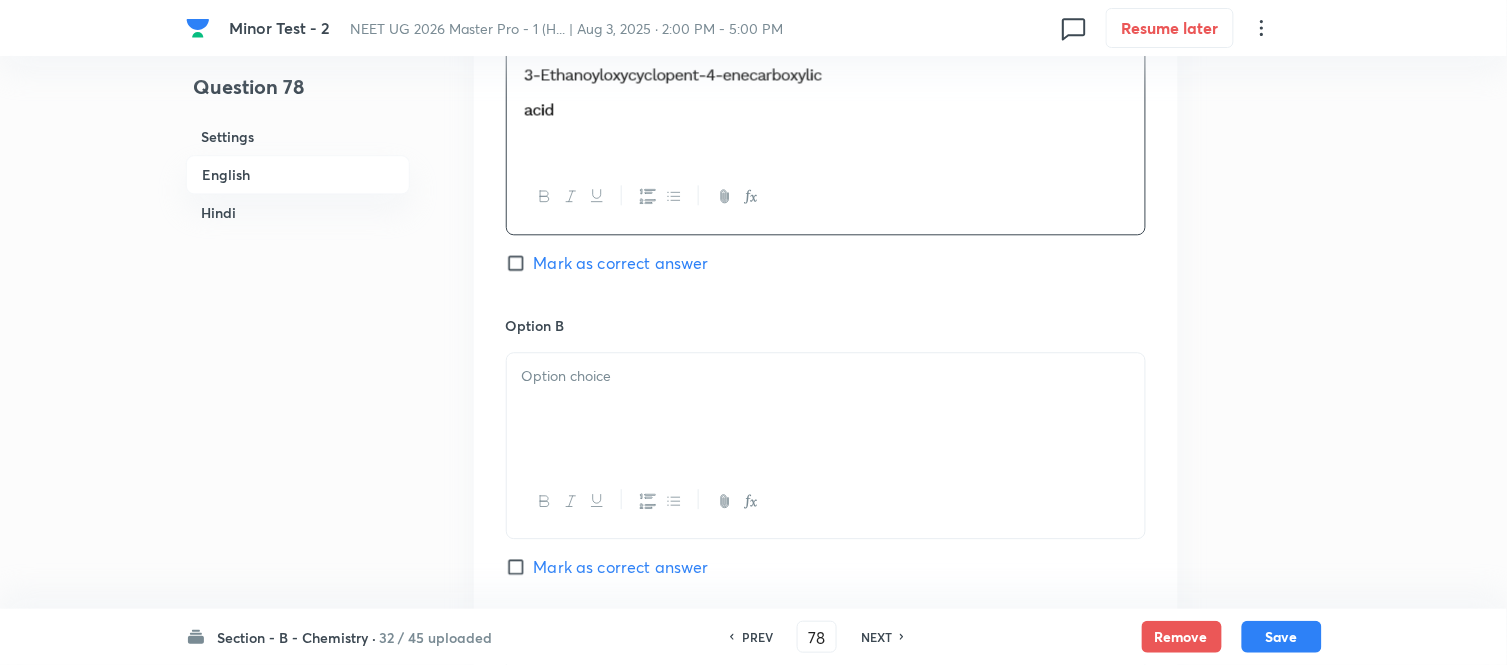scroll, scrollTop: 1182, scrollLeft: 0, axis: vertical 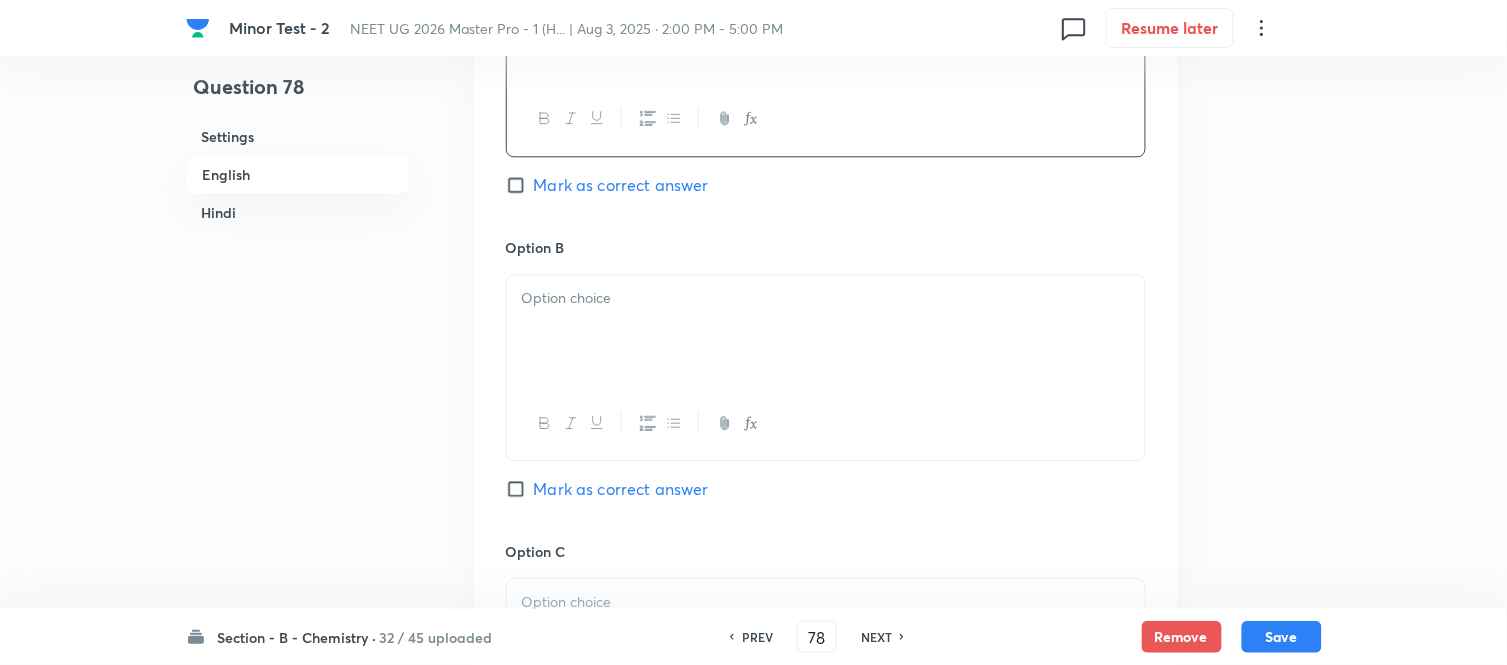 click at bounding box center [826, 331] 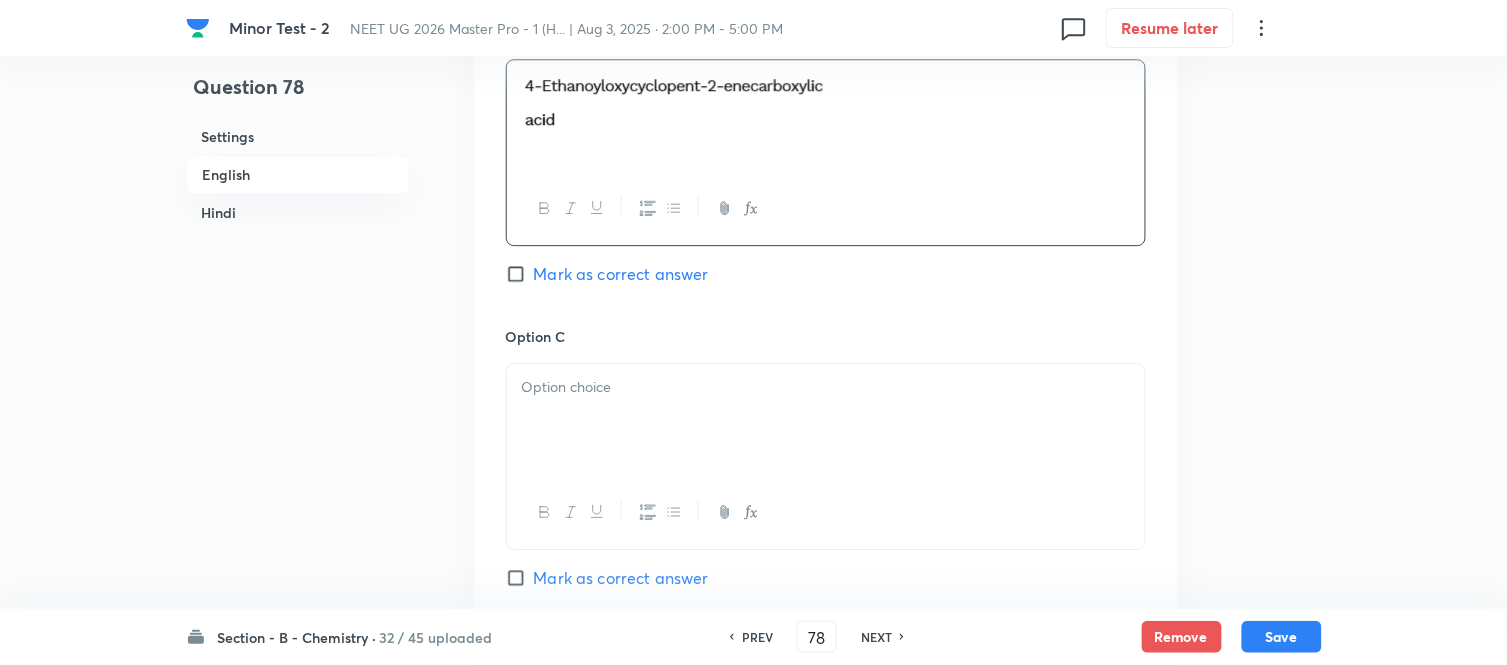 scroll, scrollTop: 1515, scrollLeft: 0, axis: vertical 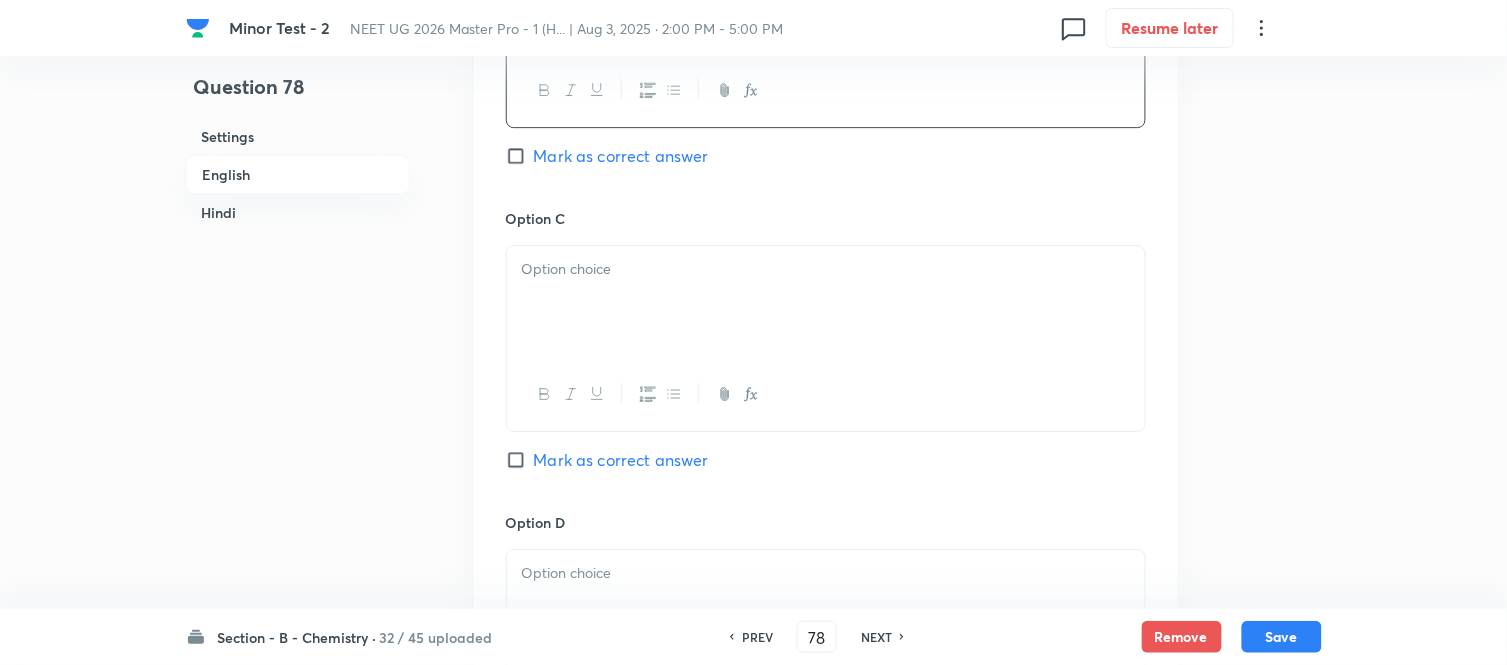 click at bounding box center [826, 269] 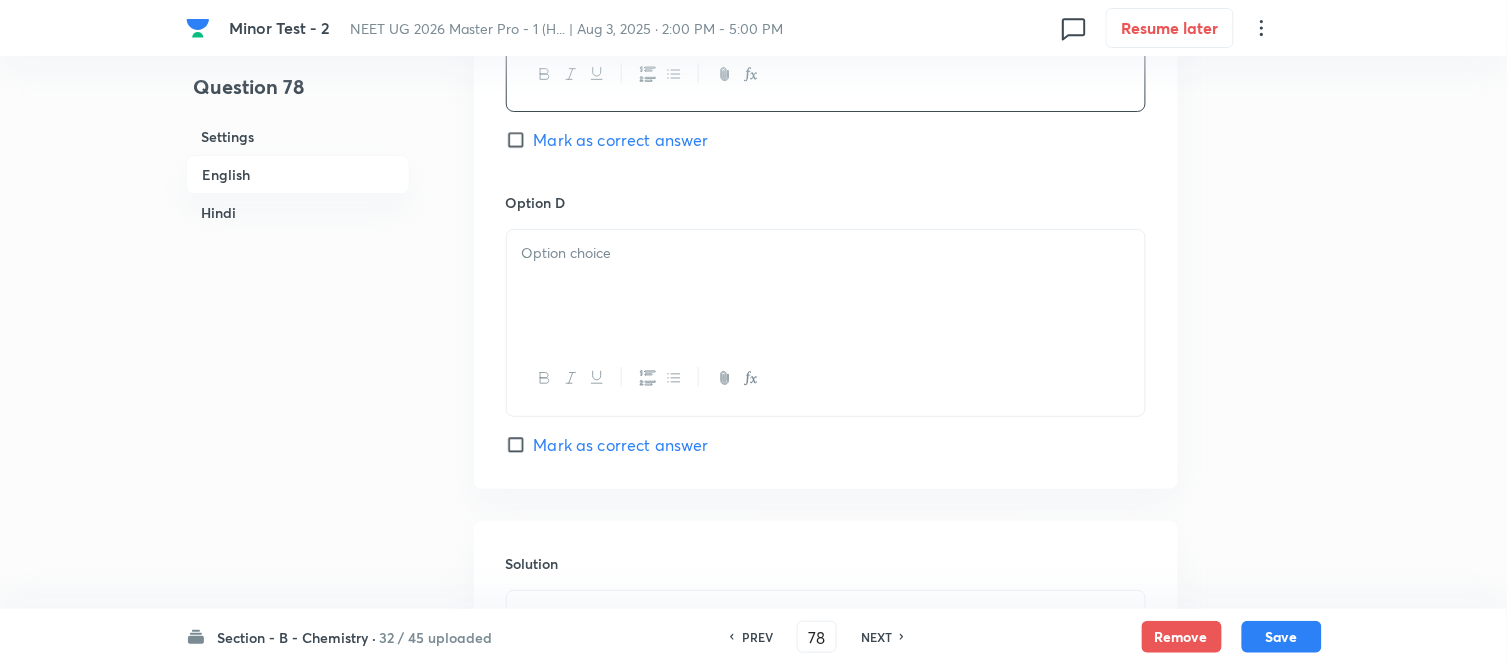 scroll, scrollTop: 1848, scrollLeft: 0, axis: vertical 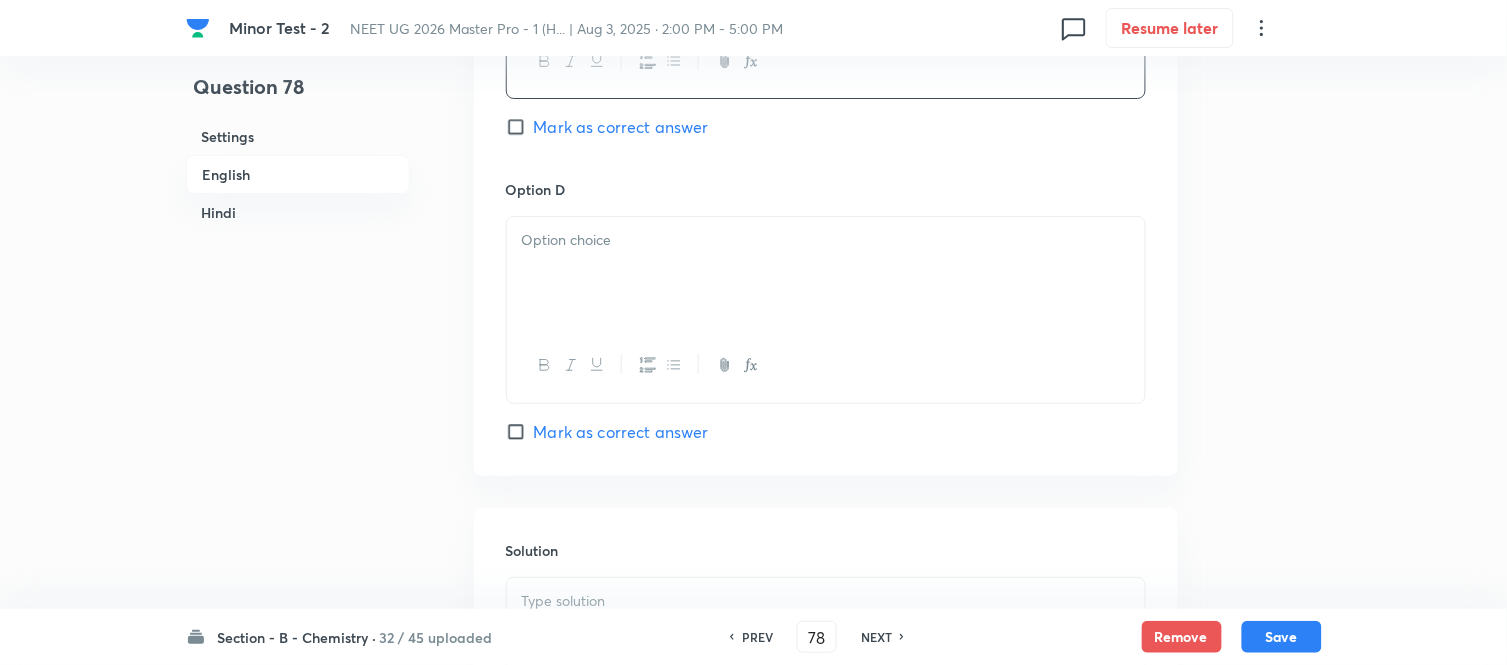click at bounding box center (826, 273) 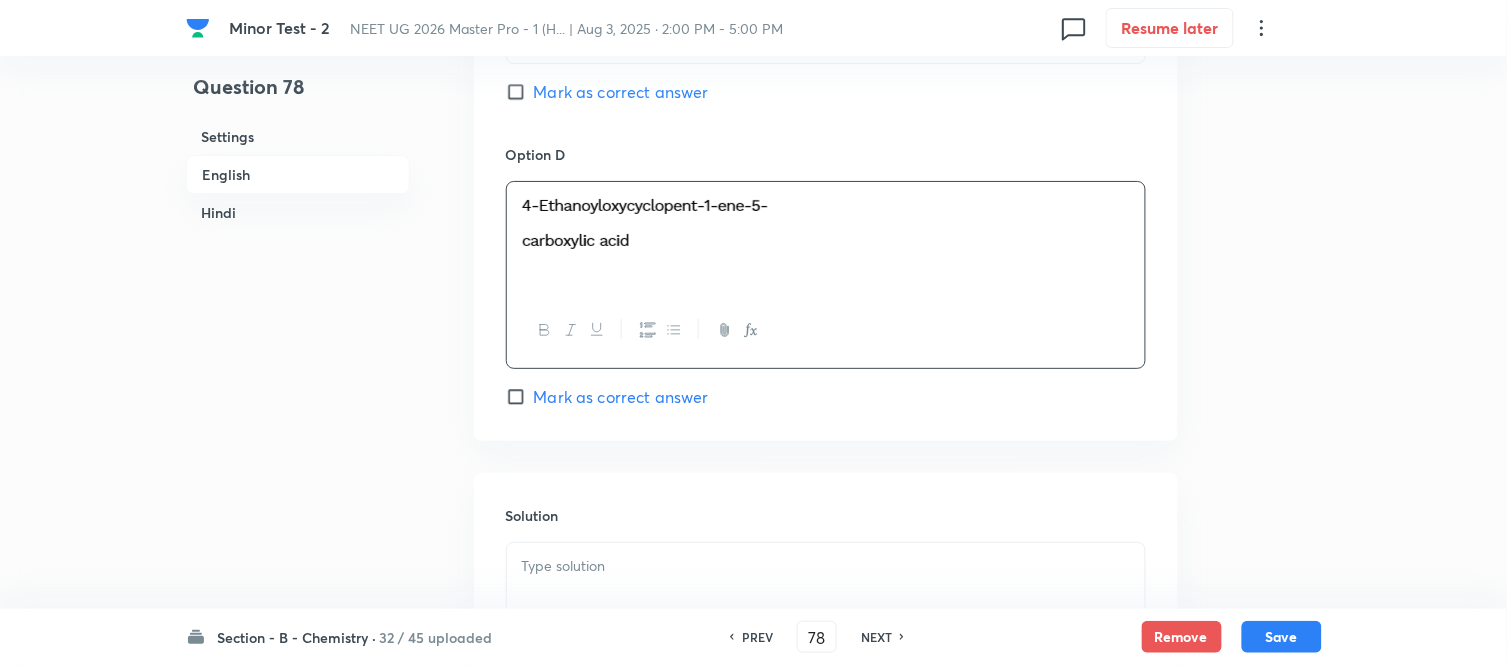 scroll, scrollTop: 1848, scrollLeft: 0, axis: vertical 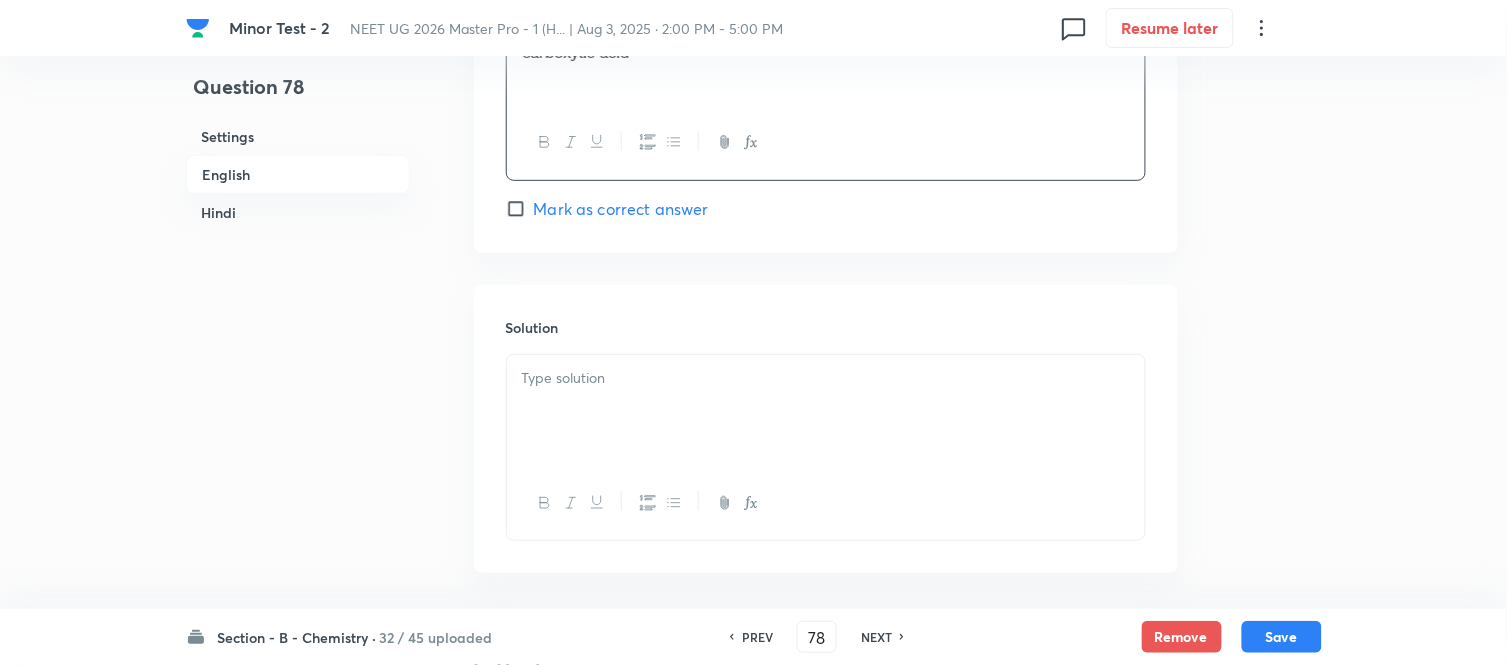 click at bounding box center [826, 378] 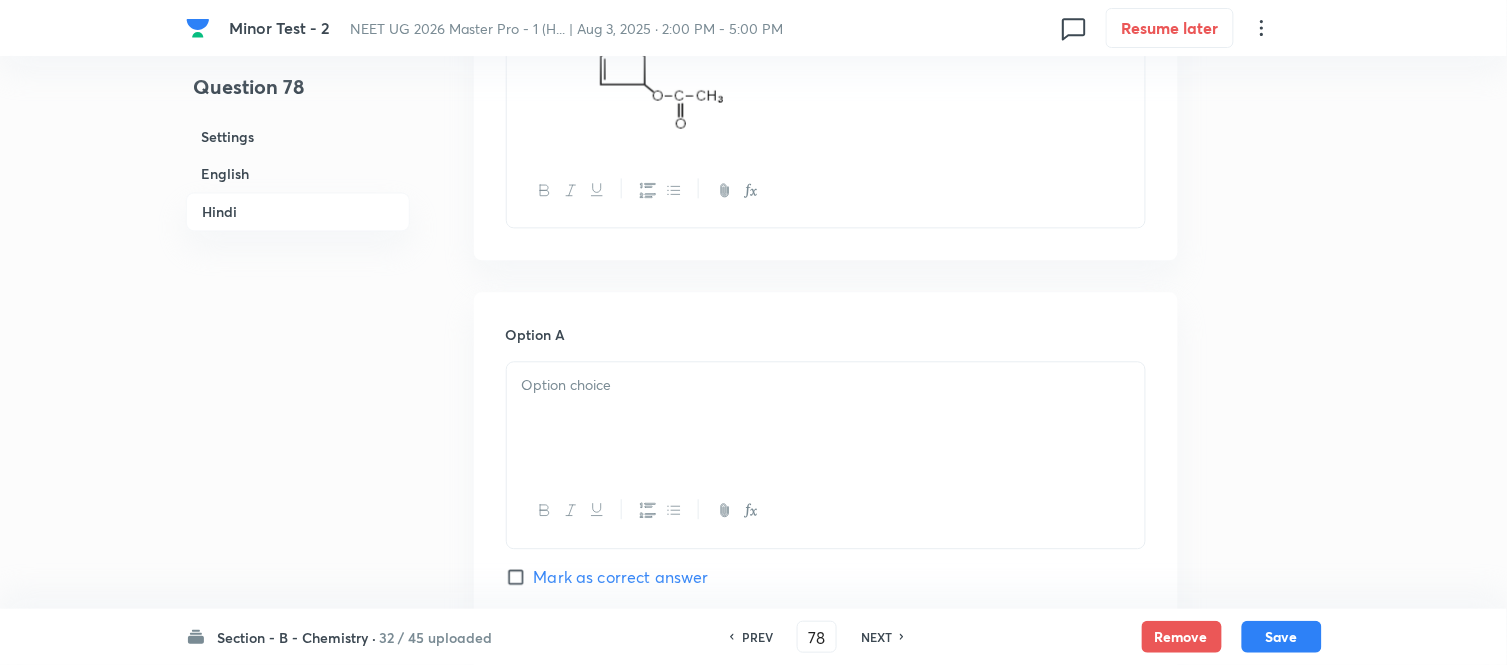 scroll, scrollTop: 3071, scrollLeft: 0, axis: vertical 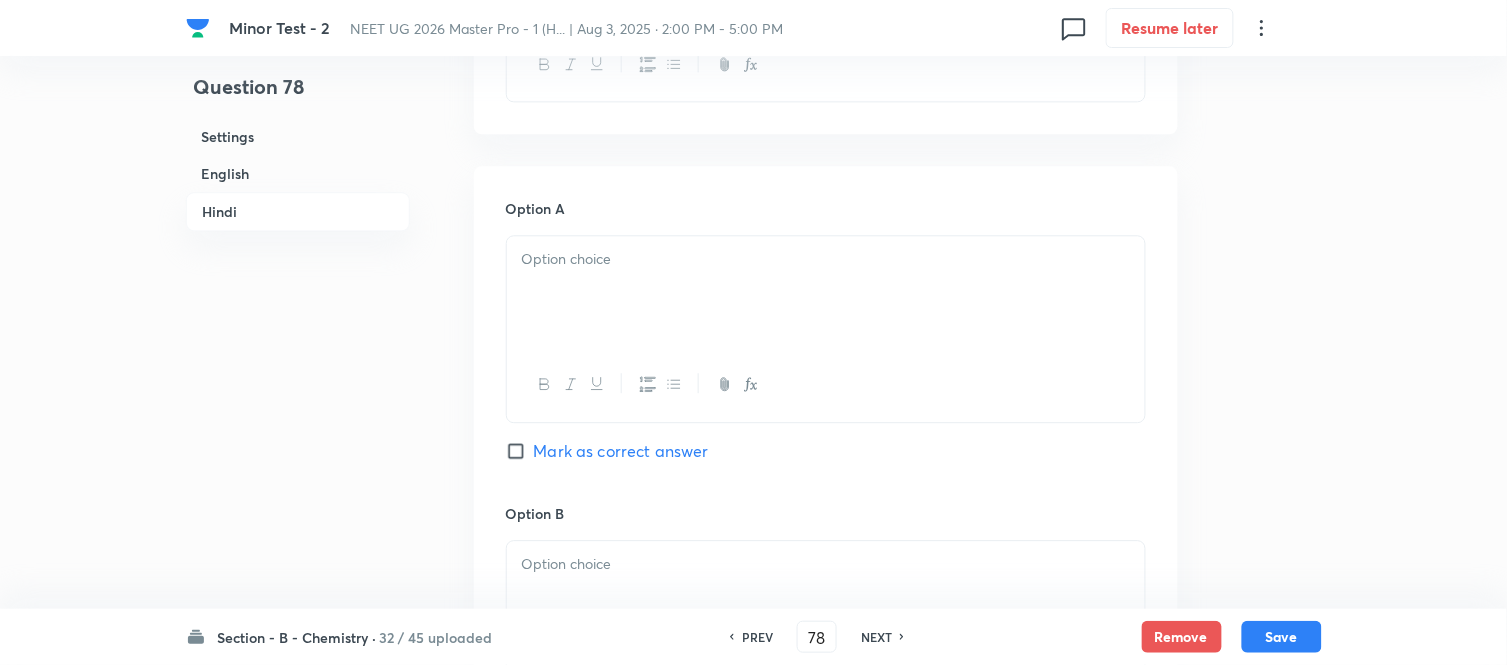 click at bounding box center (826, 292) 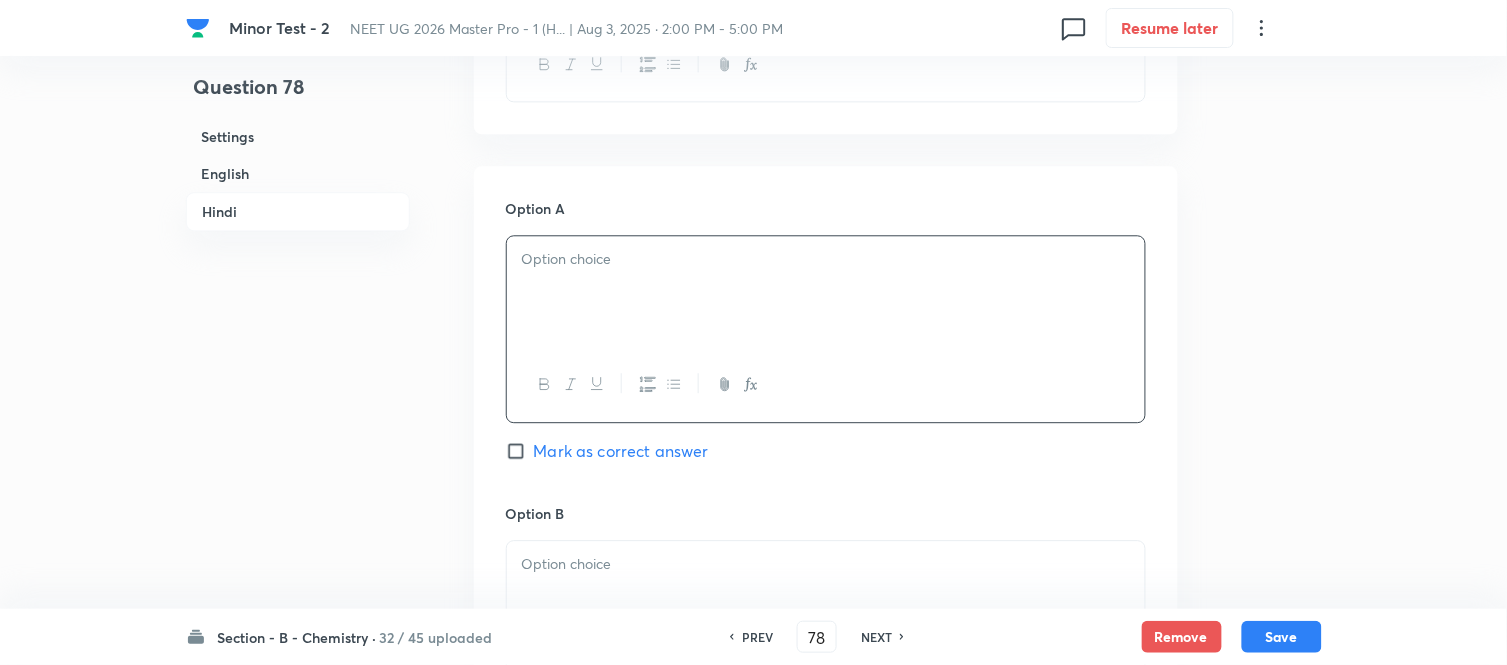click at bounding box center [826, 292] 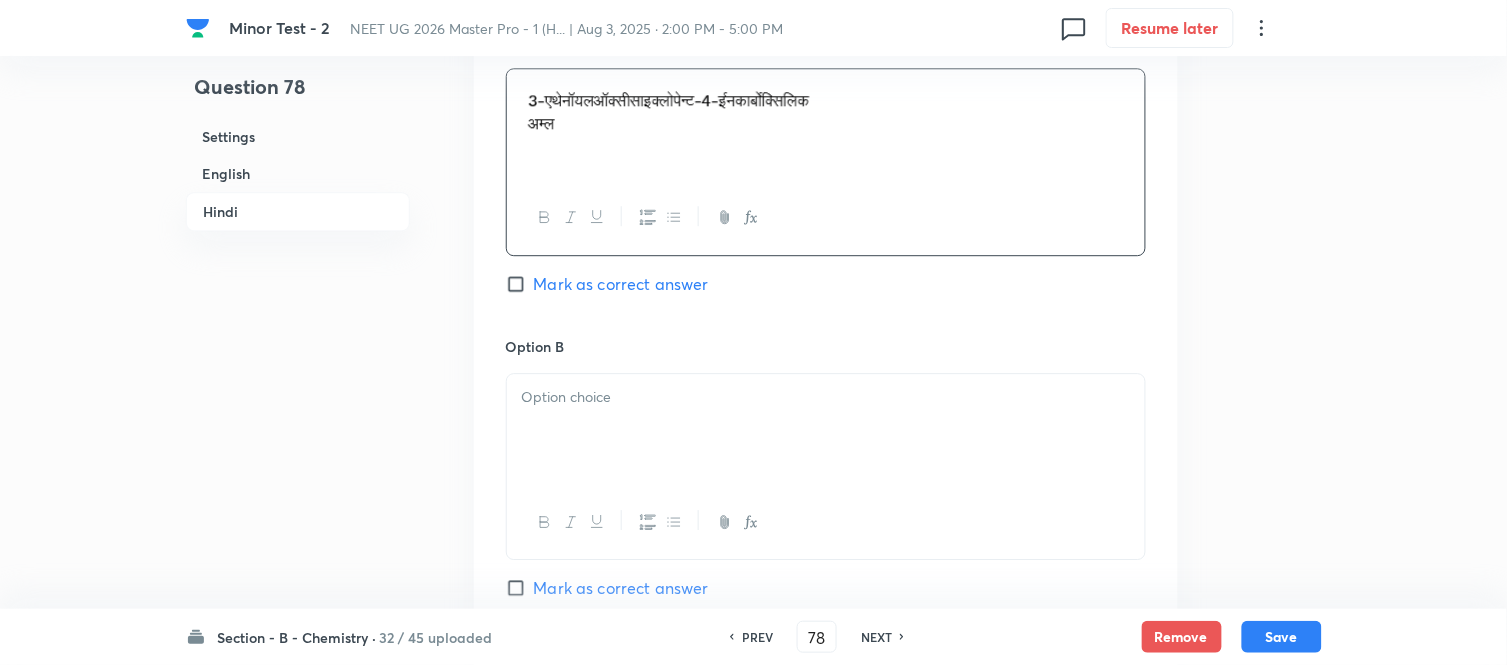 scroll, scrollTop: 3293, scrollLeft: 0, axis: vertical 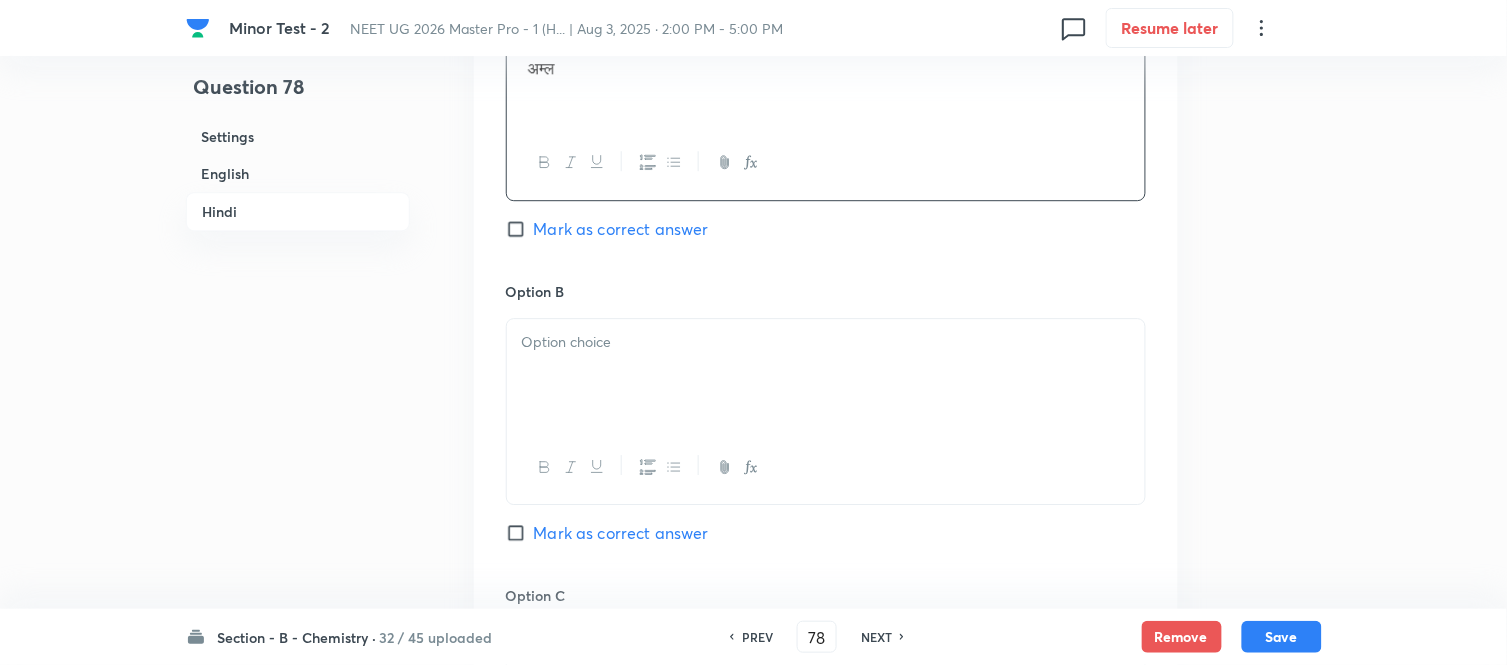 click on "Mark as correct answer" at bounding box center (520, 533) 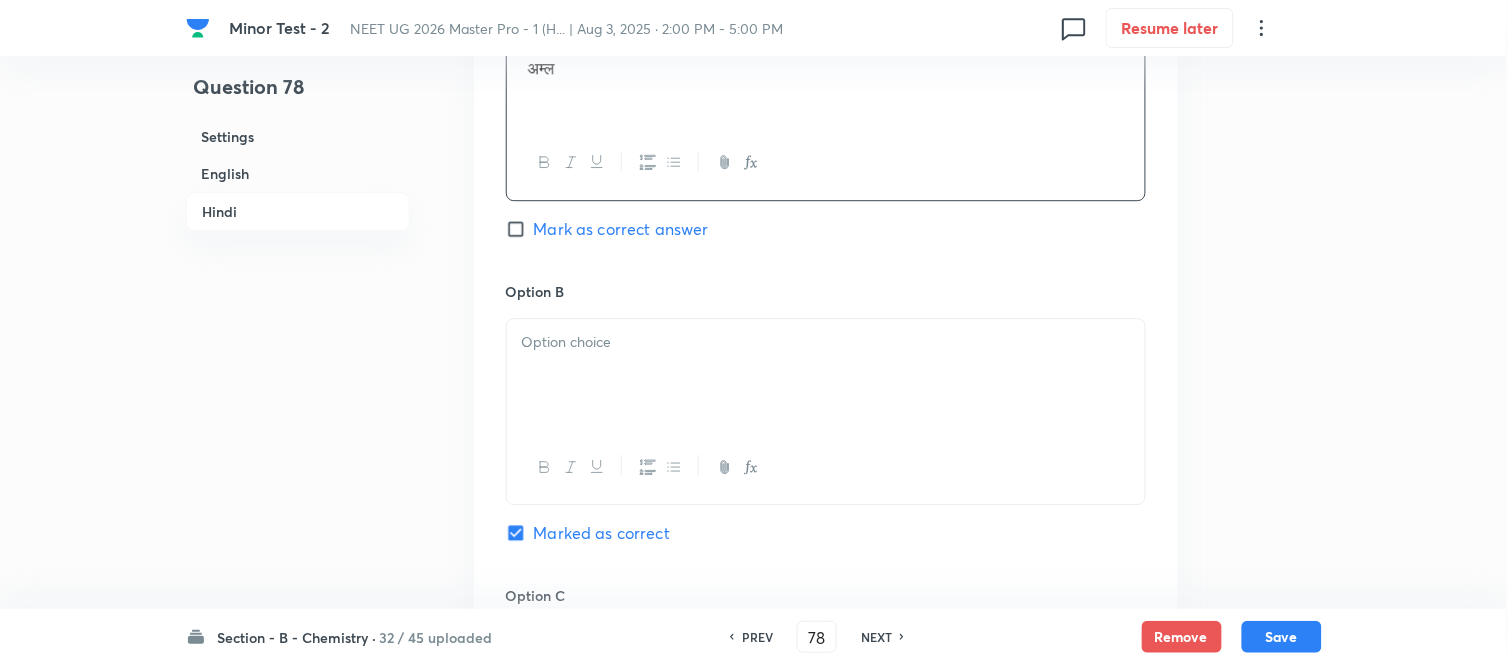 click at bounding box center [826, 342] 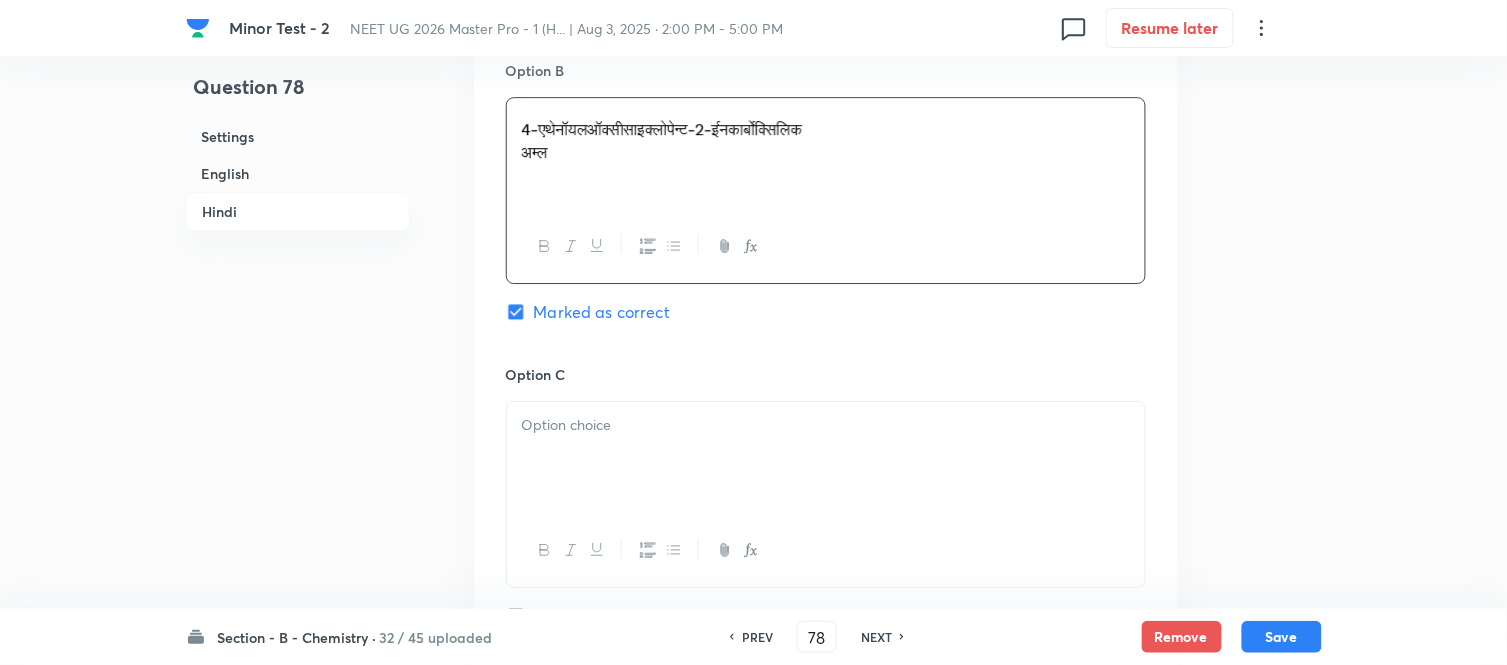 scroll, scrollTop: 3515, scrollLeft: 0, axis: vertical 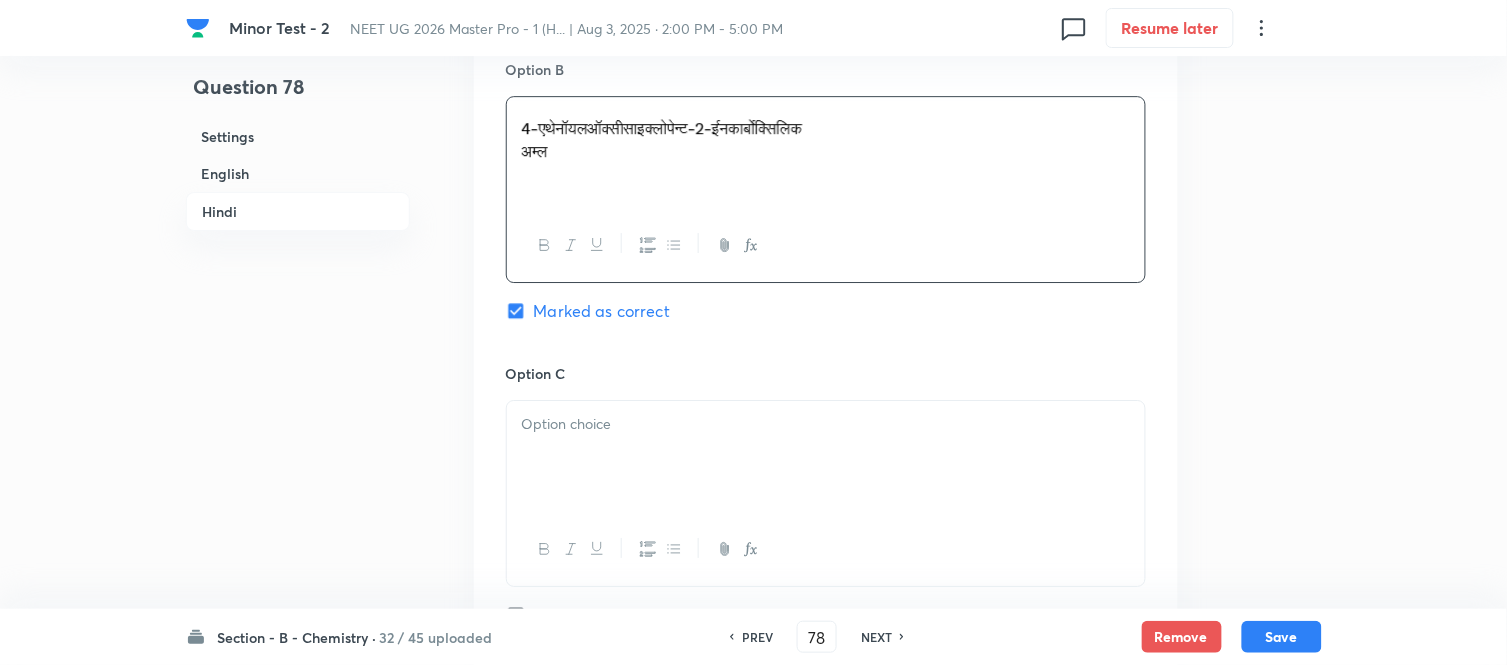 click at bounding box center [826, 424] 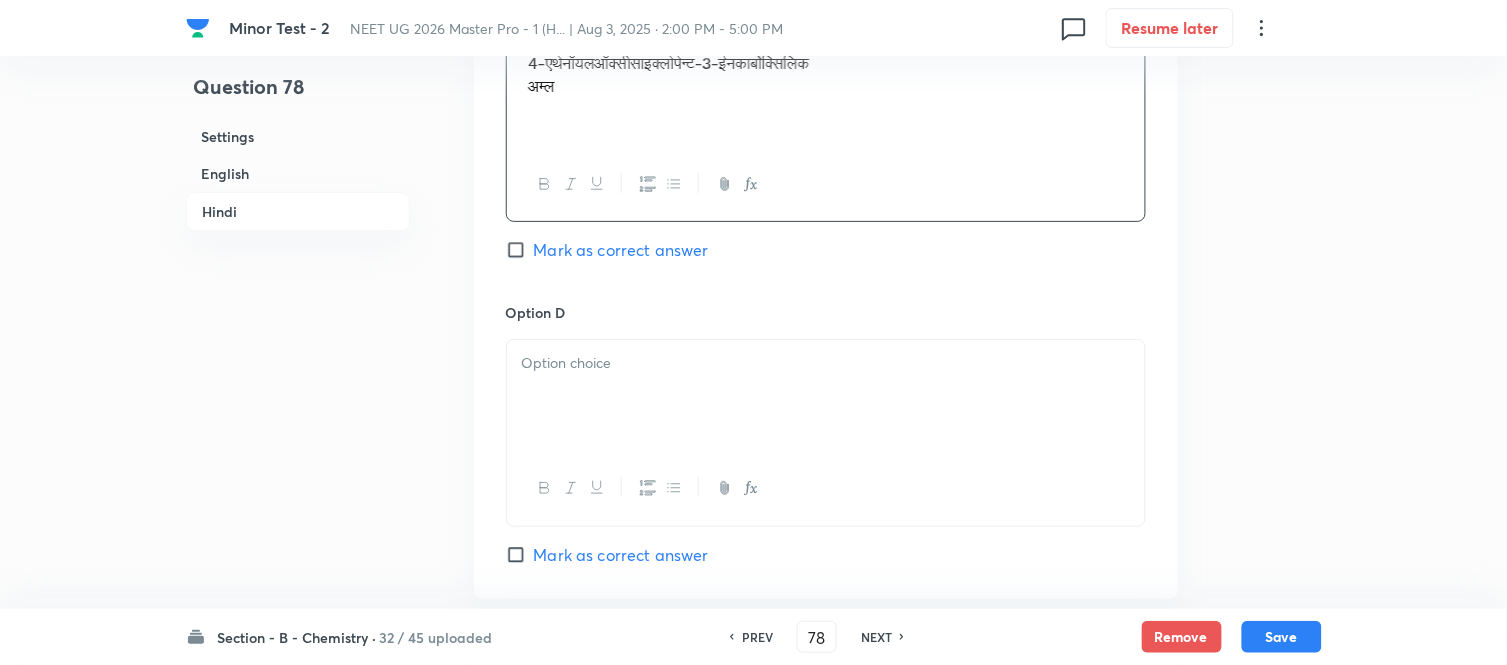 scroll, scrollTop: 3960, scrollLeft: 0, axis: vertical 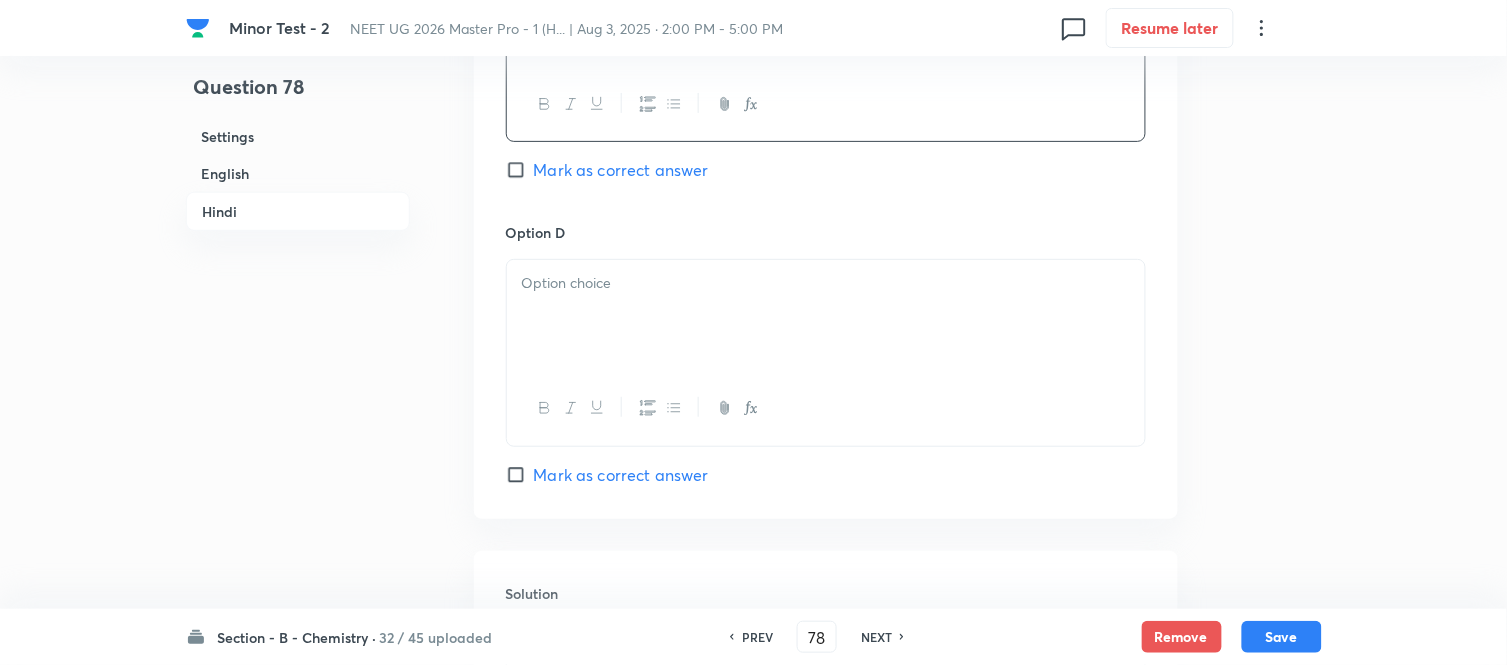 click at bounding box center [826, 316] 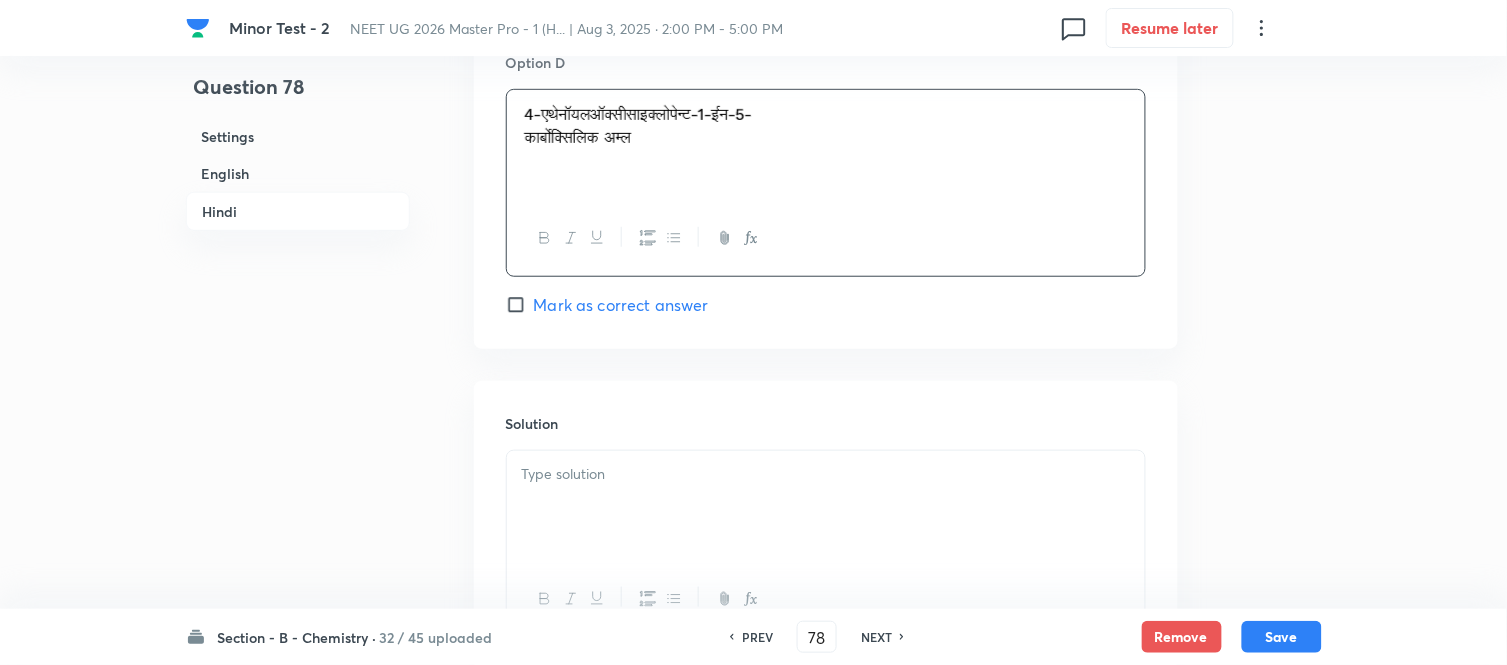 scroll, scrollTop: 4293, scrollLeft: 0, axis: vertical 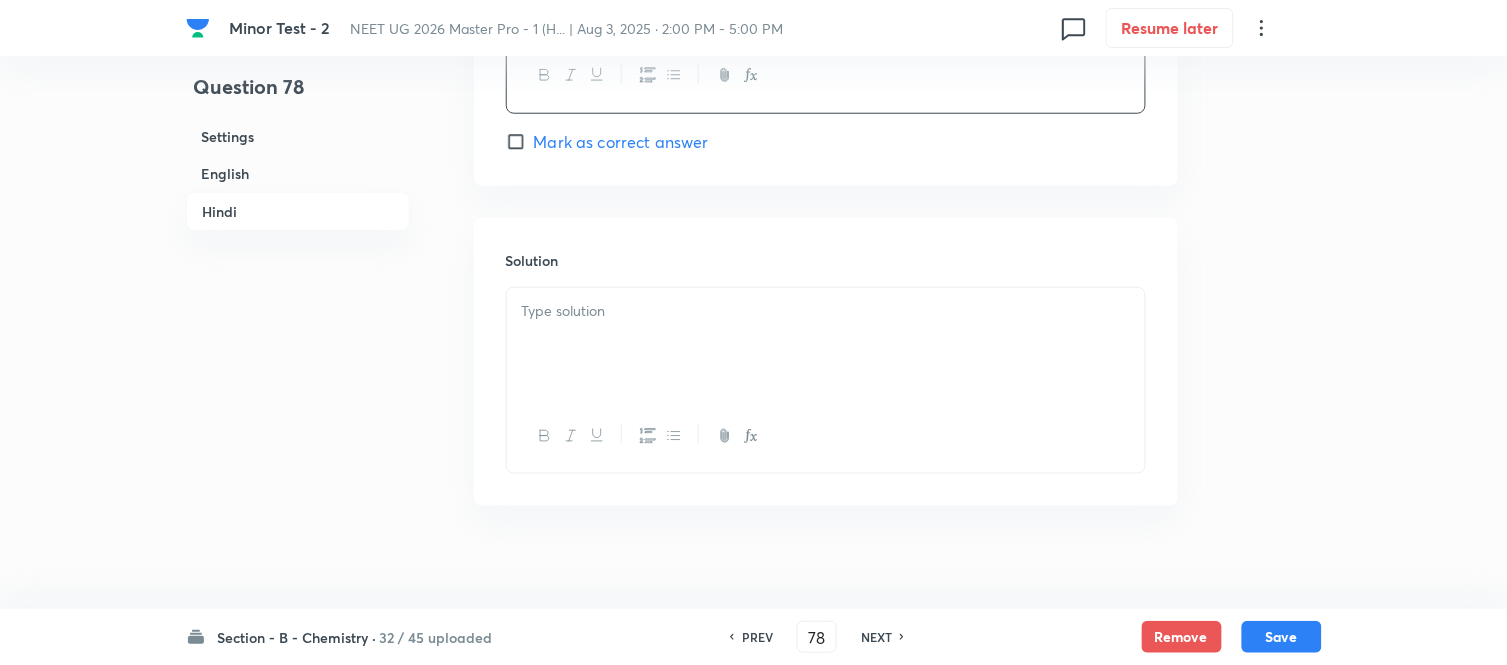 click at bounding box center [826, 311] 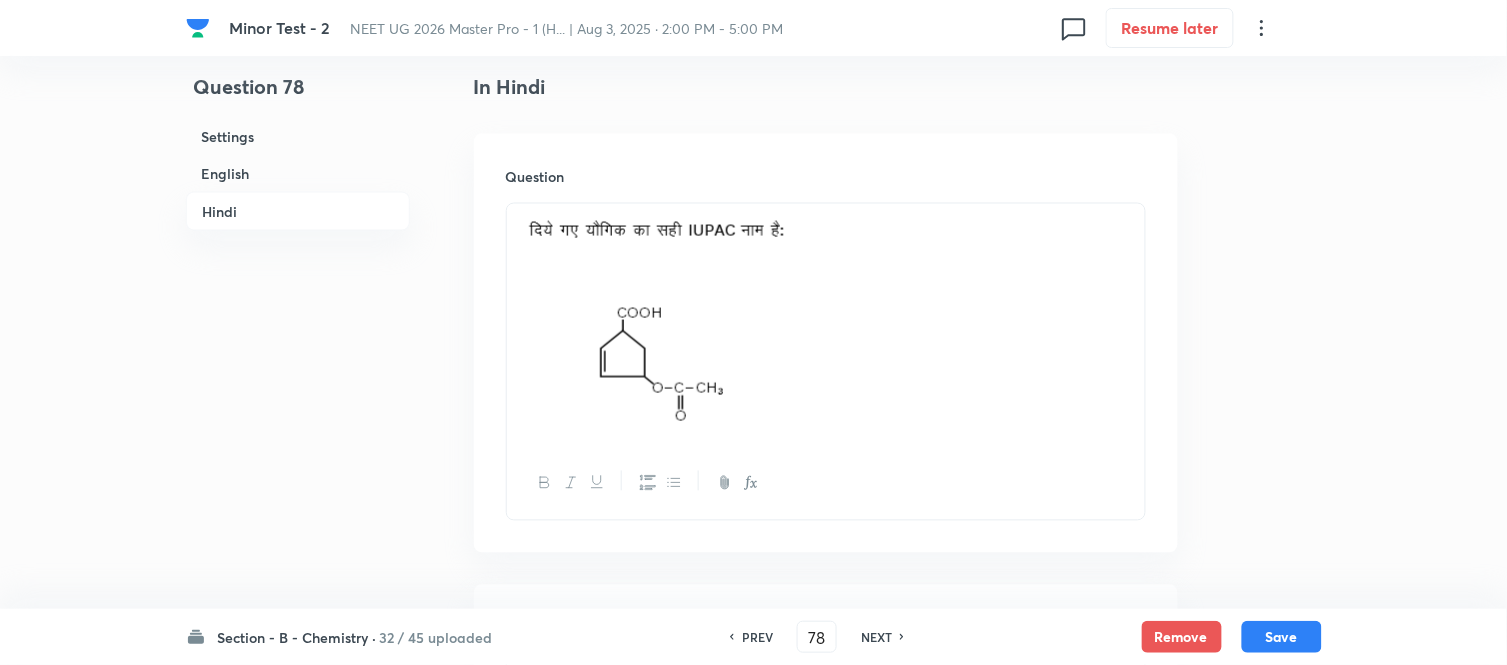 scroll, scrollTop: 2318, scrollLeft: 0, axis: vertical 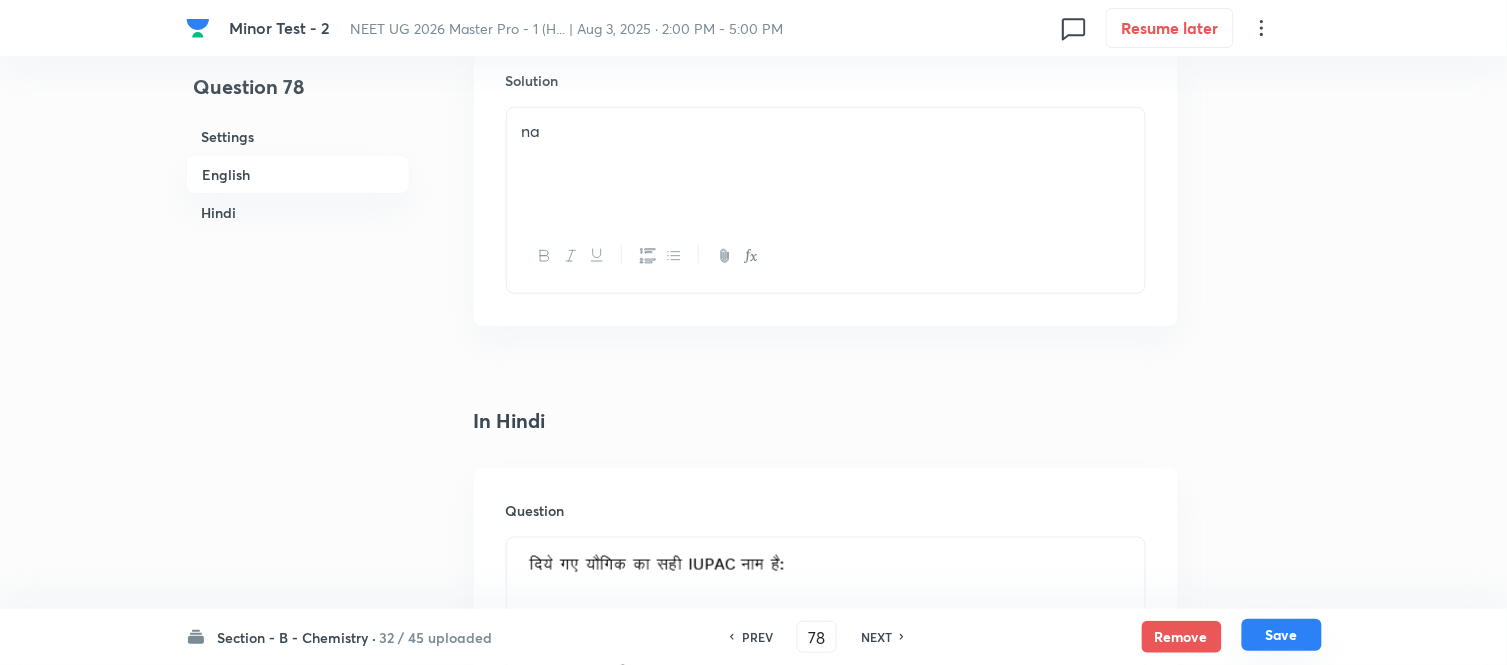 click on "Save" at bounding box center (1282, 635) 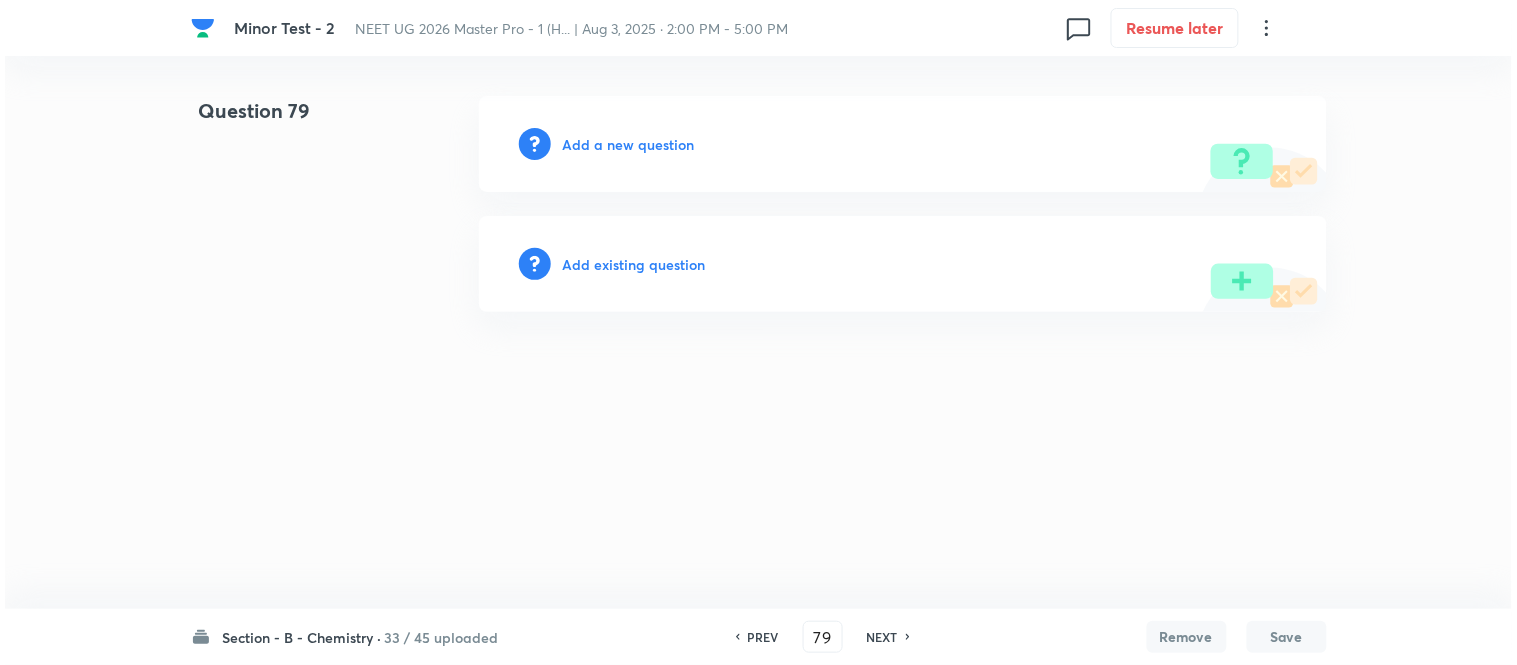 scroll, scrollTop: 0, scrollLeft: 0, axis: both 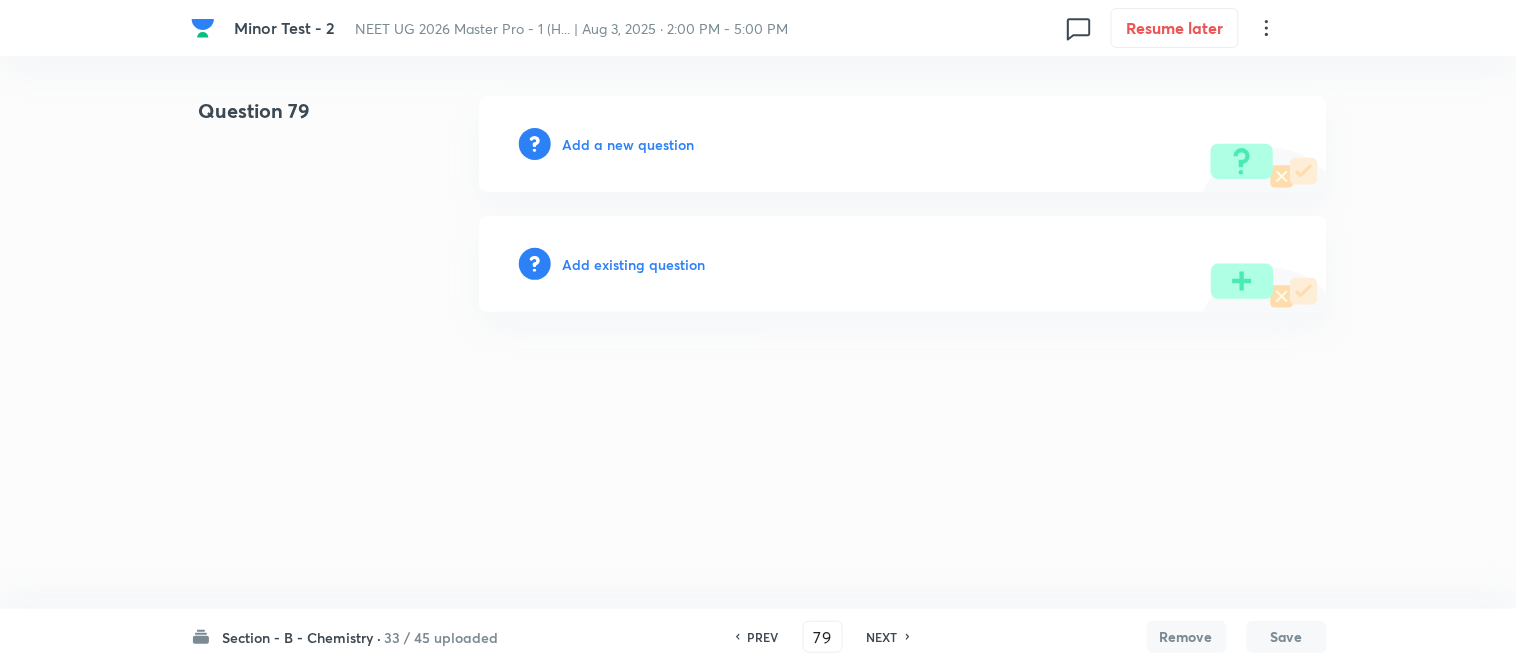 click on "Add a new question" at bounding box center (629, 144) 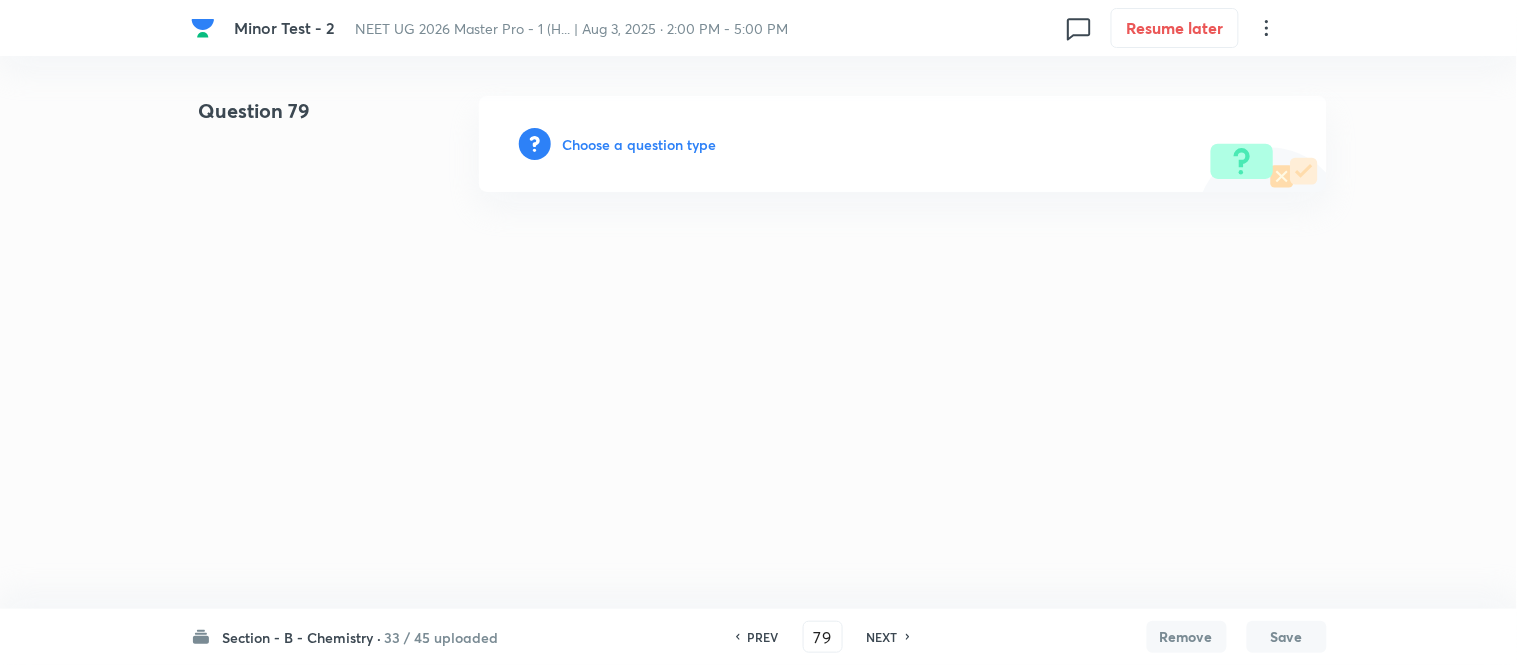 click on "Choose a question type" at bounding box center [640, 144] 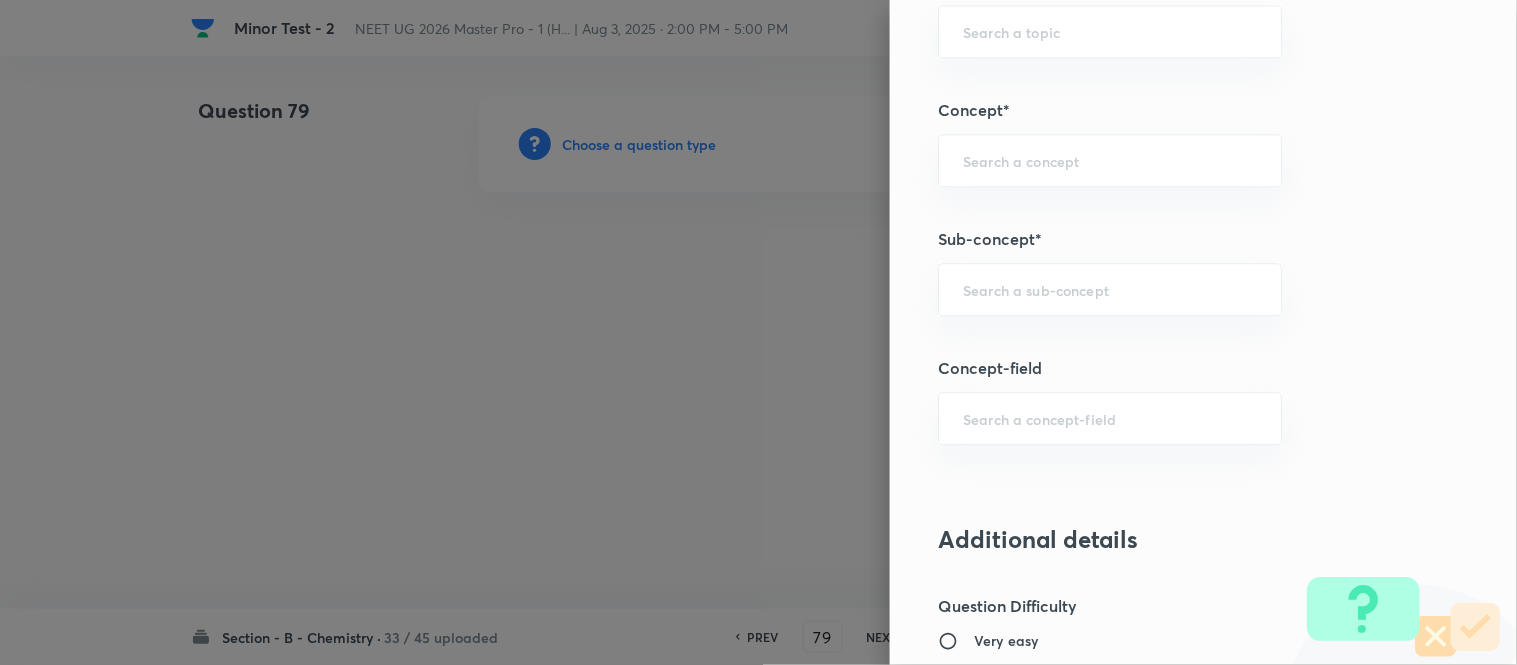 scroll, scrollTop: 1240, scrollLeft: 0, axis: vertical 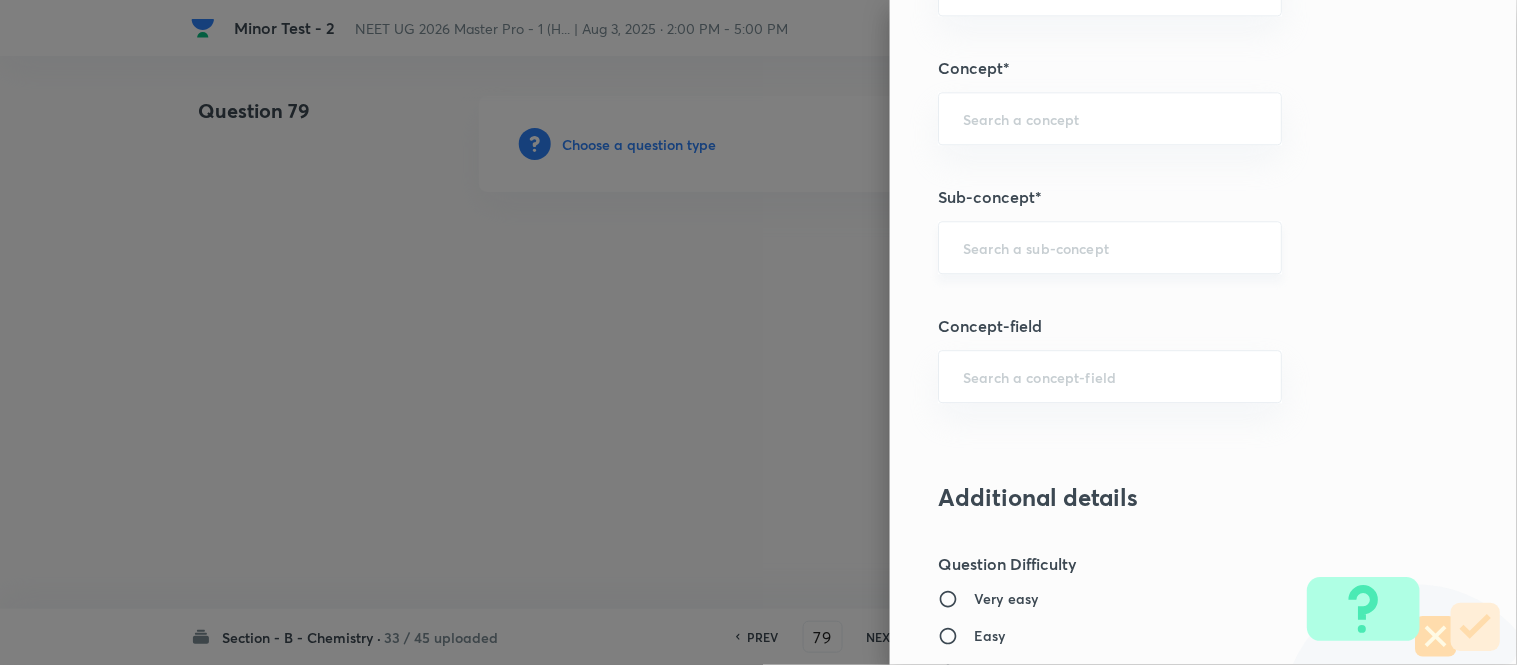 click at bounding box center (1110, 247) 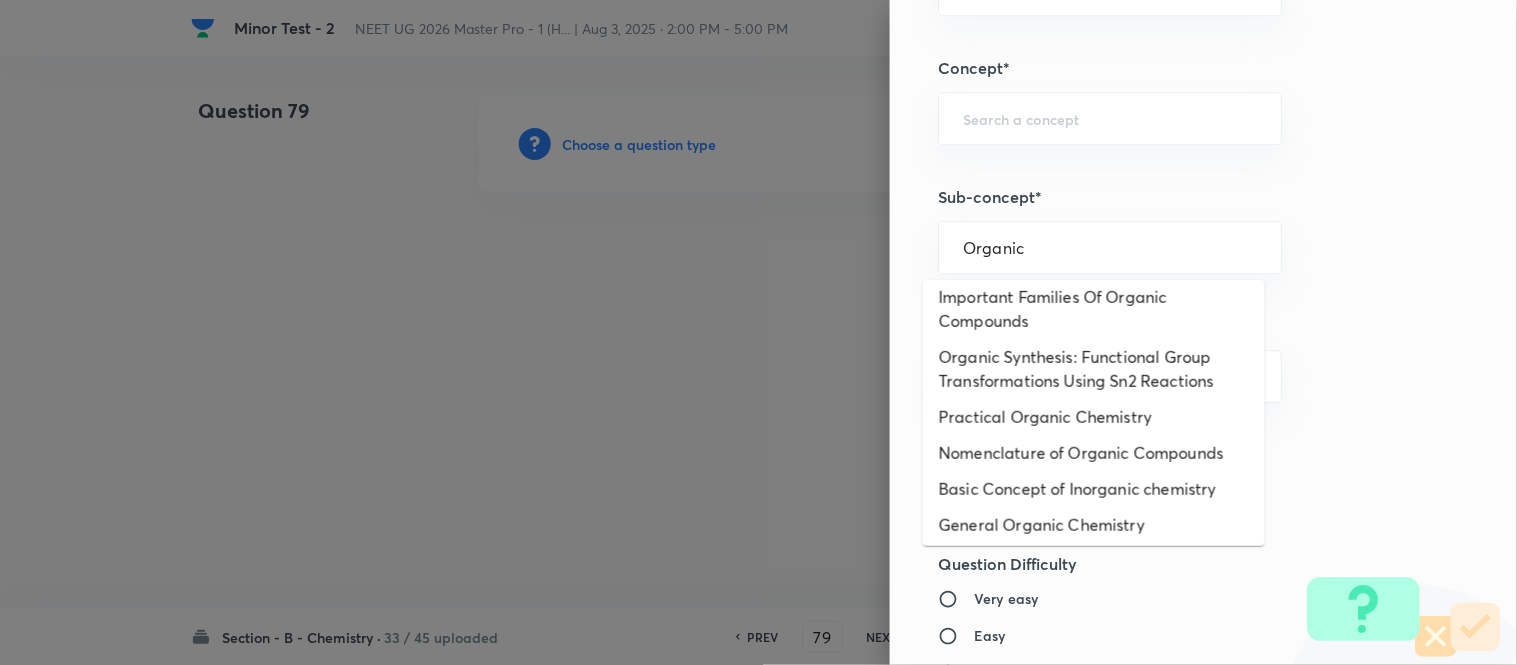 scroll, scrollTop: 325, scrollLeft: 0, axis: vertical 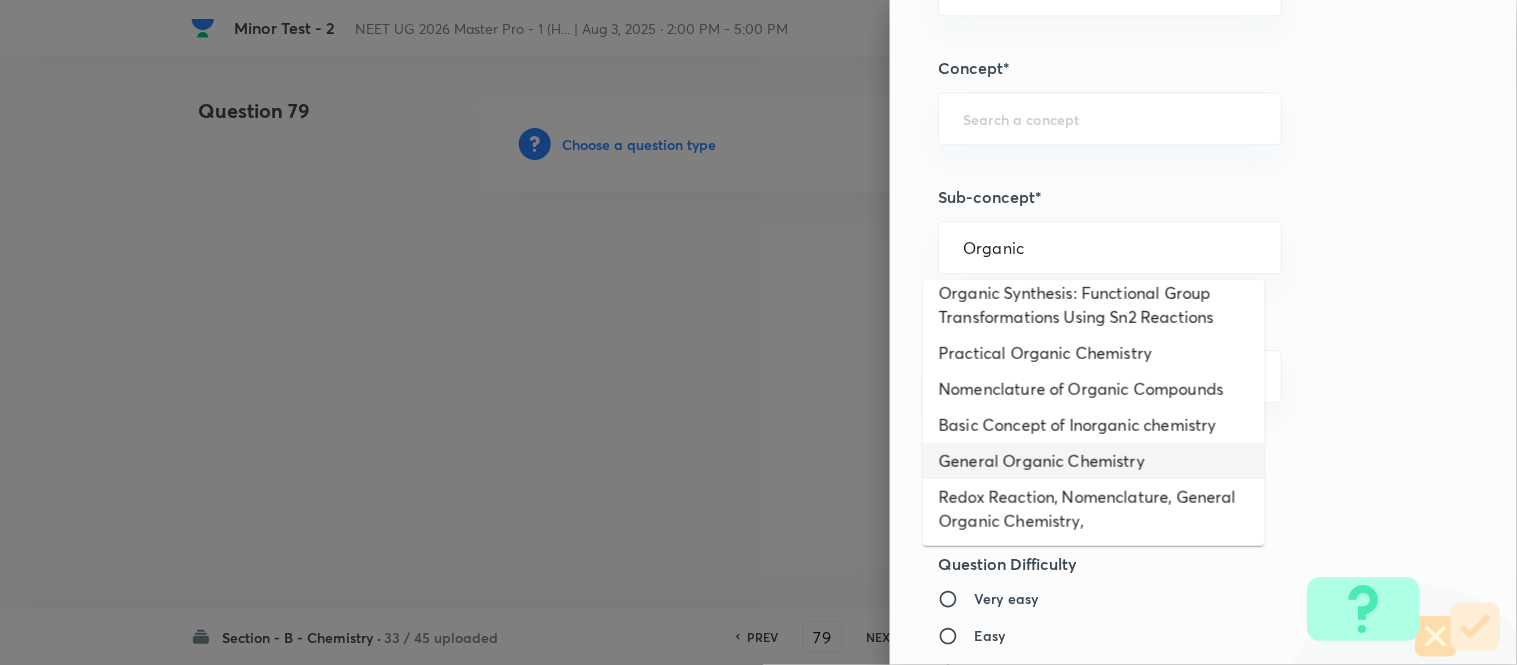 click on "General Organic Chemistry" at bounding box center (1094, 461) 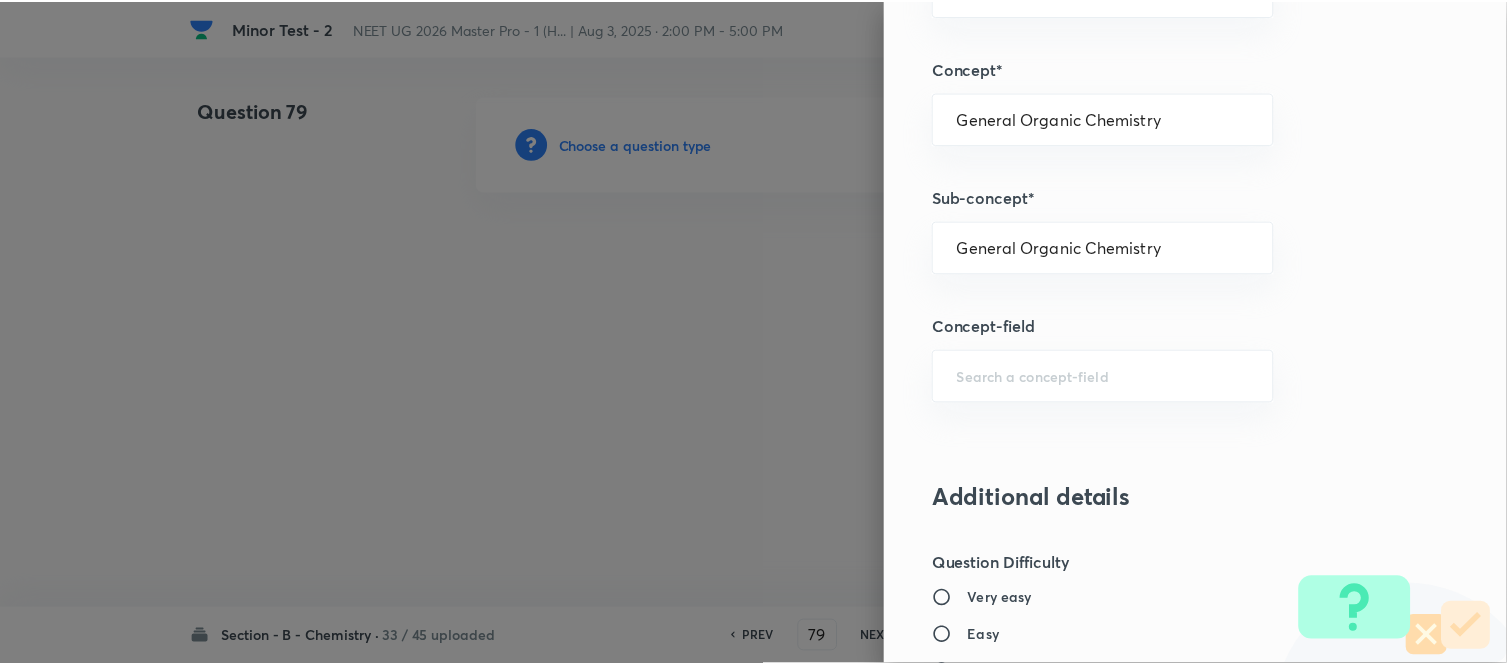 scroll, scrollTop: 2195, scrollLeft: 0, axis: vertical 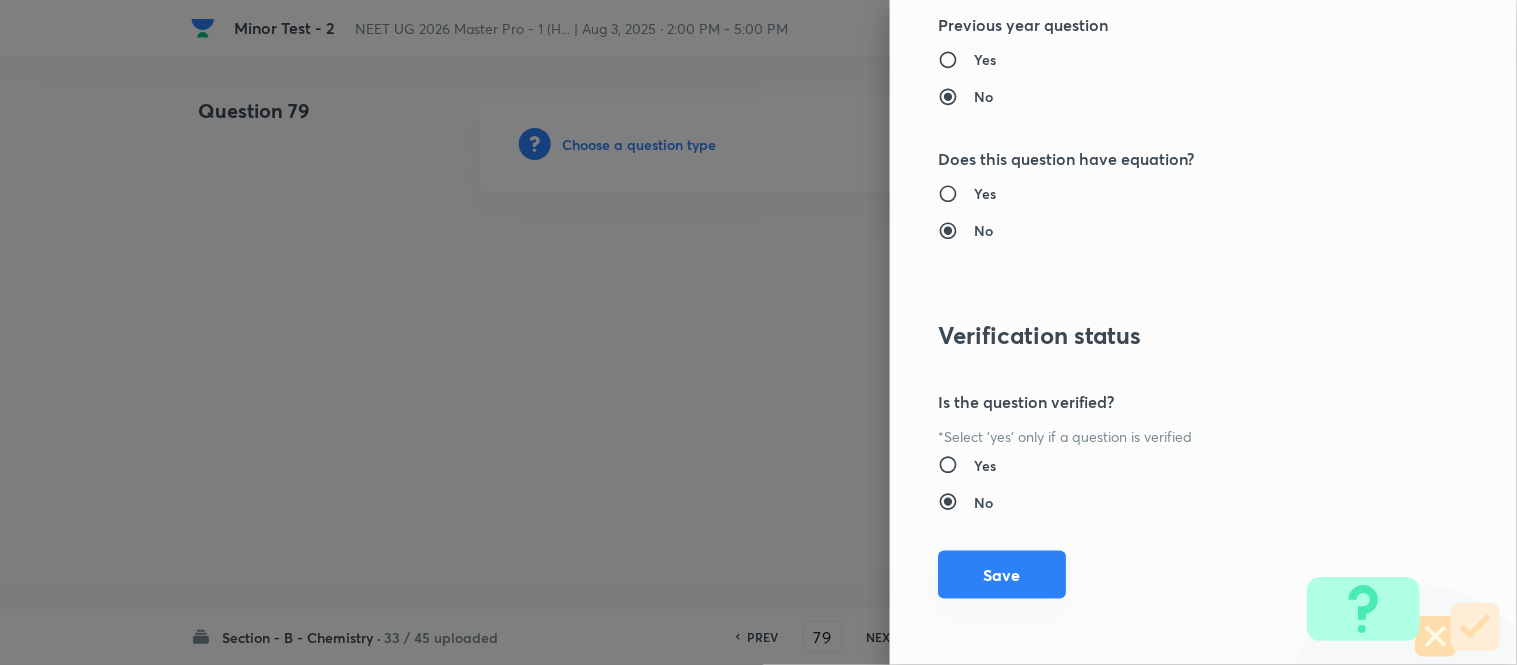 click on "Save" at bounding box center [1002, 575] 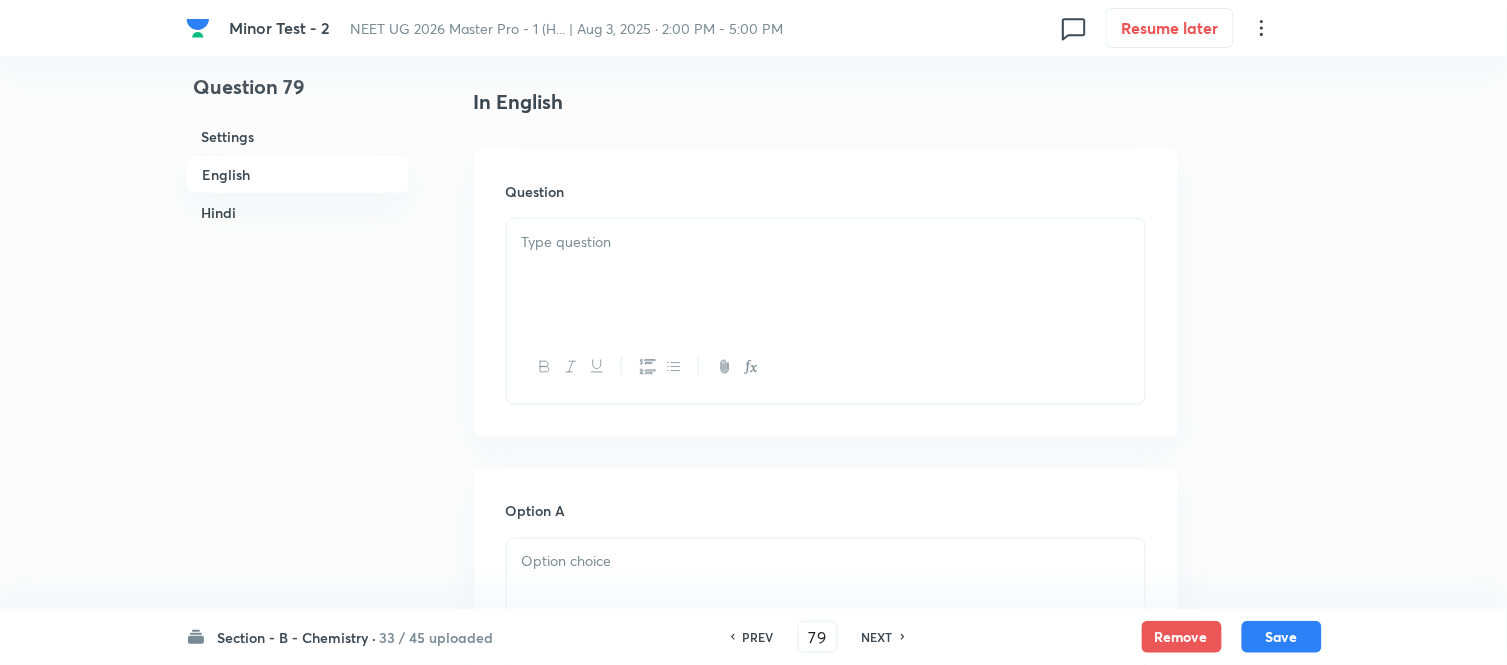scroll, scrollTop: 555, scrollLeft: 0, axis: vertical 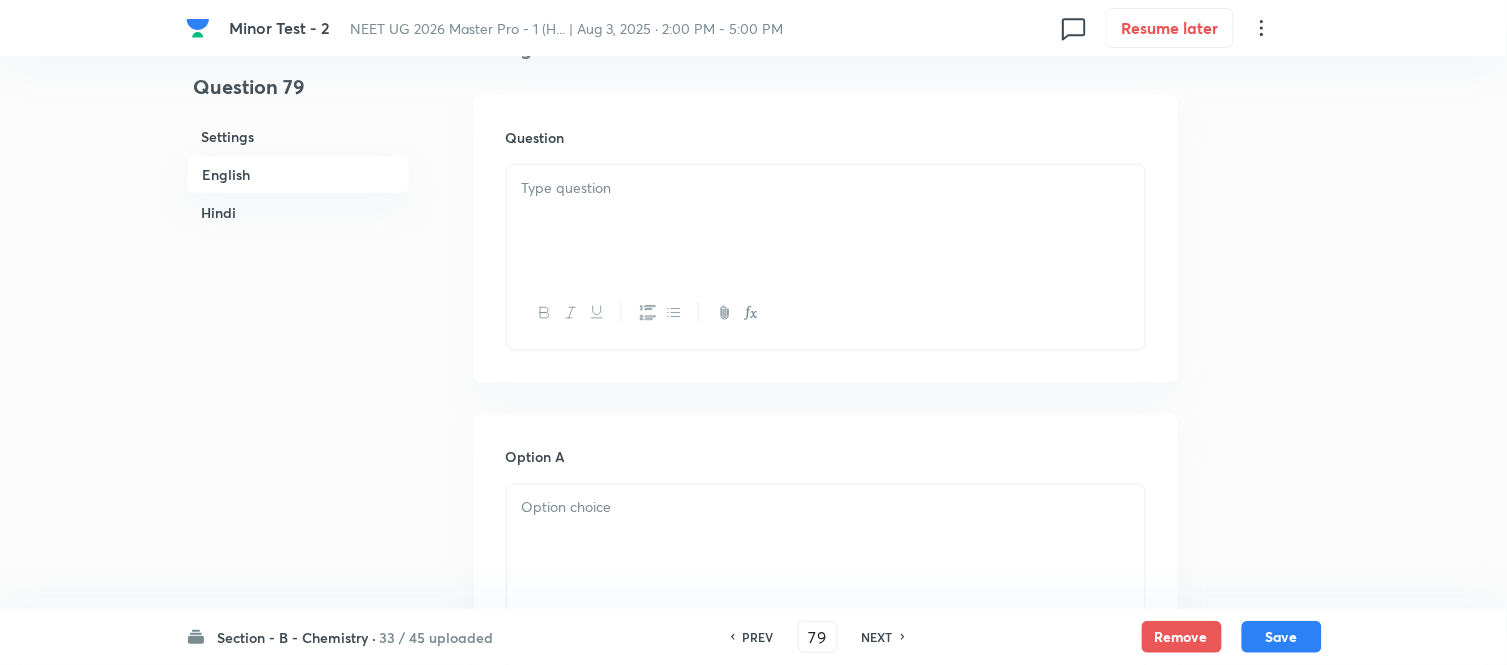 click at bounding box center (826, 221) 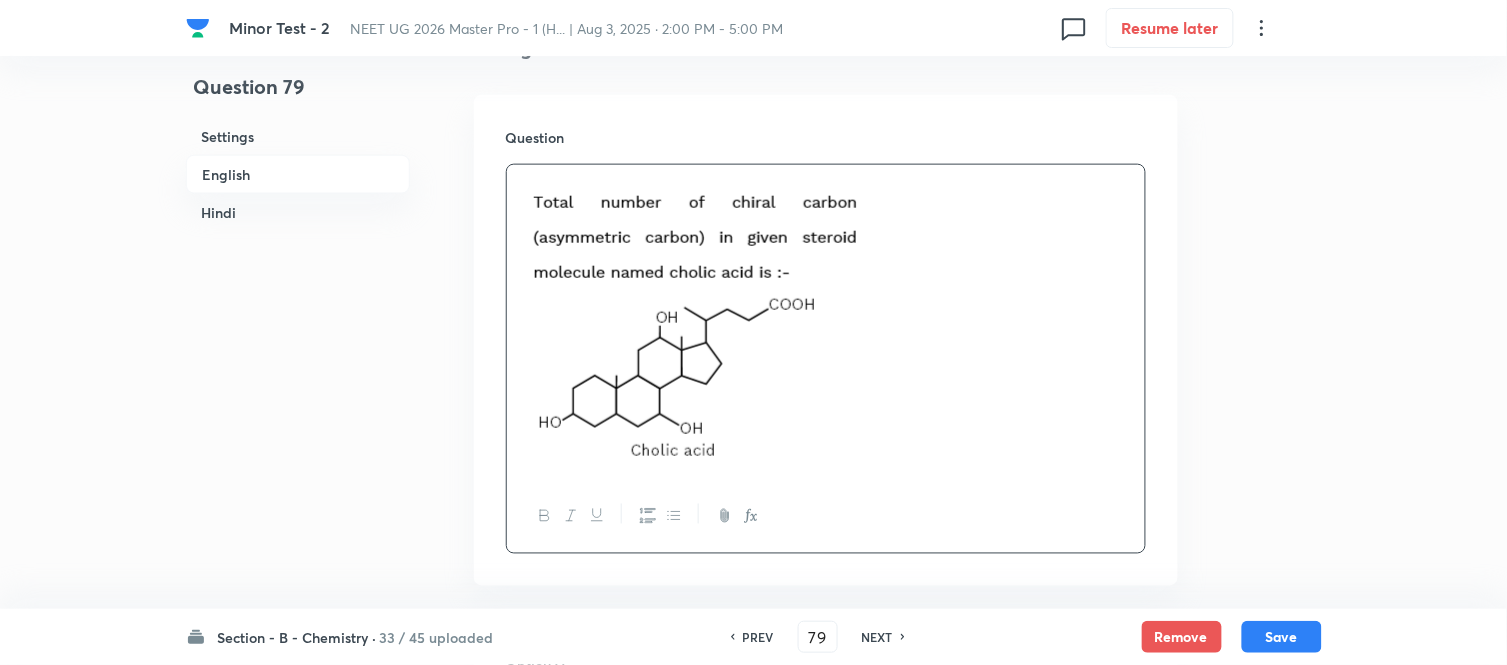 click on "Hindi" at bounding box center [298, 212] 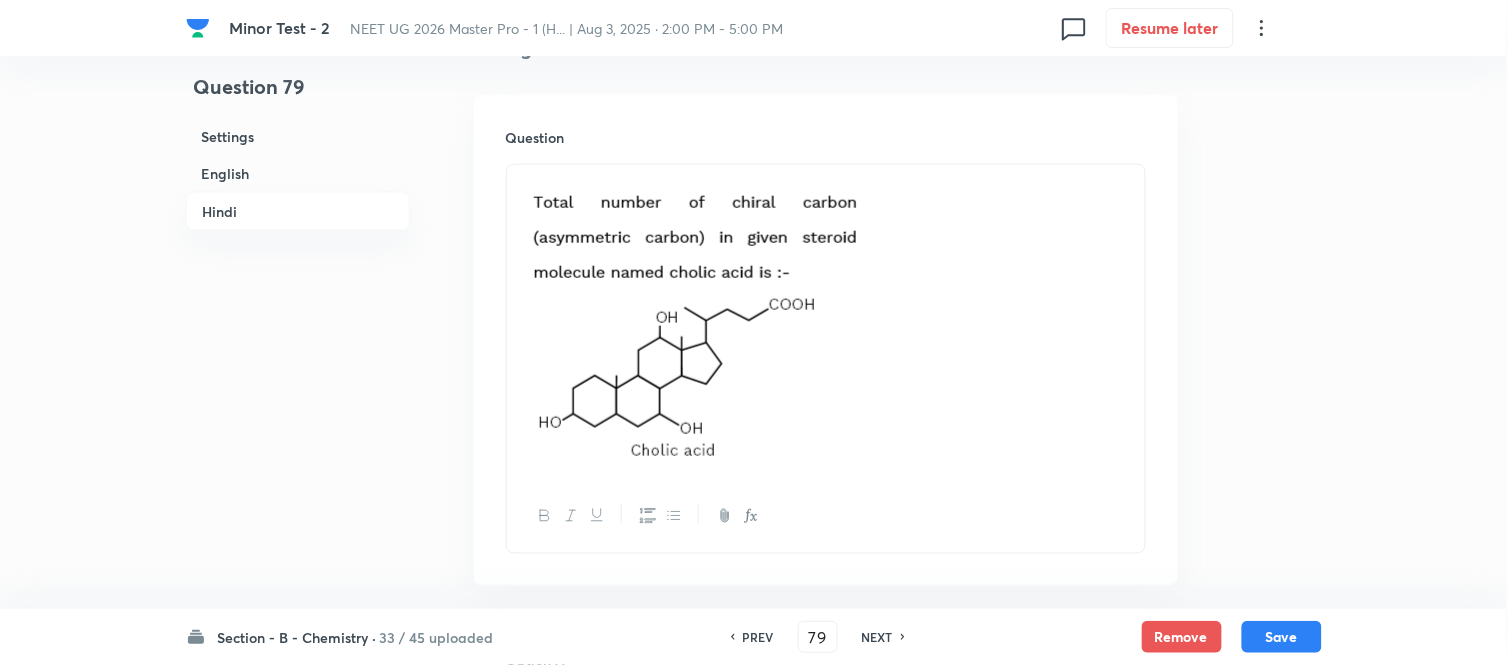 scroll, scrollTop: 2747, scrollLeft: 0, axis: vertical 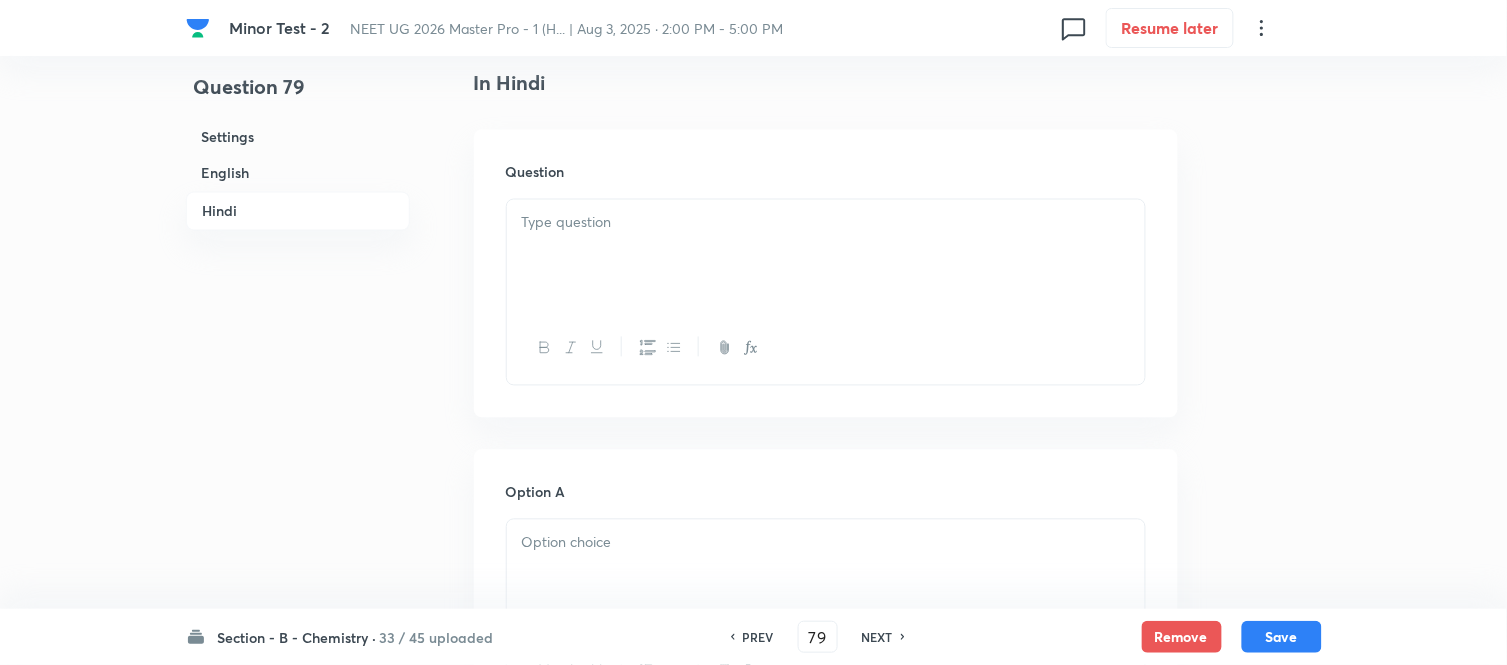 click at bounding box center (826, 256) 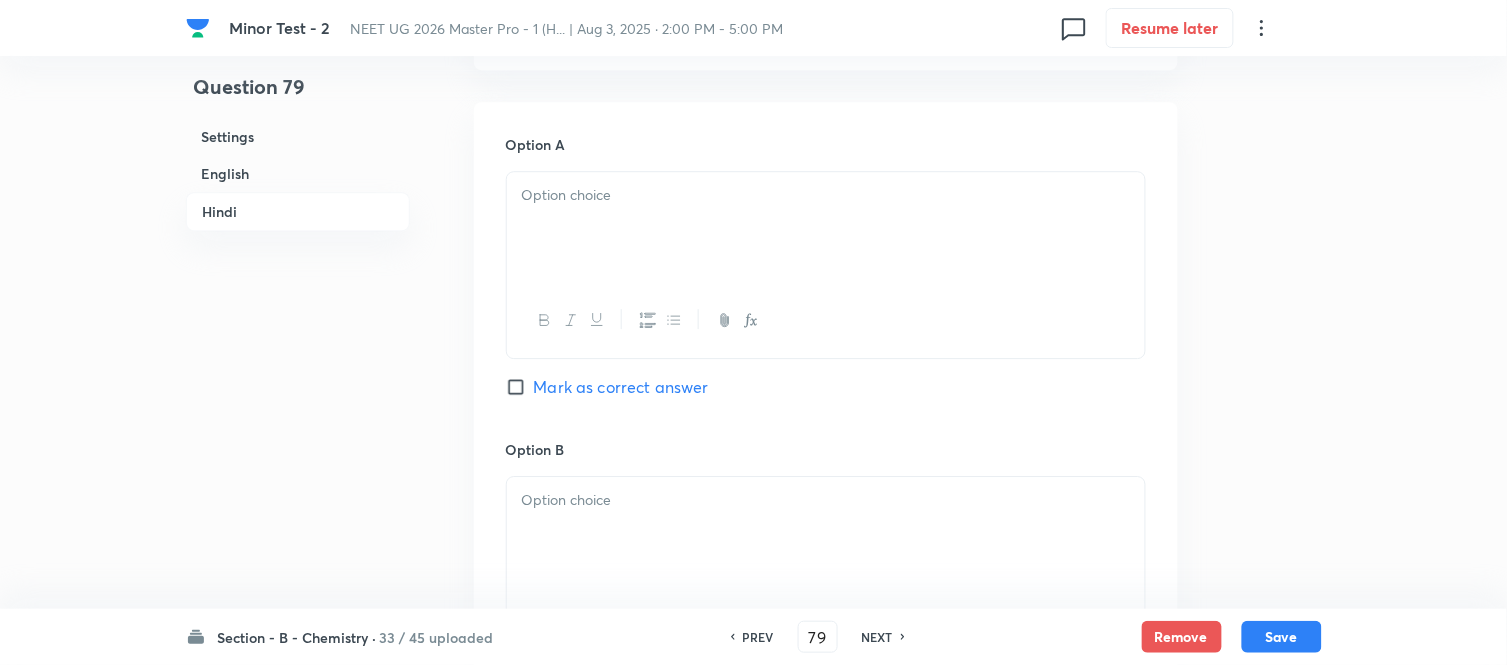scroll, scrollTop: 3414, scrollLeft: 0, axis: vertical 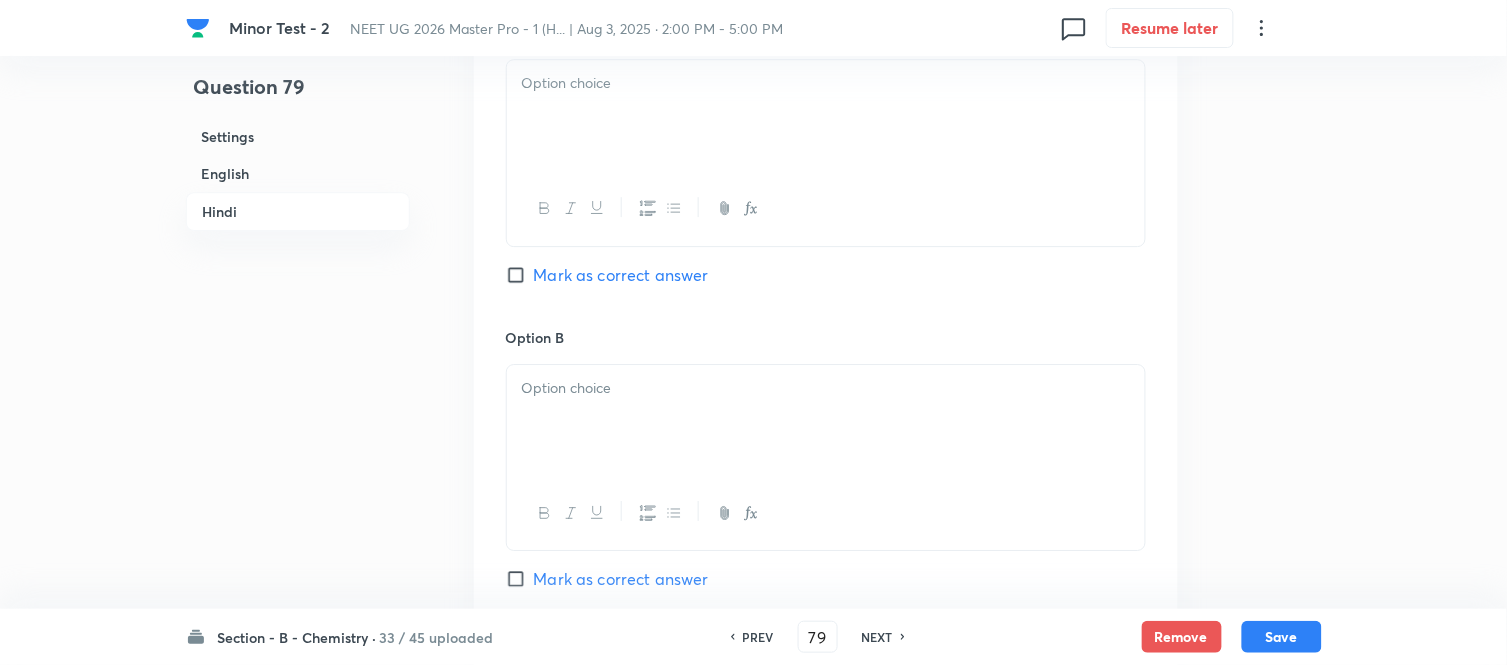 click at bounding box center [826, 116] 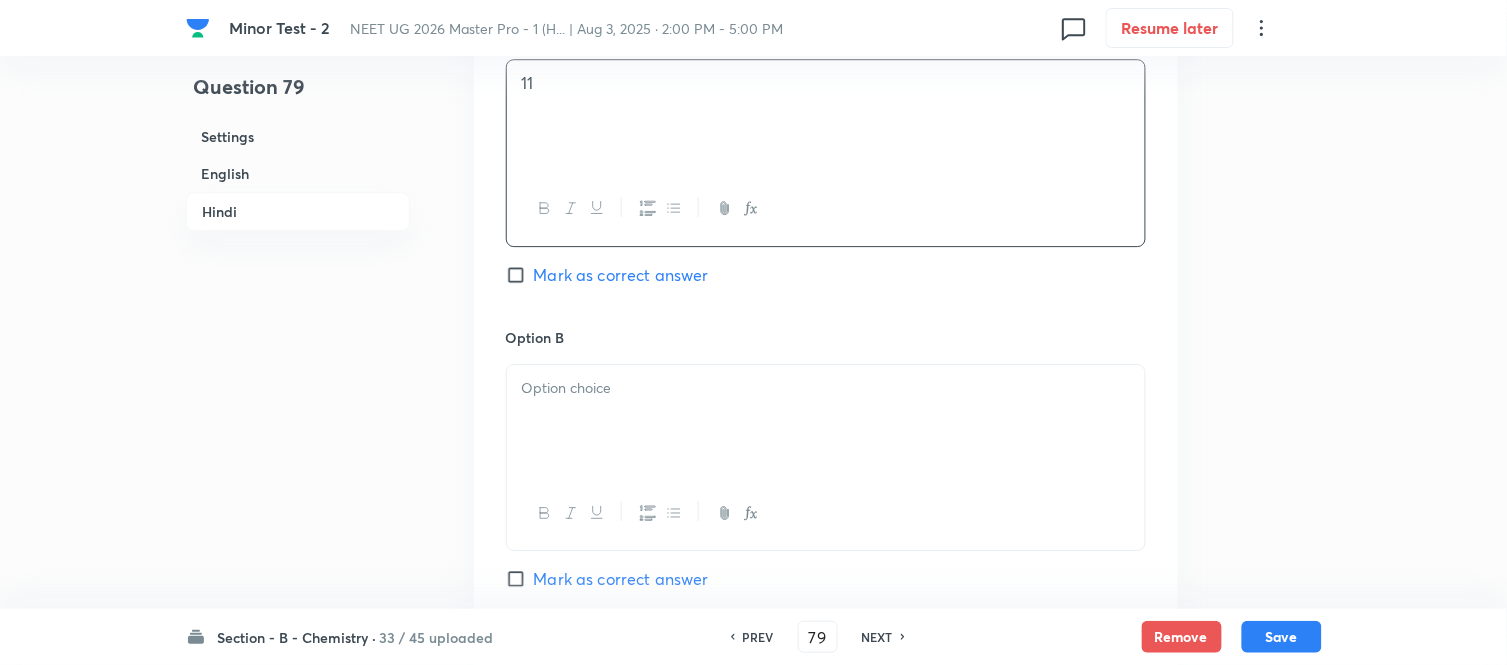 click on "Mark as correct answer" at bounding box center (520, 275) 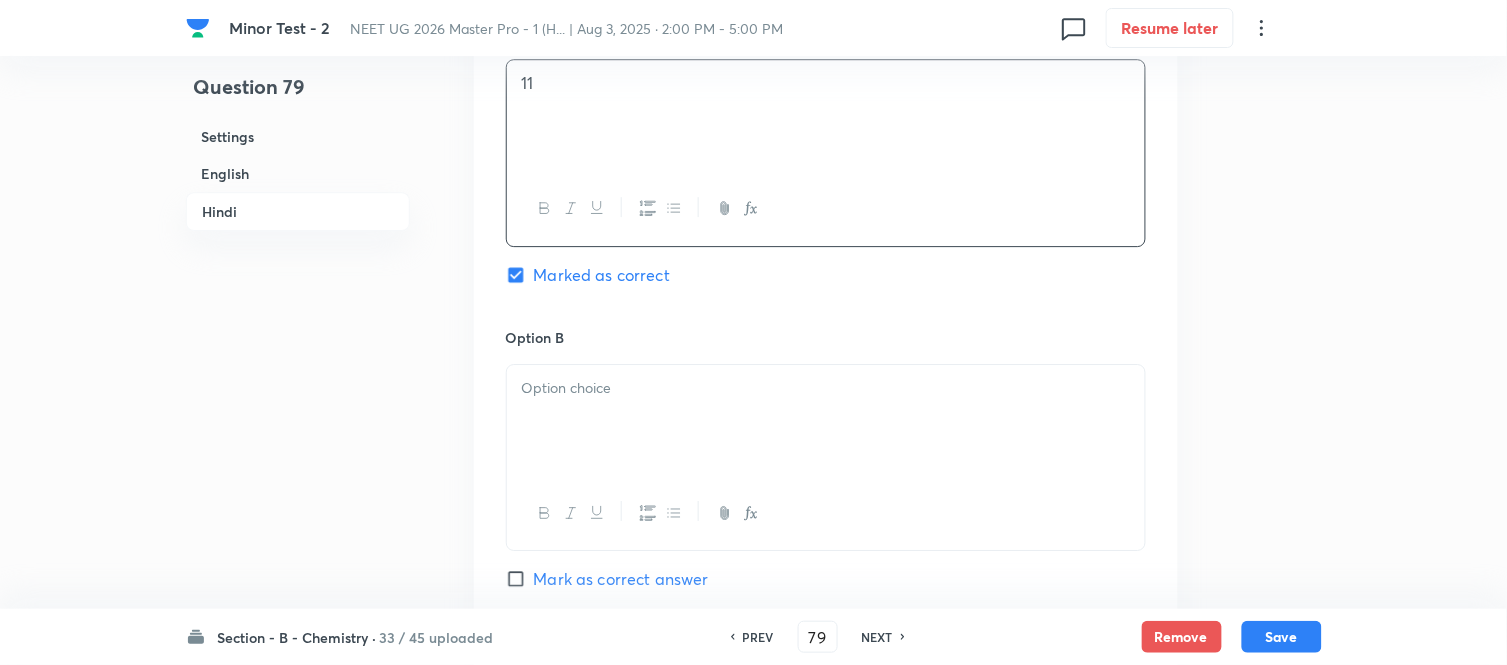 click at bounding box center [826, 421] 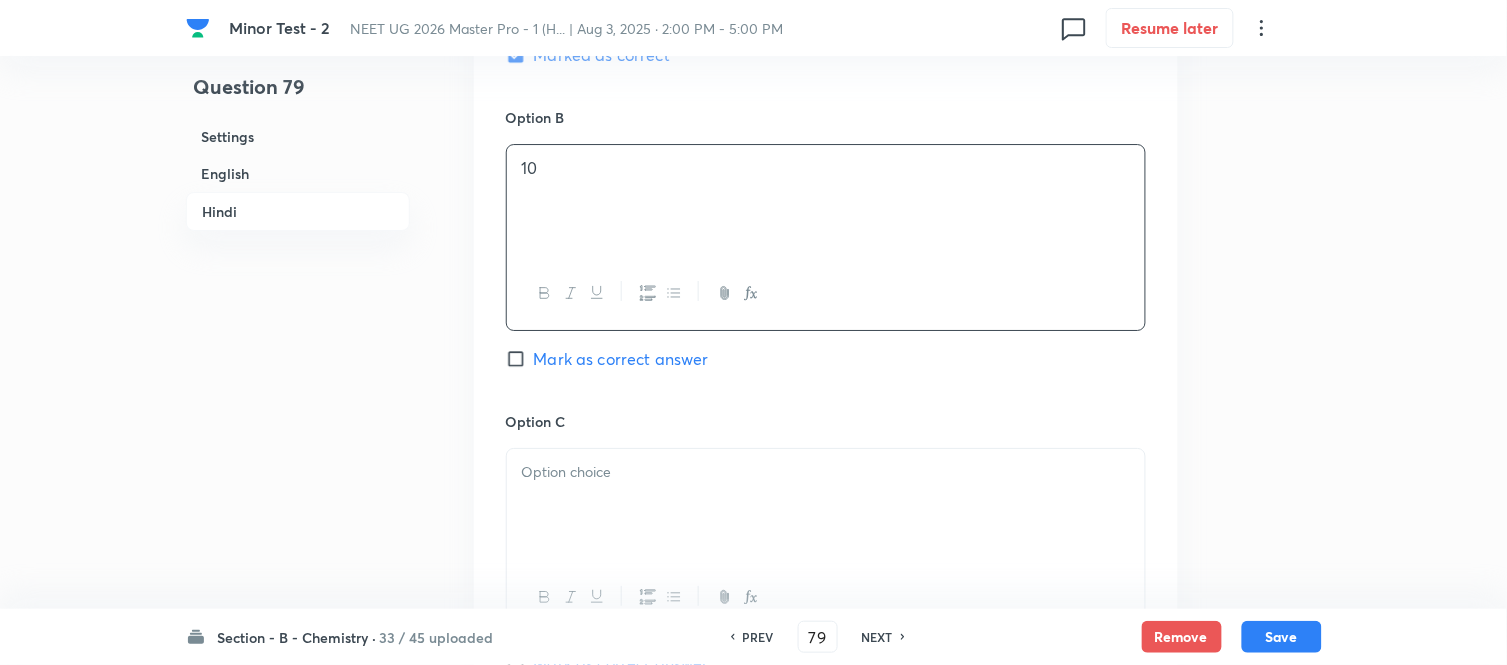 scroll, scrollTop: 3636, scrollLeft: 0, axis: vertical 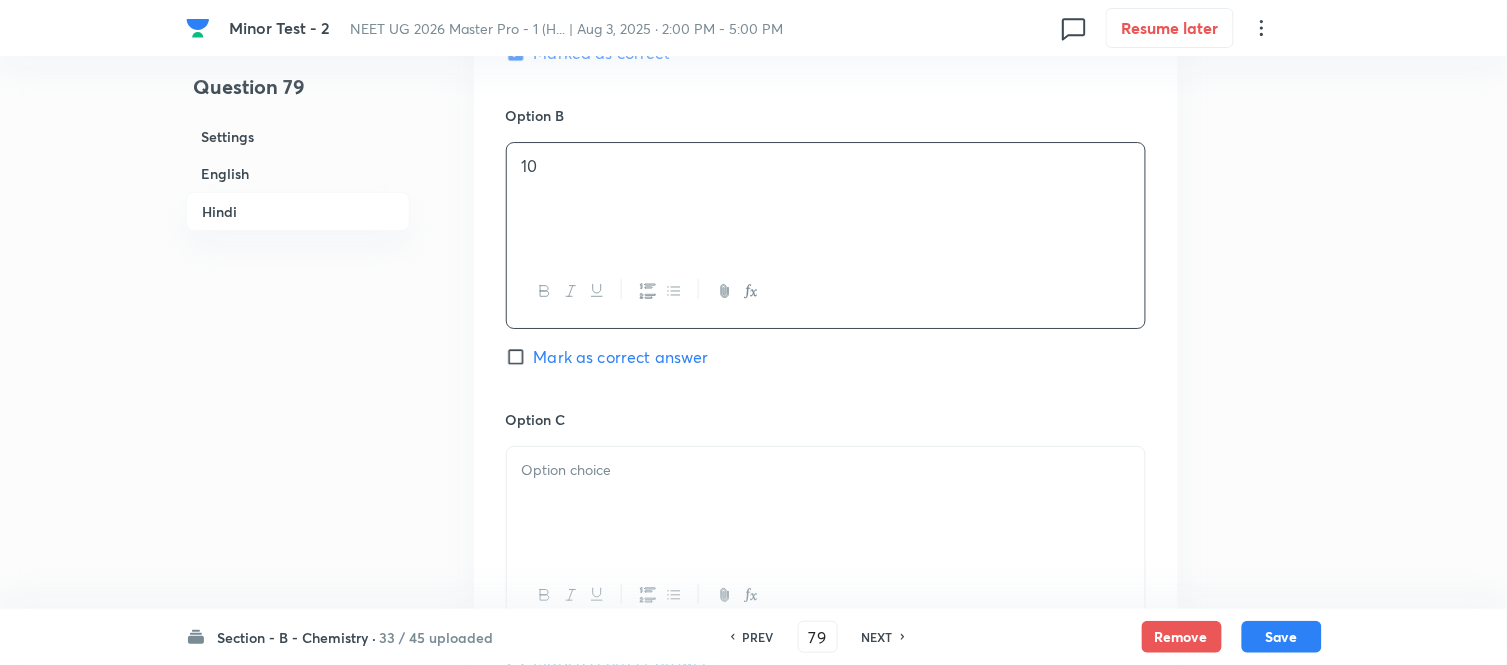 drag, startPoint x: 678, startPoint y: 455, endPoint x: 680, endPoint y: 496, distance: 41.04875 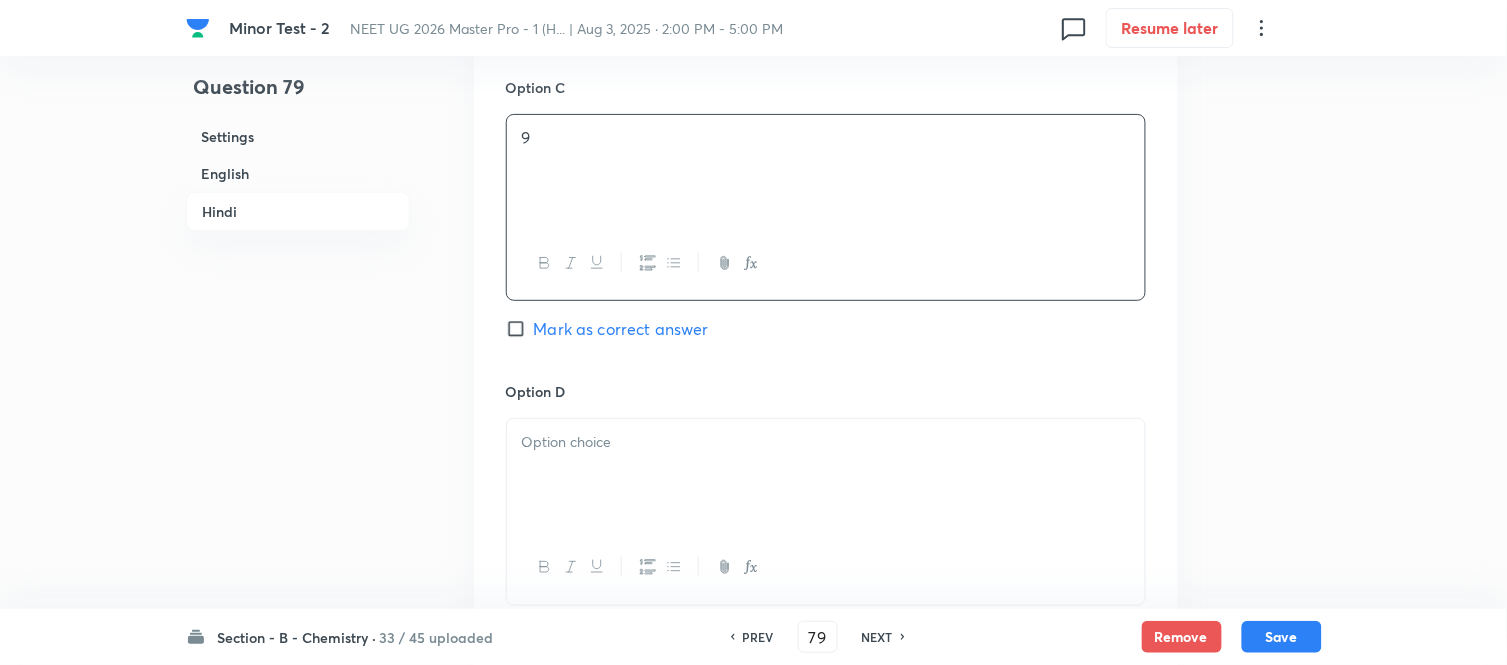 scroll, scrollTop: 3970, scrollLeft: 0, axis: vertical 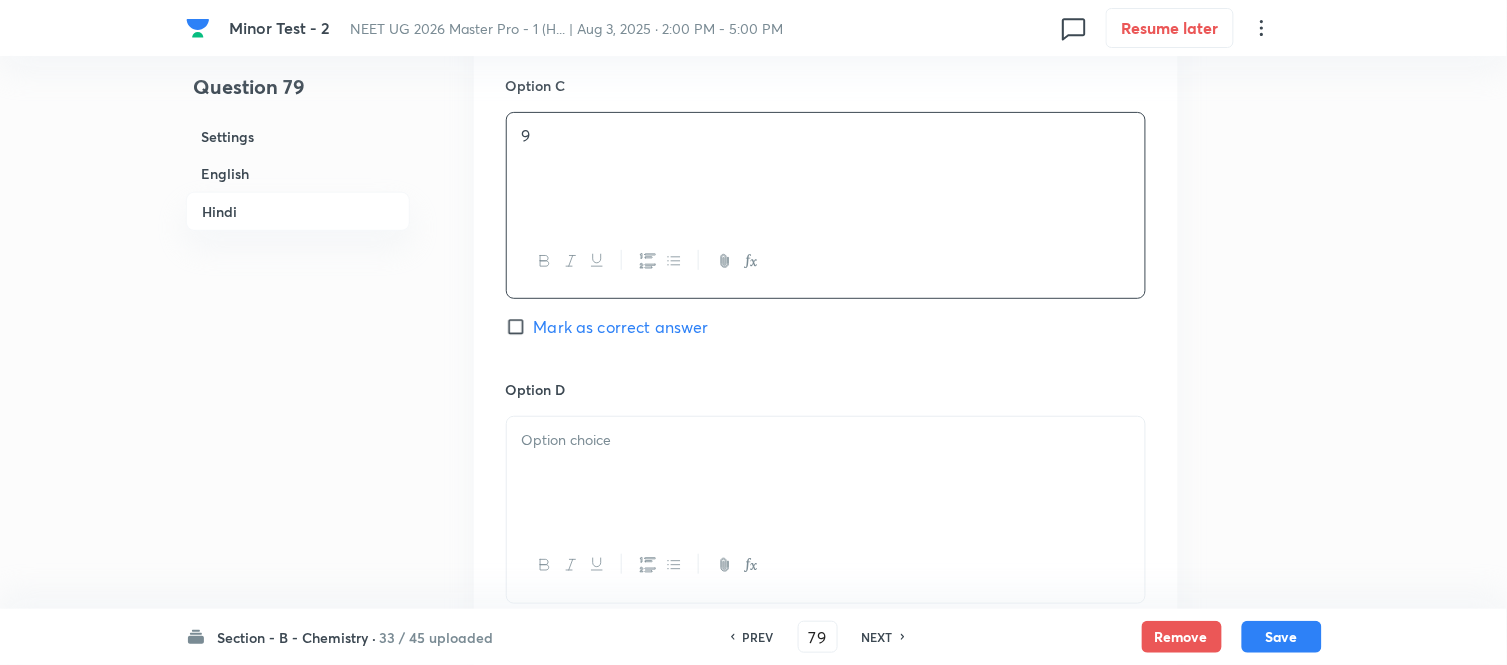 click at bounding box center [826, 440] 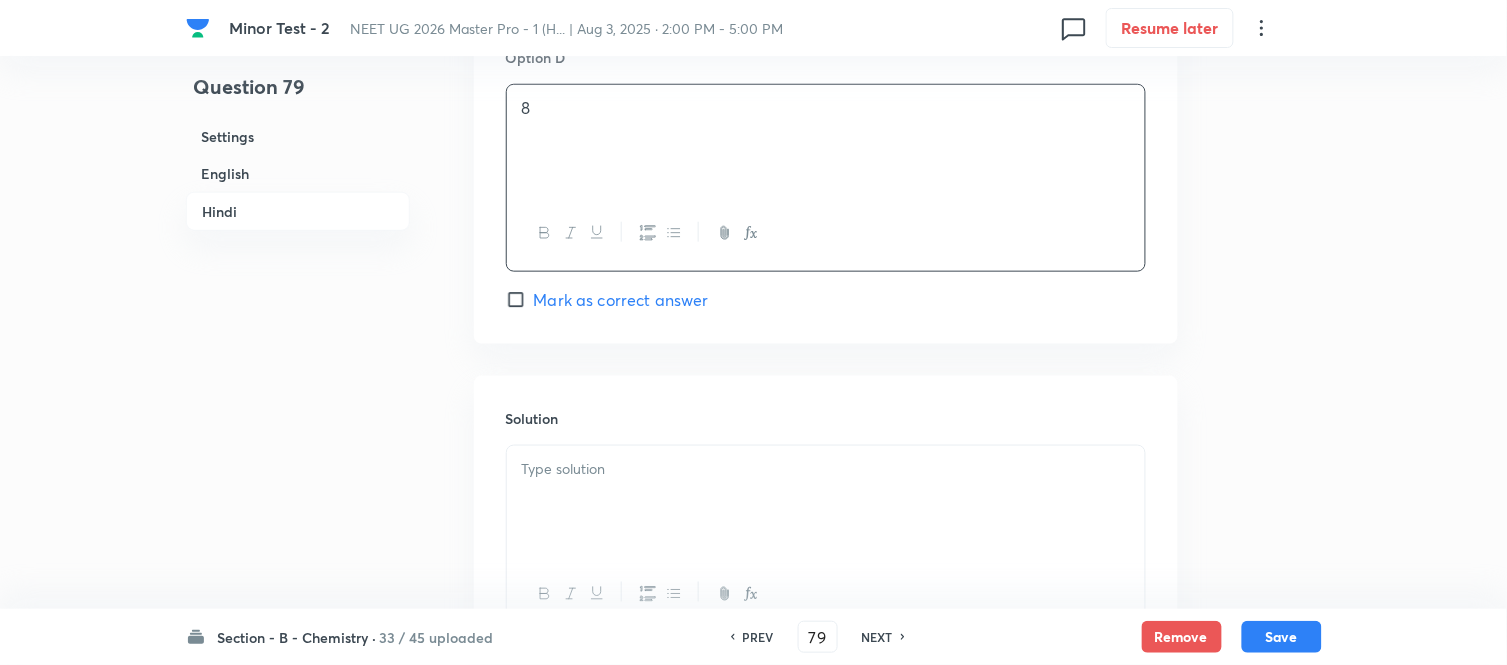 scroll, scrollTop: 4303, scrollLeft: 0, axis: vertical 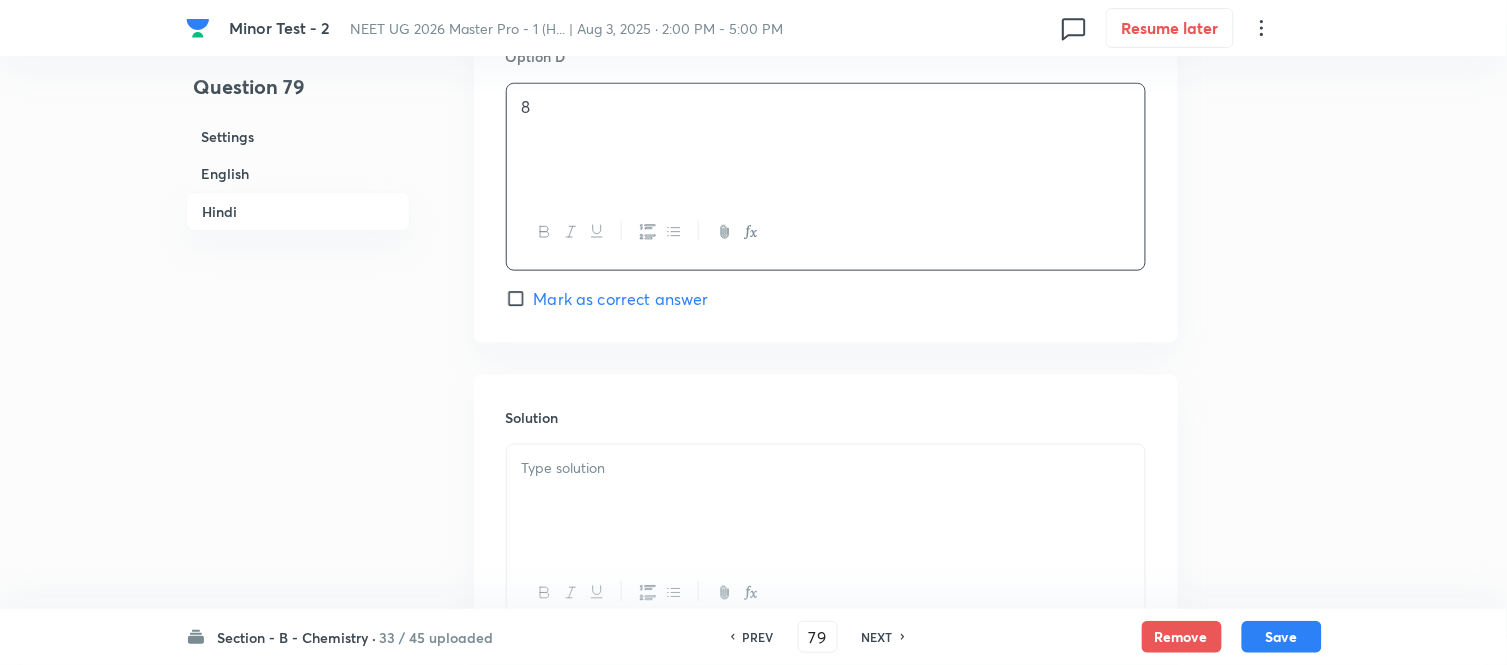 click at bounding box center [826, 501] 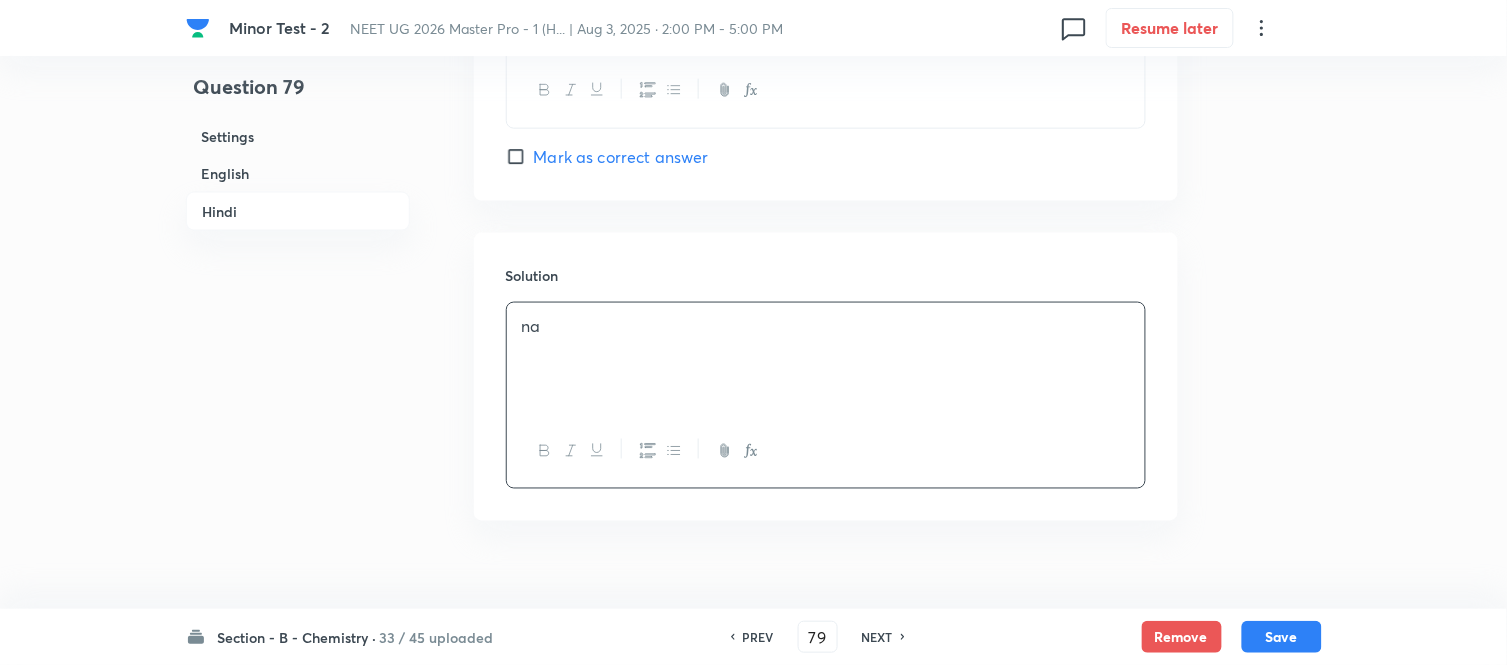 scroll, scrollTop: 4485, scrollLeft: 0, axis: vertical 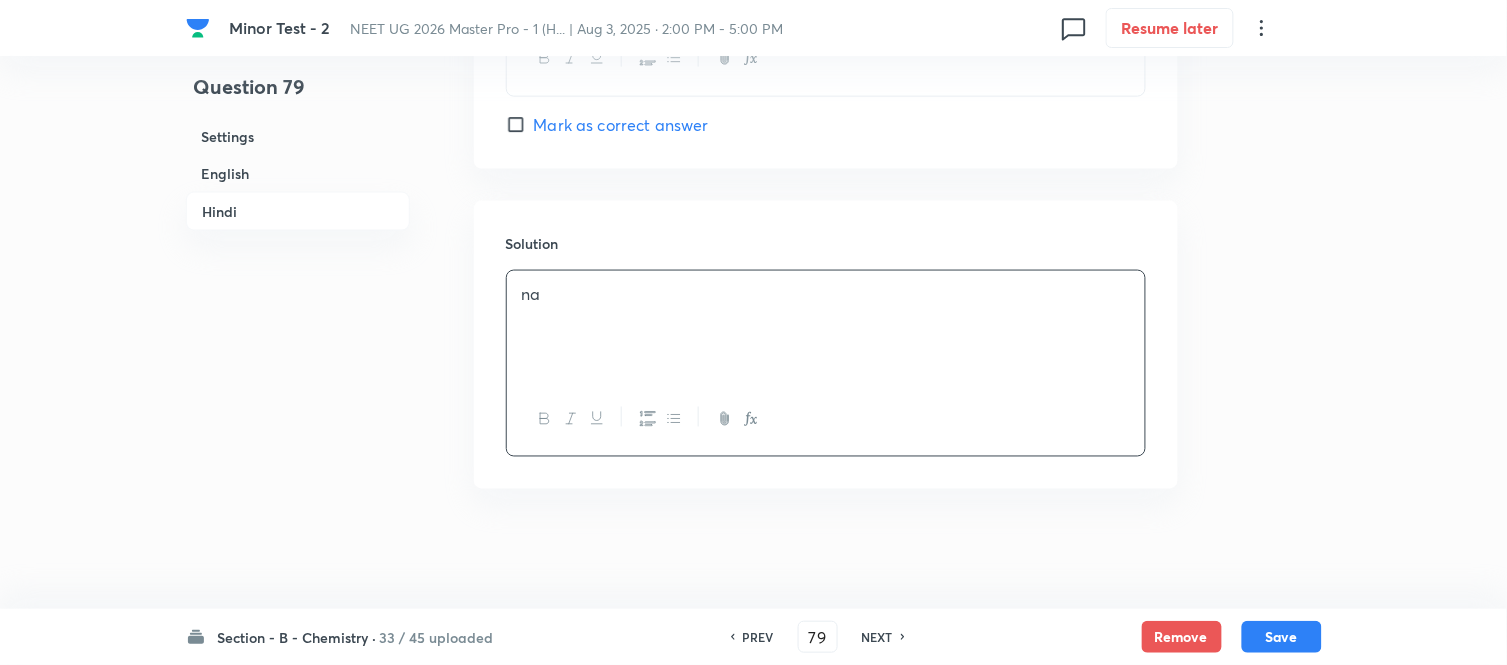 click on "English" at bounding box center (298, 173) 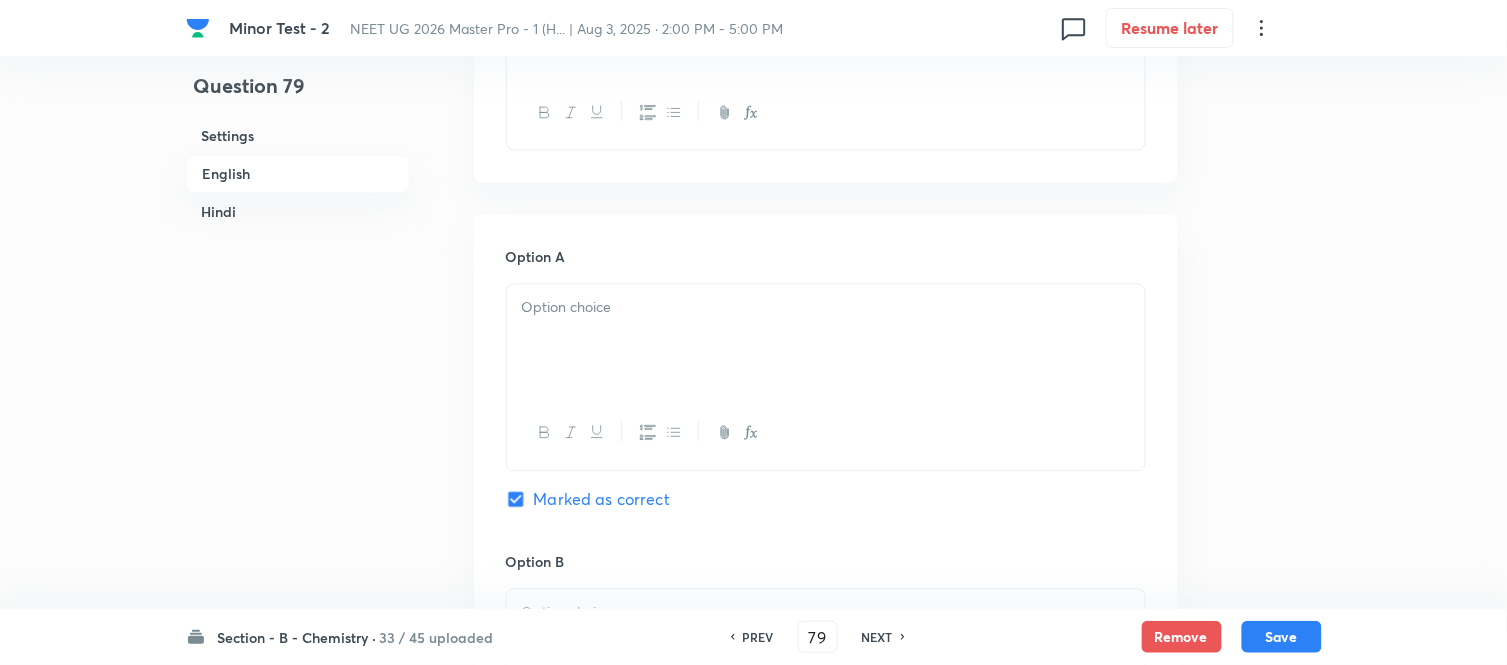 scroll, scrollTop: 960, scrollLeft: 0, axis: vertical 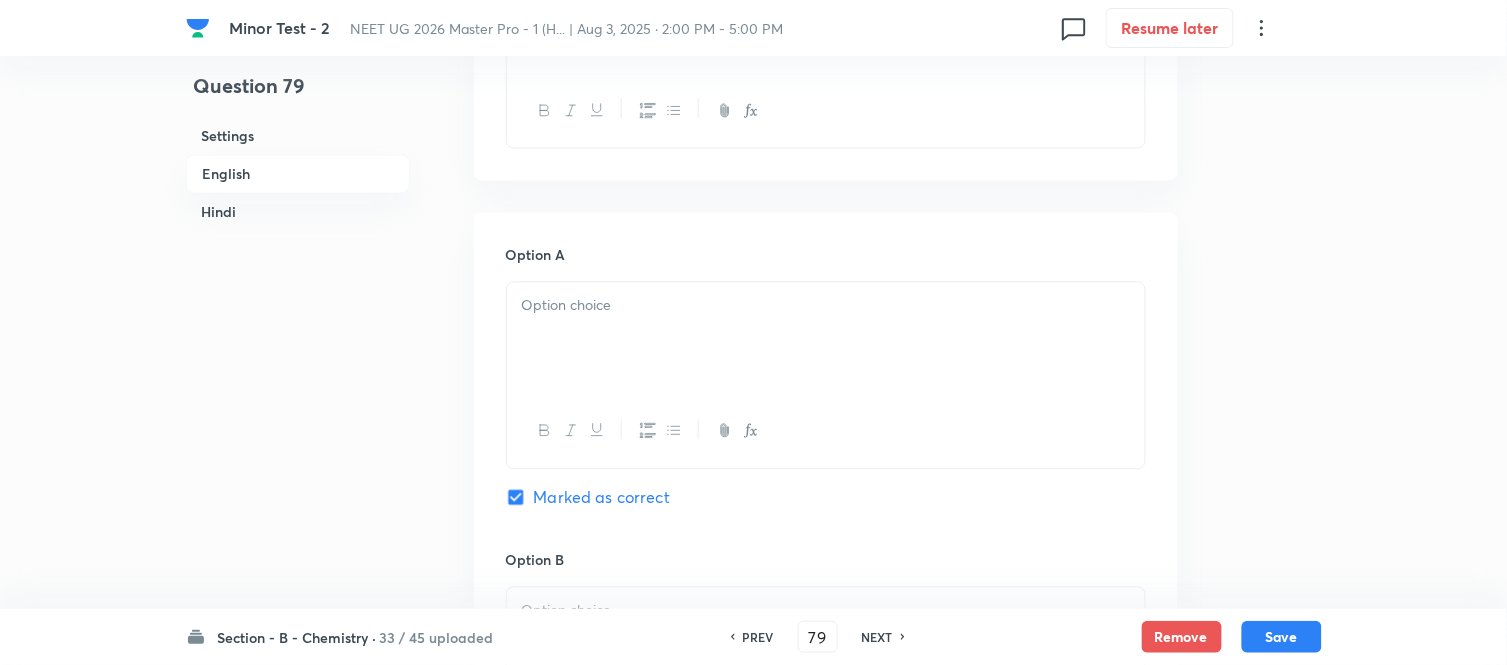 click at bounding box center [826, 339] 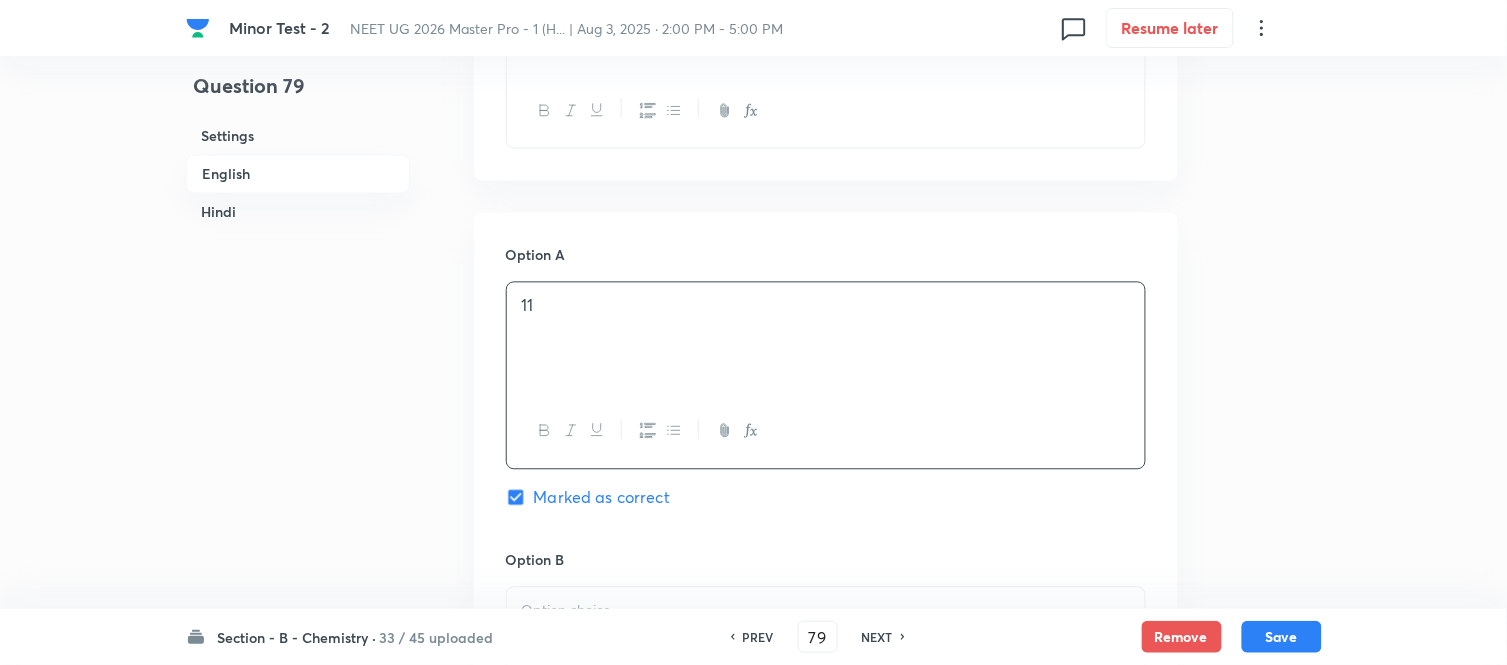 scroll, scrollTop: 1182, scrollLeft: 0, axis: vertical 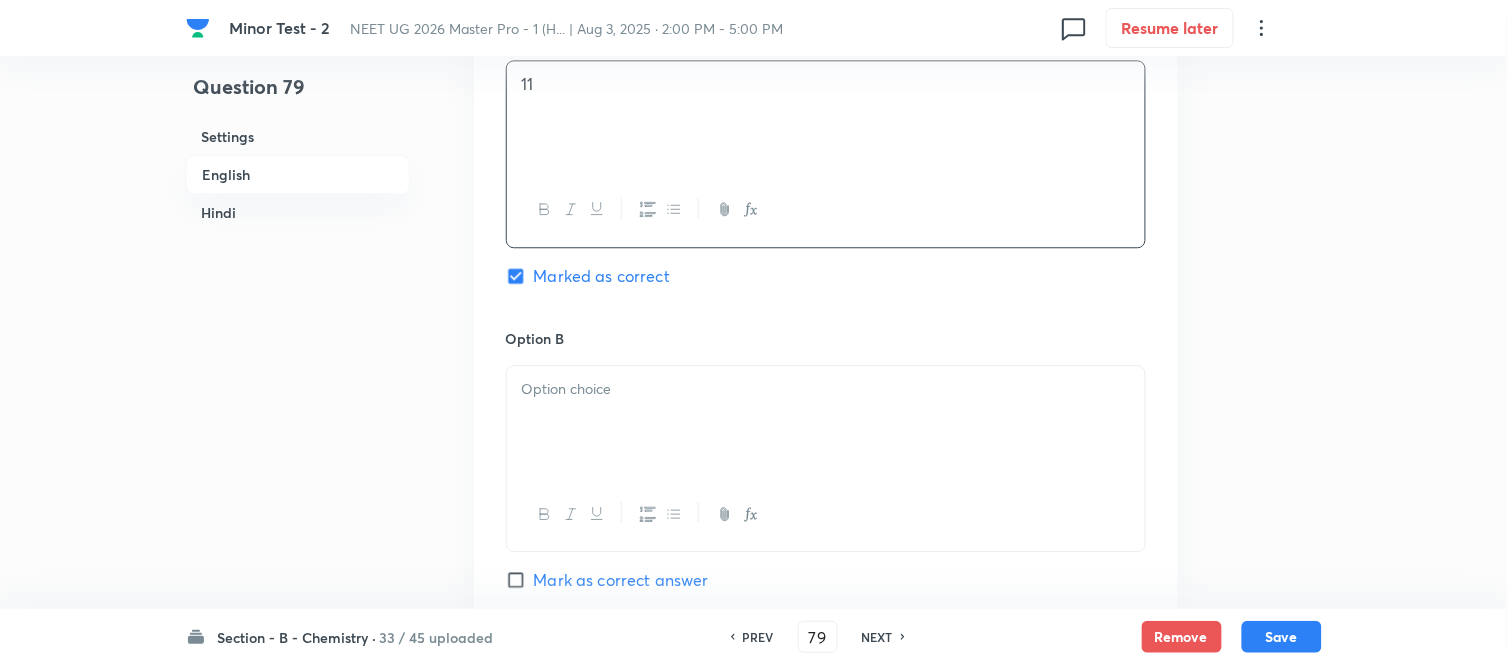 click at bounding box center [826, 422] 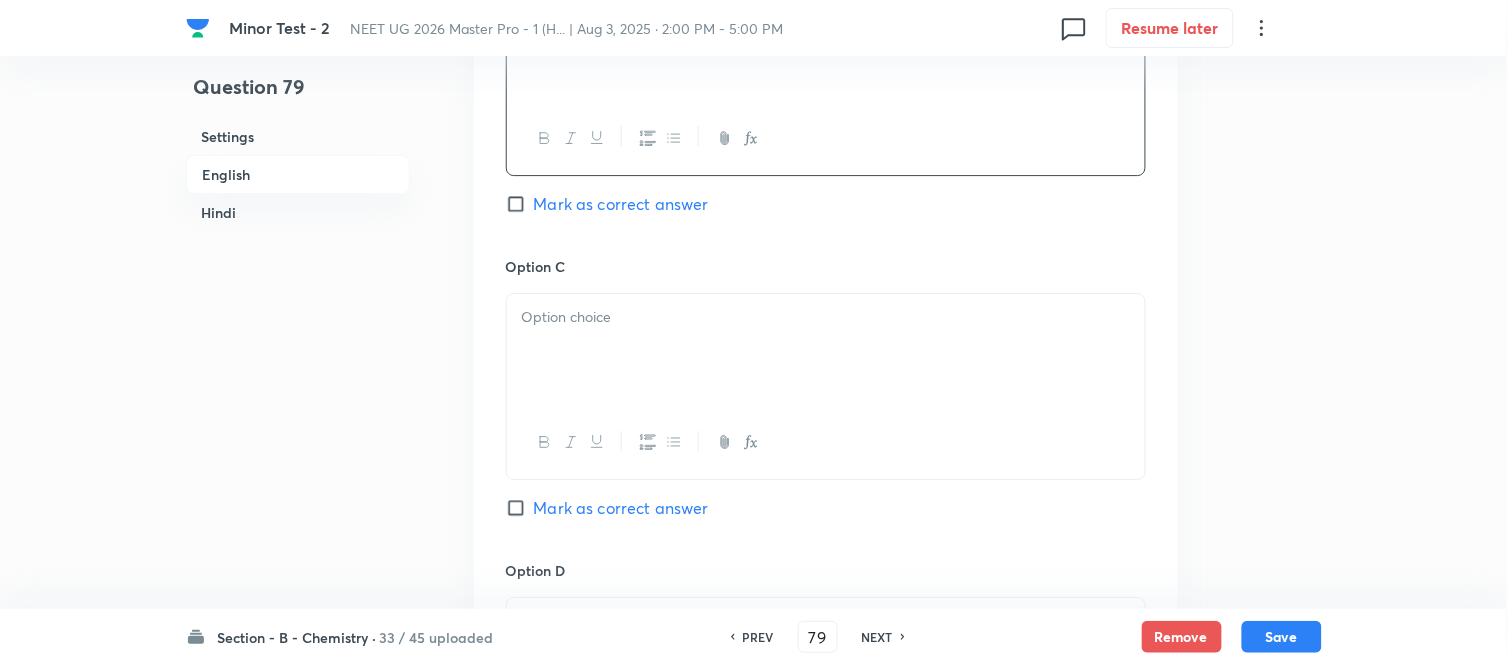 scroll, scrollTop: 1626, scrollLeft: 0, axis: vertical 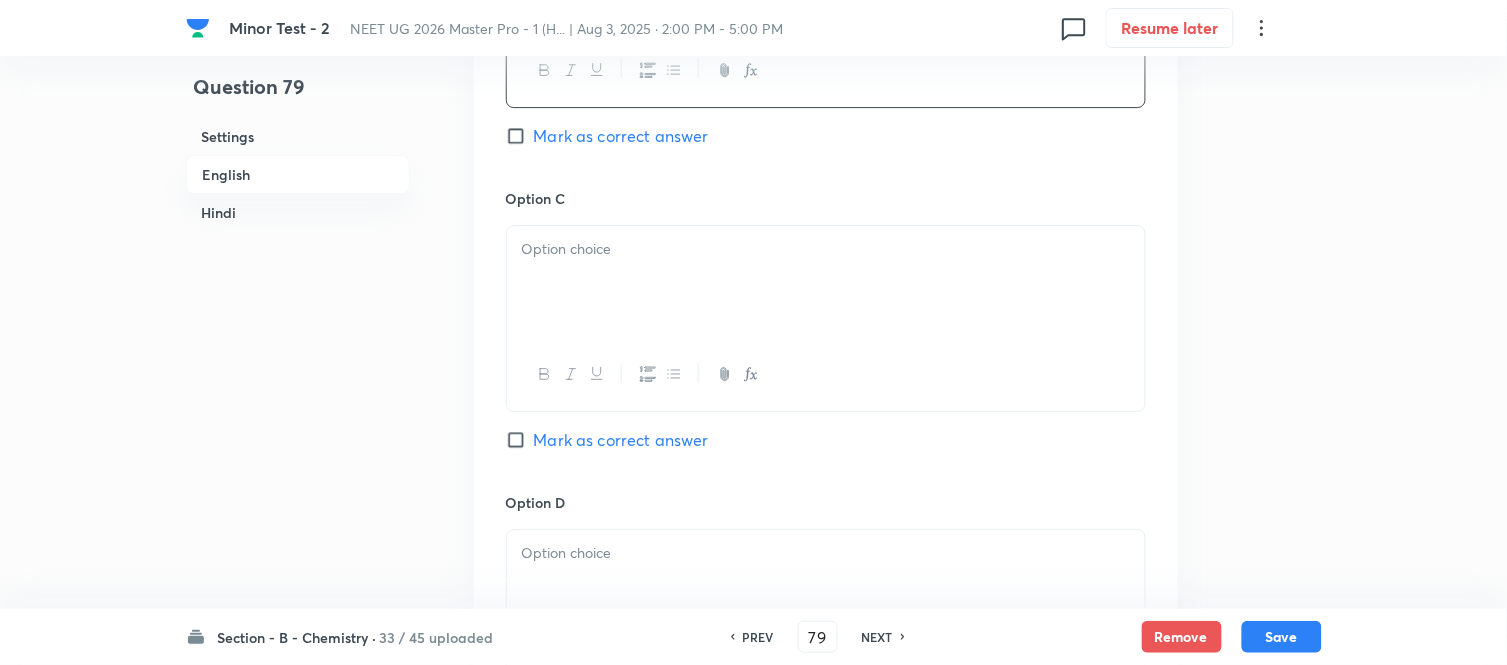 click at bounding box center [826, 282] 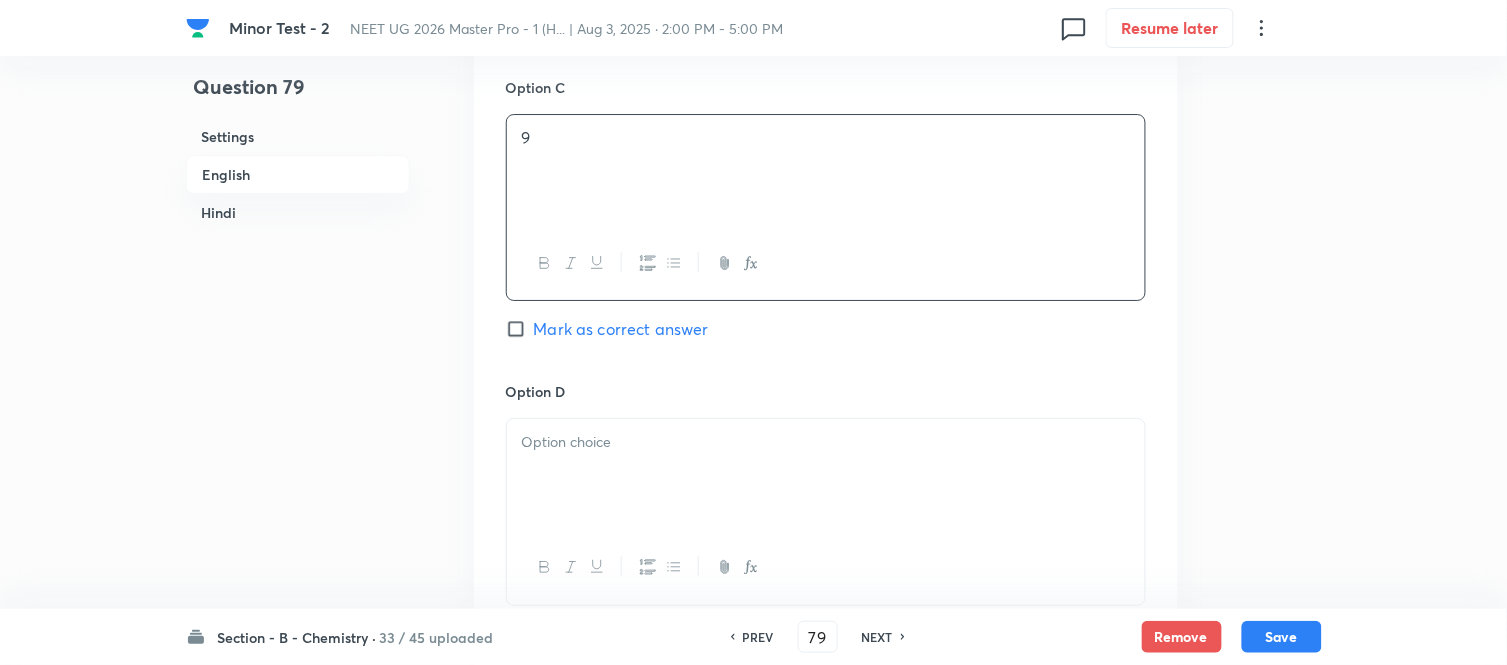 scroll, scrollTop: 1960, scrollLeft: 0, axis: vertical 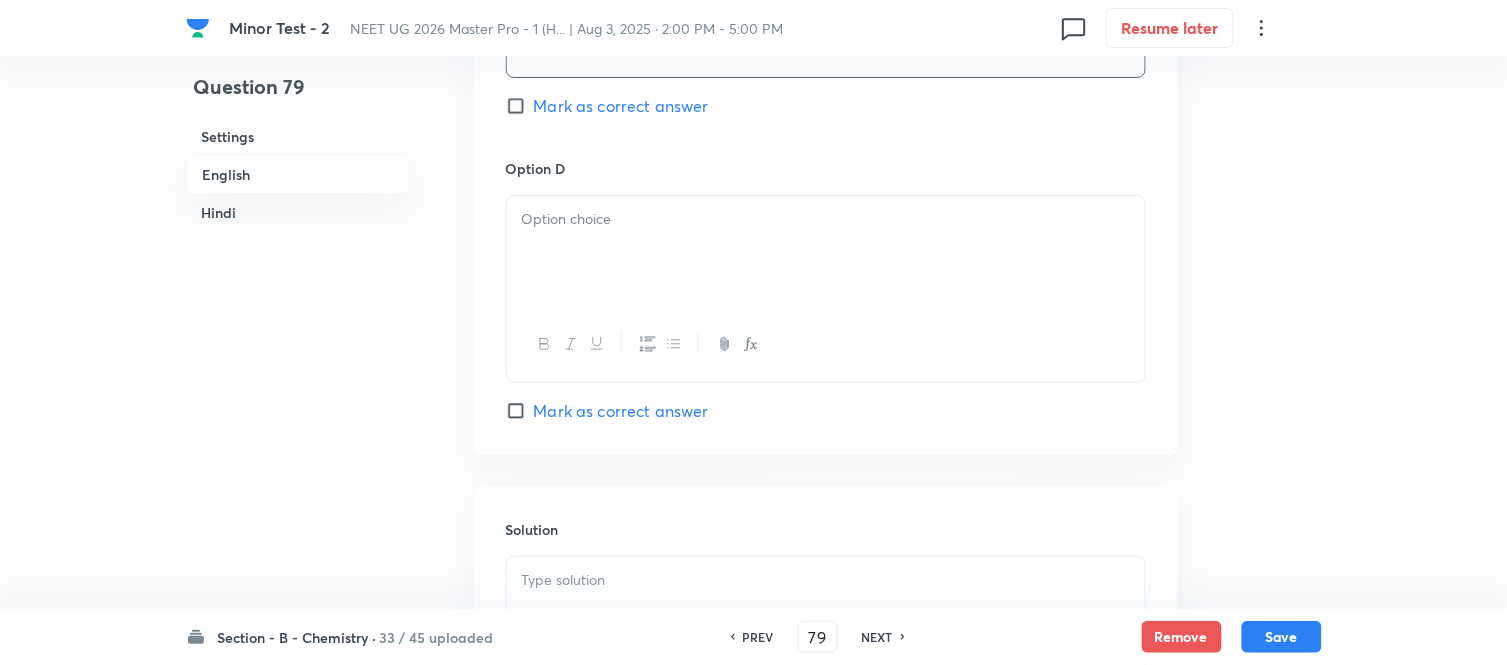 click at bounding box center [826, 252] 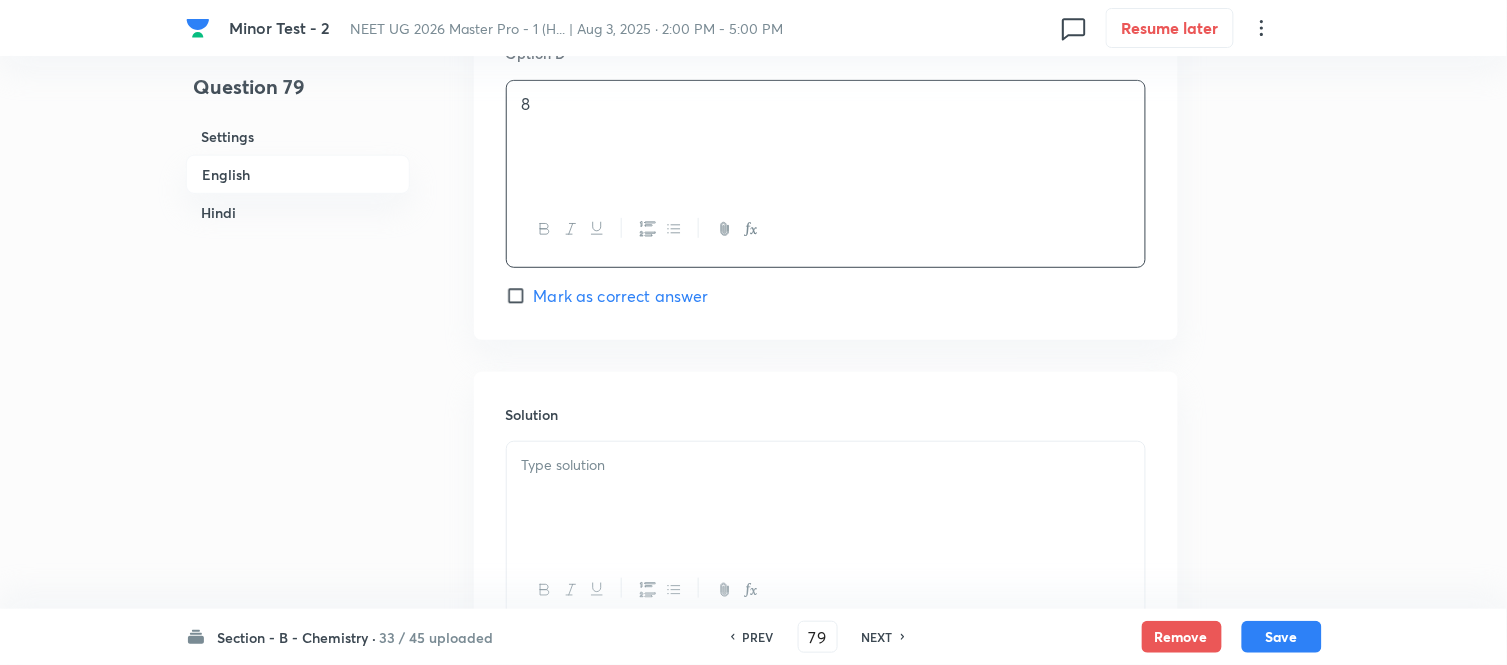 scroll, scrollTop: 2182, scrollLeft: 0, axis: vertical 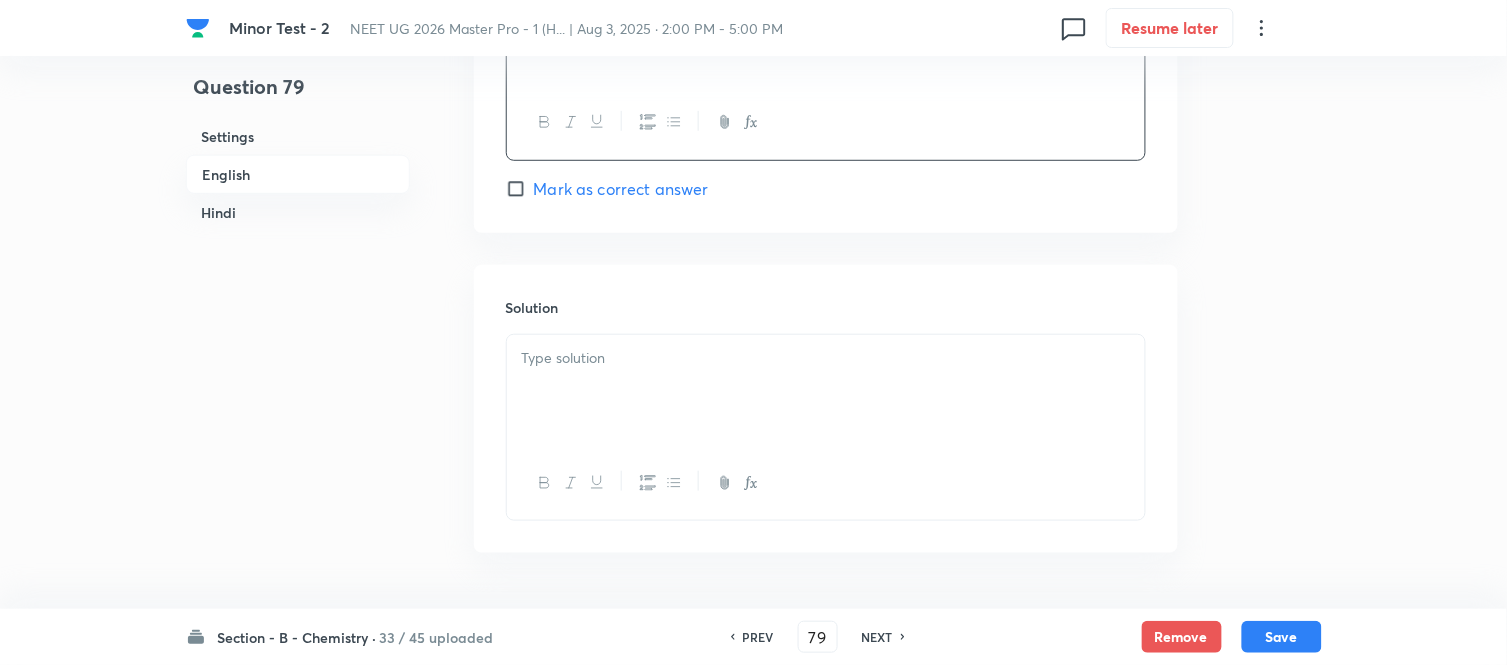 click at bounding box center (826, 358) 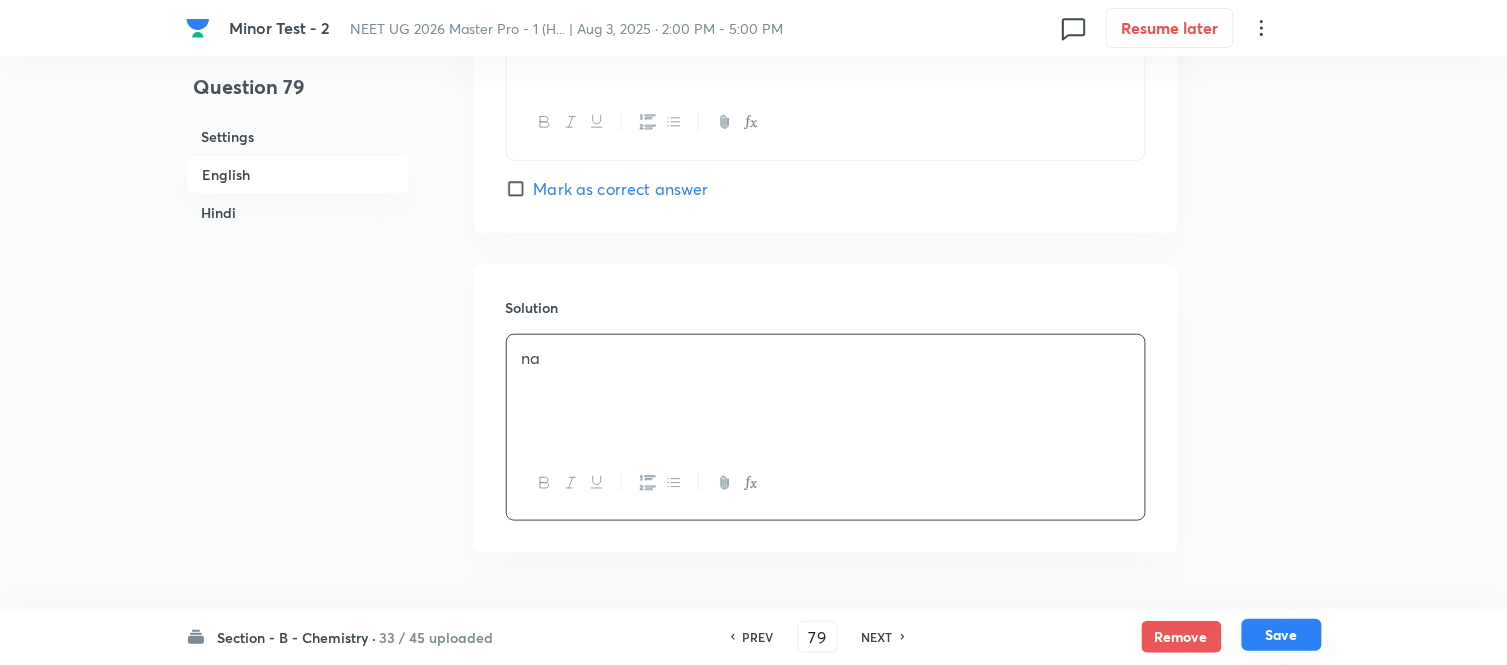 click on "Save" at bounding box center (1282, 635) 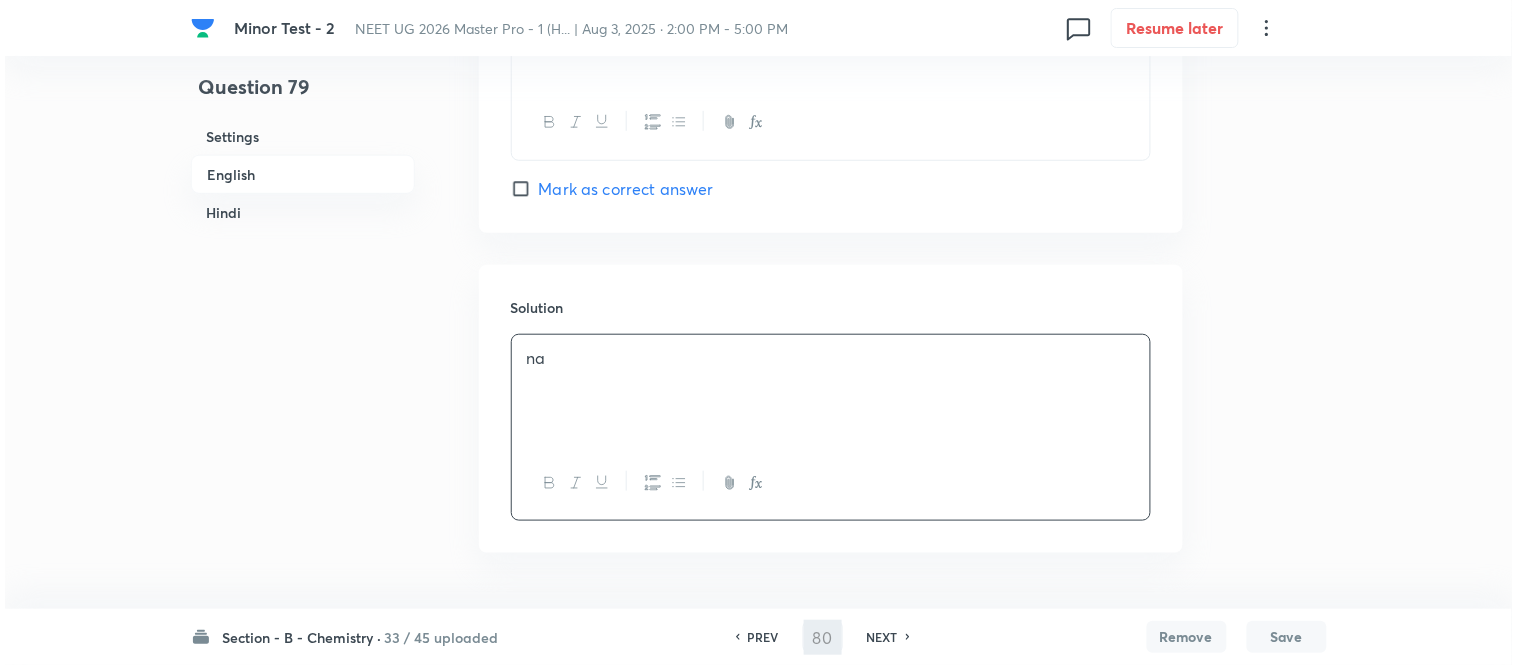 scroll, scrollTop: 0, scrollLeft: 0, axis: both 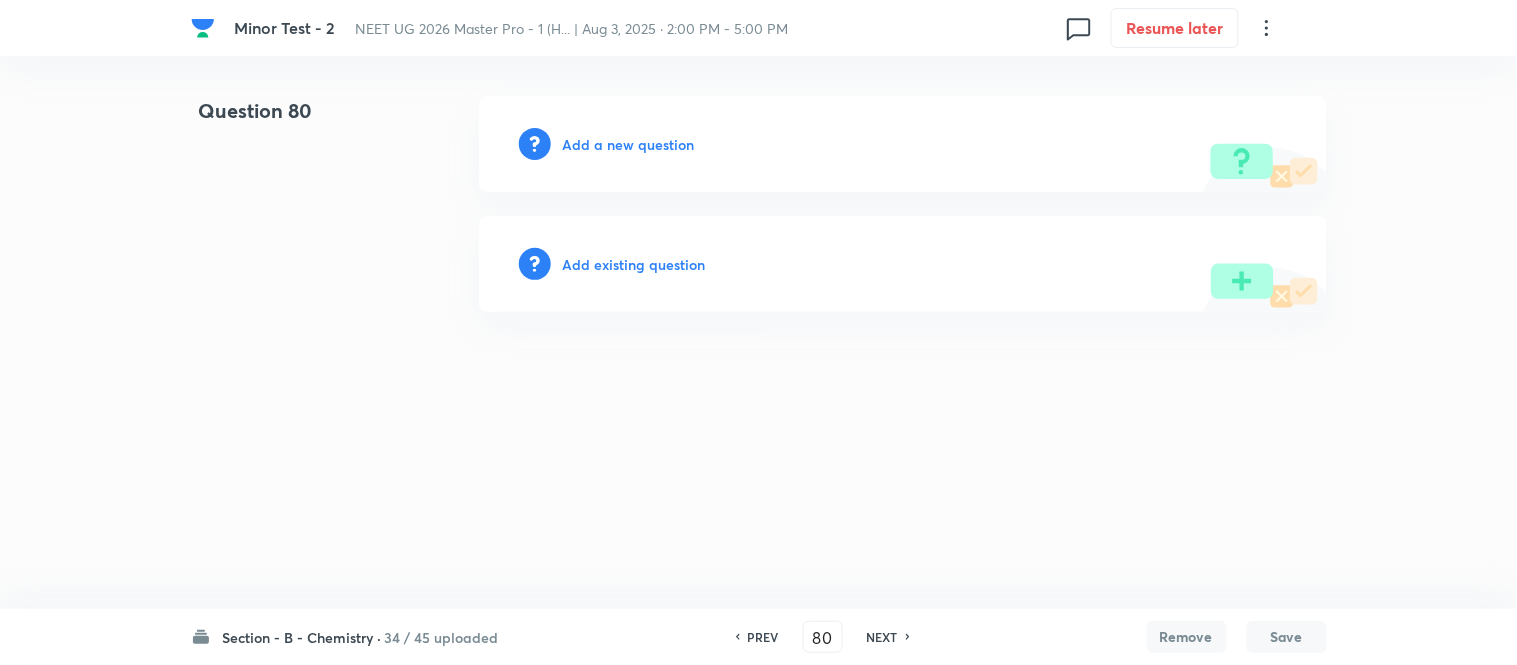 click on "Add a new question" at bounding box center (629, 144) 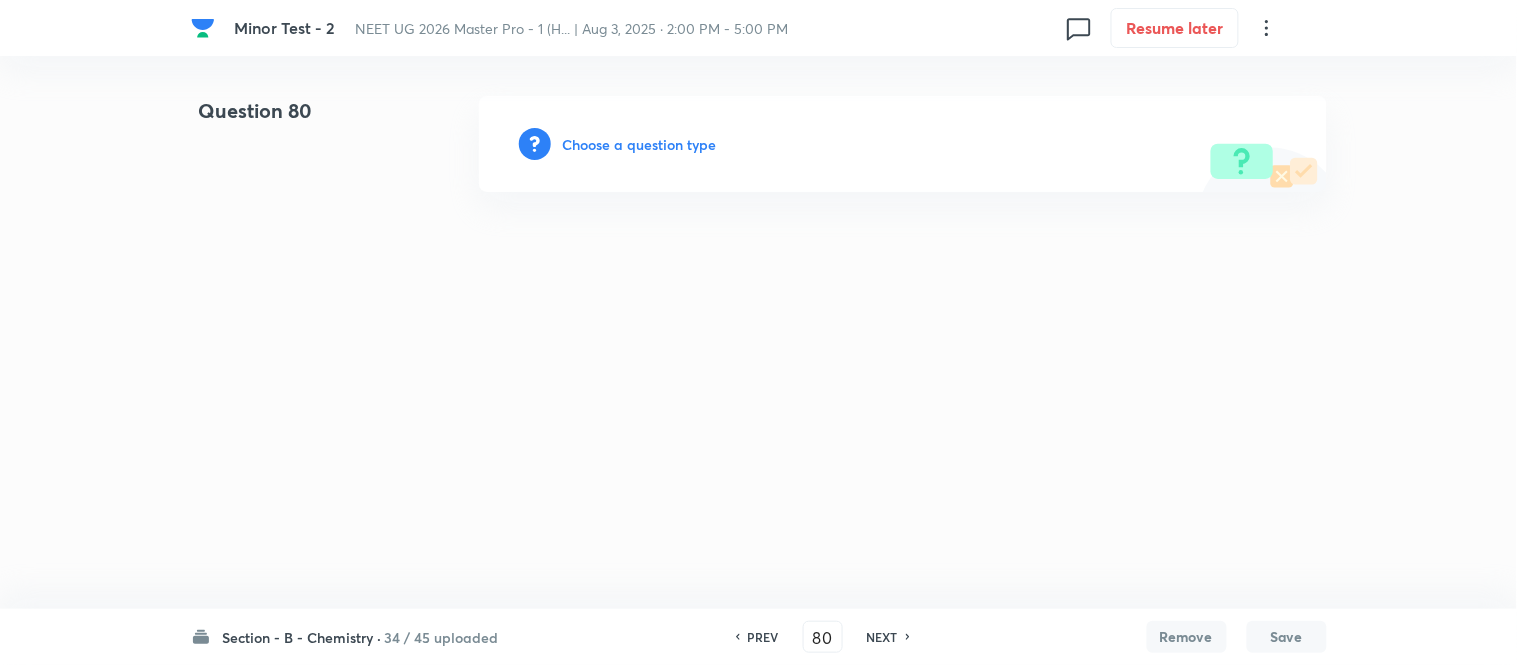 click on "Choose a question type" at bounding box center (640, 144) 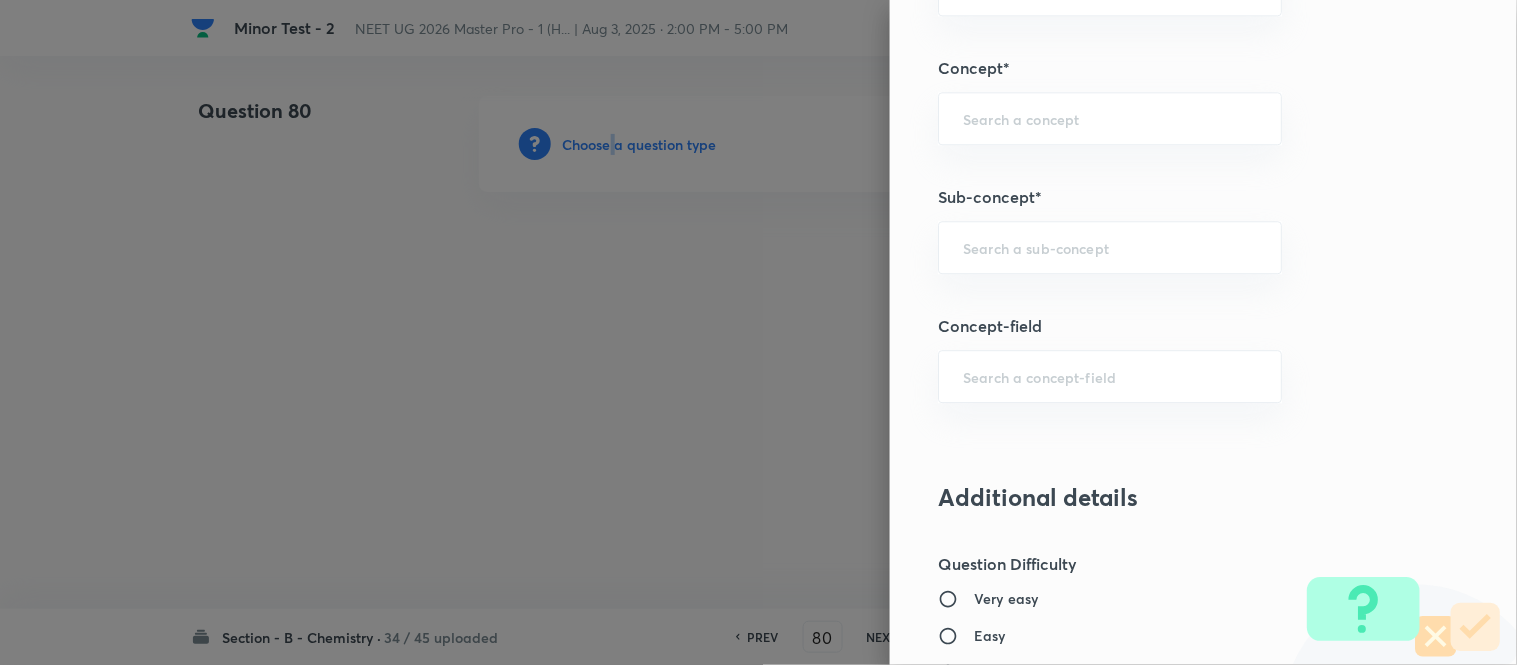 scroll, scrollTop: 1224, scrollLeft: 0, axis: vertical 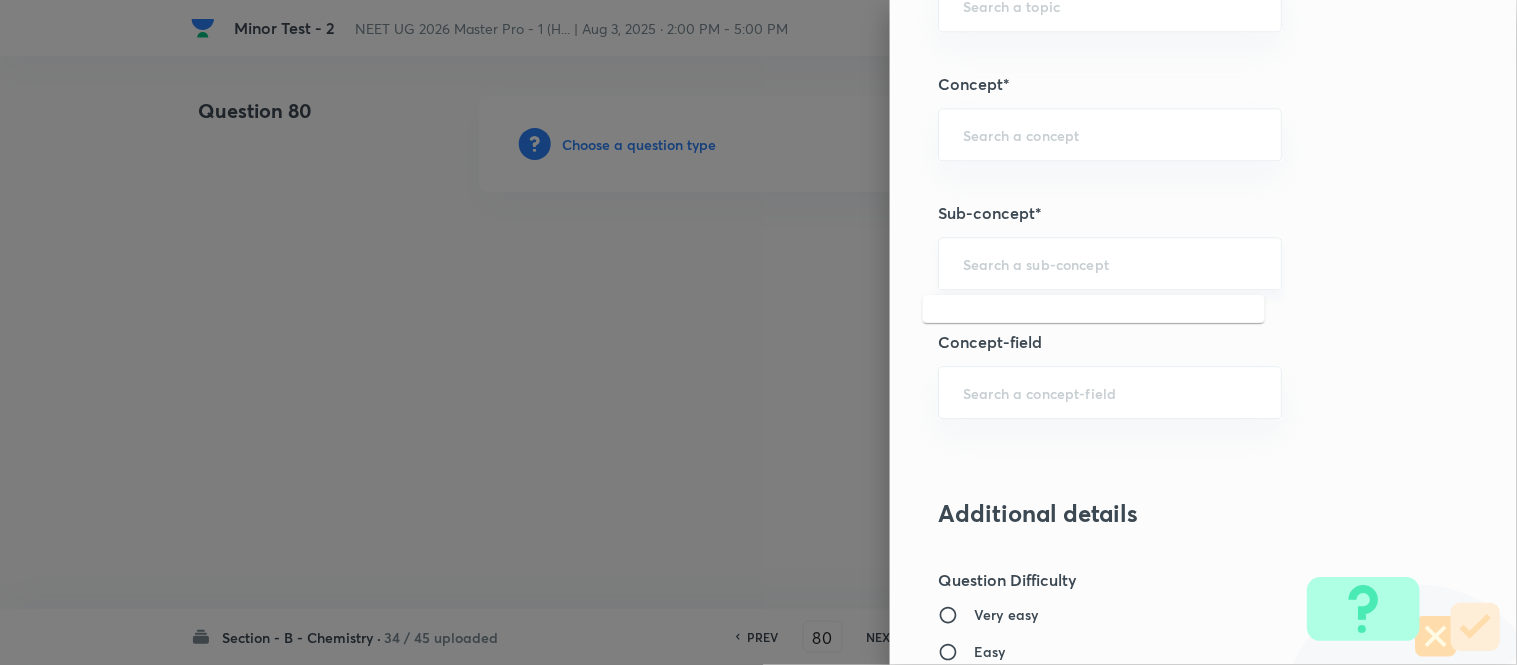 click at bounding box center [1110, 263] 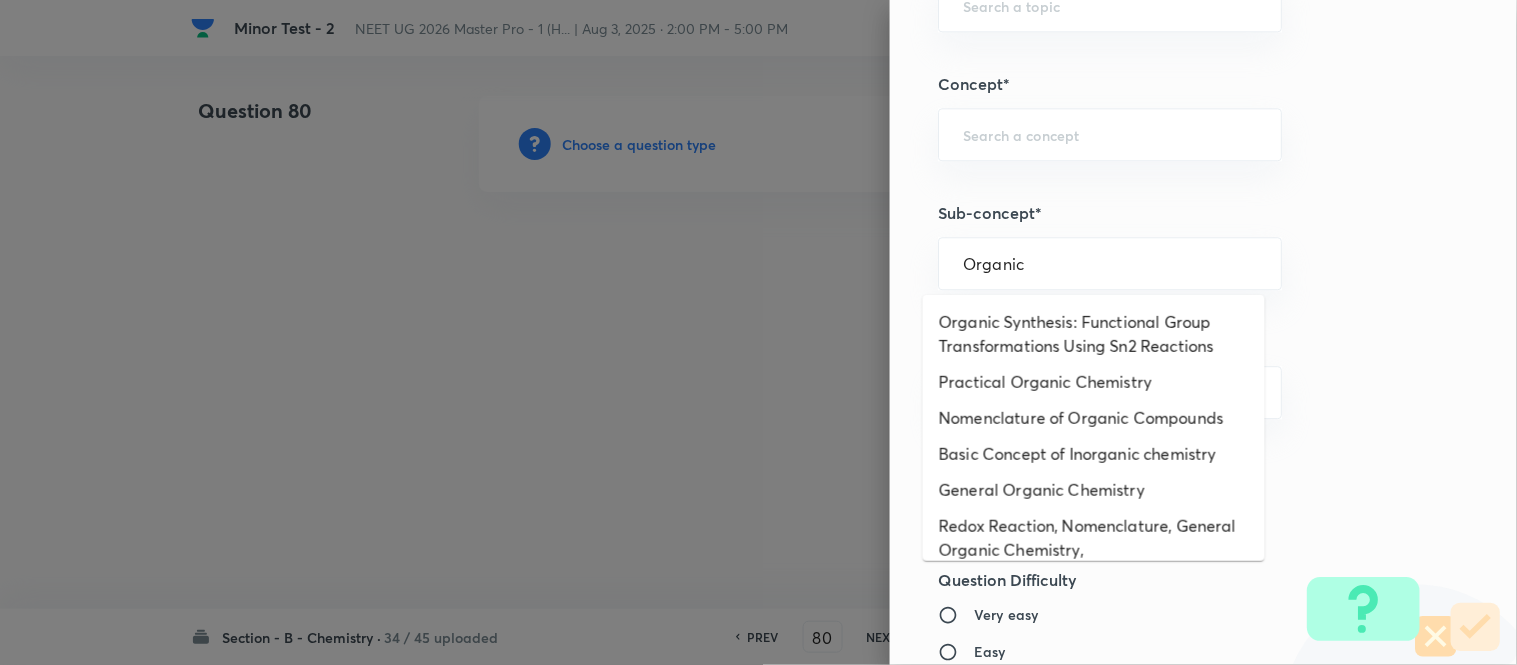 scroll, scrollTop: 325, scrollLeft: 0, axis: vertical 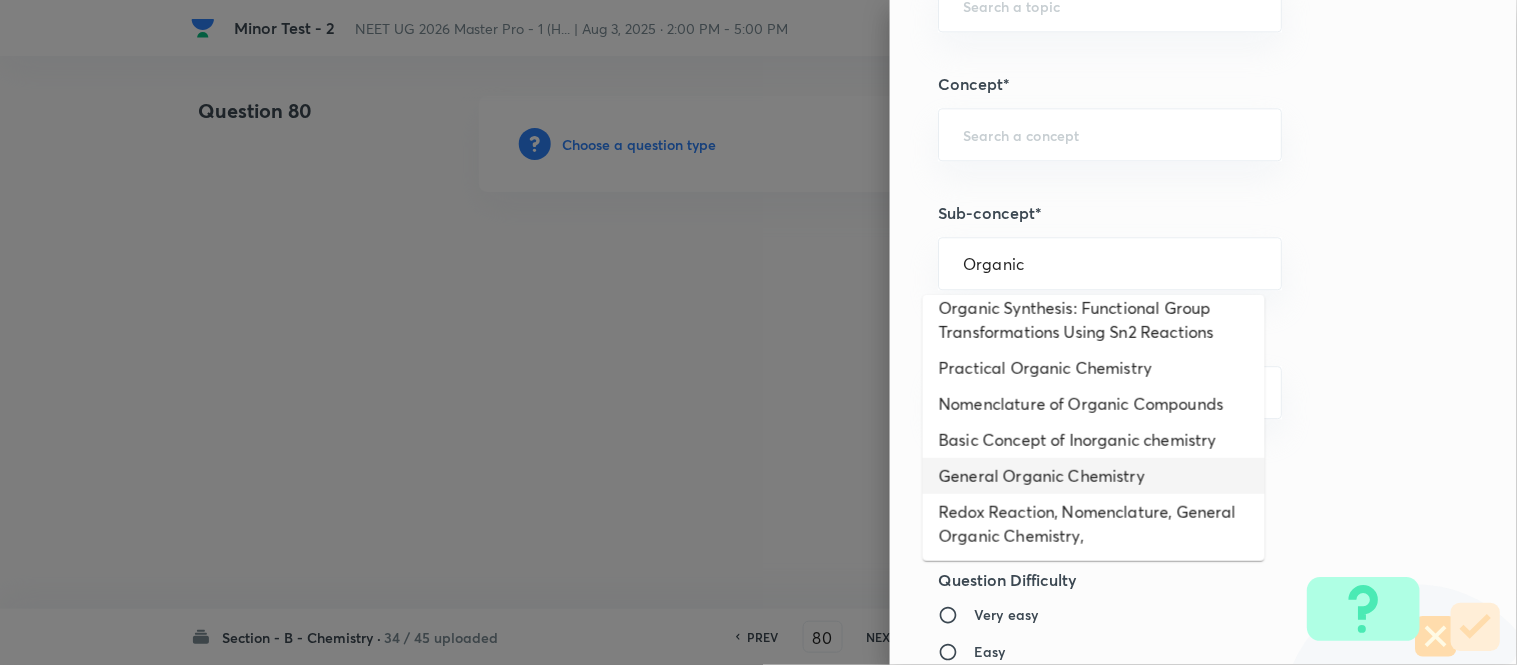 click on "General Organic Chemistry" at bounding box center [1094, 476] 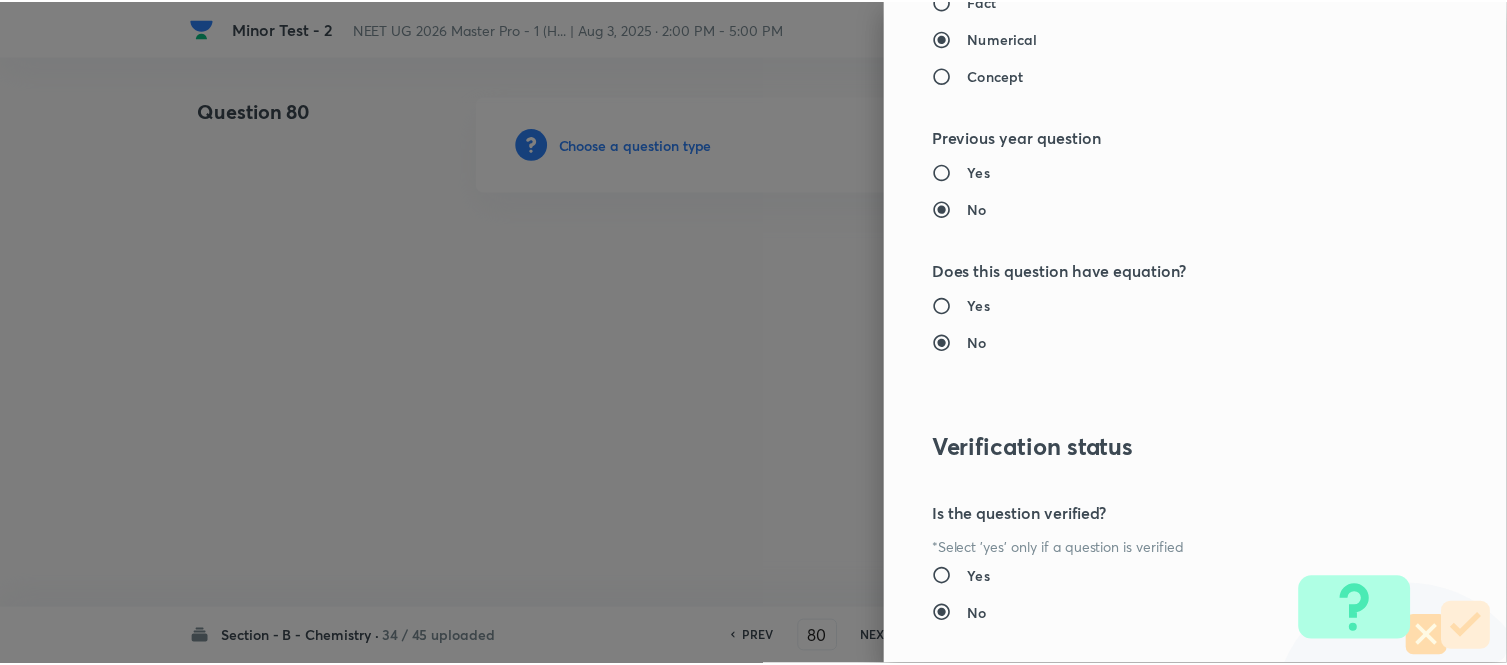 scroll, scrollTop: 2195, scrollLeft: 0, axis: vertical 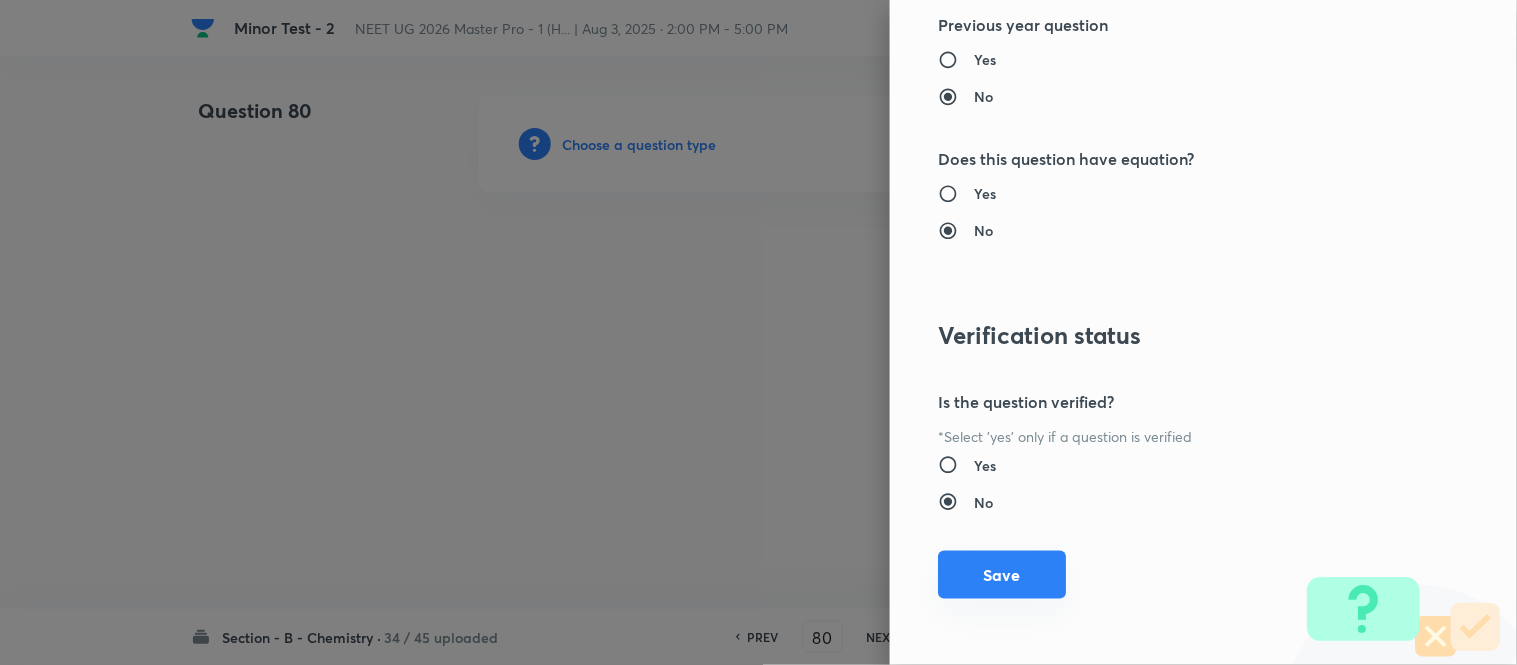 click on "Save" at bounding box center (1002, 575) 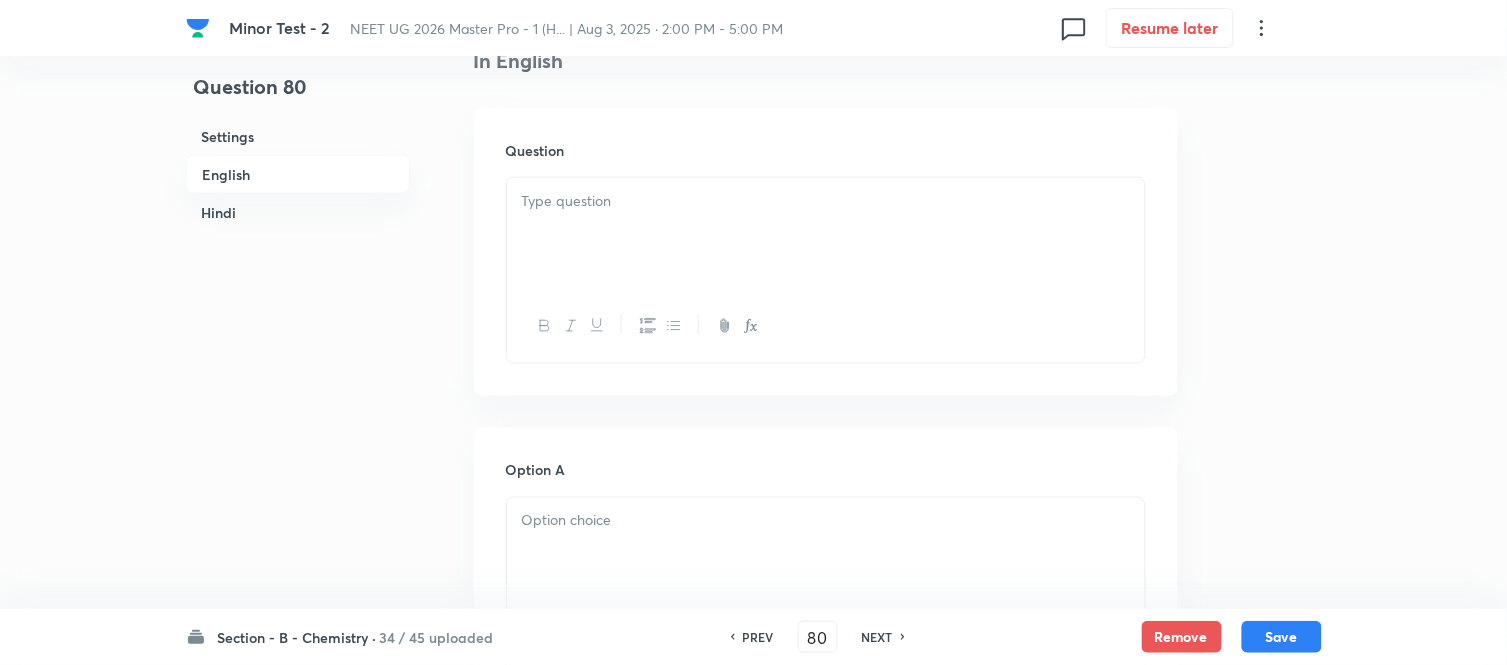 scroll, scrollTop: 555, scrollLeft: 0, axis: vertical 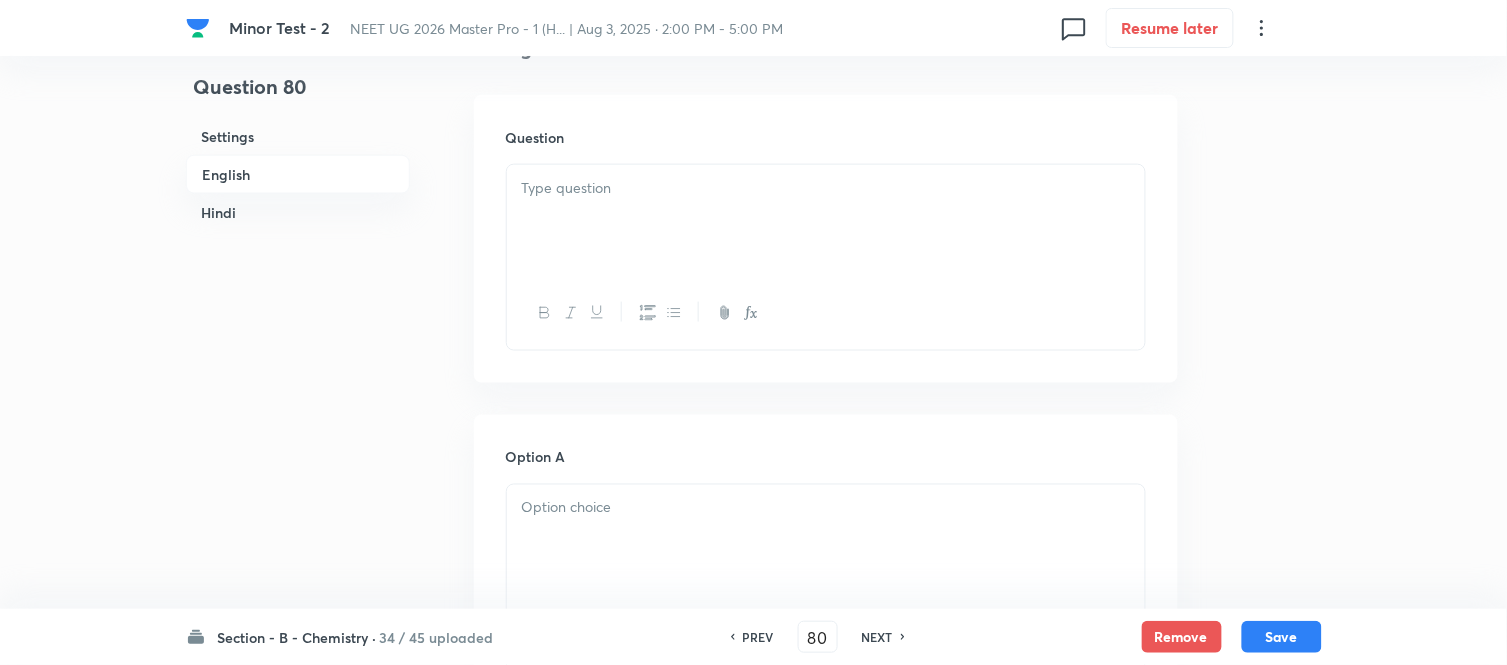click at bounding box center [826, 221] 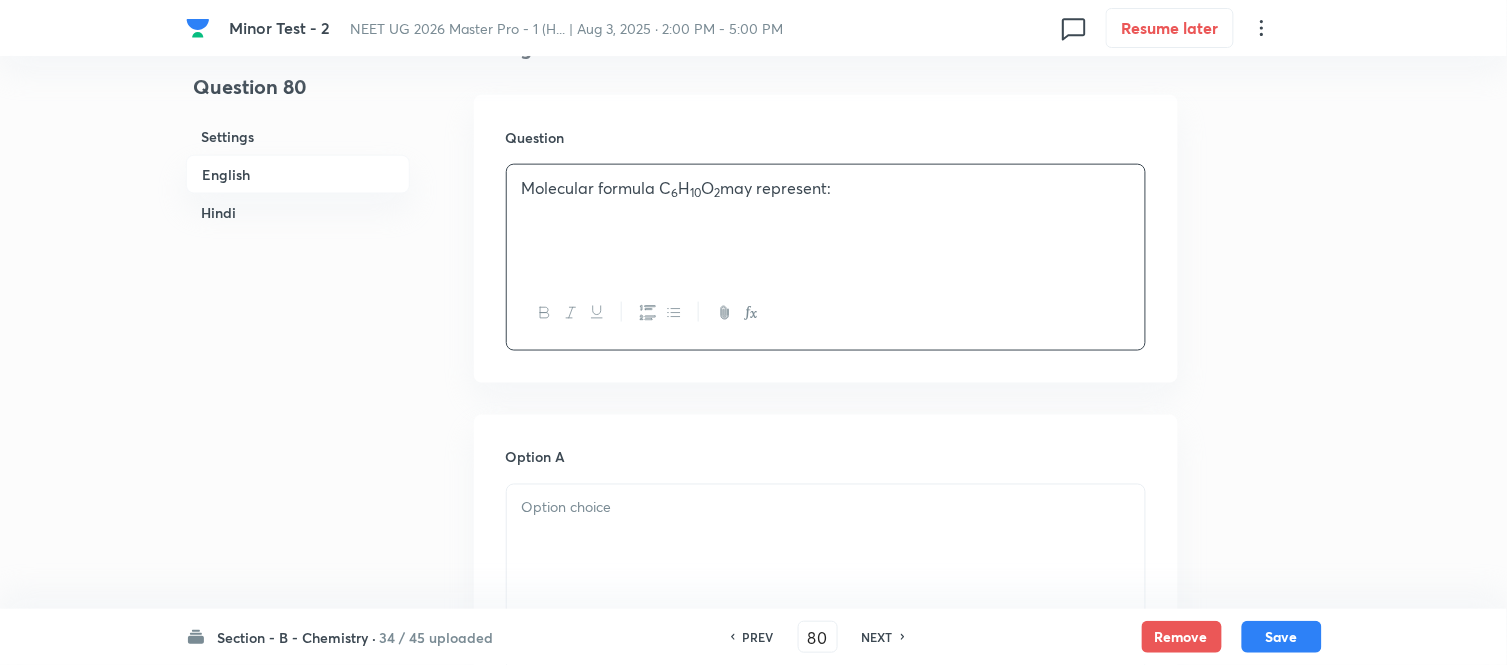 click on "Hindi" at bounding box center [298, 212] 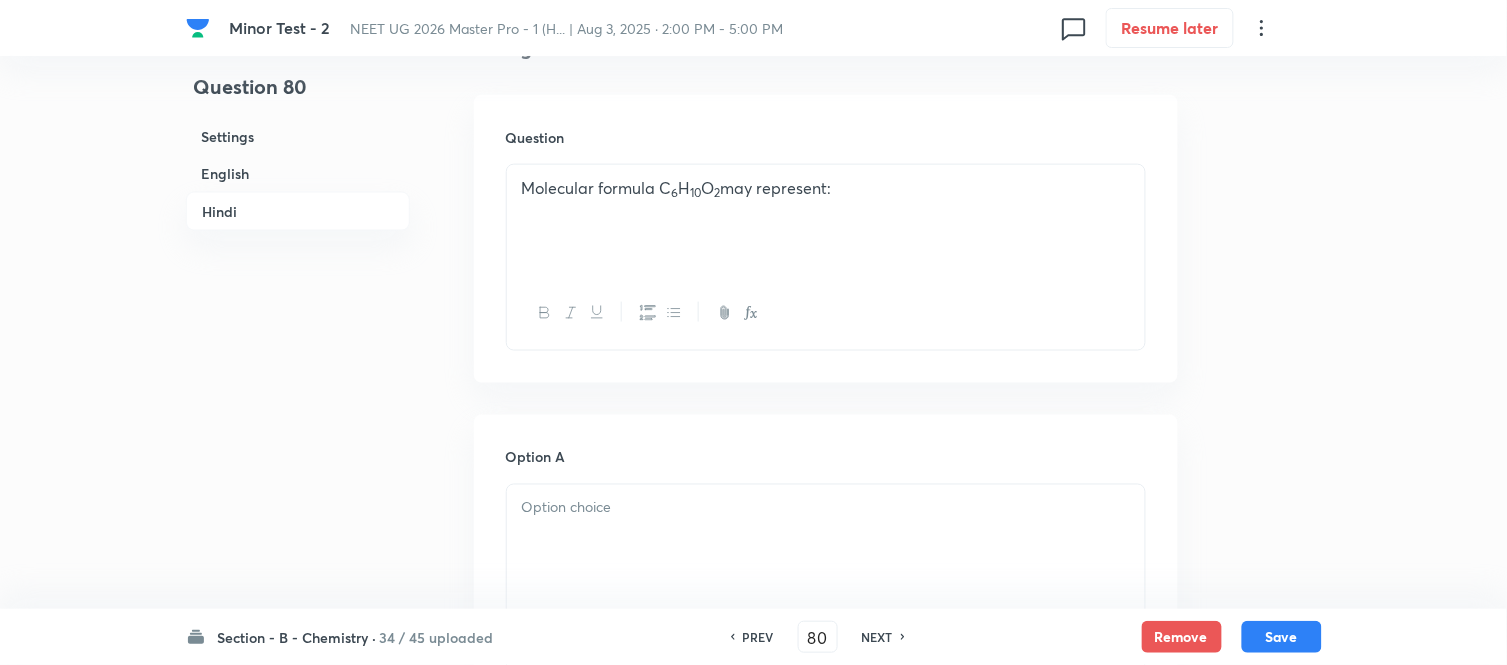scroll, scrollTop: 2545, scrollLeft: 0, axis: vertical 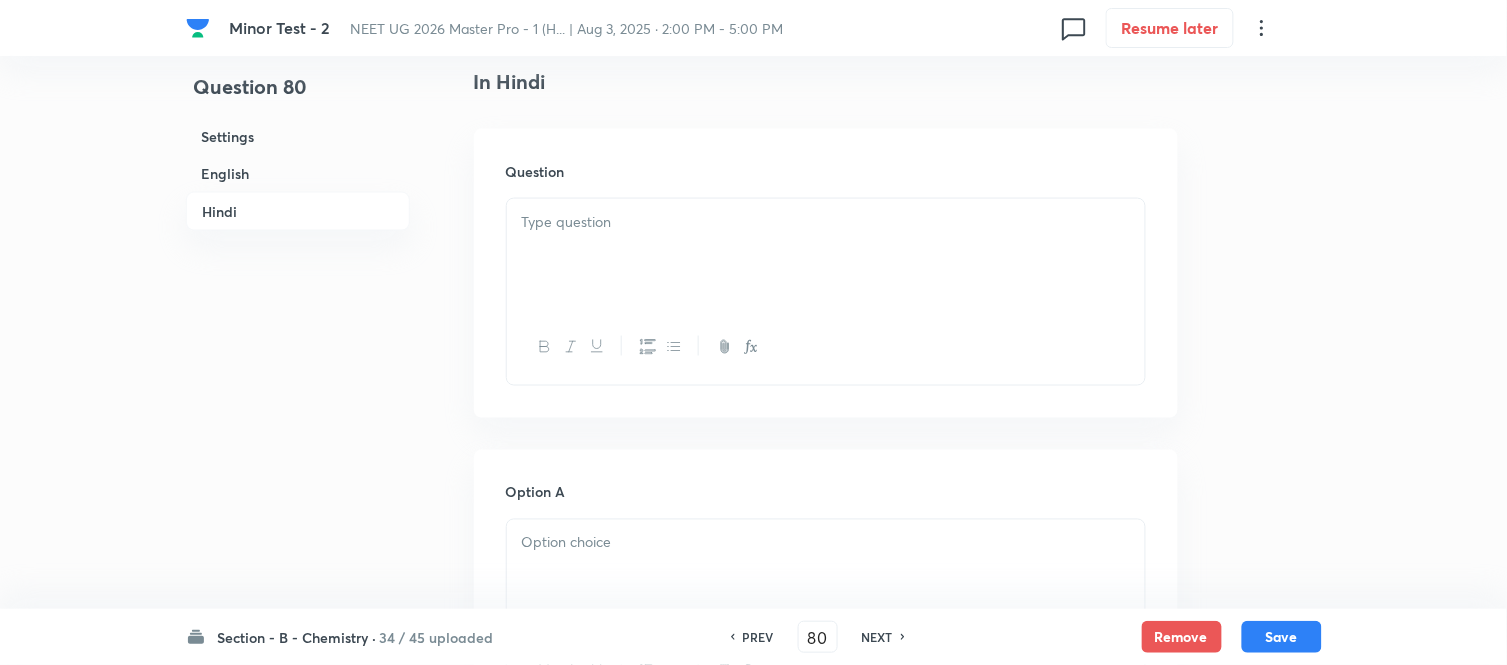 click at bounding box center (826, 255) 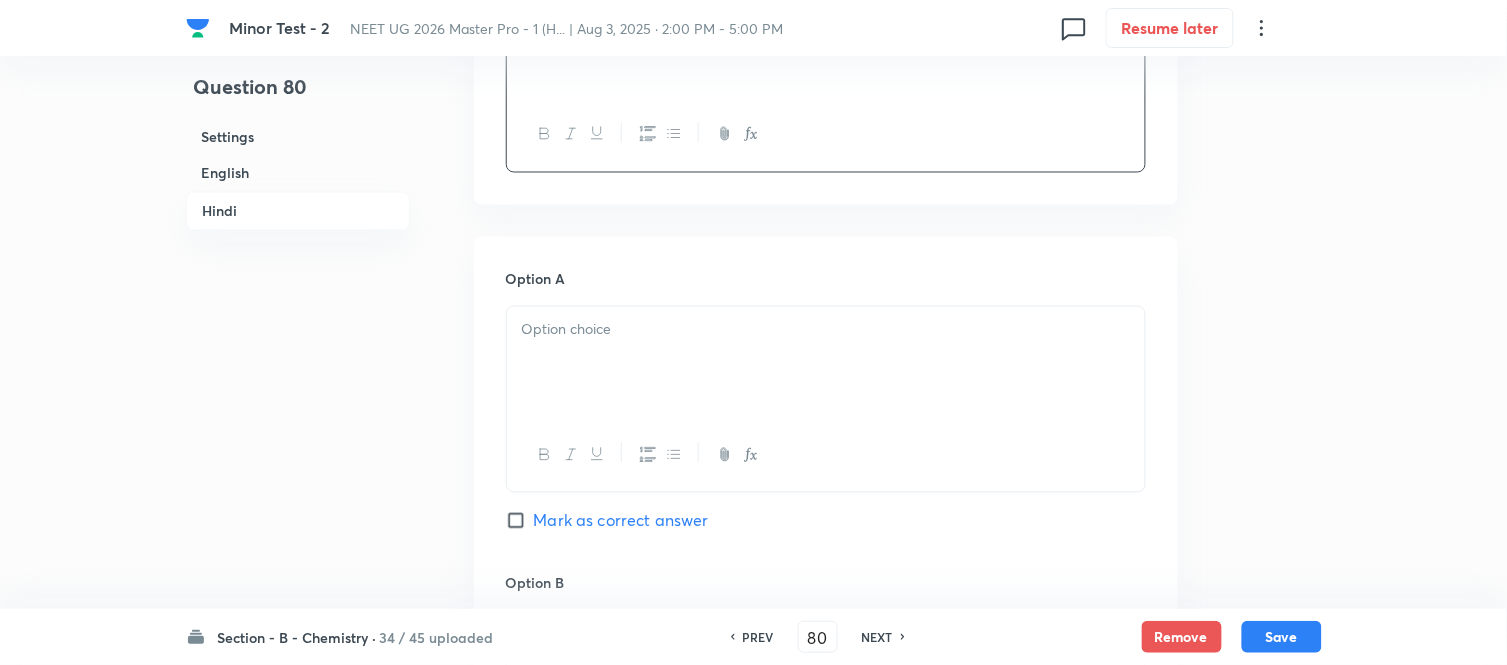 scroll, scrollTop: 2767, scrollLeft: 0, axis: vertical 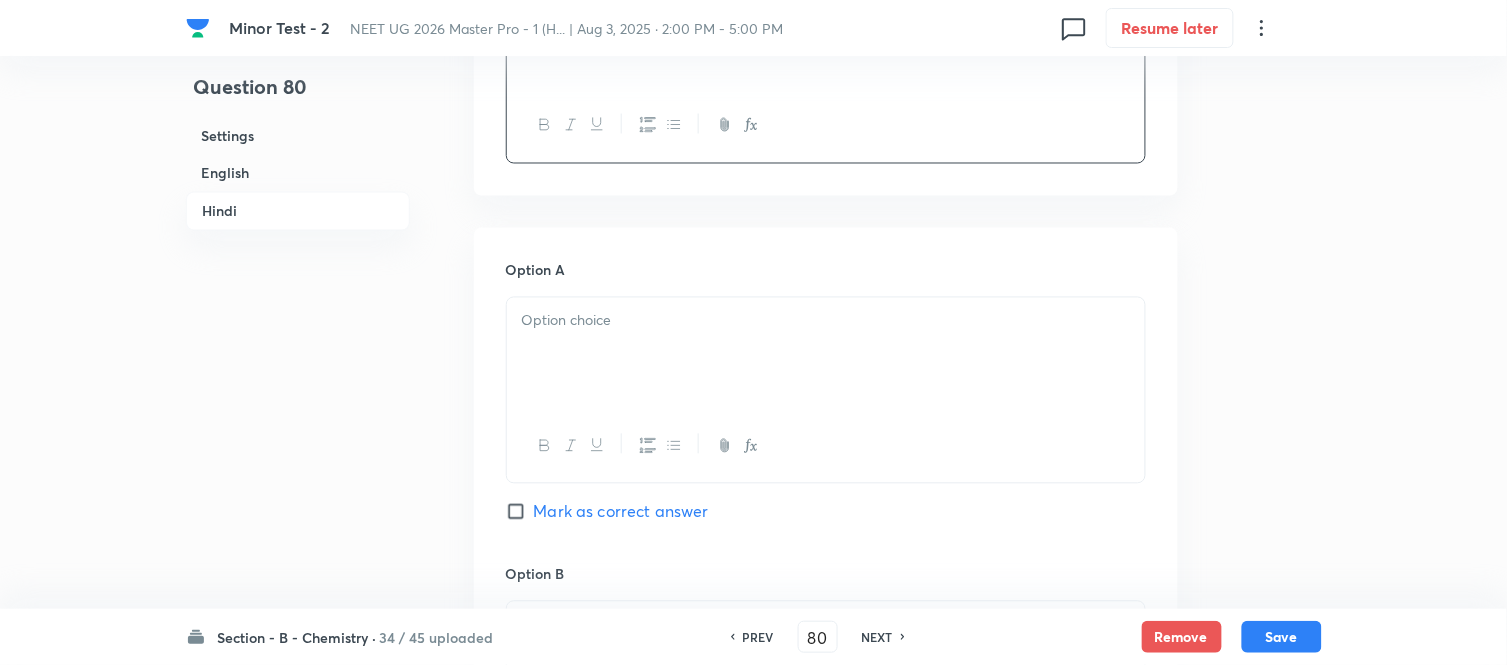 click at bounding box center [826, 354] 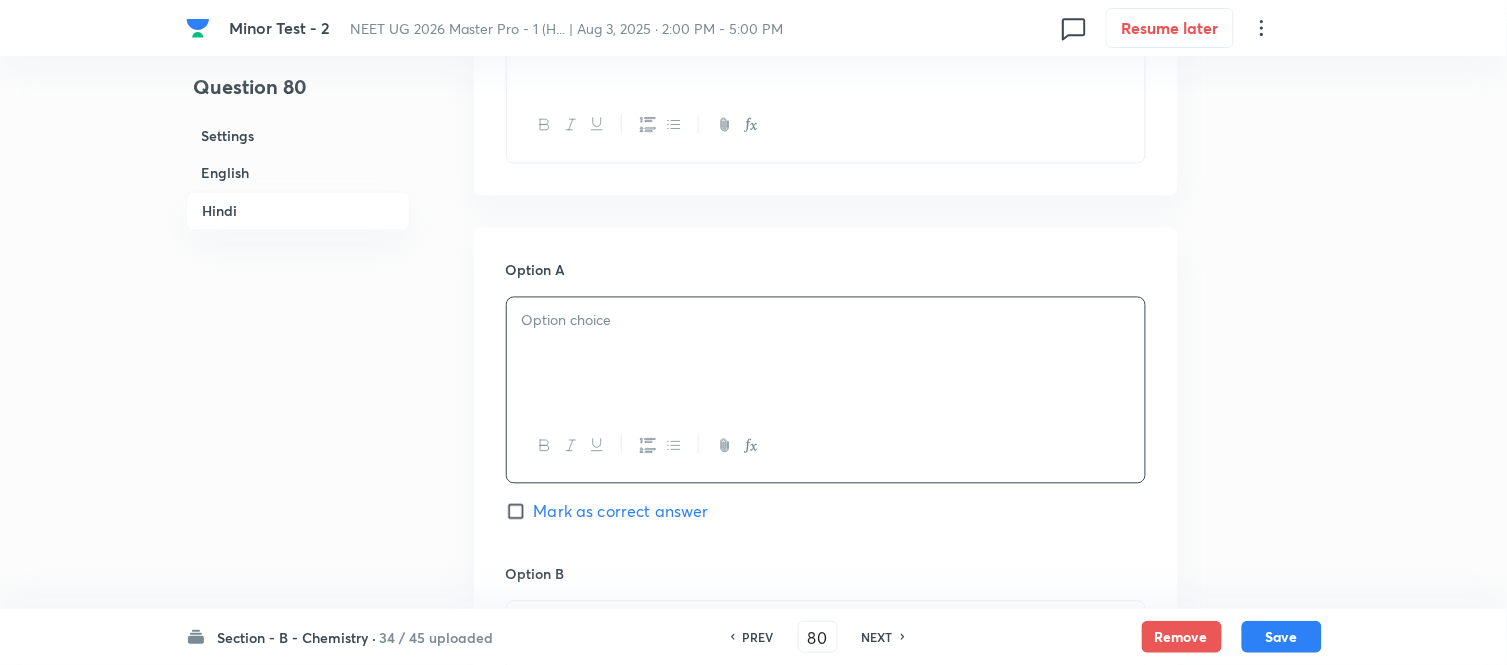 click at bounding box center [826, 321] 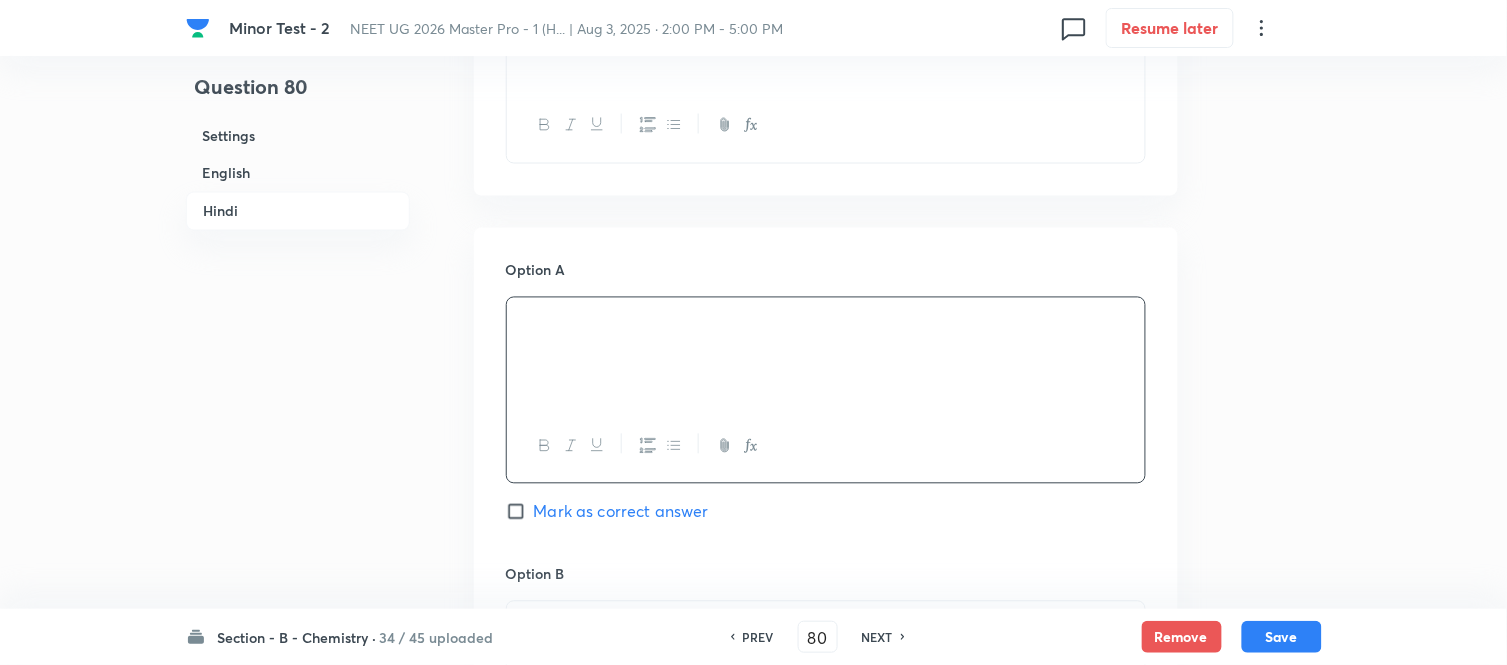 click on "English" at bounding box center (298, 173) 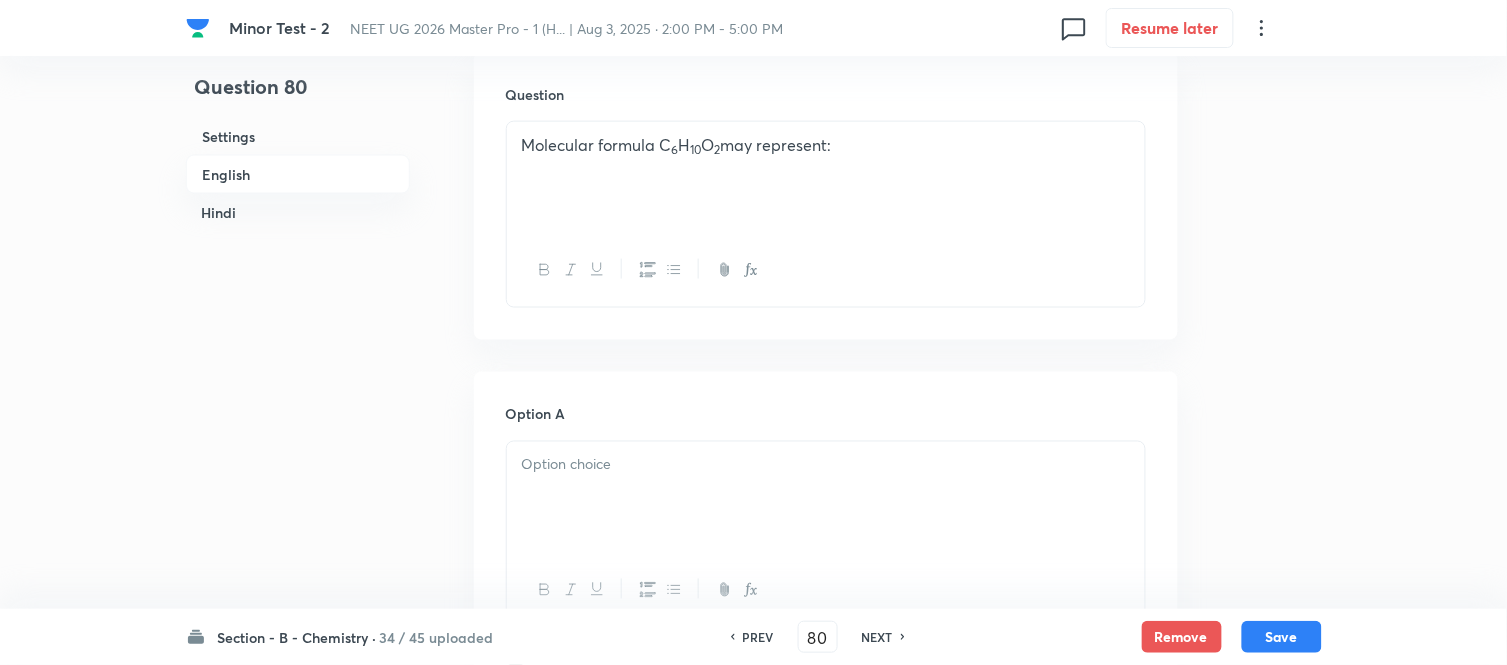 scroll, scrollTop: 737, scrollLeft: 0, axis: vertical 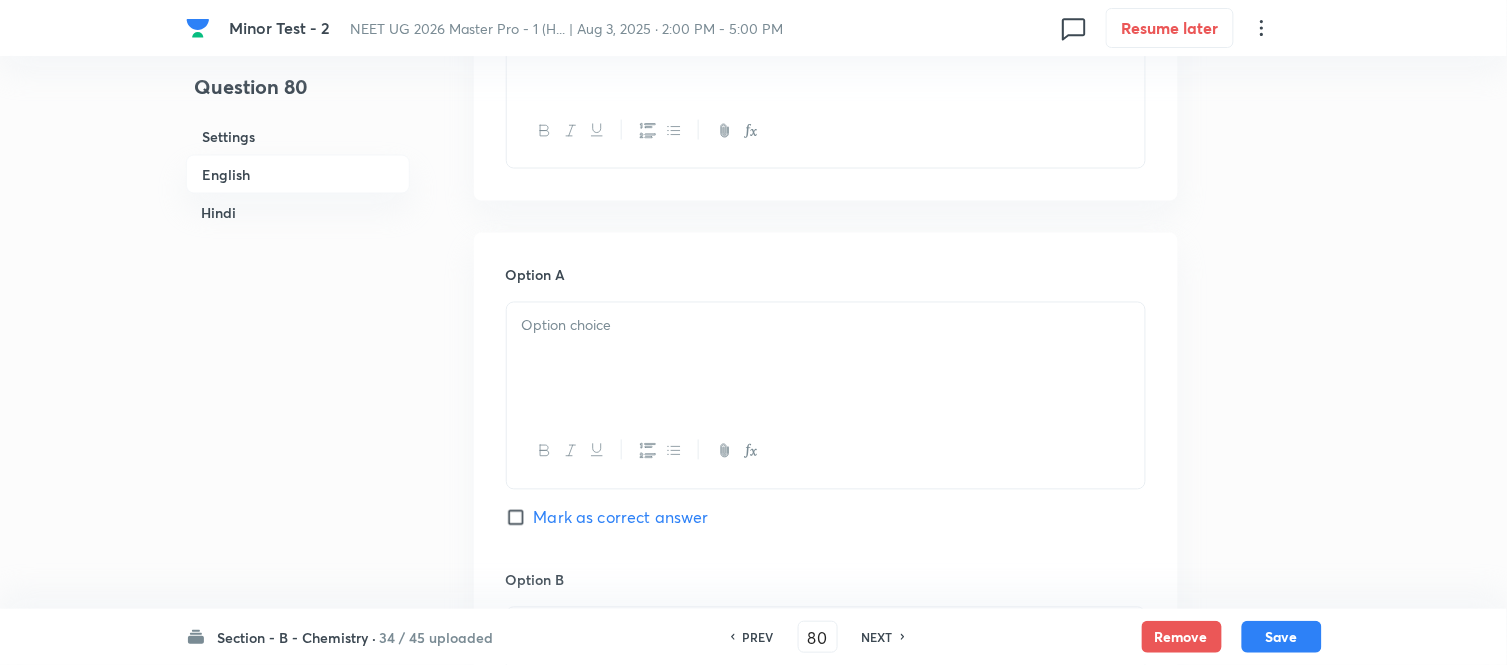 click at bounding box center (826, 326) 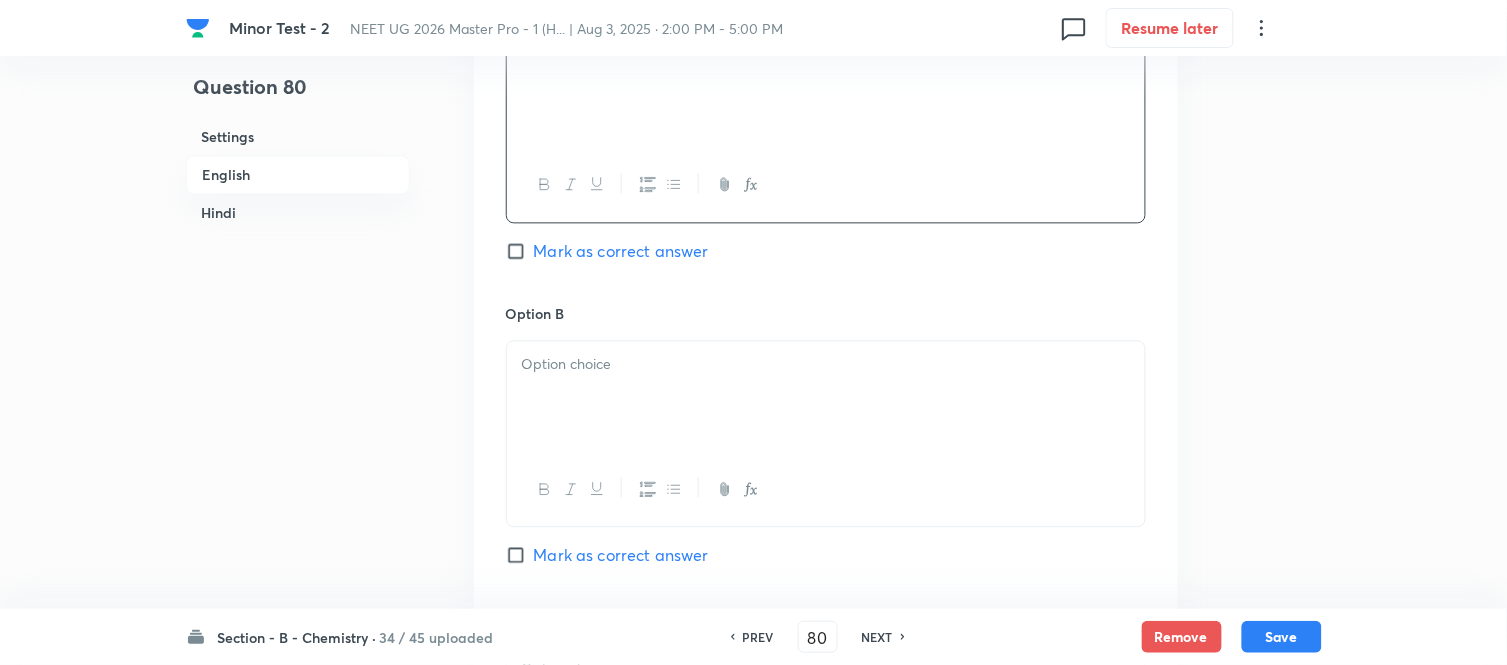 scroll, scrollTop: 1071, scrollLeft: 0, axis: vertical 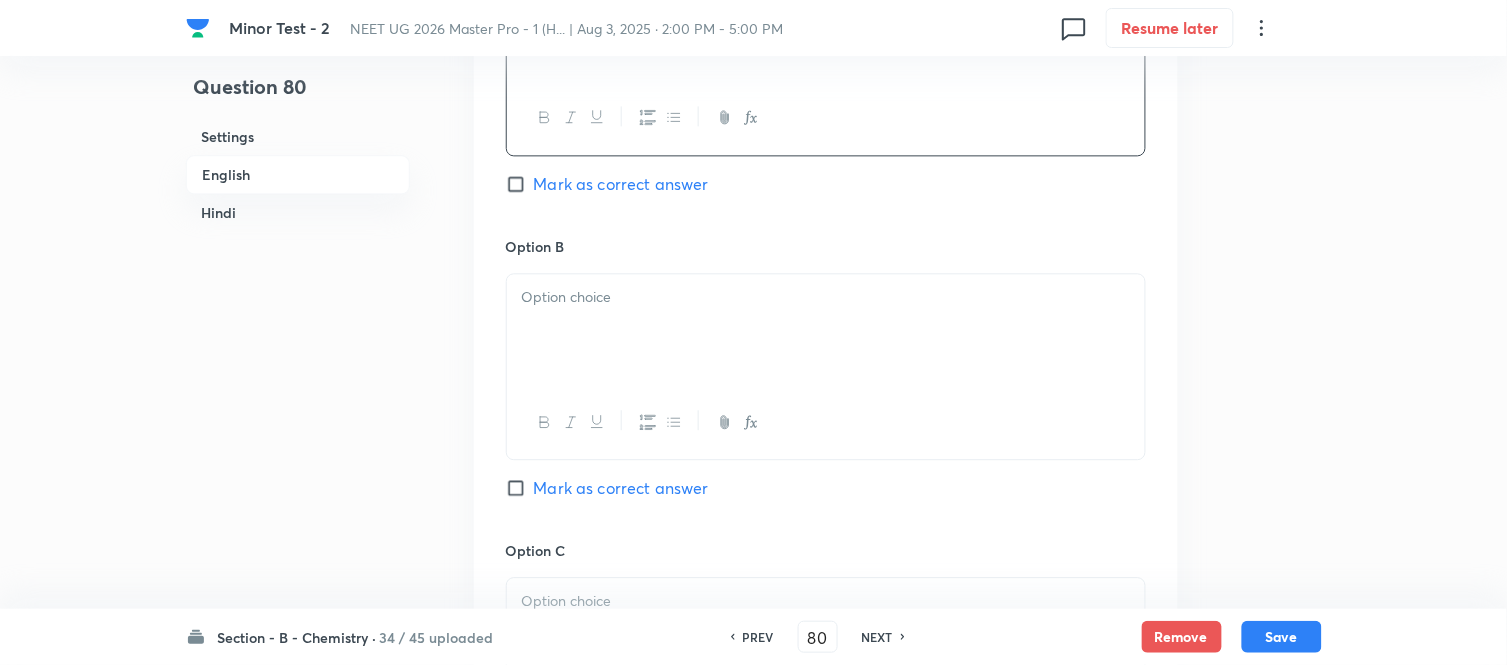 click at bounding box center [826, 330] 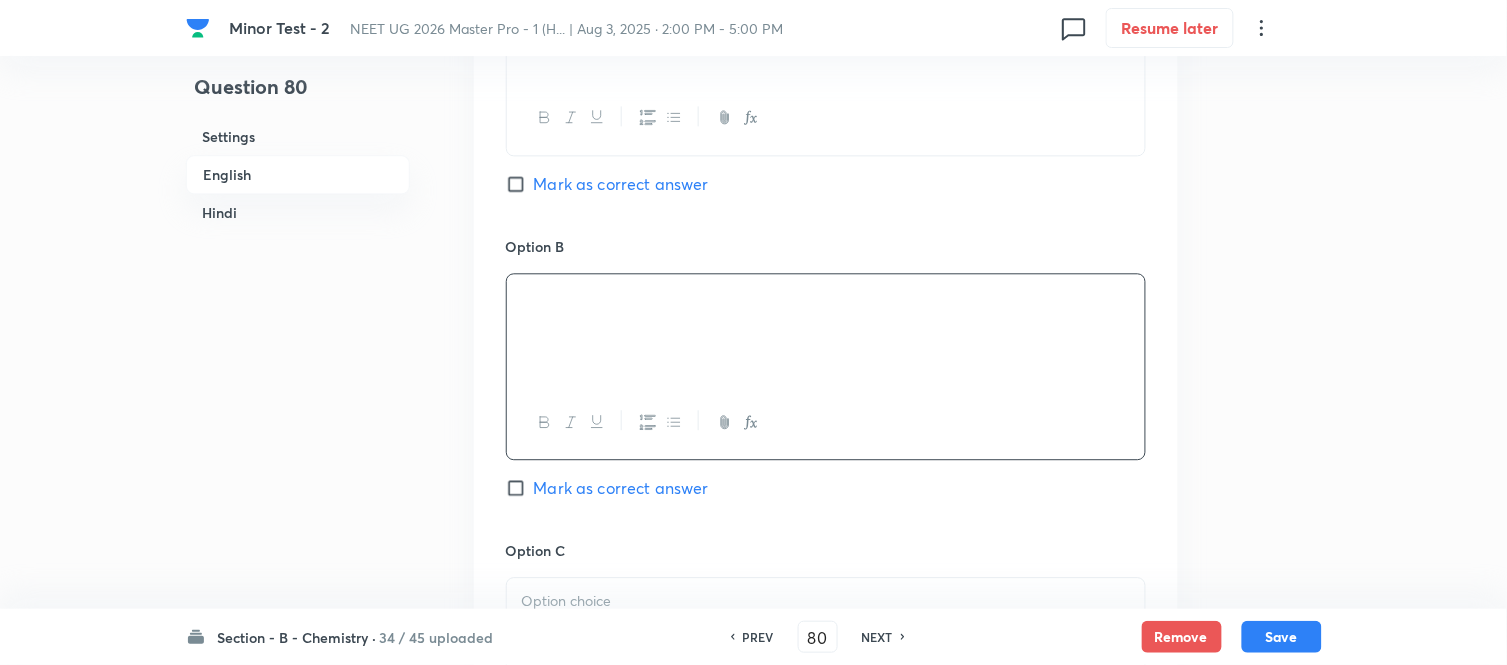 click on "Hindi" at bounding box center (298, 212) 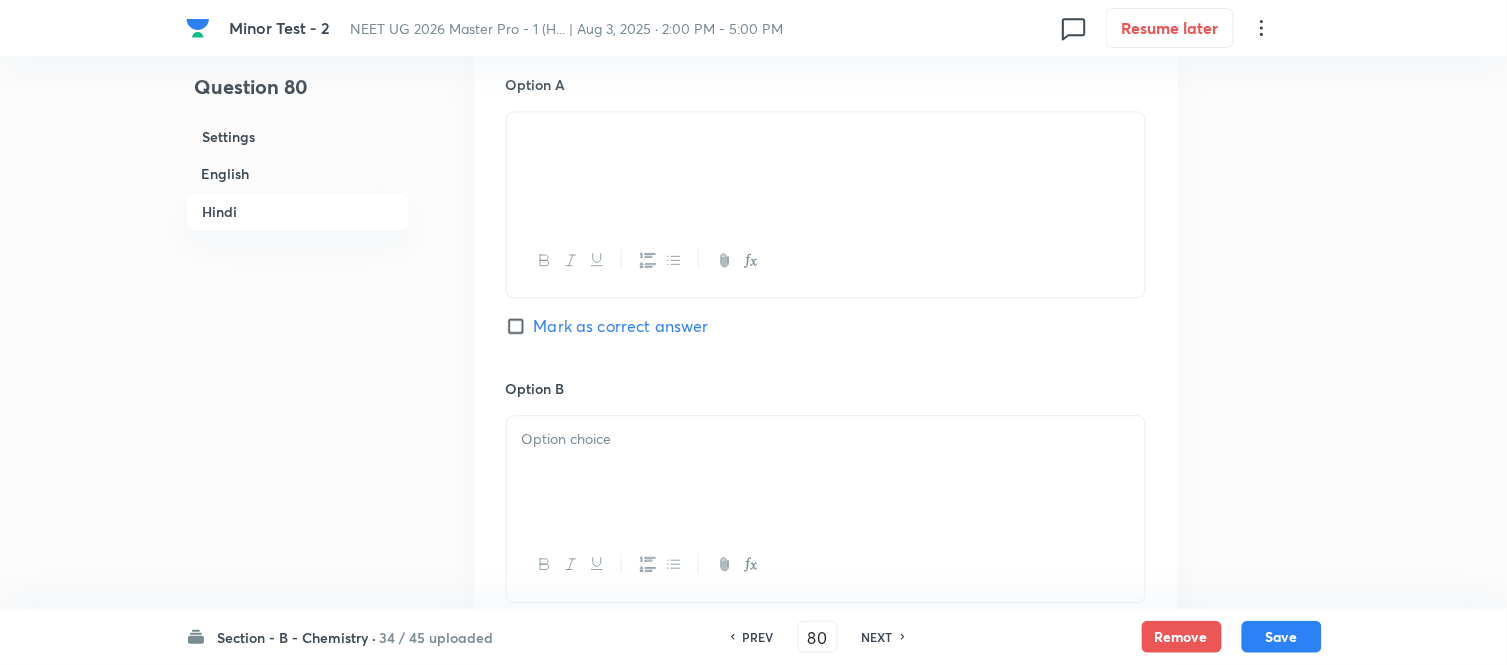 scroll, scrollTop: 2990, scrollLeft: 0, axis: vertical 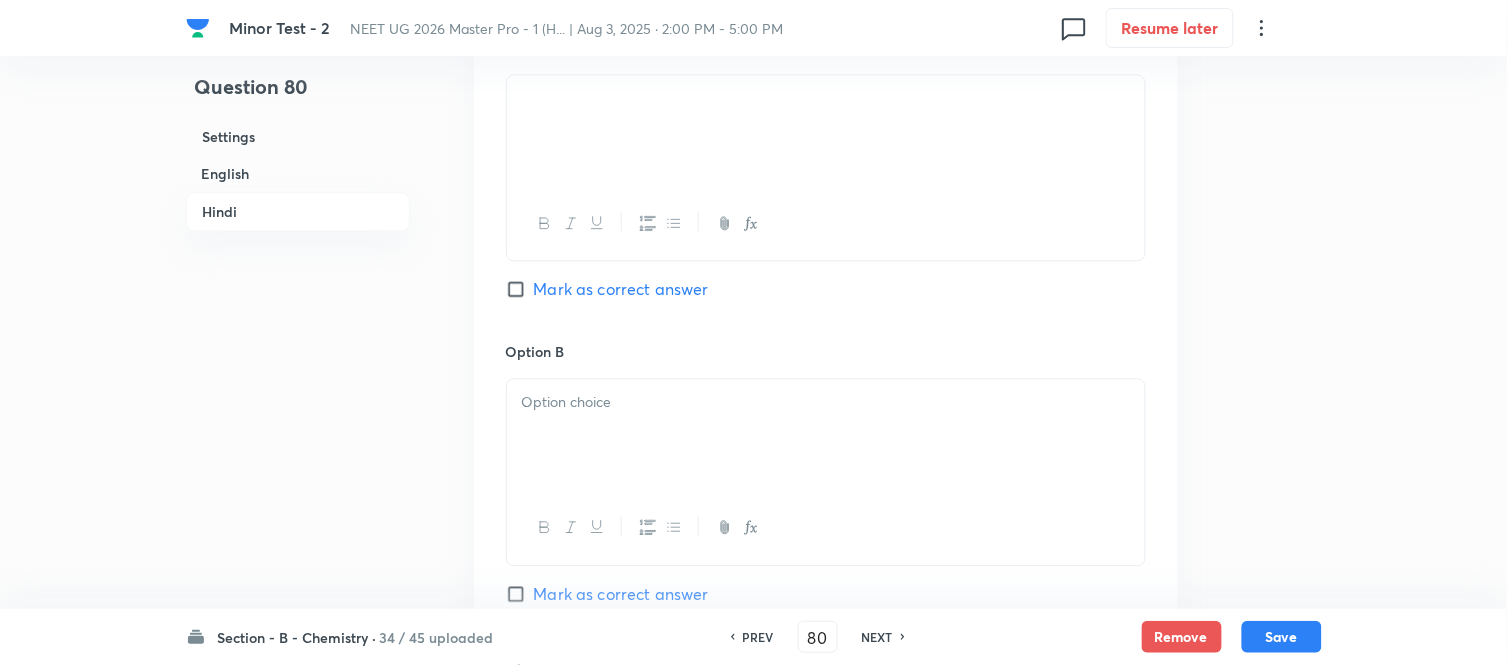 click at bounding box center (826, 402) 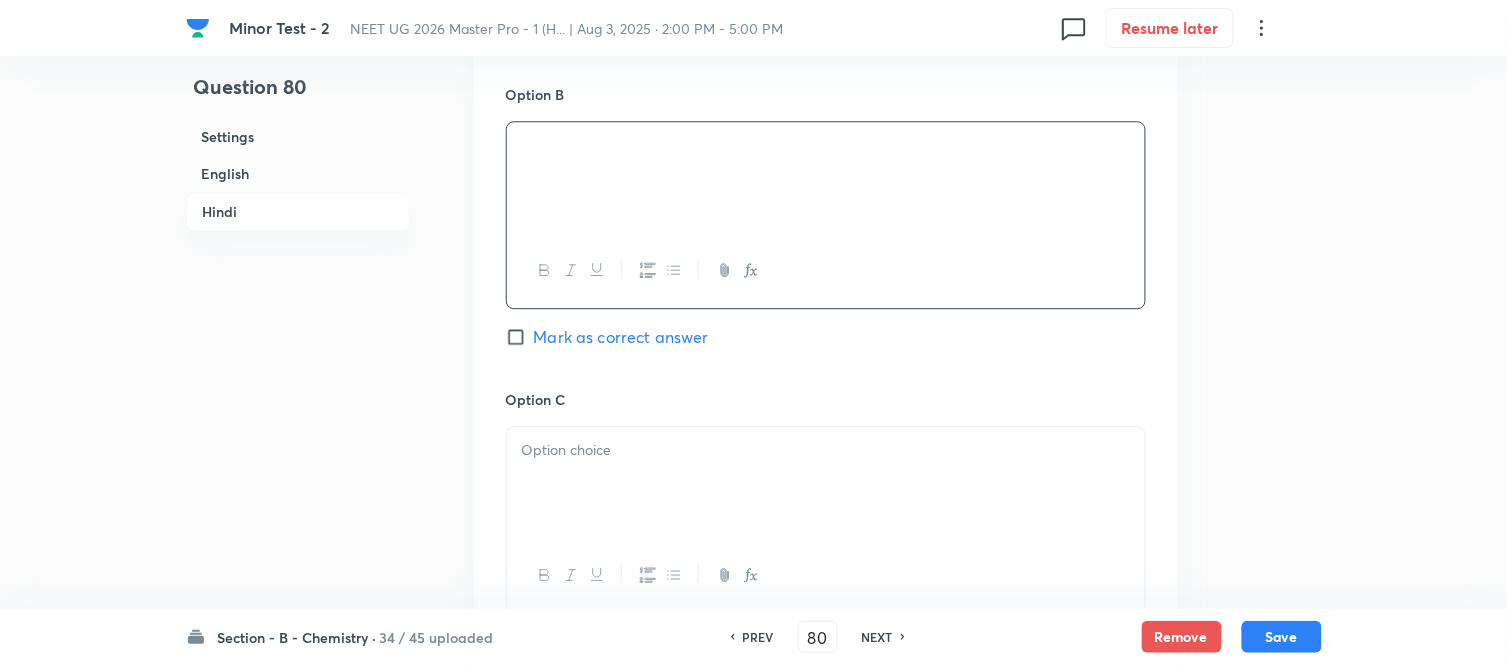scroll, scrollTop: 3323, scrollLeft: 0, axis: vertical 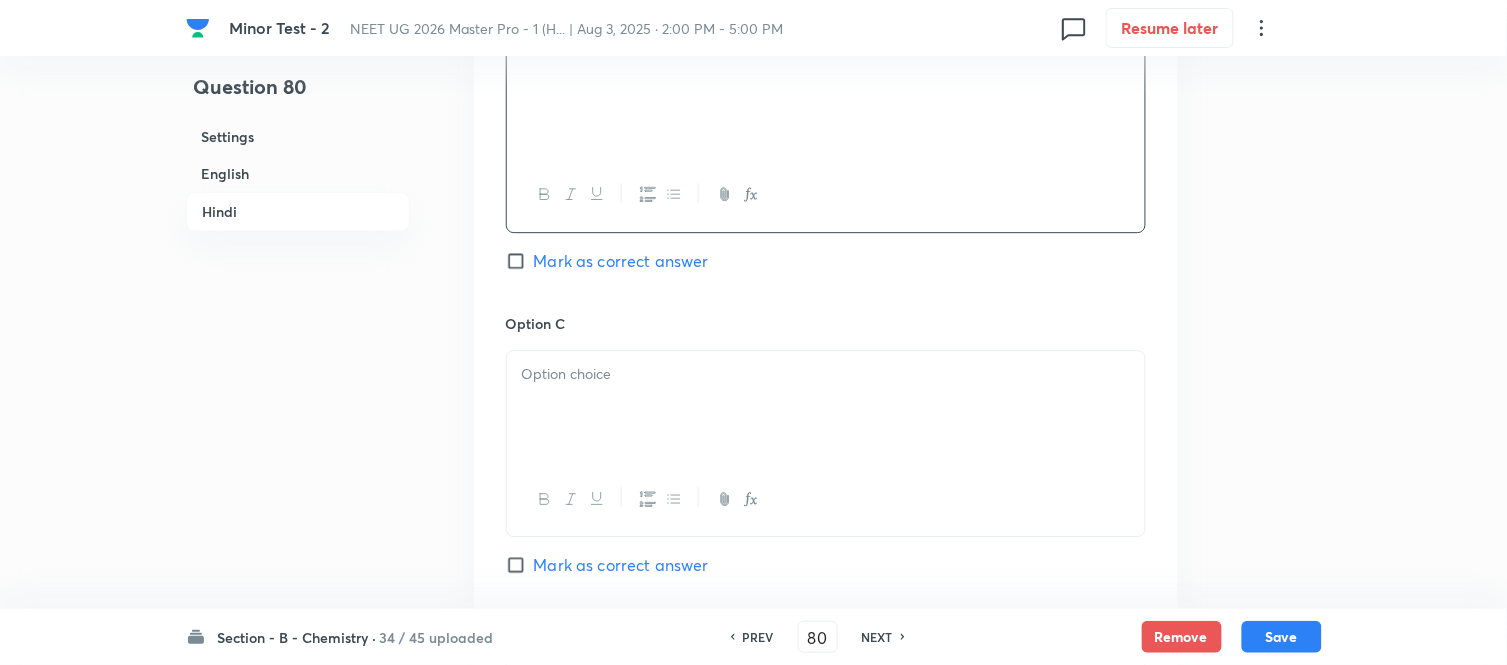 click at bounding box center [826, 407] 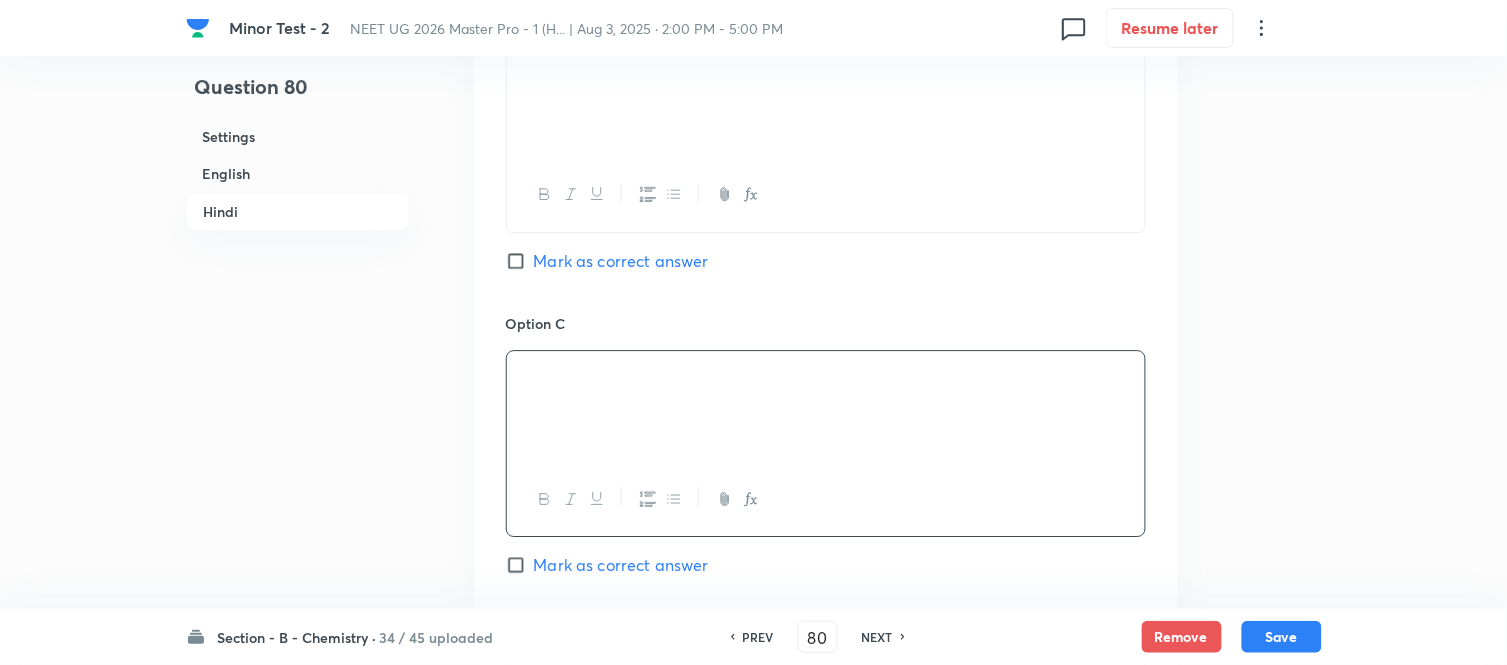 click on "English" at bounding box center [298, 173] 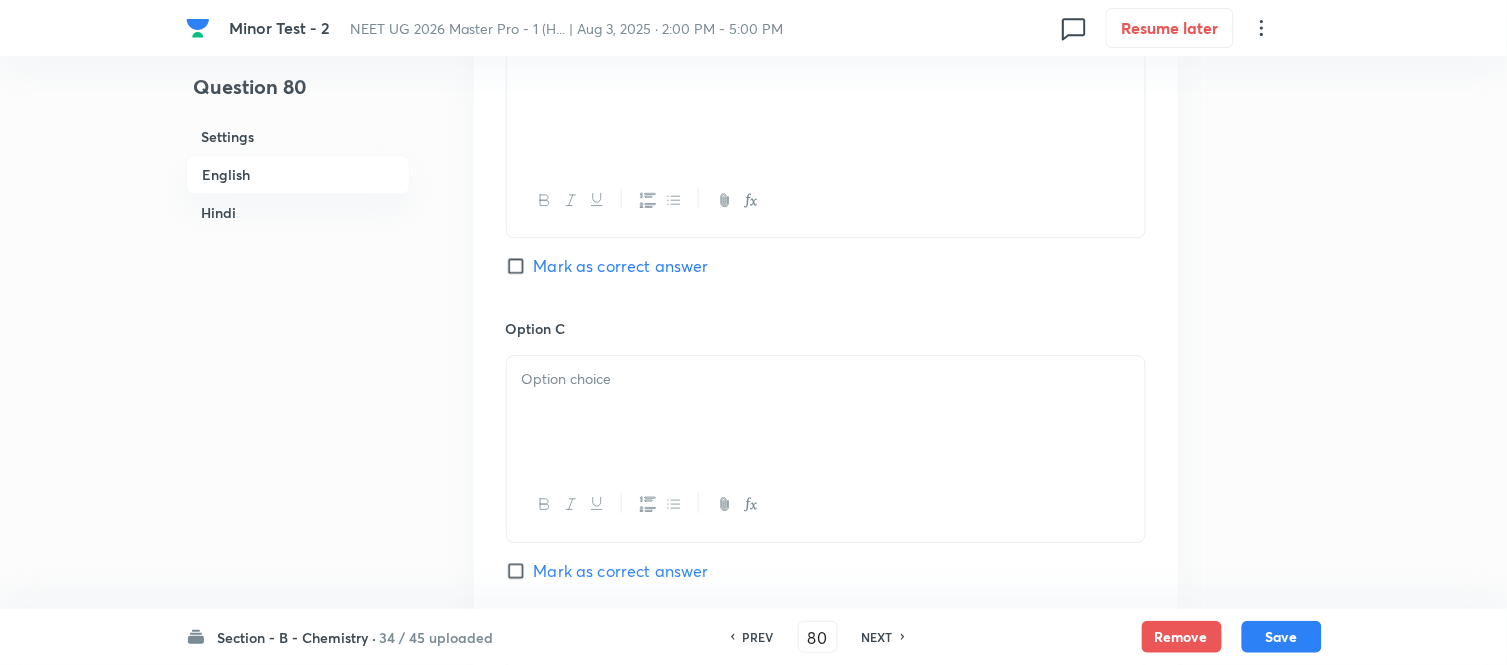 scroll, scrollTop: 1404, scrollLeft: 0, axis: vertical 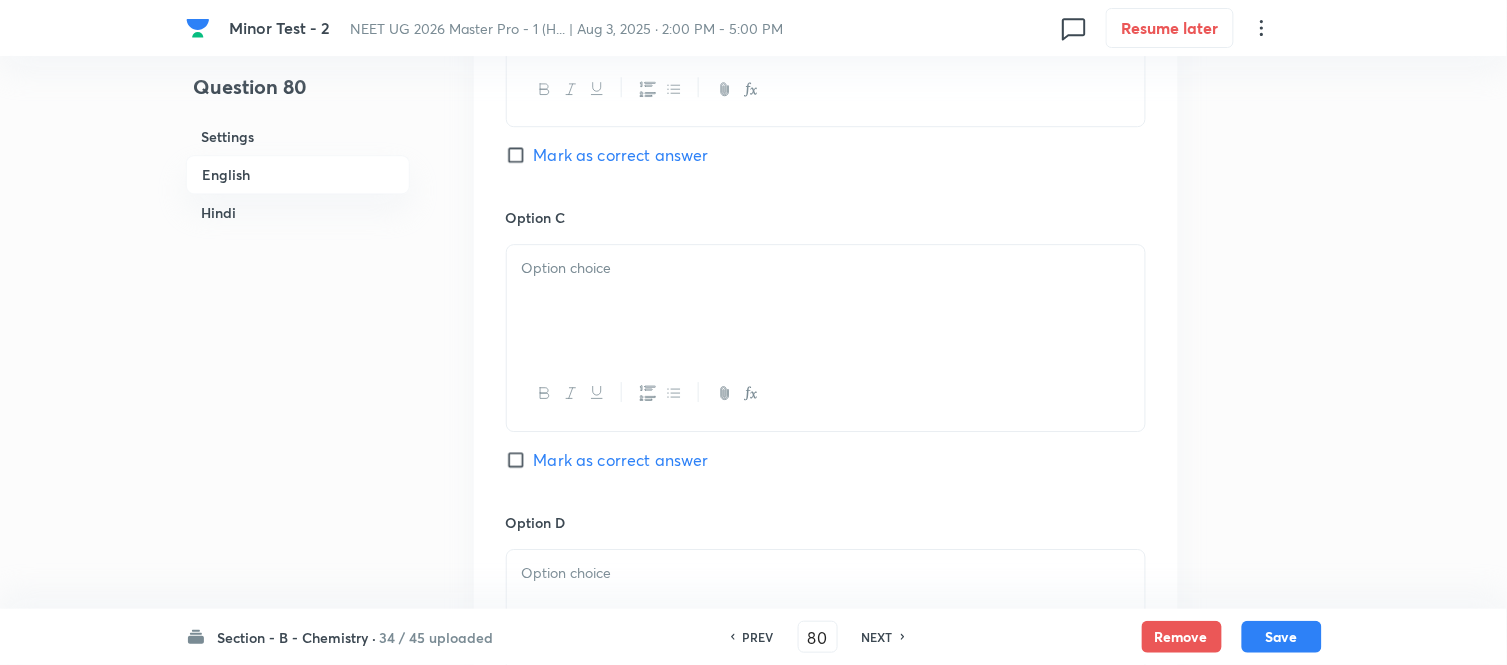 click at bounding box center [826, 301] 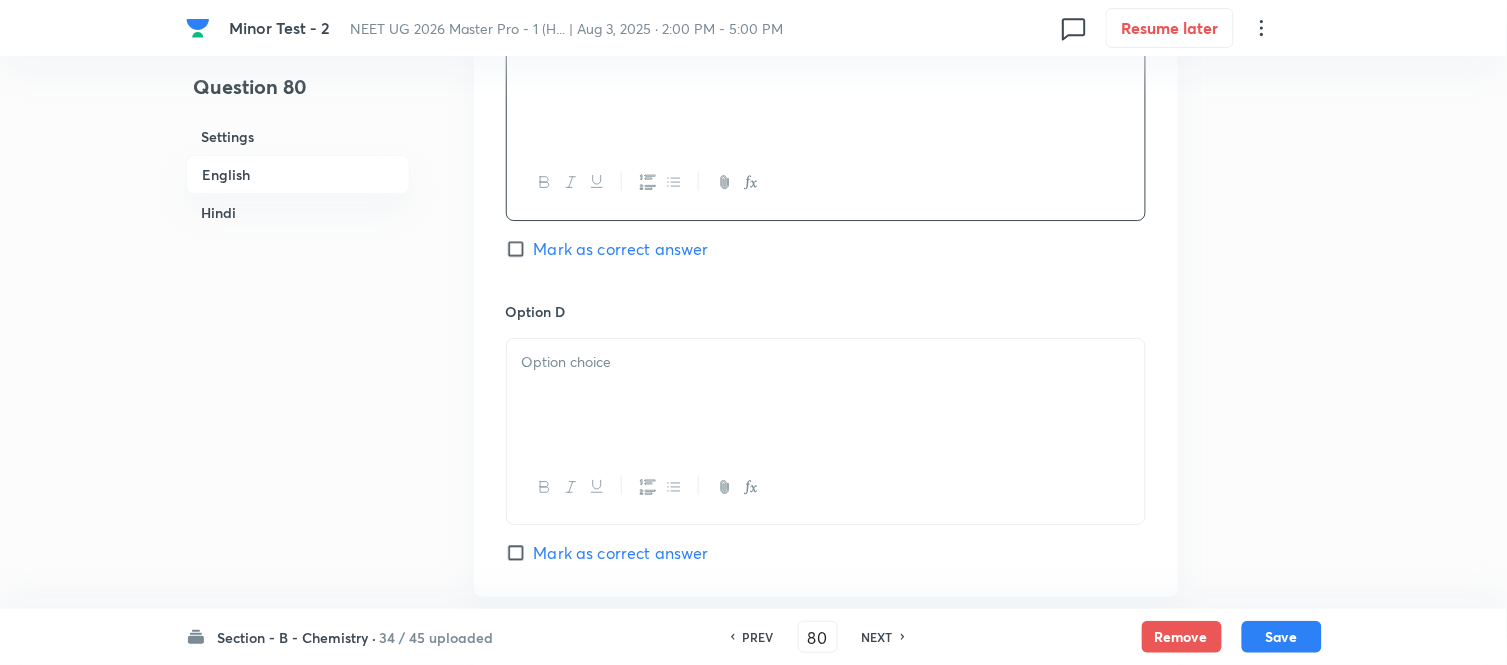 scroll, scrollTop: 1737, scrollLeft: 0, axis: vertical 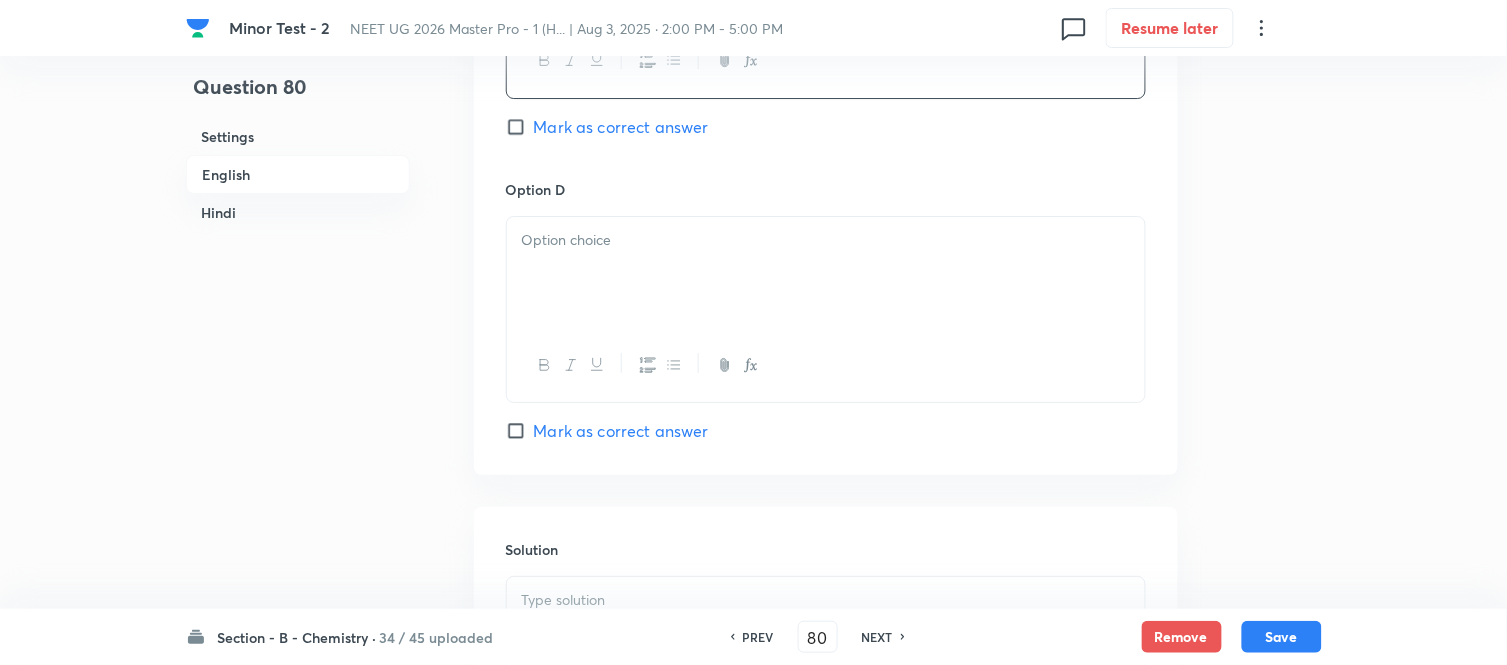 click at bounding box center (826, 240) 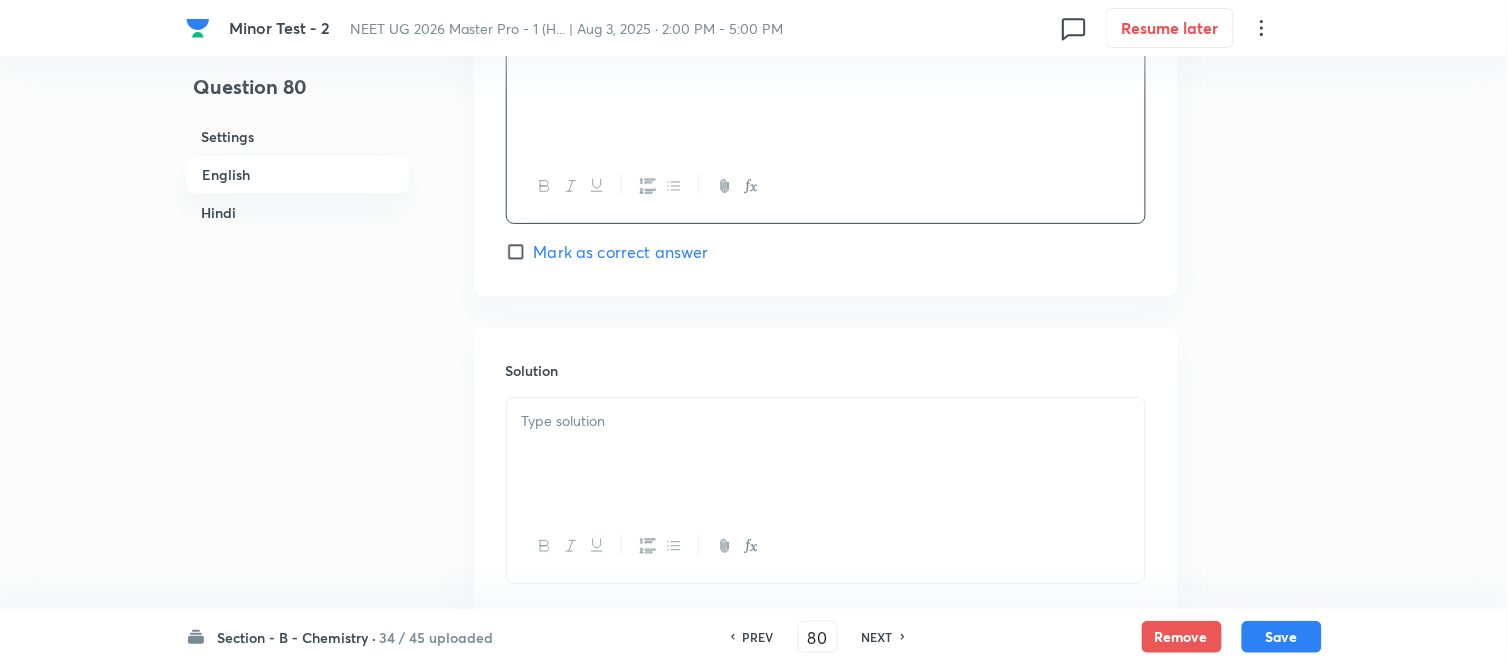 scroll, scrollTop: 1960, scrollLeft: 0, axis: vertical 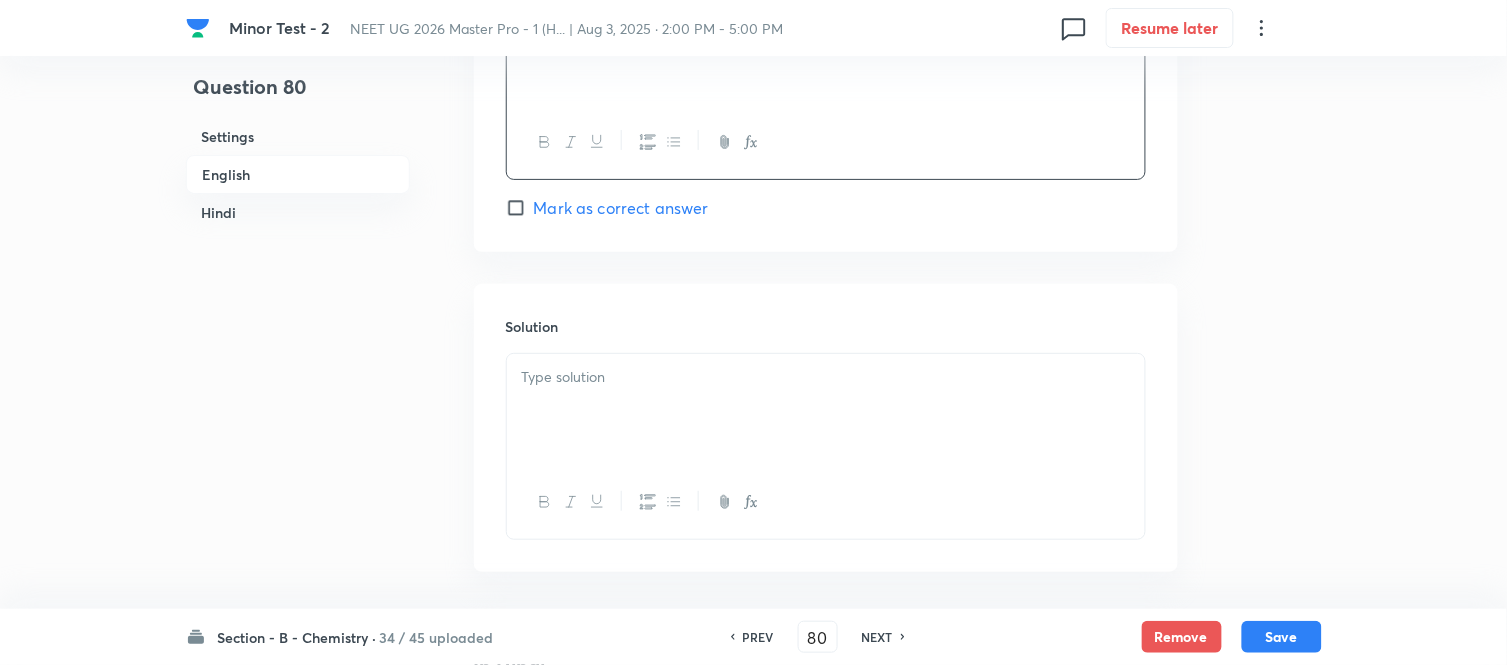 click at bounding box center (826, 377) 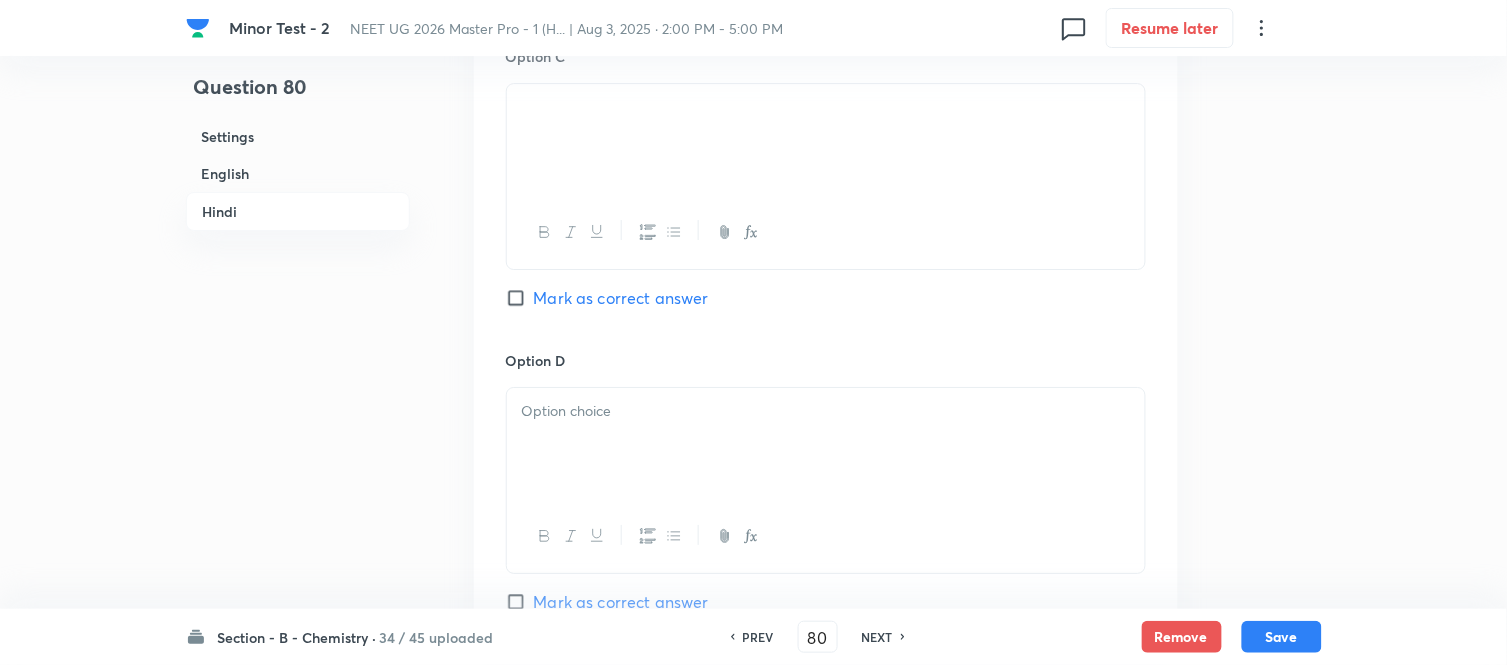 scroll, scrollTop: 3626, scrollLeft: 0, axis: vertical 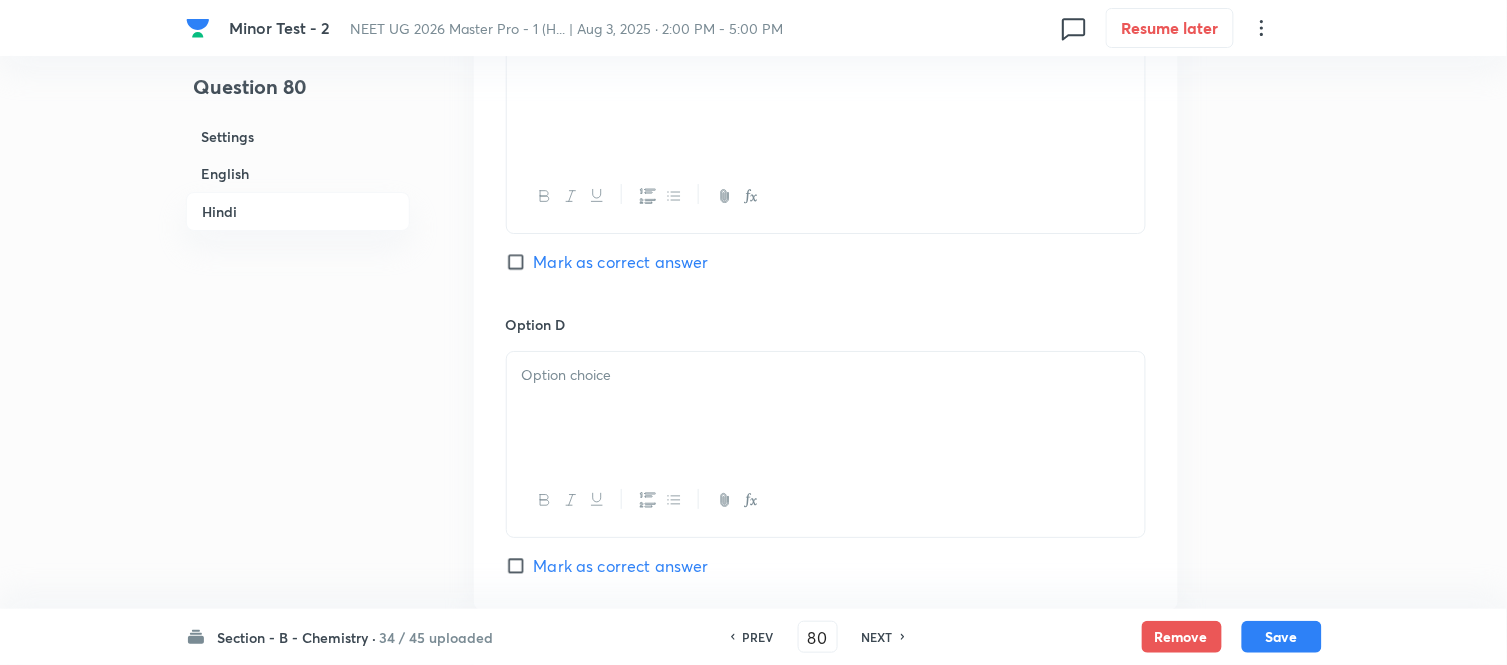 click at bounding box center [826, 408] 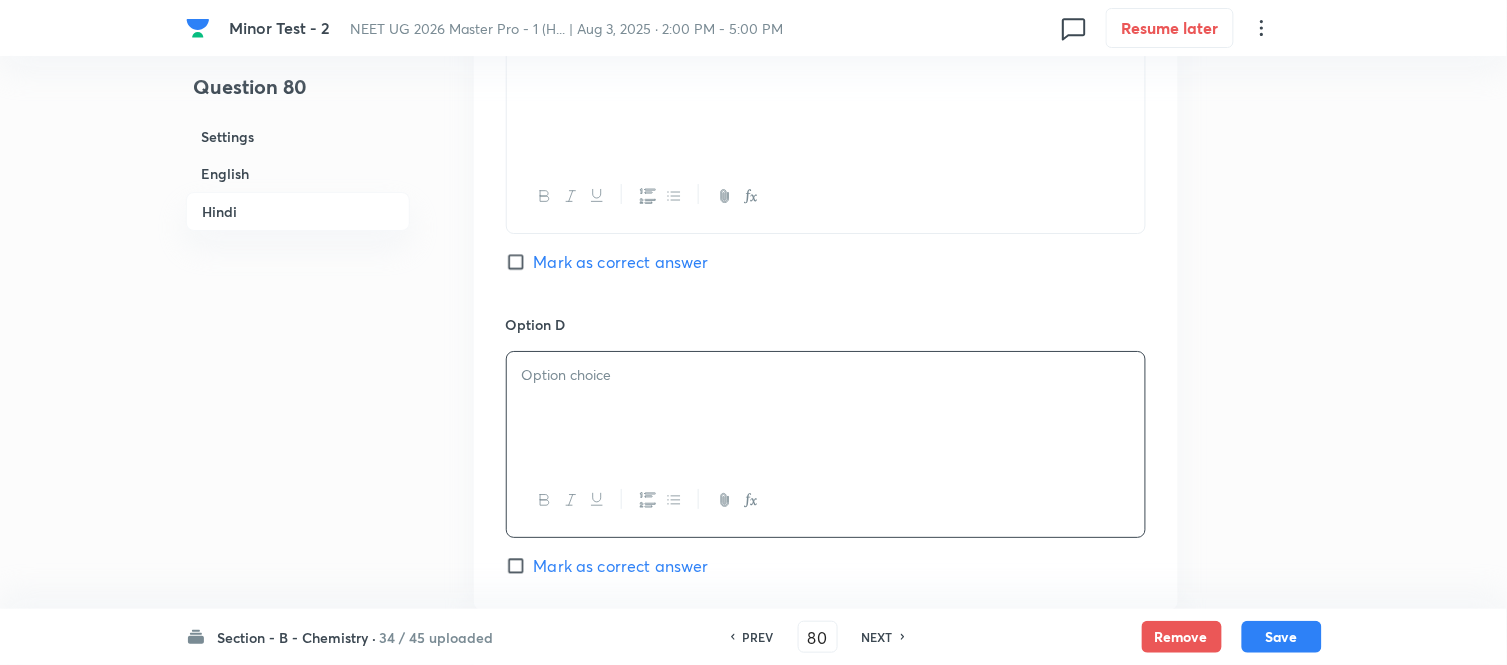 click at bounding box center [826, 375] 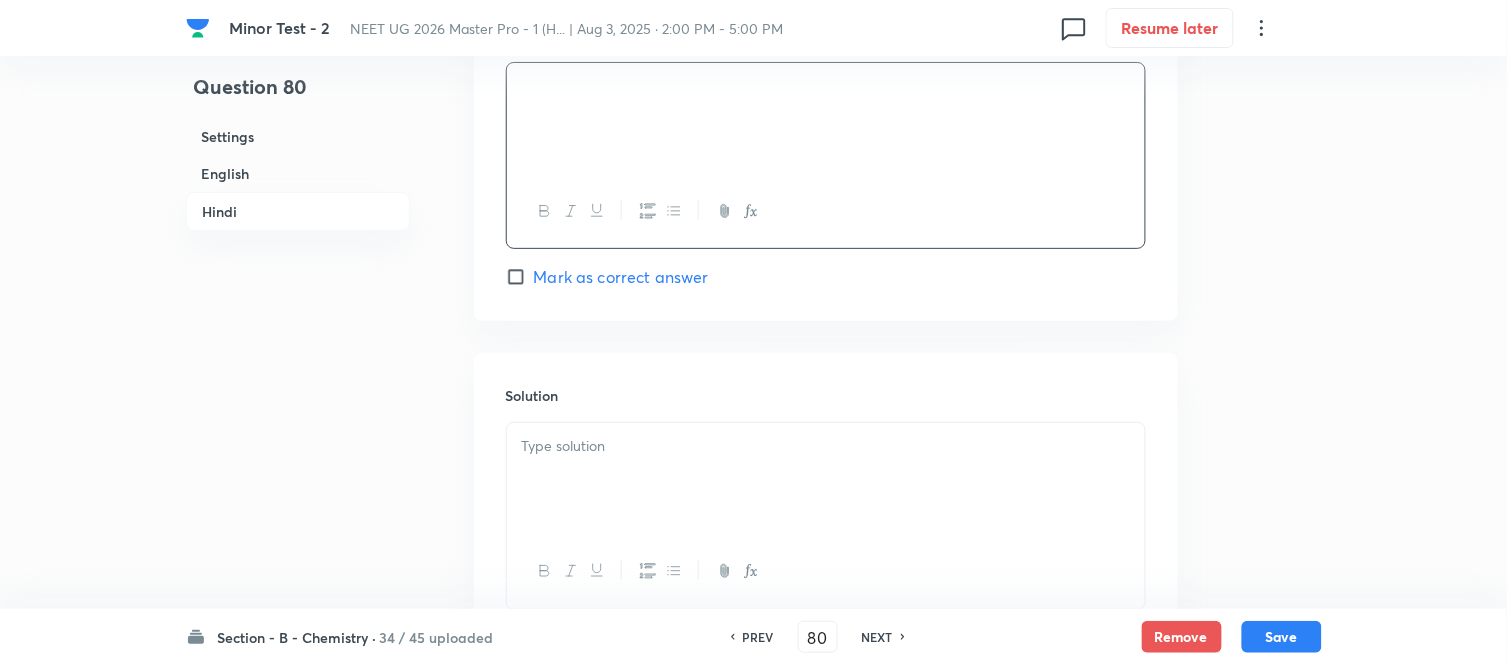 scroll, scrollTop: 3960, scrollLeft: 0, axis: vertical 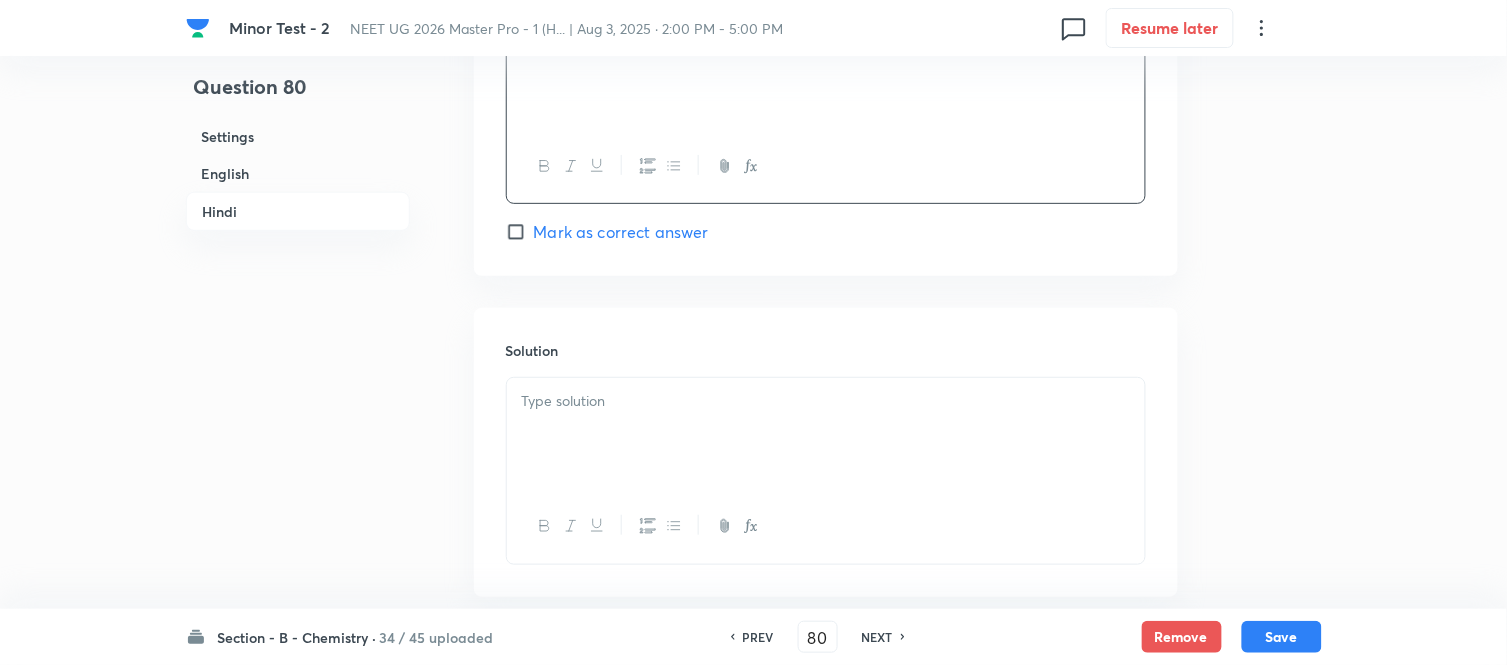 click at bounding box center [826, 401] 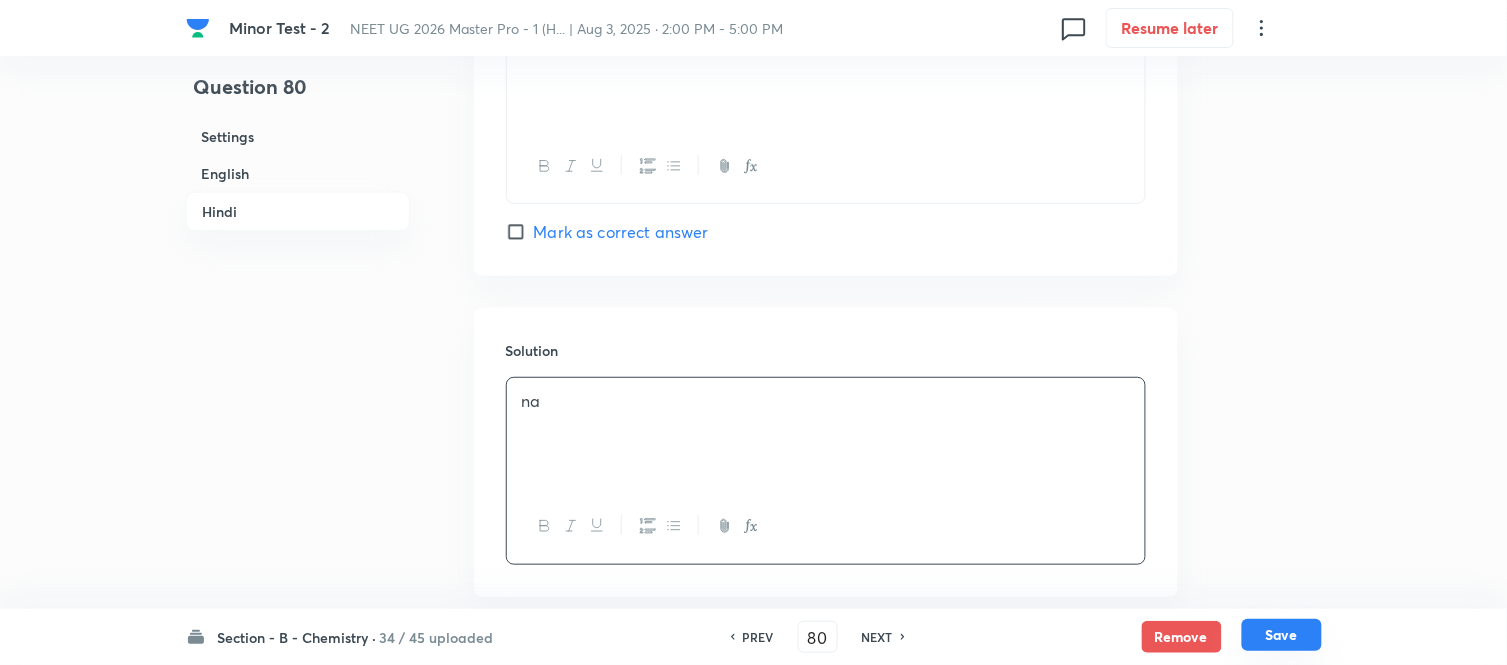 click on "Save" at bounding box center [1282, 635] 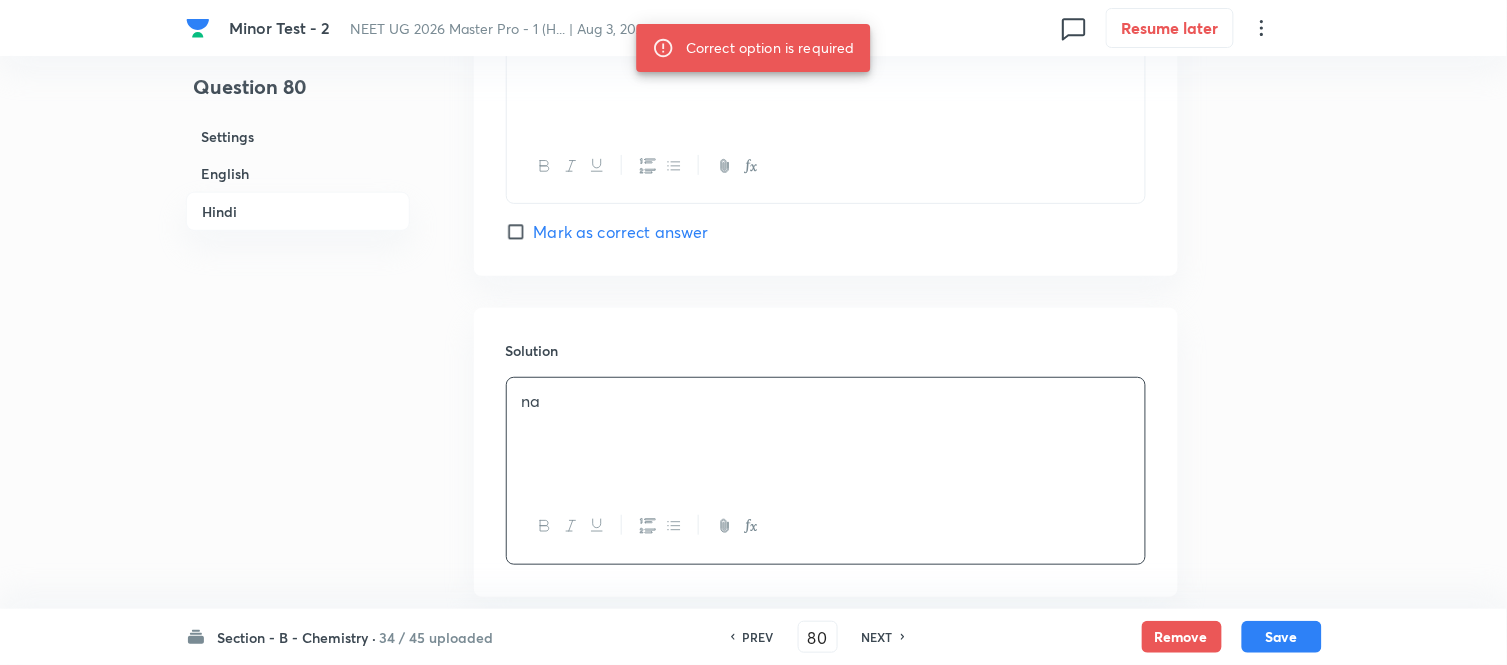 click on "Mark as correct answer" at bounding box center (520, 232) 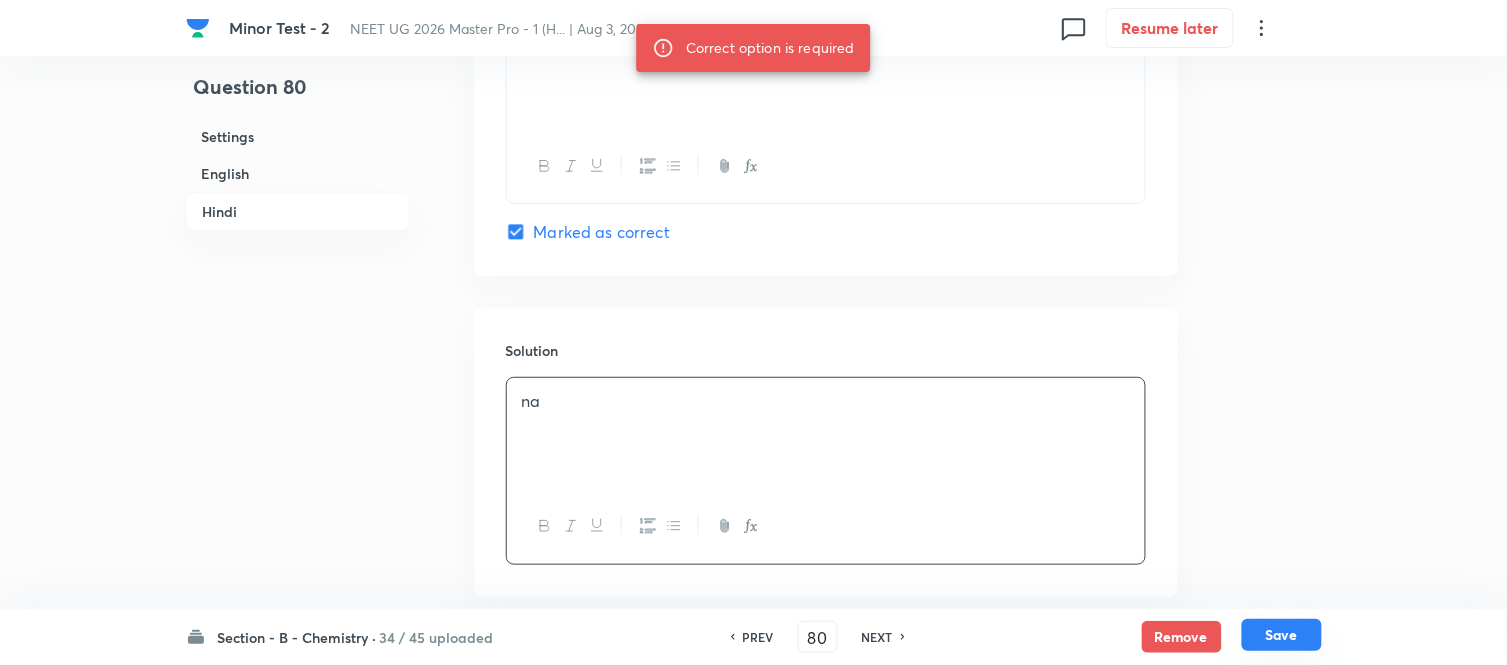 click on "Save" at bounding box center [1282, 635] 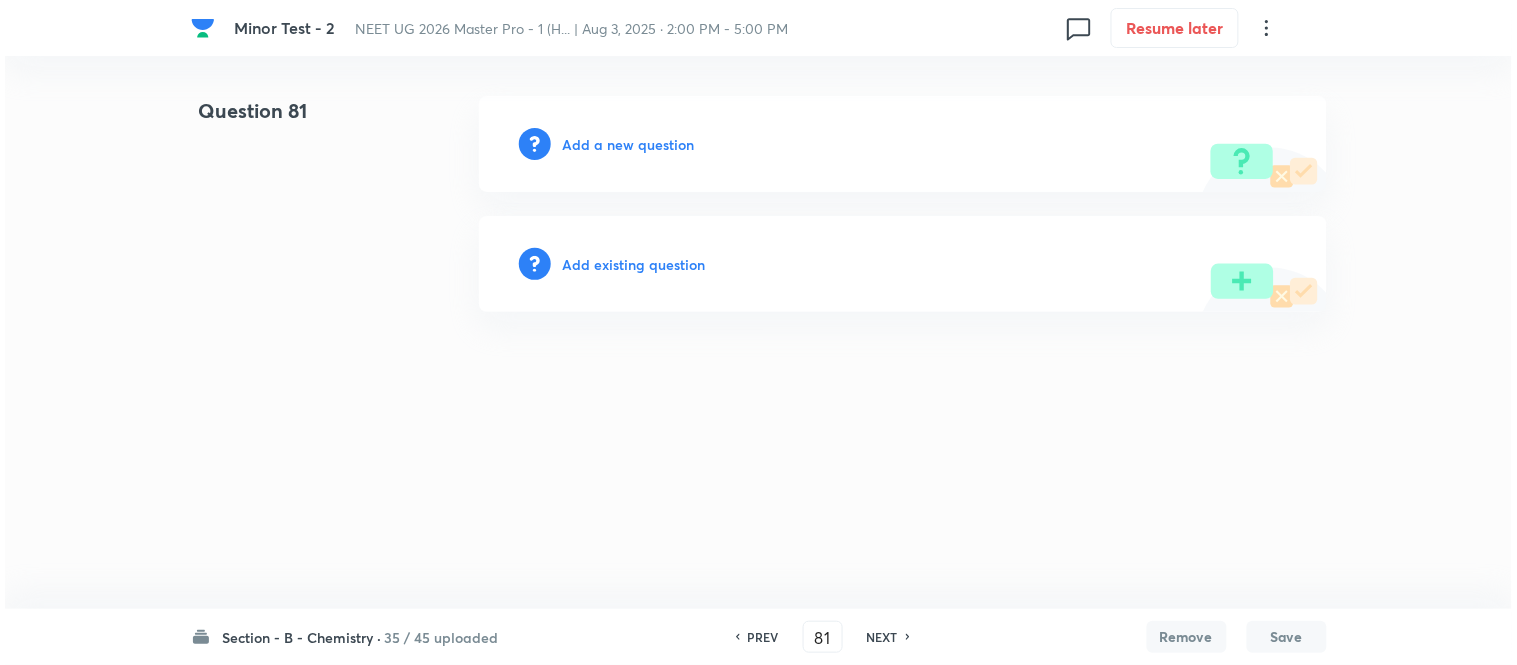scroll, scrollTop: 0, scrollLeft: 0, axis: both 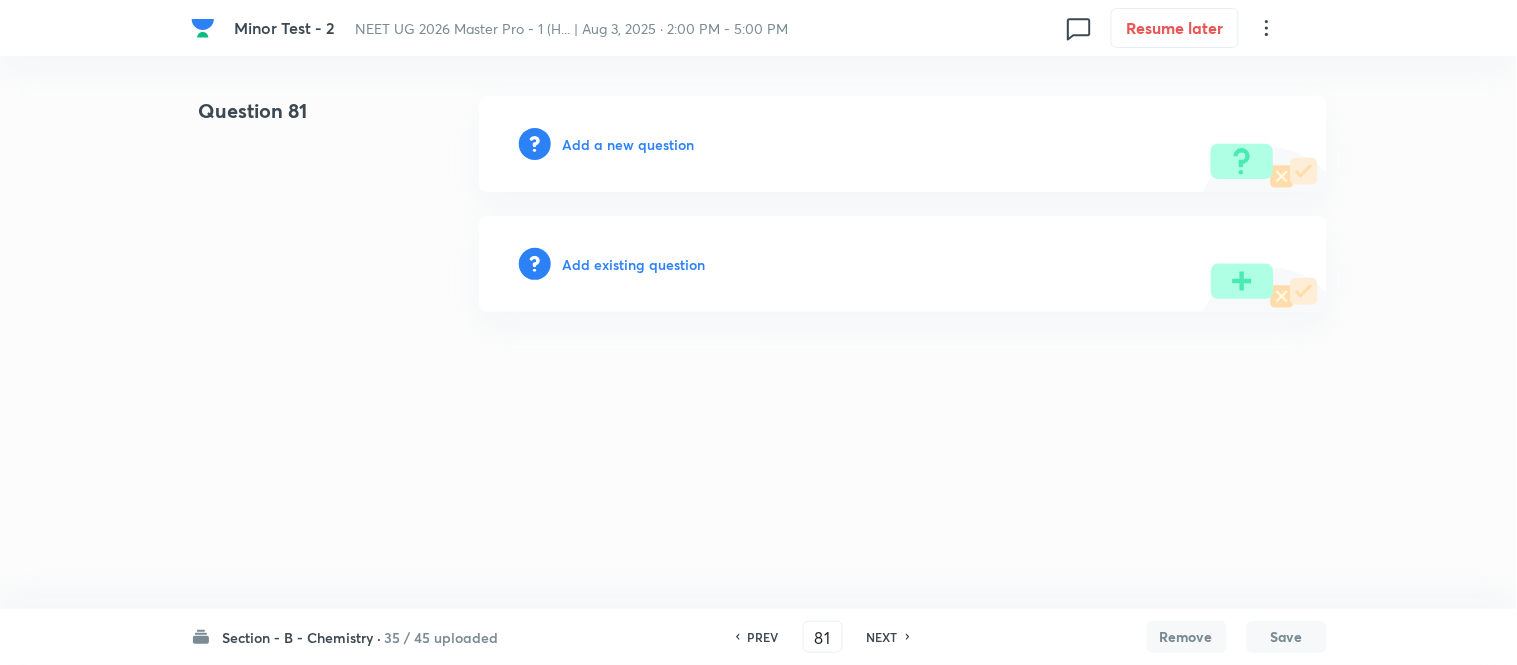 click on "Add a new question" at bounding box center (629, 144) 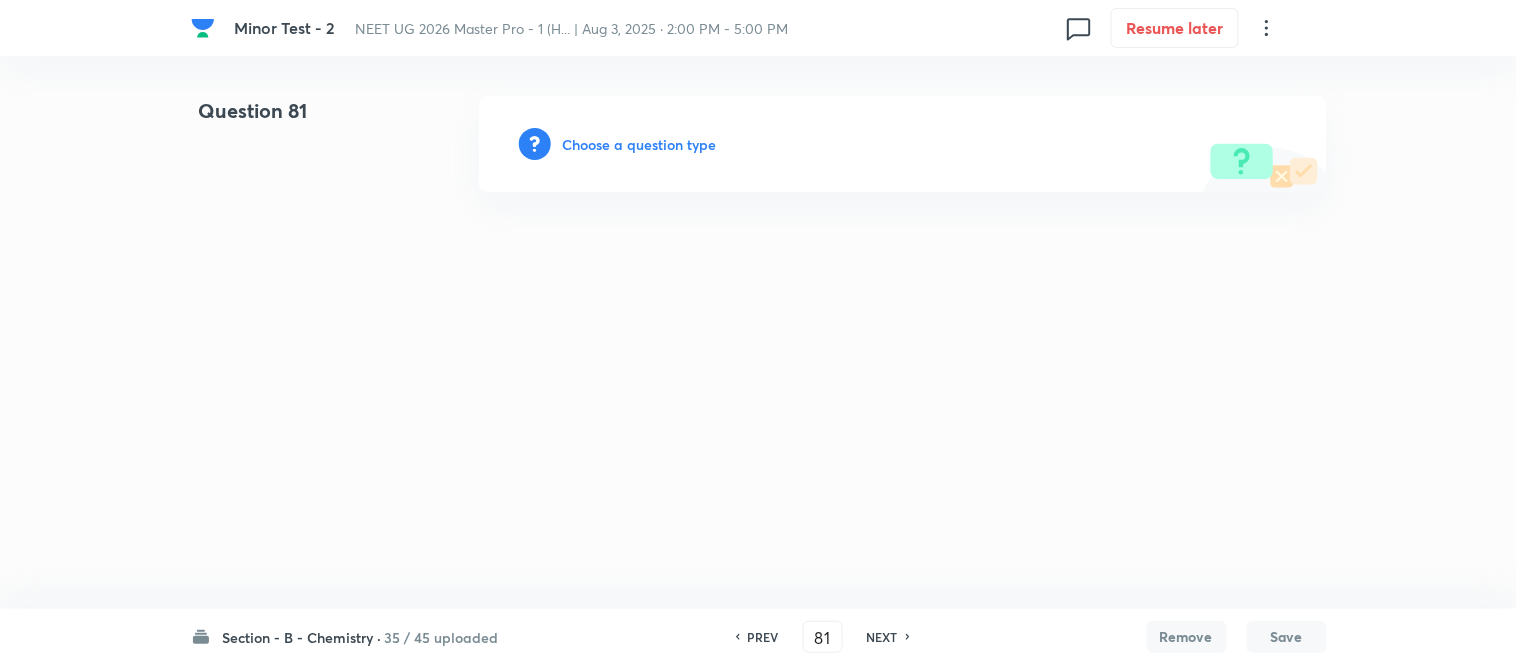 click on "Choose a question type" at bounding box center (640, 144) 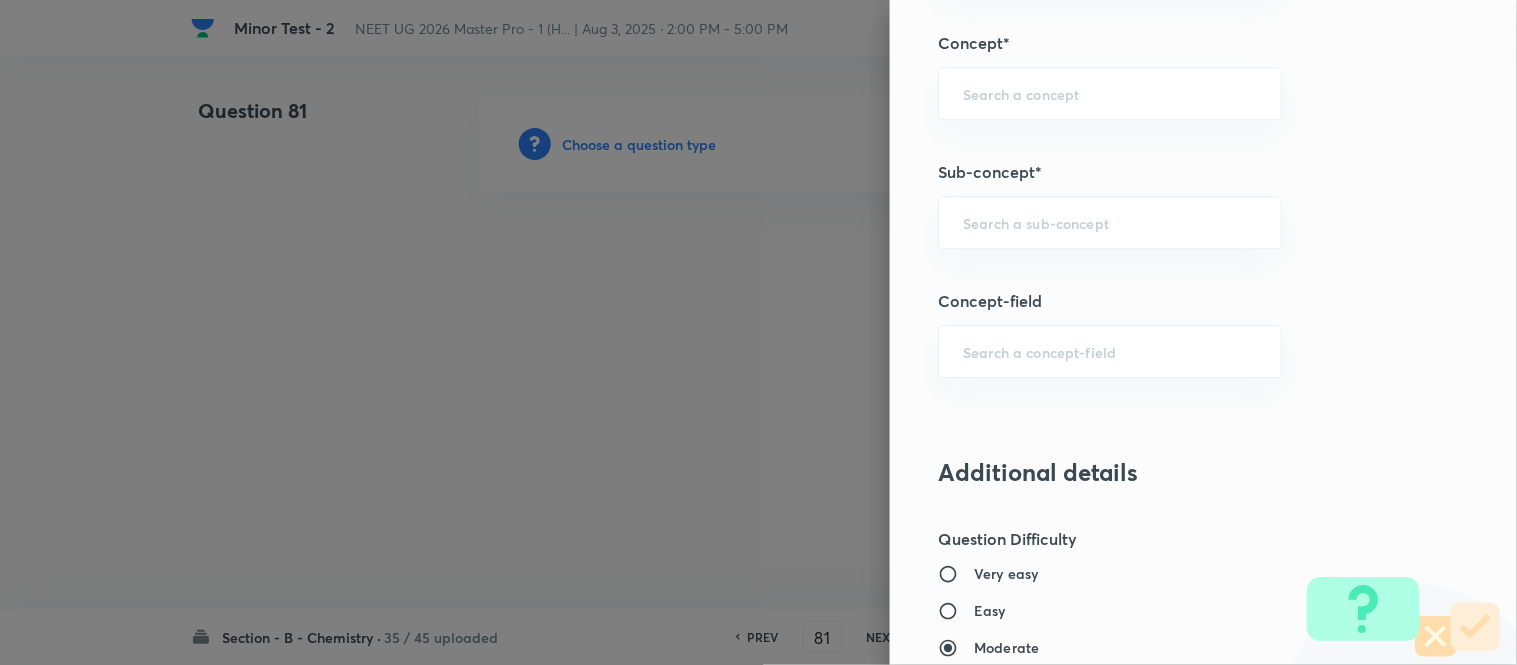 scroll, scrollTop: 1271, scrollLeft: 0, axis: vertical 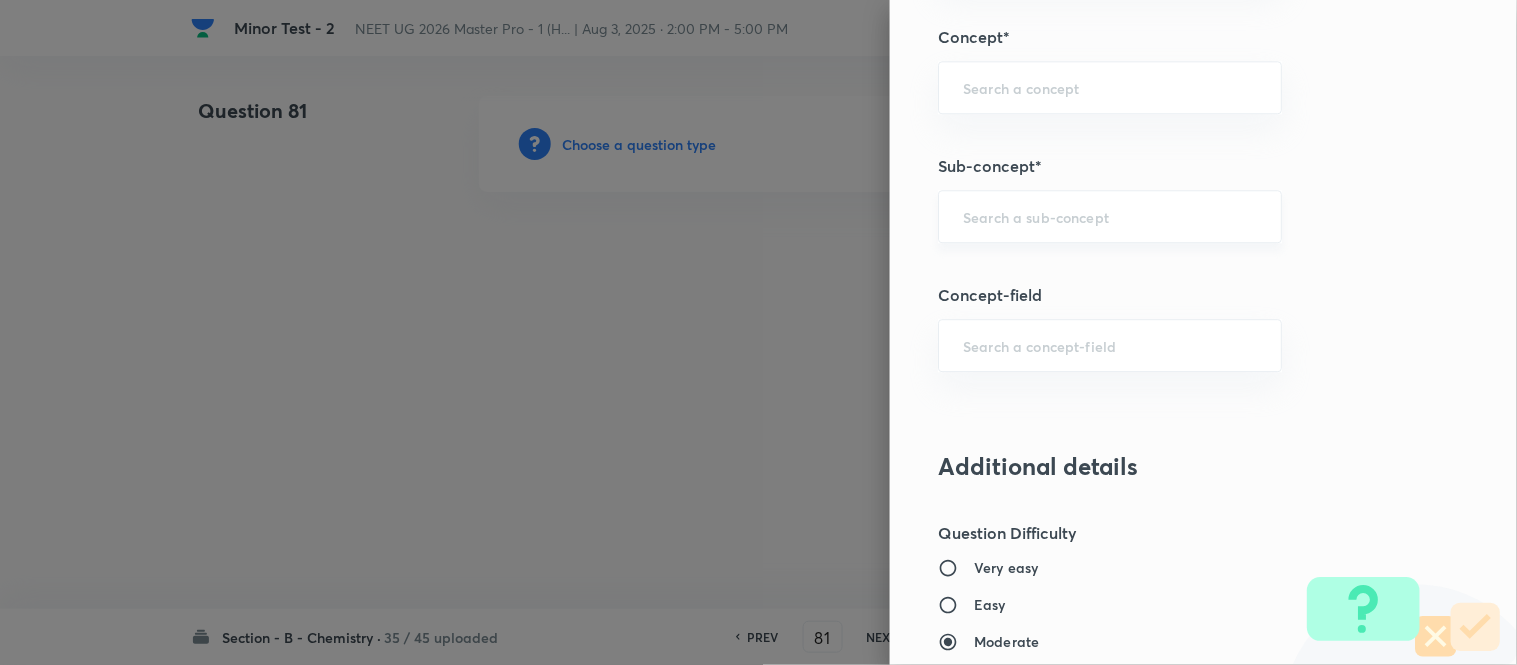 click at bounding box center [1110, 216] 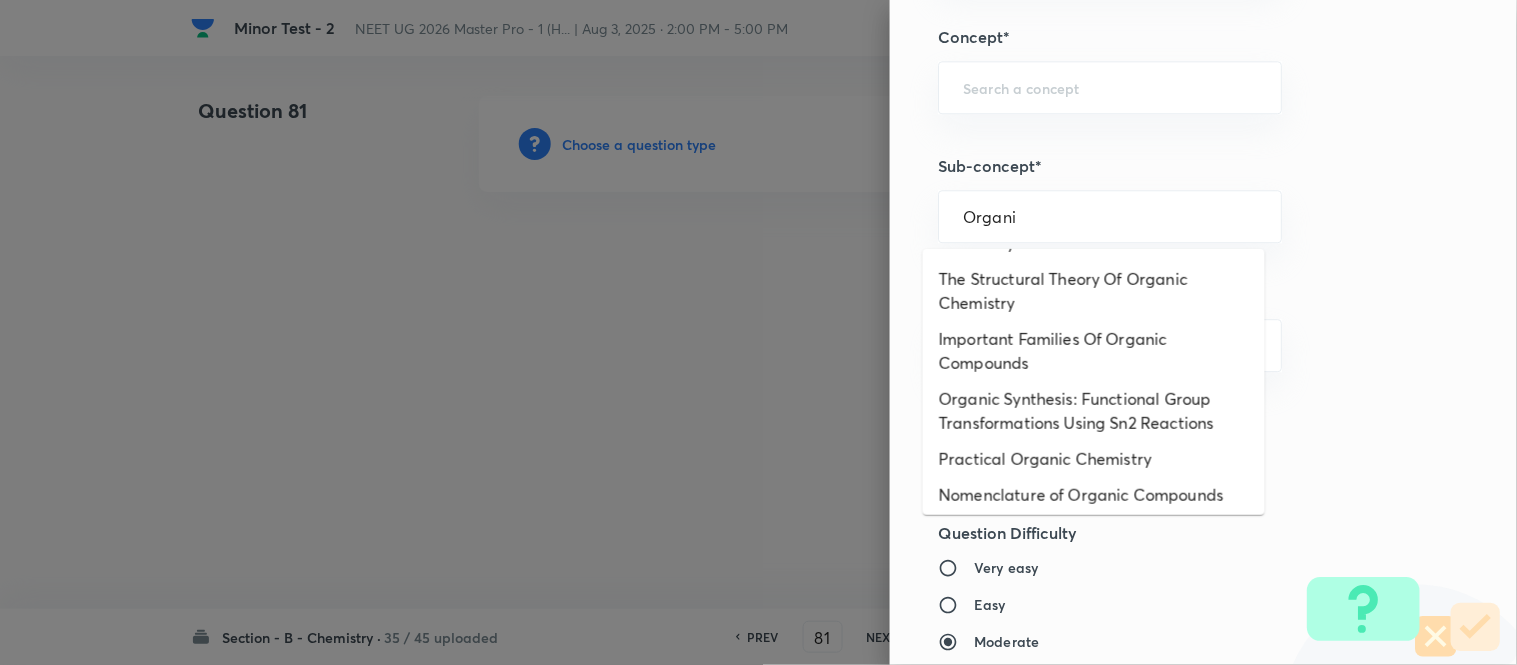 scroll, scrollTop: 325, scrollLeft: 0, axis: vertical 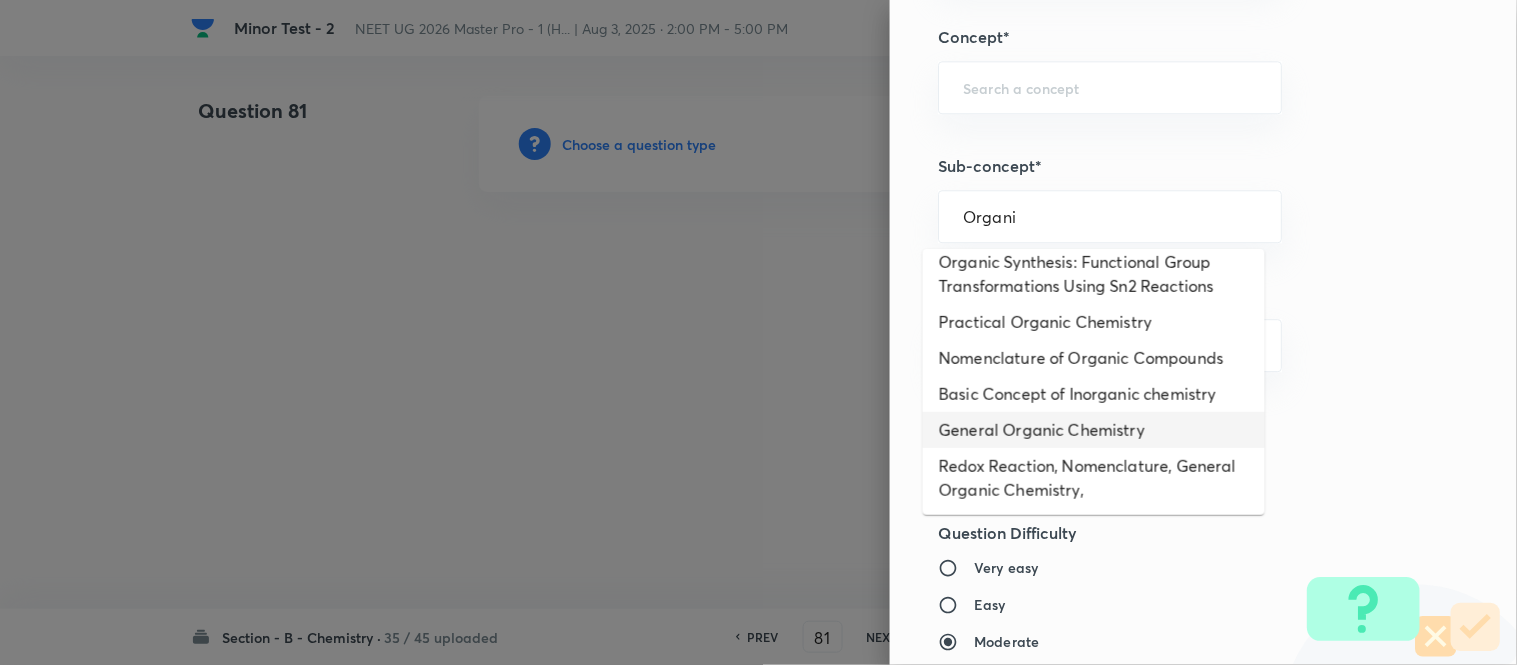 click on "General Organic Chemistry" at bounding box center (1094, 430) 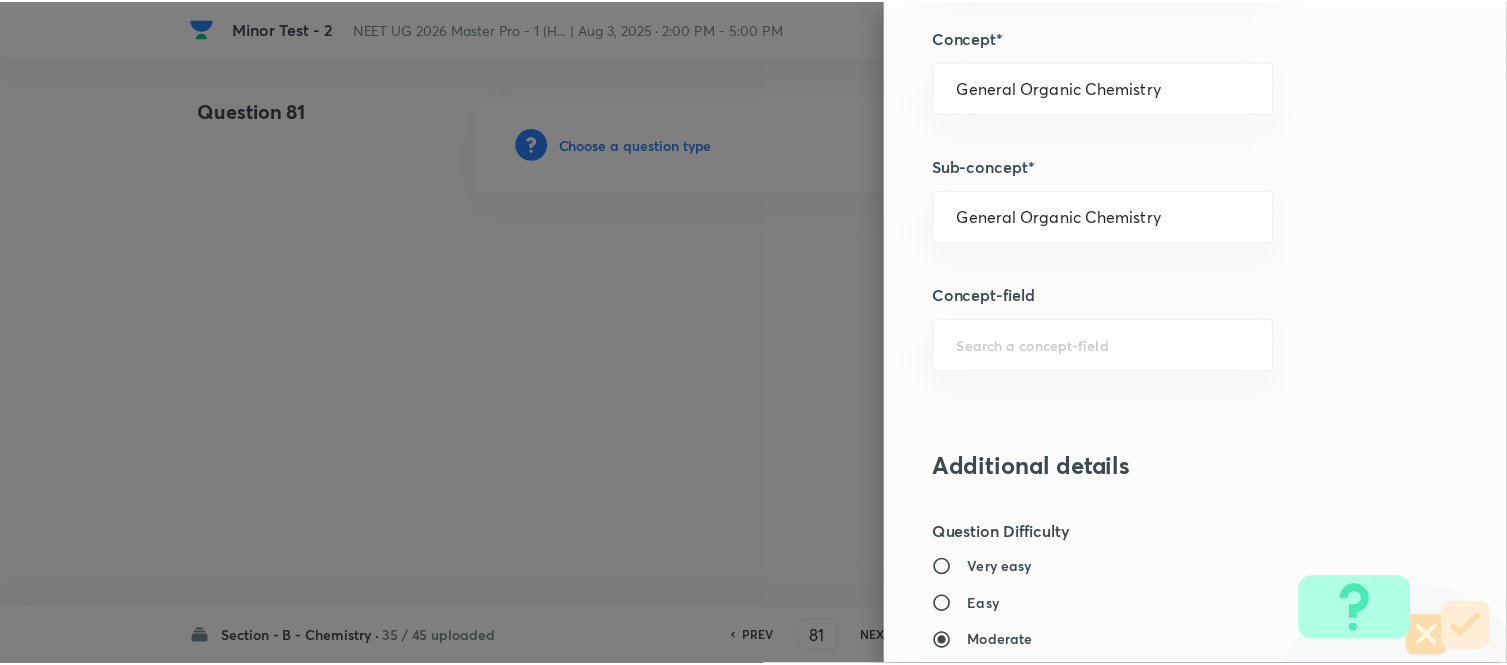 scroll, scrollTop: 2195, scrollLeft: 0, axis: vertical 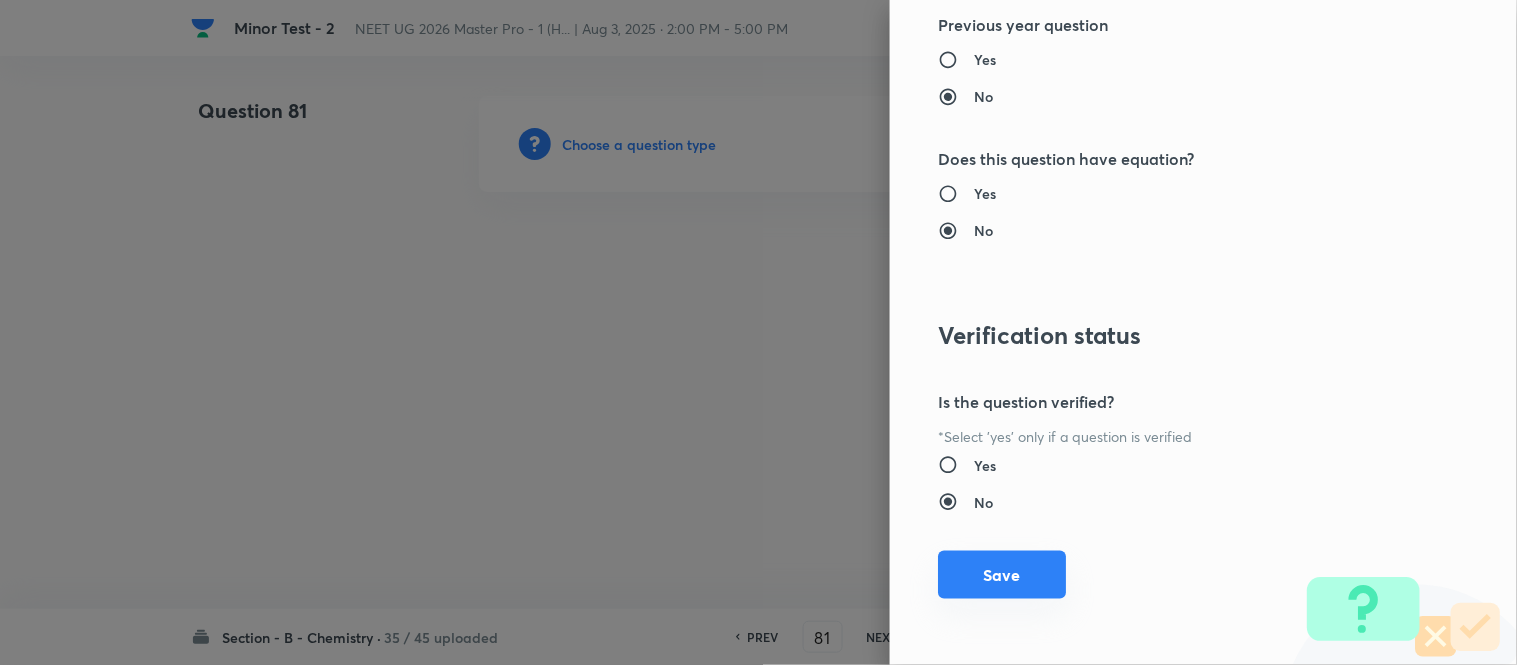 click on "Save" at bounding box center [1002, 575] 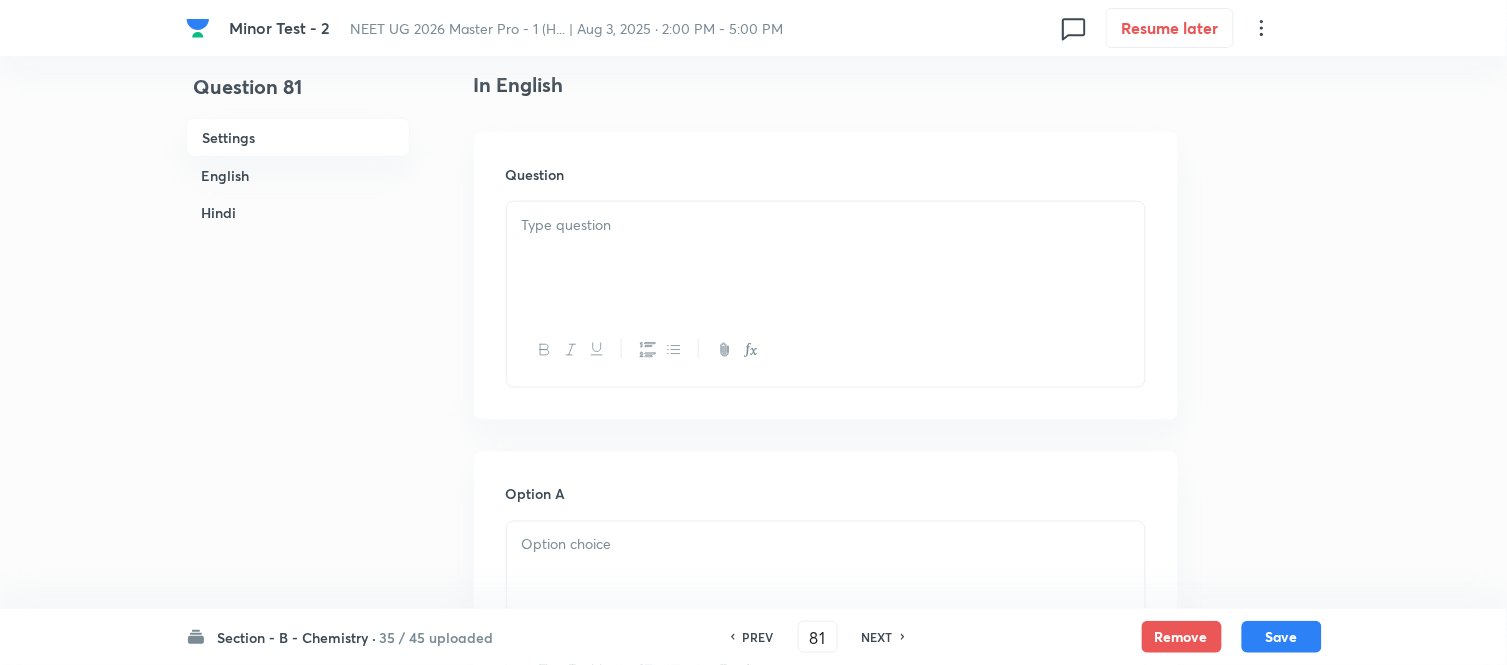 scroll, scrollTop: 555, scrollLeft: 0, axis: vertical 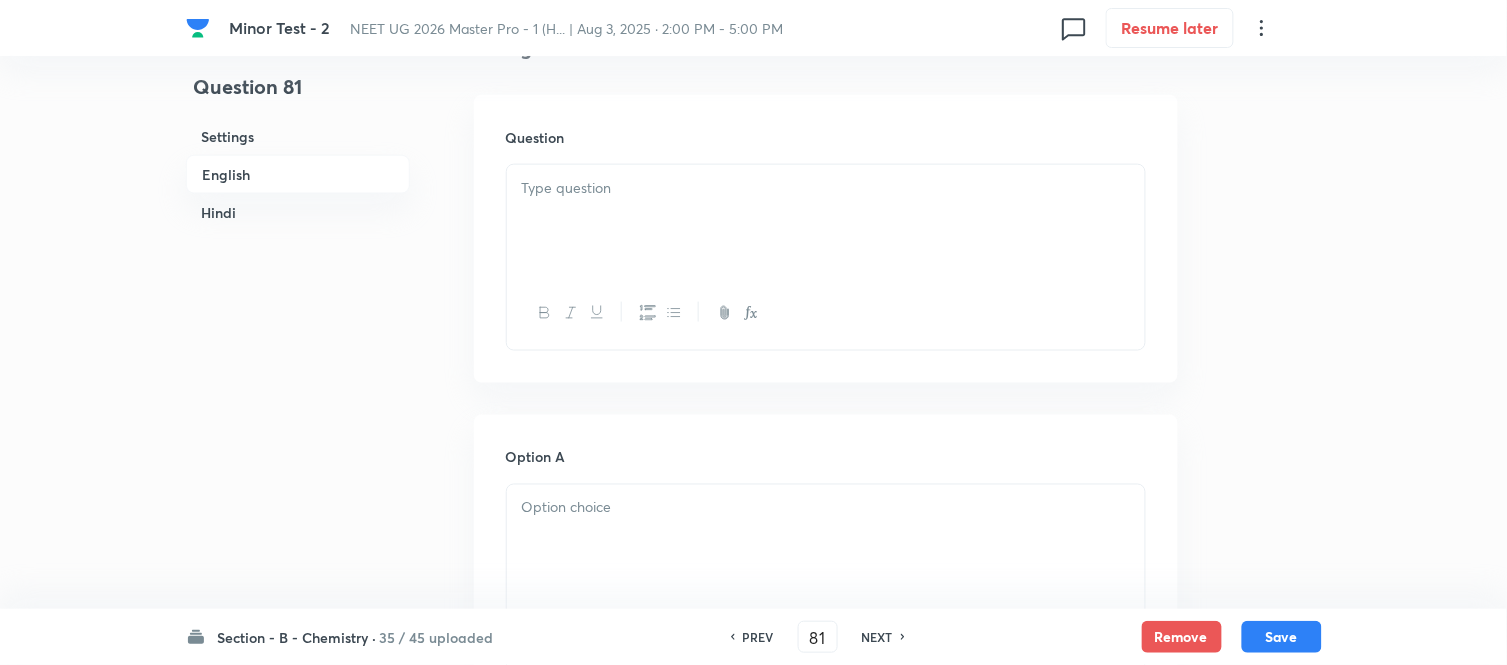 click at bounding box center (826, 221) 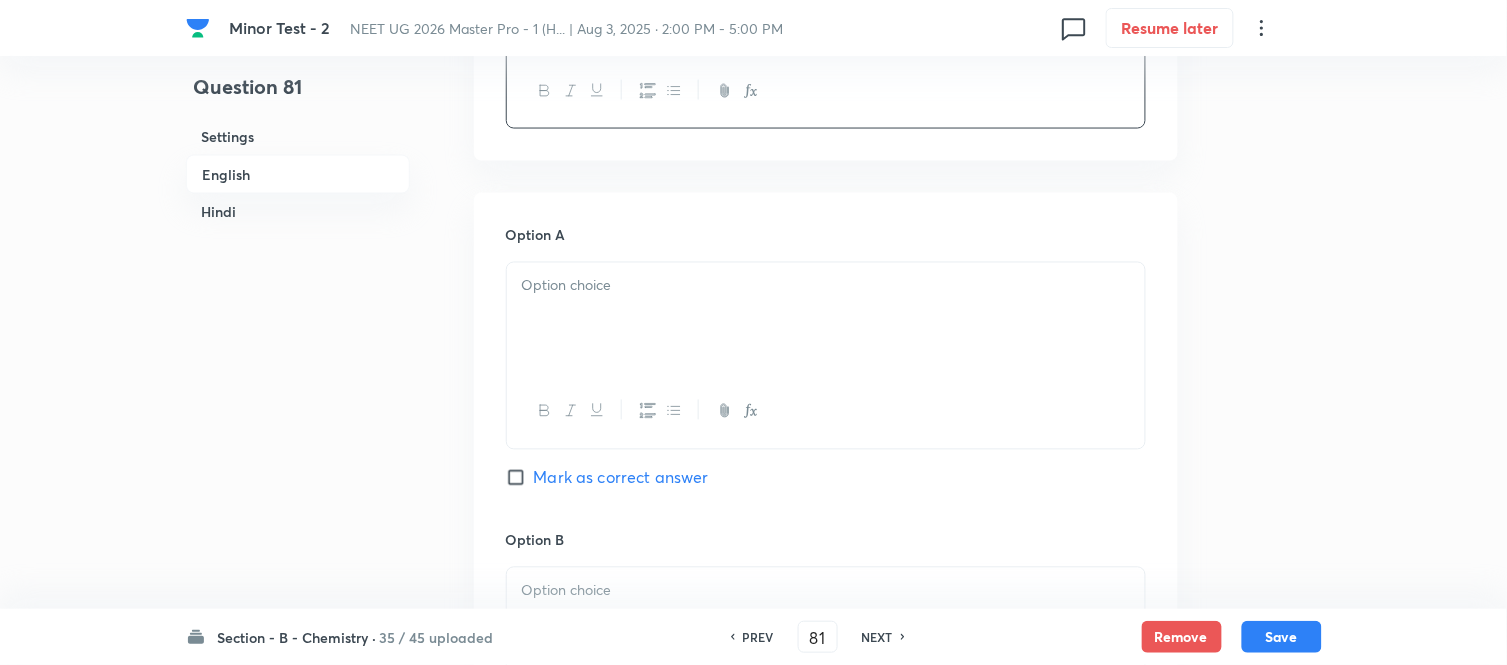 scroll, scrollTop: 888, scrollLeft: 0, axis: vertical 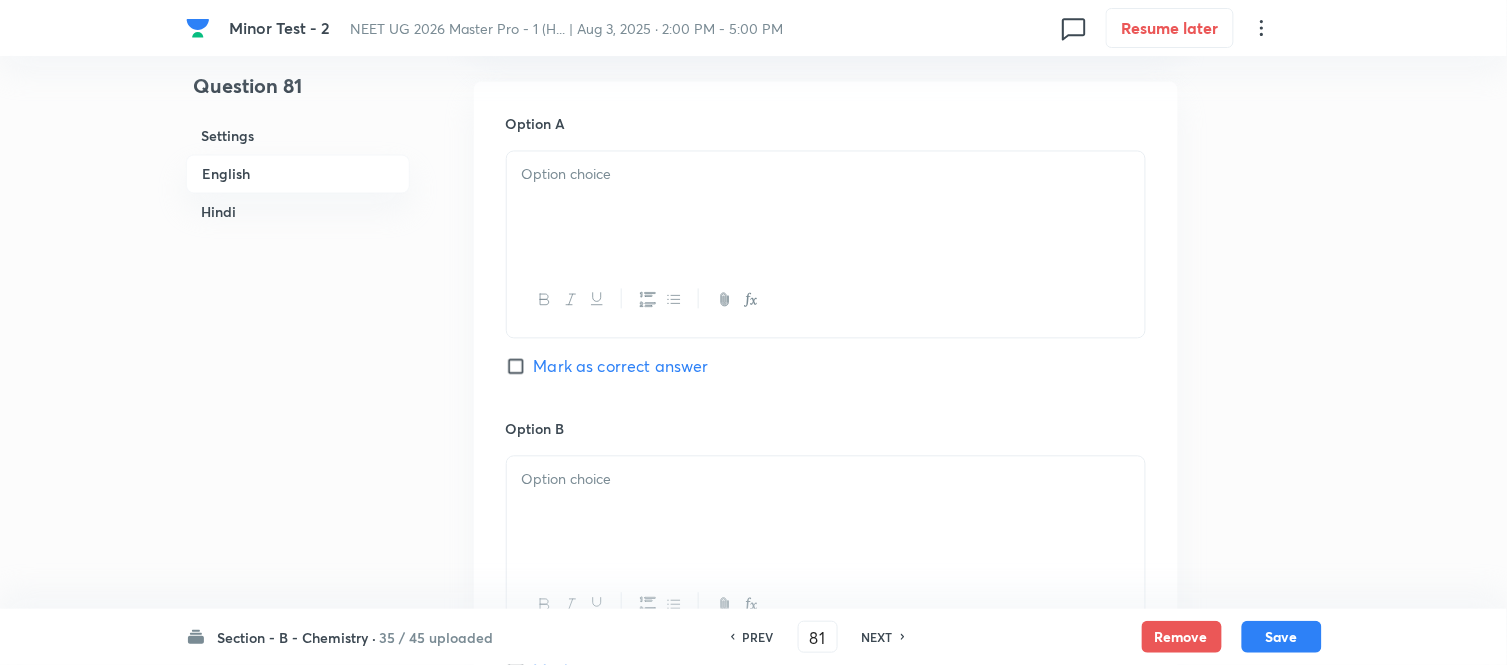 click on "Hindi" at bounding box center (298, 212) 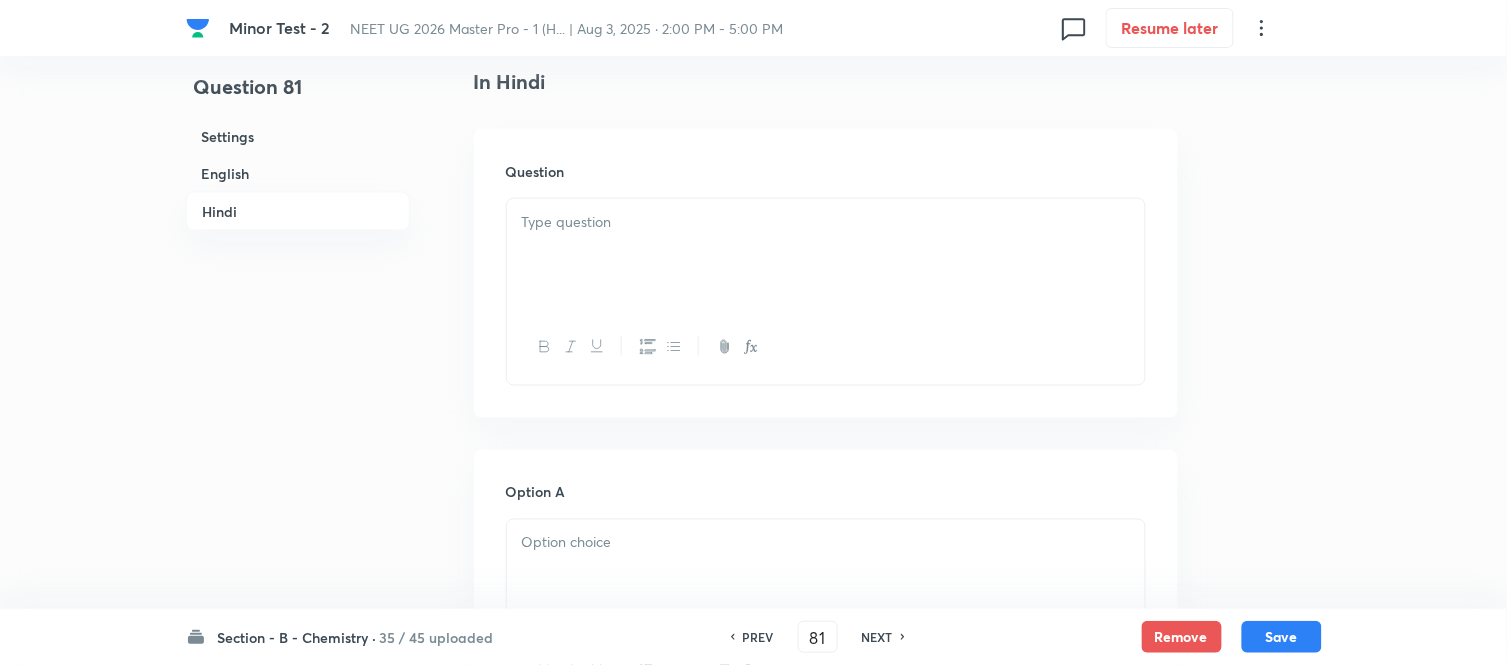 click at bounding box center (826, 255) 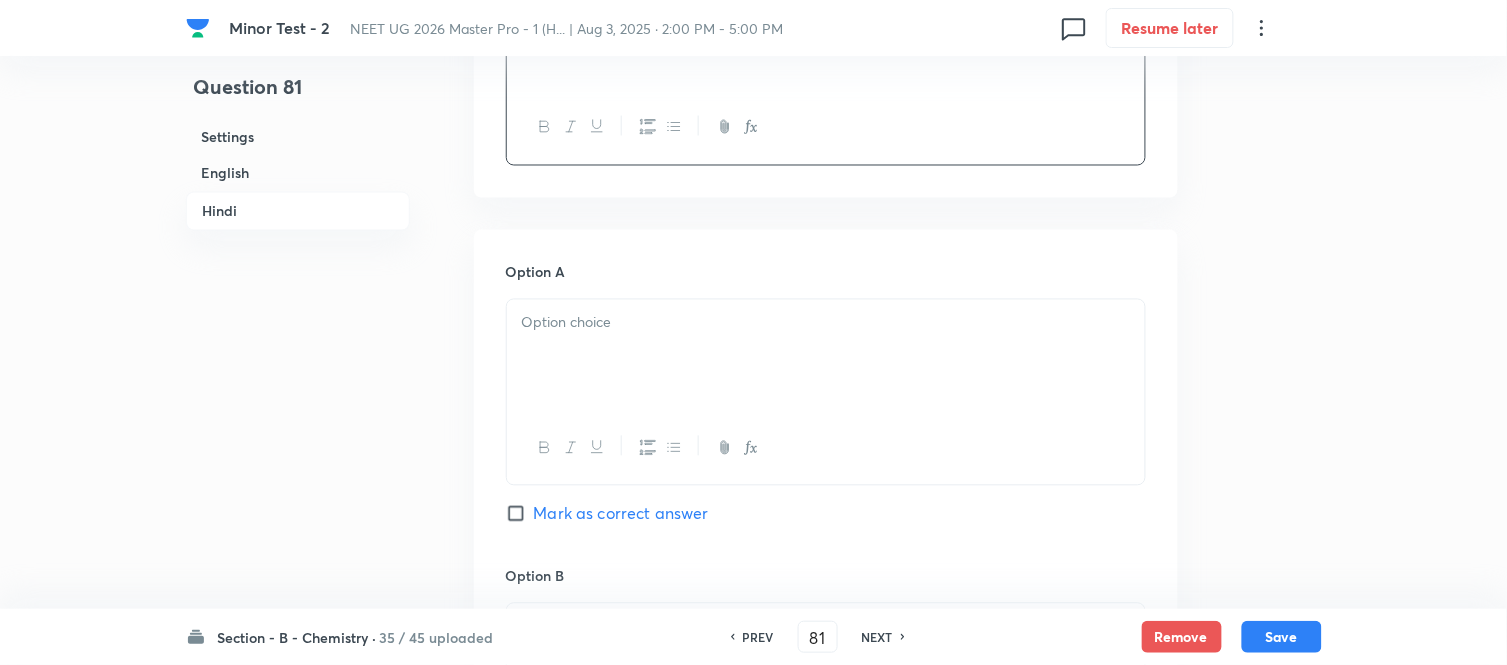 scroll, scrollTop: 2767, scrollLeft: 0, axis: vertical 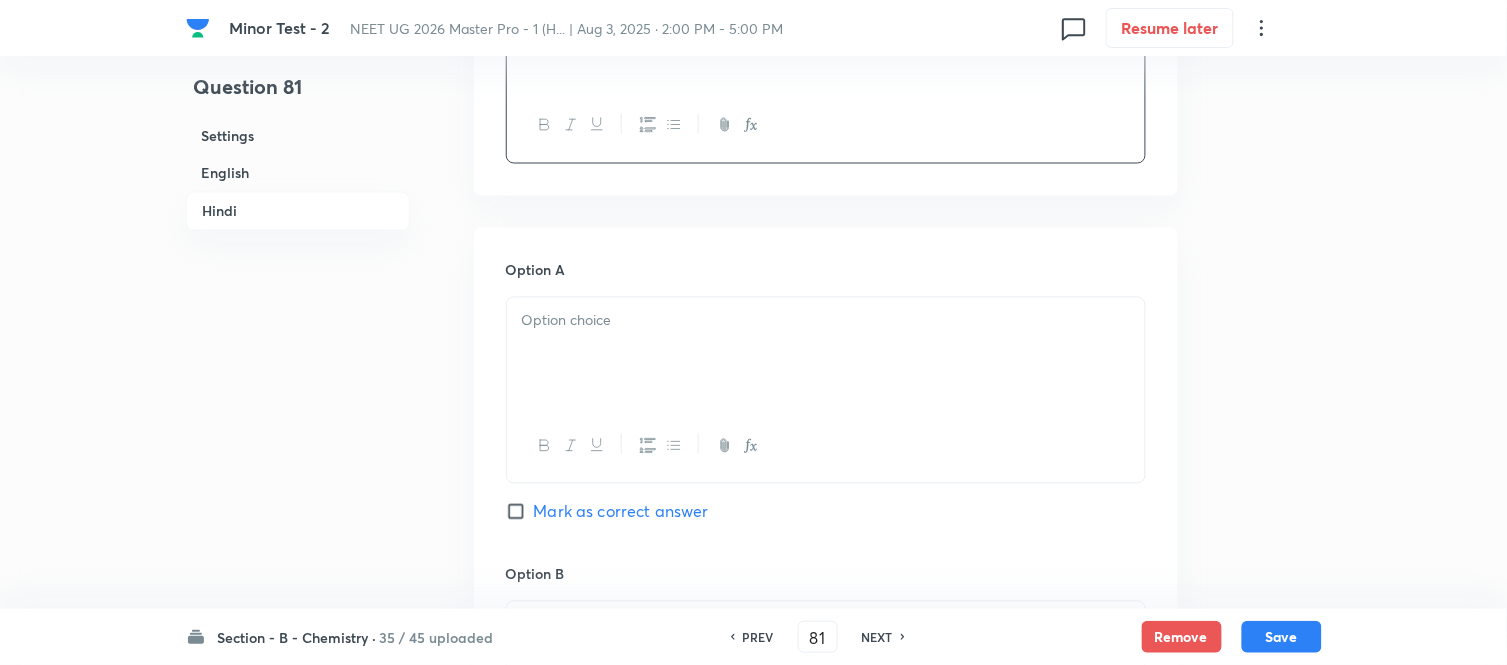 click at bounding box center (826, 321) 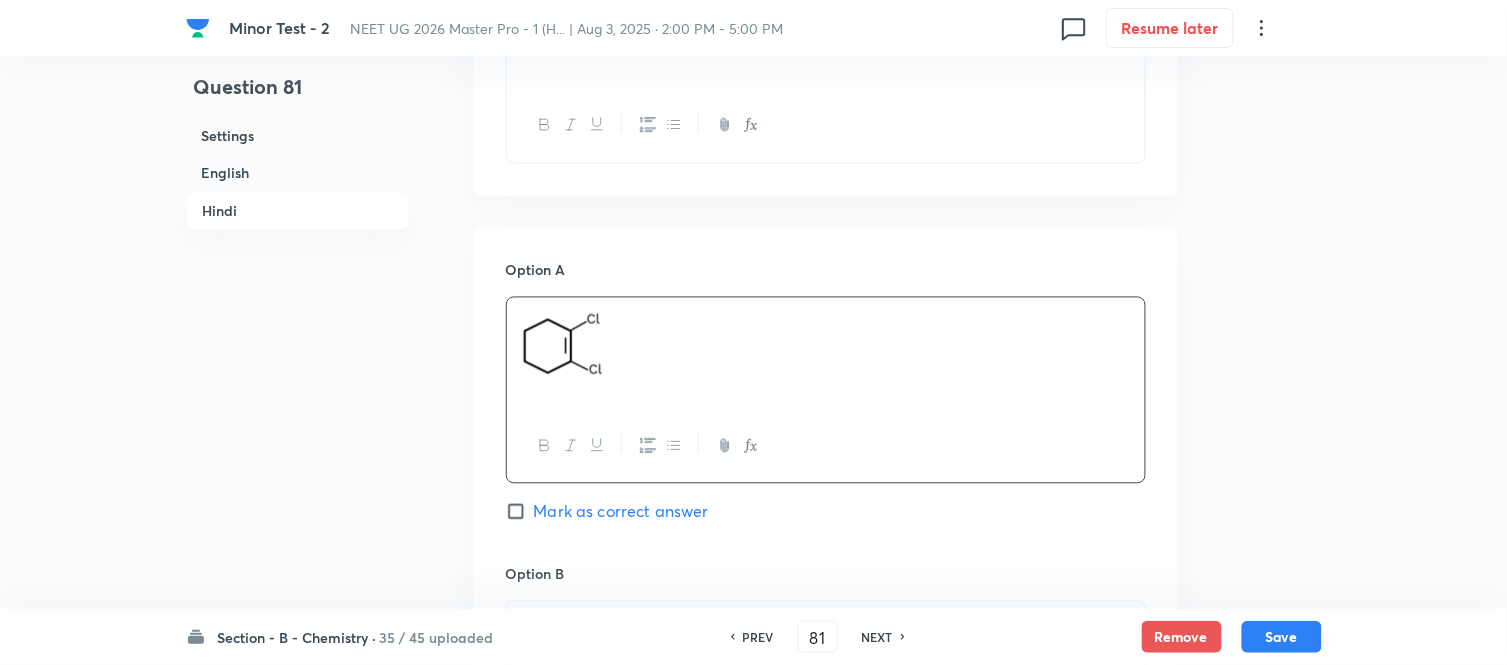 click on "English" at bounding box center [298, 173] 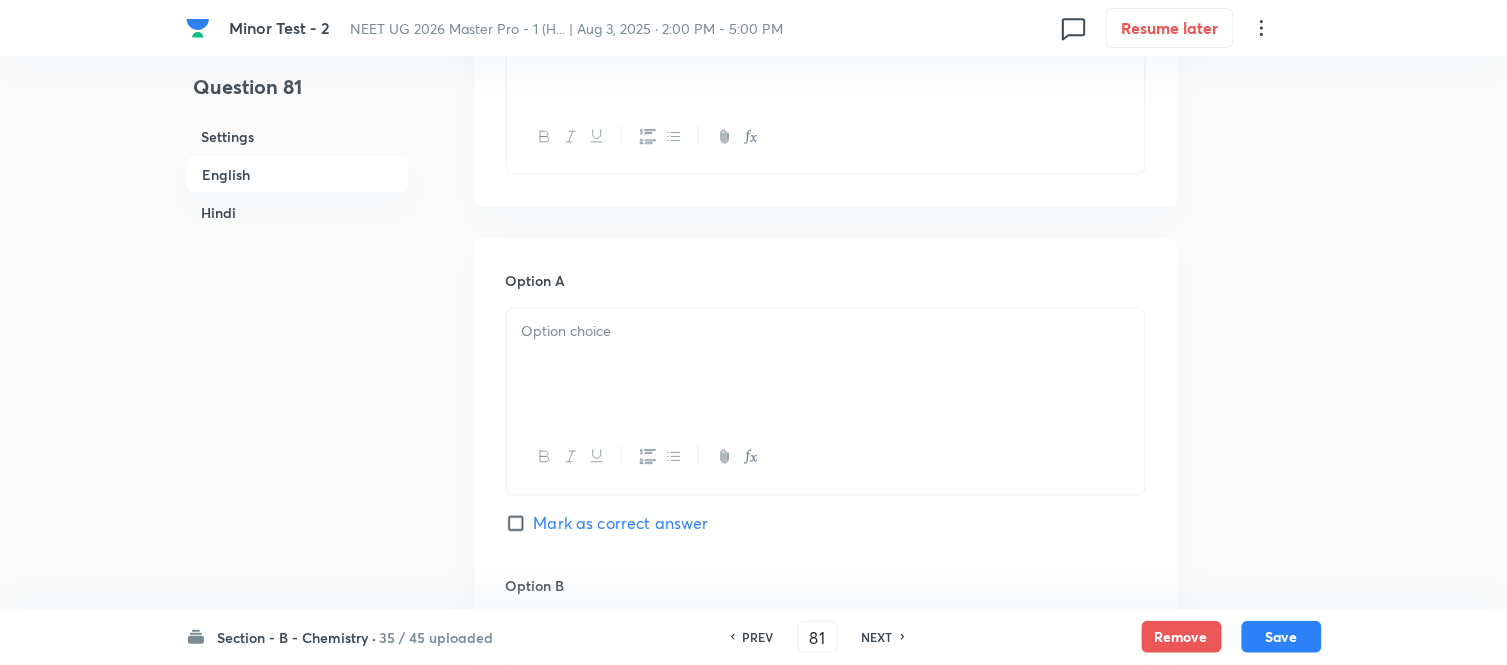 scroll, scrollTop: 737, scrollLeft: 0, axis: vertical 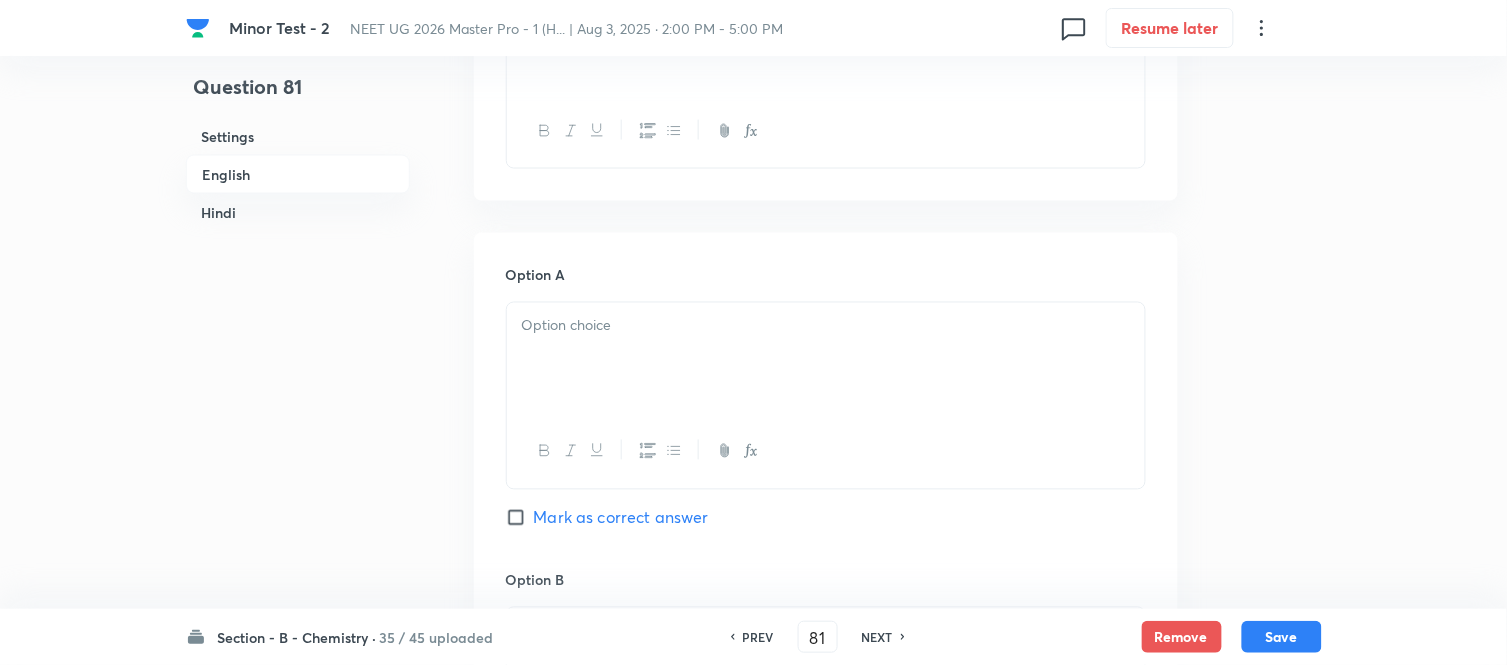 click at bounding box center (826, 359) 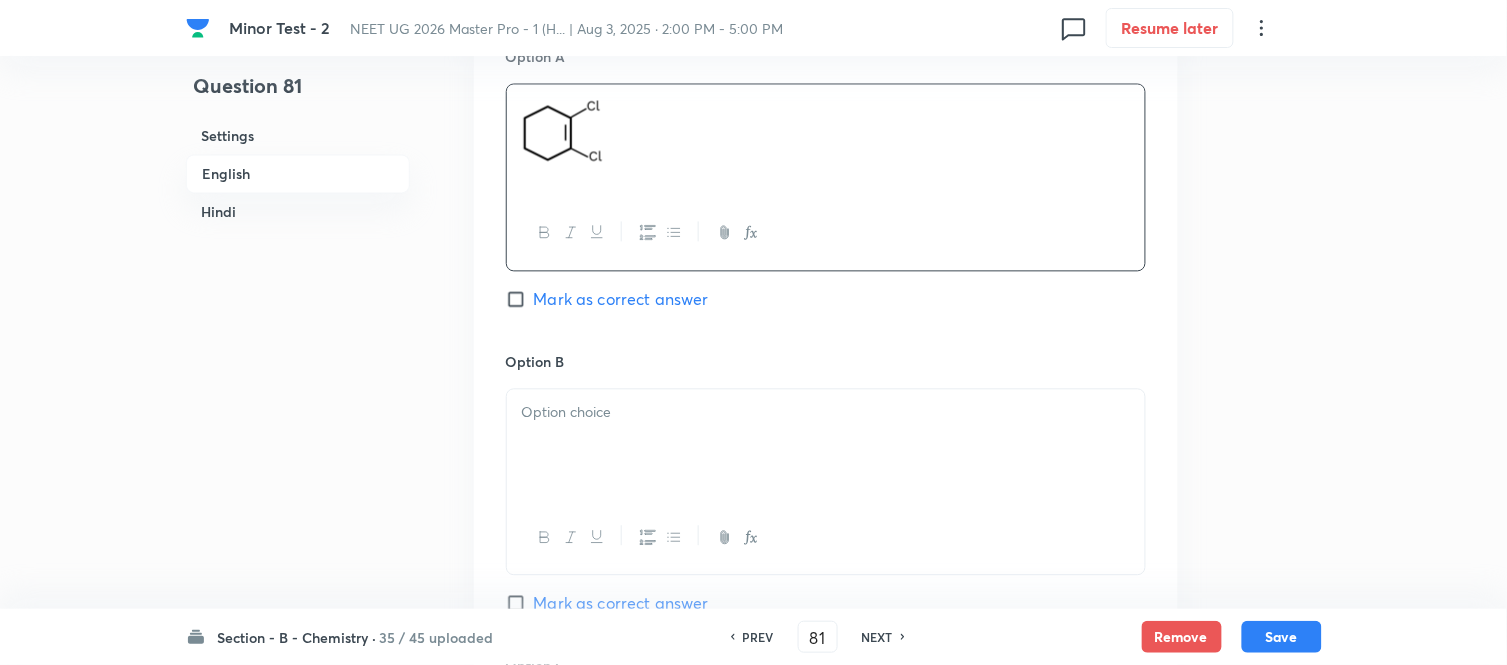 scroll, scrollTop: 960, scrollLeft: 0, axis: vertical 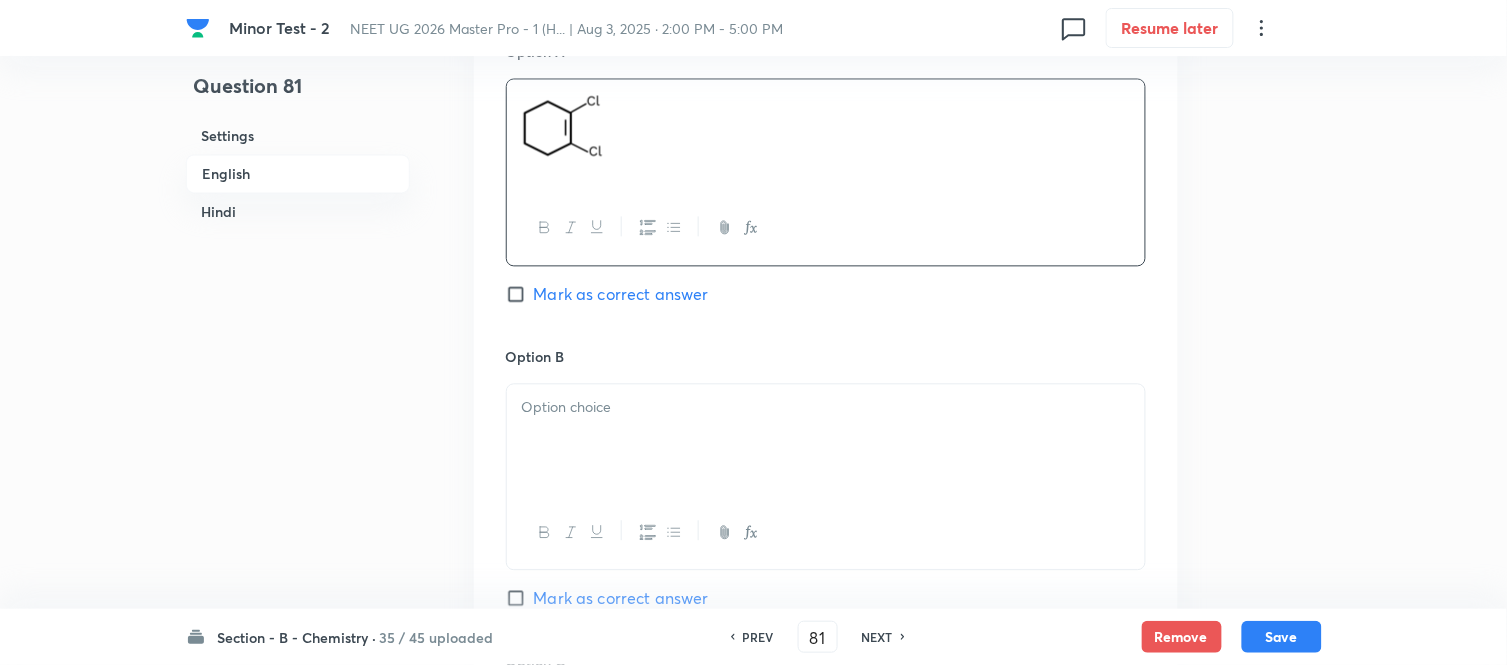 click at bounding box center [826, 408] 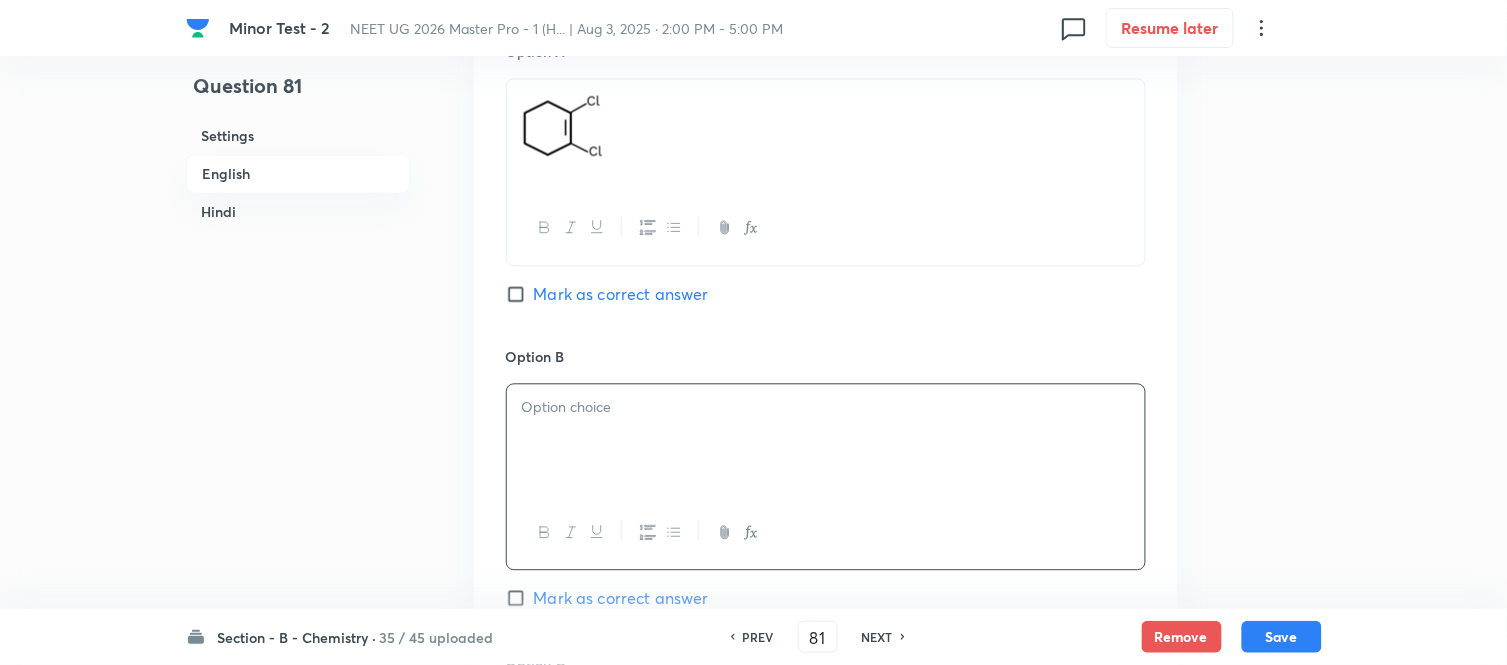 click at bounding box center [826, 408] 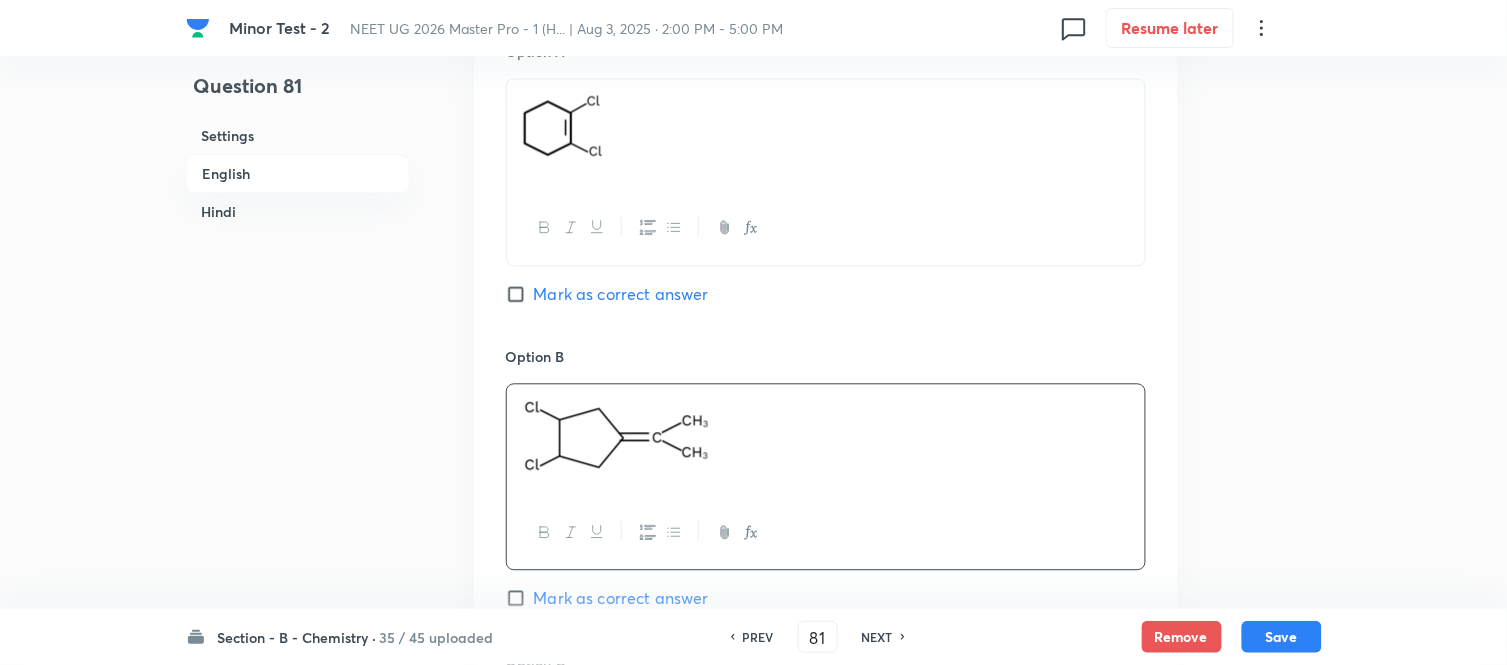 click on "Hindi" at bounding box center (298, 212) 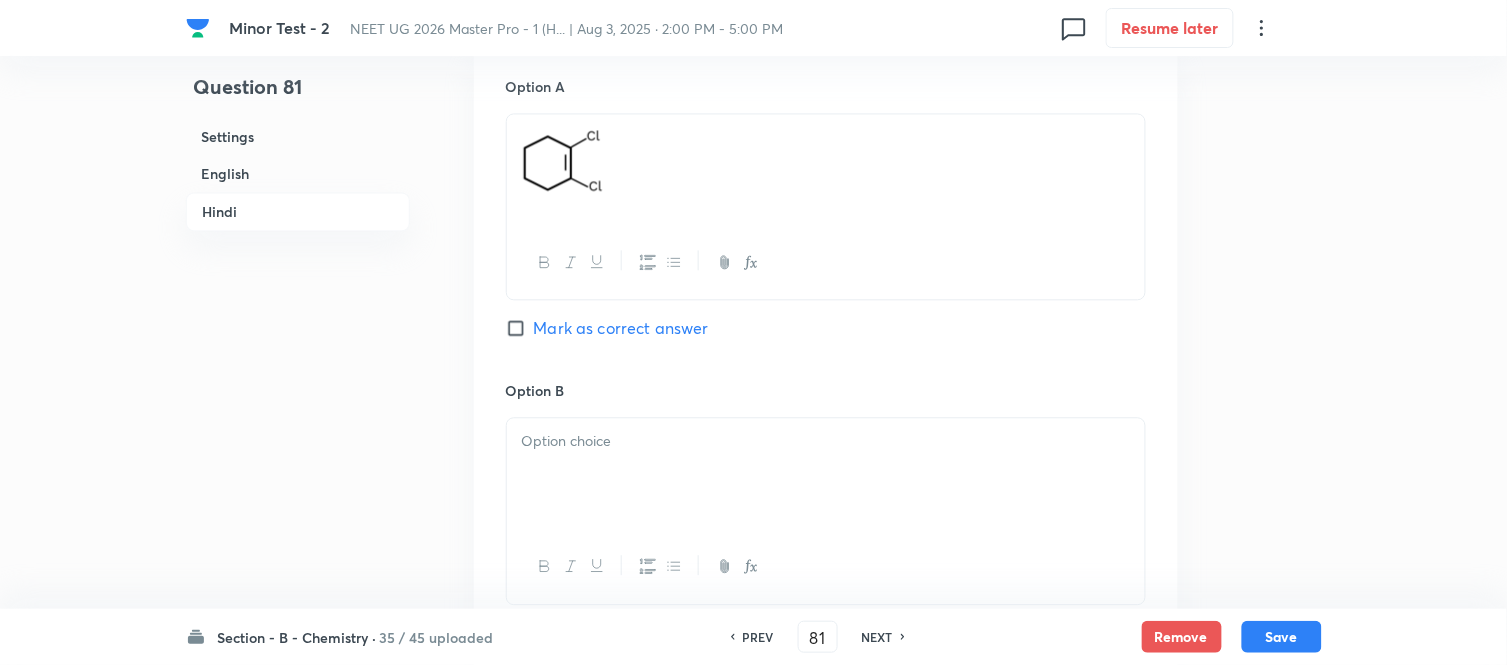 scroll, scrollTop: 2990, scrollLeft: 0, axis: vertical 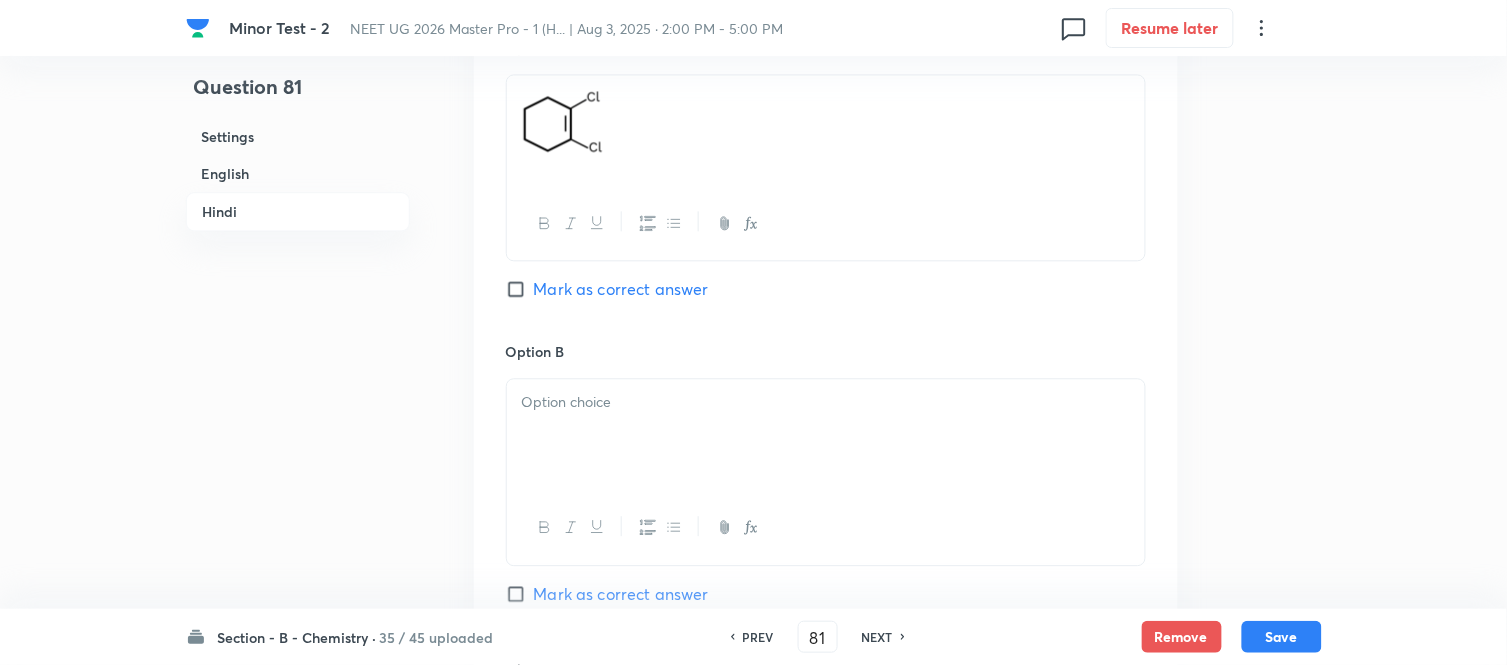 click at bounding box center [826, 435] 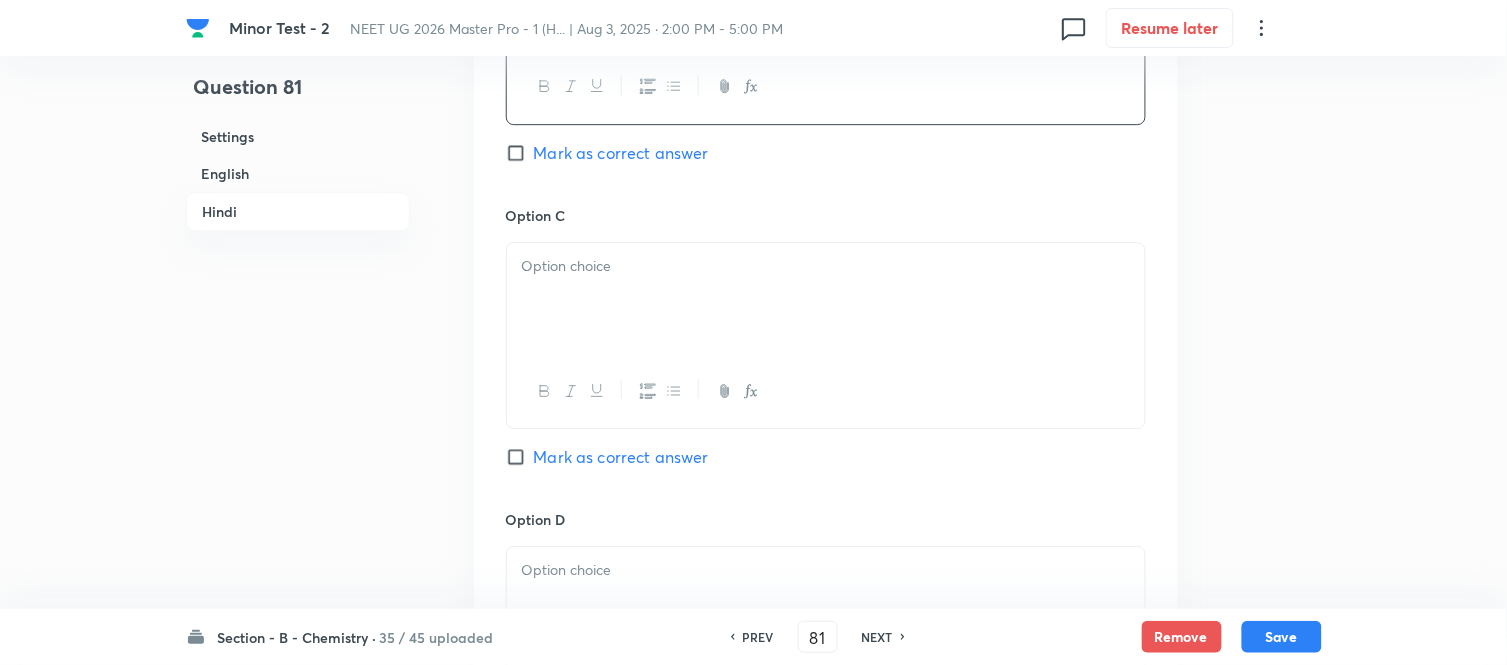 scroll, scrollTop: 3434, scrollLeft: 0, axis: vertical 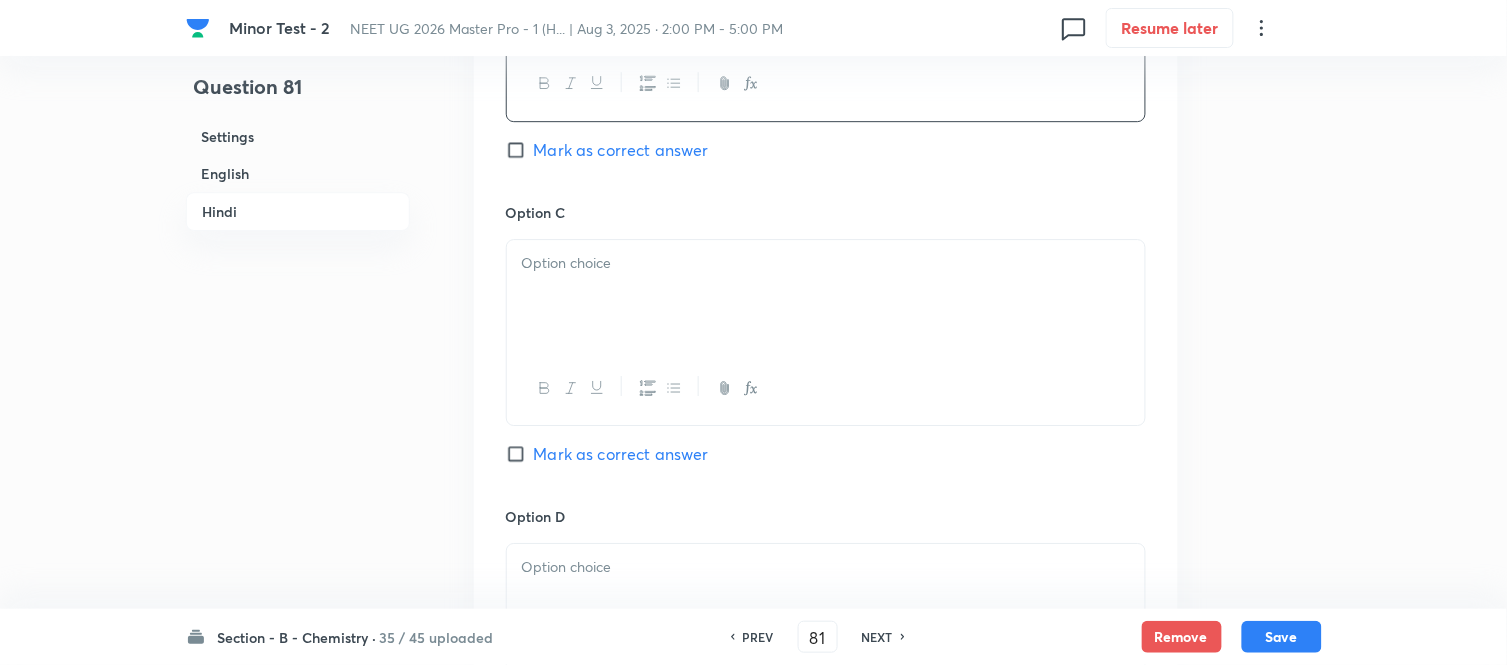 click at bounding box center (826, 296) 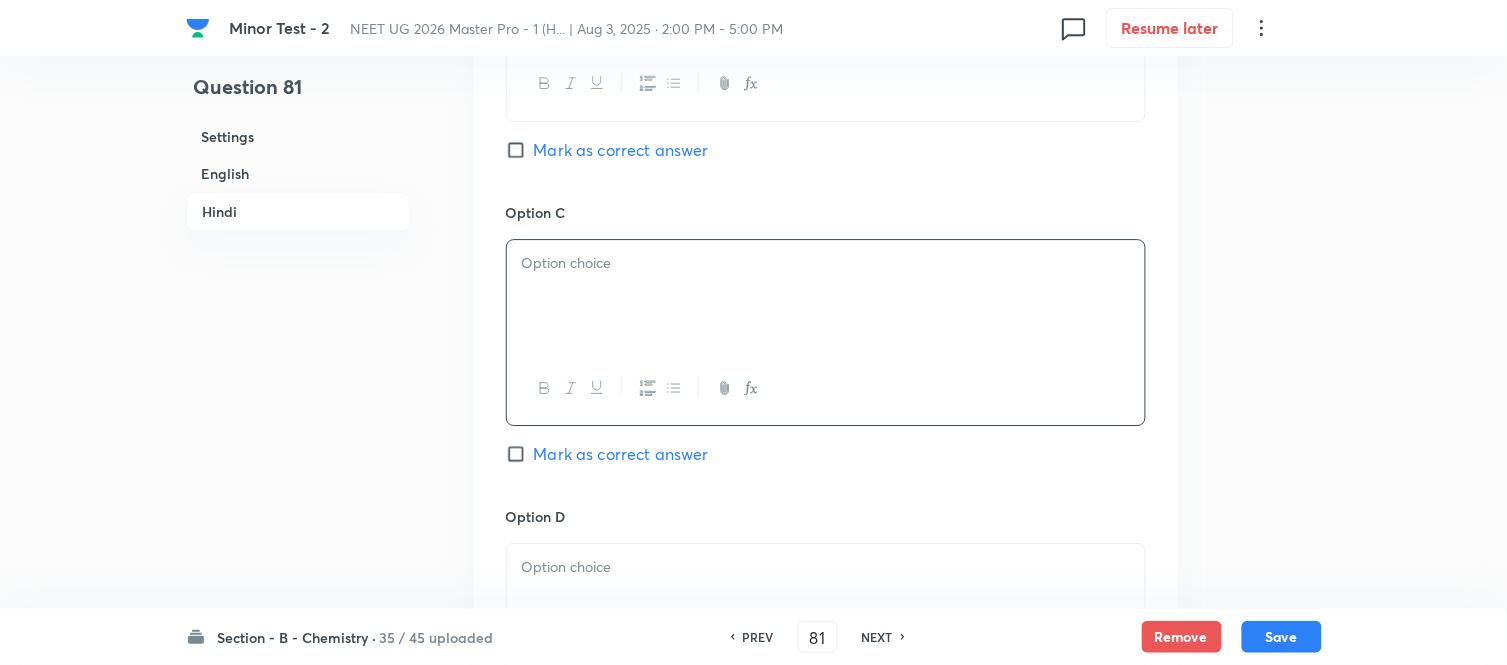 click at bounding box center [826, 296] 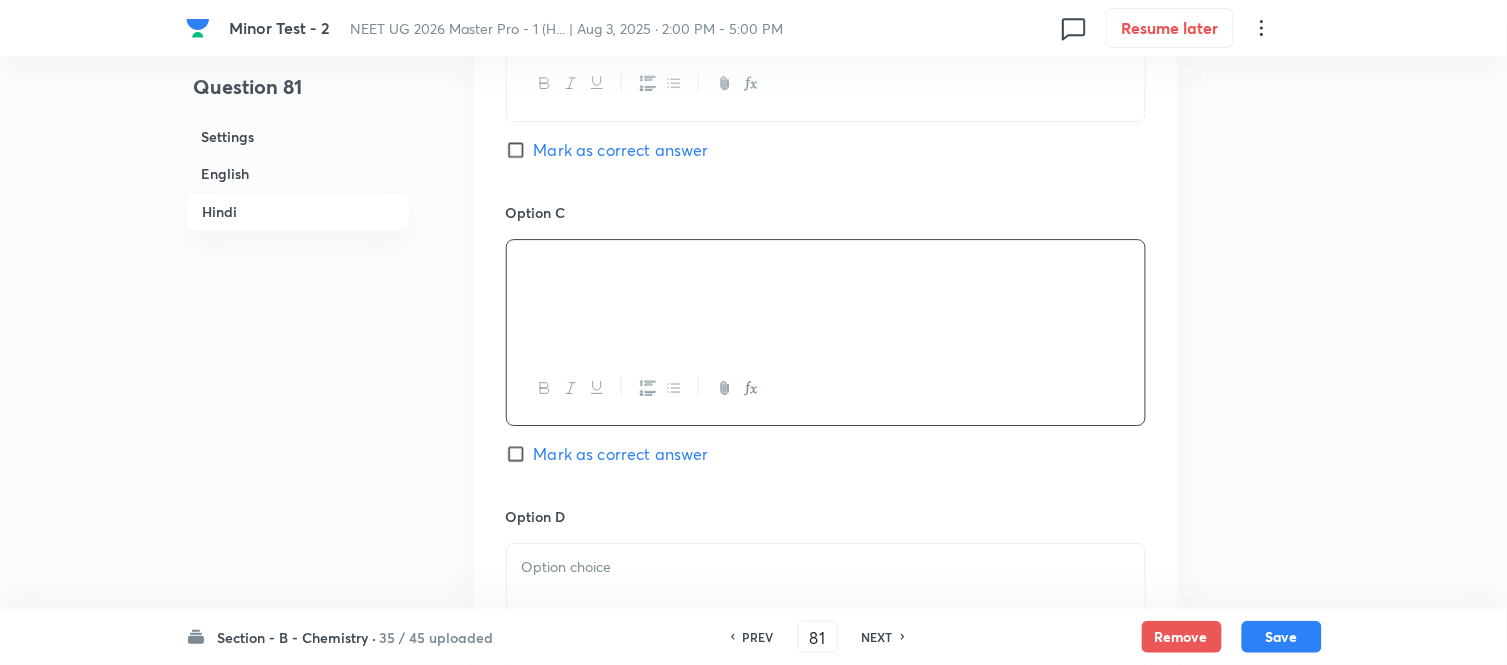 click on "English" at bounding box center [298, 173] 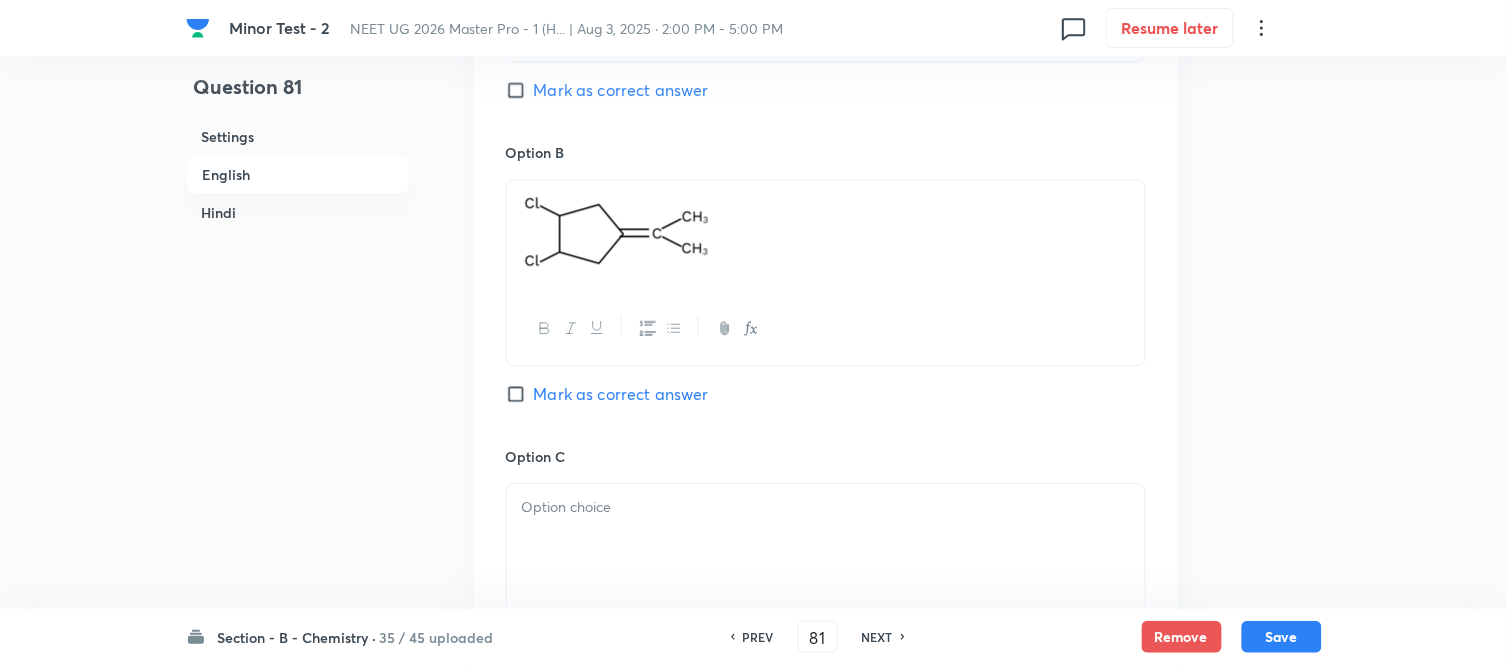 scroll, scrollTop: 1293, scrollLeft: 0, axis: vertical 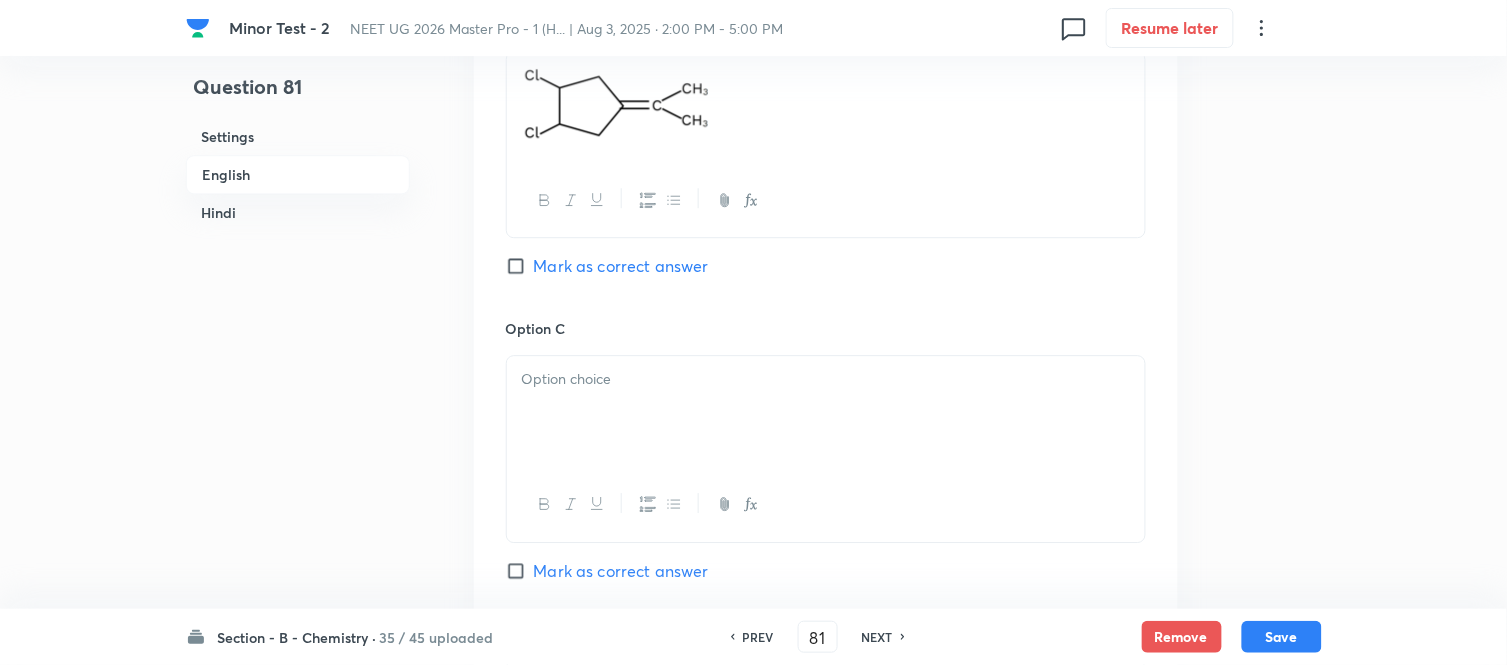 click at bounding box center [826, 412] 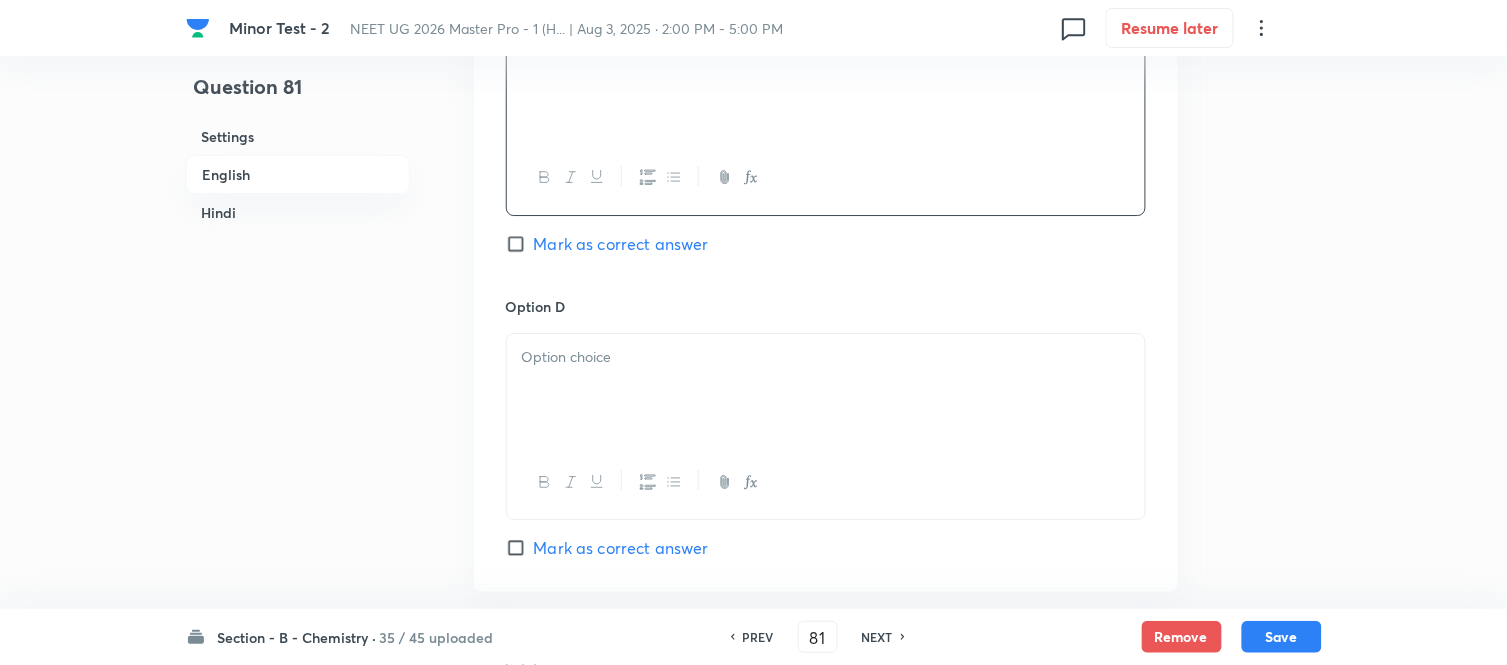 scroll, scrollTop: 1626, scrollLeft: 0, axis: vertical 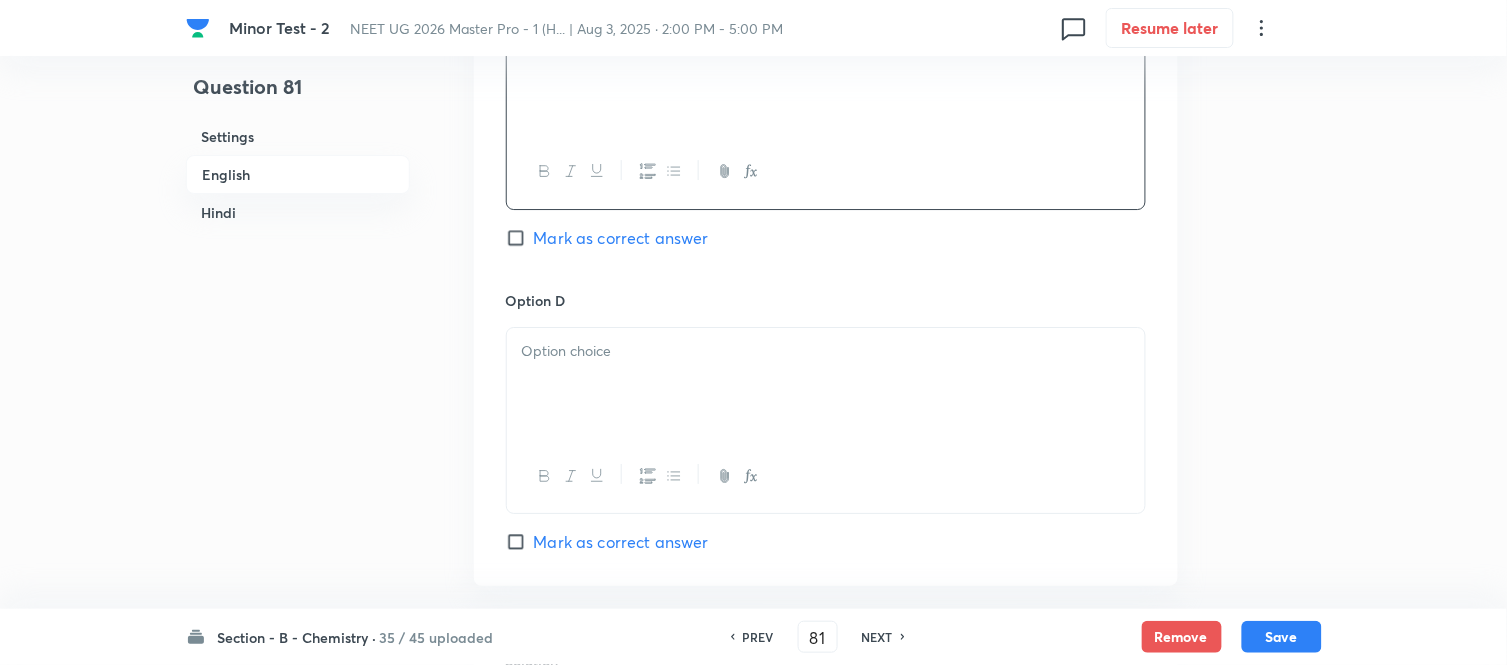 click at bounding box center [826, 384] 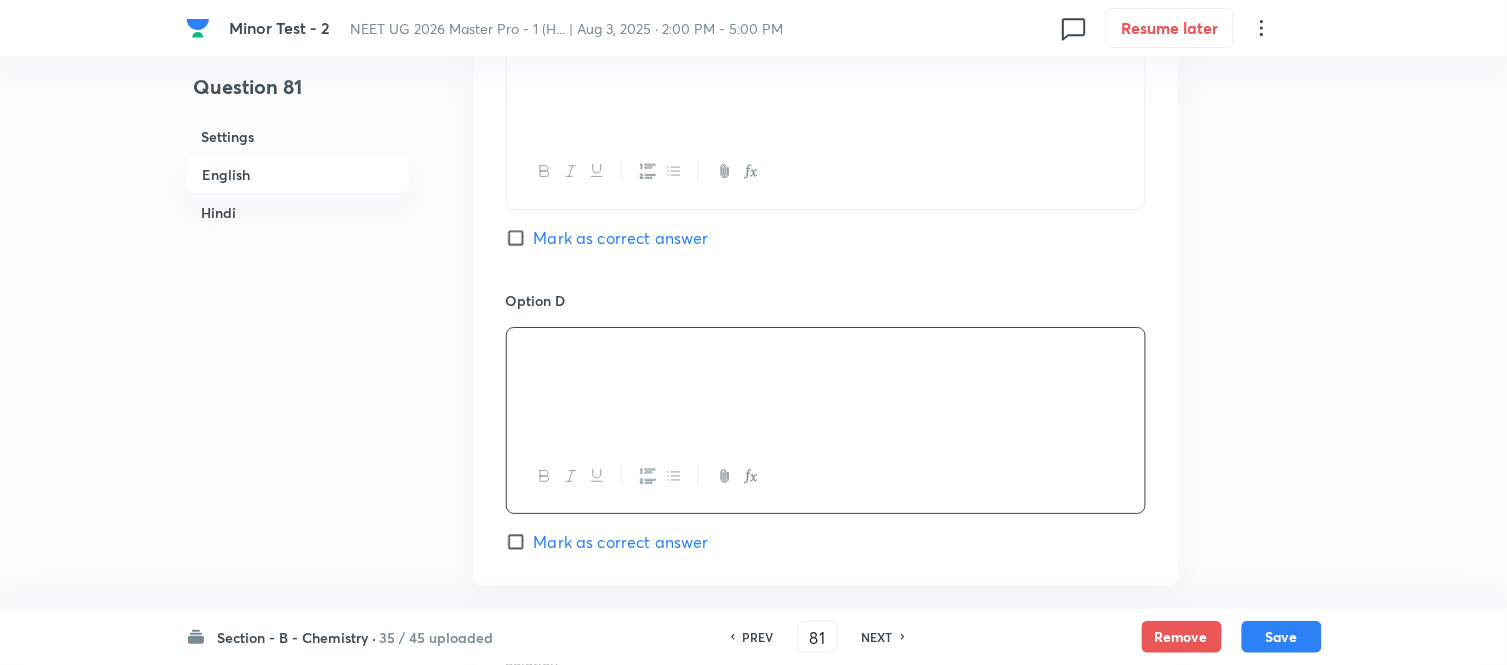 click on "Hindi" at bounding box center [298, 212] 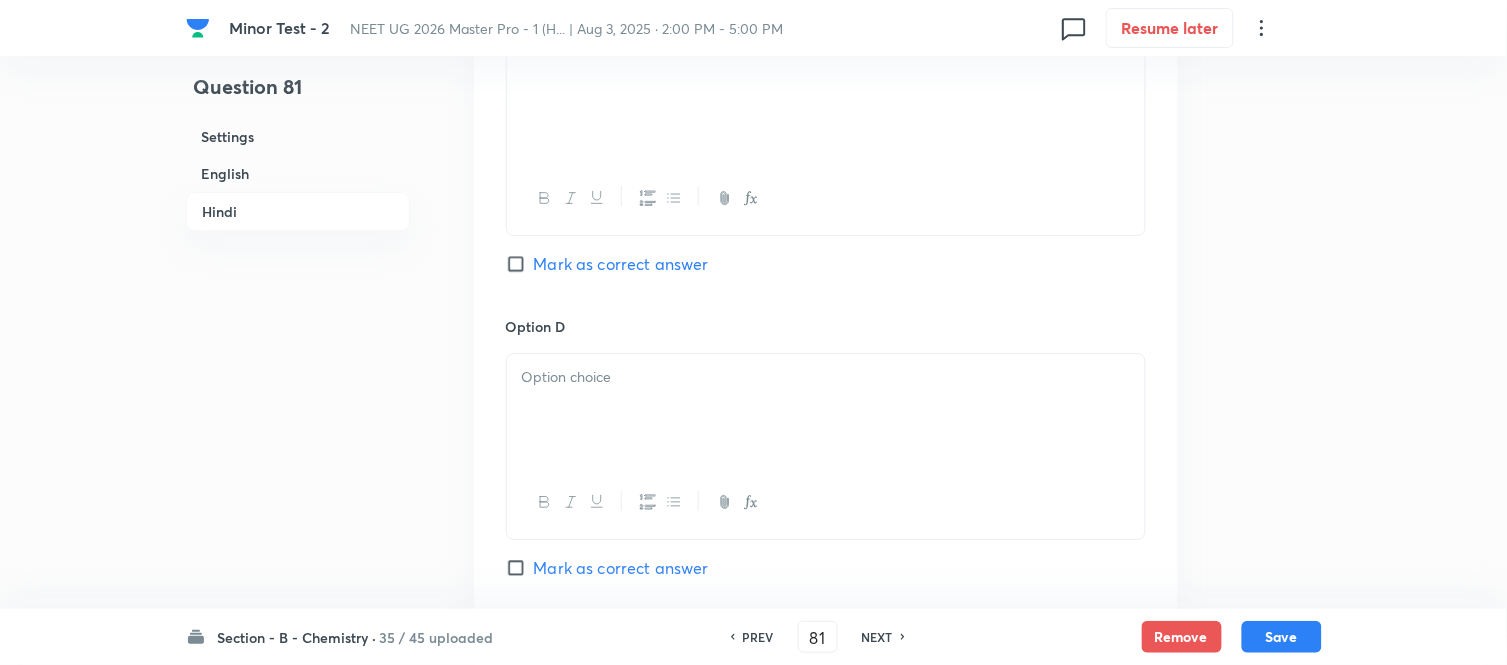 scroll, scrollTop: 3675, scrollLeft: 0, axis: vertical 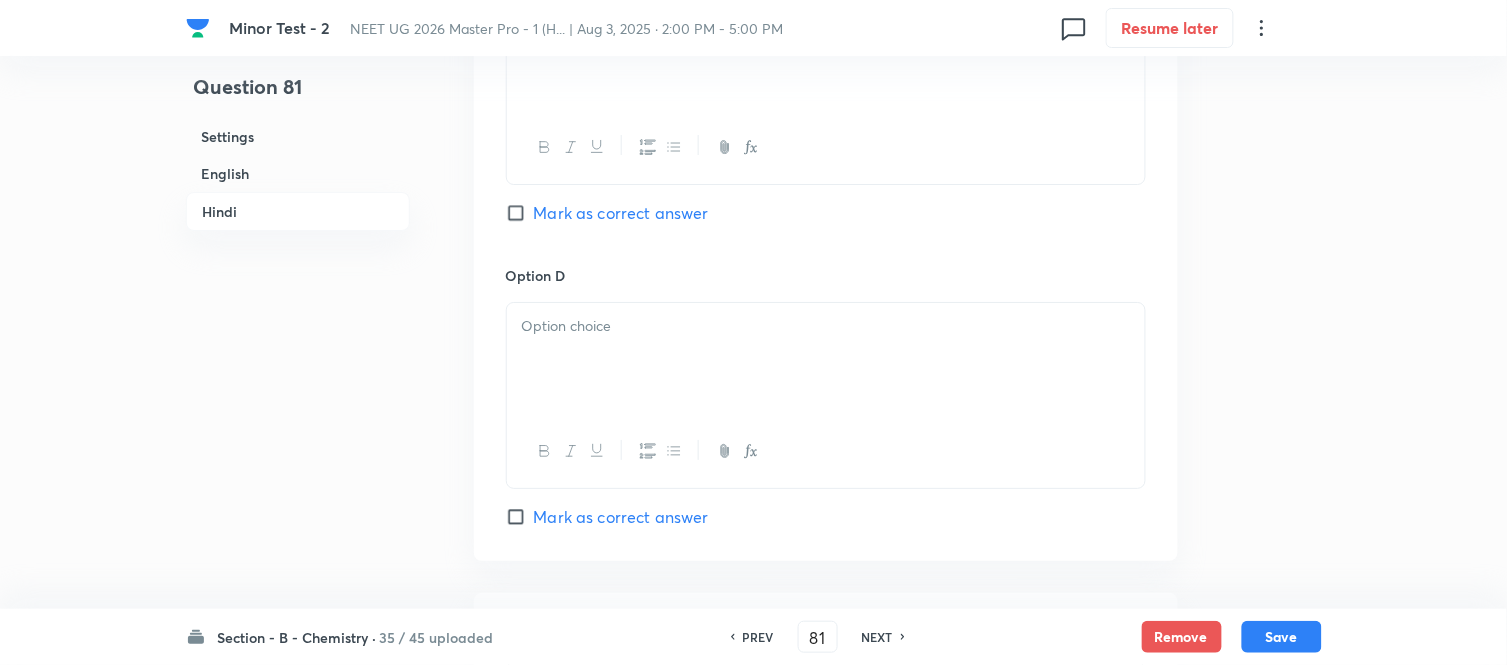 click at bounding box center [826, 359] 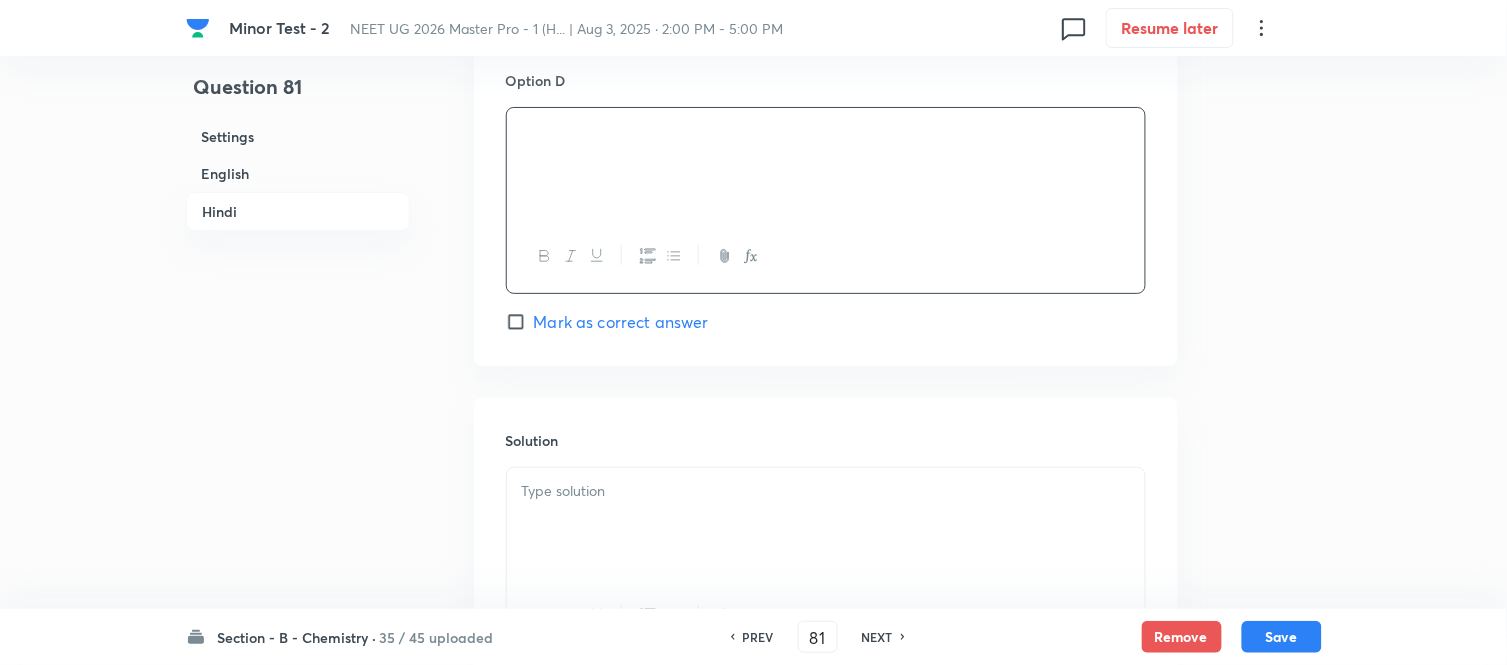 scroll, scrollTop: 4008, scrollLeft: 0, axis: vertical 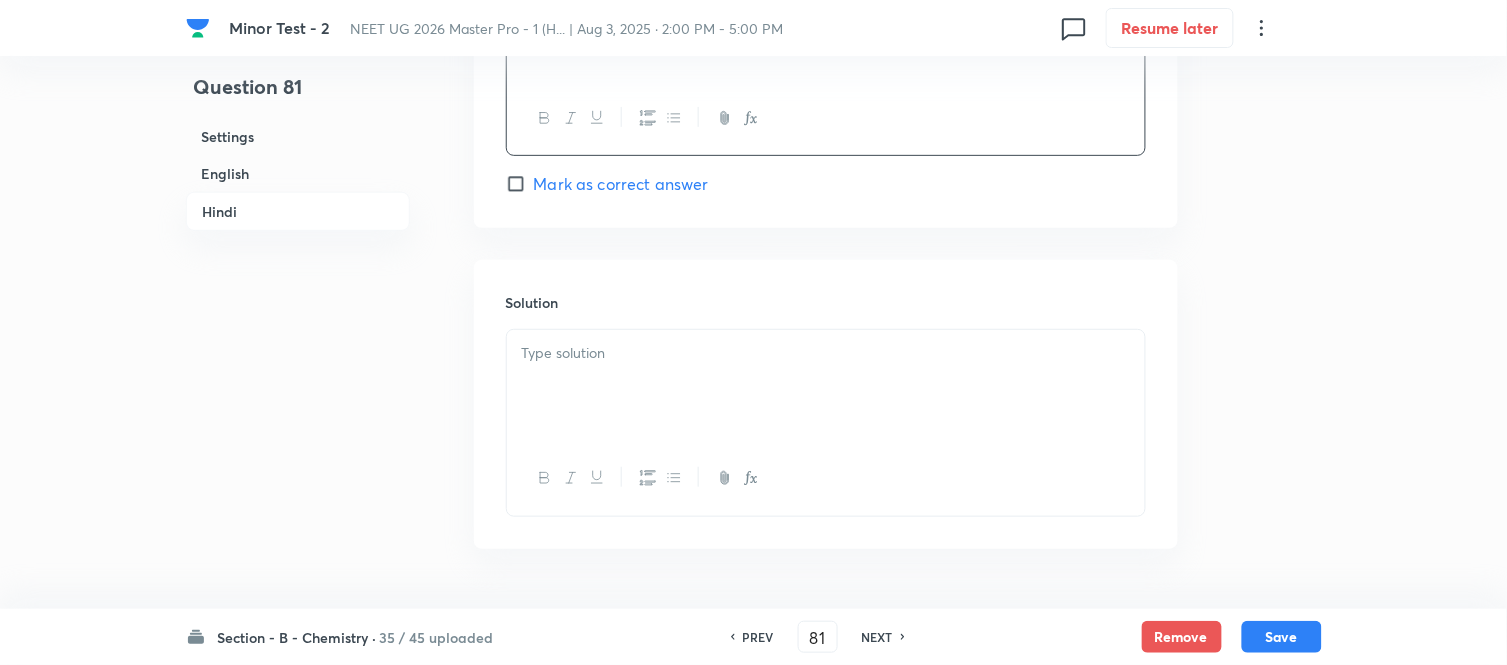 click at bounding box center (826, 353) 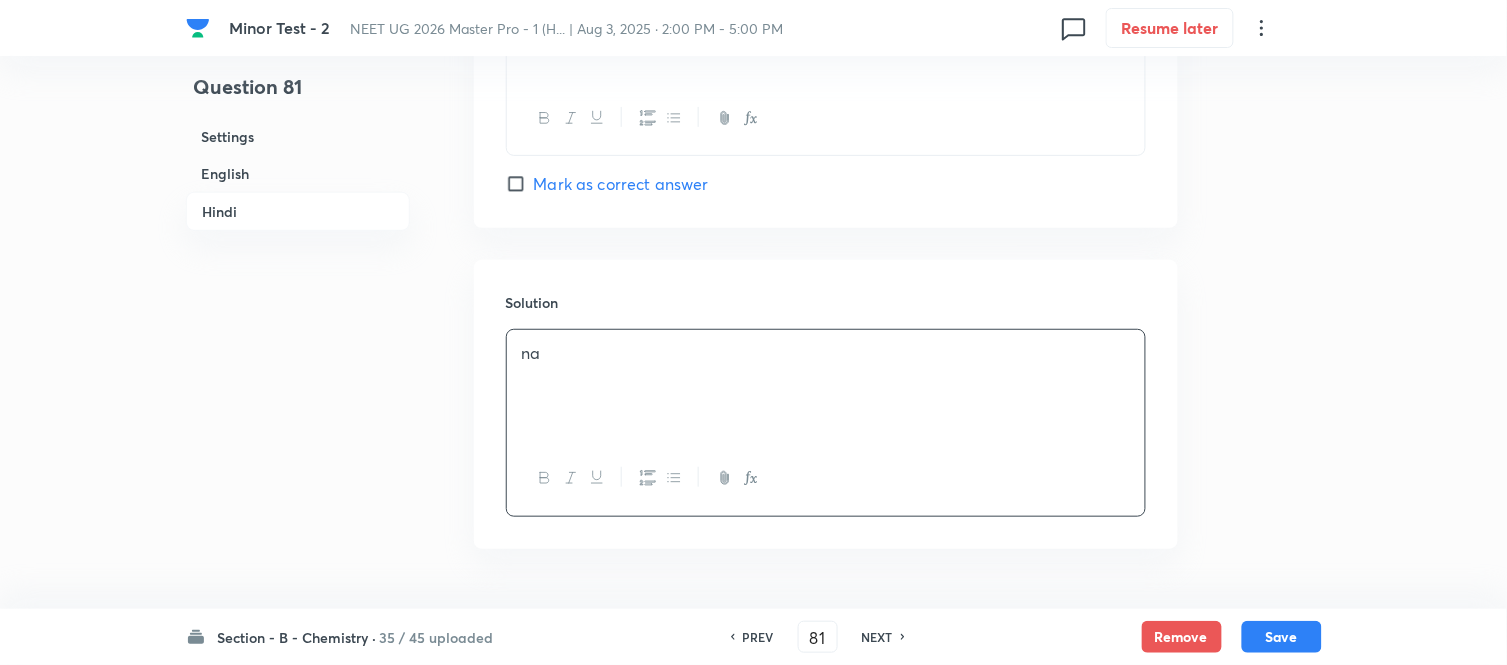 click on "English" at bounding box center (298, 173) 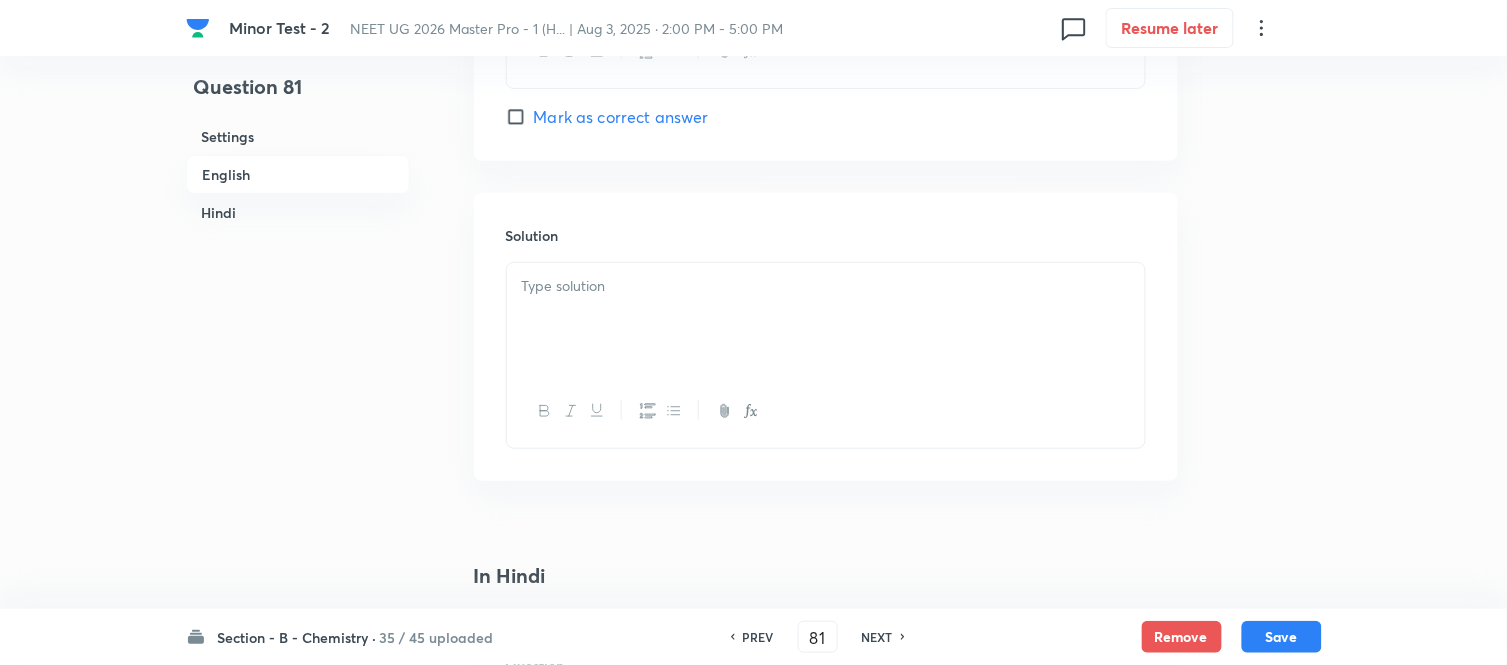 scroll, scrollTop: 2071, scrollLeft: 0, axis: vertical 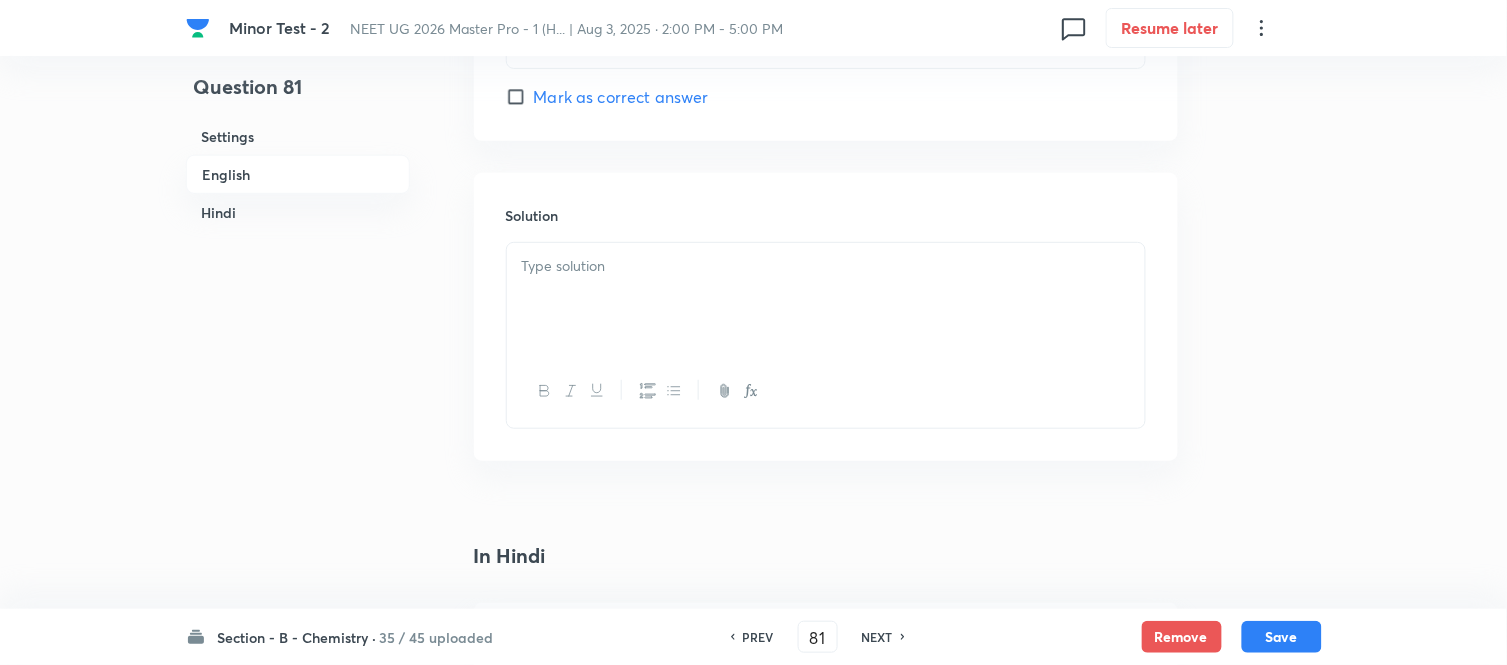 click at bounding box center [826, 299] 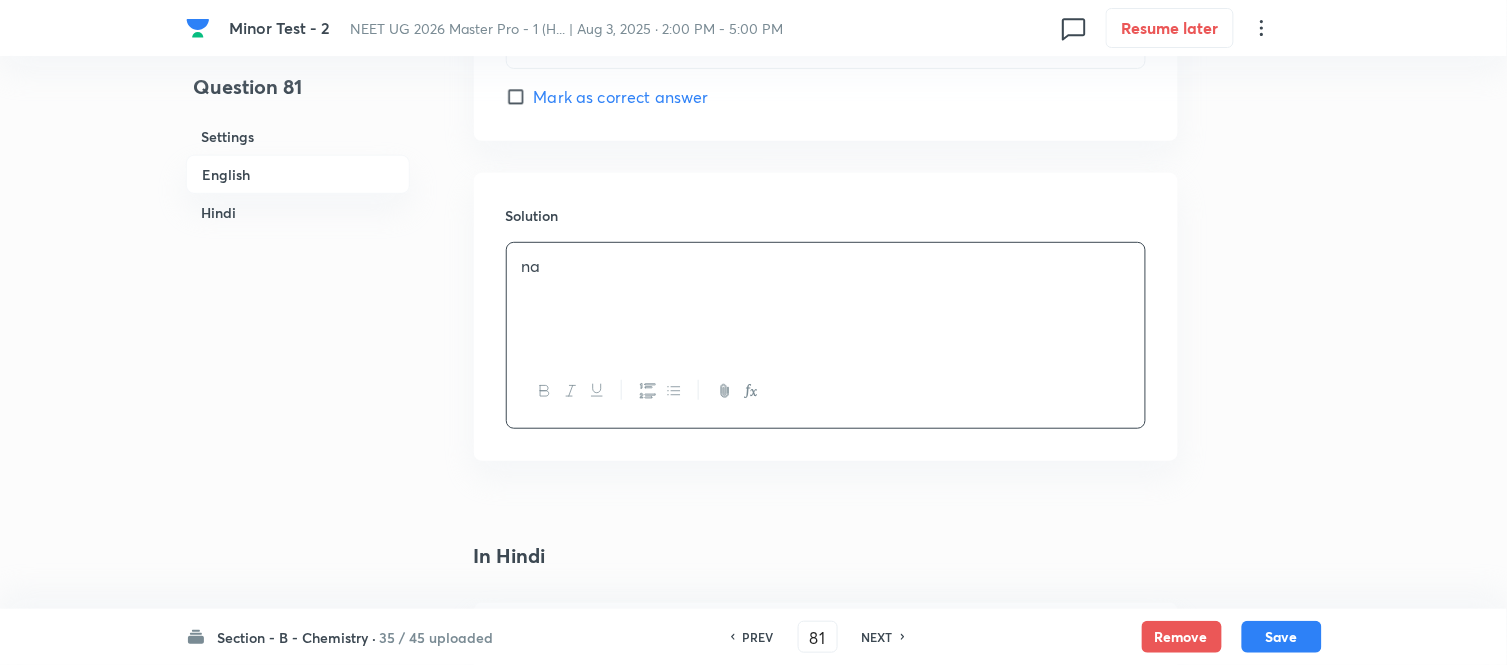 click on "Hindi" at bounding box center [298, 212] 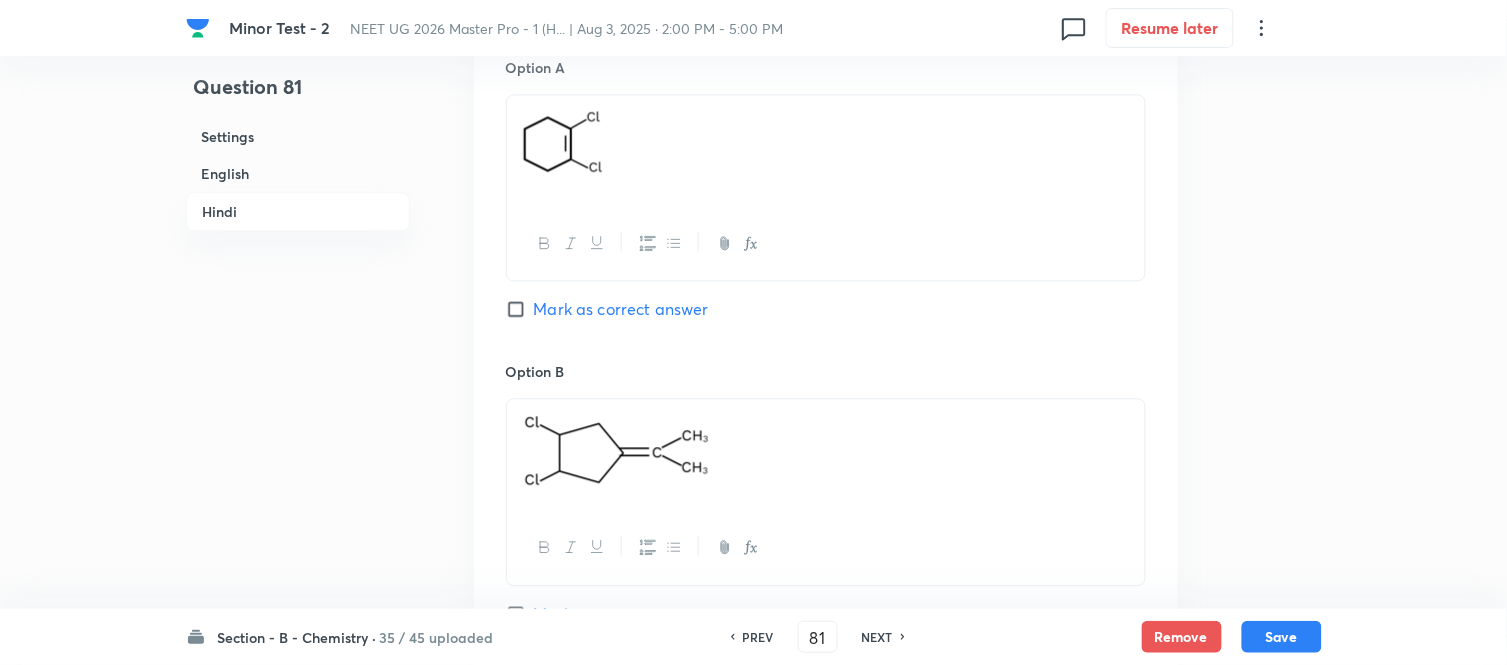 scroll, scrollTop: 3008, scrollLeft: 0, axis: vertical 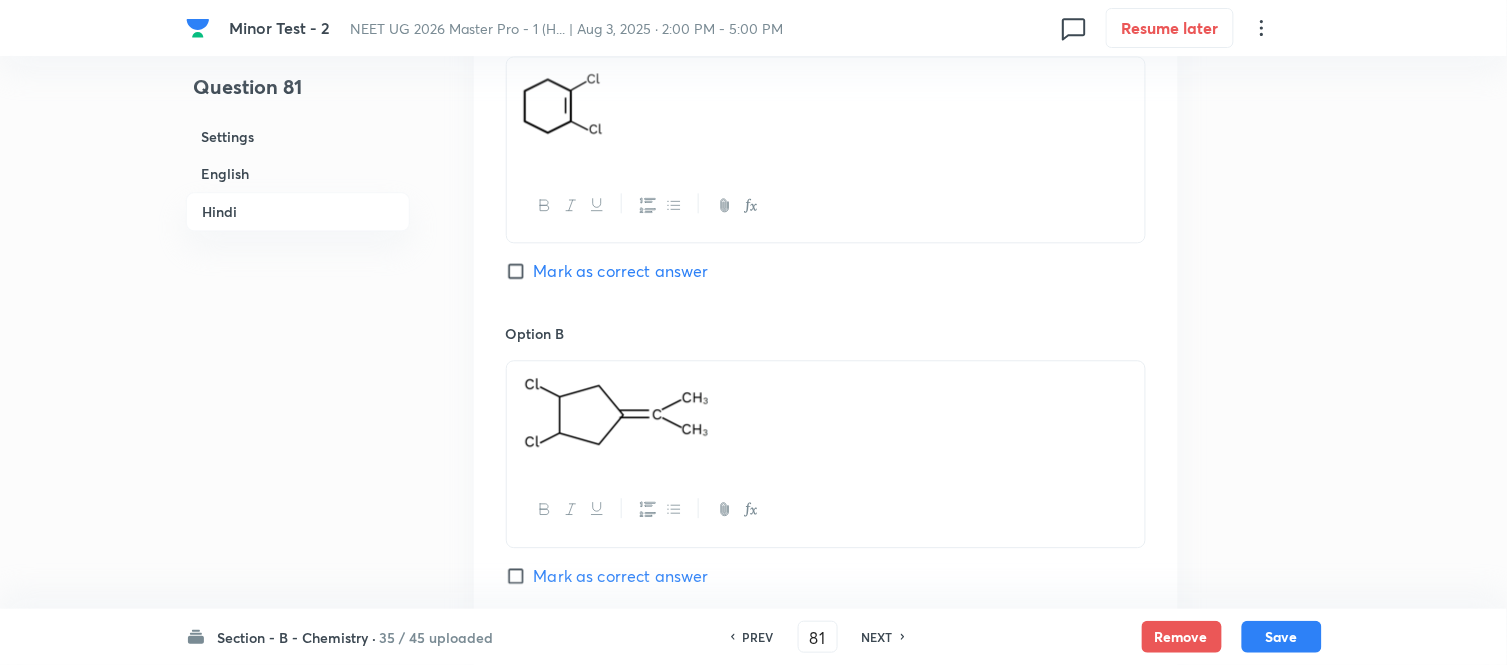 click on "Mark as correct answer" at bounding box center (520, 576) 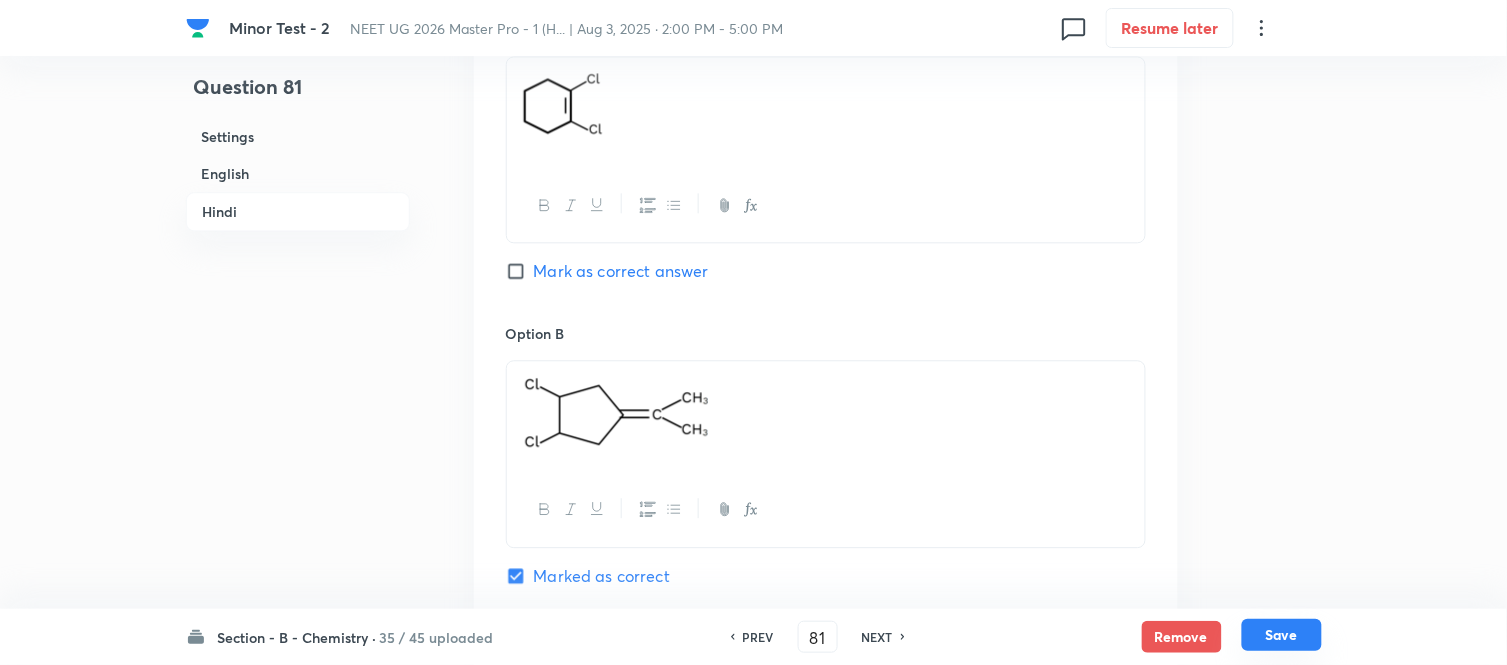 click on "Save" at bounding box center (1282, 635) 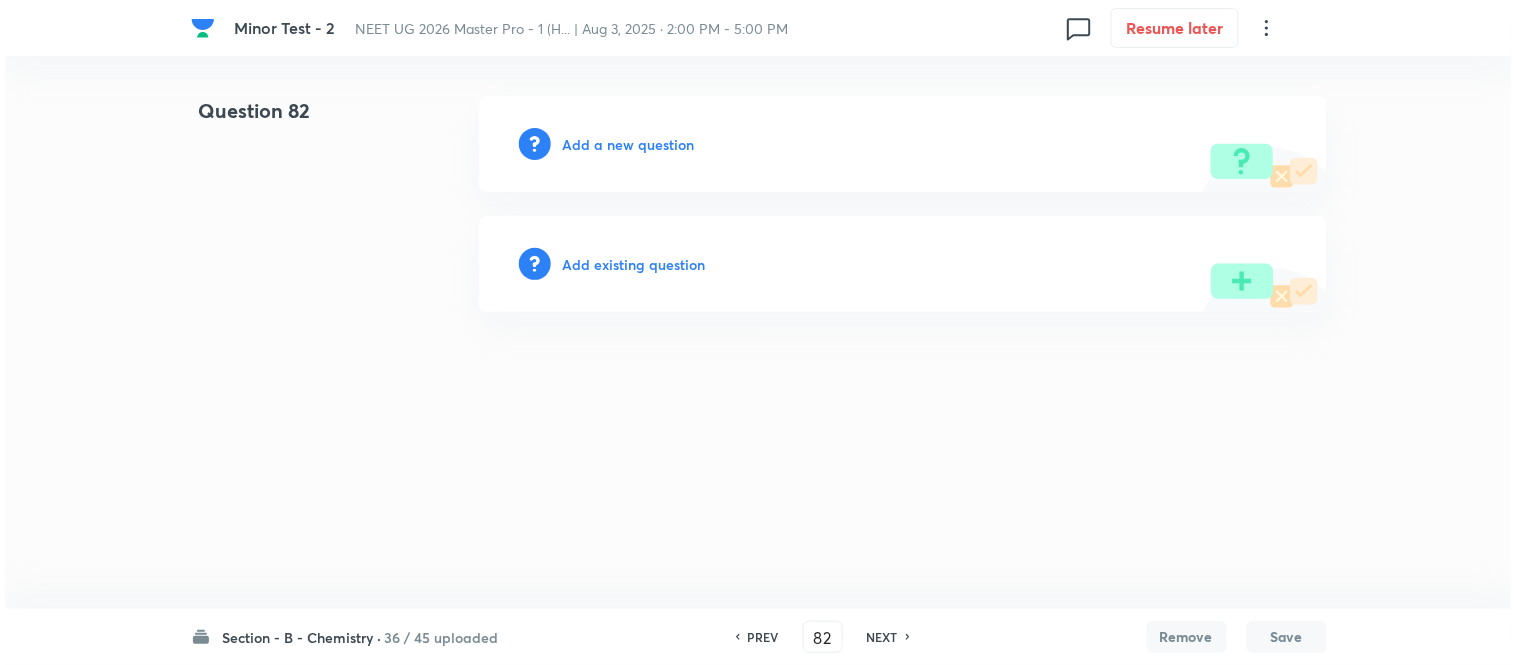 scroll, scrollTop: 0, scrollLeft: 0, axis: both 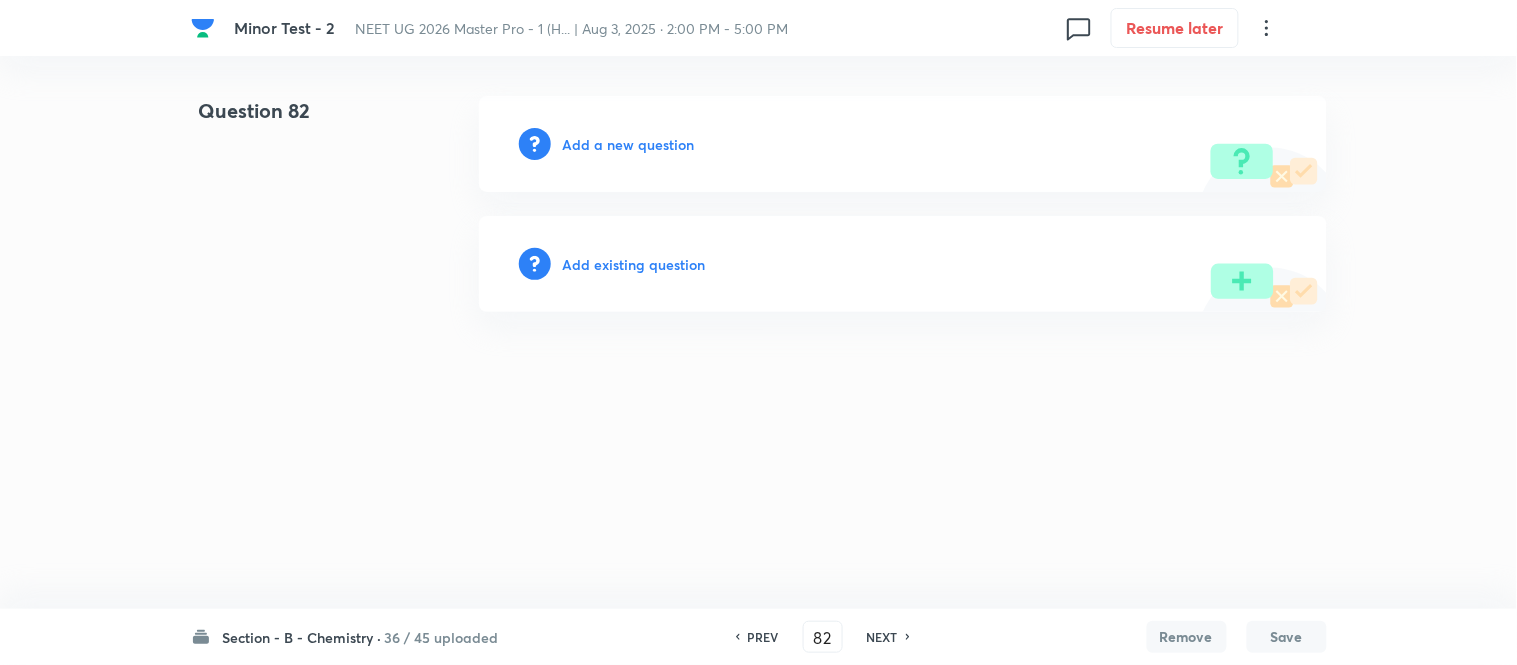 click on "Add a new question" at bounding box center (629, 144) 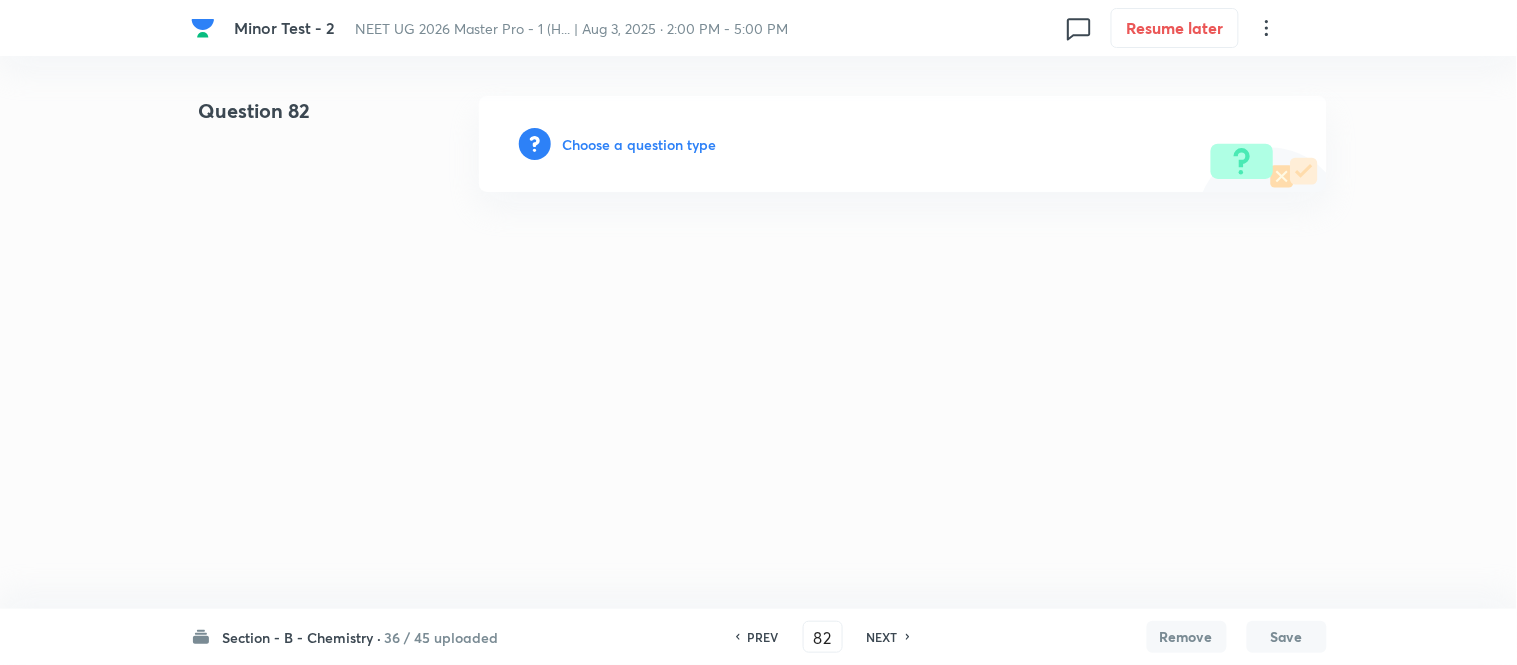 click on "Choose a question type" at bounding box center [640, 144] 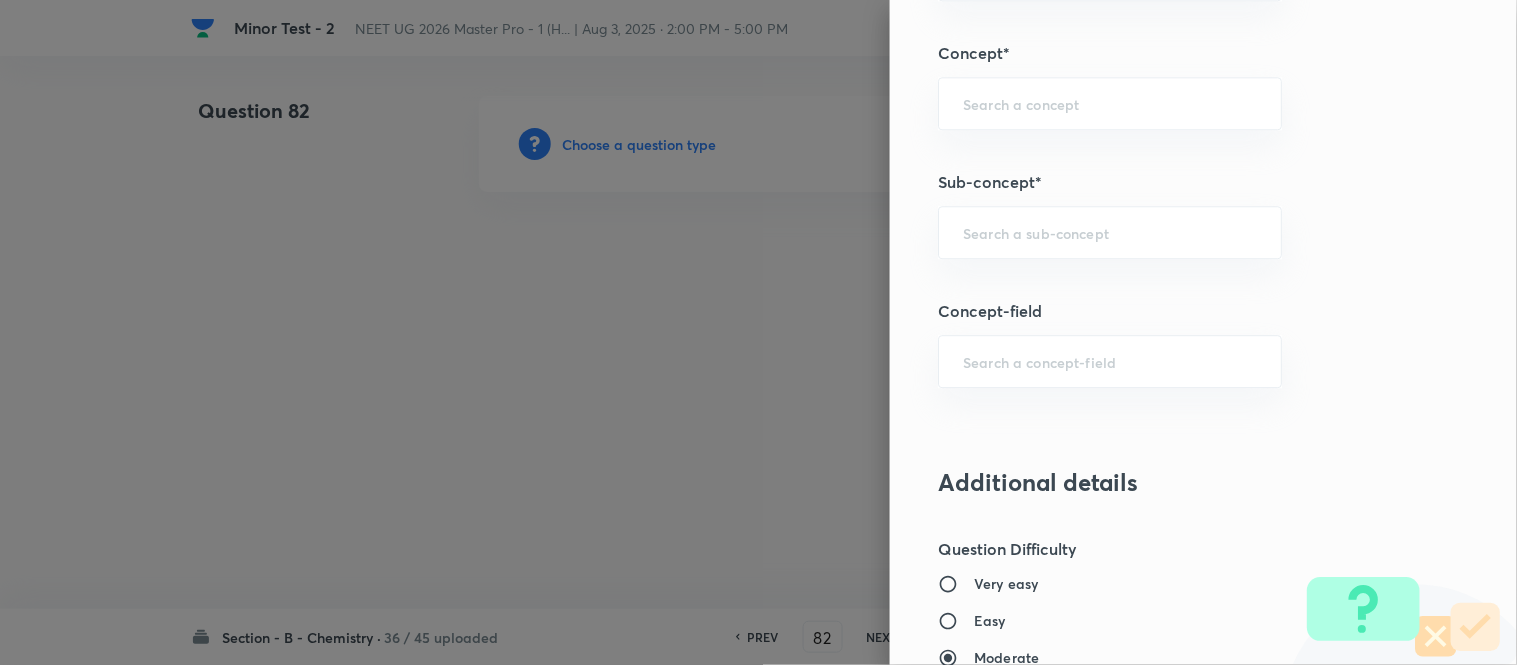scroll, scrollTop: 1260, scrollLeft: 0, axis: vertical 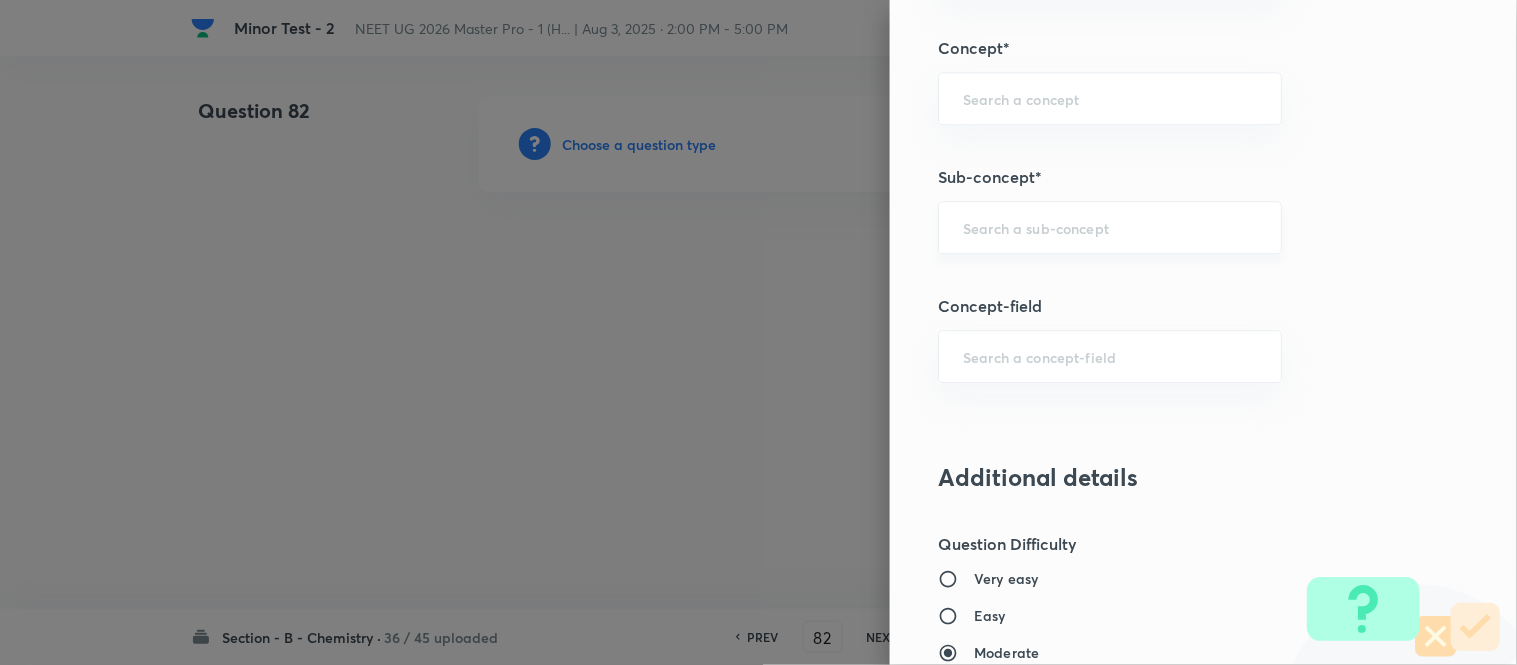 click at bounding box center [1110, 227] 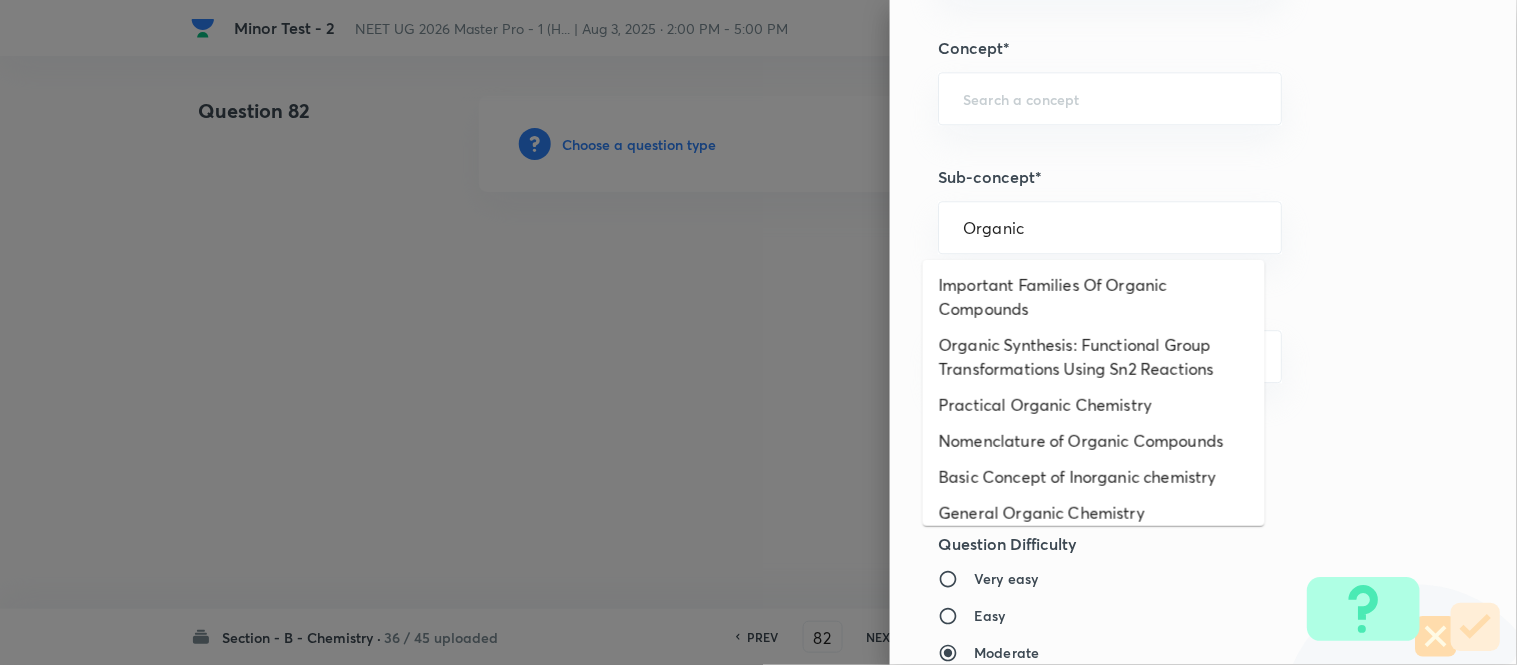scroll, scrollTop: 325, scrollLeft: 0, axis: vertical 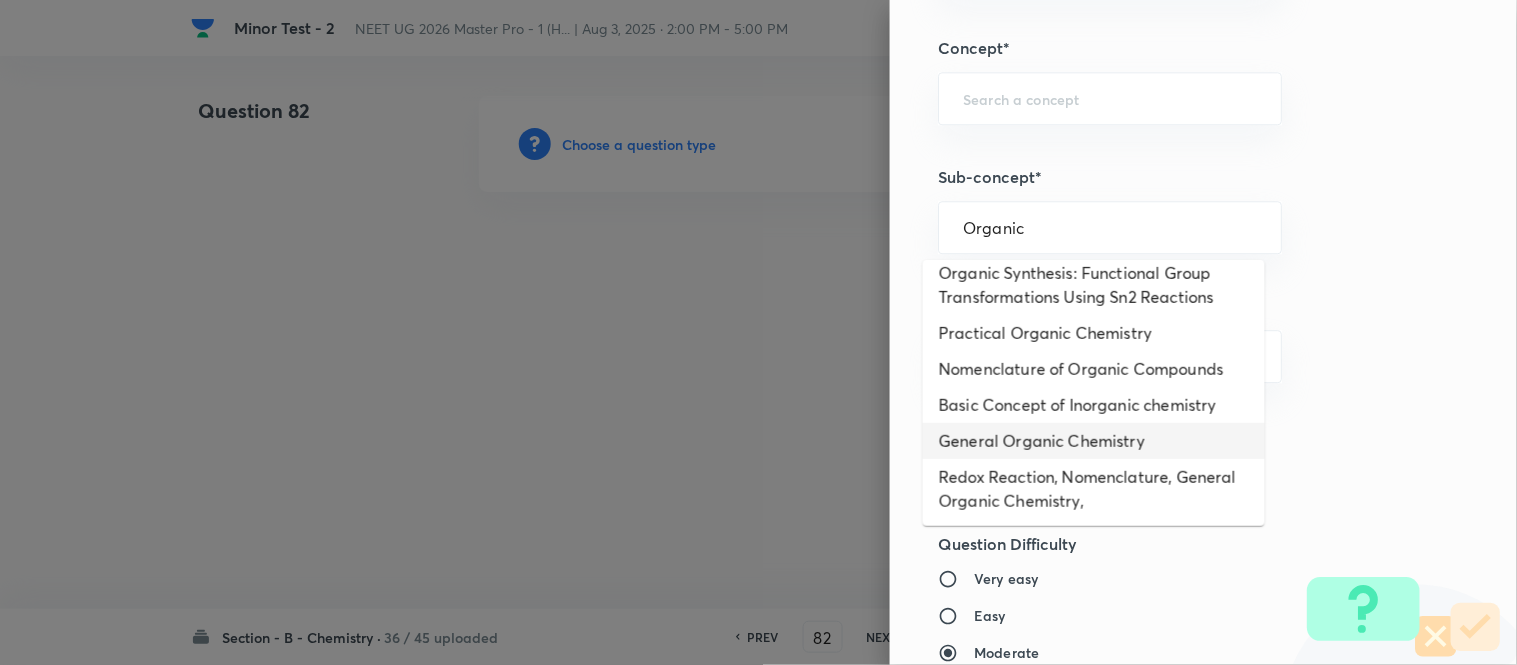 click on "General Organic Chemistry" at bounding box center (1094, 441) 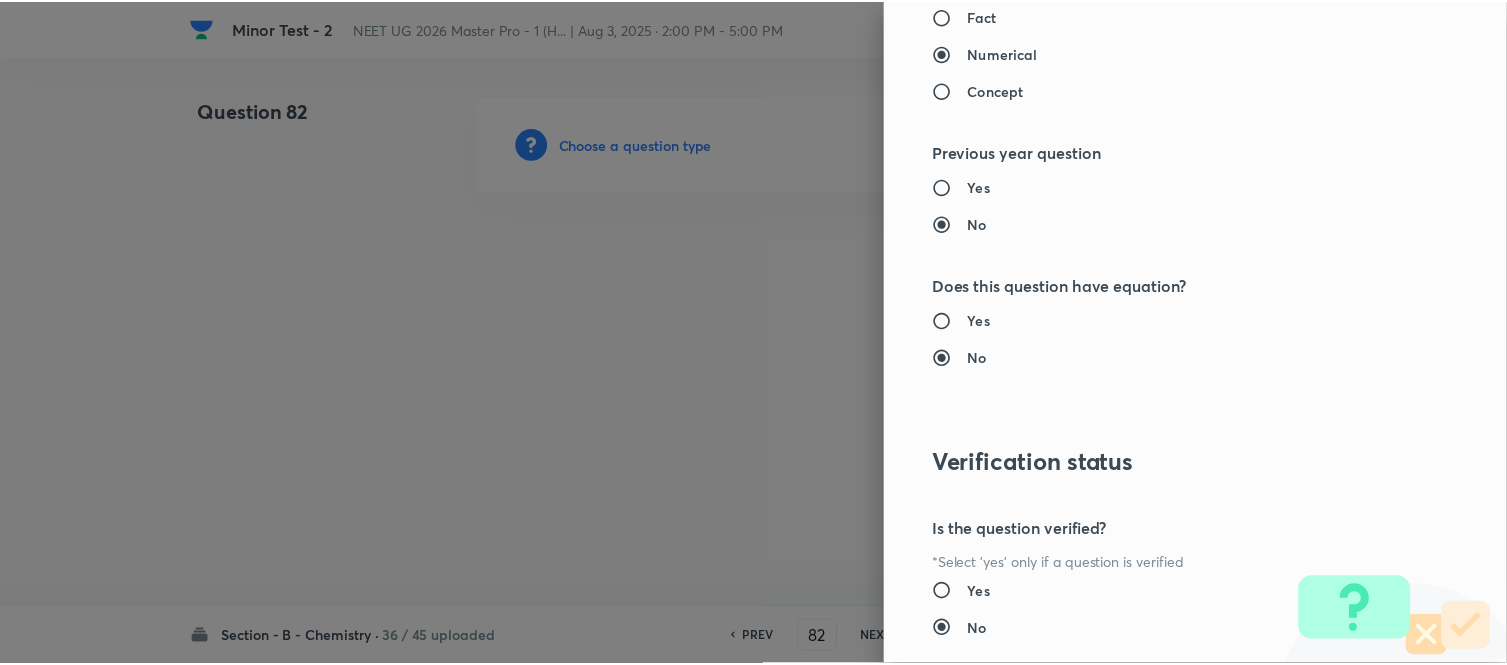 scroll, scrollTop: 2195, scrollLeft: 0, axis: vertical 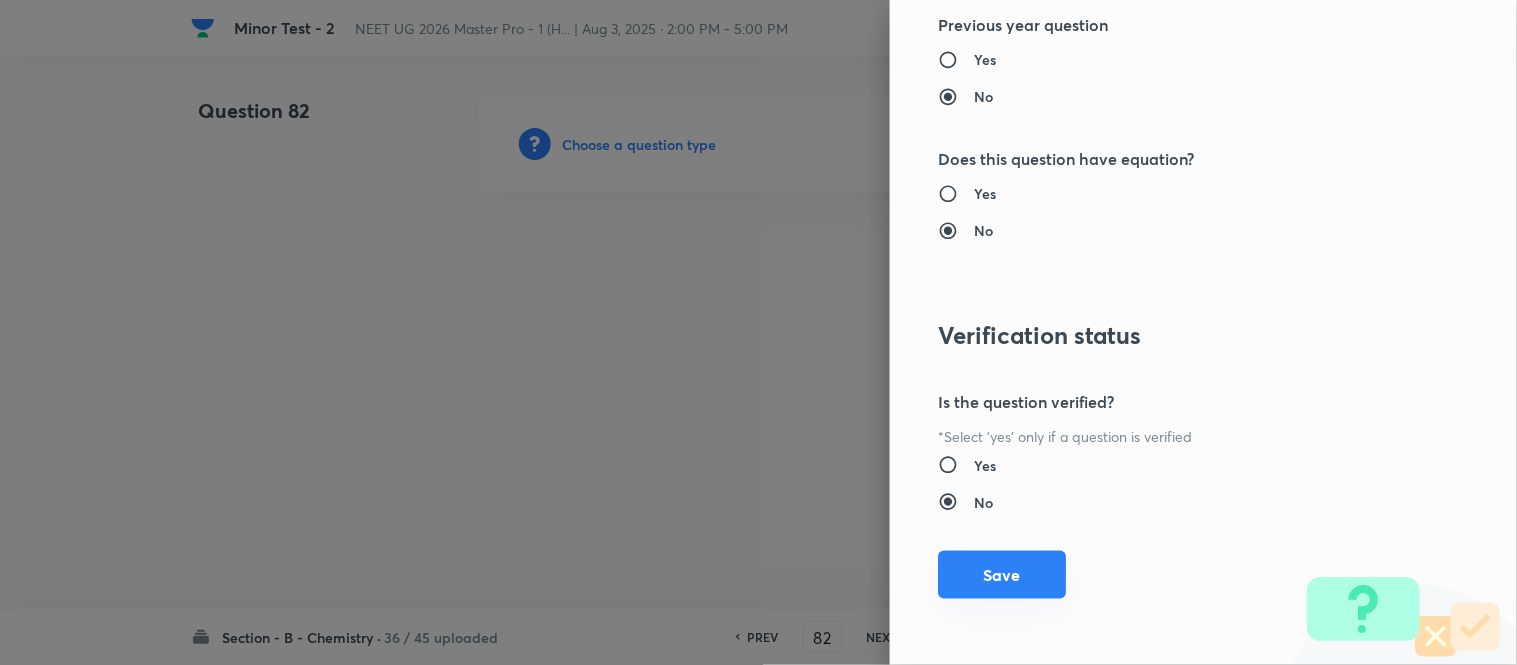 click on "Save" at bounding box center [1002, 575] 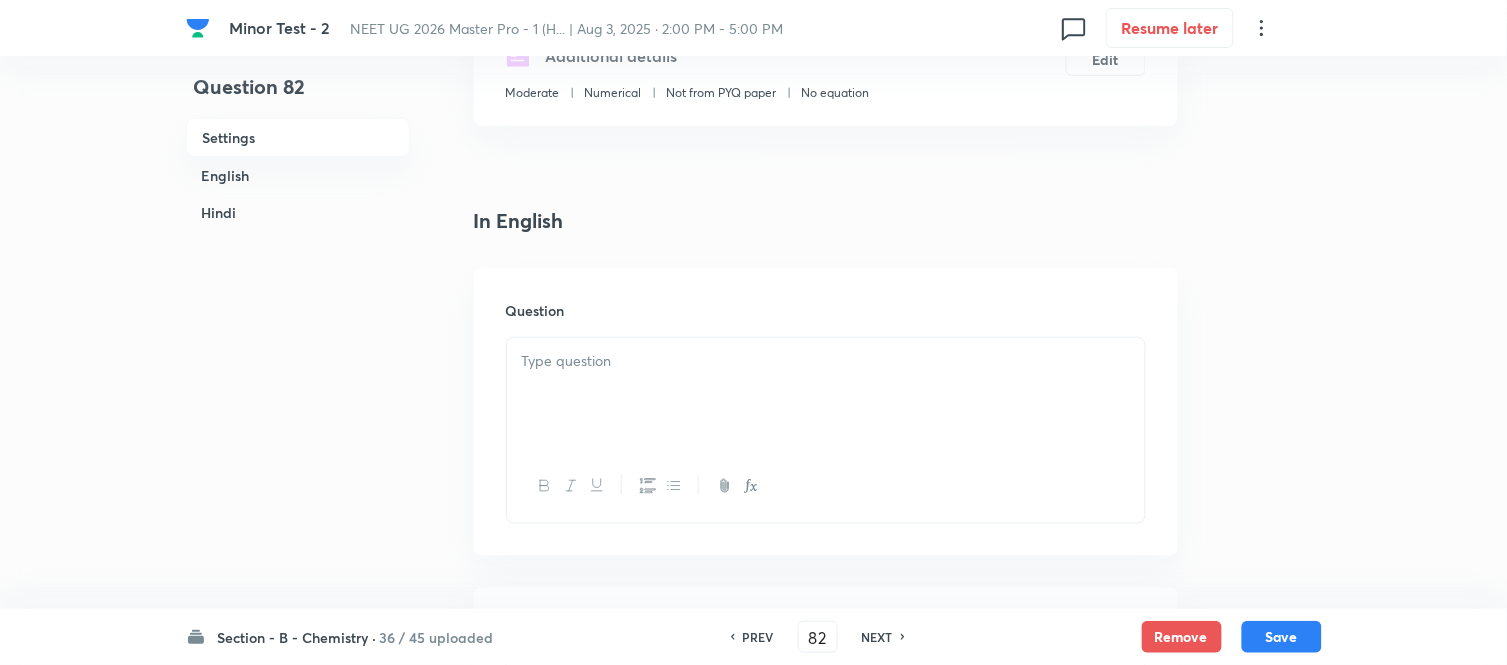scroll, scrollTop: 444, scrollLeft: 0, axis: vertical 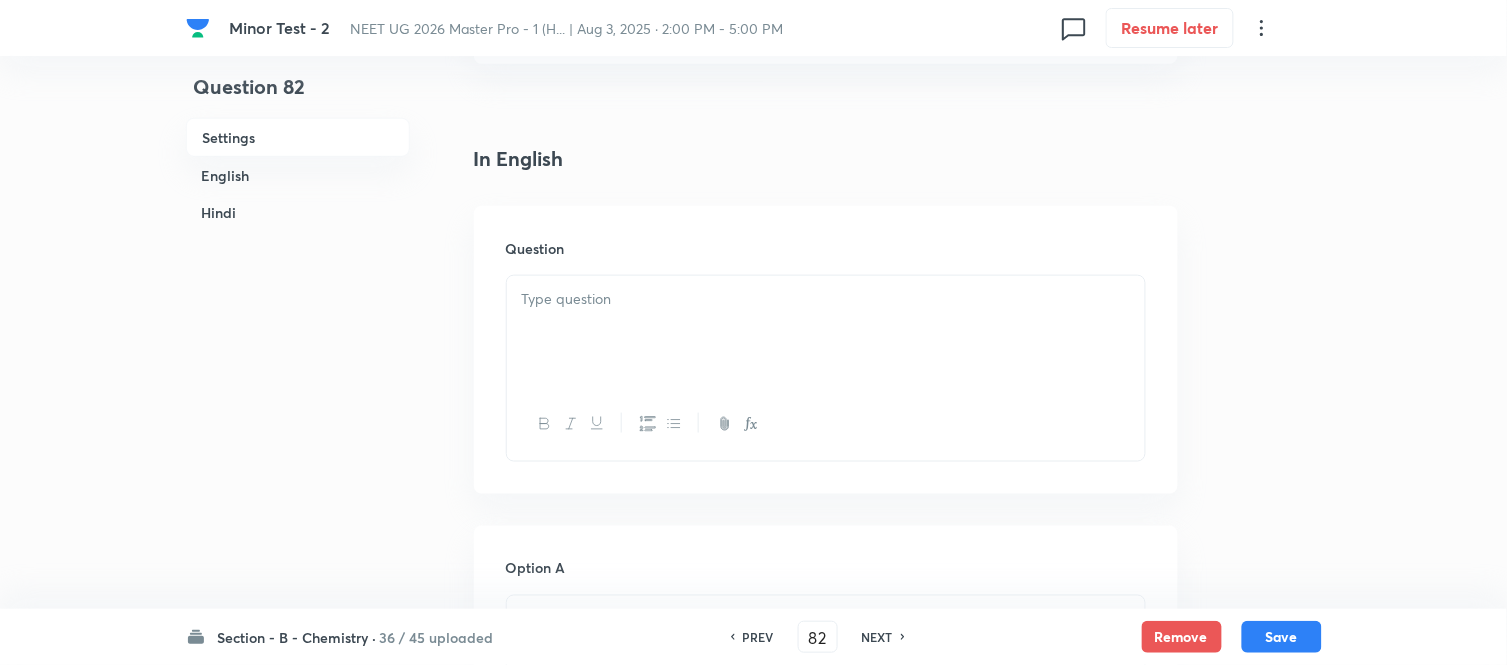 click at bounding box center (826, 299) 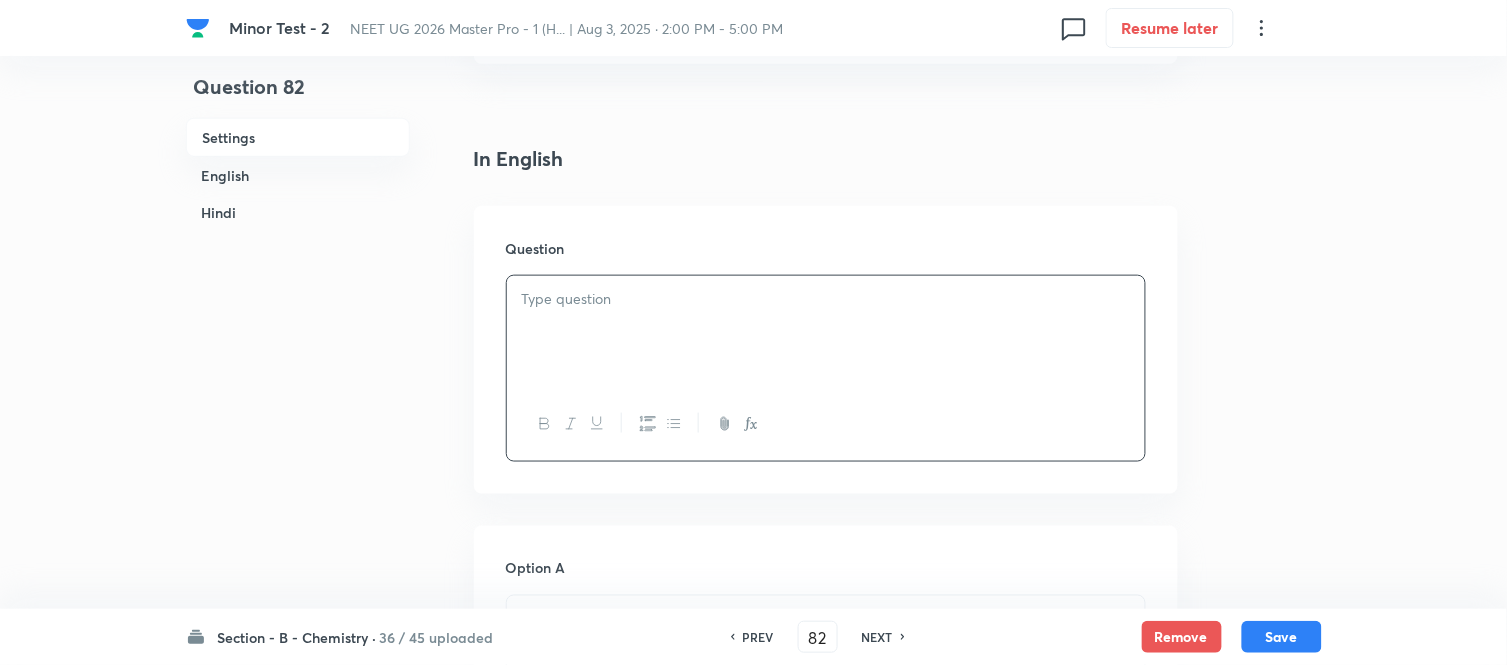 click at bounding box center [826, 299] 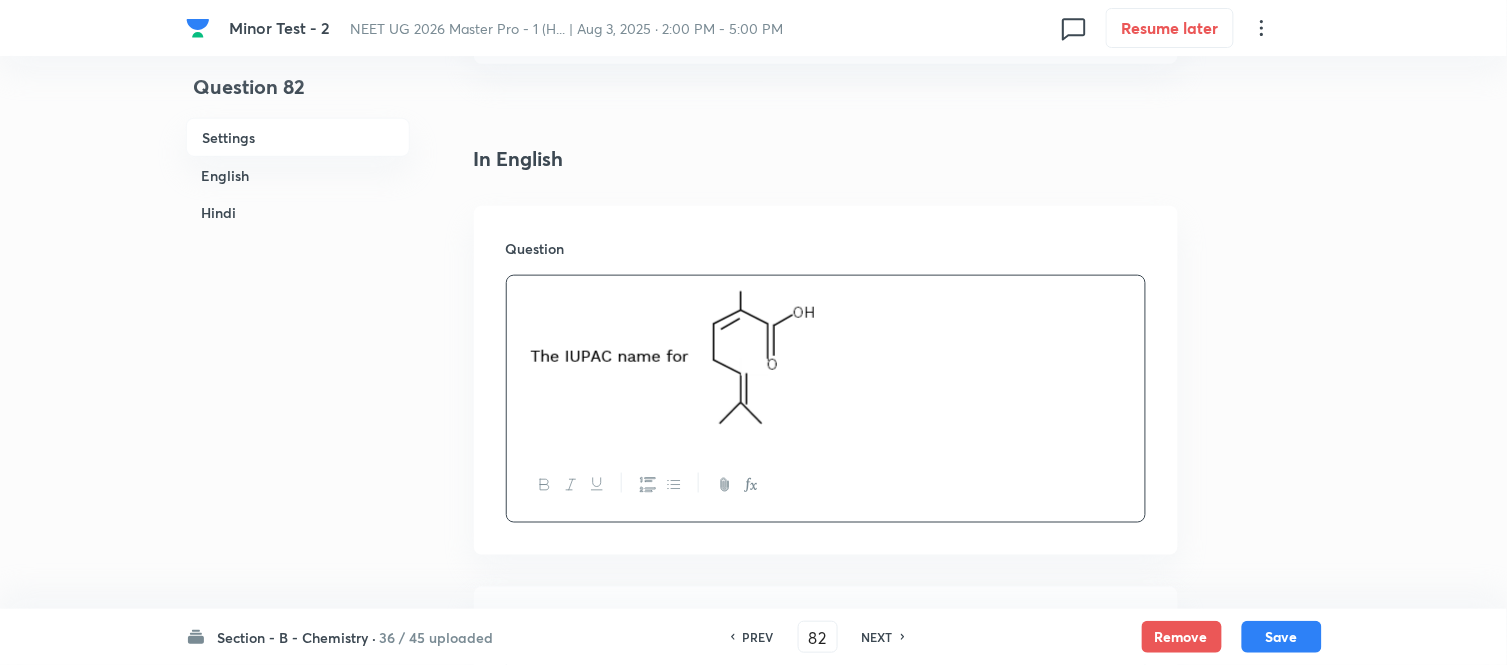 click on "Hindi" at bounding box center (298, 212) 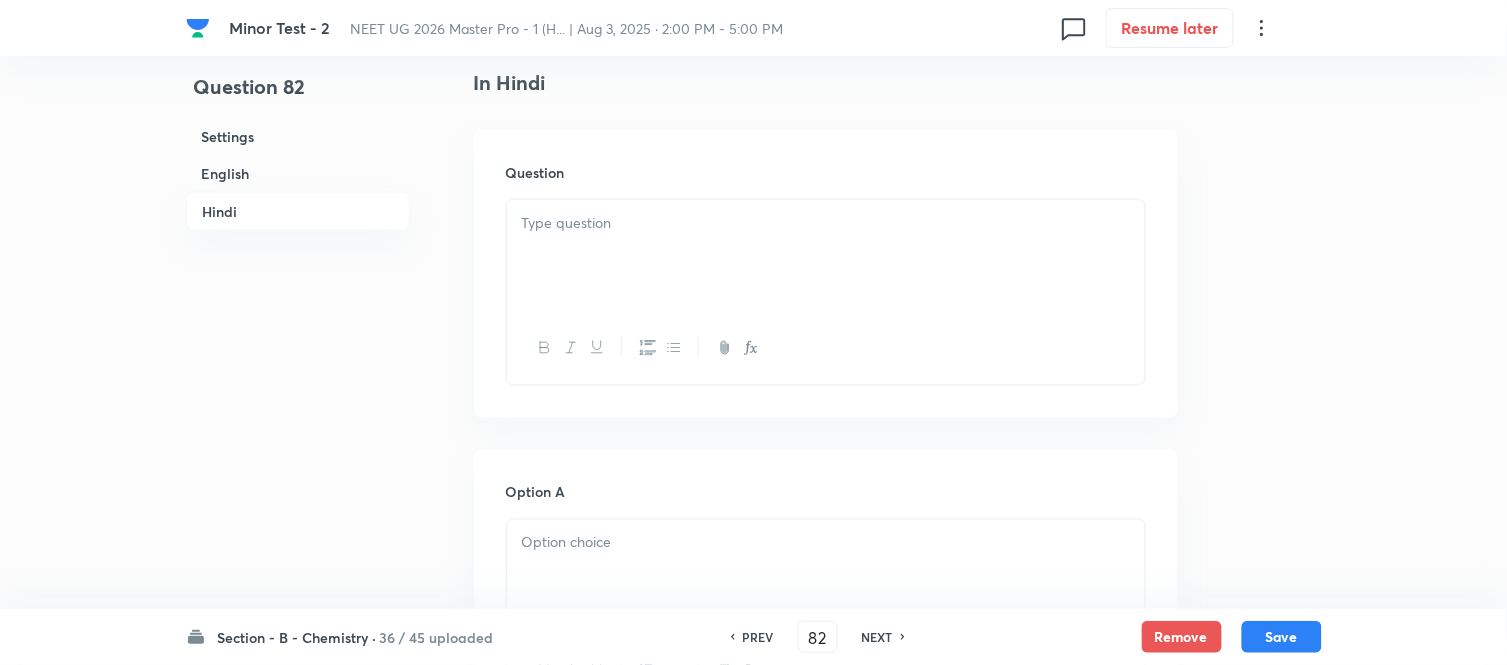 click at bounding box center (826, 256) 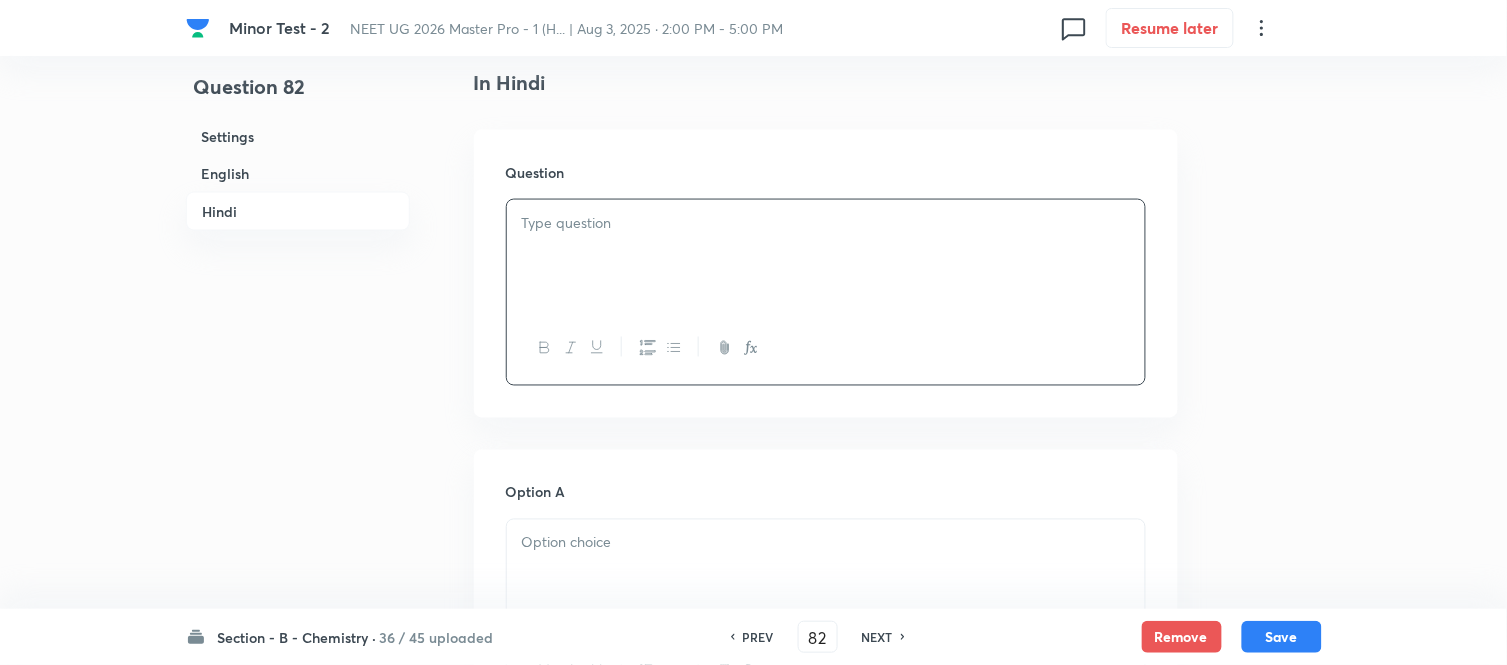 click at bounding box center [826, 256] 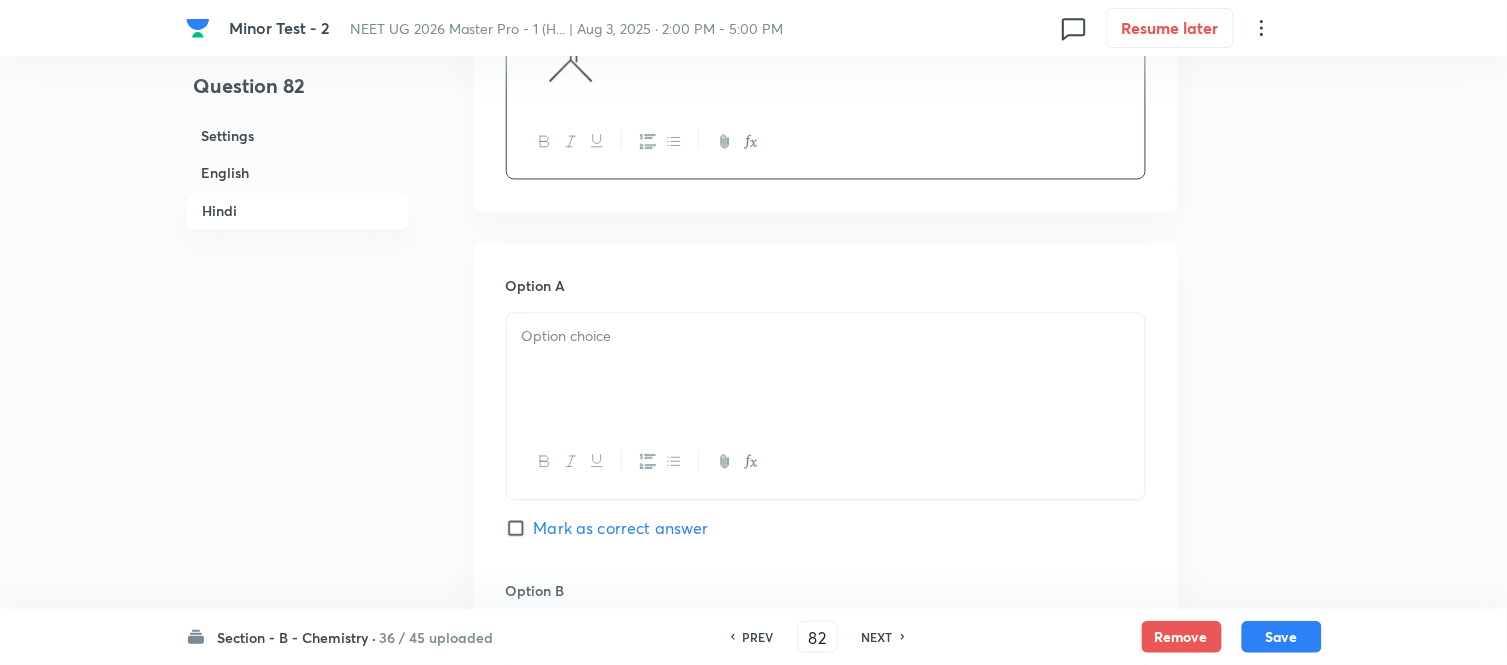 scroll, scrollTop: 2938, scrollLeft: 0, axis: vertical 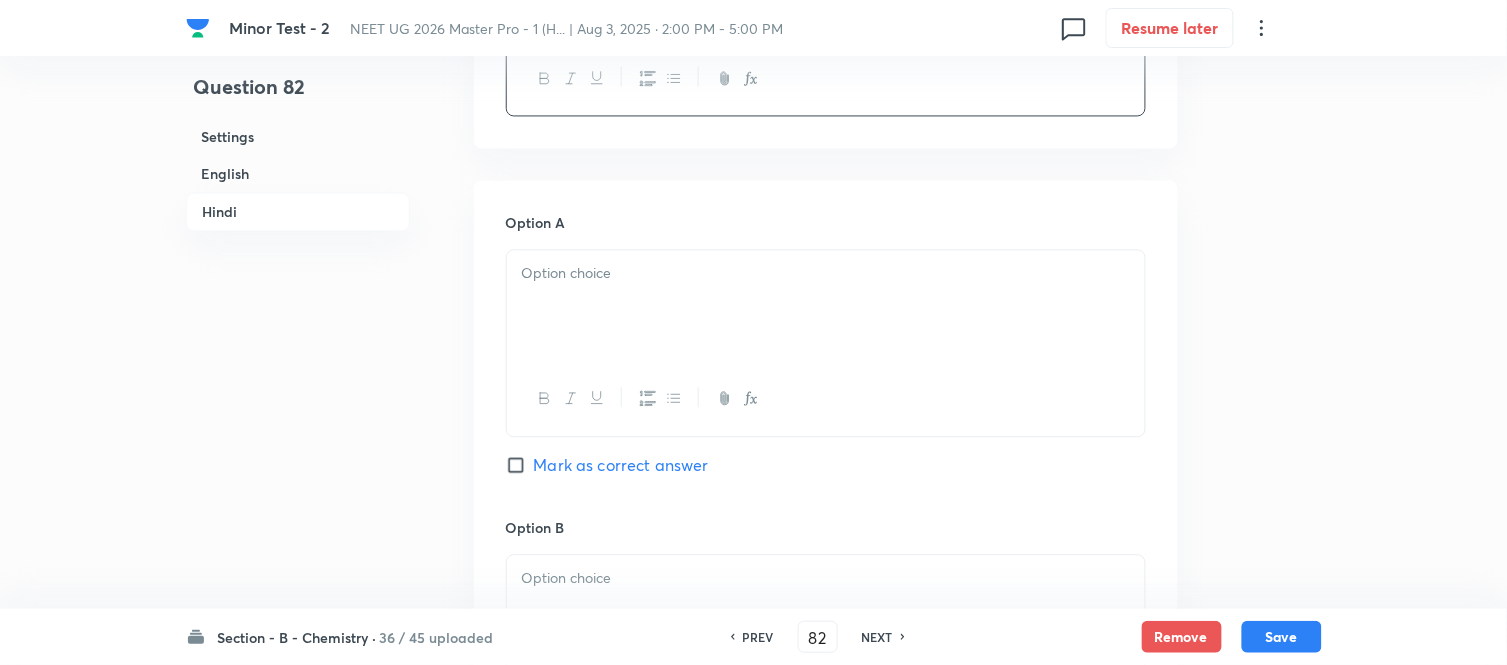 click at bounding box center [826, 273] 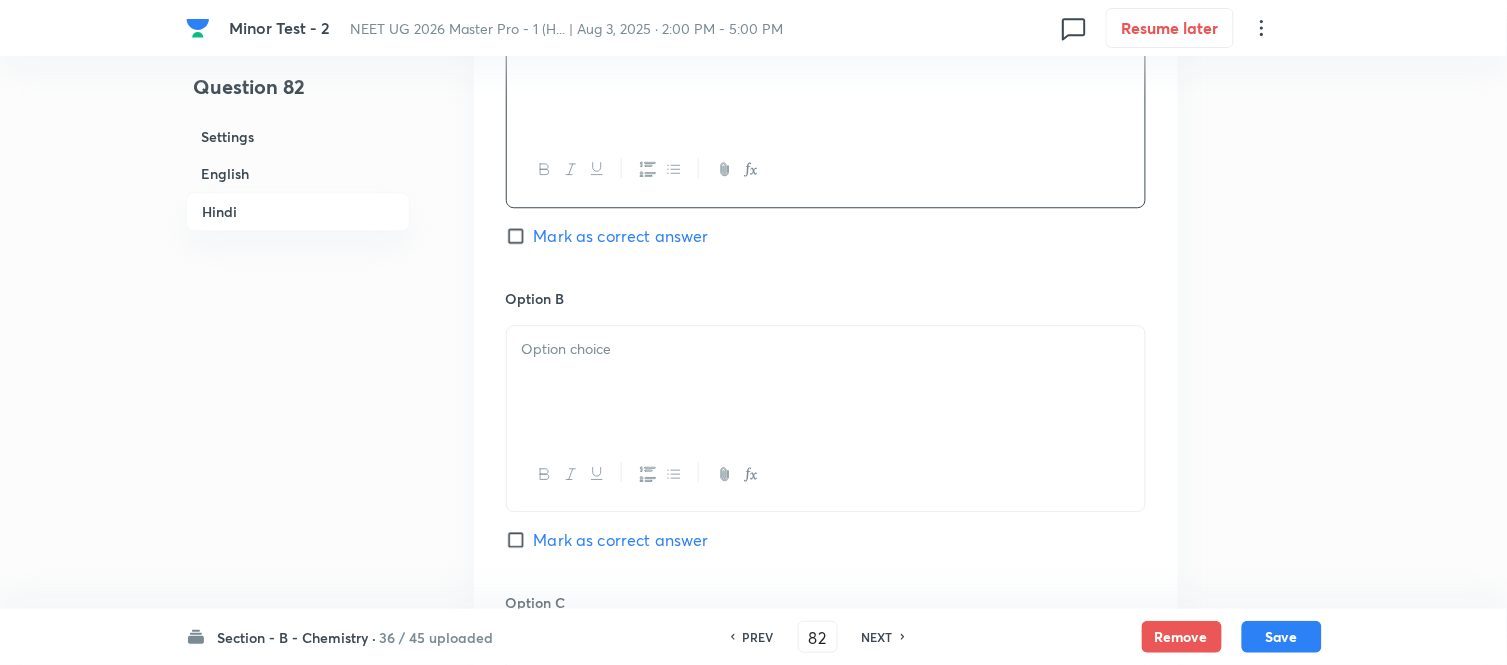 scroll, scrollTop: 3272, scrollLeft: 0, axis: vertical 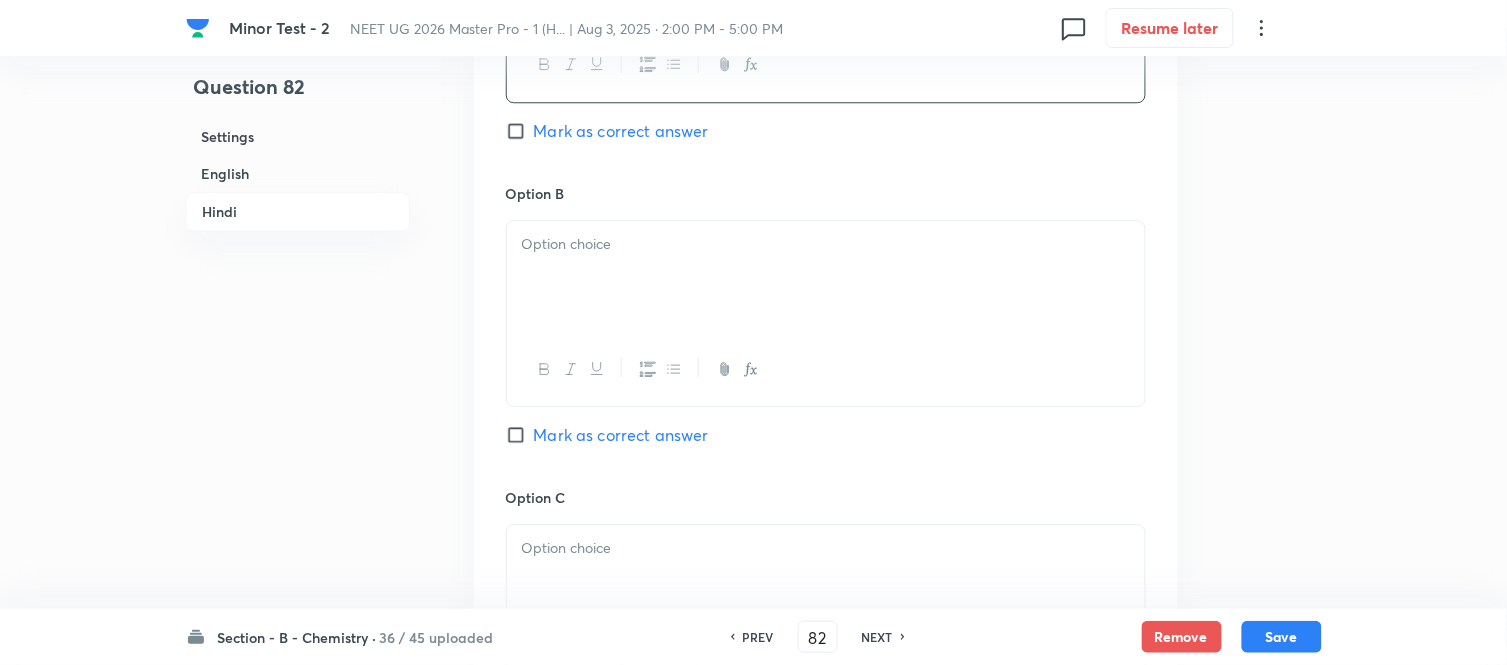 click at bounding box center [826, 277] 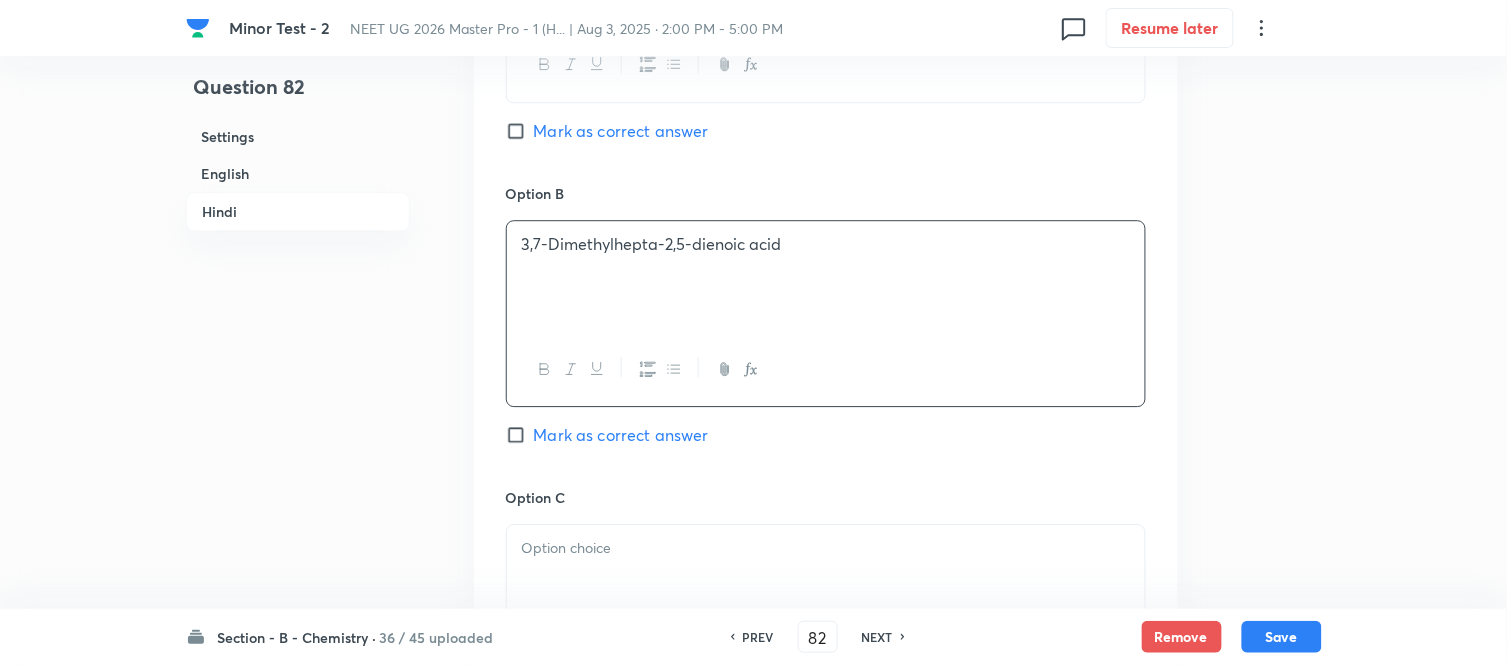scroll, scrollTop: 3494, scrollLeft: 0, axis: vertical 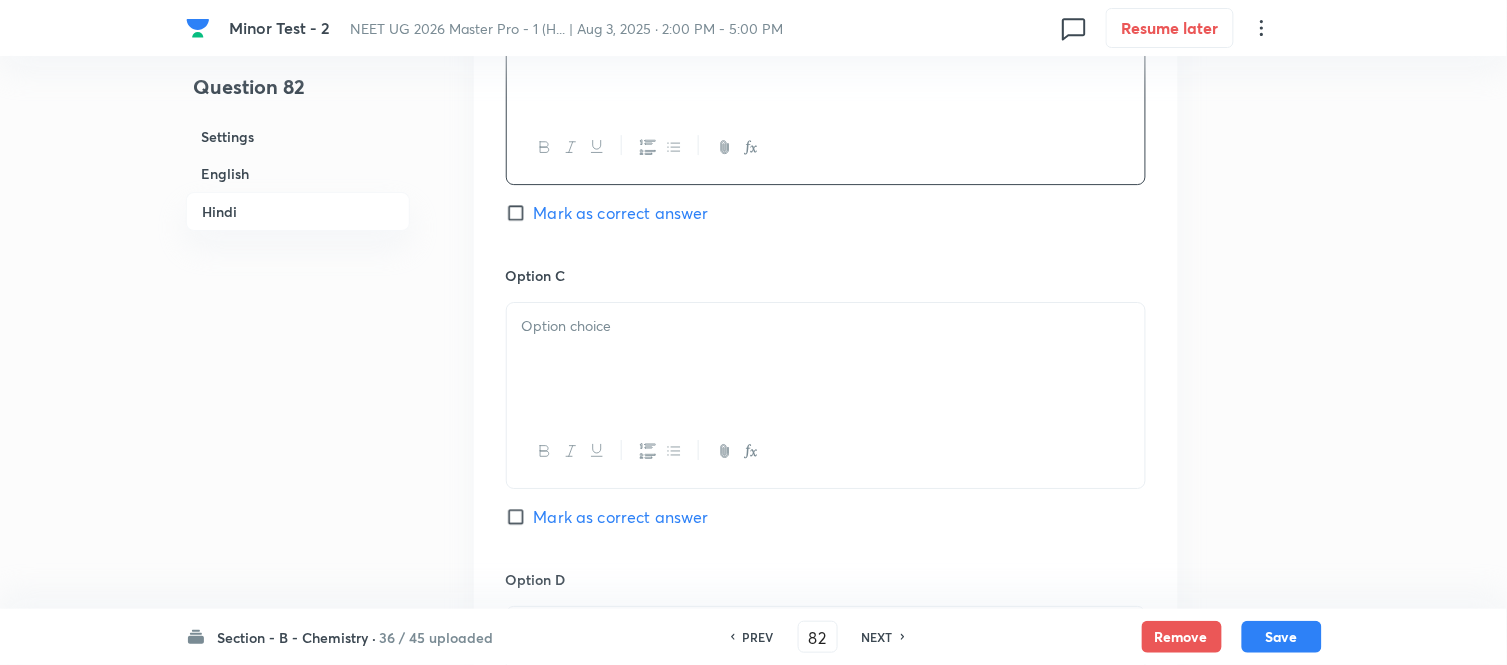 click at bounding box center (826, 326) 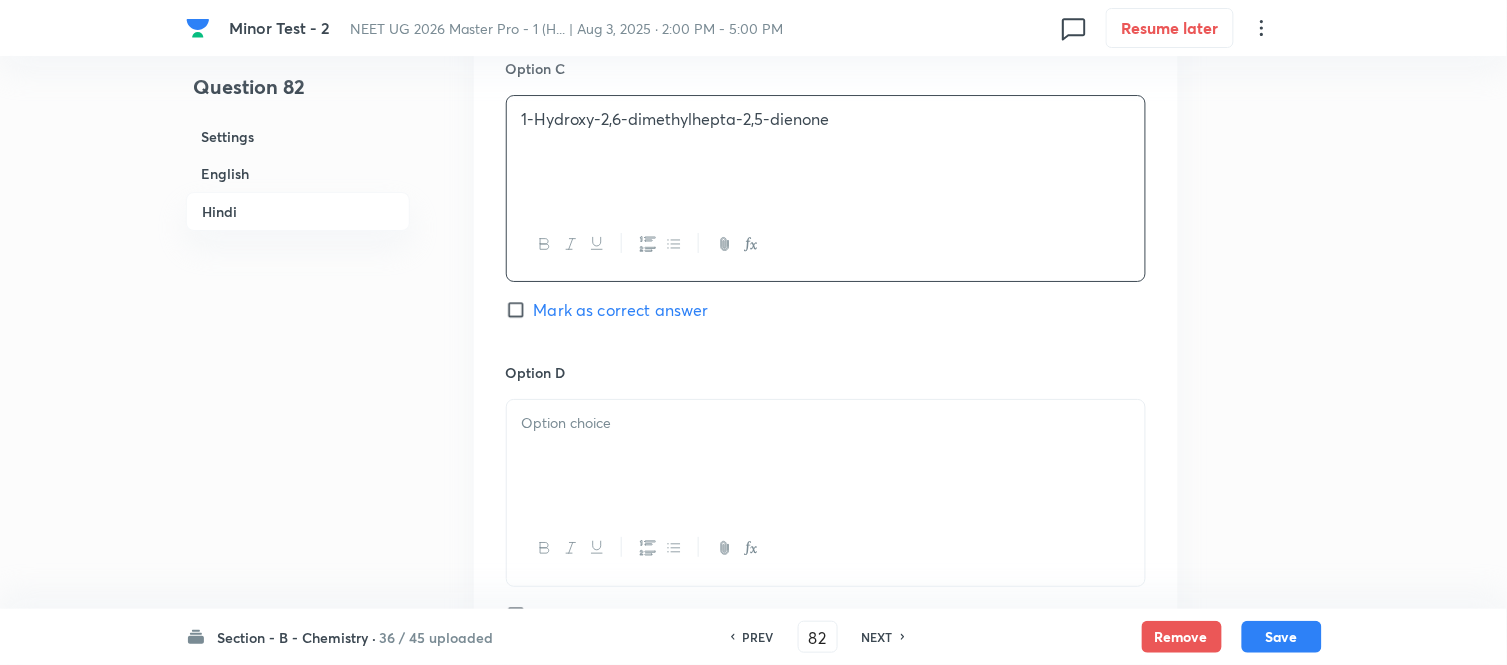 scroll, scrollTop: 3716, scrollLeft: 0, axis: vertical 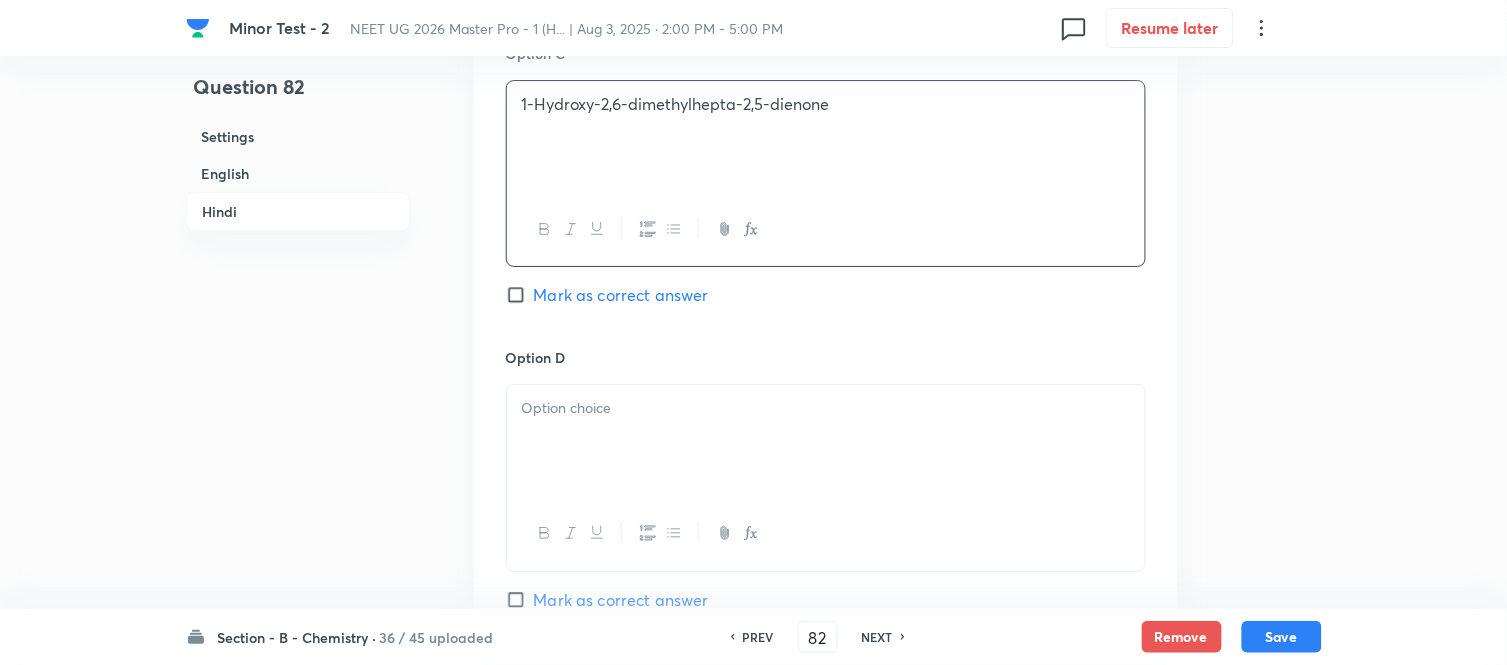 click at bounding box center (826, 441) 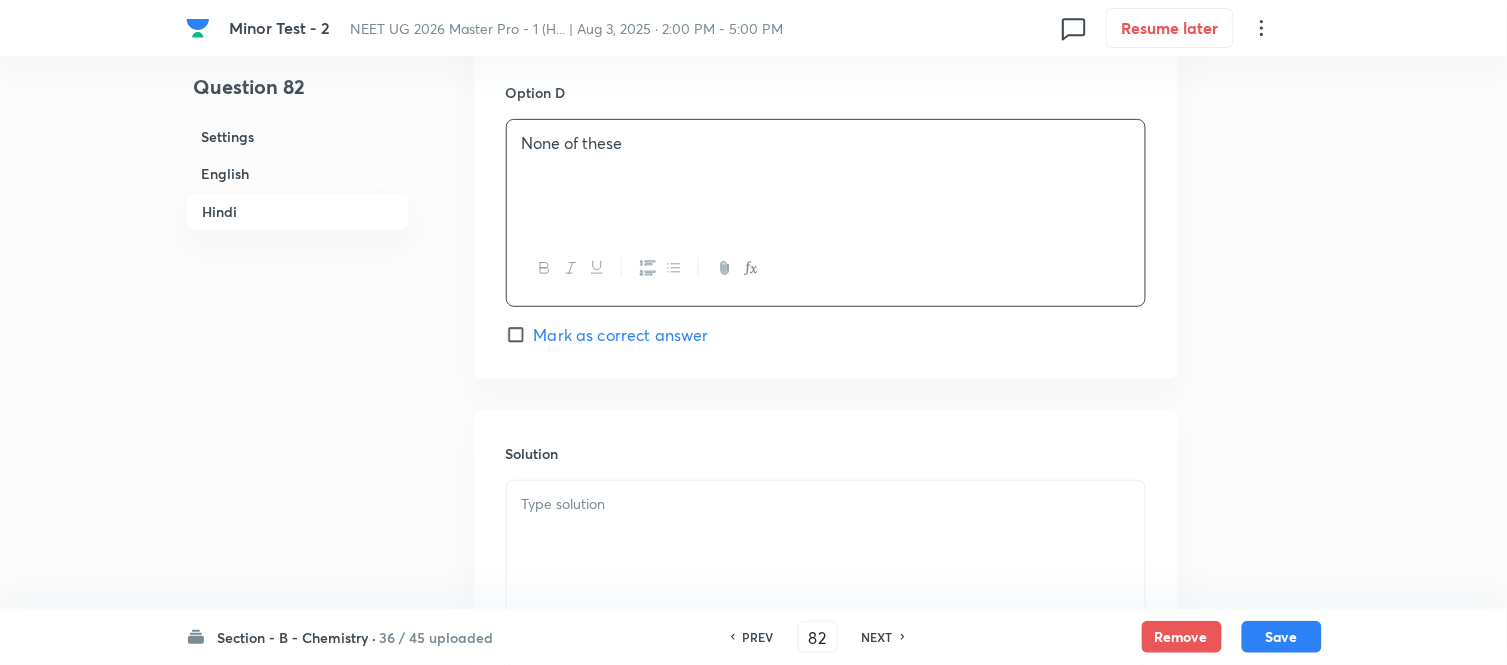 scroll, scrollTop: 4050, scrollLeft: 0, axis: vertical 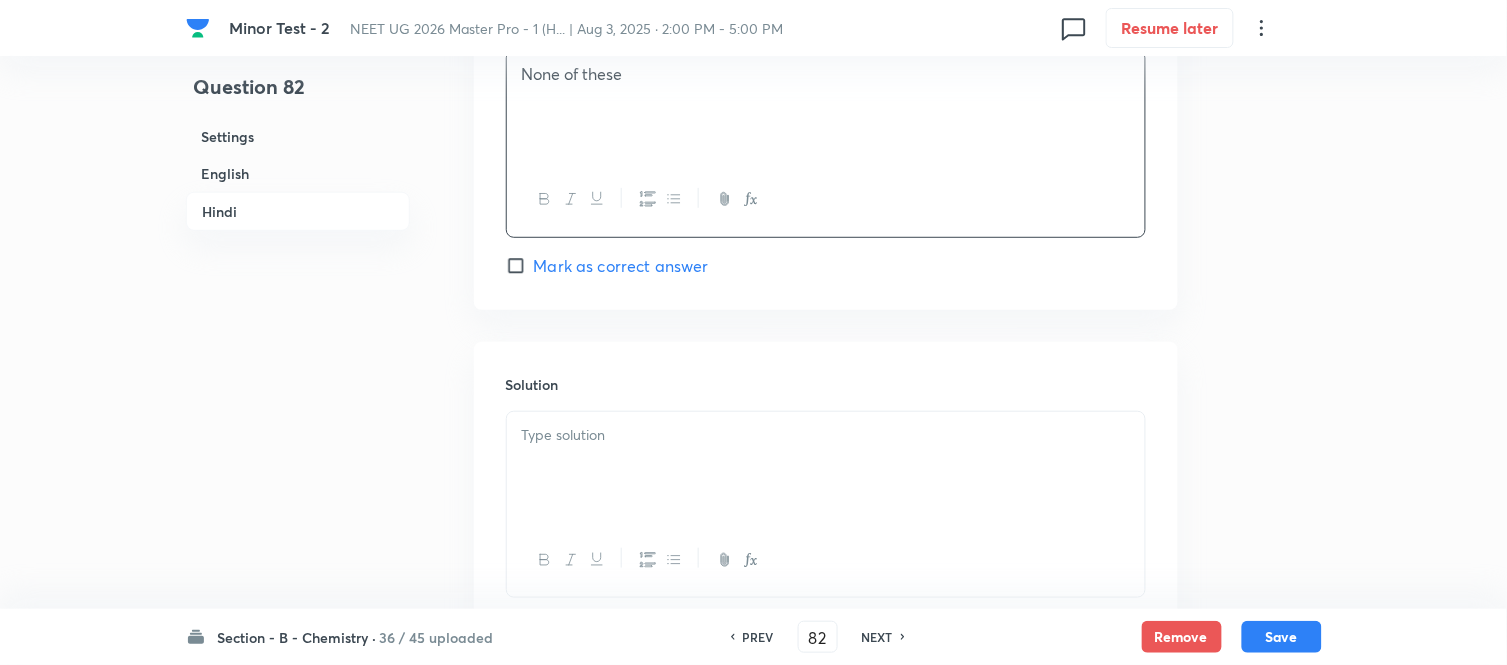 click at bounding box center [826, 435] 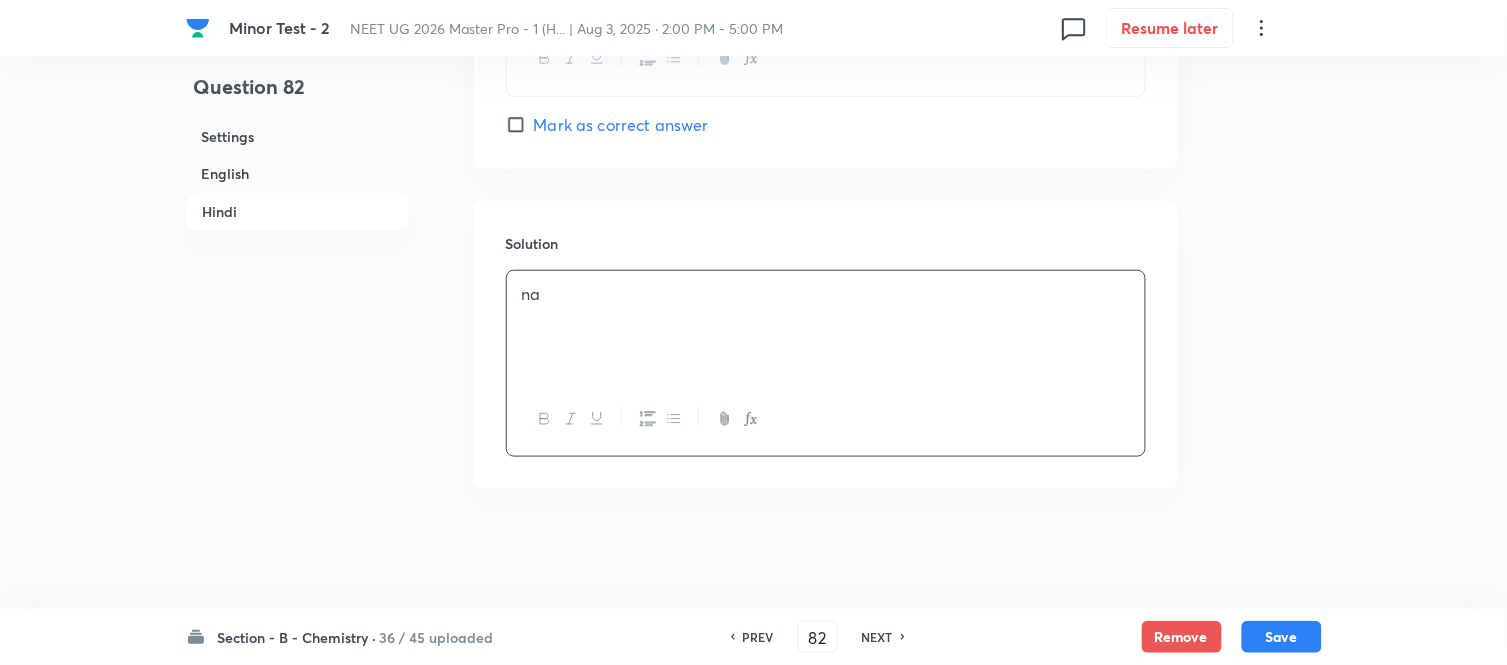 scroll, scrollTop: 4200, scrollLeft: 0, axis: vertical 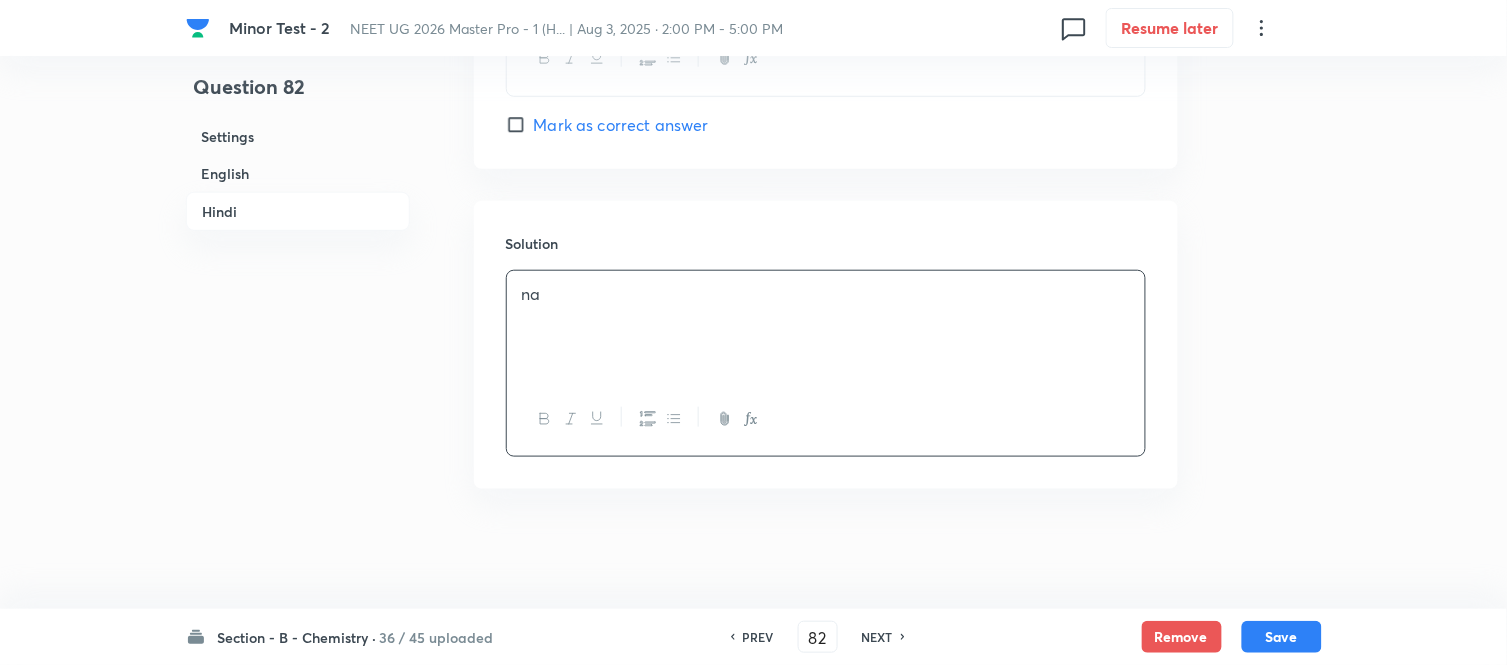 click on "English" at bounding box center (298, 173) 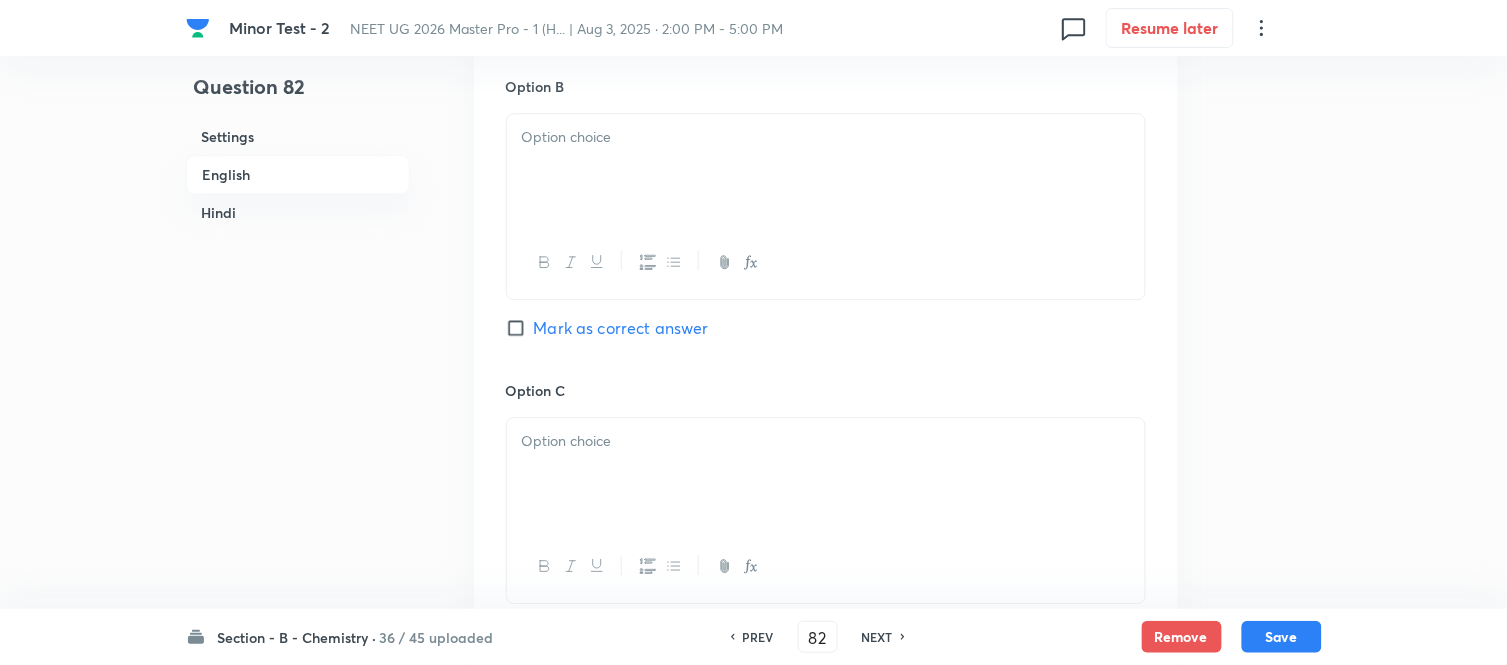 scroll, scrollTop: 1293, scrollLeft: 0, axis: vertical 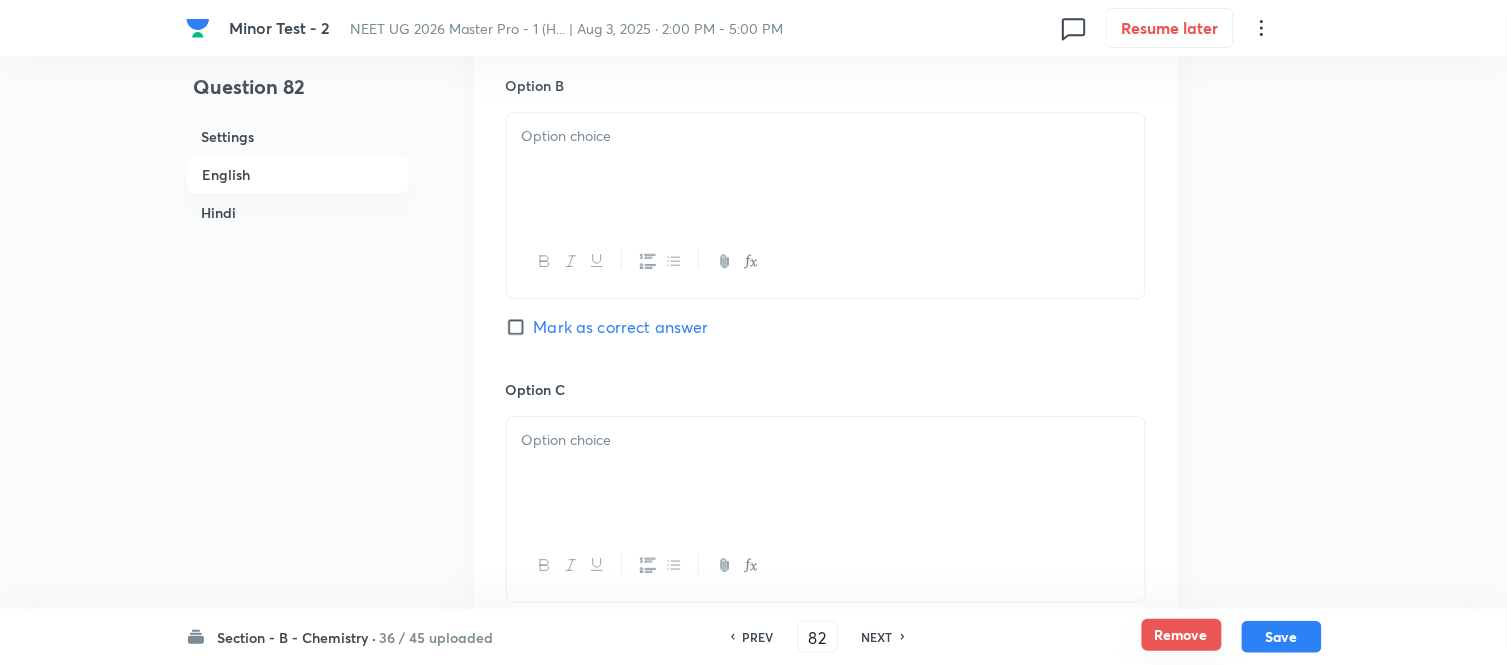 drag, startPoint x: 1174, startPoint y: 641, endPoint x: 1161, endPoint y: 624, distance: 21.400934 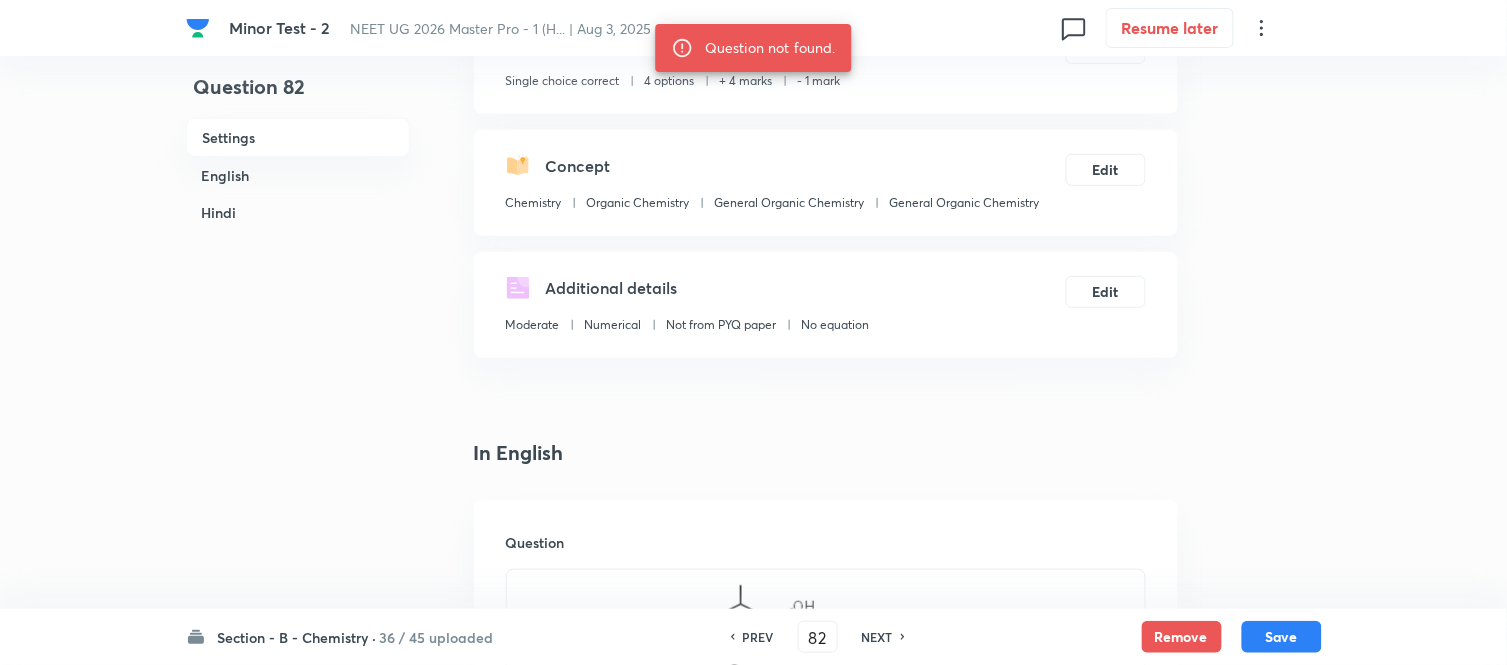 scroll, scrollTop: 0, scrollLeft: 0, axis: both 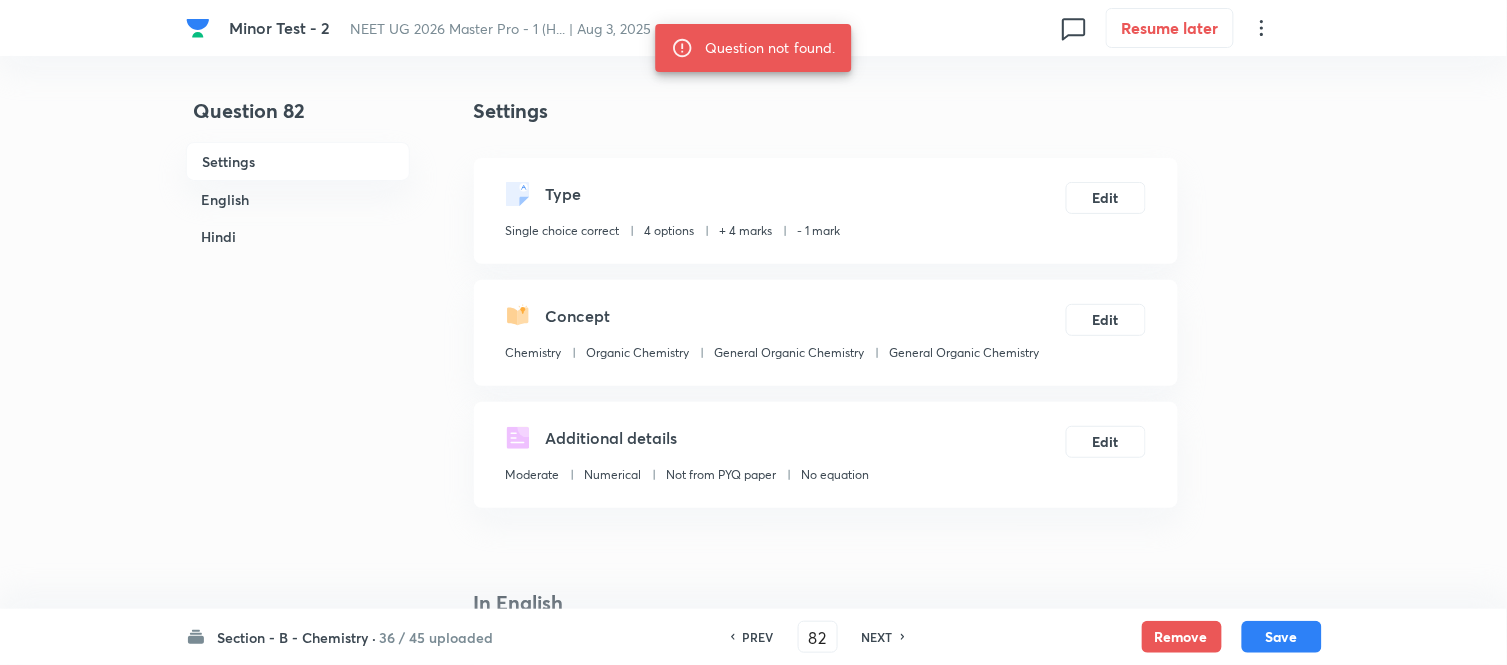 click on "NEXT" at bounding box center (877, 637) 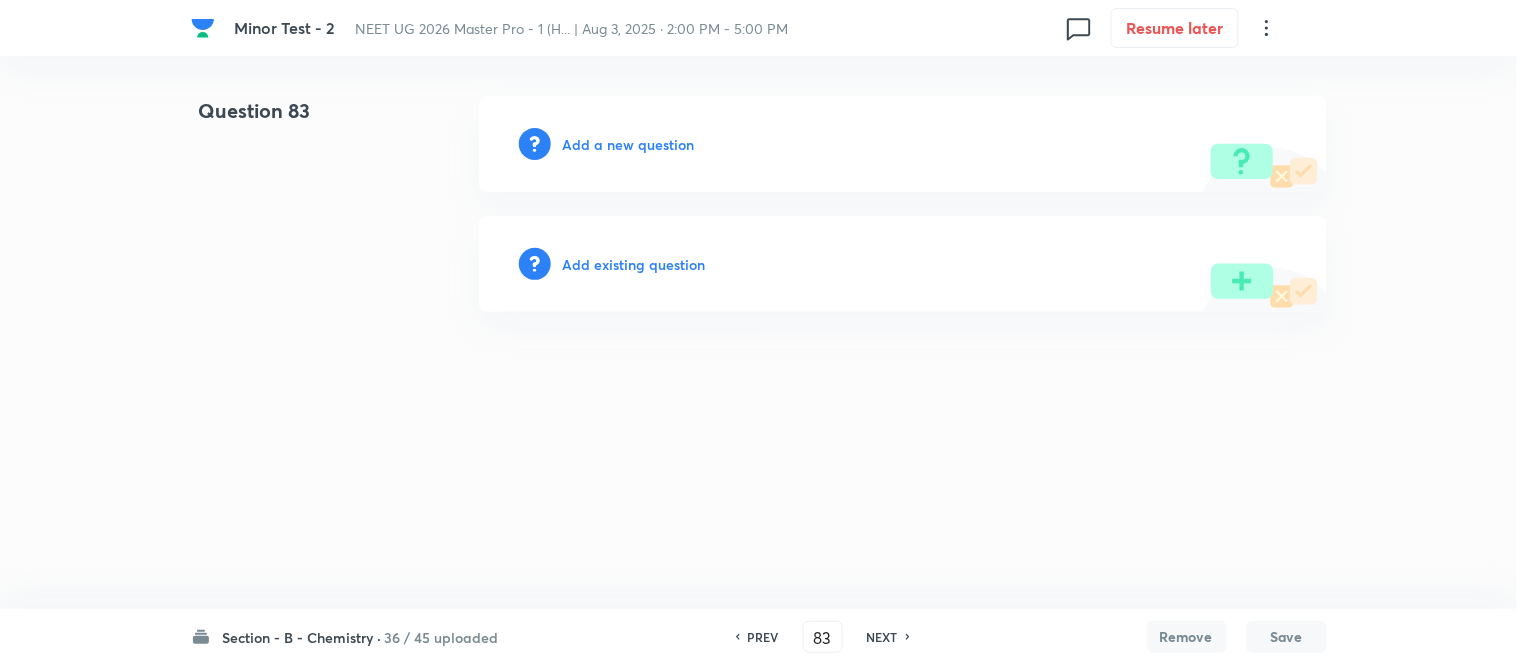 click on "PREV" at bounding box center [763, 637] 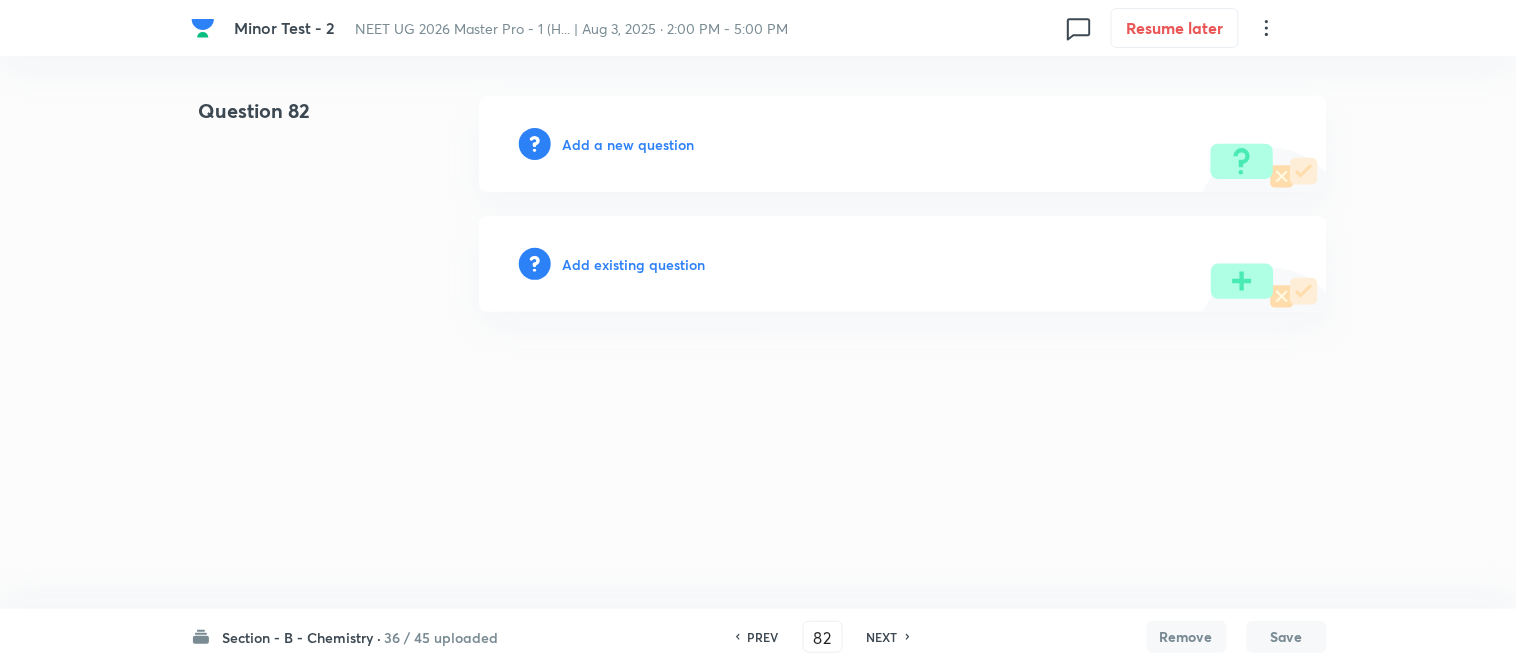 click on "PREV" at bounding box center [763, 637] 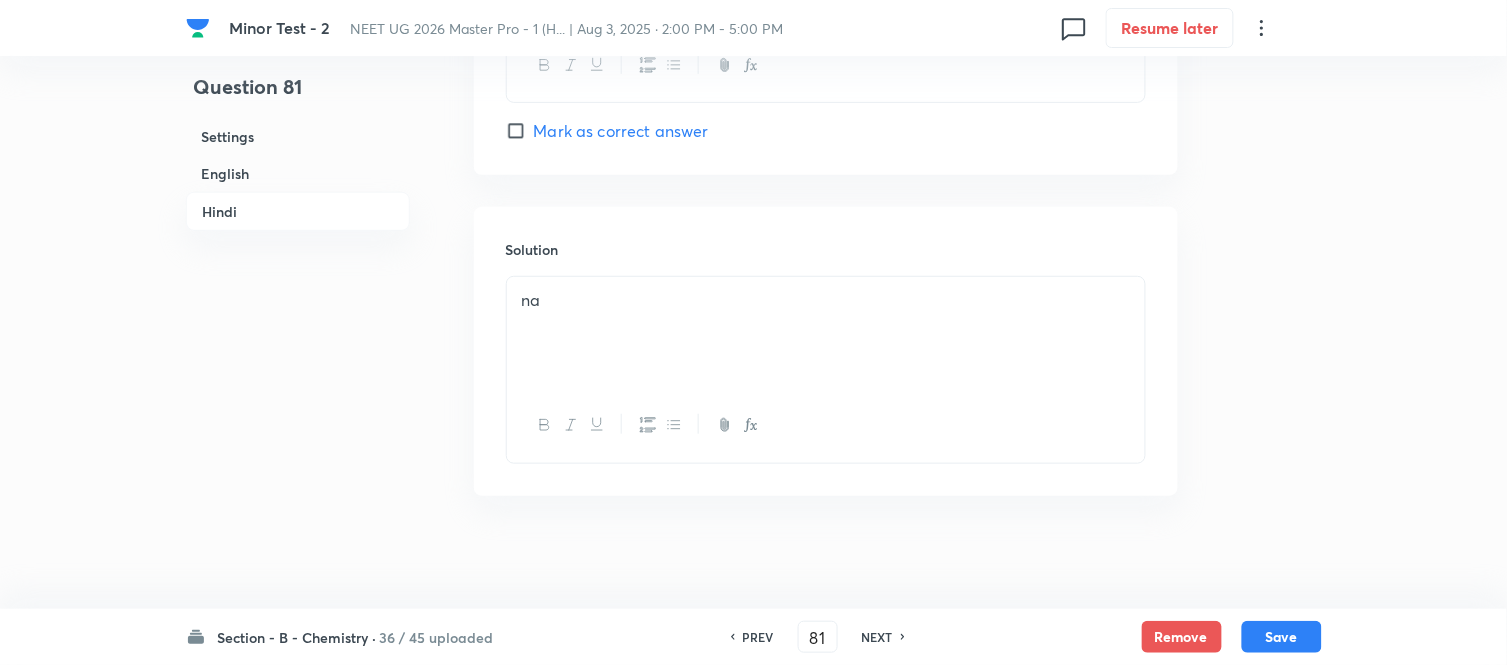 scroll, scrollTop: 4114, scrollLeft: 0, axis: vertical 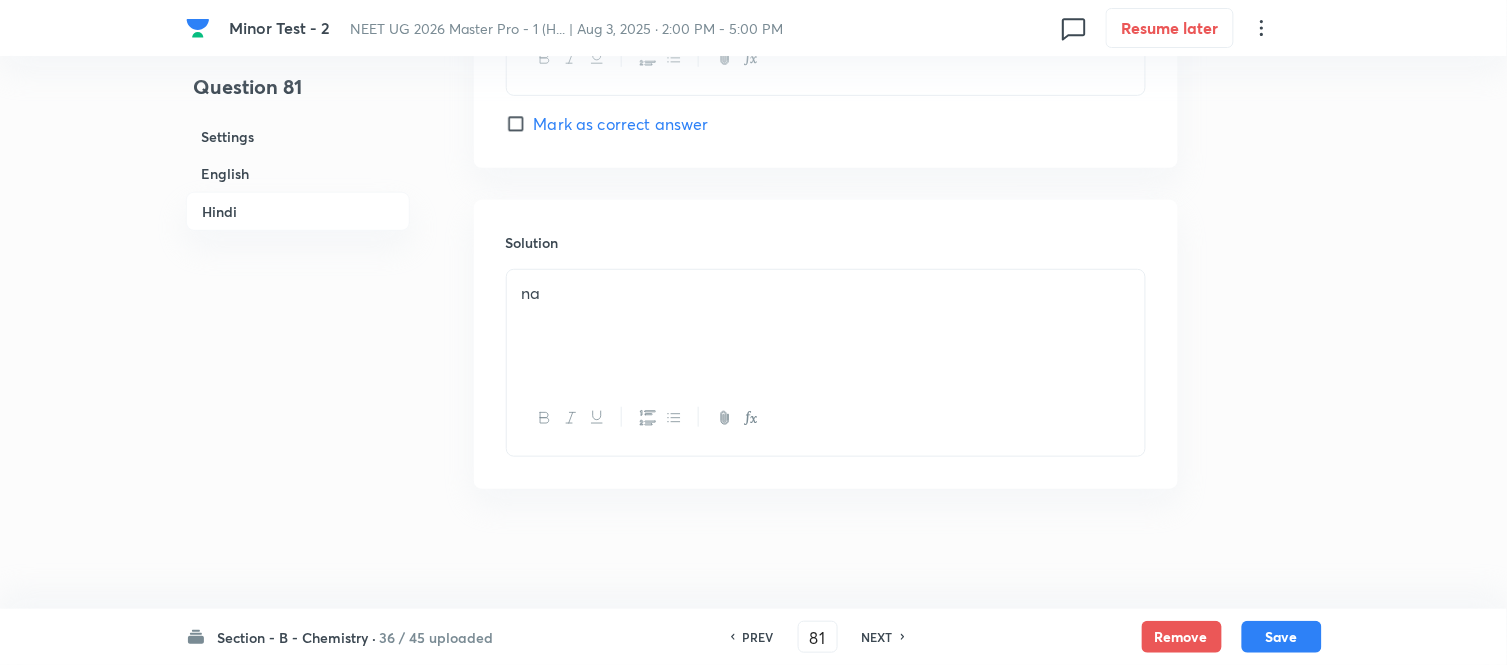 click on "NEXT" at bounding box center [877, 637] 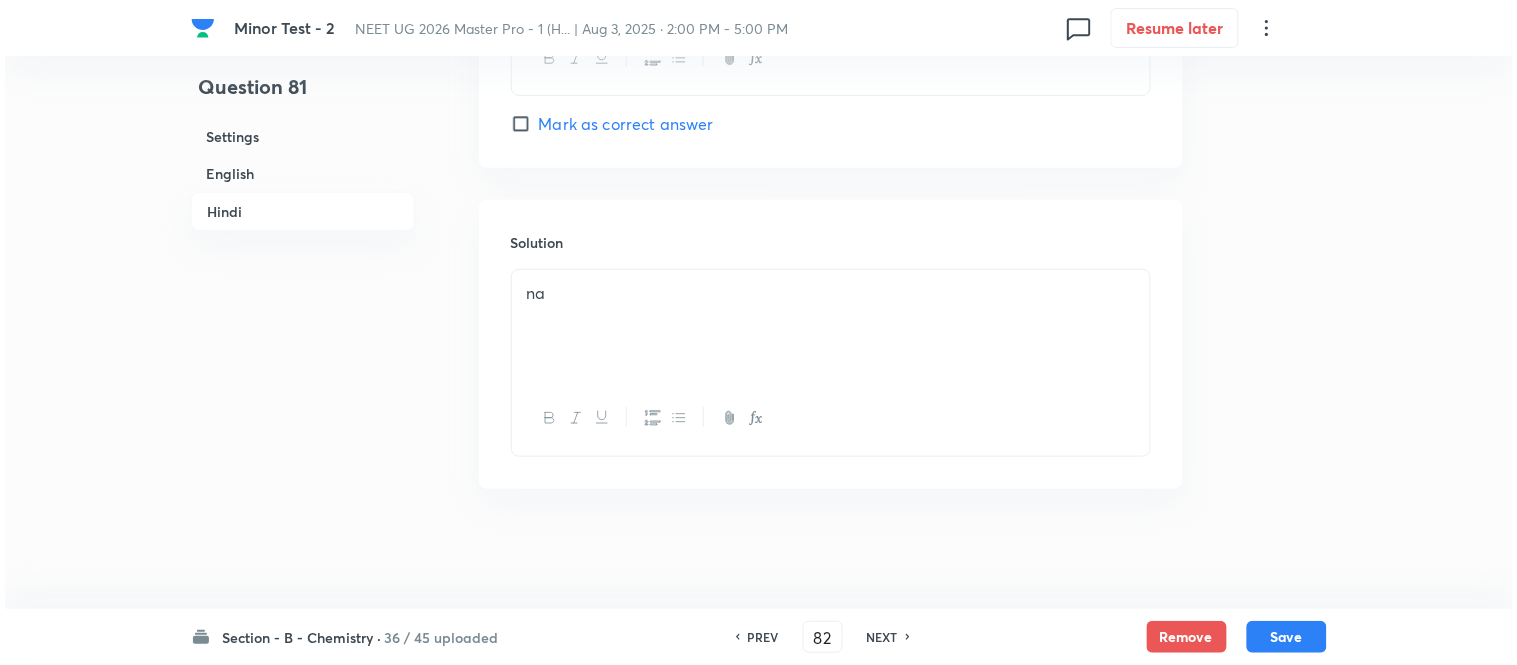 scroll, scrollTop: 0, scrollLeft: 0, axis: both 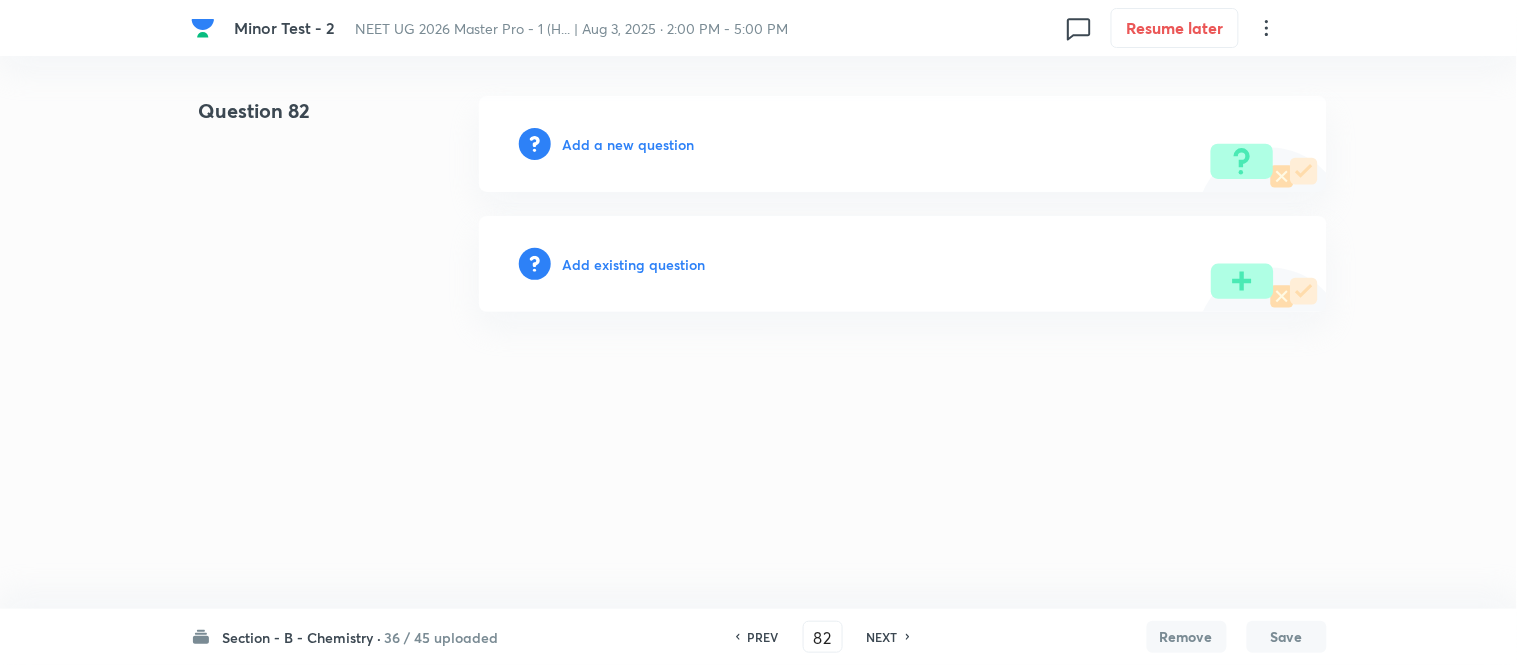 click on "Add a new question" at bounding box center (629, 144) 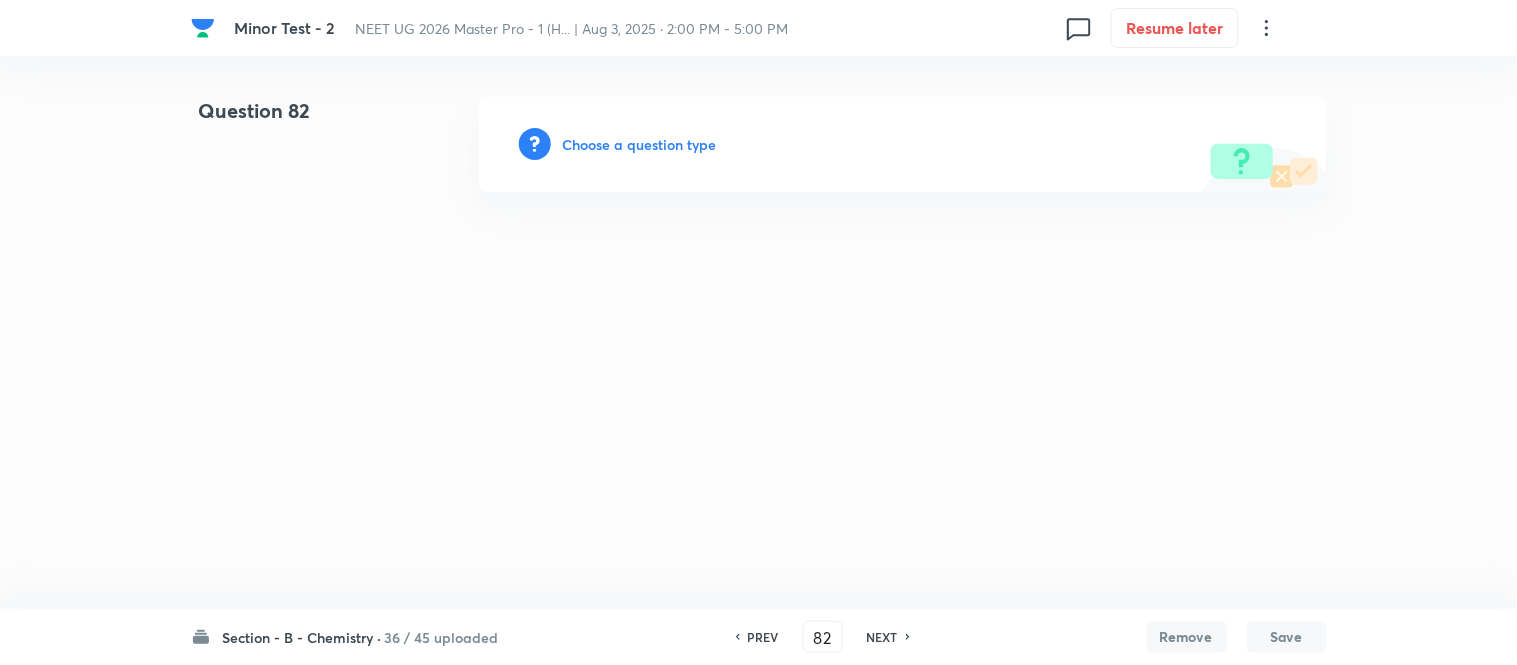 click on "Choose a question type" at bounding box center [640, 144] 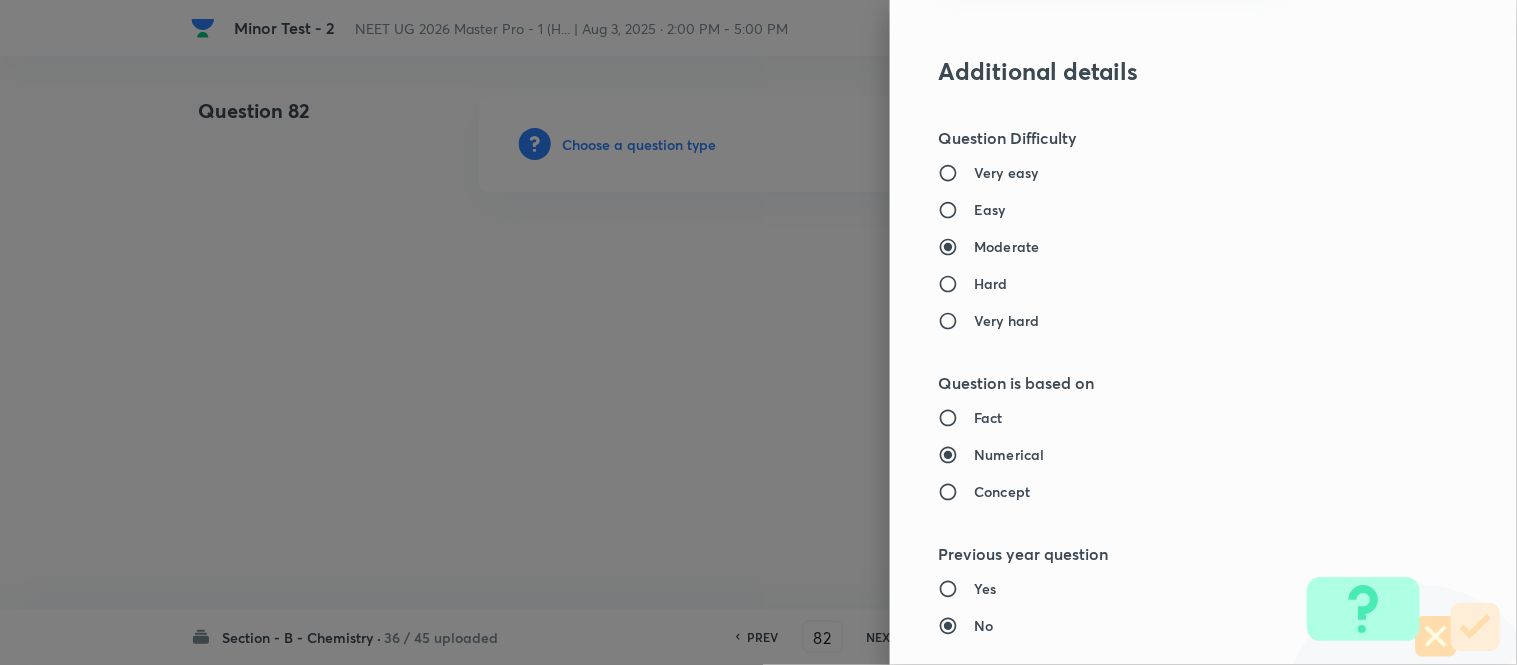 scroll, scrollTop: 2195, scrollLeft: 0, axis: vertical 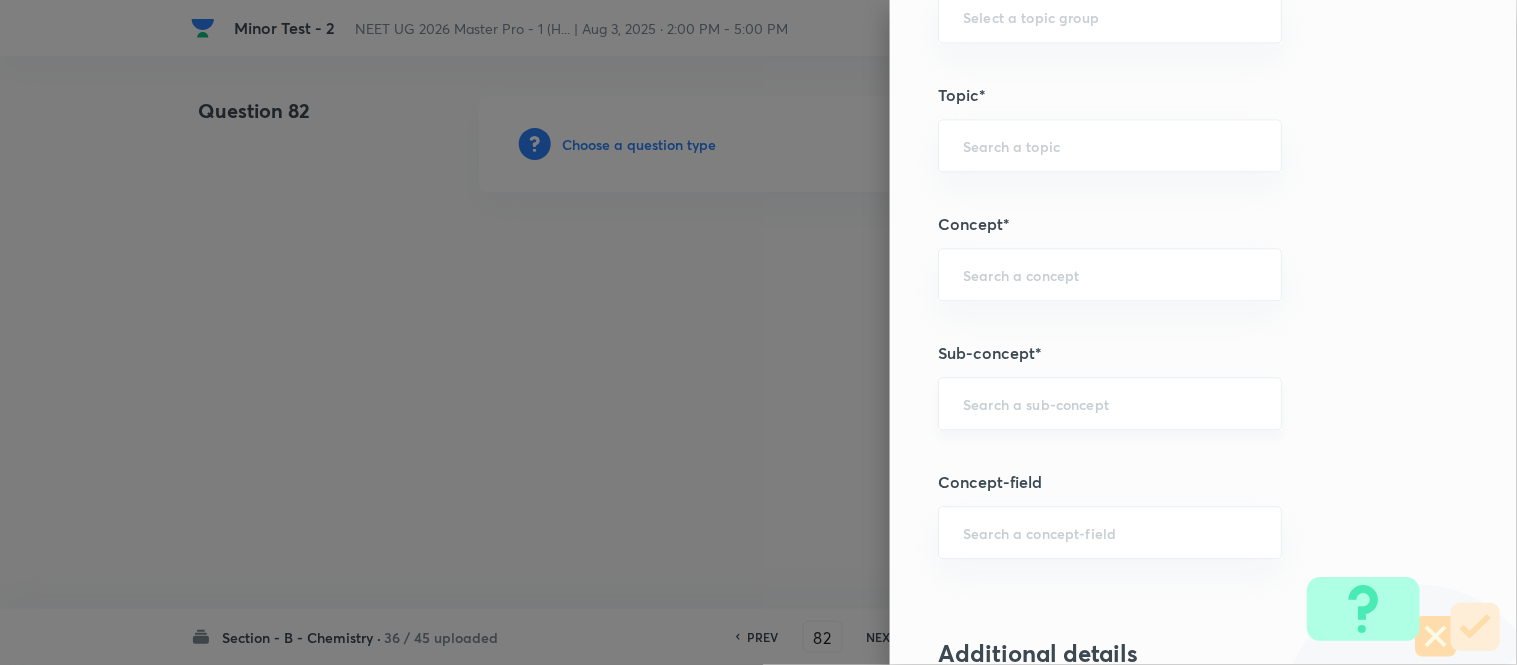 click at bounding box center (1110, 403) 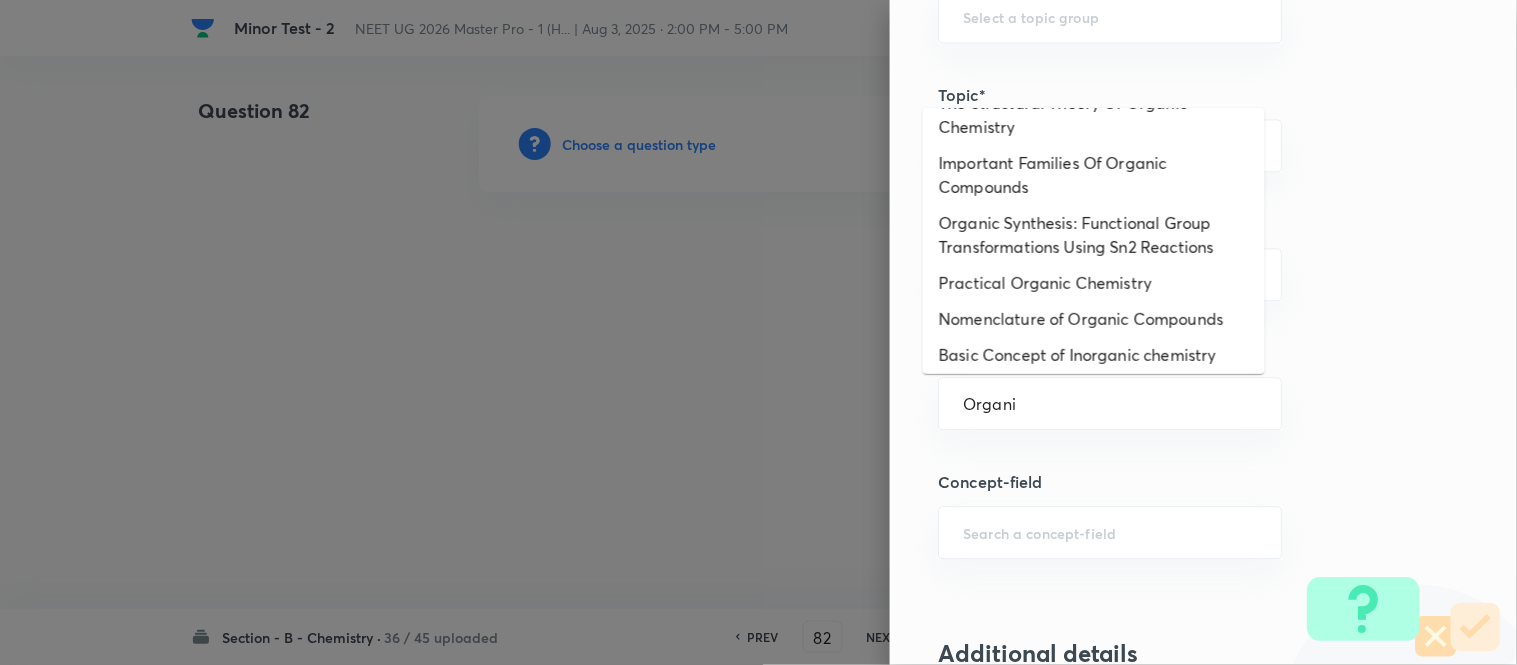 scroll, scrollTop: 325, scrollLeft: 0, axis: vertical 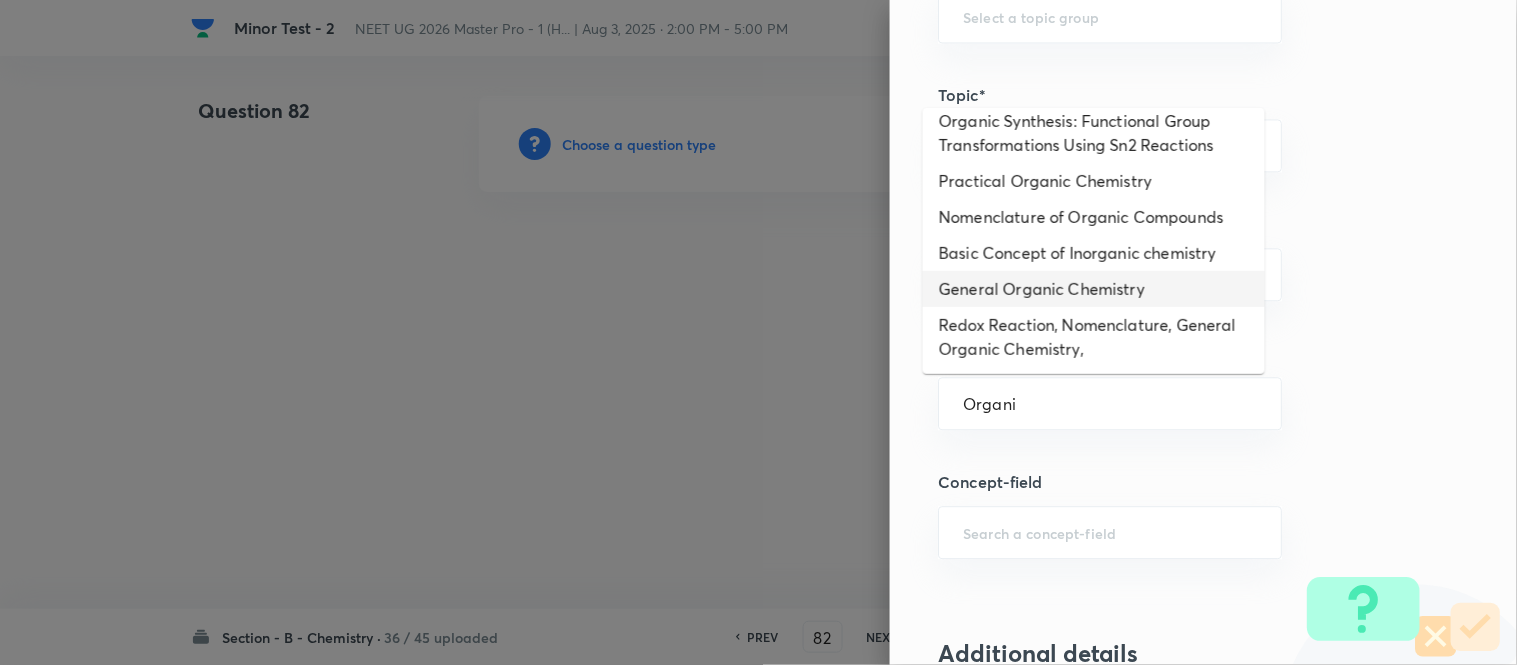 click on "General Organic Chemistry" at bounding box center (1094, 289) 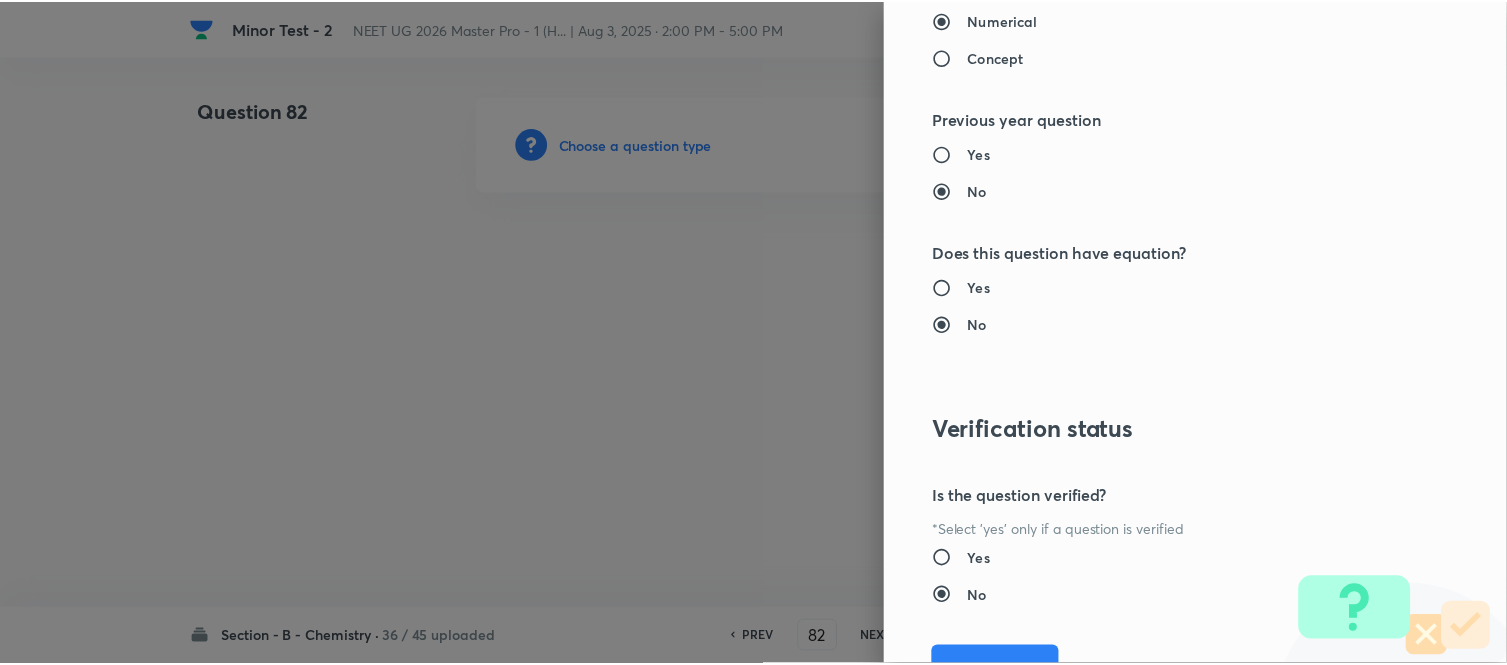 scroll, scrollTop: 2195, scrollLeft: 0, axis: vertical 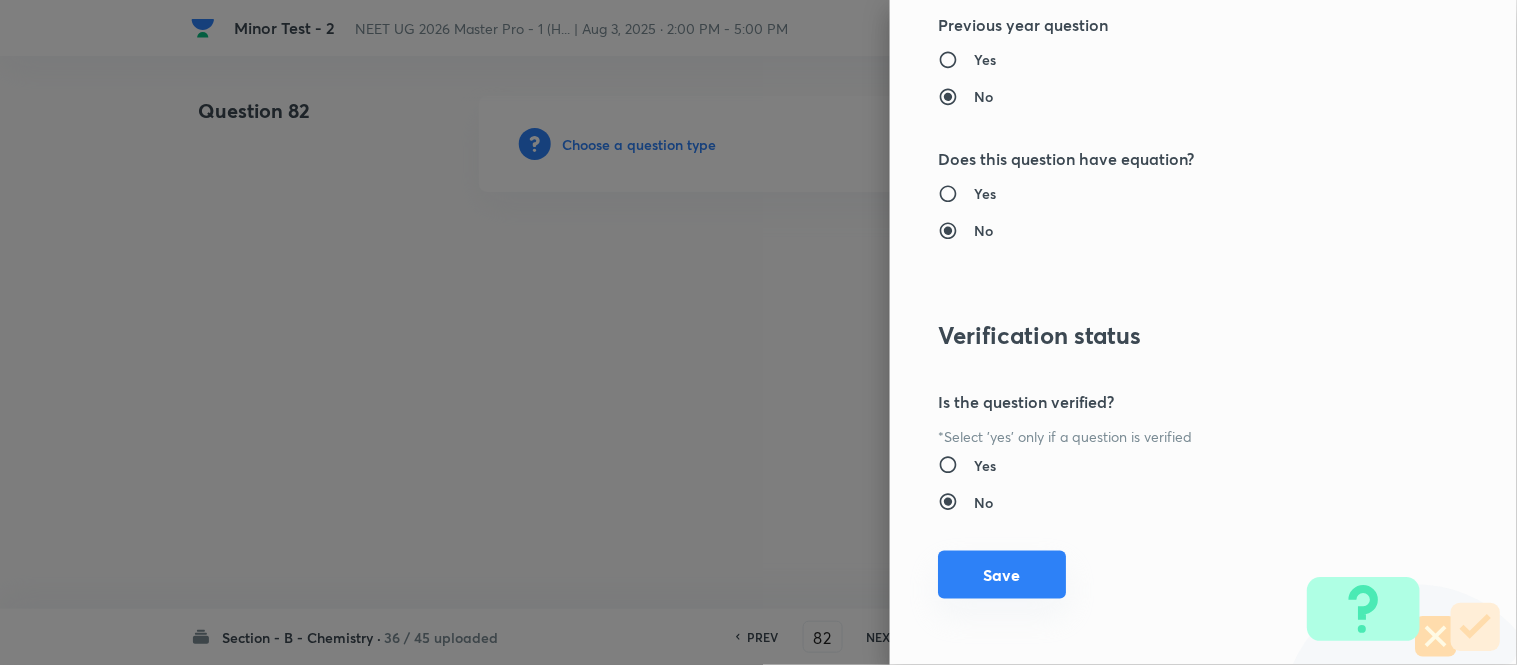 click on "Save" at bounding box center [1002, 575] 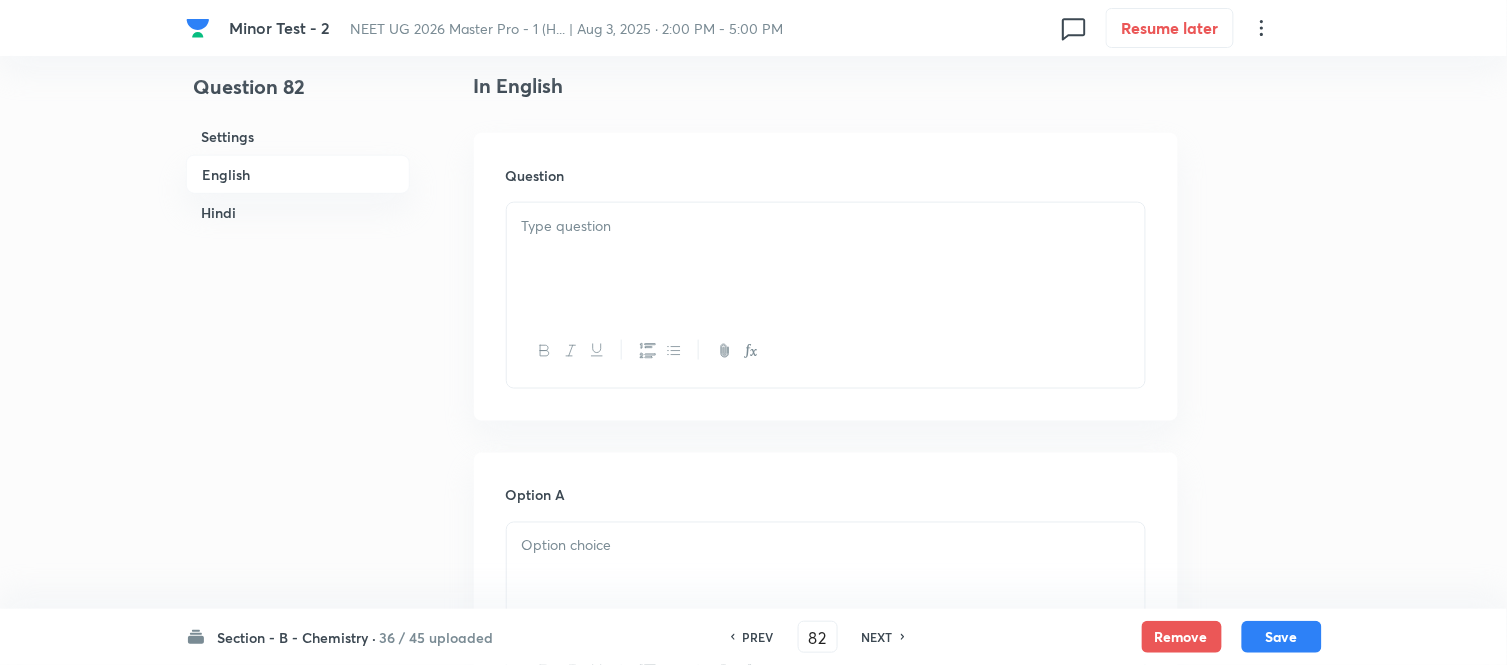 scroll, scrollTop: 555, scrollLeft: 0, axis: vertical 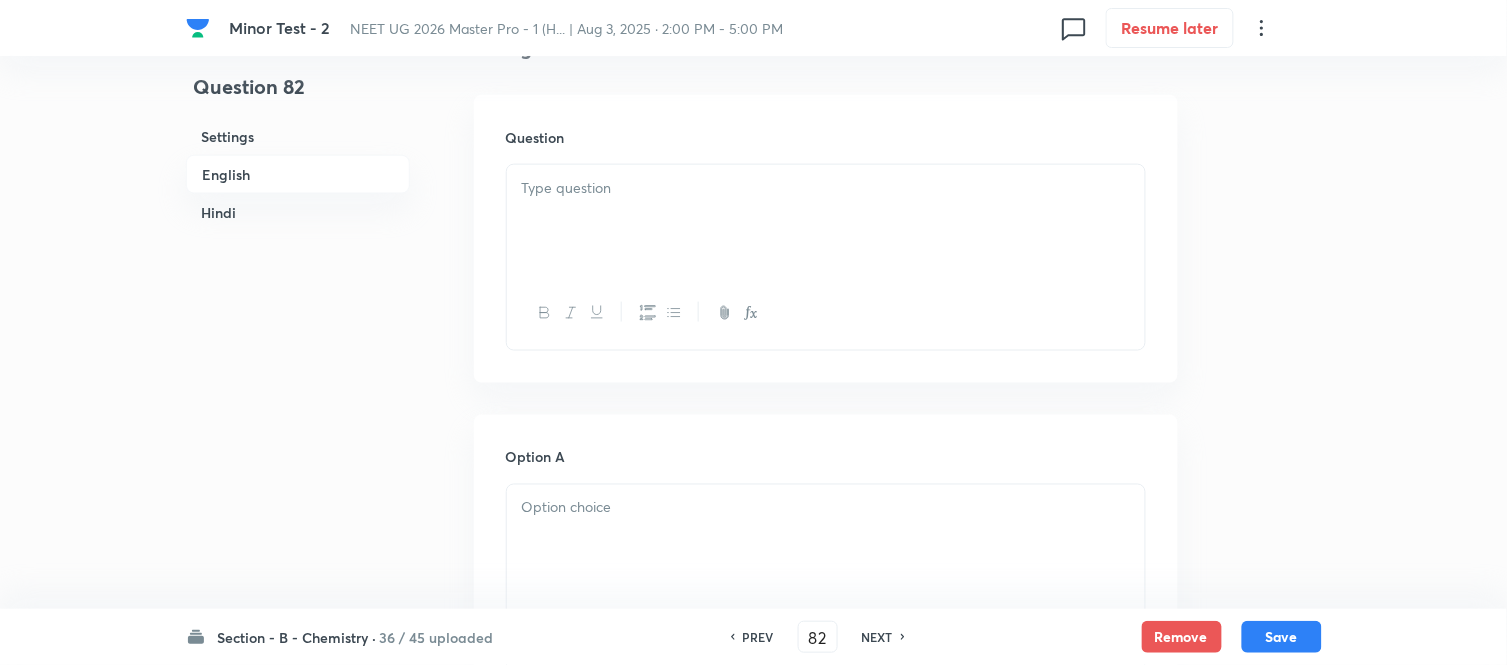 click at bounding box center (826, 221) 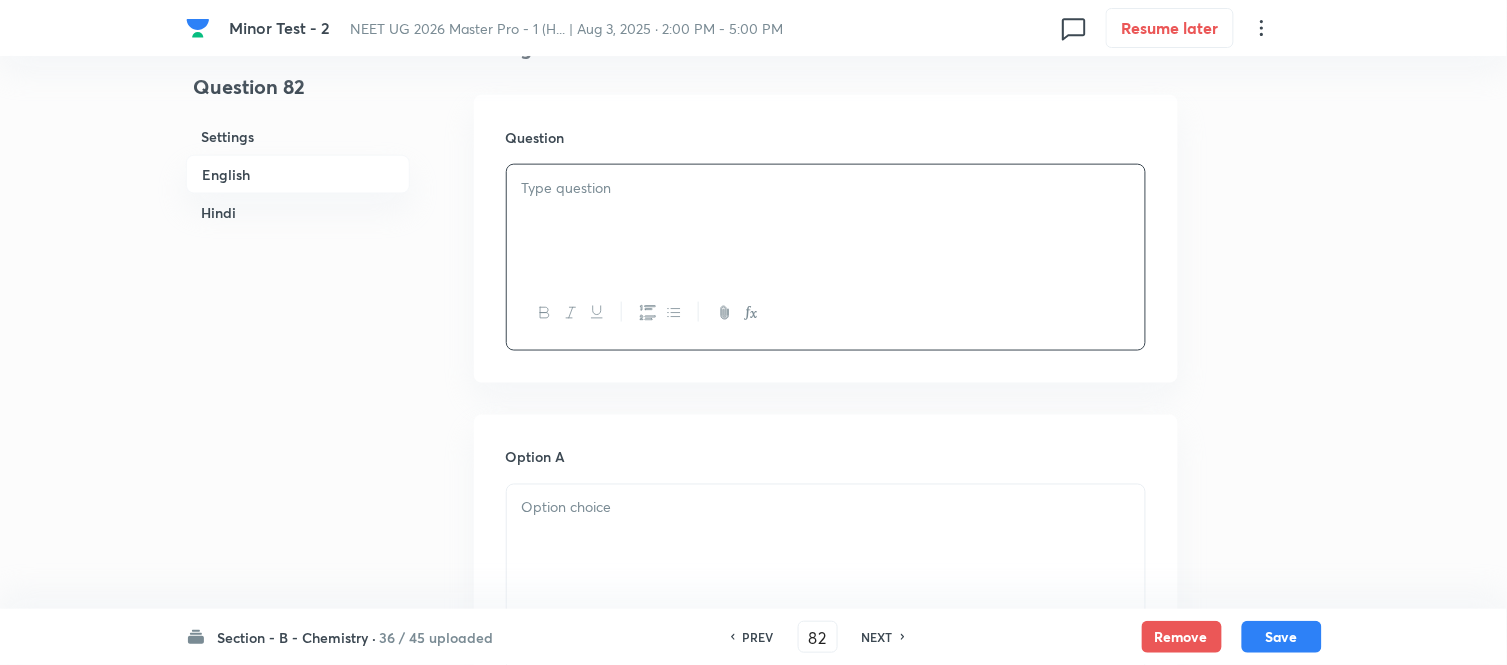 click at bounding box center (826, 221) 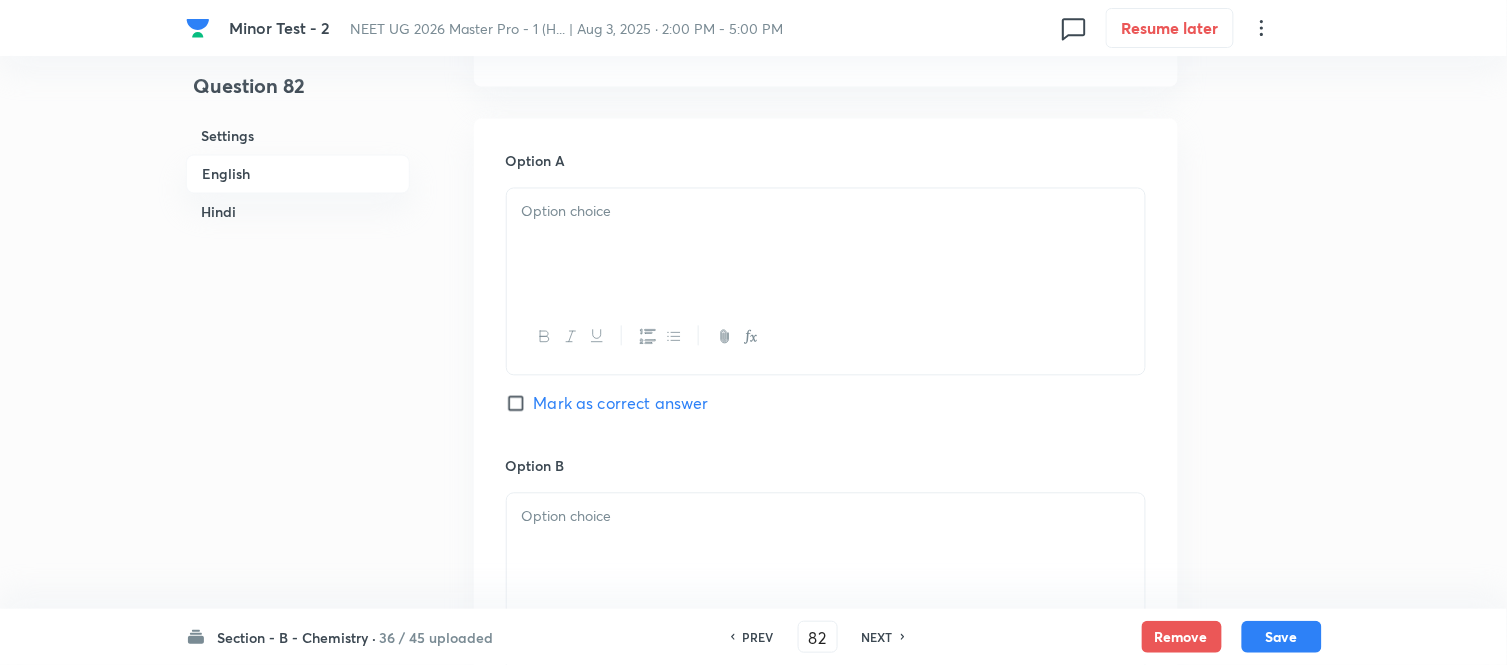 scroll, scrollTop: 888, scrollLeft: 0, axis: vertical 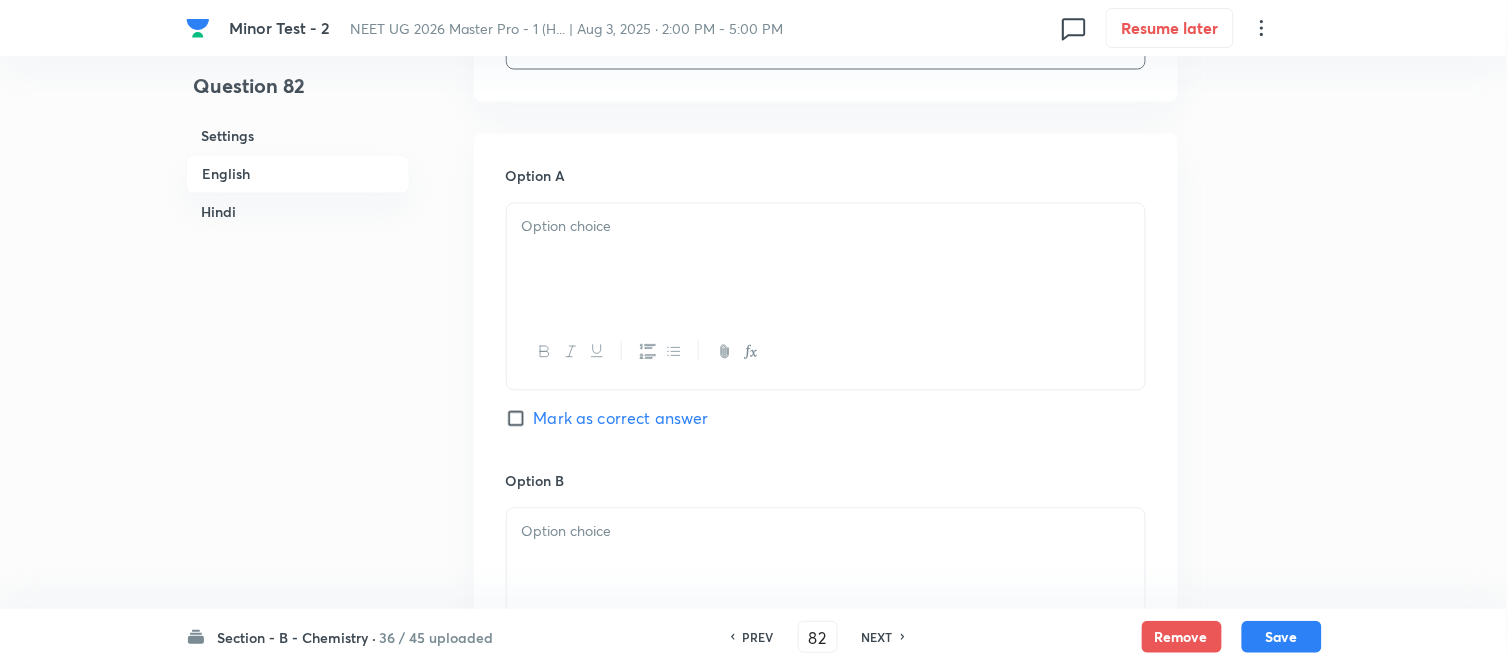 click at bounding box center [826, 227] 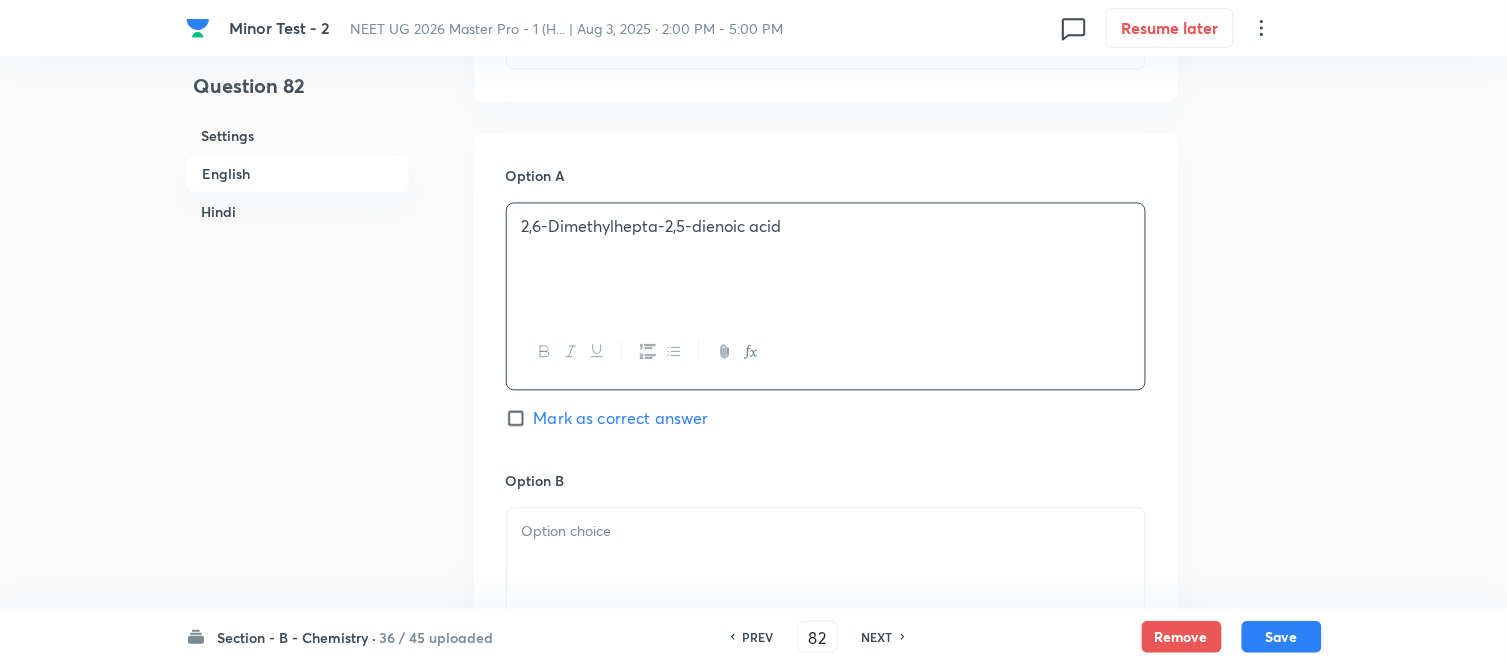 click on "Mark as correct answer" at bounding box center (520, 419) 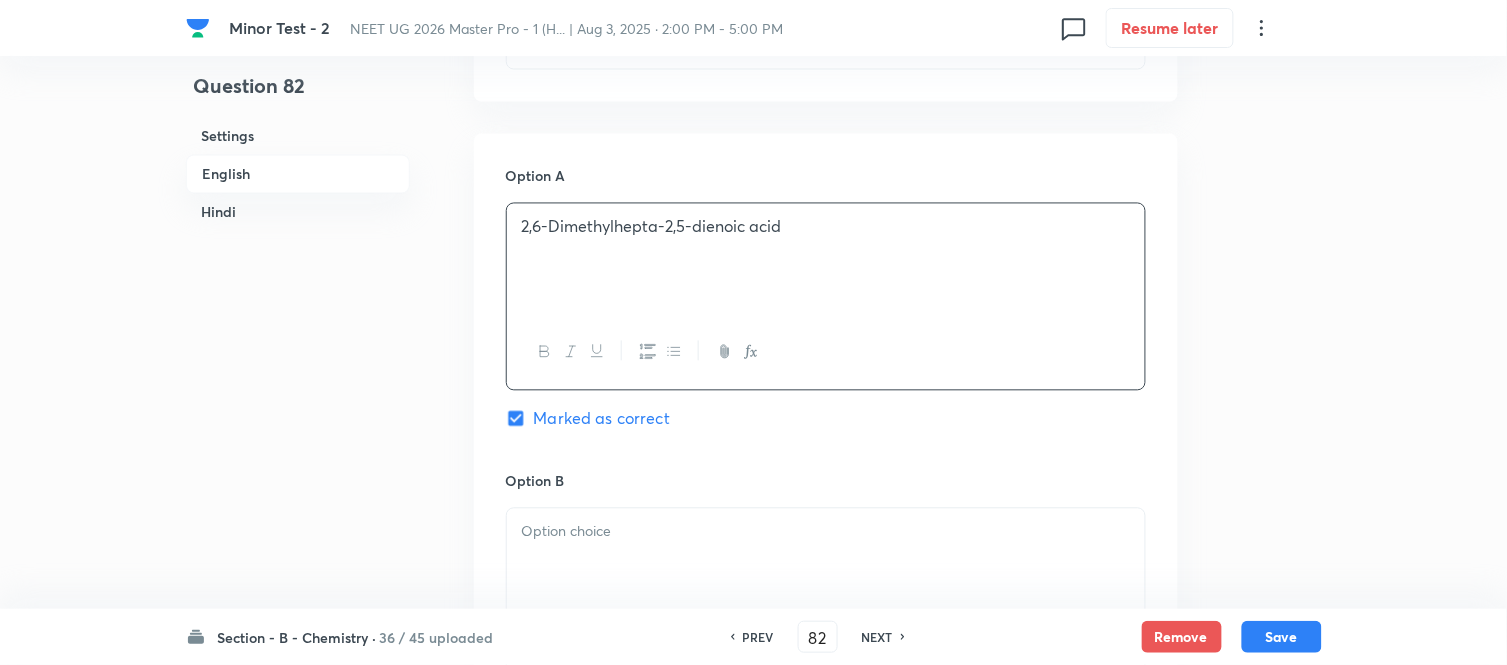click at bounding box center (826, 532) 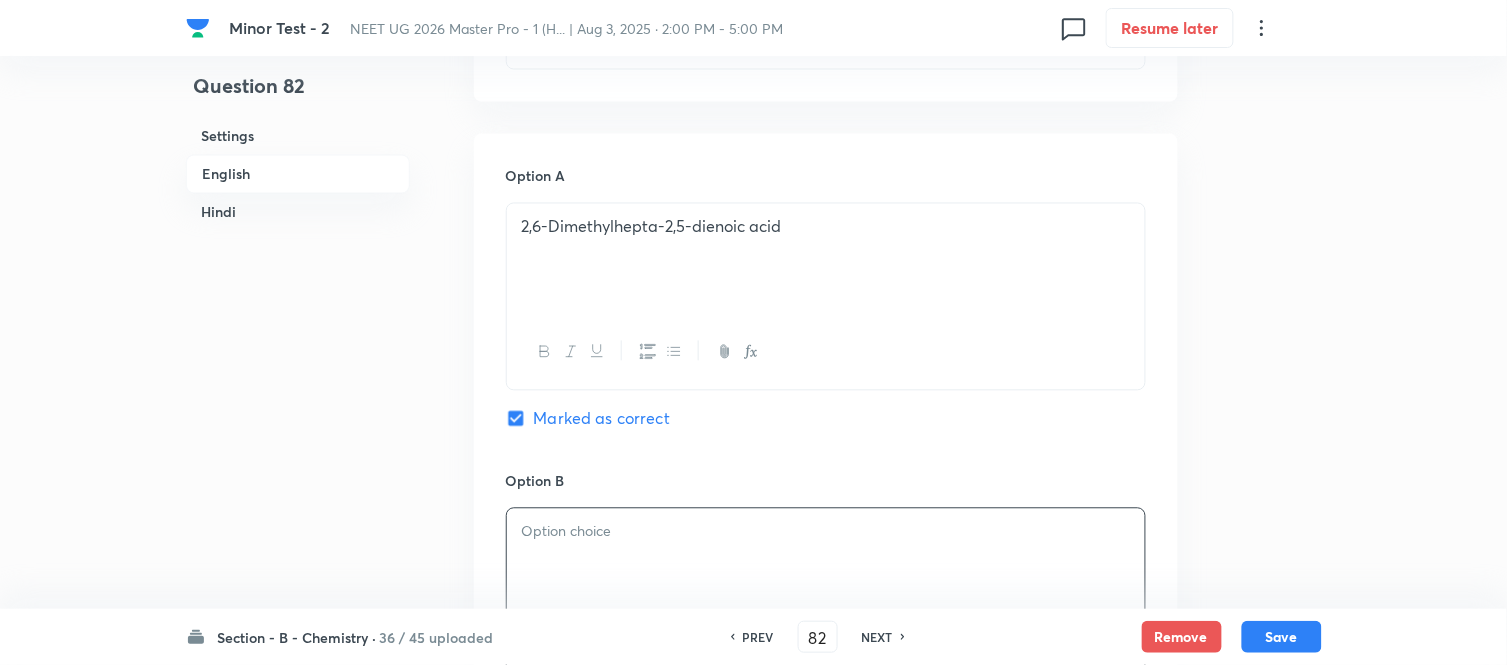 scroll, scrollTop: 1000, scrollLeft: 0, axis: vertical 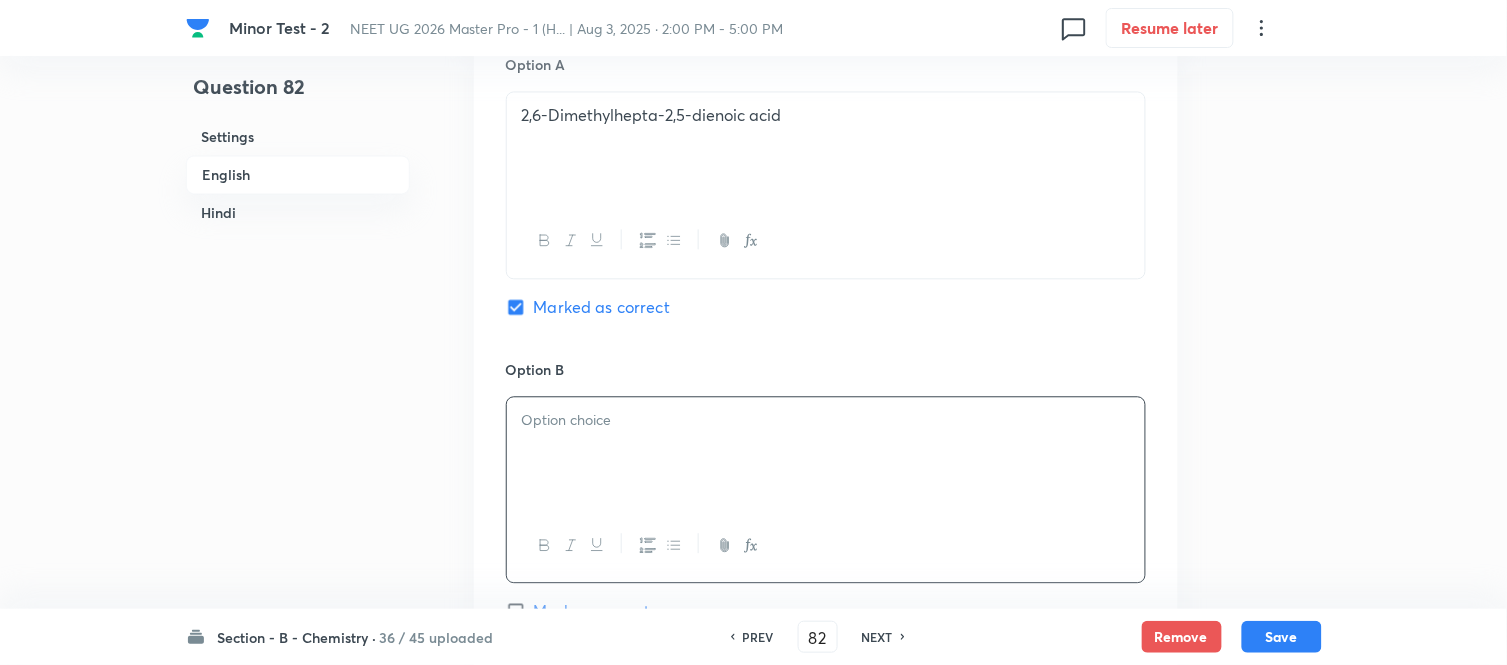 click at bounding box center [826, 420] 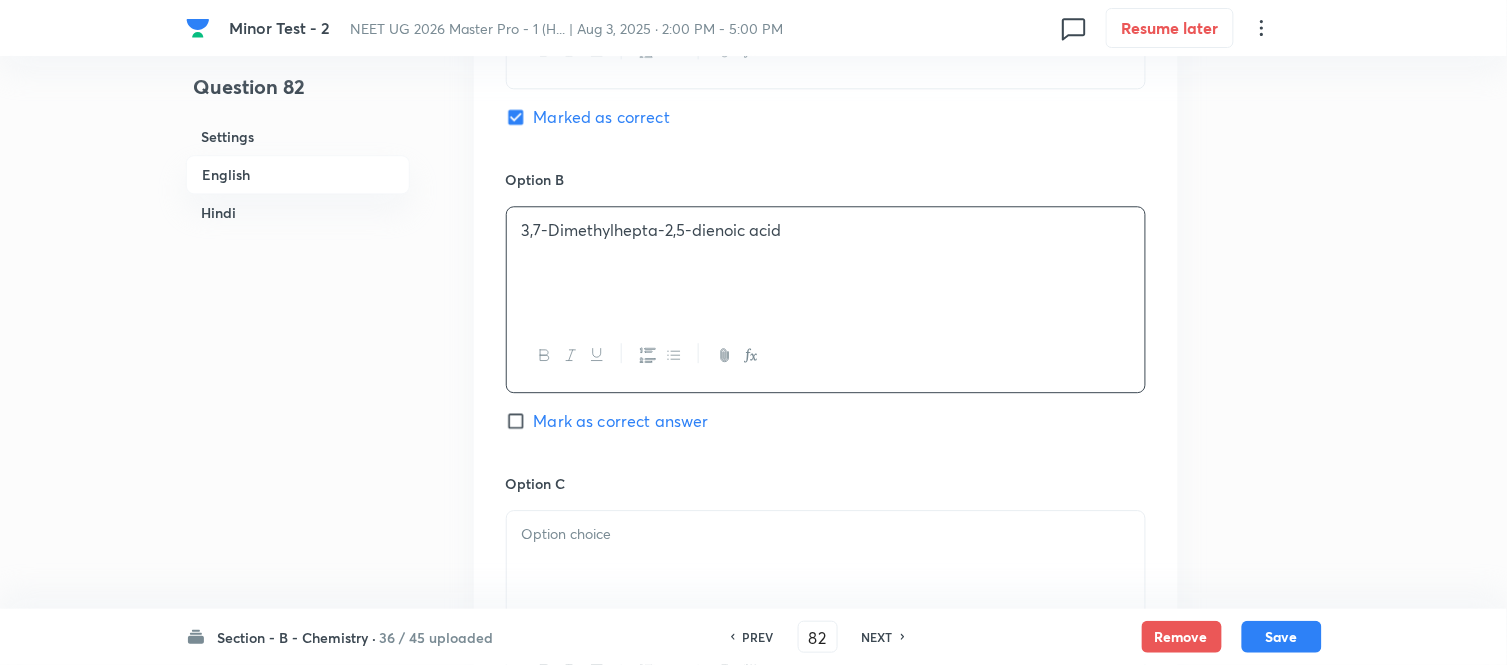 scroll, scrollTop: 1222, scrollLeft: 0, axis: vertical 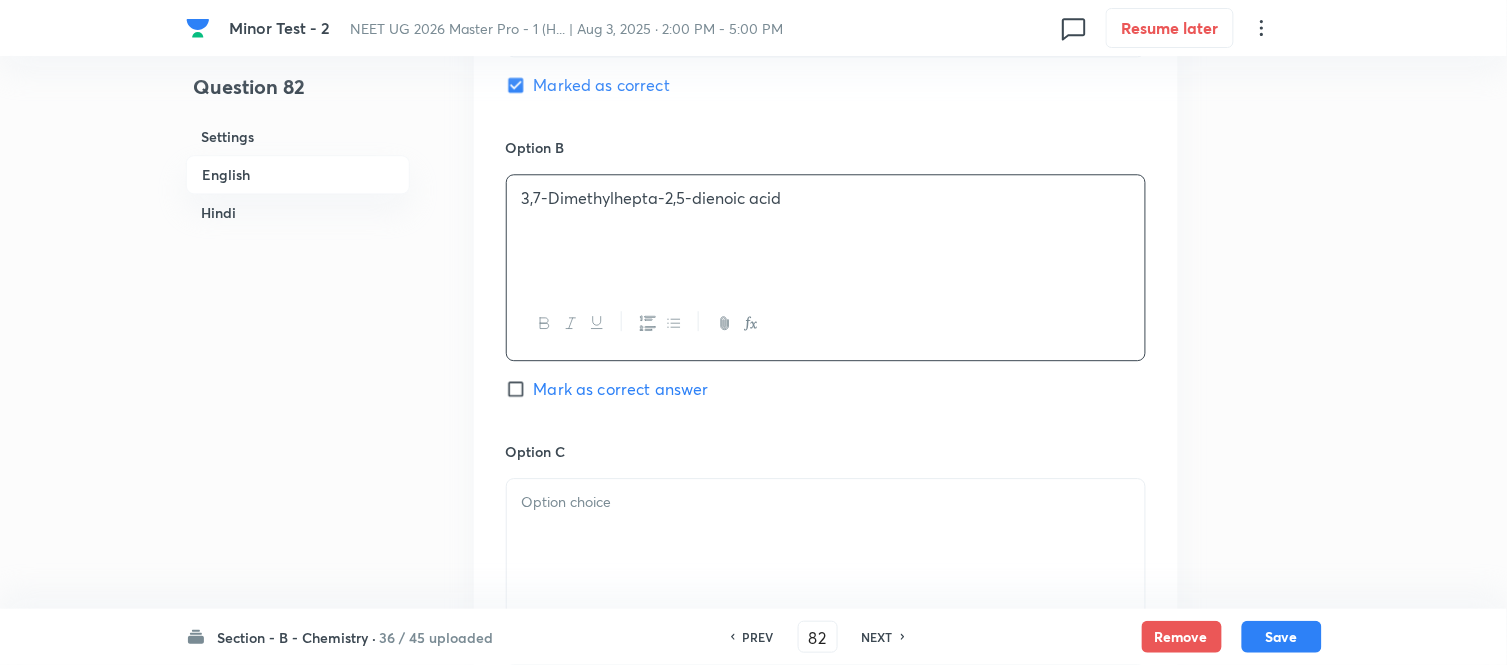 click at bounding box center [826, 502] 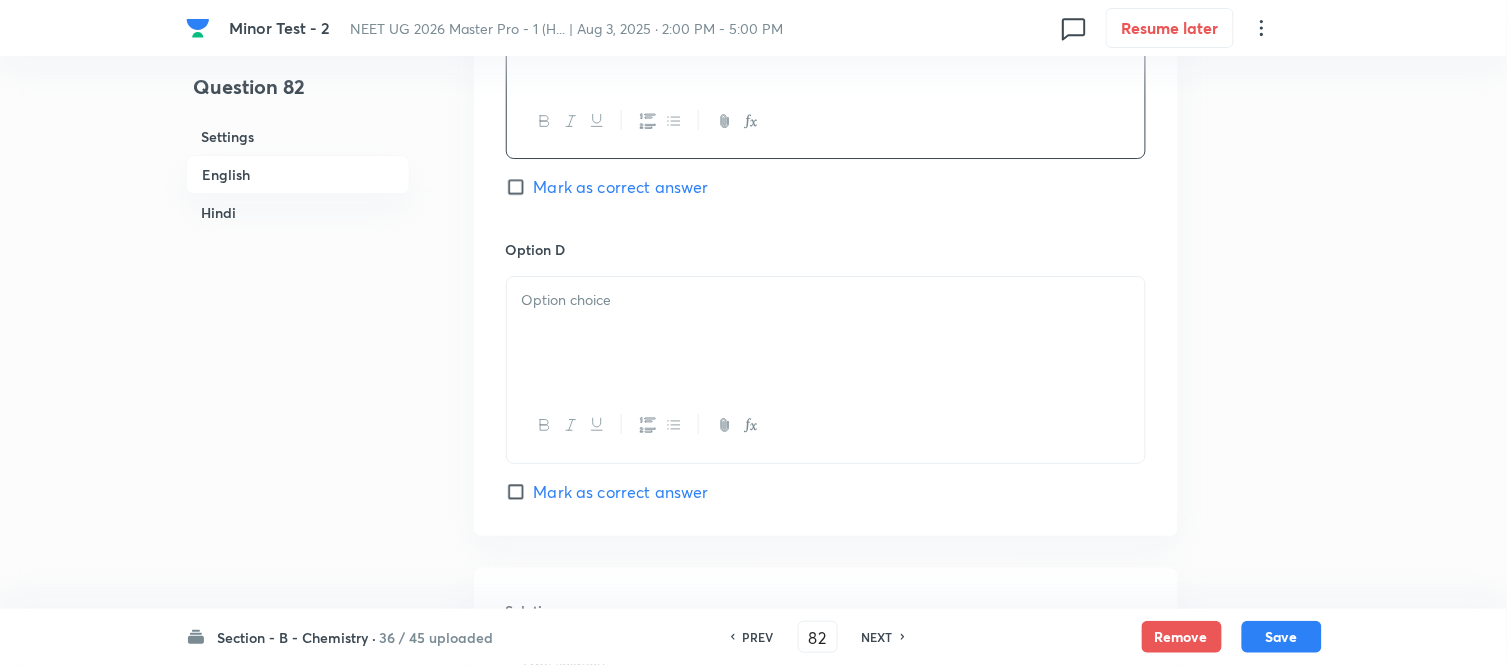 scroll, scrollTop: 1777, scrollLeft: 0, axis: vertical 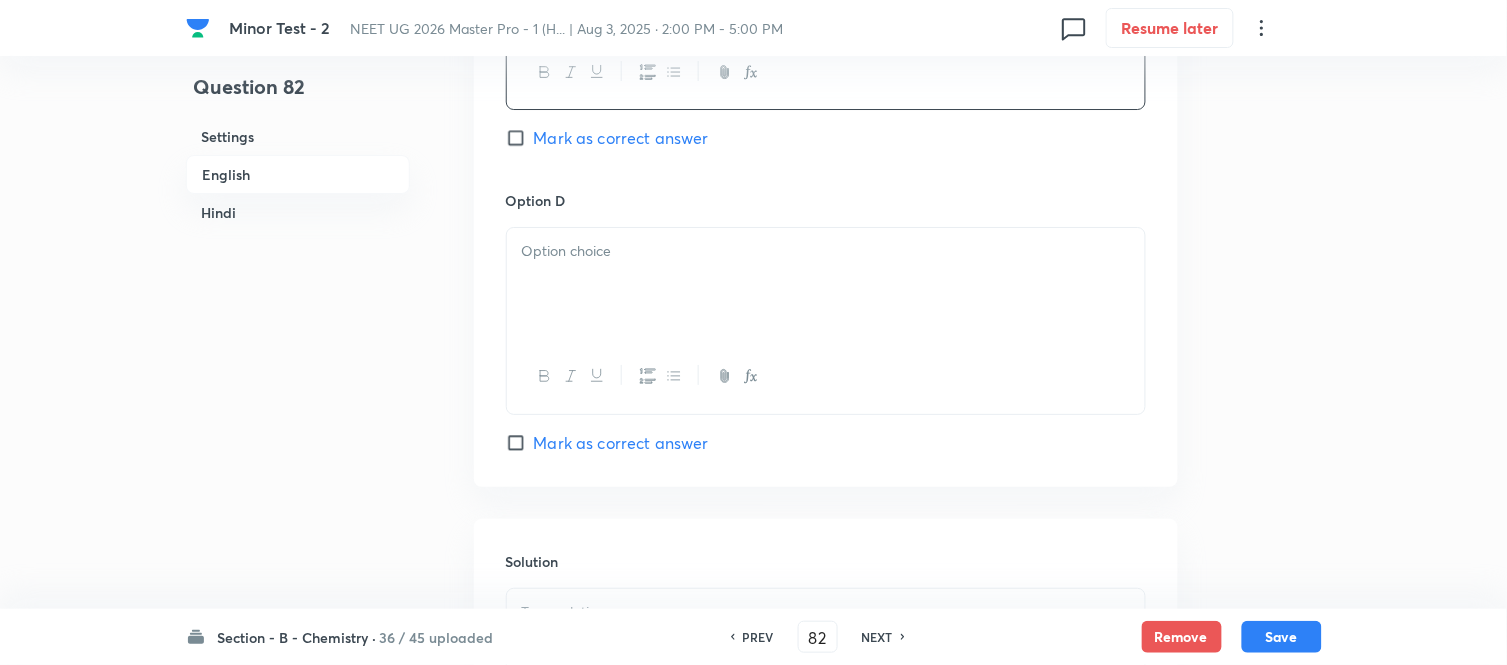 click at bounding box center (826, 284) 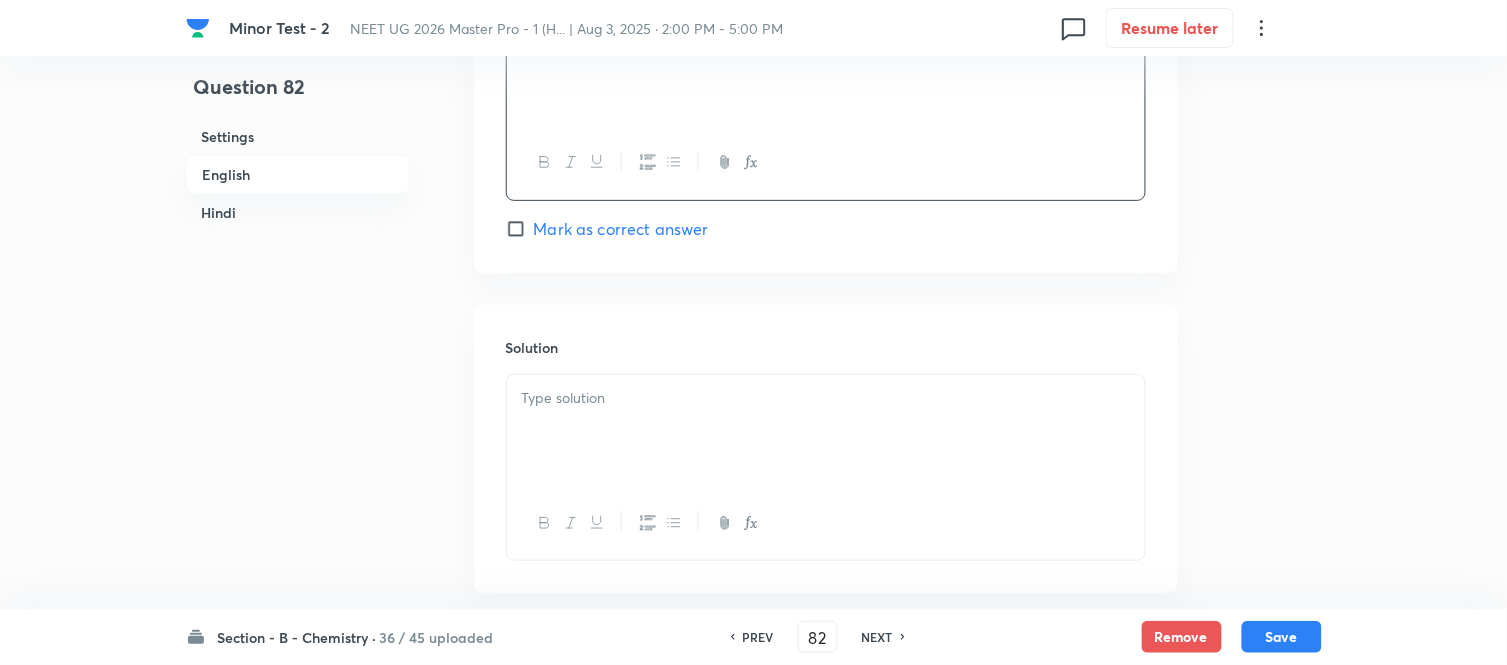 scroll, scrollTop: 2000, scrollLeft: 0, axis: vertical 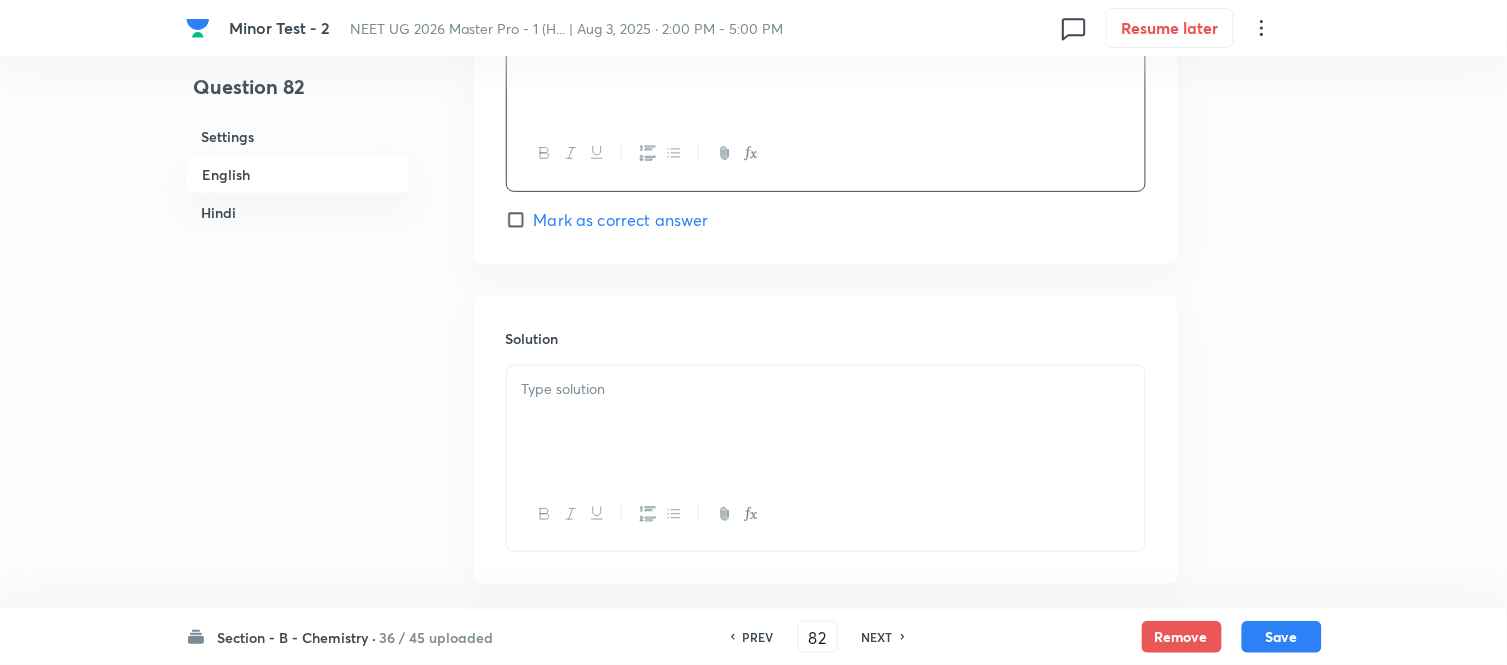 click at bounding box center (826, 422) 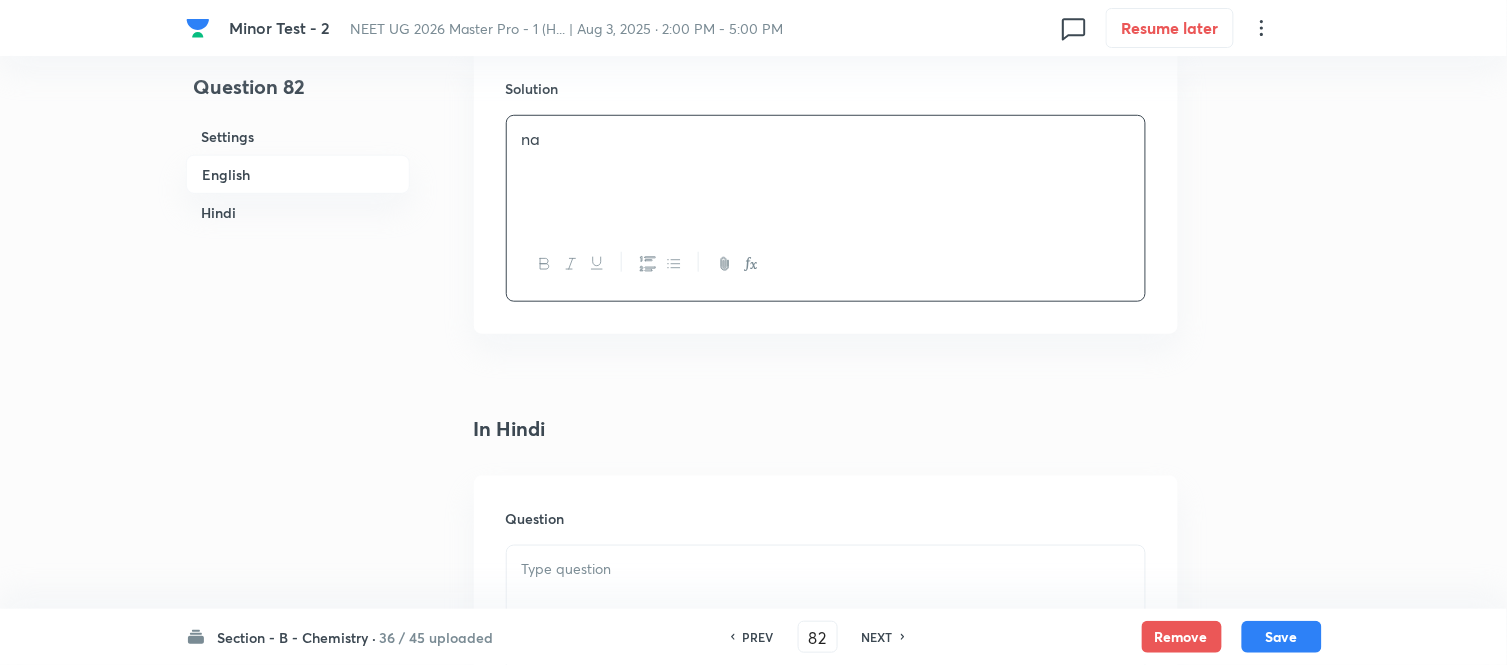 scroll, scrollTop: 2444, scrollLeft: 0, axis: vertical 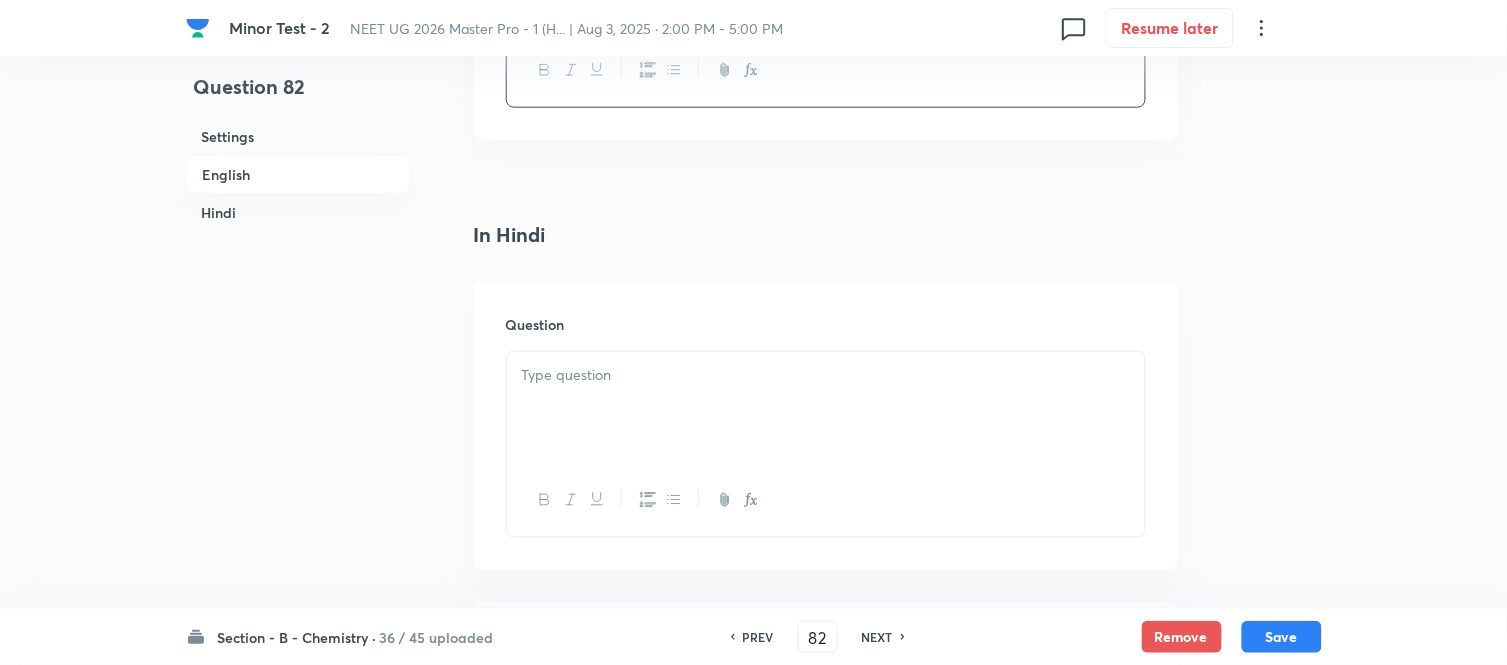 click at bounding box center (826, 408) 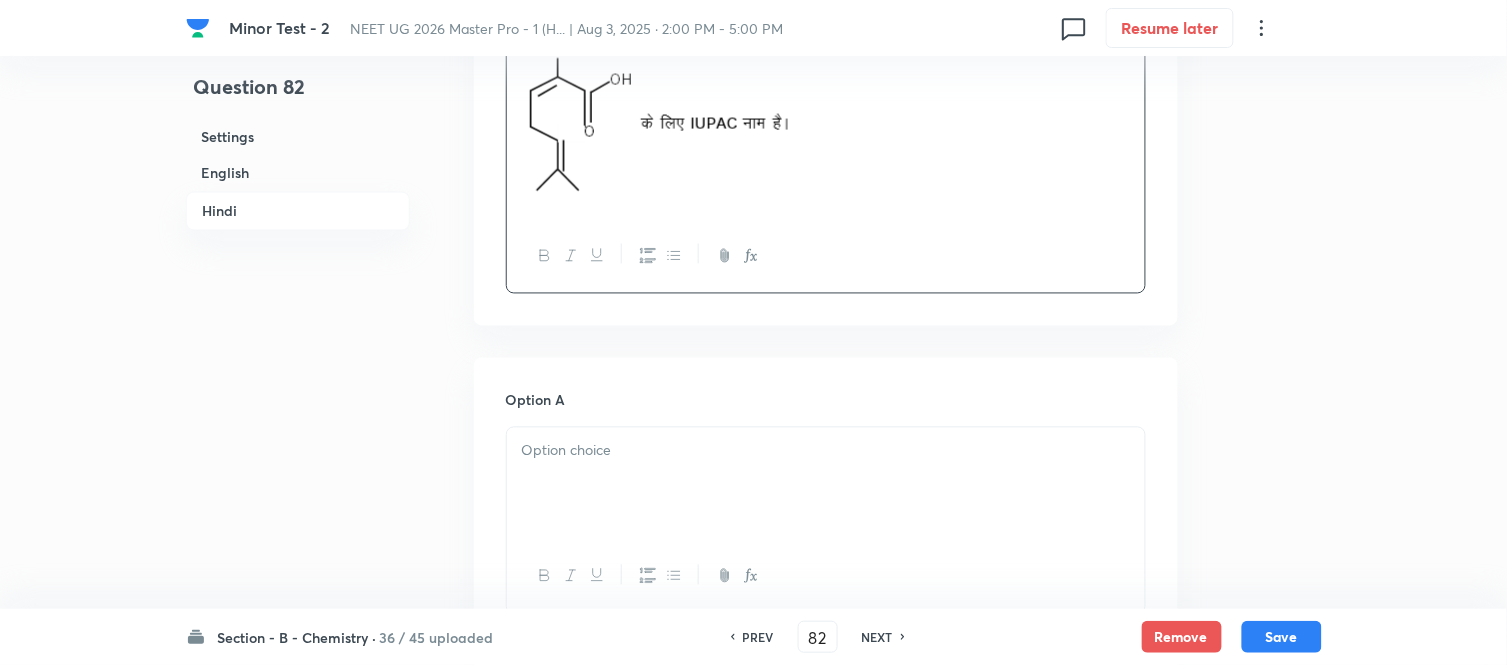 scroll, scrollTop: 2777, scrollLeft: 0, axis: vertical 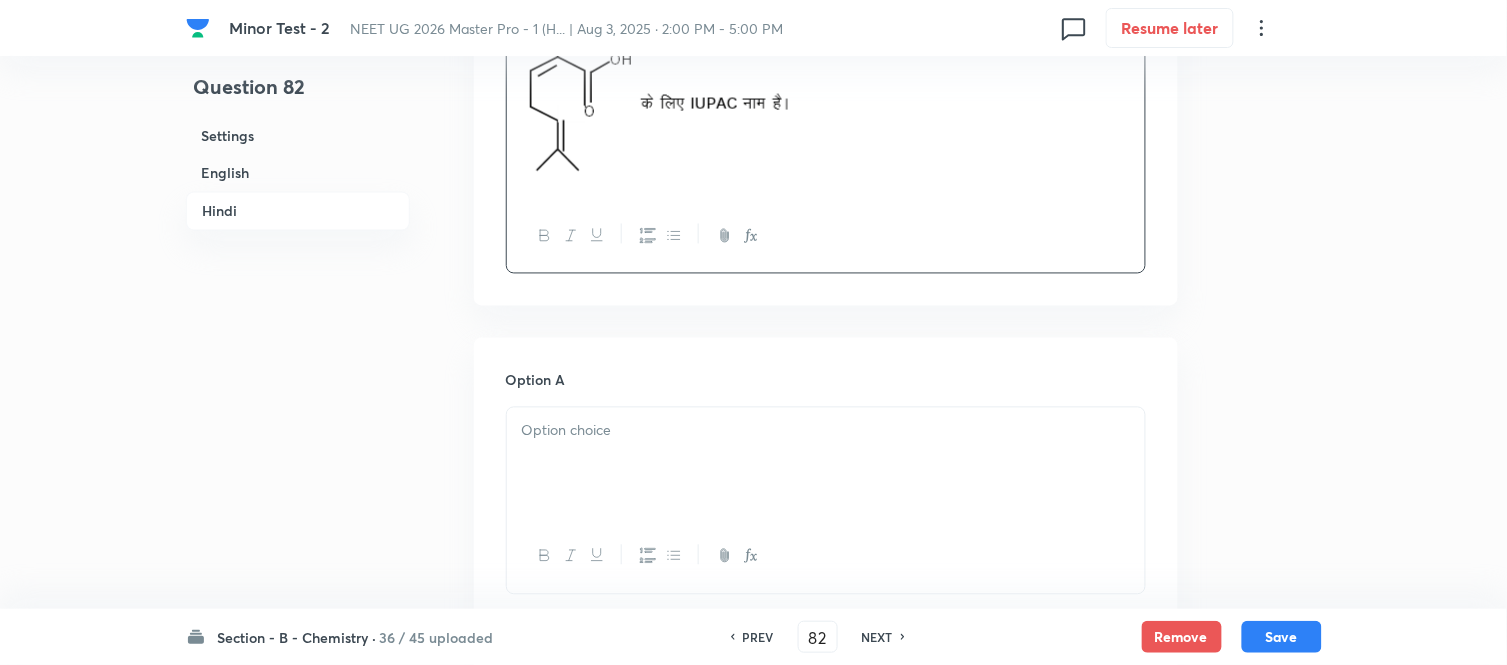 click at bounding box center (826, 431) 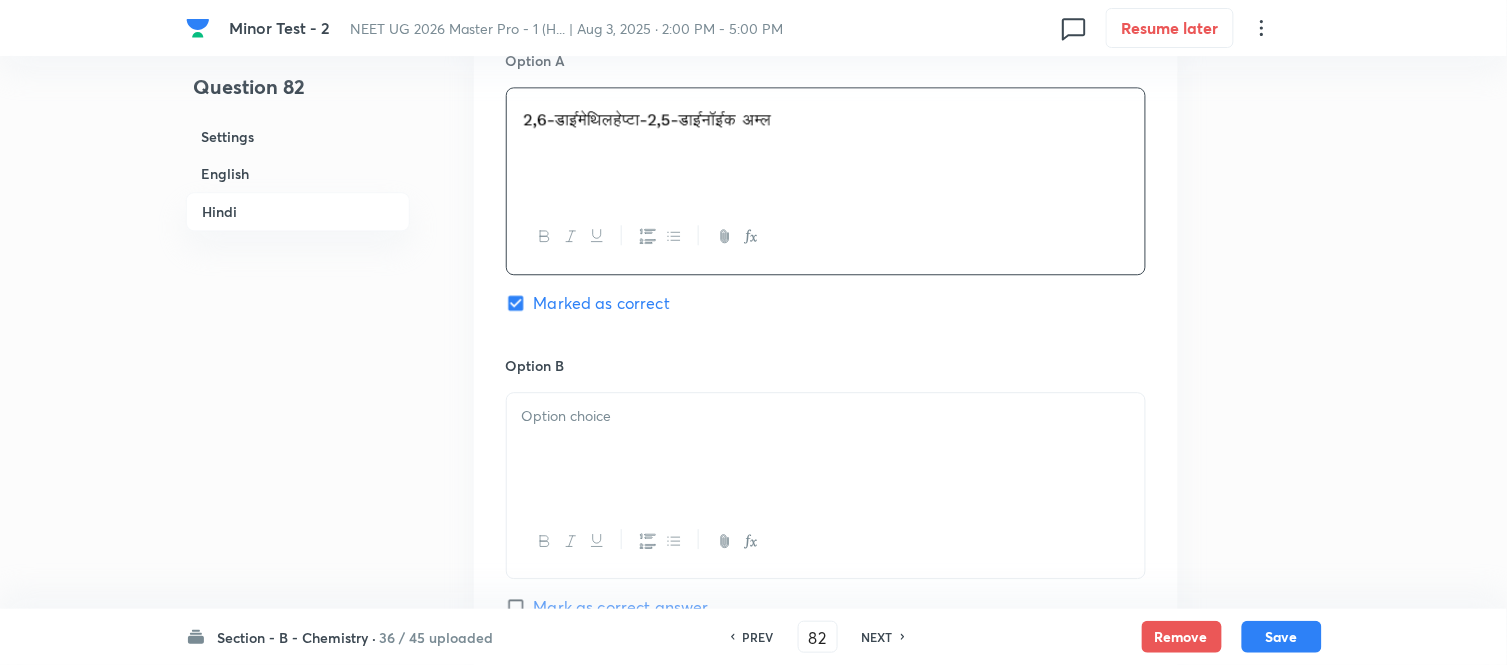 scroll, scrollTop: 3111, scrollLeft: 0, axis: vertical 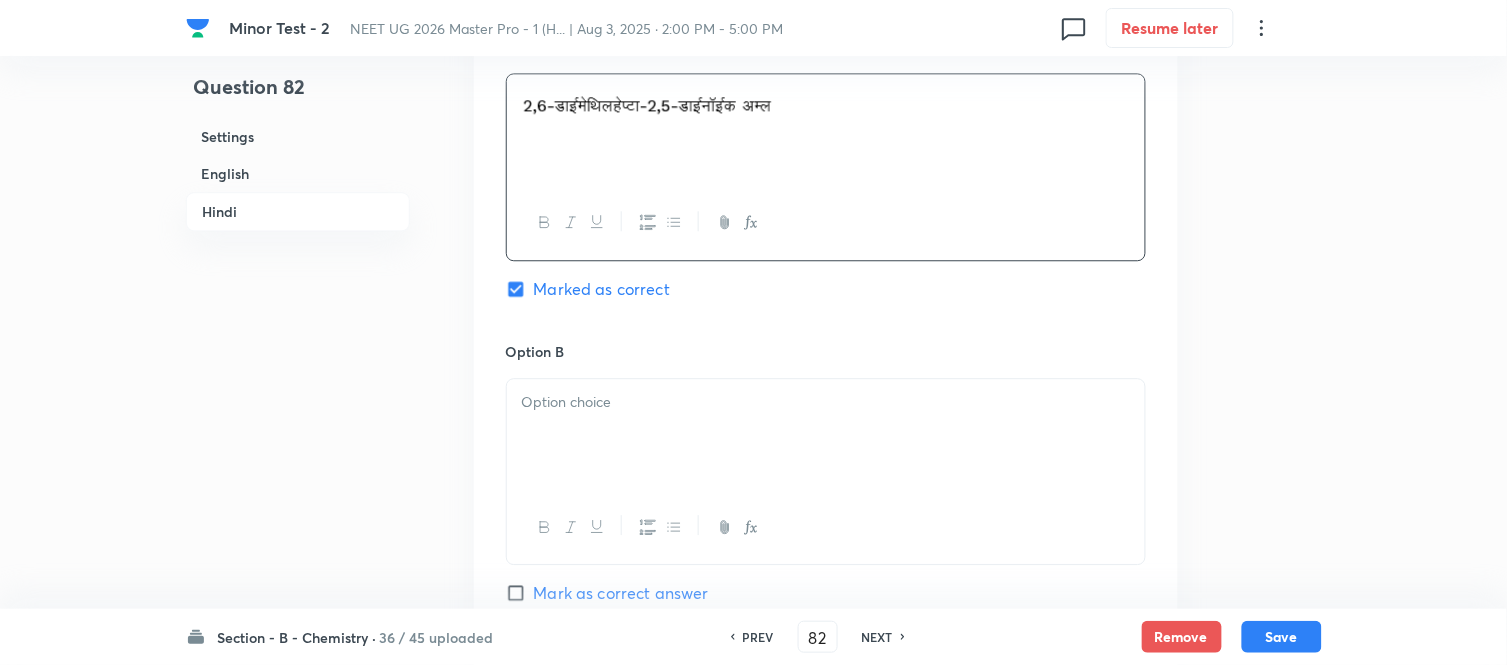 click at bounding box center (826, 435) 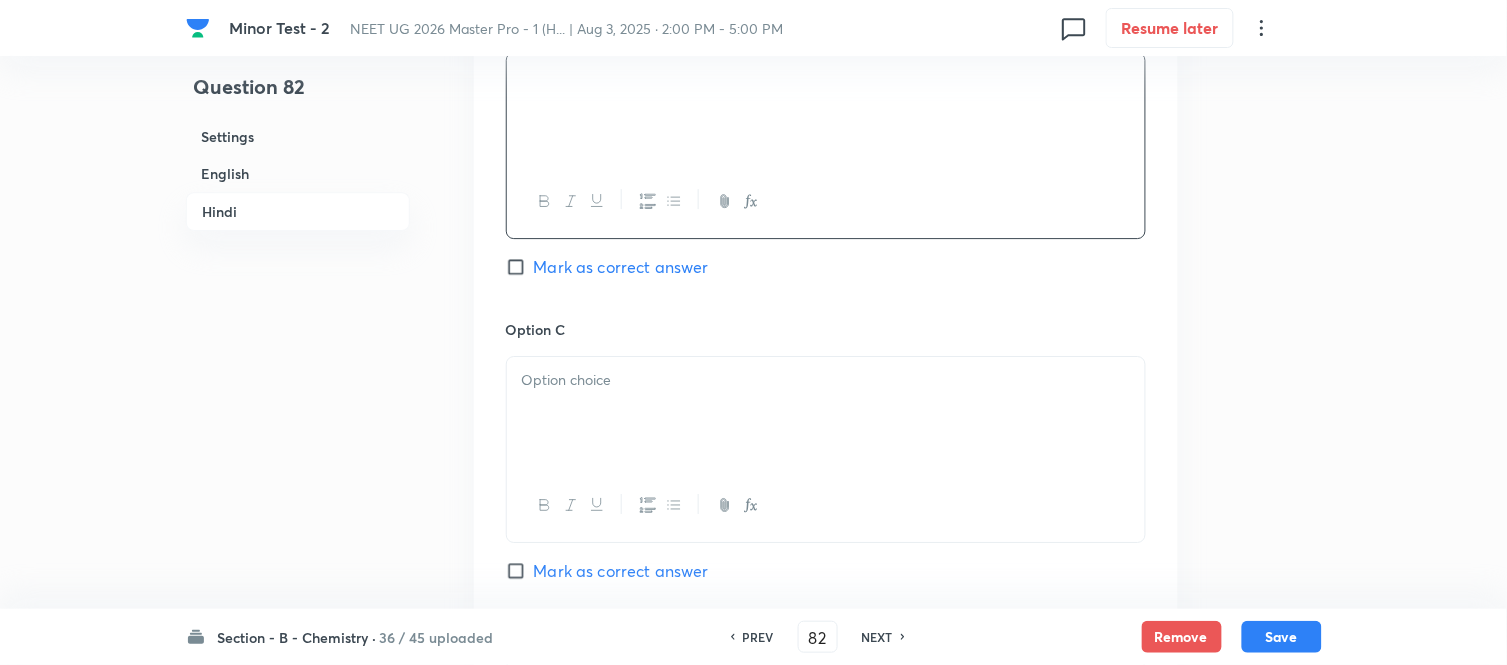 scroll, scrollTop: 3444, scrollLeft: 0, axis: vertical 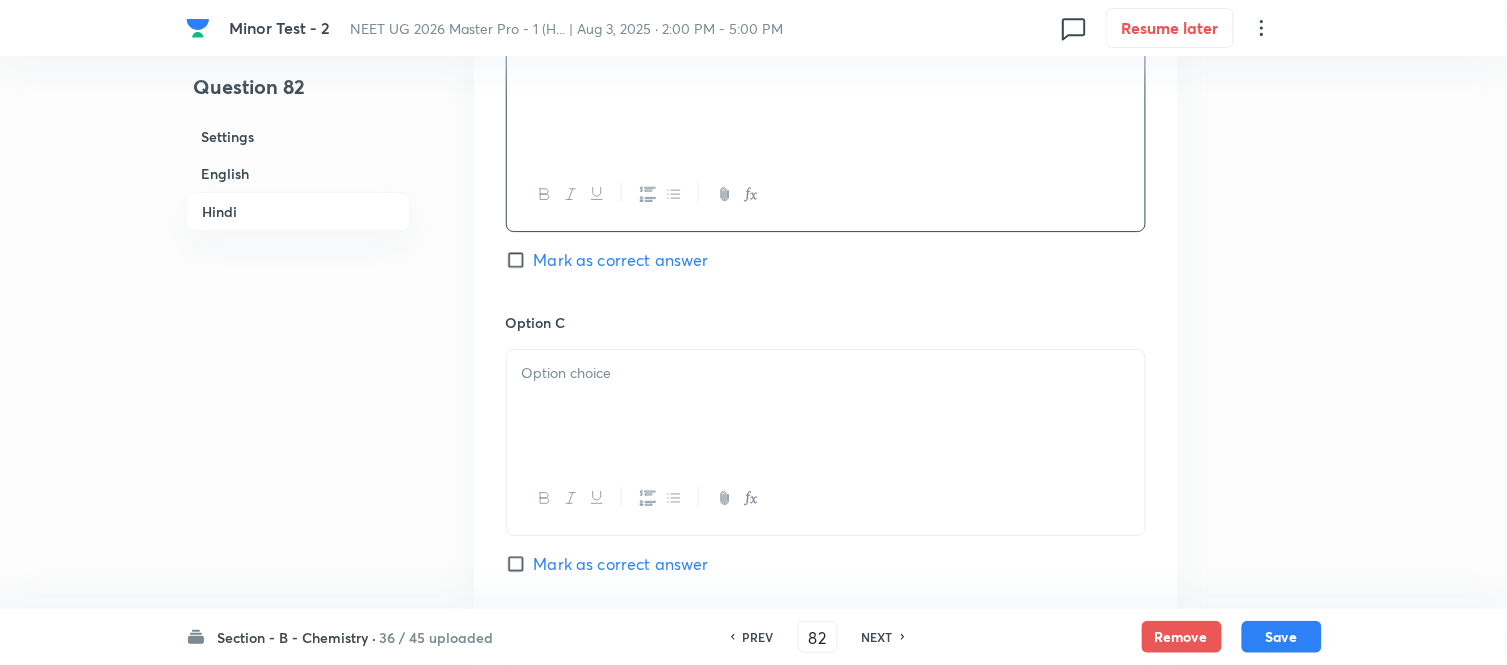click at bounding box center [826, 406] 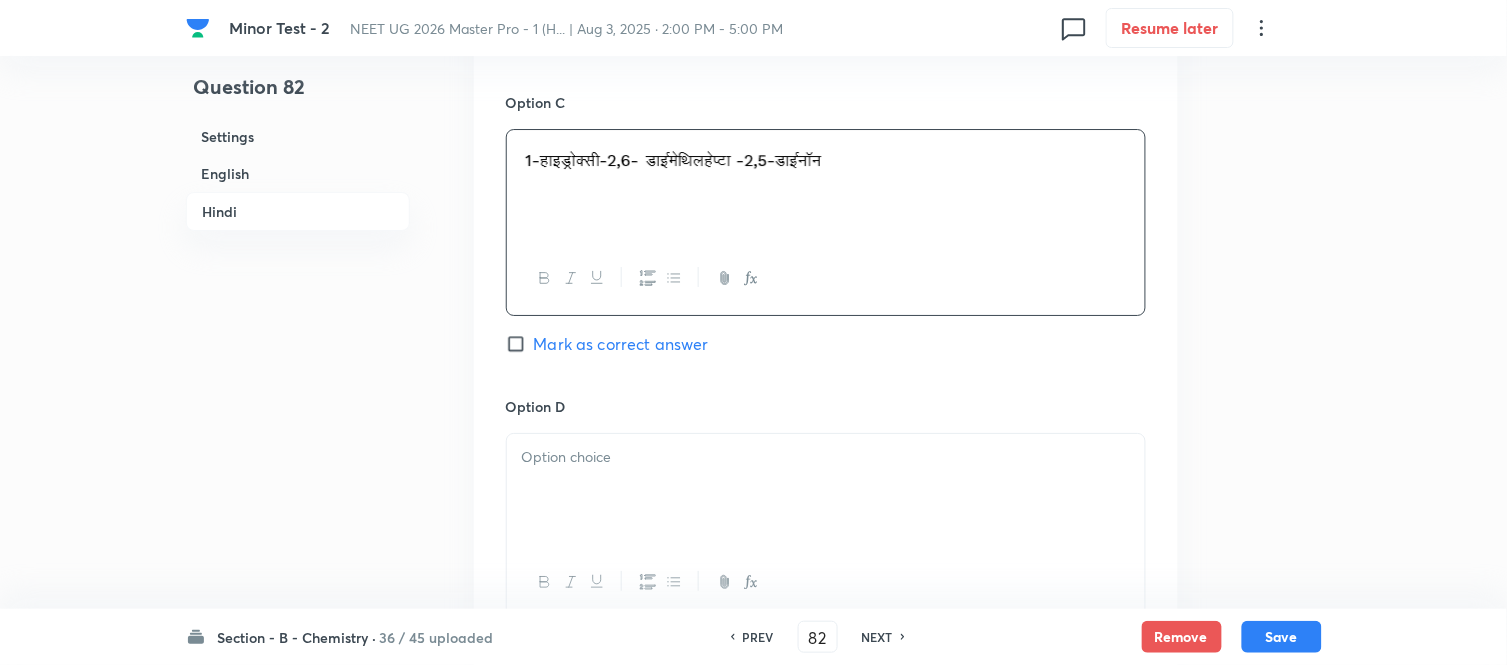 scroll, scrollTop: 3666, scrollLeft: 0, axis: vertical 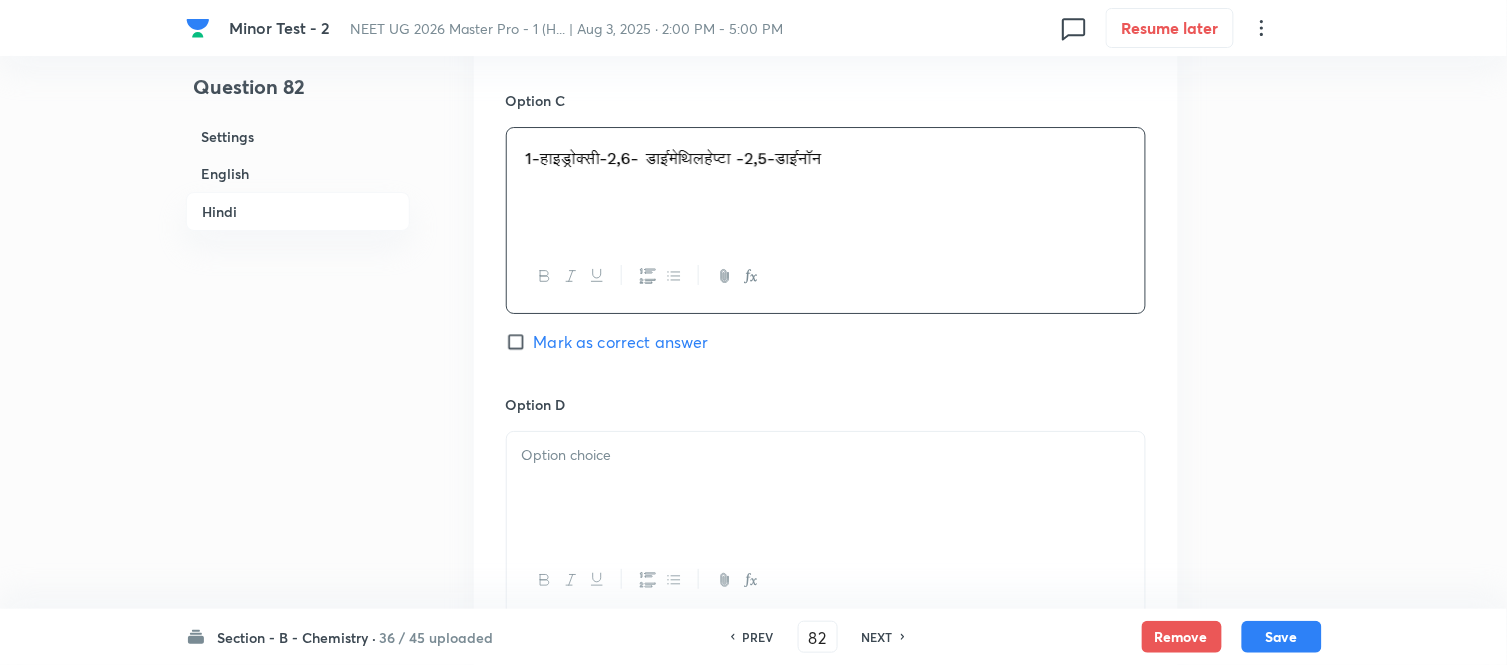 click at bounding box center [826, 455] 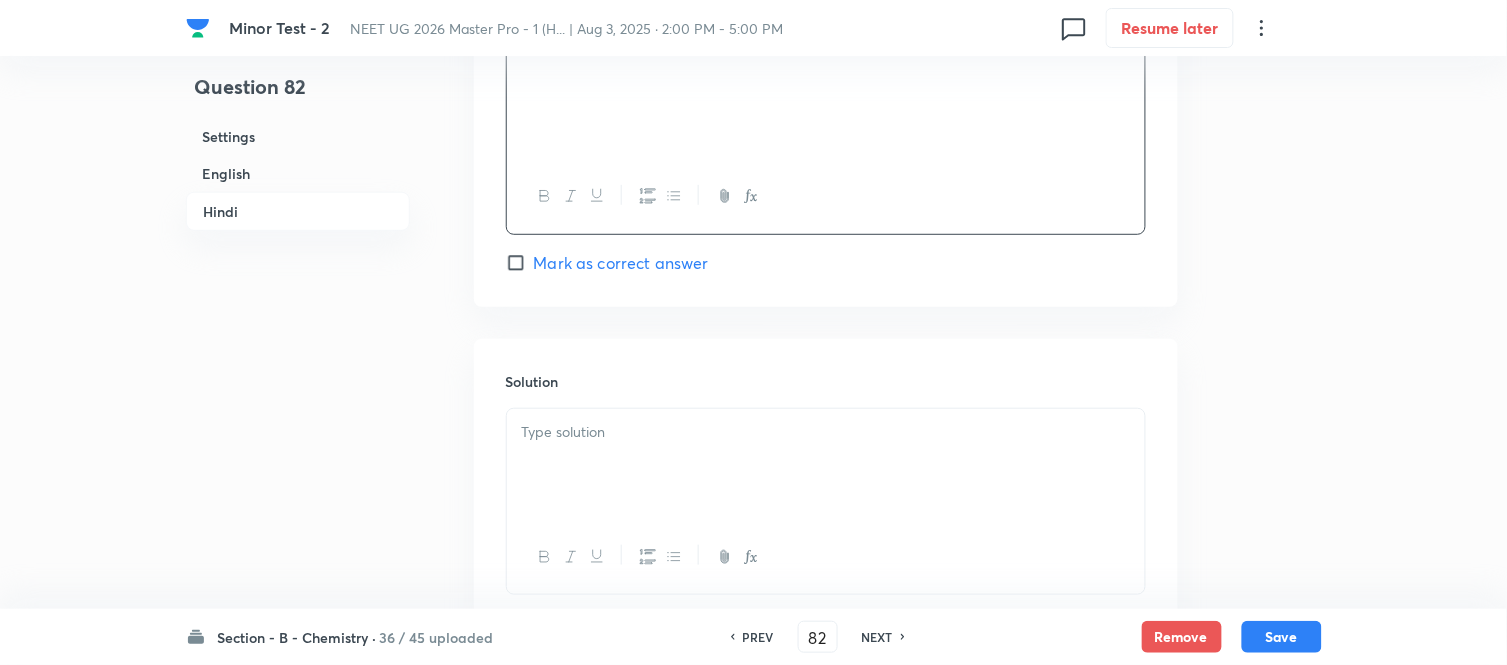 scroll, scrollTop: 4111, scrollLeft: 0, axis: vertical 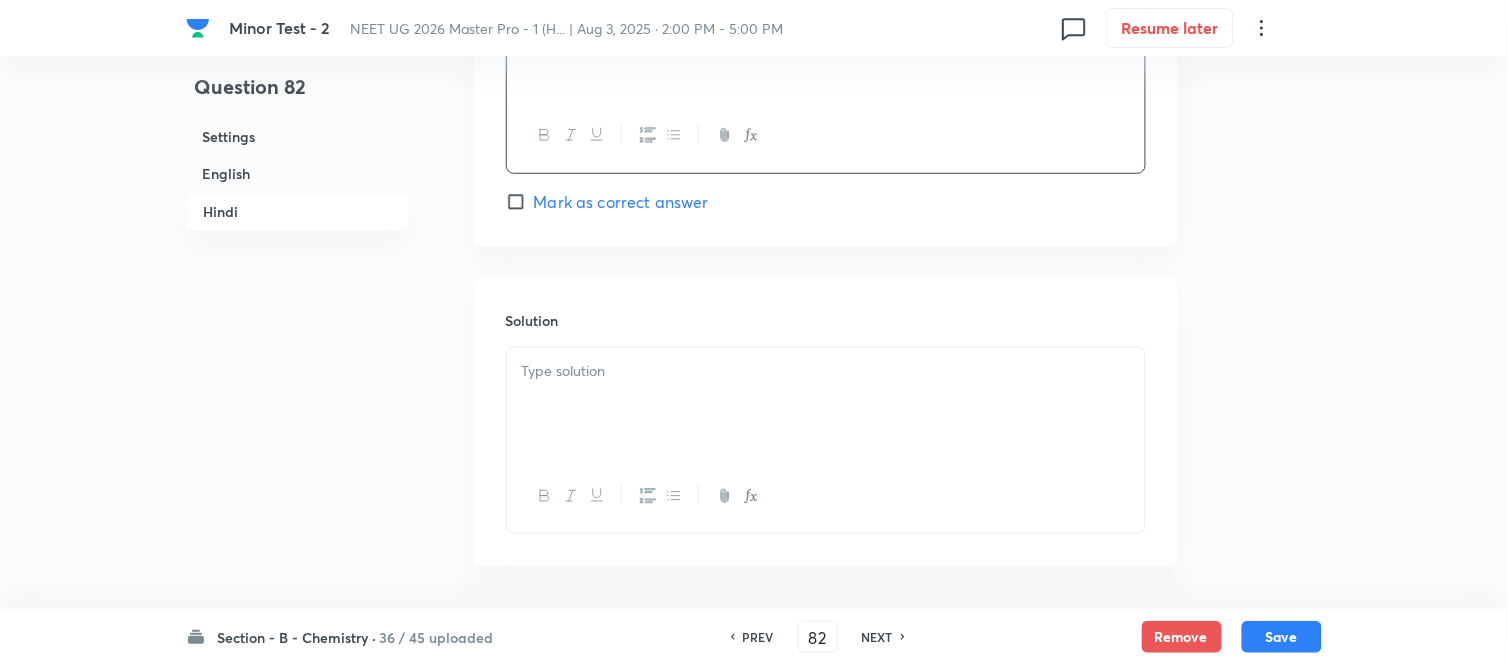 click at bounding box center (826, 404) 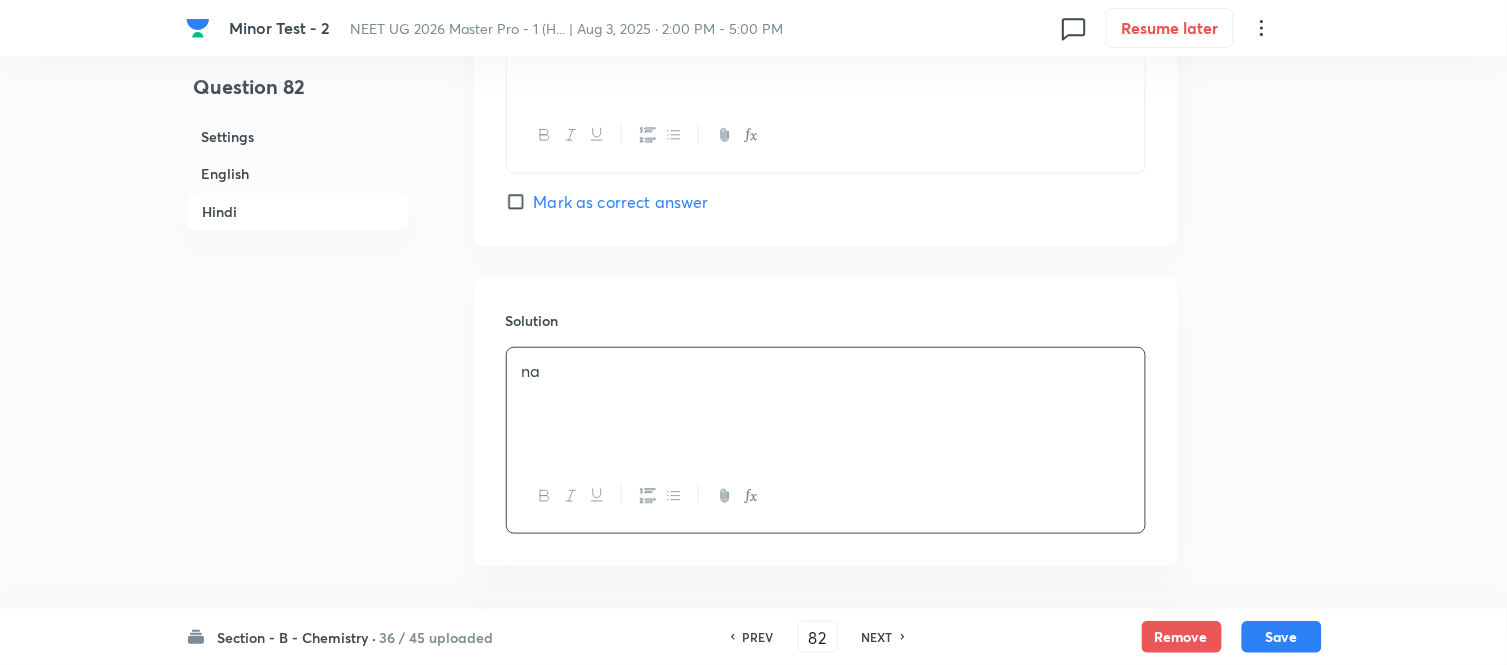 scroll, scrollTop: 4196, scrollLeft: 0, axis: vertical 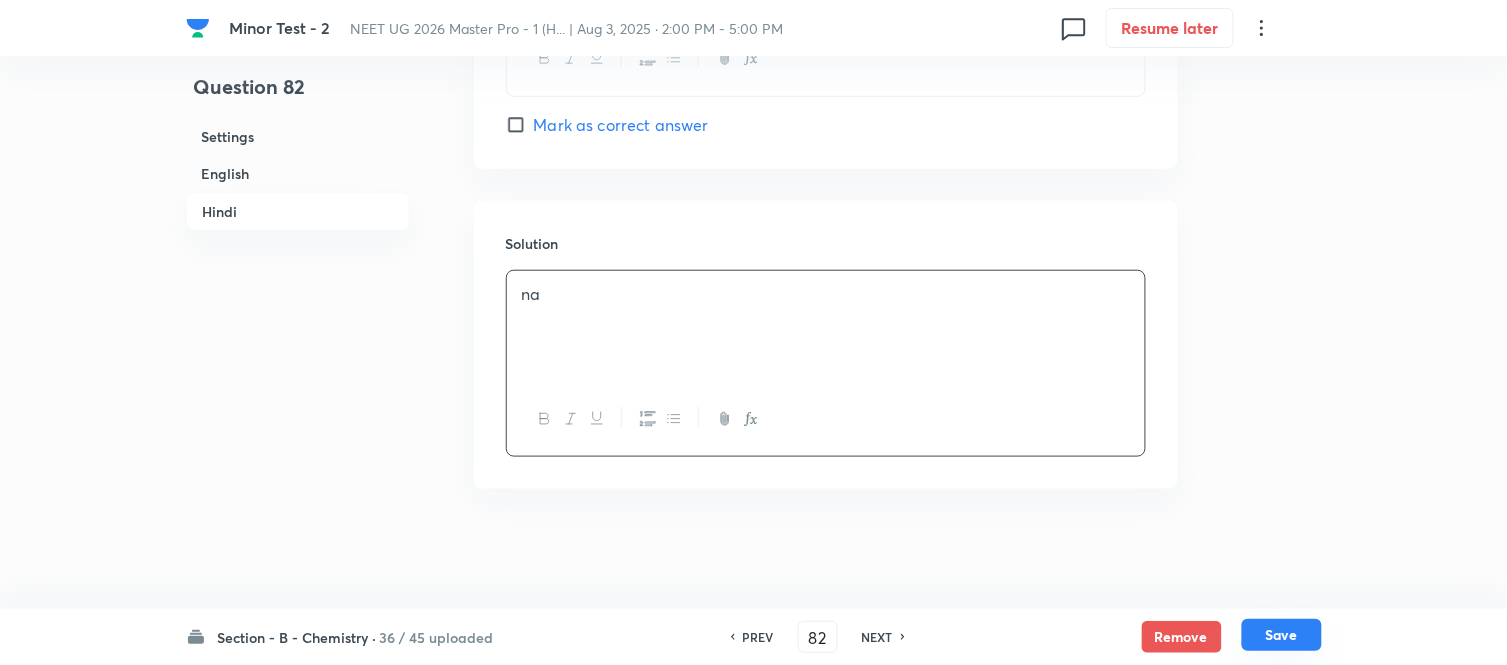 click on "Save" at bounding box center [1282, 635] 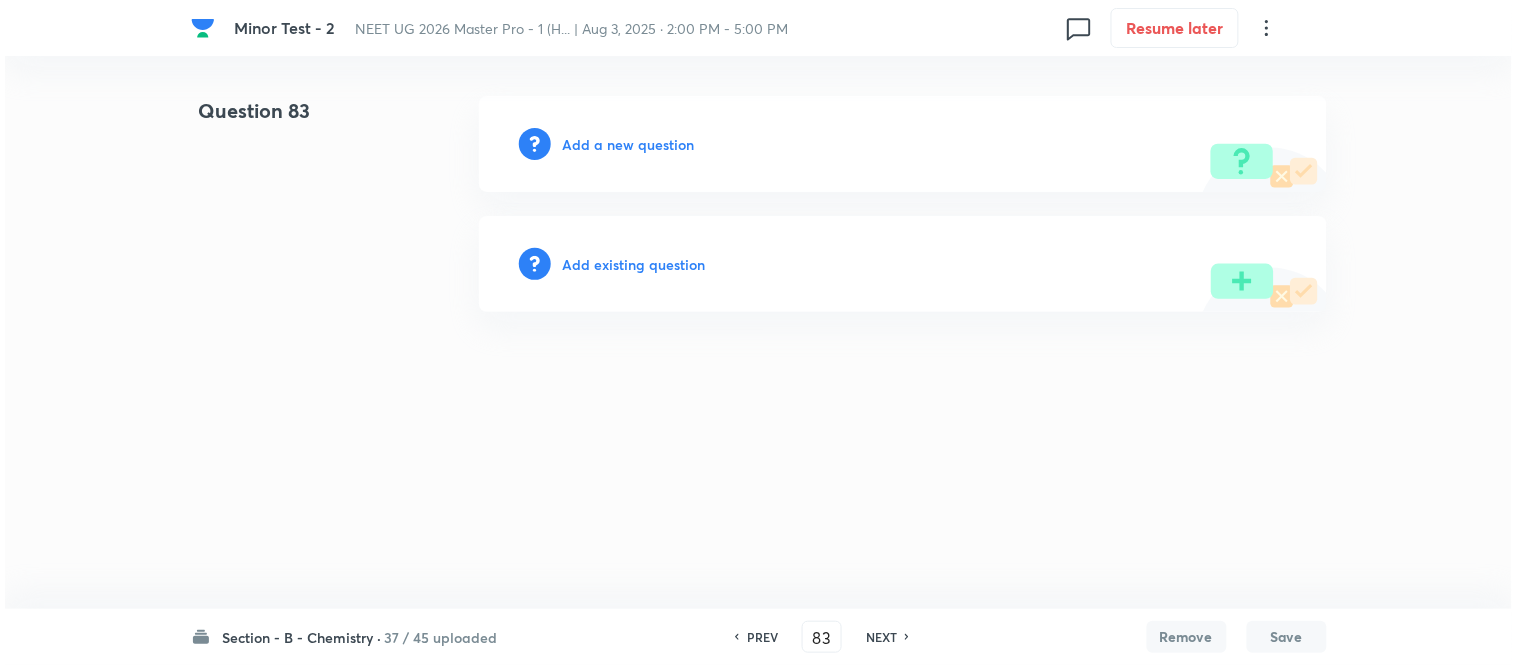 scroll, scrollTop: 0, scrollLeft: 0, axis: both 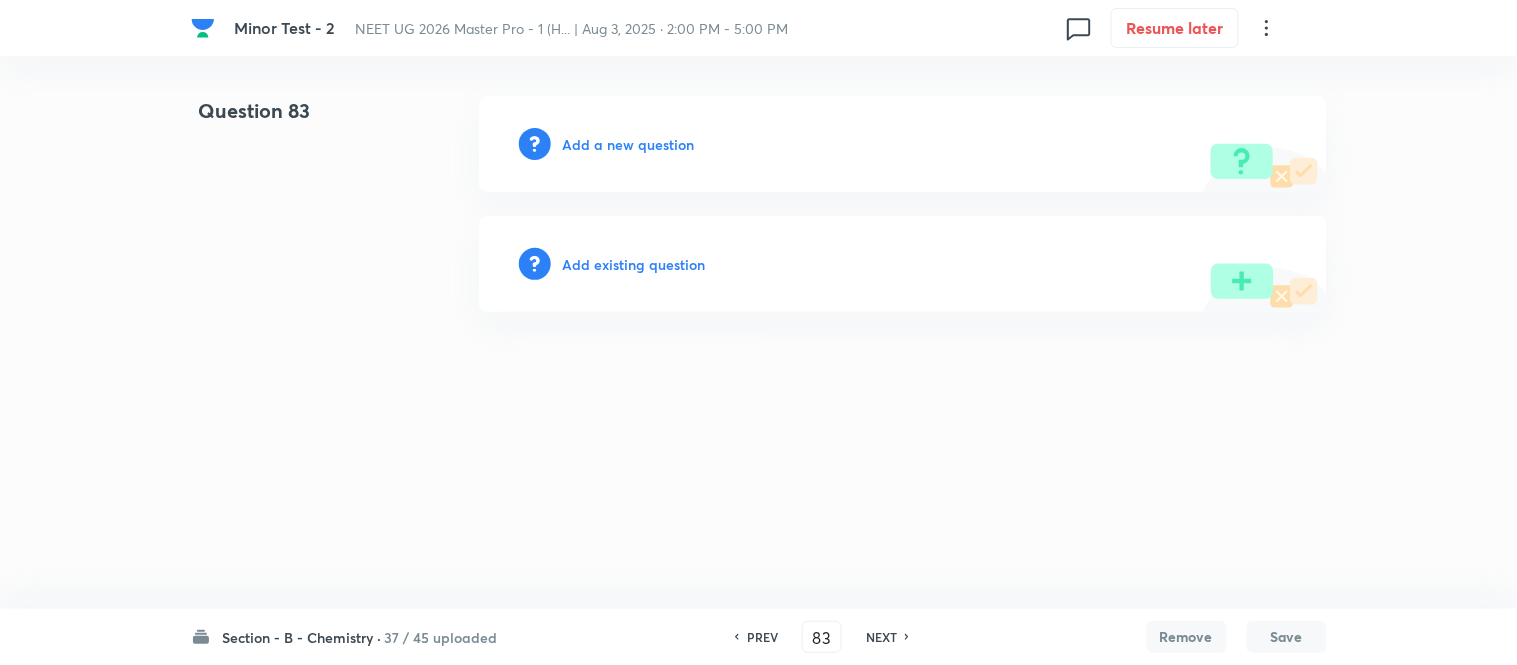 click on "Add a new question" at bounding box center (629, 144) 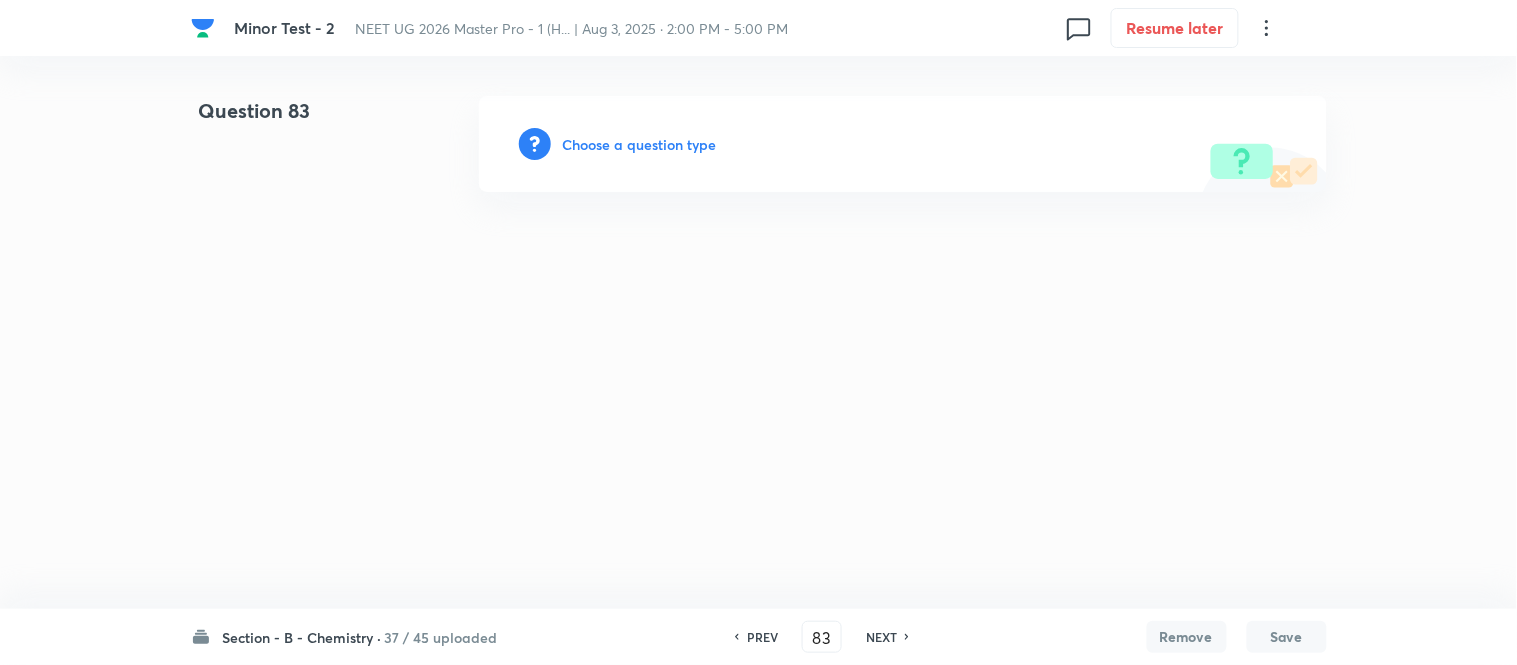 click on "Choose a question type" at bounding box center [640, 144] 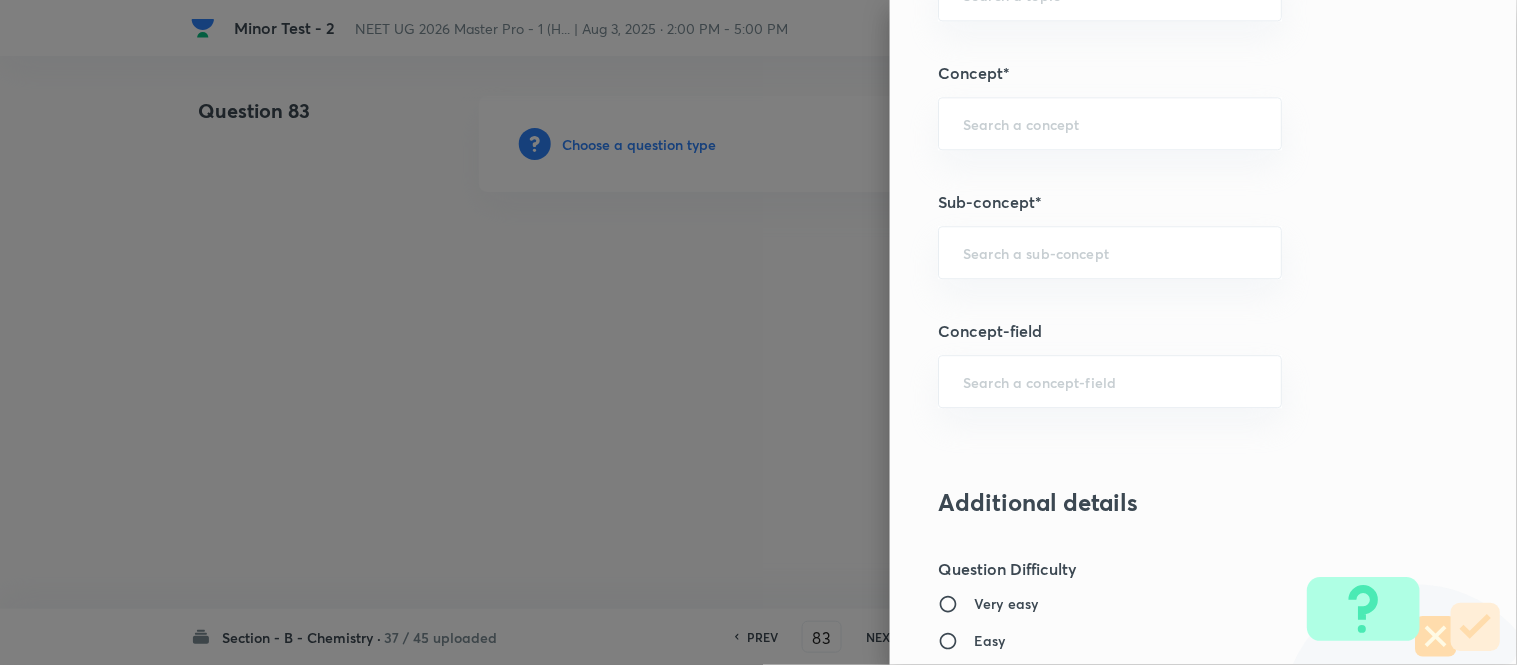 scroll, scrollTop: 1265, scrollLeft: 0, axis: vertical 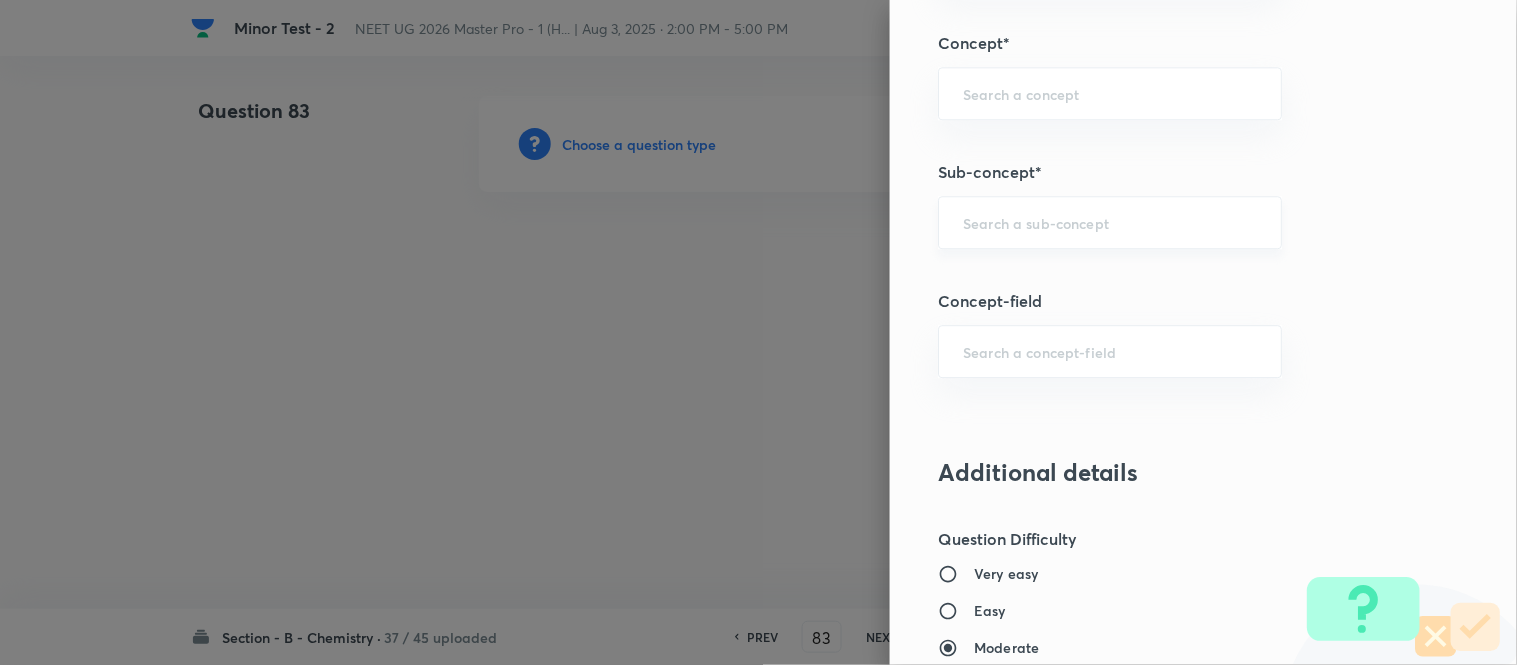 click at bounding box center [1110, 222] 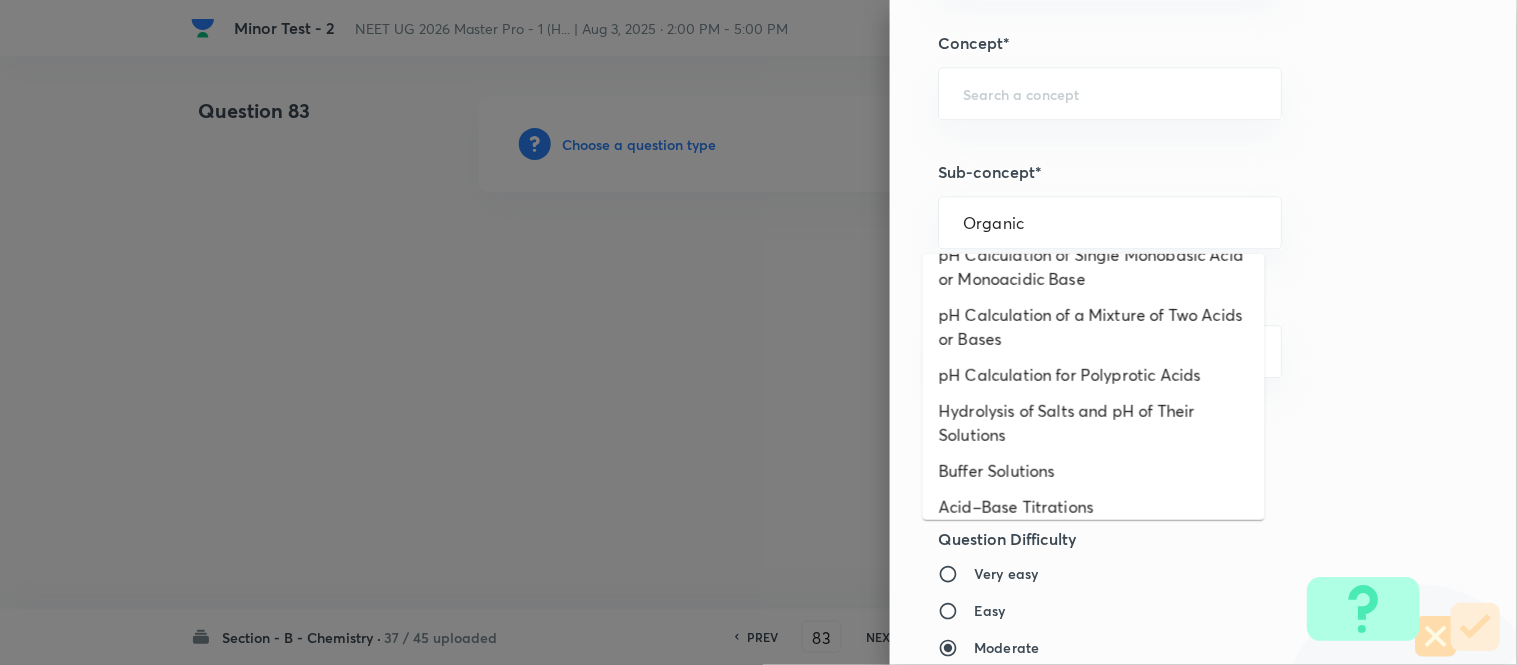 scroll, scrollTop: 298, scrollLeft: 0, axis: vertical 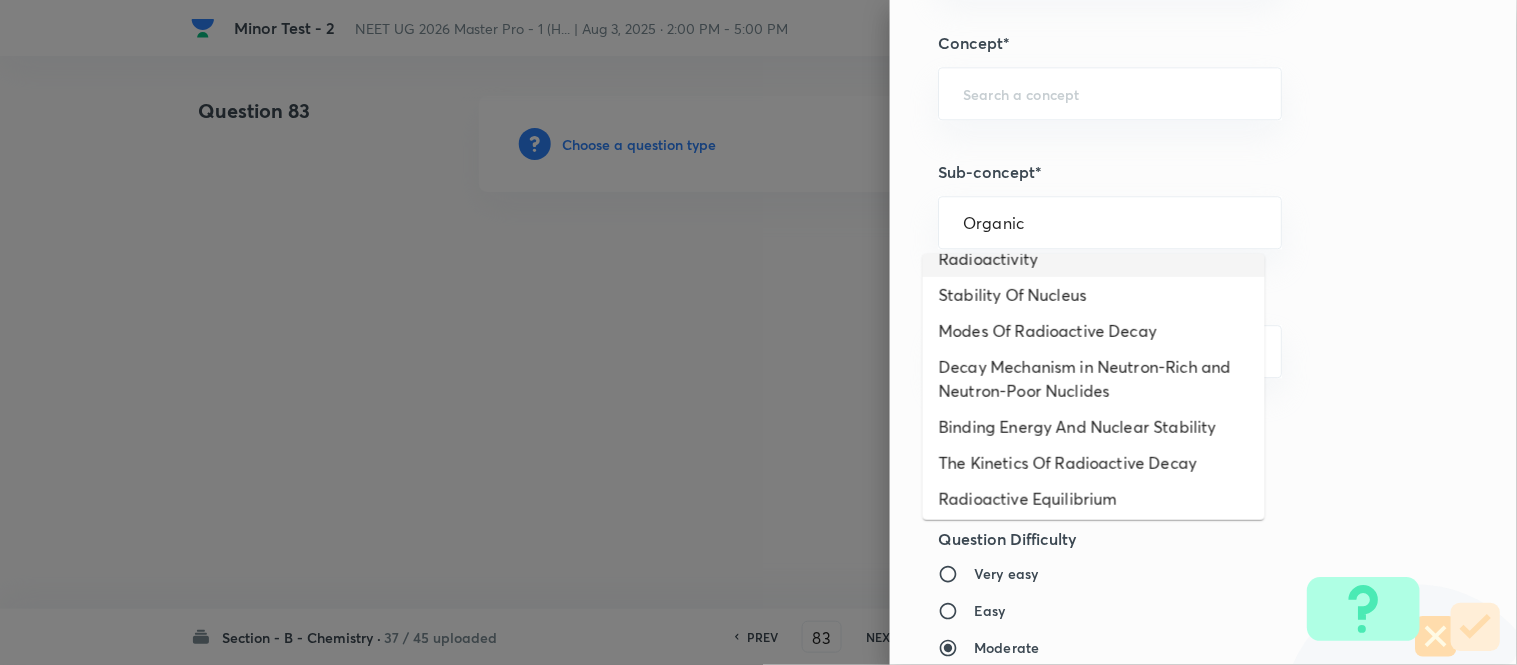 drag, startPoint x: 1051, startPoint y: 231, endPoint x: 883, endPoint y: 223, distance: 168.19037 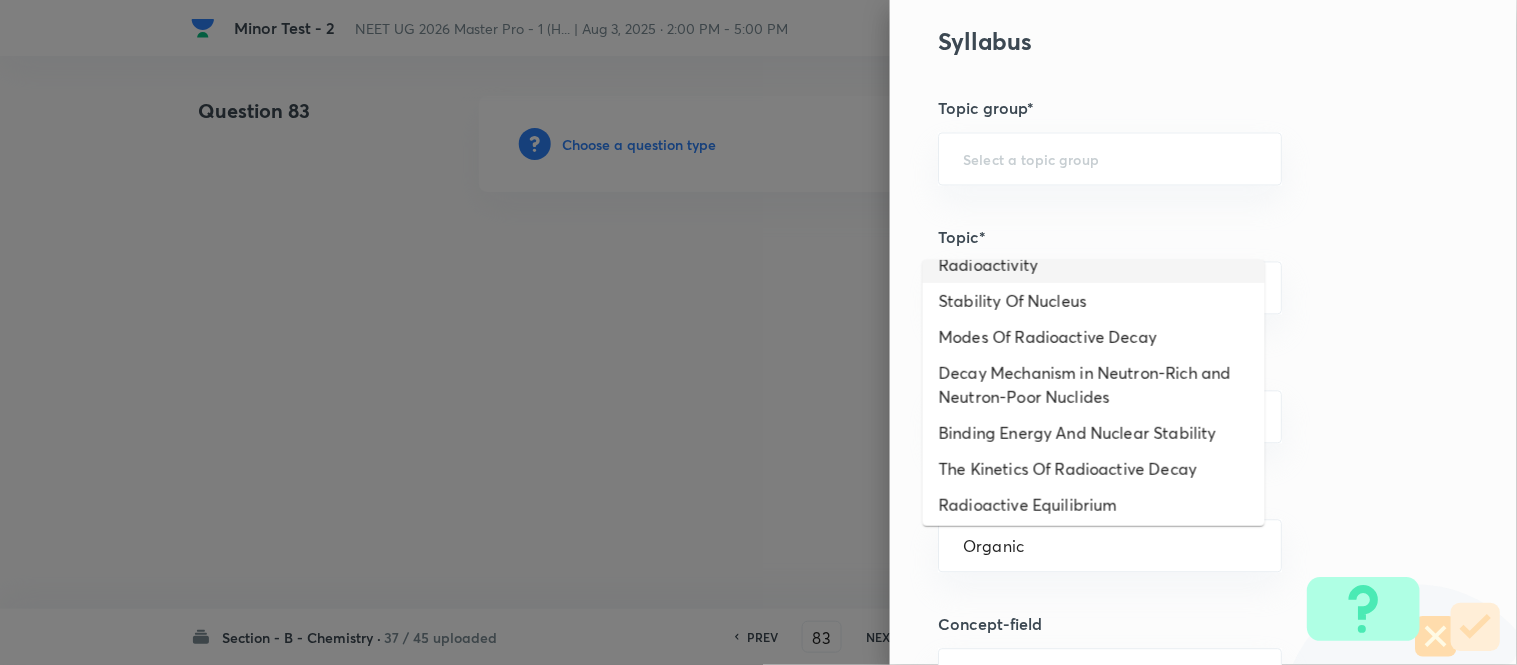 scroll, scrollTop: 932, scrollLeft: 0, axis: vertical 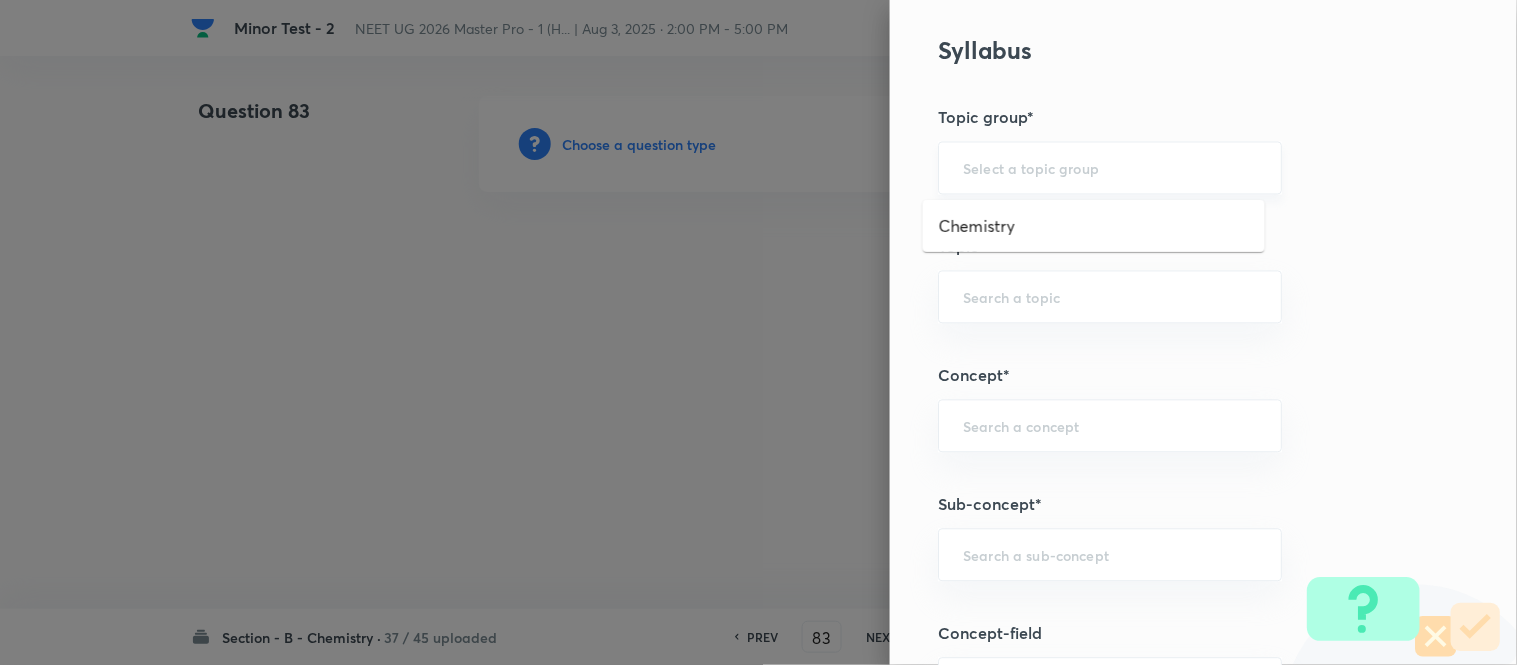 click at bounding box center [1110, 168] 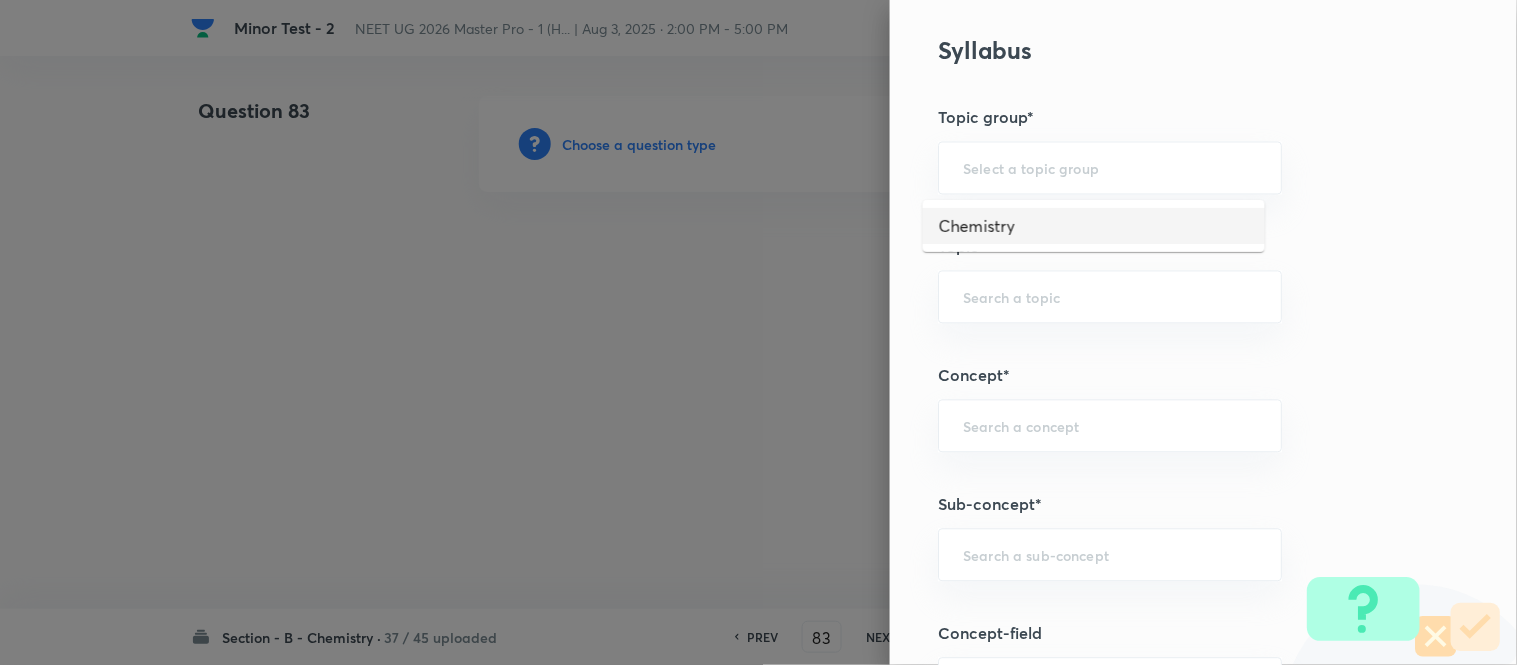 click on "Chemistry" at bounding box center (1094, 226) 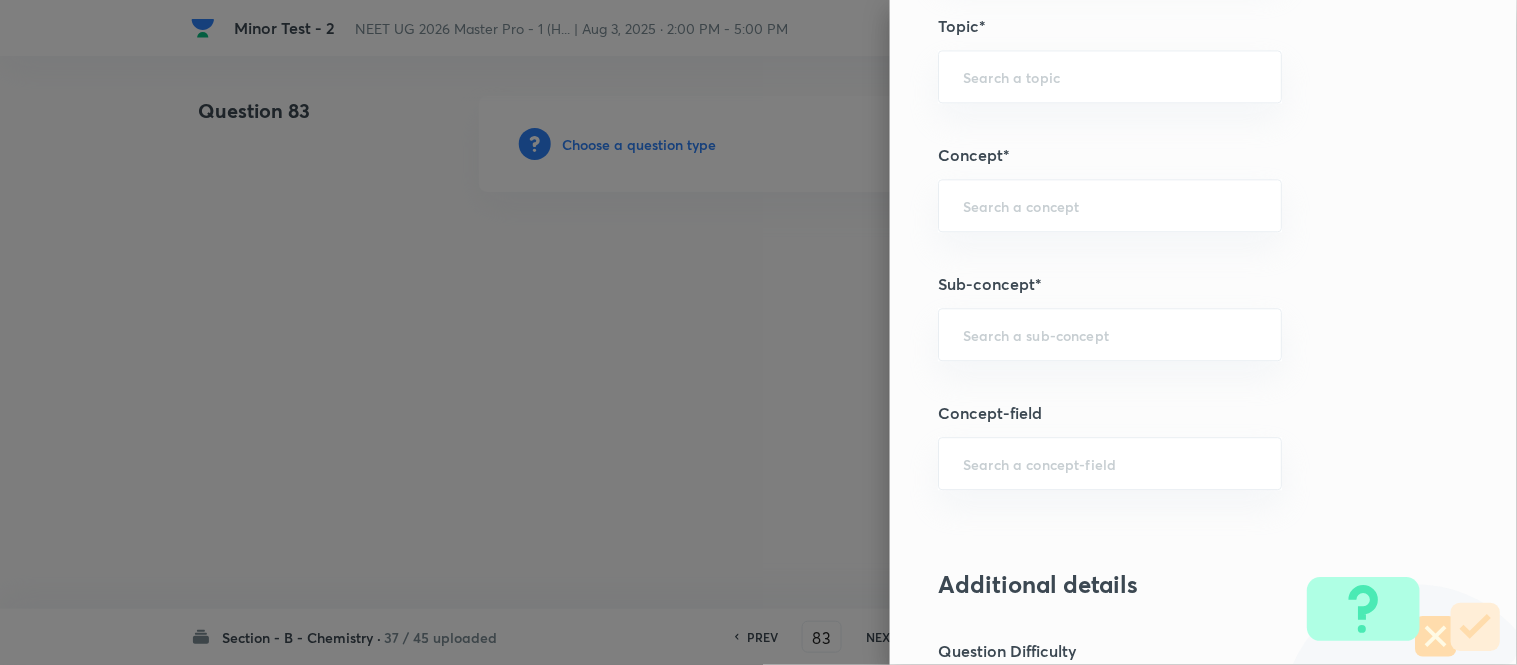 scroll, scrollTop: 1154, scrollLeft: 0, axis: vertical 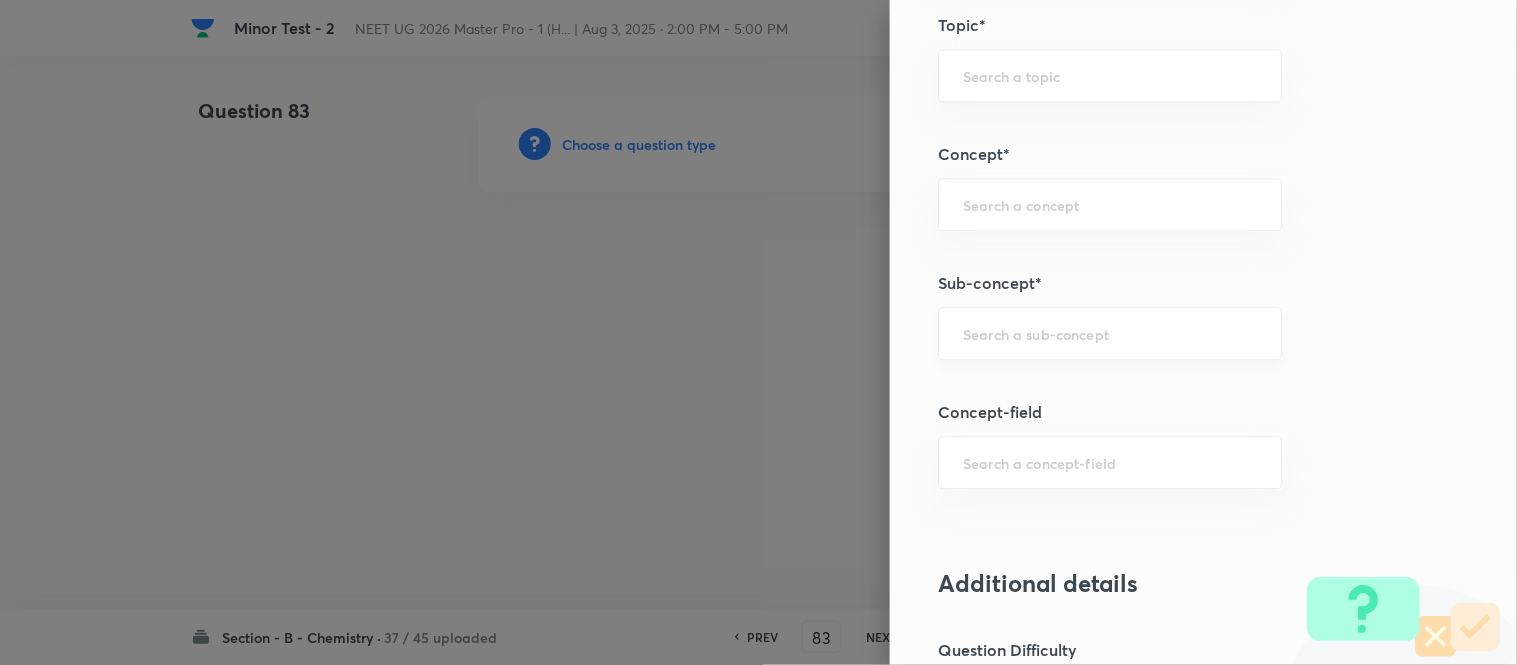 click at bounding box center [1110, 333] 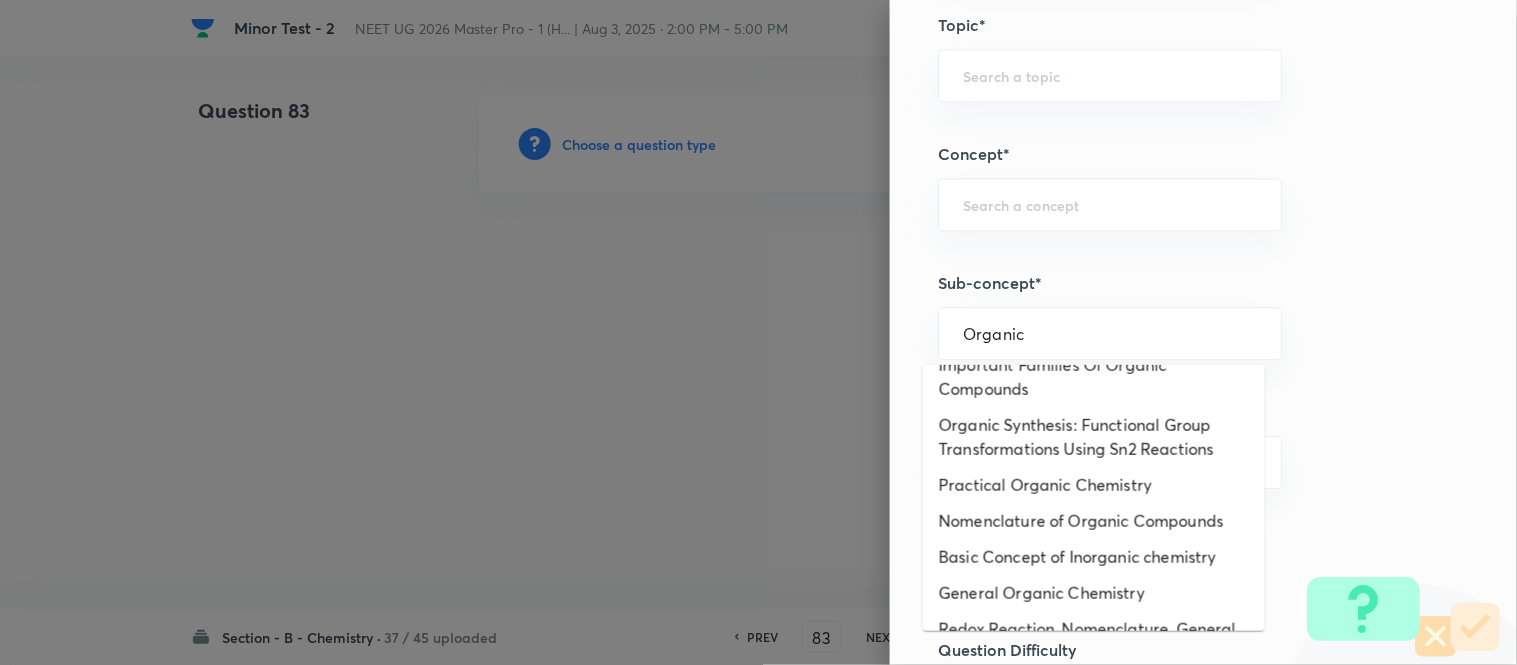 scroll, scrollTop: 325, scrollLeft: 0, axis: vertical 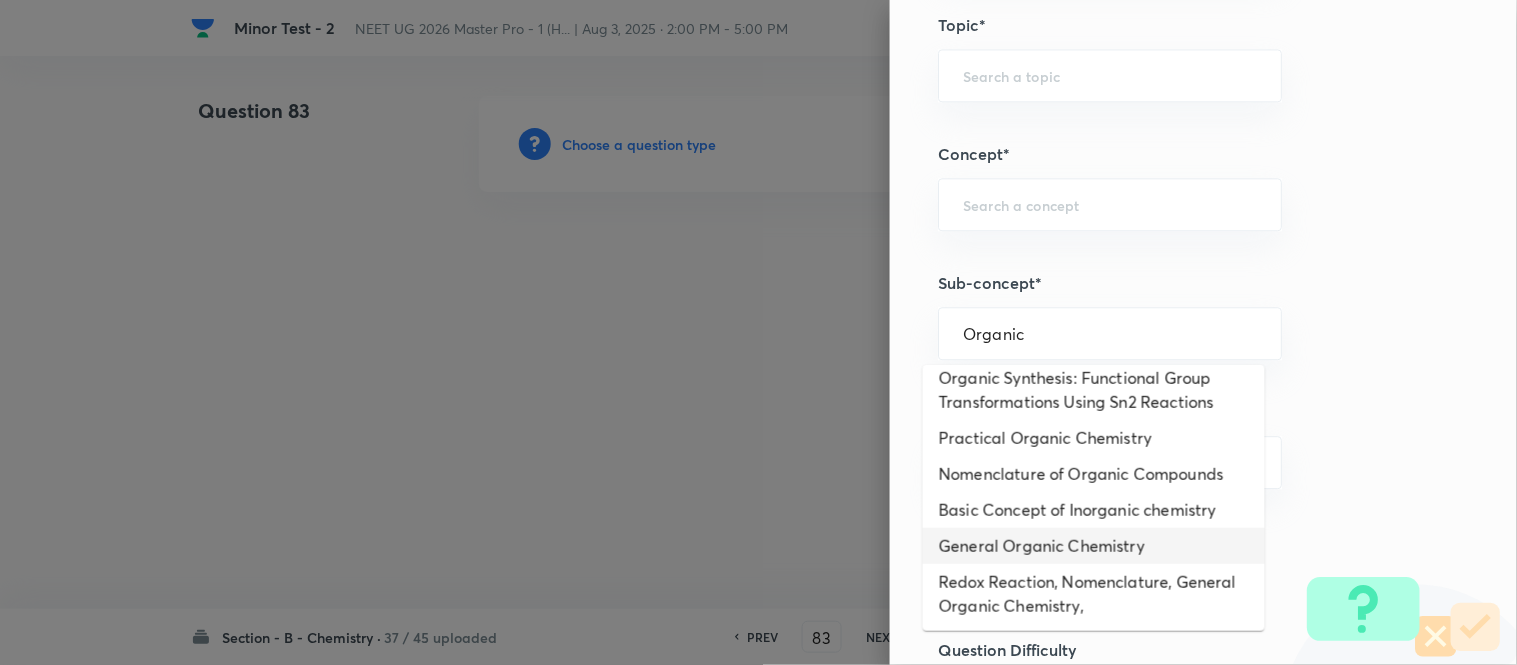 click on "General Organic Chemistry" at bounding box center [1094, 546] 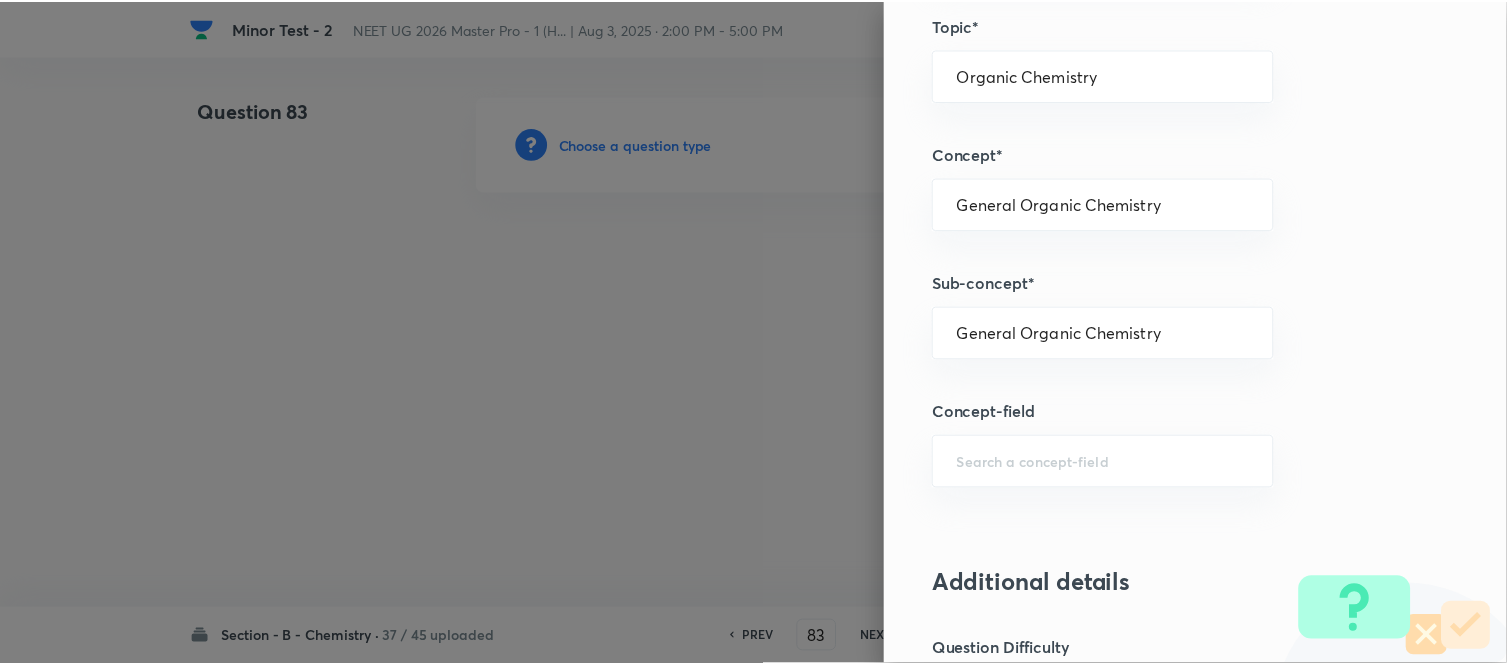 scroll, scrollTop: 2195, scrollLeft: 0, axis: vertical 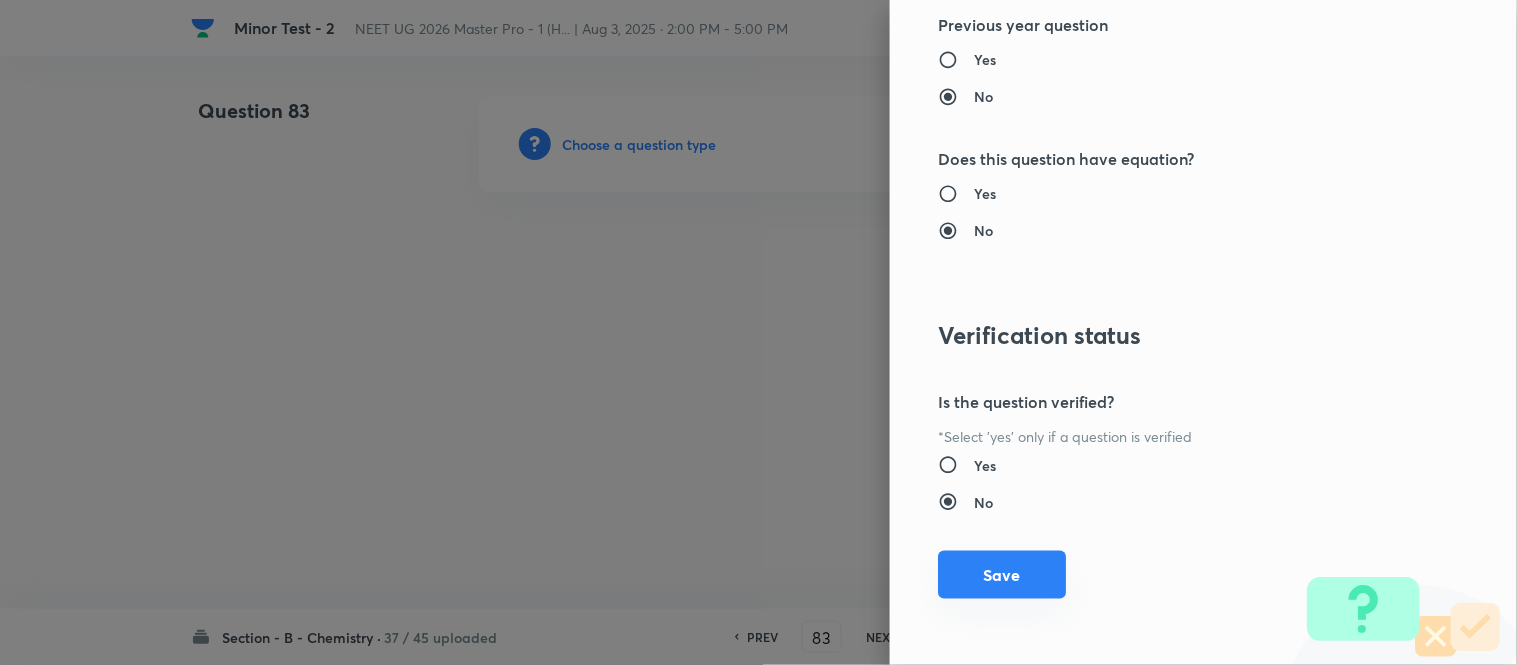click on "Save" at bounding box center (1002, 575) 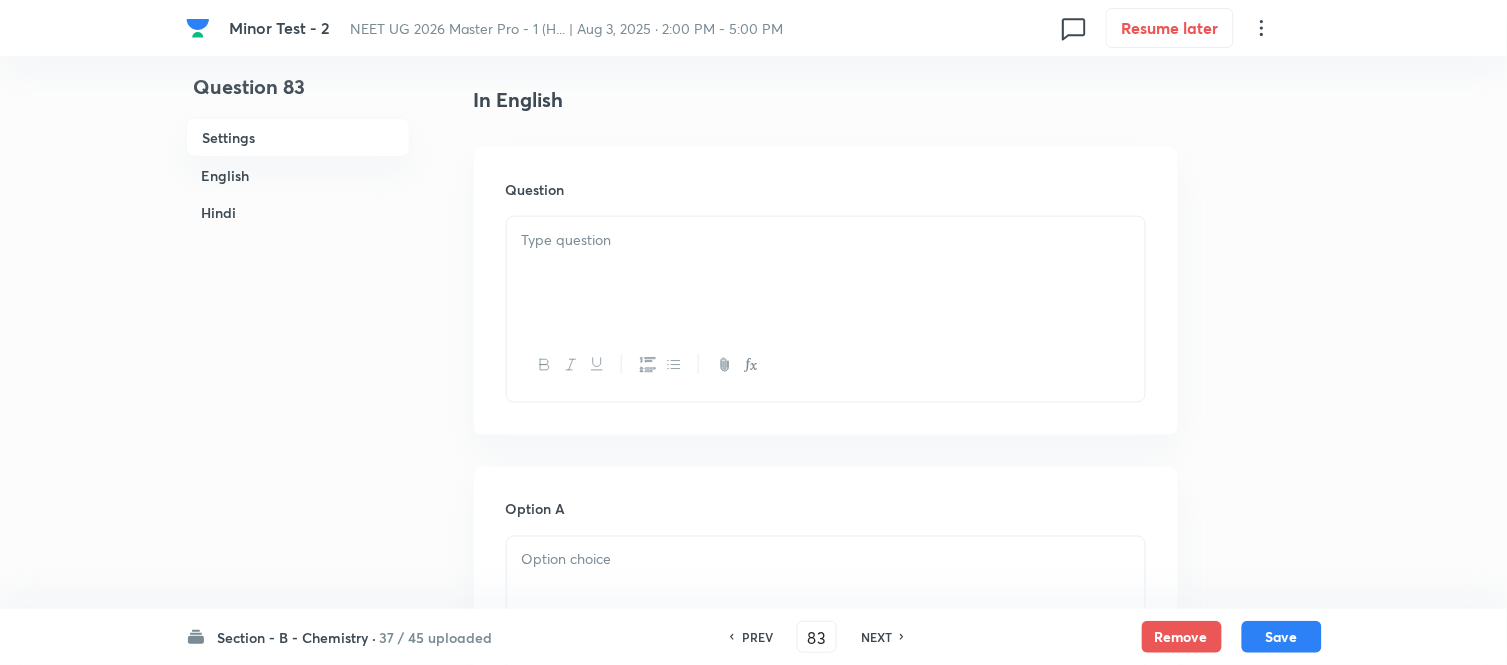 scroll, scrollTop: 555, scrollLeft: 0, axis: vertical 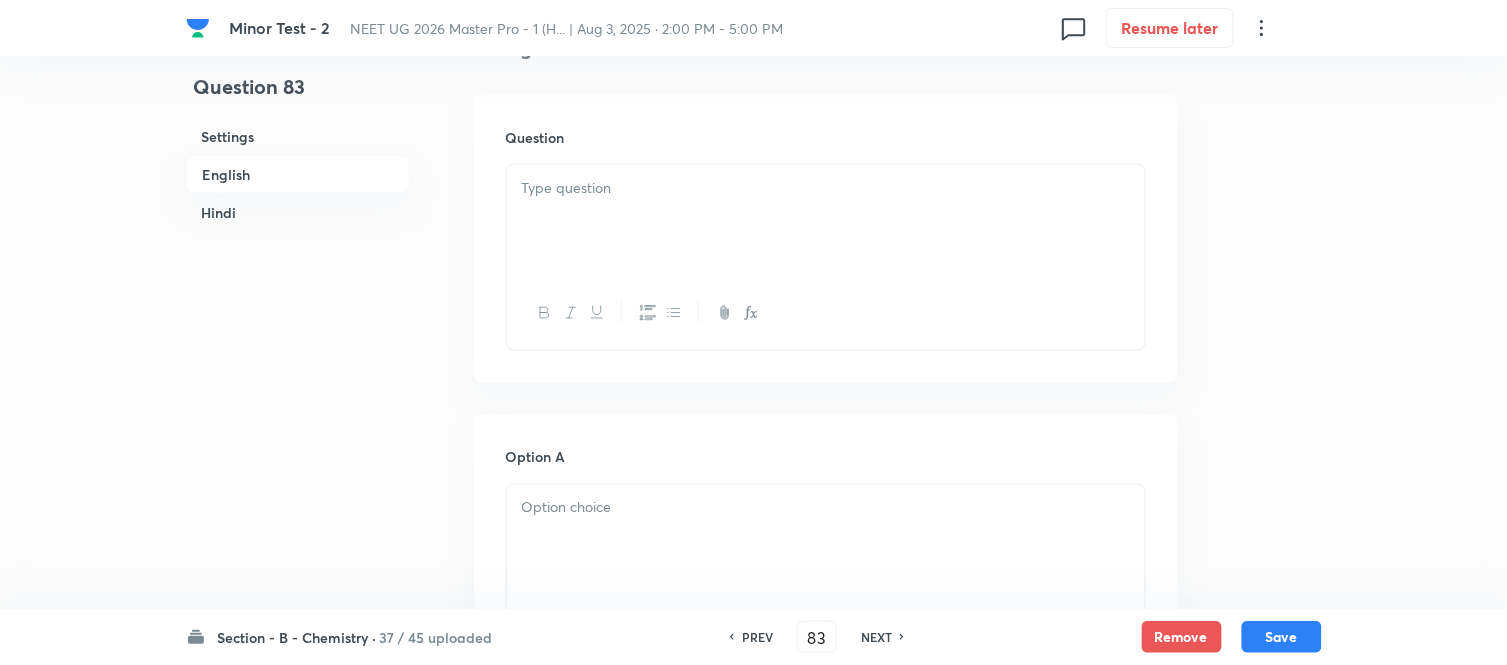 click at bounding box center [826, 188] 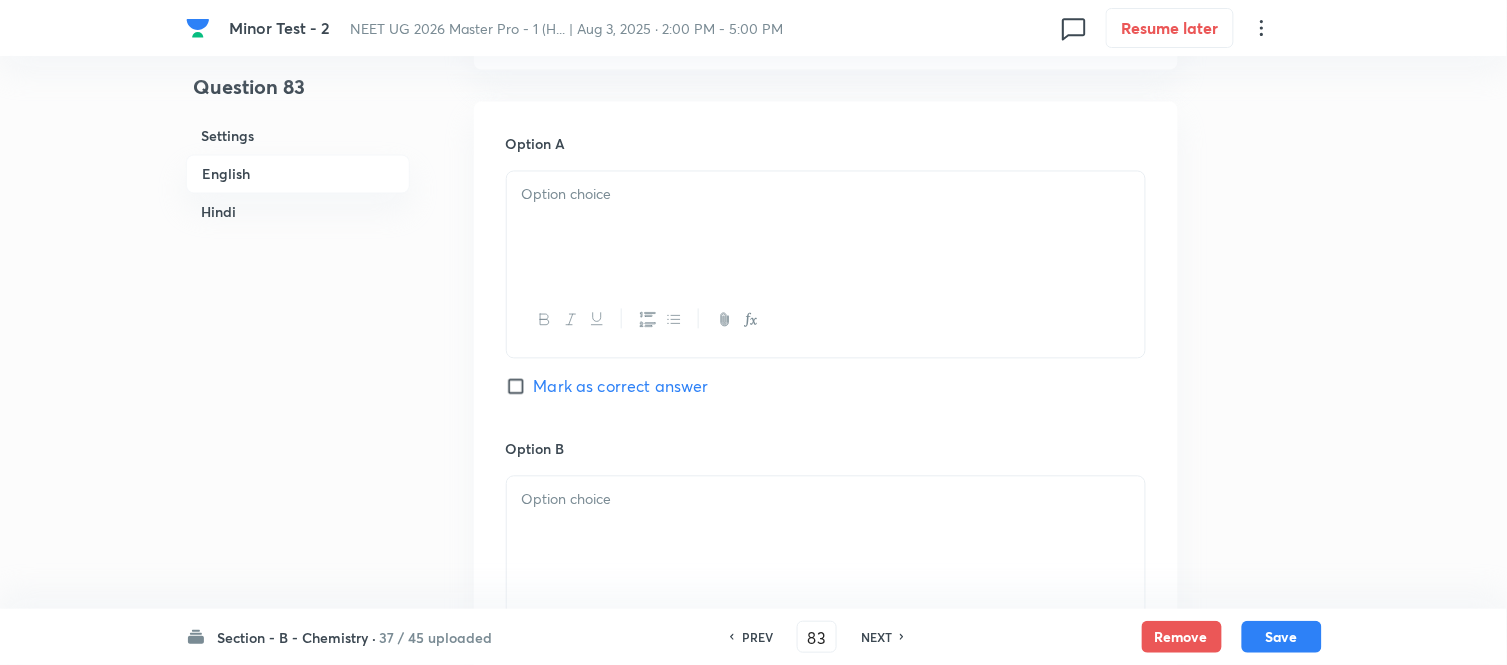 scroll, scrollTop: 888, scrollLeft: 0, axis: vertical 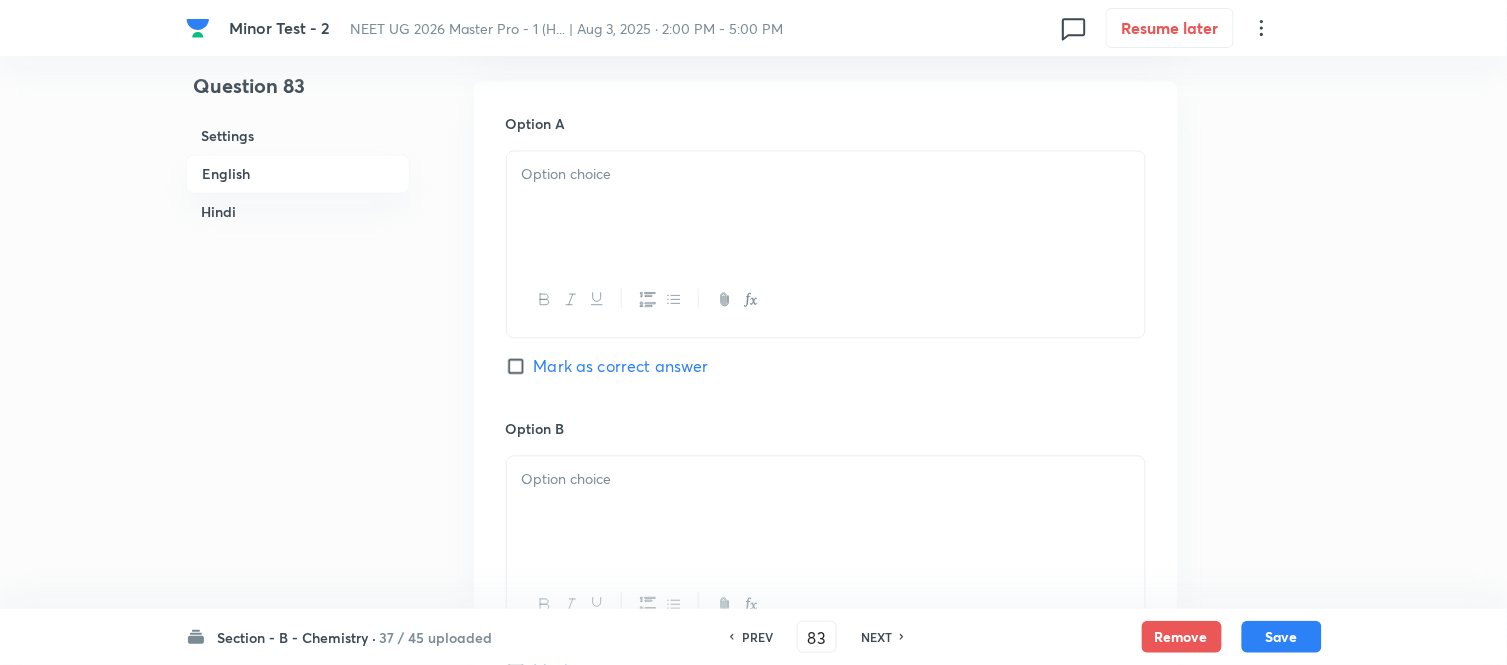 click at bounding box center (826, 208) 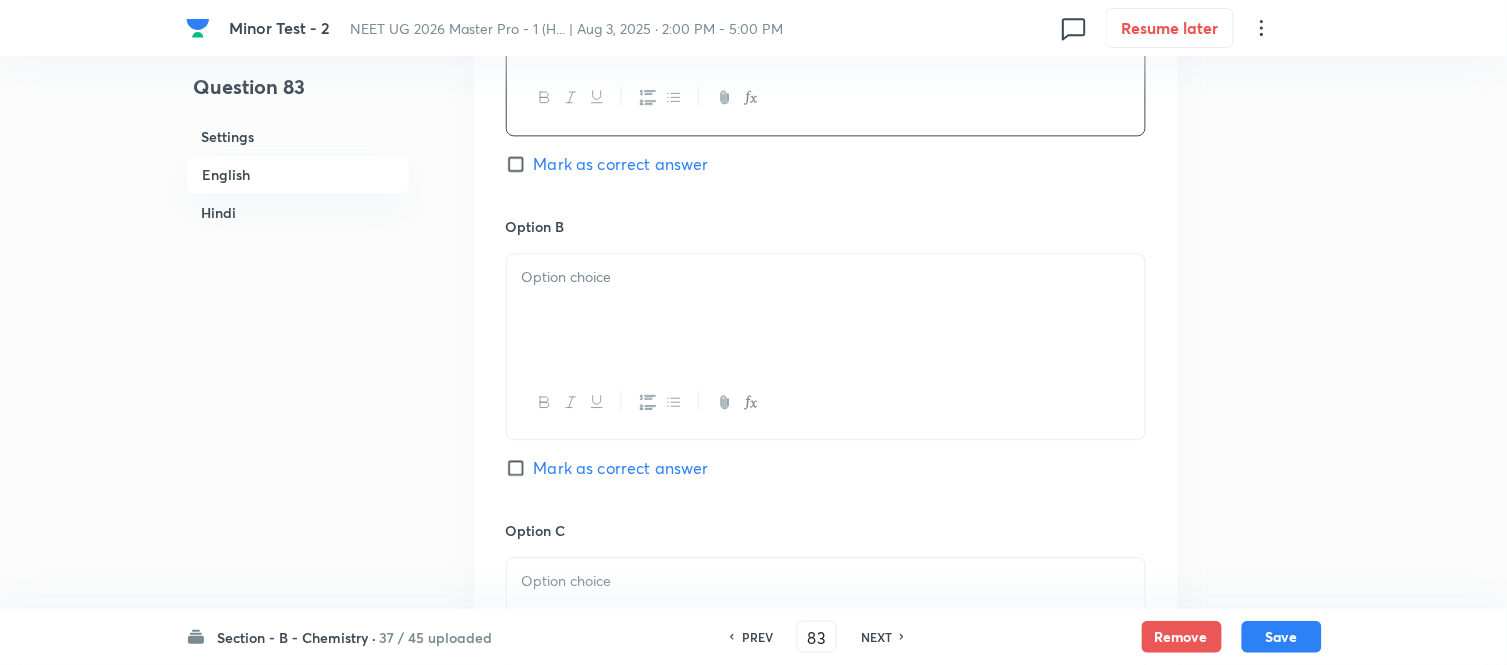 scroll, scrollTop: 1111, scrollLeft: 0, axis: vertical 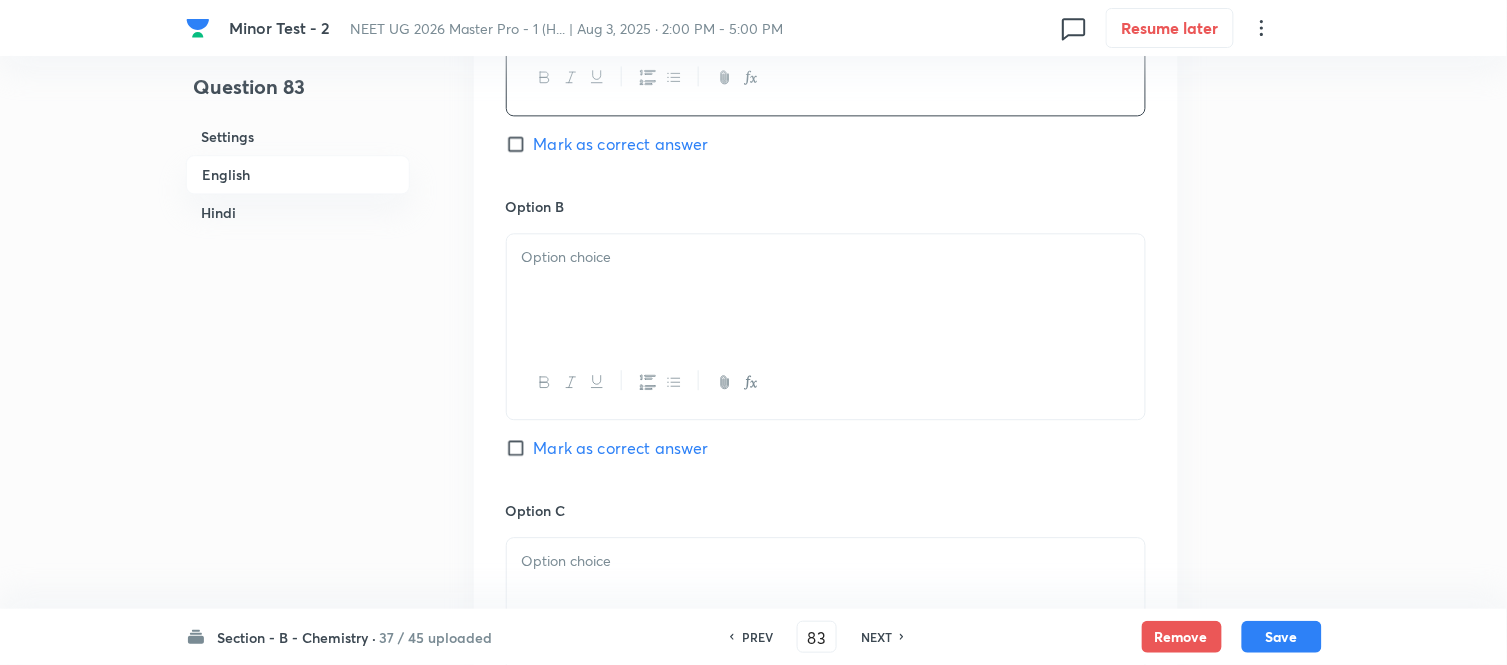 click at bounding box center (826, 257) 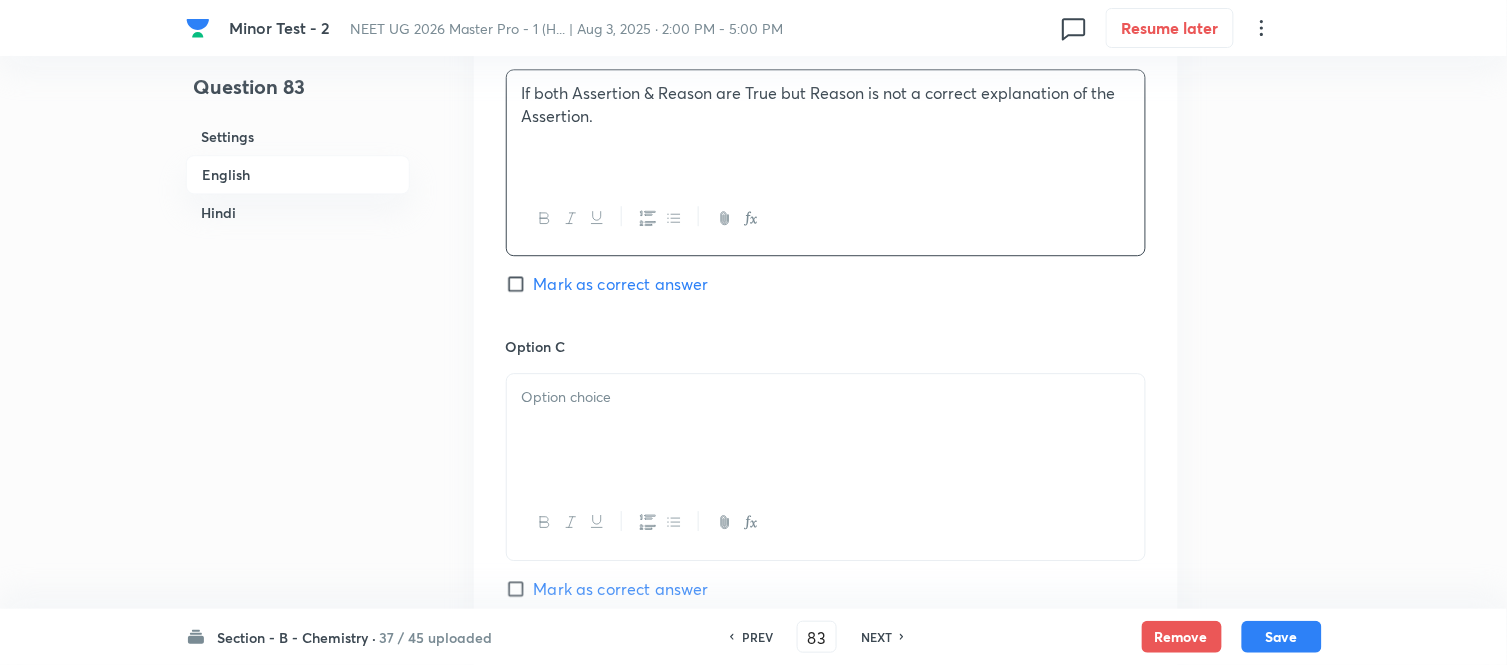 scroll, scrollTop: 1333, scrollLeft: 0, axis: vertical 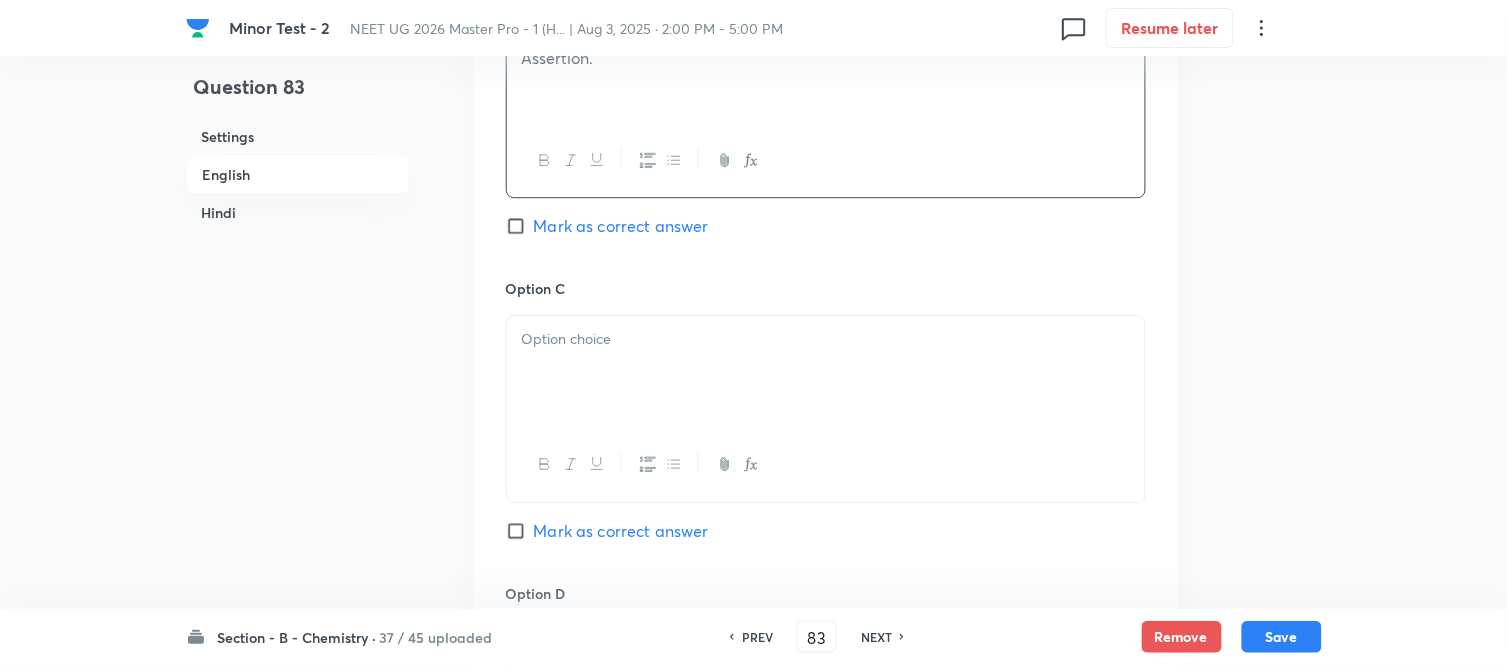 click at bounding box center (826, 339) 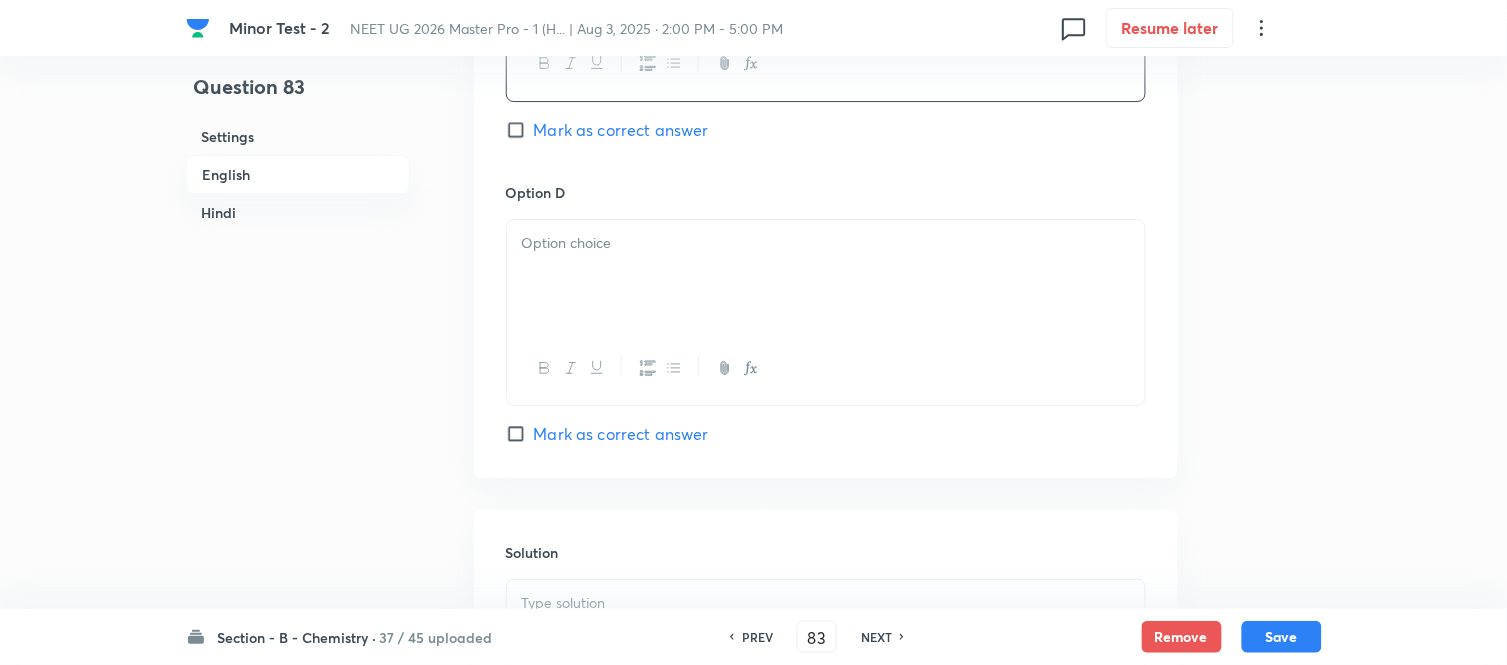 scroll, scrollTop: 1777, scrollLeft: 0, axis: vertical 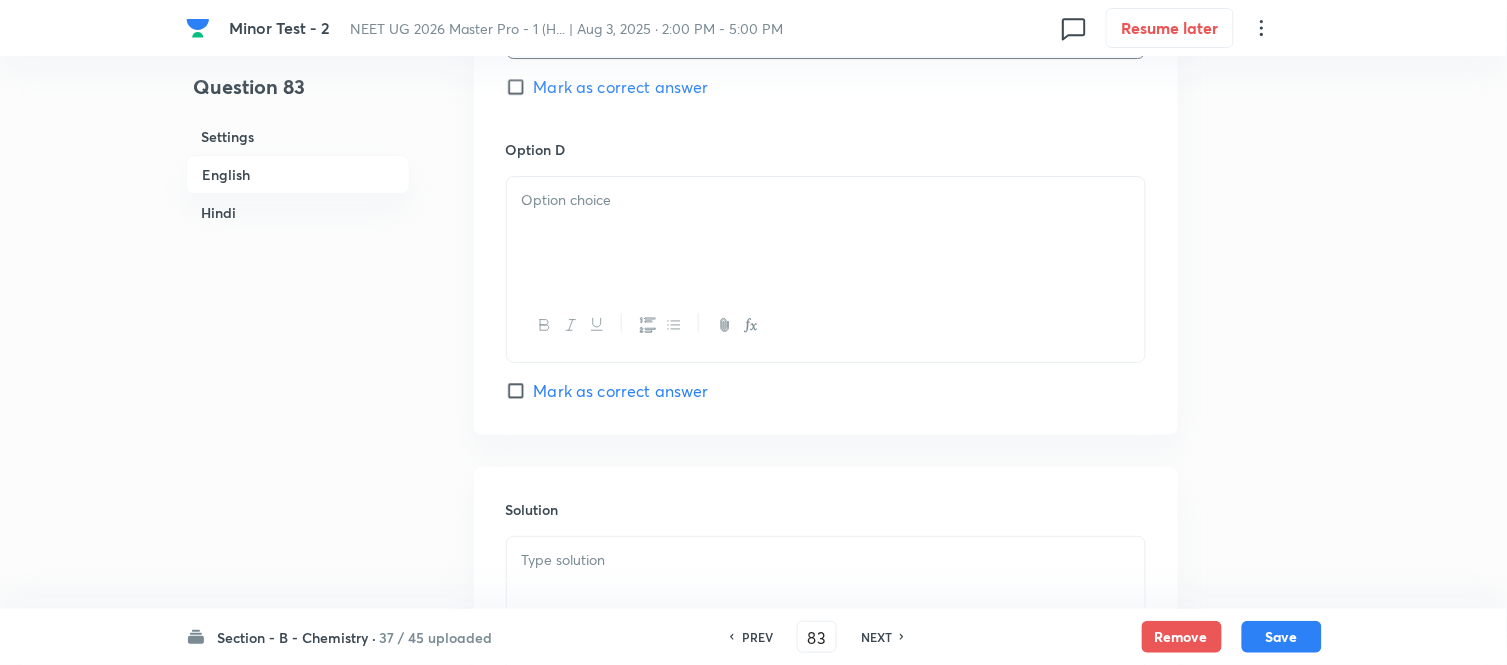 click at bounding box center [826, 233] 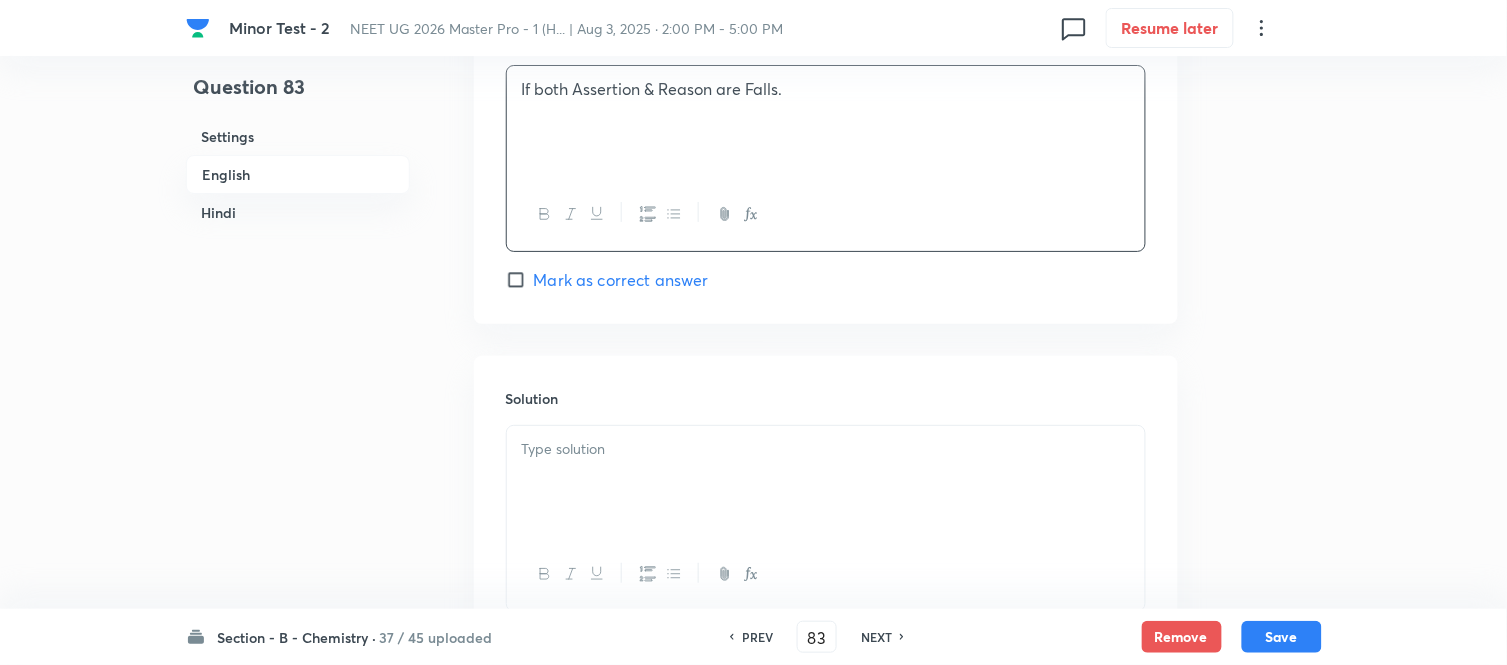 click on "Mark as correct answer" at bounding box center (520, 280) 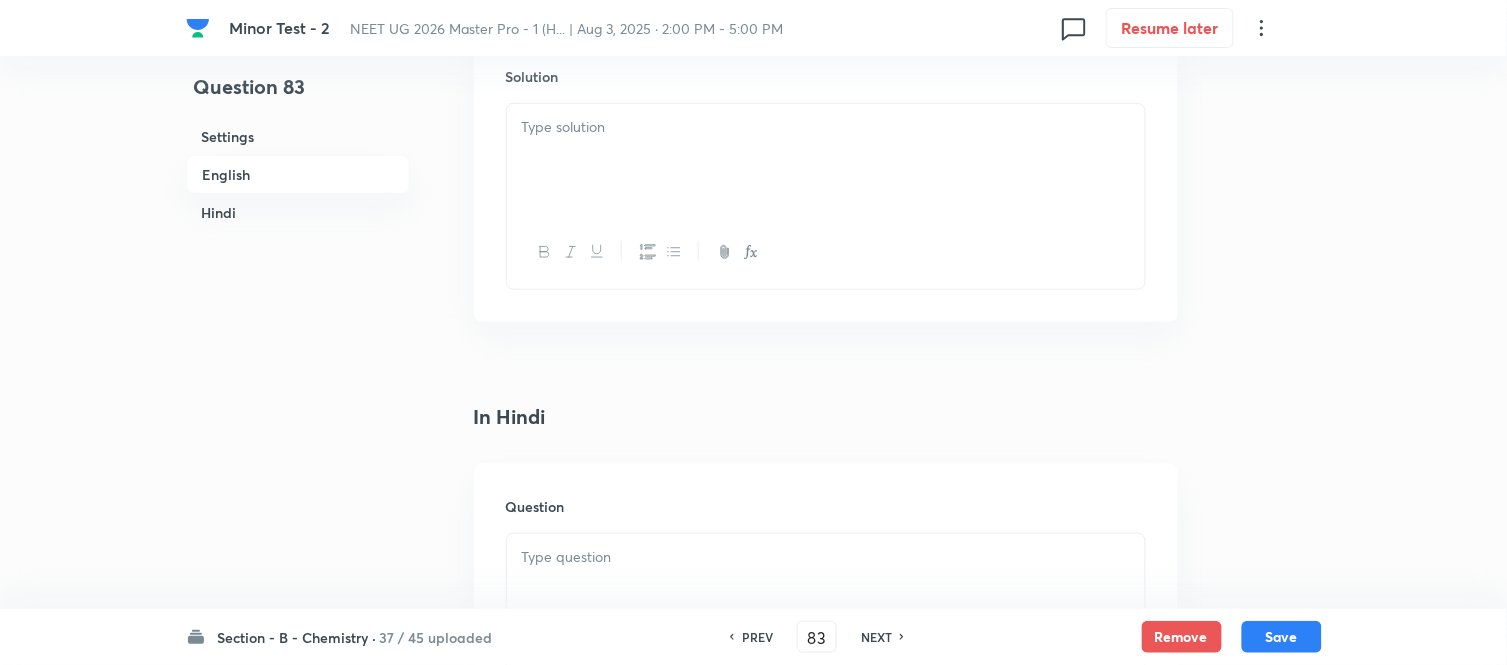 scroll, scrollTop: 2222, scrollLeft: 0, axis: vertical 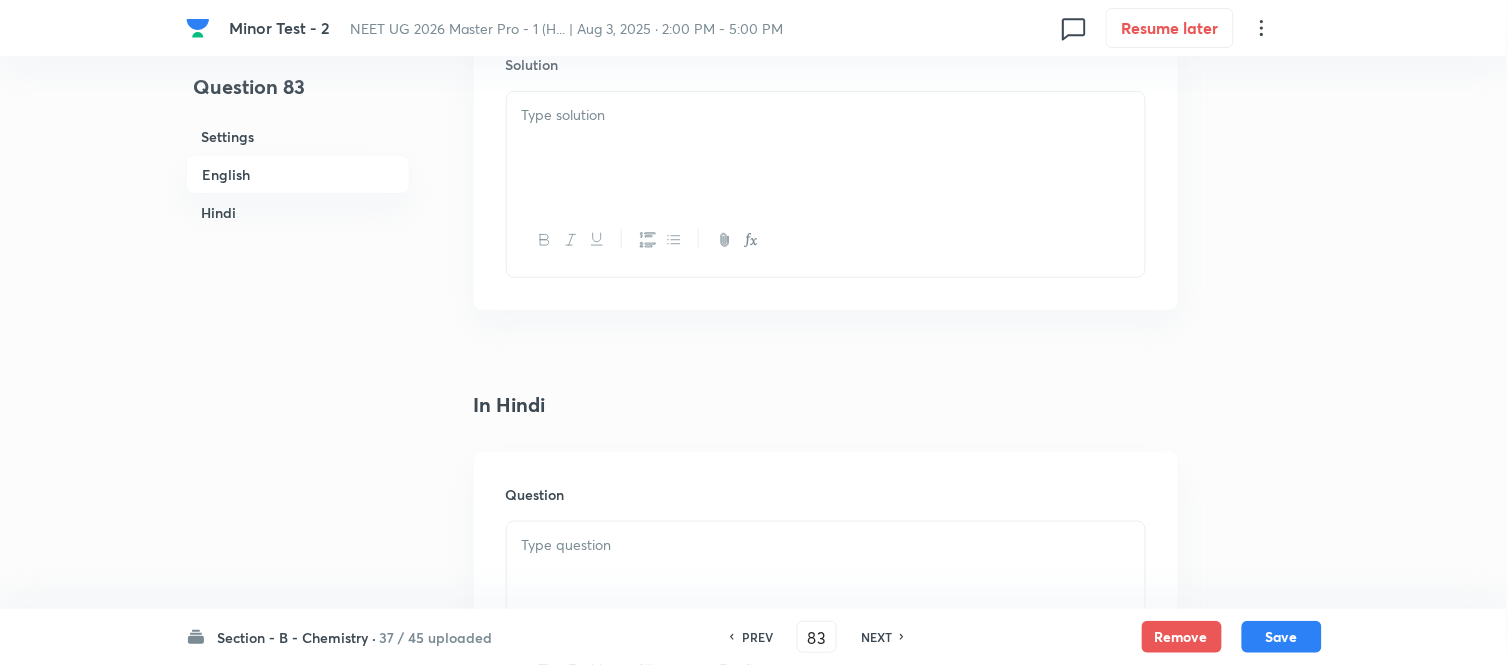 click at bounding box center (826, 148) 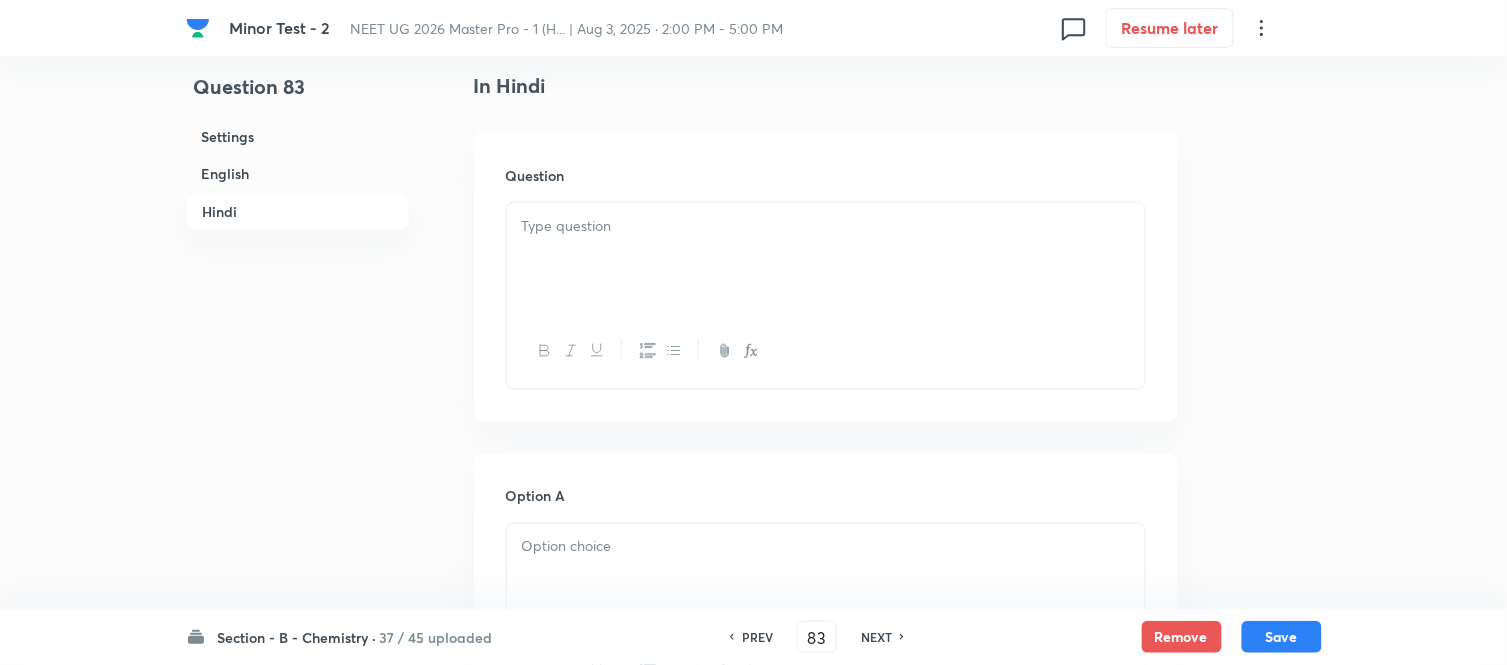 scroll, scrollTop: 2666, scrollLeft: 0, axis: vertical 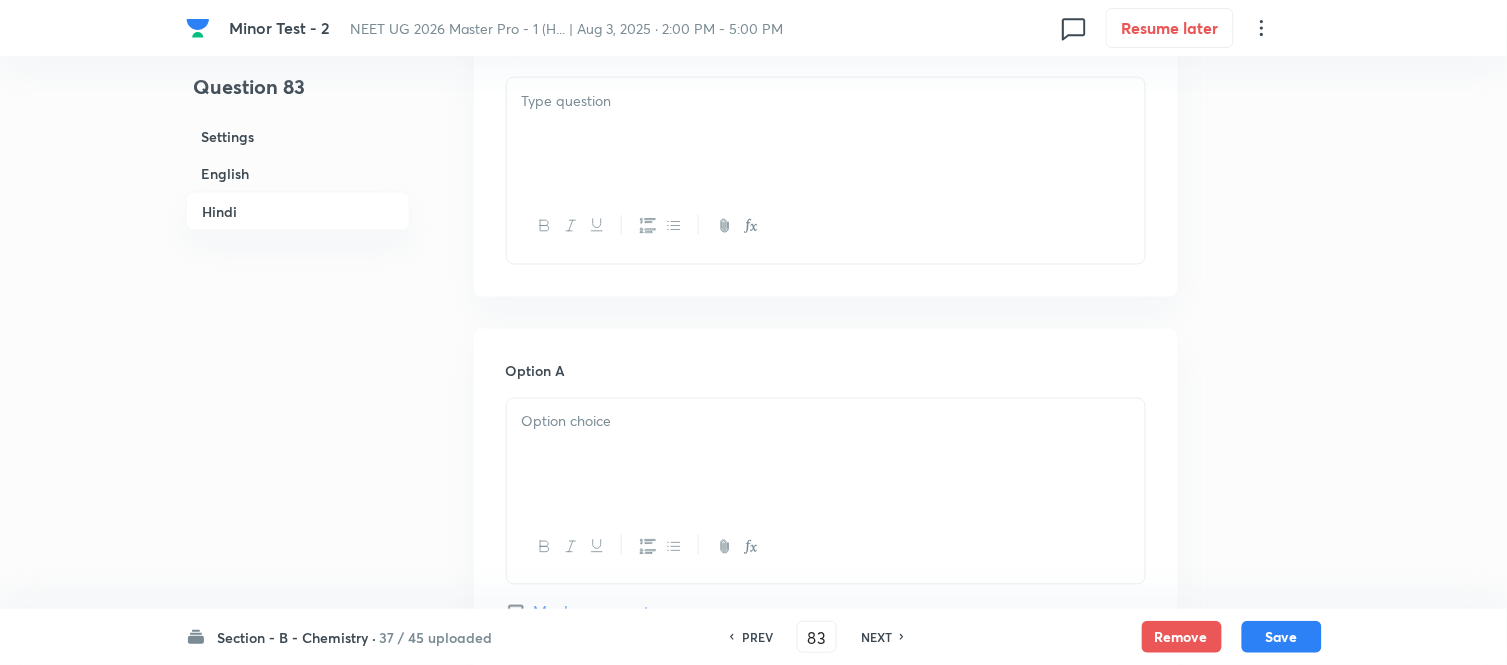 click at bounding box center [826, 101] 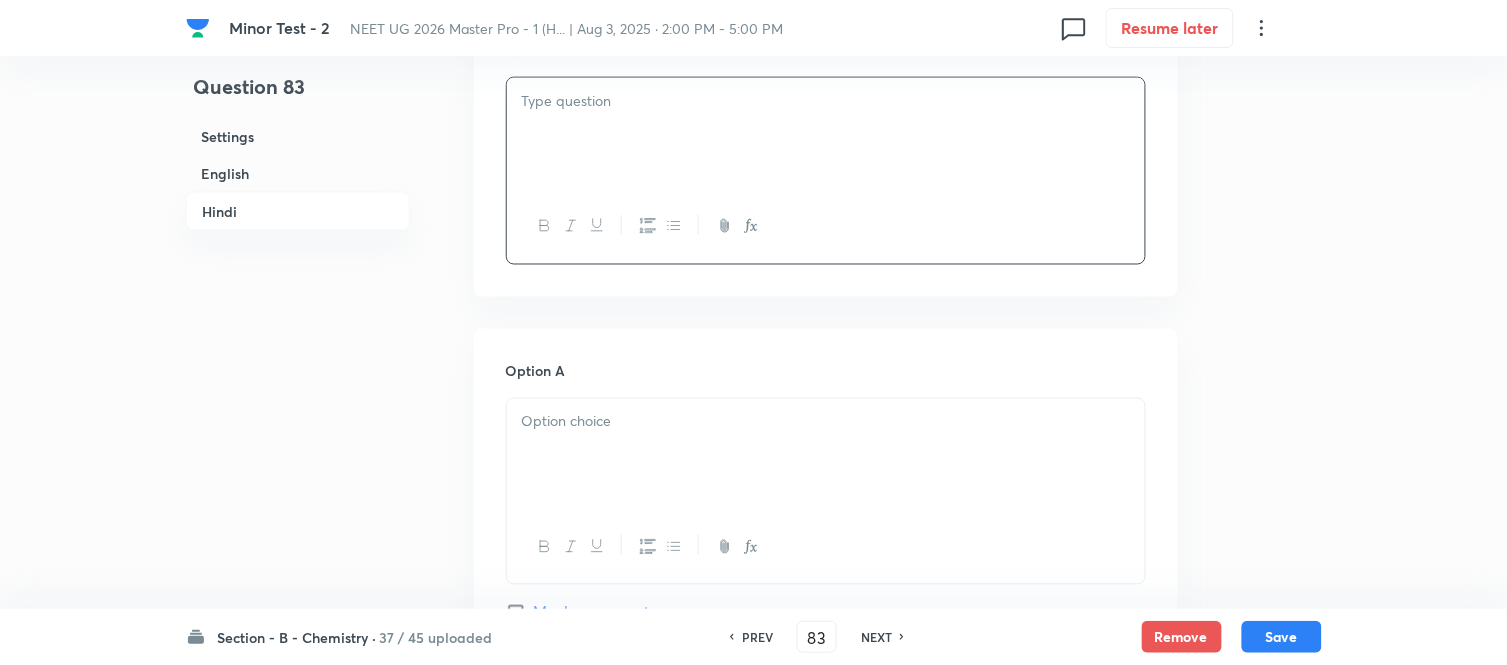 click at bounding box center (826, 134) 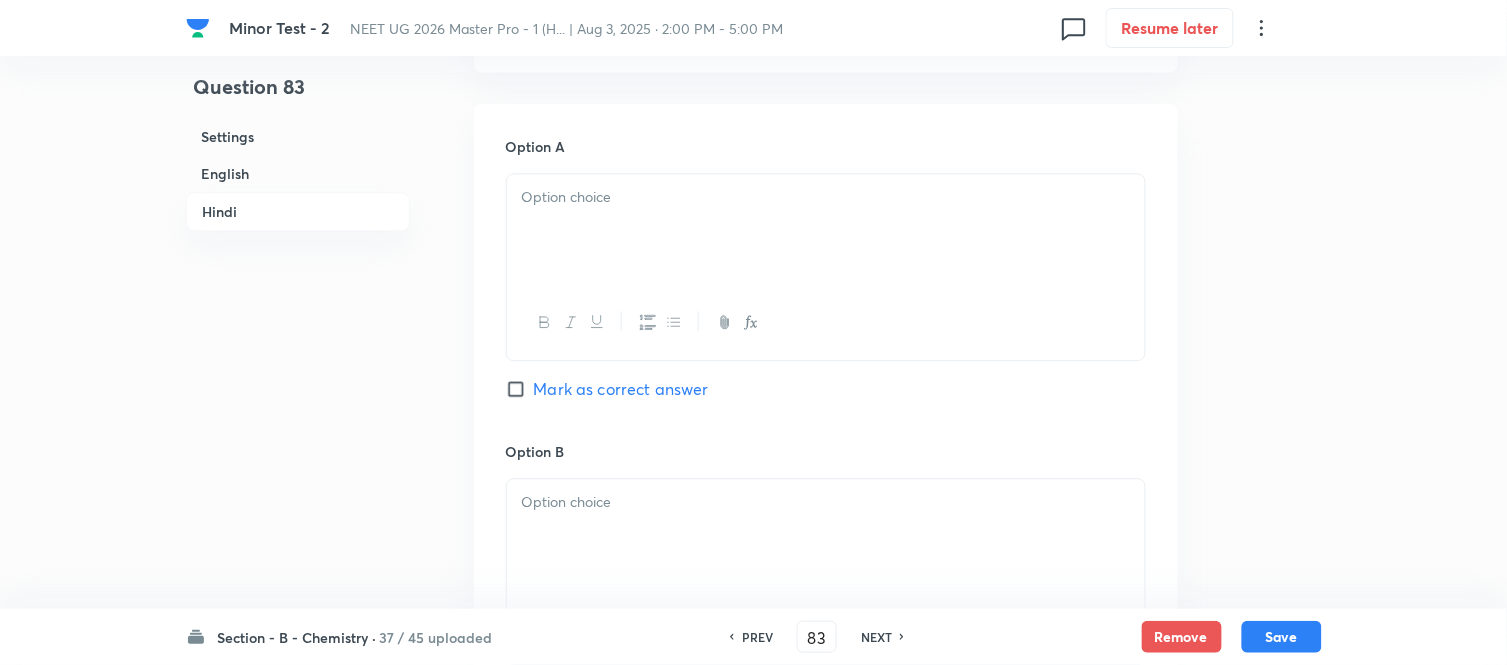 scroll, scrollTop: 3111, scrollLeft: 0, axis: vertical 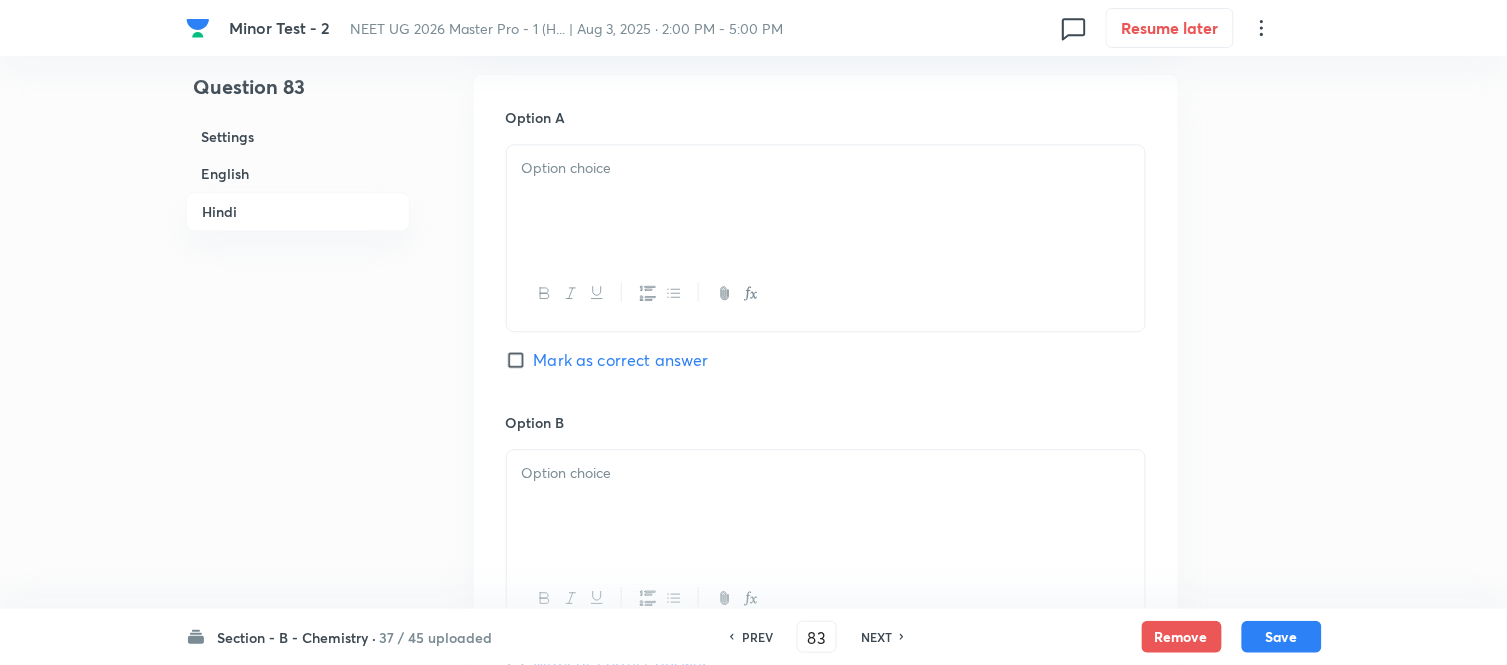 click at bounding box center (826, 201) 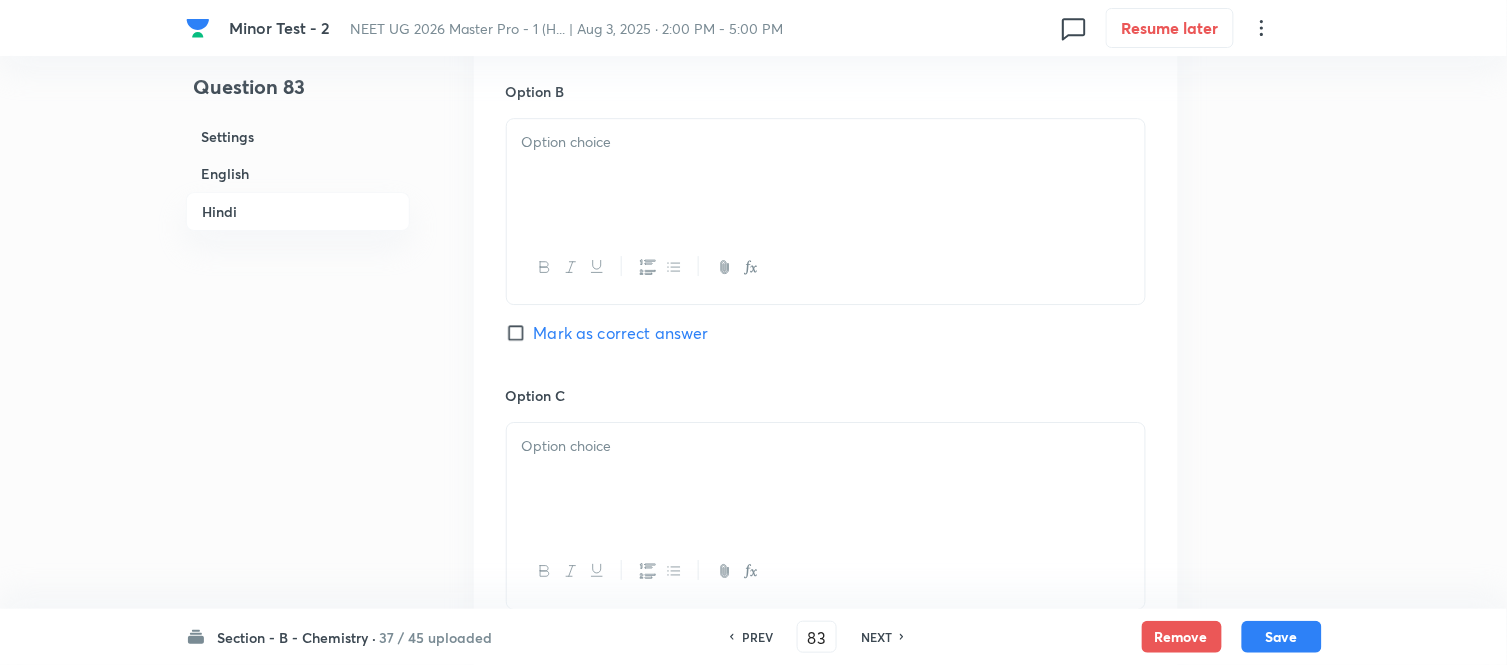 scroll, scrollTop: 3444, scrollLeft: 0, axis: vertical 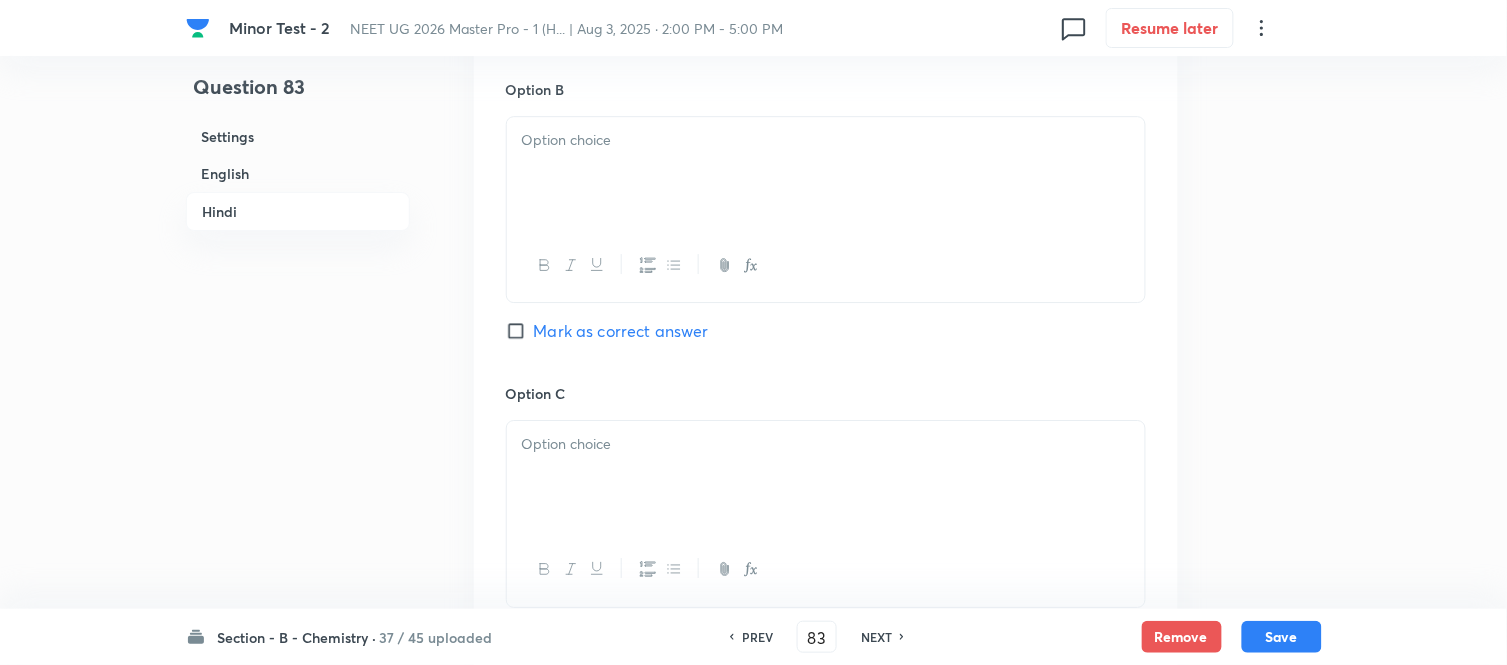 click at bounding box center [826, 140] 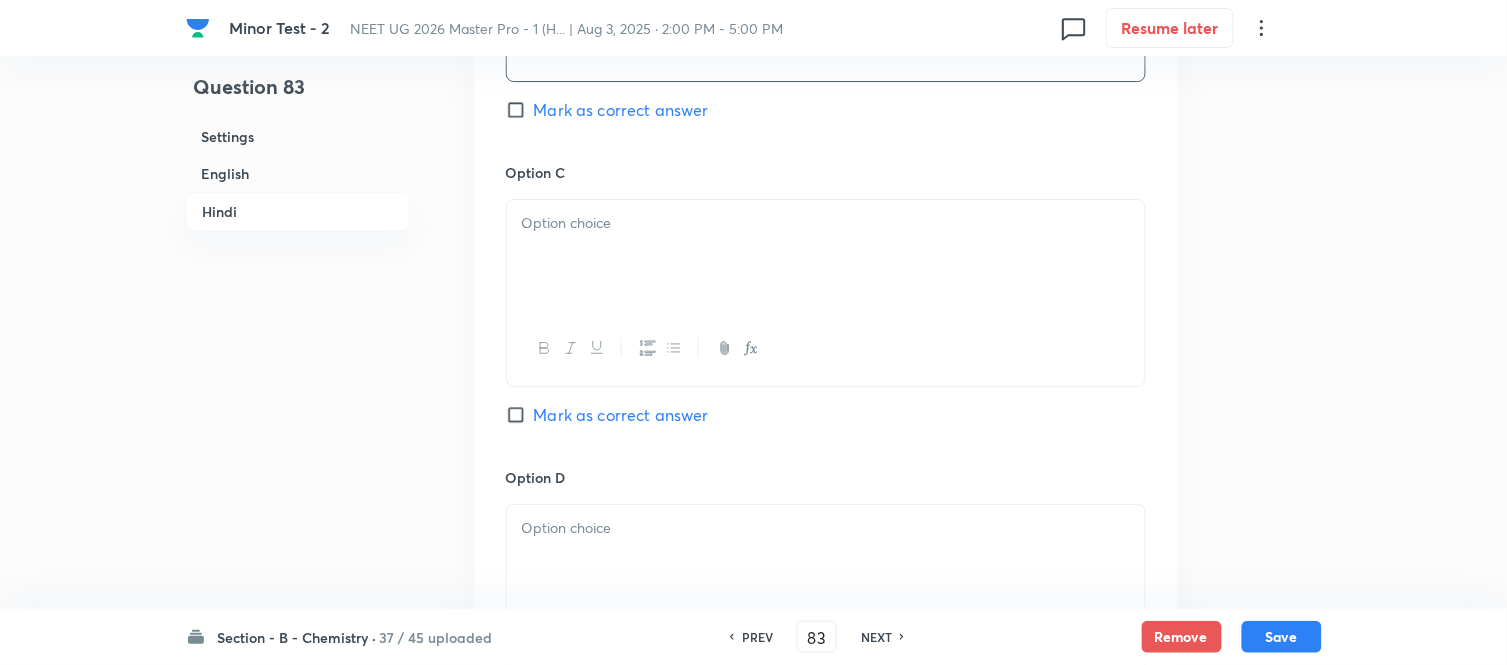 scroll, scrollTop: 3666, scrollLeft: 0, axis: vertical 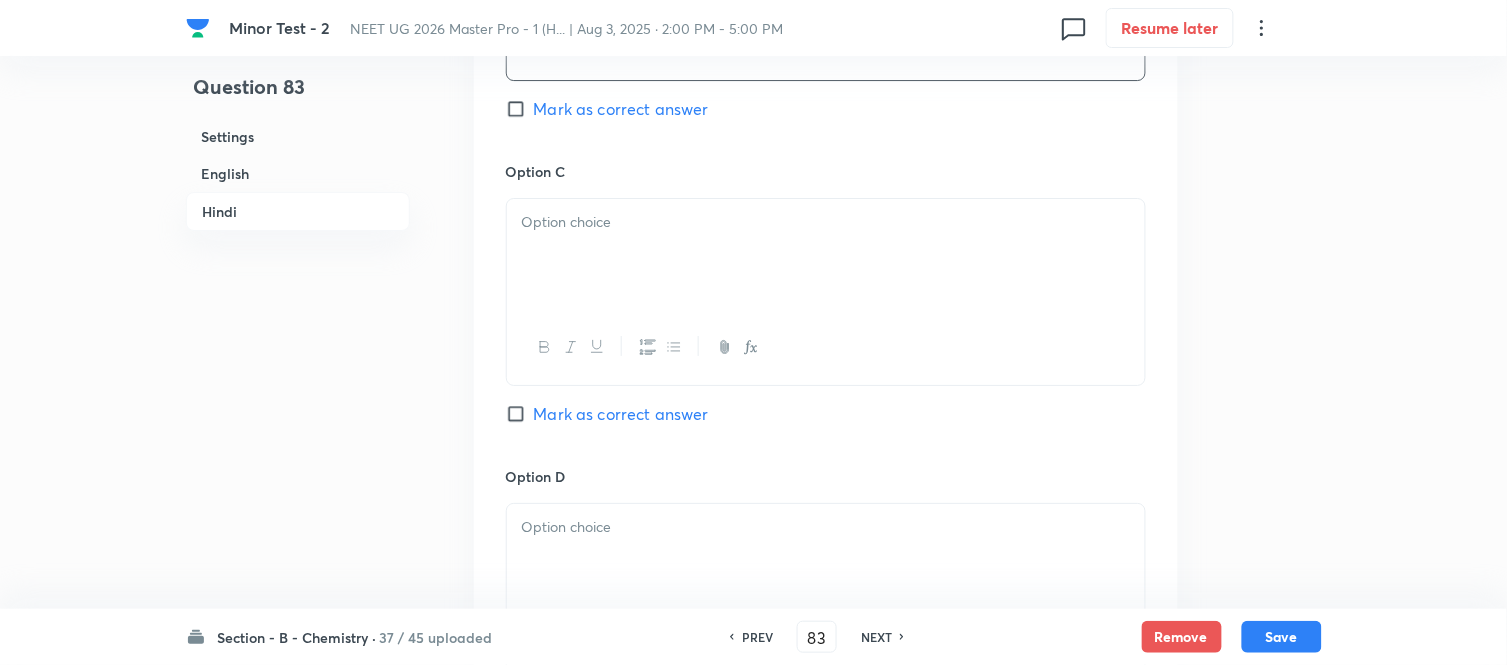 click at bounding box center [826, 255] 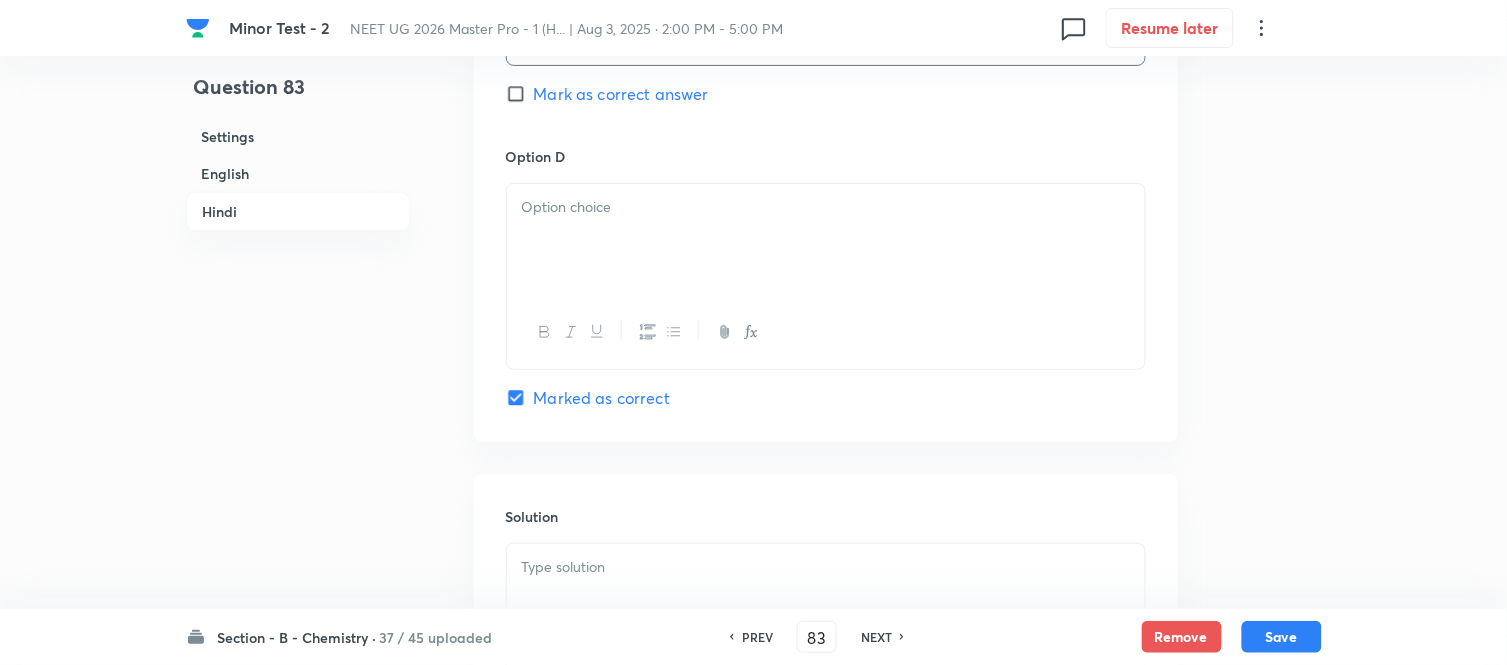 scroll, scrollTop: 4000, scrollLeft: 0, axis: vertical 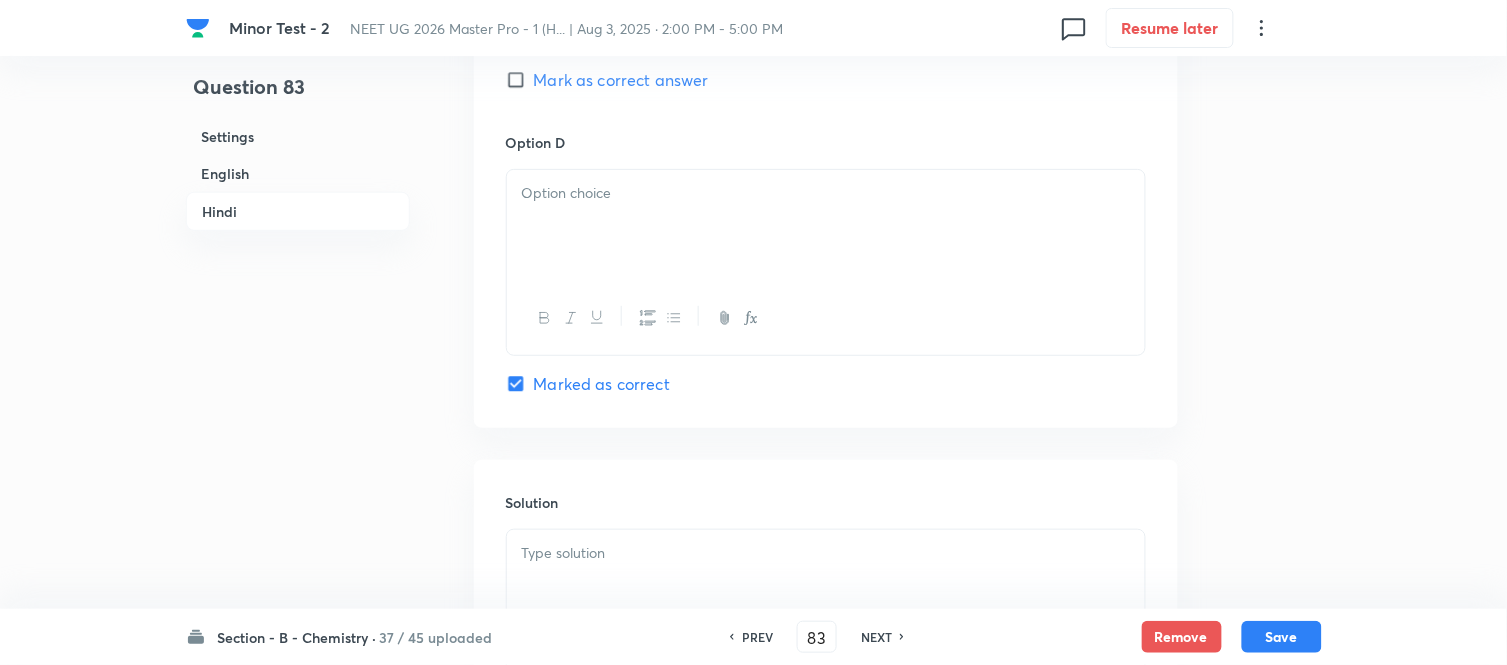 click at bounding box center [826, 226] 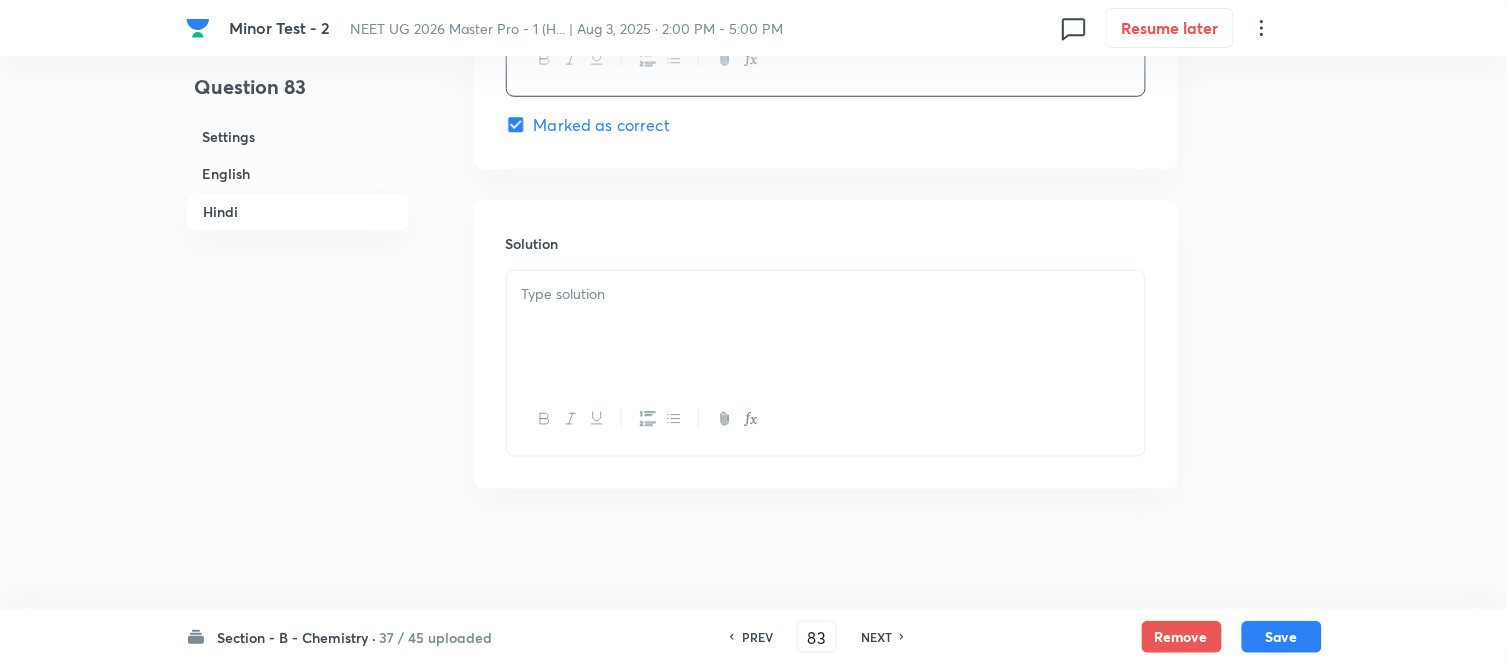 scroll, scrollTop: 4408, scrollLeft: 0, axis: vertical 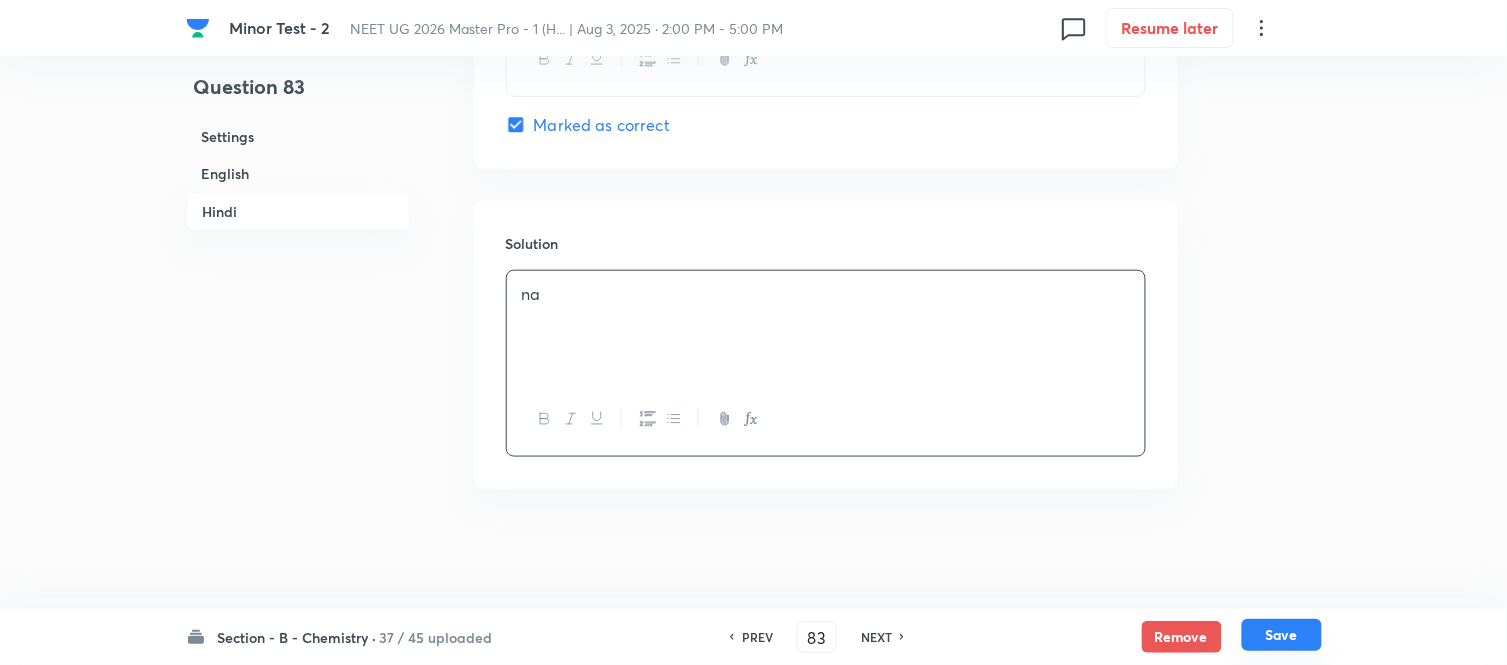 click on "Save" at bounding box center [1282, 635] 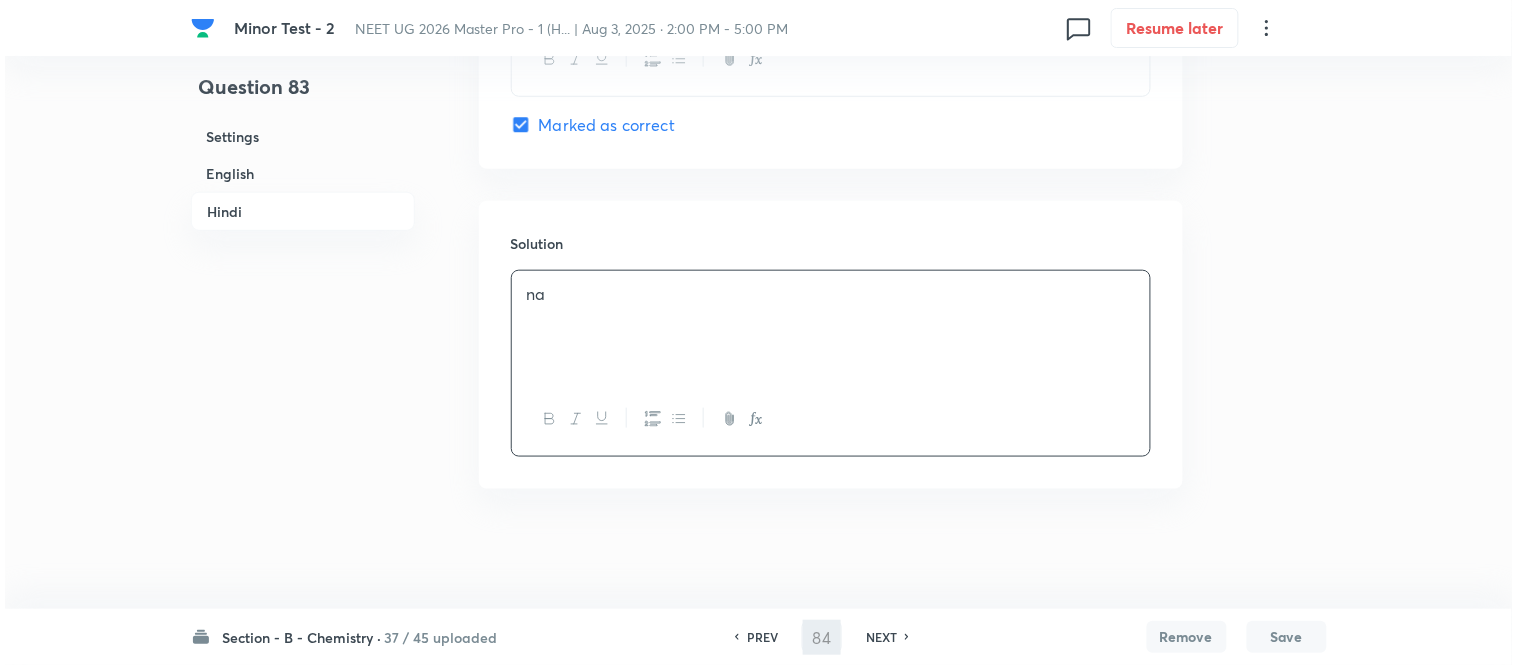 scroll, scrollTop: 0, scrollLeft: 0, axis: both 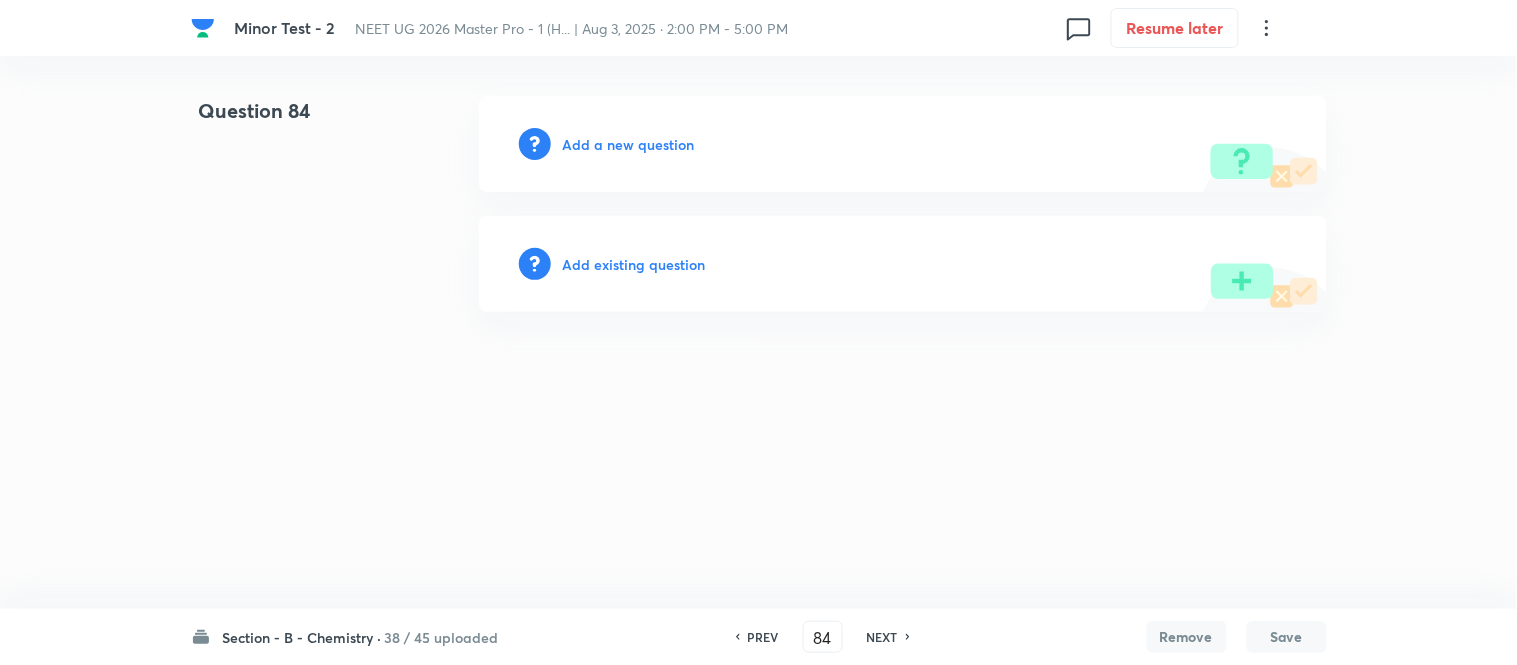 click on "Add a new question" at bounding box center (629, 144) 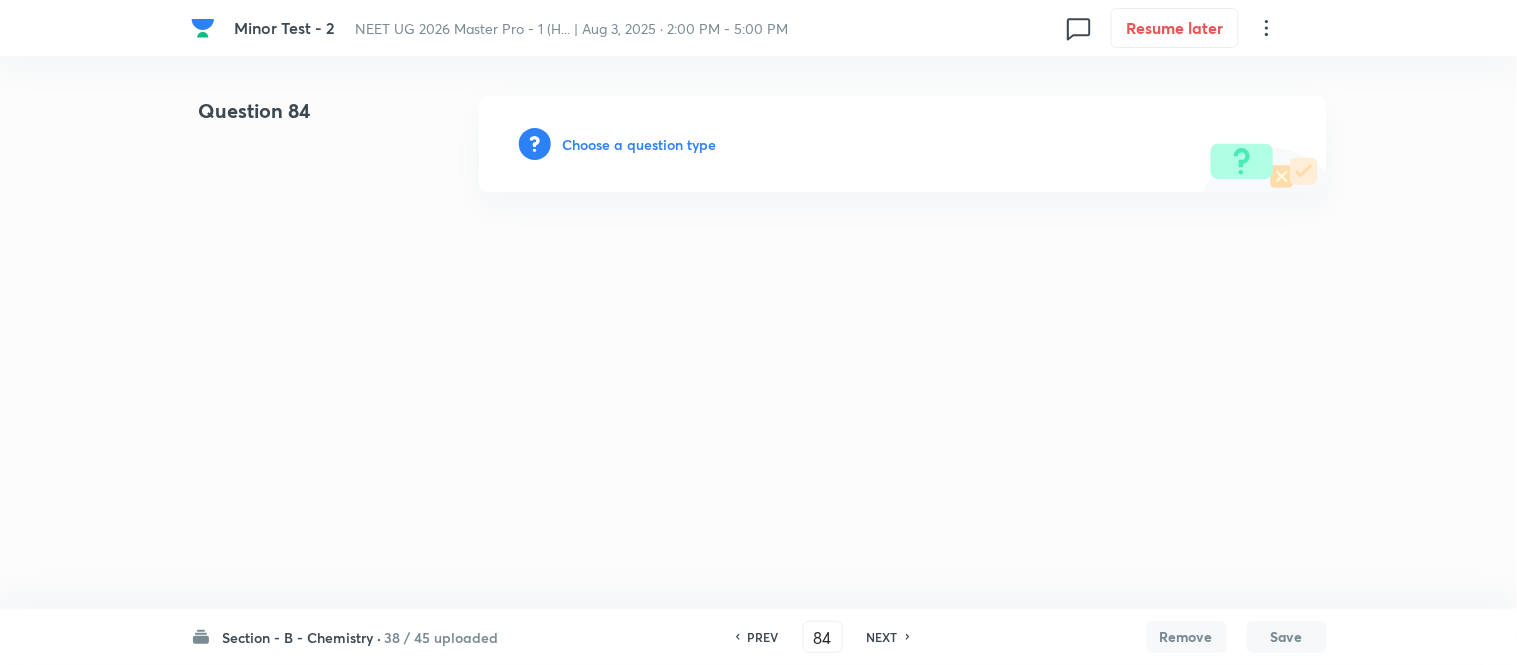 click on "Choose a question type" at bounding box center (640, 144) 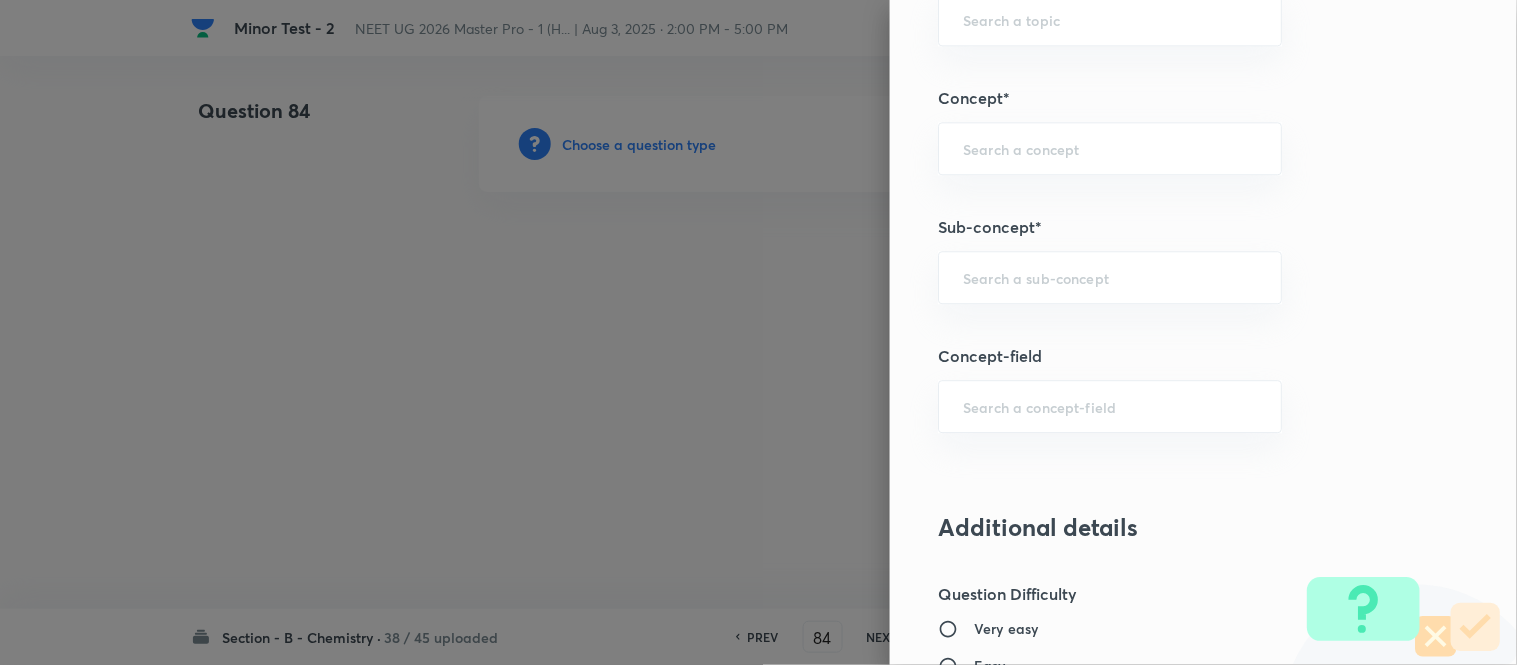scroll, scrollTop: 1295, scrollLeft: 0, axis: vertical 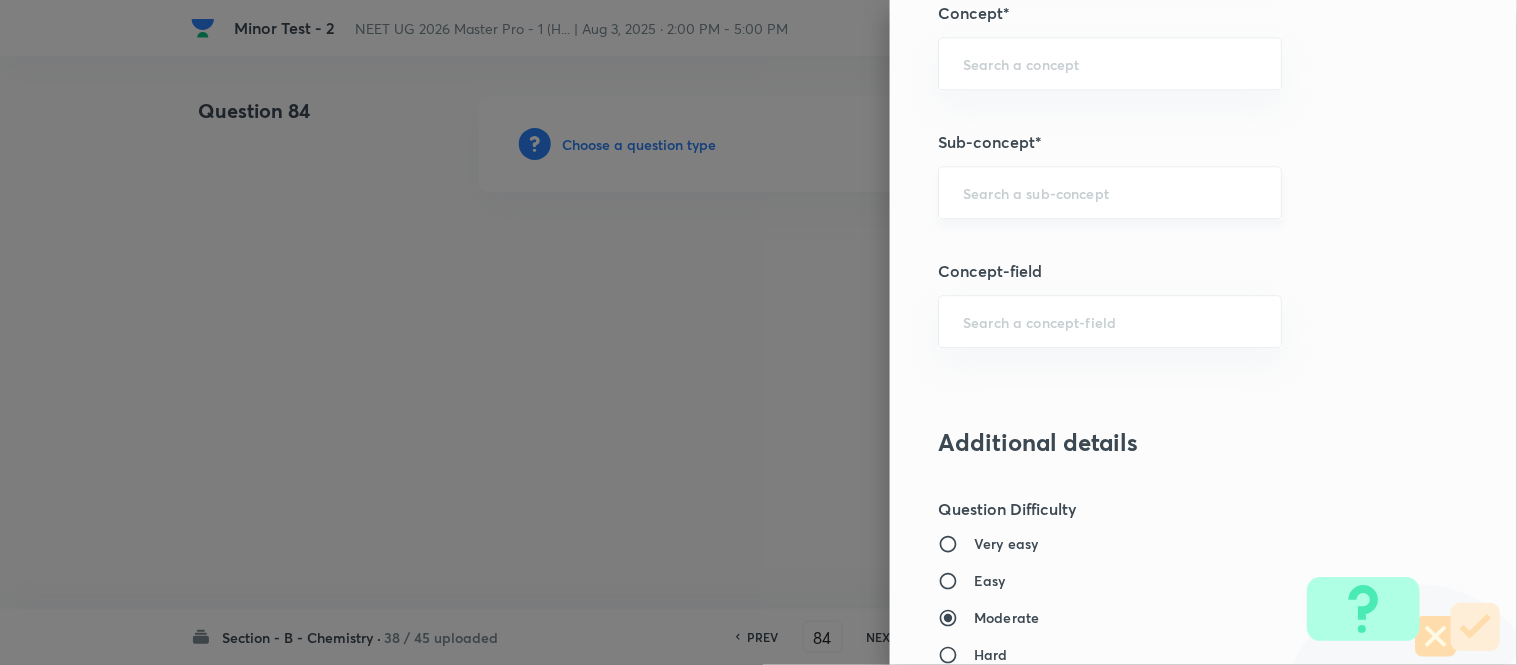 click at bounding box center (1110, 192) 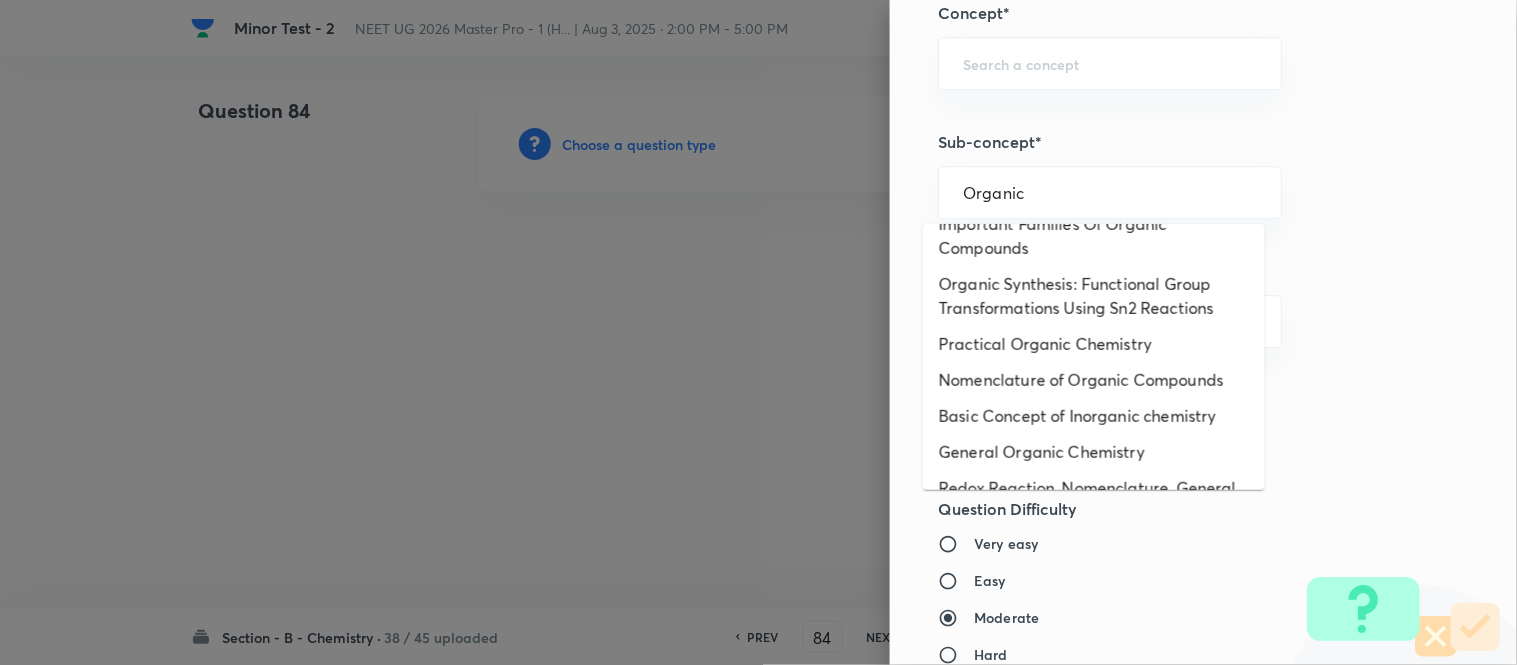 scroll, scrollTop: 325, scrollLeft: 0, axis: vertical 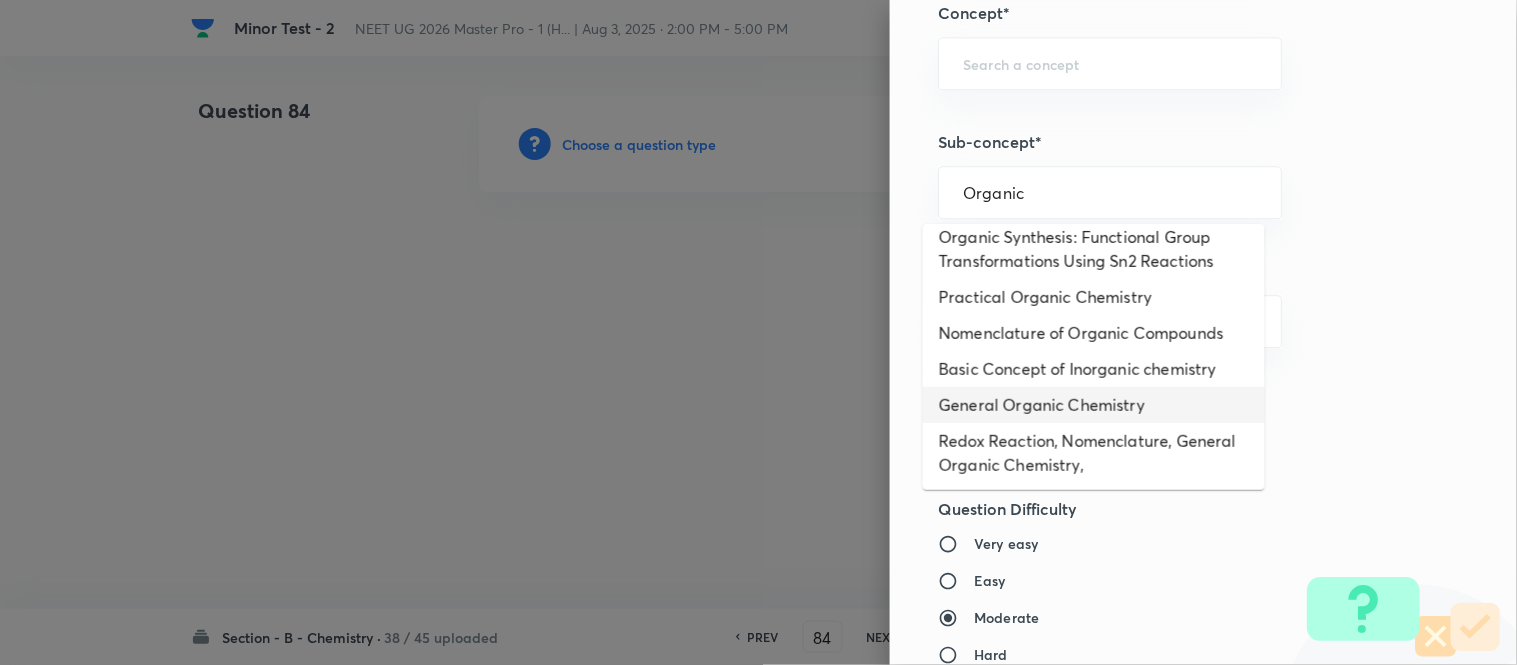 click on "General Organic Chemistry" at bounding box center (1094, 405) 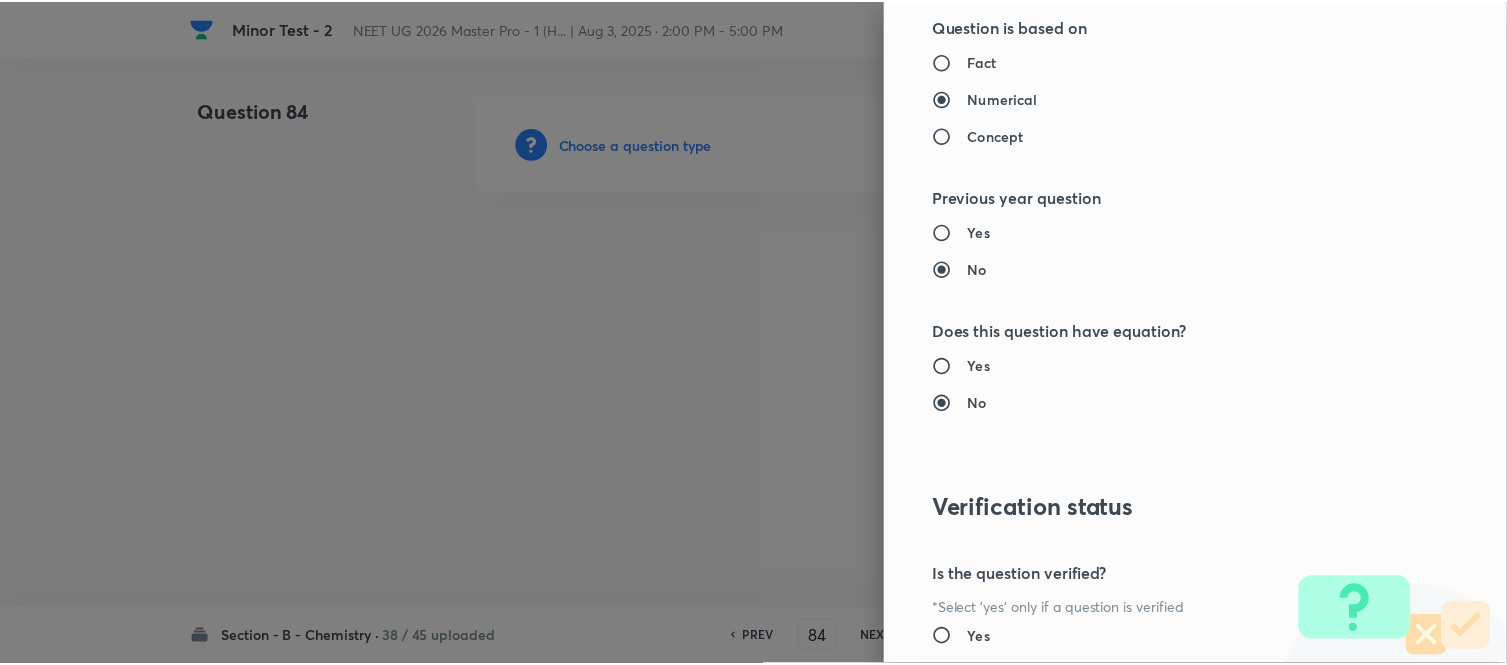 scroll, scrollTop: 2195, scrollLeft: 0, axis: vertical 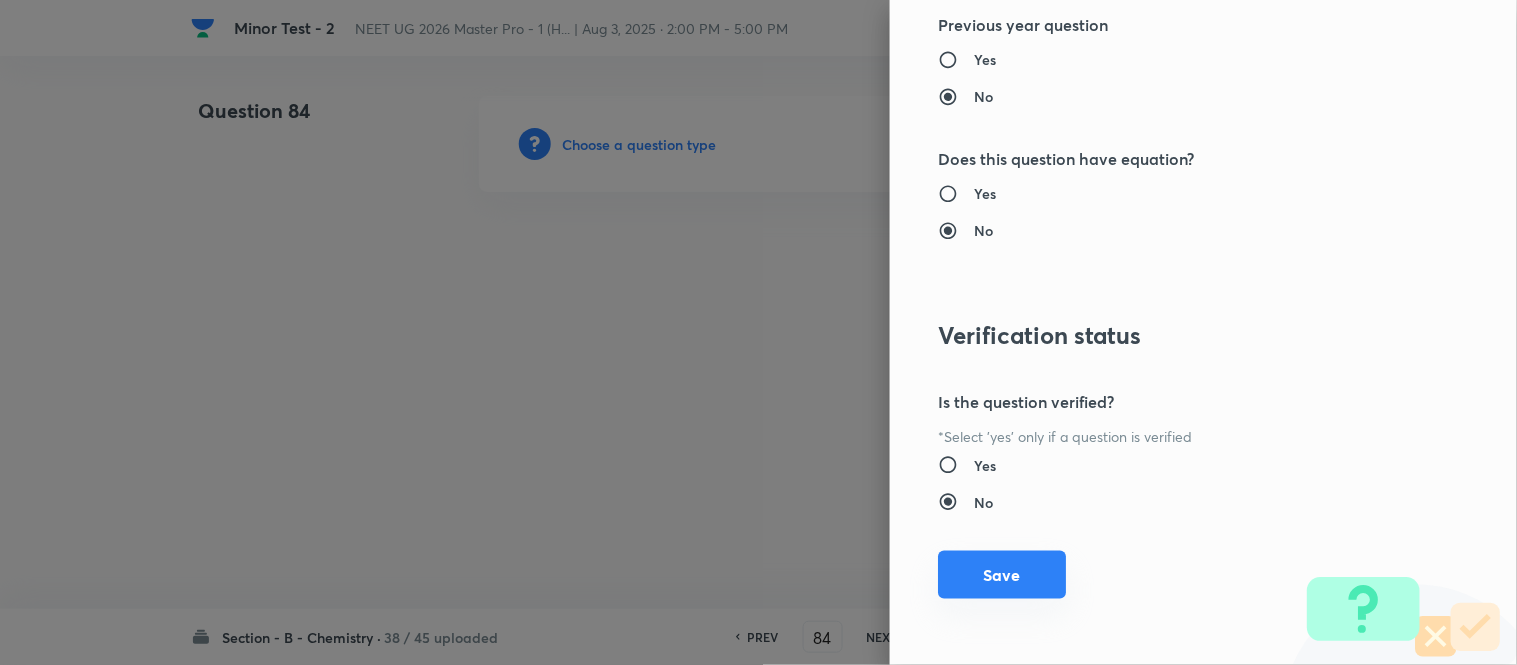 click on "Save" at bounding box center [1002, 575] 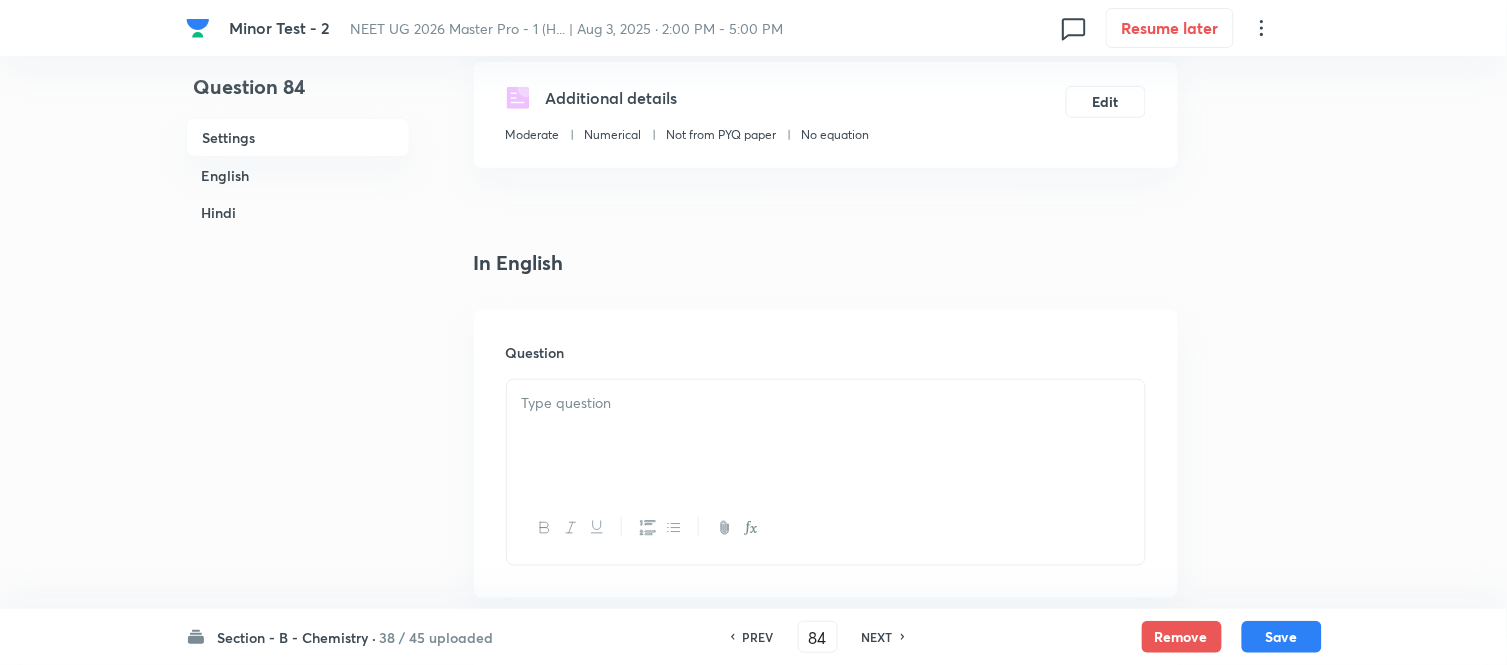 scroll, scrollTop: 555, scrollLeft: 0, axis: vertical 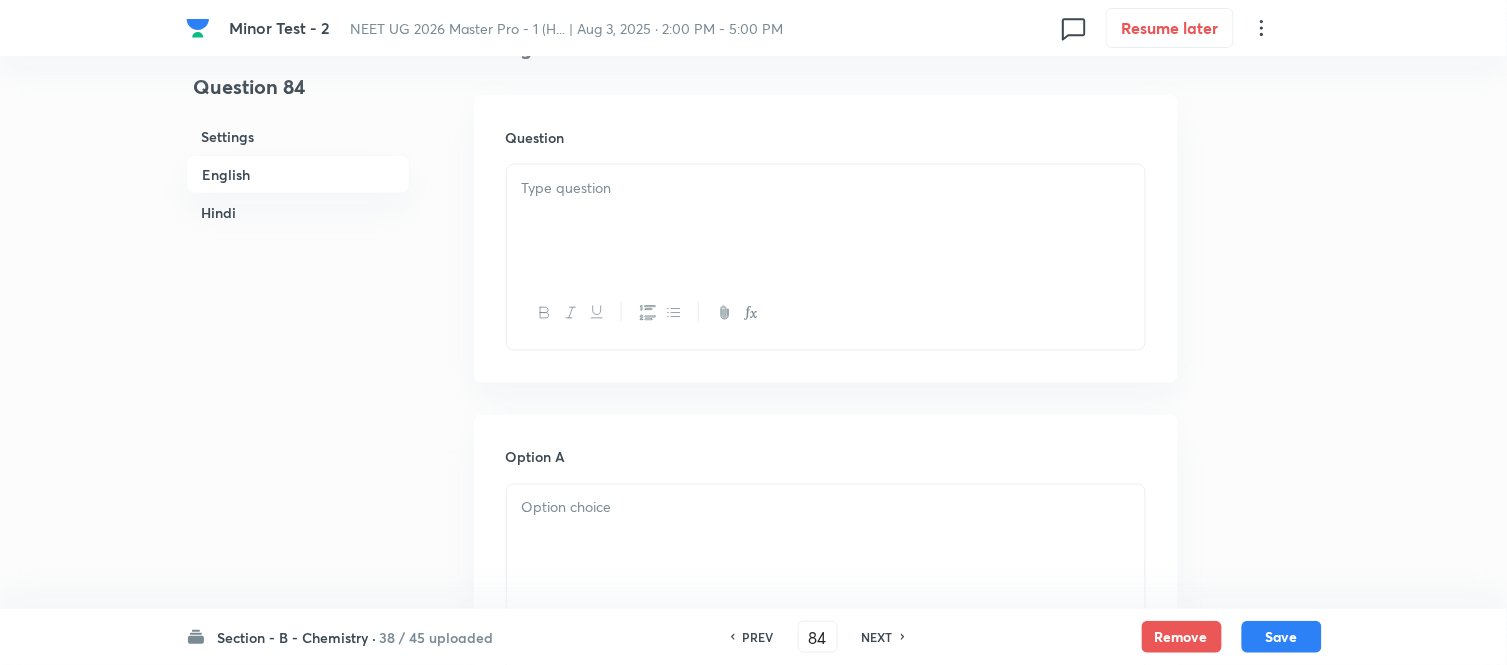 click at bounding box center (826, 221) 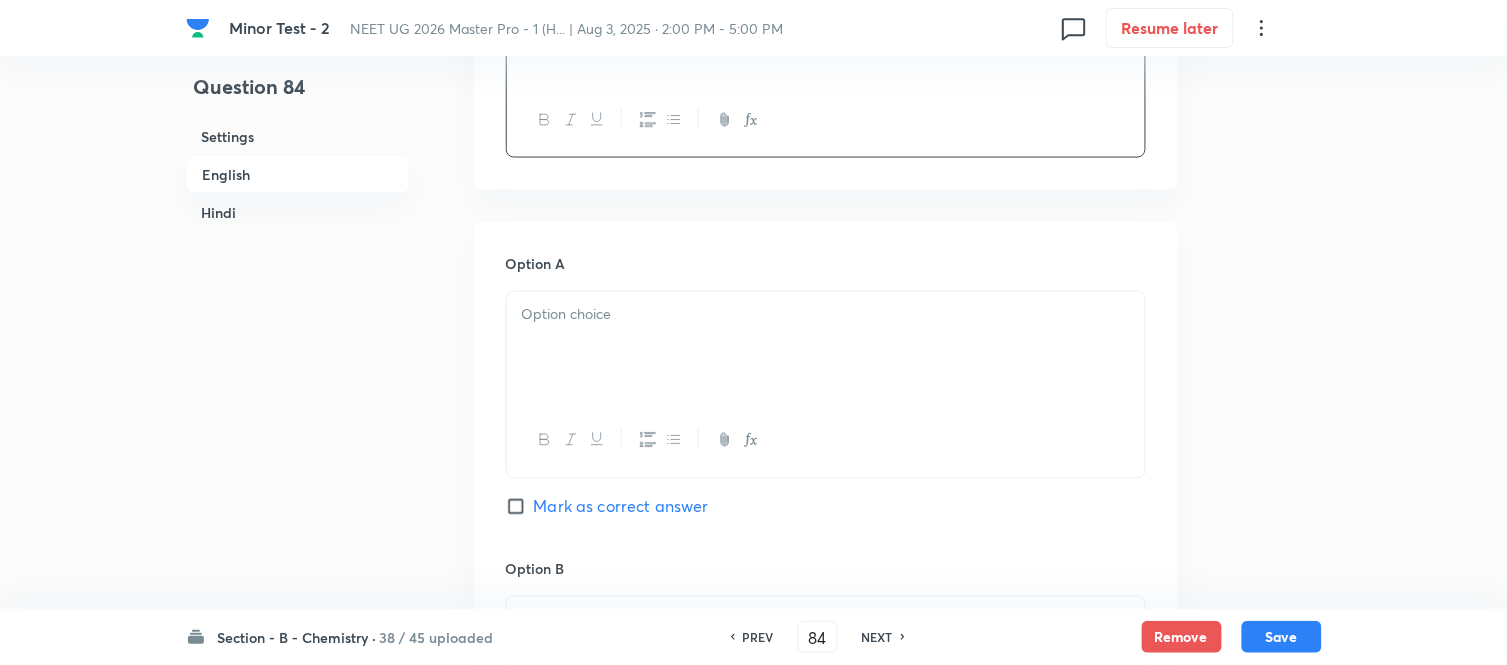 scroll, scrollTop: 888, scrollLeft: 0, axis: vertical 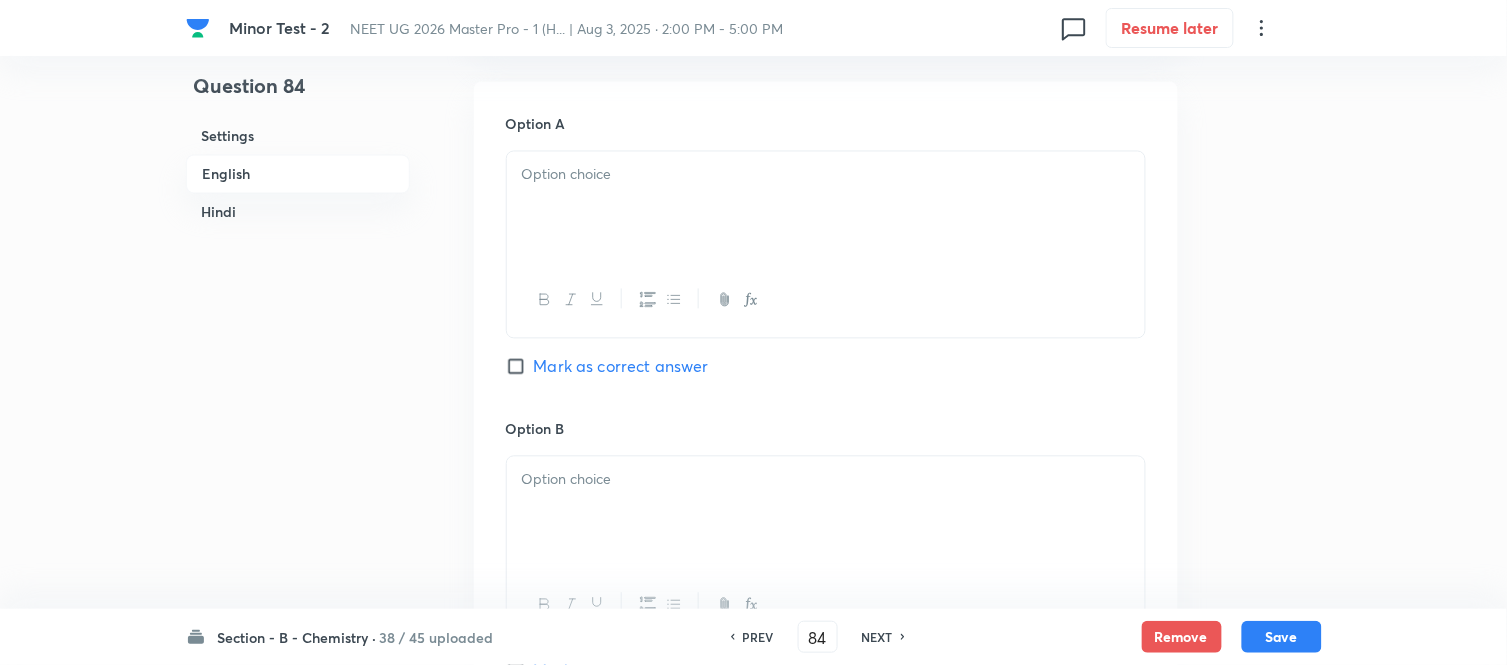 click at bounding box center [826, 208] 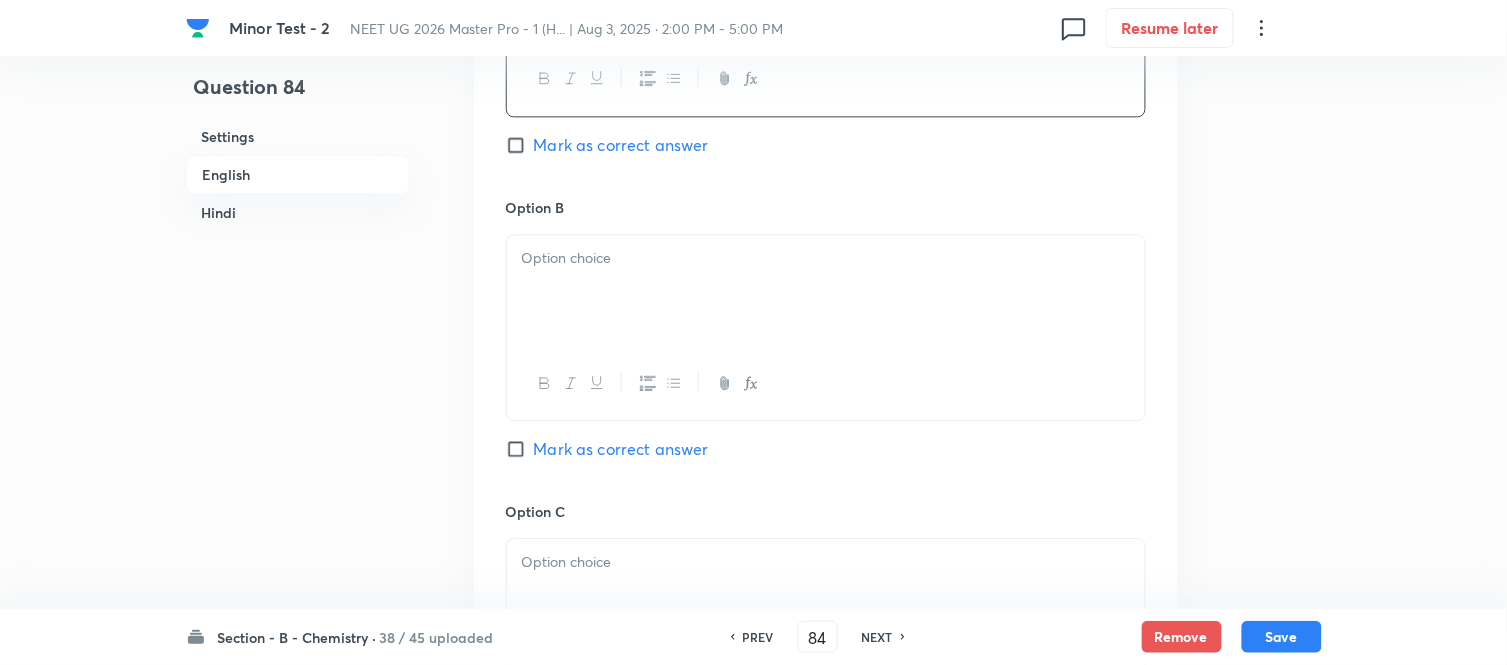 scroll, scrollTop: 1111, scrollLeft: 0, axis: vertical 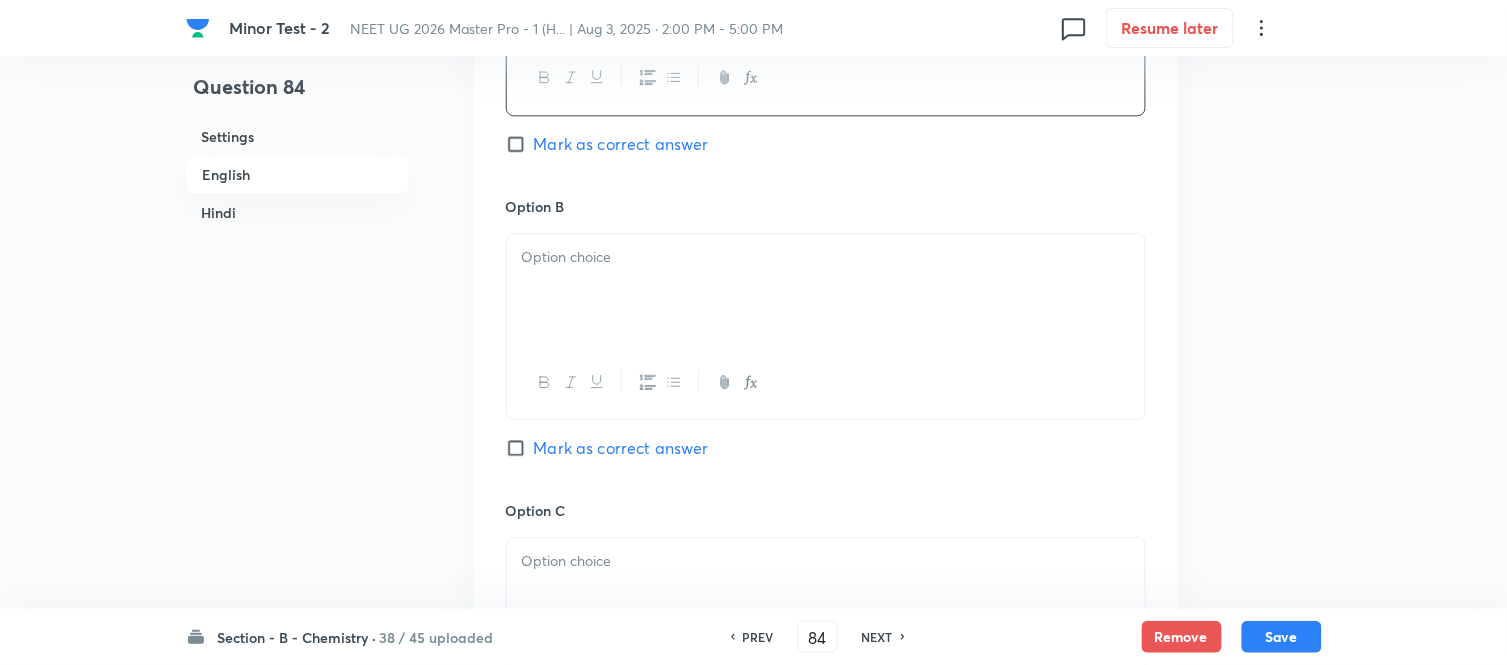 click at bounding box center (826, 257) 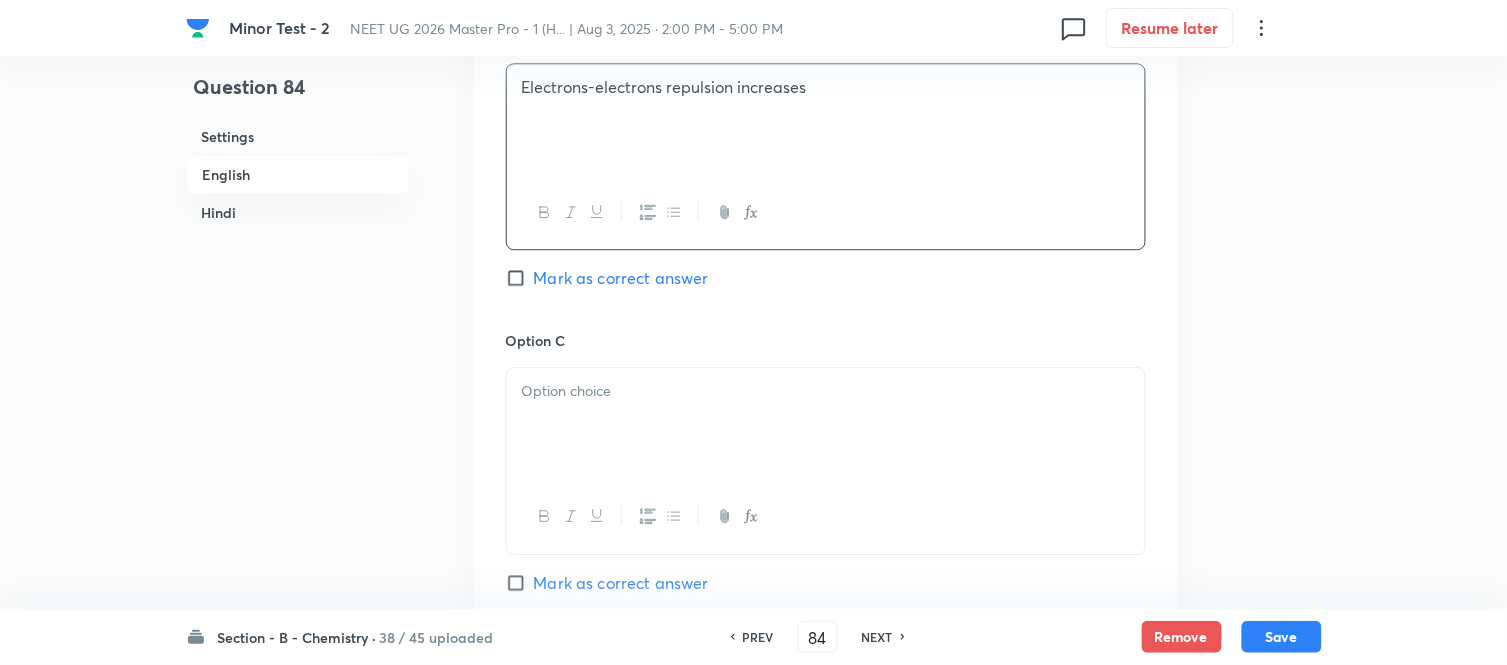 scroll, scrollTop: 1333, scrollLeft: 0, axis: vertical 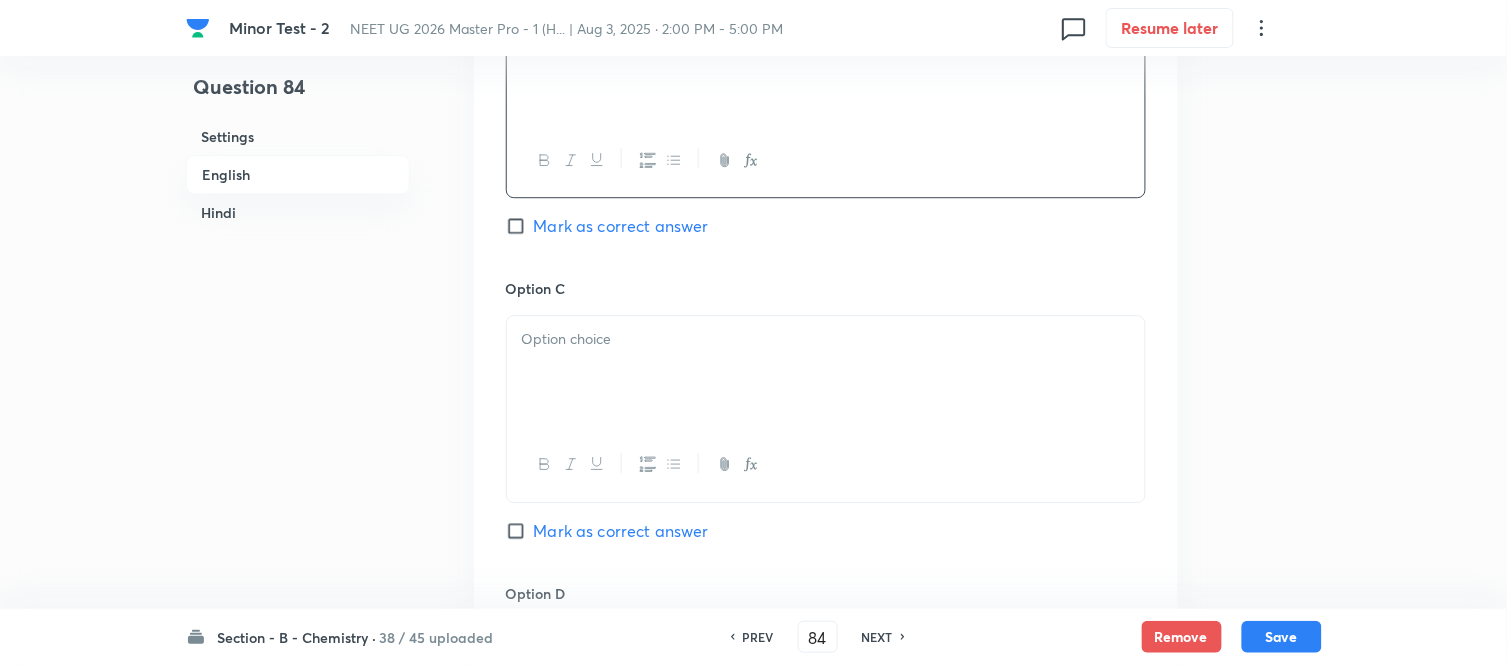 click at bounding box center (826, 372) 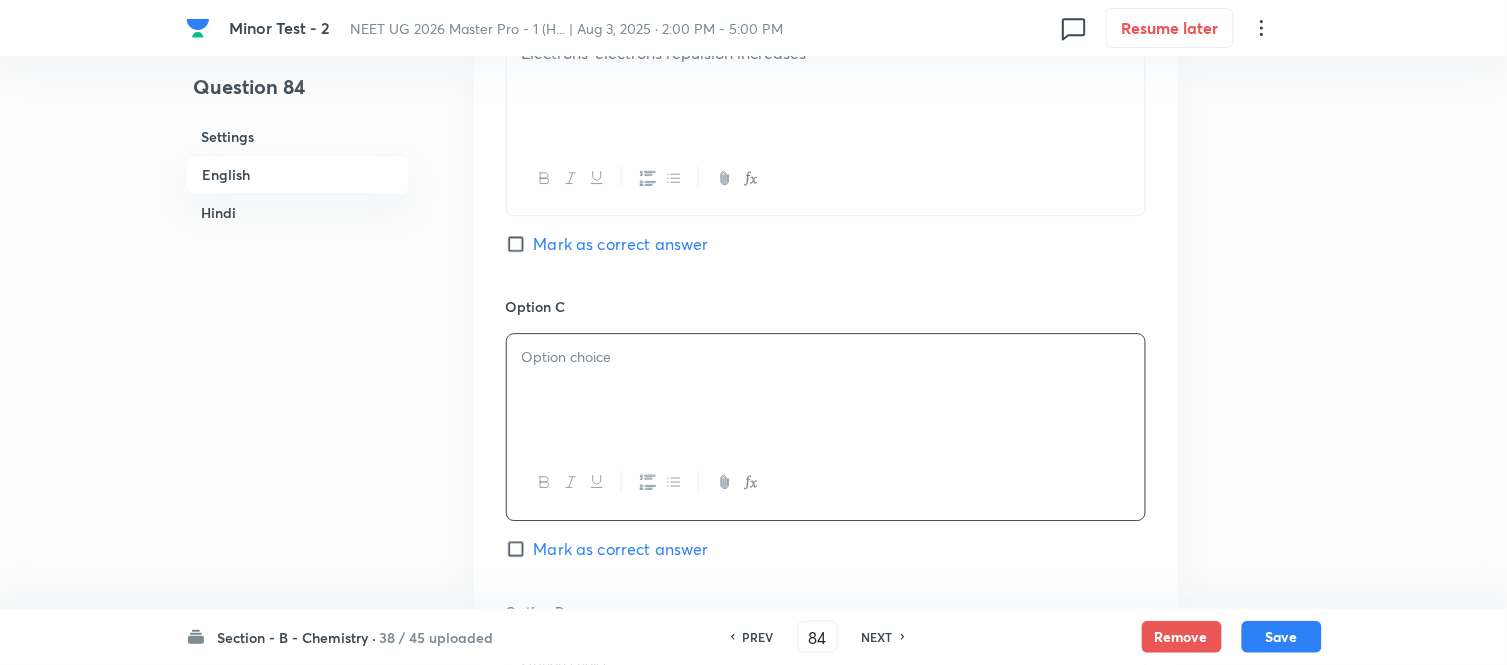 scroll, scrollTop: 1333, scrollLeft: 0, axis: vertical 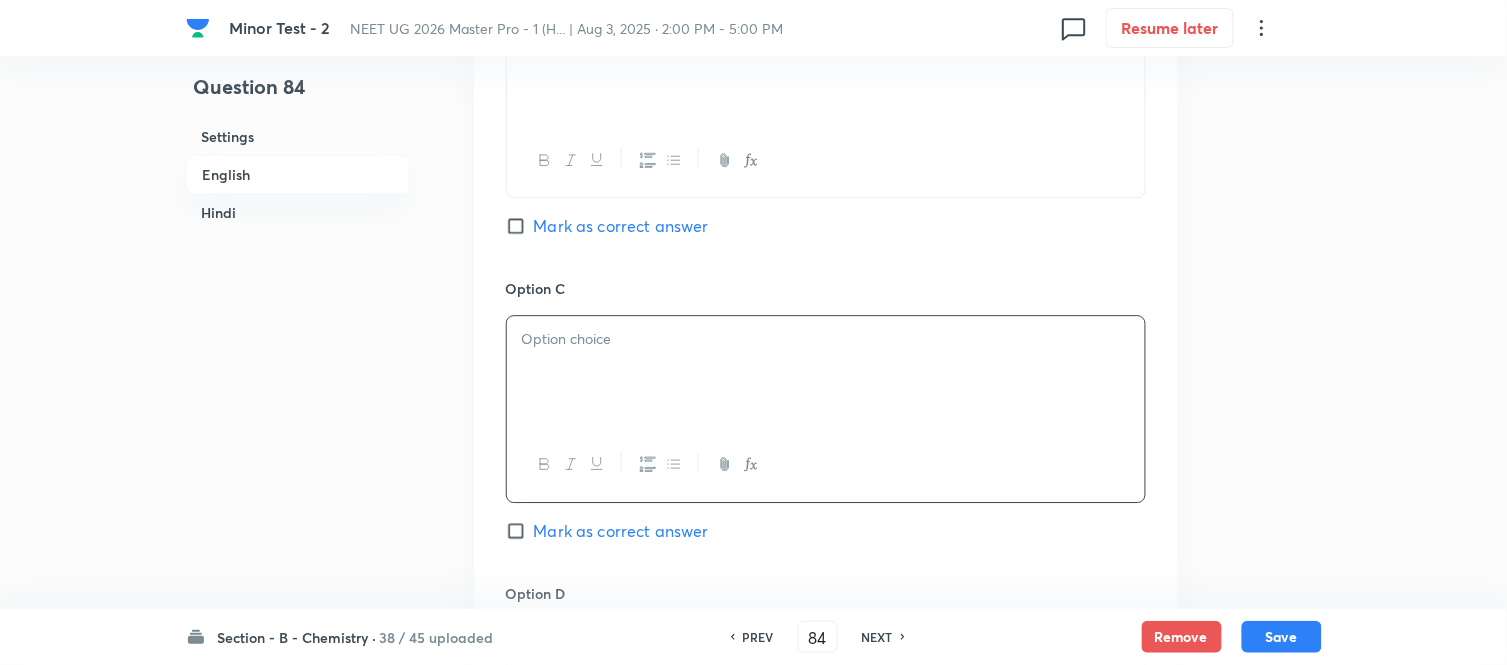 click at bounding box center [826, 372] 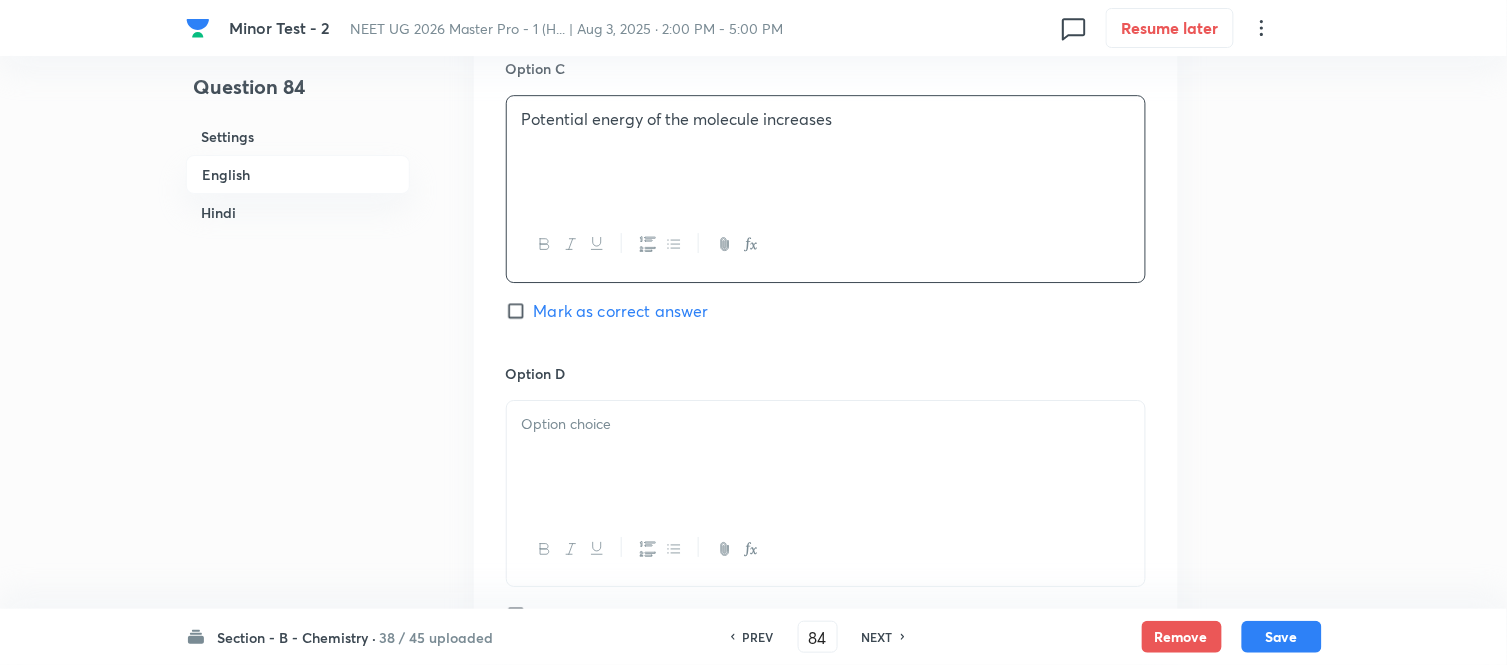 scroll, scrollTop: 1555, scrollLeft: 0, axis: vertical 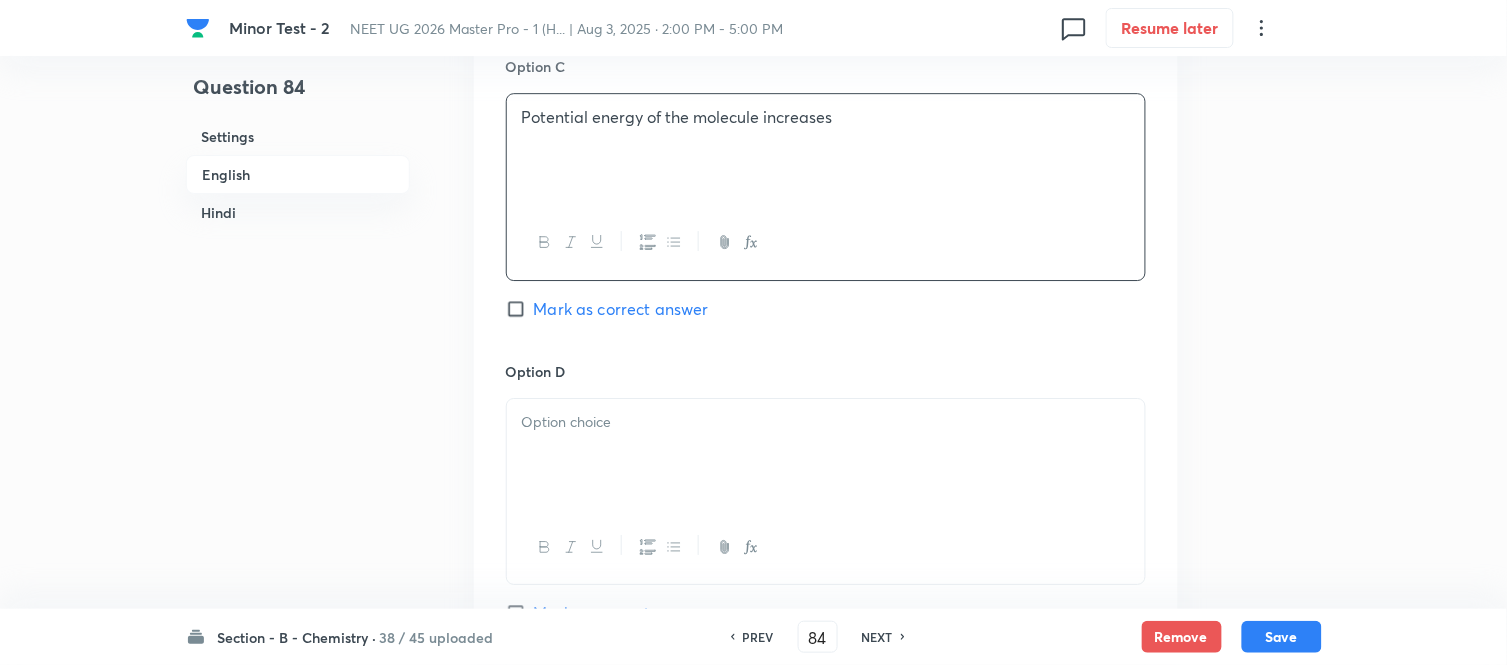 click at bounding box center (826, 422) 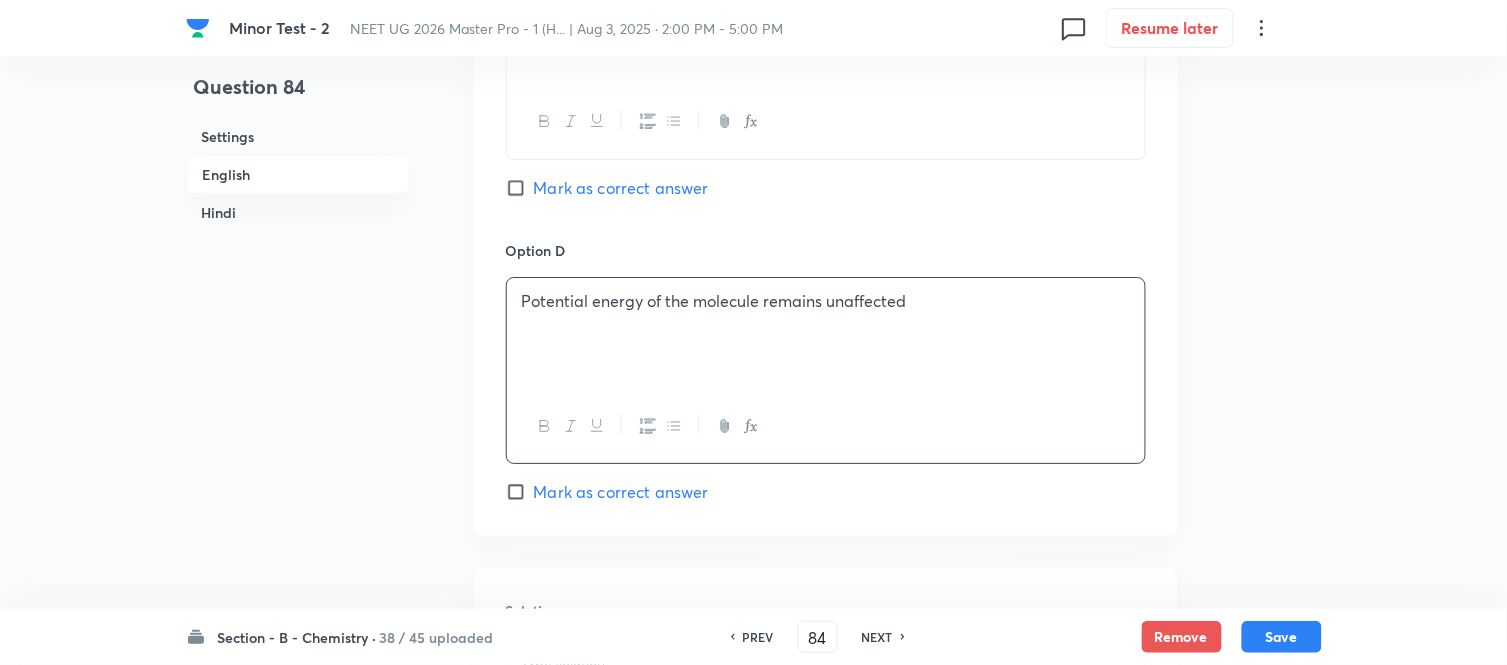 scroll, scrollTop: 1888, scrollLeft: 0, axis: vertical 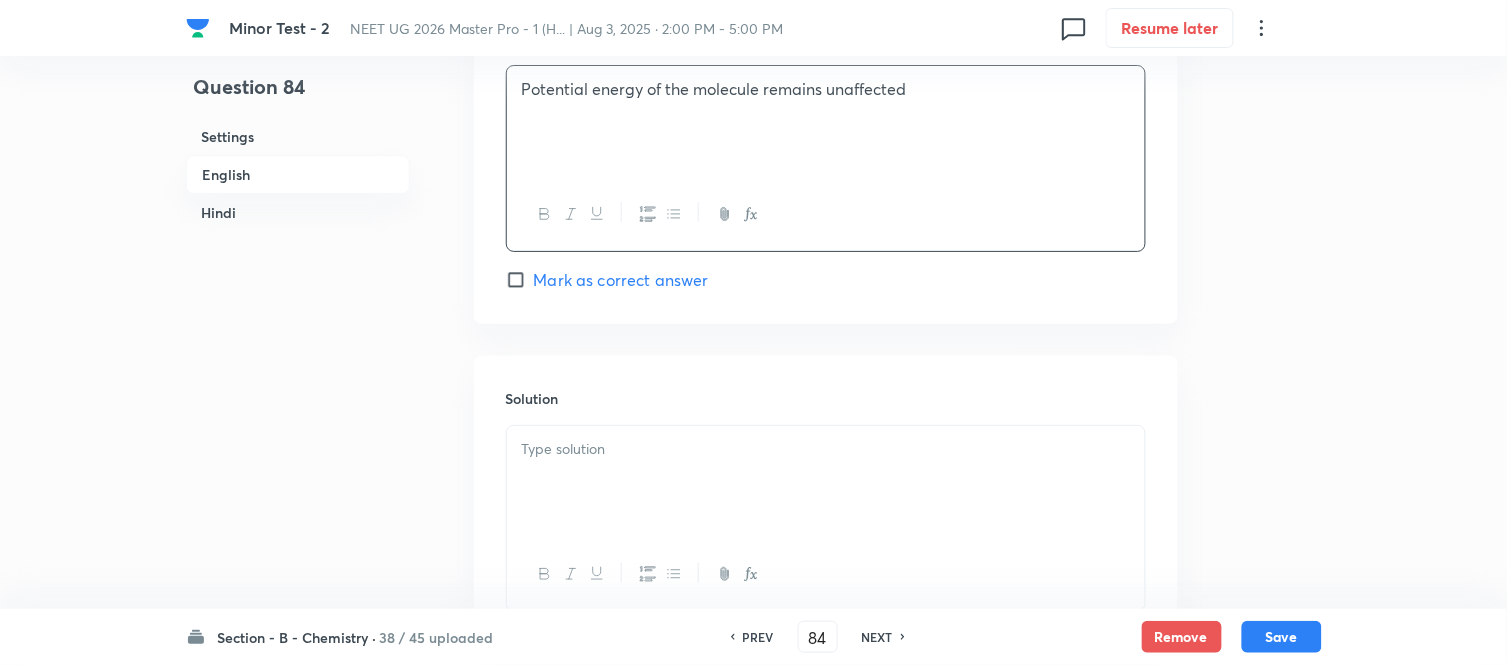 click at bounding box center [826, 482] 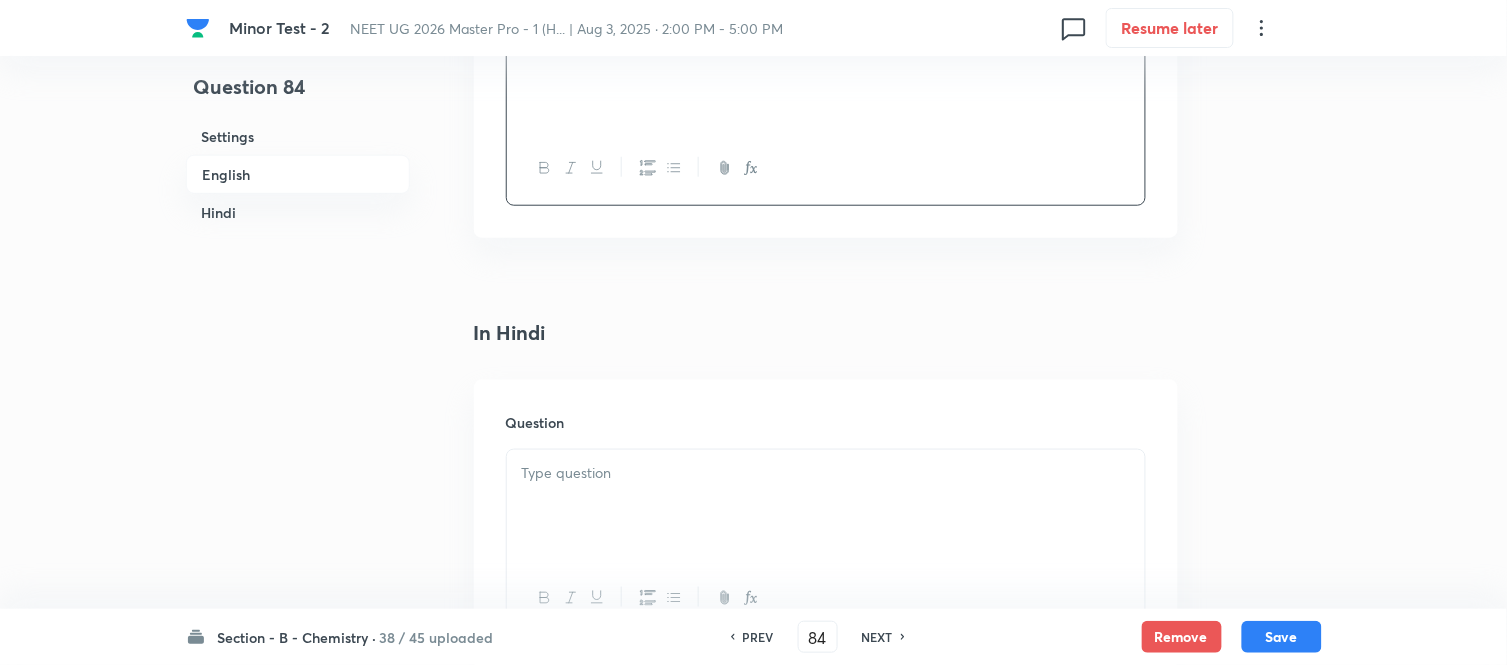 scroll, scrollTop: 2333, scrollLeft: 0, axis: vertical 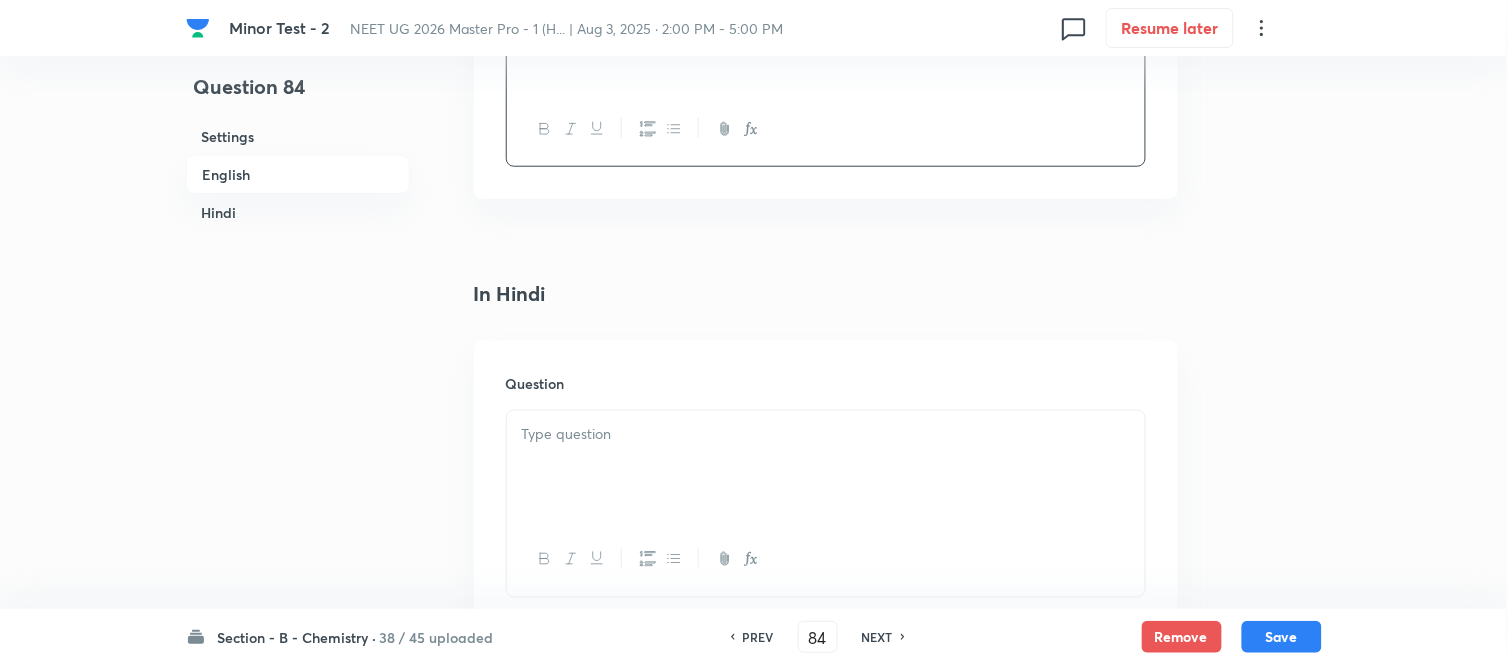 click at bounding box center (826, 434) 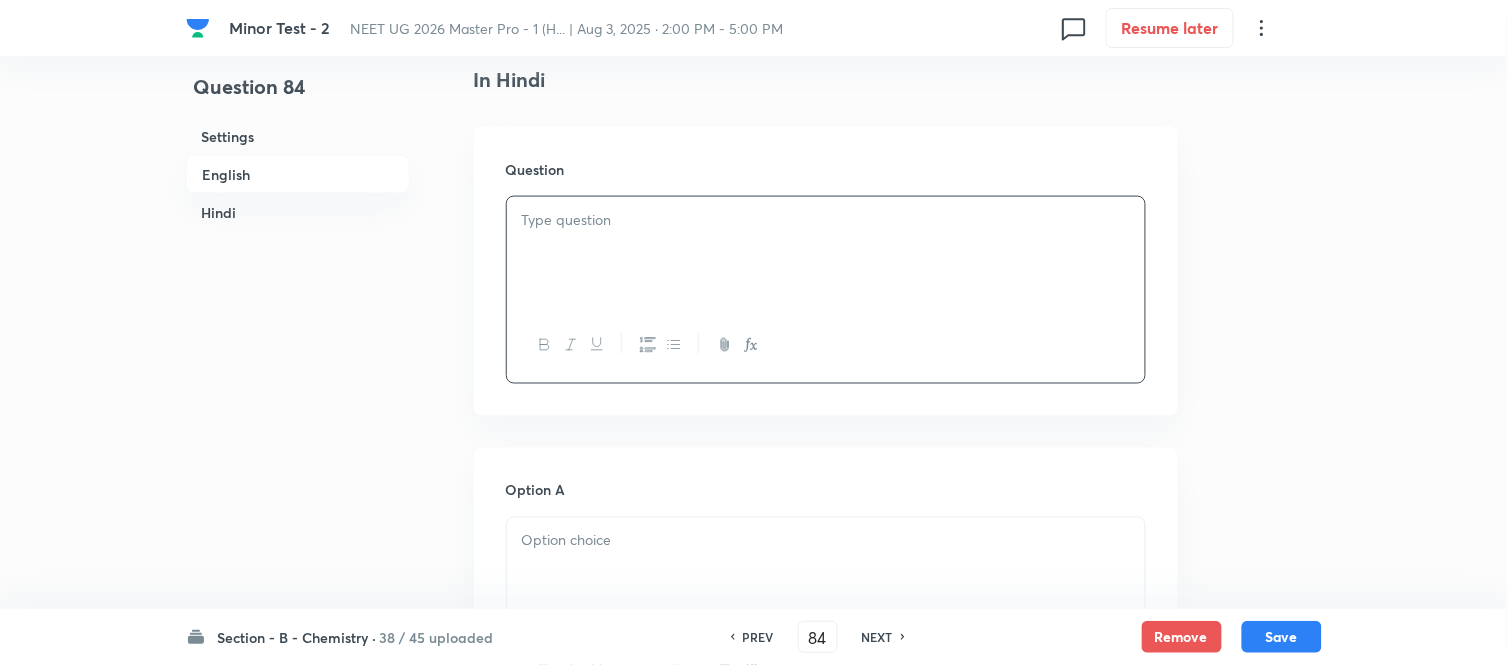 scroll, scrollTop: 2555, scrollLeft: 0, axis: vertical 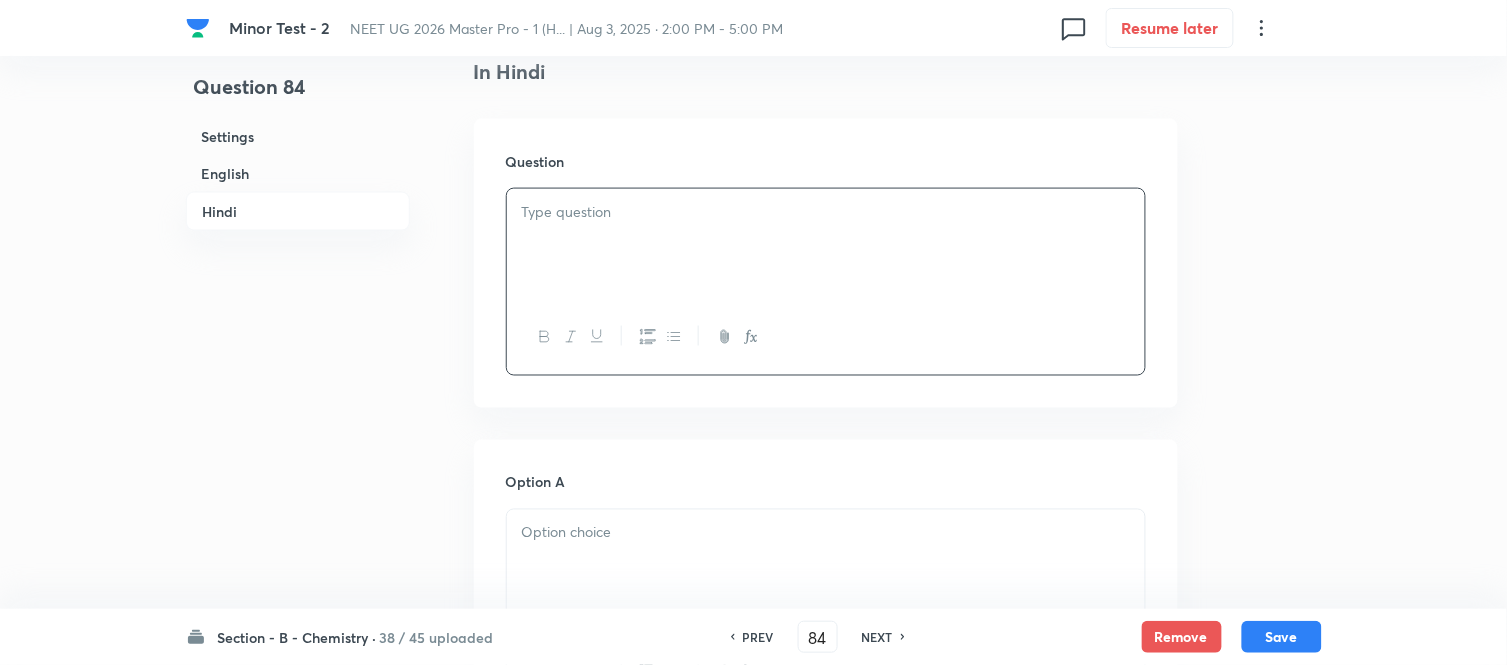 click at bounding box center [826, 245] 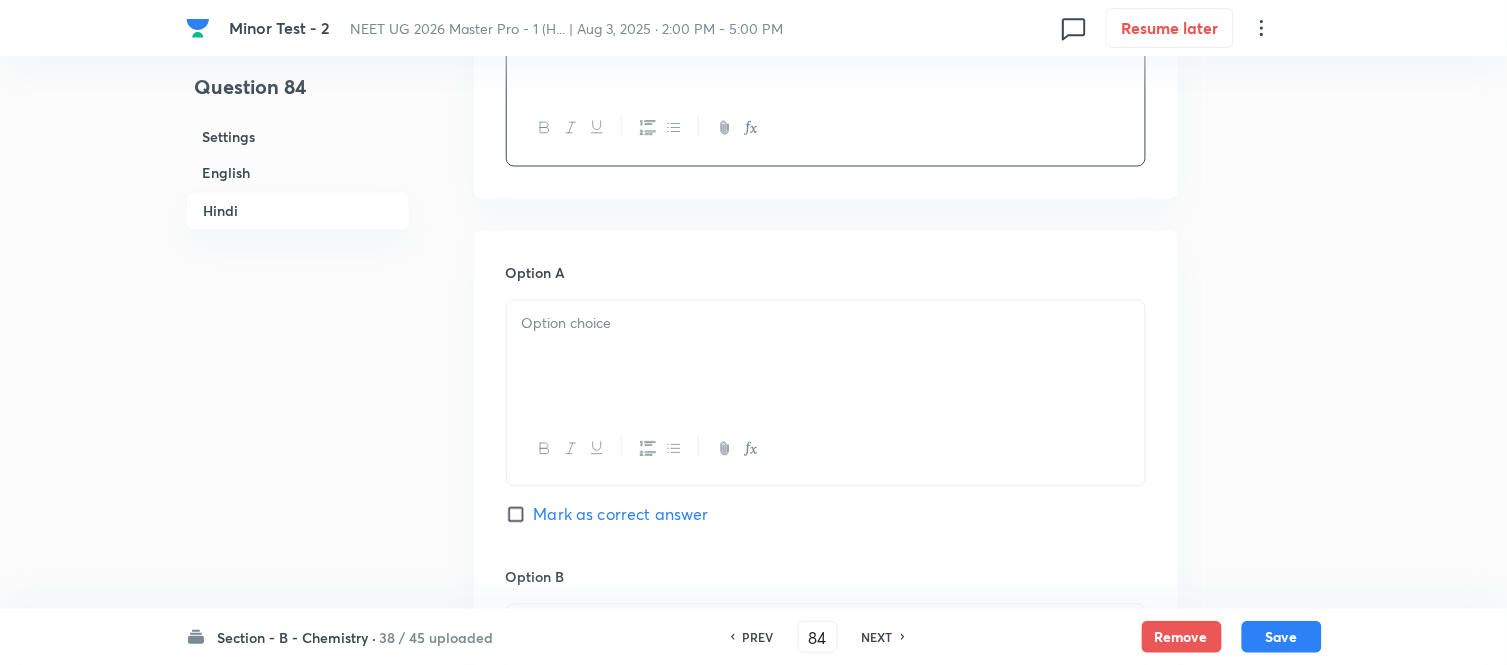 scroll, scrollTop: 2777, scrollLeft: 0, axis: vertical 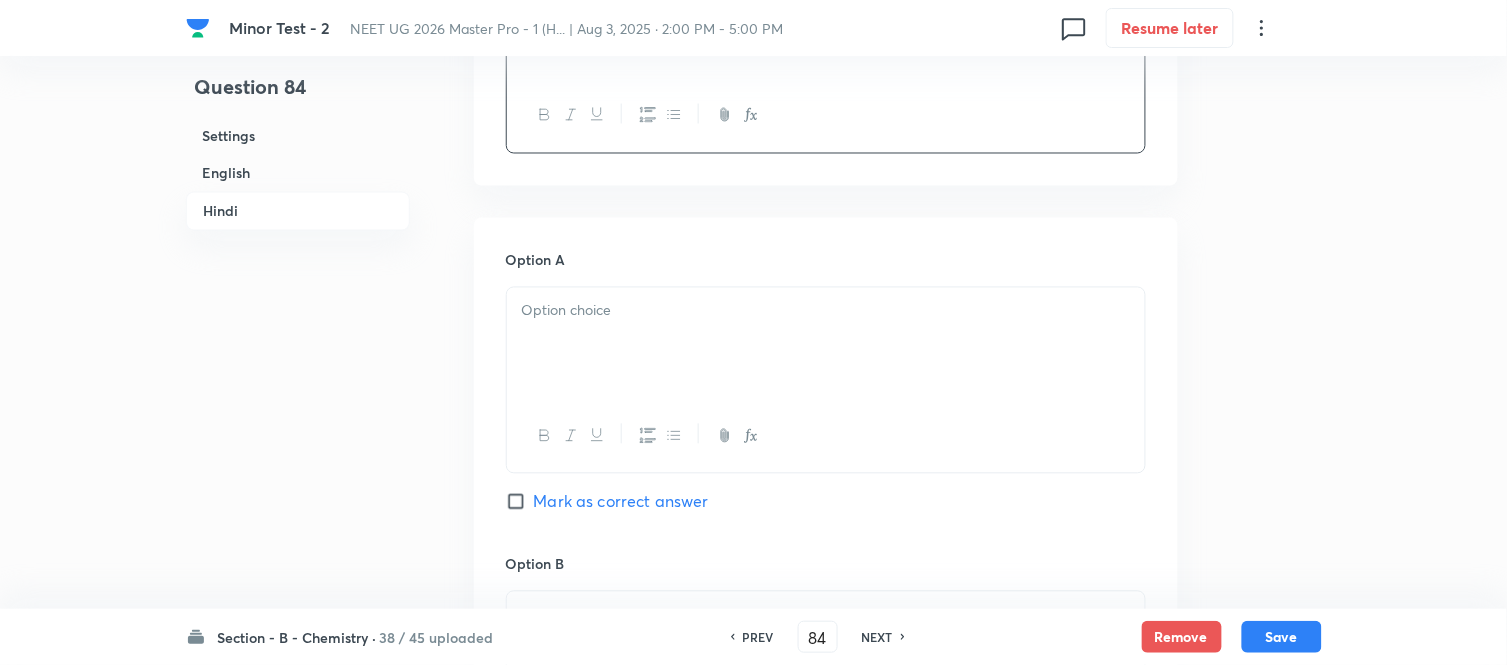 click at bounding box center [826, 311] 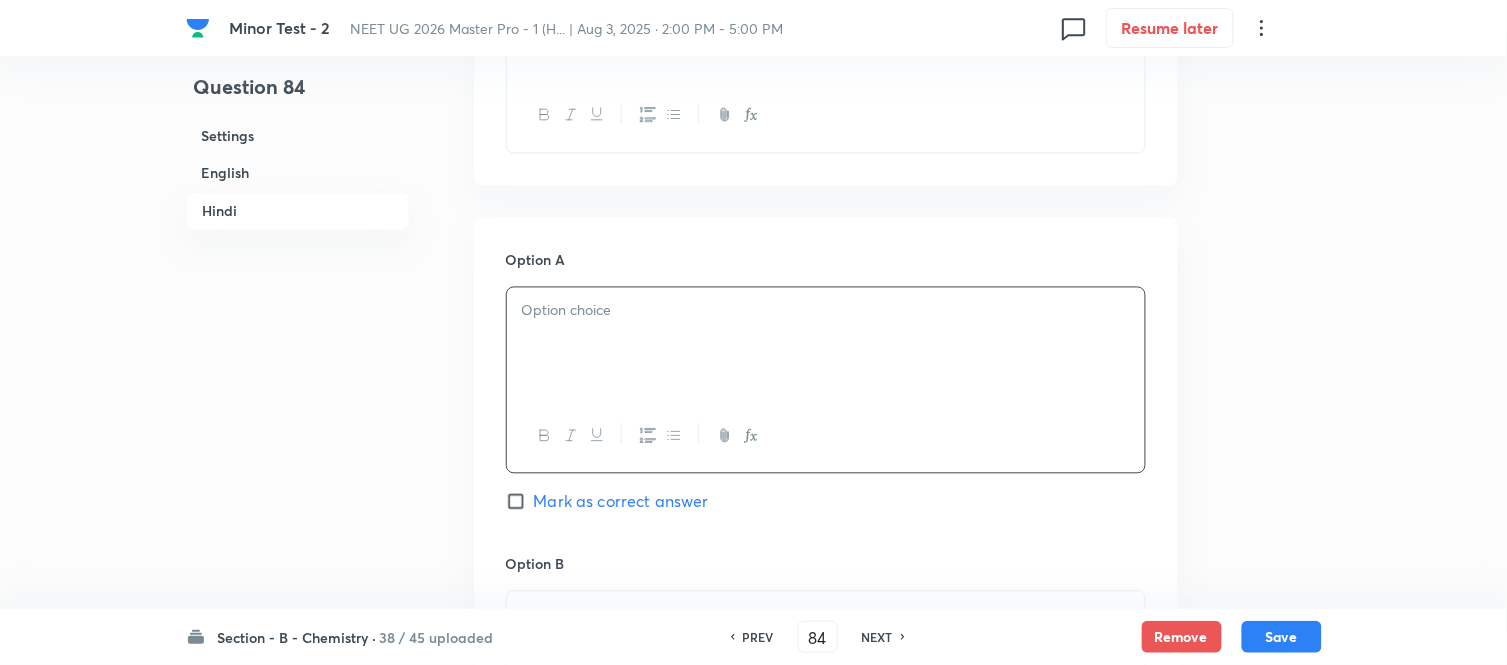 click at bounding box center [826, 311] 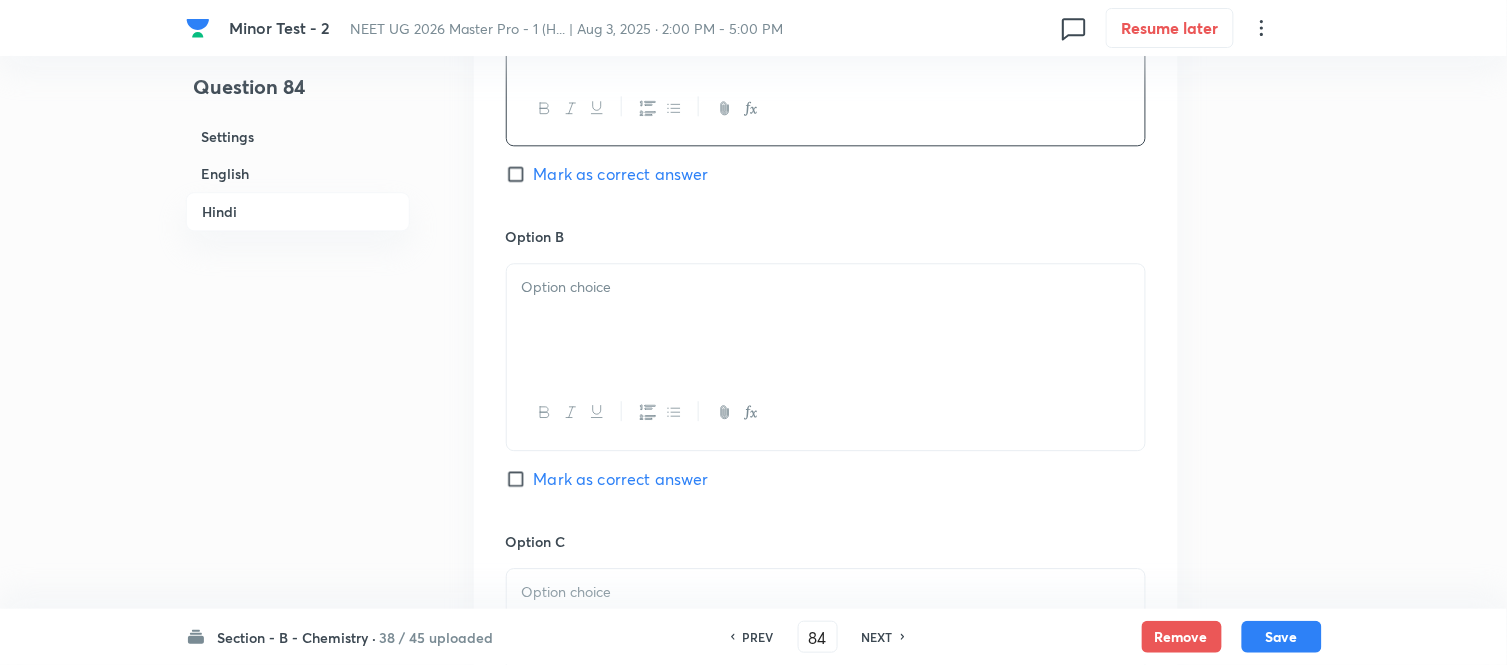 scroll, scrollTop: 3111, scrollLeft: 0, axis: vertical 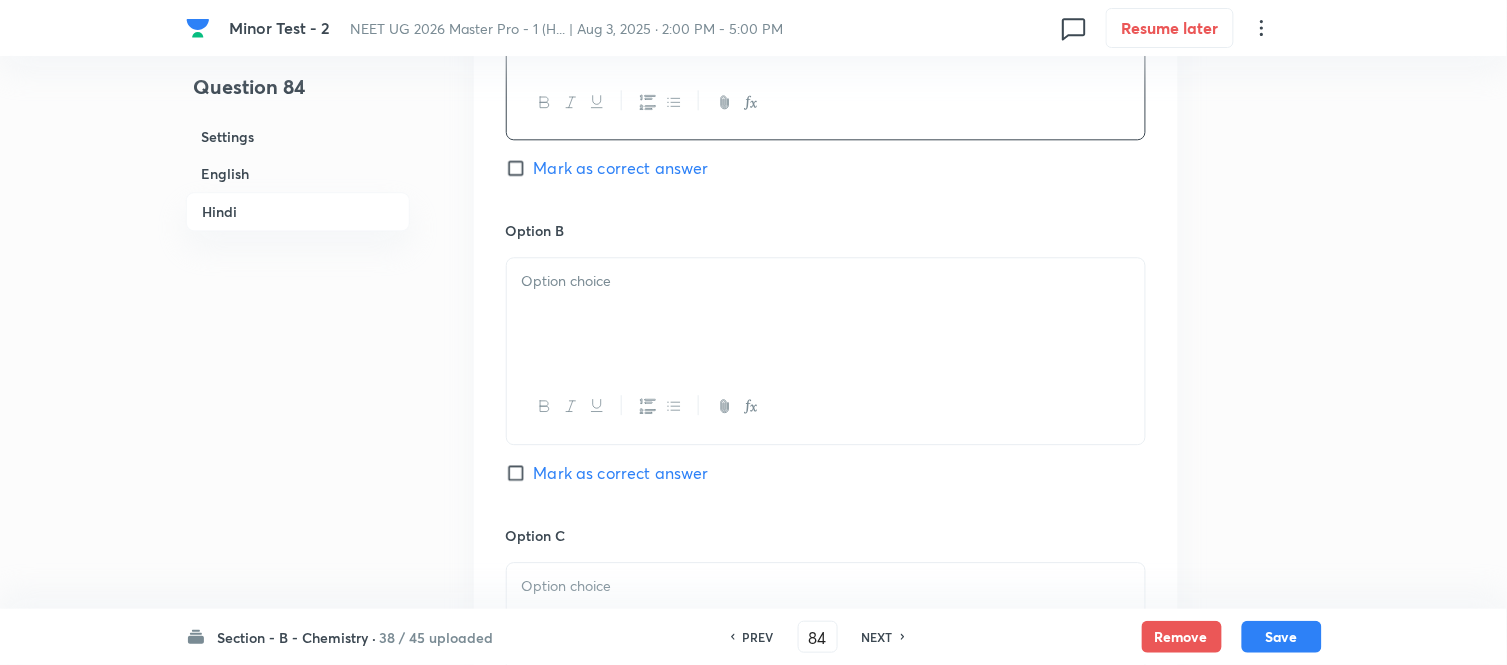 click at bounding box center [826, 281] 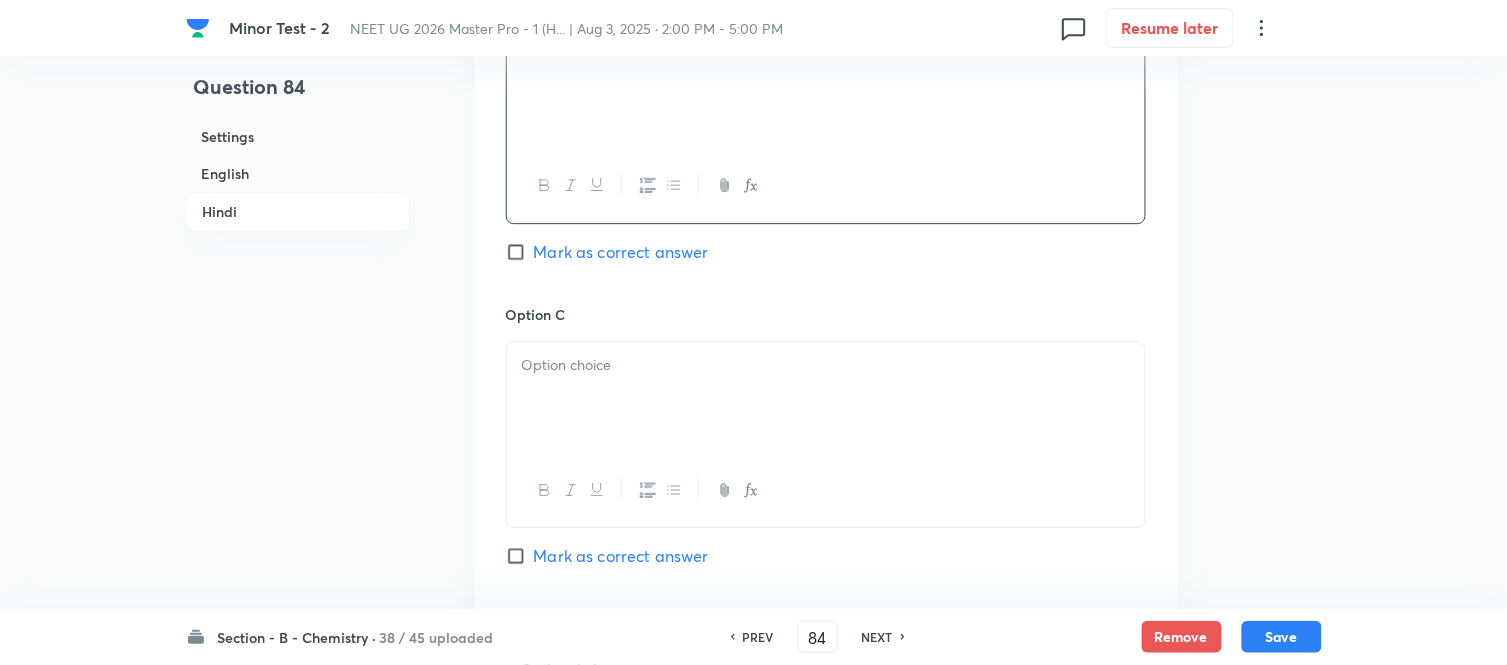 scroll, scrollTop: 3333, scrollLeft: 0, axis: vertical 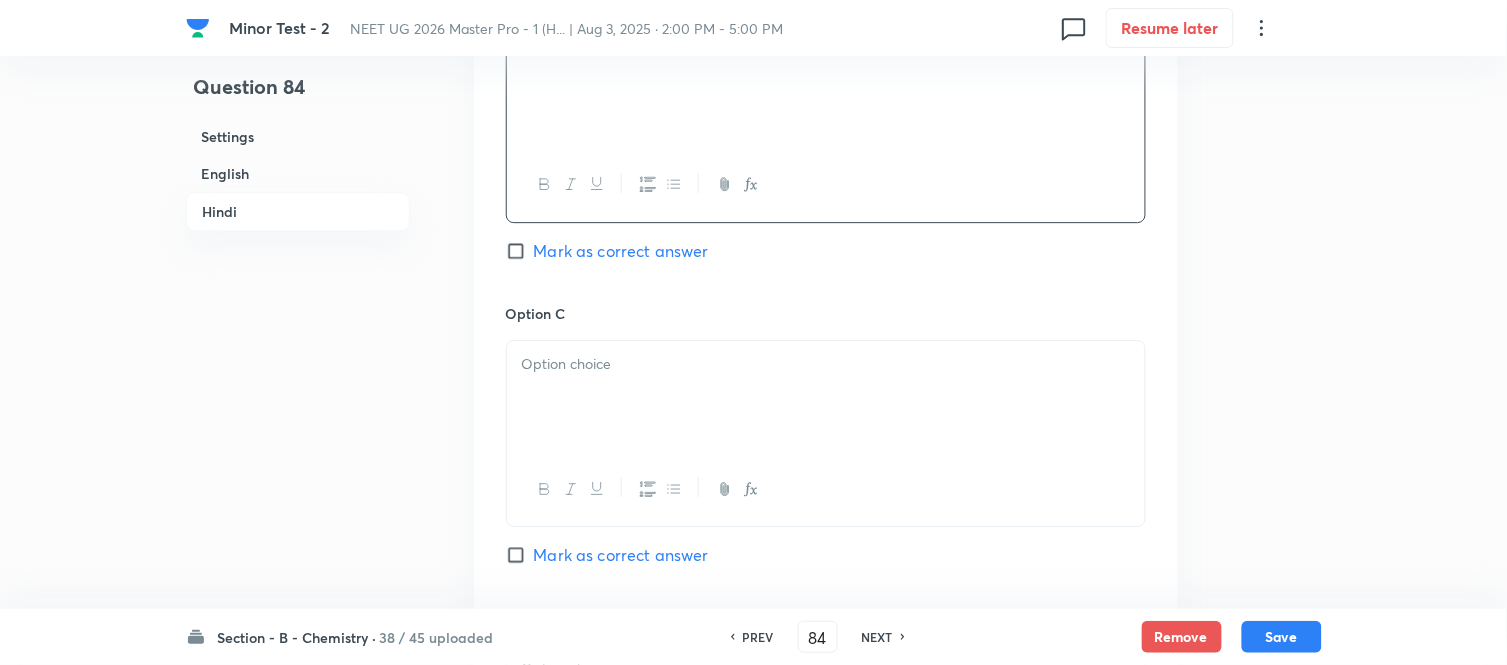 click at bounding box center (826, 364) 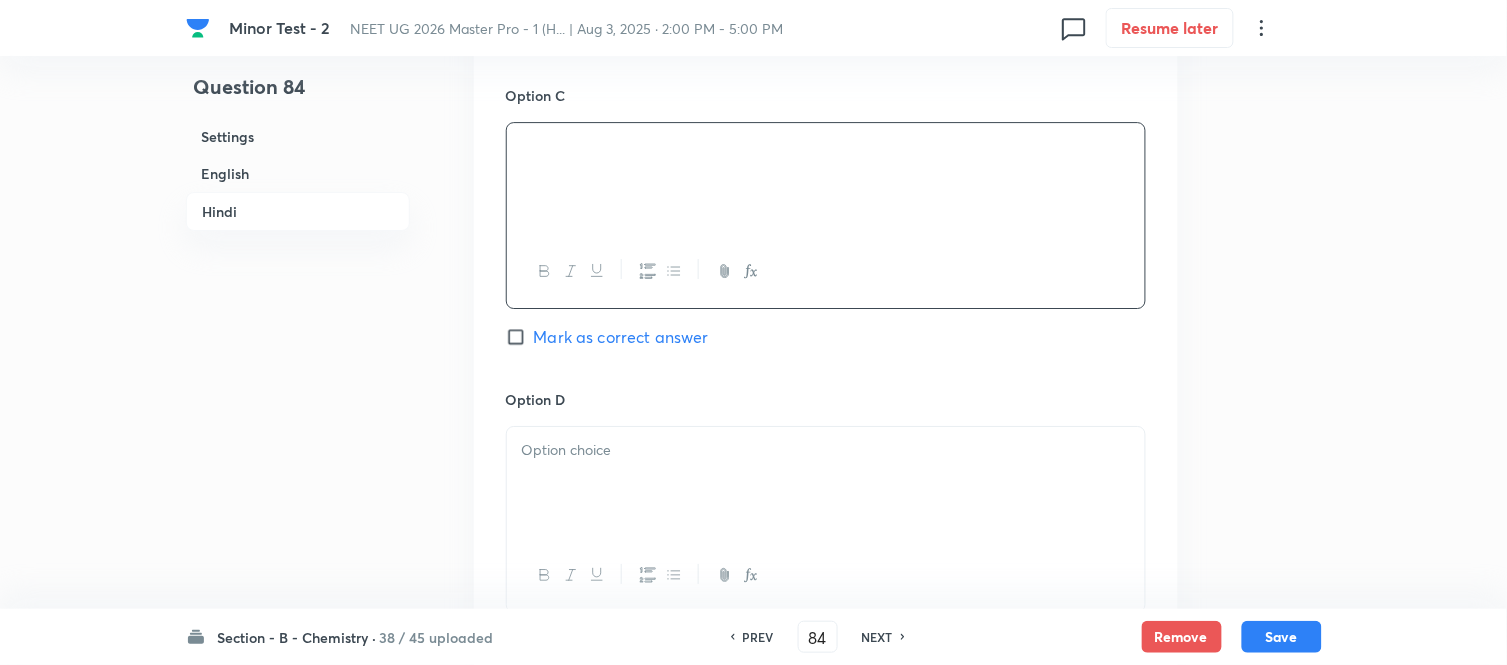 scroll, scrollTop: 3555, scrollLeft: 0, axis: vertical 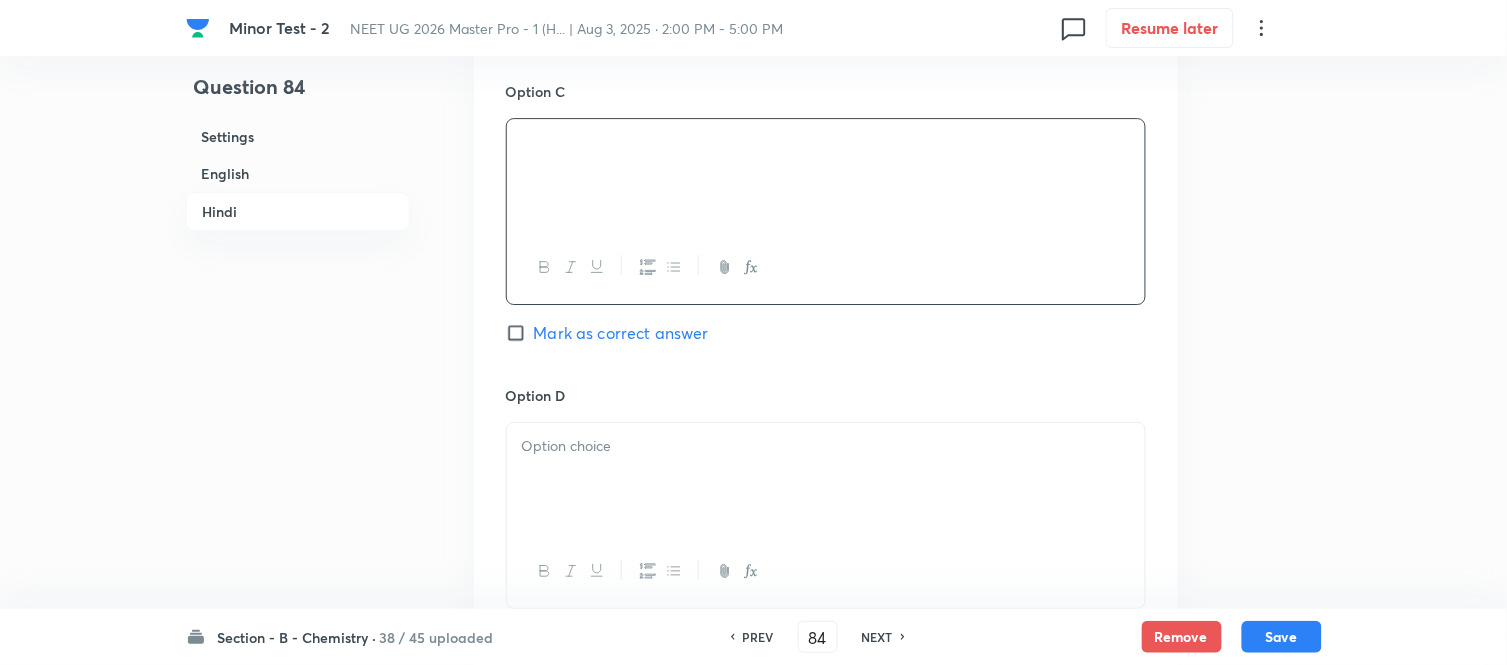 click at bounding box center [826, 446] 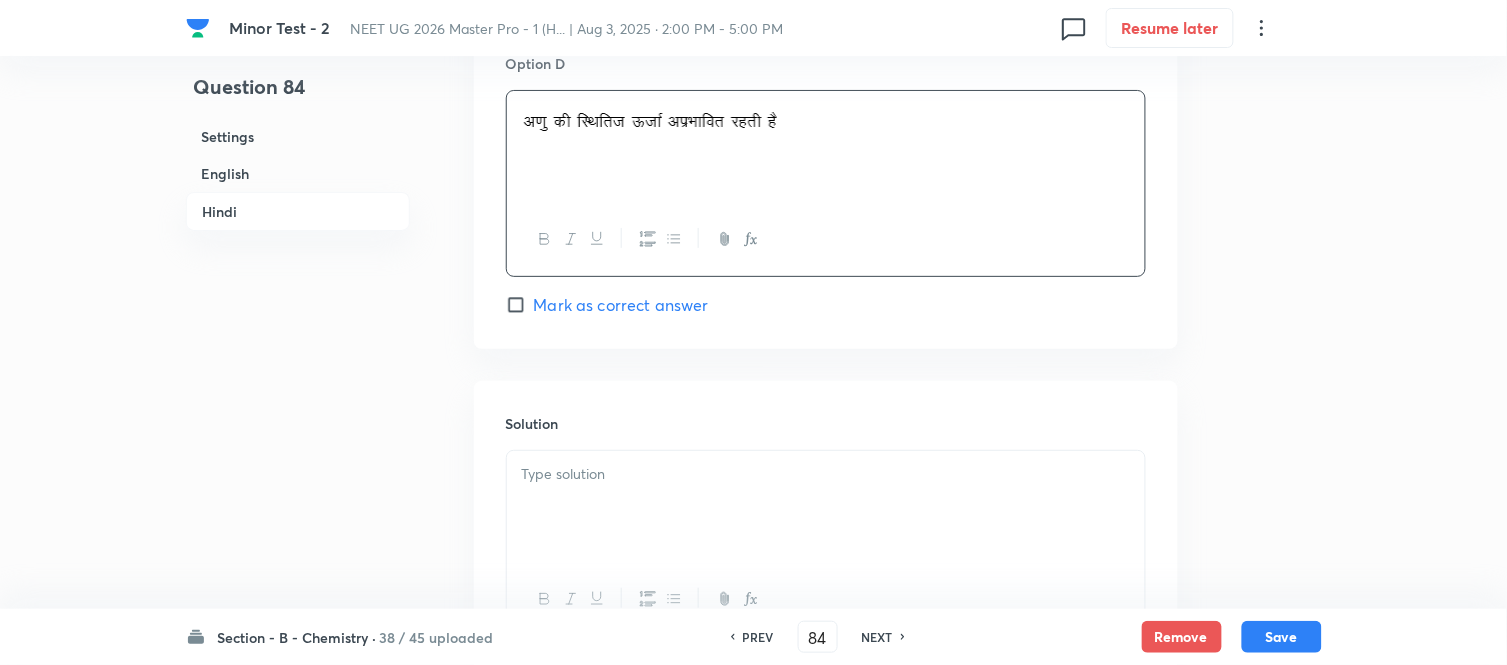 scroll, scrollTop: 3888, scrollLeft: 0, axis: vertical 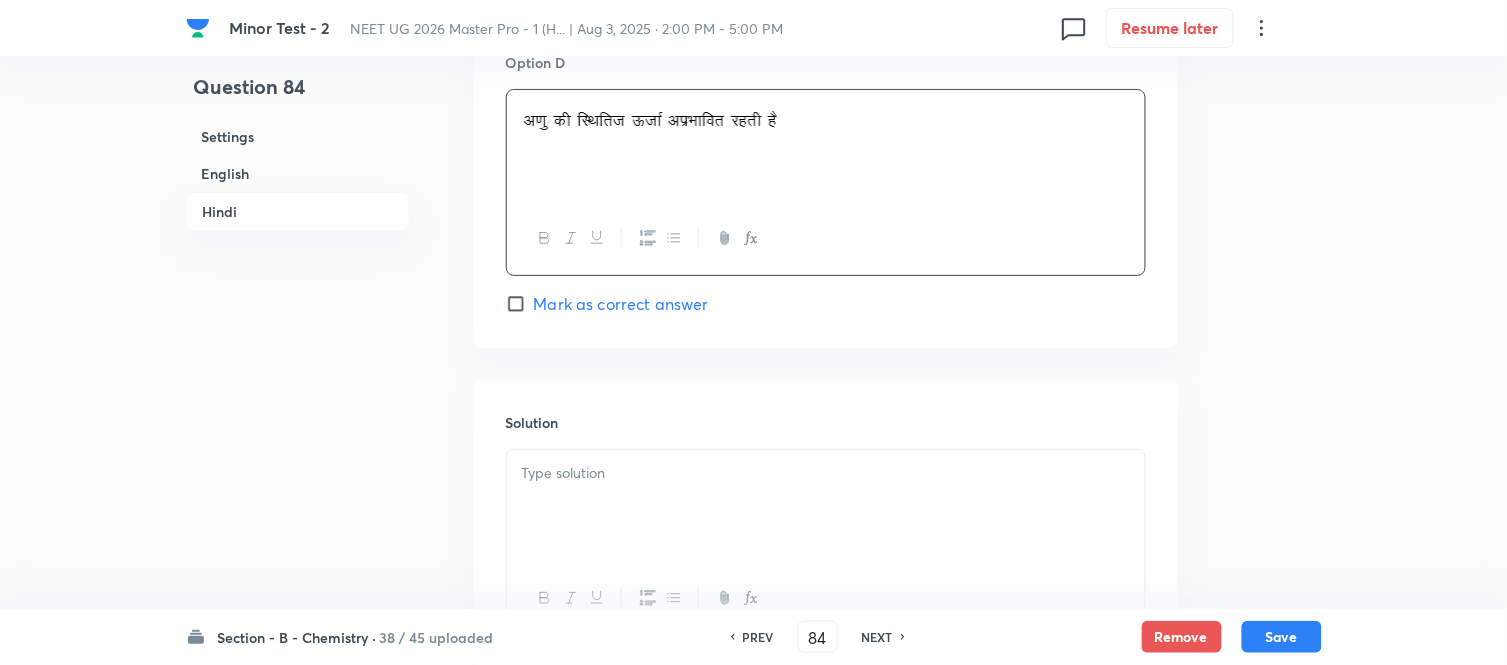 click at bounding box center (826, 506) 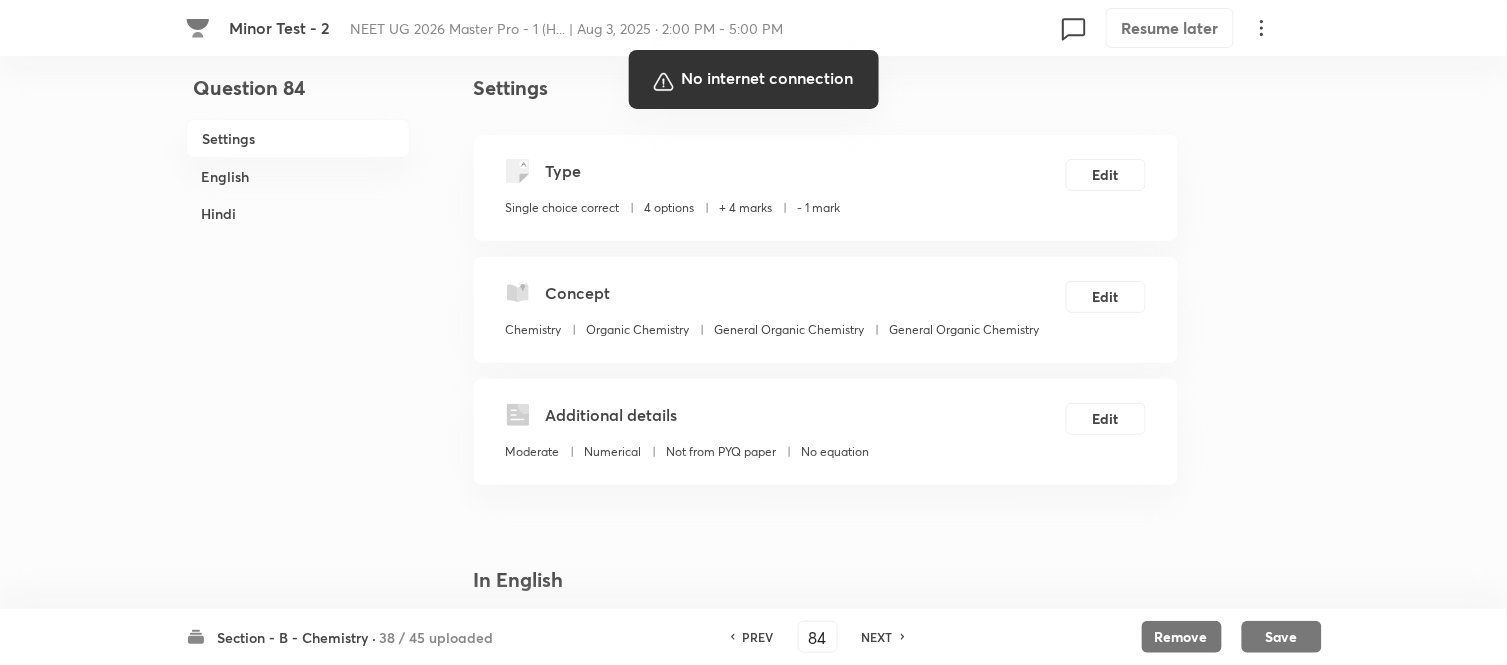 scroll, scrollTop: 0, scrollLeft: 0, axis: both 